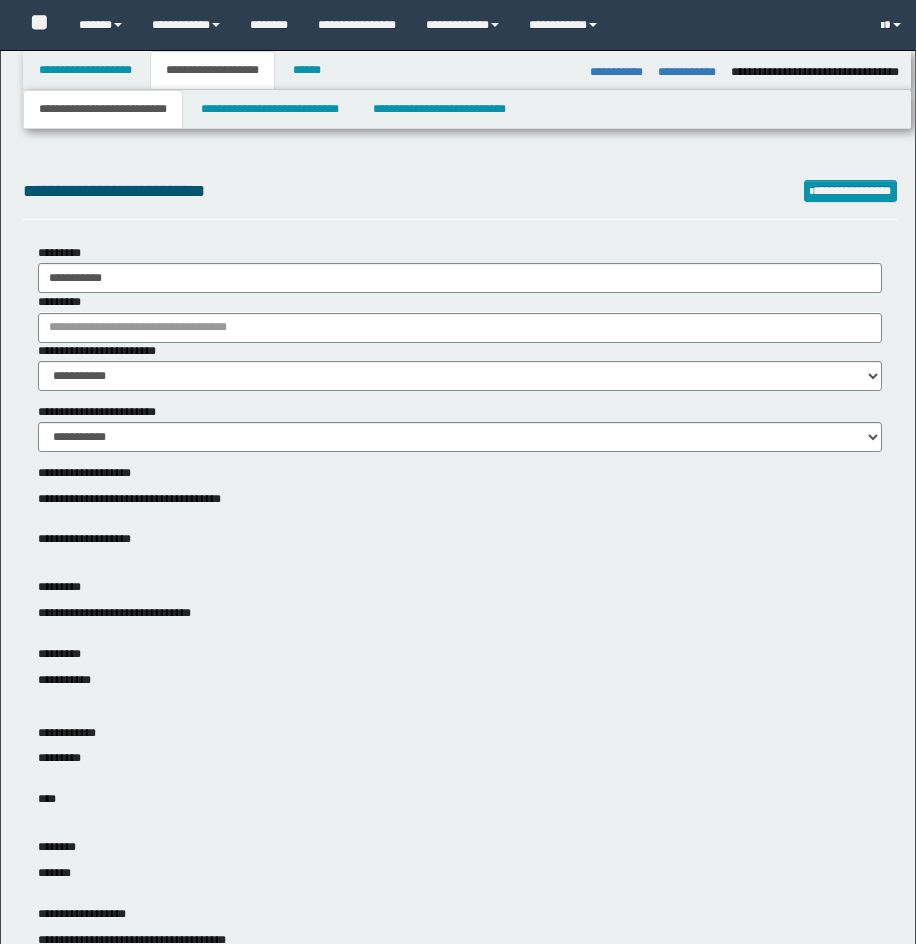 select on "*" 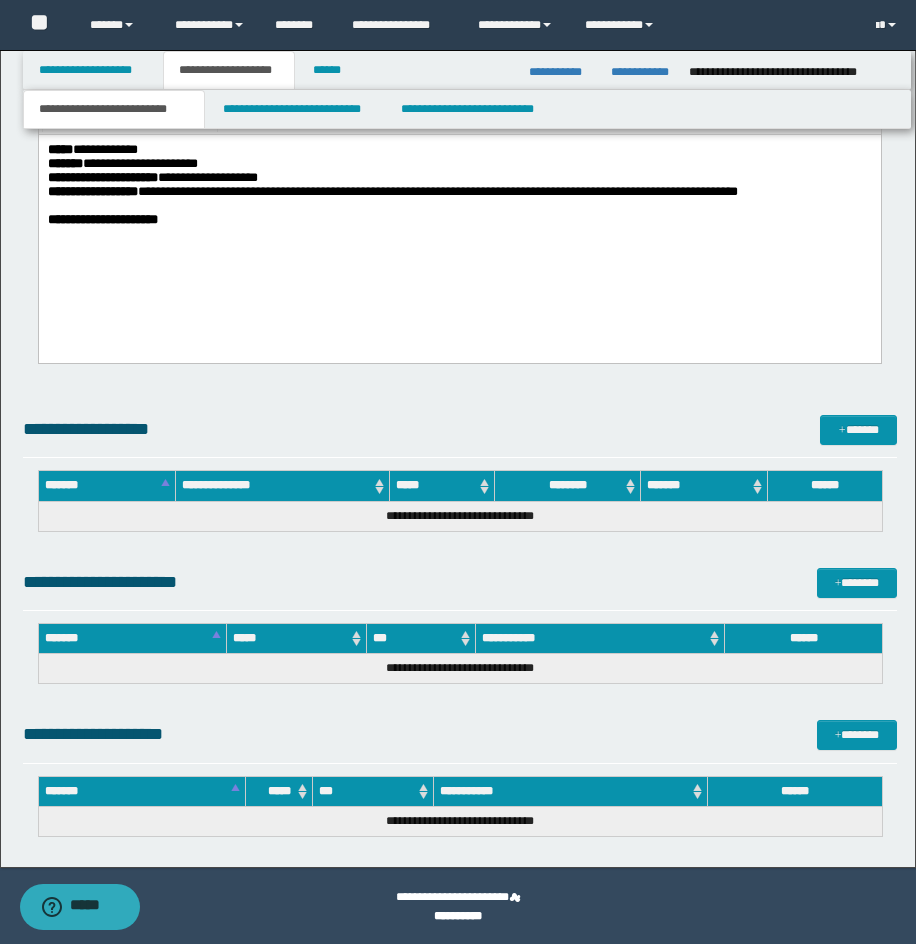 scroll, scrollTop: 0, scrollLeft: 0, axis: both 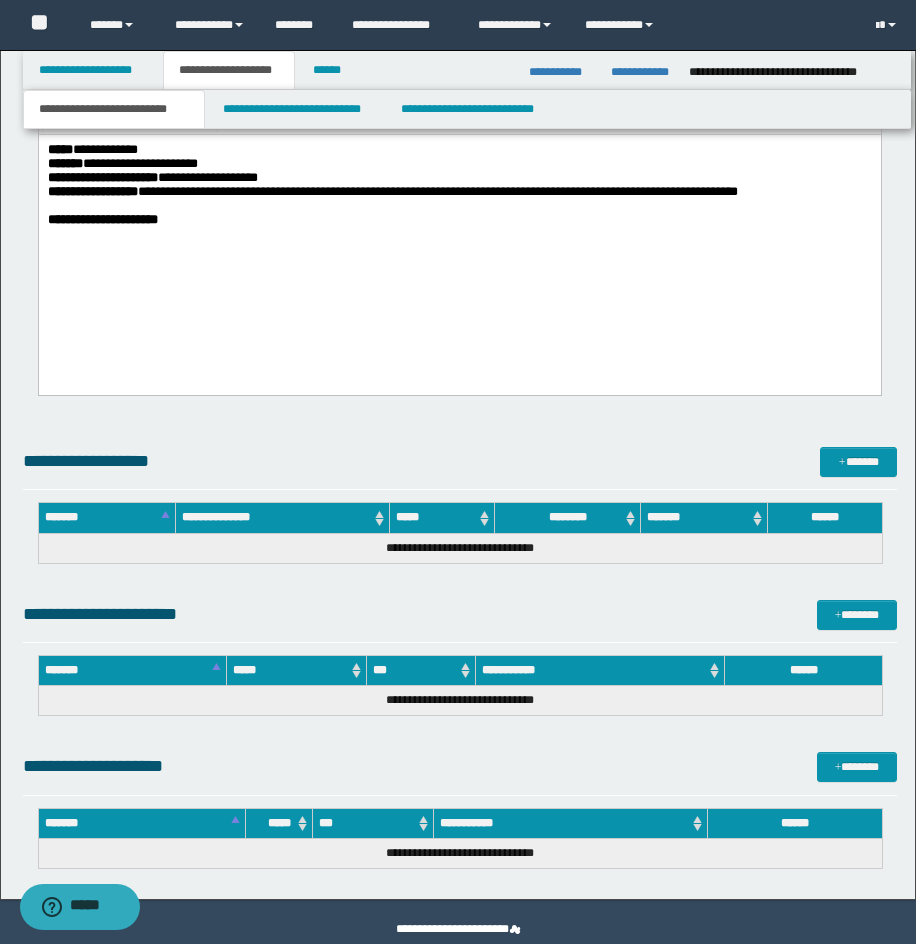 paste 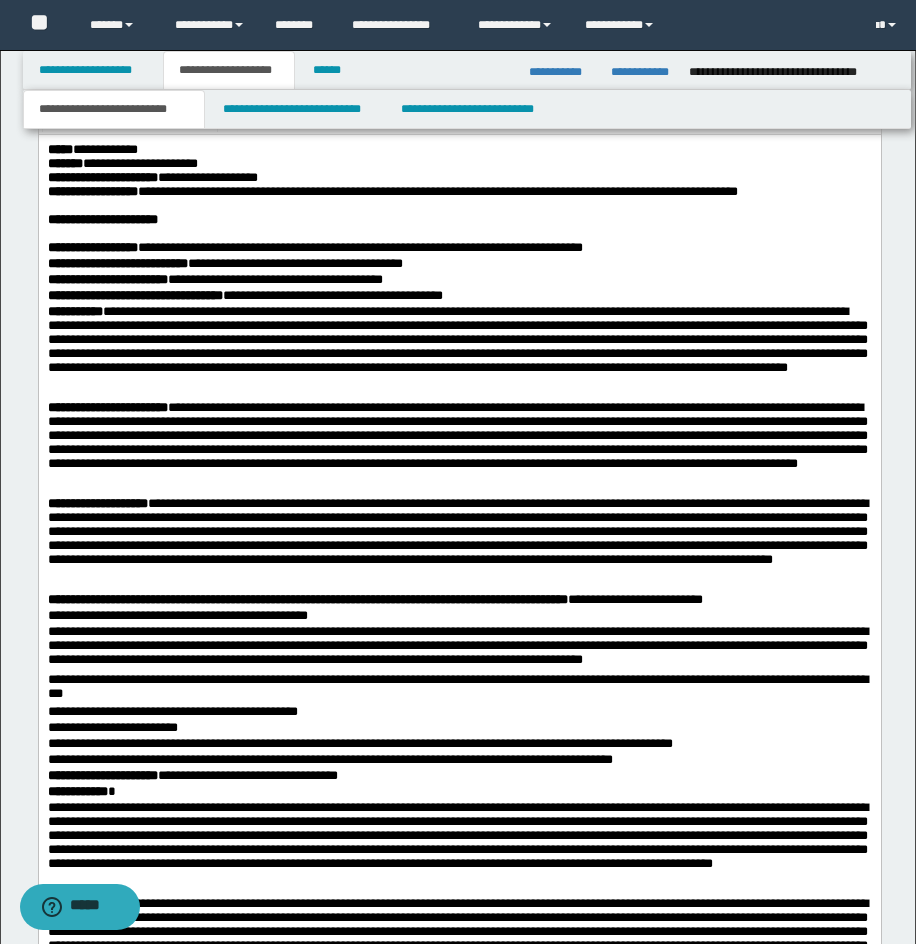 click on "**********" at bounding box center [459, 609] 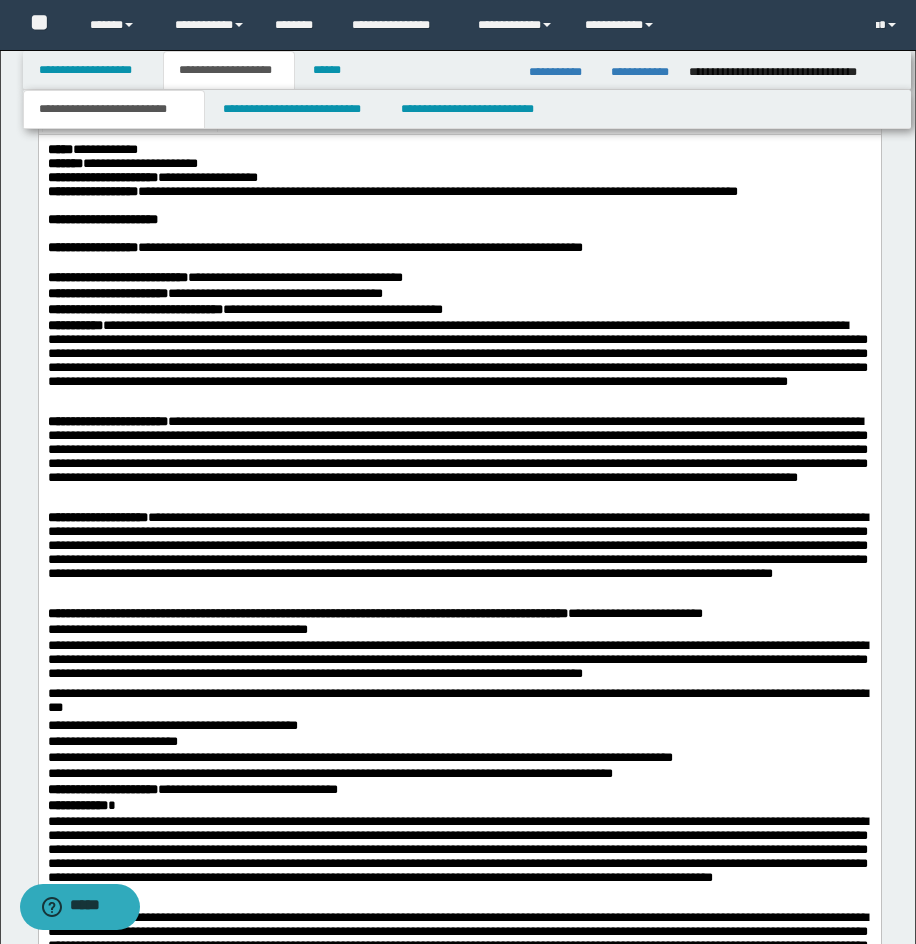 click on "**********" at bounding box center (107, 293) 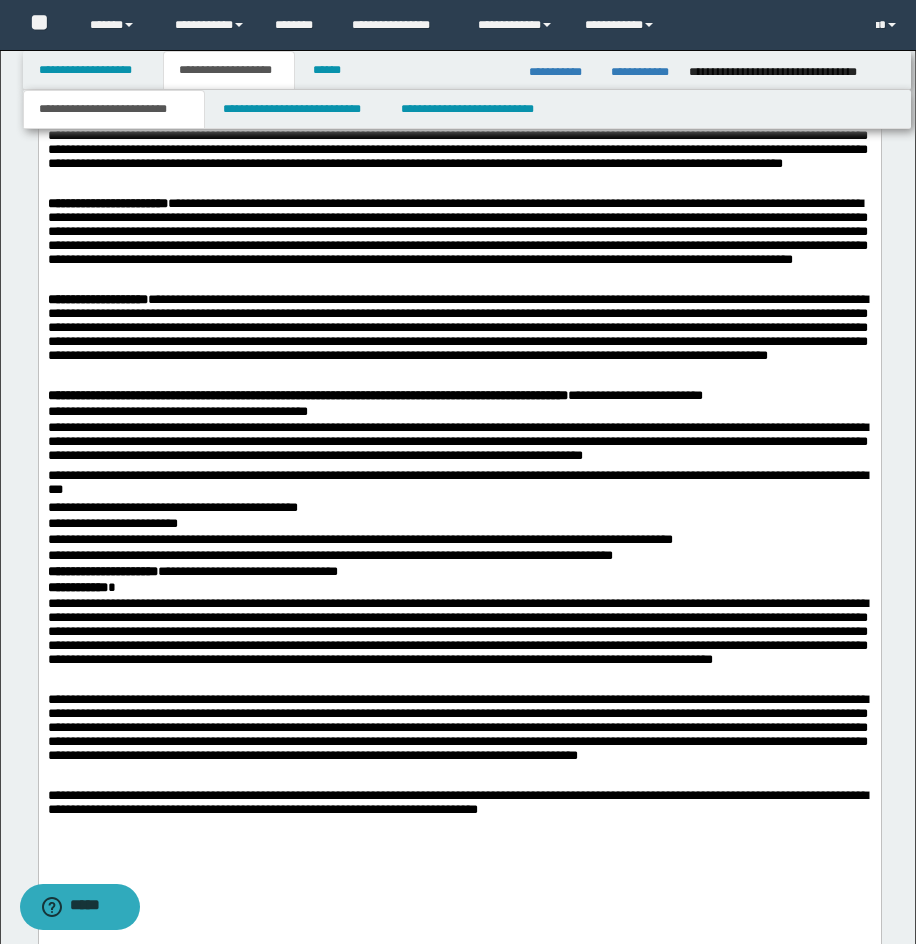 scroll, scrollTop: 2209, scrollLeft: 0, axis: vertical 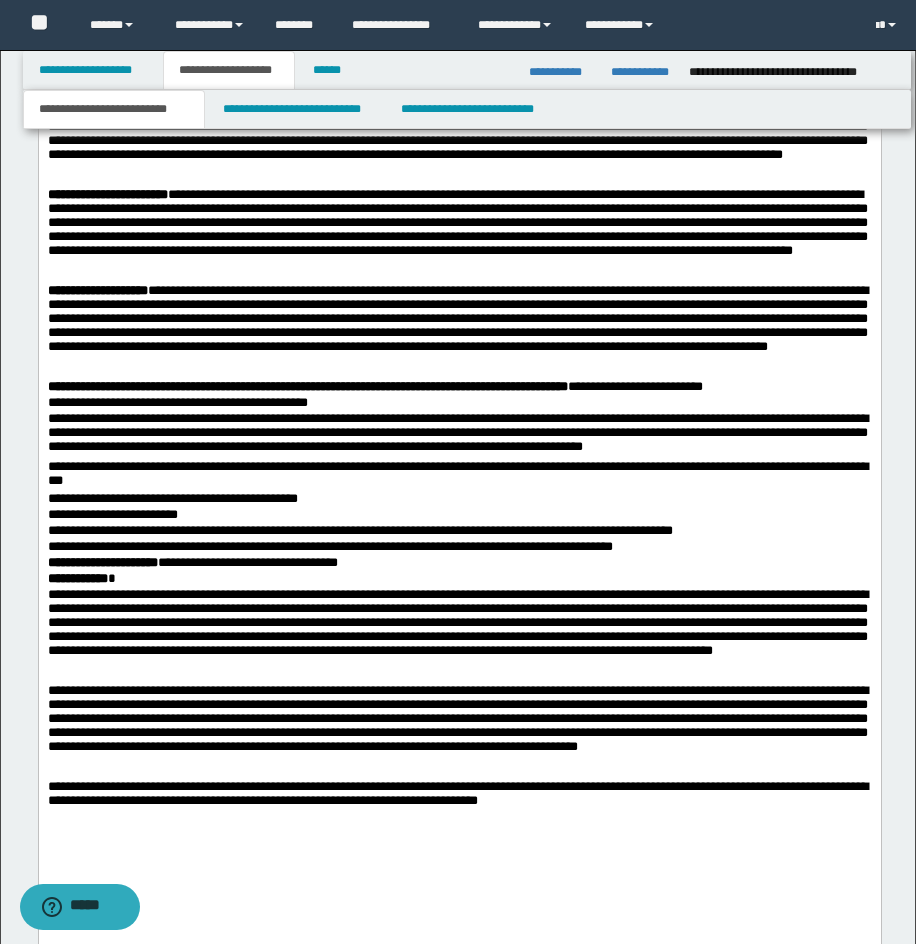 click on "**********" at bounding box center (459, 369) 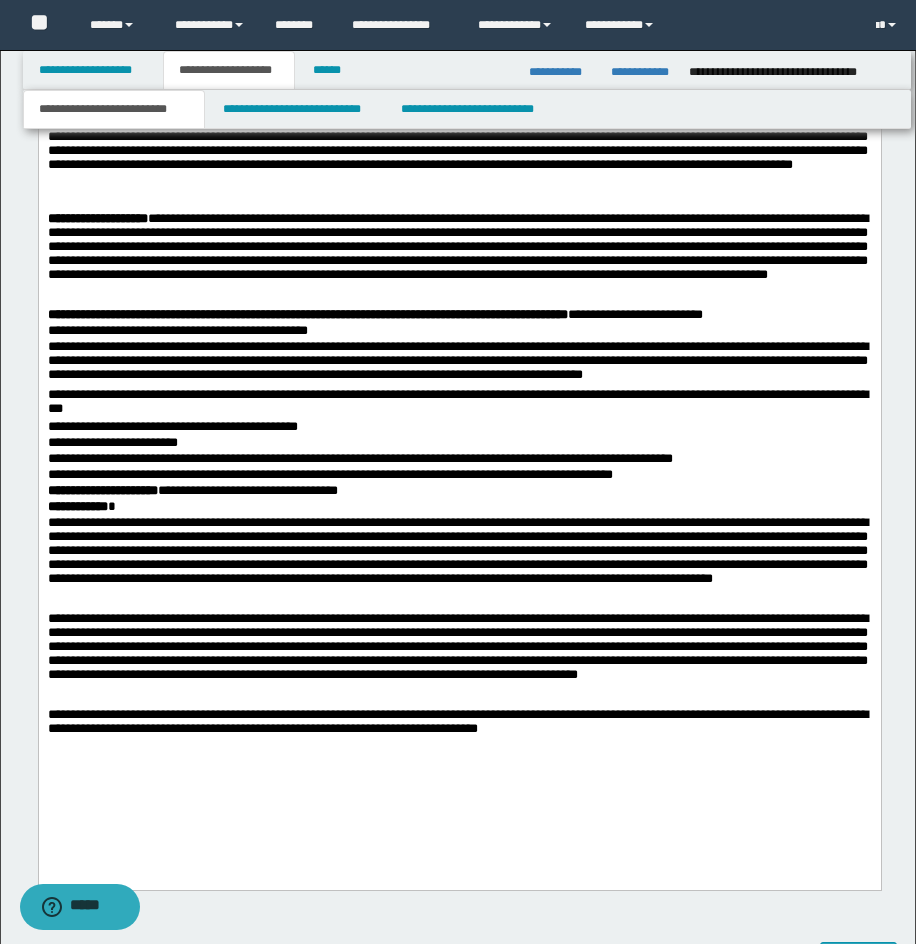 scroll, scrollTop: 2321, scrollLeft: 0, axis: vertical 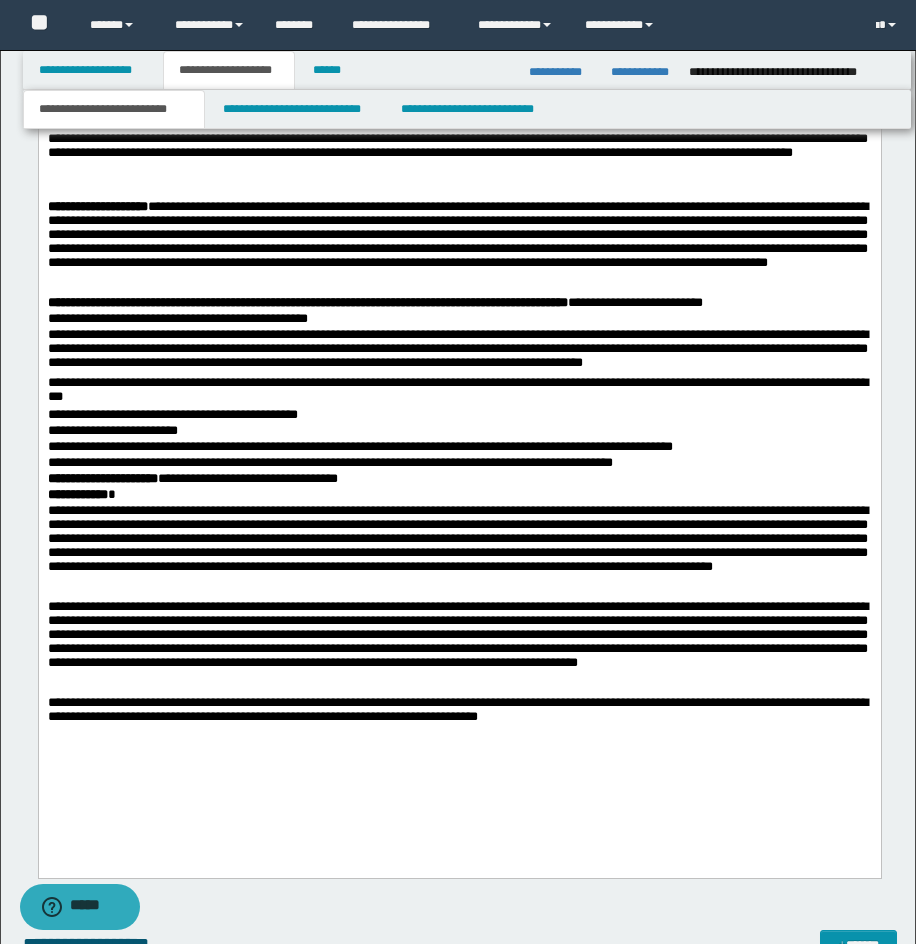 click on "**********" at bounding box center [307, 303] 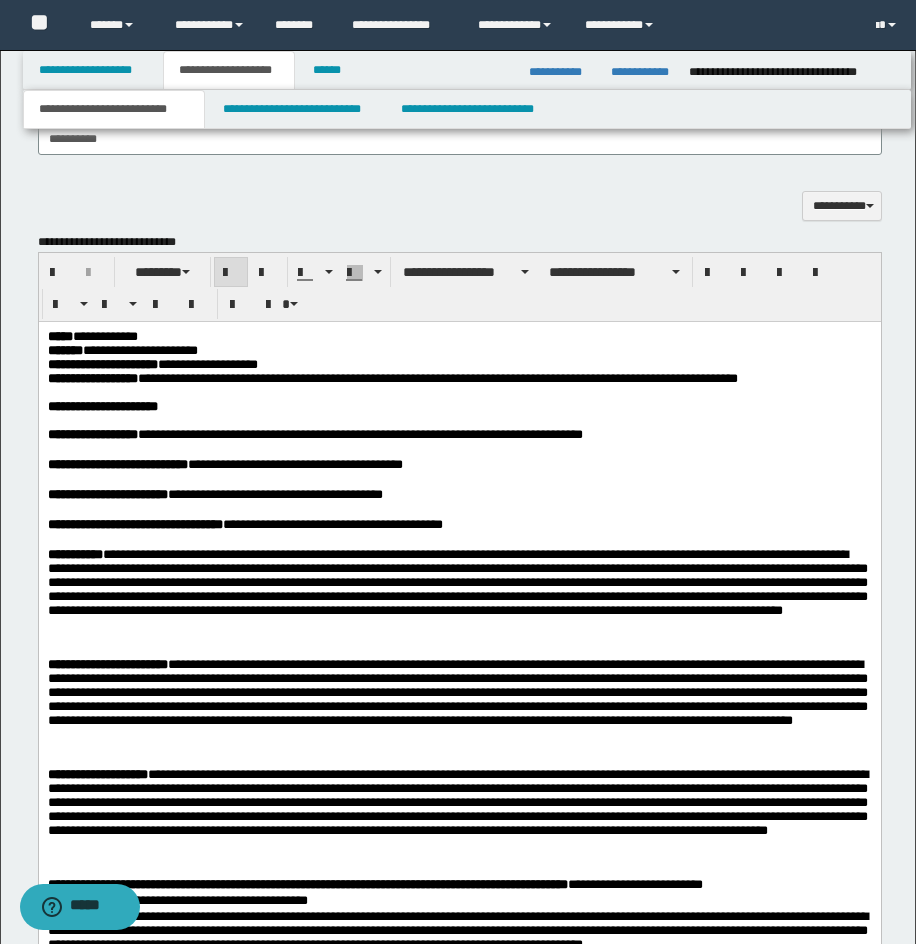 scroll, scrollTop: 1770, scrollLeft: 0, axis: vertical 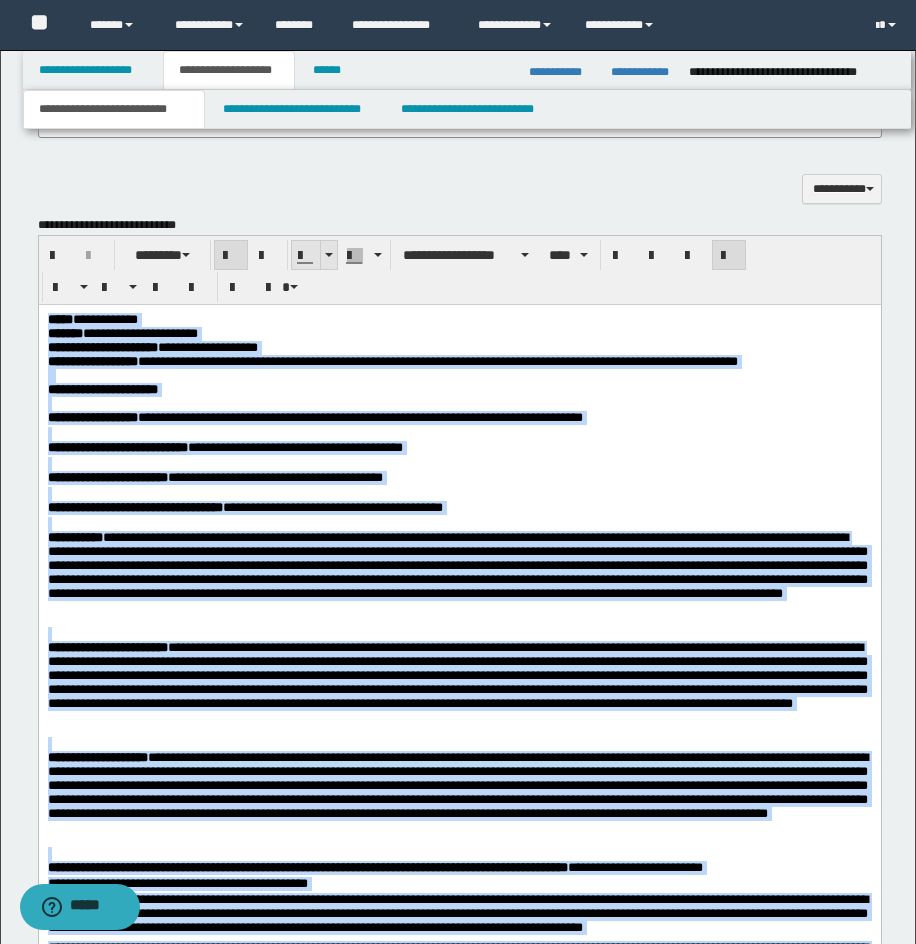 click at bounding box center (329, 255) 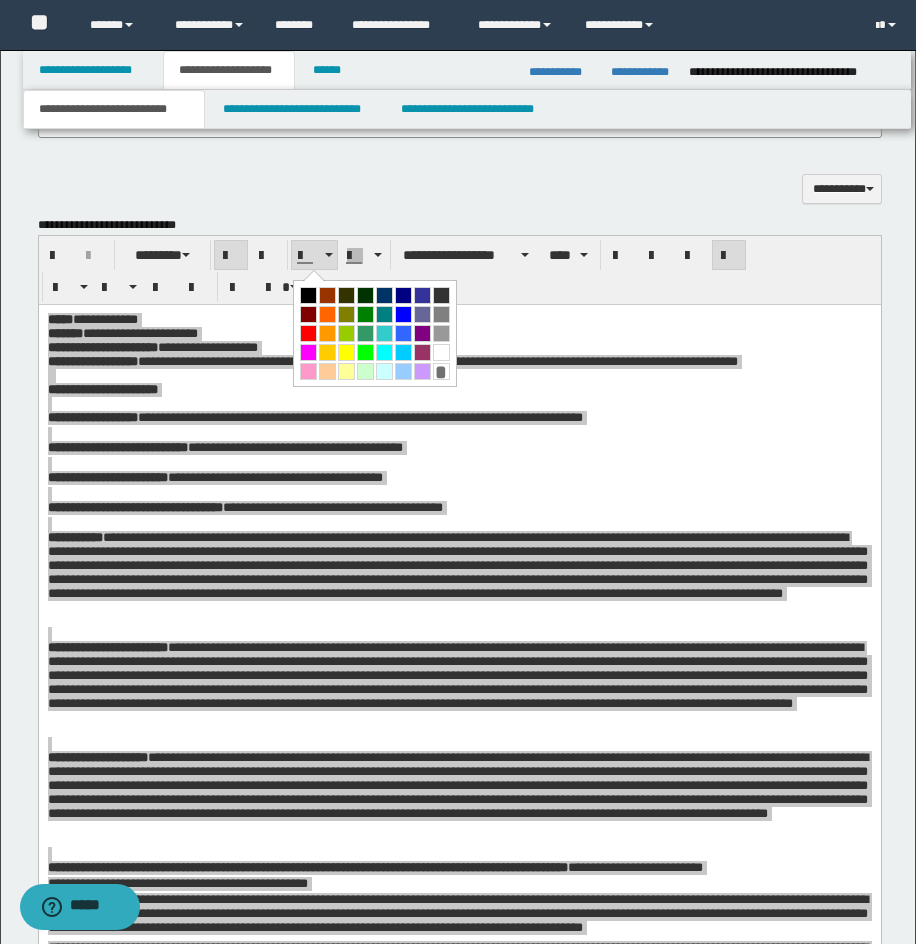 click at bounding box center [308, 295] 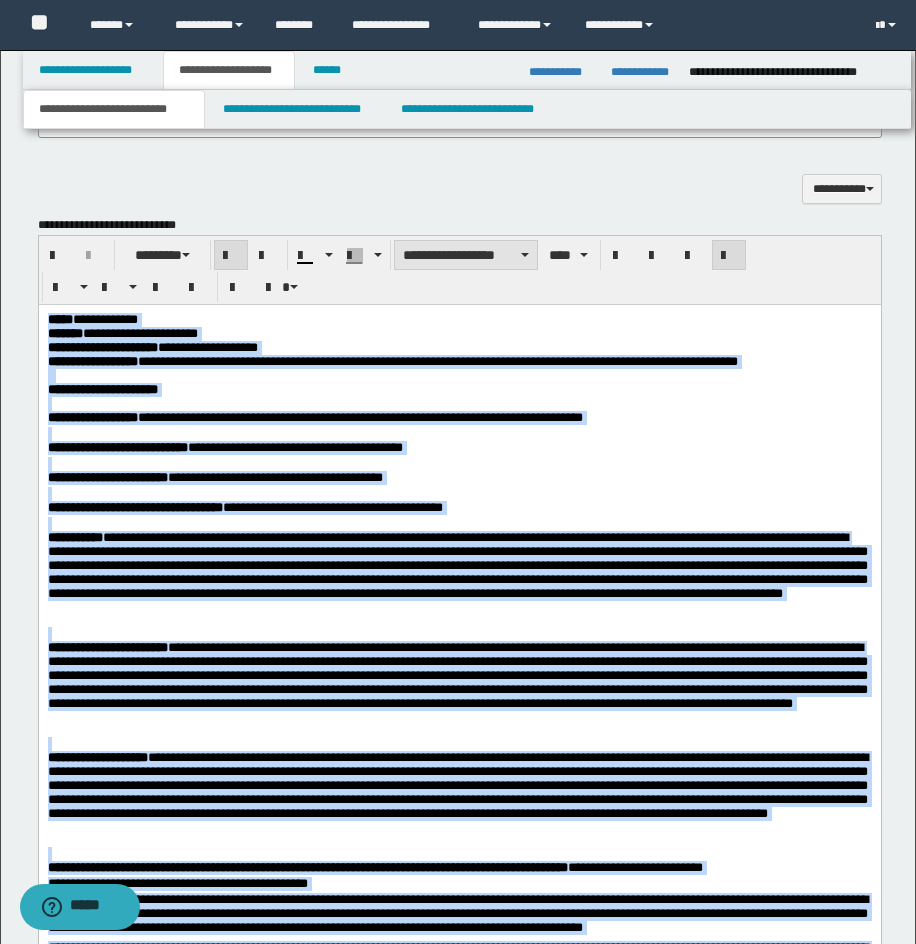 drag, startPoint x: 417, startPoint y: 250, endPoint x: 425, endPoint y: 267, distance: 18.788294 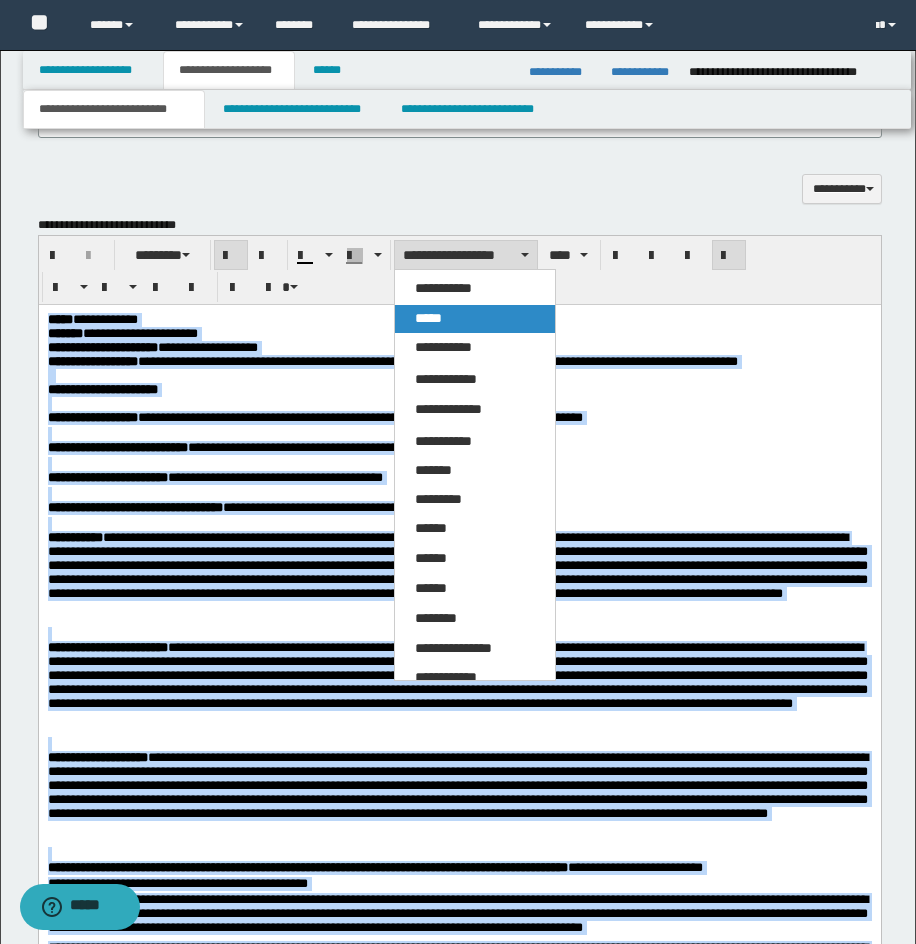 drag, startPoint x: 432, startPoint y: 313, endPoint x: 463, endPoint y: 271, distance: 52.201534 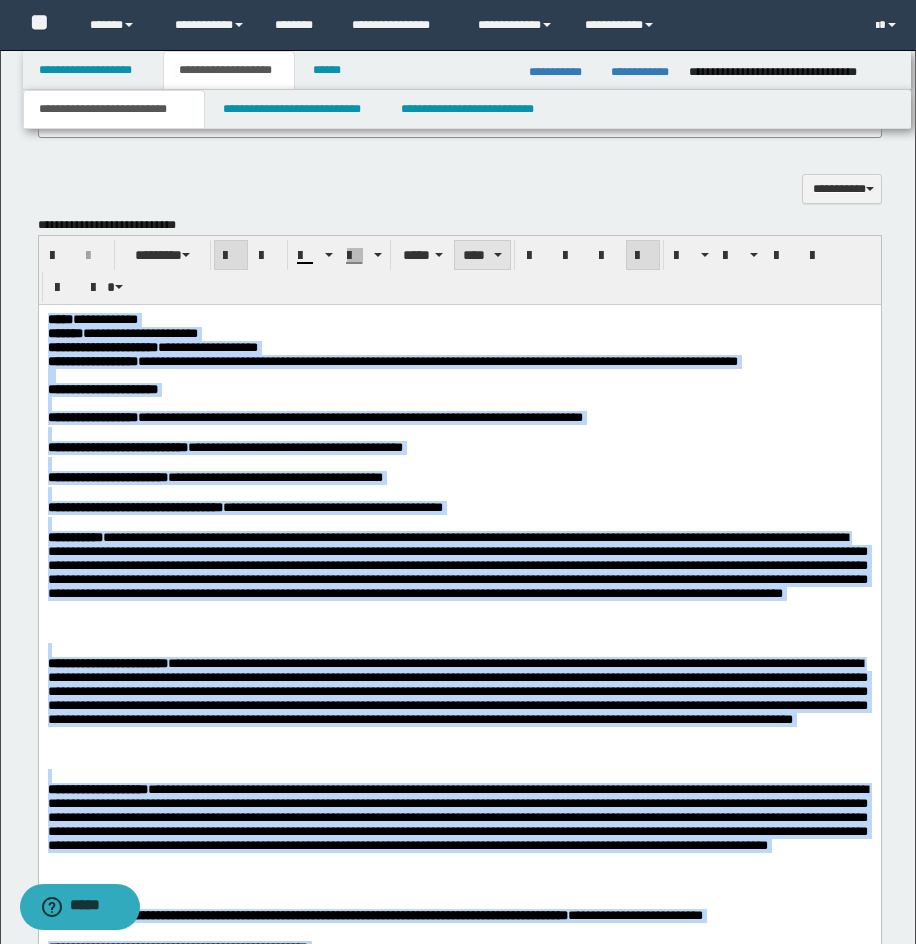 click on "****" at bounding box center [482, 255] 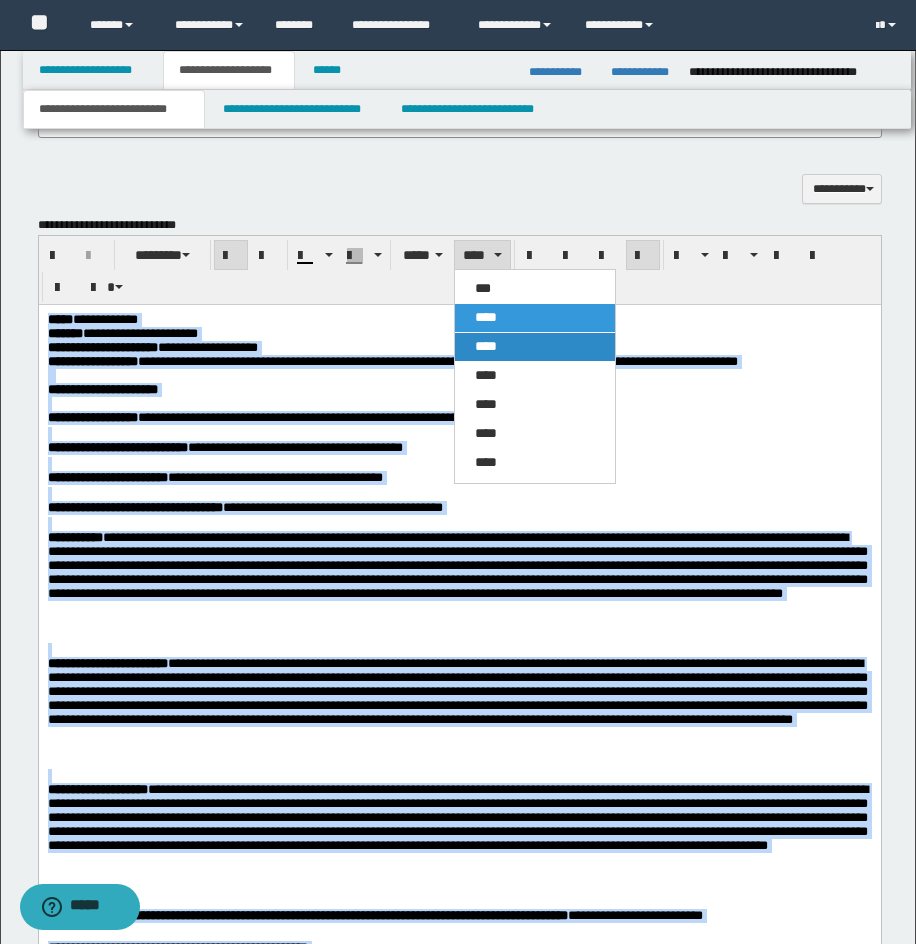 drag, startPoint x: 493, startPoint y: 349, endPoint x: 454, endPoint y: 4, distance: 347.19736 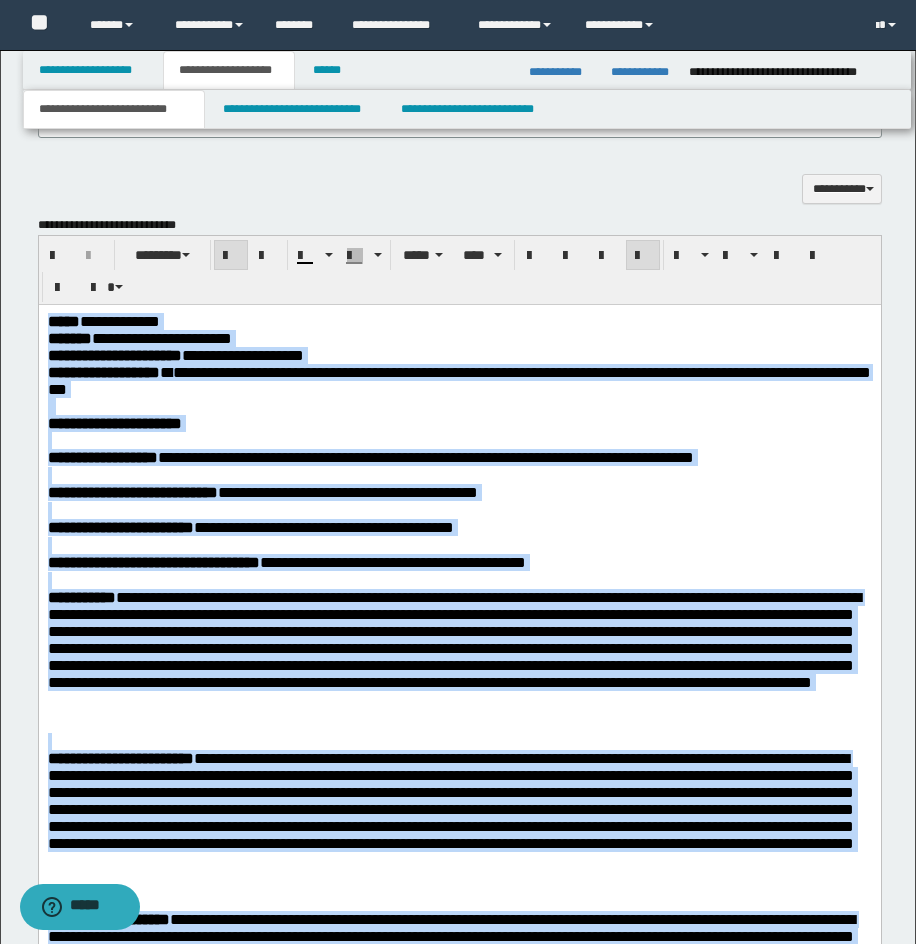 drag, startPoint x: 487, startPoint y: 251, endPoint x: 491, endPoint y: 271, distance: 20.396078 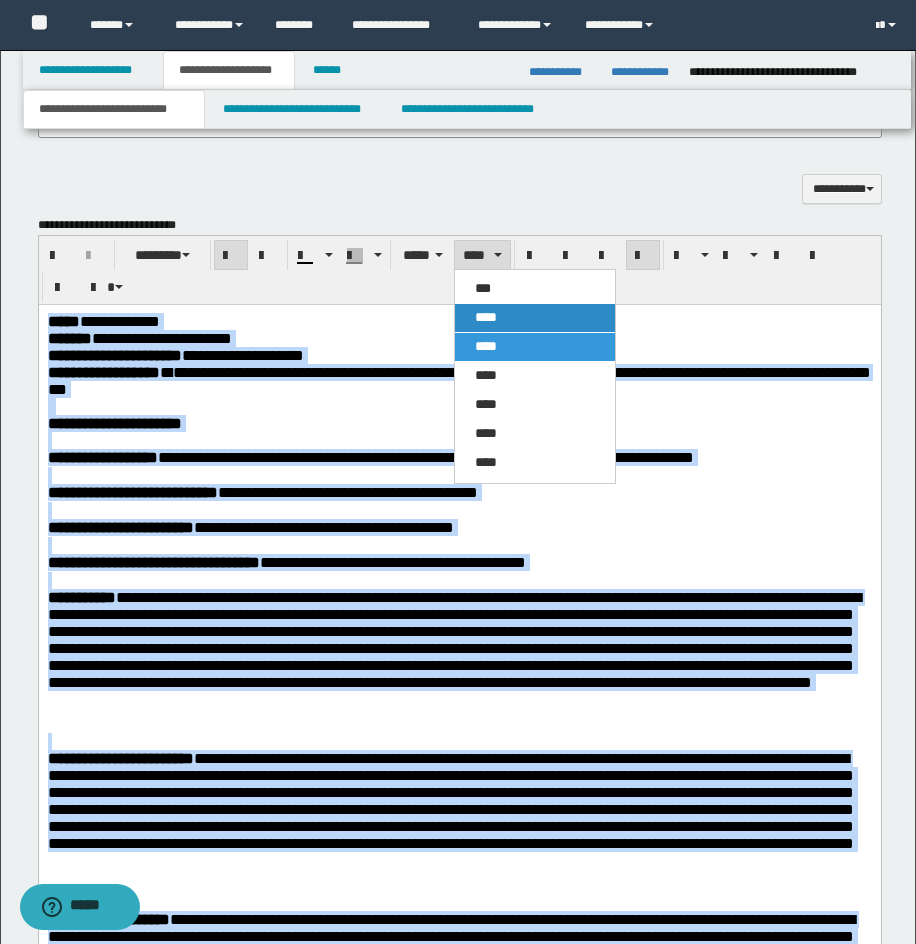 drag, startPoint x: 500, startPoint y: 318, endPoint x: 481, endPoint y: 5, distance: 313.57614 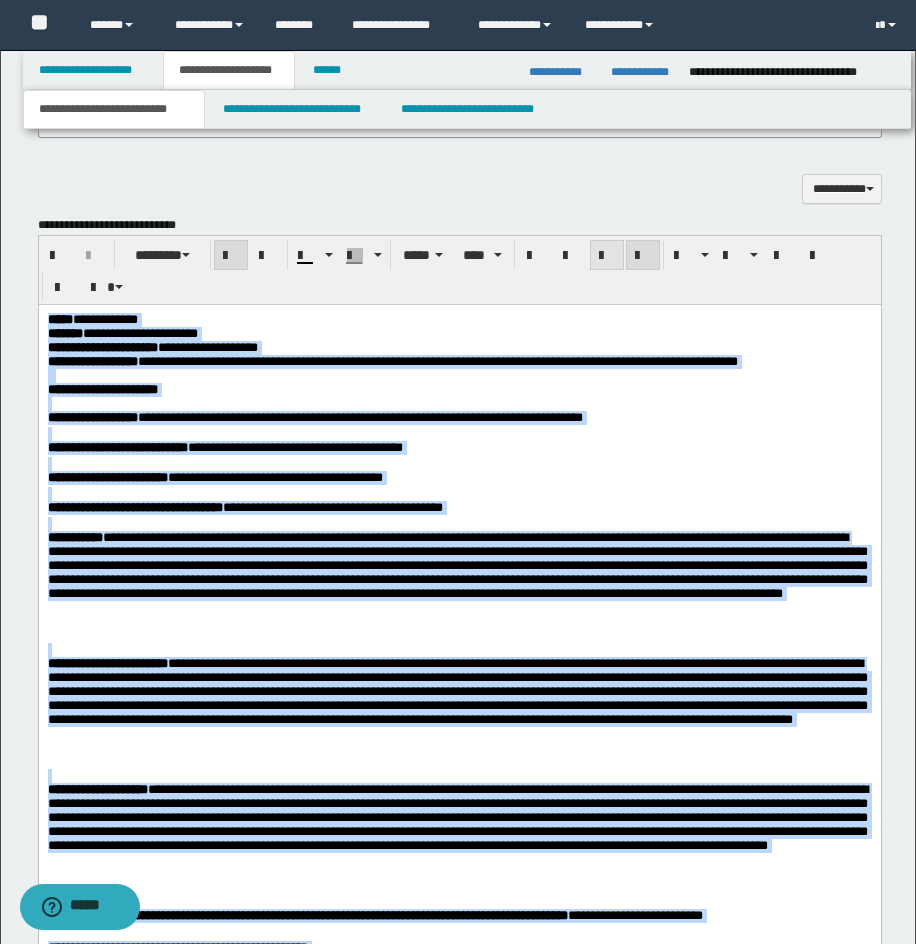 click at bounding box center (607, 255) 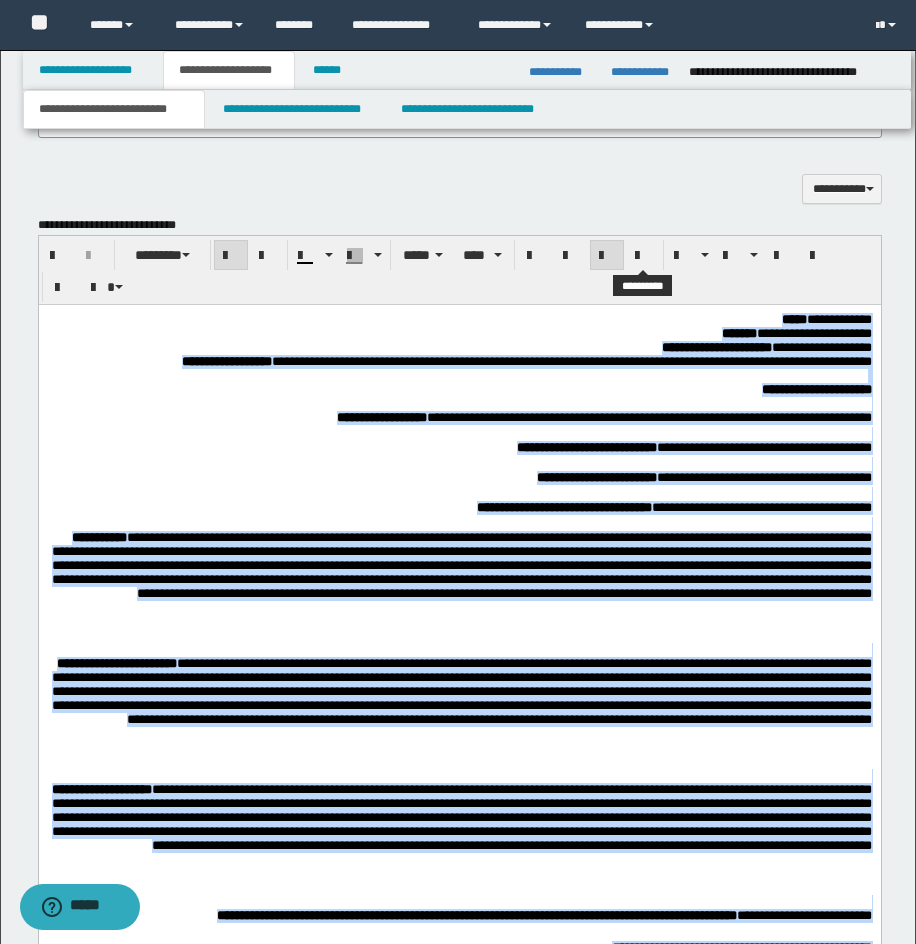 drag, startPoint x: 643, startPoint y: 251, endPoint x: 630, endPoint y: 296, distance: 46.840153 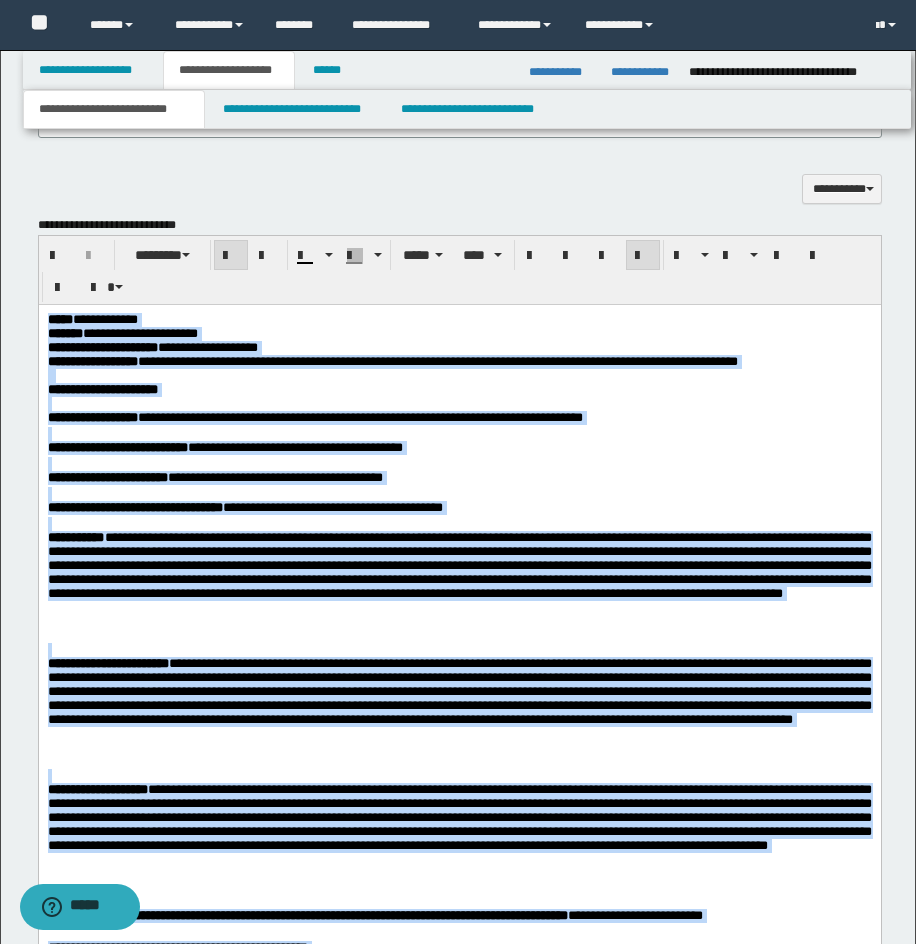 click at bounding box center [459, 376] 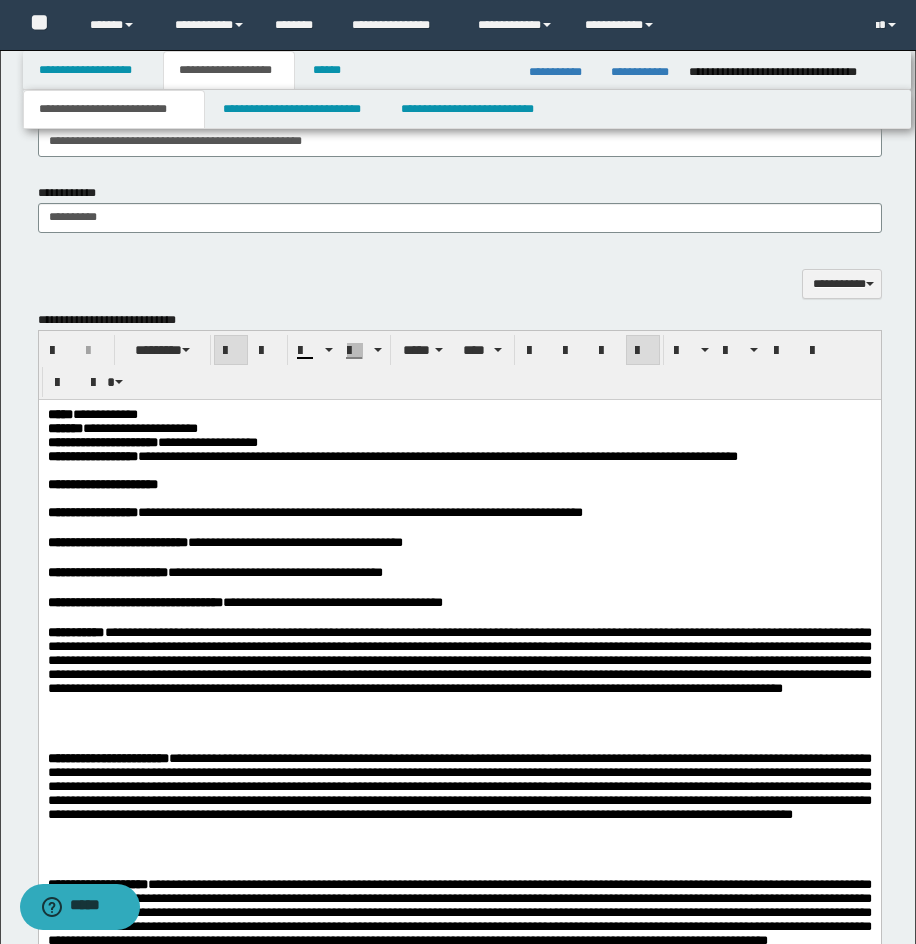 scroll, scrollTop: 1818, scrollLeft: 0, axis: vertical 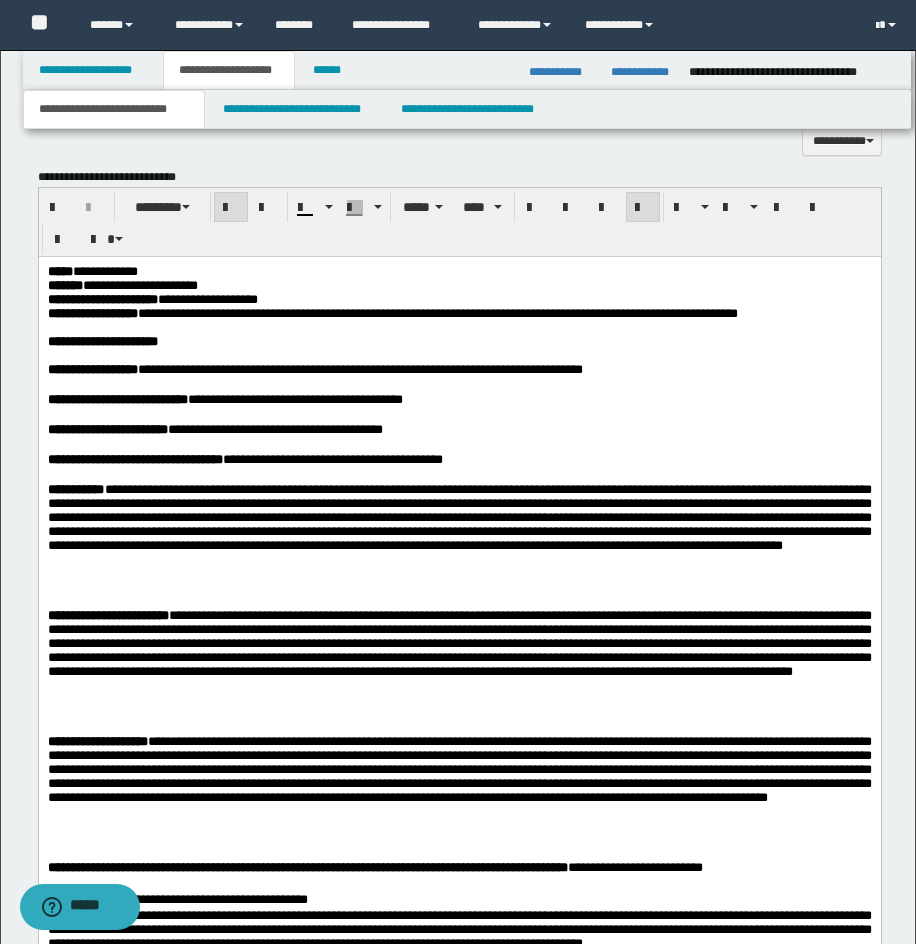 click on "**********" at bounding box center [92, 271] 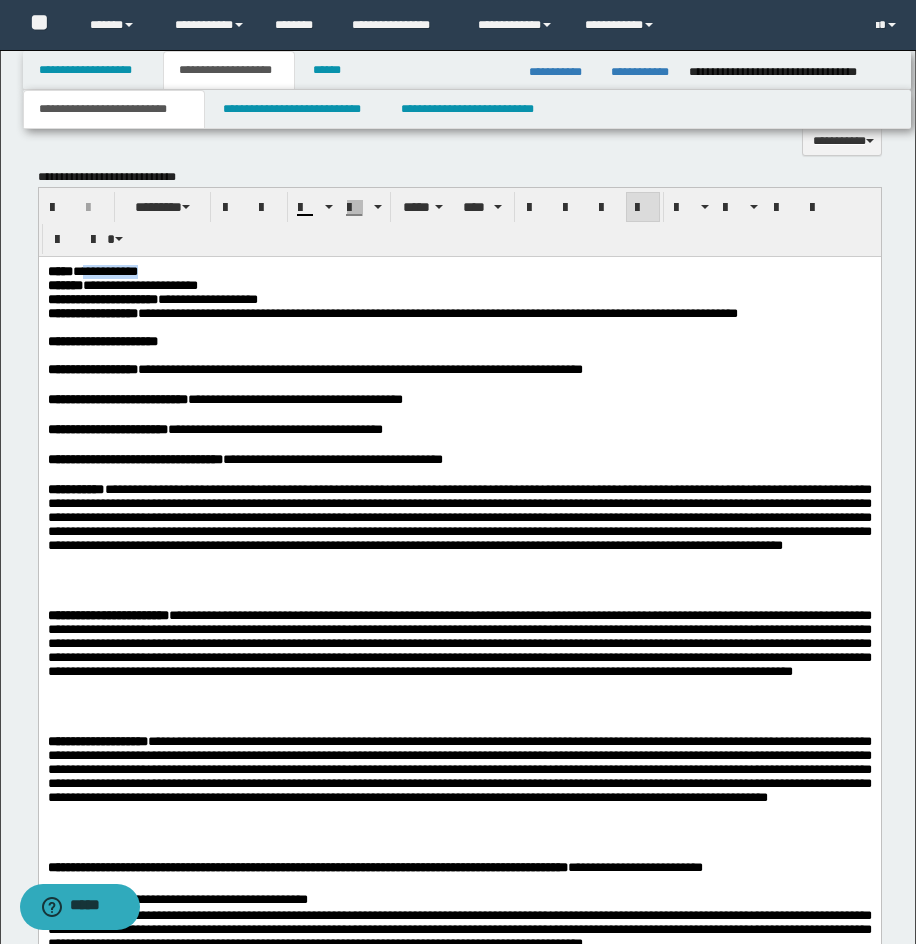 click on "**********" at bounding box center [92, 271] 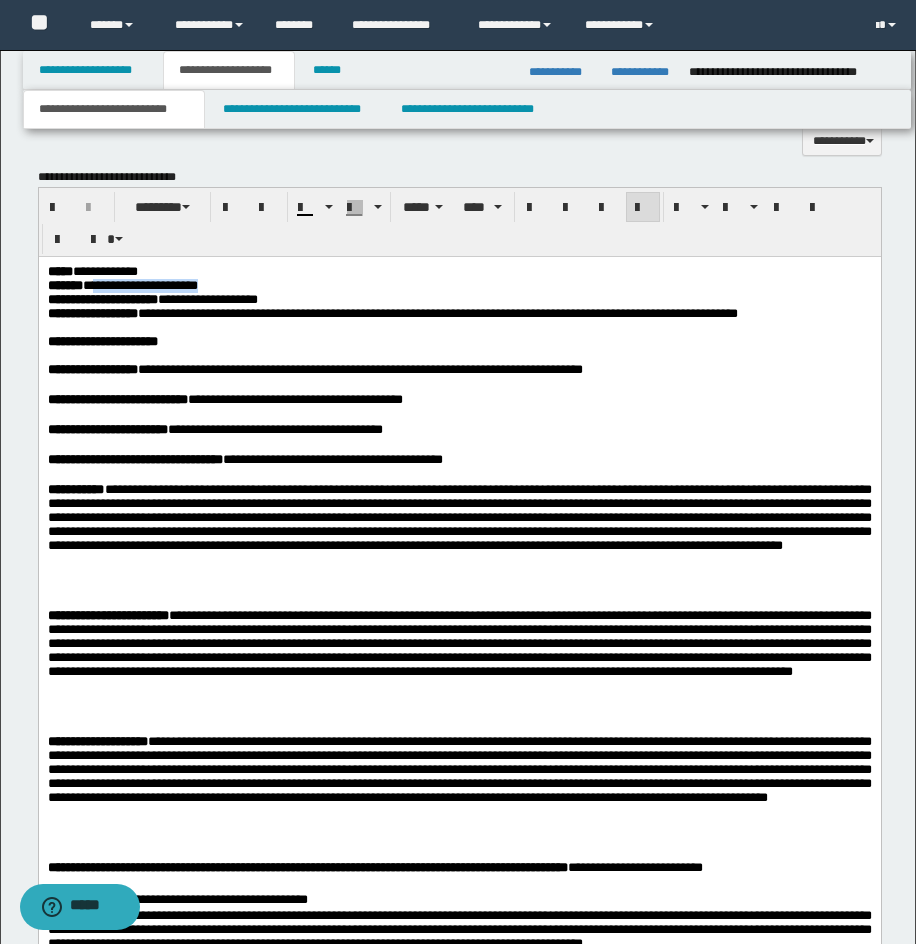 drag, startPoint x: 142, startPoint y: 286, endPoint x: 251, endPoint y: 287, distance: 109.004585 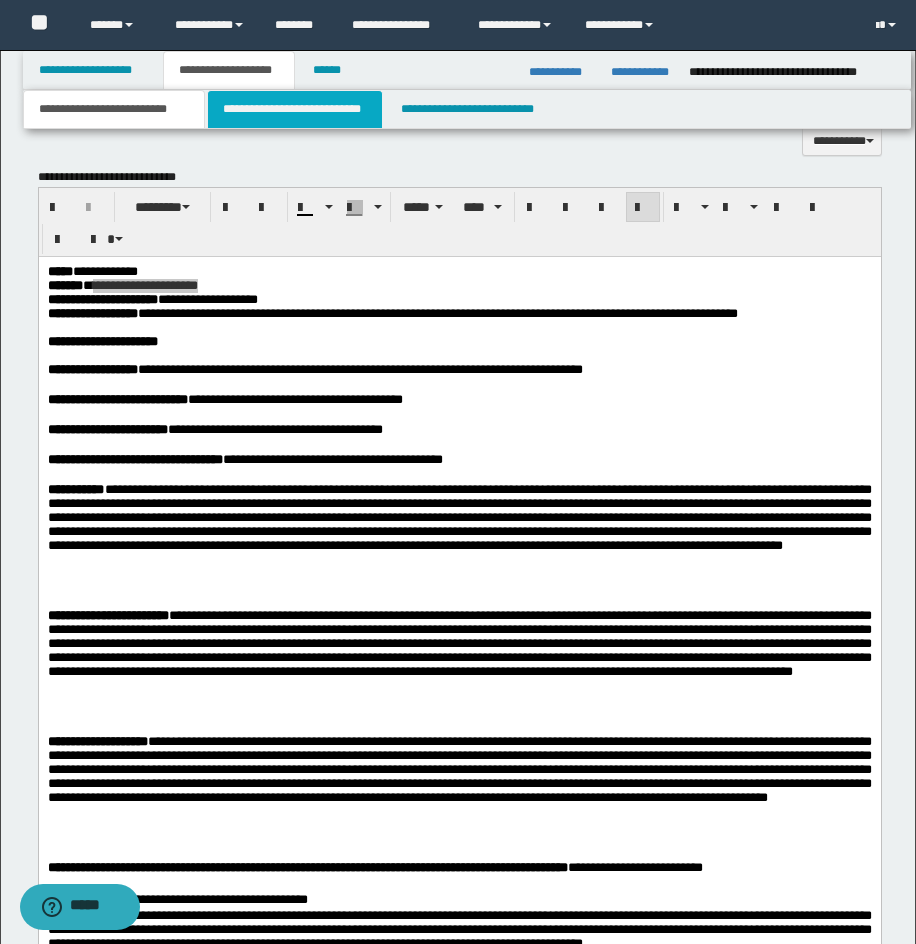 click on "**********" at bounding box center (295, 109) 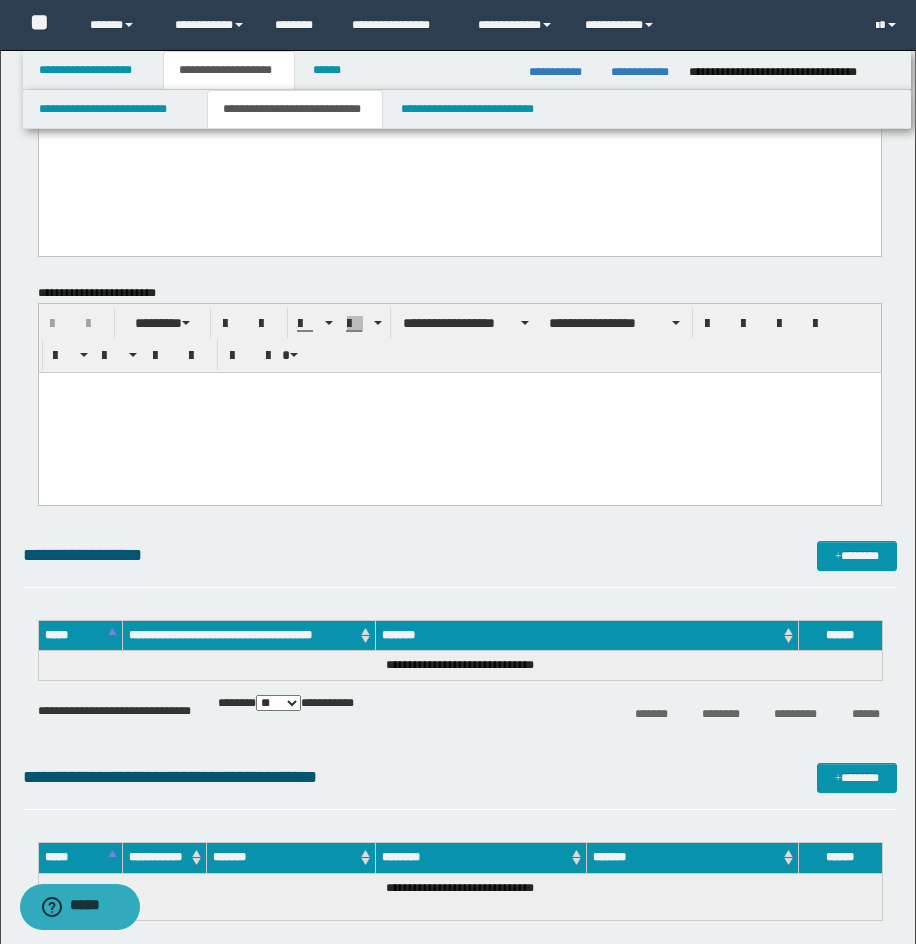 scroll, scrollTop: 942, scrollLeft: 0, axis: vertical 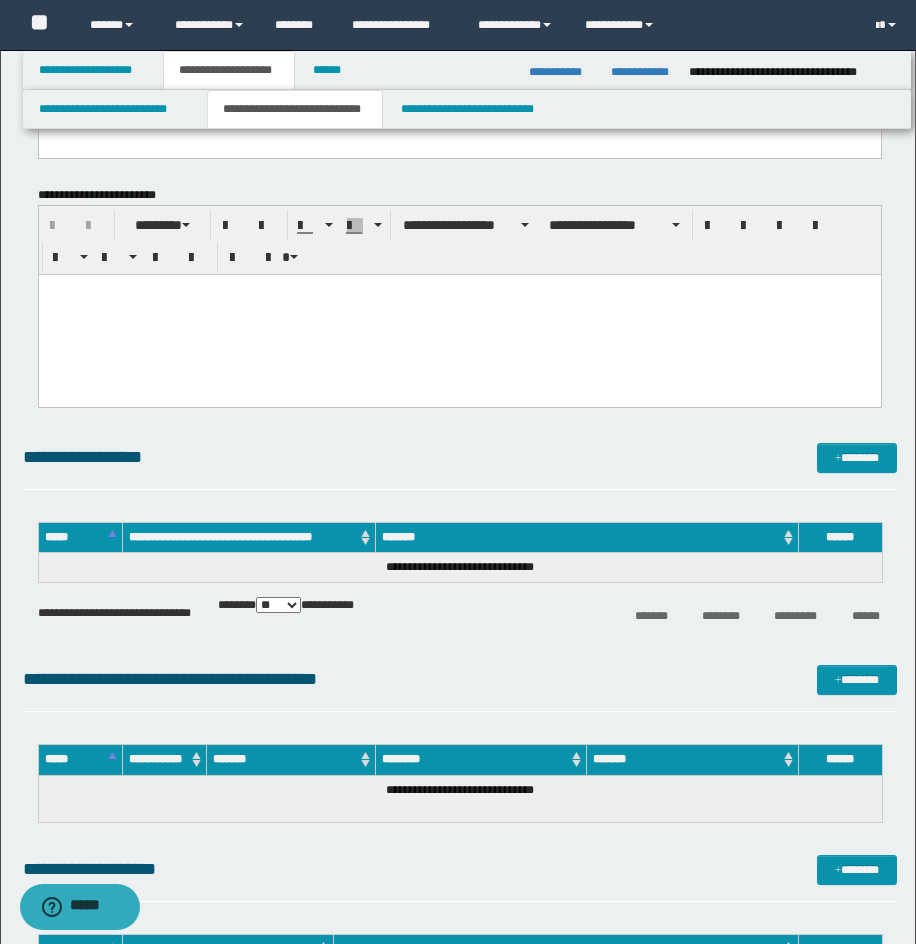 click at bounding box center [459, 314] 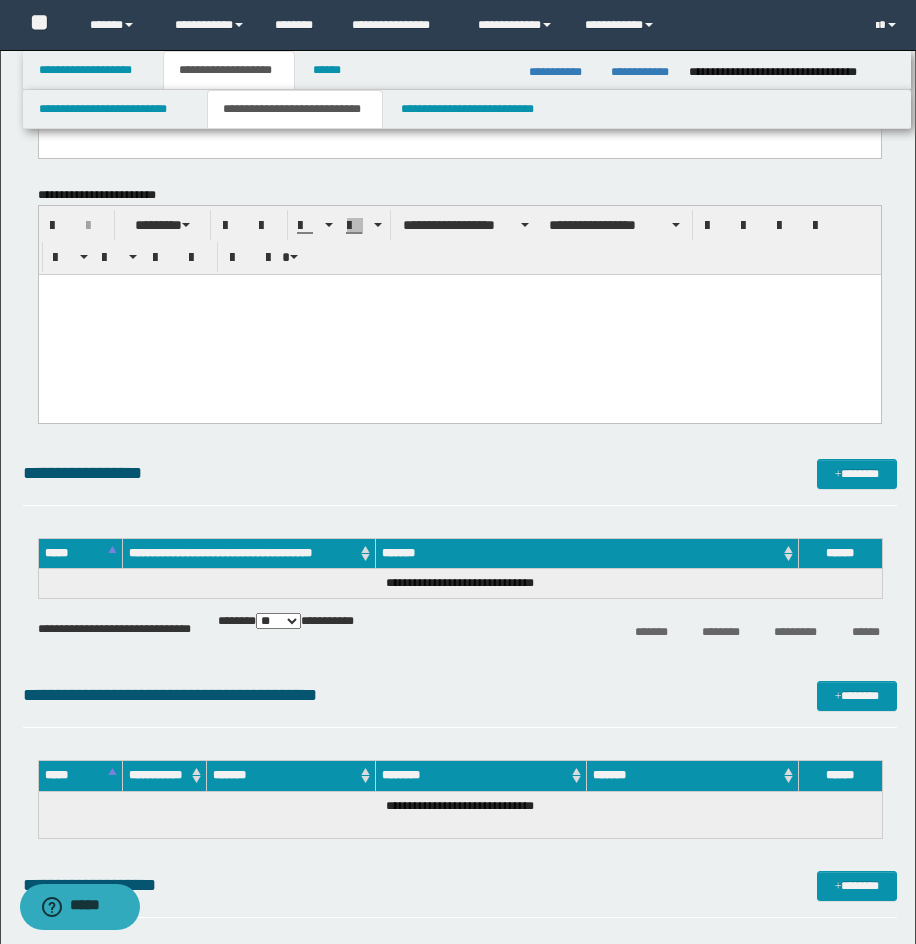 type 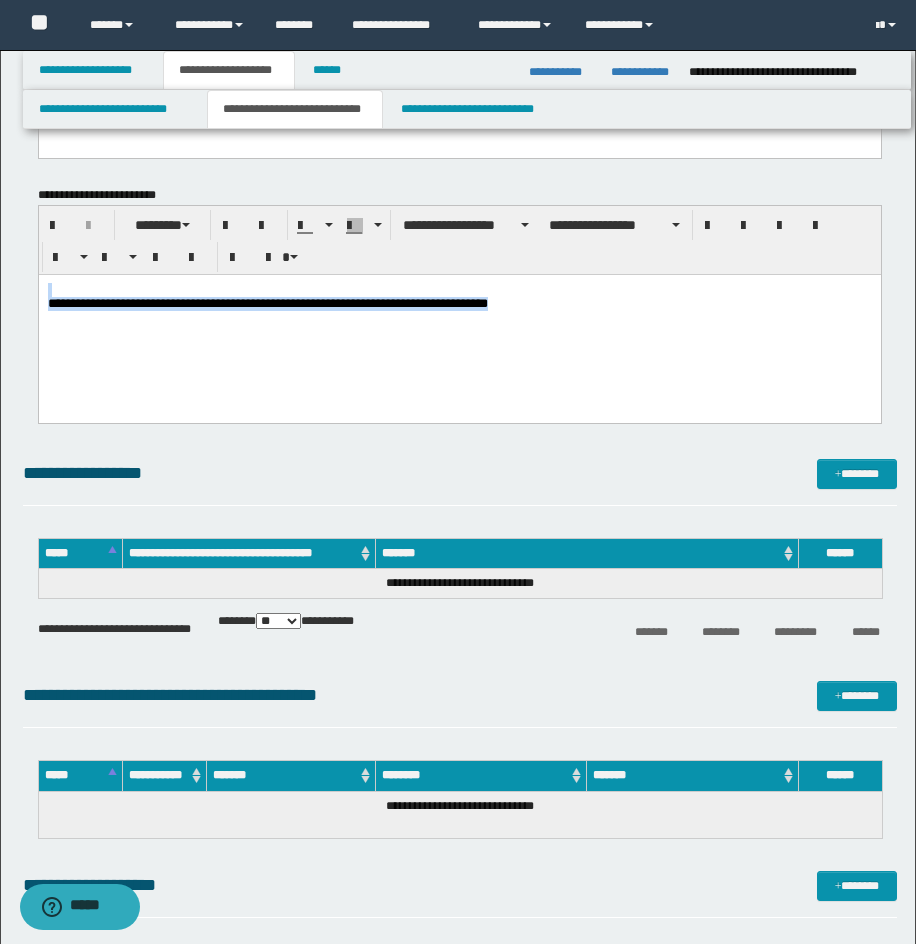 drag, startPoint x: 631, startPoint y: 331, endPoint x: 37, endPoint y: 269, distance: 597.2269 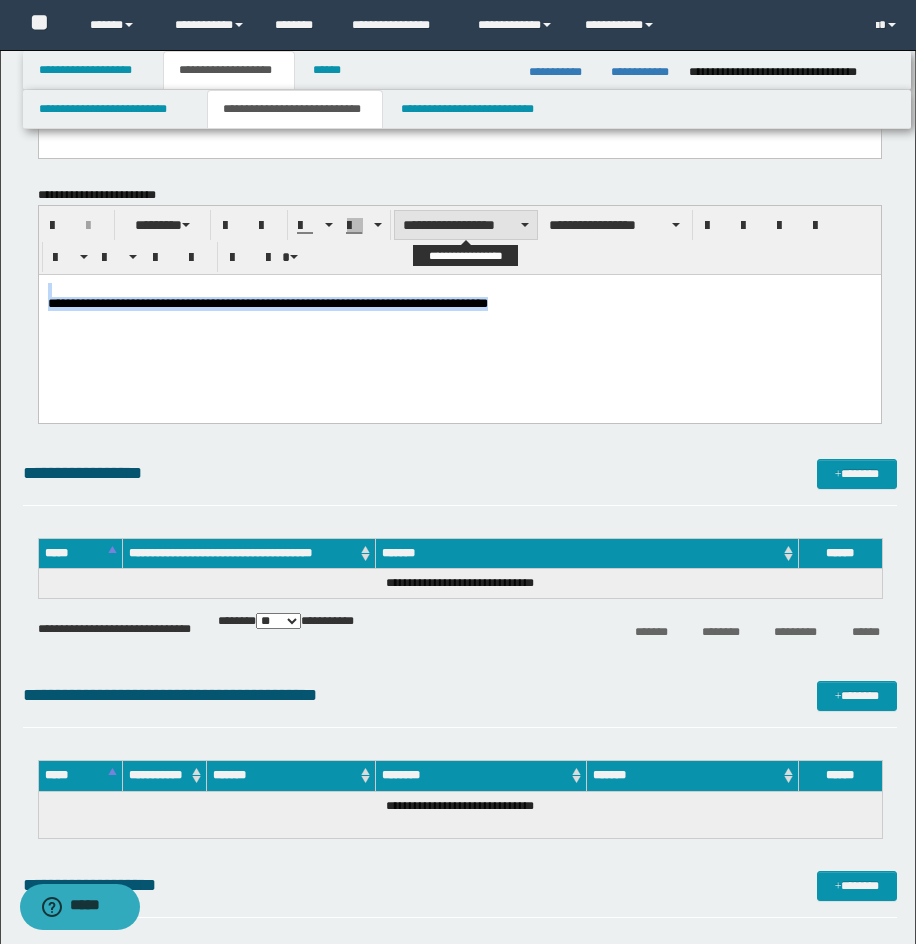 click on "**********" at bounding box center (466, 225) 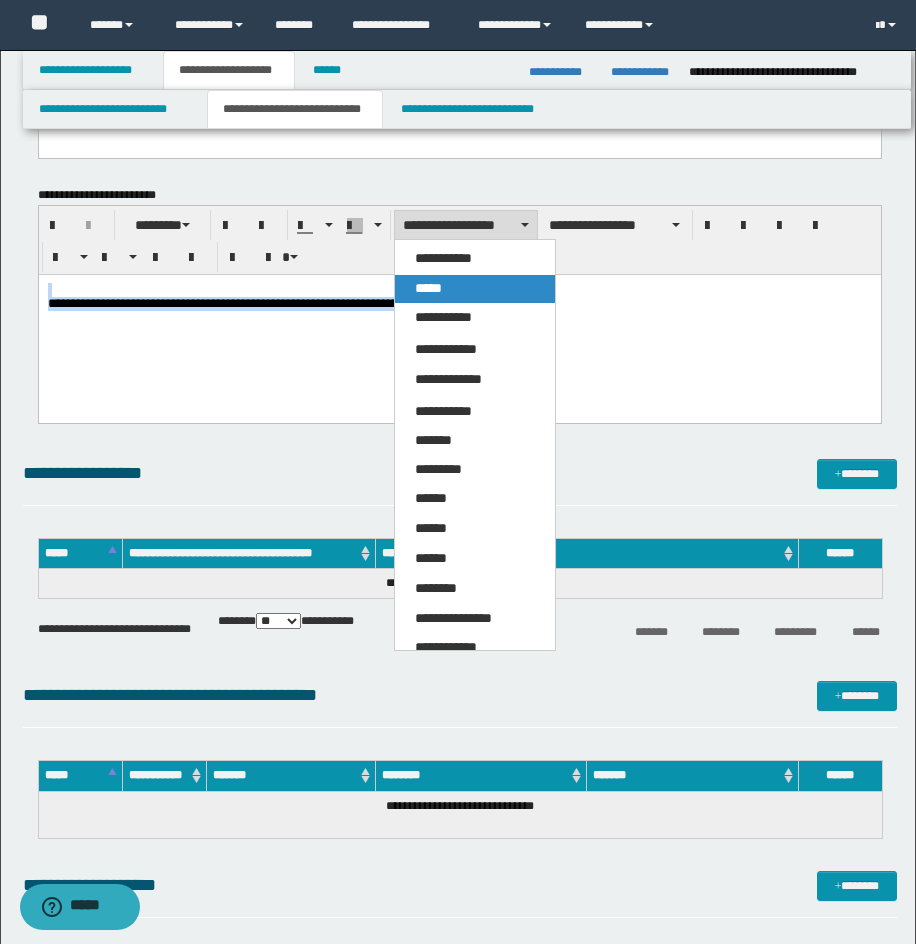 click on "*****" at bounding box center (475, 289) 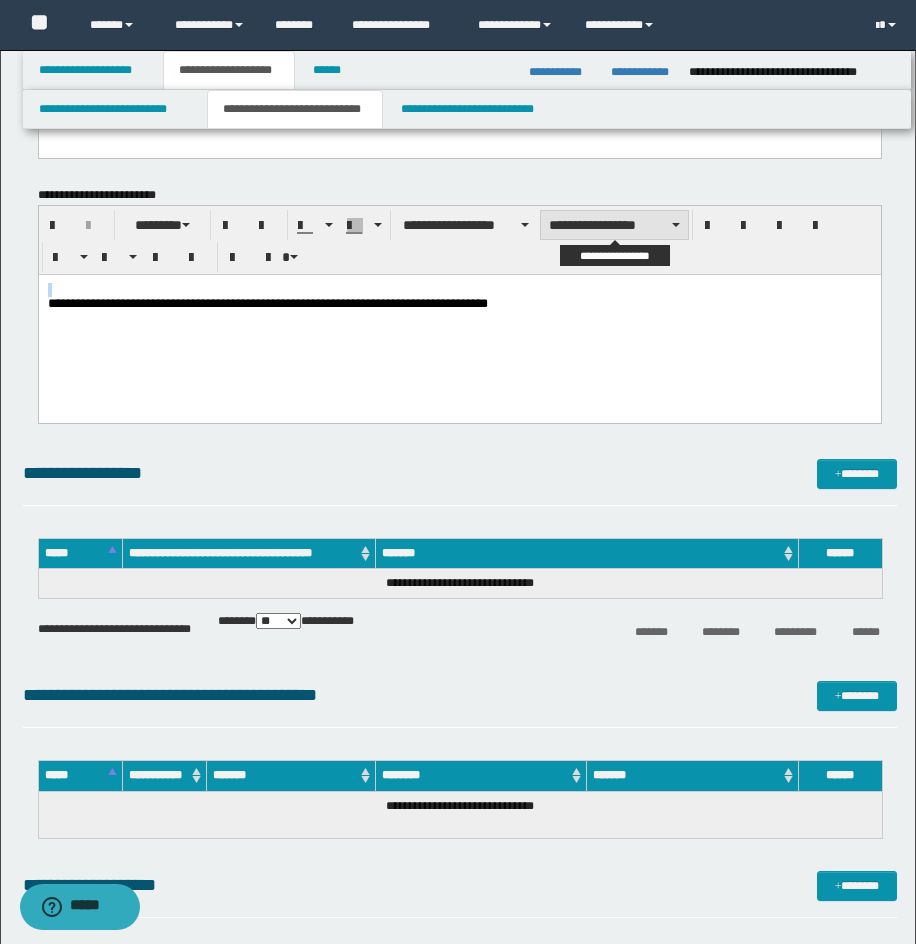 click on "**********" at bounding box center [614, 225] 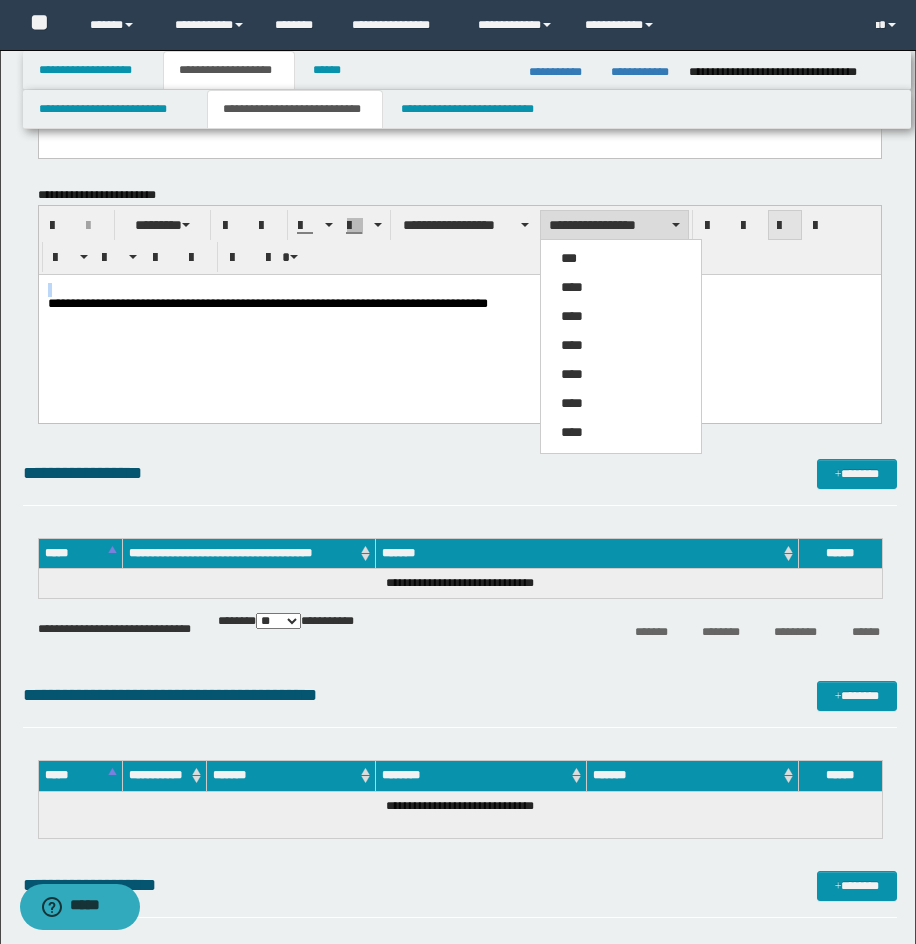drag, startPoint x: 571, startPoint y: 279, endPoint x: 801, endPoint y: 233, distance: 234.5549 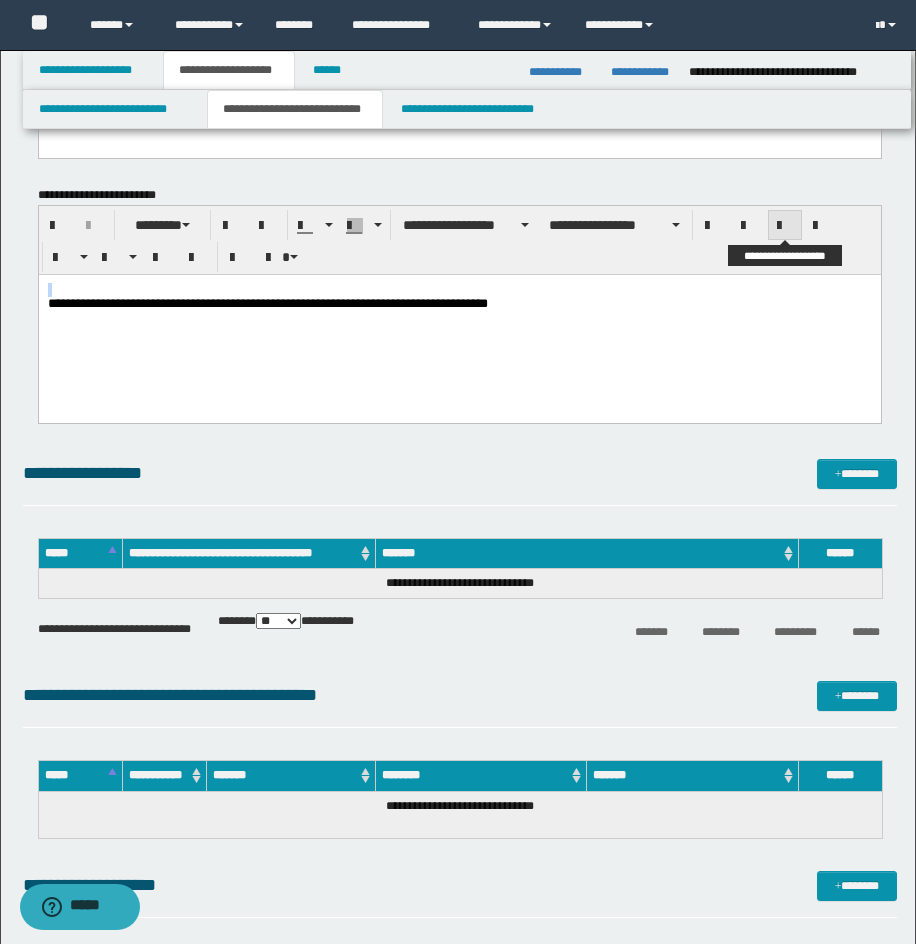 drag, startPoint x: 788, startPoint y: 226, endPoint x: 817, endPoint y: 220, distance: 29.614185 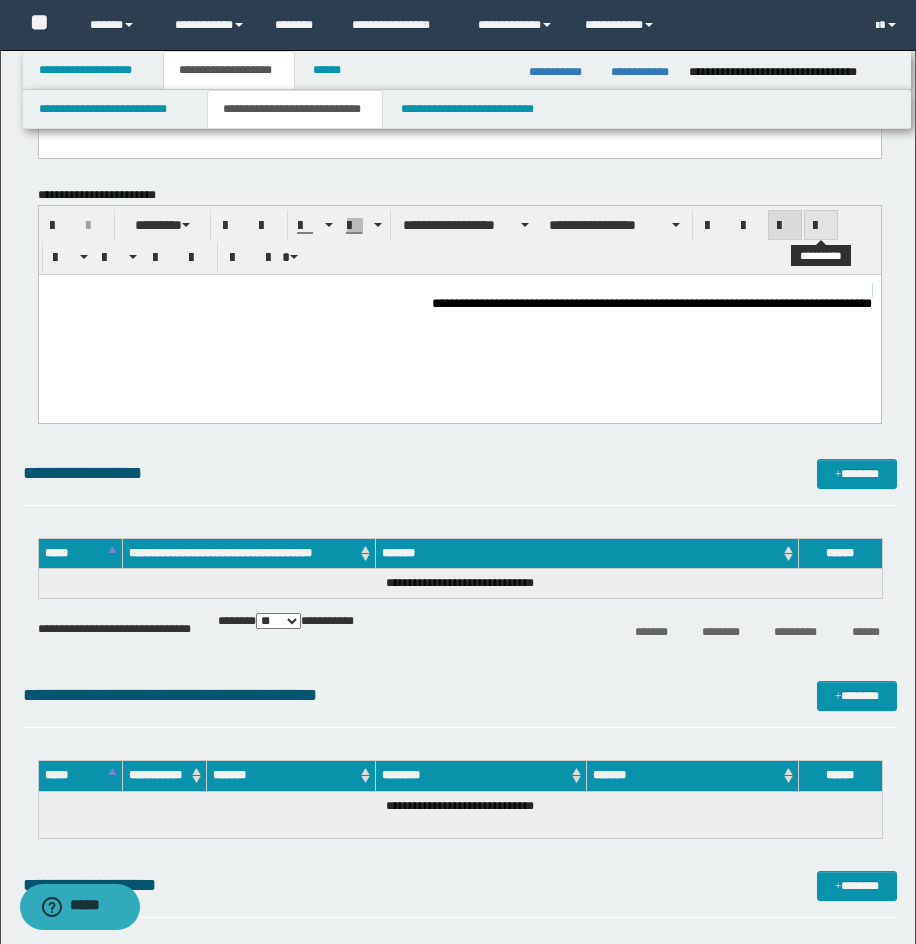 click at bounding box center [821, 226] 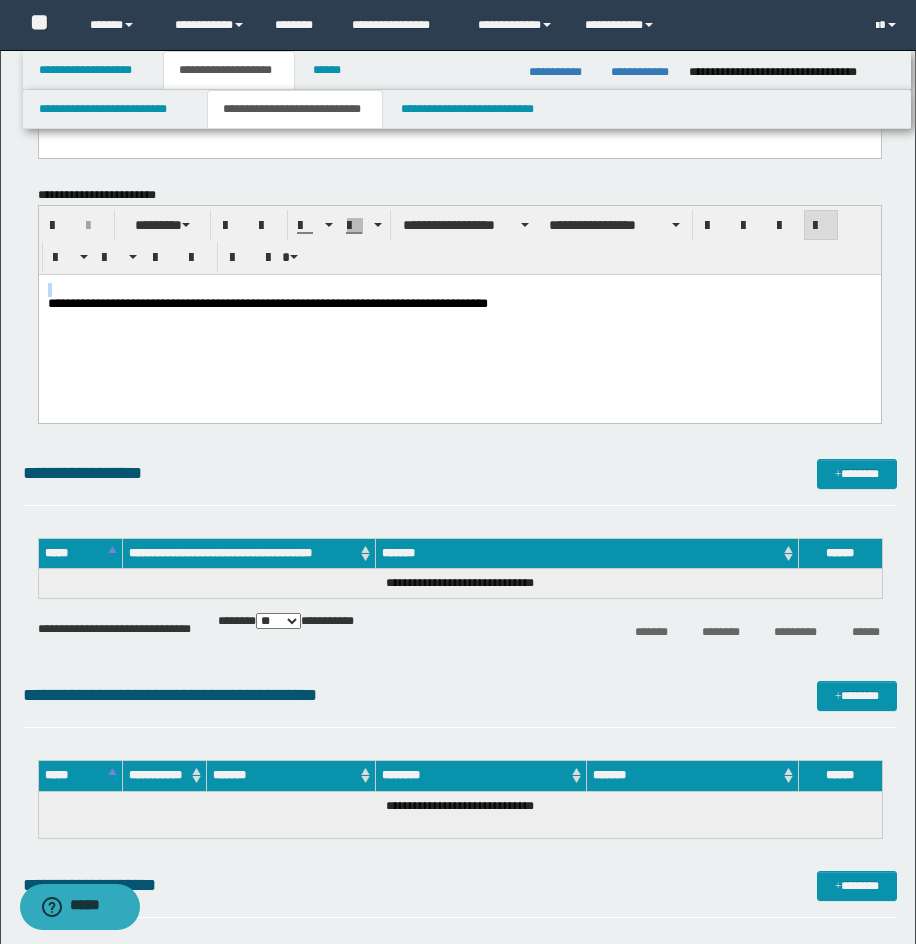 click on "**********" at bounding box center (459, 322) 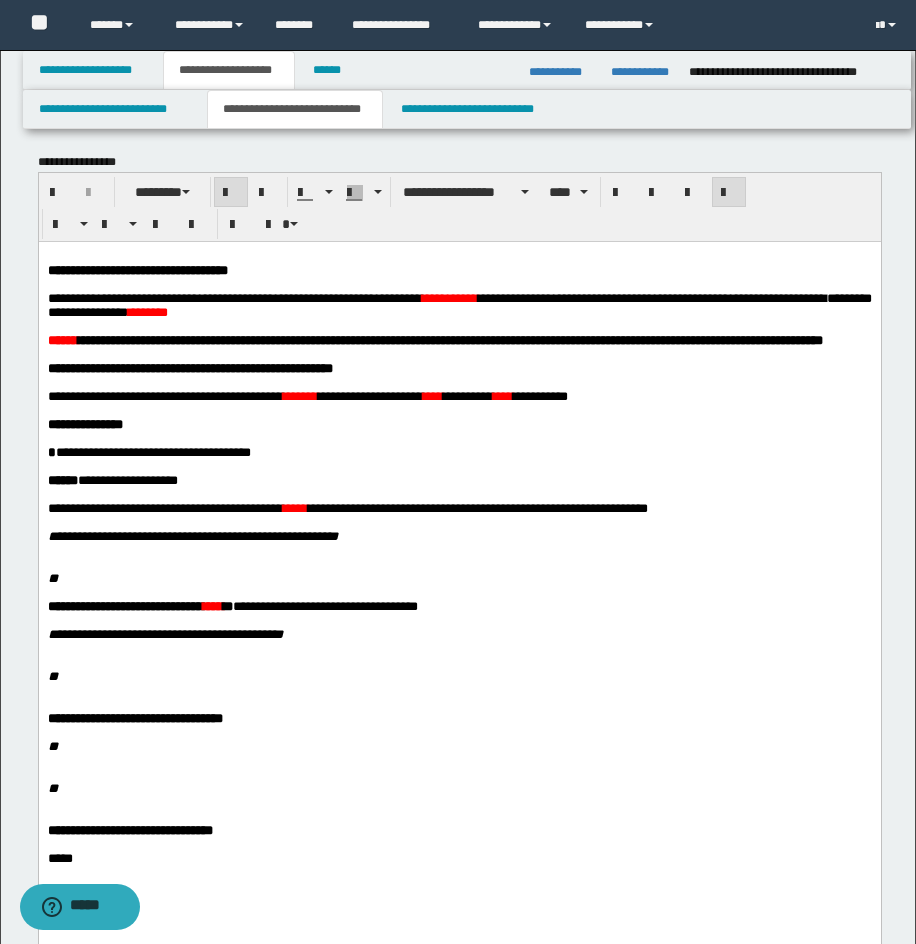 scroll, scrollTop: 3, scrollLeft: 0, axis: vertical 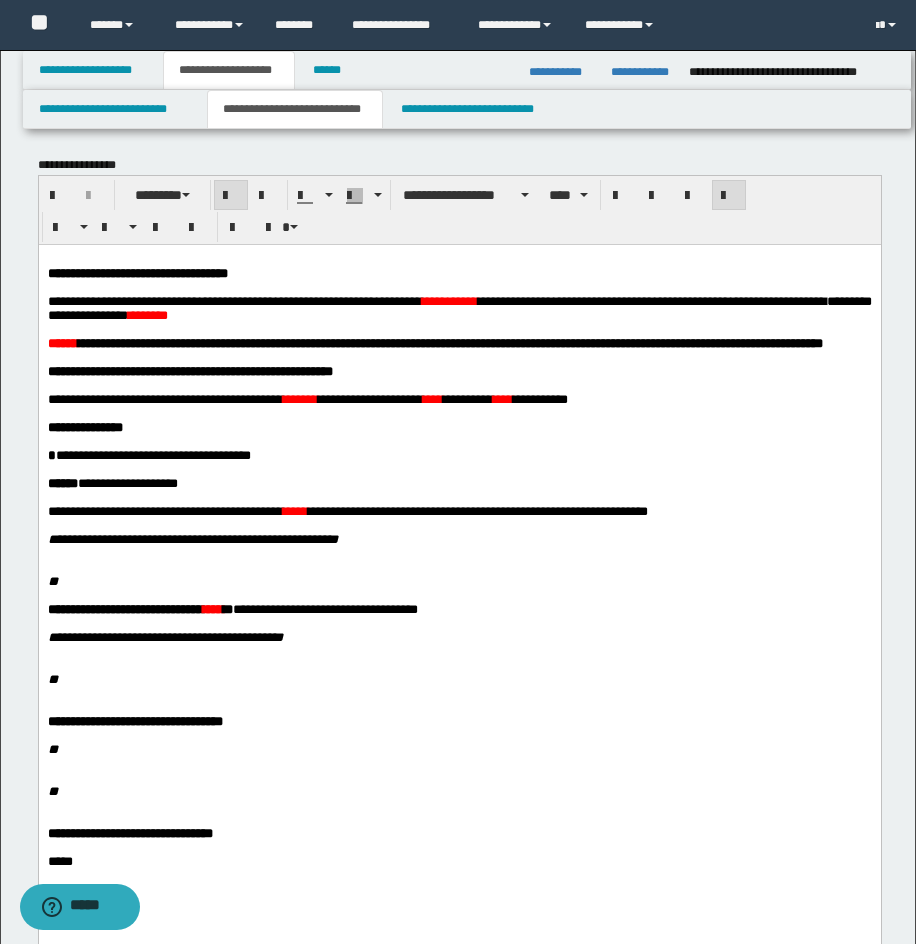 click on "******" at bounding box center (62, 342) 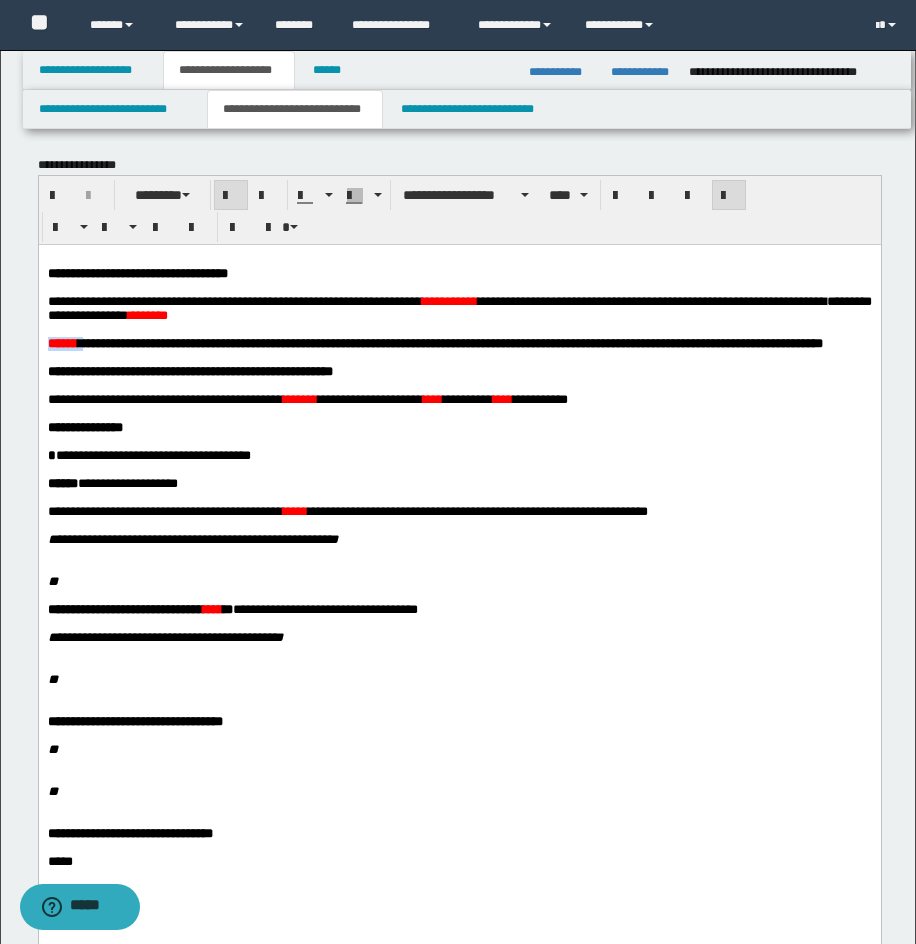 click on "******" at bounding box center [62, 342] 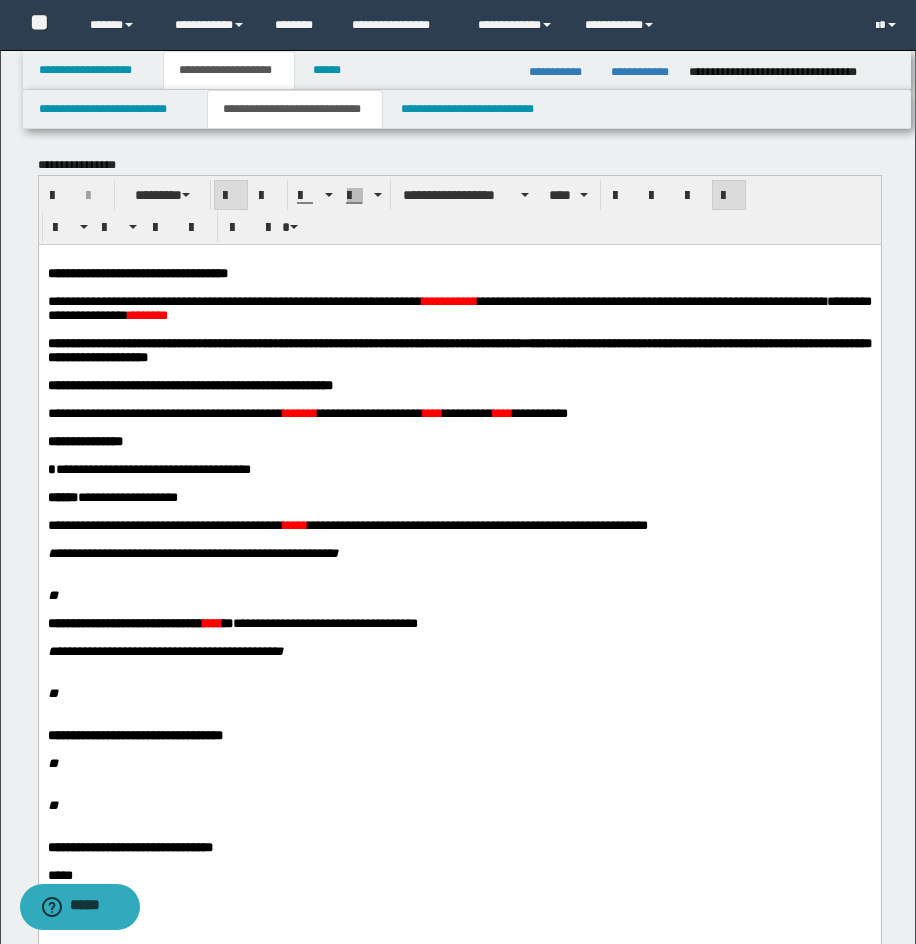 click on "**********" at bounding box center [284, 342] 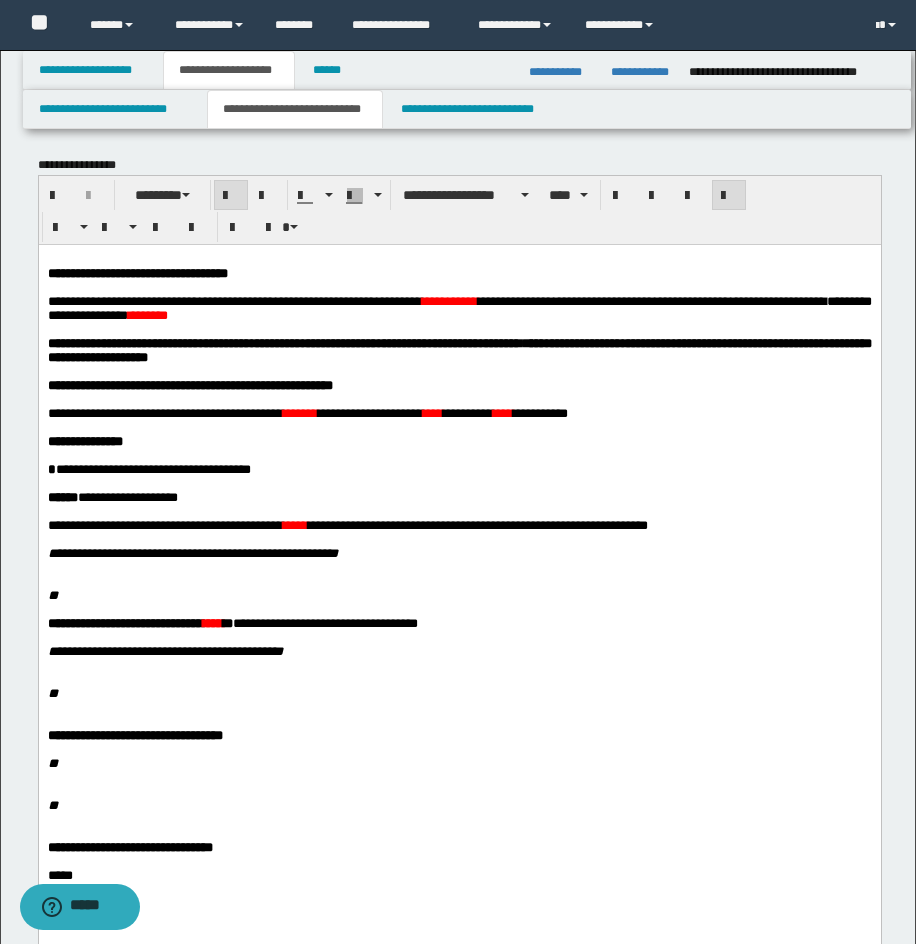 click on "**********" at bounding box center [283, 342] 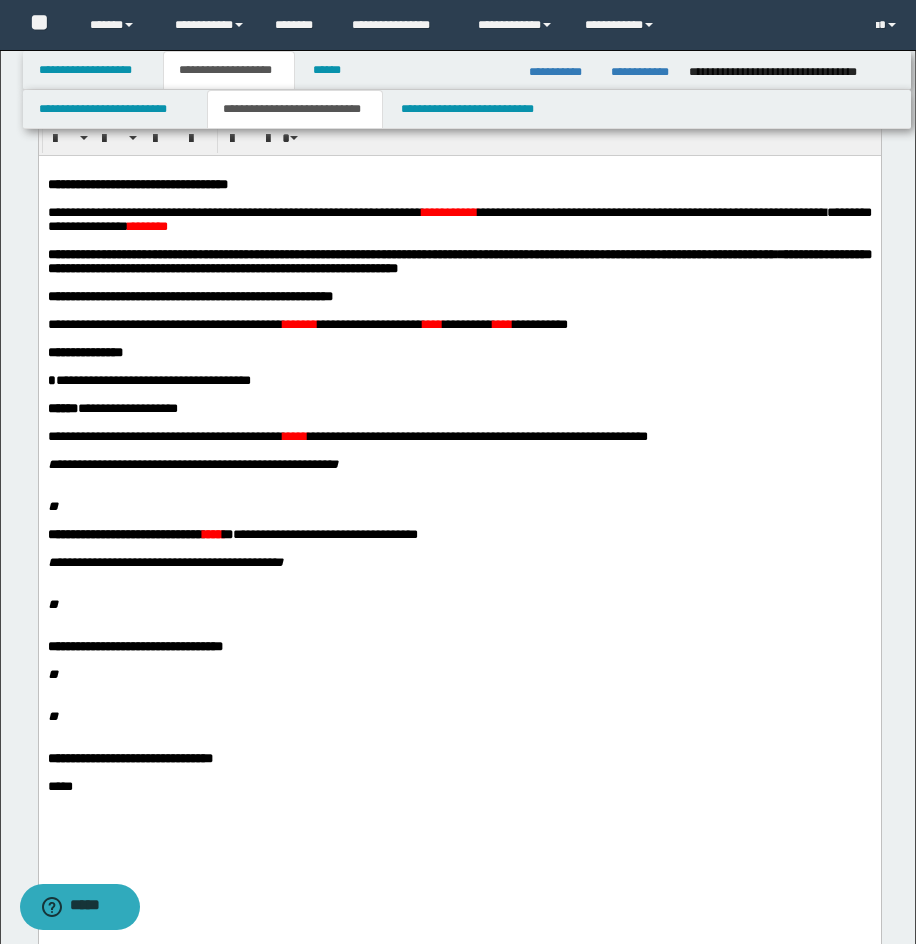scroll, scrollTop: 118, scrollLeft: 0, axis: vertical 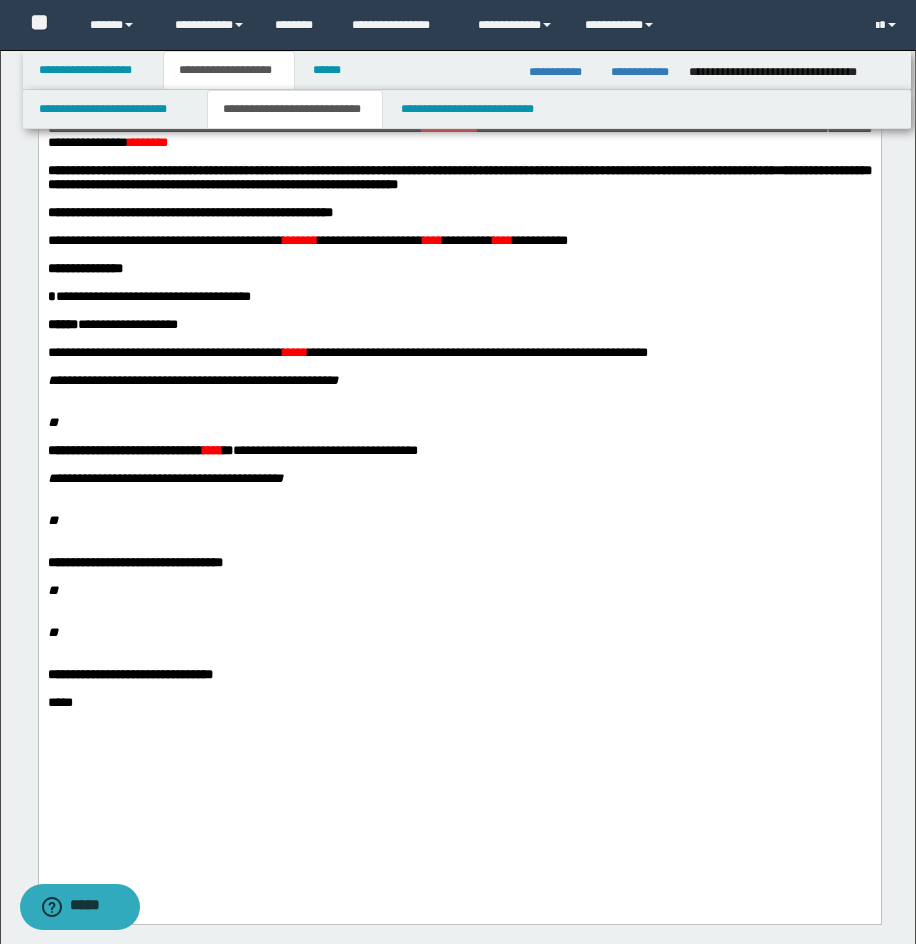 click on "******" at bounding box center [299, 239] 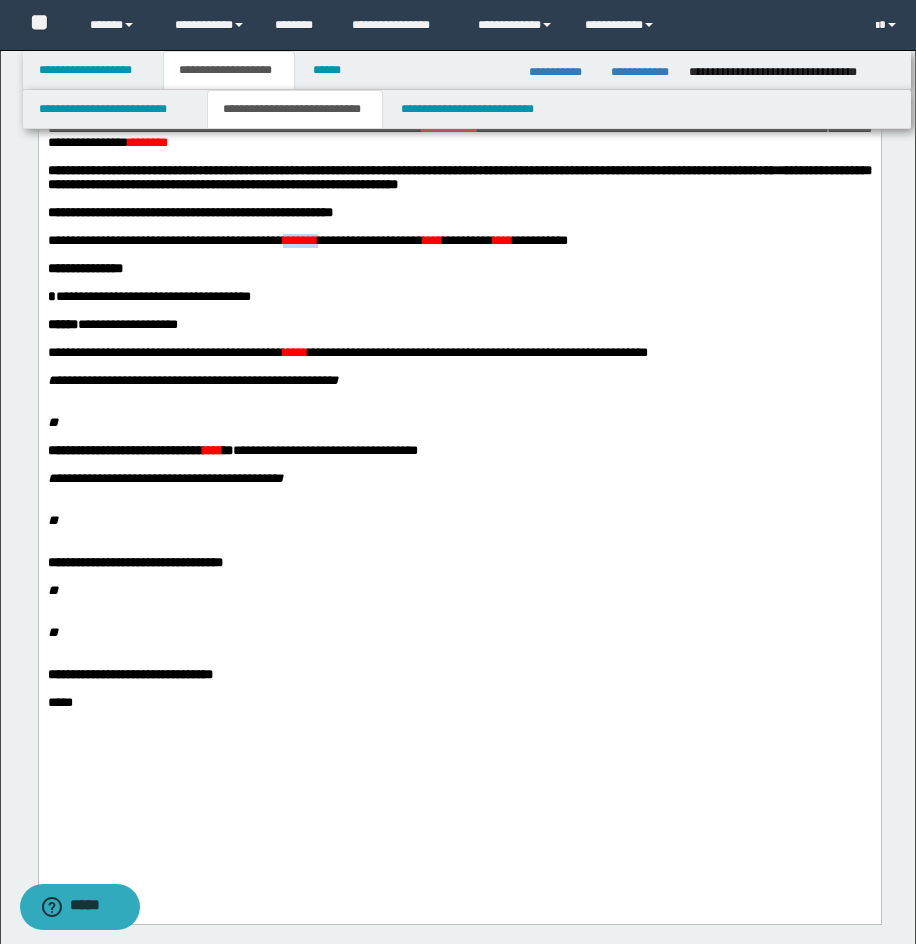 click on "******" at bounding box center [299, 239] 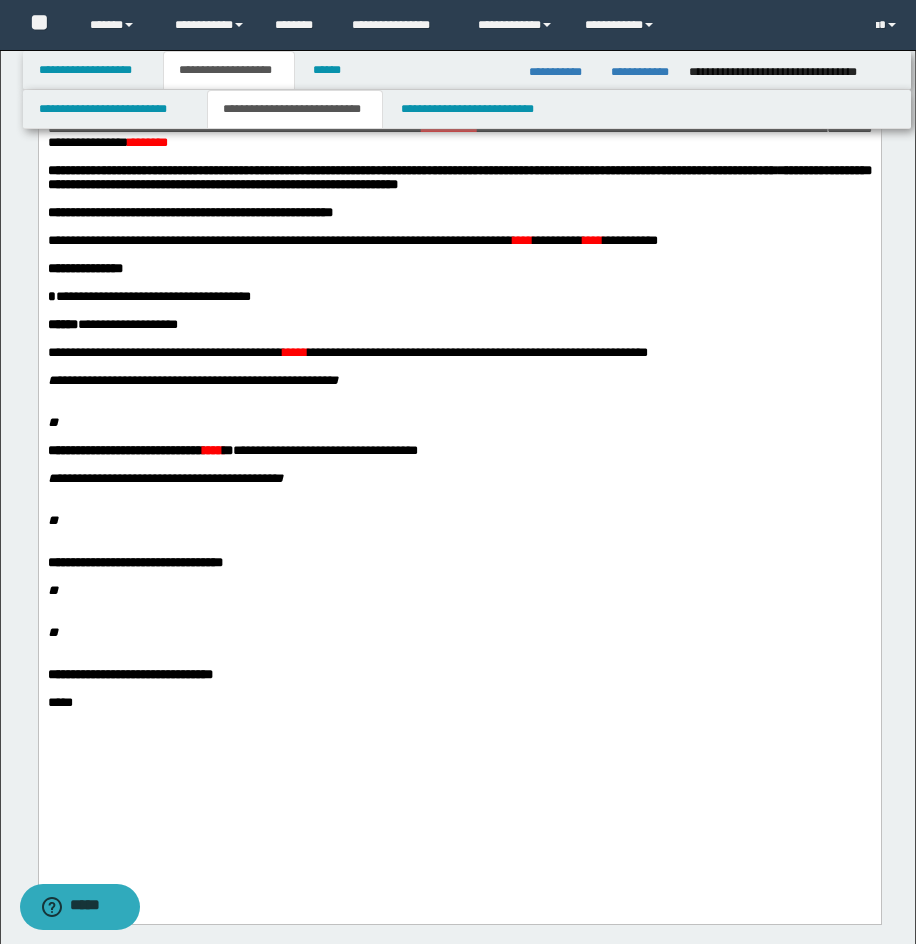 click on "*****" at bounding box center [294, 351] 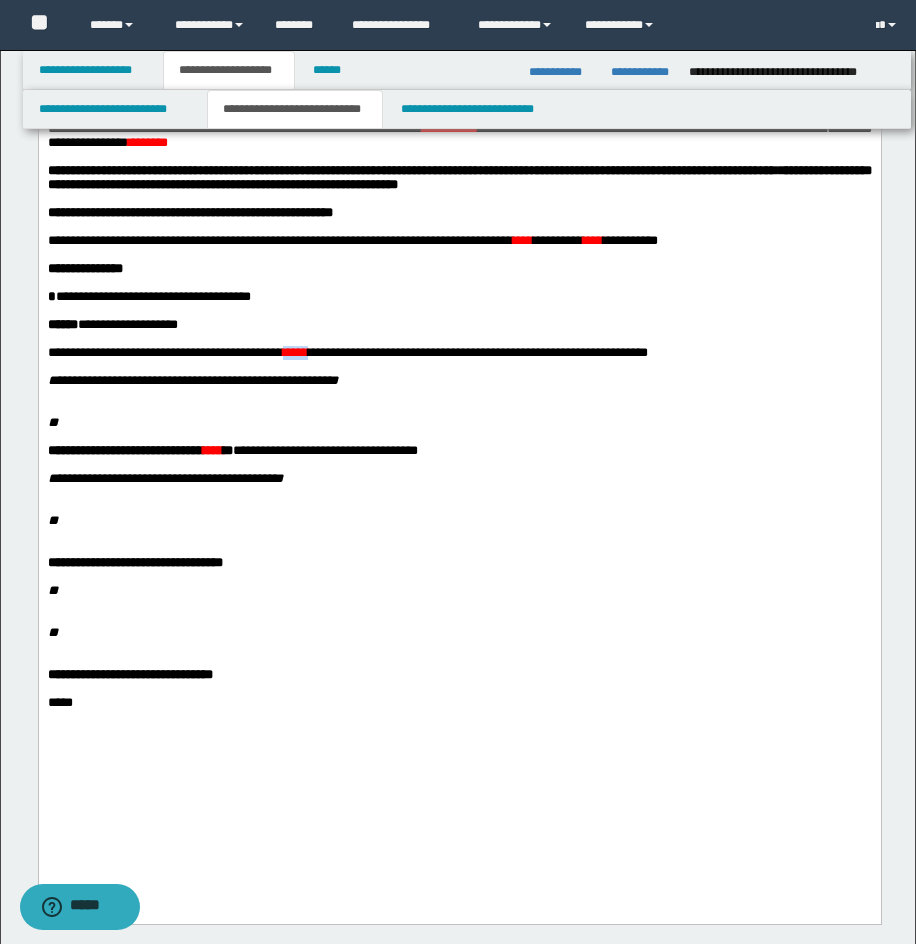 click on "*****" at bounding box center [294, 351] 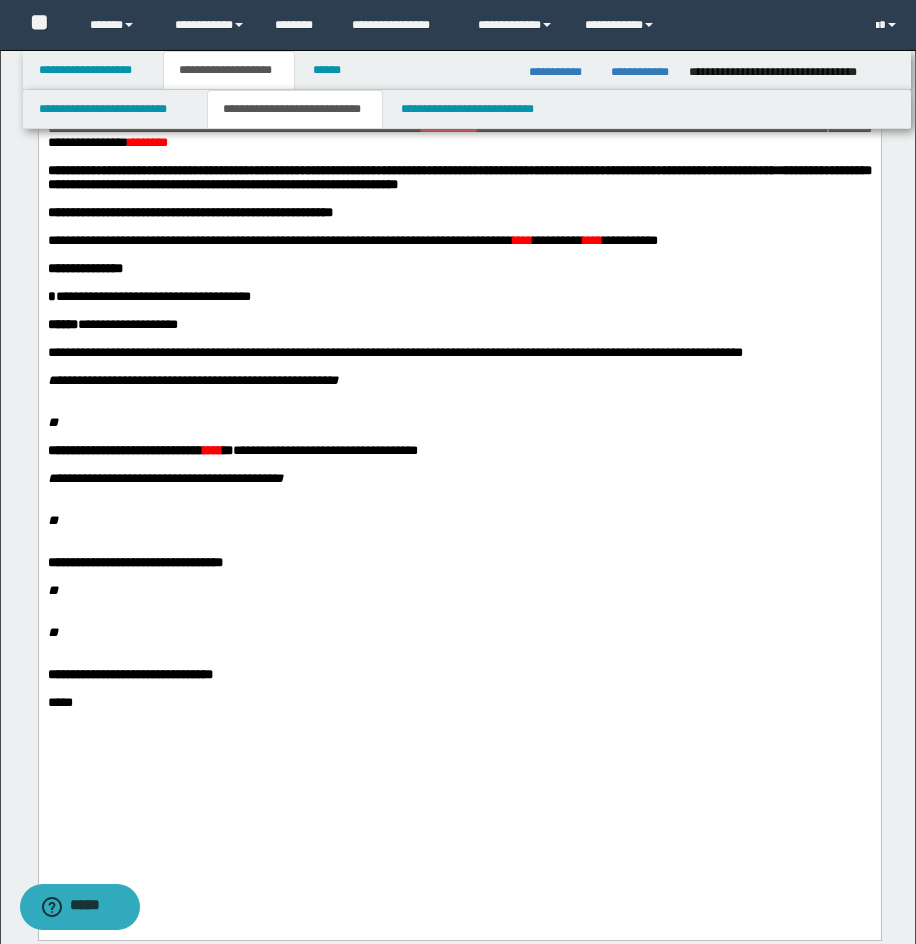 click on "****" at bounding box center [522, 239] 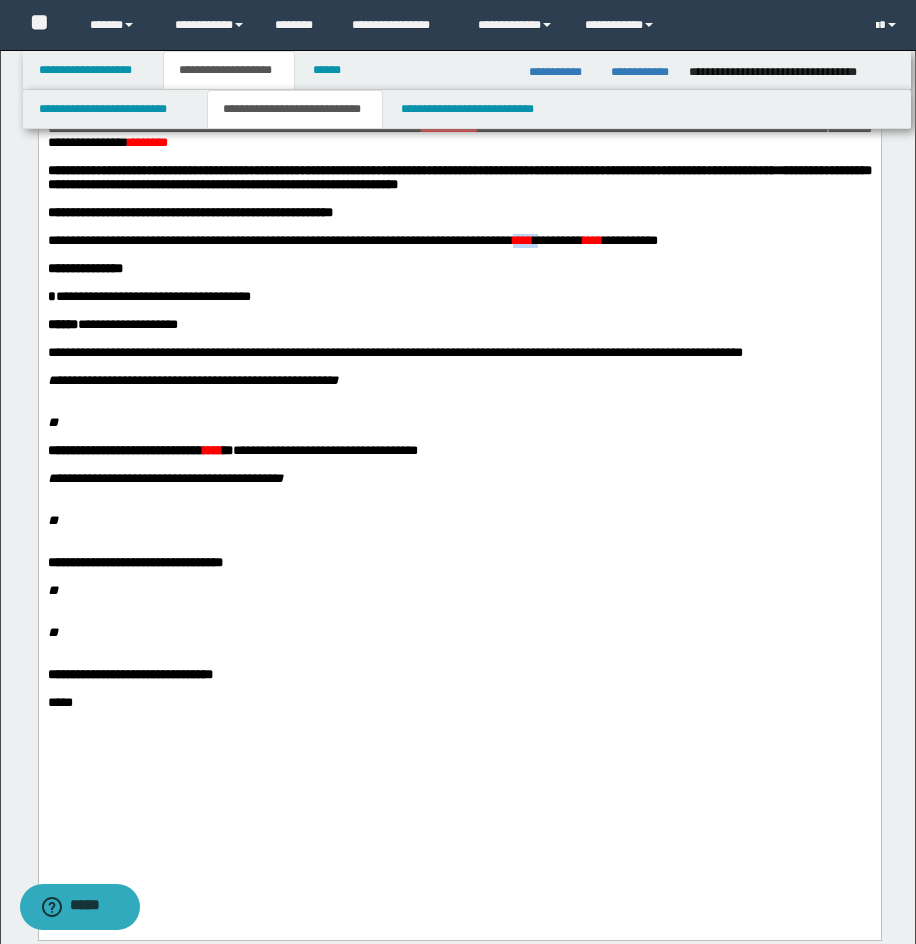 click on "****" at bounding box center (522, 239) 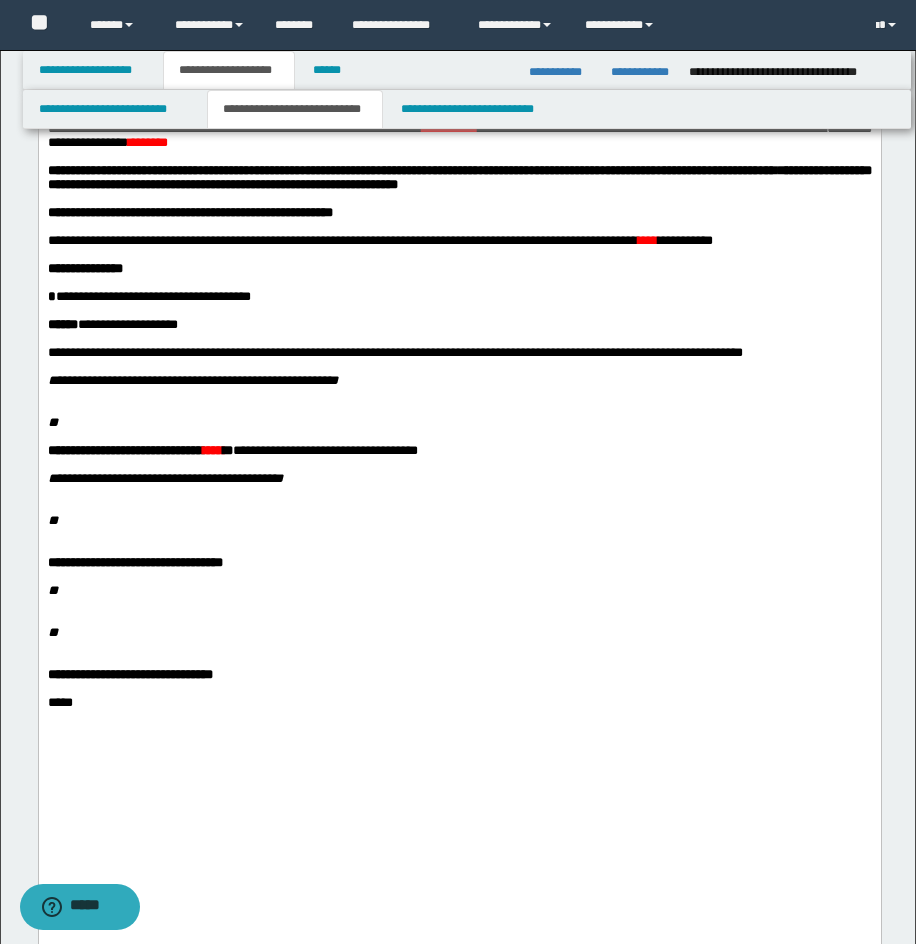 click on "****" at bounding box center [647, 239] 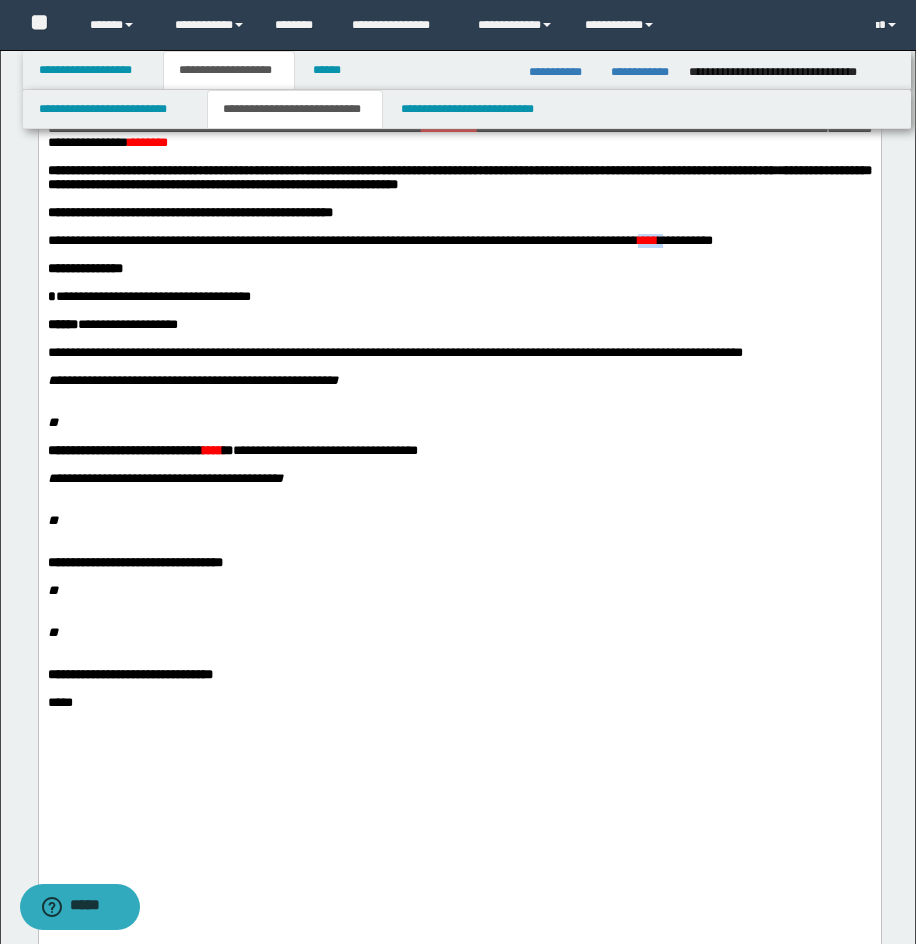 drag, startPoint x: 98, startPoint y: 276, endPoint x: 158, endPoint y: 295, distance: 62.936478 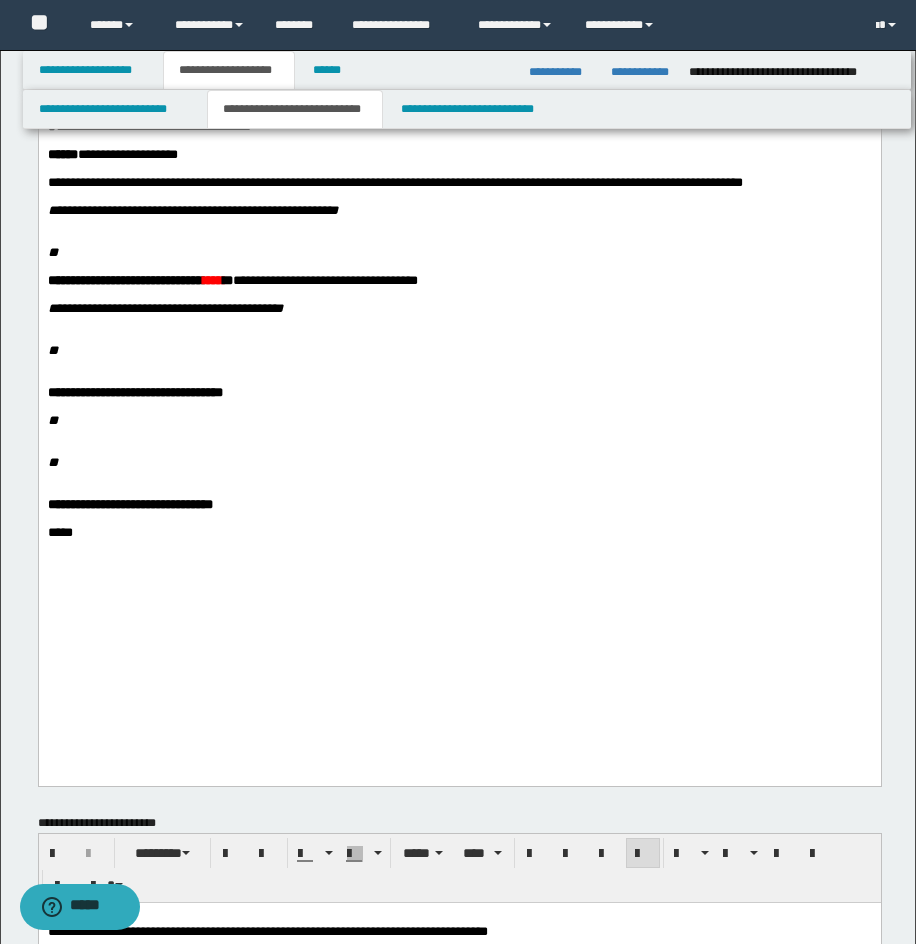 scroll, scrollTop: 366, scrollLeft: 0, axis: vertical 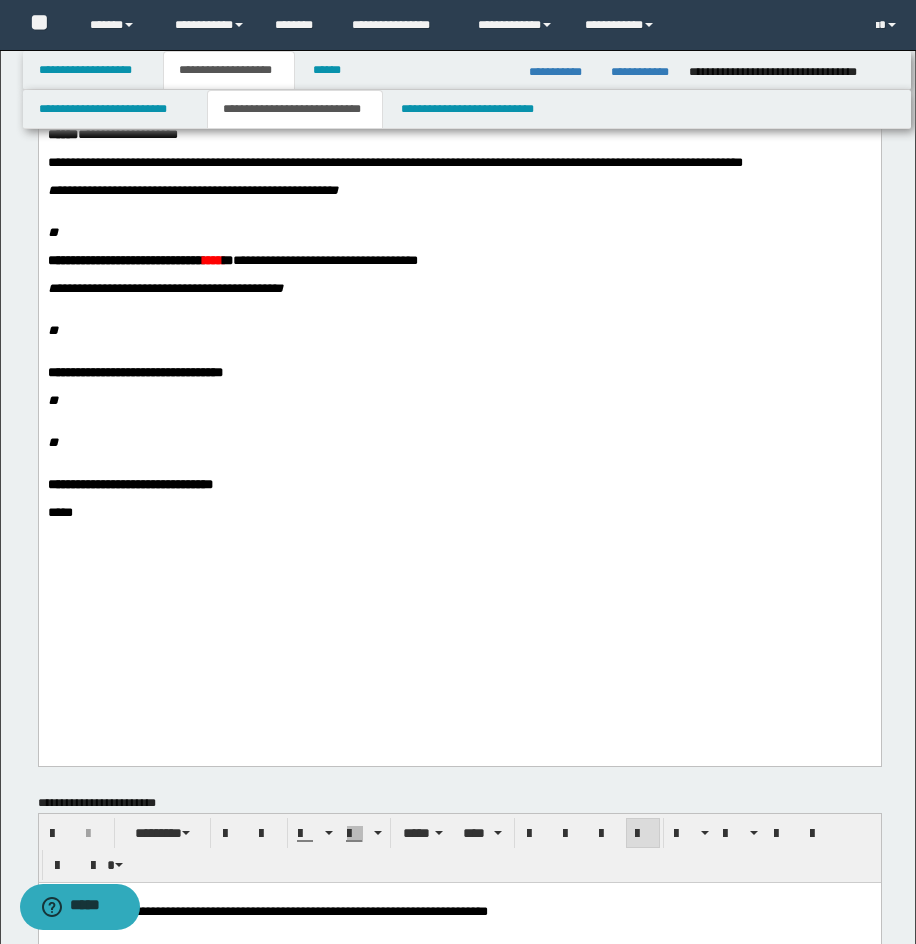 click on "**********" at bounding box center [459, 191] 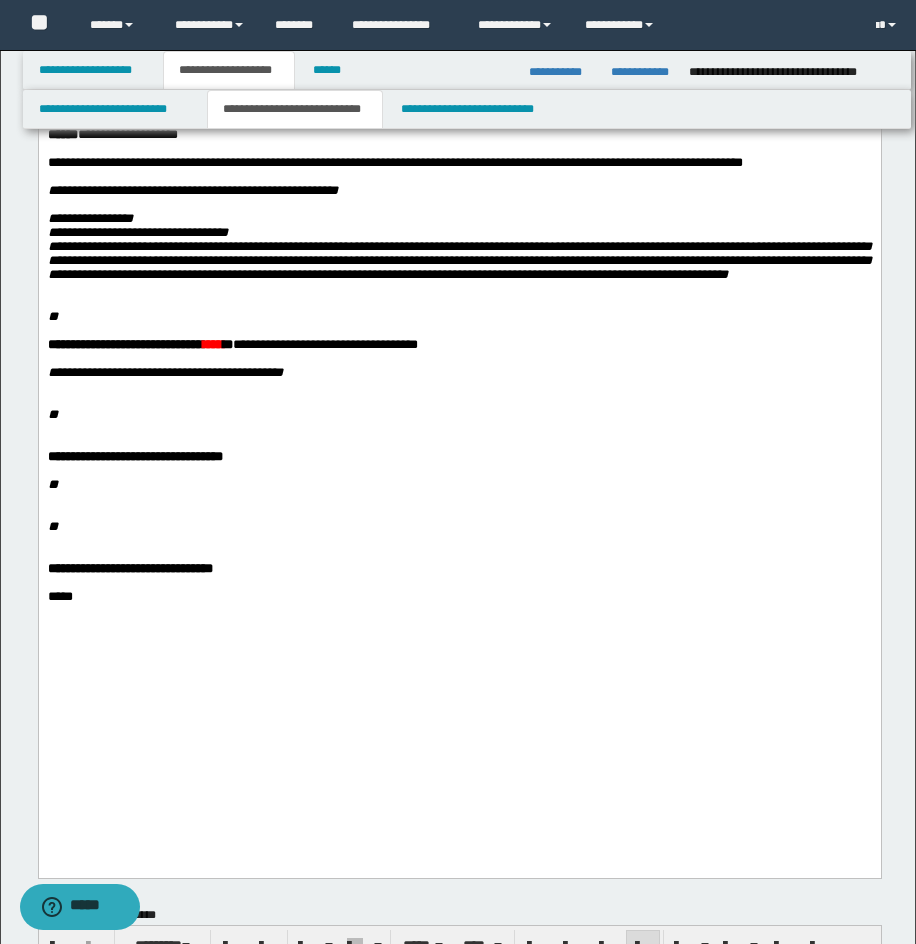 click on "**********" at bounding box center [459, 247] 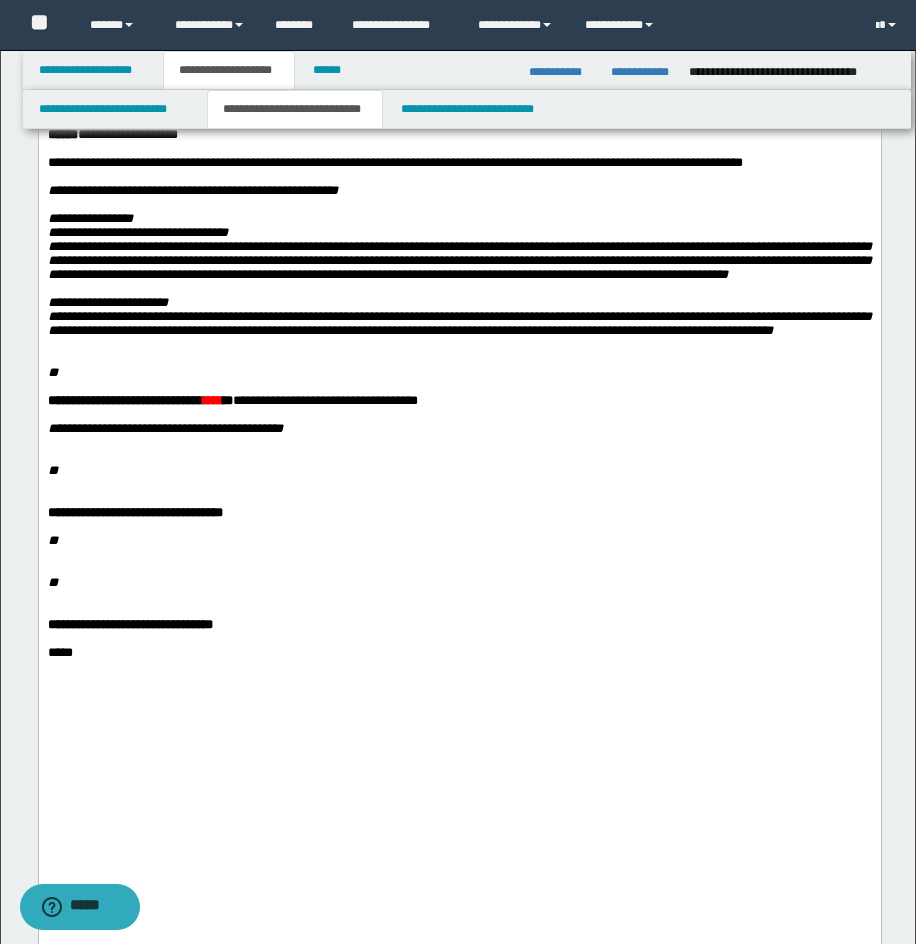 click on "**********" at bounding box center [459, 317] 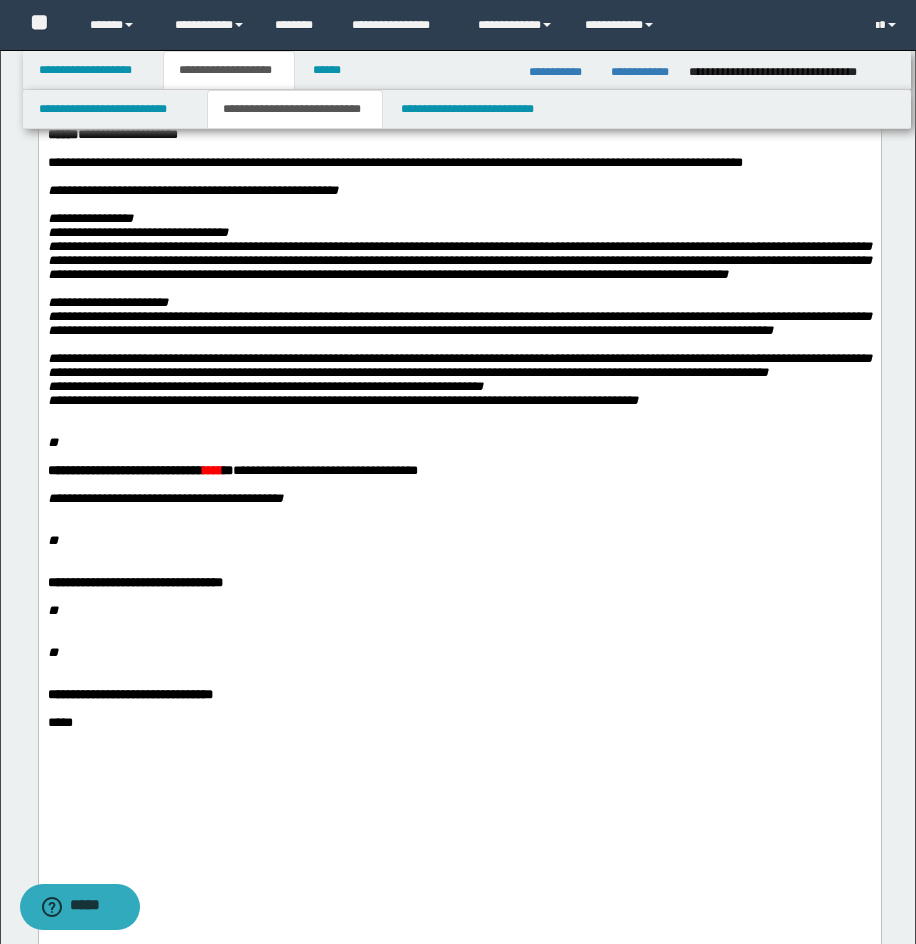 click on "**********" at bounding box center [459, 380] 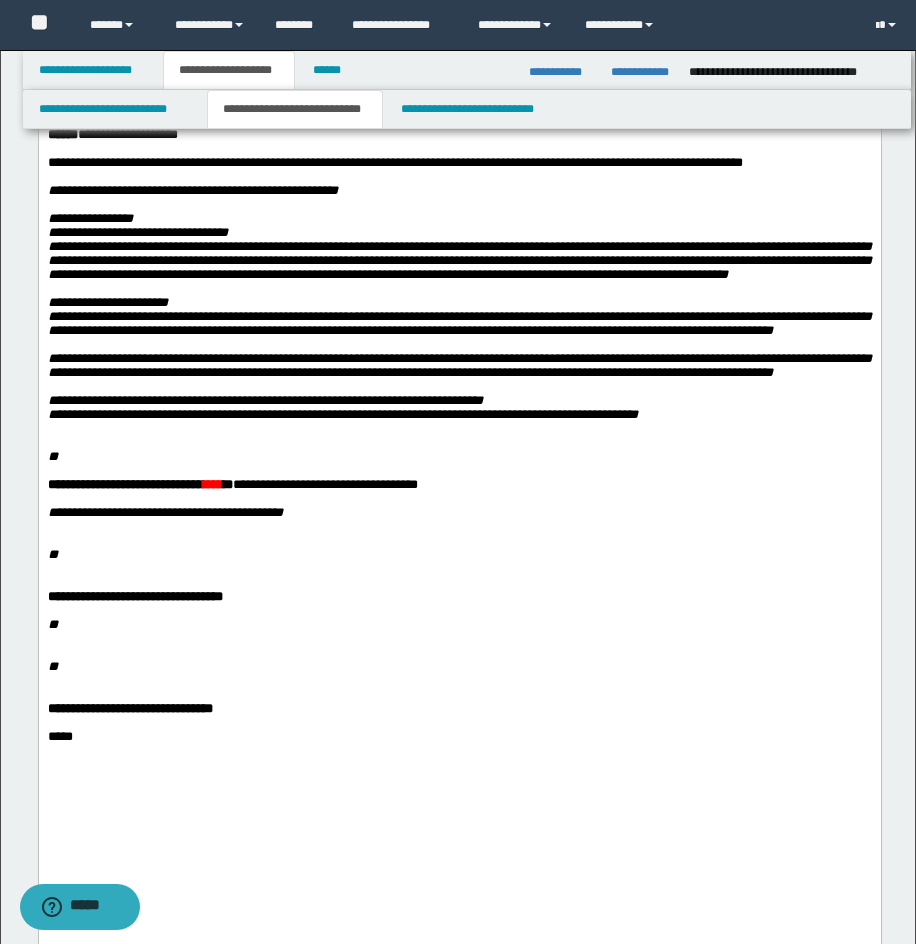 click on "**" at bounding box center [52, 456] 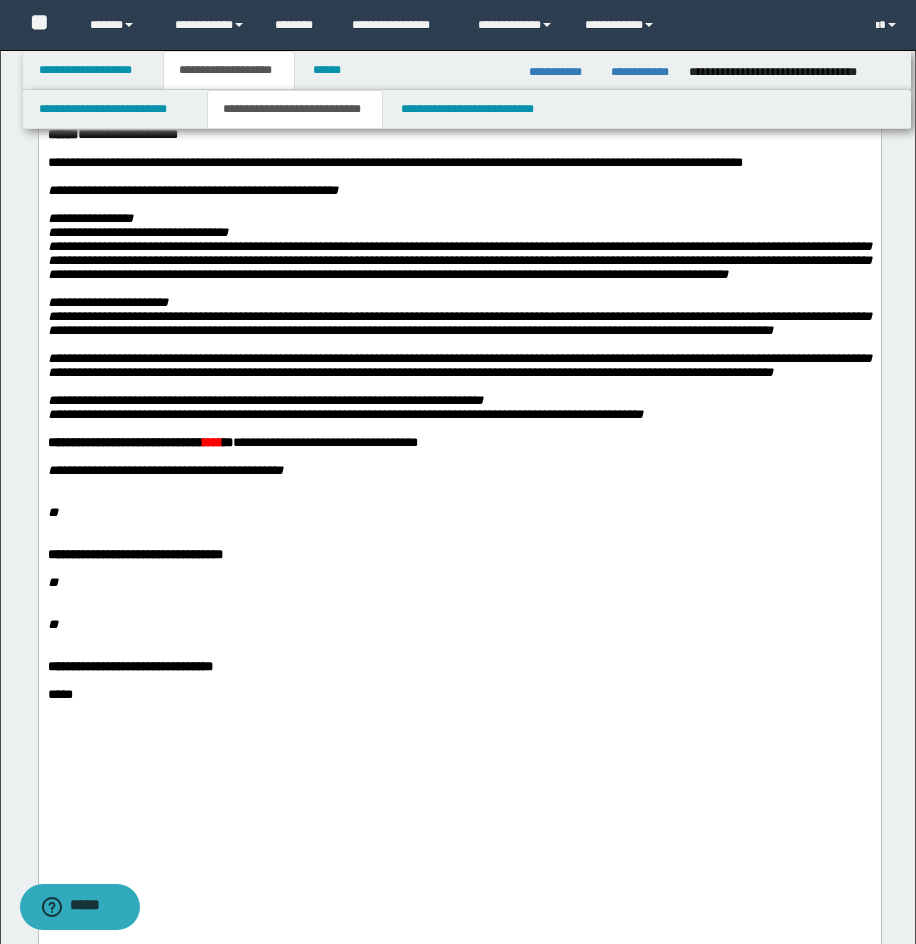 scroll, scrollTop: 524, scrollLeft: 0, axis: vertical 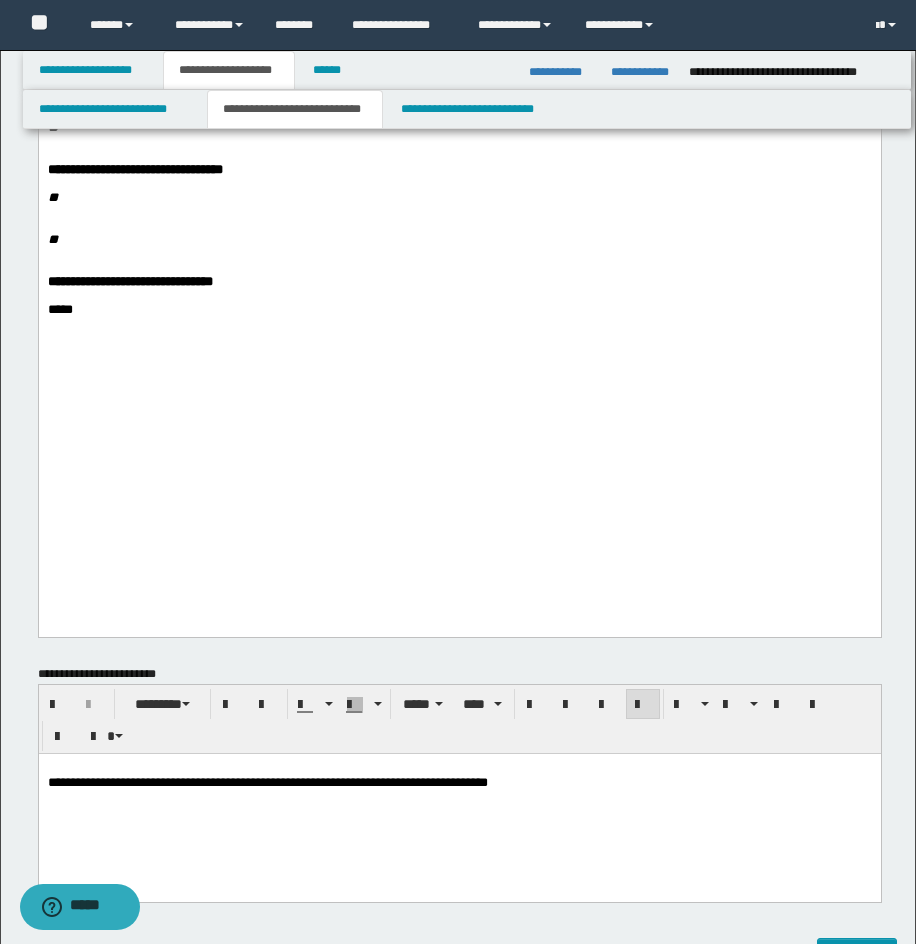 click on "****" at bounding box center [212, 57] 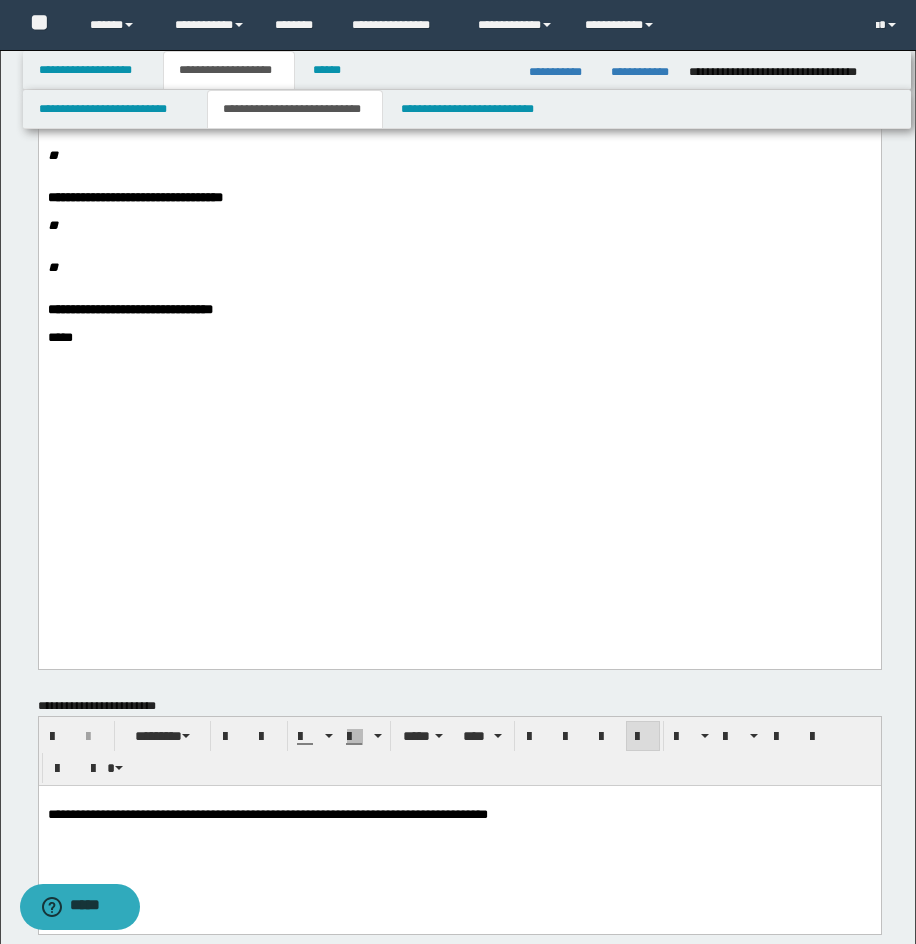 click at bounding box center (459, 114) 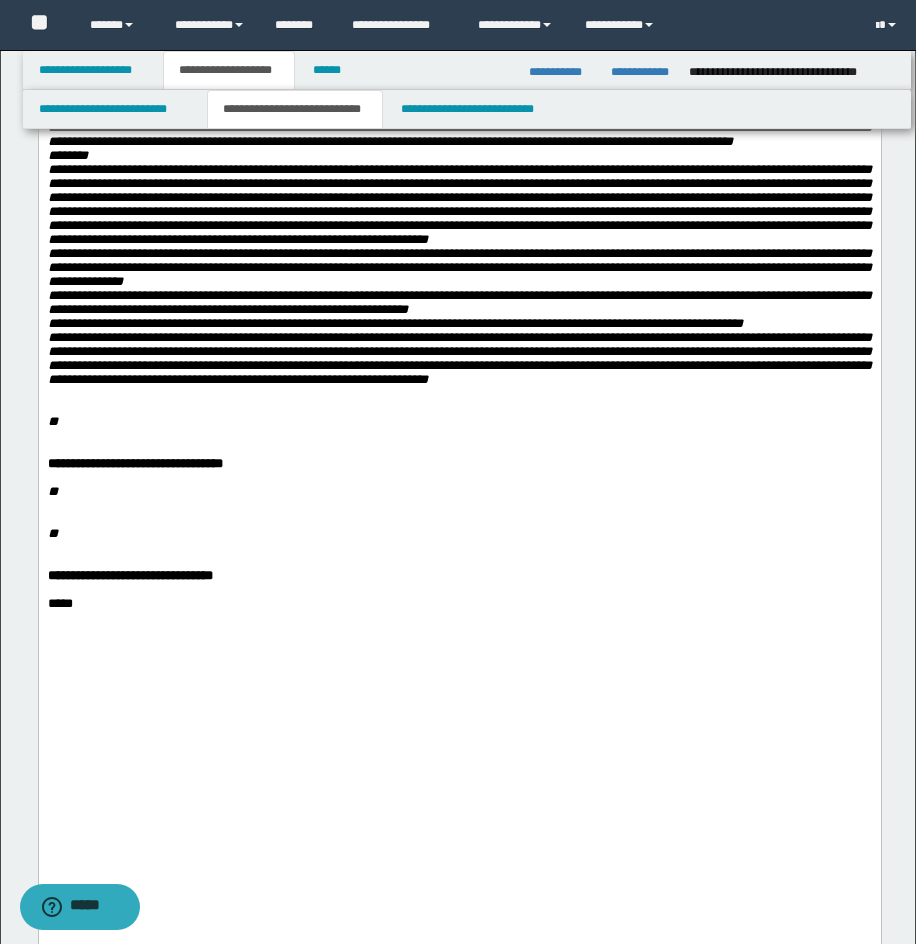 click on "**********" at bounding box center (459, 246) 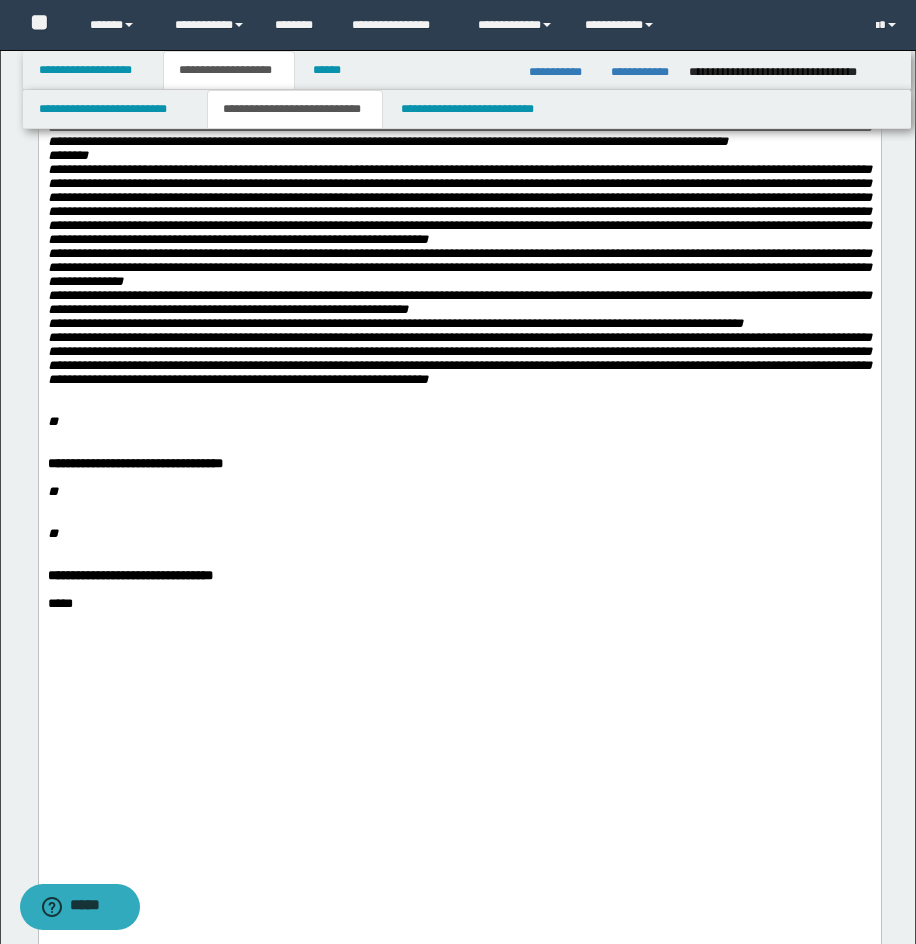 click on "**********" at bounding box center [459, 247] 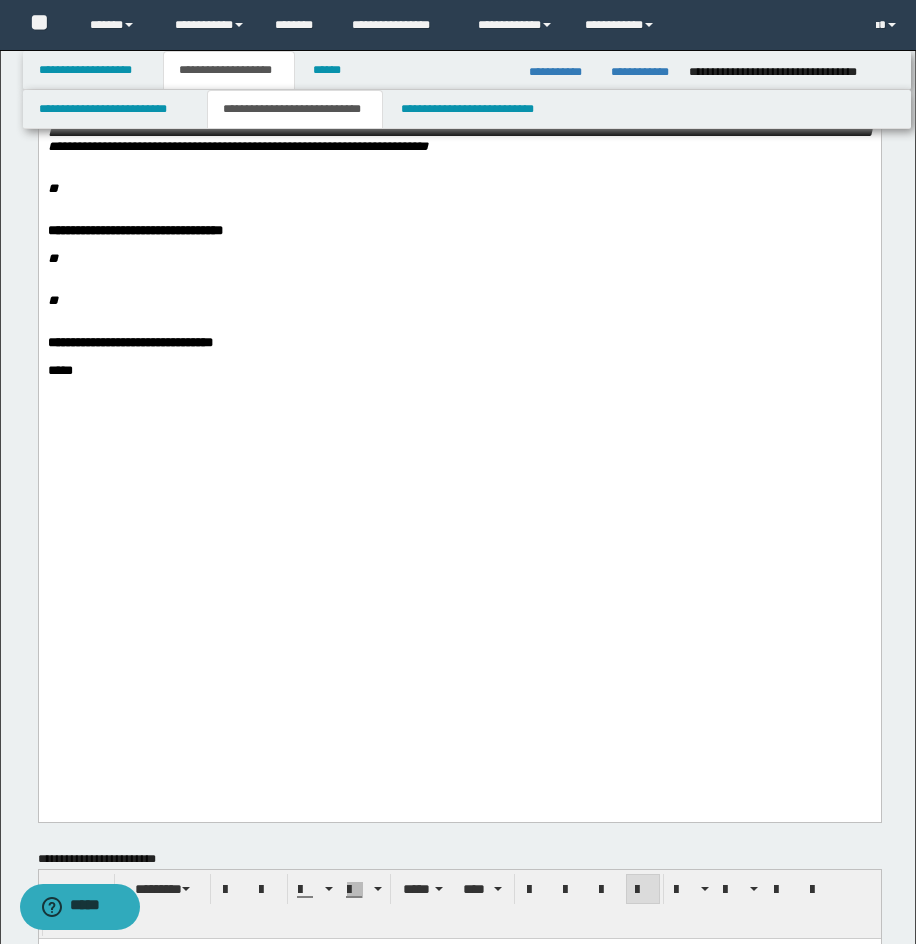 scroll, scrollTop: 1057, scrollLeft: 0, axis: vertical 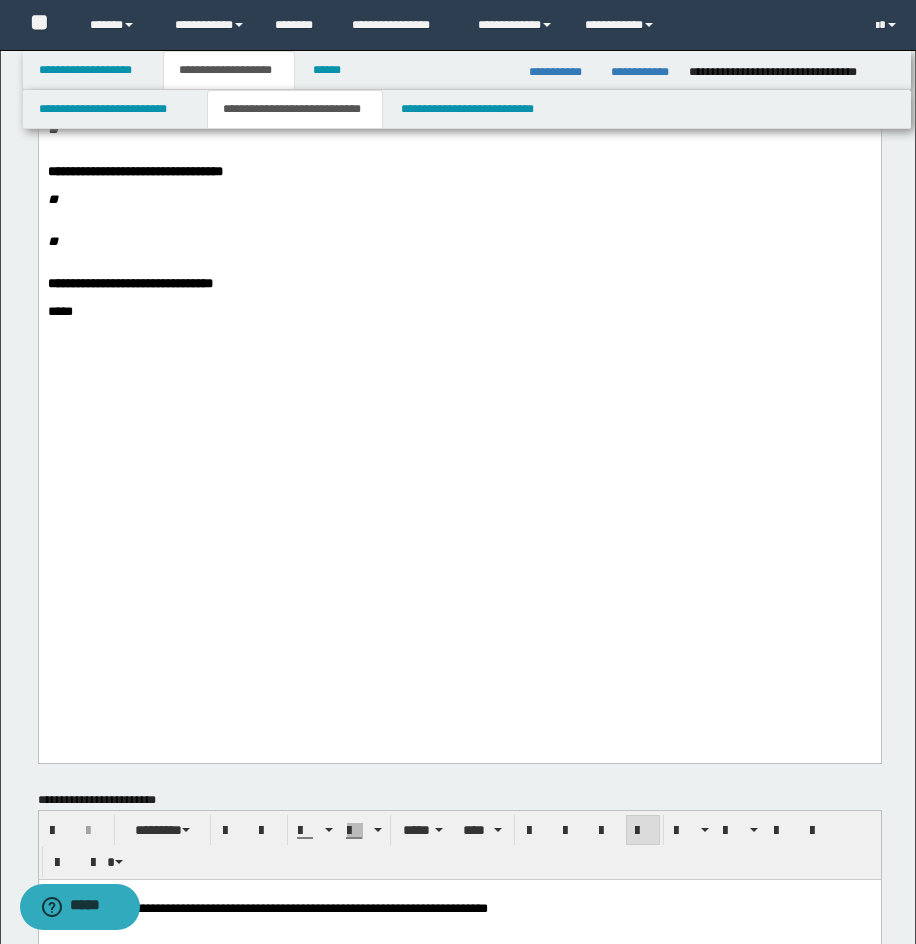 click on "**********" at bounding box center [459, -31] 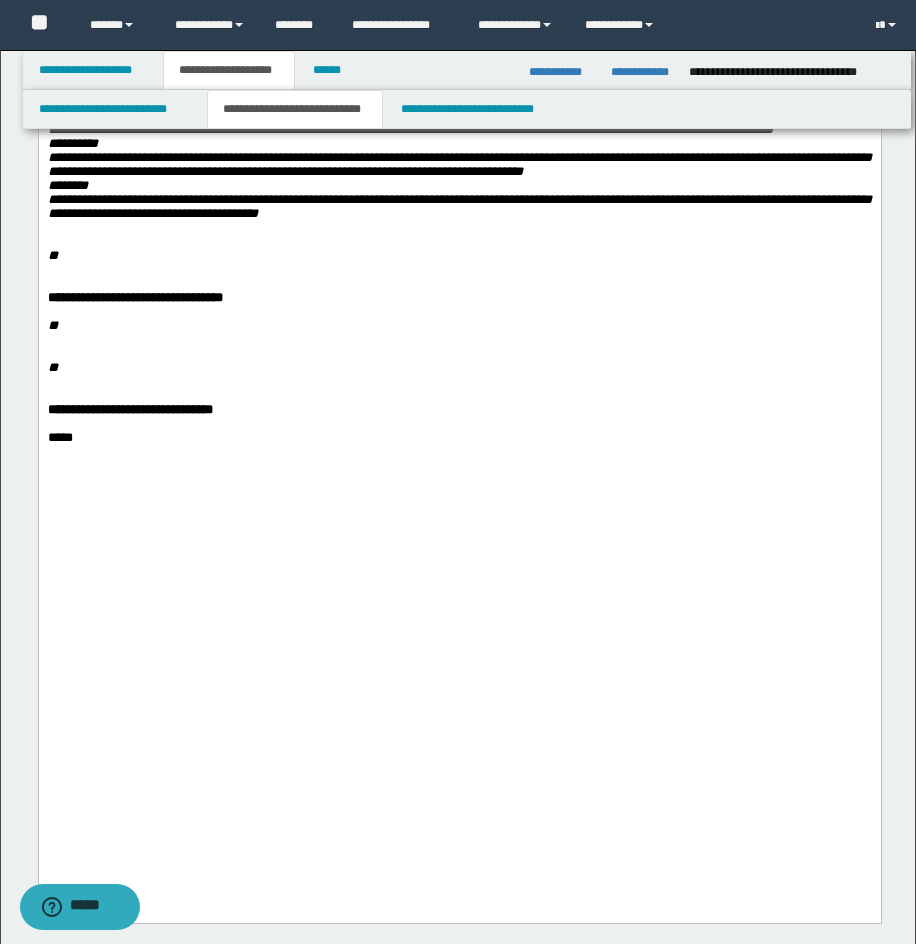click on "**********" at bounding box center [459, -146] 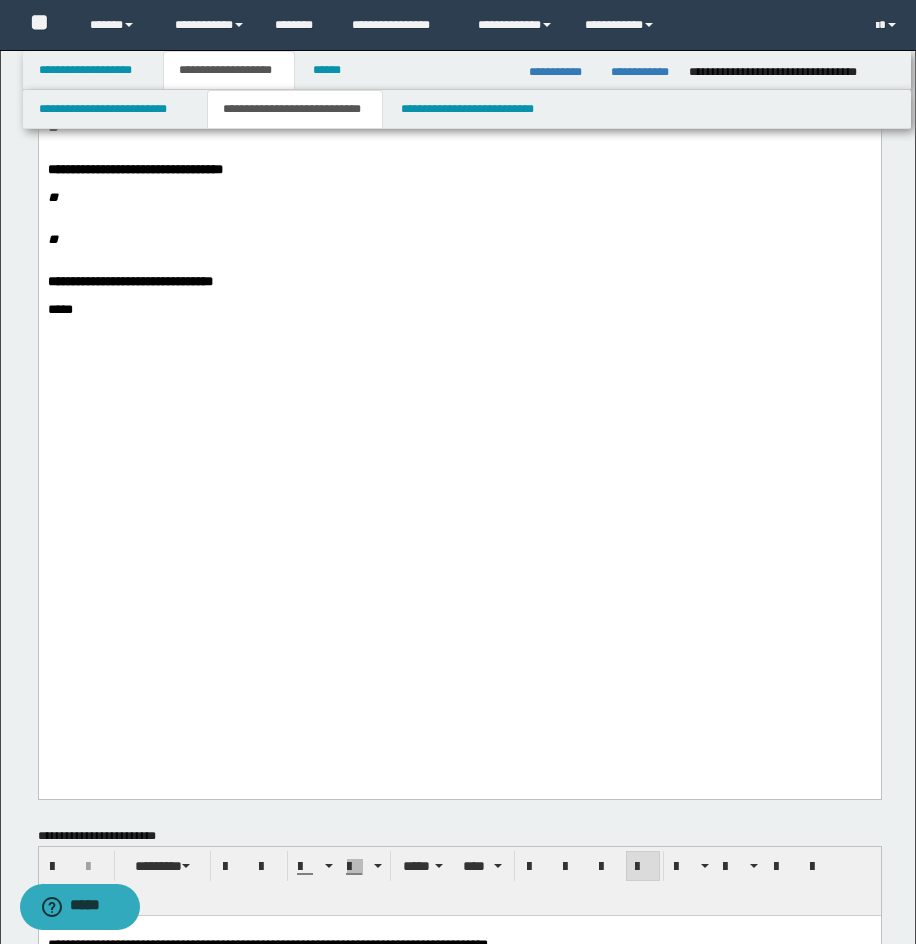 scroll, scrollTop: 1217, scrollLeft: 0, axis: vertical 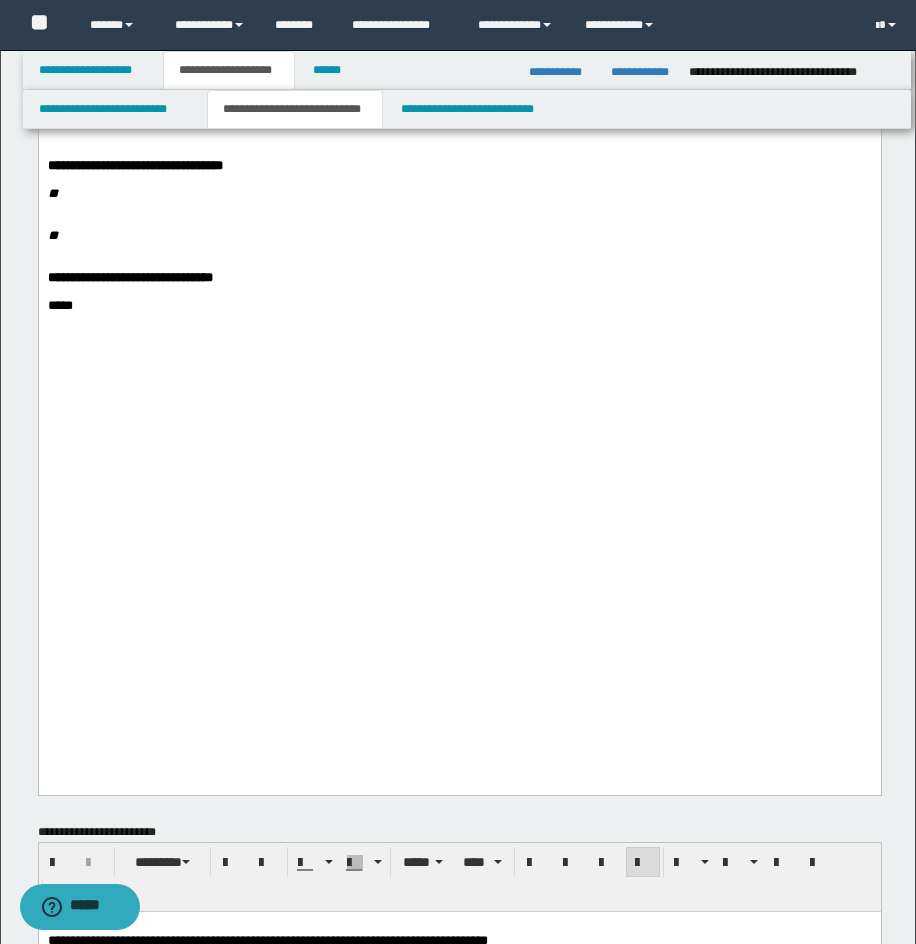 click on "**" at bounding box center (52, 123) 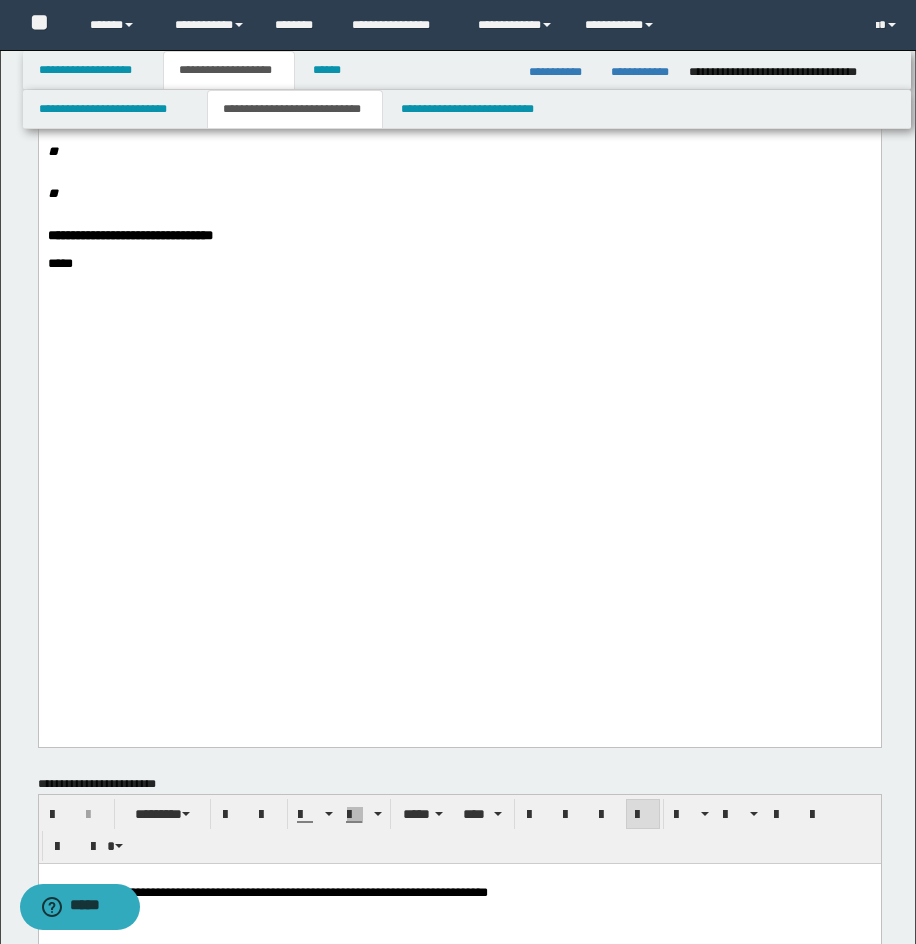 click on "**********" at bounding box center [459, -313] 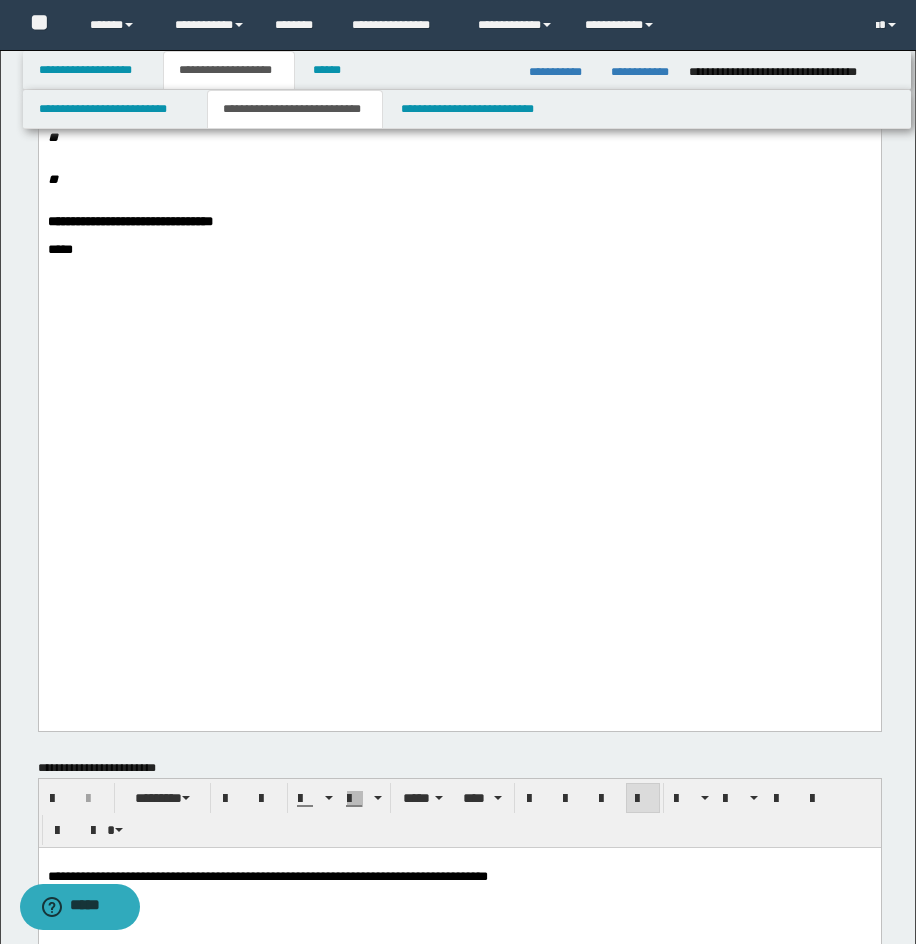 scroll, scrollTop: 1270, scrollLeft: 0, axis: vertical 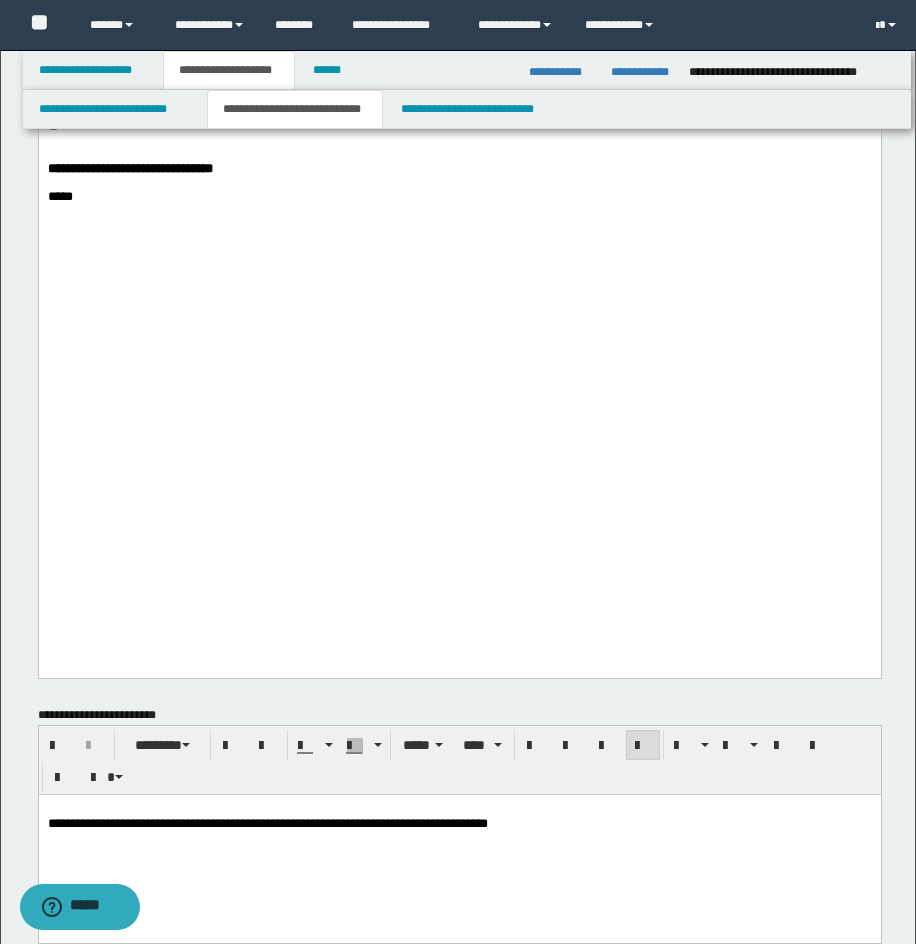 drag, startPoint x: 403, startPoint y: 357, endPoint x: 368, endPoint y: 366, distance: 36.138622 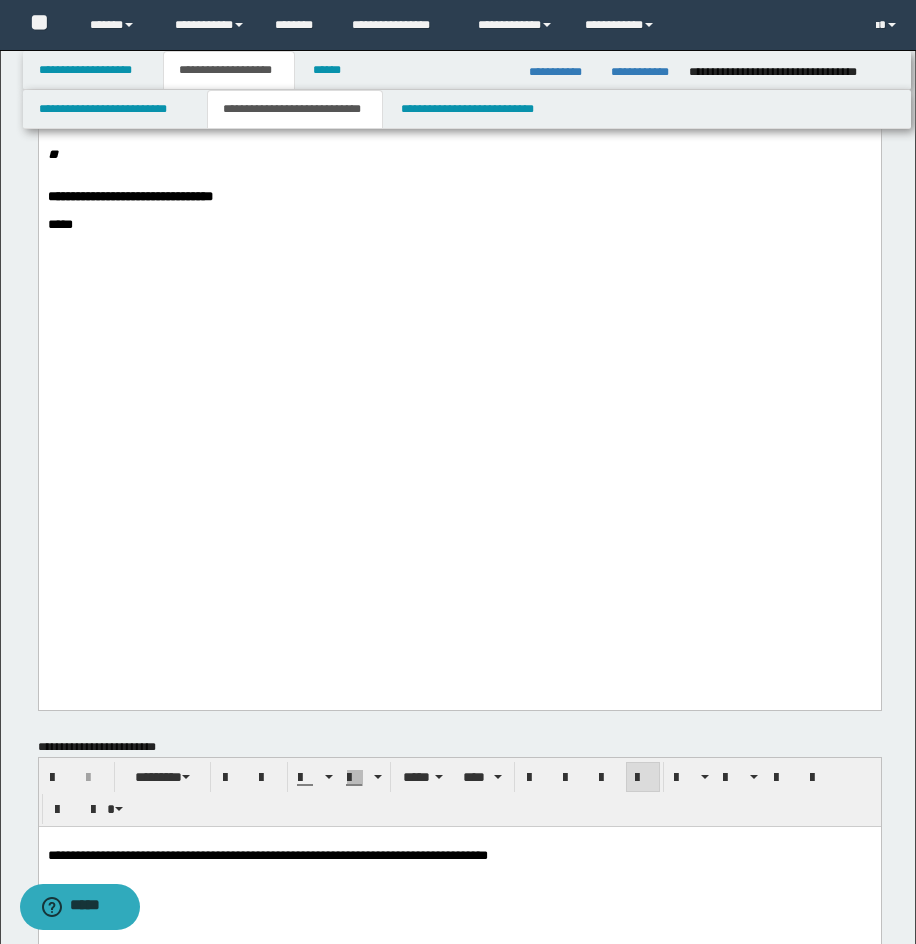 click on "**********" at bounding box center (459, 98) 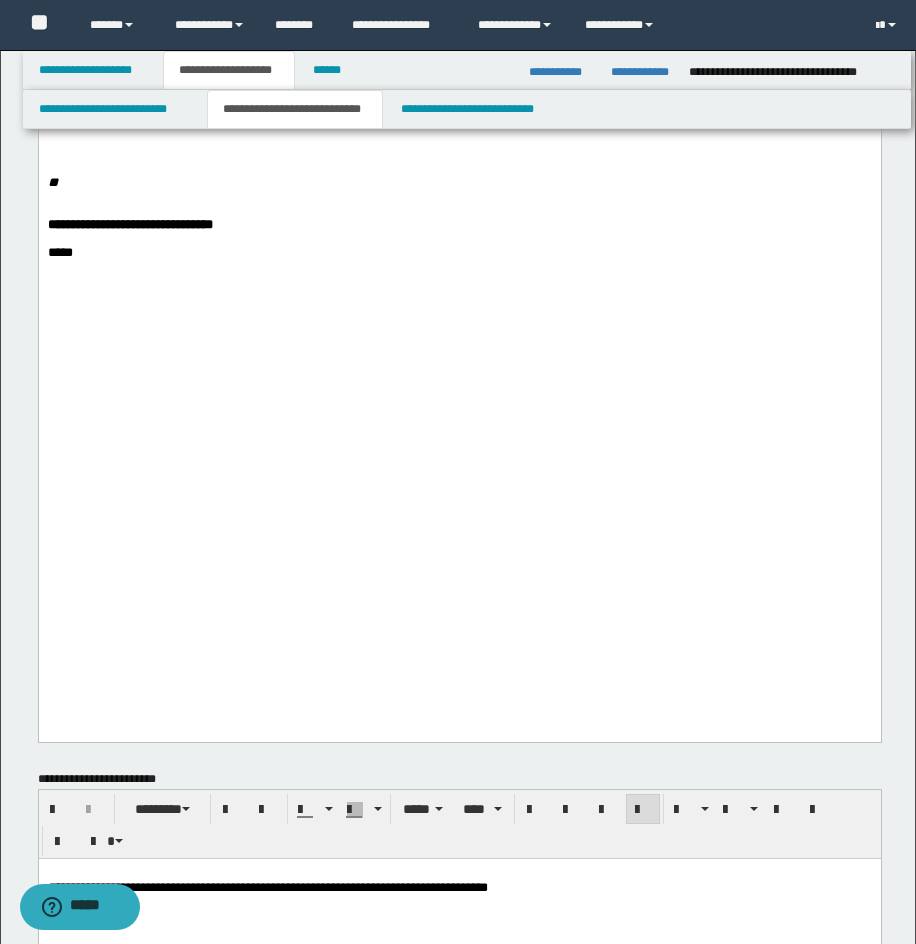 click at bounding box center (459, 141) 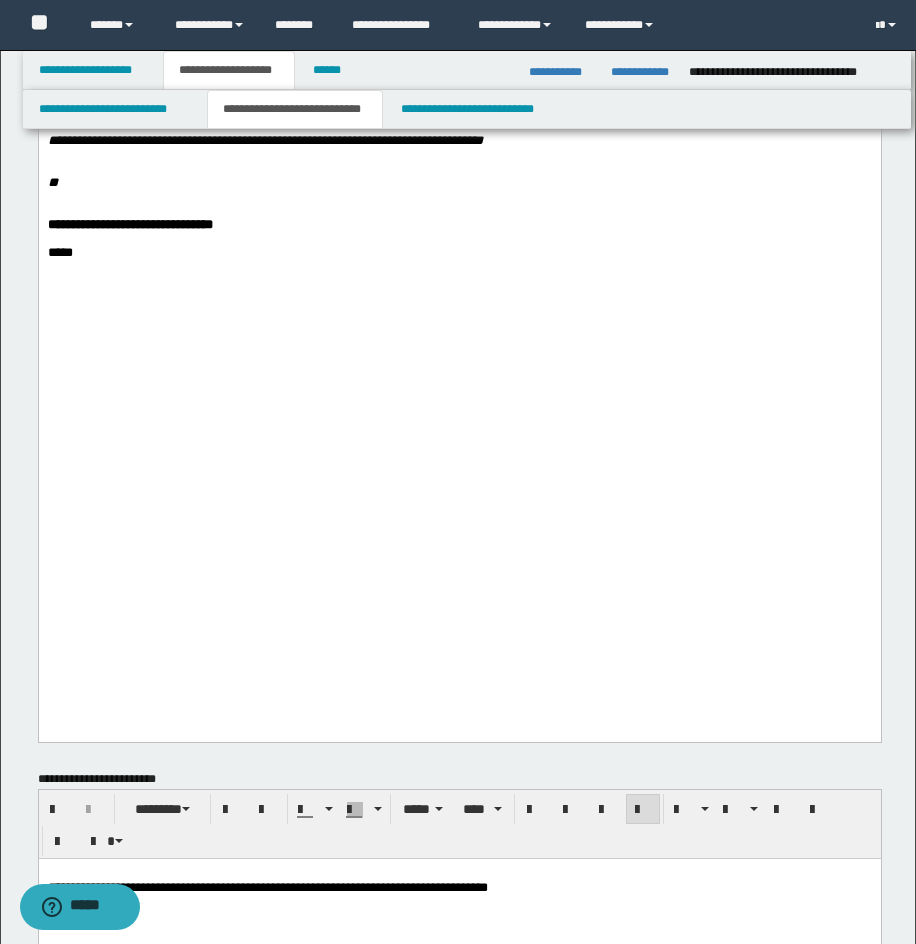click on "**" at bounding box center (52, 182) 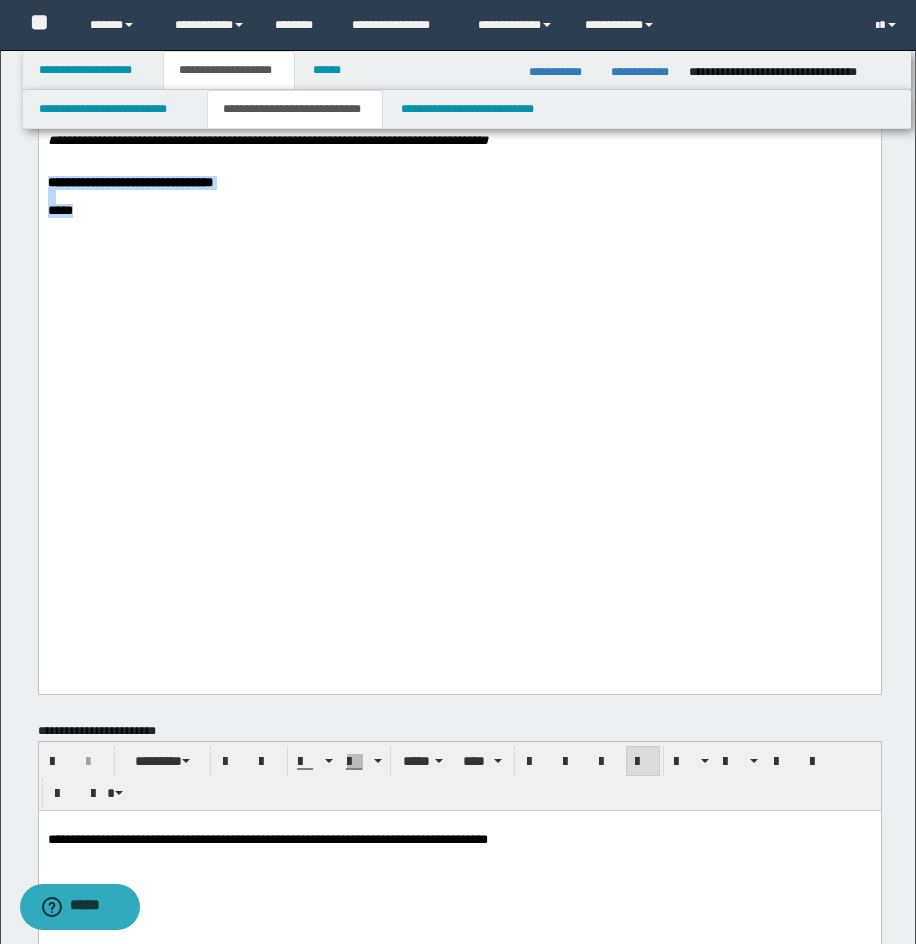 drag, startPoint x: 84, startPoint y: 568, endPoint x: 29, endPoint y: 528, distance: 68.007355 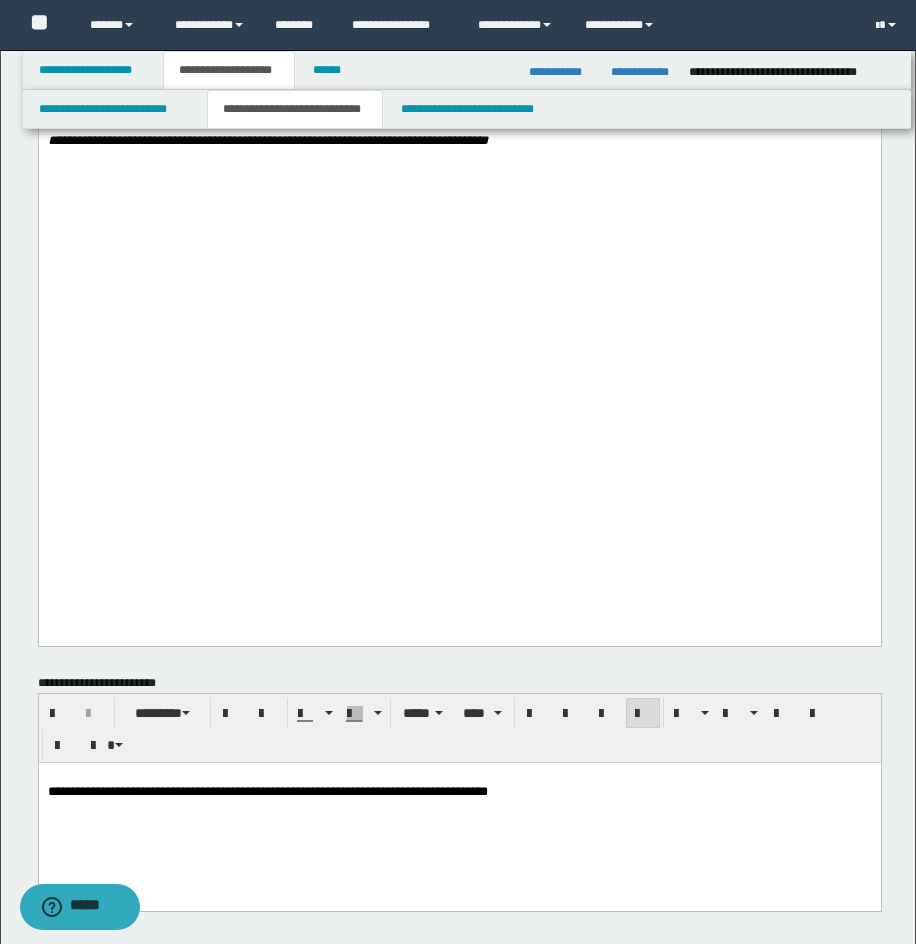 drag, startPoint x: 914, startPoint y: 382, endPoint x: 915, endPoint y: 236, distance: 146.00342 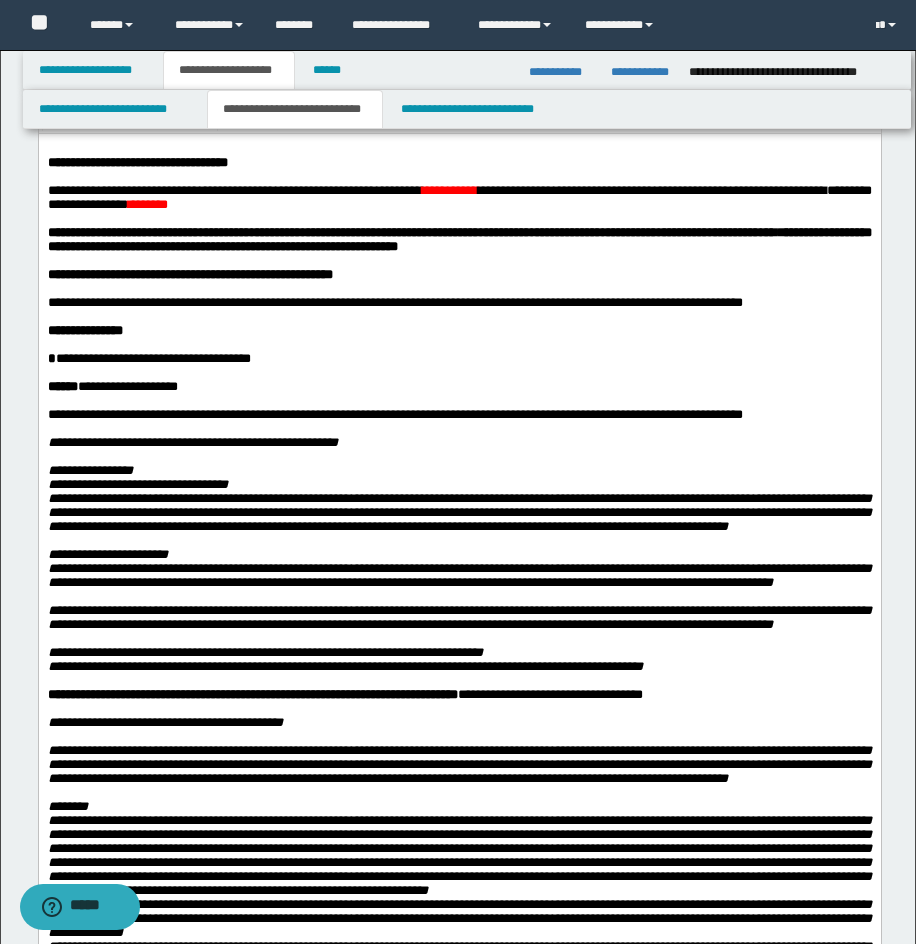 scroll, scrollTop: 0, scrollLeft: 0, axis: both 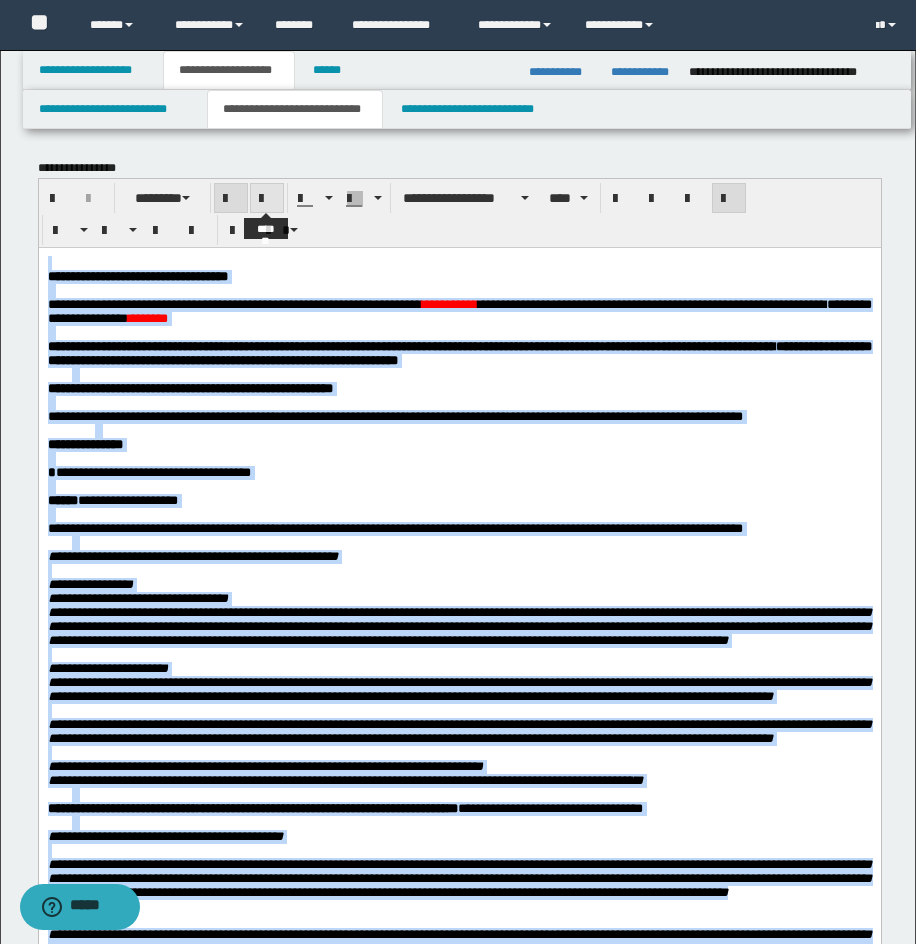 click at bounding box center (267, 199) 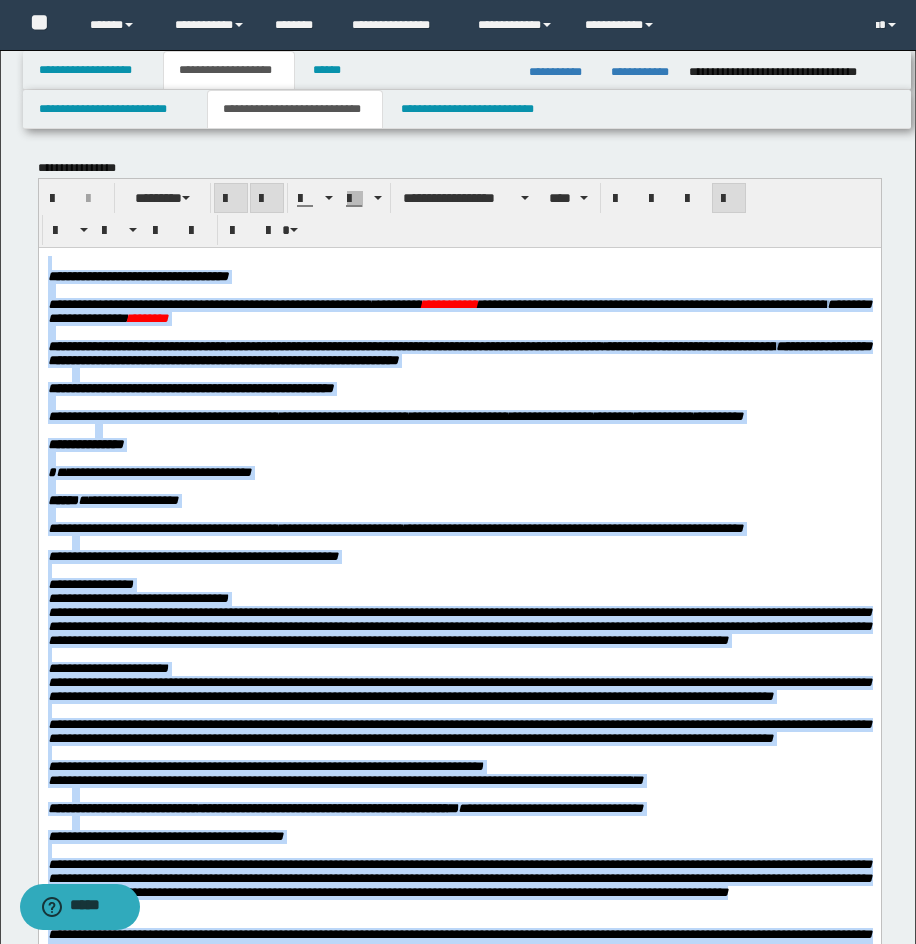 click at bounding box center (267, 199) 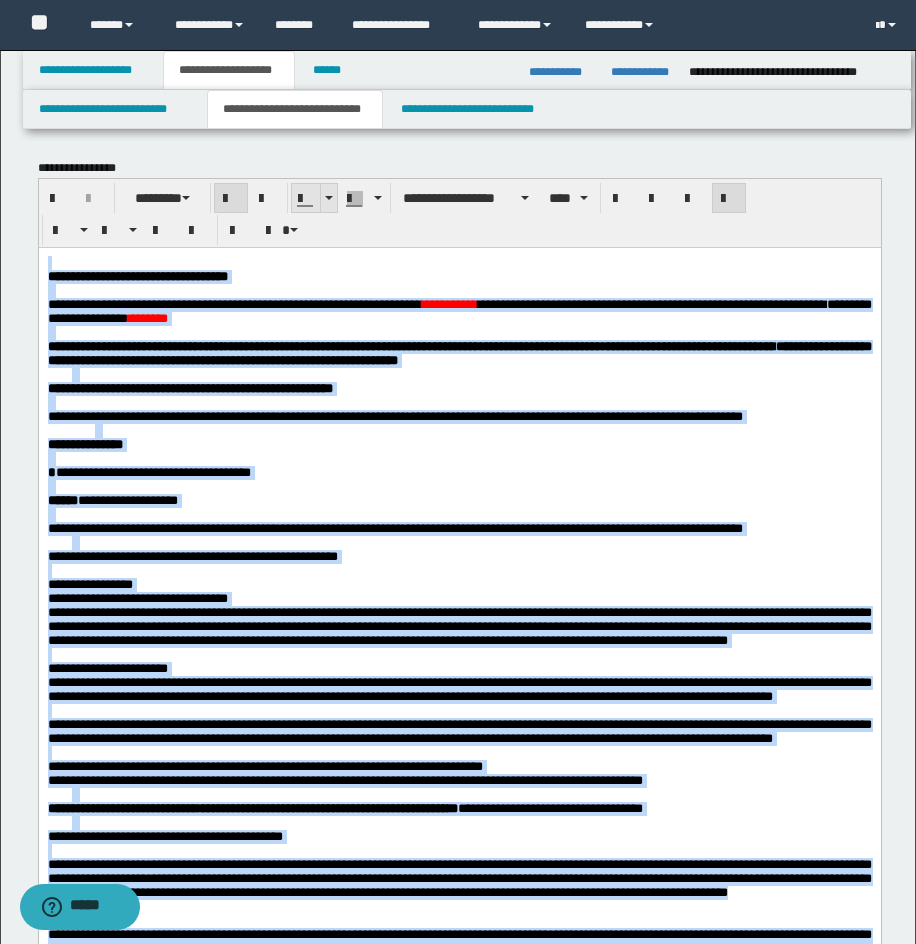 click at bounding box center (329, 198) 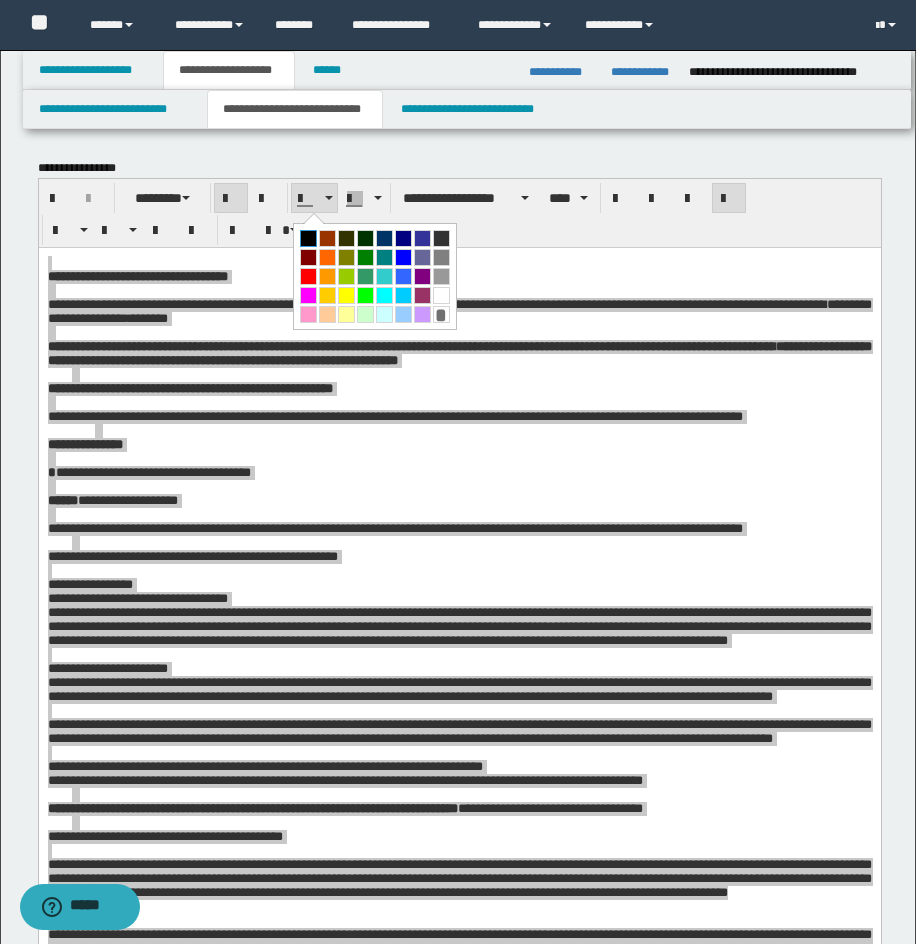 click at bounding box center [308, 238] 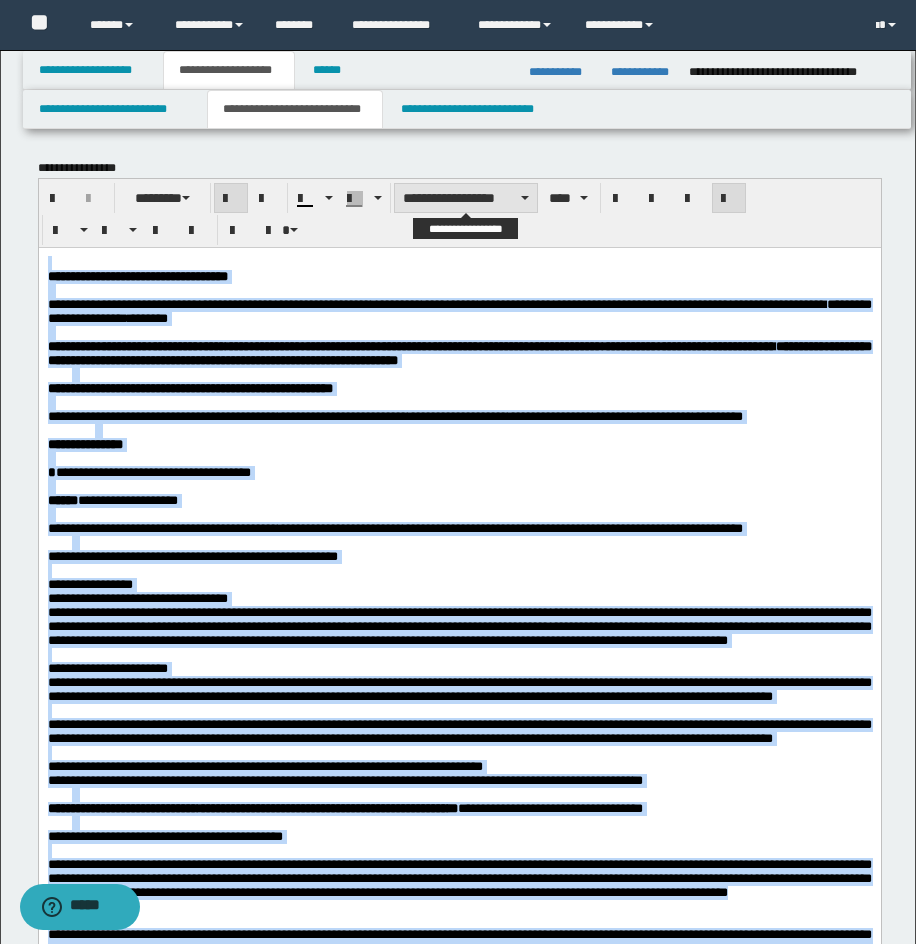 click on "**********" at bounding box center (466, 198) 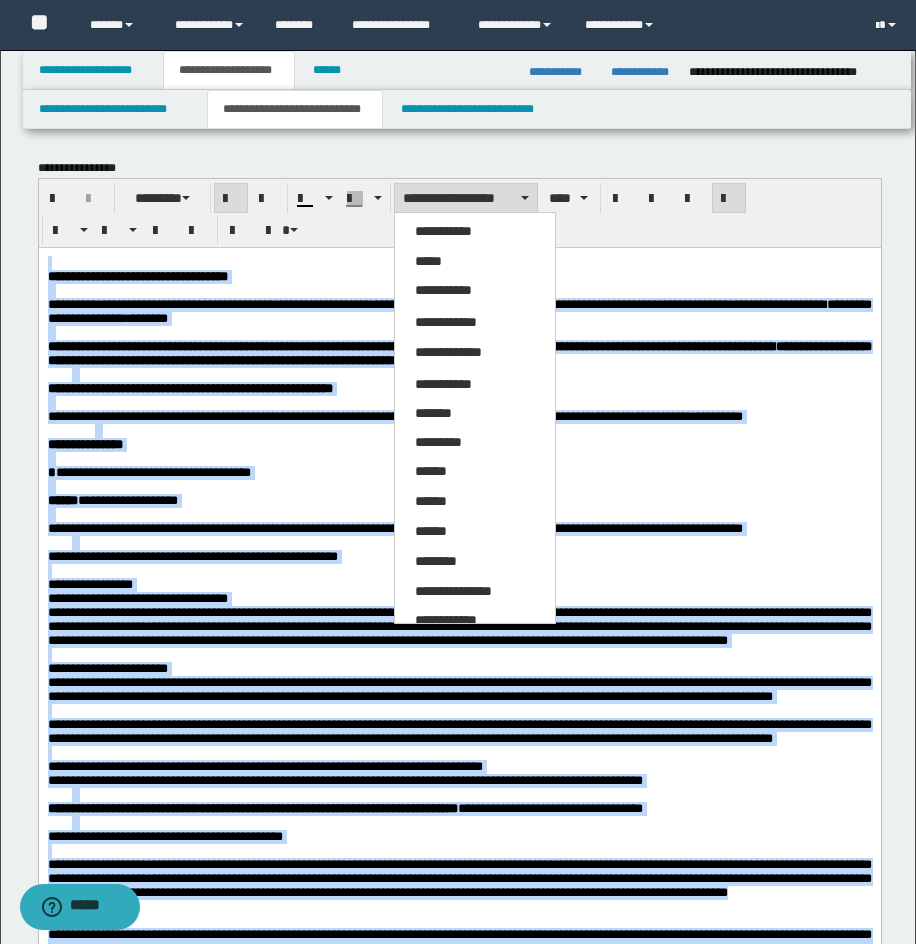 drag, startPoint x: 437, startPoint y: 249, endPoint x: 483, endPoint y: 225, distance: 51.884487 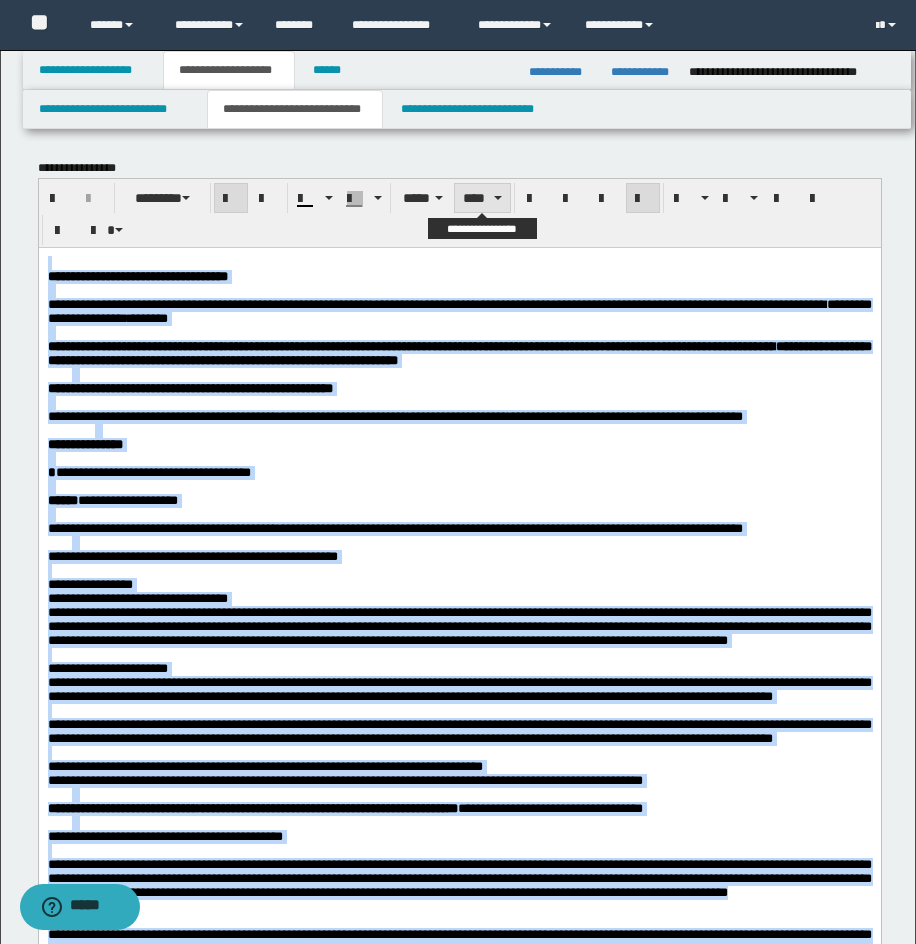 drag, startPoint x: 482, startPoint y: 194, endPoint x: 481, endPoint y: 206, distance: 12.0415945 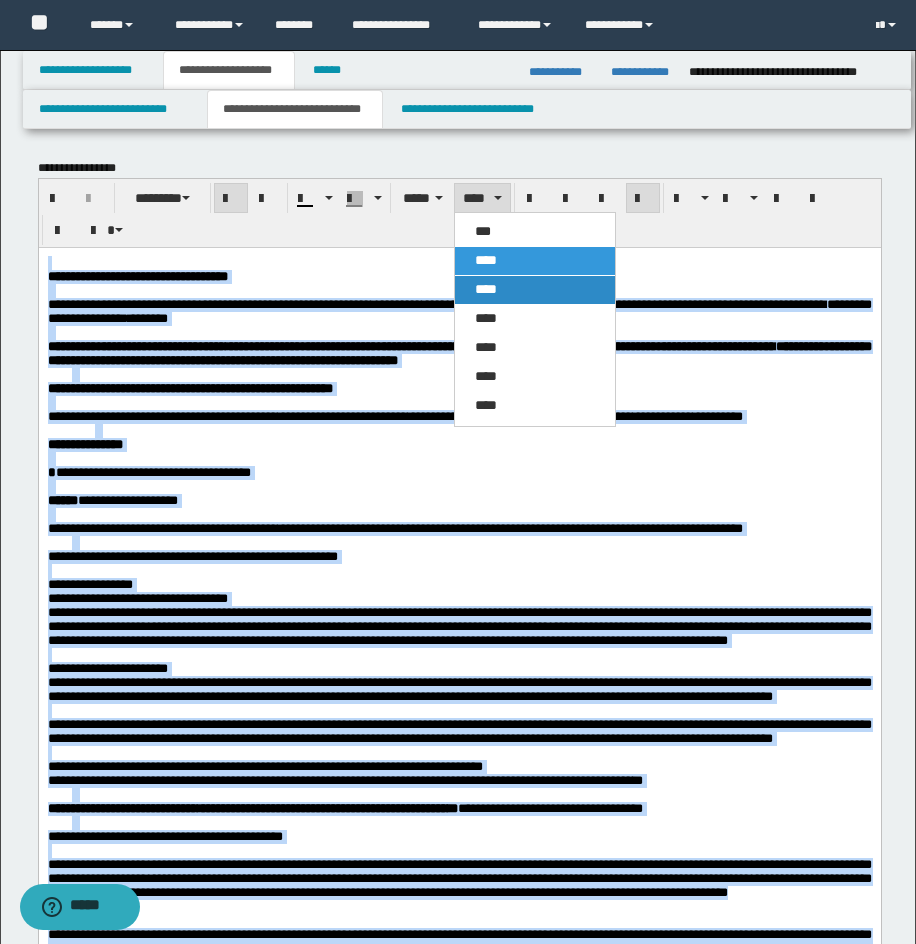 click on "****" at bounding box center (486, 289) 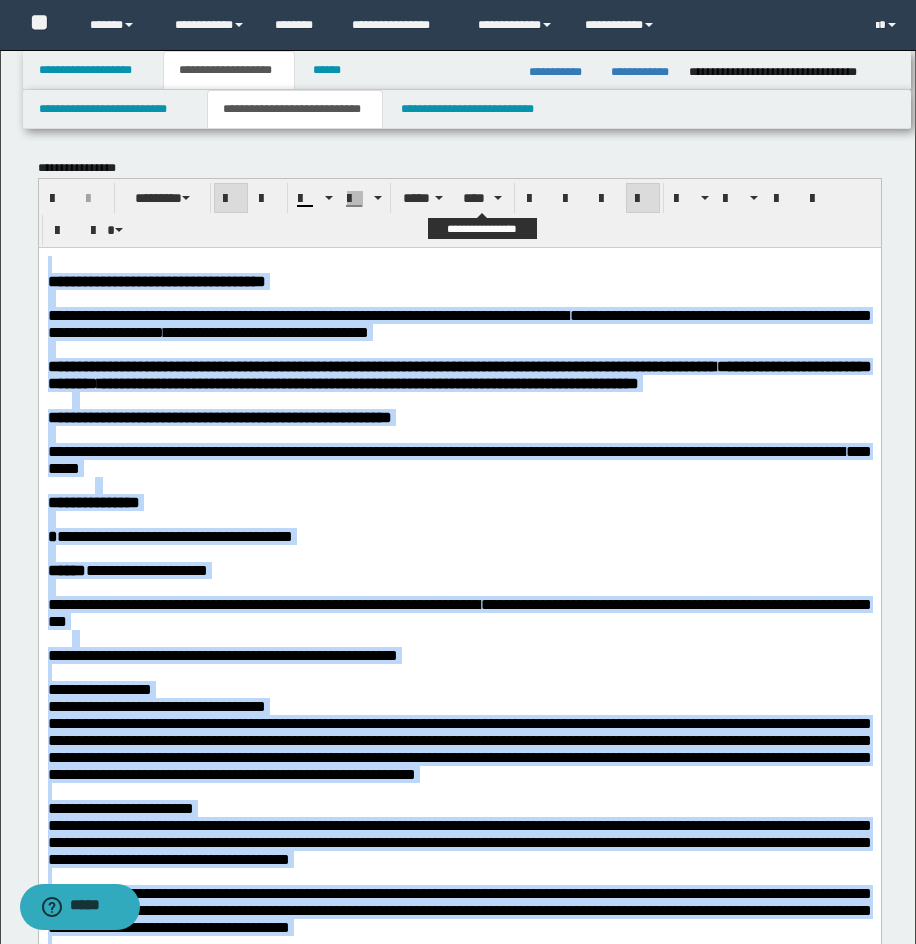 click on "****" at bounding box center [482, 198] 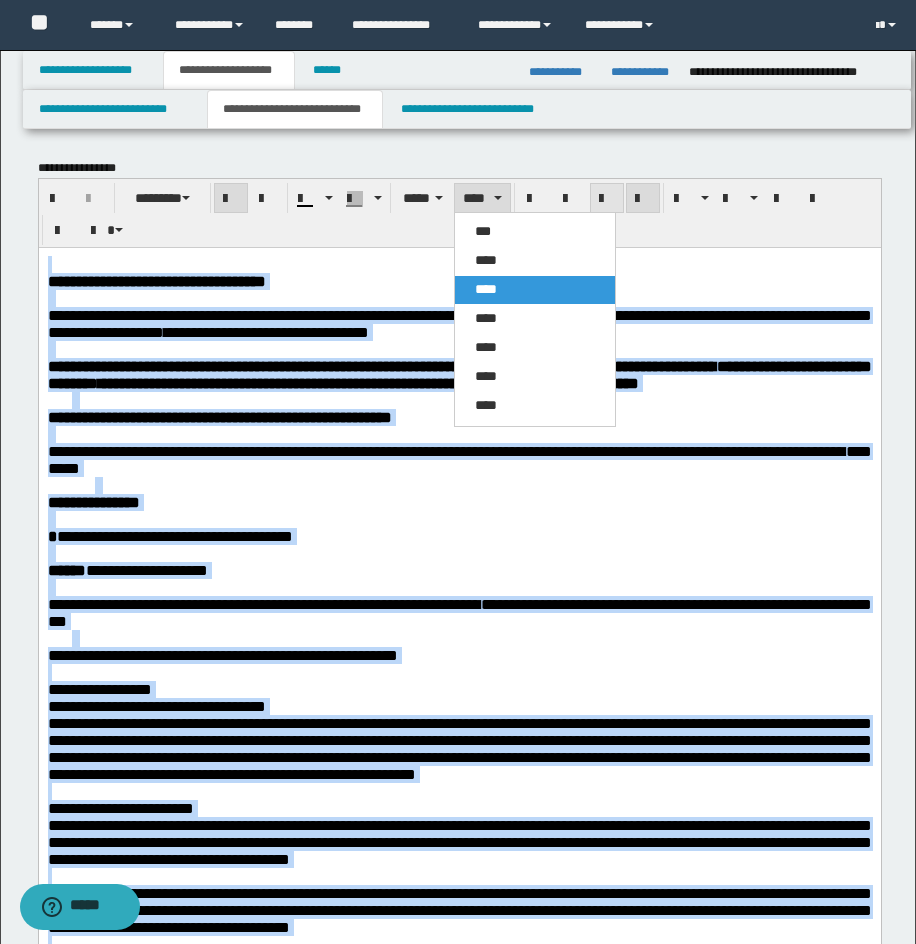 drag, startPoint x: 505, startPoint y: 259, endPoint x: 613, endPoint y: 200, distance: 123.065025 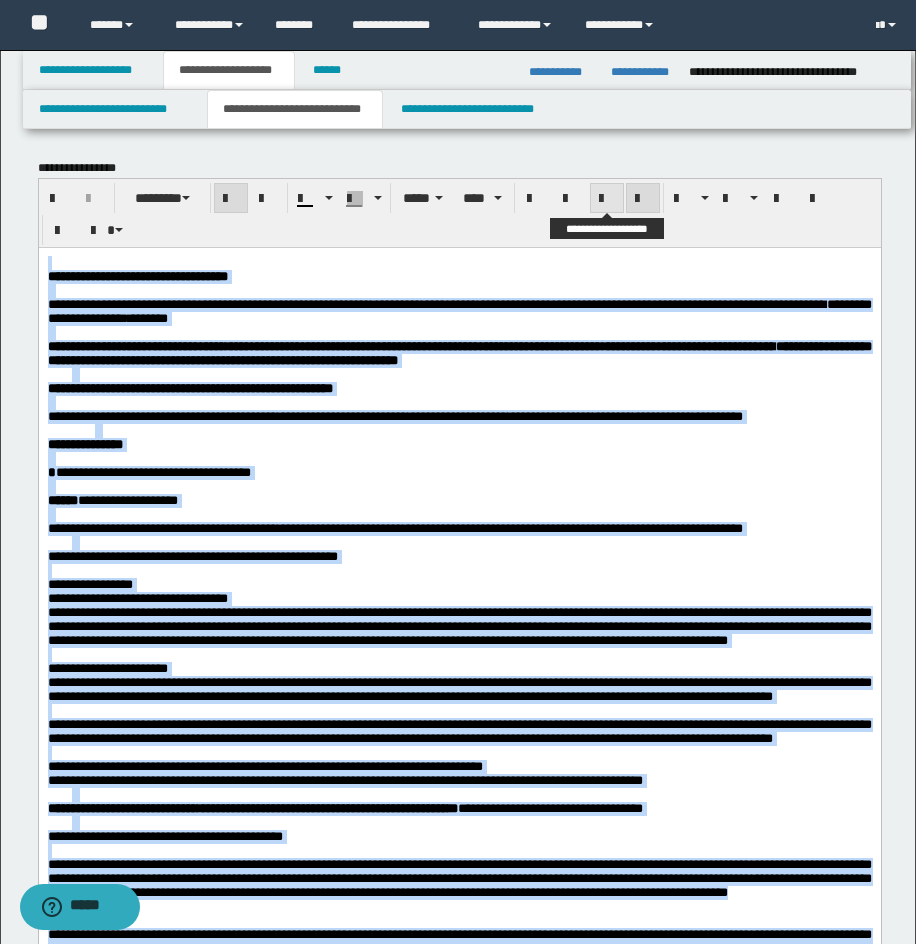 click at bounding box center (607, 198) 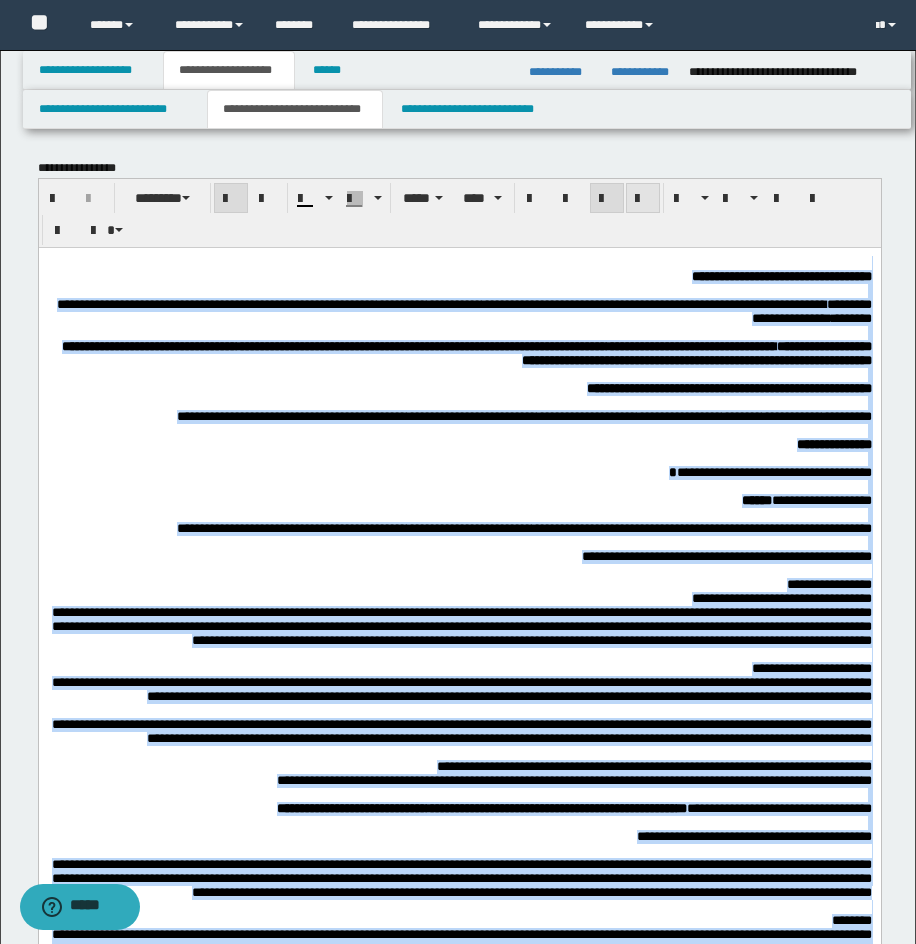 click at bounding box center [643, 199] 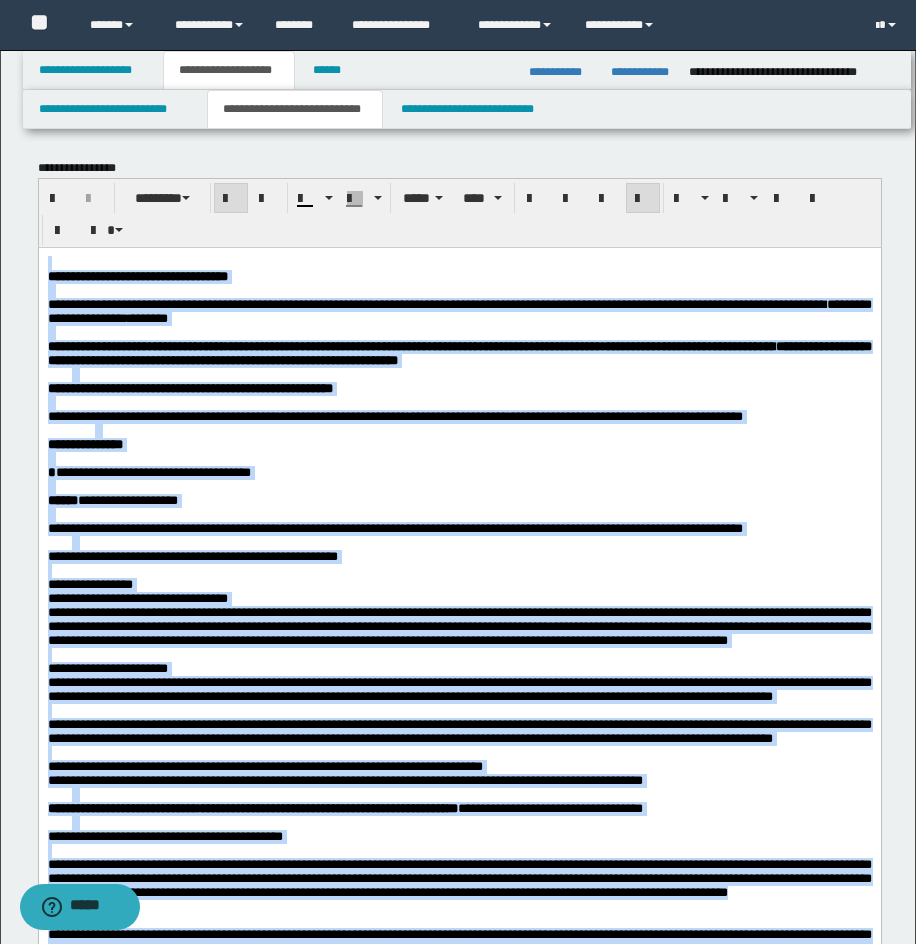 click on "**********" at bounding box center (459, 353) 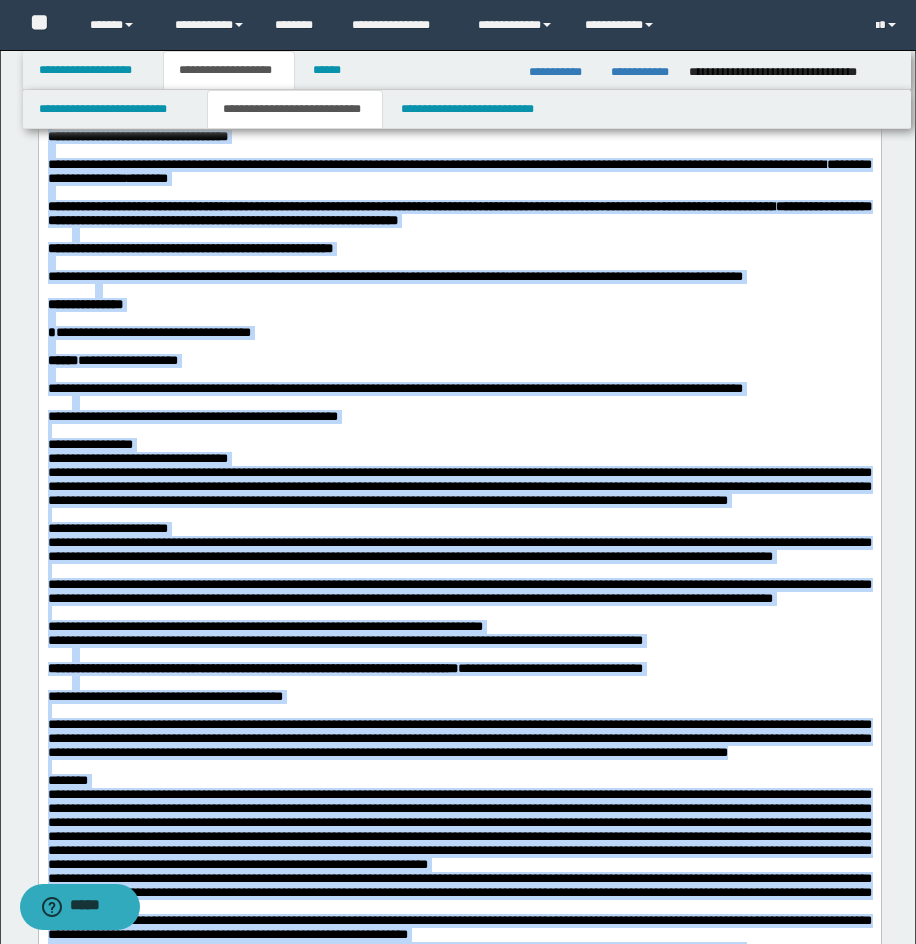 click at bounding box center (482, 290) 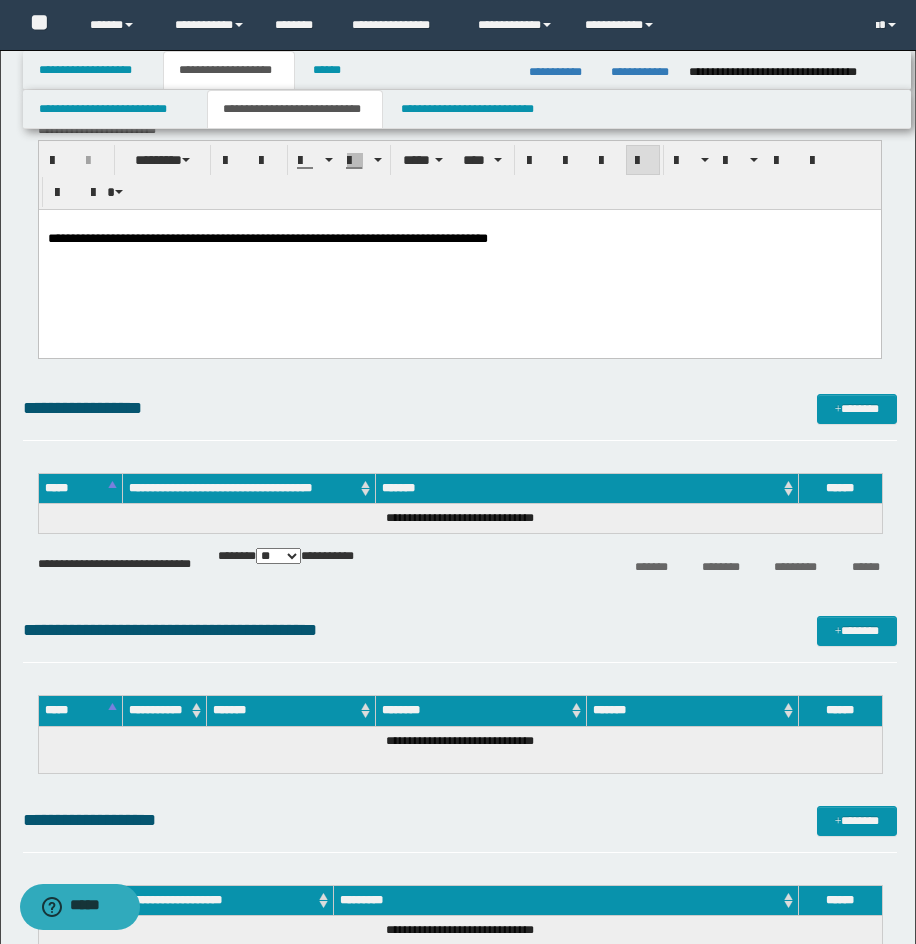 scroll, scrollTop: 1816, scrollLeft: 0, axis: vertical 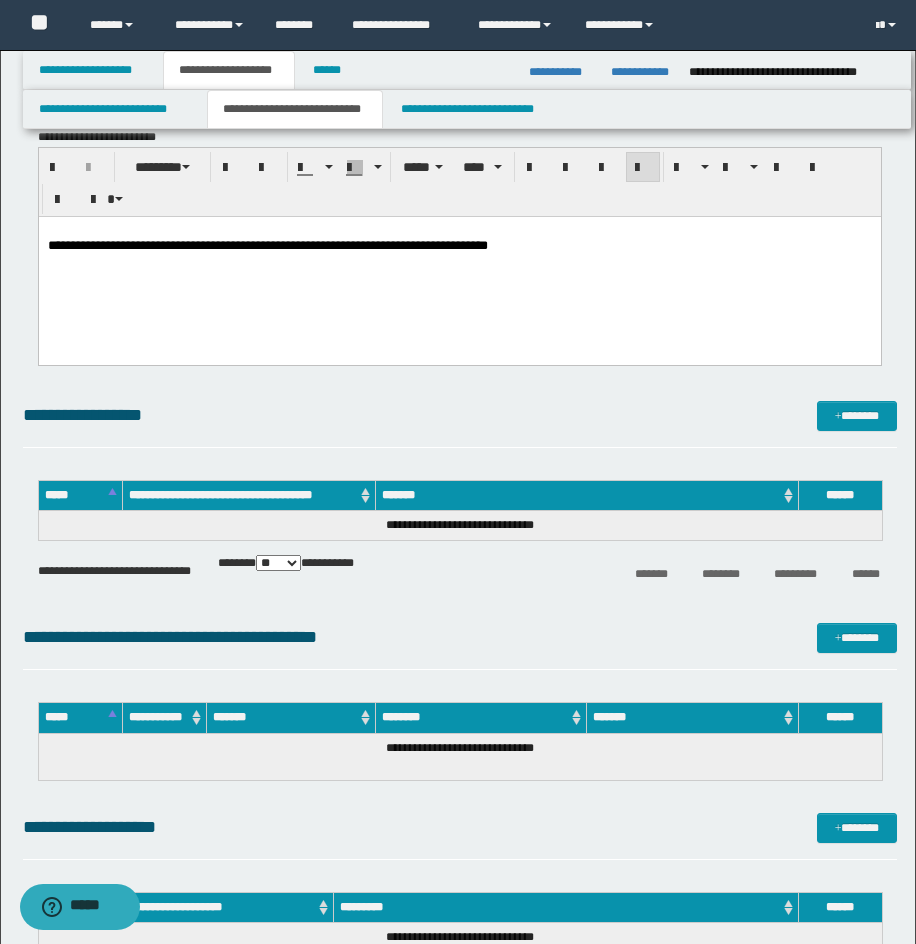 click on "**********" at bounding box center [460, 424] 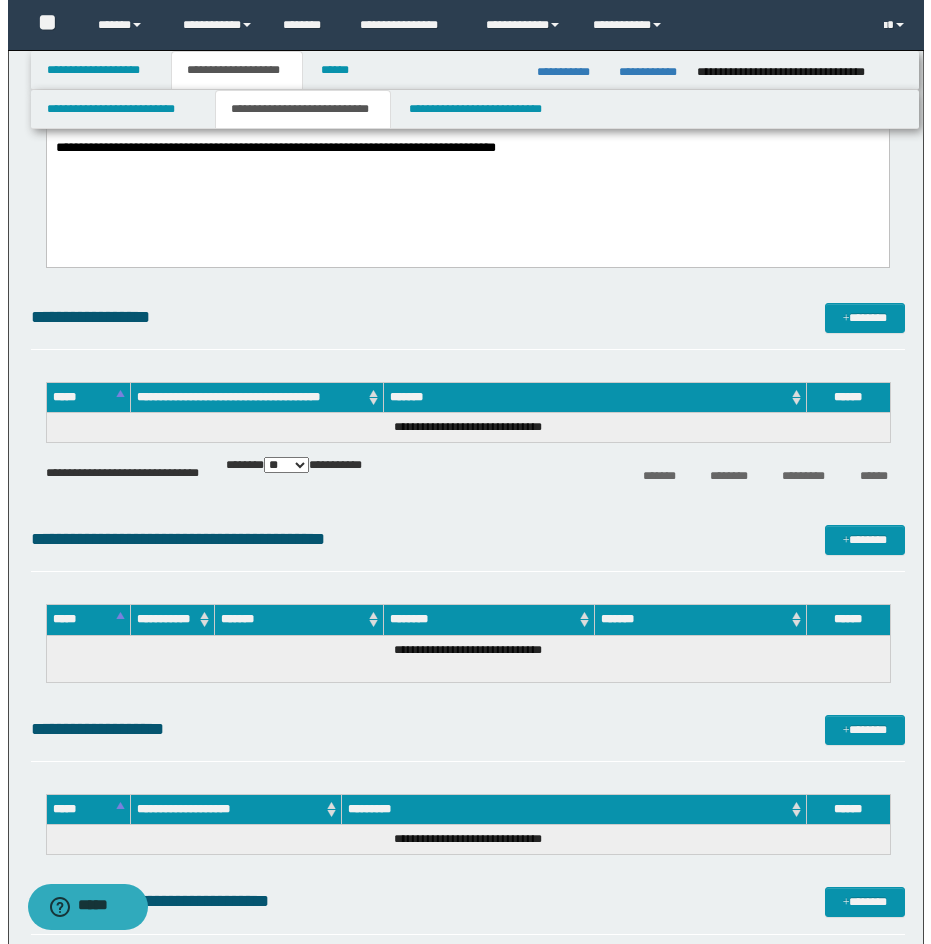 scroll, scrollTop: 2070, scrollLeft: 0, axis: vertical 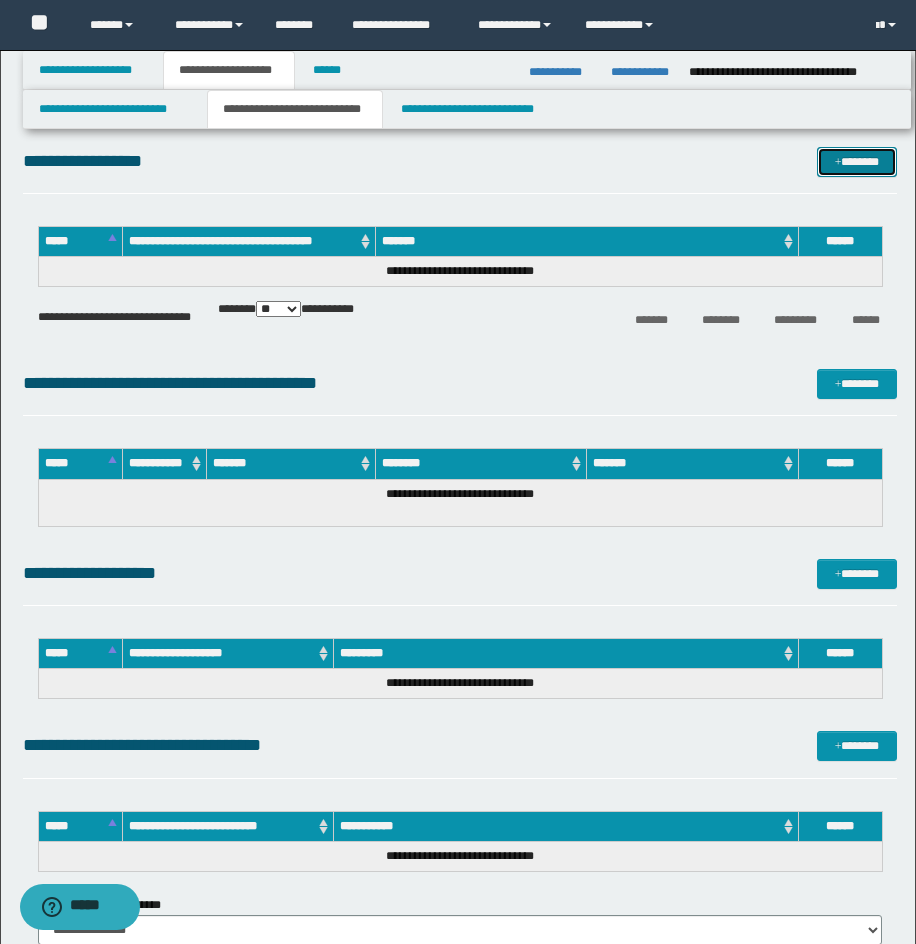 click on "*******" at bounding box center [857, 162] 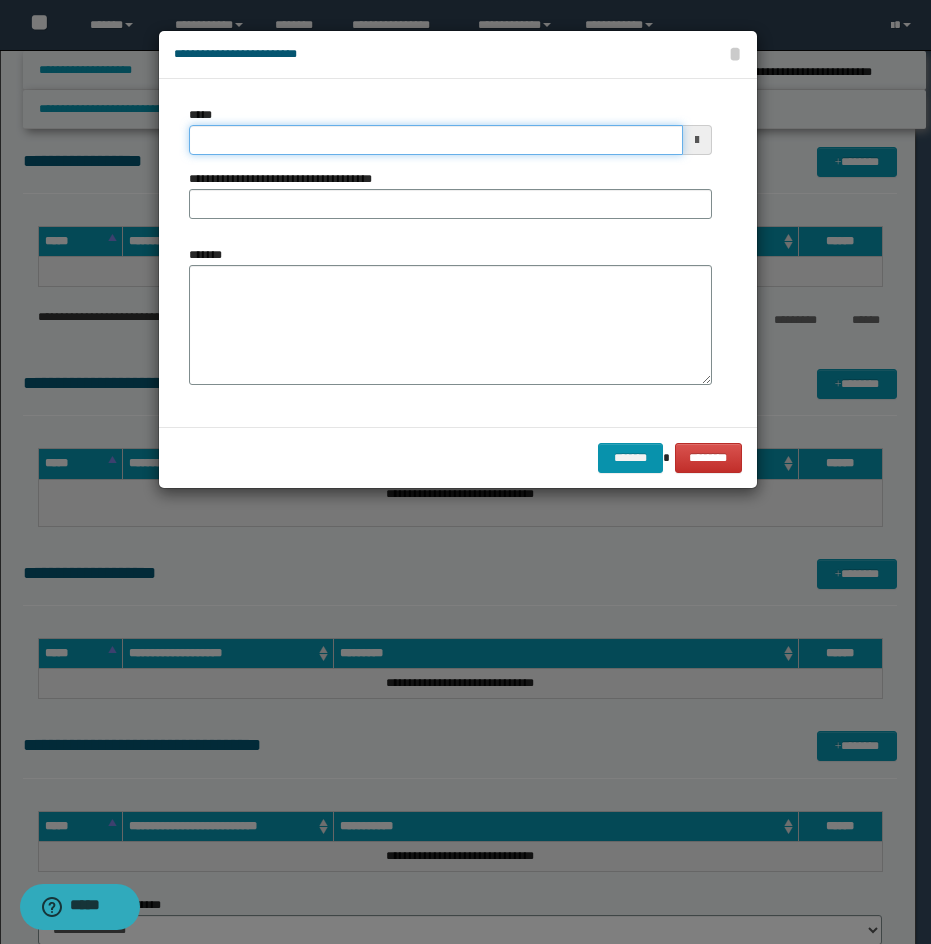 click on "*****" at bounding box center [436, 140] 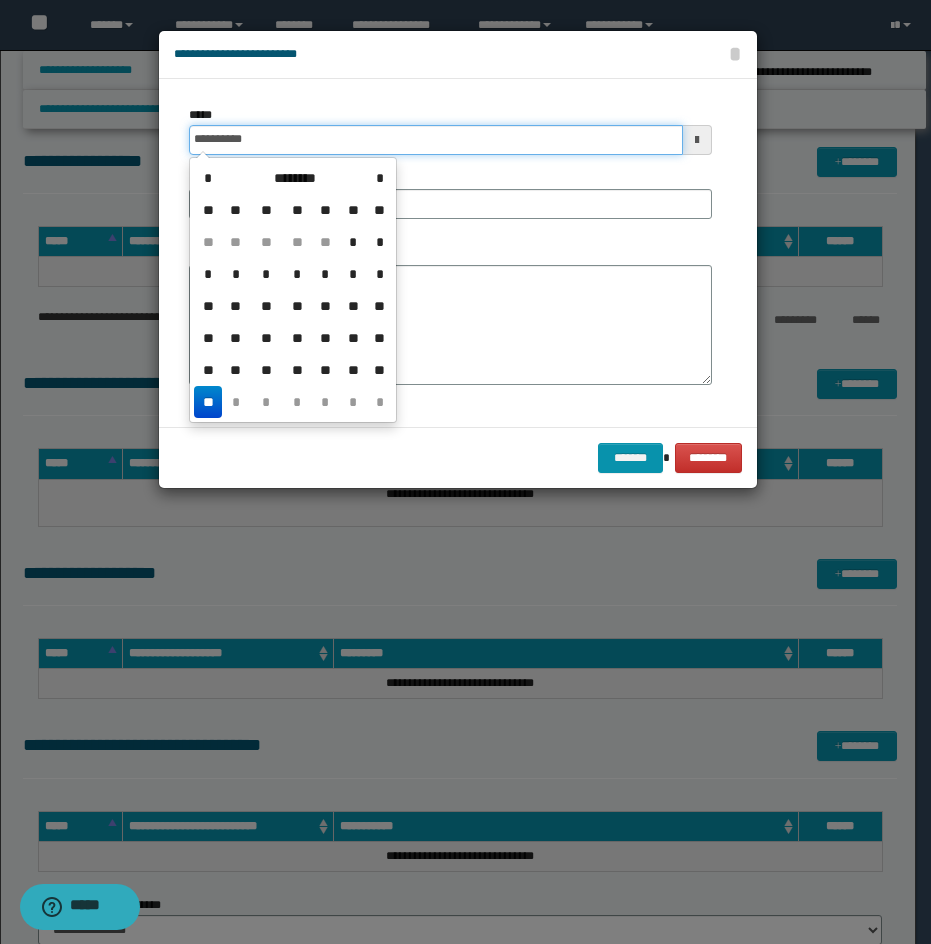 type on "**********" 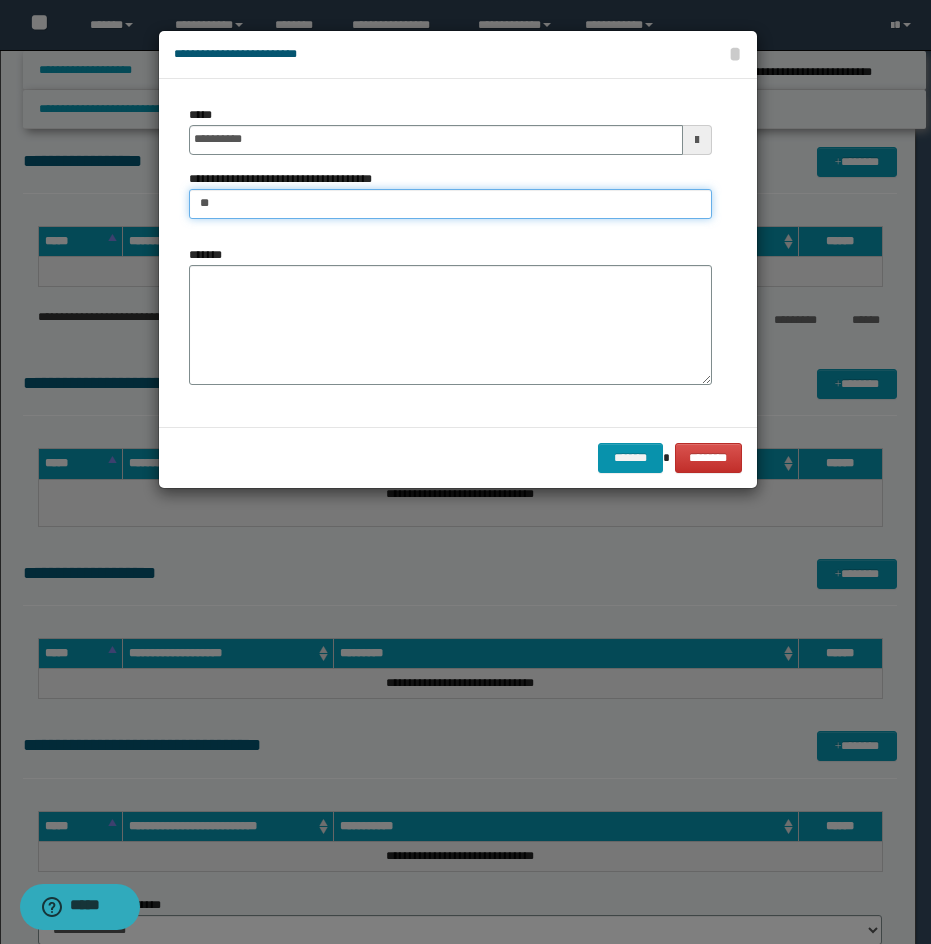 type on "*********" 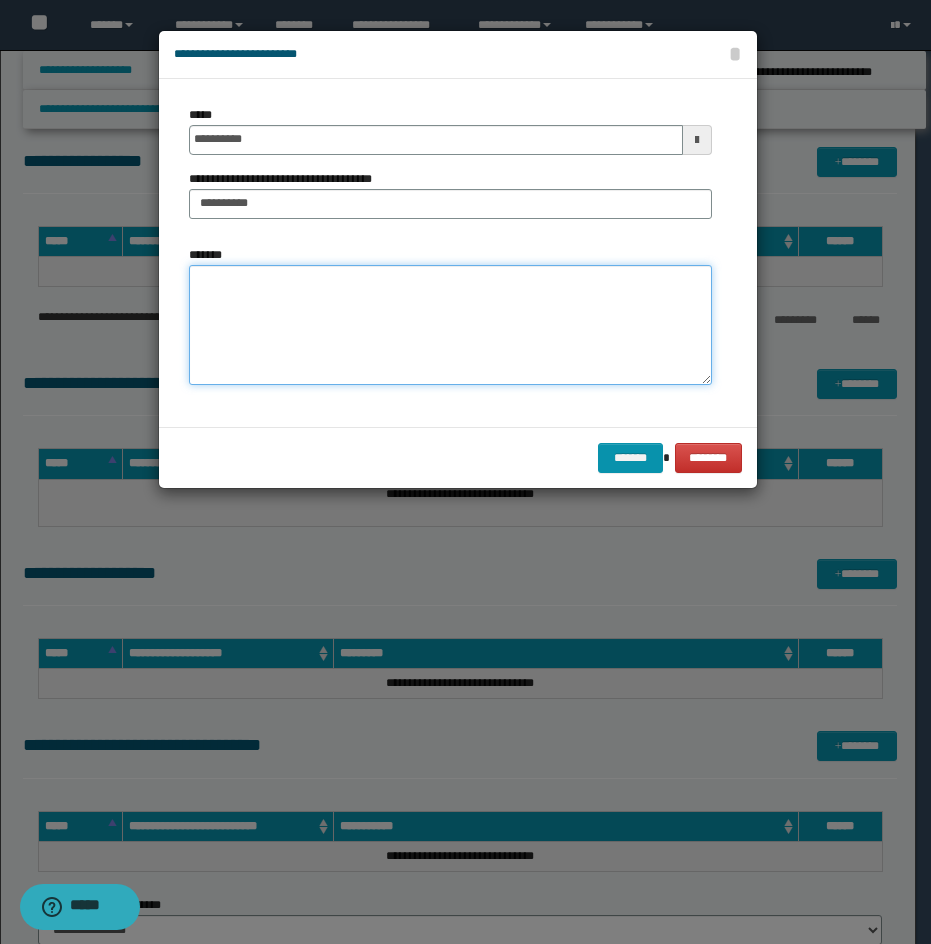click on "*******" at bounding box center [450, 325] 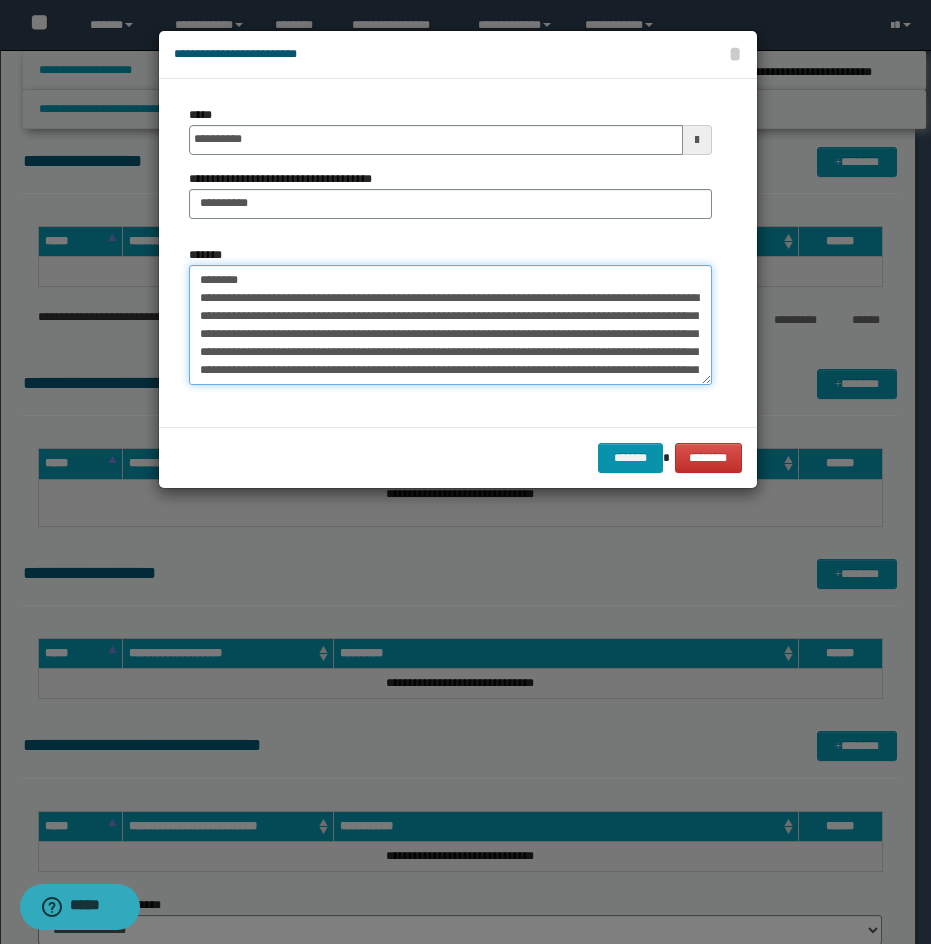 scroll, scrollTop: 0, scrollLeft: 0, axis: both 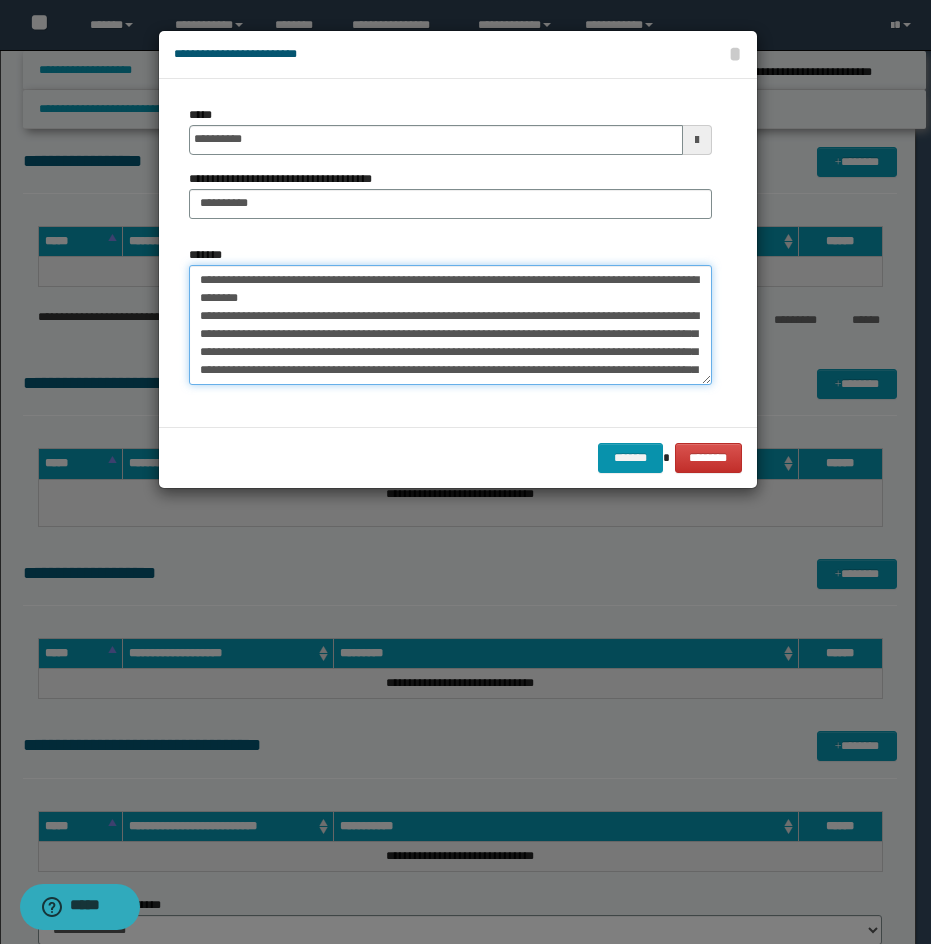 click on "*******" at bounding box center [450, 325] 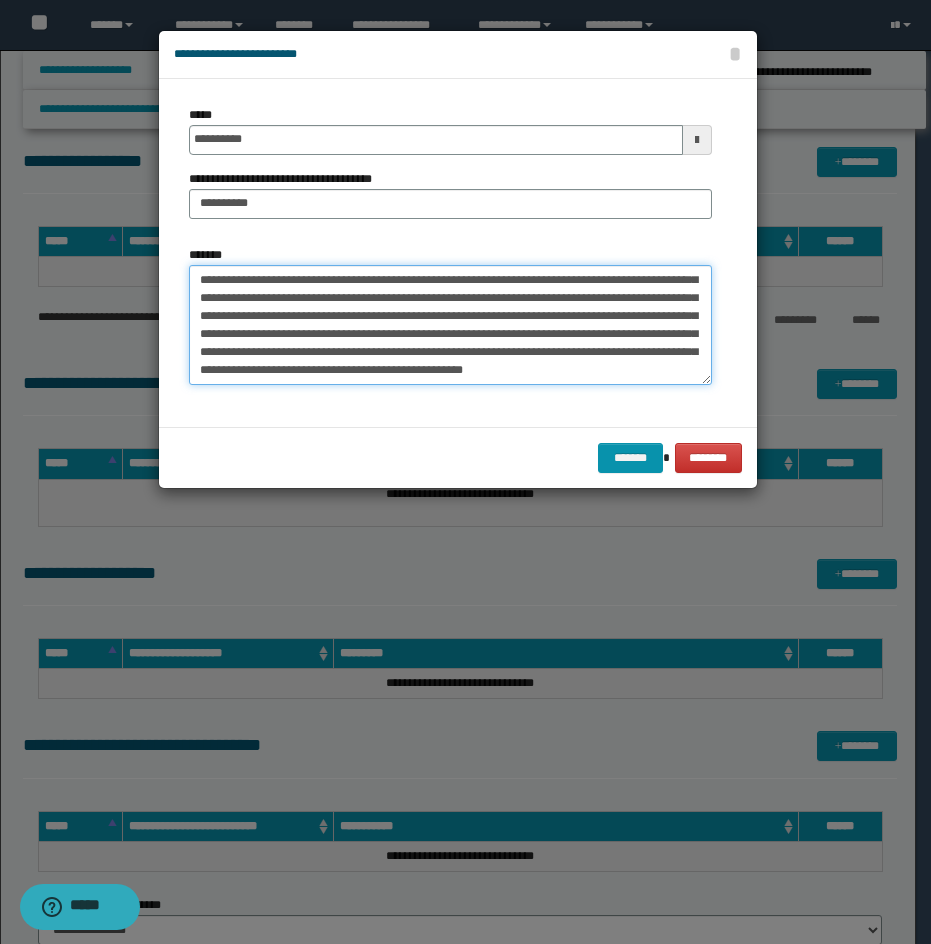 scroll, scrollTop: 180, scrollLeft: 0, axis: vertical 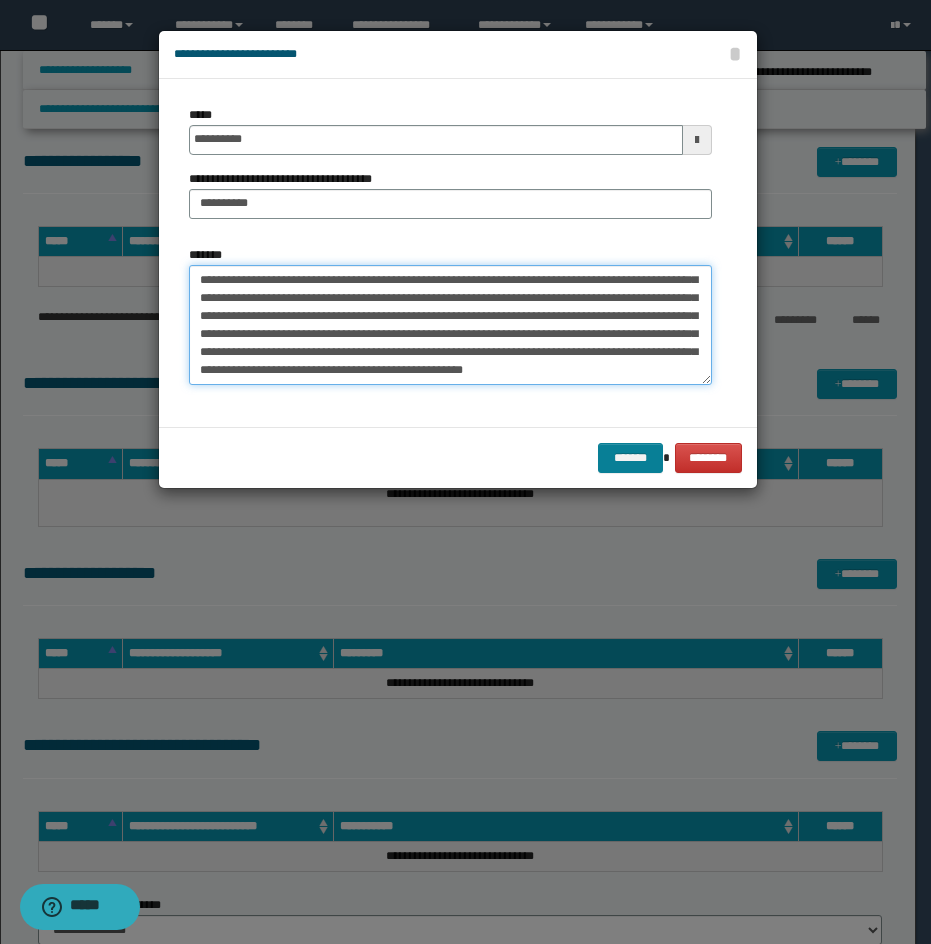 type on "**********" 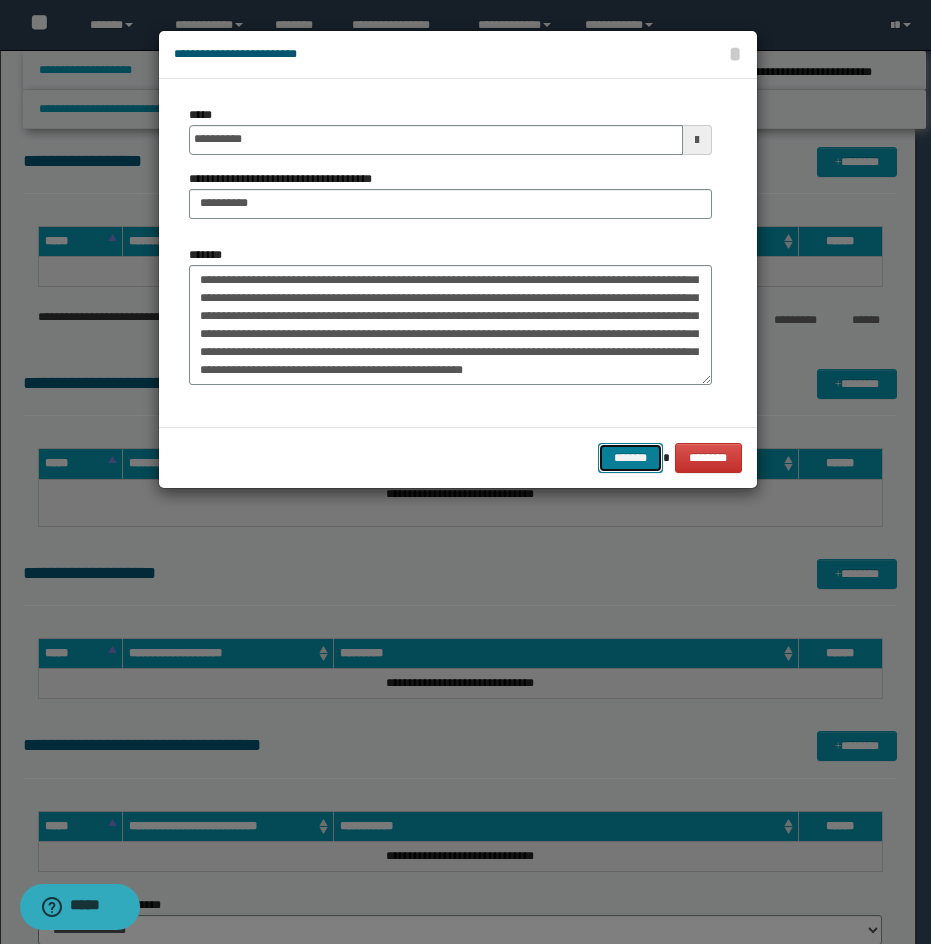 drag, startPoint x: 628, startPoint y: 451, endPoint x: 900, endPoint y: 373, distance: 282.9629 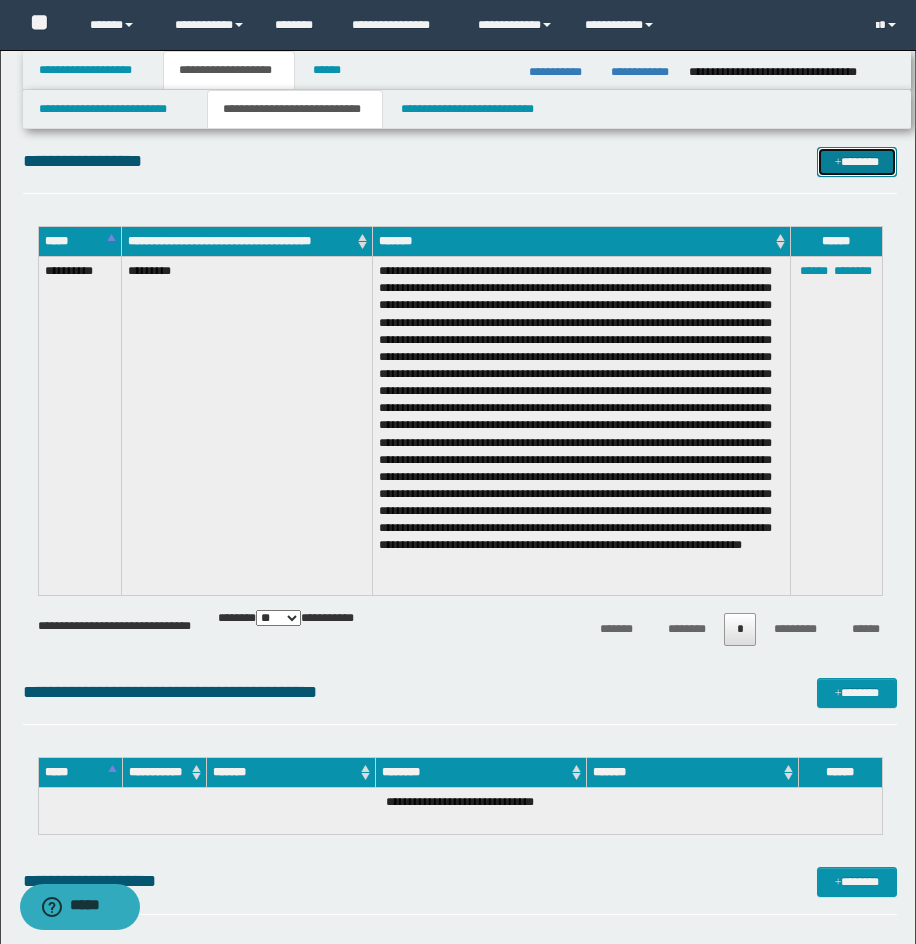 drag, startPoint x: 881, startPoint y: 167, endPoint x: 677, endPoint y: 170, distance: 204.02206 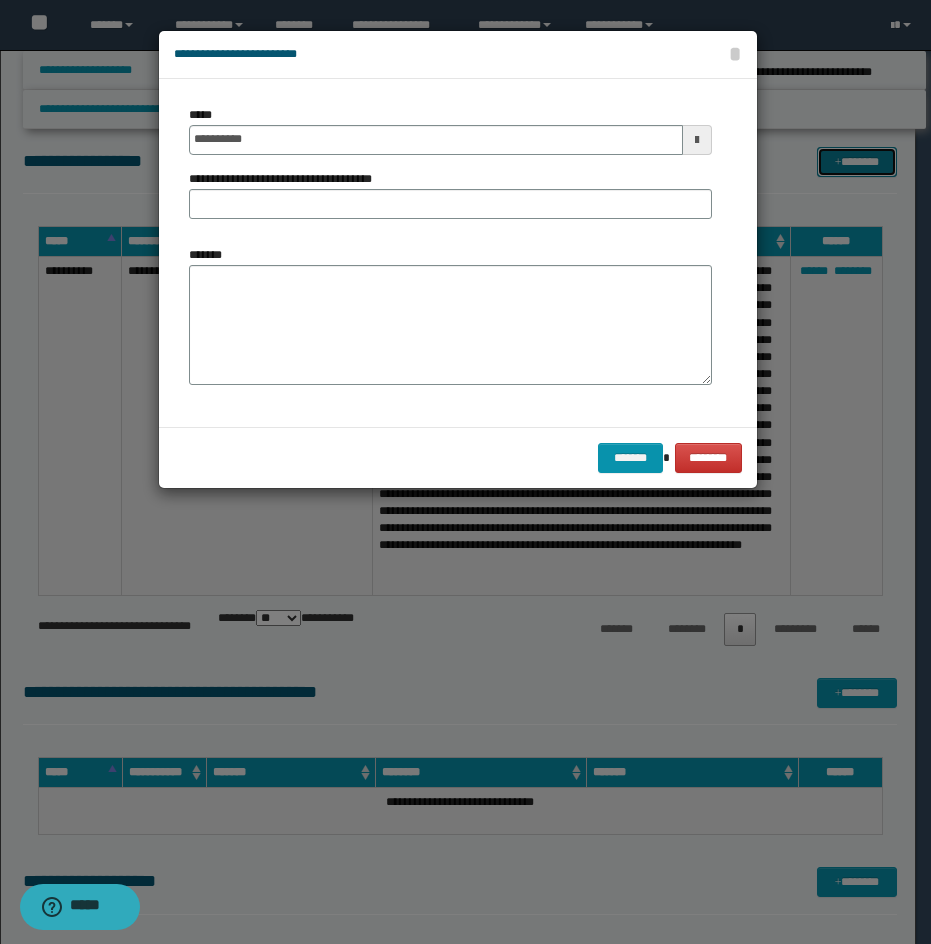 scroll, scrollTop: 0, scrollLeft: 0, axis: both 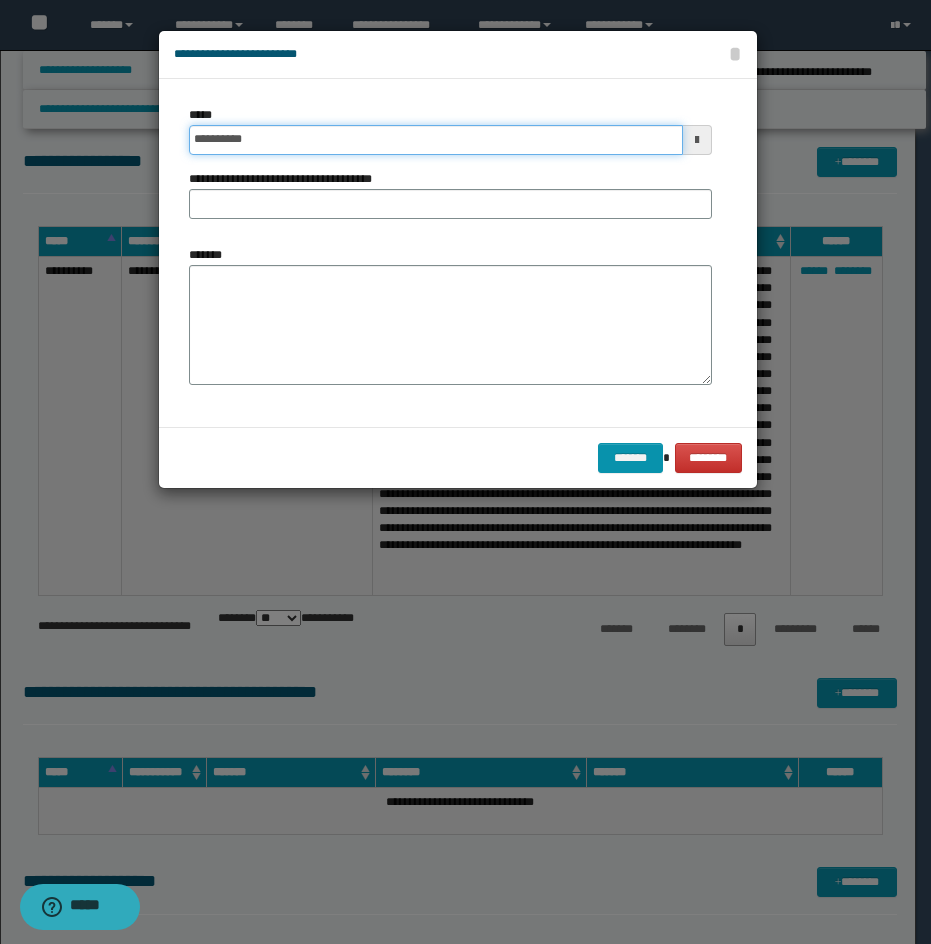 click on "**********" at bounding box center [436, 140] 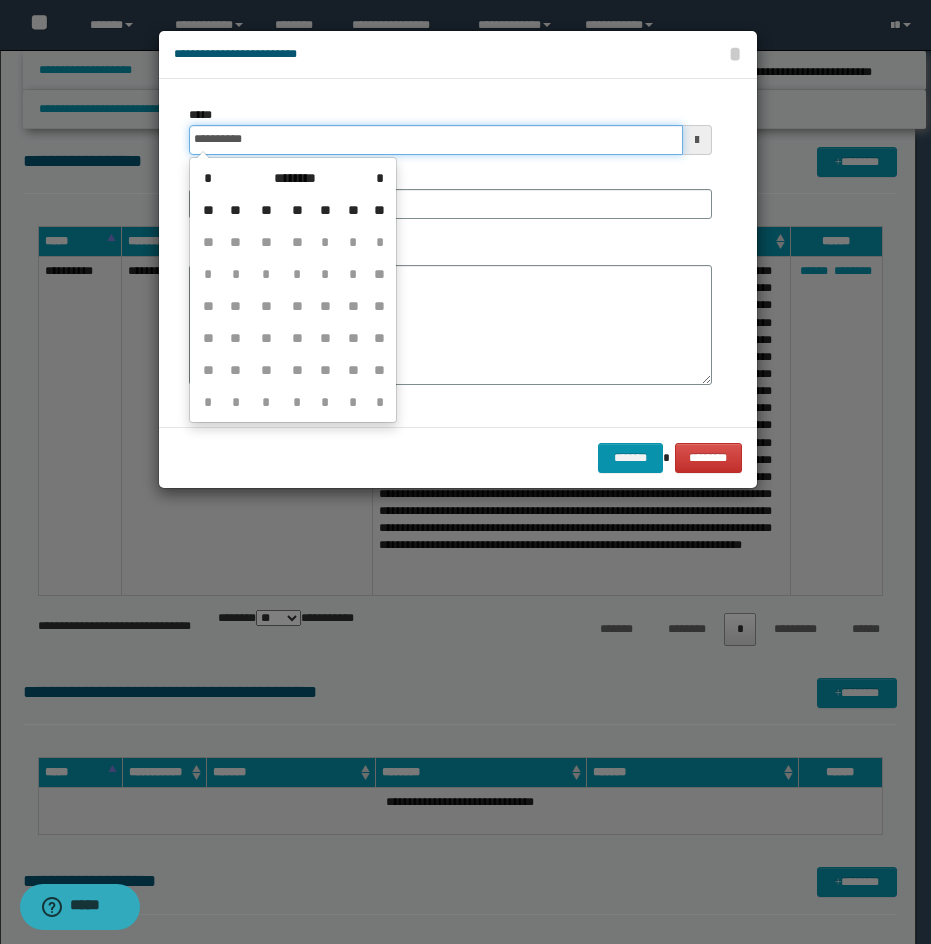 type on "**********" 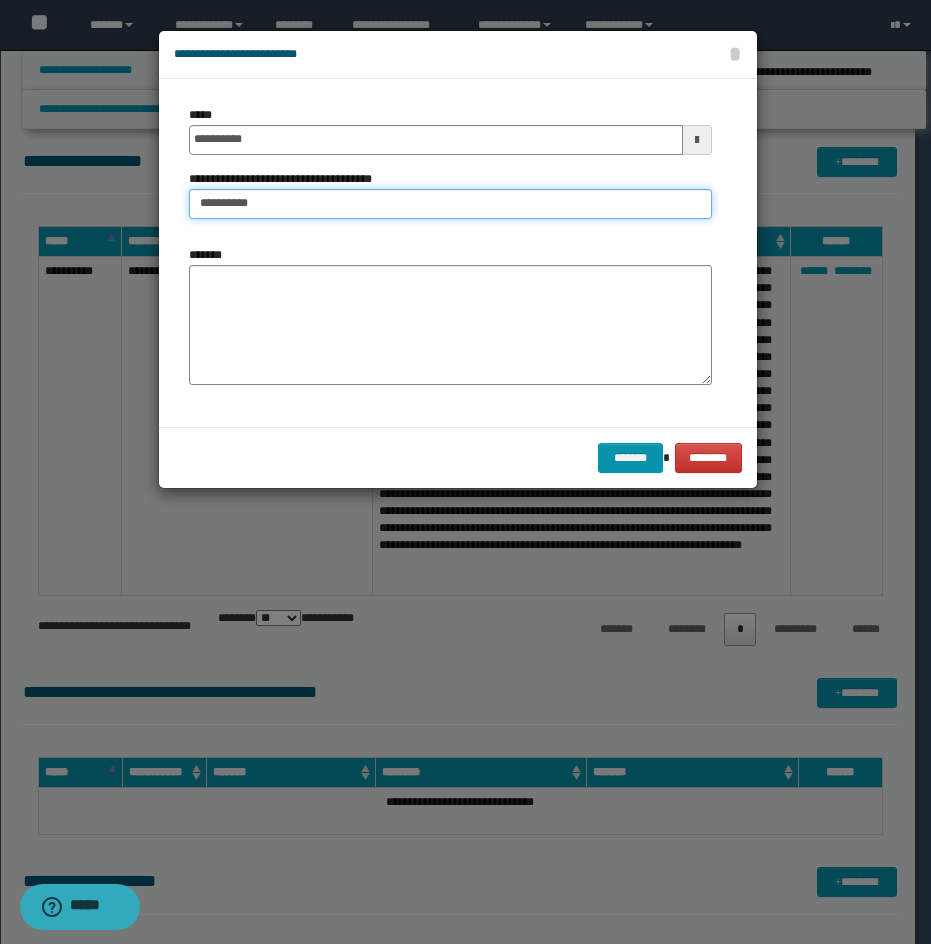 type on "*********" 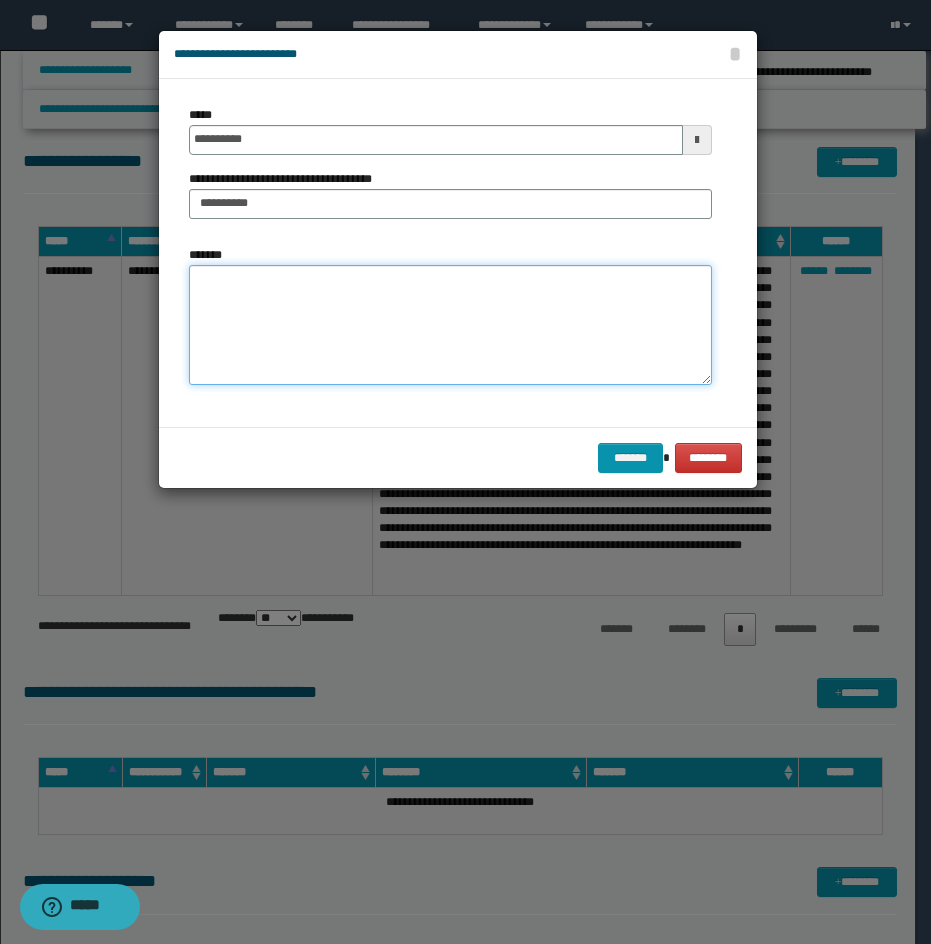 click on "*******" at bounding box center (450, 325) 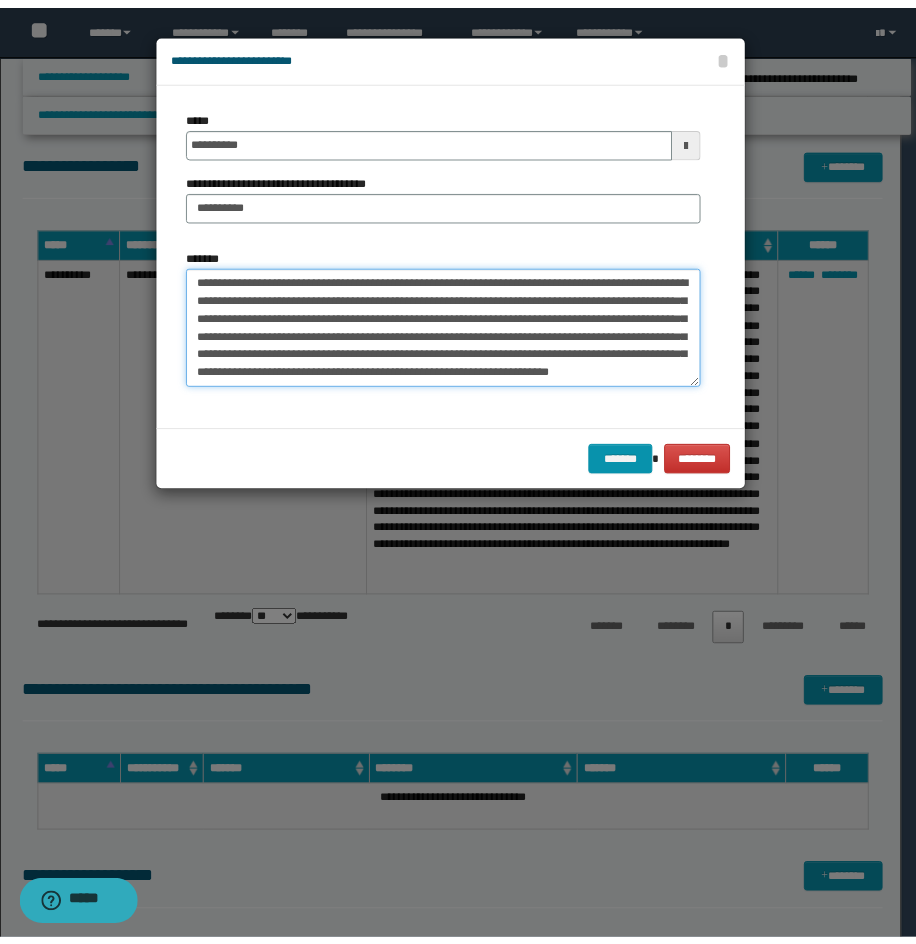 scroll, scrollTop: 0, scrollLeft: 0, axis: both 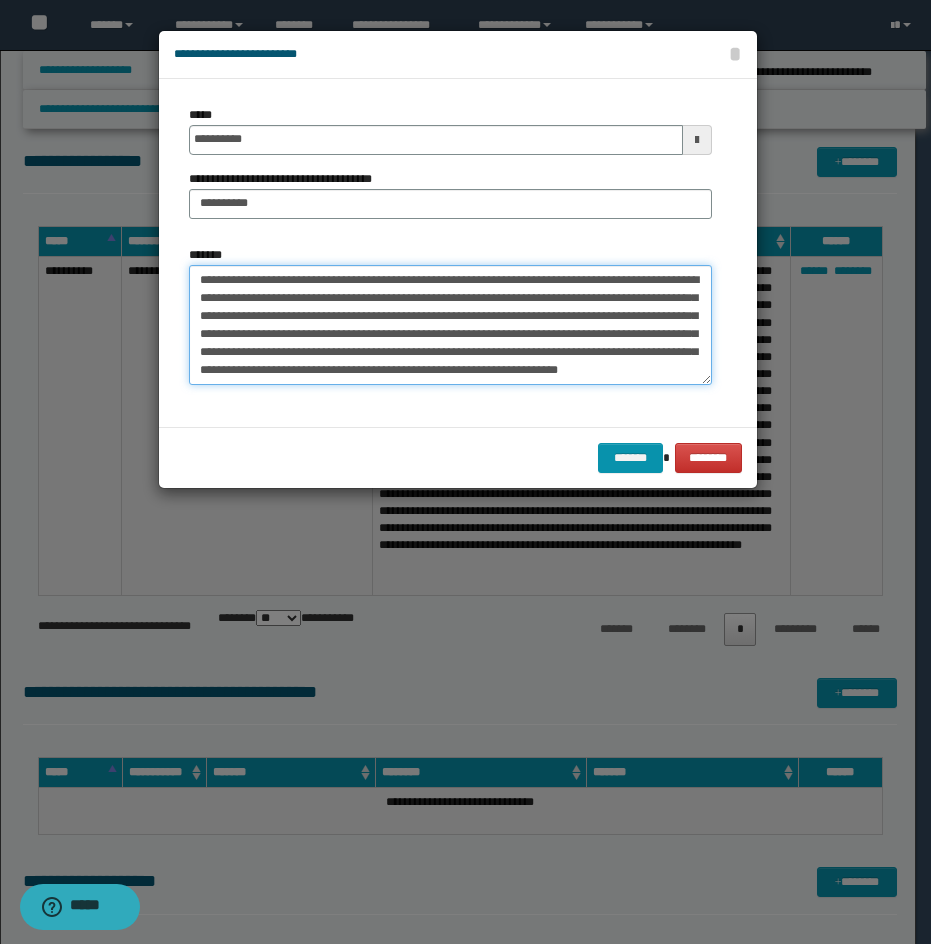 type on "**********" 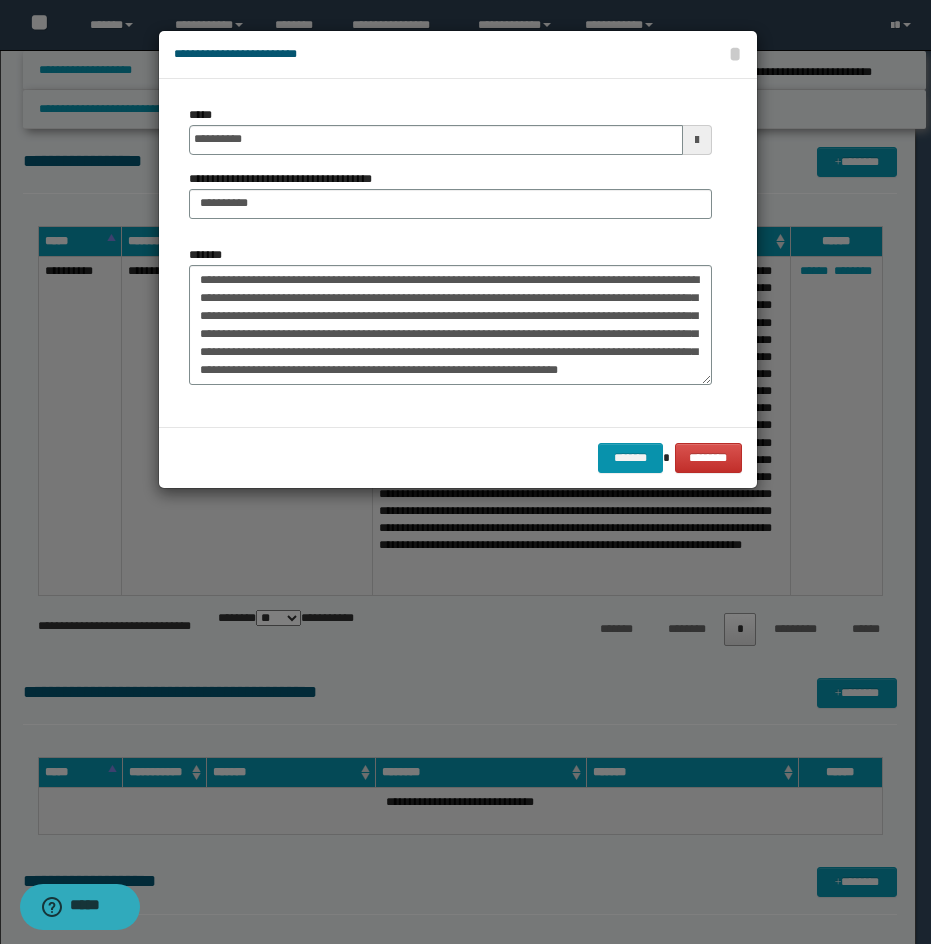 drag, startPoint x: 159, startPoint y: 342, endPoint x: 197, endPoint y: 342, distance: 38 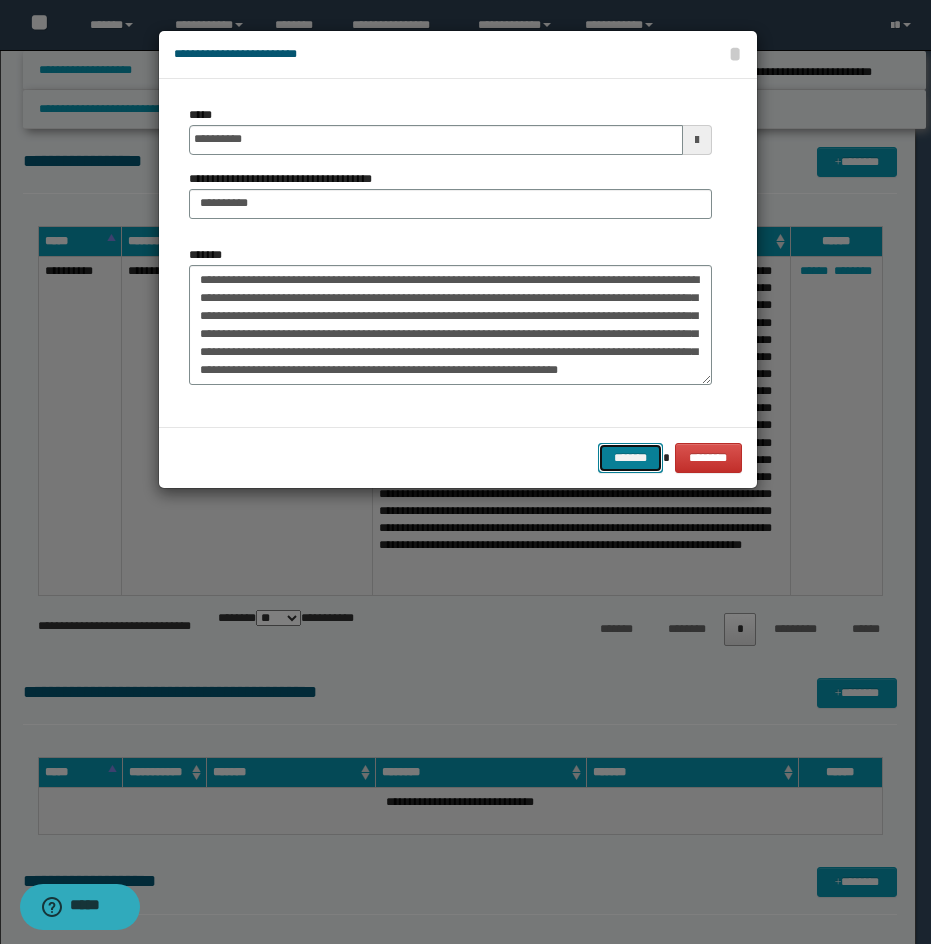 click on "*******" at bounding box center [630, 458] 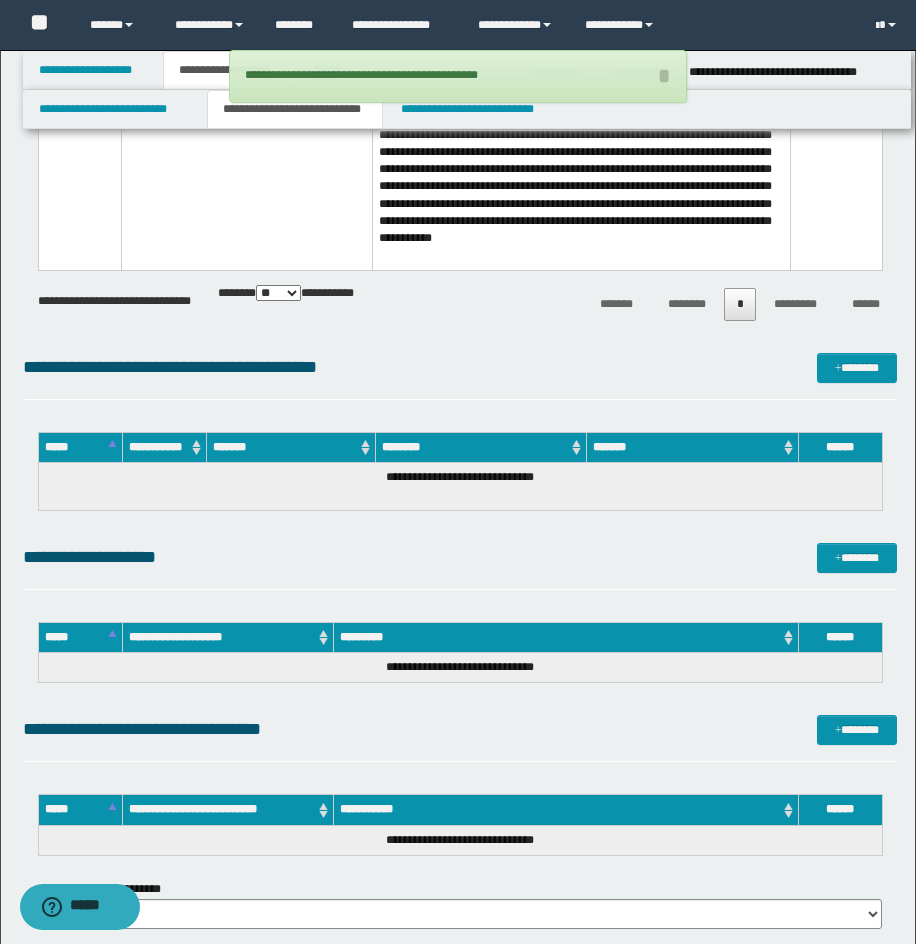 scroll, scrollTop: 2570, scrollLeft: 0, axis: vertical 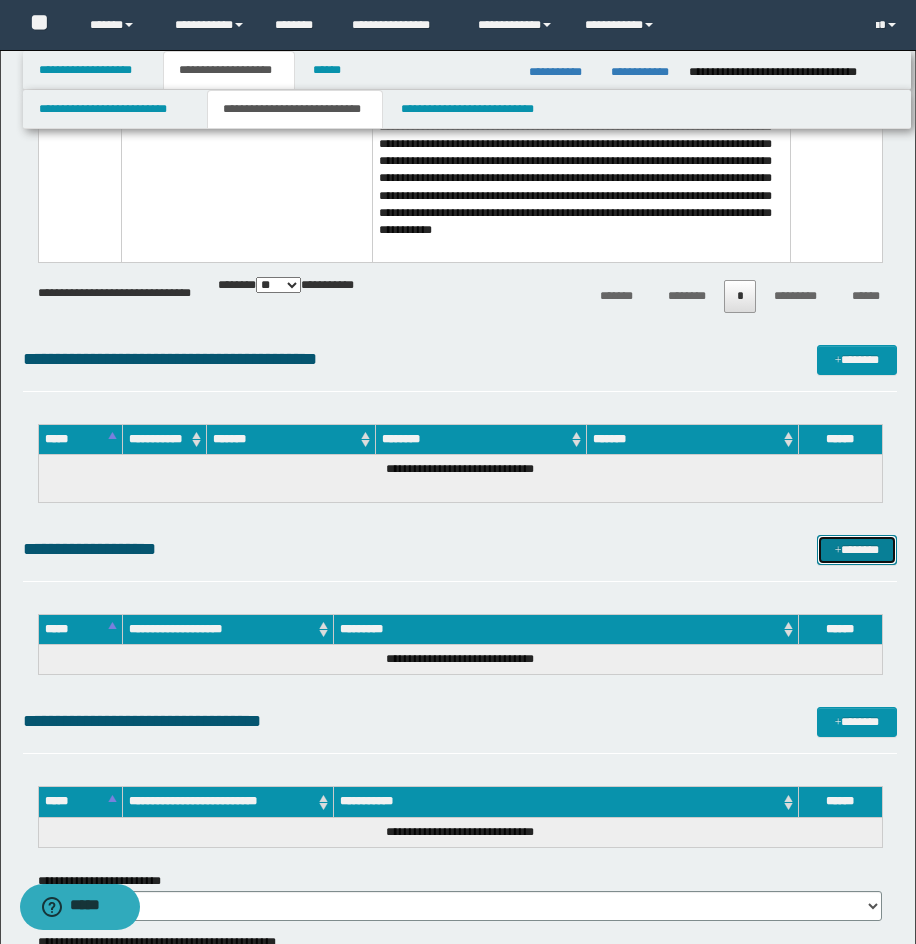 click on "*******" at bounding box center [857, 550] 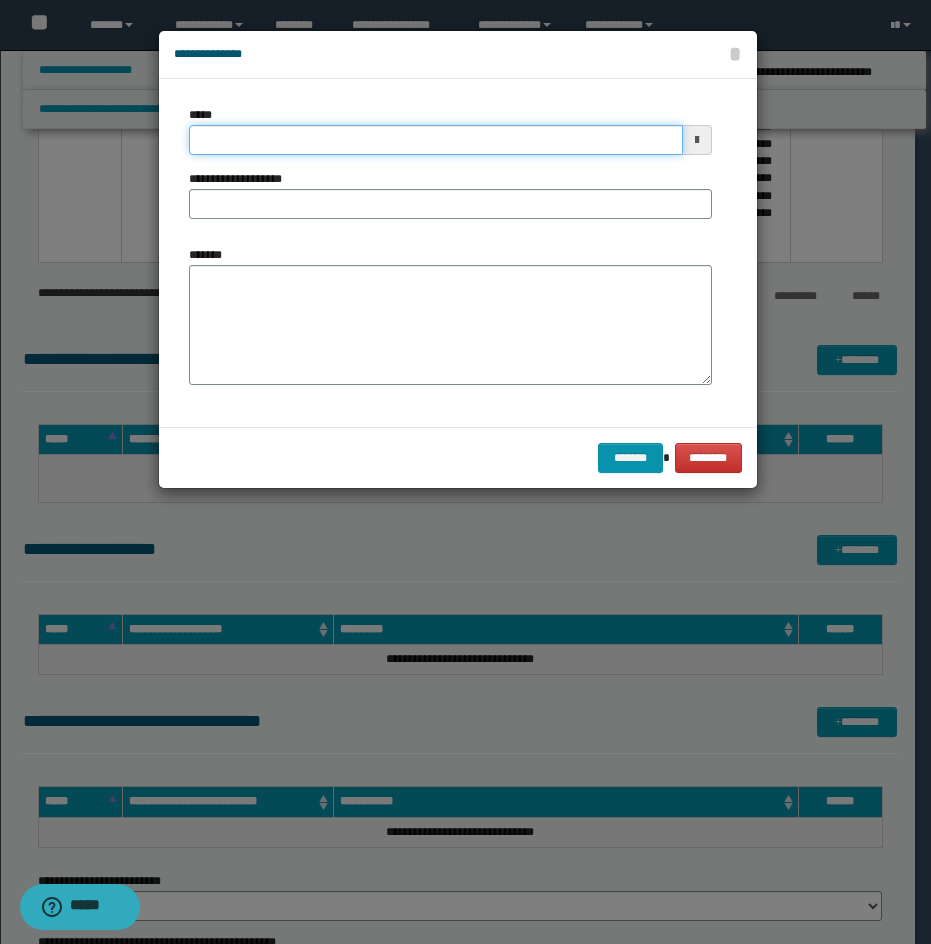 click on "*****" at bounding box center [436, 140] 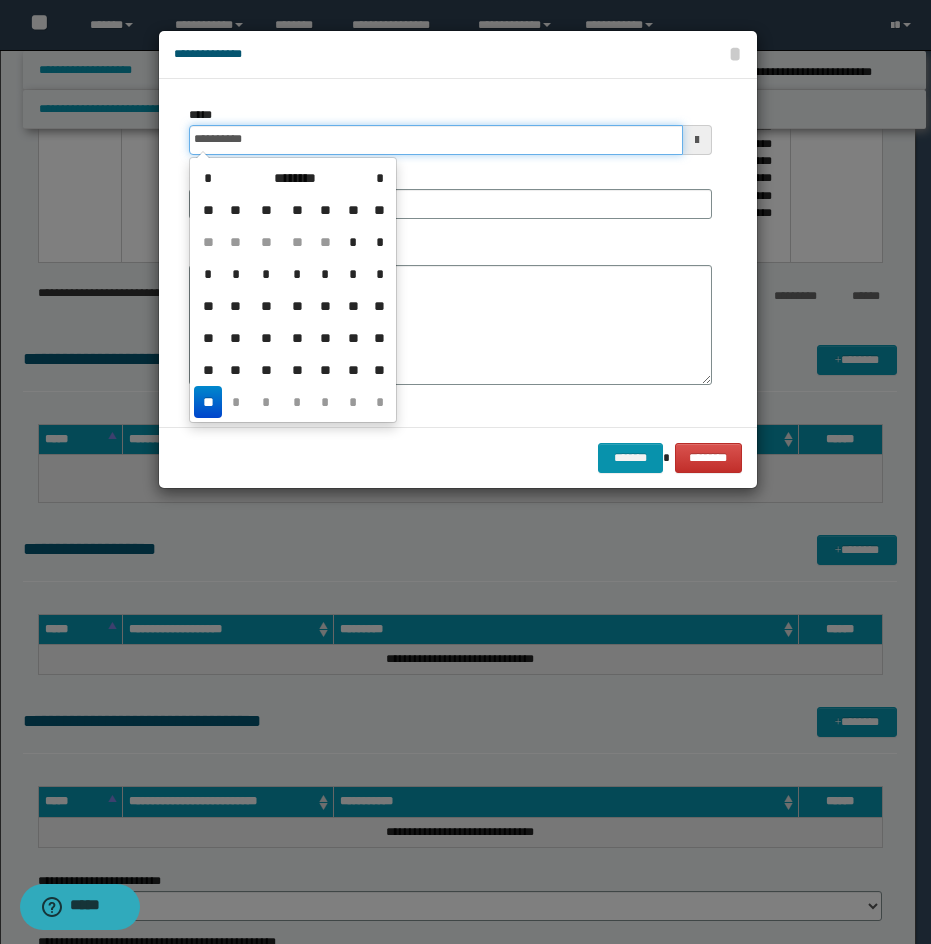 type on "**********" 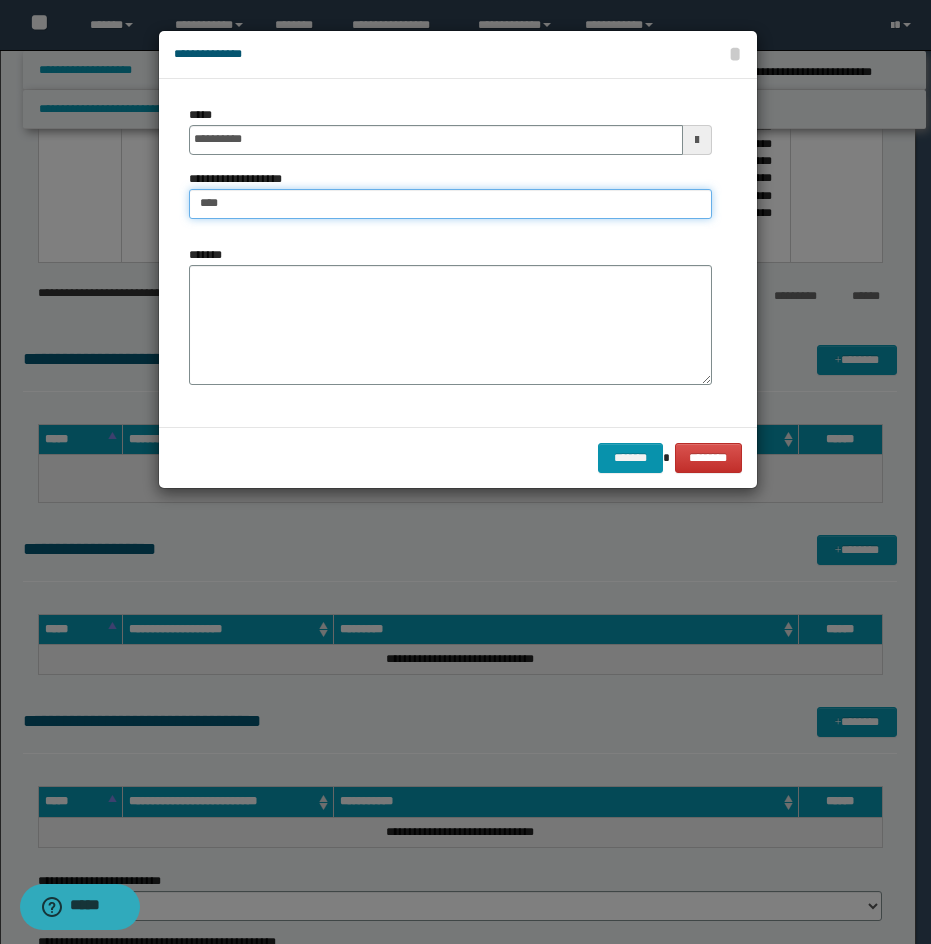 type on "***" 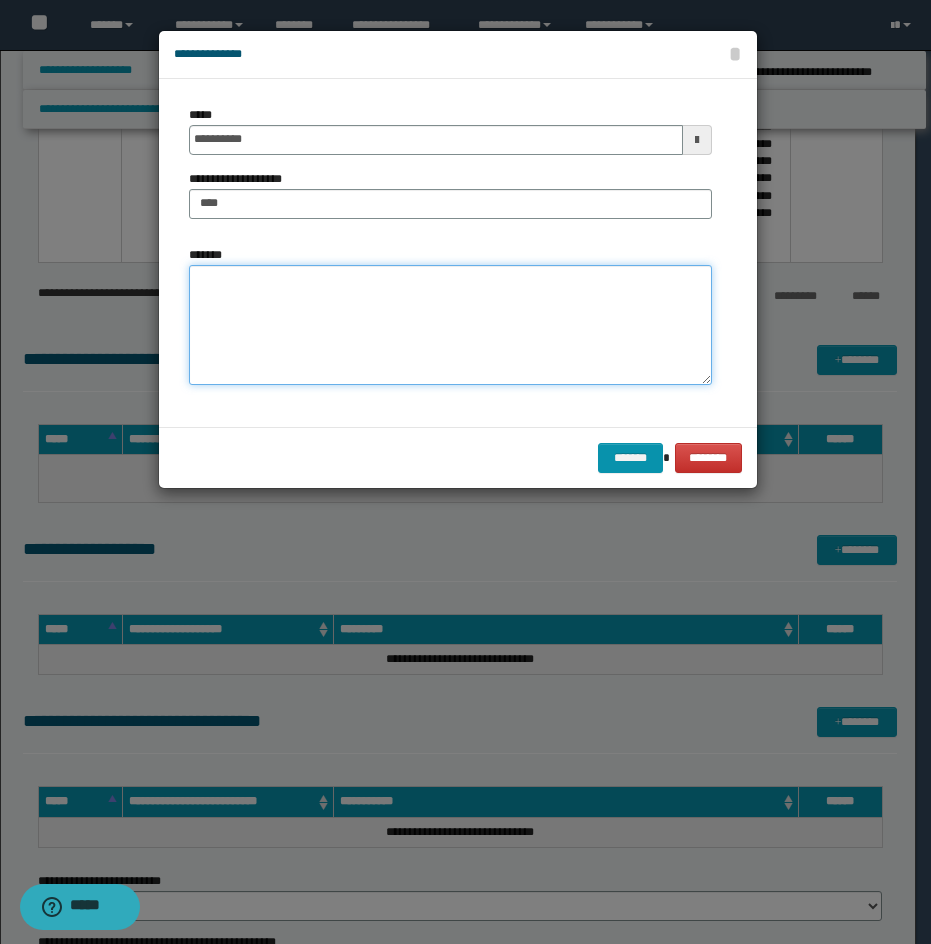 drag, startPoint x: 458, startPoint y: 267, endPoint x: 452, endPoint y: 289, distance: 22.803509 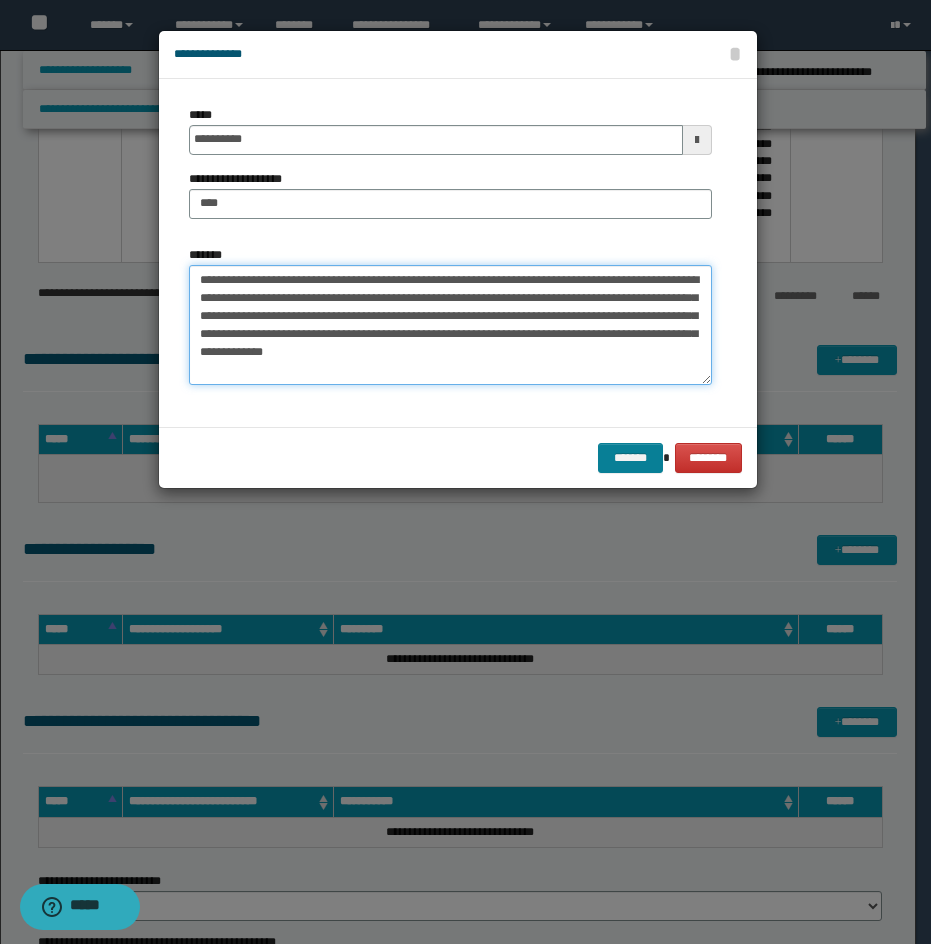 type on "**********" 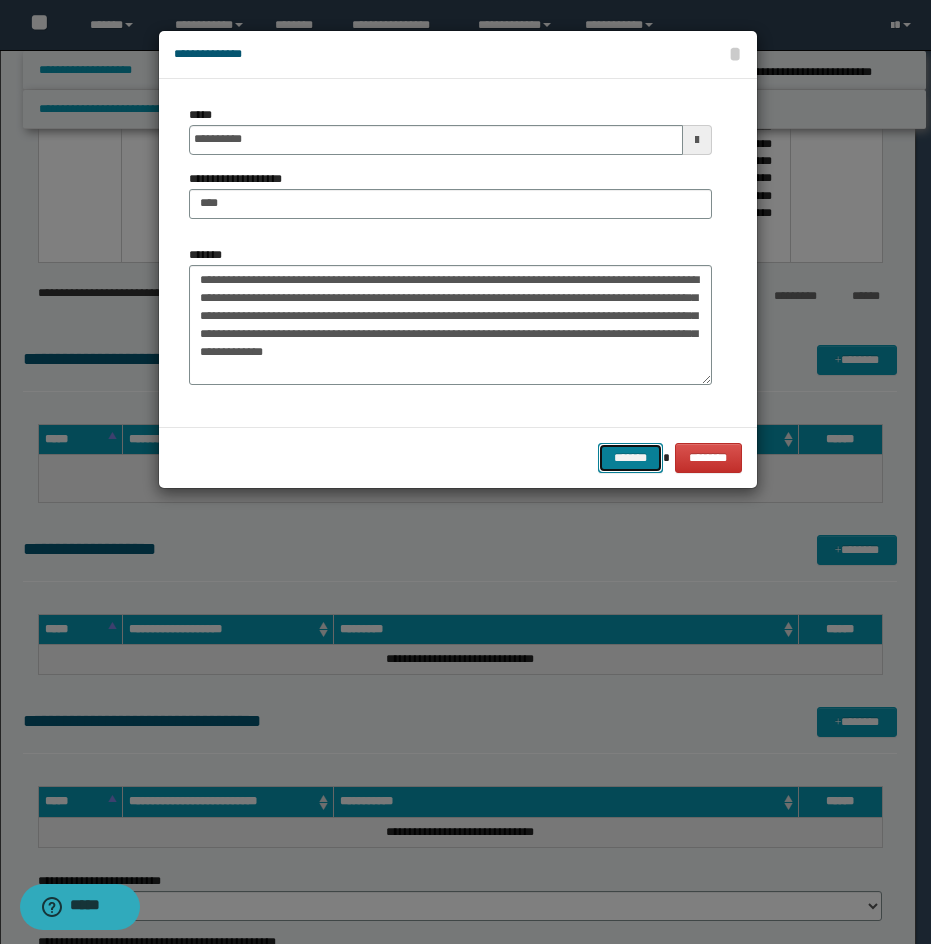 click on "*******" at bounding box center [630, 458] 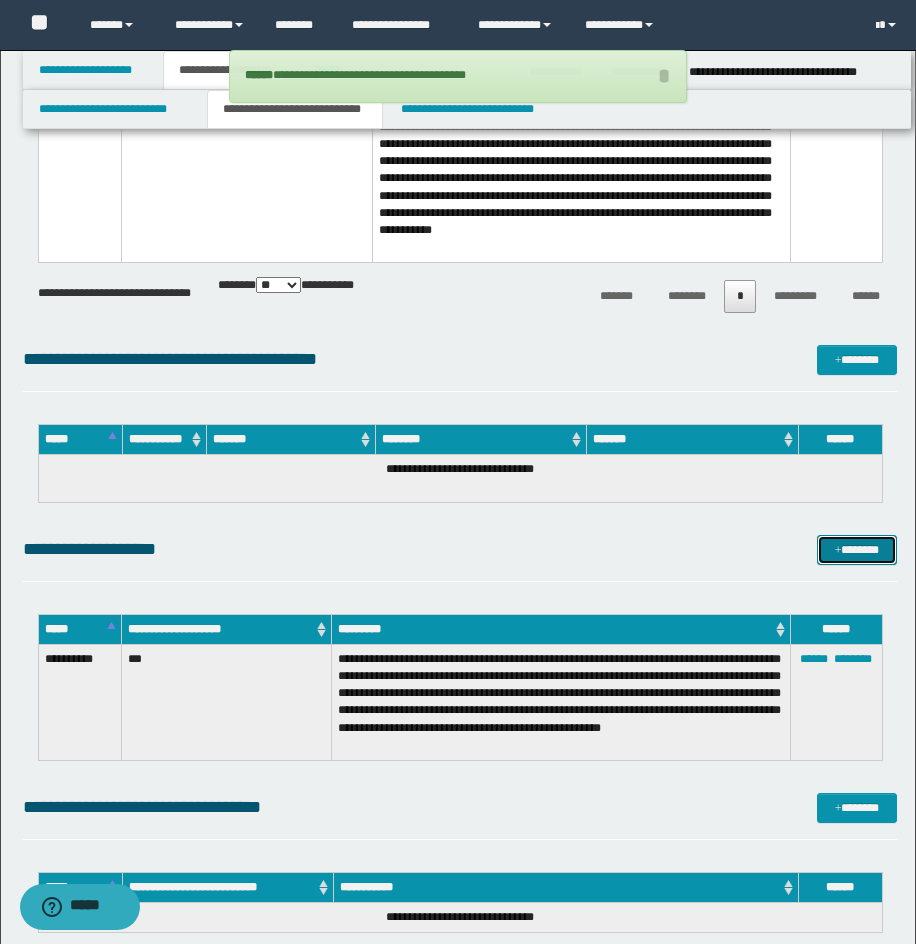 drag, startPoint x: 828, startPoint y: 546, endPoint x: 793, endPoint y: 434, distance: 117.341385 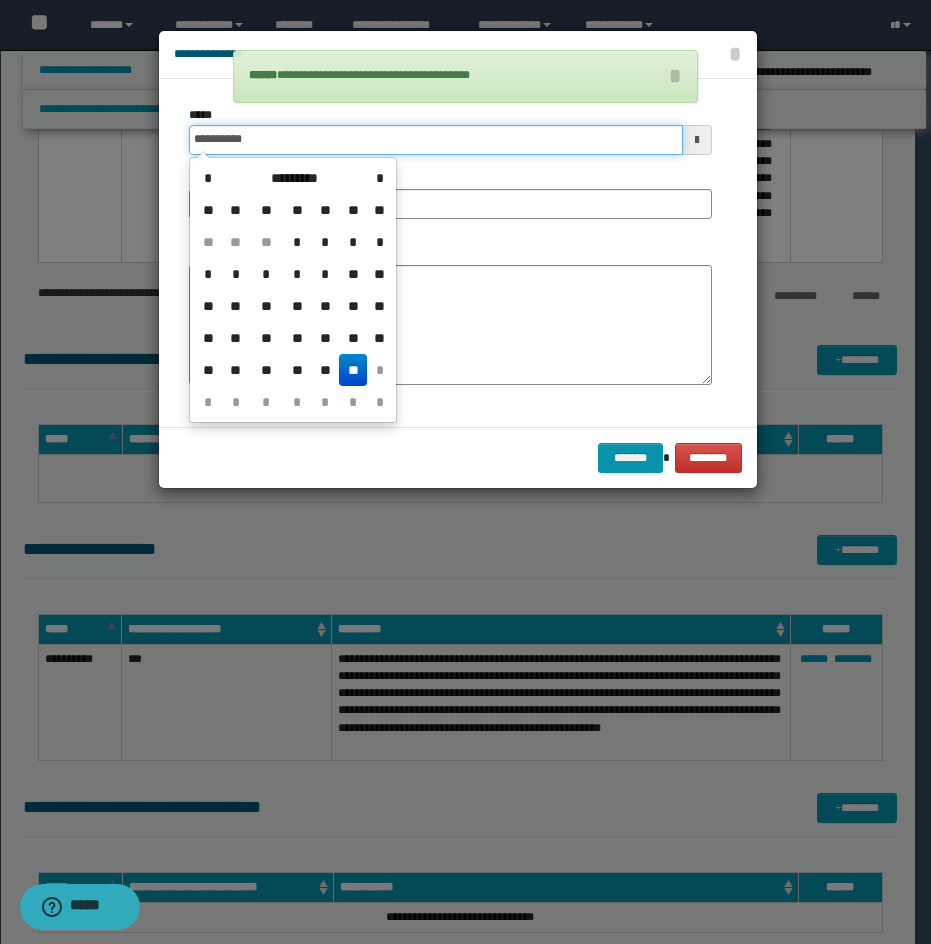 click on "**********" at bounding box center [436, 140] 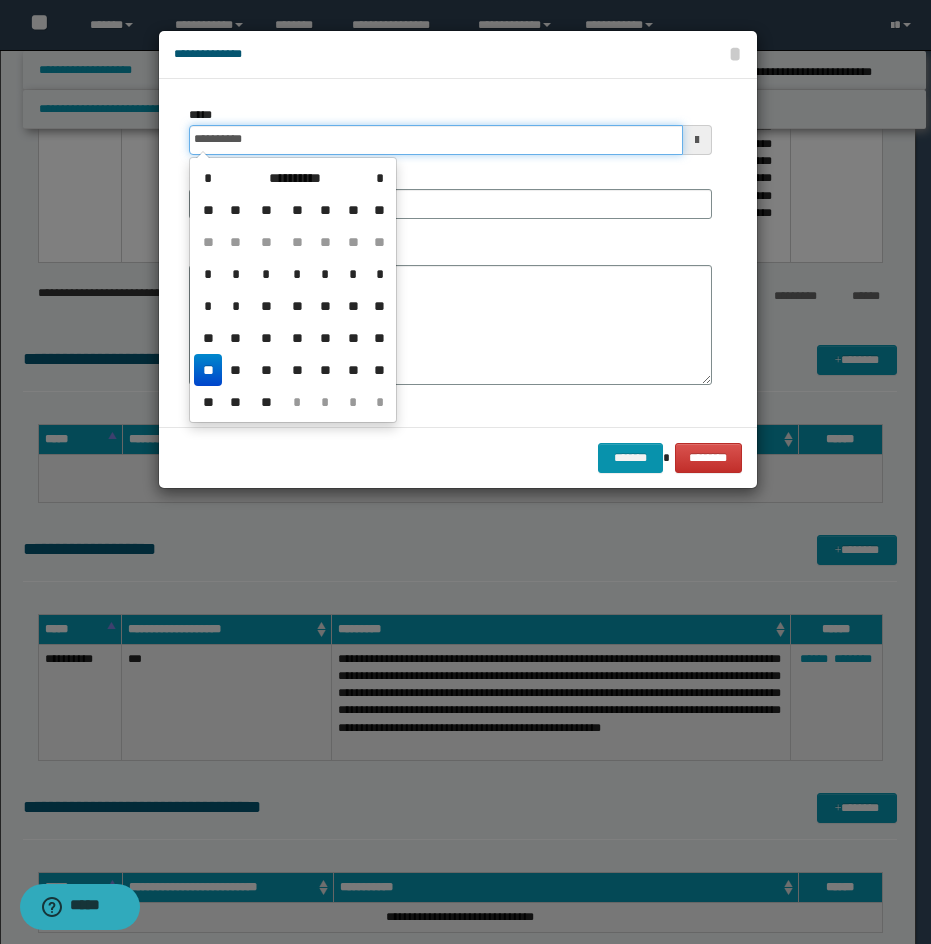 type on "**********" 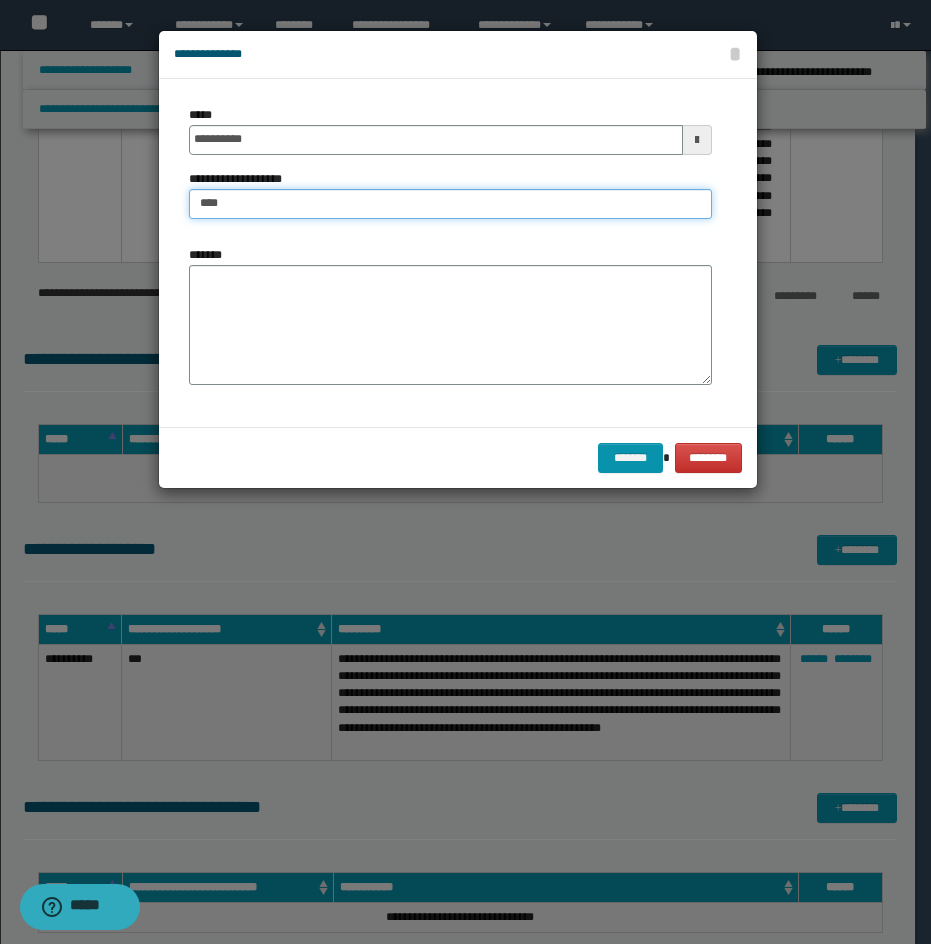 type on "***" 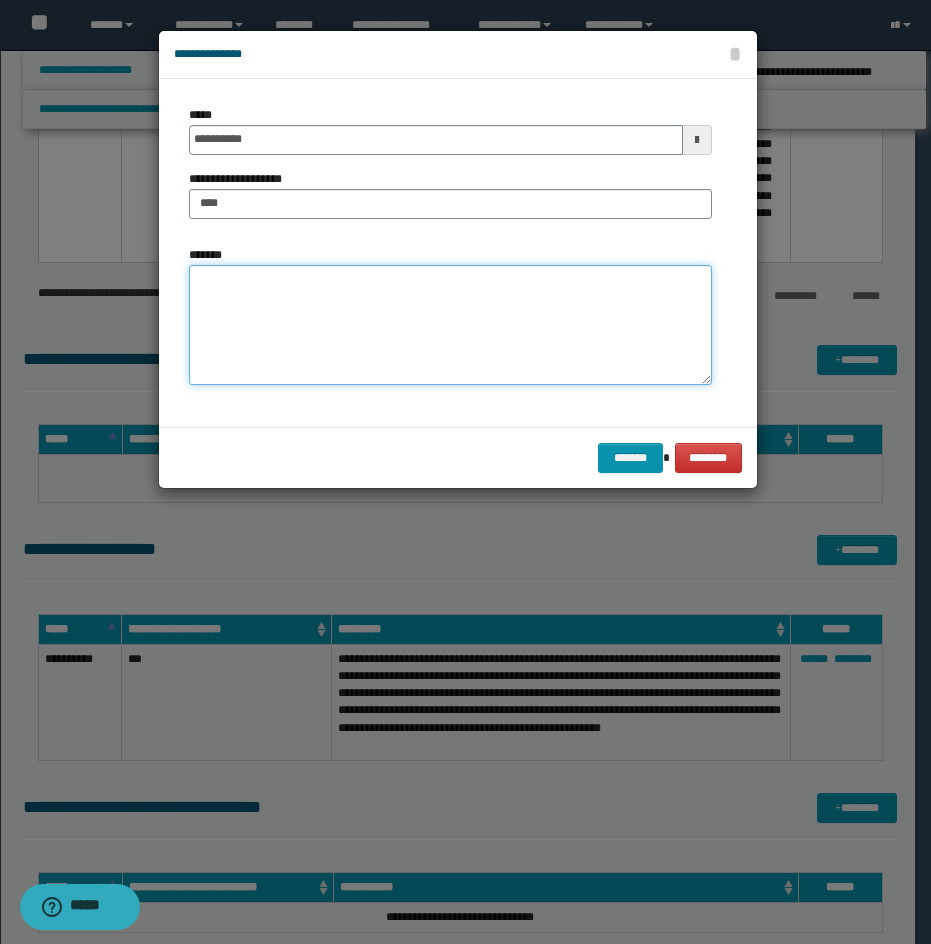 click on "*******" at bounding box center (450, 325) 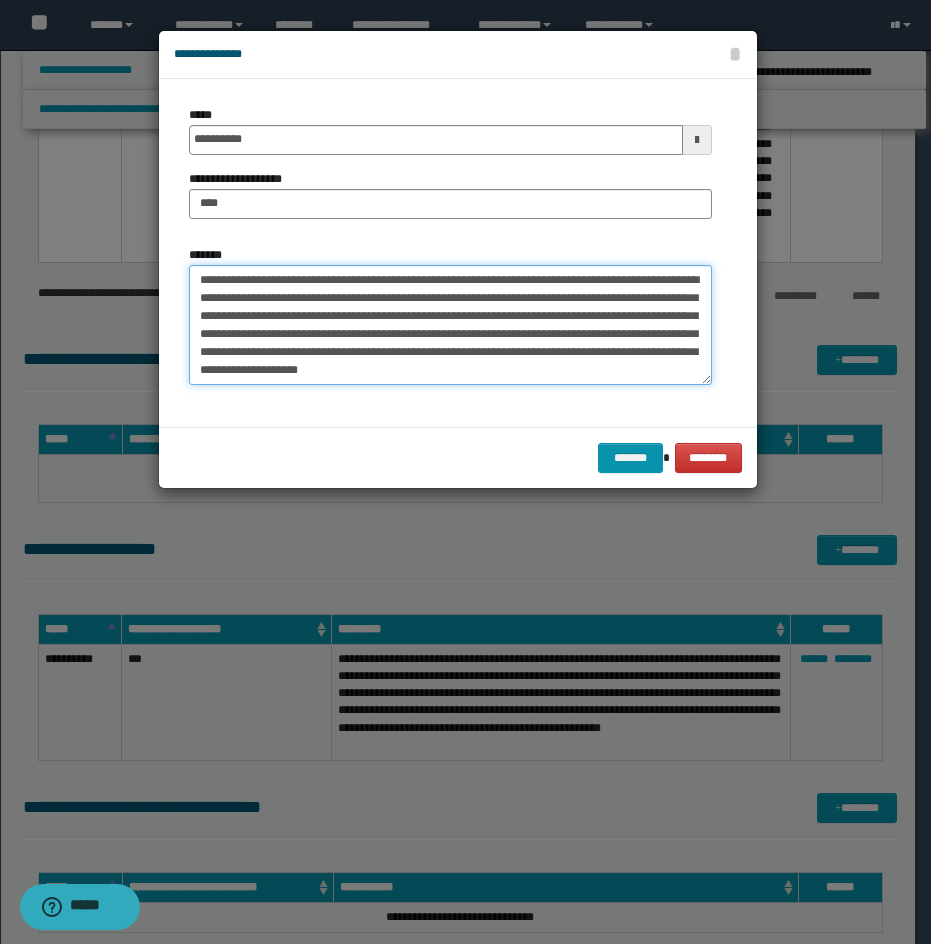 click on "**********" at bounding box center (450, 325) 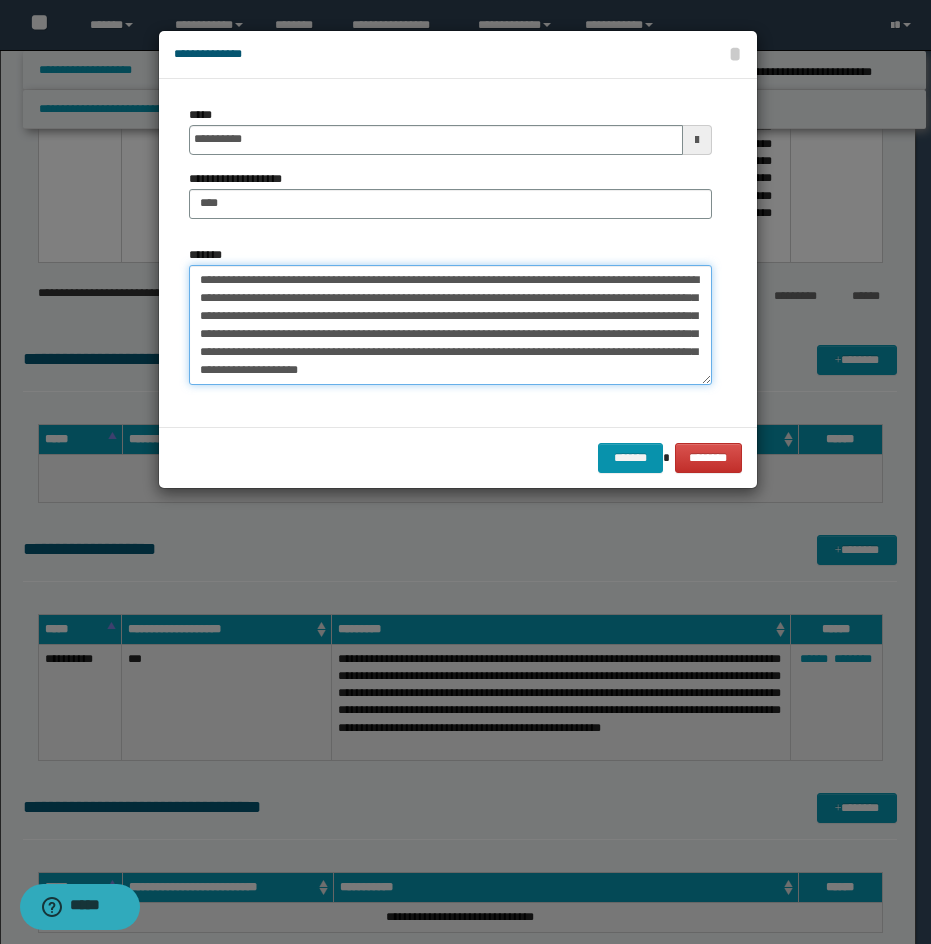 click on "**********" at bounding box center [450, 325] 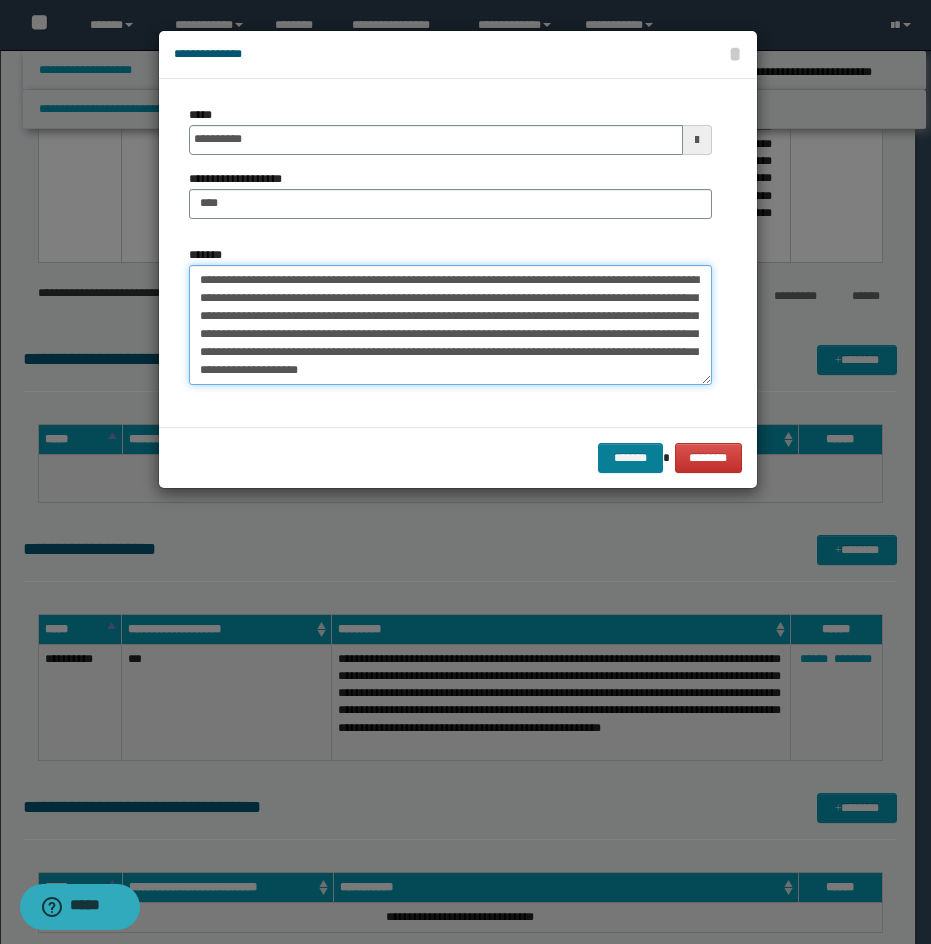 type on "**********" 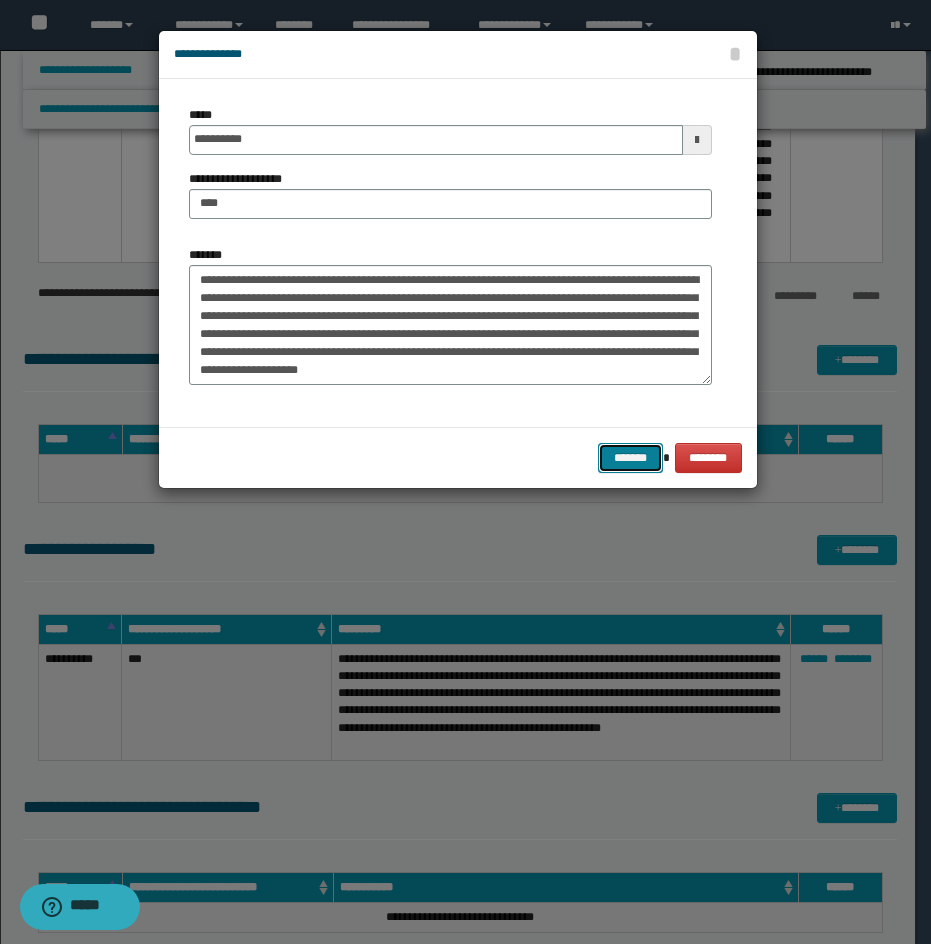 drag, startPoint x: 635, startPoint y: 456, endPoint x: 890, endPoint y: 404, distance: 260.24796 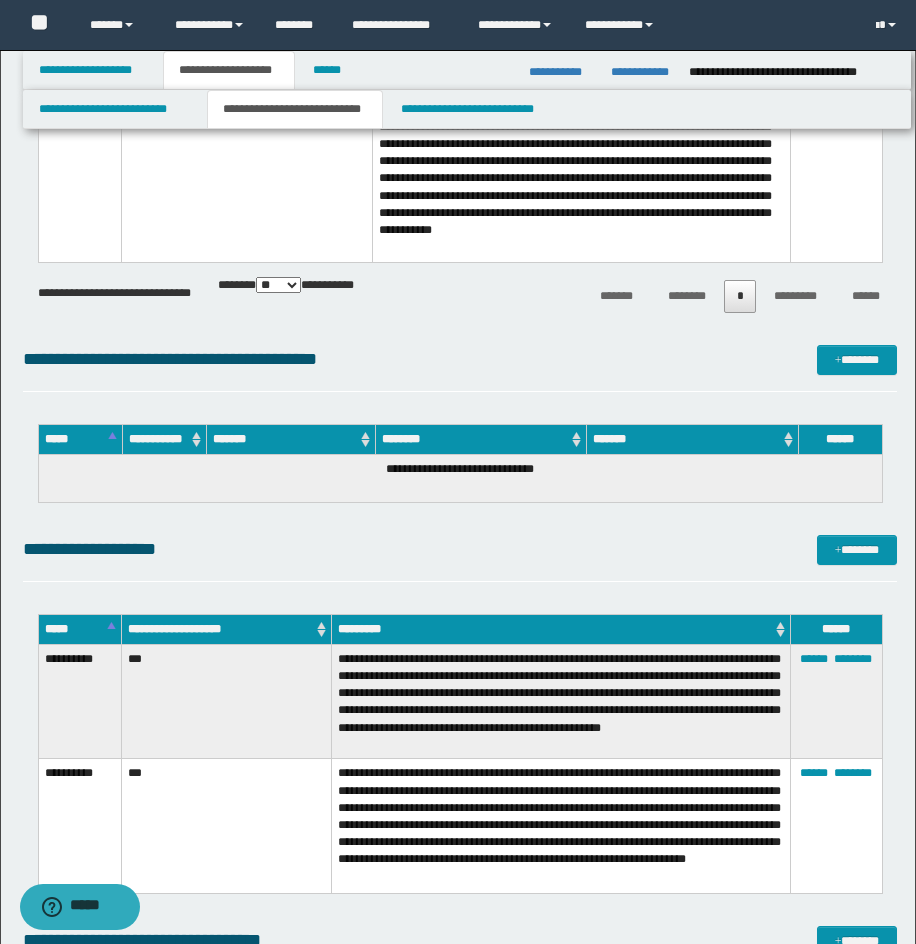 click on "**********" at bounding box center (460, -477) 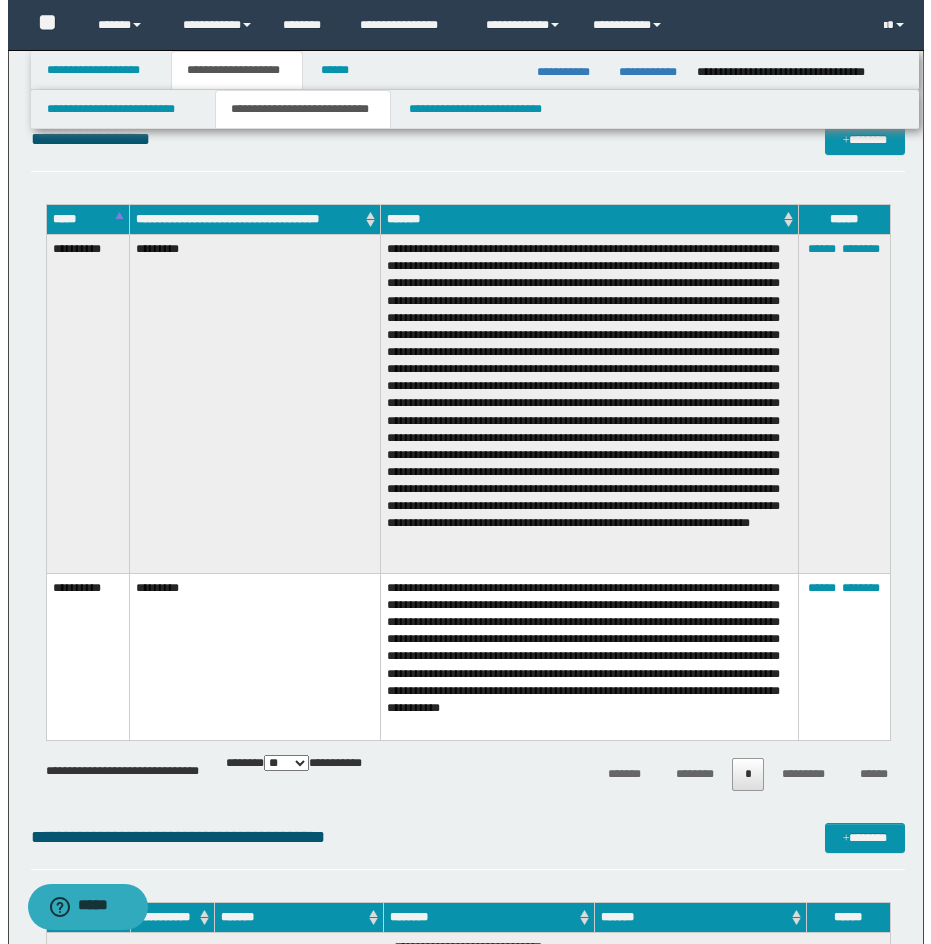 scroll, scrollTop: 2069, scrollLeft: 0, axis: vertical 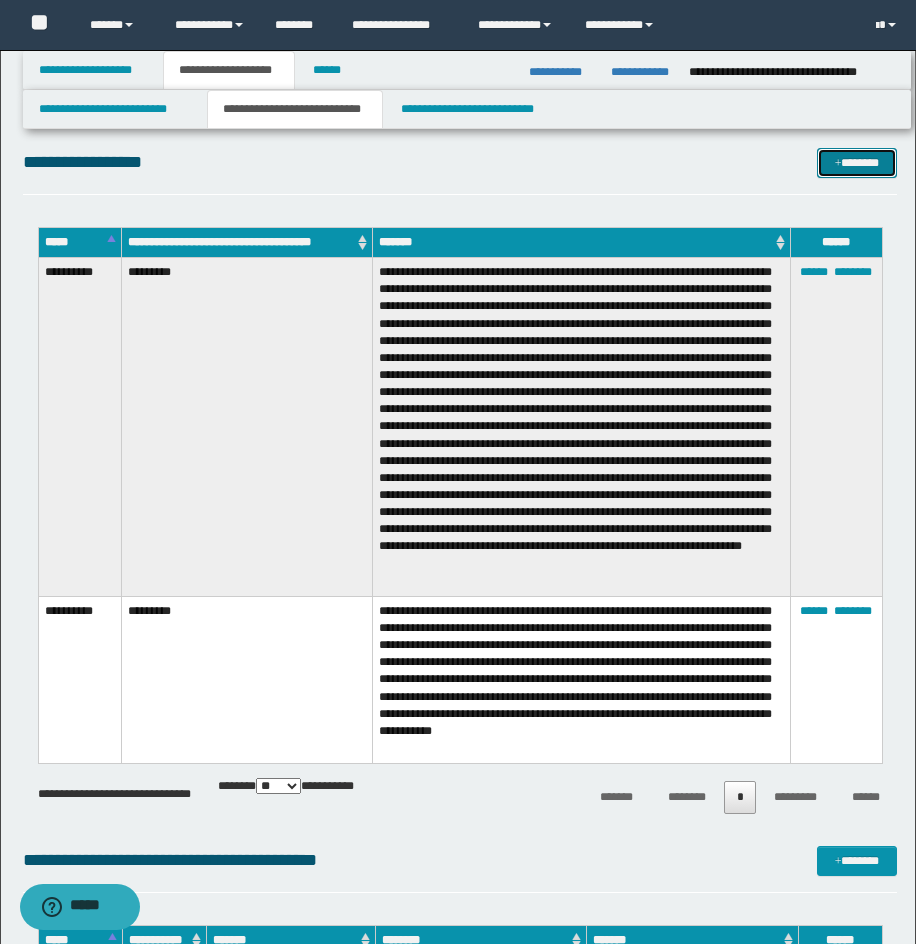 click on "*******" at bounding box center [857, 163] 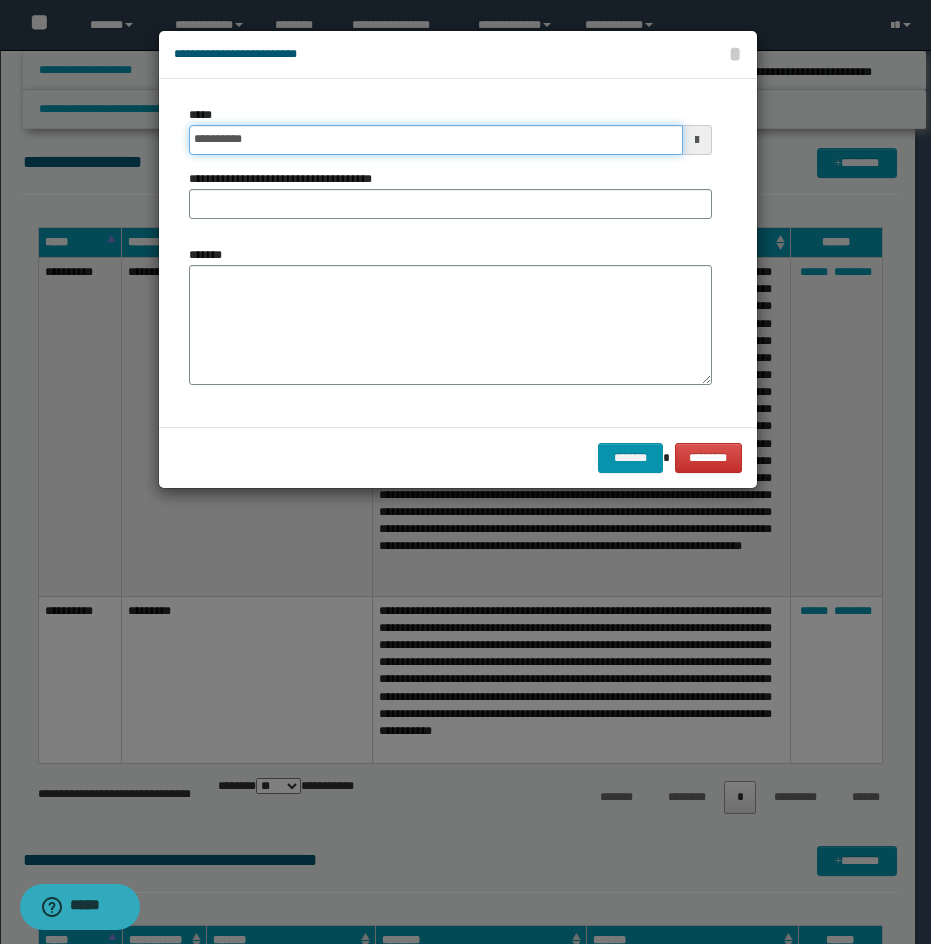 click on "**********" at bounding box center (436, 140) 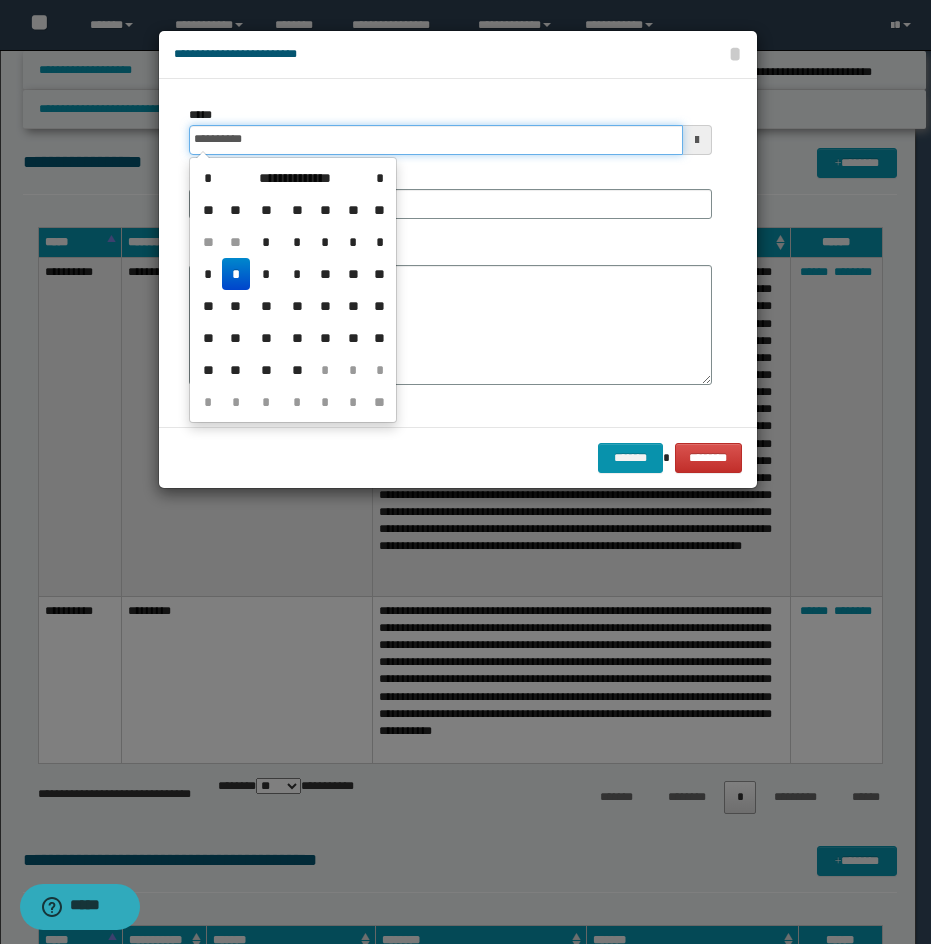 type on "**********" 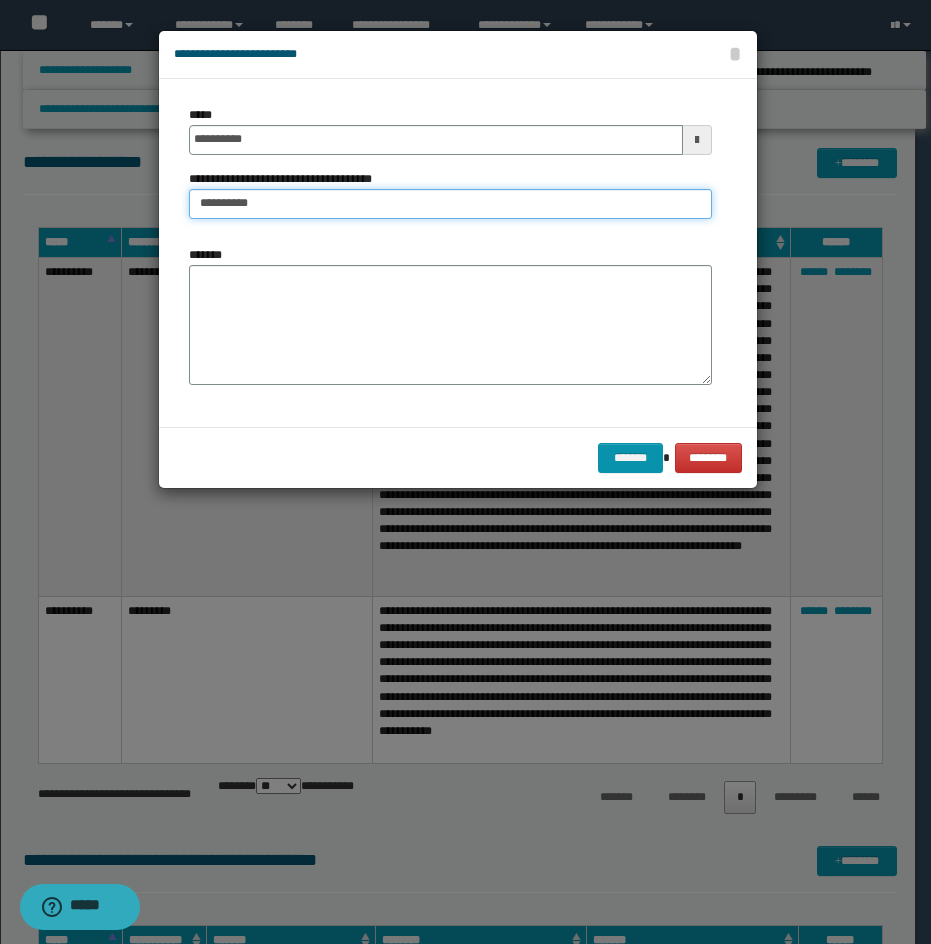 type on "*********" 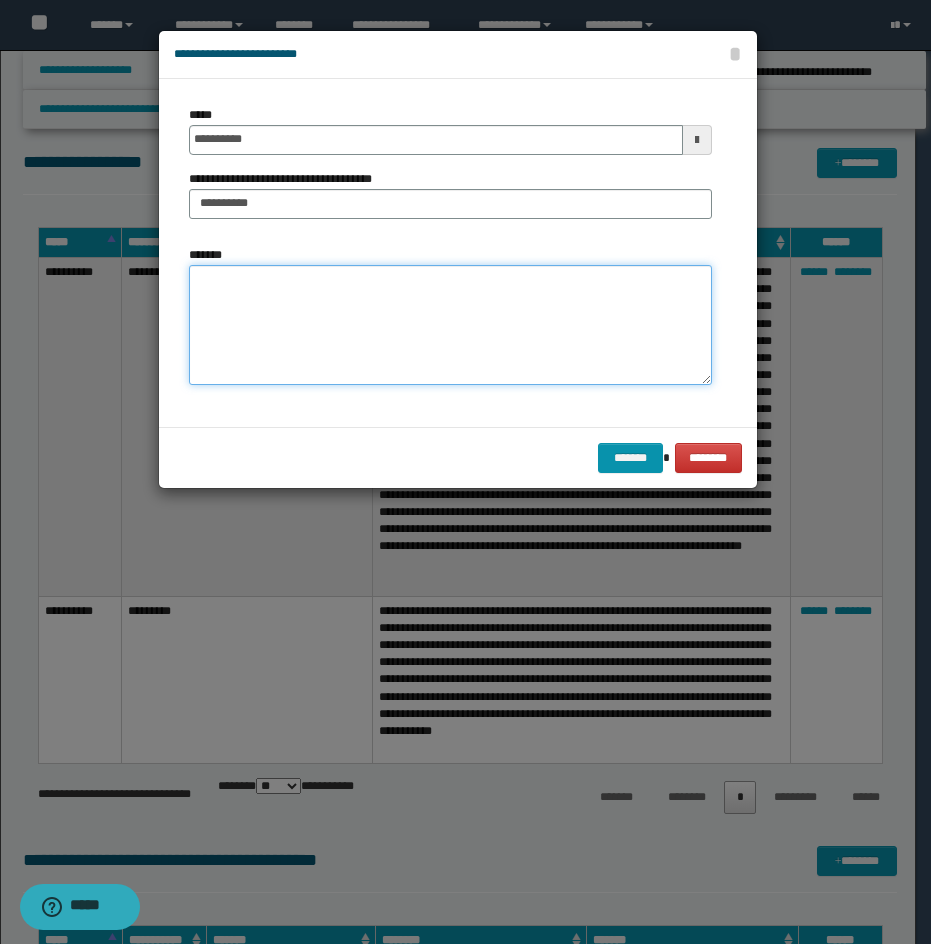 click on "*******" at bounding box center (450, 325) 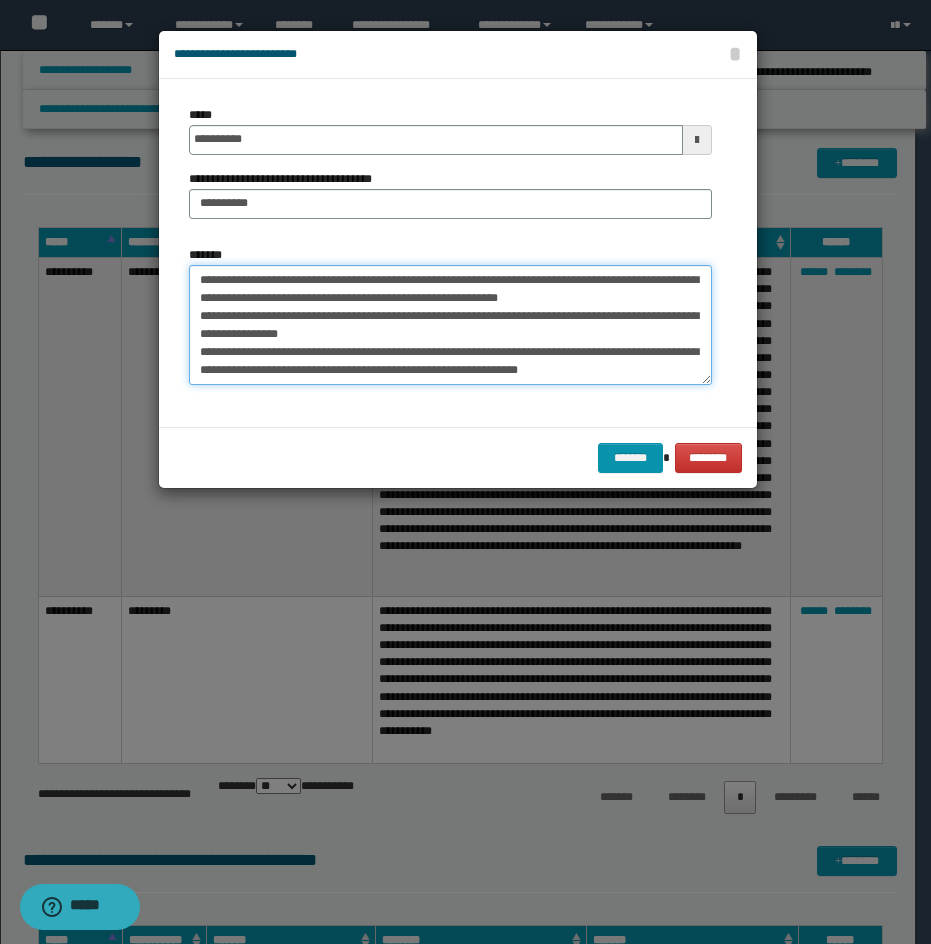 scroll, scrollTop: 66, scrollLeft: 0, axis: vertical 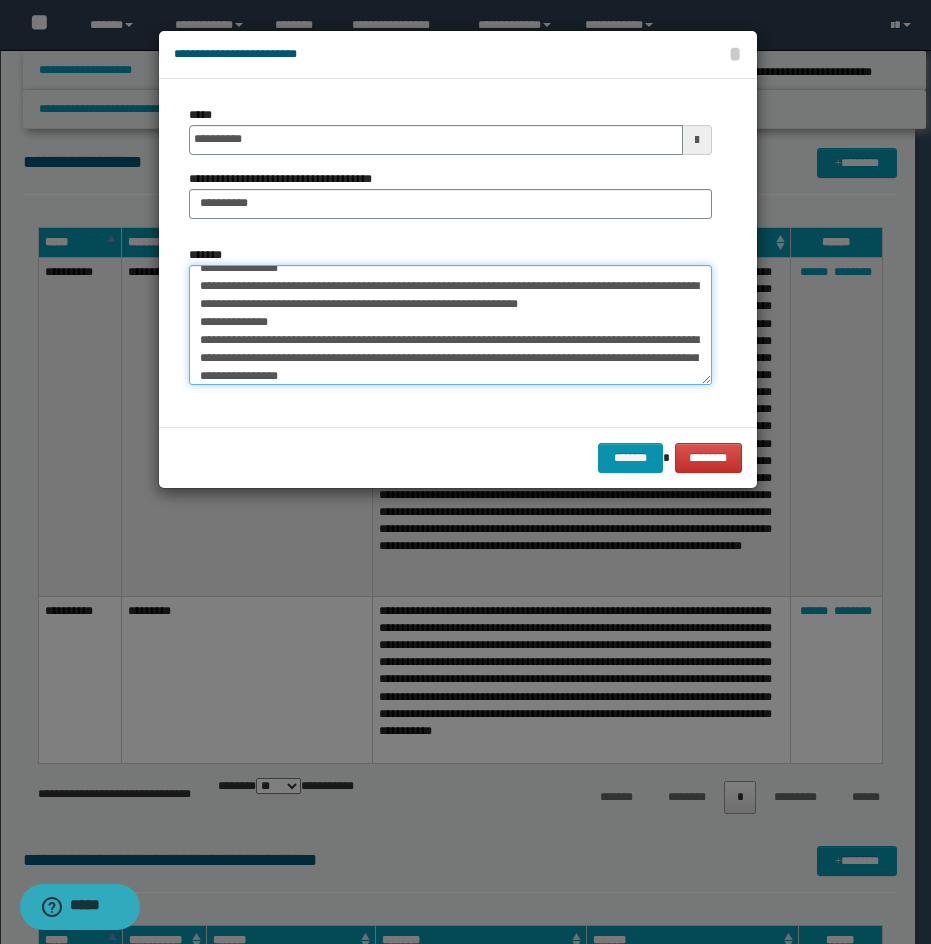 click on "**********" at bounding box center [450, 325] 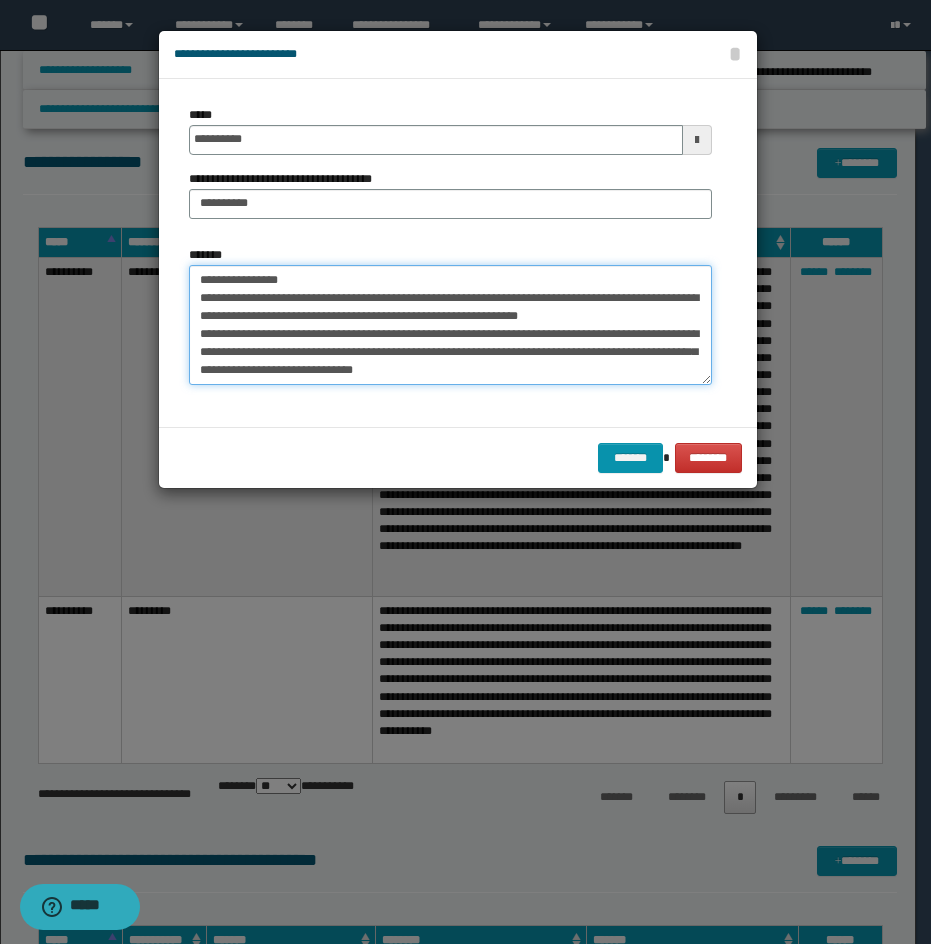 scroll, scrollTop: 0, scrollLeft: 0, axis: both 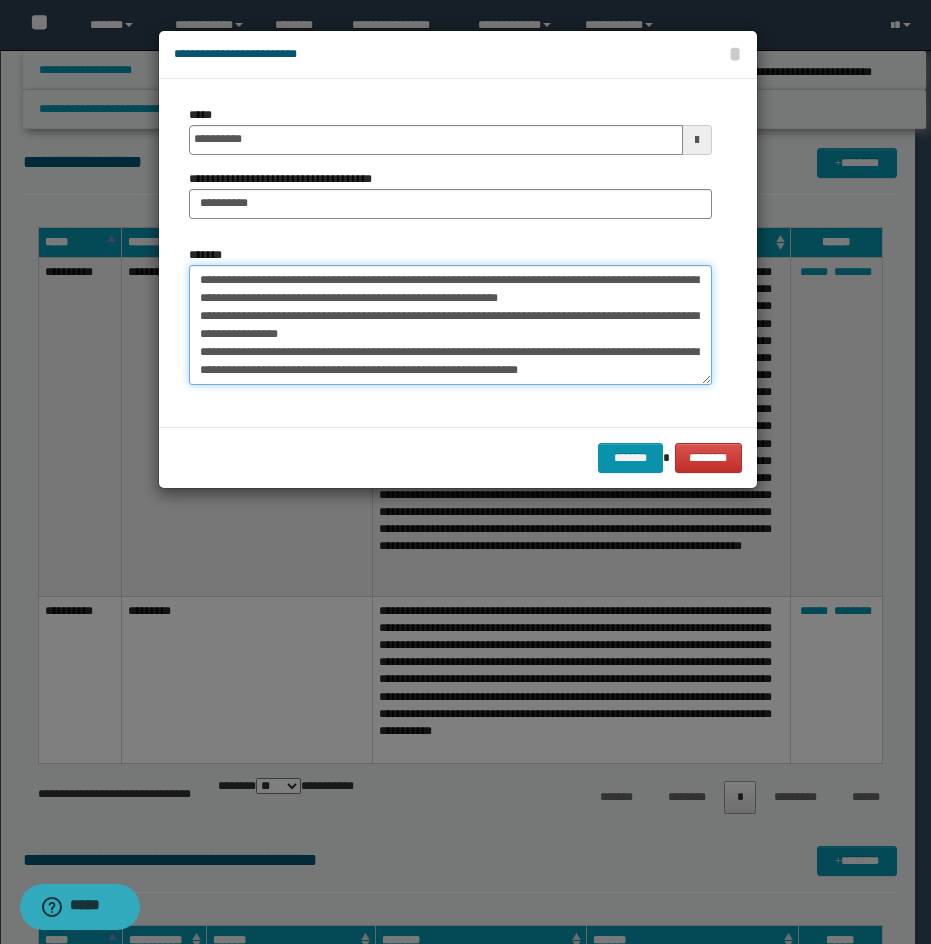 click on "**********" at bounding box center (450, 325) 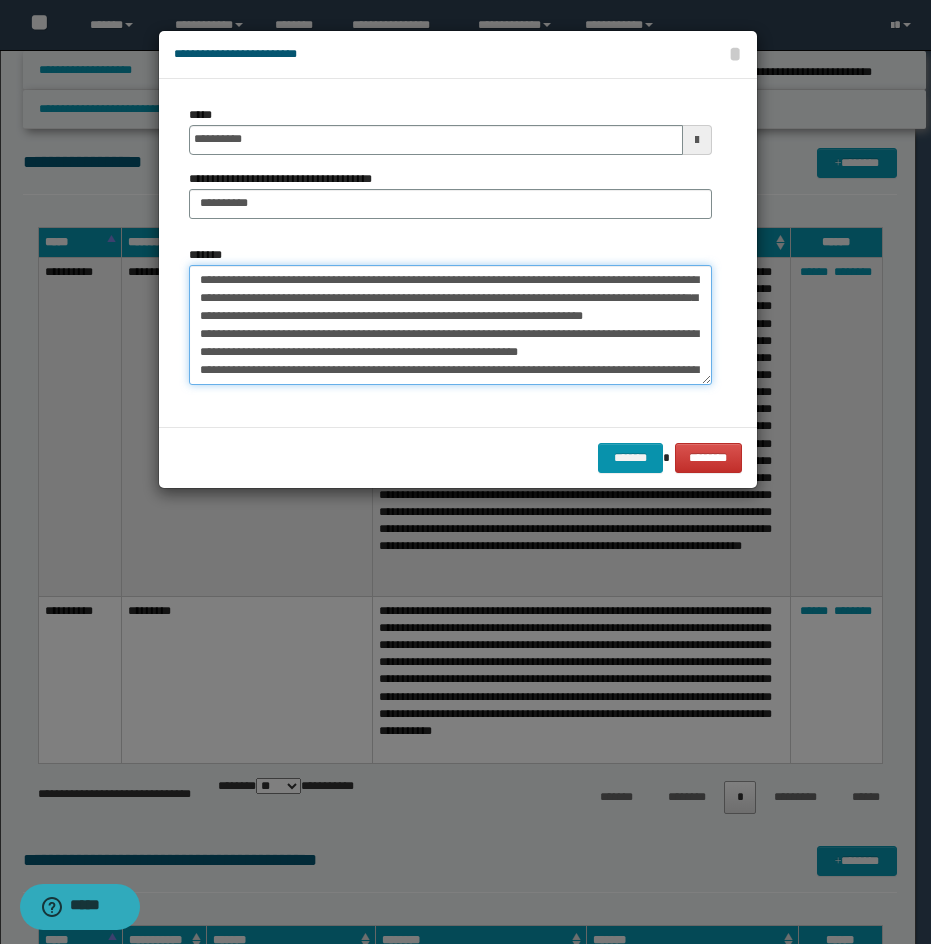 click on "**********" at bounding box center [450, 325] 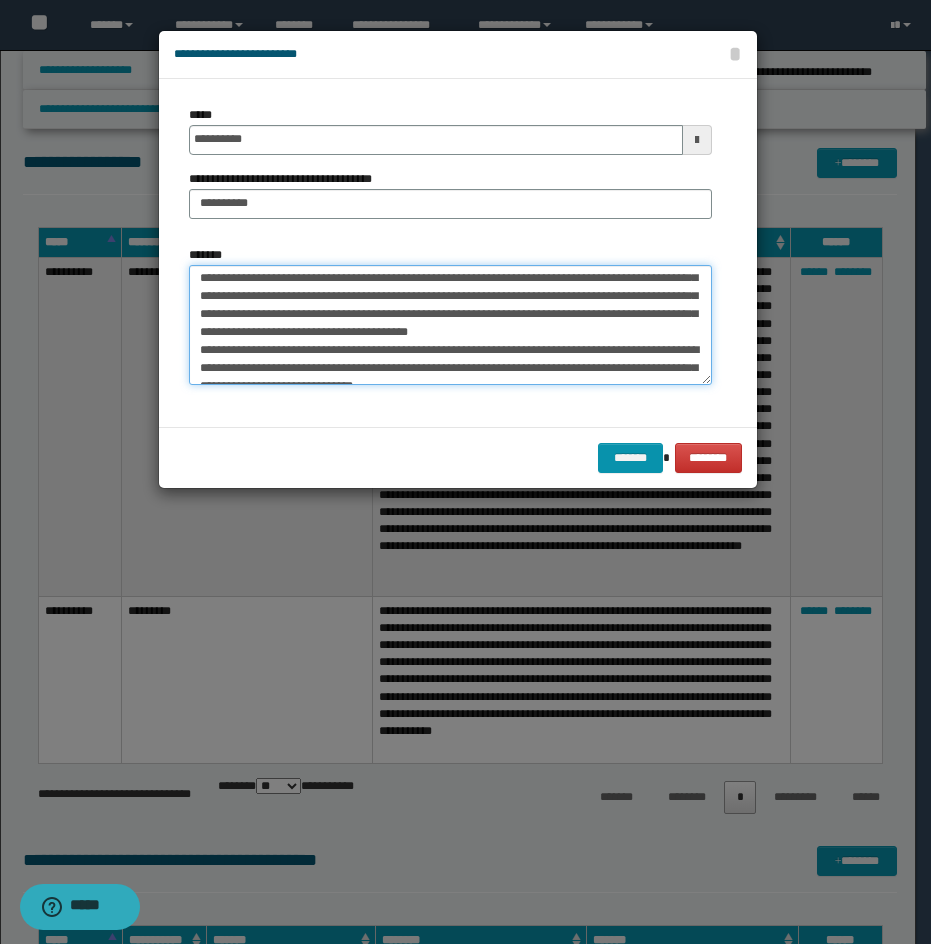 scroll, scrollTop: 40, scrollLeft: 0, axis: vertical 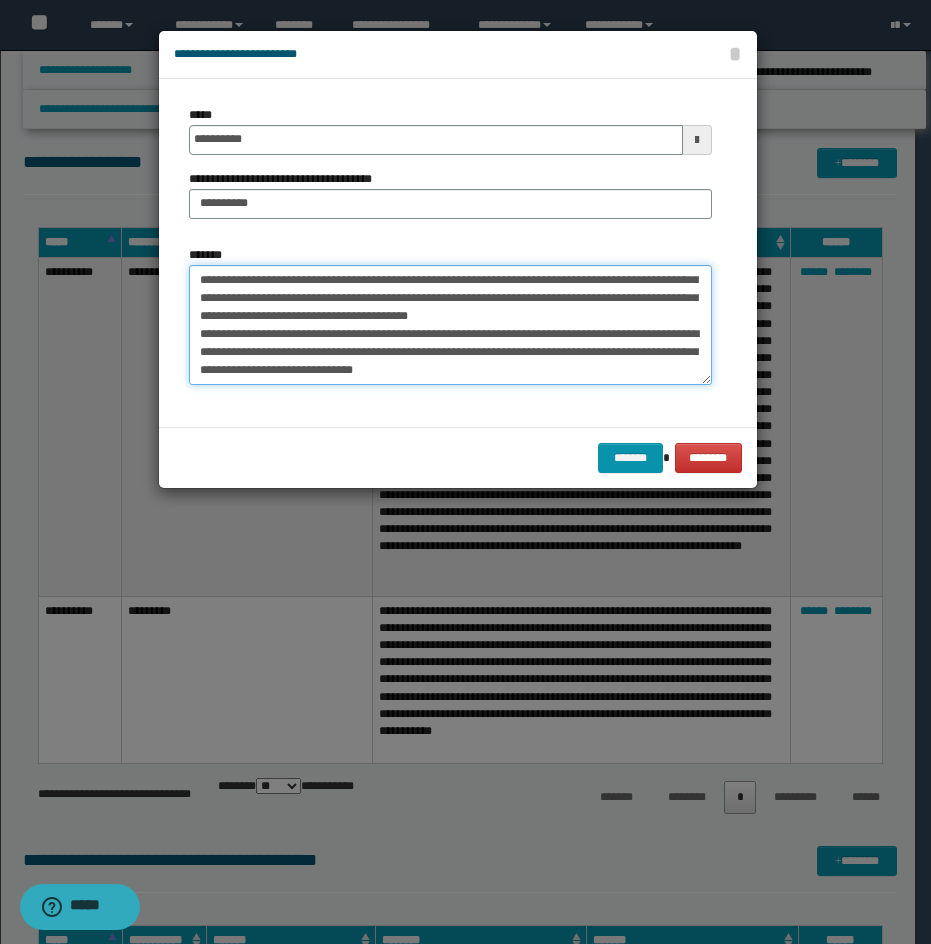 click on "**********" at bounding box center [450, 325] 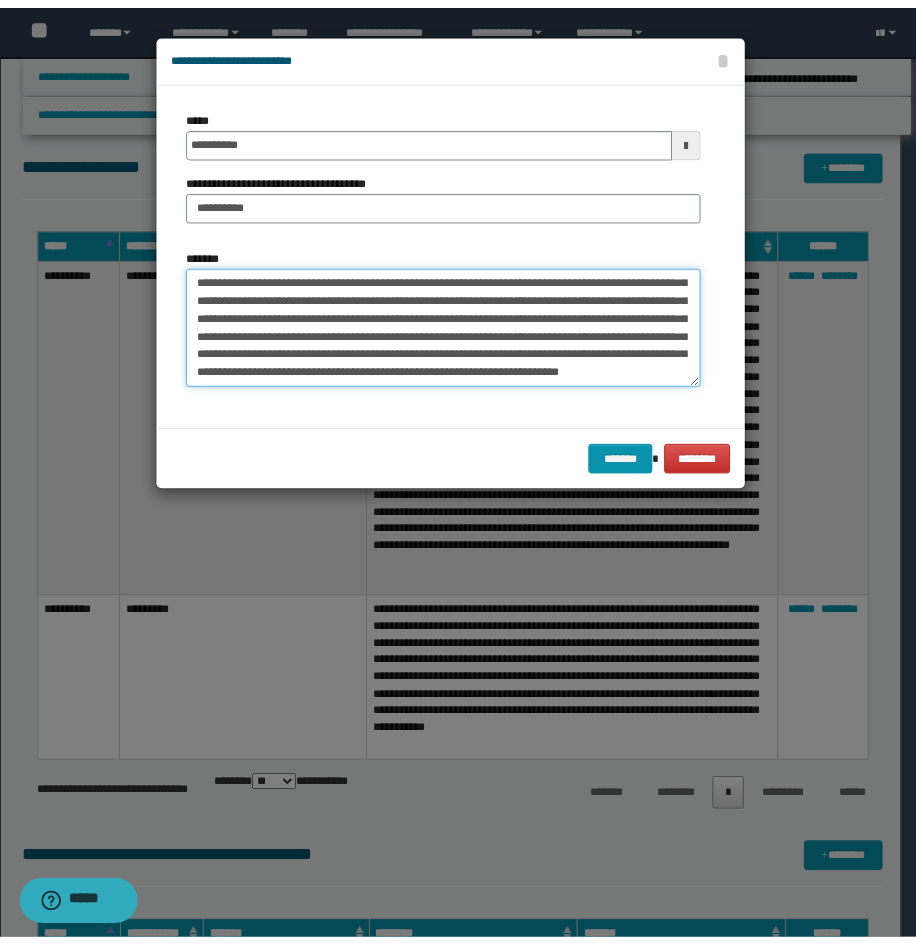 scroll, scrollTop: 36, scrollLeft: 0, axis: vertical 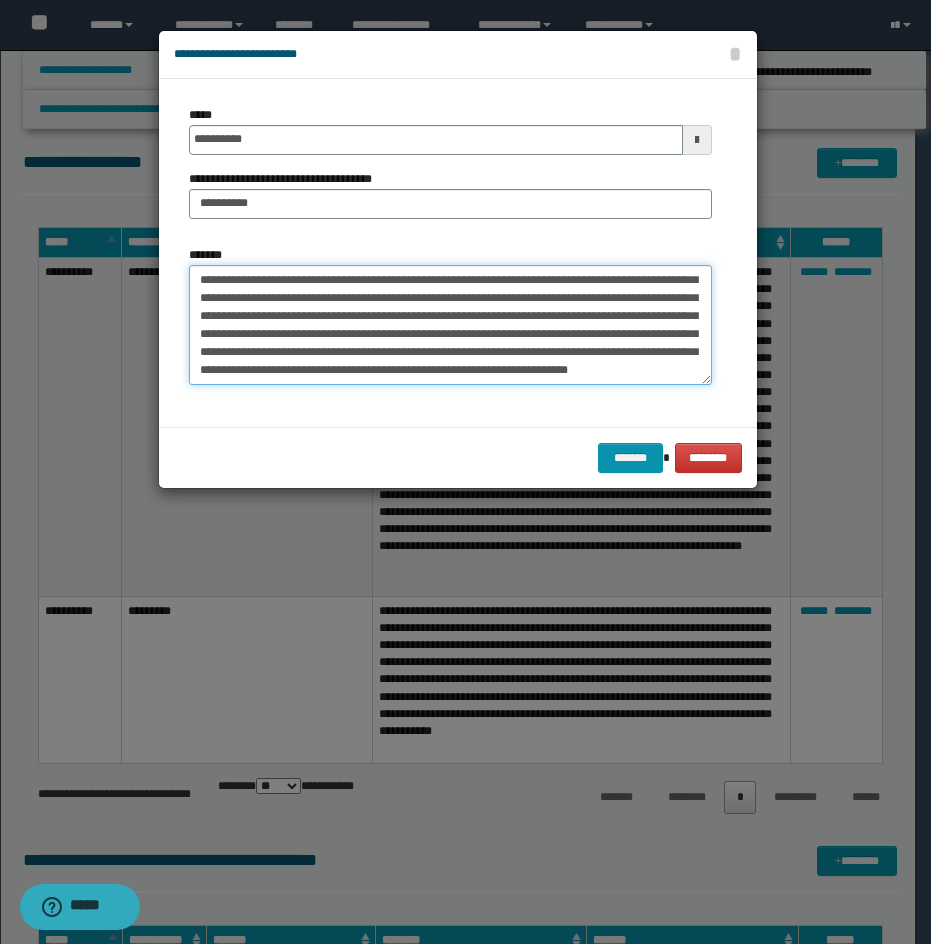 click on "**********" at bounding box center (450, 325) 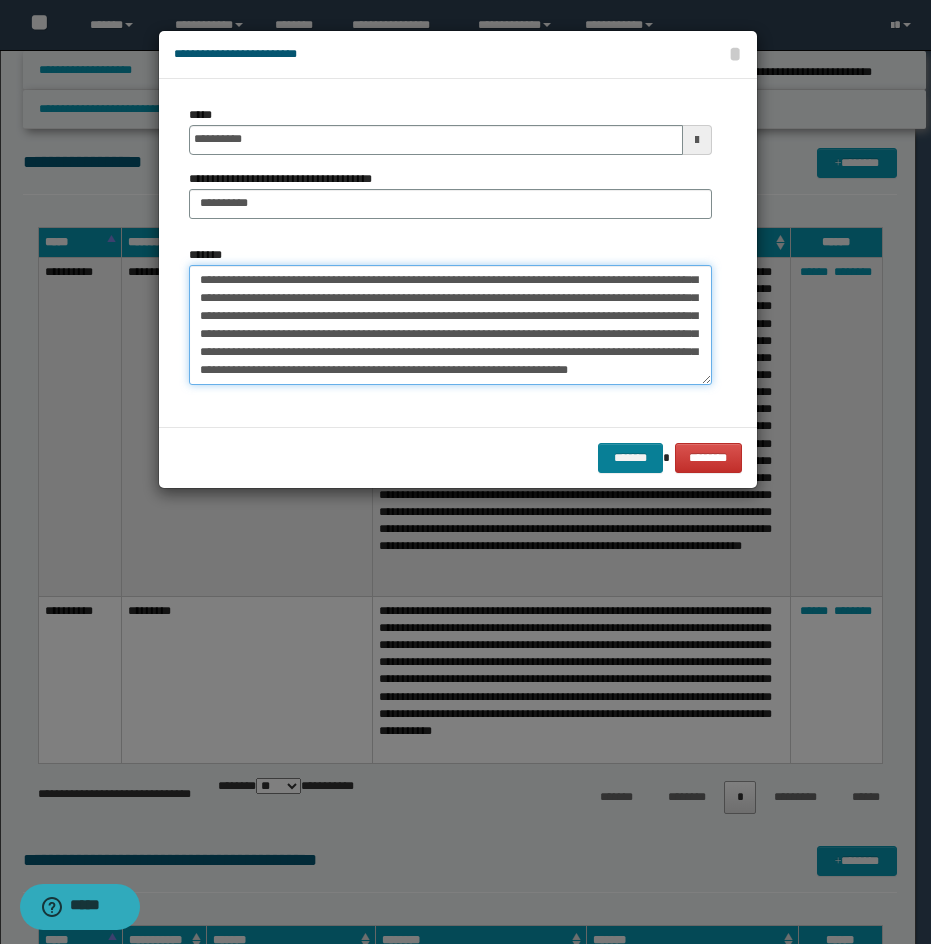 type on "**********" 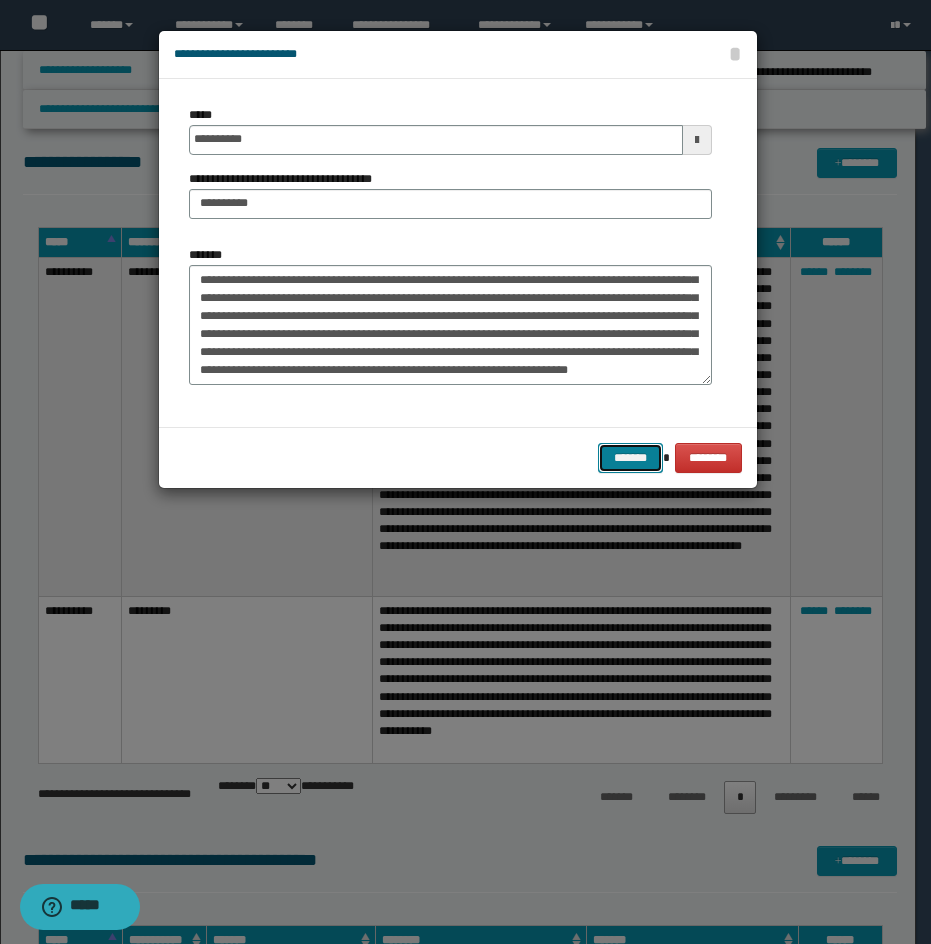 click on "*******" at bounding box center [630, 458] 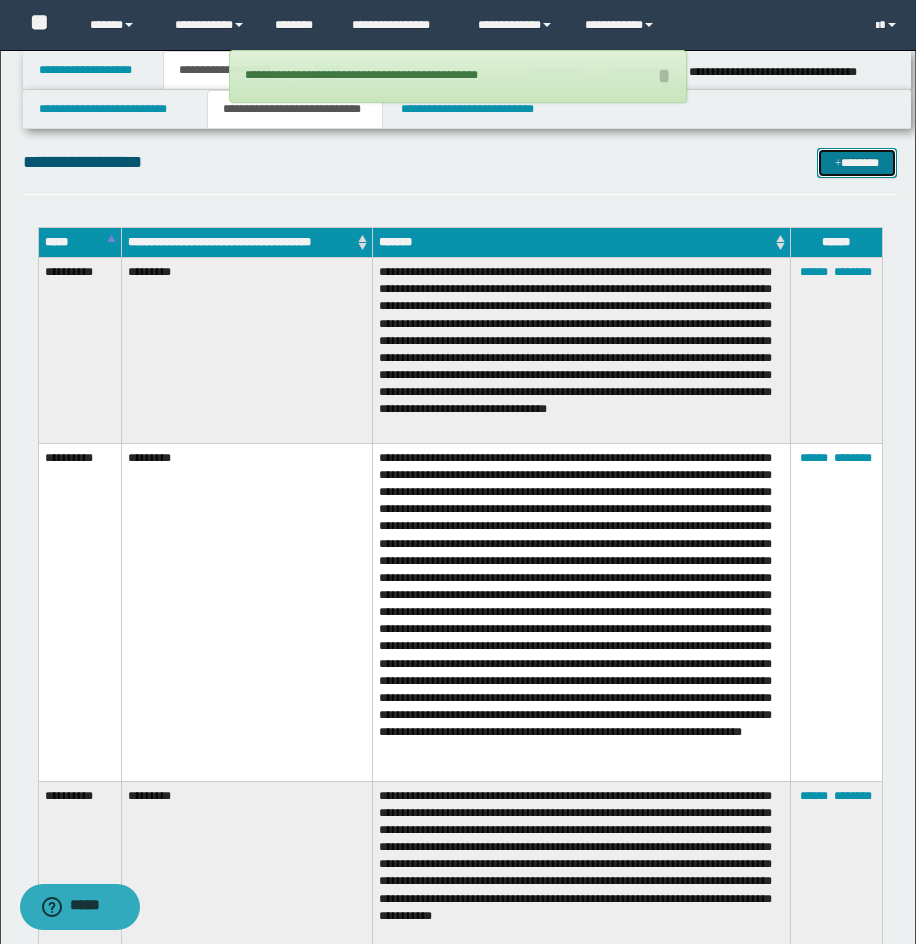 scroll, scrollTop: 2046, scrollLeft: 0, axis: vertical 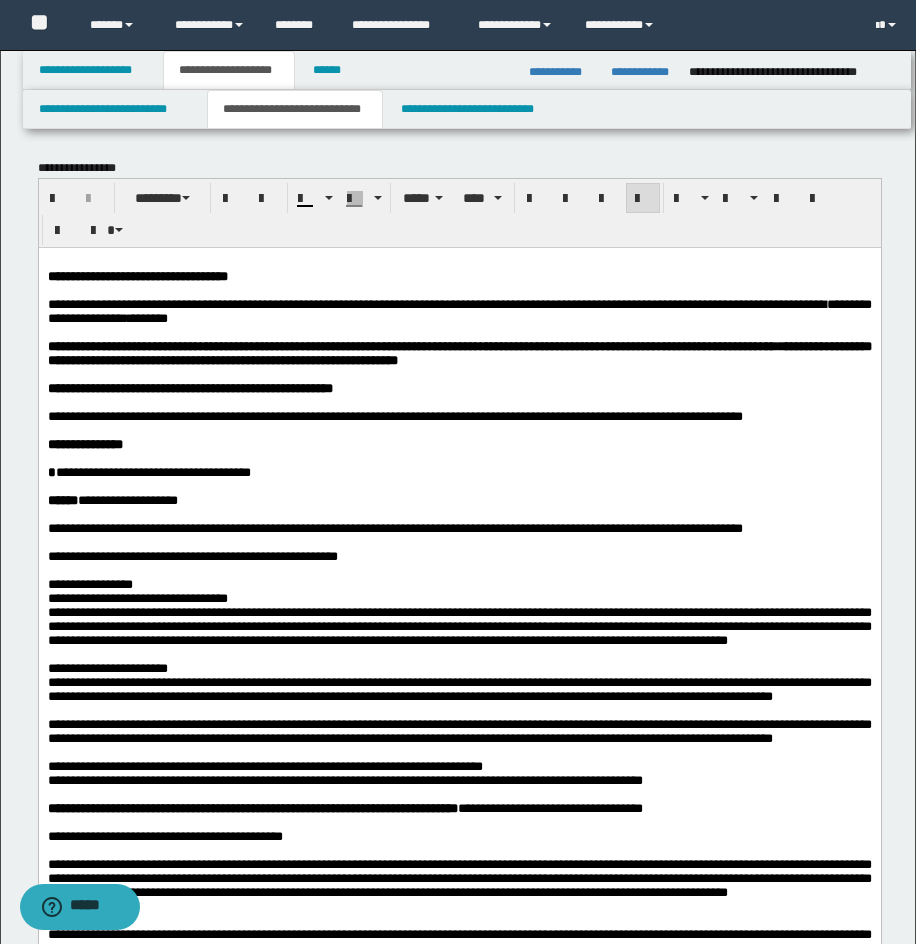 click on "**********" at bounding box center [394, 415] 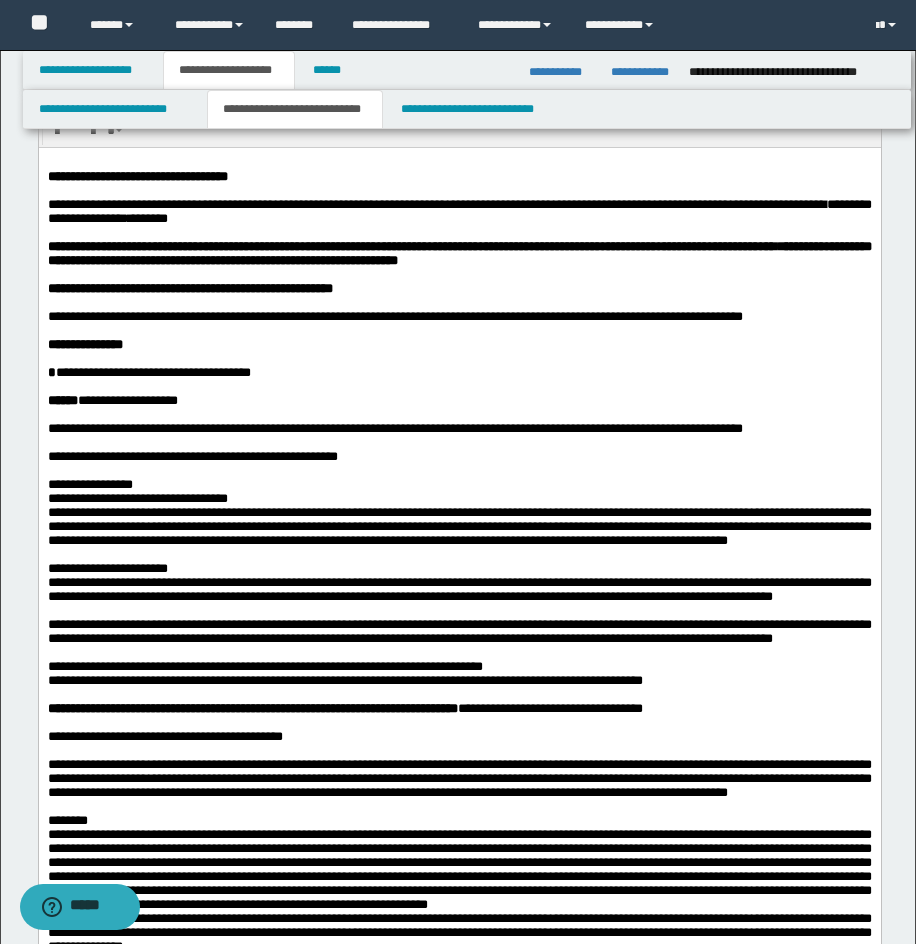 scroll, scrollTop: 95, scrollLeft: 0, axis: vertical 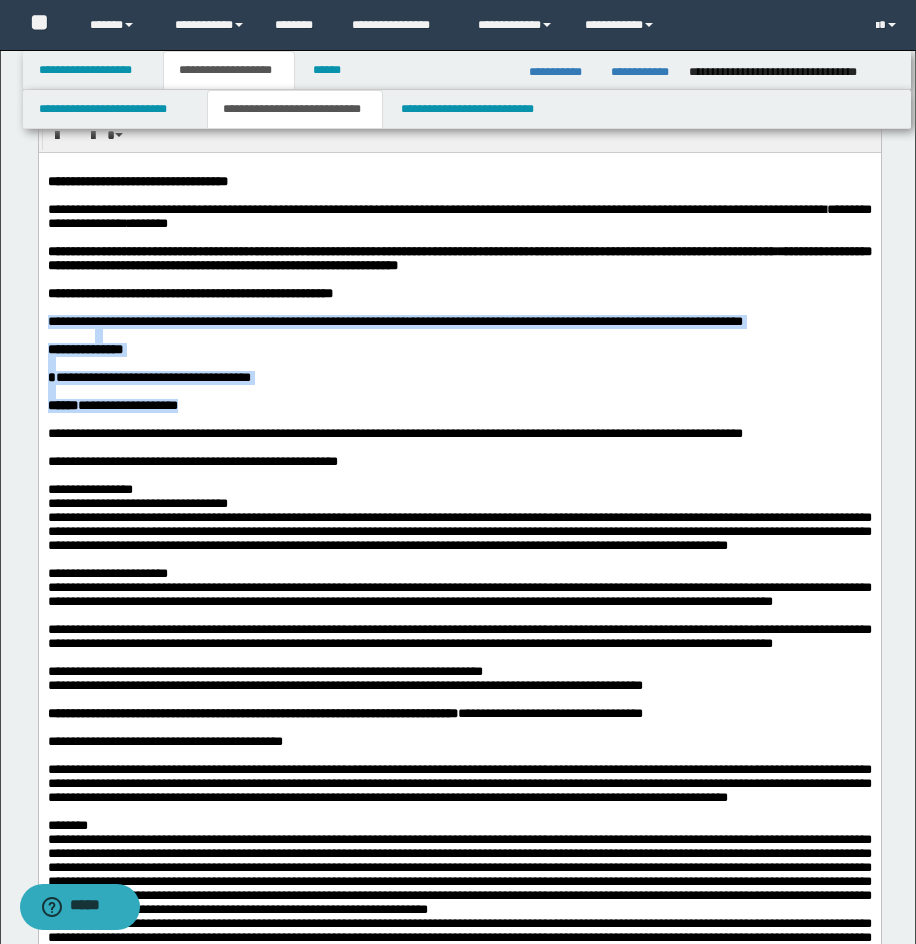 drag, startPoint x: 47, startPoint y: 345, endPoint x: 226, endPoint y: 451, distance: 208.03125 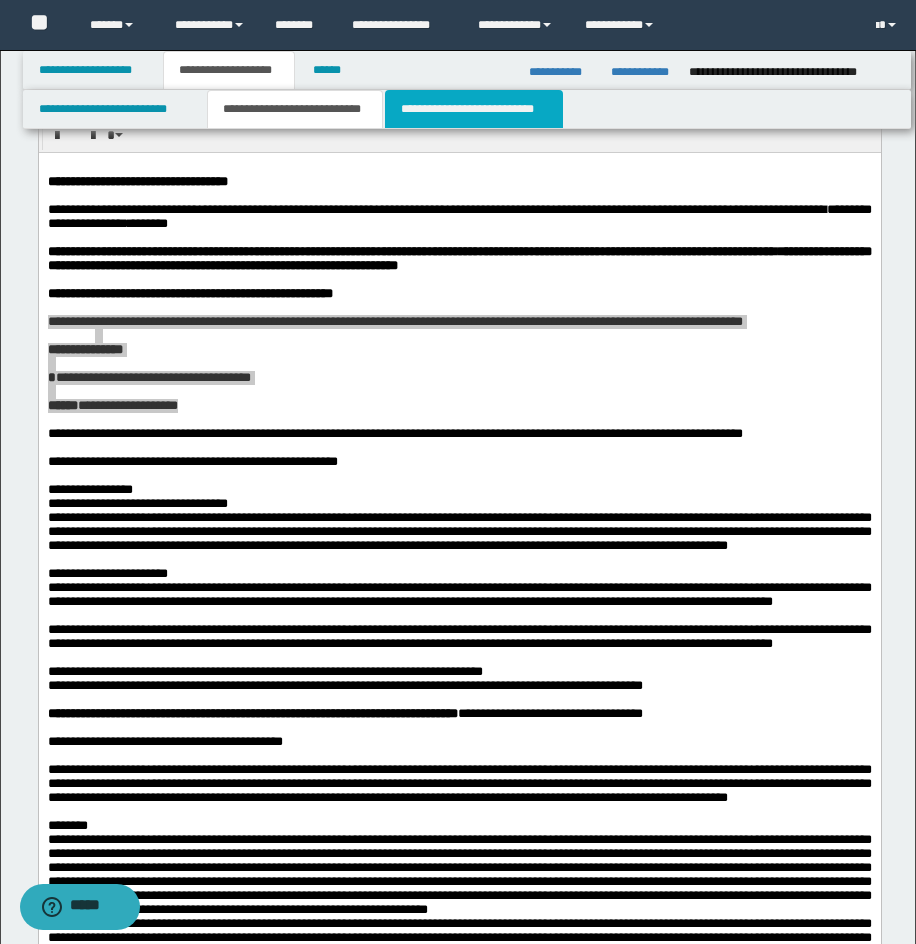 drag, startPoint x: 446, startPoint y: 117, endPoint x: 651, endPoint y: 117, distance: 205 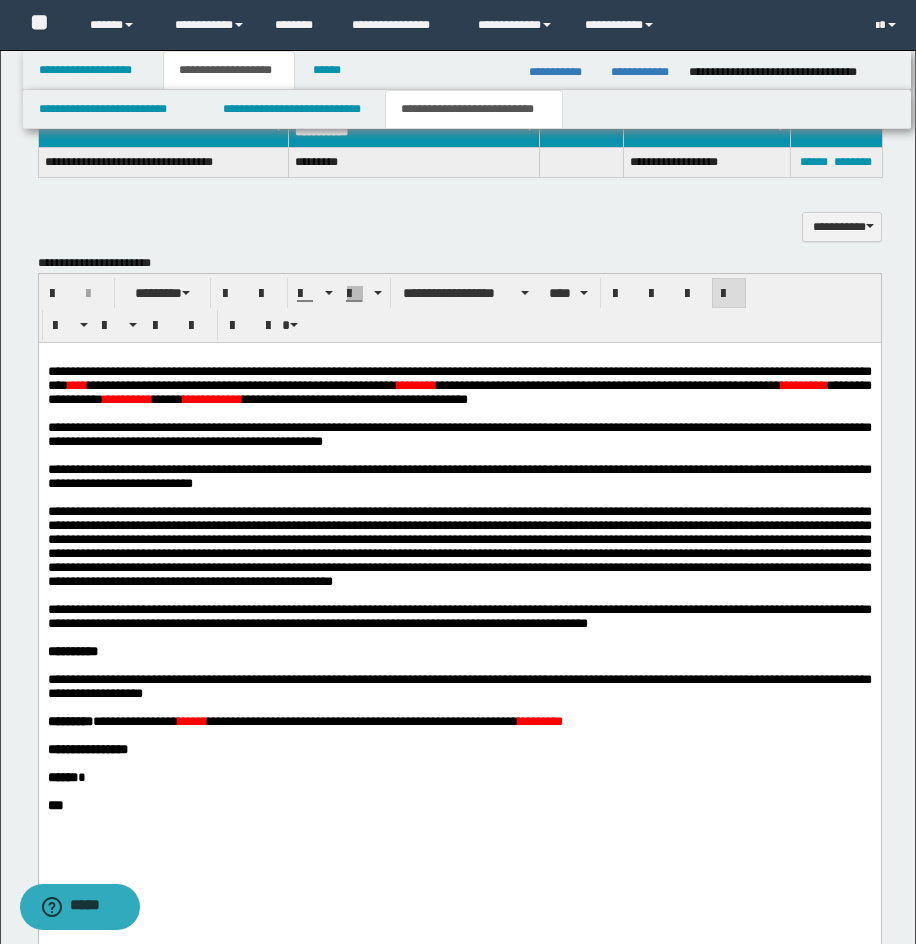 scroll, scrollTop: 1133, scrollLeft: 0, axis: vertical 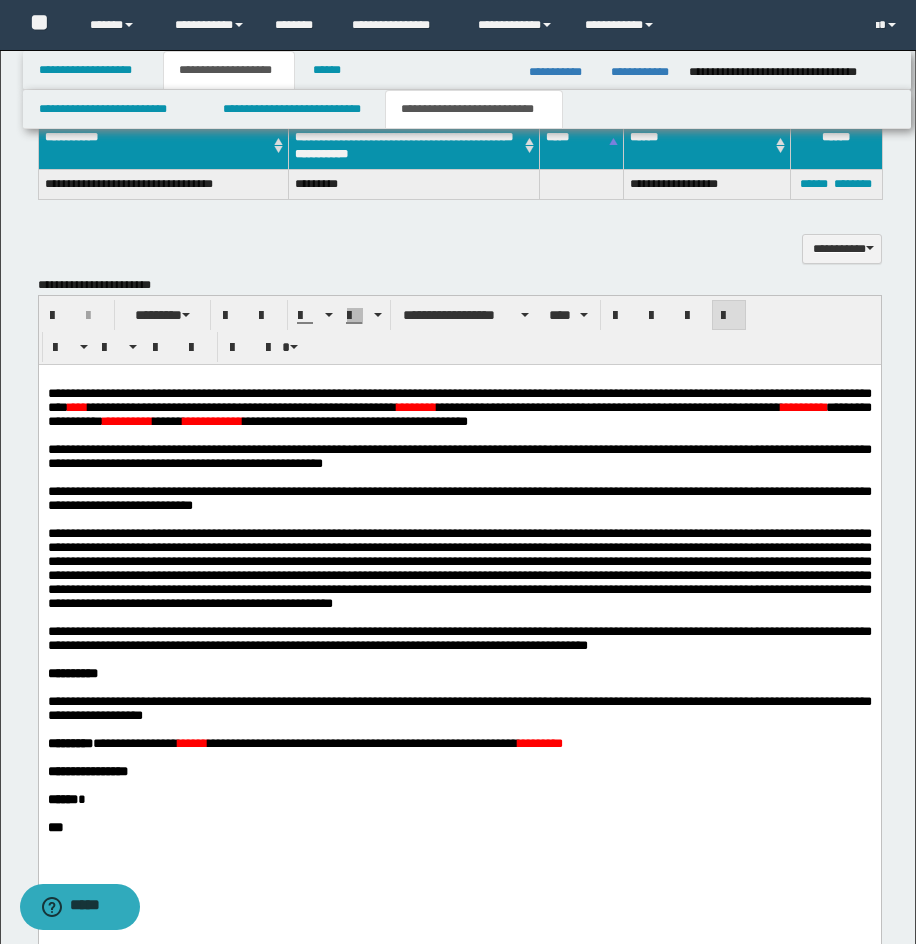 click on "**********" at bounding box center (460, 249) 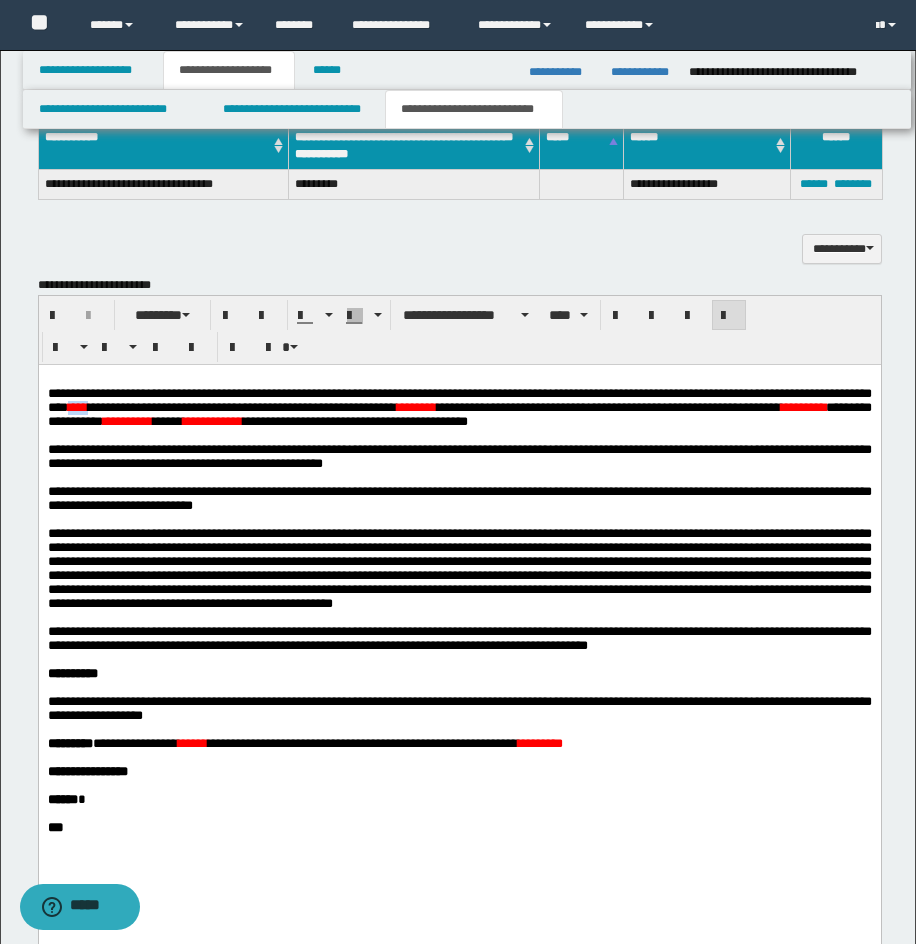 click on "****" at bounding box center (77, 406) 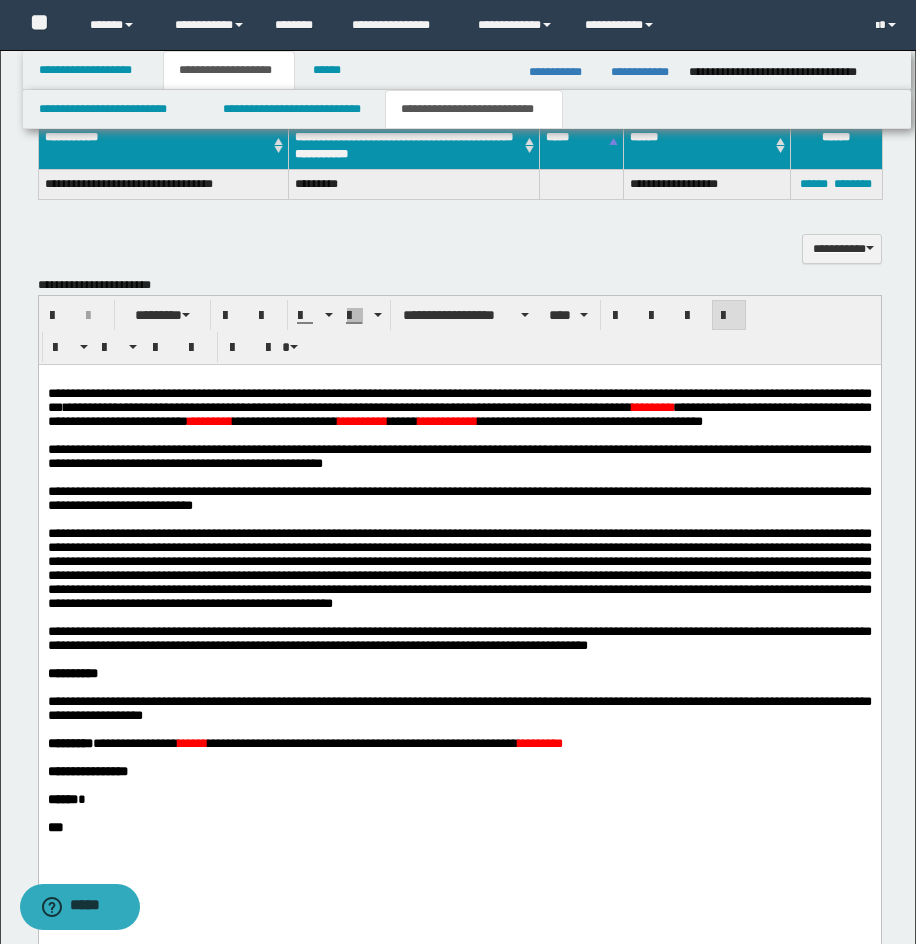 click on "**********" at bounding box center [447, 420] 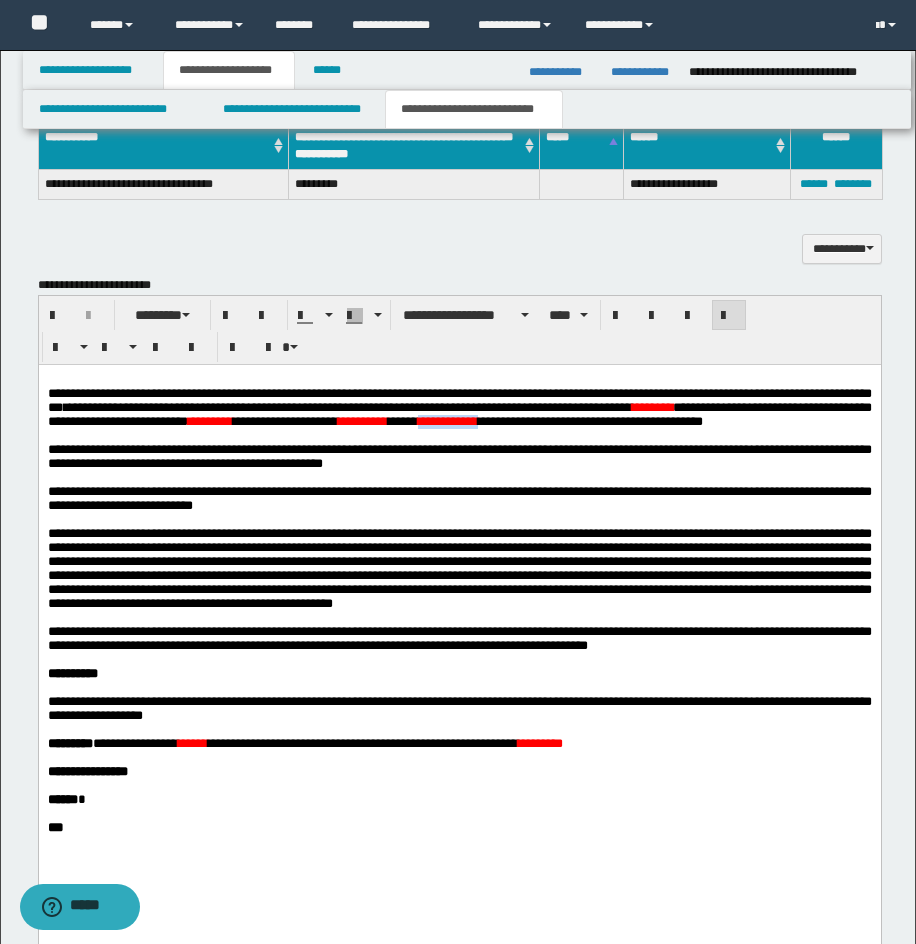 drag, startPoint x: 239, startPoint y: 440, endPoint x: 618, endPoint y: 726, distance: 474.80206 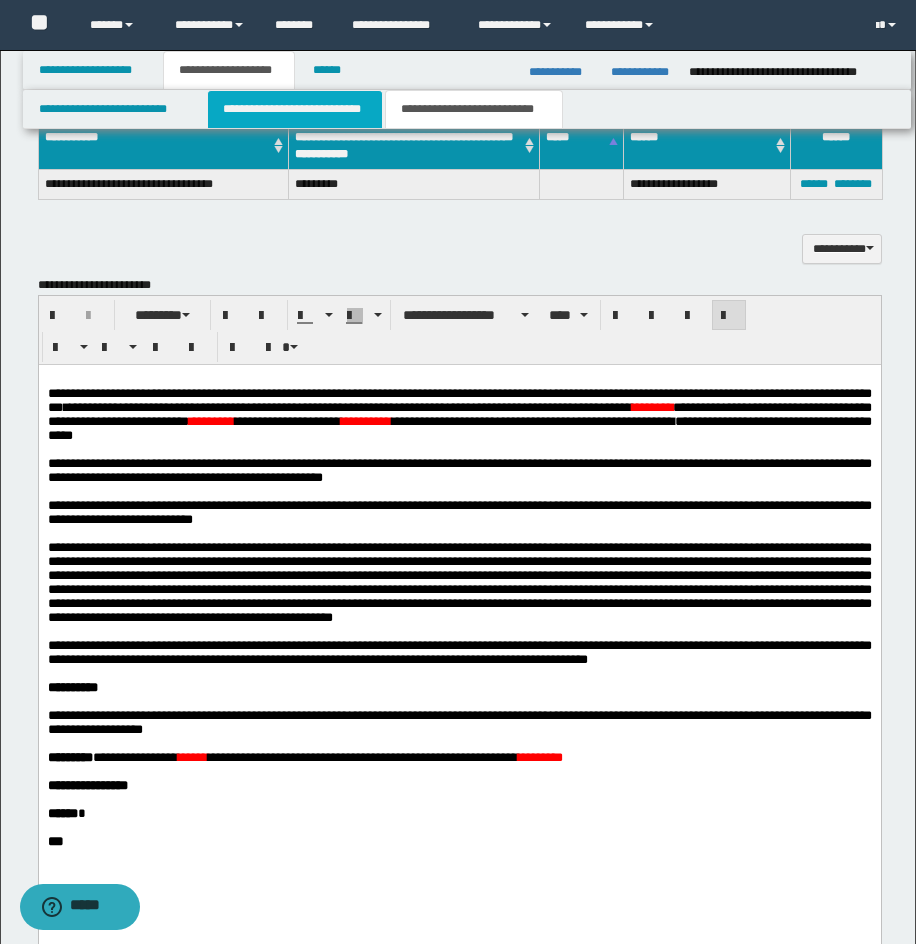 click on "**********" at bounding box center [295, 109] 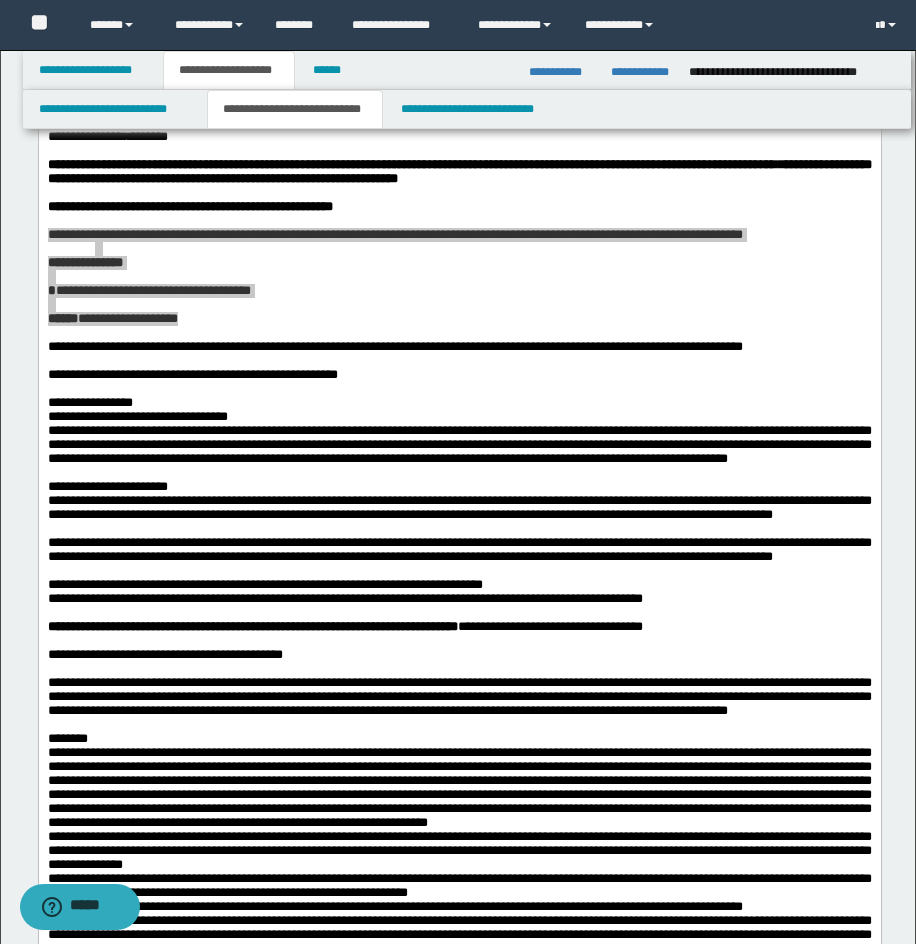 scroll, scrollTop: 177, scrollLeft: 0, axis: vertical 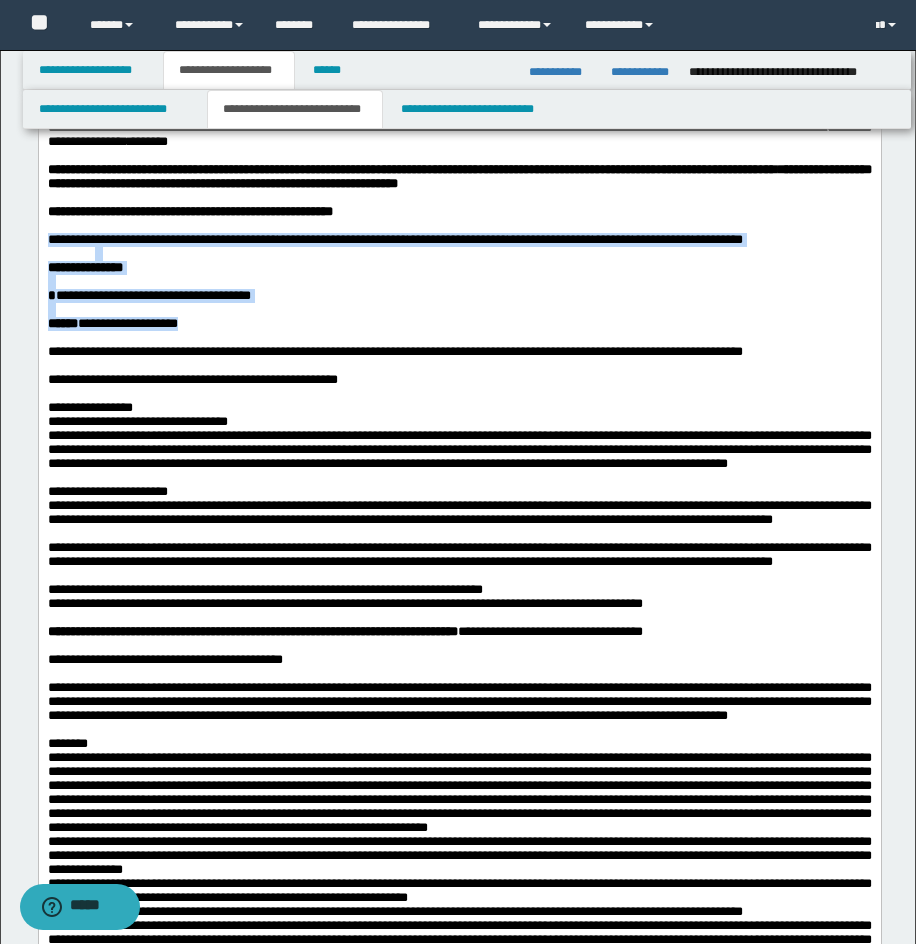 click at bounding box center (459, 281) 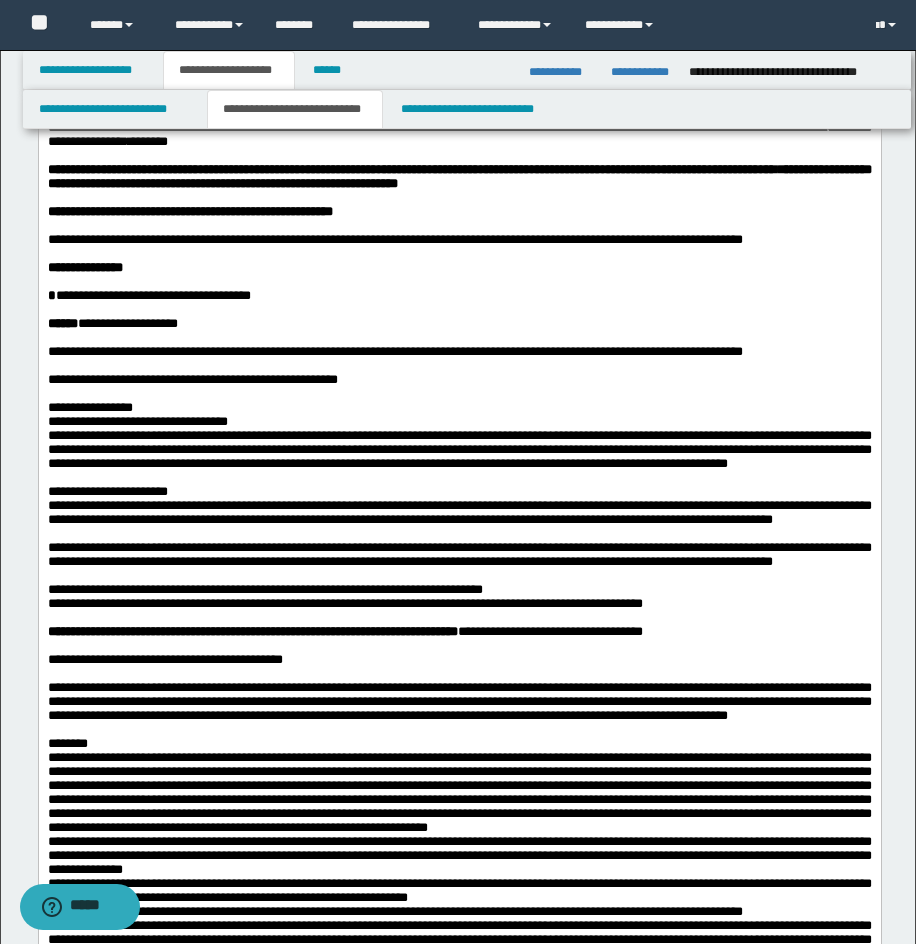 click on "**********" at bounding box center (394, 238) 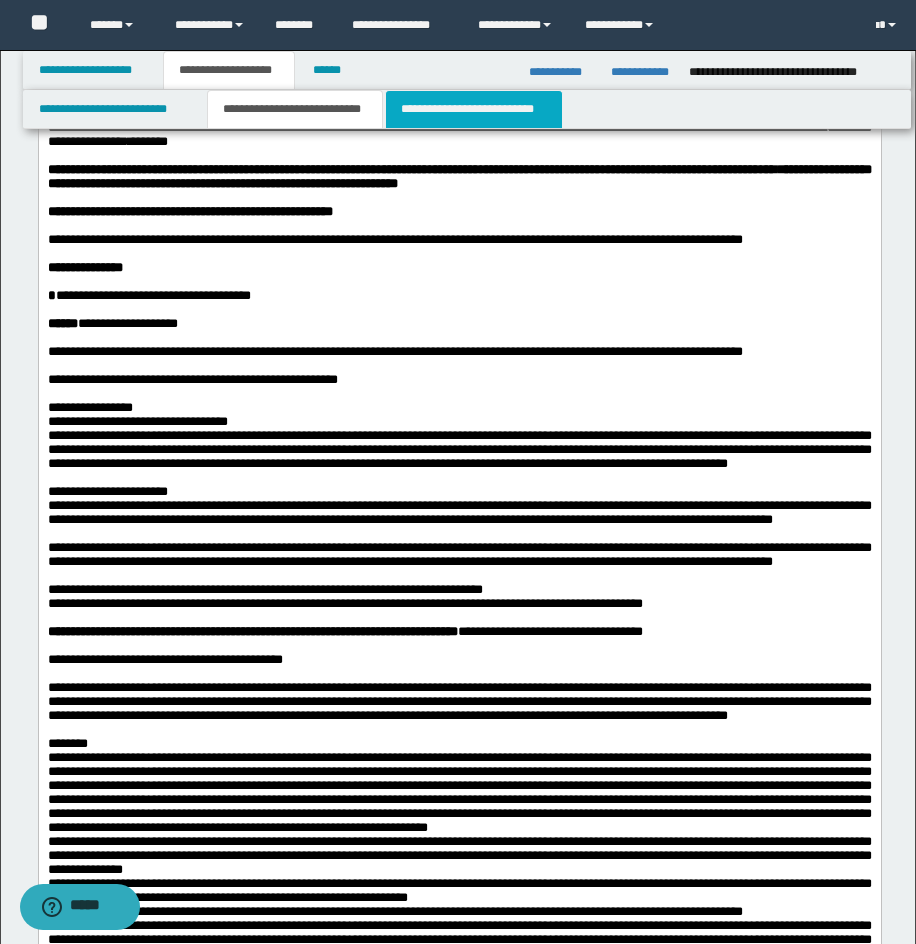 click on "**********" at bounding box center (474, 109) 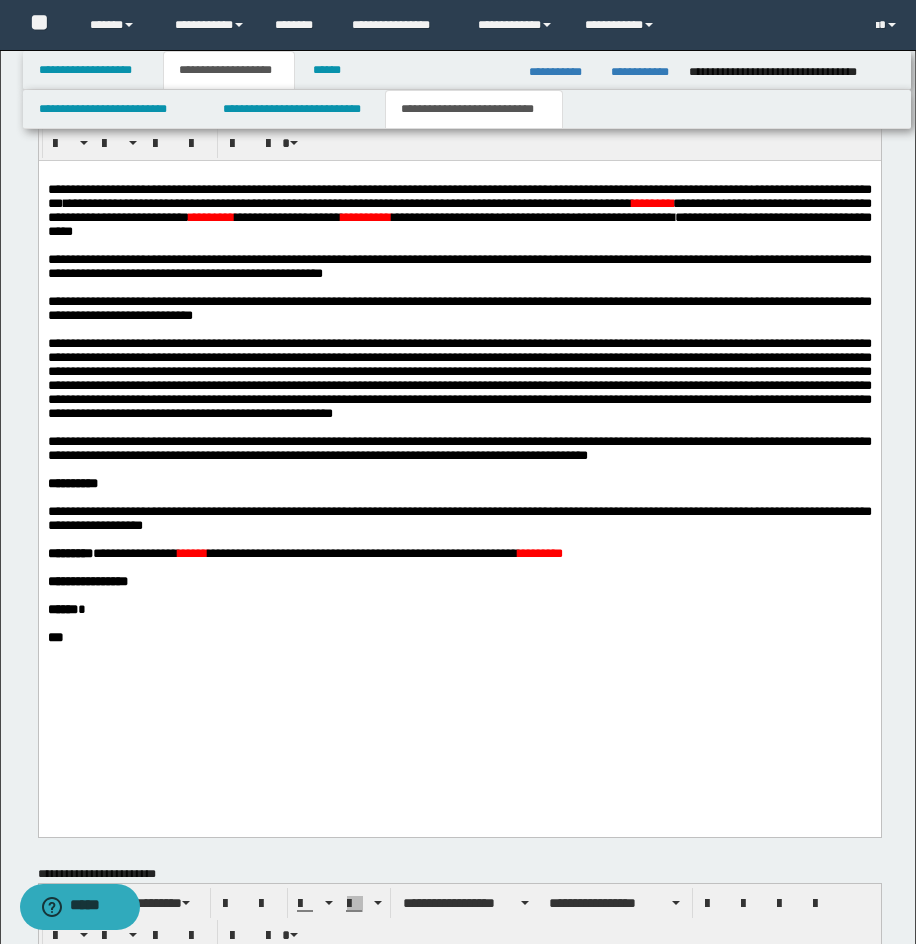 scroll, scrollTop: 1203, scrollLeft: 0, axis: vertical 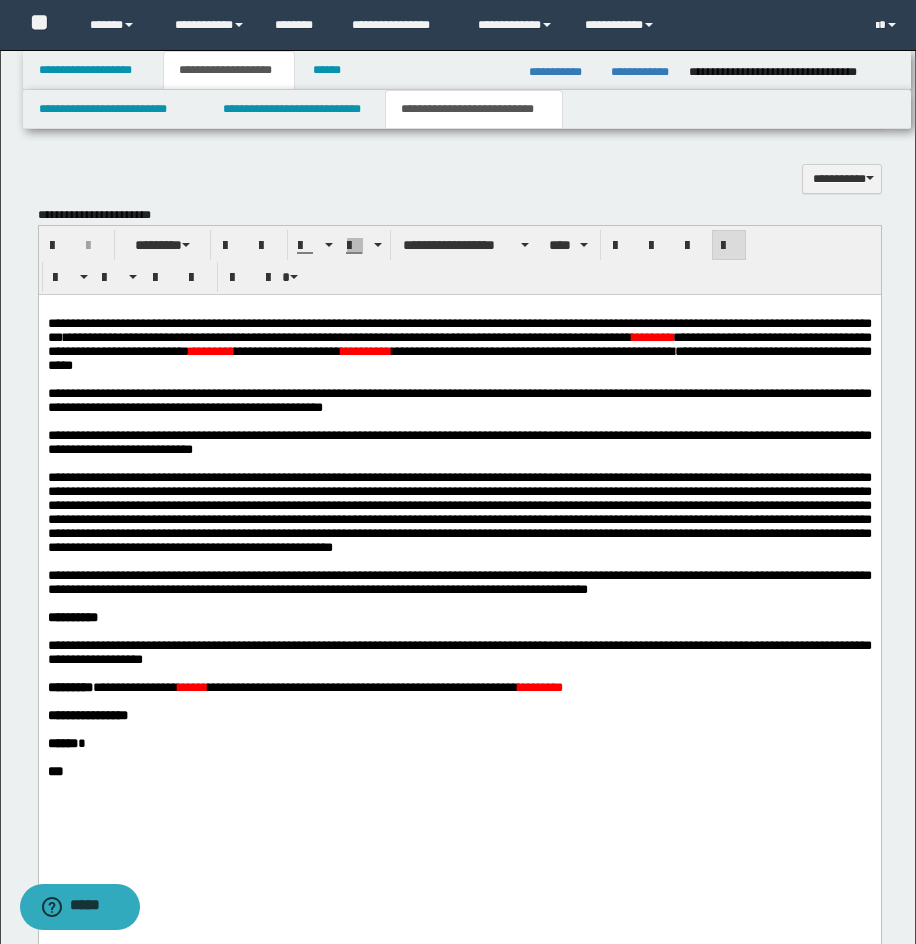 click on "********" at bounding box center [651, 336] 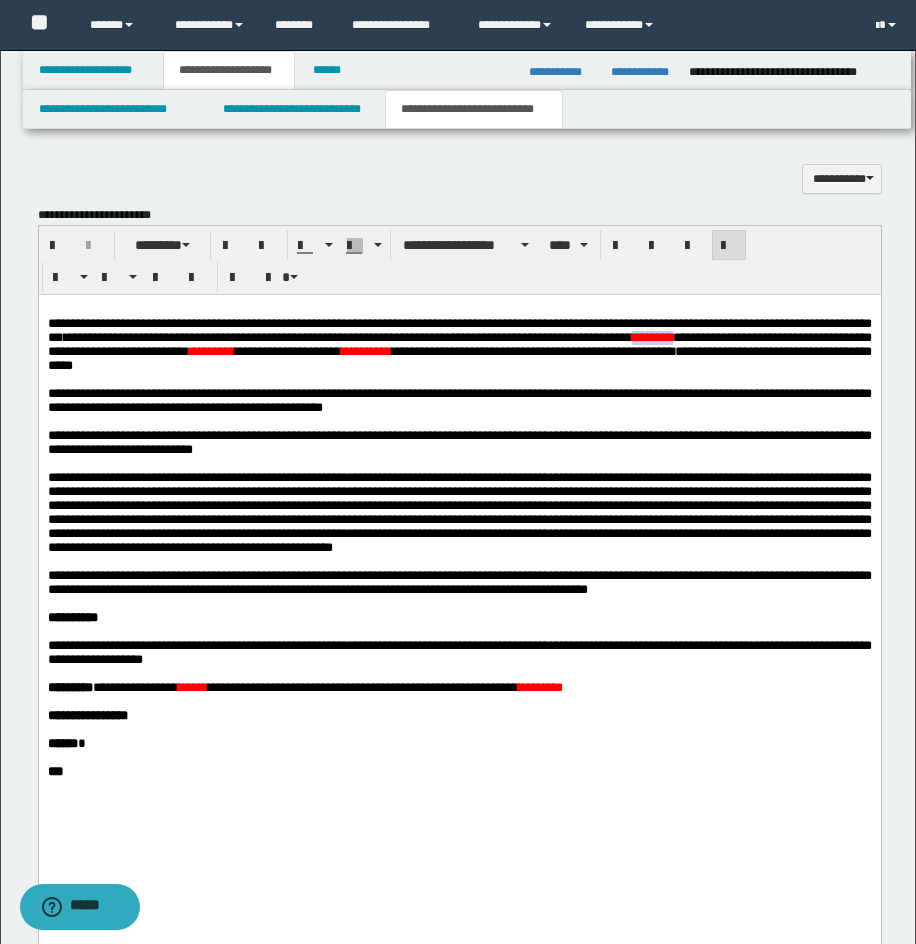 click on "********" at bounding box center (651, 336) 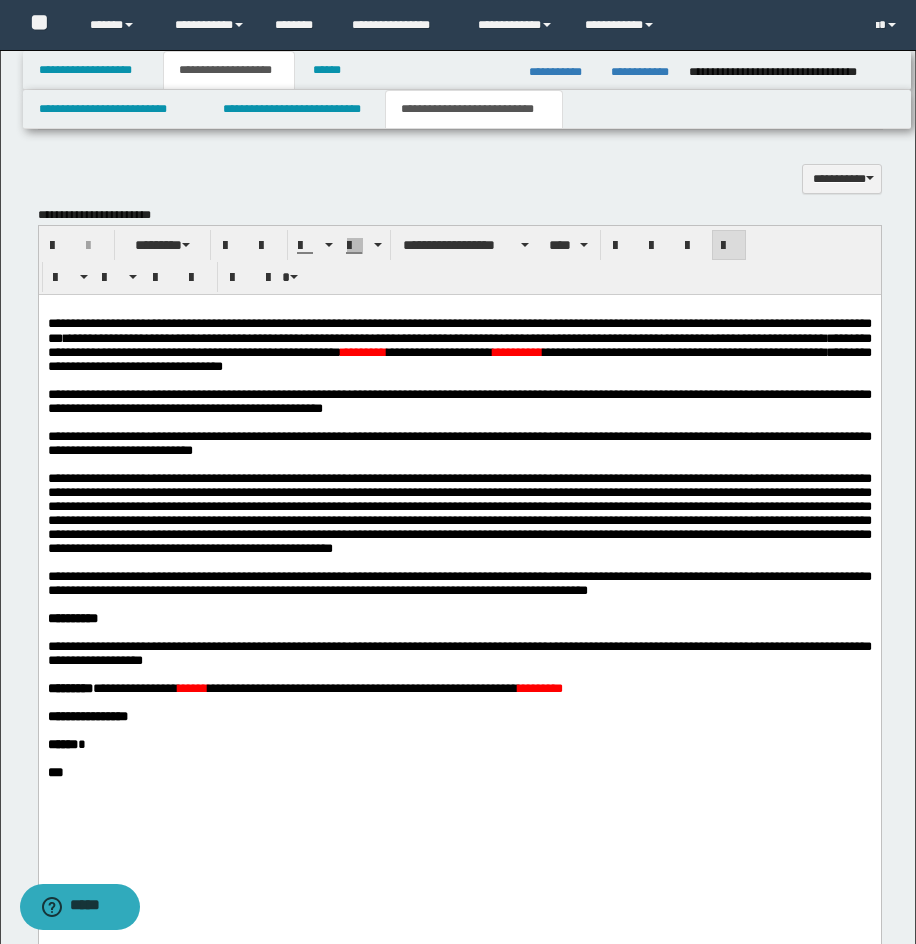 click on "*********" at bounding box center (362, 351) 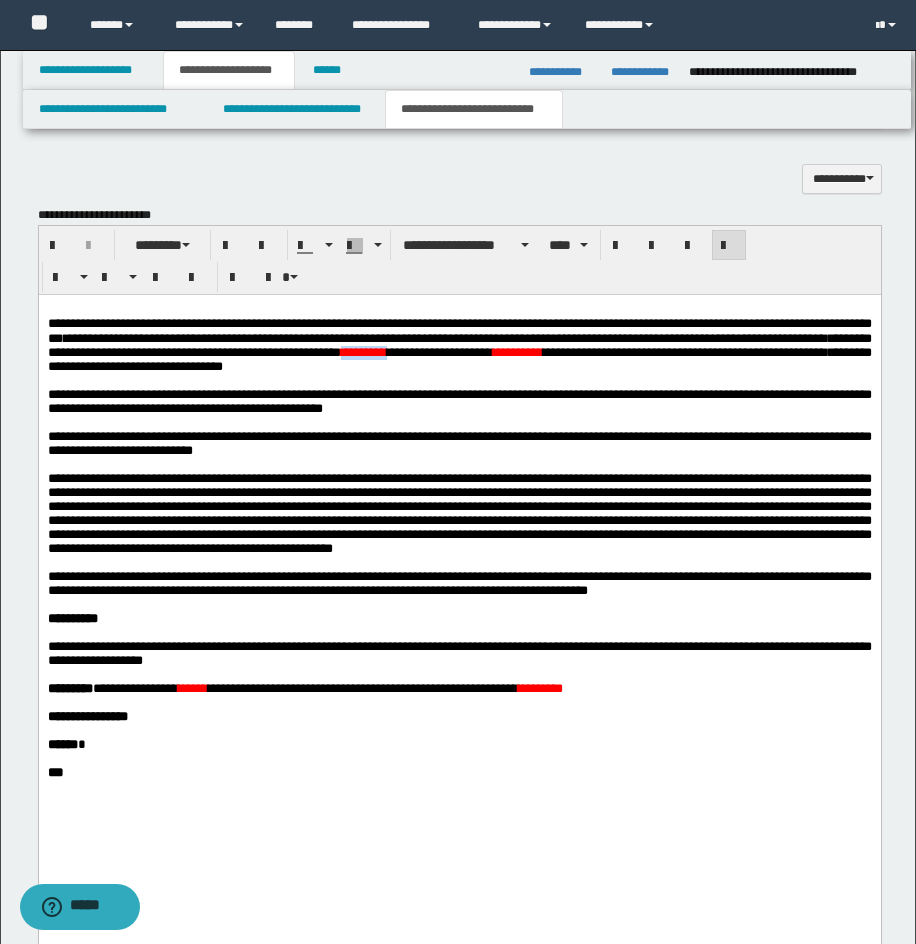 click on "*********" at bounding box center [362, 351] 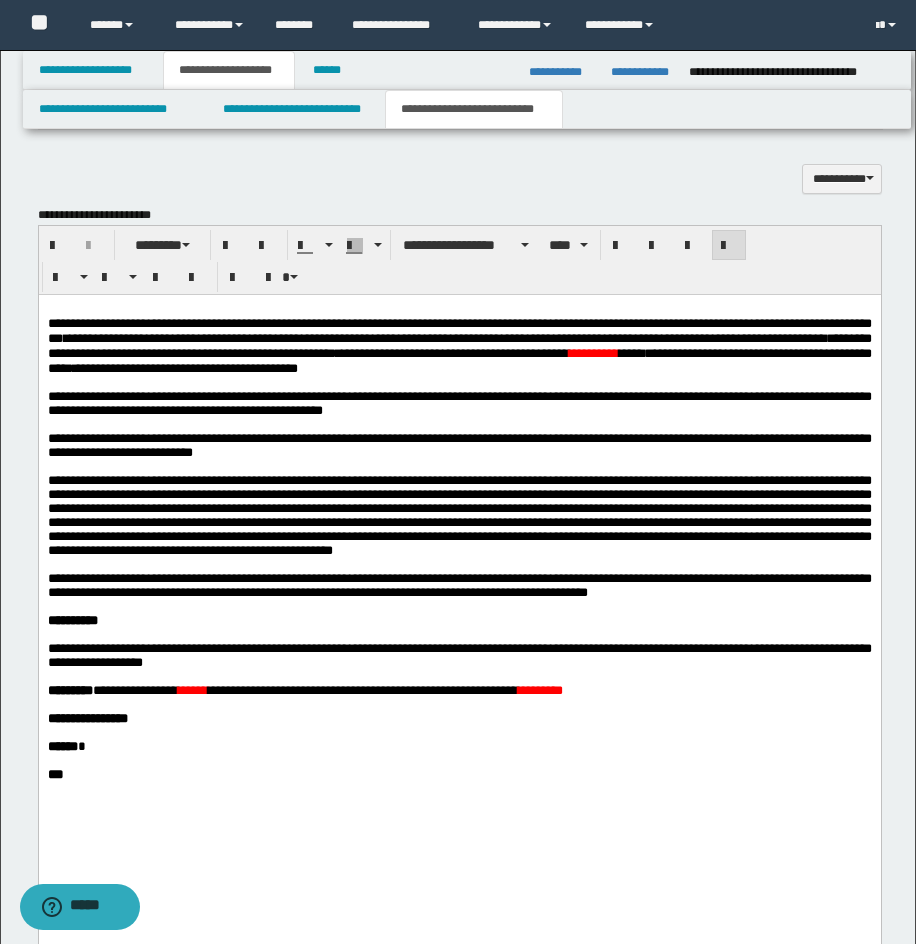 click on "*********" at bounding box center (539, 689) 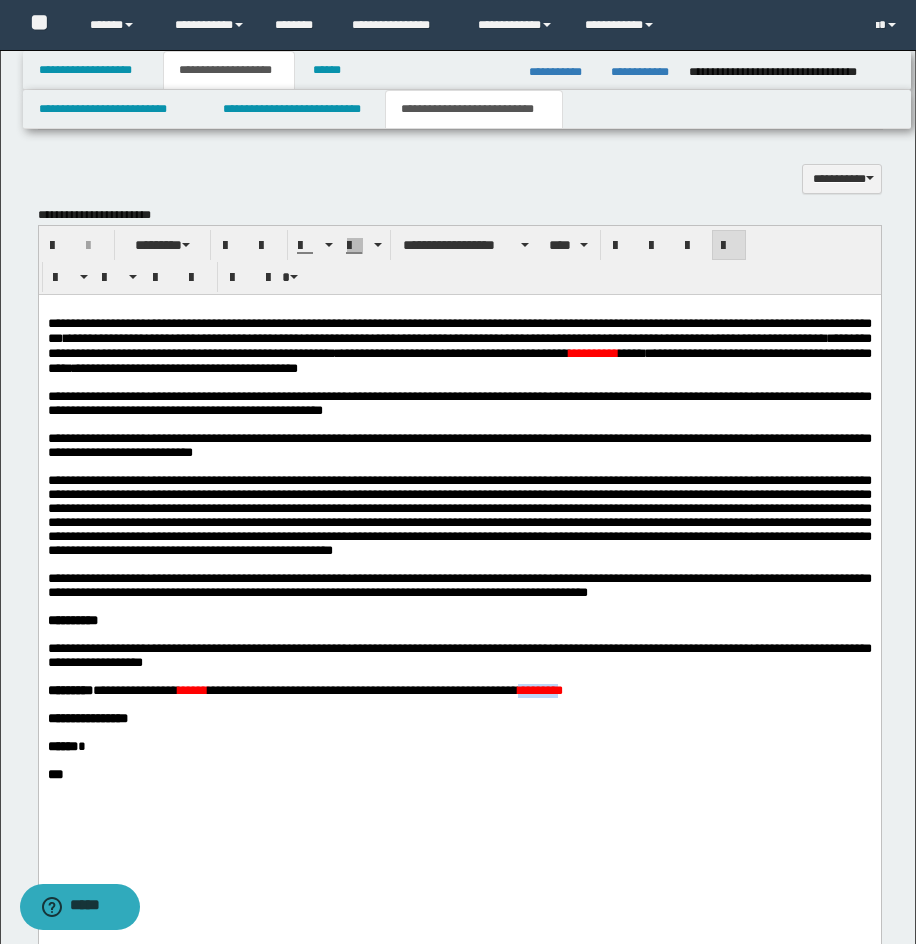 click on "*********" at bounding box center [539, 689] 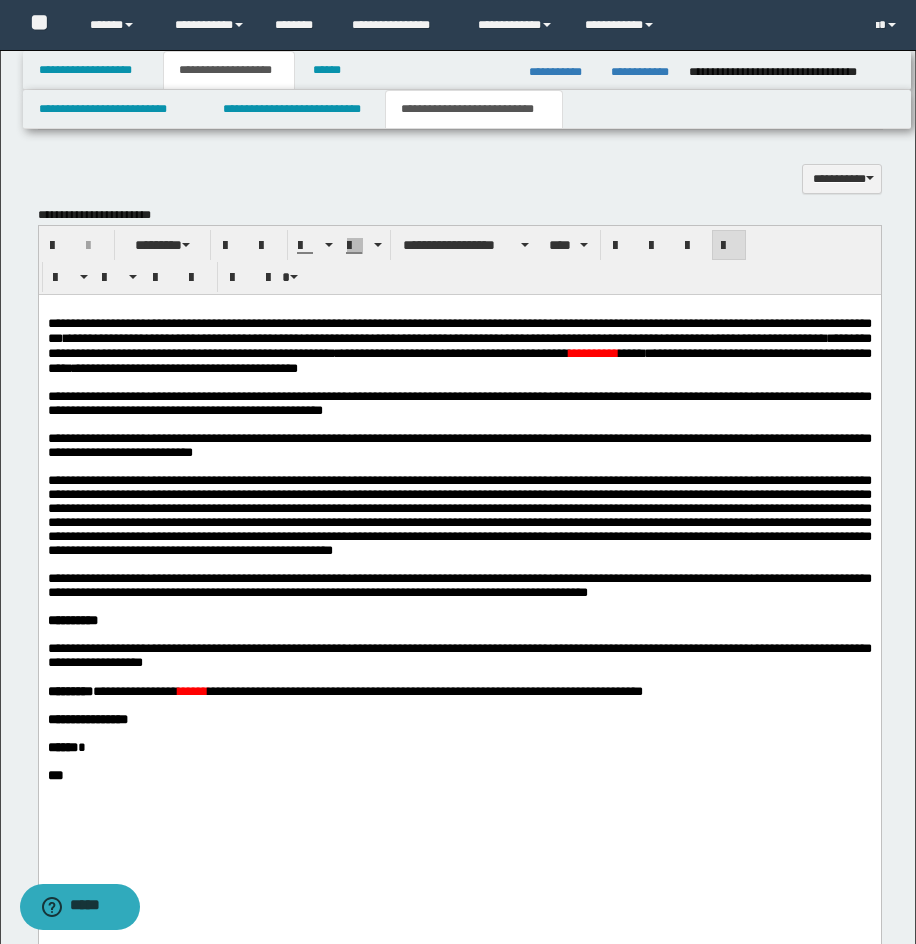 click on "*********" at bounding box center (593, 352) 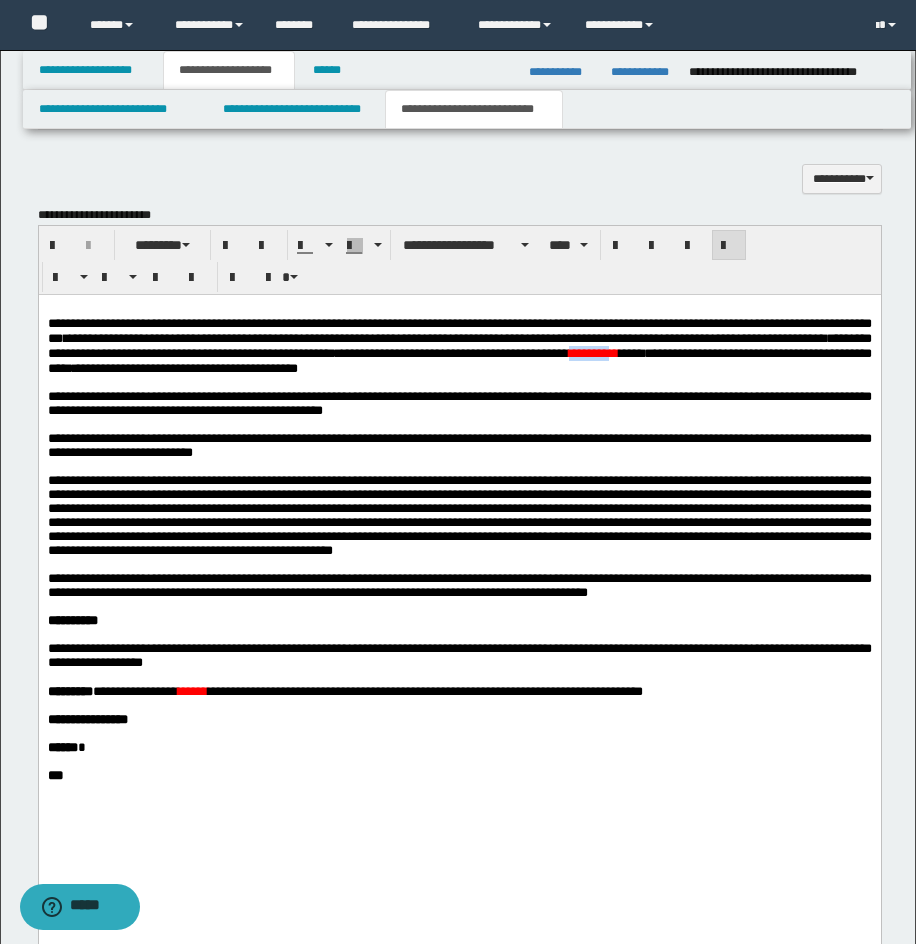 click on "*********" at bounding box center (593, 352) 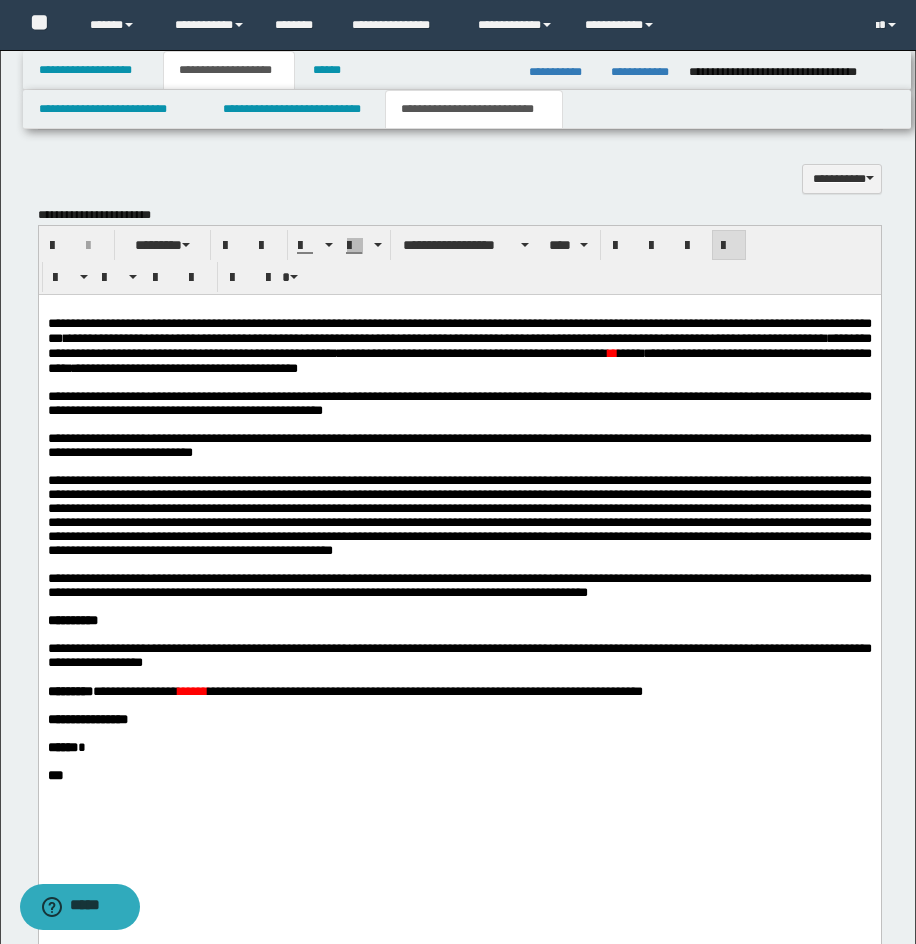 click on "******" at bounding box center (192, 690) 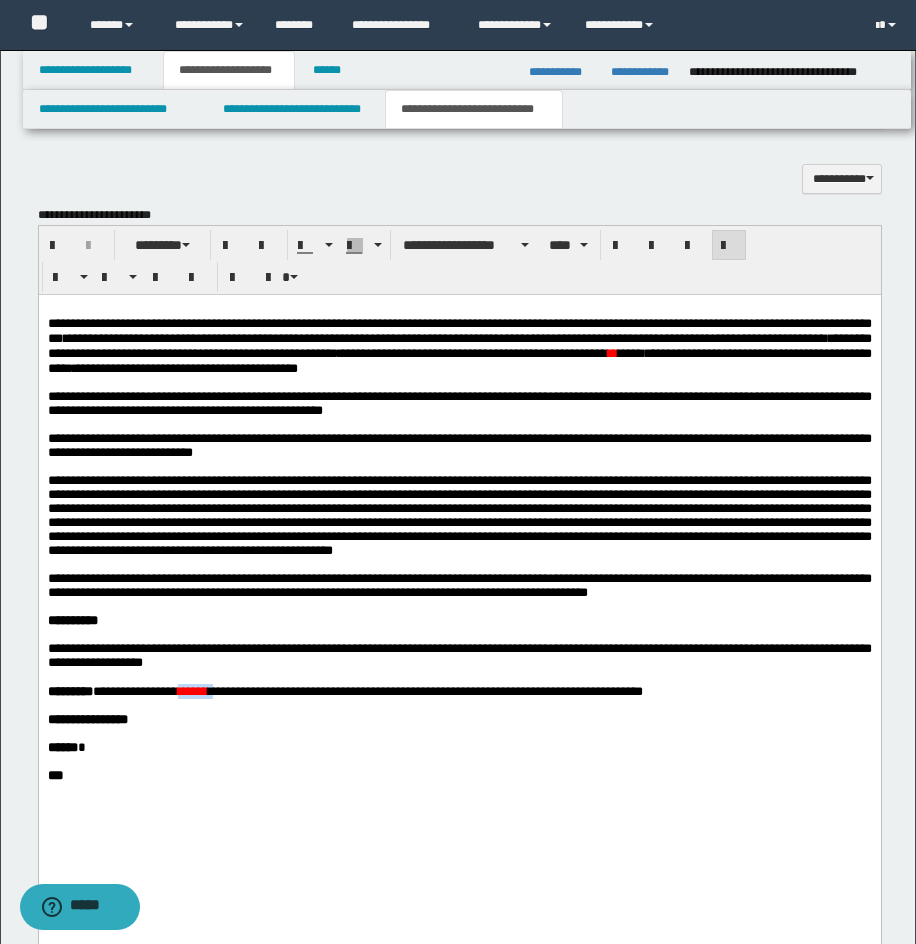 click on "******" at bounding box center (192, 690) 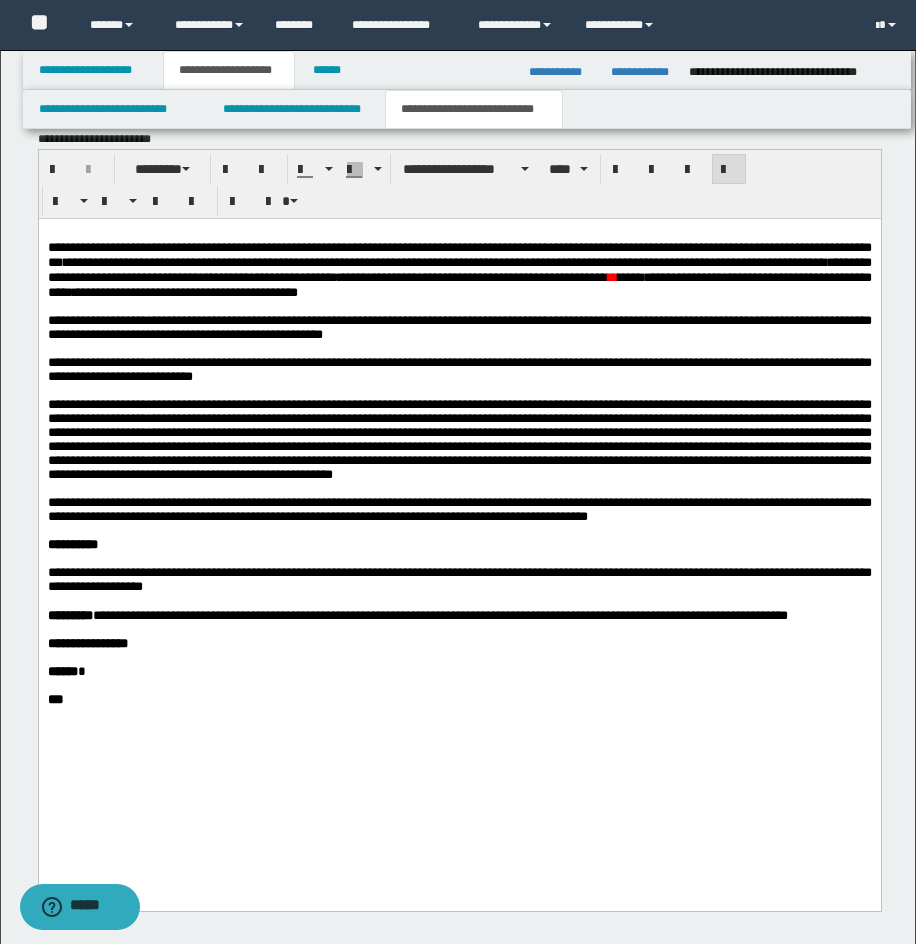 scroll, scrollTop: 1362, scrollLeft: 0, axis: vertical 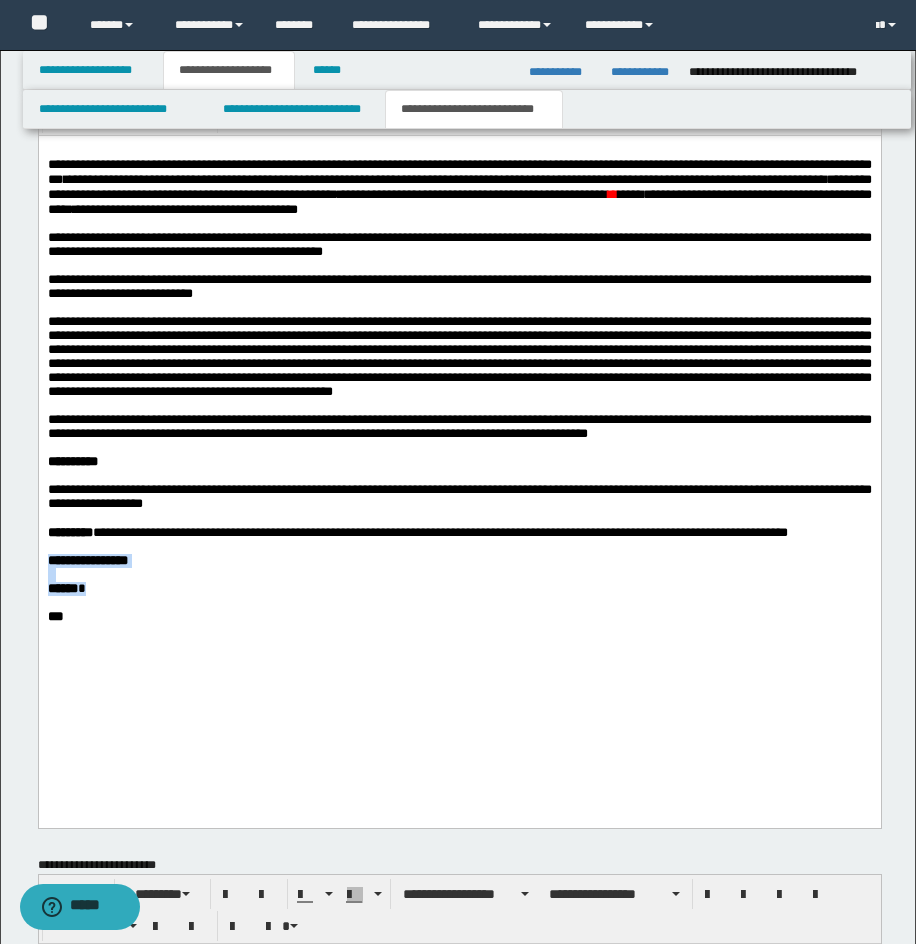 drag, startPoint x: 49, startPoint y: 648, endPoint x: 114, endPoint y: 678, distance: 71.5891 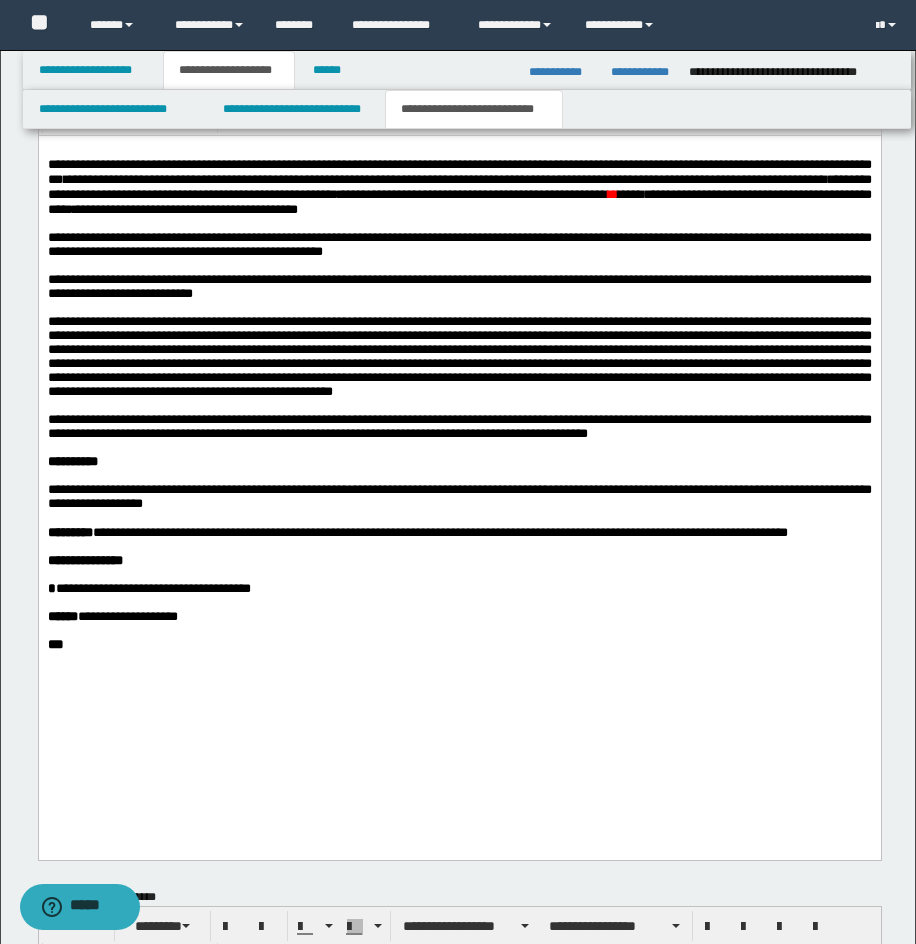 scroll, scrollTop: 1223, scrollLeft: 0, axis: vertical 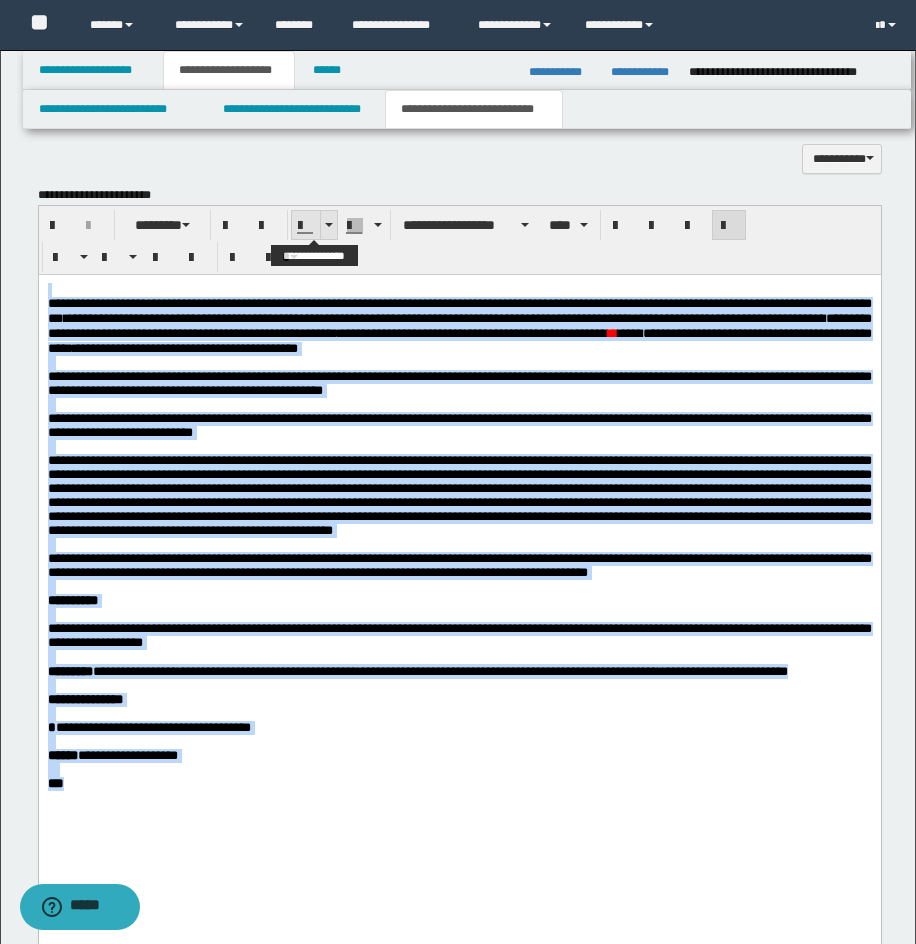 click at bounding box center (329, 225) 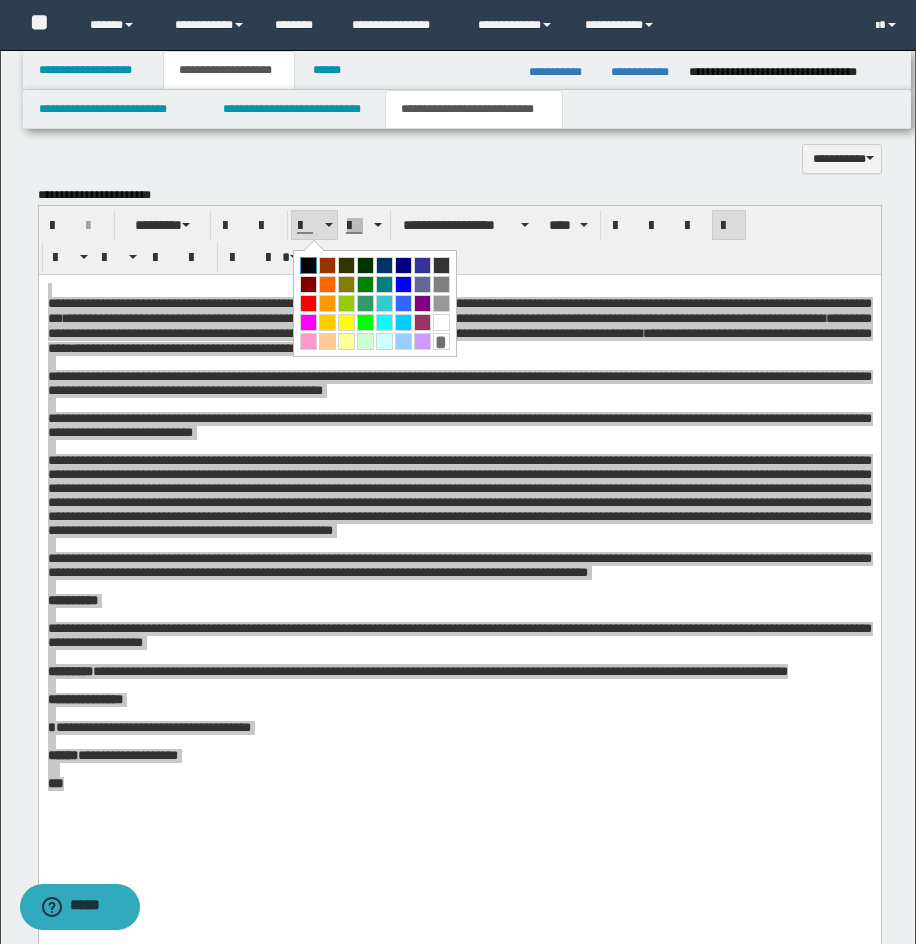 click at bounding box center [308, 265] 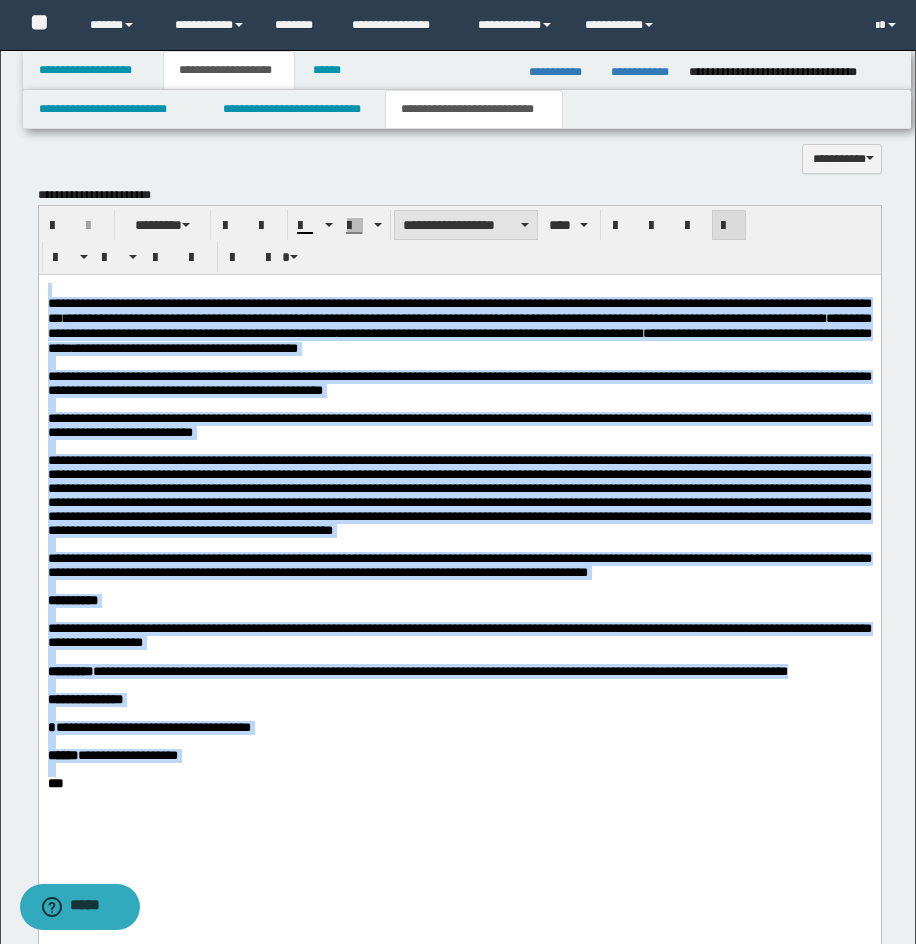 click on "**********" at bounding box center [466, 225] 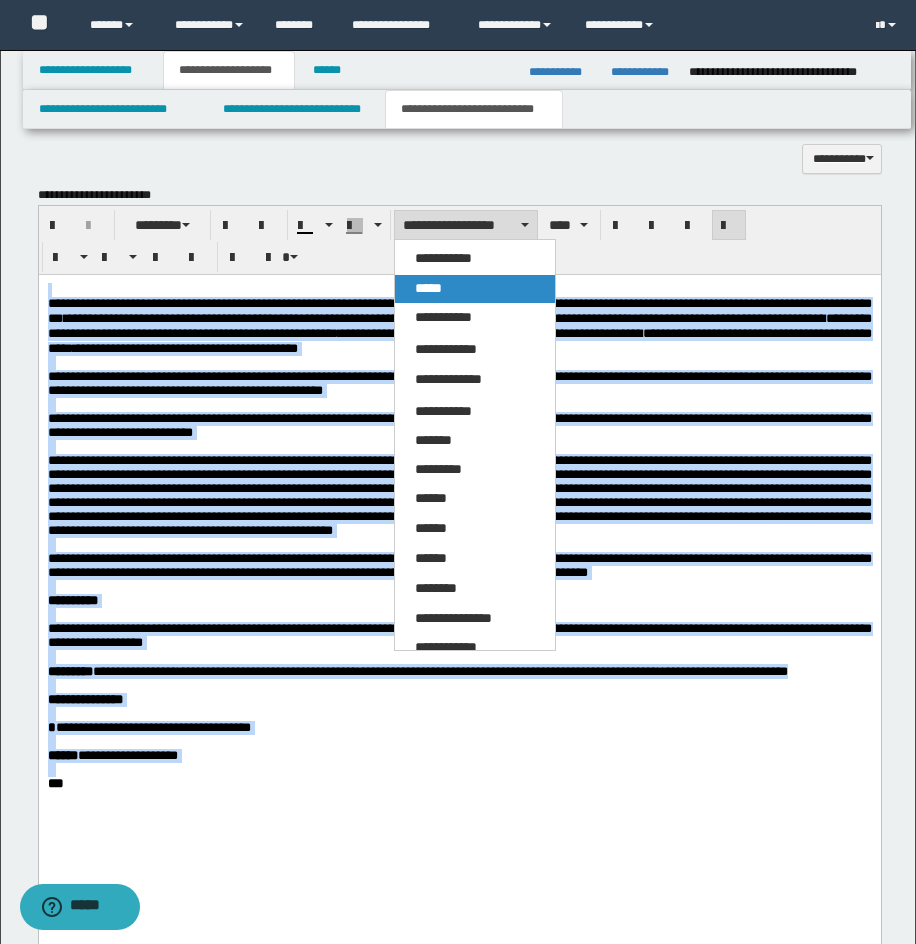 drag, startPoint x: 436, startPoint y: 283, endPoint x: 404, endPoint y: 2, distance: 282.8162 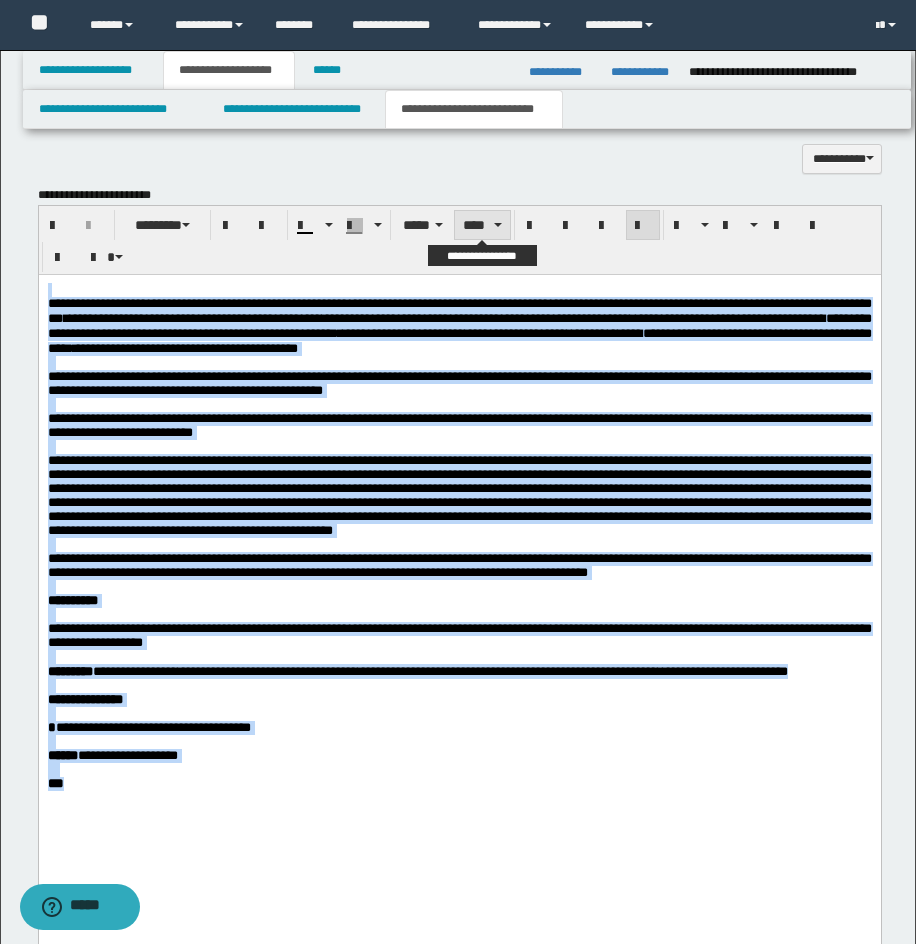 click on "****" at bounding box center (482, 225) 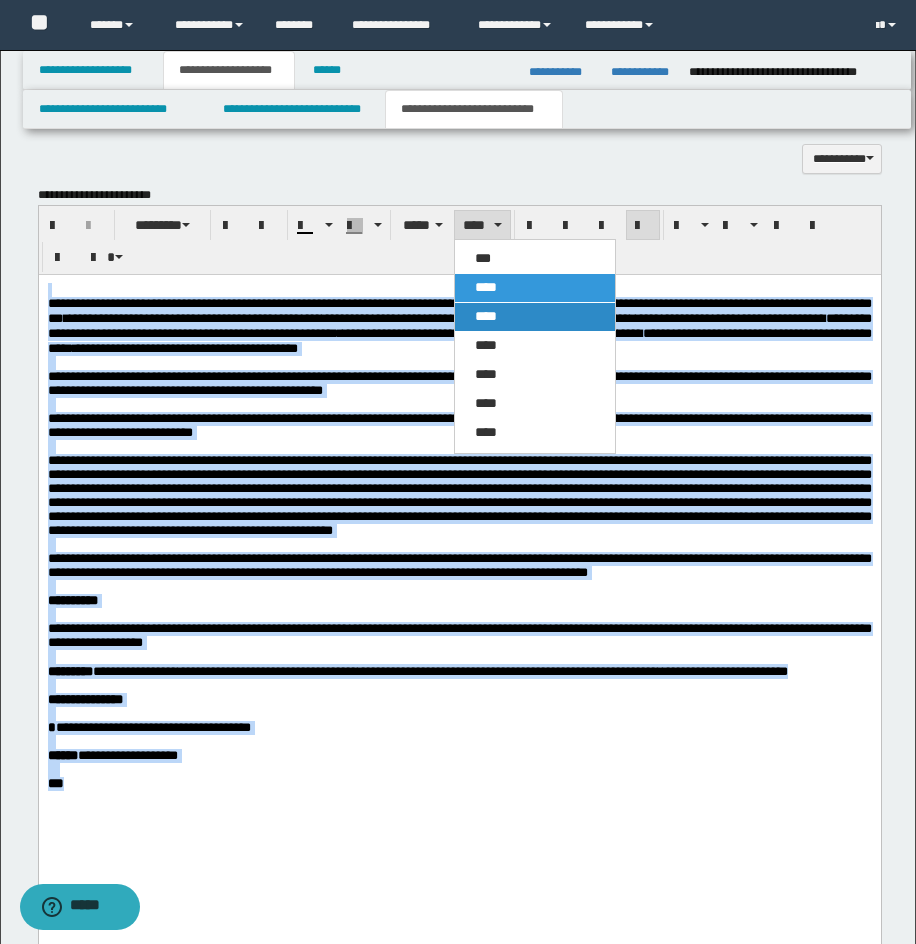 click on "****" at bounding box center (535, 317) 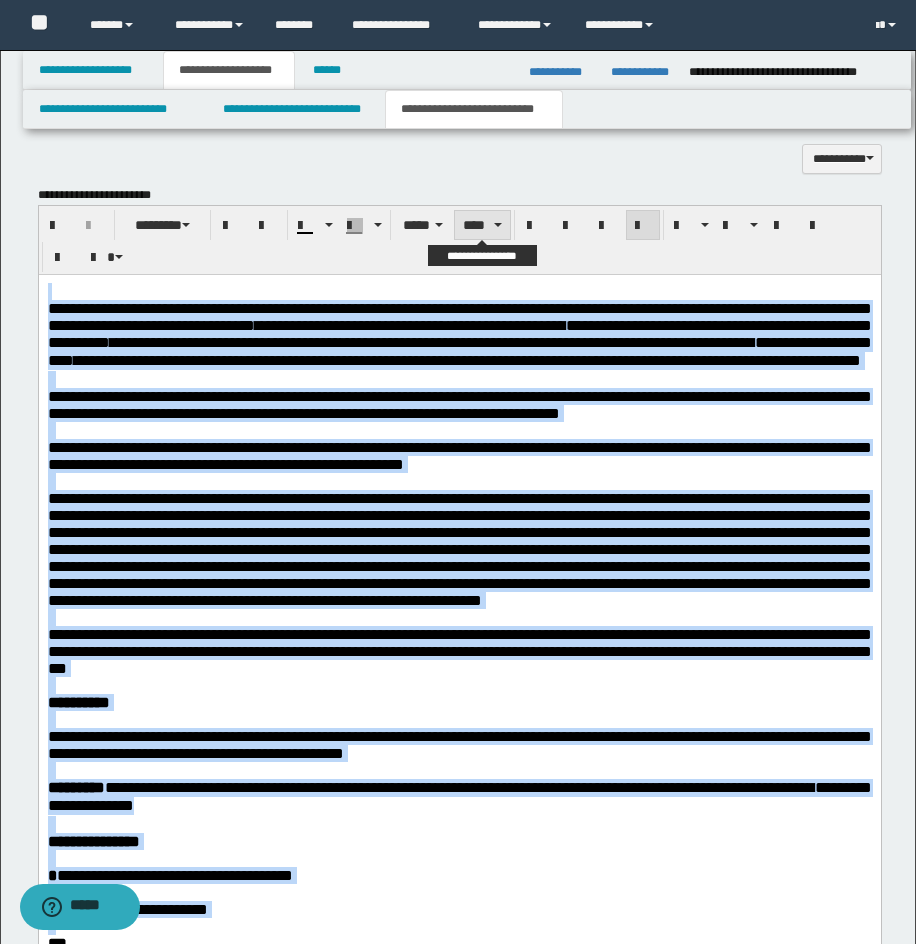 drag, startPoint x: 498, startPoint y: 227, endPoint x: 510, endPoint y: 266, distance: 40.804413 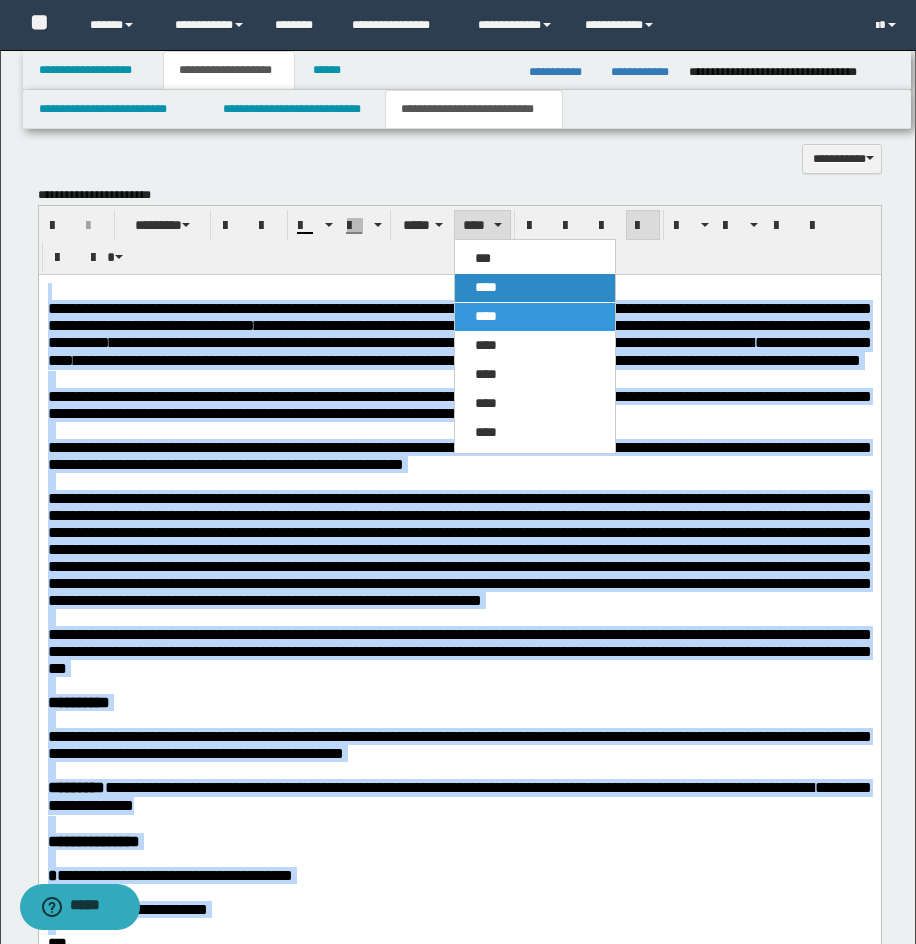 click on "****" at bounding box center [535, 288] 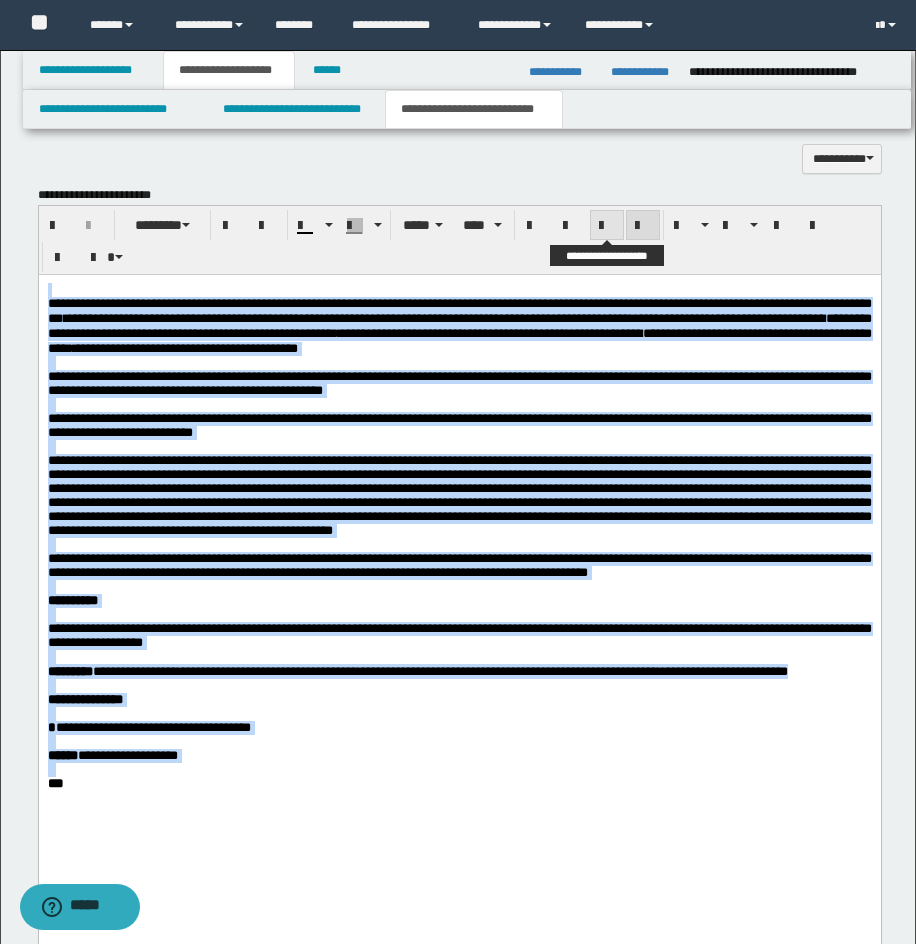 click at bounding box center [607, 226] 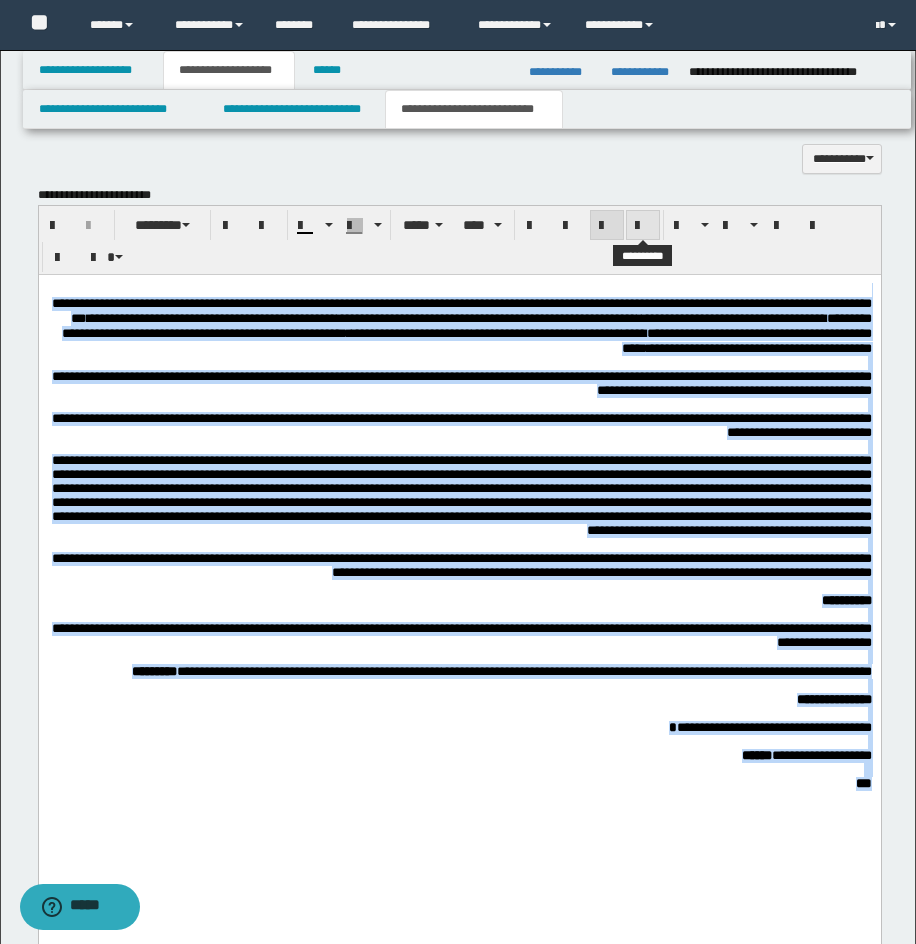 click at bounding box center (643, 226) 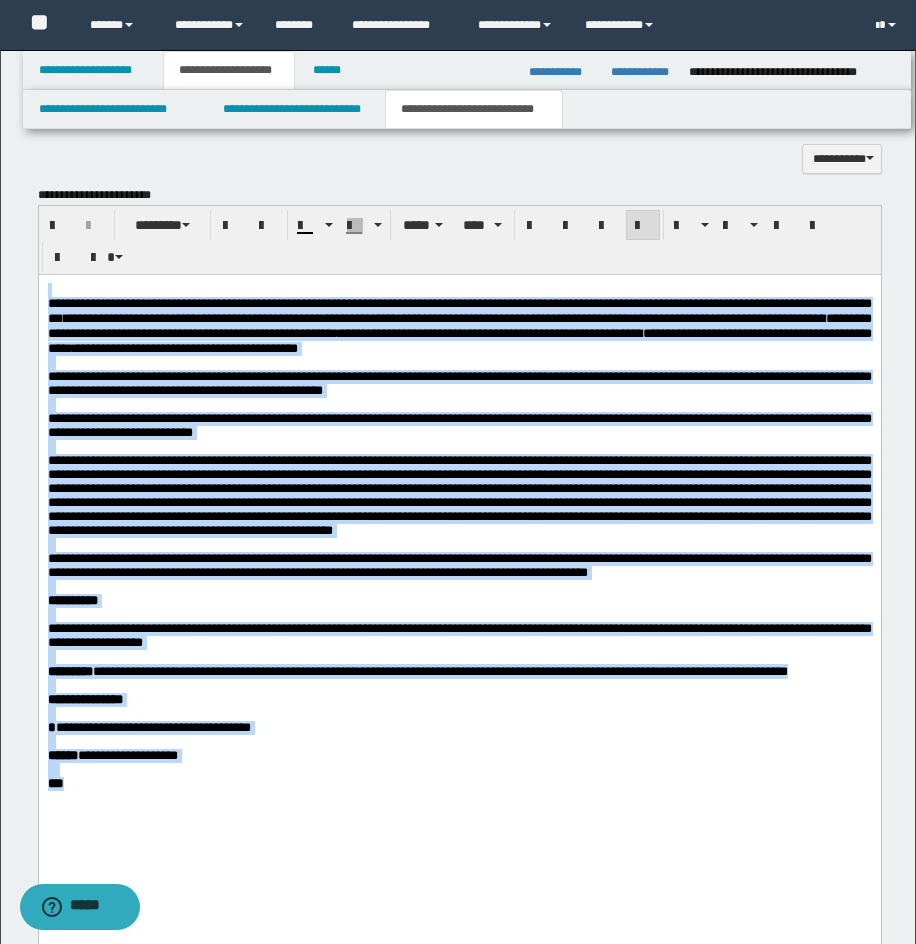 click on "**********" at bounding box center [459, 325] 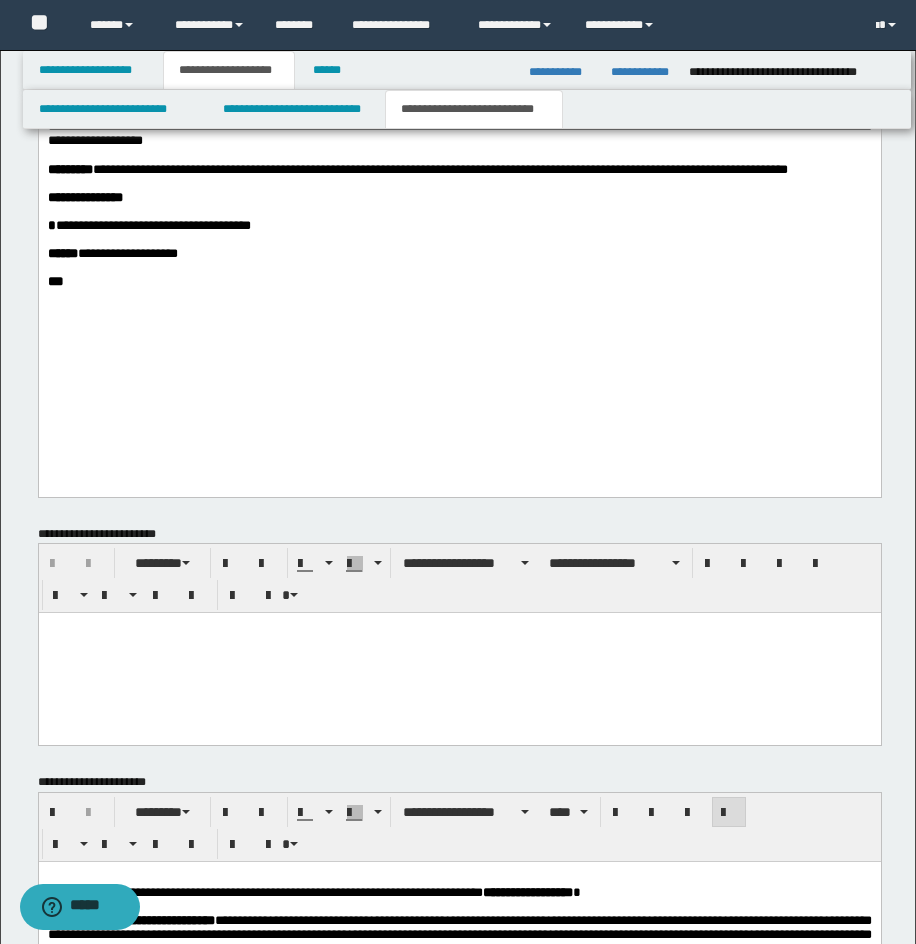 scroll, scrollTop: 1852, scrollLeft: 0, axis: vertical 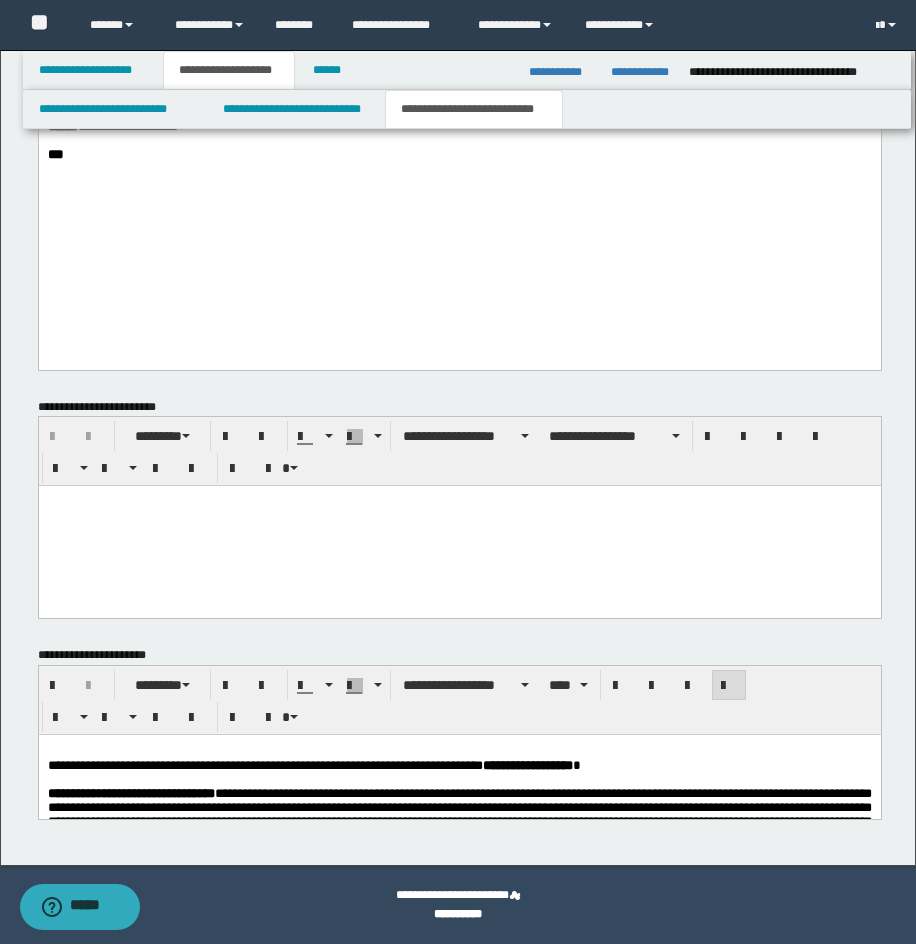 drag, startPoint x: 925, startPoint y: 453, endPoint x: 837, endPoint y: 32, distance: 430.09882 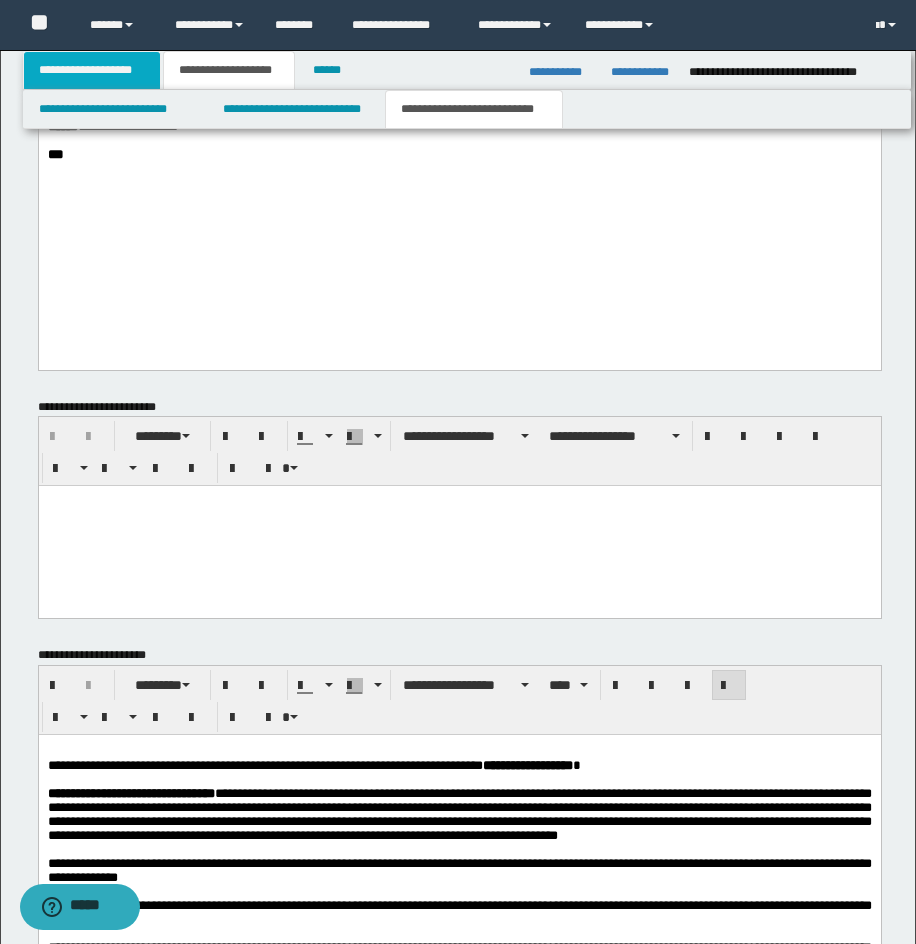 drag, startPoint x: 675, startPoint y: 60, endPoint x: 92, endPoint y: 78, distance: 583.27783 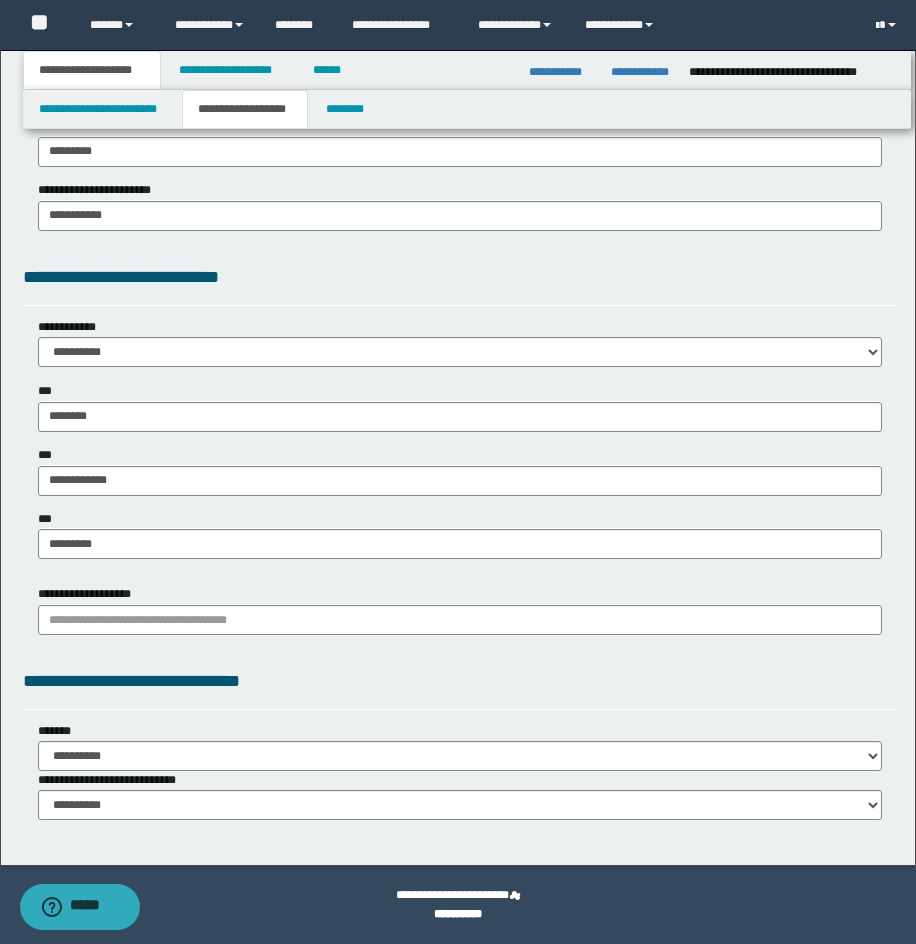 scroll, scrollTop: 1425, scrollLeft: 0, axis: vertical 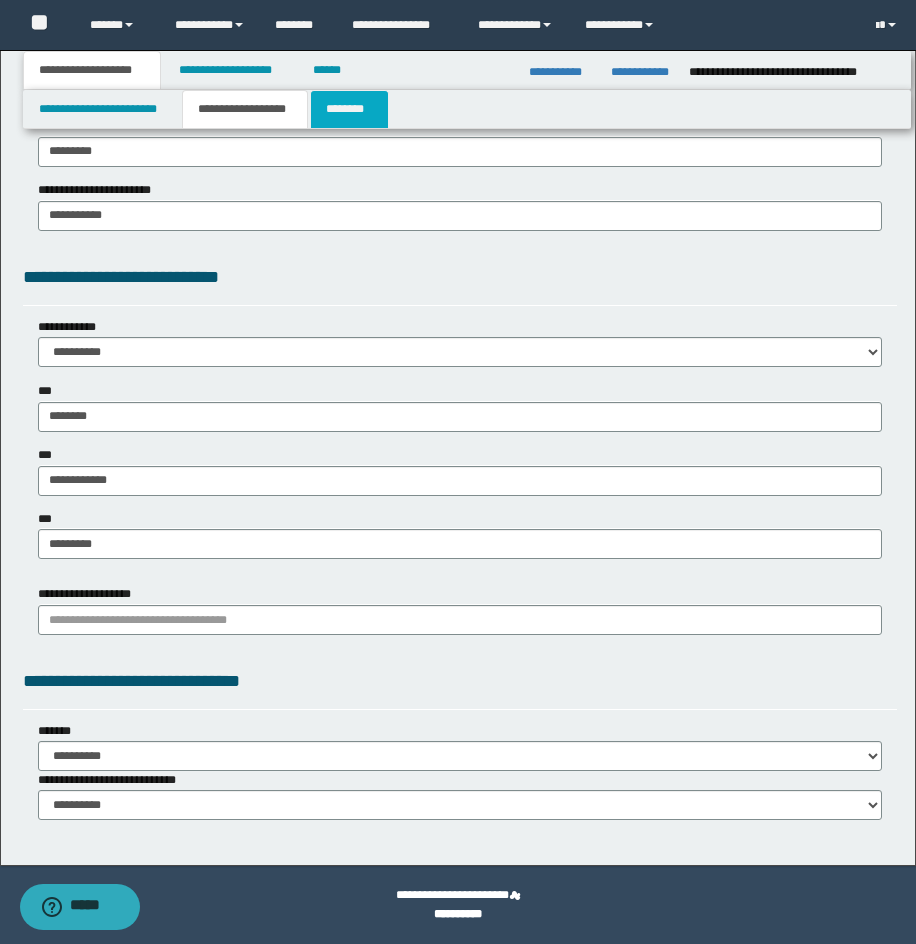 click on "********" at bounding box center (349, 109) 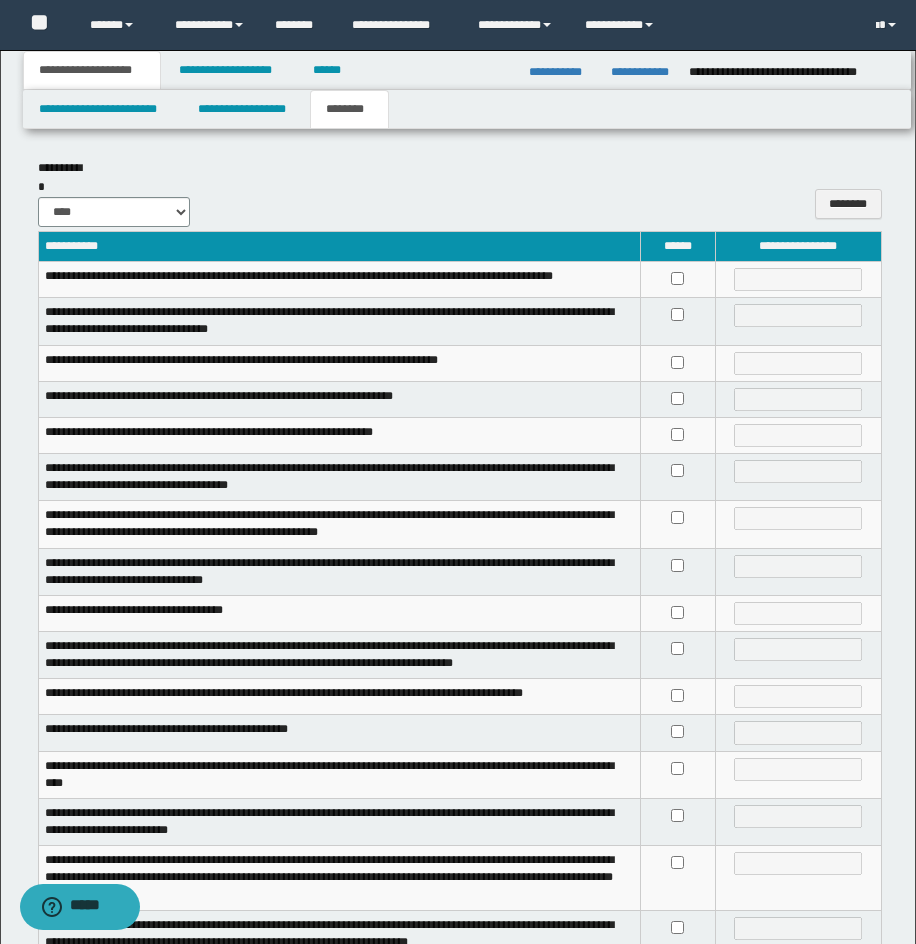 scroll, scrollTop: 323, scrollLeft: 0, axis: vertical 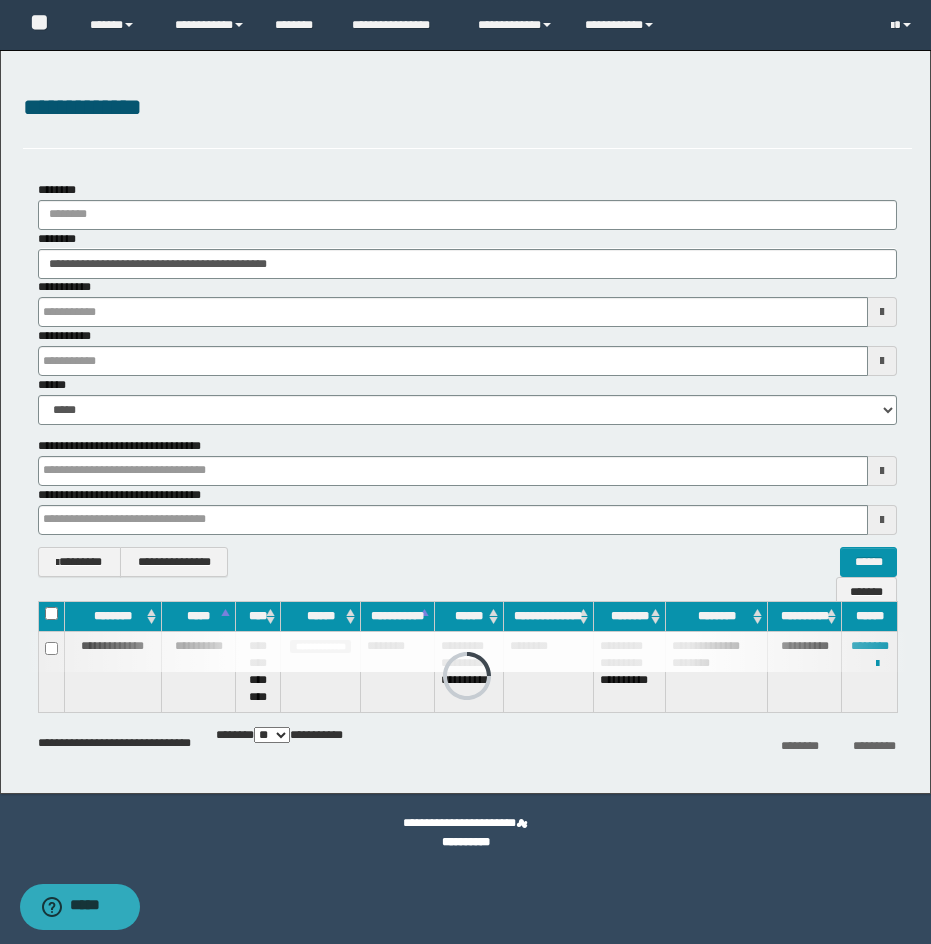 drag, startPoint x: 566, startPoint y: 126, endPoint x: 900, endPoint y: 134, distance: 334.0958 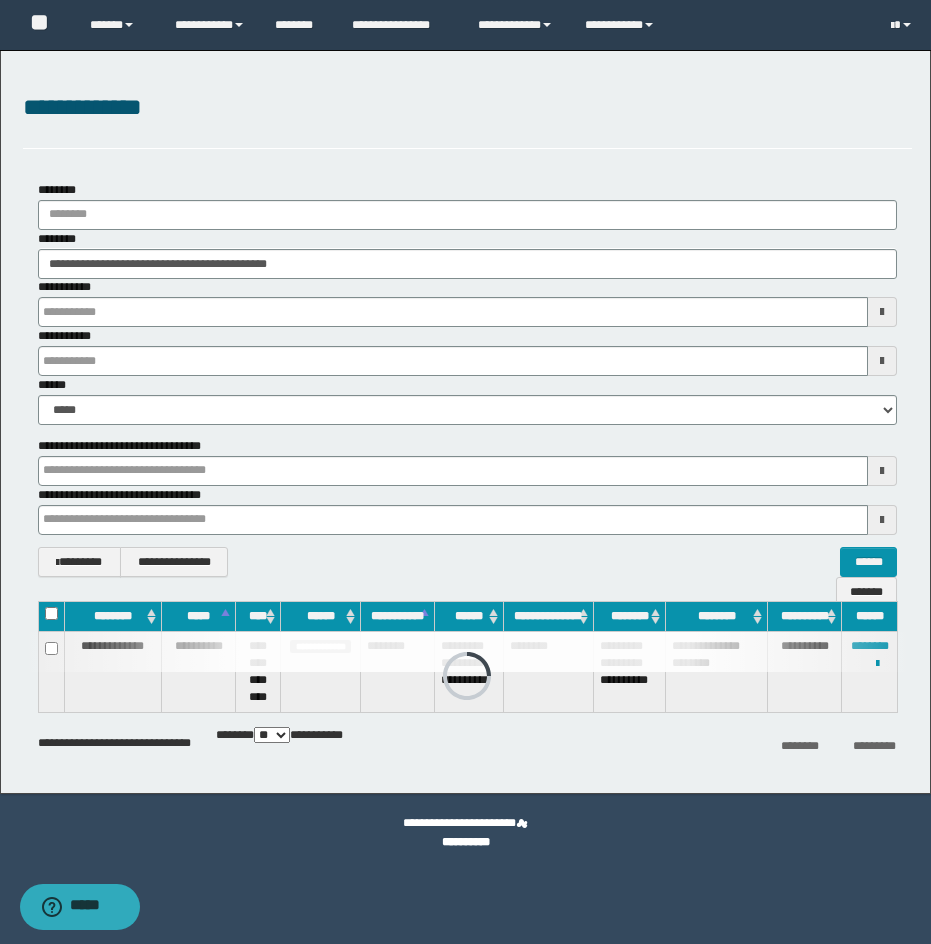 click on "**********" at bounding box center (467, 108) 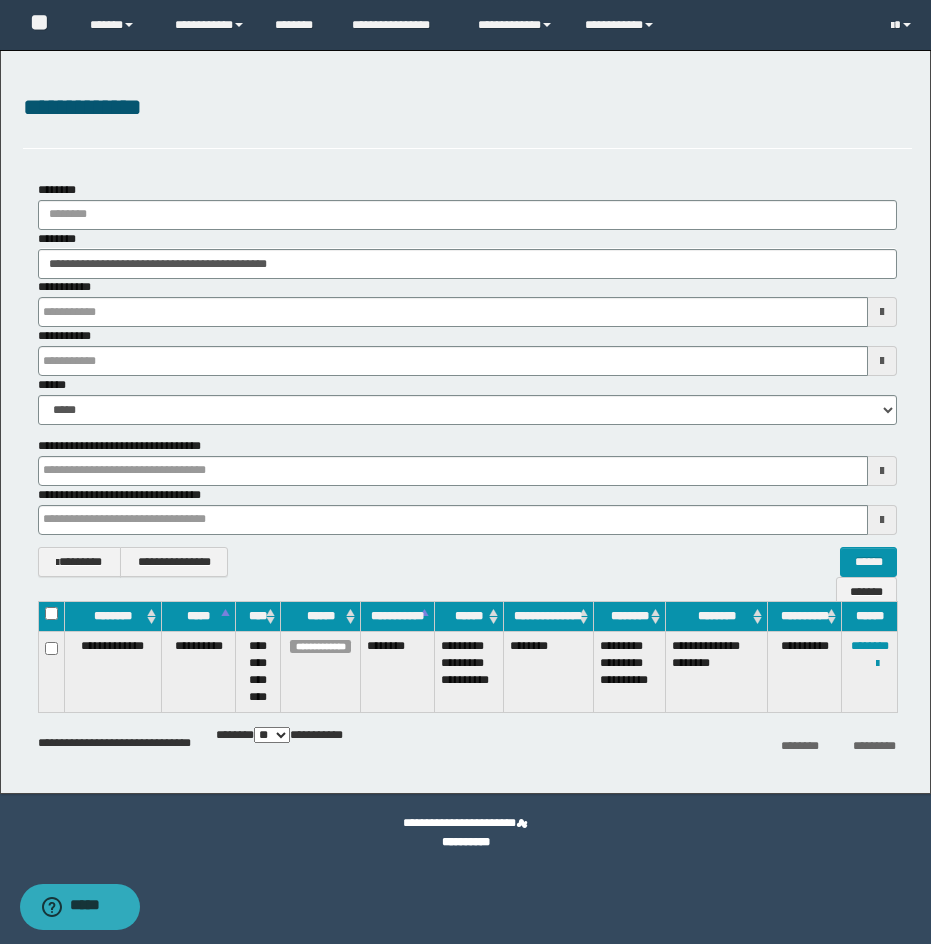 drag, startPoint x: 363, startPoint y: 105, endPoint x: 342, endPoint y: 221, distance: 117.88554 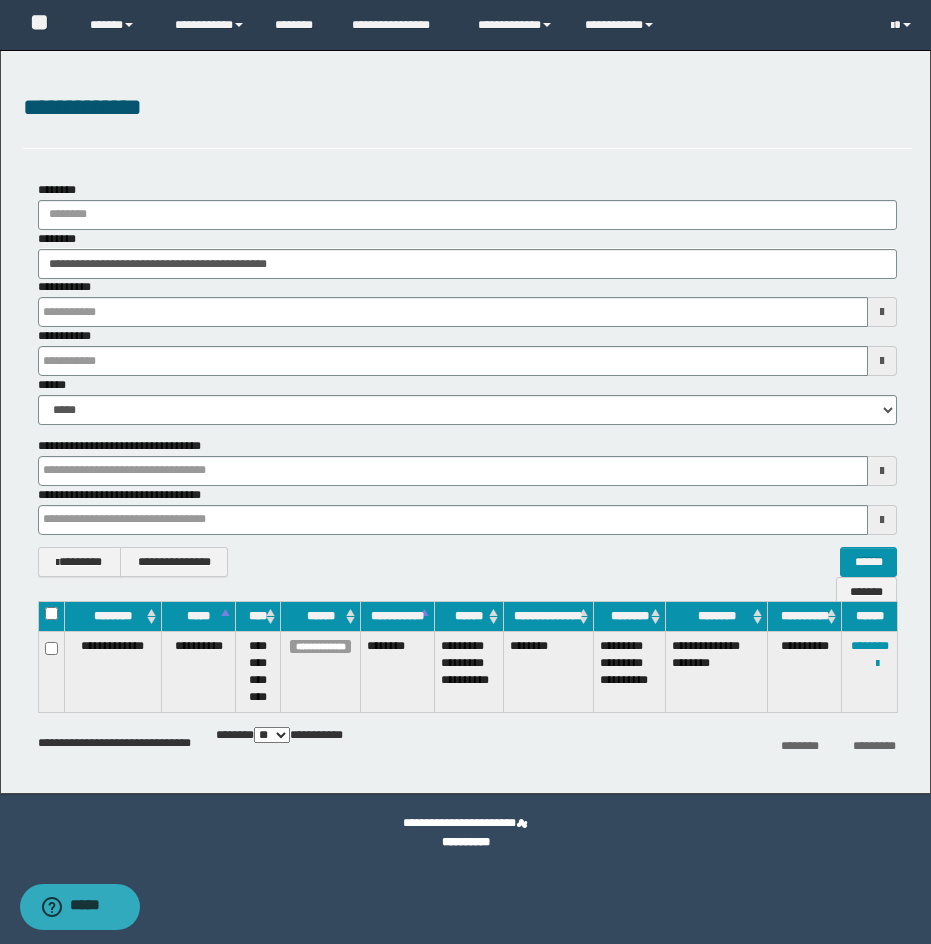 click on "**********" at bounding box center (467, 108) 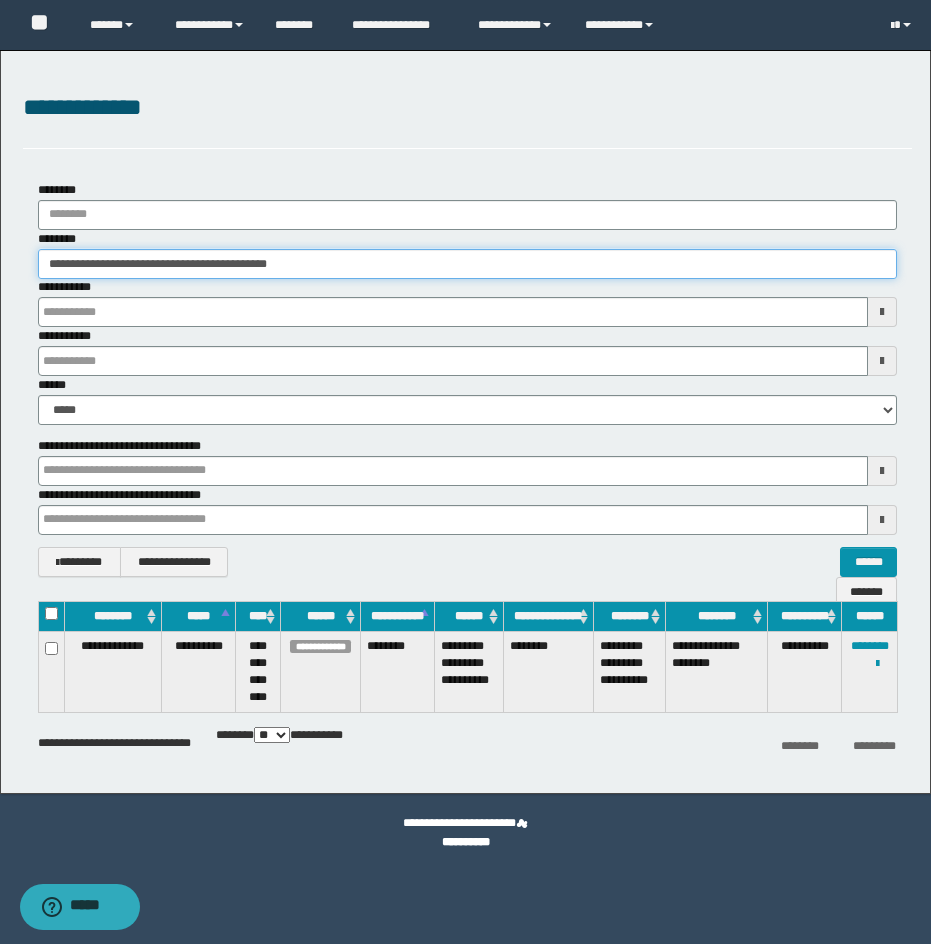 drag, startPoint x: 347, startPoint y: 252, endPoint x: -1, endPoint y: 280, distance: 349.12463 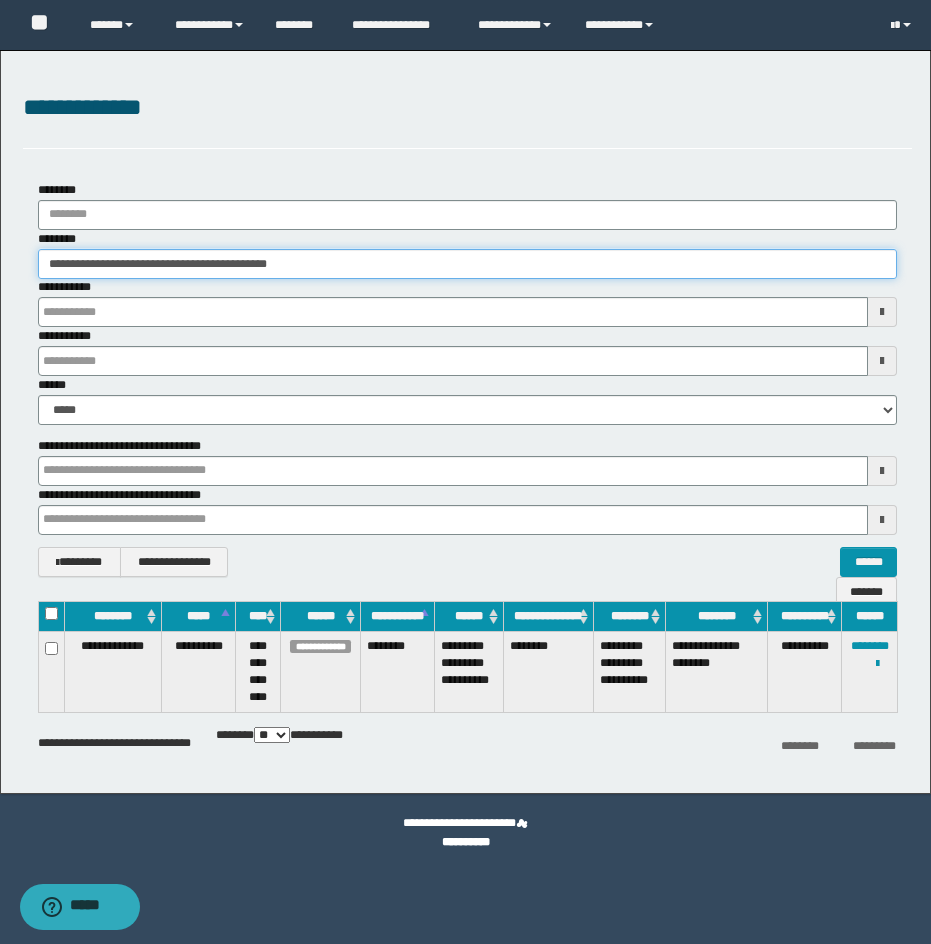 click on "**********" at bounding box center (465, 472) 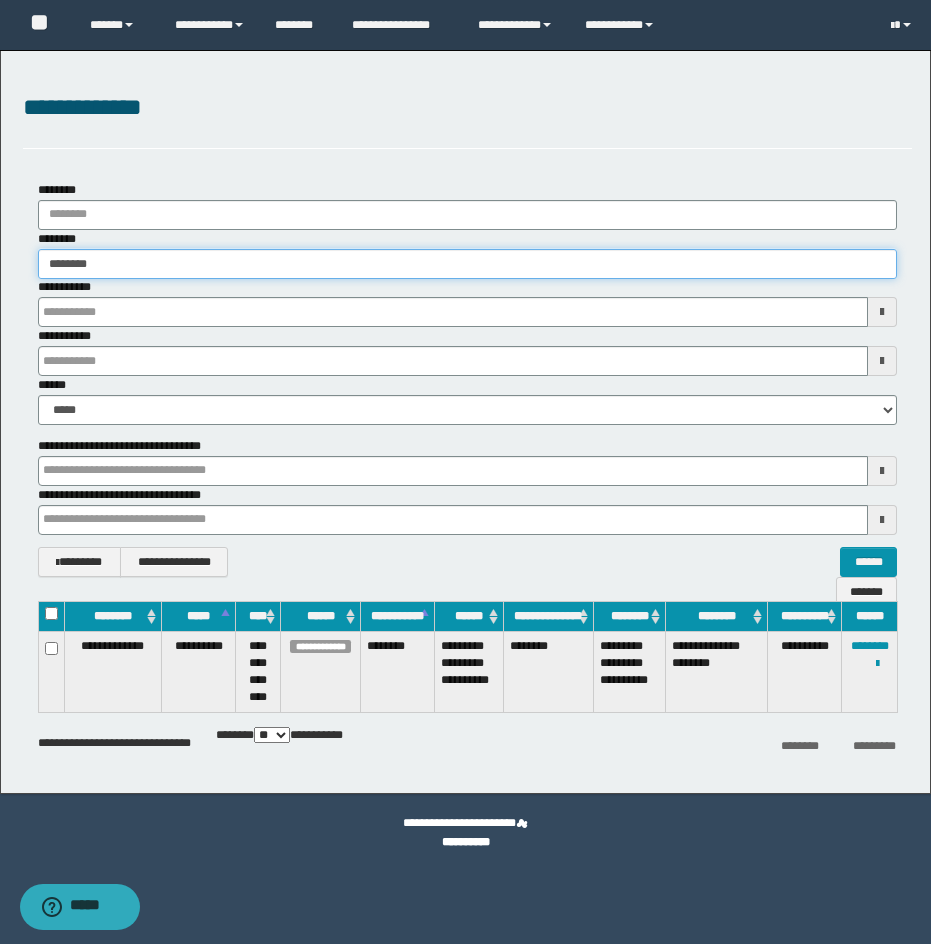 type on "********" 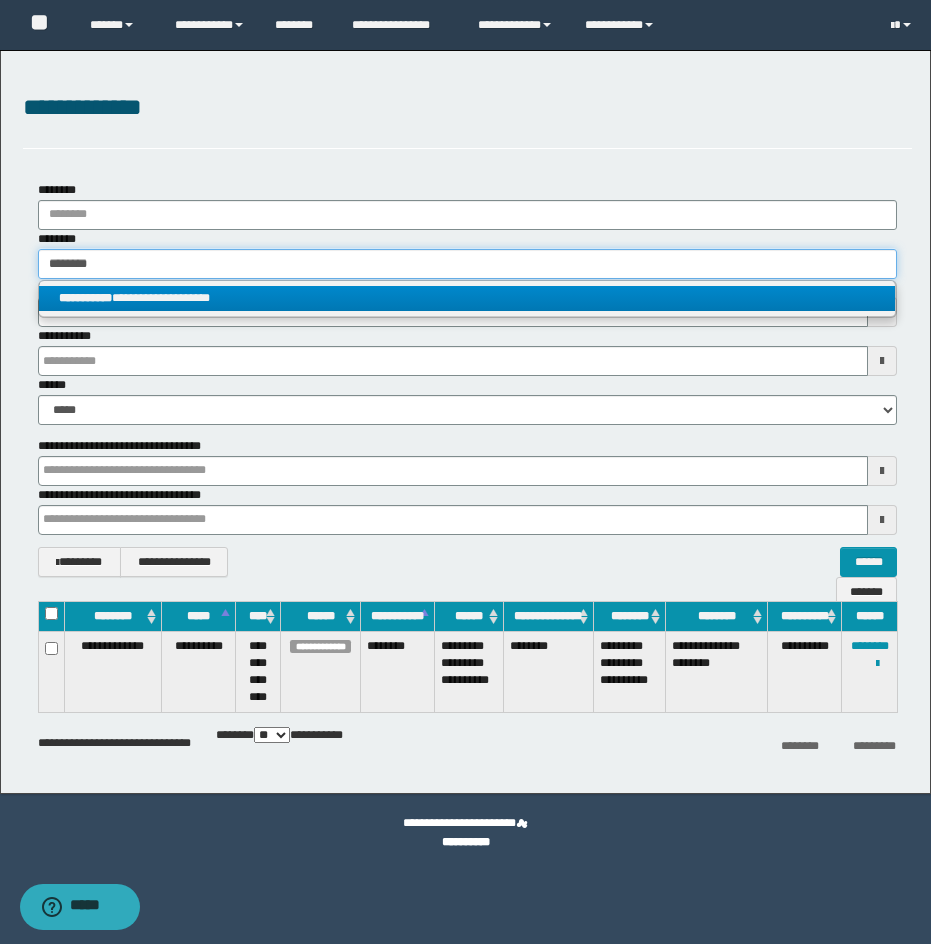 type on "********" 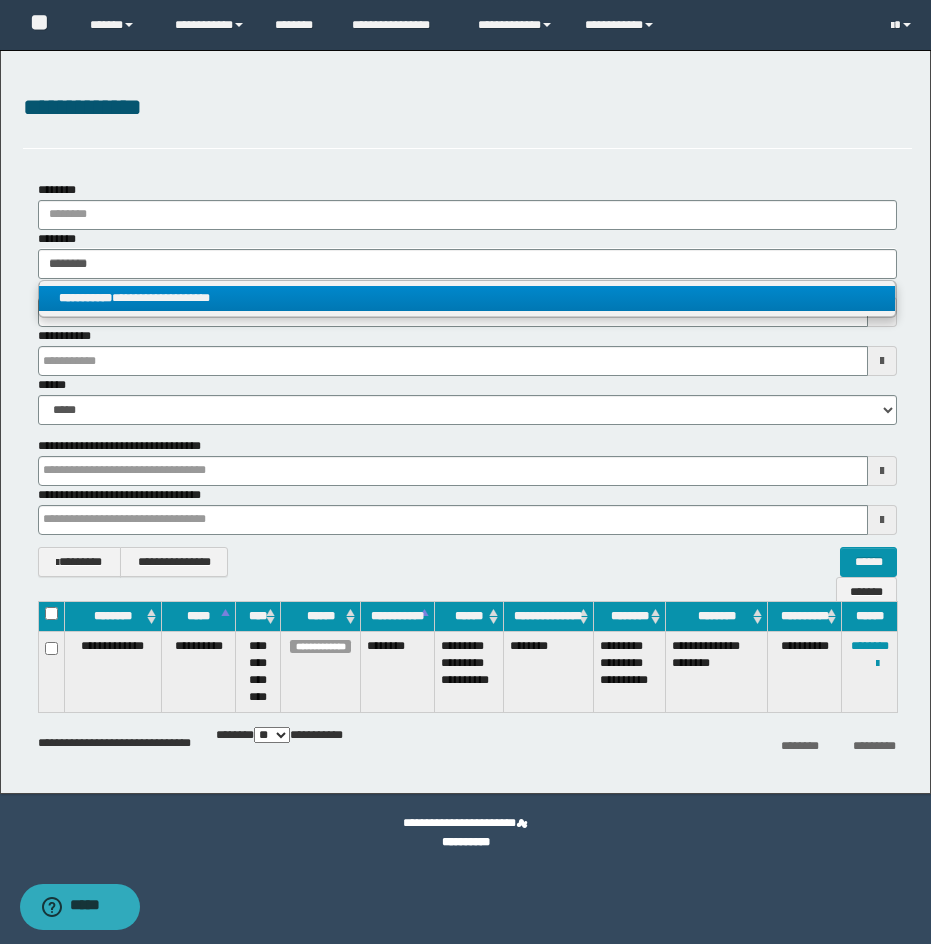 click on "**********" at bounding box center [467, 298] 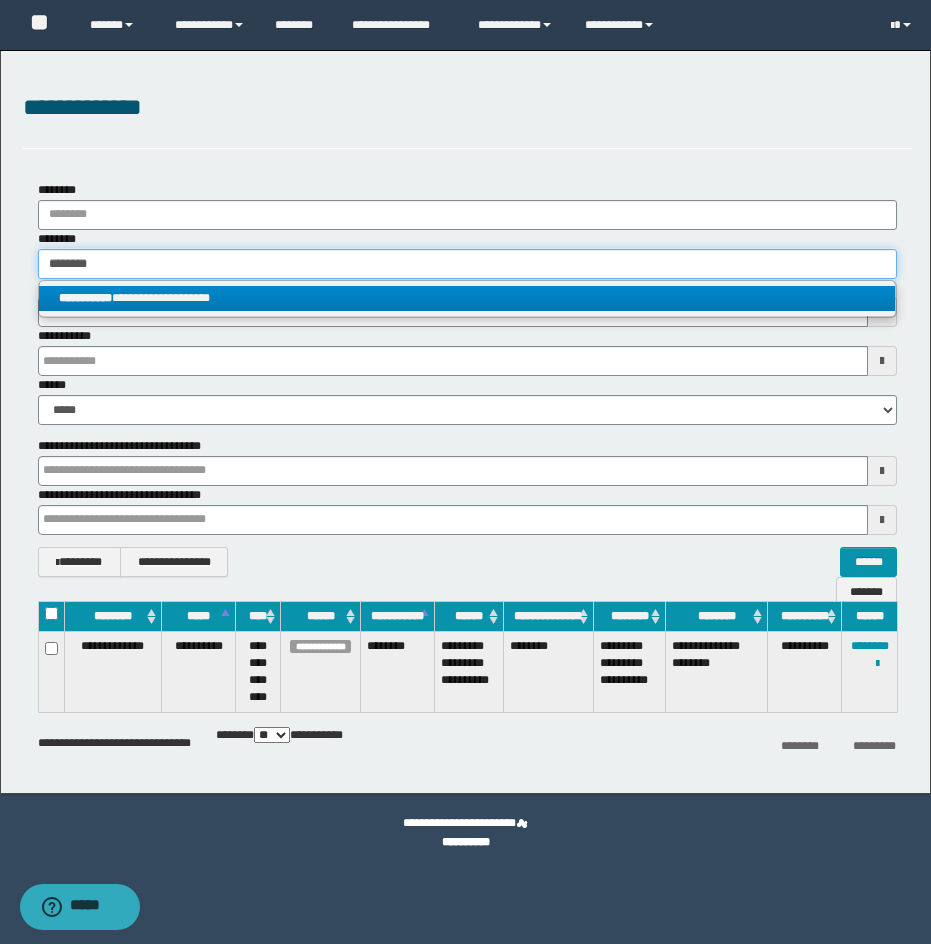 type 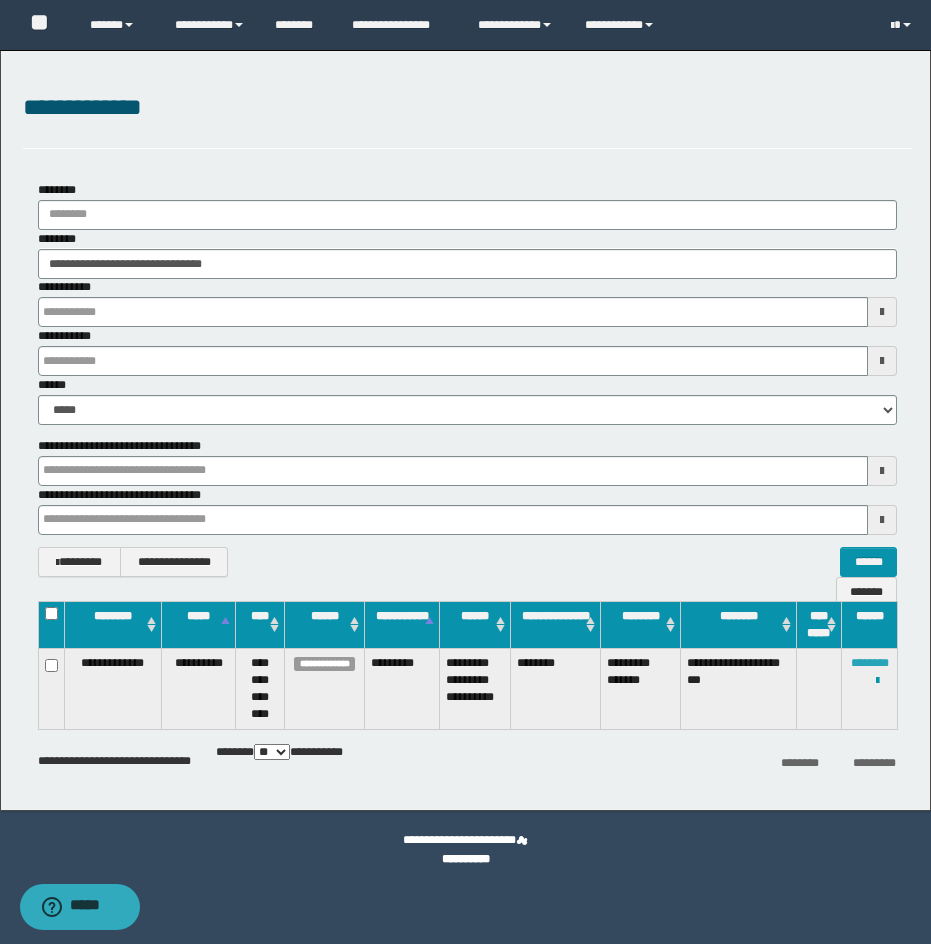 click on "********" at bounding box center (870, 663) 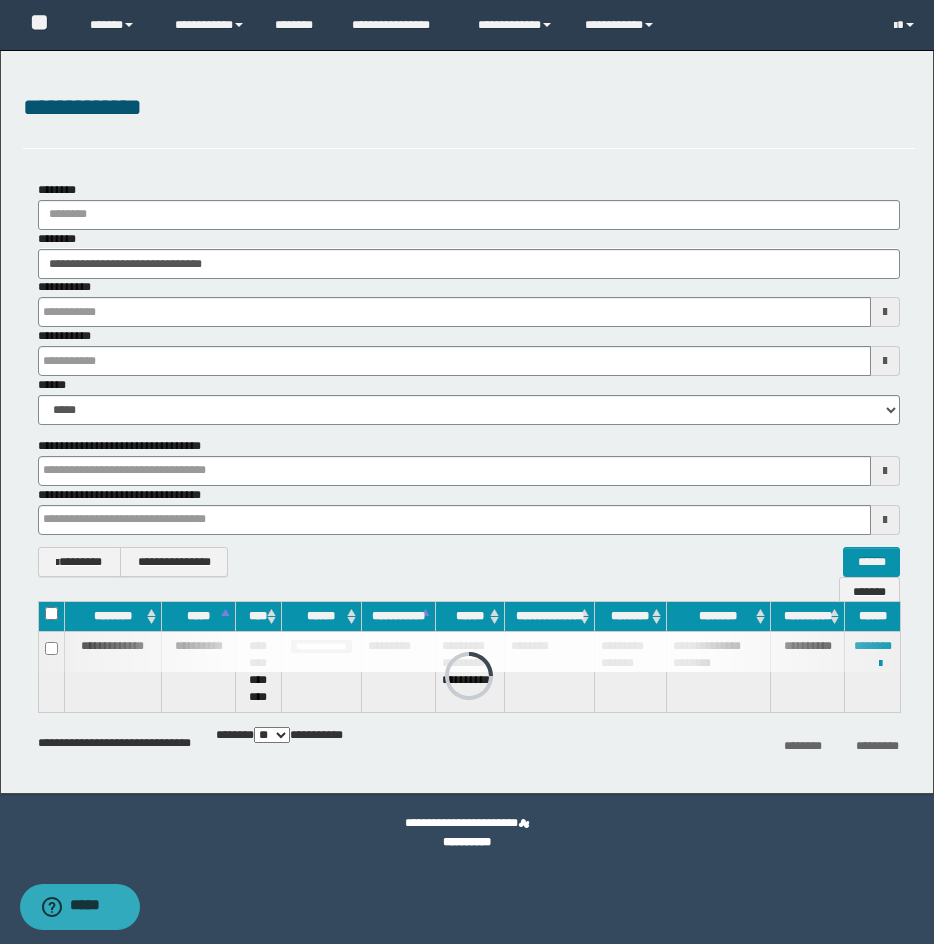 click on "**********" at bounding box center [467, 422] 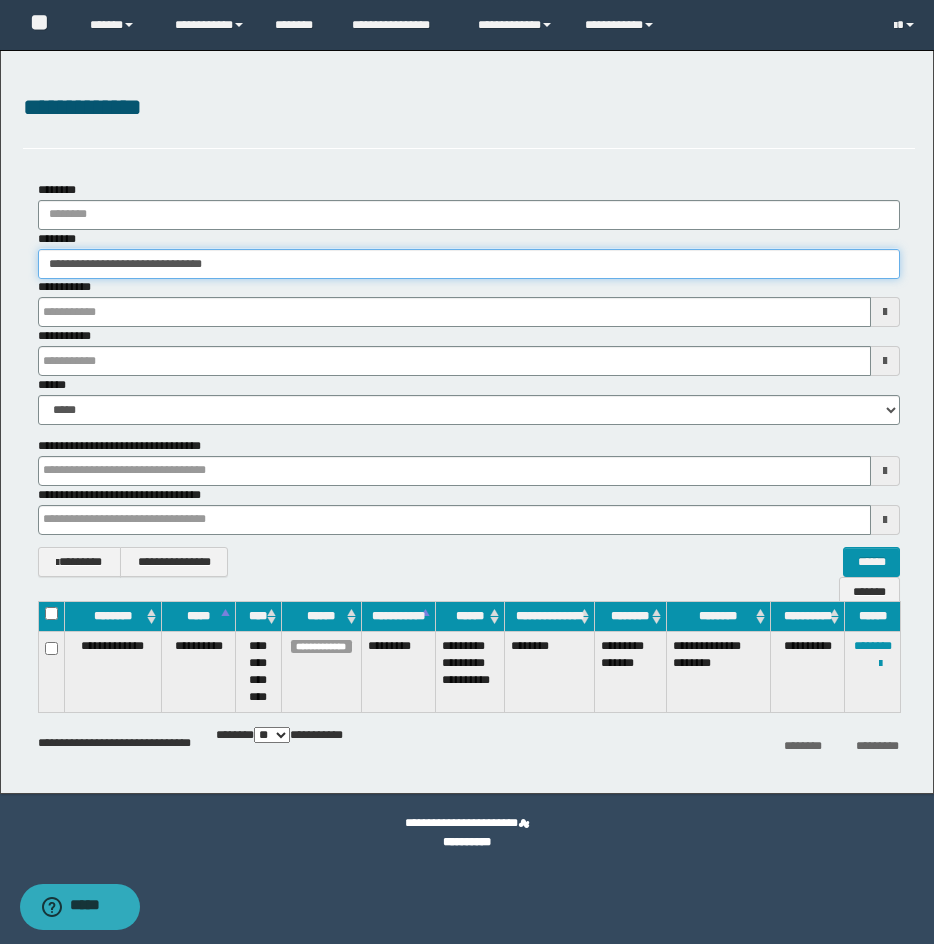 drag, startPoint x: 266, startPoint y: 271, endPoint x: -1, endPoint y: 271, distance: 267 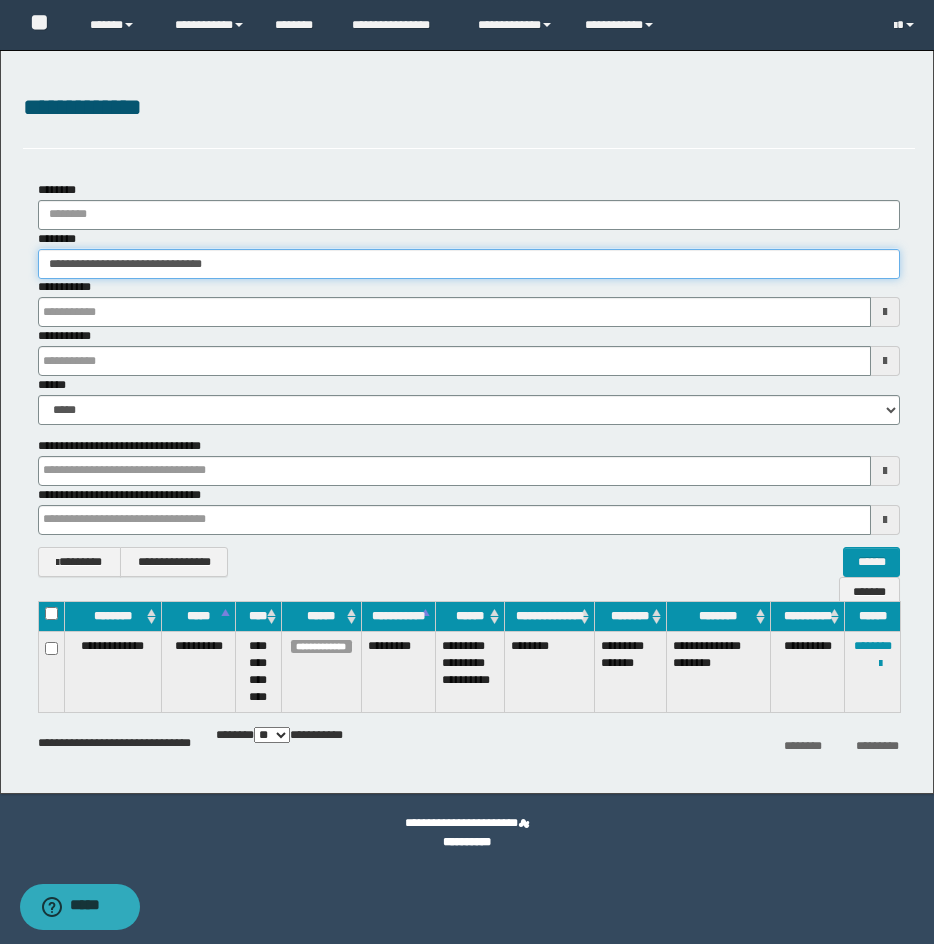 click on "**********" at bounding box center (467, 472) 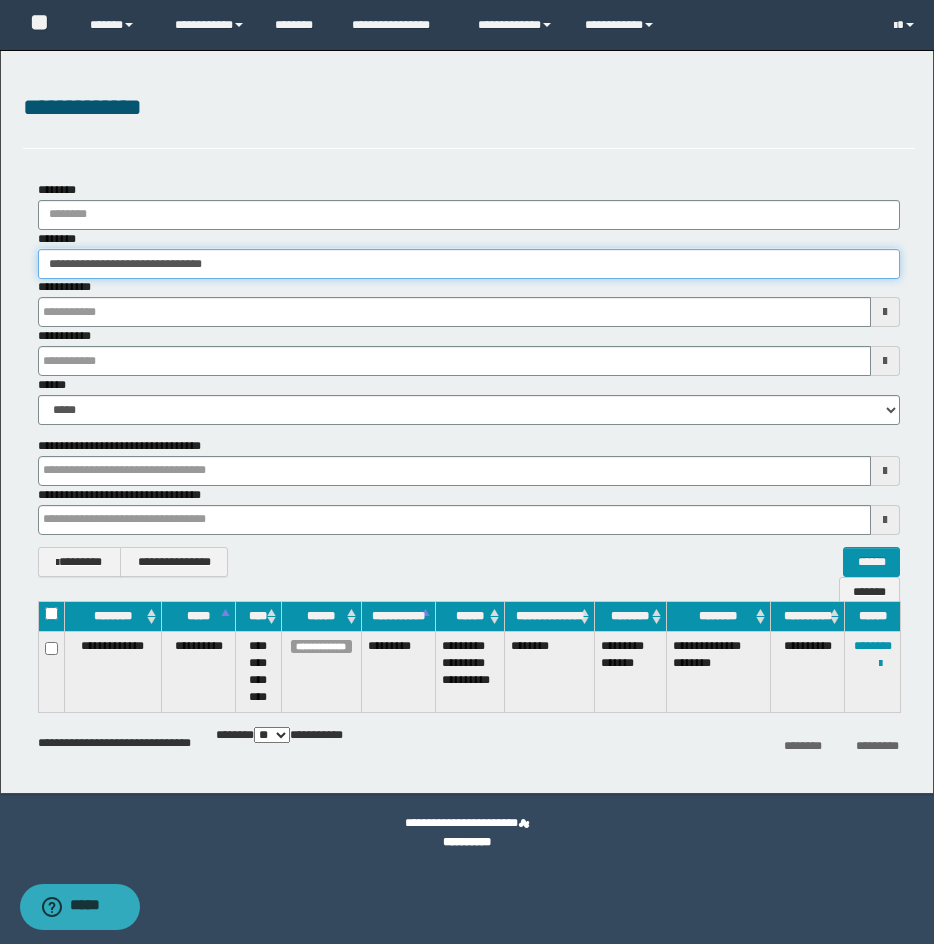 paste 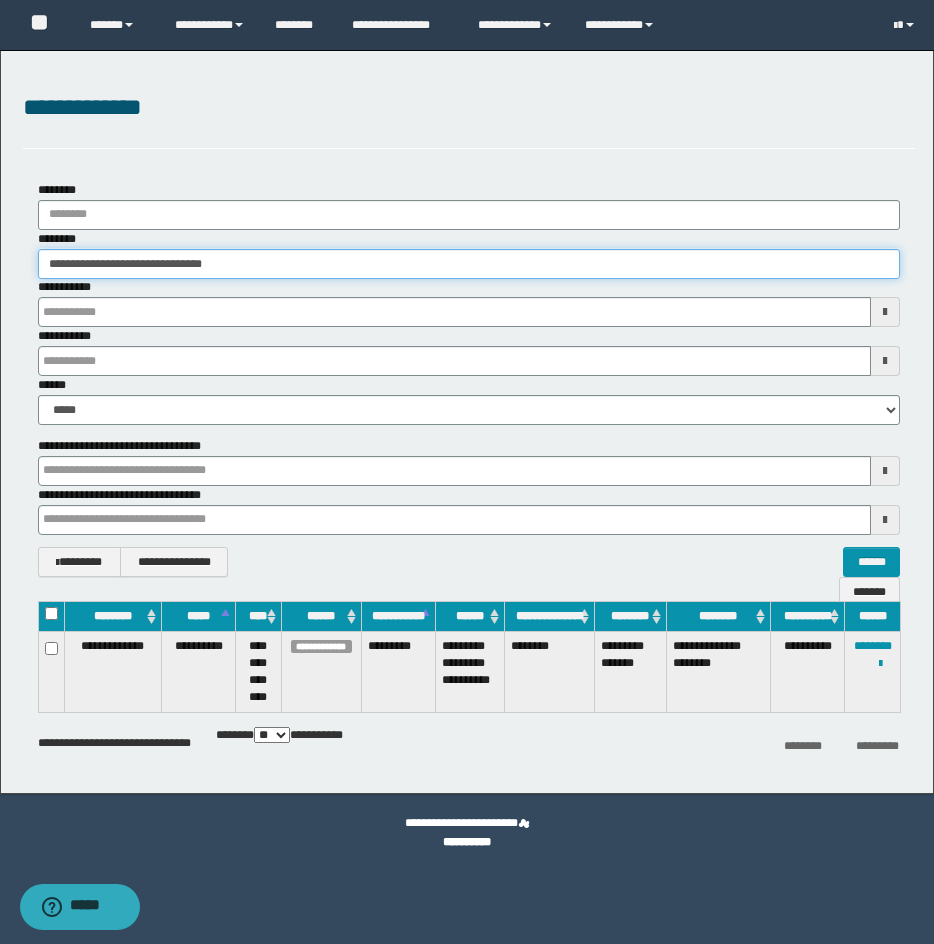 type on "********" 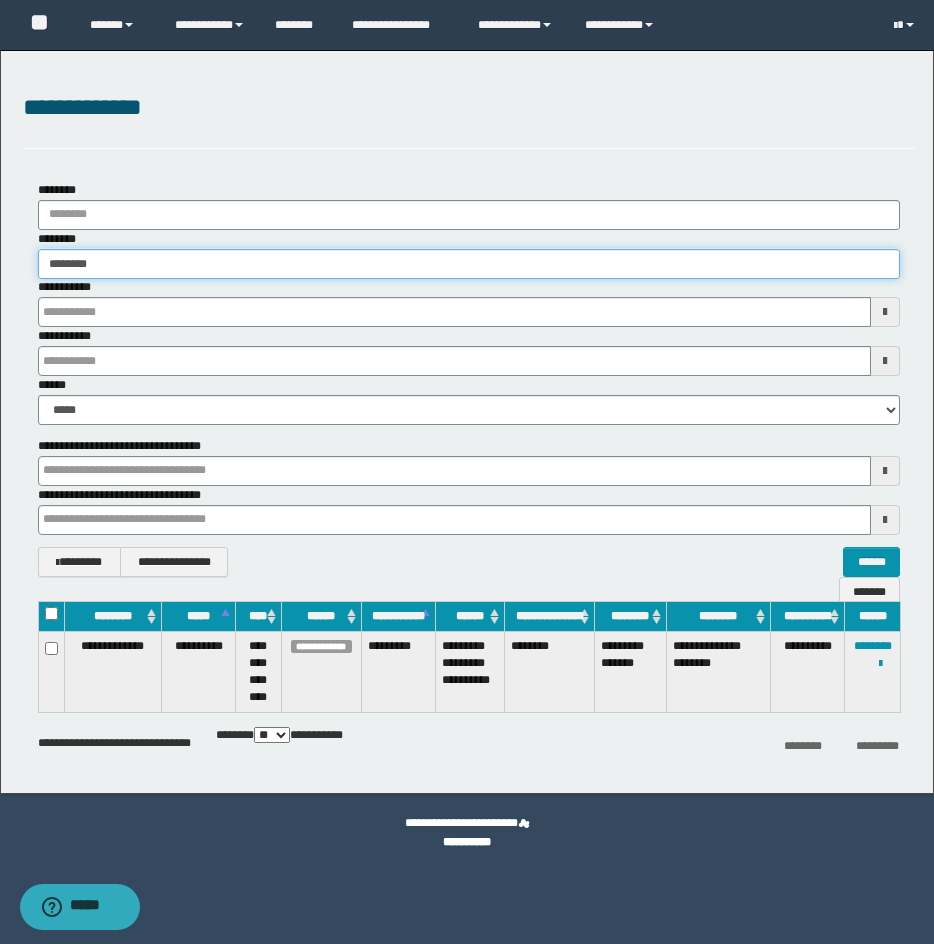 type on "********" 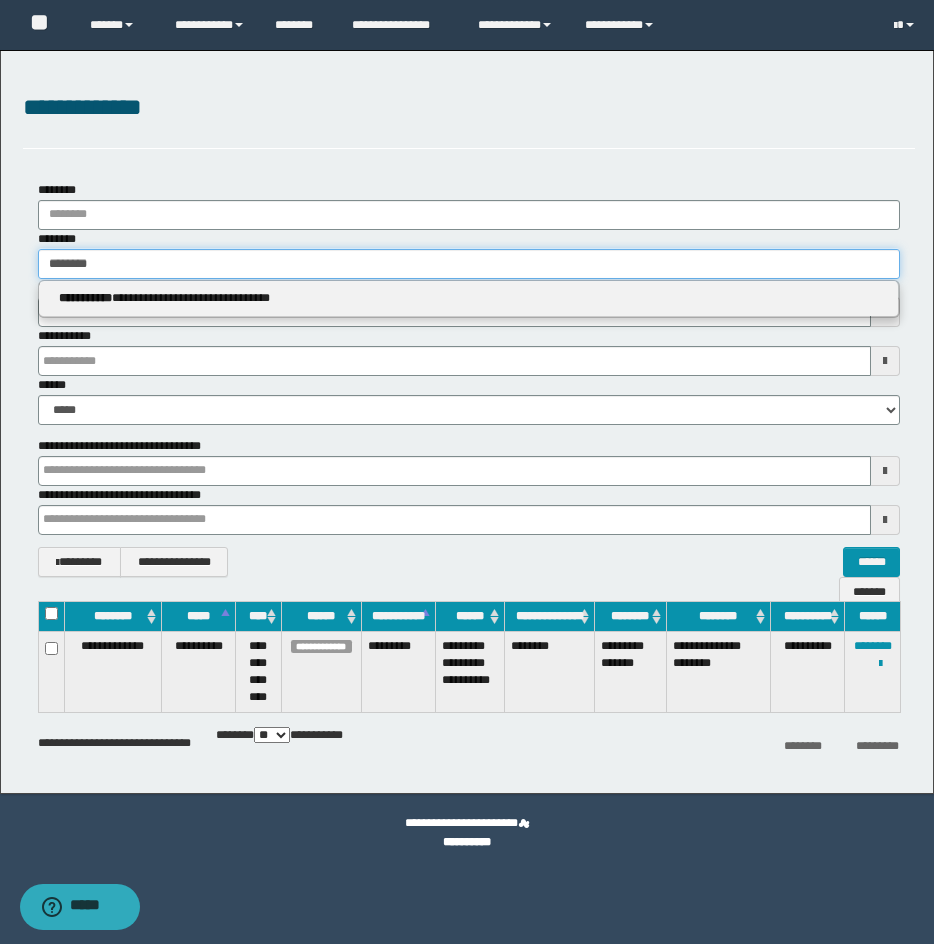 type on "********" 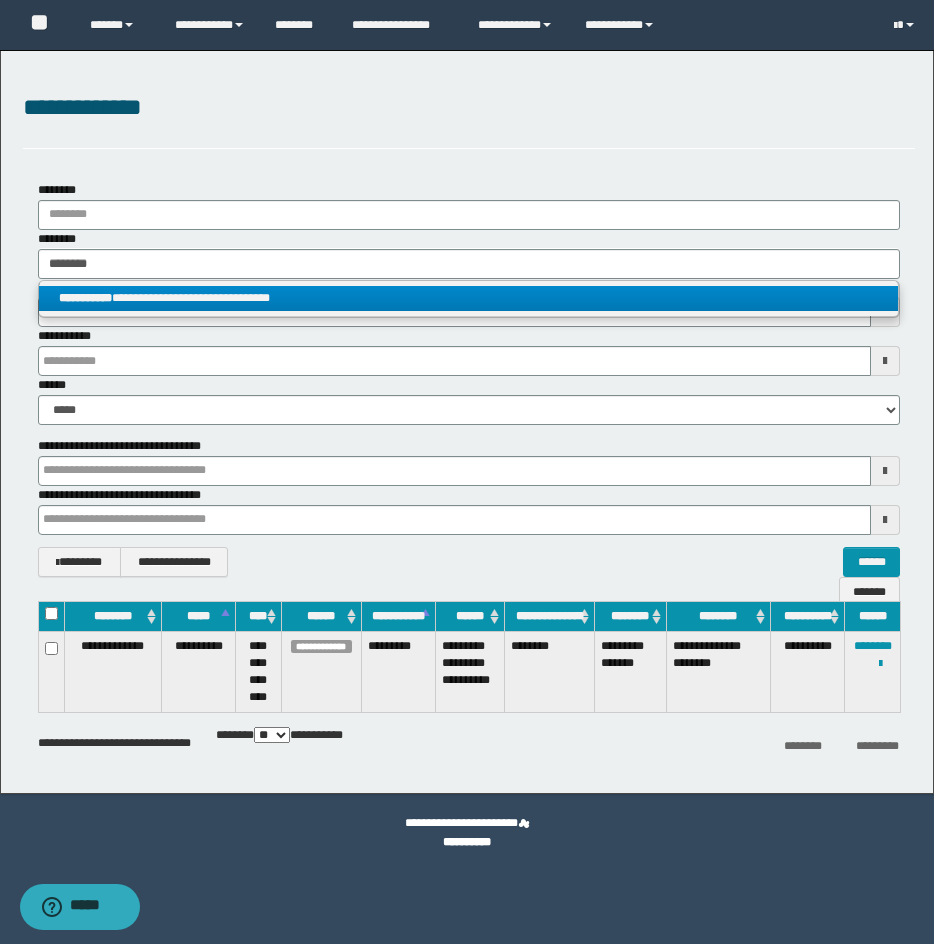 drag, startPoint x: 215, startPoint y: 294, endPoint x: 769, endPoint y: 423, distance: 568.82074 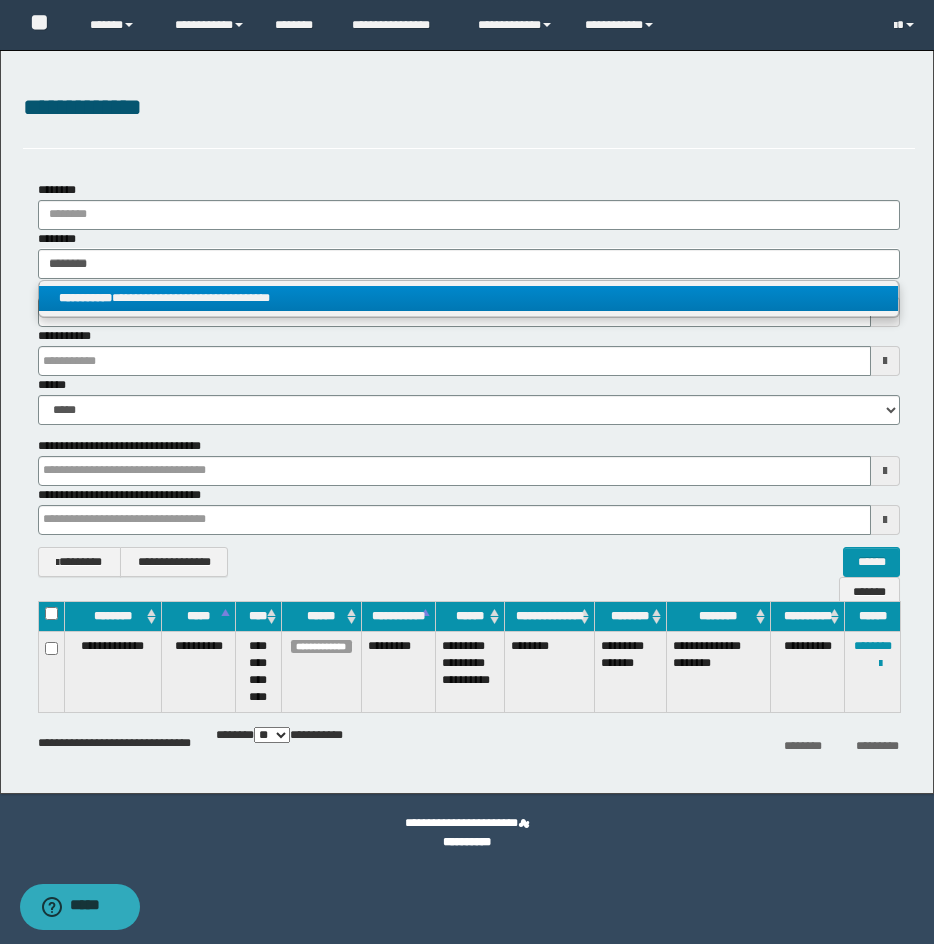 click on "**********" at bounding box center [468, 298] 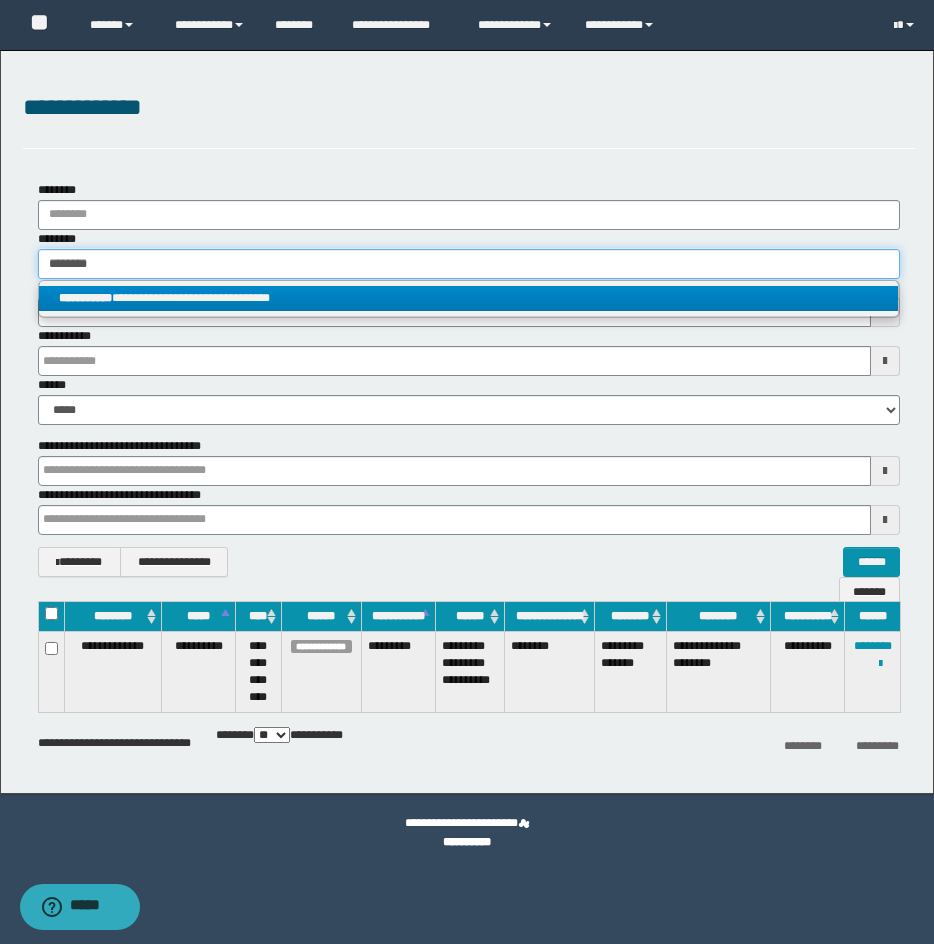 type 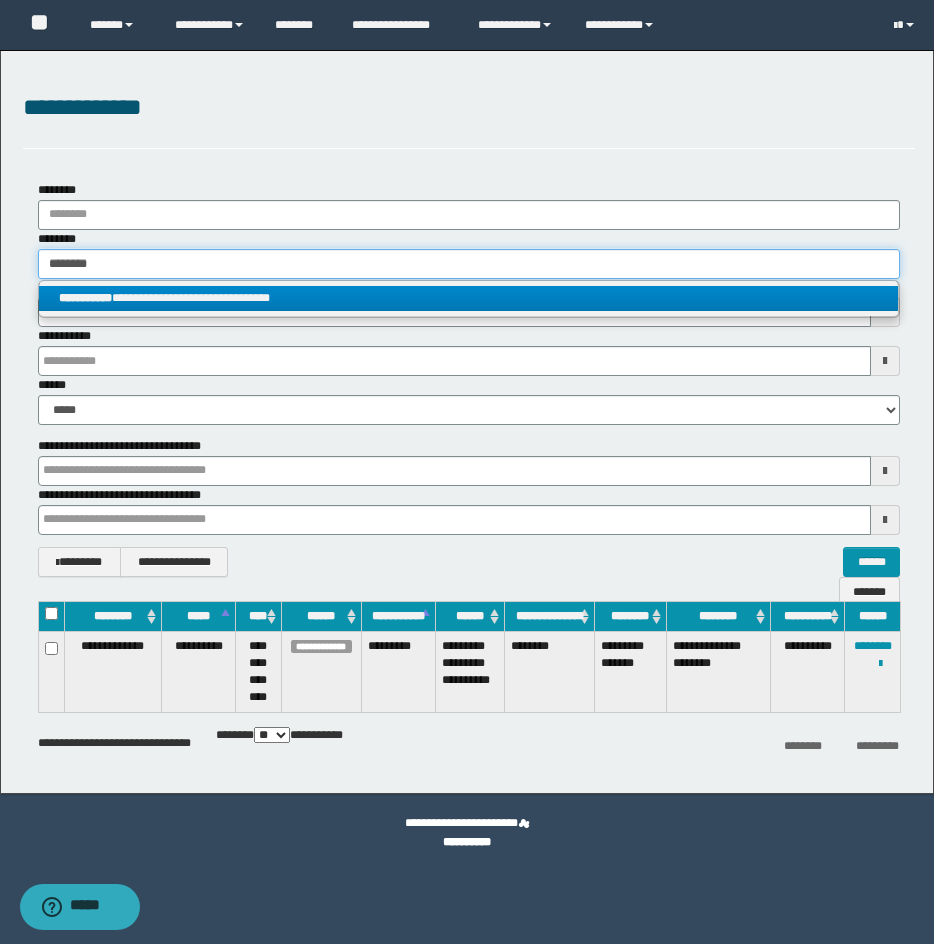 type on "**********" 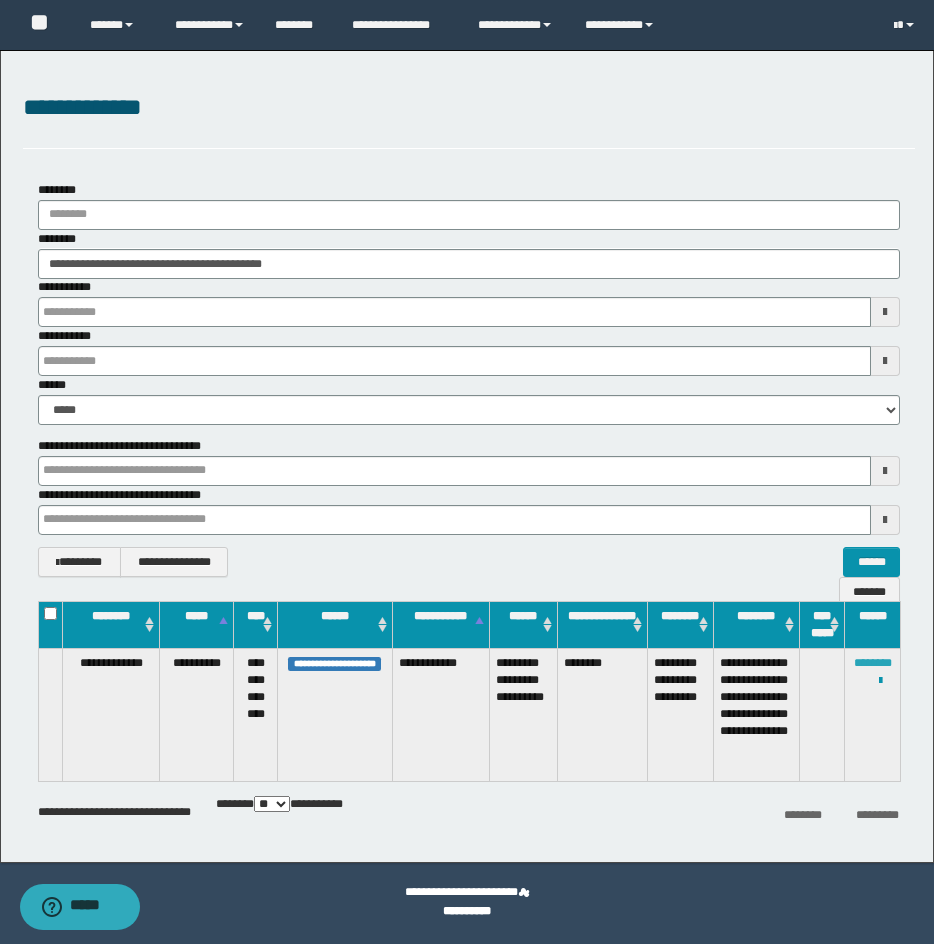 click on "********" at bounding box center (873, 663) 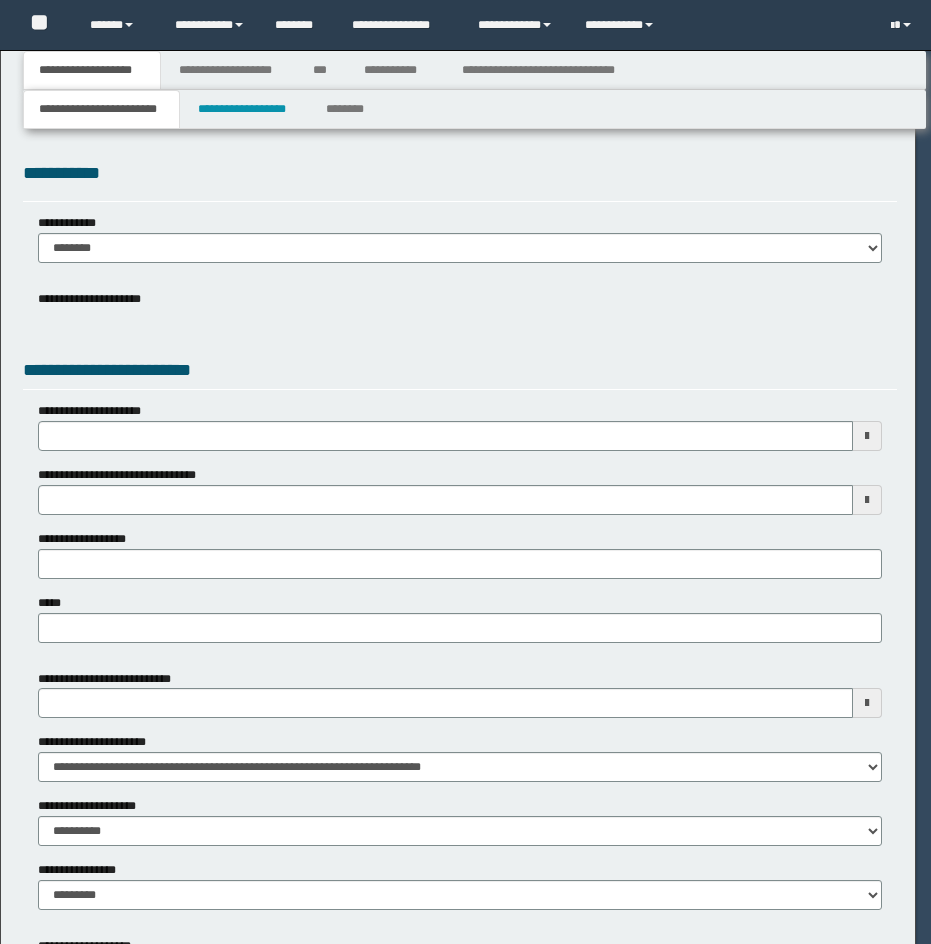 scroll, scrollTop: 0, scrollLeft: 0, axis: both 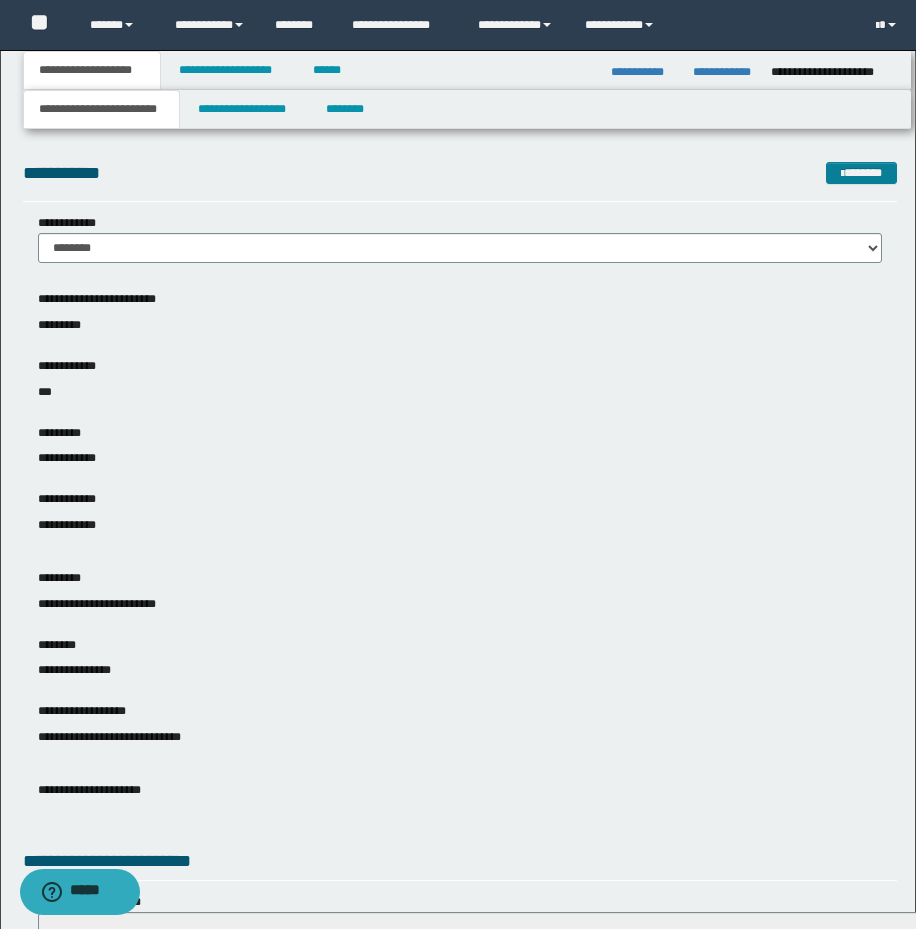 drag, startPoint x: 577, startPoint y: 176, endPoint x: 896, endPoint y: 176, distance: 319 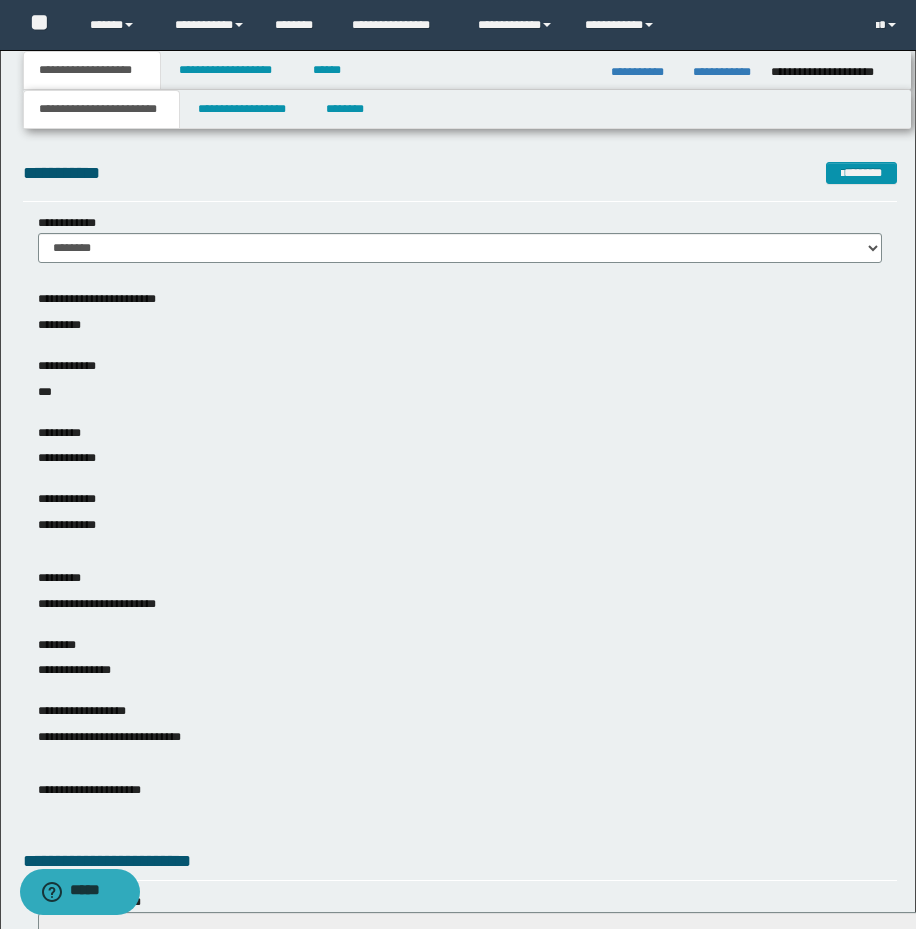 drag, startPoint x: 643, startPoint y: 183, endPoint x: 930, endPoint y: 131, distance: 291.67276 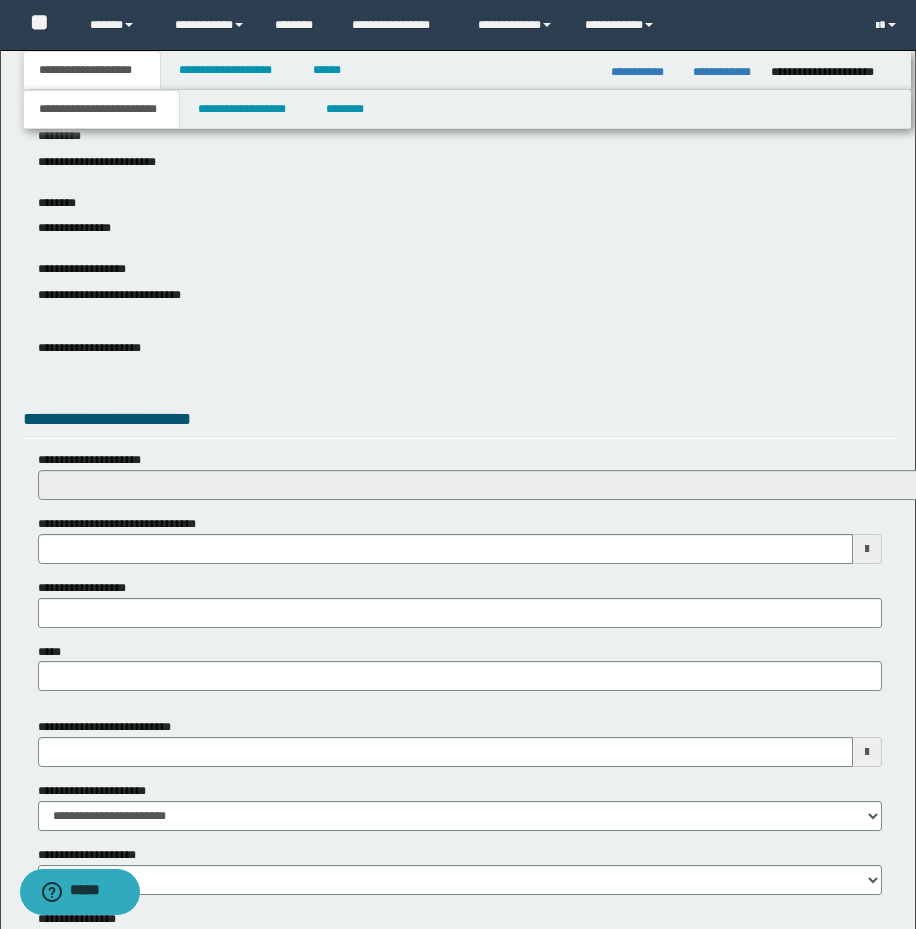 scroll, scrollTop: 735, scrollLeft: 0, axis: vertical 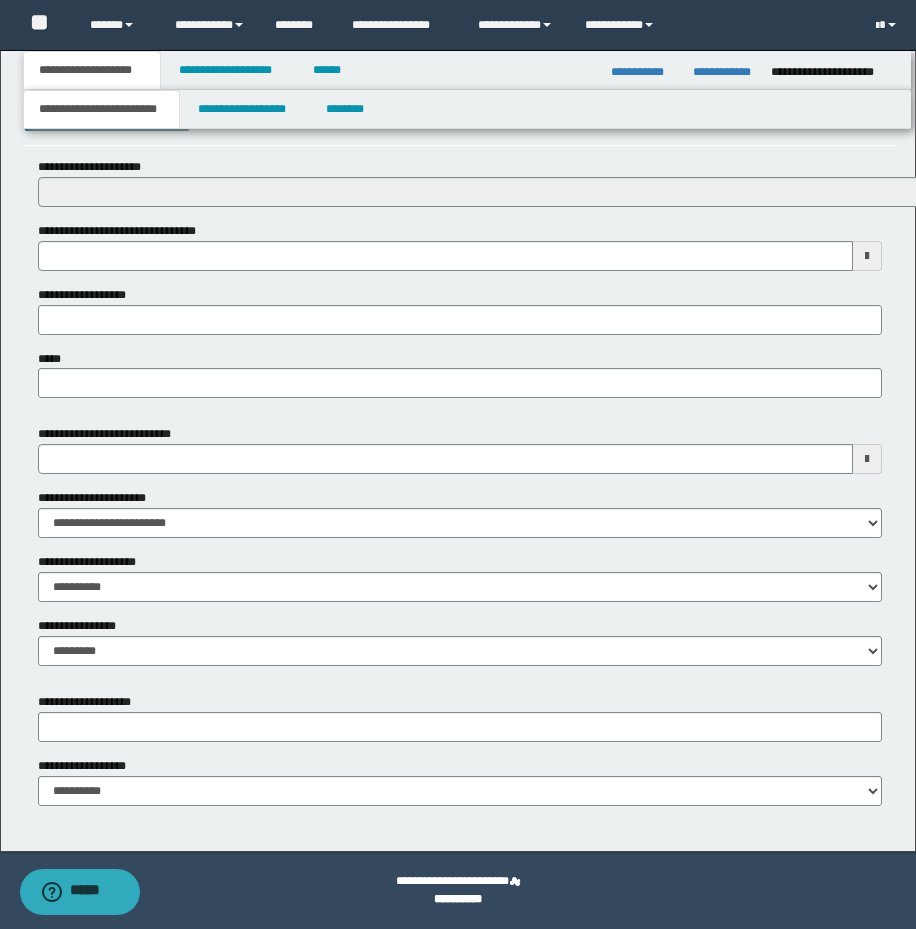 click on "**********" at bounding box center [458, 83] 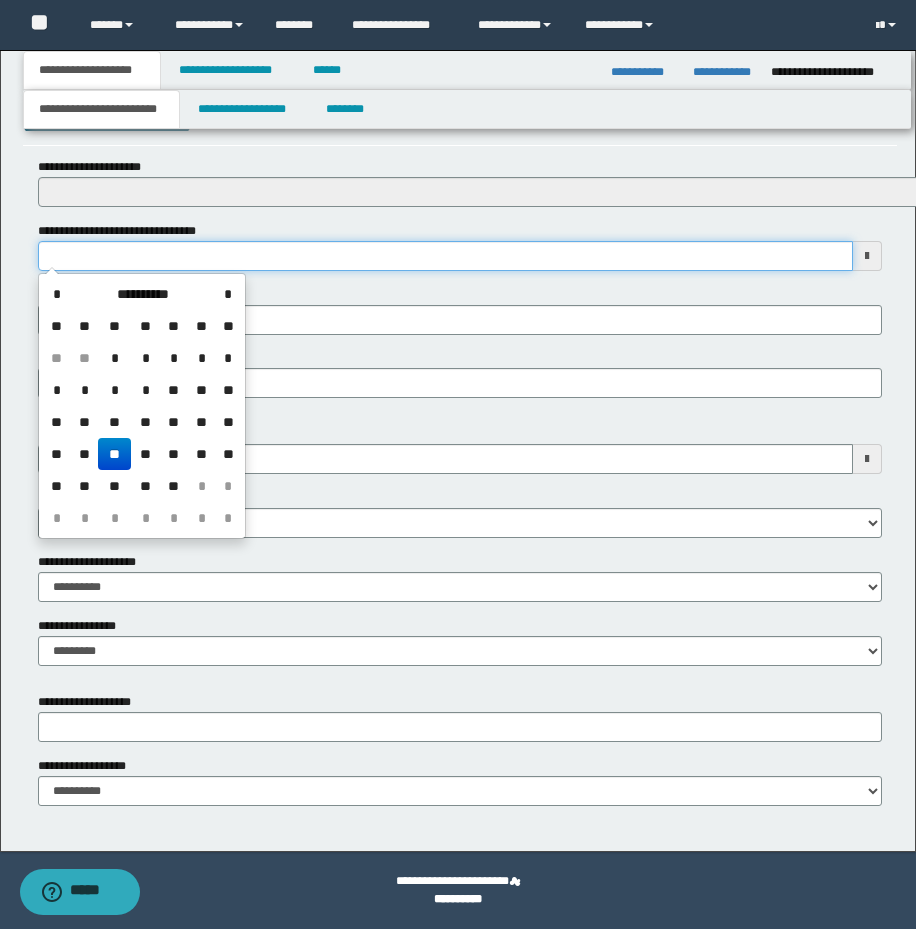 click on "**********" at bounding box center [445, 256] 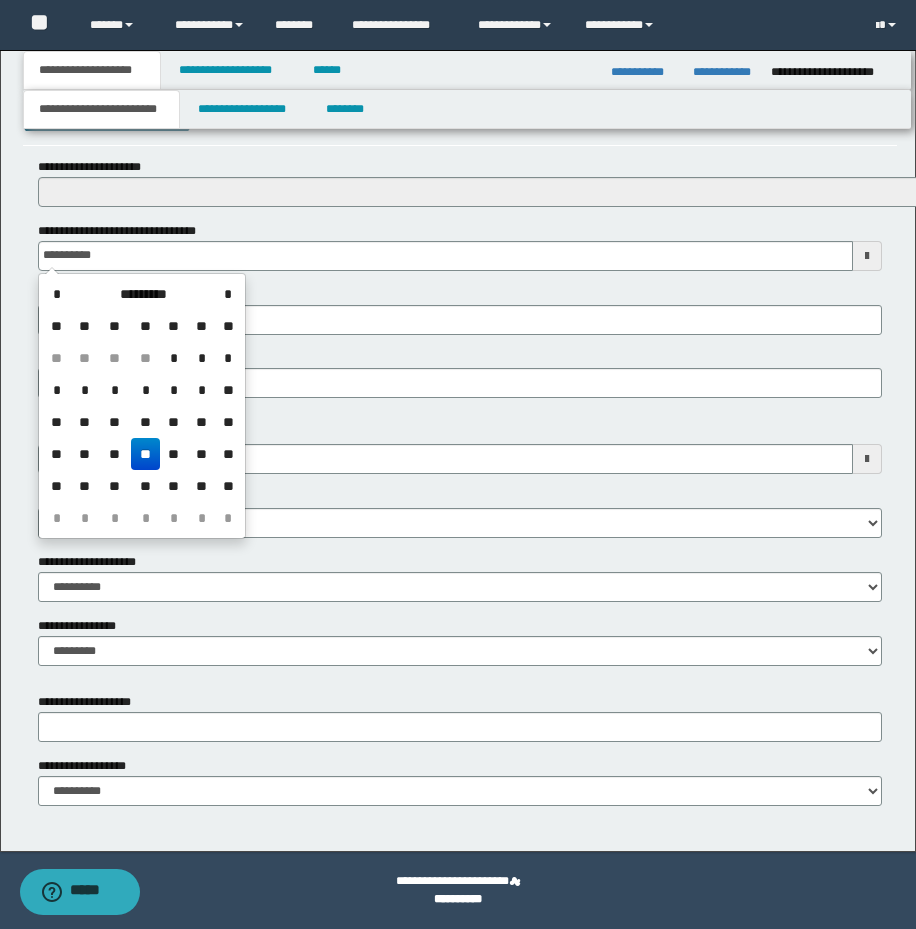 click on "*****" at bounding box center (460, 374) 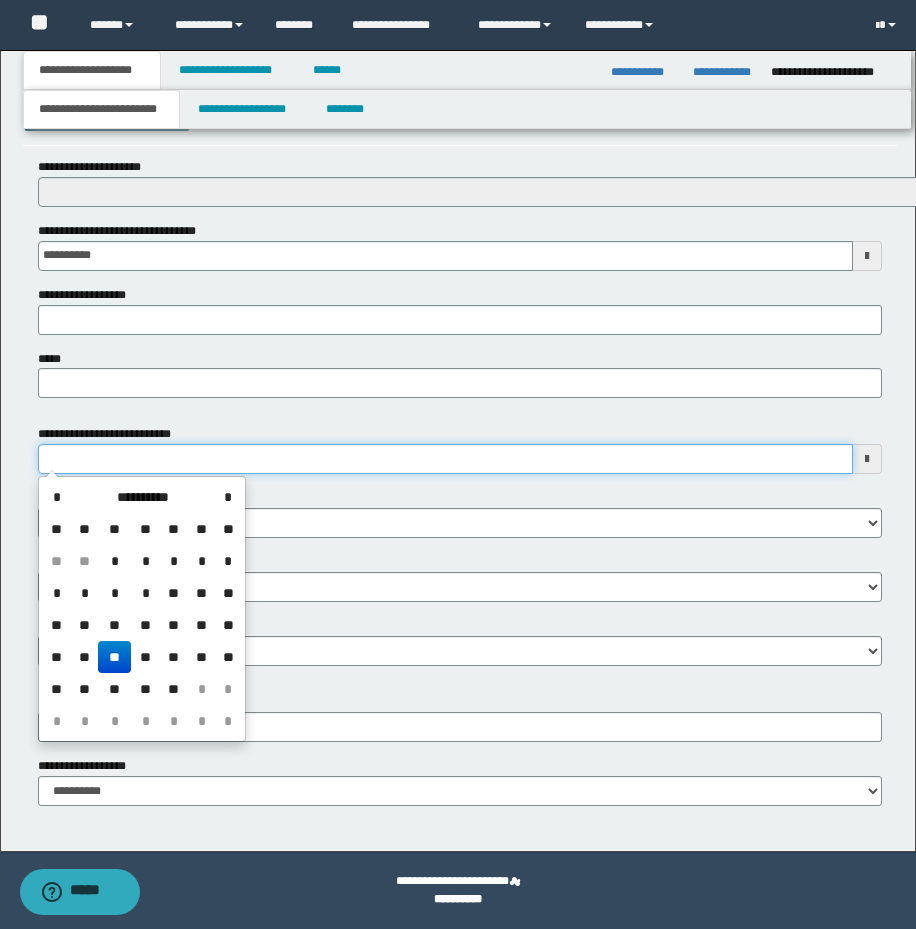 click on "**********" at bounding box center (445, 459) 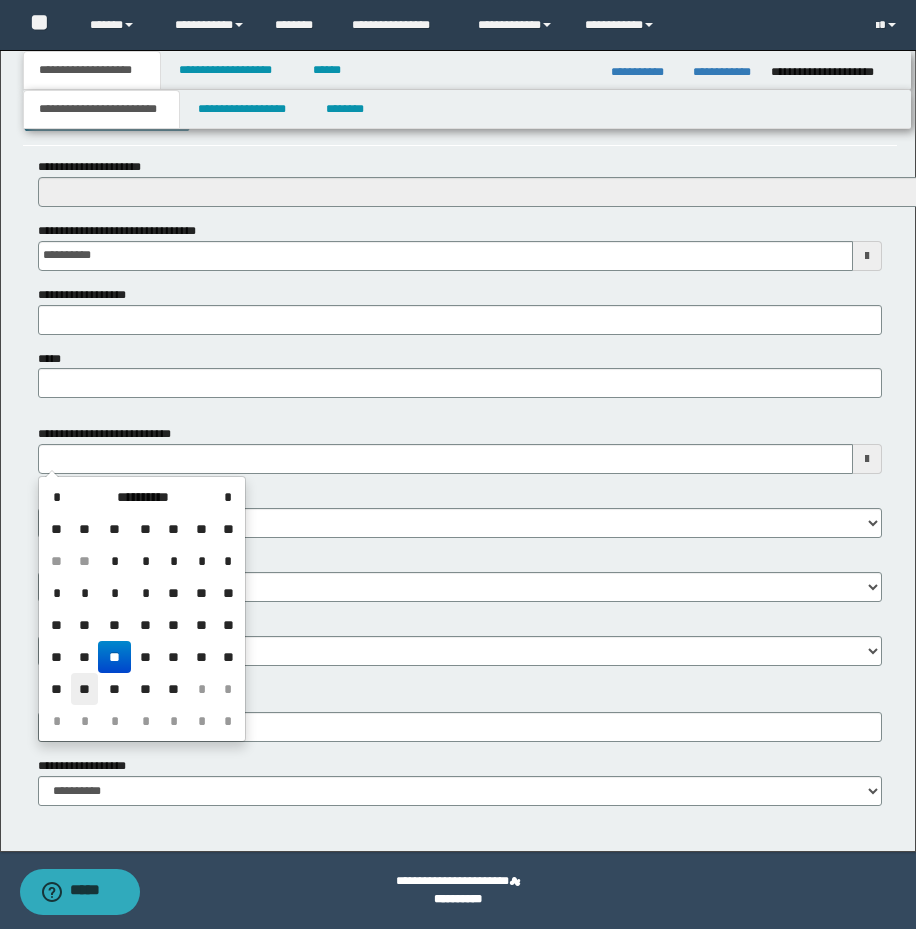 drag, startPoint x: 89, startPoint y: 686, endPoint x: 126, endPoint y: 666, distance: 42.059483 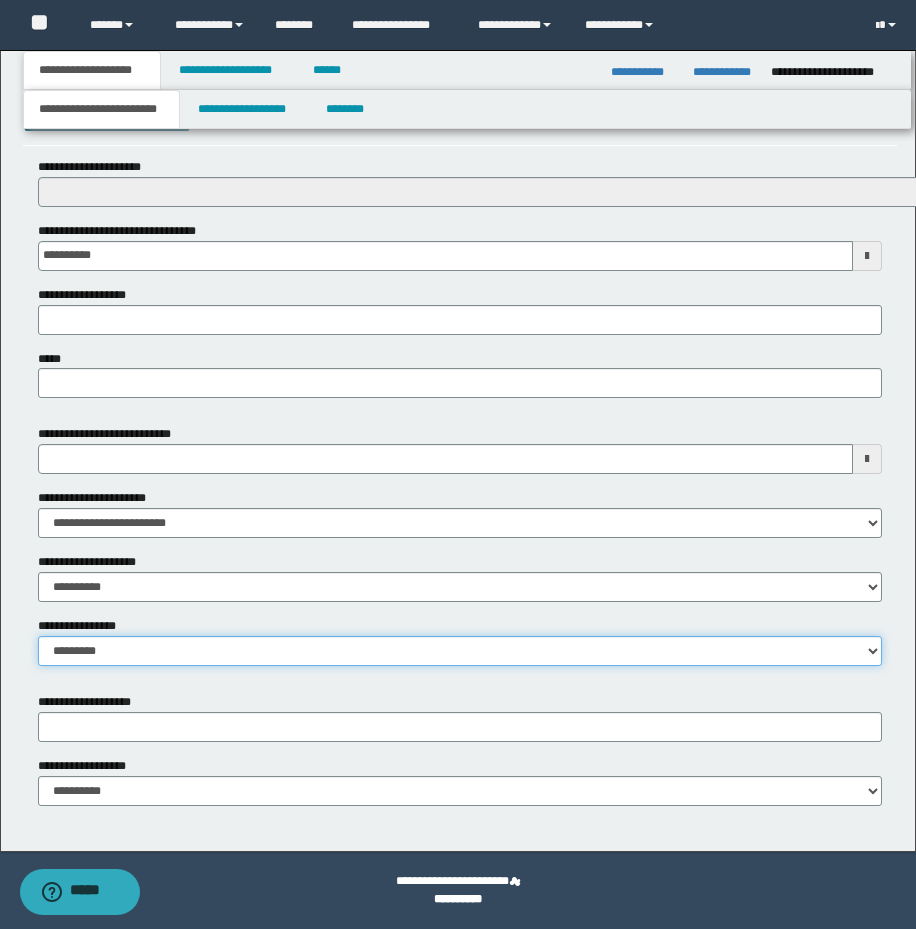 drag, startPoint x: 123, startPoint y: 655, endPoint x: 135, endPoint y: 663, distance: 14.422205 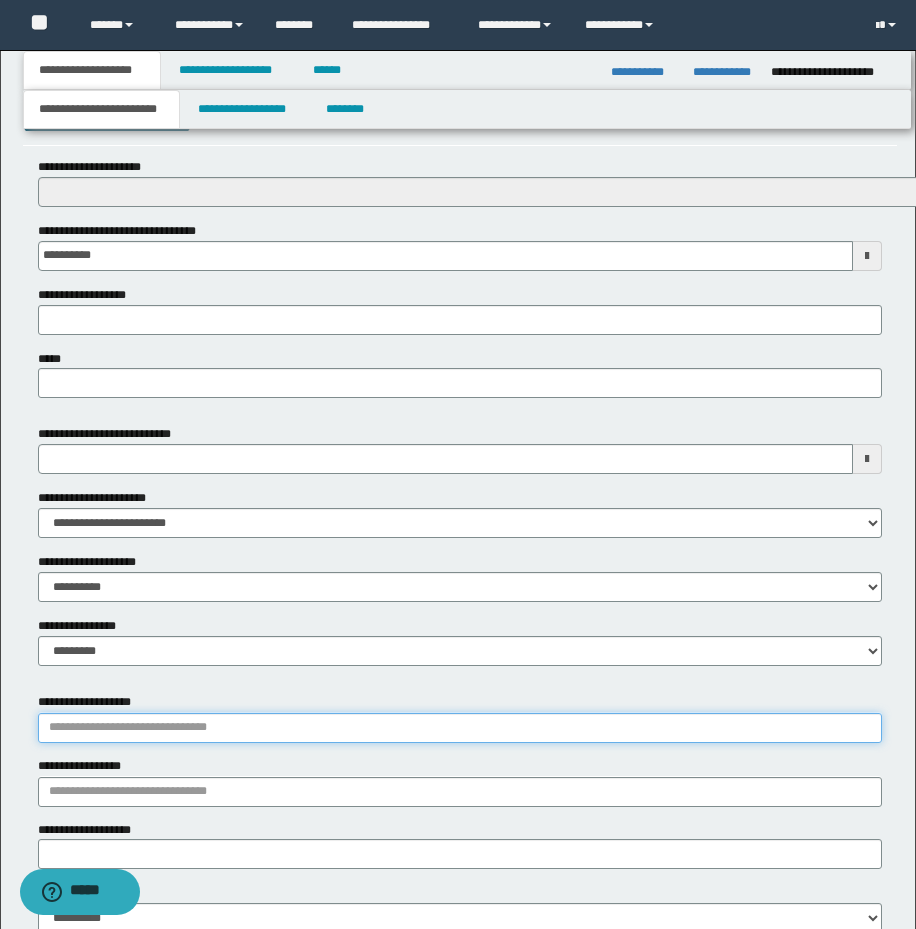 click on "**********" at bounding box center (460, 728) 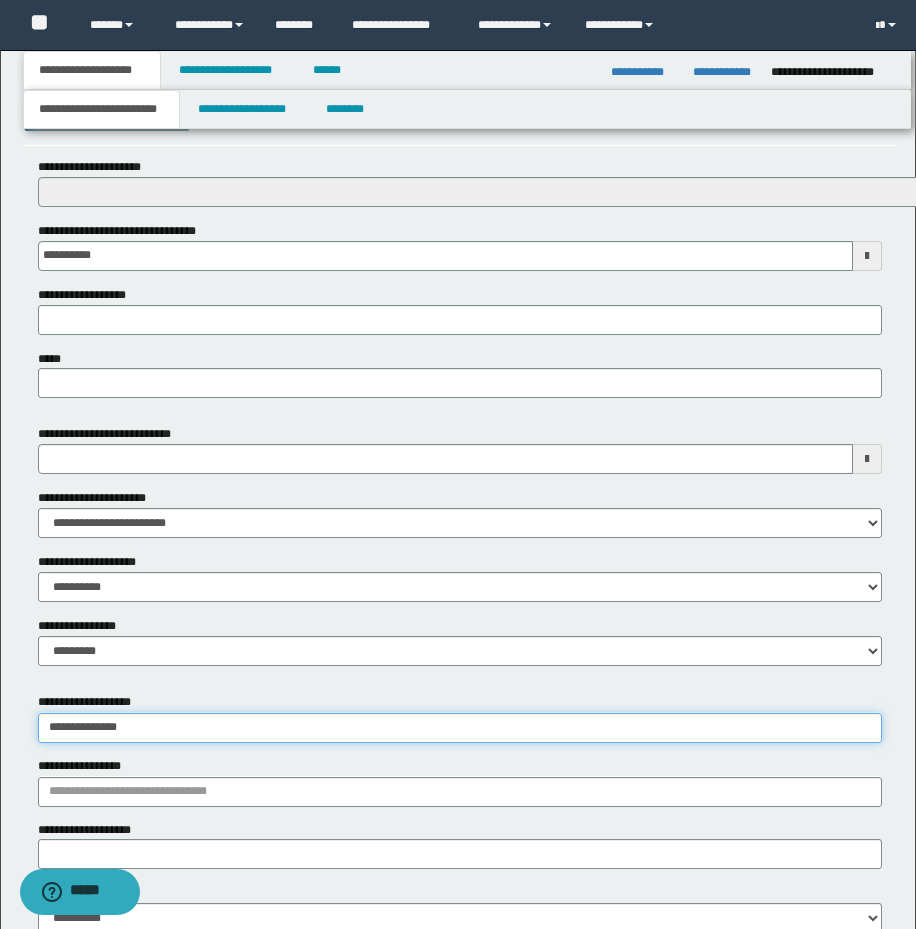 type on "**********" 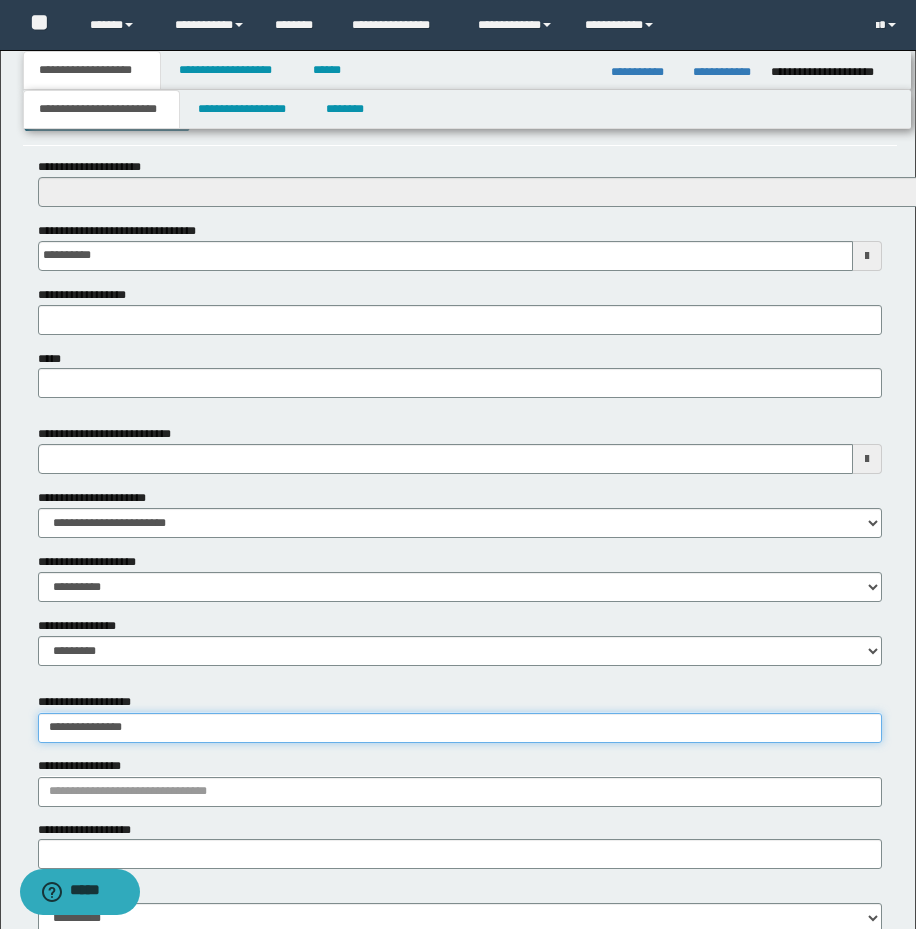 type on "**********" 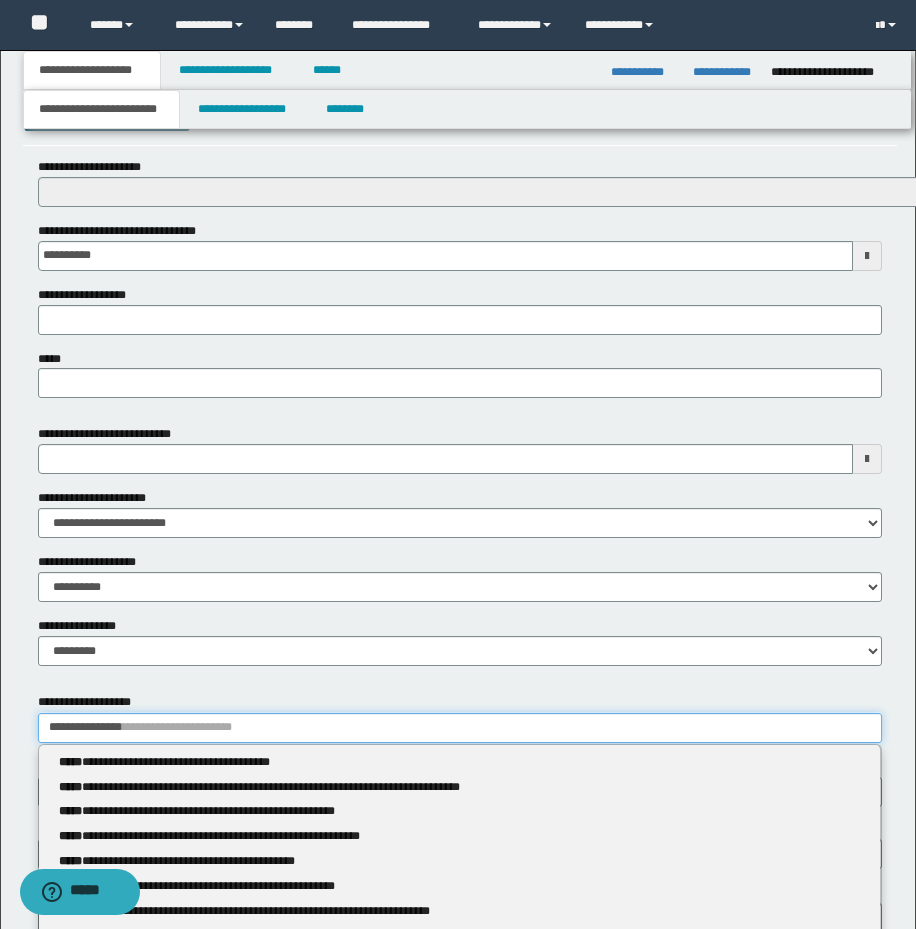 type 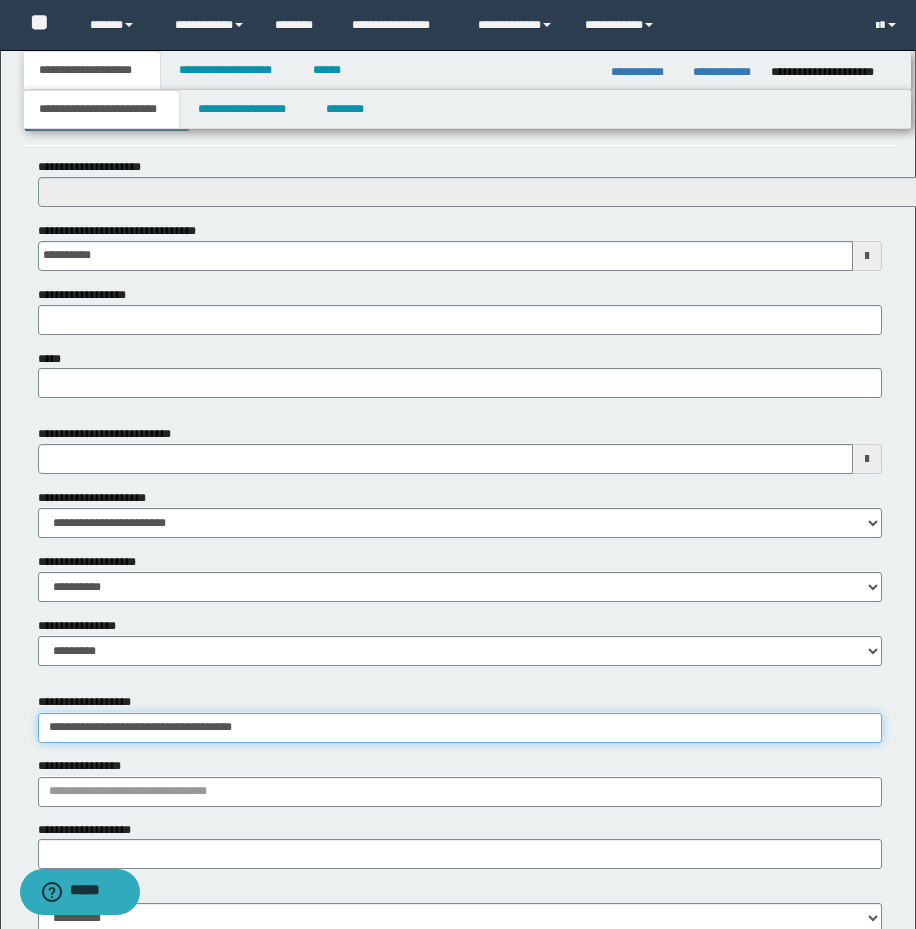 type on "**********" 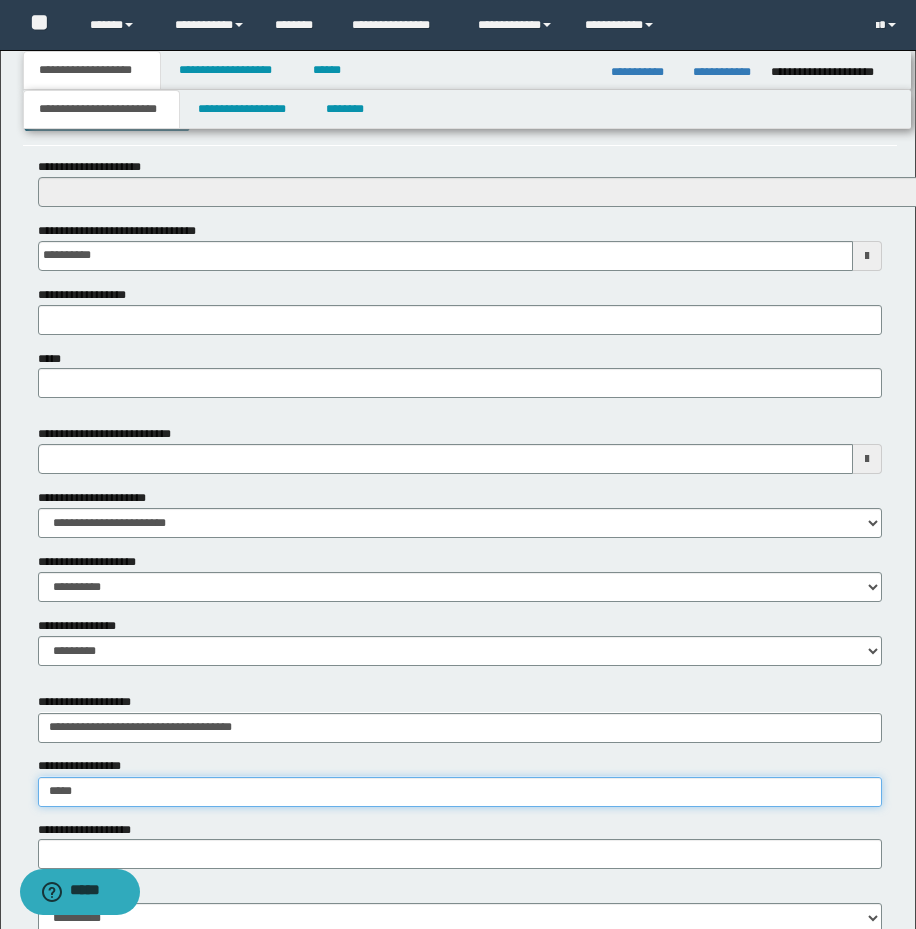 type on "*****" 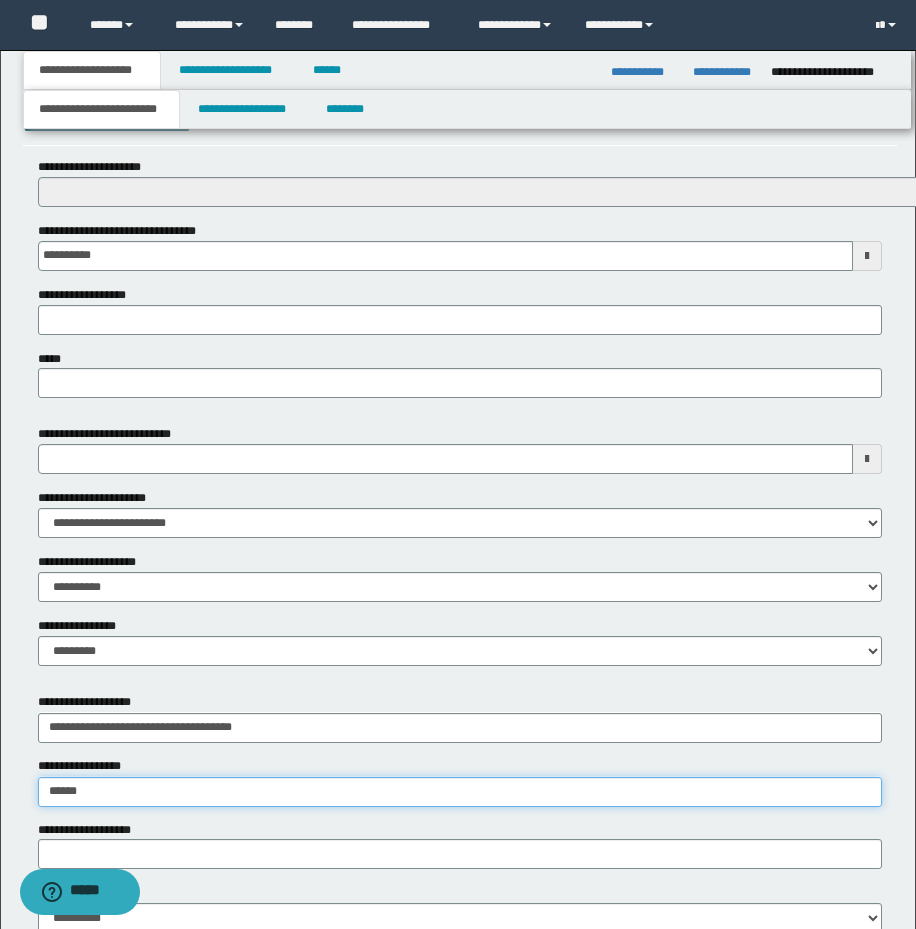 type on "**********" 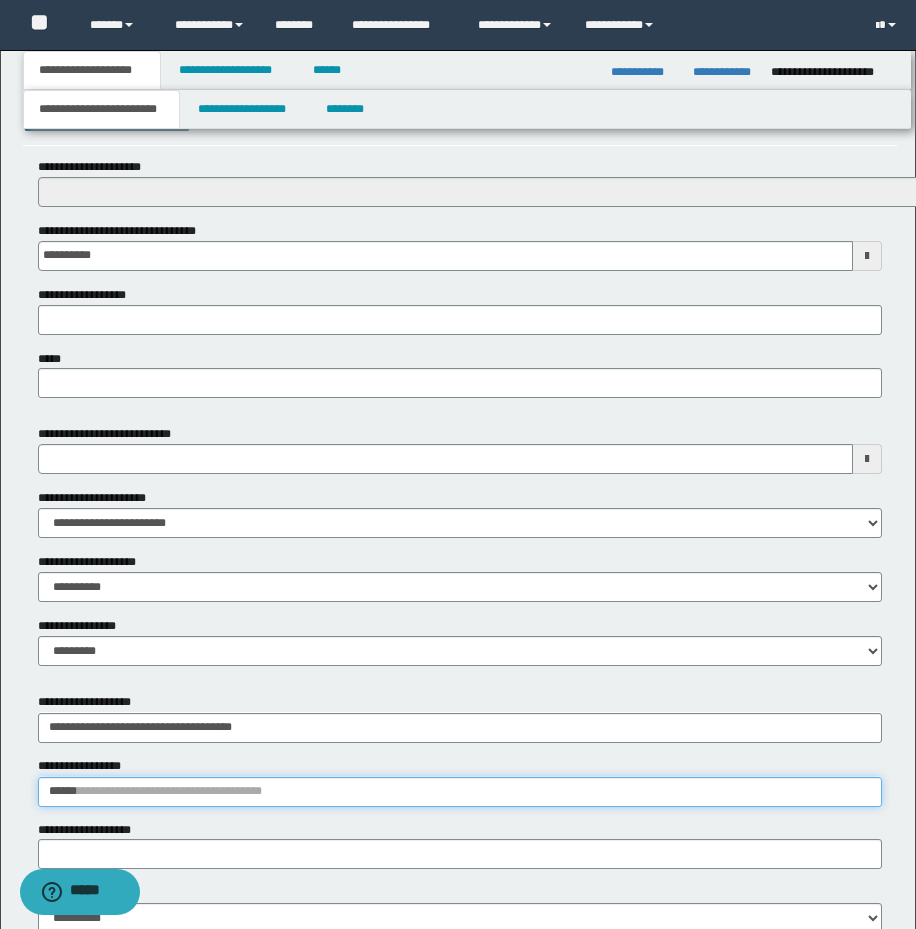 type 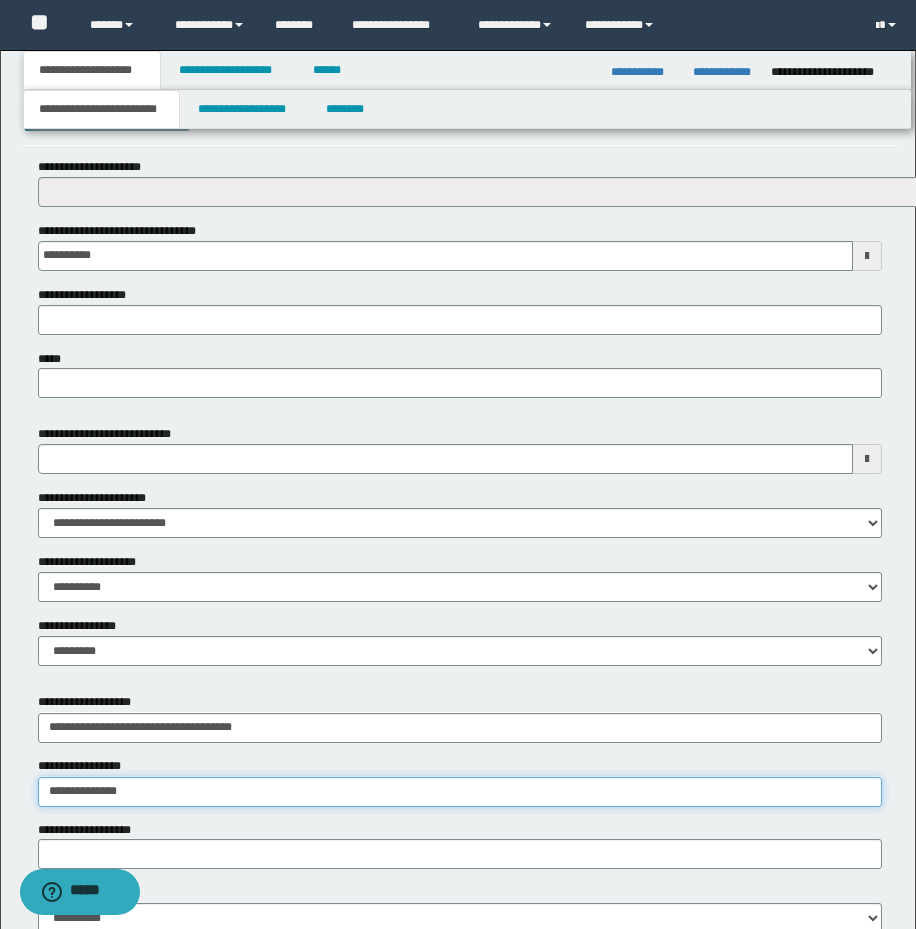 type on "**********" 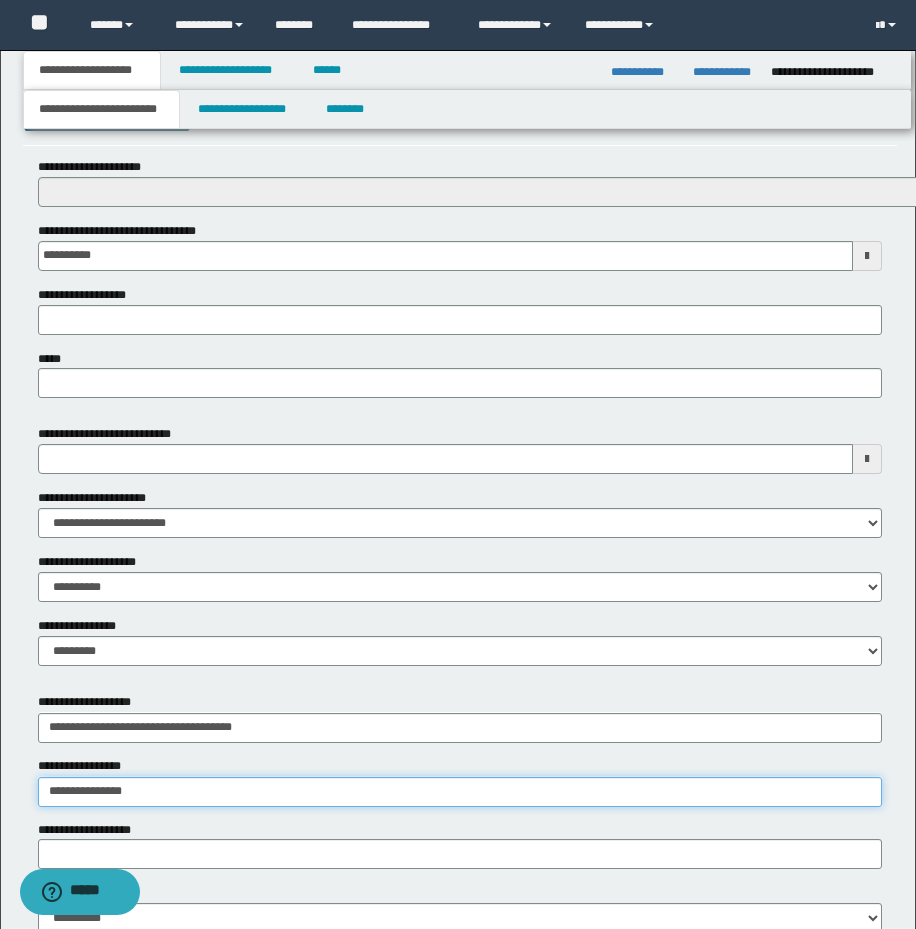 type on "**********" 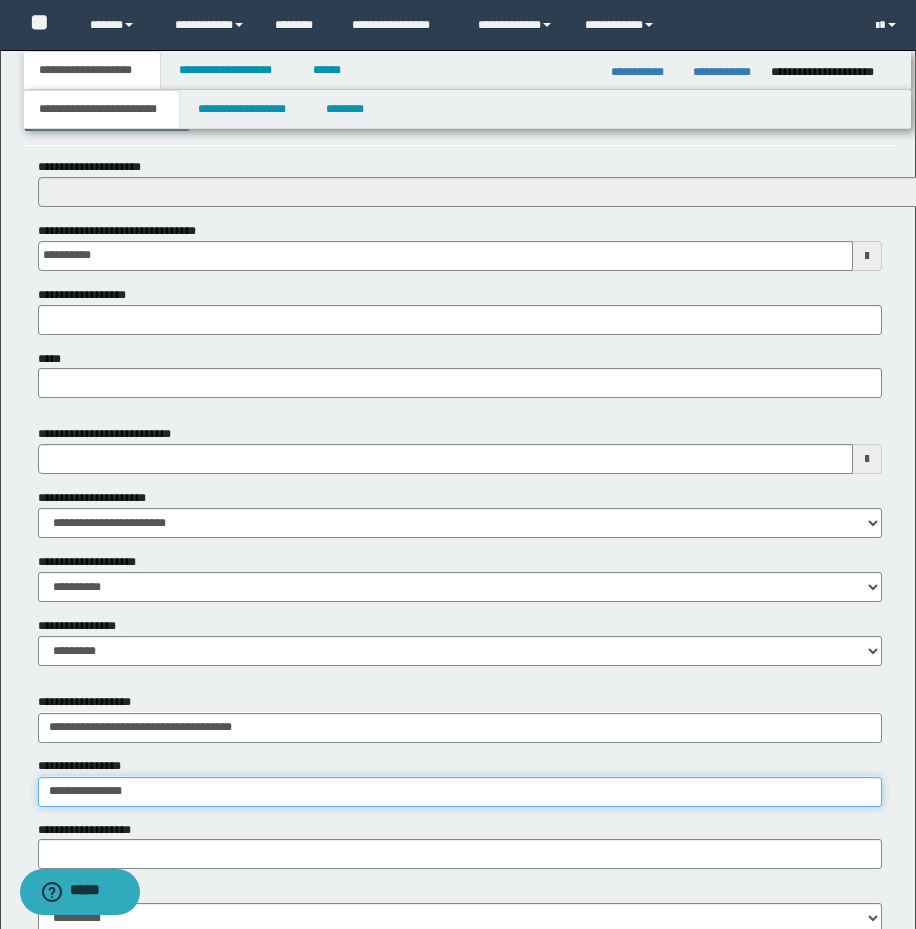 type 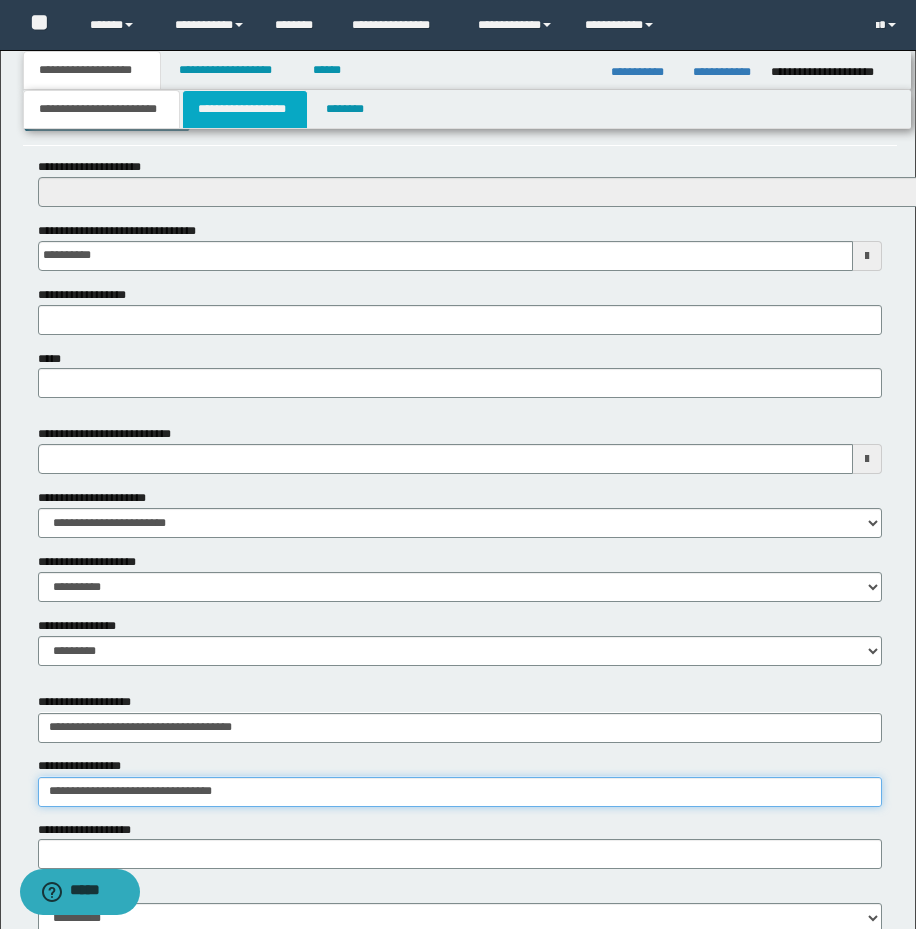 type on "**********" 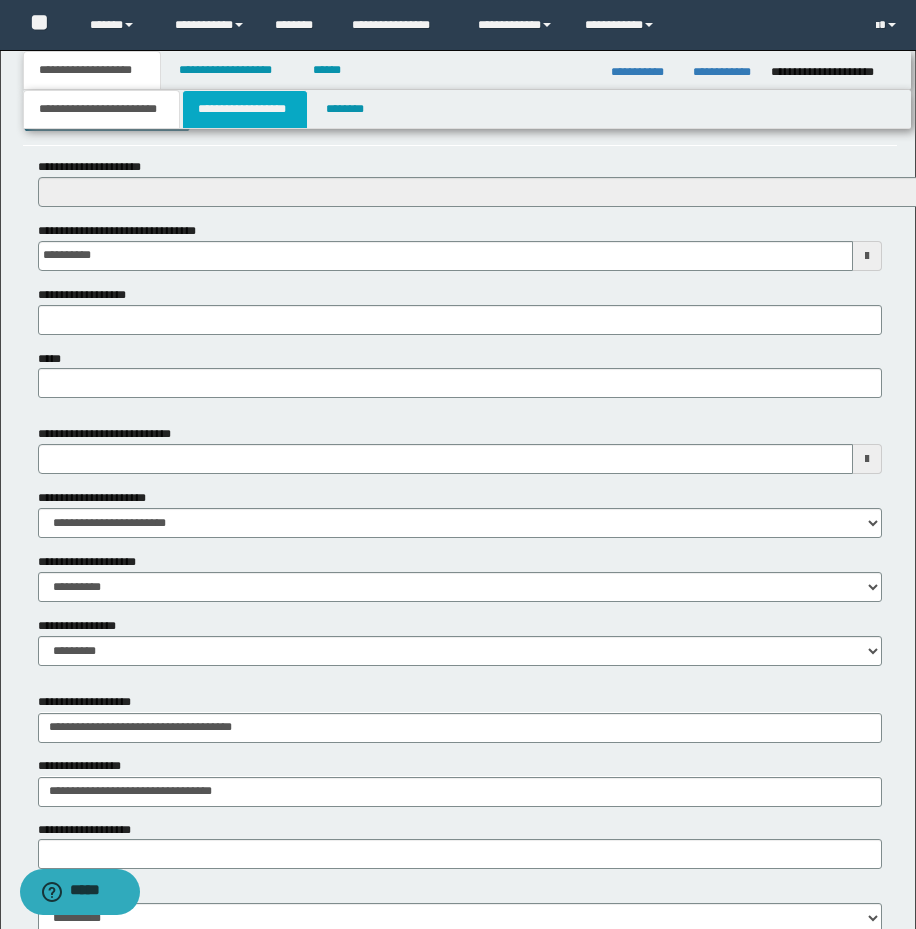 click on "**********" at bounding box center [245, 109] 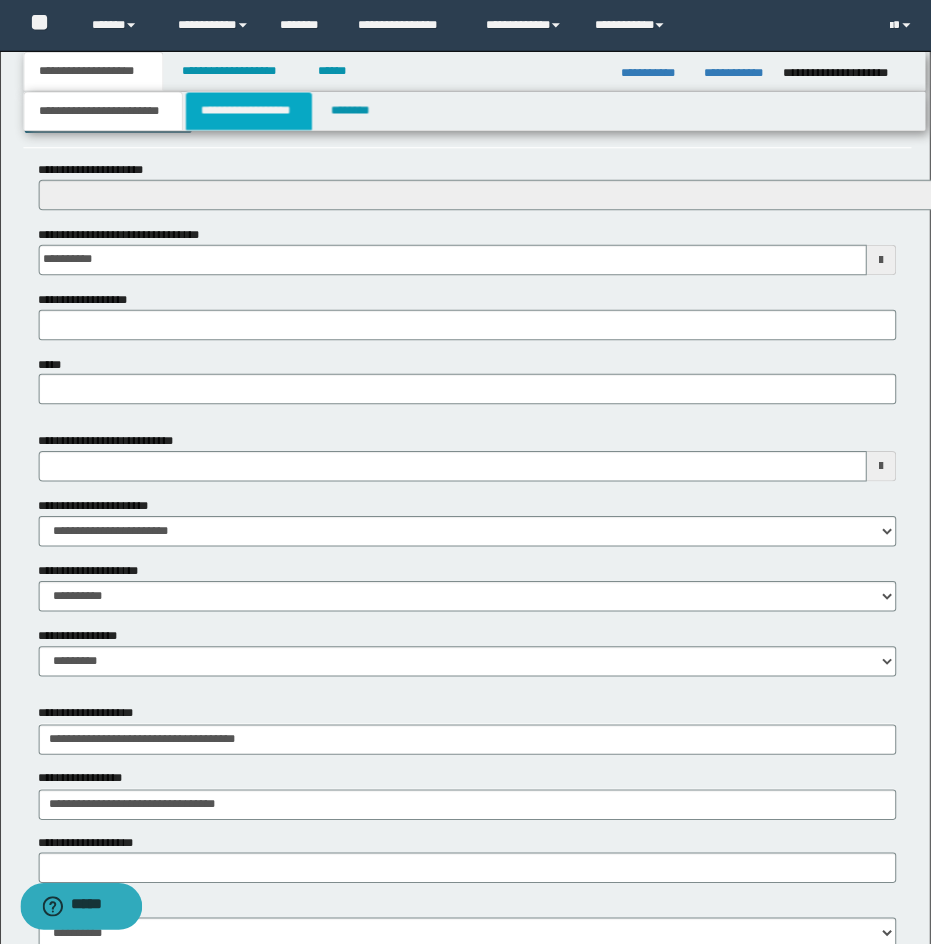 scroll, scrollTop: 0, scrollLeft: 0, axis: both 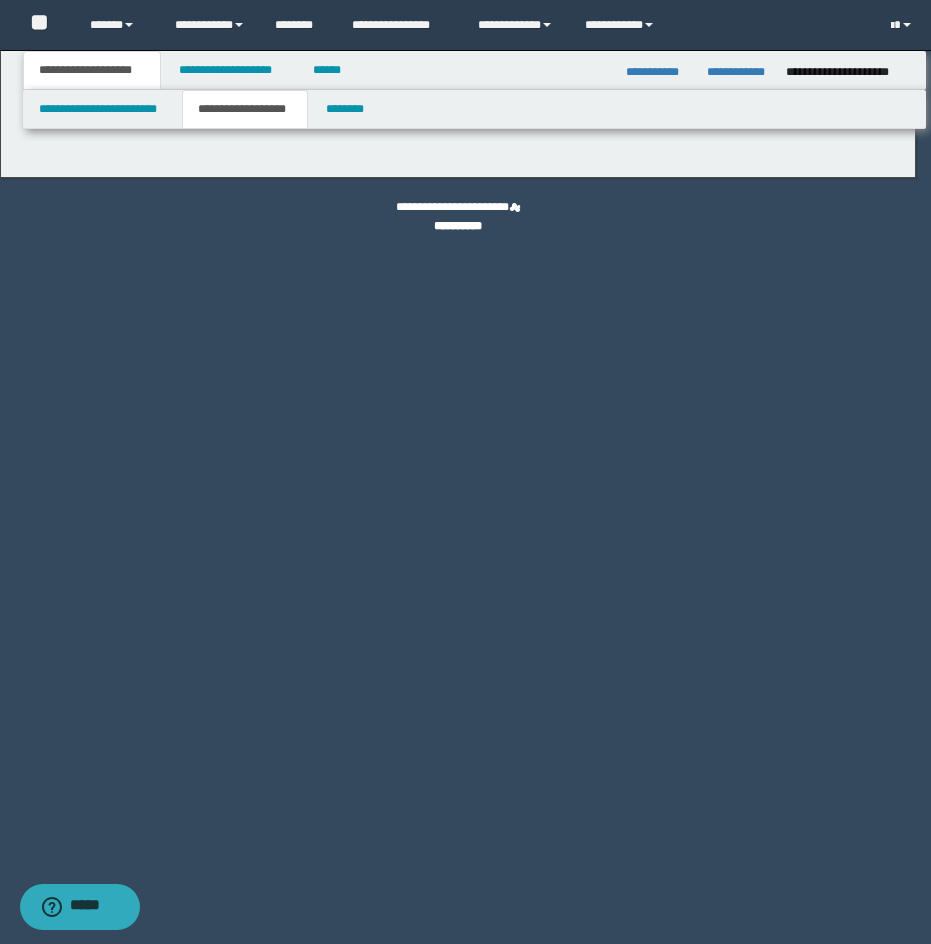 select on "*" 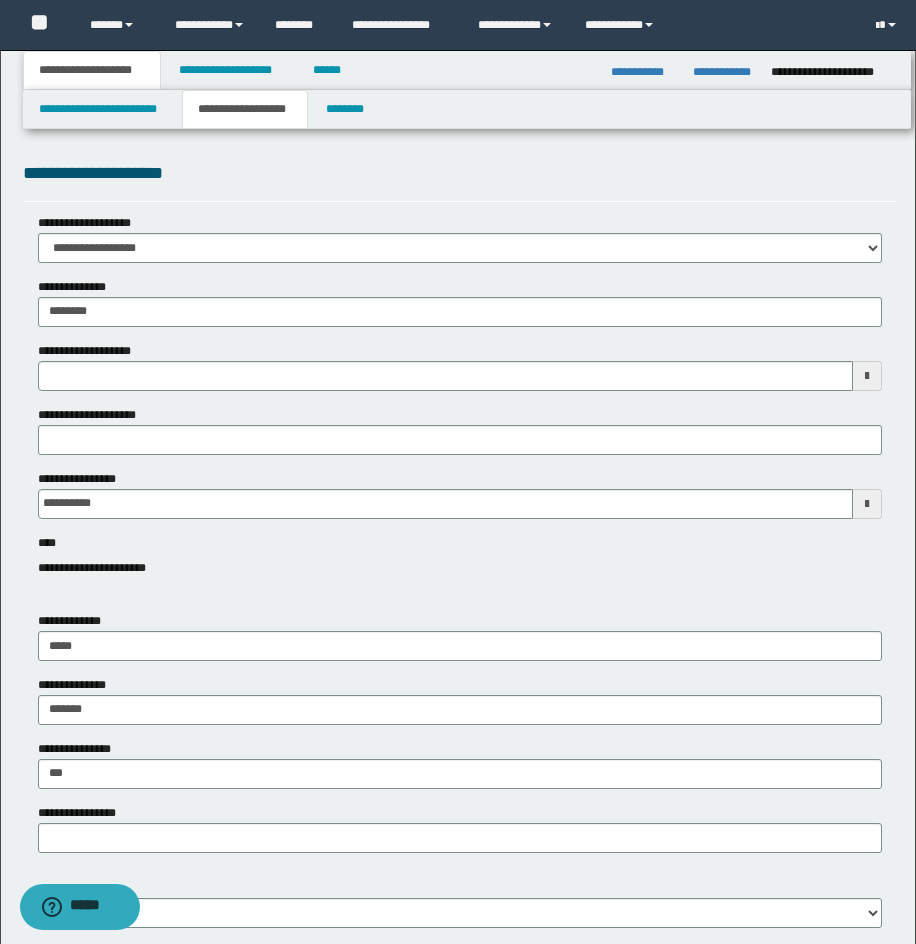 drag, startPoint x: 736, startPoint y: 180, endPoint x: 902, endPoint y: 169, distance: 166.36406 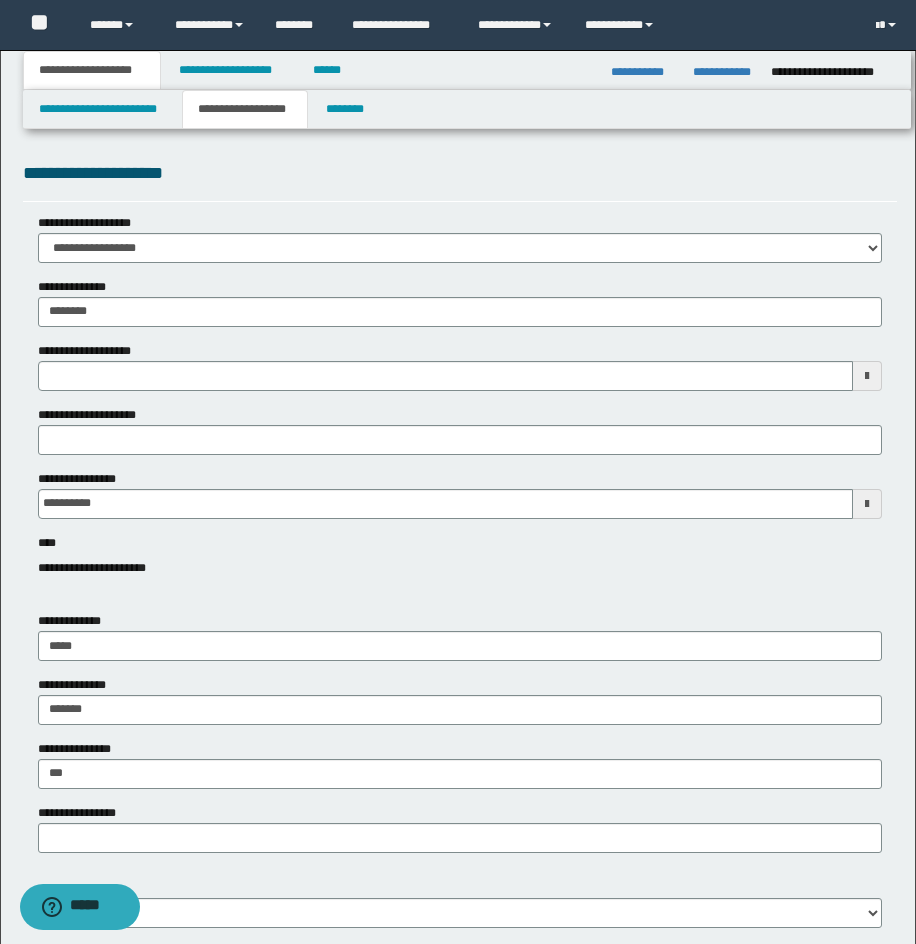 type 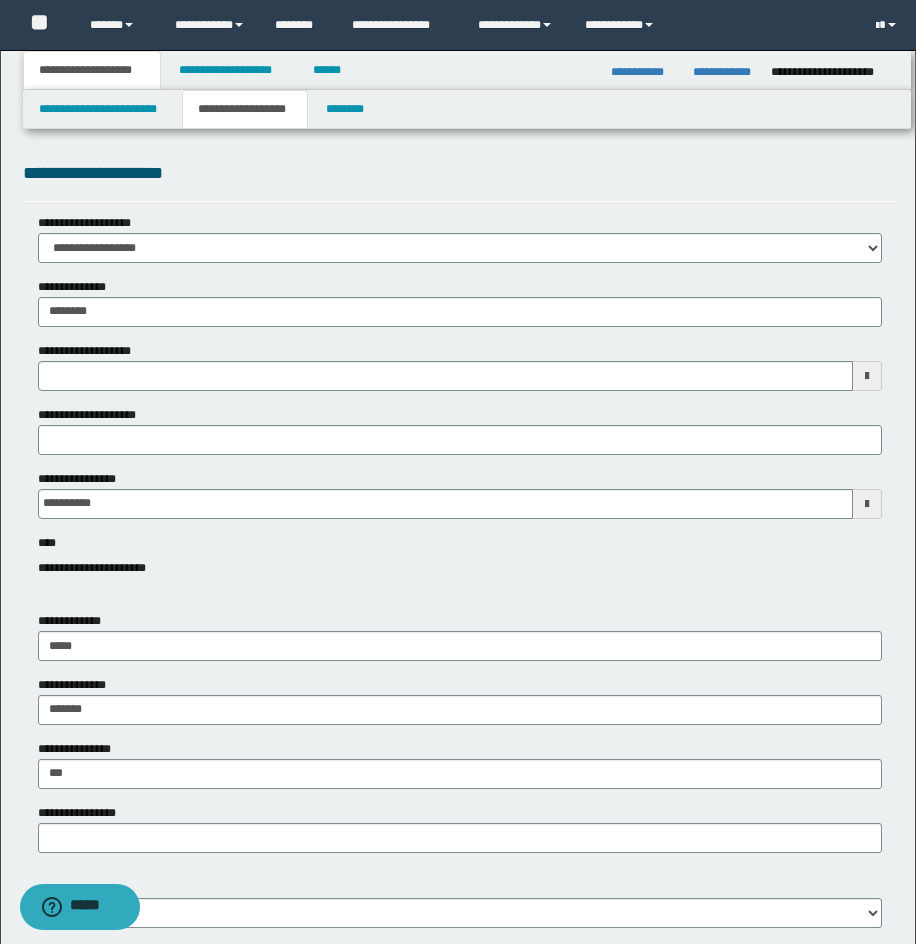 drag, startPoint x: 437, startPoint y: 183, endPoint x: 424, endPoint y: 178, distance: 13.928389 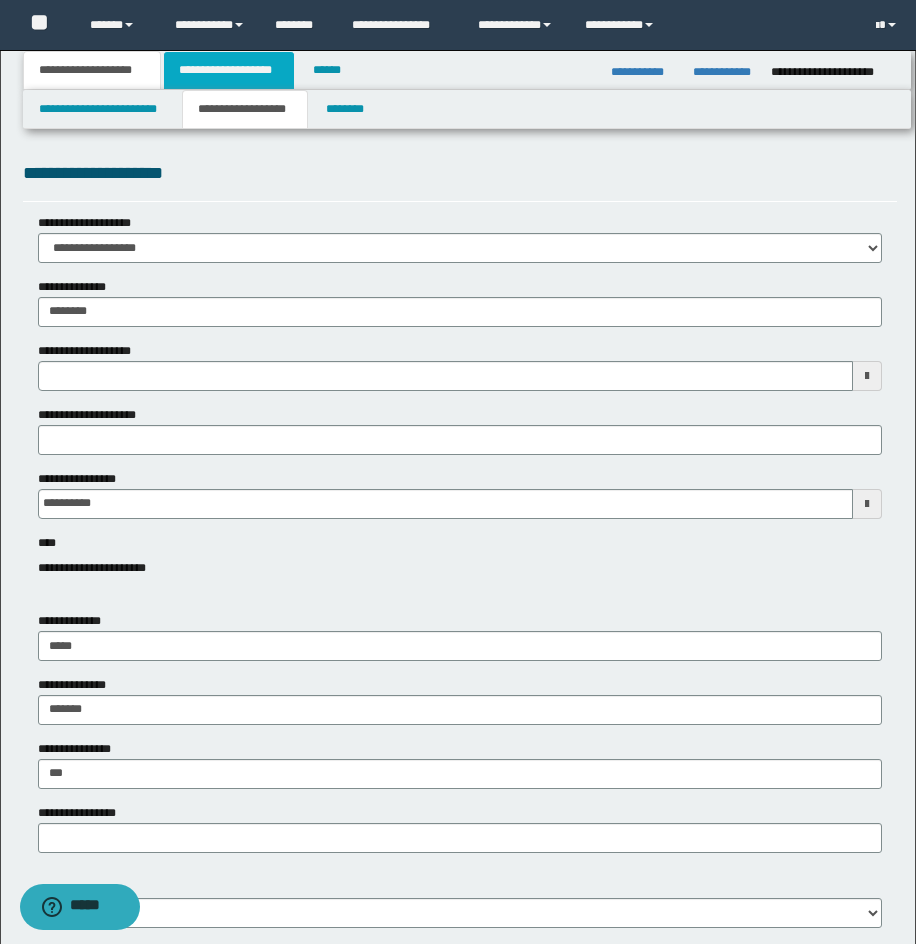 click on "**********" at bounding box center (229, 70) 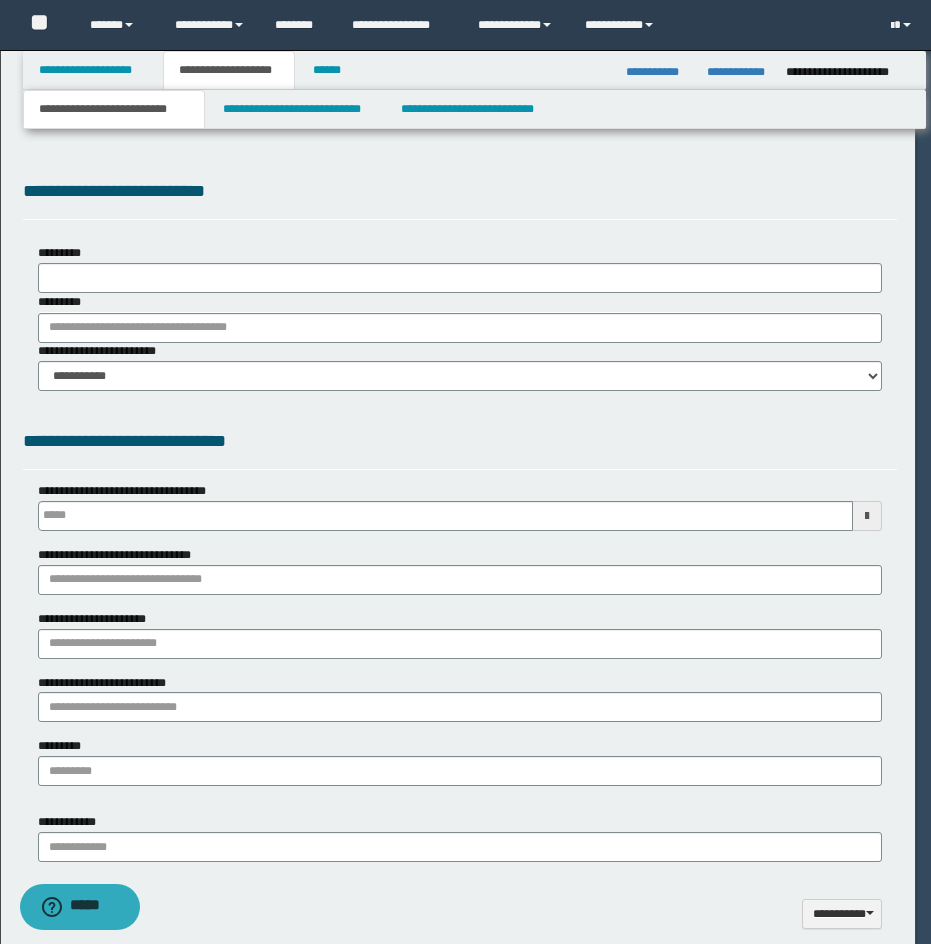 select on "*" 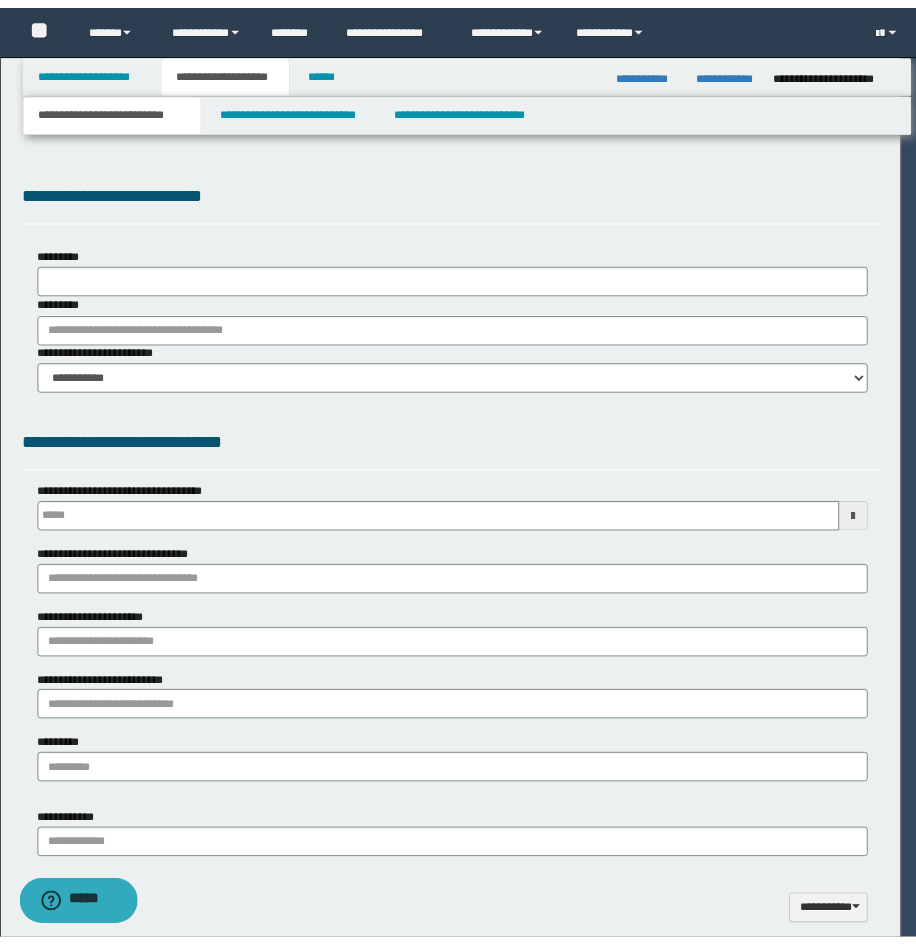 scroll, scrollTop: 0, scrollLeft: 0, axis: both 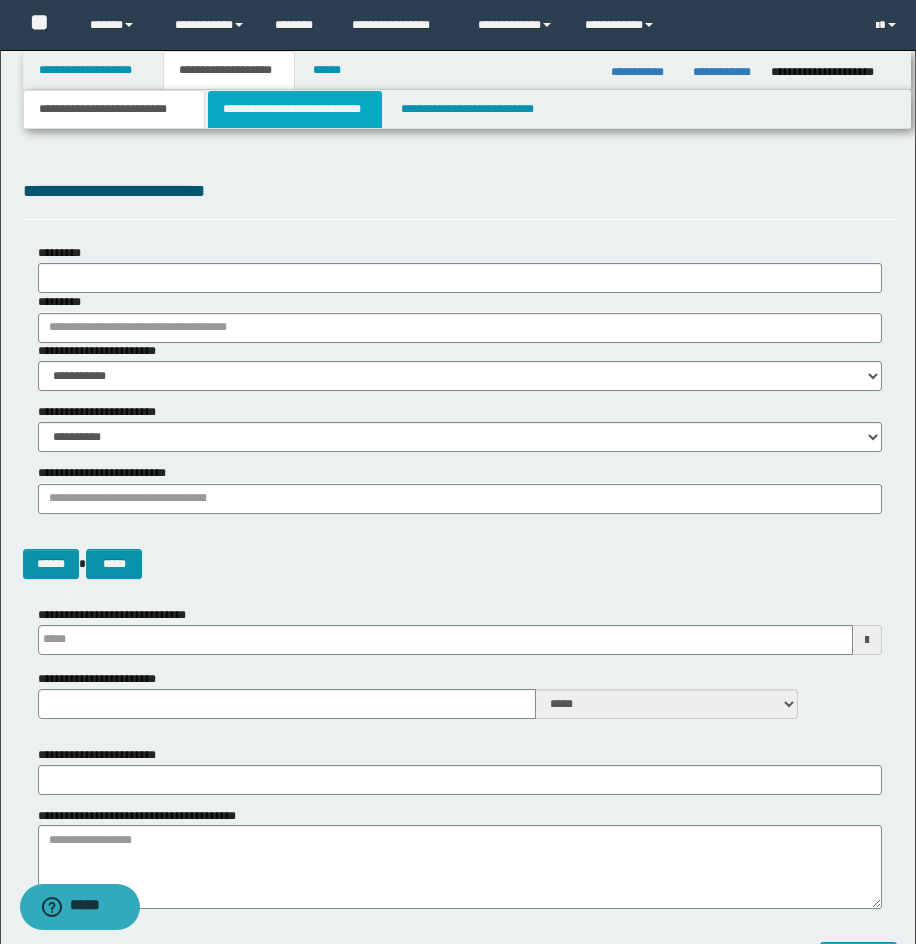 click on "**********" at bounding box center [295, 109] 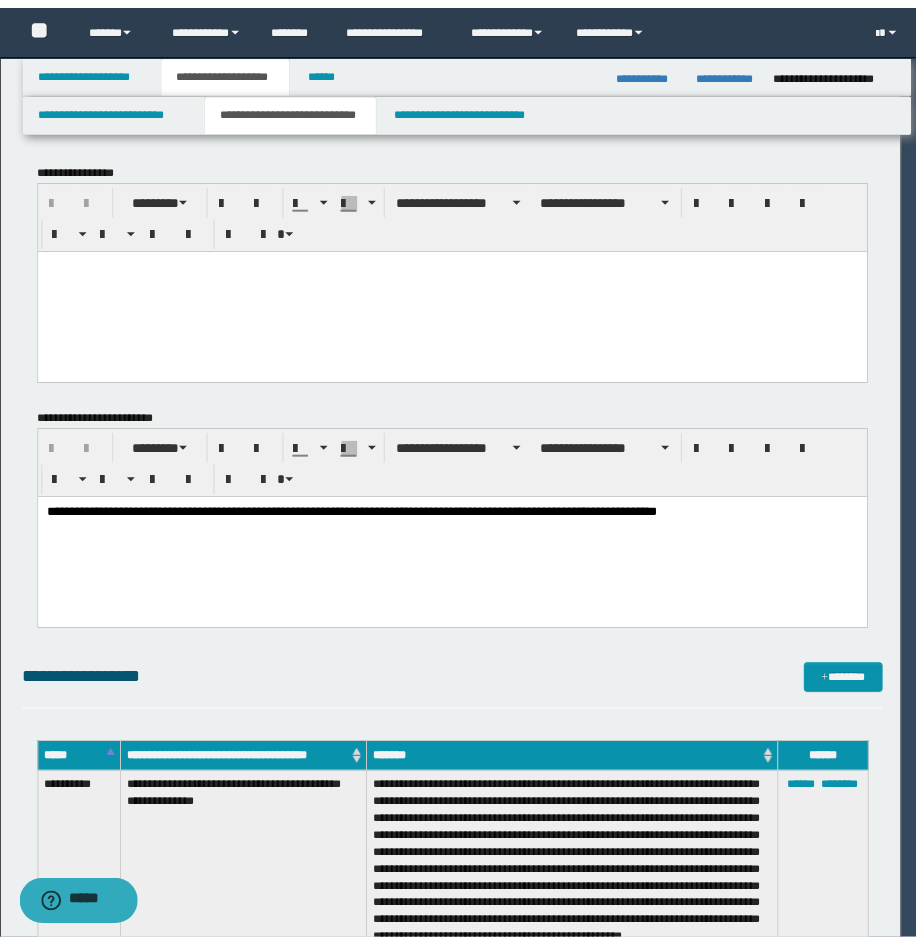 scroll, scrollTop: 0, scrollLeft: 0, axis: both 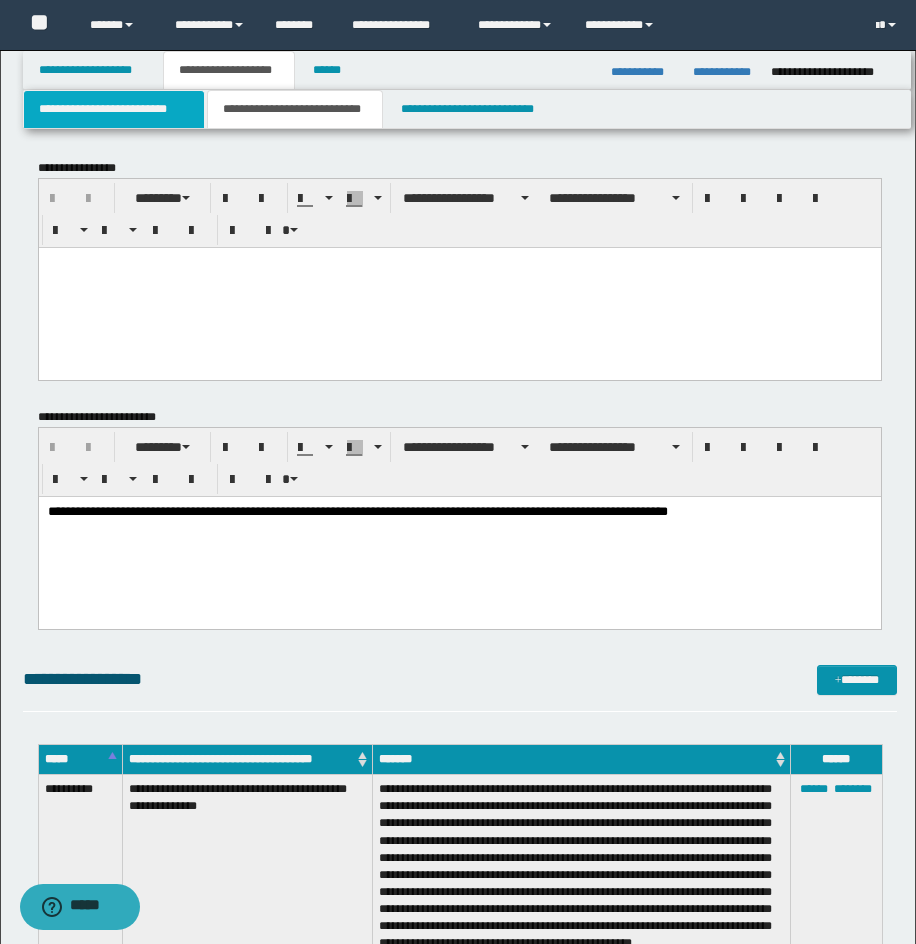 click on "**********" at bounding box center (114, 109) 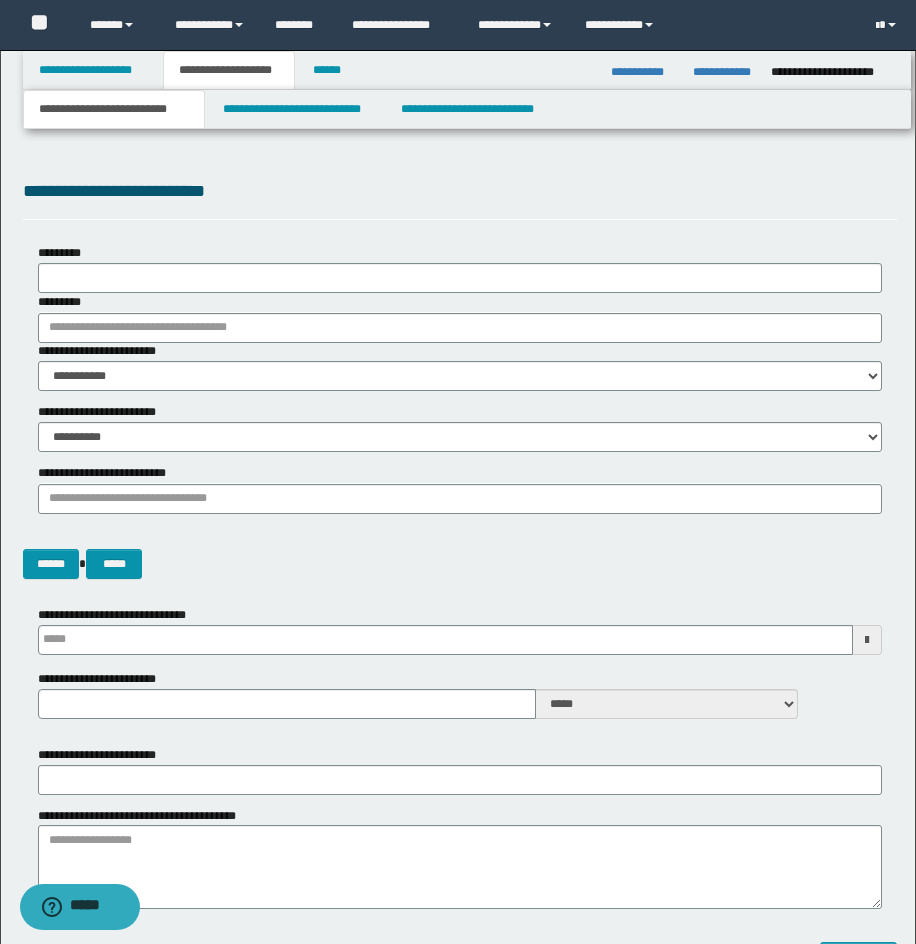 type 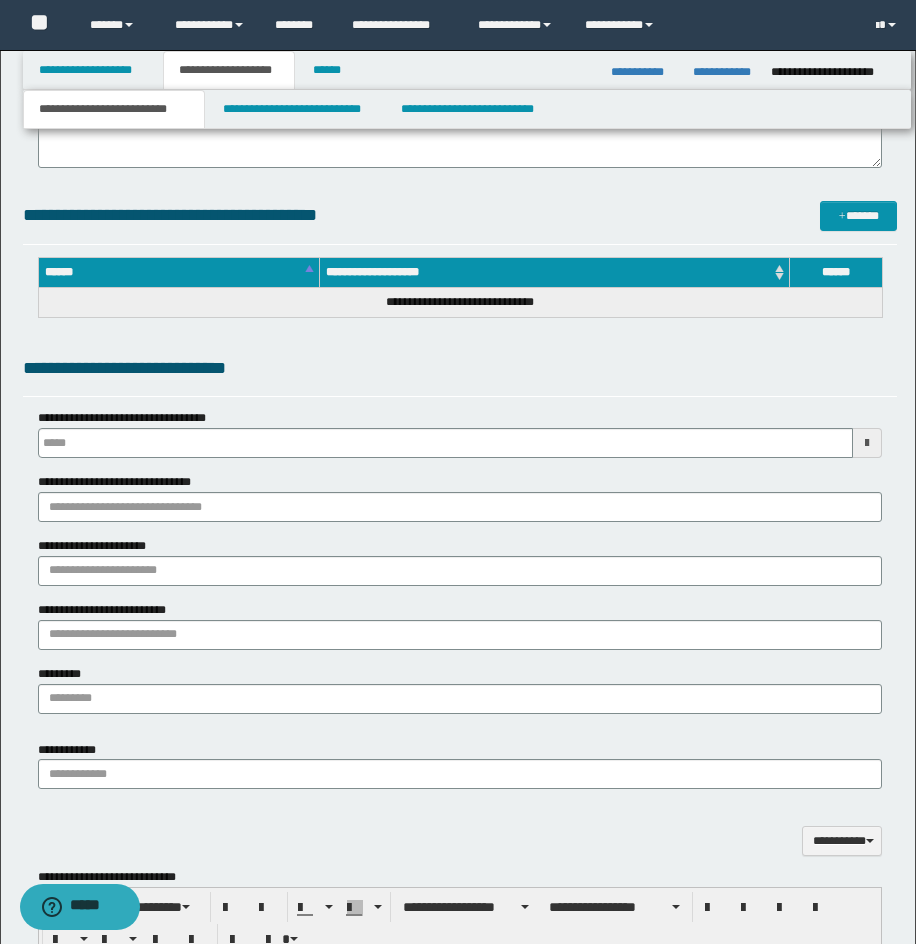 scroll, scrollTop: 1091, scrollLeft: 0, axis: vertical 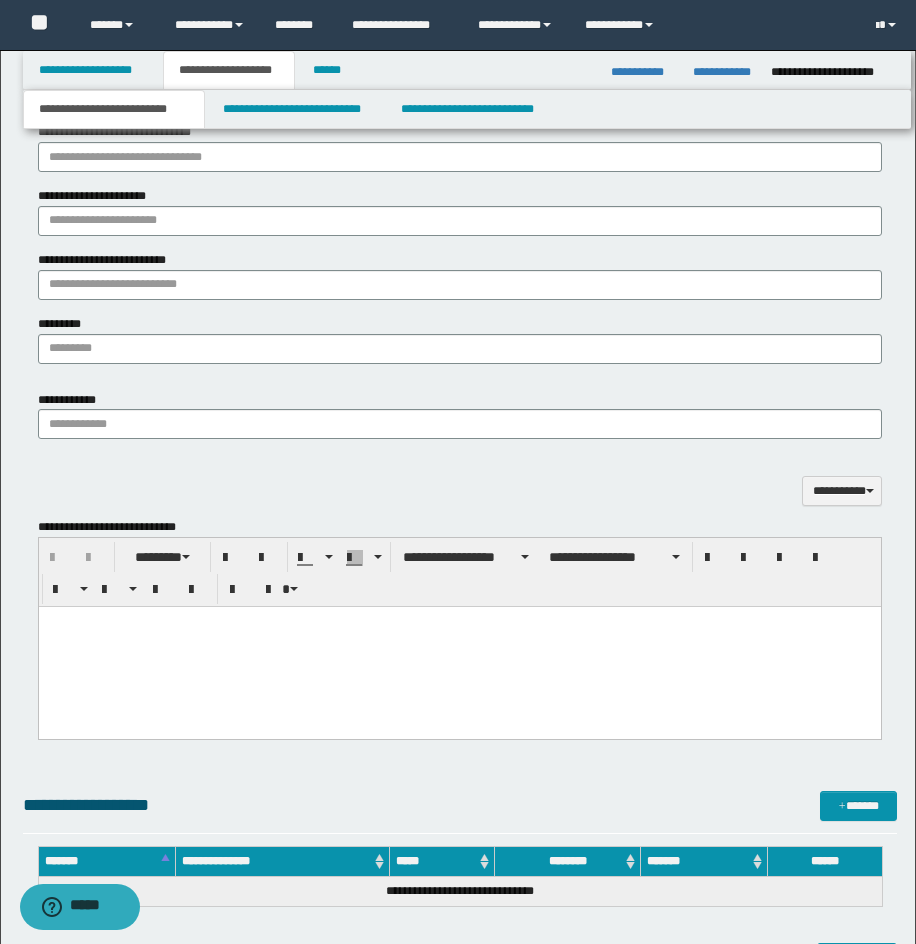 click at bounding box center (459, 646) 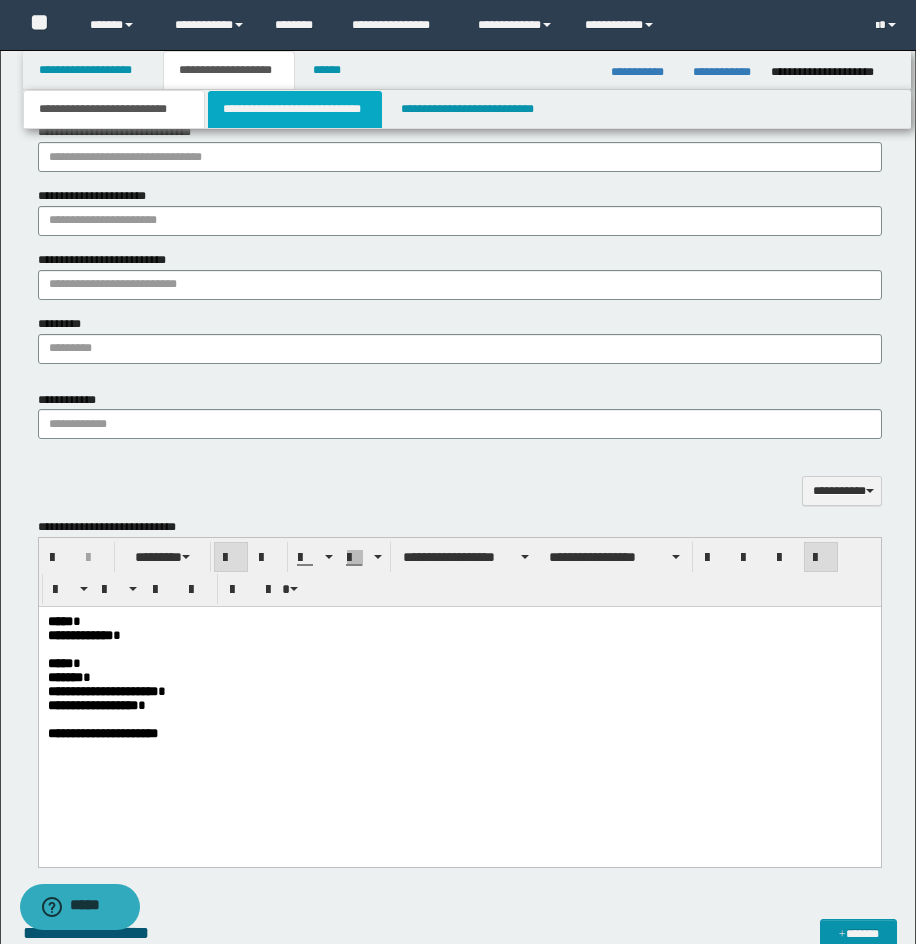 click on "**********" at bounding box center (295, 109) 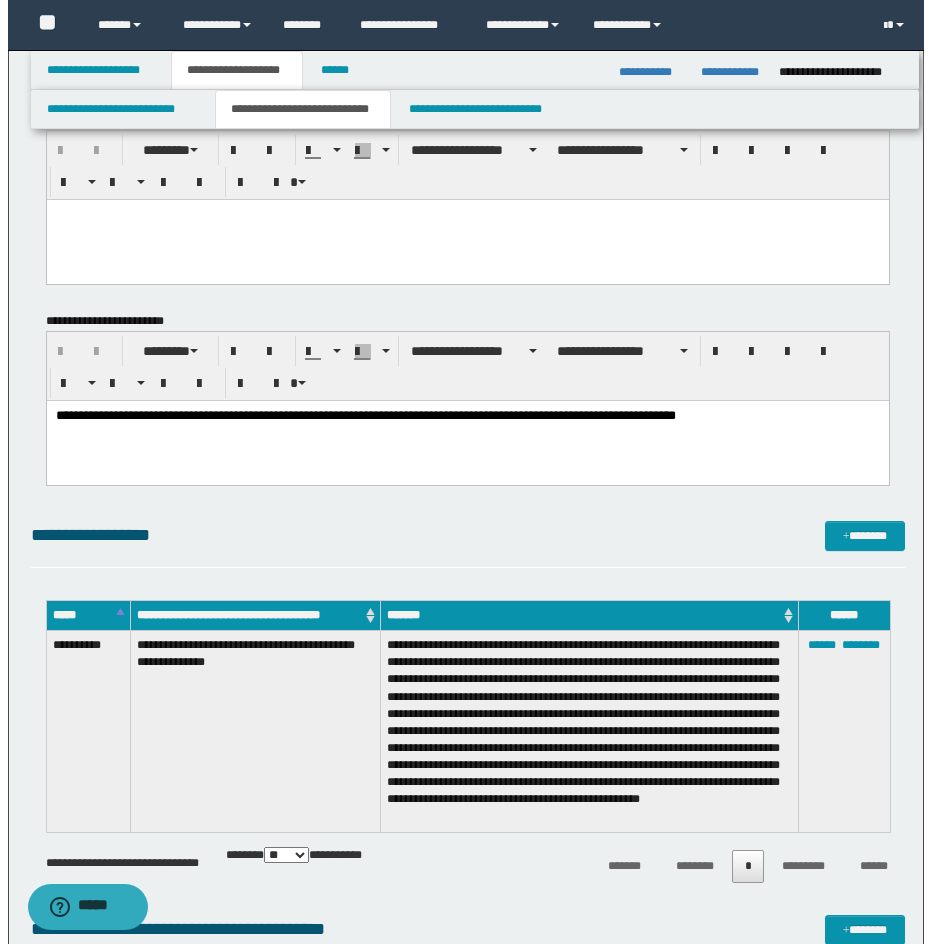 scroll, scrollTop: 0, scrollLeft: 0, axis: both 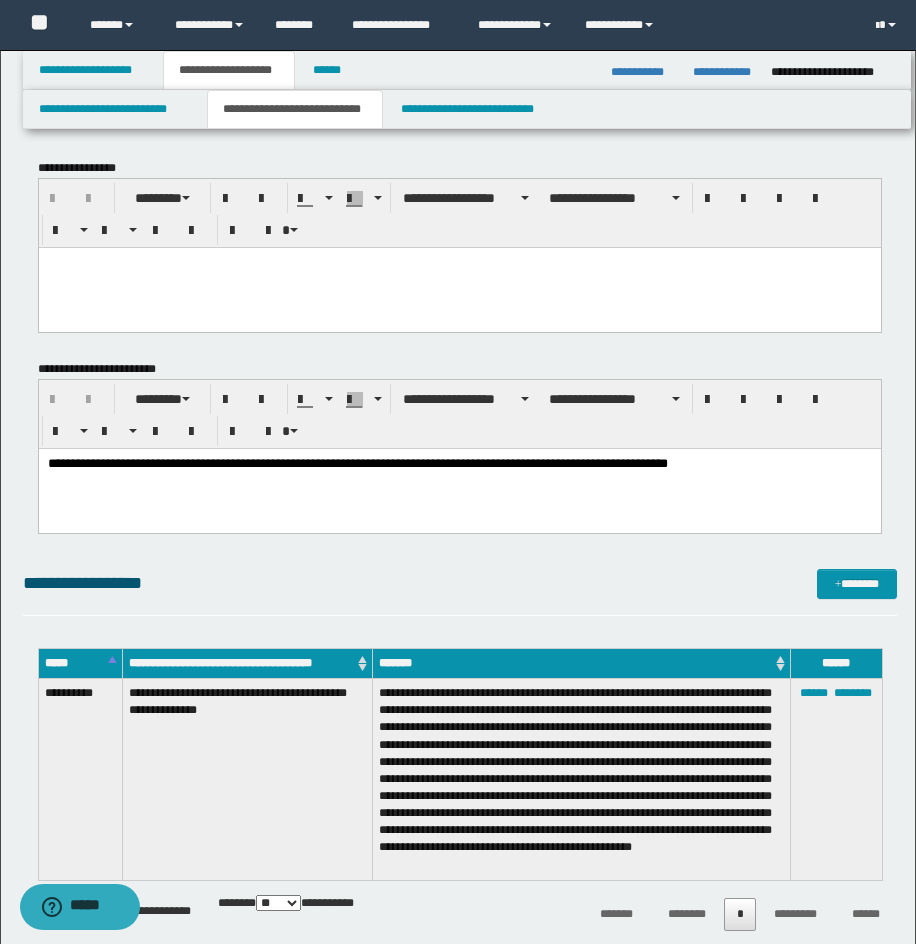 click at bounding box center (459, 287) 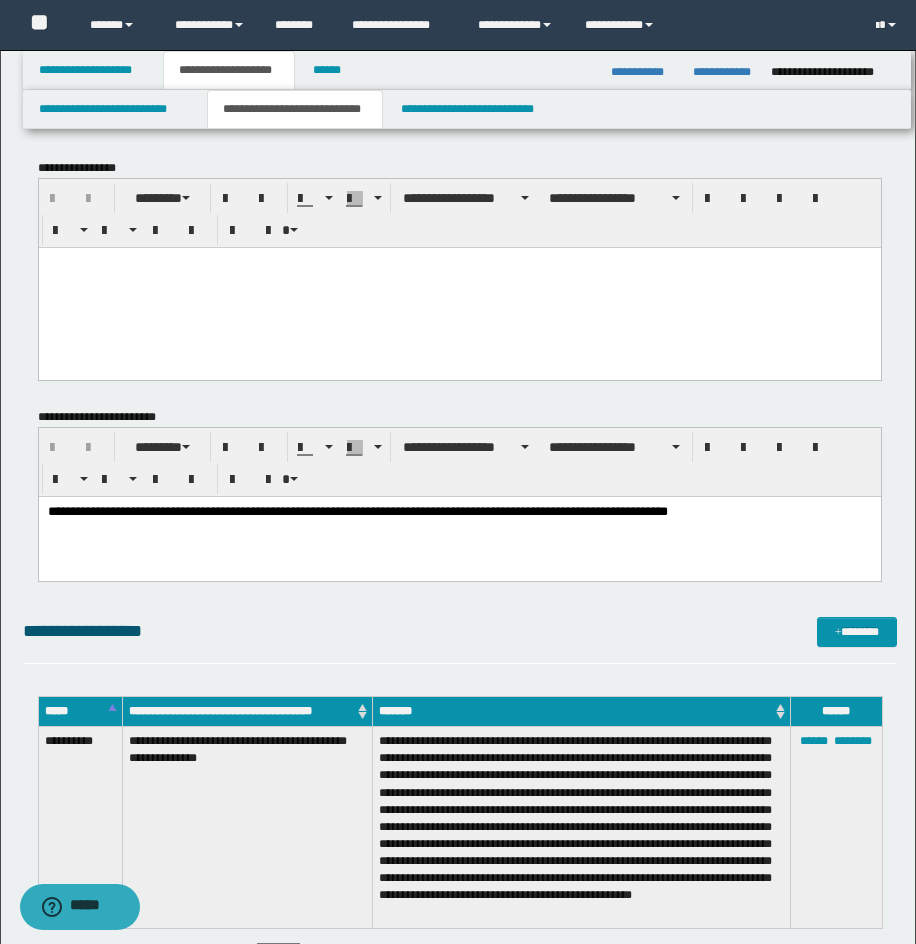click at bounding box center [459, 287] 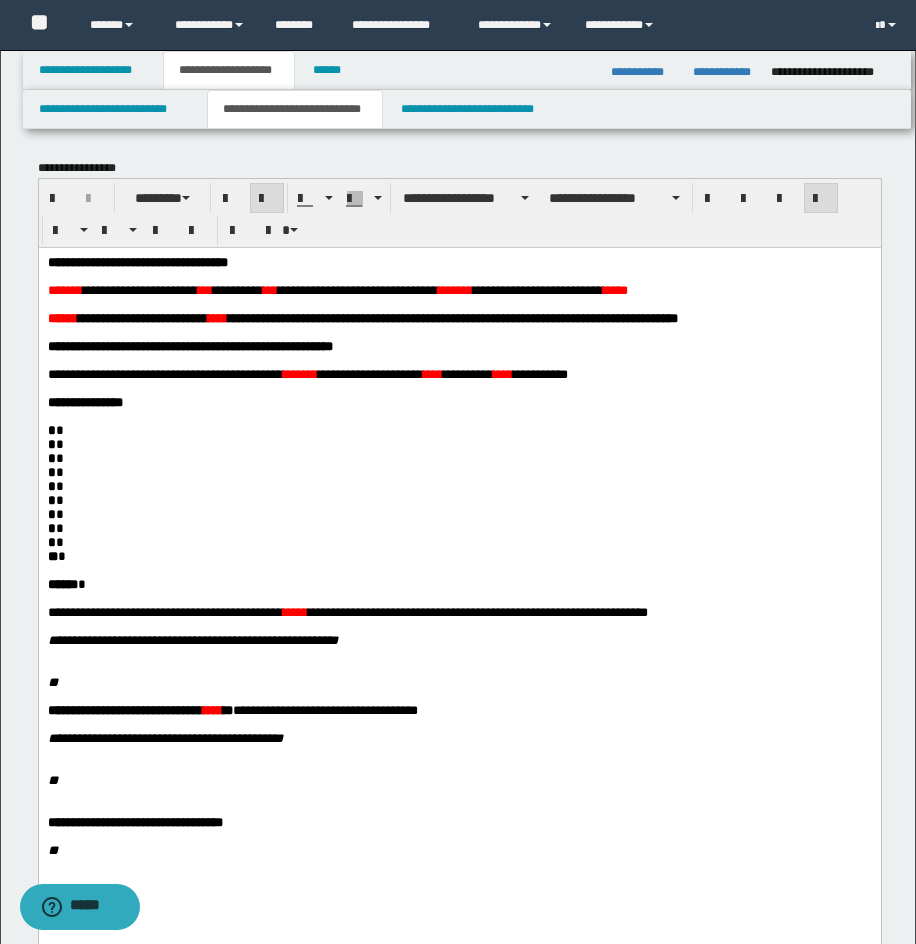 click on "**********" at bounding box center [137, 261] 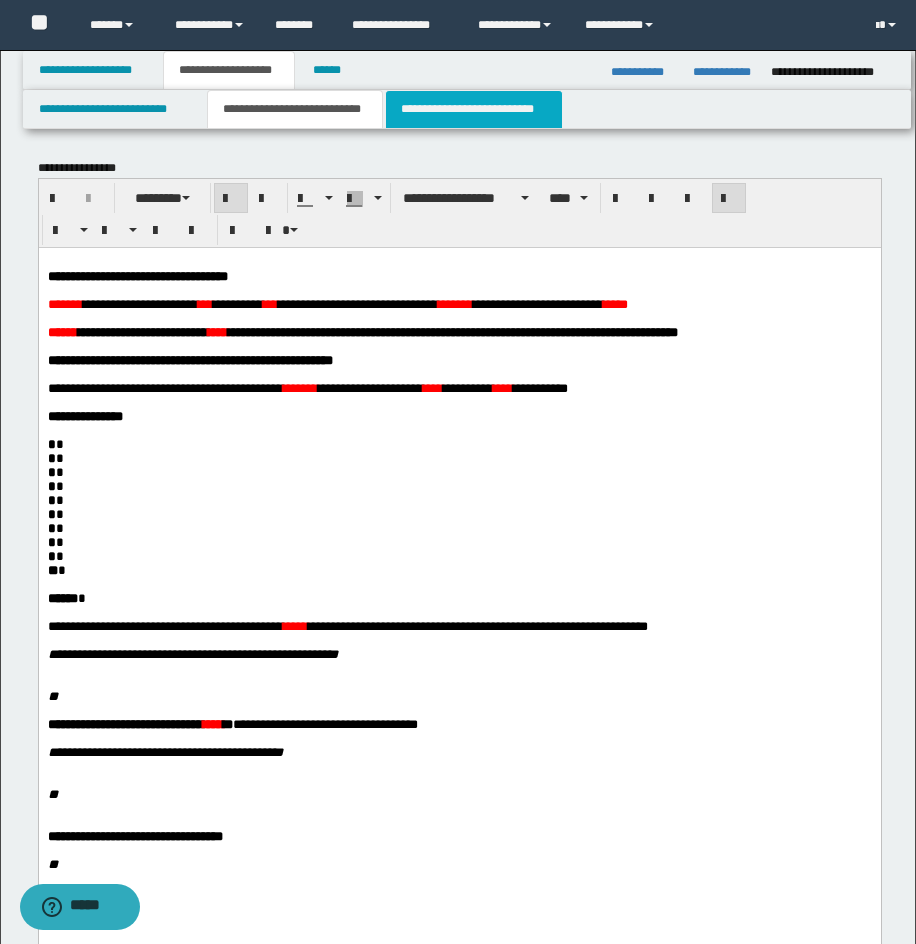click on "**********" at bounding box center (474, 109) 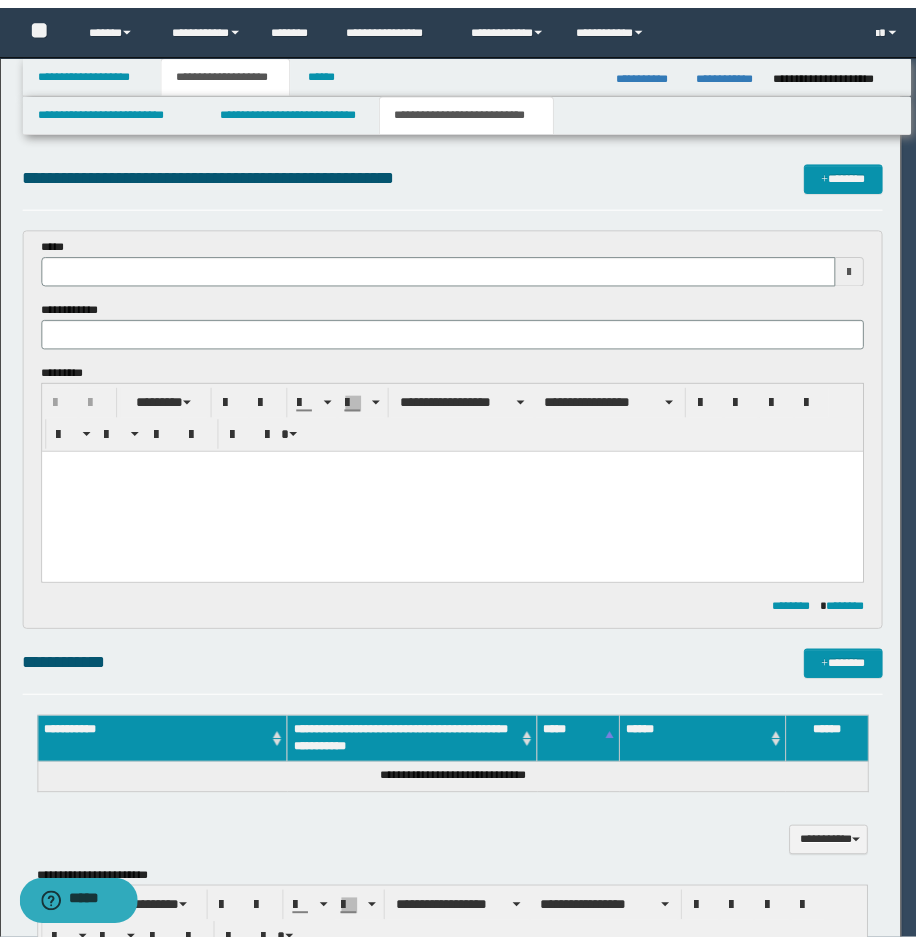 scroll, scrollTop: 0, scrollLeft: 0, axis: both 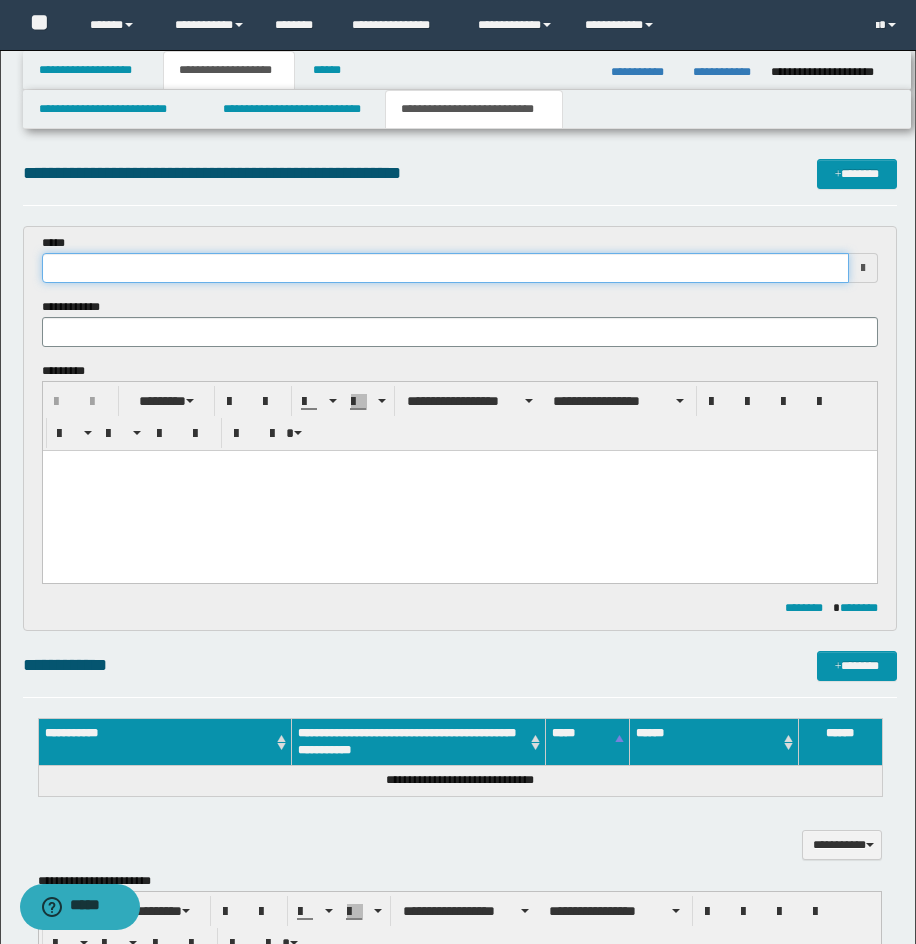 drag, startPoint x: 403, startPoint y: 265, endPoint x: 393, endPoint y: 274, distance: 13.453624 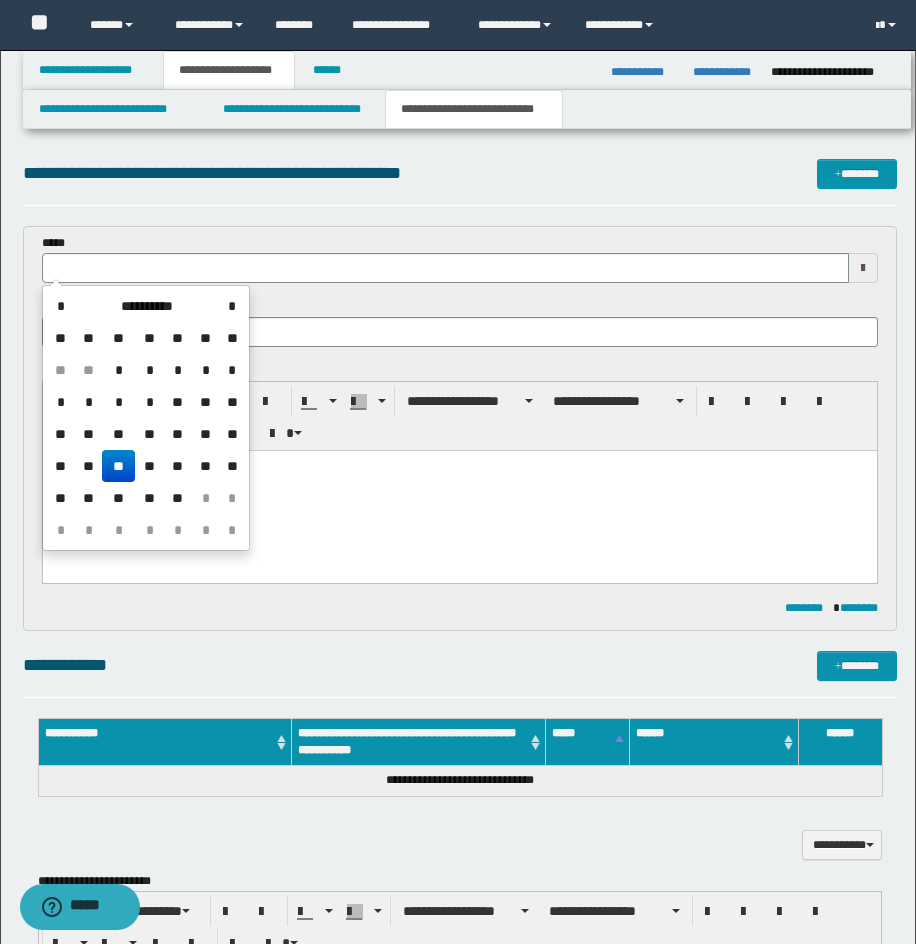 click on "**" at bounding box center [118, 466] 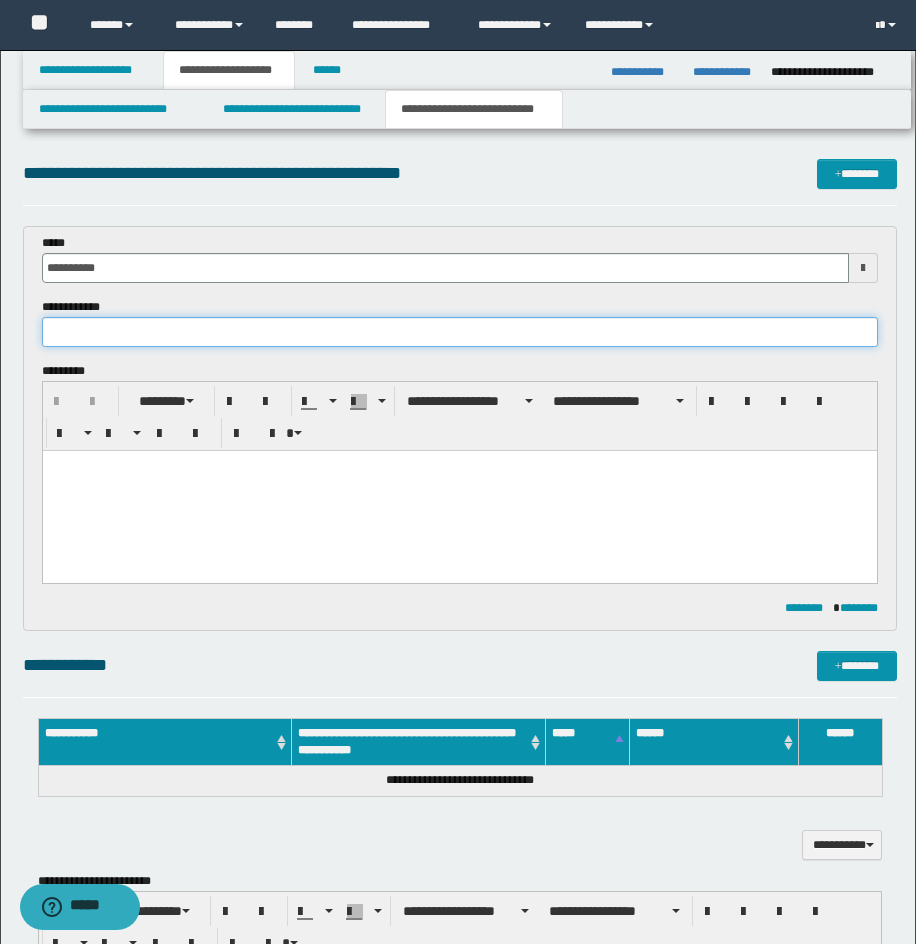 click at bounding box center (460, 332) 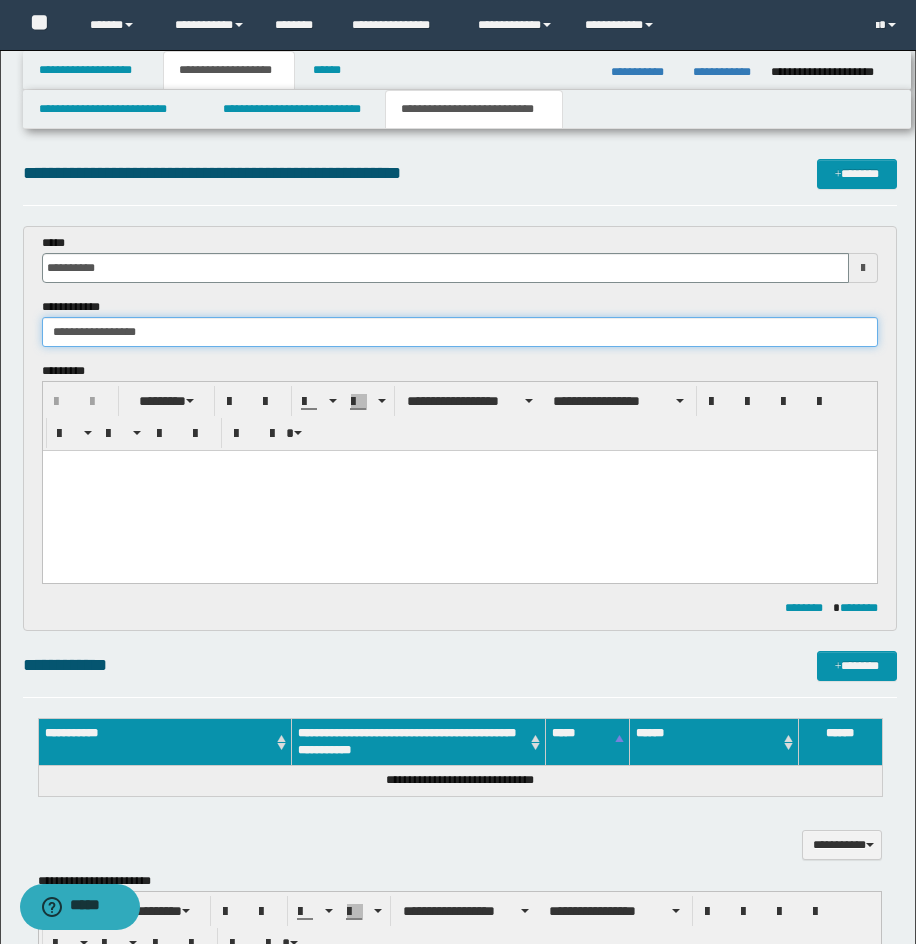 type on "**********" 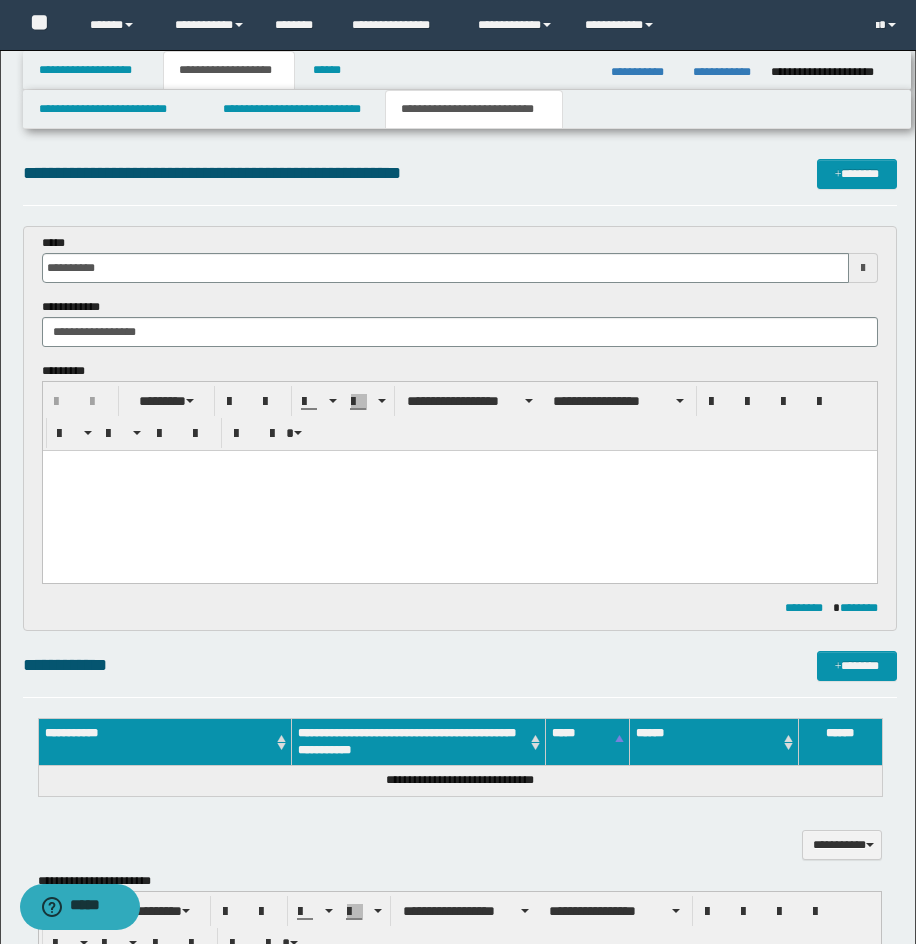 click at bounding box center [460, 516] 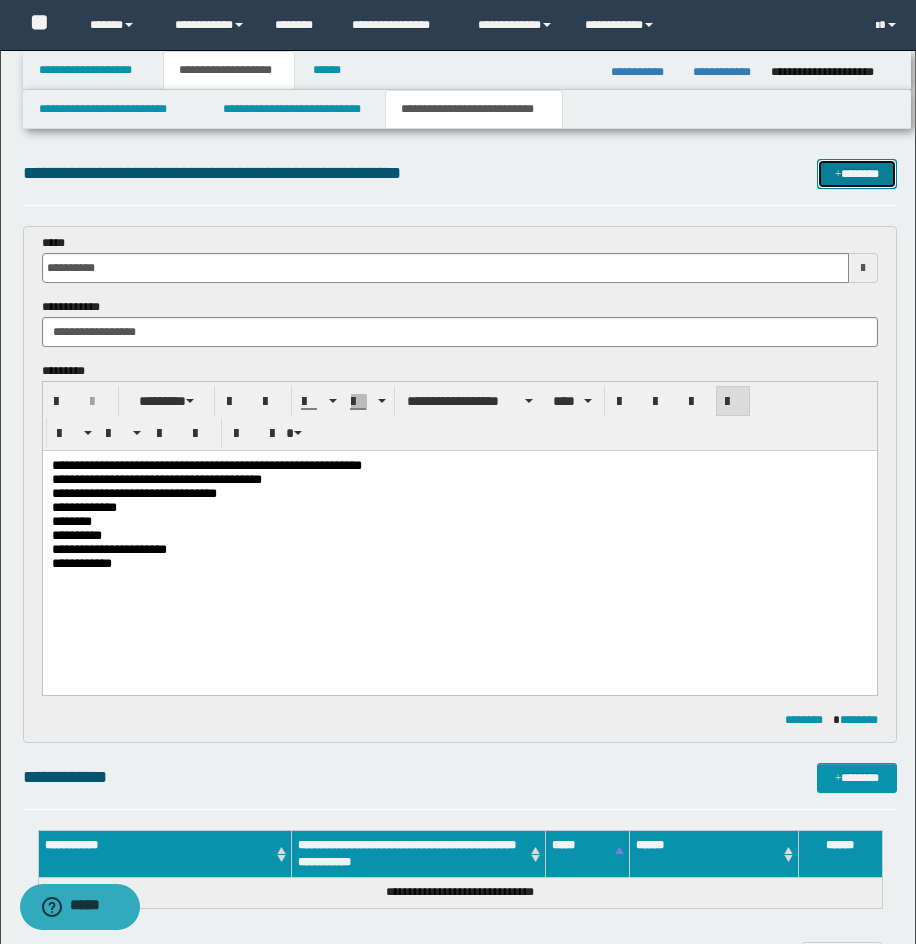 click on "*******" at bounding box center [857, 174] 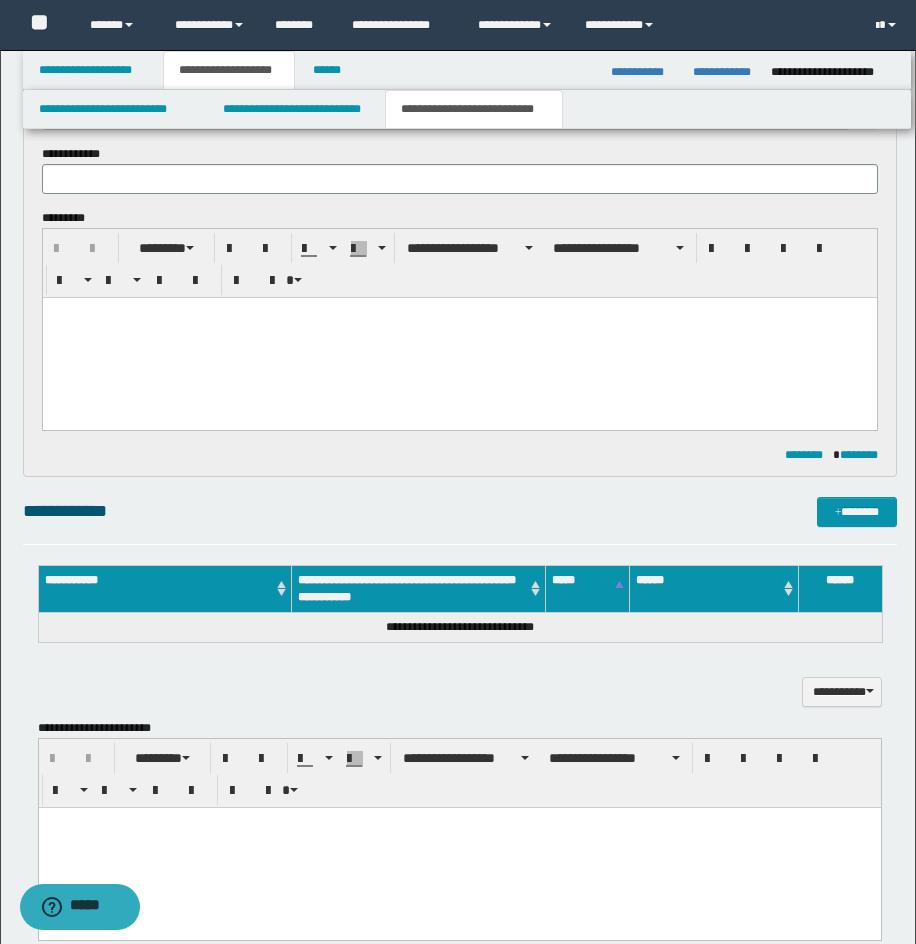 scroll, scrollTop: 611, scrollLeft: 0, axis: vertical 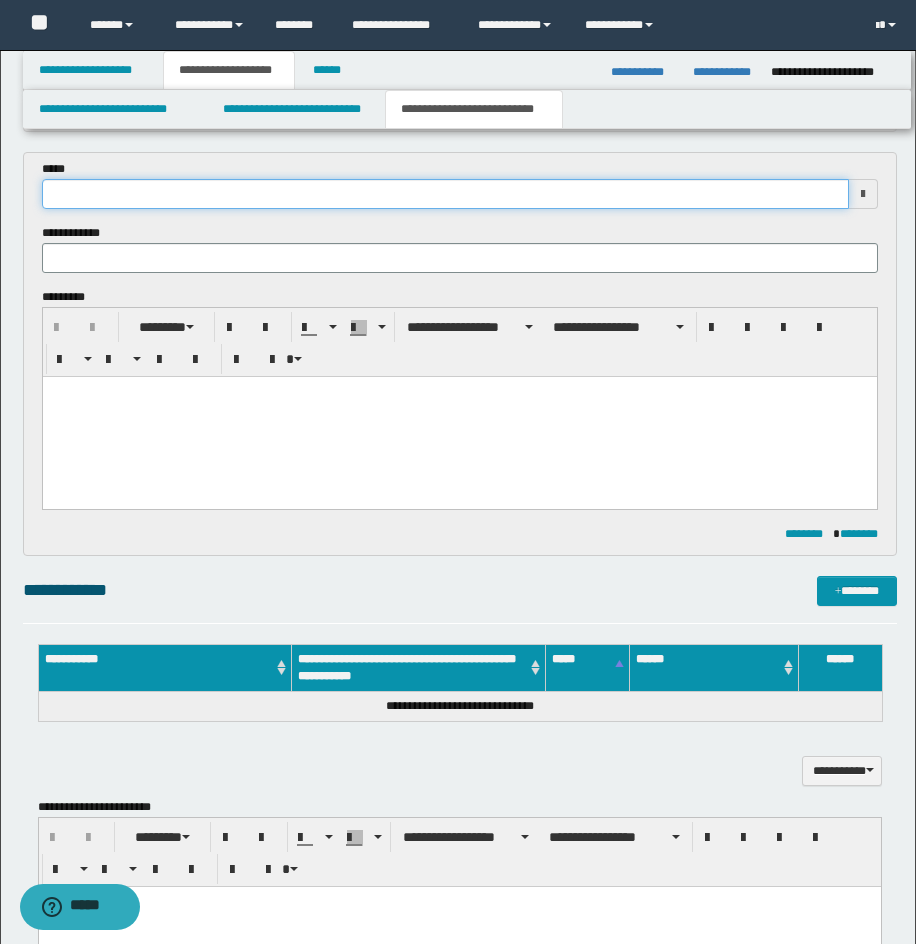 click at bounding box center (445, 194) 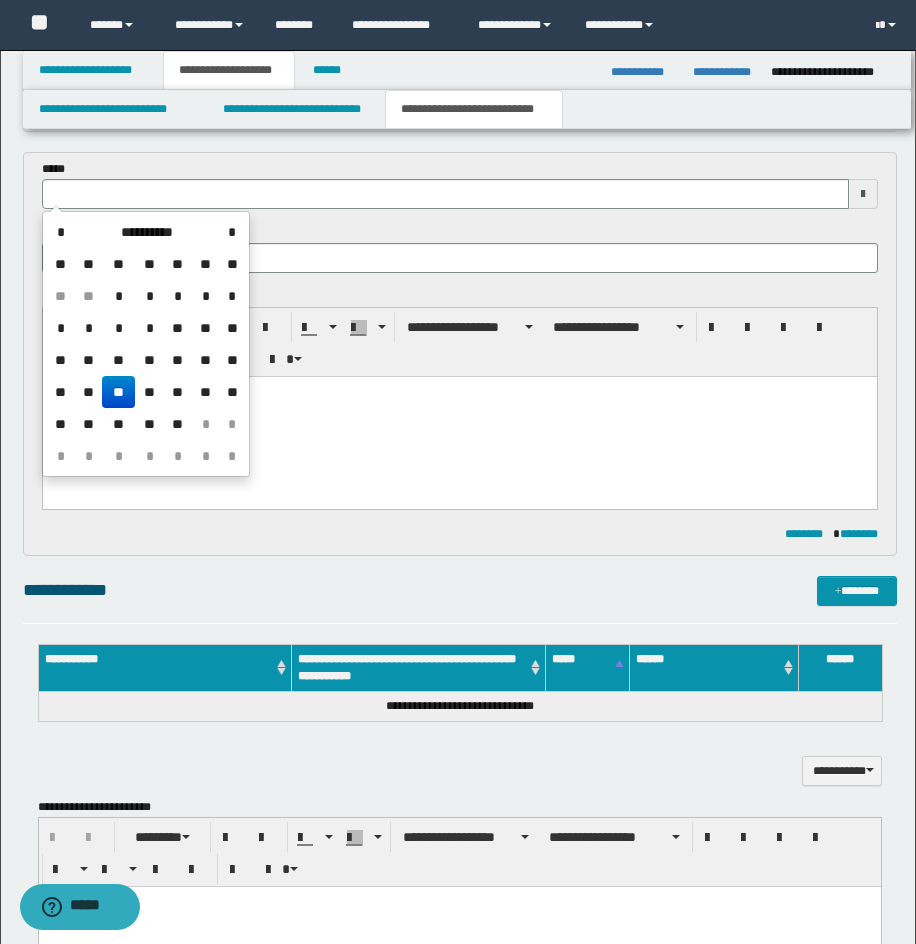 click on "**" at bounding box center (118, 392) 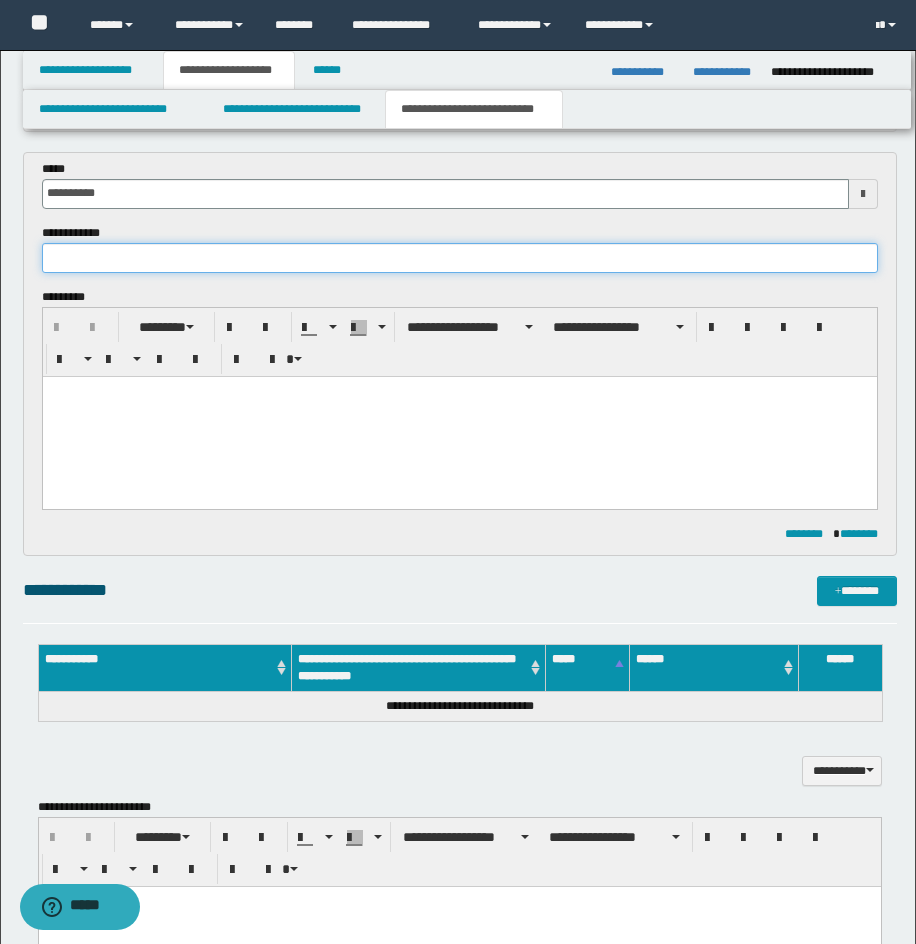 click at bounding box center [460, 258] 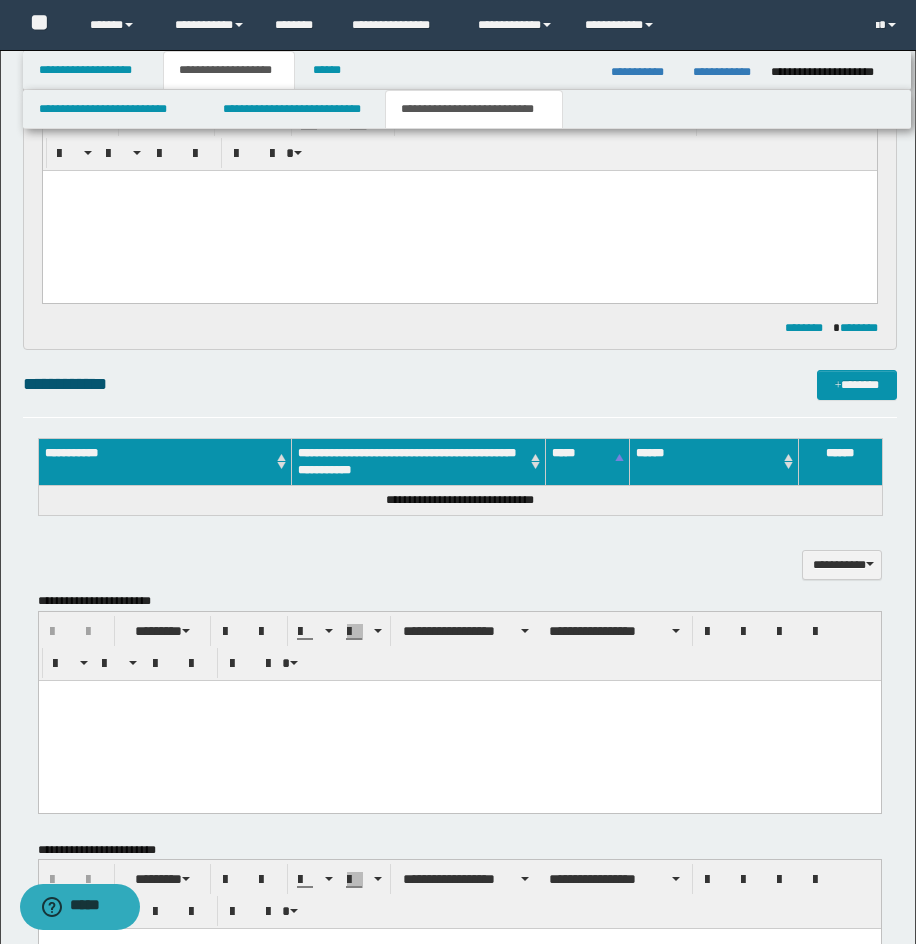 scroll, scrollTop: 953, scrollLeft: 0, axis: vertical 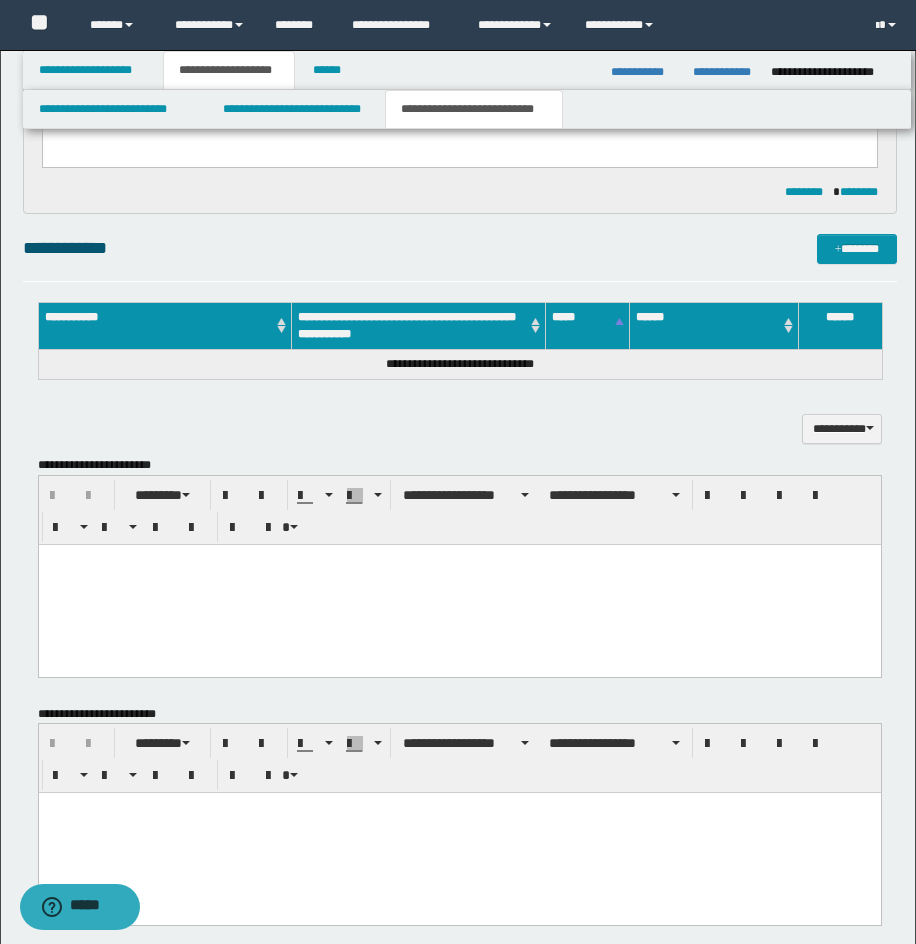 type on "**********" 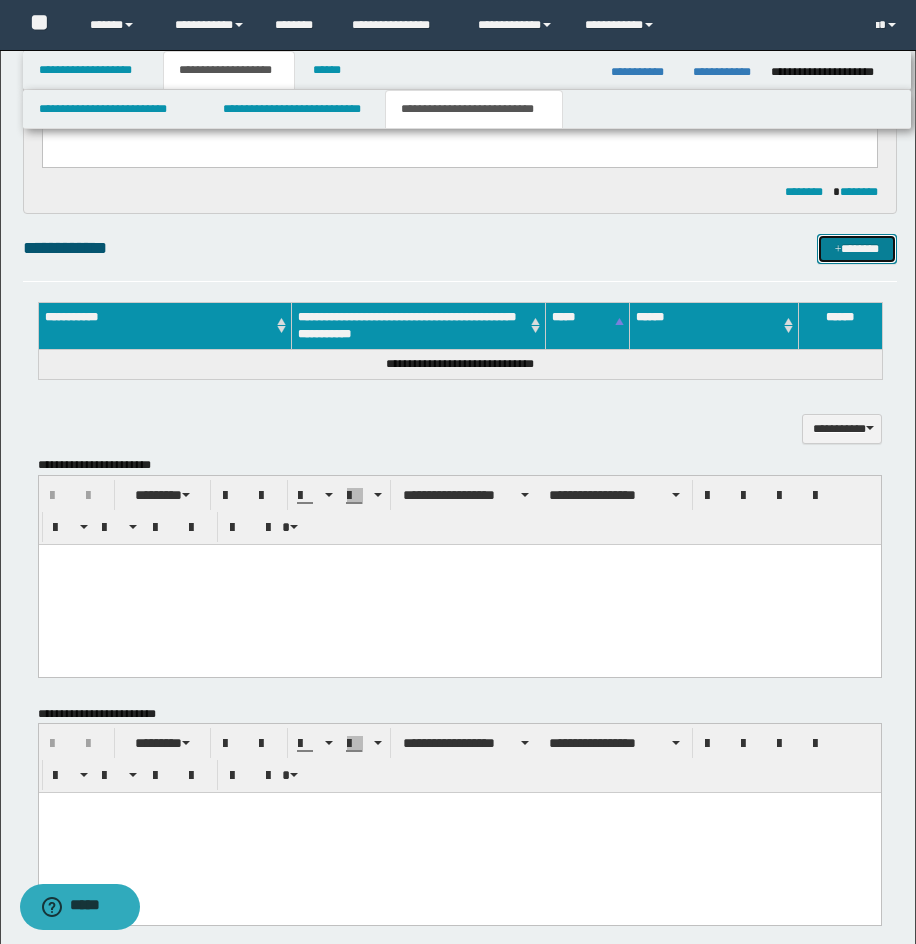drag, startPoint x: 841, startPoint y: 252, endPoint x: 831, endPoint y: 243, distance: 13.453624 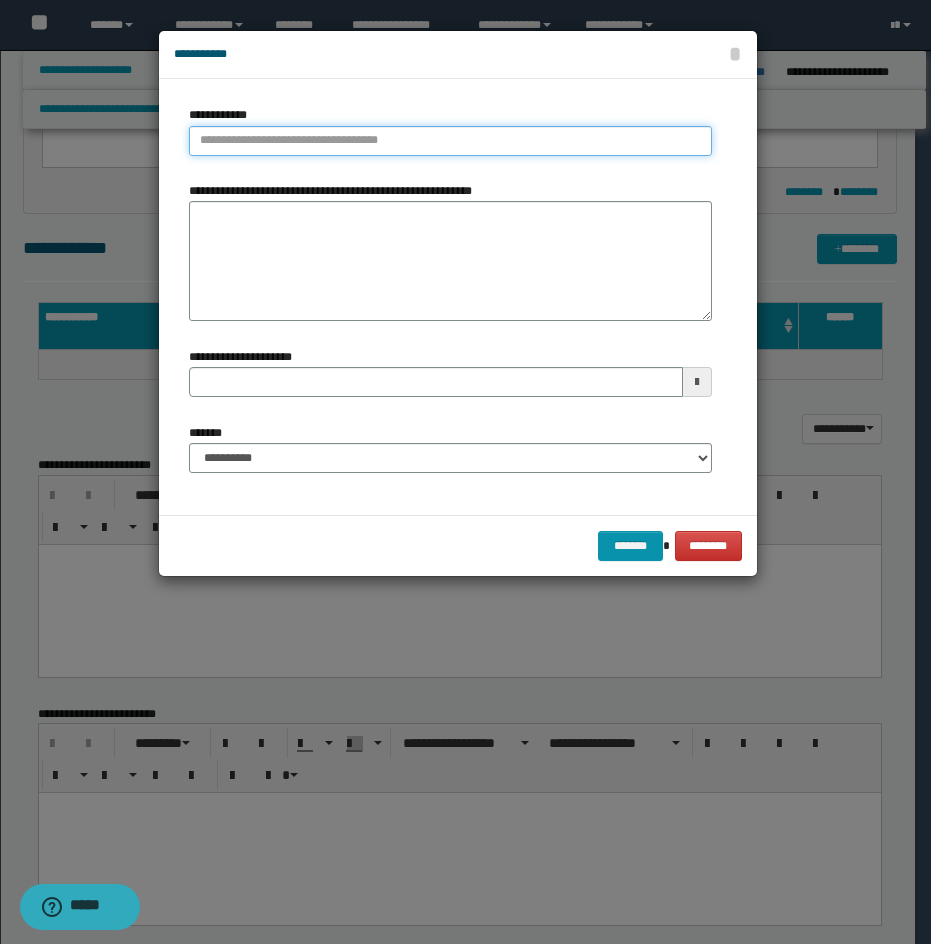 click on "**********" at bounding box center (450, 141) 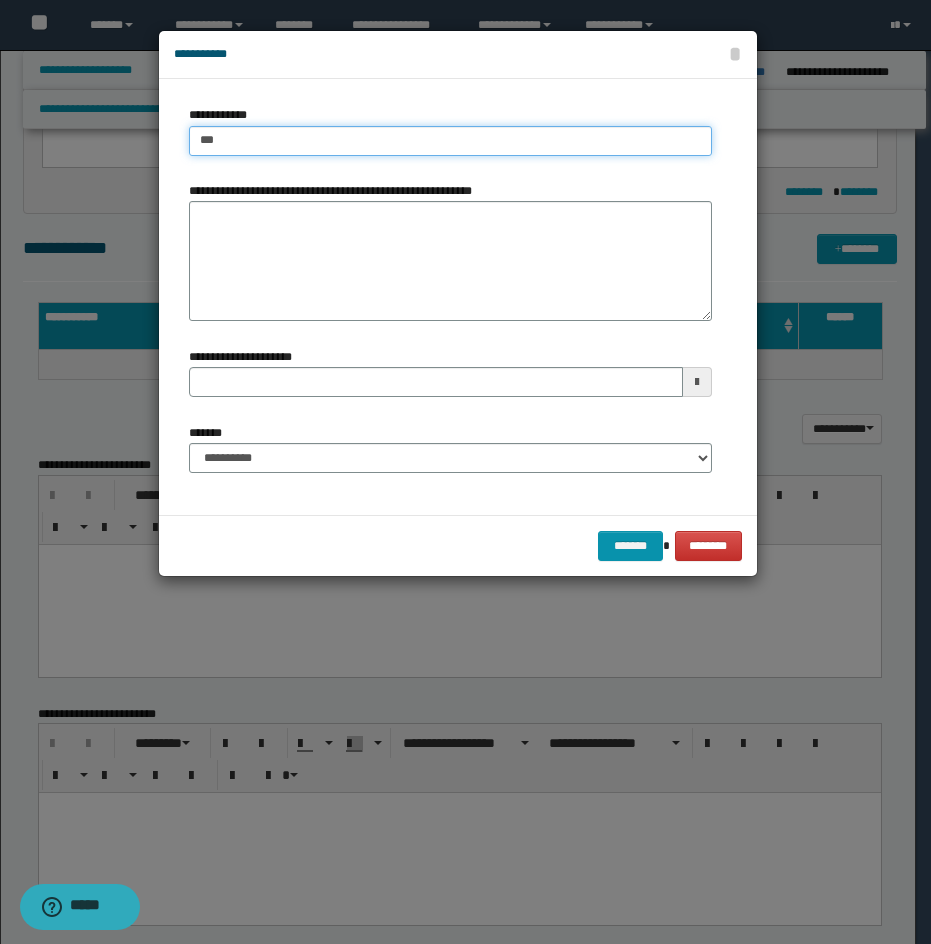 type on "****" 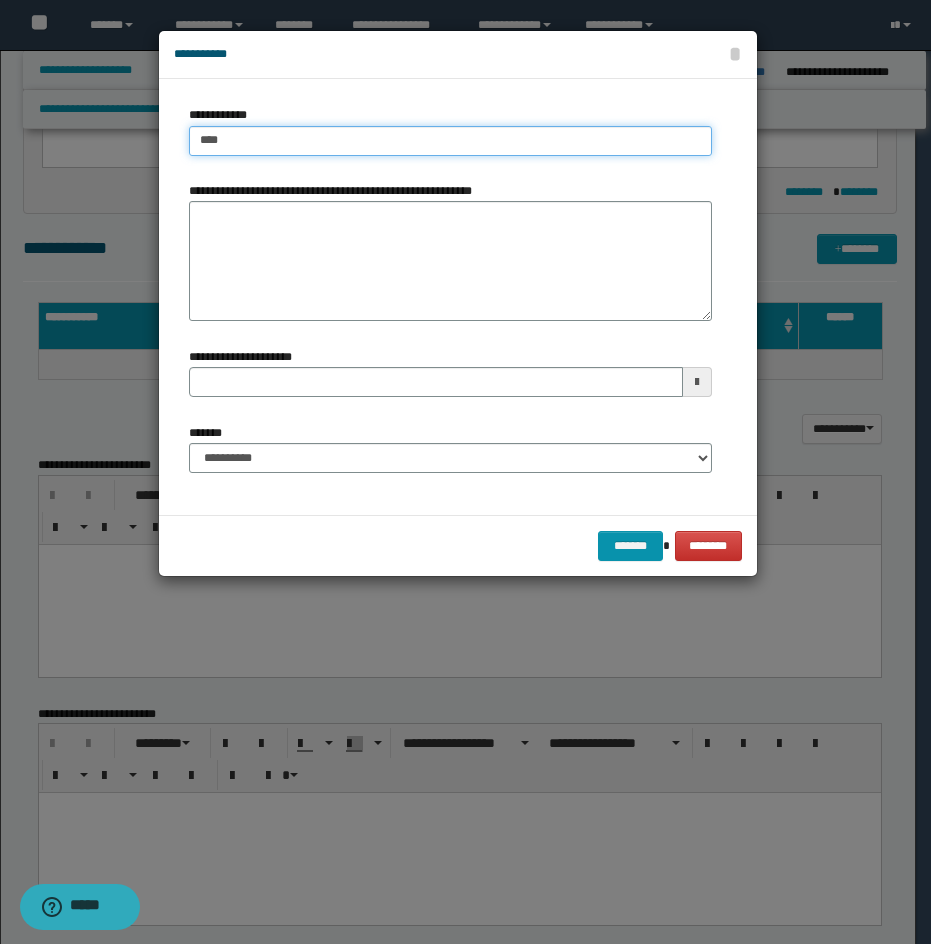 type on "****" 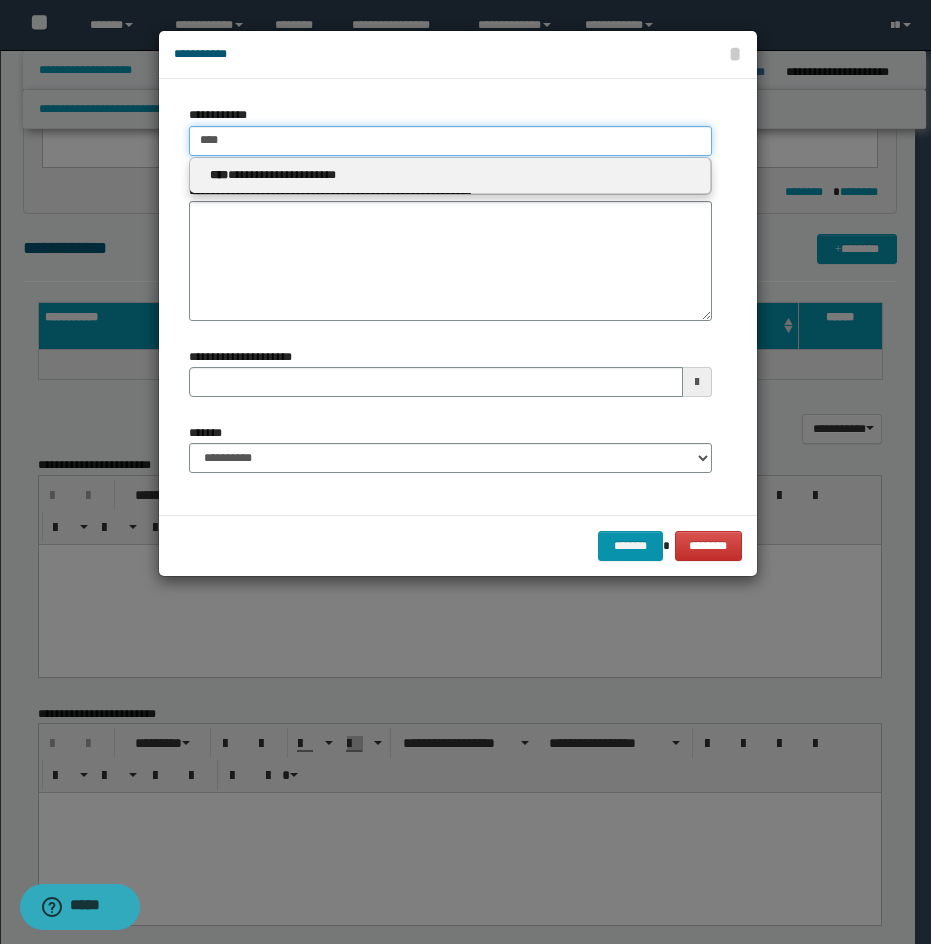 type 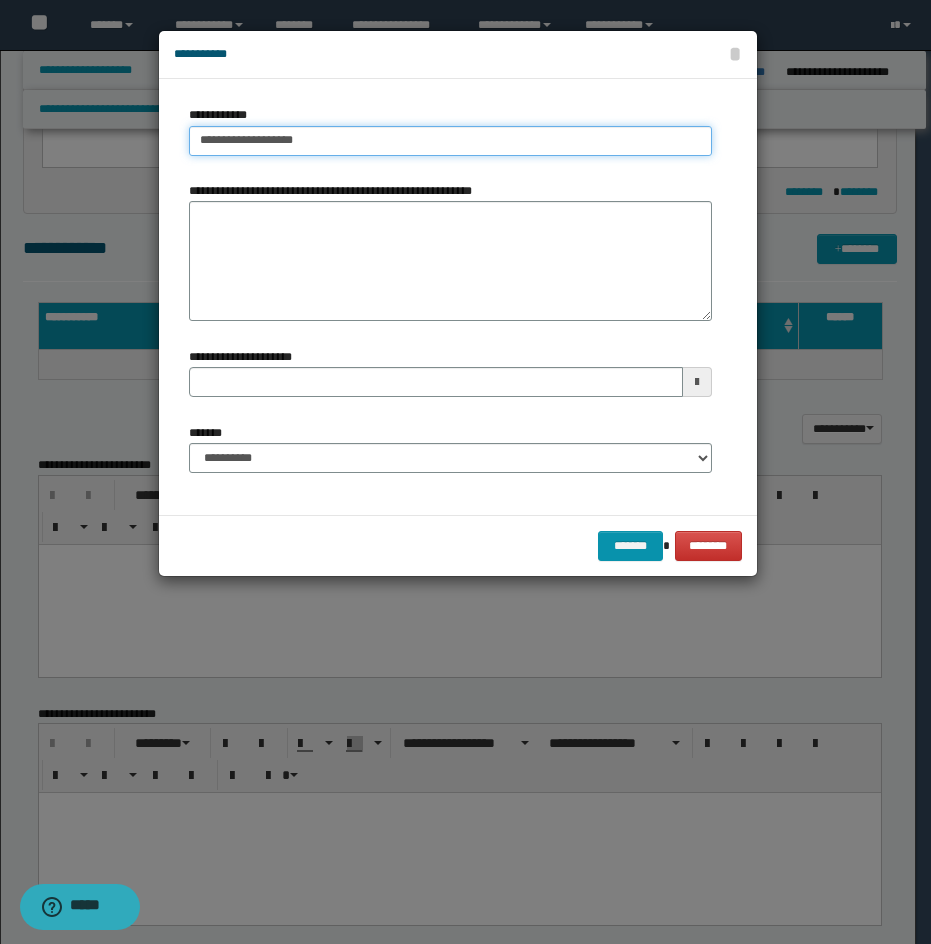 type on "**********" 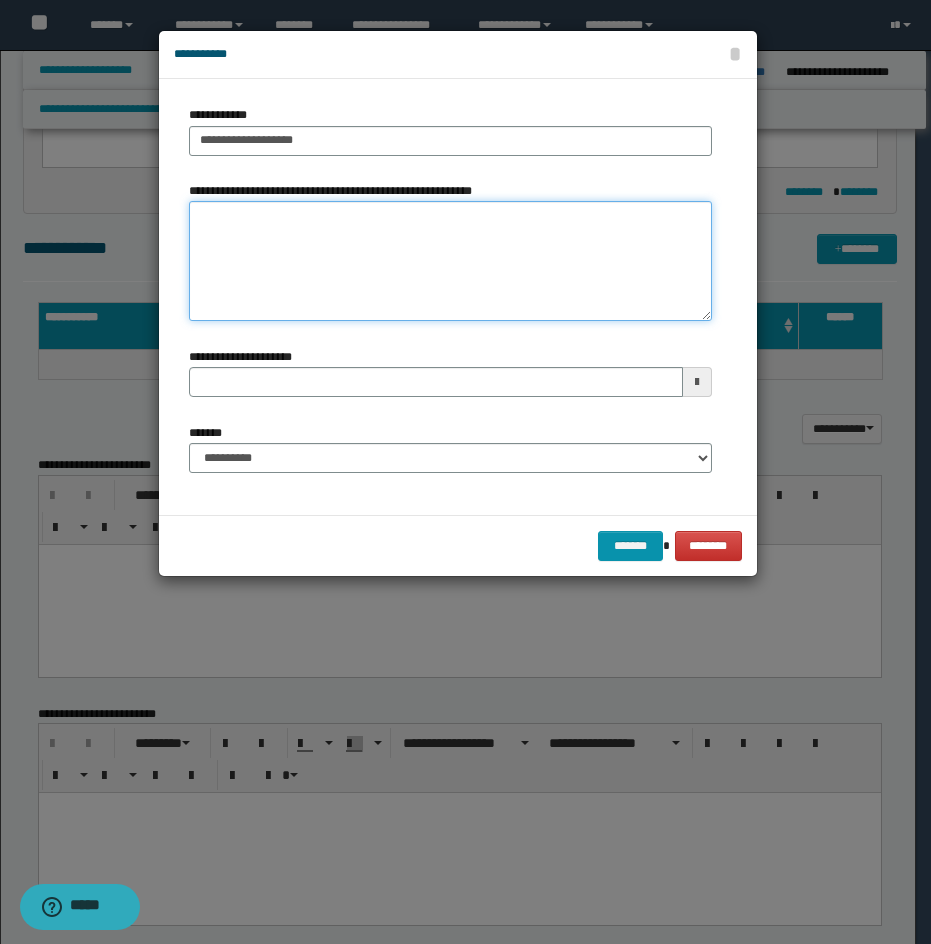 click on "**********" at bounding box center (450, 261) 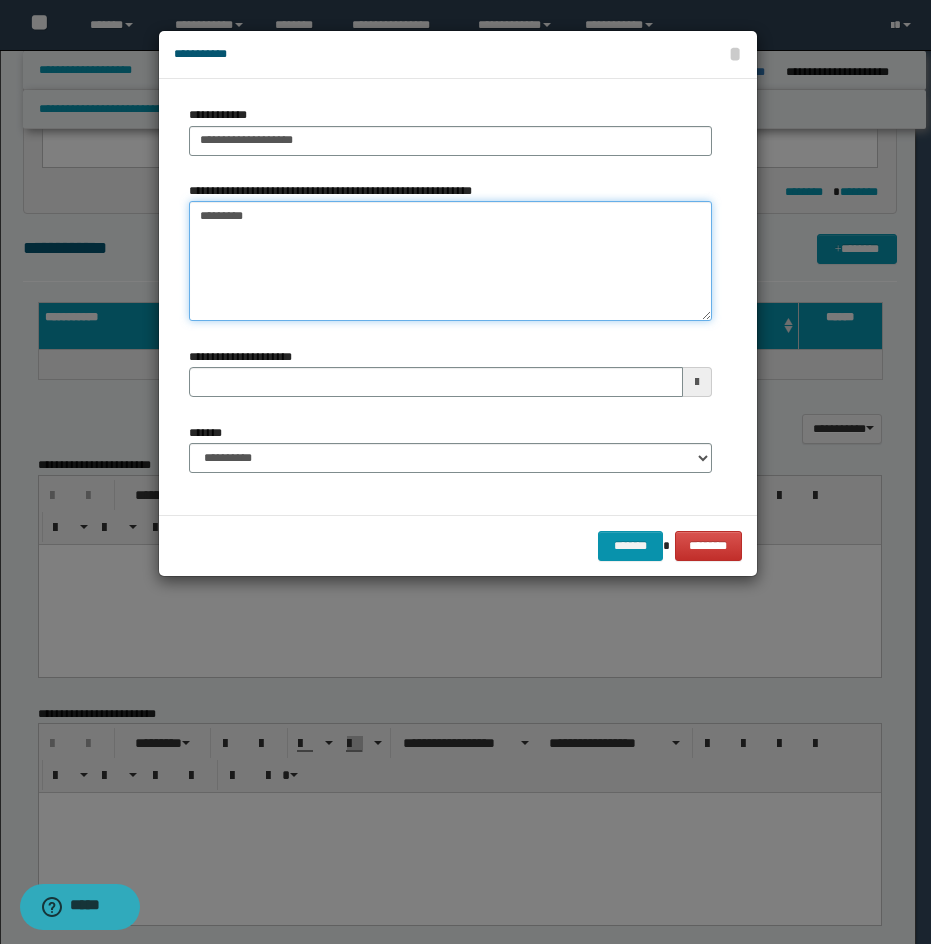 type on "*********" 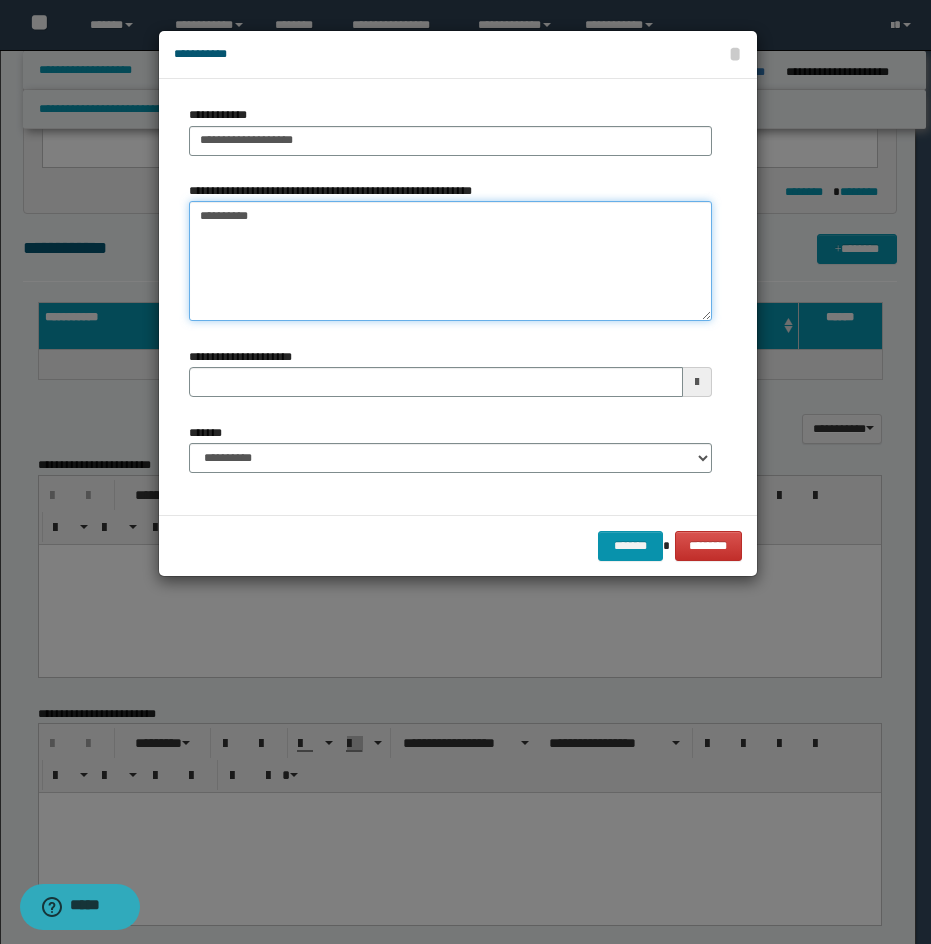 type 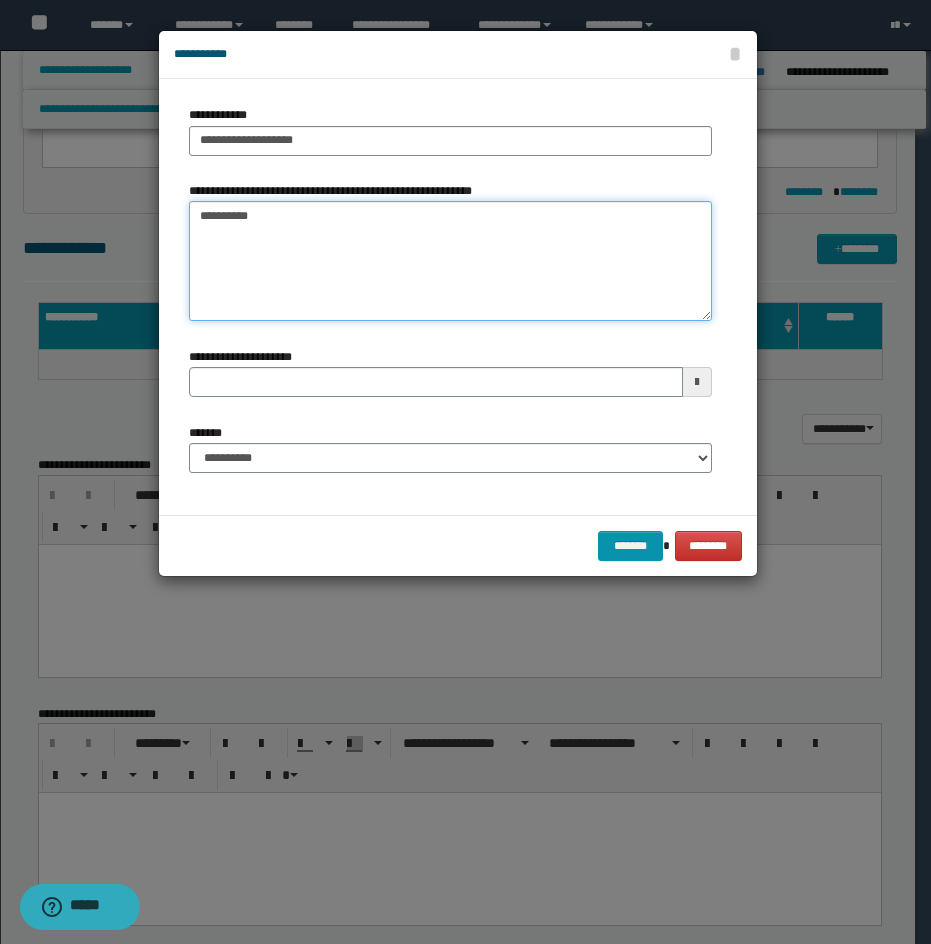 type on "*********" 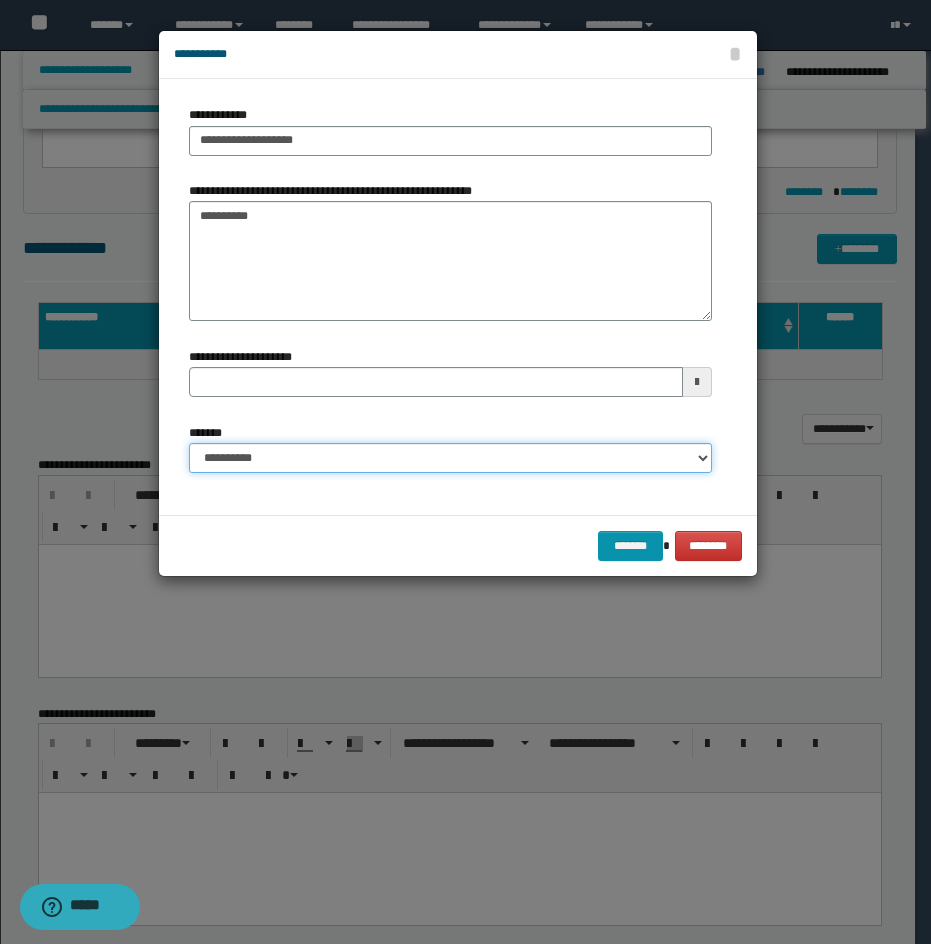 click on "**********" at bounding box center [450, 458] 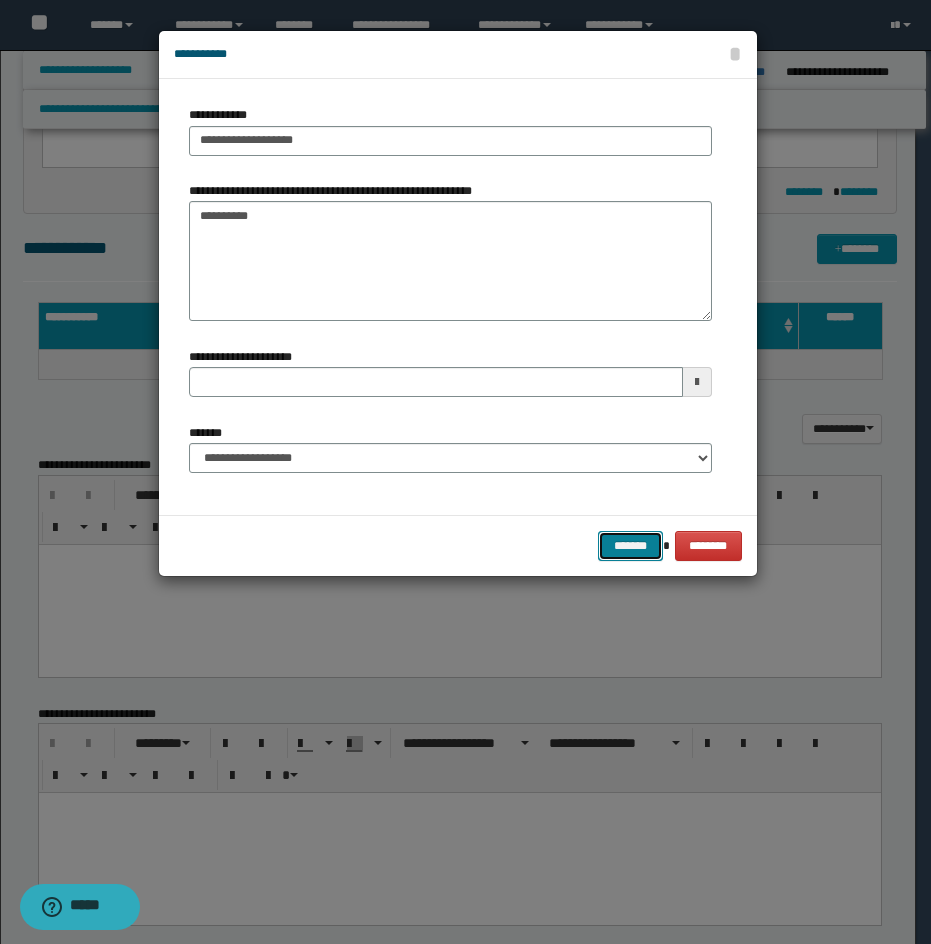 click on "*******" at bounding box center [630, 546] 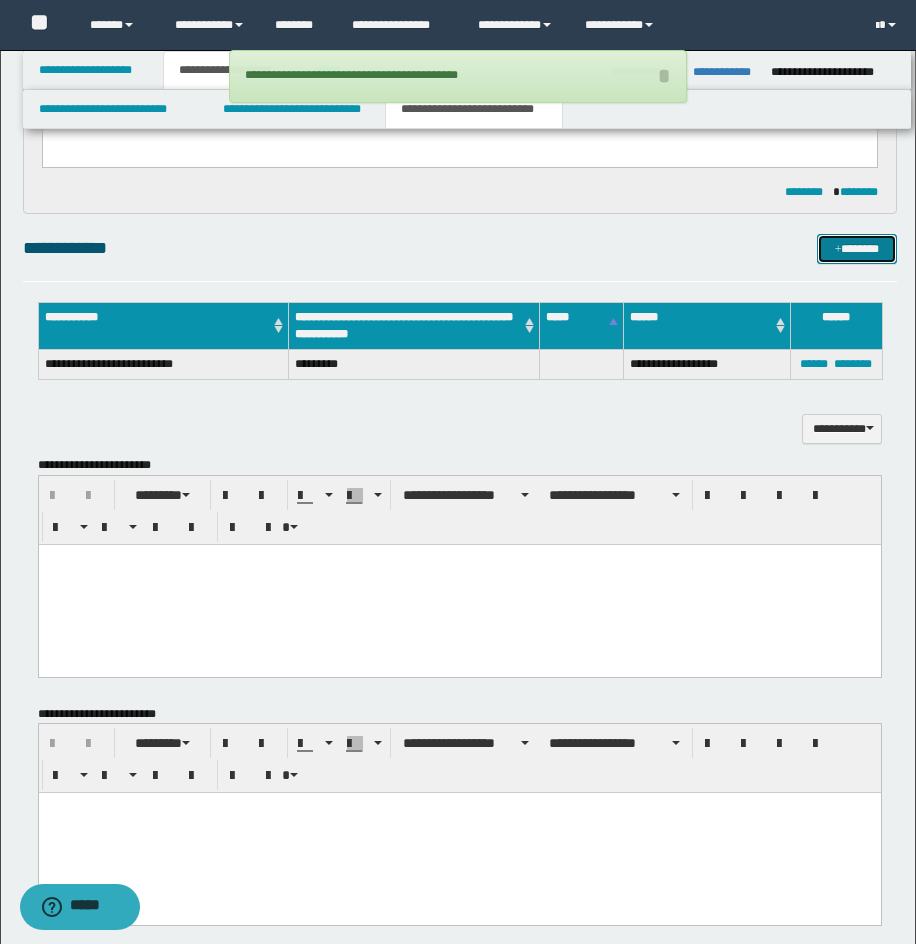 scroll, scrollTop: 998, scrollLeft: 0, axis: vertical 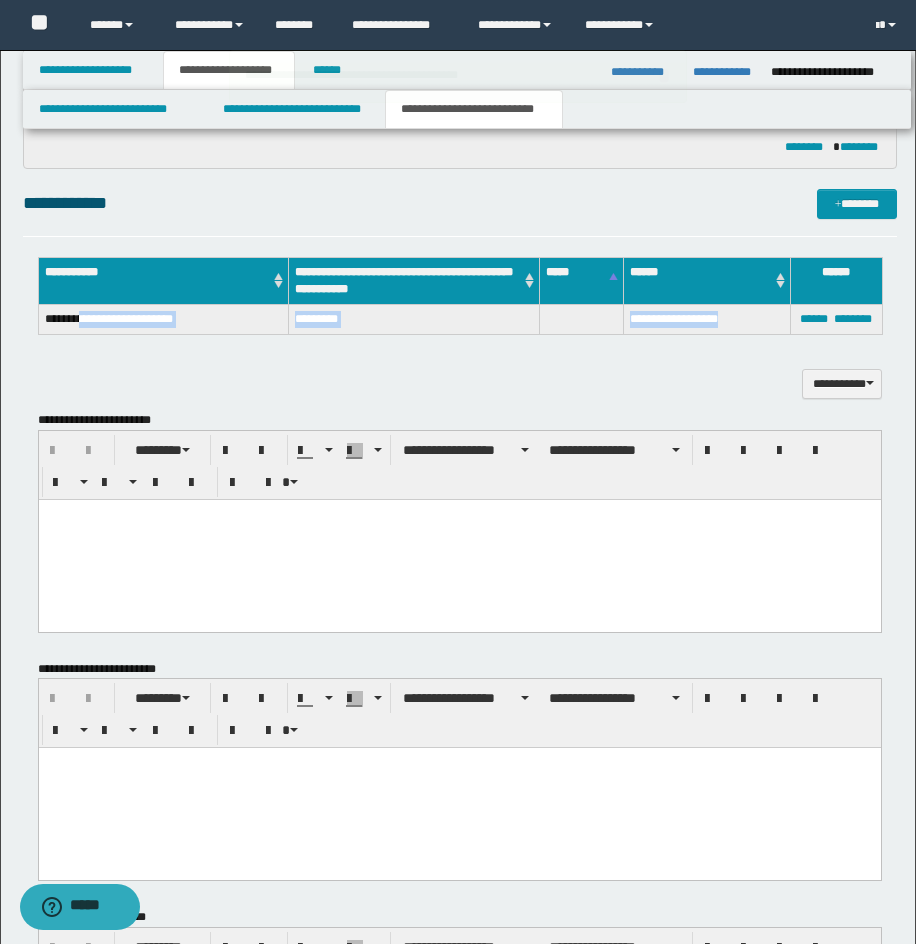drag, startPoint x: 87, startPoint y: 318, endPoint x: 742, endPoint y: 317, distance: 655.0008 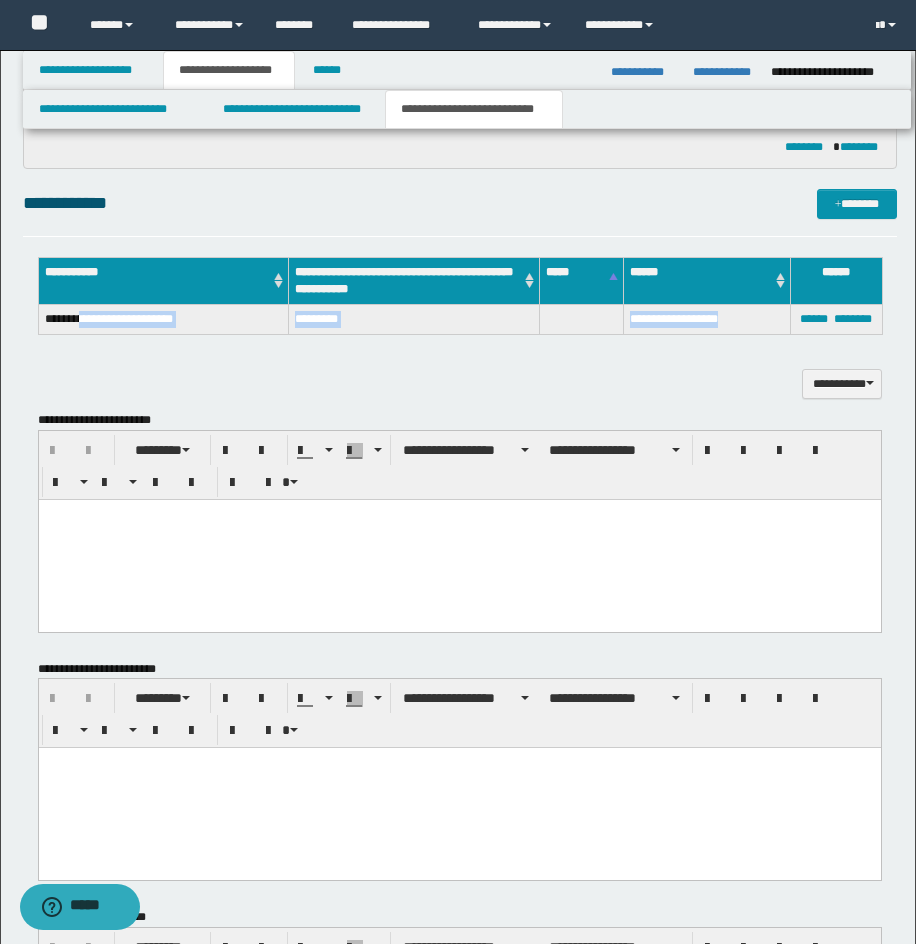 copy on "**********" 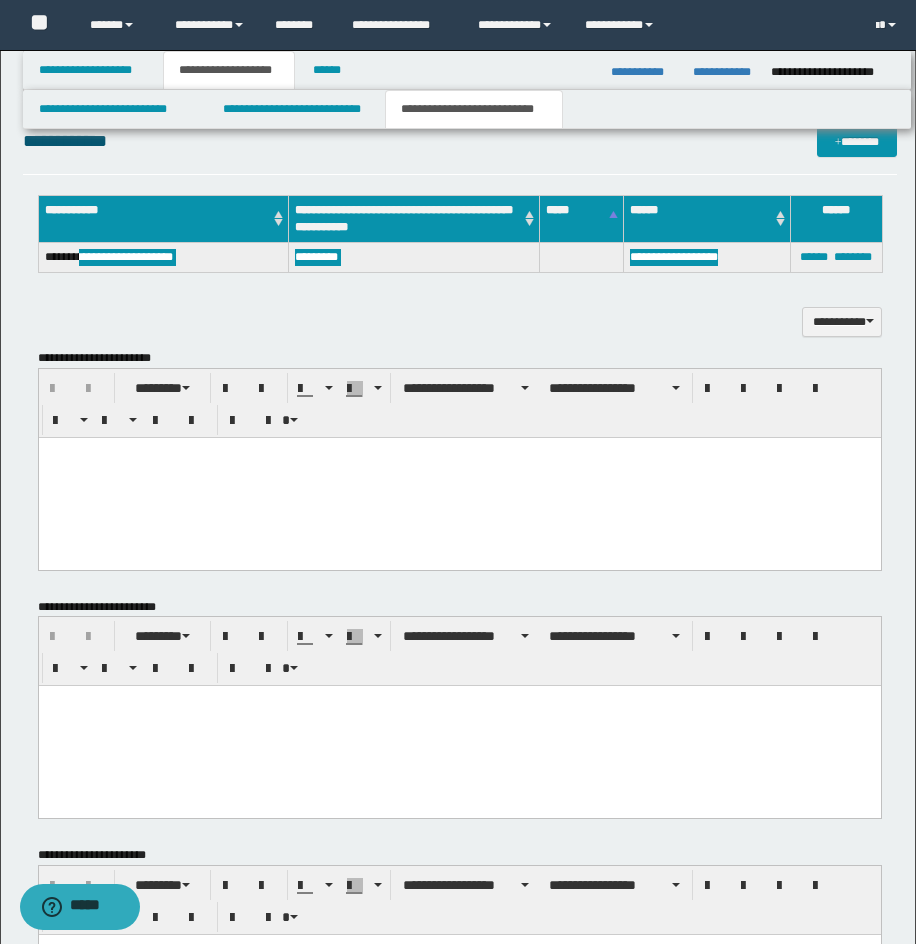drag, startPoint x: 423, startPoint y: 474, endPoint x: 253, endPoint y: 480, distance: 170.10585 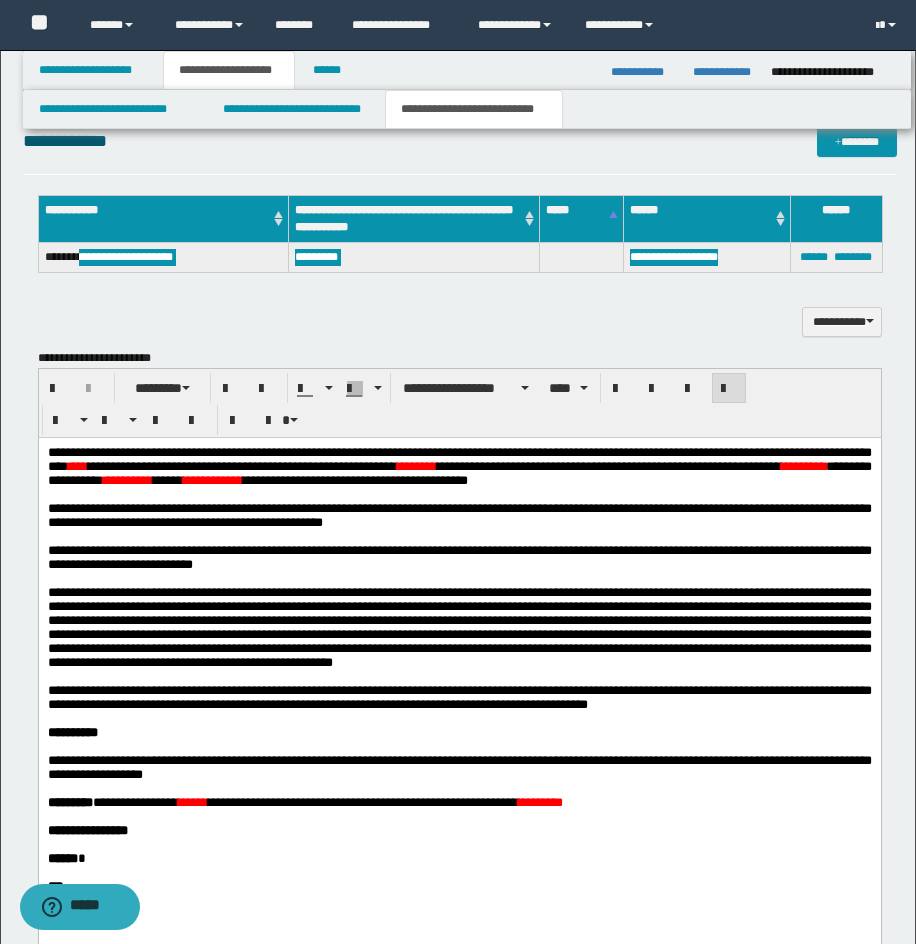 click on "**********" at bounding box center [459, 458] 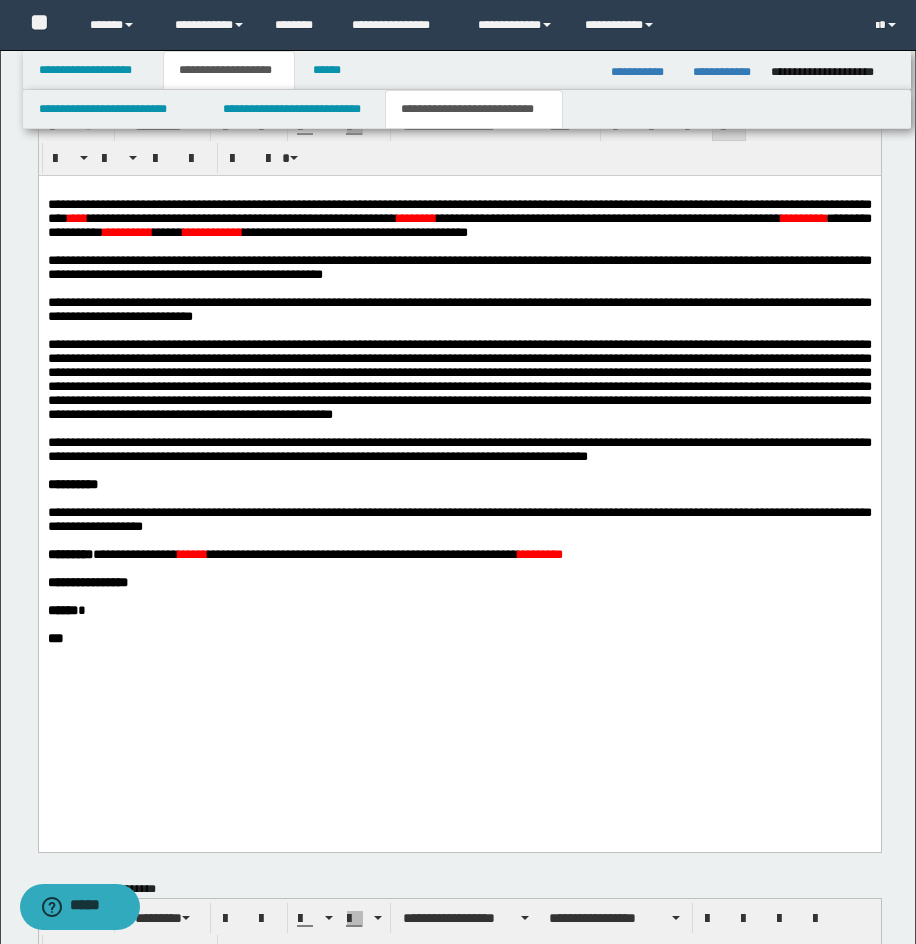 scroll, scrollTop: 1852, scrollLeft: 0, axis: vertical 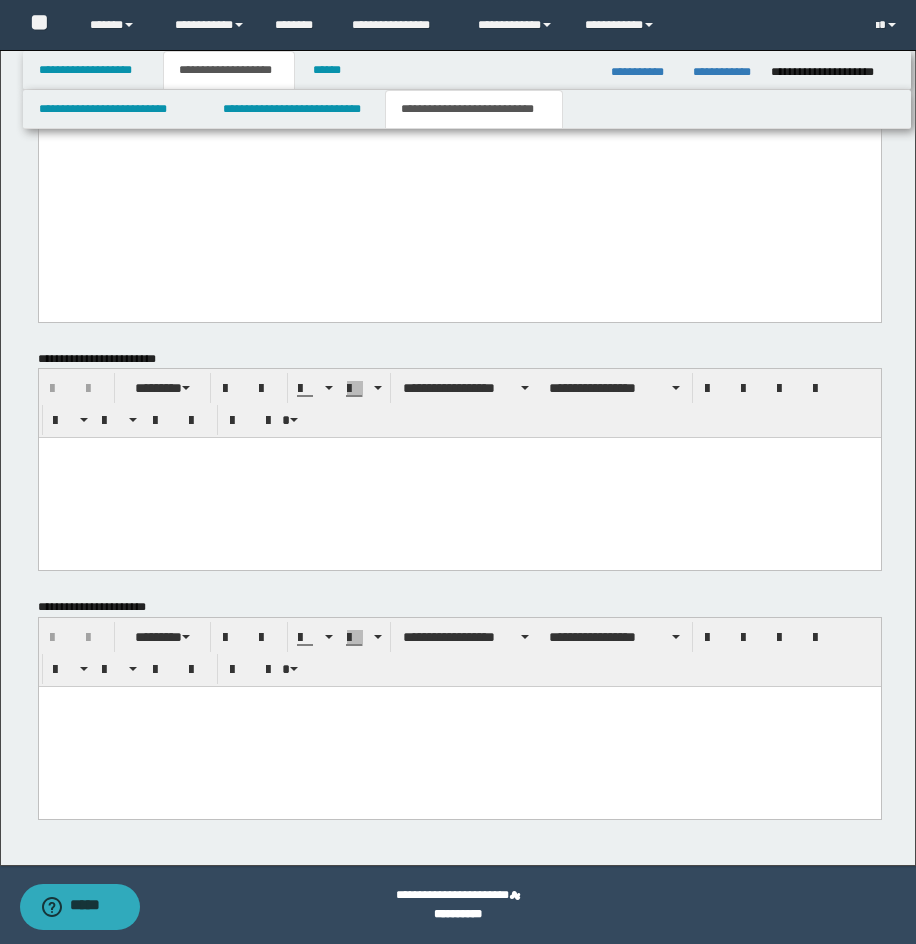 drag, startPoint x: 923, startPoint y: 373, endPoint x: 834, endPoint y: 29, distance: 355.3266 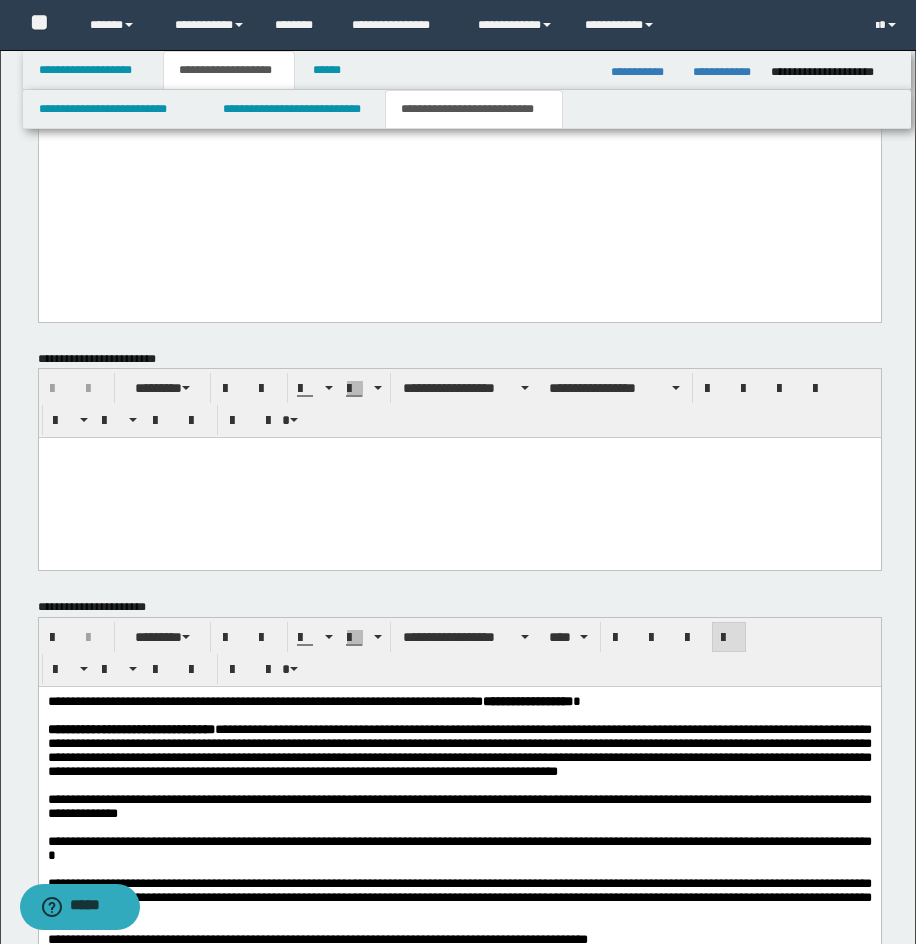 click on "**********" at bounding box center [459, 930] 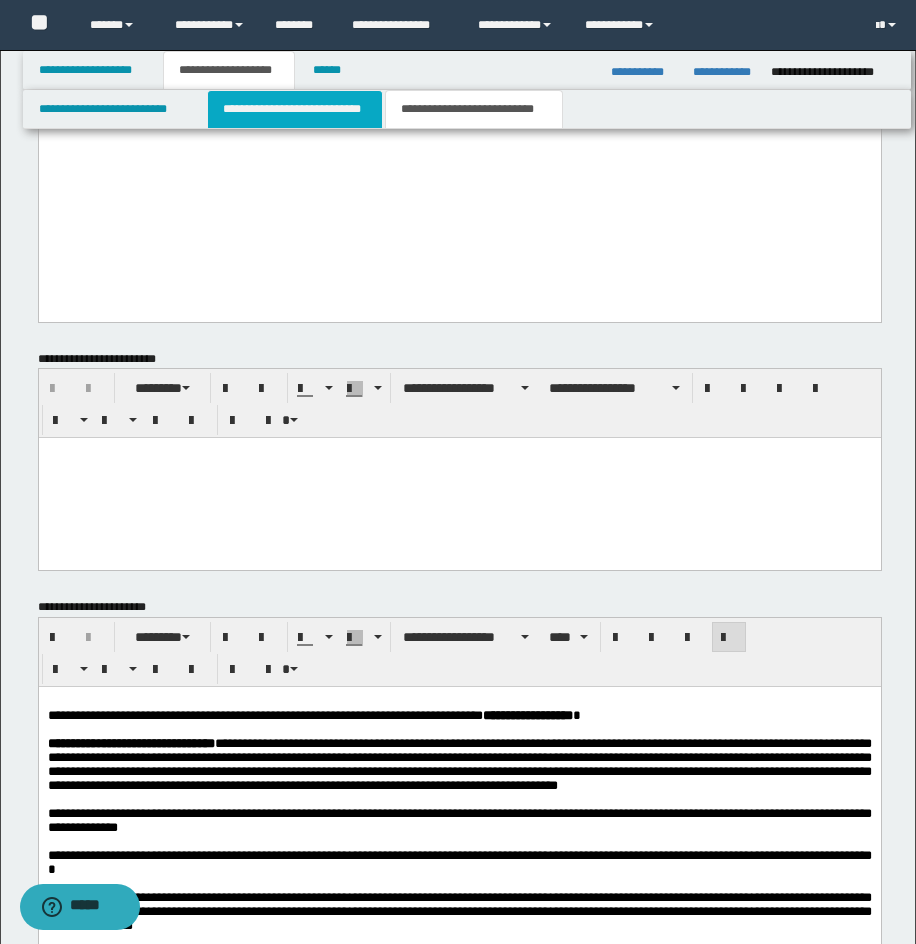 click on "**********" at bounding box center (295, 109) 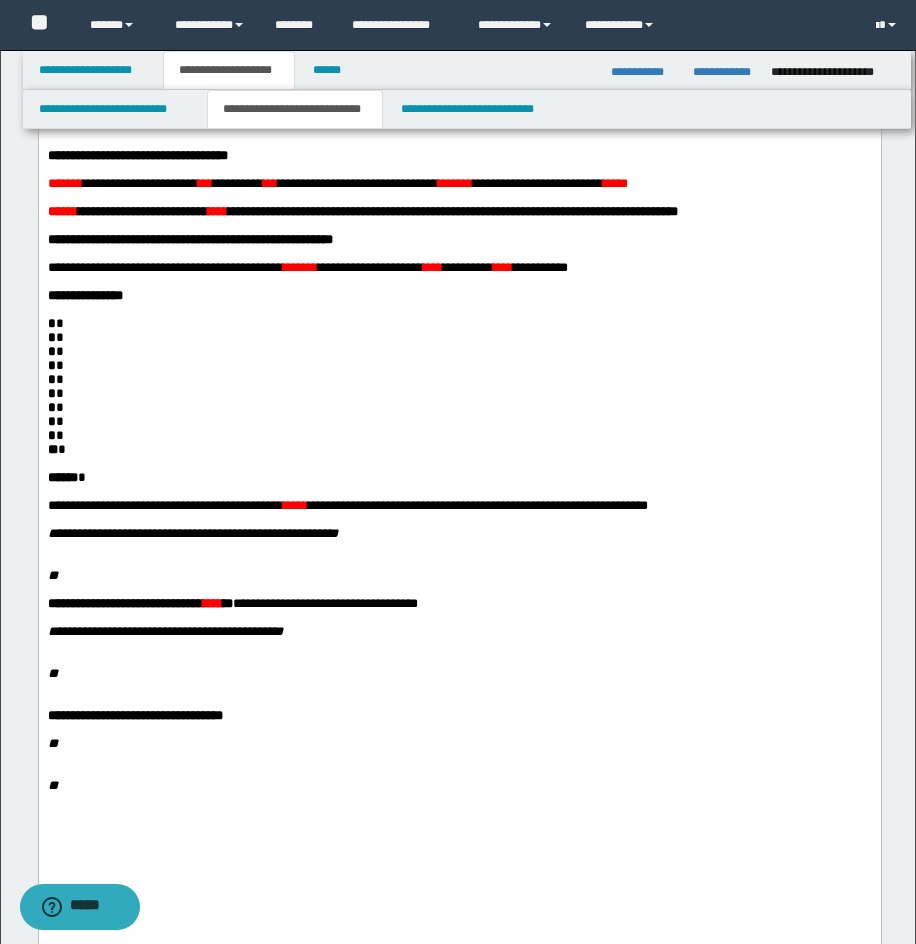 scroll, scrollTop: 112, scrollLeft: 0, axis: vertical 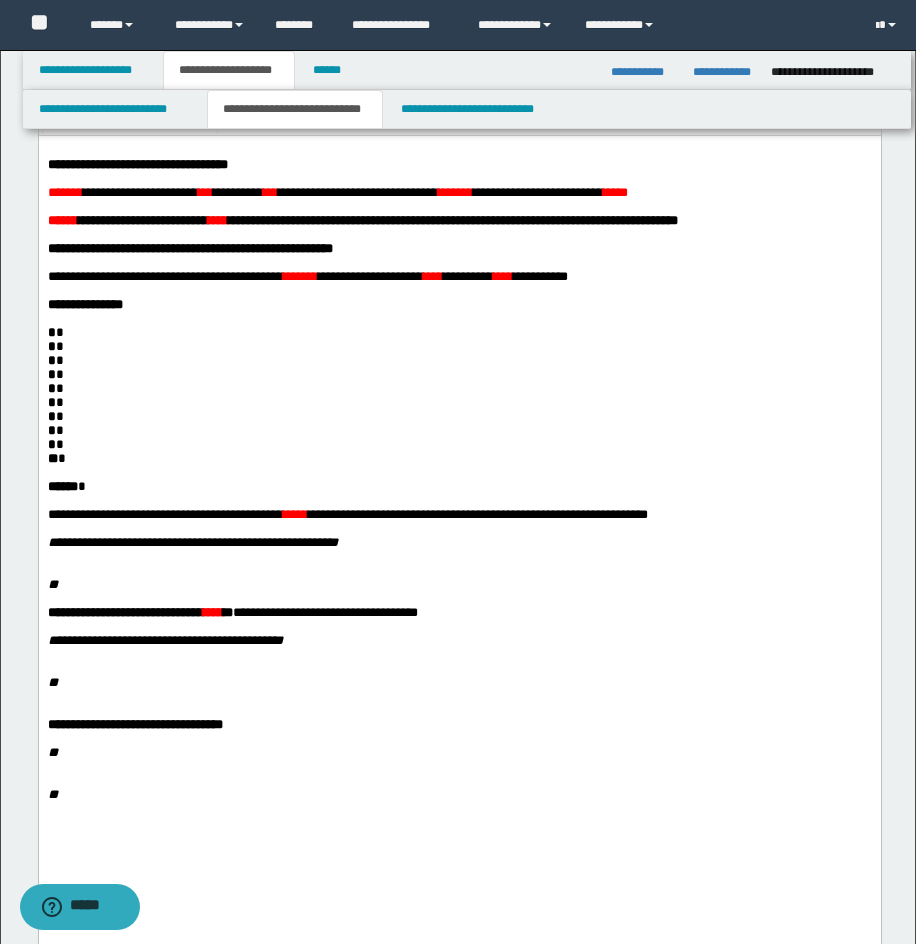 drag, startPoint x: 48, startPoint y: 371, endPoint x: 51, endPoint y: 384, distance: 13.341664 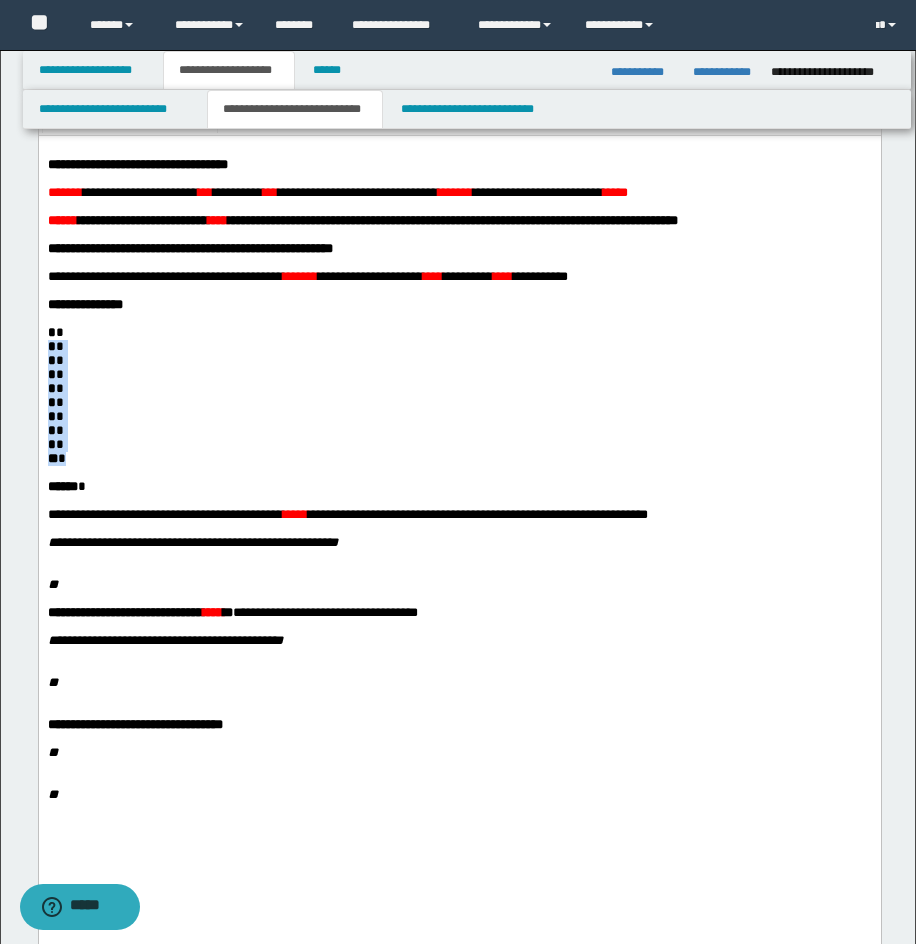 drag, startPoint x: 47, startPoint y: 377, endPoint x: 74, endPoint y: 495, distance: 121.049576 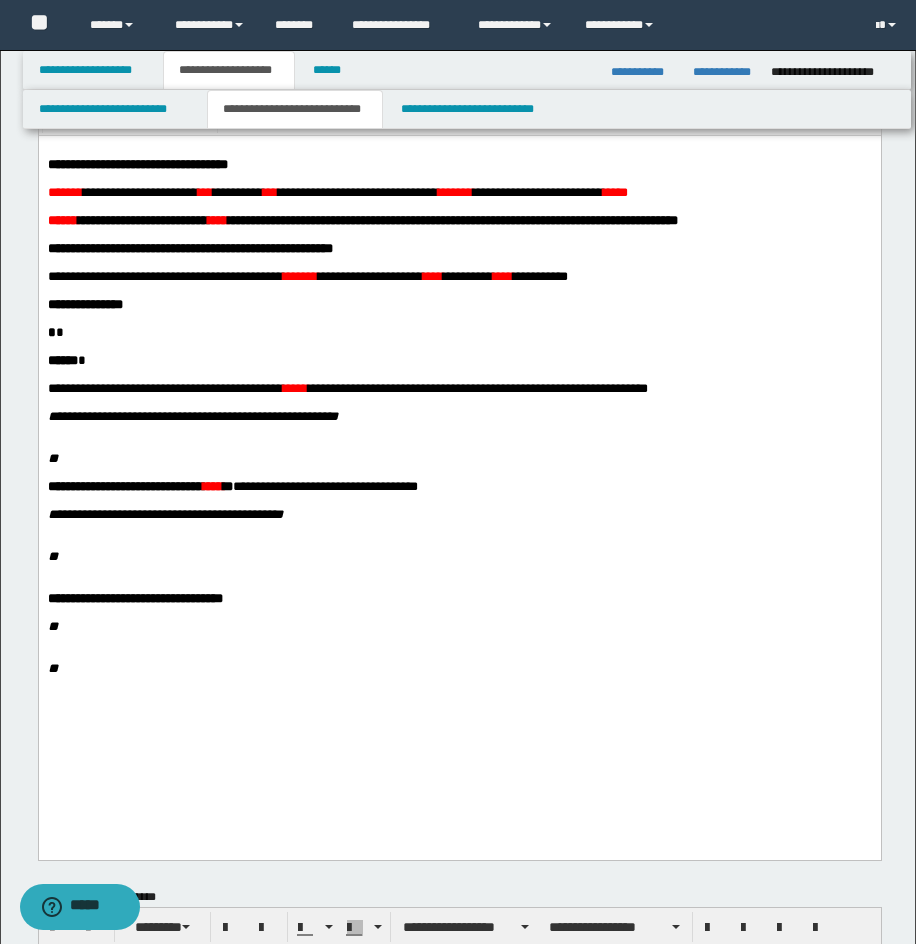 click on "* *" at bounding box center [459, 332] 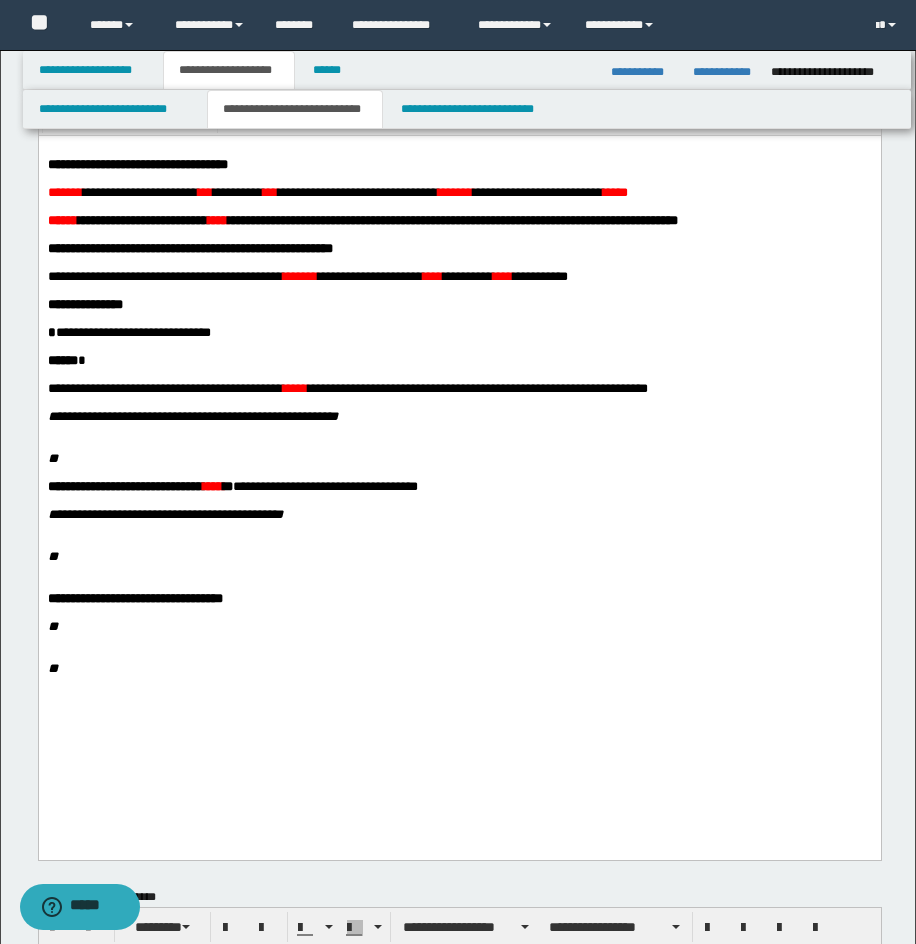 click on "****** *" at bounding box center (459, 360) 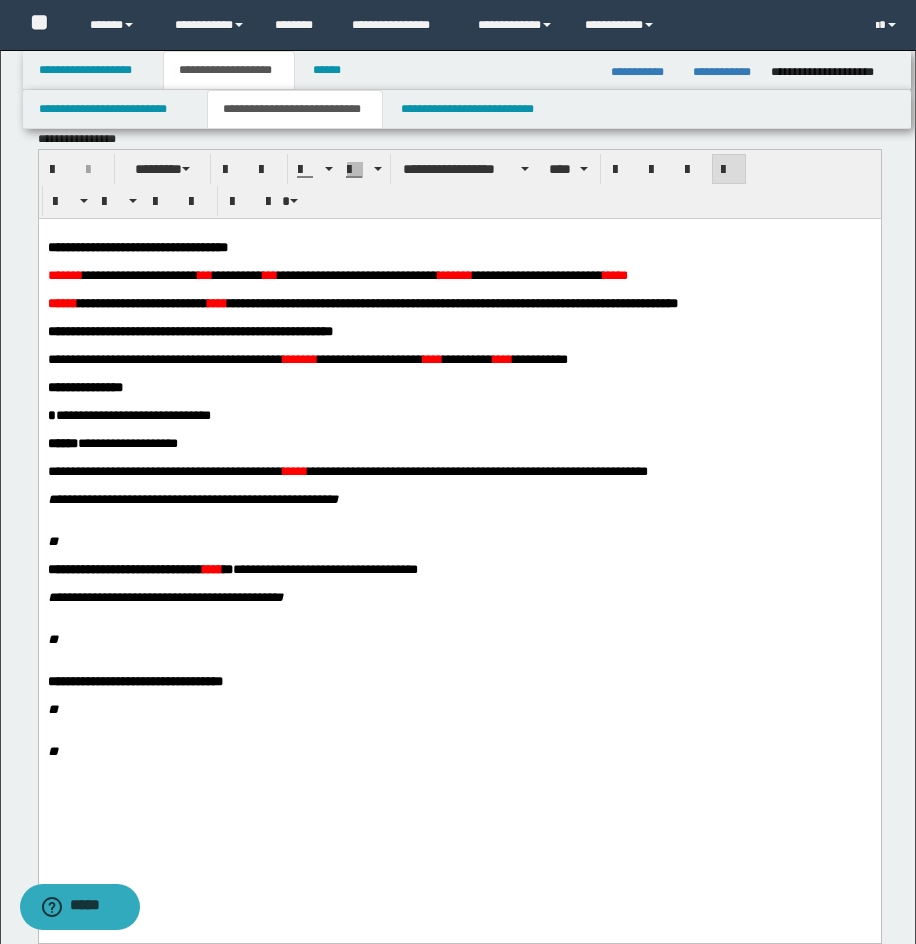 scroll, scrollTop: 0, scrollLeft: 0, axis: both 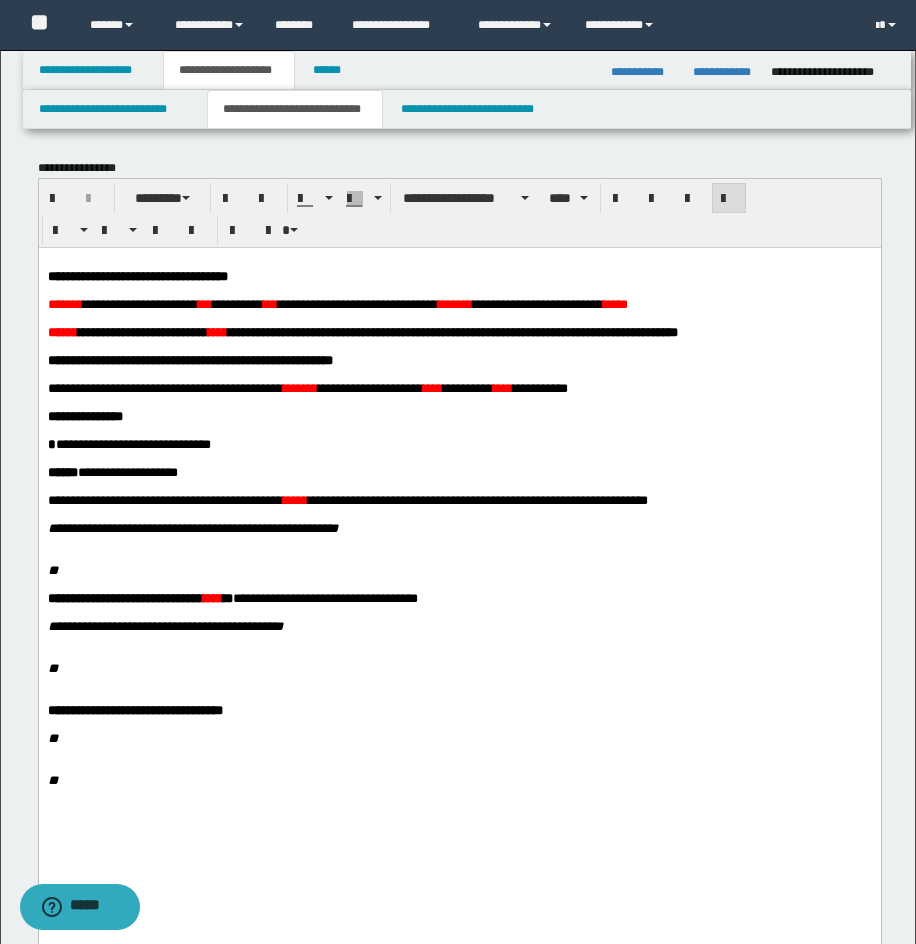 click on "*****" at bounding box center (614, 303) 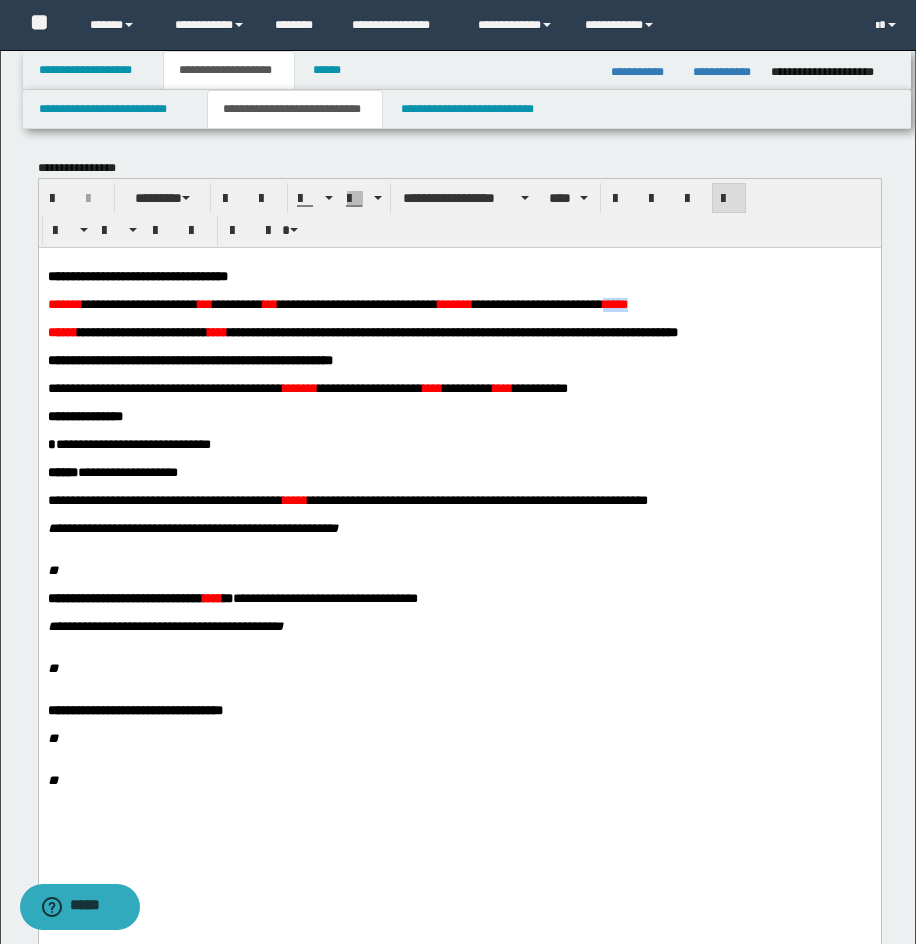 click on "*****" at bounding box center [614, 303] 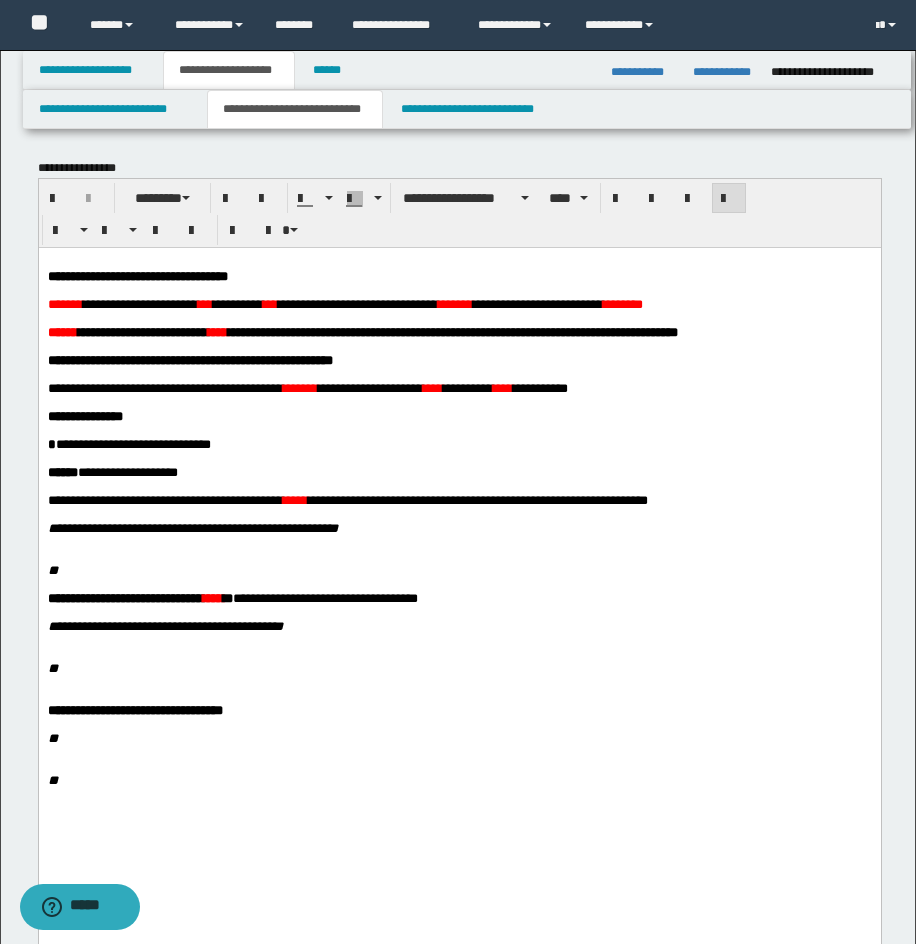click on "******" at bounding box center (454, 303) 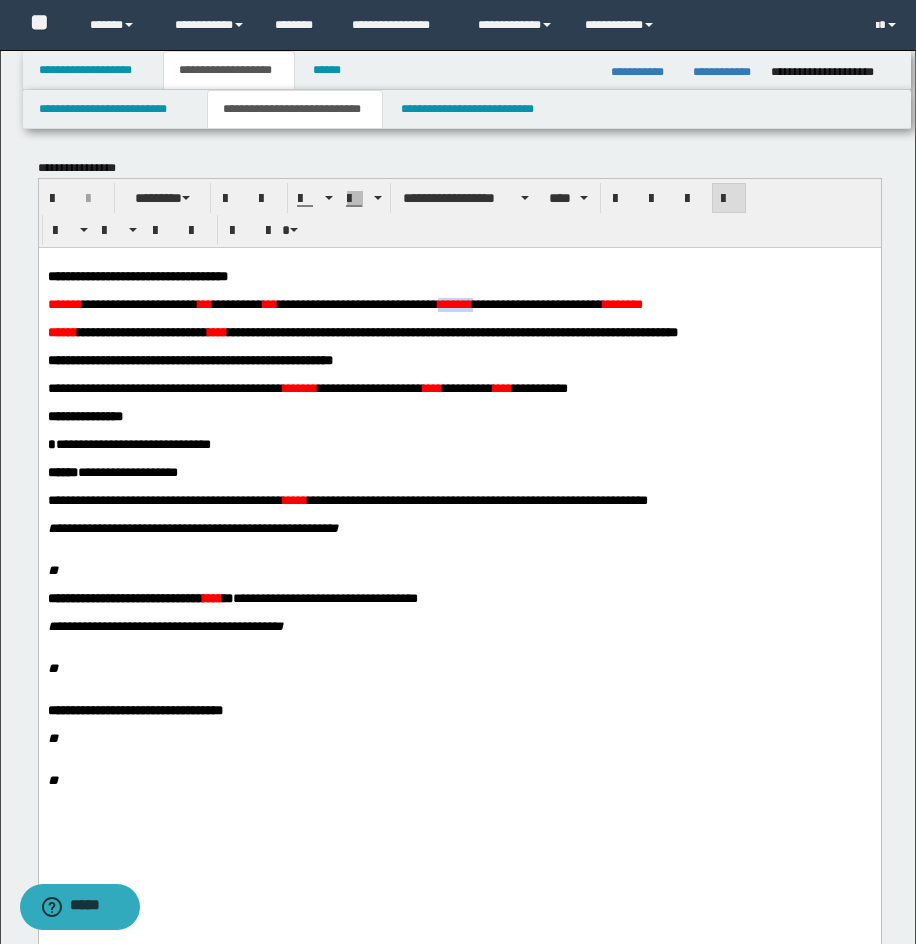 click on "******" at bounding box center [454, 303] 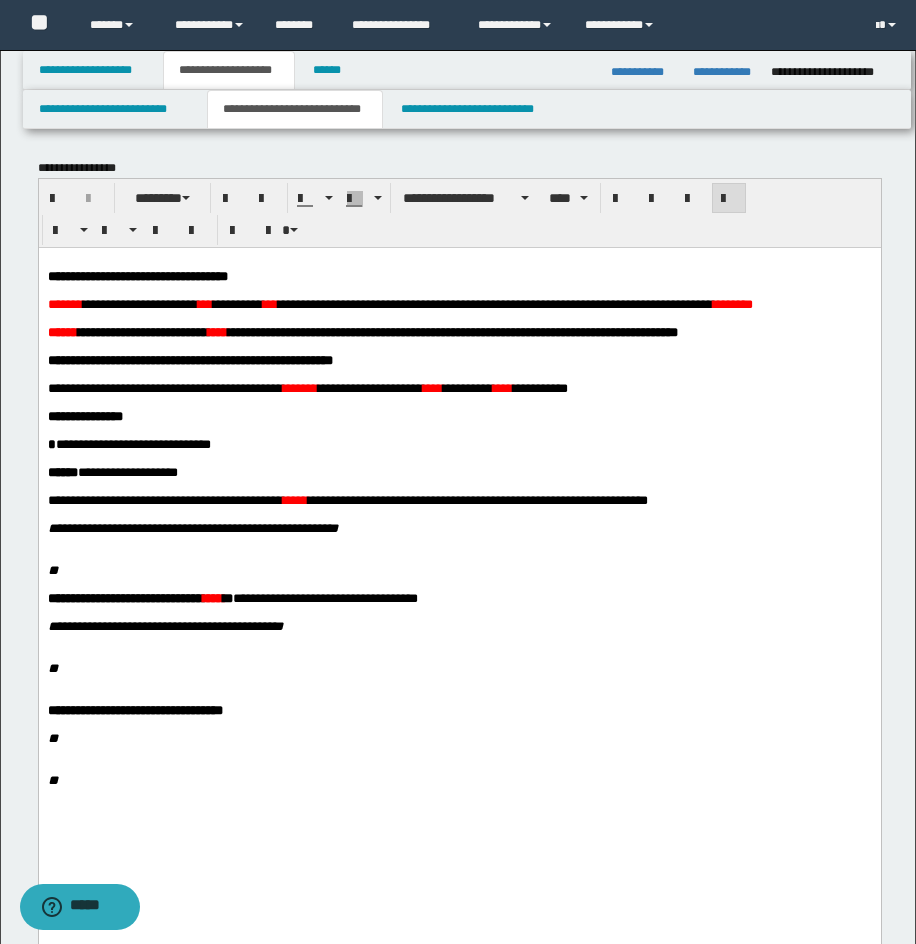 click on "**********" at bounding box center (429, 303) 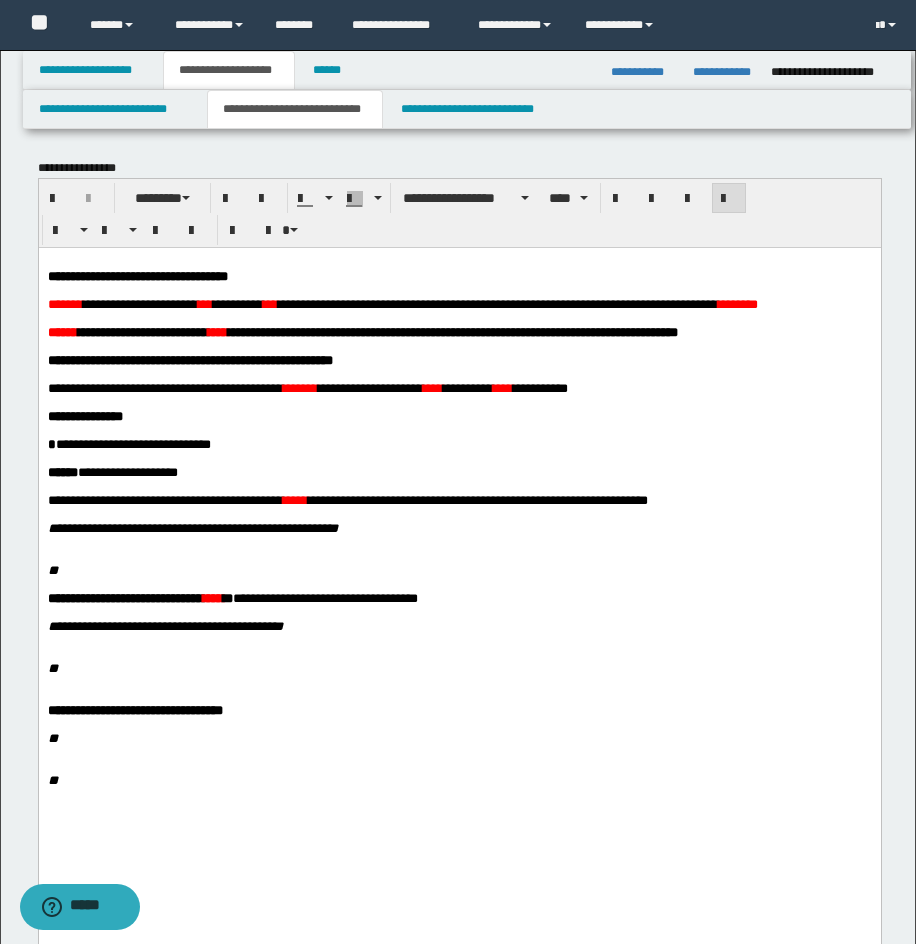 click on "*******" at bounding box center [64, 303] 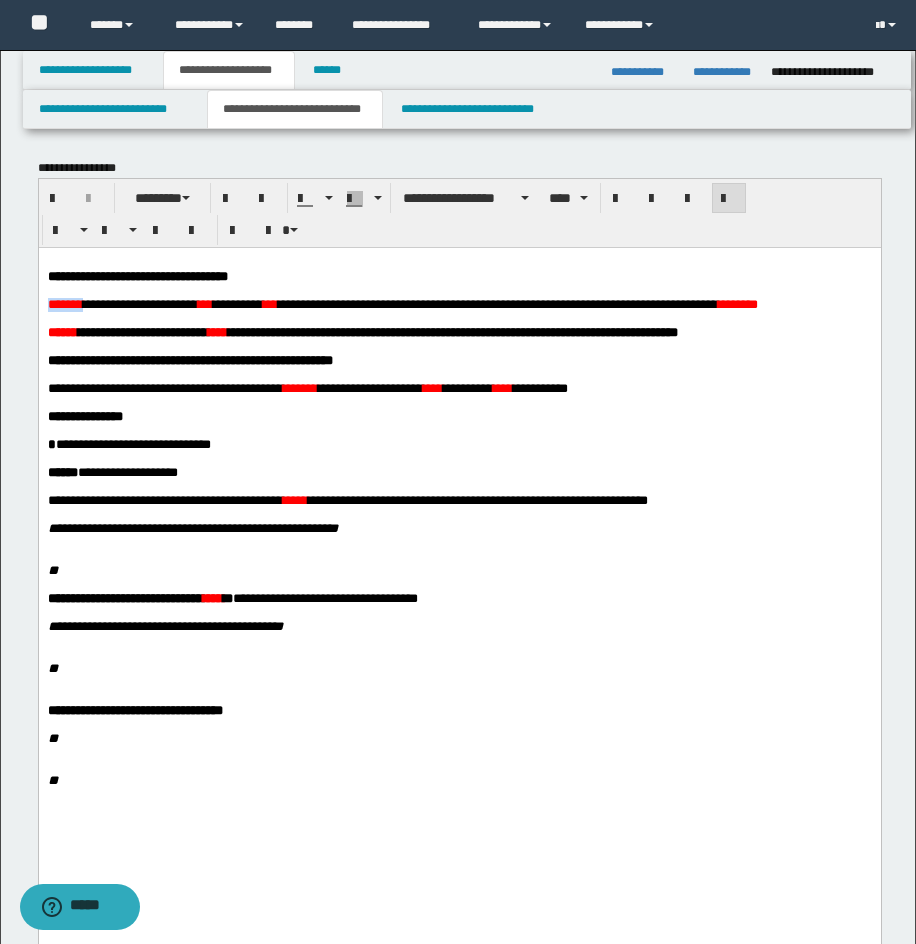 click on "*******" at bounding box center (64, 303) 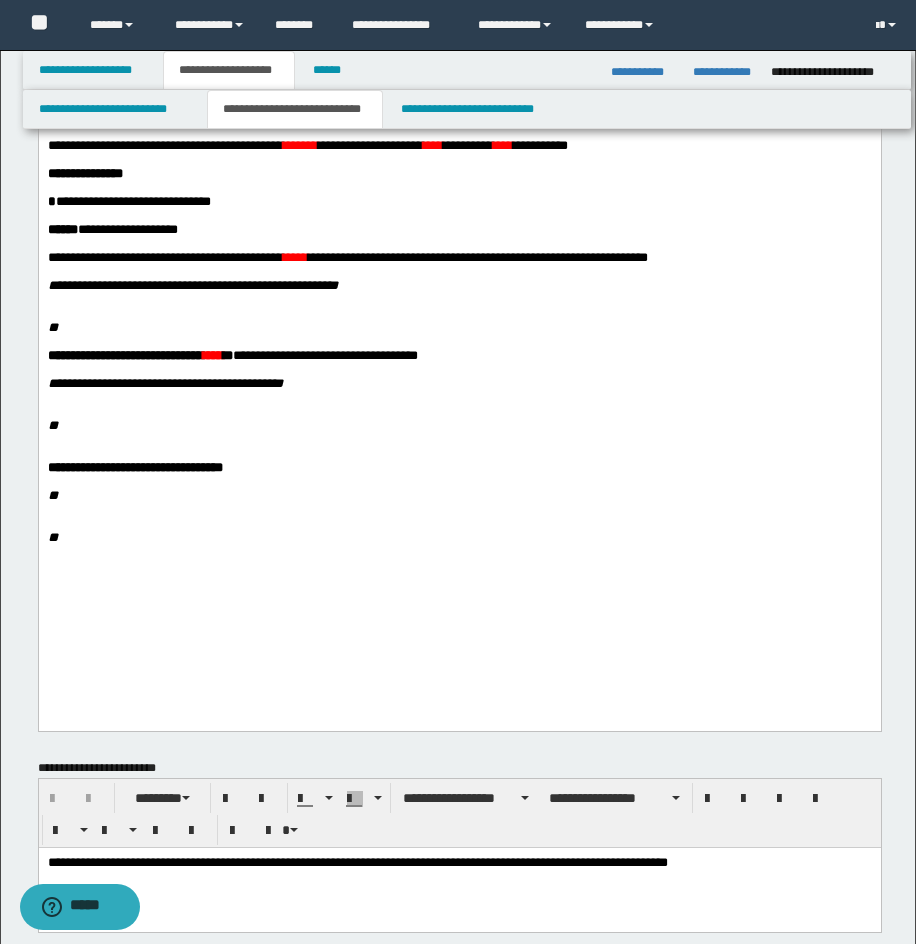scroll, scrollTop: 494, scrollLeft: 0, axis: vertical 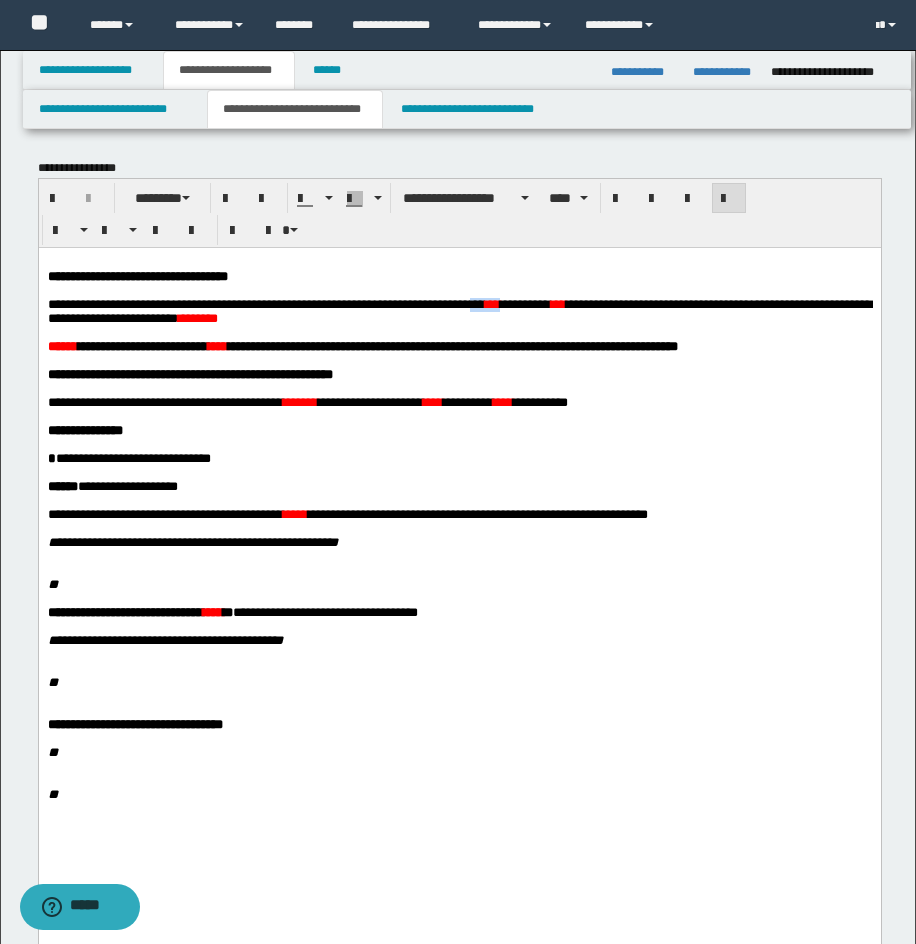 drag, startPoint x: 583, startPoint y: 310, endPoint x: 625, endPoint y: 308, distance: 42.047592 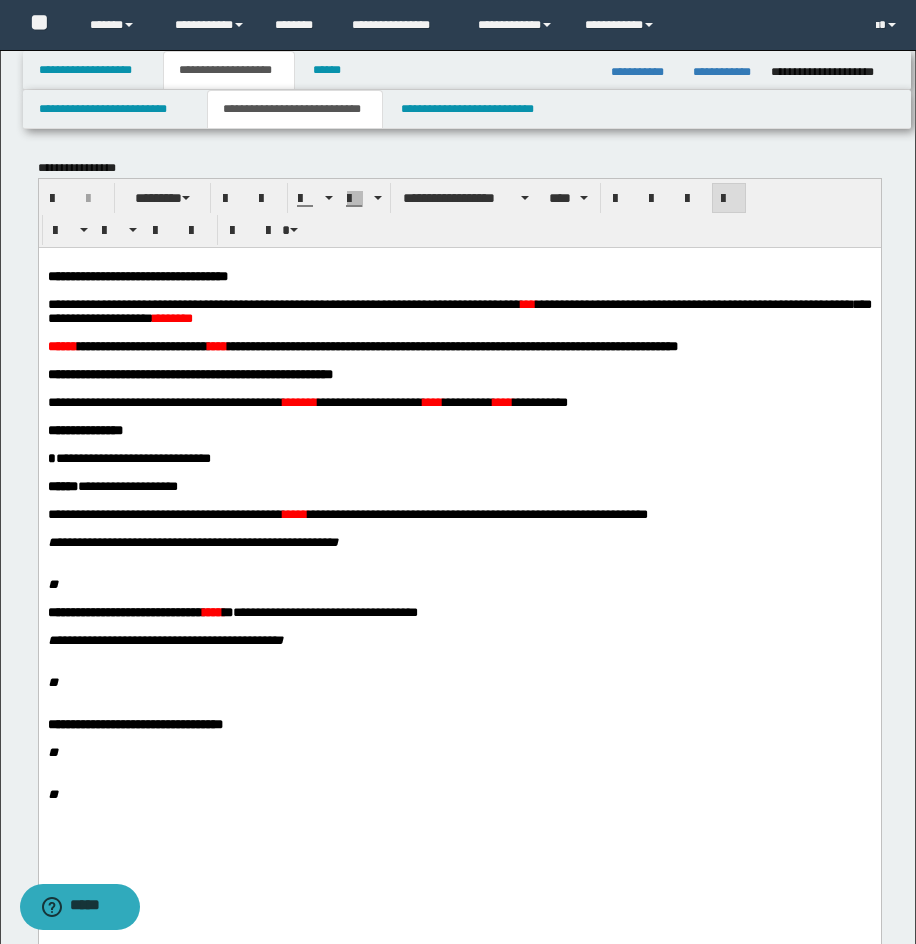 click on "***" at bounding box center [527, 303] 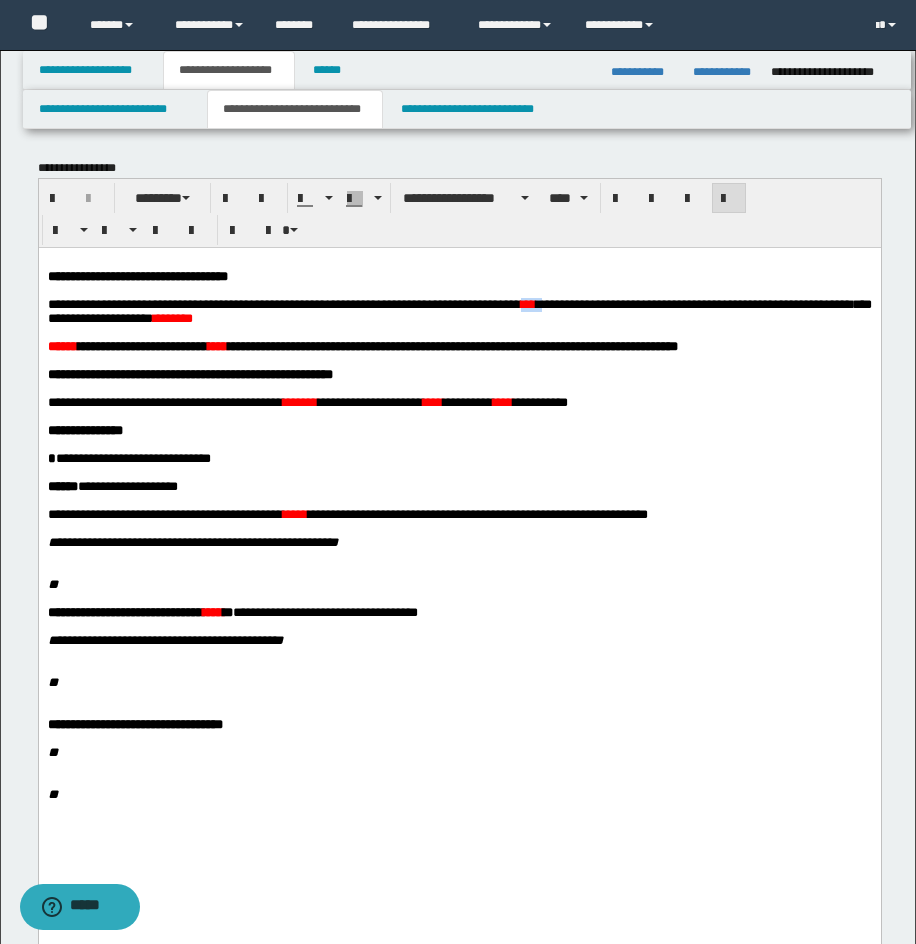 click on "***" at bounding box center (527, 303) 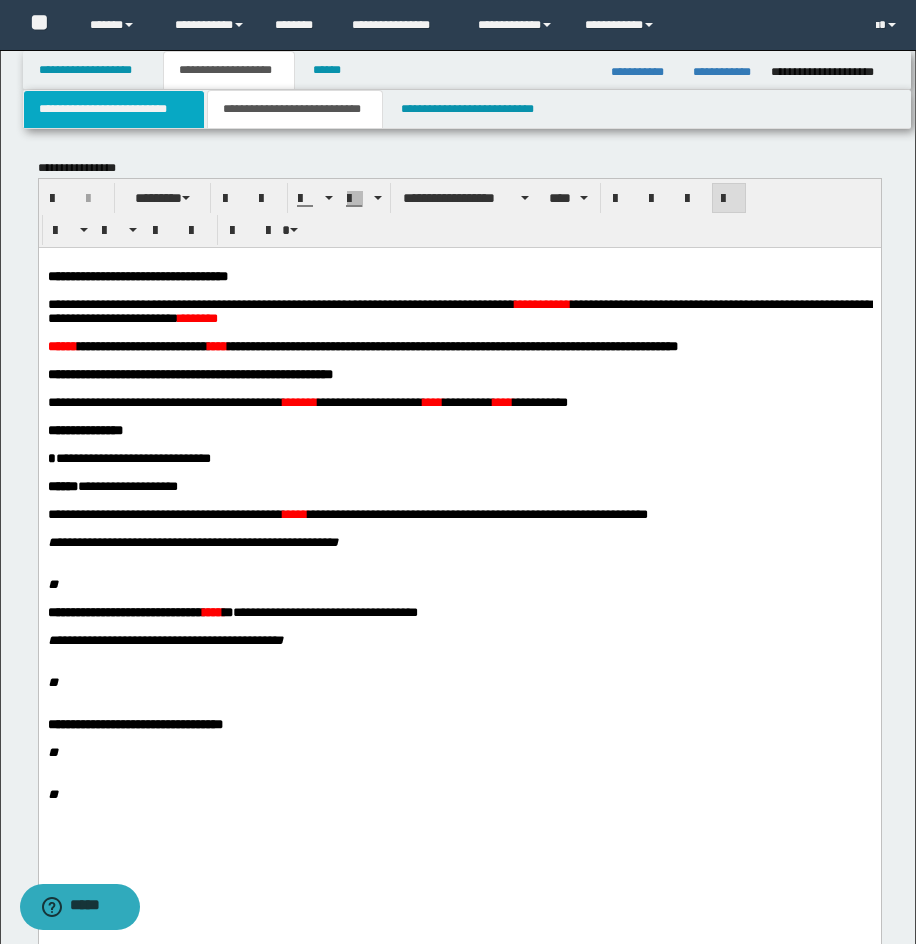 click on "**********" at bounding box center [114, 109] 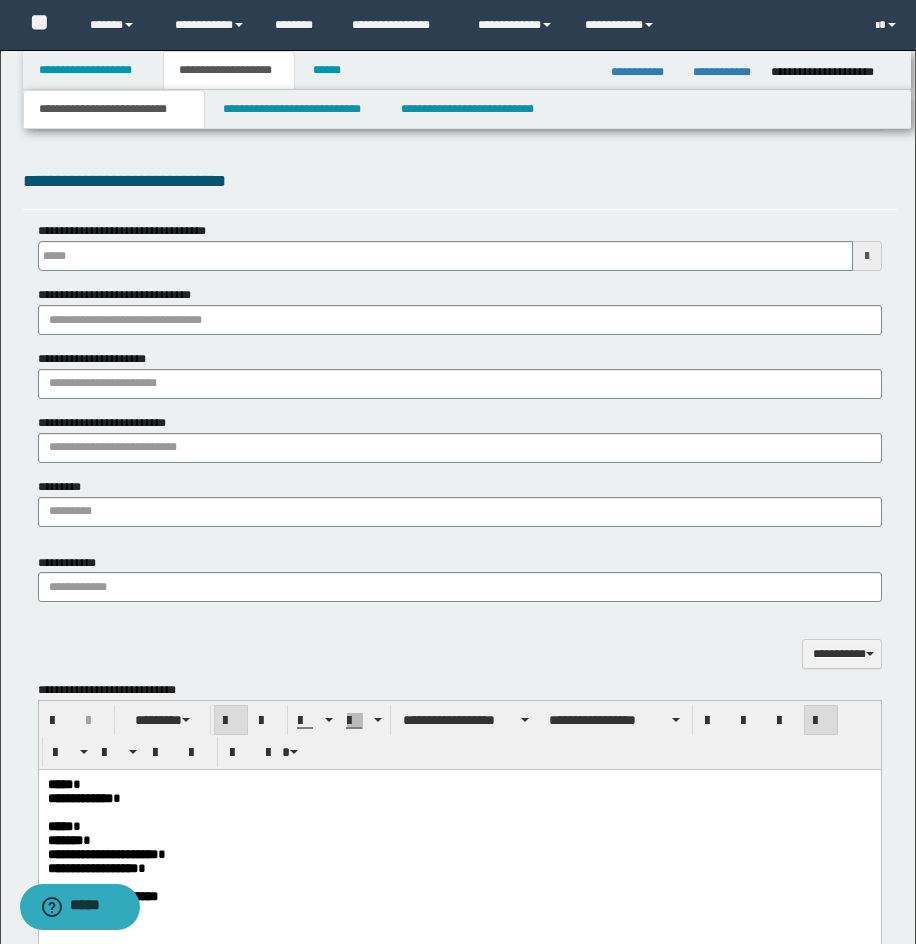 scroll, scrollTop: 925, scrollLeft: 0, axis: vertical 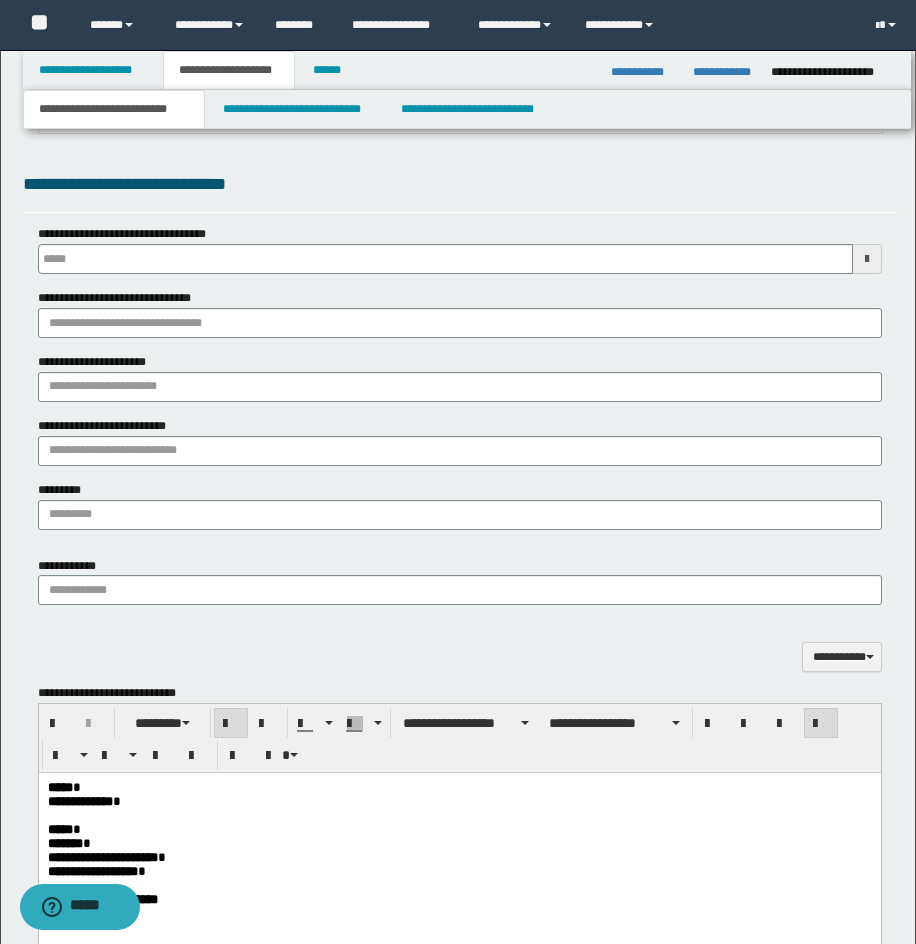 click on "**********" at bounding box center [460, 370] 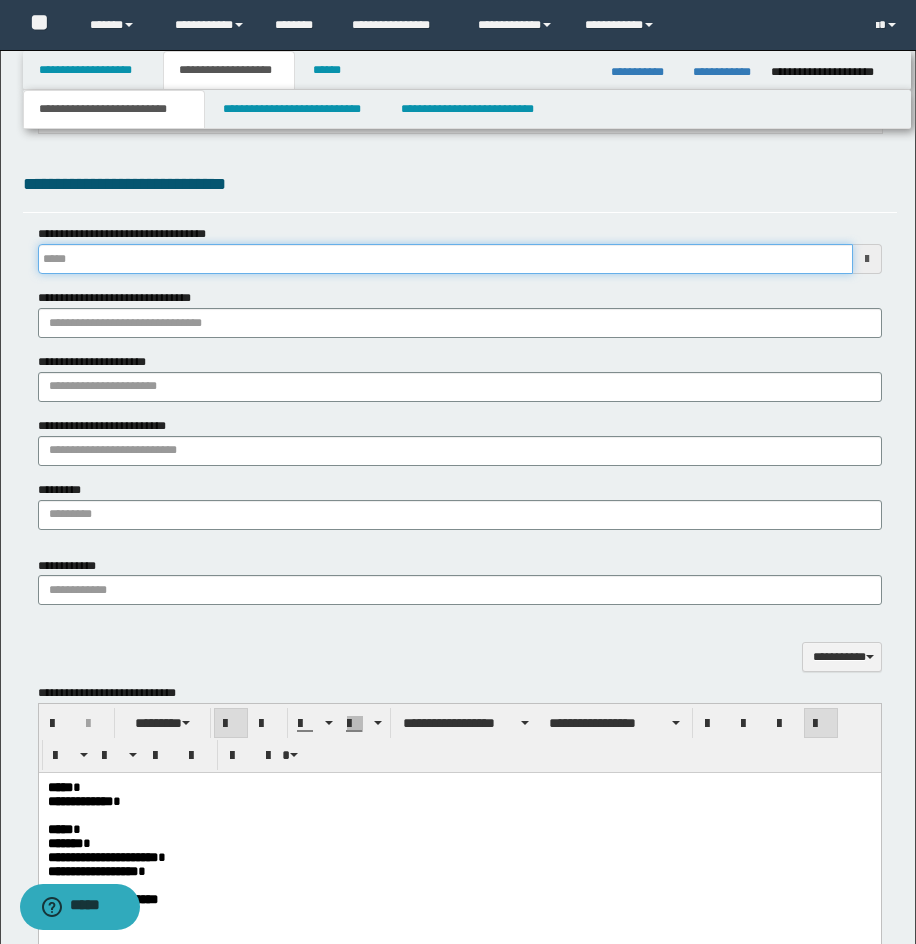 click on "**********" at bounding box center (445, 259) 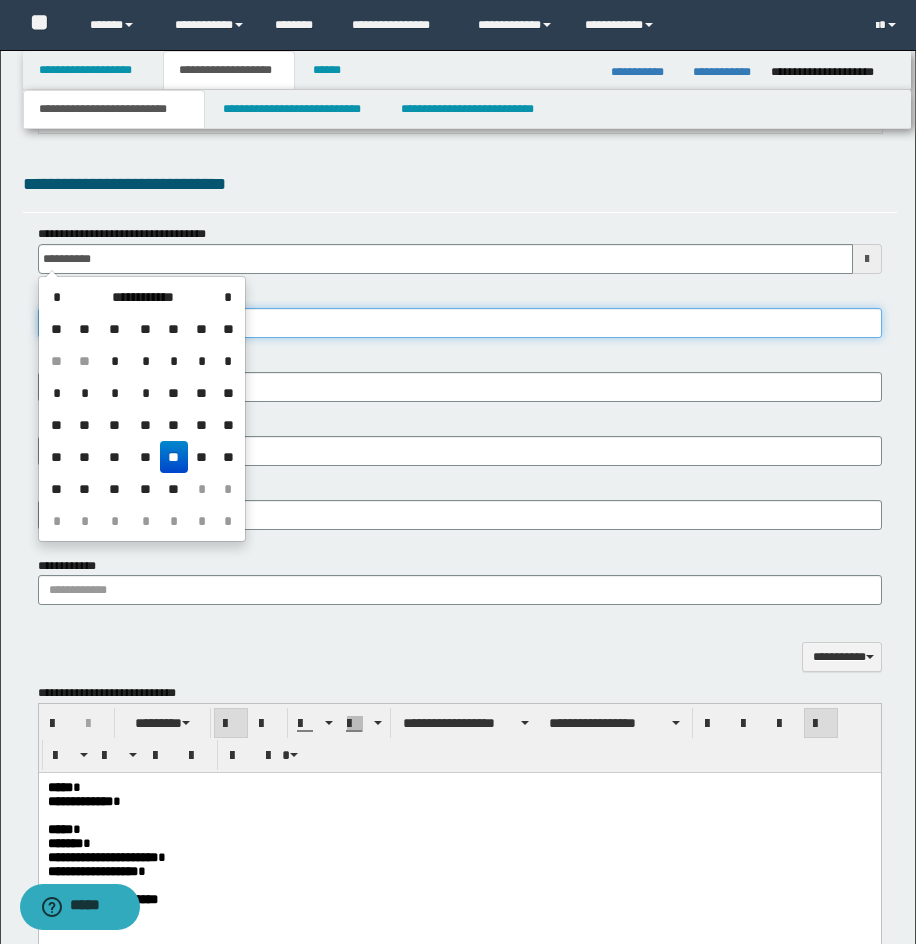 type on "**********" 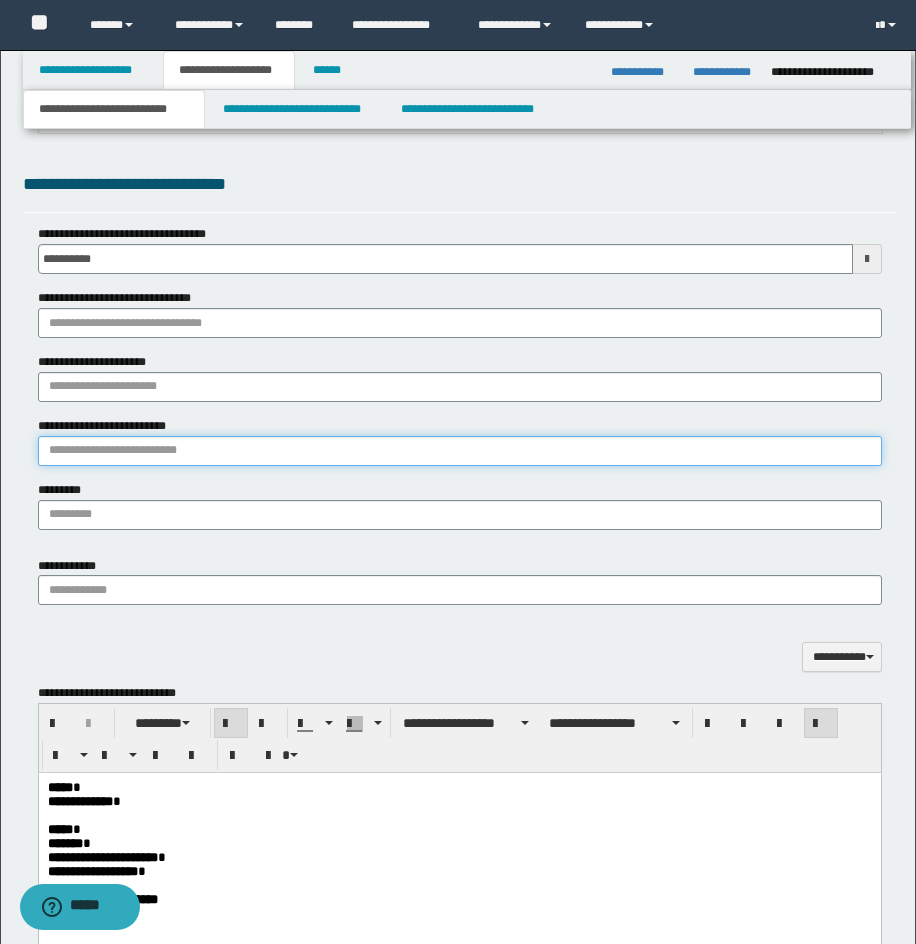 click on "**********" at bounding box center (460, 451) 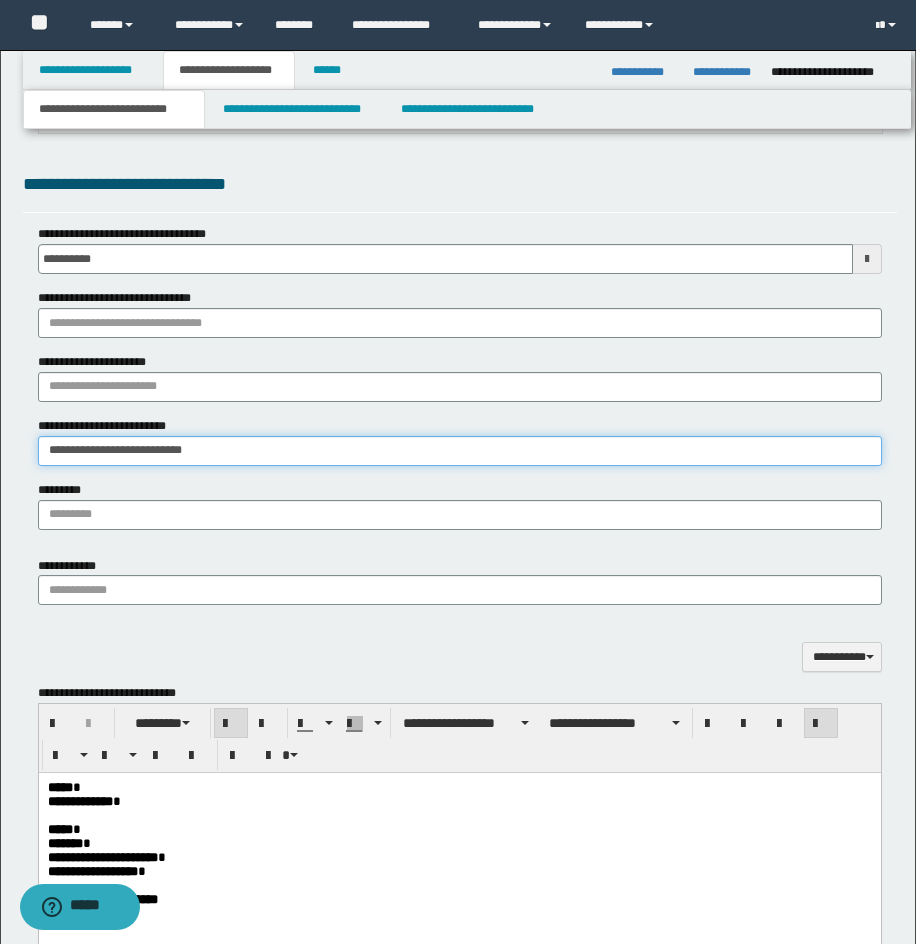type on "**********" 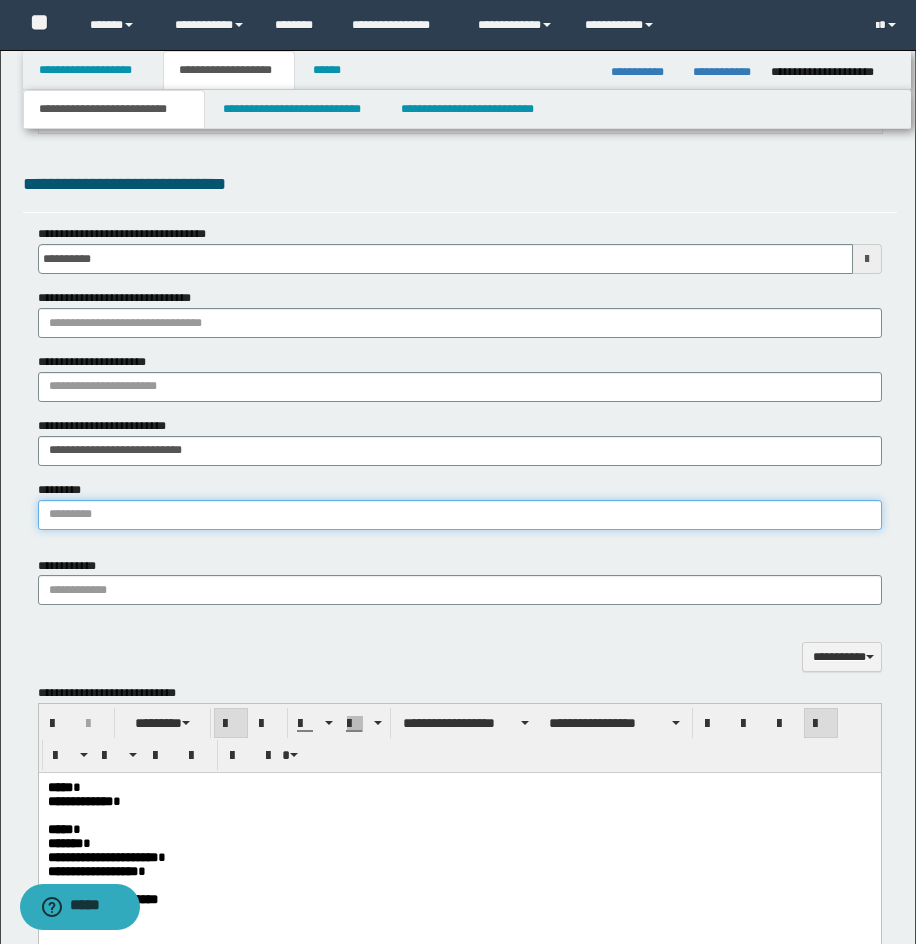 click on "*********" at bounding box center [460, 515] 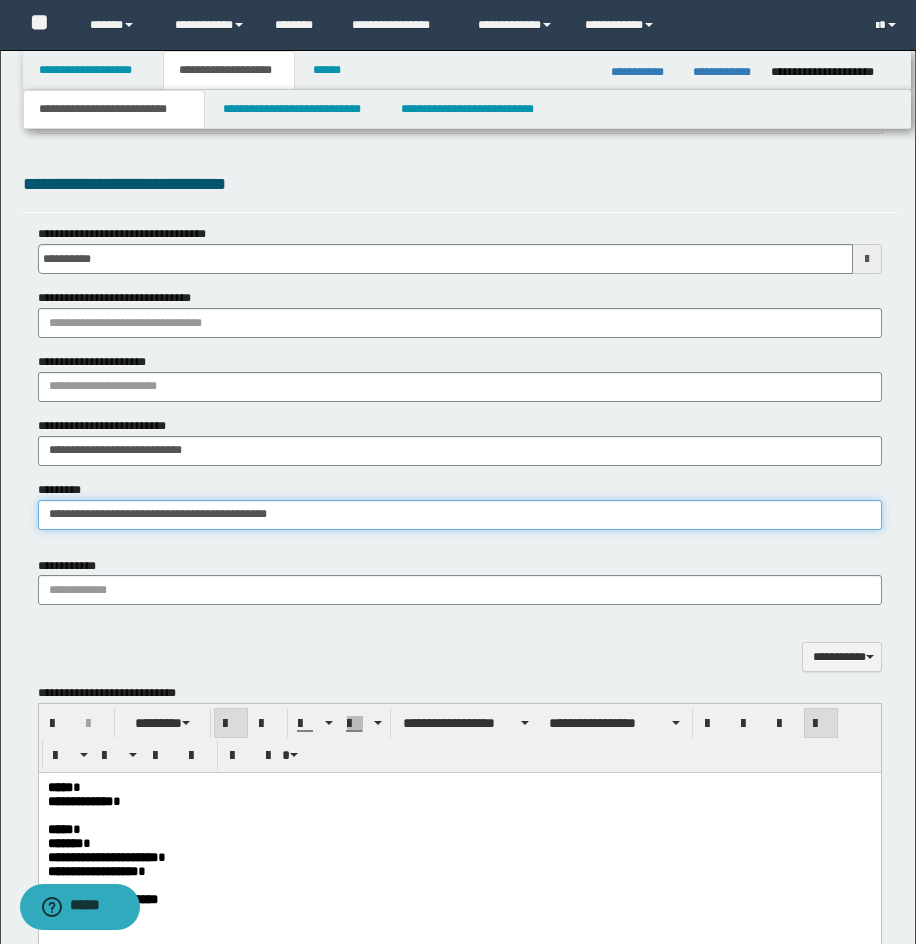 type on "**********" 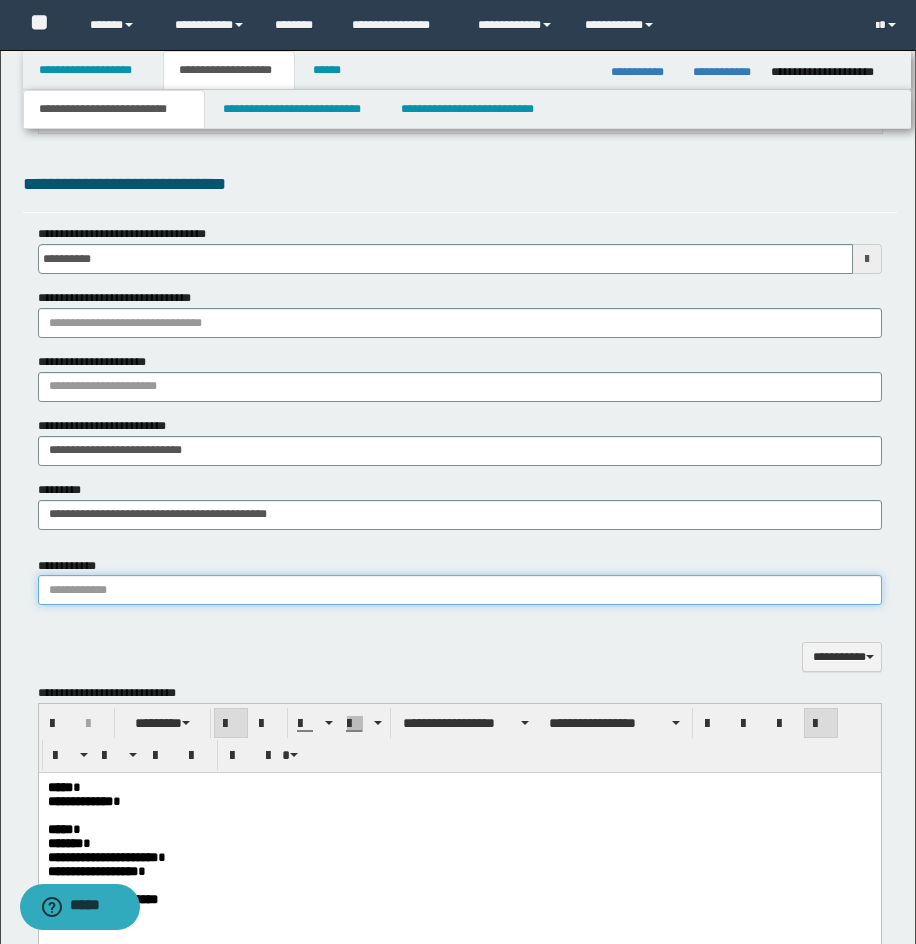 click on "**********" at bounding box center [460, 590] 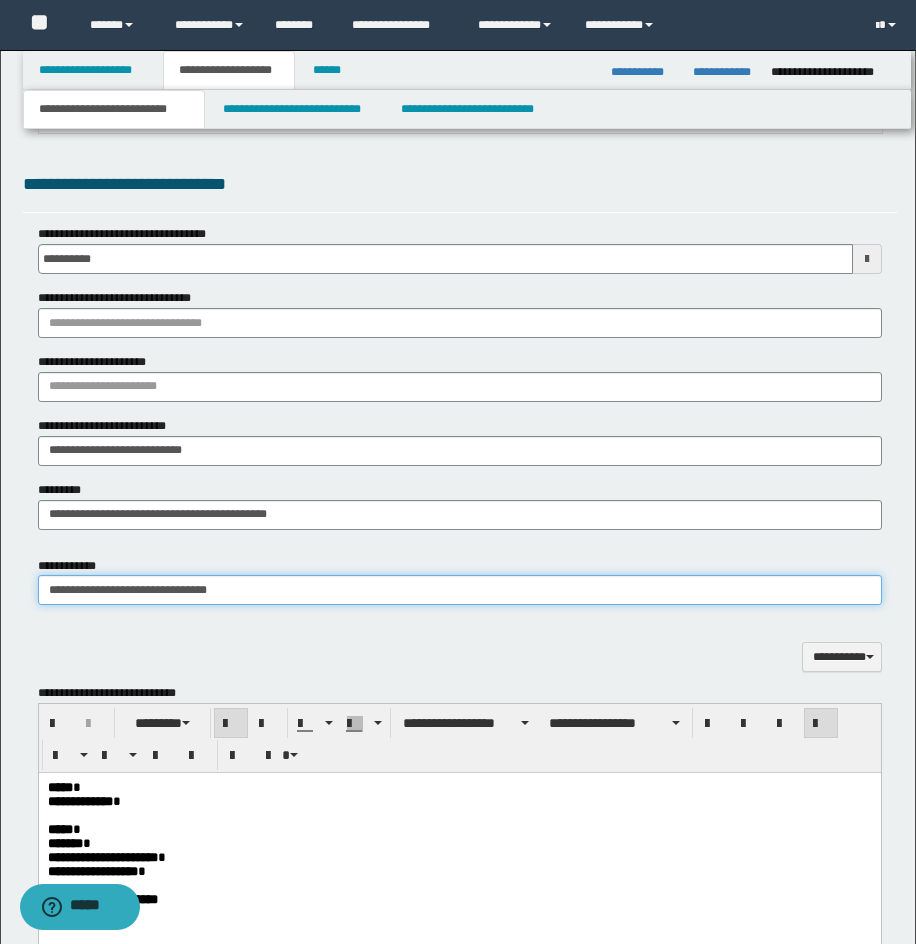 type on "**********" 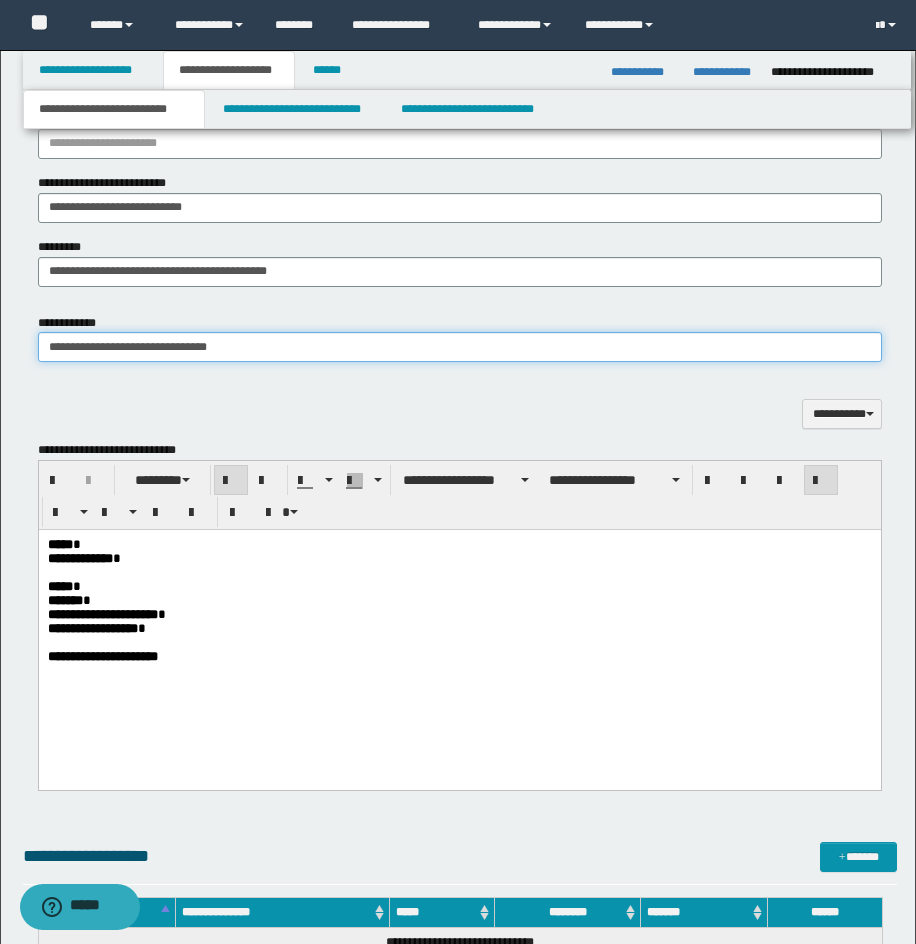 scroll, scrollTop: 1182, scrollLeft: 0, axis: vertical 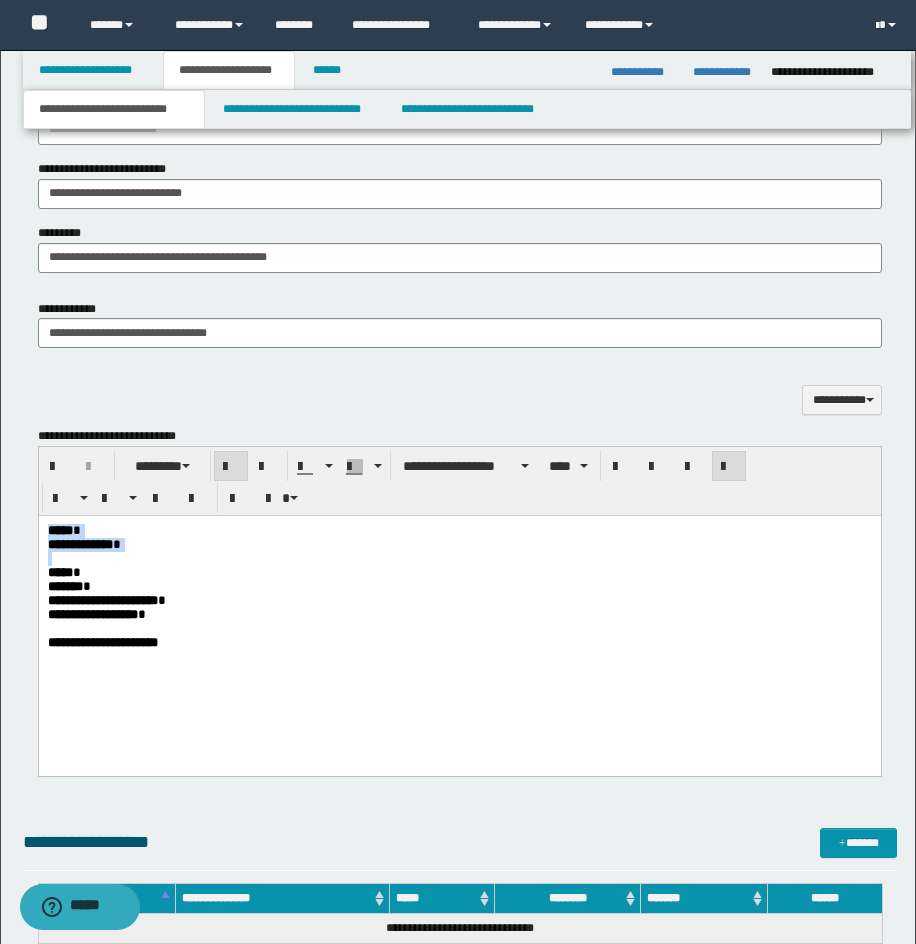drag, startPoint x: 45, startPoint y: 579, endPoint x: 43, endPoint y: 525, distance: 54.037025 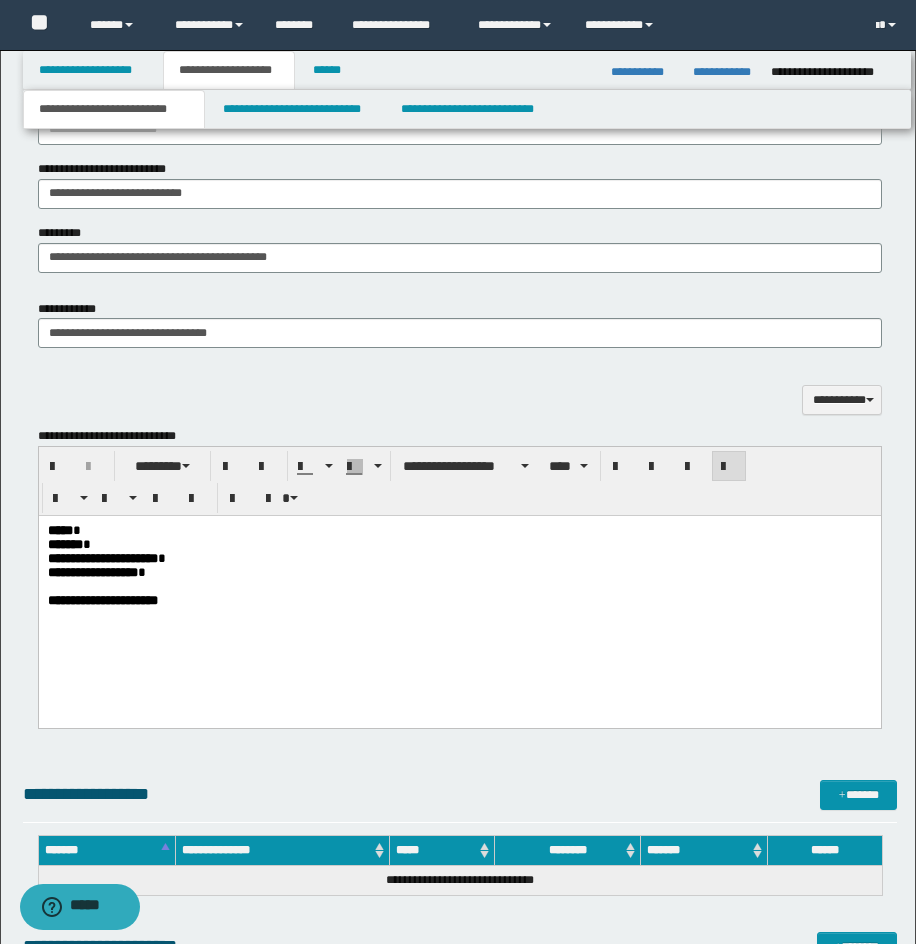 click on "******* *" at bounding box center [459, 544] 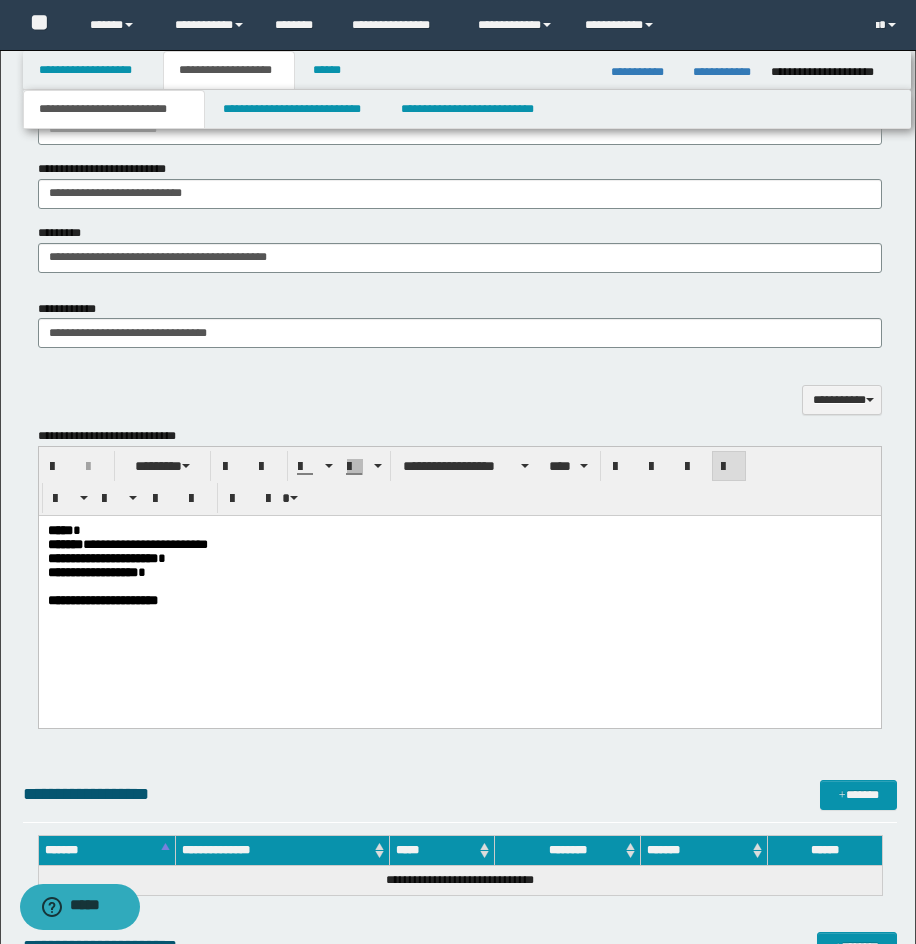 click on "***** *" at bounding box center [459, 530] 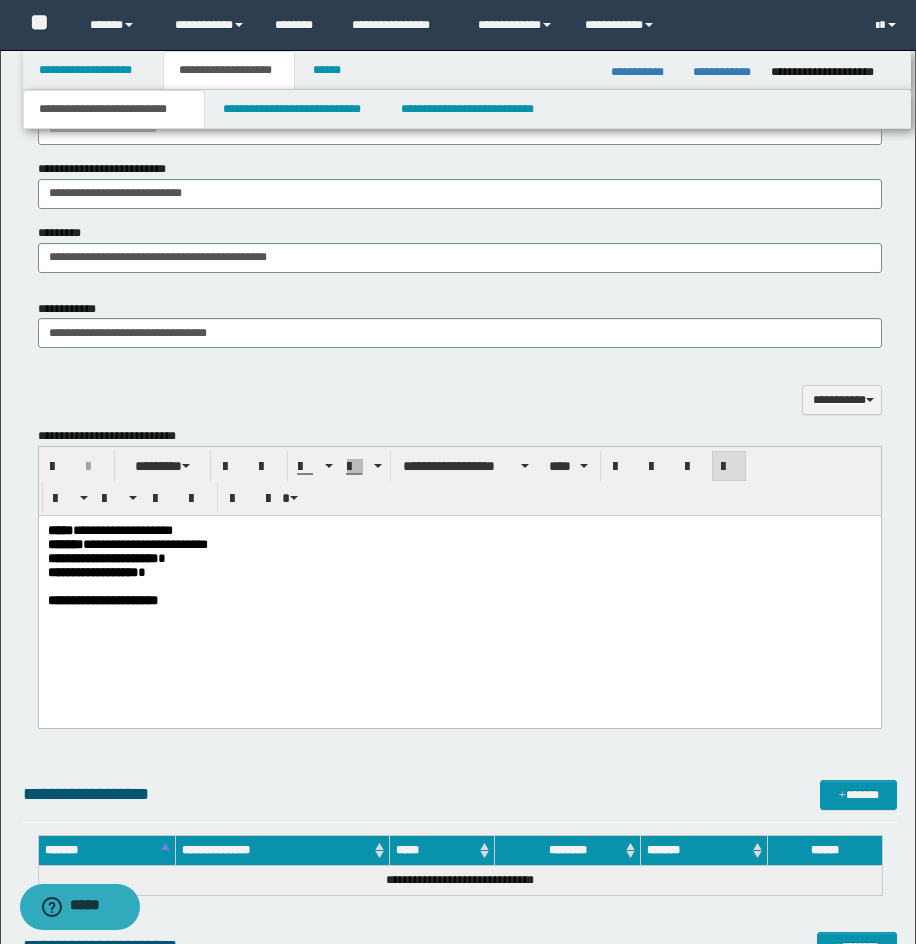 click on "**********" at bounding box center [459, 558] 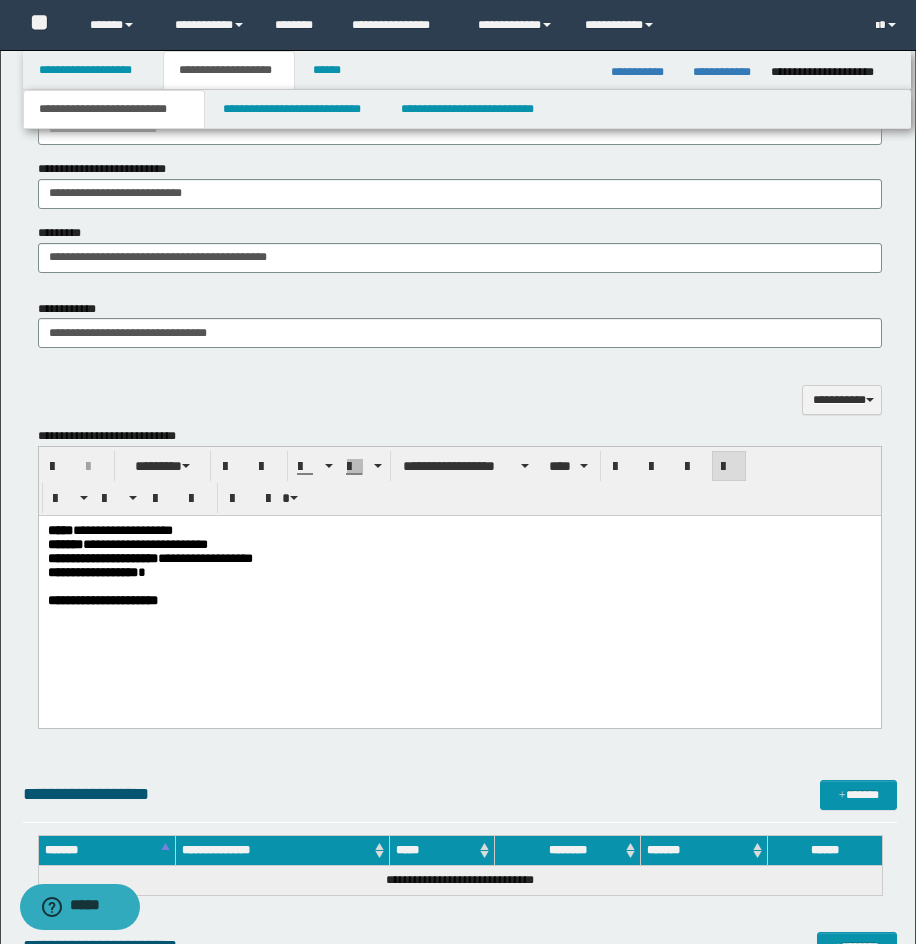 click on "**********" at bounding box center (460, 400) 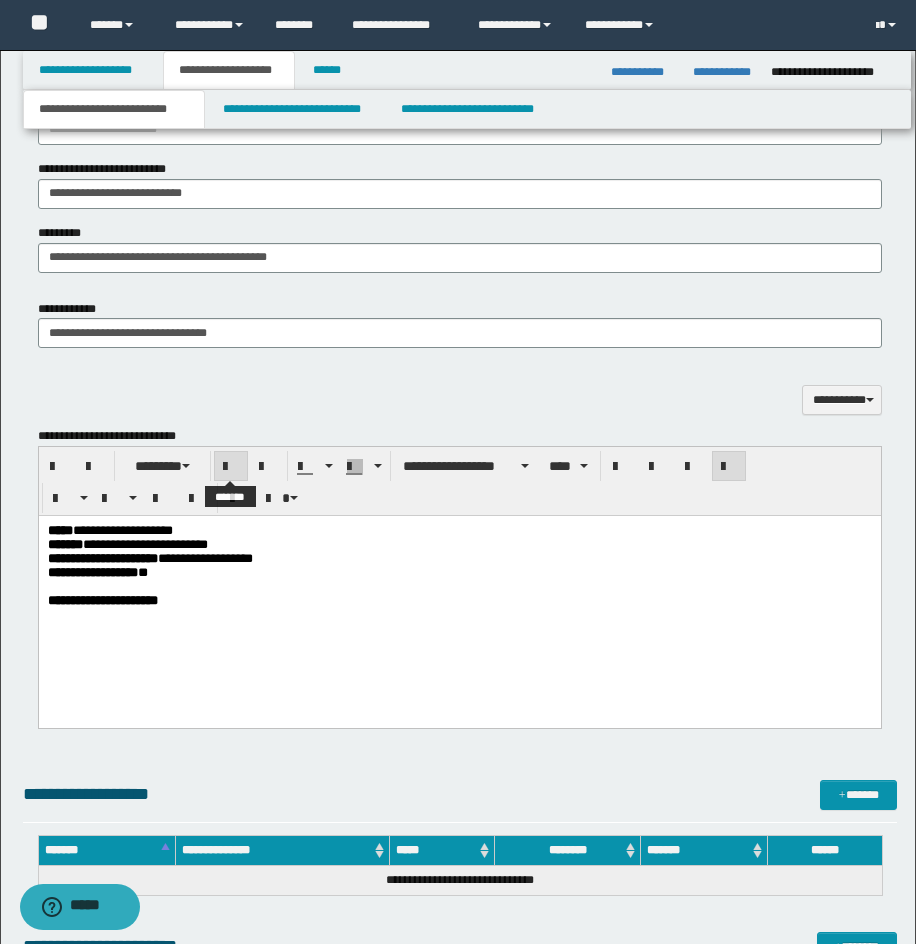 click at bounding box center [231, 467] 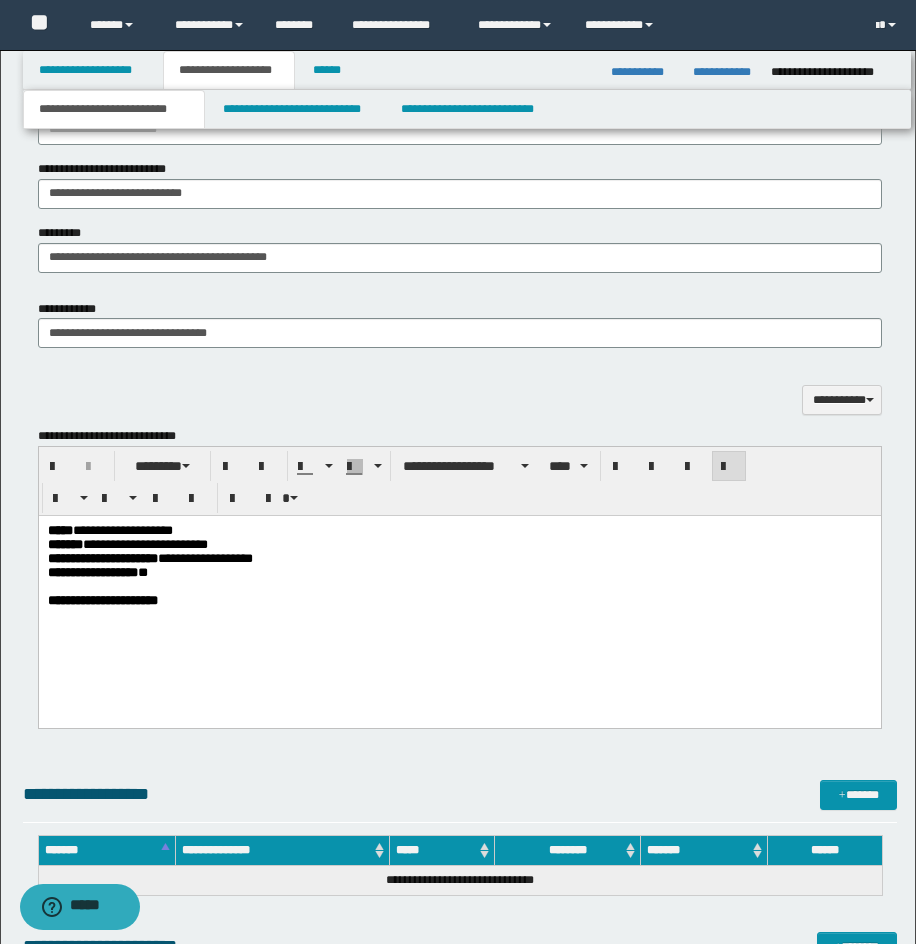 click on "**********" at bounding box center (459, 572) 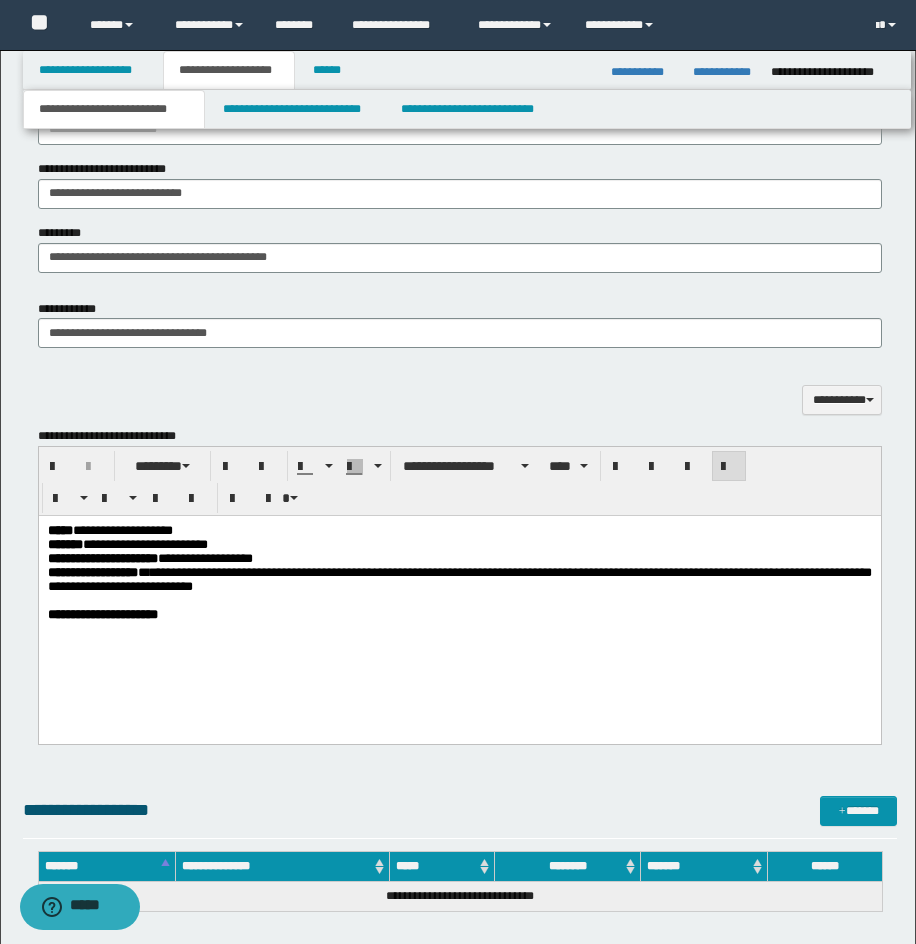 scroll, scrollTop: 1453, scrollLeft: 0, axis: vertical 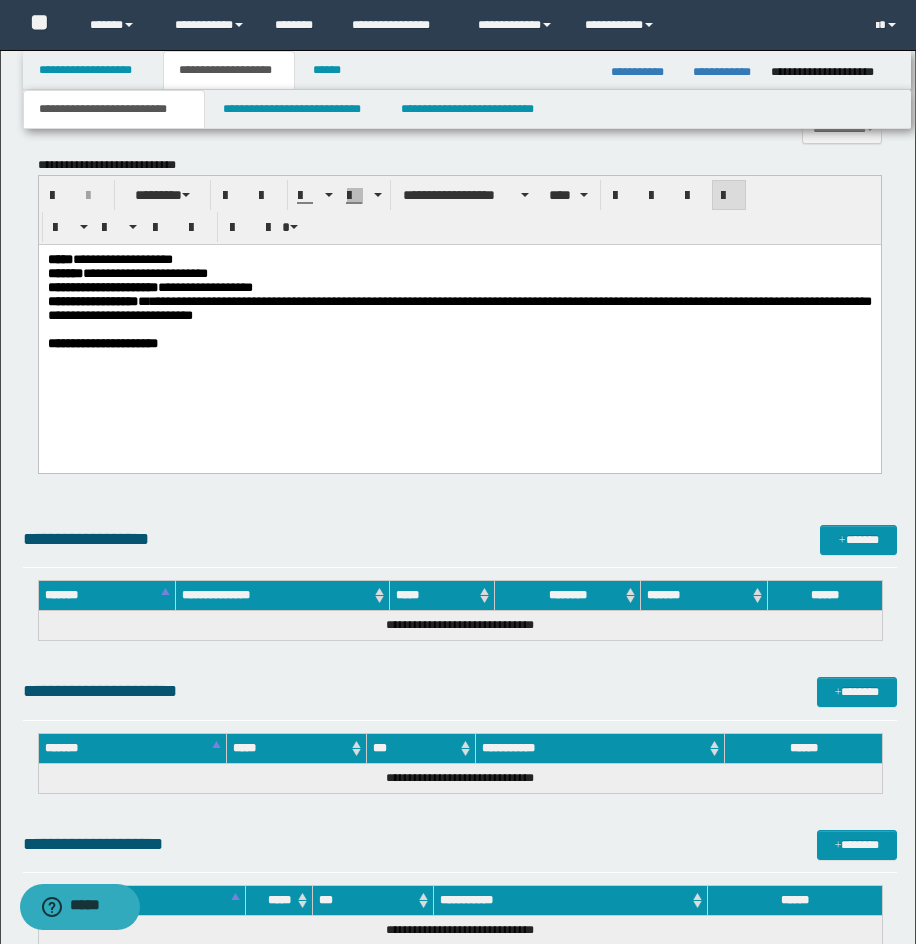 click on "**********" at bounding box center [459, 343] 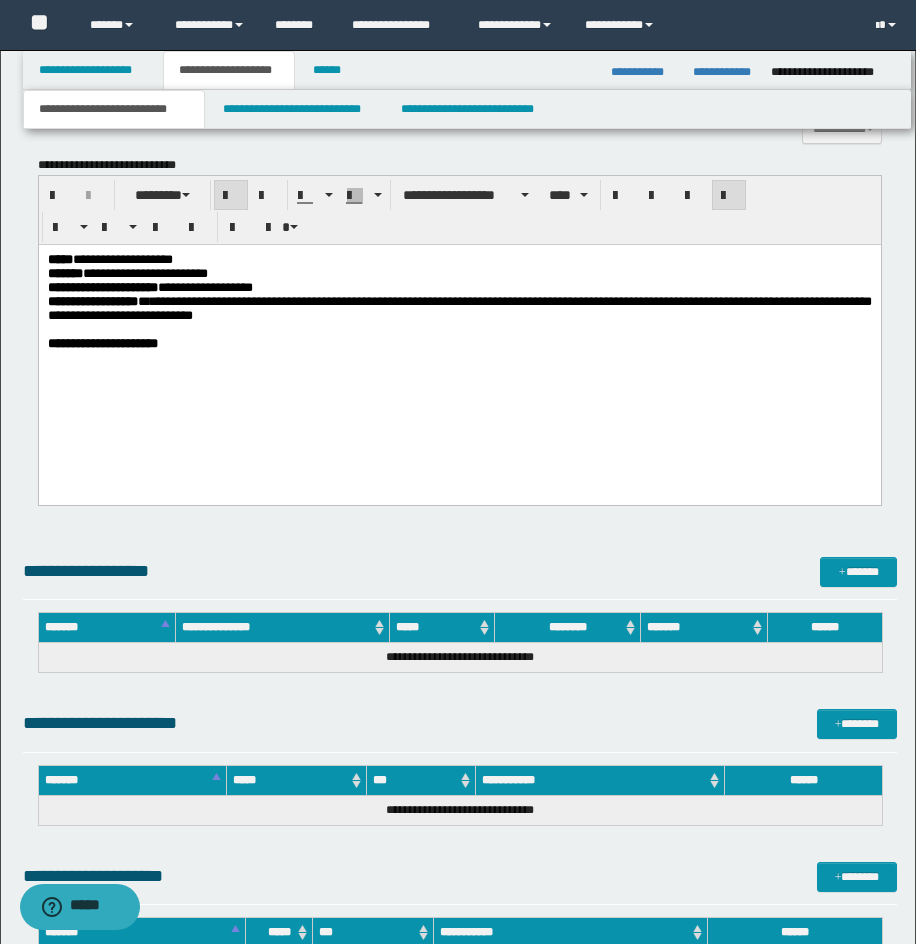 click at bounding box center [459, 357] 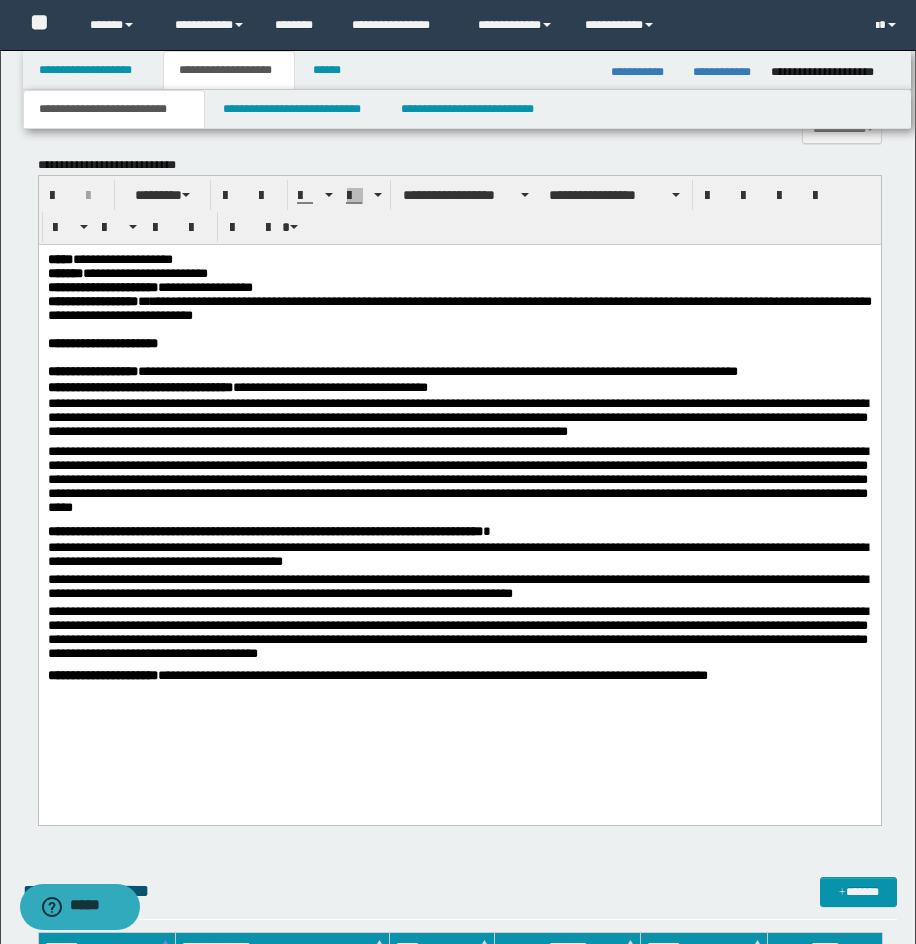 click on "**********" at bounding box center (459, 420) 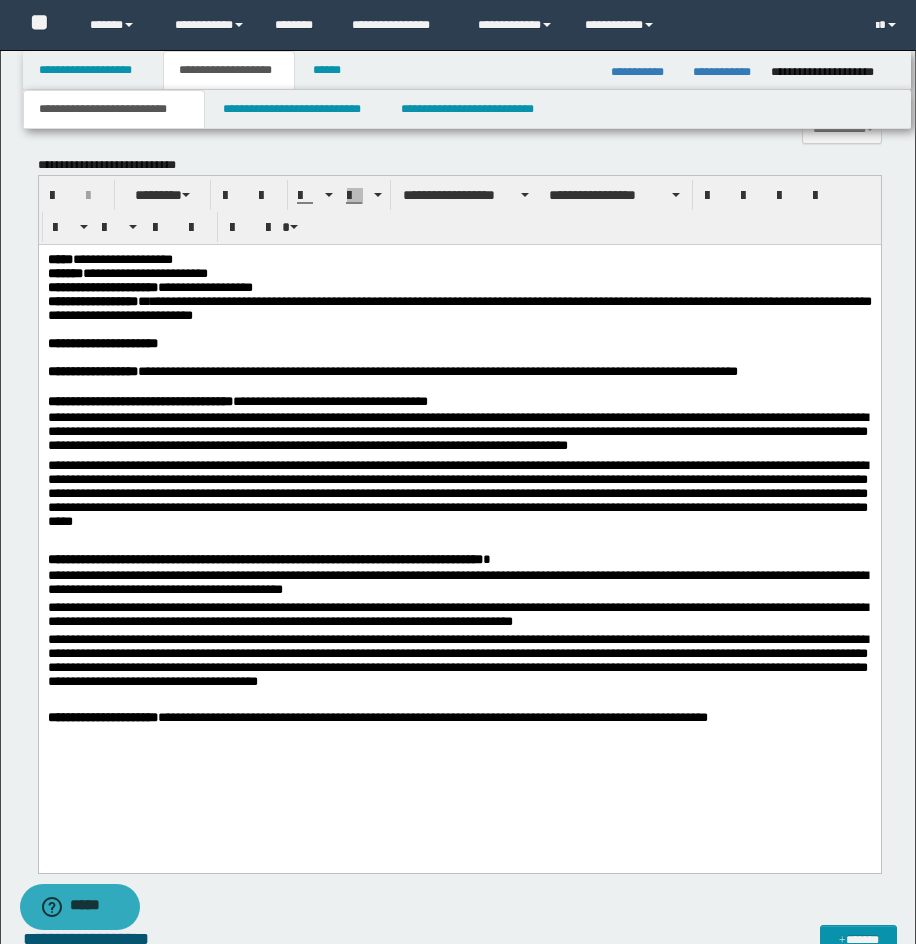 drag, startPoint x: 678, startPoint y: 605, endPoint x: 650, endPoint y: 547, distance: 64.40497 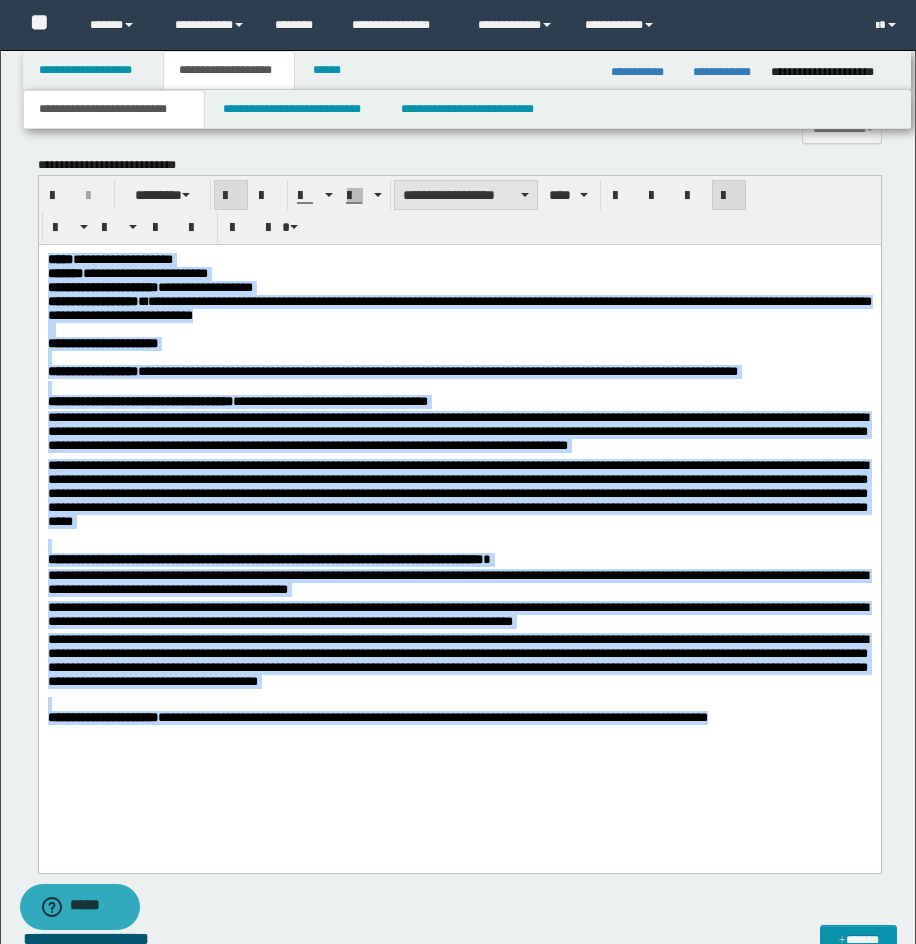 click on "**********" at bounding box center (466, 195) 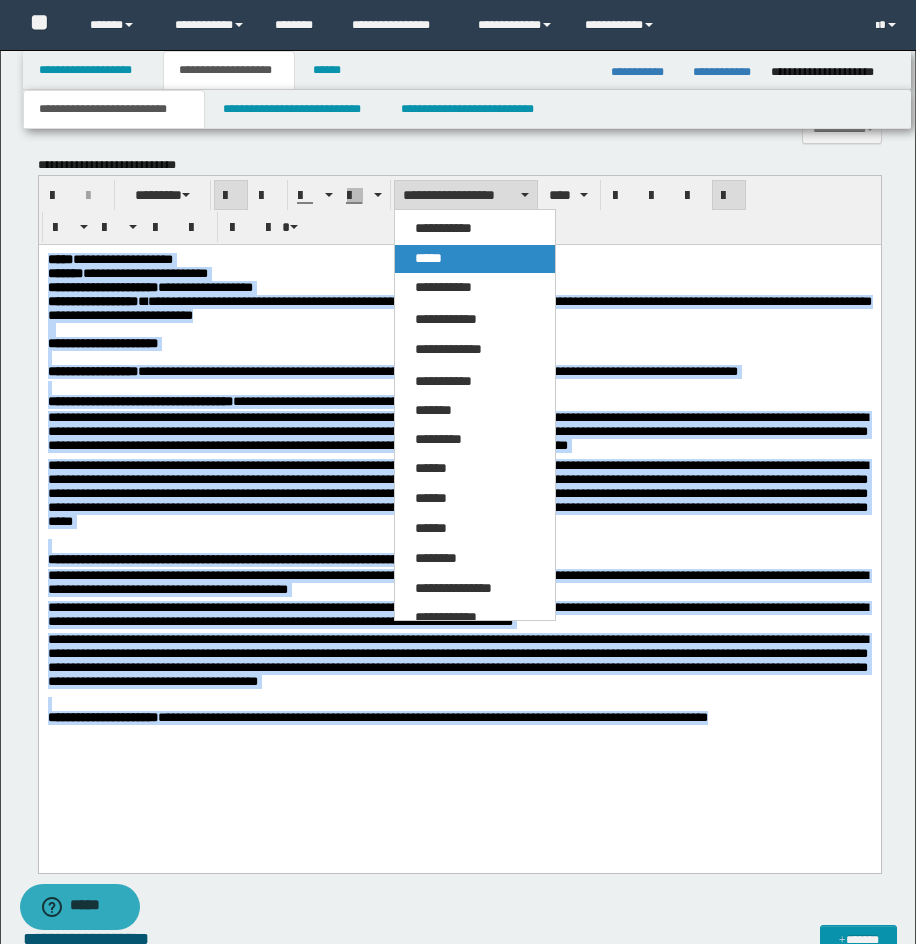click on "*****" at bounding box center (475, 259) 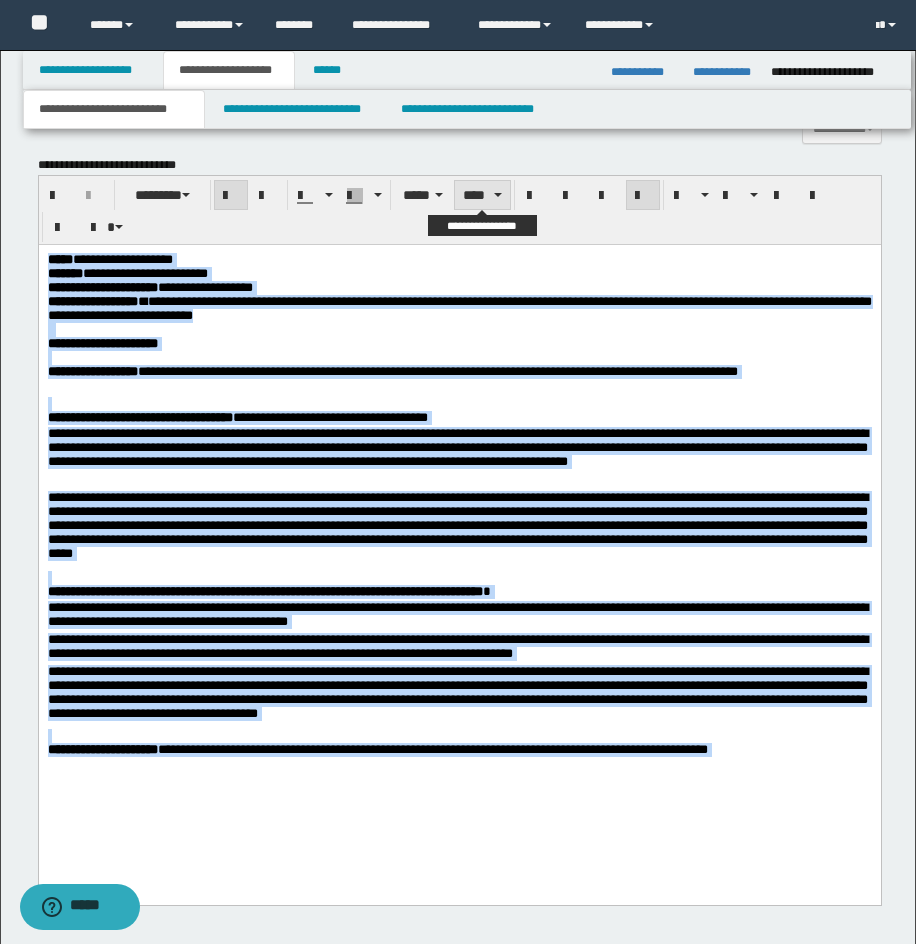 drag, startPoint x: 477, startPoint y: 190, endPoint x: 485, endPoint y: 203, distance: 15.264338 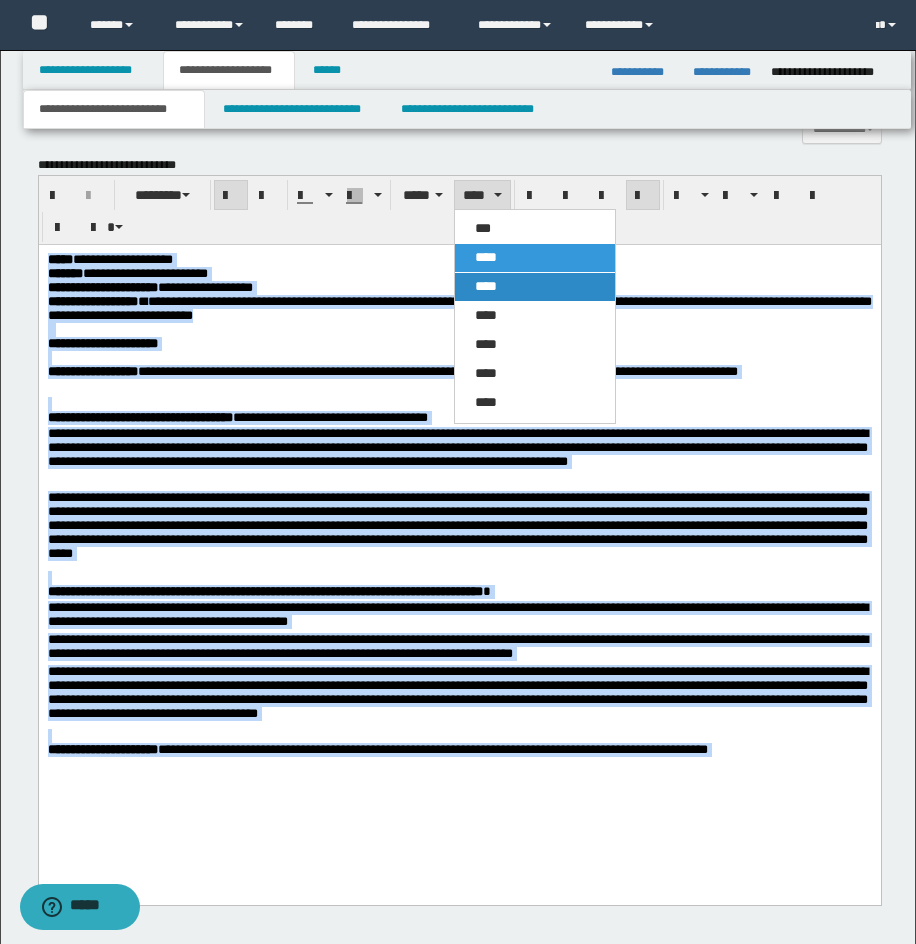 drag, startPoint x: 496, startPoint y: 275, endPoint x: 457, endPoint y: 27, distance: 251.0478 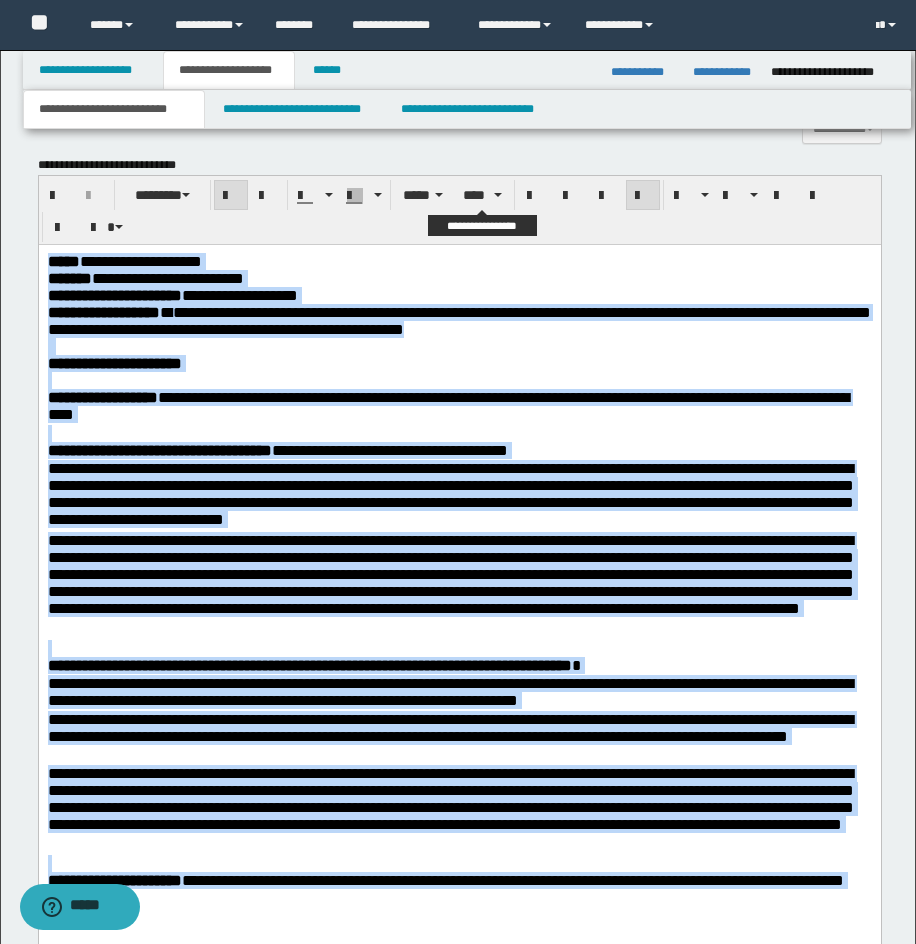 drag, startPoint x: 490, startPoint y: 189, endPoint x: 490, endPoint y: 208, distance: 19 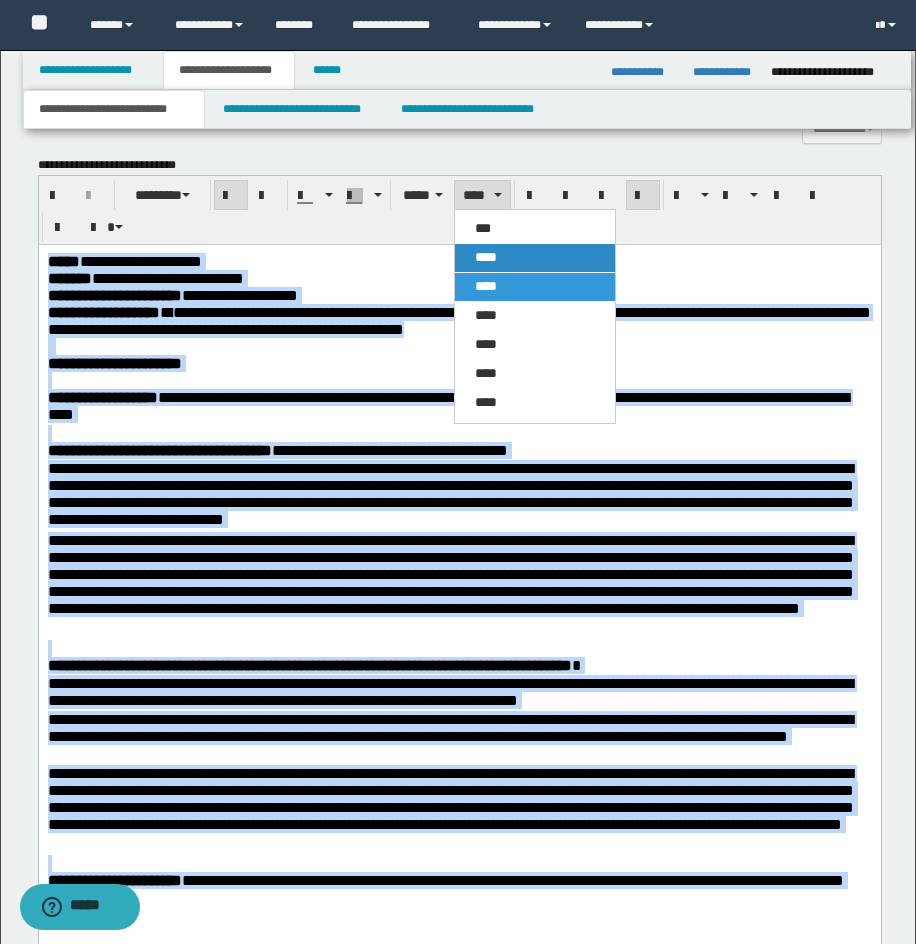 drag, startPoint x: 494, startPoint y: 255, endPoint x: 487, endPoint y: 1, distance: 254.09644 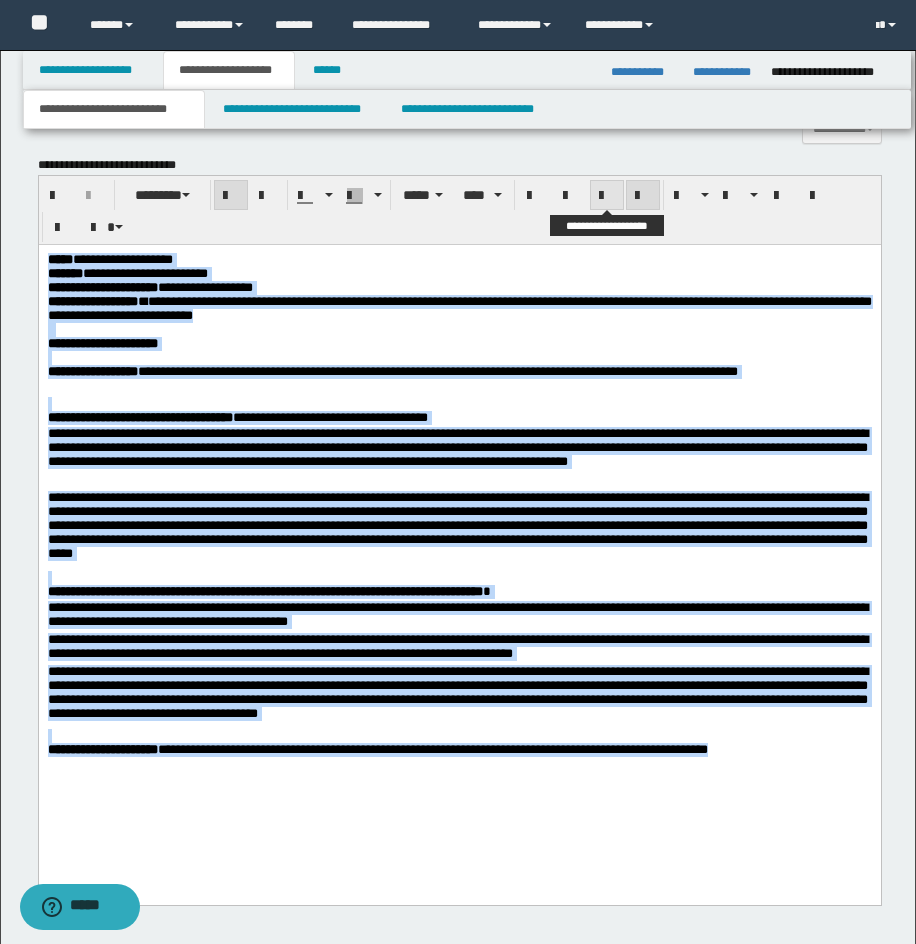 click at bounding box center (607, 196) 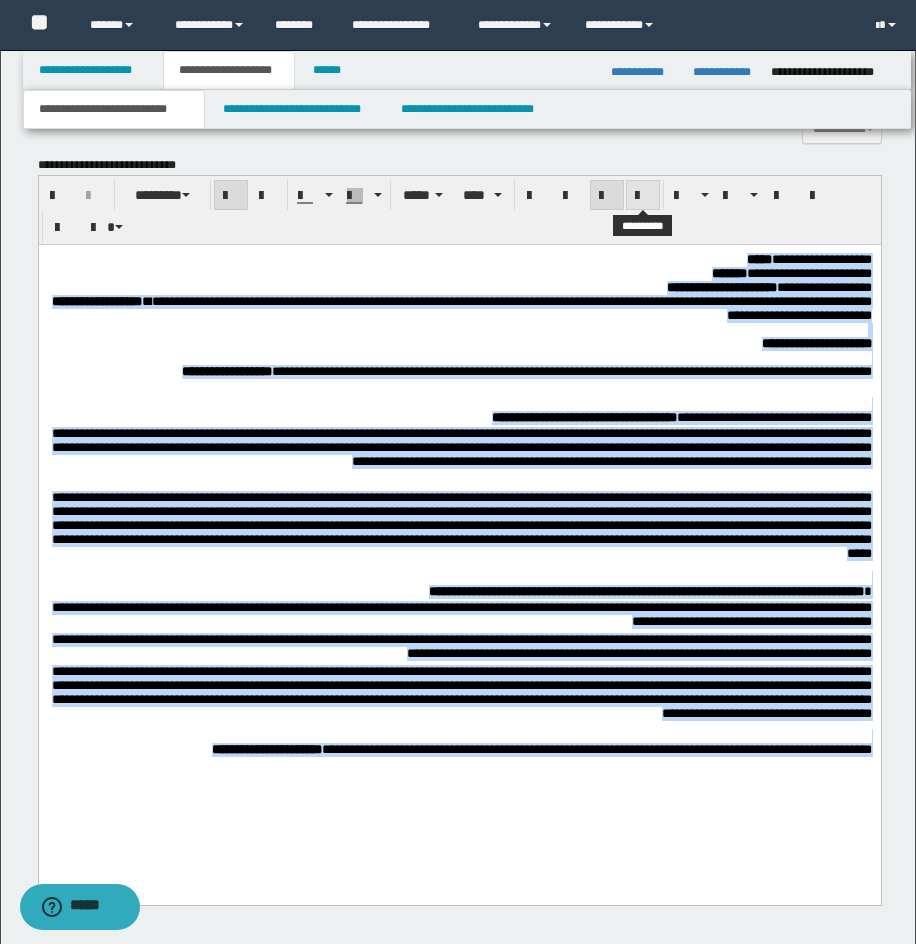 drag, startPoint x: 639, startPoint y: 193, endPoint x: 639, endPoint y: 213, distance: 20 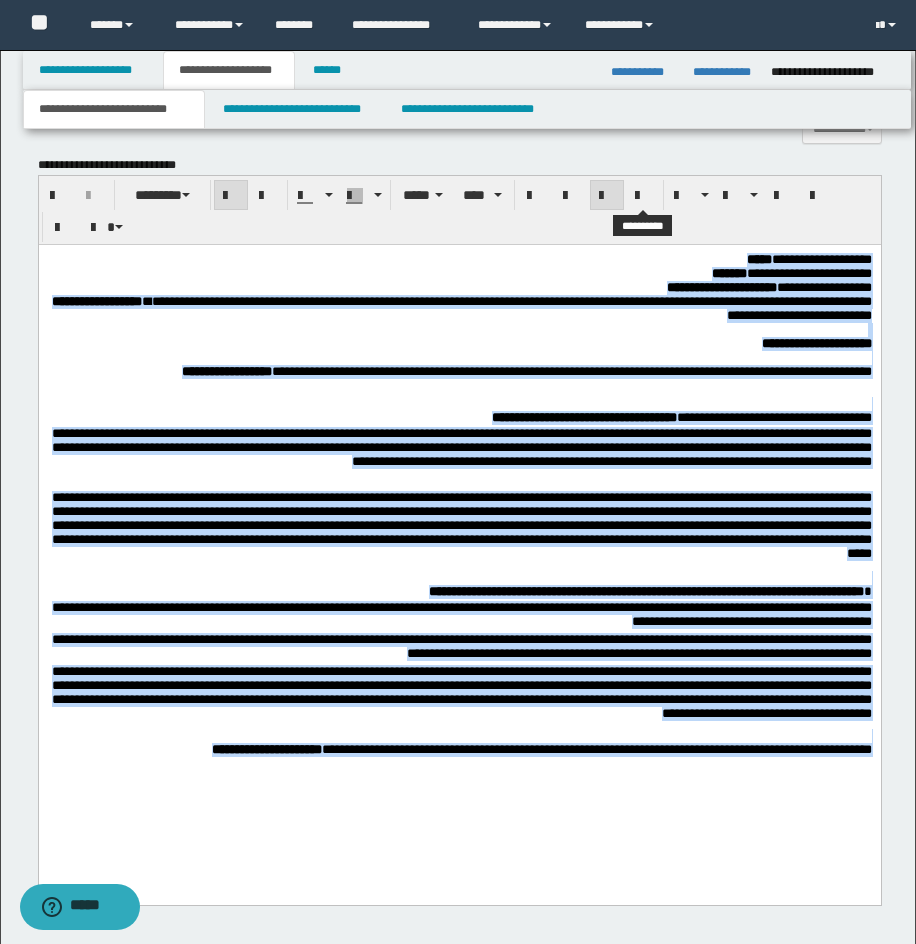 click at bounding box center [643, 196] 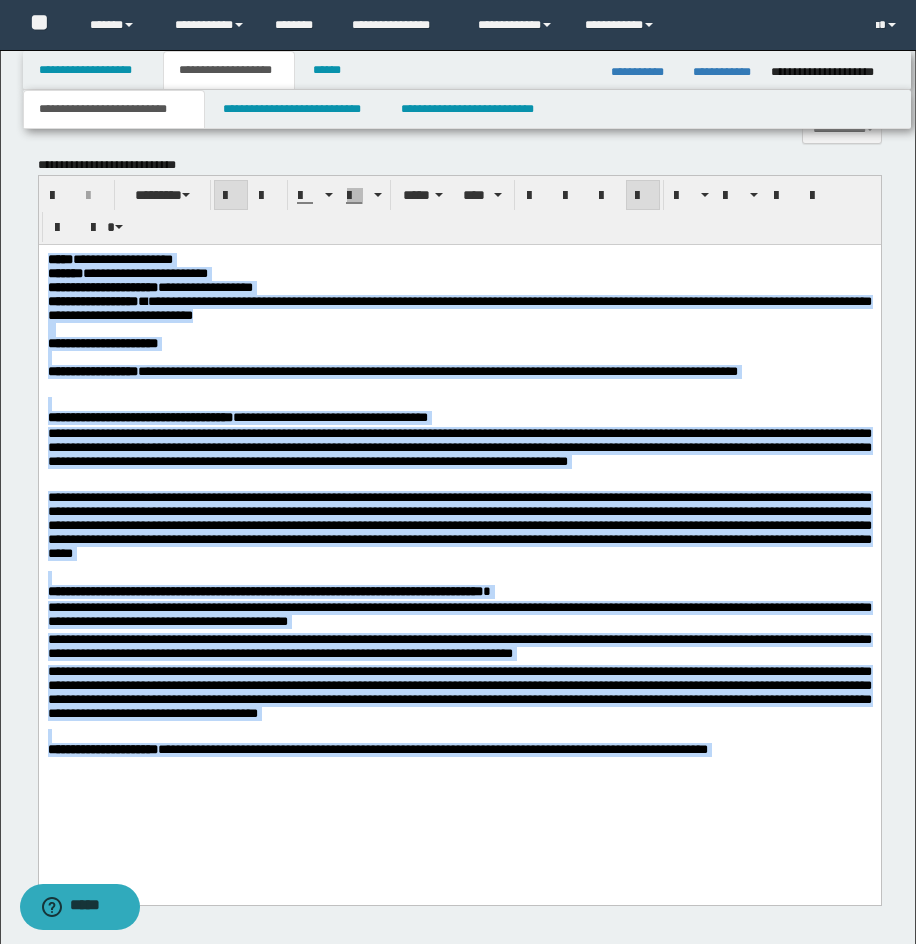click at bounding box center [459, 357] 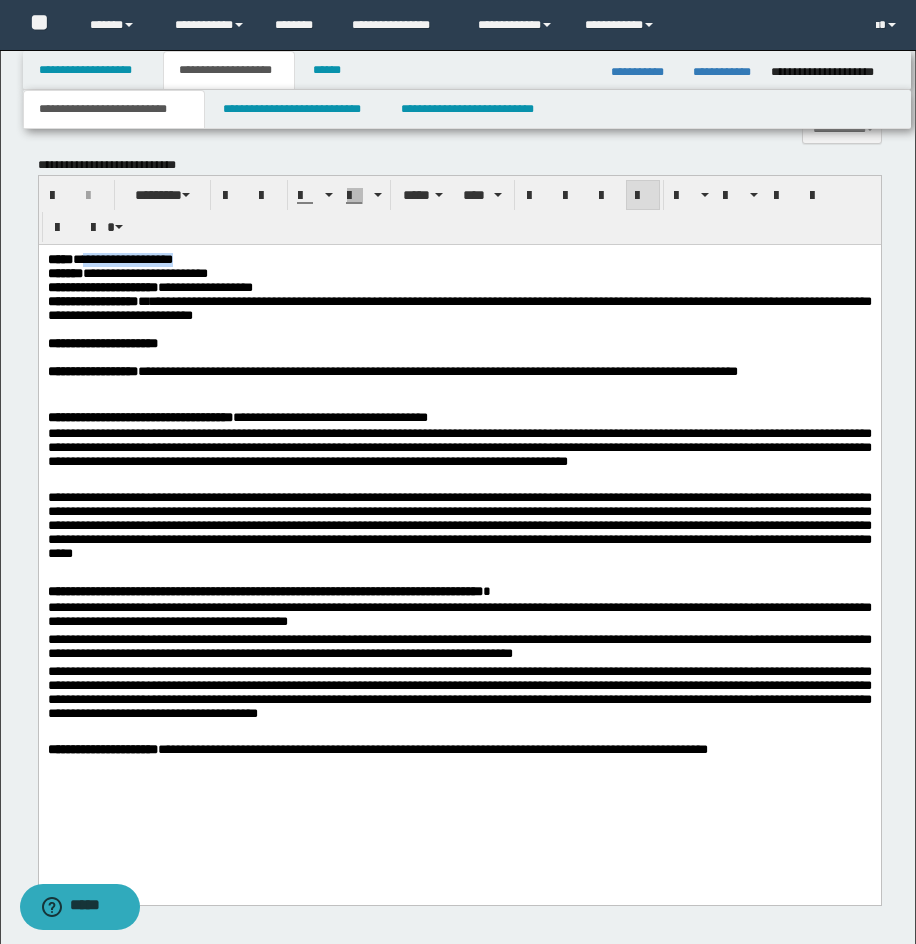 drag, startPoint x: 93, startPoint y: 256, endPoint x: 219, endPoint y: 257, distance: 126.00397 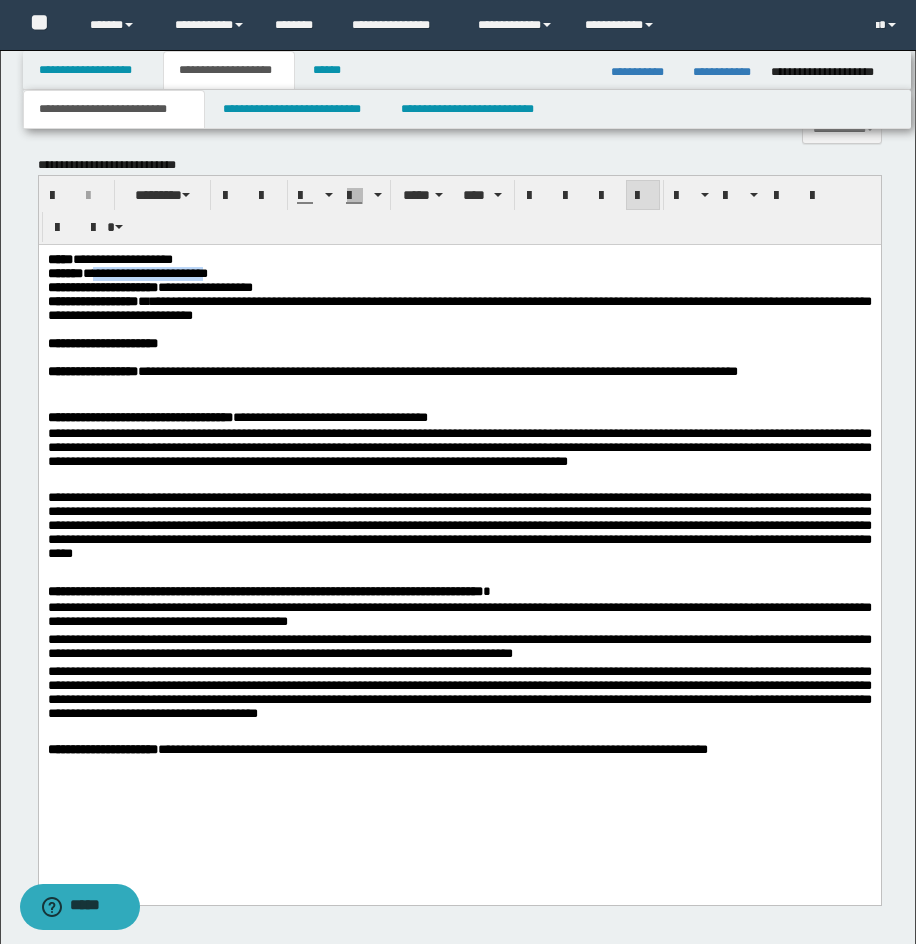drag, startPoint x: 113, startPoint y: 277, endPoint x: 242, endPoint y: 277, distance: 129 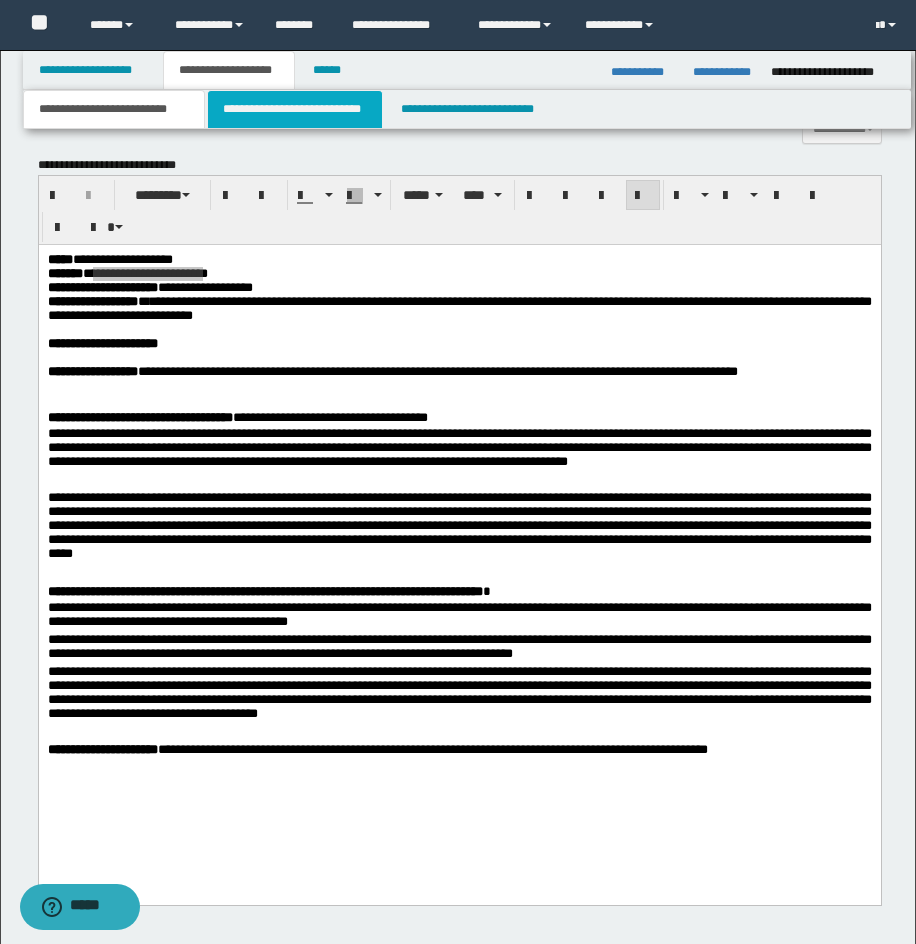 click on "**********" at bounding box center [295, 109] 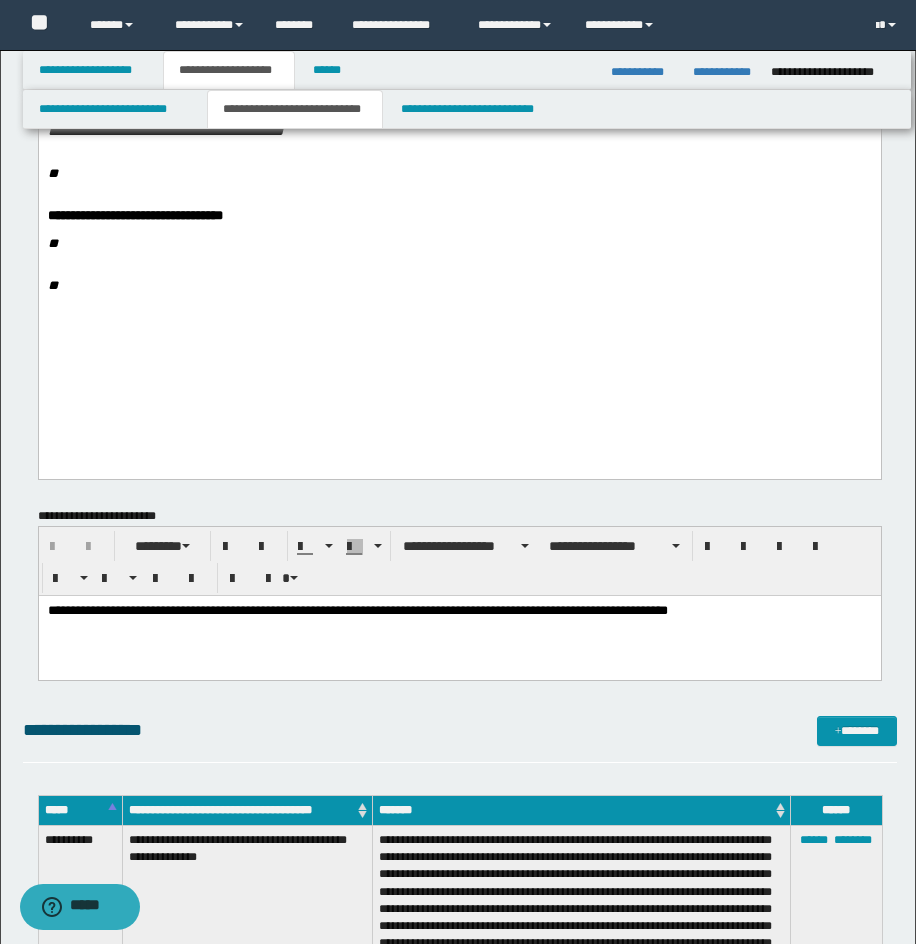 scroll, scrollTop: 547, scrollLeft: 0, axis: vertical 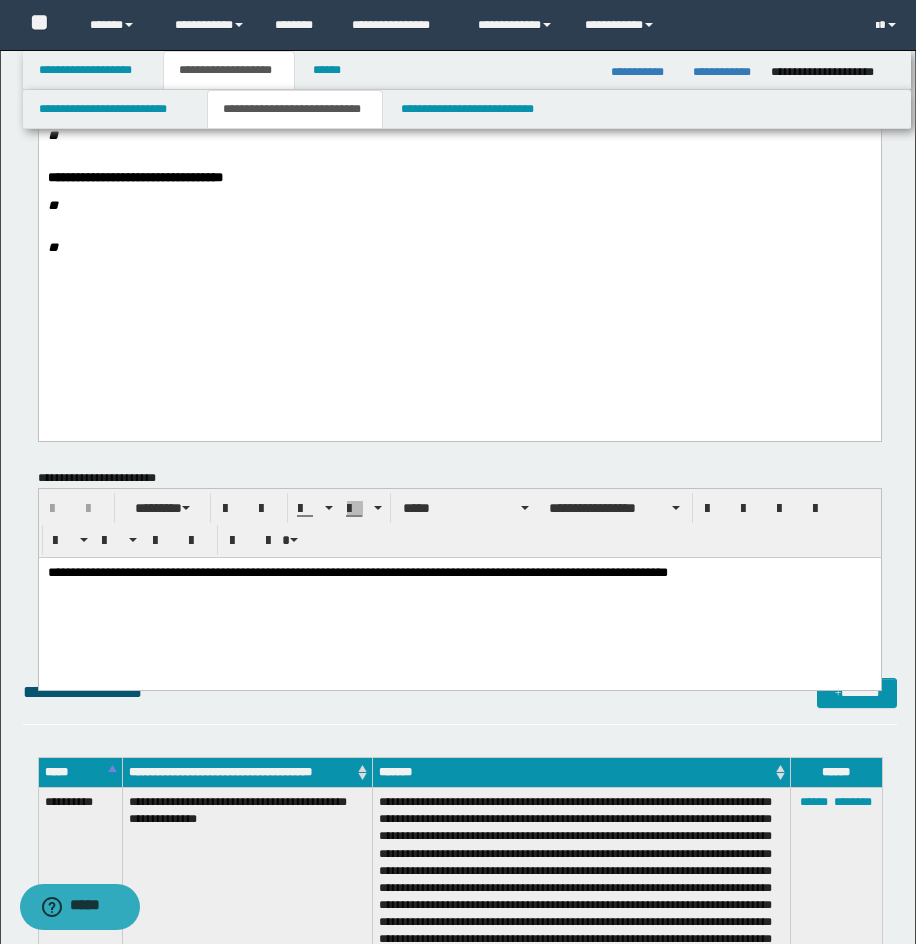 click on "**********" at bounding box center (459, 597) 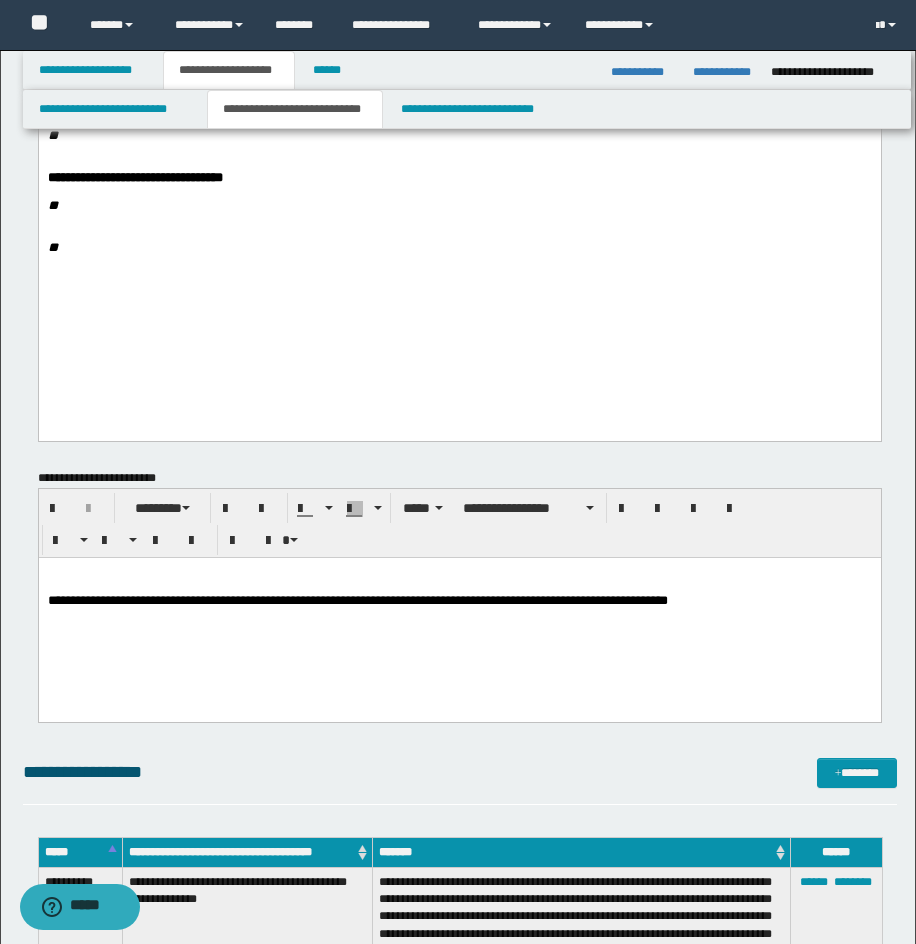 paste 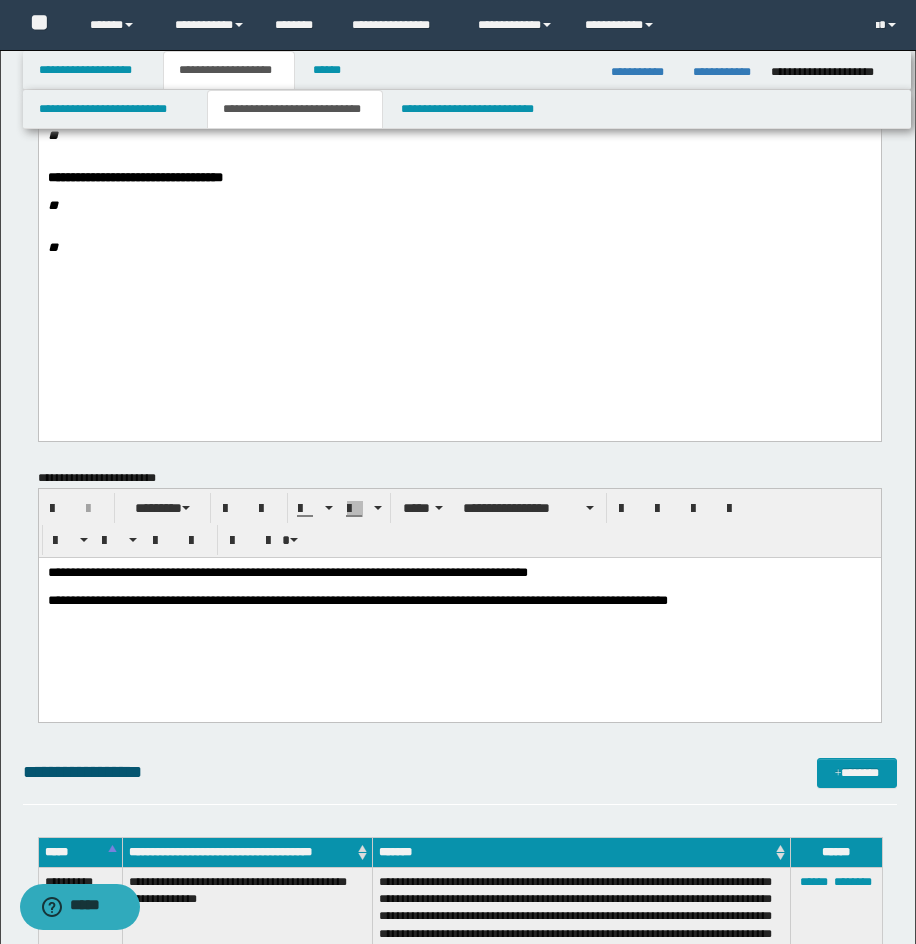 click on "**********" at bounding box center (459, 611) 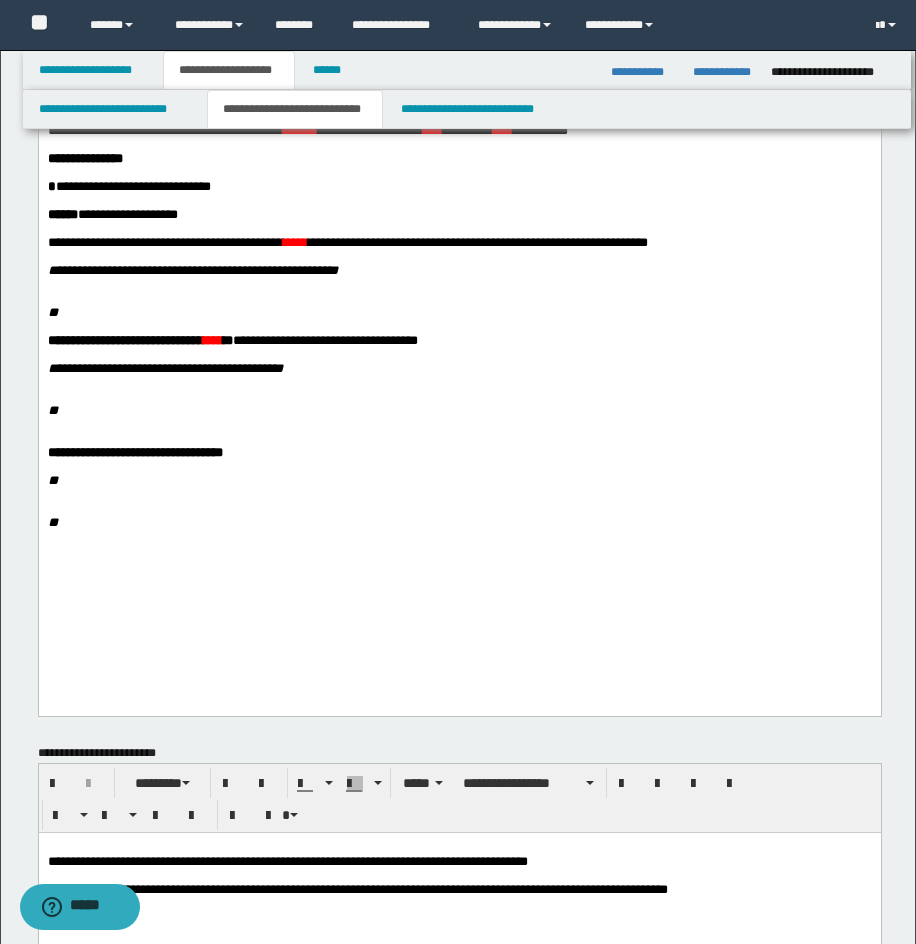 scroll, scrollTop: 0, scrollLeft: 0, axis: both 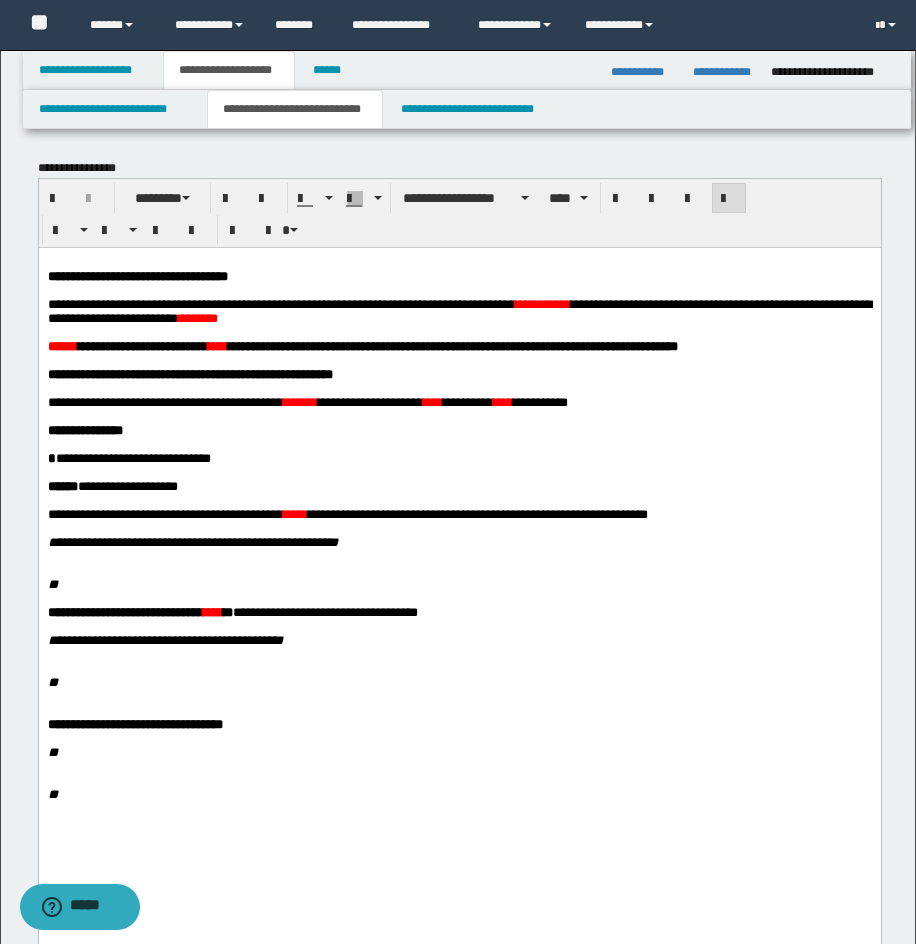 click on "******" at bounding box center (62, 345) 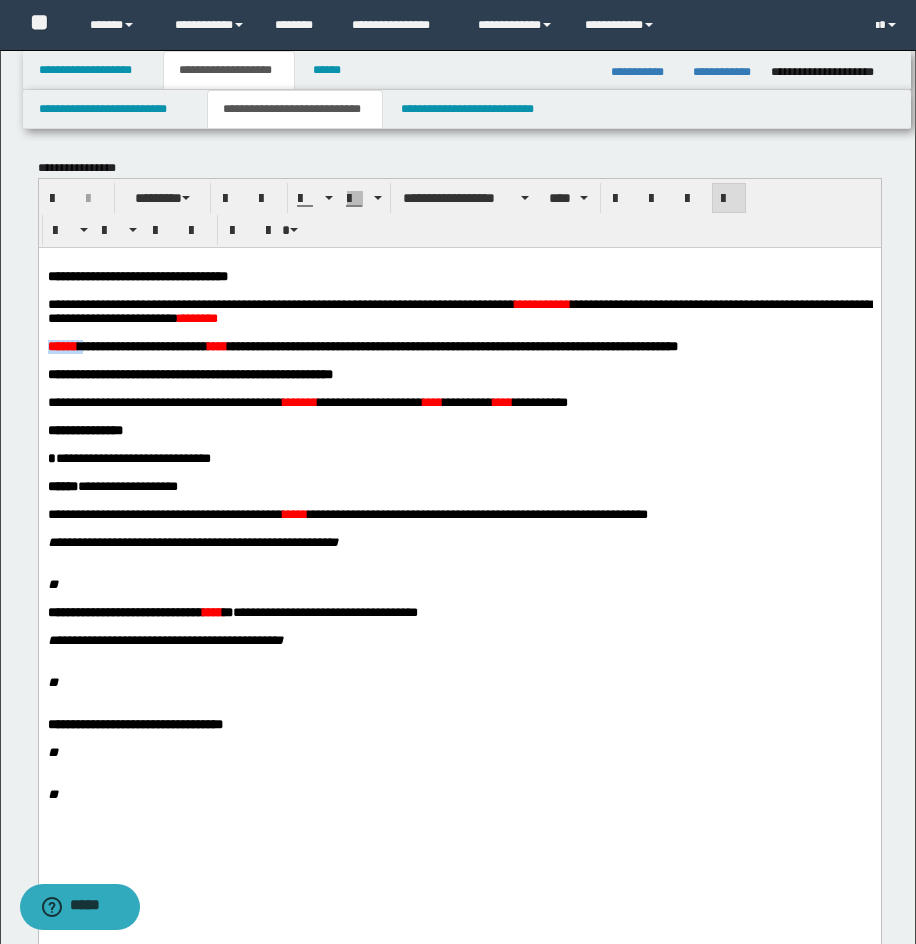 click on "******" at bounding box center (62, 345) 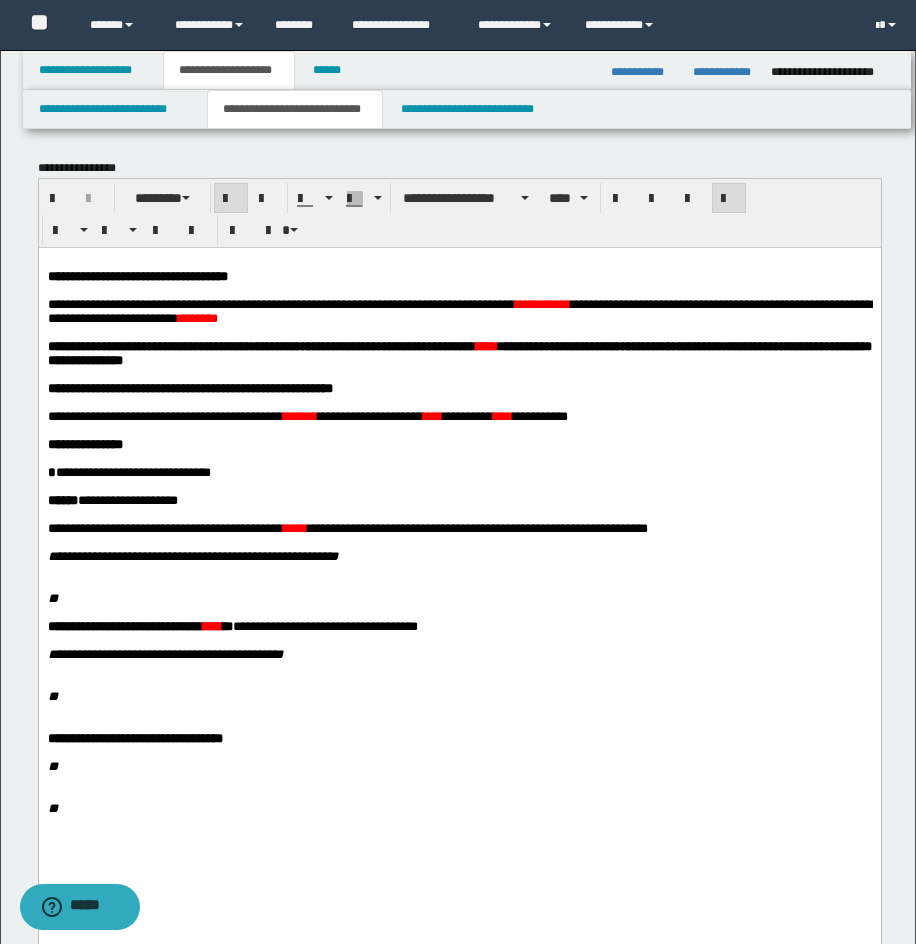 click on "****" at bounding box center [485, 345] 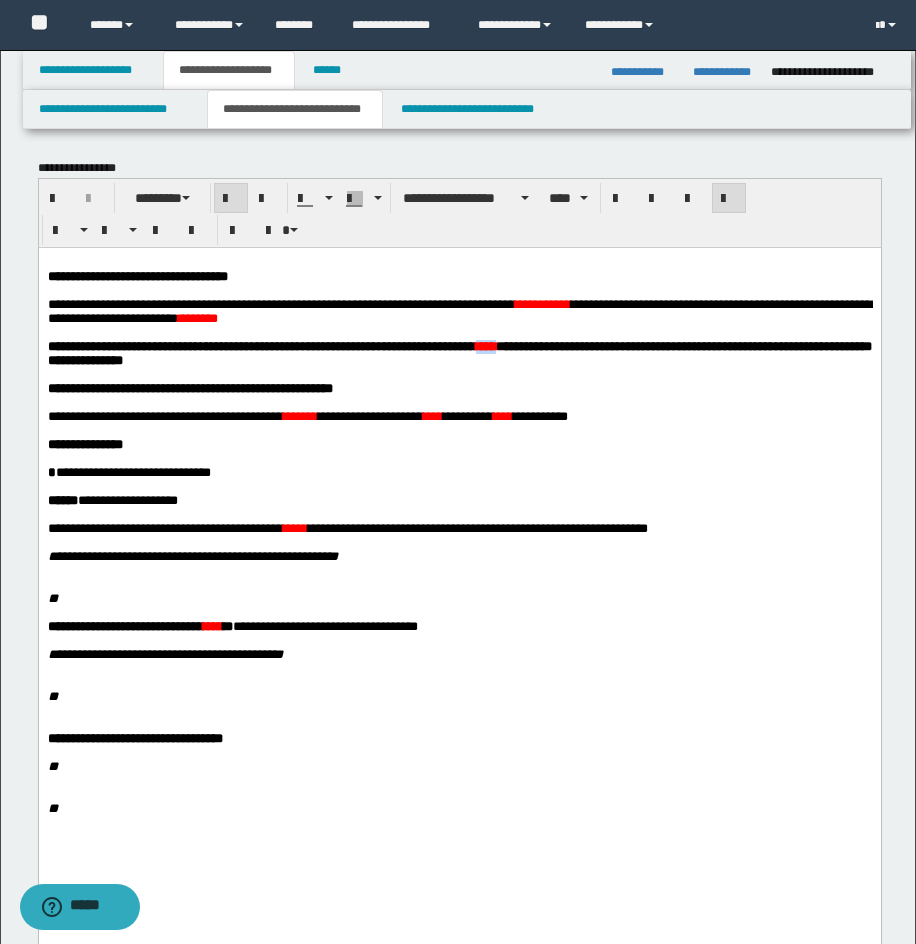 click on "****" at bounding box center [485, 345] 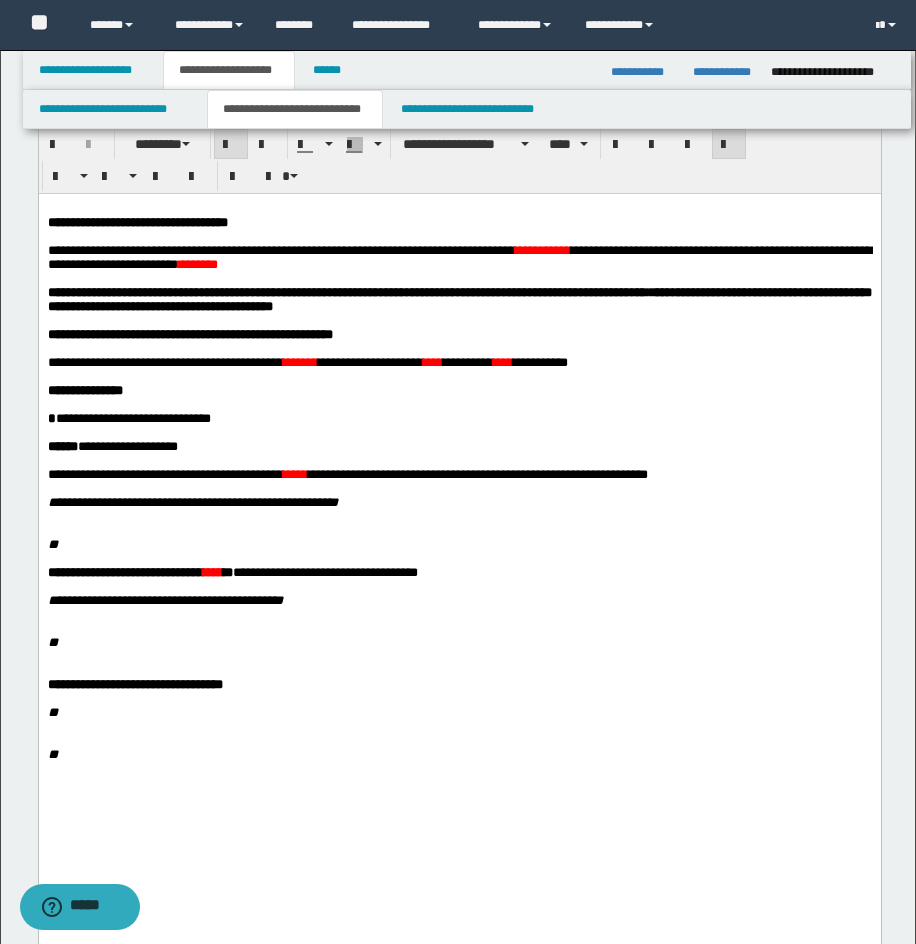 scroll, scrollTop: 69, scrollLeft: 0, axis: vertical 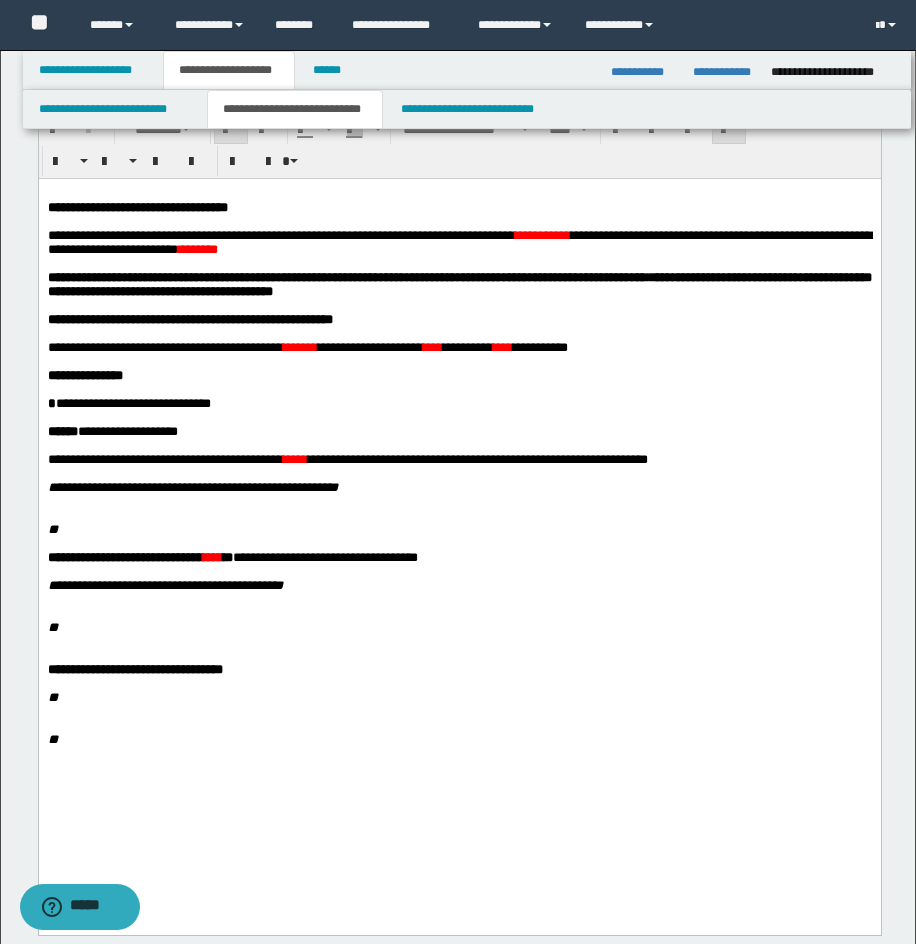 click on "******" at bounding box center [299, 346] 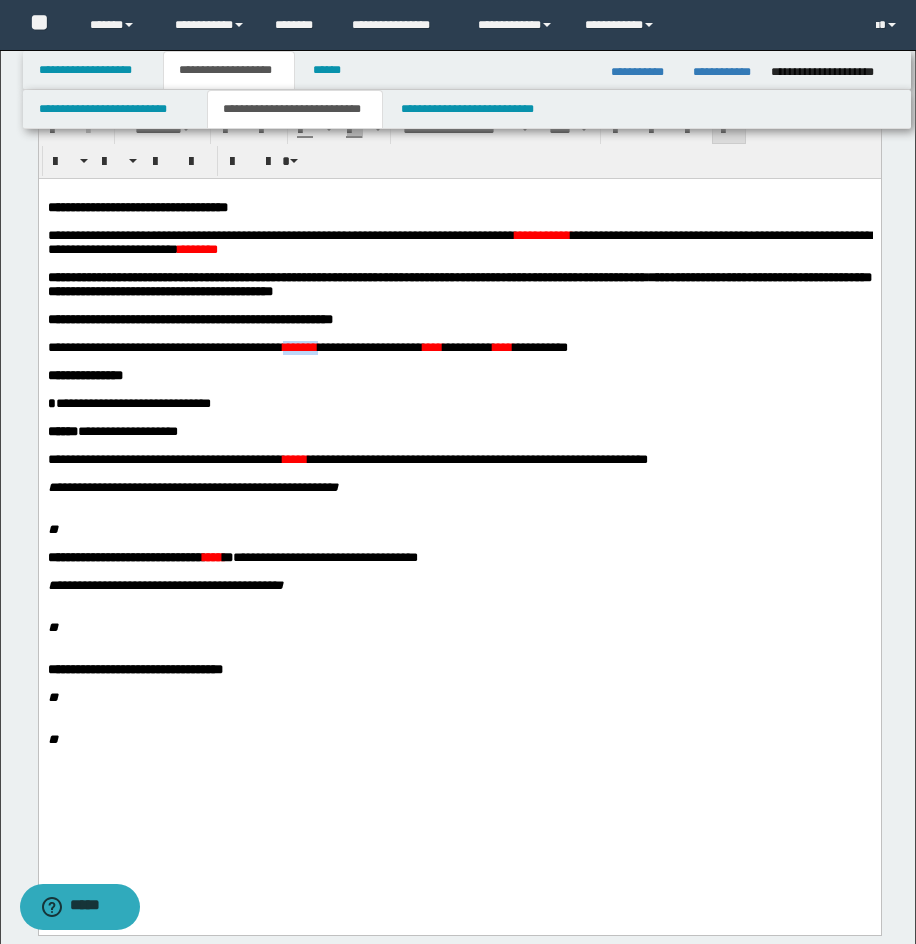 click on "******" at bounding box center (299, 346) 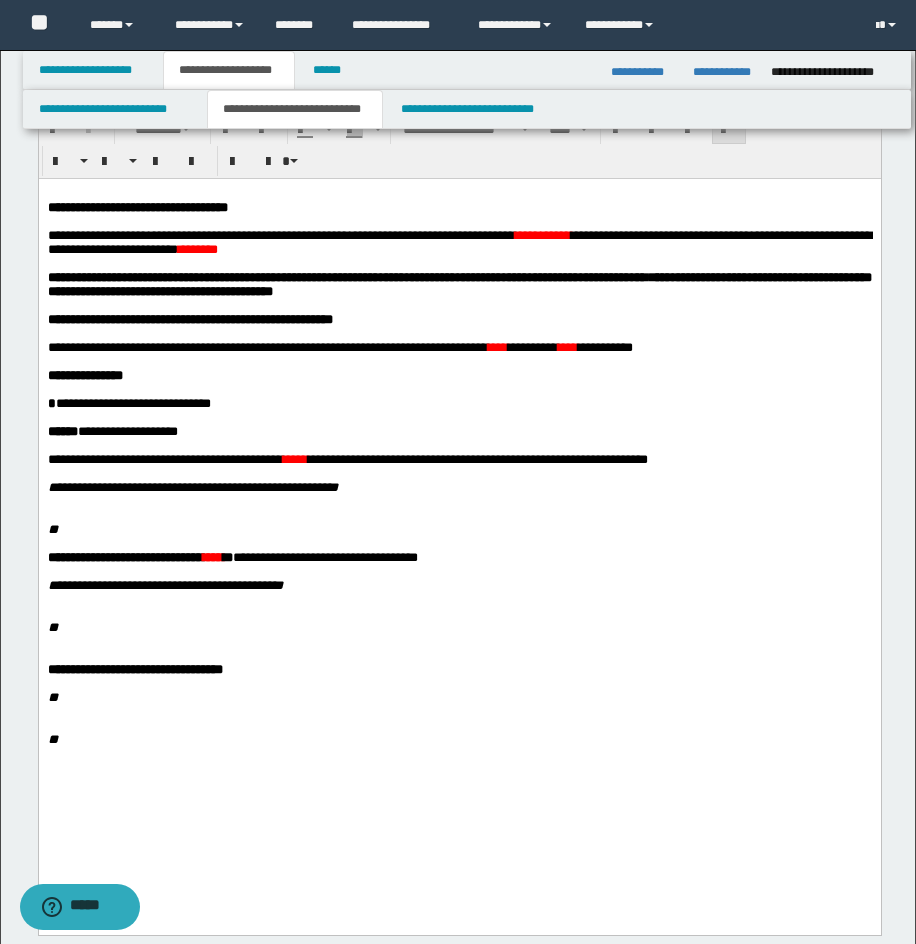 click on "*****" at bounding box center (294, 458) 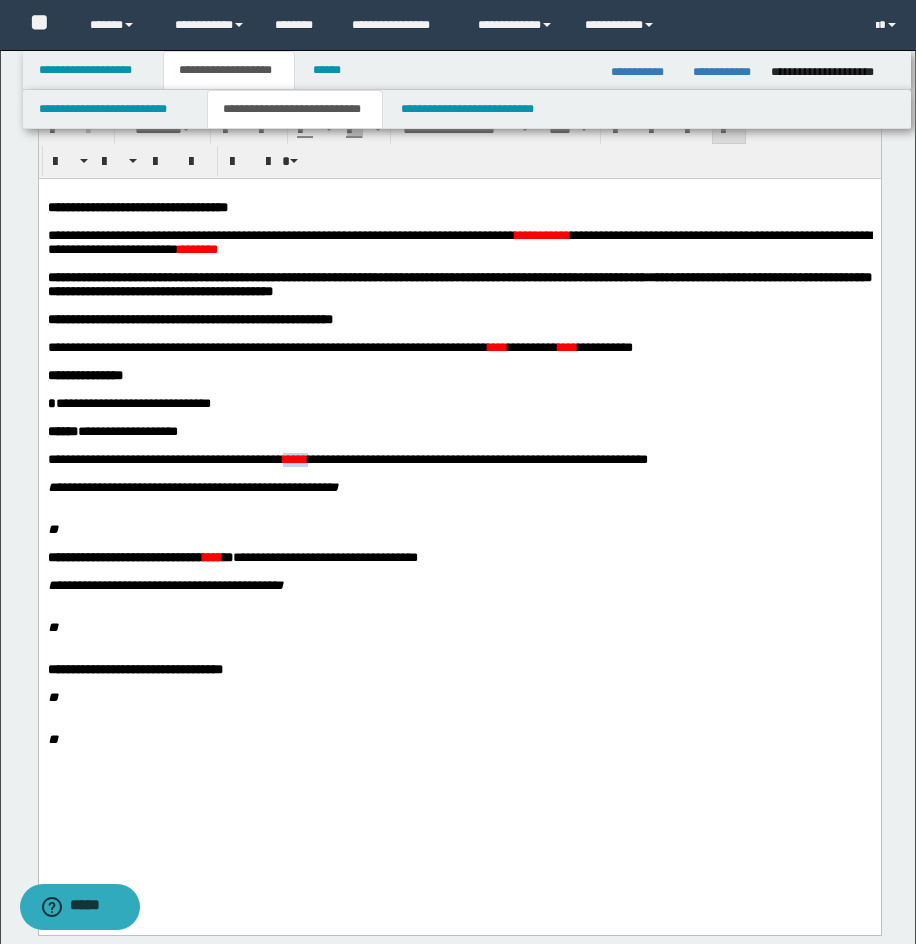 drag, startPoint x: 336, startPoint y: 500, endPoint x: 945, endPoint y: 576, distance: 613.7239 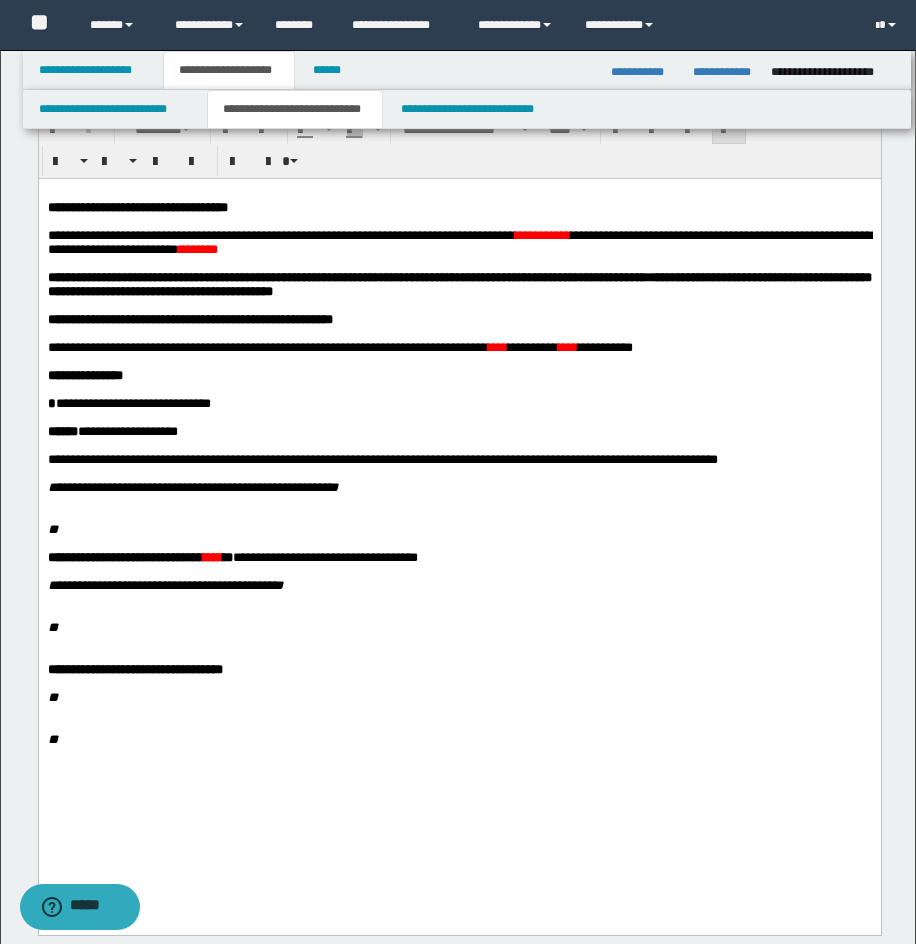 click on "****" at bounding box center (497, 346) 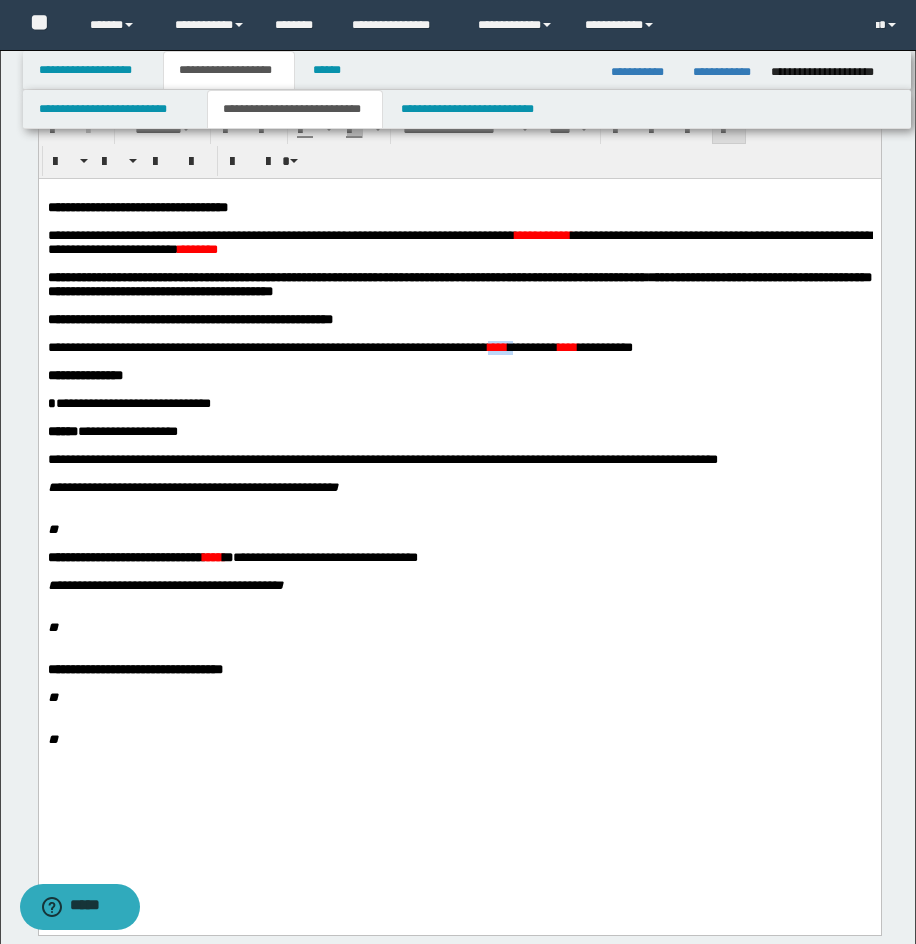 click on "****" at bounding box center [497, 346] 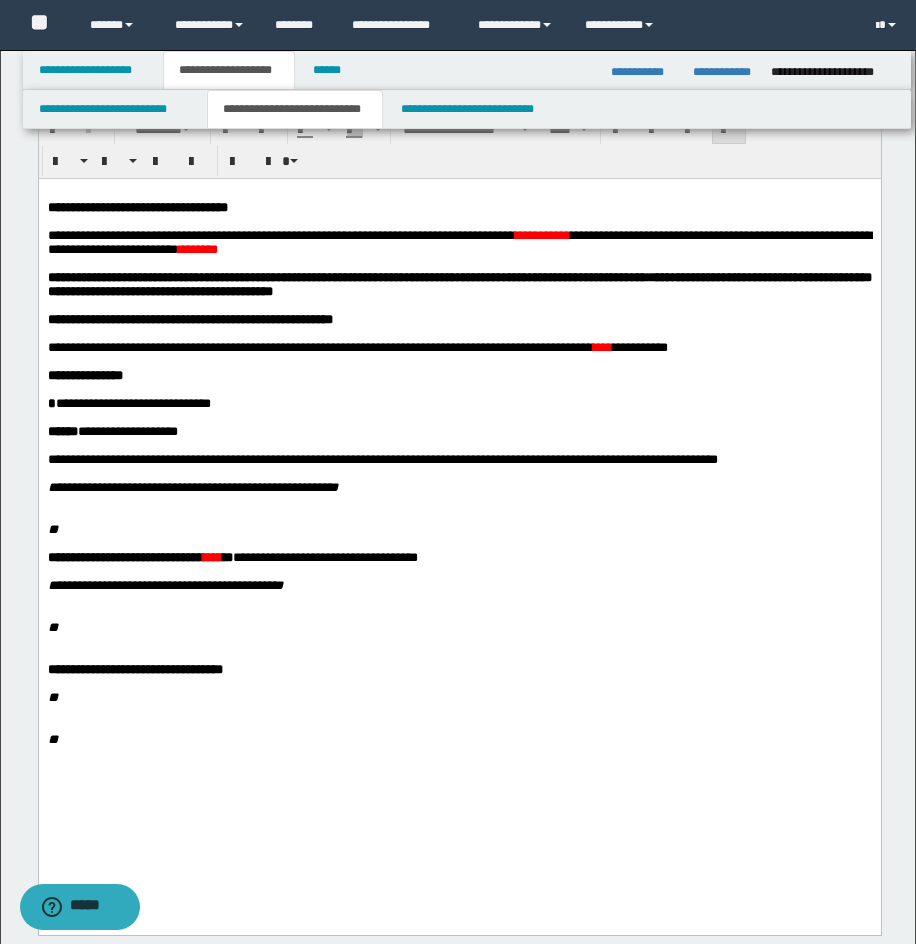 click on "****" at bounding box center [602, 346] 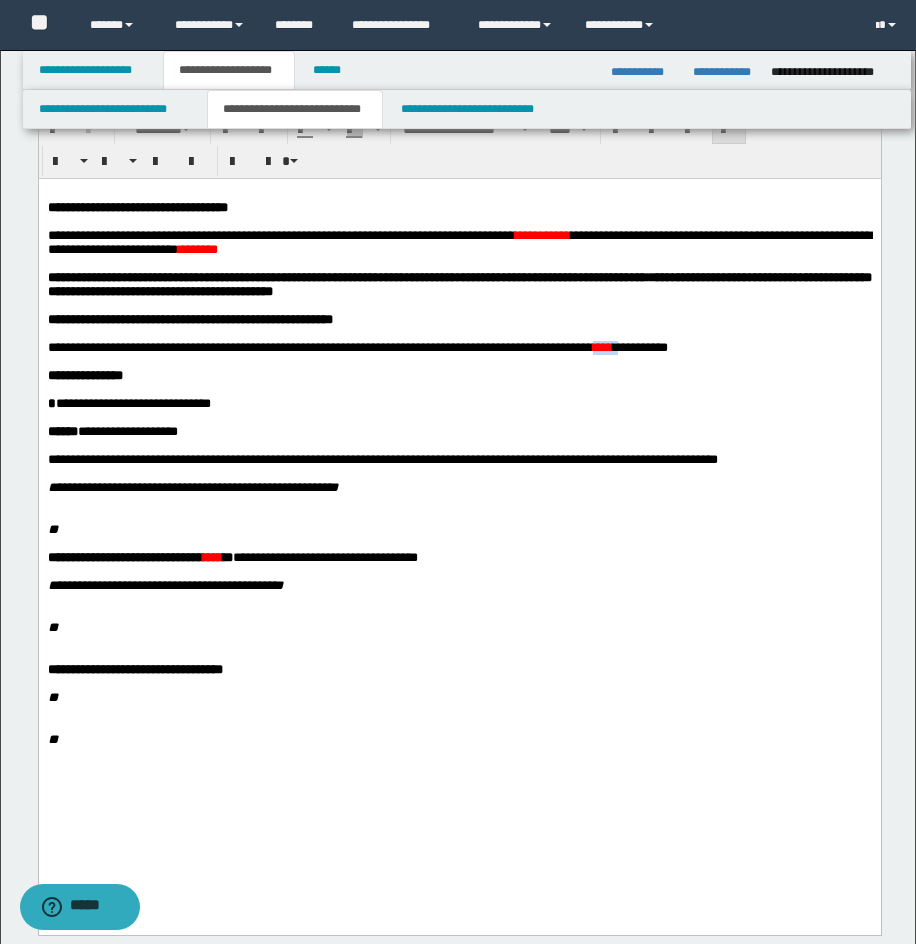 click on "****" at bounding box center [602, 346] 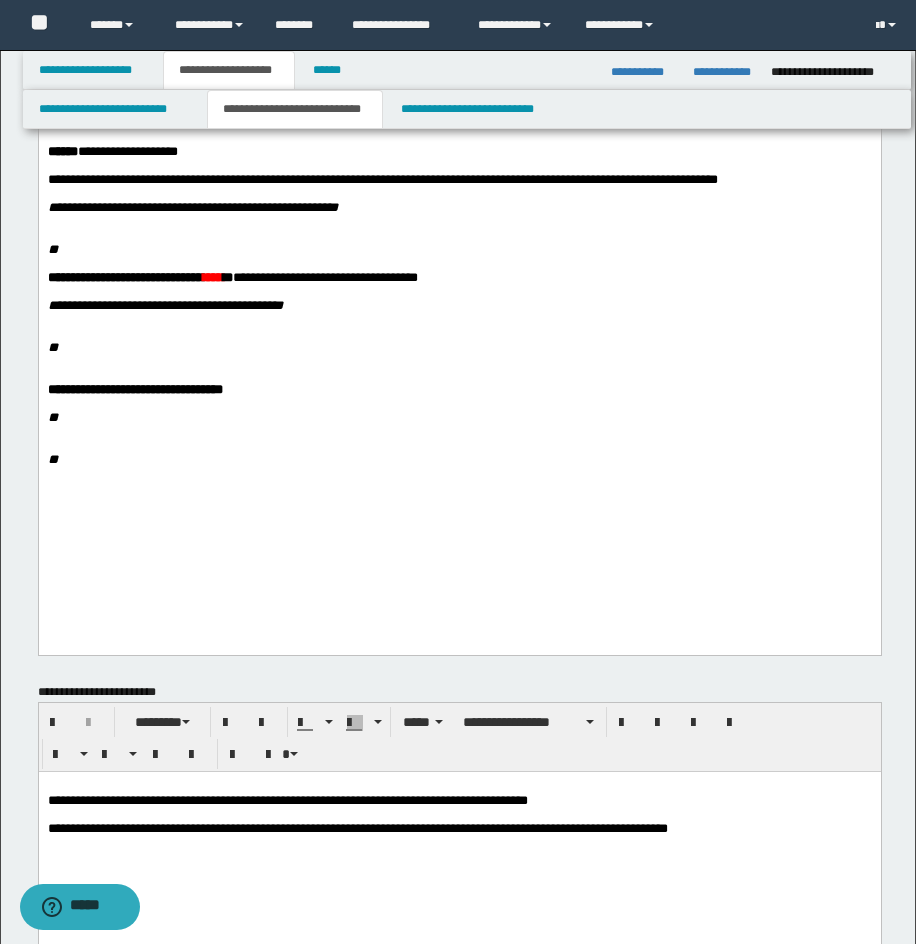 scroll, scrollTop: 389, scrollLeft: 0, axis: vertical 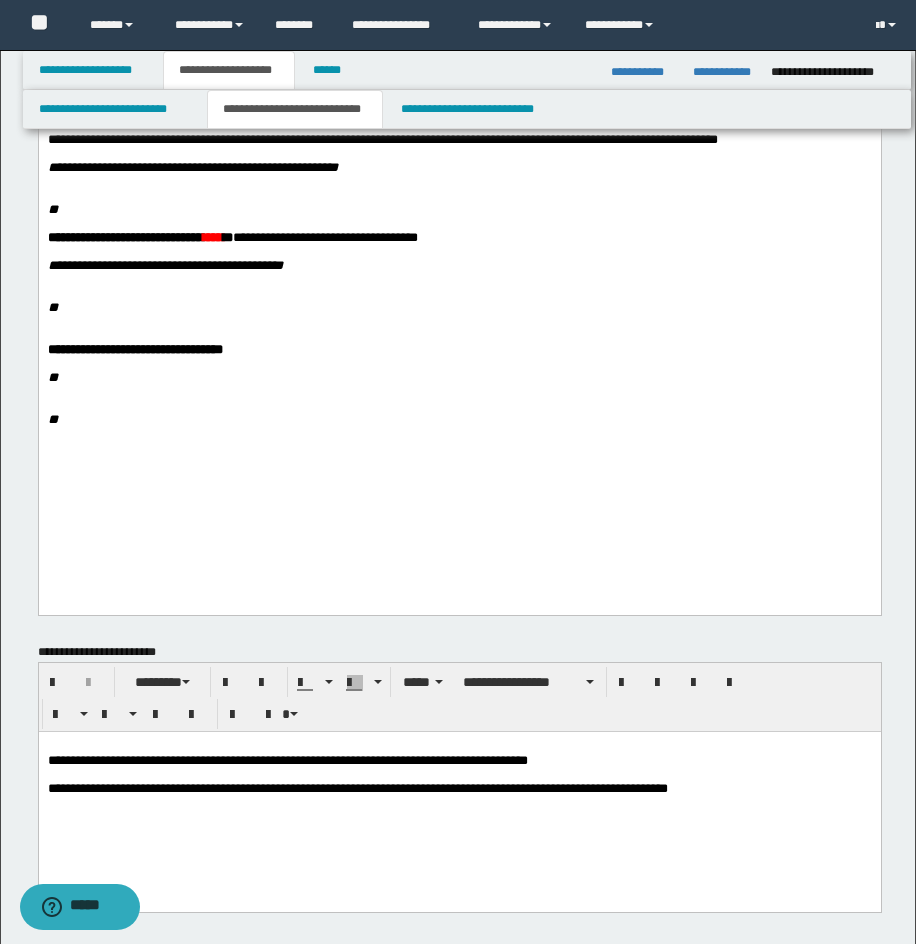 click on "**********" at bounding box center (459, 168) 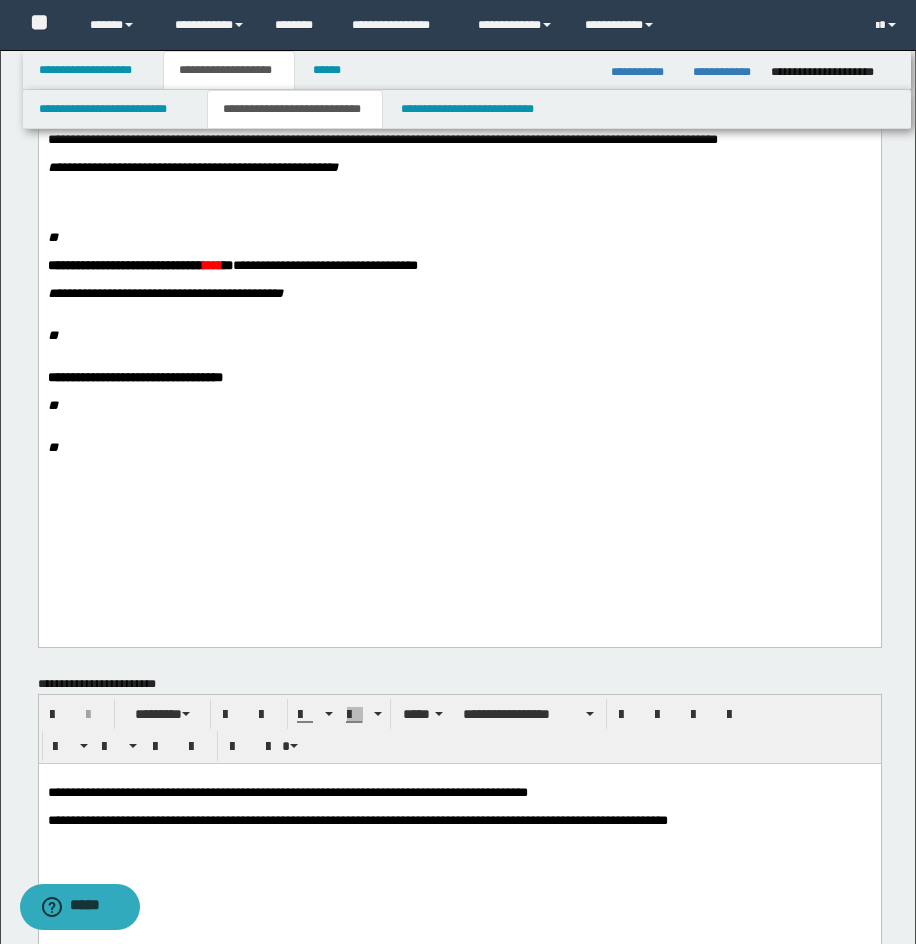 click on "**********" at bounding box center (459, 168) 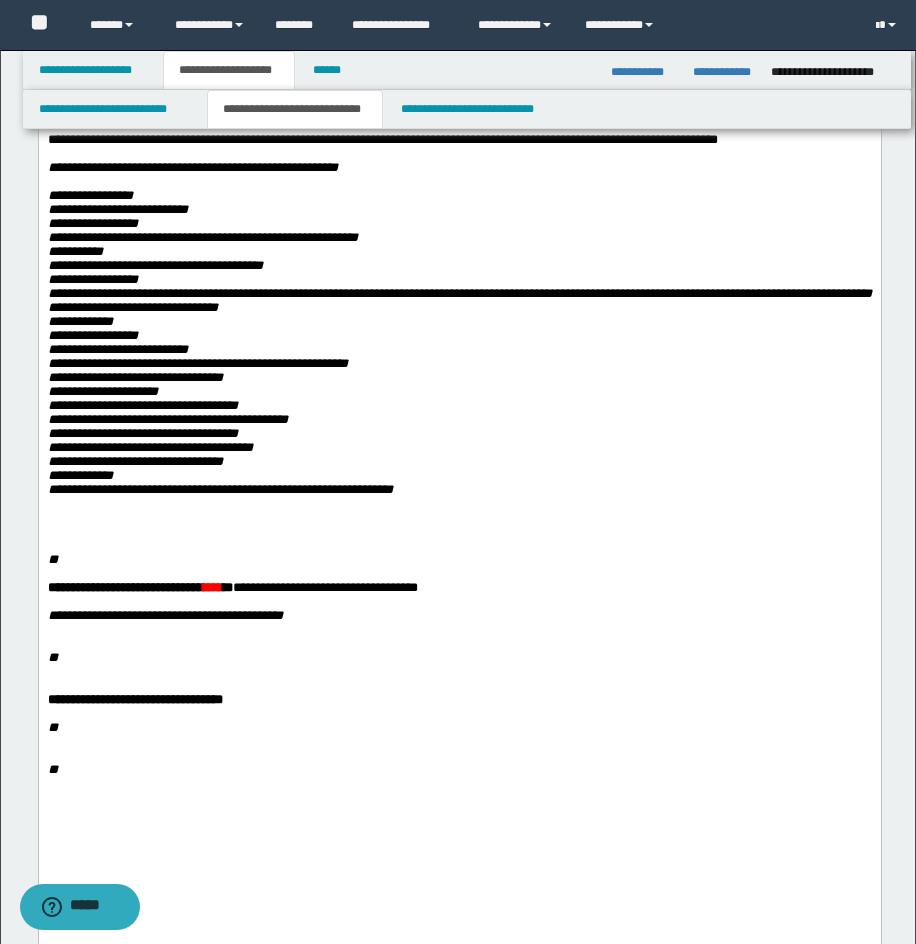click on "**********" at bounding box center (459, 342) 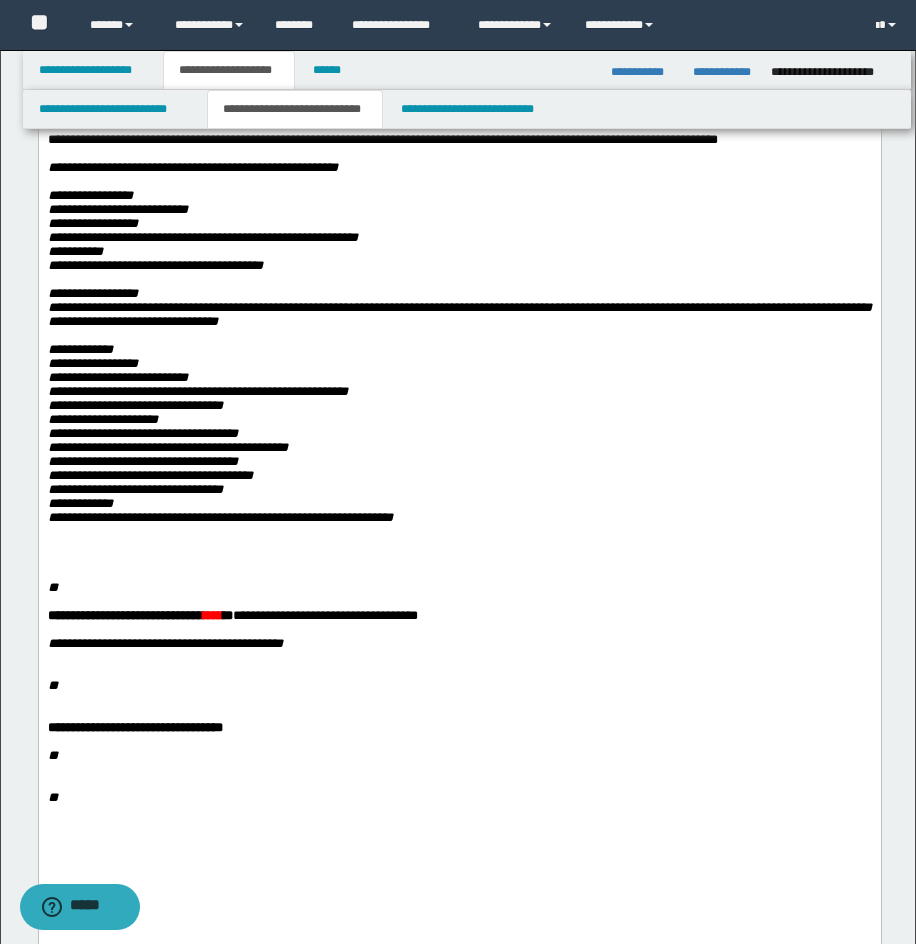 drag, startPoint x: 542, startPoint y: 437, endPoint x: 861, endPoint y: 421, distance: 319.401 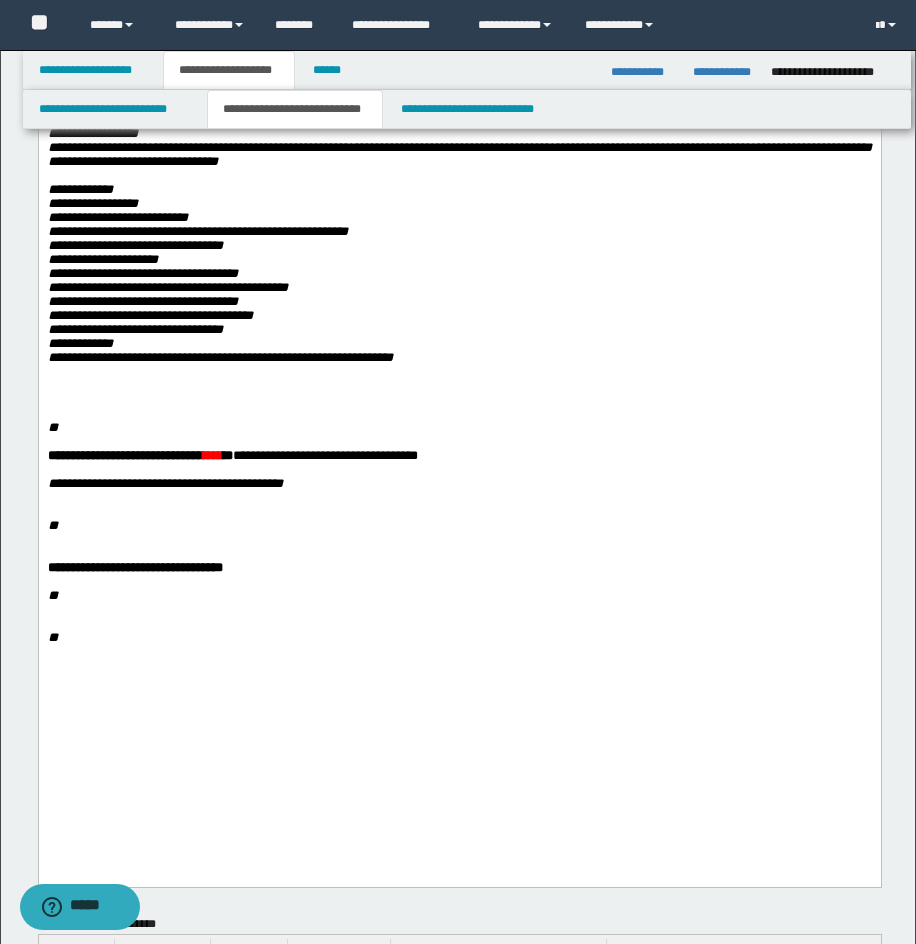 scroll, scrollTop: 559, scrollLeft: 0, axis: vertical 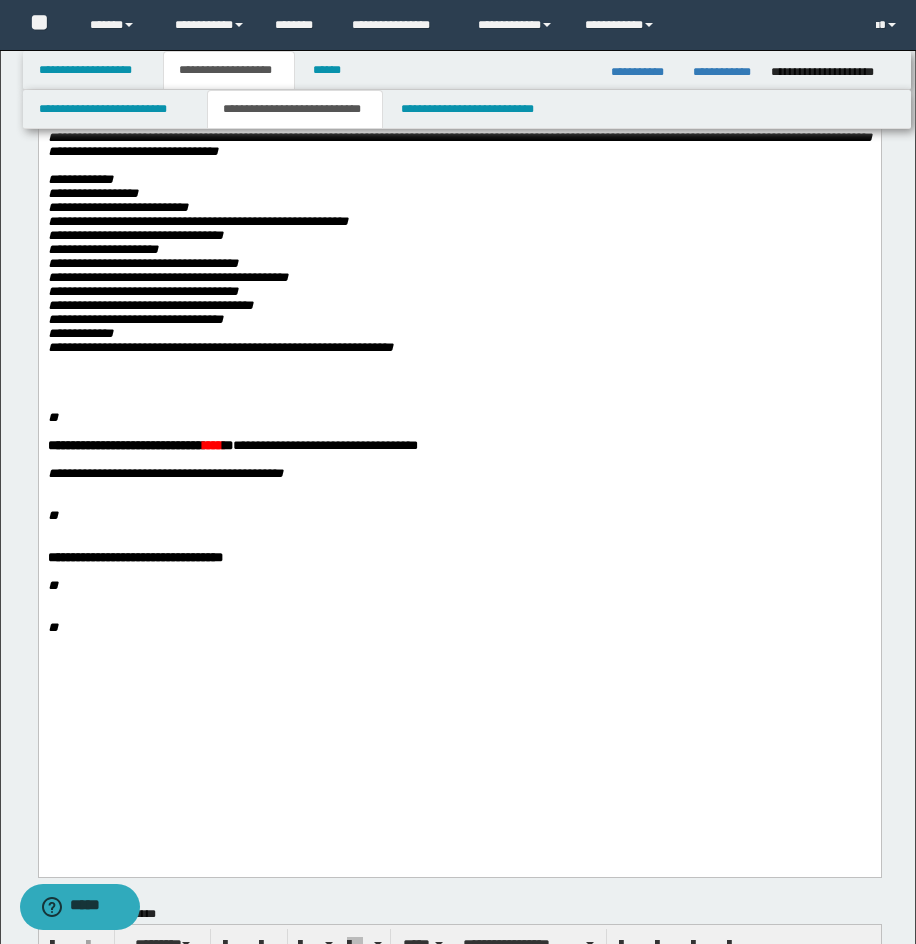click on "**********" at bounding box center (459, 264) 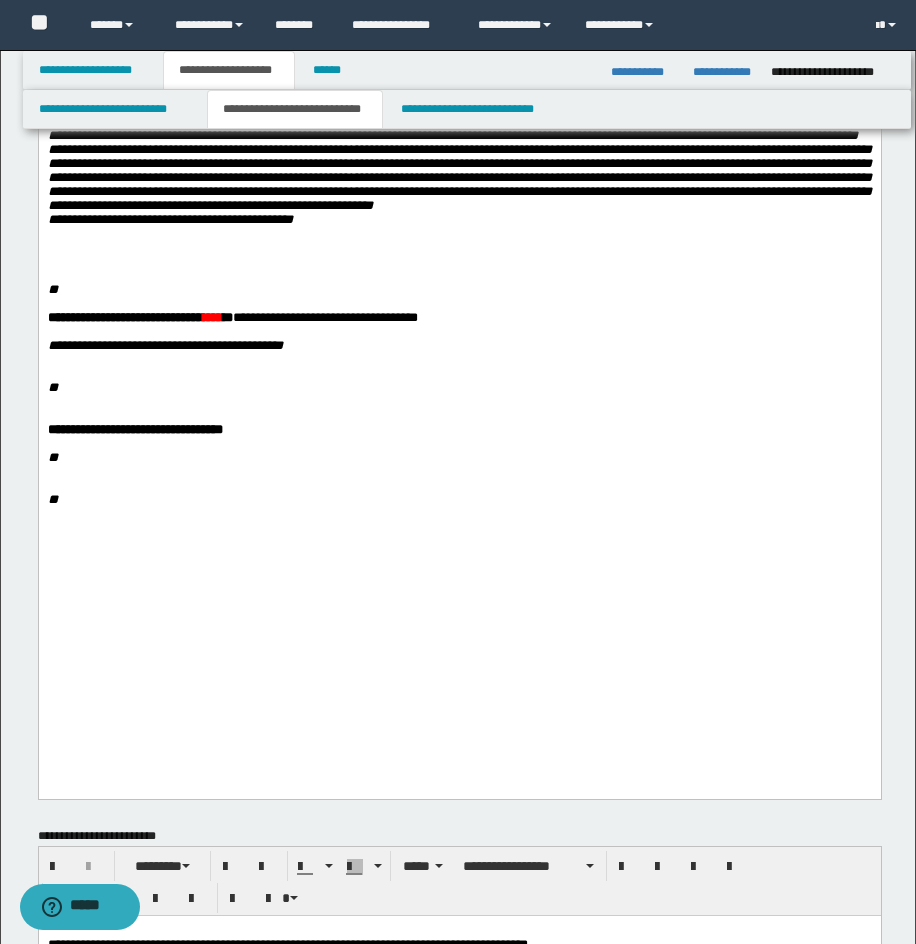 scroll, scrollTop: 832, scrollLeft: 0, axis: vertical 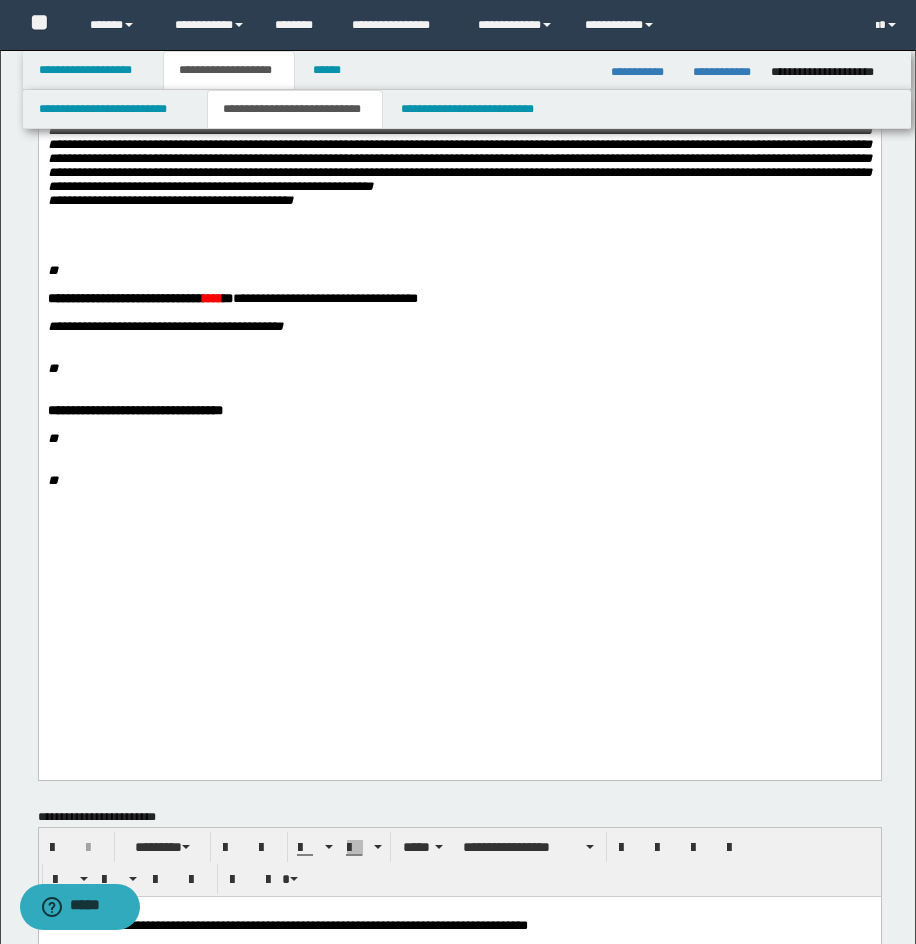 click on "**********" at bounding box center [459, 151] 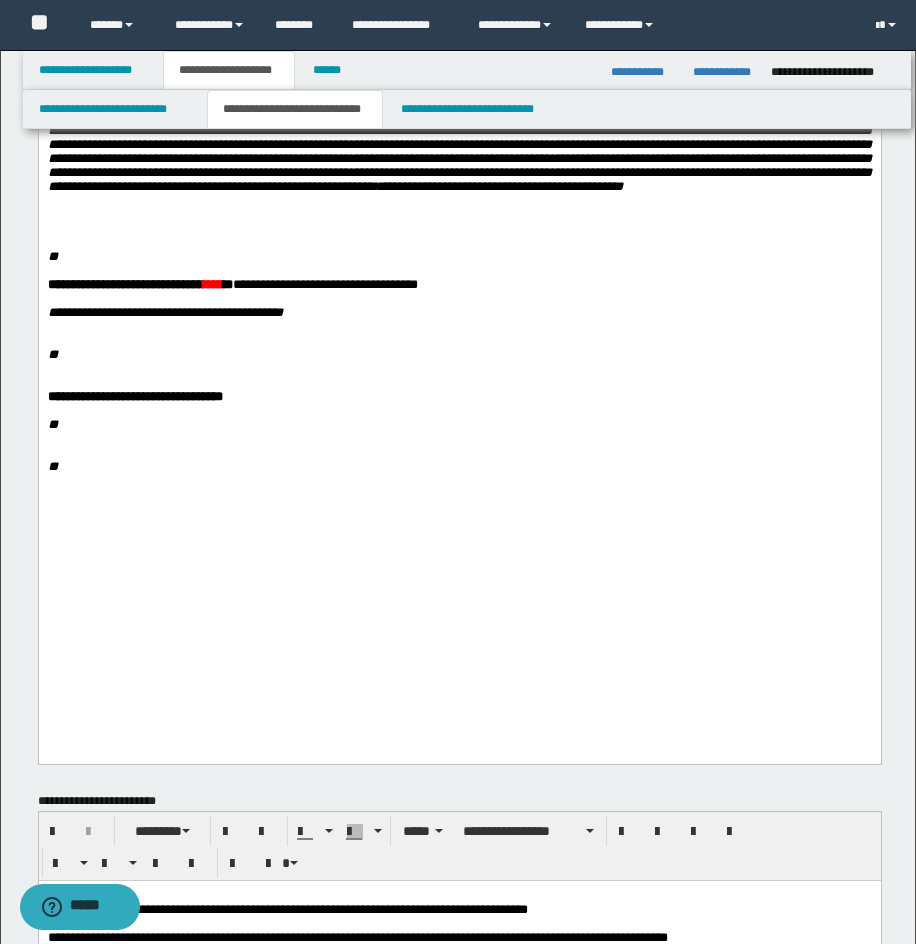 click on "**" at bounding box center [52, 256] 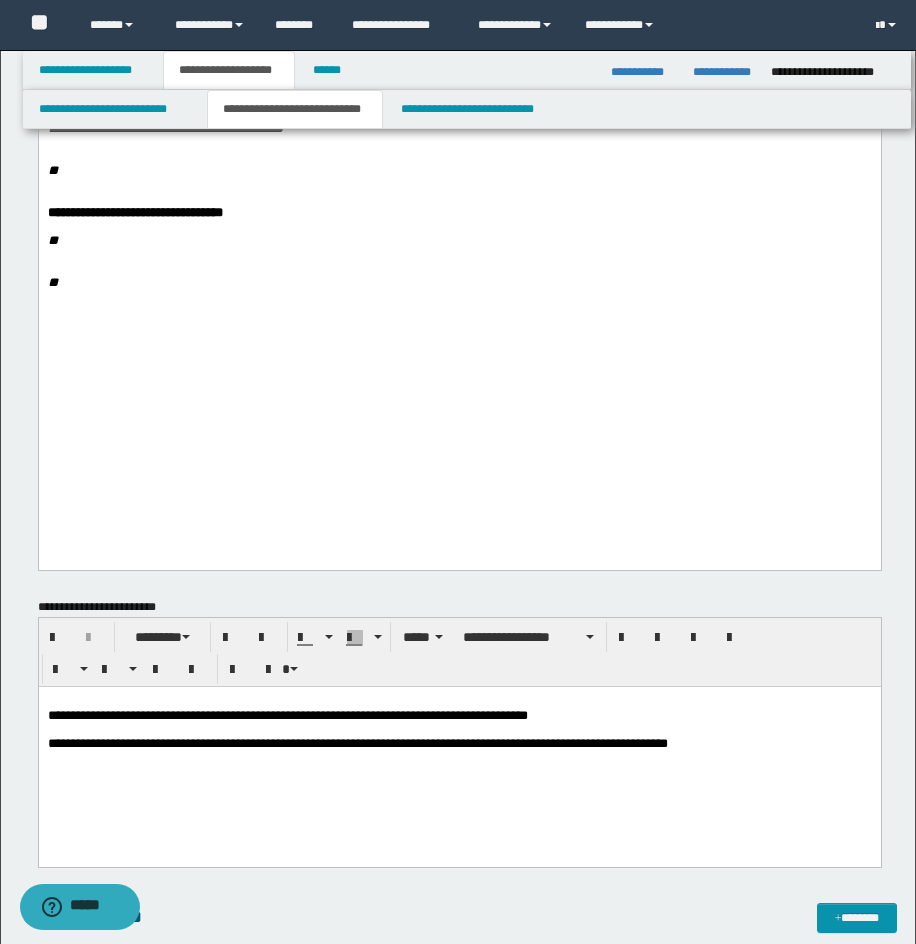 scroll, scrollTop: 1046, scrollLeft: 0, axis: vertical 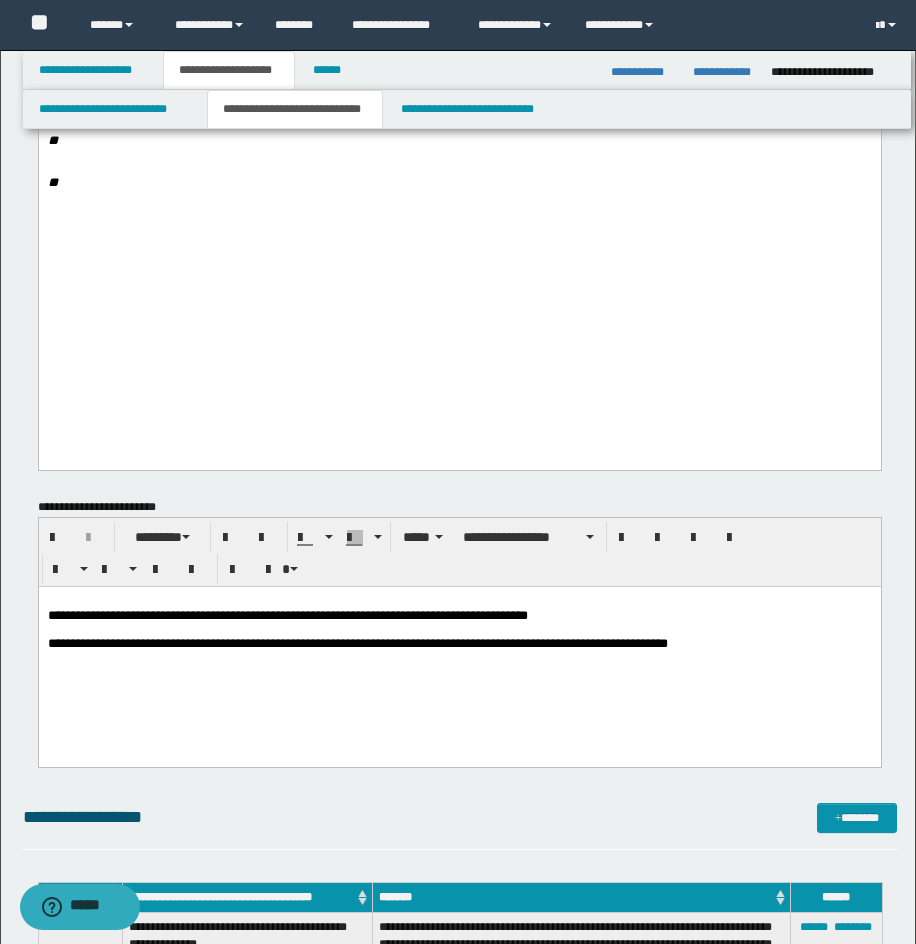 click on "****" at bounding box center (212, 0) 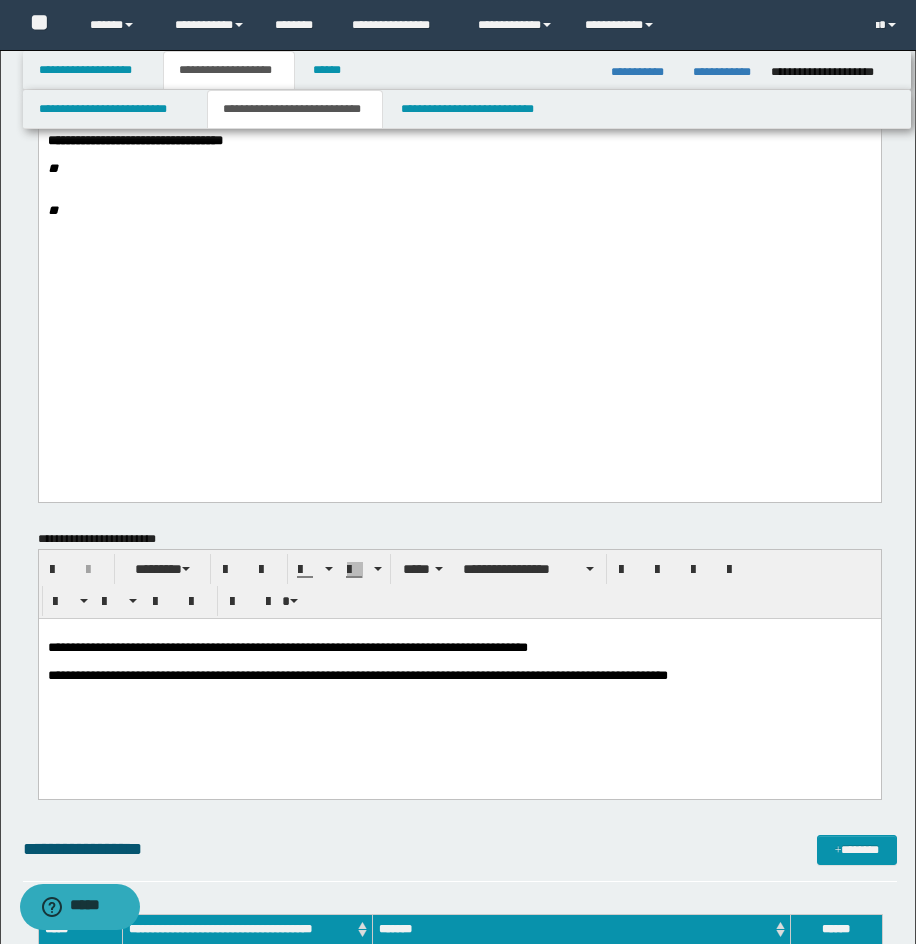 click at bounding box center (459, 43) 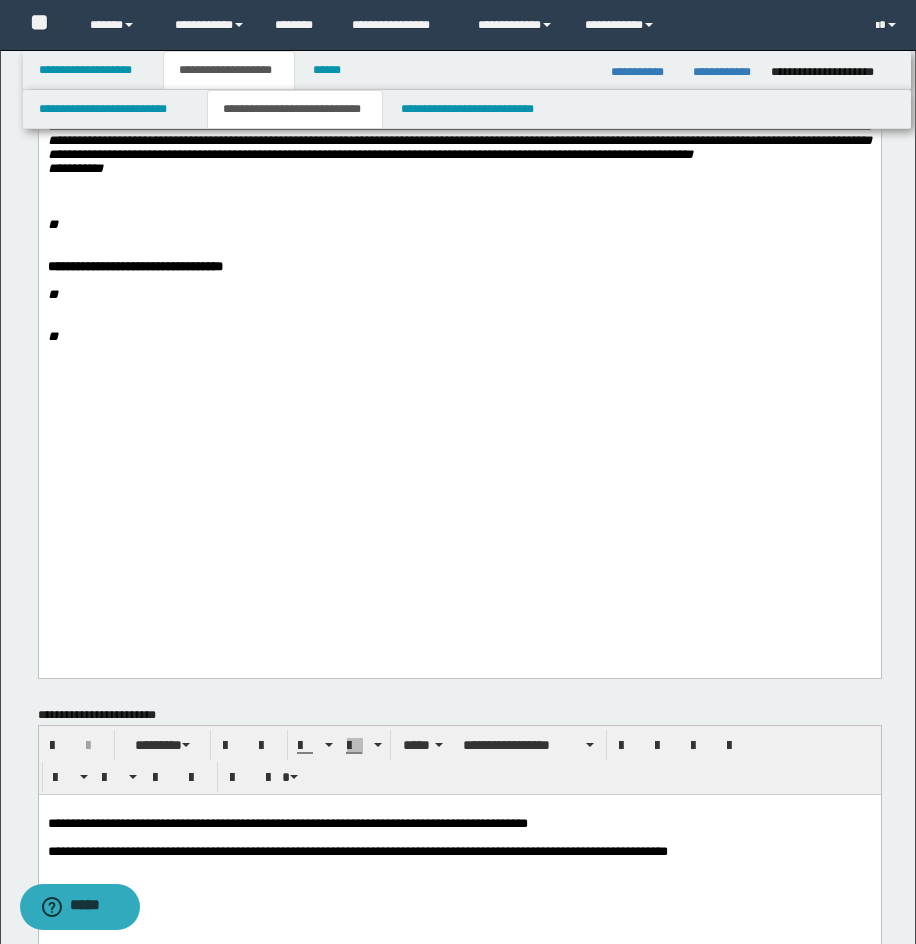 click on "**********" at bounding box center [459, -198] 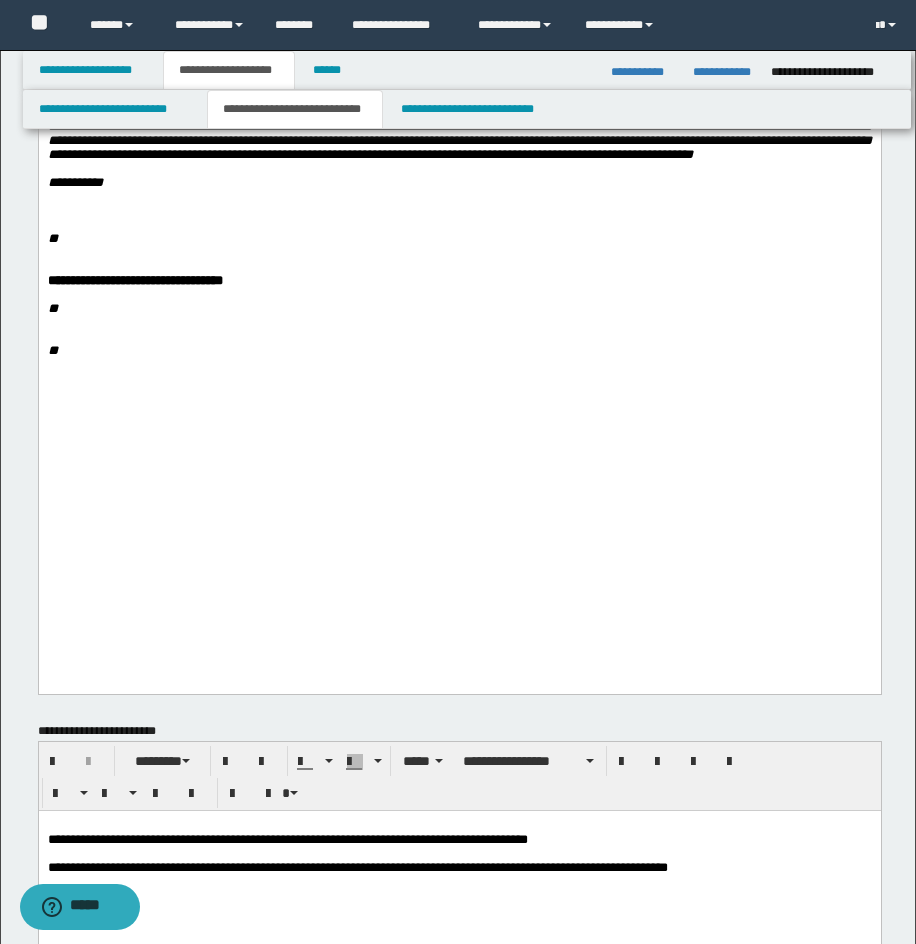 click on "**********" at bounding box center (459, 183) 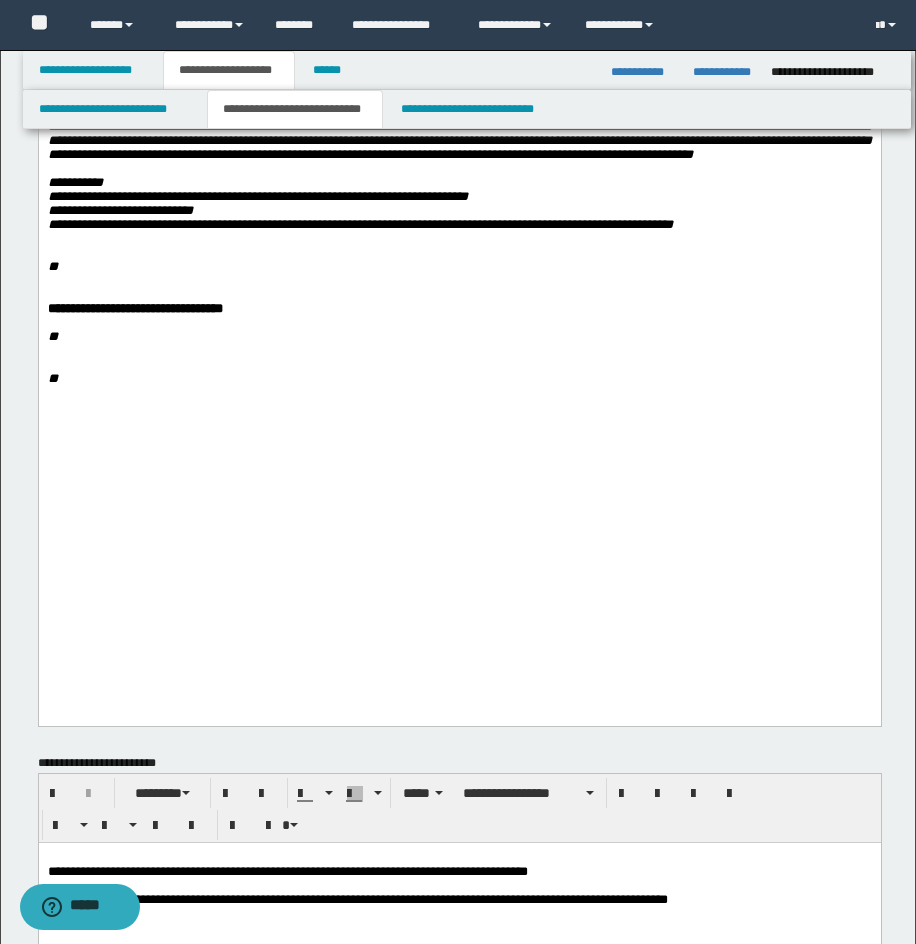 click on "**********" at bounding box center (459, -177) 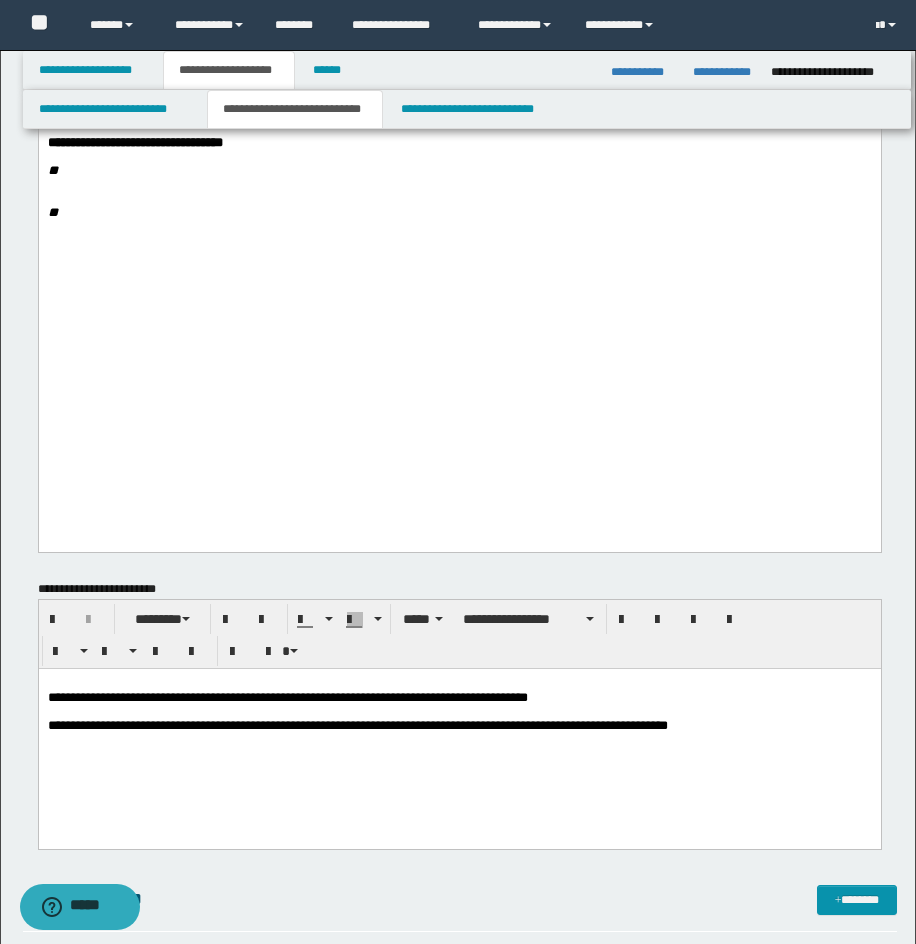 scroll, scrollTop: 1160, scrollLeft: 0, axis: vertical 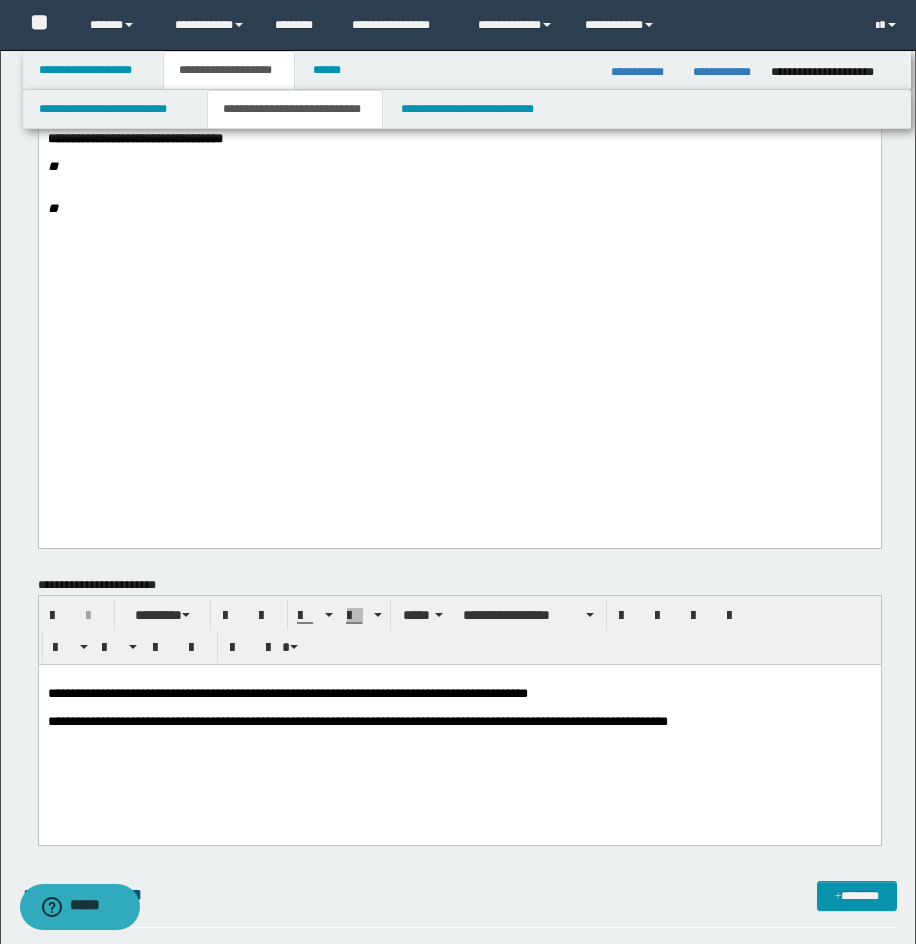 click on "**" at bounding box center [459, 167] 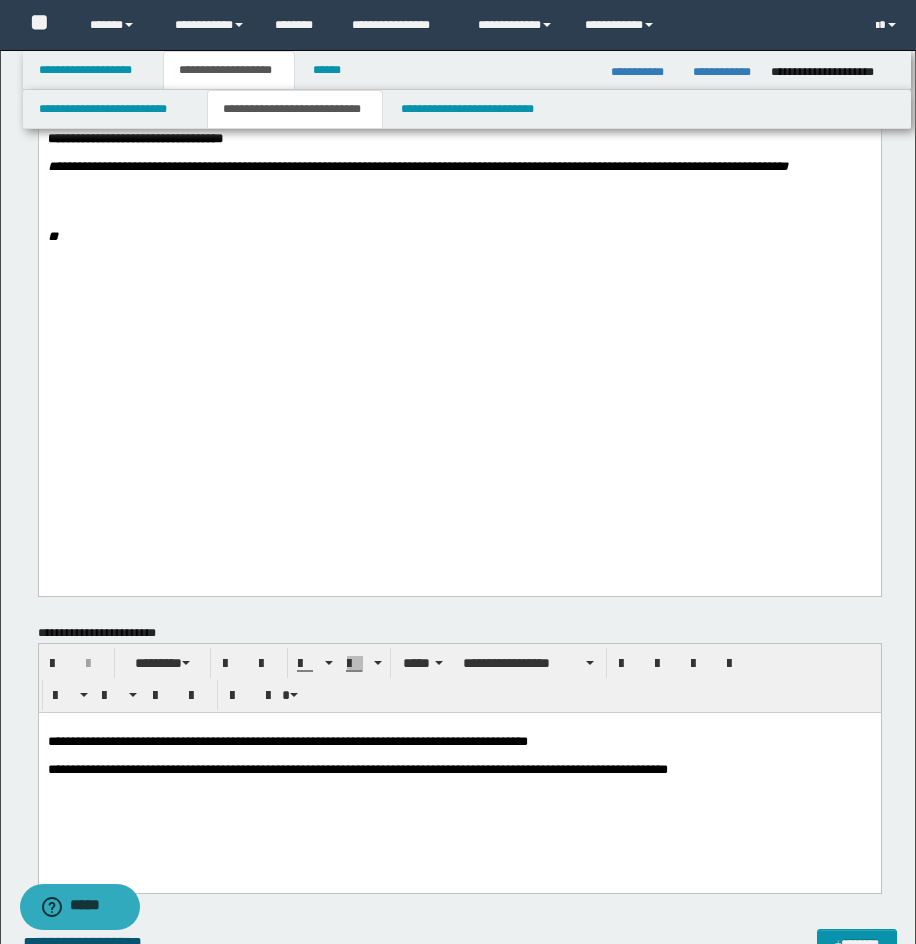 click at bounding box center [459, 195] 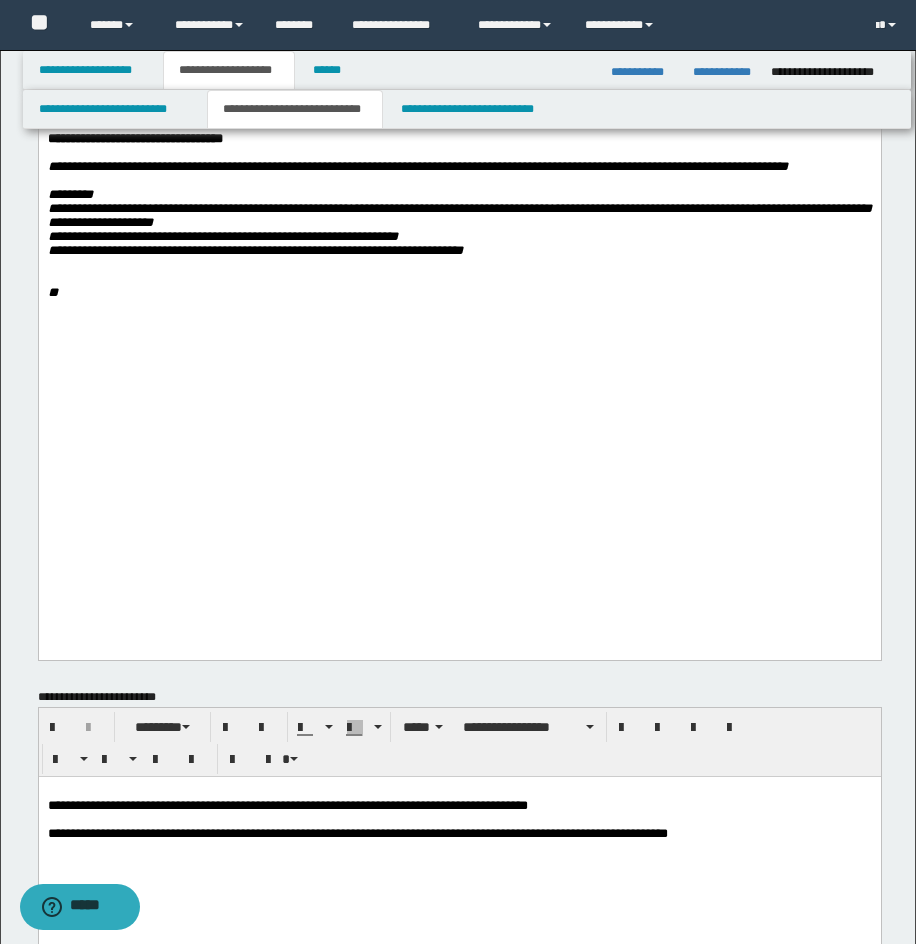 click on "**" at bounding box center (52, 292) 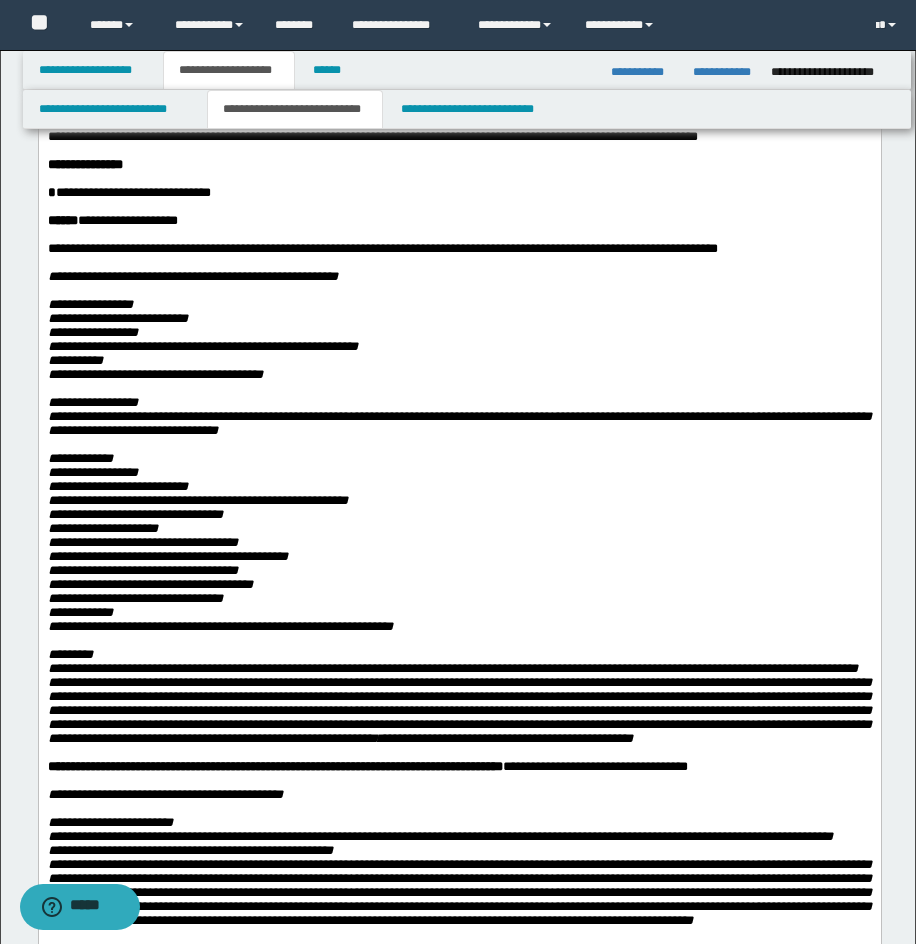 scroll, scrollTop: 0, scrollLeft: 0, axis: both 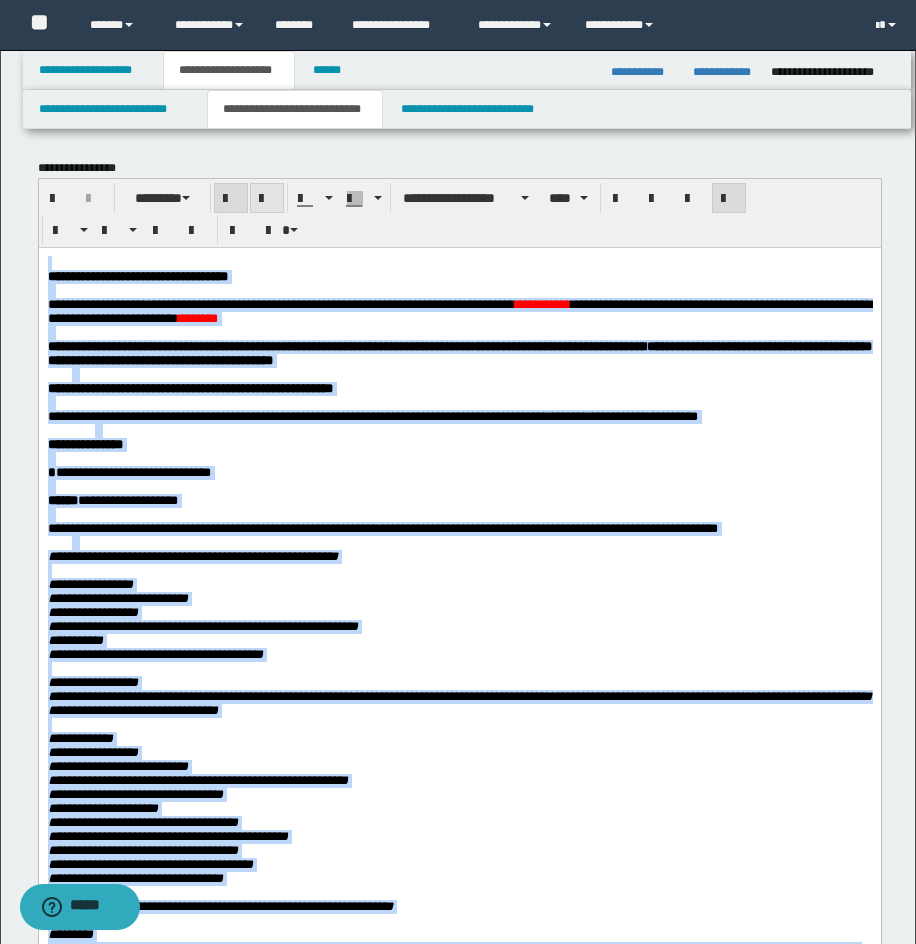 click at bounding box center [267, 199] 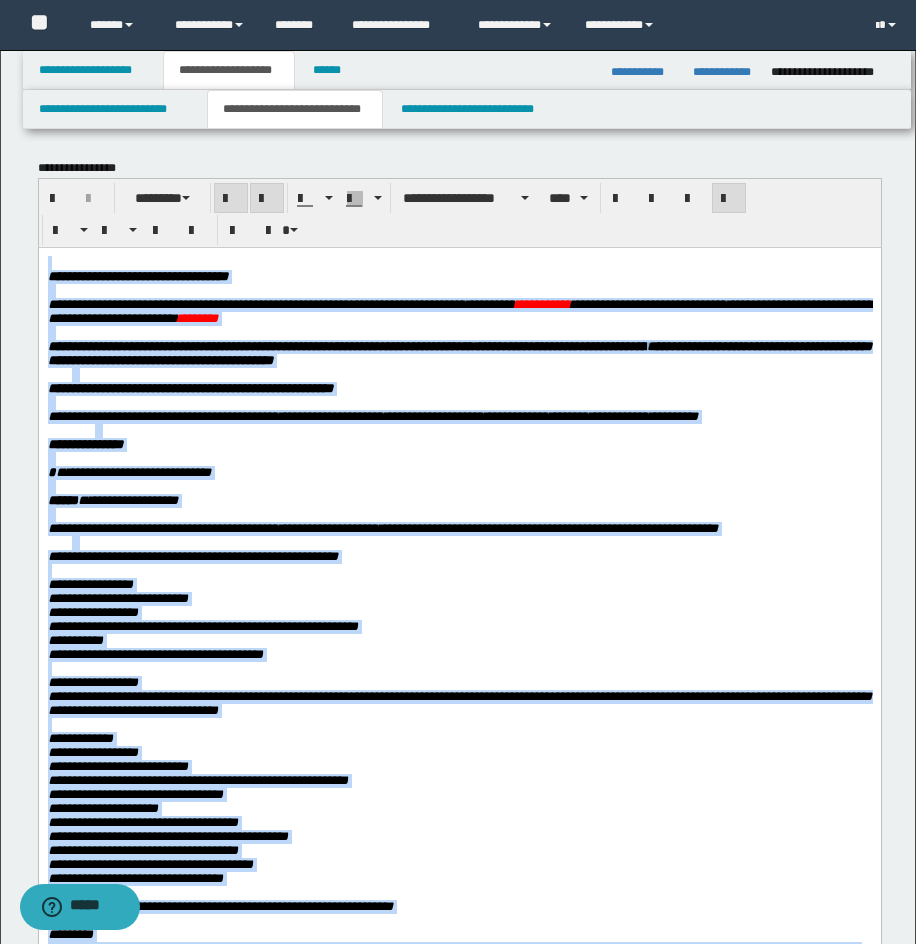 click at bounding box center (267, 199) 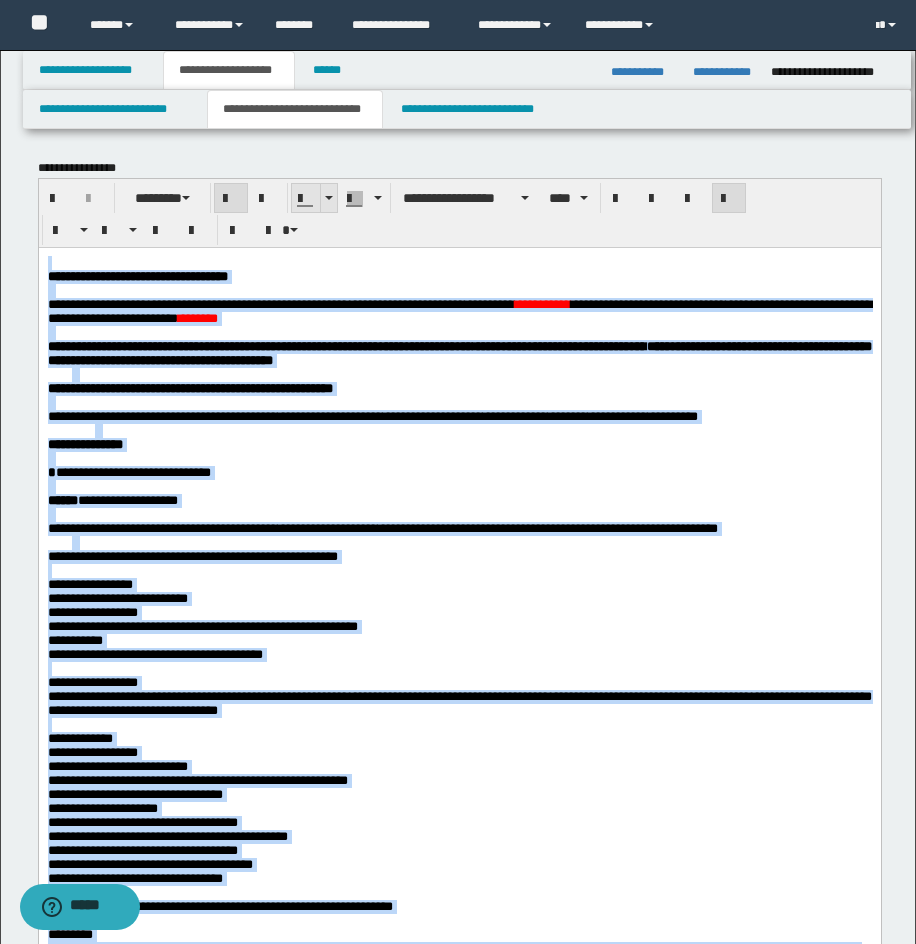 drag, startPoint x: 329, startPoint y: 197, endPoint x: 325, endPoint y: 213, distance: 16.492422 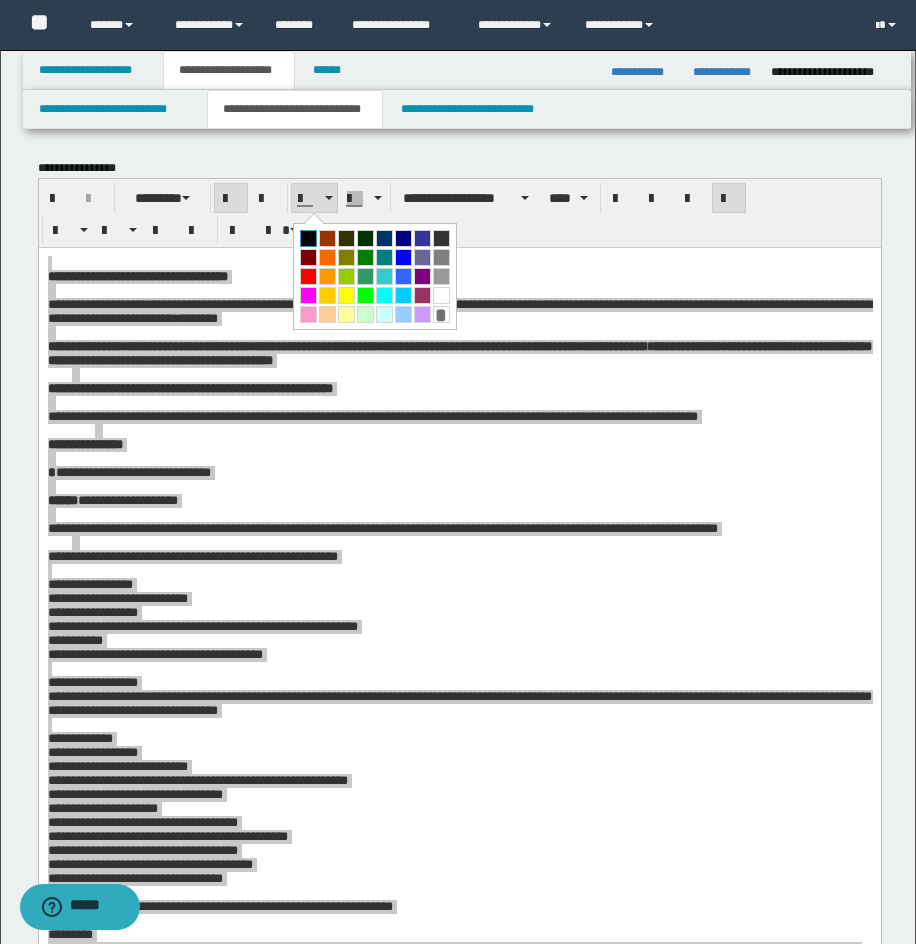 click at bounding box center (308, 238) 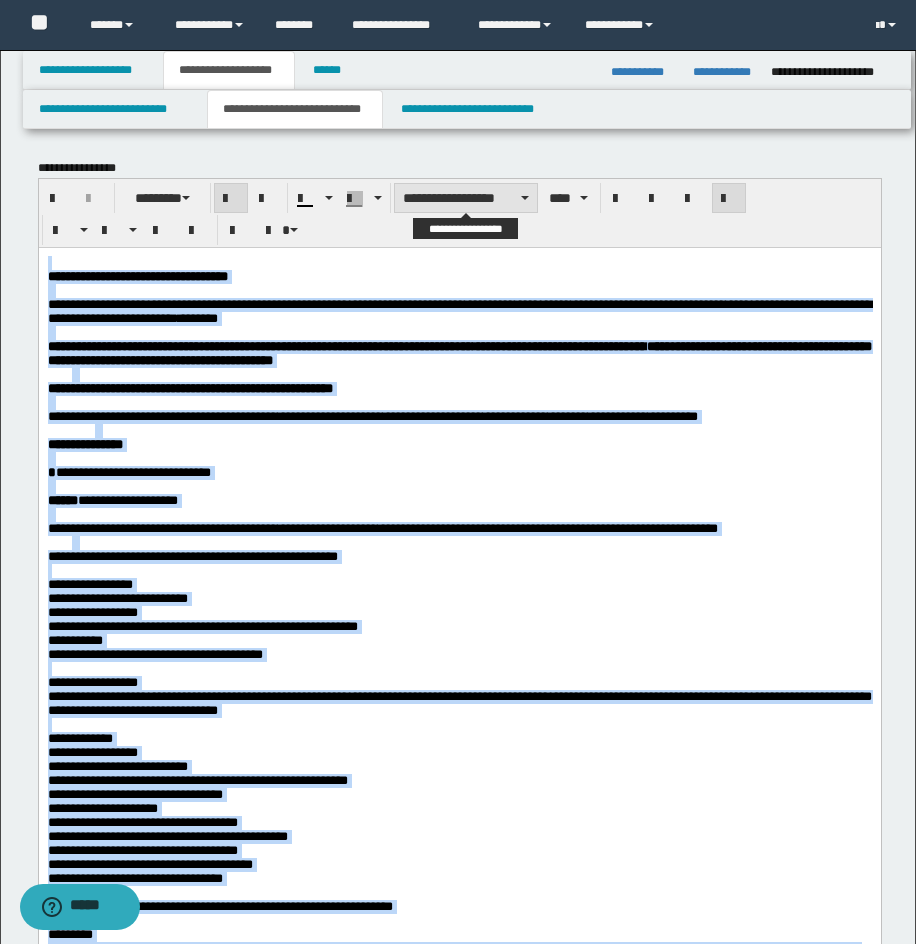 click on "**********" at bounding box center (466, 198) 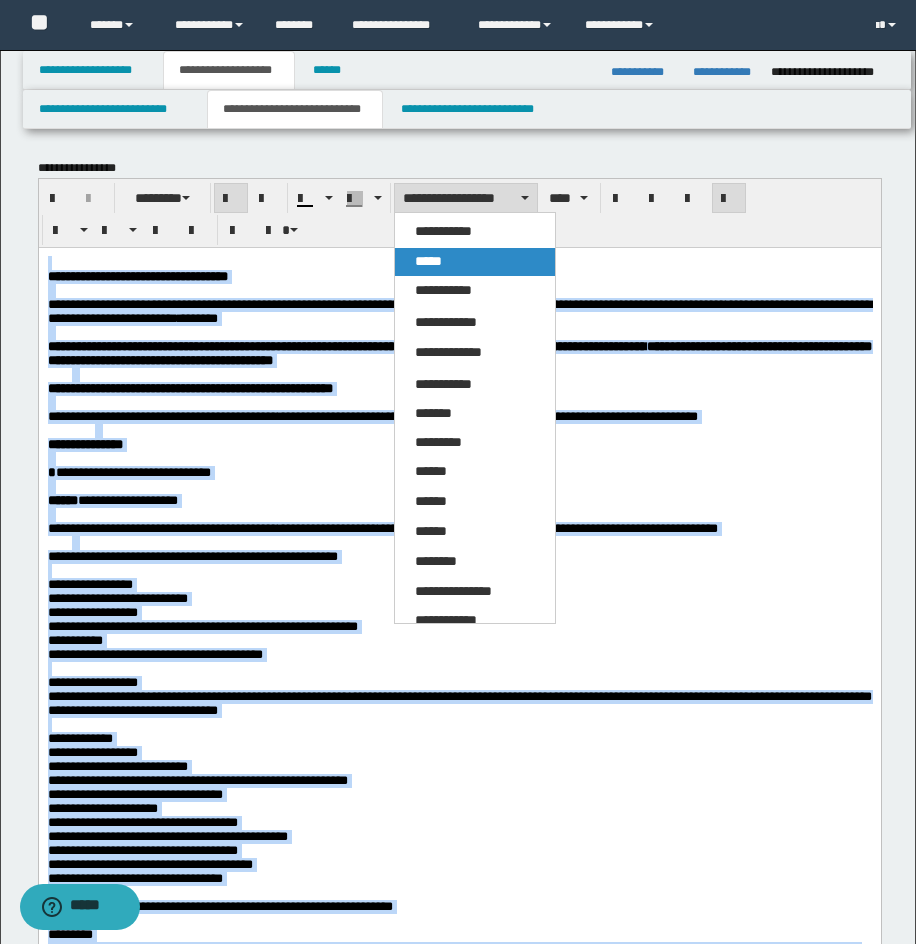 click on "*****" at bounding box center [475, 262] 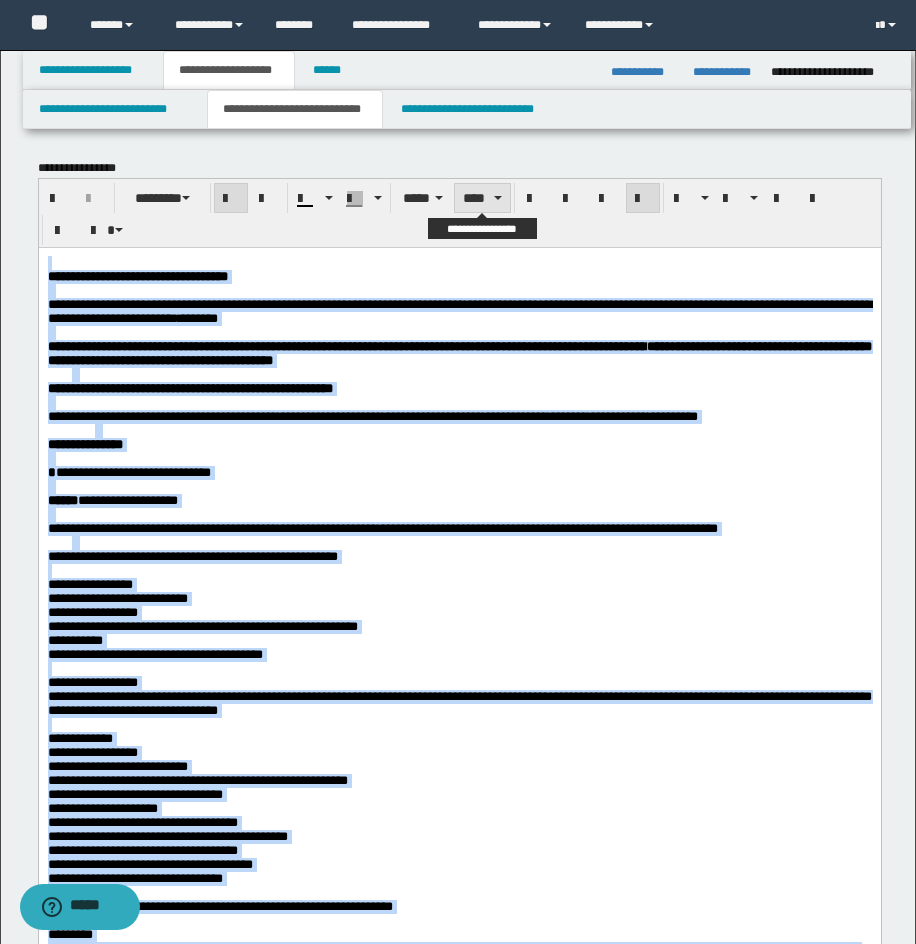 drag, startPoint x: 483, startPoint y: 197, endPoint x: 488, endPoint y: 207, distance: 11.18034 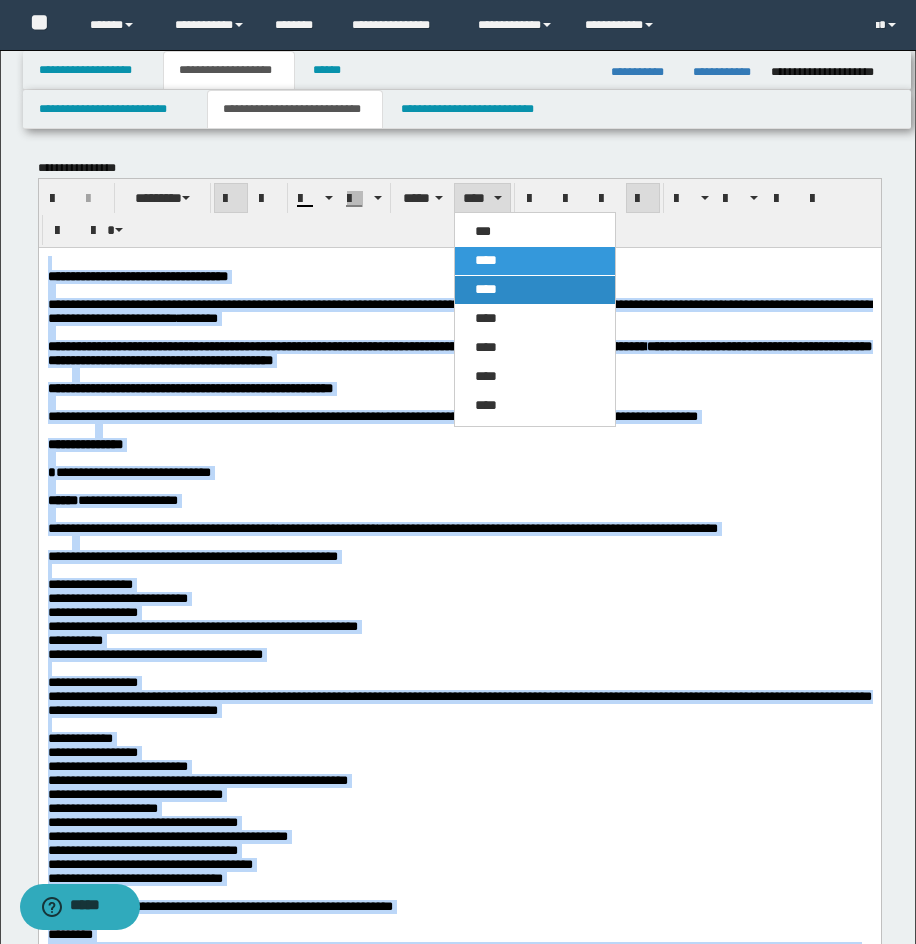 click on "****" at bounding box center (486, 289) 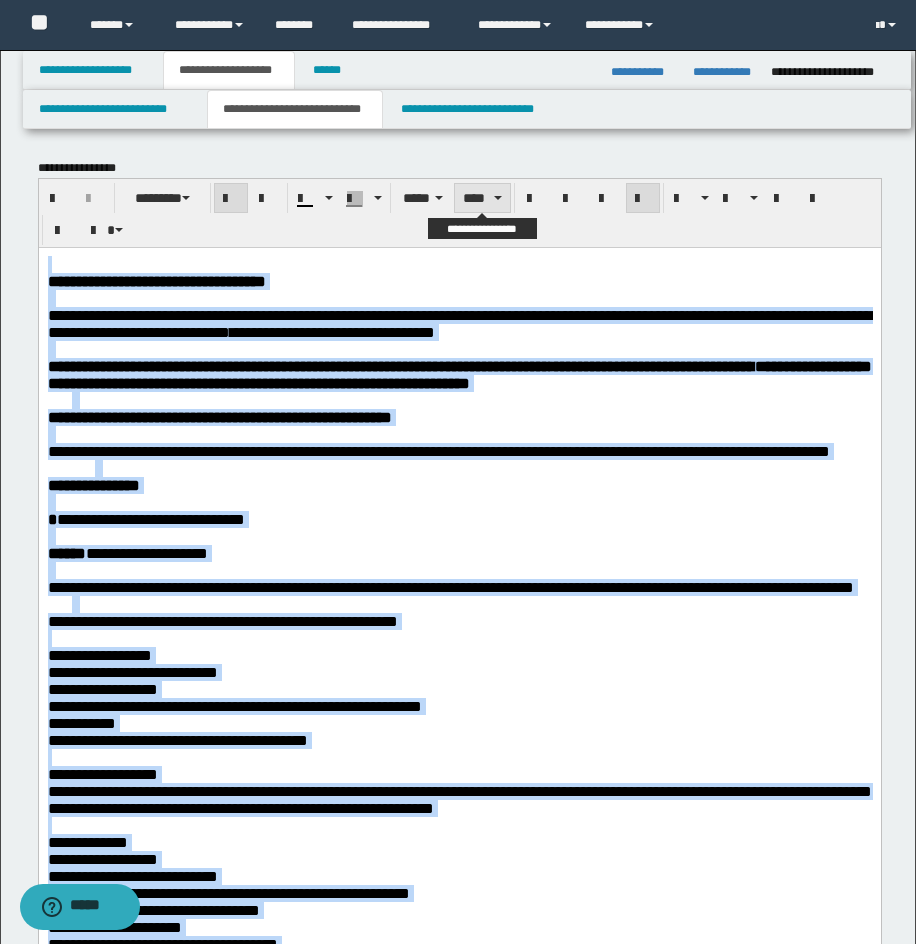 click on "****" at bounding box center [482, 198] 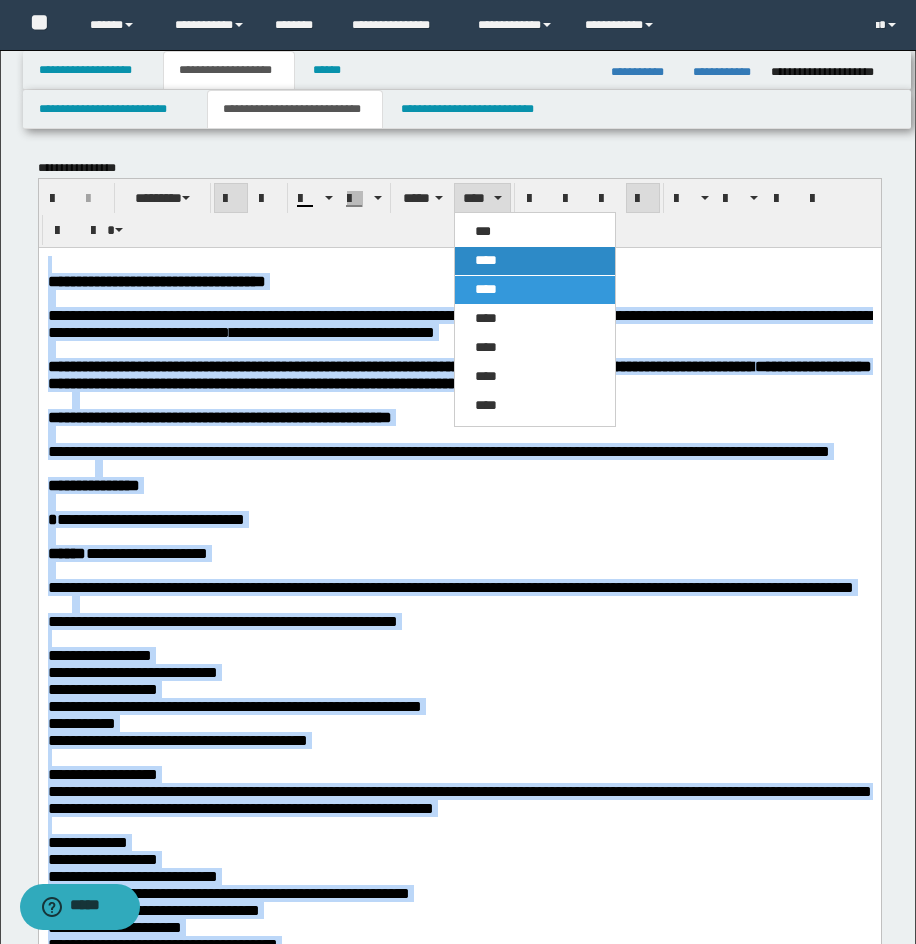 click on "****" at bounding box center (486, 260) 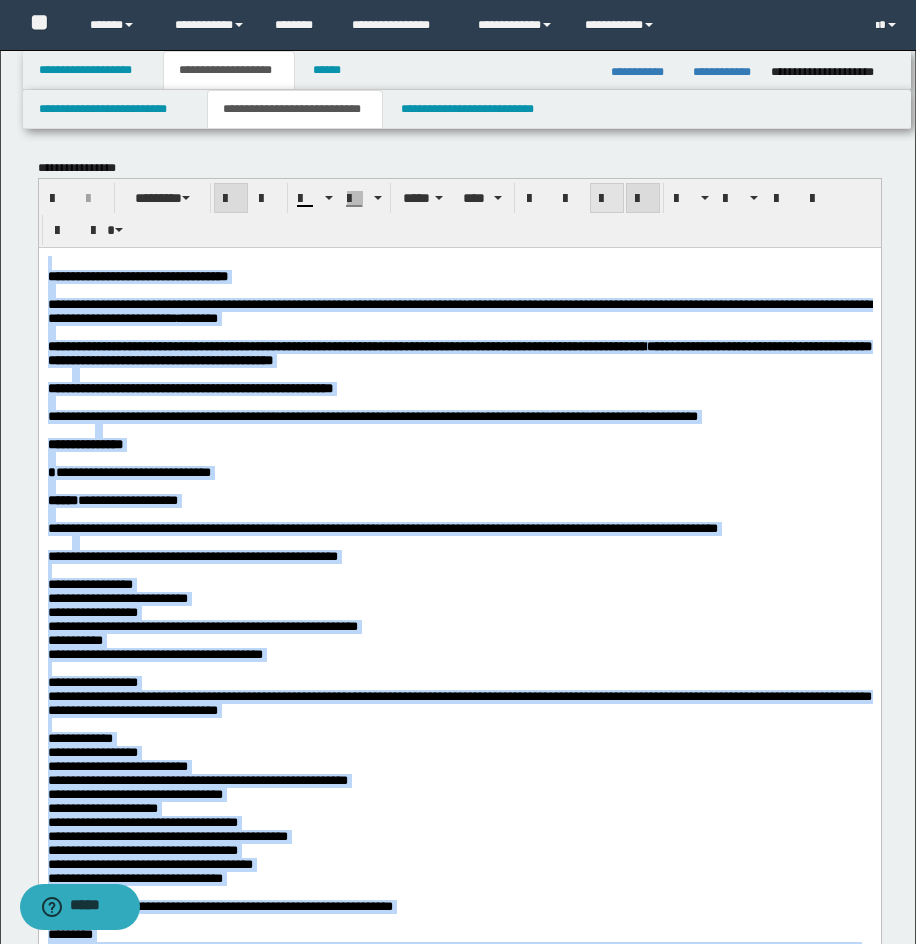 click at bounding box center [607, 198] 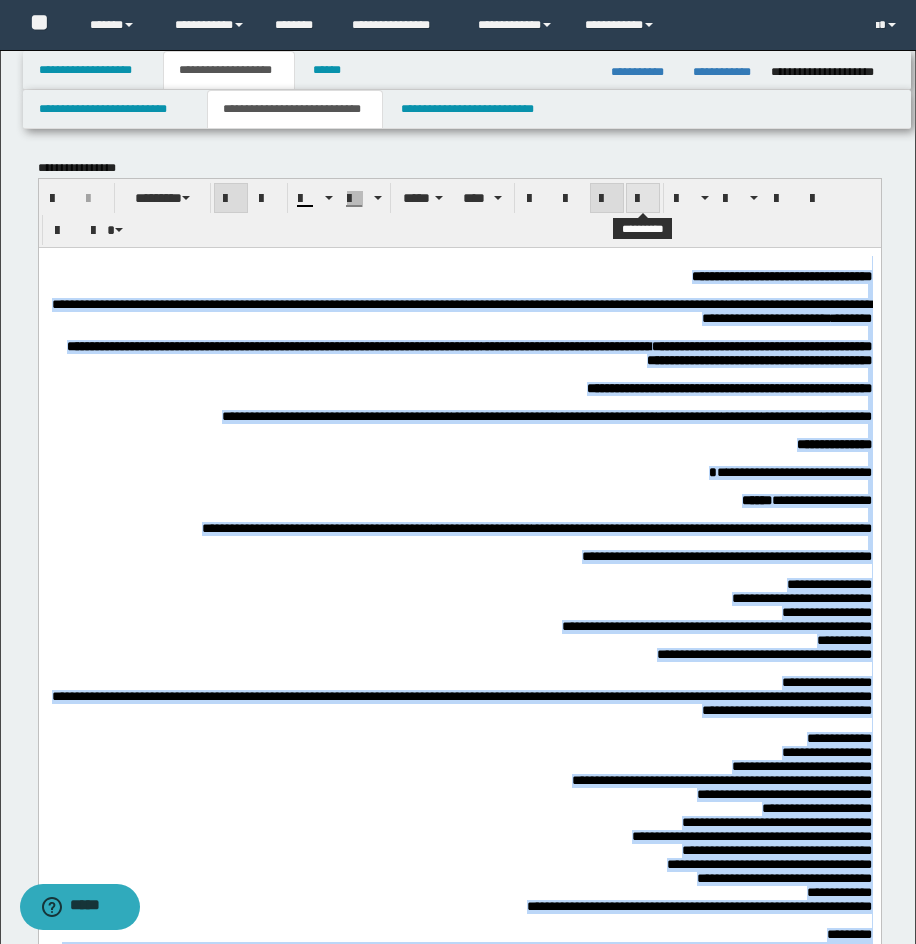 click at bounding box center (643, 198) 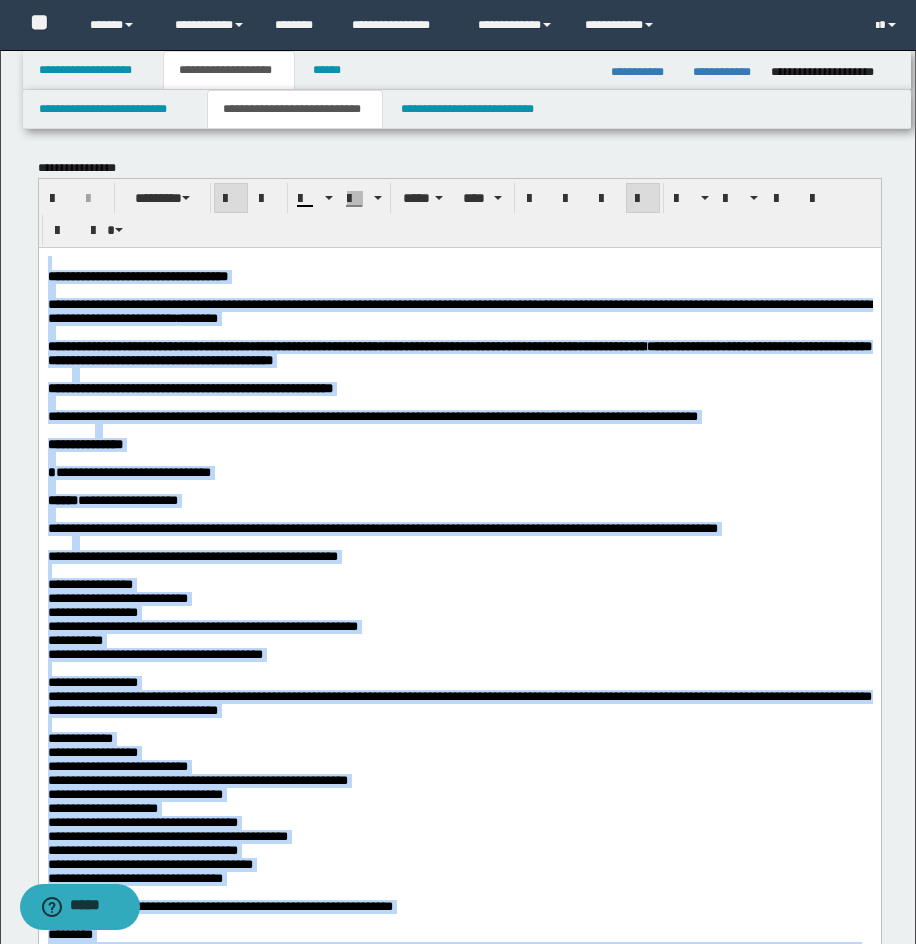 click on "**********" at bounding box center [459, 276] 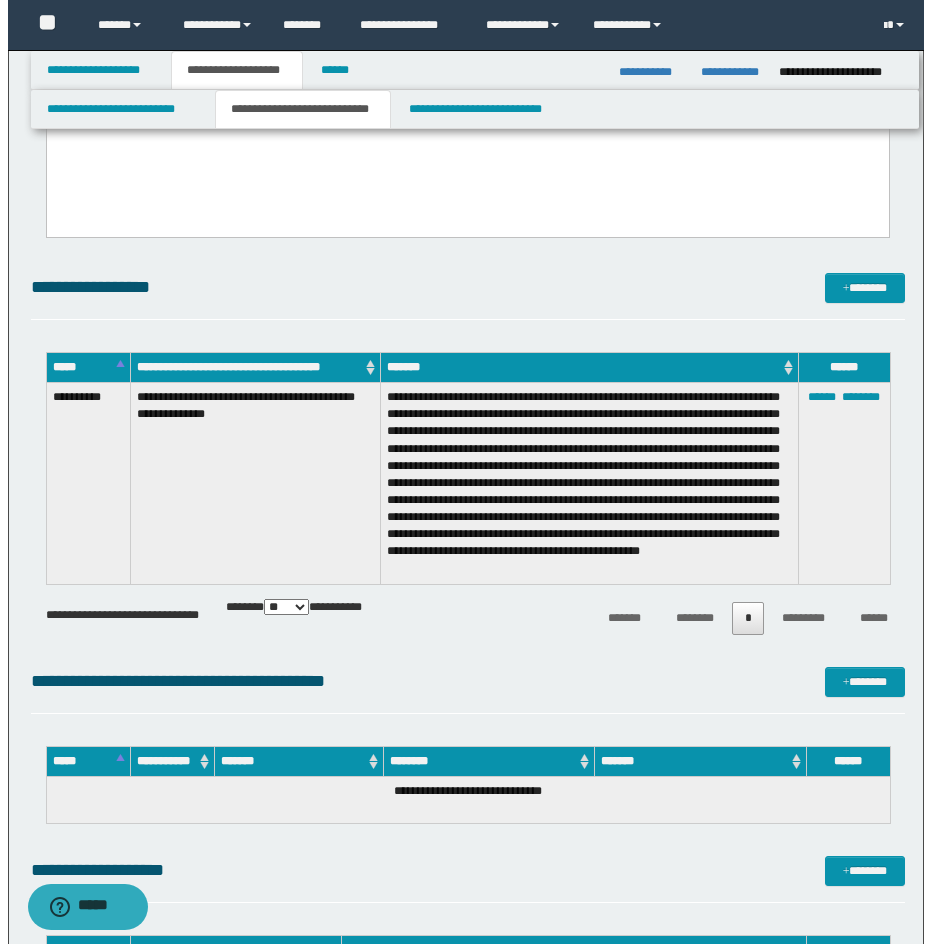 scroll, scrollTop: 1828, scrollLeft: 0, axis: vertical 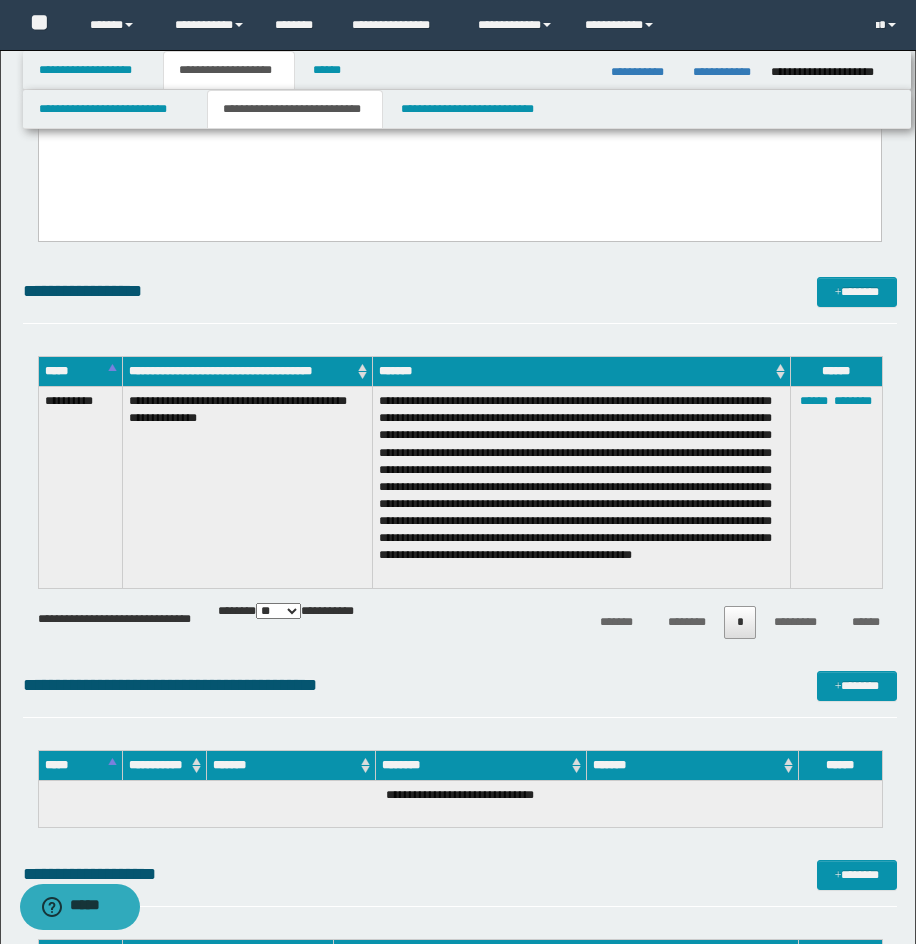click on "**********" at bounding box center (460, 291) 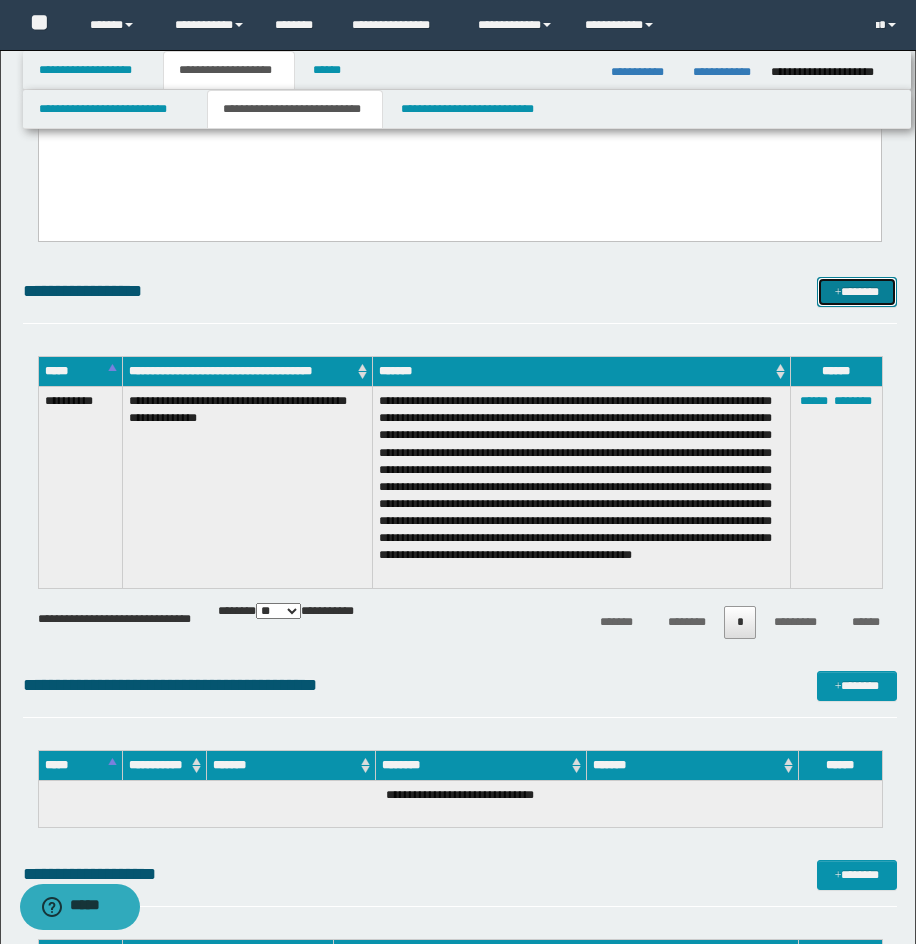 click on "*******" at bounding box center (857, 292) 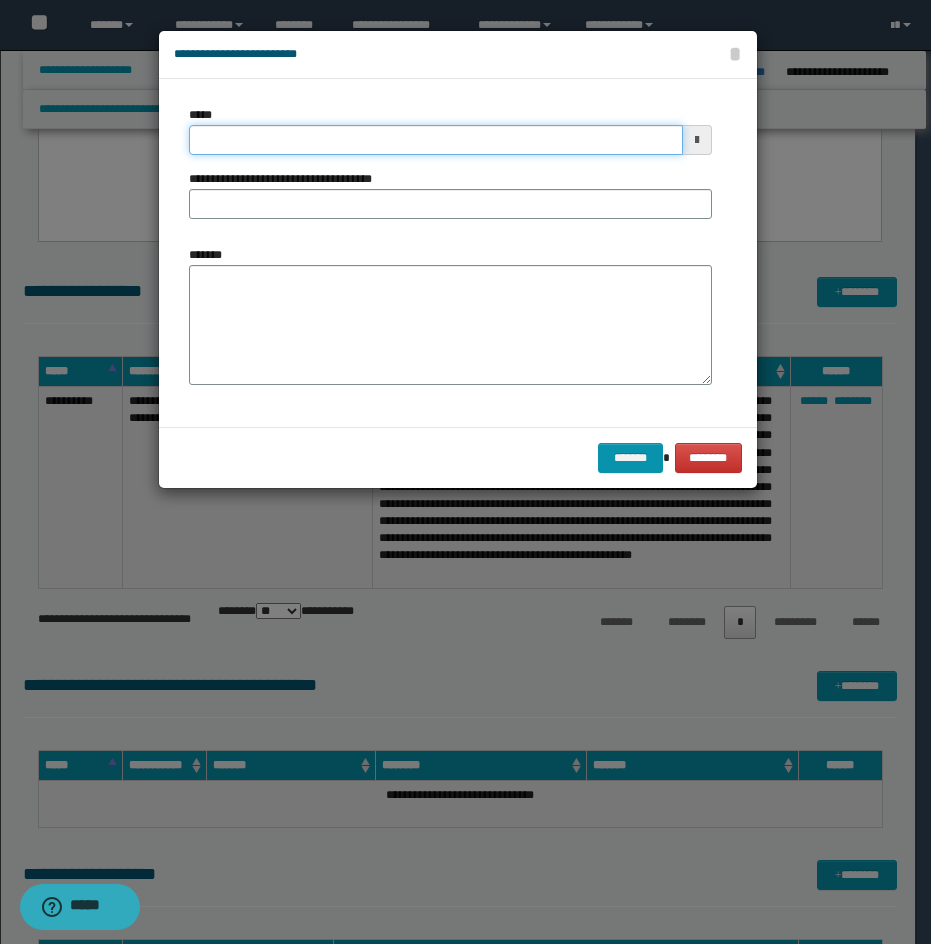 click on "*****" at bounding box center [436, 140] 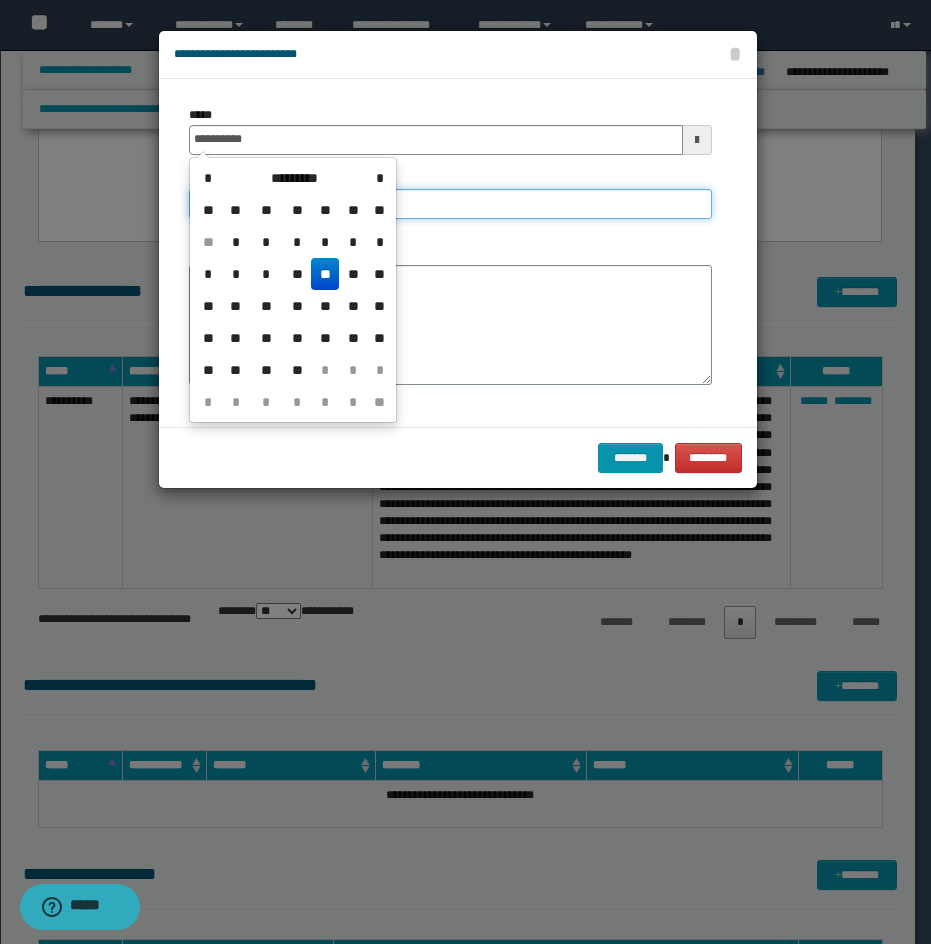 type on "**********" 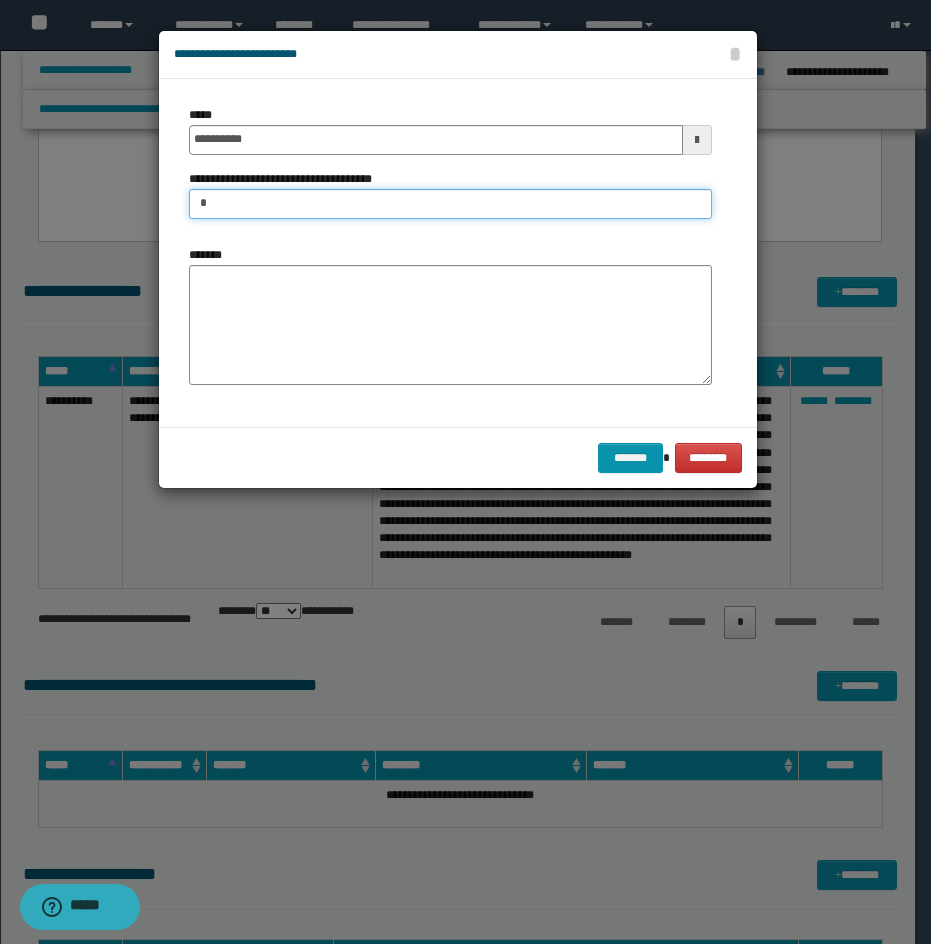 type on "*********" 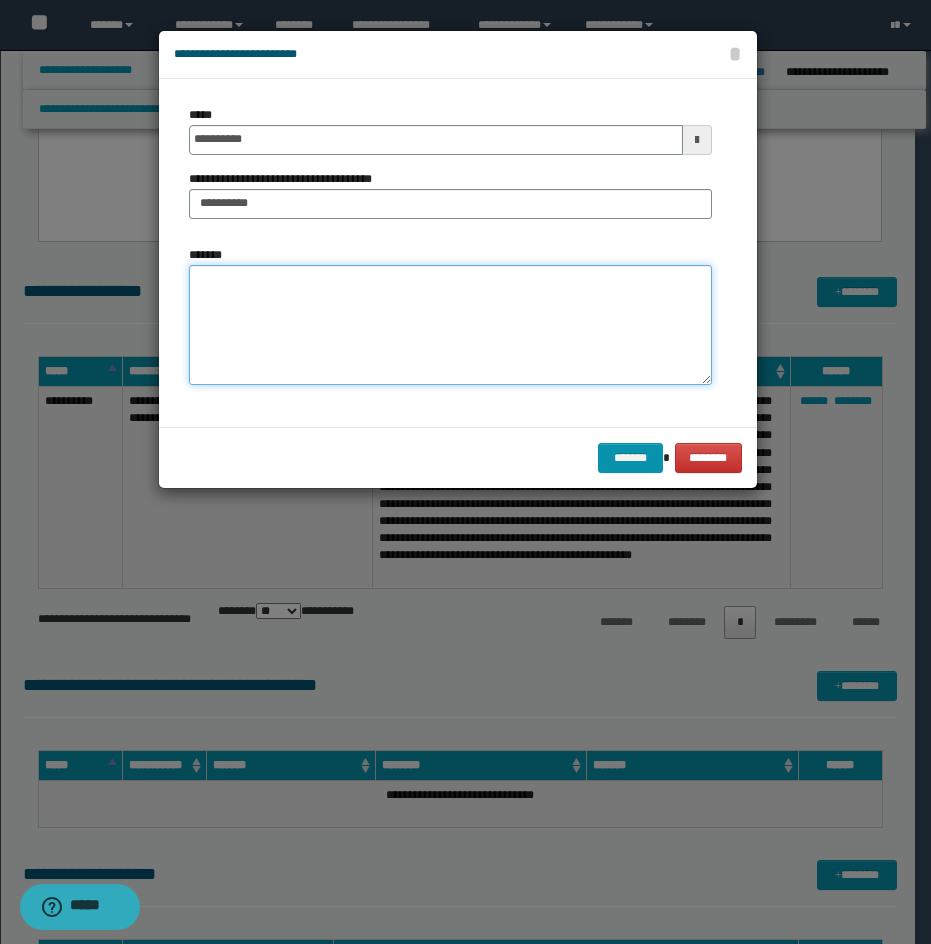 click on "*******" at bounding box center (450, 325) 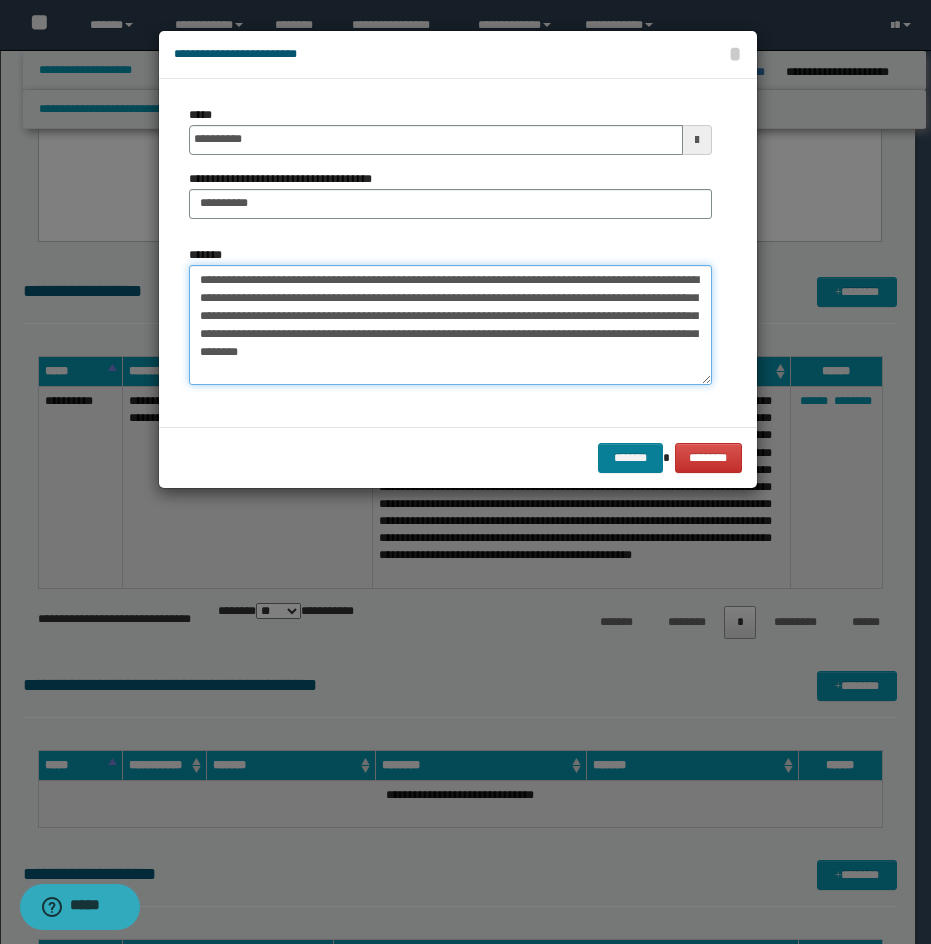 type on "**********" 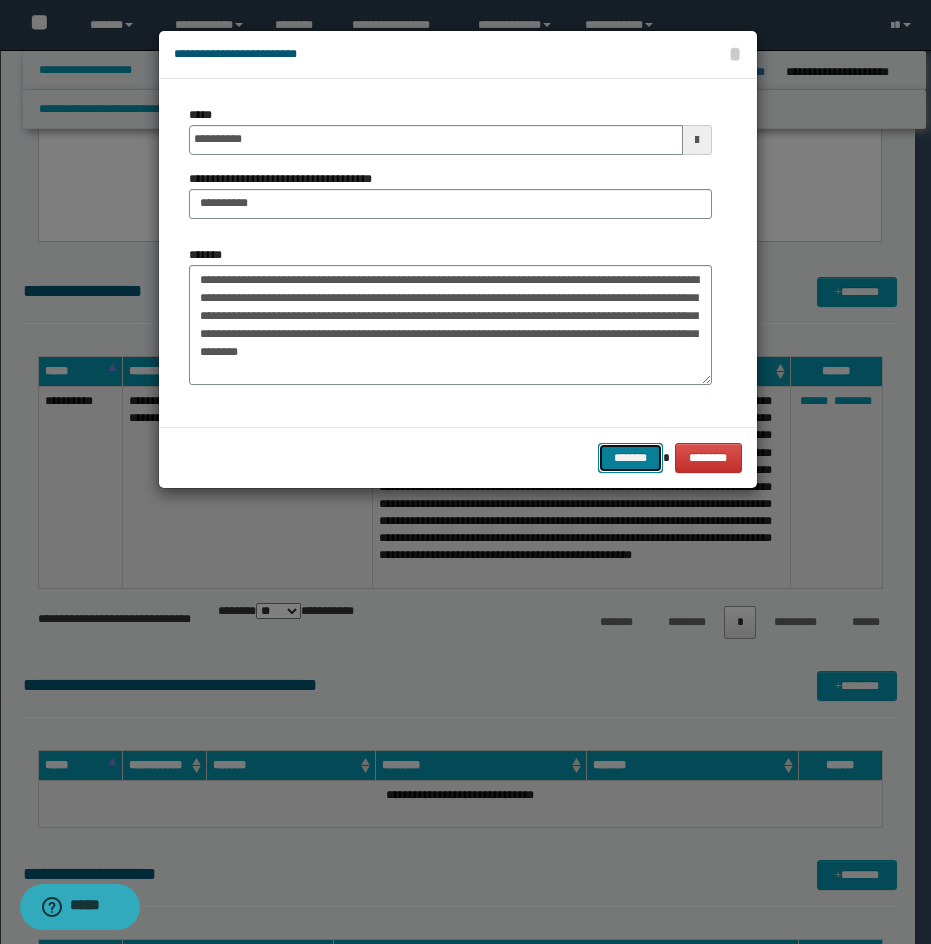 click on "*******" at bounding box center [630, 458] 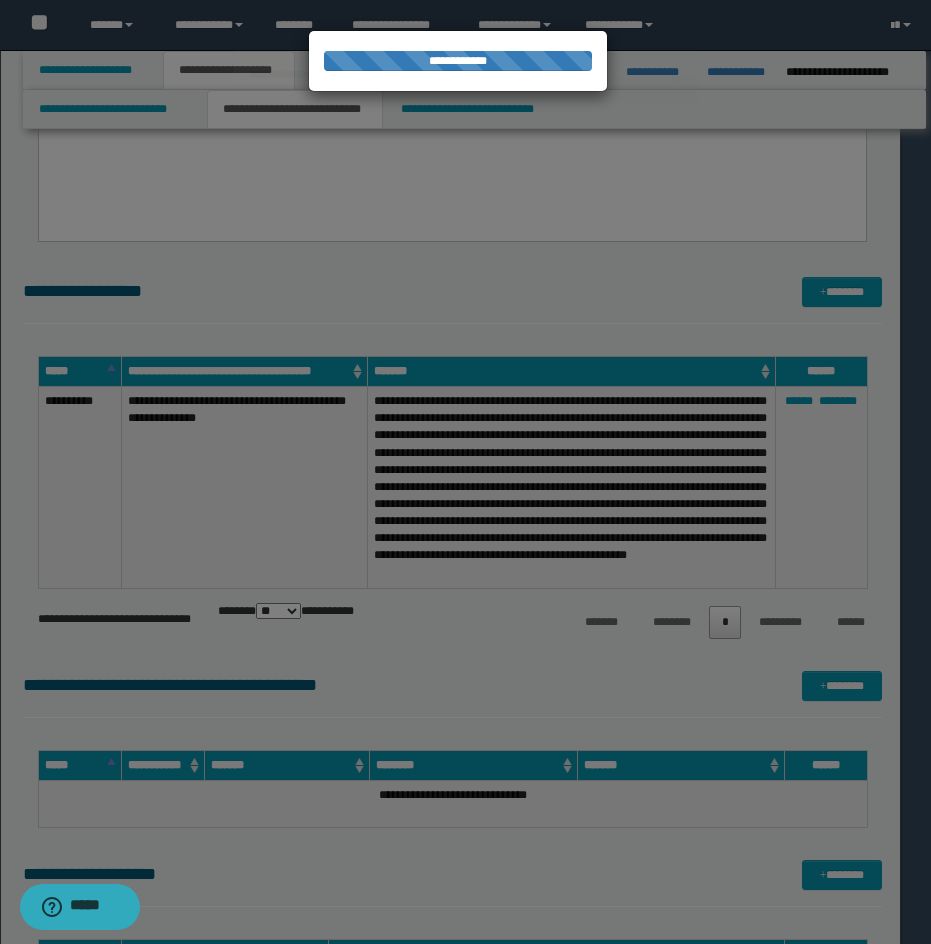 type 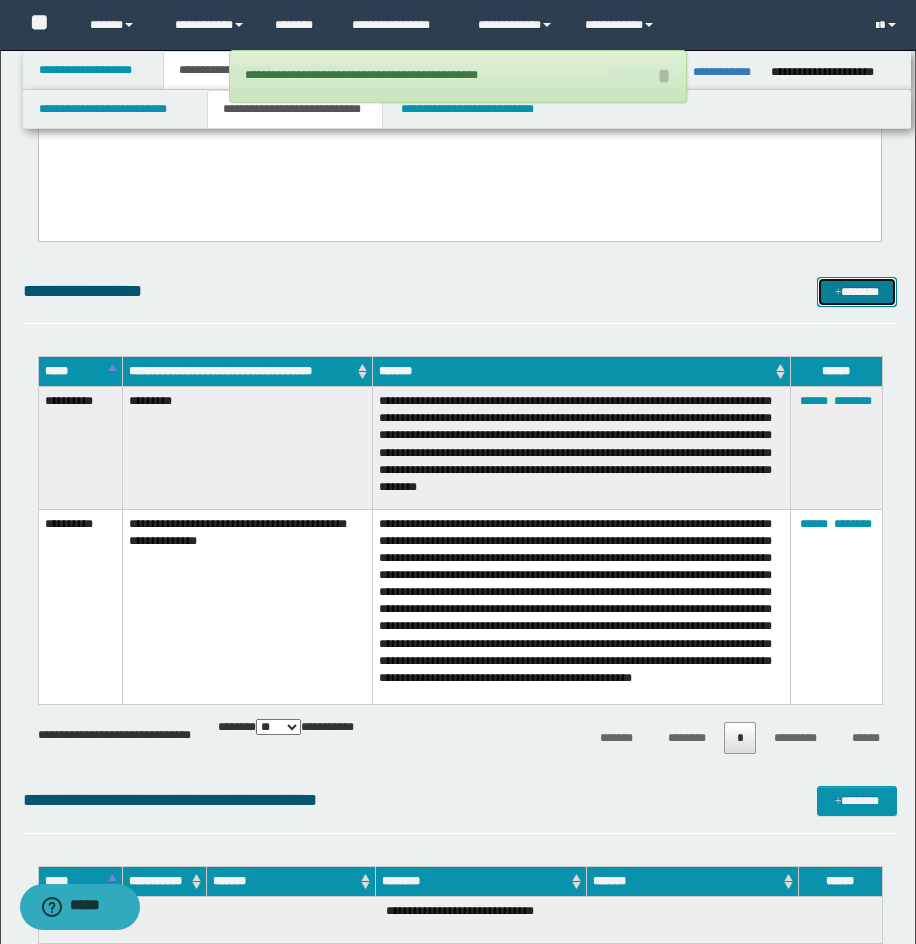 click on "*******" at bounding box center [857, 292] 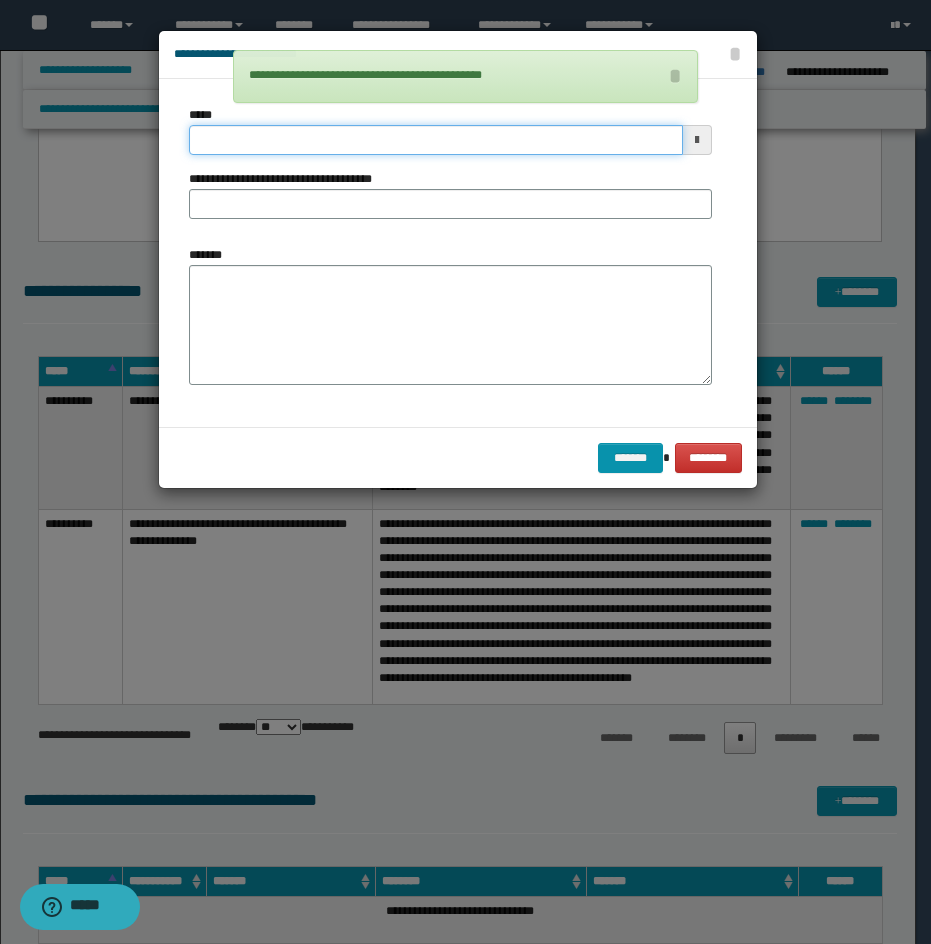 click on "*****" at bounding box center (436, 140) 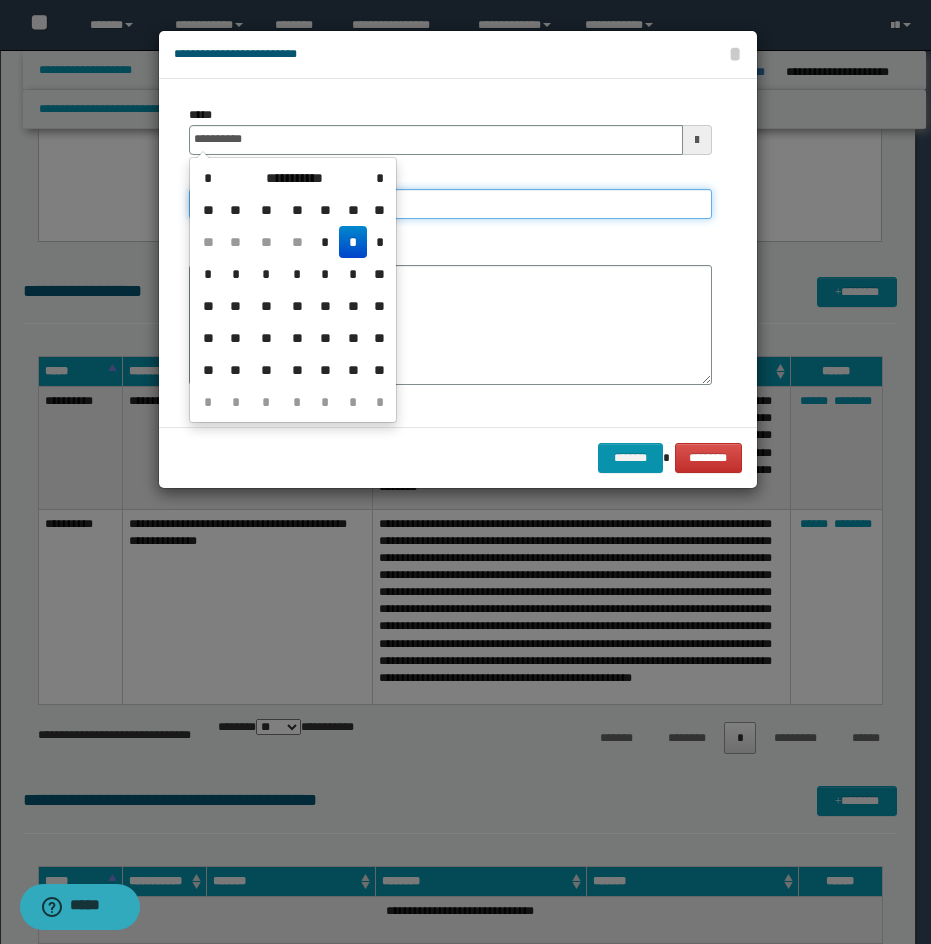 type on "**********" 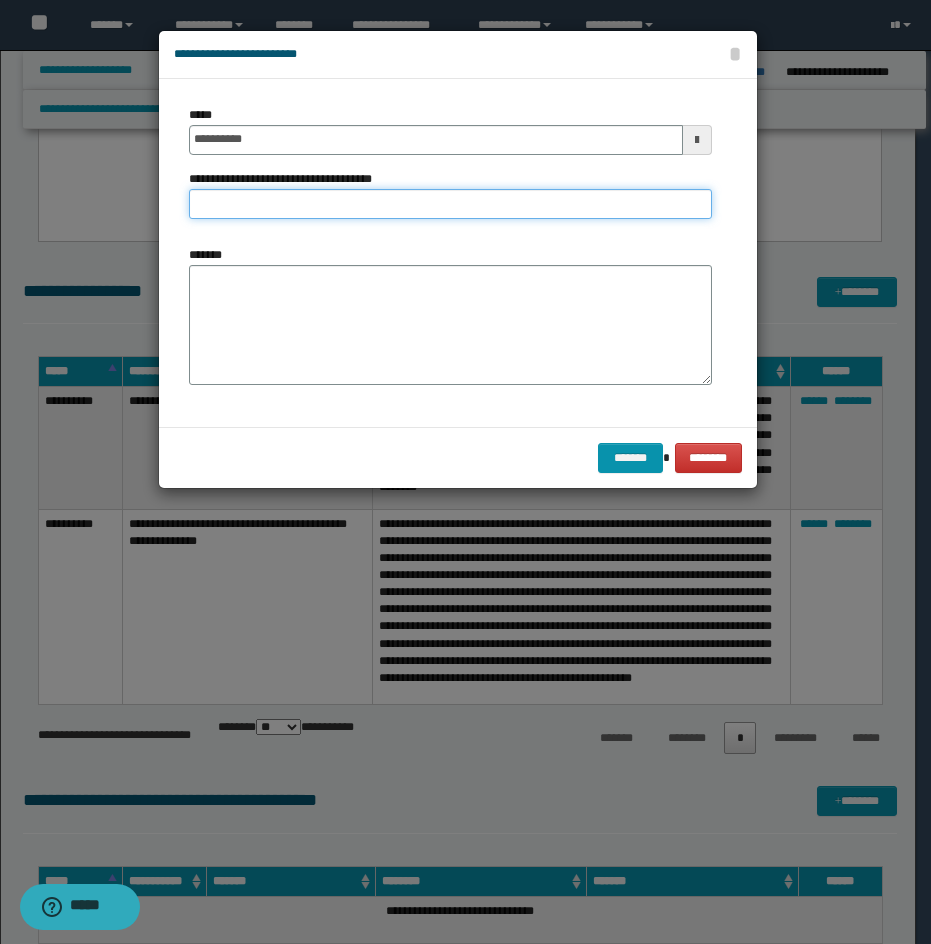type on "*" 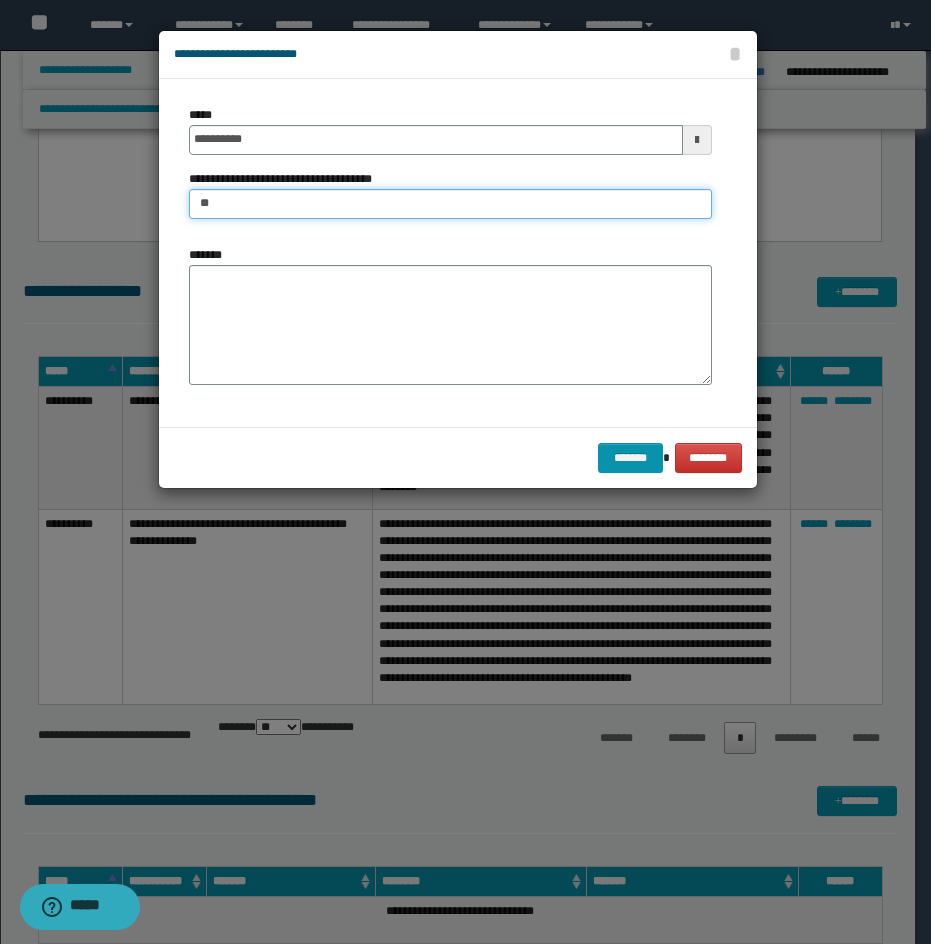 type on "*********" 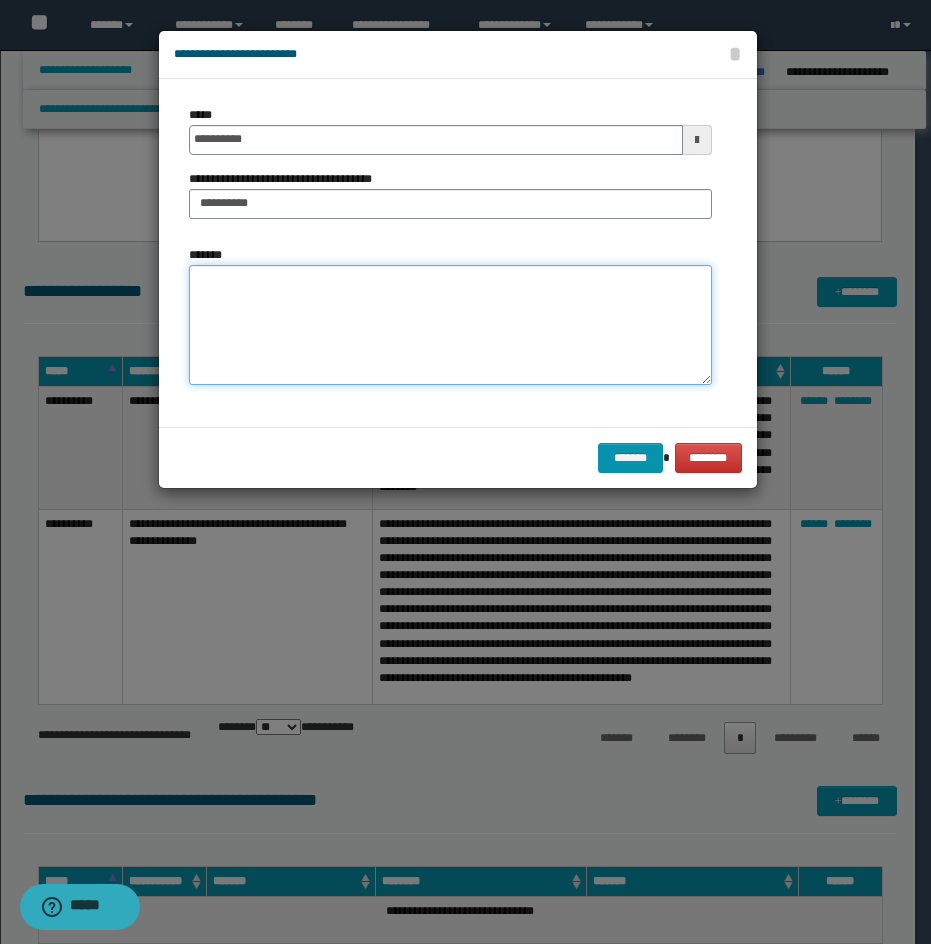 click on "*******" at bounding box center (450, 325) 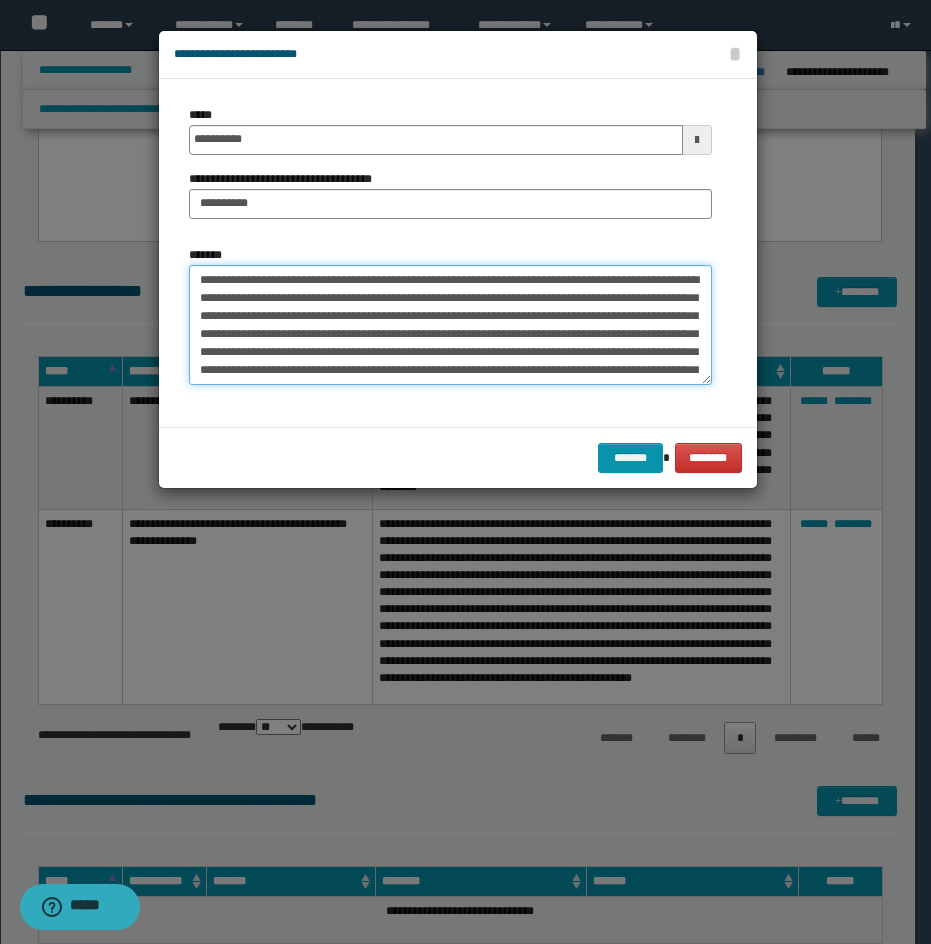 scroll, scrollTop: 84, scrollLeft: 0, axis: vertical 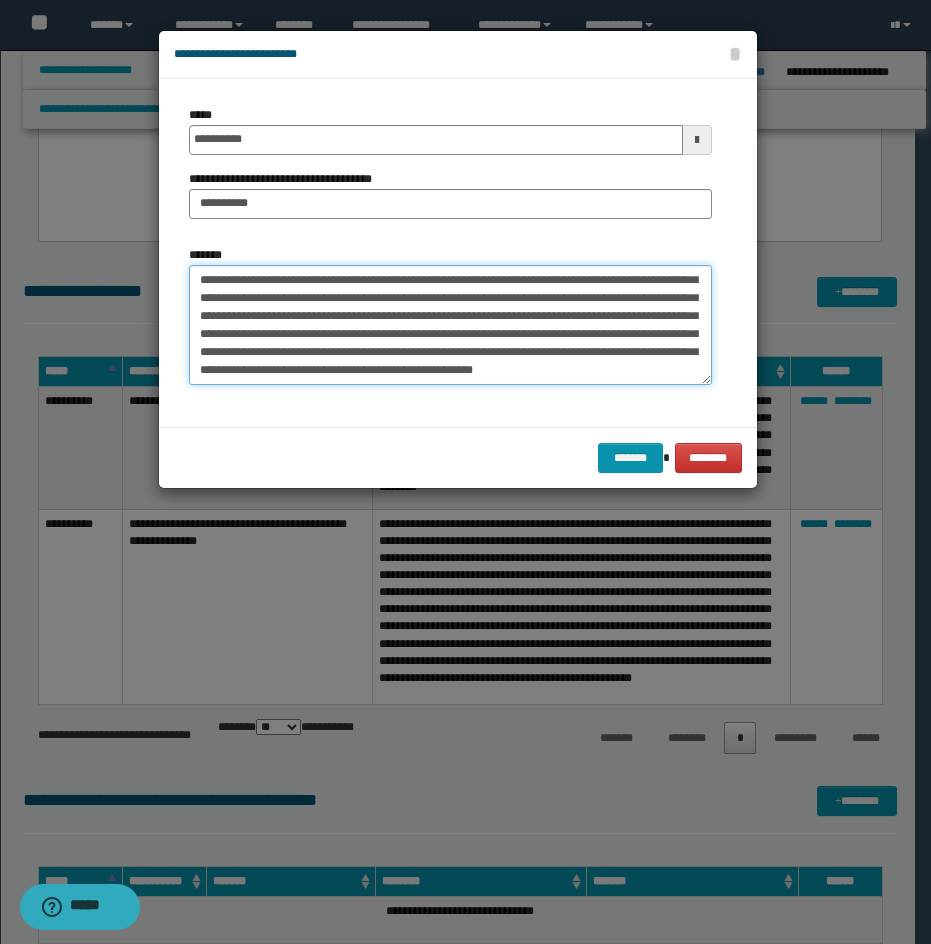 drag, startPoint x: 675, startPoint y: 286, endPoint x: 629, endPoint y: 286, distance: 46 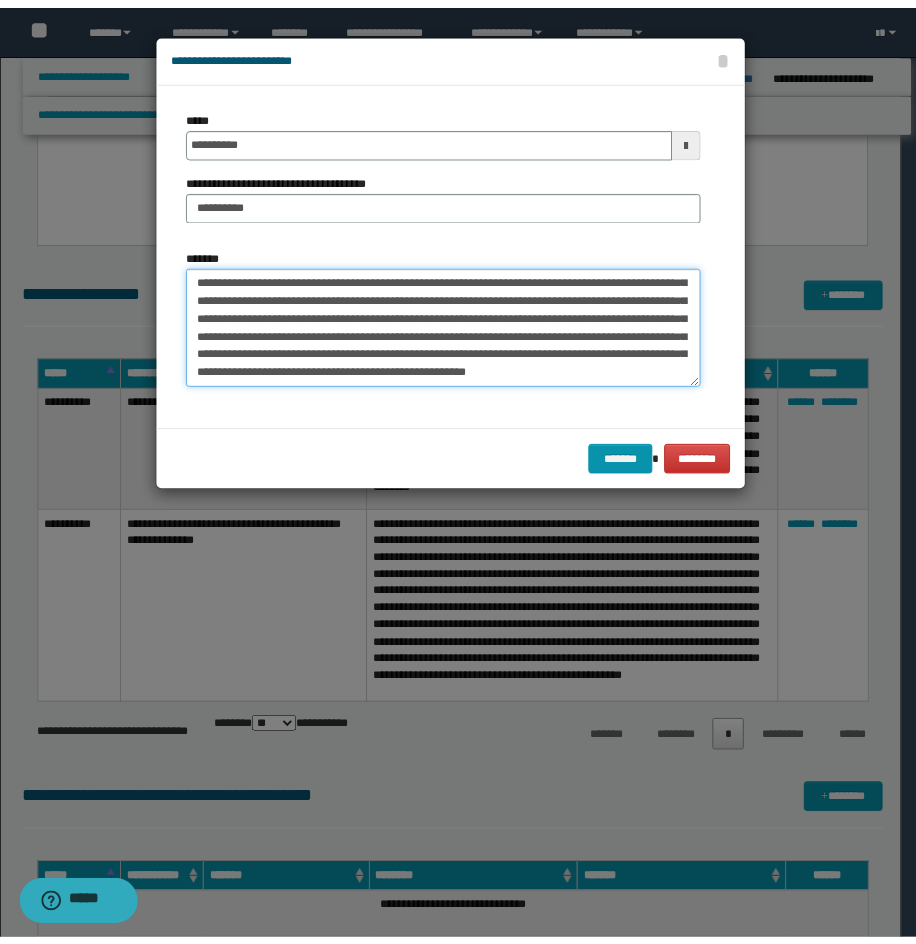 scroll, scrollTop: 0, scrollLeft: 0, axis: both 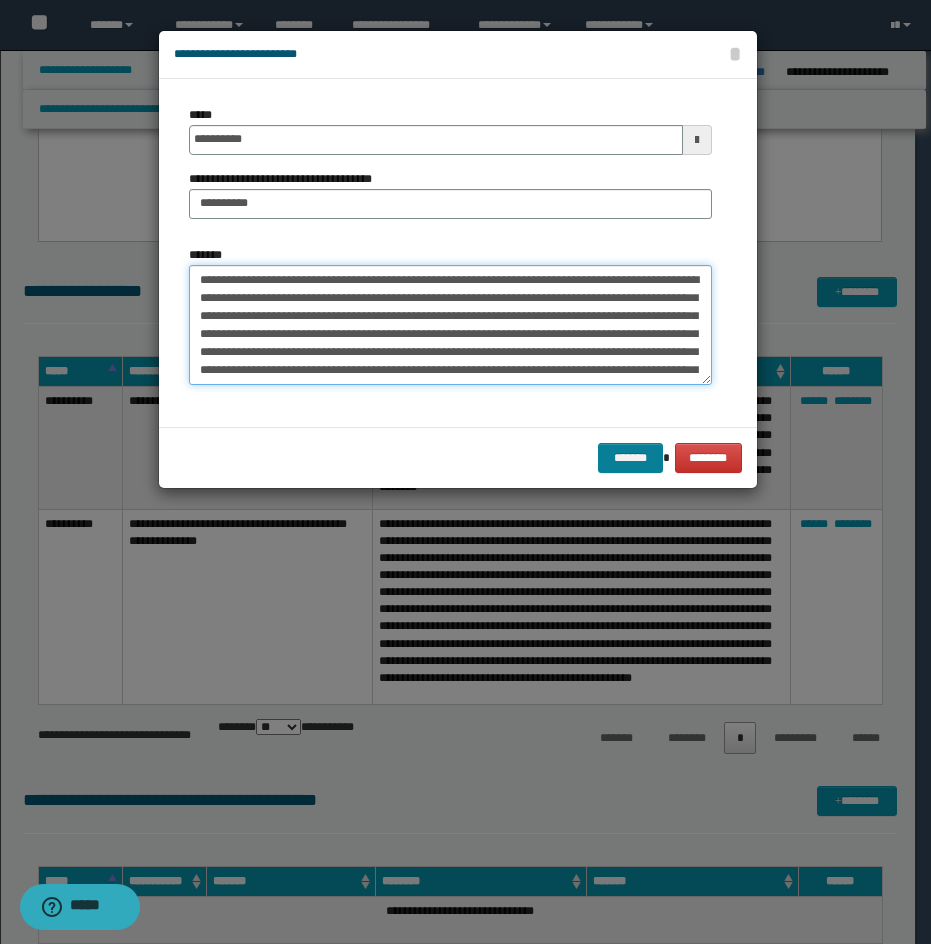 type on "**********" 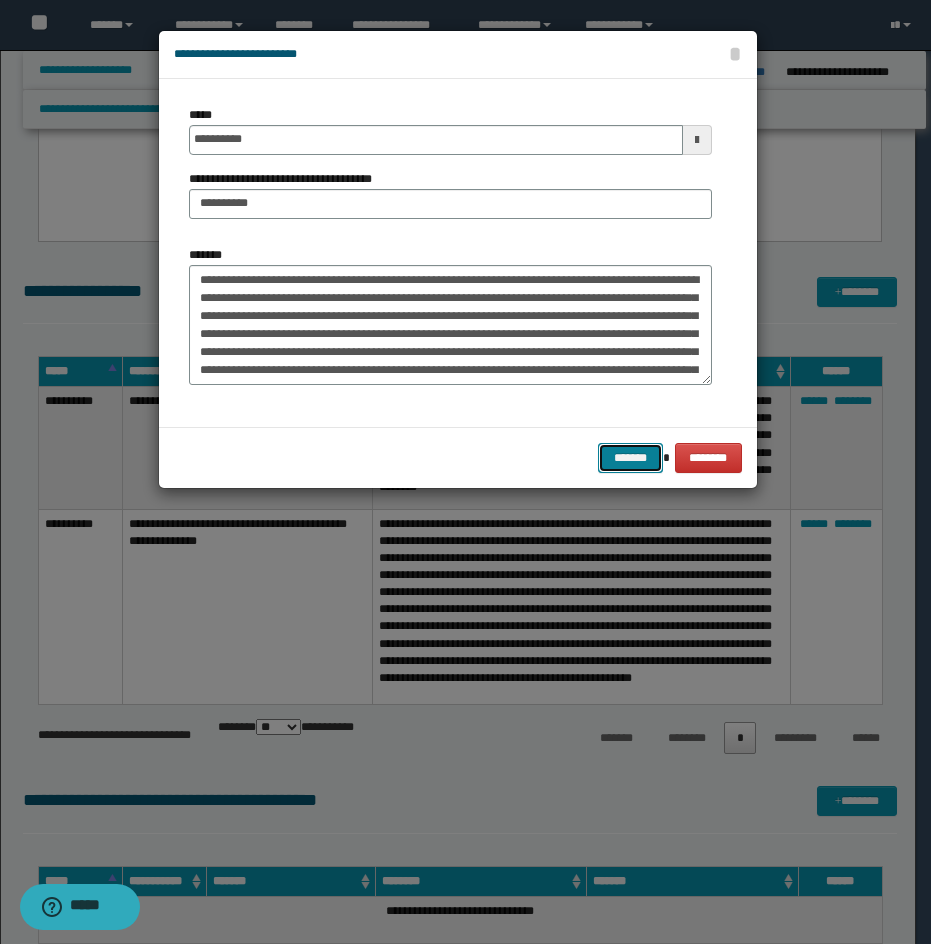 click on "*******" at bounding box center (630, 458) 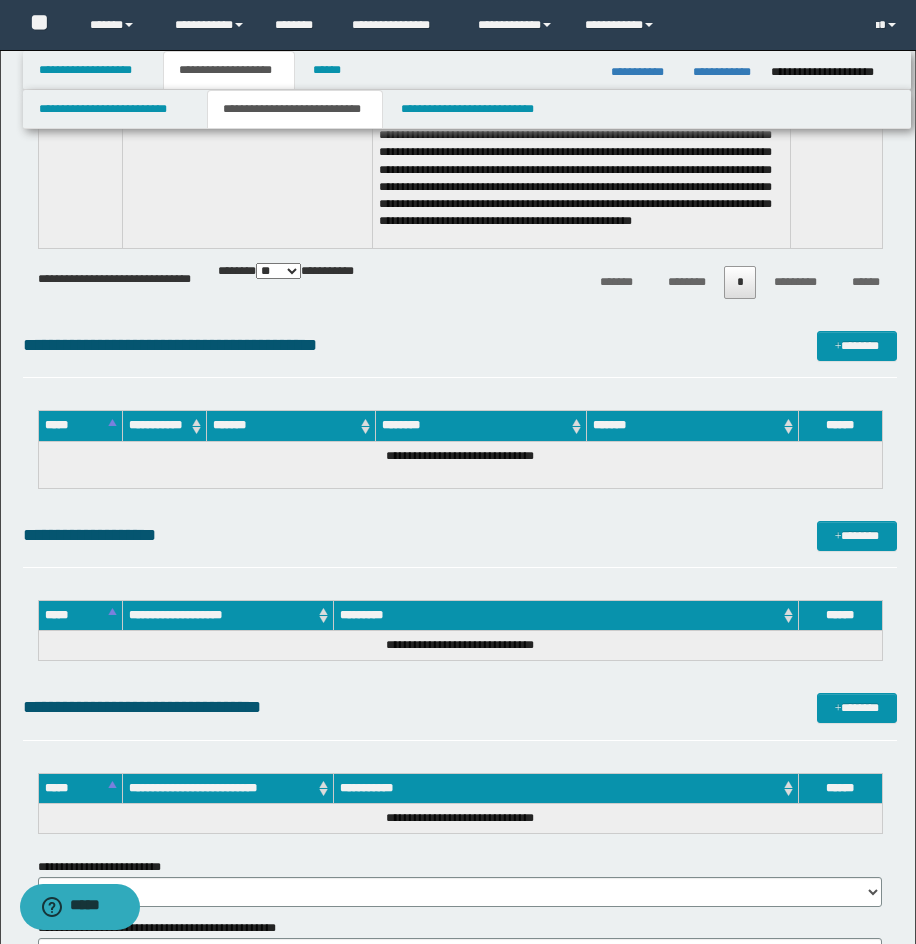 scroll, scrollTop: 2689, scrollLeft: 0, axis: vertical 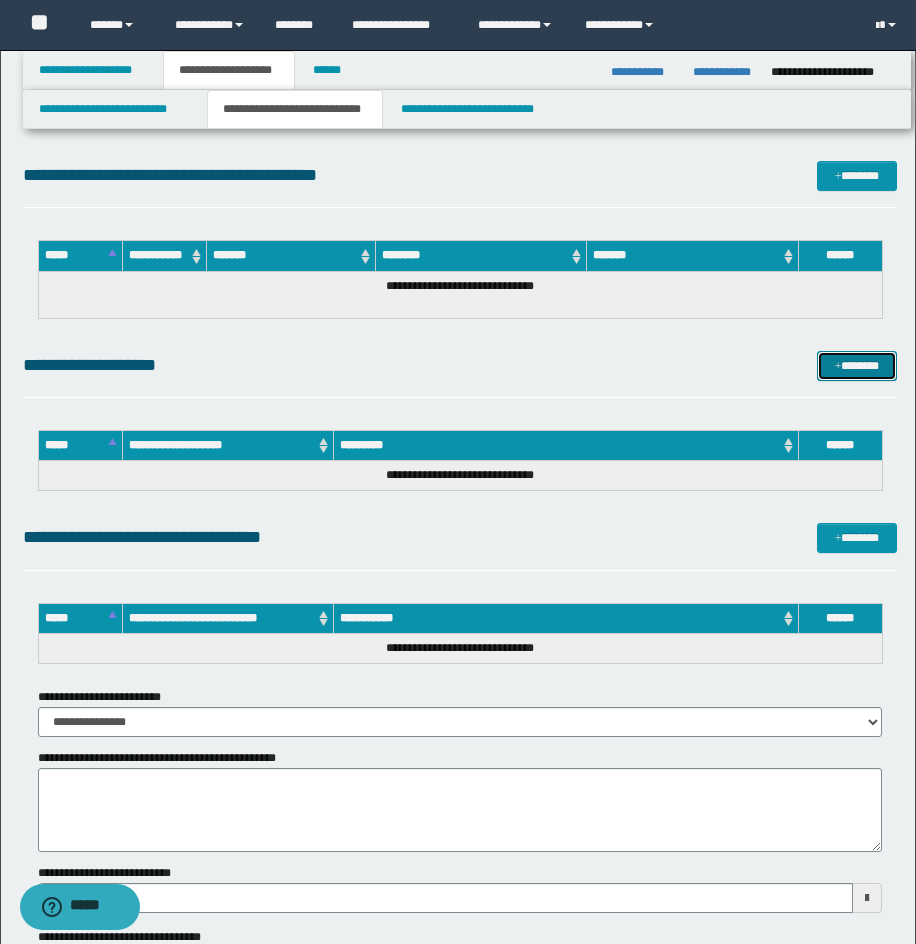 click on "*******" at bounding box center [857, 366] 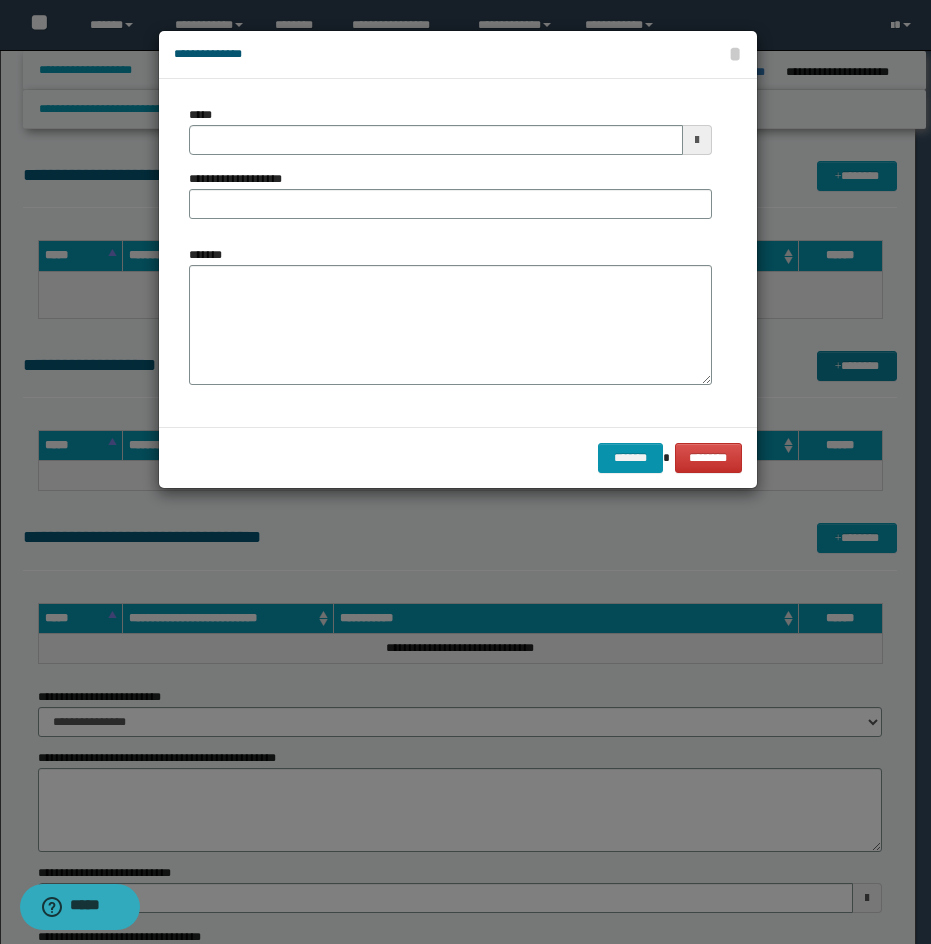 click at bounding box center (465, 472) 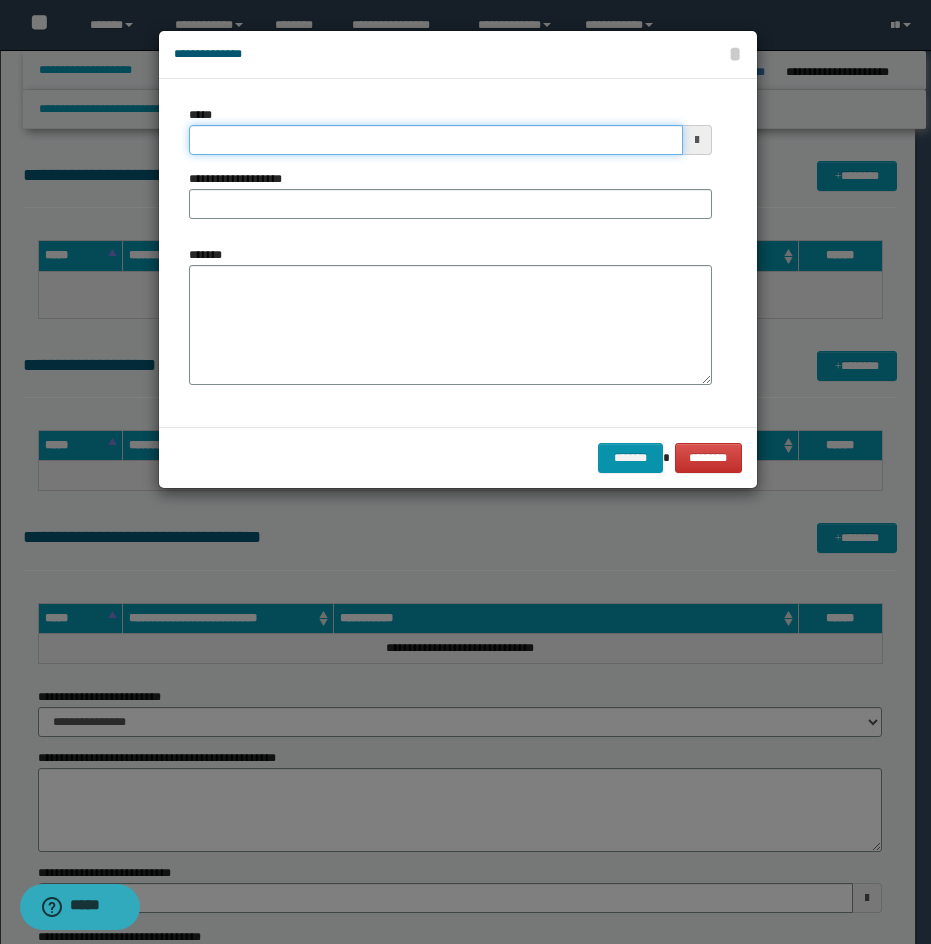 click on "*****" at bounding box center (436, 140) 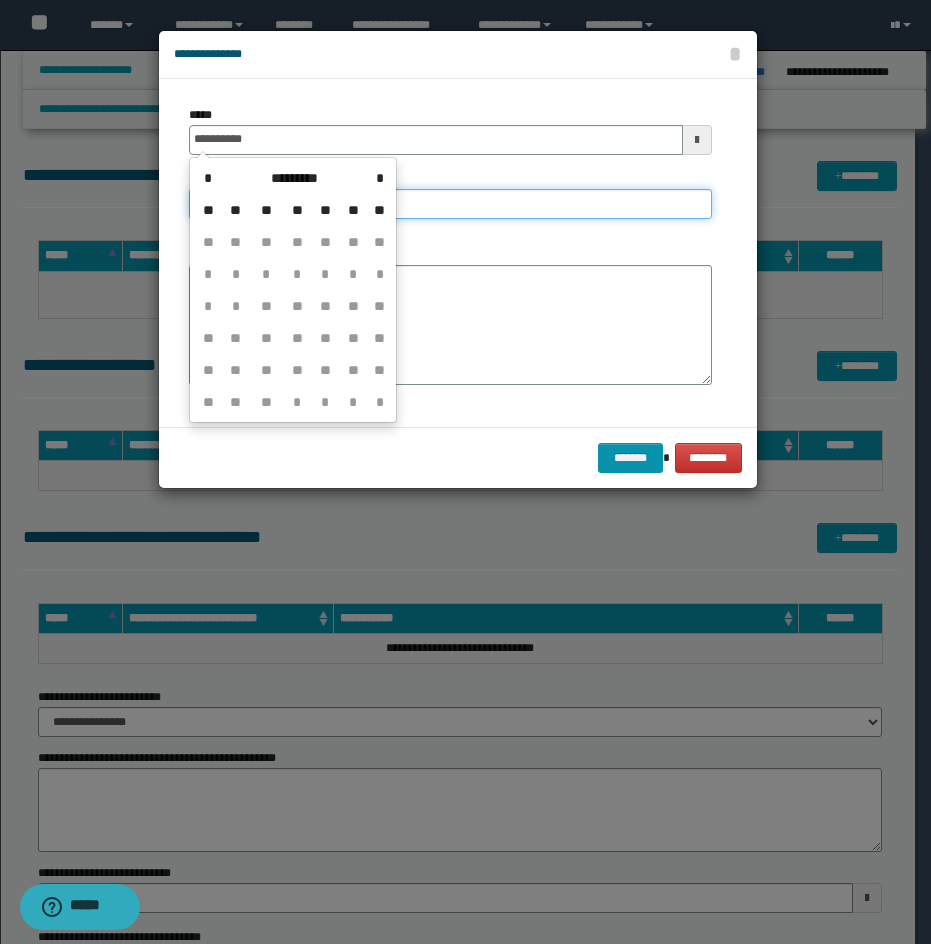 type on "**********" 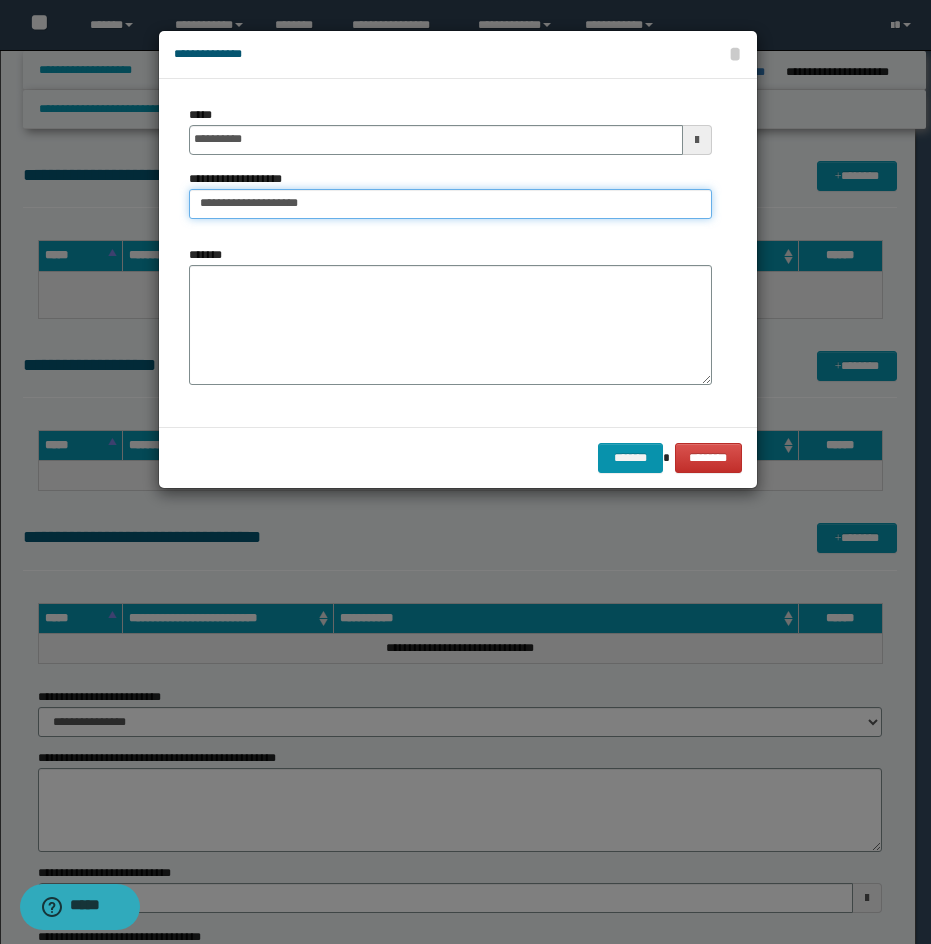 type on "**********" 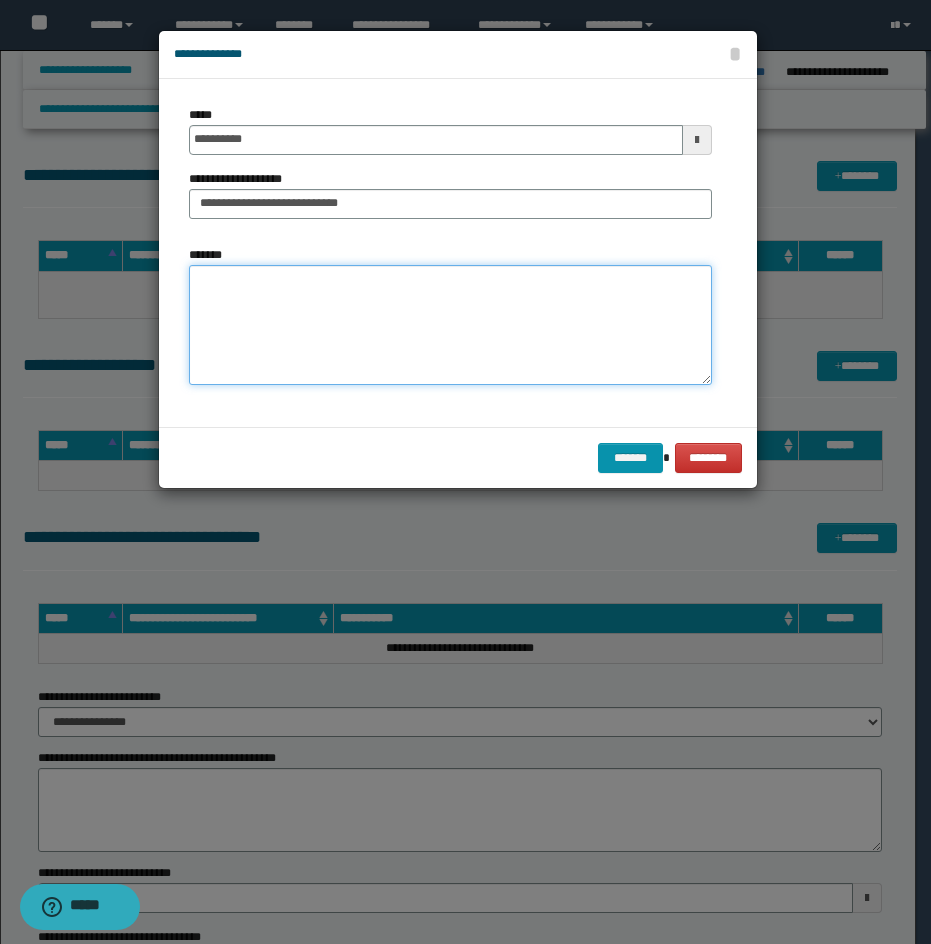 click on "*******" at bounding box center [450, 325] 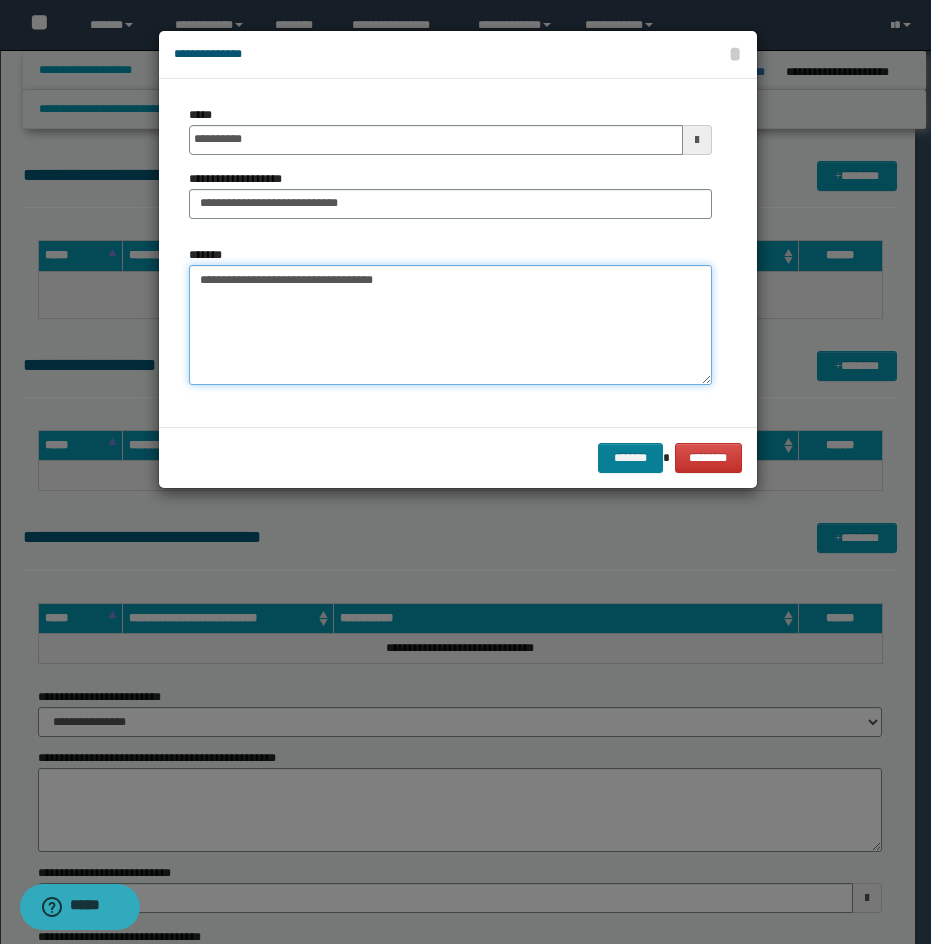 type on "**********" 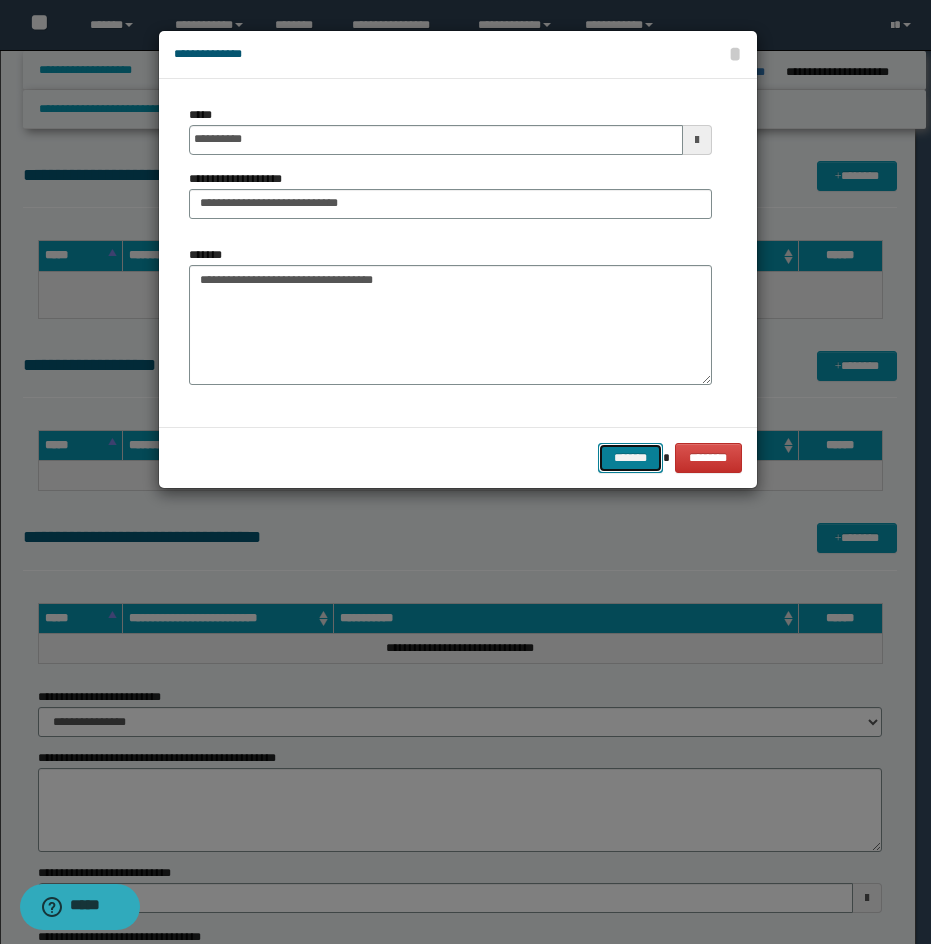 click on "*******" at bounding box center (630, 458) 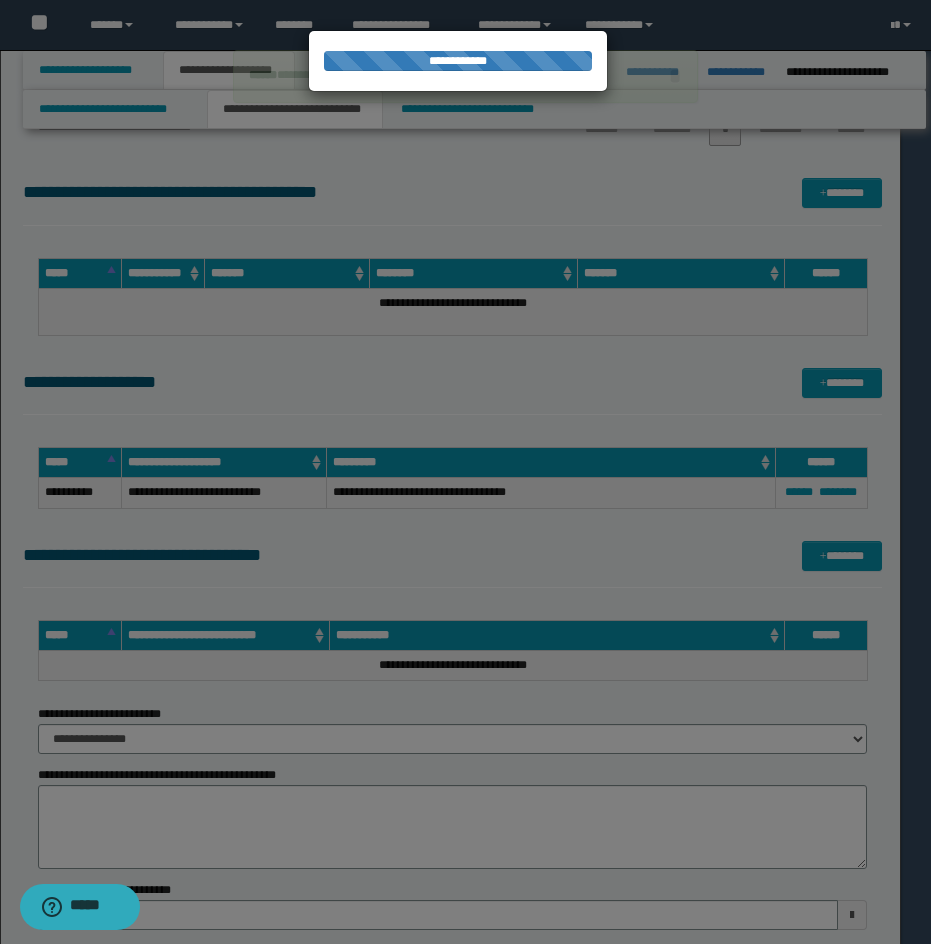 type 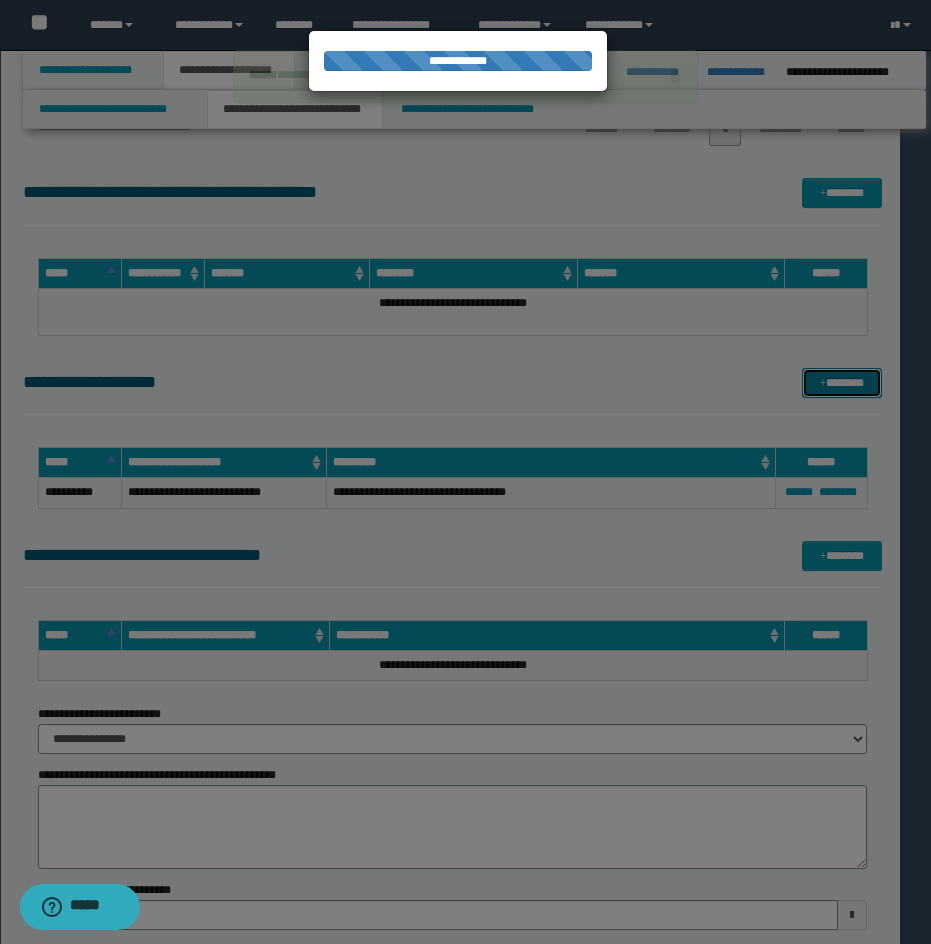 type 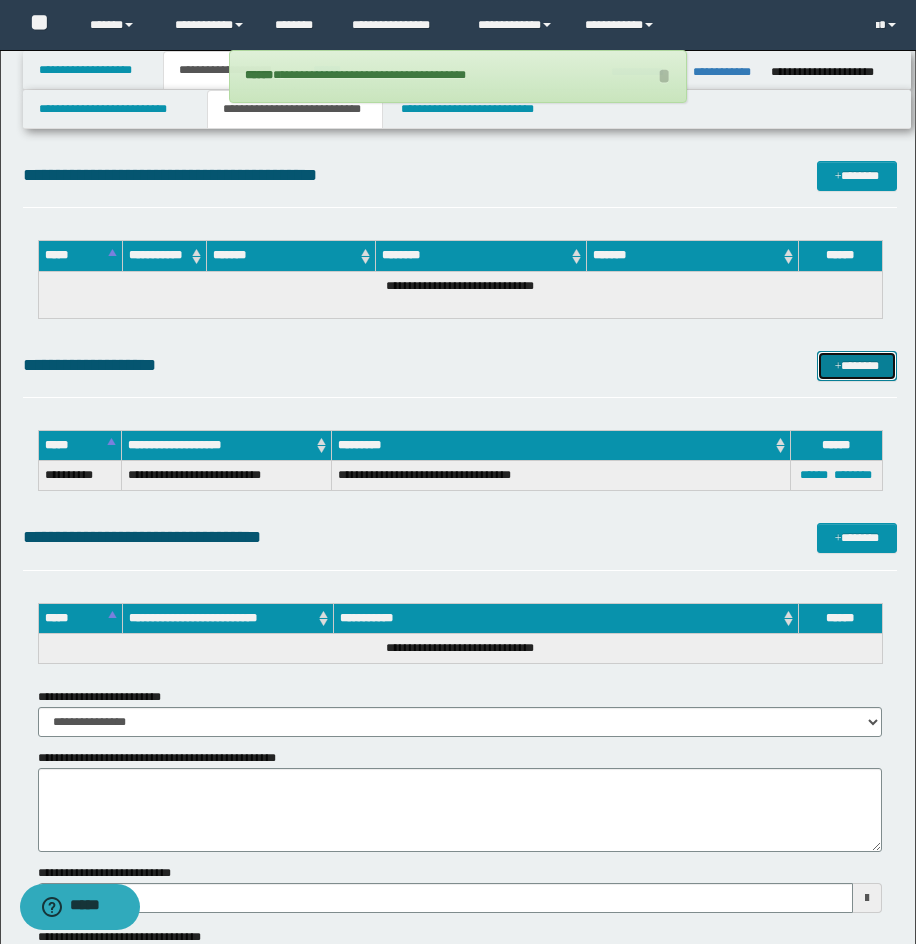 click on "*******" at bounding box center (857, 366) 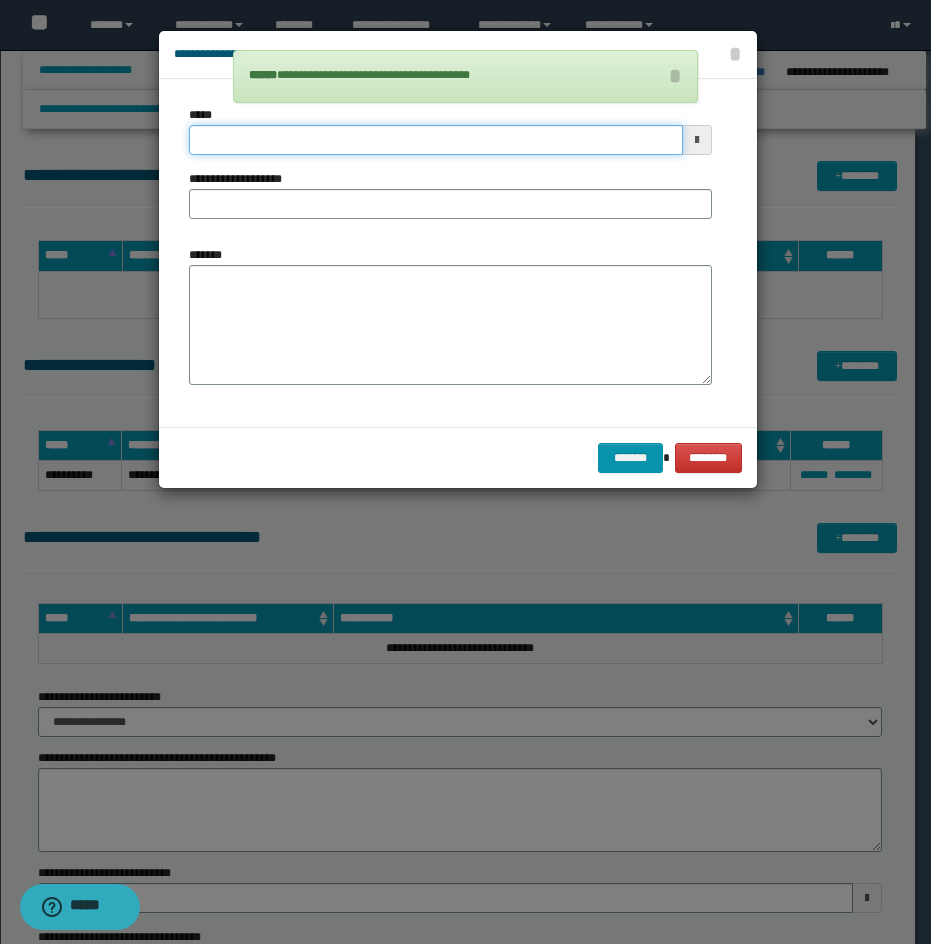click on "*****" at bounding box center [436, 140] 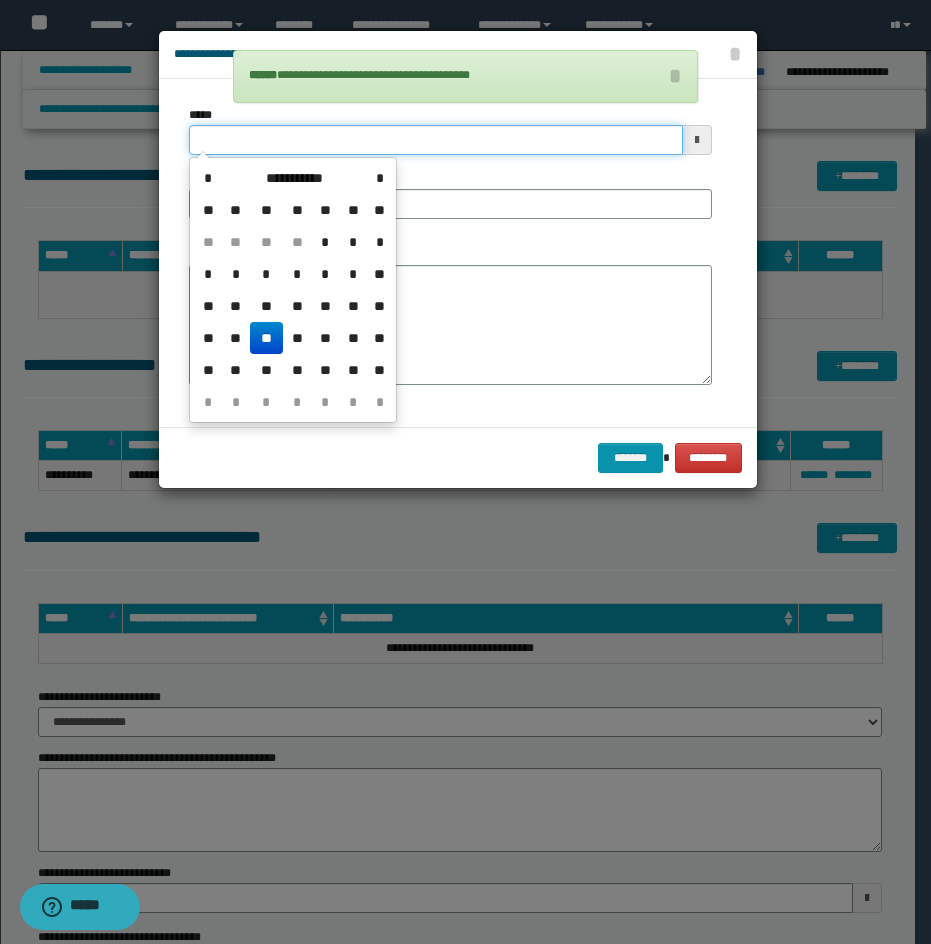 type on "**********" 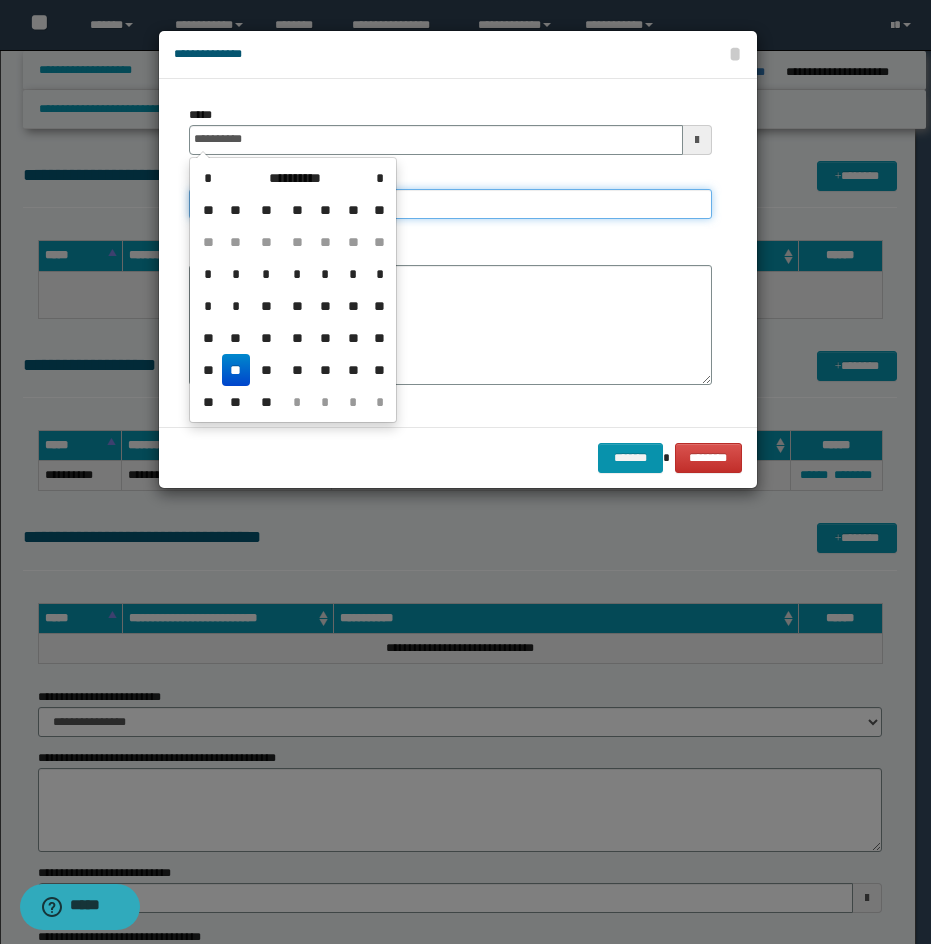 type on "**********" 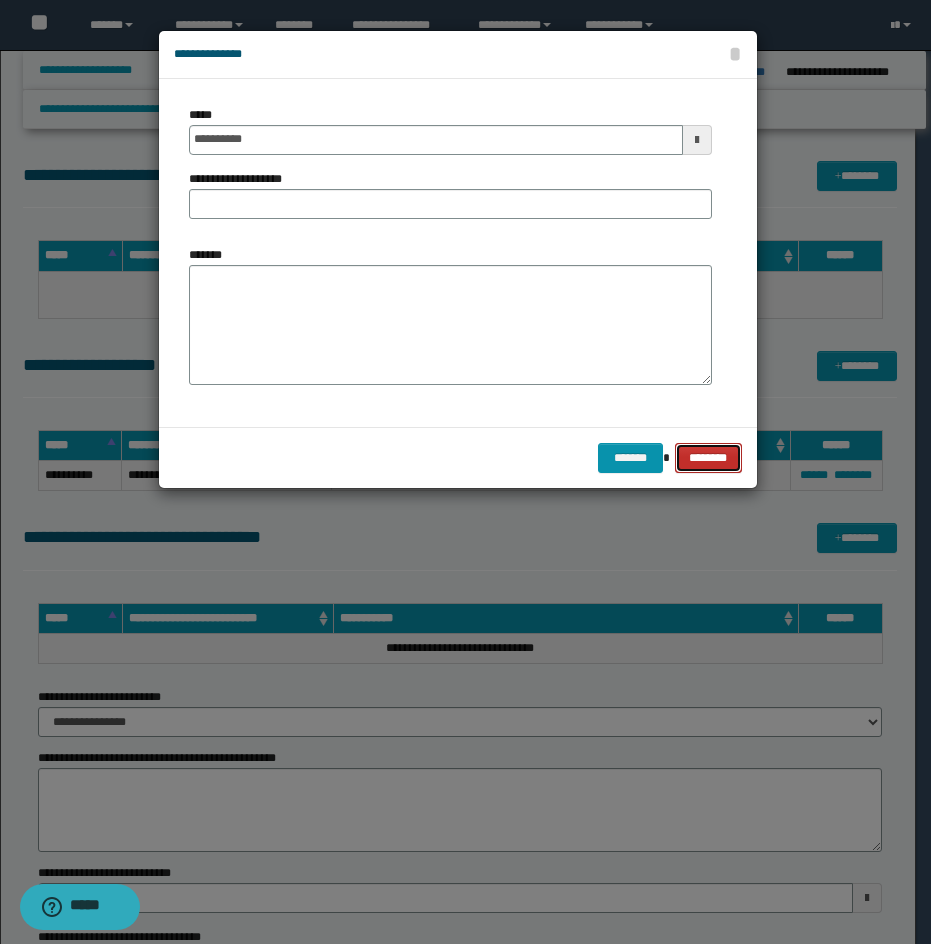 click on "********" at bounding box center [708, 458] 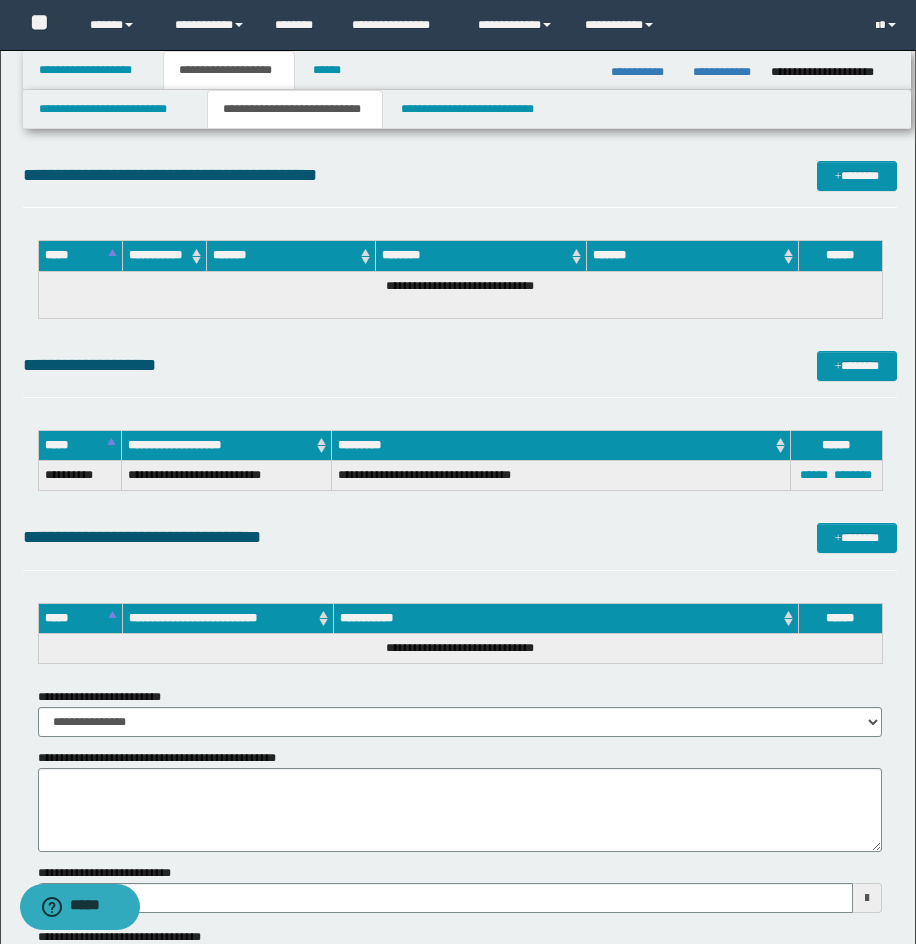 drag, startPoint x: 589, startPoint y: 140, endPoint x: 682, endPoint y: 182, distance: 102.044106 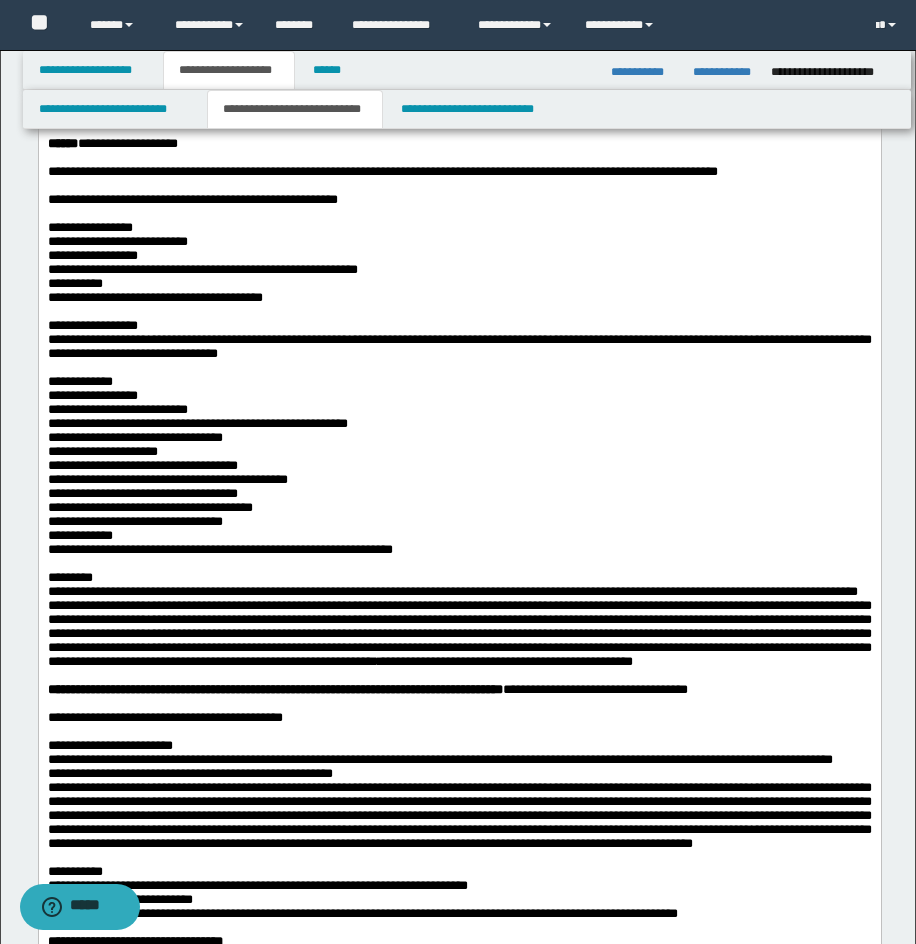 scroll, scrollTop: 200, scrollLeft: 0, axis: vertical 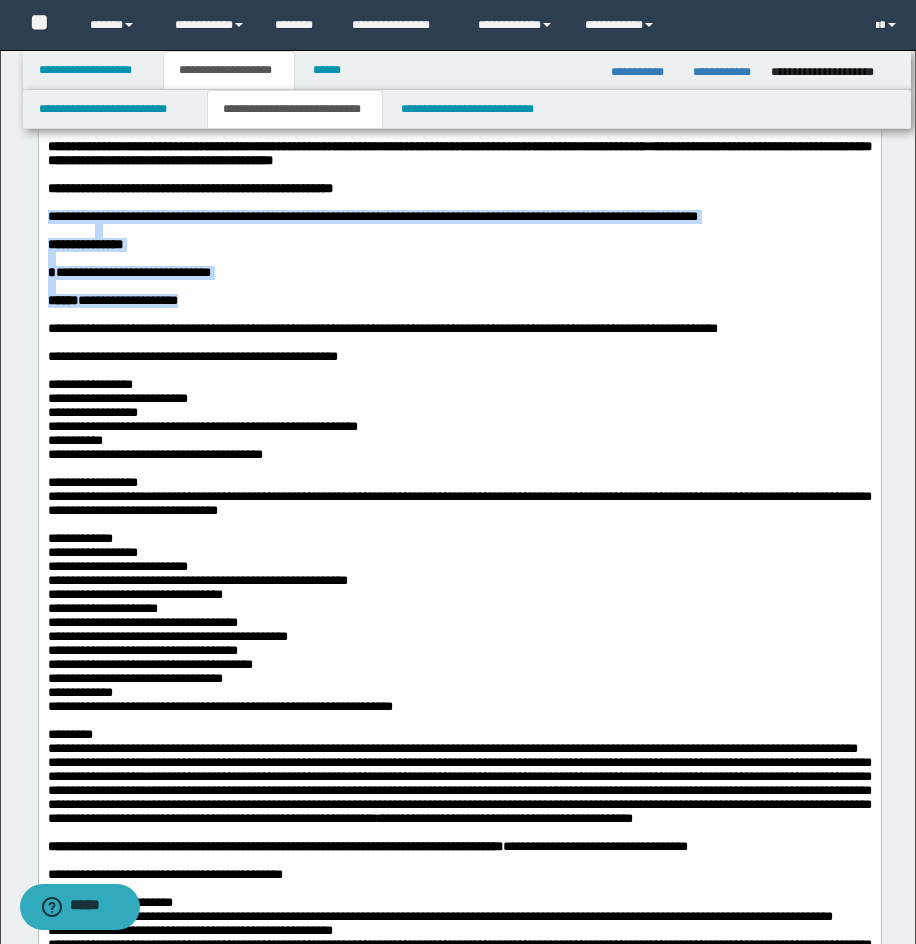 drag, startPoint x: 47, startPoint y: 237, endPoint x: 227, endPoint y: 335, distance: 204.94878 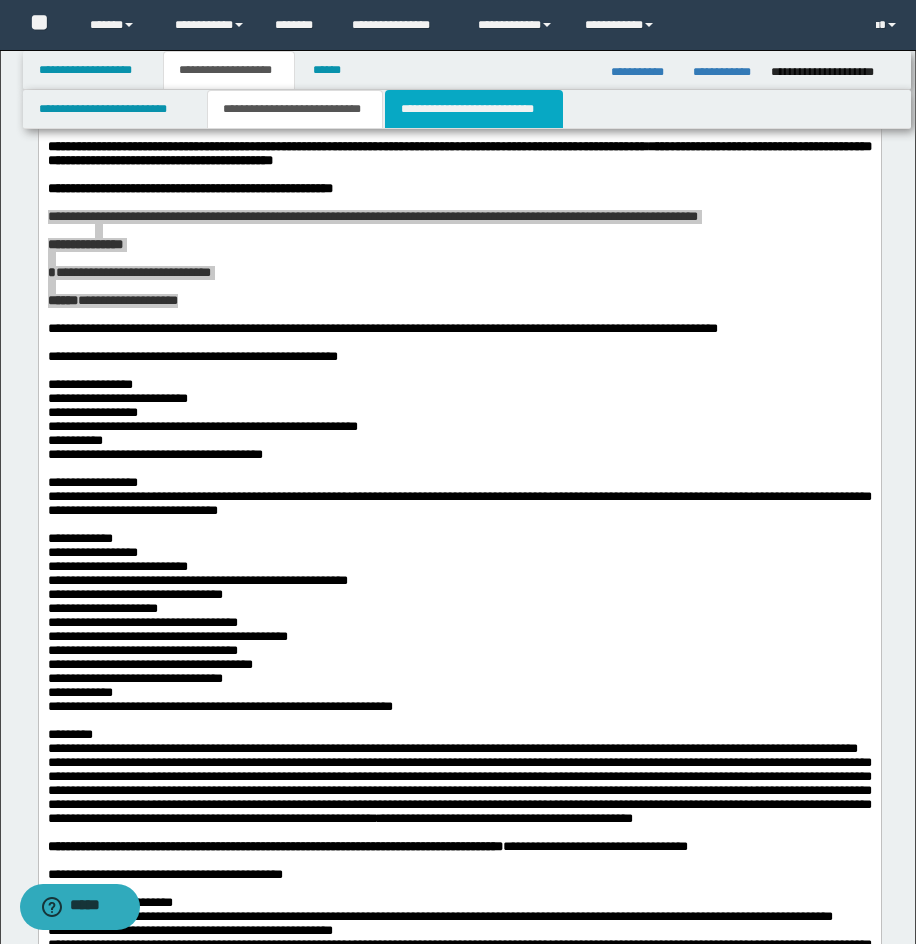 drag, startPoint x: 450, startPoint y: 102, endPoint x: 915, endPoint y: 115, distance: 465.18167 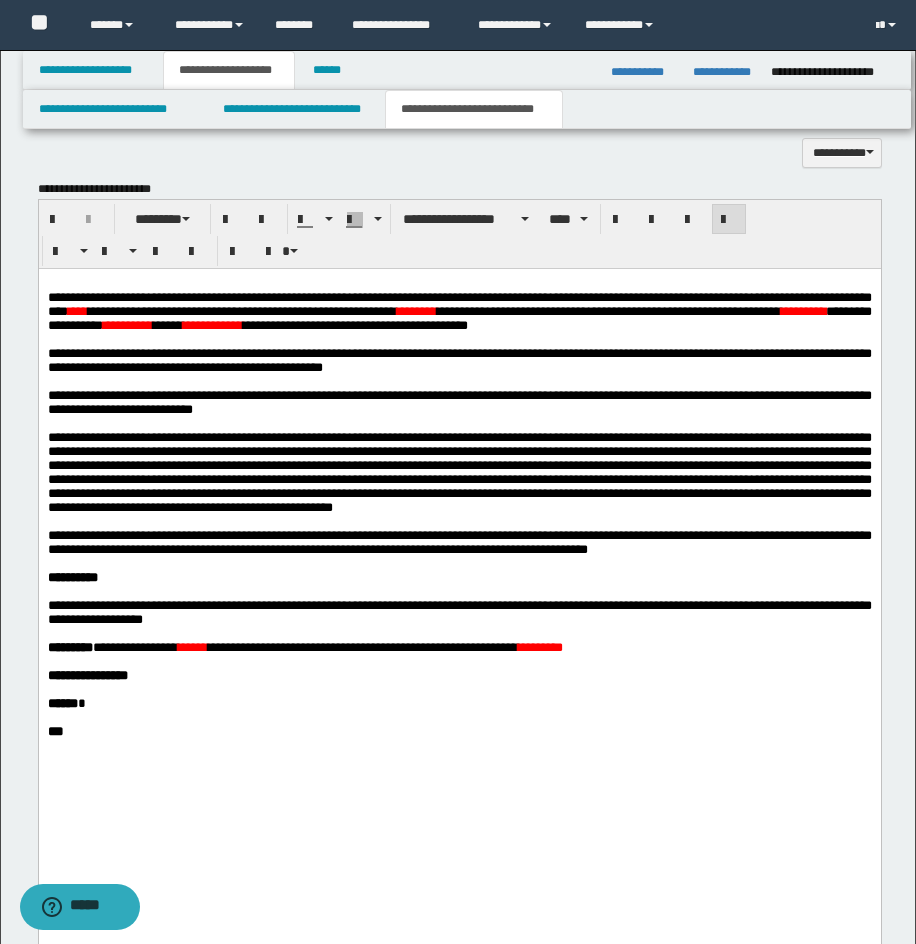 scroll, scrollTop: 1235, scrollLeft: 0, axis: vertical 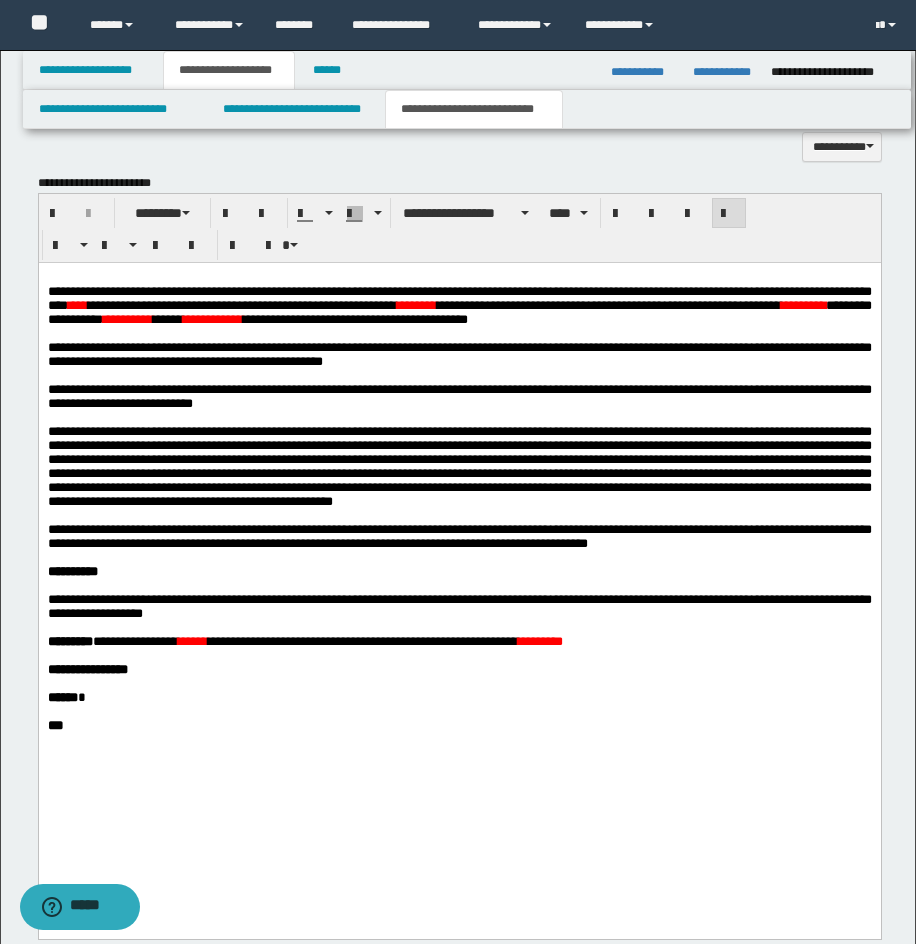 click on "****" at bounding box center [77, 304] 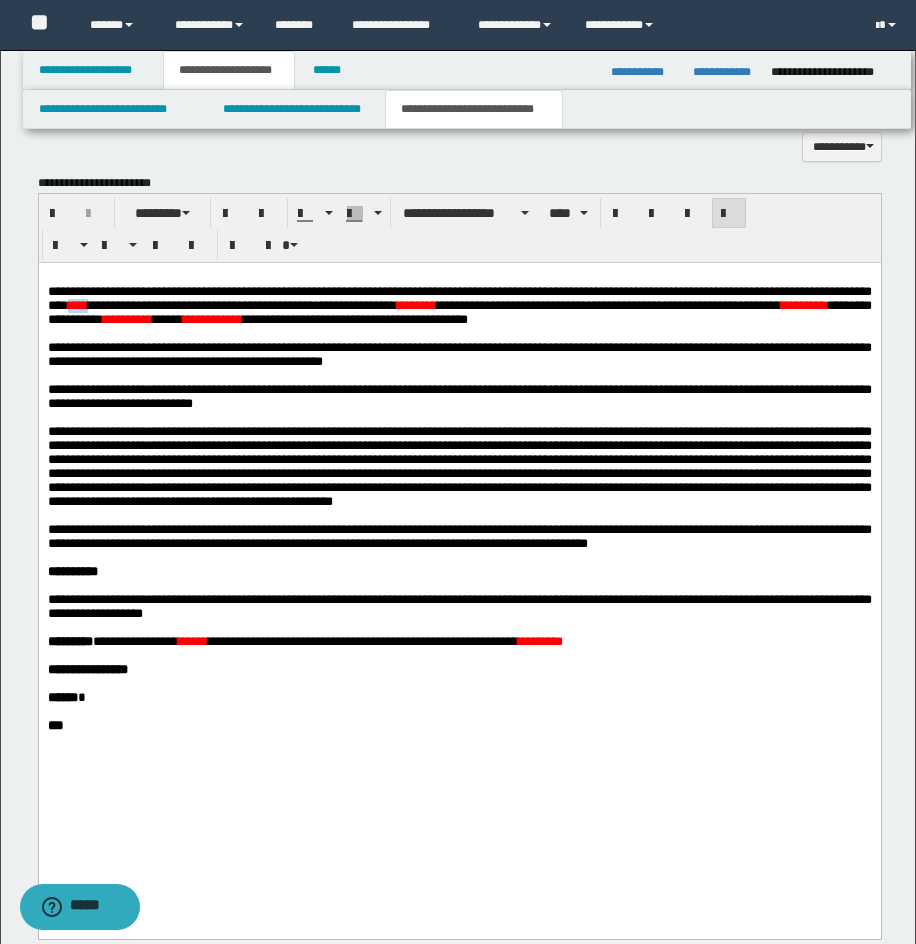 click on "****" at bounding box center (77, 304) 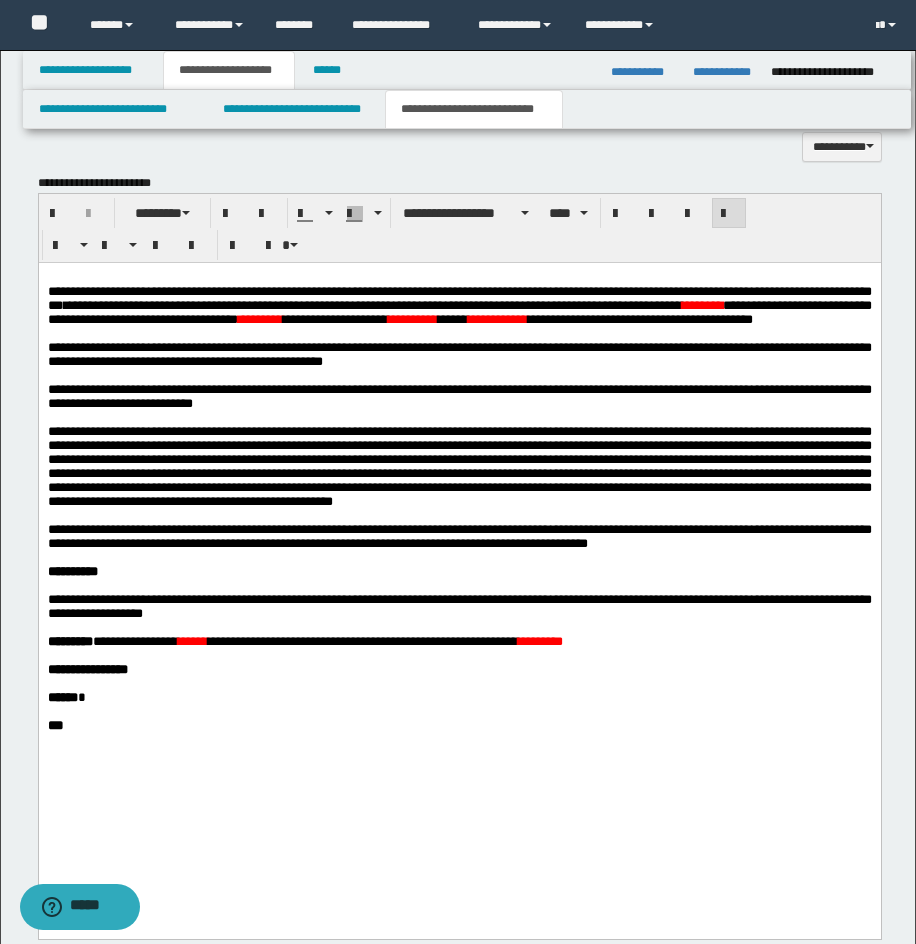 click on "**********" at bounding box center (497, 318) 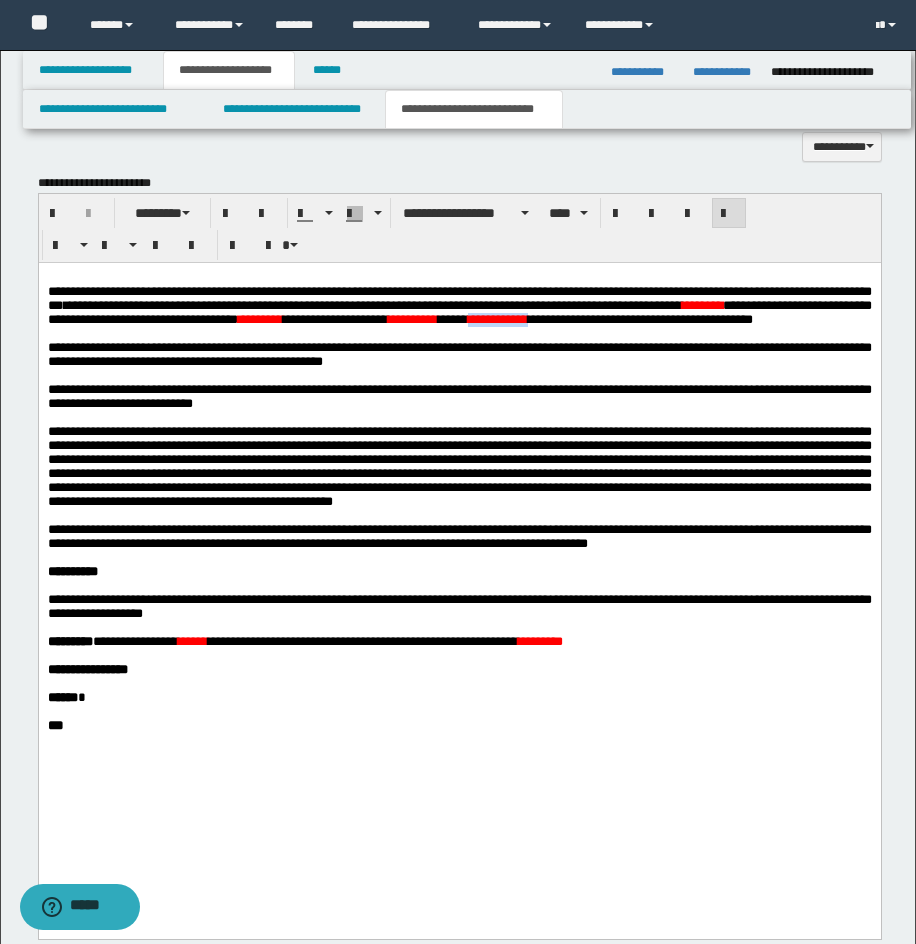 click on "**********" at bounding box center [497, 318] 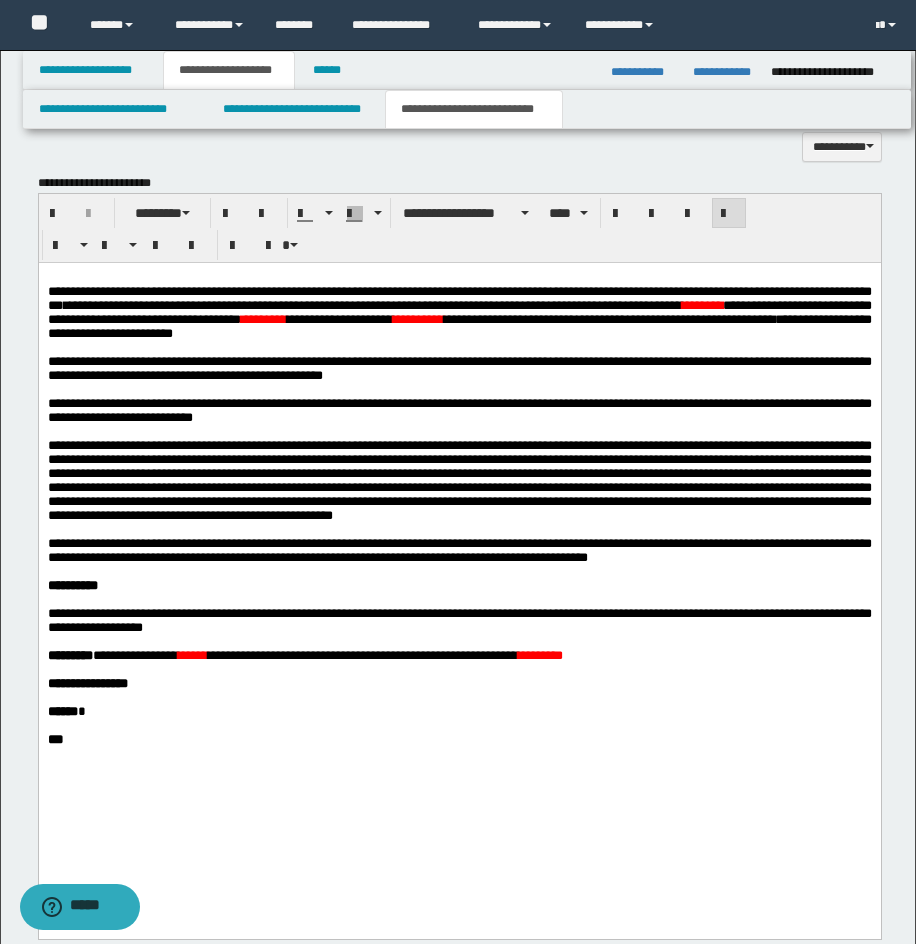 click on "********" at bounding box center [701, 304] 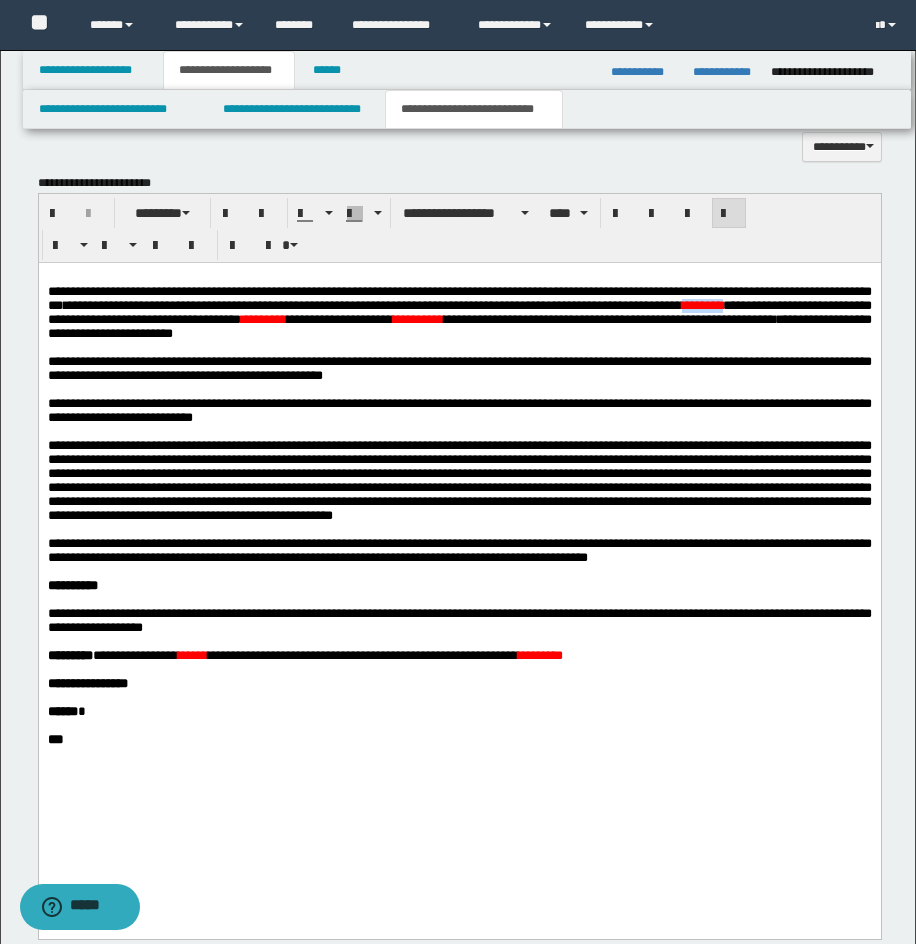 click on "********" at bounding box center [701, 304] 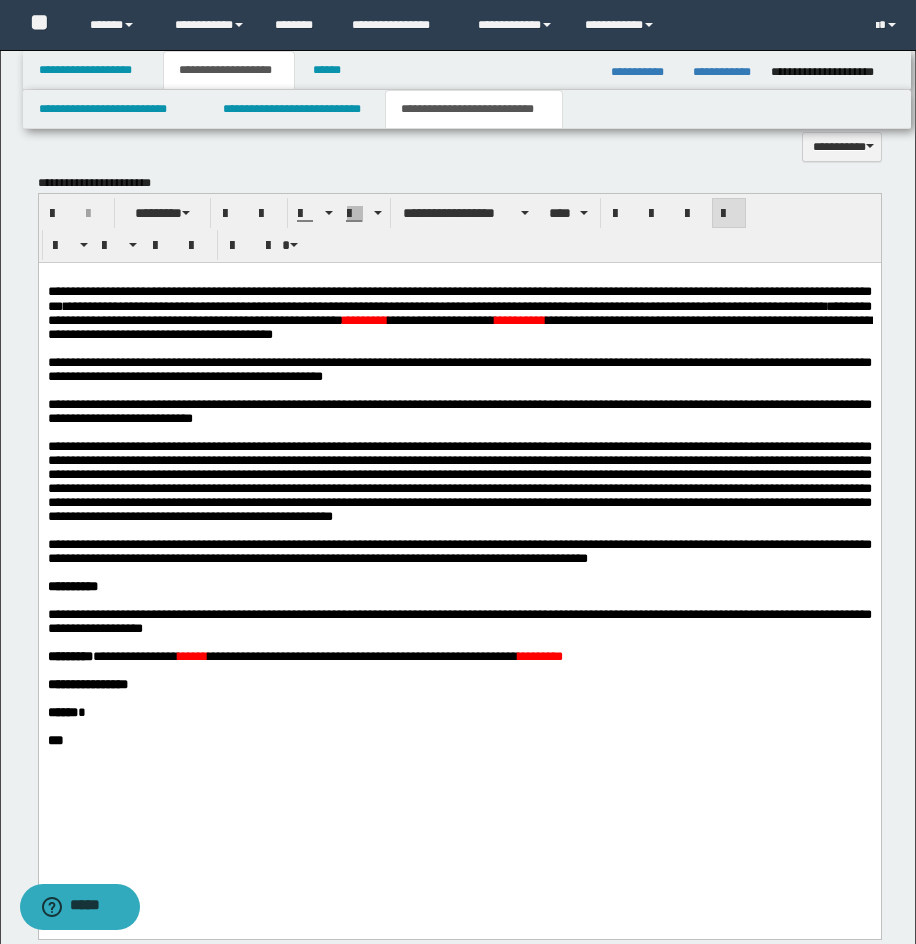 click on "*********" at bounding box center (364, 319) 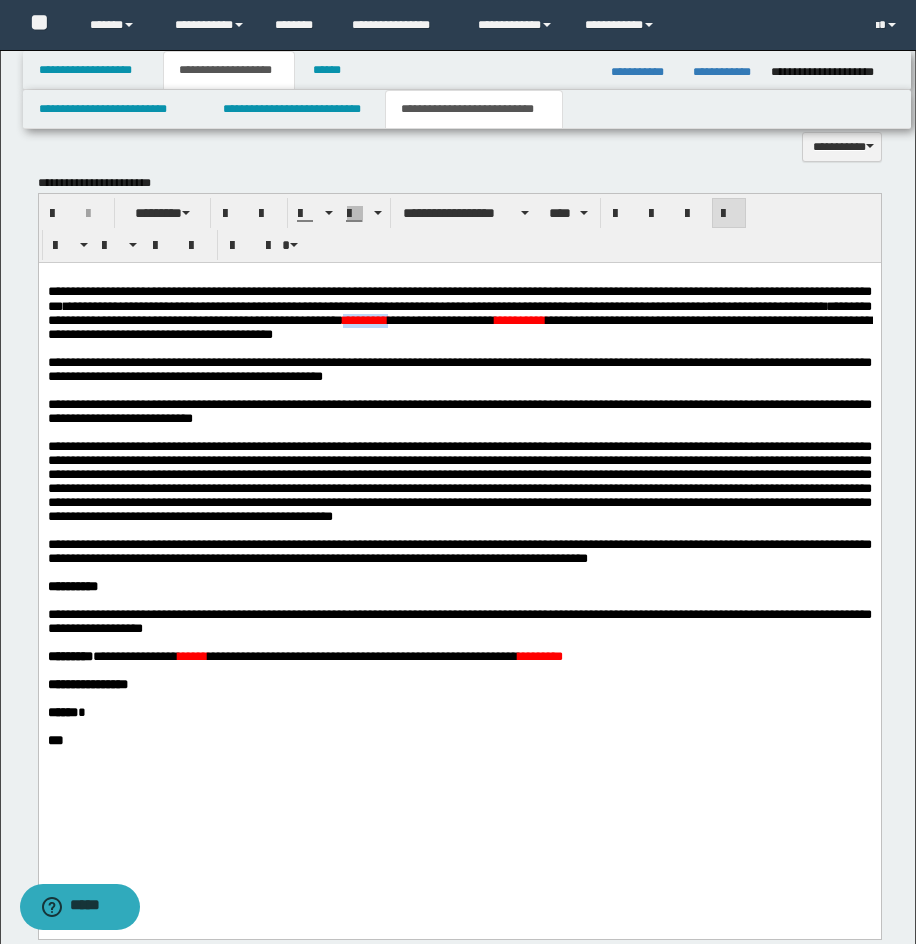 click on "*********" at bounding box center [364, 319] 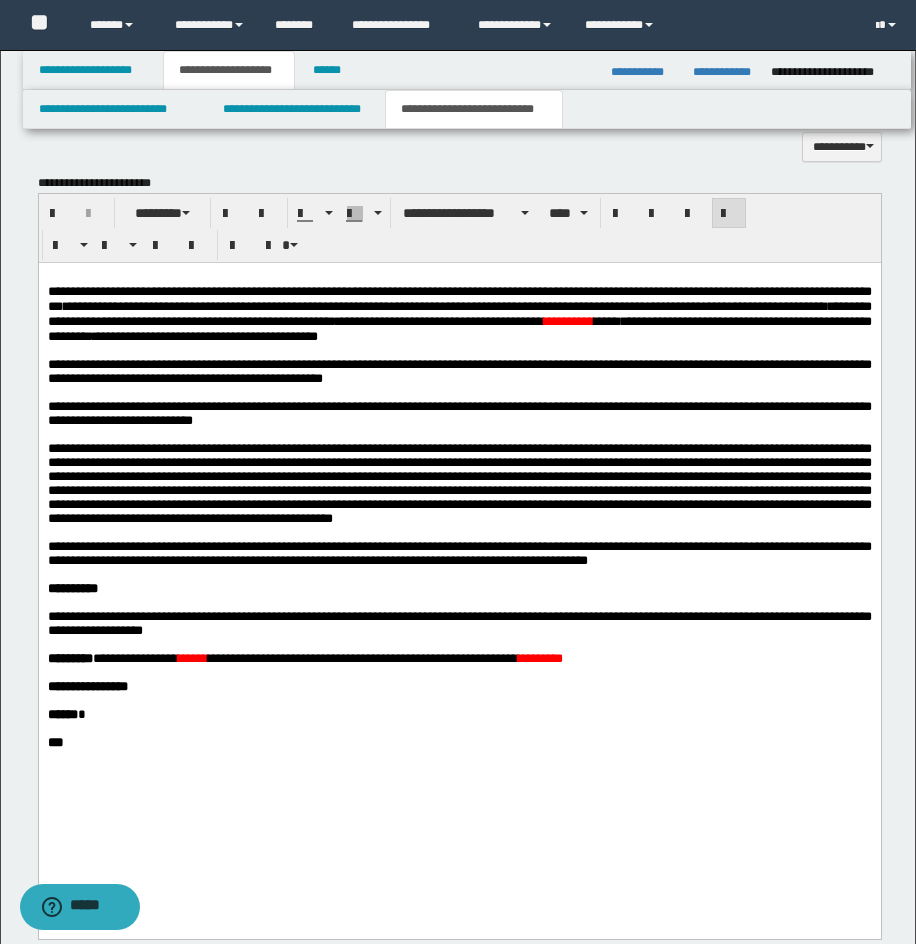 click on "*********" at bounding box center (539, 657) 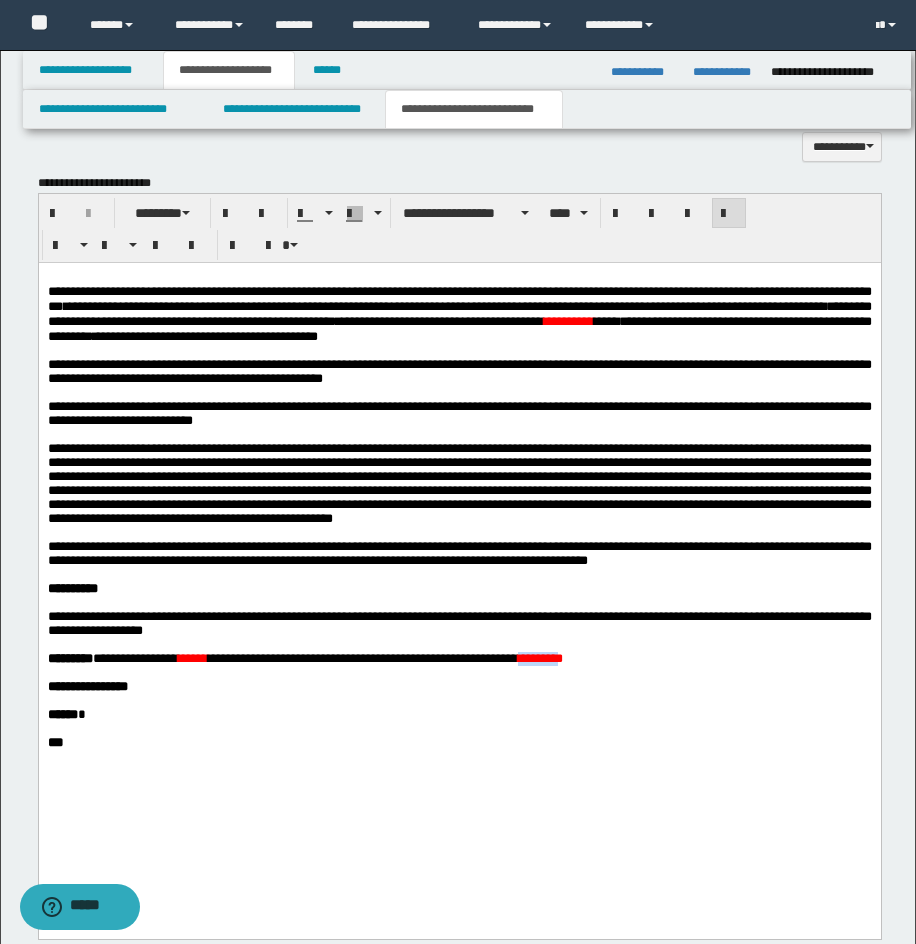 click on "*********" at bounding box center (539, 657) 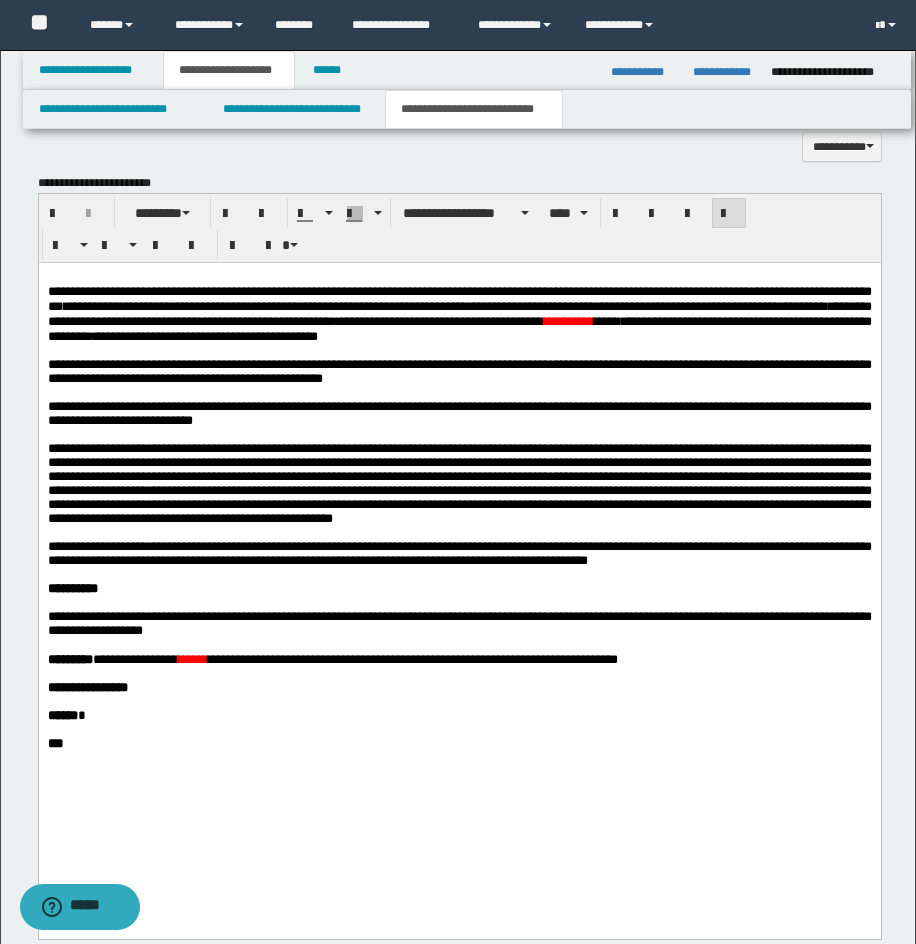 click on "*********" at bounding box center (568, 320) 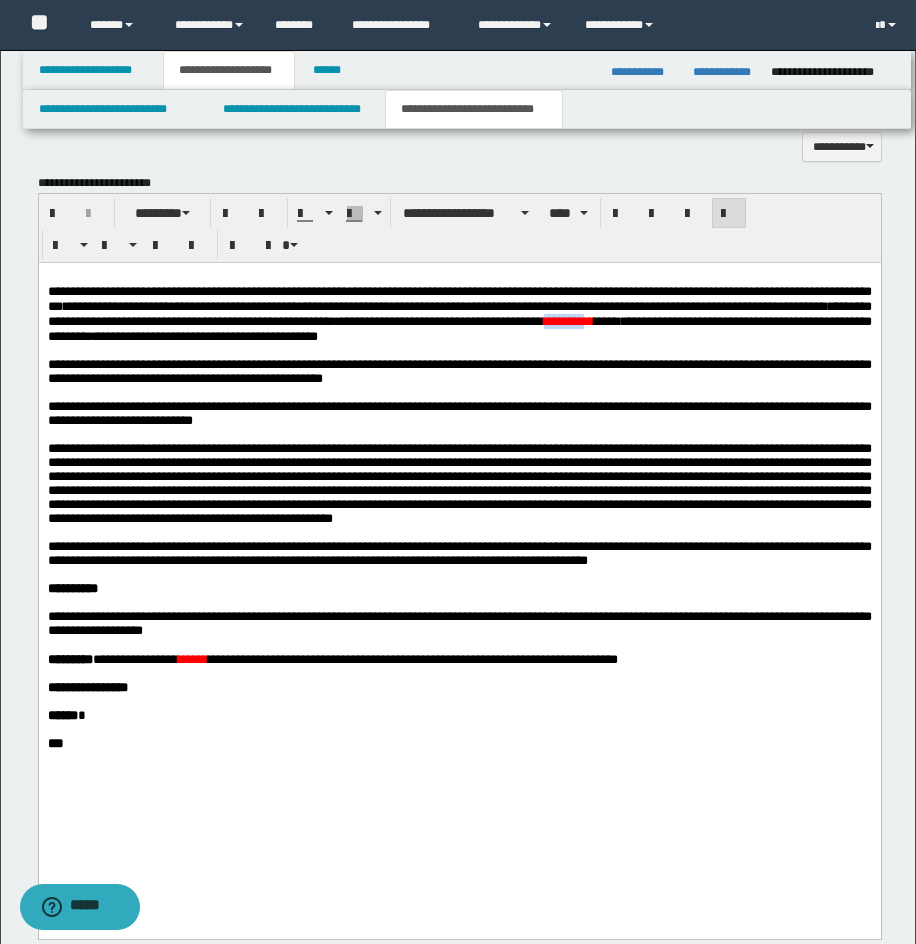 click on "*********" at bounding box center (568, 320) 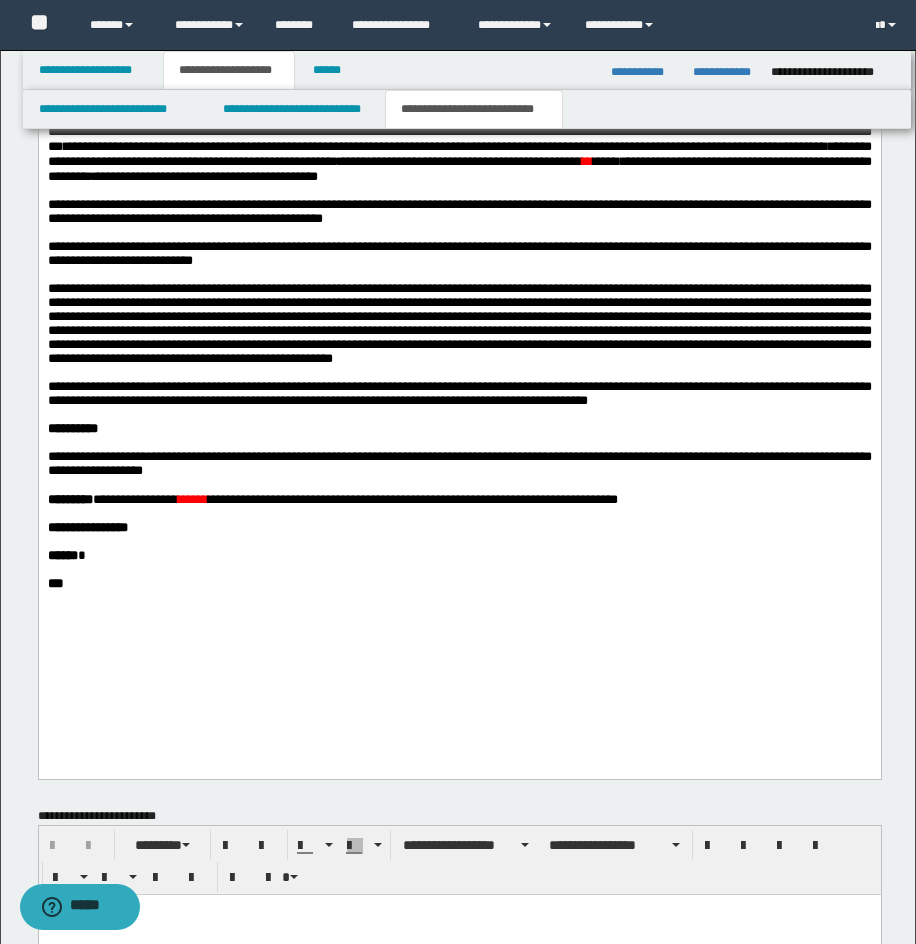 scroll, scrollTop: 1495, scrollLeft: 0, axis: vertical 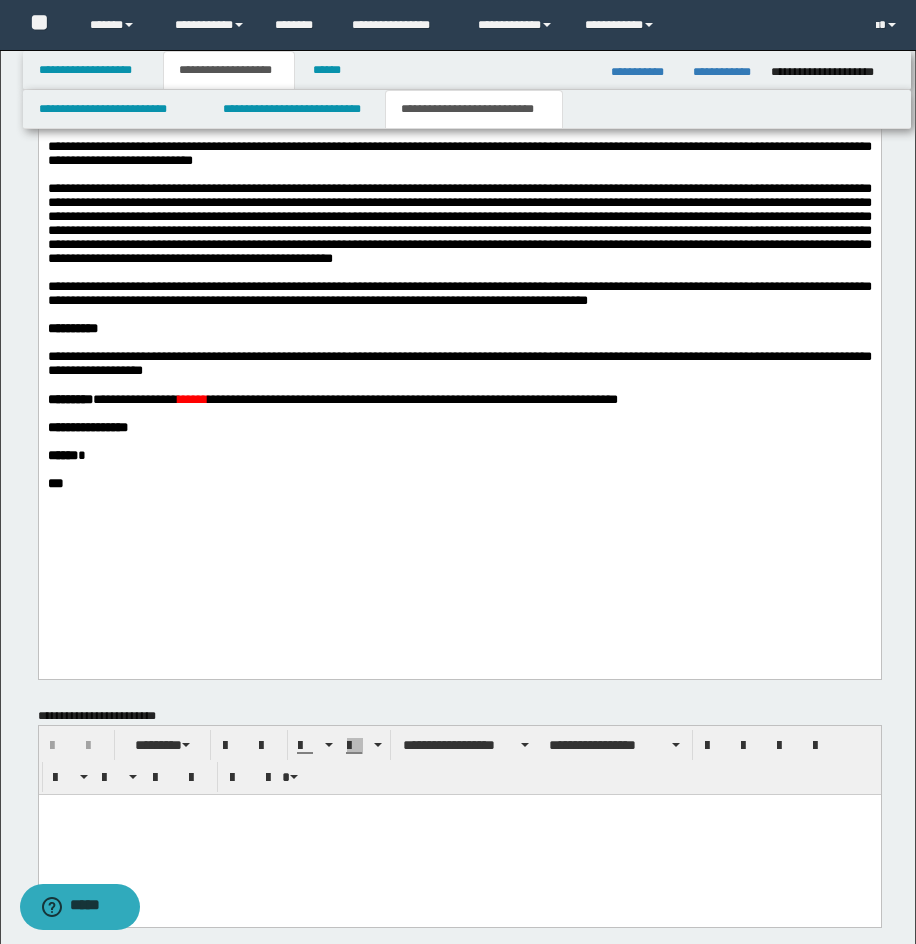 click on "******" at bounding box center (192, 398) 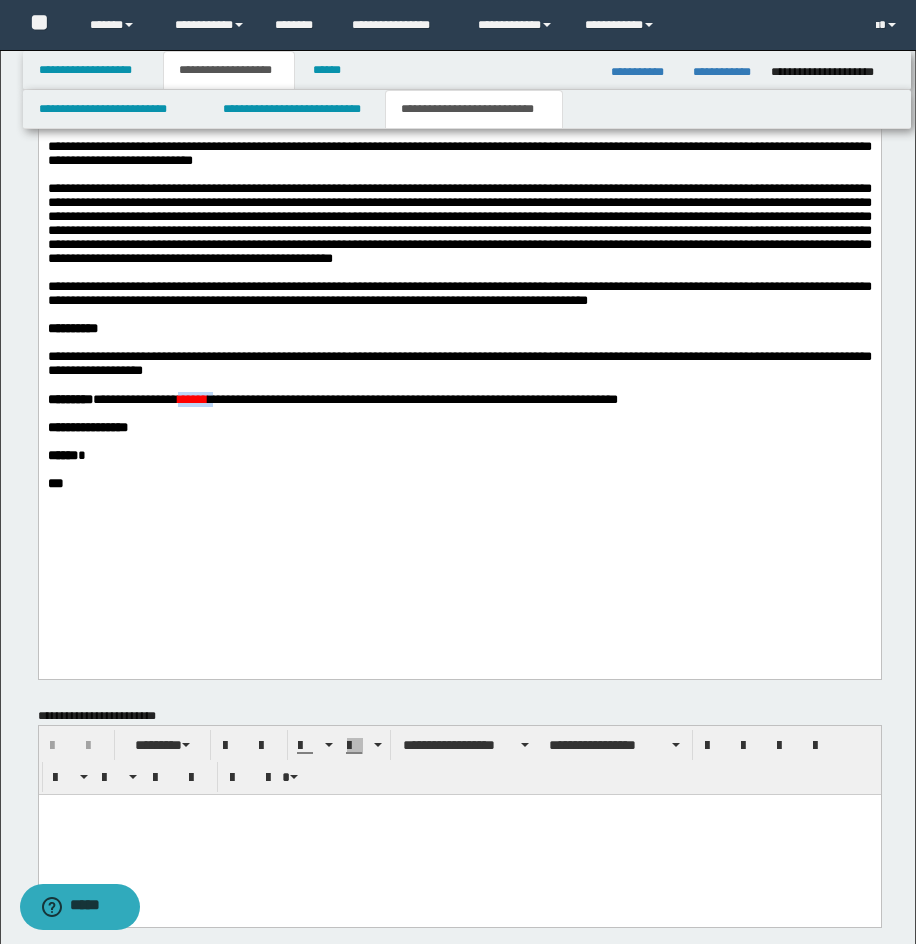 click on "******" at bounding box center (192, 398) 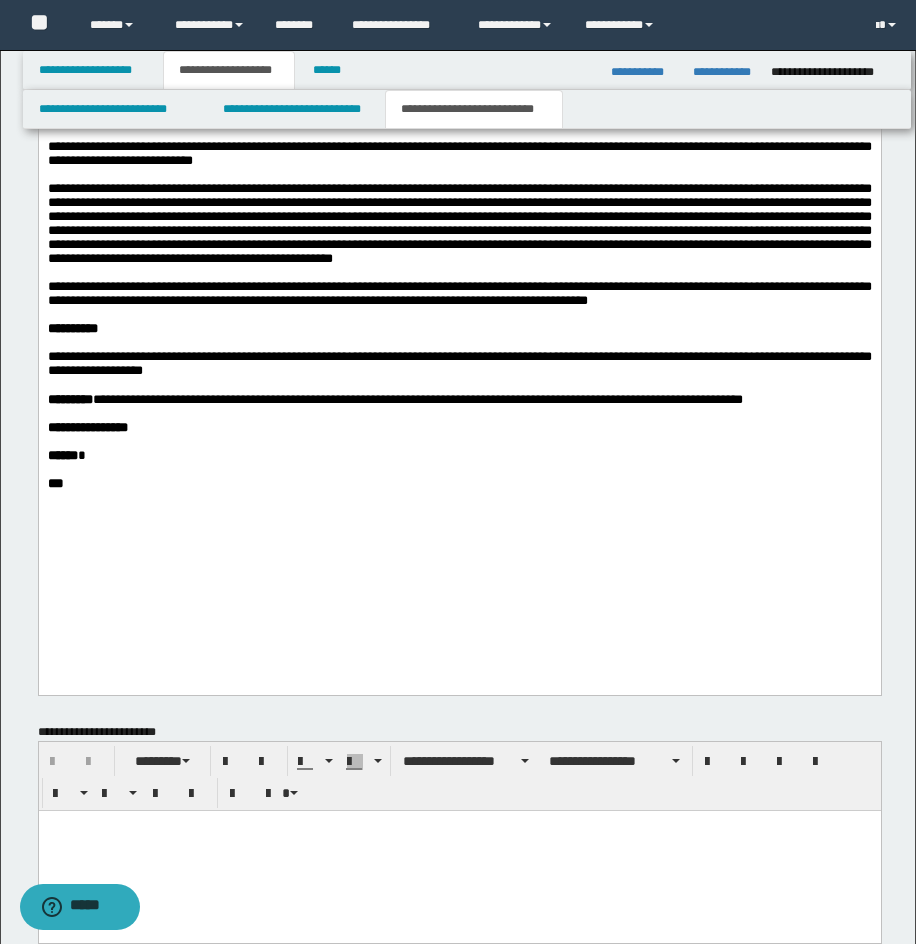click on "****** *" at bounding box center [459, 455] 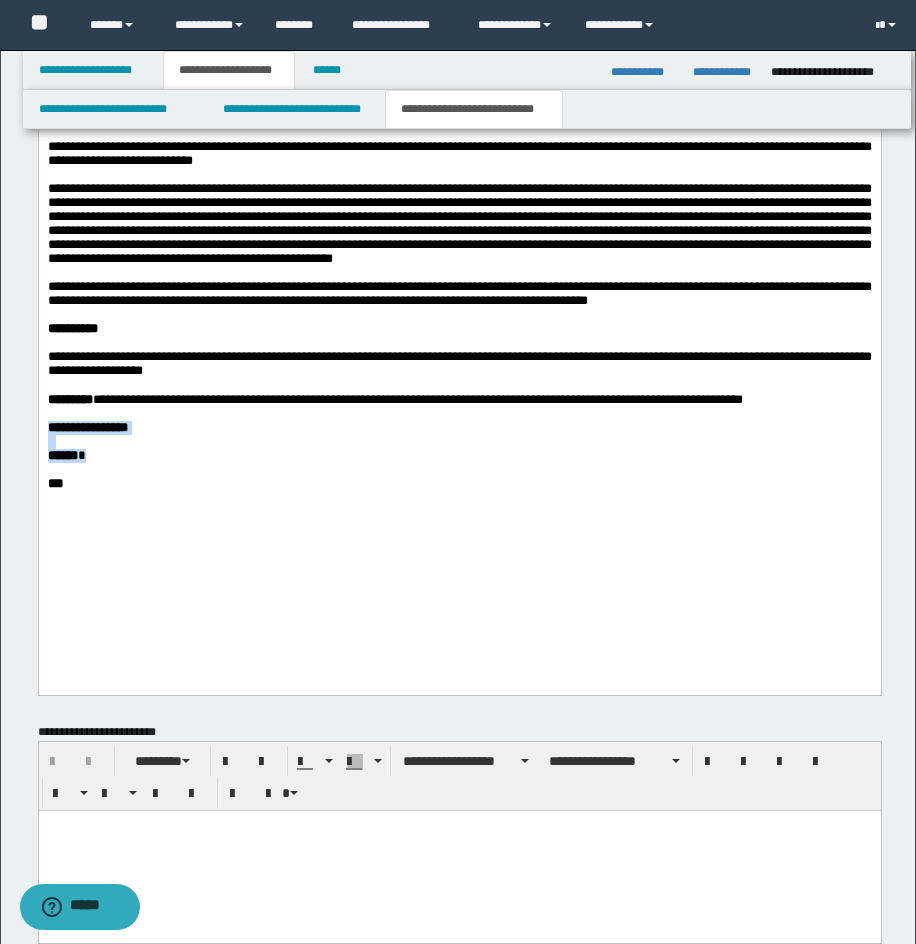 drag, startPoint x: 48, startPoint y: 511, endPoint x: 124, endPoint y: 544, distance: 82.85529 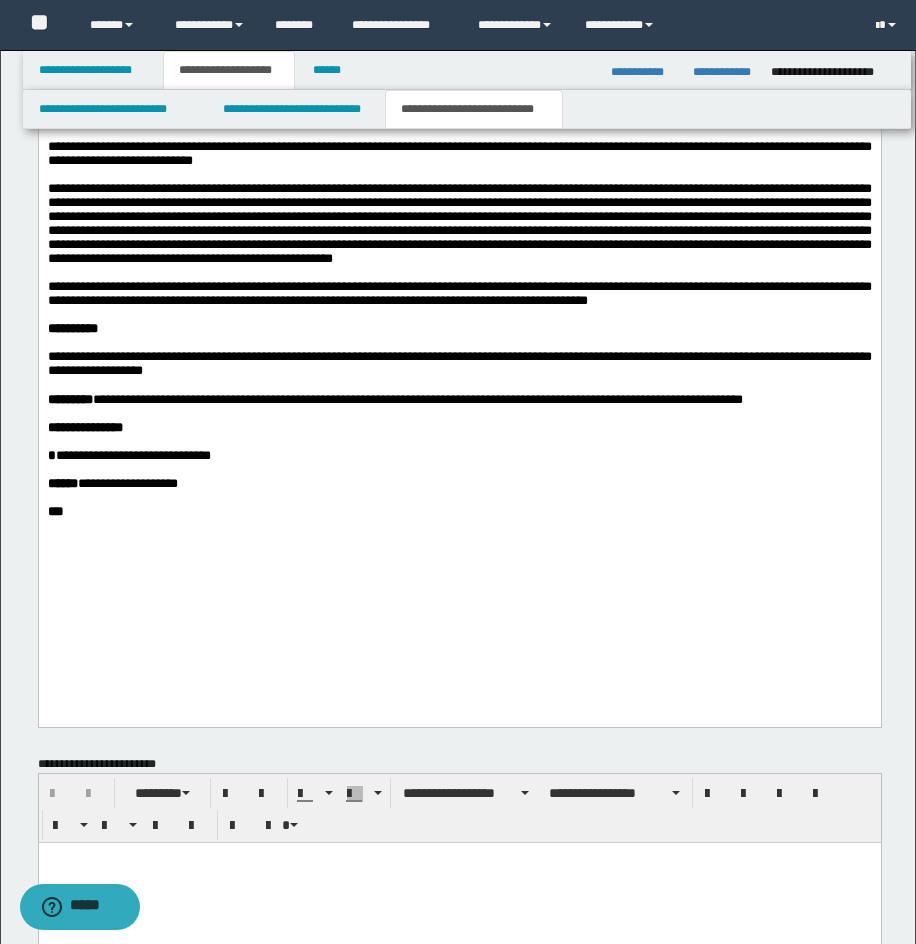 click at bounding box center [459, 441] 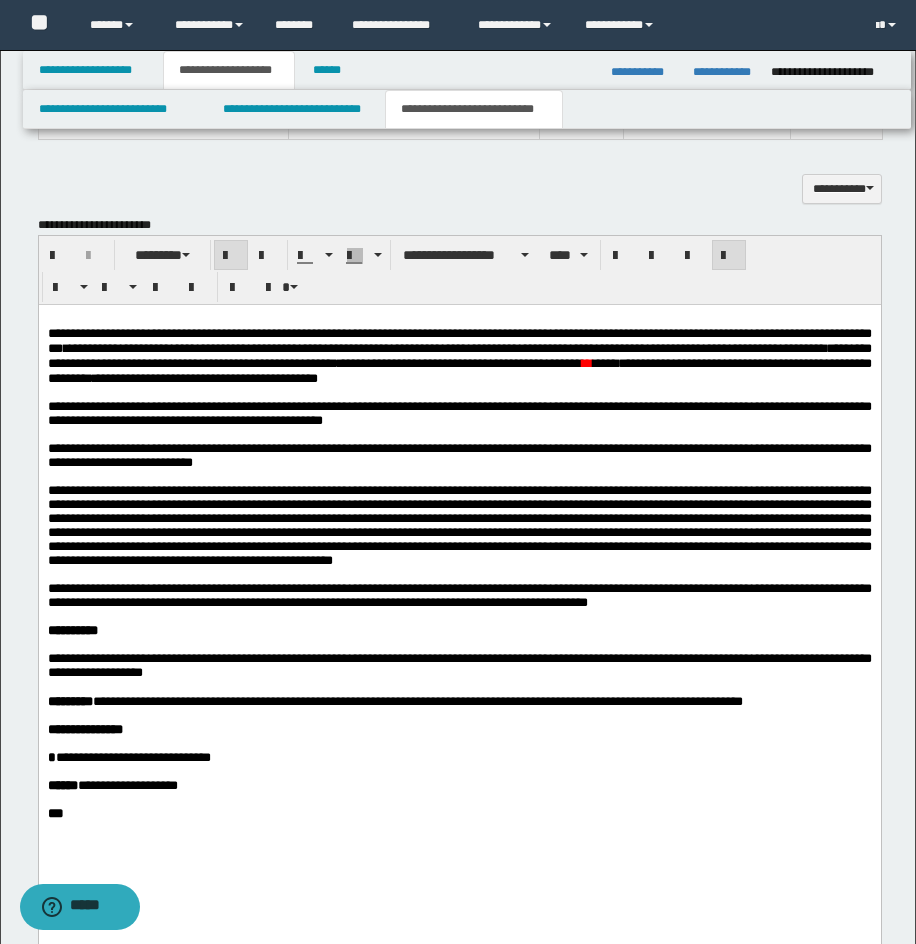 scroll, scrollTop: 1162, scrollLeft: 0, axis: vertical 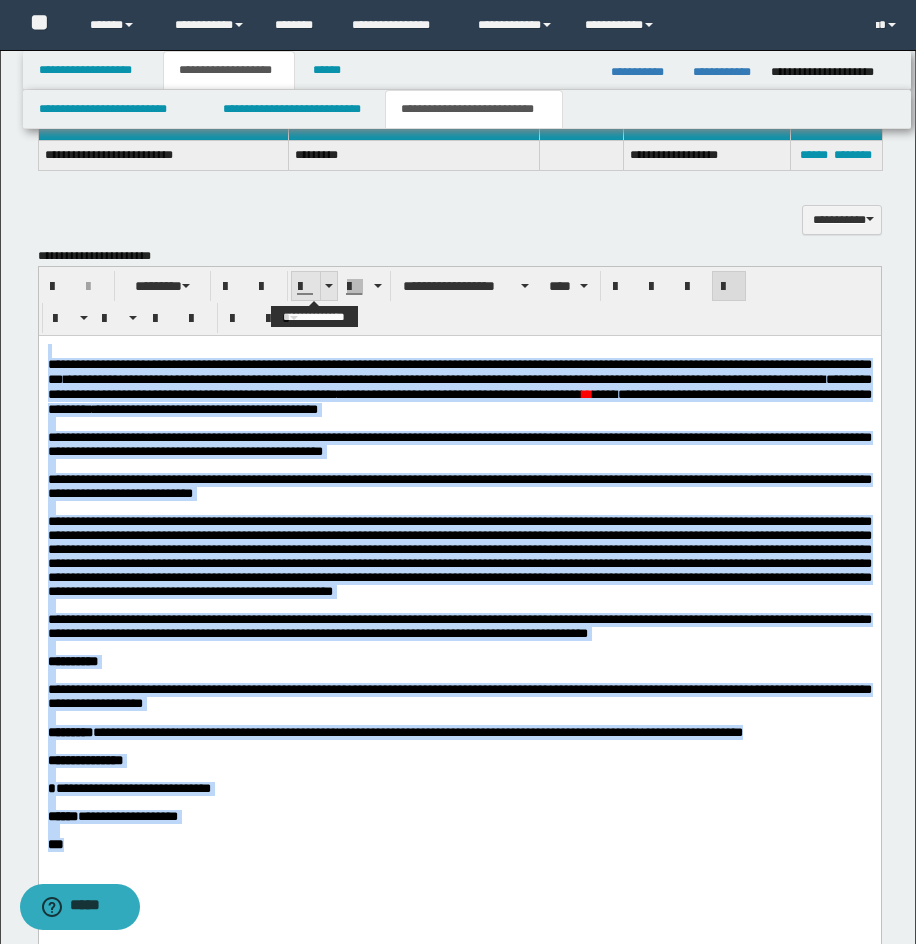 click at bounding box center (328, 286) 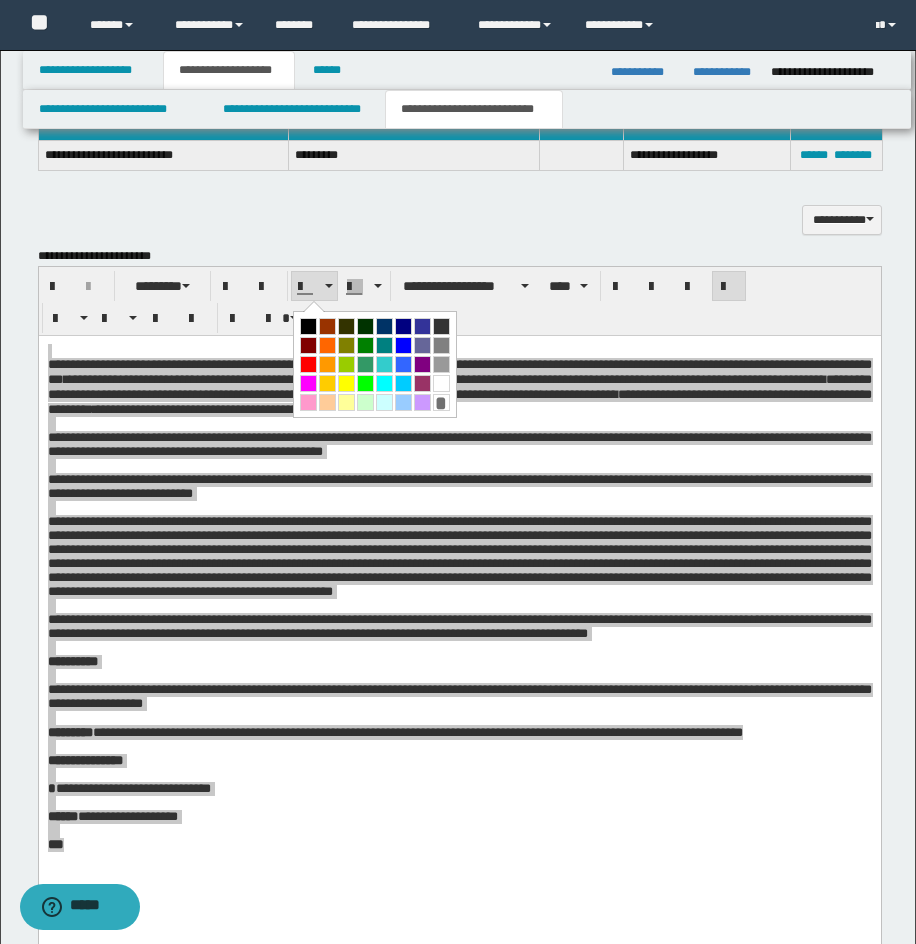 click at bounding box center [308, 326] 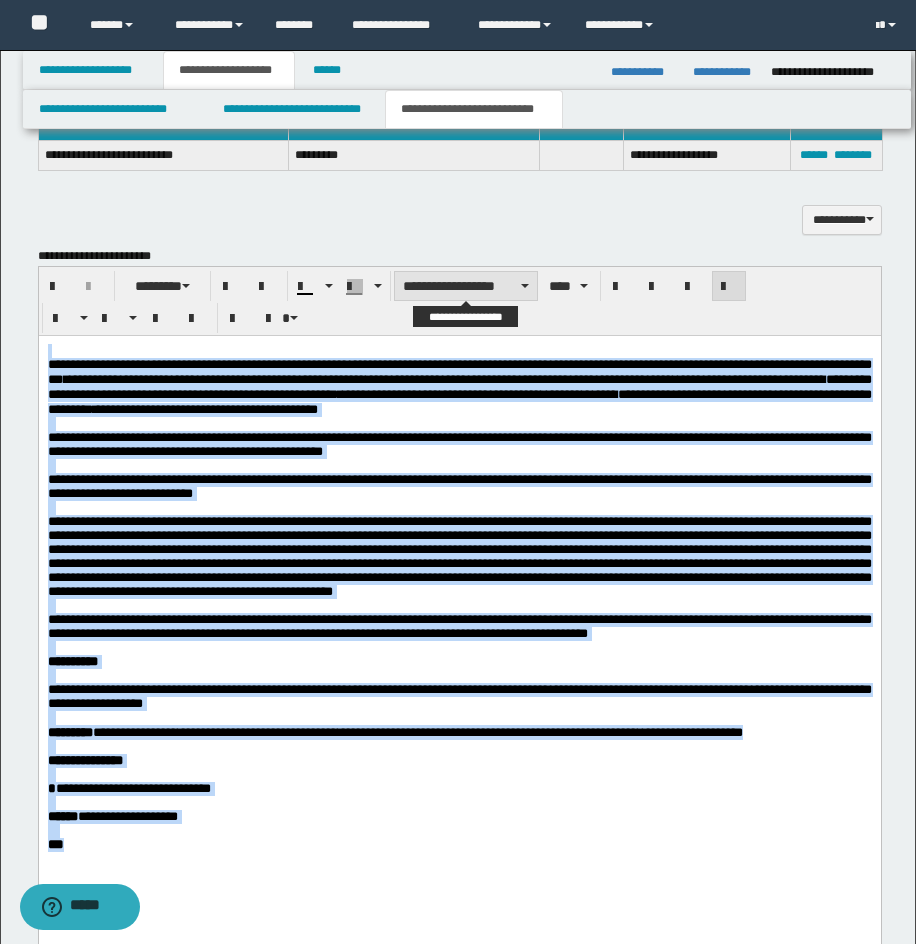 click on "**********" at bounding box center (466, 286) 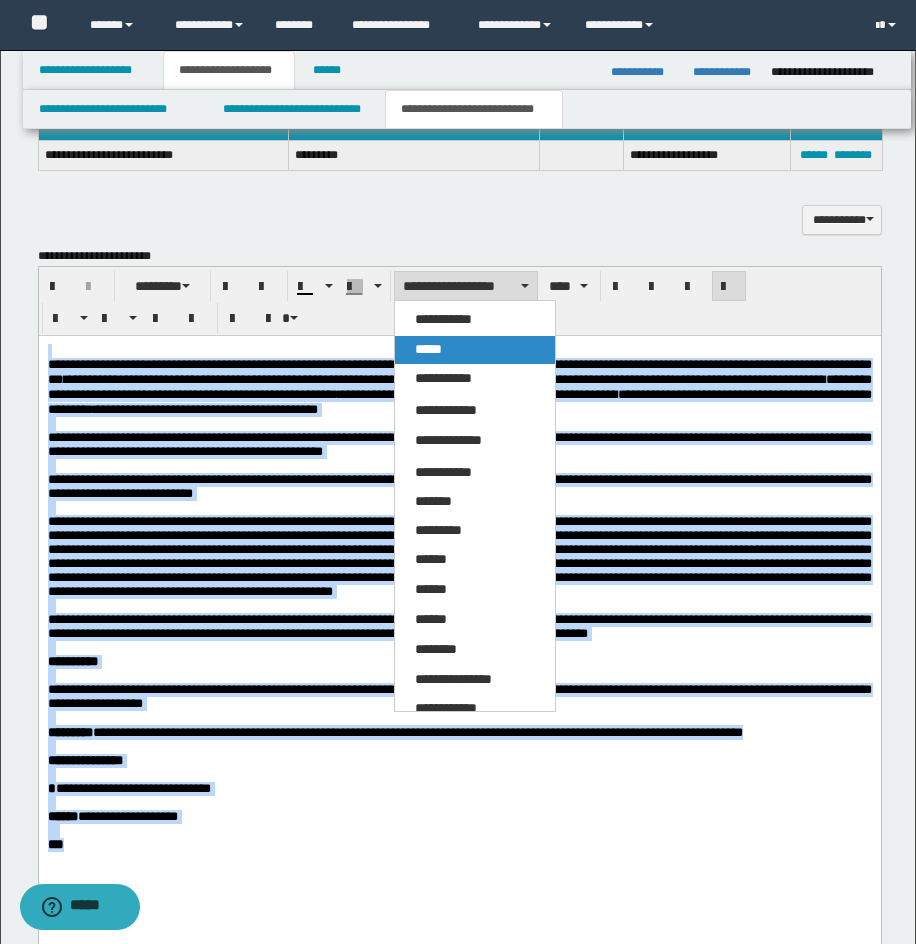 click on "*****" at bounding box center [475, 350] 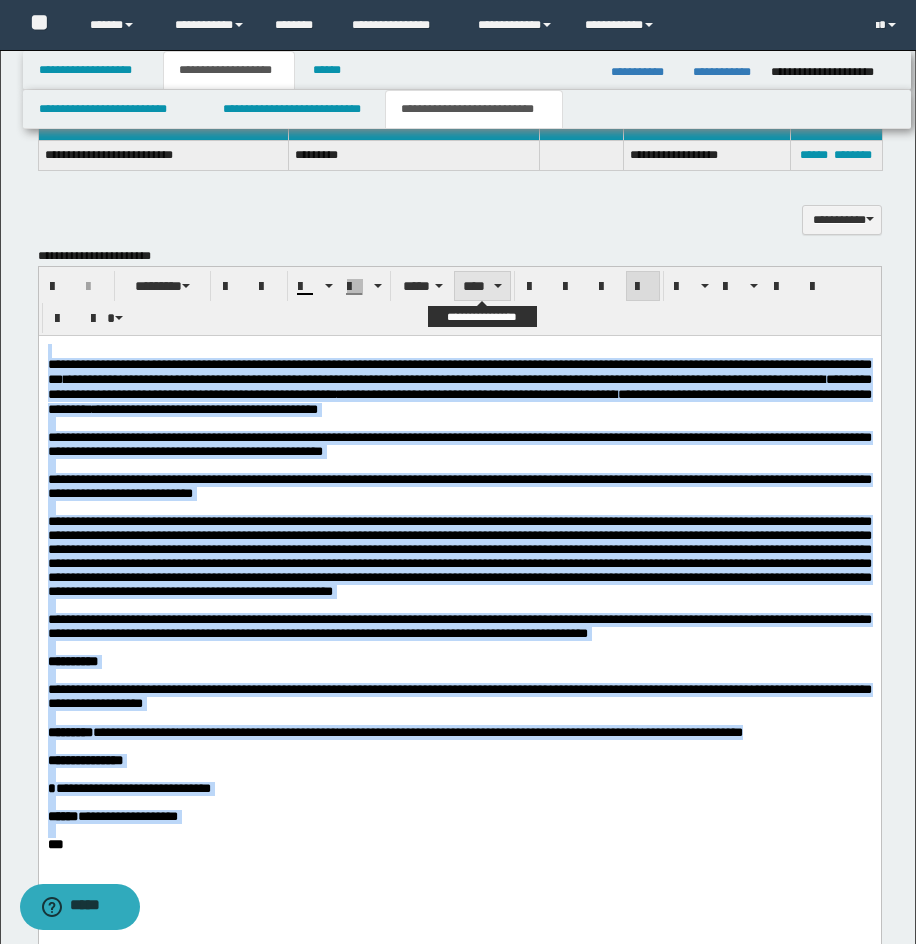 click on "****" at bounding box center [482, 286] 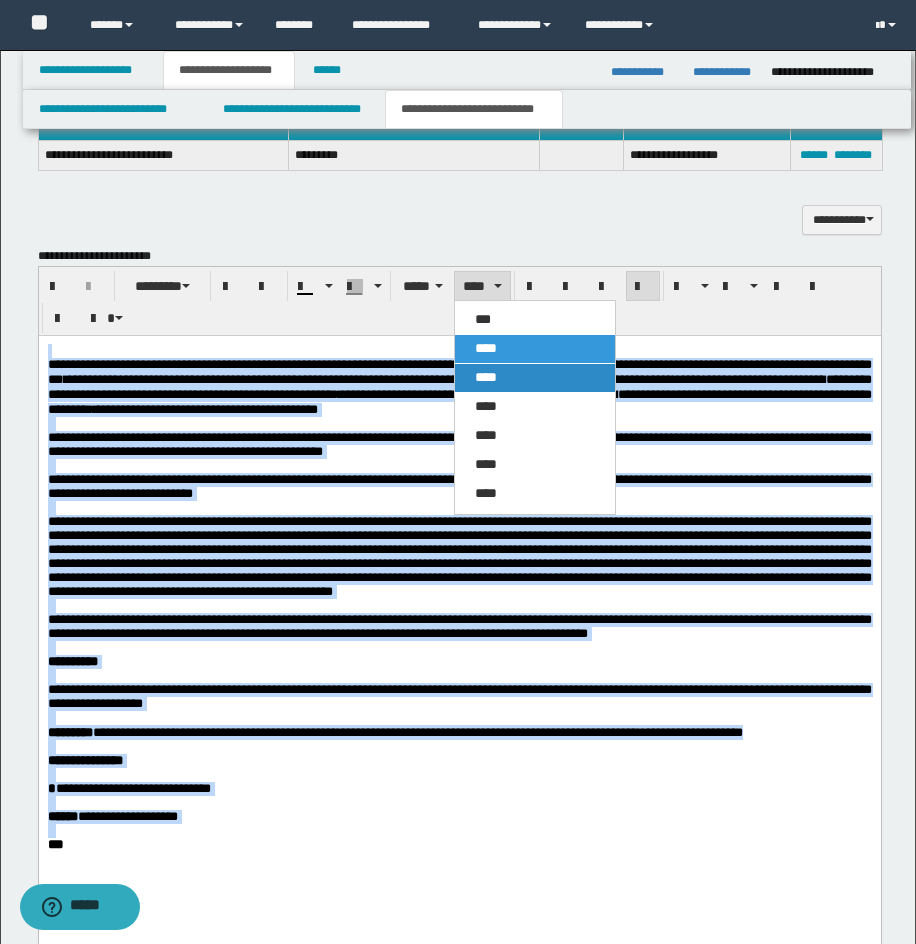 click on "****" at bounding box center (535, 378) 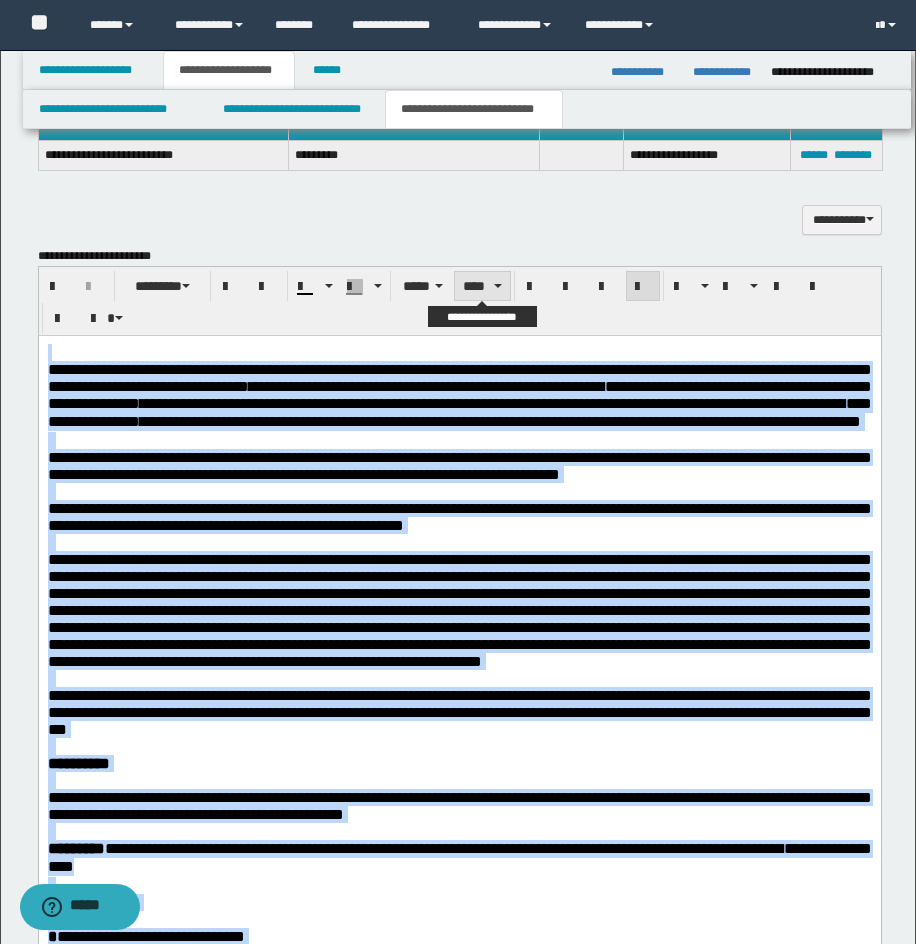 click on "****" at bounding box center [482, 286] 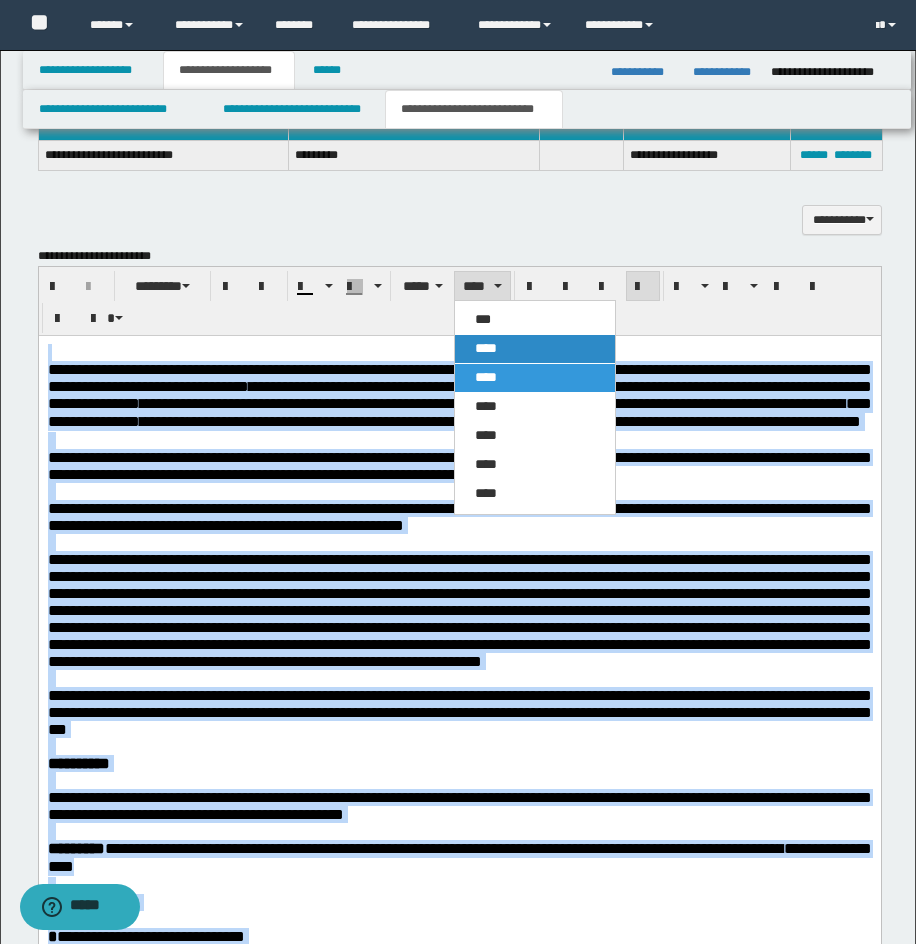 click on "****" at bounding box center [535, 349] 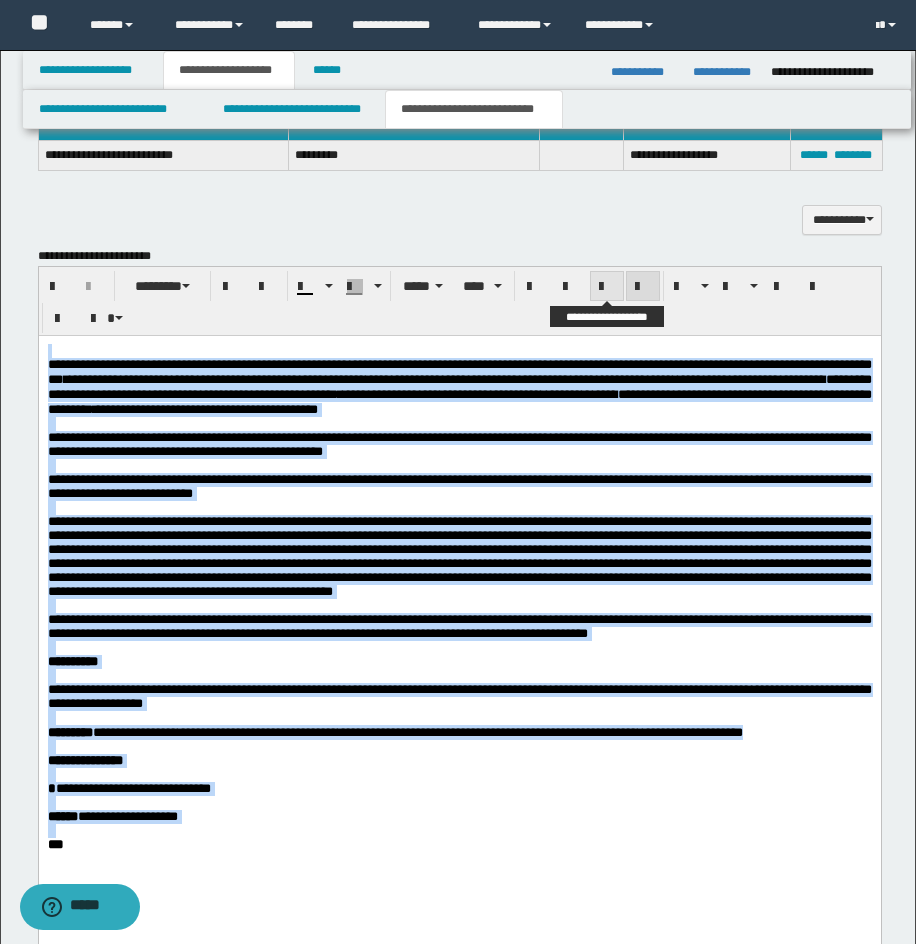 click at bounding box center (607, 287) 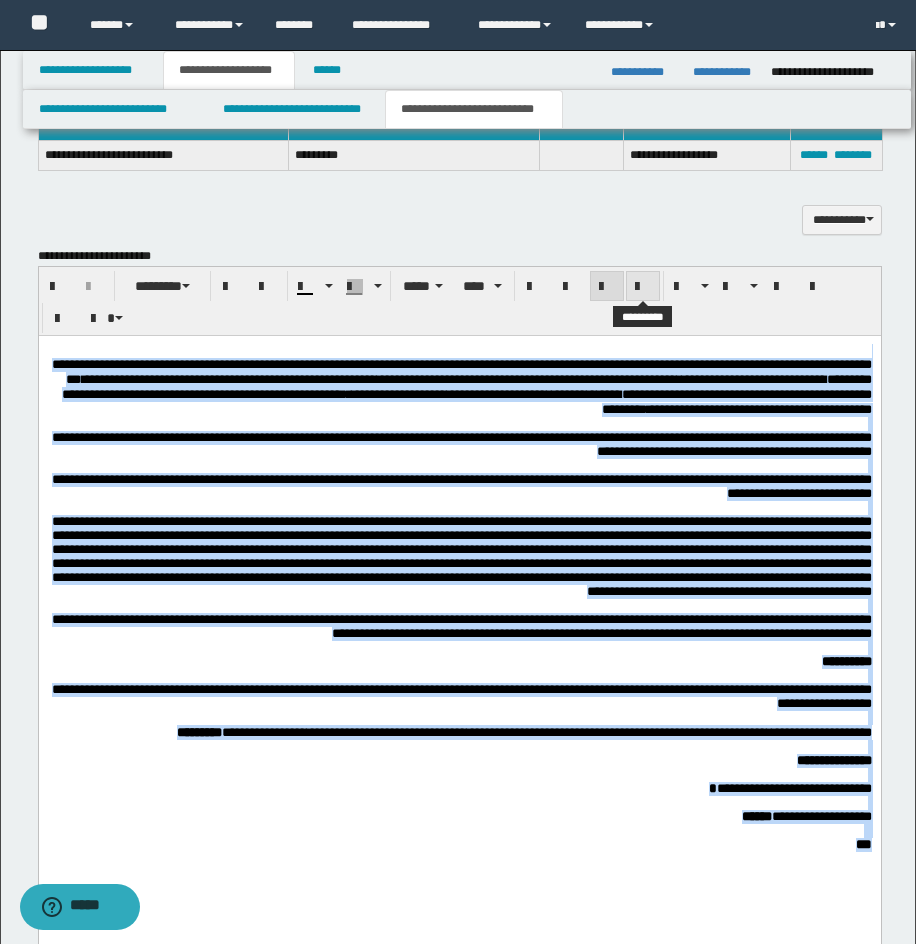 click at bounding box center (643, 287) 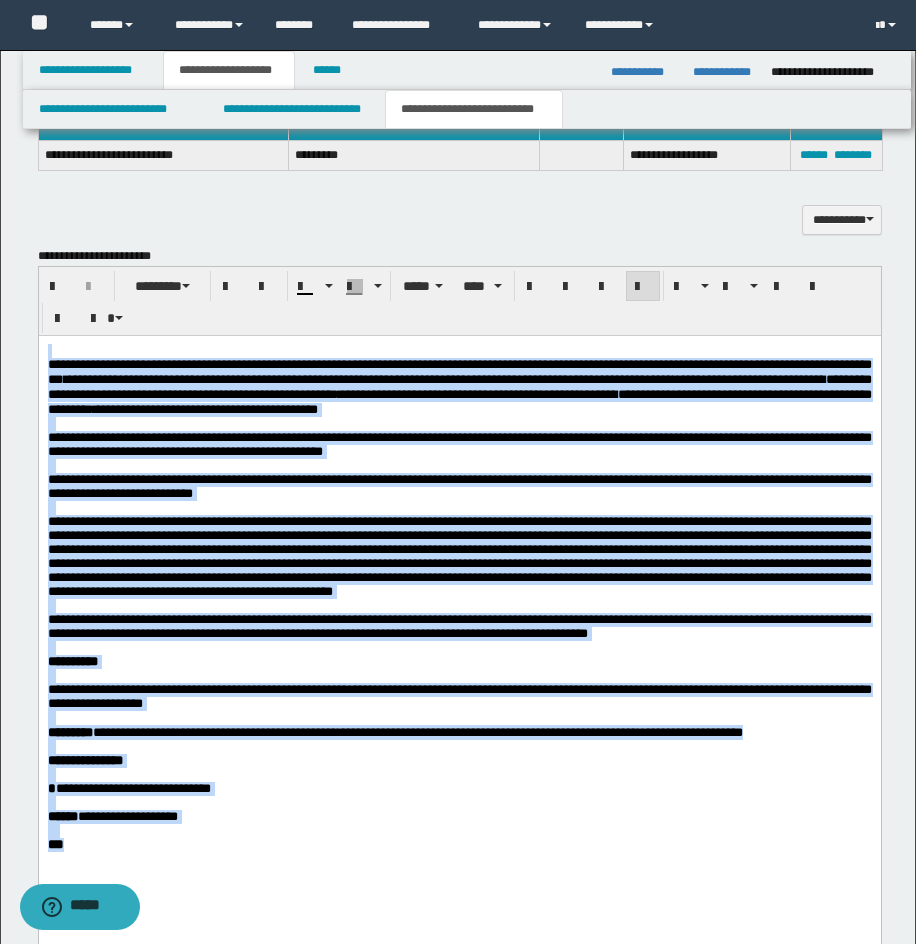 click on "**********" at bounding box center [459, 386] 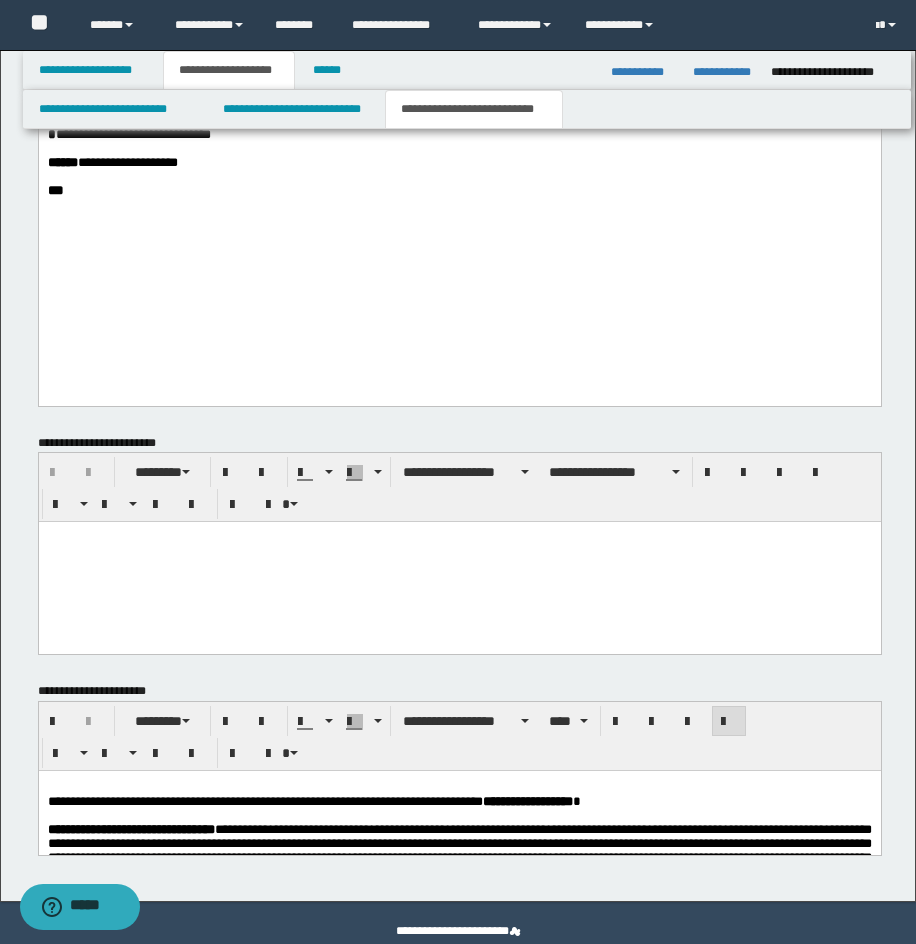 scroll, scrollTop: 1852, scrollLeft: 0, axis: vertical 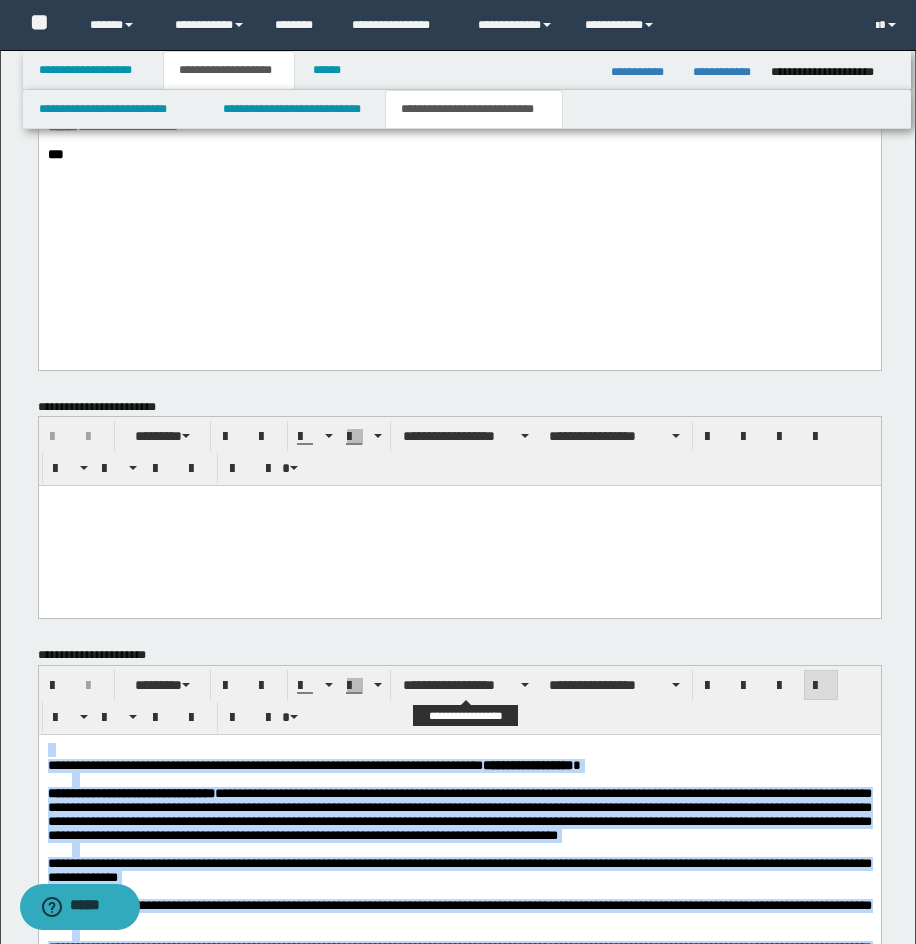 click on "**********" at bounding box center [460, 700] 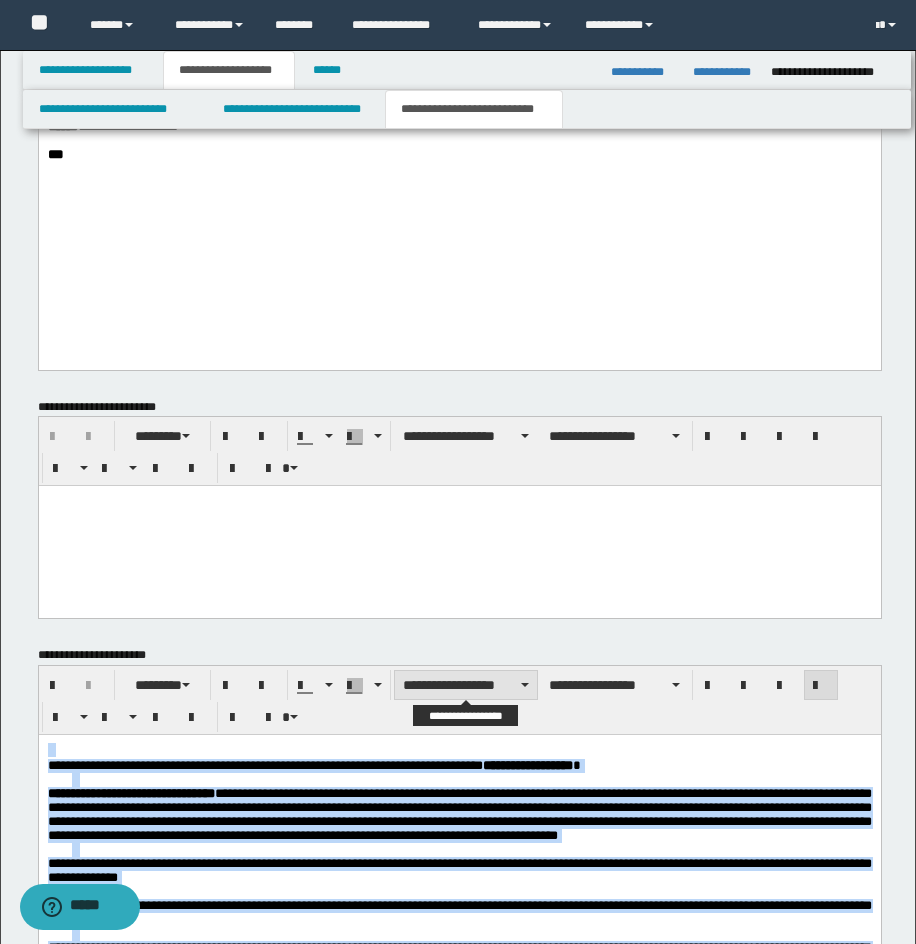 drag, startPoint x: 432, startPoint y: 686, endPoint x: 438, endPoint y: 676, distance: 11.661903 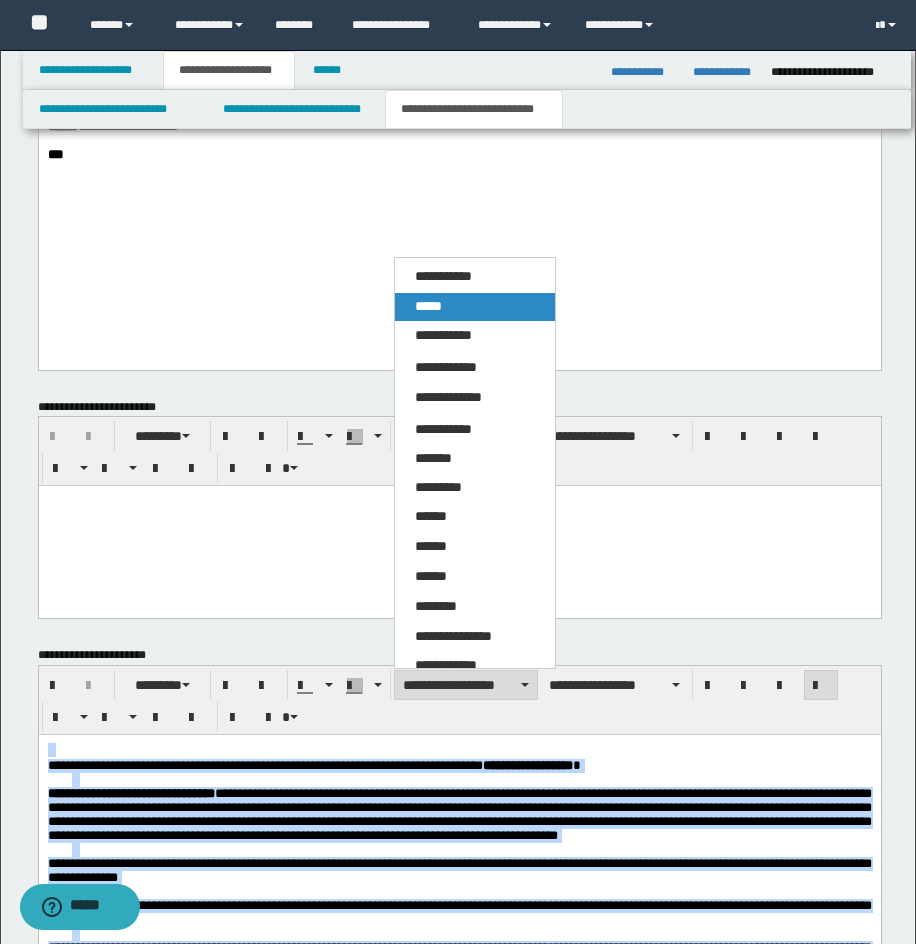 click on "*****" at bounding box center (475, 307) 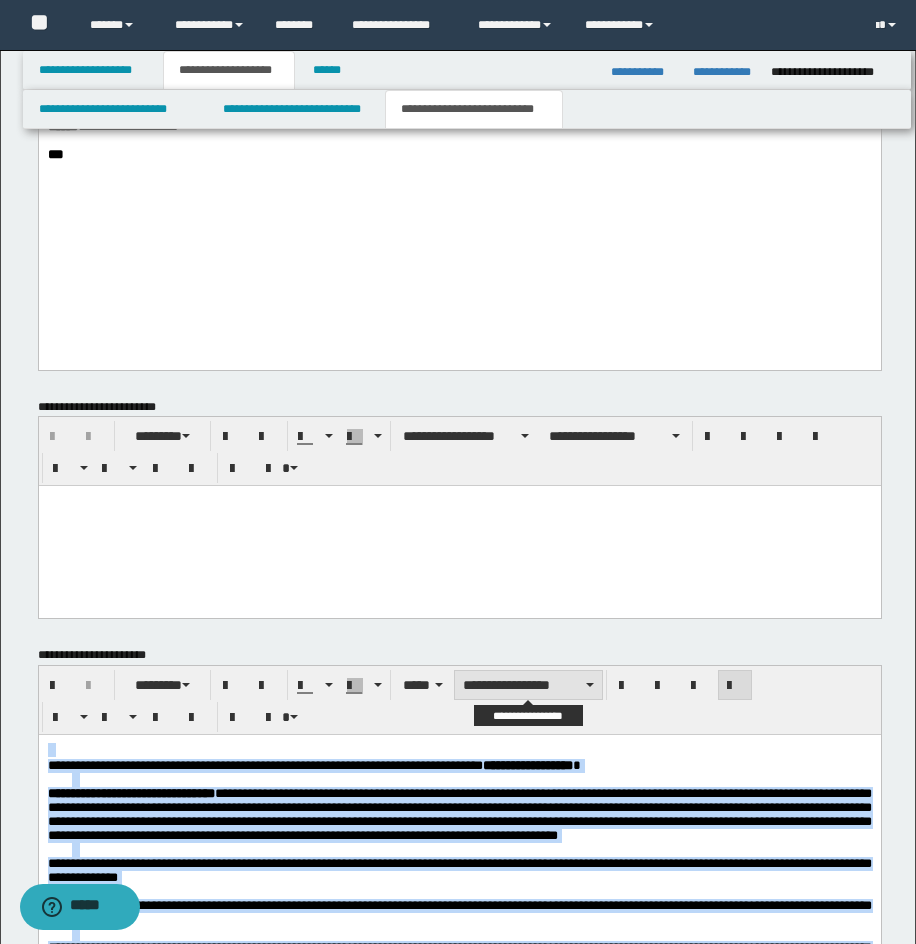 click on "**********" at bounding box center (528, 685) 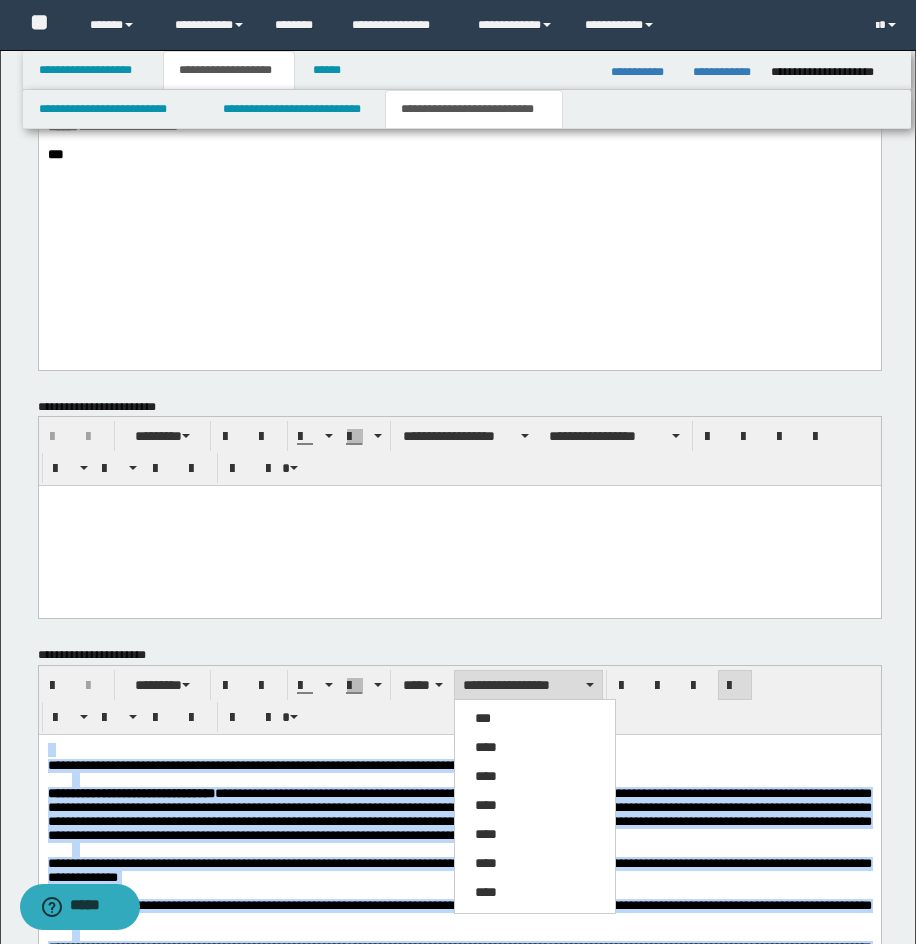 drag, startPoint x: 510, startPoint y: 738, endPoint x: 593, endPoint y: 713, distance: 86.683334 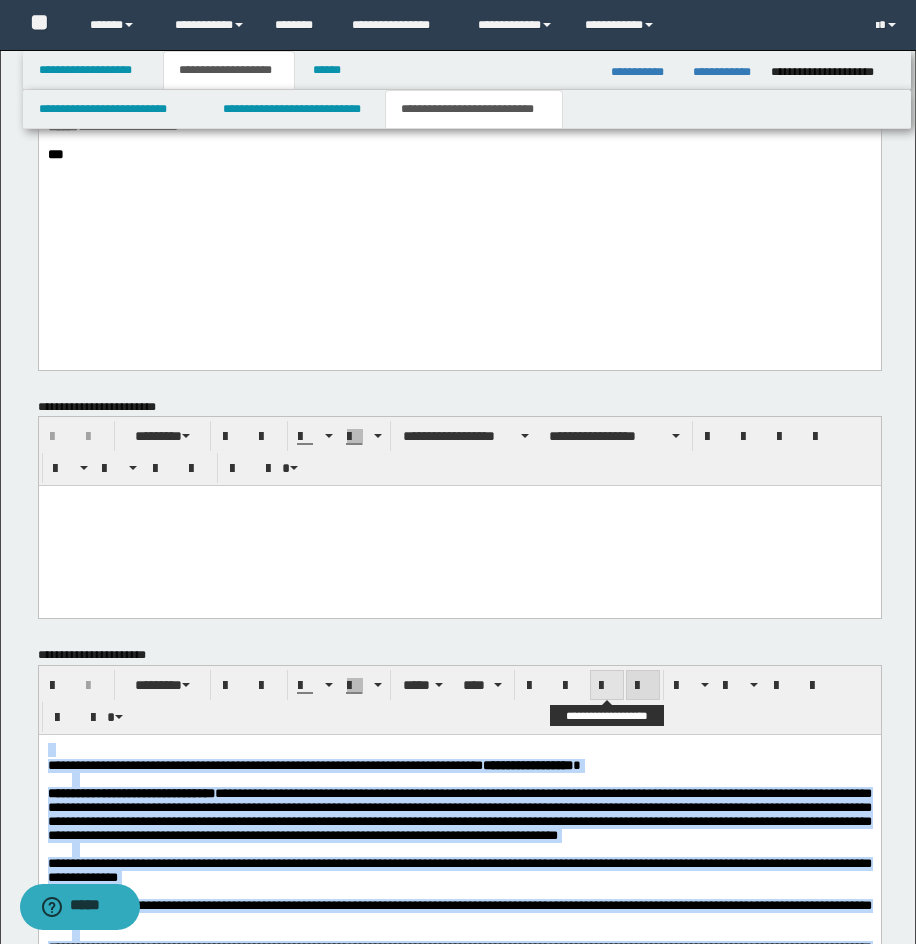 click at bounding box center [607, 685] 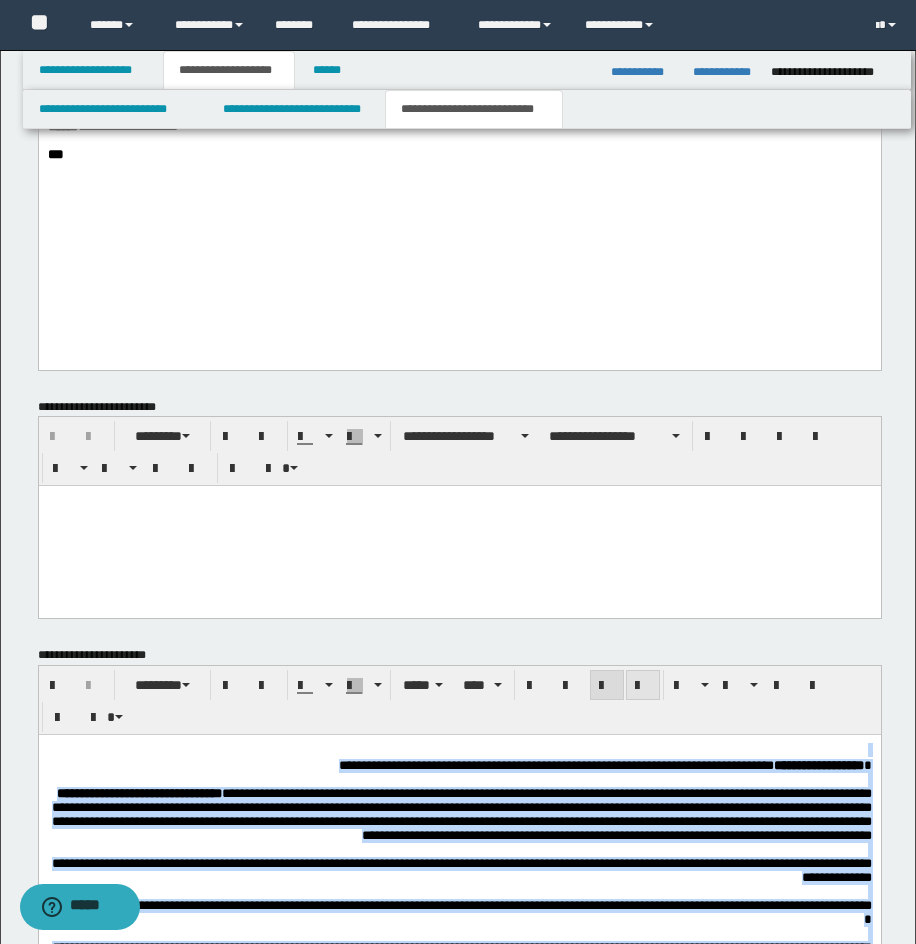 click at bounding box center [643, 686] 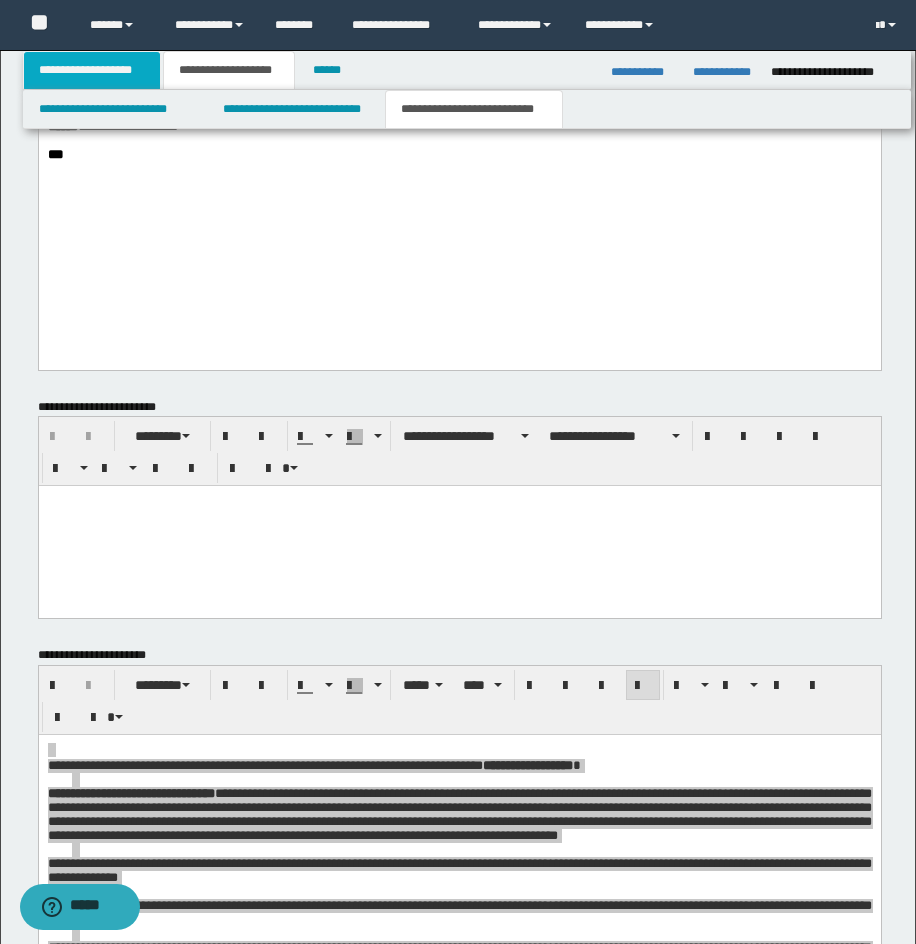click on "**********" at bounding box center [92, 70] 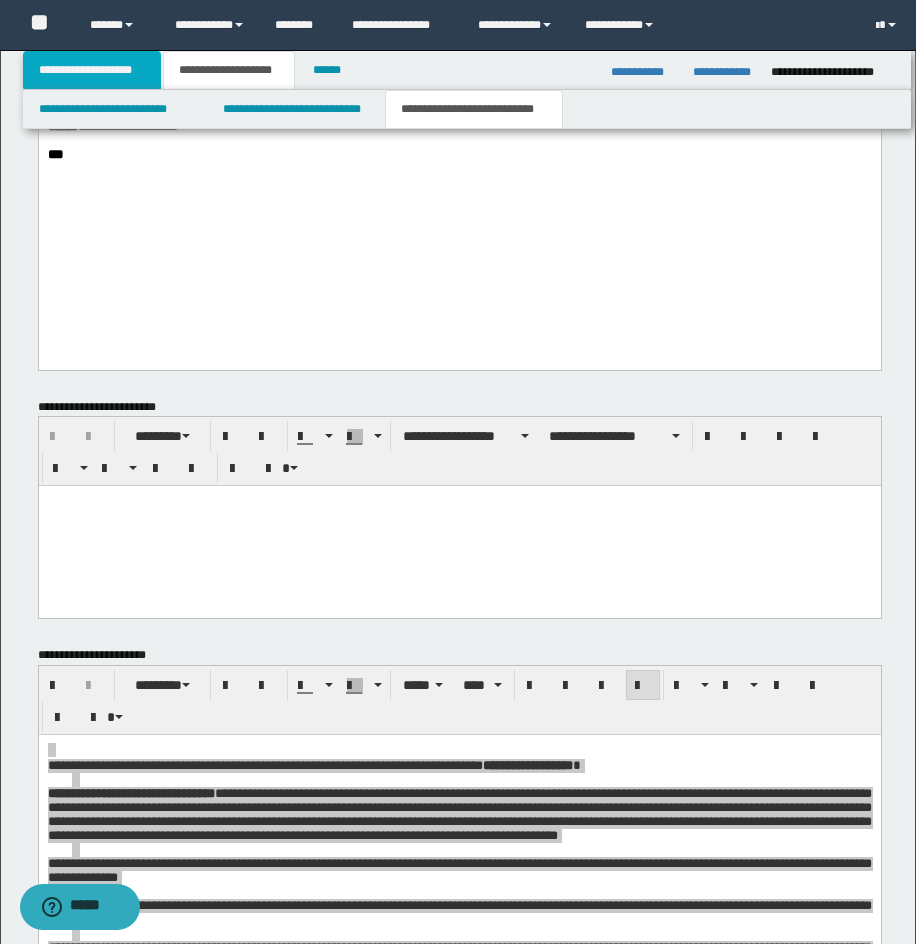scroll, scrollTop: 1425, scrollLeft: 0, axis: vertical 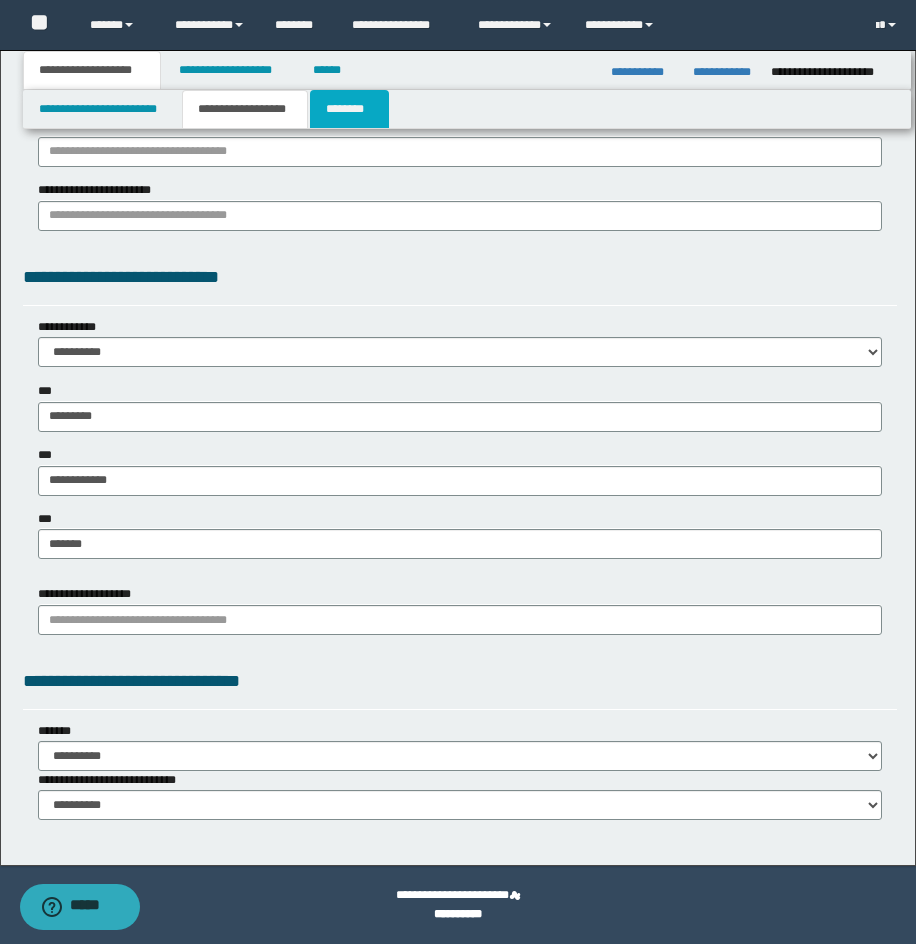 drag, startPoint x: 340, startPoint y: 113, endPoint x: 428, endPoint y: 113, distance: 88 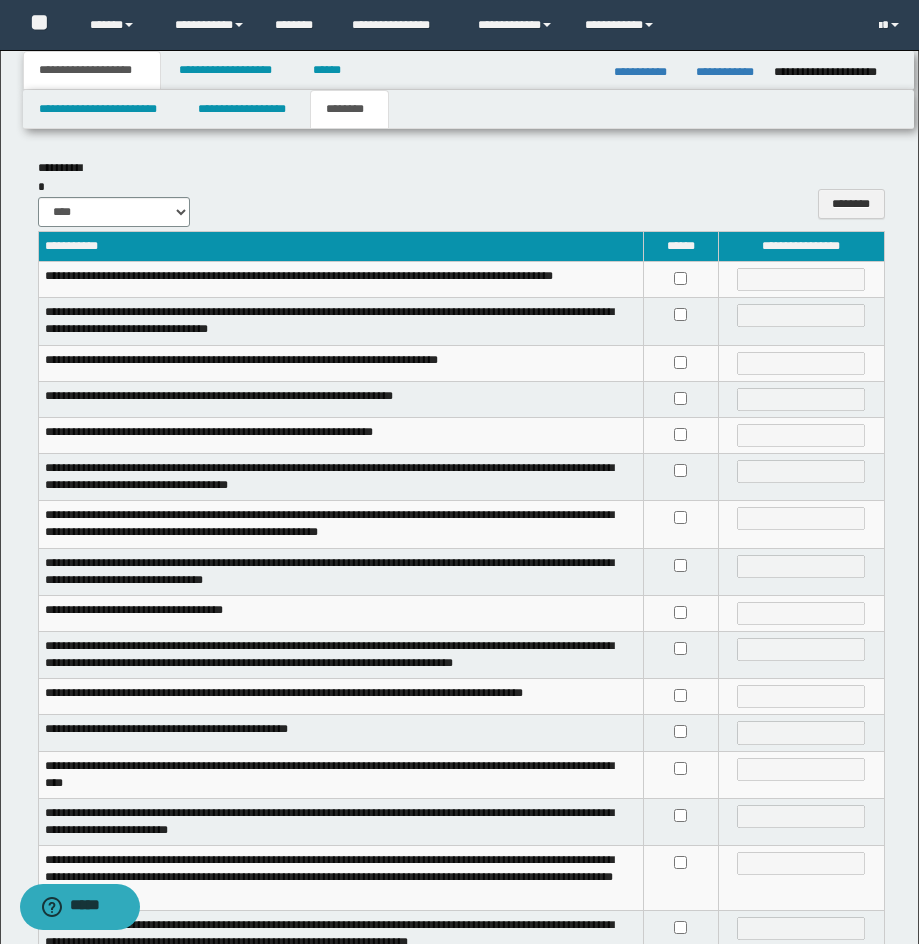 scroll, scrollTop: 323, scrollLeft: 0, axis: vertical 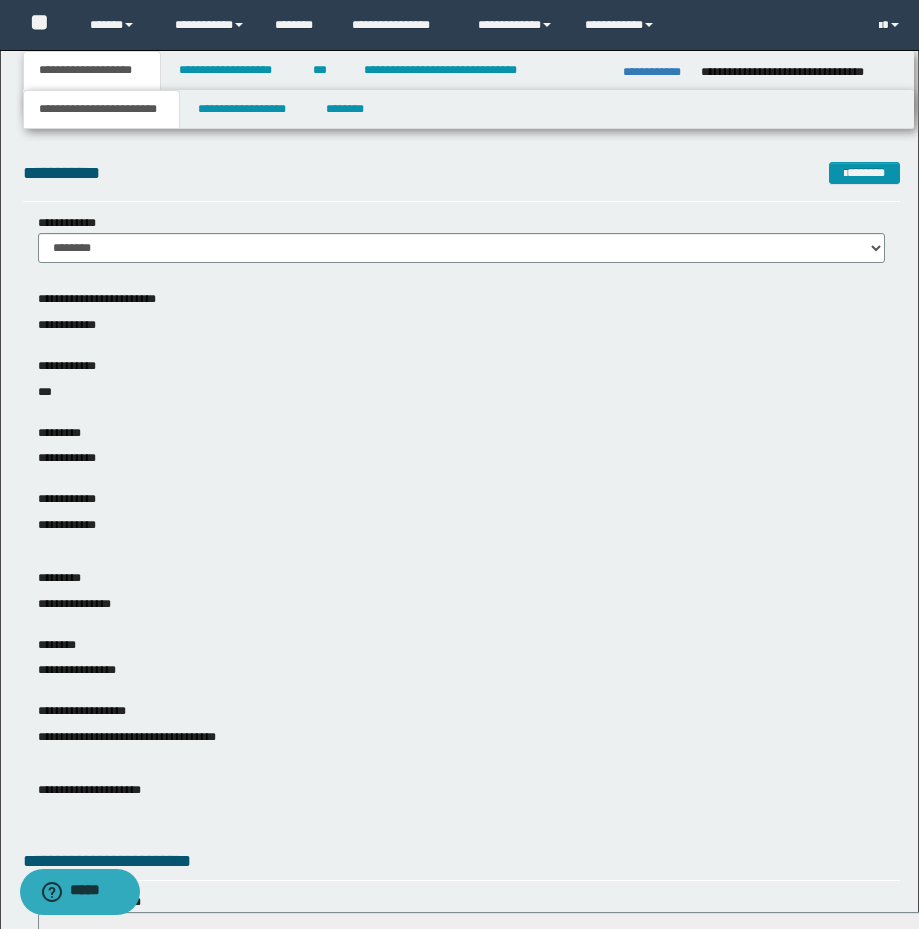 drag, startPoint x: 749, startPoint y: 153, endPoint x: 724, endPoint y: 351, distance: 199.57204 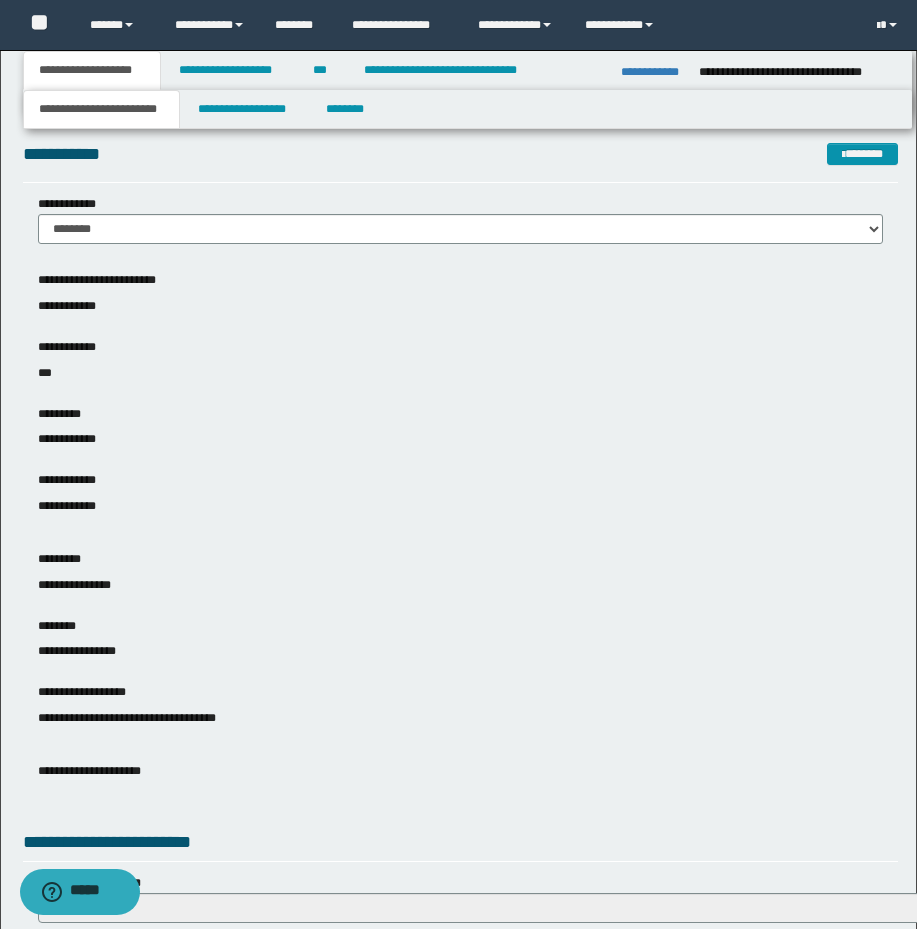 scroll, scrollTop: 735, scrollLeft: 0, axis: vertical 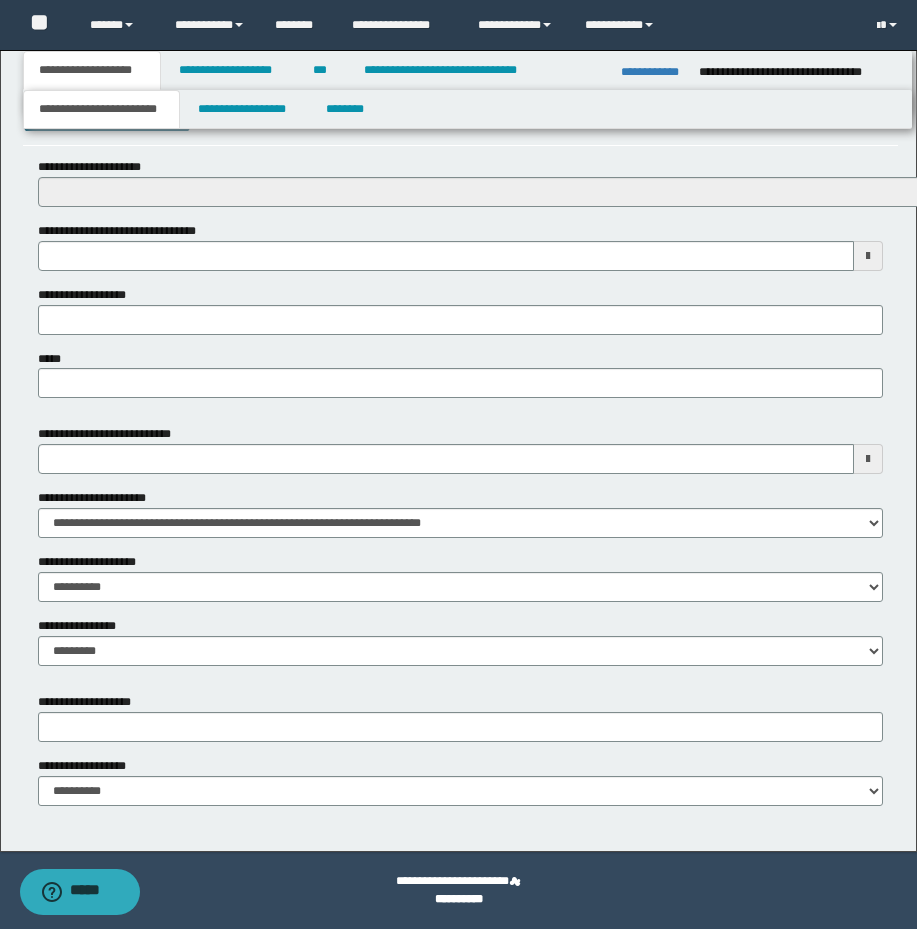 click on "**********" at bounding box center [458, -271] 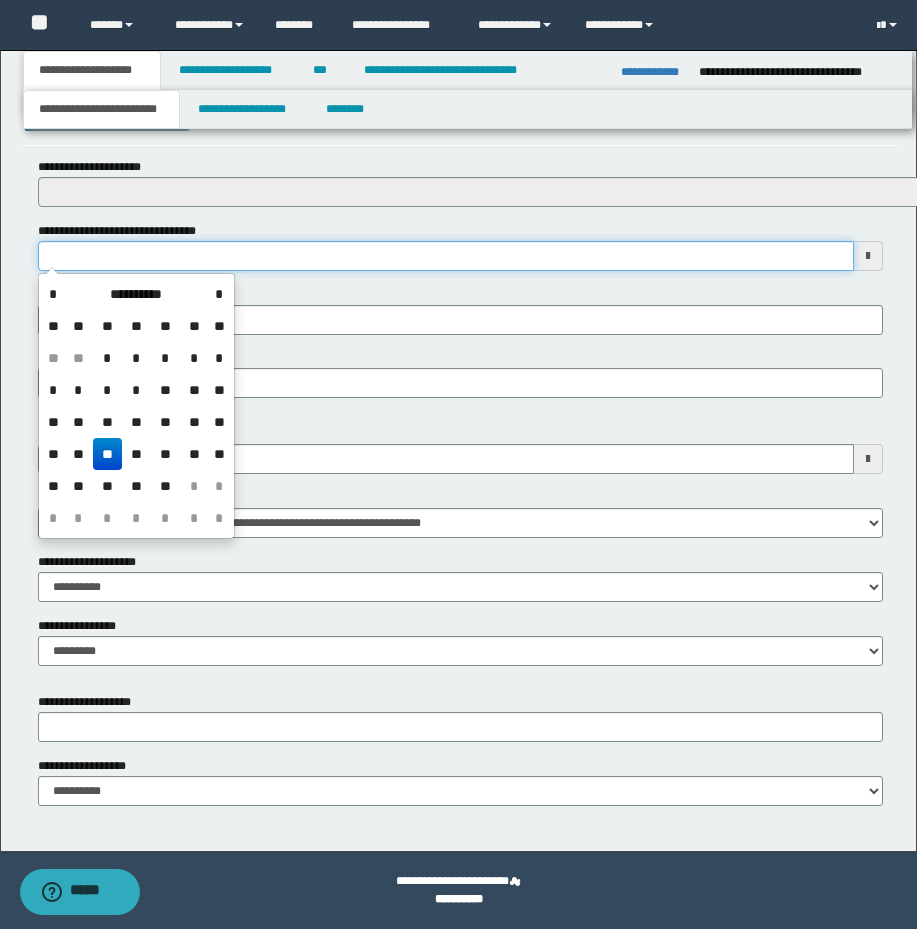 click on "**********" at bounding box center [446, 256] 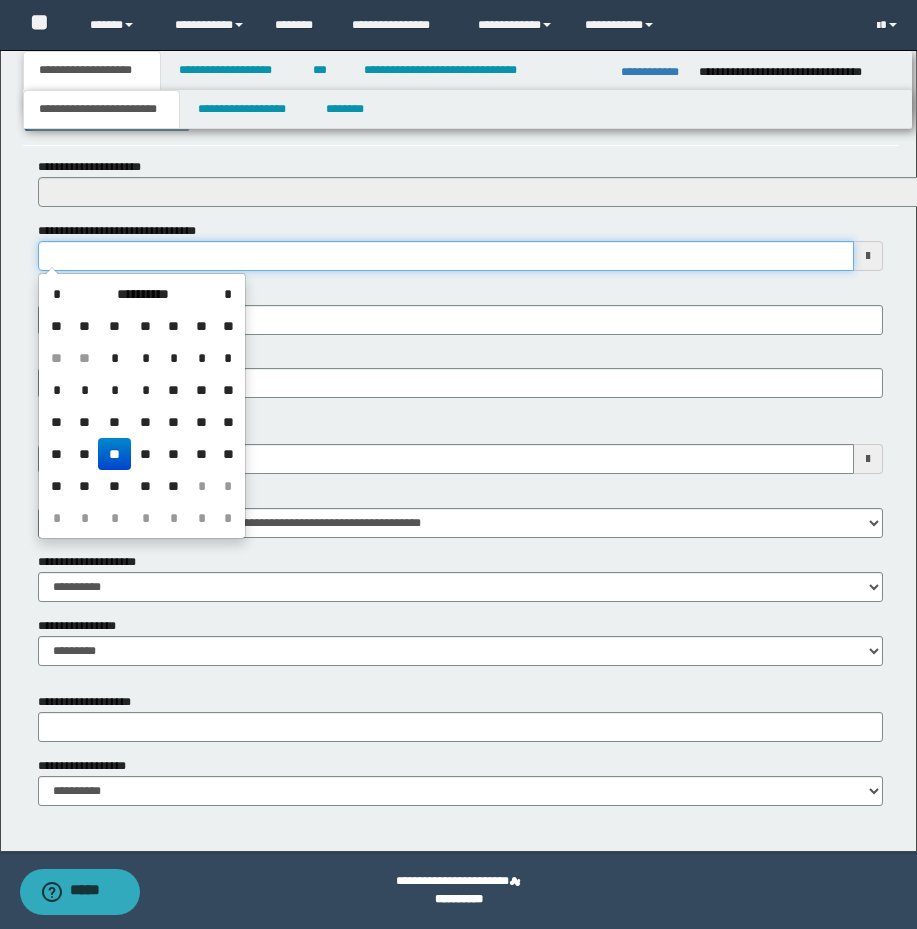 type on "**********" 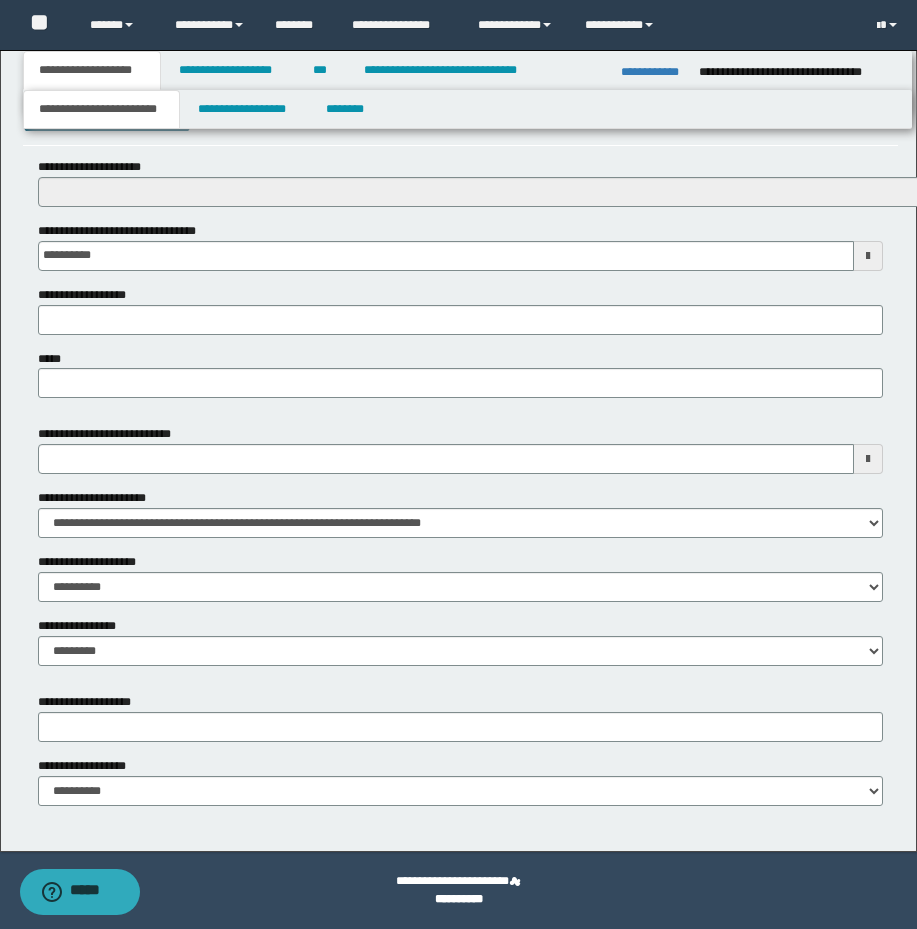 click on "**********" at bounding box center (460, 310) 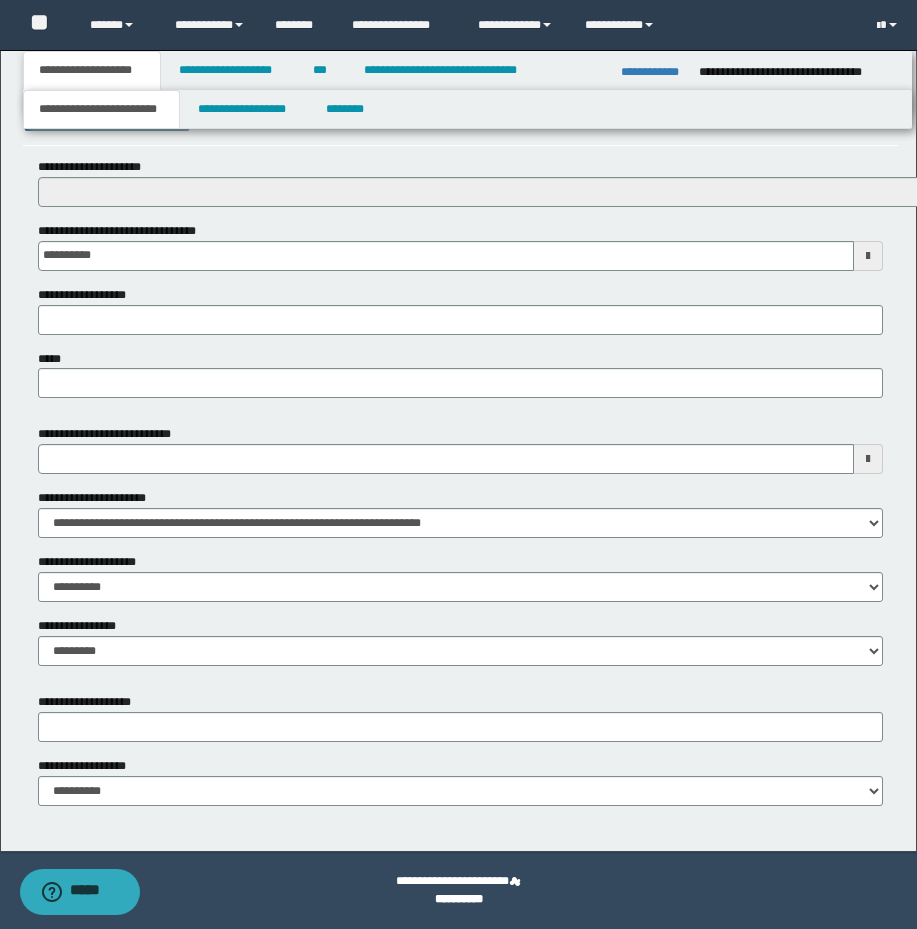 click on "**********" at bounding box center [116, 434] 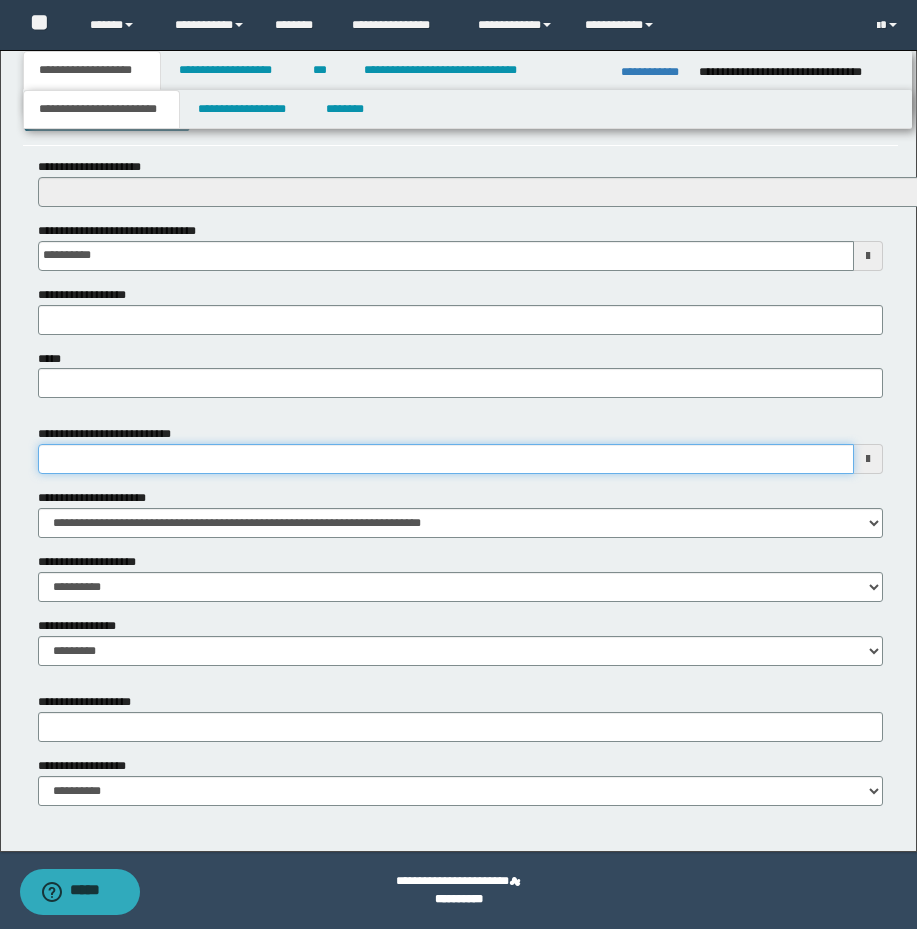 click on "**********" at bounding box center (446, 459) 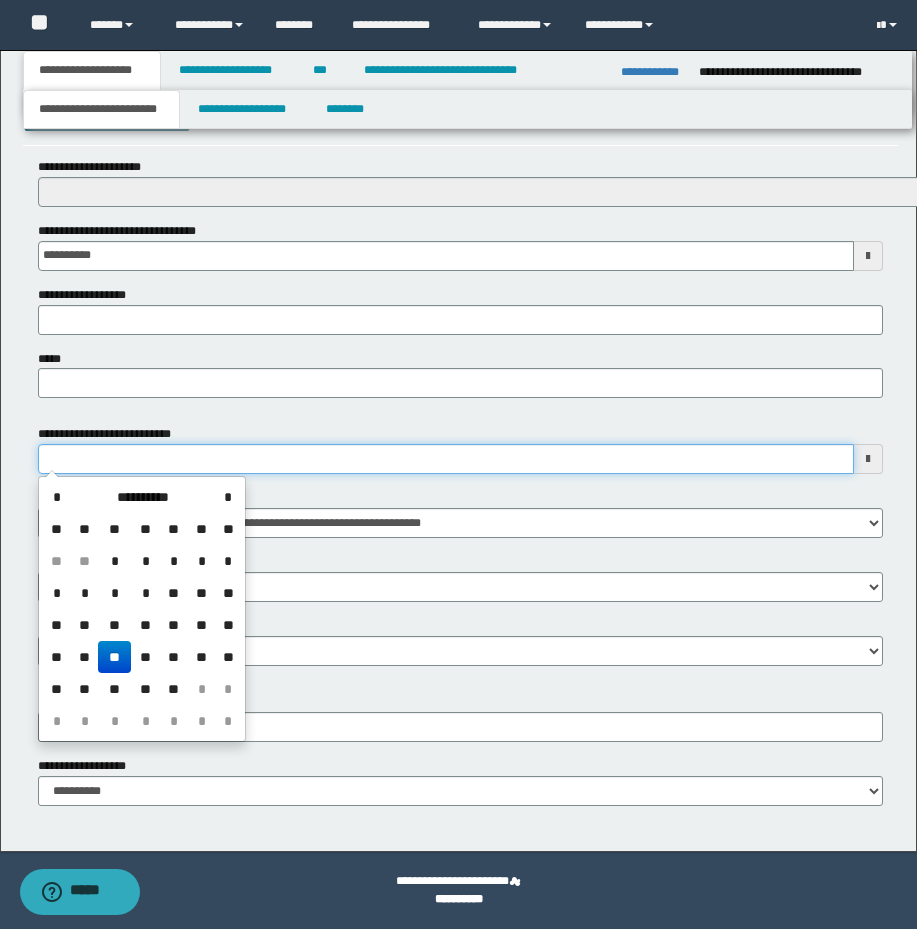 click on "**********" at bounding box center (446, 459) 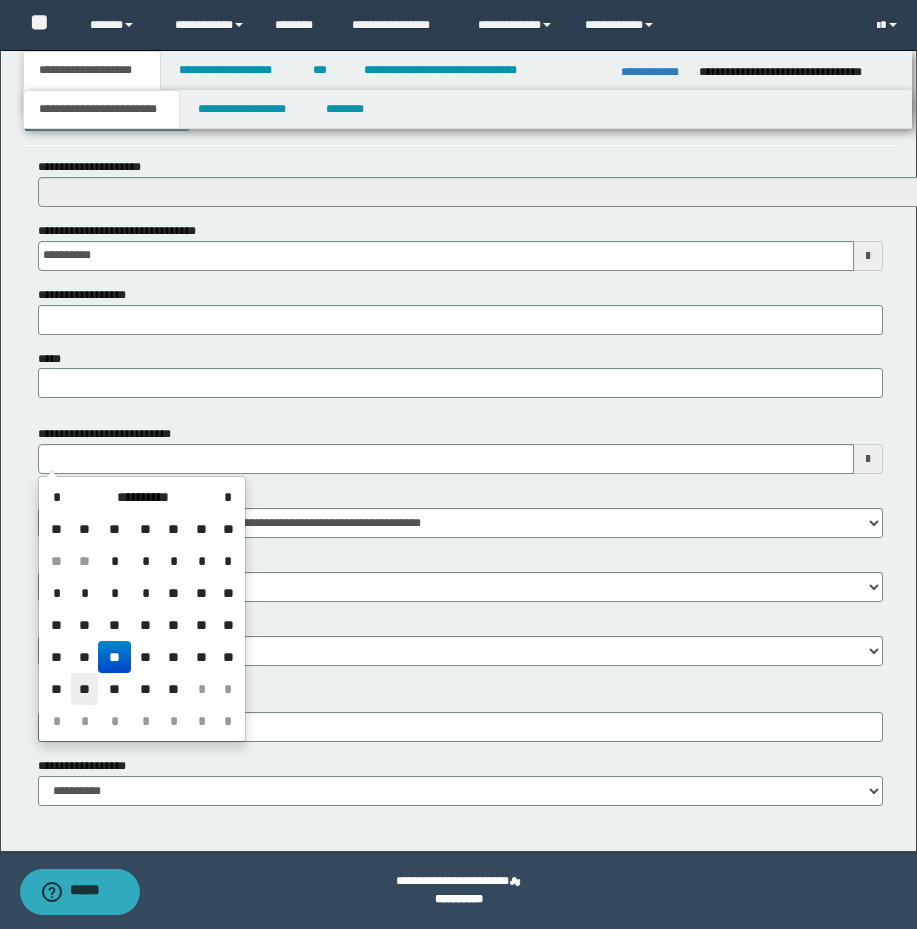 click on "**" at bounding box center (85, 689) 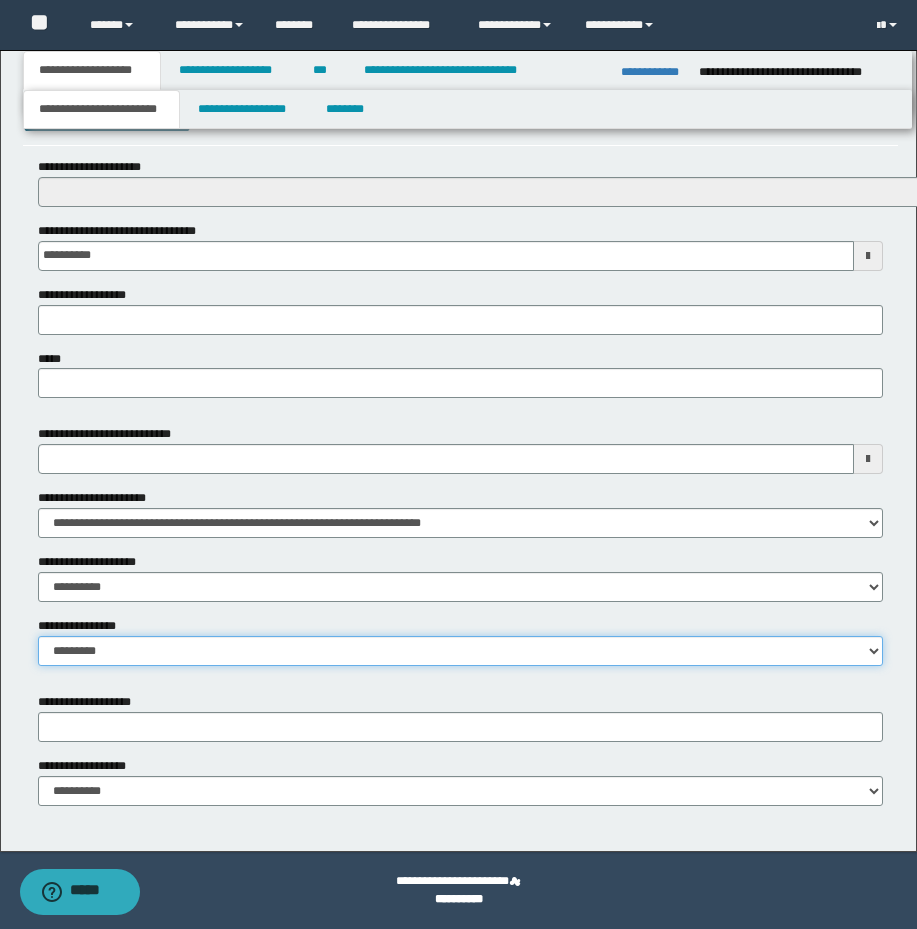 click on "**********" at bounding box center [460, 651] 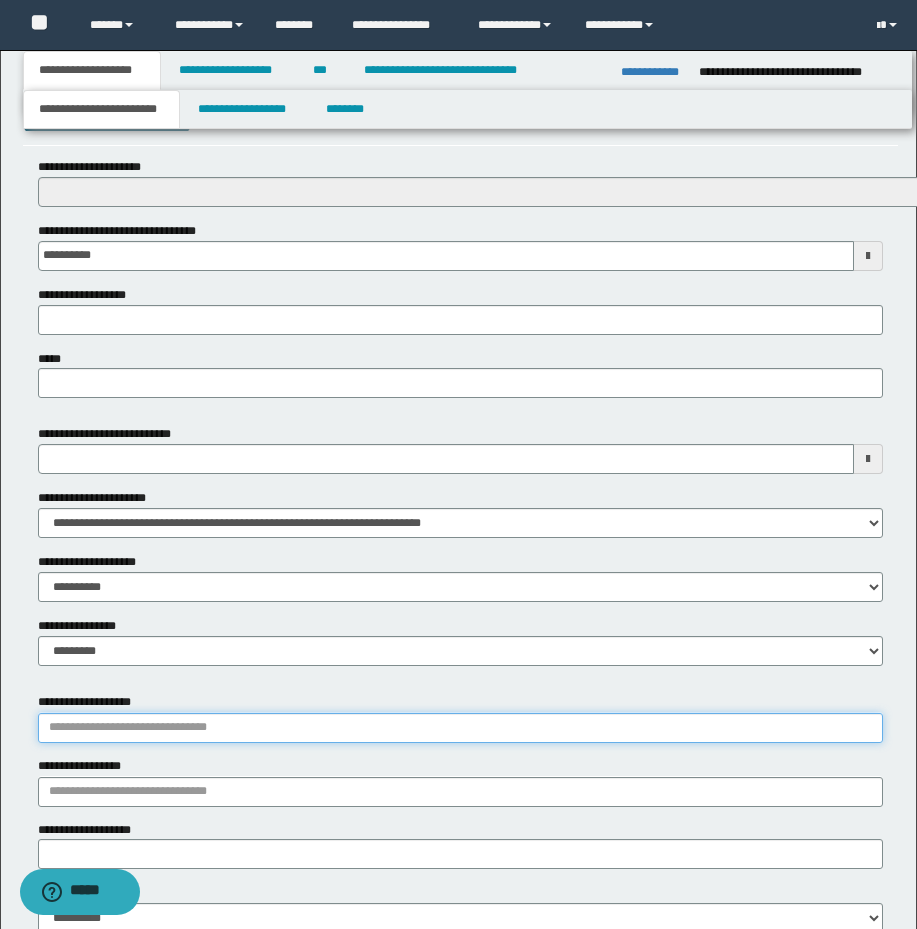 click on "**********" at bounding box center [460, 728] 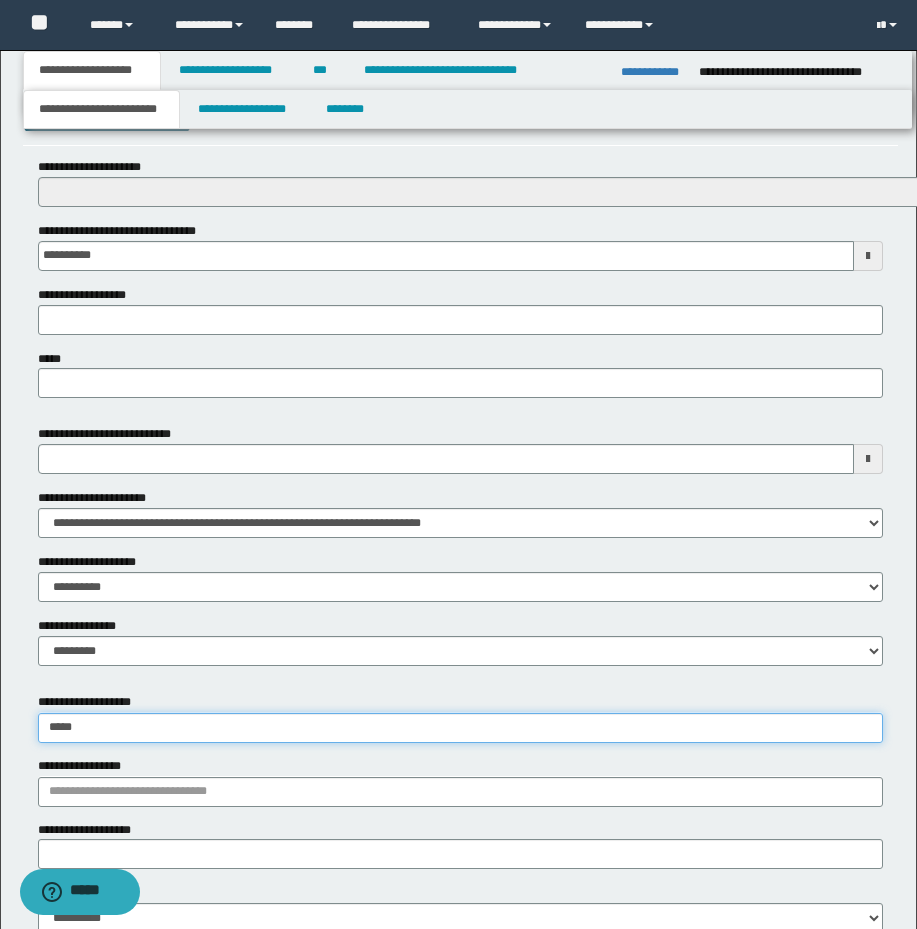 type on "******" 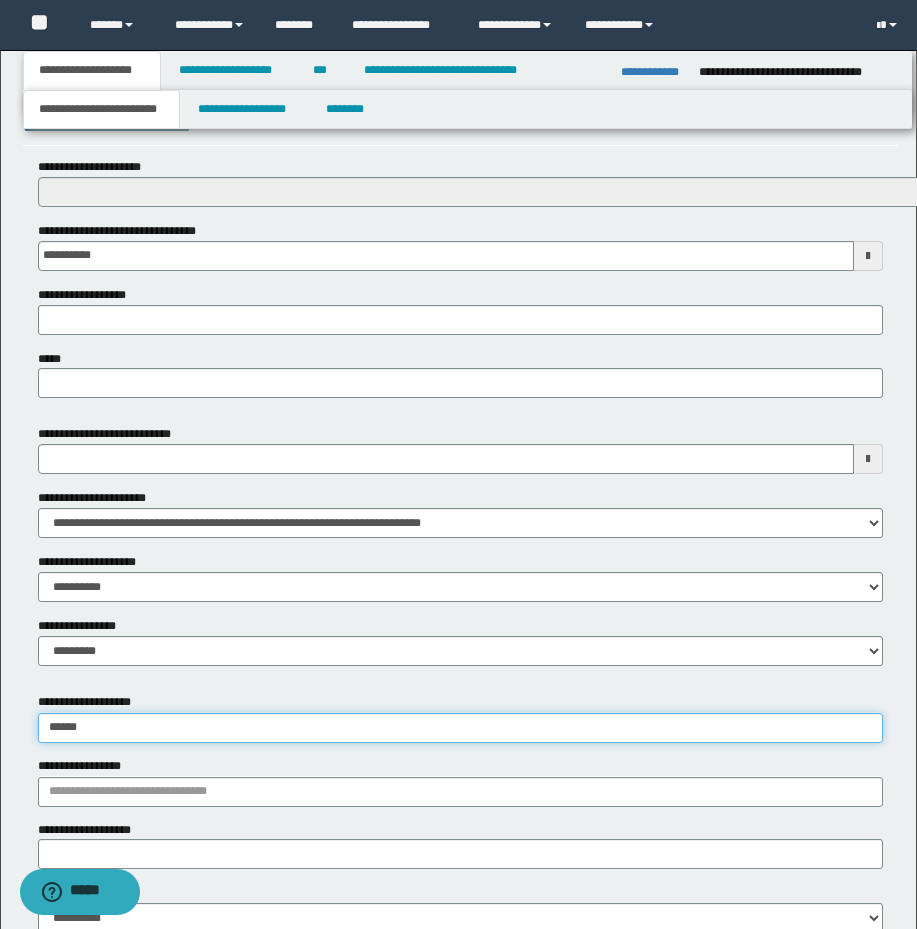 type on "**********" 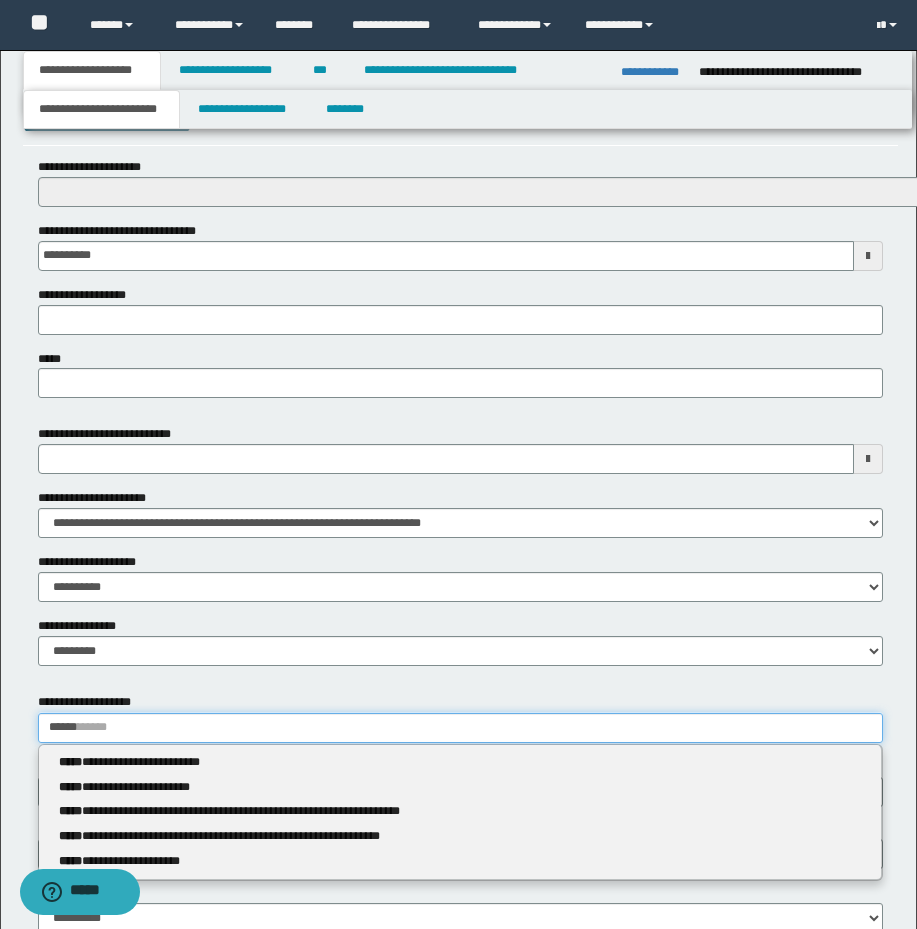 type 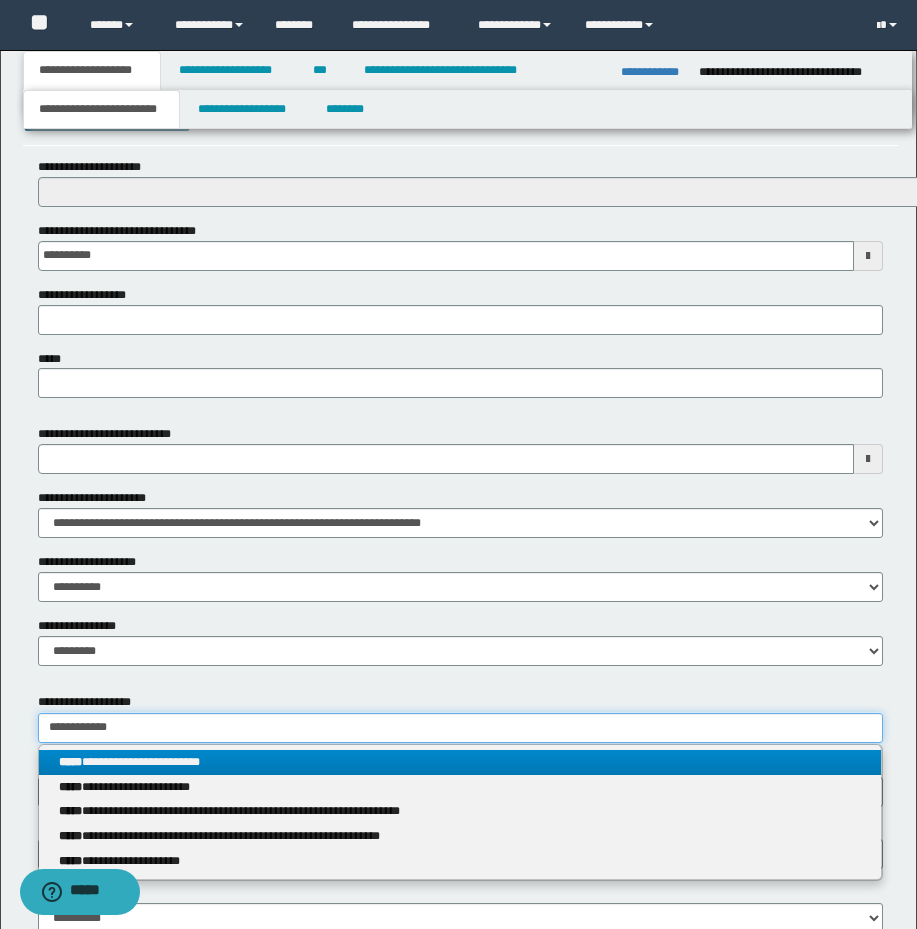 type on "**********" 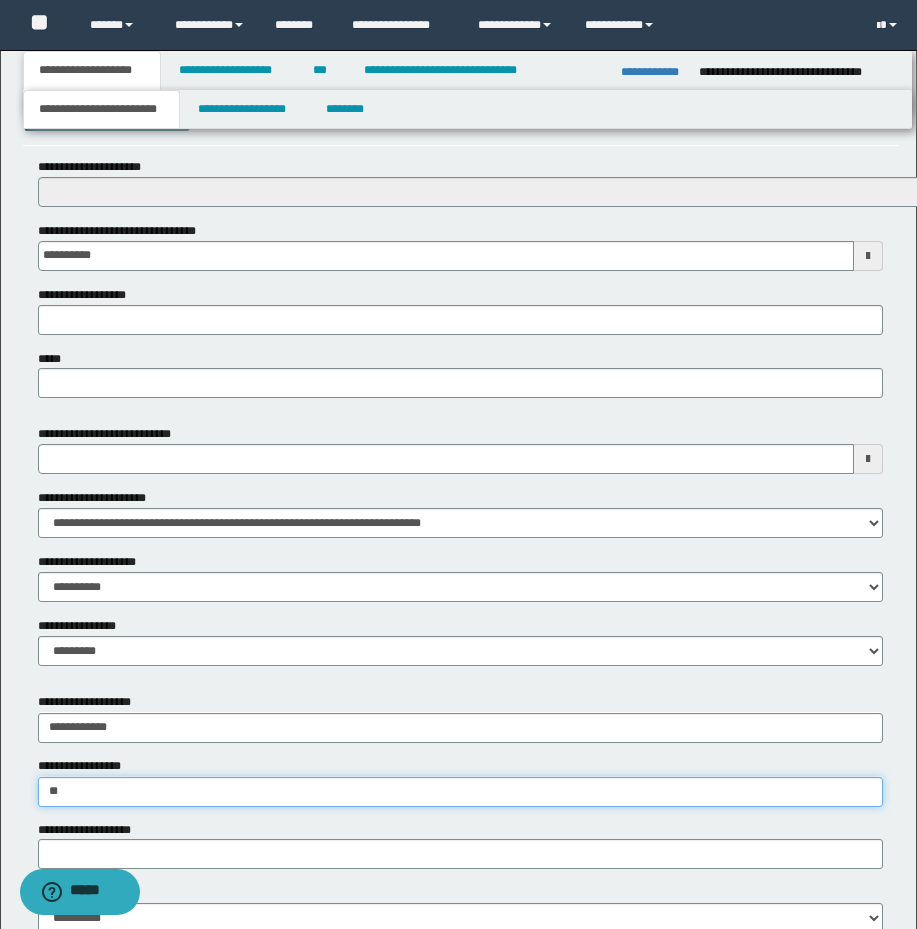 type on "*" 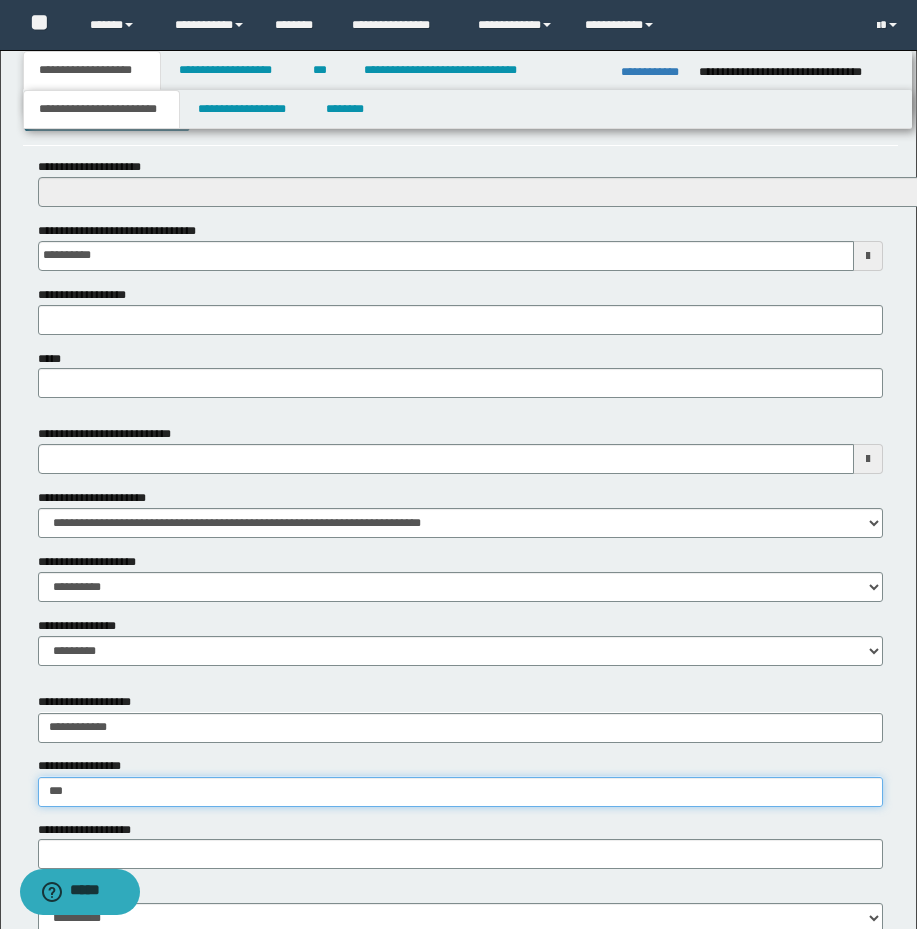 type on "*********" 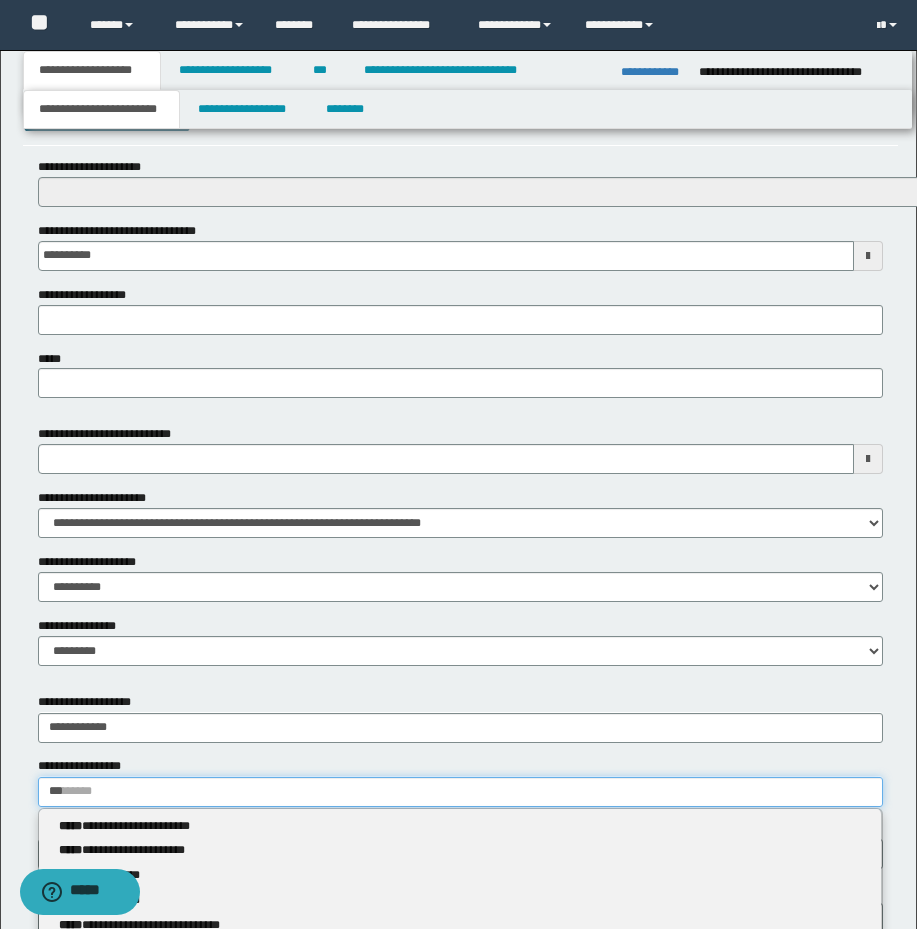 type 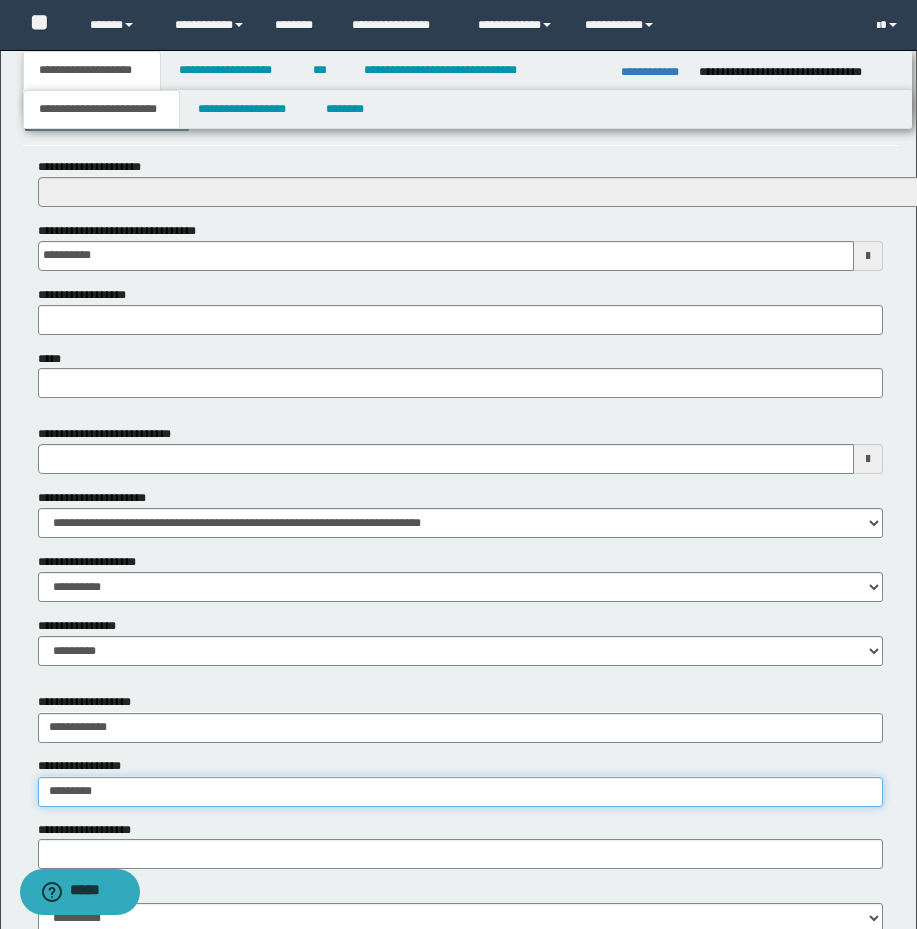 type on "********" 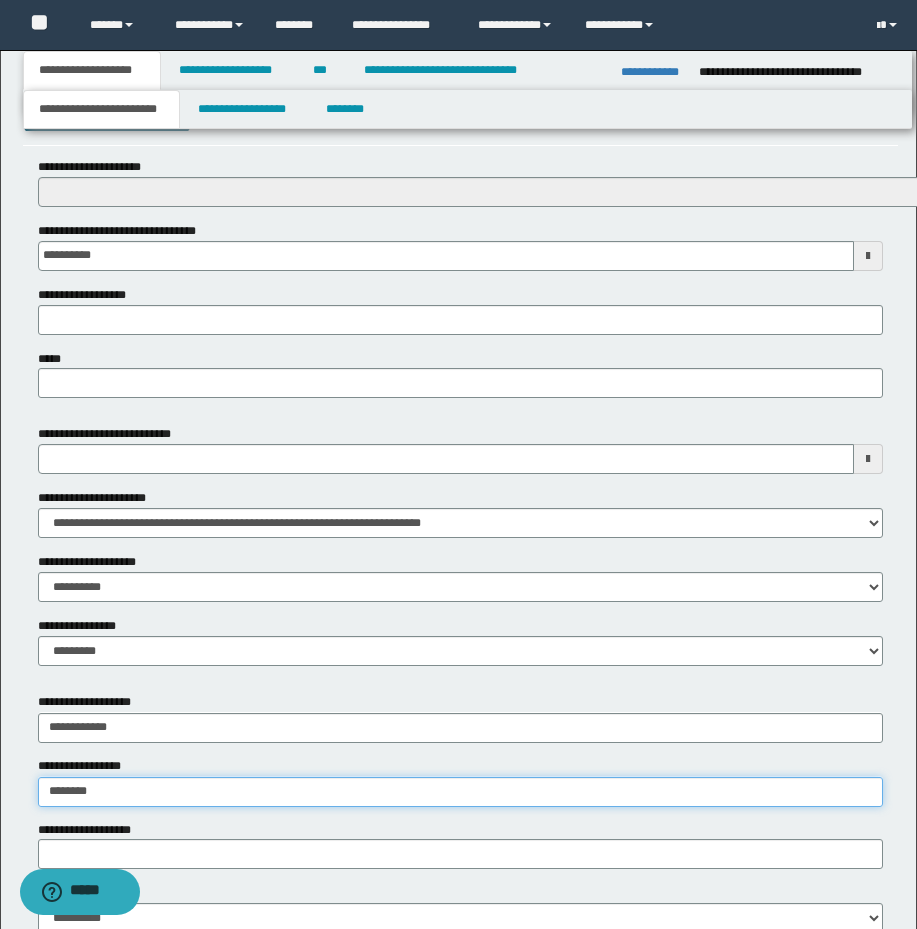 type on "********" 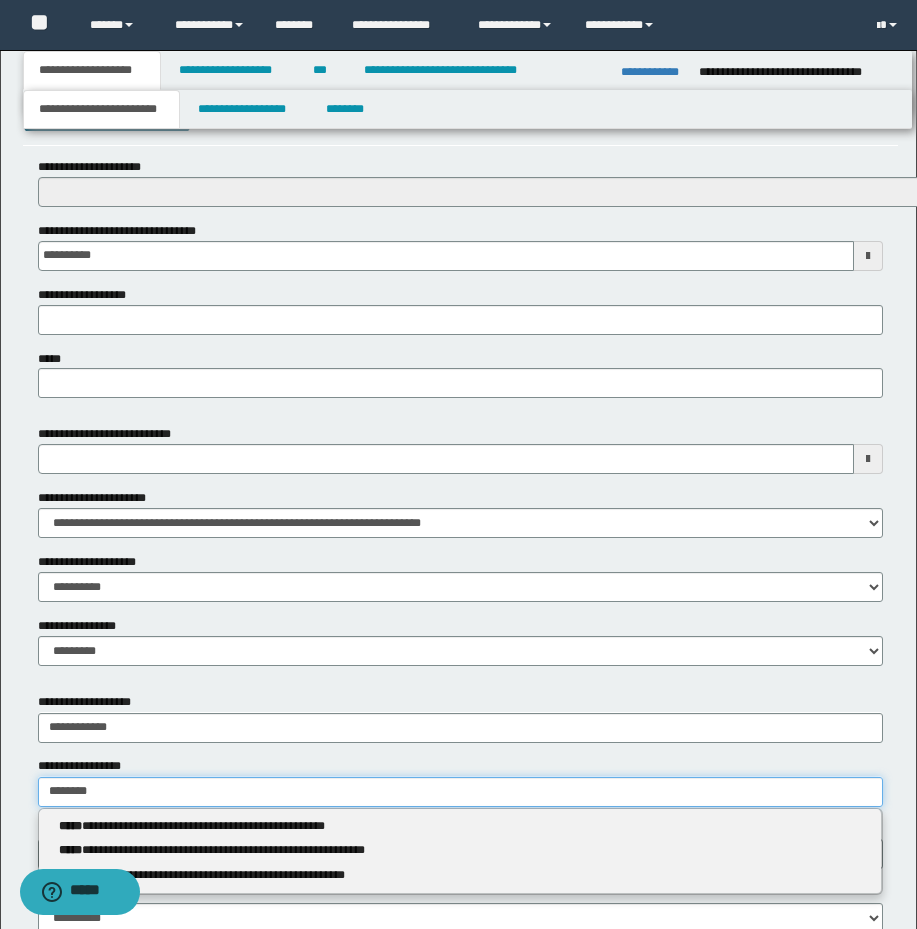 type 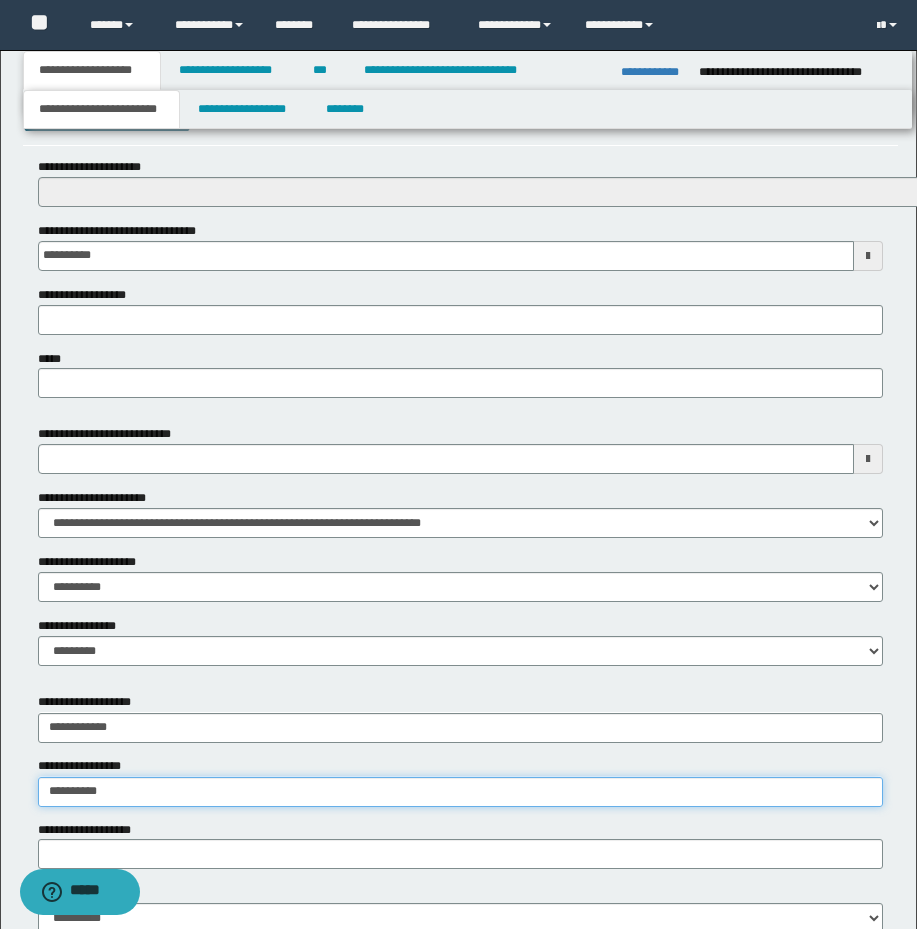 type on "*********" 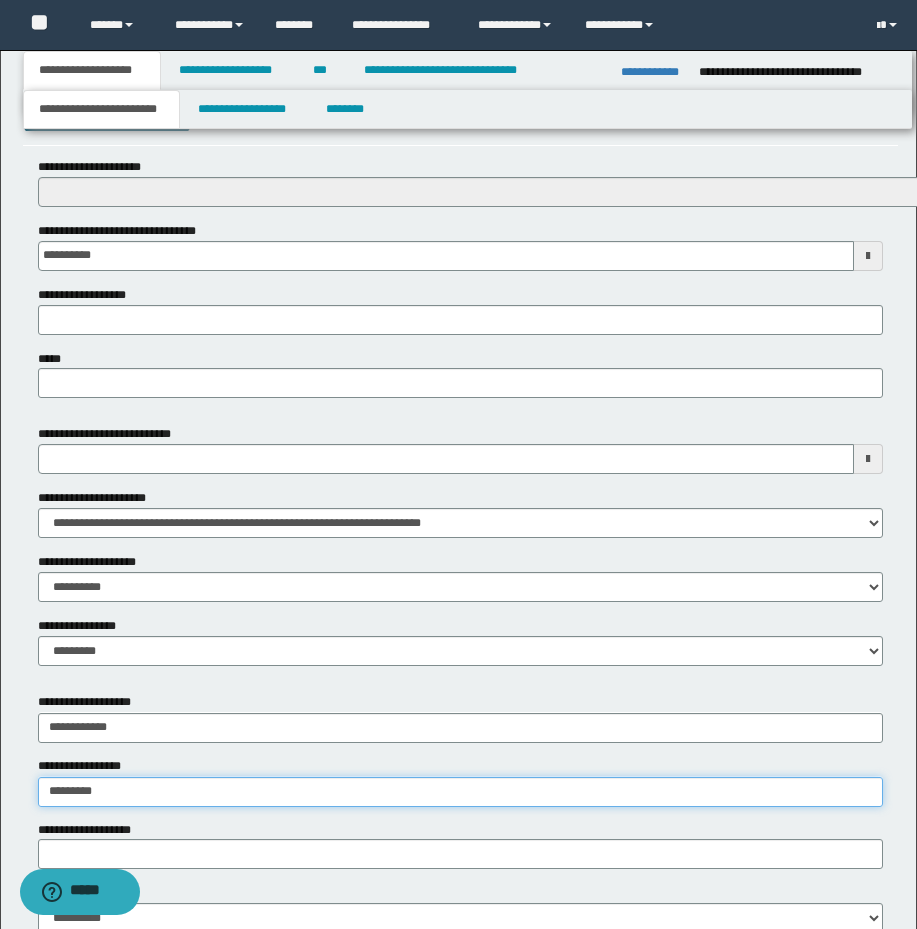 type on "*********" 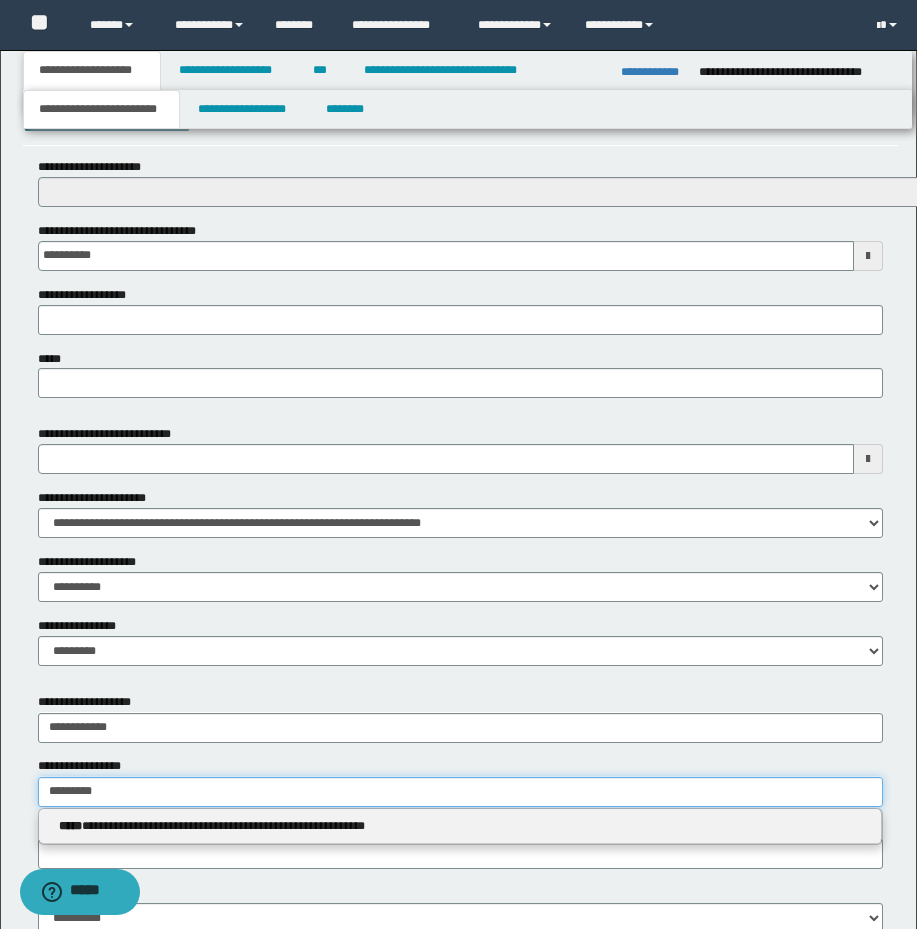 type 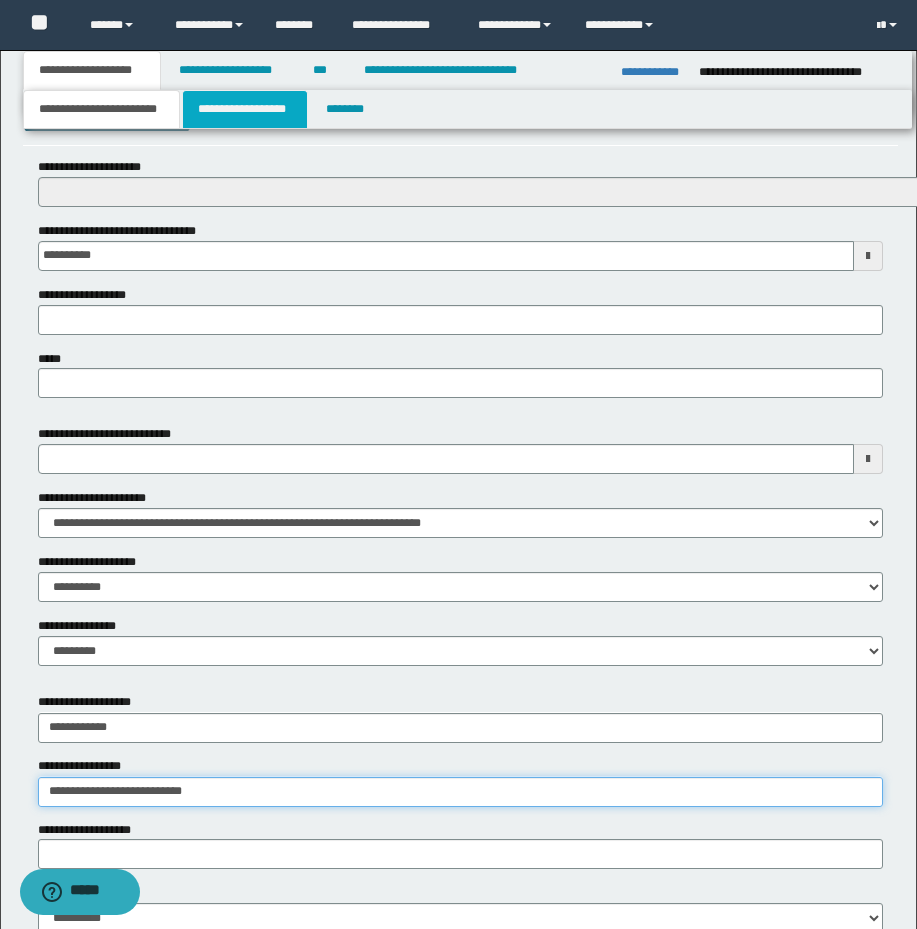 type on "**********" 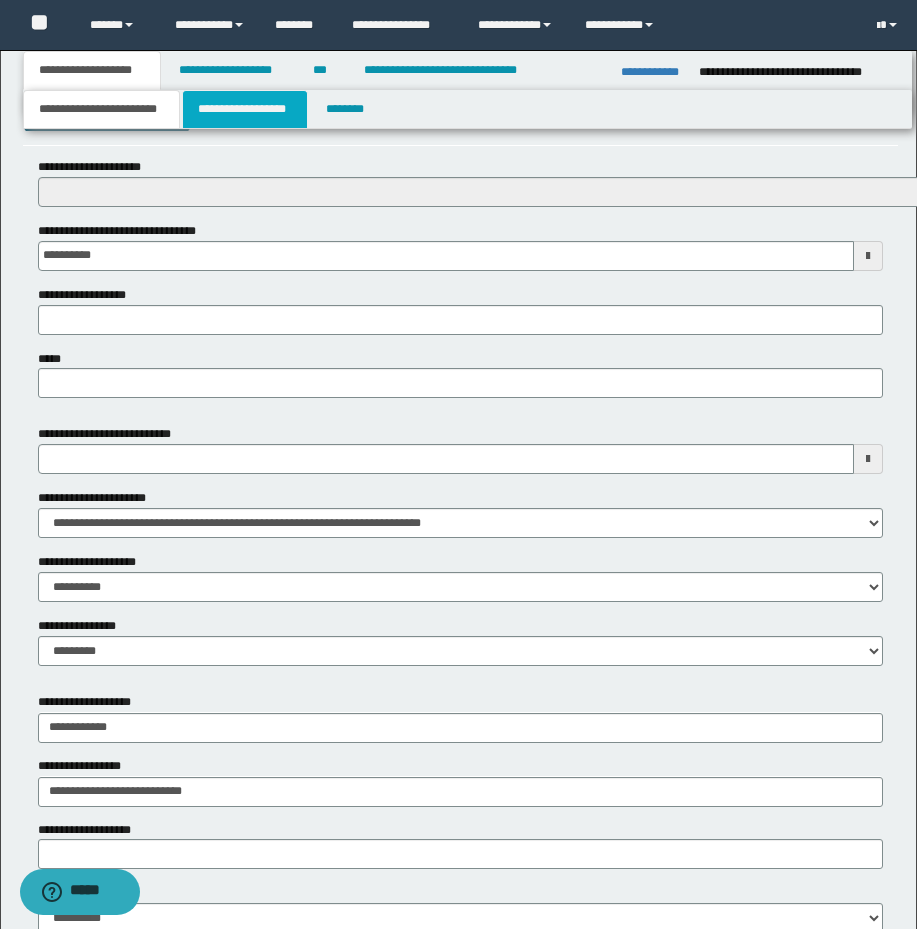click on "**********" at bounding box center (245, 109) 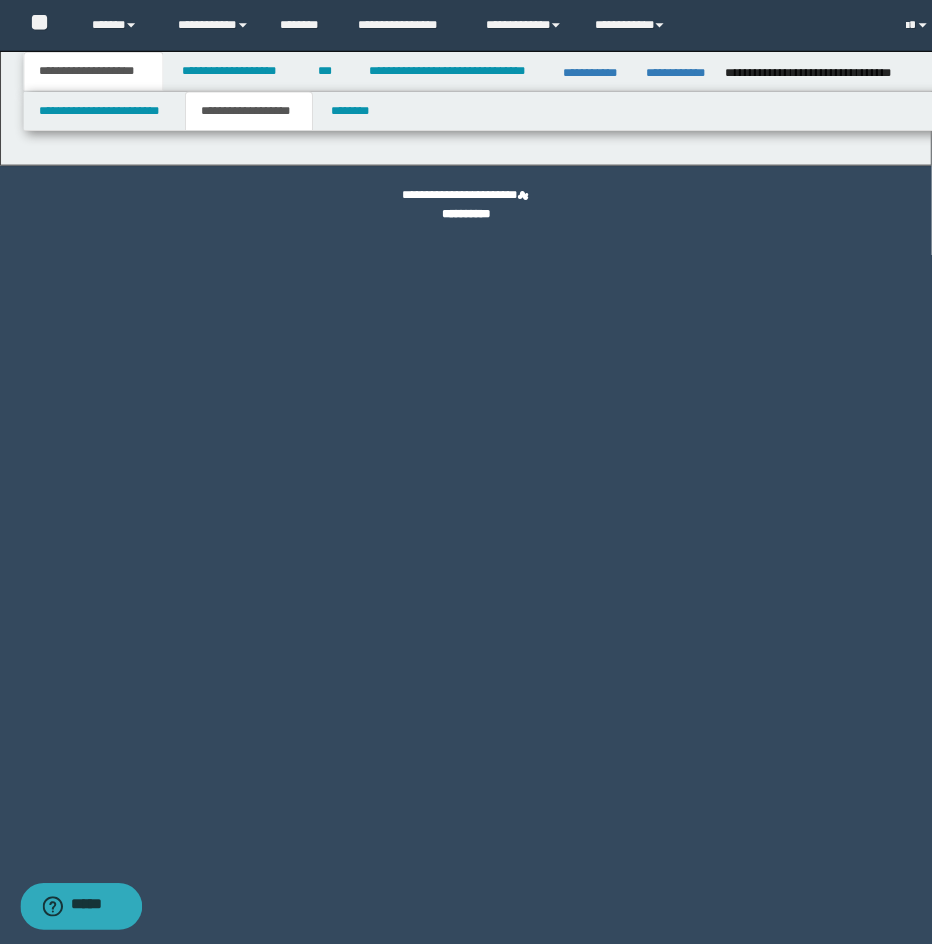 scroll, scrollTop: 0, scrollLeft: 0, axis: both 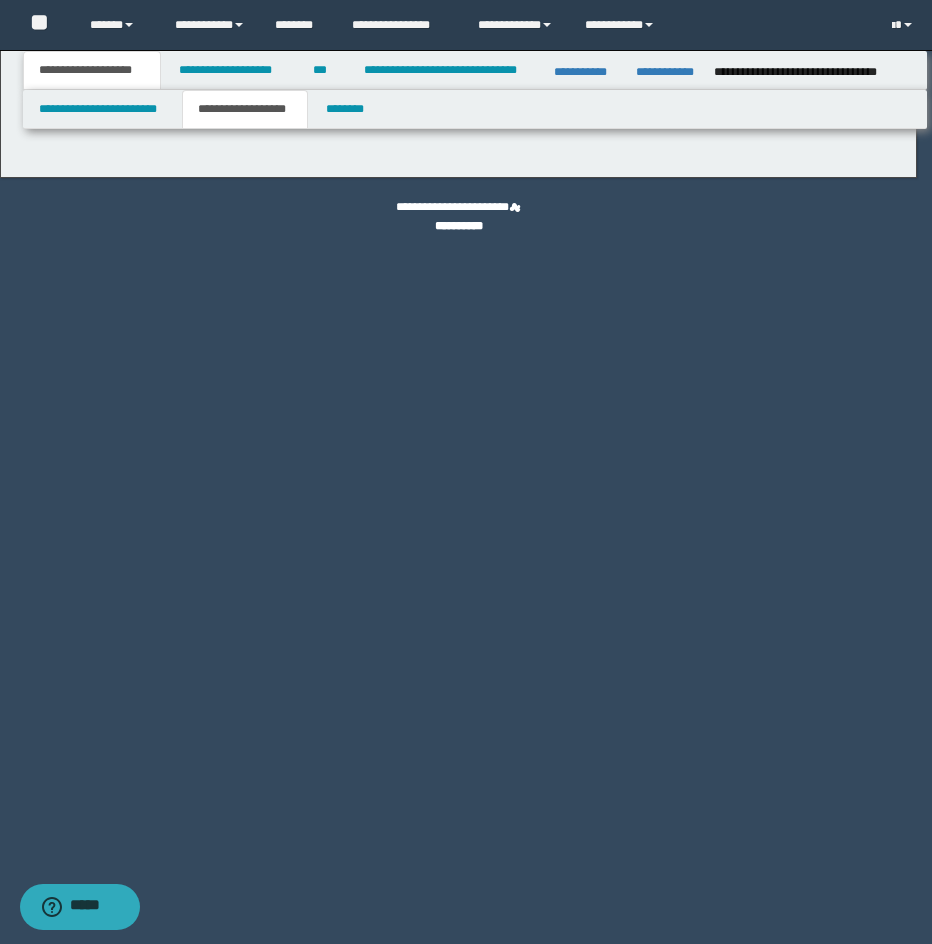 type on "********" 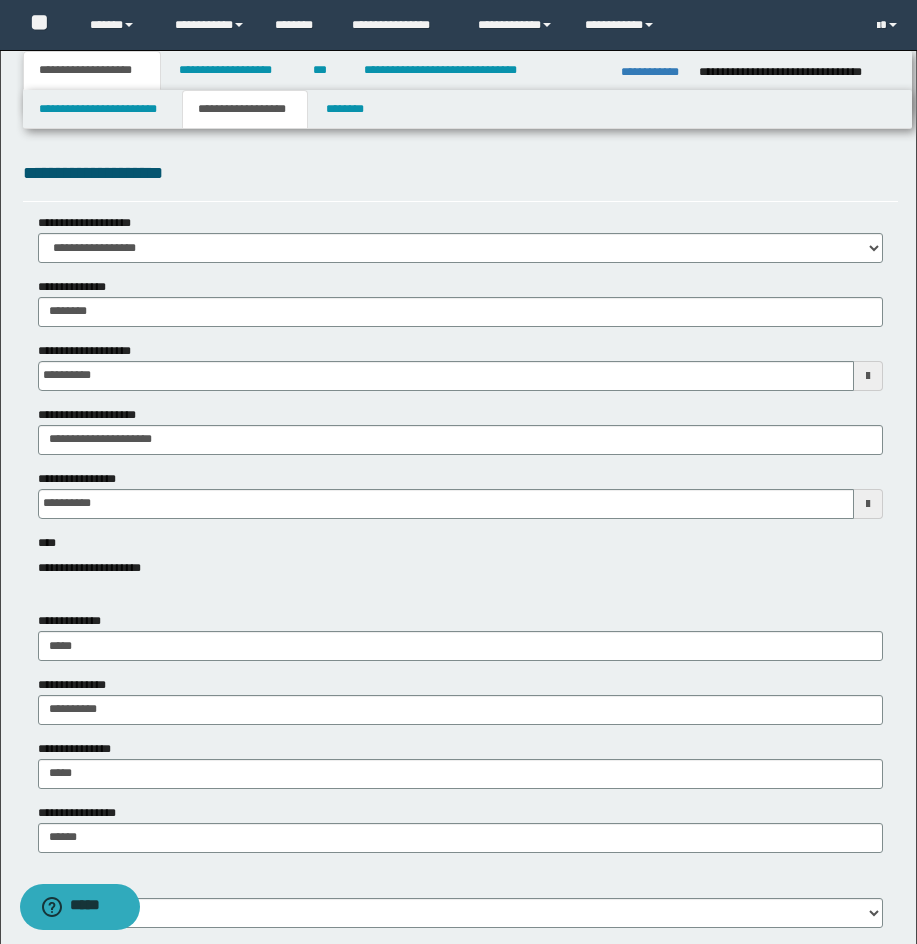 drag, startPoint x: 386, startPoint y: 167, endPoint x: 369, endPoint y: 197, distance: 34.48188 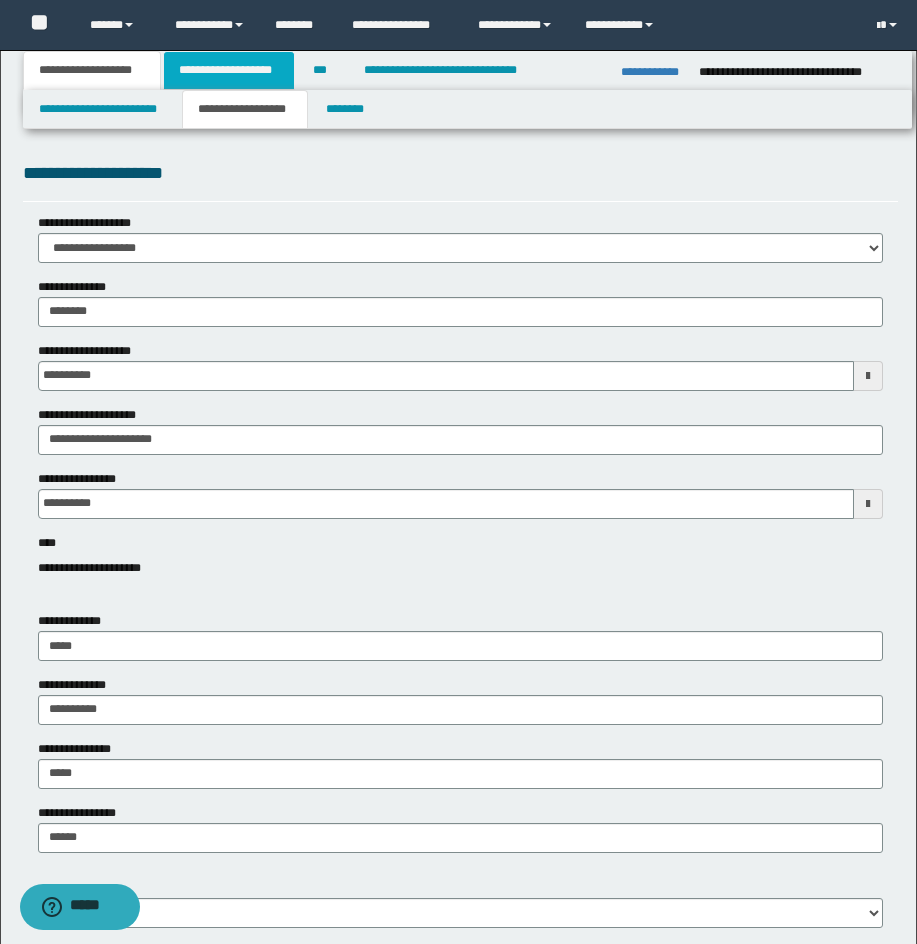 click on "**********" at bounding box center [229, 70] 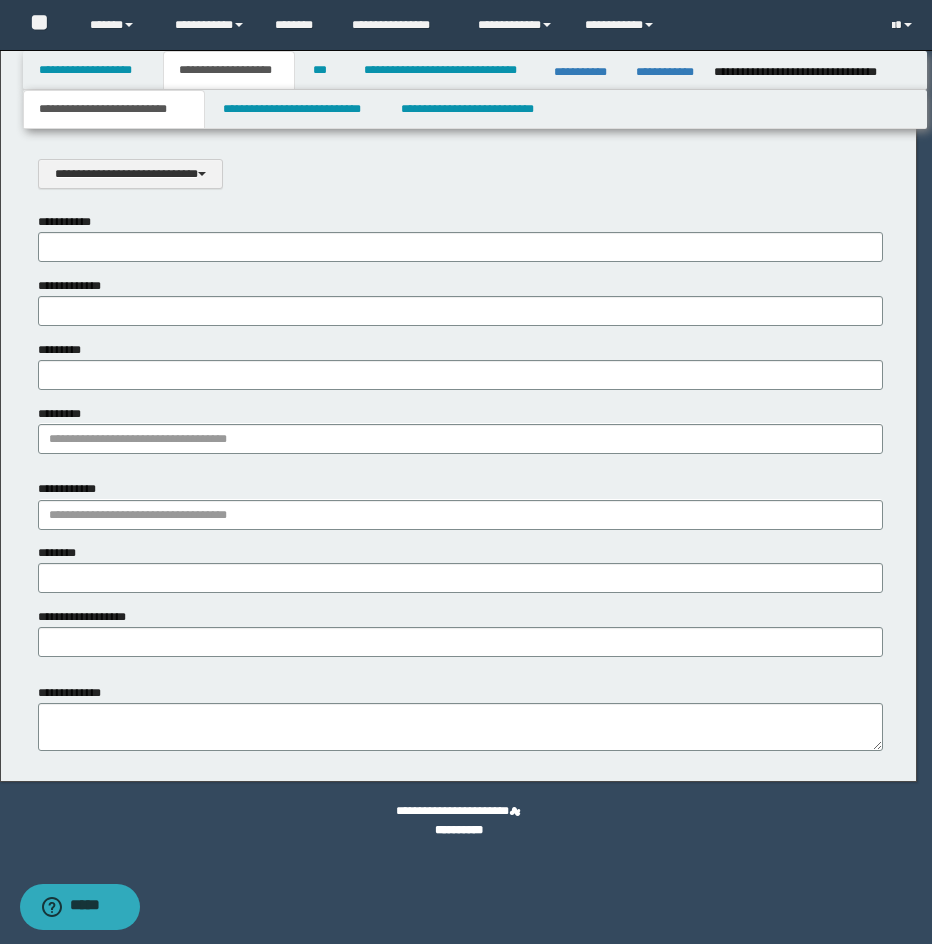 scroll, scrollTop: 0, scrollLeft: 0, axis: both 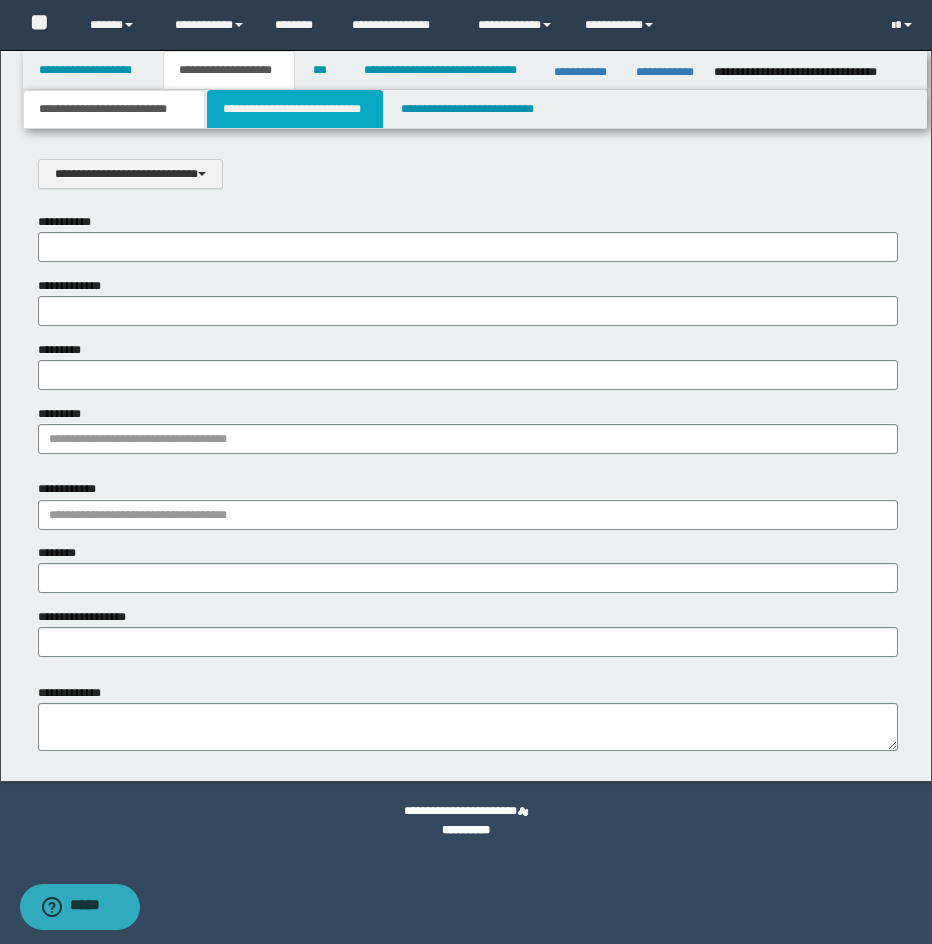 click on "**********" at bounding box center [295, 109] 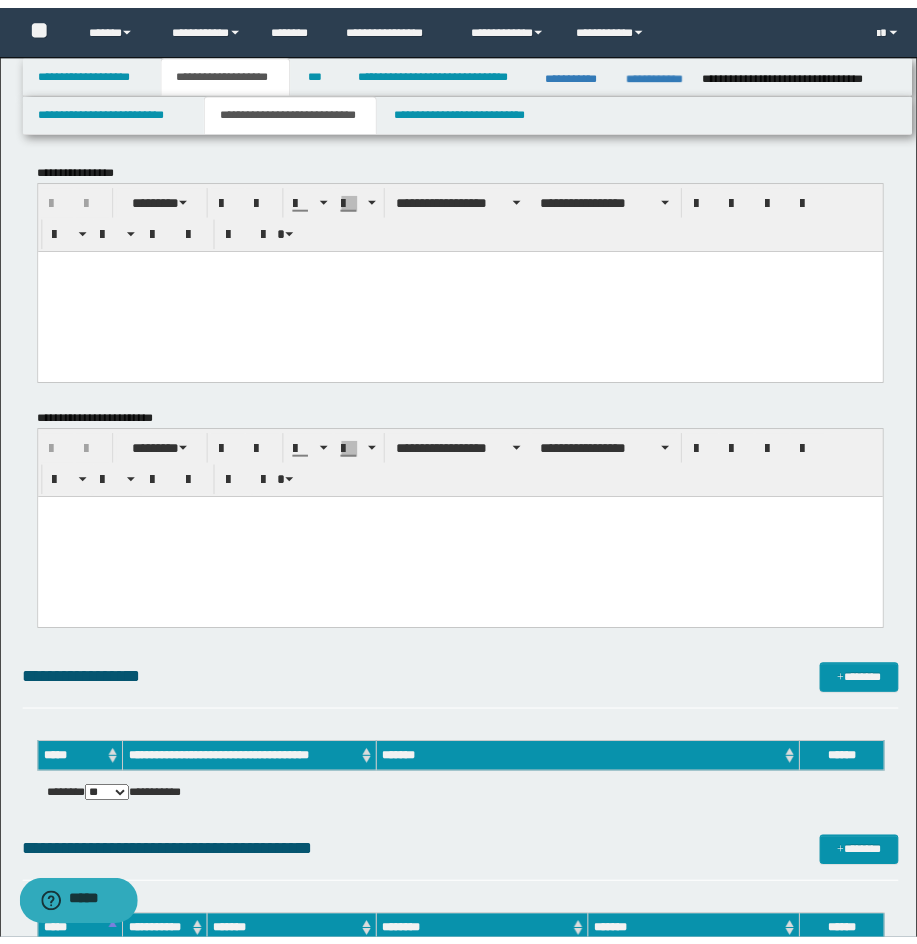 scroll, scrollTop: 0, scrollLeft: 0, axis: both 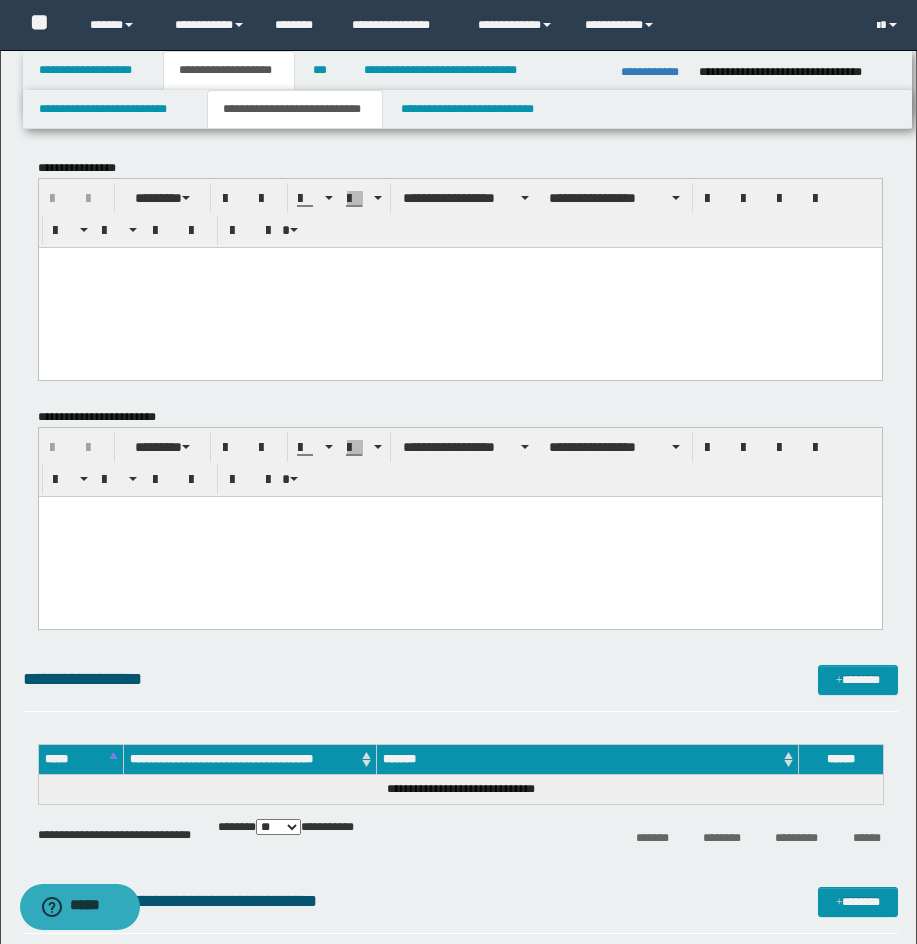 click at bounding box center (459, 287) 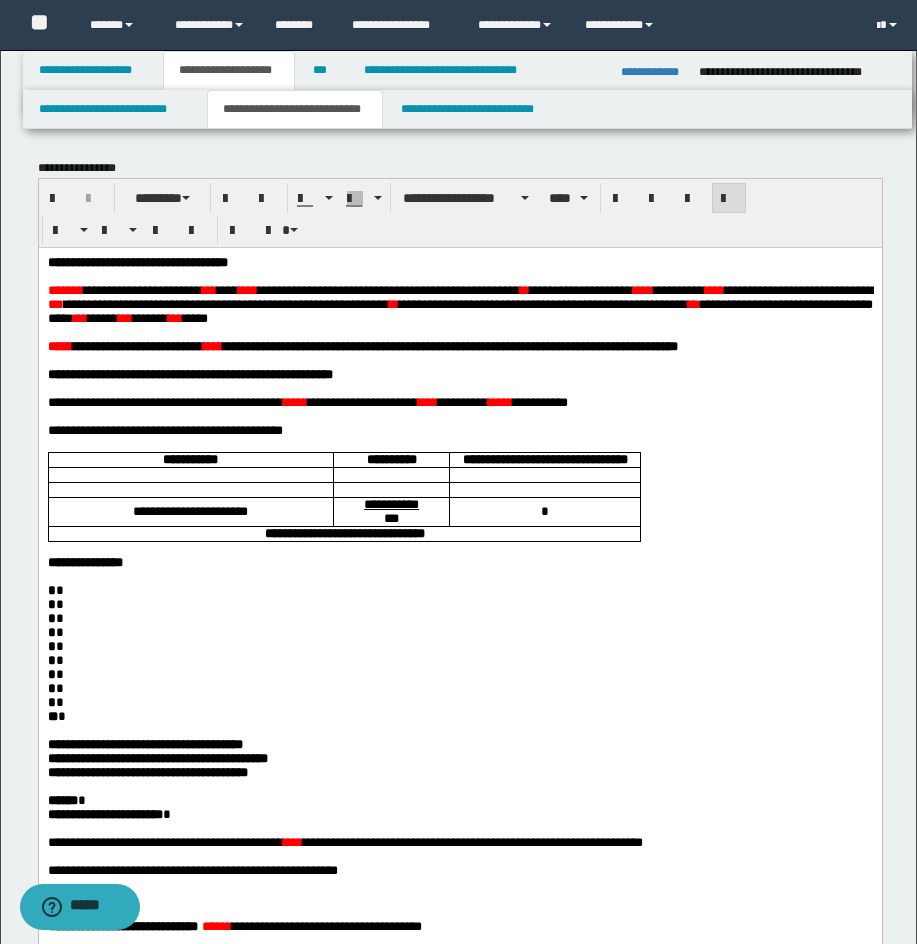 click on "**********" at bounding box center [137, 261] 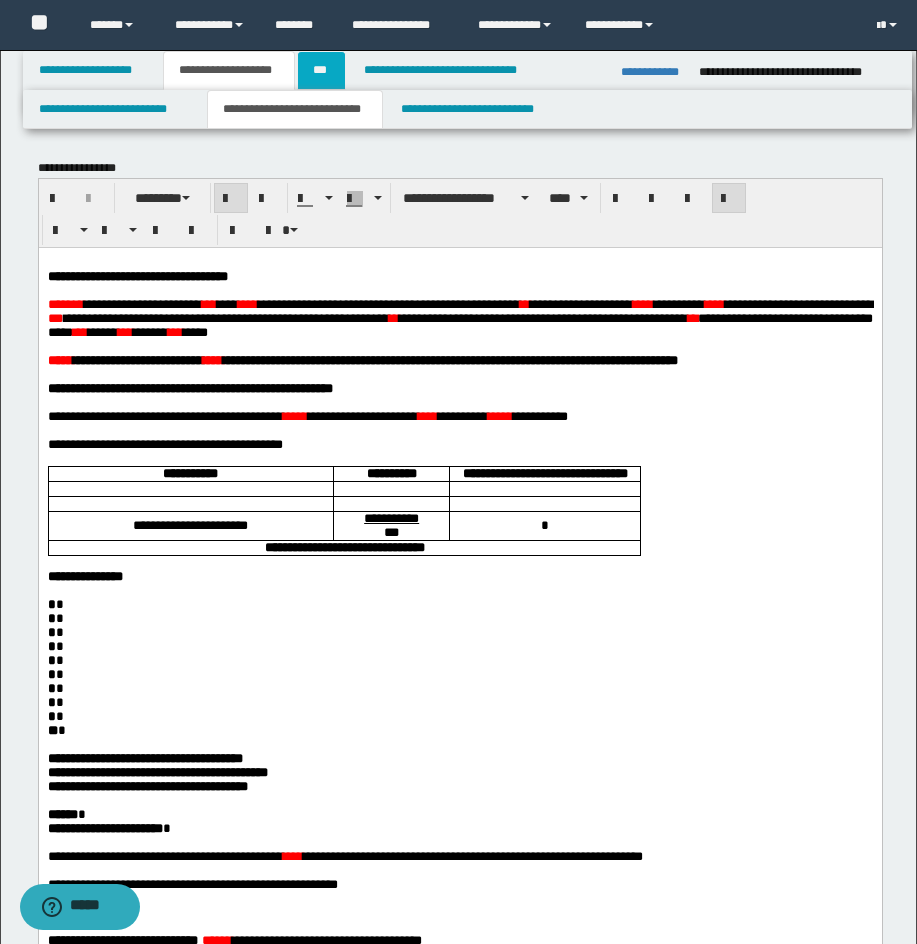 drag, startPoint x: 316, startPoint y: 56, endPoint x: 855, endPoint y: 114, distance: 542.11163 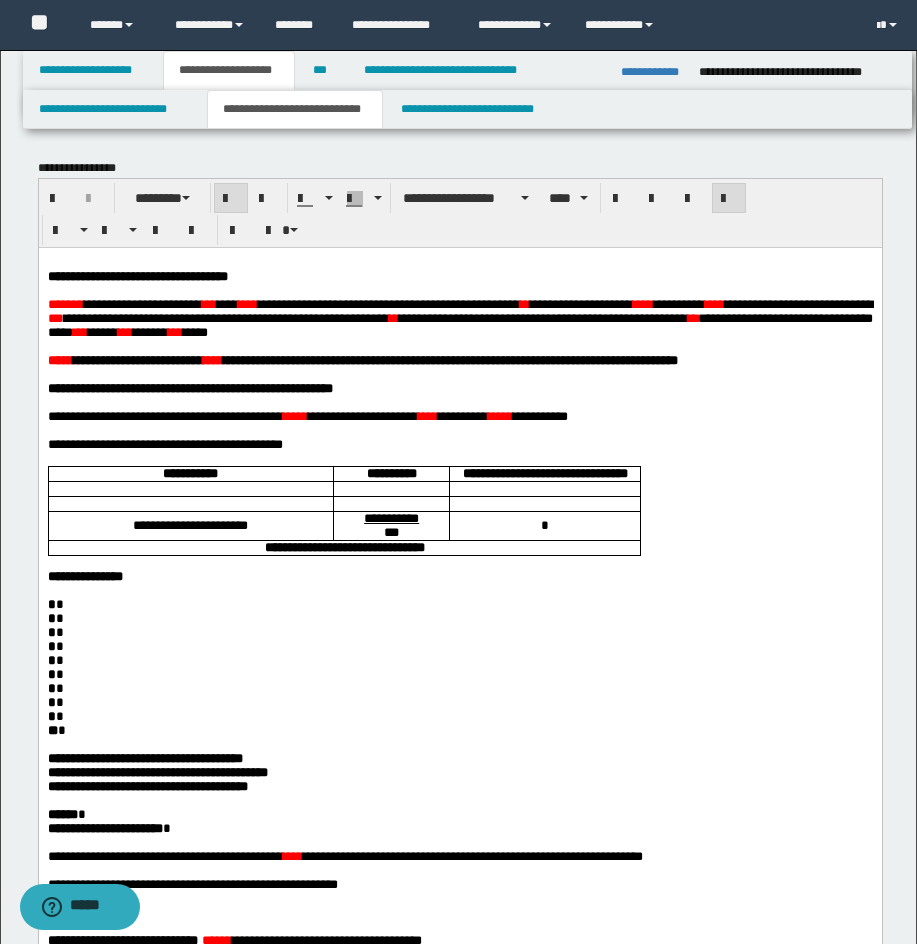 click on "***" at bounding box center (321, 70) 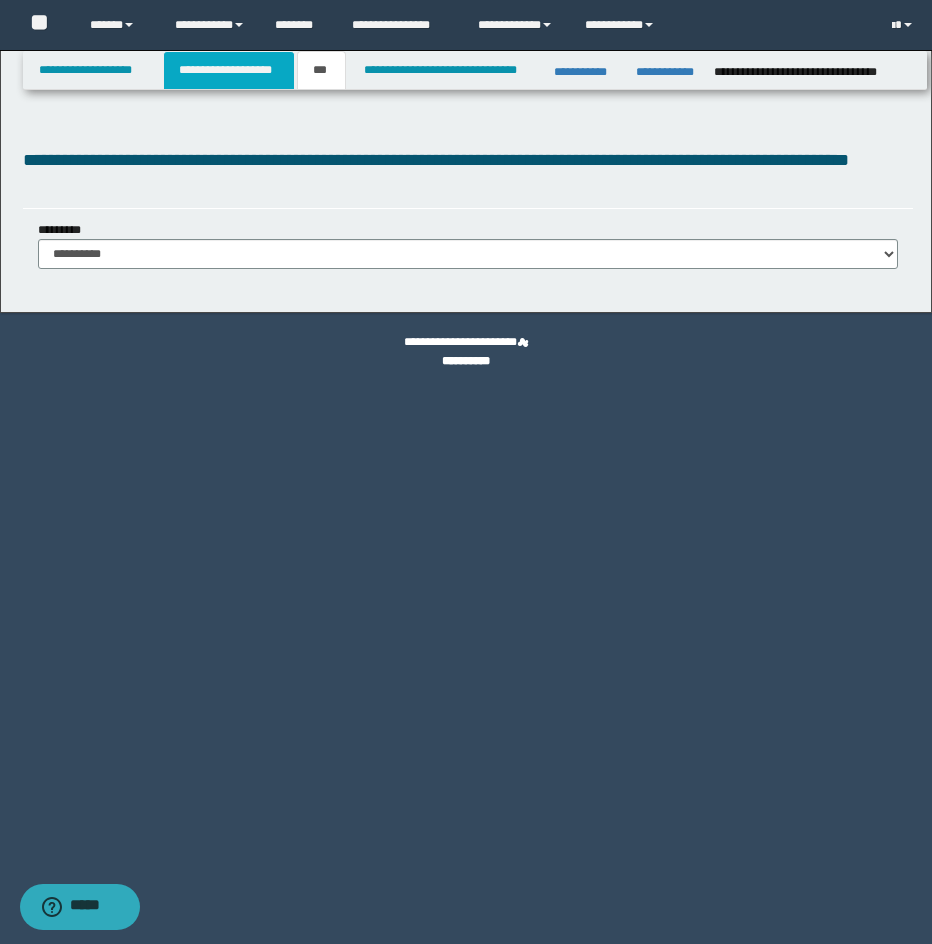 click on "**********" at bounding box center [229, 70] 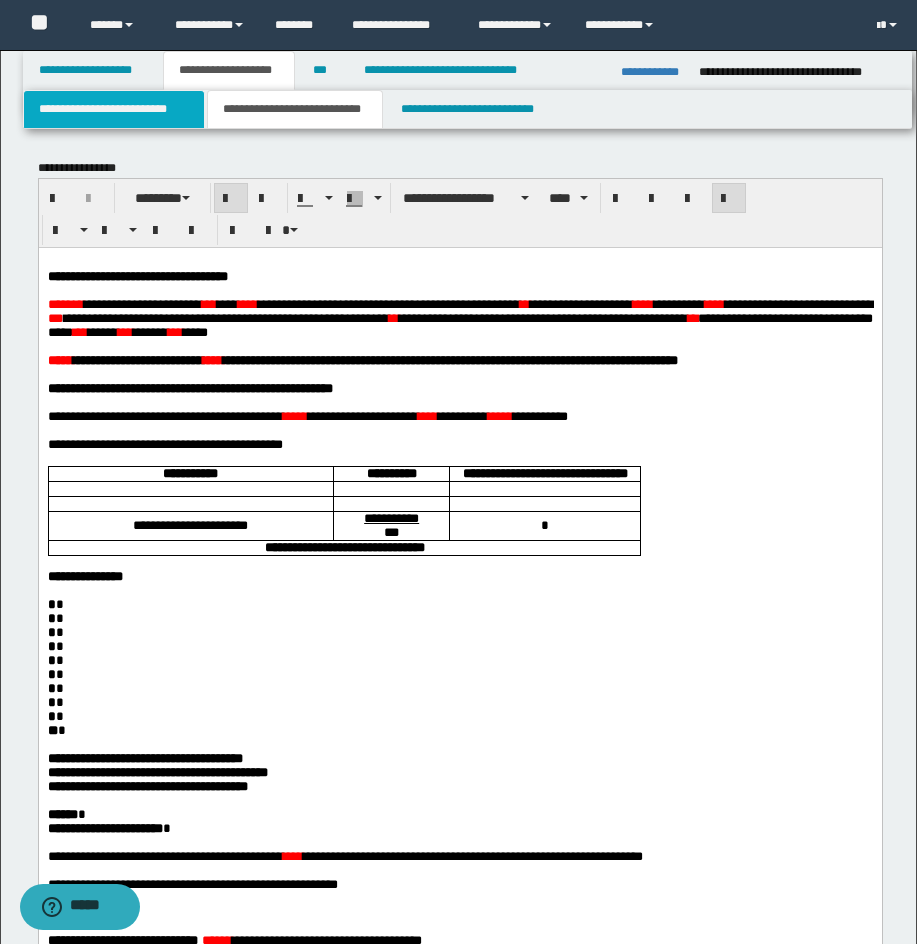 click on "**********" at bounding box center (114, 109) 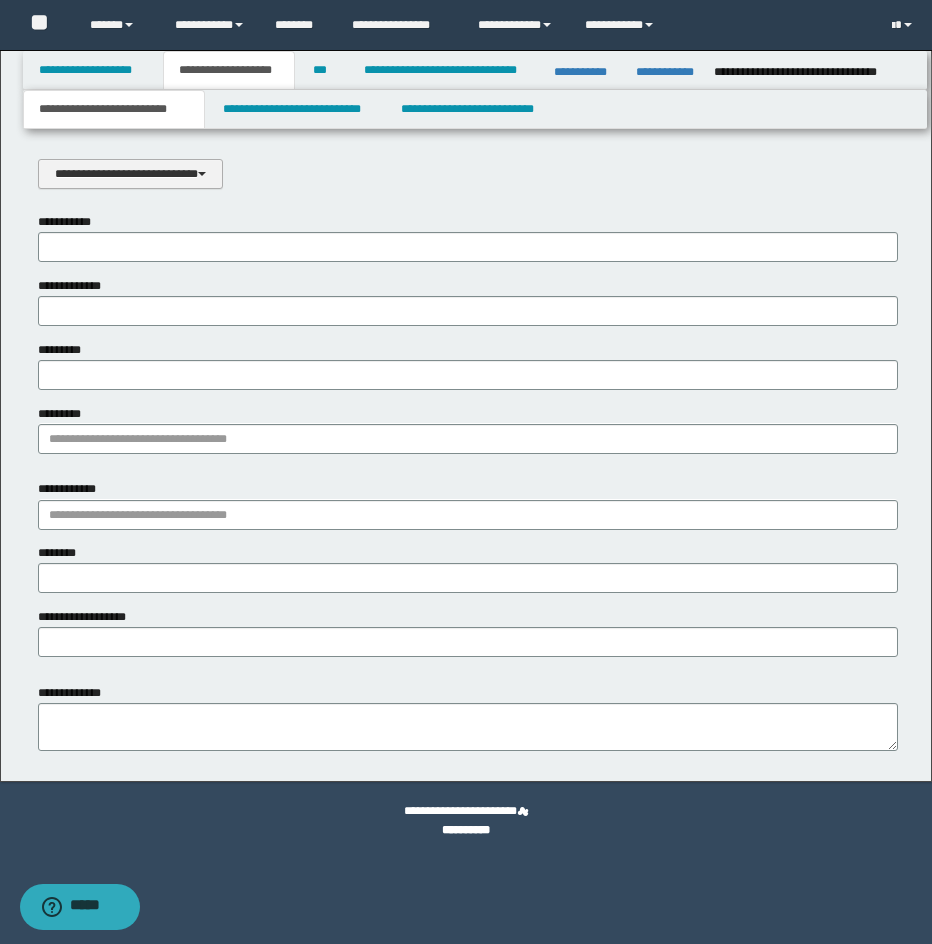 click on "**********" at bounding box center [130, 174] 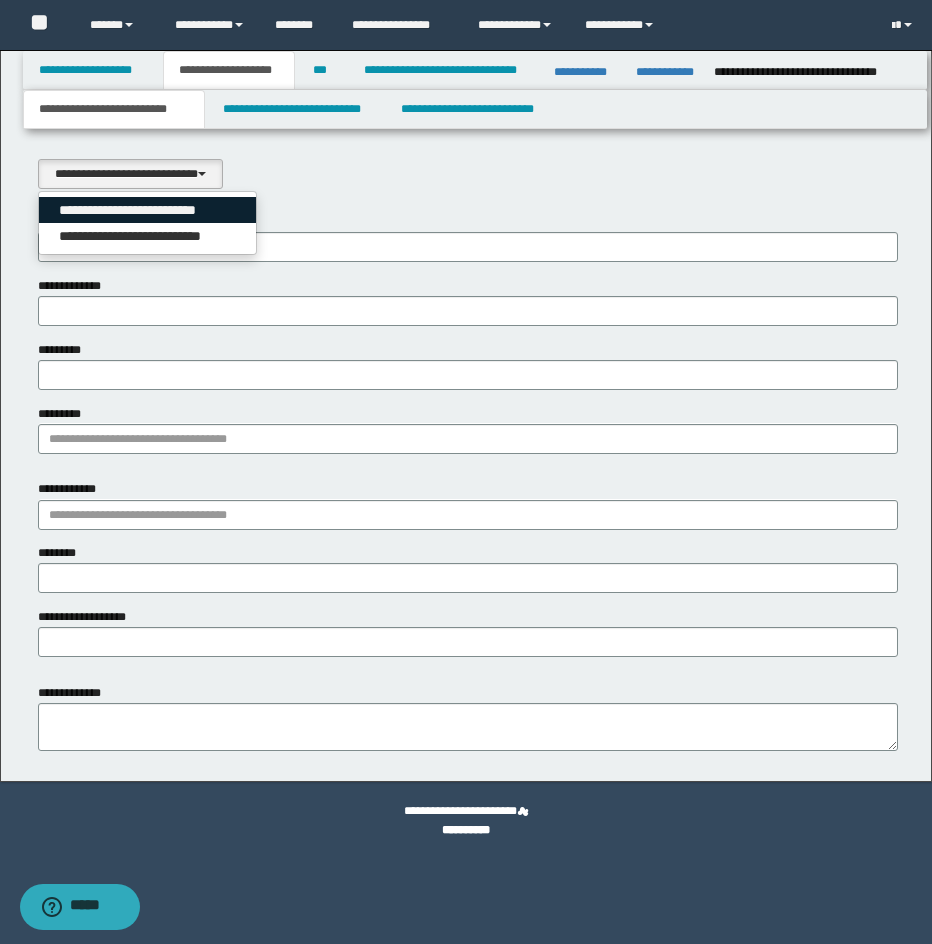 drag, startPoint x: 201, startPoint y: 213, endPoint x: 323, endPoint y: 124, distance: 151.01324 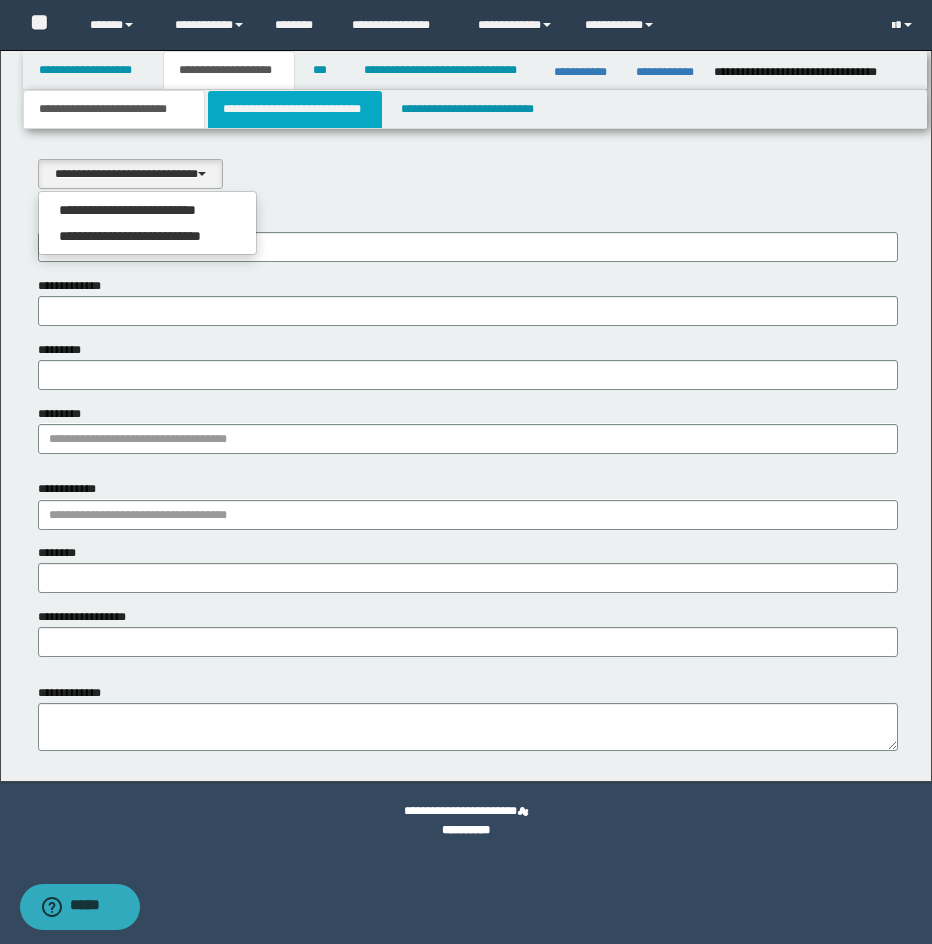 click on "**********" at bounding box center [148, 210] 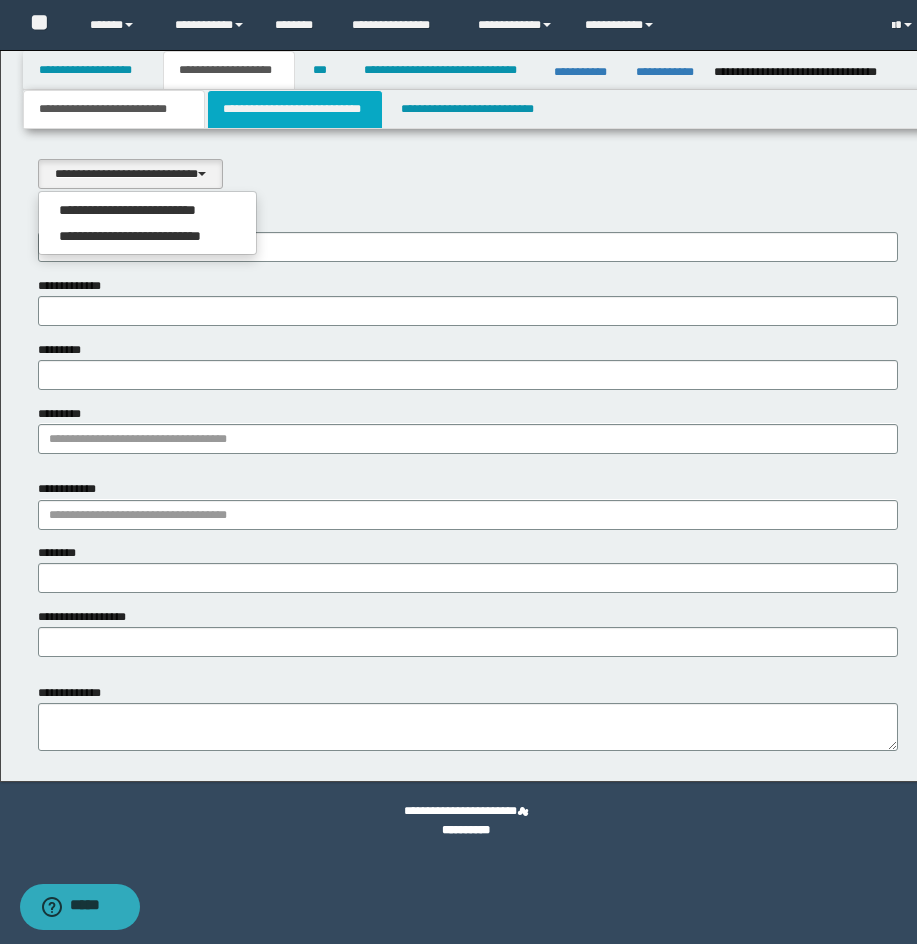 select on "*" 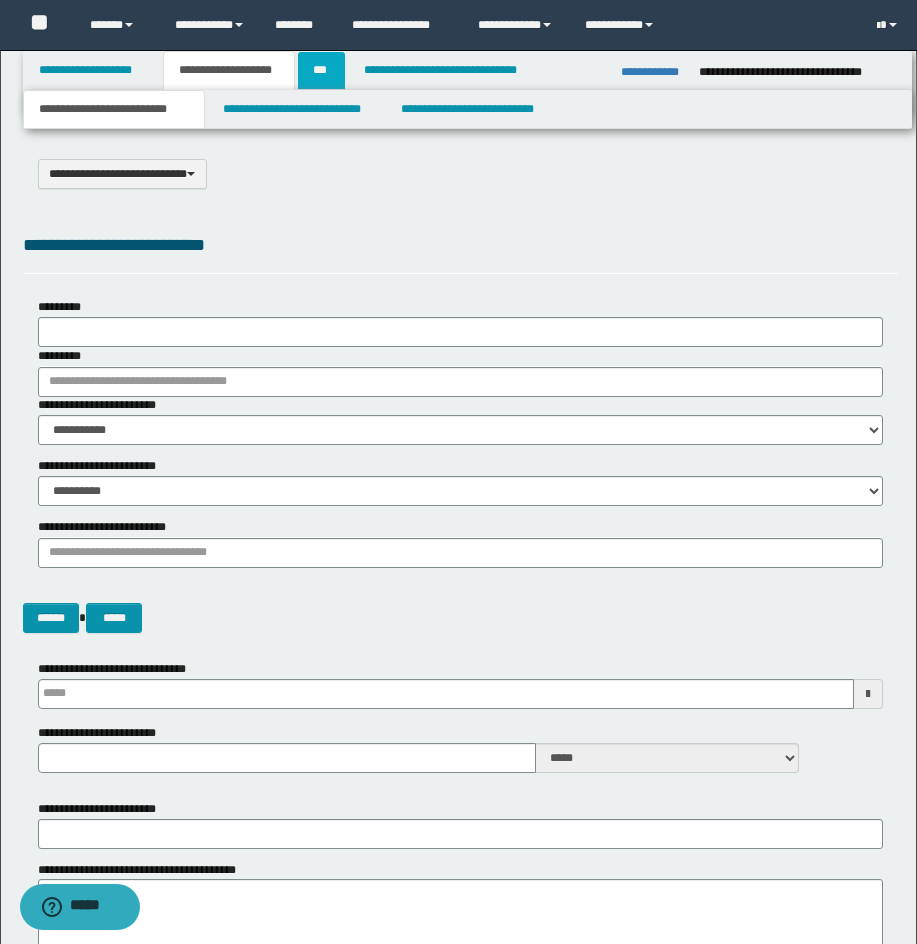 click on "***" at bounding box center [321, 70] 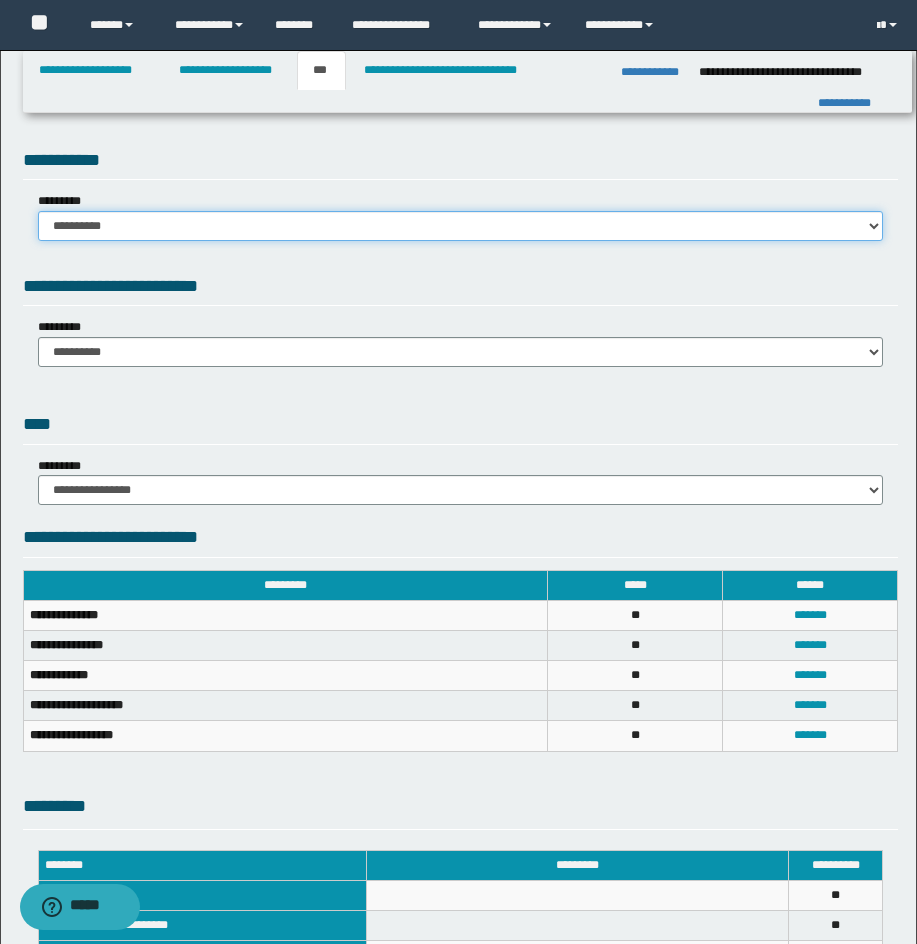 click on "**********" at bounding box center [460, 226] 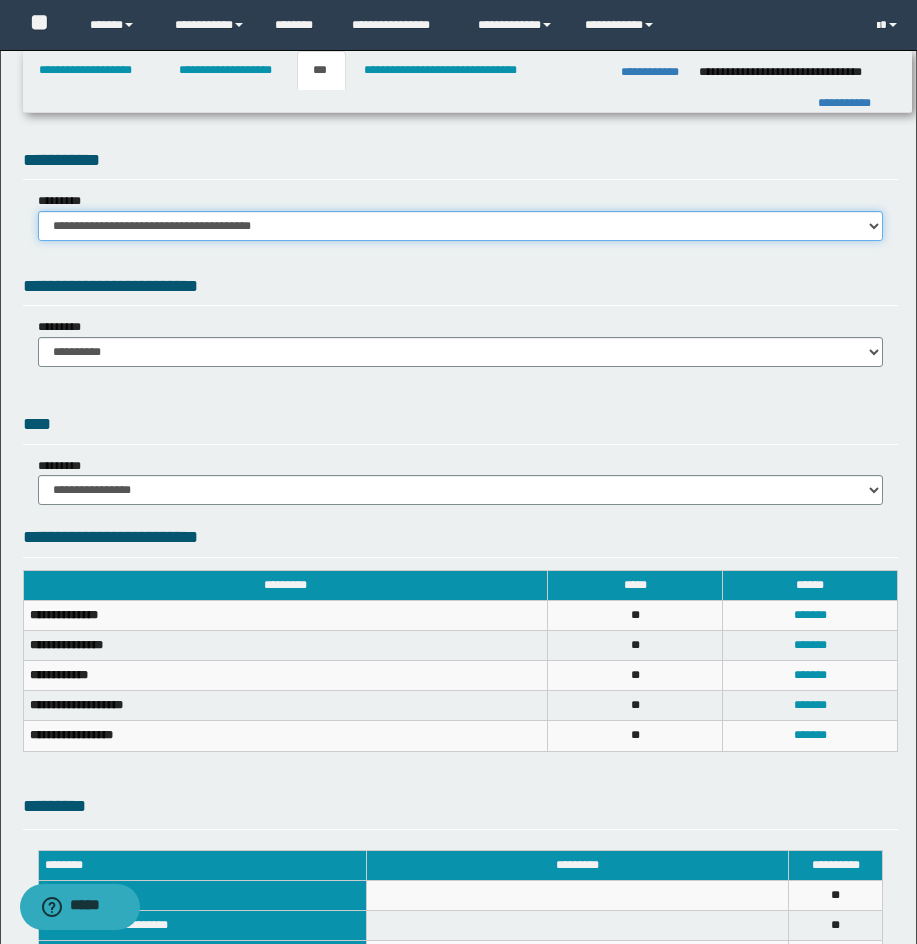 click on "**********" at bounding box center [460, 226] 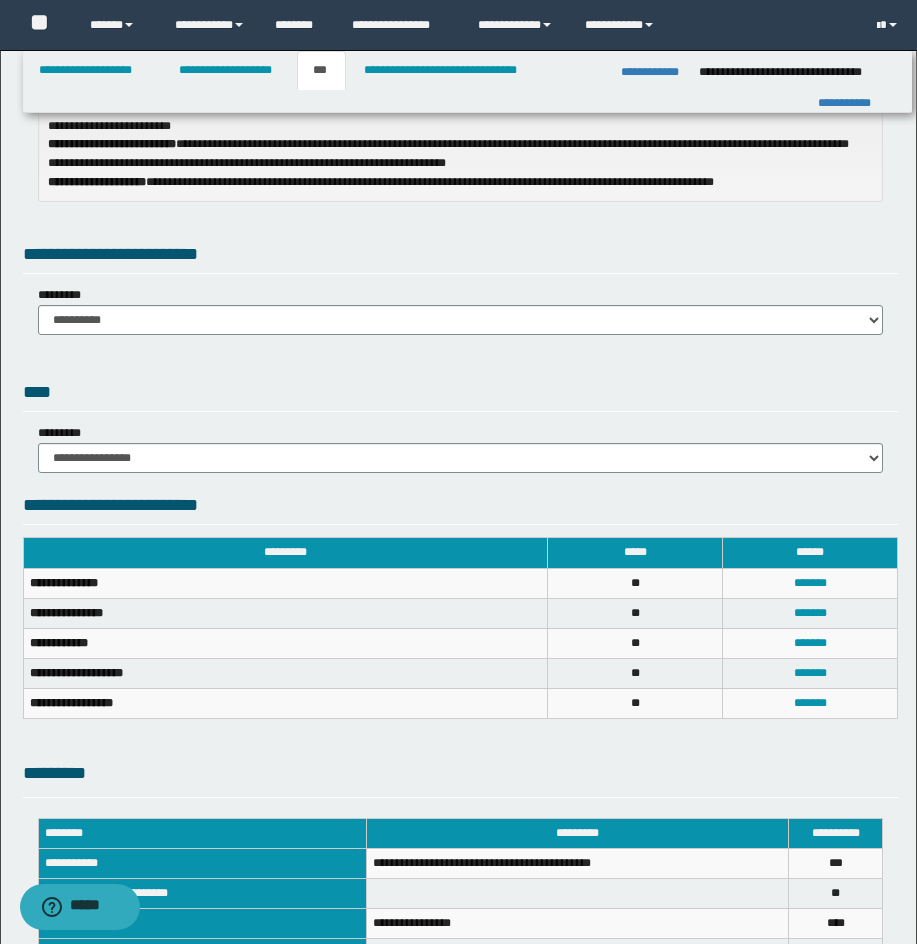 scroll, scrollTop: 242, scrollLeft: 0, axis: vertical 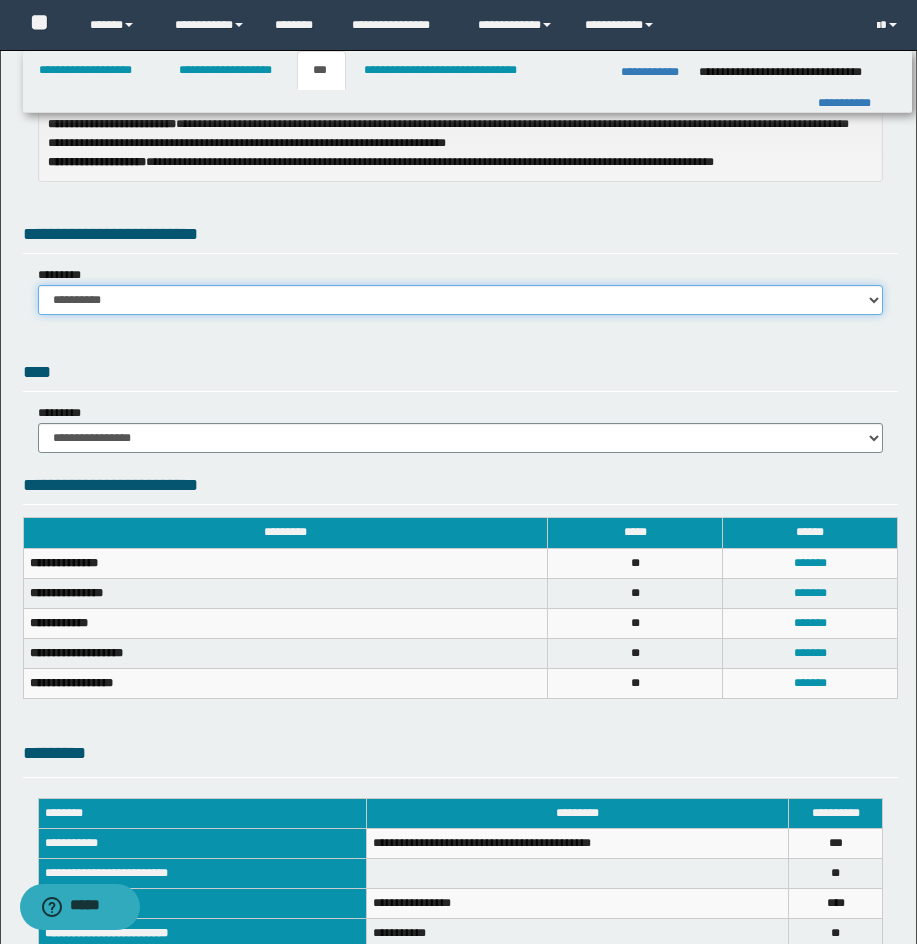 click on "**********" at bounding box center (460, 300) 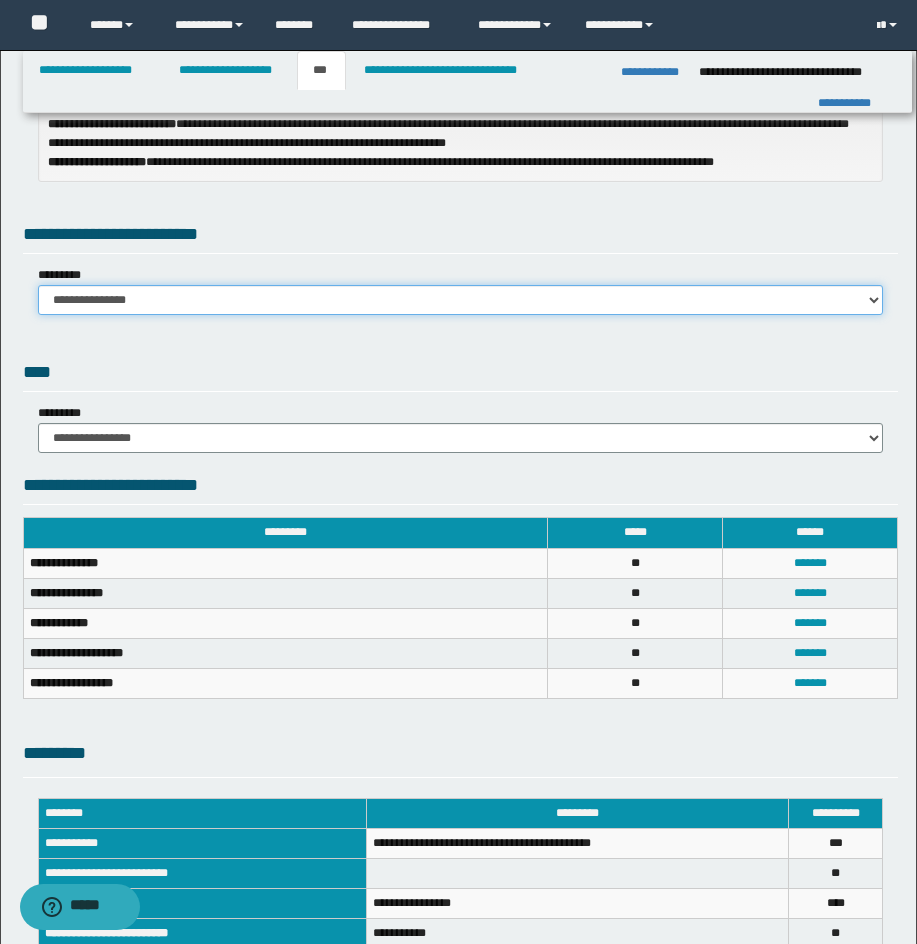 click on "**********" at bounding box center (460, 300) 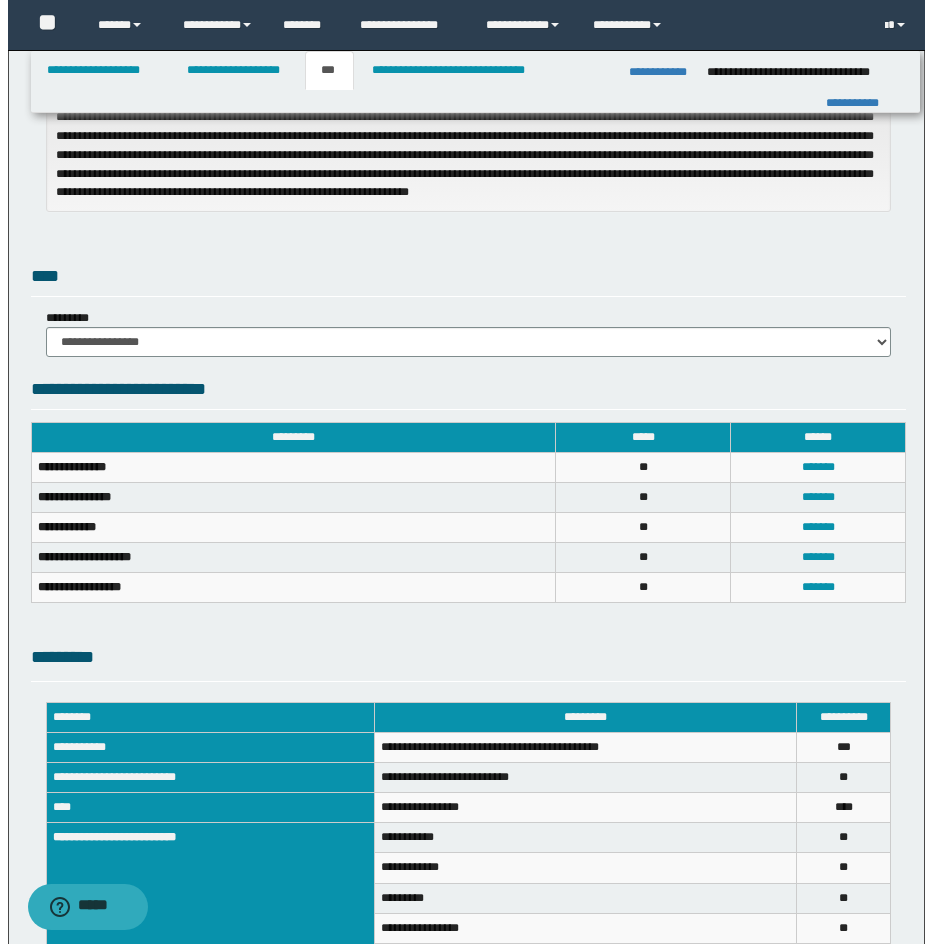 scroll, scrollTop: 660, scrollLeft: 0, axis: vertical 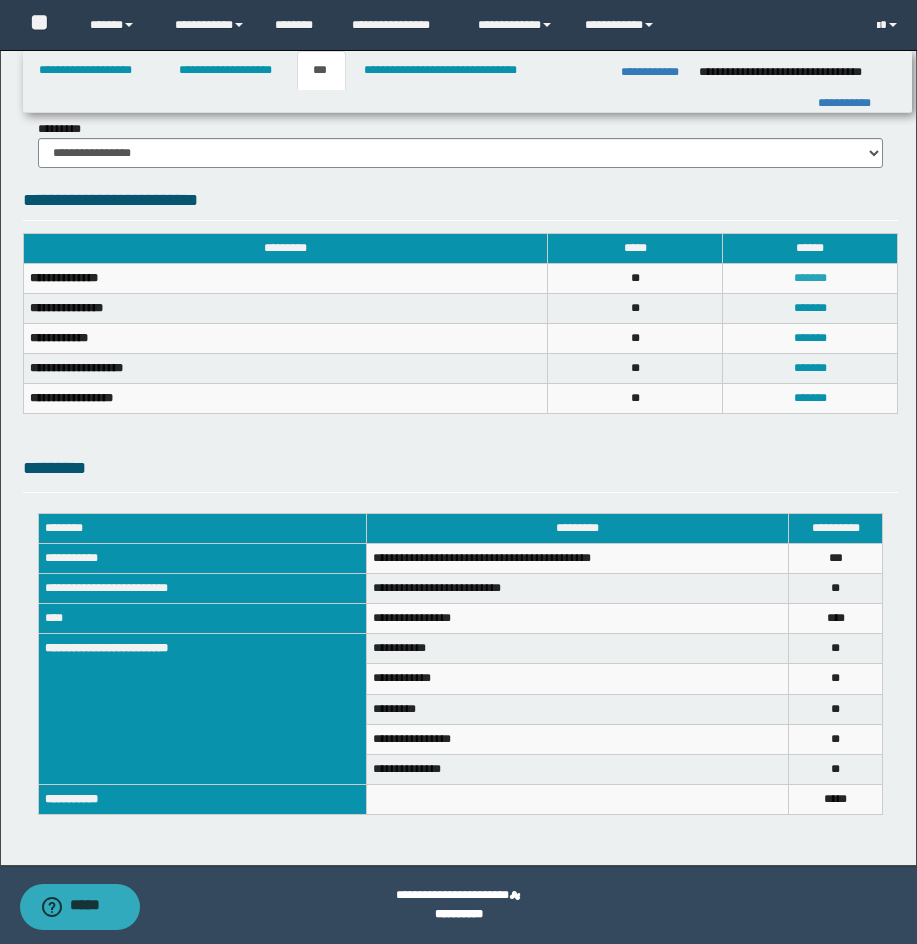 click on "*******" at bounding box center (810, 278) 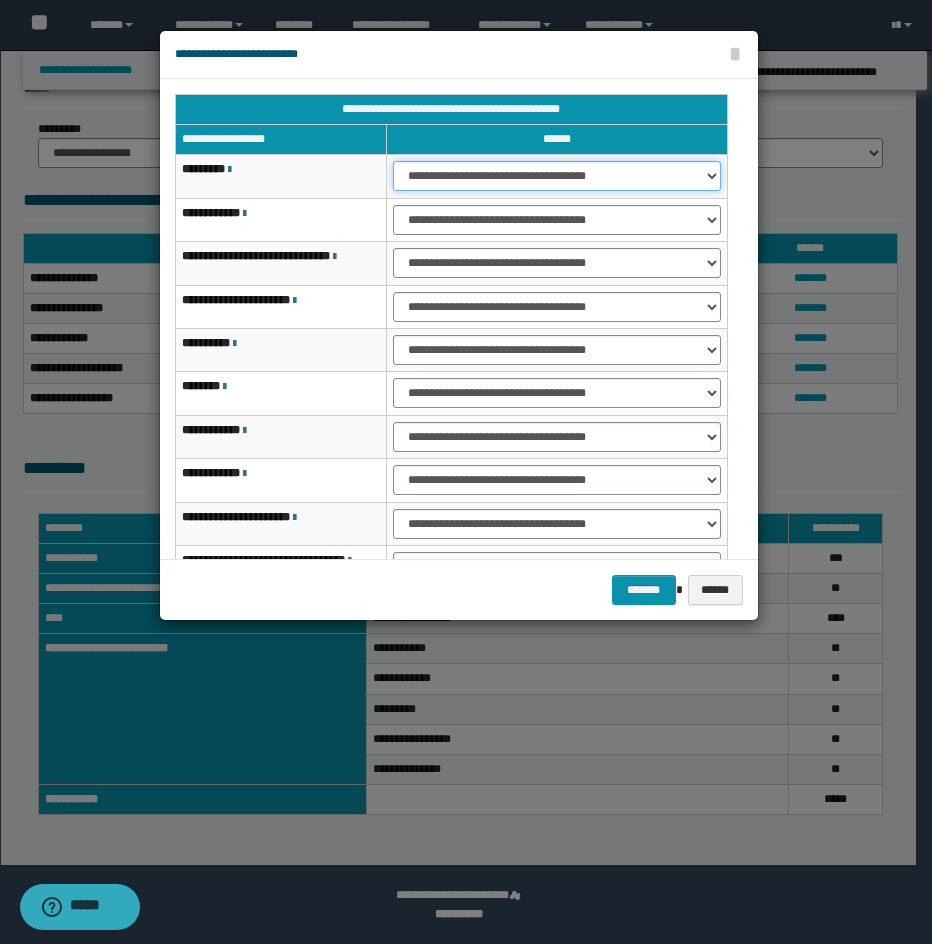 click on "**********" at bounding box center [556, 176] 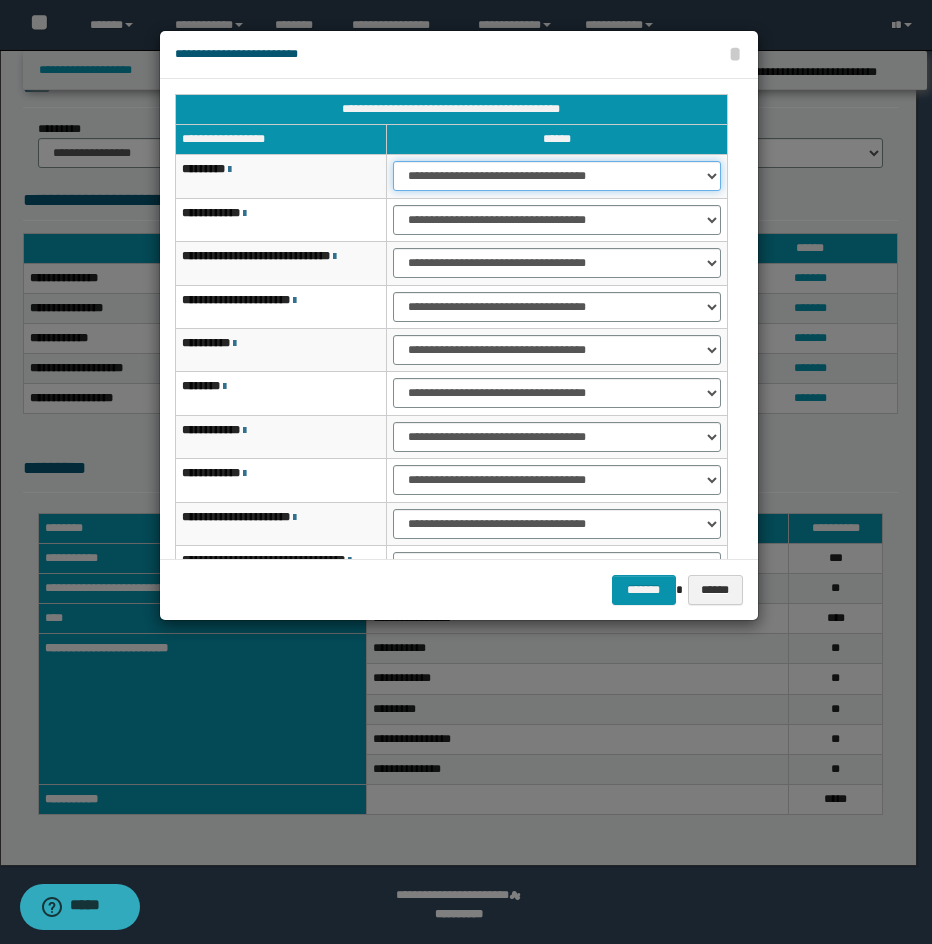 select on "***" 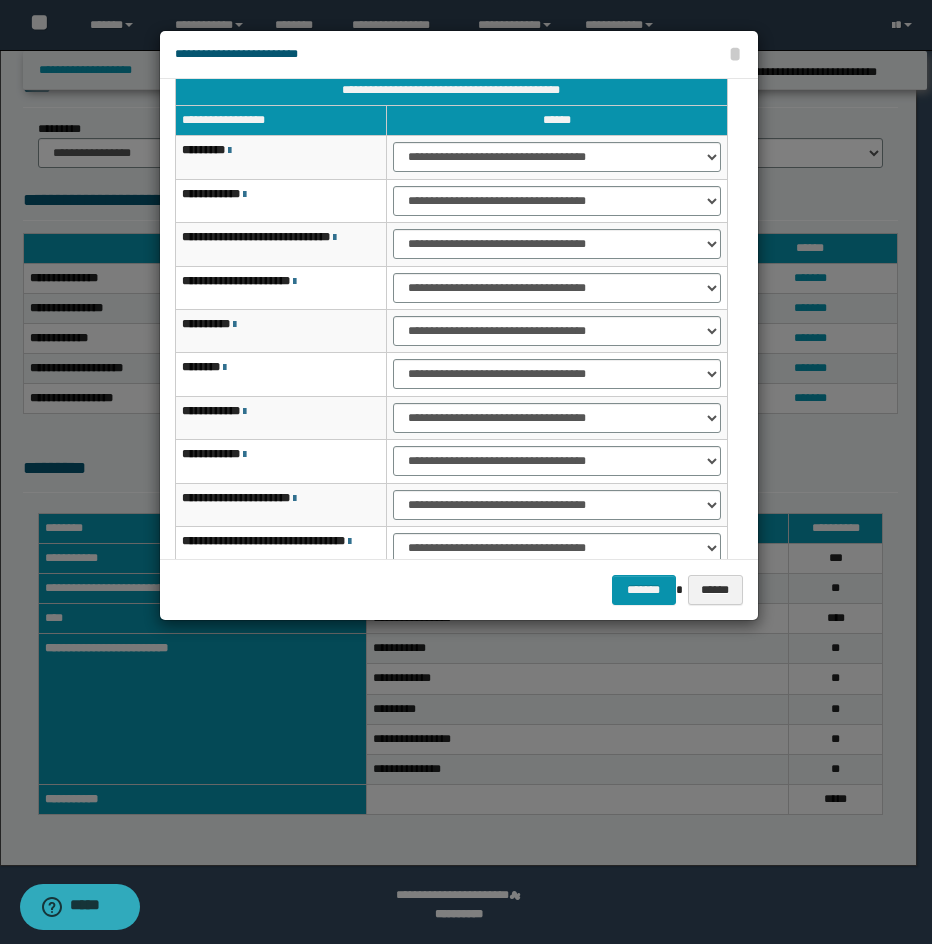 type 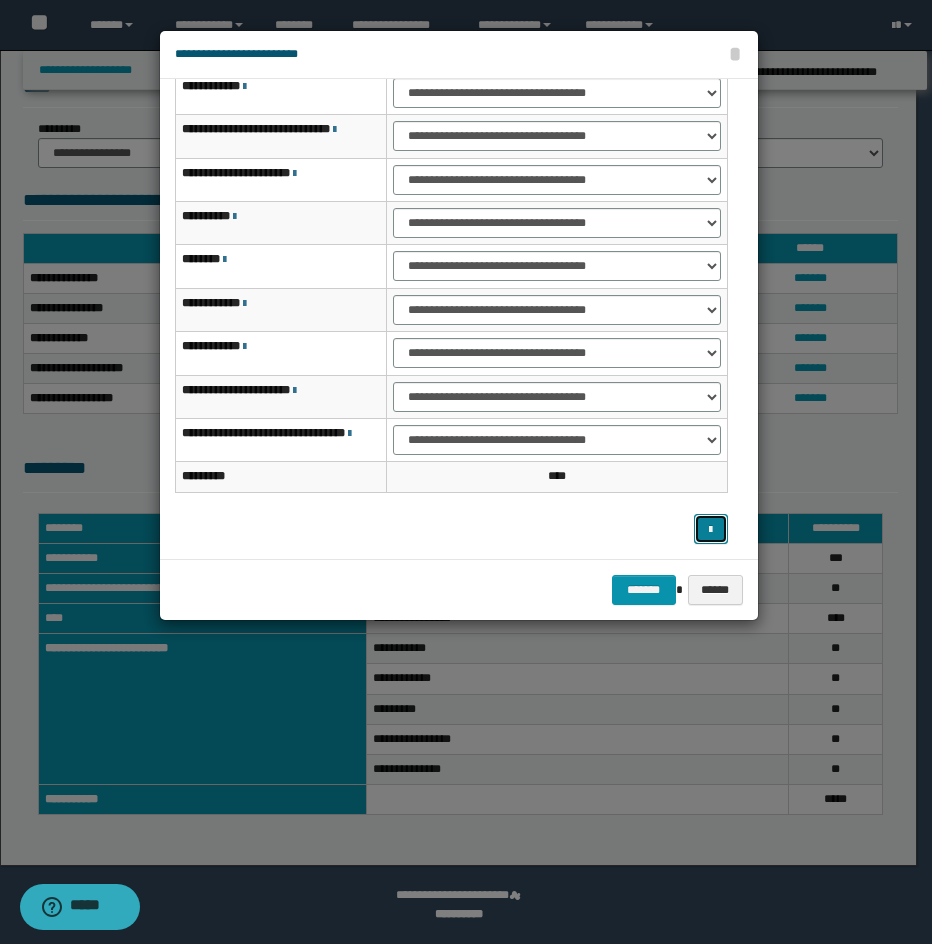 click at bounding box center (711, 529) 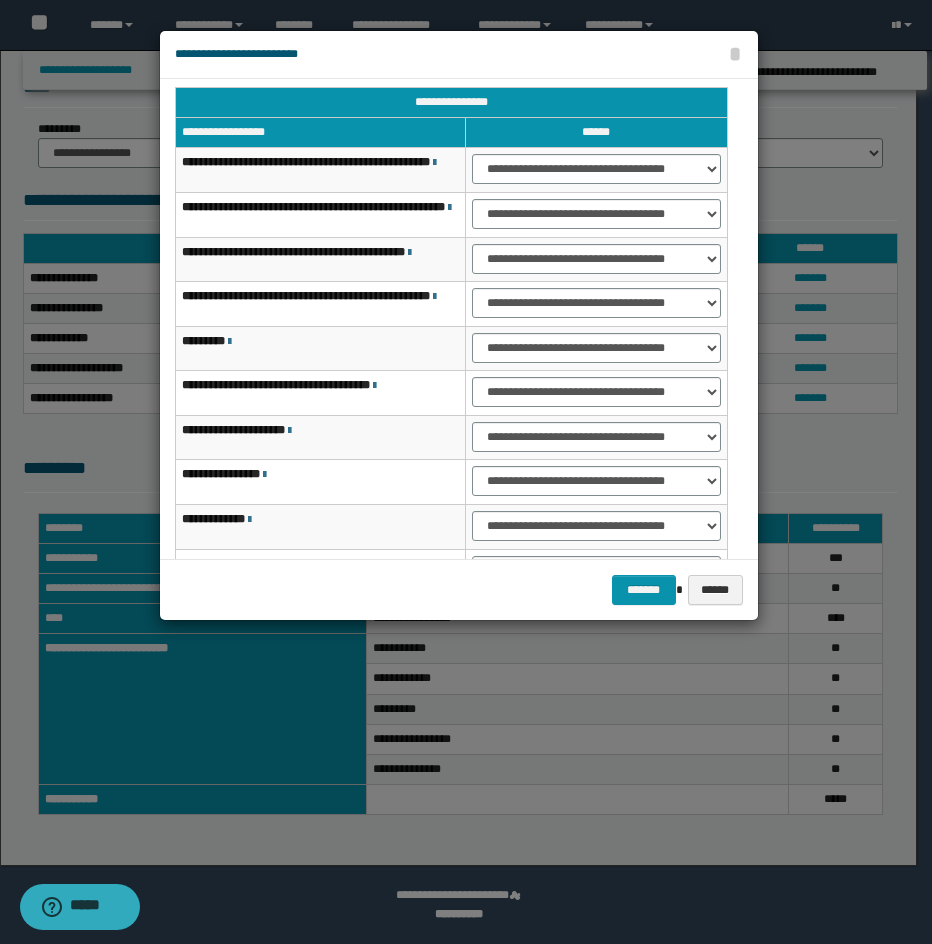 scroll, scrollTop: 0, scrollLeft: 0, axis: both 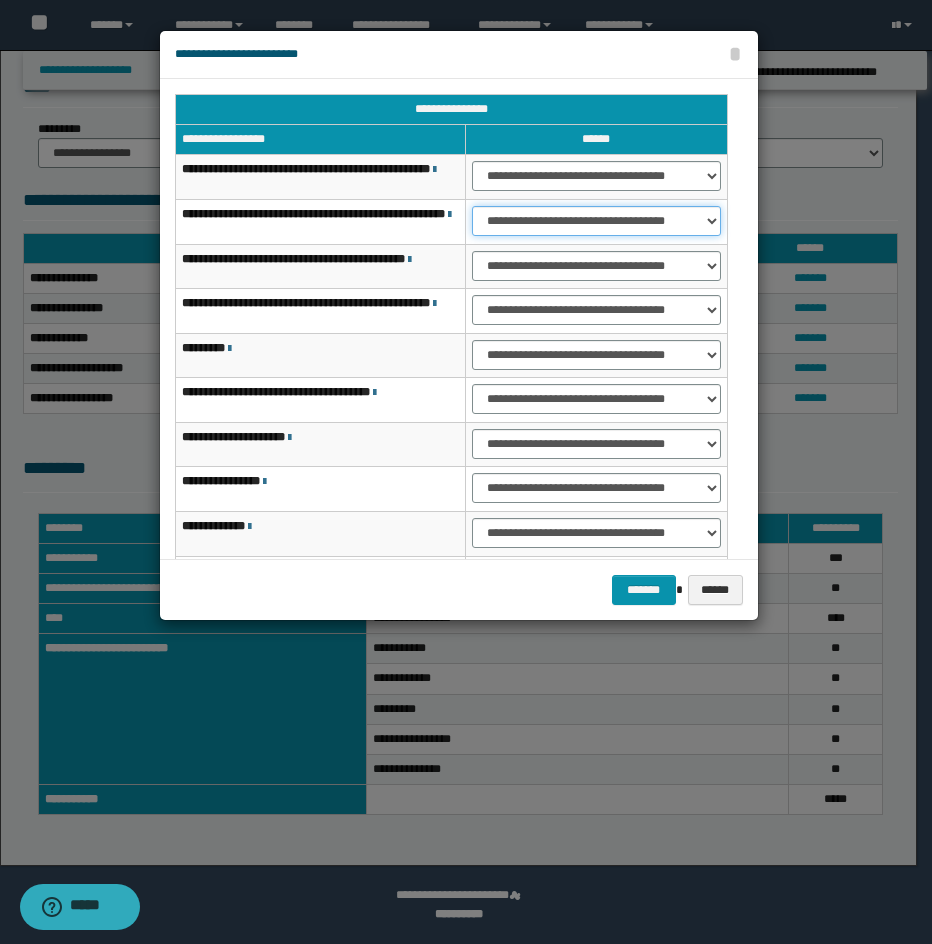 click on "**********" at bounding box center (596, 221) 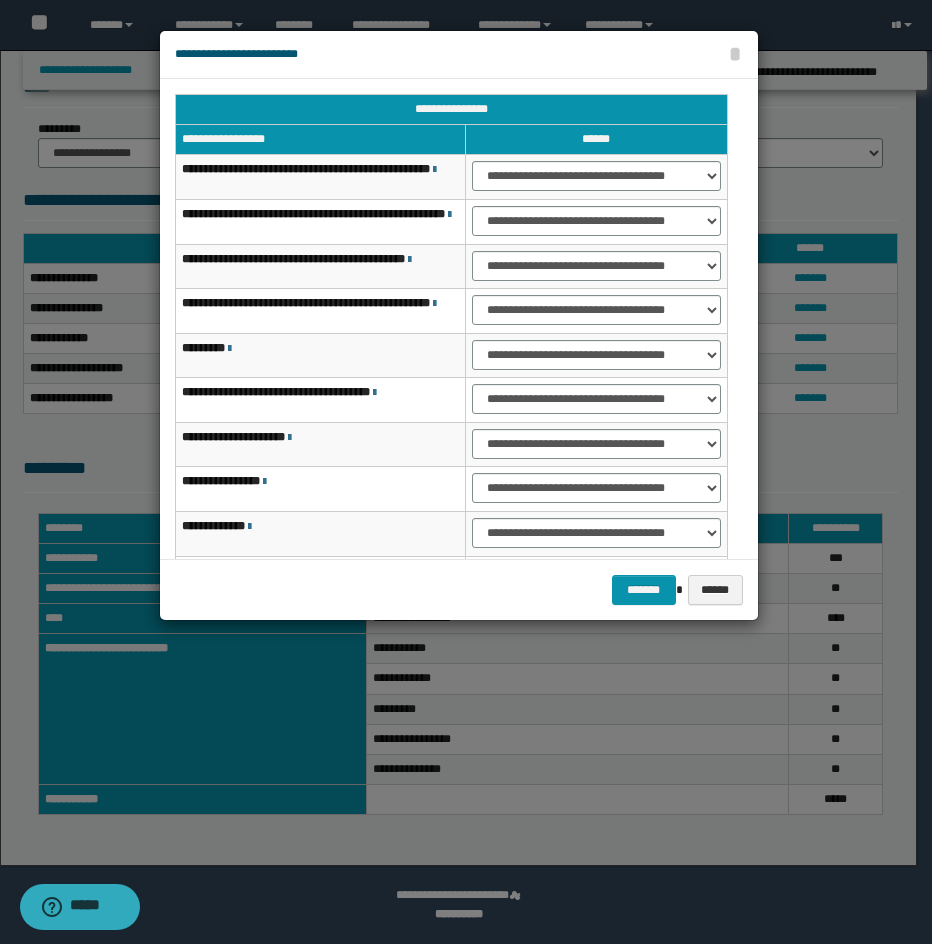 scroll, scrollTop: 173, scrollLeft: 0, axis: vertical 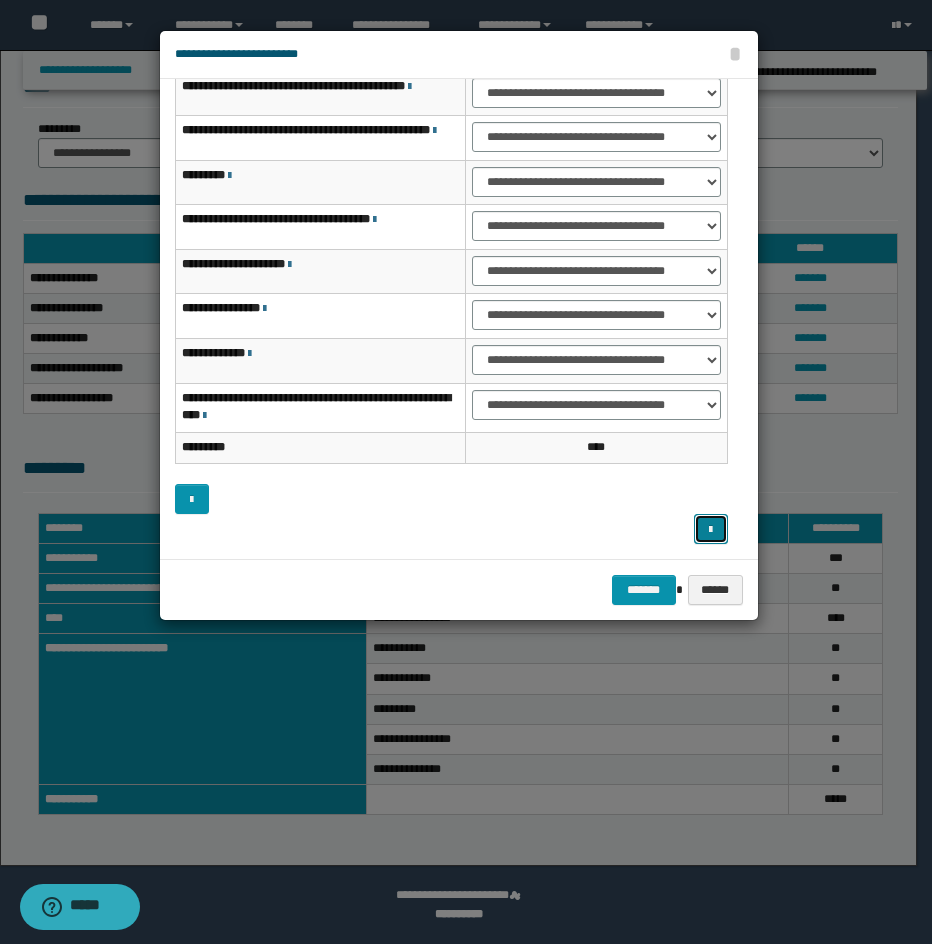 drag, startPoint x: 713, startPoint y: 523, endPoint x: 742, endPoint y: 487, distance: 46.227695 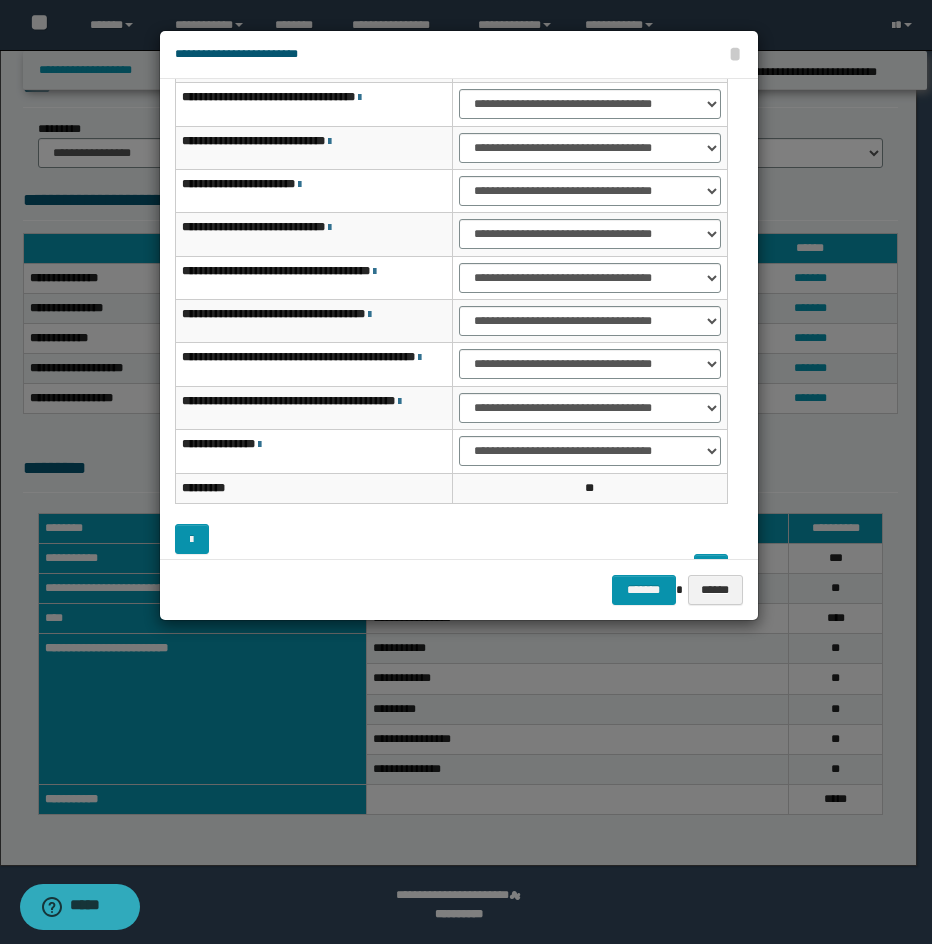scroll, scrollTop: 0, scrollLeft: 0, axis: both 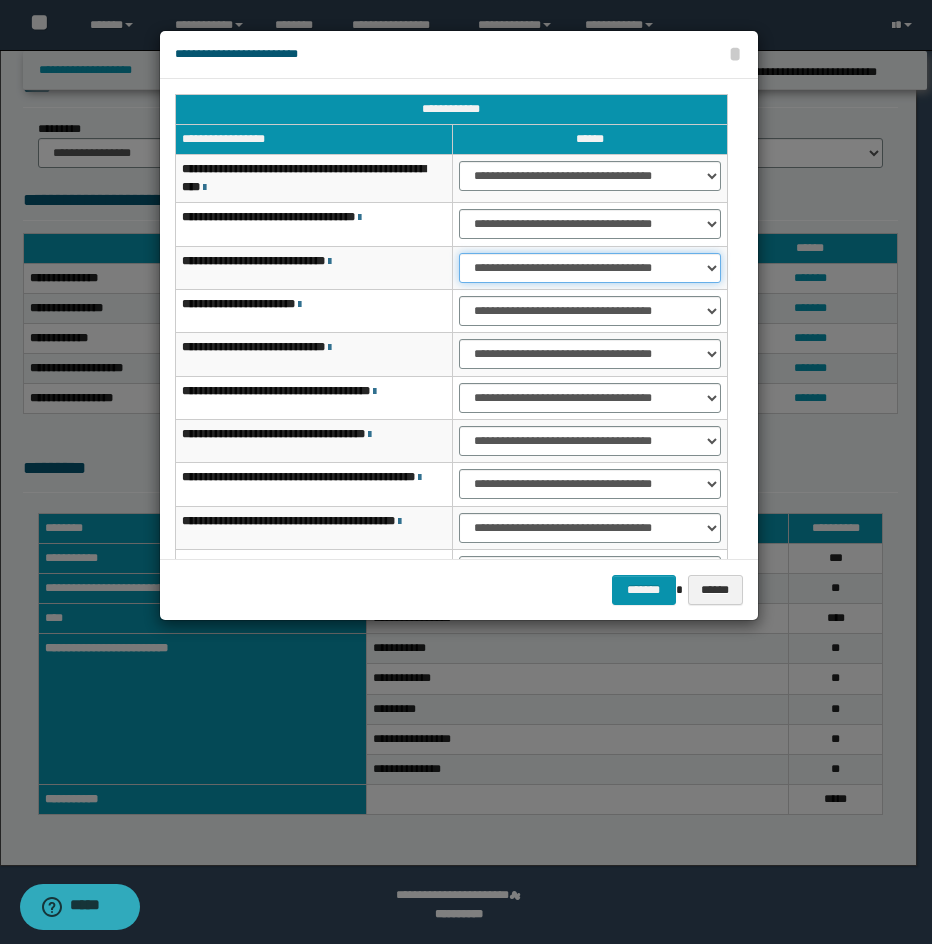 click on "**********" at bounding box center [590, 268] 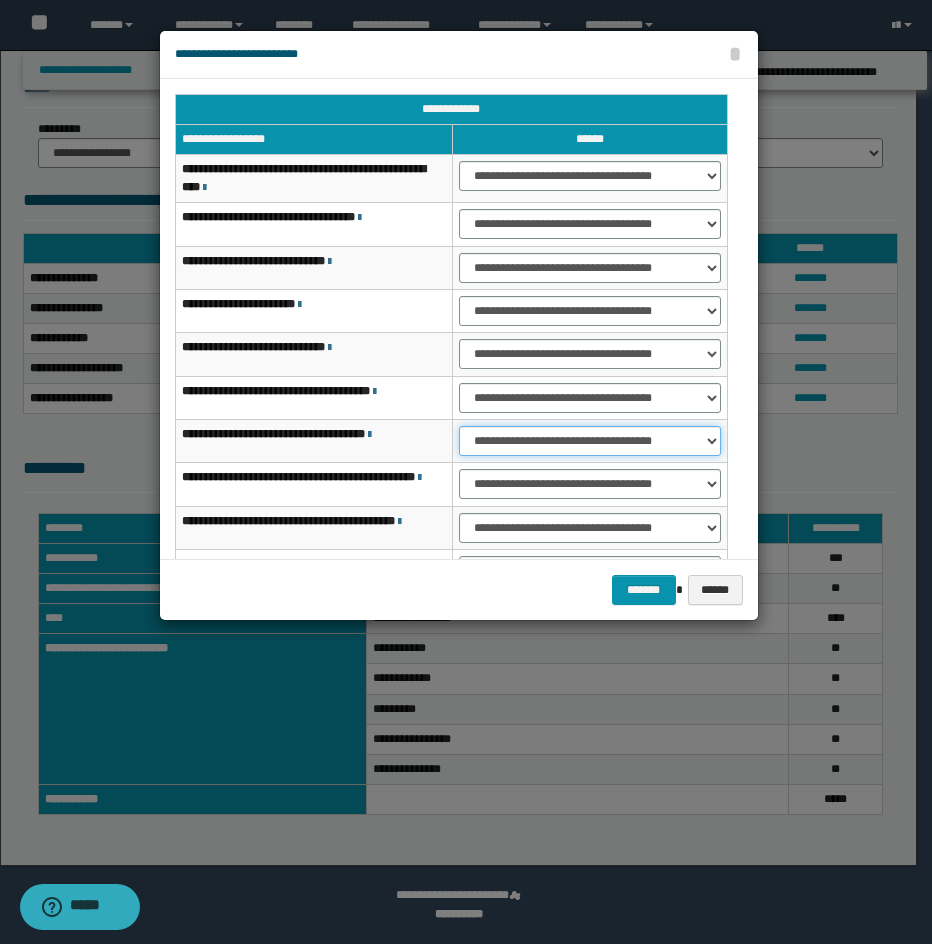 select on "***" 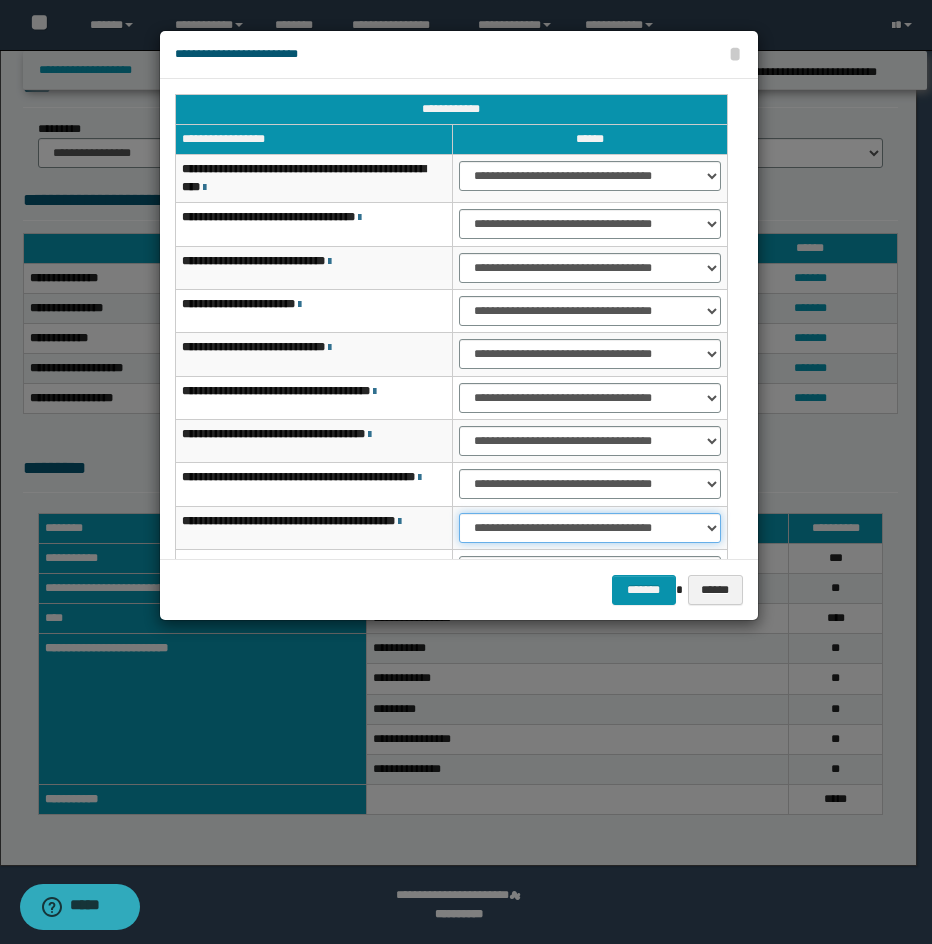 select on "***" 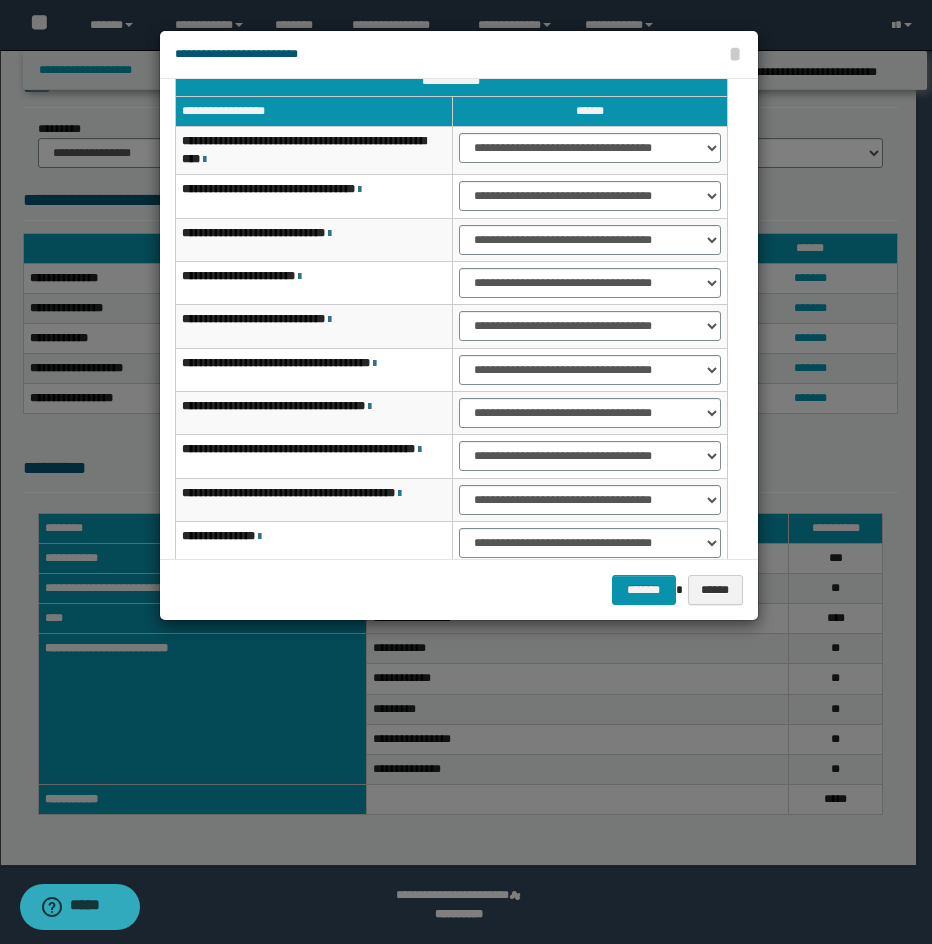 type 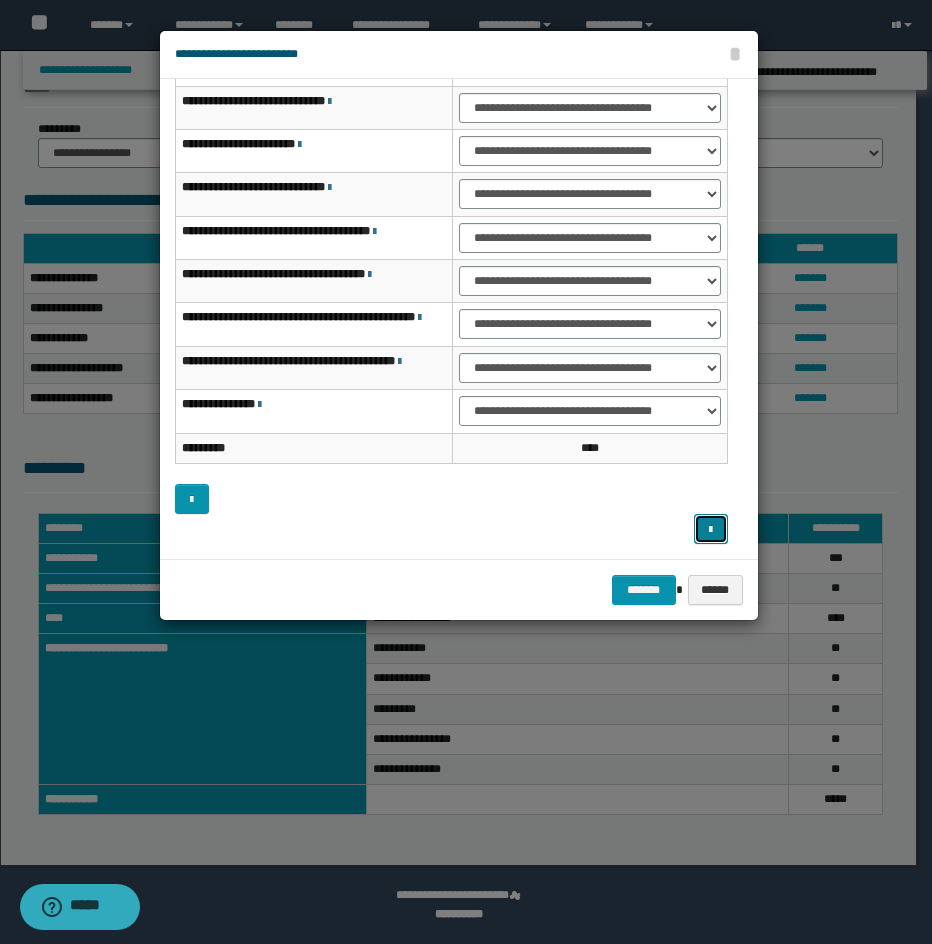 click at bounding box center [711, 529] 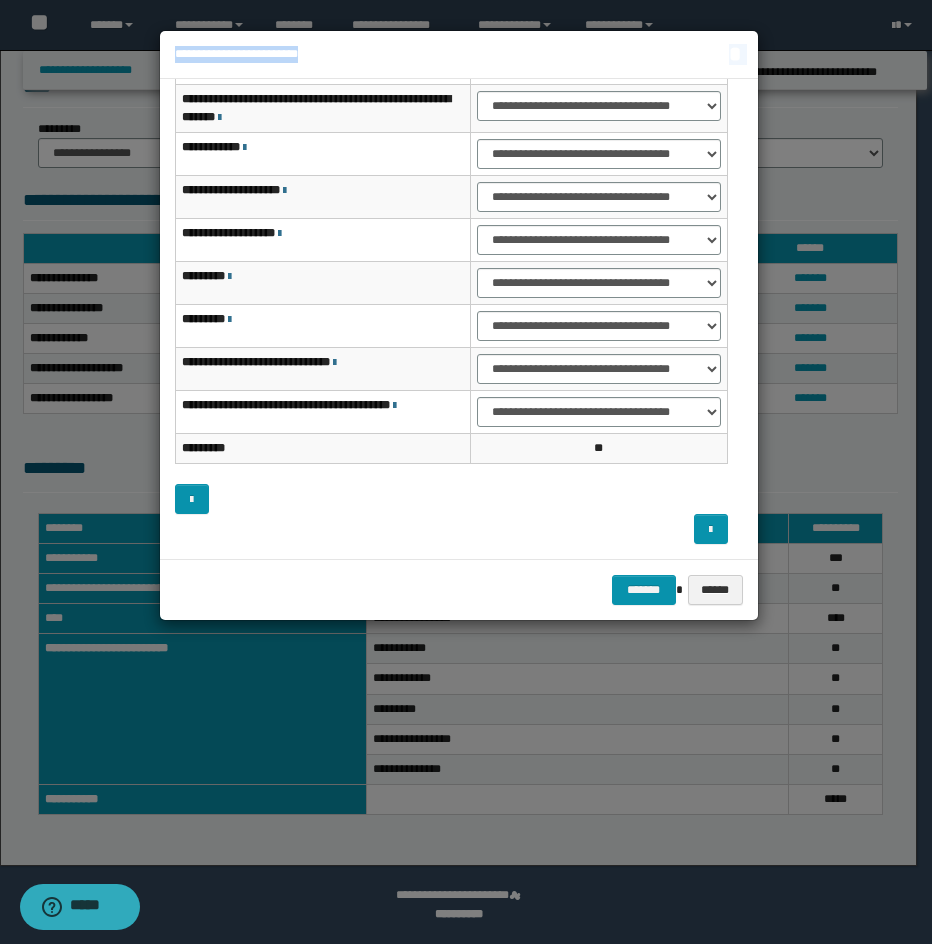 drag, startPoint x: 759, startPoint y: 165, endPoint x: 762, endPoint y: 132, distance: 33.13608 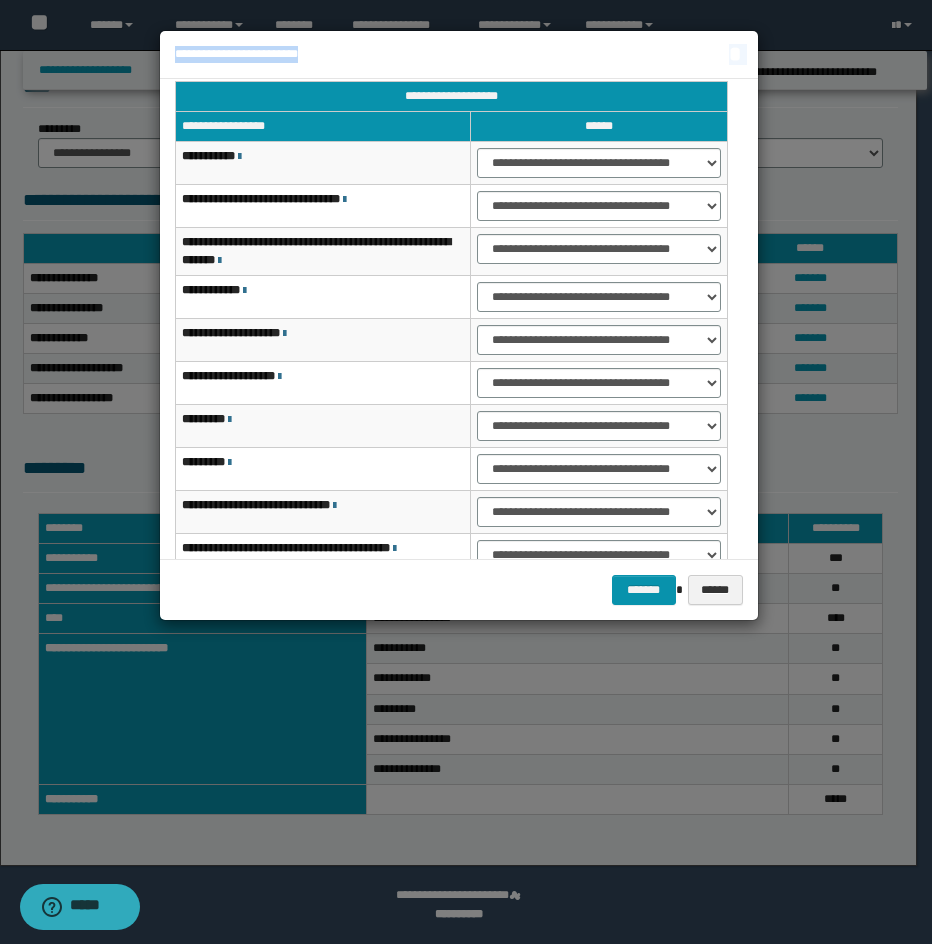 scroll, scrollTop: 0, scrollLeft: 0, axis: both 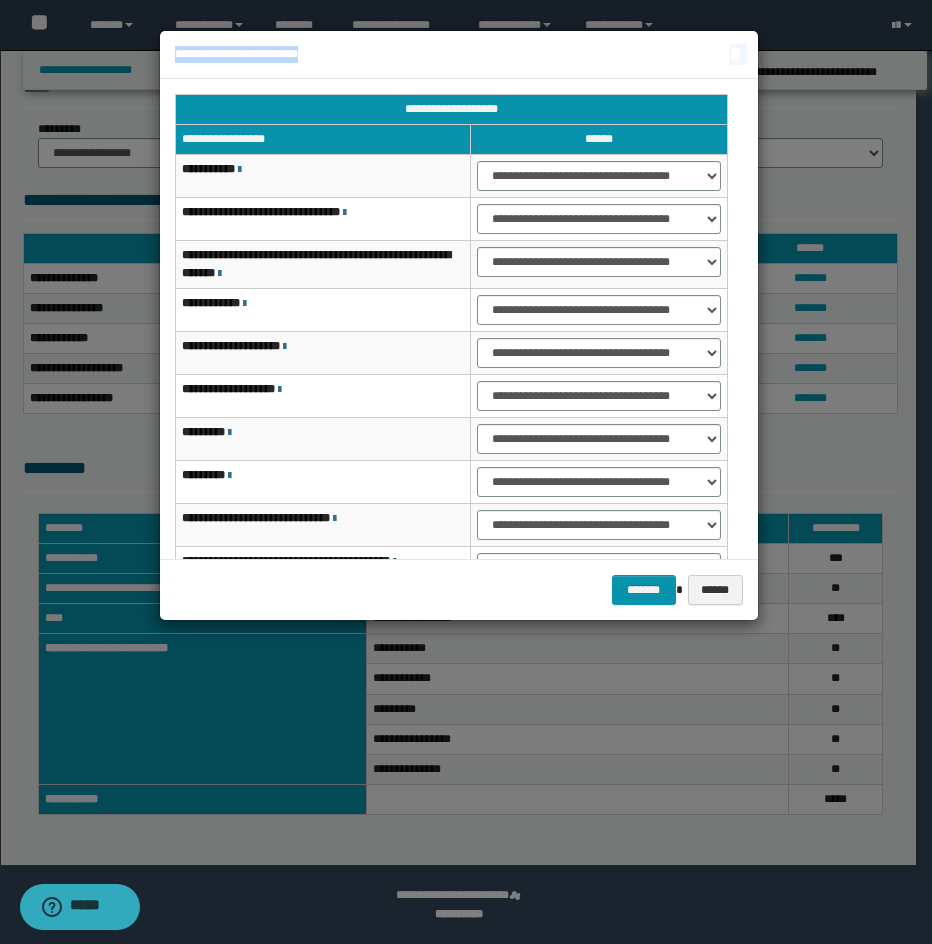 click on "**********" at bounding box center [451, 110] 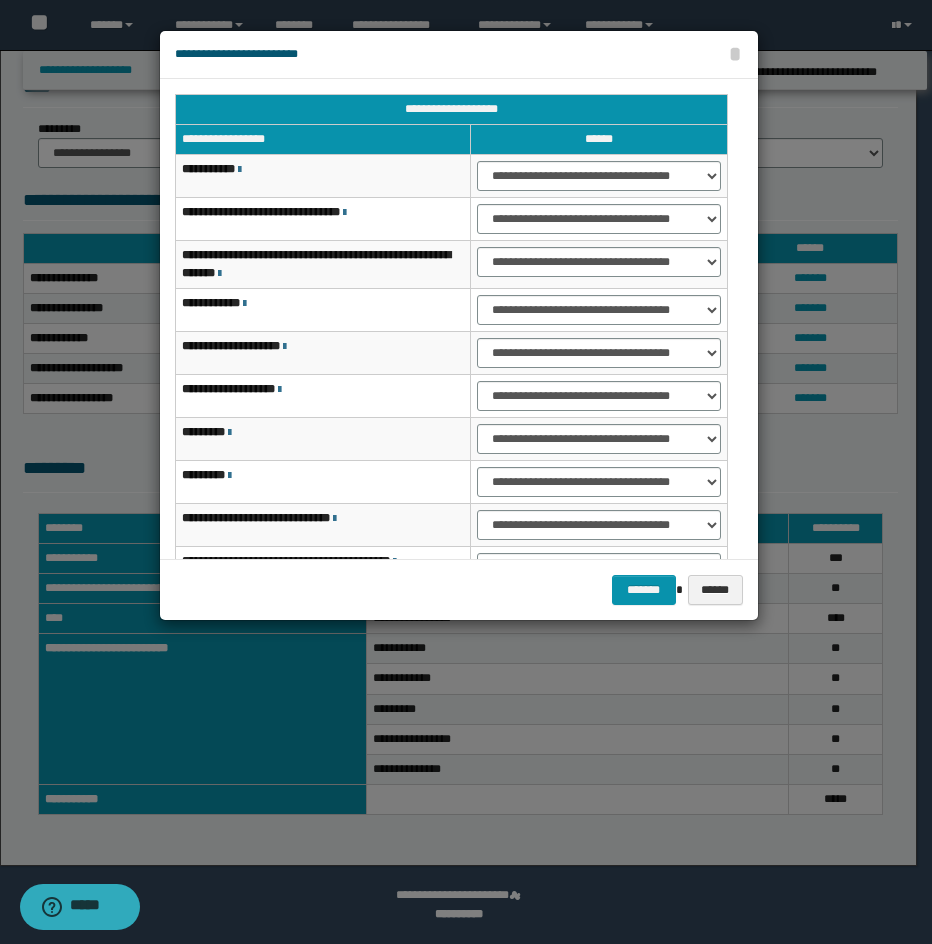 scroll, scrollTop: 156, scrollLeft: 0, axis: vertical 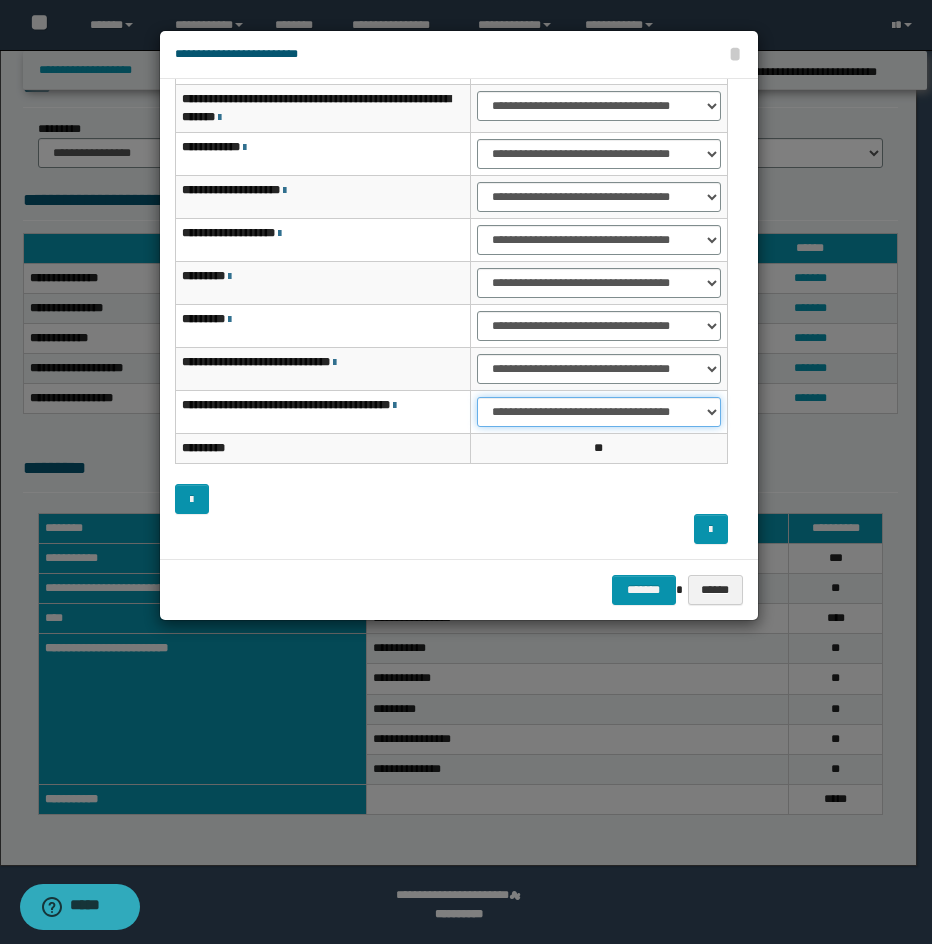 click on "**********" at bounding box center (598, 412) 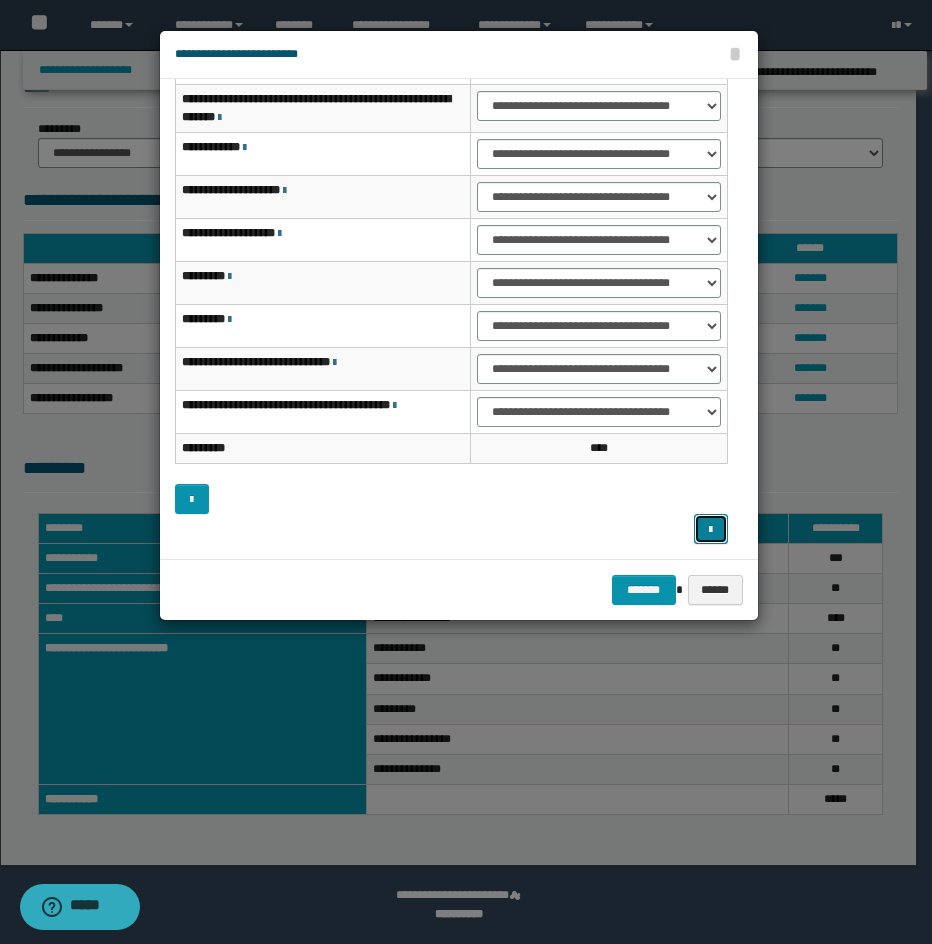 click at bounding box center [711, 529] 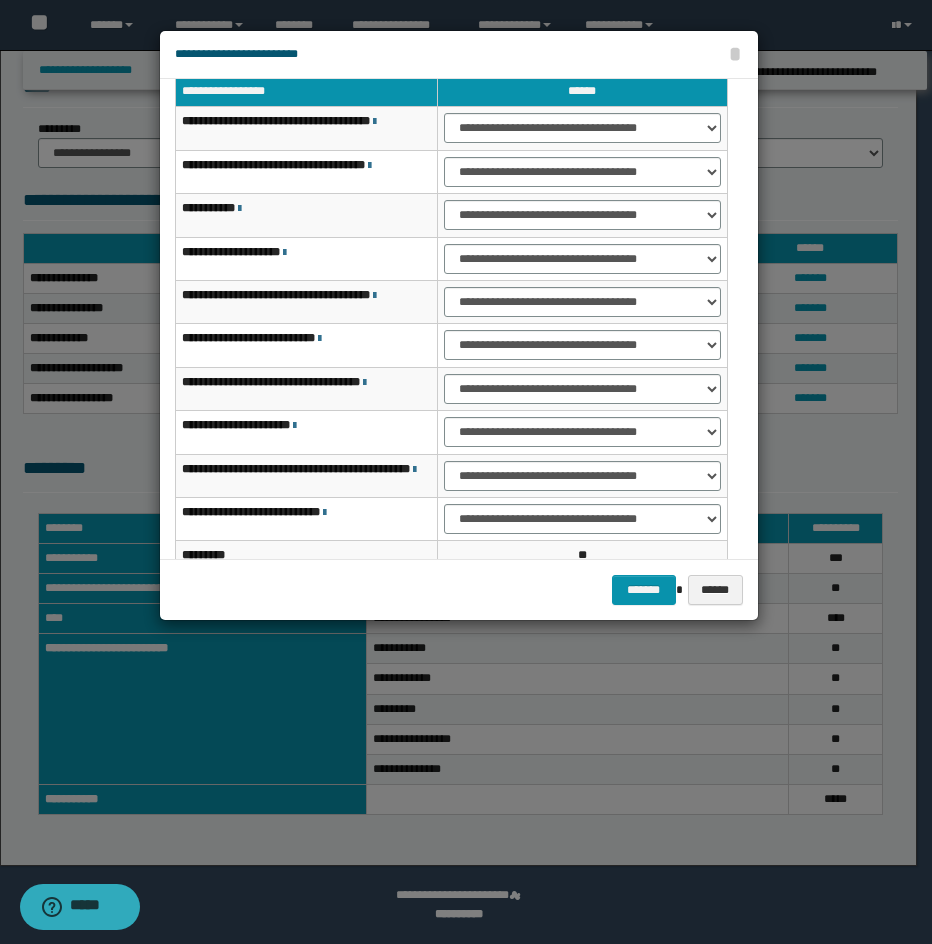 scroll, scrollTop: 0, scrollLeft: 0, axis: both 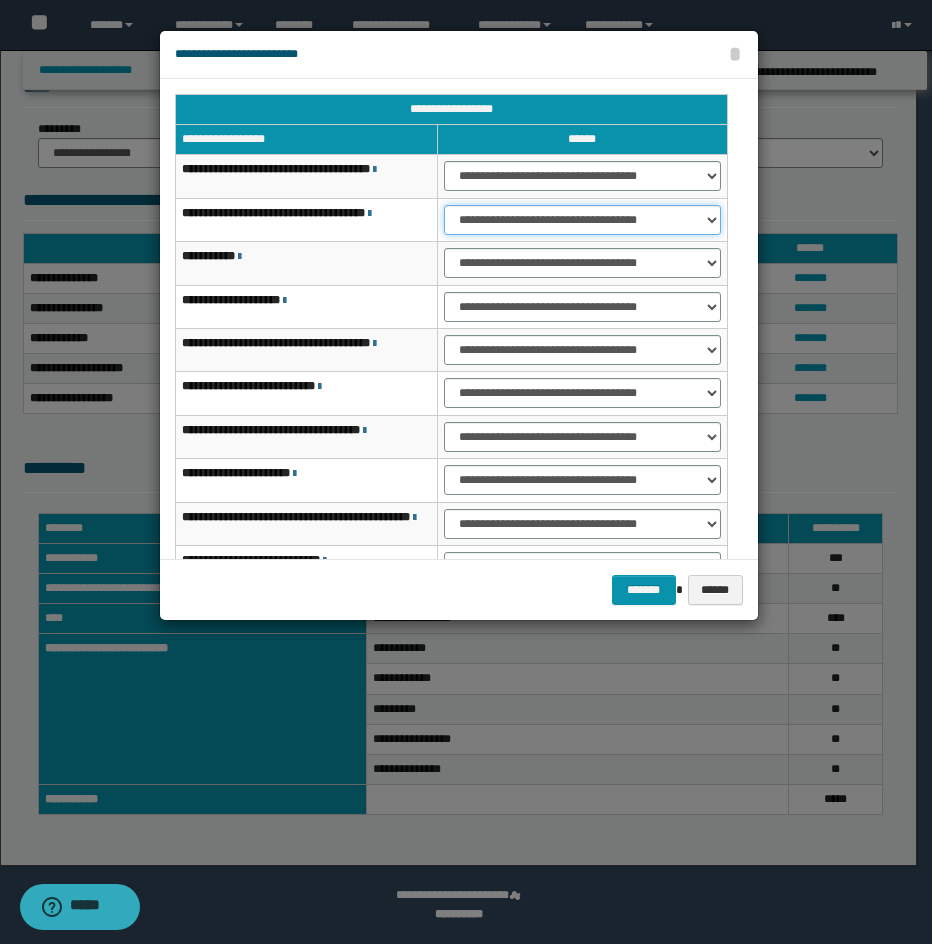 click on "**********" at bounding box center (582, 220) 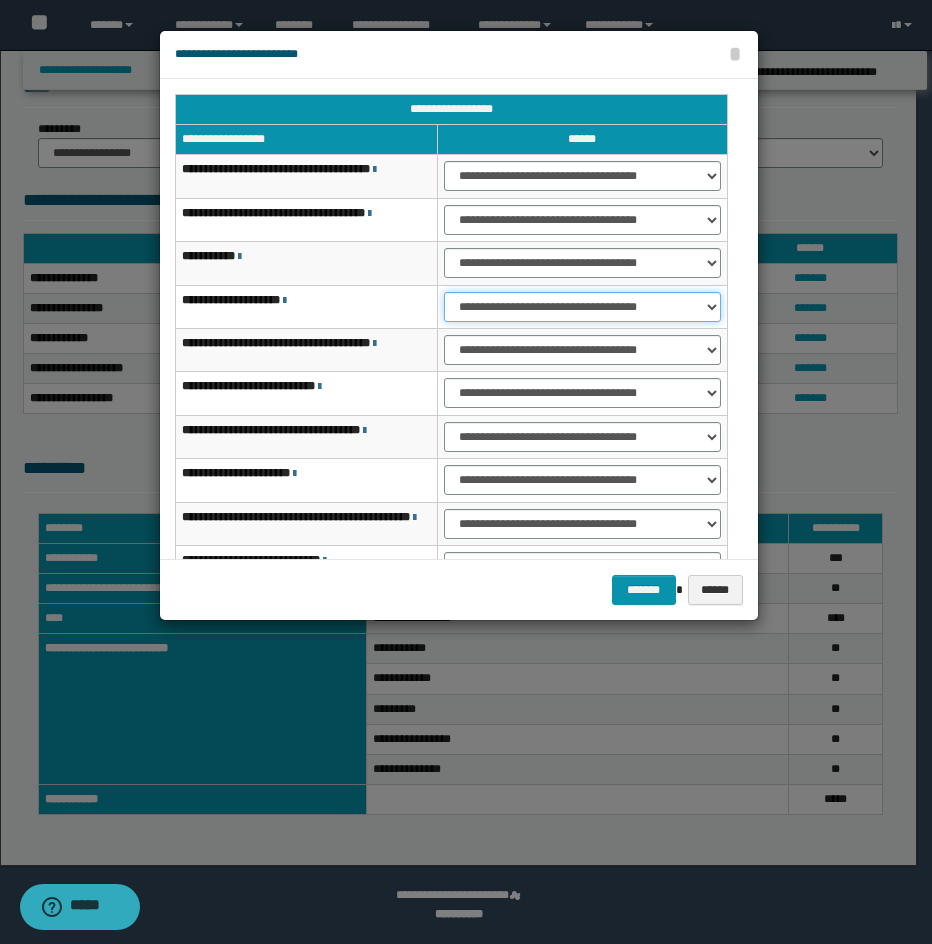select on "***" 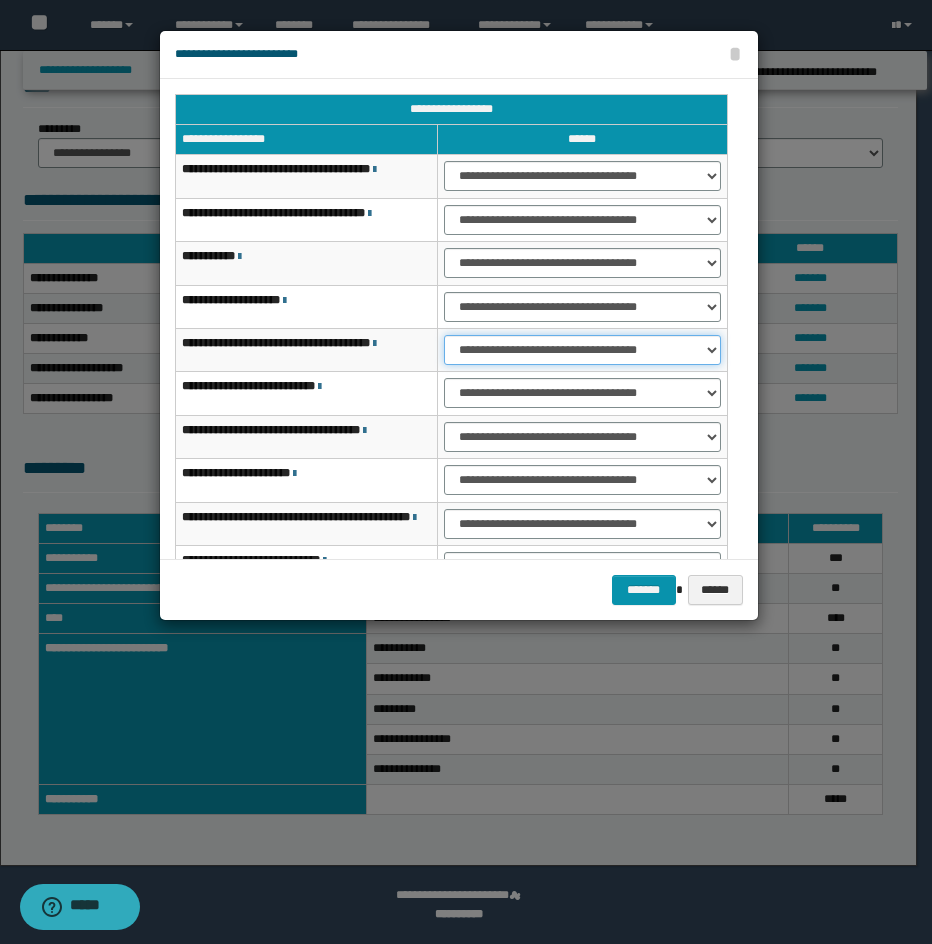 select on "***" 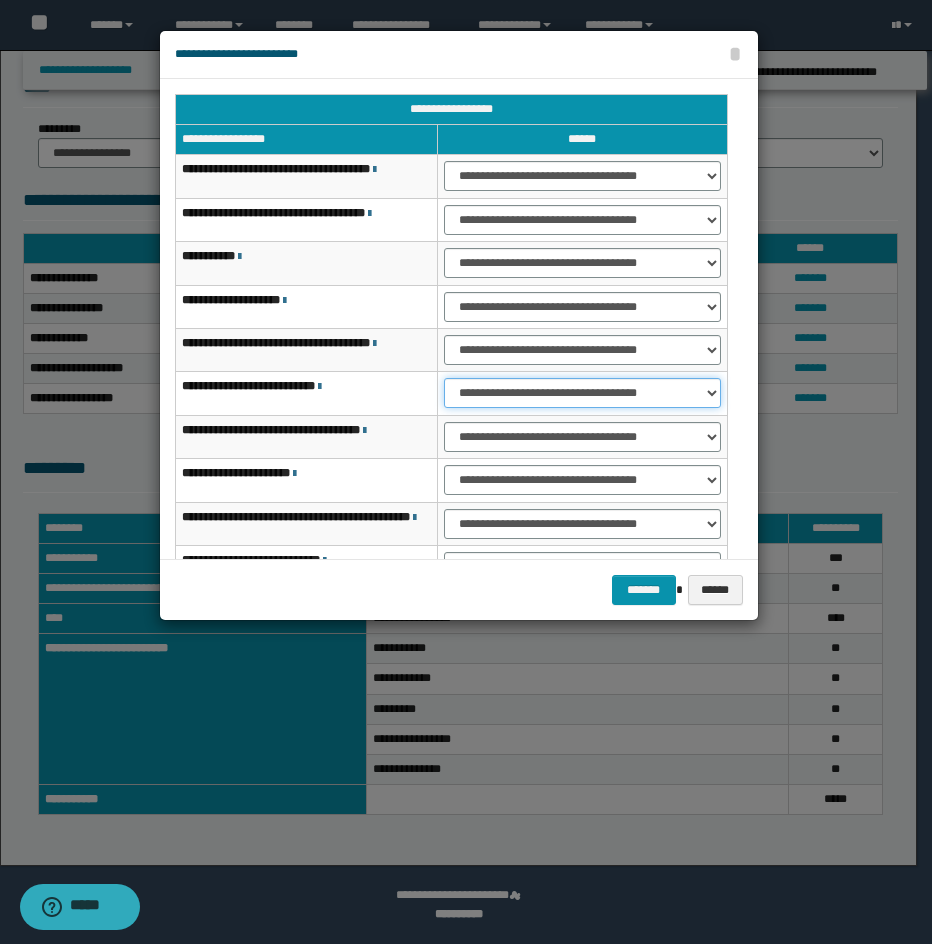 select on "***" 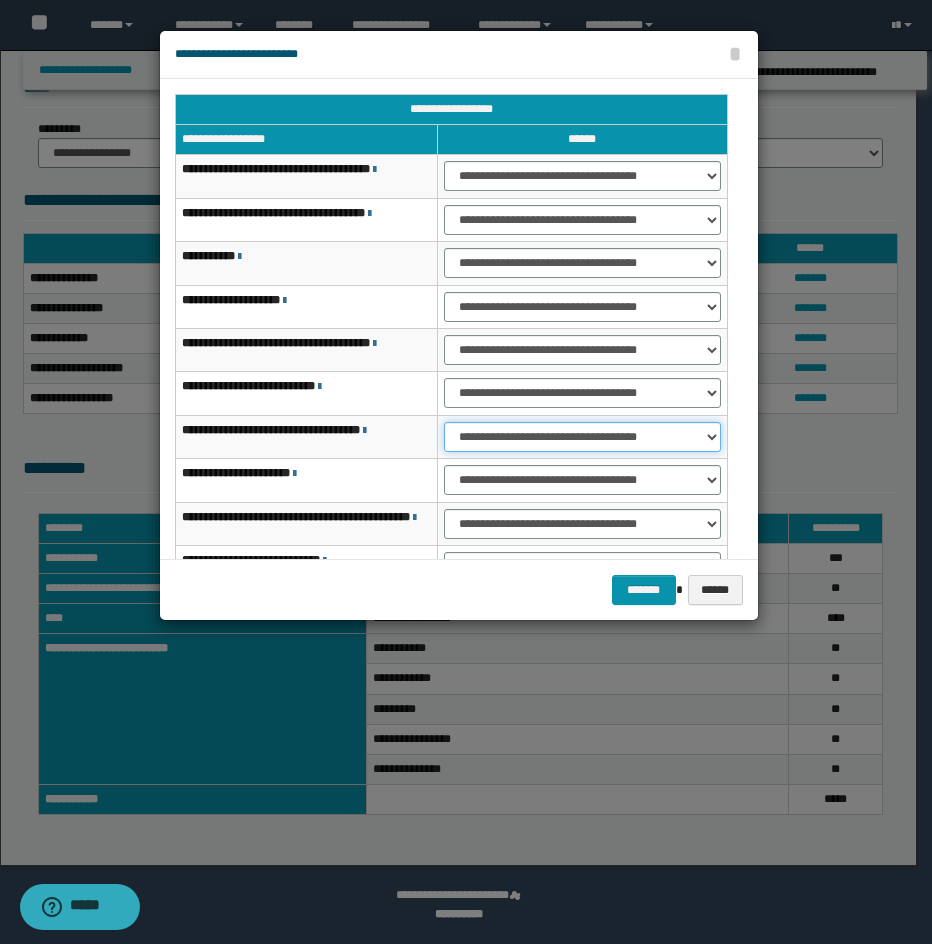 select on "***" 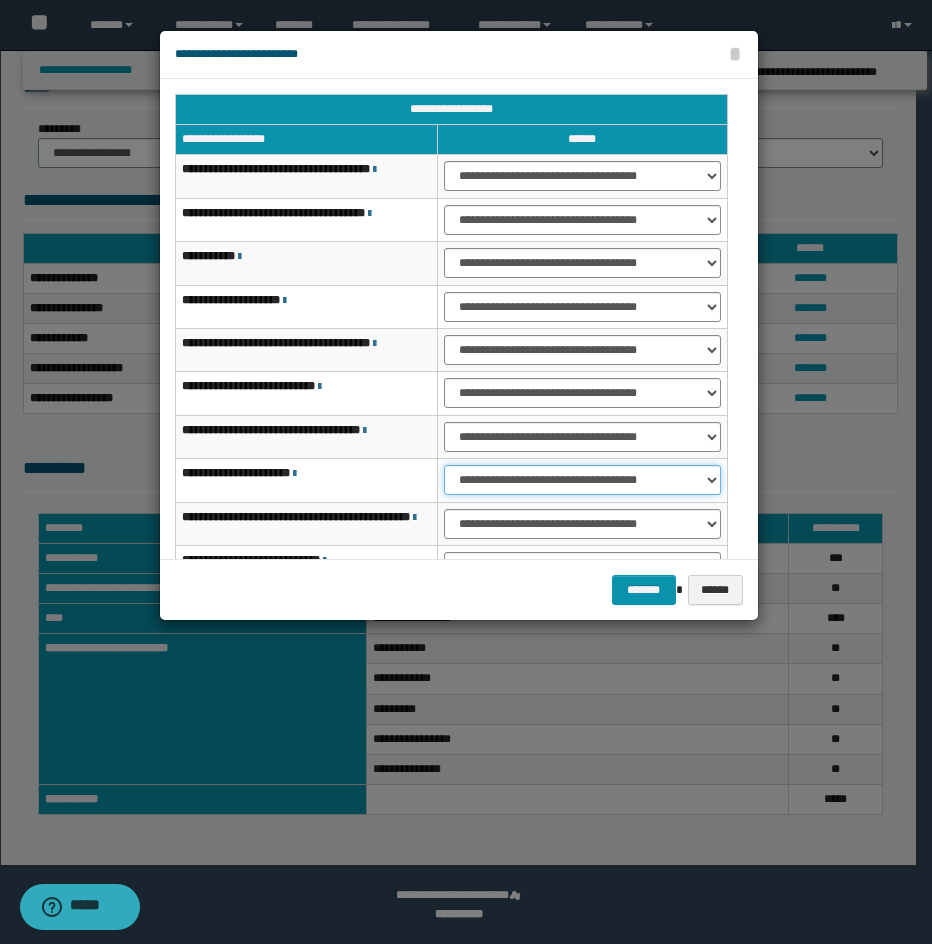 select on "***" 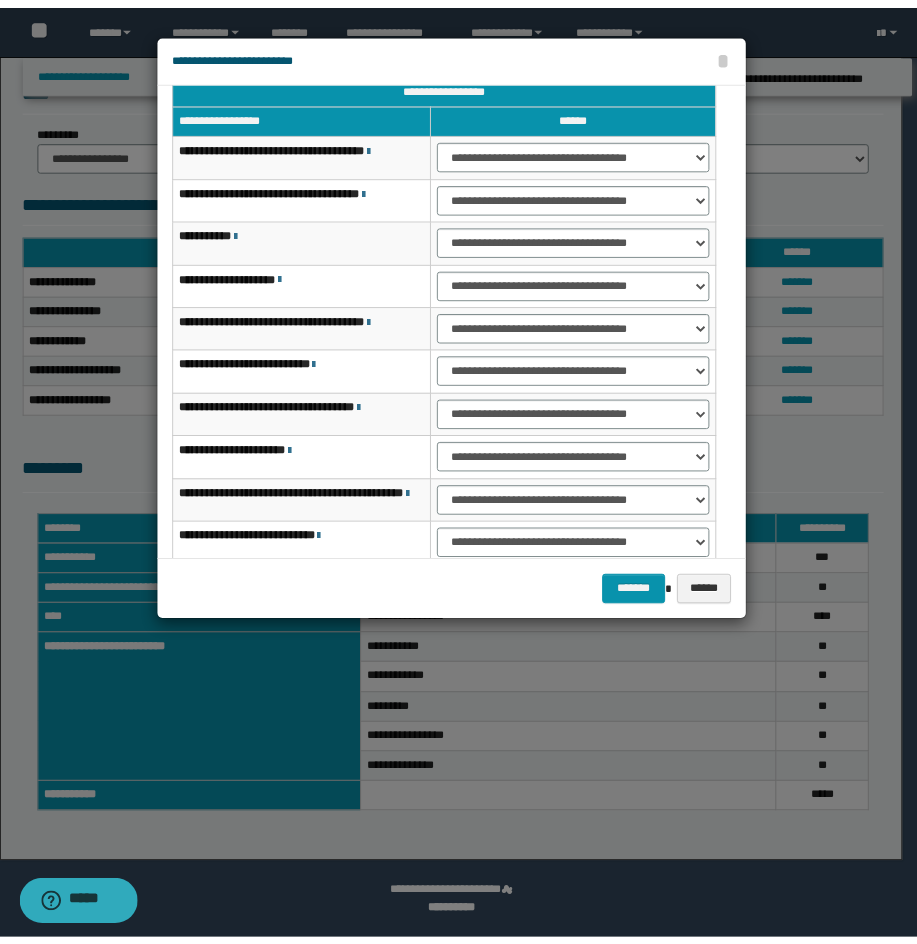 scroll, scrollTop: 127, scrollLeft: 0, axis: vertical 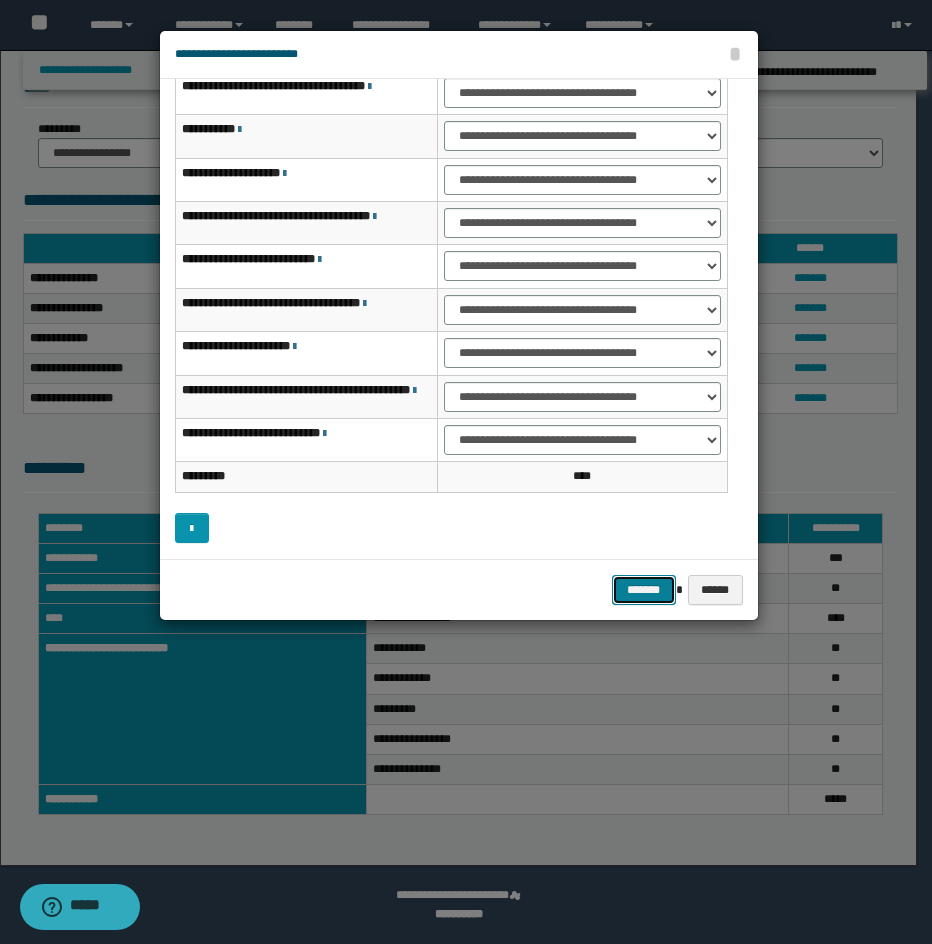 type 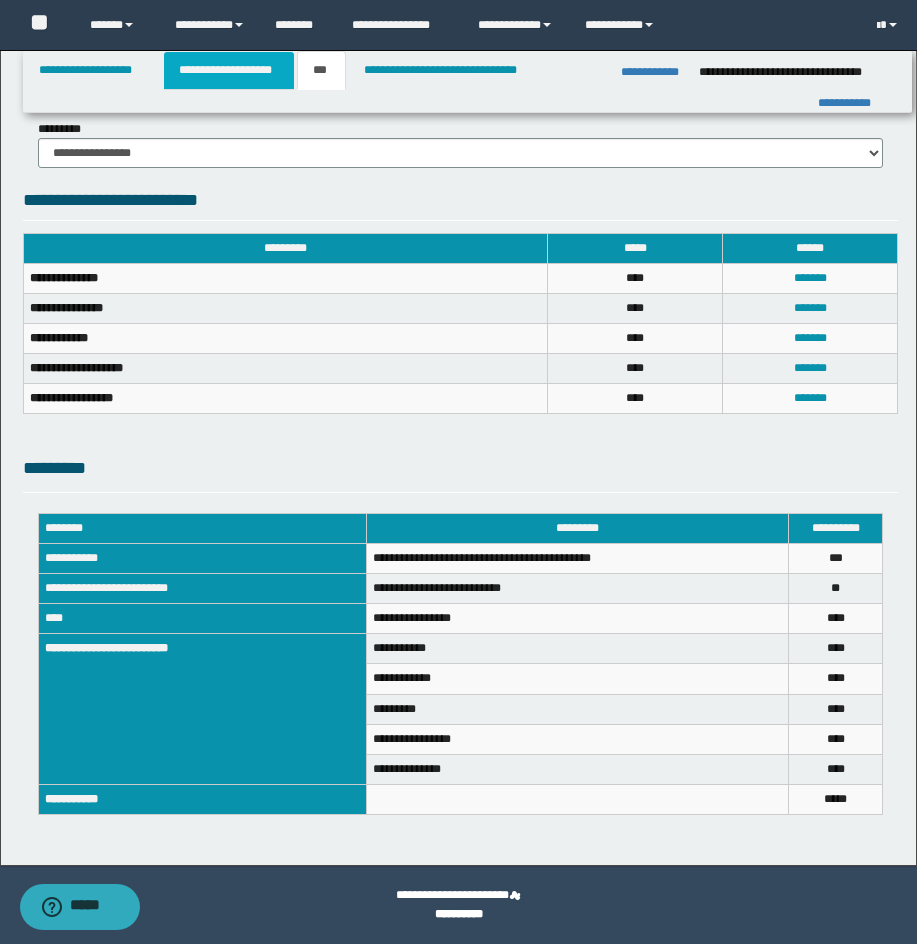 click on "**********" at bounding box center (229, 70) 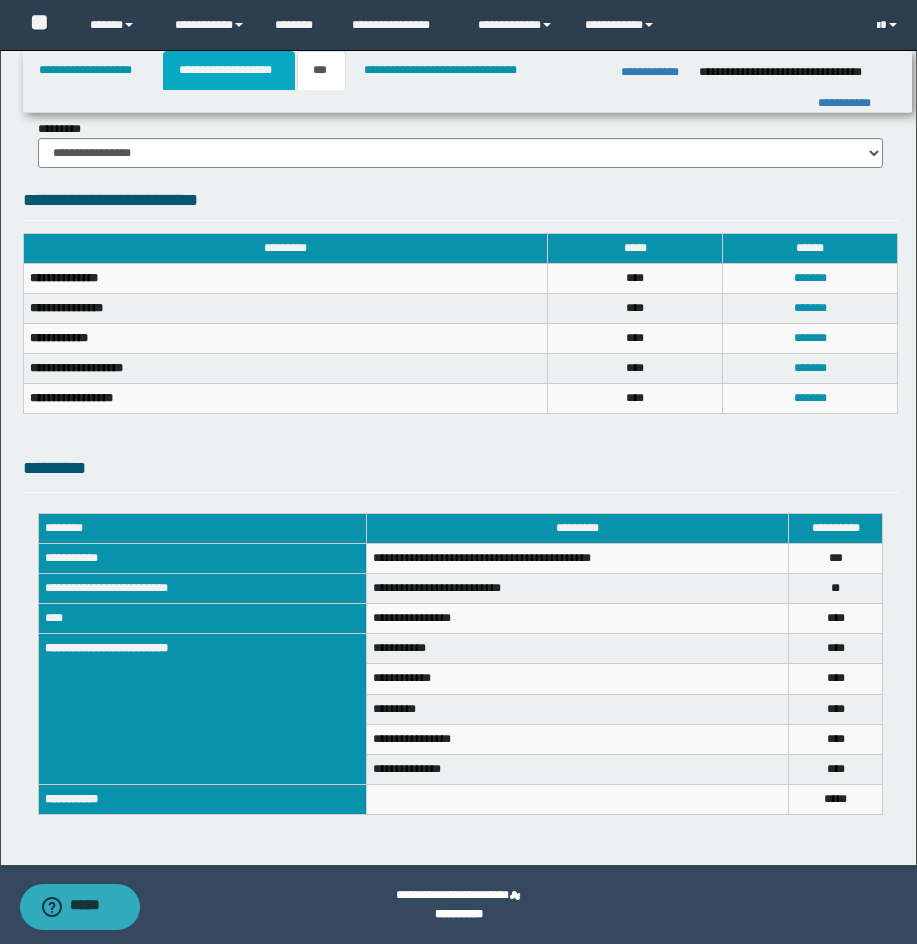 type 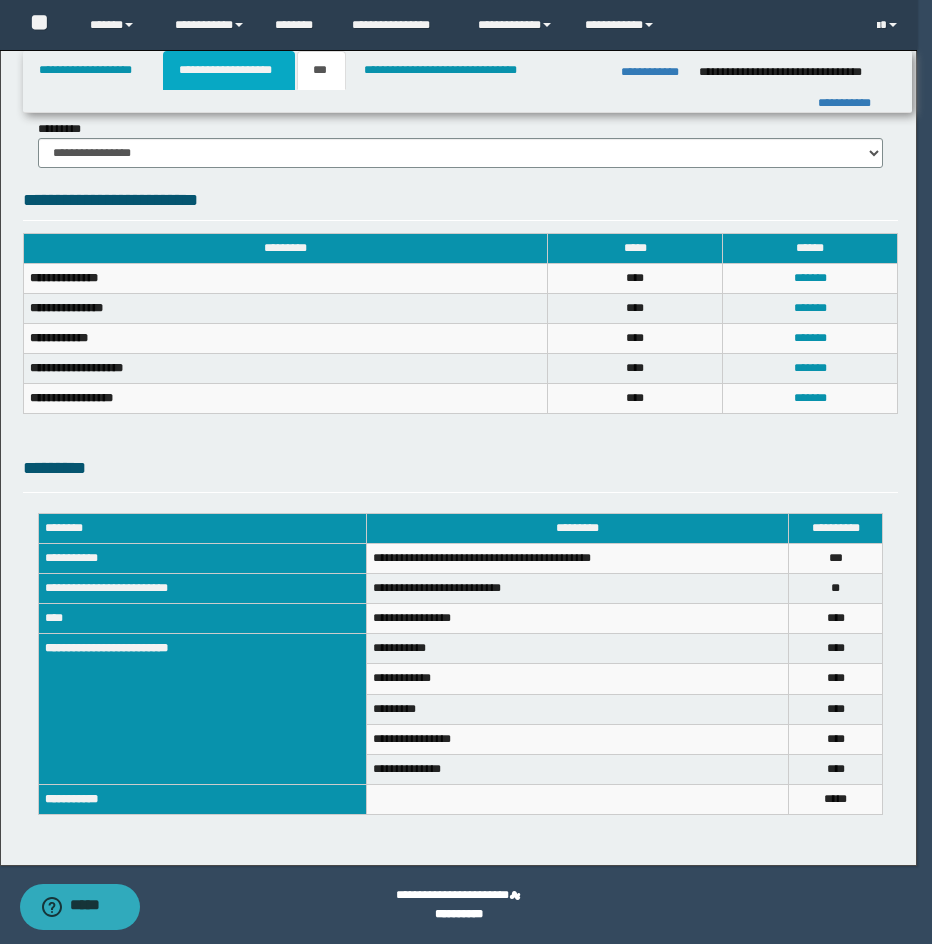 type 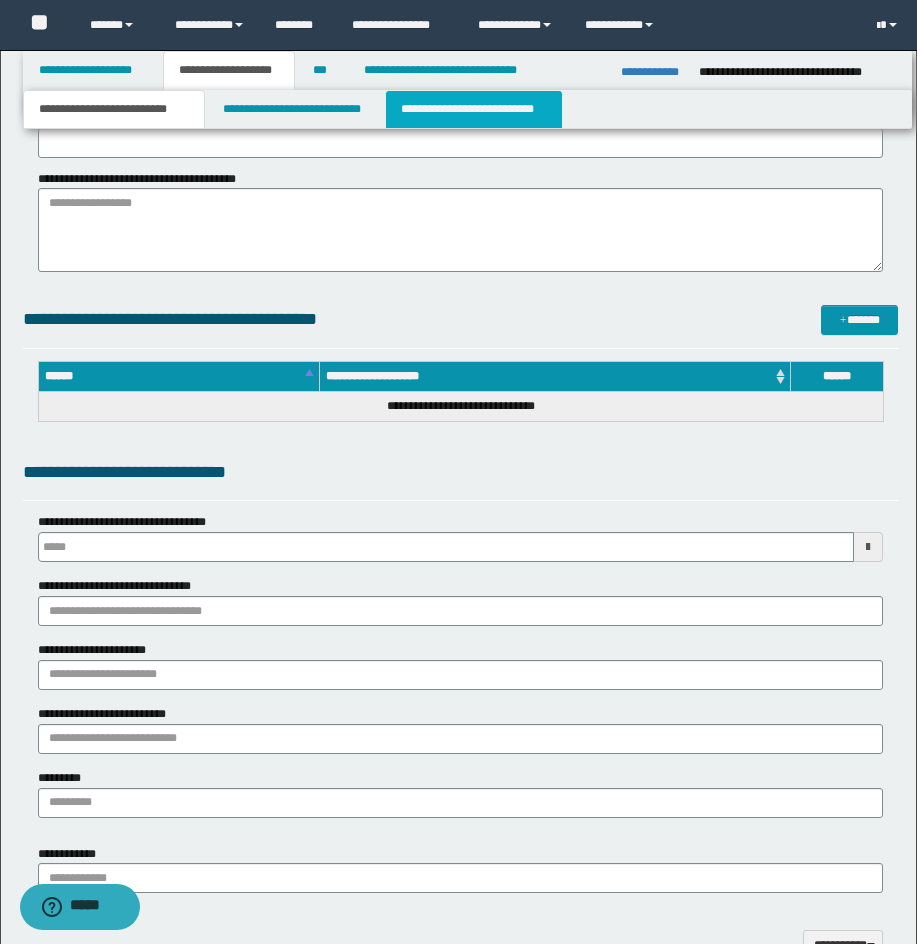 click on "**********" at bounding box center [474, 109] 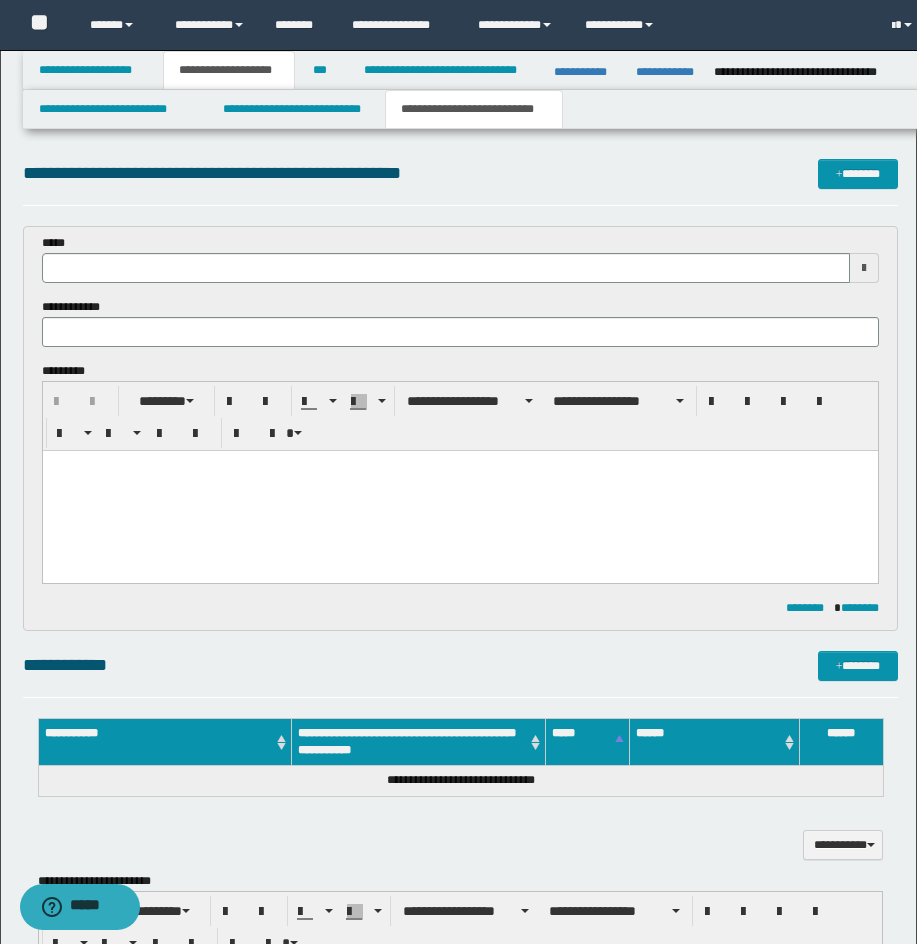 scroll, scrollTop: 0, scrollLeft: 0, axis: both 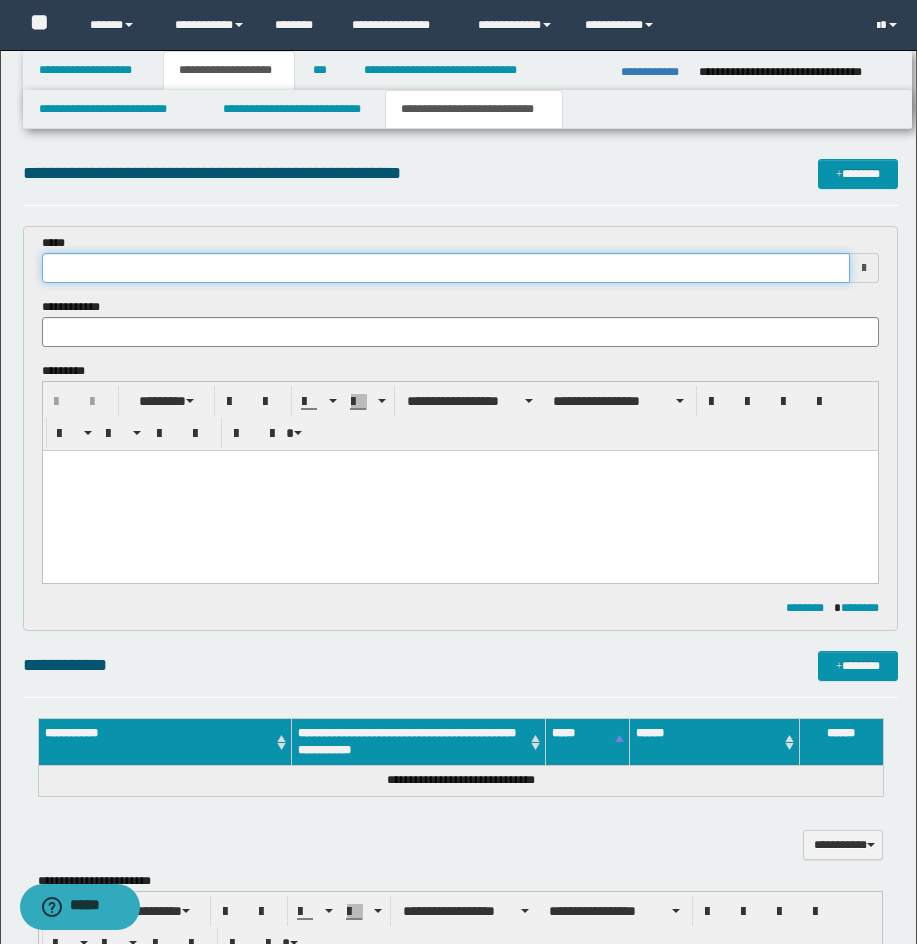 click at bounding box center [446, 268] 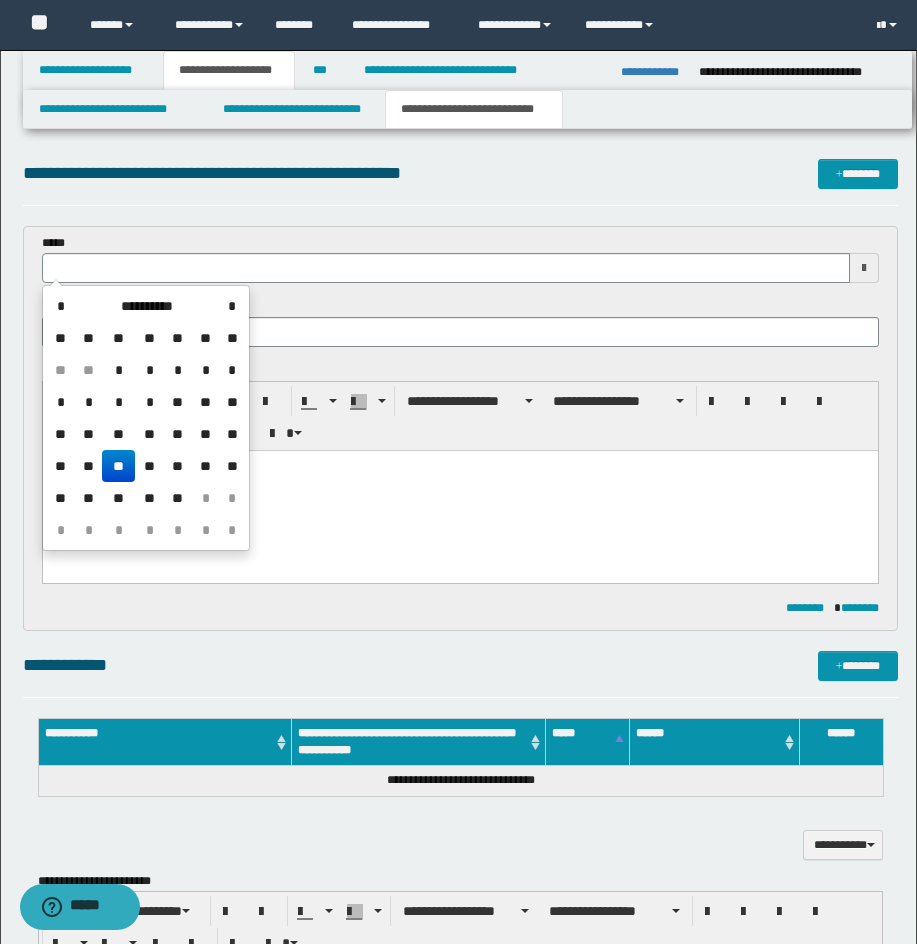 drag, startPoint x: 112, startPoint y: 464, endPoint x: 877, endPoint y: 340, distance: 774.9845 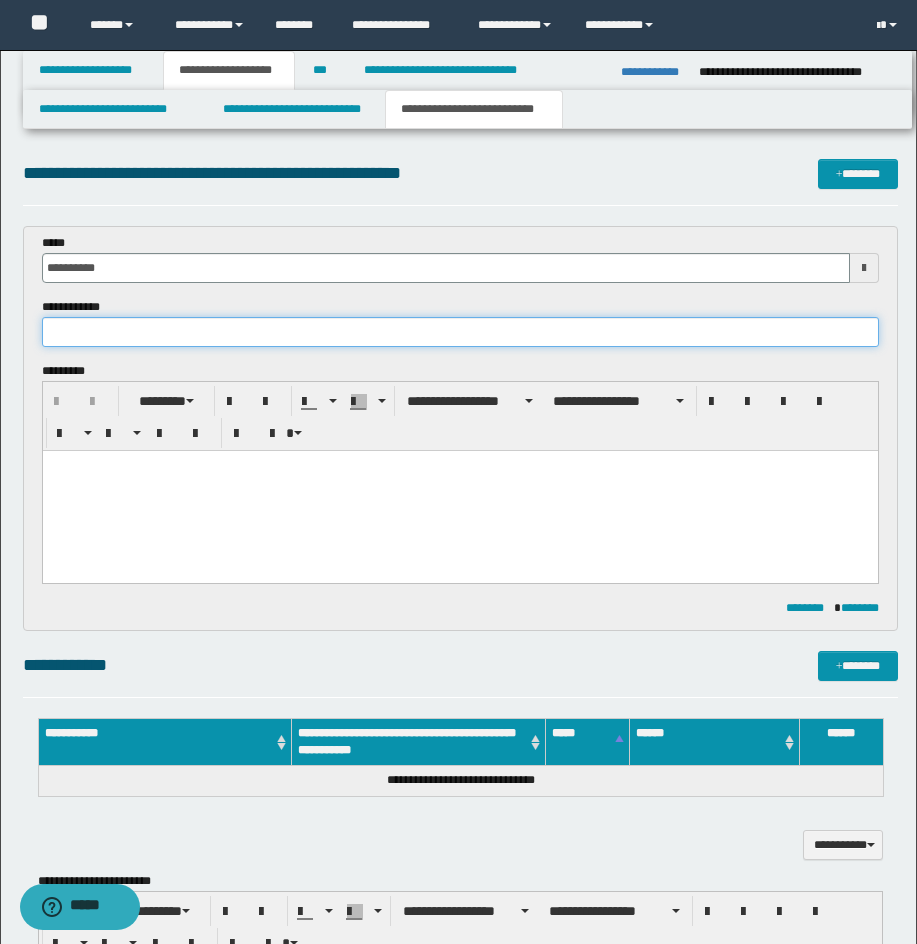 drag, startPoint x: 349, startPoint y: 346, endPoint x: 497, endPoint y: 323, distance: 149.7765 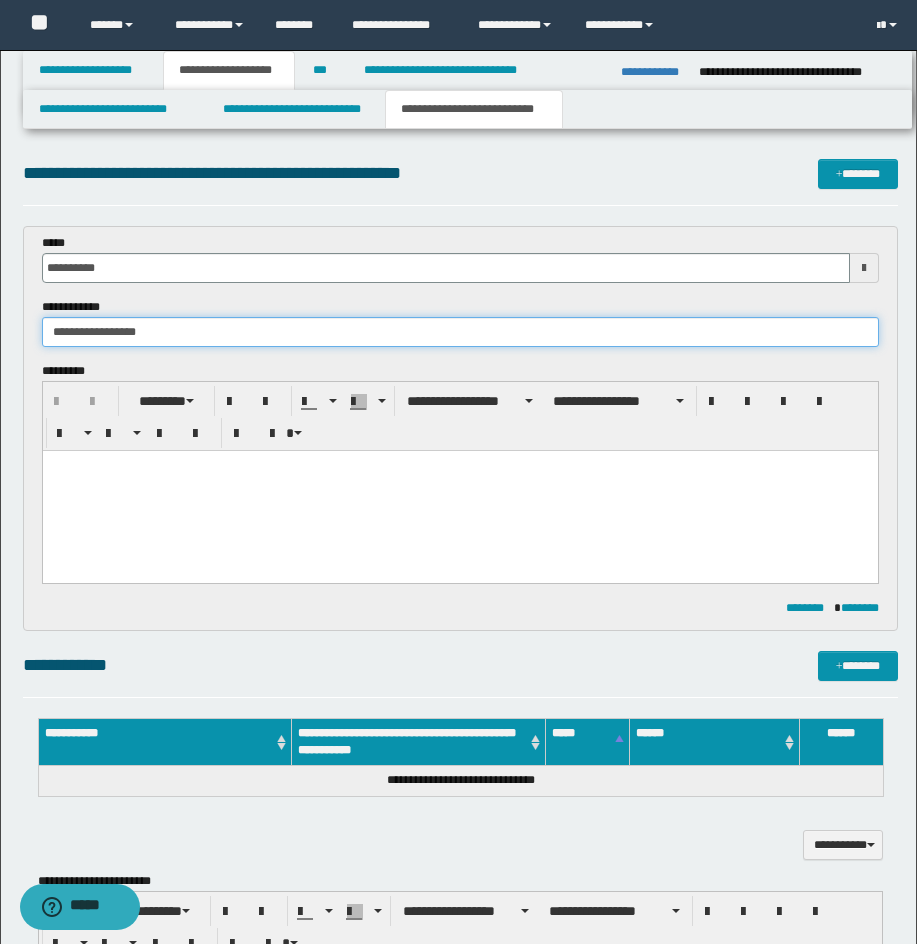 type on "**********" 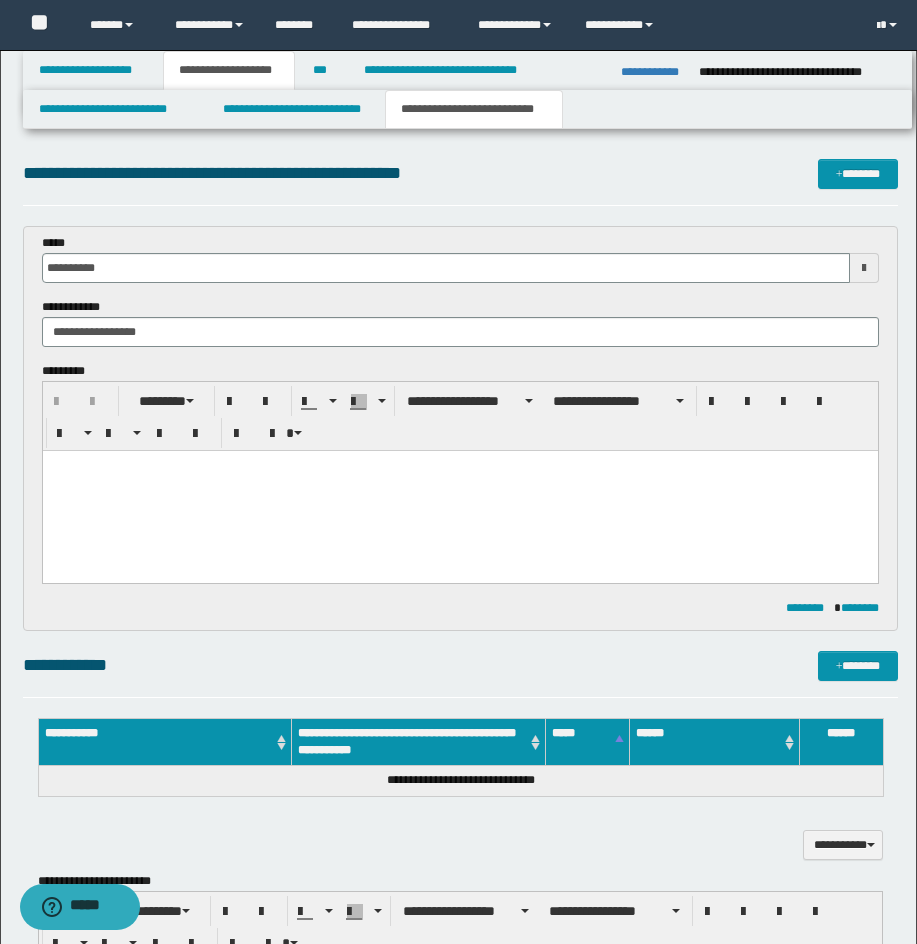 drag, startPoint x: 429, startPoint y: 480, endPoint x: 391, endPoint y: 493, distance: 40.16217 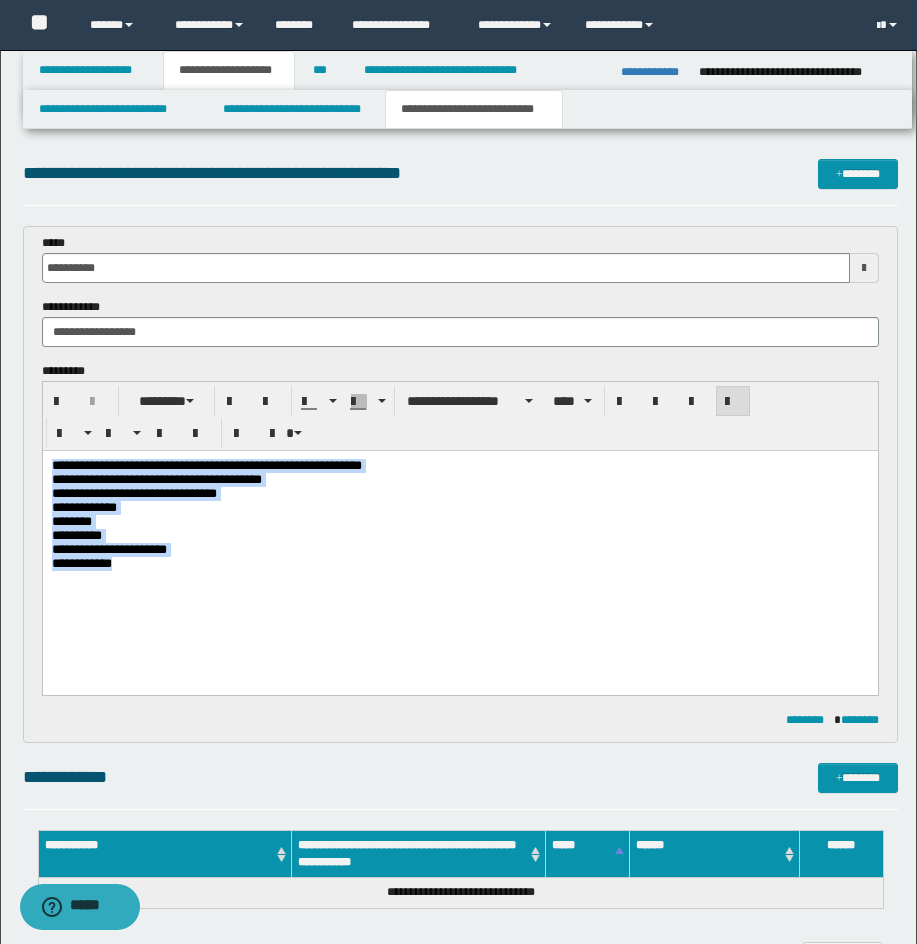 drag, startPoint x: 63, startPoint y: 511, endPoint x: 8, endPoint y: 464, distance: 72.34639 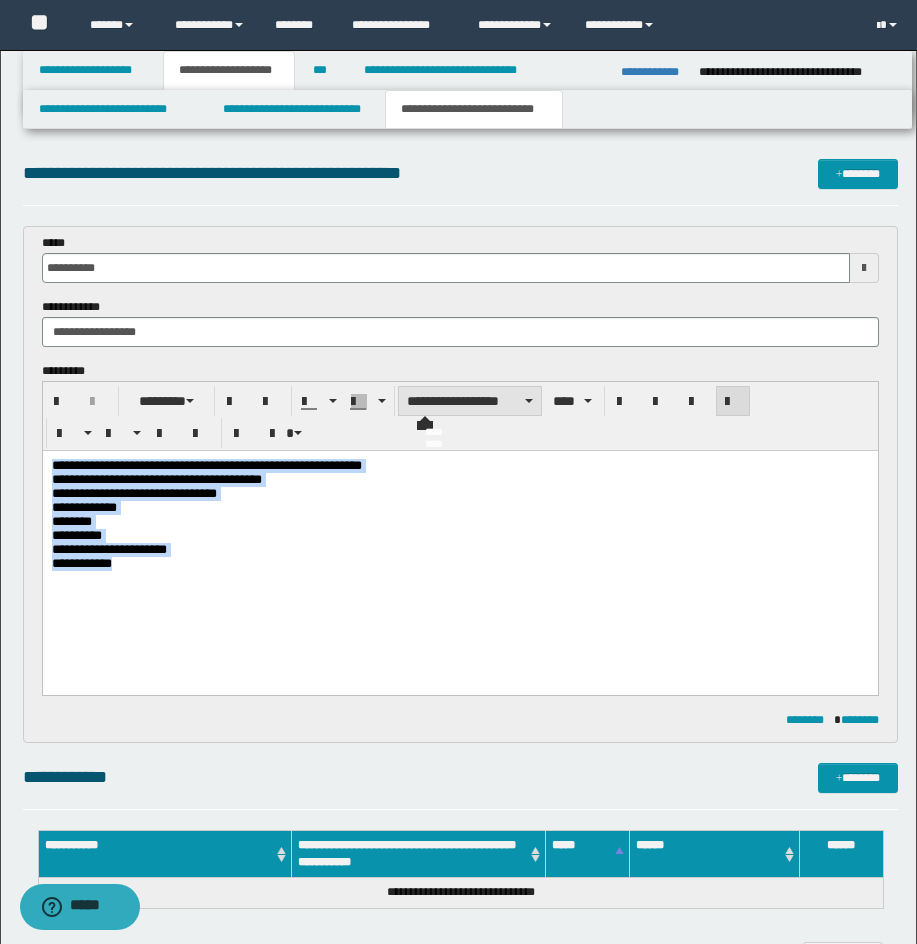 click on "**********" at bounding box center [470, 401] 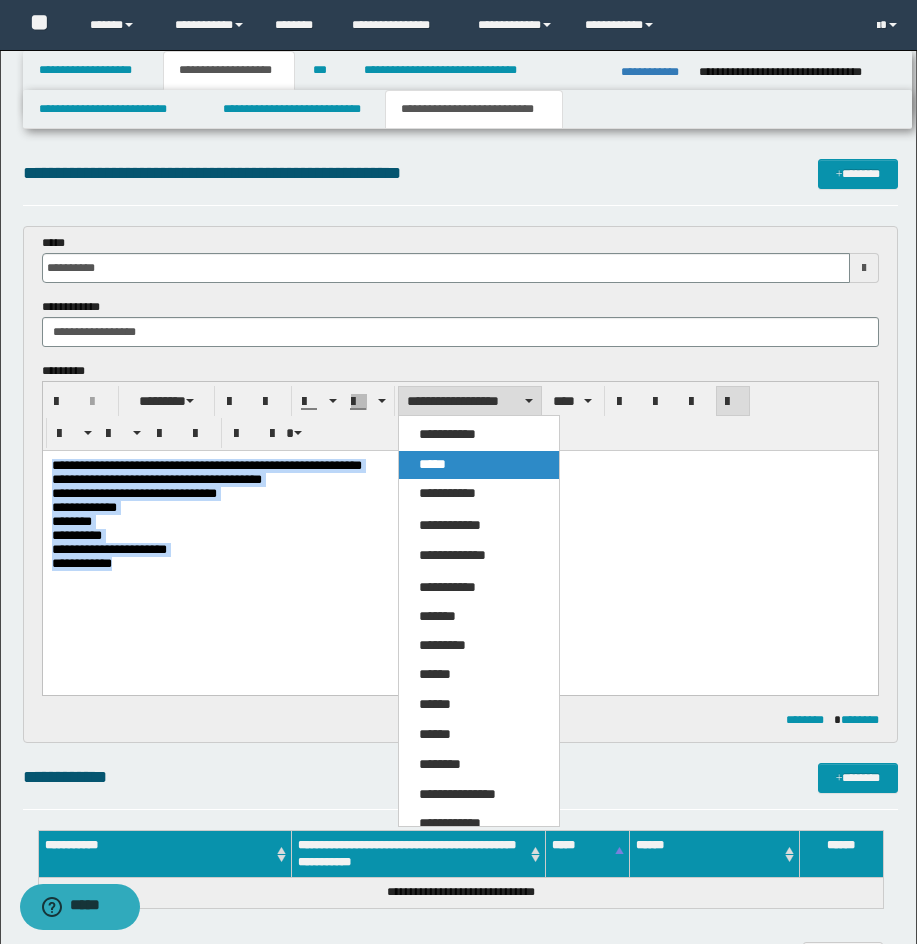 click on "*****" at bounding box center (479, 465) 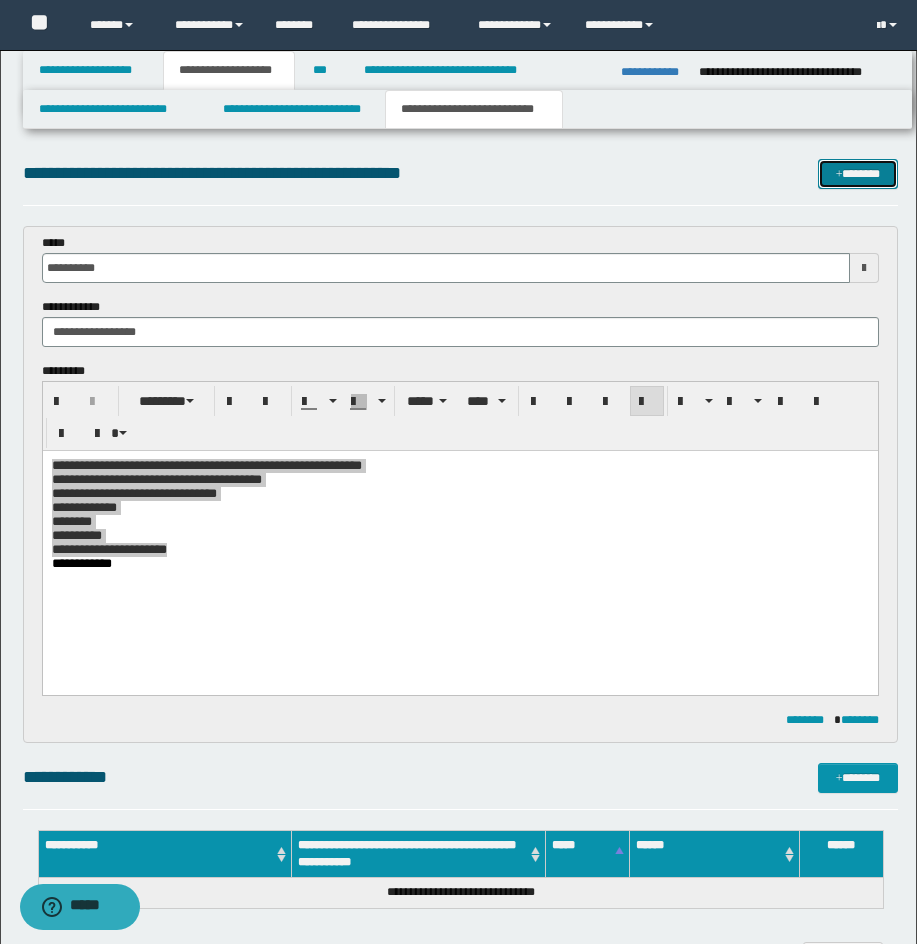 click at bounding box center (839, 175) 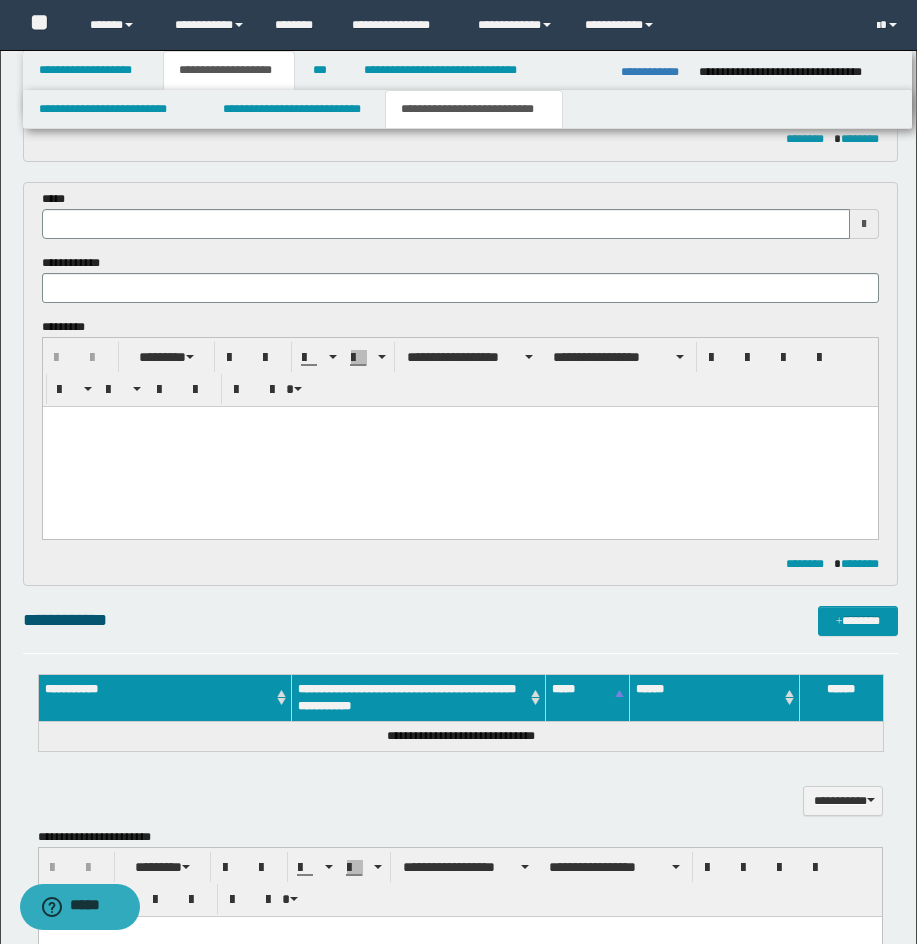 scroll, scrollTop: 549, scrollLeft: 0, axis: vertical 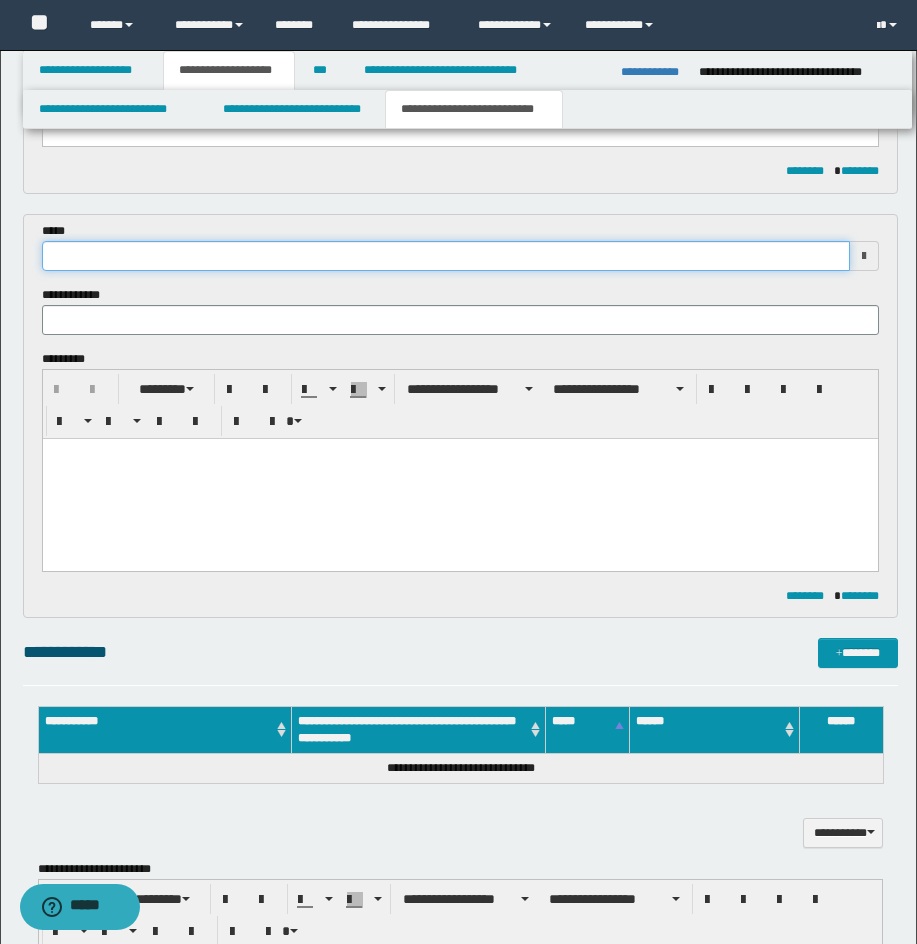 drag, startPoint x: 150, startPoint y: 254, endPoint x: 178, endPoint y: 239, distance: 31.764761 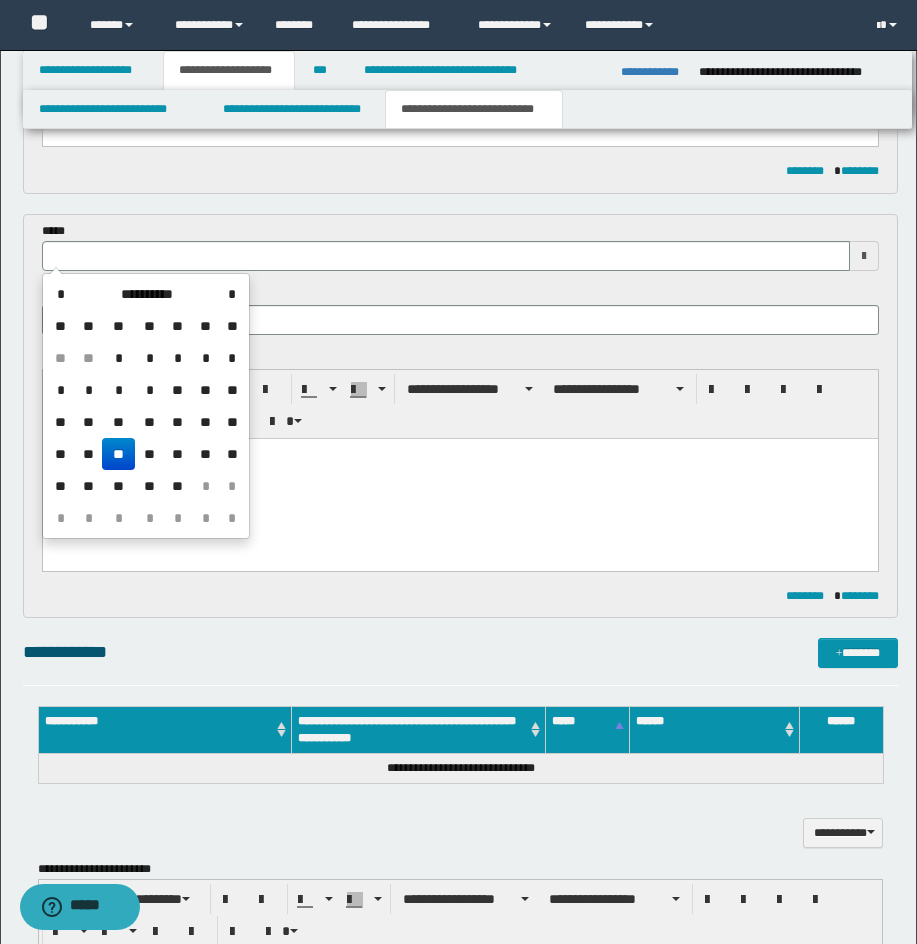 click on "**" at bounding box center (118, 454) 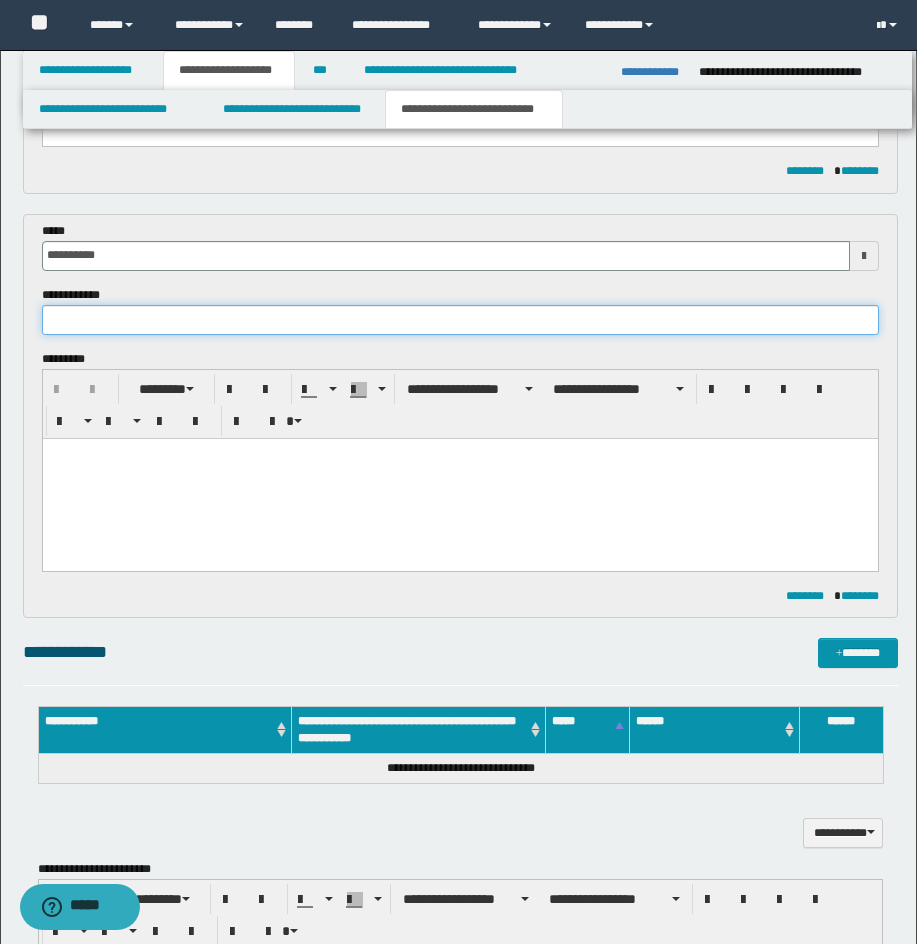 click at bounding box center (460, 320) 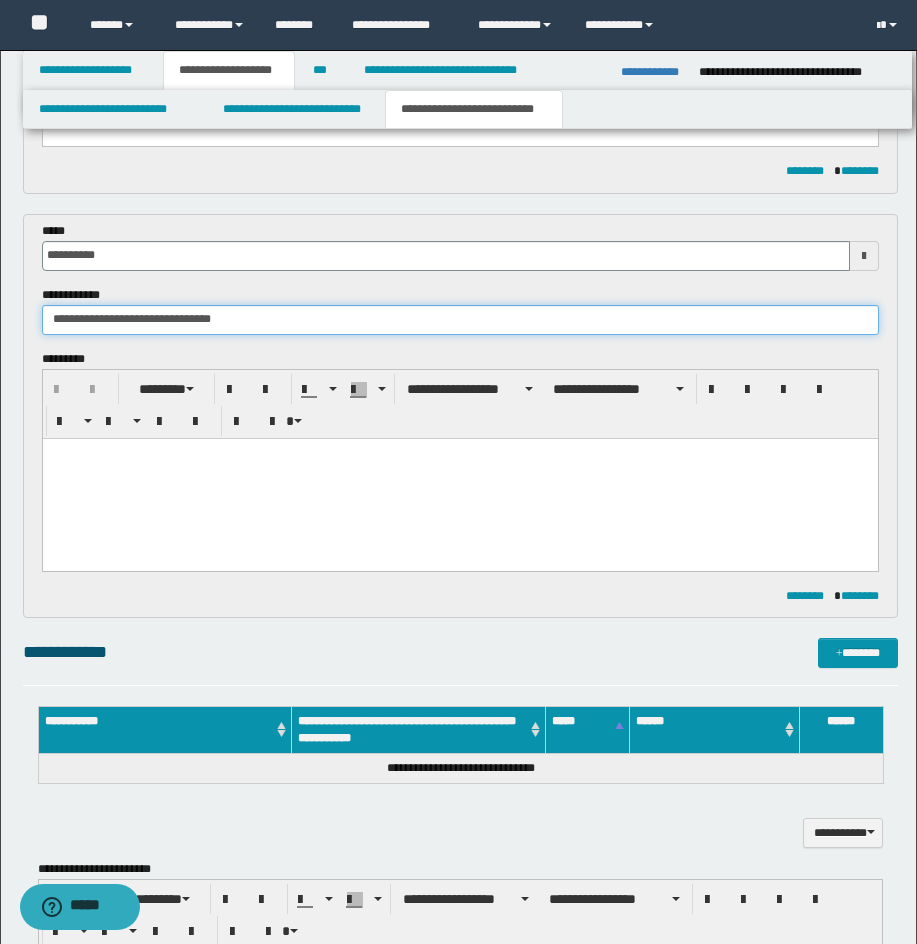 type on "**********" 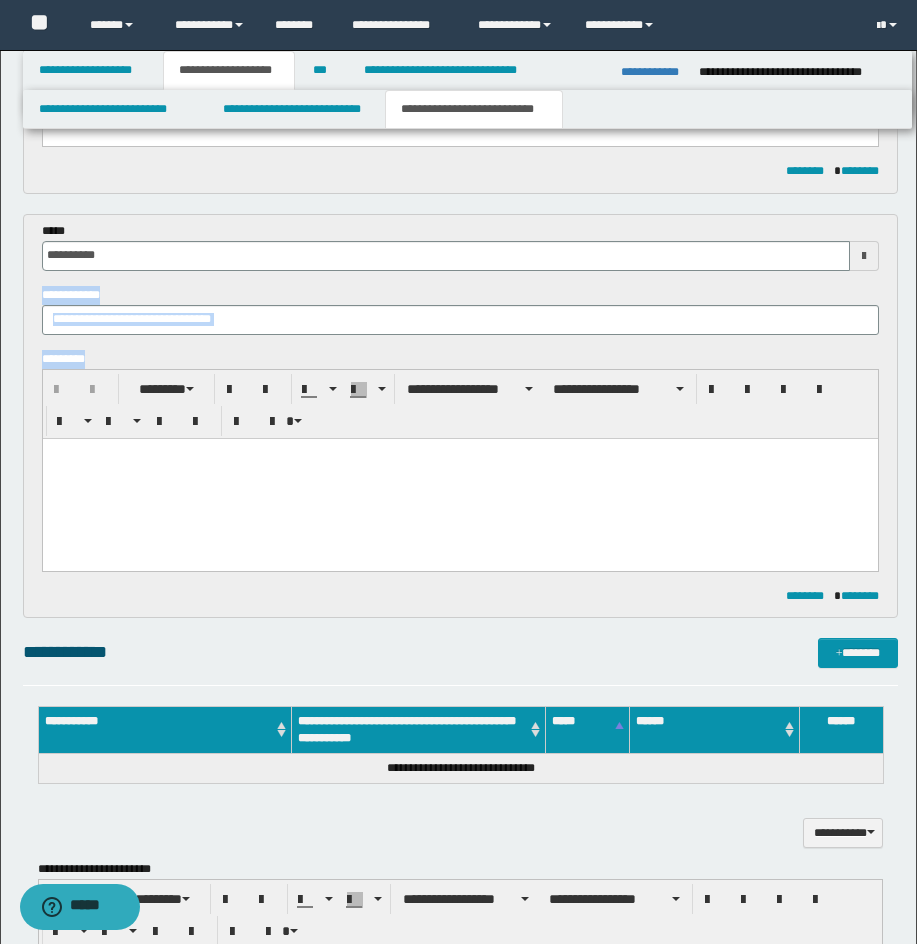 drag, startPoint x: 916, startPoint y: 265, endPoint x: 913, endPoint y: 350, distance: 85.052925 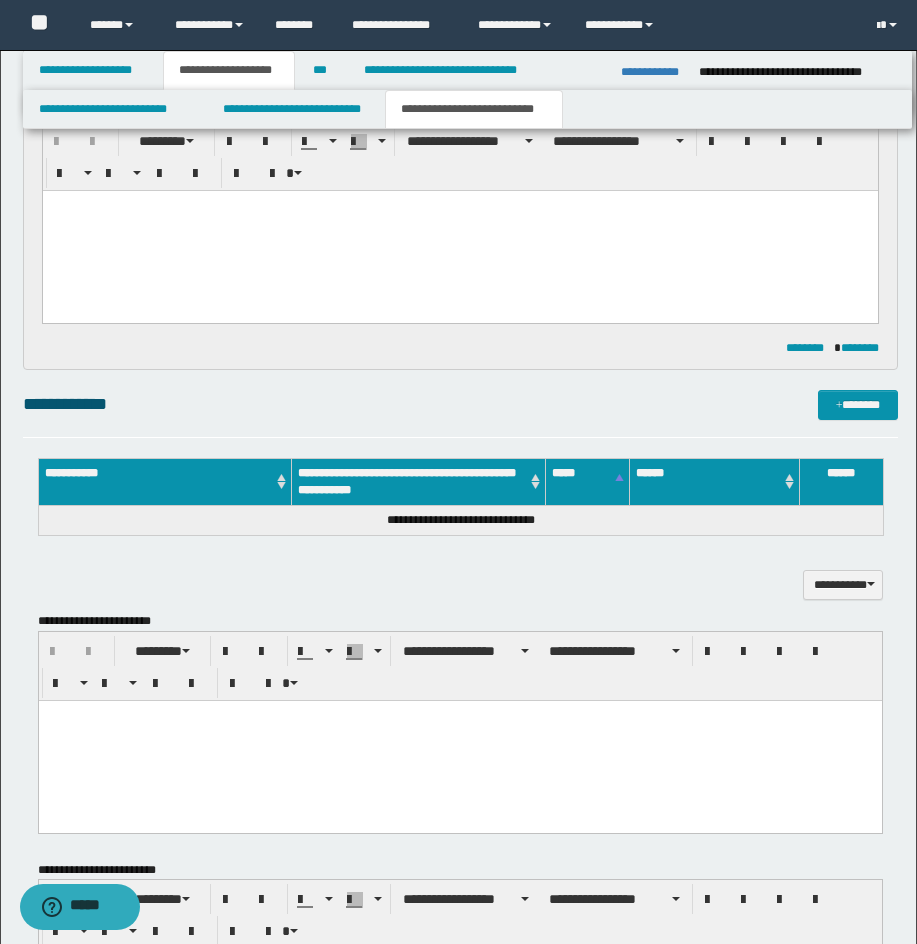 scroll, scrollTop: 983, scrollLeft: 0, axis: vertical 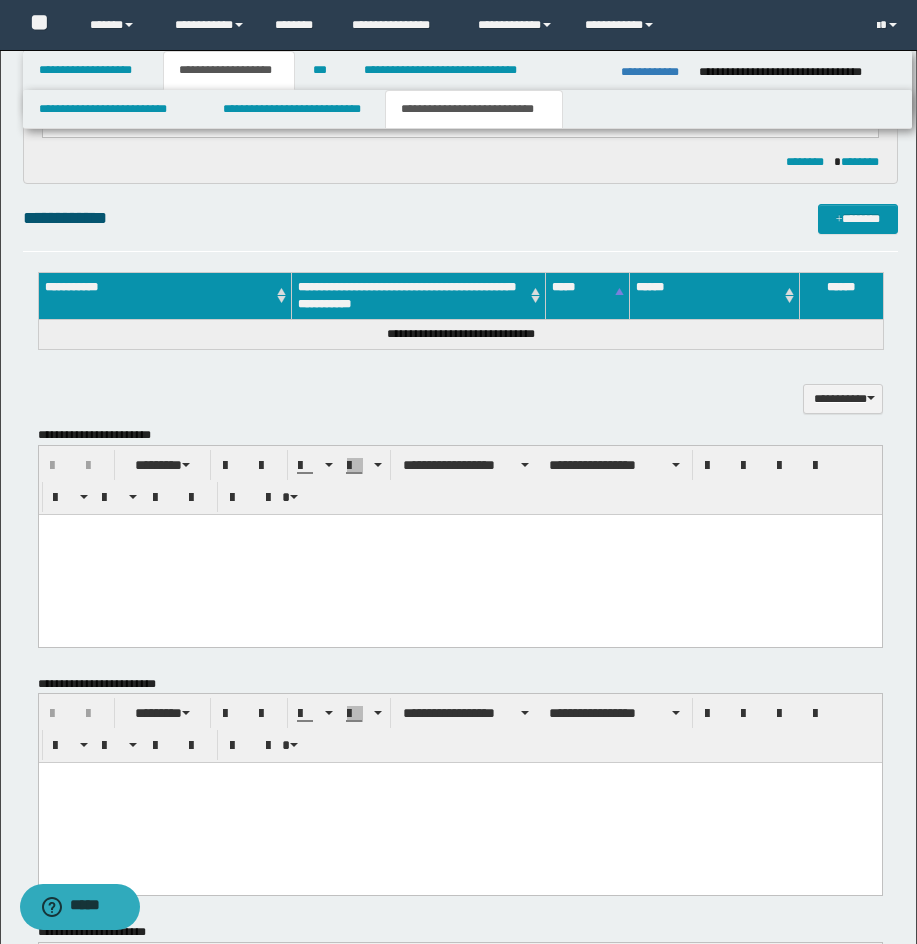 click on "**********" at bounding box center (460, 227) 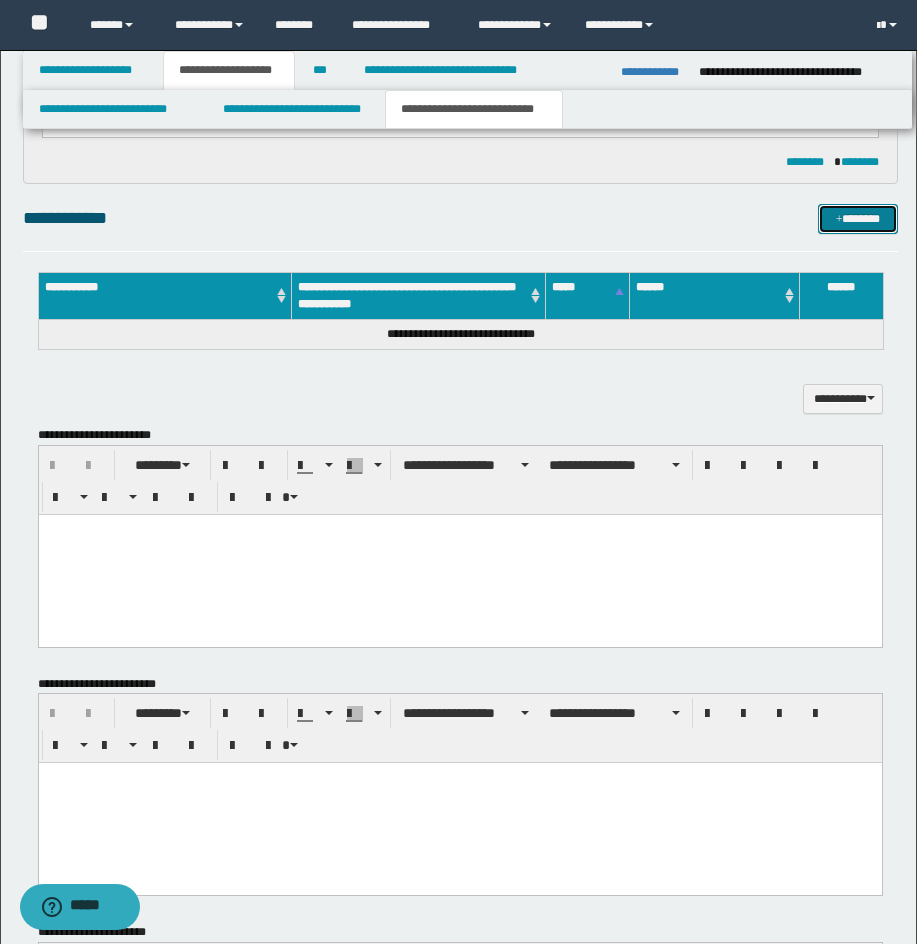 drag, startPoint x: 876, startPoint y: 219, endPoint x: 871, endPoint y: 229, distance: 11.18034 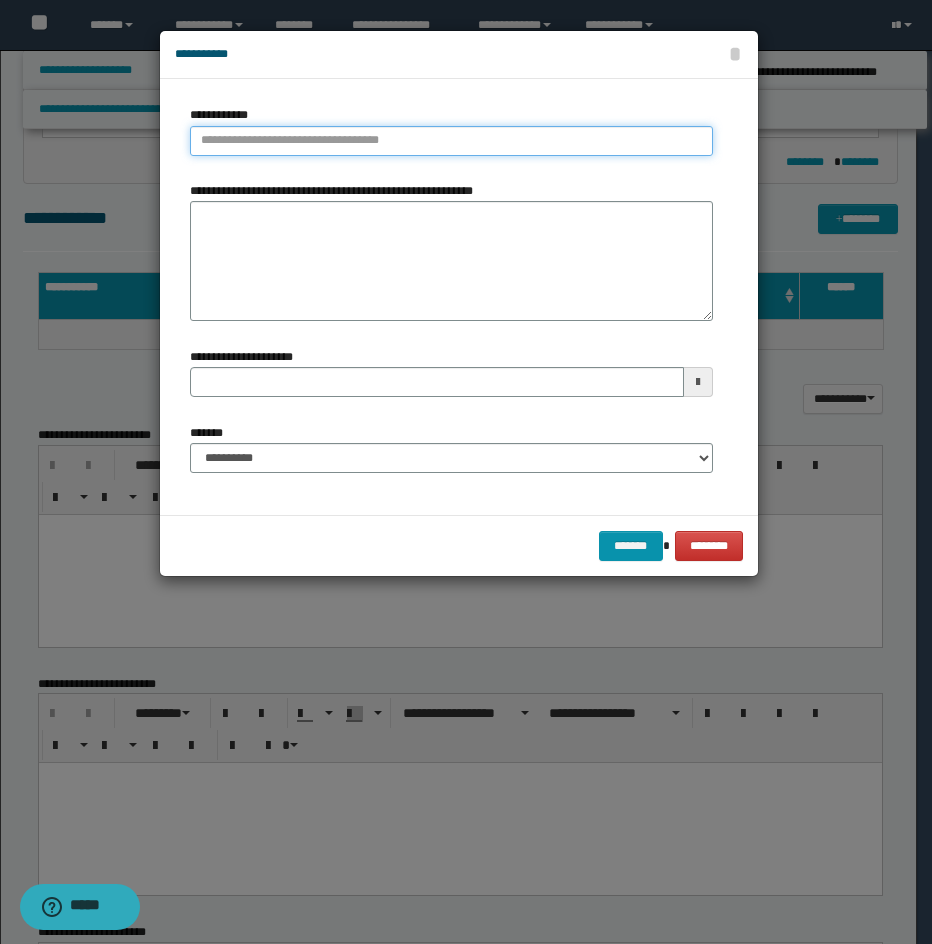 click on "**********" at bounding box center (451, 141) 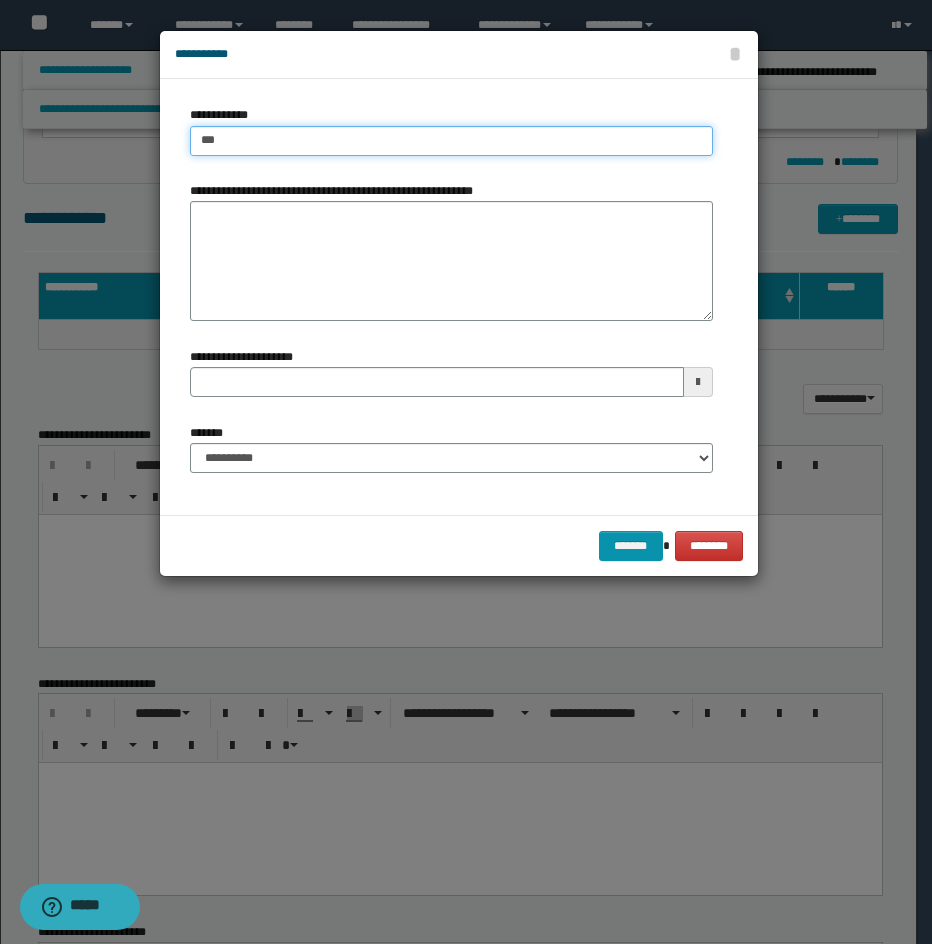 type on "****" 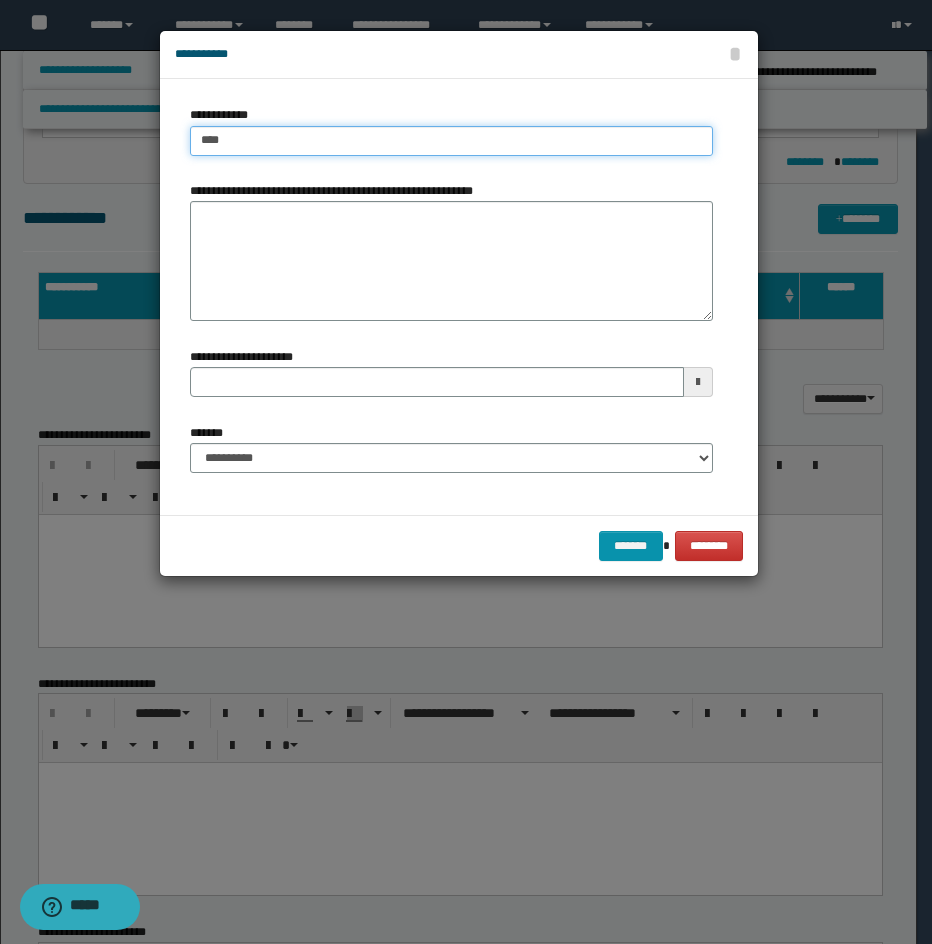 type on "****" 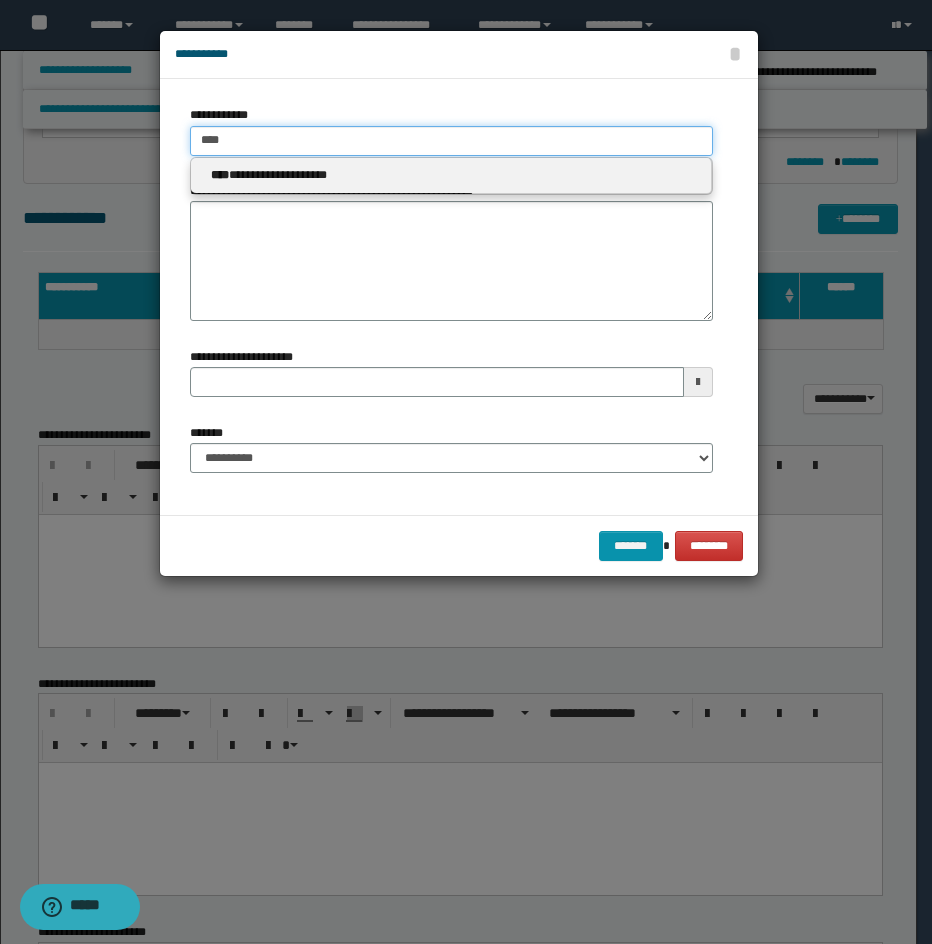 type 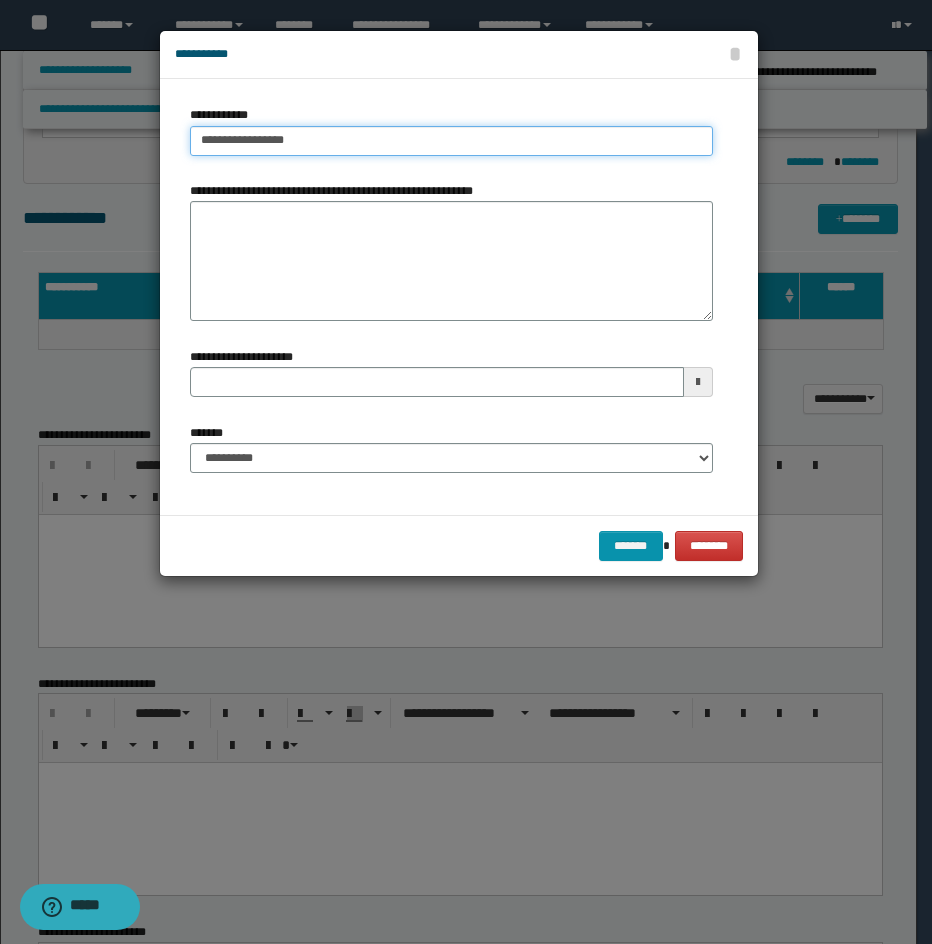 type on "**********" 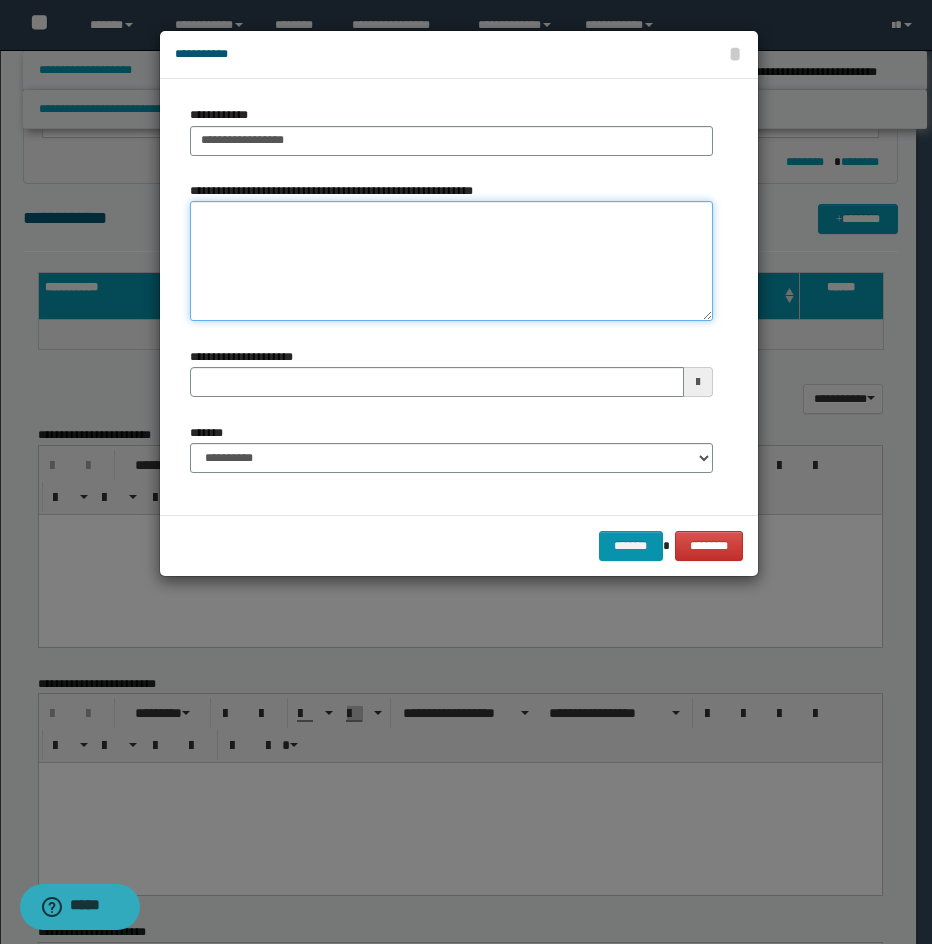 click on "**********" at bounding box center (451, 261) 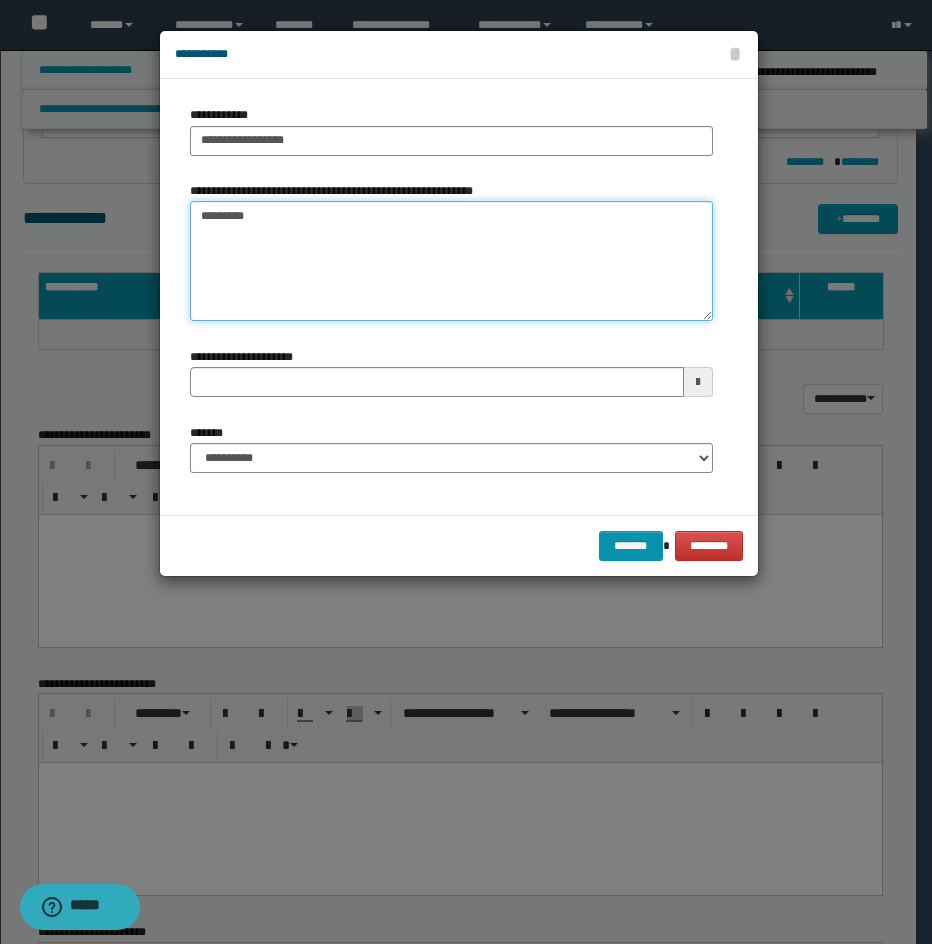 type on "*********" 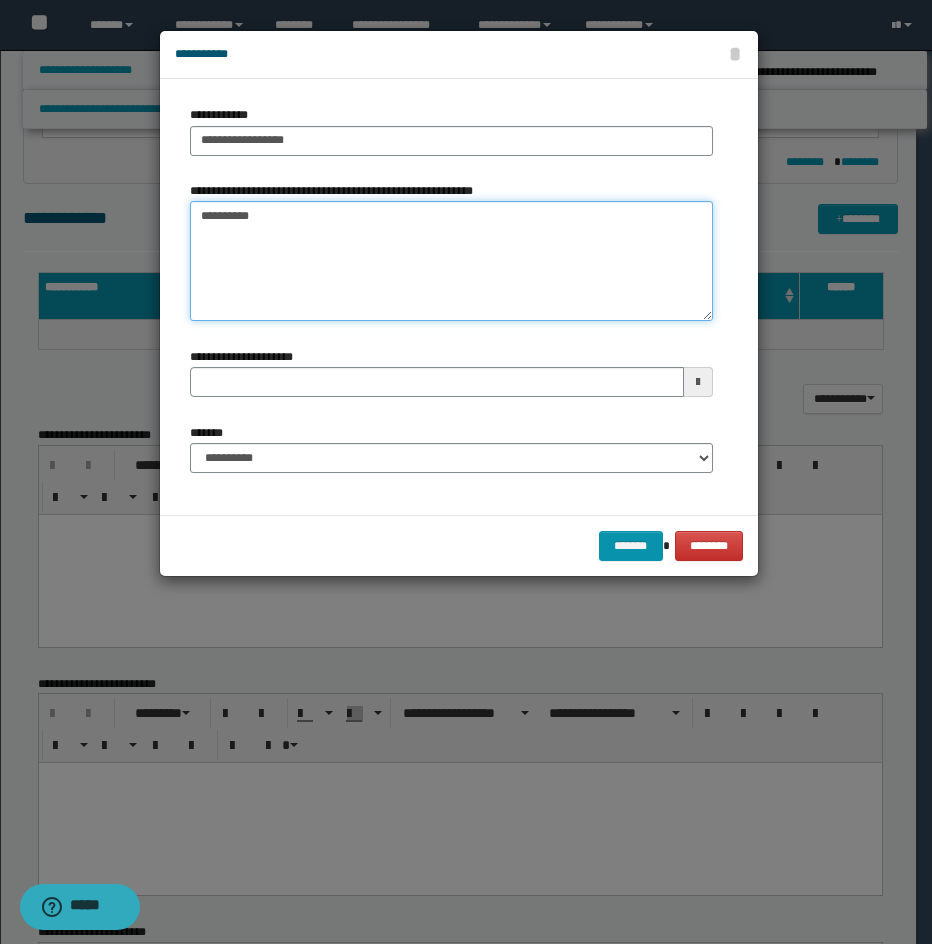 type 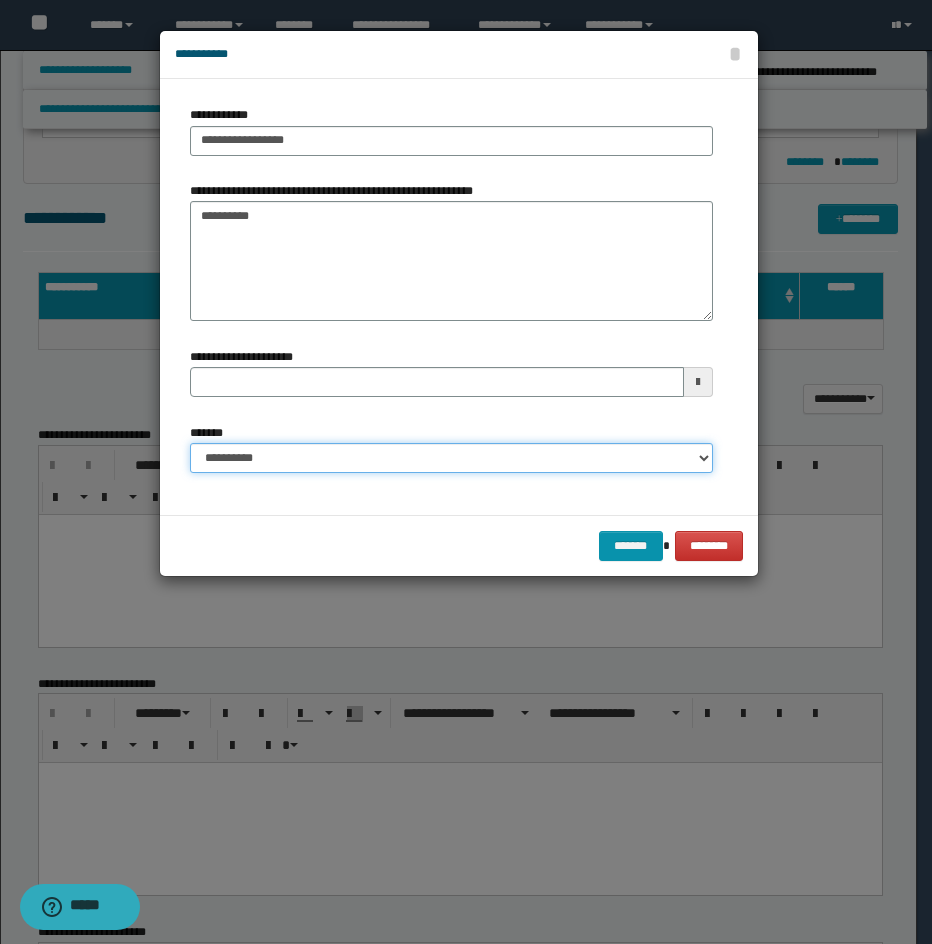drag, startPoint x: 248, startPoint y: 467, endPoint x: 259, endPoint y: 466, distance: 11.045361 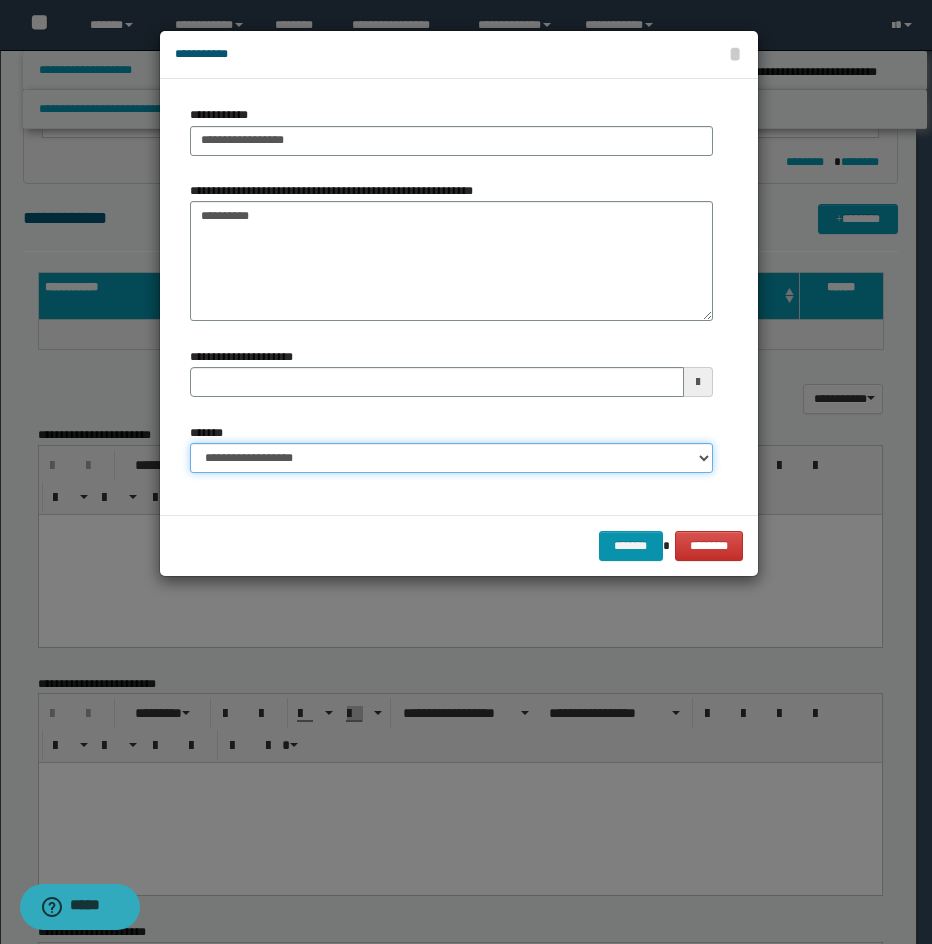 click on "**********" at bounding box center (451, 458) 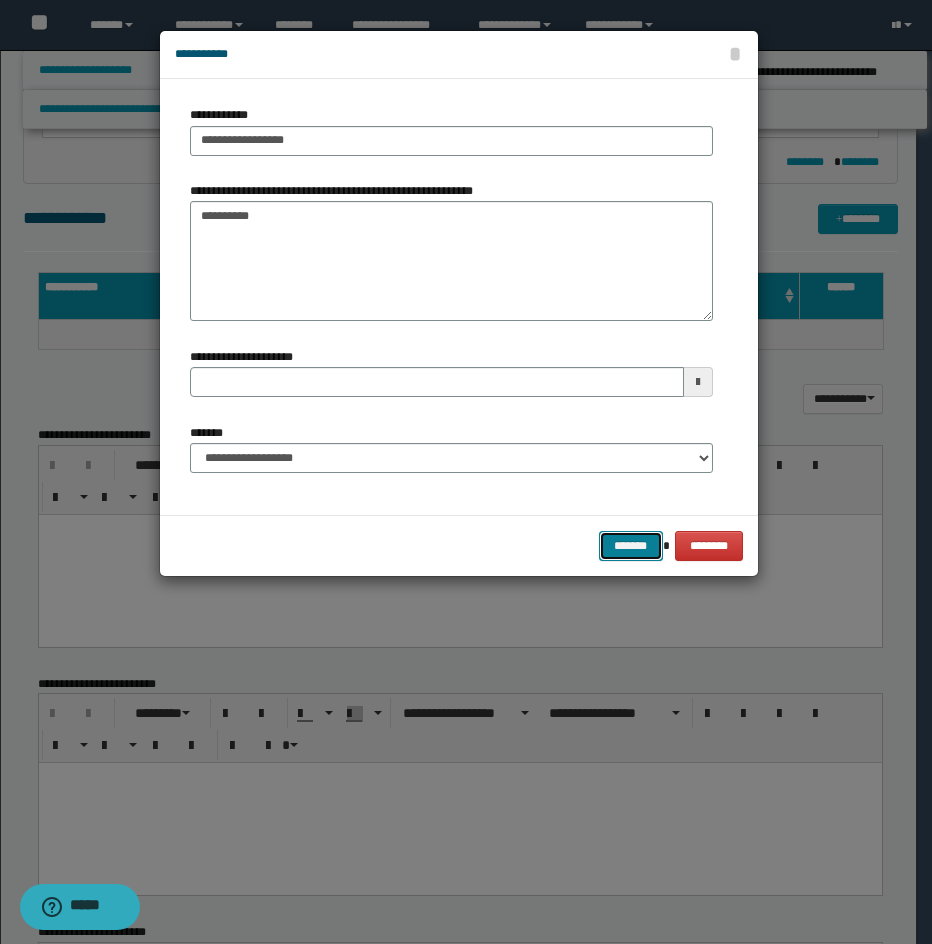 drag, startPoint x: 648, startPoint y: 555, endPoint x: 796, endPoint y: 305, distance: 290.52365 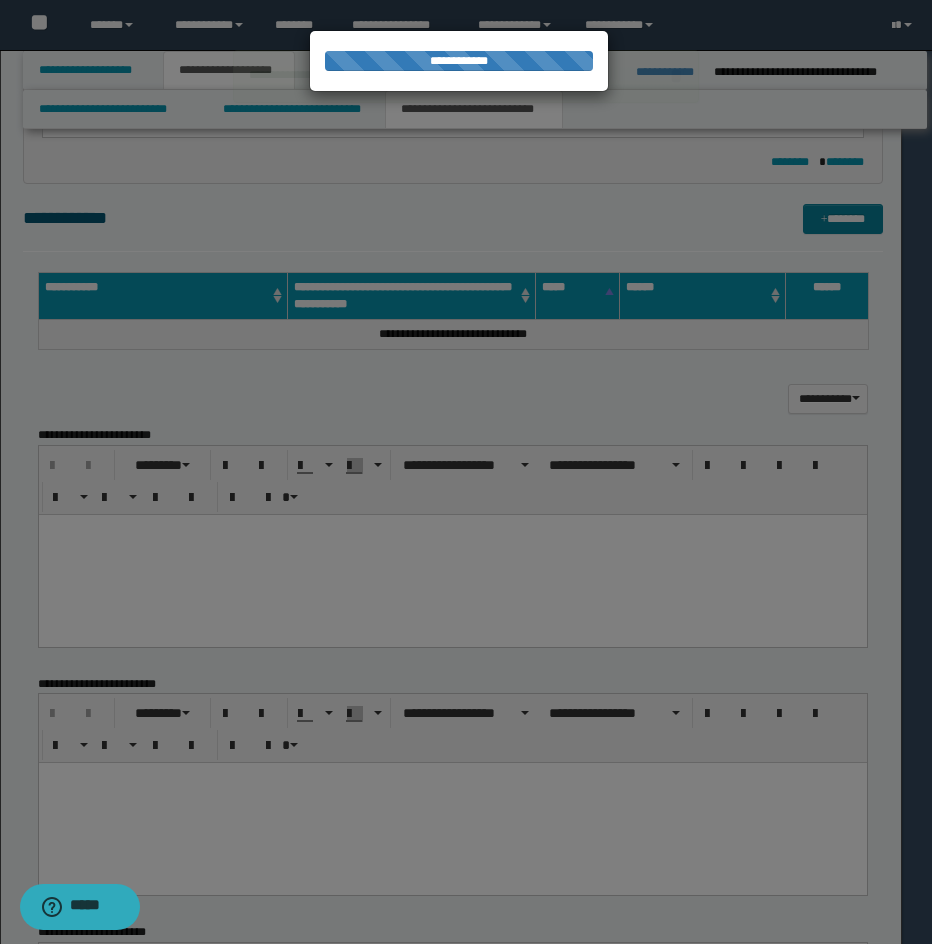 type 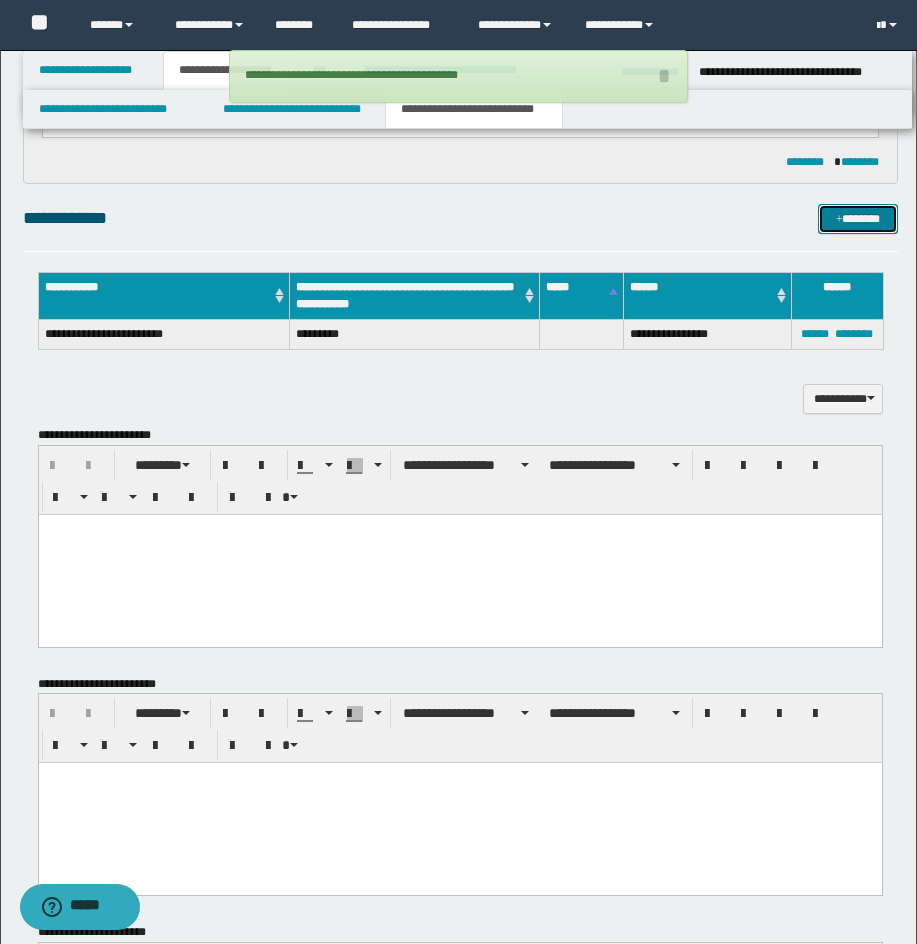 click on "*******" at bounding box center (858, 219) 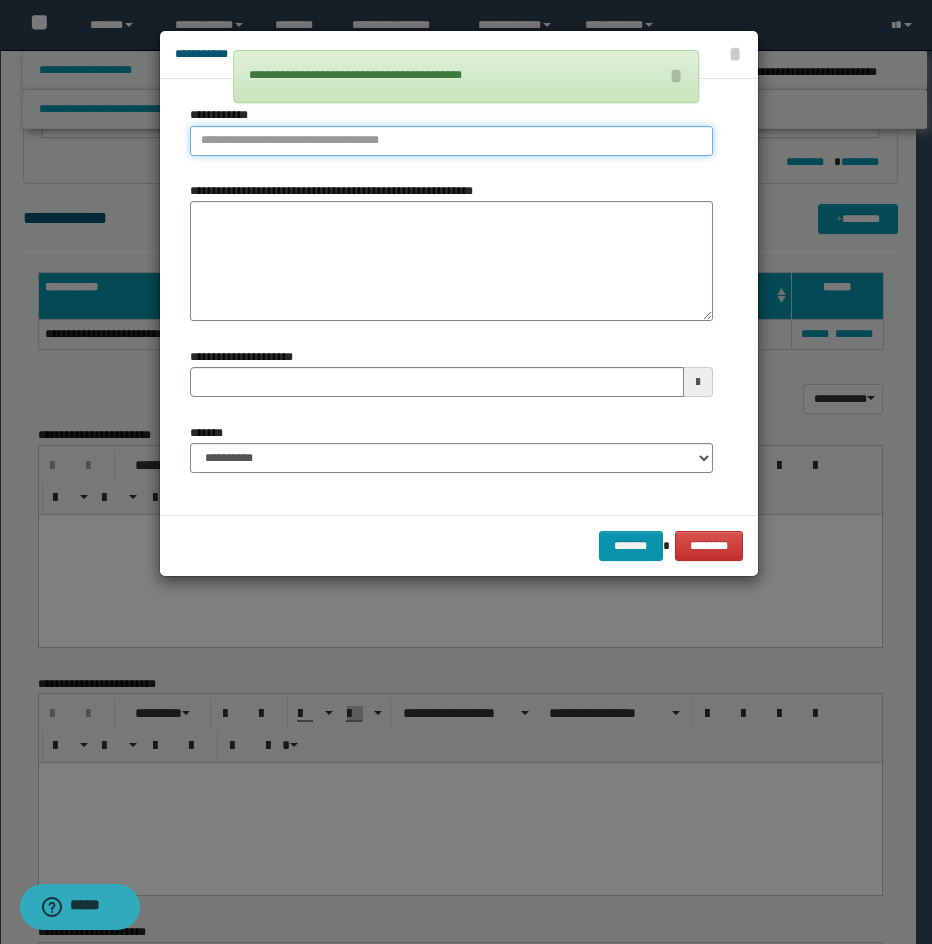 type on "**********" 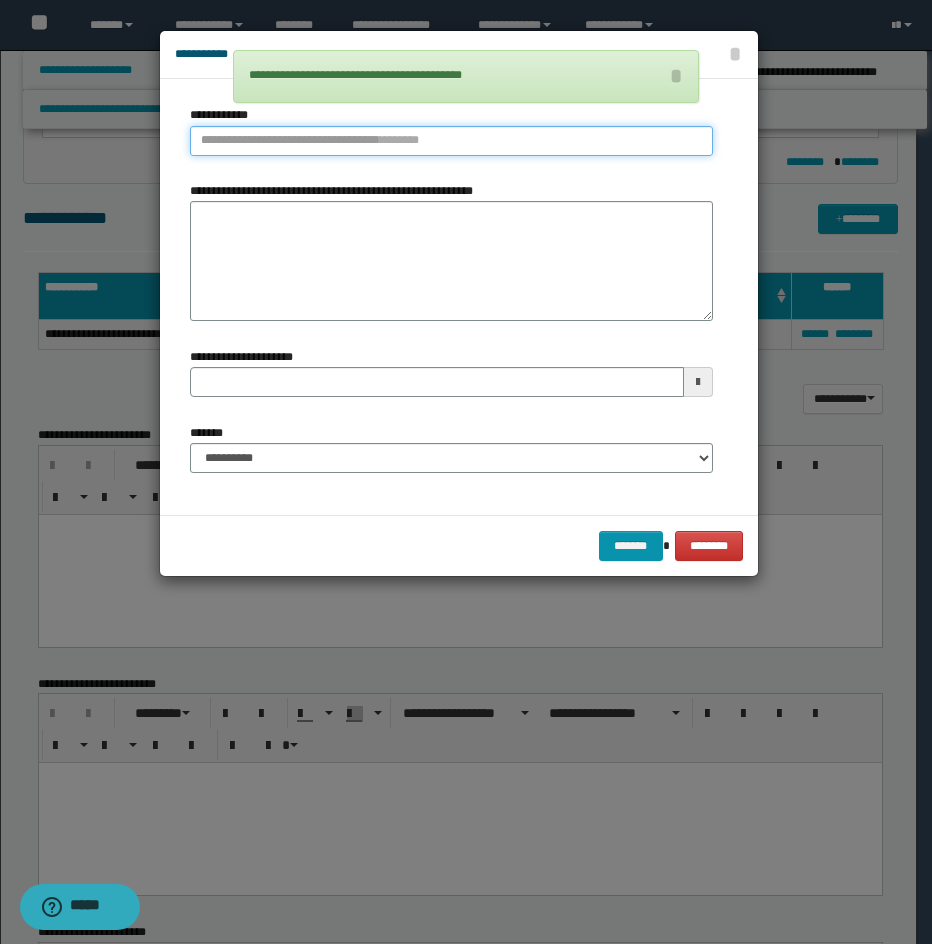 click on "**********" at bounding box center (451, 141) 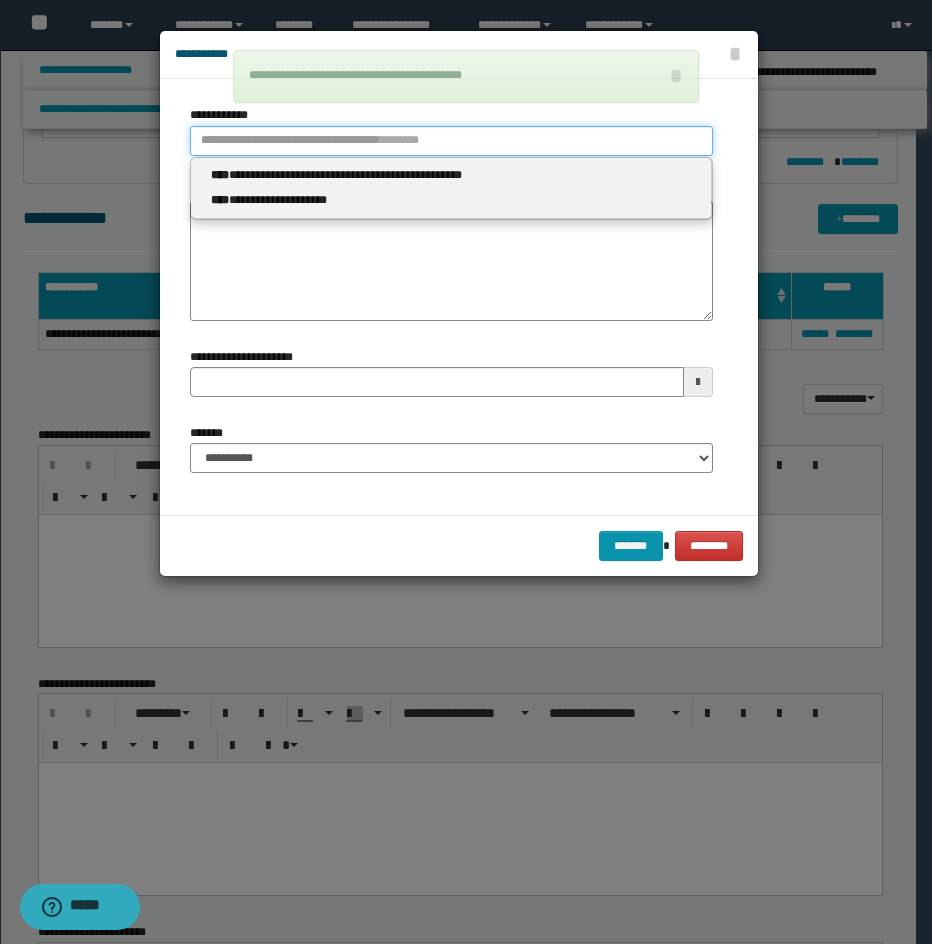 type 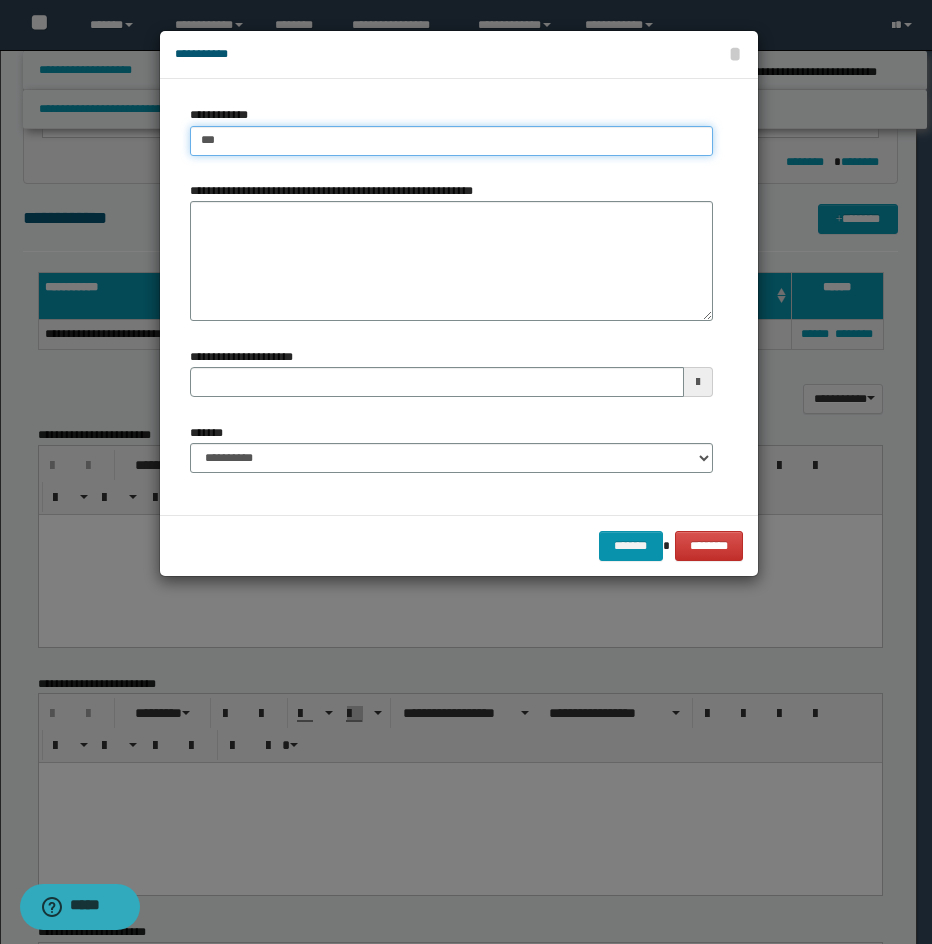 type on "****" 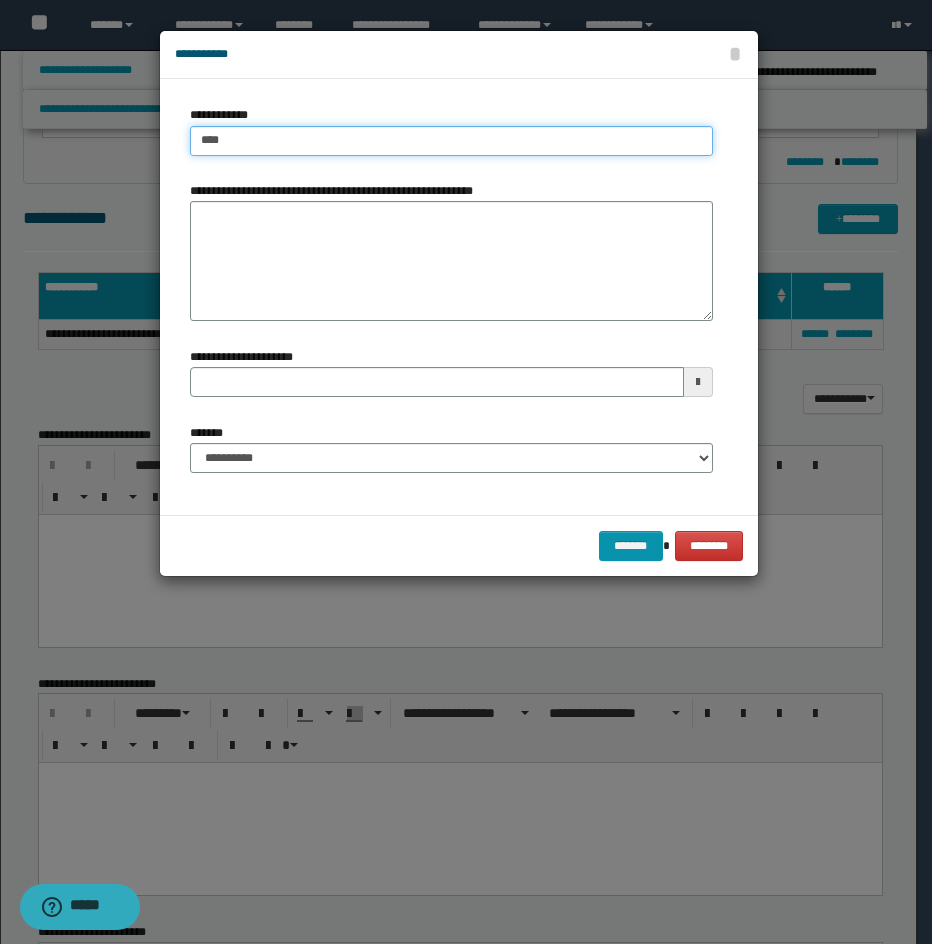 type on "****" 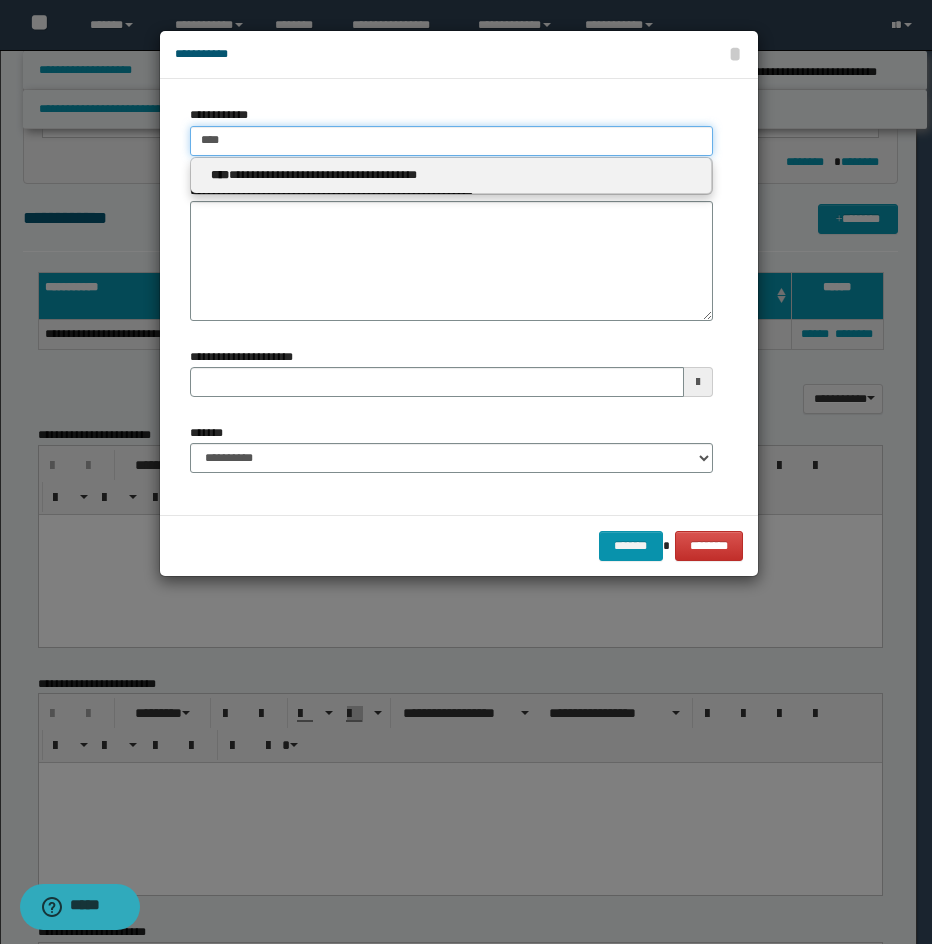 type 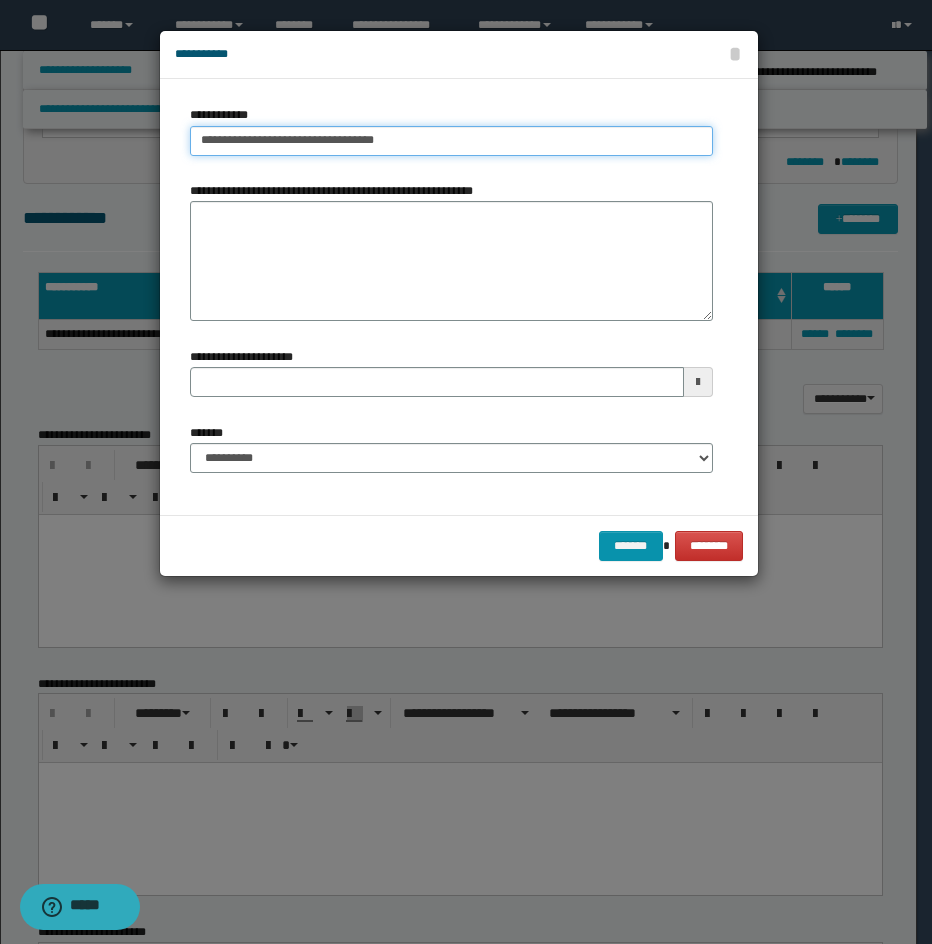 type on "**********" 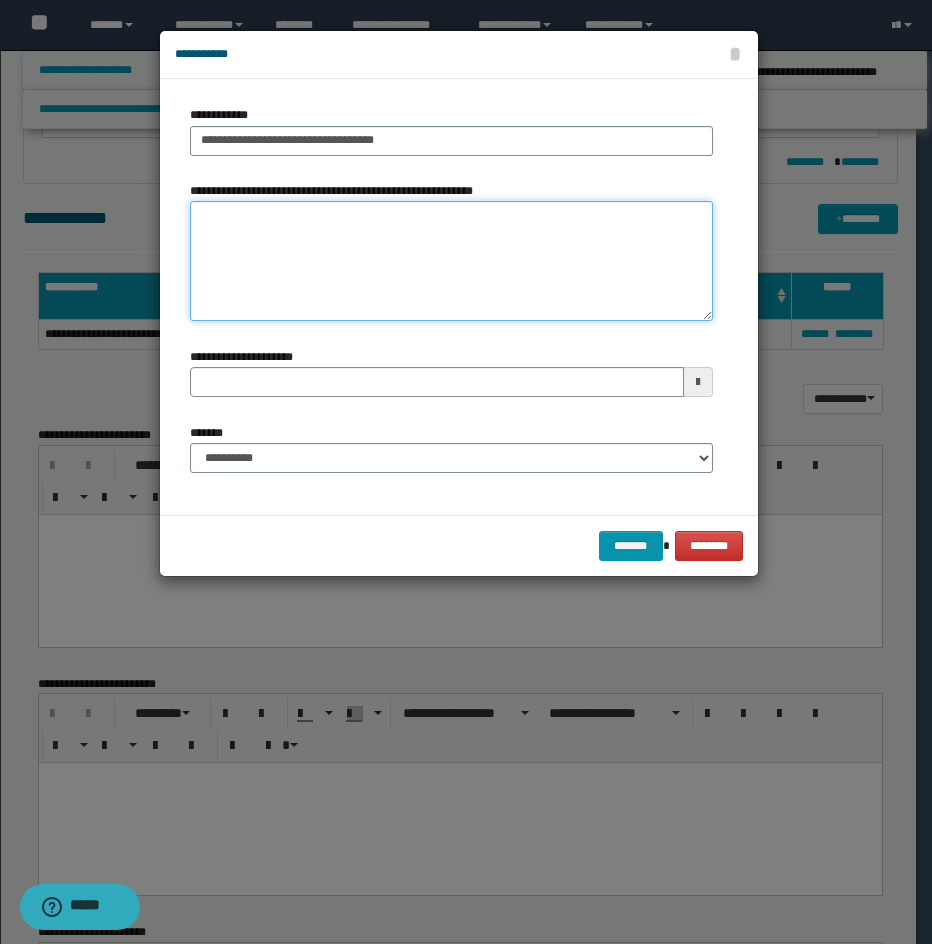 click on "**********" at bounding box center (451, 261) 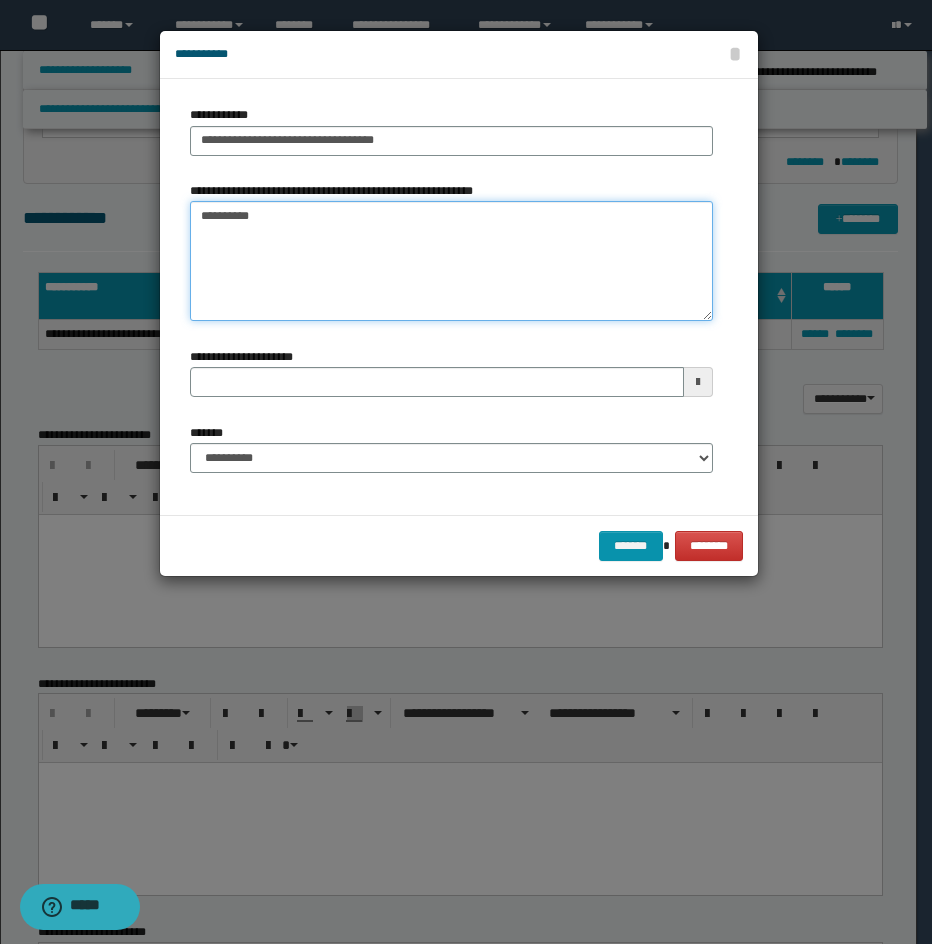 type on "**********" 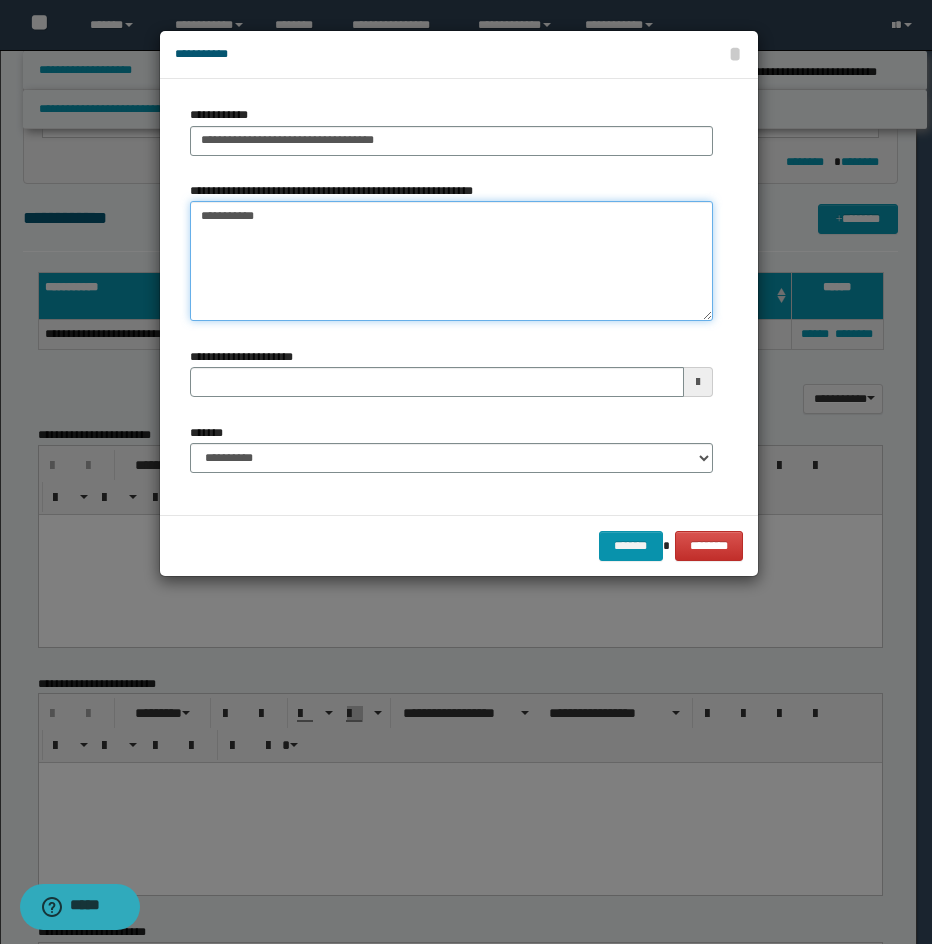 type 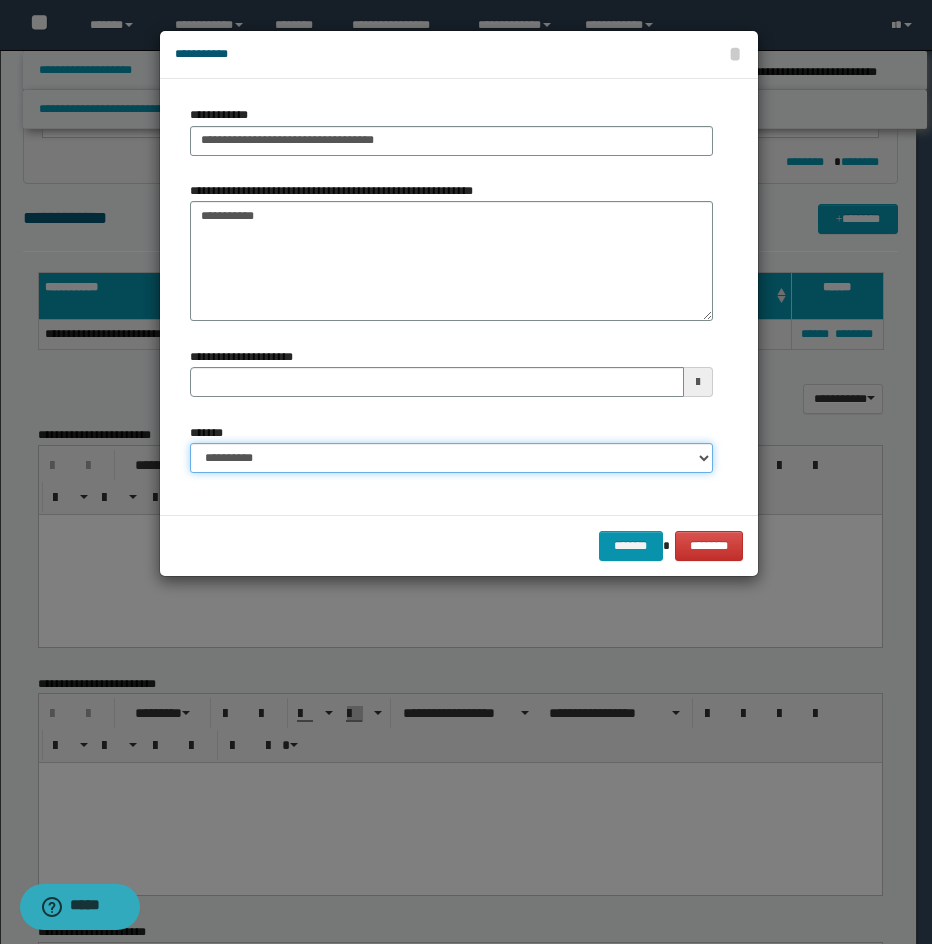 drag, startPoint x: 291, startPoint y: 454, endPoint x: 304, endPoint y: 465, distance: 17.029387 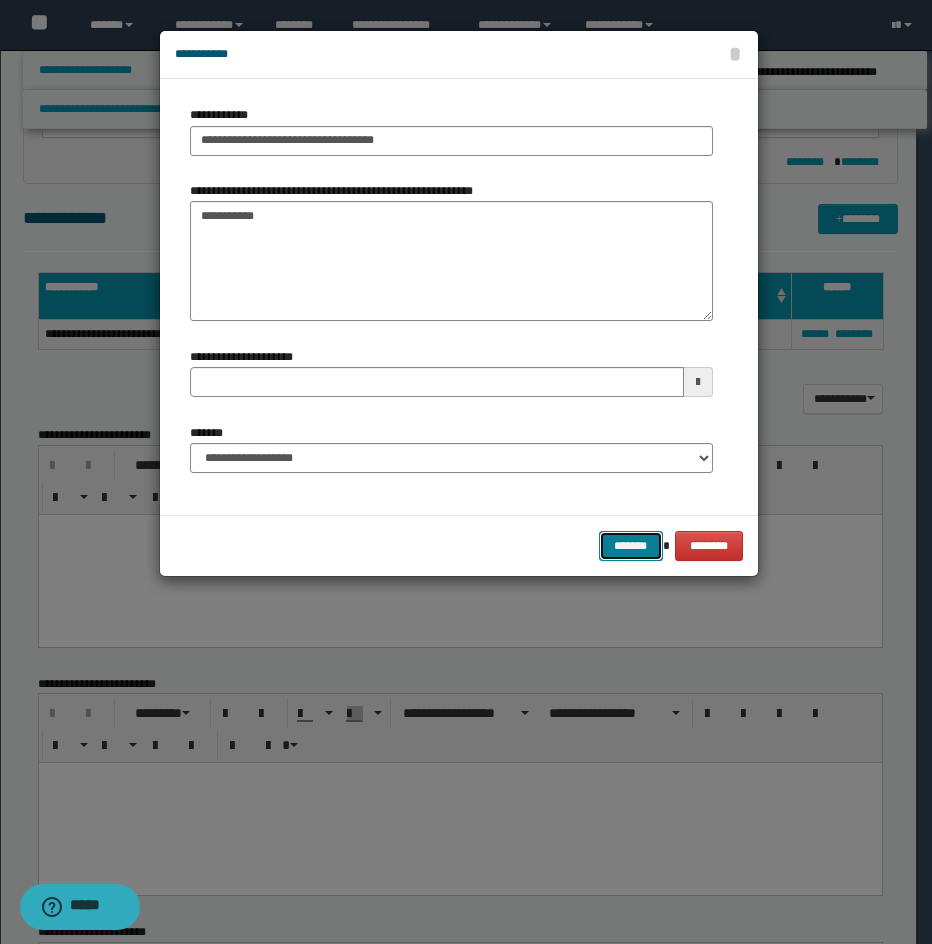 drag, startPoint x: 623, startPoint y: 539, endPoint x: 926, endPoint y: 455, distance: 314.42804 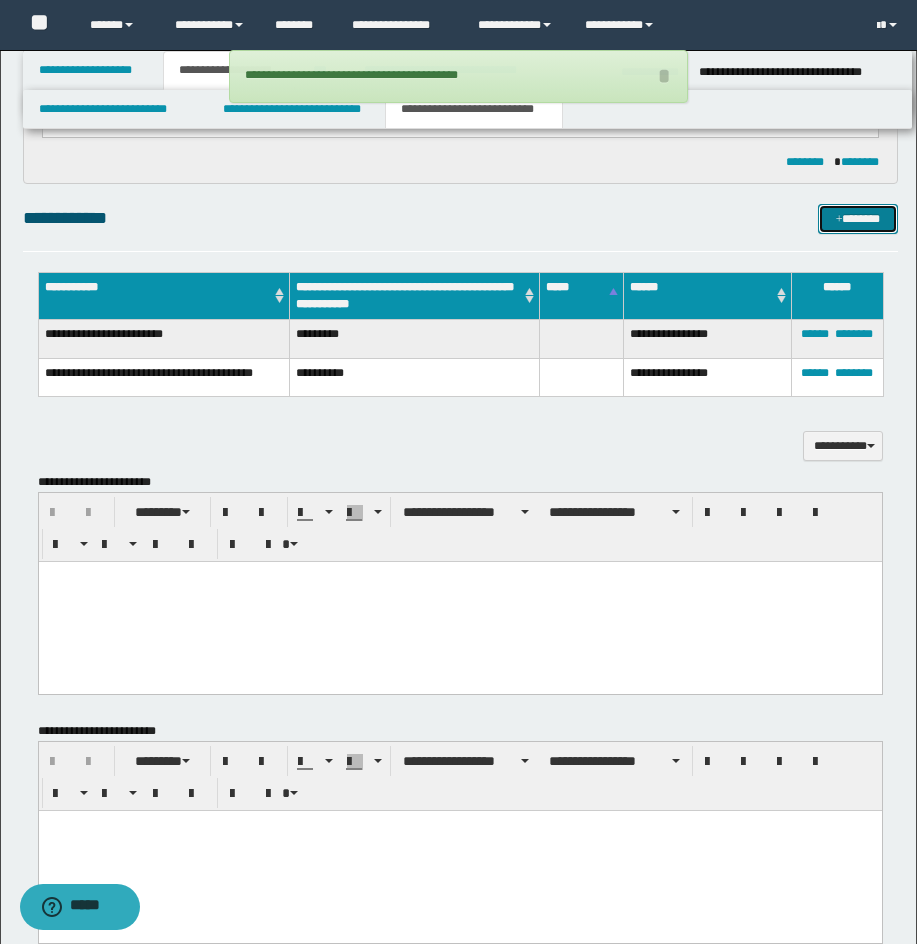 scroll, scrollTop: 1039, scrollLeft: 0, axis: vertical 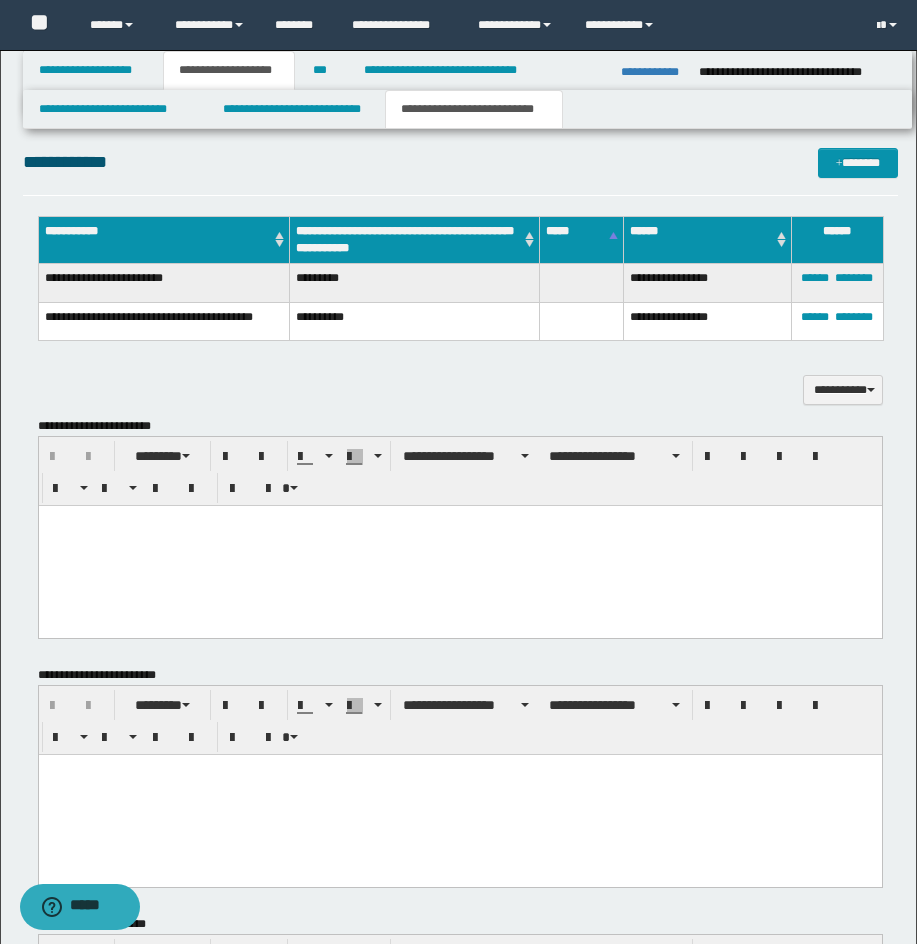 click at bounding box center (459, 545) 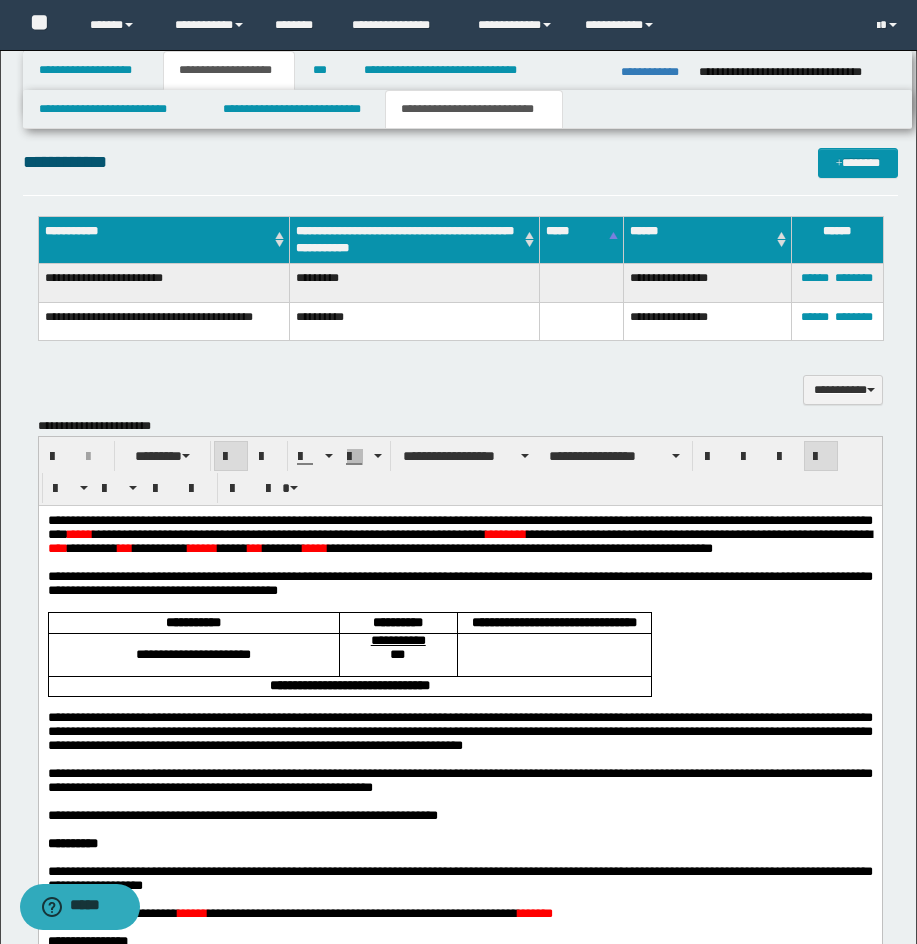 click on "**********" at bounding box center (459, 839) 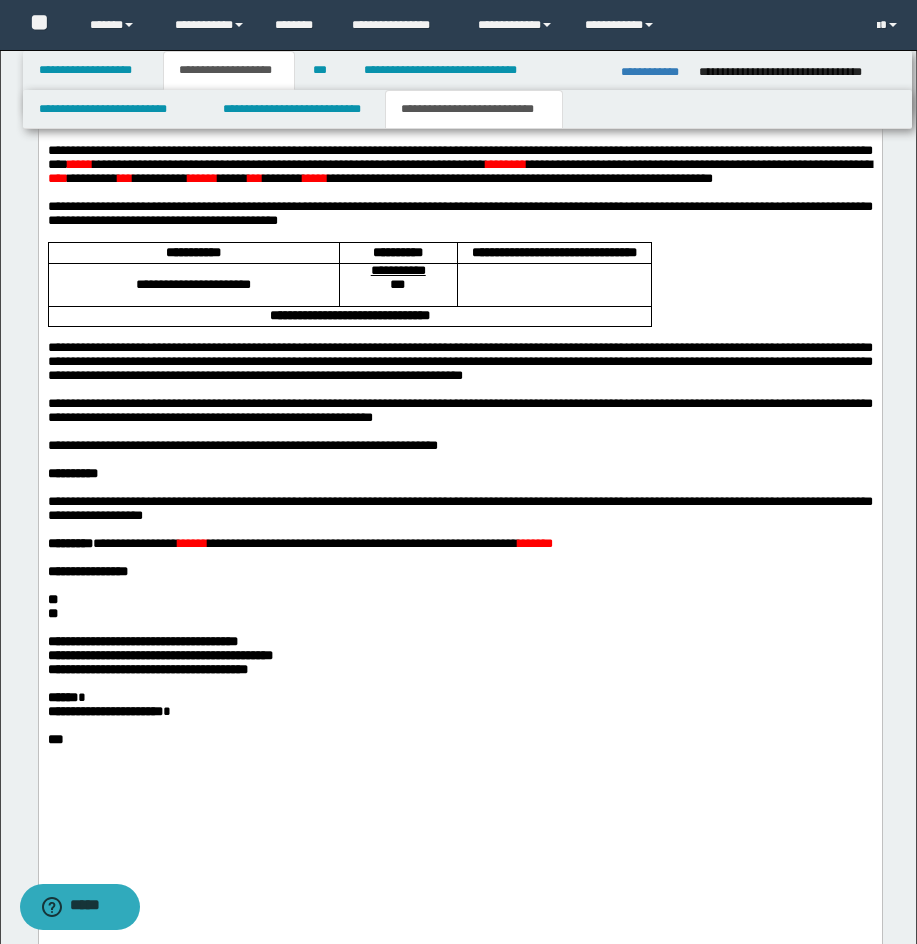 scroll, scrollTop: 1483, scrollLeft: 0, axis: vertical 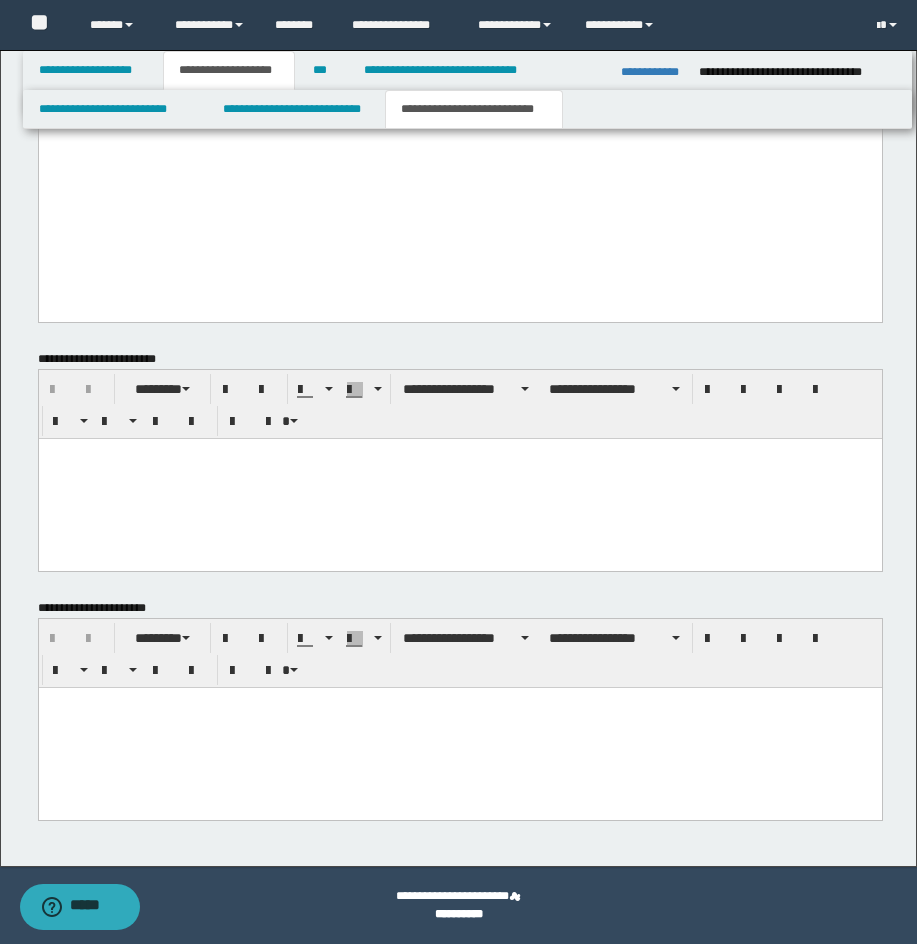 click at bounding box center [459, 727] 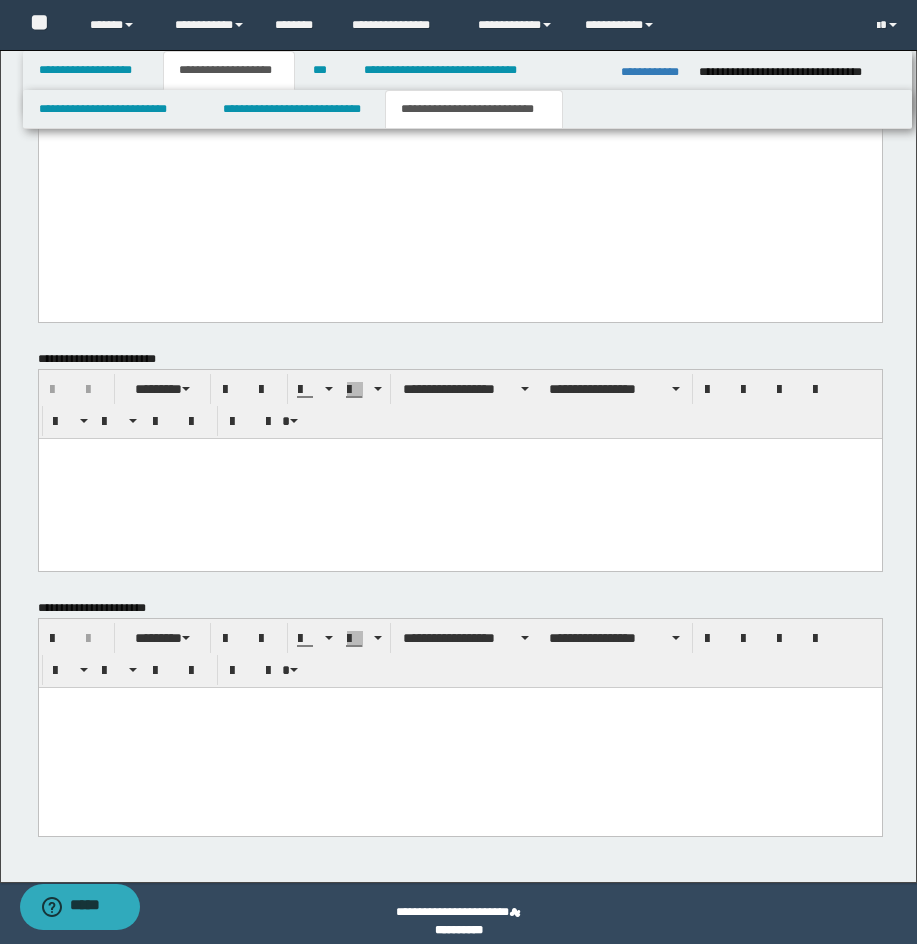 paste 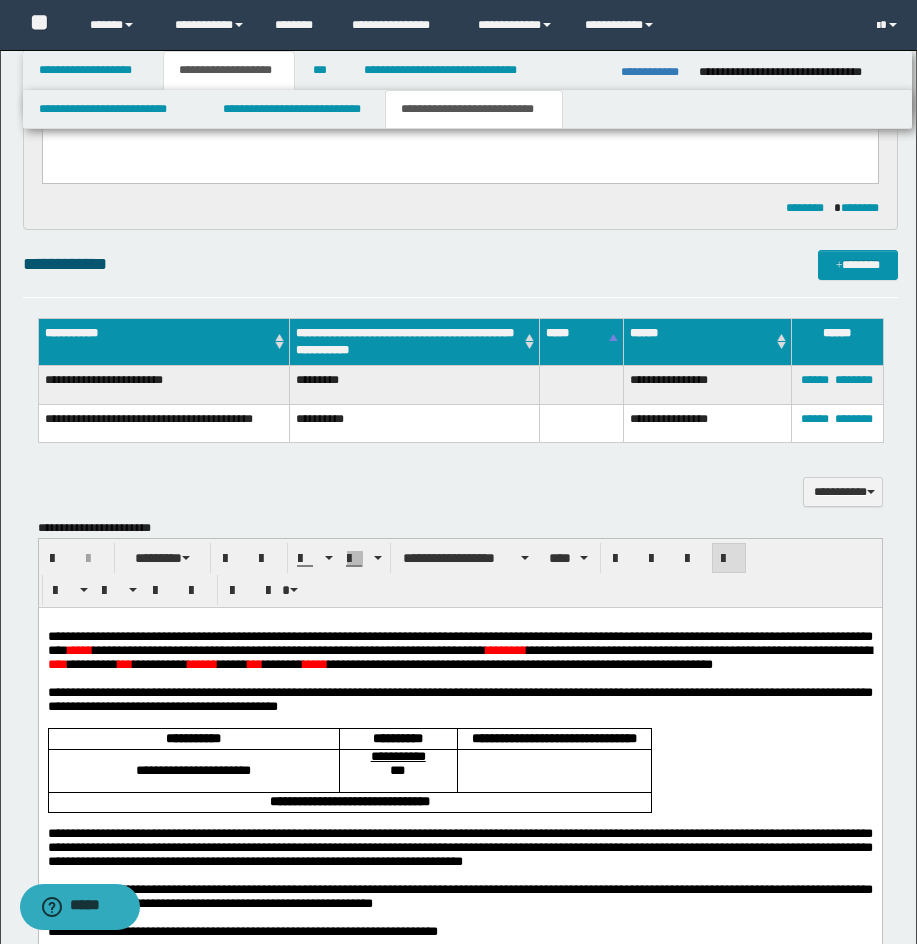 scroll, scrollTop: 1019, scrollLeft: 0, axis: vertical 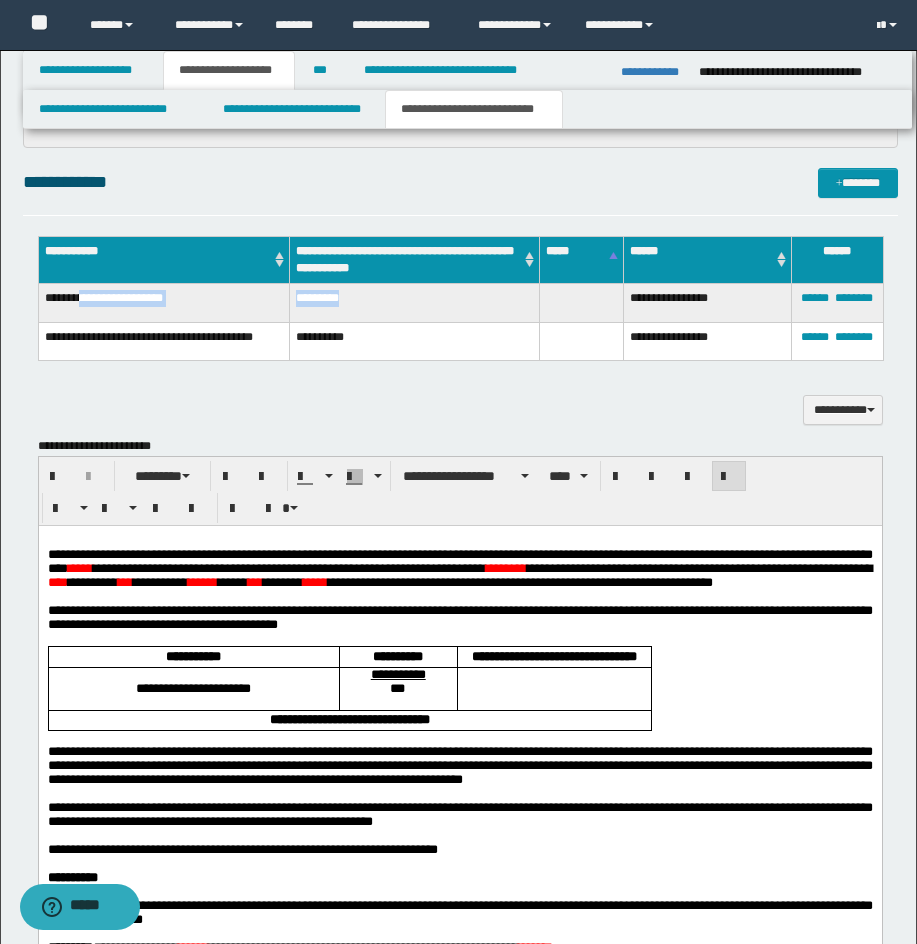 drag, startPoint x: 85, startPoint y: 295, endPoint x: 350, endPoint y: 300, distance: 265.04718 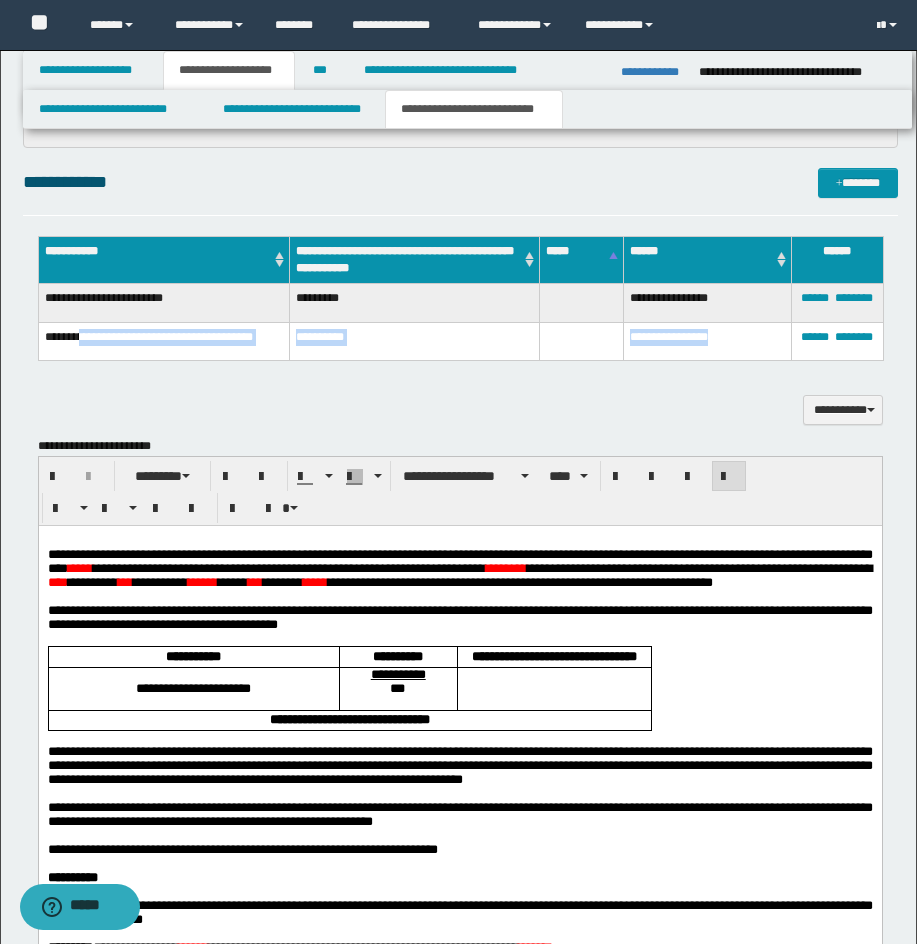 drag, startPoint x: 84, startPoint y: 329, endPoint x: 749, endPoint y: 334, distance: 665.0188 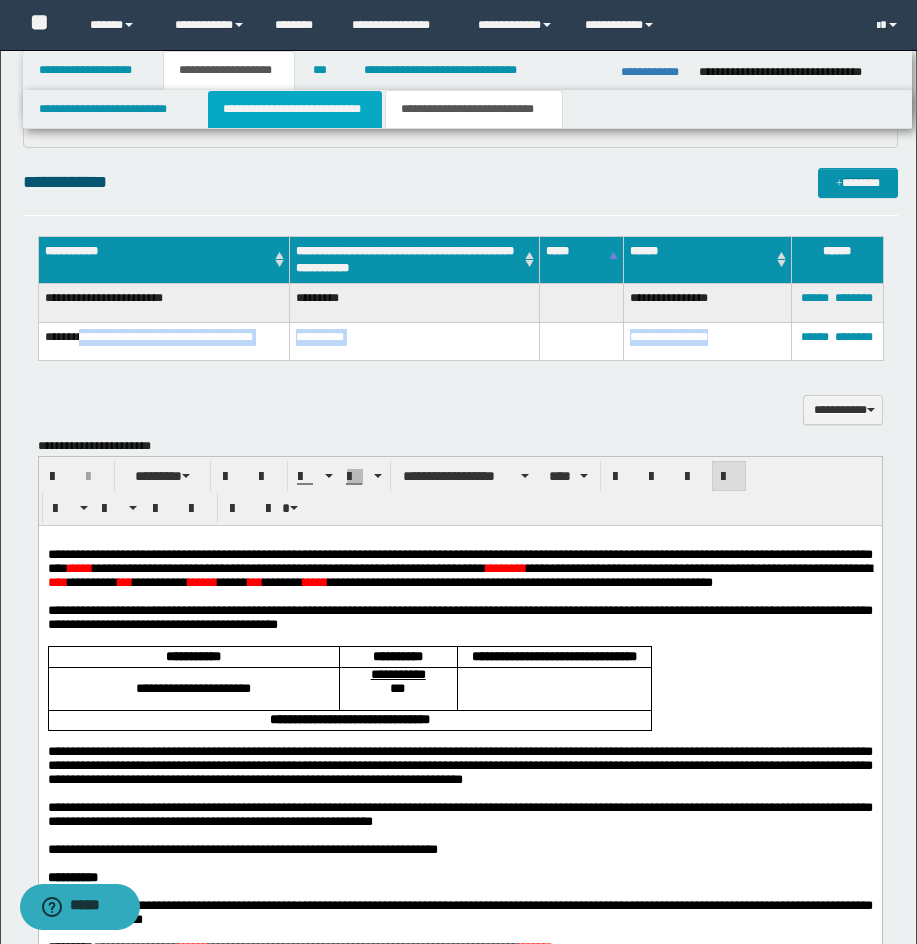click on "**********" at bounding box center (295, 109) 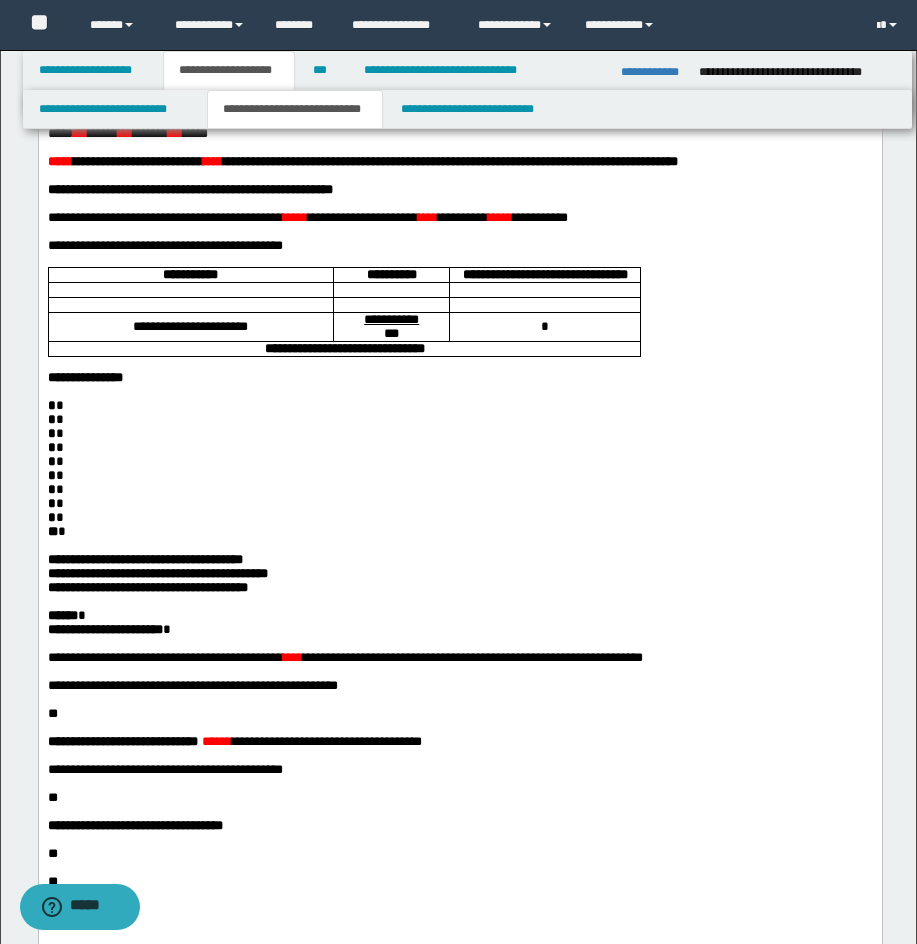 scroll, scrollTop: 190, scrollLeft: 0, axis: vertical 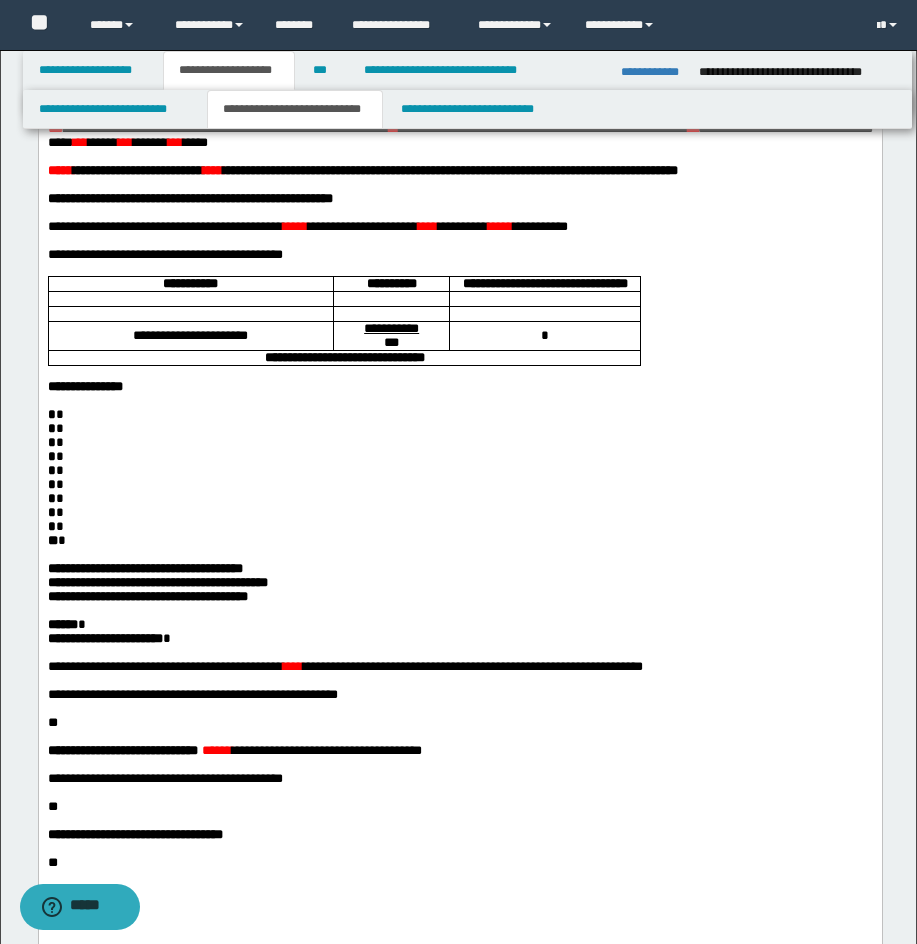 click on "* *" at bounding box center (459, 456) 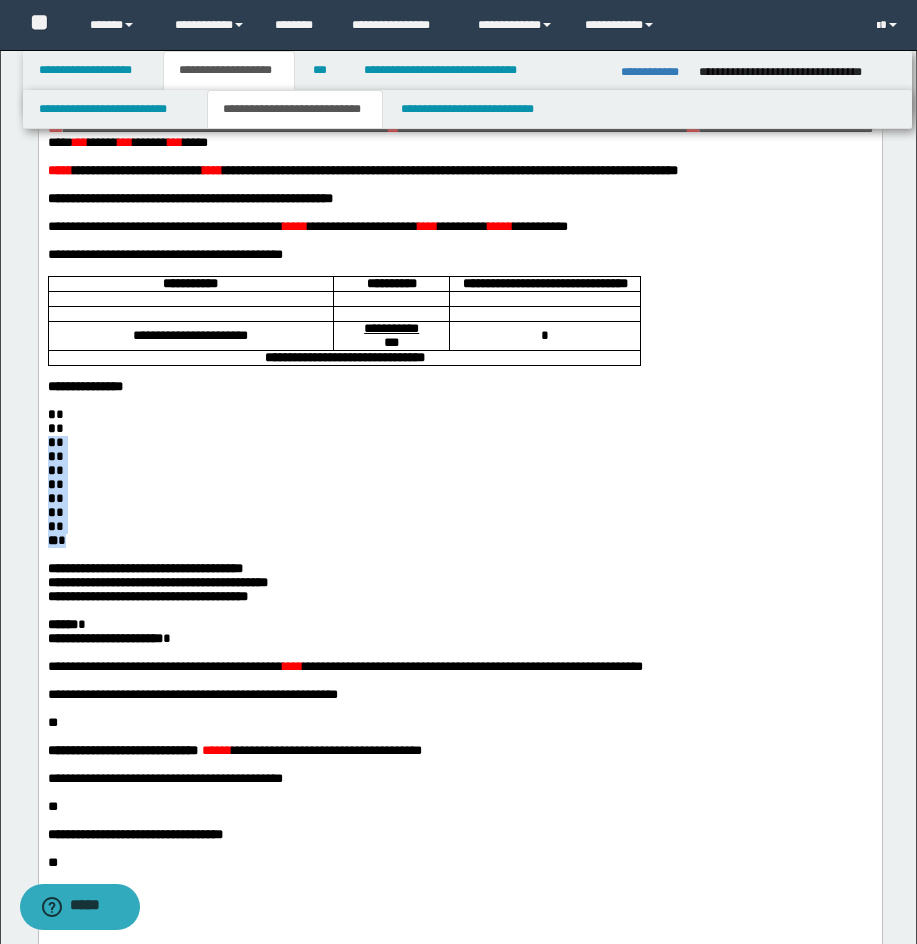 drag, startPoint x: 48, startPoint y: 514, endPoint x: 73, endPoint y: 615, distance: 104.048065 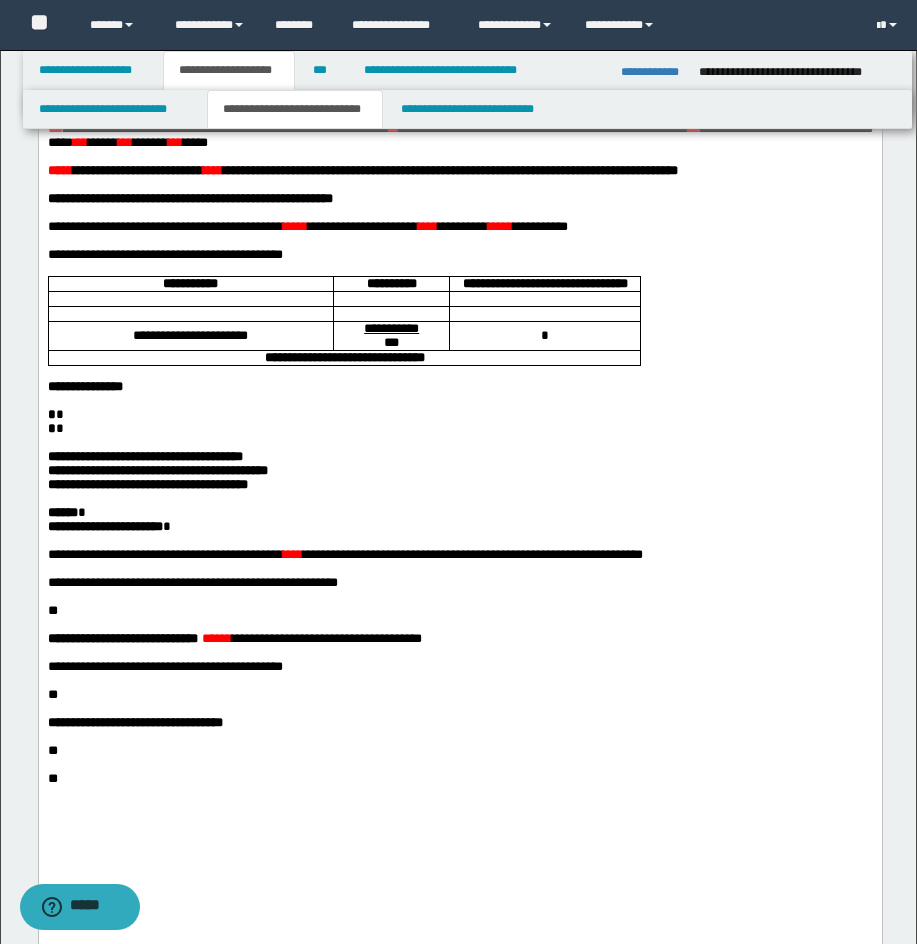 click on "****** *" at bounding box center [459, 512] 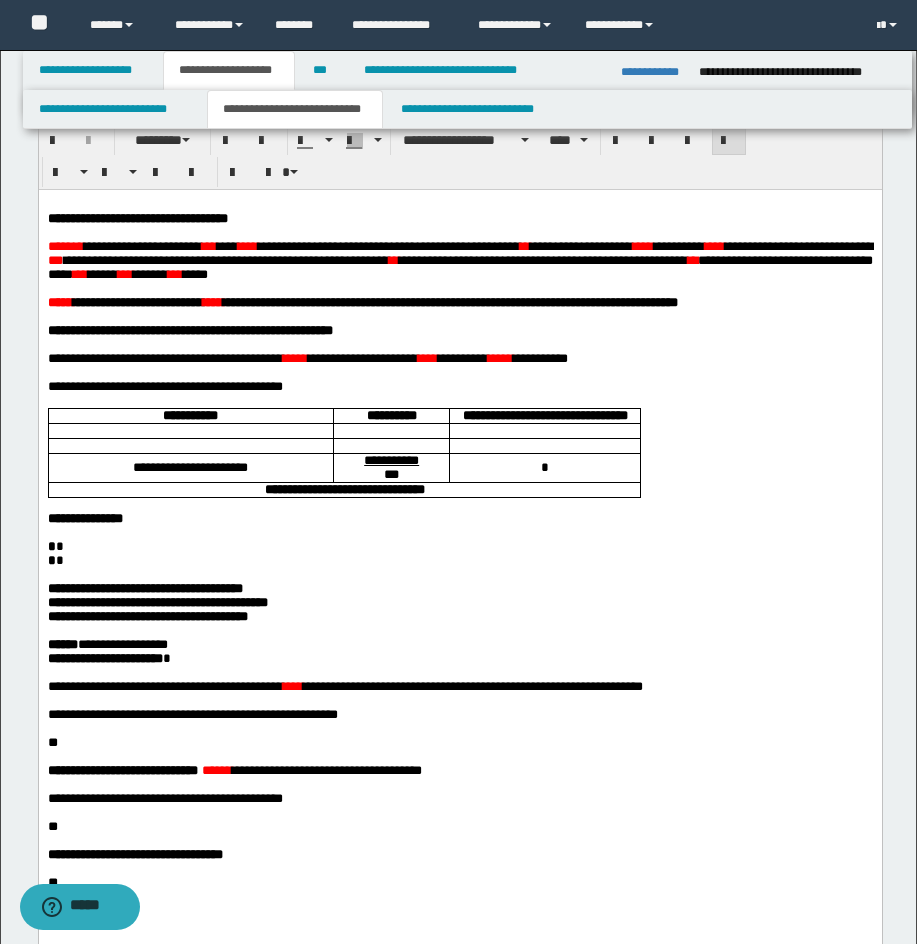 scroll, scrollTop: 0, scrollLeft: 0, axis: both 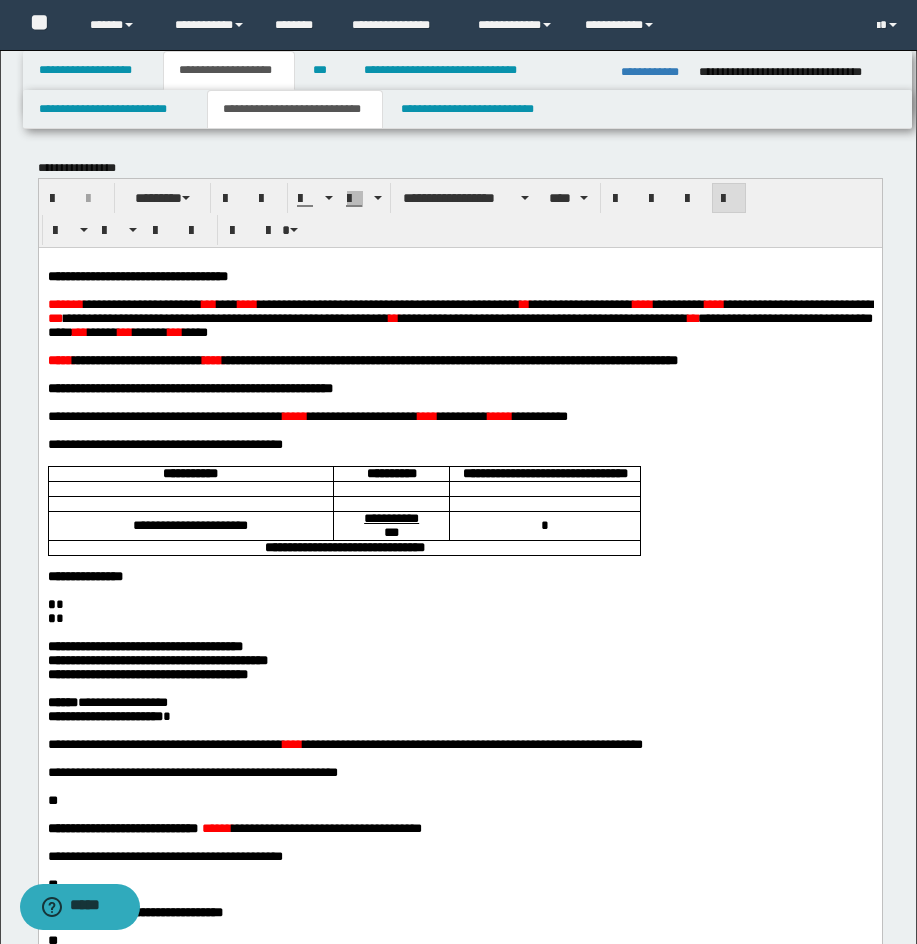 click on "****" at bounding box center (714, 303) 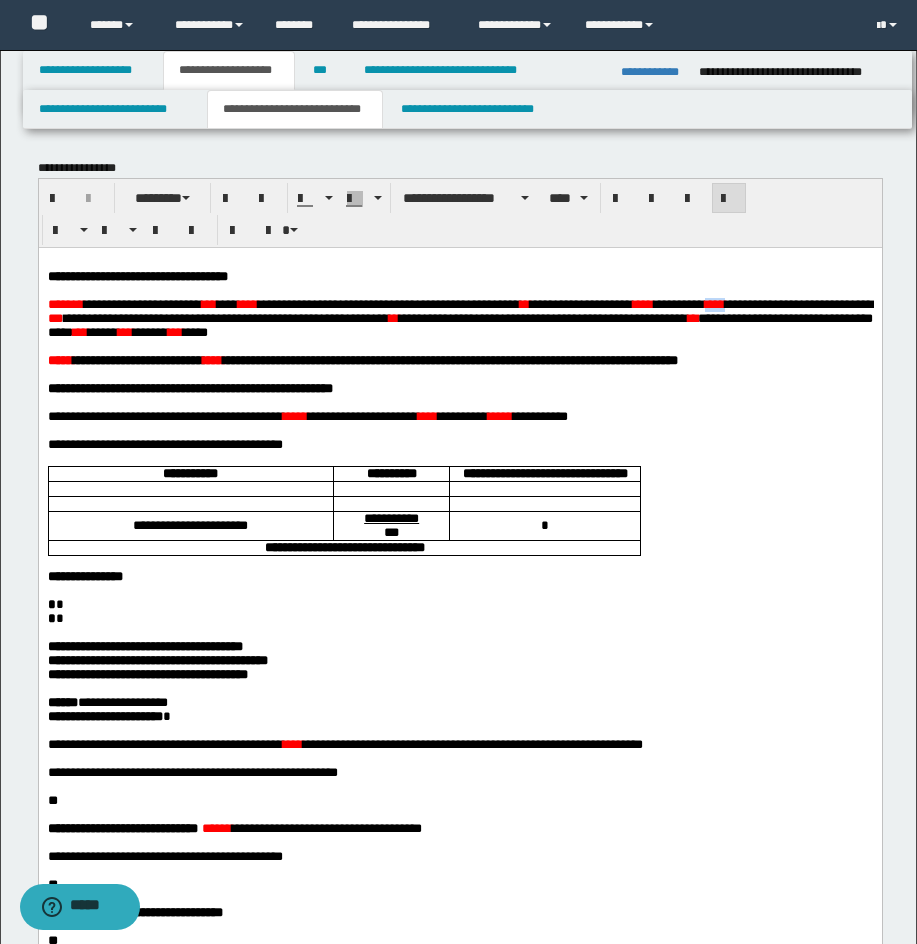 click on "****" at bounding box center [714, 303] 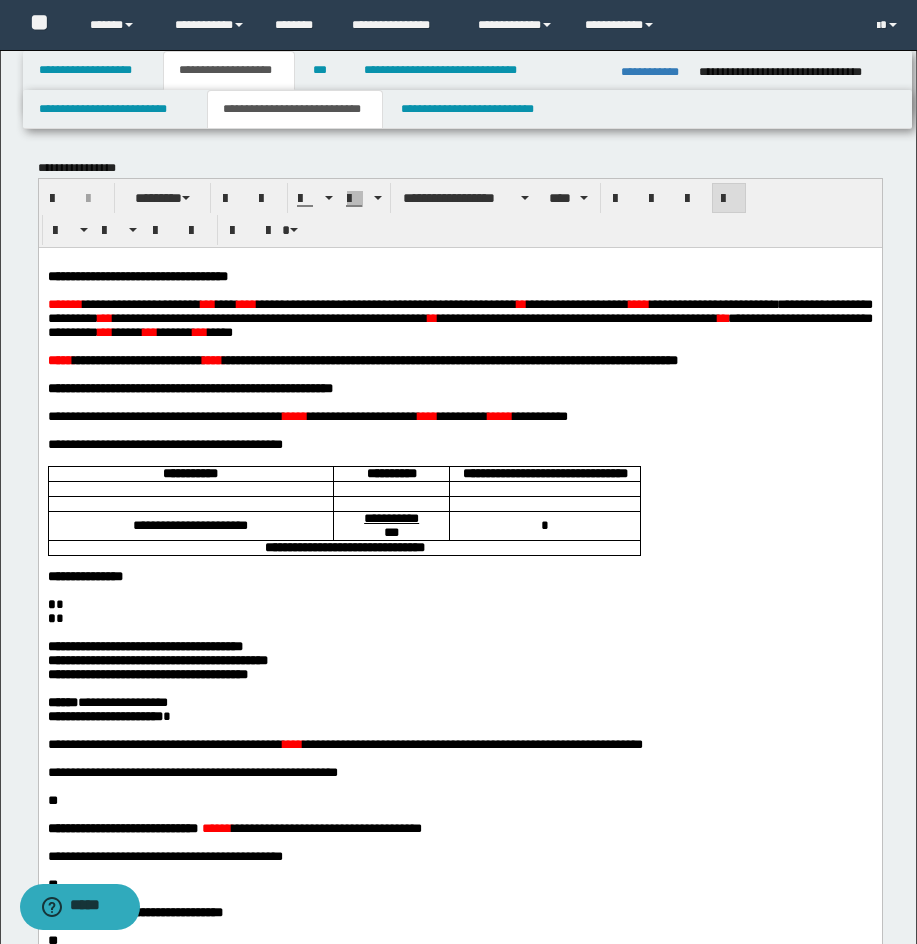 drag, startPoint x: 81, startPoint y: 326, endPoint x: 115, endPoint y: 325, distance: 34.0147 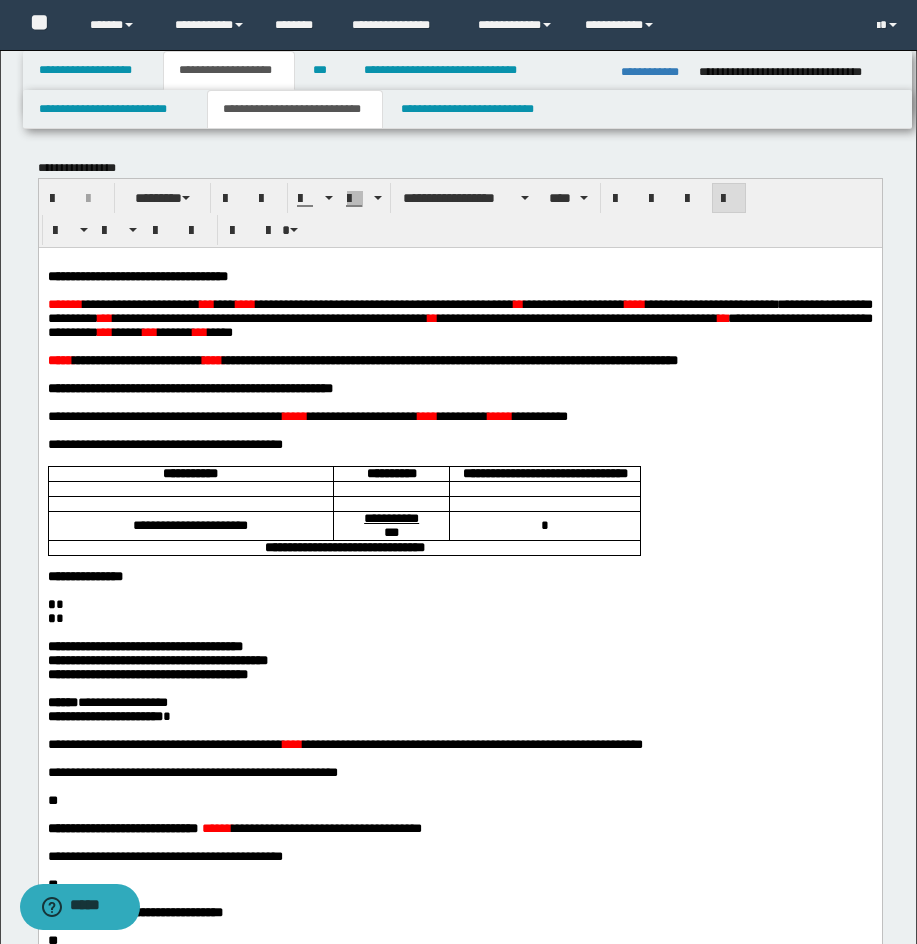 click on "* *" at bounding box center (459, 604) 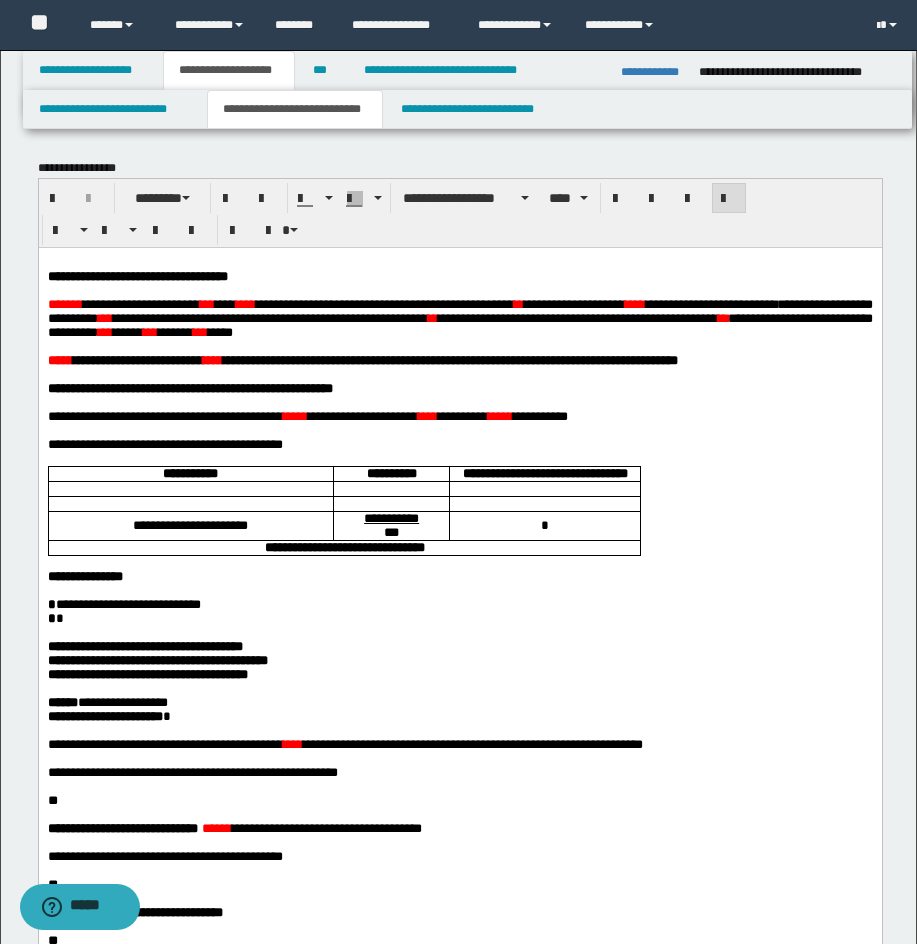 click on "* *" at bounding box center (459, 618) 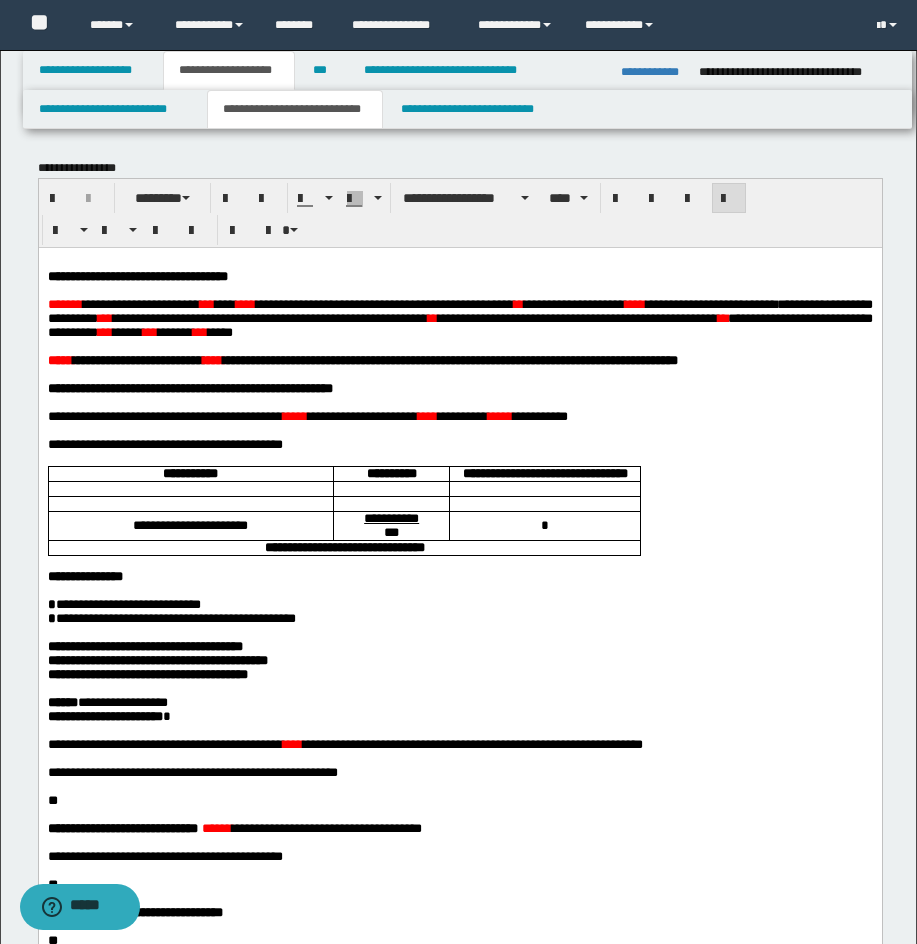 click on "***" at bounding box center [634, 303] 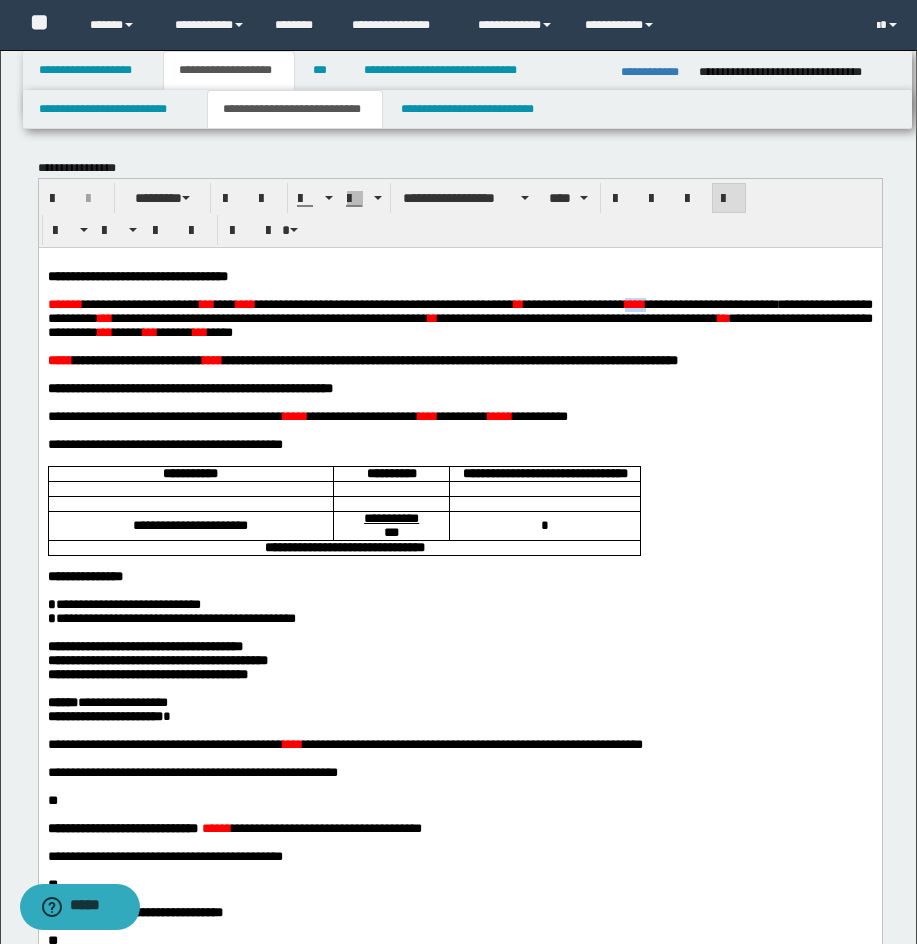 click on "***" at bounding box center [634, 303] 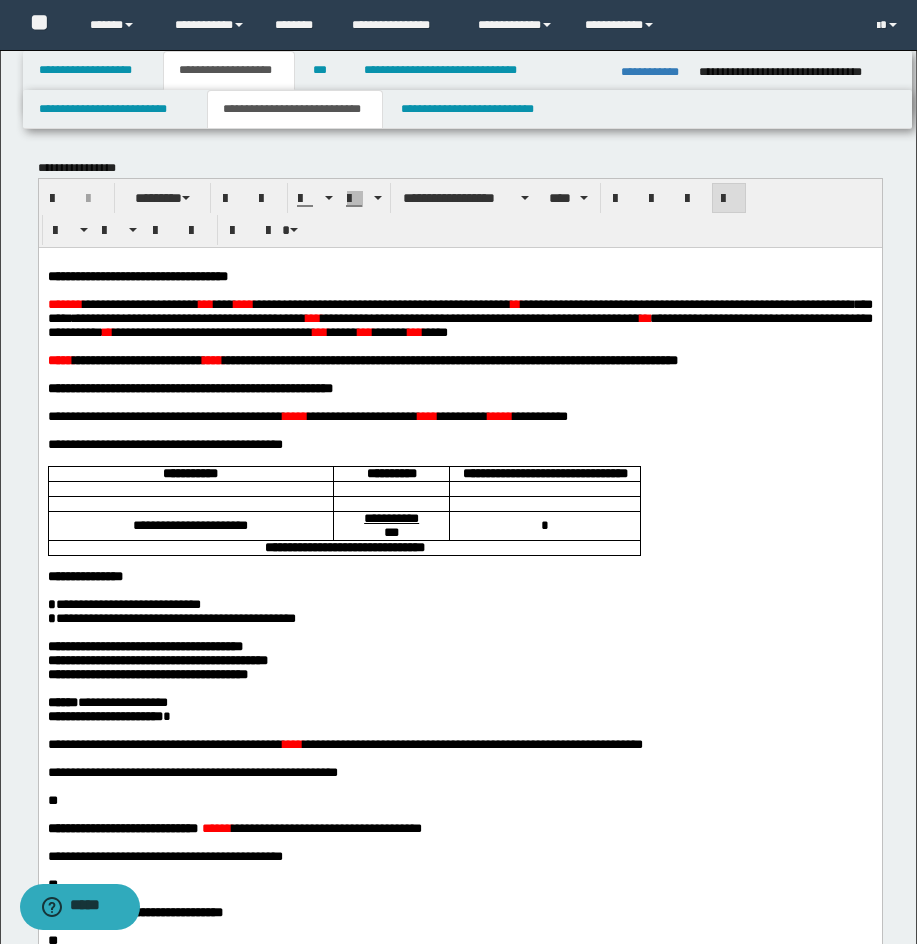 click on "**********" at bounding box center (686, 303) 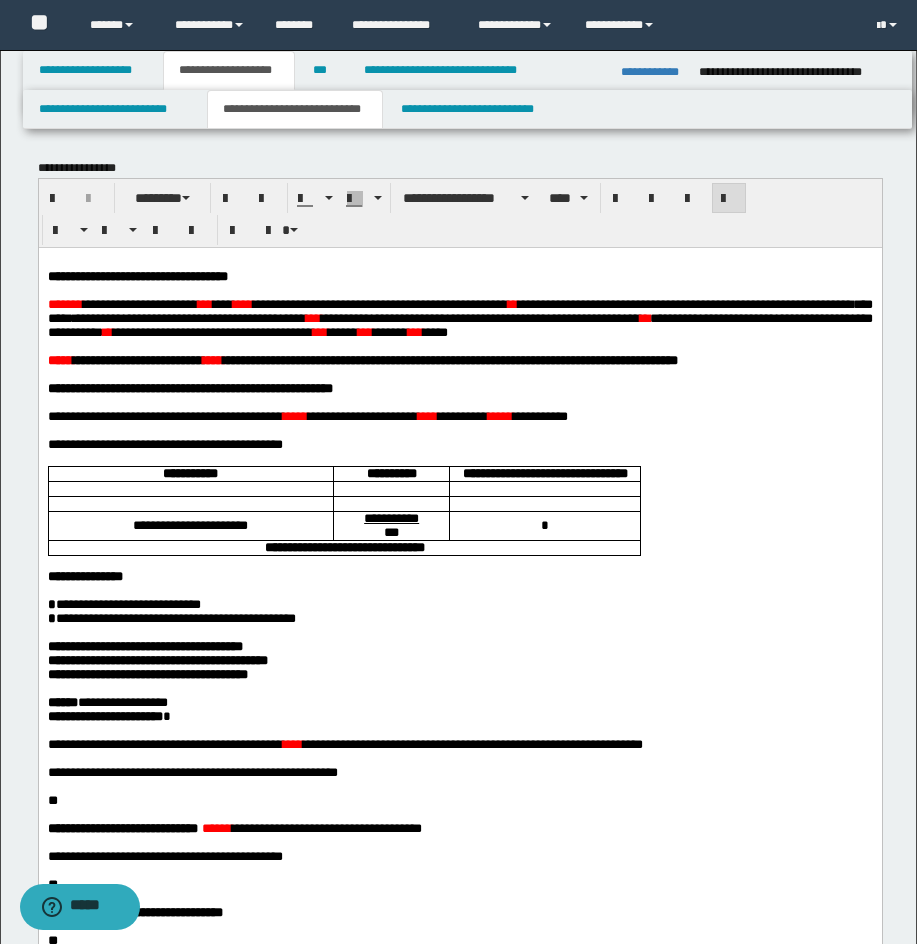 click on "*******" at bounding box center (64, 303) 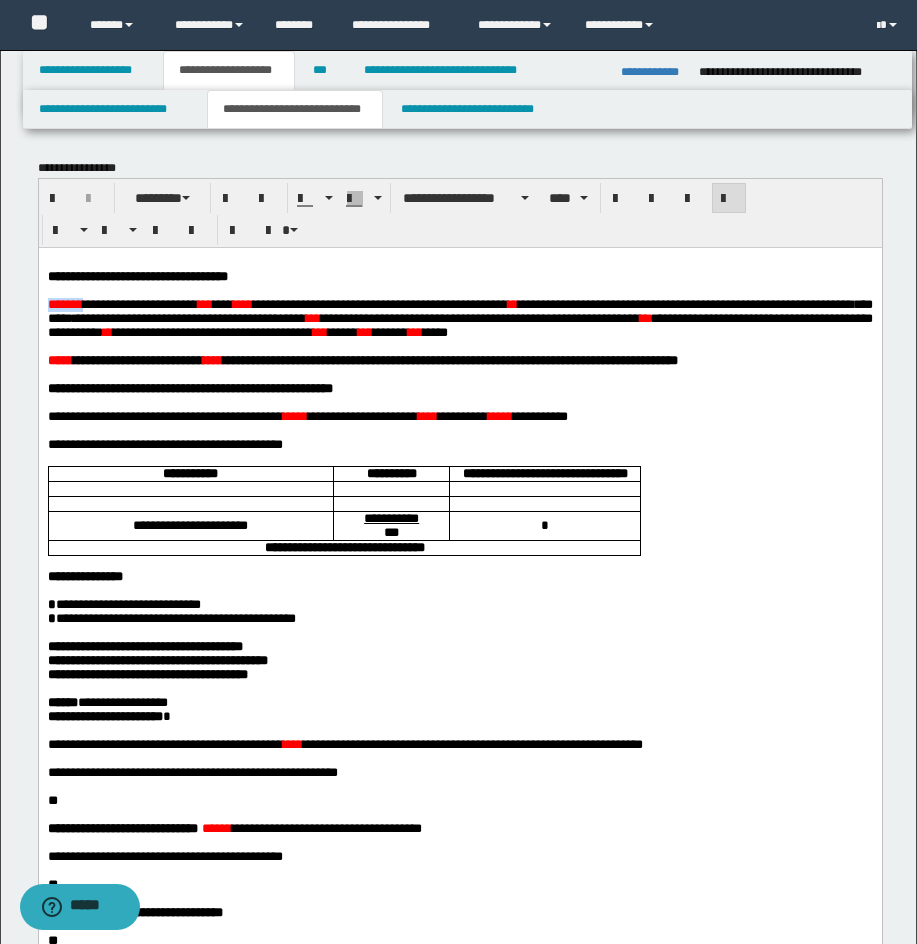 click on "*******" at bounding box center (64, 303) 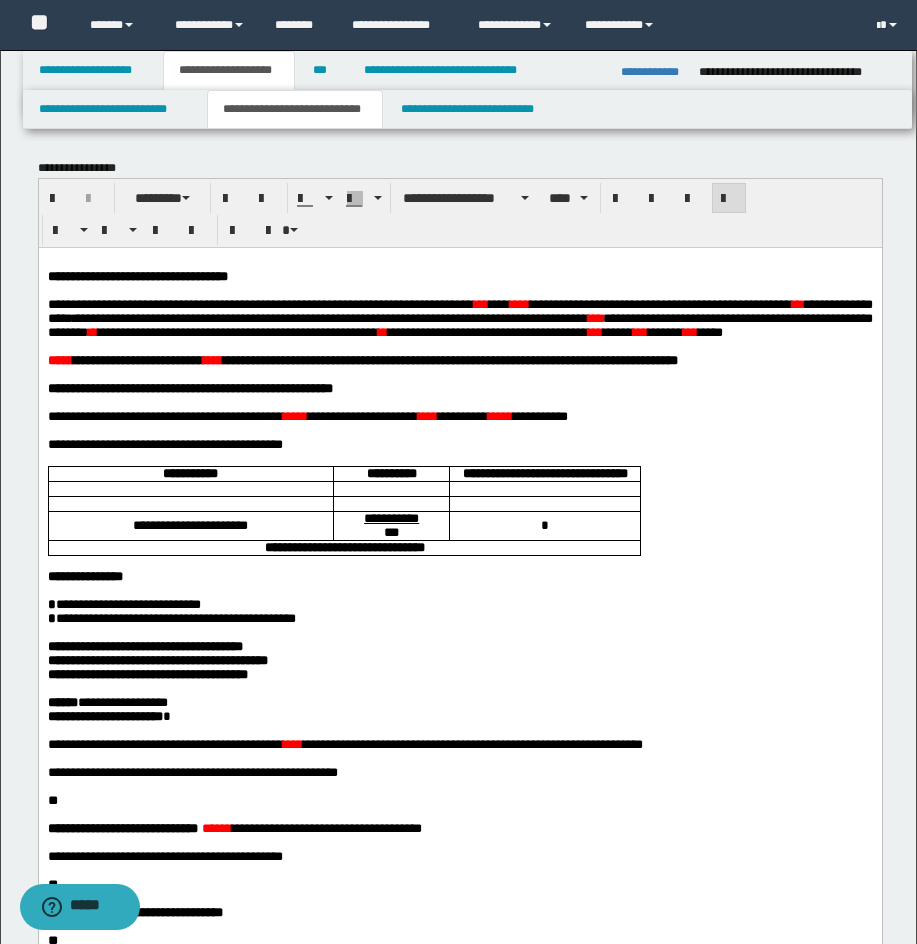 click on "***" at bounding box center (480, 303) 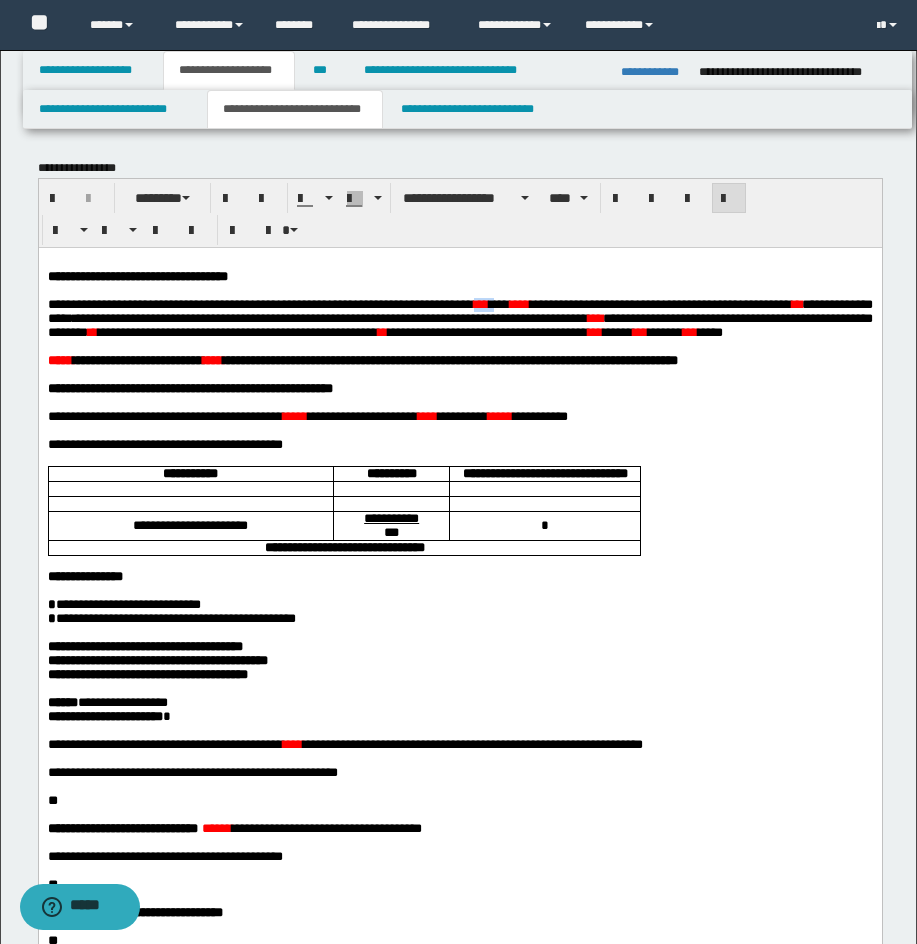 click on "***" at bounding box center [480, 303] 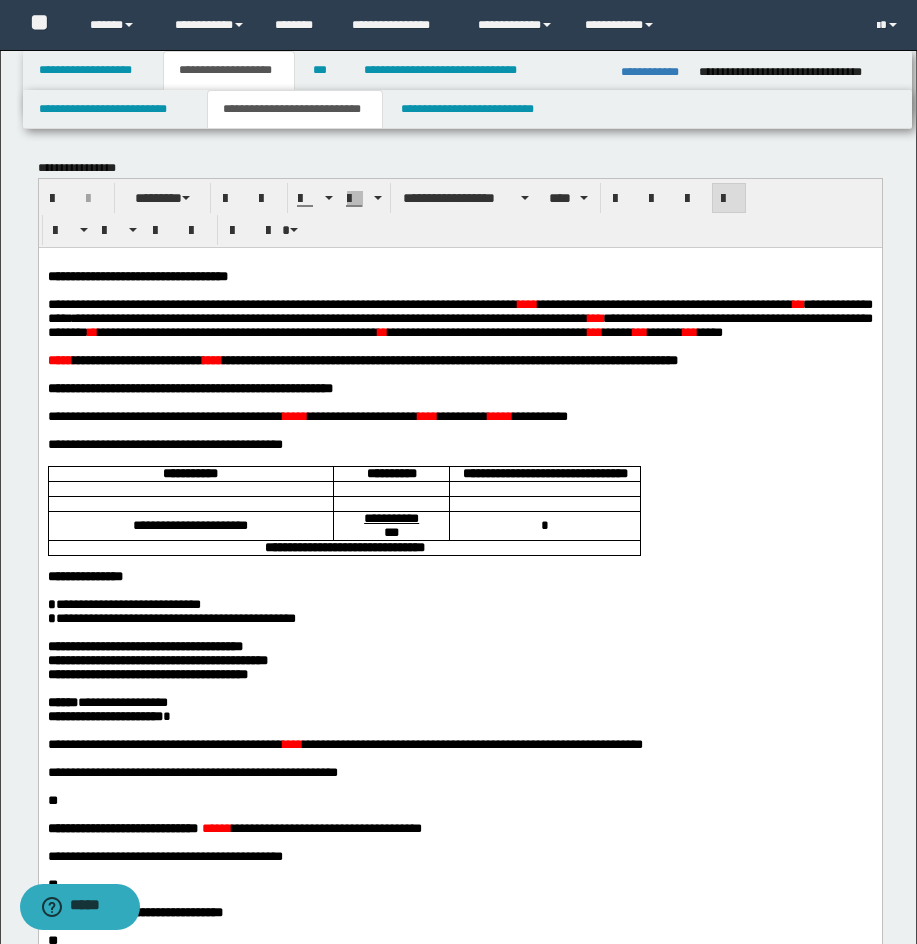 click on "****" at bounding box center [527, 303] 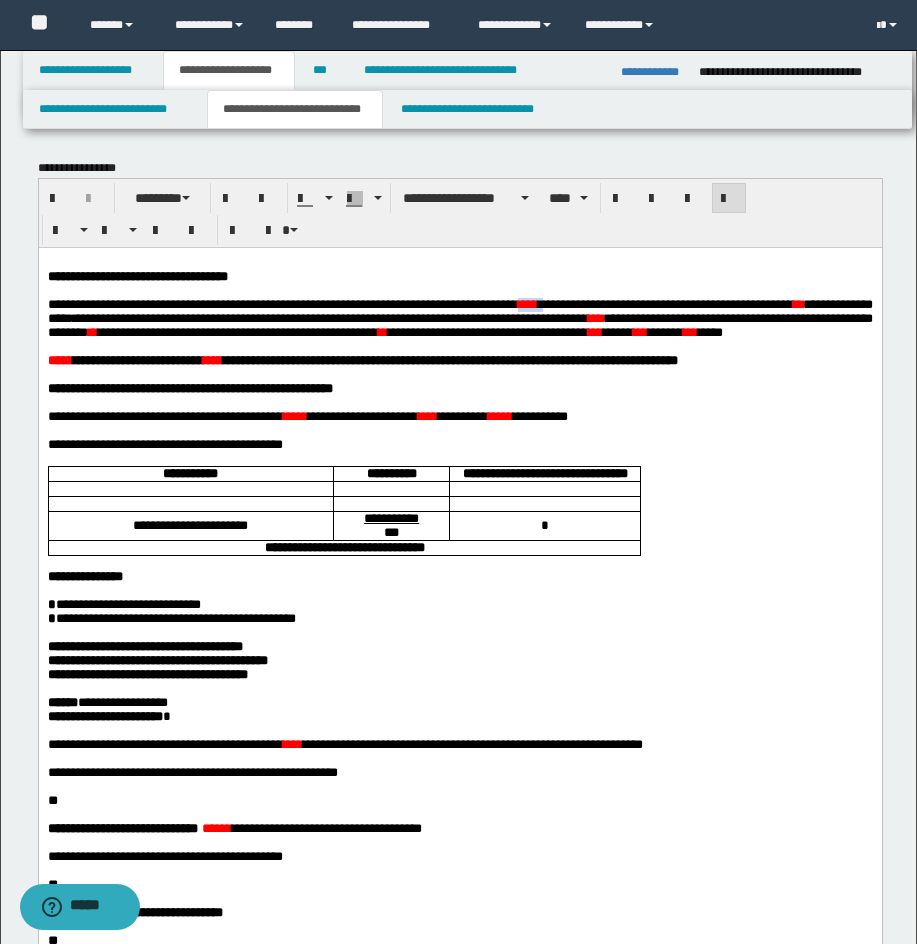 click on "****" at bounding box center (527, 303) 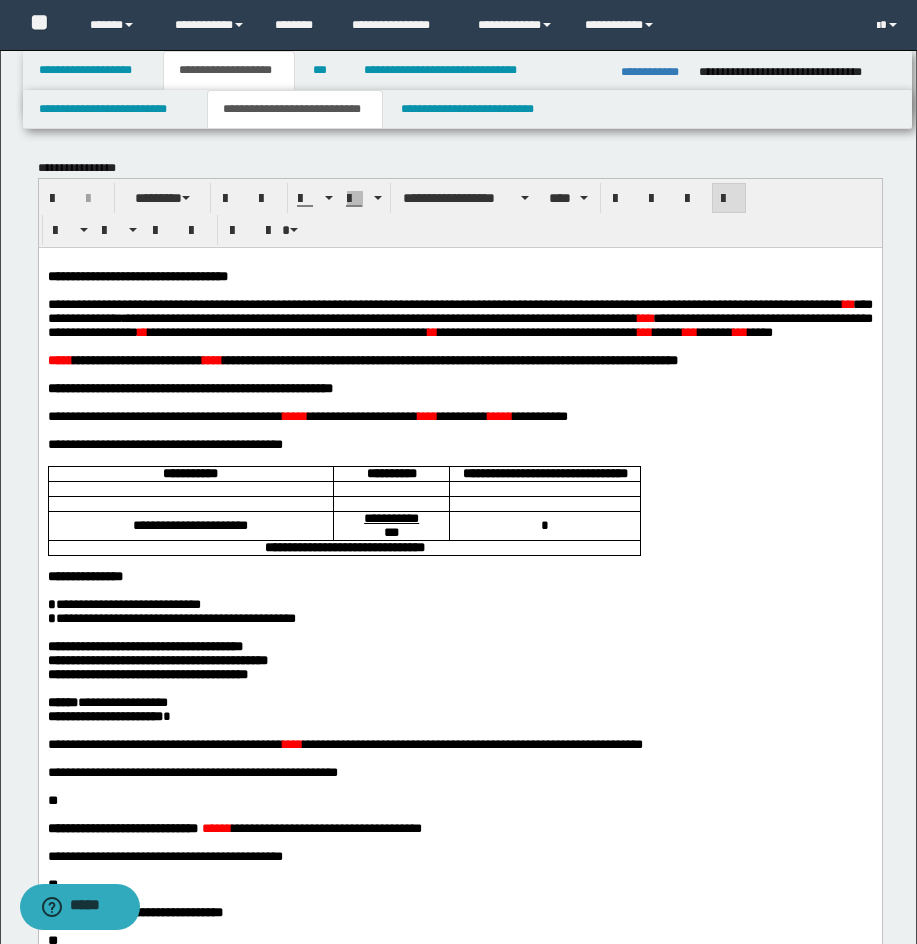 click on "**" at bounding box center [847, 303] 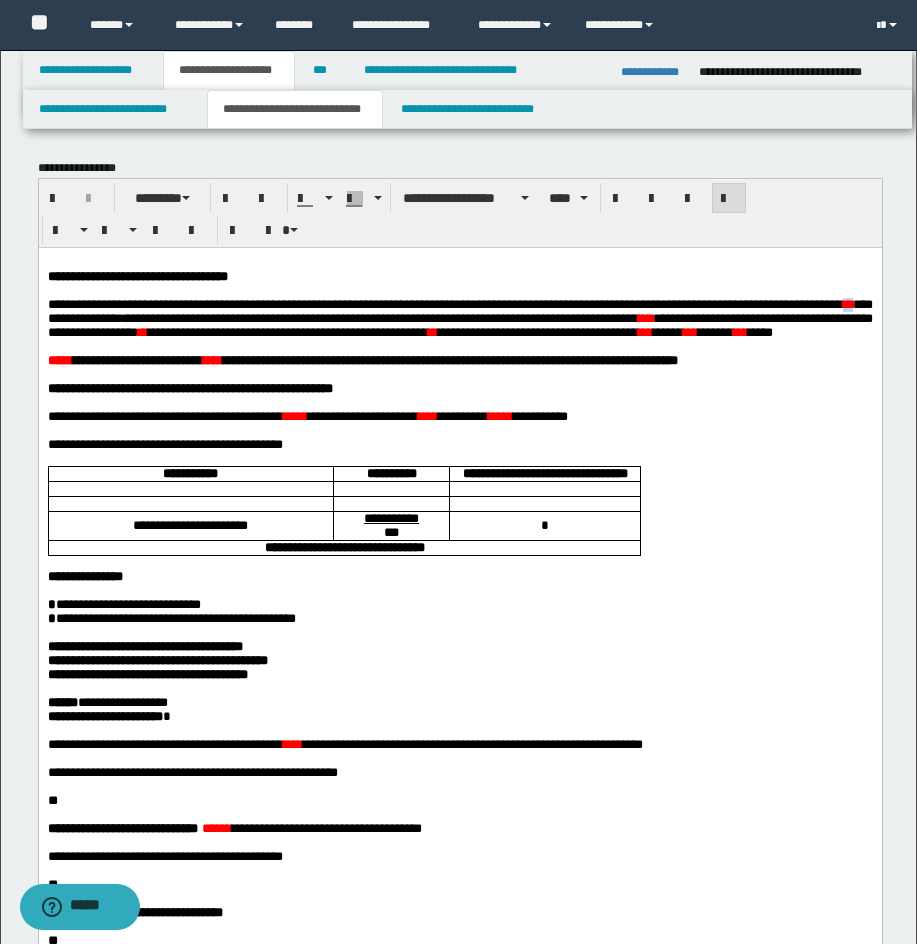 click on "**" at bounding box center (847, 303) 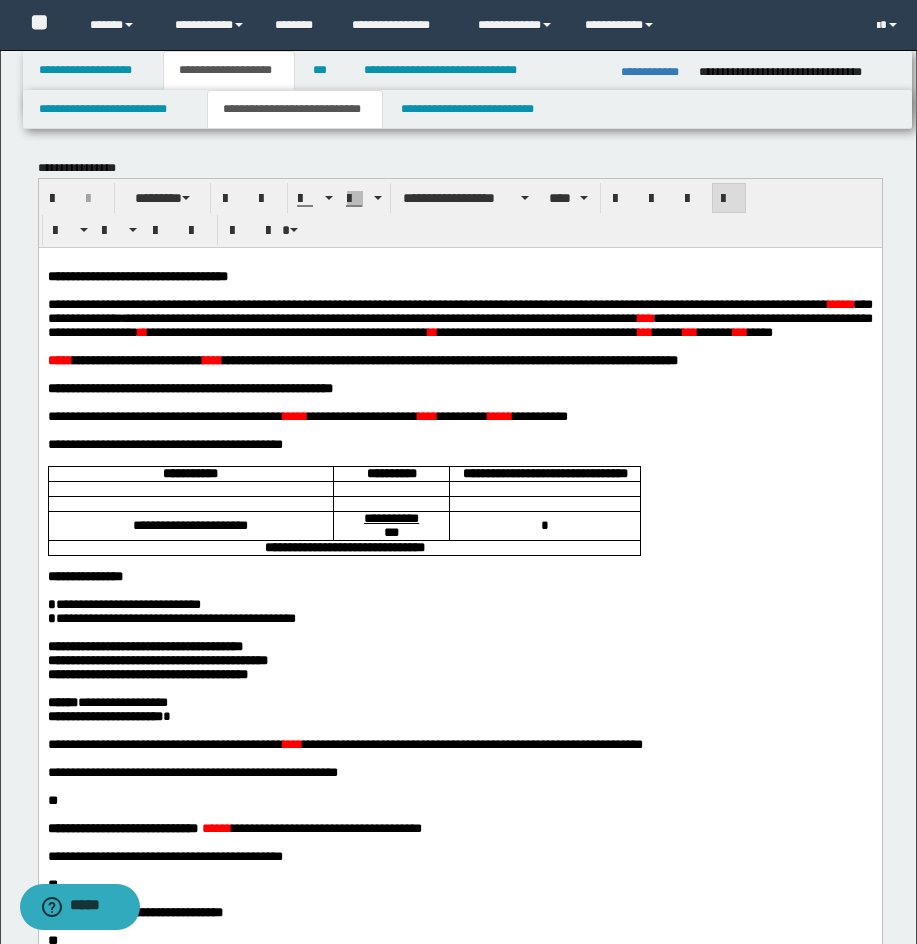 click on "***" at bounding box center (644, 317) 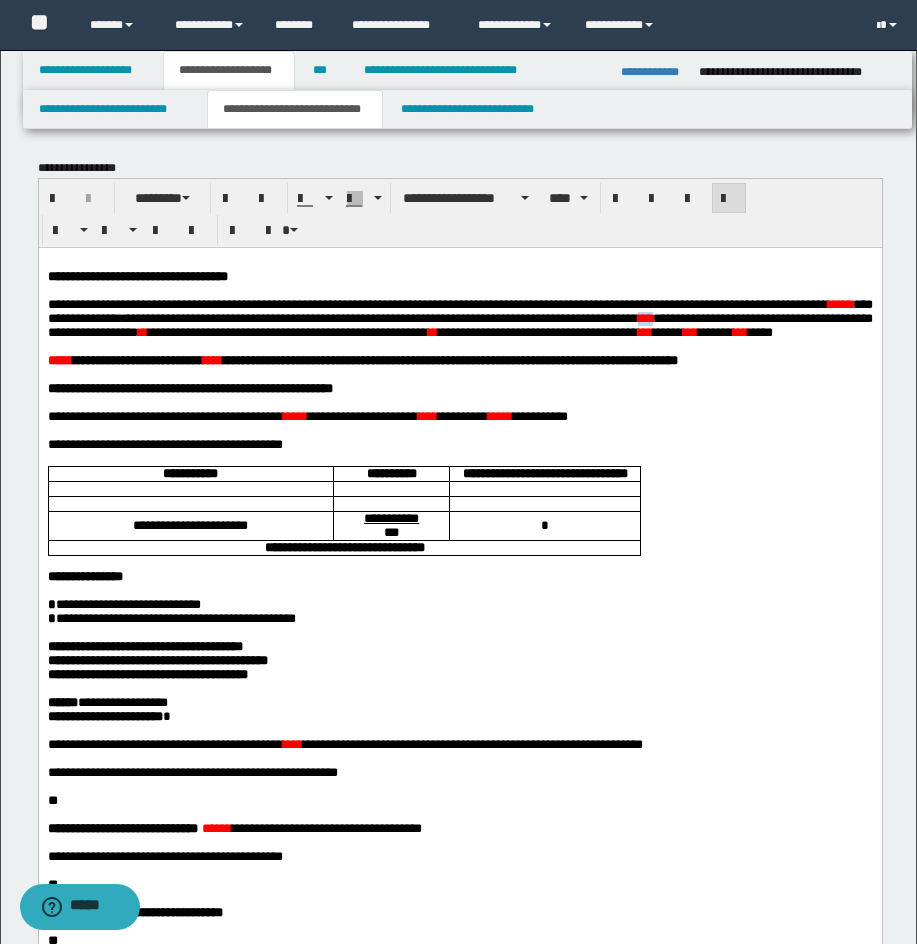 click on "***" at bounding box center (644, 317) 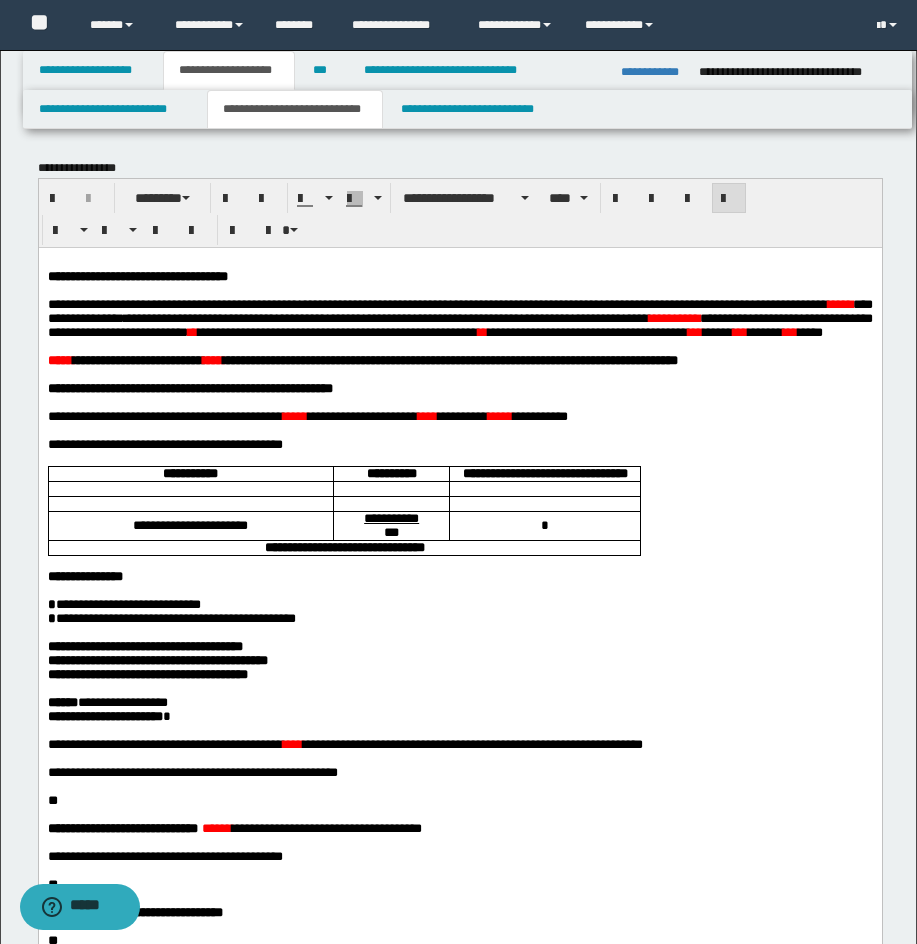 click on "**" at bounding box center (192, 331) 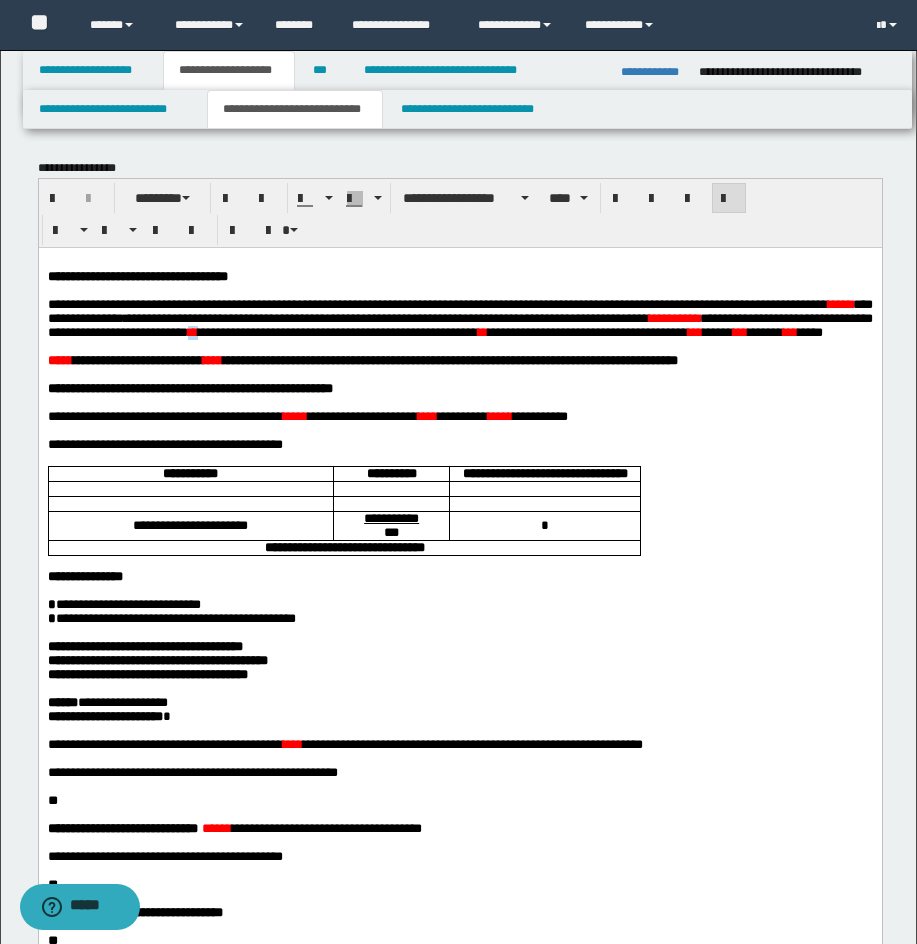 click on "**" at bounding box center (192, 331) 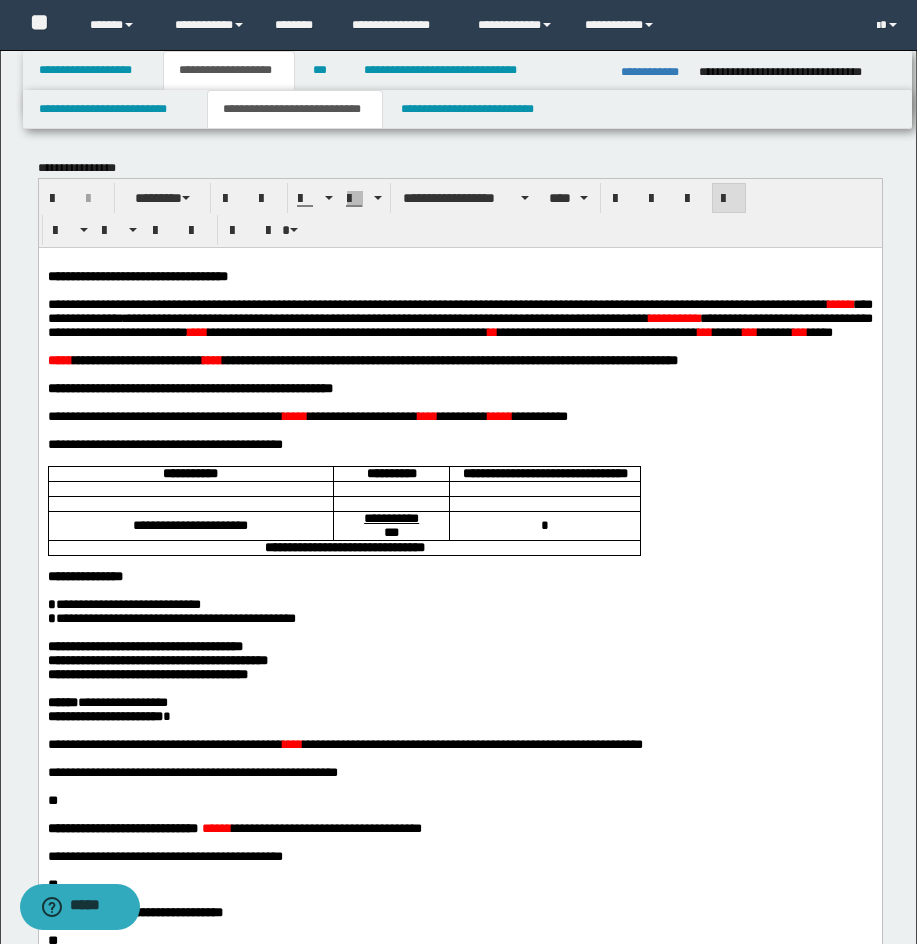 click on "**" at bounding box center [492, 331] 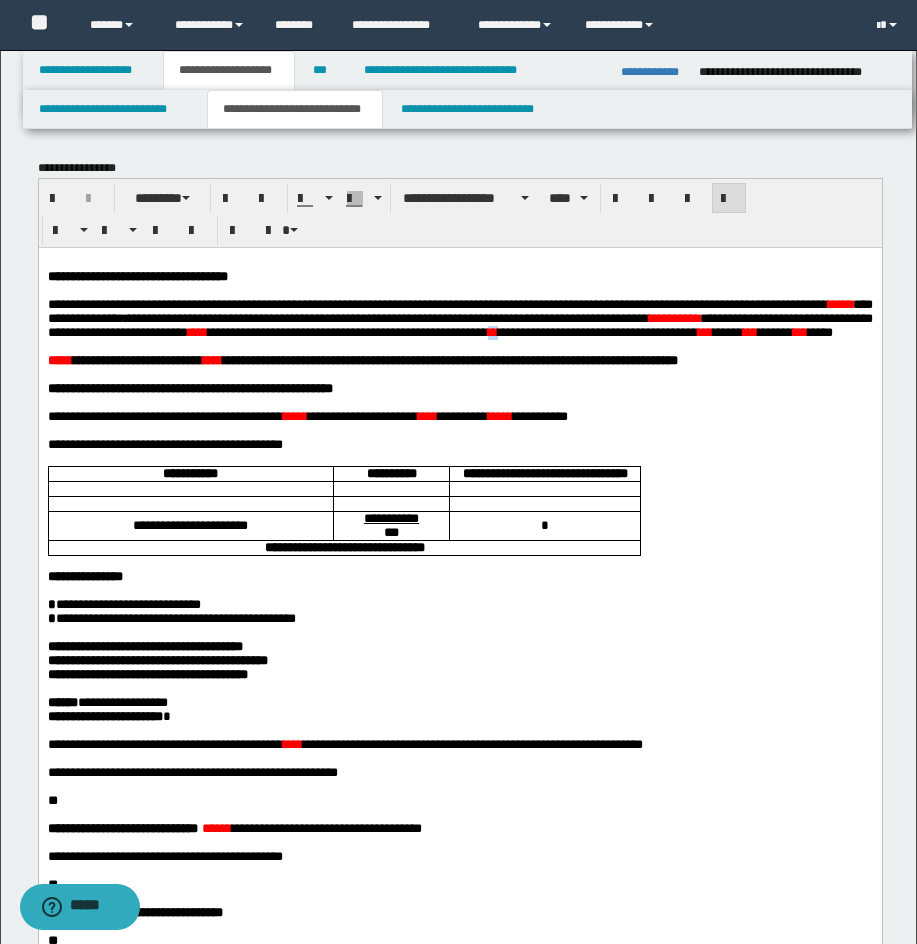 click on "**" at bounding box center [492, 331] 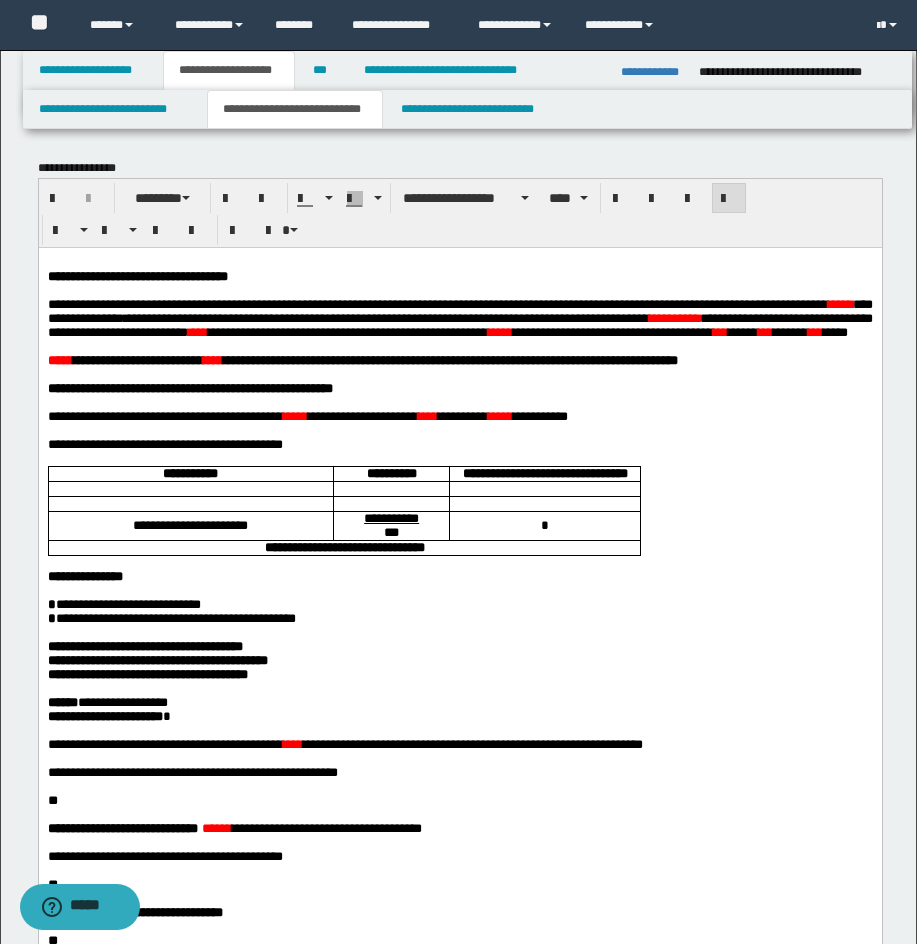 click on "***" at bounding box center [719, 331] 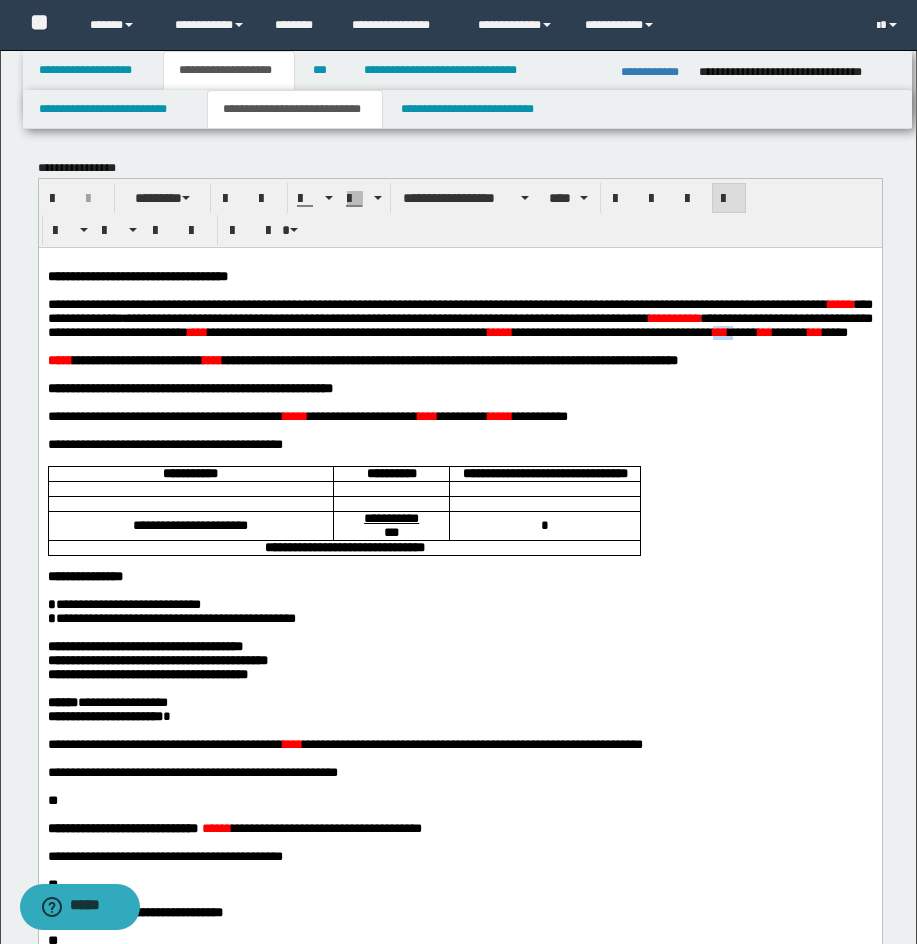 click on "***" at bounding box center (719, 331) 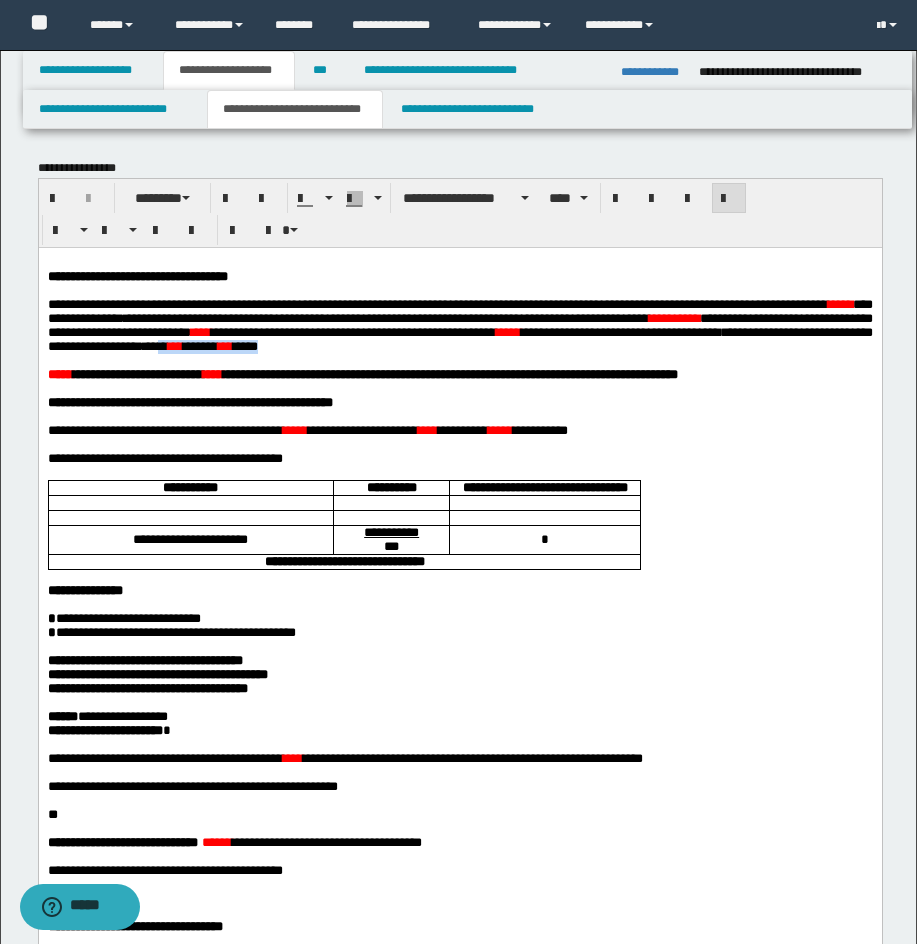 drag, startPoint x: 800, startPoint y: 355, endPoint x: 672, endPoint y: 365, distance: 128.39003 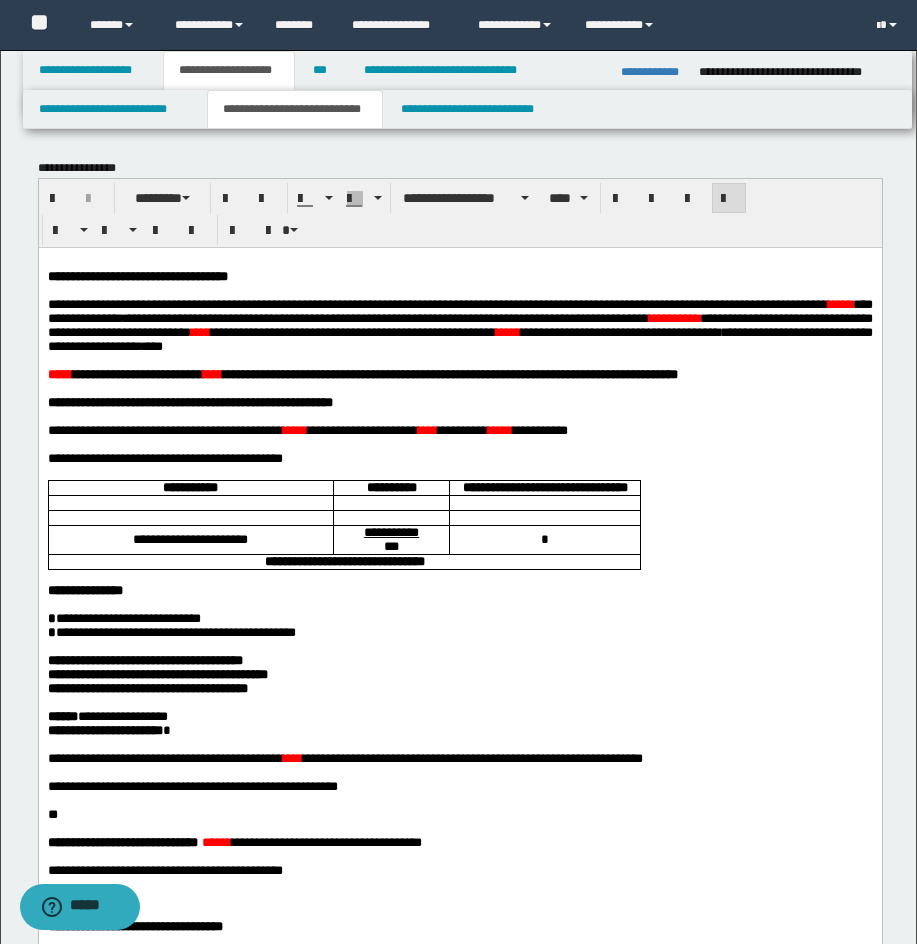 click on "****" at bounding box center (152, 345) 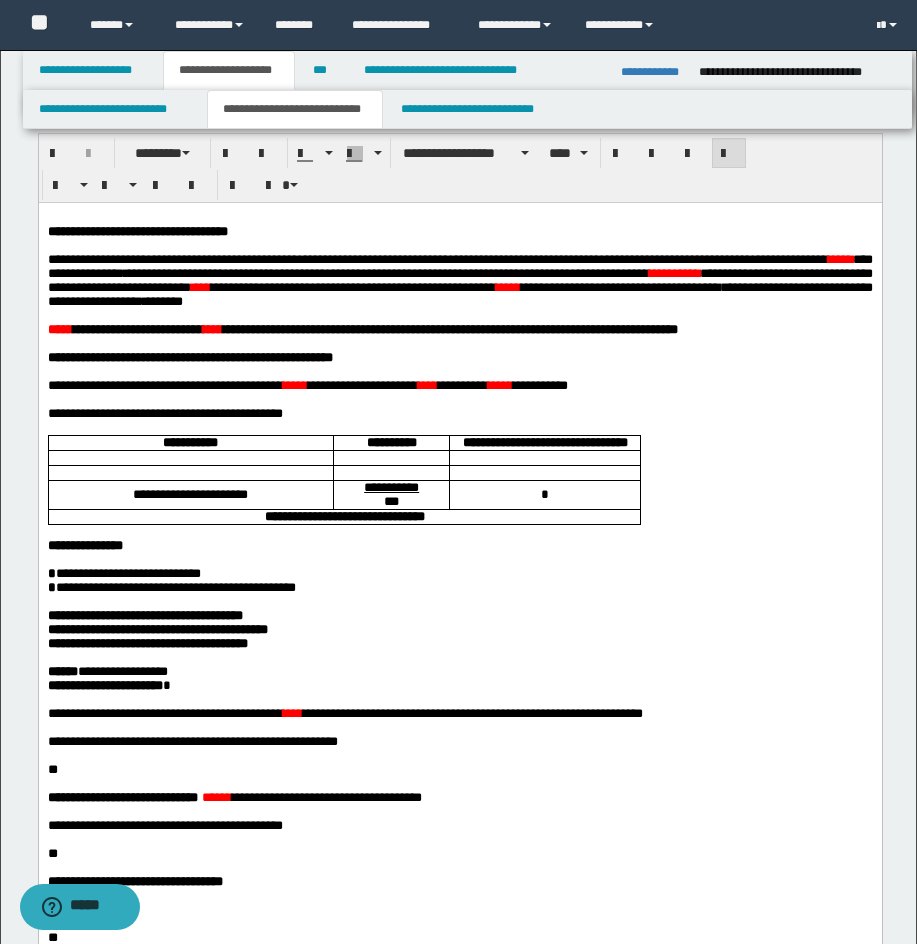 scroll, scrollTop: 57, scrollLeft: 0, axis: vertical 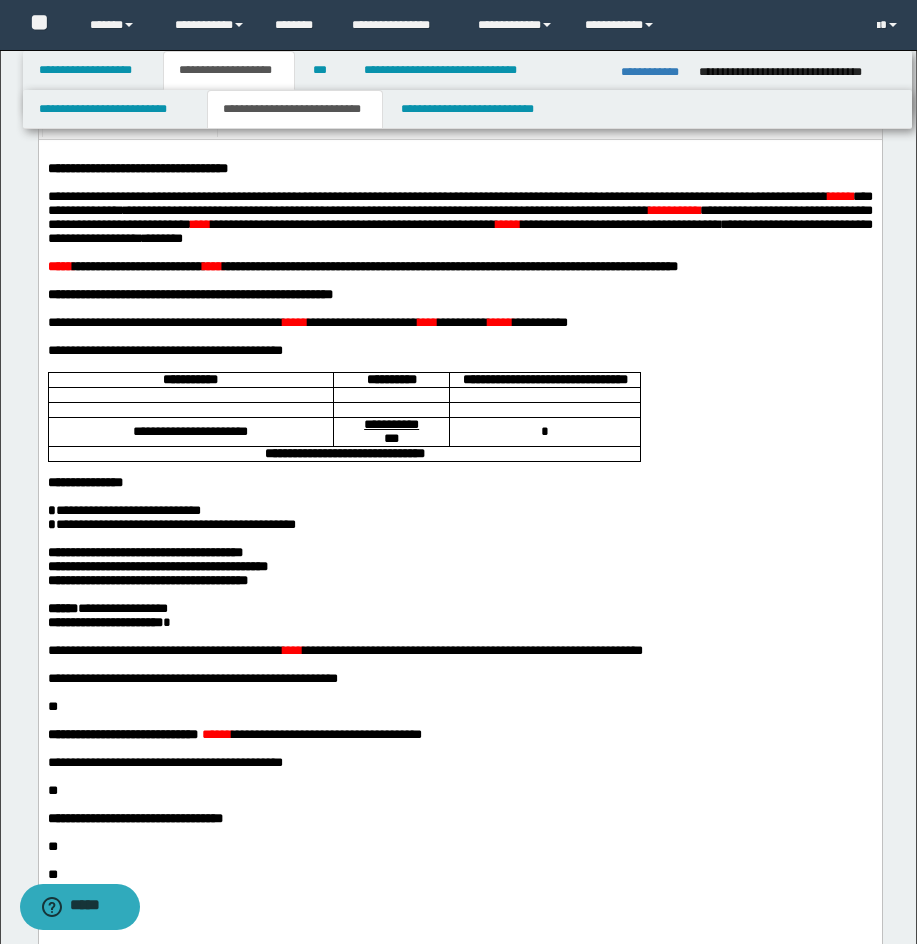click on "*****" at bounding box center (59, 265) 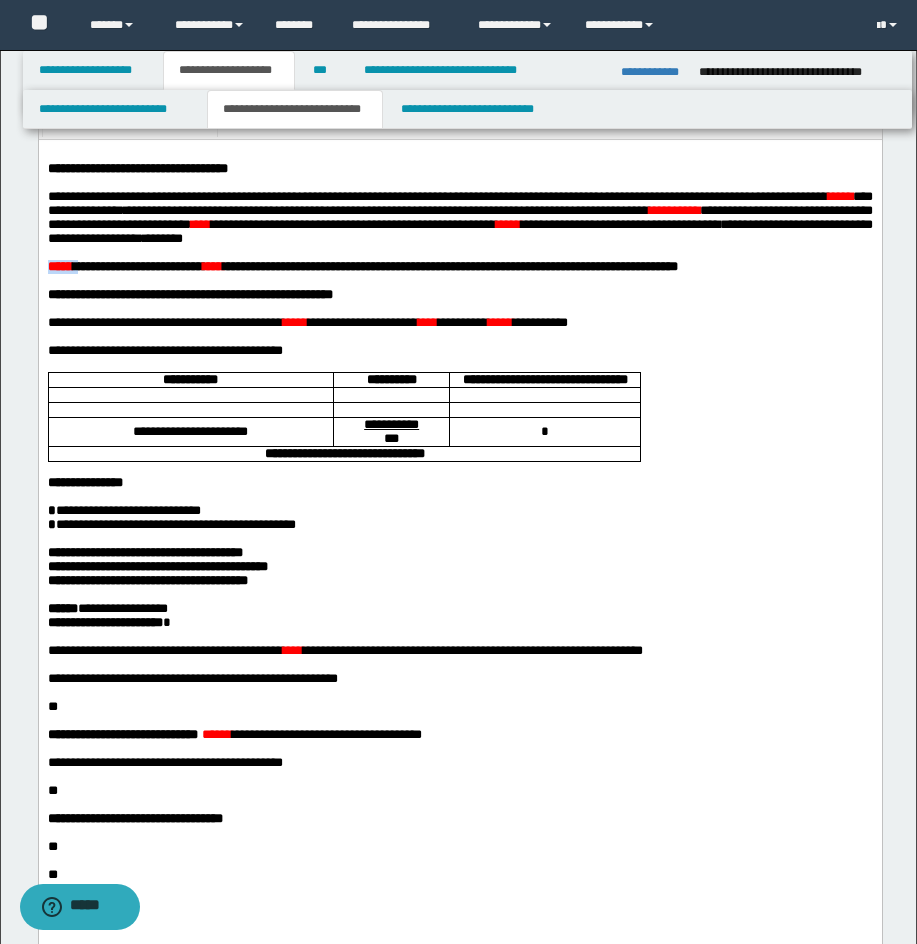 click on "*****" at bounding box center (59, 265) 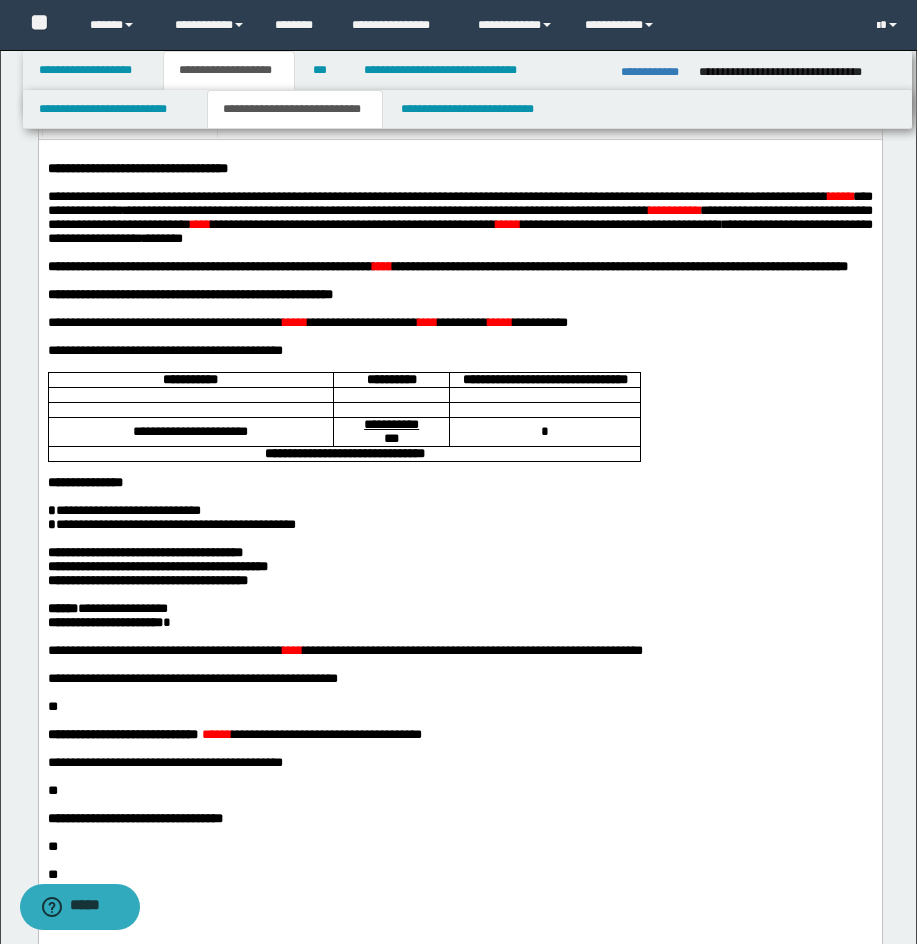 click on "**********" at bounding box center [209, 265] 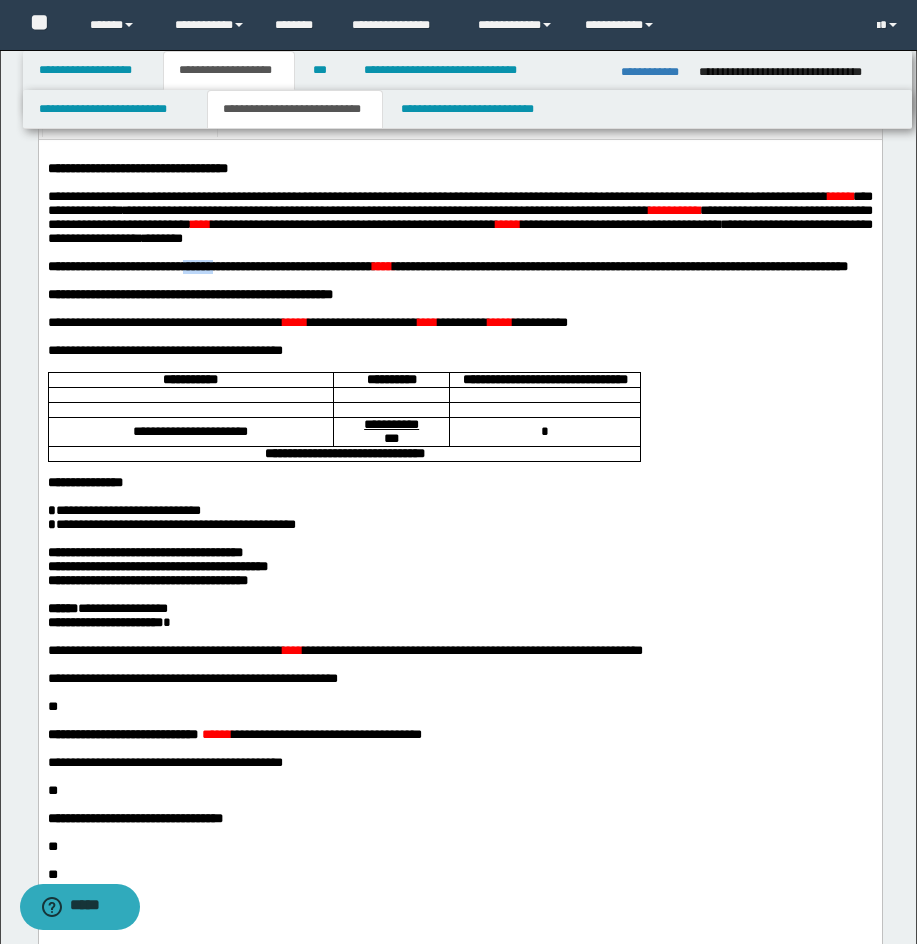 click on "**********" at bounding box center [209, 265] 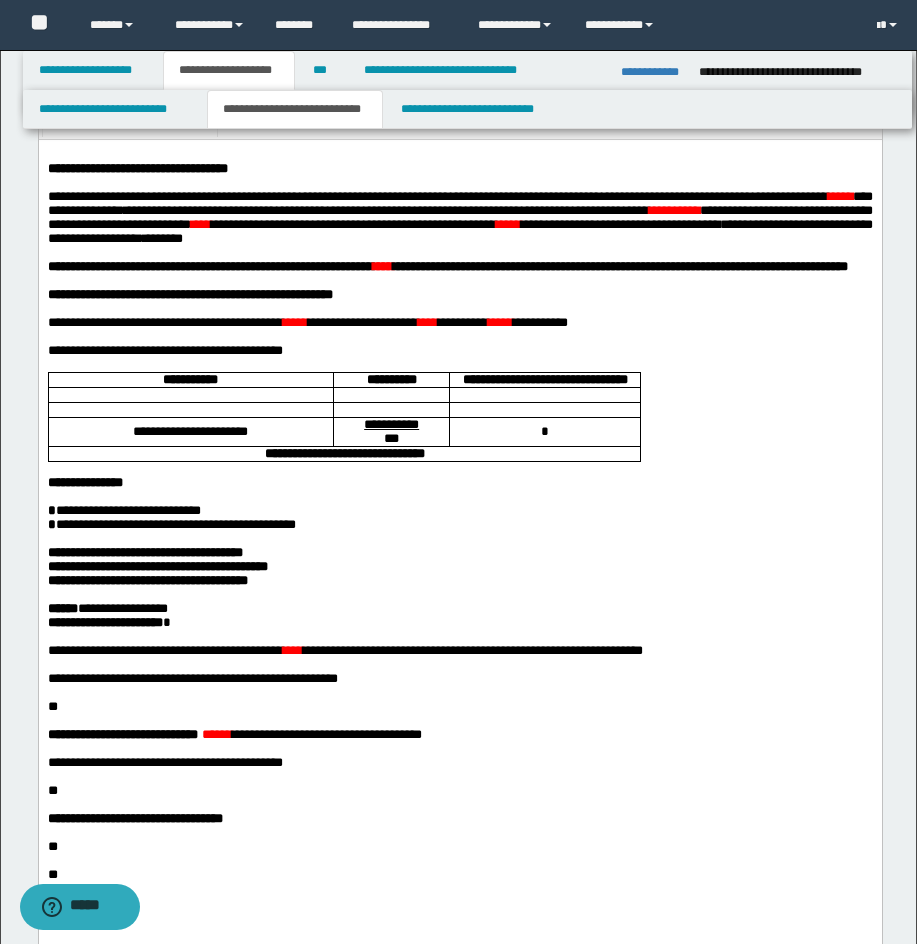drag, startPoint x: 418, startPoint y: 816, endPoint x: 310, endPoint y: 814, distance: 108.01852 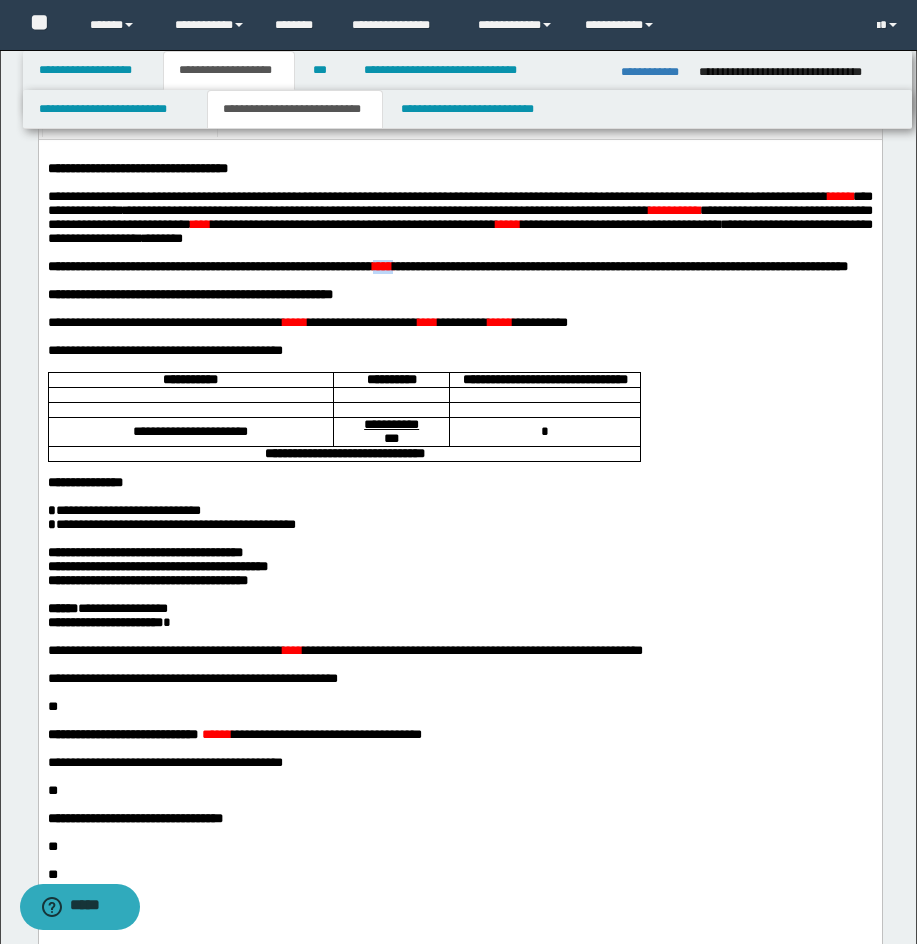 click on "****" at bounding box center [382, 265] 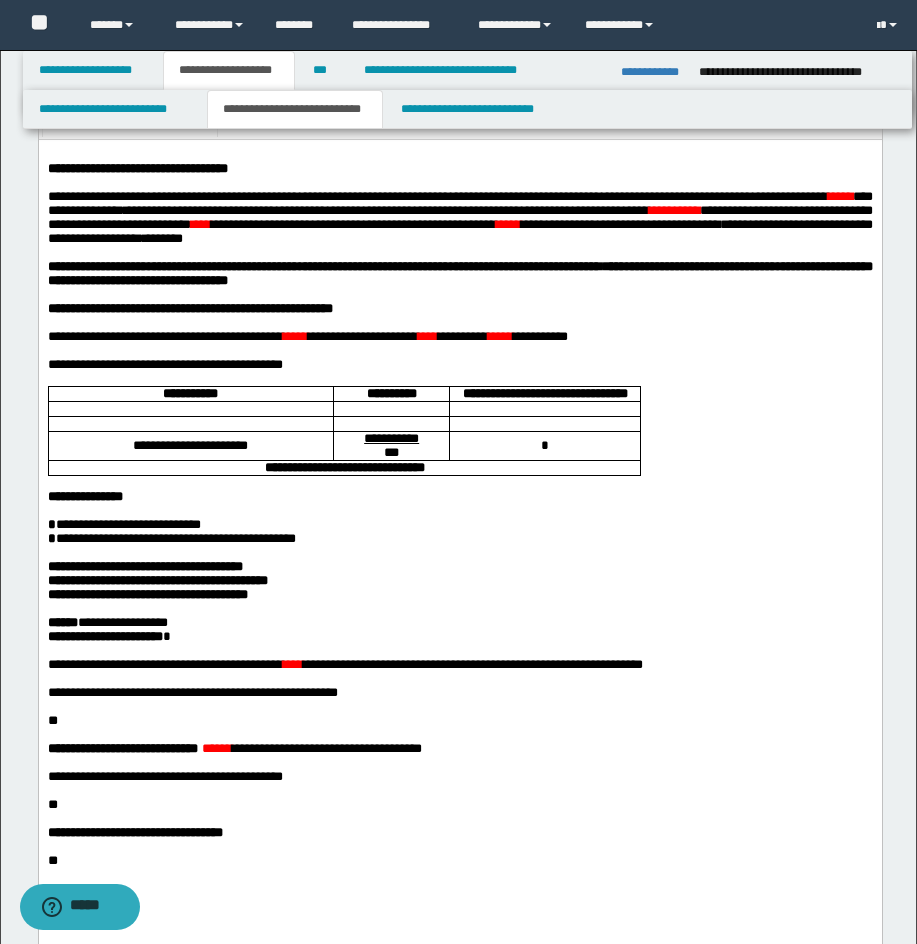 scroll, scrollTop: 141, scrollLeft: 0, axis: vertical 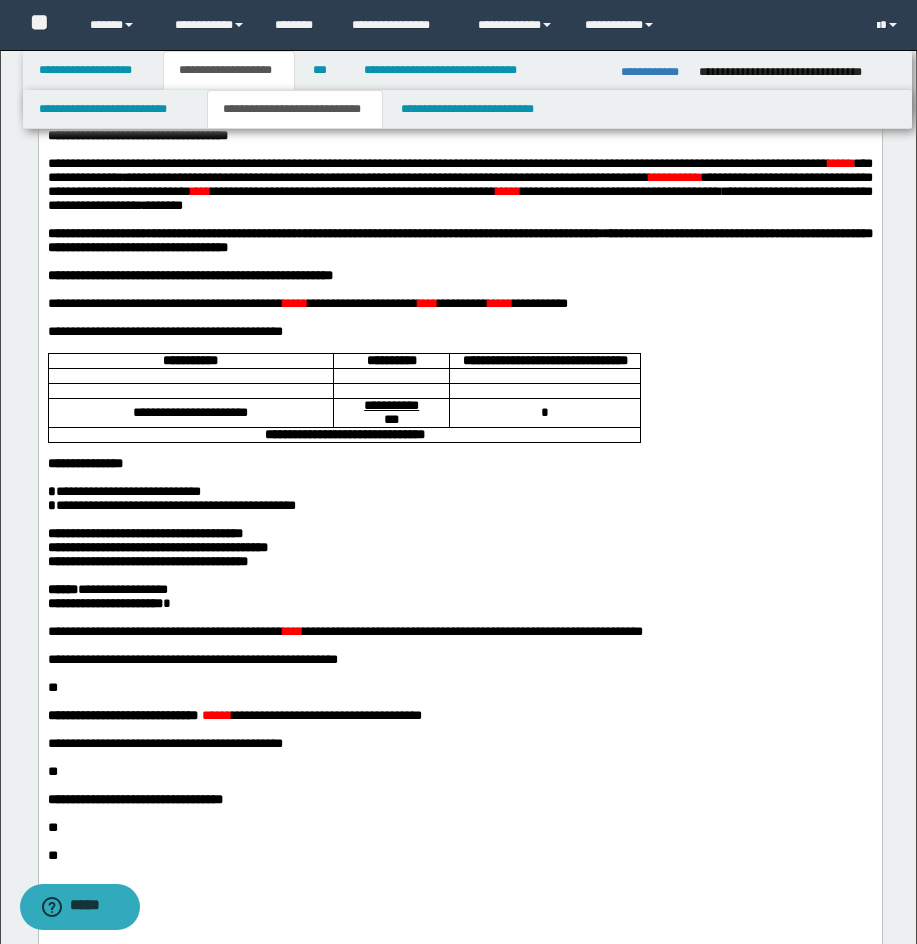 click on "*****" at bounding box center [294, 302] 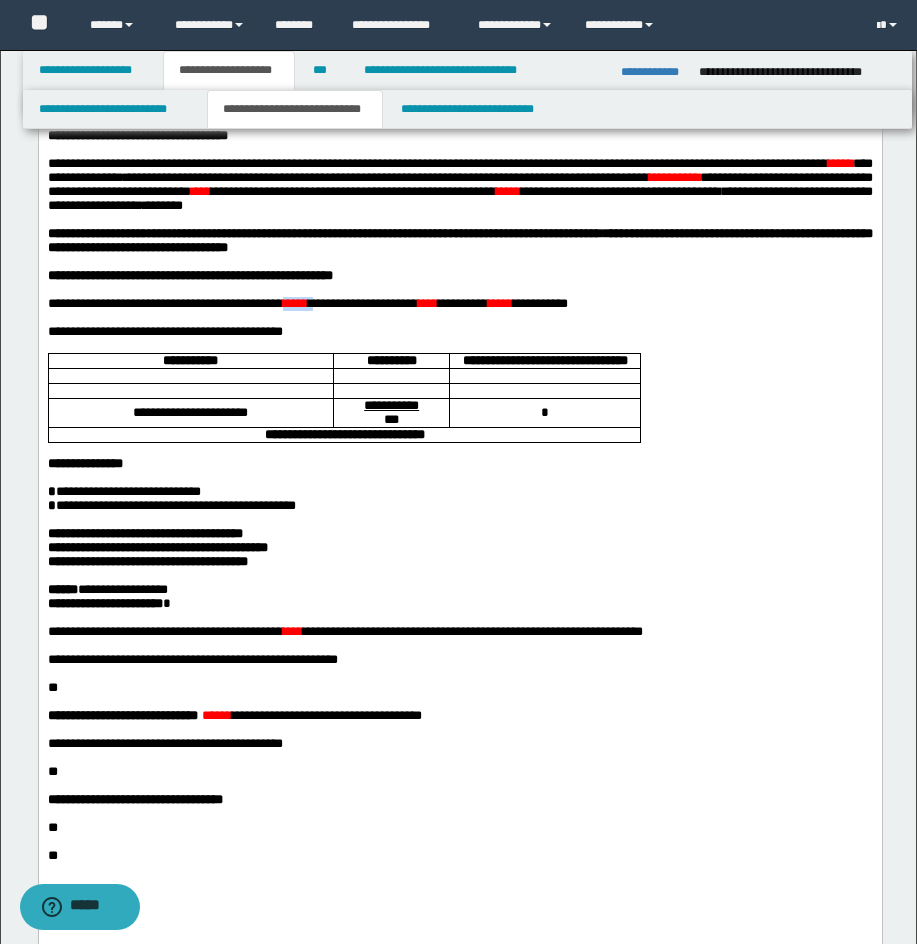click on "*****" at bounding box center [294, 302] 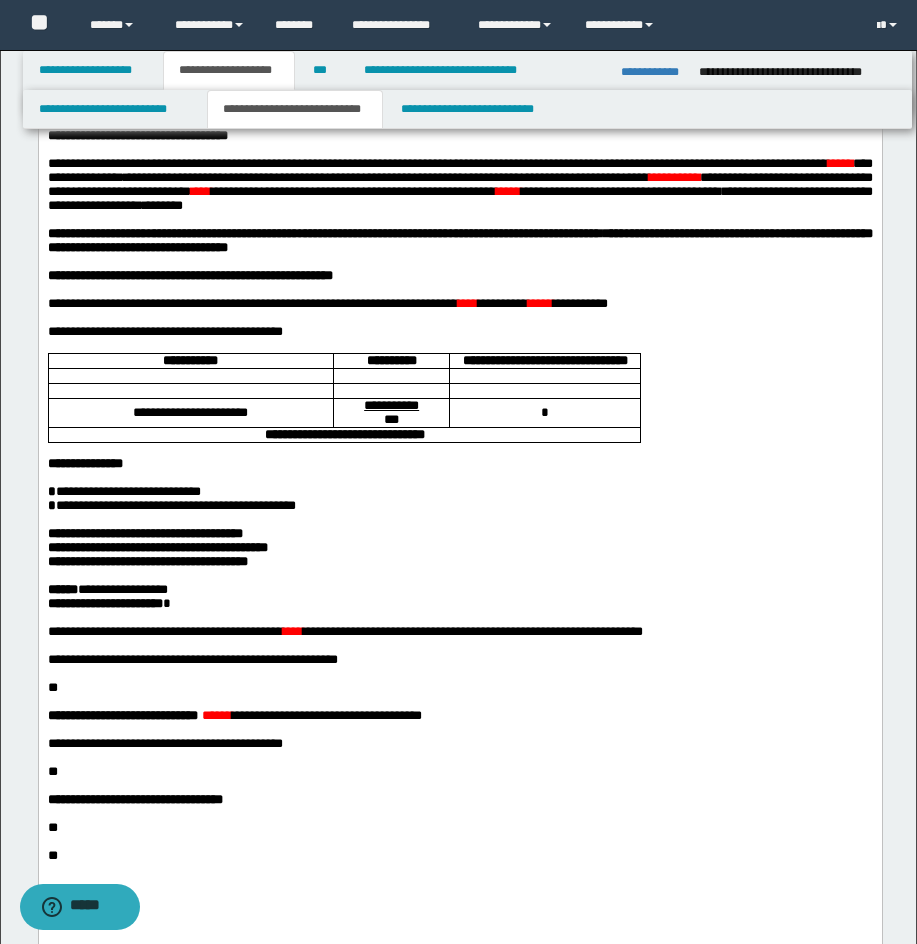 click on "****" at bounding box center [292, 630] 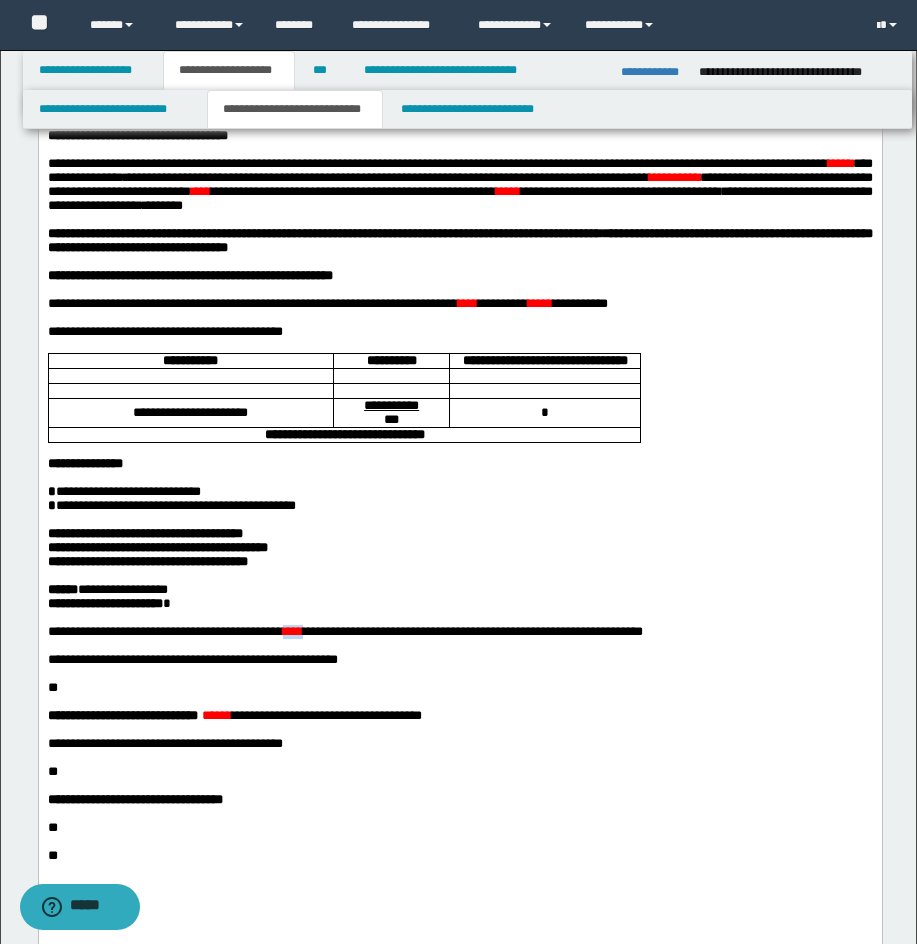 click on "****" at bounding box center (292, 630) 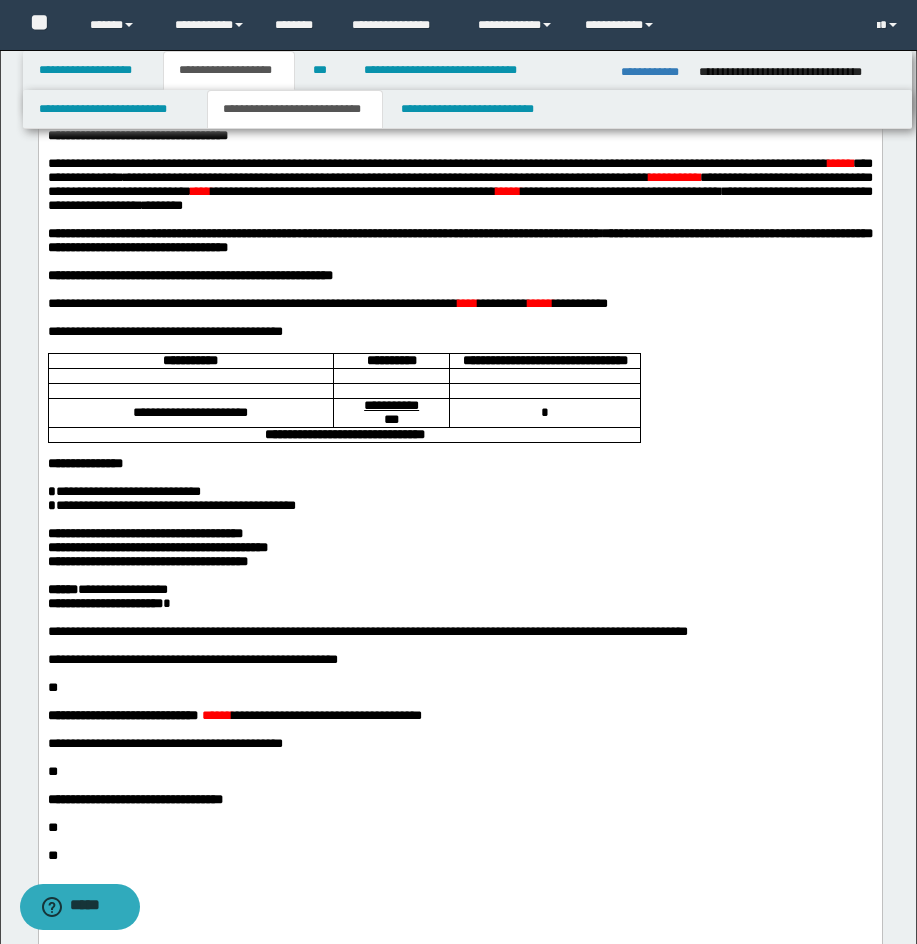 click on "****" at bounding box center [467, 302] 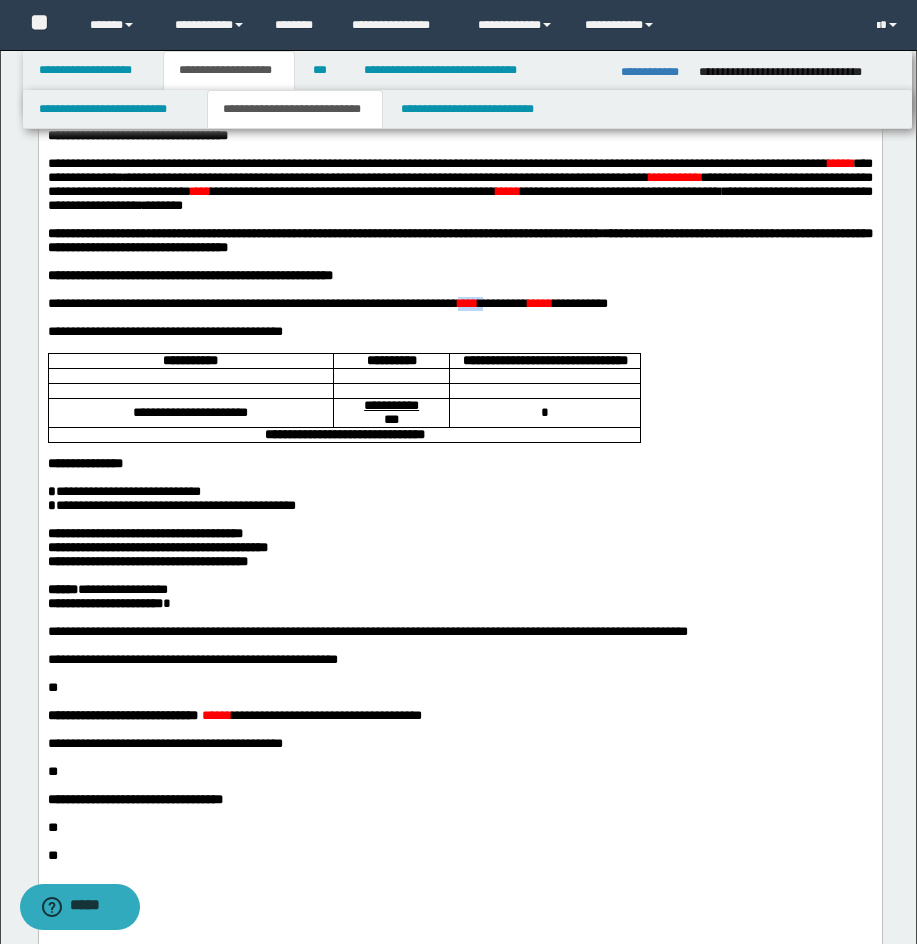 click on "****" at bounding box center (467, 302) 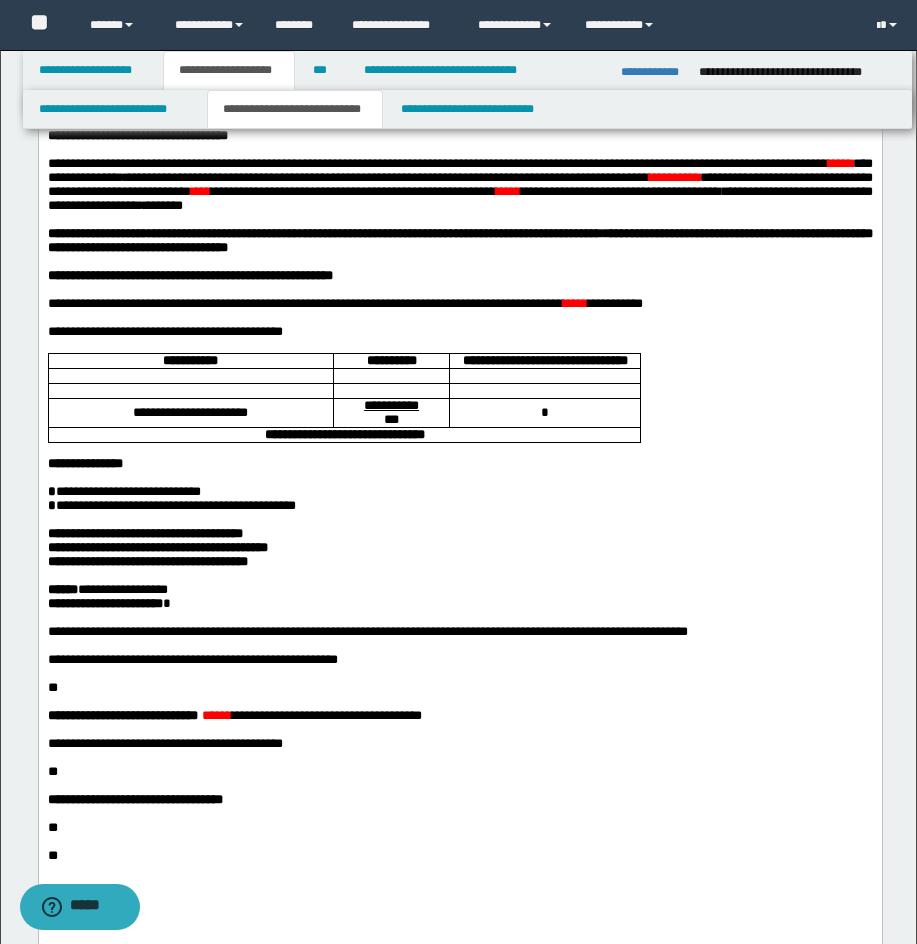 click on "*****" at bounding box center (574, 302) 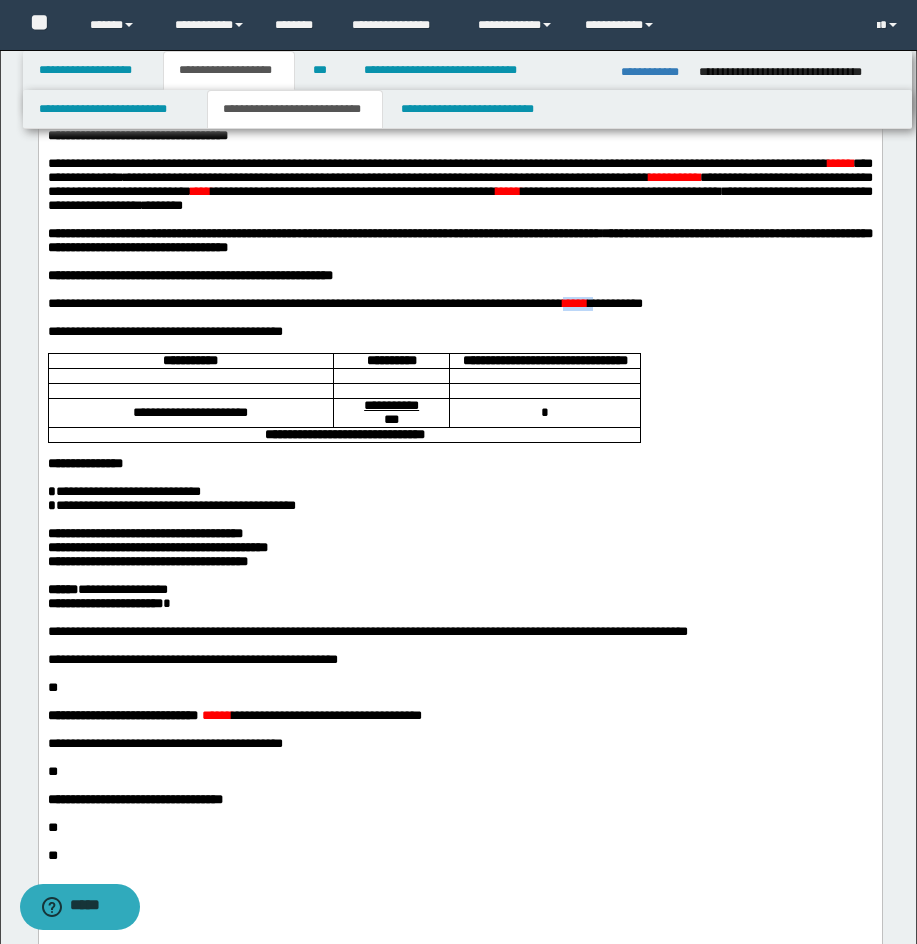 click on "*****" at bounding box center (574, 302) 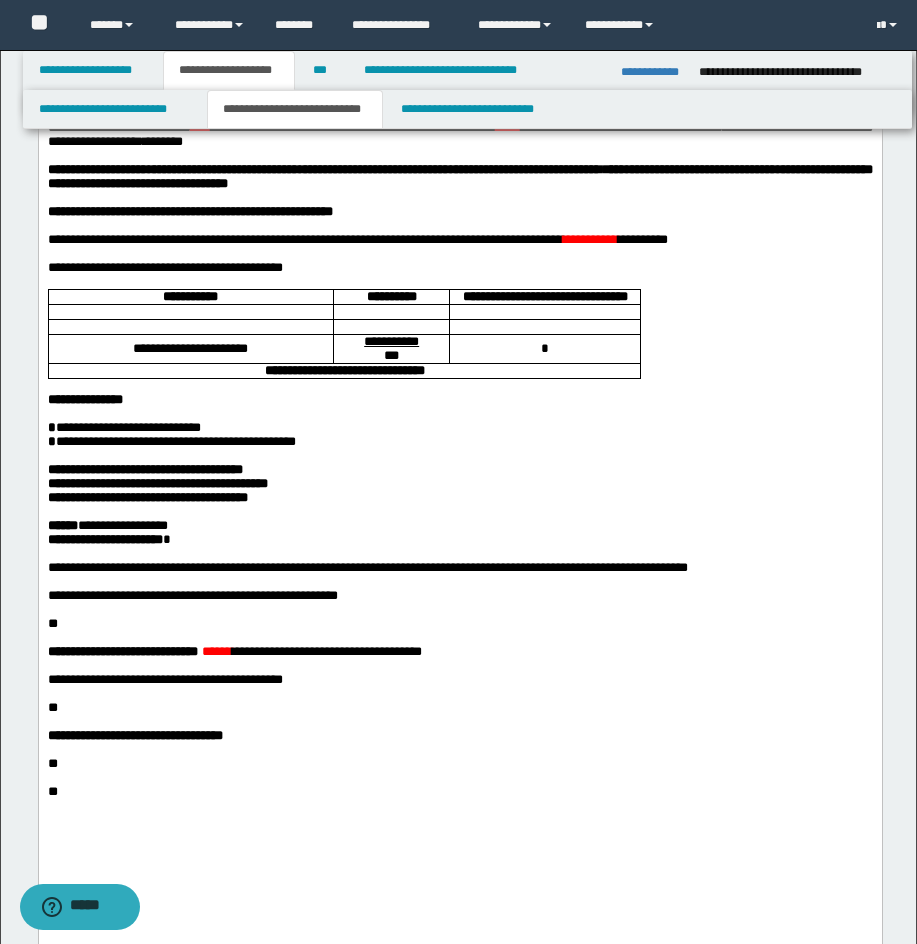 scroll, scrollTop: 253, scrollLeft: 0, axis: vertical 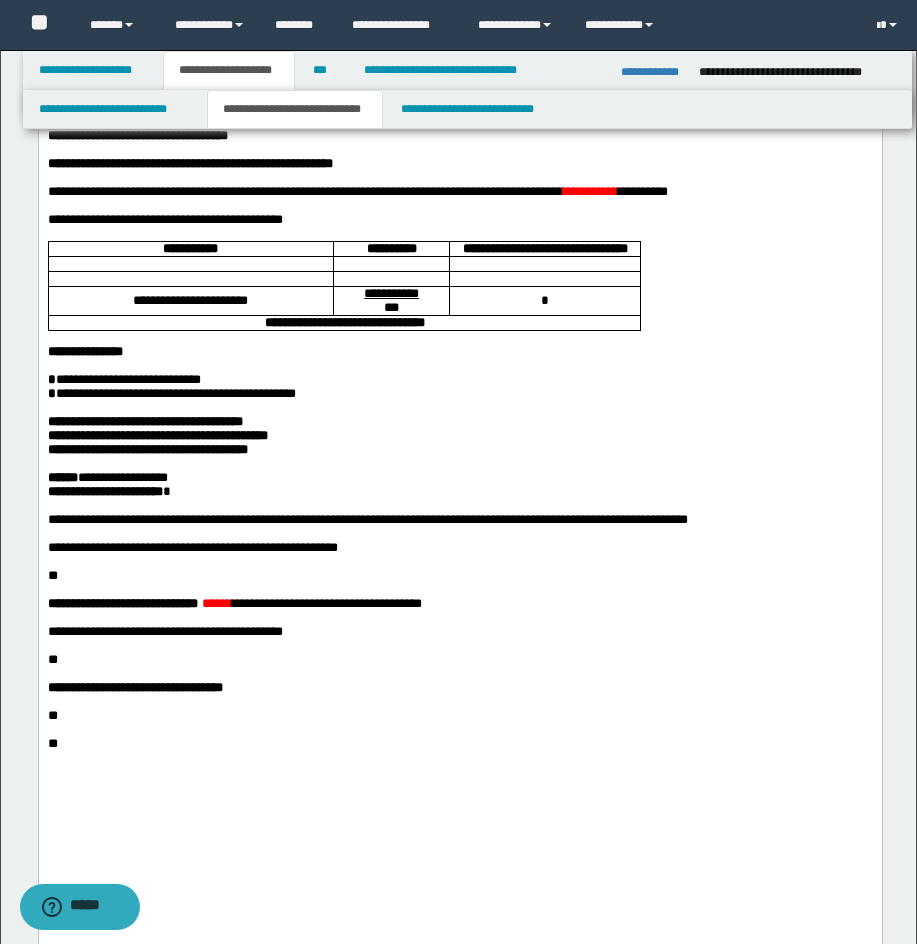drag, startPoint x: 204, startPoint y: 317, endPoint x: 220, endPoint y: 317, distance: 16 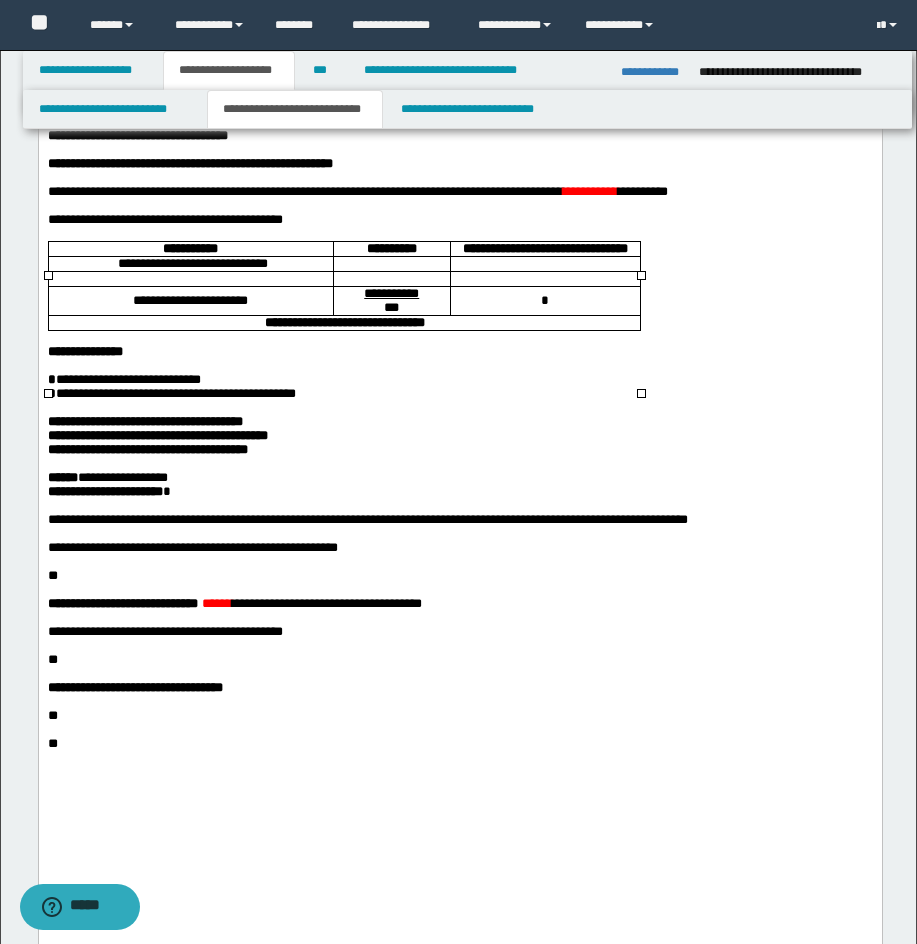 click at bounding box center (190, 279) 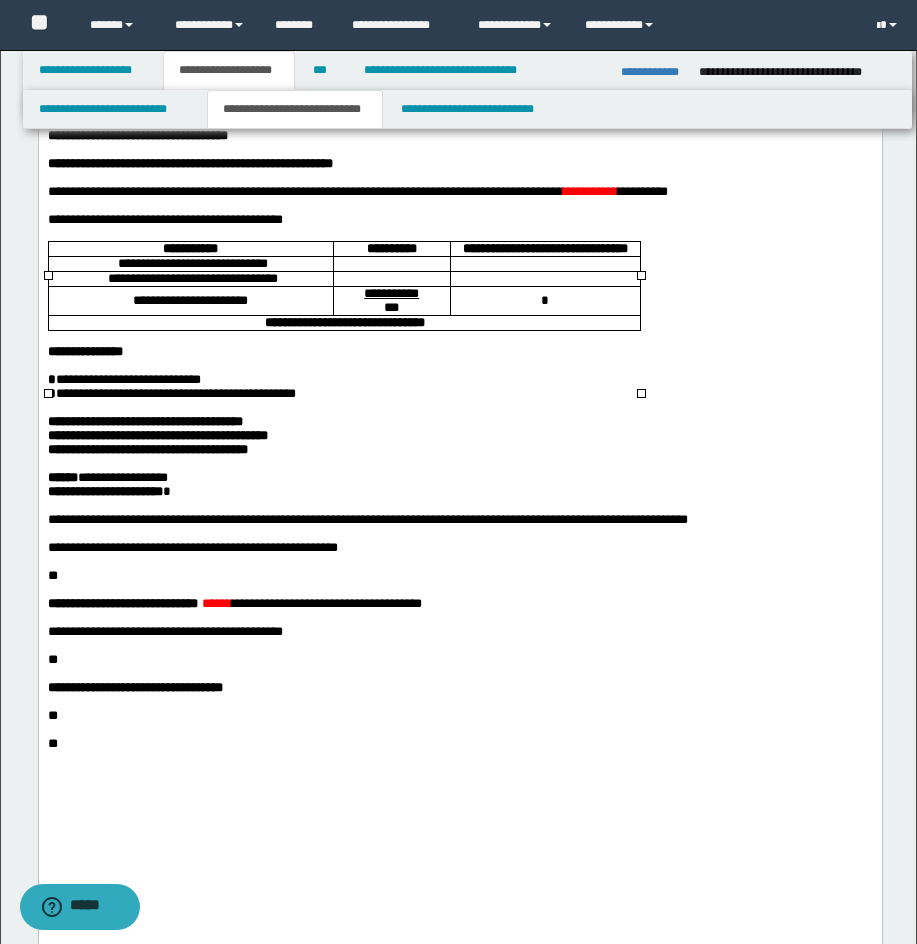 click at bounding box center (391, 264) 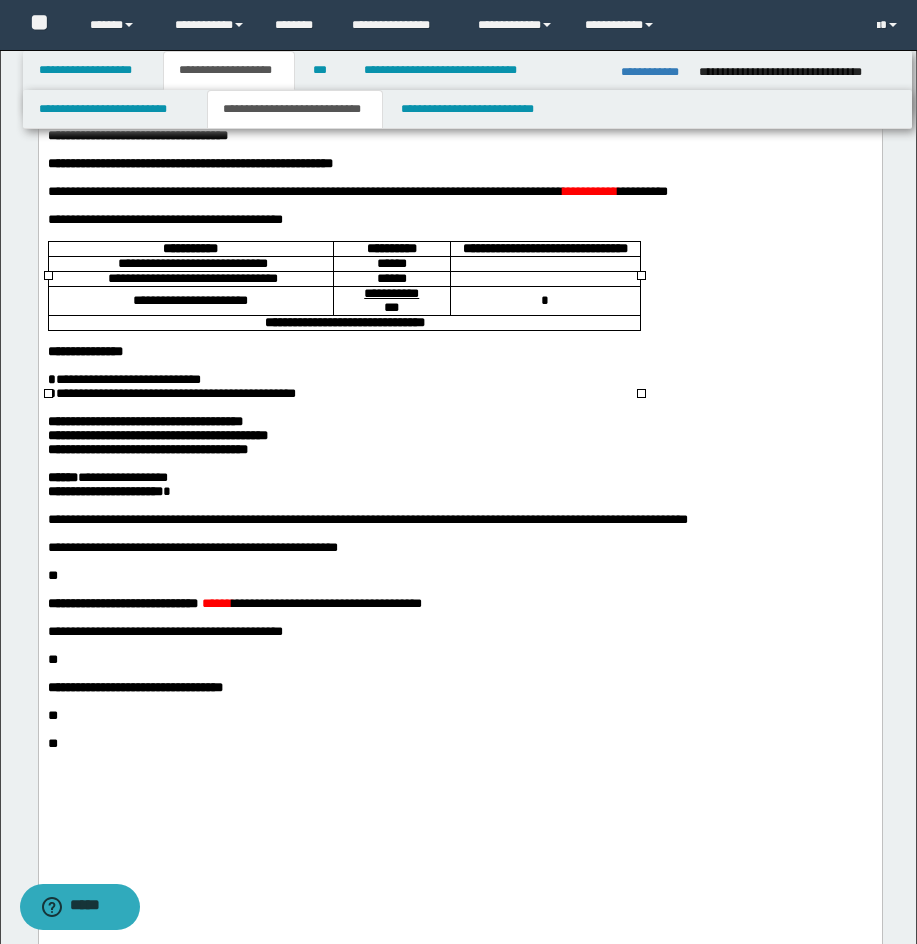 click on "*" at bounding box center (544, 300) 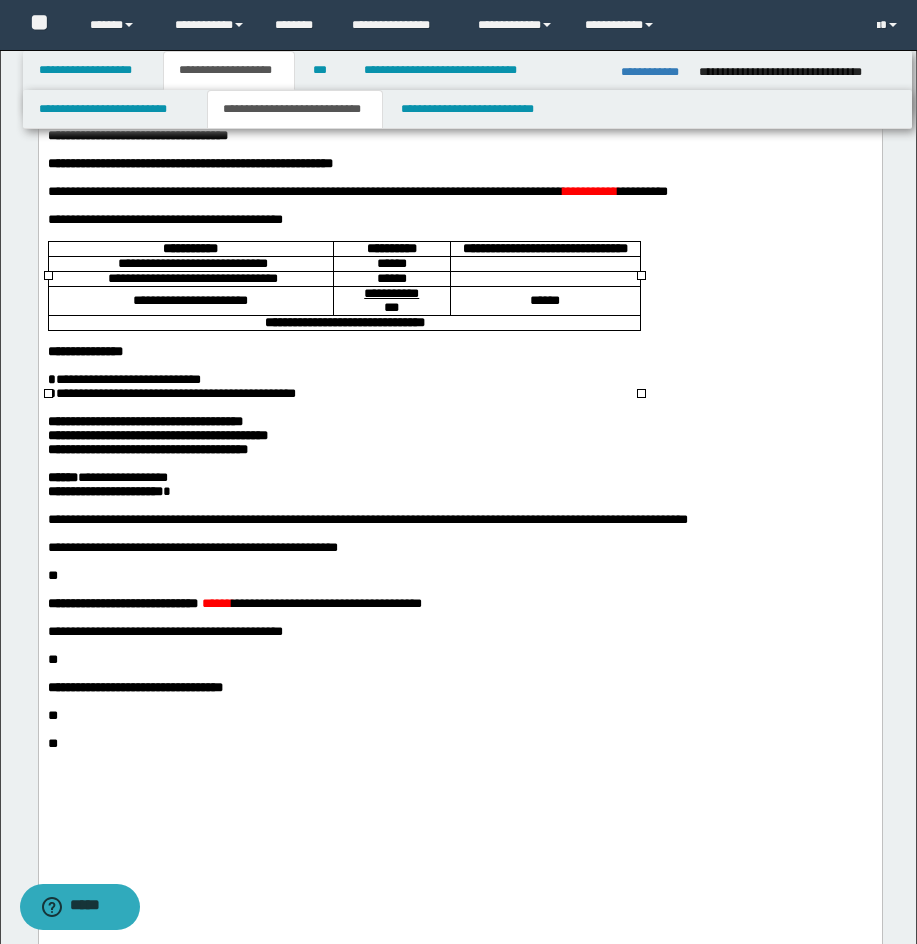 click on "**********" at bounding box center (344, 322) 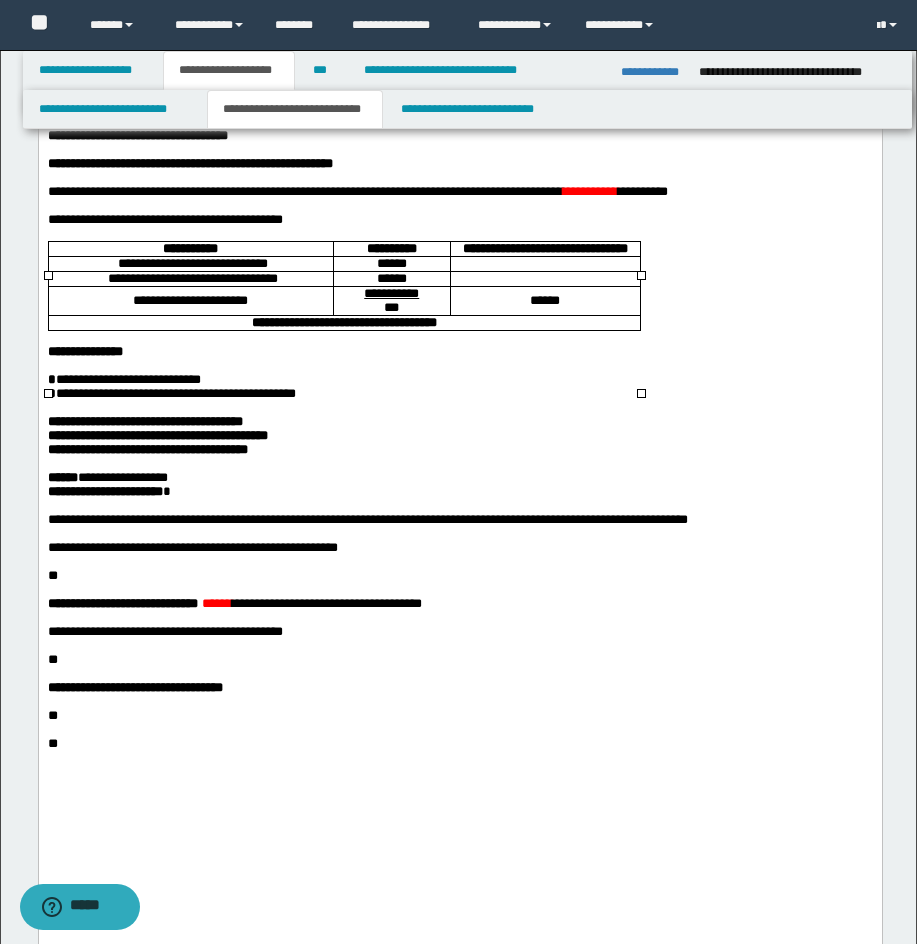 click on "**********" at bounding box center (144, 421) 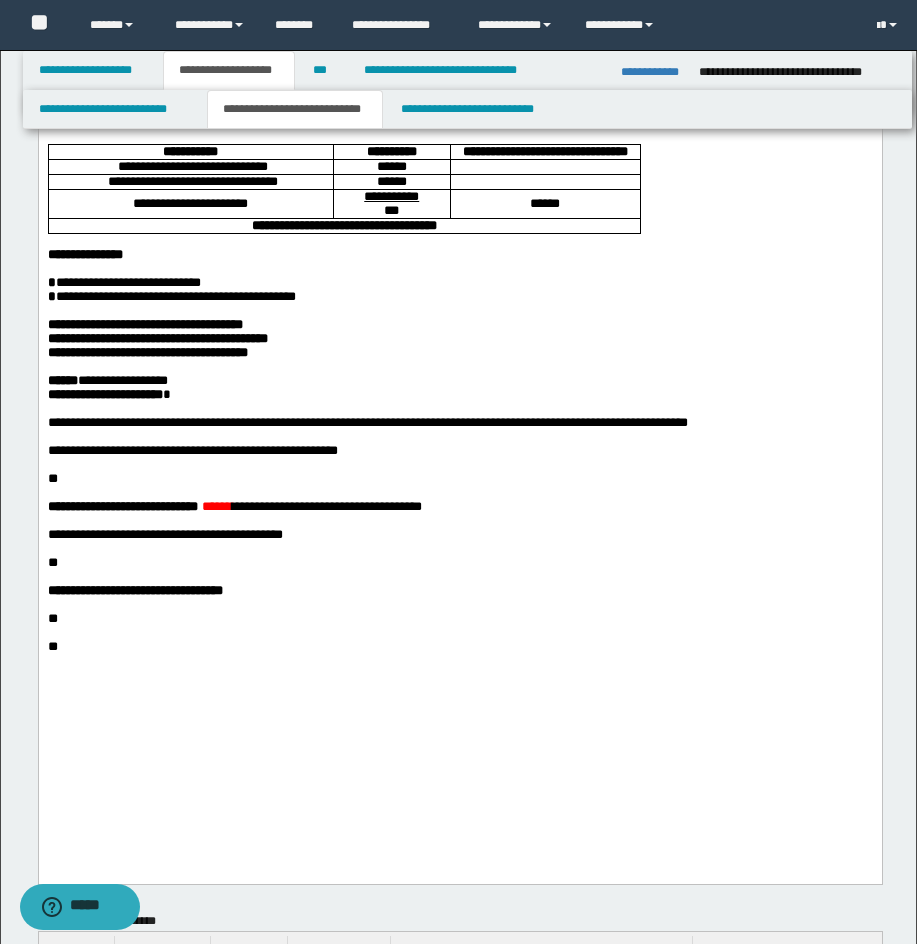scroll, scrollTop: 390, scrollLeft: 0, axis: vertical 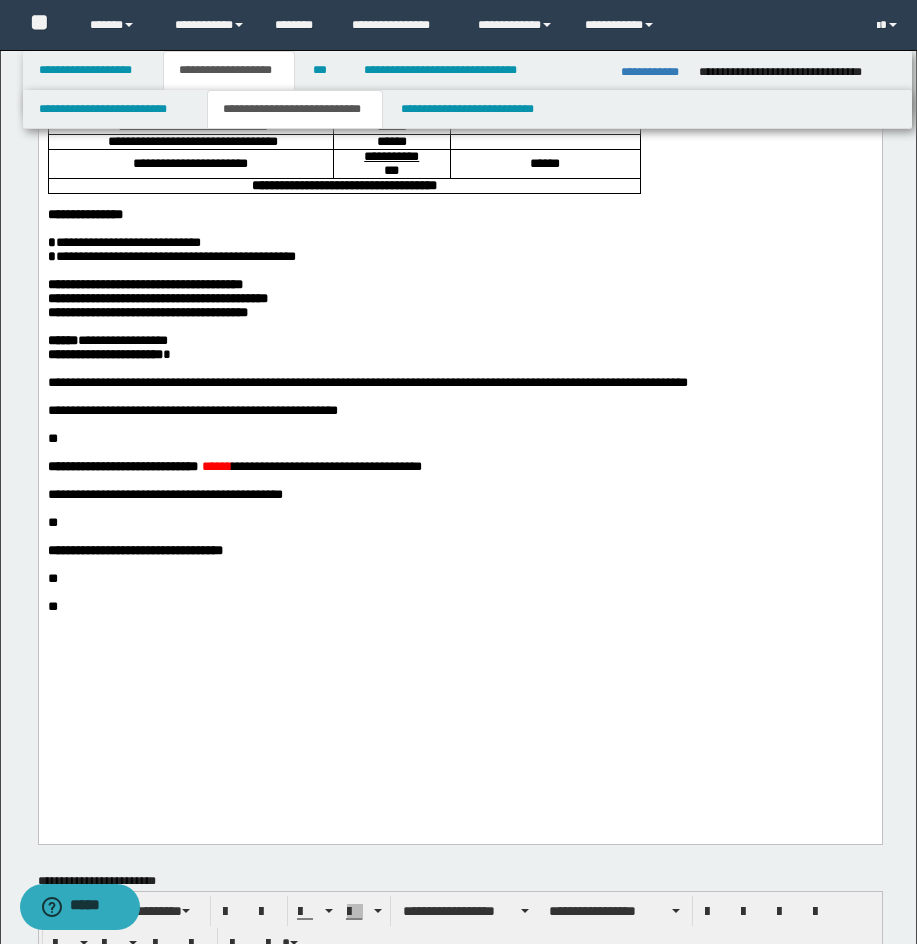 drag, startPoint x: 924, startPoint y: 169, endPoint x: 666, endPoint y: 482, distance: 405.62668 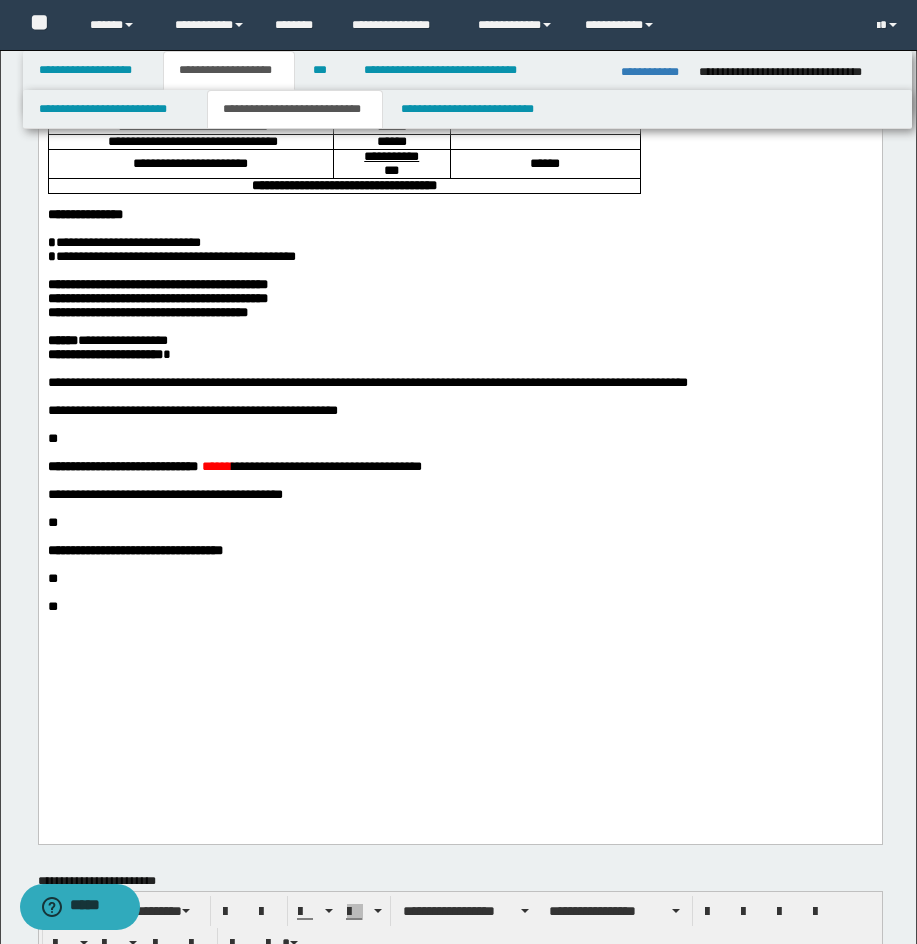 drag, startPoint x: 224, startPoint y: 374, endPoint x: 245, endPoint y: 383, distance: 22.847319 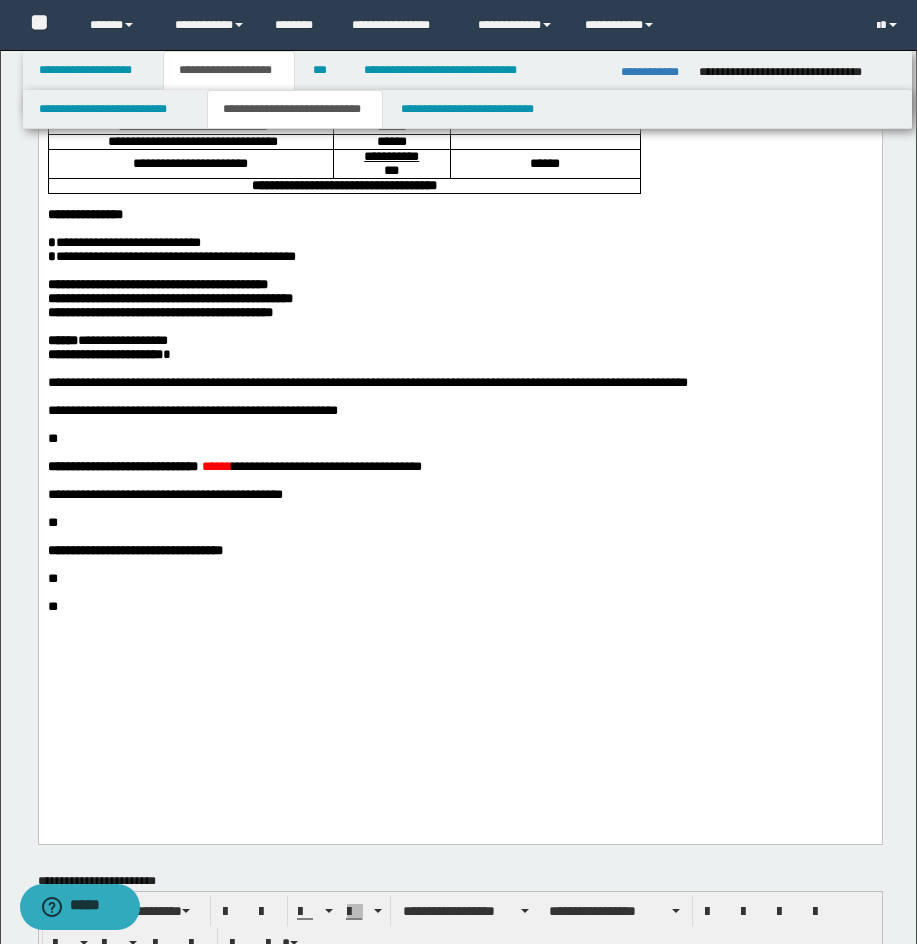 click on "**********" at bounding box center (459, 355) 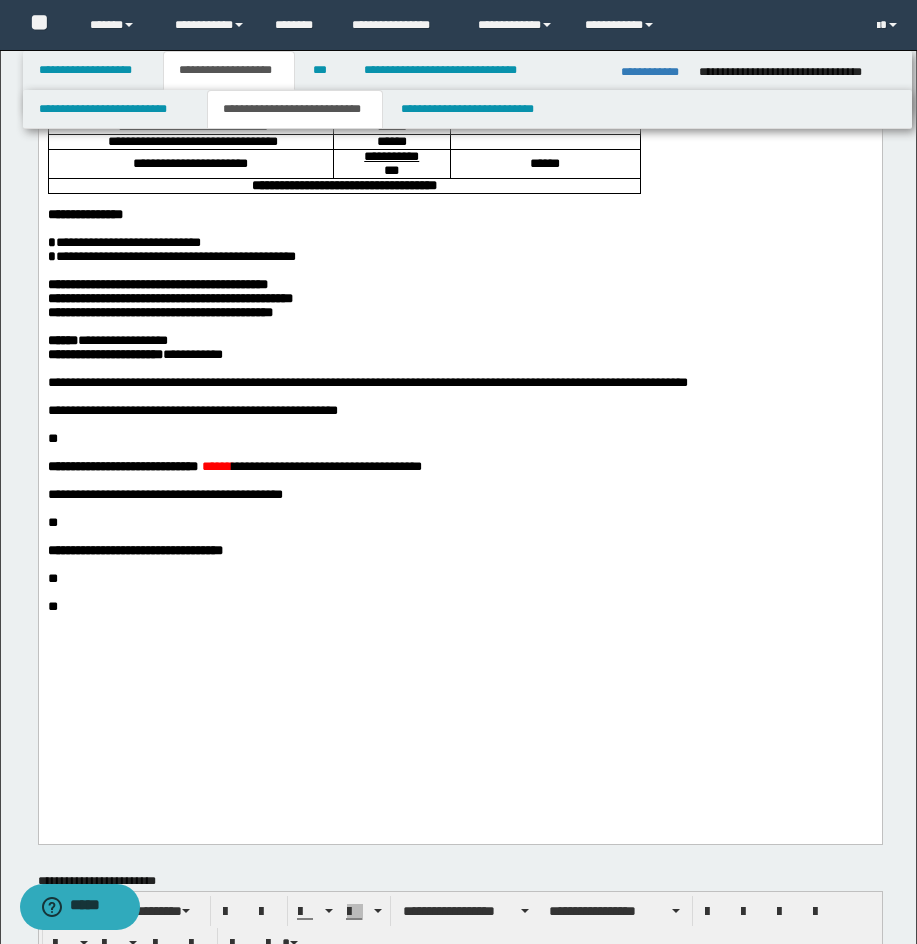 scroll, scrollTop: 447, scrollLeft: 0, axis: vertical 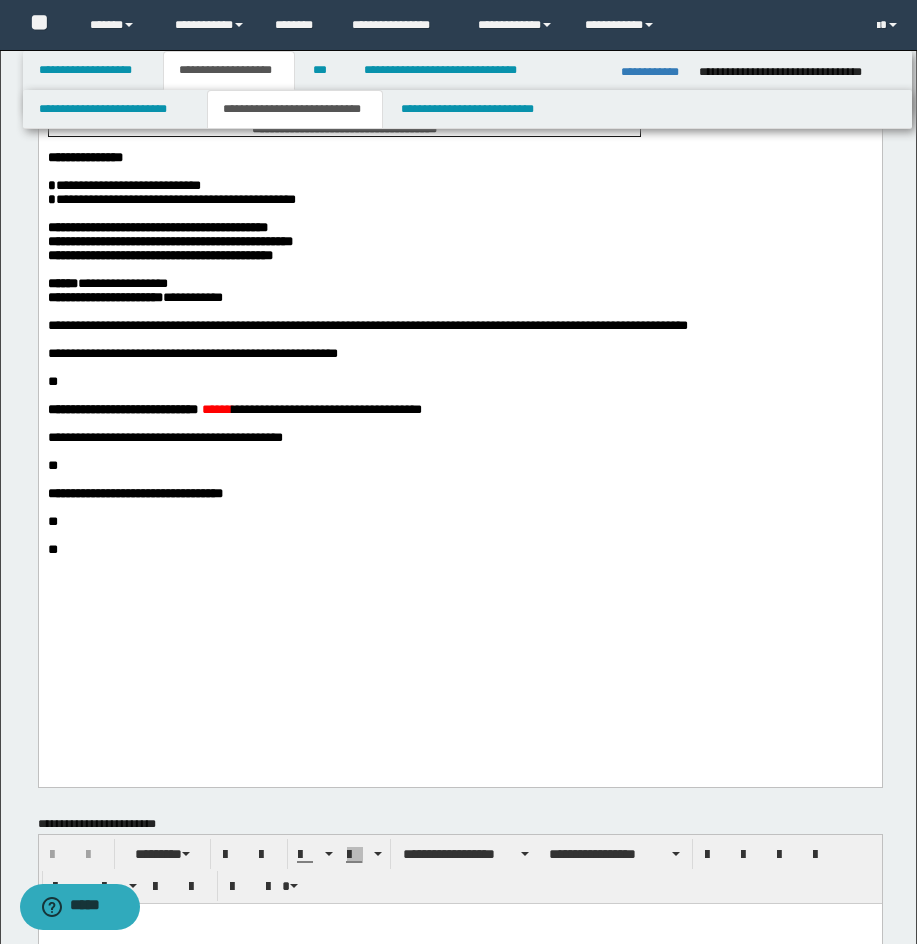 click on "**********" at bounding box center [460, 250] 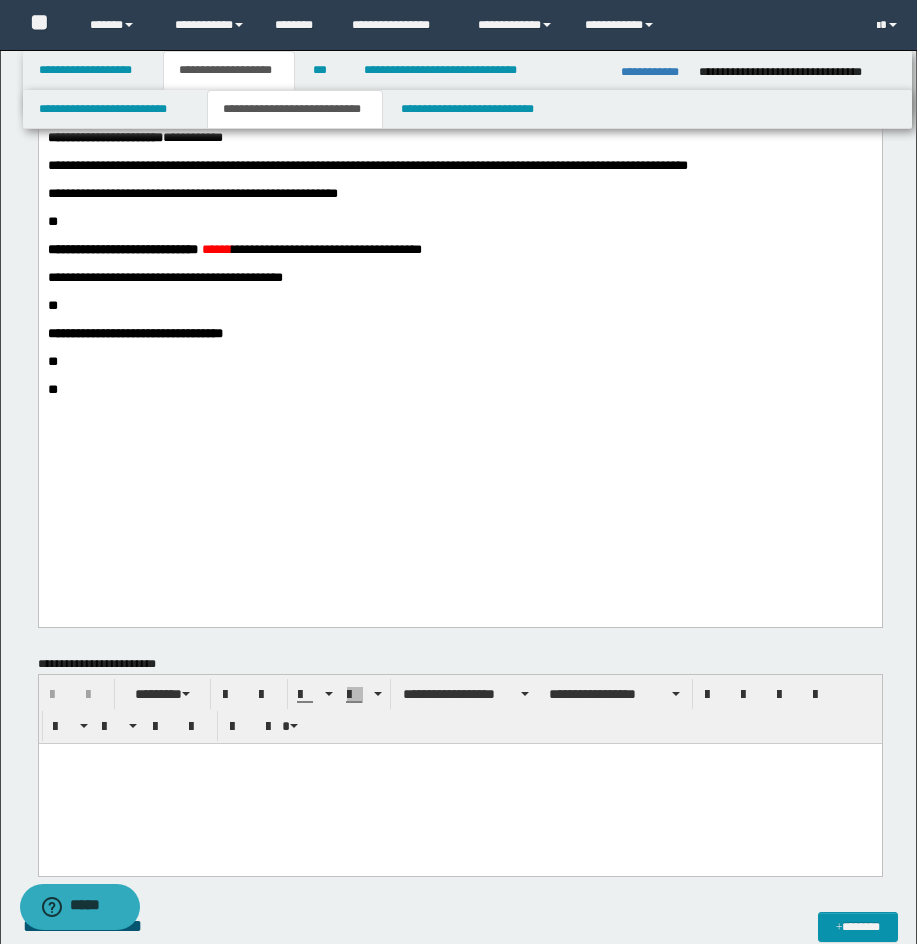 click on "**********" at bounding box center [459, 194] 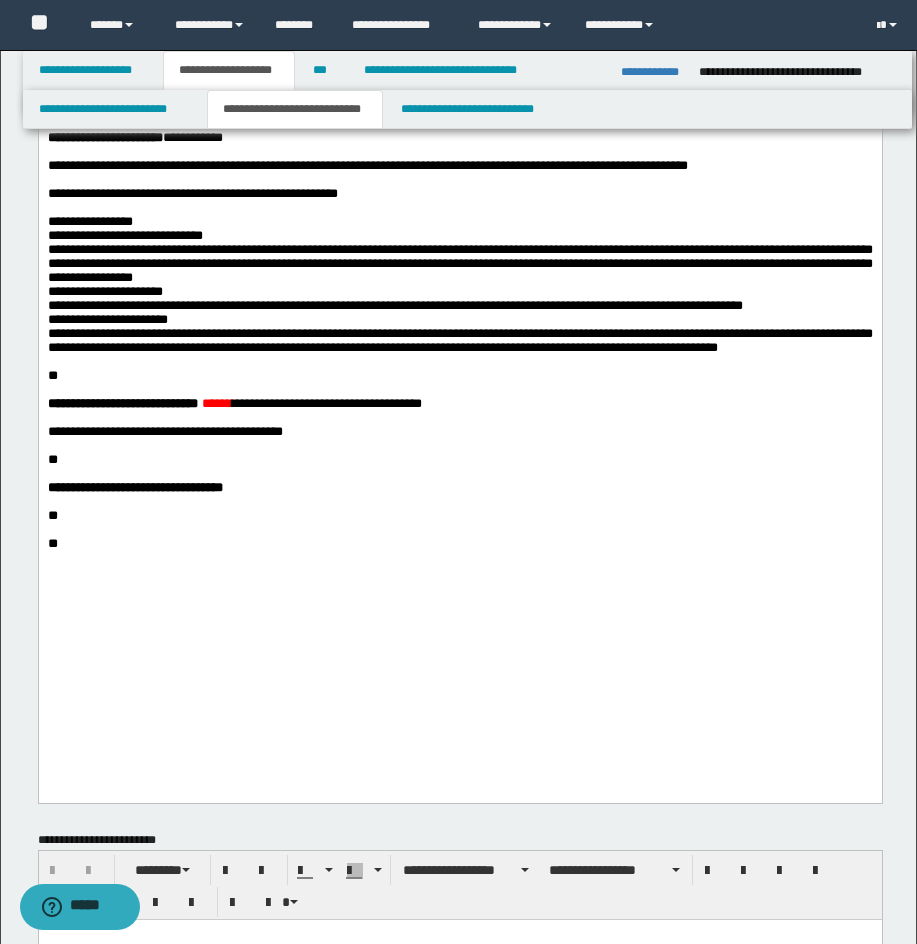 click on "**********" at bounding box center (459, 284) 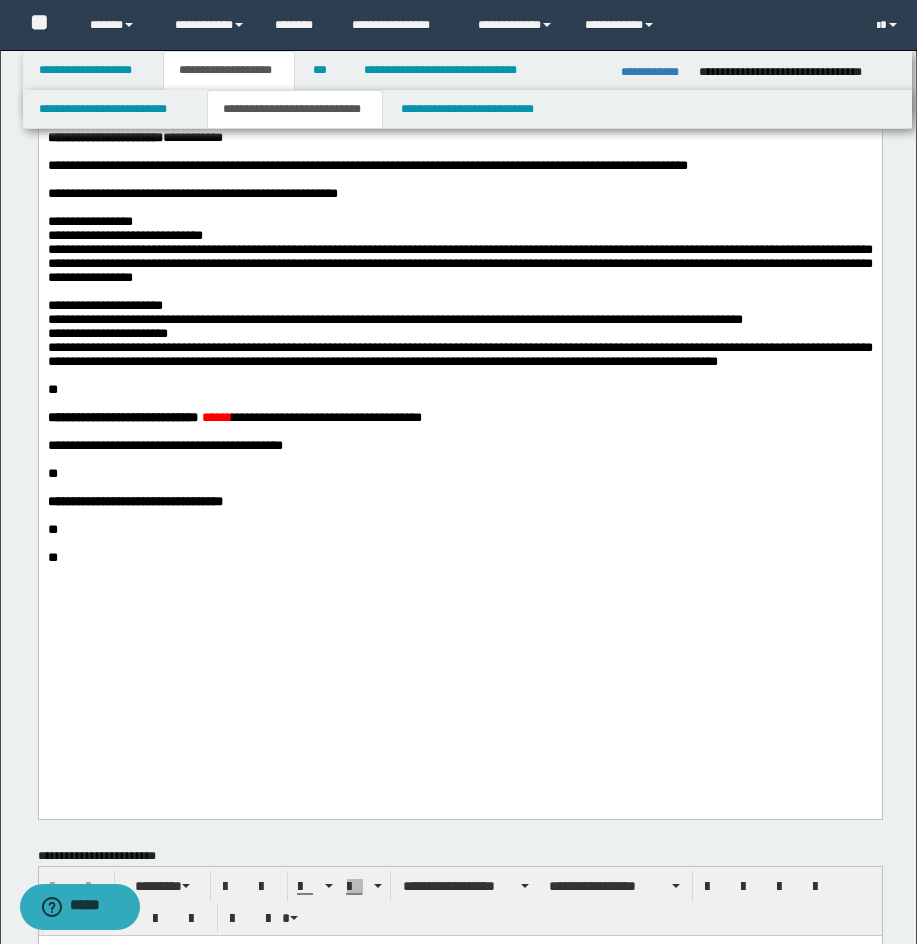 click on "**********" at bounding box center (459, 132) 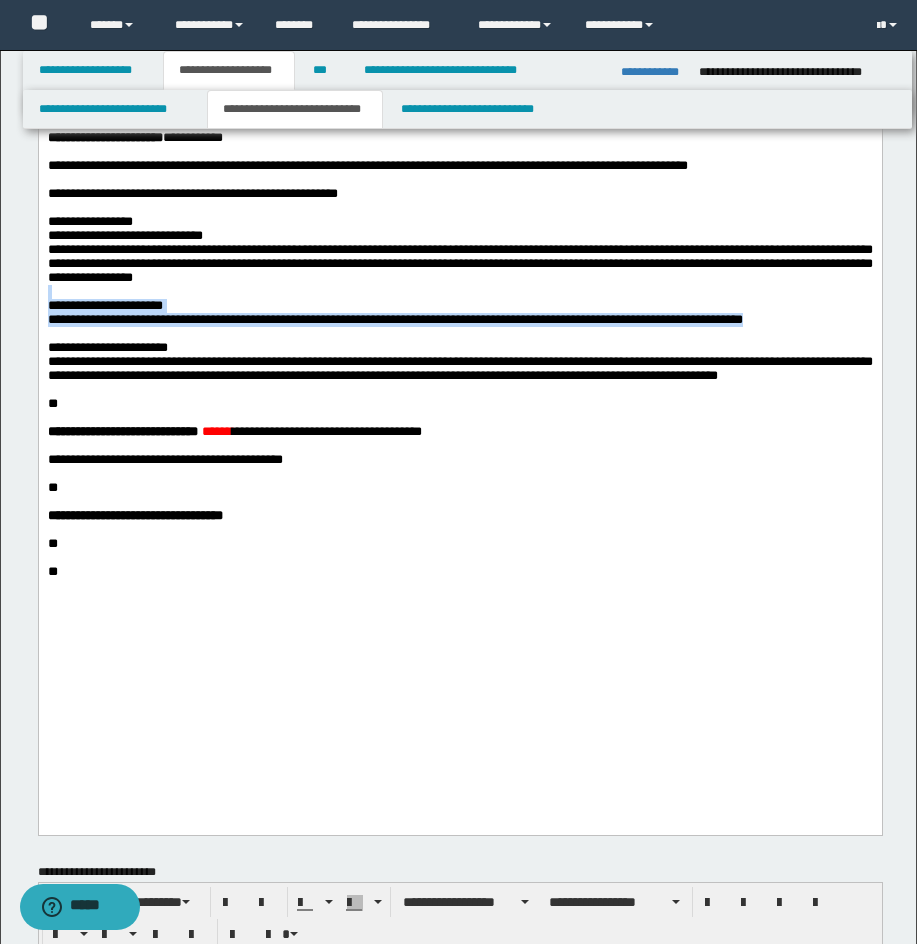 drag, startPoint x: 833, startPoint y: 436, endPoint x: 45, endPoint y: 44, distance: 880.11816 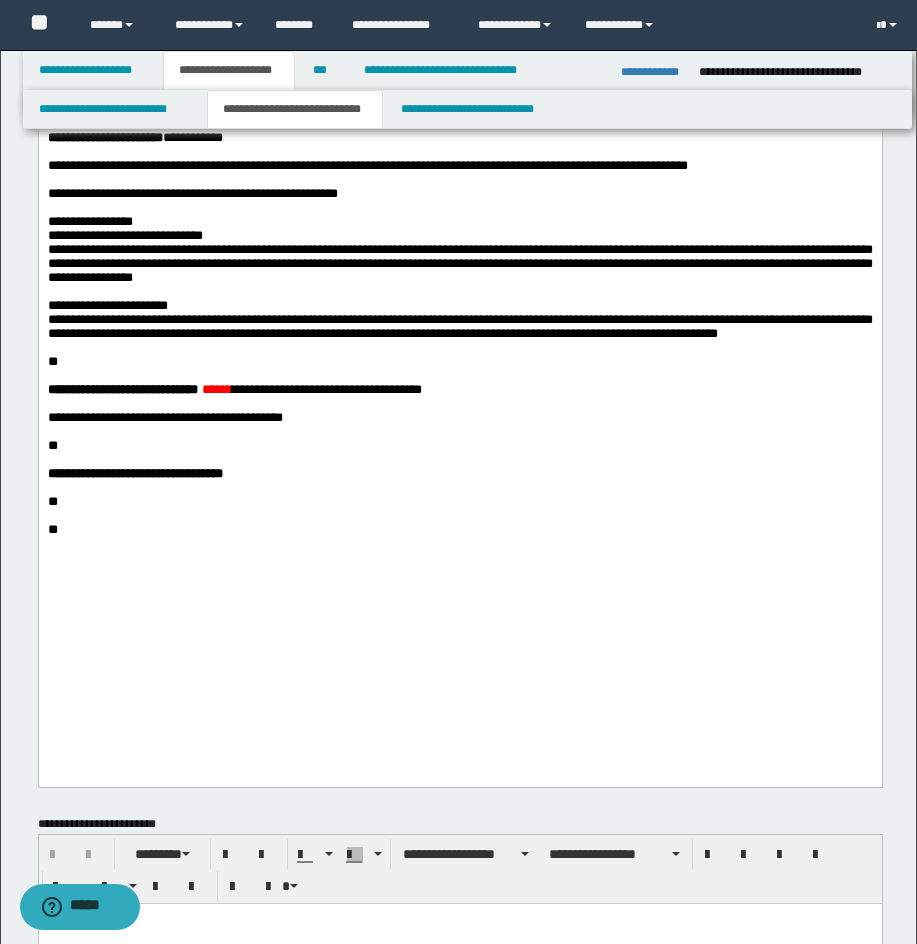 click on "**" at bounding box center [52, 361] 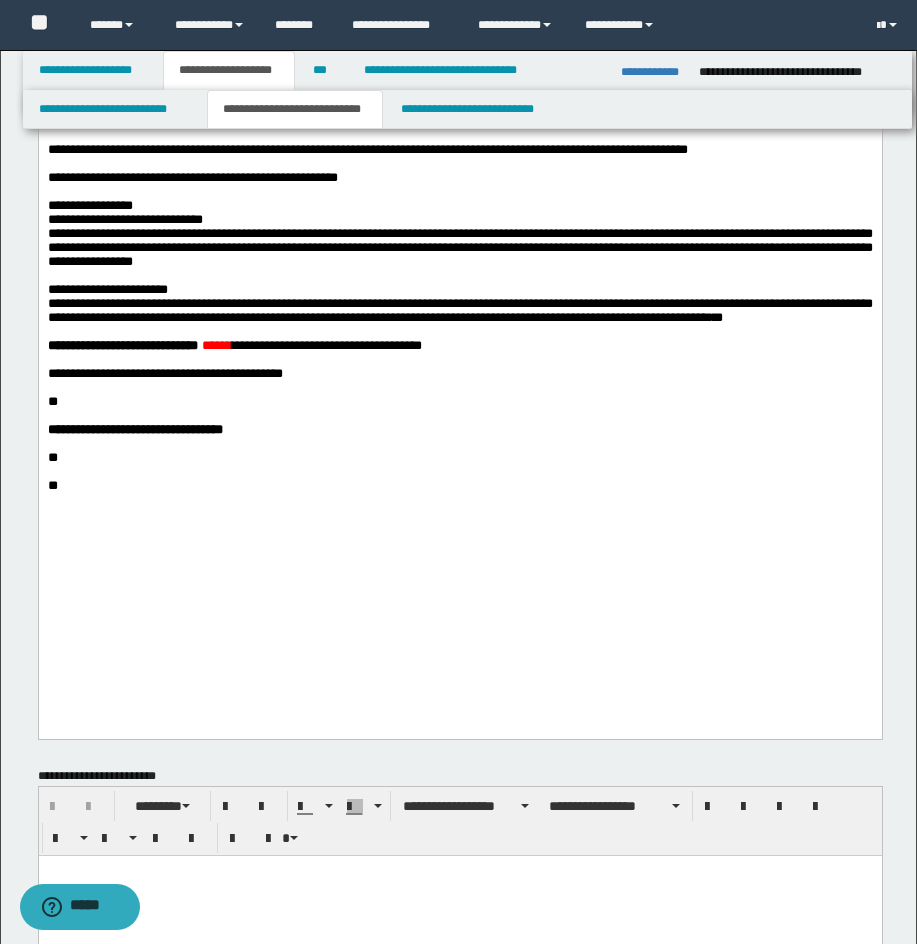 scroll, scrollTop: 781, scrollLeft: 0, axis: vertical 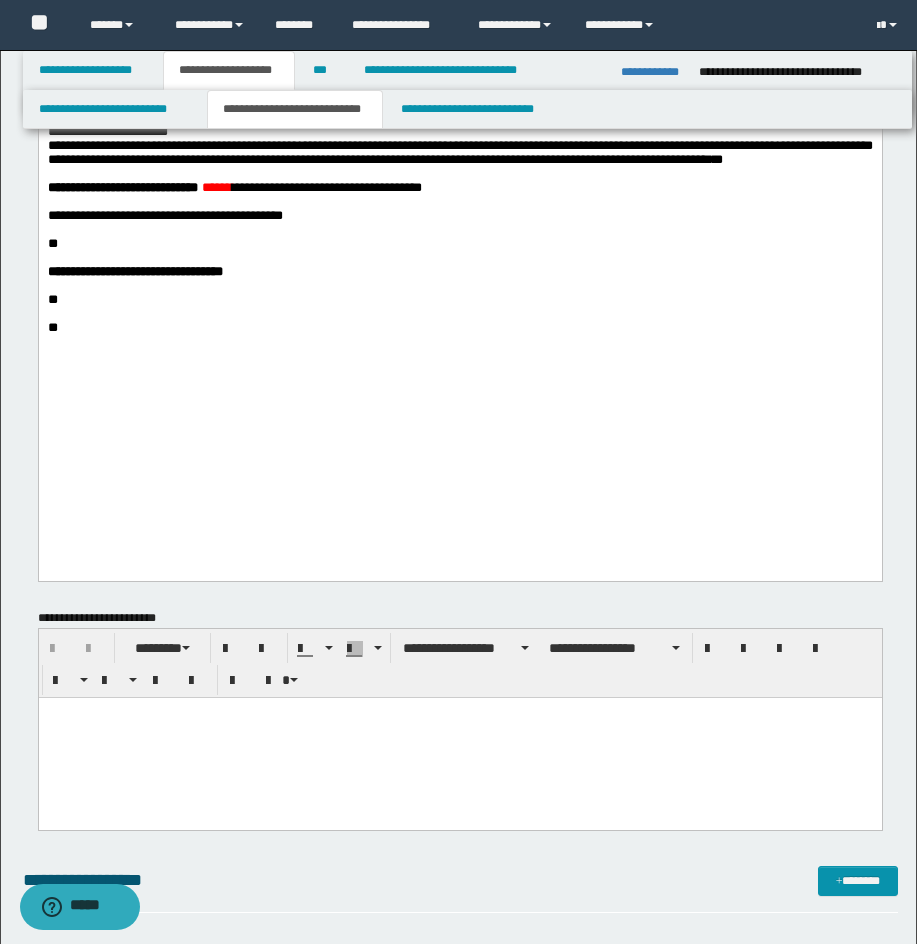 click on "**********" at bounding box center (459, -70) 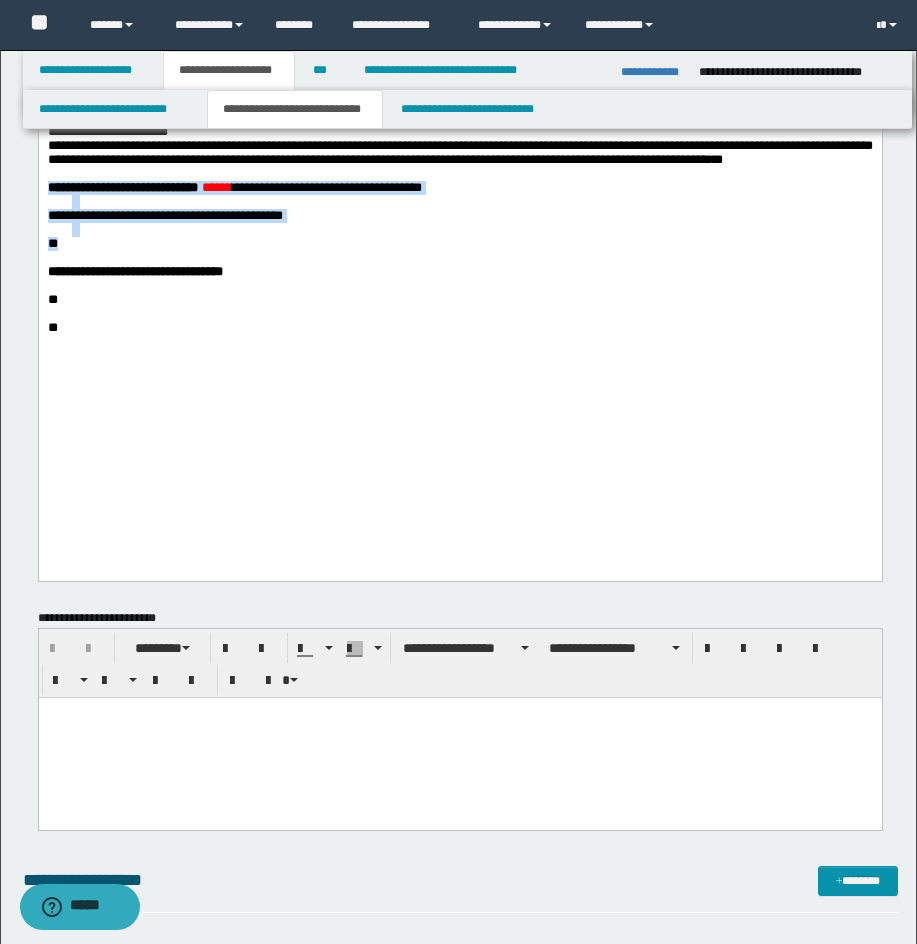 drag, startPoint x: 45, startPoint y: 304, endPoint x: 92, endPoint y: 365, distance: 77.00649 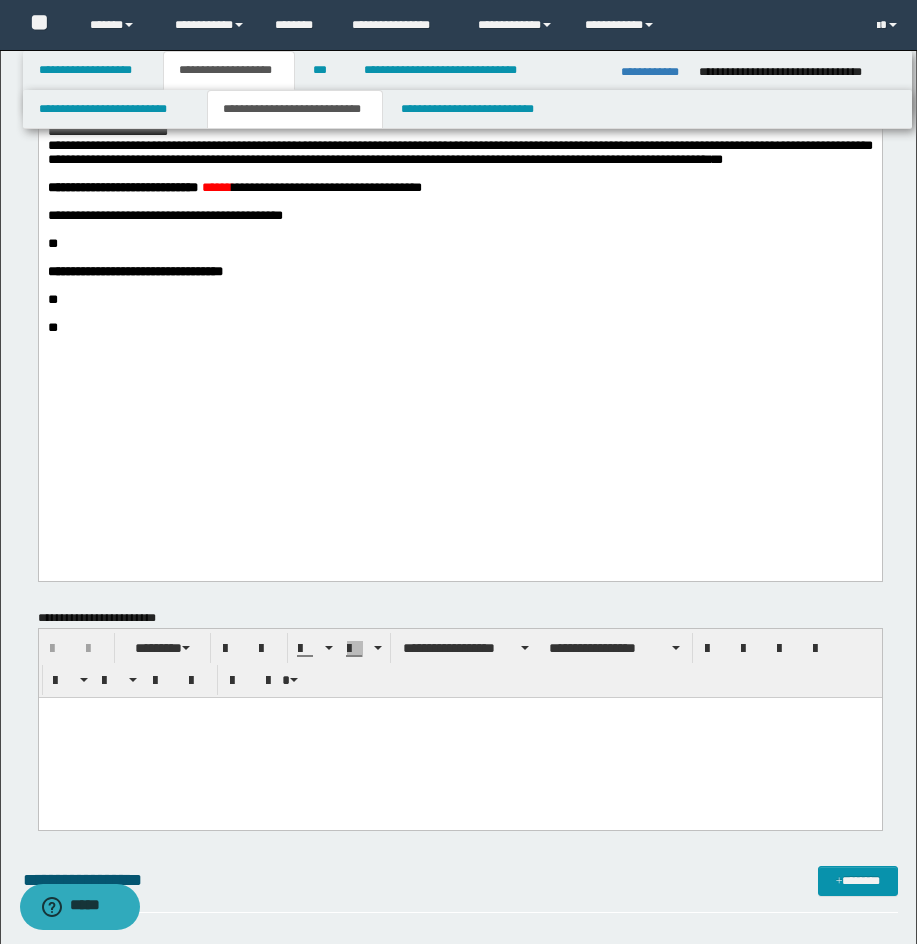 click on "**********" at bounding box center (134, 271) 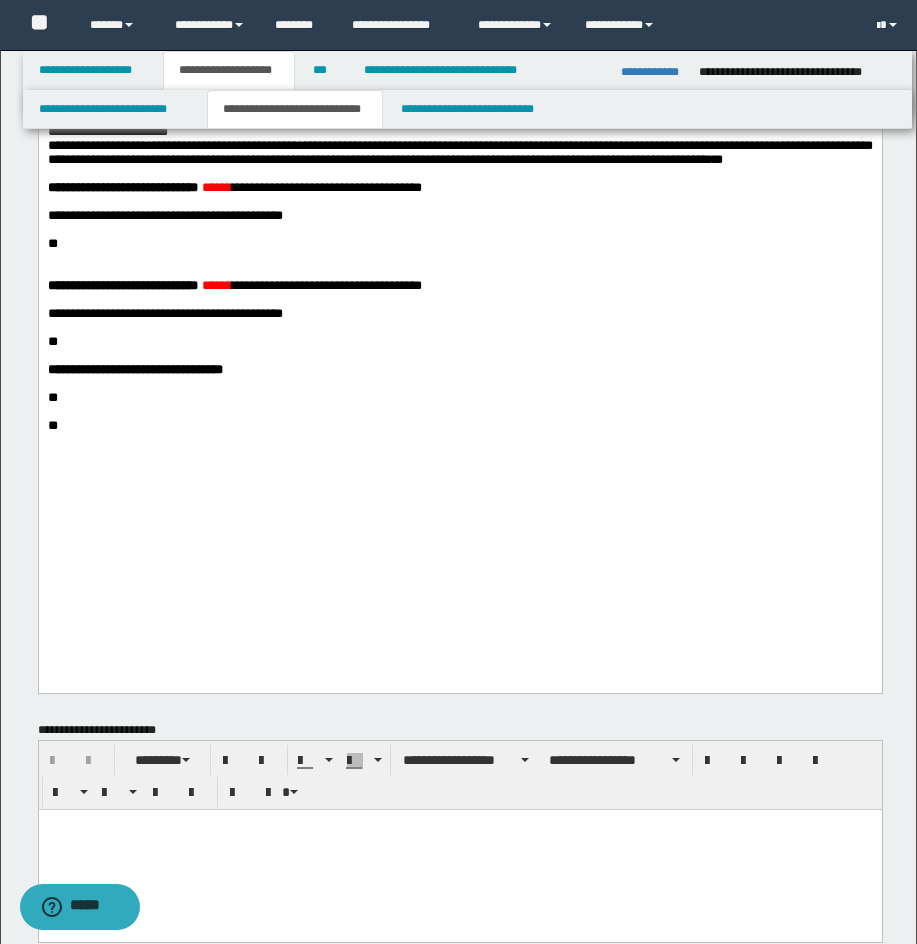 click on "******" at bounding box center (216, 187) 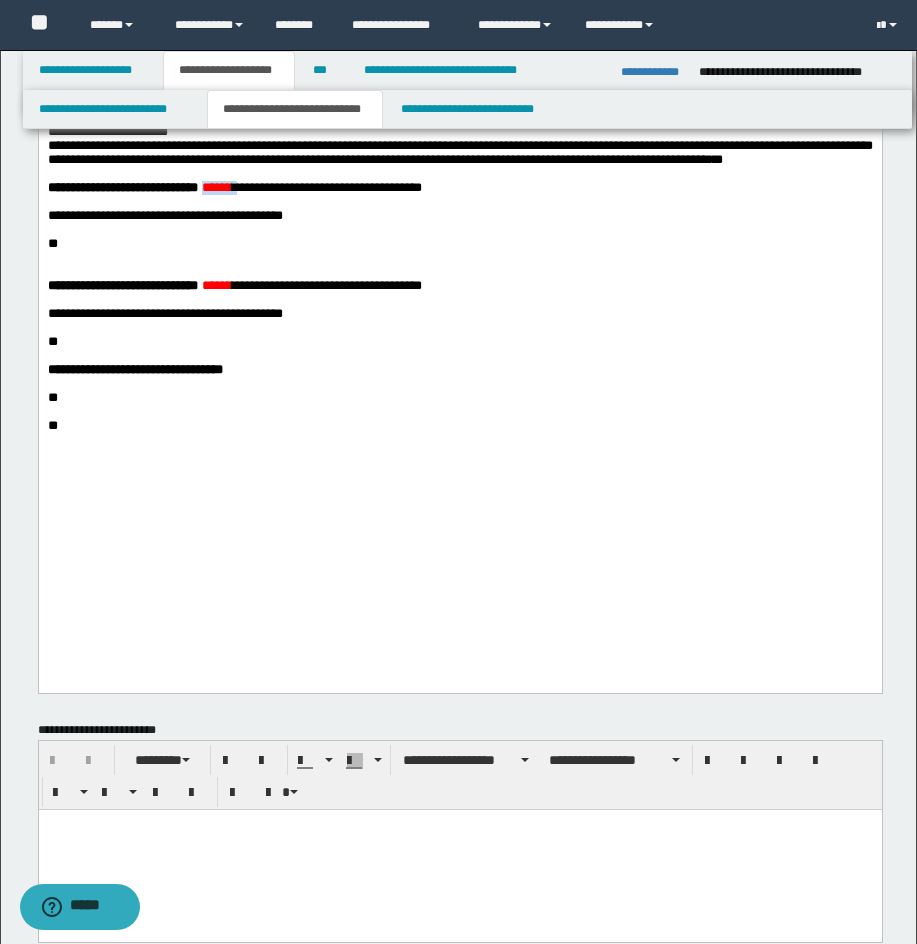 click on "******" at bounding box center (216, 187) 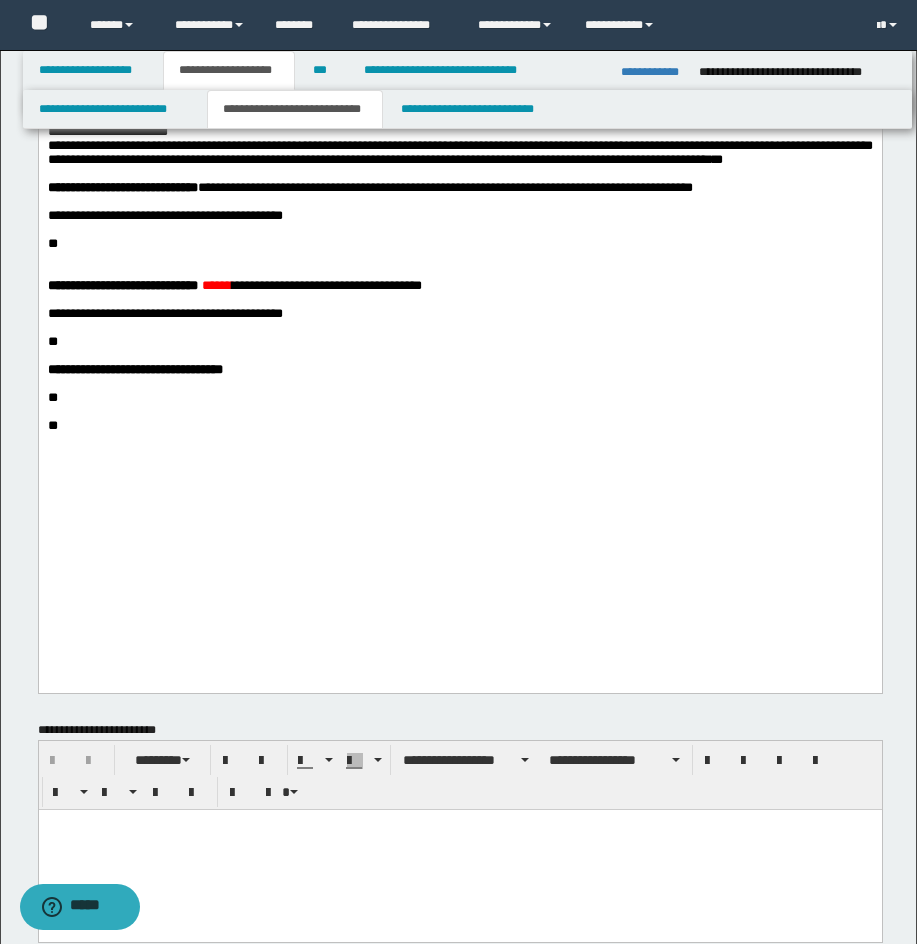 click on "**********" at bounding box center (459, 216) 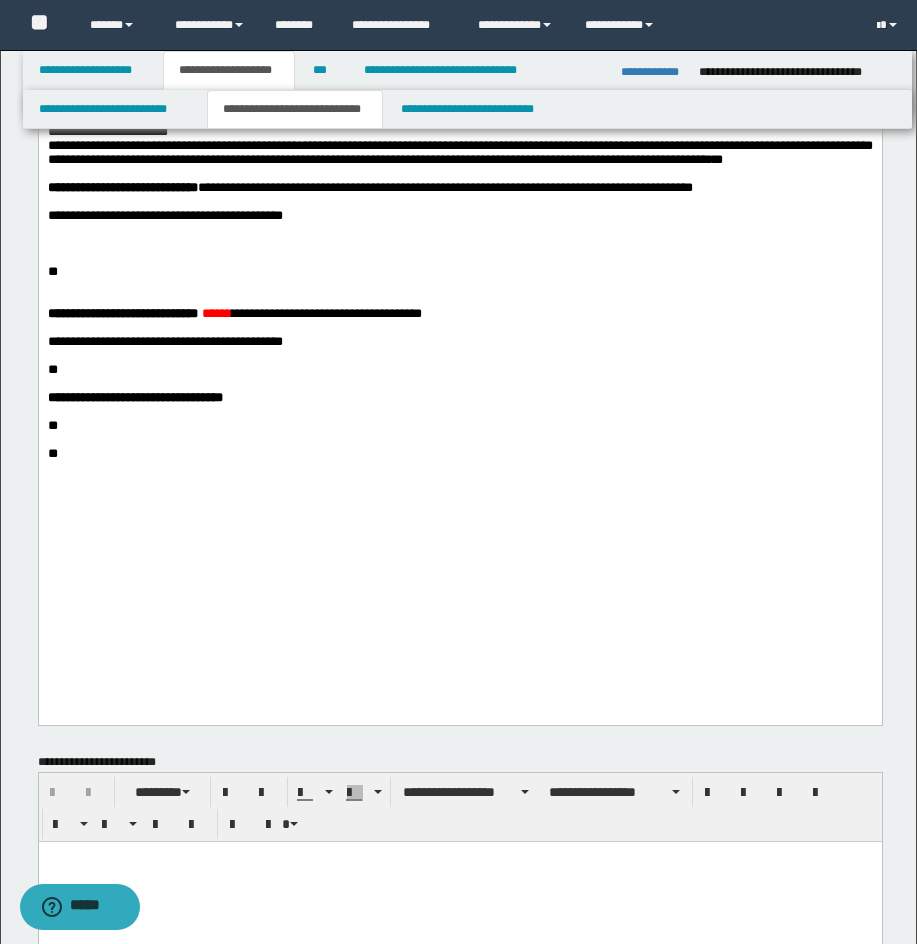click at bounding box center [459, 244] 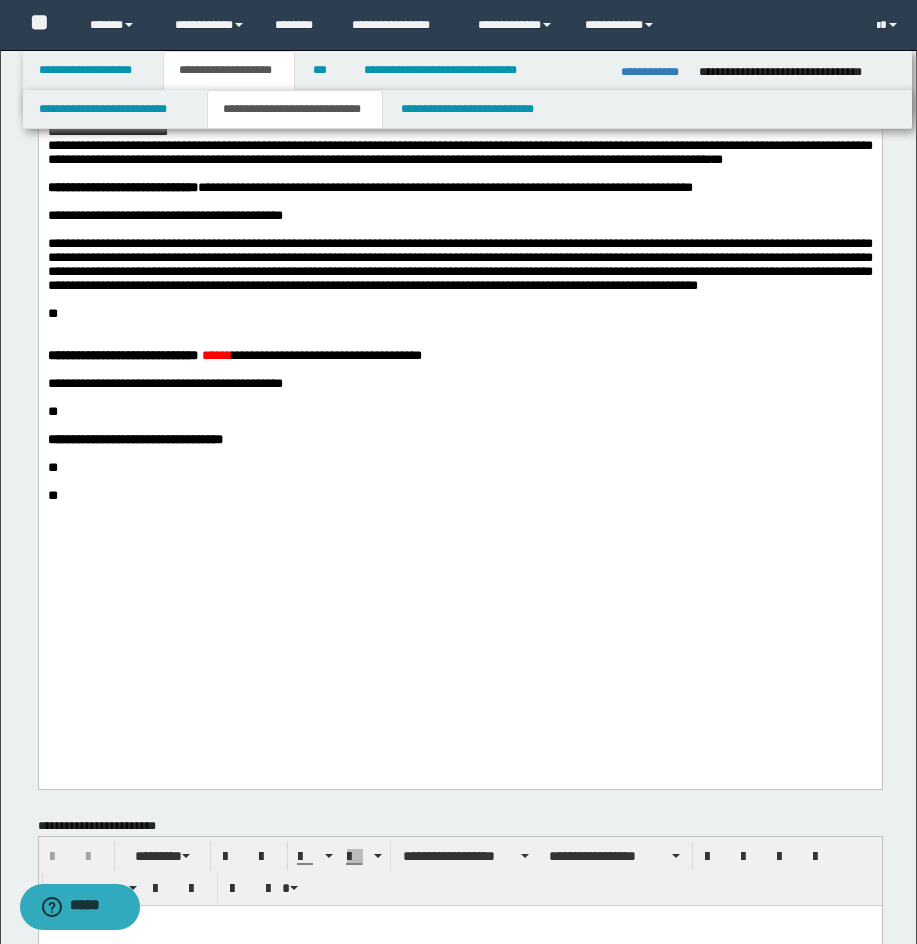 click on "**********" at bounding box center (459, 265) 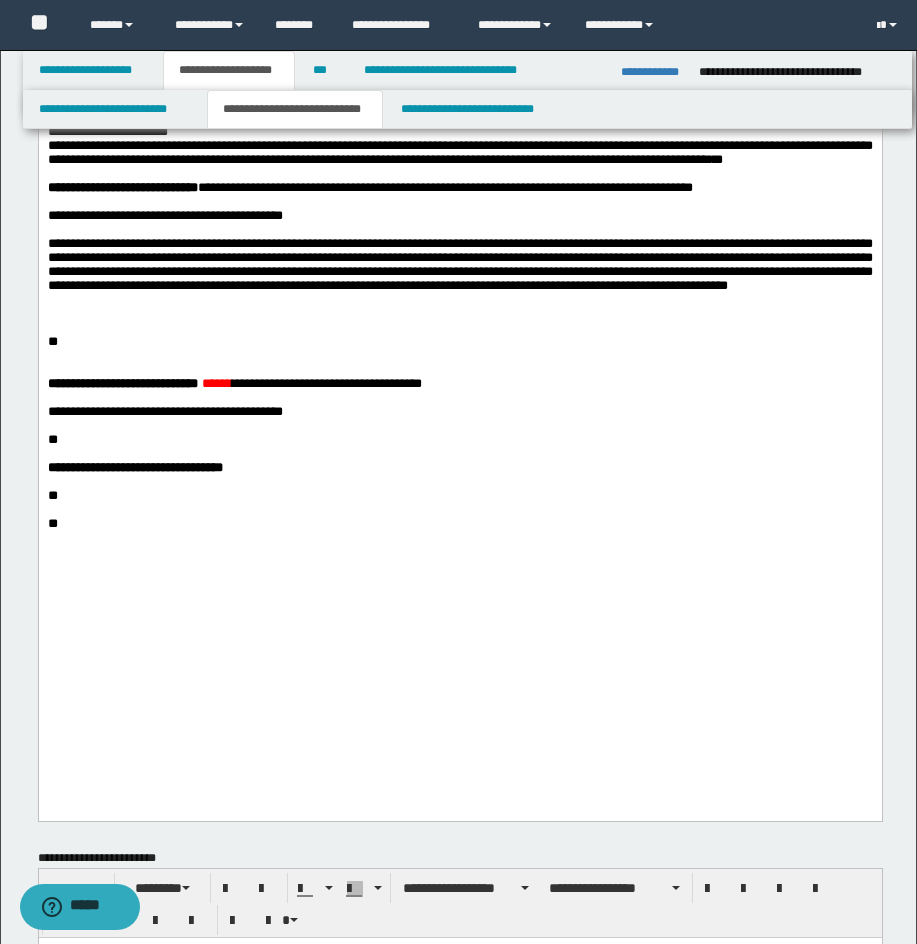 click at bounding box center [459, 300] 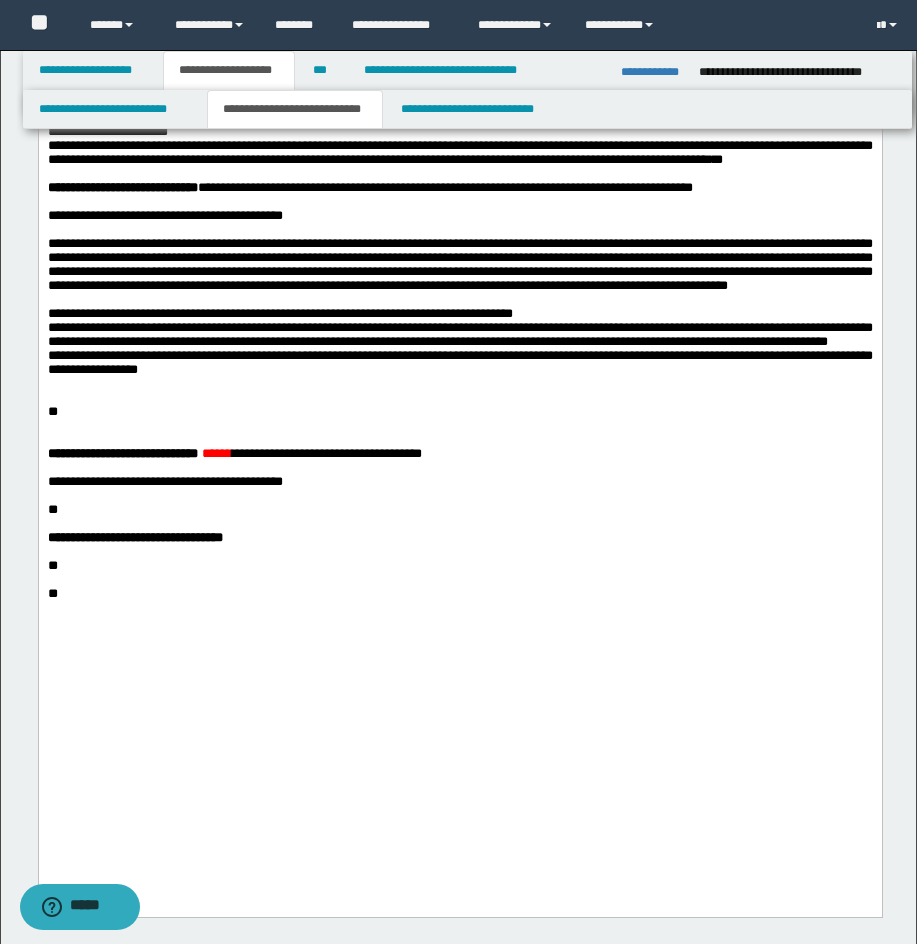 click on "**********" at bounding box center (459, 342) 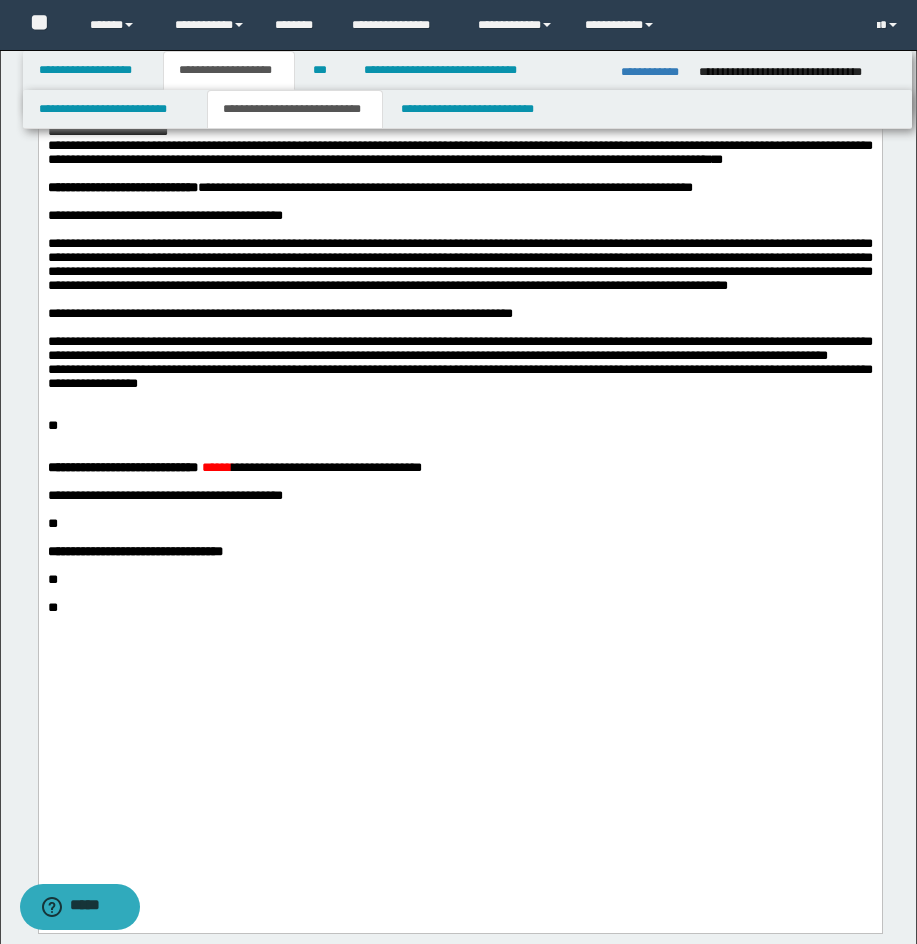 click on "**********" at bounding box center [459, 356] 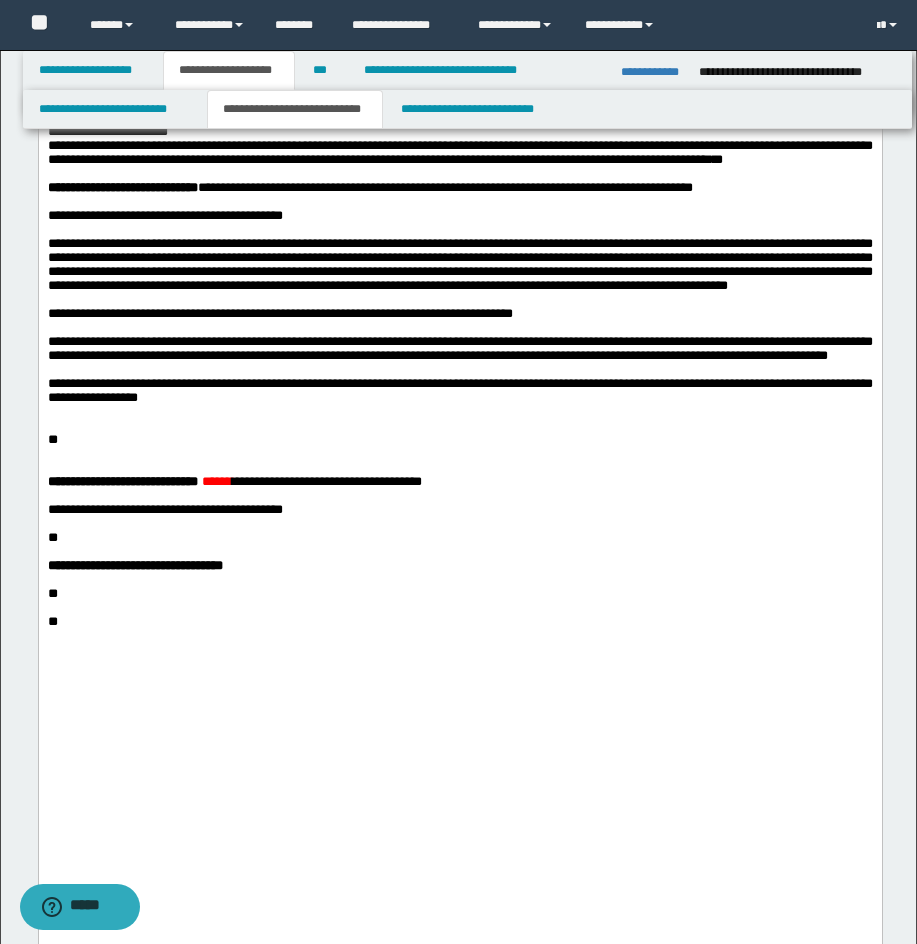 click on "**********" at bounding box center [459, 384] 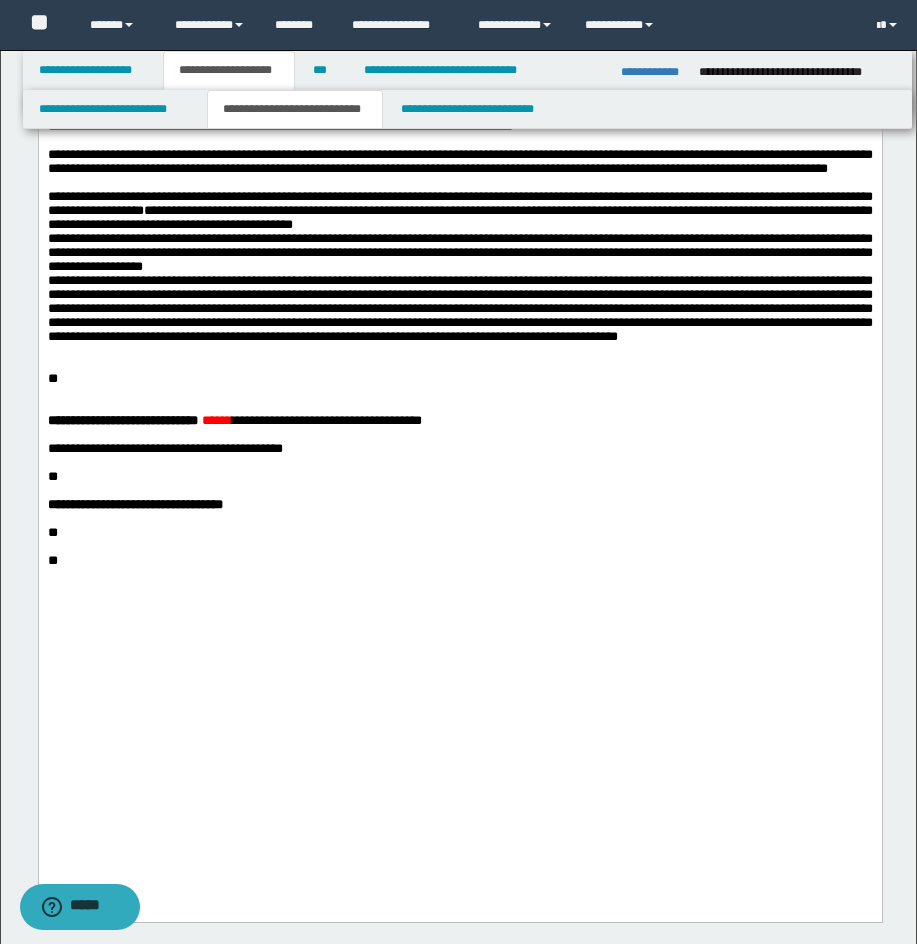 scroll, scrollTop: 1020, scrollLeft: 0, axis: vertical 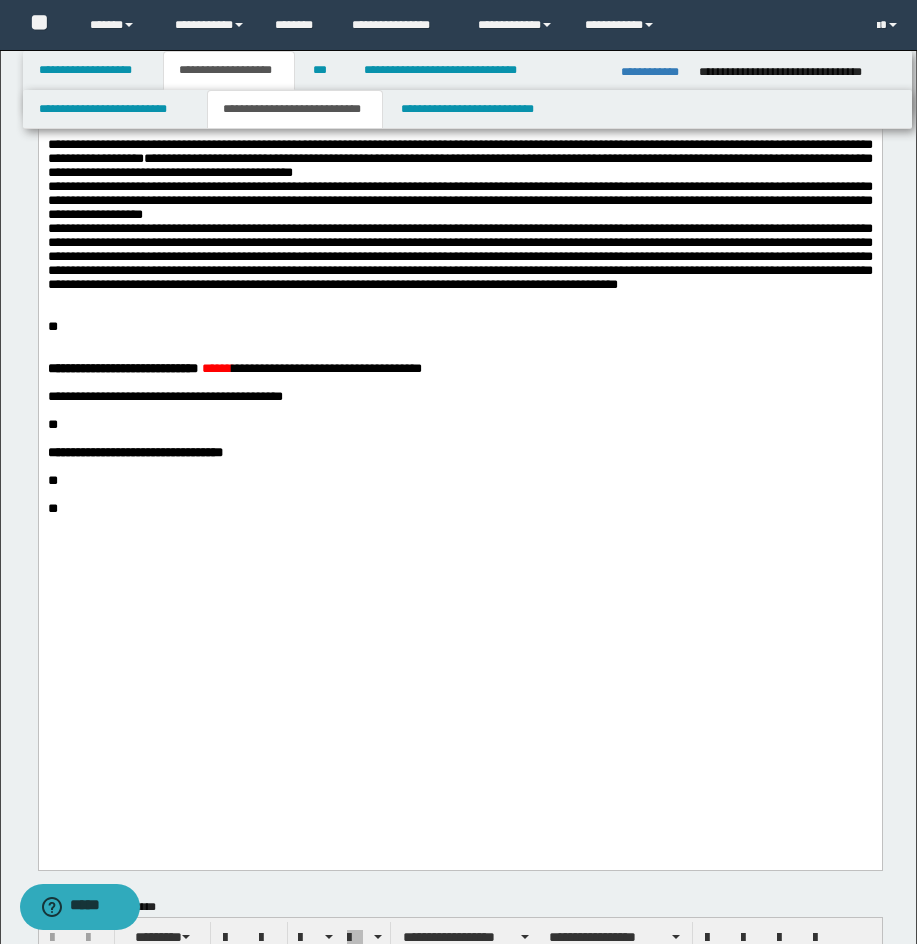 click on "**********" at bounding box center (459, 214) 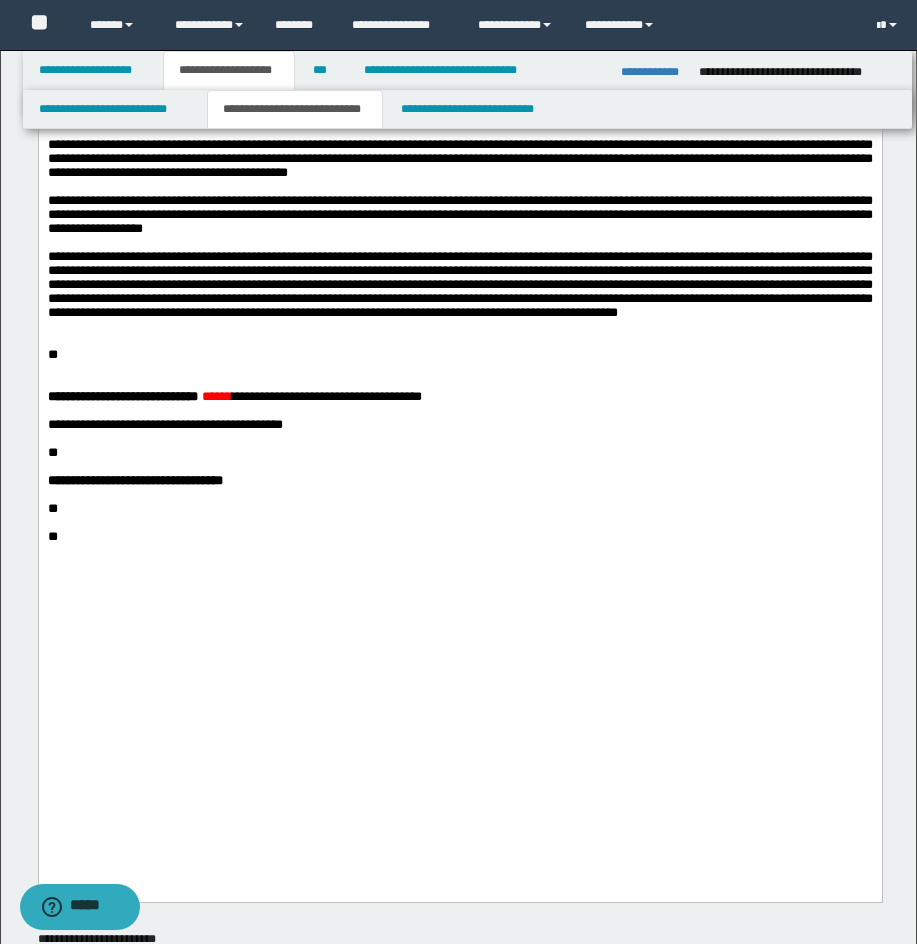 click on "**" at bounding box center [52, 354] 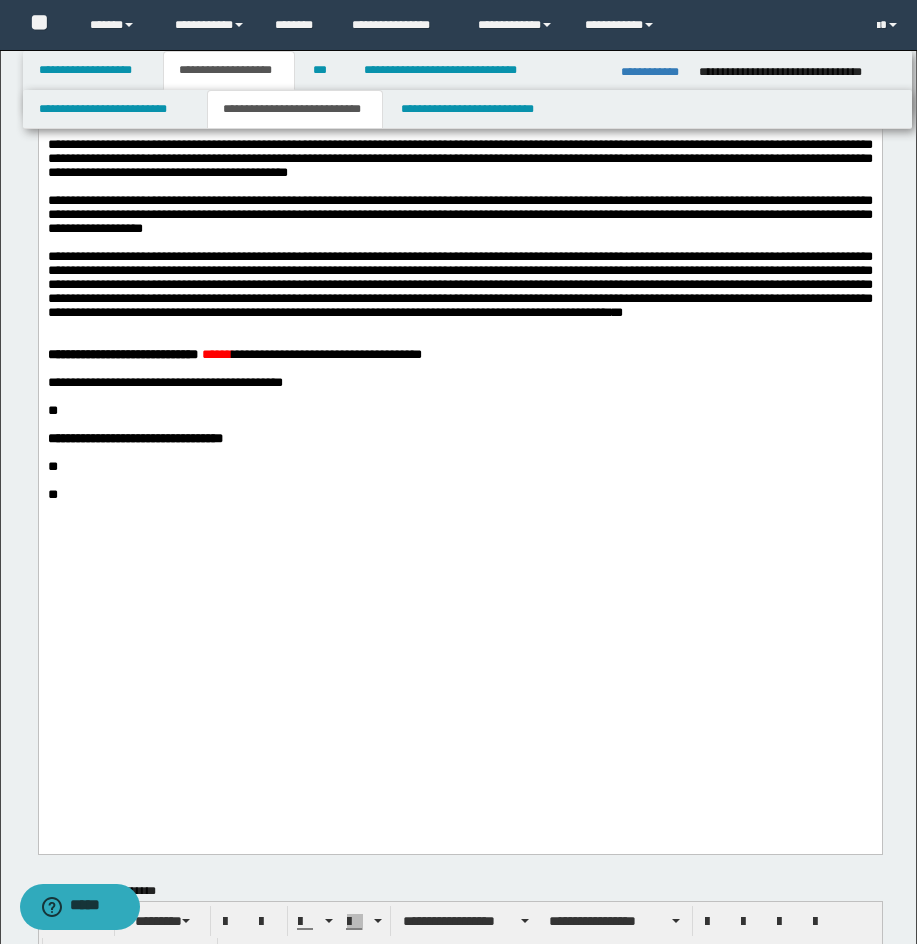 click at bounding box center [459, 341] 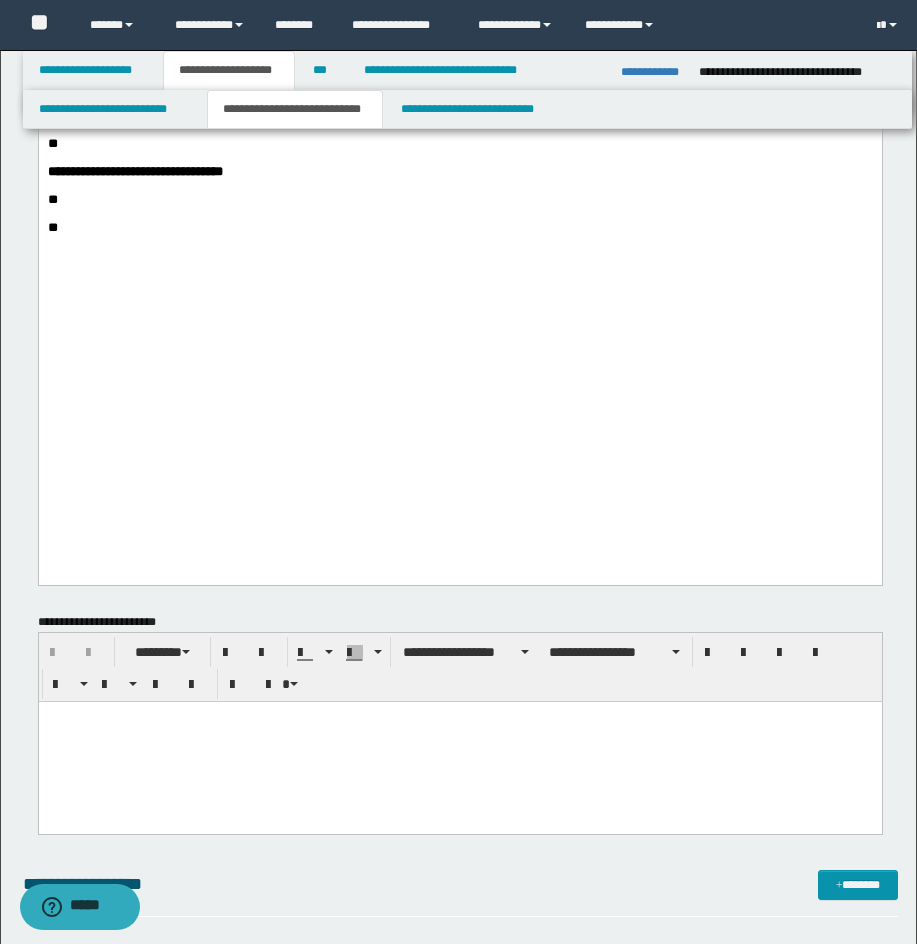 scroll, scrollTop: 1317, scrollLeft: 0, axis: vertical 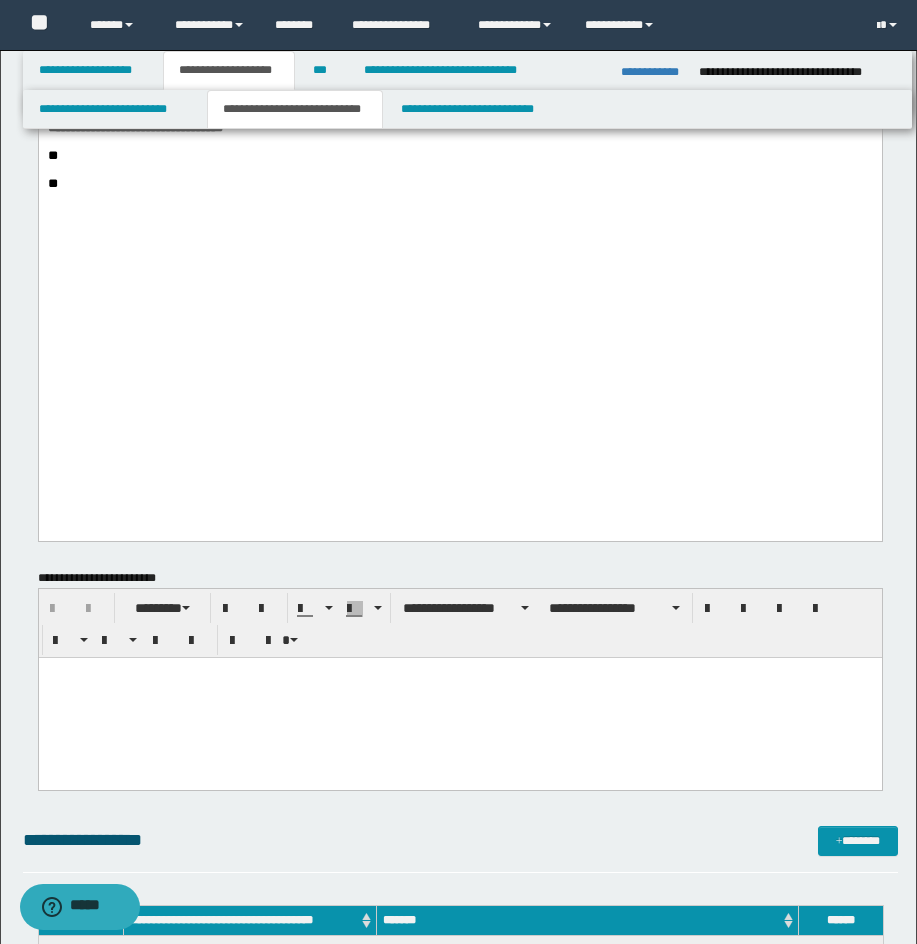 click on "**********" at bounding box center (459, 72) 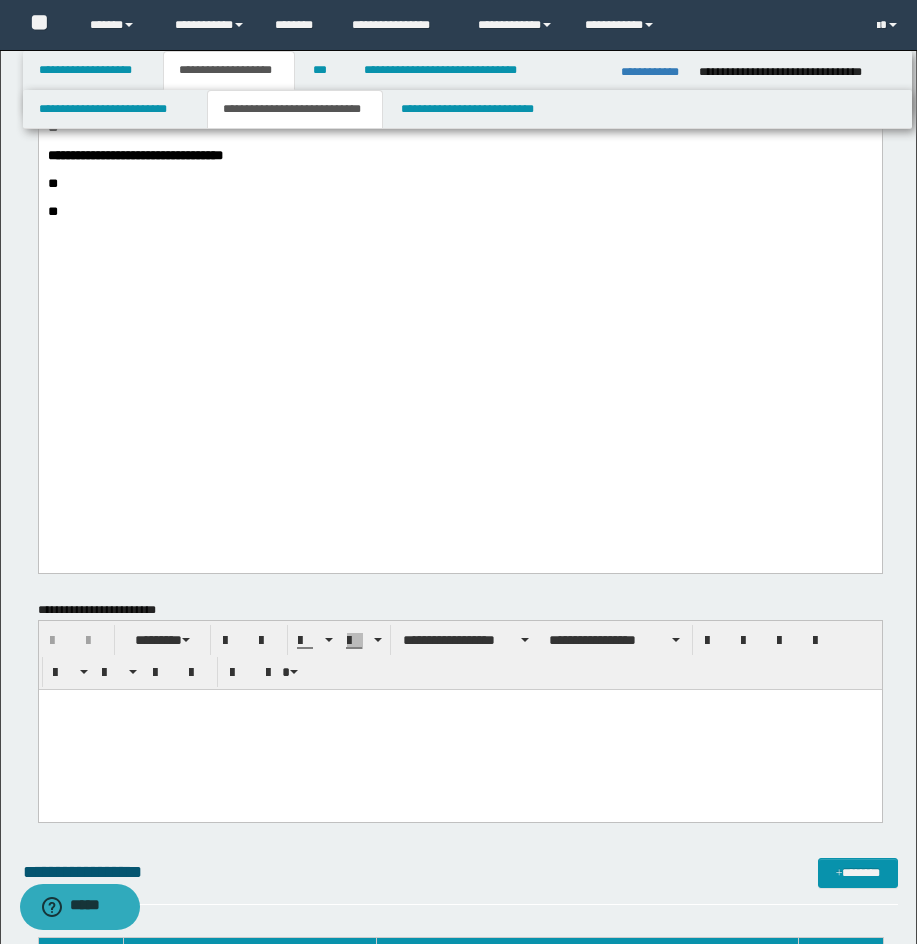click at bounding box center (459, 100) 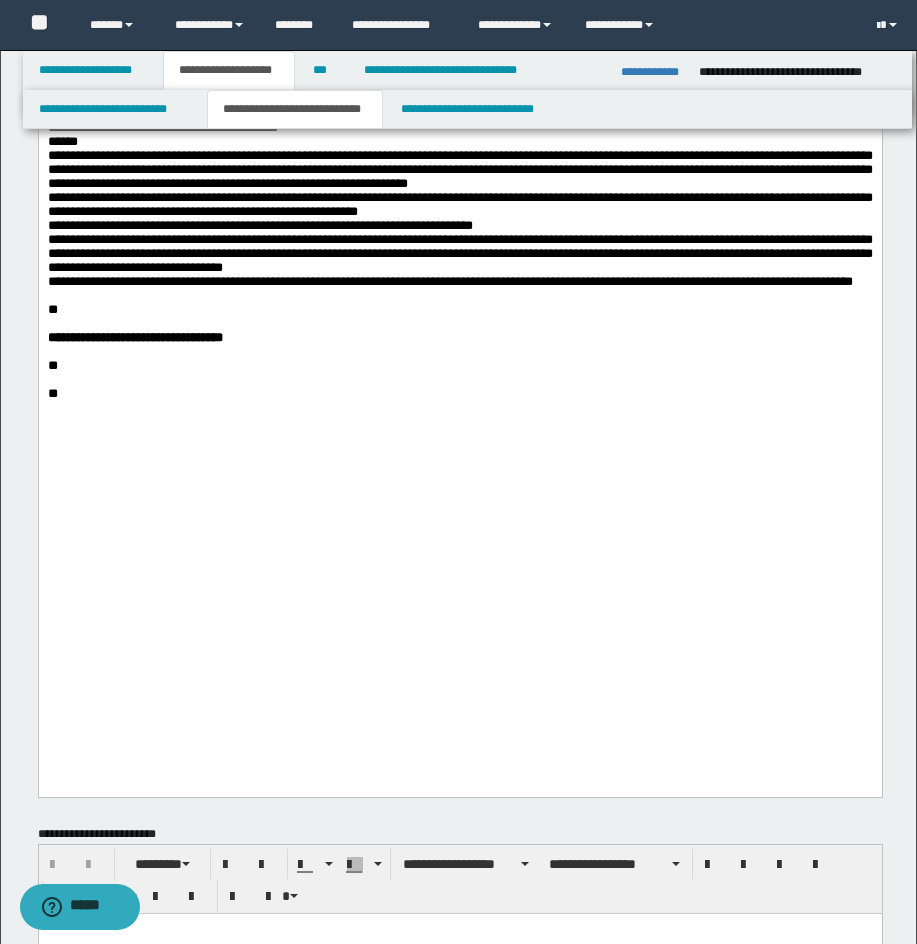 click on "**********" at bounding box center [459, 191] 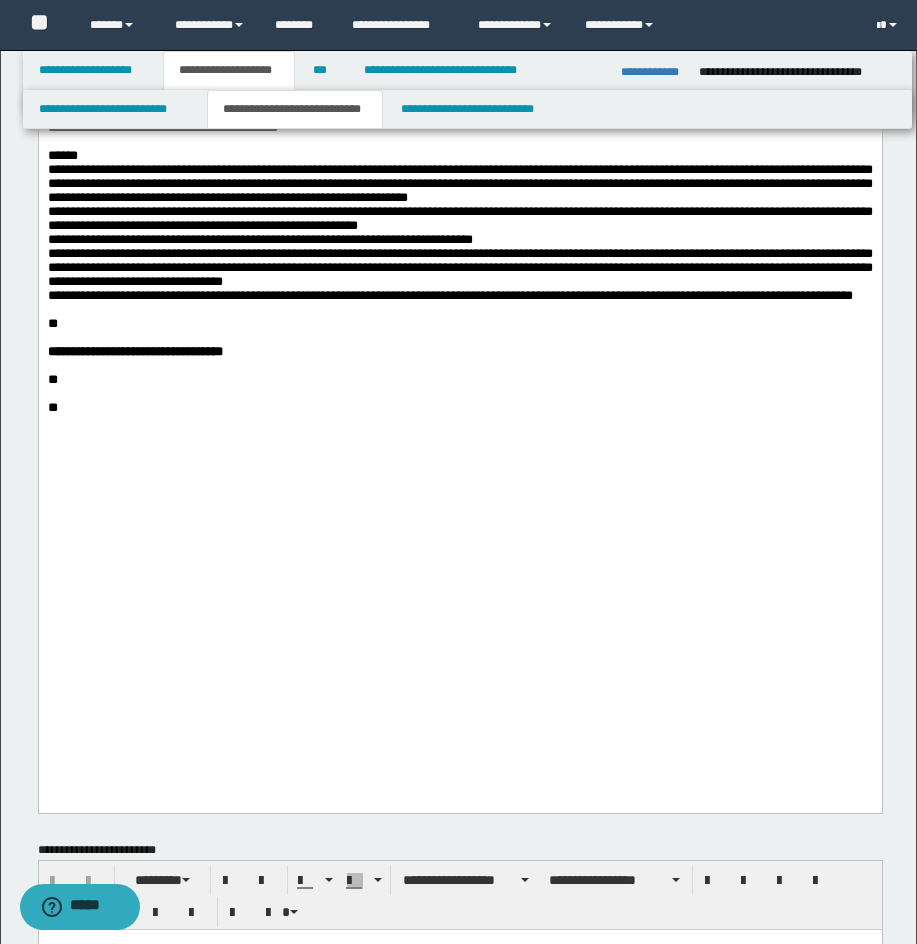 click on "**********" at bounding box center (459, 219) 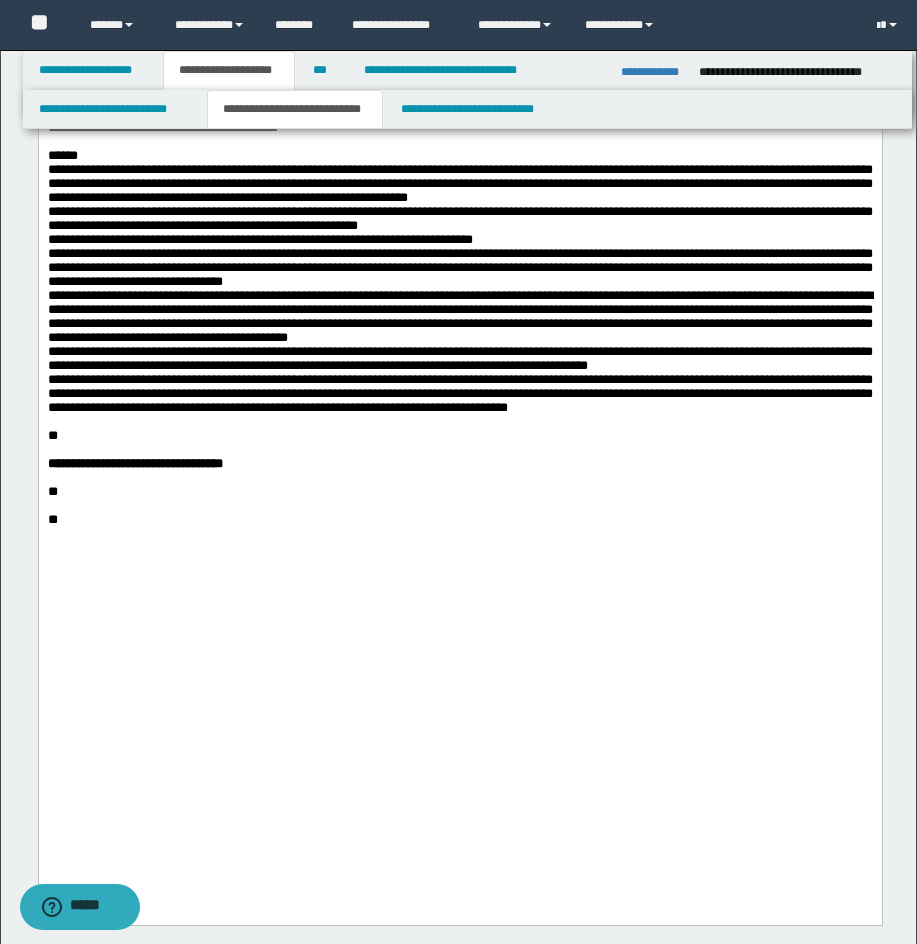 click on "**" at bounding box center [52, 435] 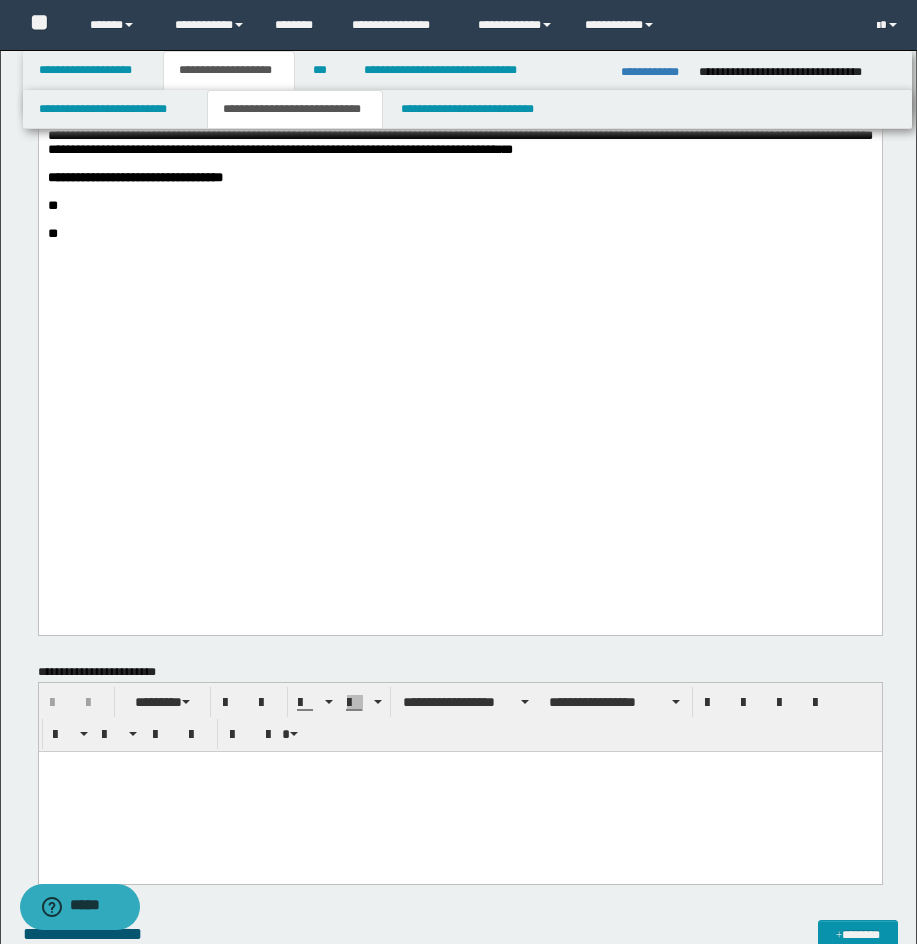 scroll, scrollTop: 1698, scrollLeft: 0, axis: vertical 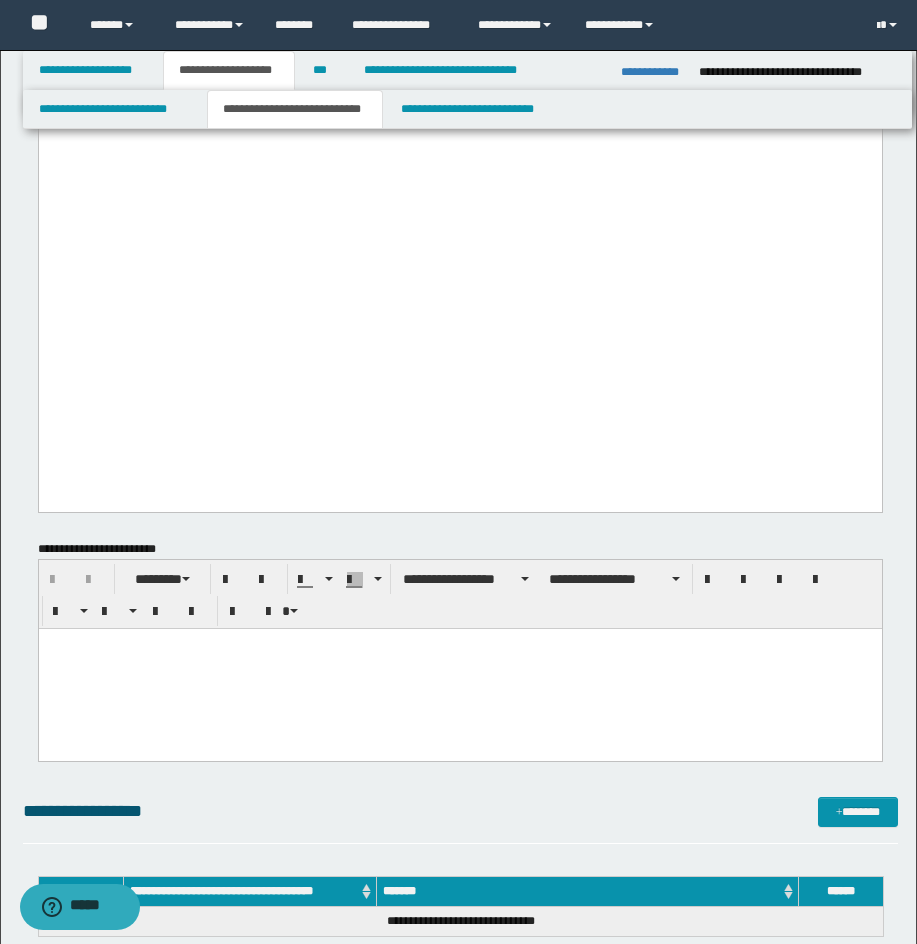 click on "**" at bounding box center (459, 83) 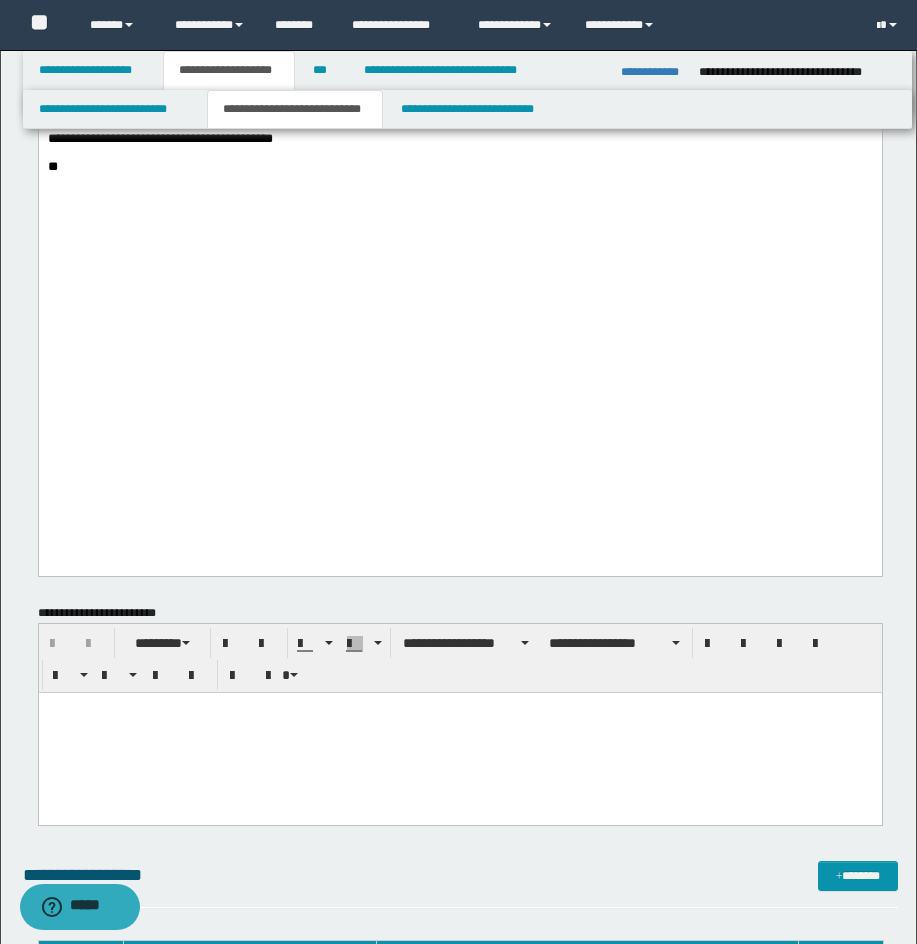 click on "**********" at bounding box center (459, -609) 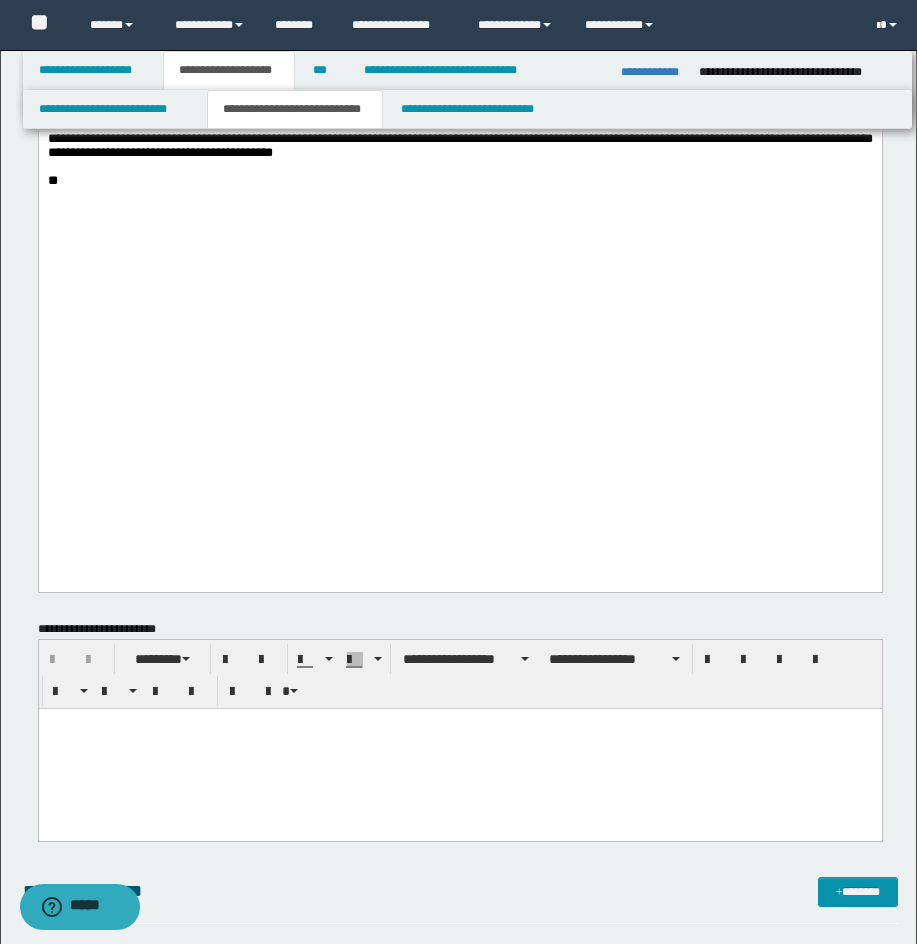 click on "**" at bounding box center [52, 180] 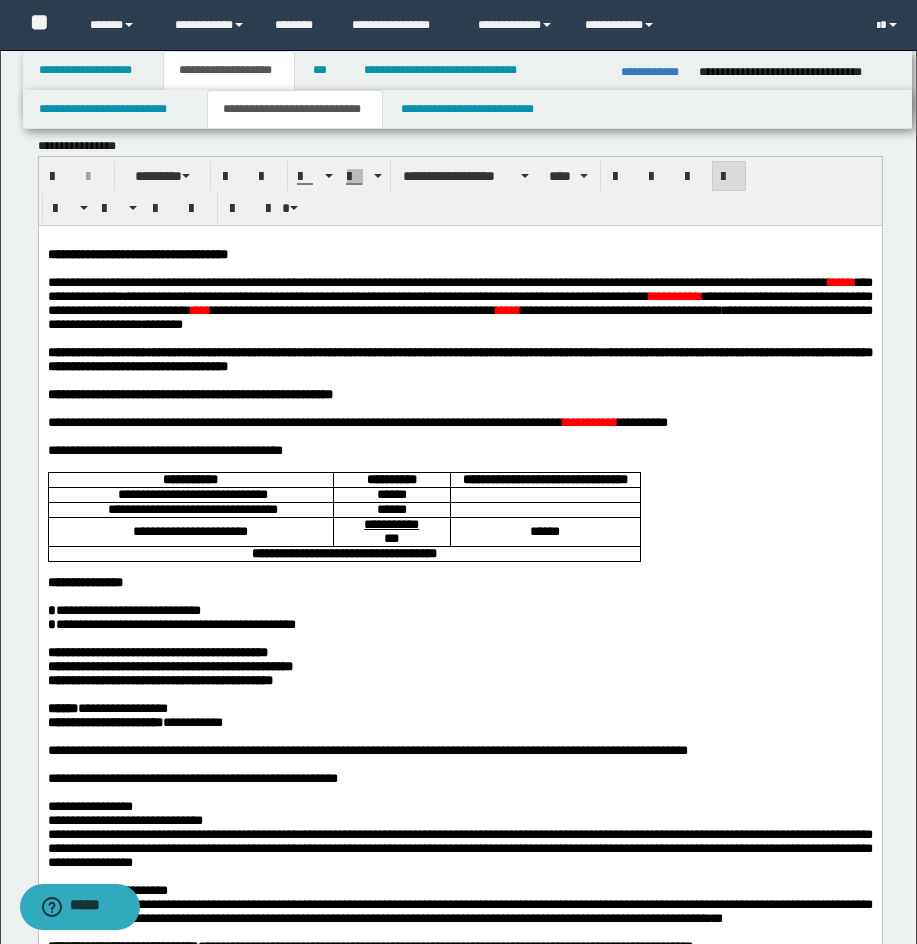 scroll, scrollTop: 2, scrollLeft: 0, axis: vertical 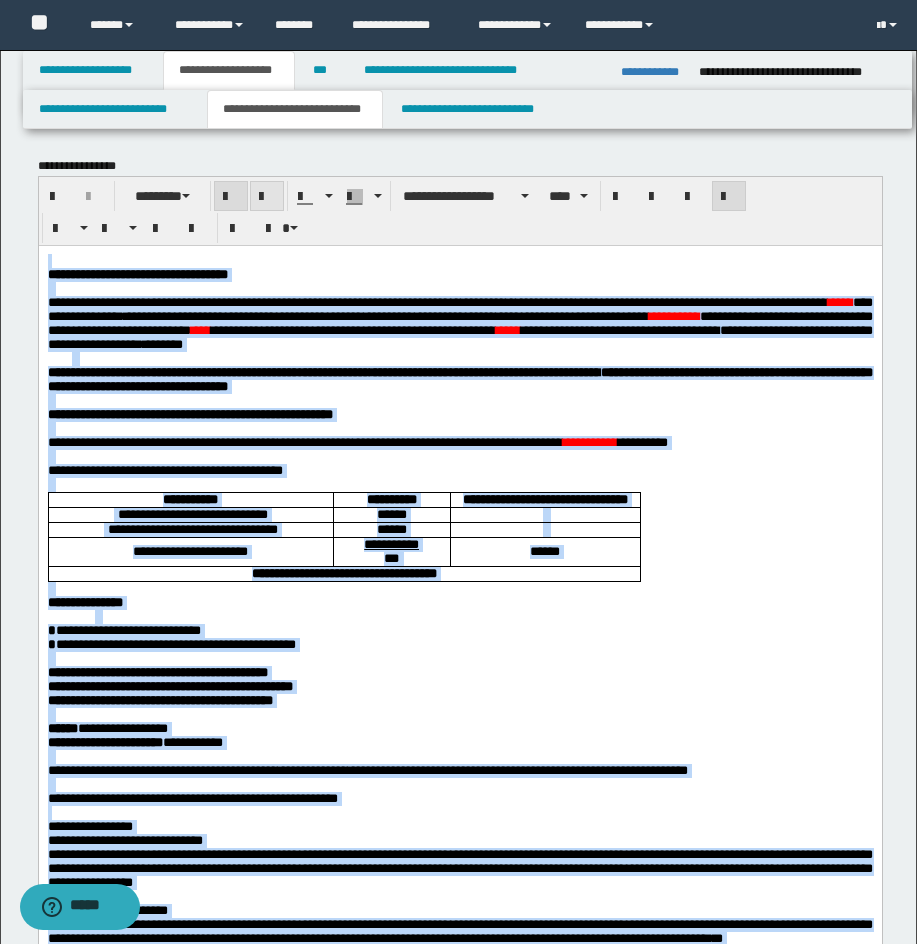 click at bounding box center (267, 197) 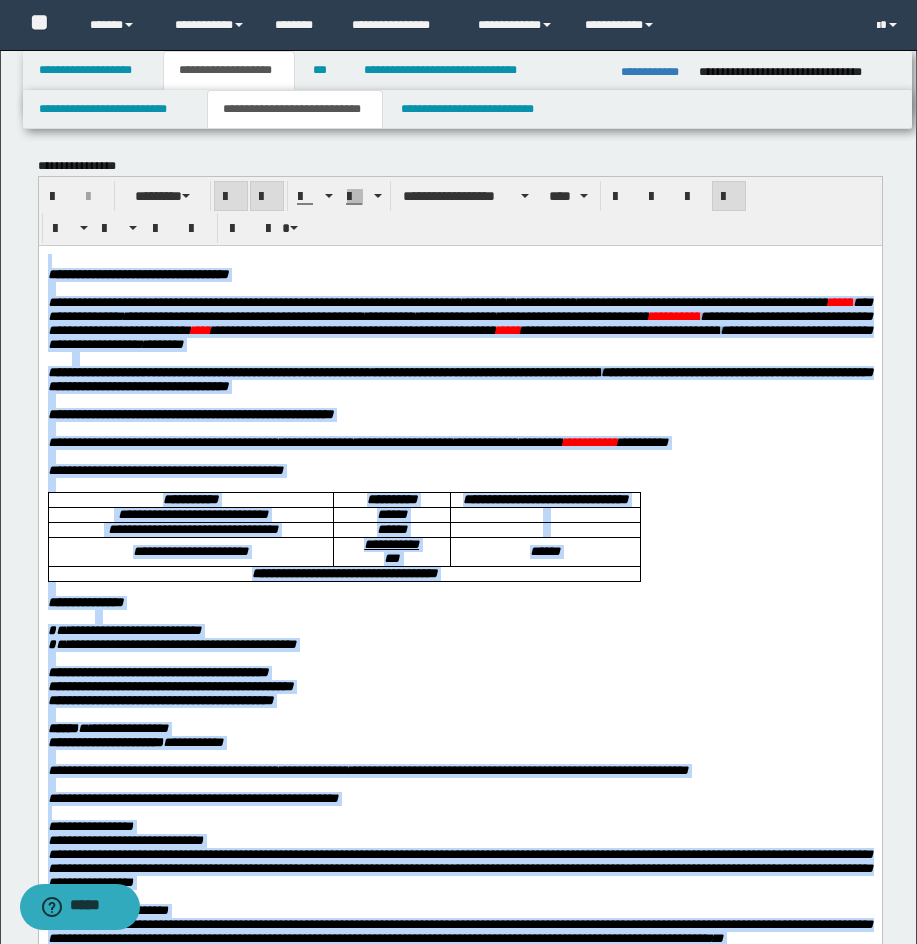 click at bounding box center (267, 197) 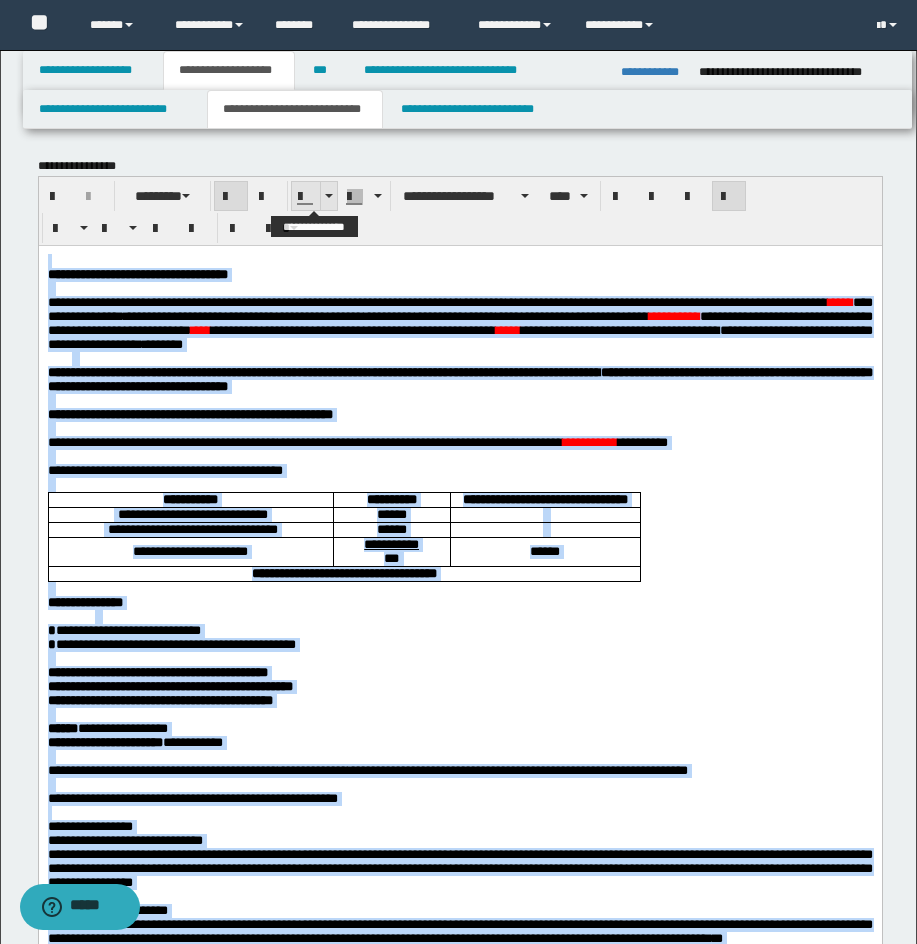 click at bounding box center [329, 196] 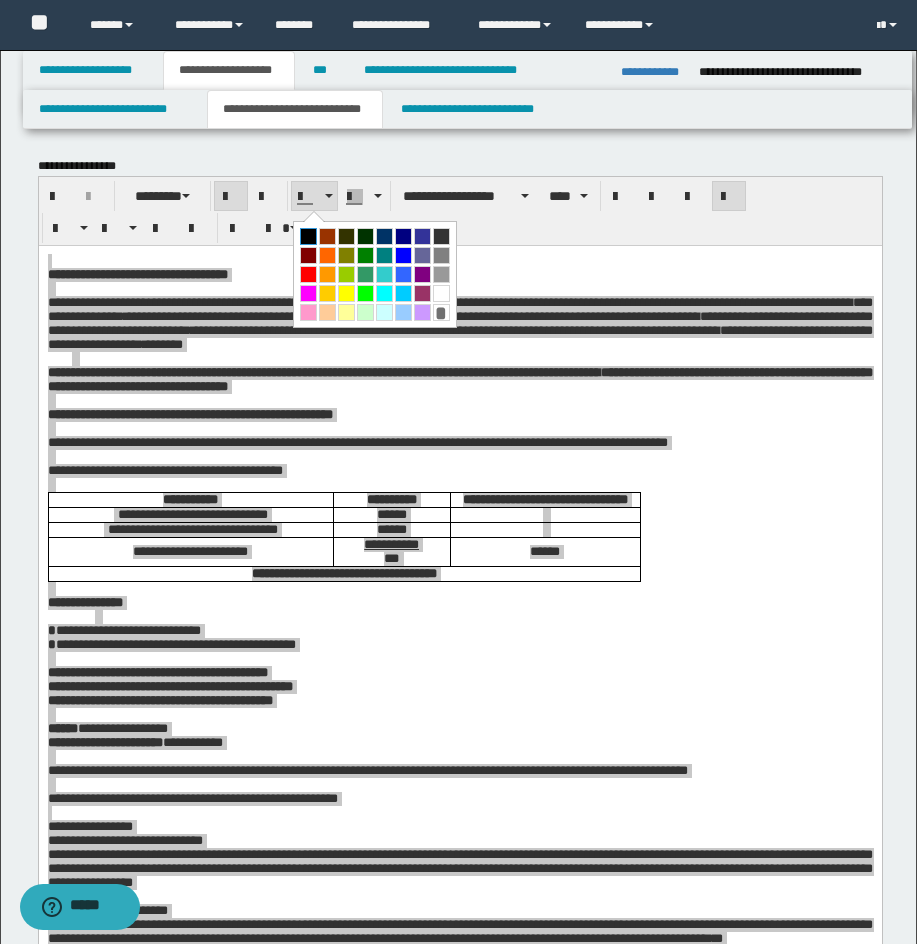 click at bounding box center [308, 236] 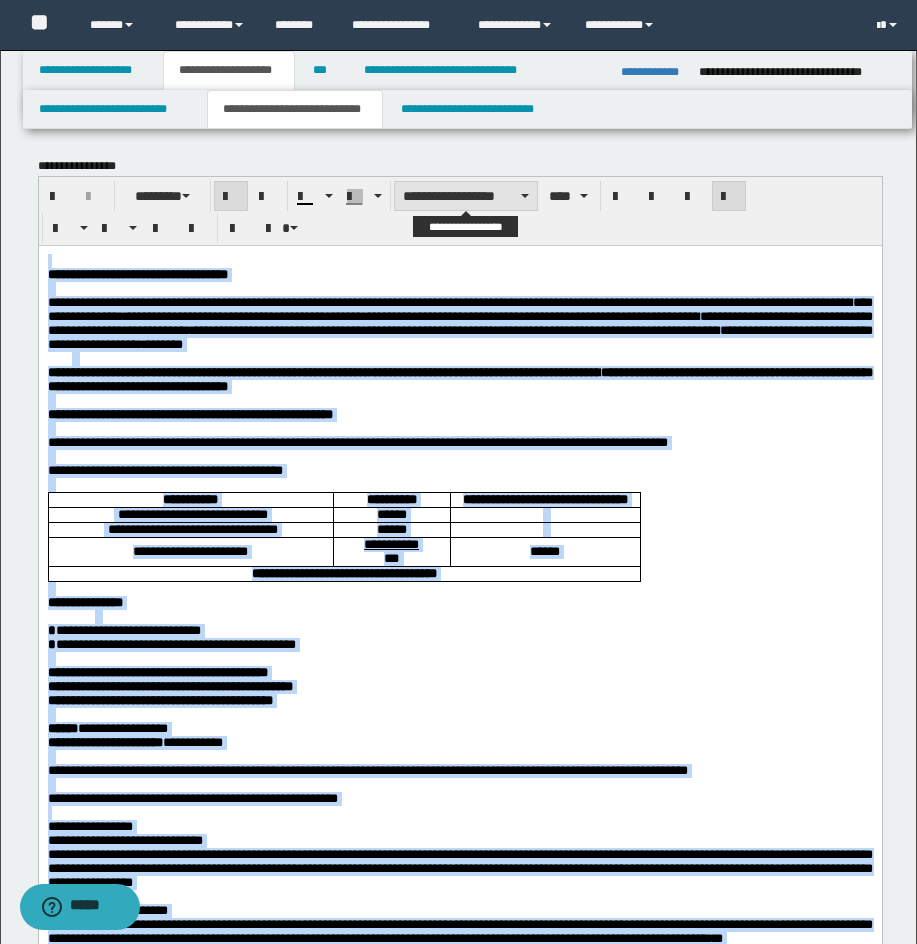 drag, startPoint x: 440, startPoint y: 188, endPoint x: 447, endPoint y: 201, distance: 14.764823 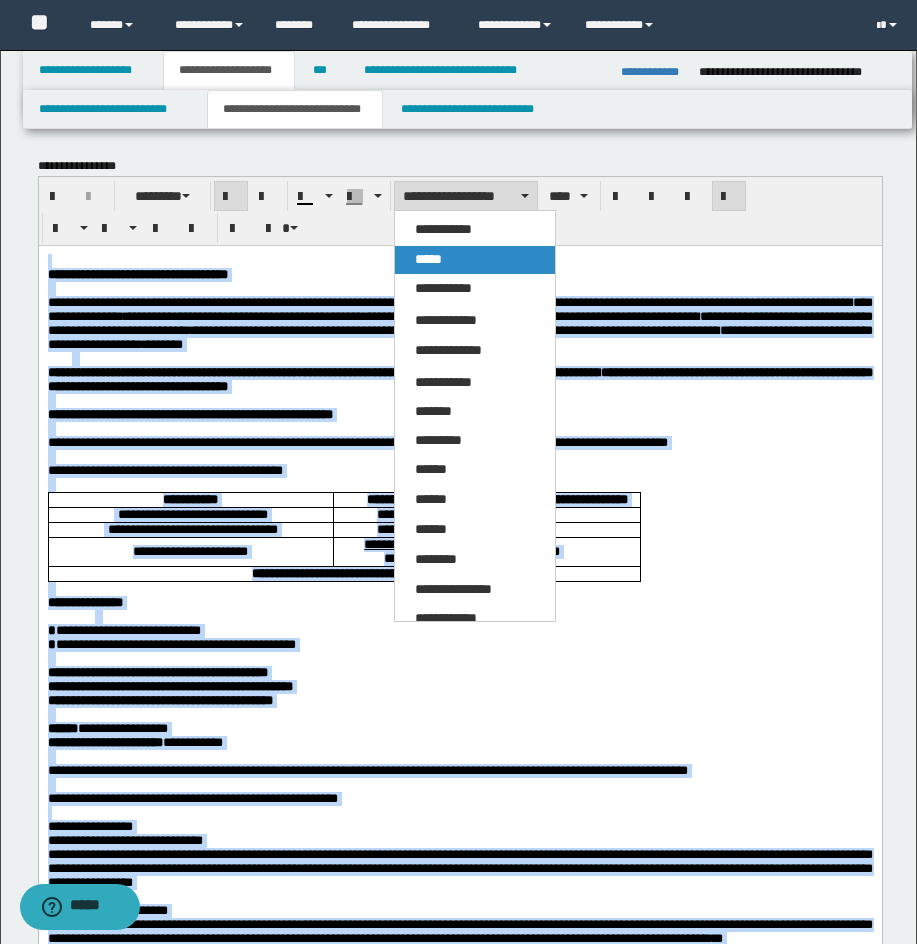 click on "*****" at bounding box center (428, 259) 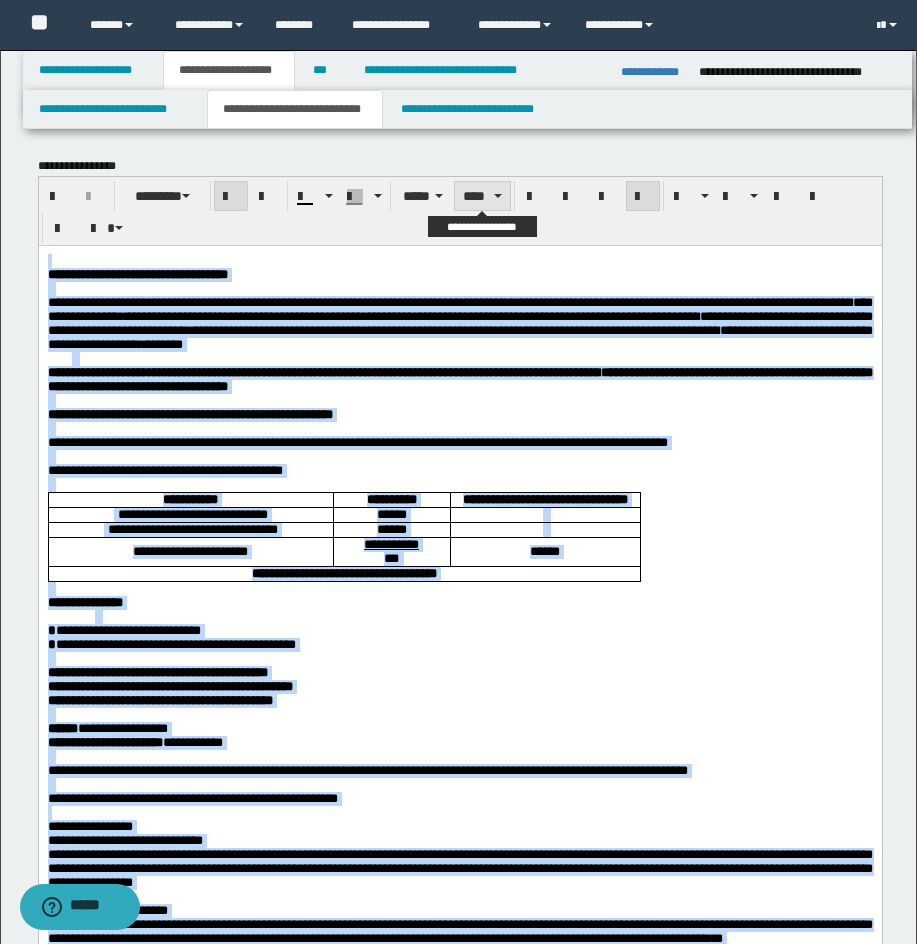 click on "****" at bounding box center [482, 196] 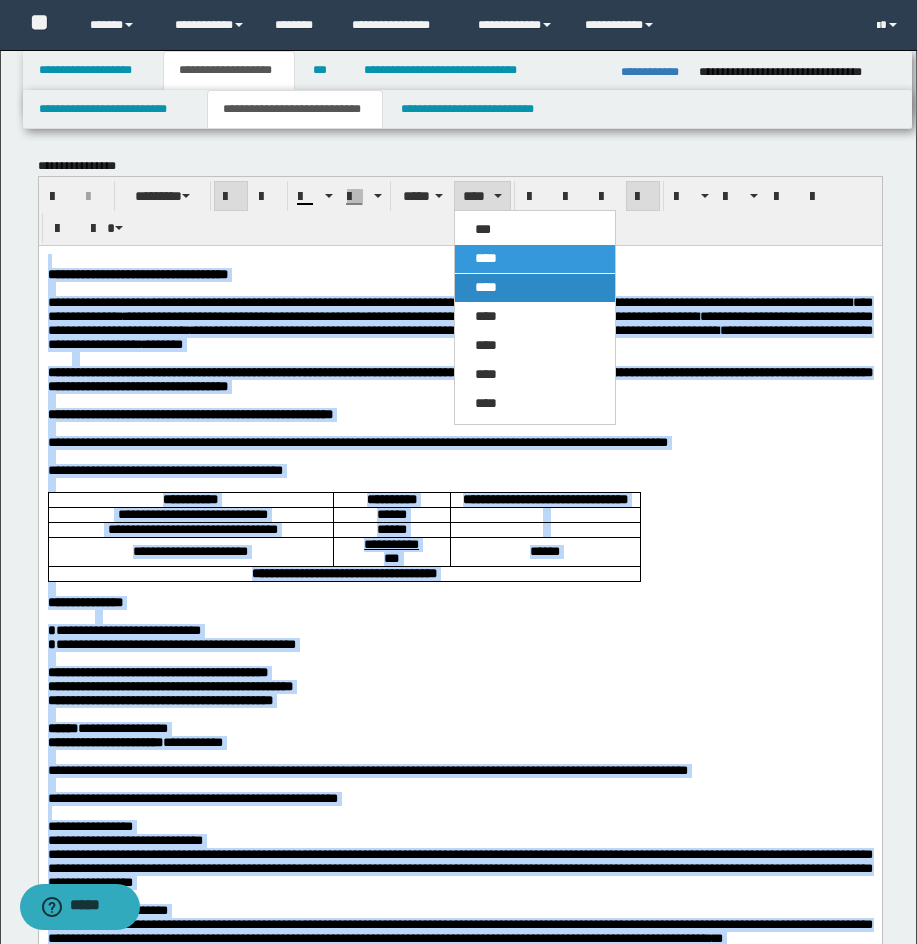 click on "****" at bounding box center [486, 287] 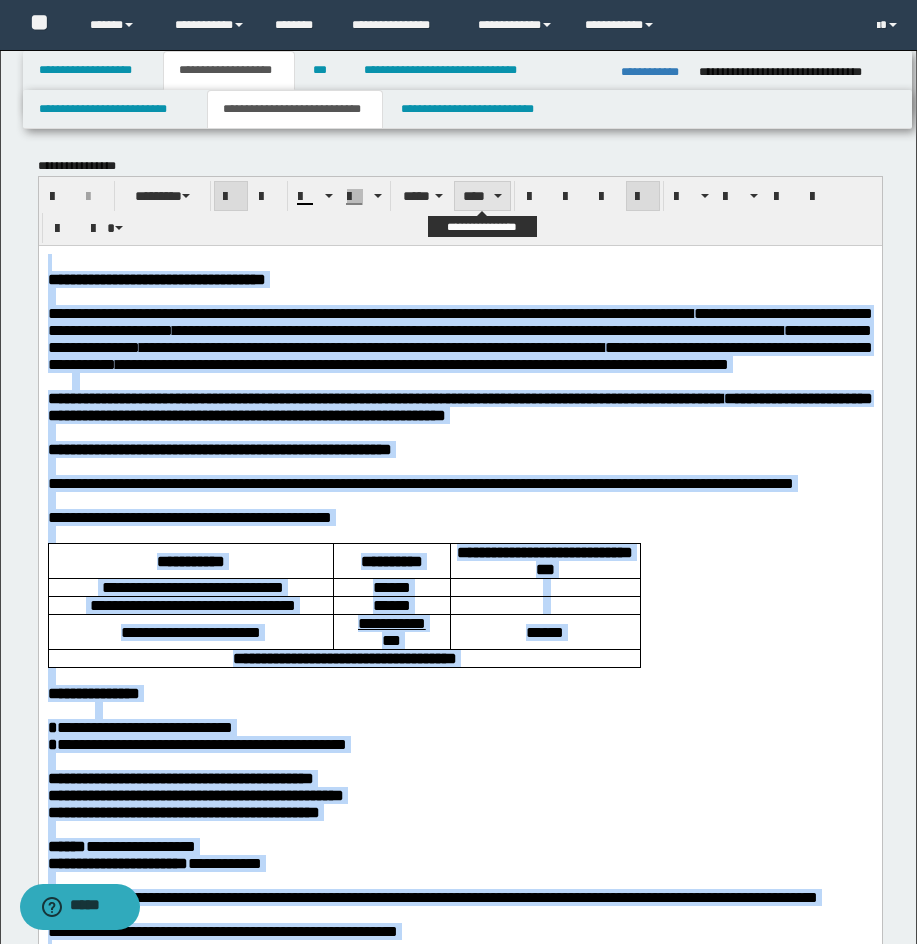 click on "****" at bounding box center [482, 196] 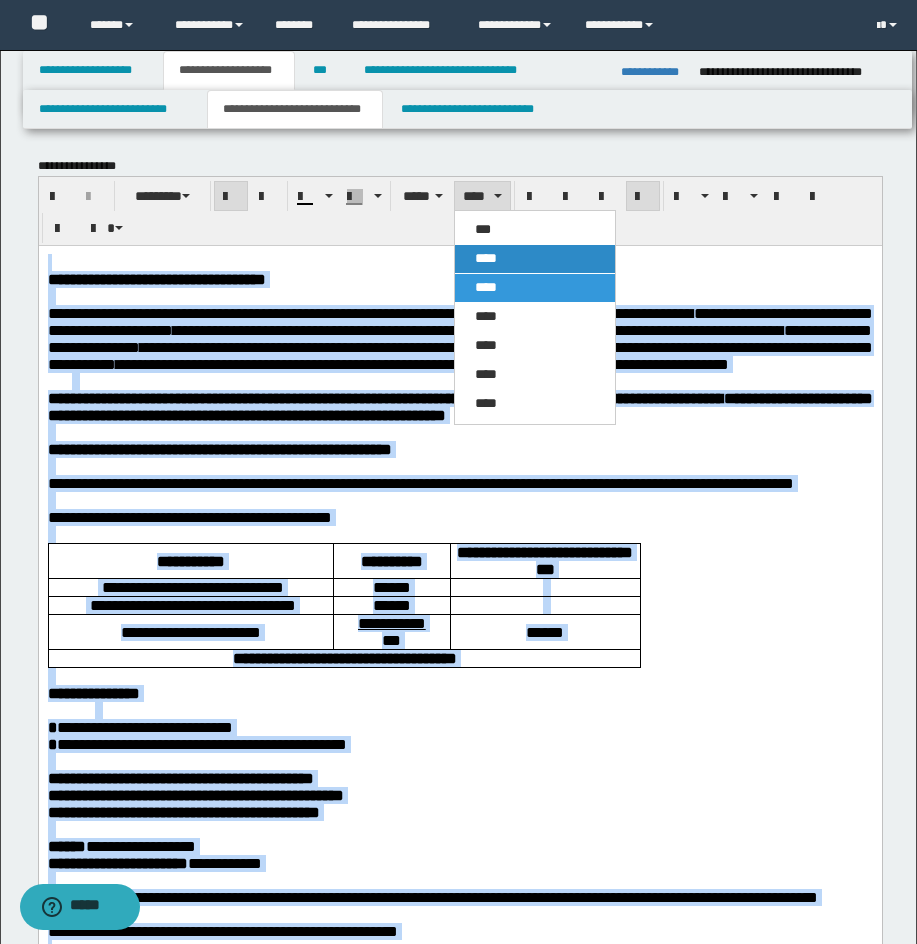 click on "****" at bounding box center [535, 259] 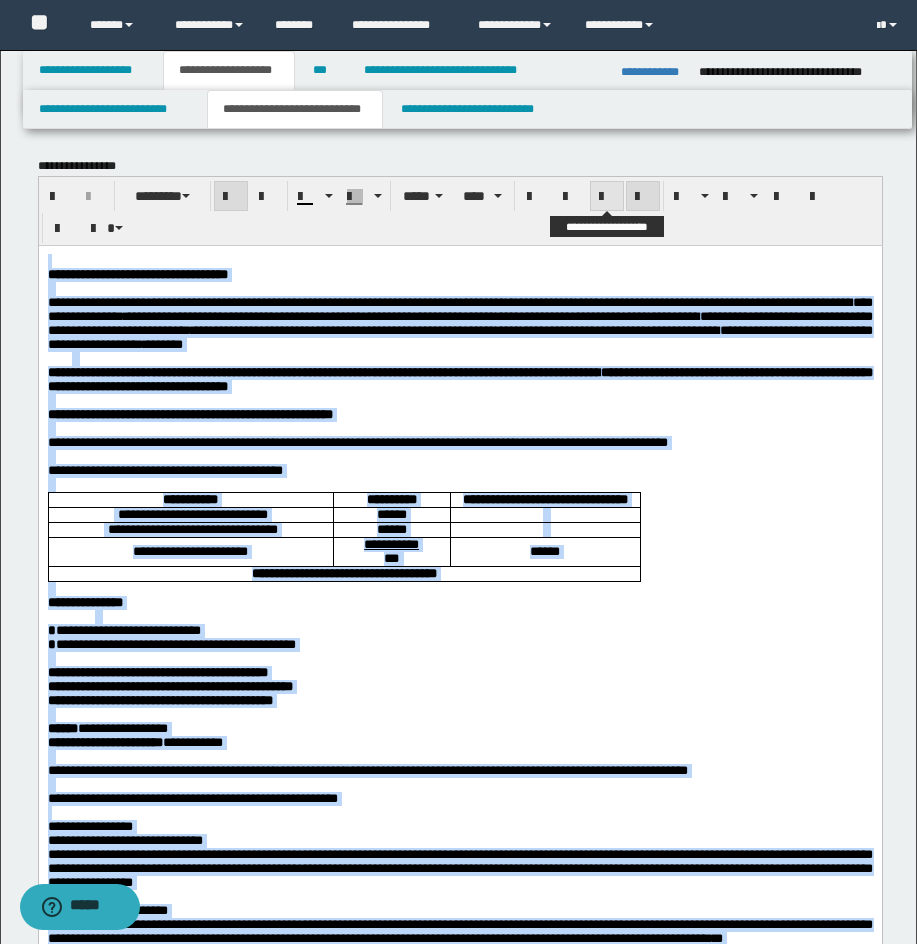 click at bounding box center (607, 197) 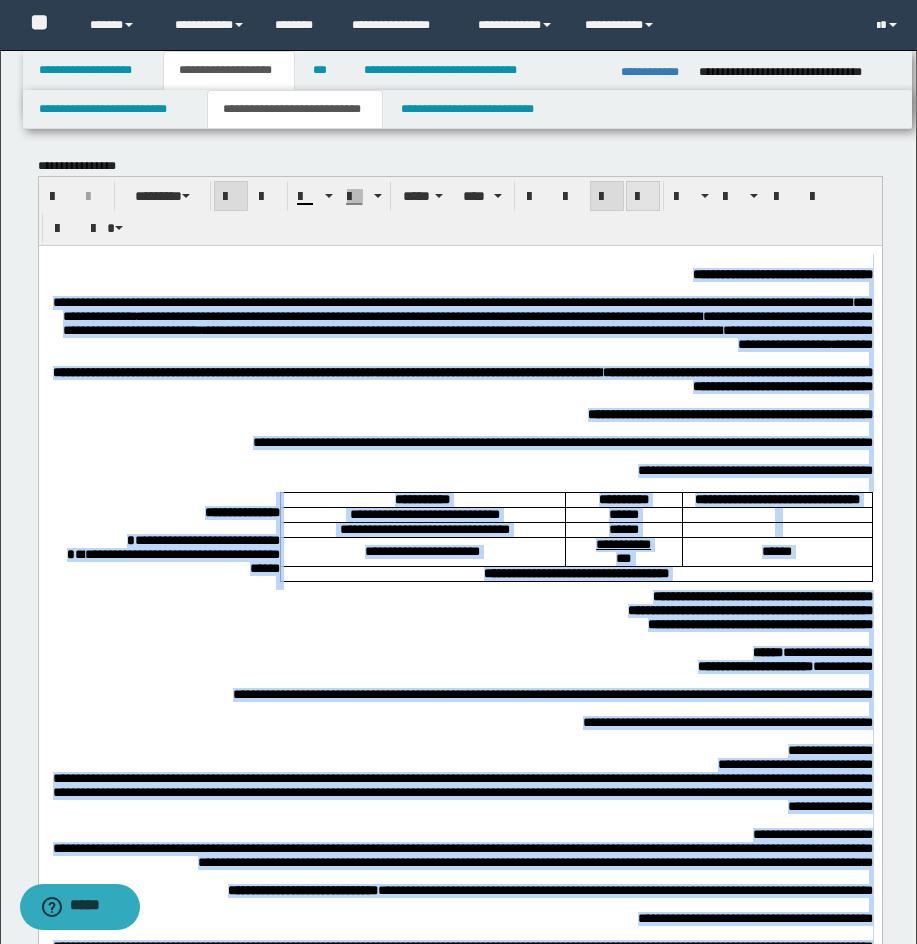 click at bounding box center (643, 196) 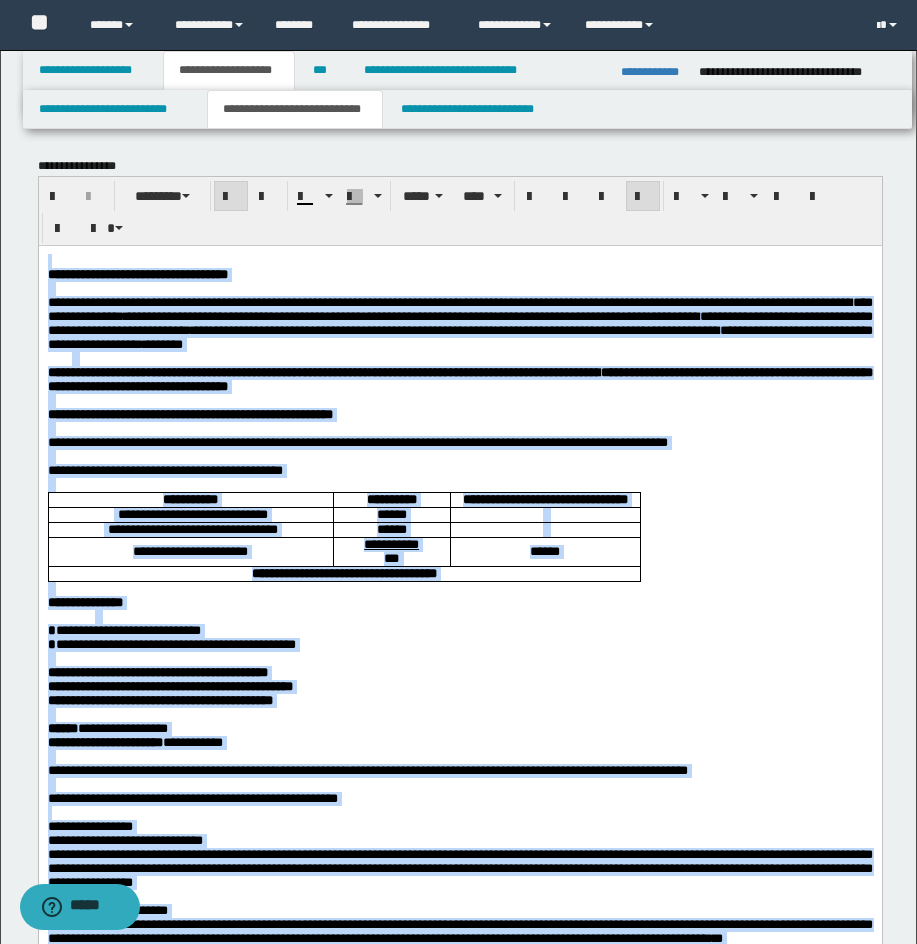 click on "**********" at bounding box center (459, 322) 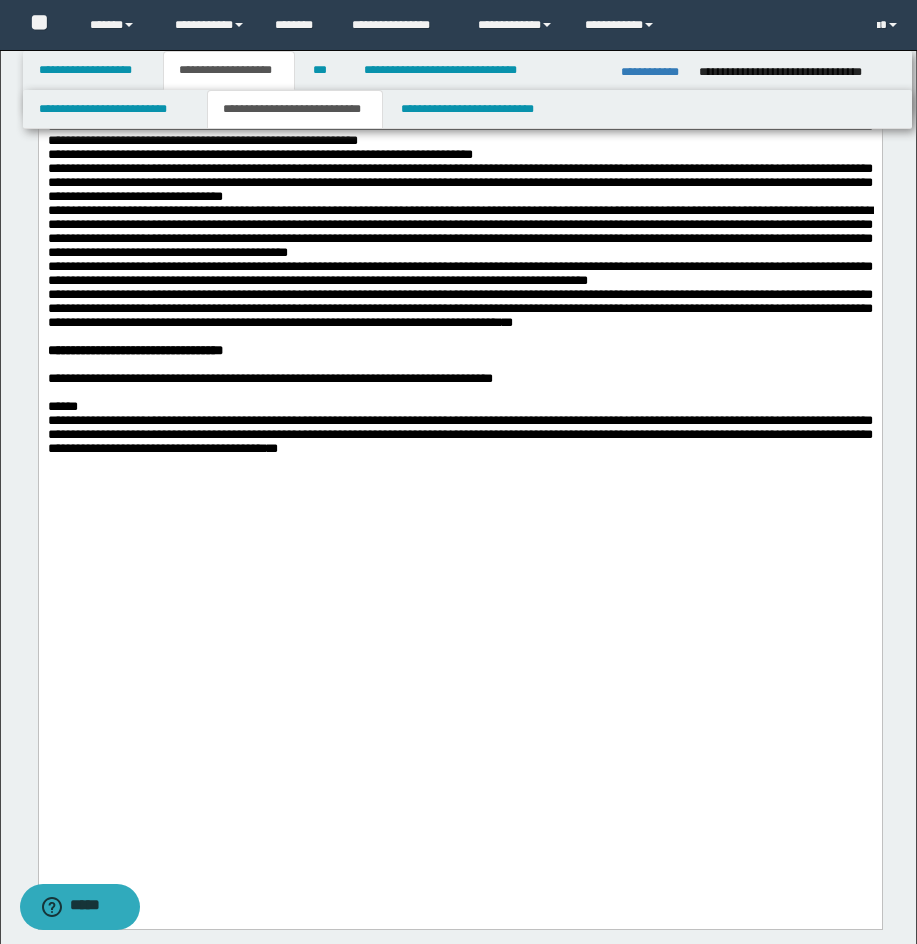 scroll, scrollTop: 1410, scrollLeft: 0, axis: vertical 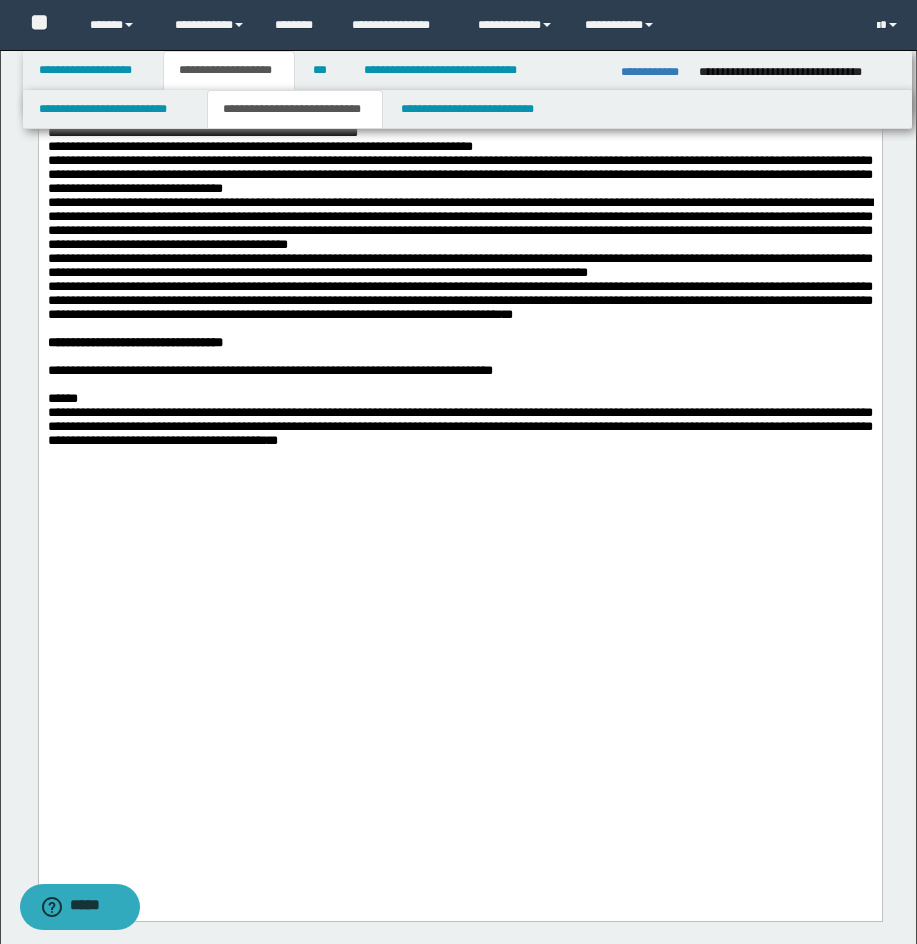 click on "**********" at bounding box center [459, 188] 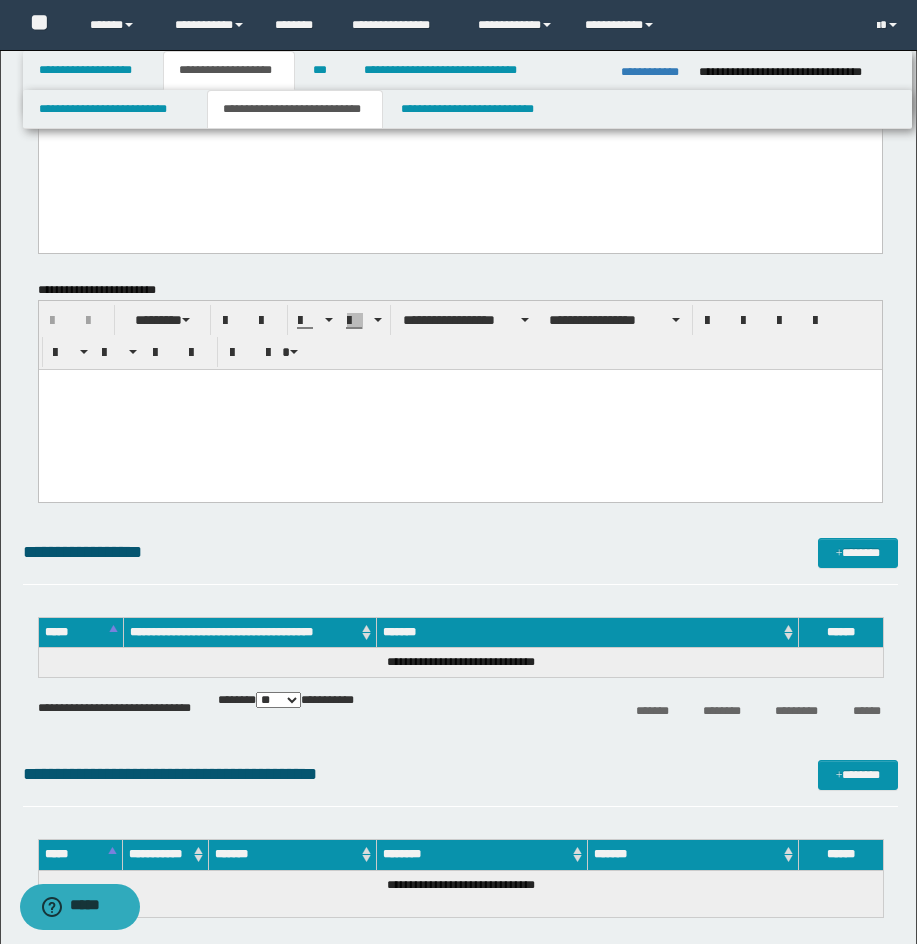 scroll, scrollTop: 2036, scrollLeft: 0, axis: vertical 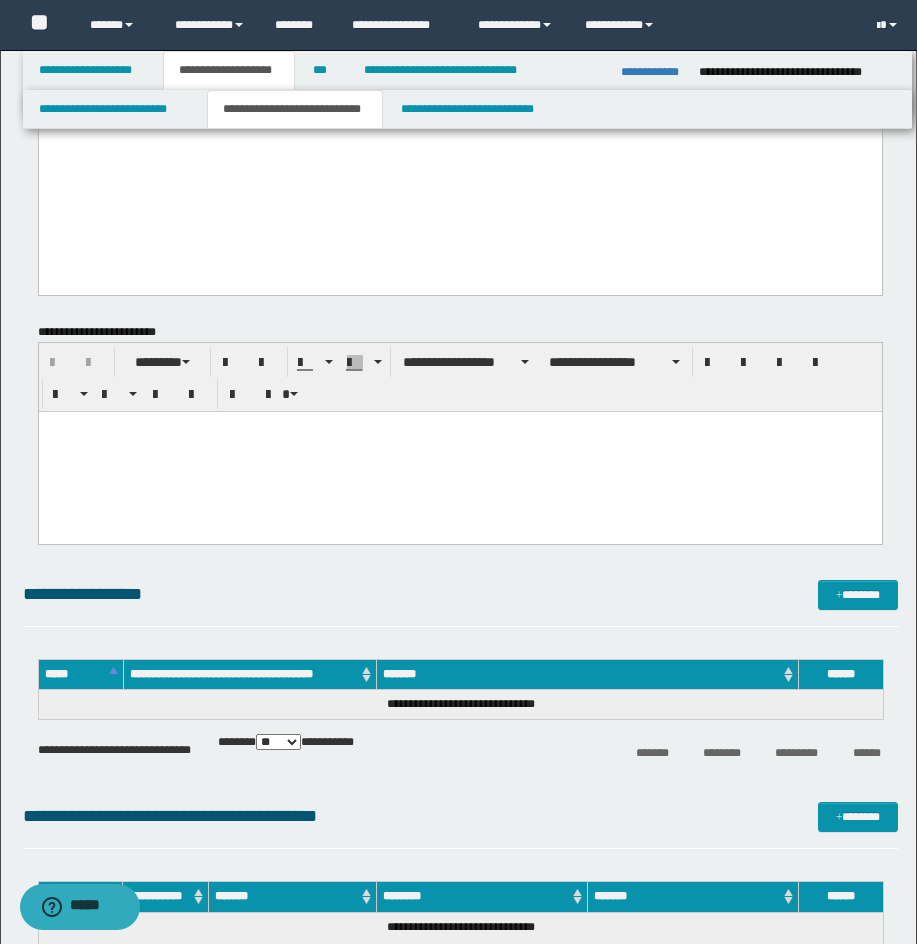 click at bounding box center (459, 426) 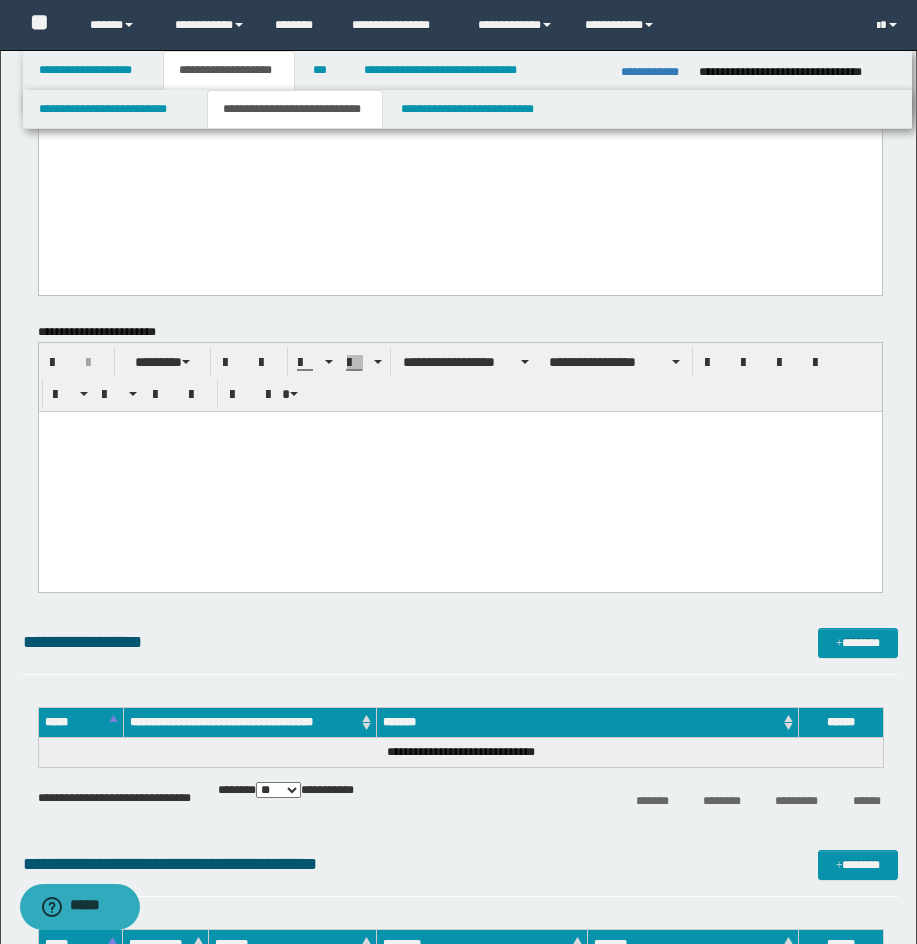 type 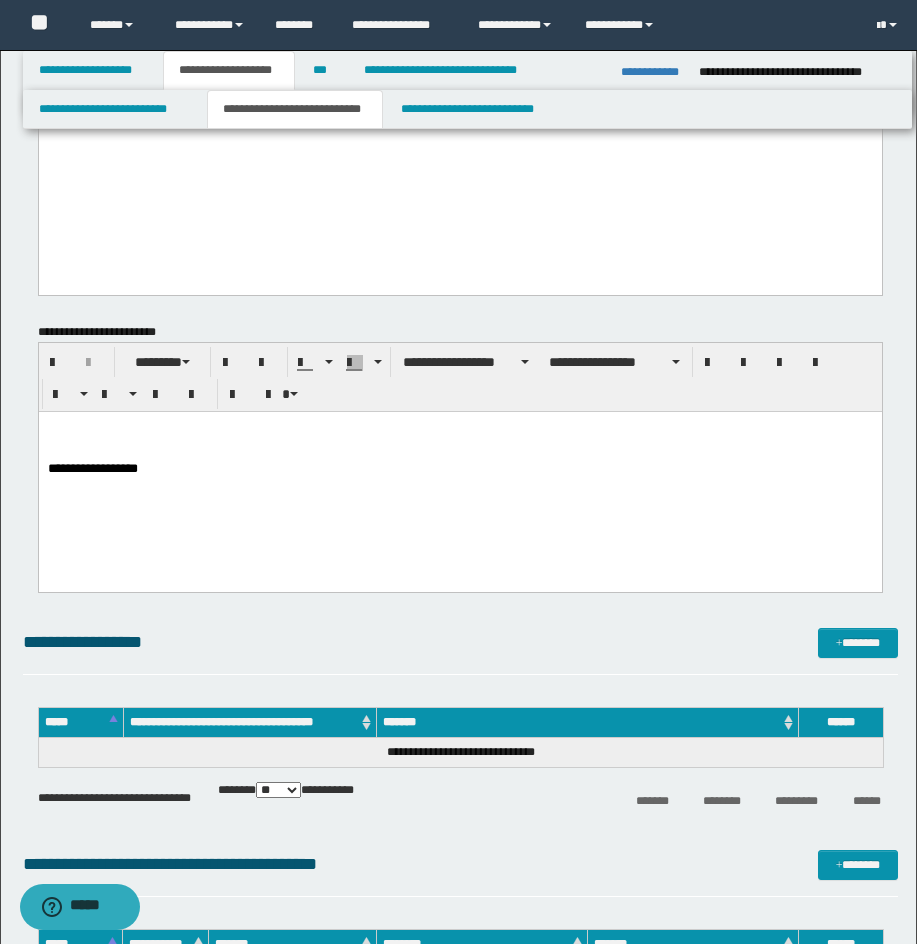 drag, startPoint x: 231, startPoint y: 185, endPoint x: 210, endPoint y: 248, distance: 66.40783 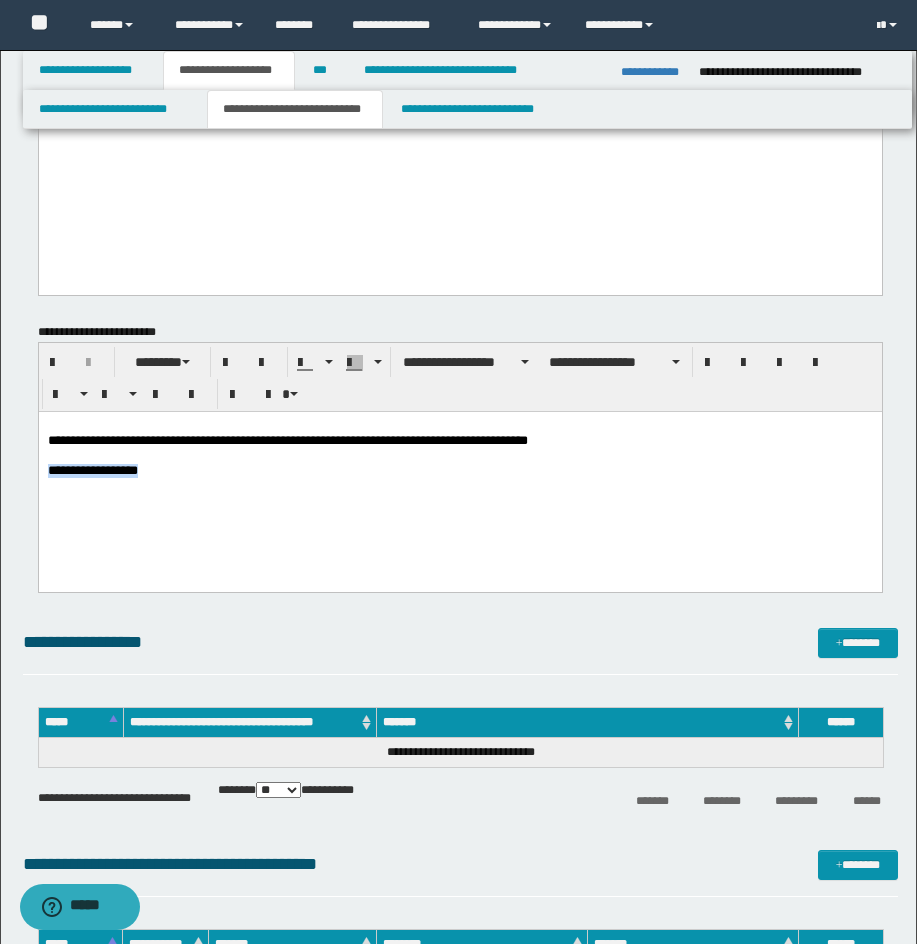 drag, startPoint x: 48, startPoint y: 471, endPoint x: 157, endPoint y: 474, distance: 109.041275 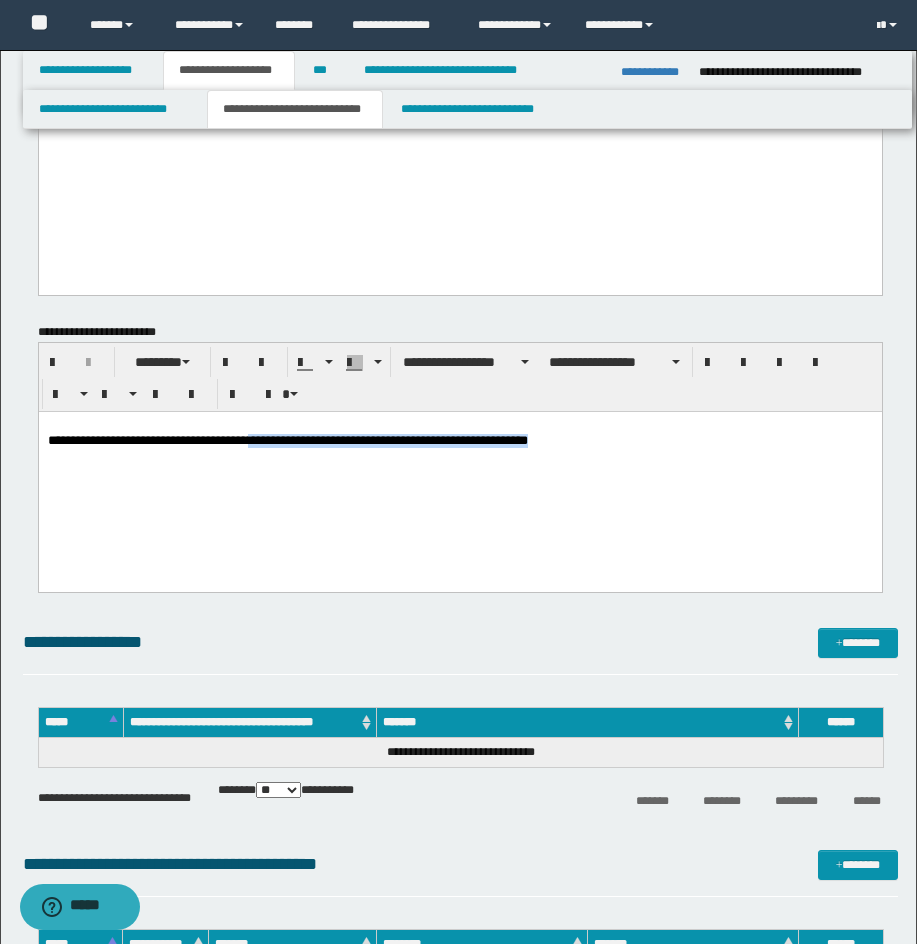 drag, startPoint x: 265, startPoint y: 442, endPoint x: 663, endPoint y: 442, distance: 398 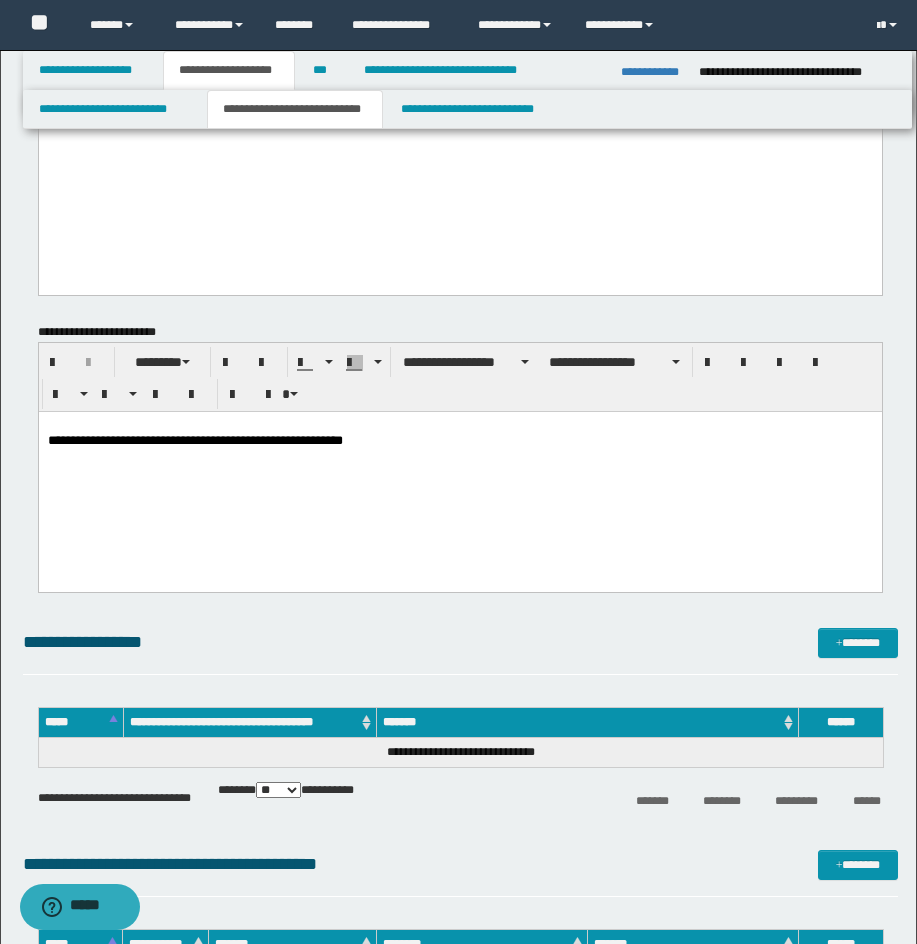 click on "**********" at bounding box center (459, 474) 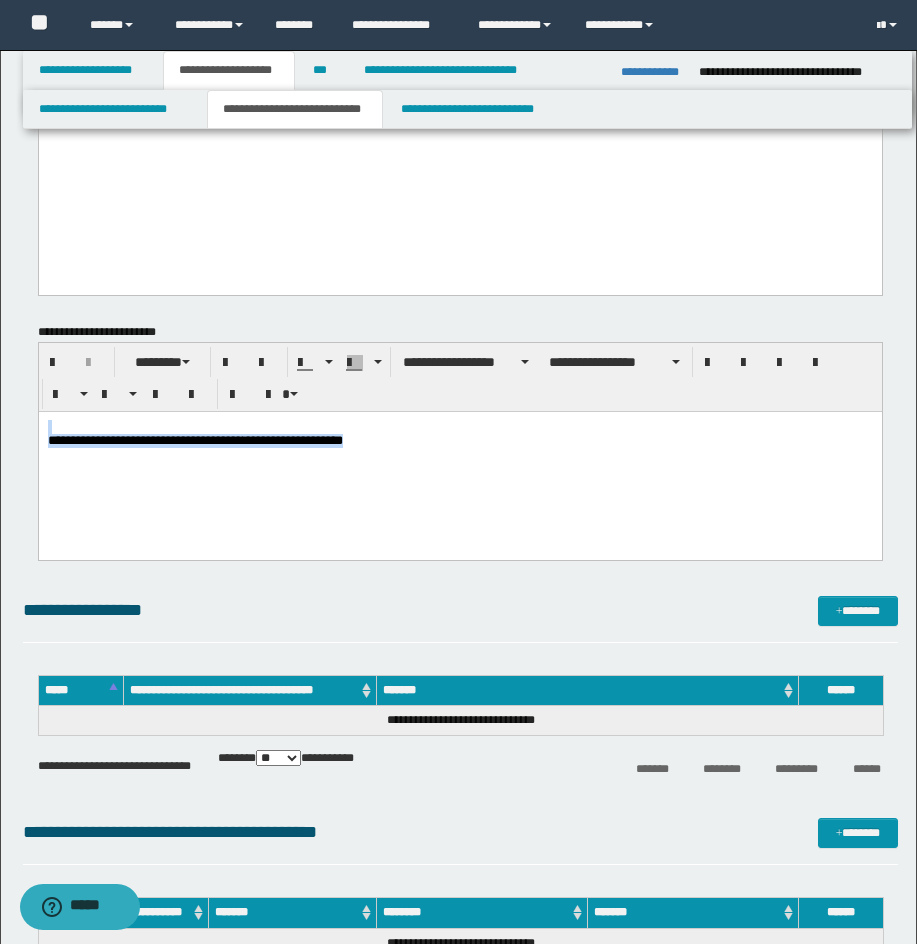 drag, startPoint x: 384, startPoint y: 444, endPoint x: 33, endPoint y: 395, distance: 354.40372 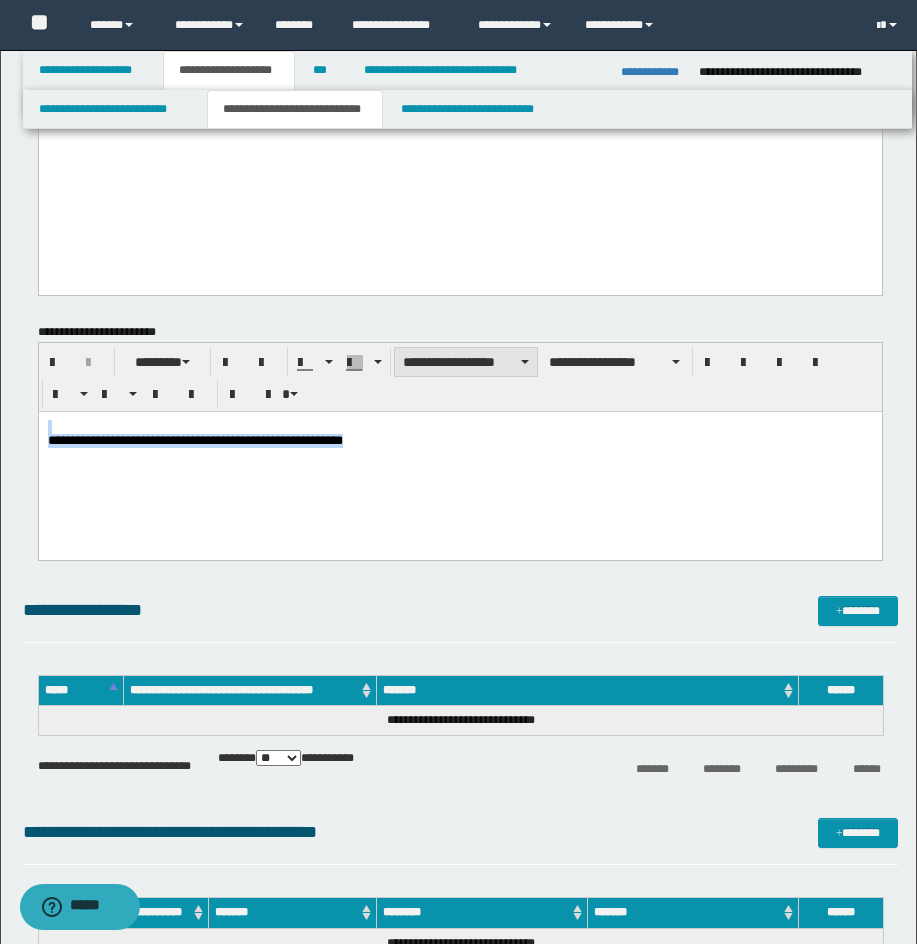 click on "**********" at bounding box center [466, 362] 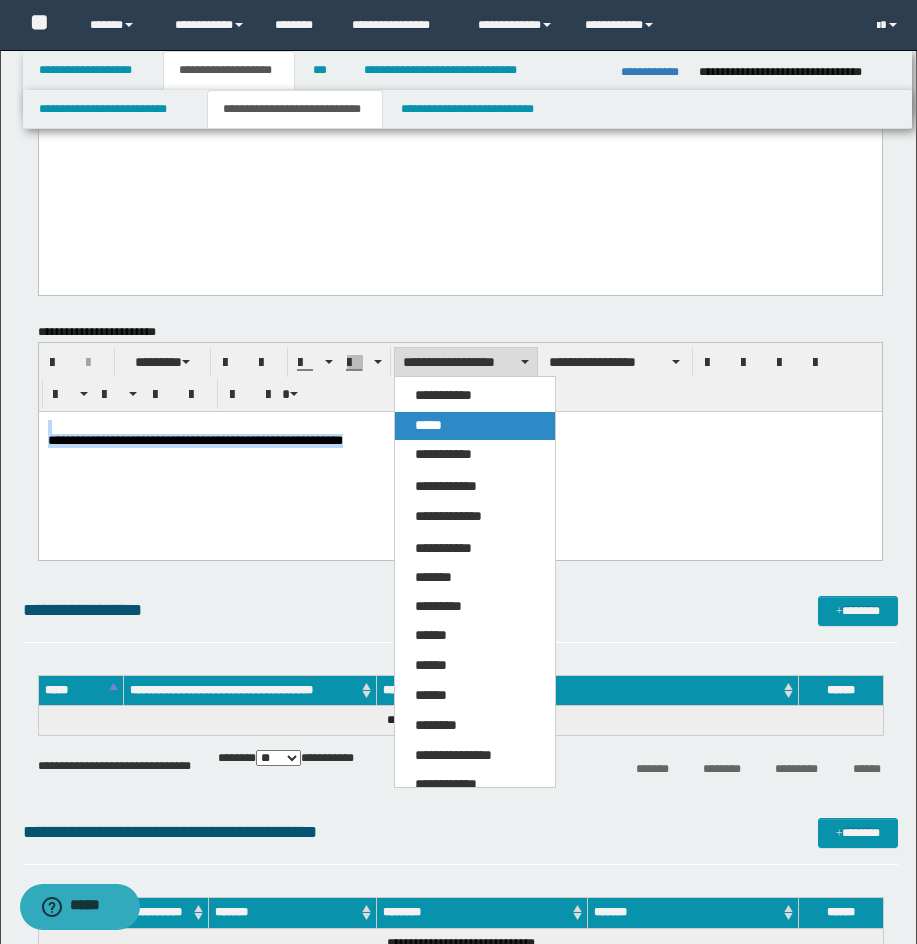drag, startPoint x: 474, startPoint y: 419, endPoint x: 574, endPoint y: 371, distance: 110.92339 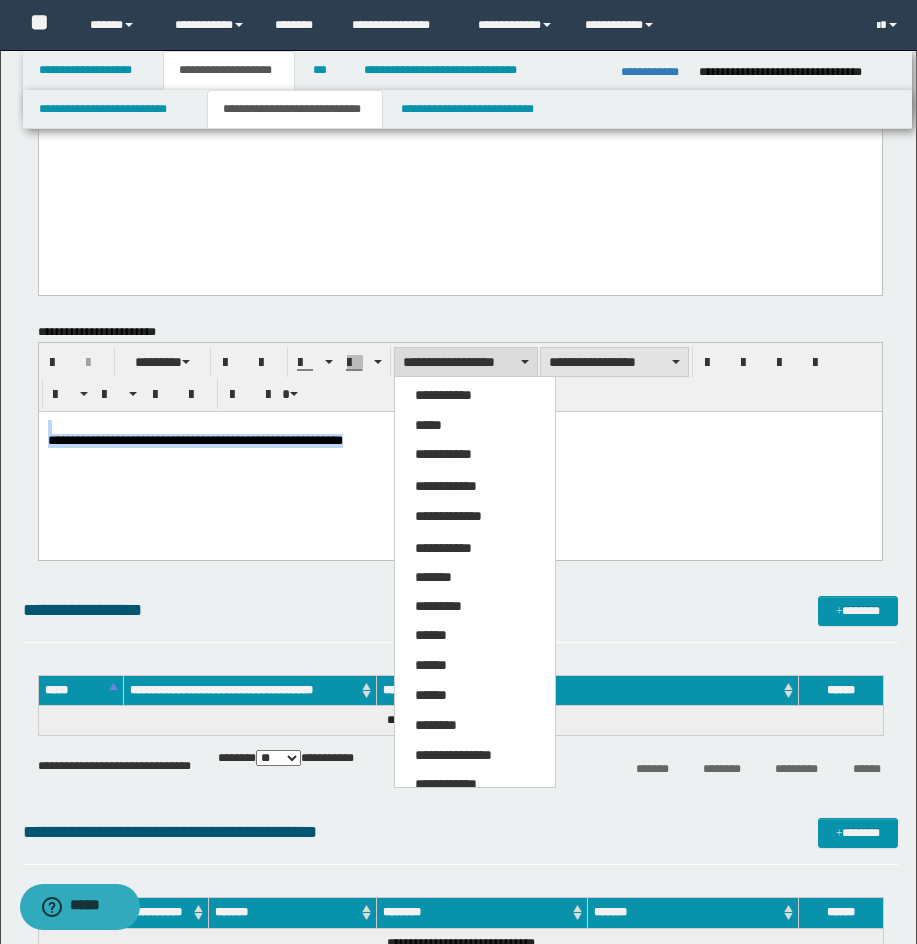 click on "*****" at bounding box center (475, 426) 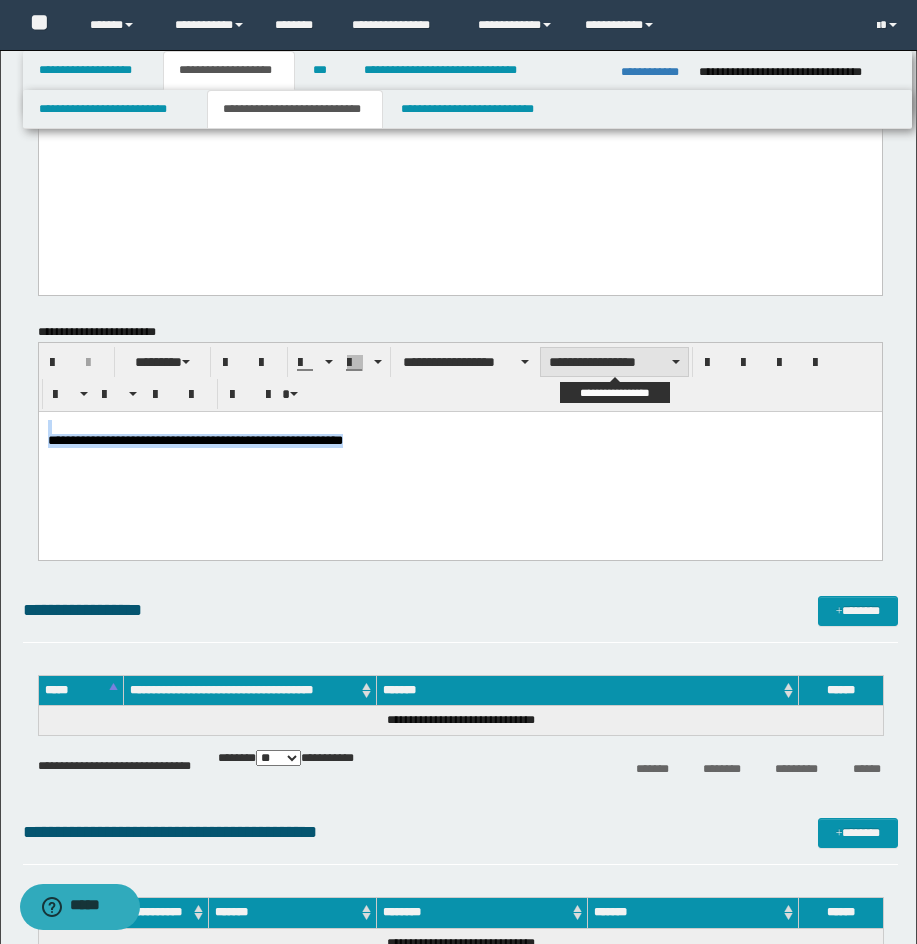 click on "**********" at bounding box center (614, 362) 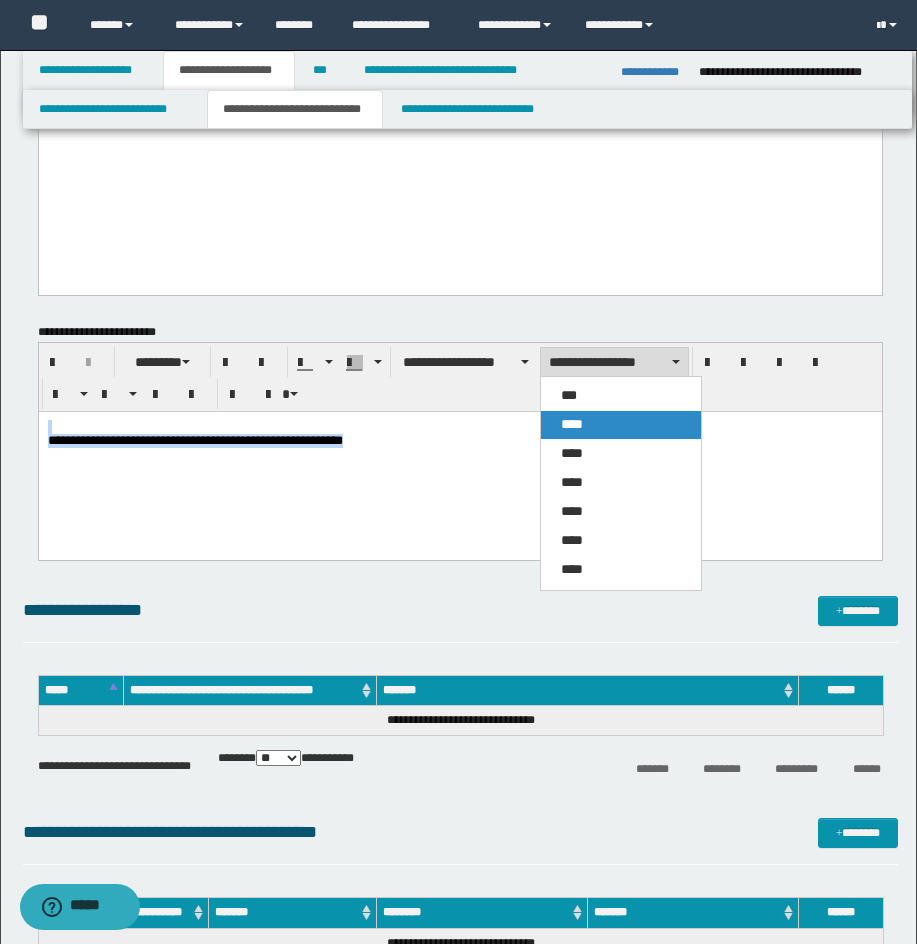 drag, startPoint x: 580, startPoint y: 416, endPoint x: 766, endPoint y: 390, distance: 187.80841 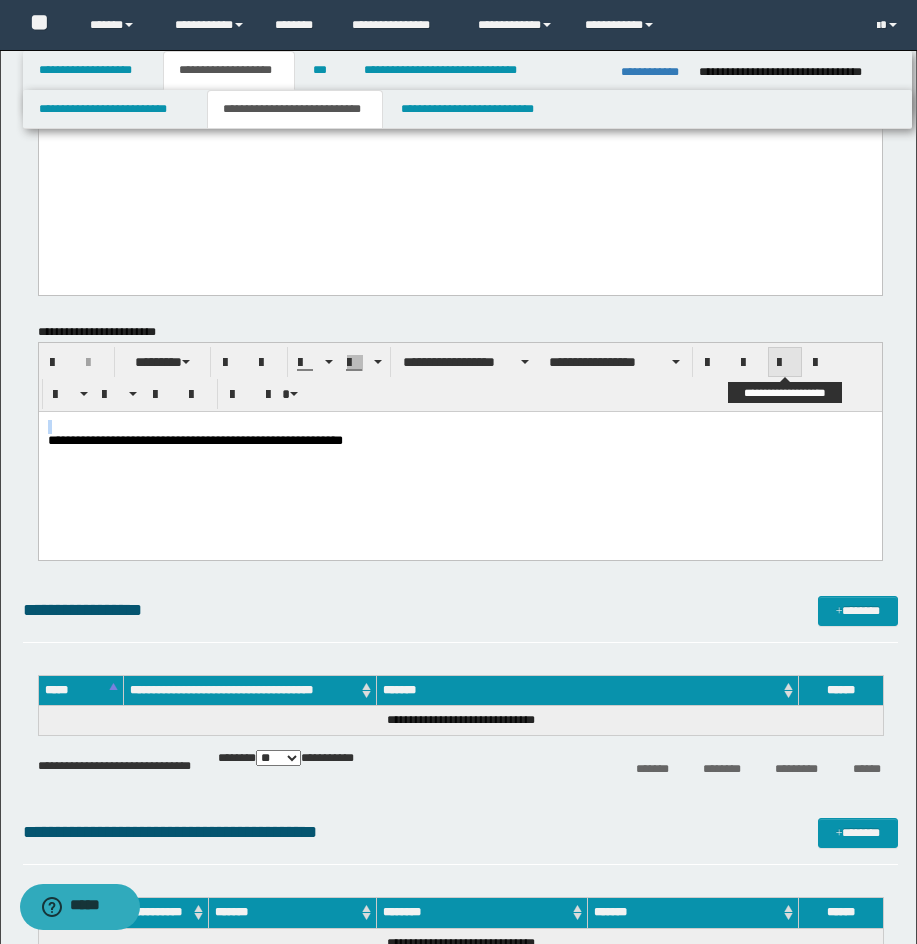 click at bounding box center (785, 363) 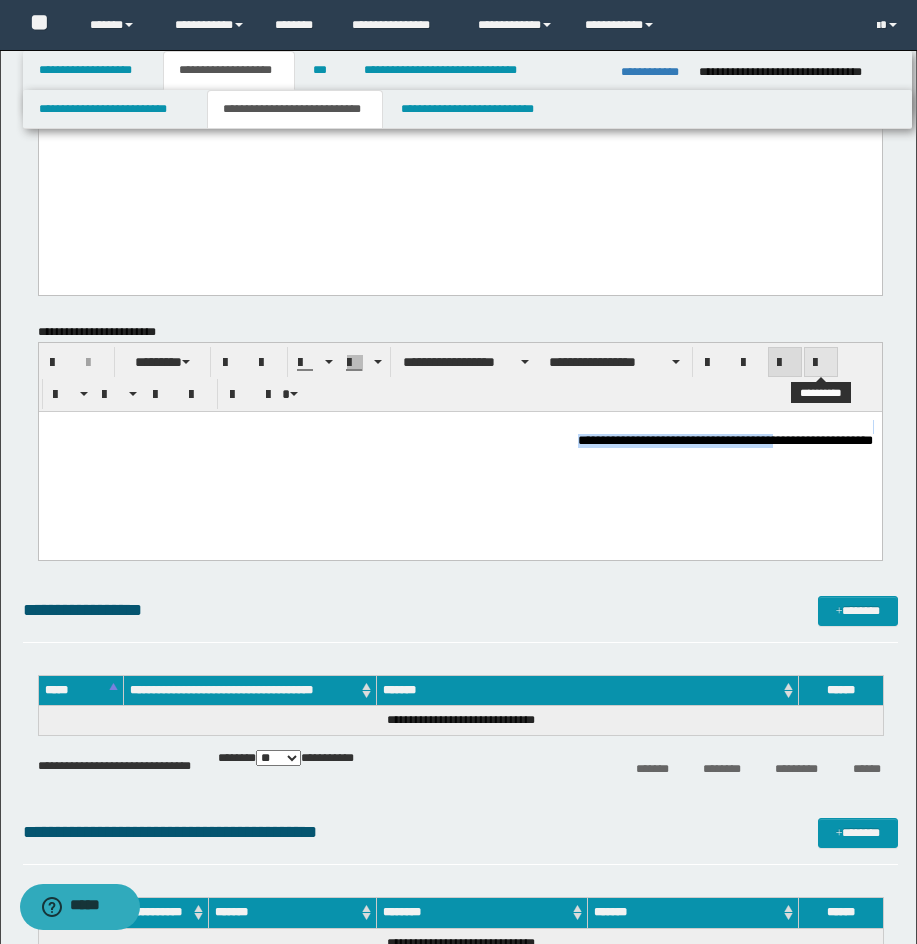 click at bounding box center (821, 363) 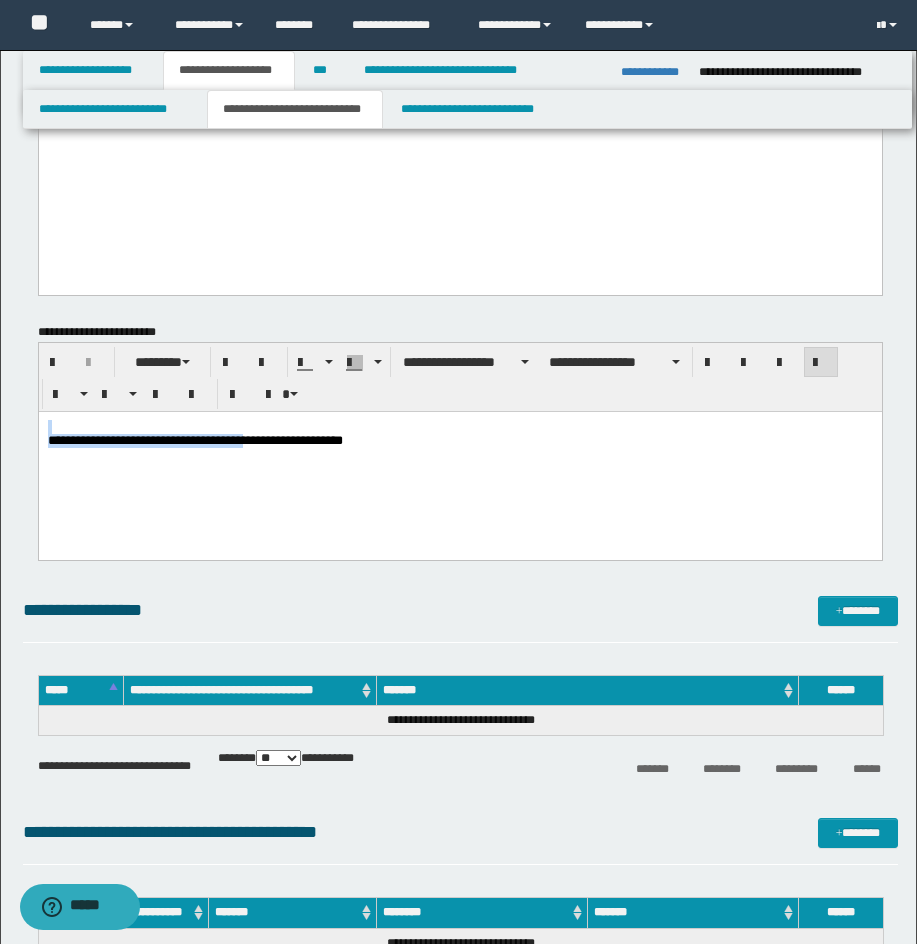 click on "**********" at bounding box center (459, 459) 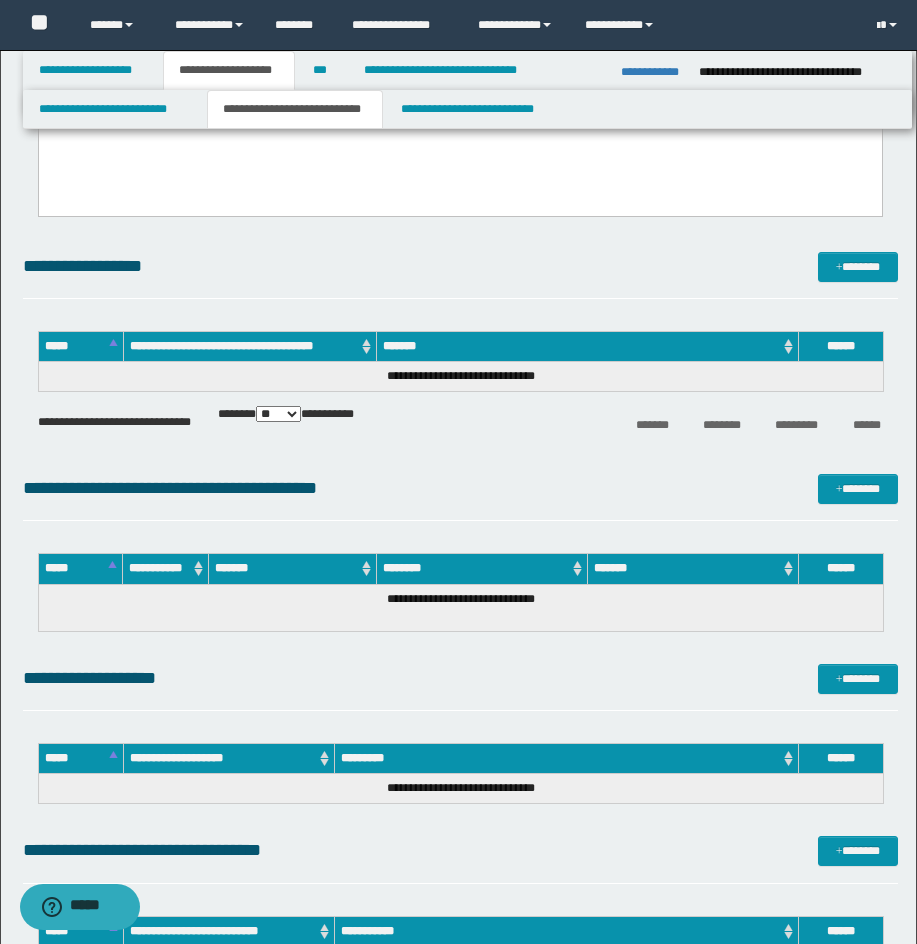 scroll, scrollTop: 2388, scrollLeft: 0, axis: vertical 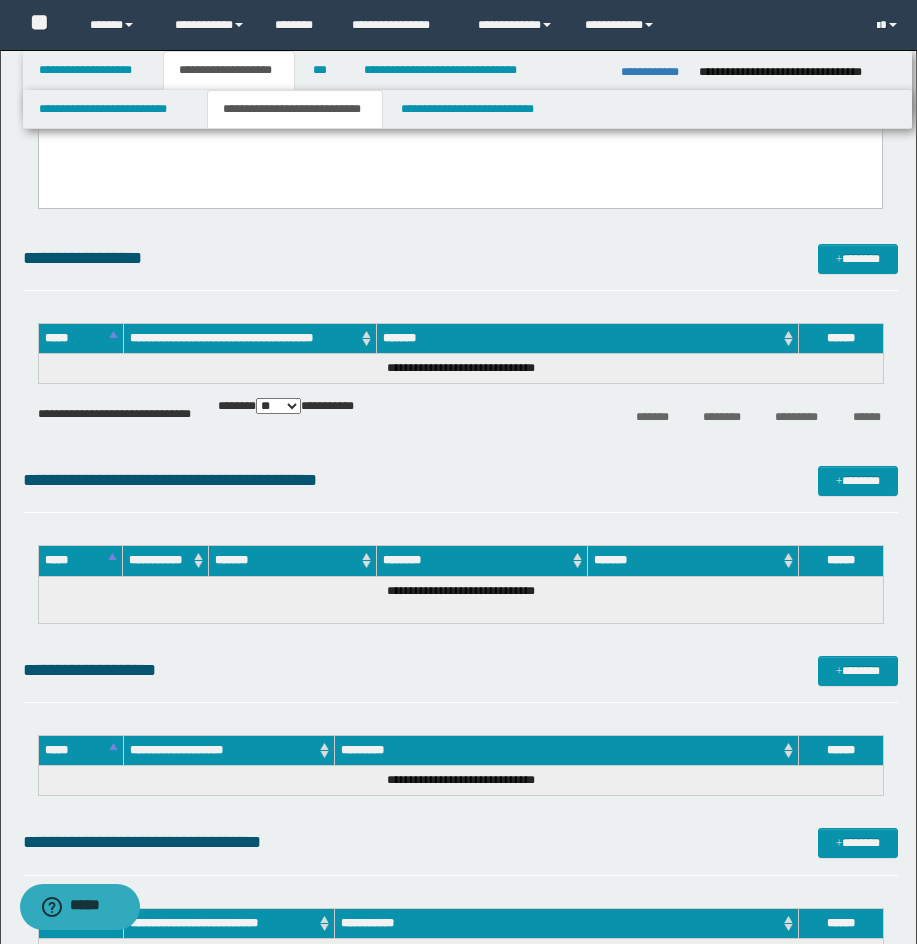 click on "**********" at bounding box center [460, -435] 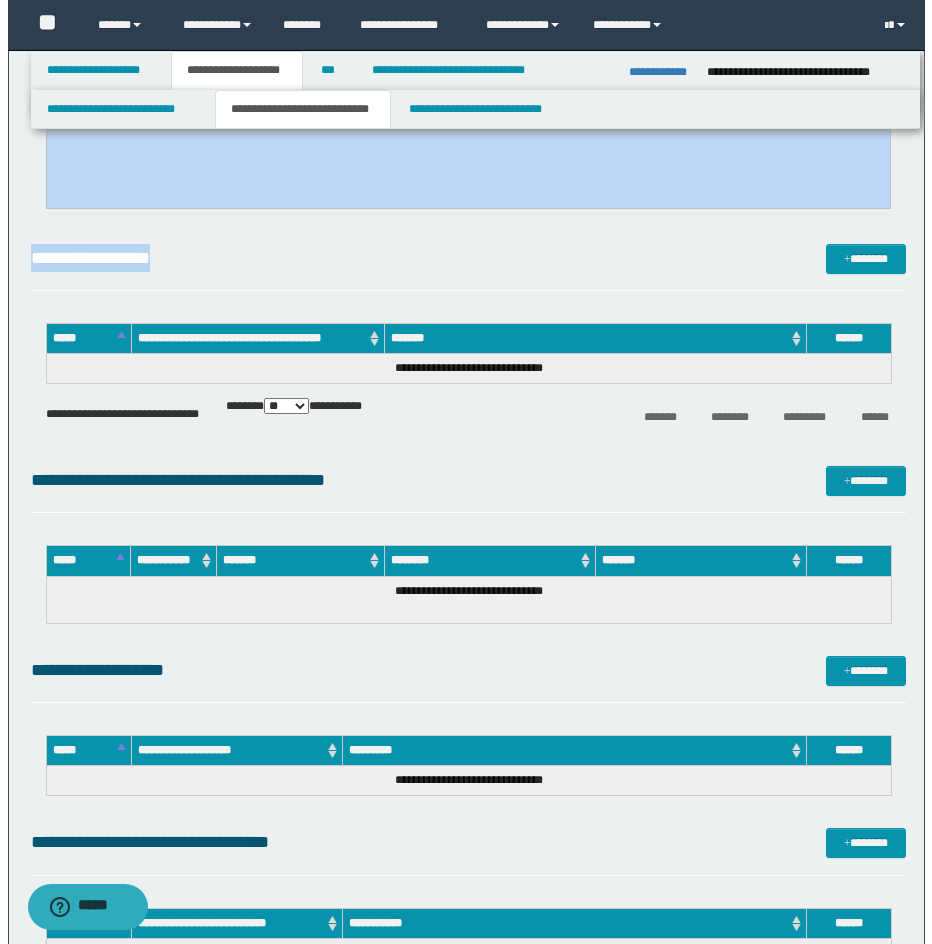 scroll, scrollTop: 2435, scrollLeft: 0, axis: vertical 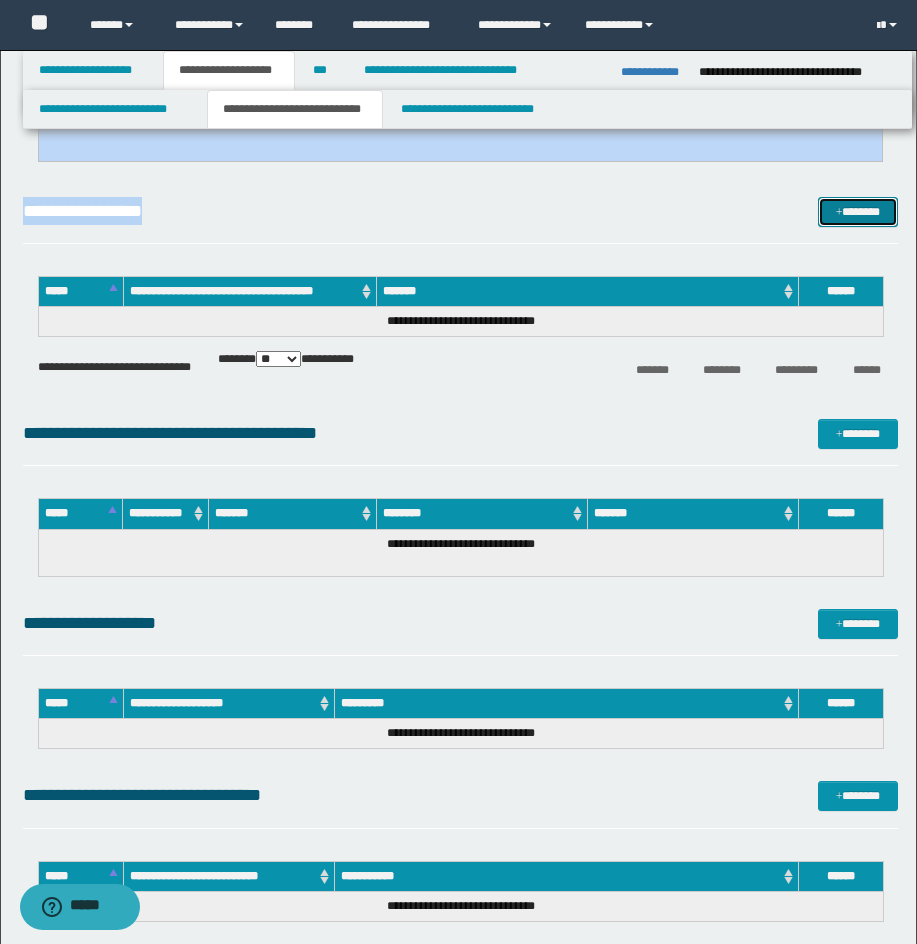 click on "*******" at bounding box center (858, 212) 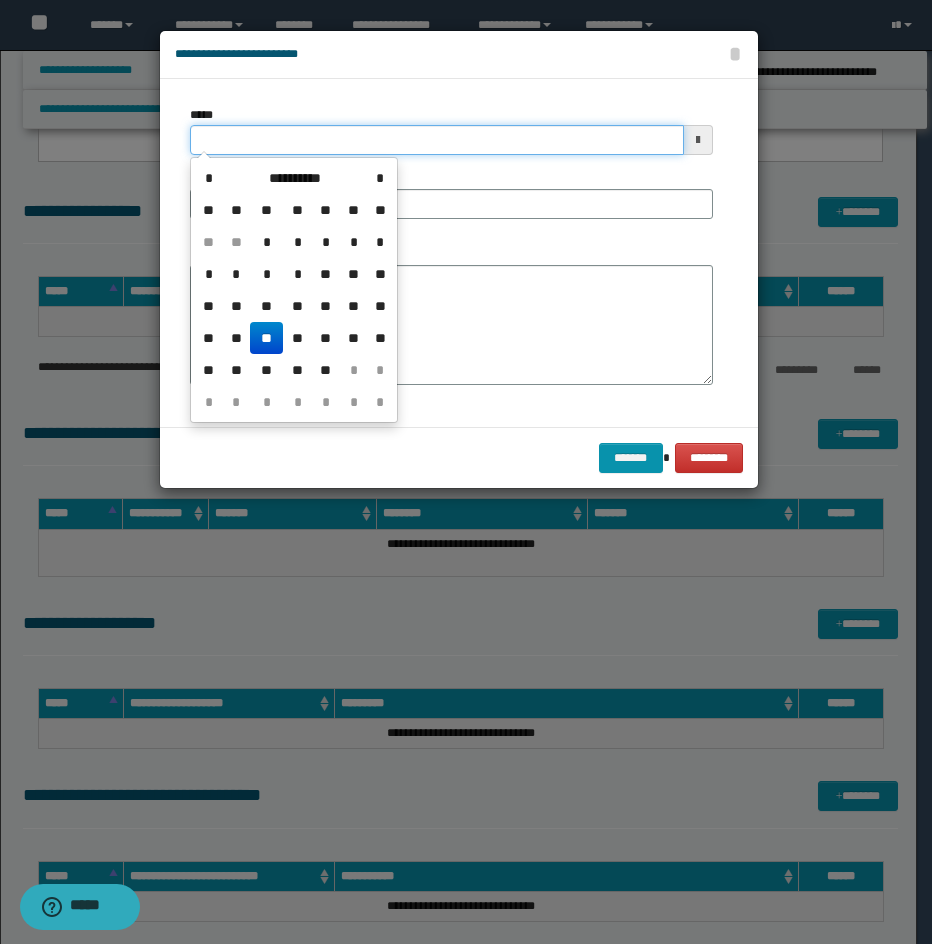 click on "*****" at bounding box center (437, 140) 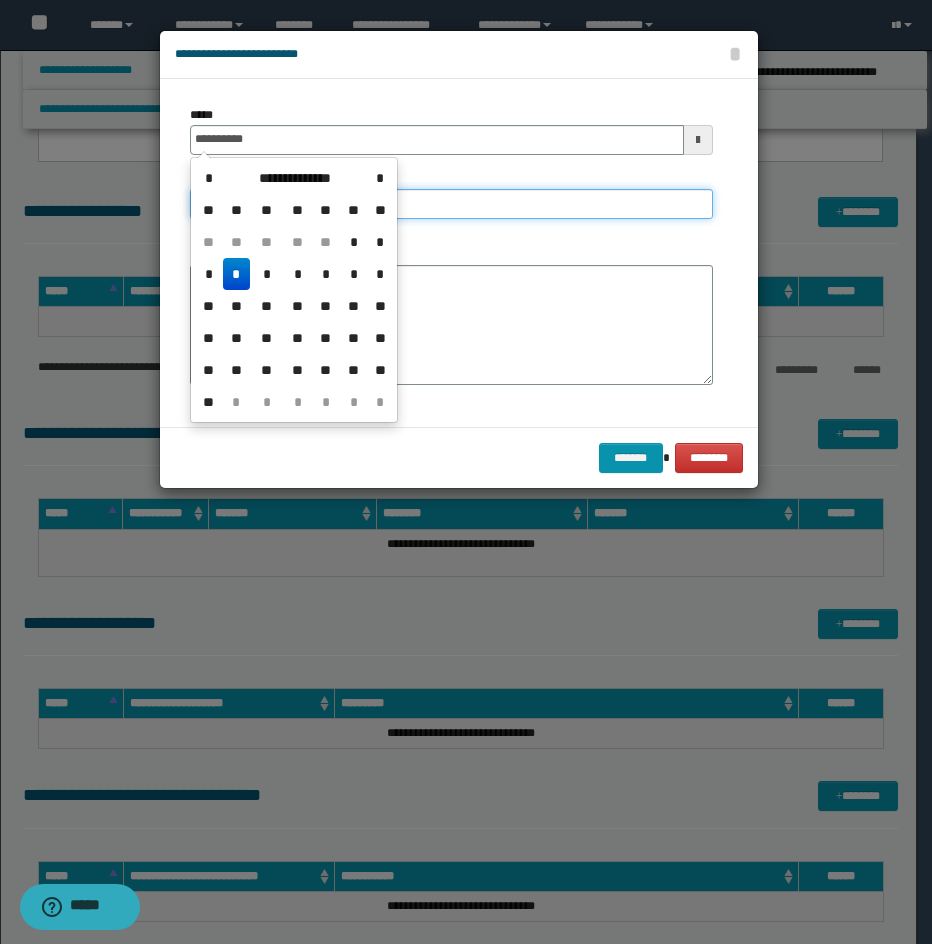 type on "**********" 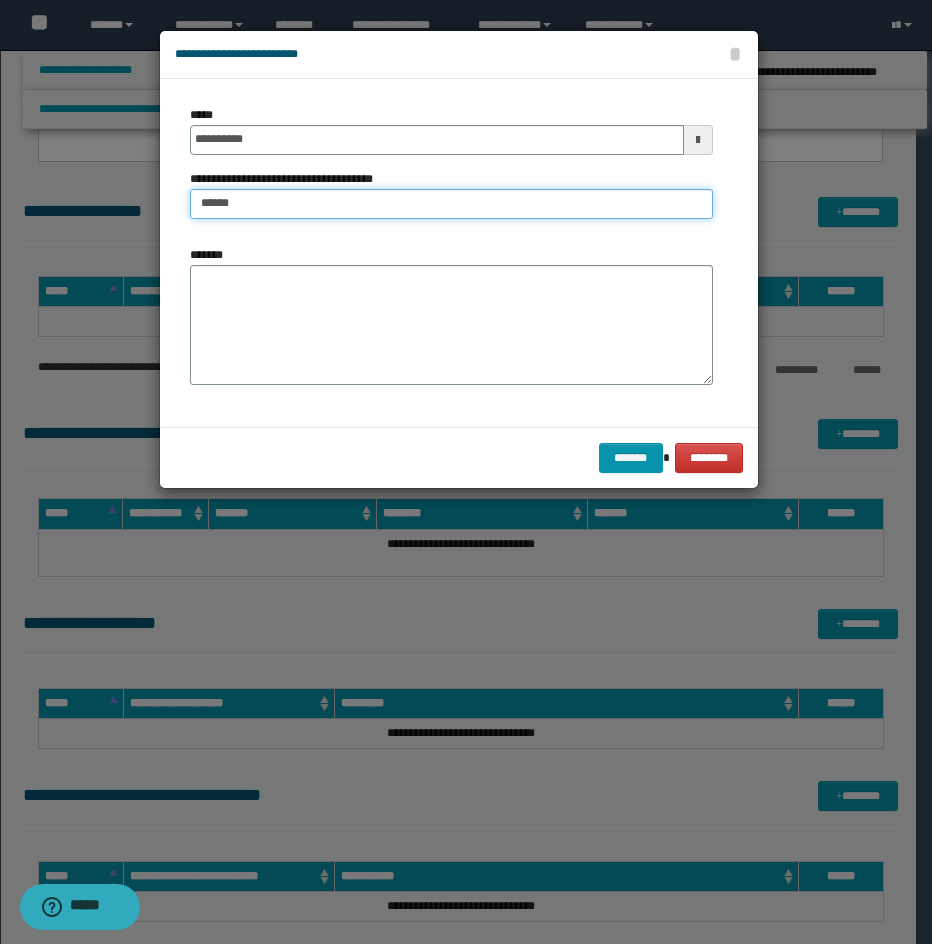 type on "**********" 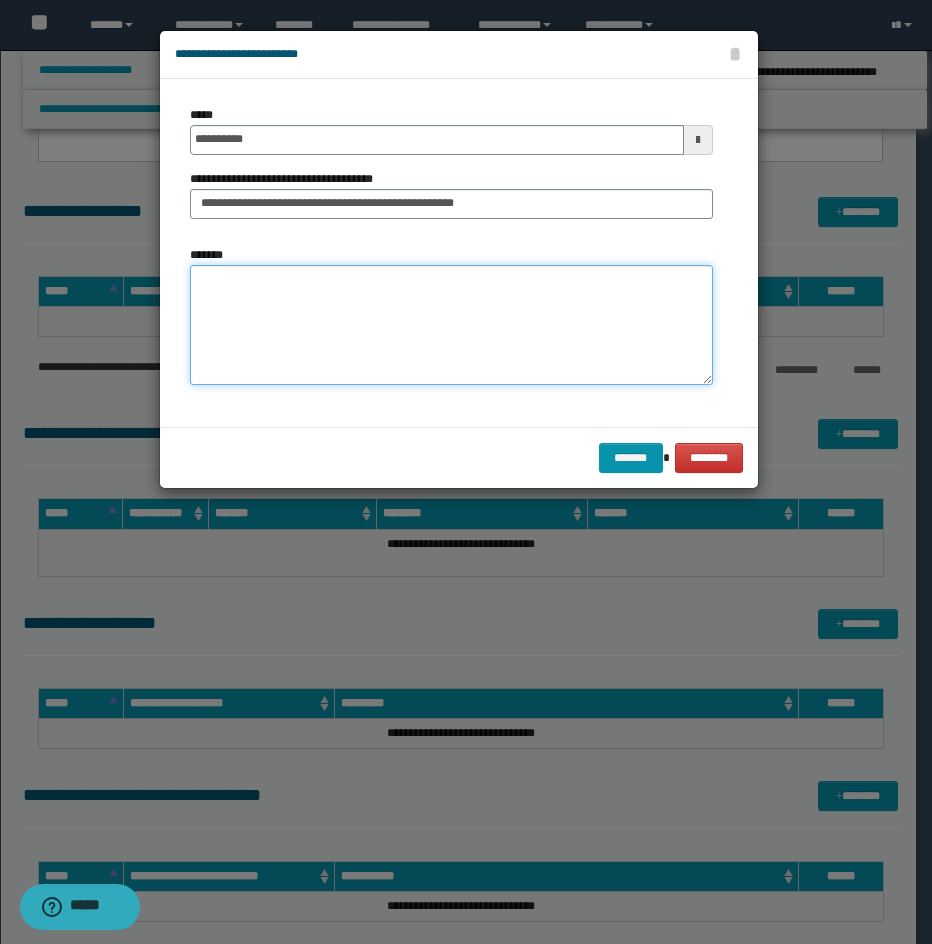 click on "*******" at bounding box center [451, 325] 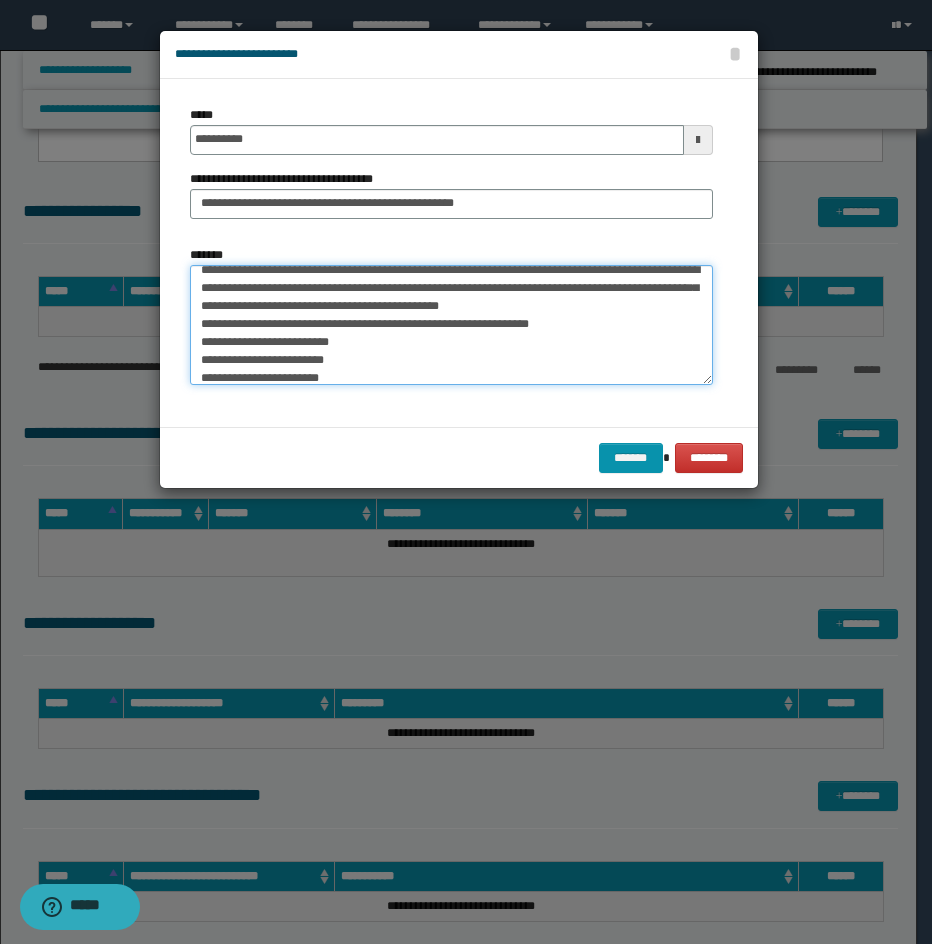 scroll, scrollTop: 0, scrollLeft: 0, axis: both 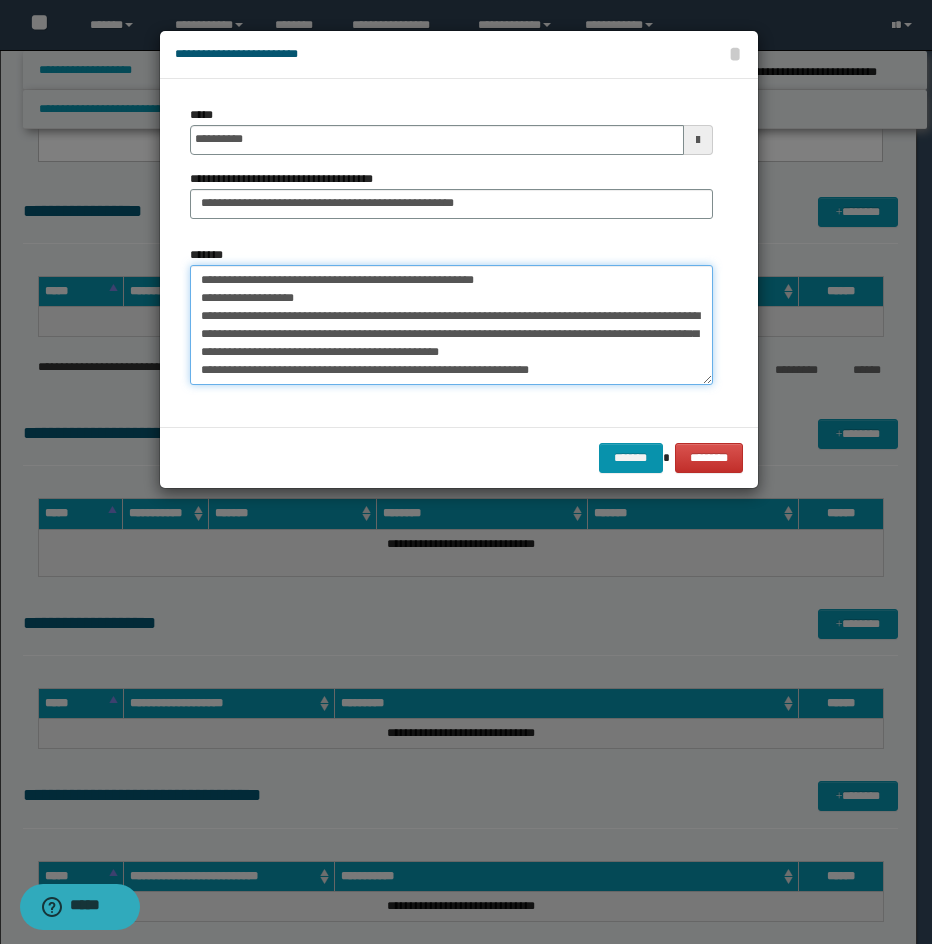 click on "*******" at bounding box center (451, 325) 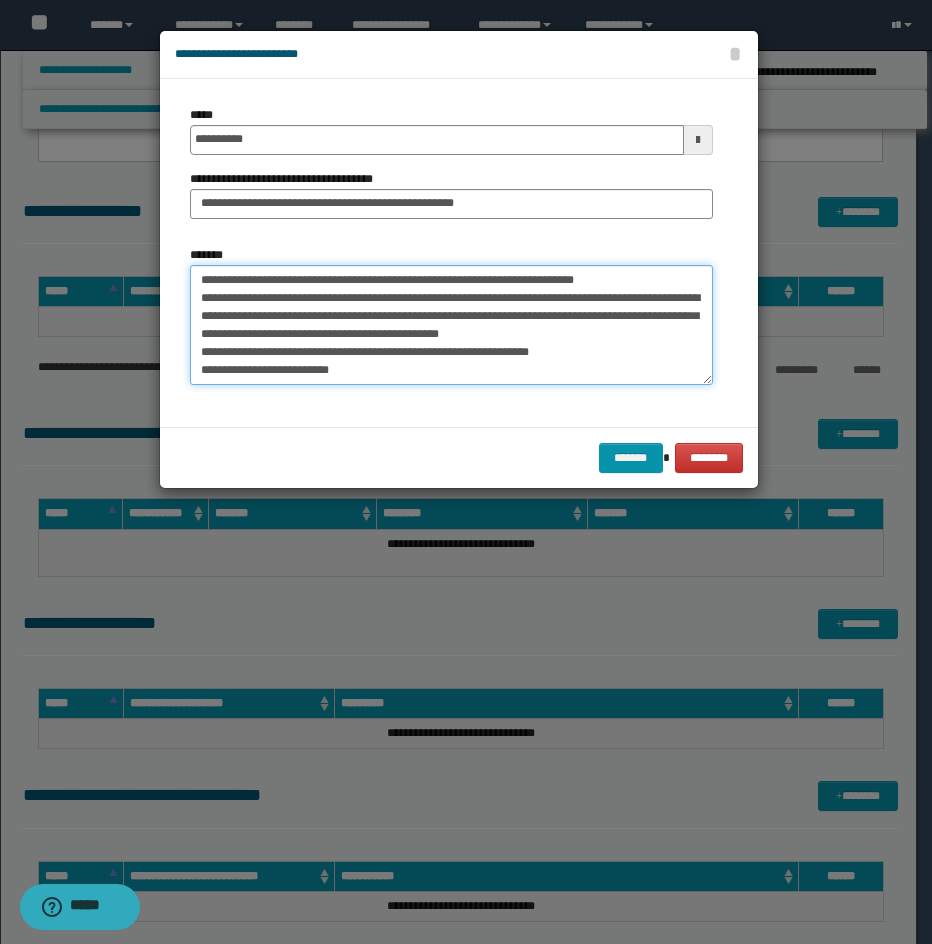 click on "*******" at bounding box center (451, 325) 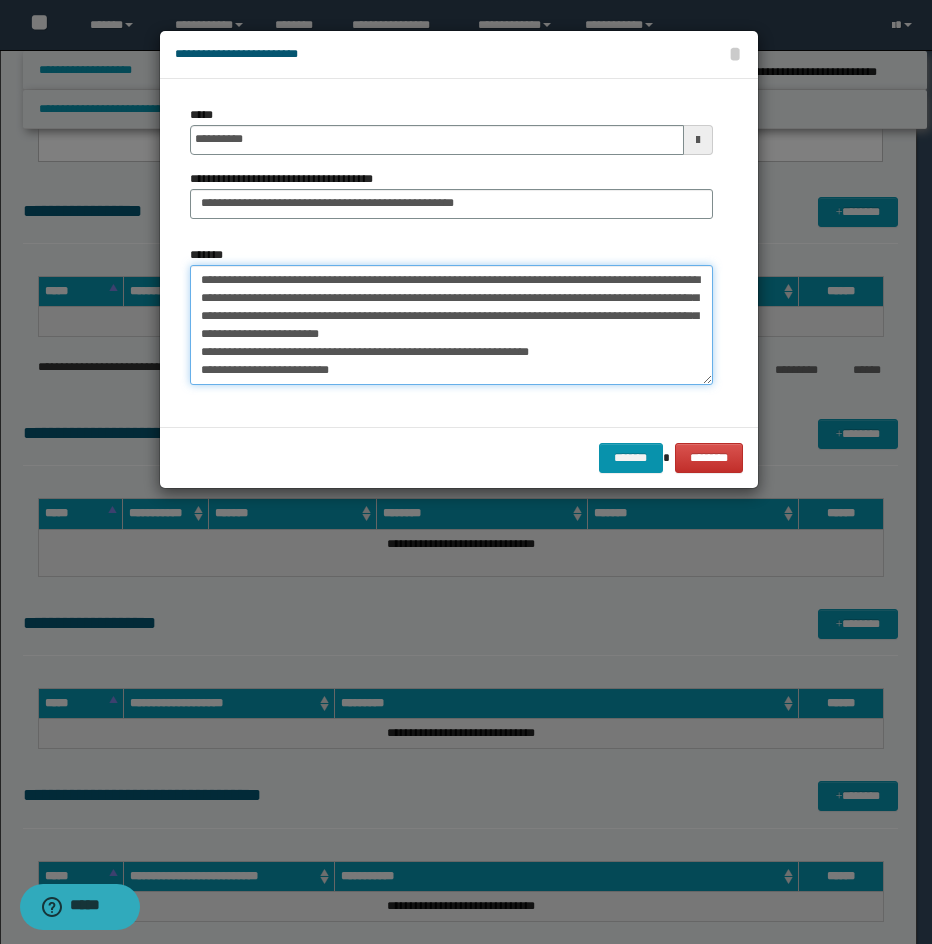 click on "*******" at bounding box center (451, 325) 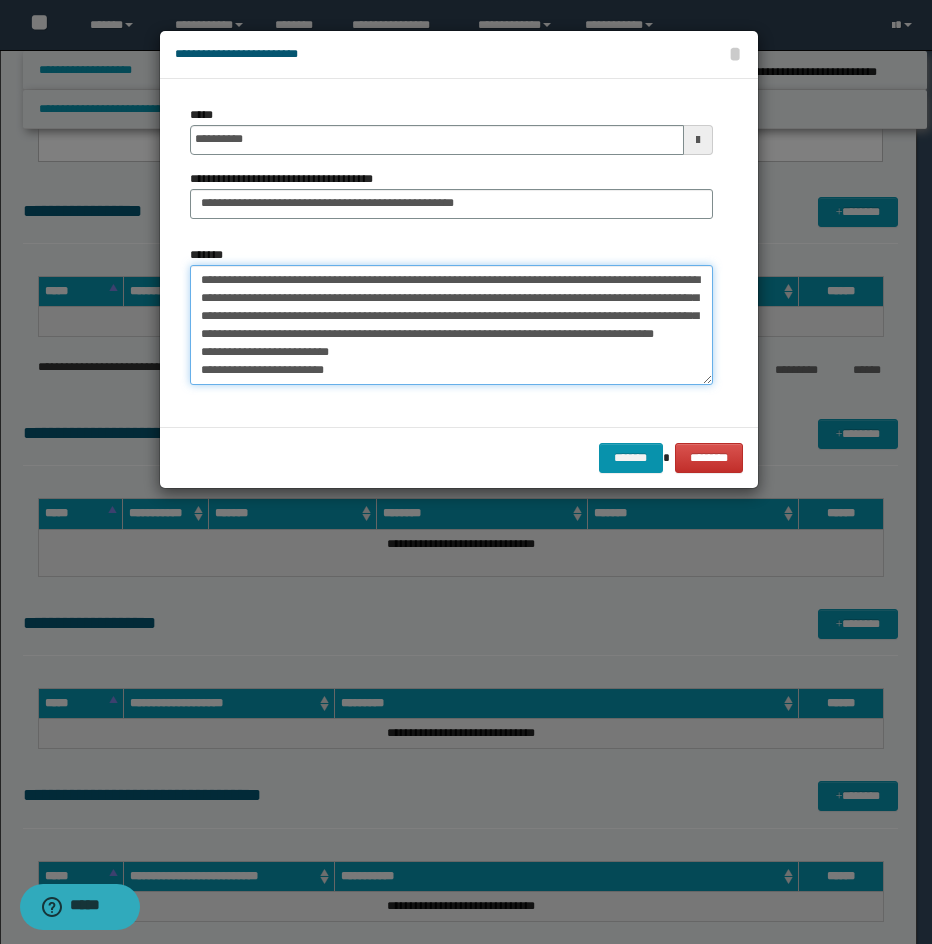 click on "*******" at bounding box center (451, 325) 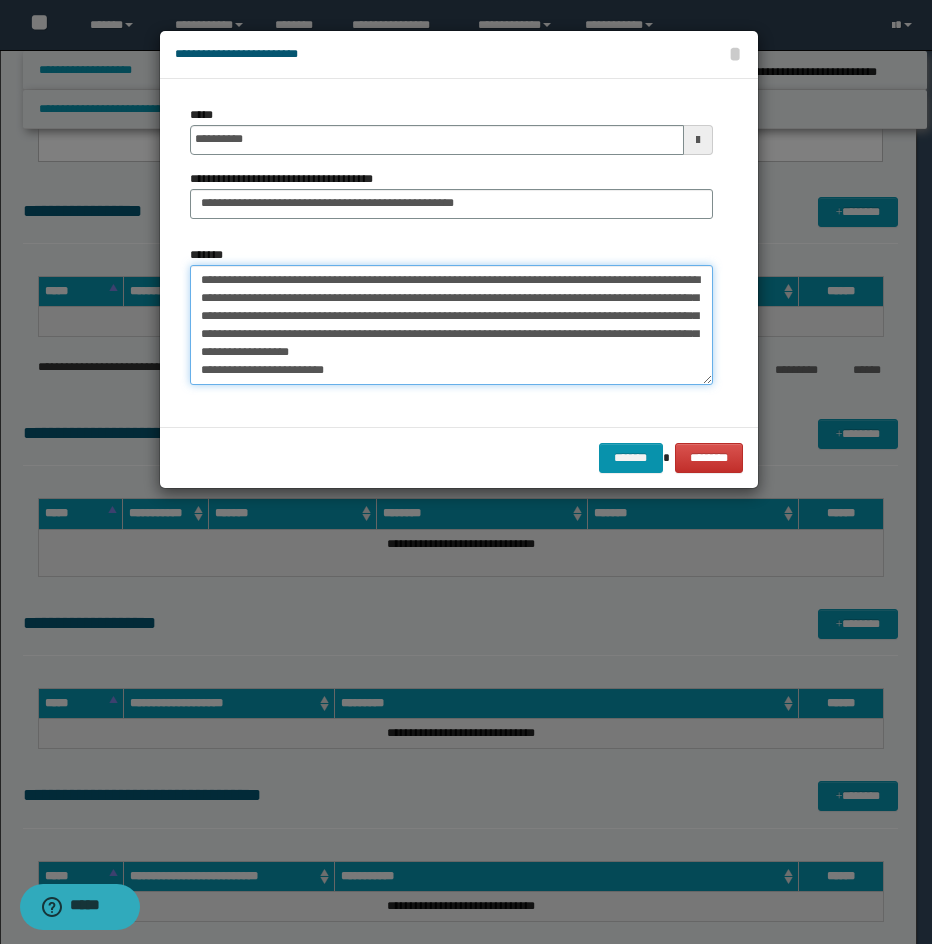 click on "*******" at bounding box center (451, 325) 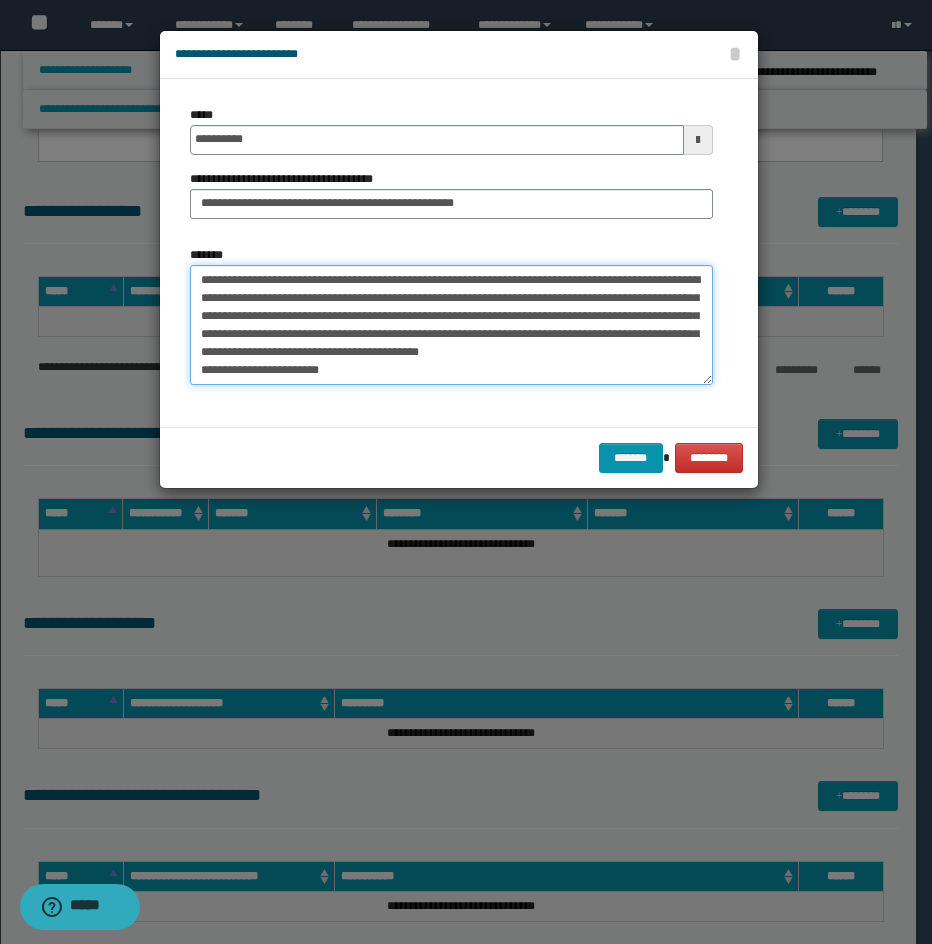 click on "*******" at bounding box center [451, 325] 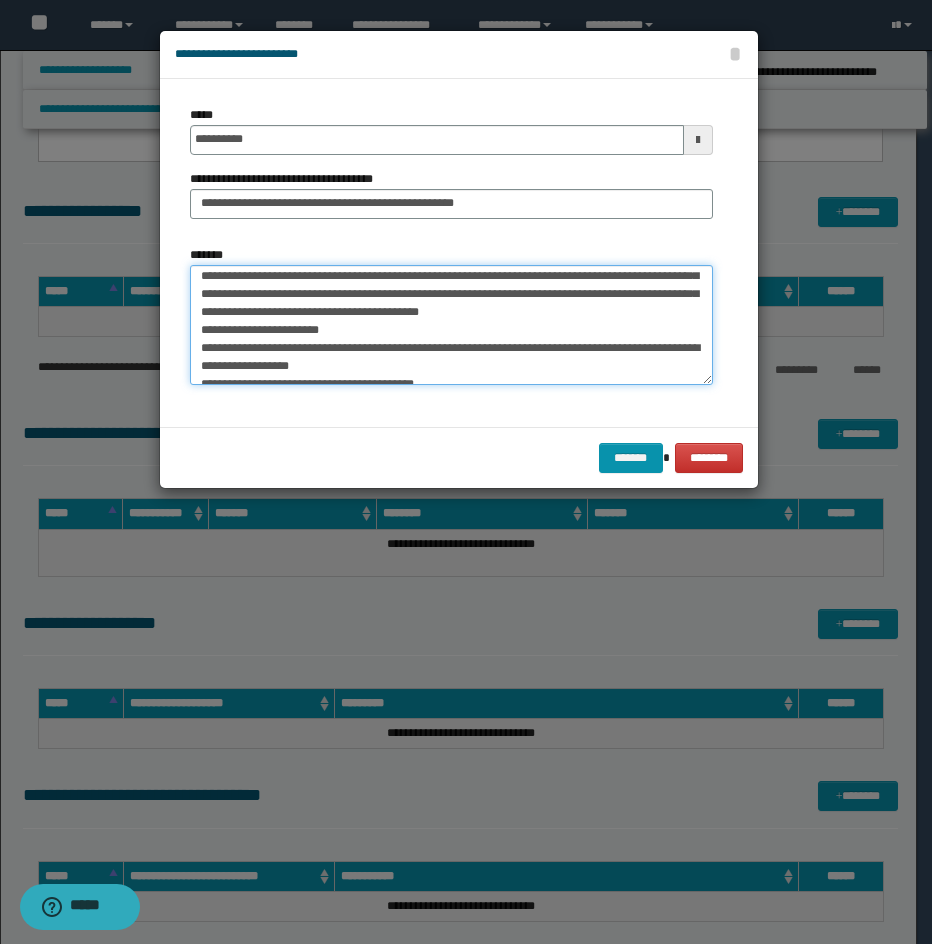 scroll, scrollTop: 80, scrollLeft: 0, axis: vertical 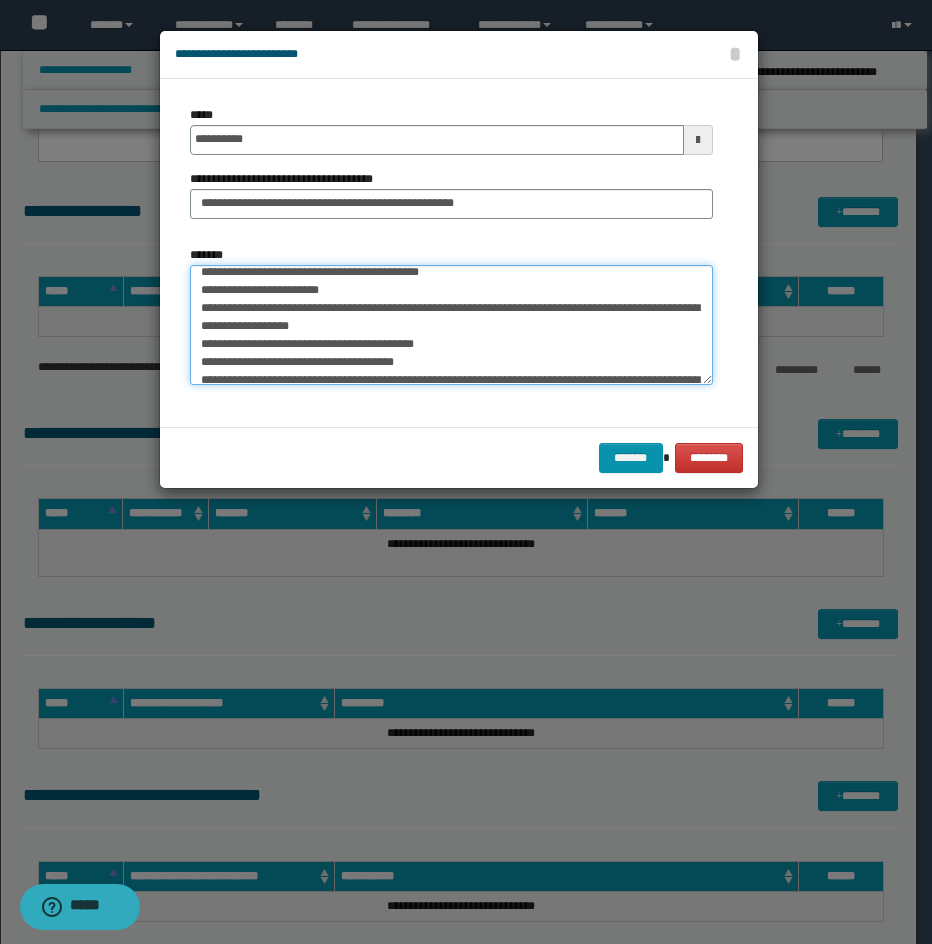click on "*******" at bounding box center [451, 325] 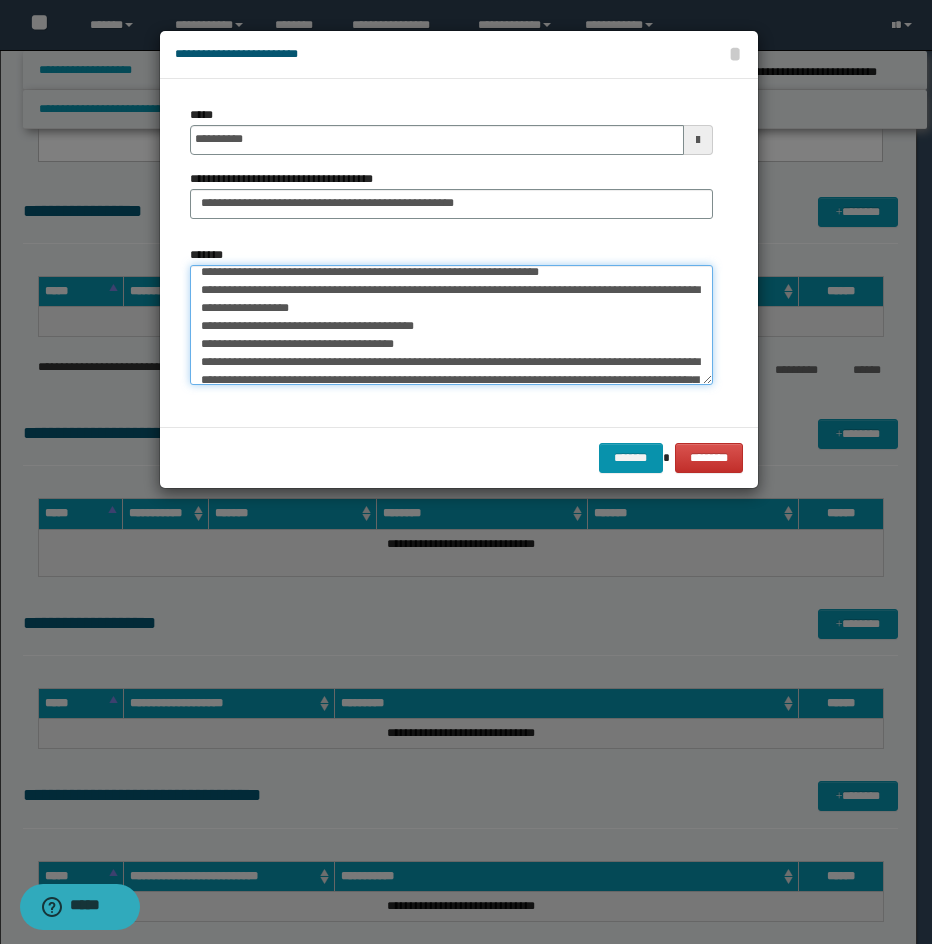 scroll, scrollTop: 62, scrollLeft: 0, axis: vertical 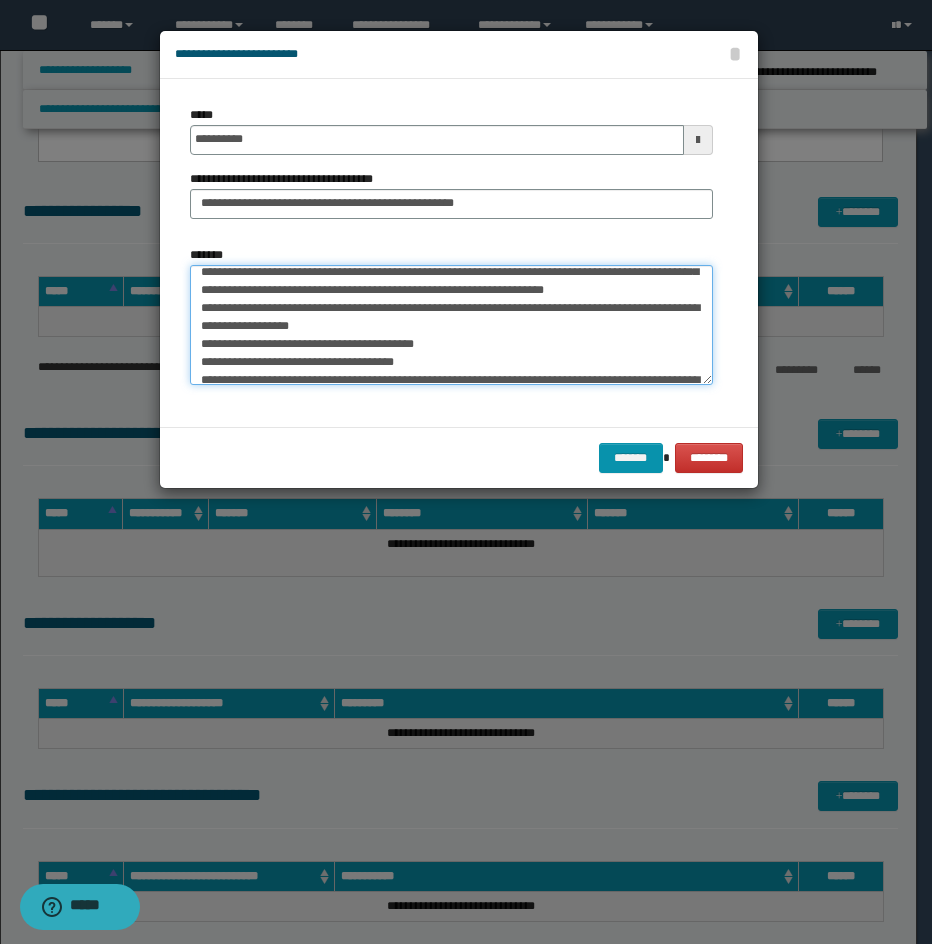 click on "*******" at bounding box center (451, 325) 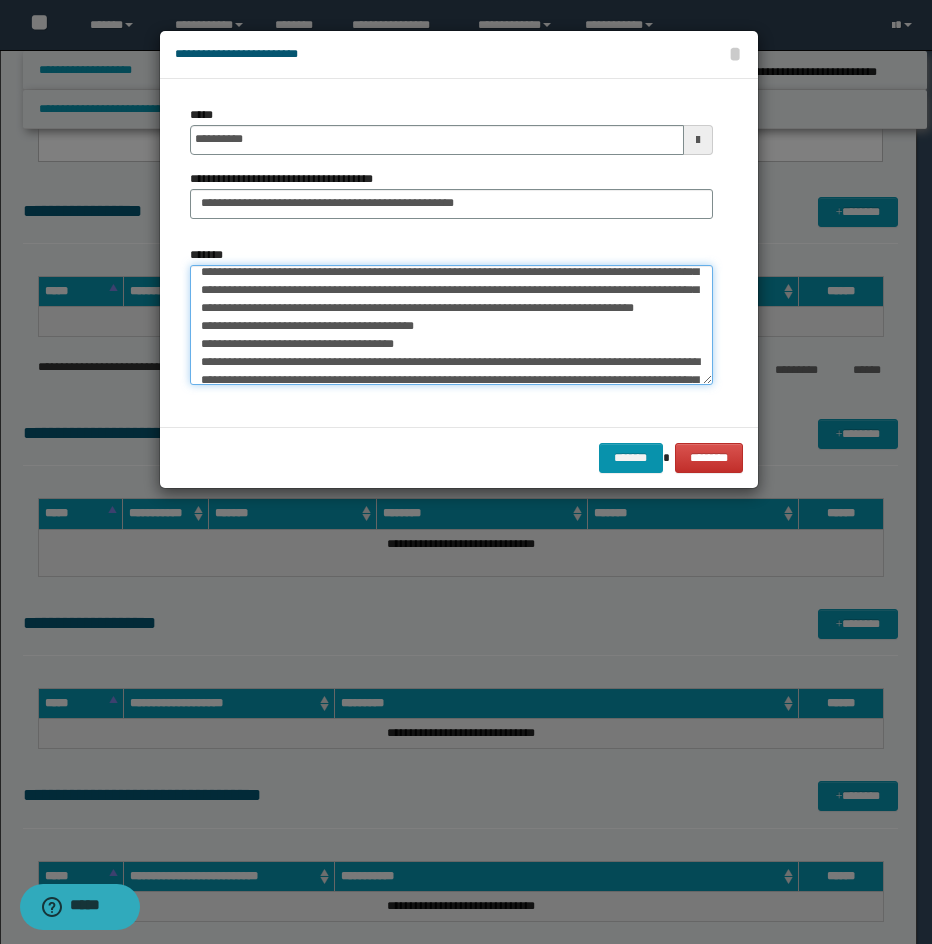 scroll, scrollTop: 44, scrollLeft: 0, axis: vertical 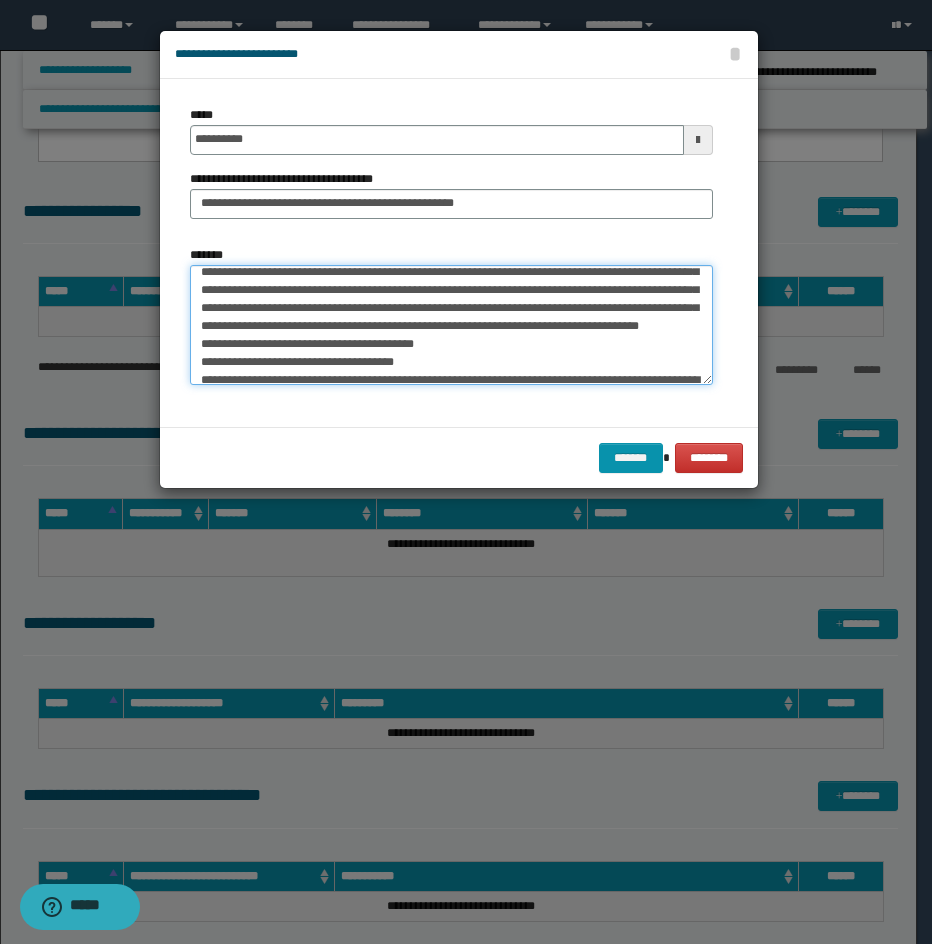 click on "*******" at bounding box center (451, 325) 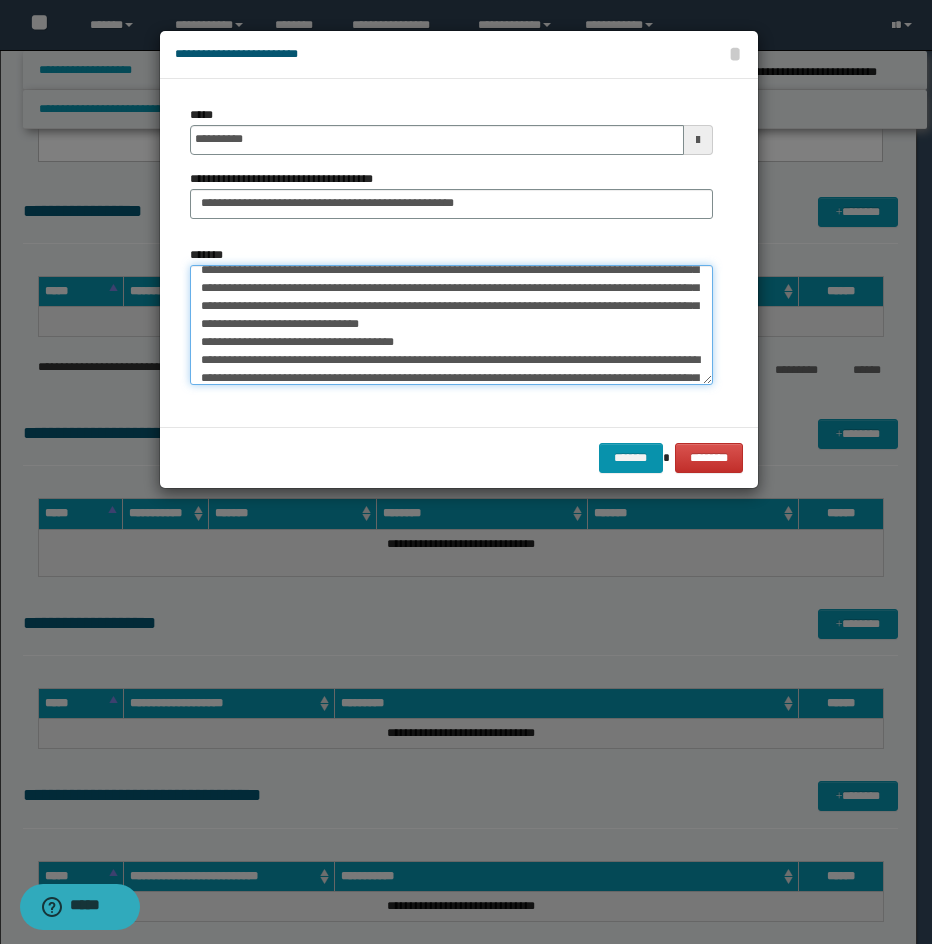 scroll, scrollTop: 66, scrollLeft: 0, axis: vertical 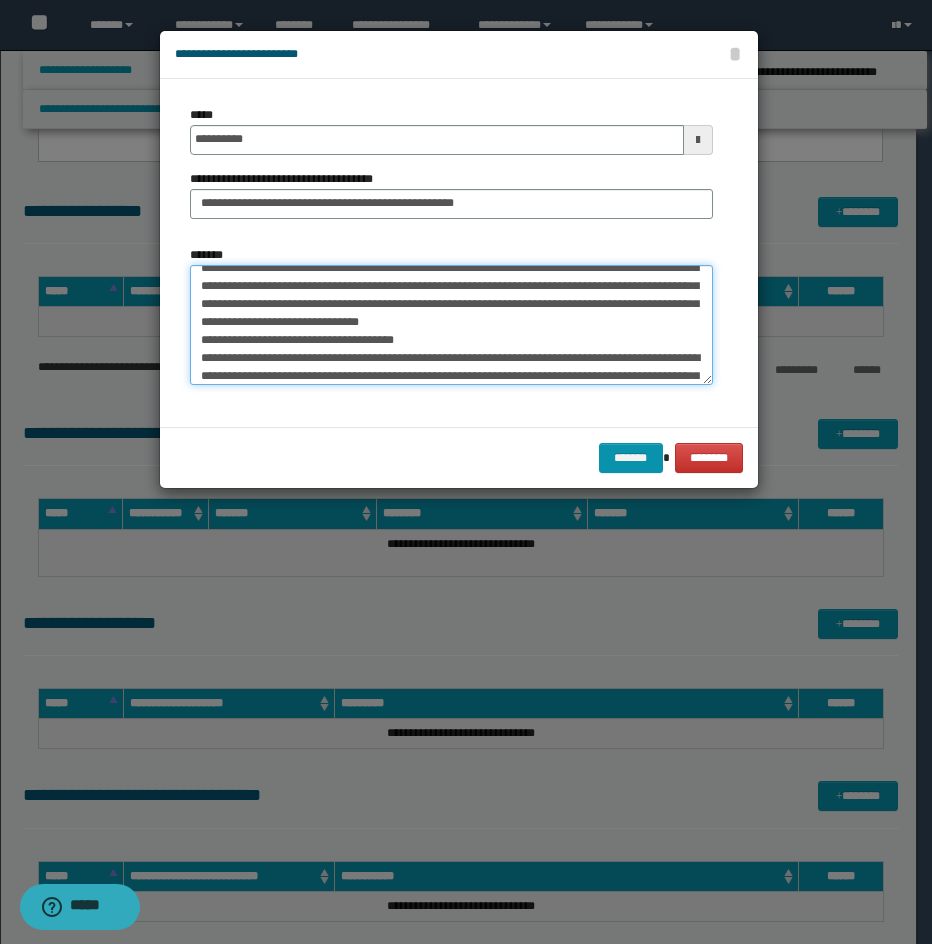 click on "*******" at bounding box center (451, 325) 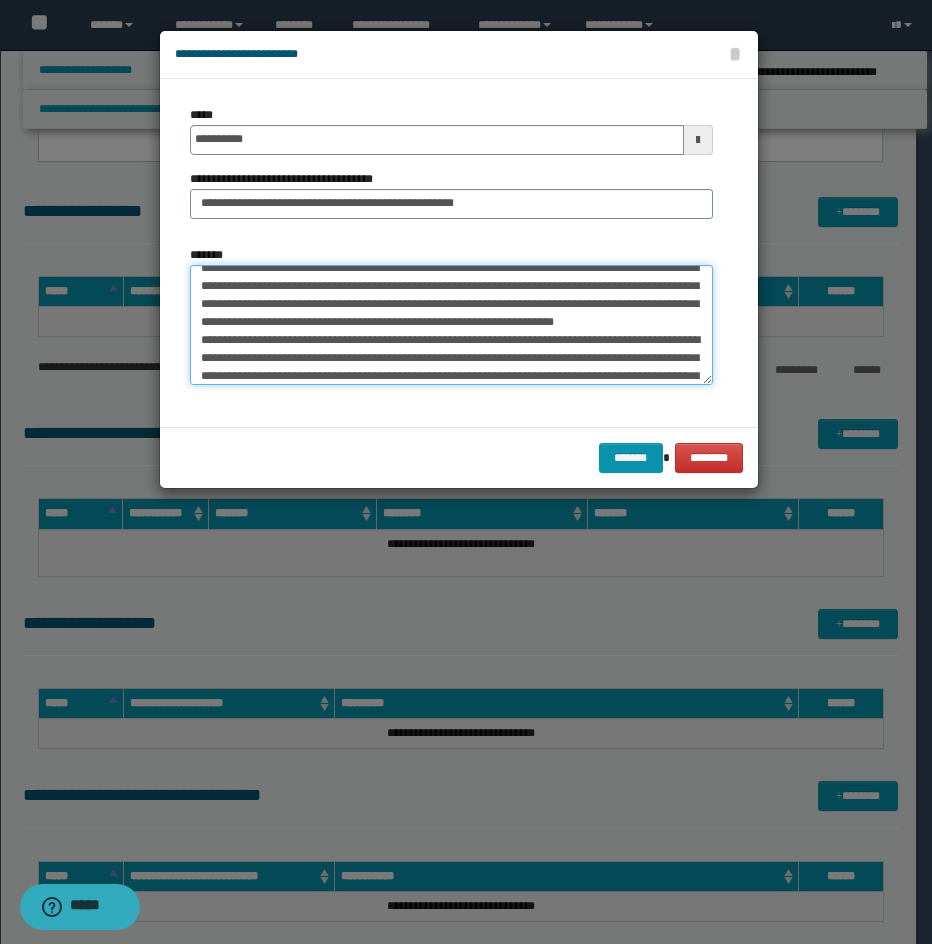 scroll, scrollTop: 48, scrollLeft: 0, axis: vertical 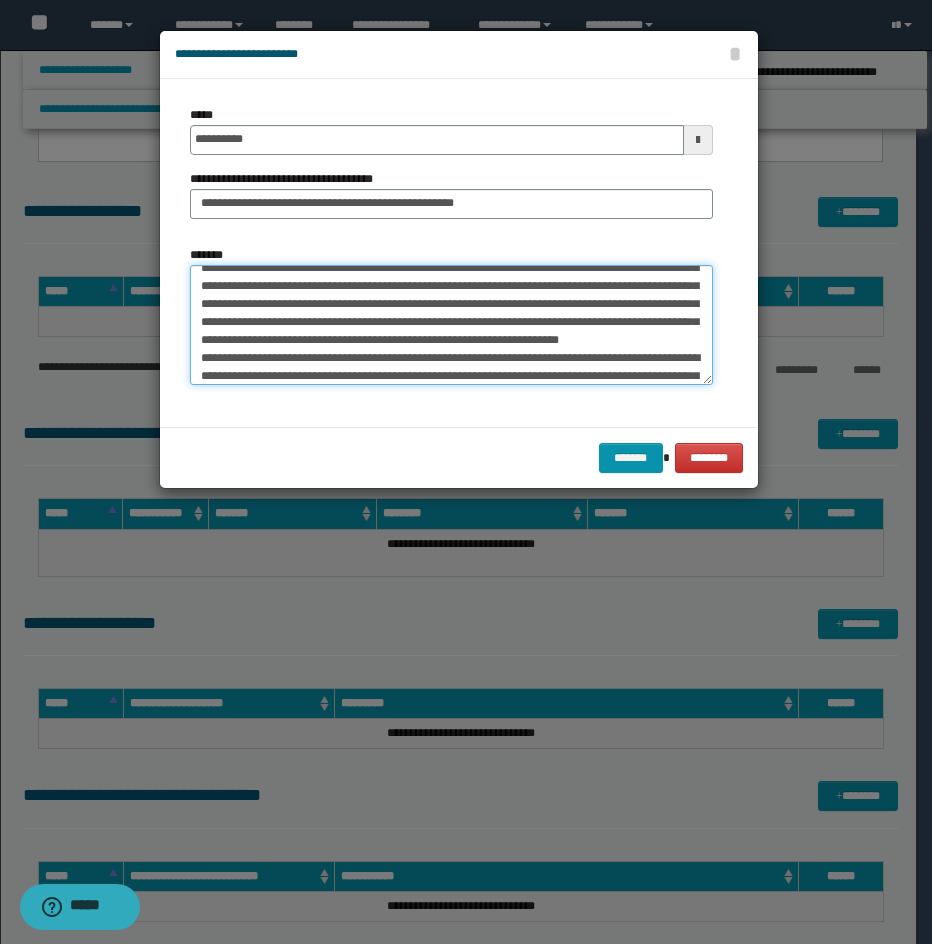 click on "*******" at bounding box center [451, 325] 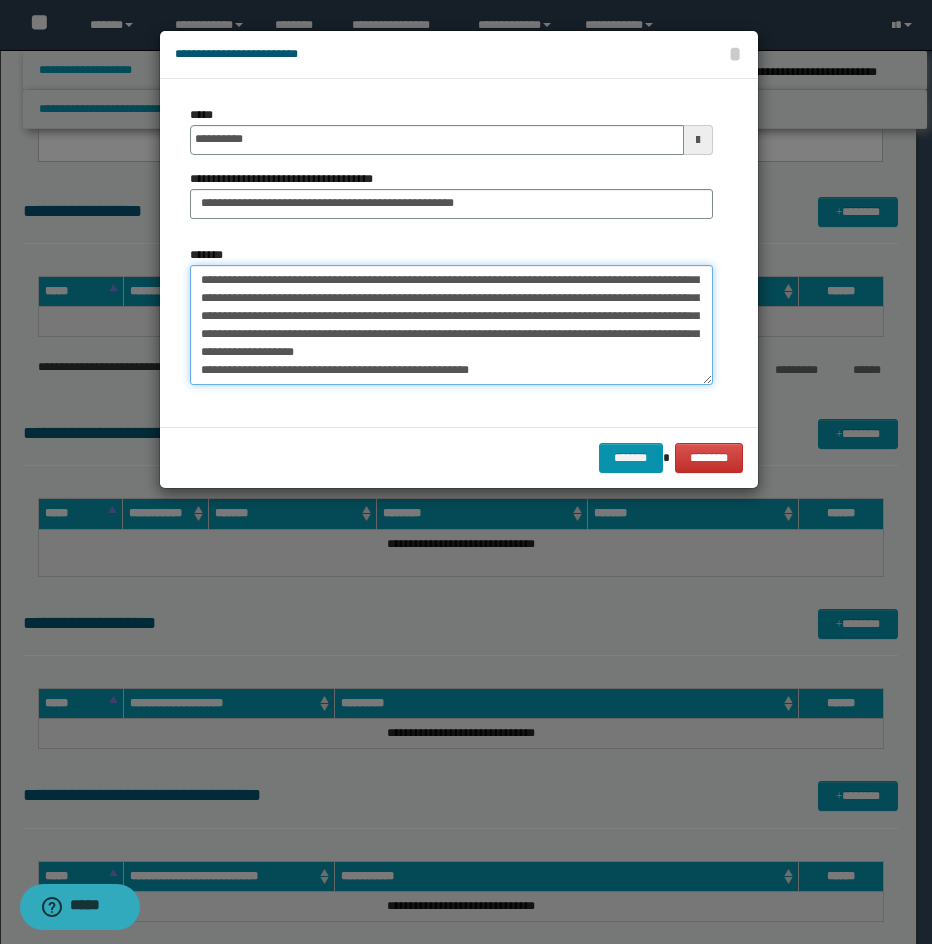 scroll, scrollTop: 162, scrollLeft: 0, axis: vertical 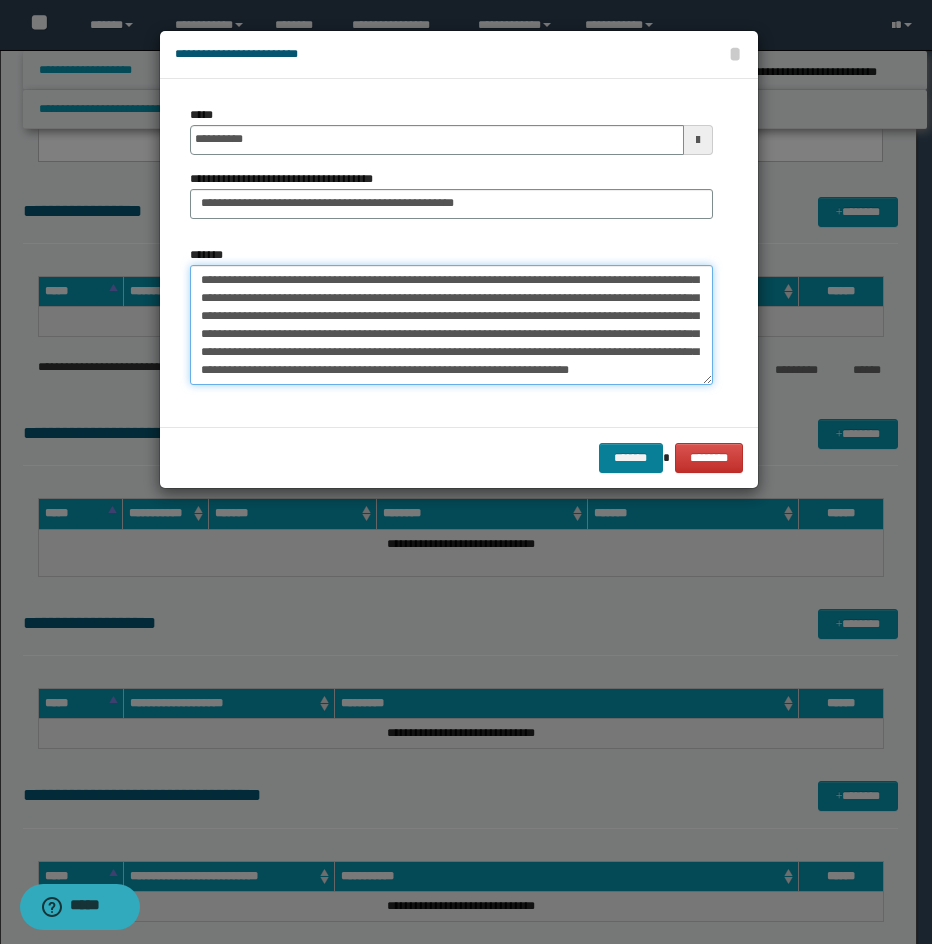type on "**********" 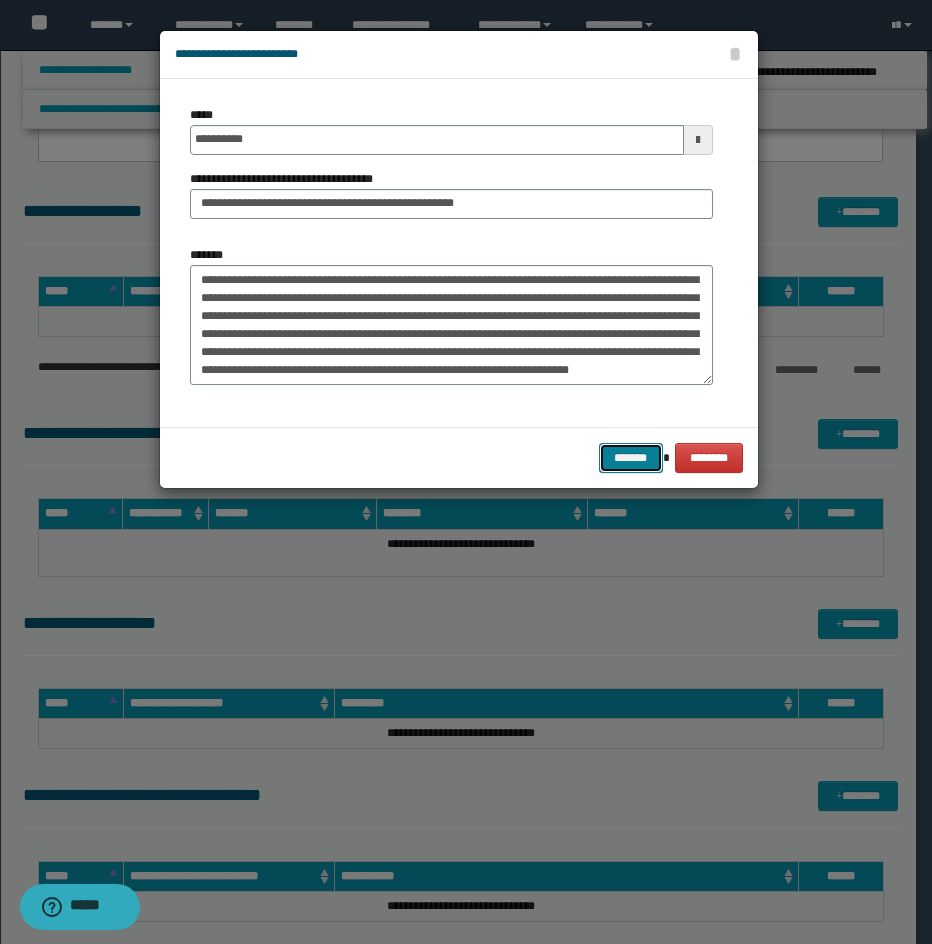 drag, startPoint x: 622, startPoint y: 455, endPoint x: 892, endPoint y: 366, distance: 284.29034 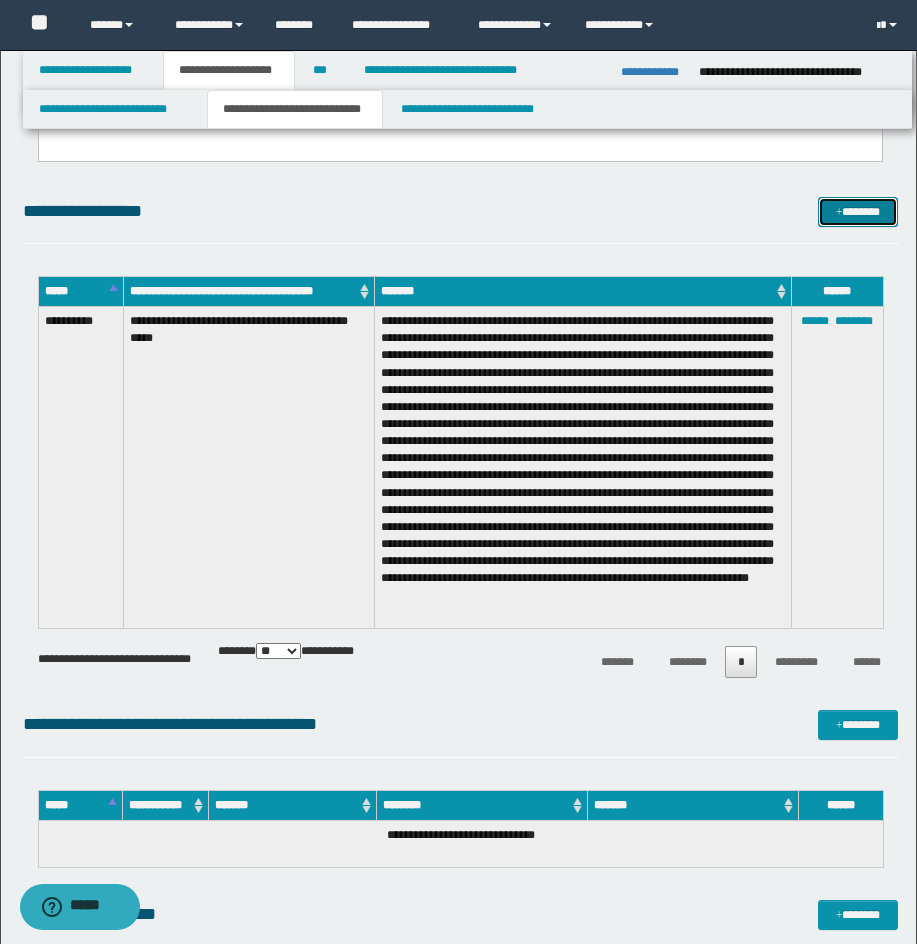 click on "*******" at bounding box center [858, 212] 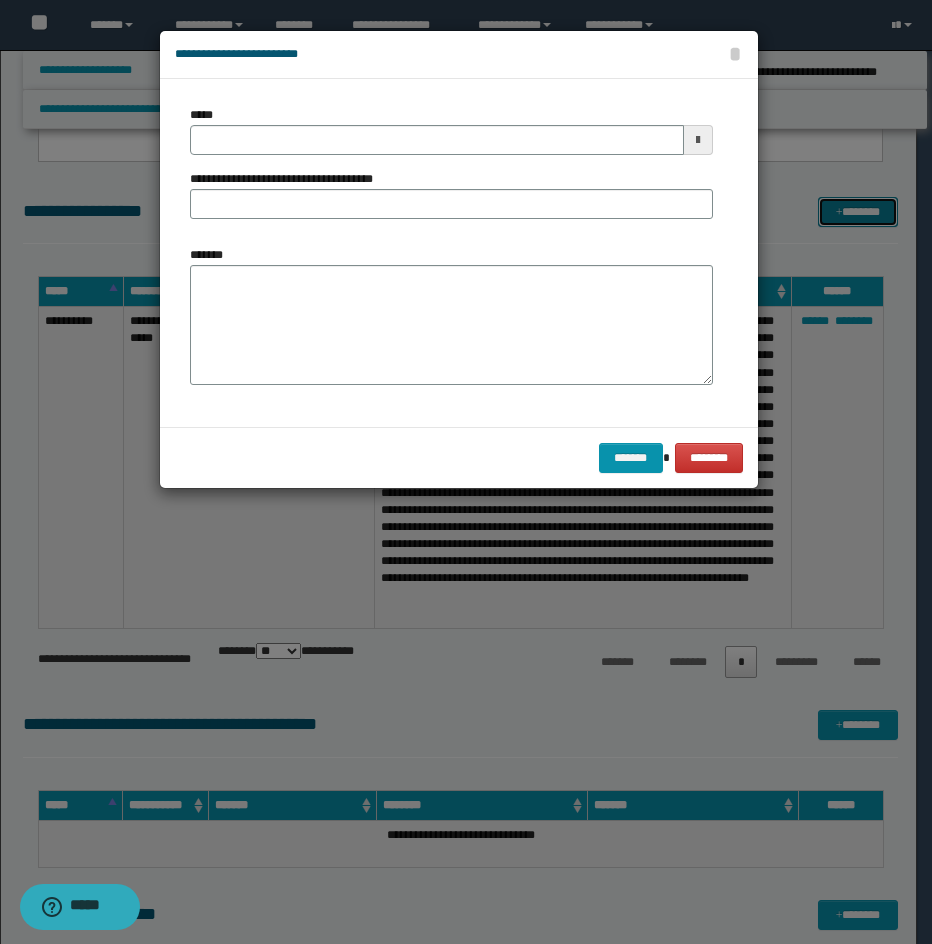 scroll, scrollTop: 0, scrollLeft: 0, axis: both 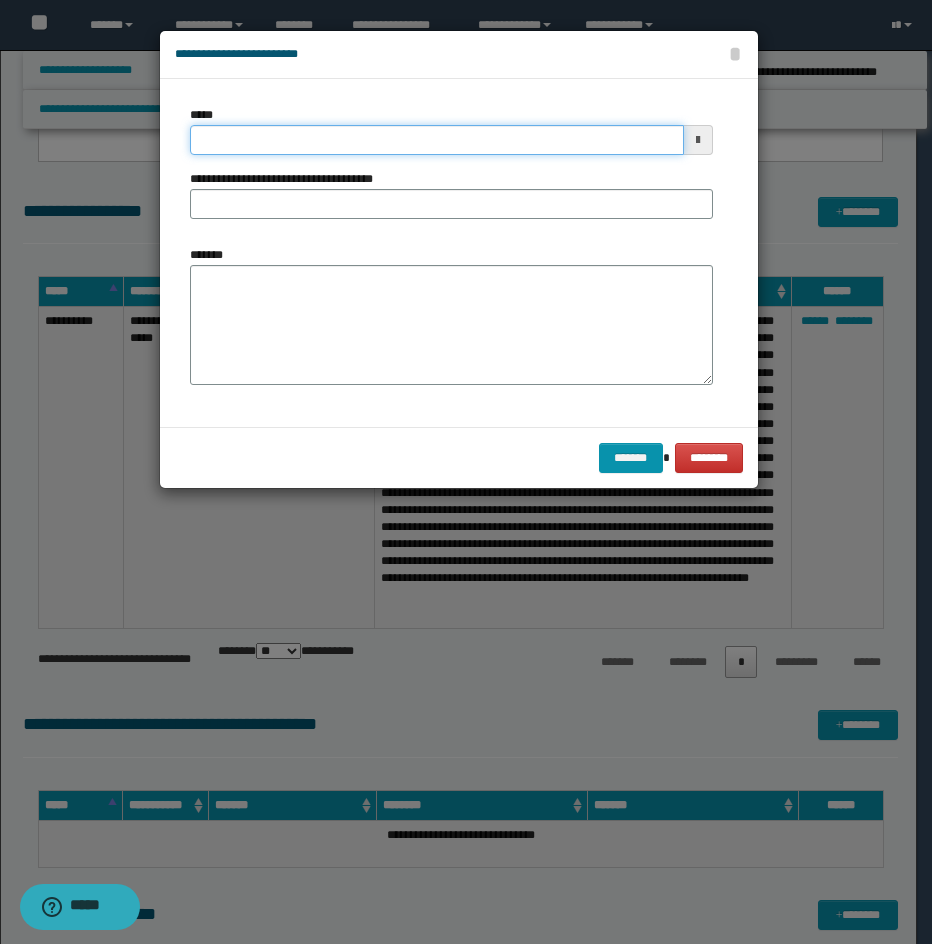 click on "*****" at bounding box center (437, 140) 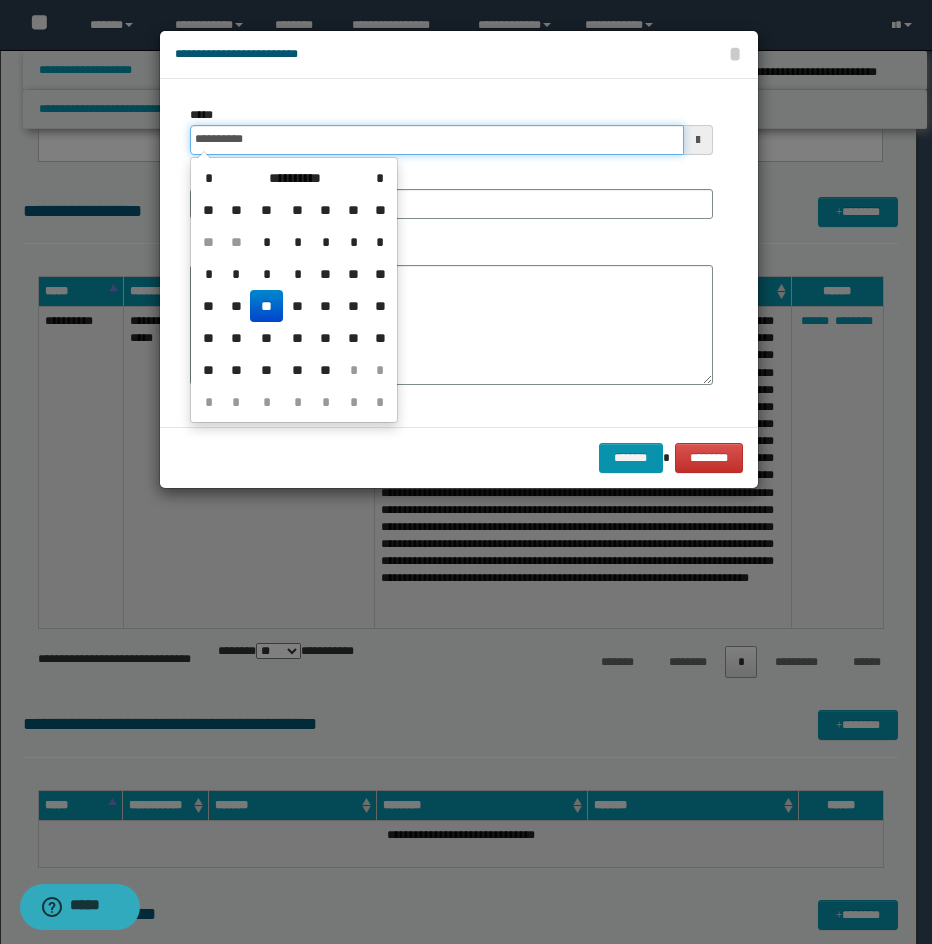 type on "**********" 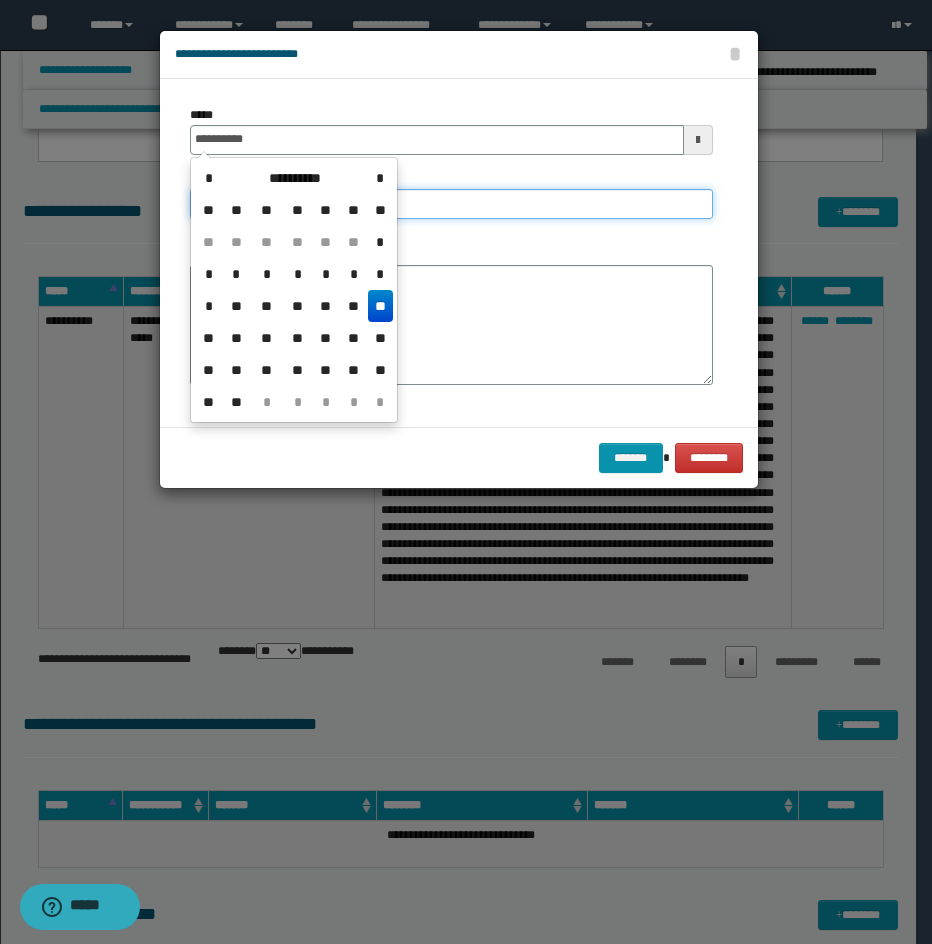 type on "**********" 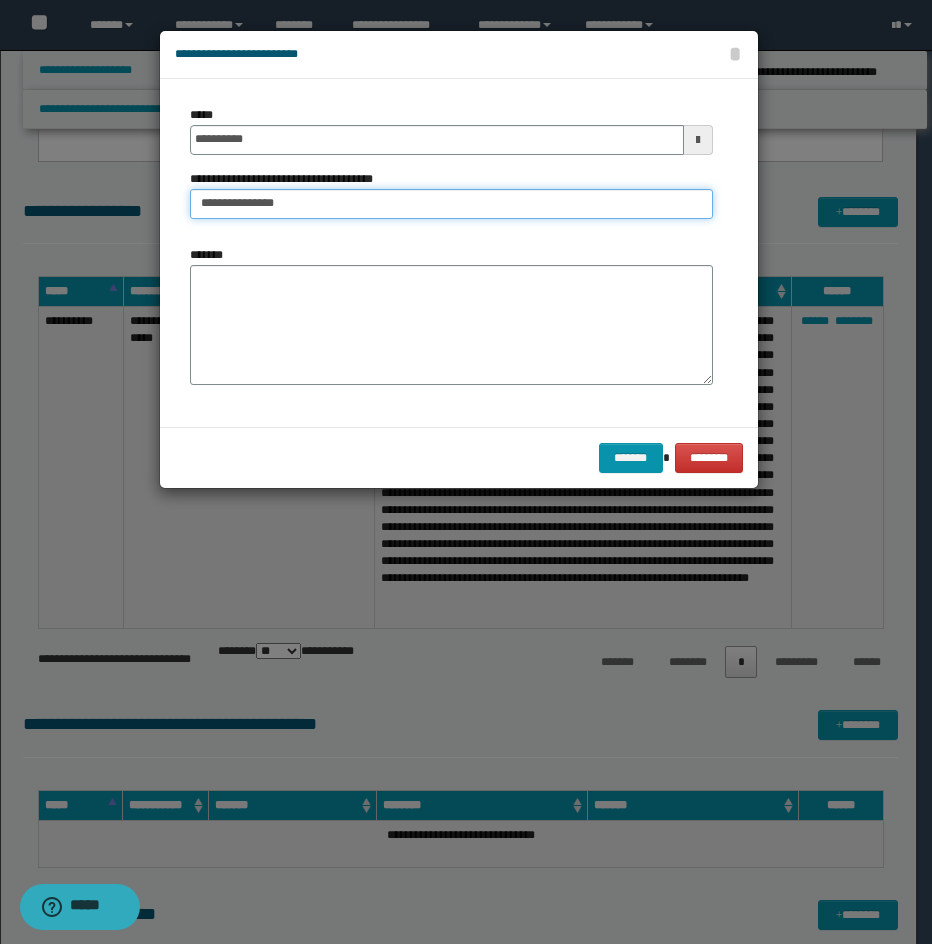 click on "**********" at bounding box center [451, 204] 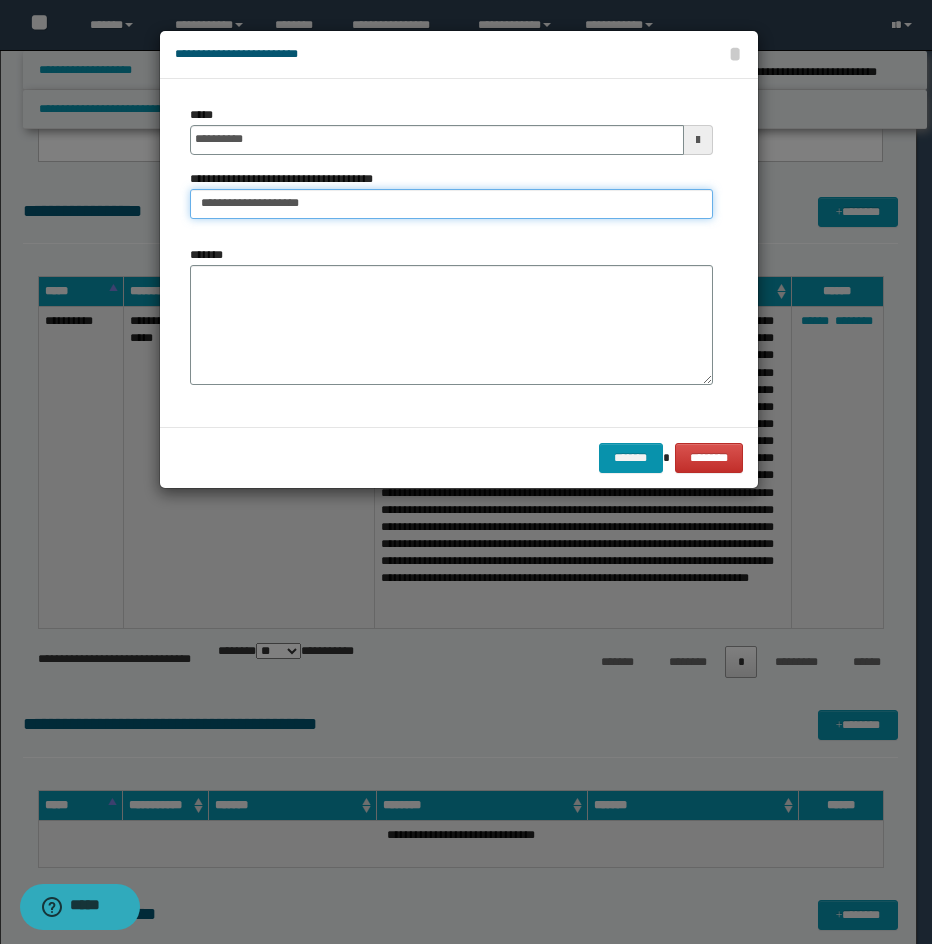 click on "**********" at bounding box center [451, 204] 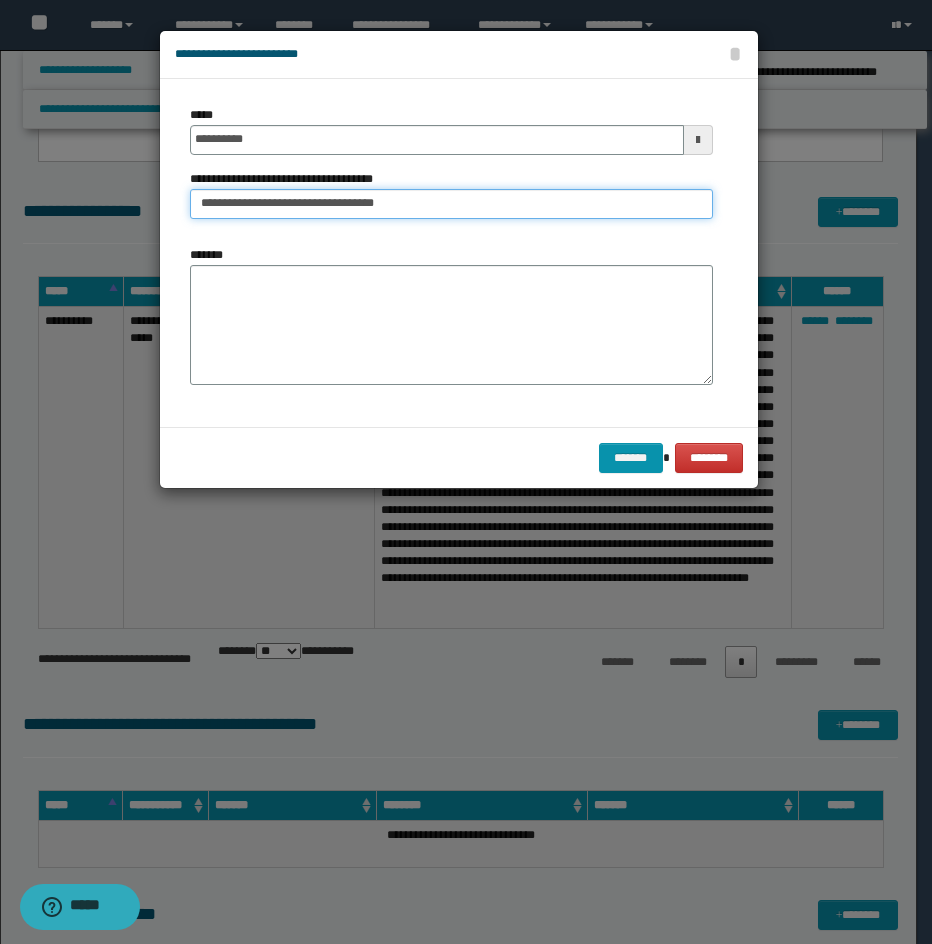type on "**********" 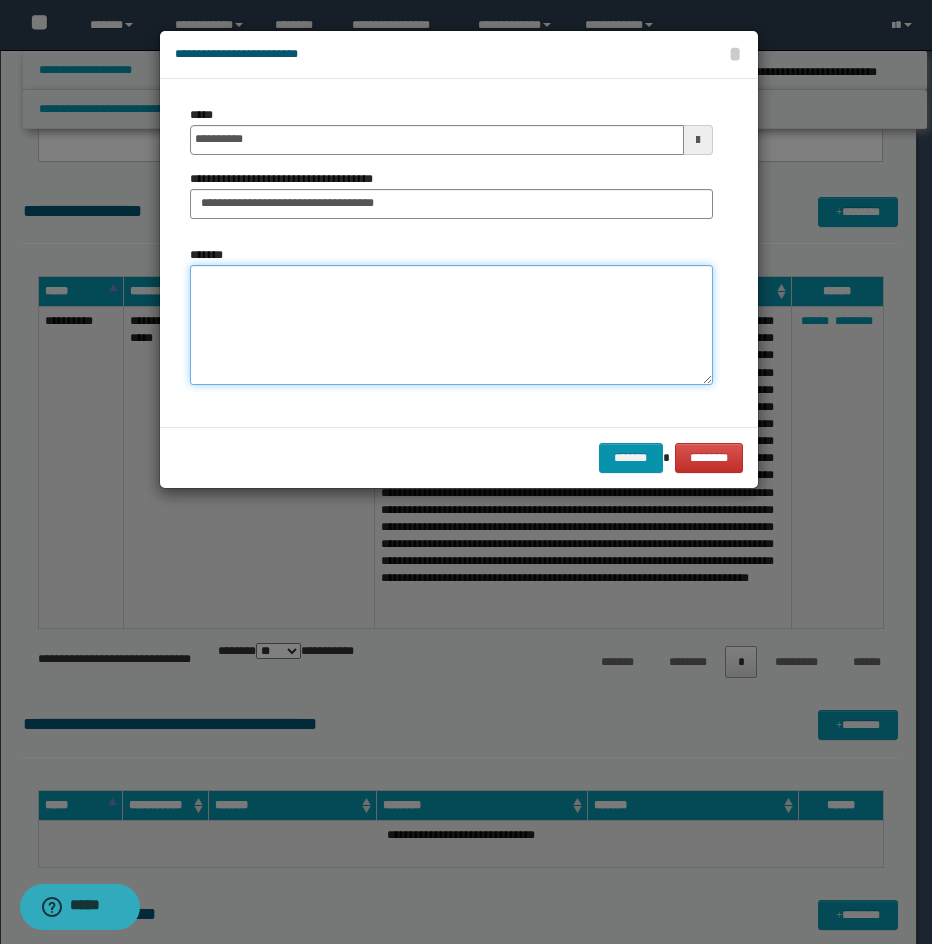 click on "*******" at bounding box center (451, 325) 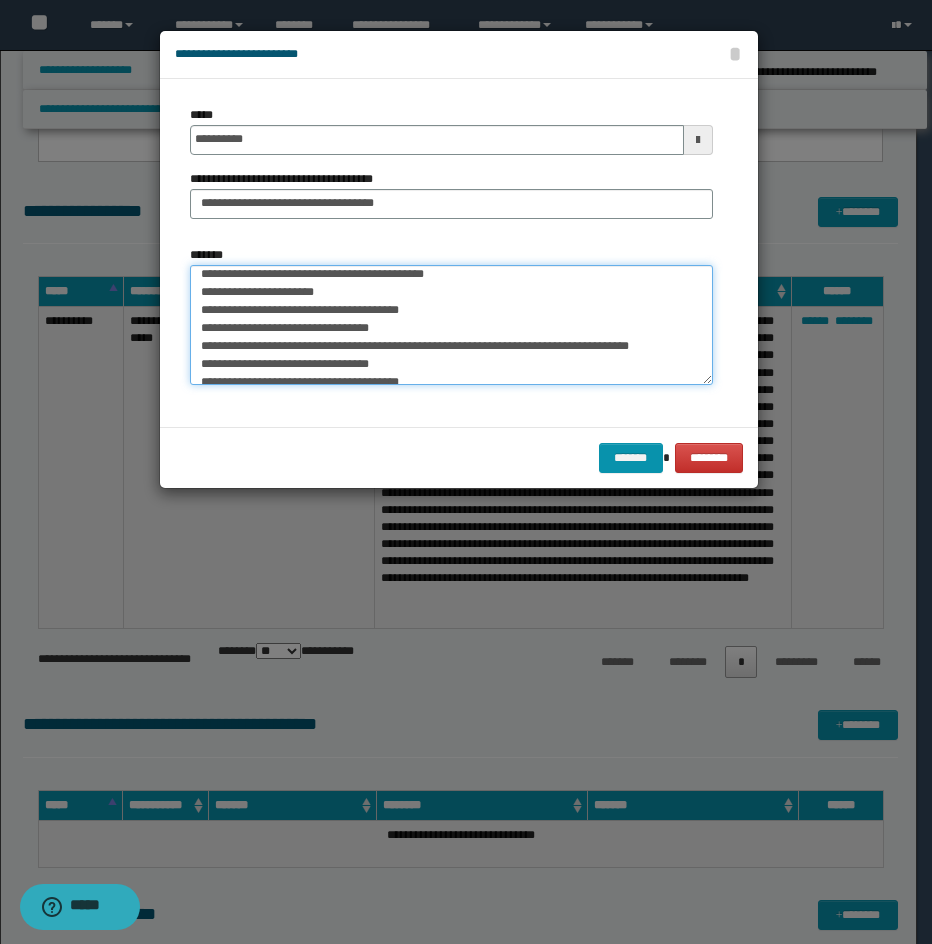scroll, scrollTop: 0, scrollLeft: 0, axis: both 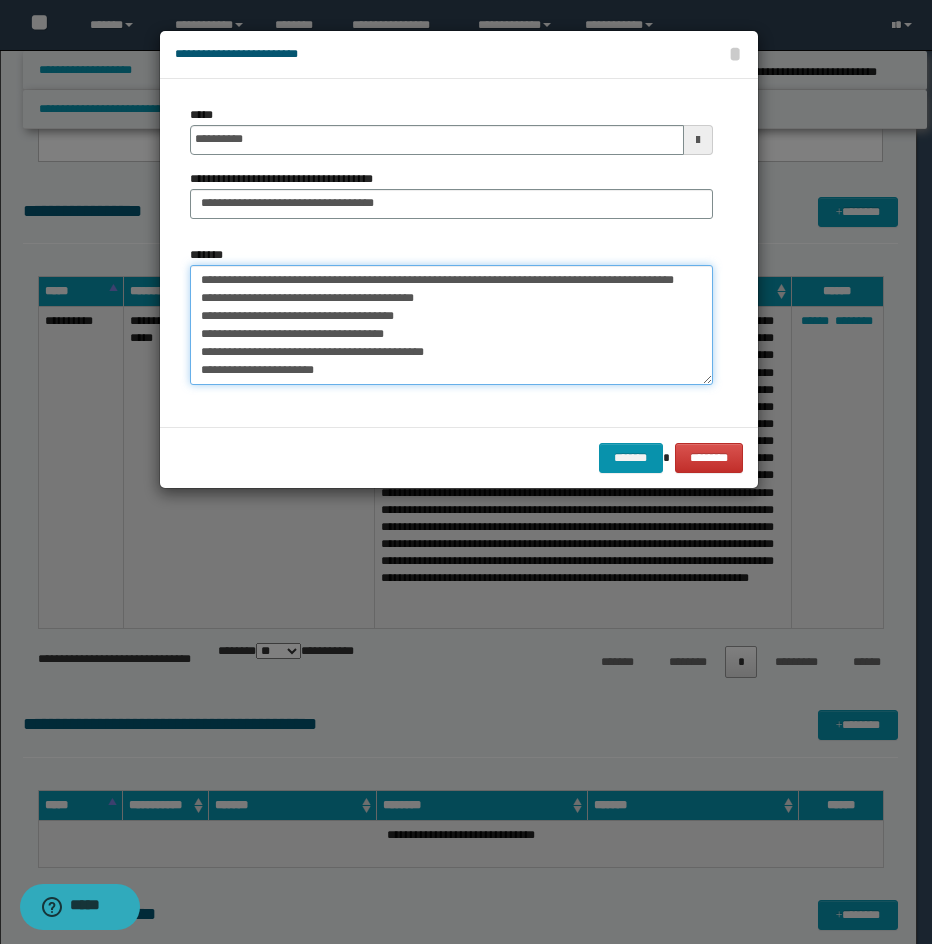 click on "*******" at bounding box center [451, 325] 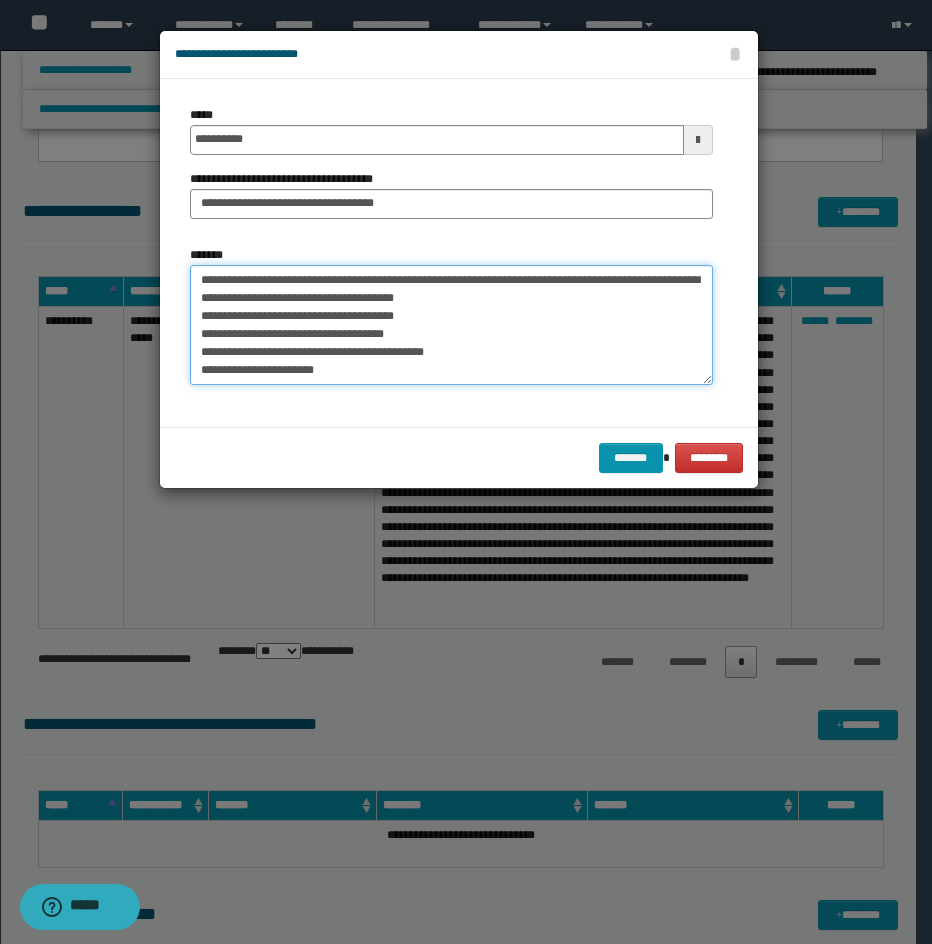 click on "*******" at bounding box center (451, 325) 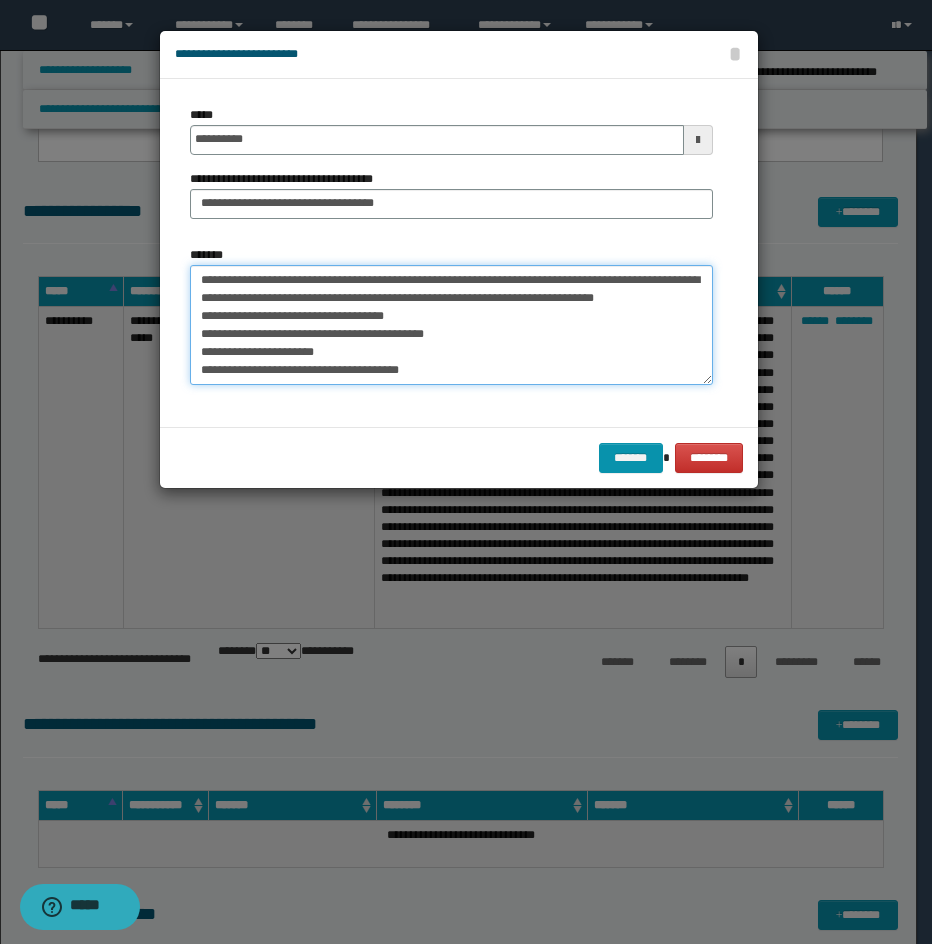 click on "*******" at bounding box center (451, 325) 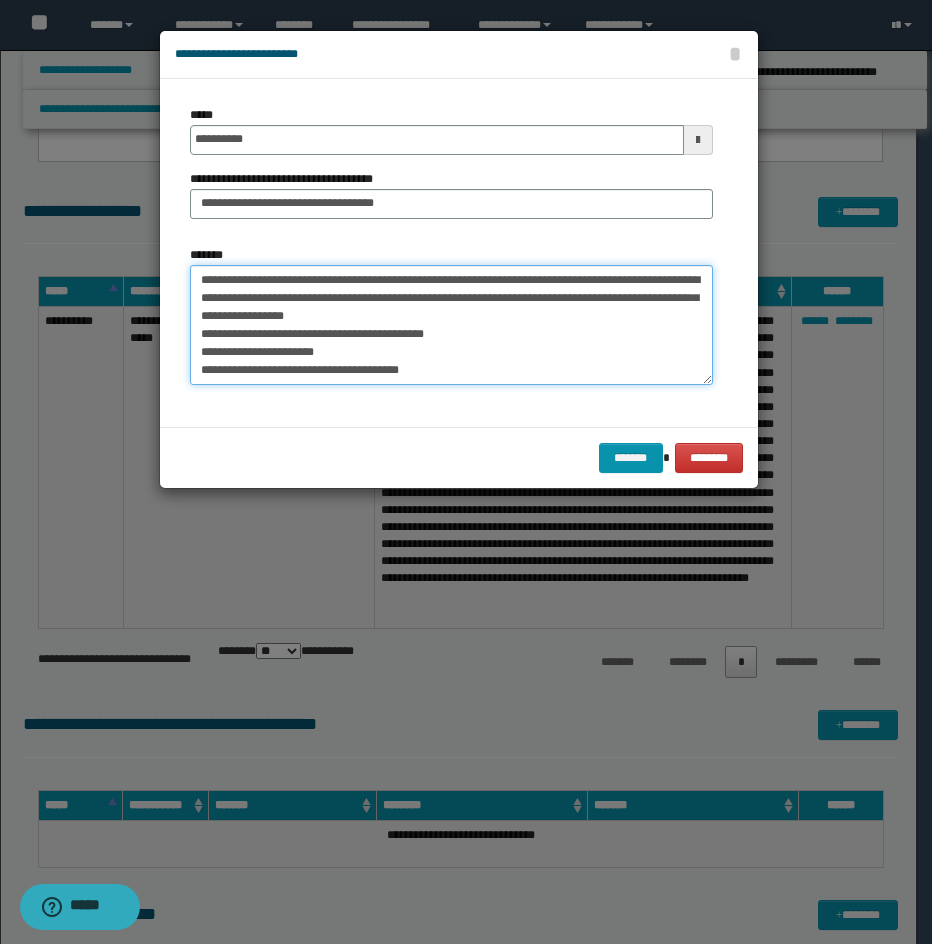 click on "*******" at bounding box center (451, 325) 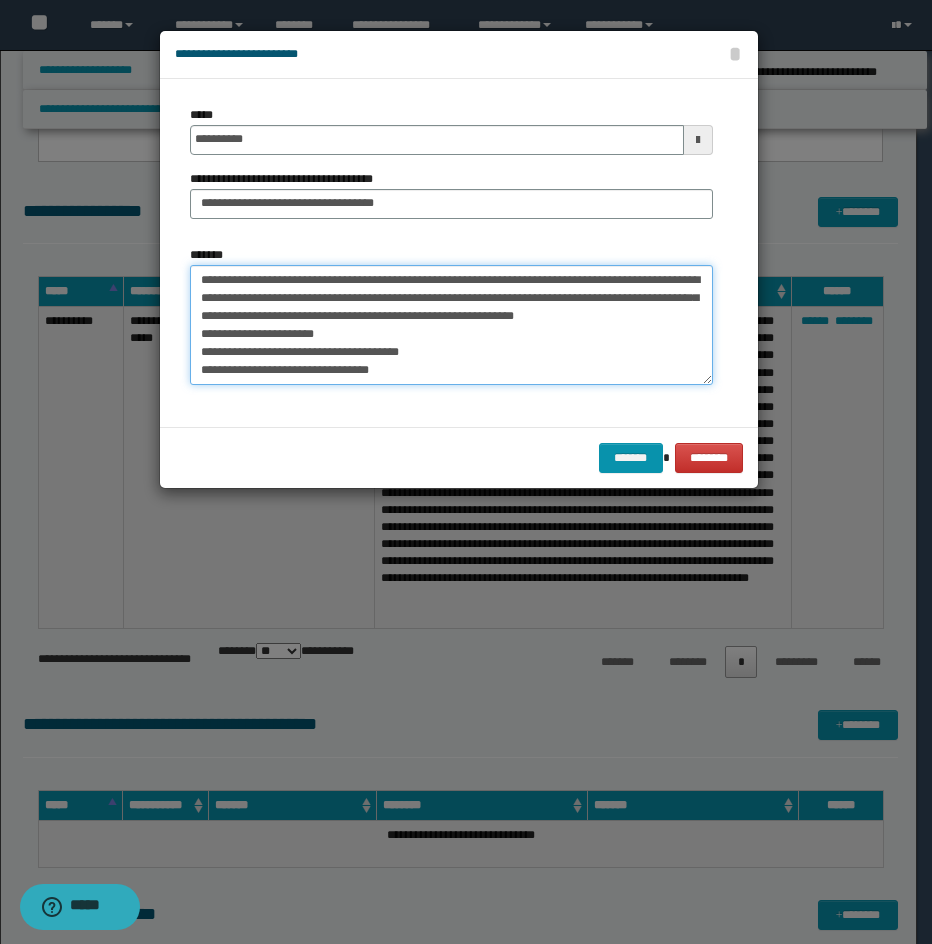 click on "*******" at bounding box center [451, 325] 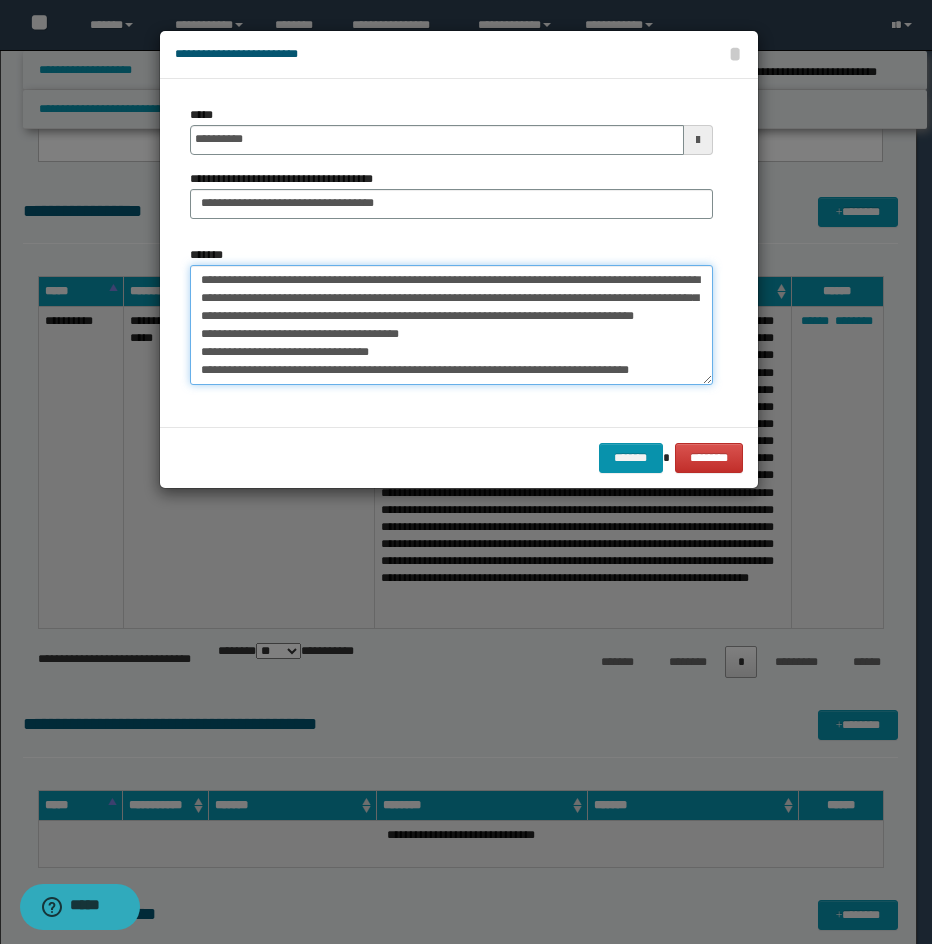 click on "*******" at bounding box center [451, 325] 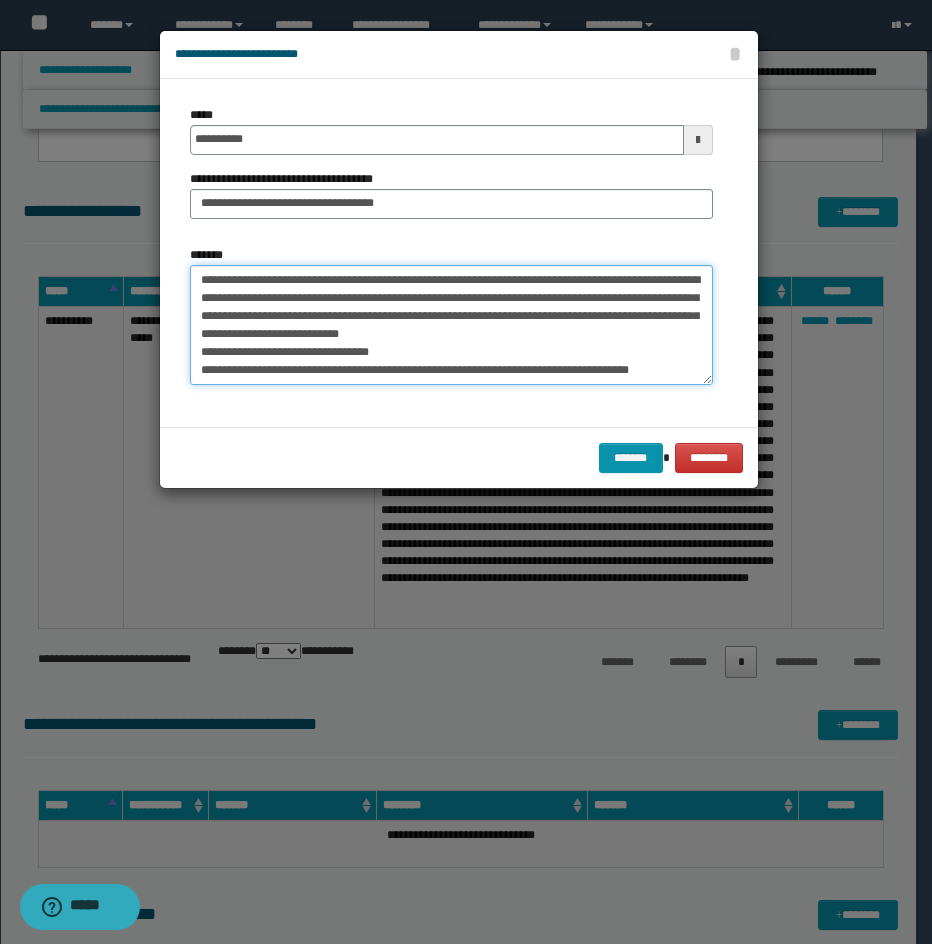 click on "*******" at bounding box center [451, 325] 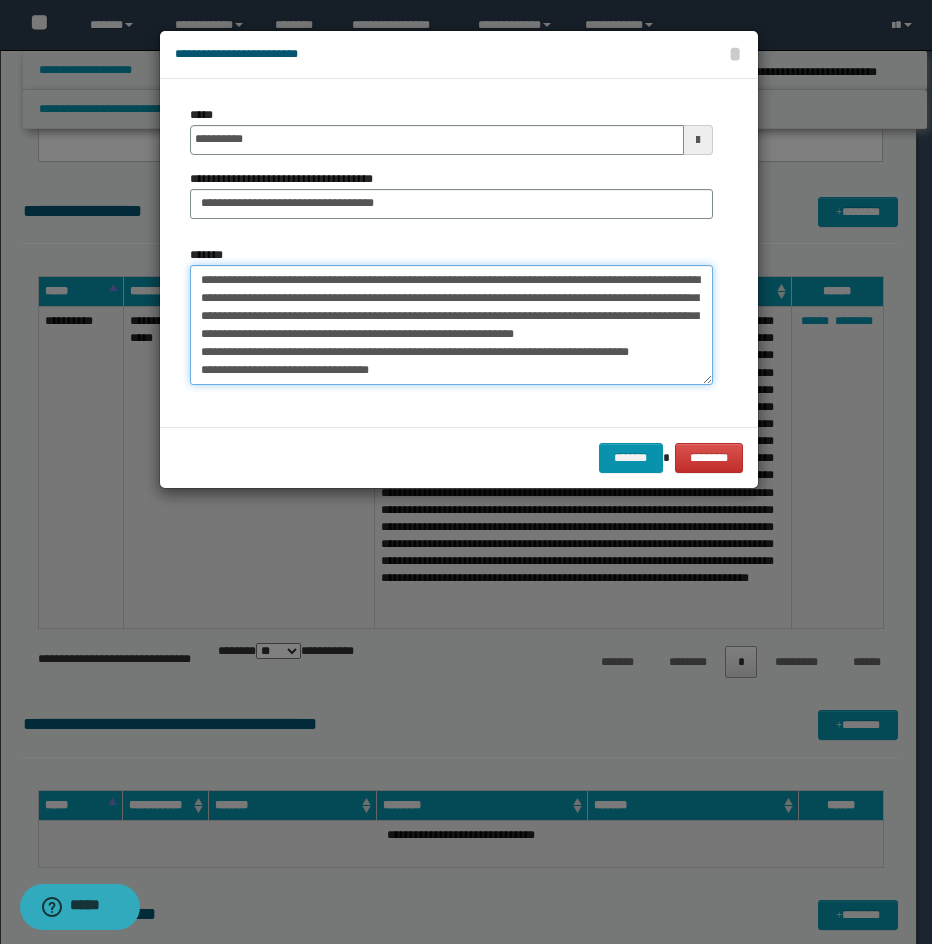 click on "*******" at bounding box center [451, 325] 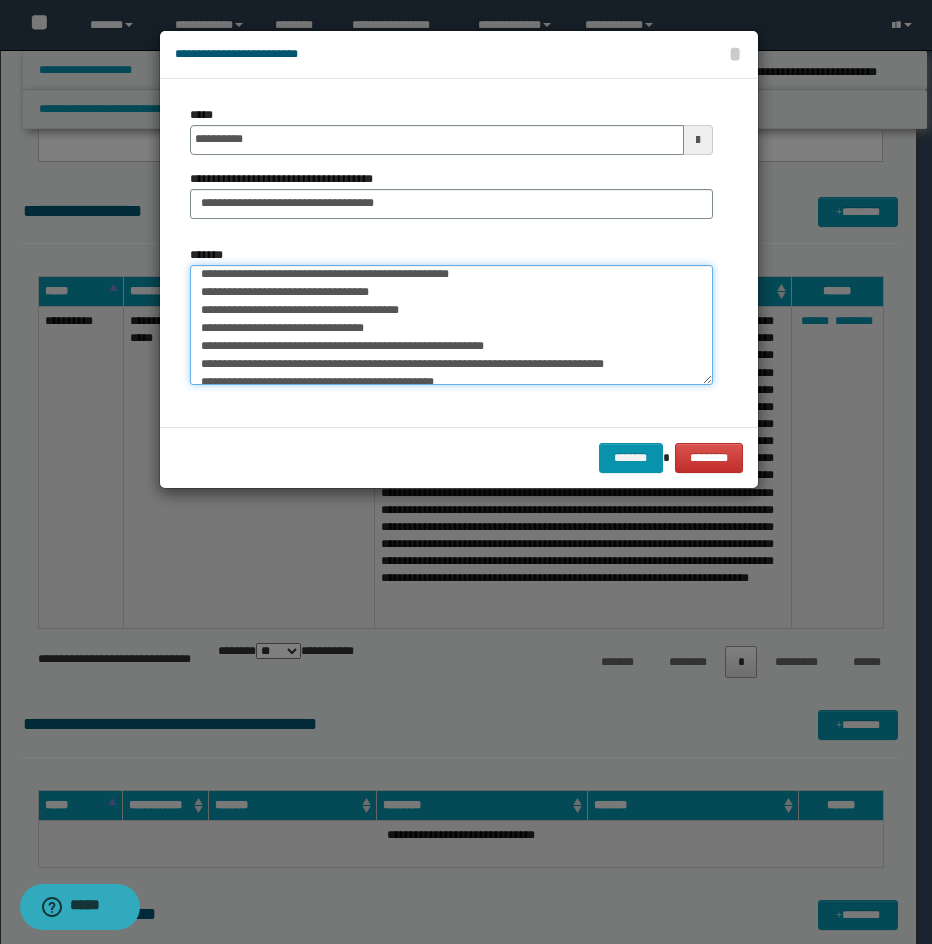 scroll, scrollTop: 80, scrollLeft: 0, axis: vertical 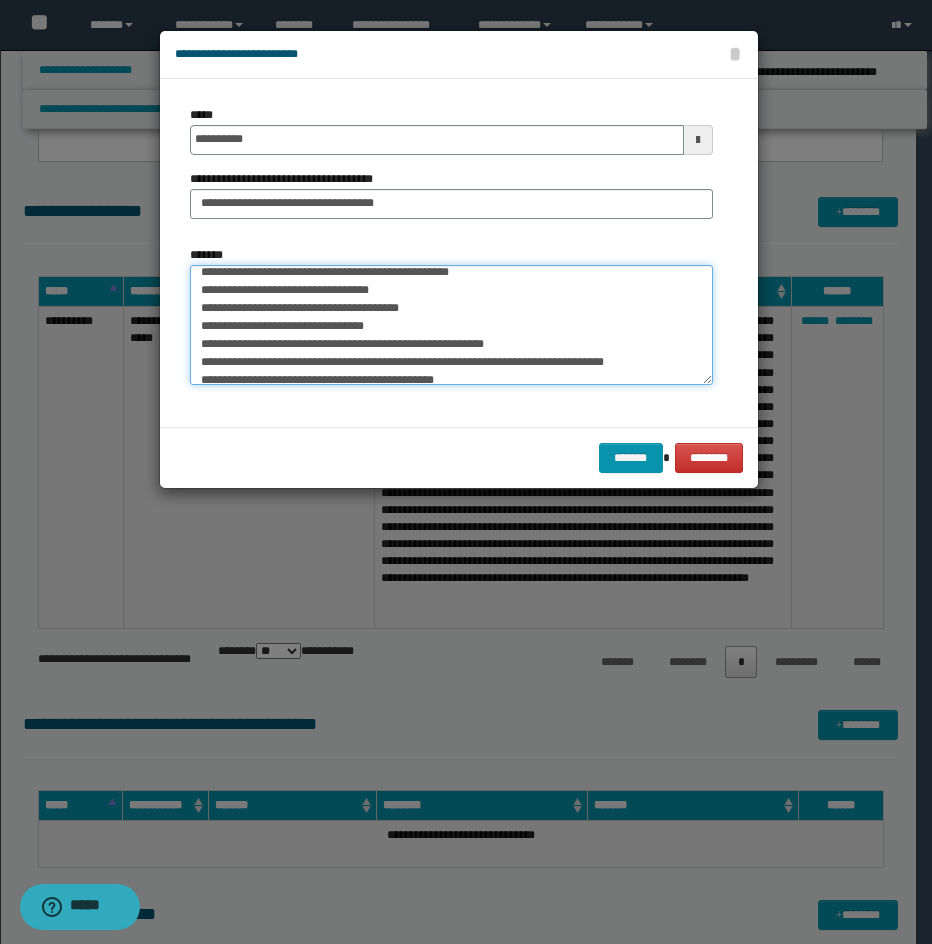 click on "*******" at bounding box center [451, 325] 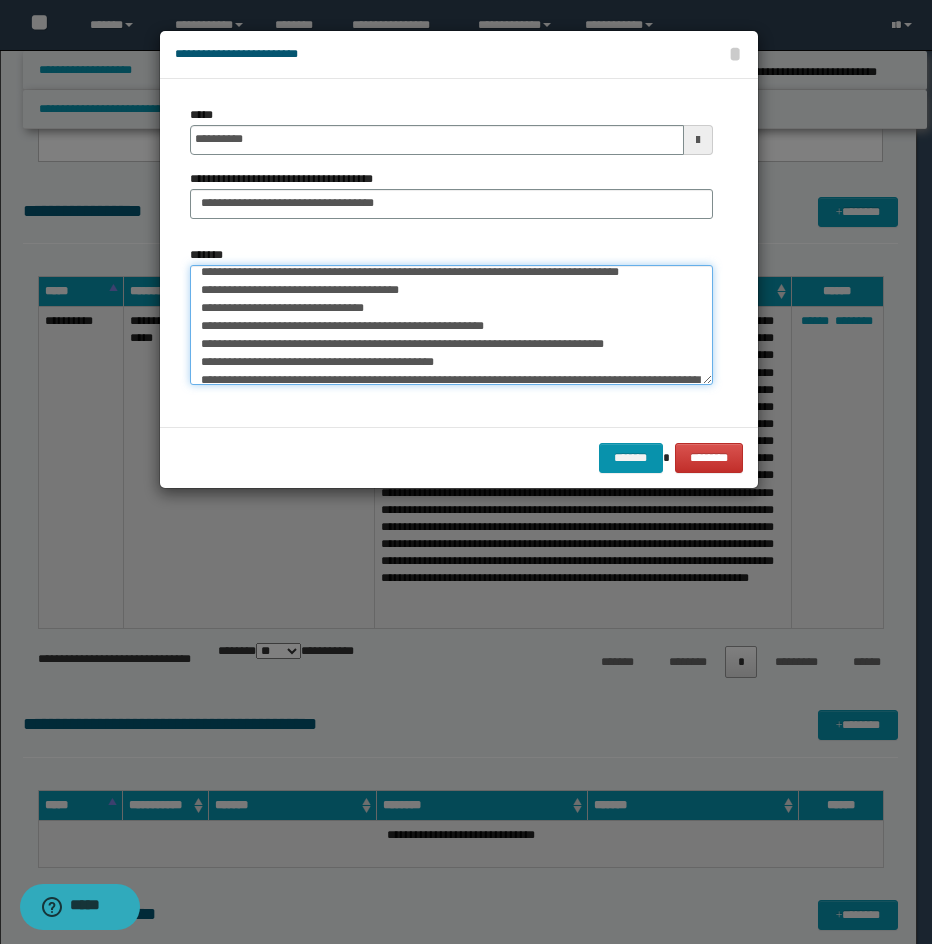 scroll, scrollTop: 62, scrollLeft: 0, axis: vertical 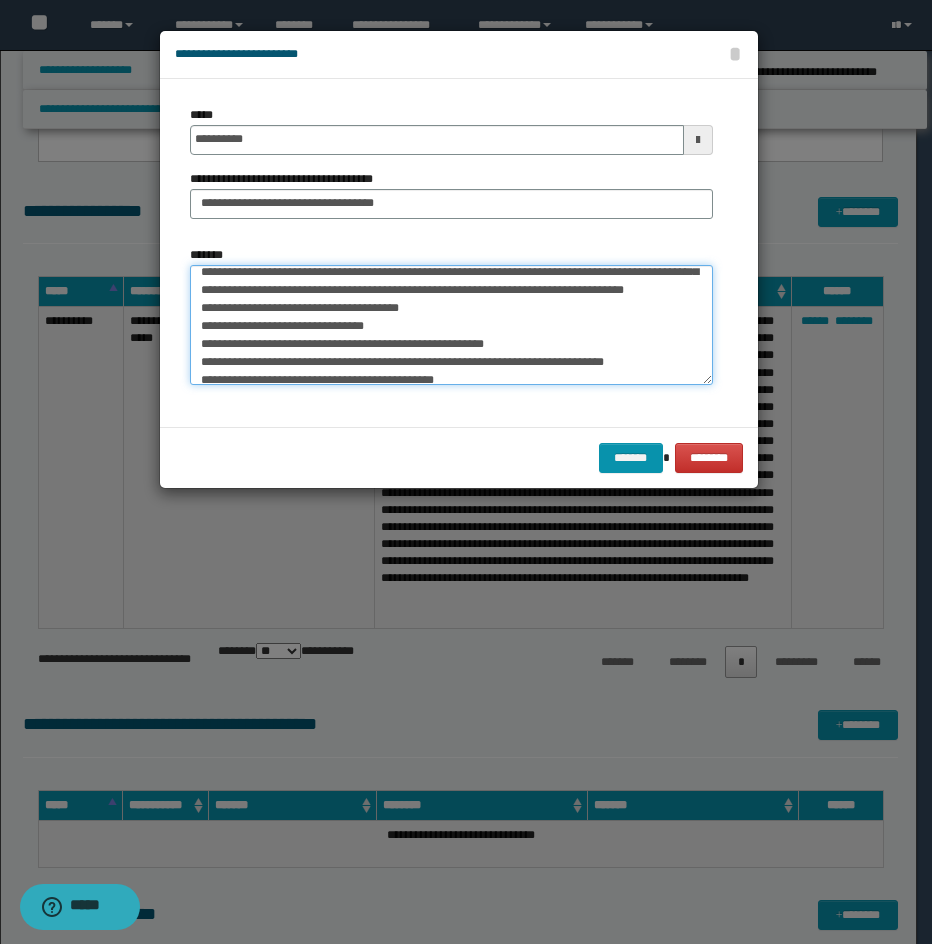 click on "*******" at bounding box center [451, 325] 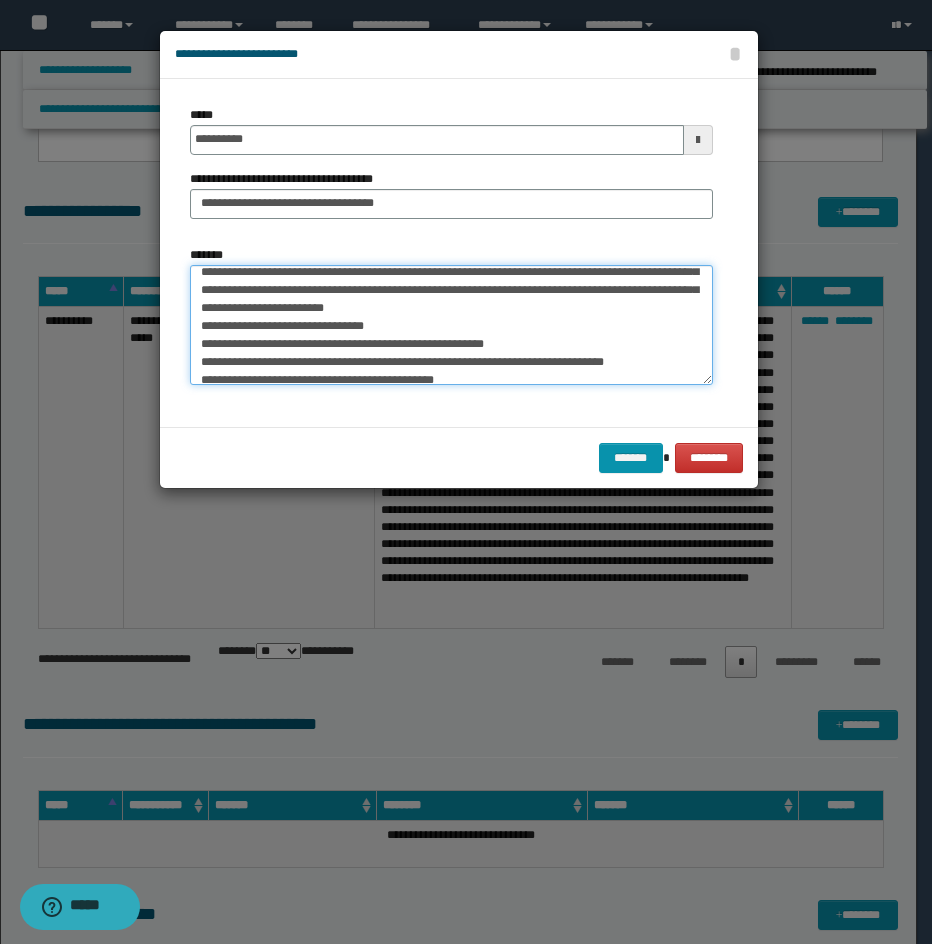 scroll, scrollTop: 44, scrollLeft: 0, axis: vertical 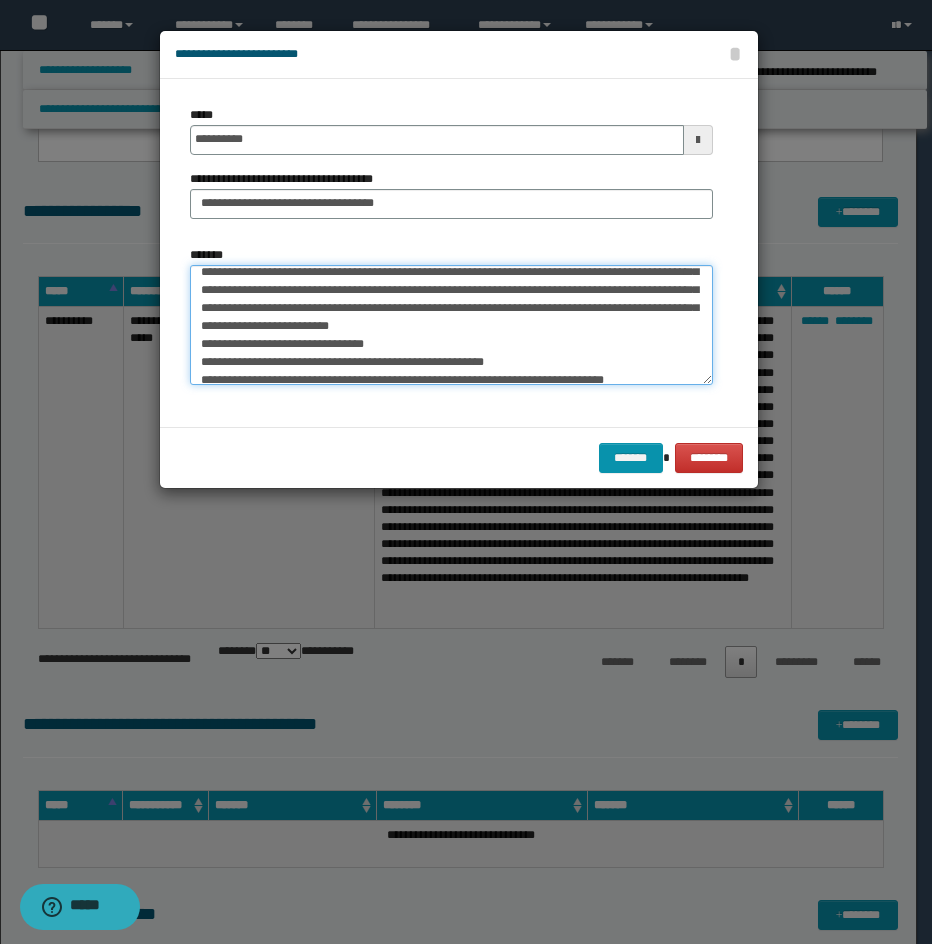 click on "*******" at bounding box center (451, 325) 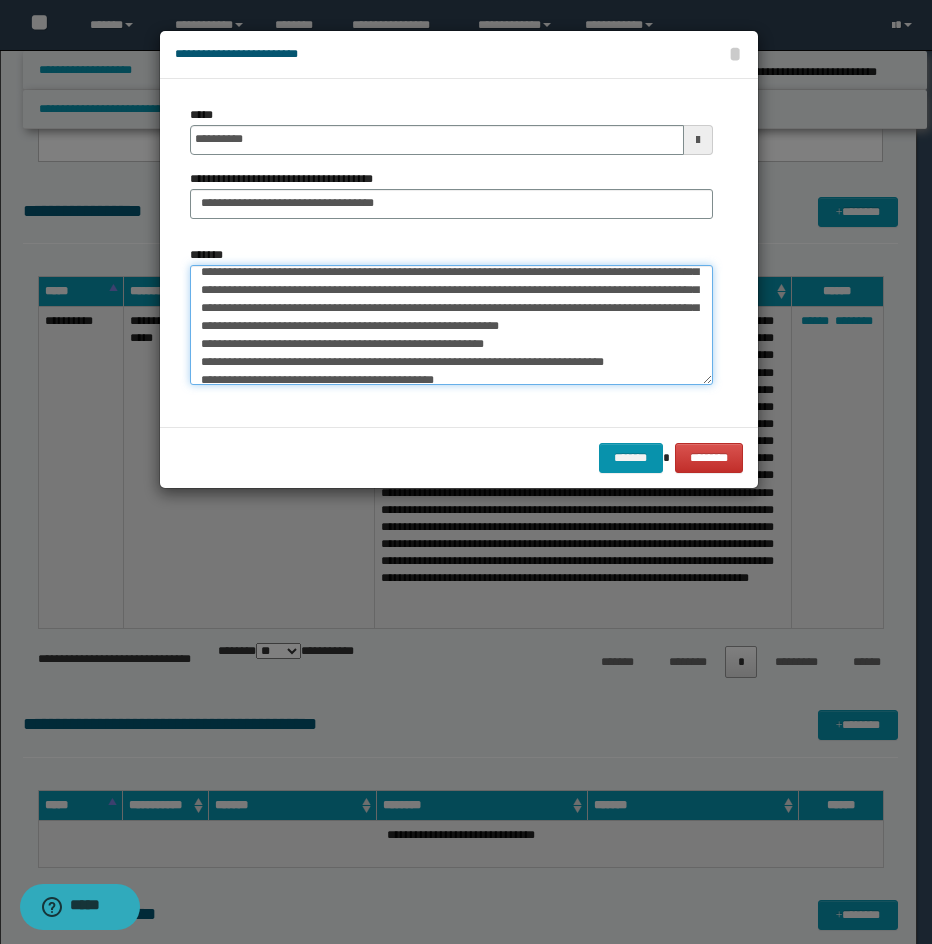 click on "*******" at bounding box center (451, 325) 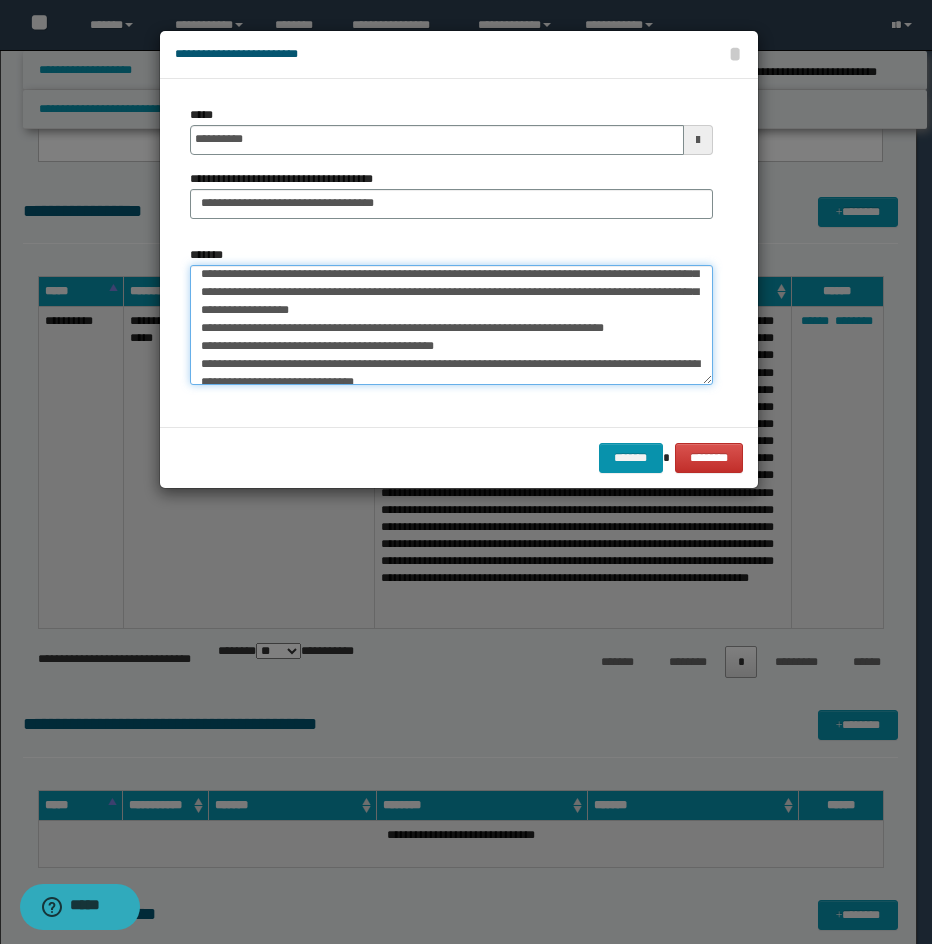 scroll, scrollTop: 106, scrollLeft: 0, axis: vertical 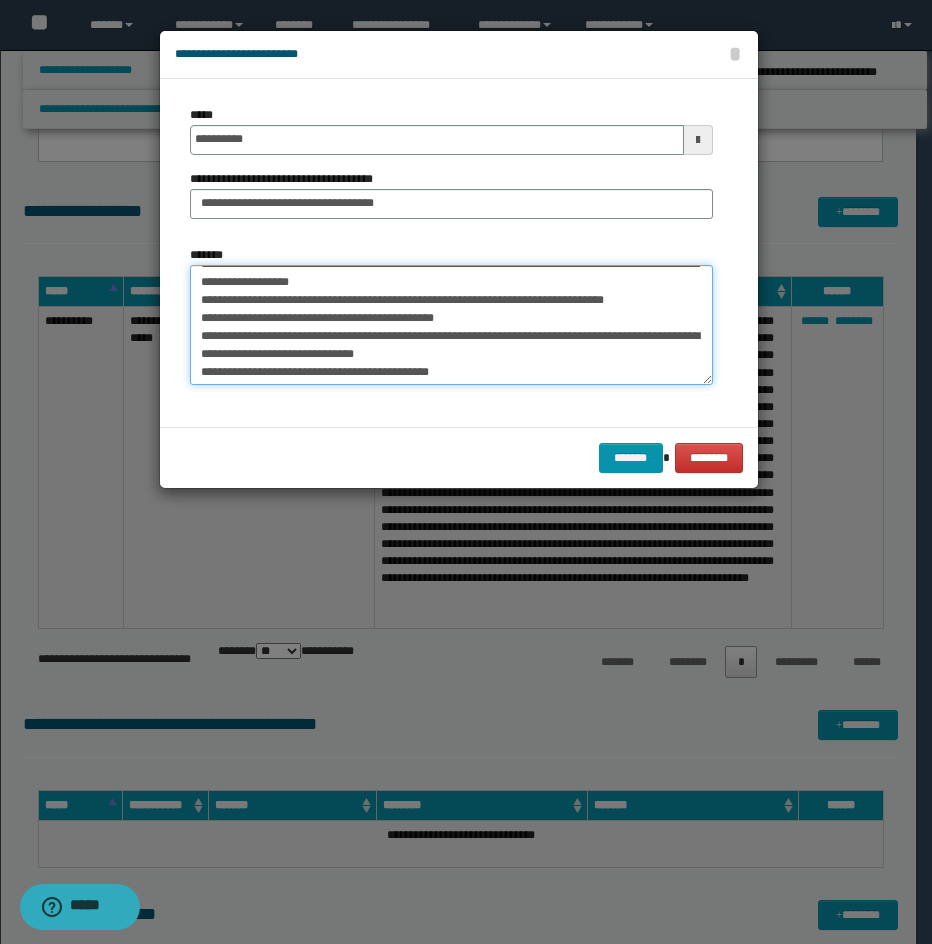click on "*******" at bounding box center [451, 325] 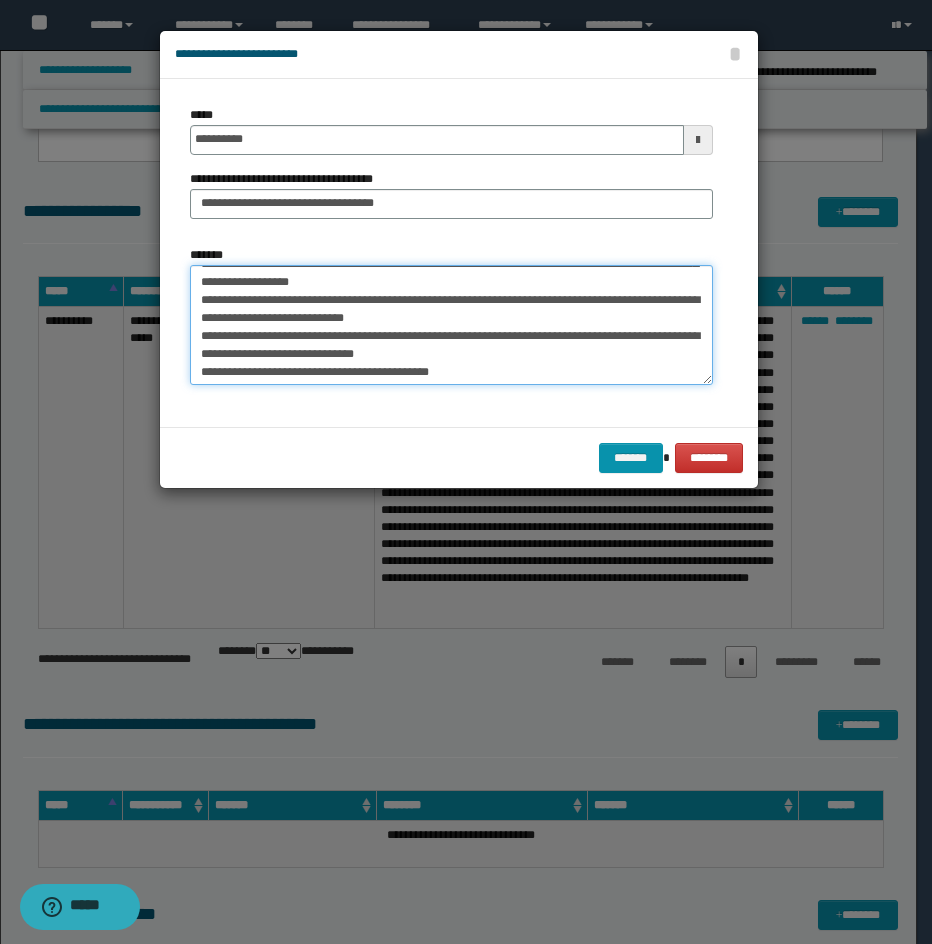 click on "*******" at bounding box center (451, 325) 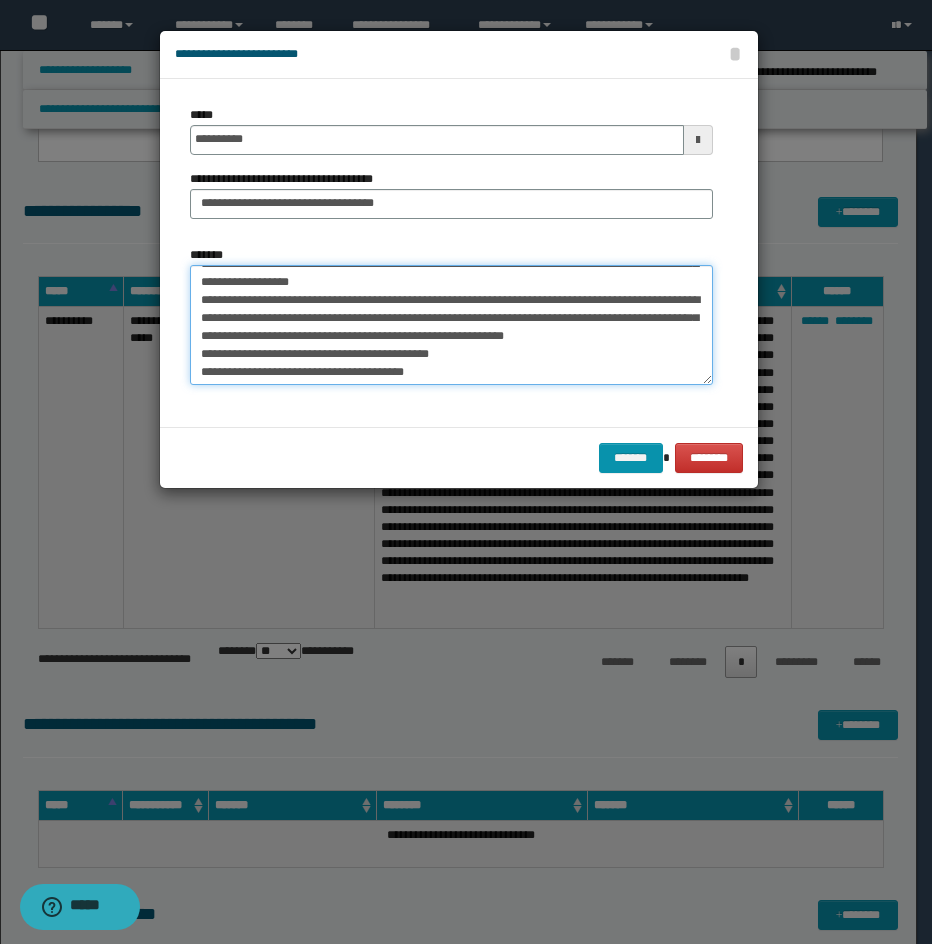 click on "*******" at bounding box center [451, 325] 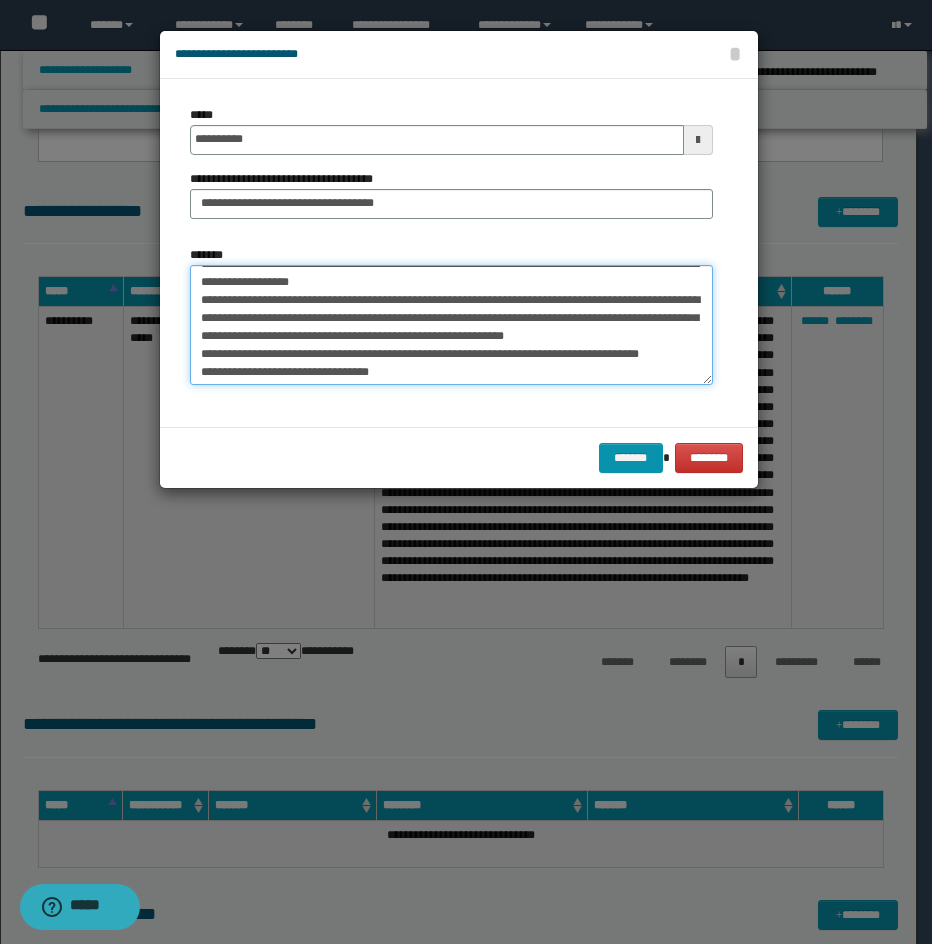 scroll, scrollTop: 126, scrollLeft: 0, axis: vertical 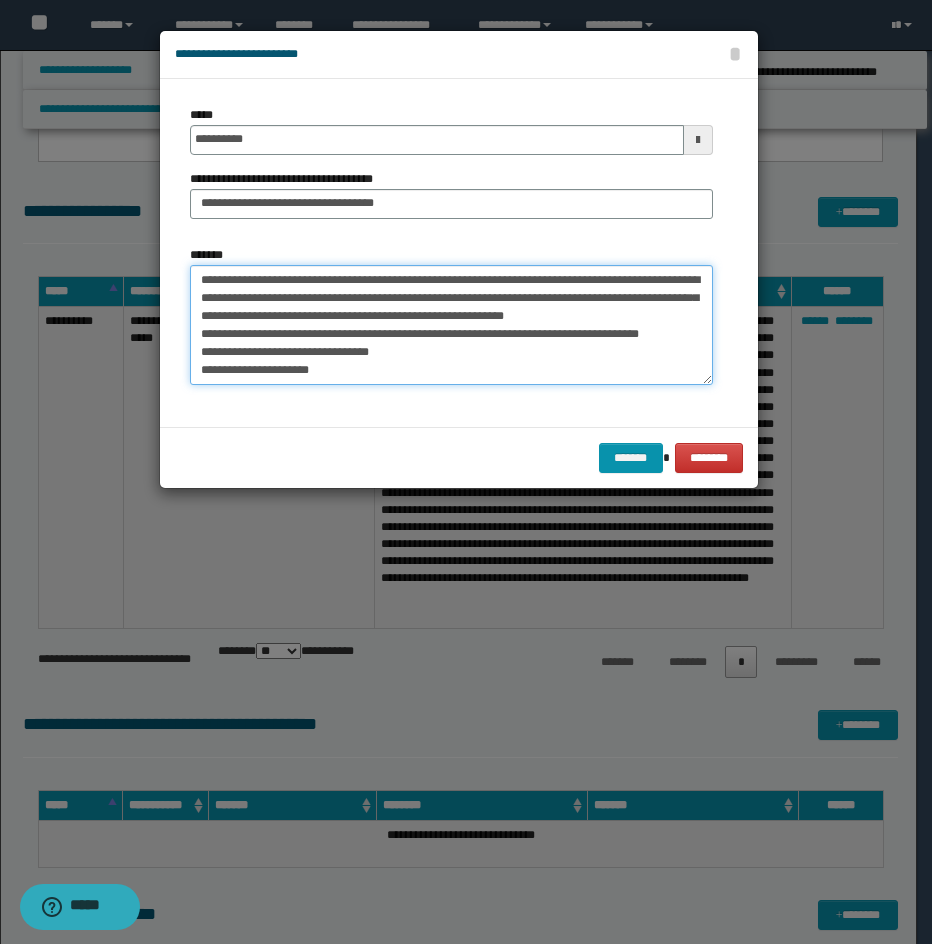 click on "*******" at bounding box center (451, 325) 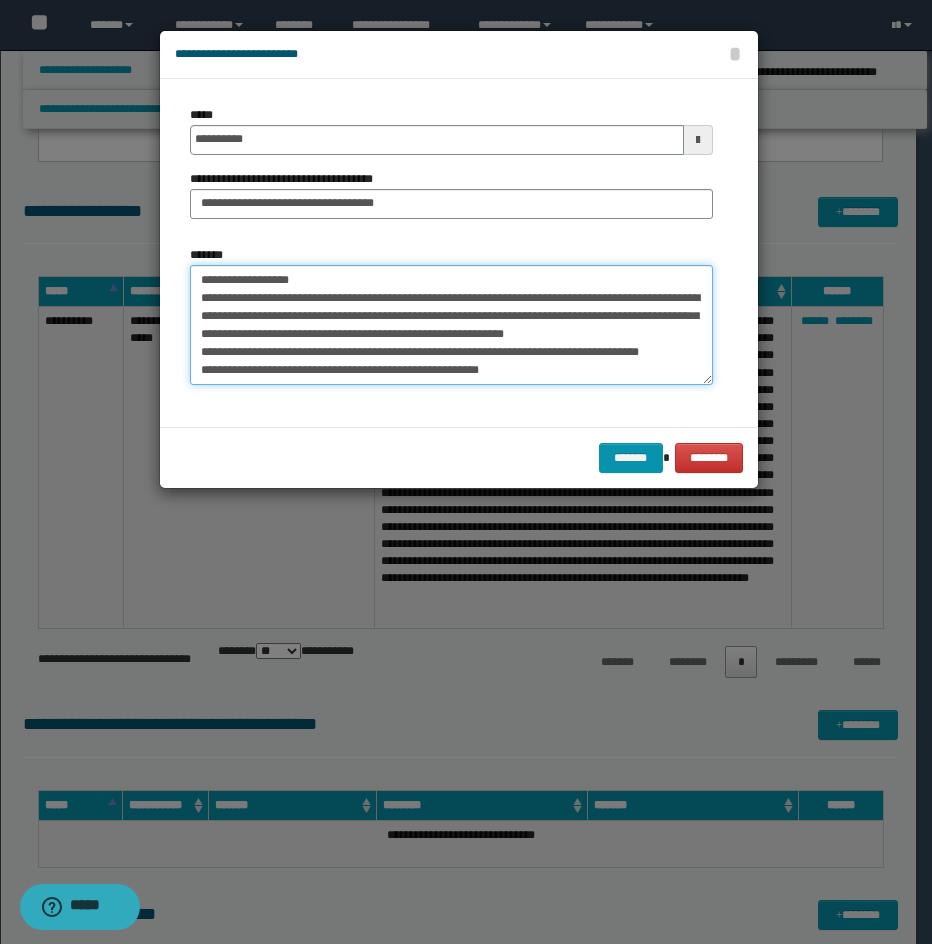 scroll, scrollTop: 108, scrollLeft: 0, axis: vertical 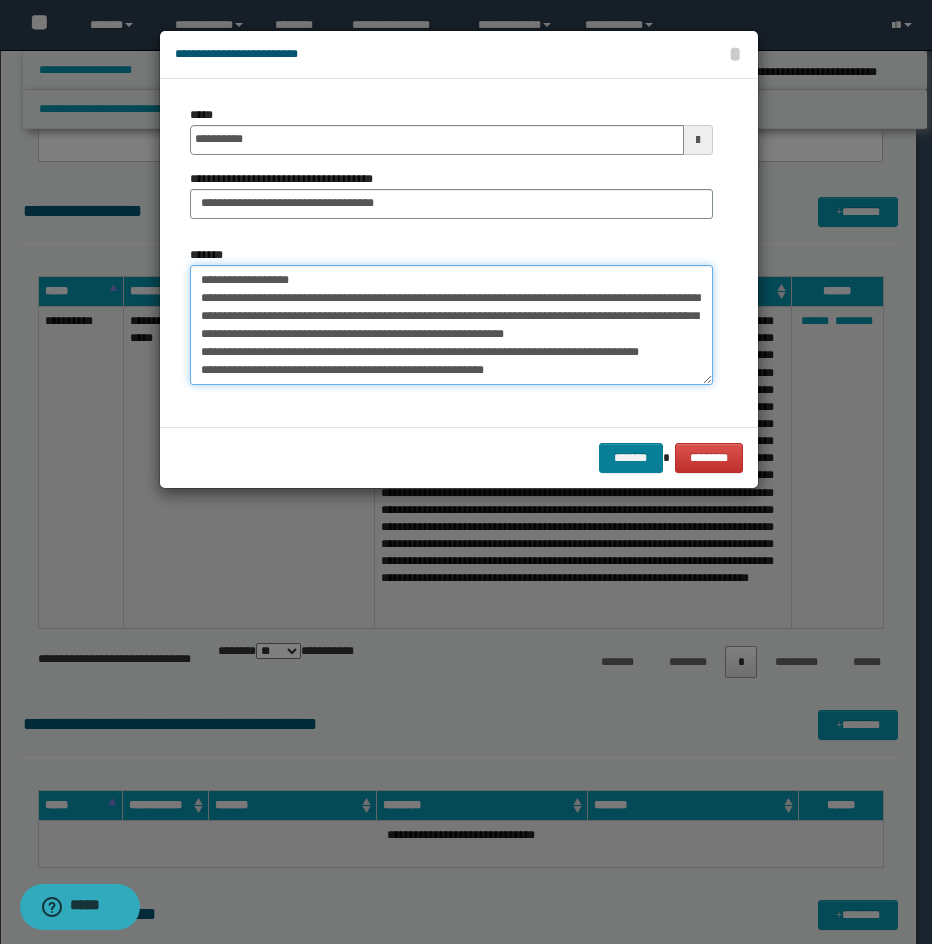 type on "**********" 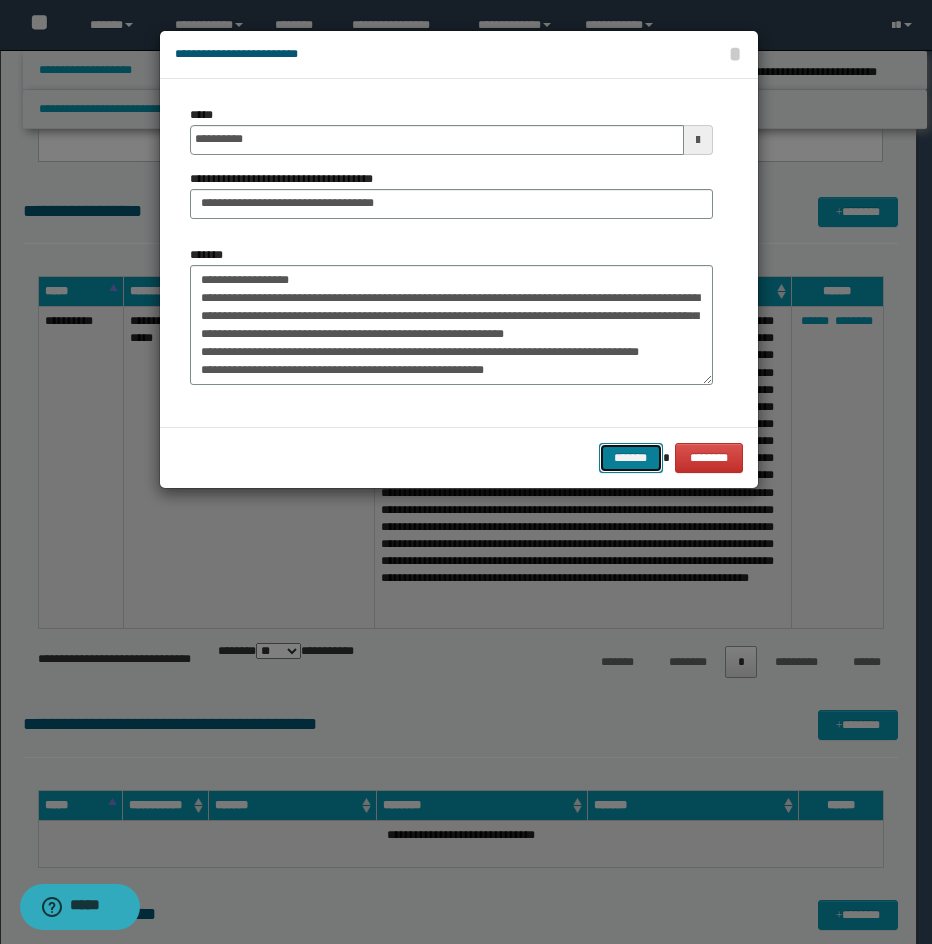 drag, startPoint x: 628, startPoint y: 451, endPoint x: 908, endPoint y: 390, distance: 286.56763 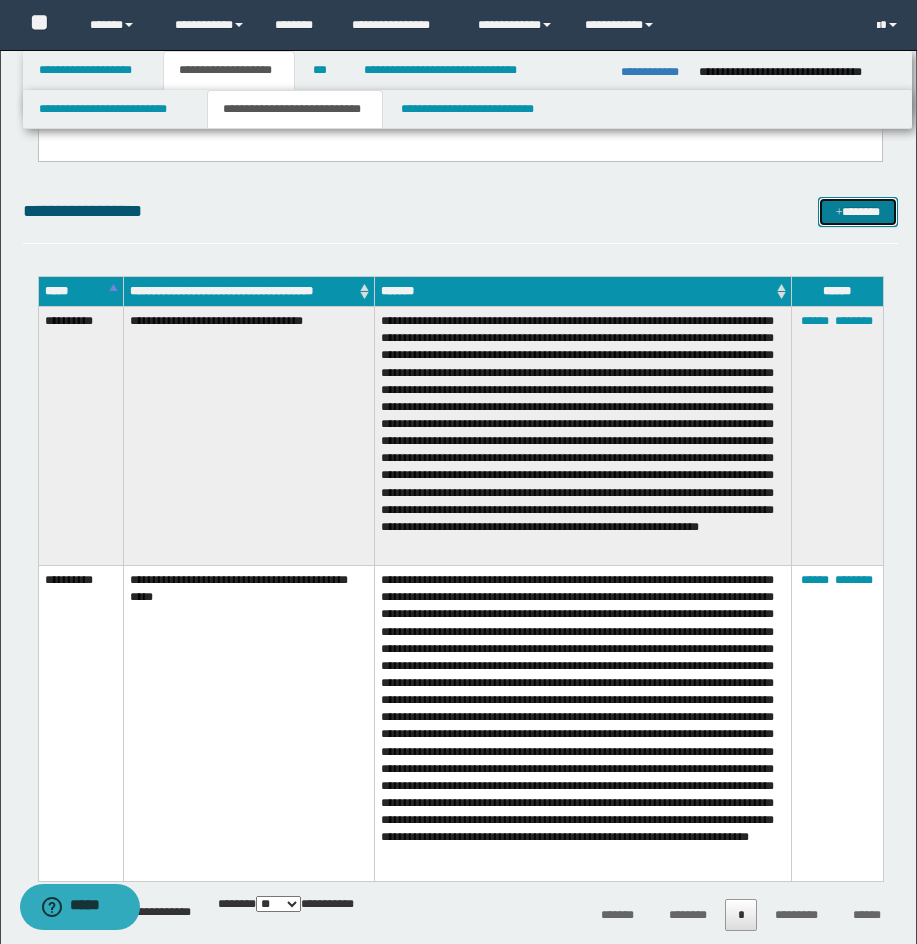 click at bounding box center (839, 213) 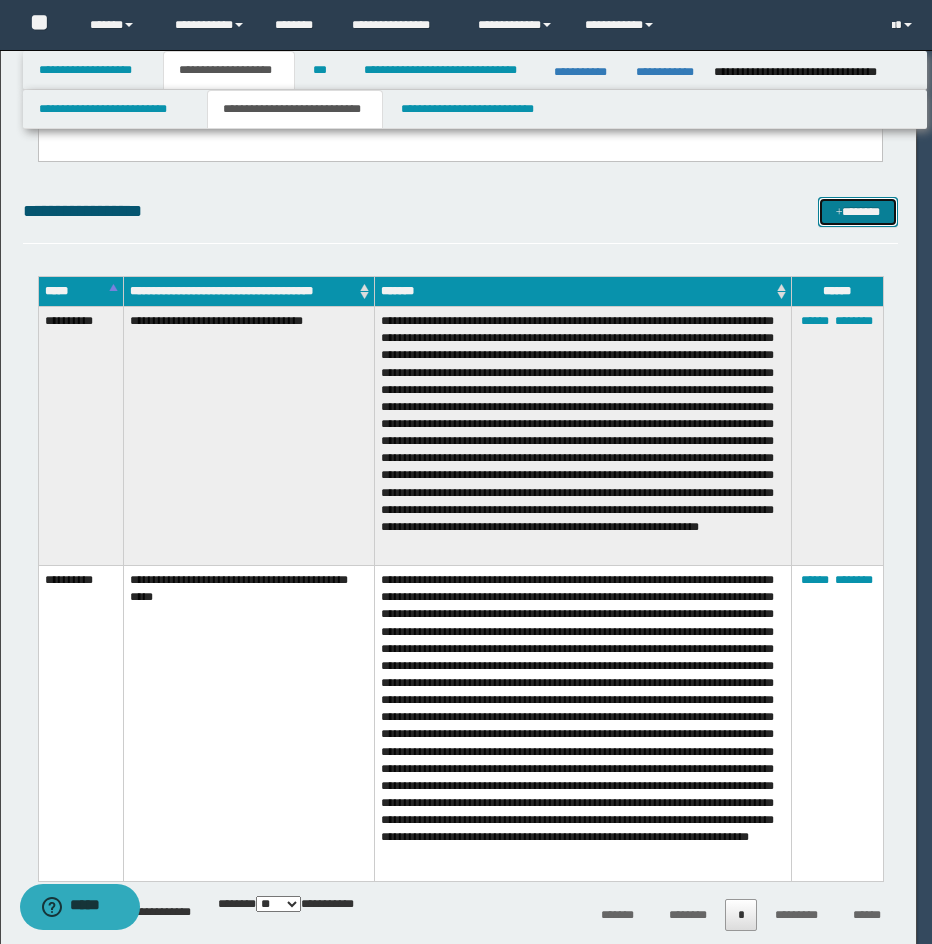 scroll, scrollTop: 0, scrollLeft: 0, axis: both 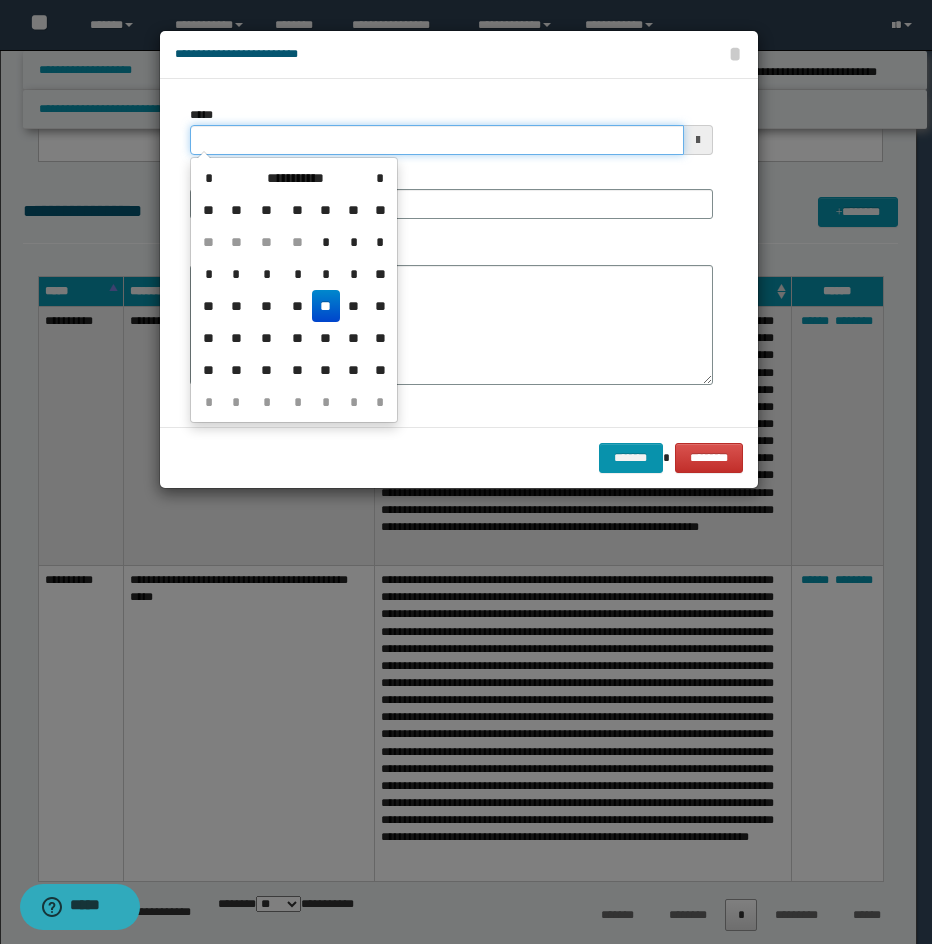 click on "*****" at bounding box center [437, 140] 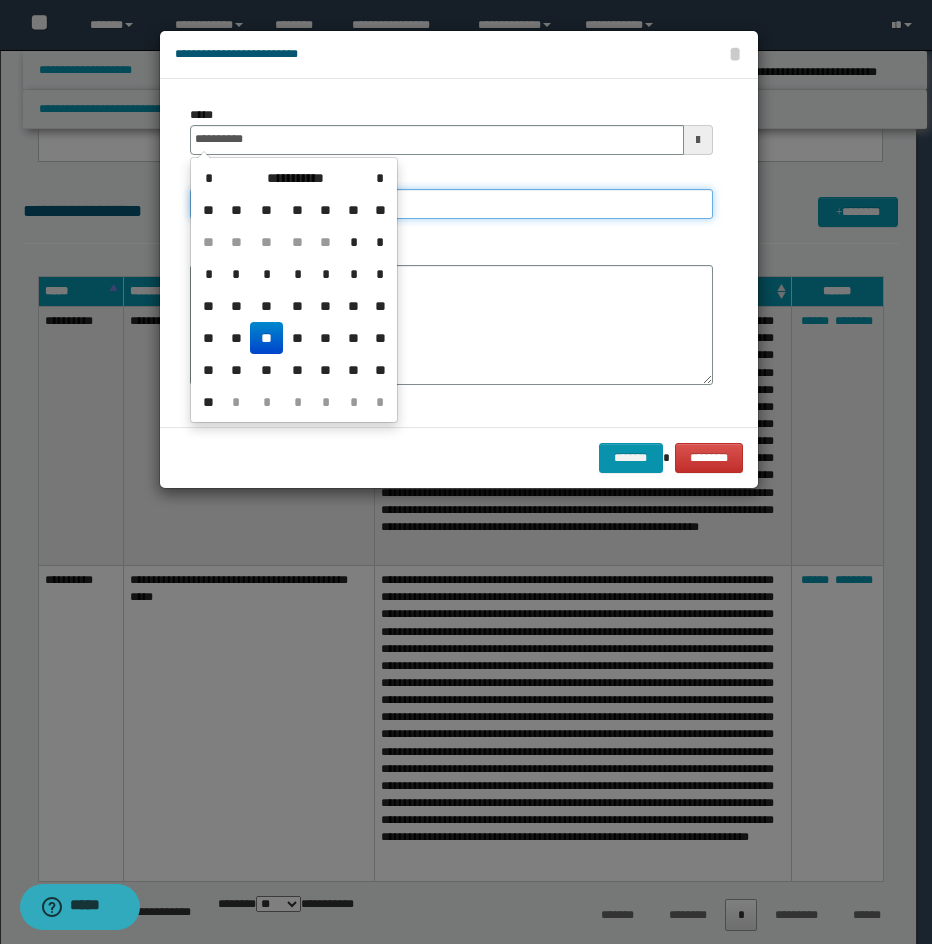 type on "**********" 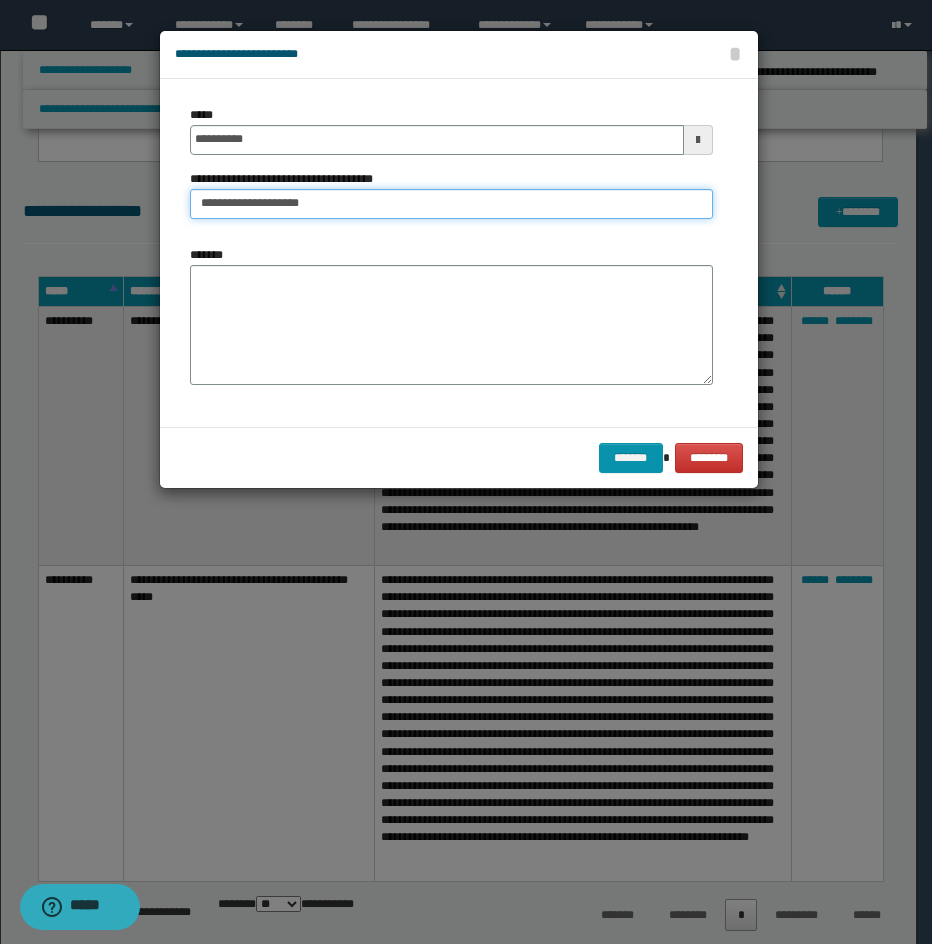 click on "**********" at bounding box center [451, 204] 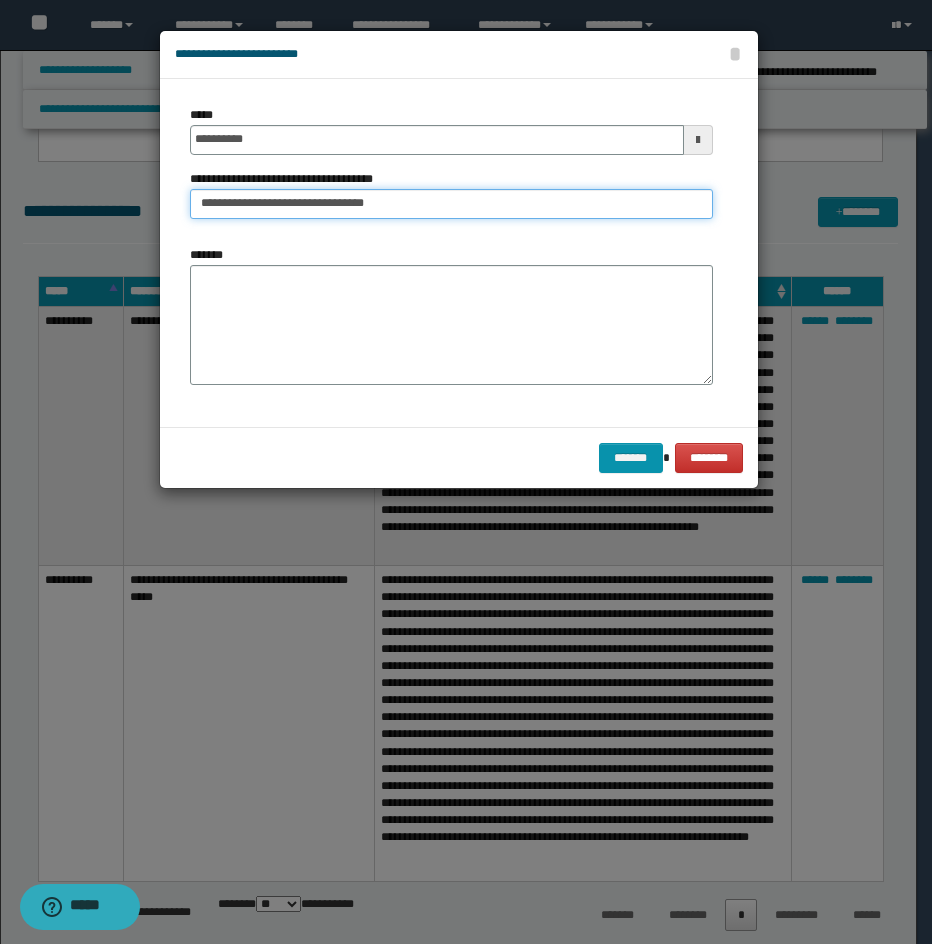 type on "**********" 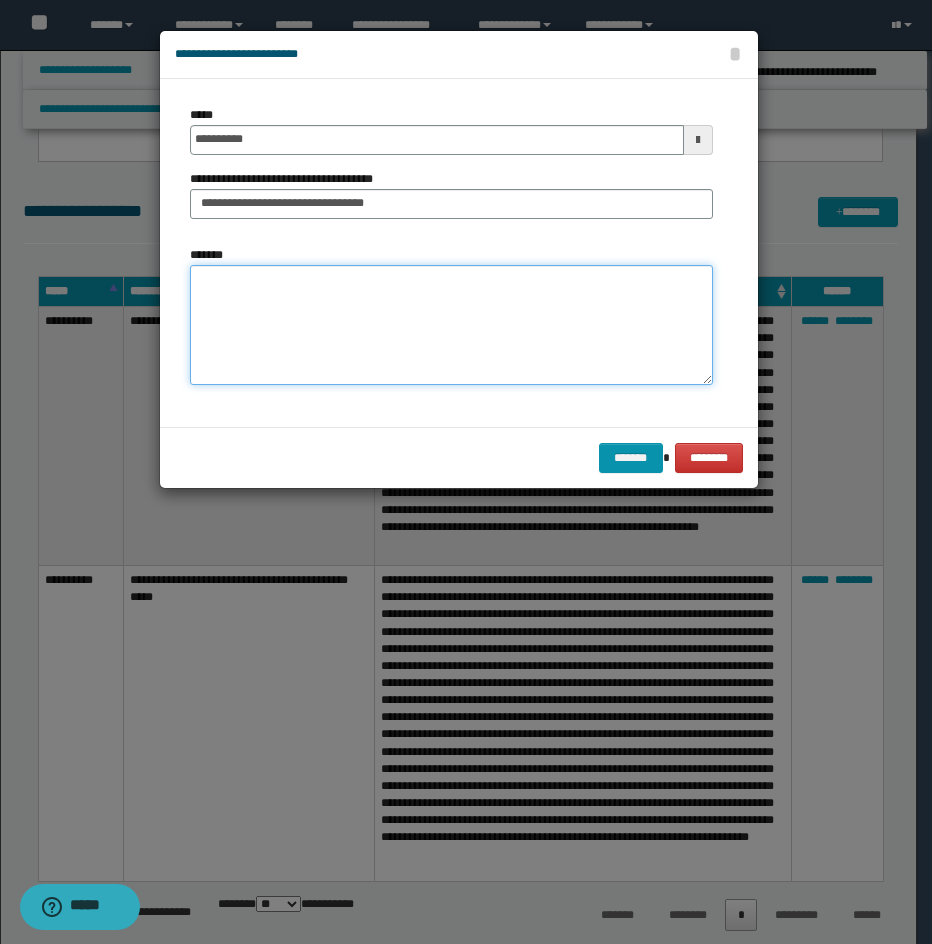 click on "*******" at bounding box center (451, 325) 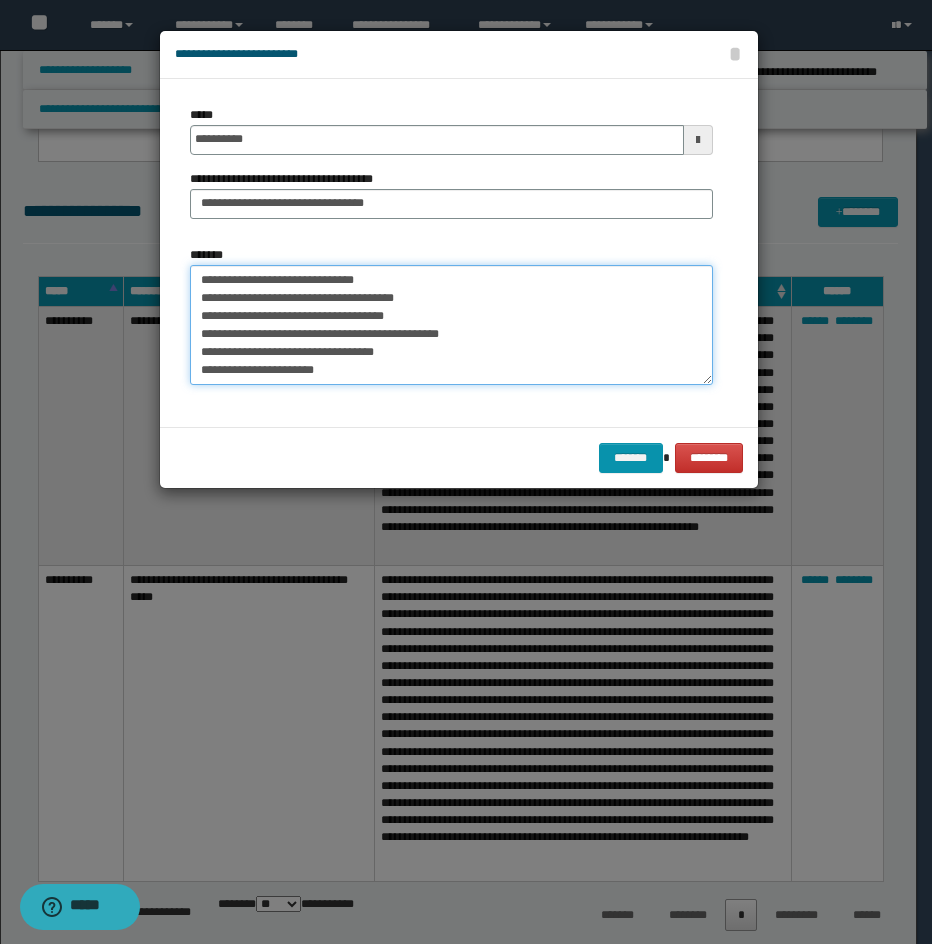 scroll, scrollTop: 192, scrollLeft: 0, axis: vertical 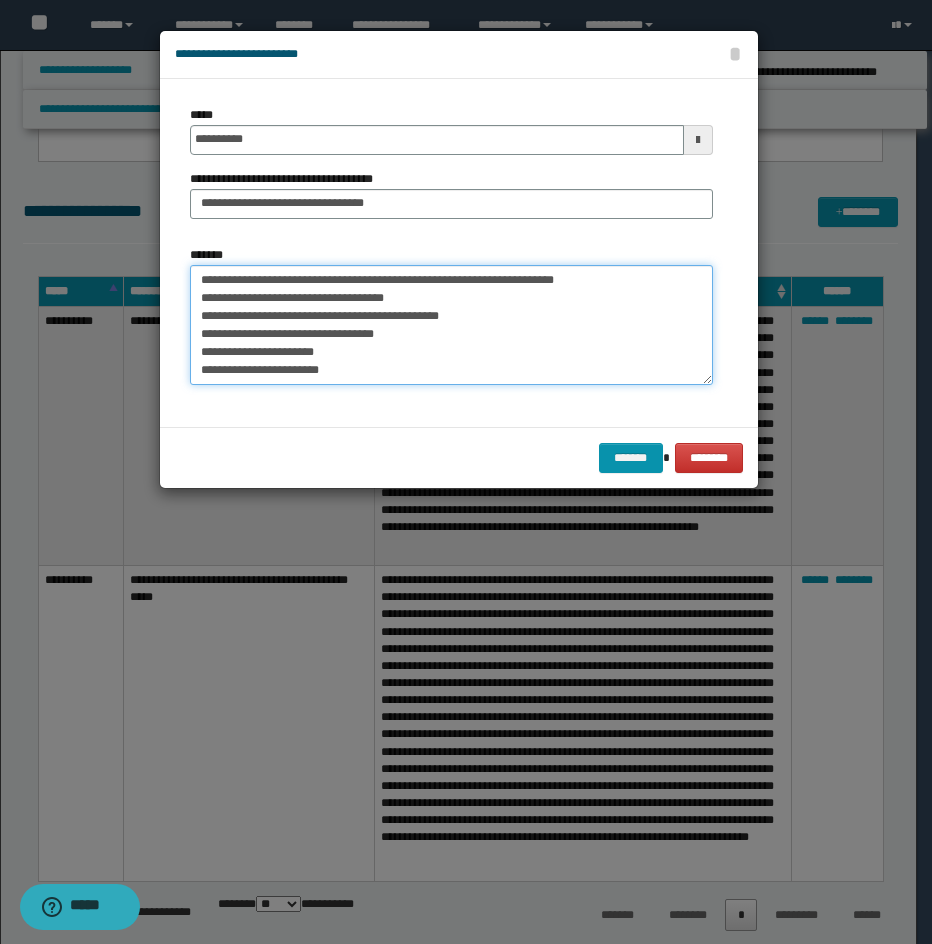 click on "**********" at bounding box center [451, 325] 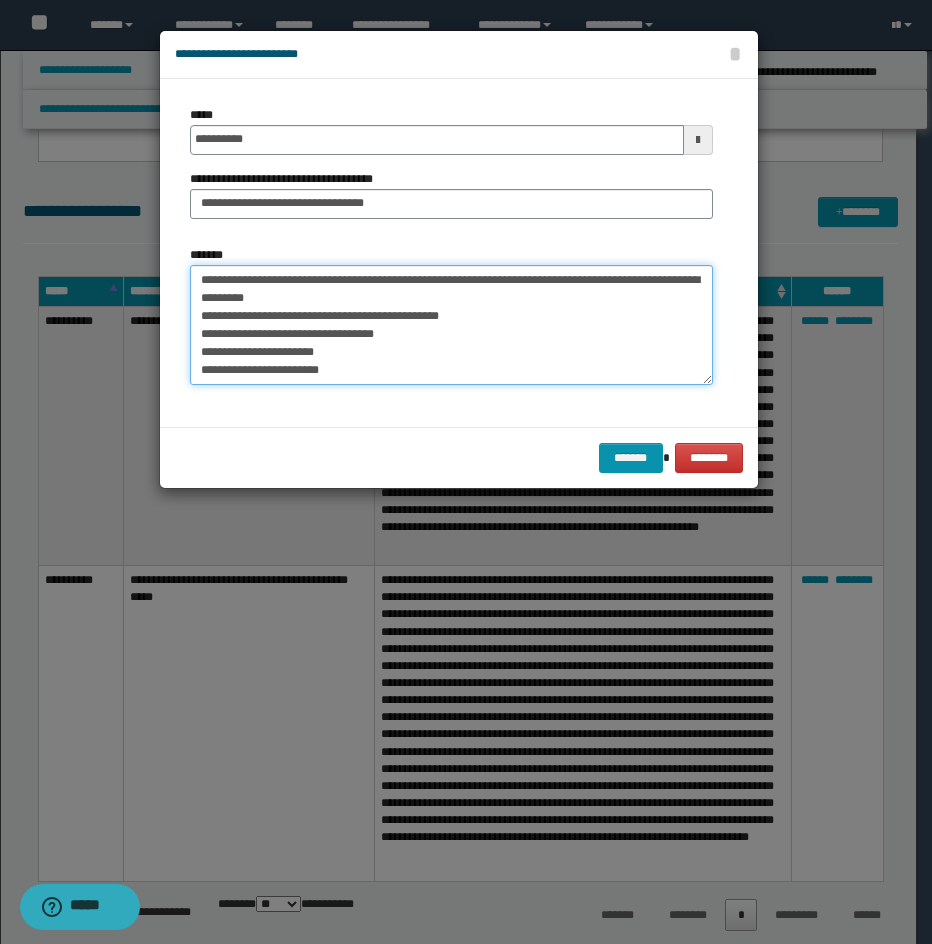 click on "**********" at bounding box center (451, 325) 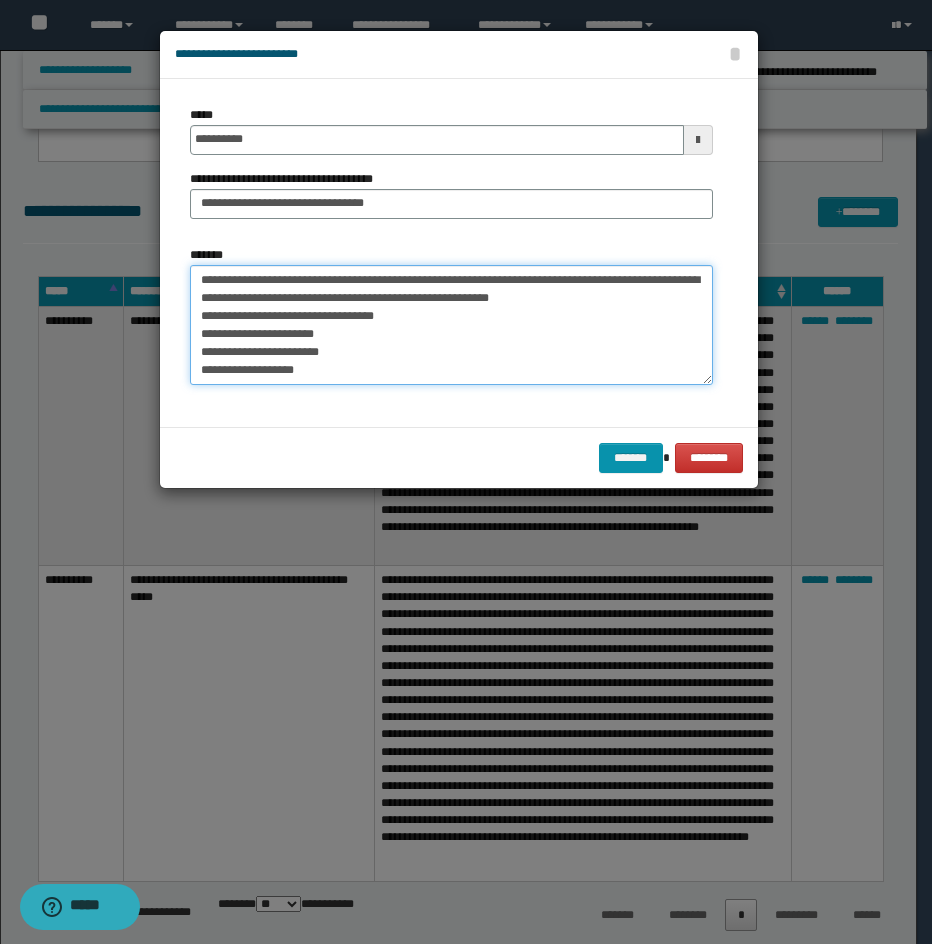 click on "**********" at bounding box center (451, 325) 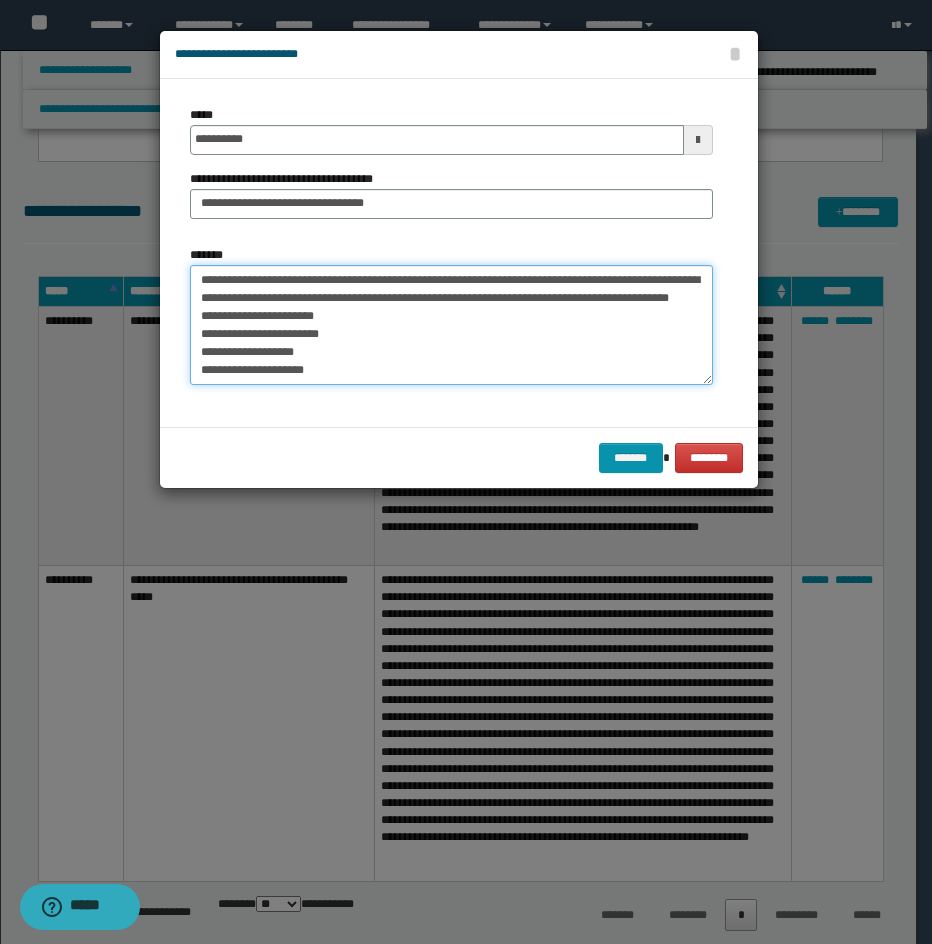 click on "**********" at bounding box center (451, 325) 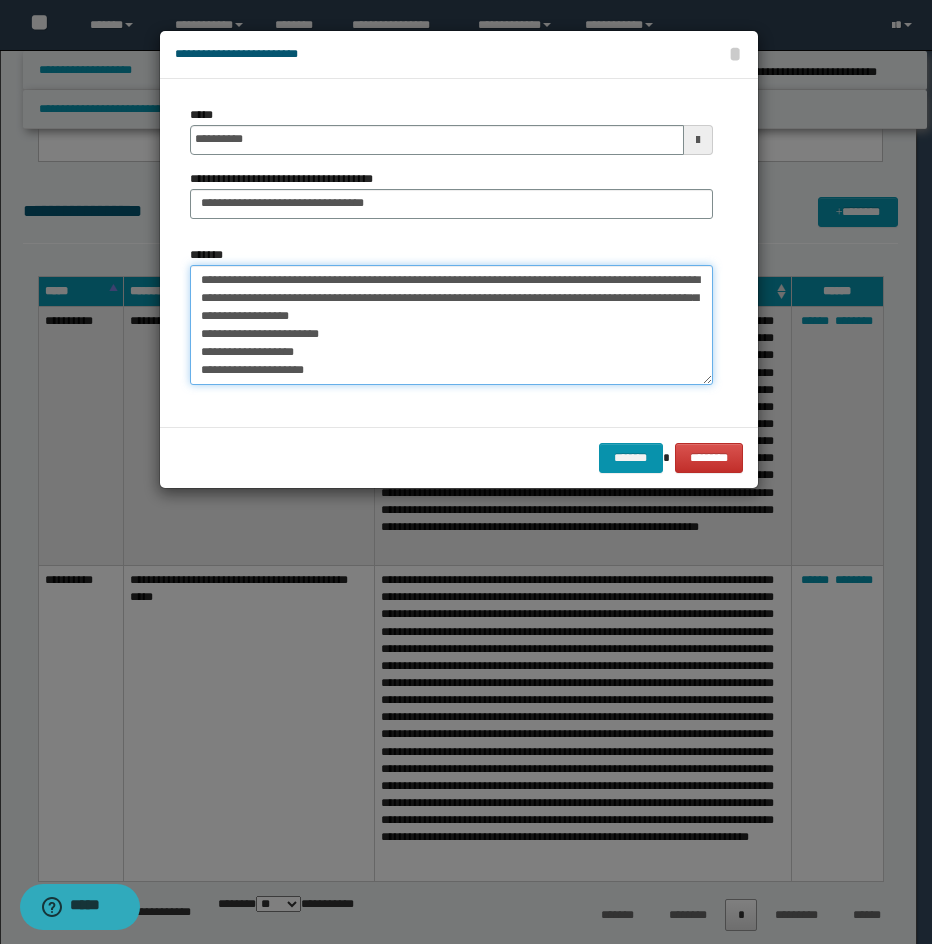 click on "**********" at bounding box center (451, 325) 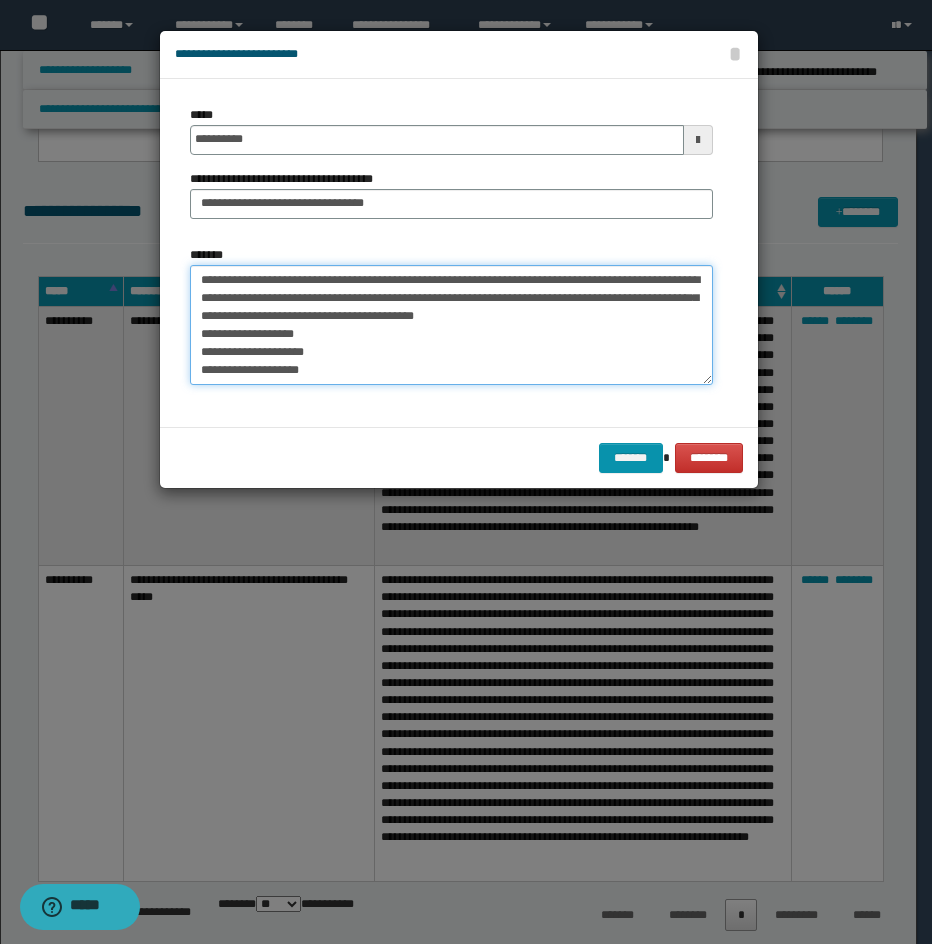click on "**********" at bounding box center (451, 325) 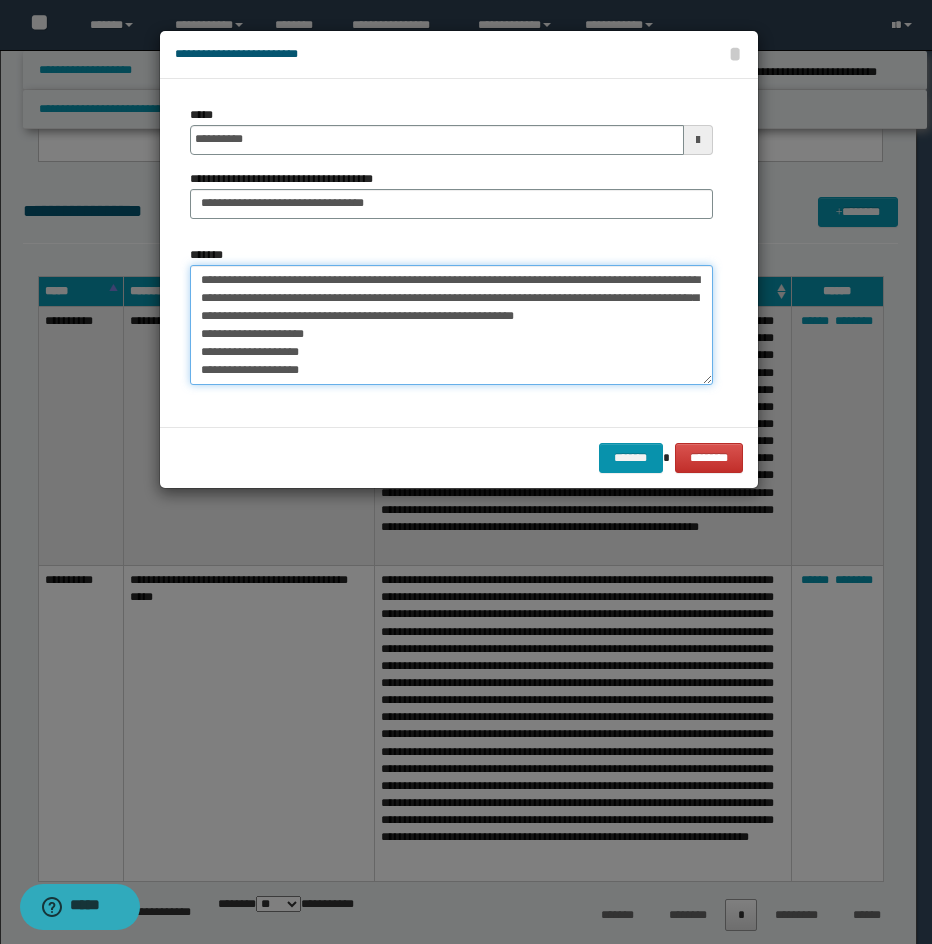 click on "**********" at bounding box center (451, 325) 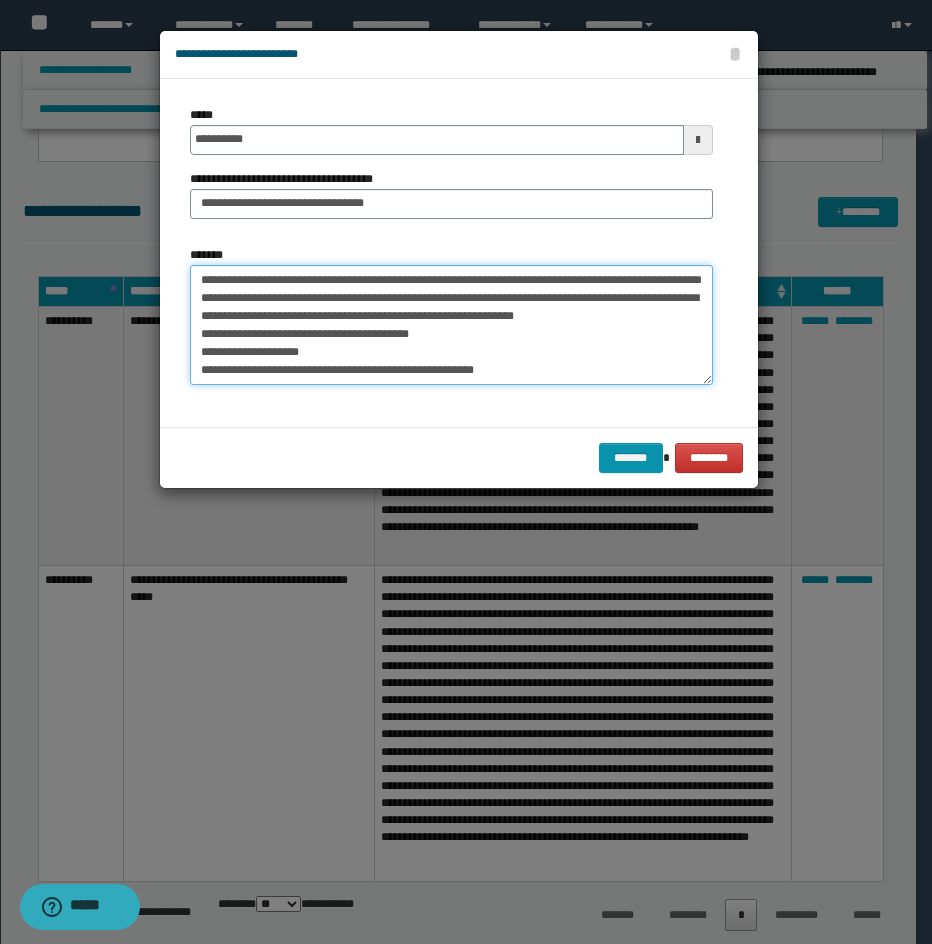 click on "**********" at bounding box center (451, 325) 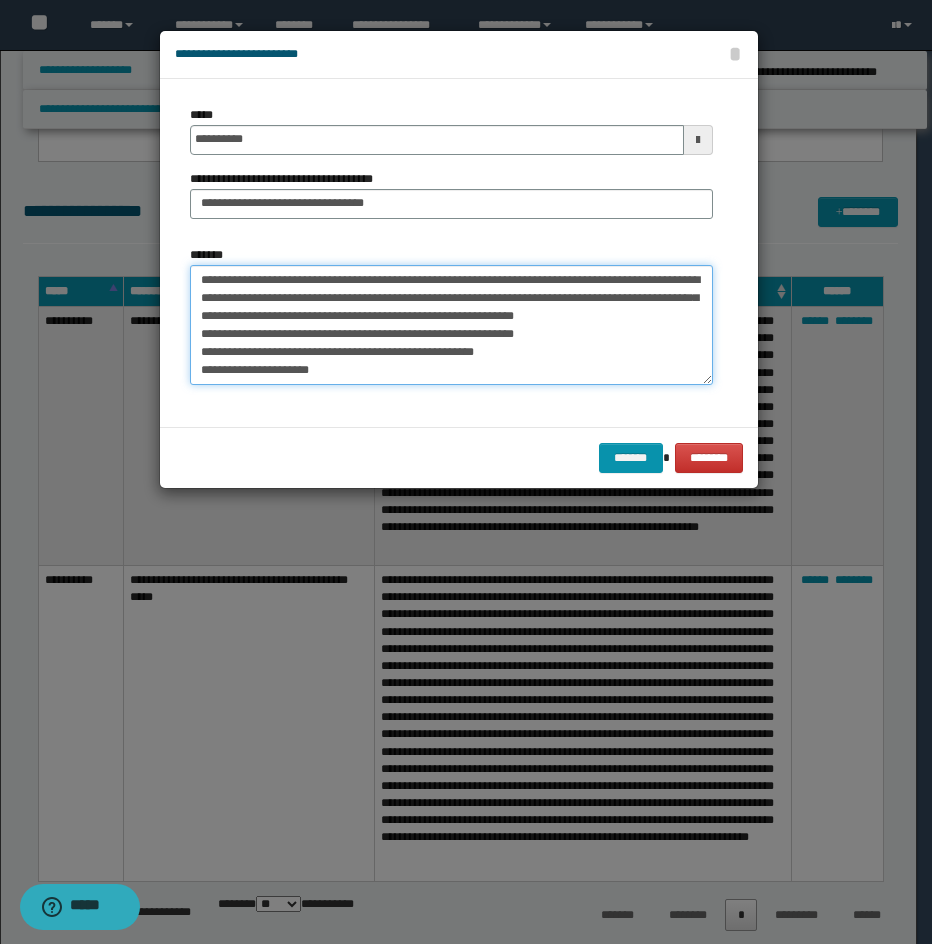 click on "**********" at bounding box center [451, 325] 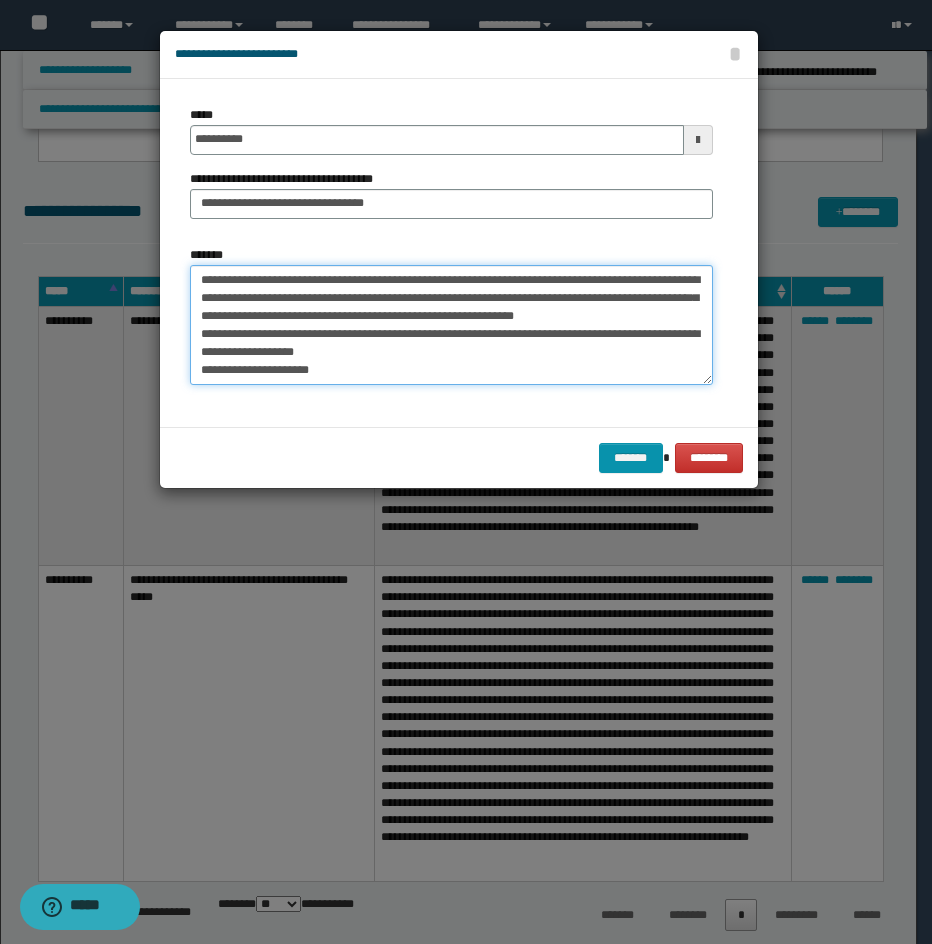click on "**********" at bounding box center [451, 325] 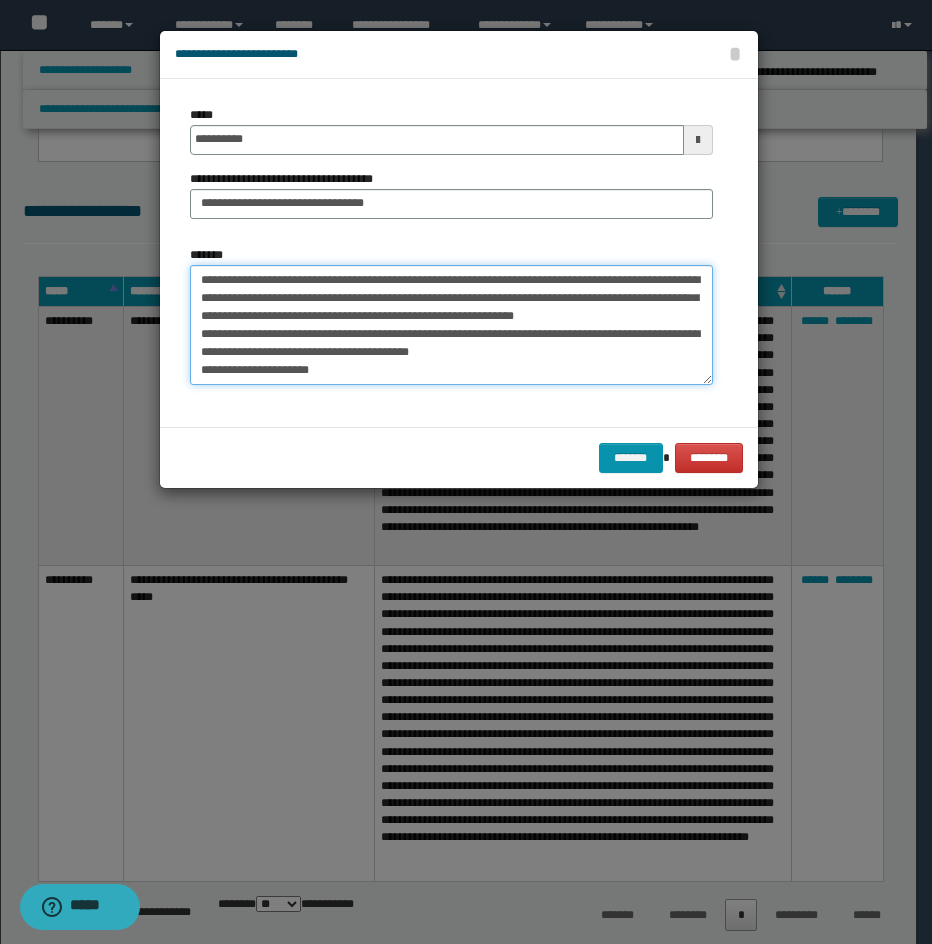 click on "**********" at bounding box center (451, 325) 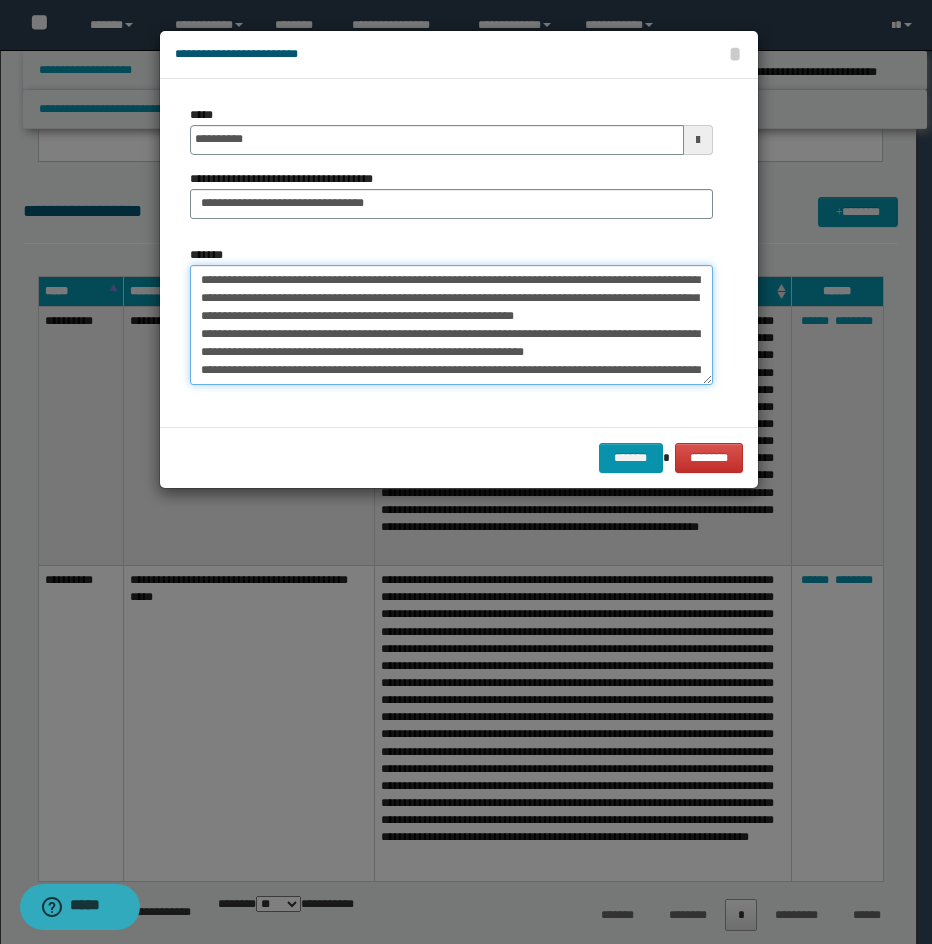 click on "**********" at bounding box center (451, 325) 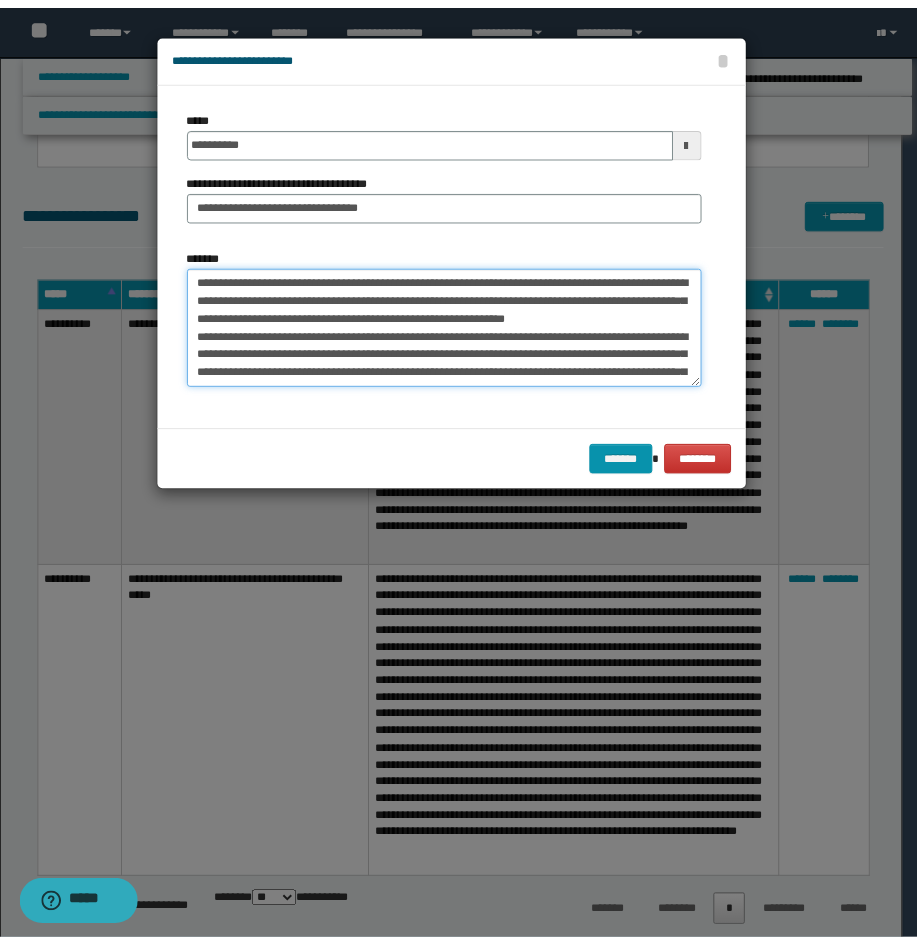 scroll, scrollTop: 18, scrollLeft: 0, axis: vertical 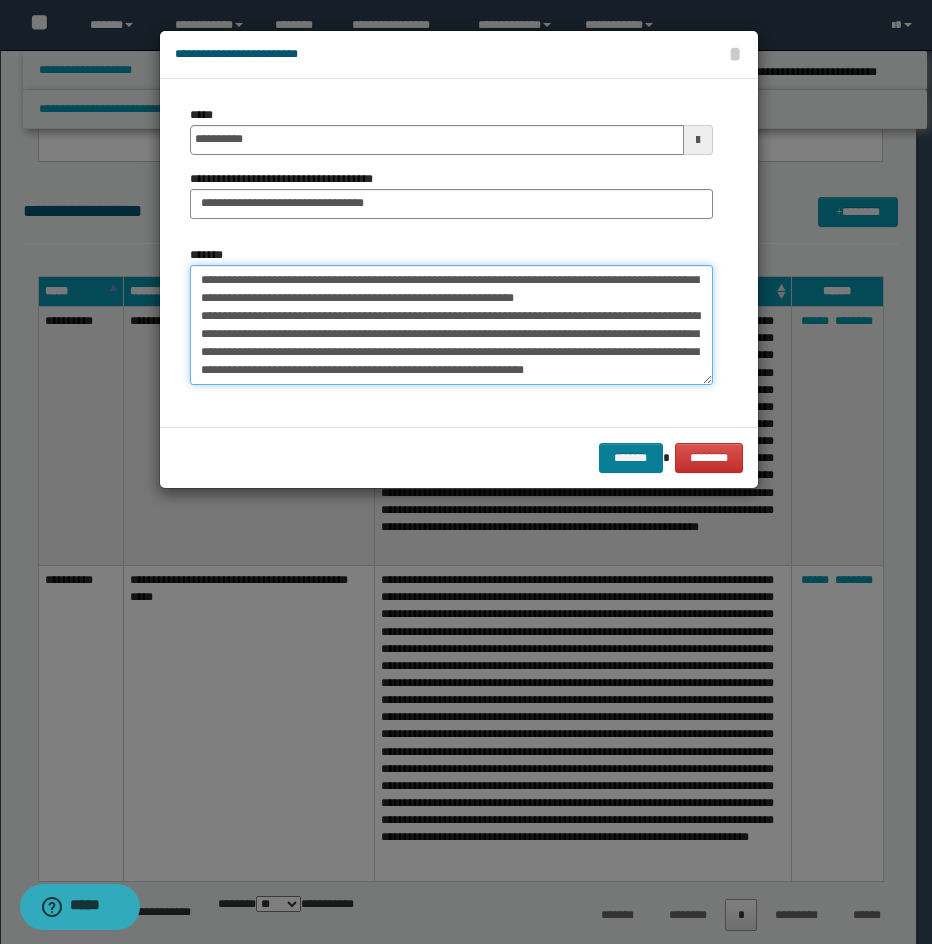 type on "**********" 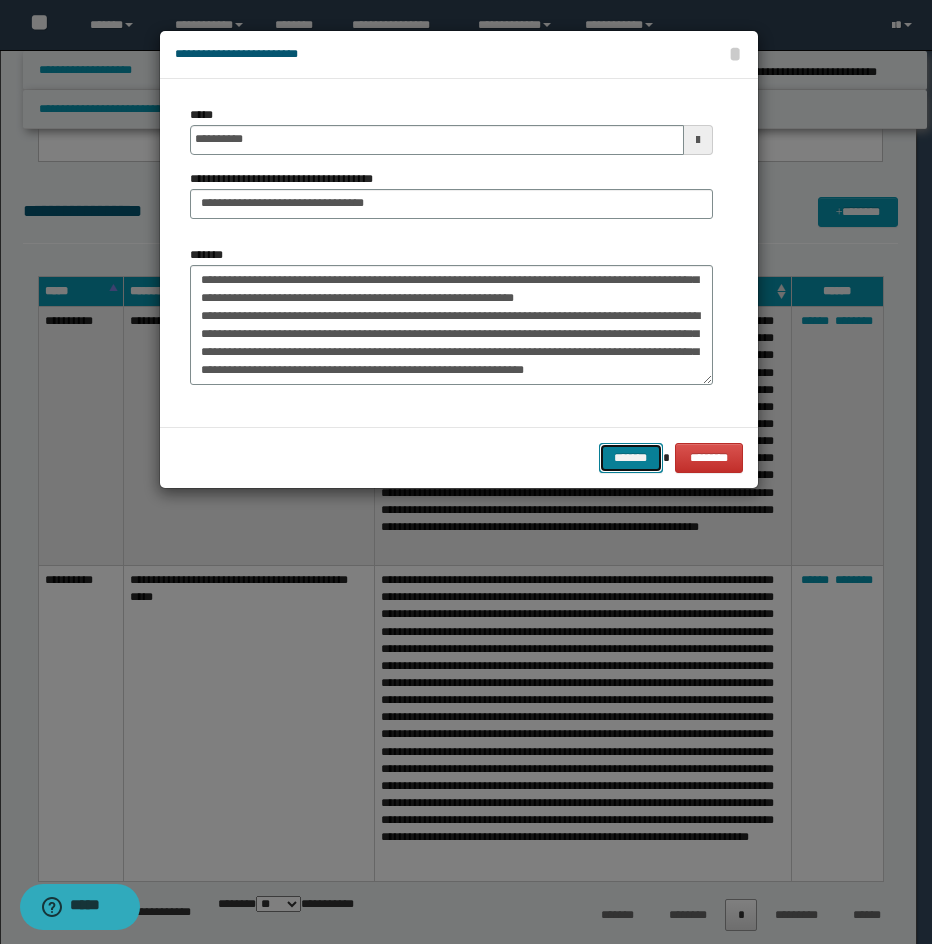 drag, startPoint x: 643, startPoint y: 454, endPoint x: 880, endPoint y: 407, distance: 241.6154 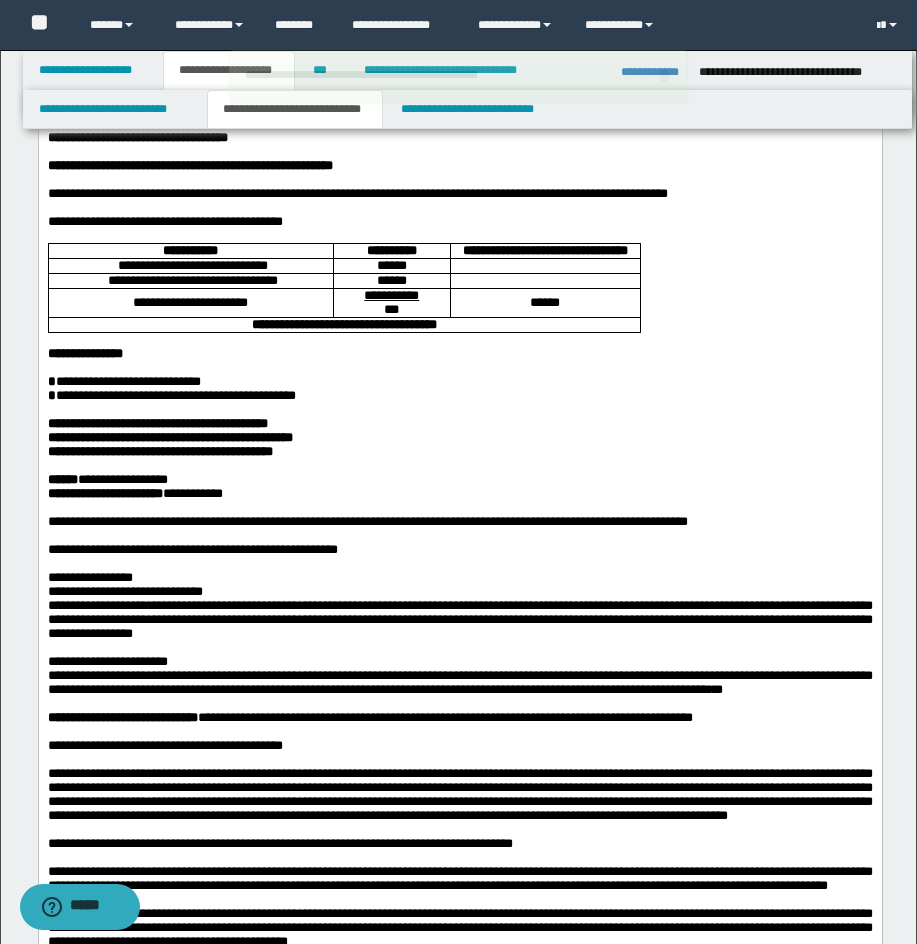 scroll, scrollTop: 195, scrollLeft: 0, axis: vertical 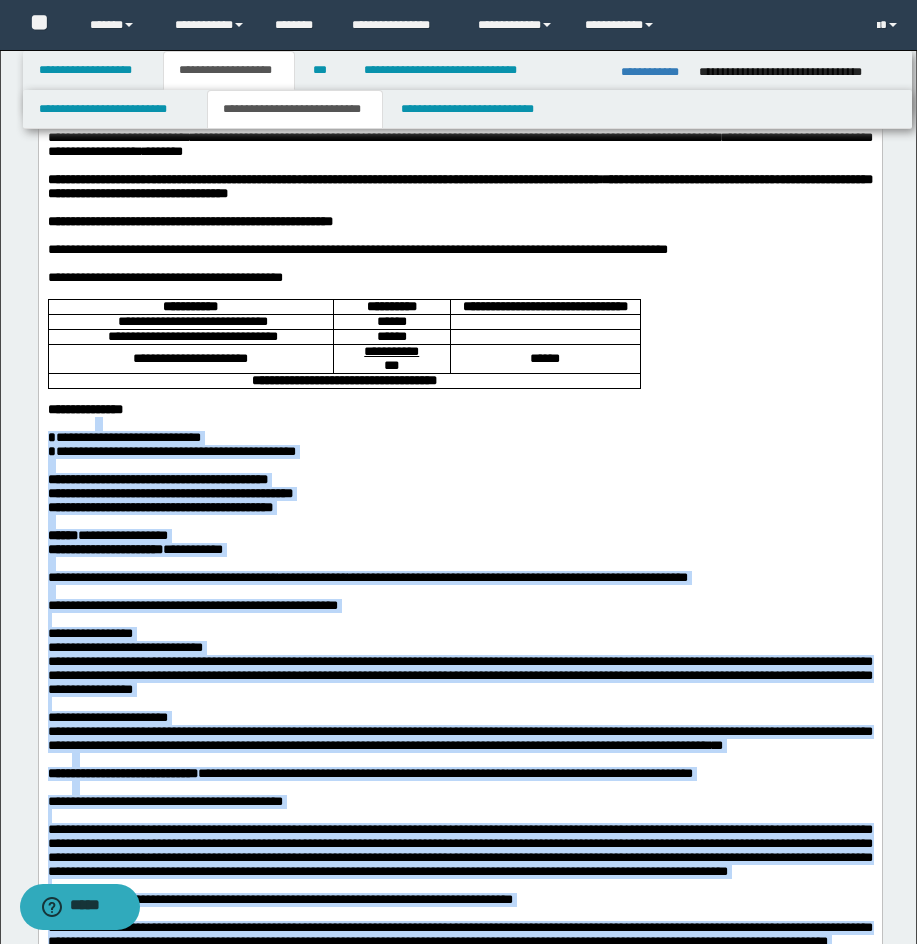 drag, startPoint x: 47, startPoint y: 278, endPoint x: 210, endPoint y: 458, distance: 242.83534 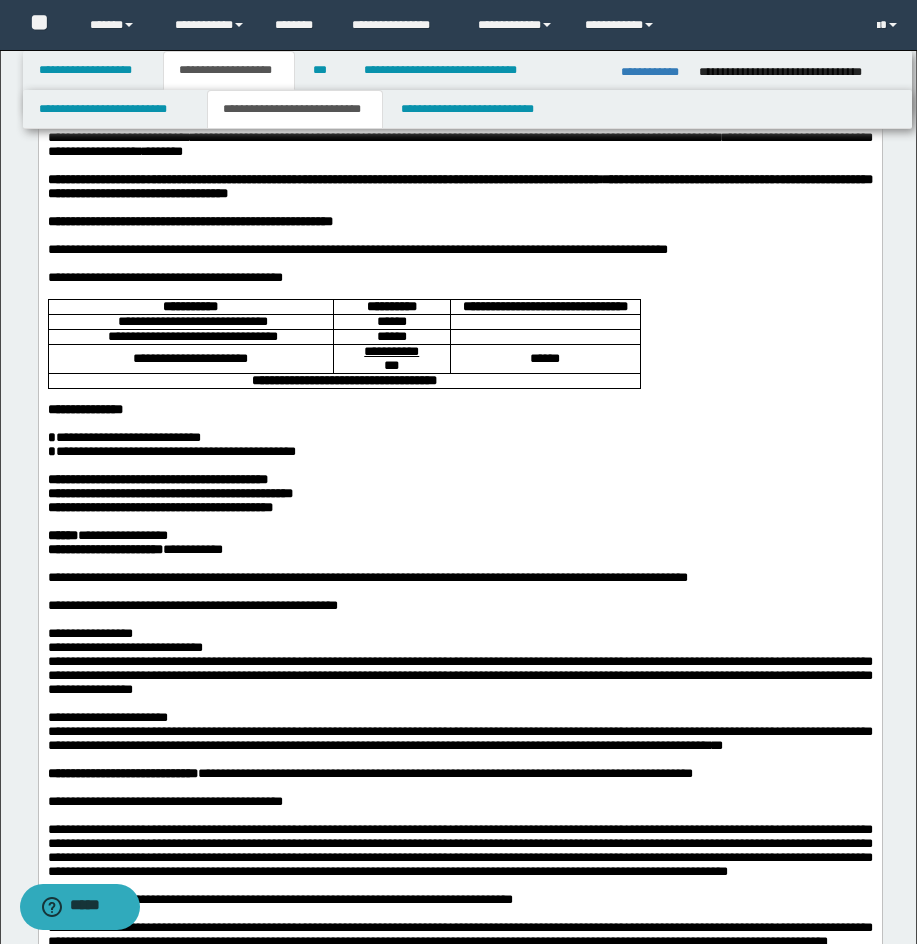 click on "**********" at bounding box center (190, 306) 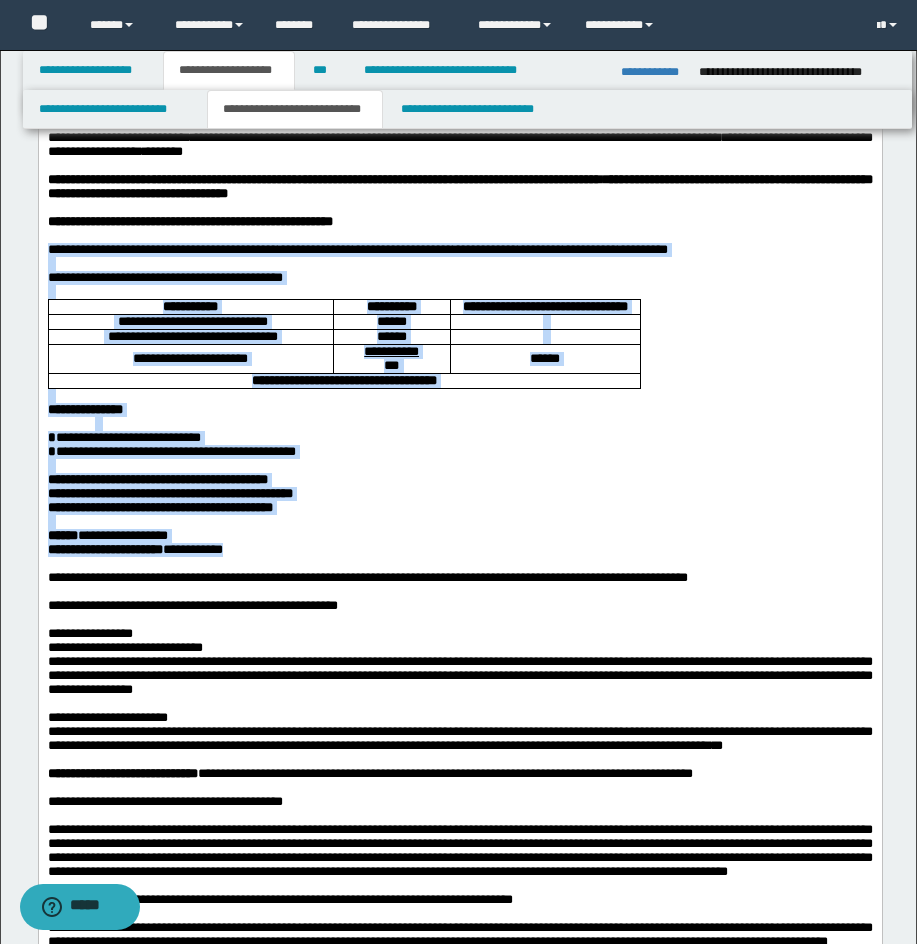 drag, startPoint x: 48, startPoint y: 280, endPoint x: 290, endPoint y: 620, distance: 417.32962 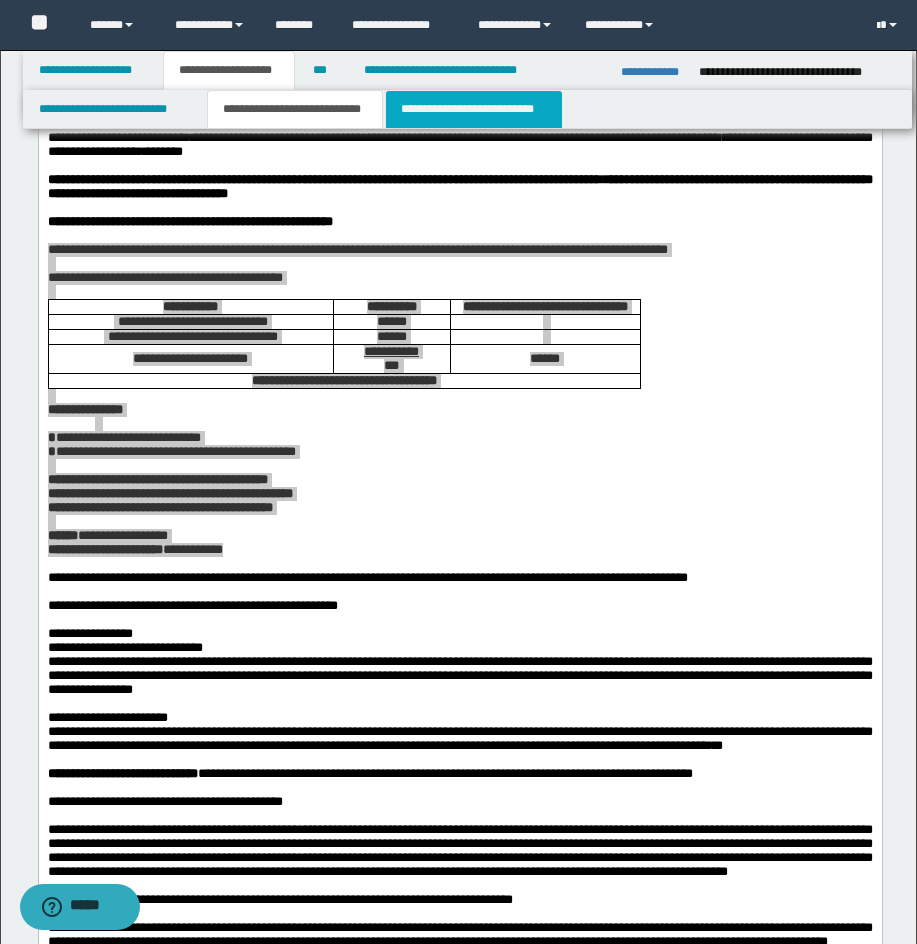 drag, startPoint x: 409, startPoint y: 79, endPoint x: 449, endPoint y: 127, distance: 62.482 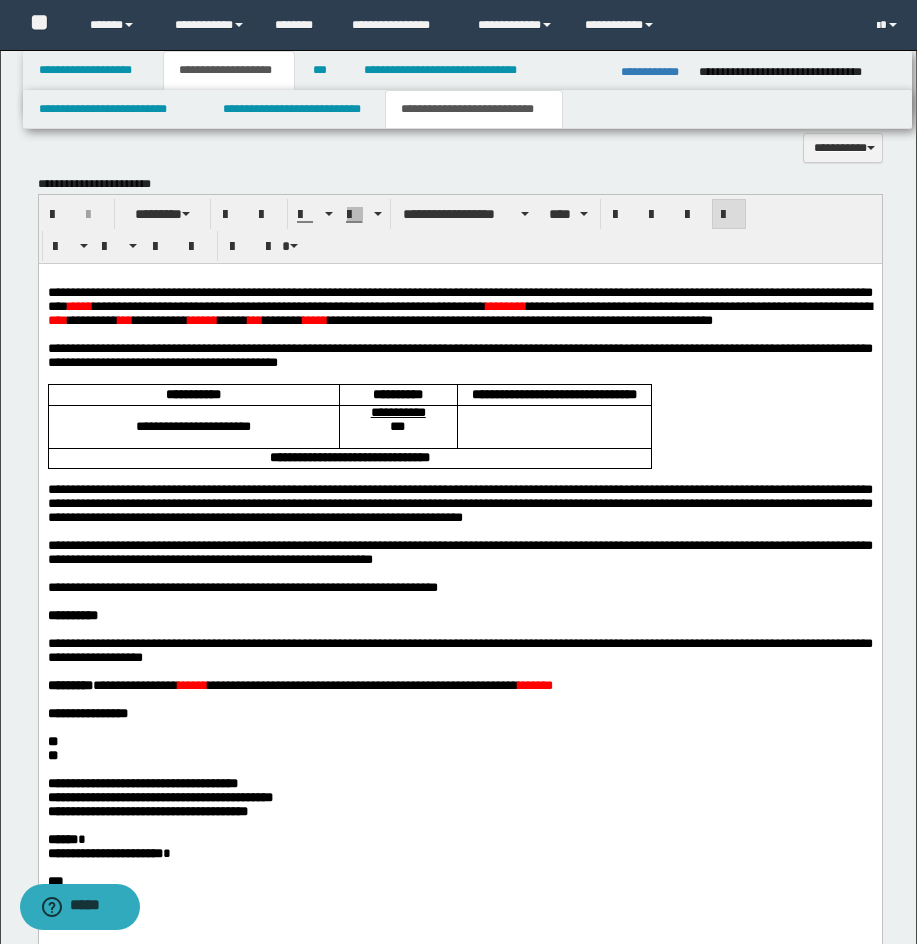 scroll, scrollTop: 1275, scrollLeft: 0, axis: vertical 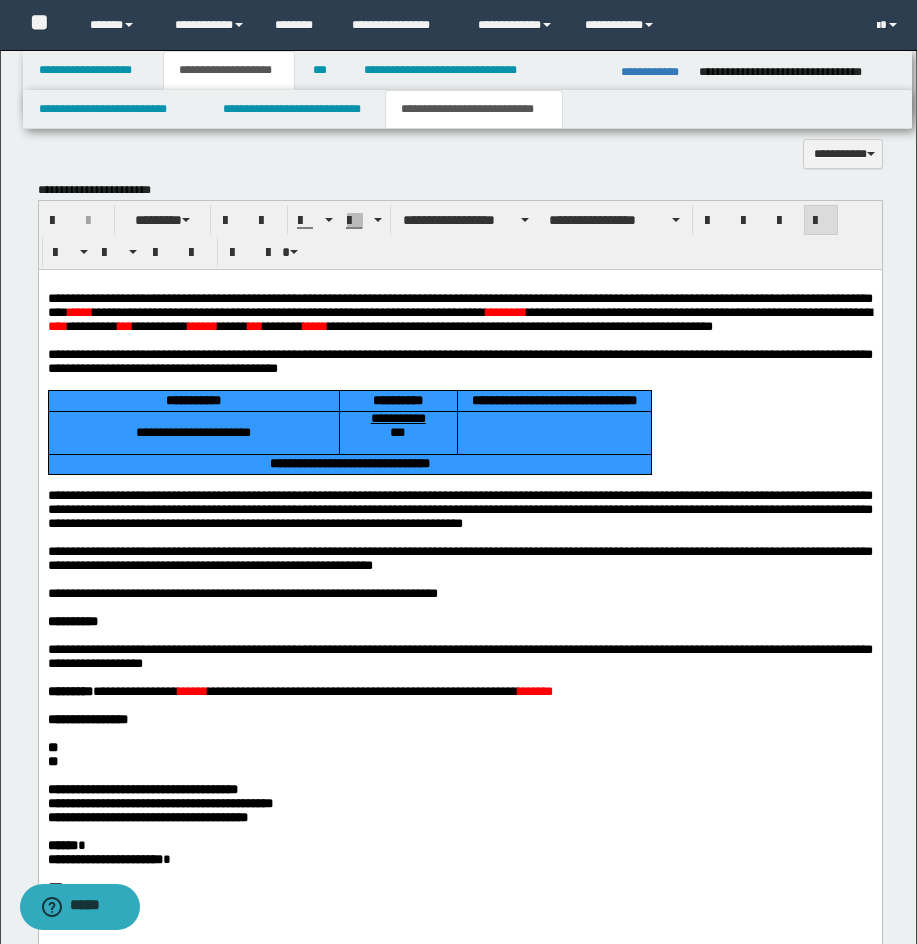 drag, startPoint x: 601, startPoint y: 513, endPoint x: 292, endPoint y: 438, distance: 317.9717 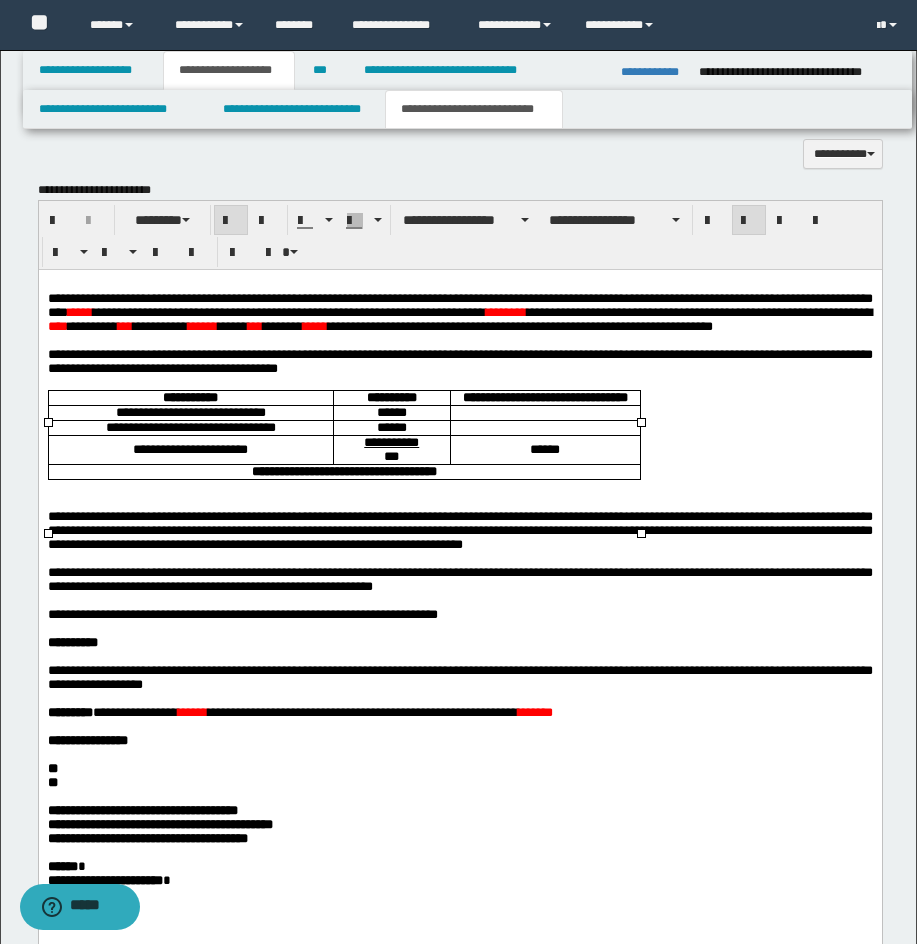 click at bounding box center [459, 502] 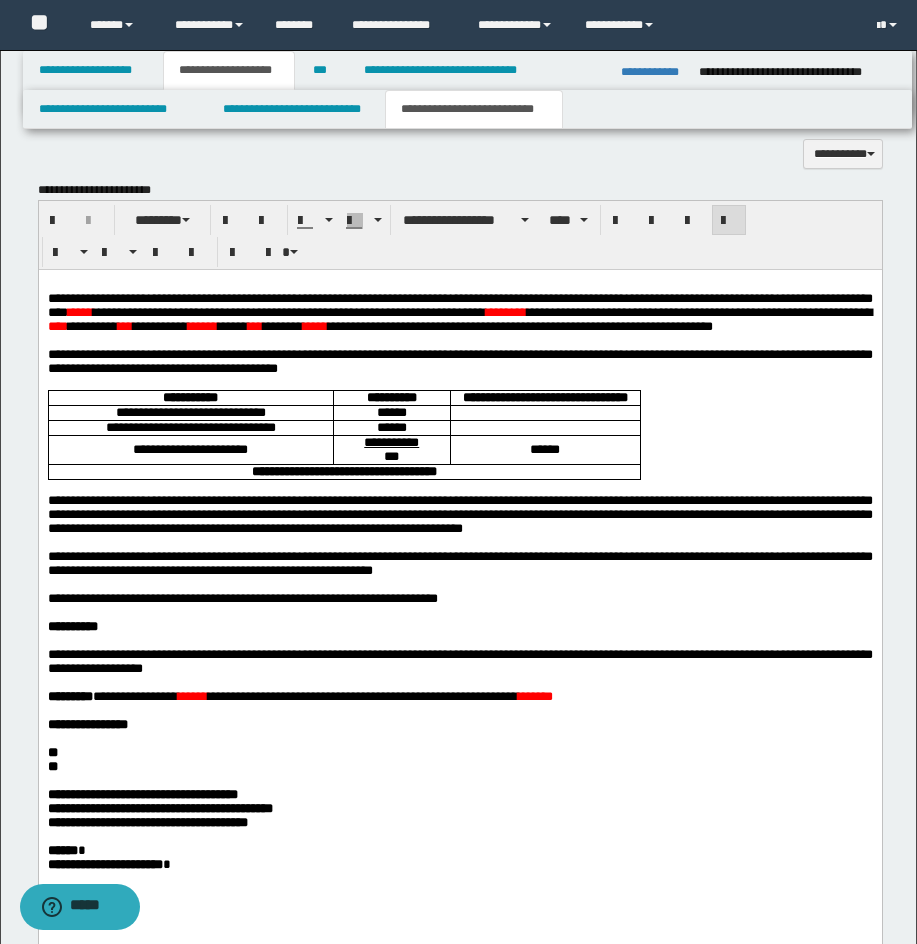 click on "*****" at bounding box center (79, 311) 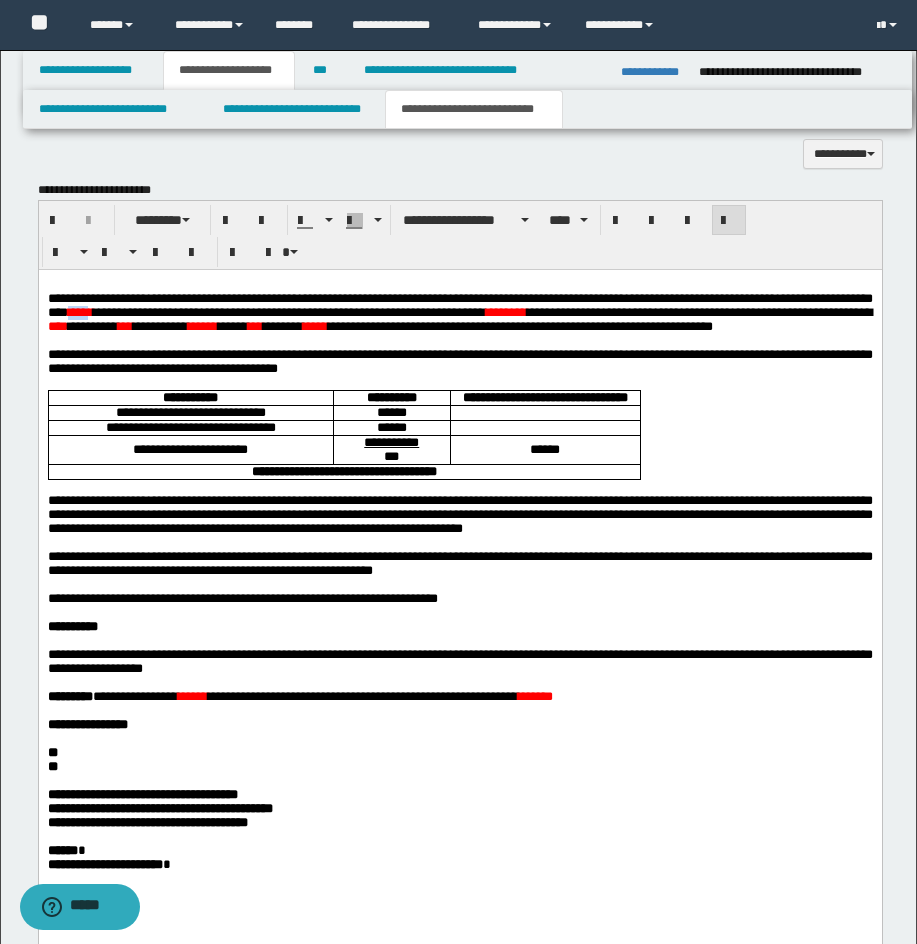 click on "*****" at bounding box center (79, 311) 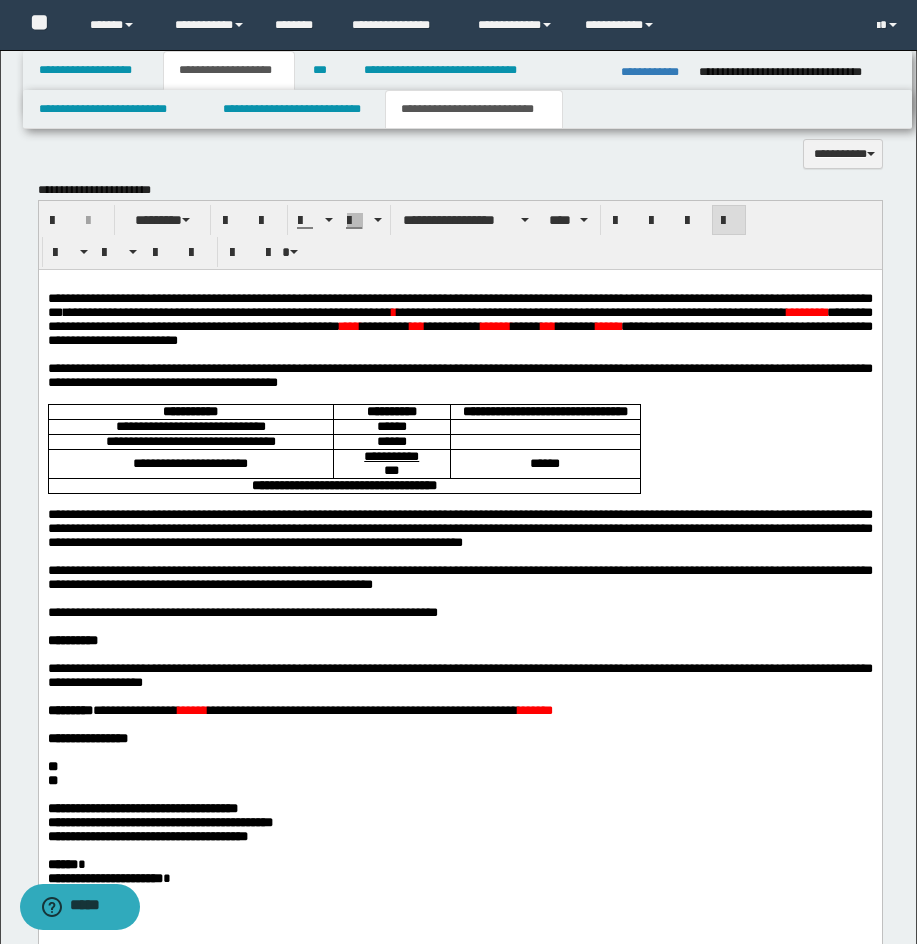 click on "*" at bounding box center [393, 311] 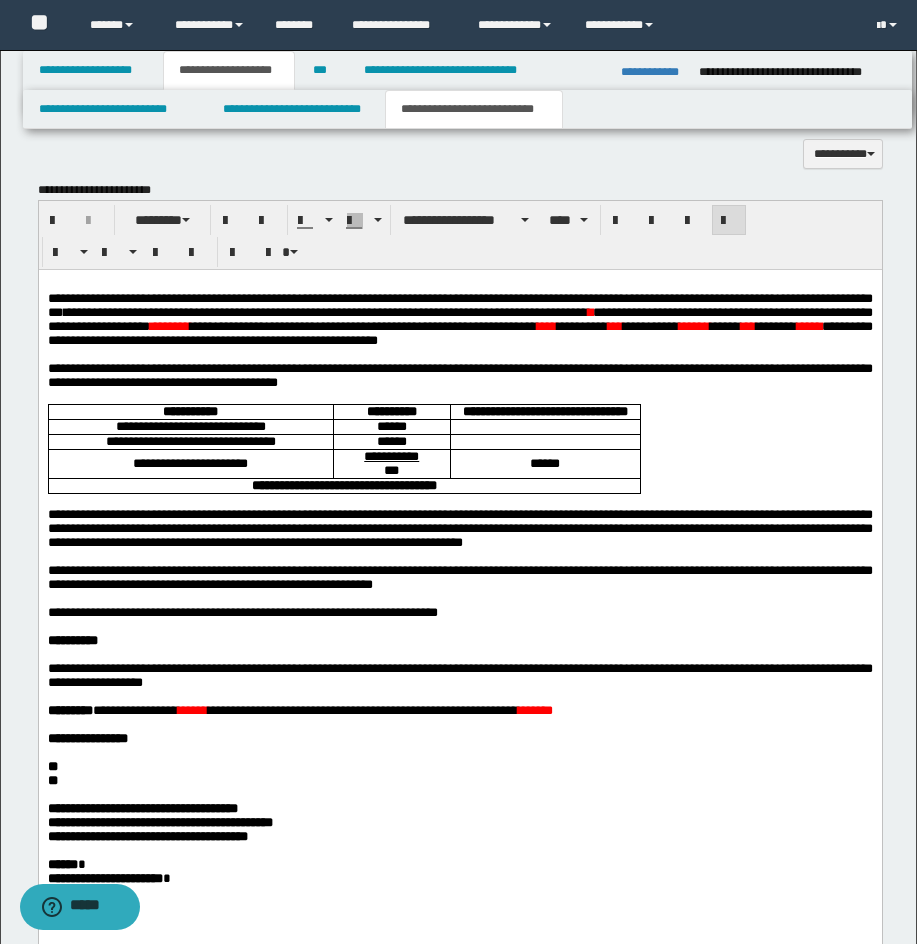 click on "********" at bounding box center (169, 325) 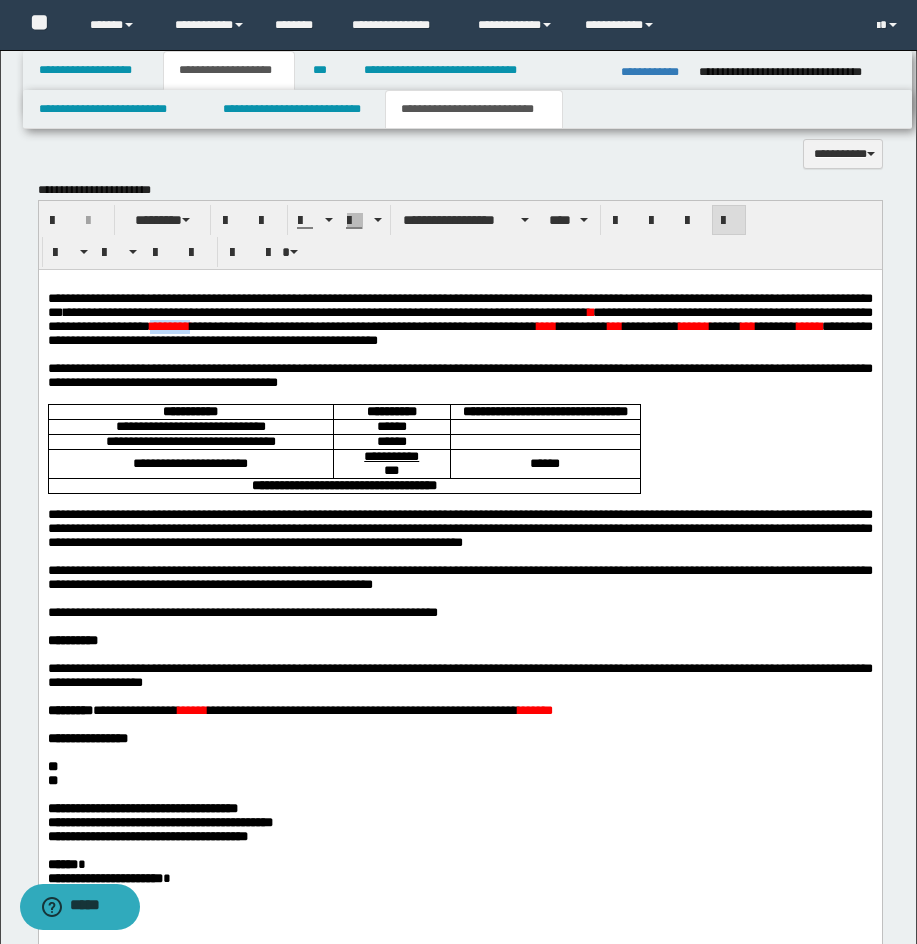 click on "********" at bounding box center (169, 325) 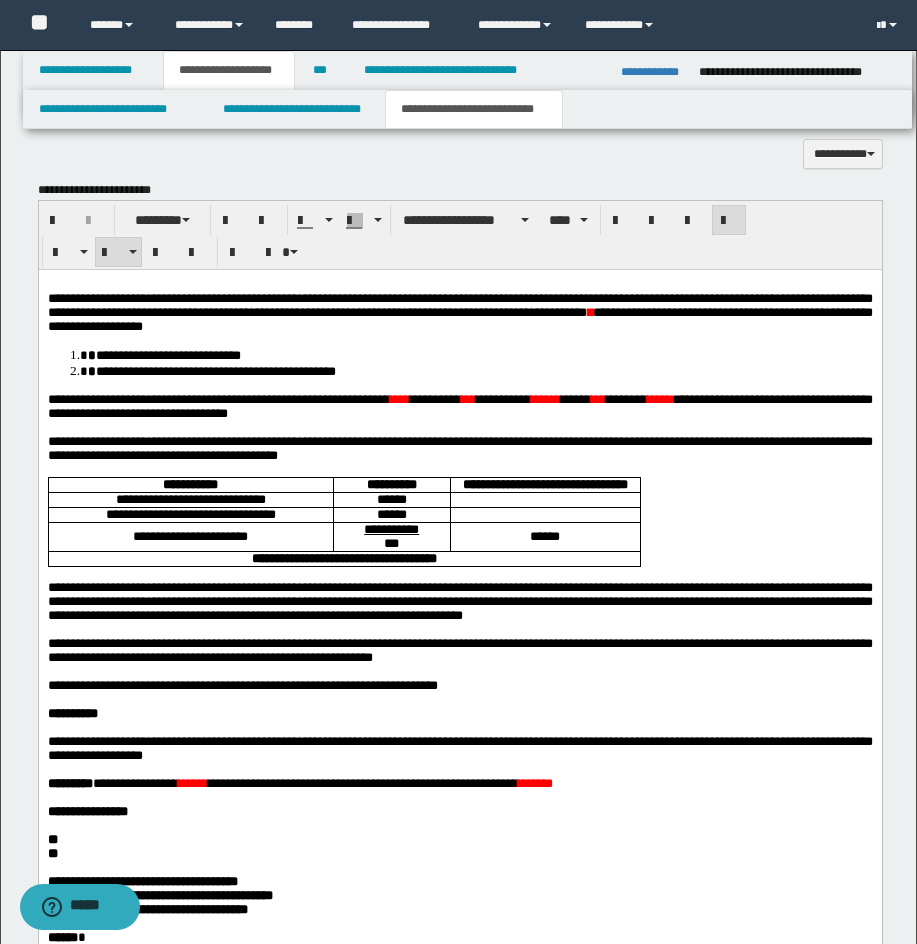 click on "**********" at bounding box center [459, 362] 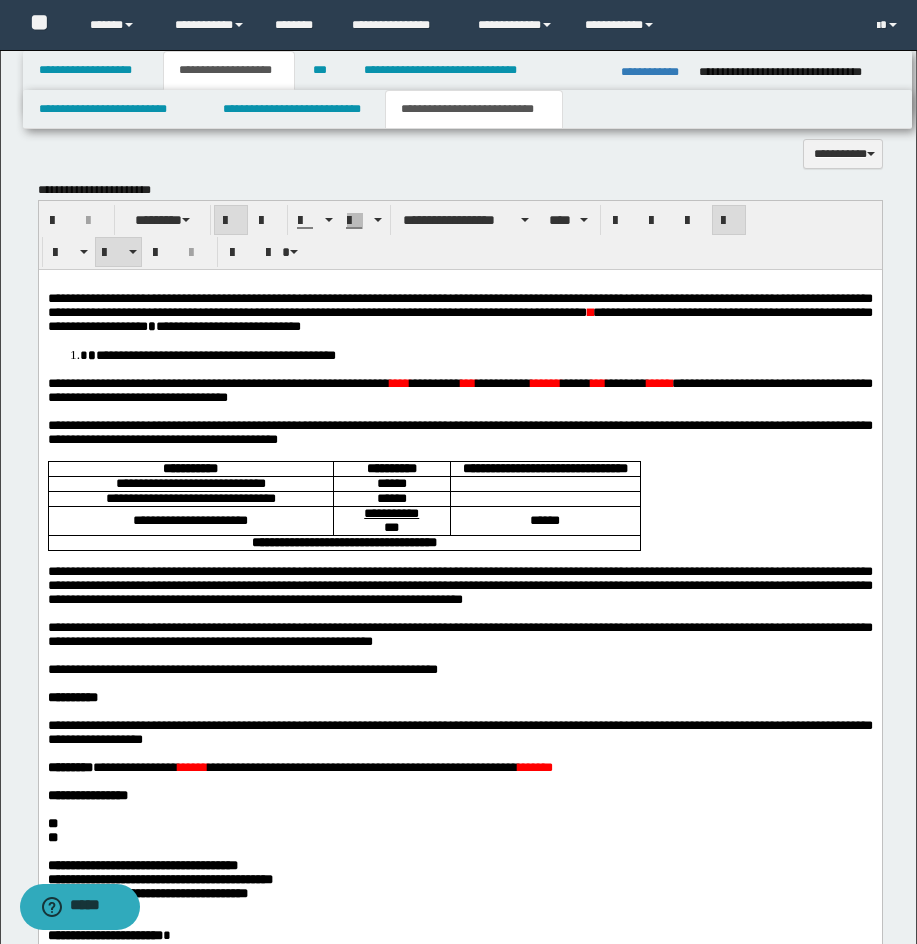 click on "**********" at bounding box center (459, 354) 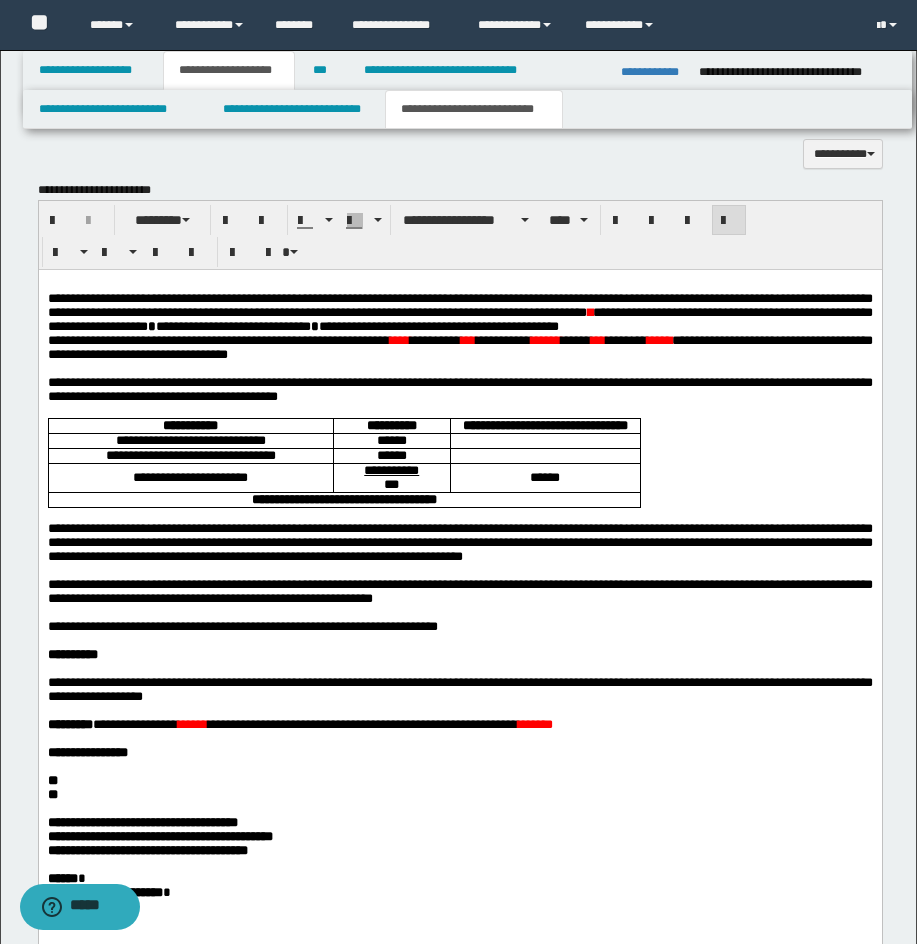 click on "**********" at bounding box center (459, 627) 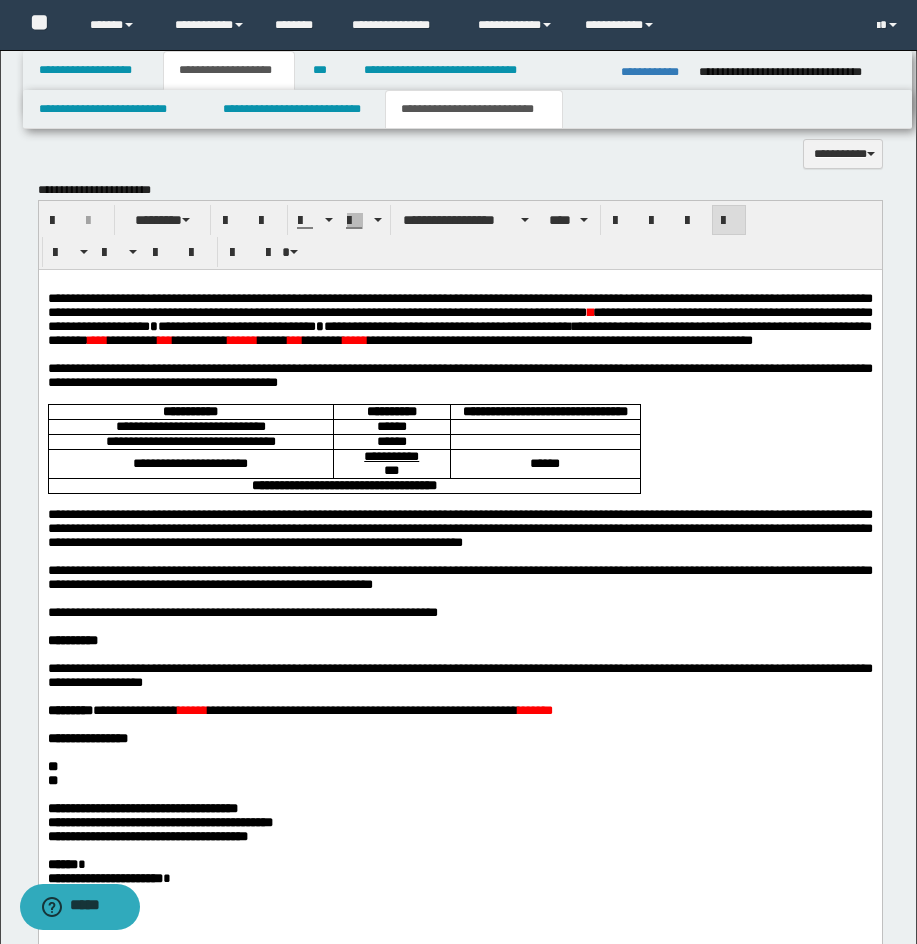 click on "****" at bounding box center [97, 339] 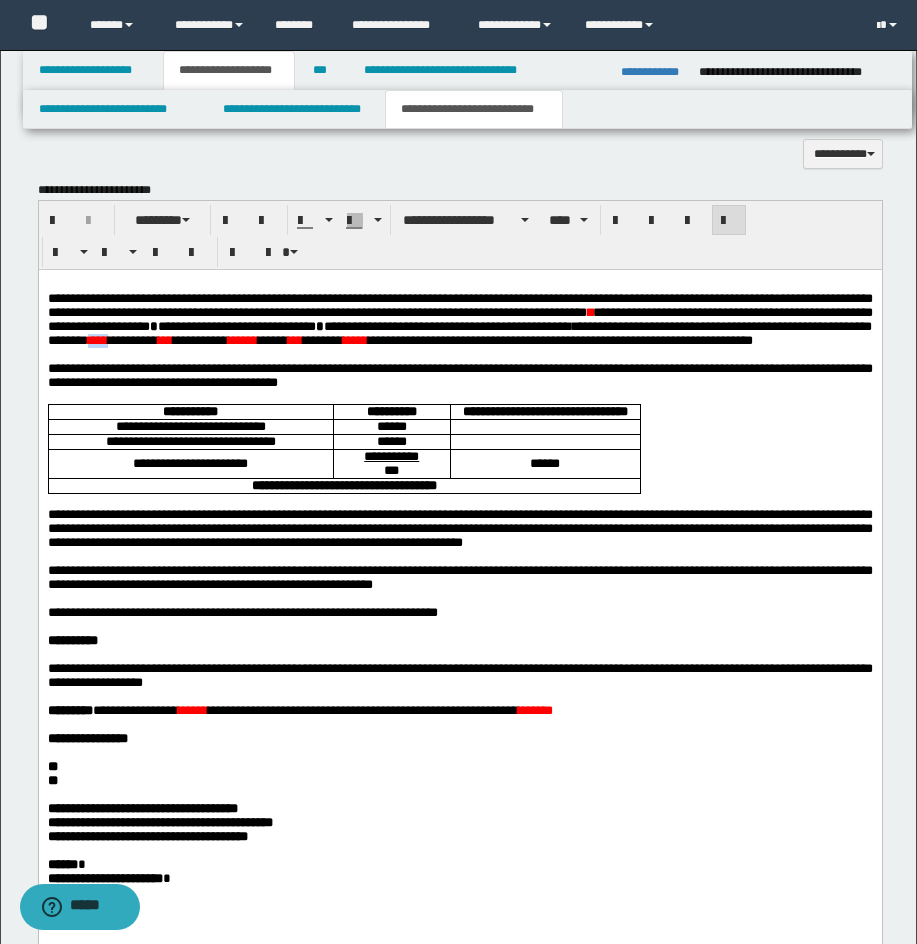 click on "****" at bounding box center [97, 339] 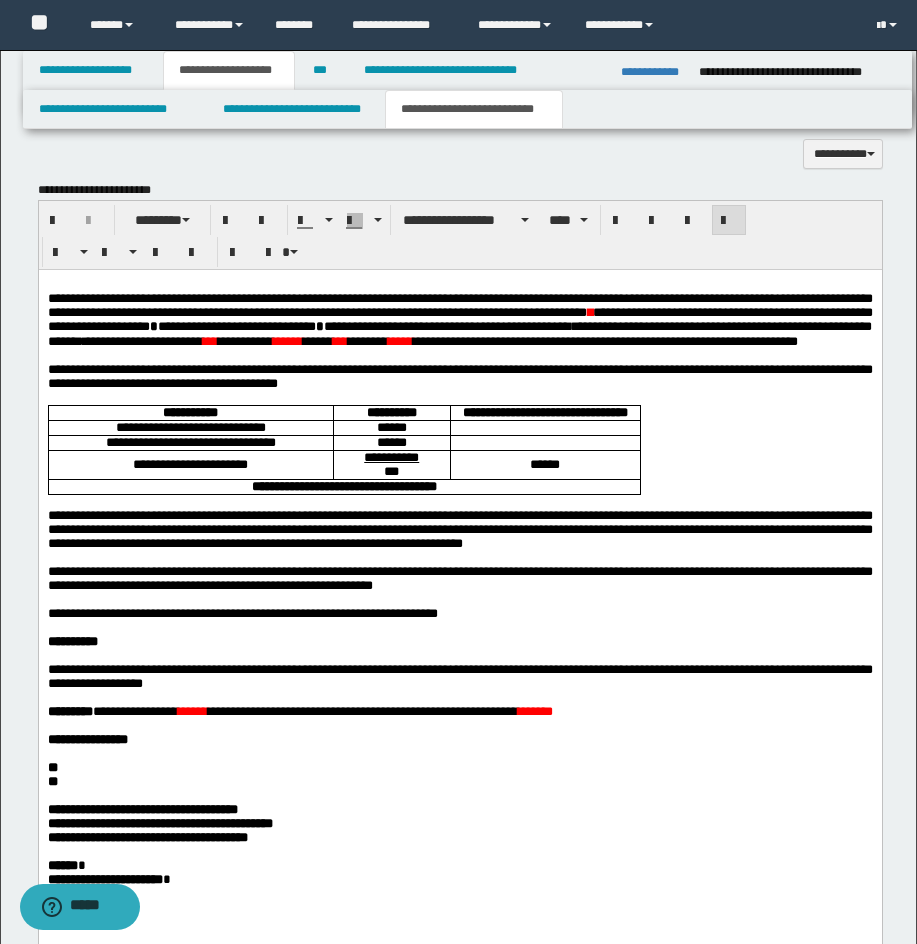 click on "******" at bounding box center (534, 710) 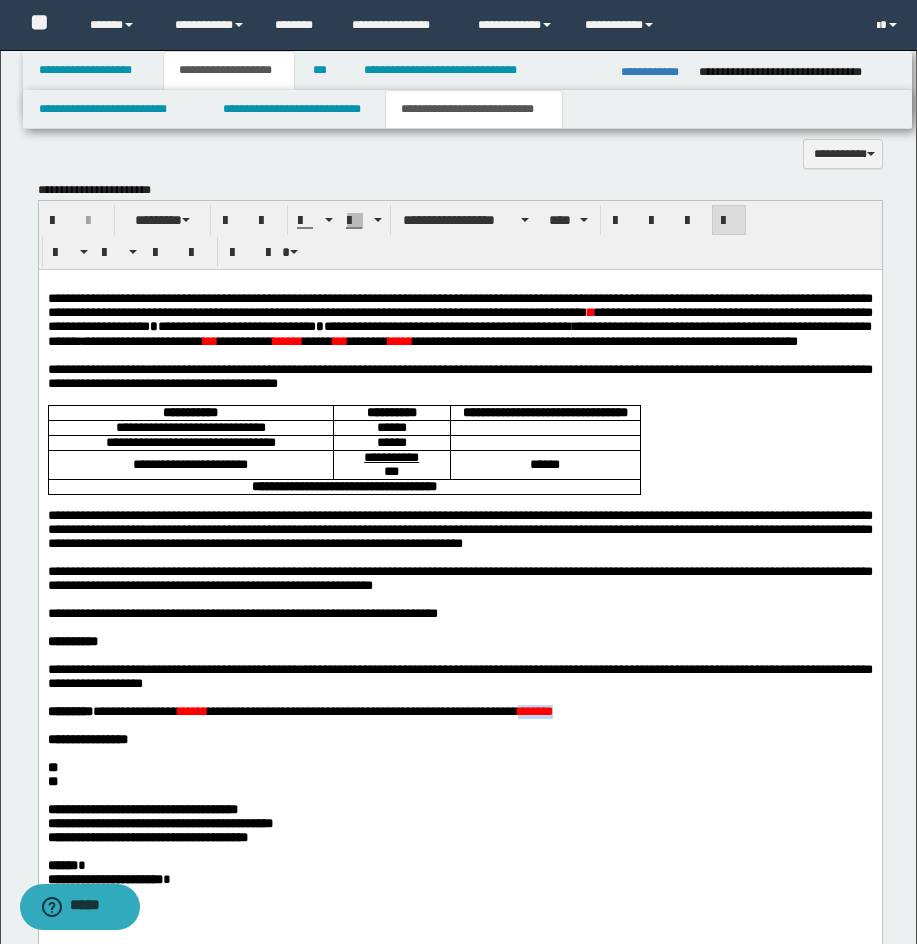 click on "******" at bounding box center (534, 710) 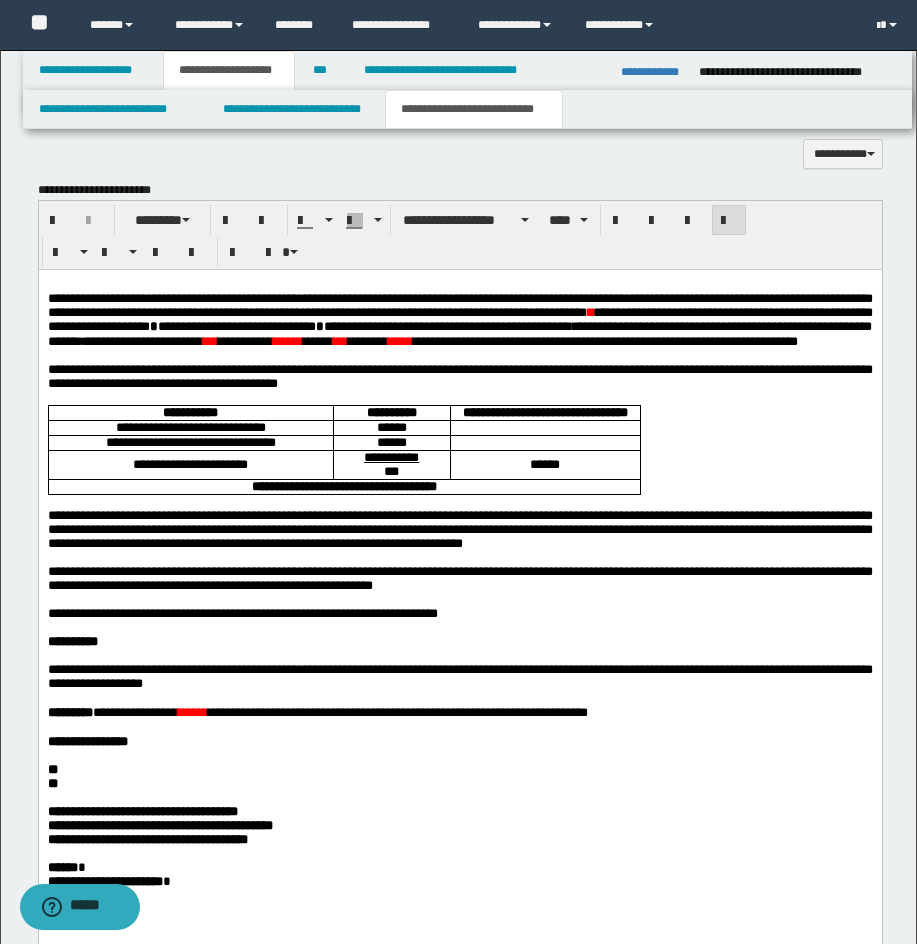 click on "***" at bounding box center [209, 340] 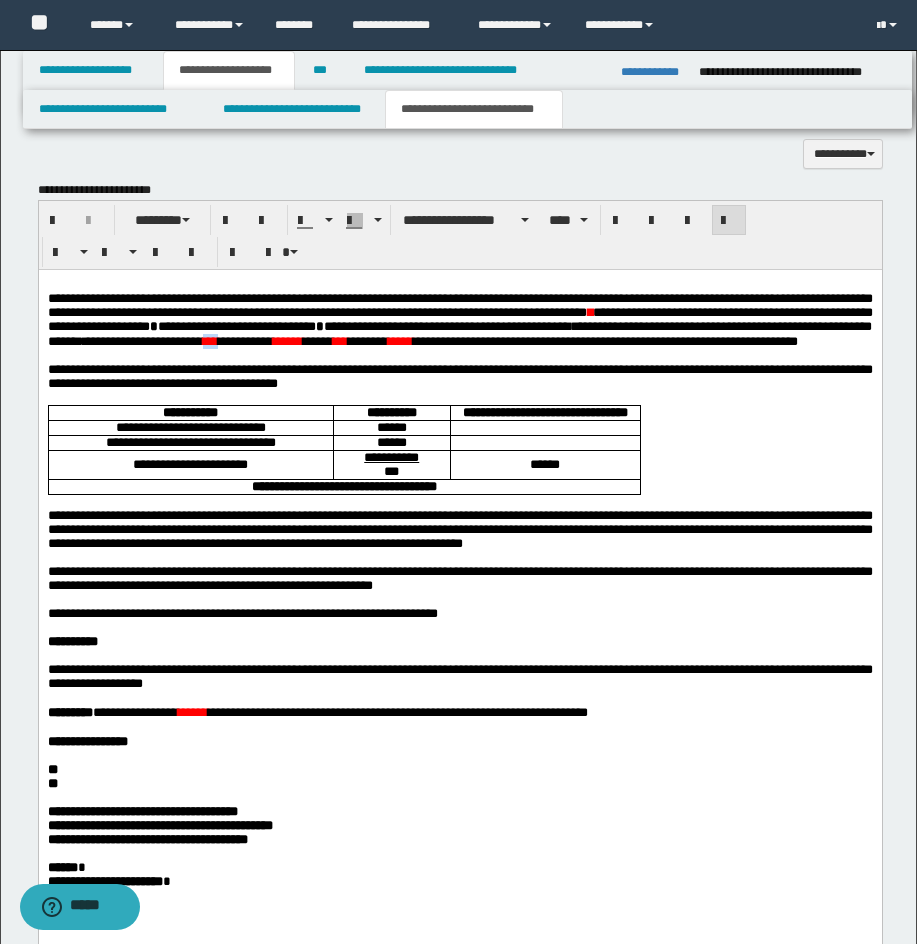 click on "***" at bounding box center [209, 340] 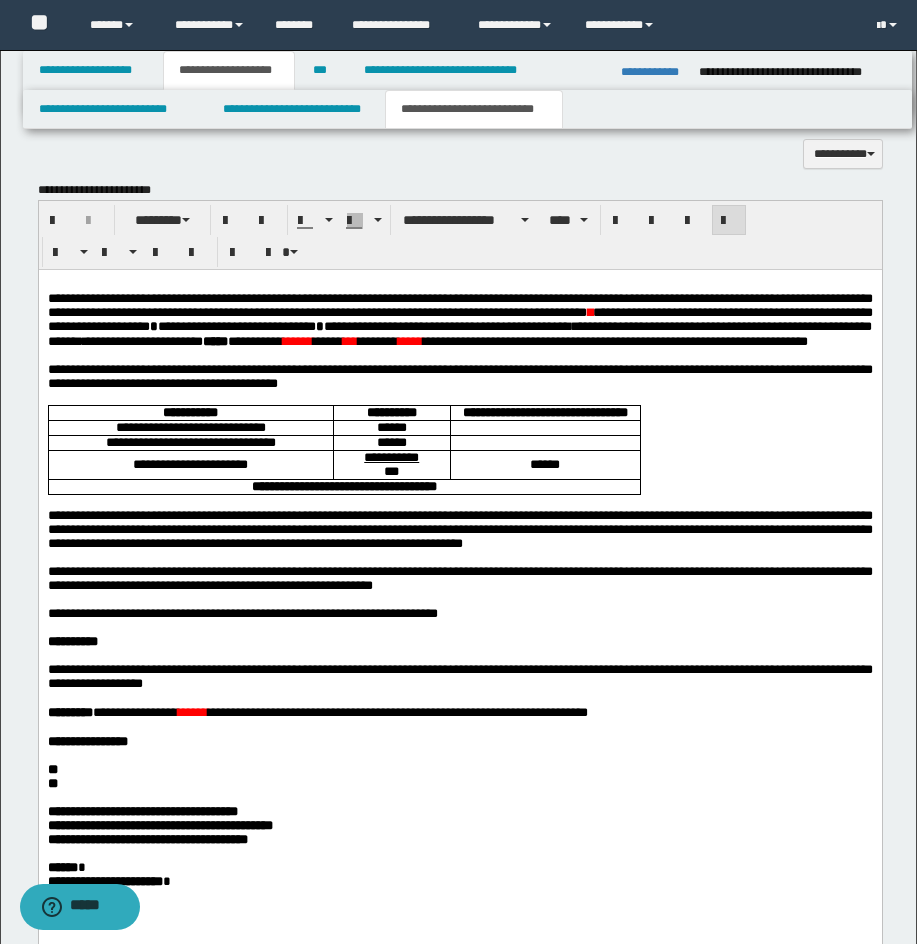 click on "******" at bounding box center [297, 340] 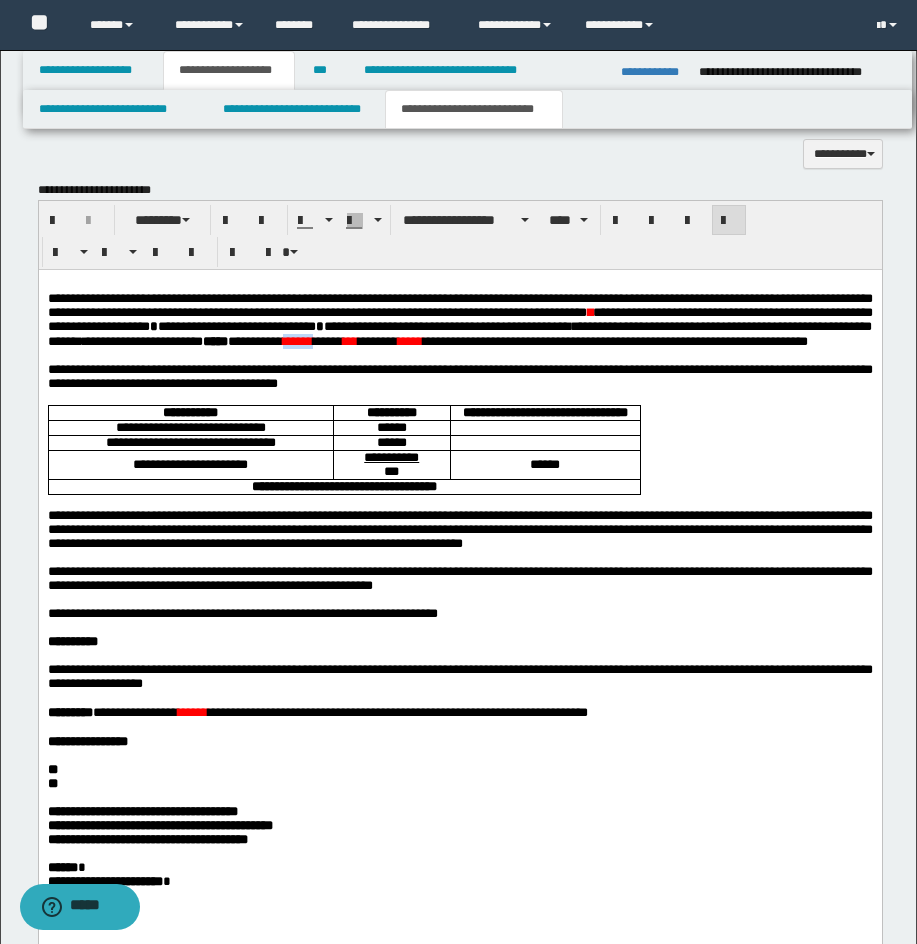 click on "******" at bounding box center [297, 340] 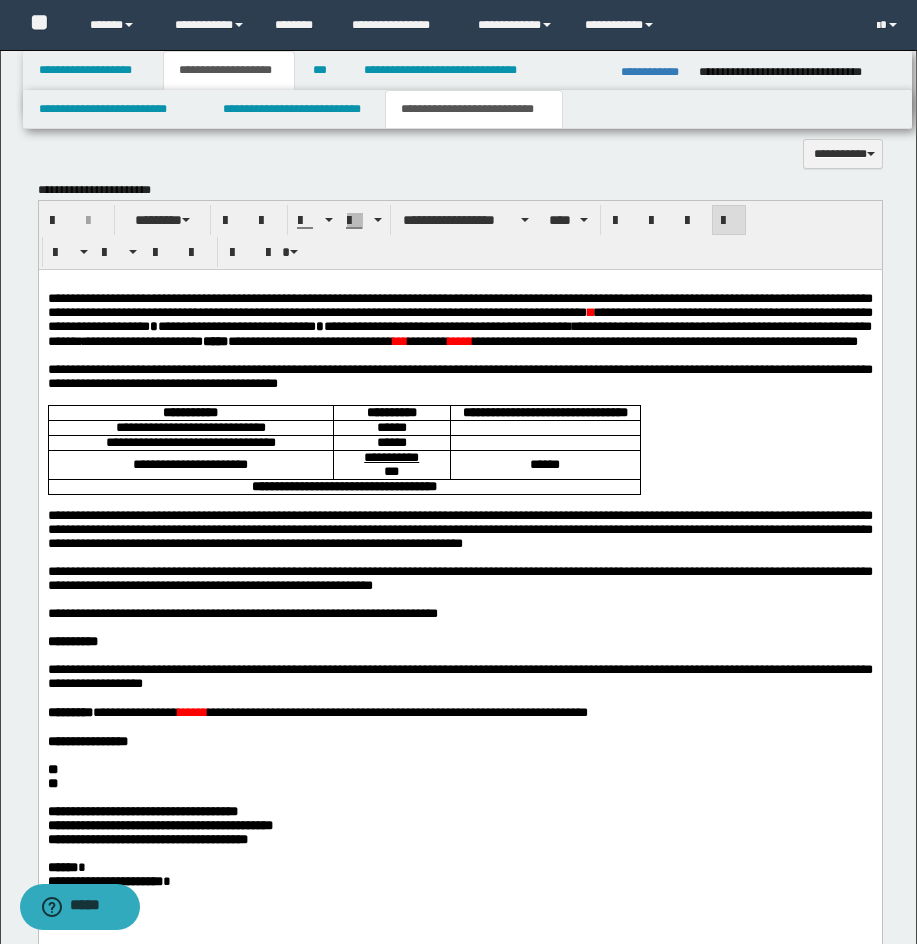 click on "***" at bounding box center (399, 340) 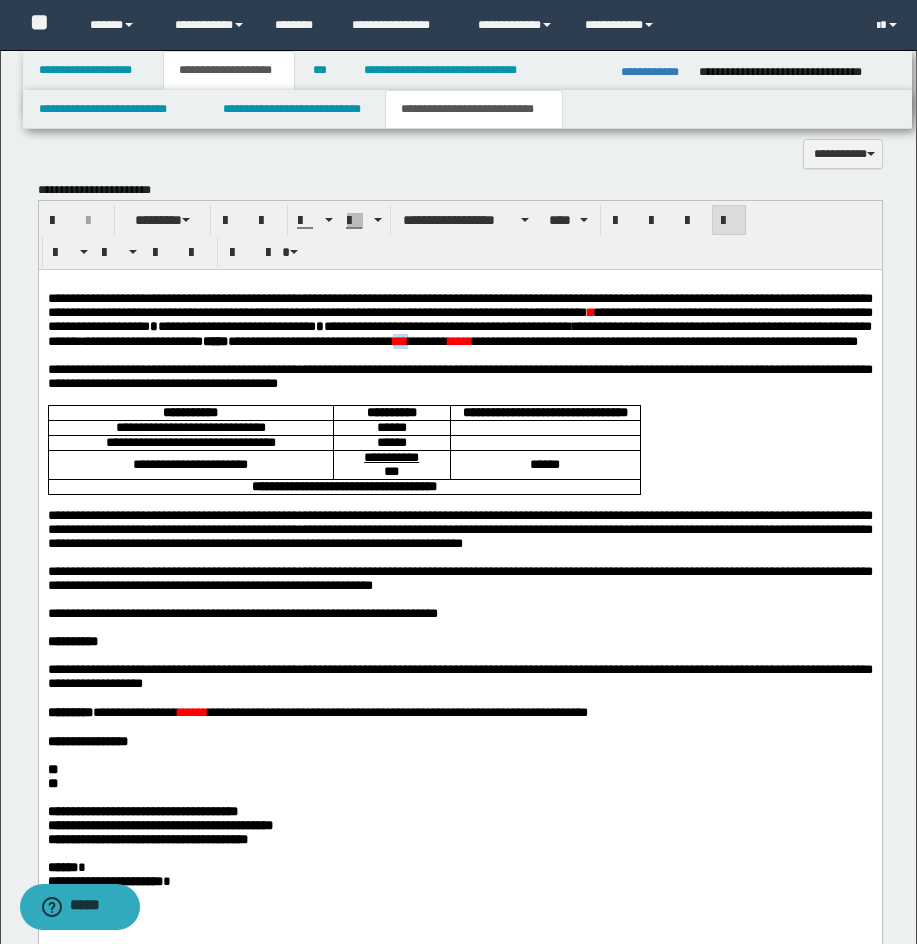 click on "***" at bounding box center [399, 340] 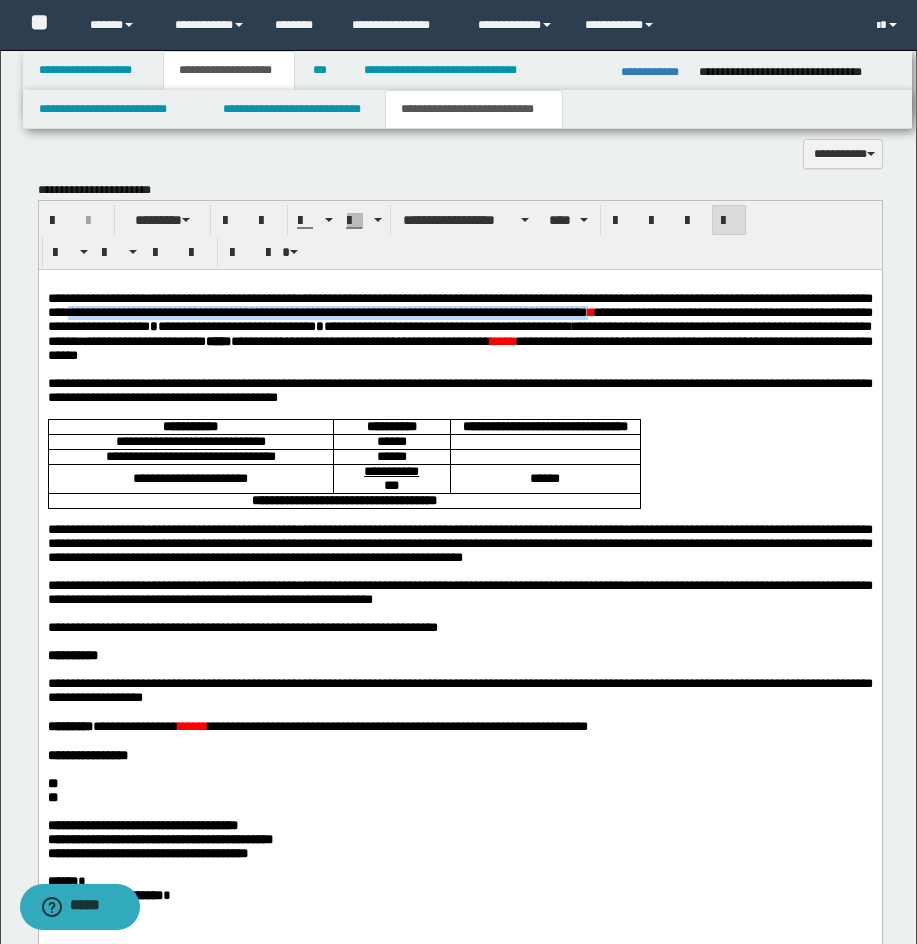 drag, startPoint x: 132, startPoint y: 315, endPoint x: 755, endPoint y: 318, distance: 623.0072 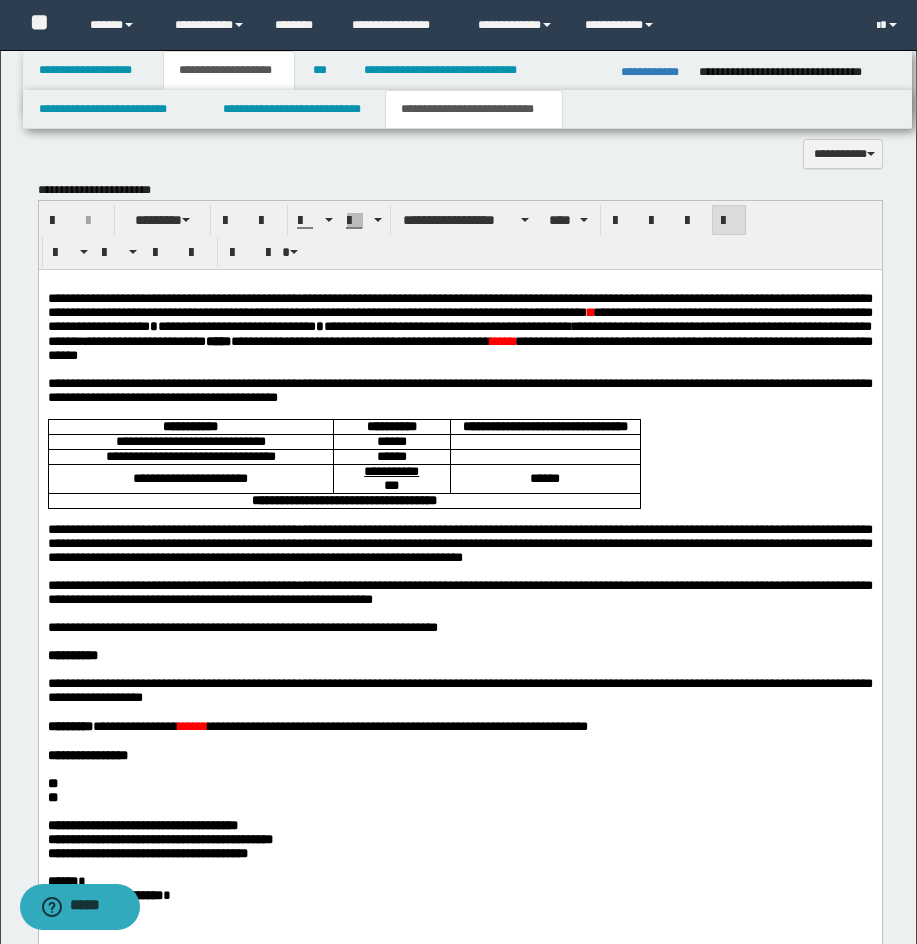 click on "*****" at bounding box center [501, 340] 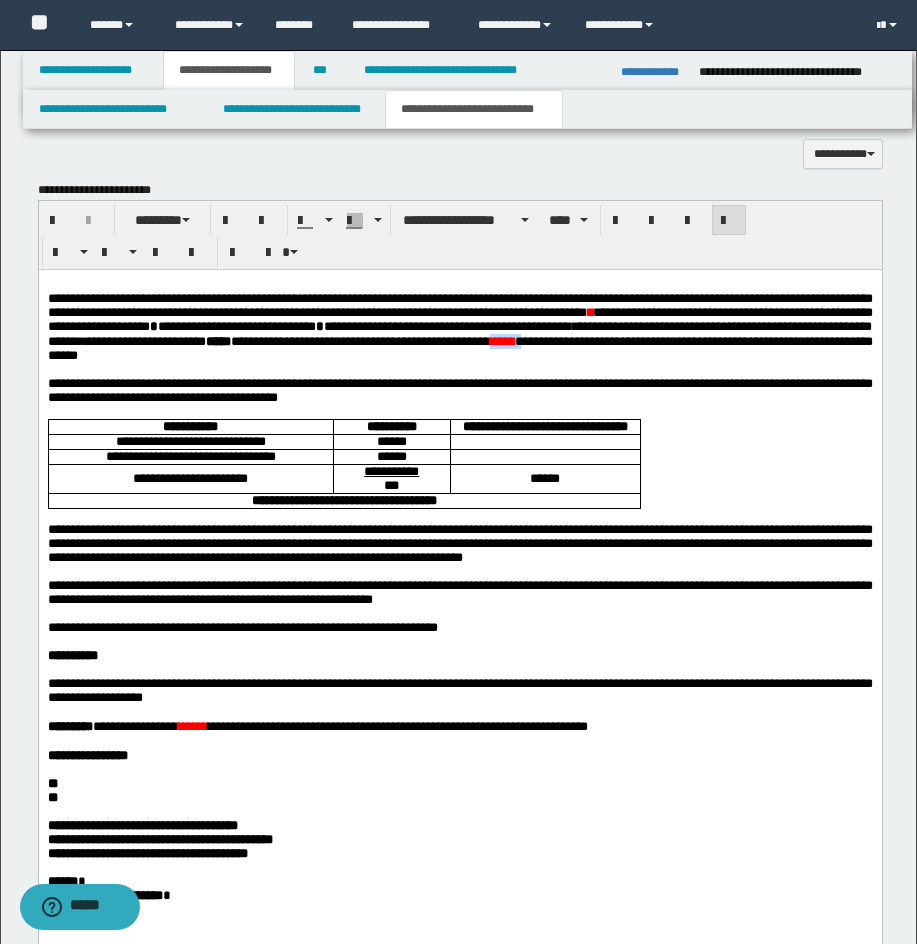 click on "*****" at bounding box center (501, 340) 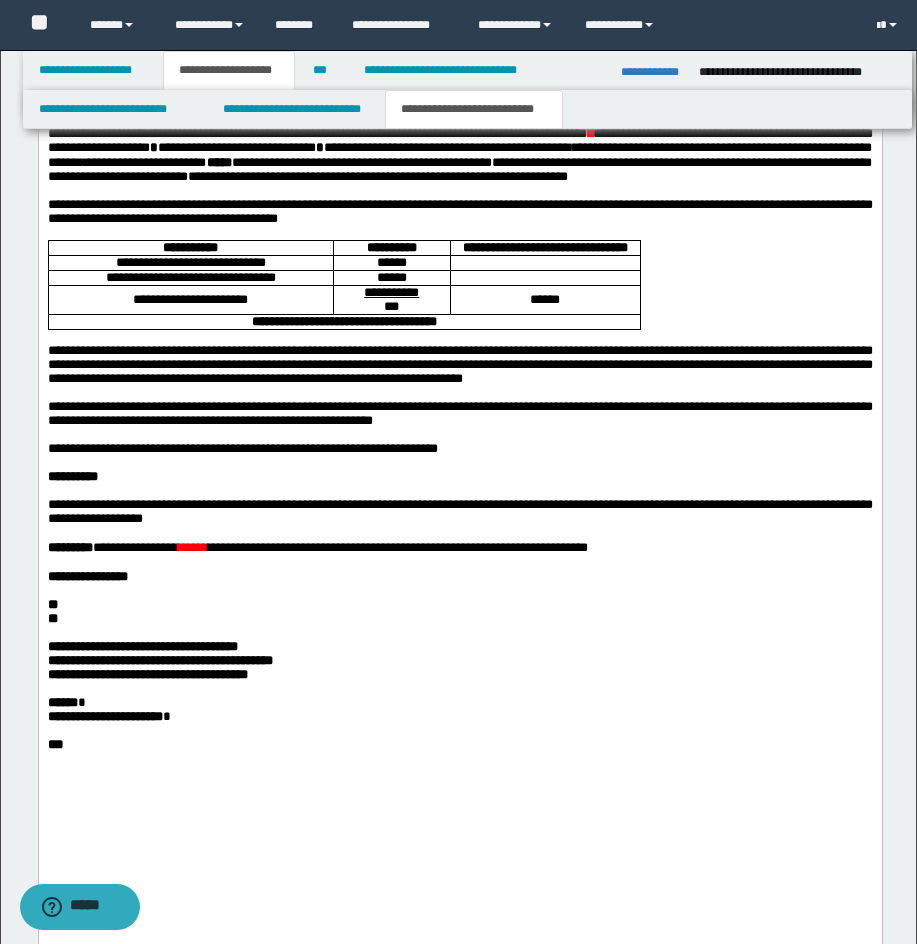 scroll, scrollTop: 1467, scrollLeft: 0, axis: vertical 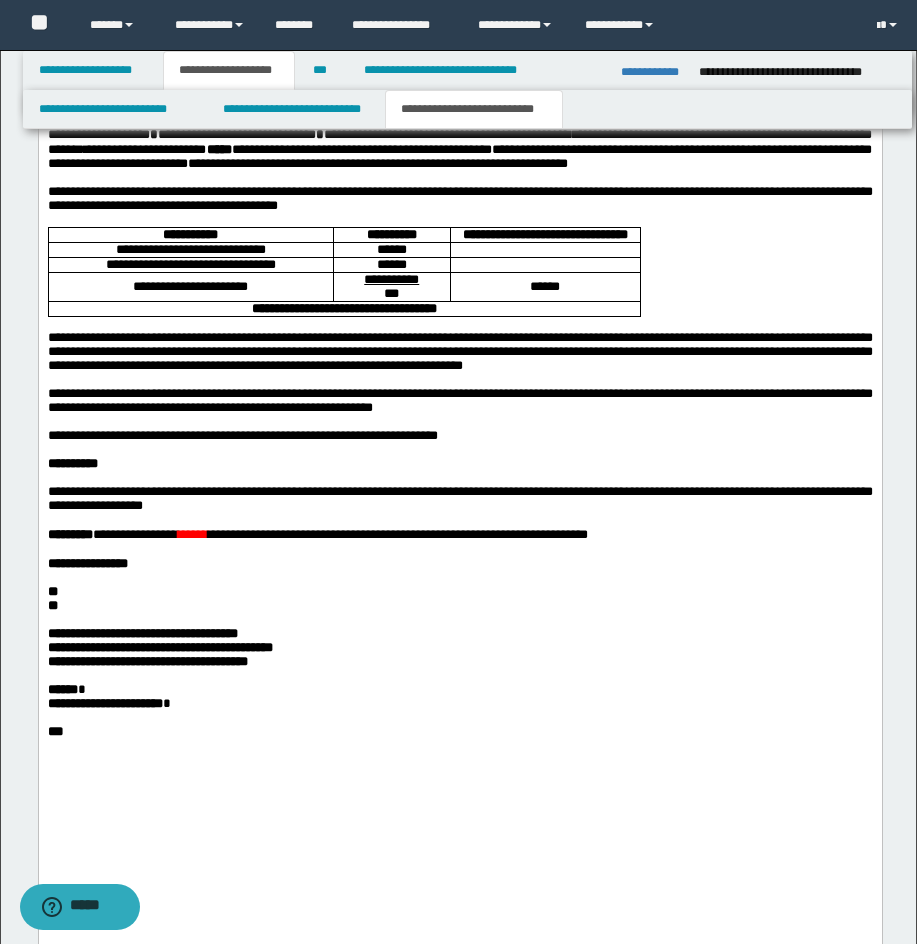 click on "******" at bounding box center [192, 533] 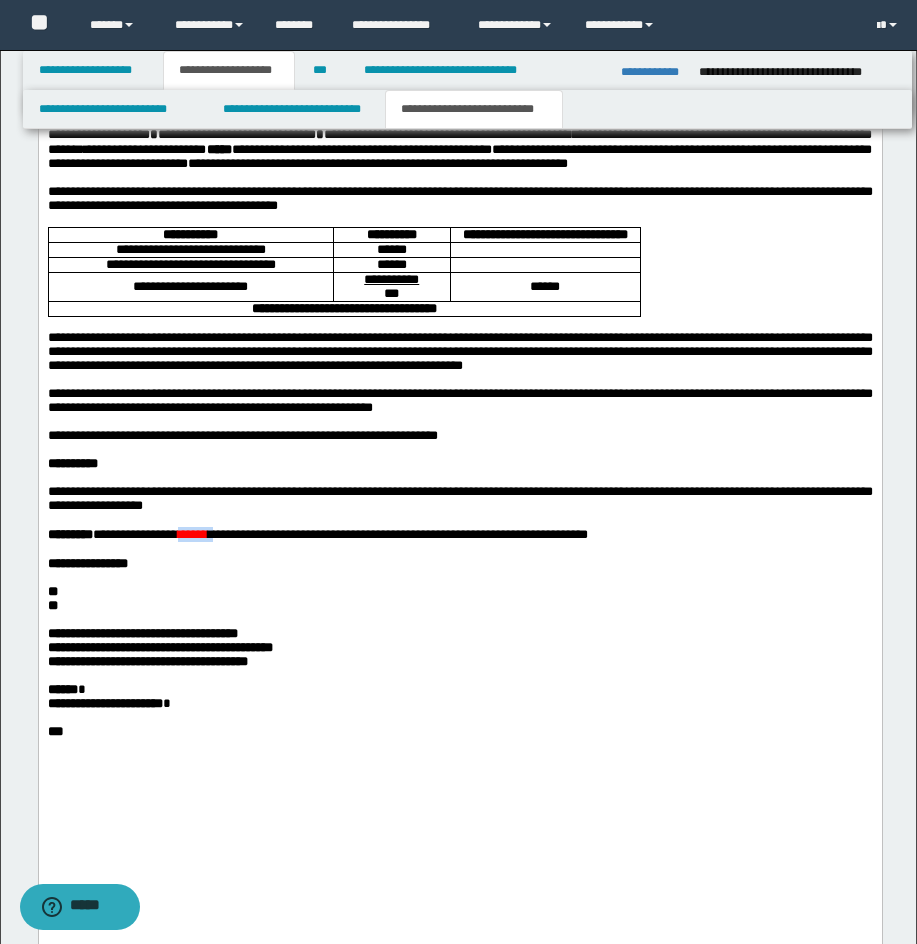 click on "******" at bounding box center (192, 533) 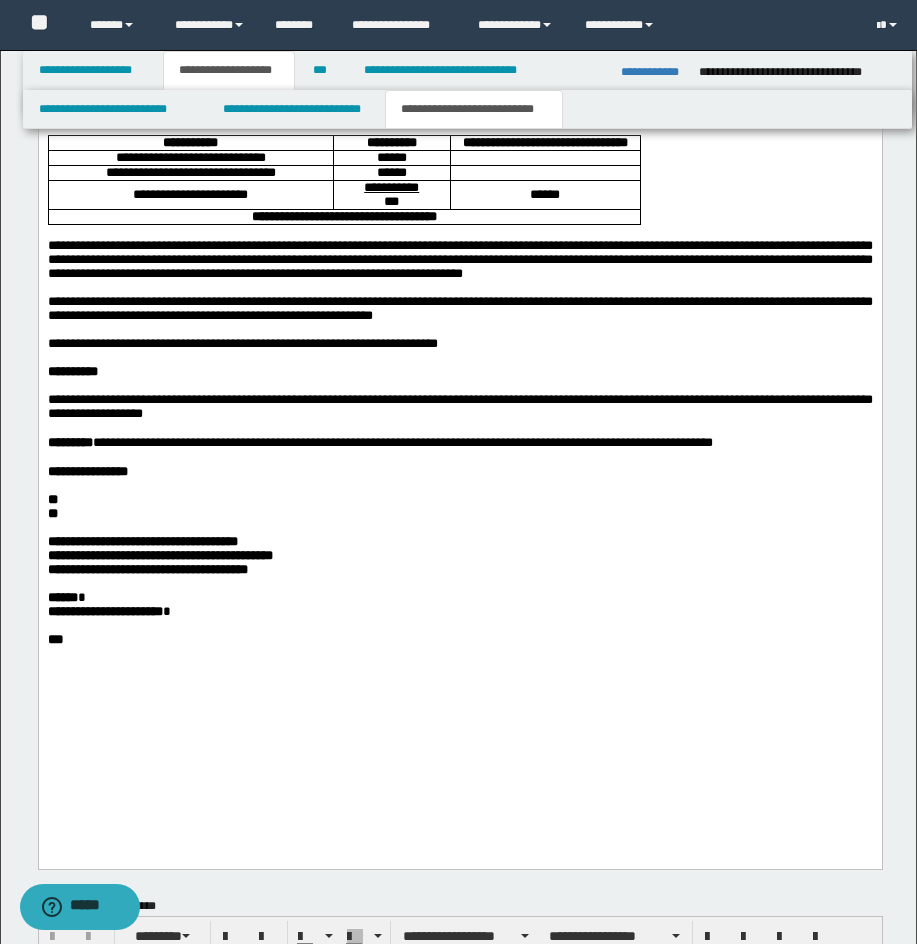 scroll, scrollTop: 1576, scrollLeft: 0, axis: vertical 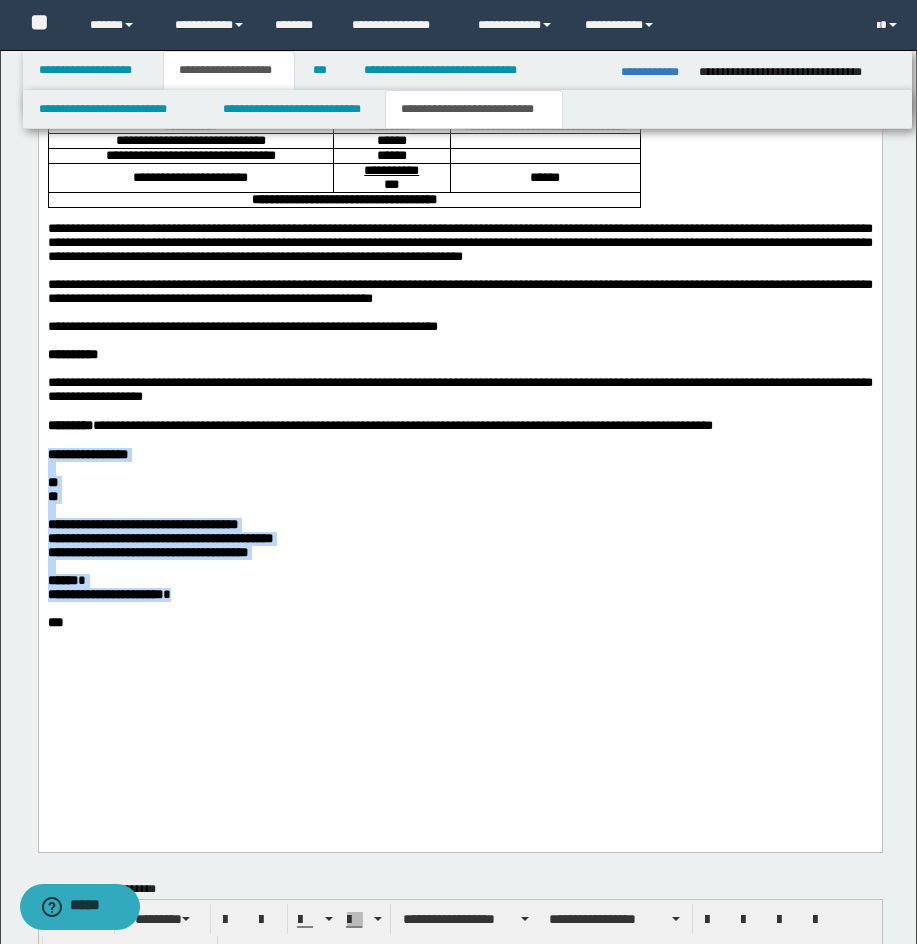 drag, startPoint x: 48, startPoint y: 544, endPoint x: 200, endPoint y: 700, distance: 217.80725 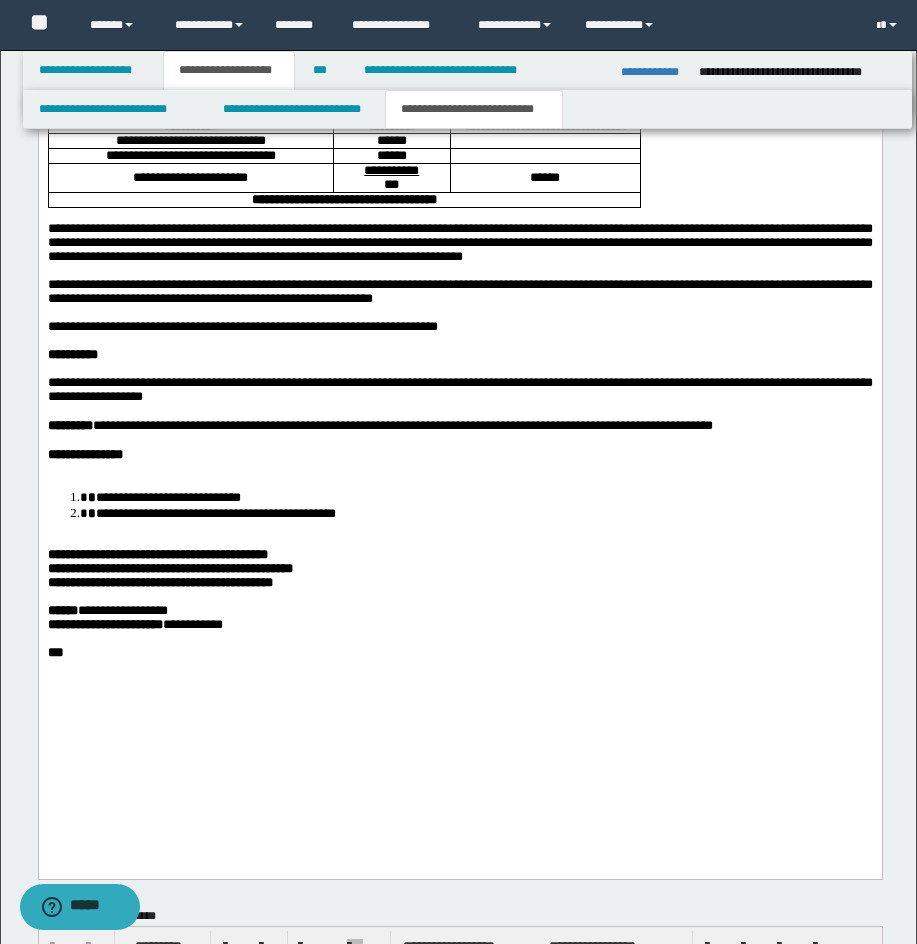 click on "**********" at bounding box center (459, 505) 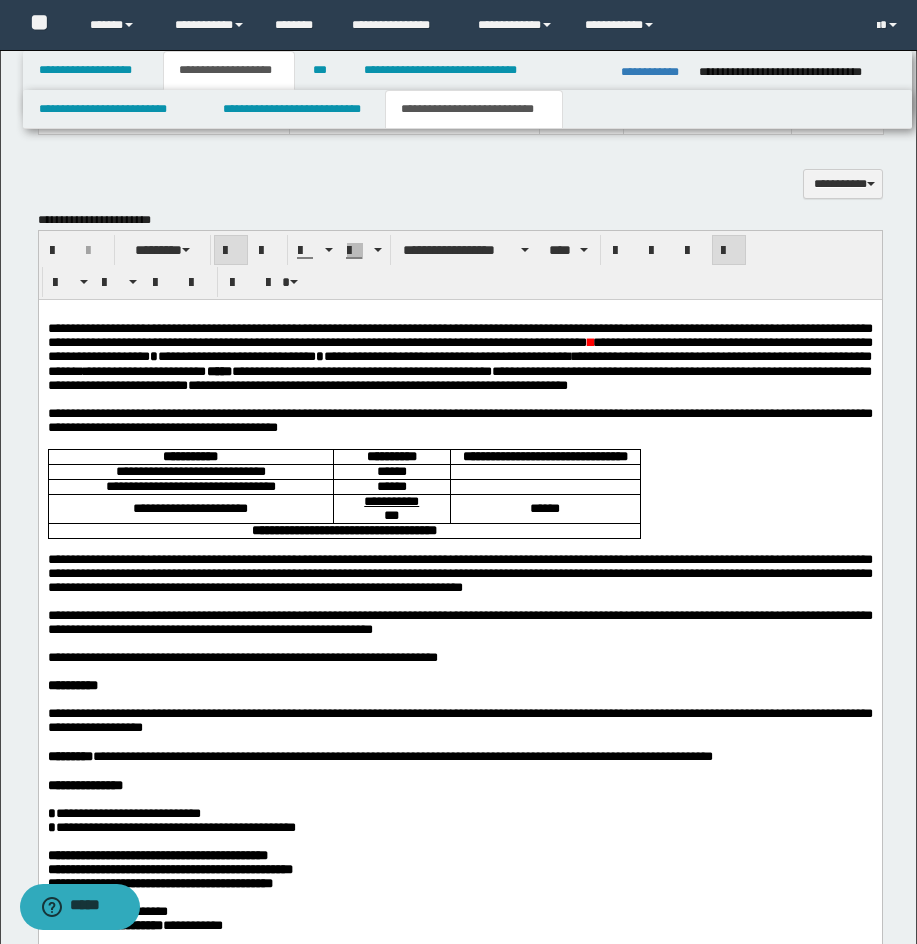 scroll, scrollTop: 1235, scrollLeft: 0, axis: vertical 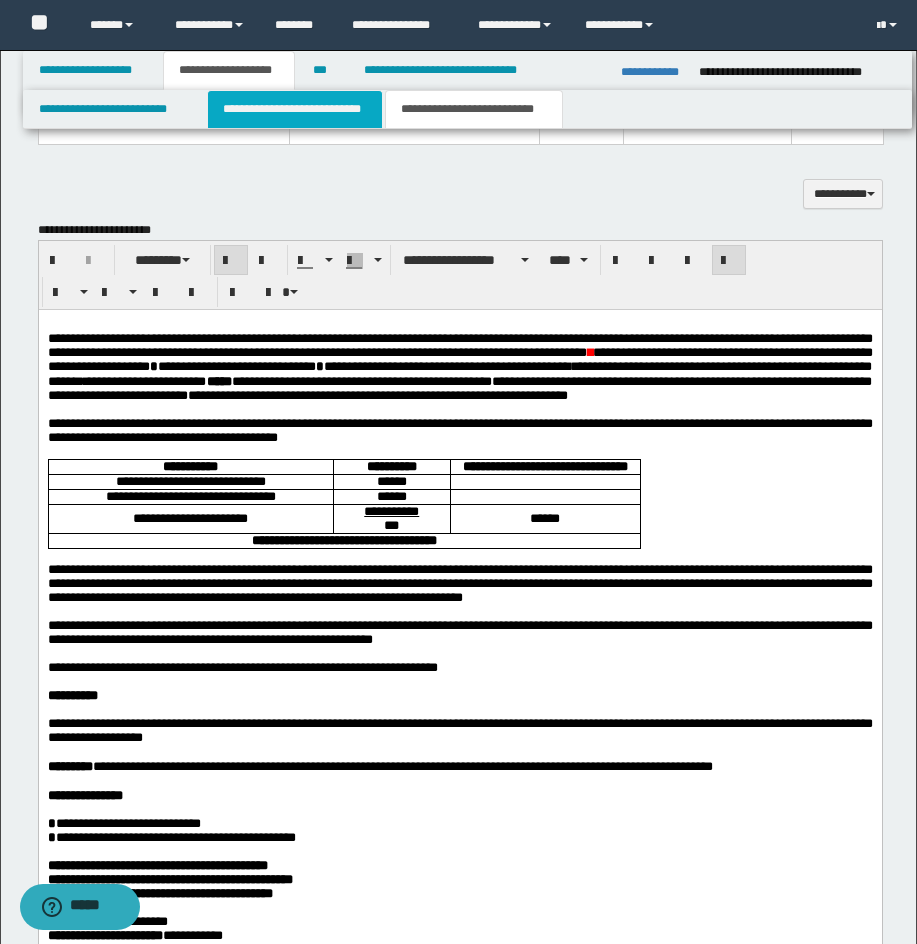 click on "**********" at bounding box center [295, 109] 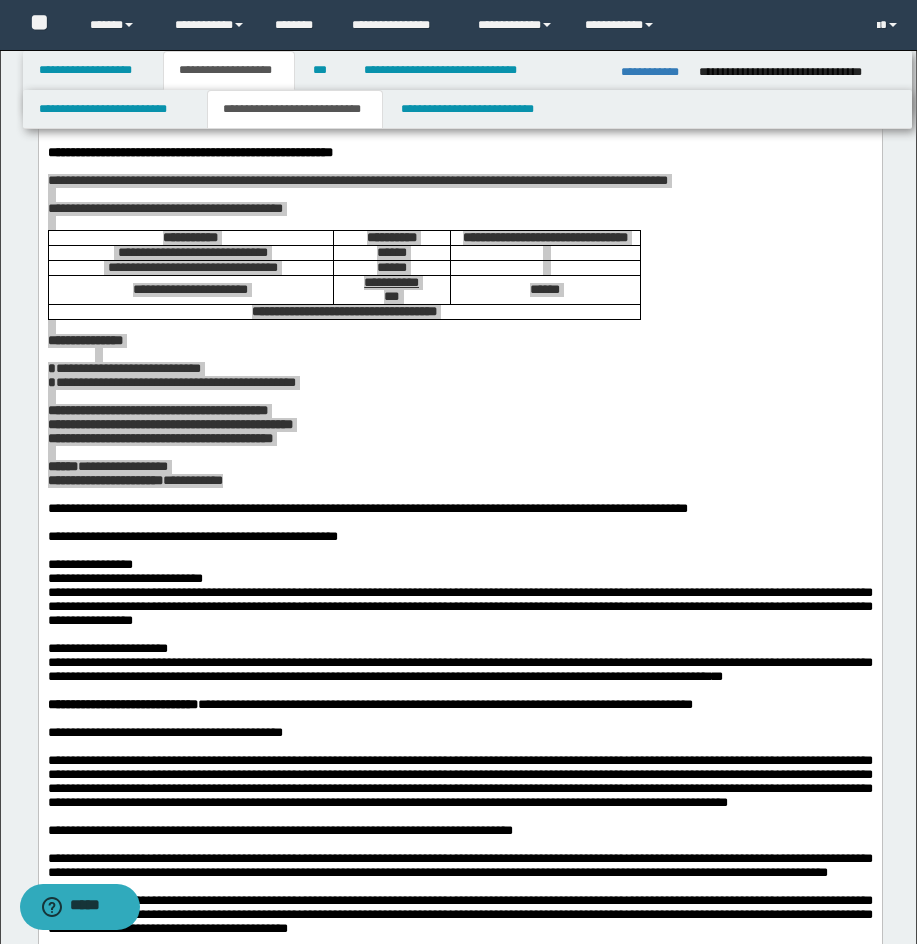 scroll, scrollTop: 178, scrollLeft: 0, axis: vertical 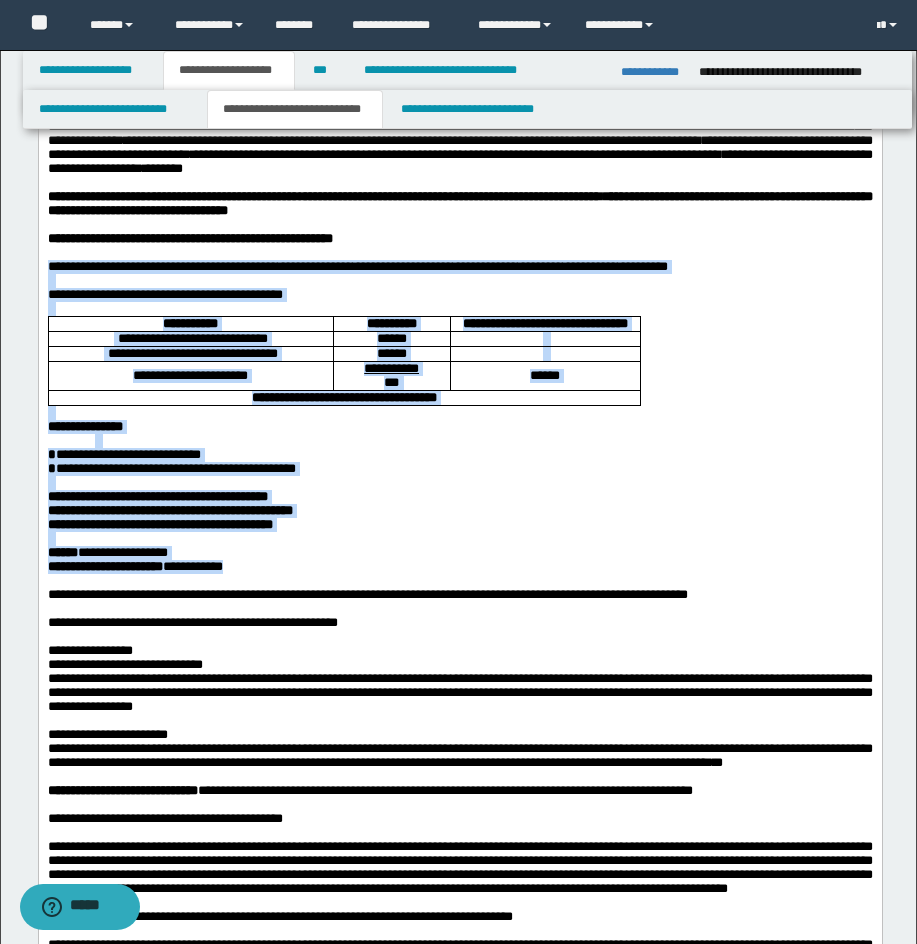 click at bounding box center (544, 338) 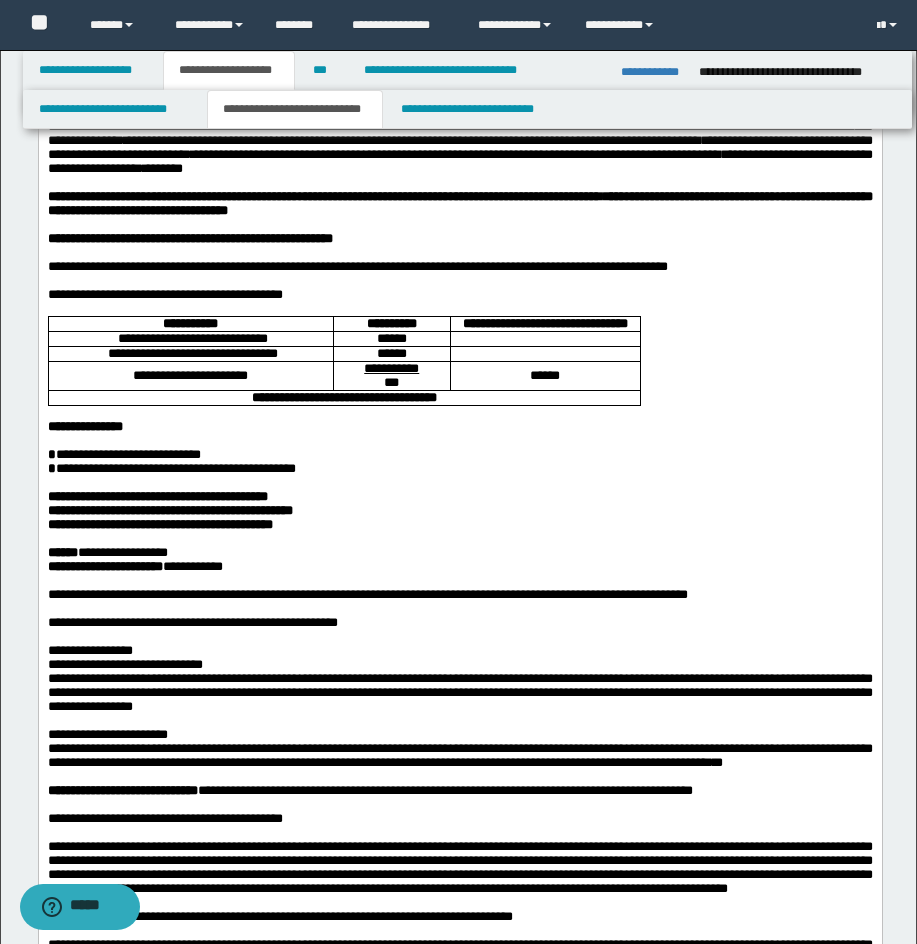 drag, startPoint x: 703, startPoint y: 282, endPoint x: 600, endPoint y: 354, distance: 125.670204 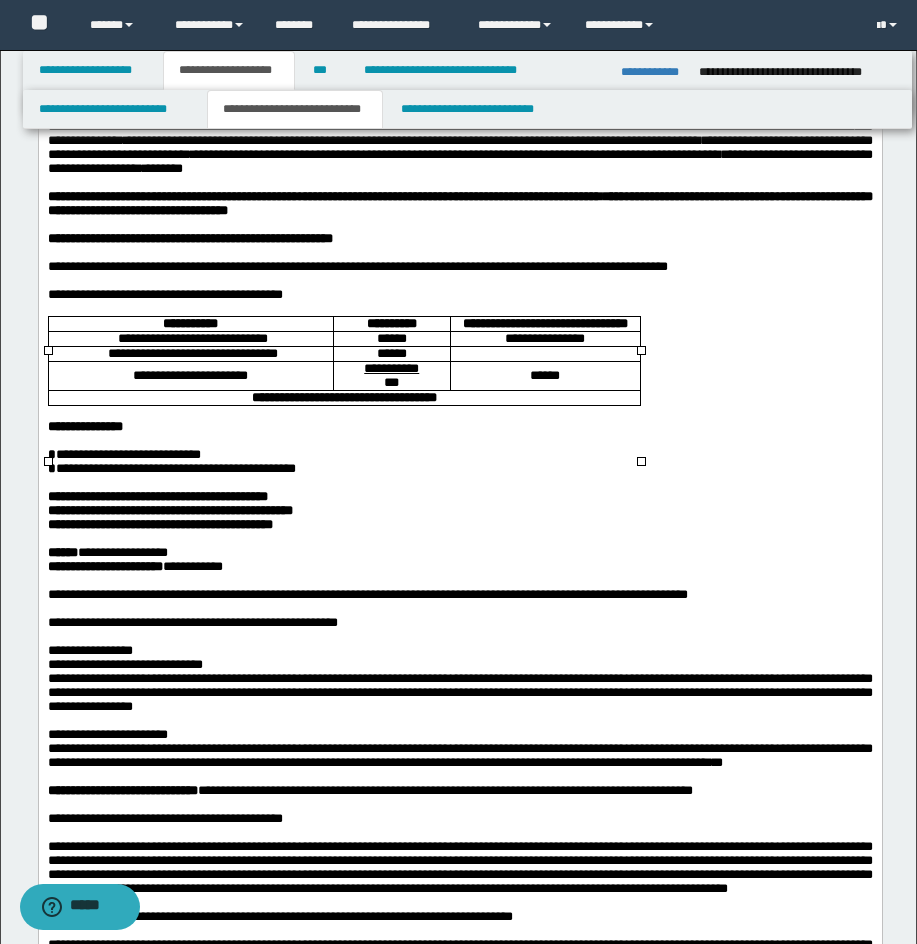 click on "******" at bounding box center (544, 375) 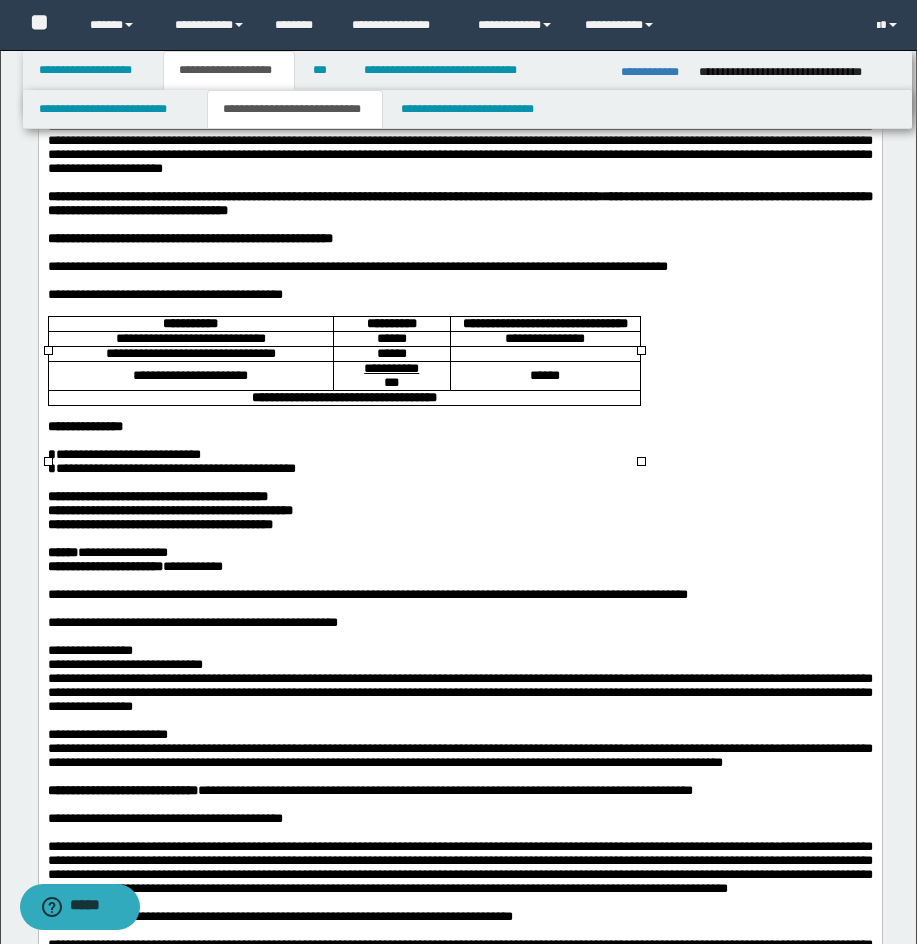 click on "**********" at bounding box center (544, 337) 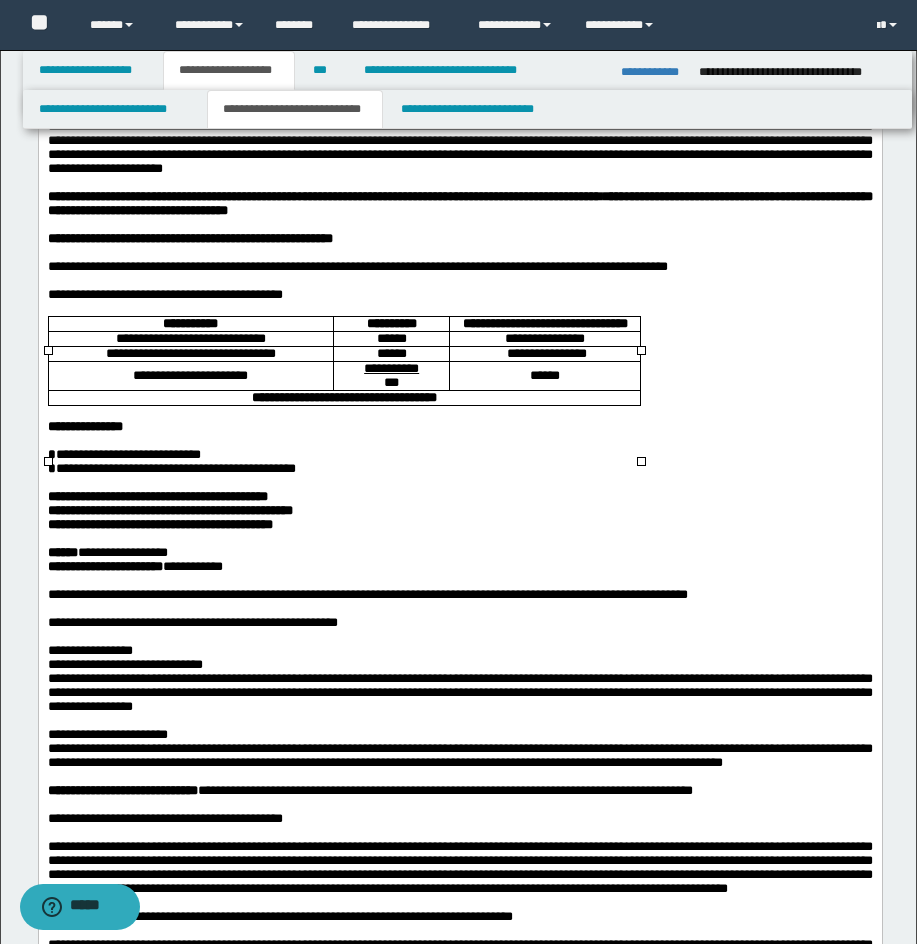 click on "**********" at bounding box center (544, 337) 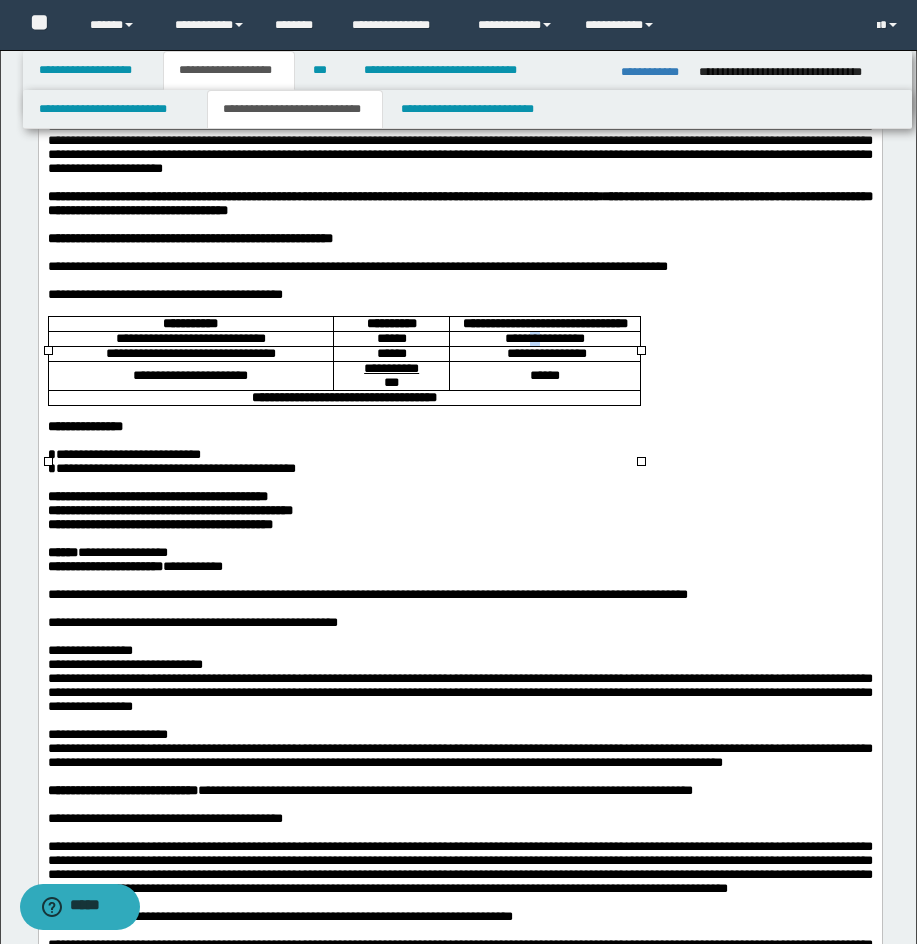 click on "**********" at bounding box center (544, 337) 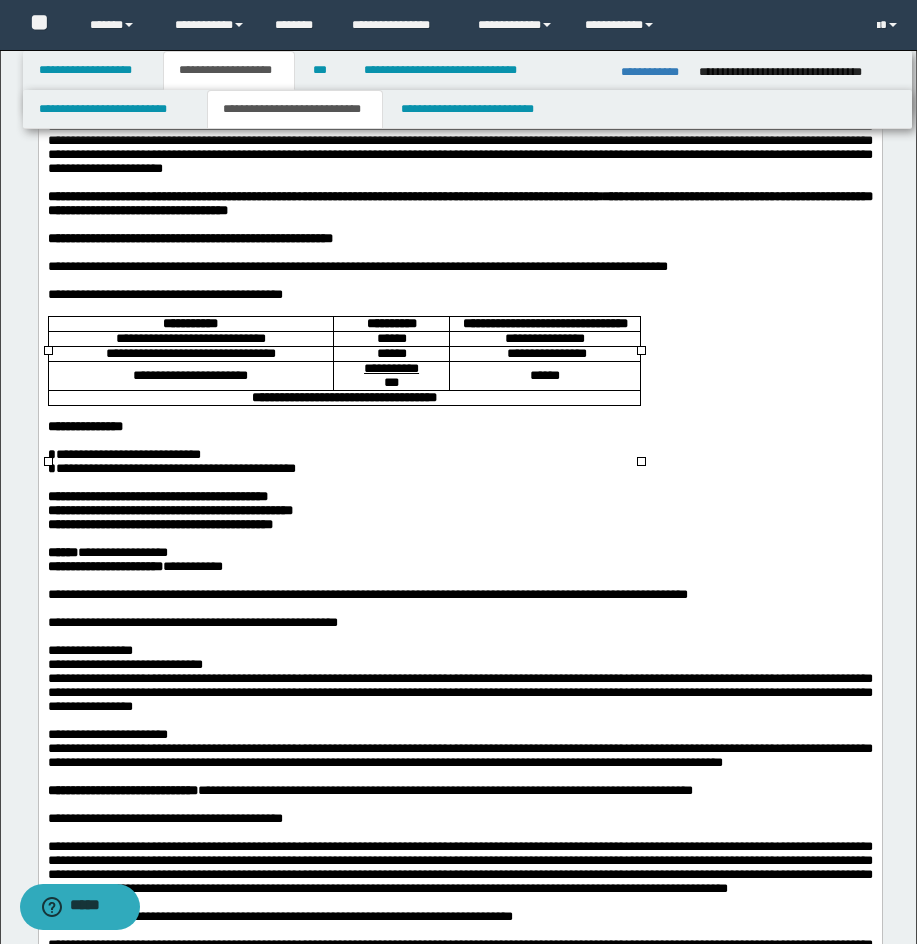 click on "**** ** *********" at bounding box center (544, 337) 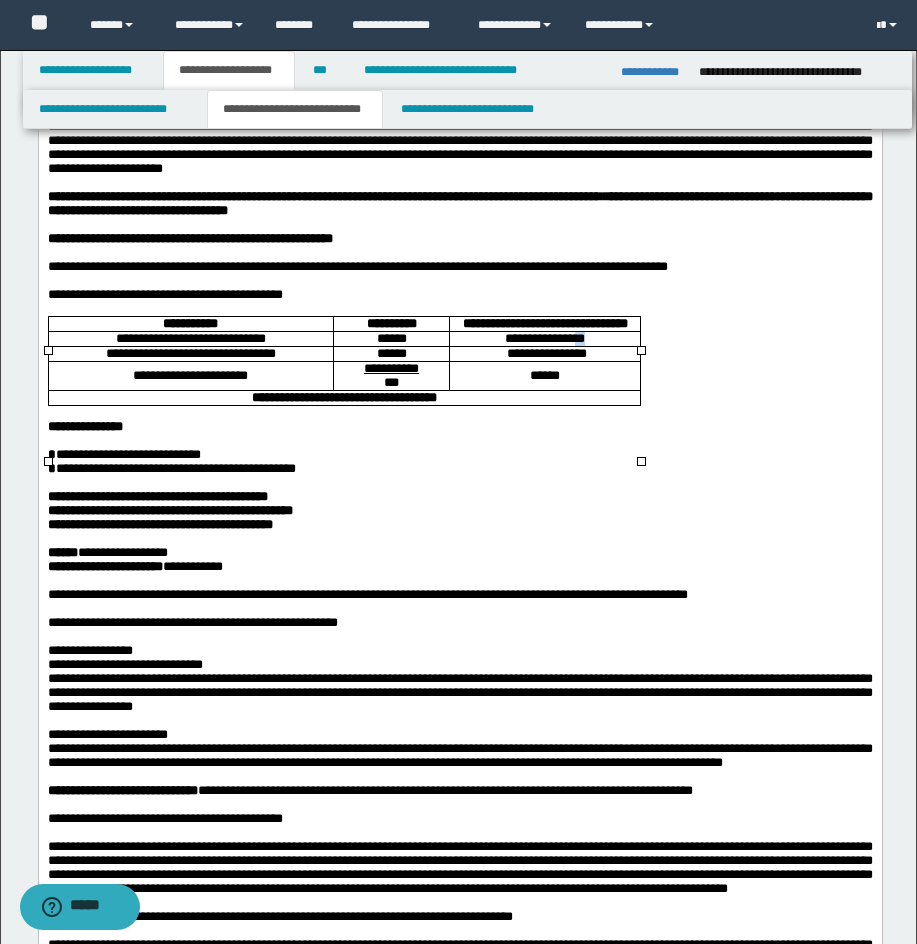 click on "**** ** *********" at bounding box center [544, 337] 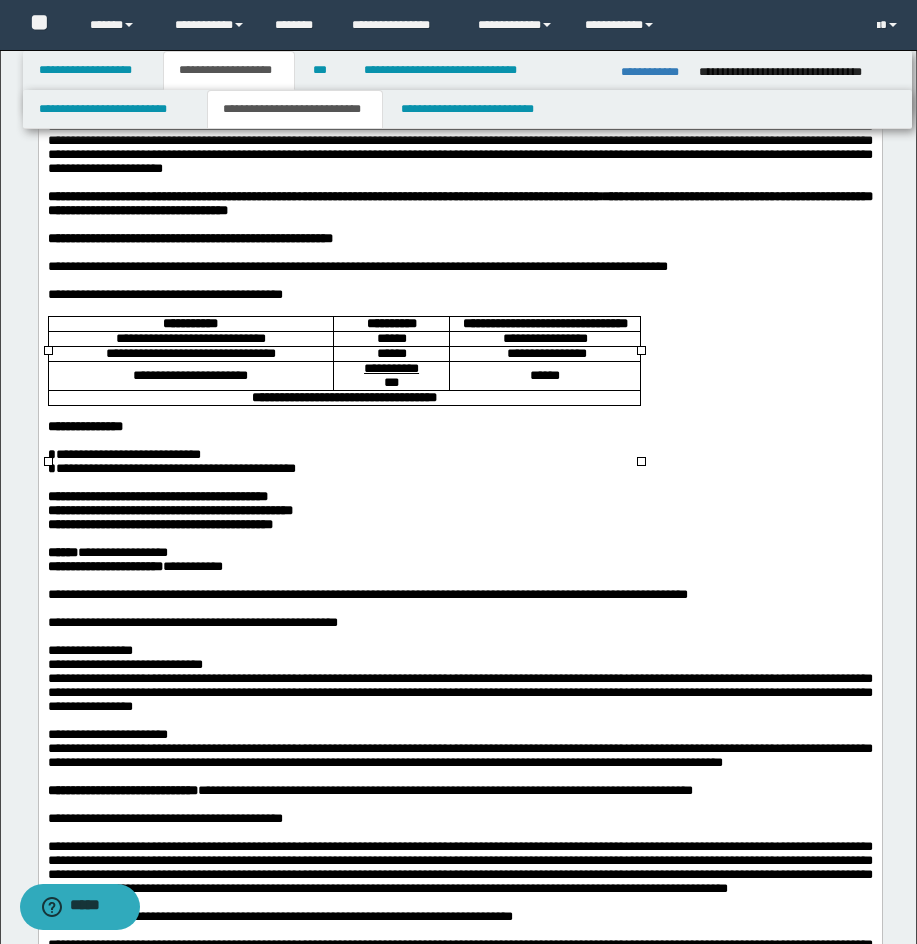click on "**********" at bounding box center (544, 352) 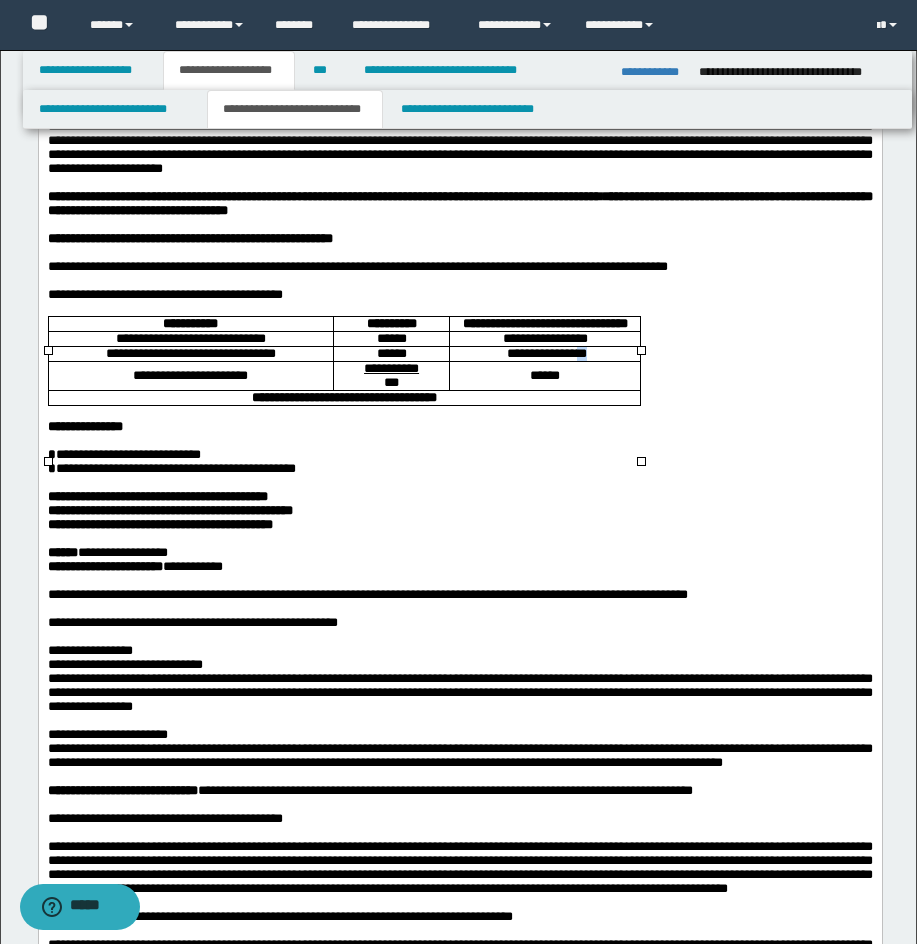 click on "**** ** *********" at bounding box center [544, 352] 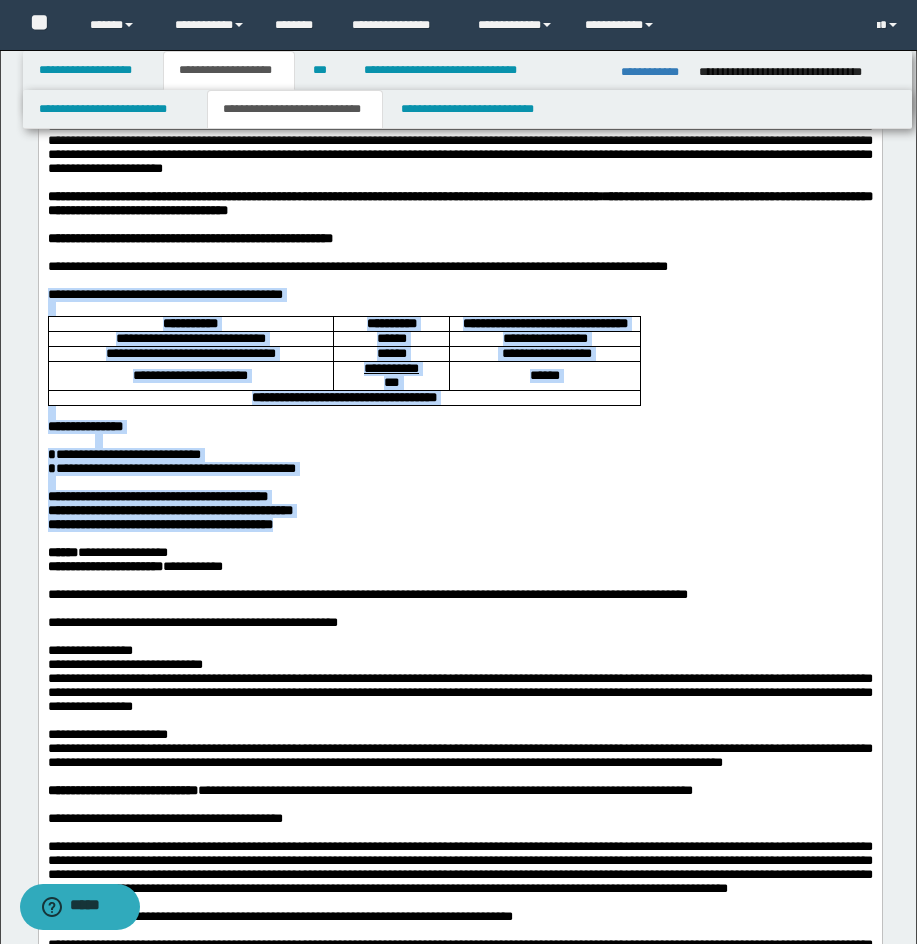 drag, startPoint x: 48, startPoint y: 322, endPoint x: 290, endPoint y: 590, distance: 361.09277 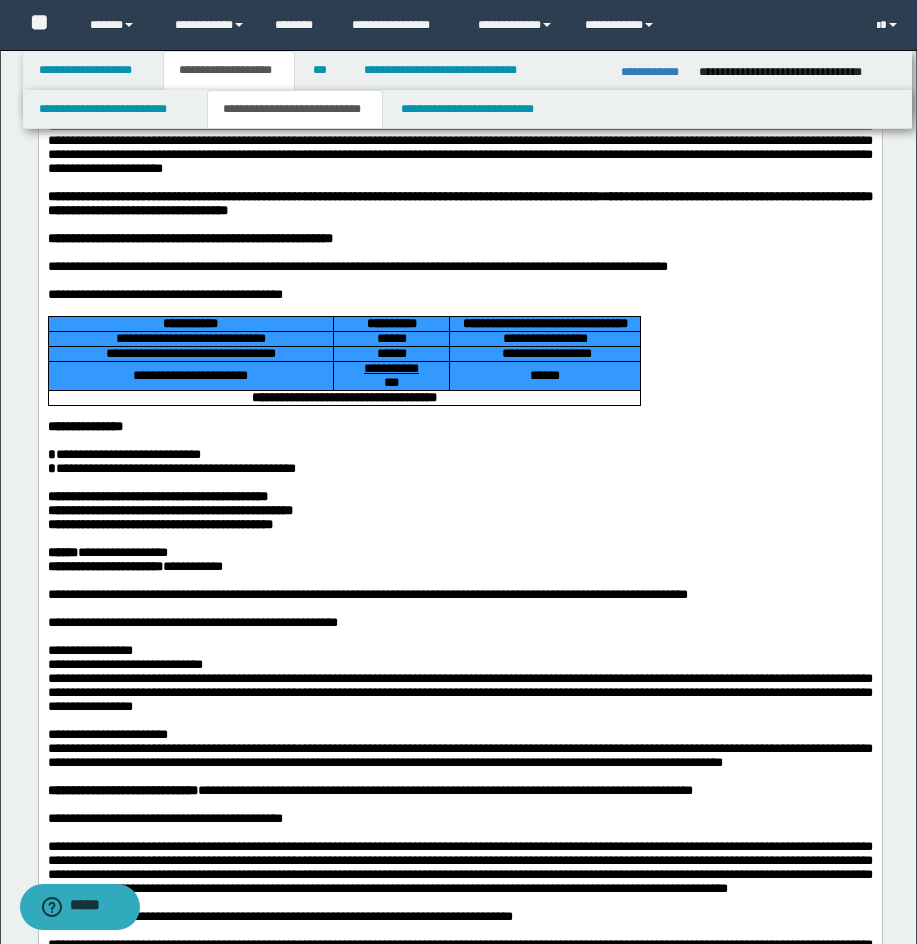 drag, startPoint x: 90, startPoint y: 360, endPoint x: 519, endPoint y: 447, distance: 437.7328 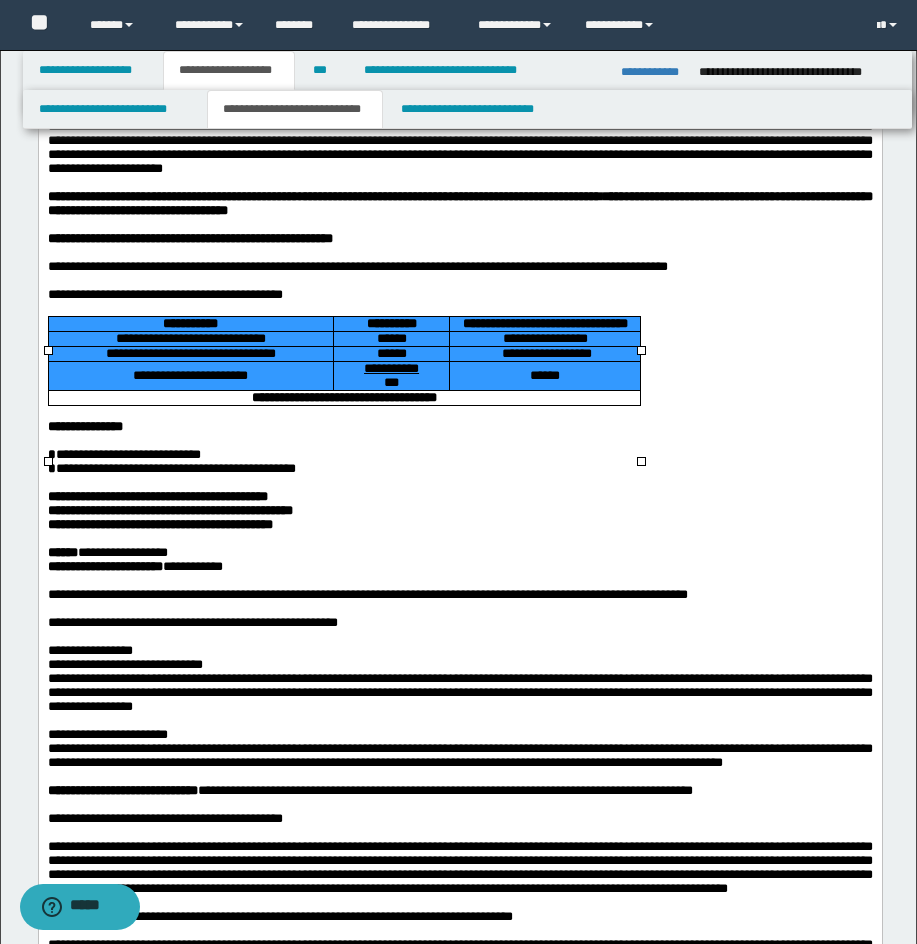 click on "**********" at bounding box center [343, 397] 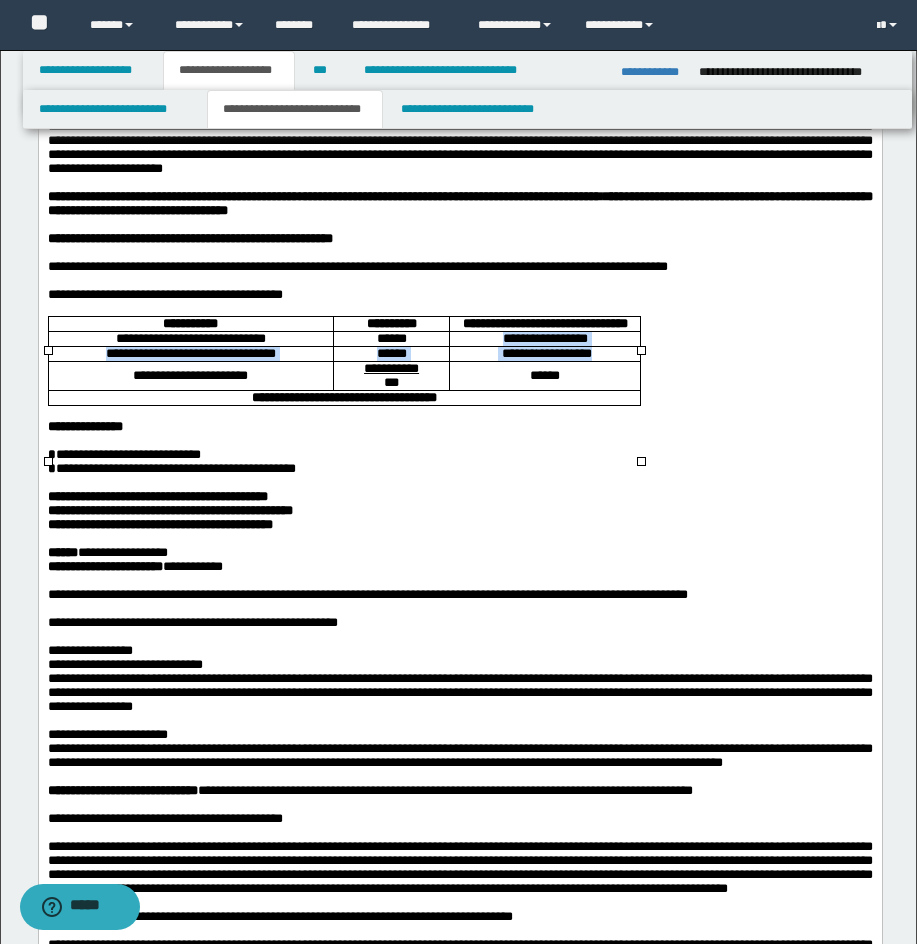 drag, startPoint x: 488, startPoint y: 386, endPoint x: 604, endPoint y: 408, distance: 118.06778 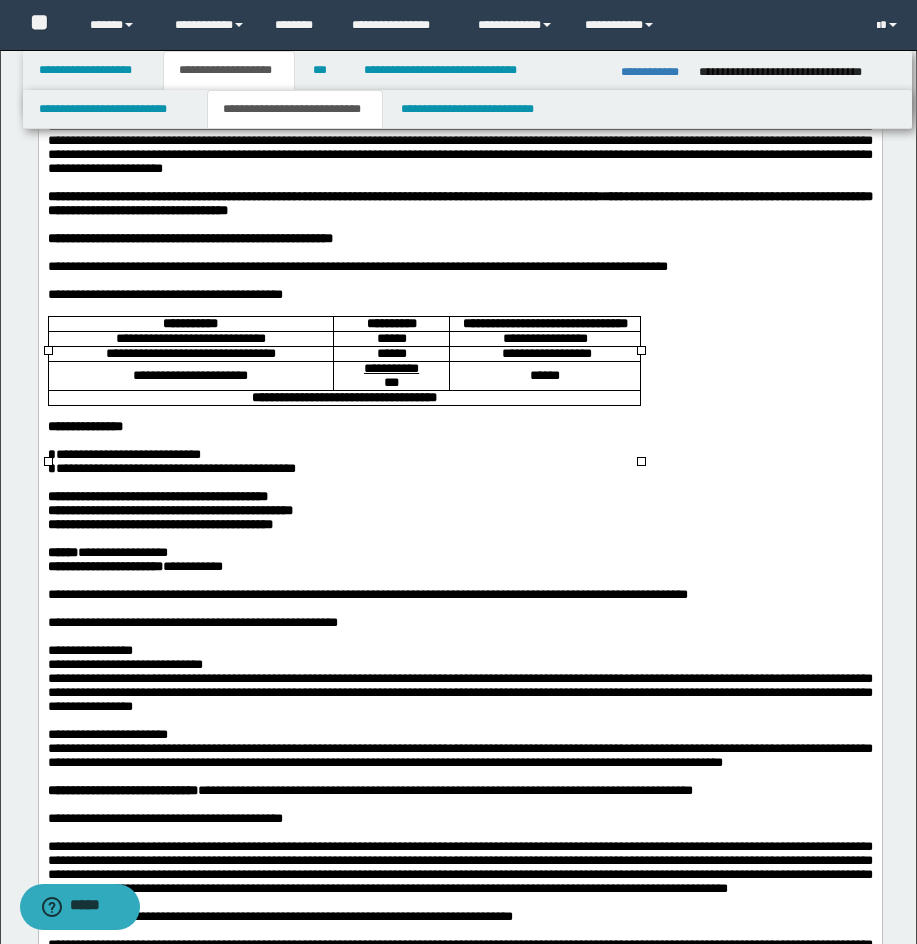 drag, startPoint x: 497, startPoint y: 388, endPoint x: 568, endPoint y: 402, distance: 72.36712 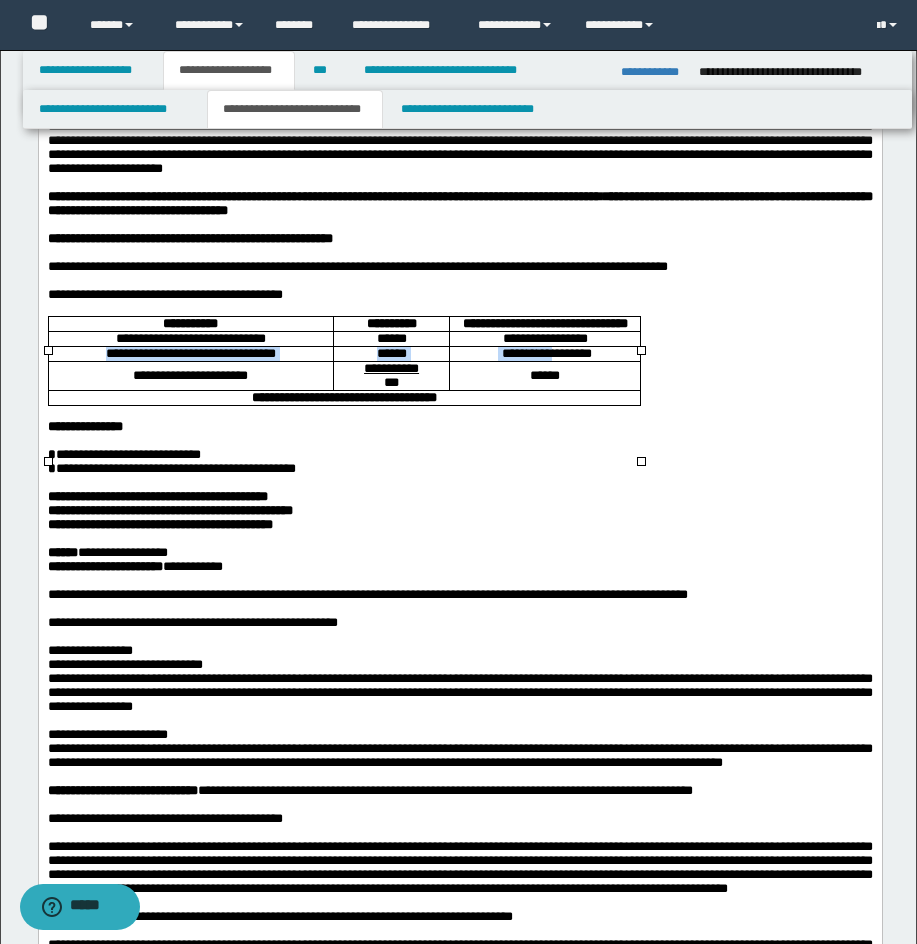 drag, startPoint x: 610, startPoint y: 388, endPoint x: 549, endPoint y: 405, distance: 63.324562 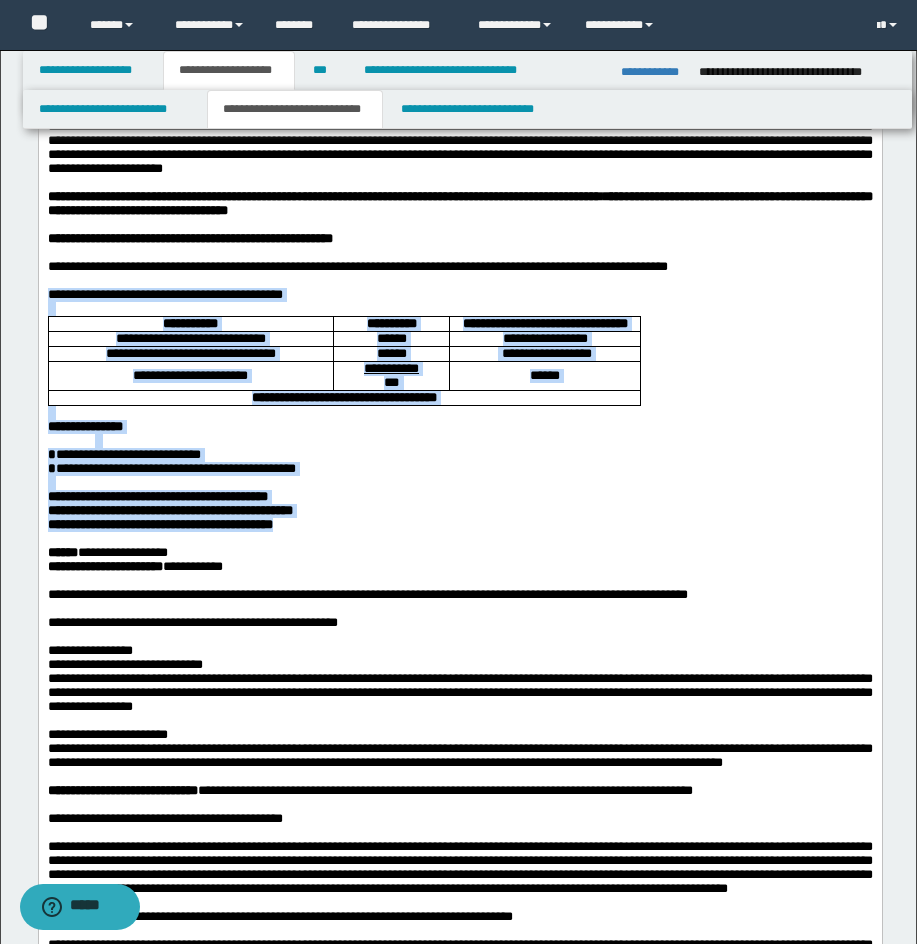 drag, startPoint x: 48, startPoint y: 329, endPoint x: 286, endPoint y: 590, distance: 353.2209 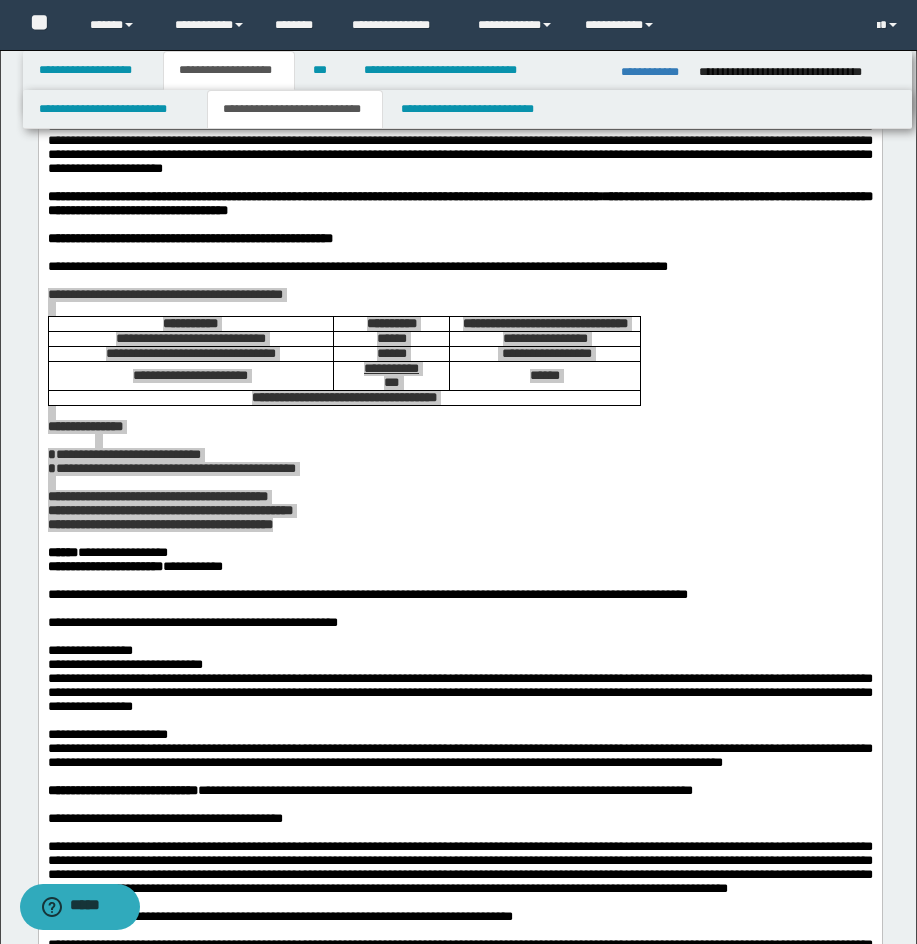 click on "**********" at bounding box center [467, 109] 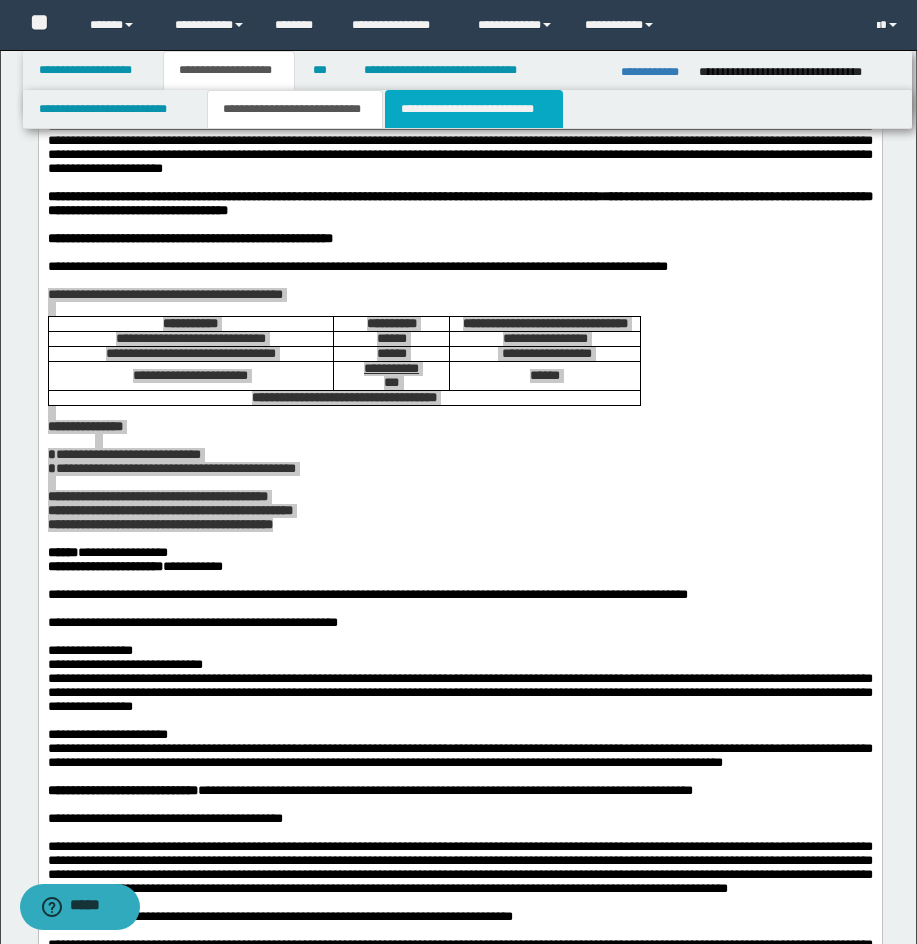 drag, startPoint x: 478, startPoint y: 111, endPoint x: 822, endPoint y: 112, distance: 344.00146 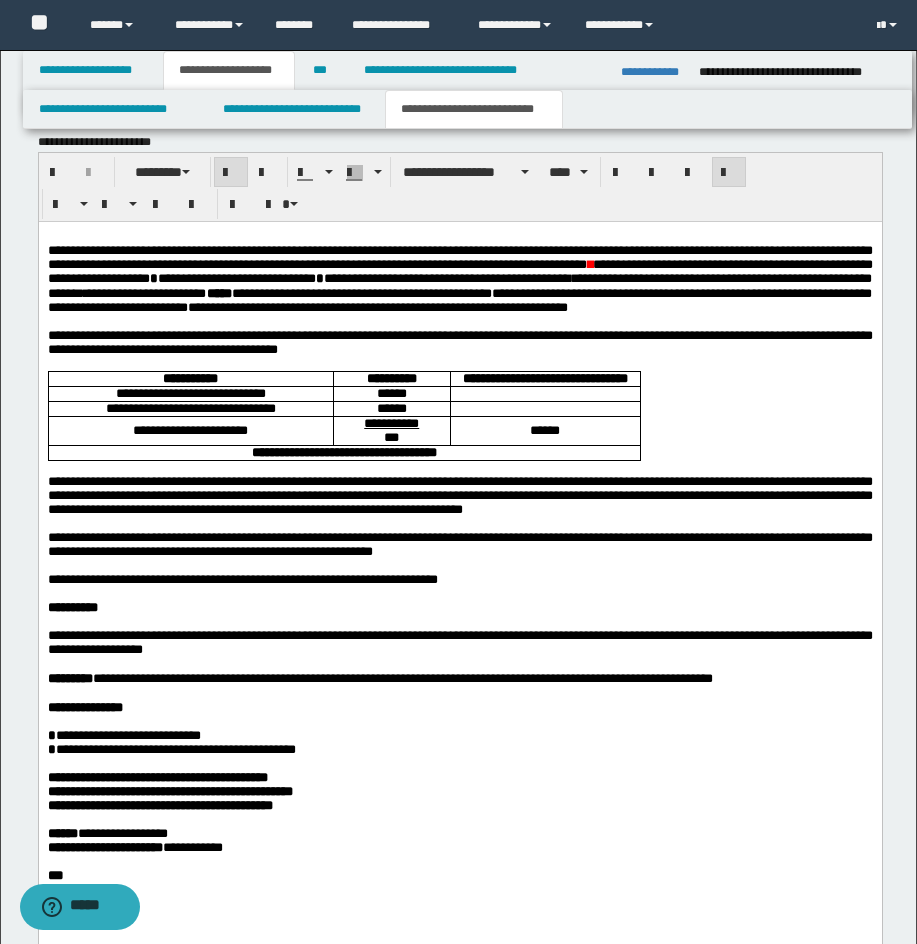 scroll, scrollTop: 1343, scrollLeft: 0, axis: vertical 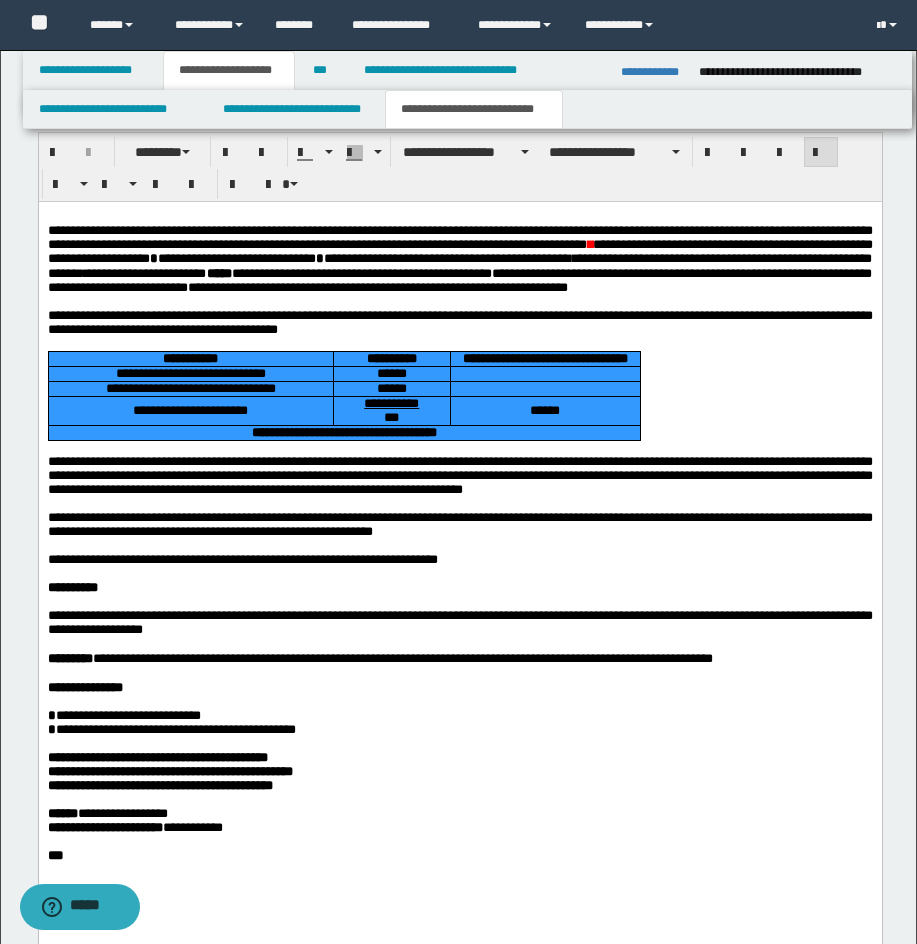 drag, startPoint x: 610, startPoint y: 485, endPoint x: 285, endPoint y: 414, distance: 332.665 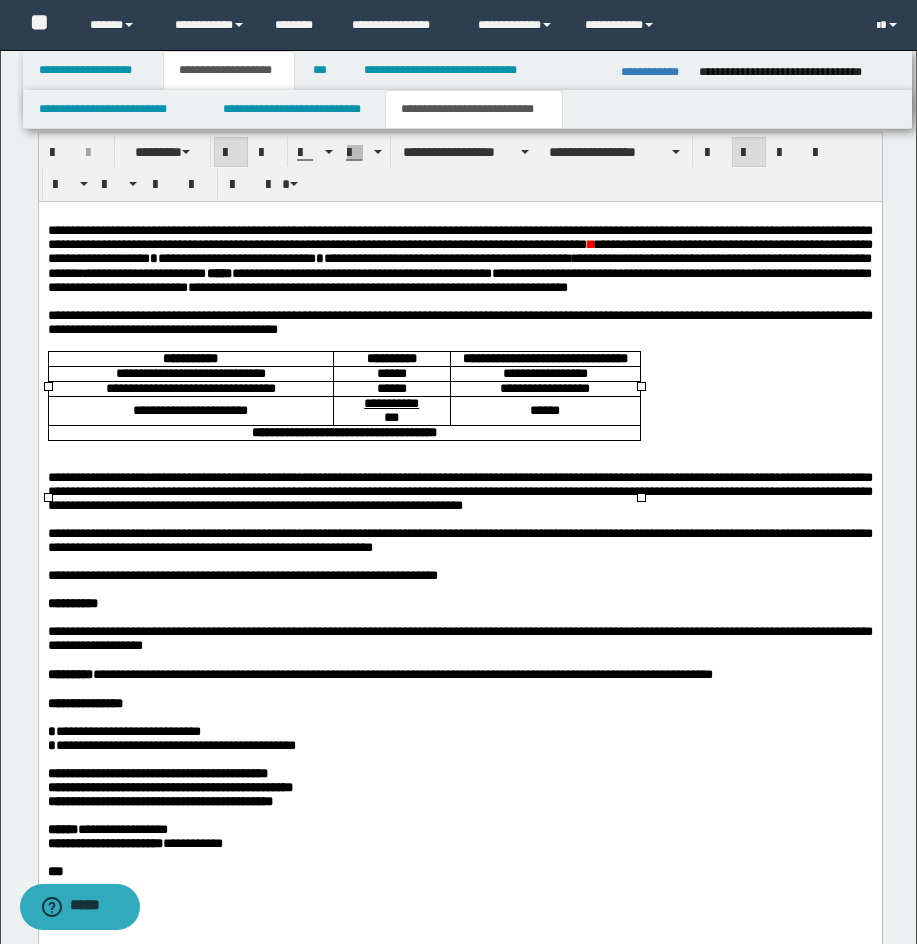click at bounding box center [459, 463] 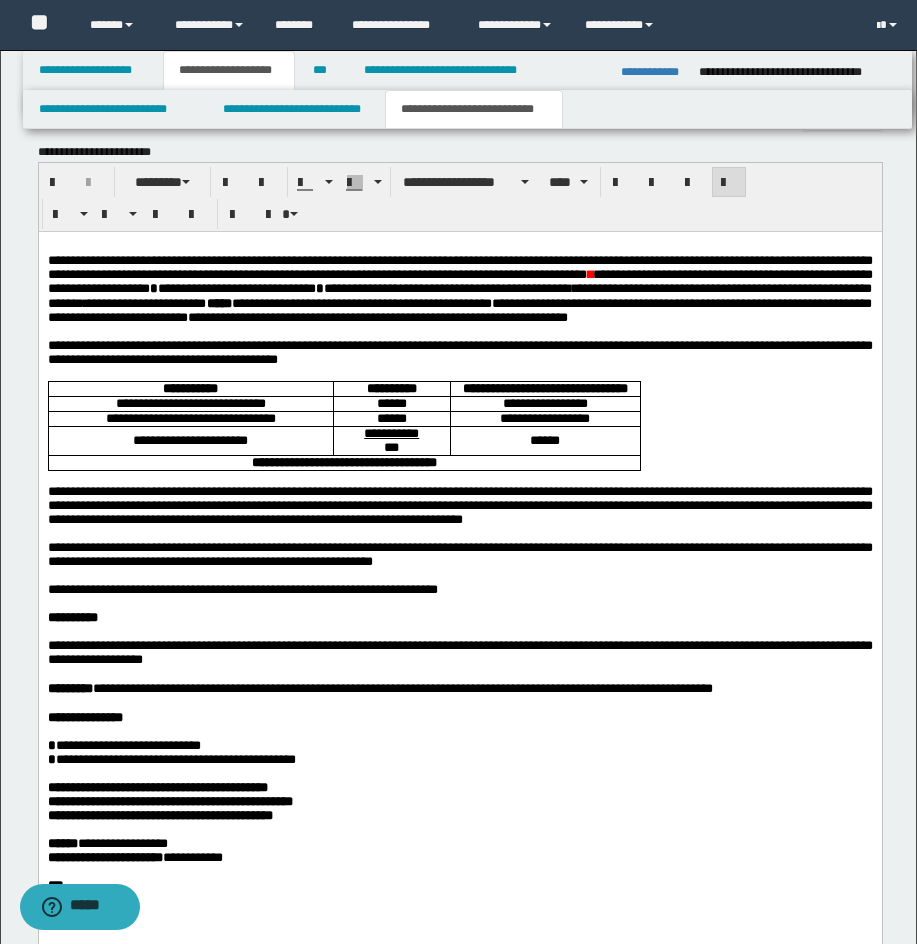 scroll, scrollTop: 1300, scrollLeft: 0, axis: vertical 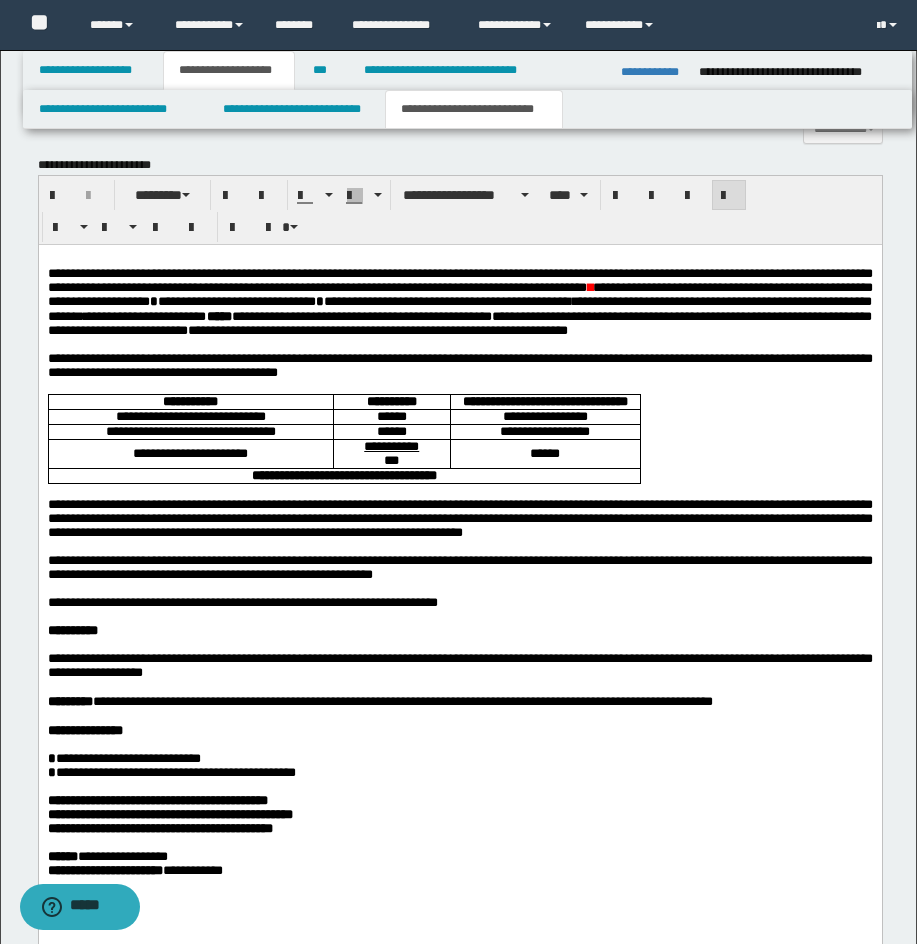 drag, startPoint x: 923, startPoint y: 436, endPoint x: 757, endPoint y: 177, distance: 307.6313 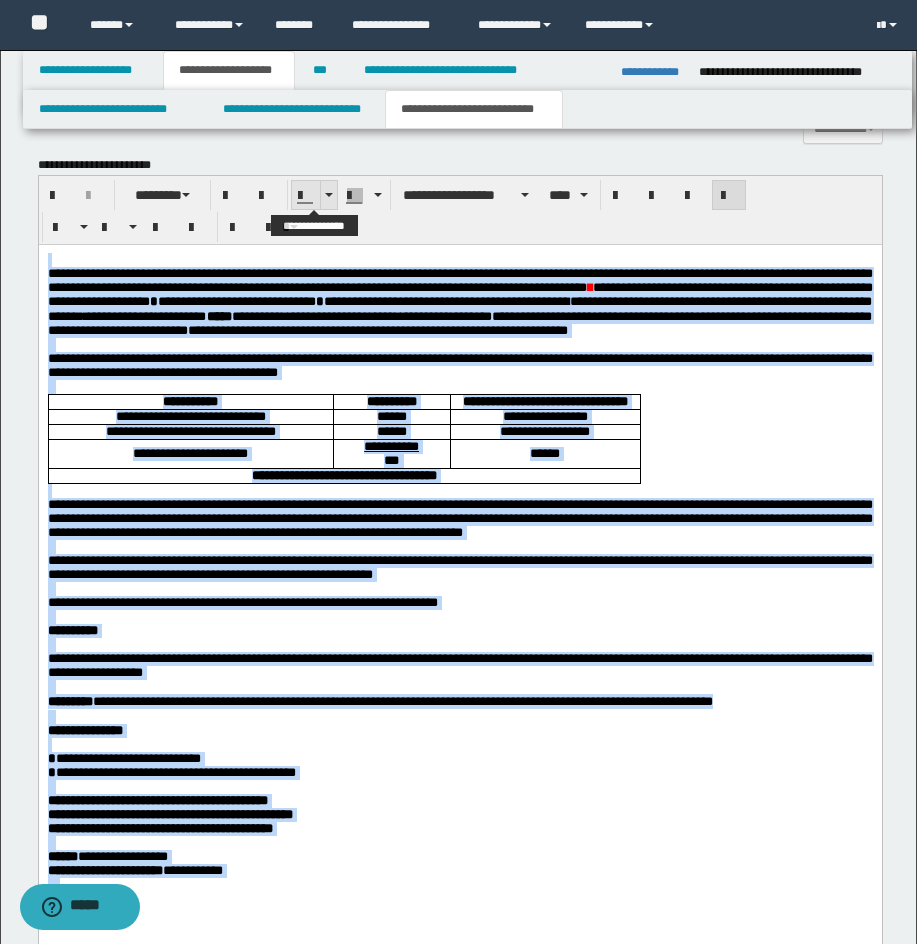 click at bounding box center (329, 195) 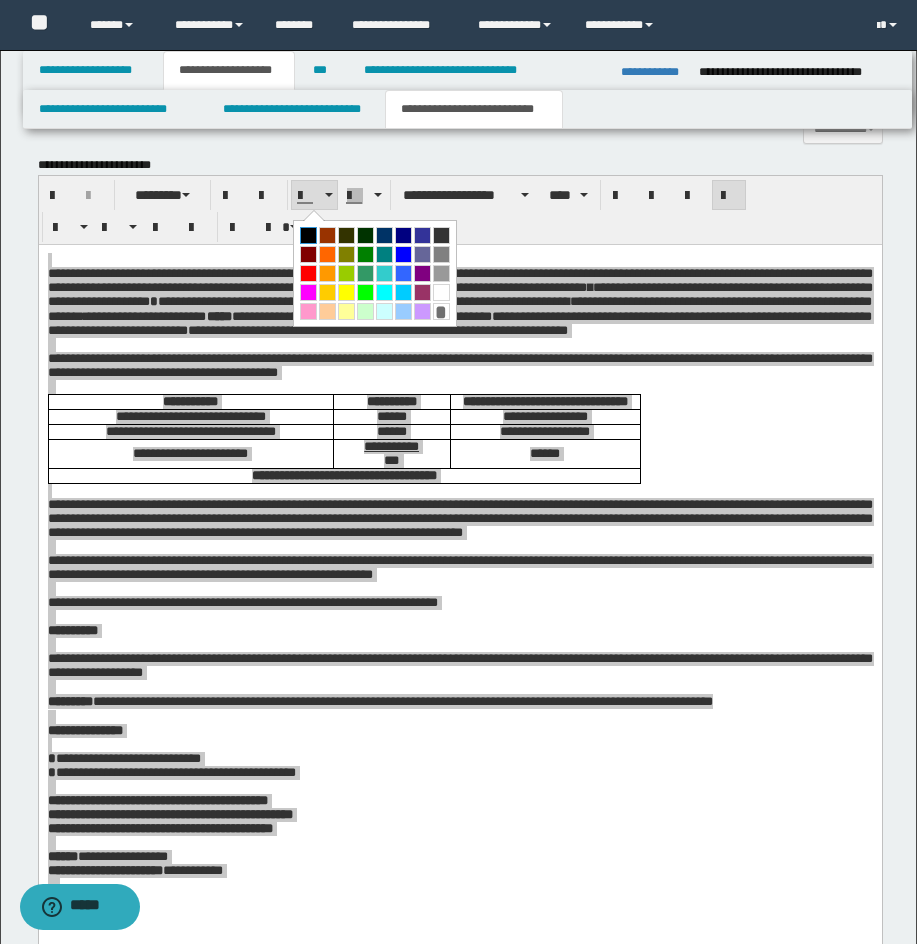 drag, startPoint x: 303, startPoint y: 232, endPoint x: 397, endPoint y: 209, distance: 96.77293 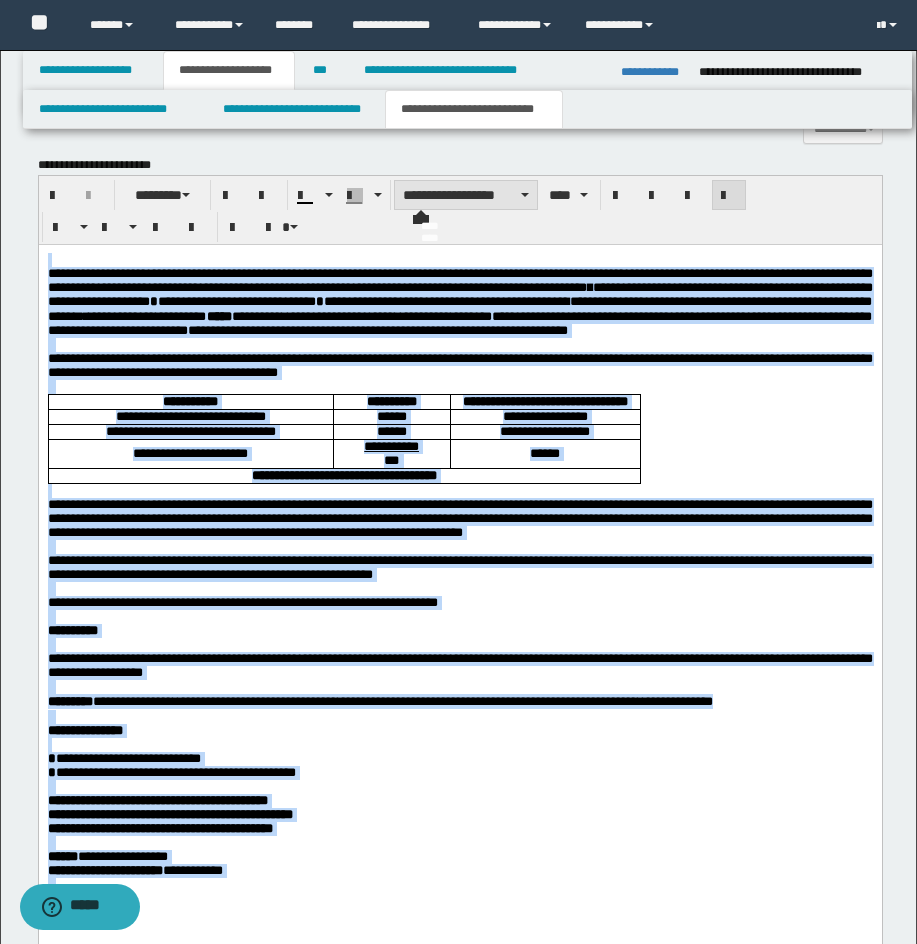 click on "**********" at bounding box center (466, 195) 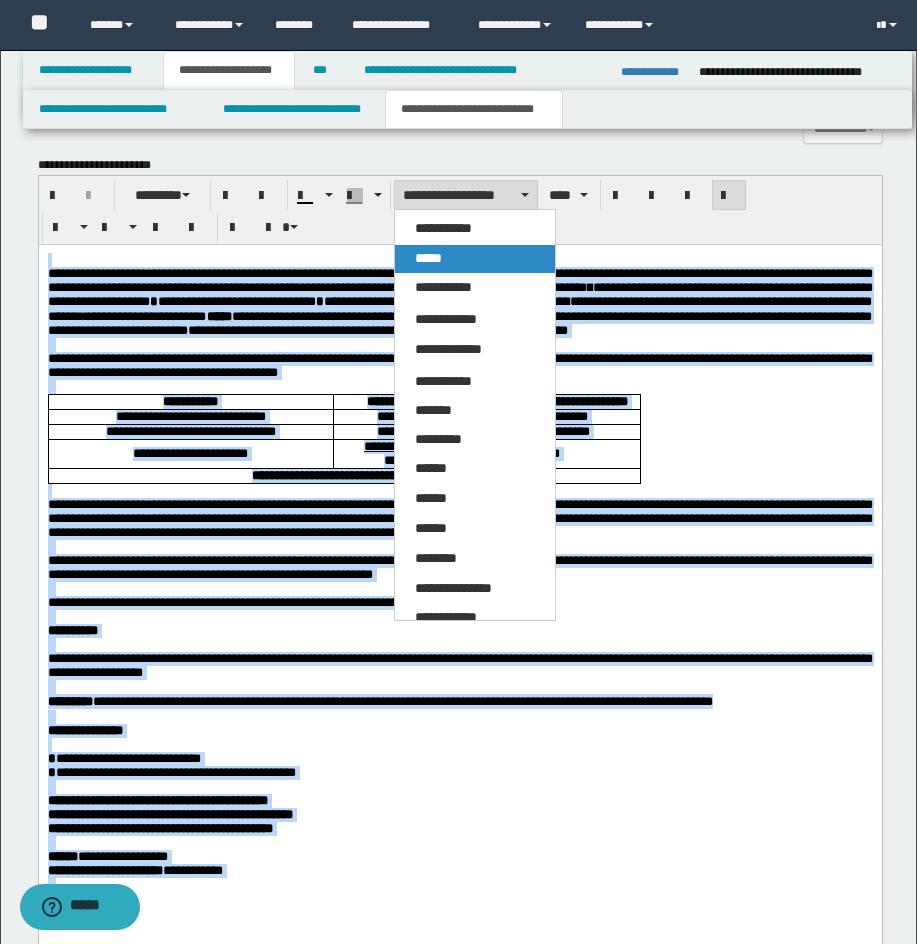 click on "*****" at bounding box center (428, 258) 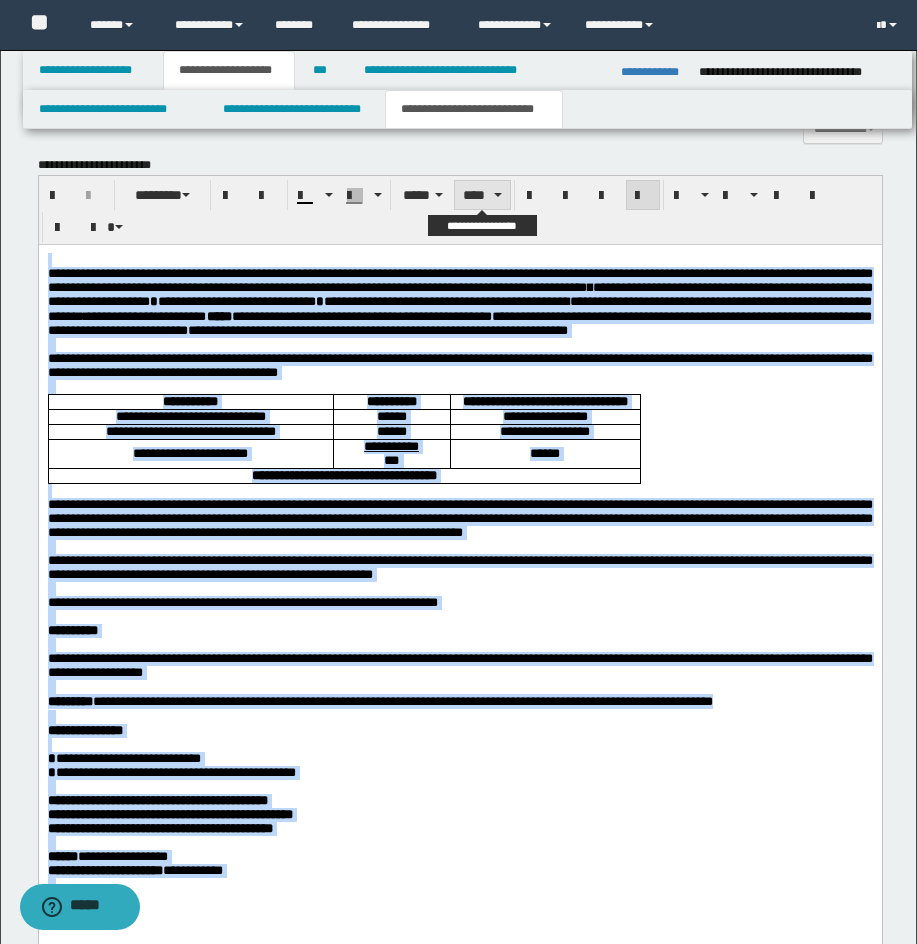 click on "****" at bounding box center [482, 195] 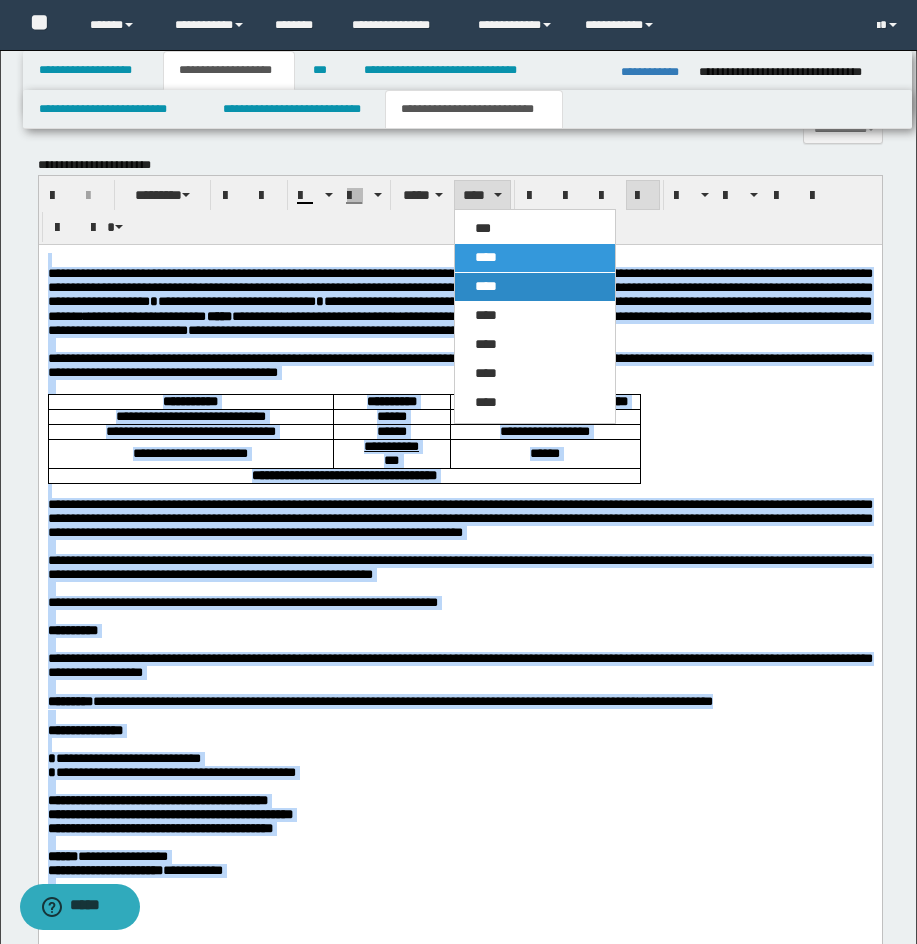 click on "****" at bounding box center [535, 287] 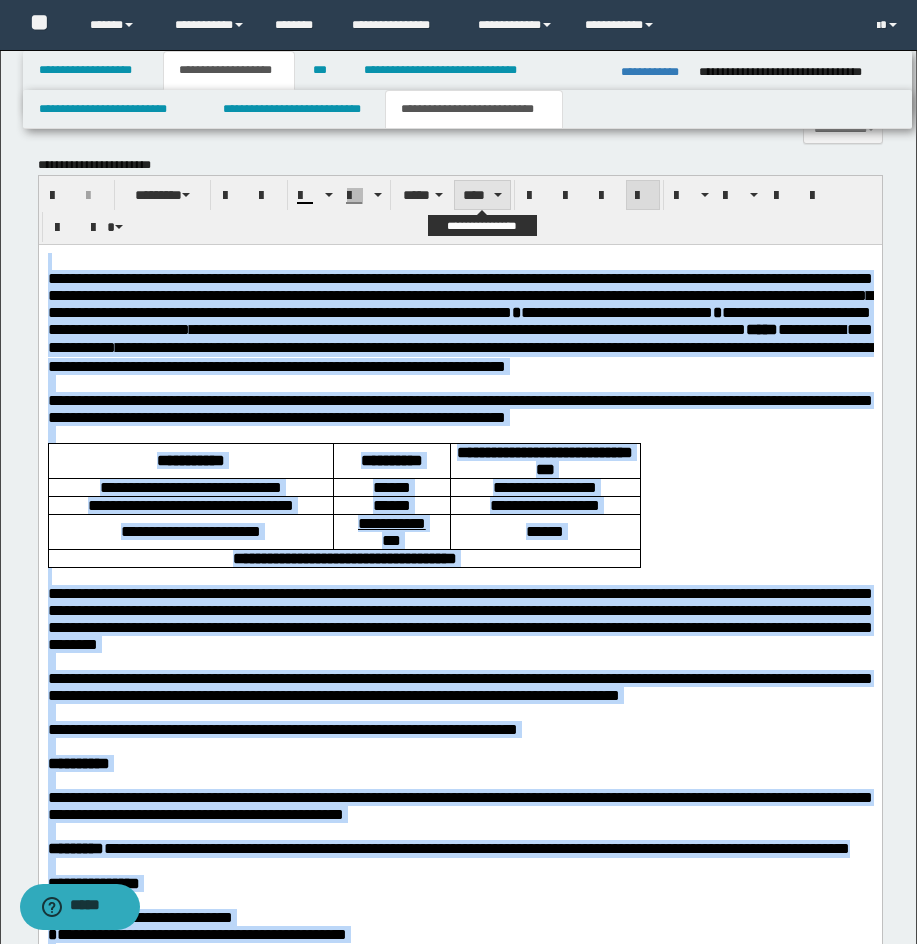 click on "****" at bounding box center (482, 195) 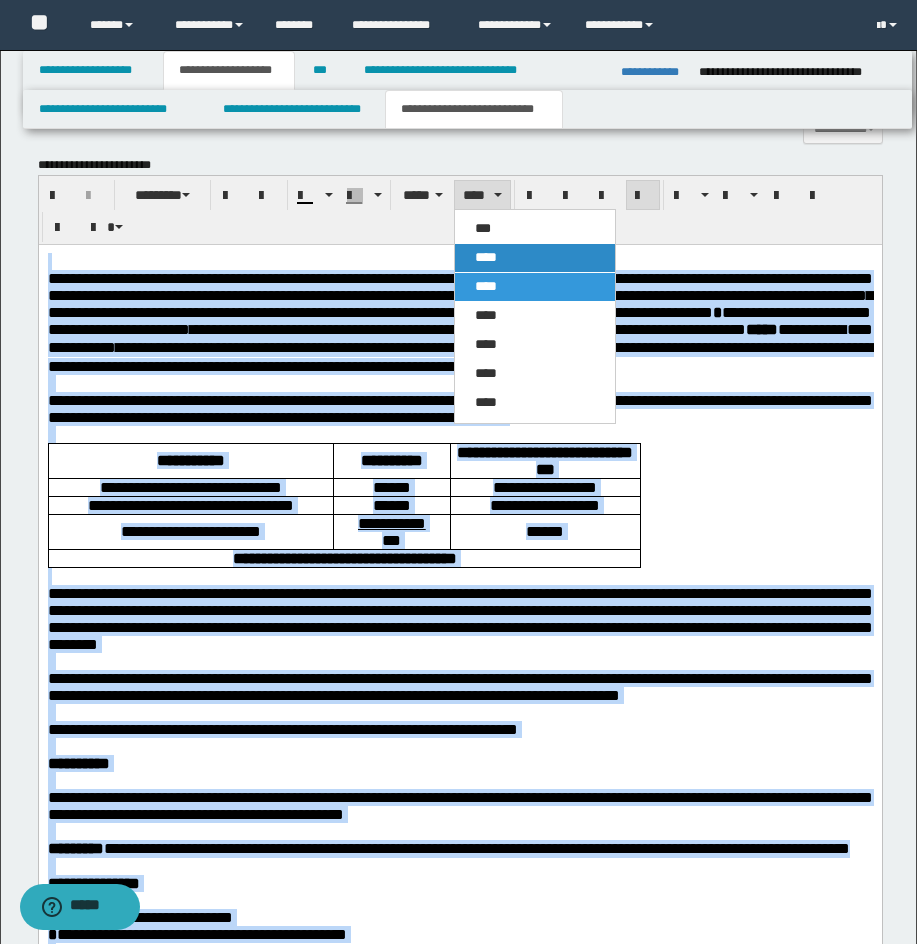 click on "****" at bounding box center (486, 257) 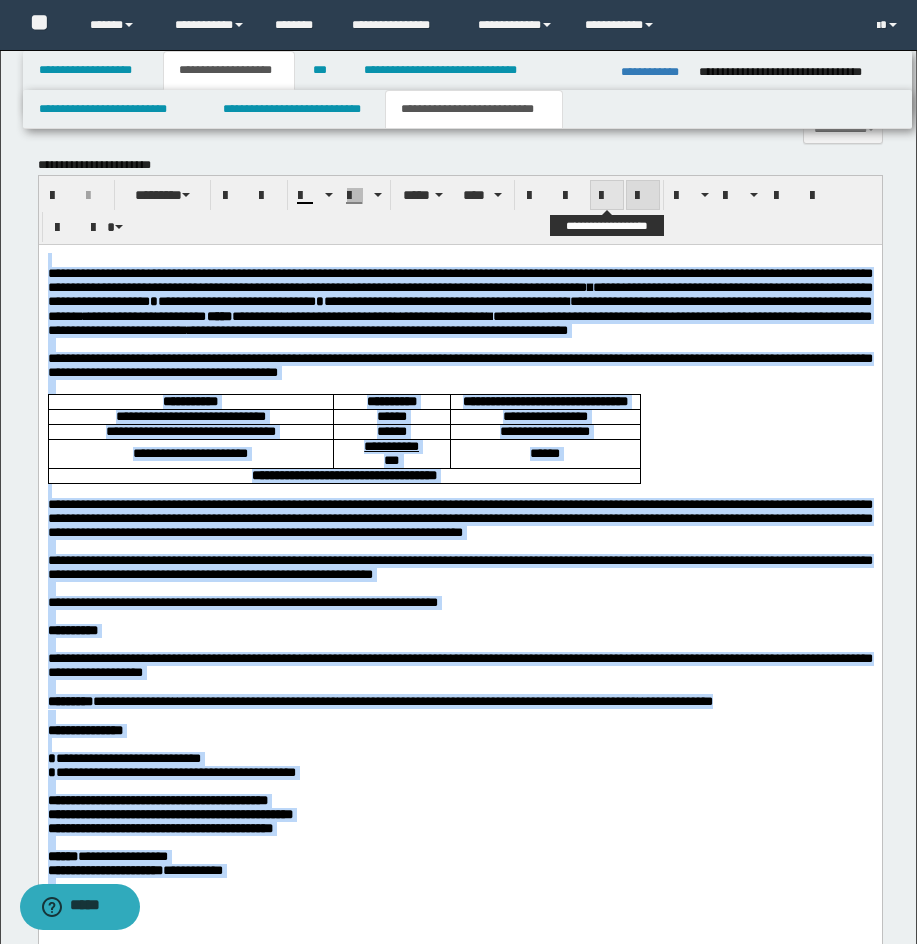 click at bounding box center [607, 196] 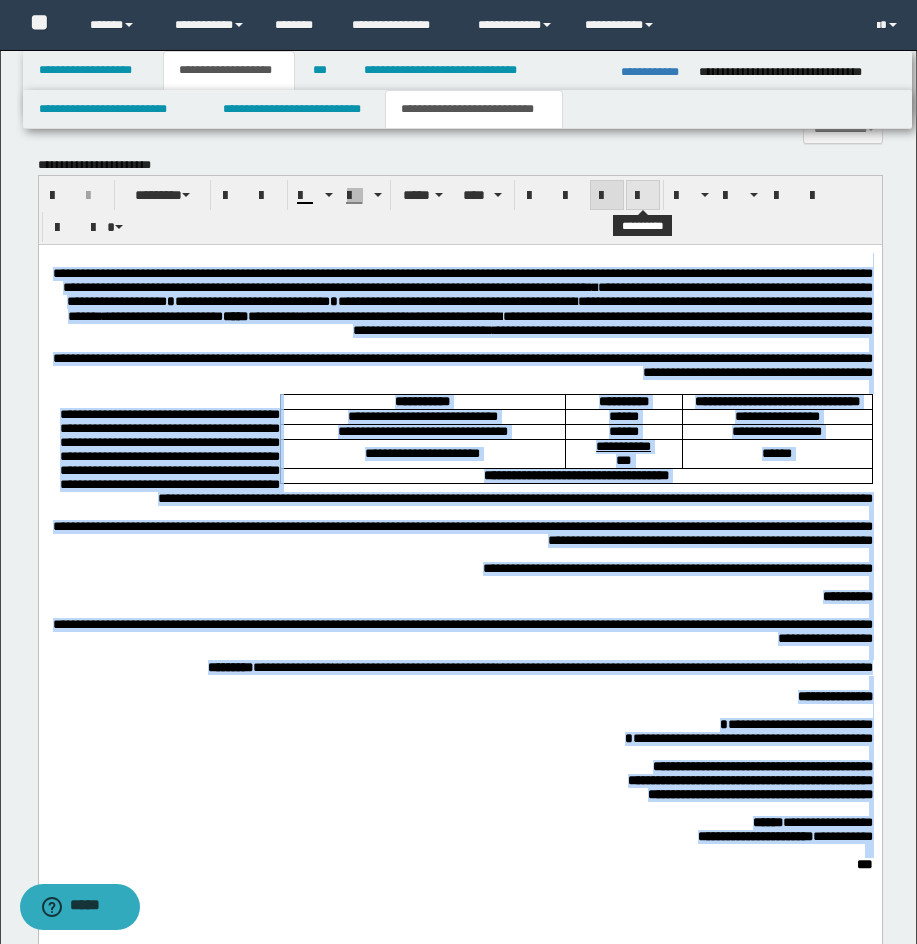 click at bounding box center (643, 196) 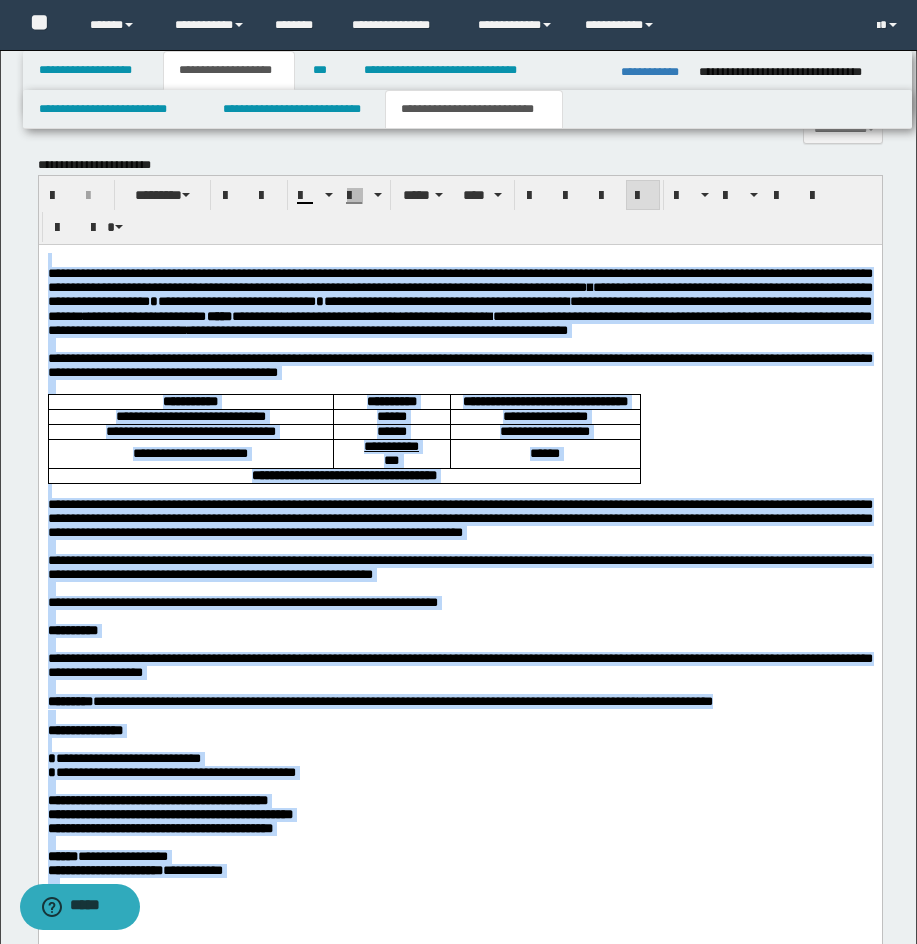 click on "**********" at bounding box center [459, 301] 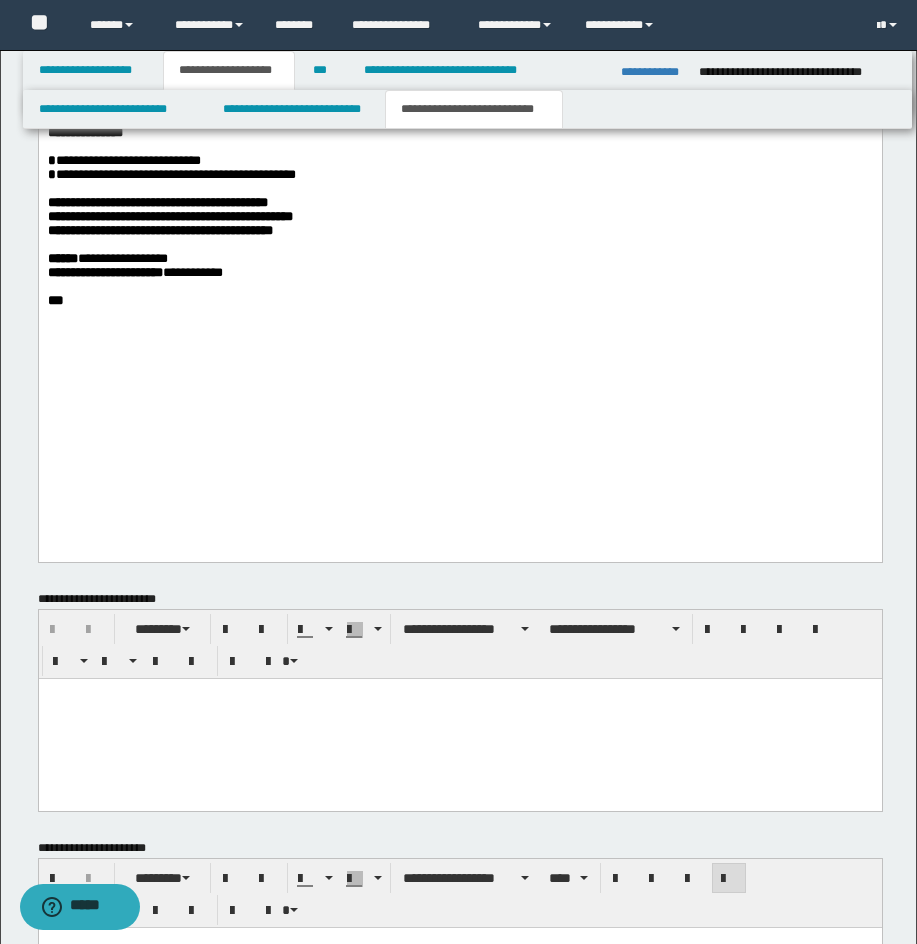 scroll, scrollTop: 2090, scrollLeft: 0, axis: vertical 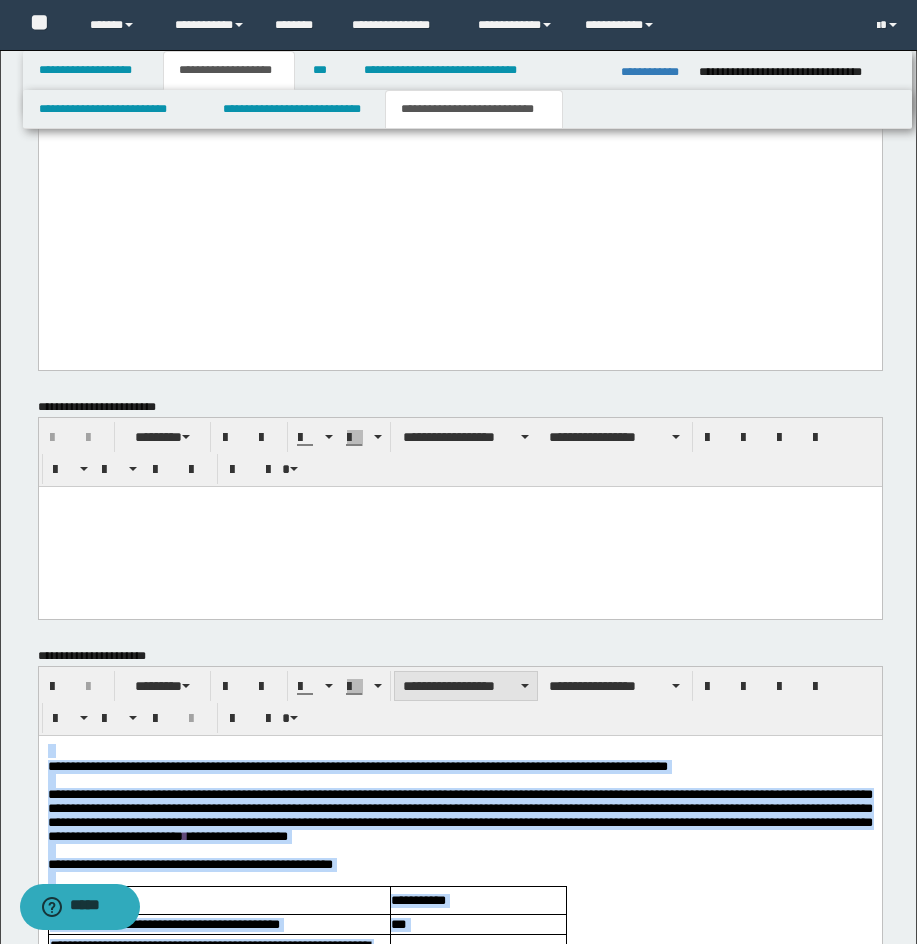 drag, startPoint x: 410, startPoint y: 684, endPoint x: 597, endPoint y: 372, distance: 363.74854 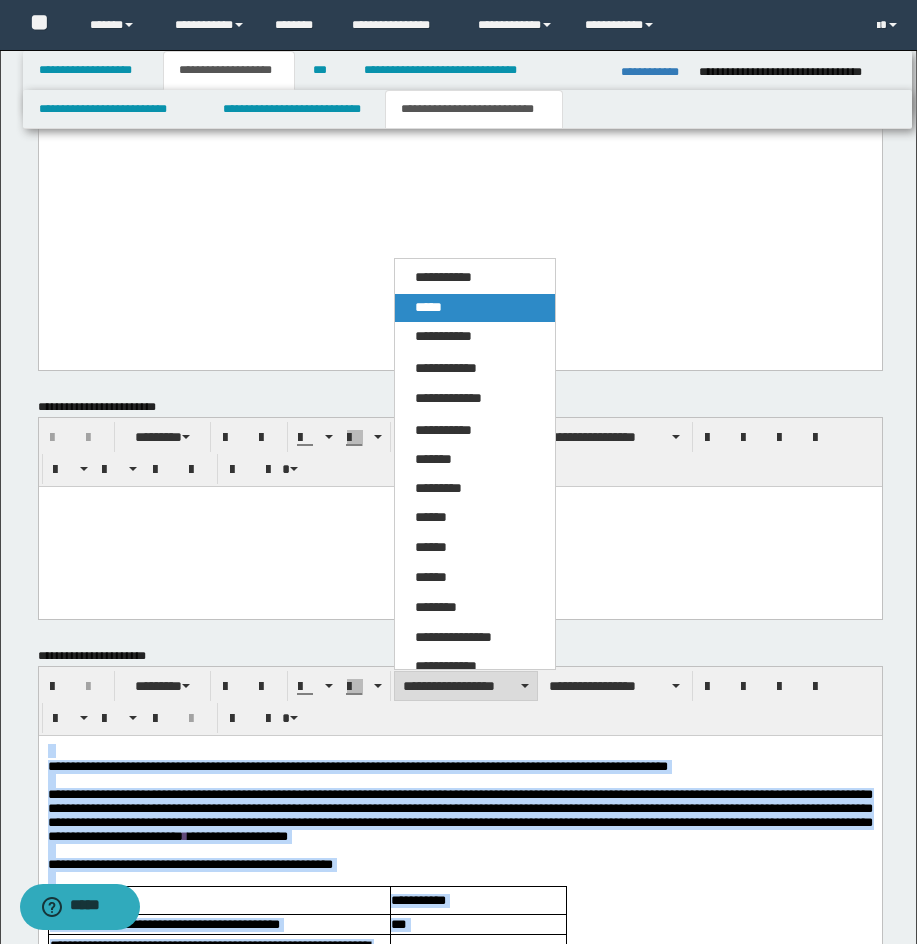 drag, startPoint x: 462, startPoint y: 314, endPoint x: 443, endPoint y: 901, distance: 587.30743 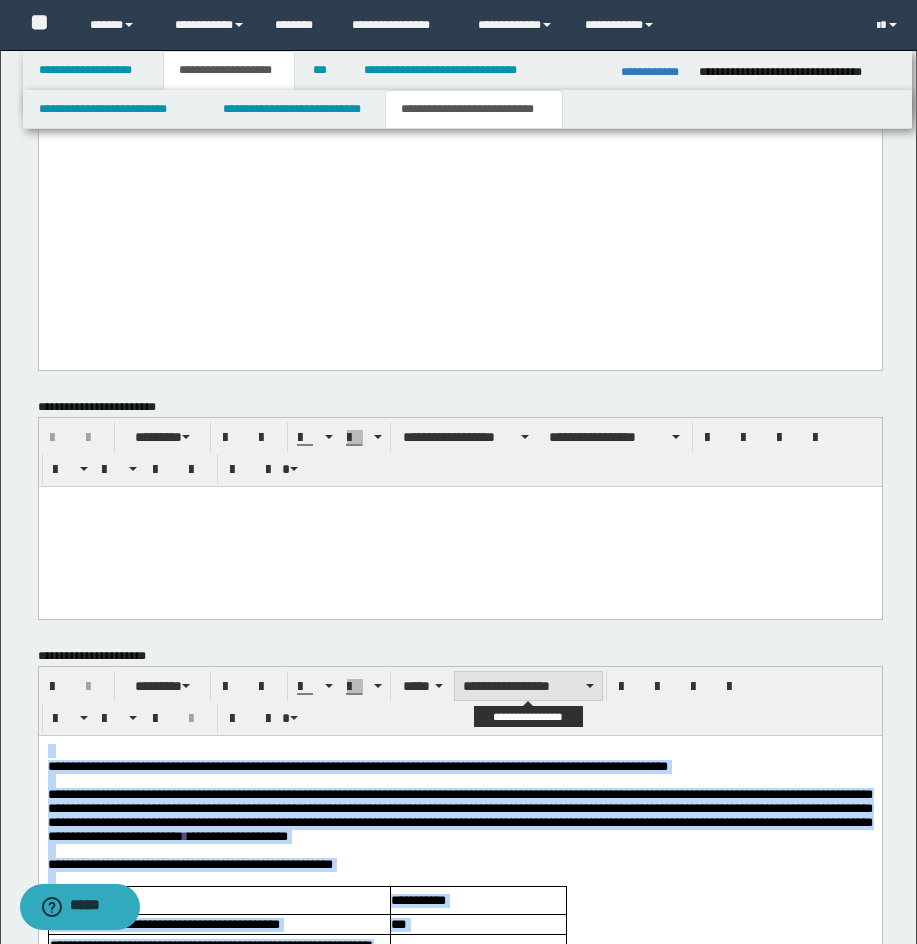 click on "**********" at bounding box center [528, 686] 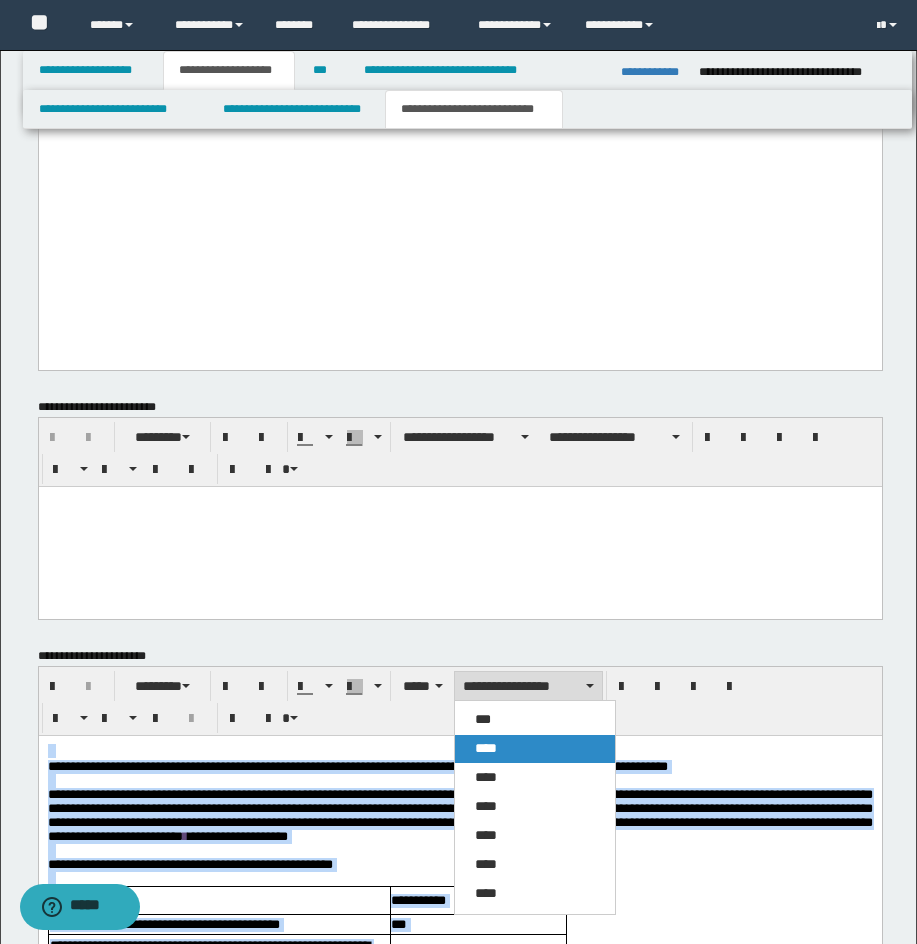 click on "****" at bounding box center [486, 748] 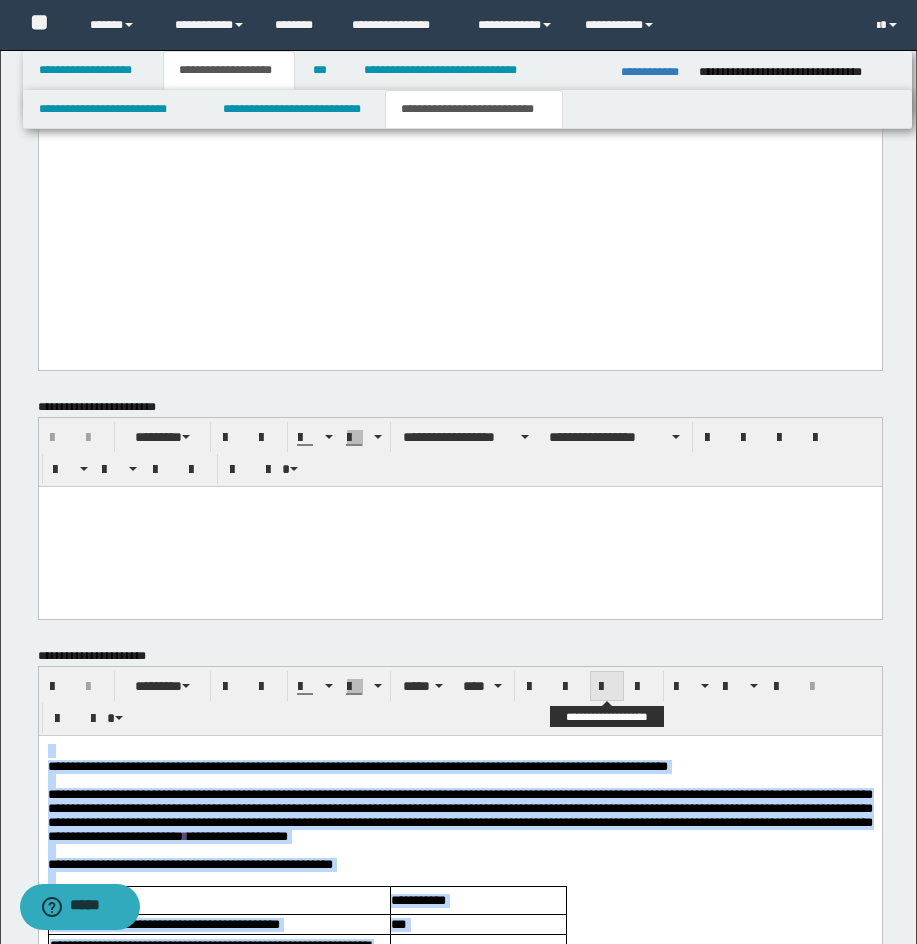 click at bounding box center (607, 687) 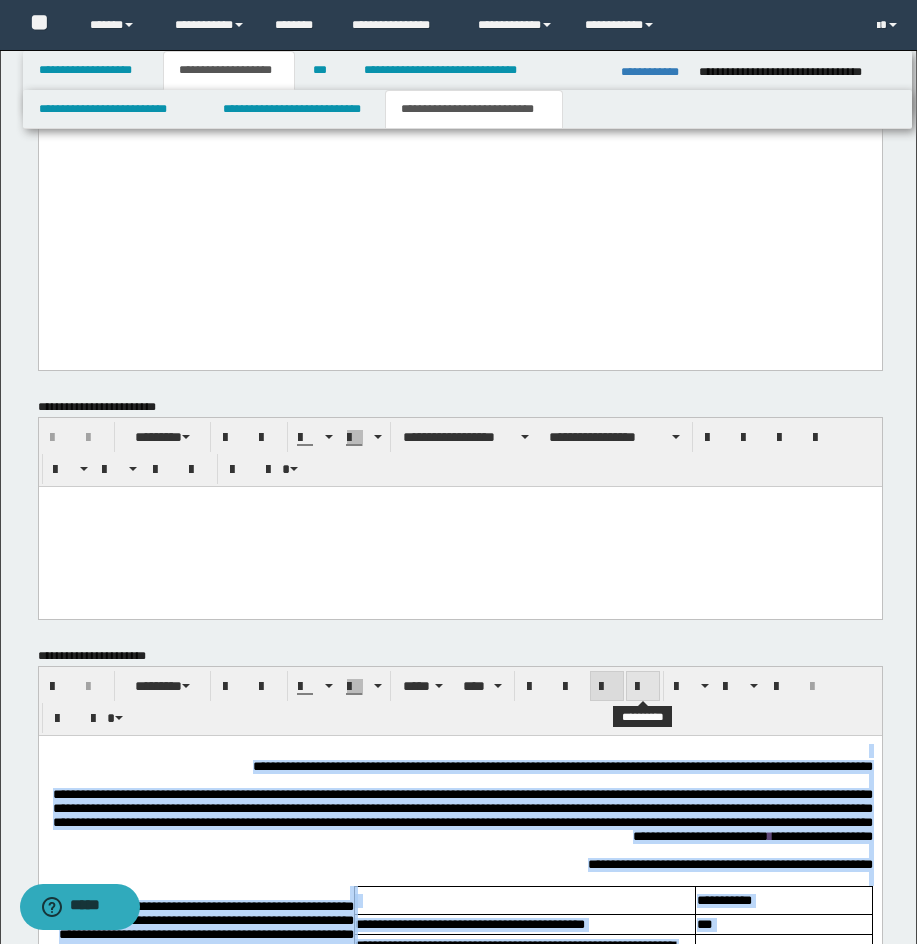 click at bounding box center (643, 687) 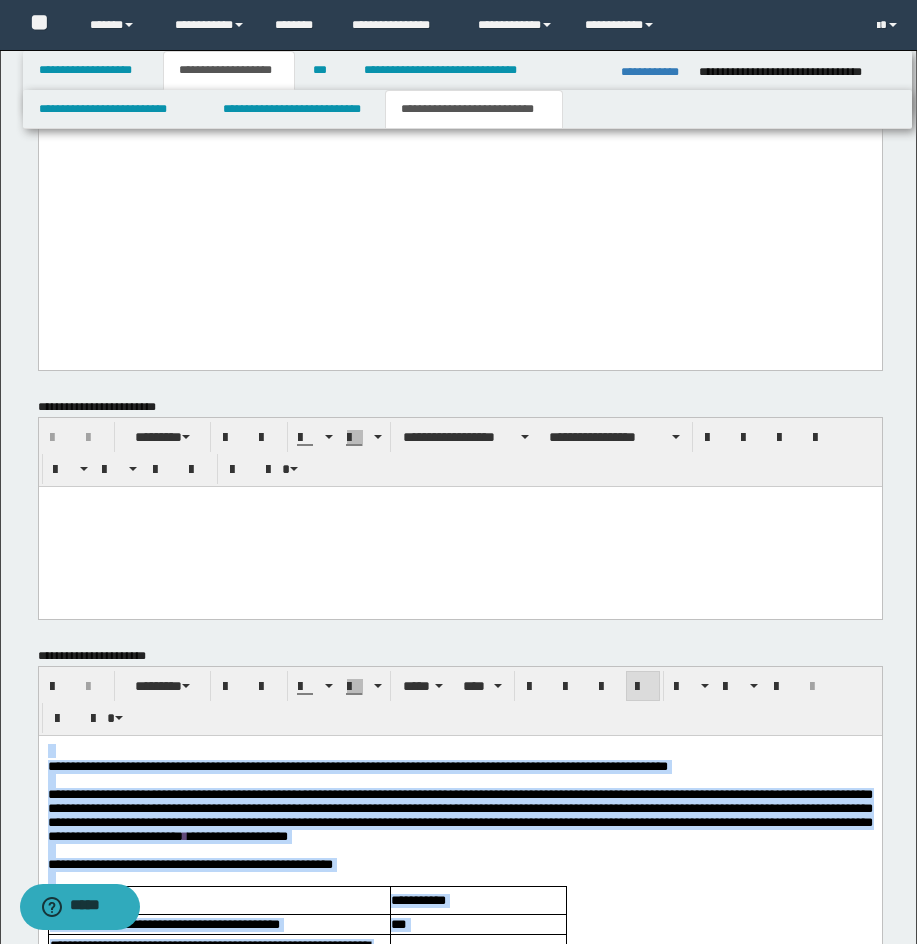 click on "**********" at bounding box center [459, 814] 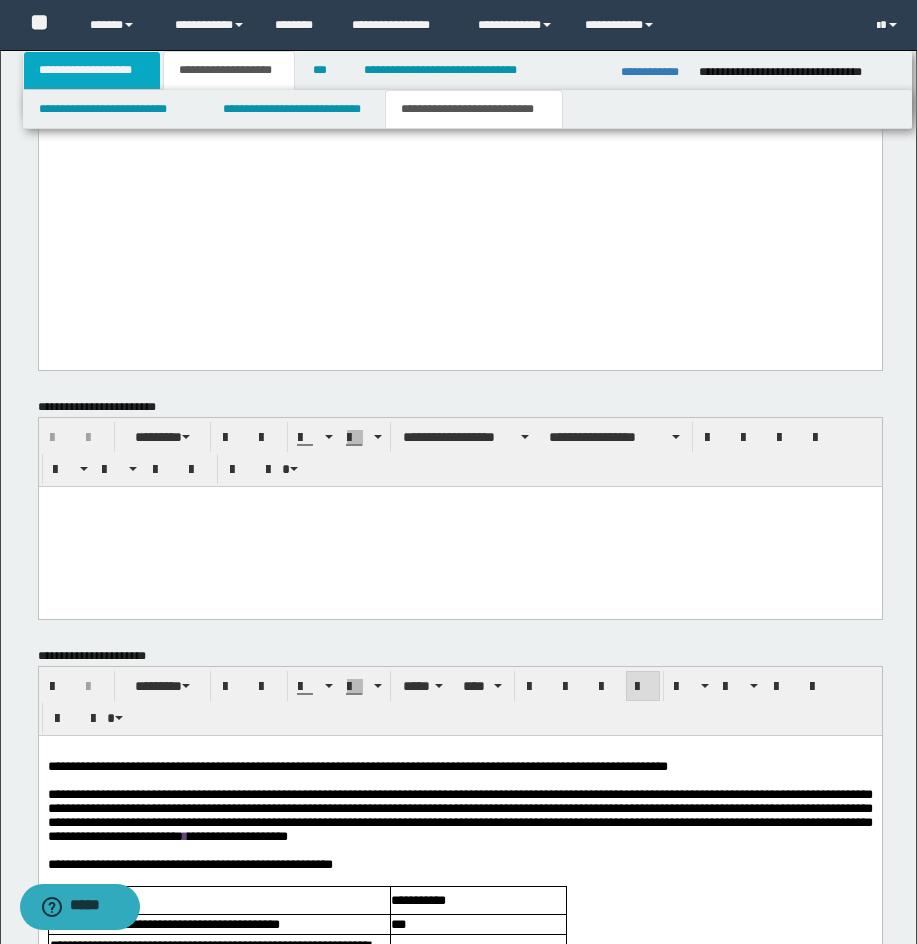 click on "**********" at bounding box center (92, 70) 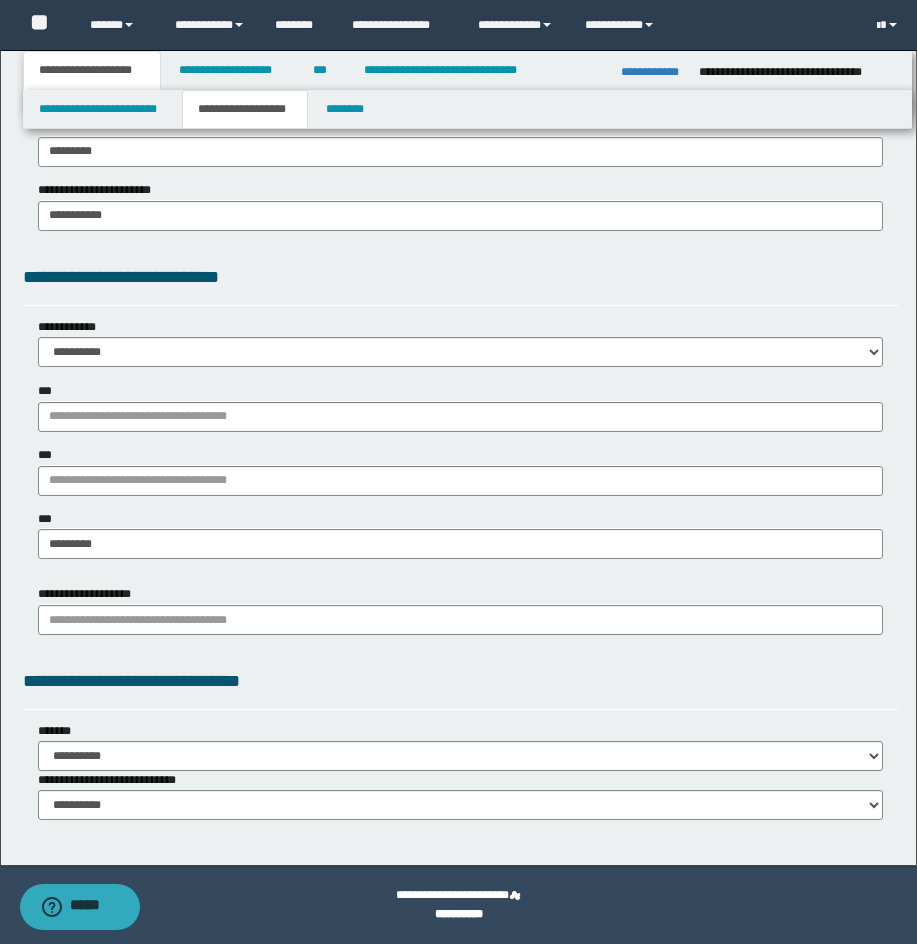 scroll, scrollTop: 1425, scrollLeft: 0, axis: vertical 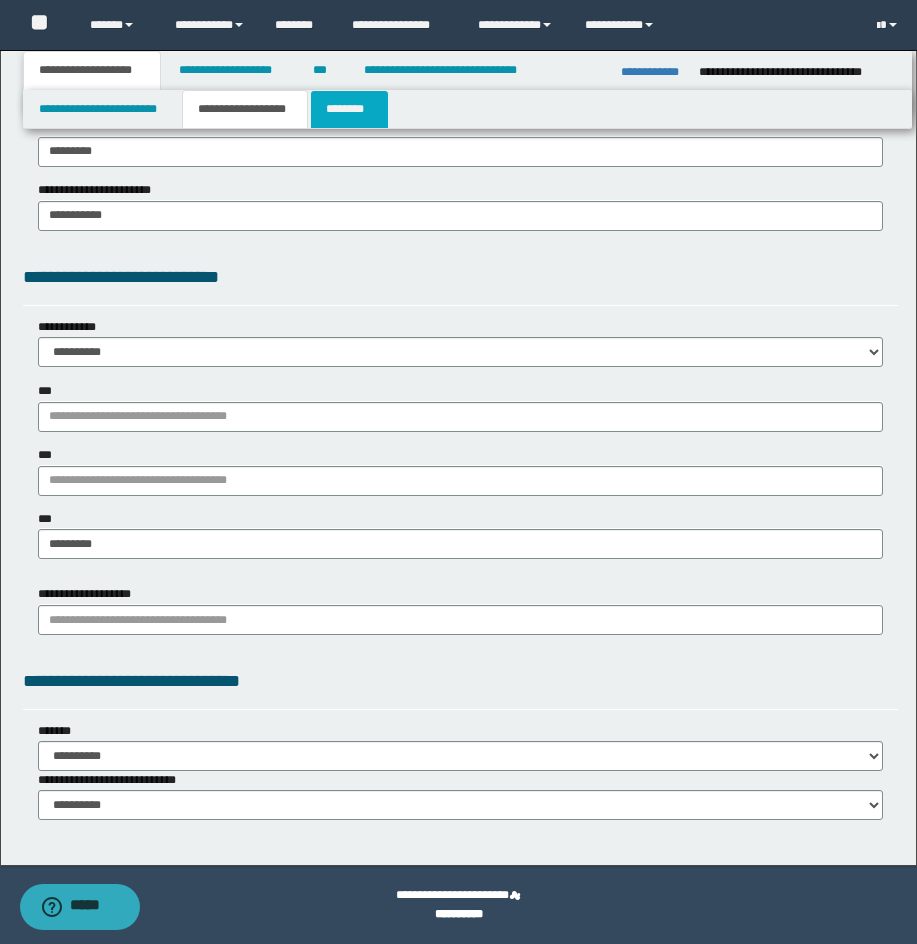 click on "********" at bounding box center [349, 109] 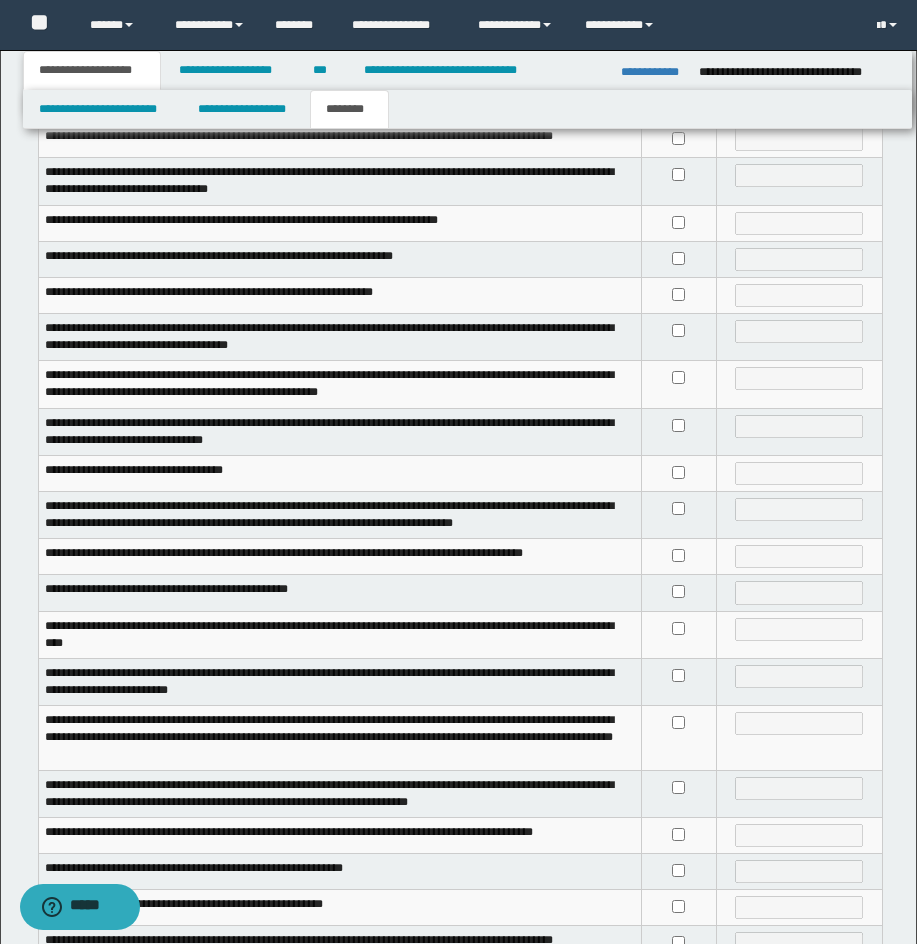 scroll, scrollTop: 323, scrollLeft: 0, axis: vertical 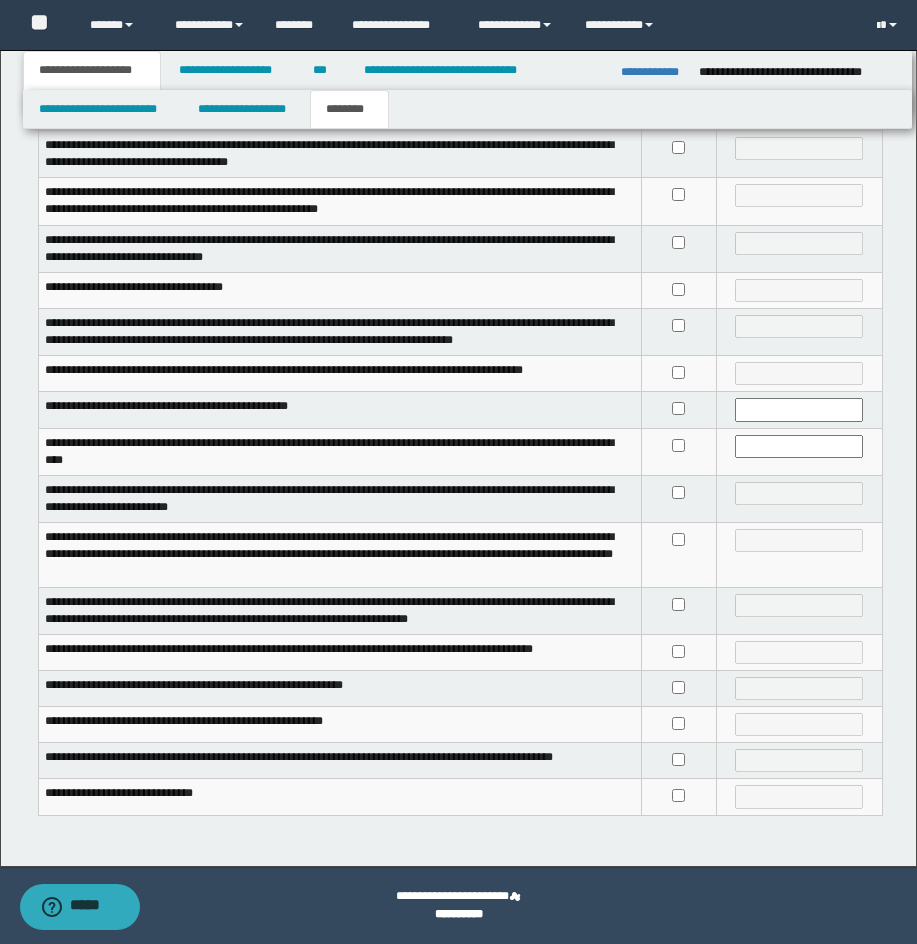 click at bounding box center (678, 610) 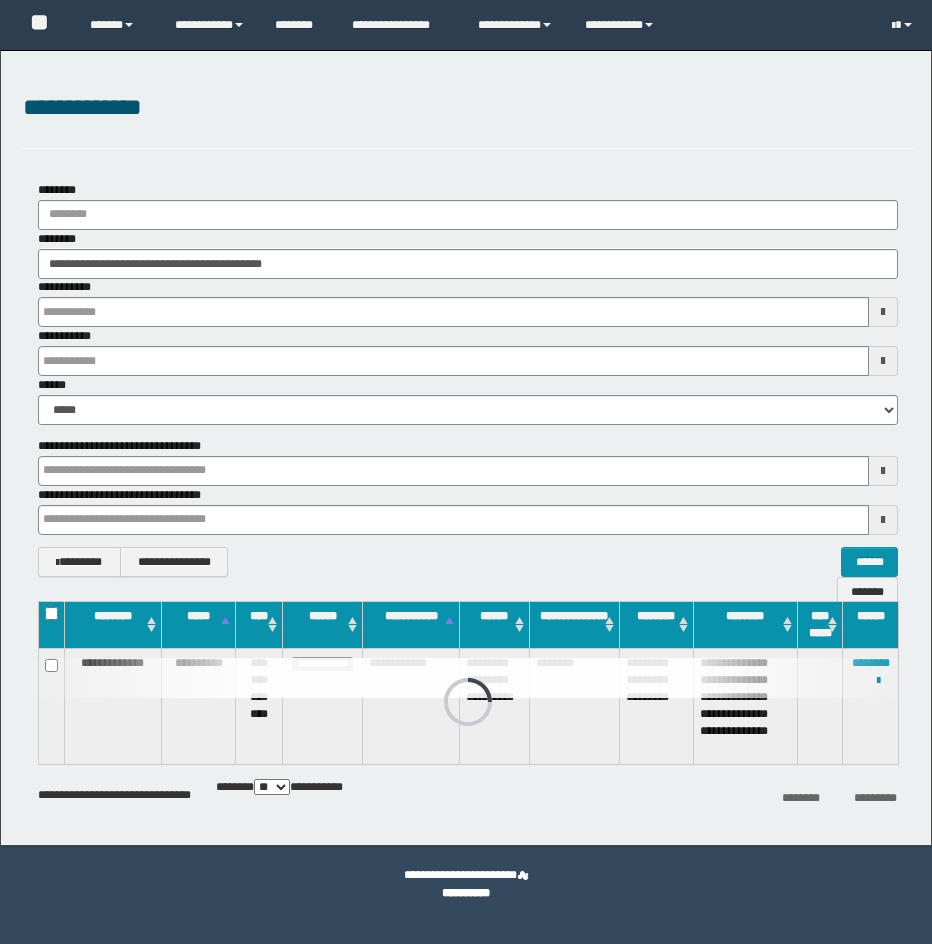 scroll, scrollTop: 0, scrollLeft: 0, axis: both 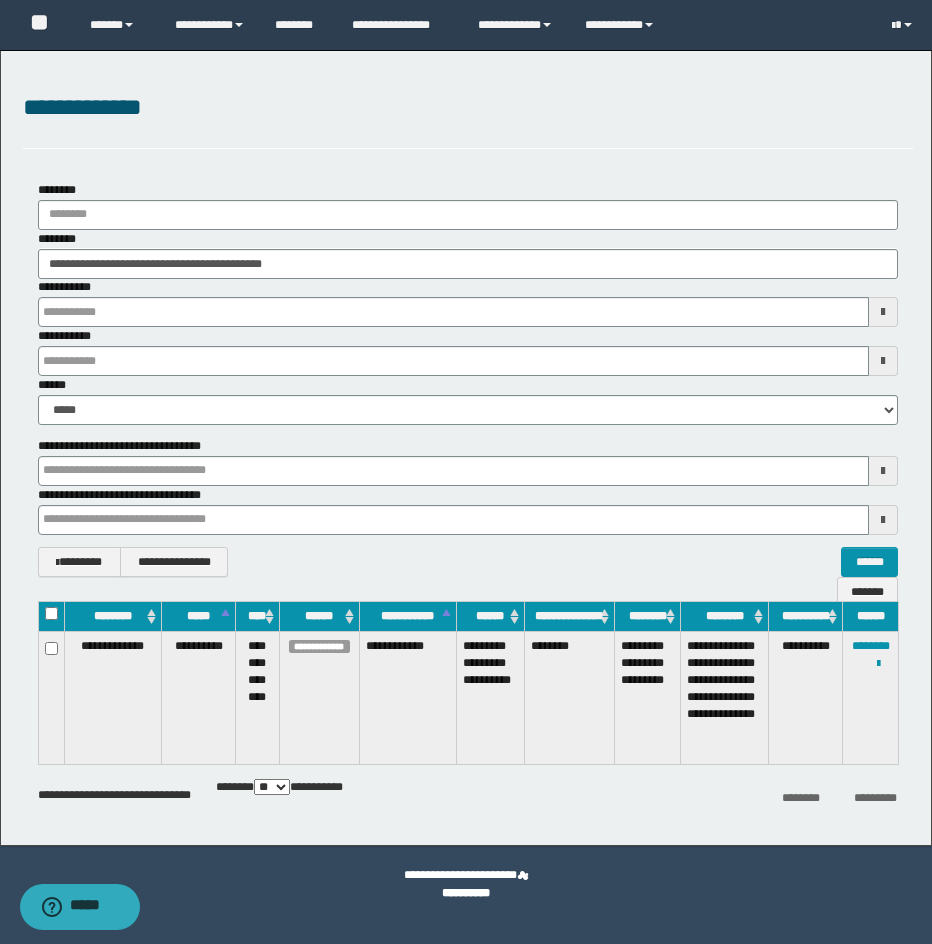 click on "**********" at bounding box center (468, 119) 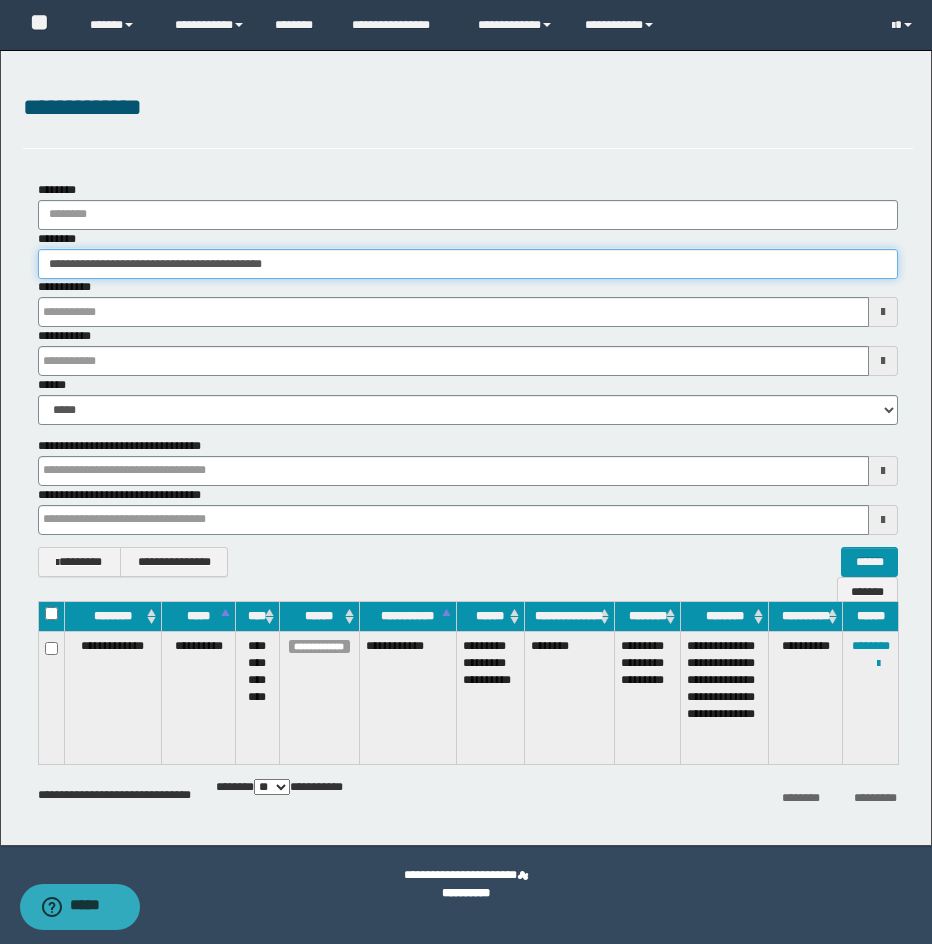 drag, startPoint x: 366, startPoint y: 265, endPoint x: -1, endPoint y: 265, distance: 367 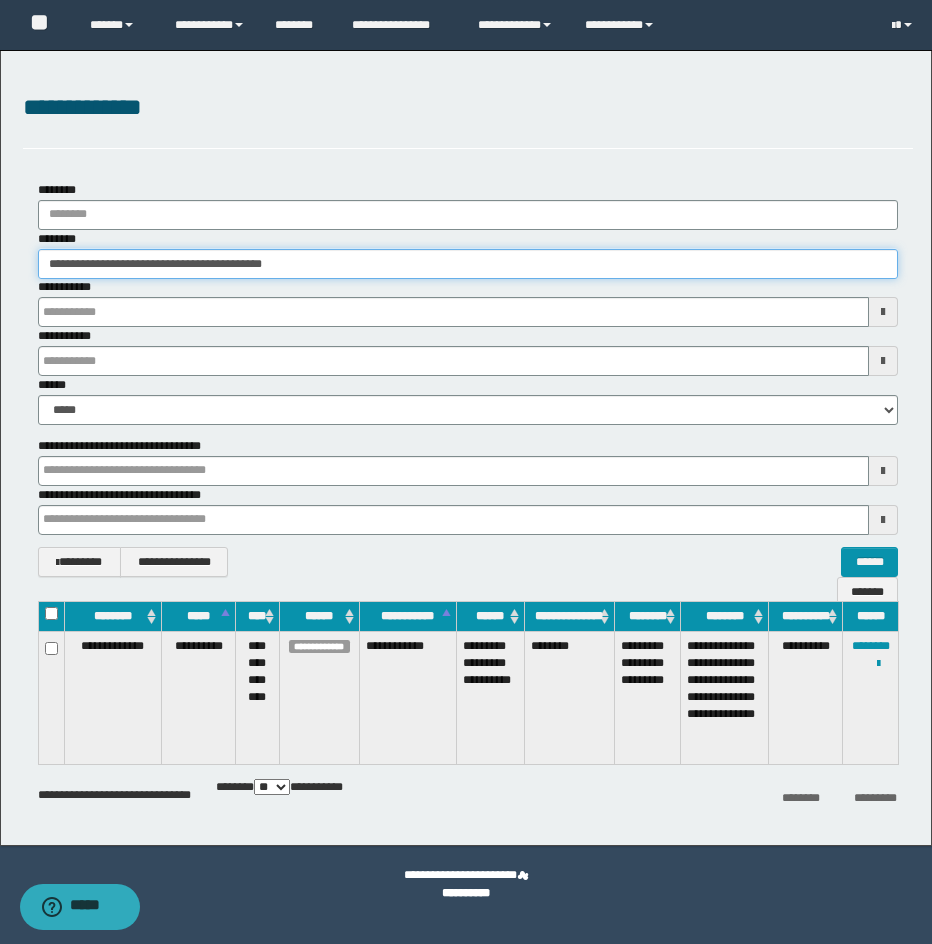 click on "**********" at bounding box center [466, 472] 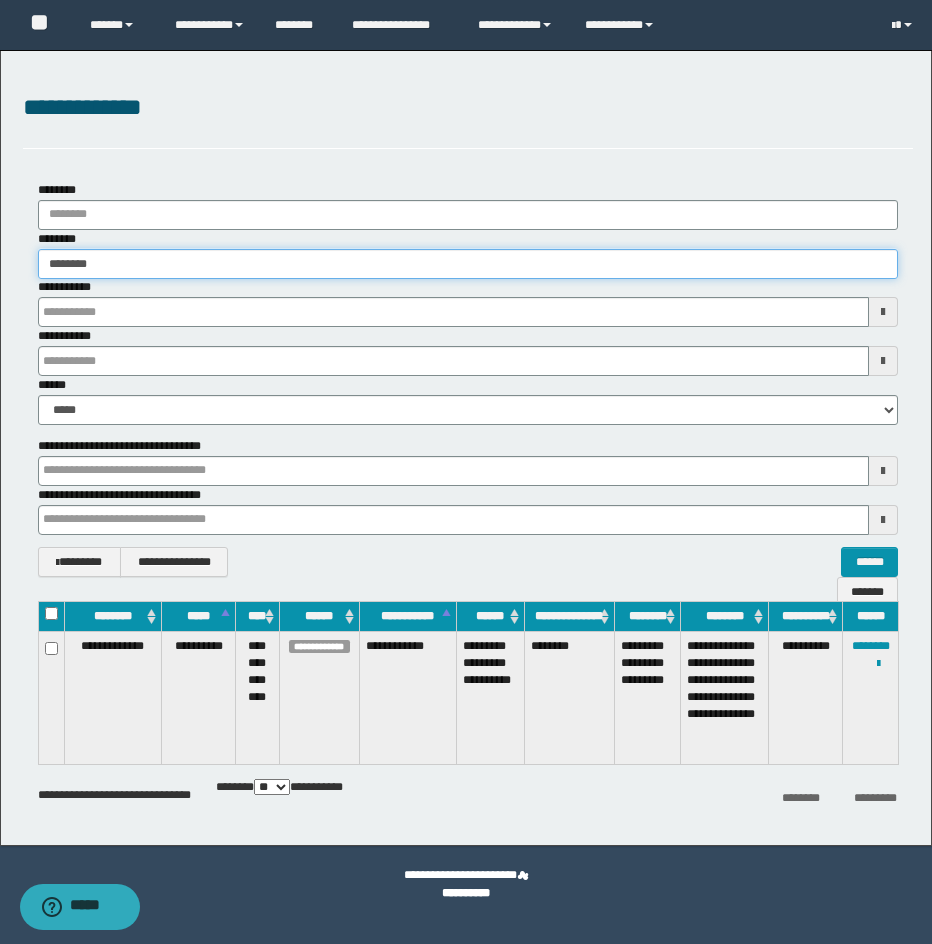 type on "********" 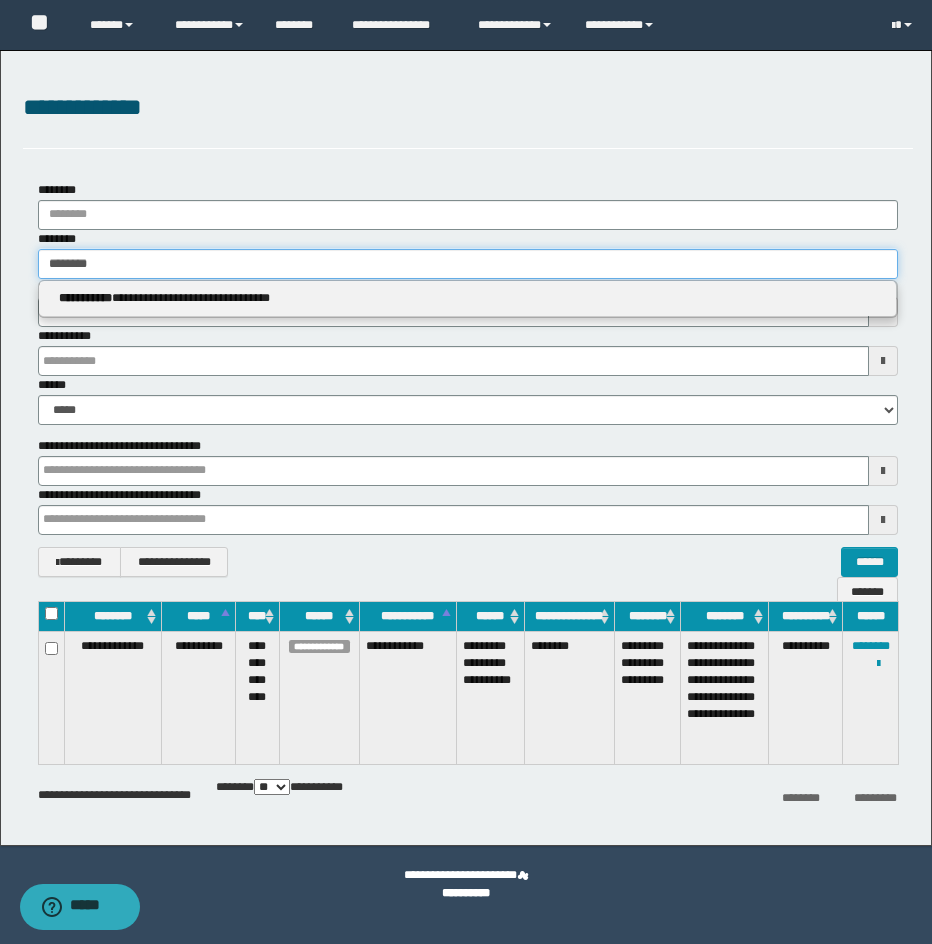 type on "********" 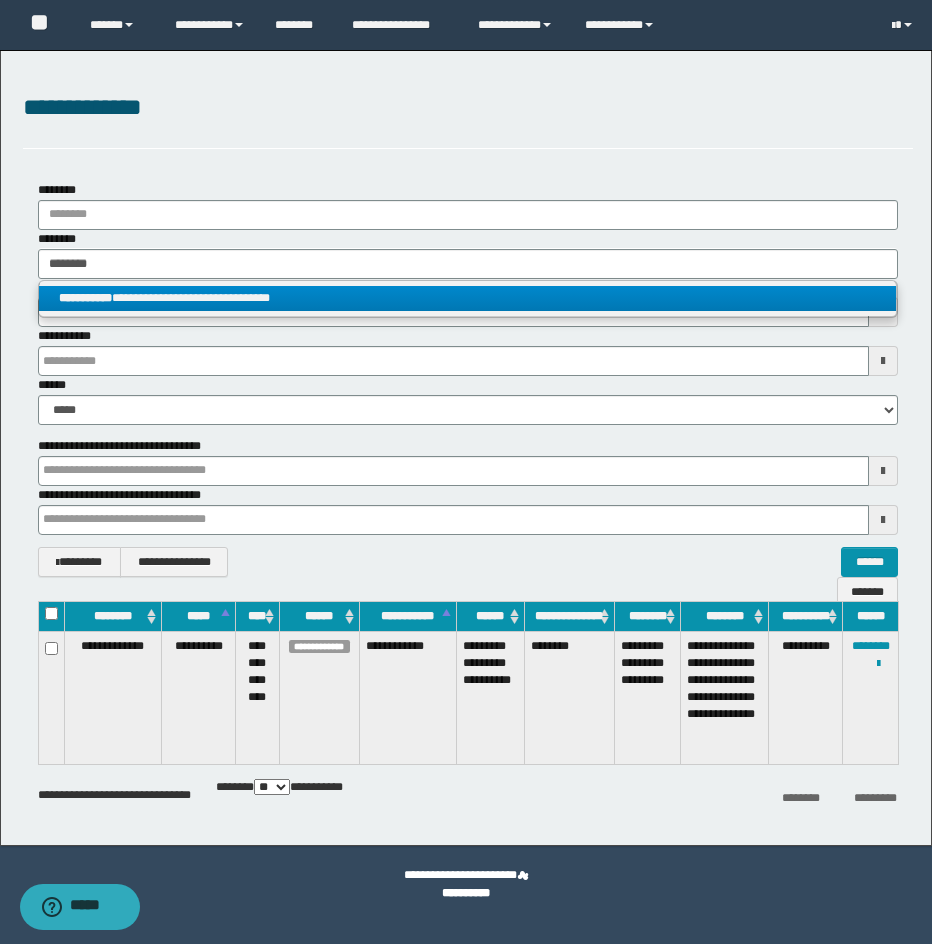 click on "**********" at bounding box center (467, 298) 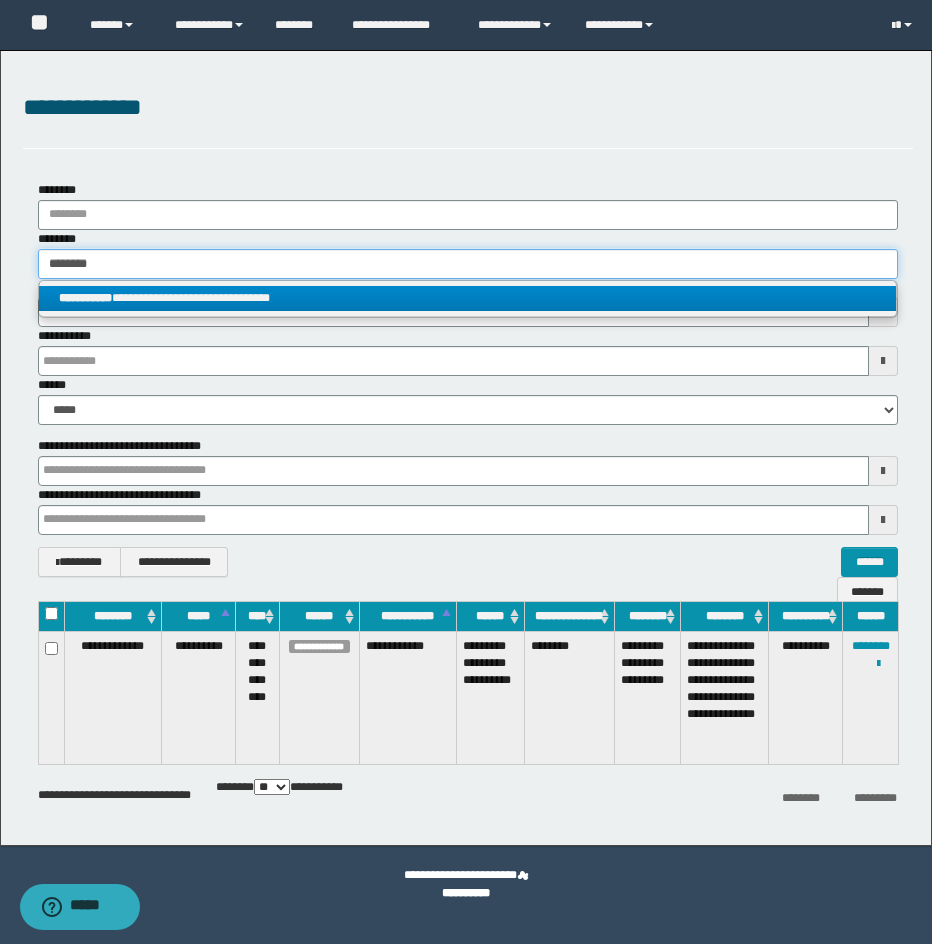 type 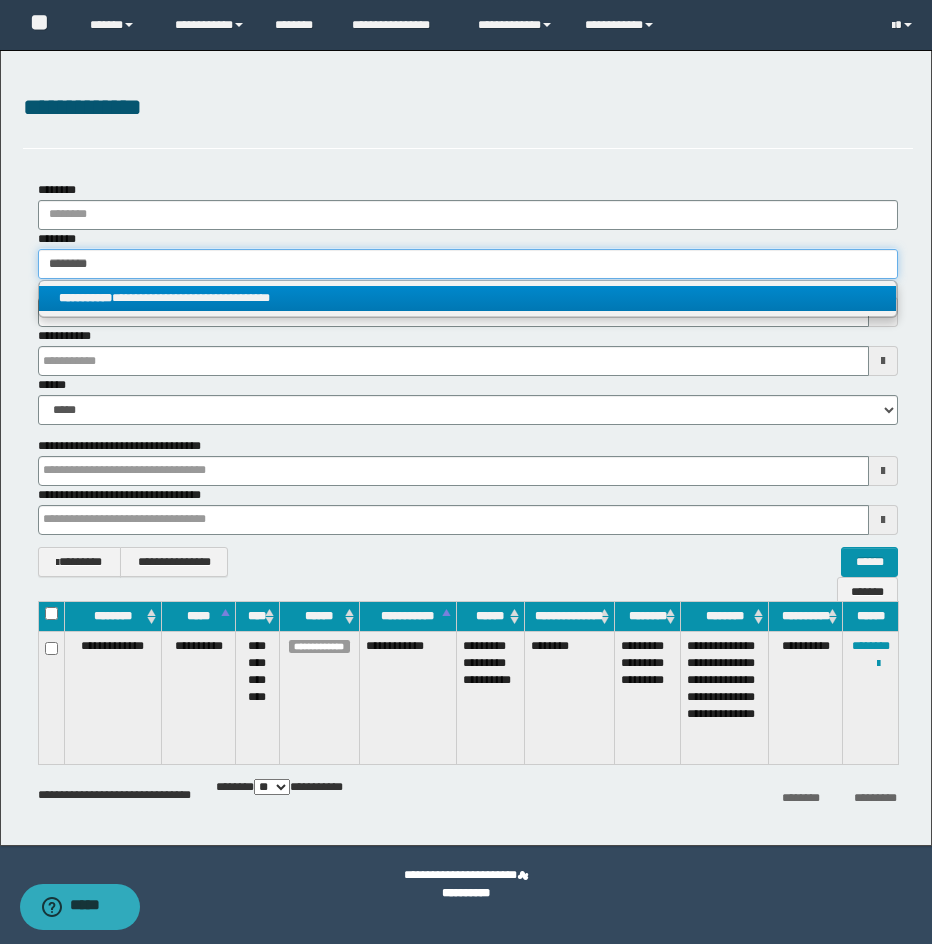 type on "**********" 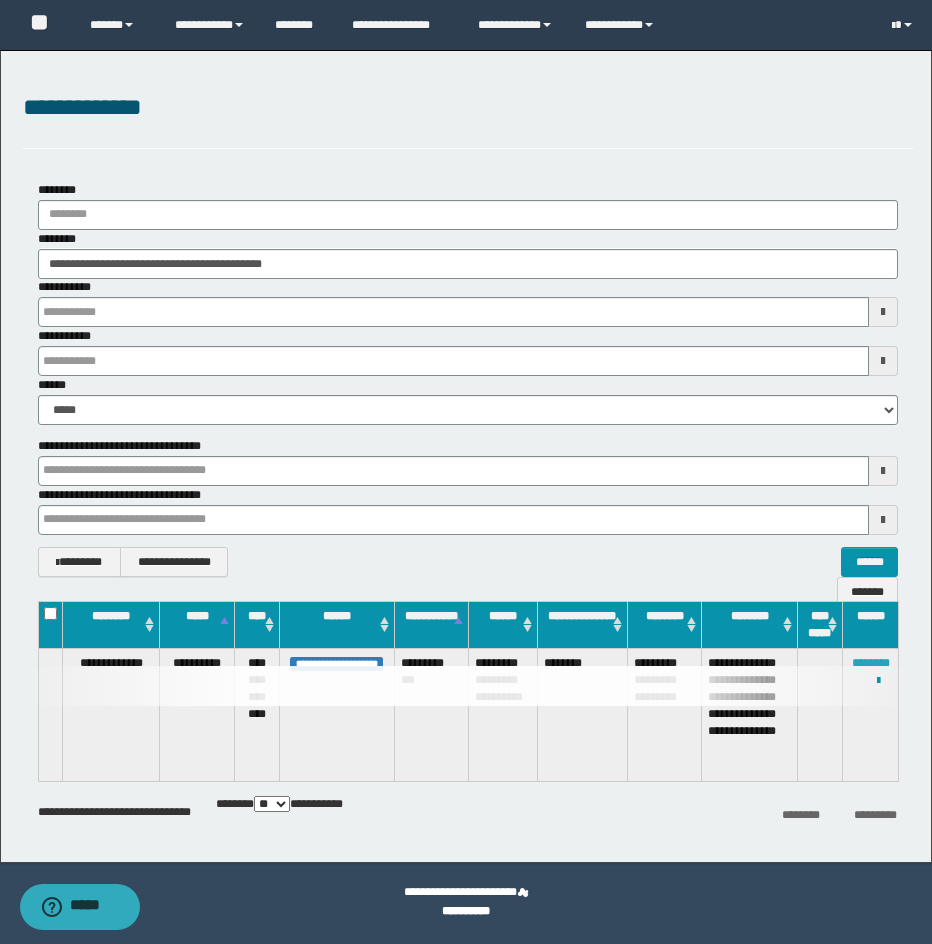 click on "********" at bounding box center [871, 663] 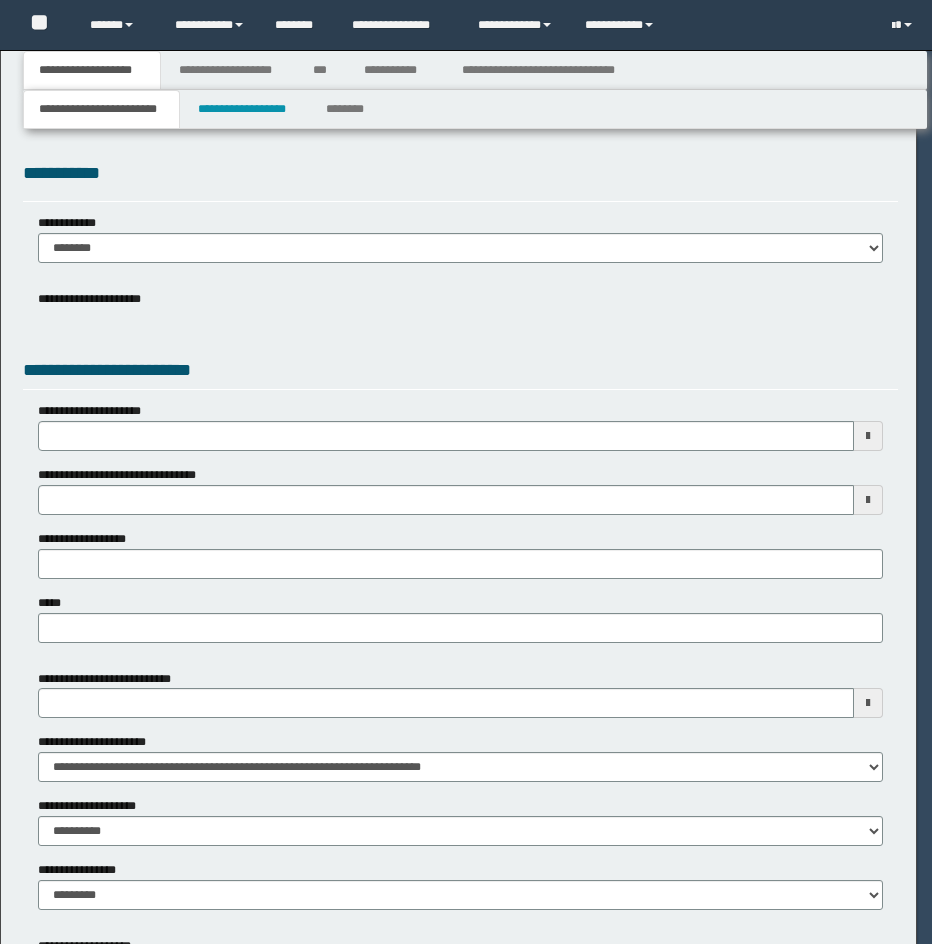 scroll, scrollTop: 0, scrollLeft: 0, axis: both 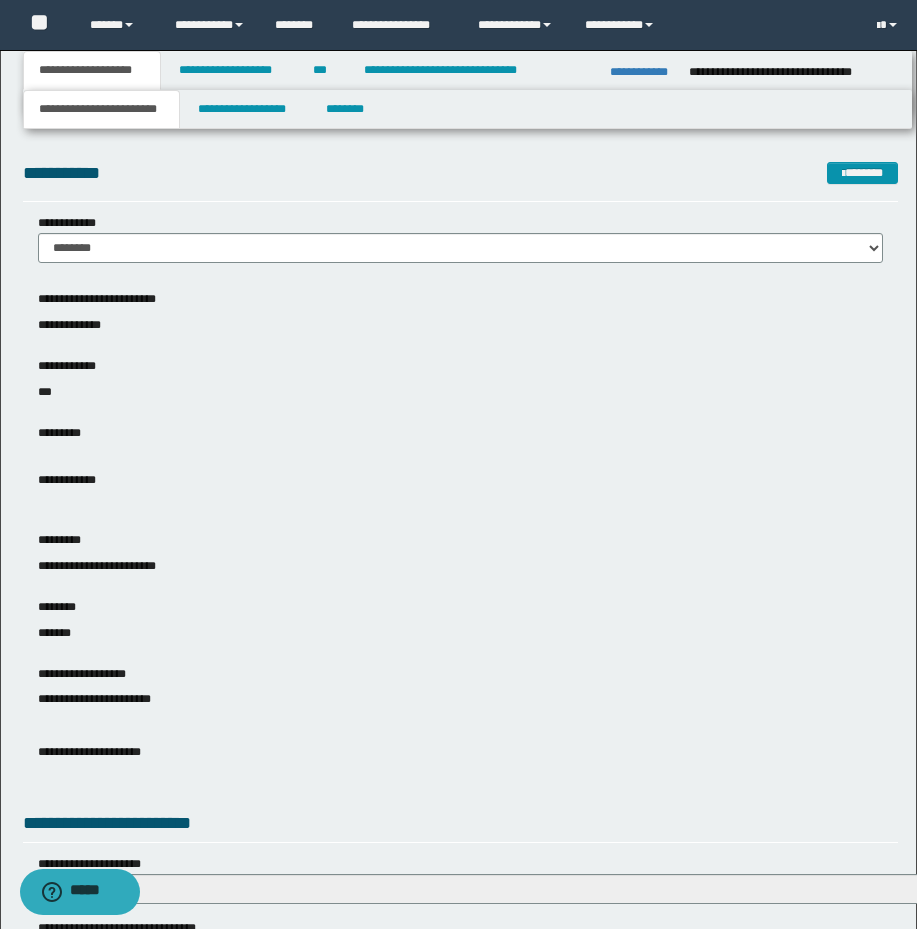 drag, startPoint x: 776, startPoint y: 376, endPoint x: 927, endPoint y: 197, distance: 234.18369 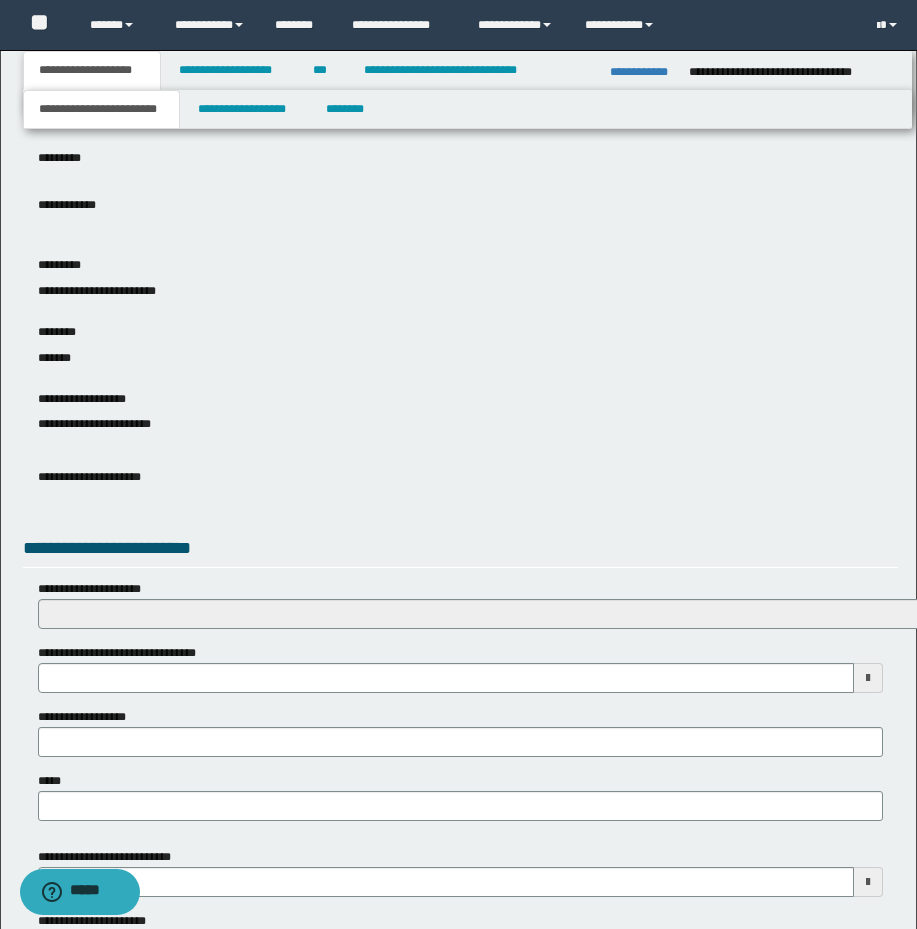 scroll, scrollTop: 698, scrollLeft: 0, axis: vertical 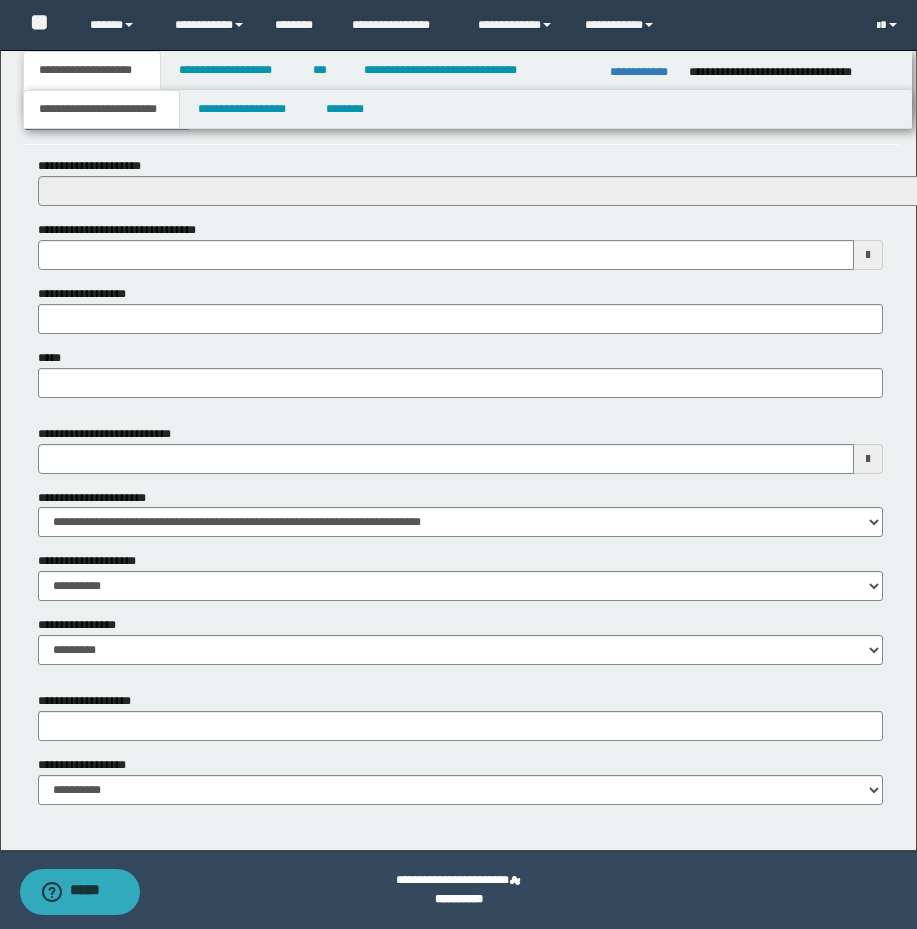 click on "**********" at bounding box center [458, 101] 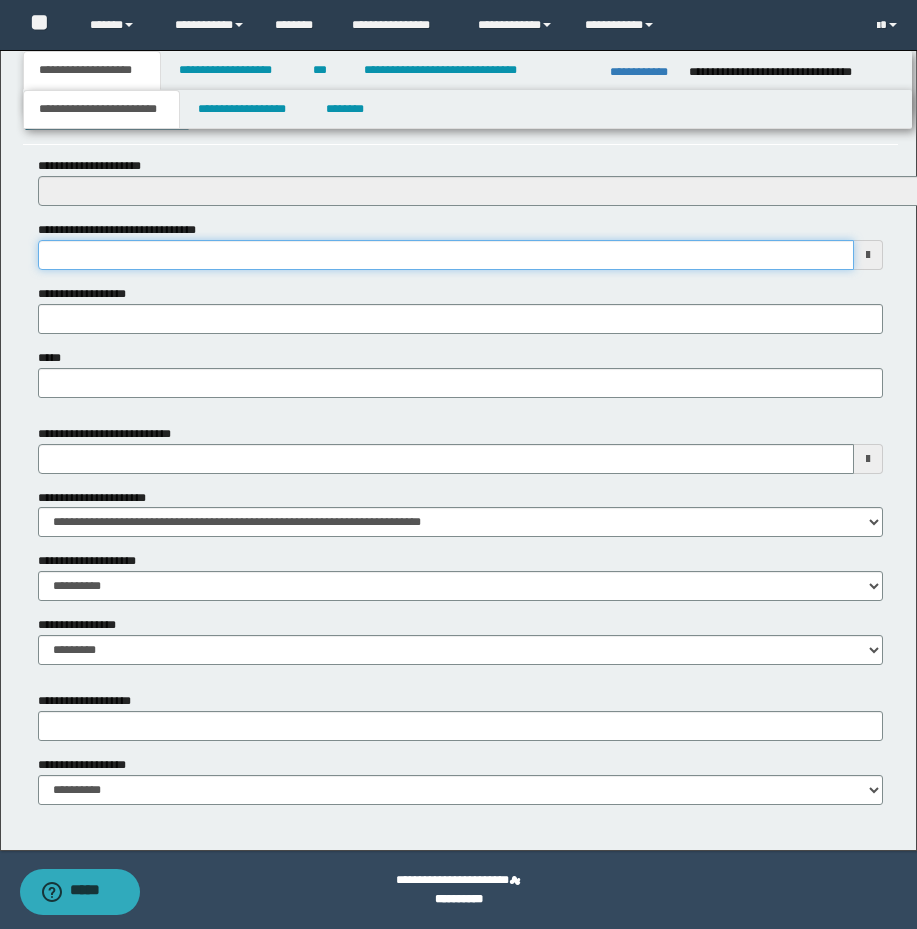 click on "**********" at bounding box center (446, 255) 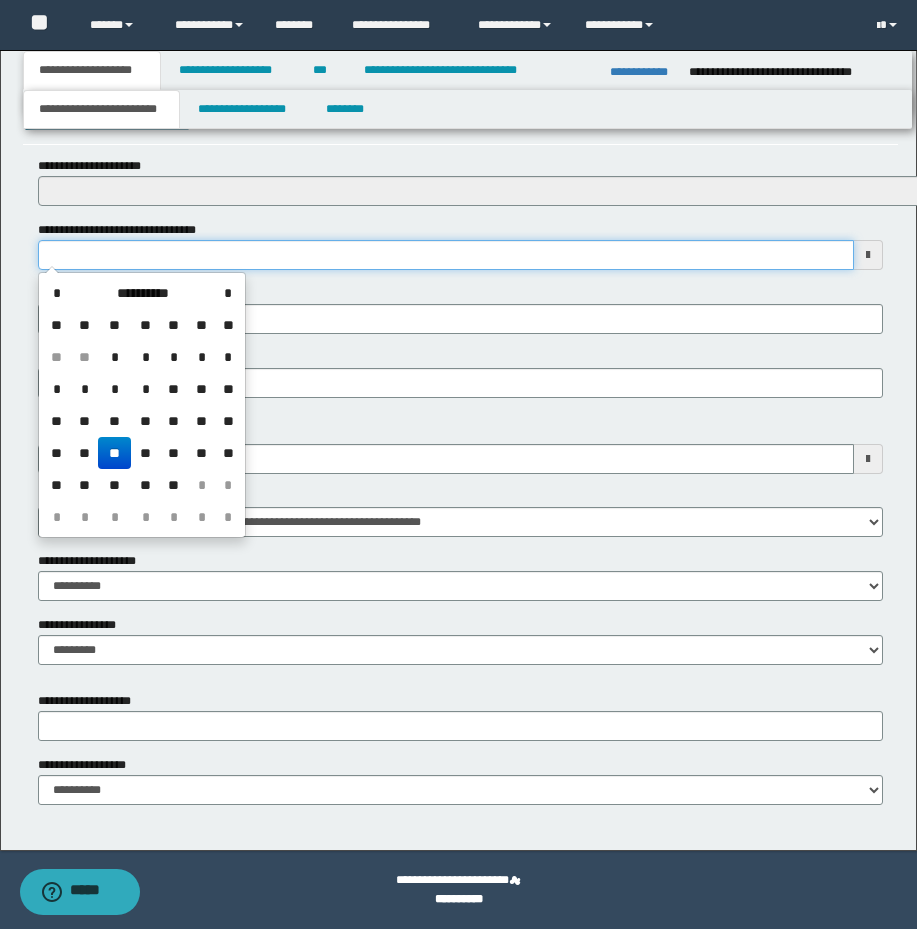 type on "**********" 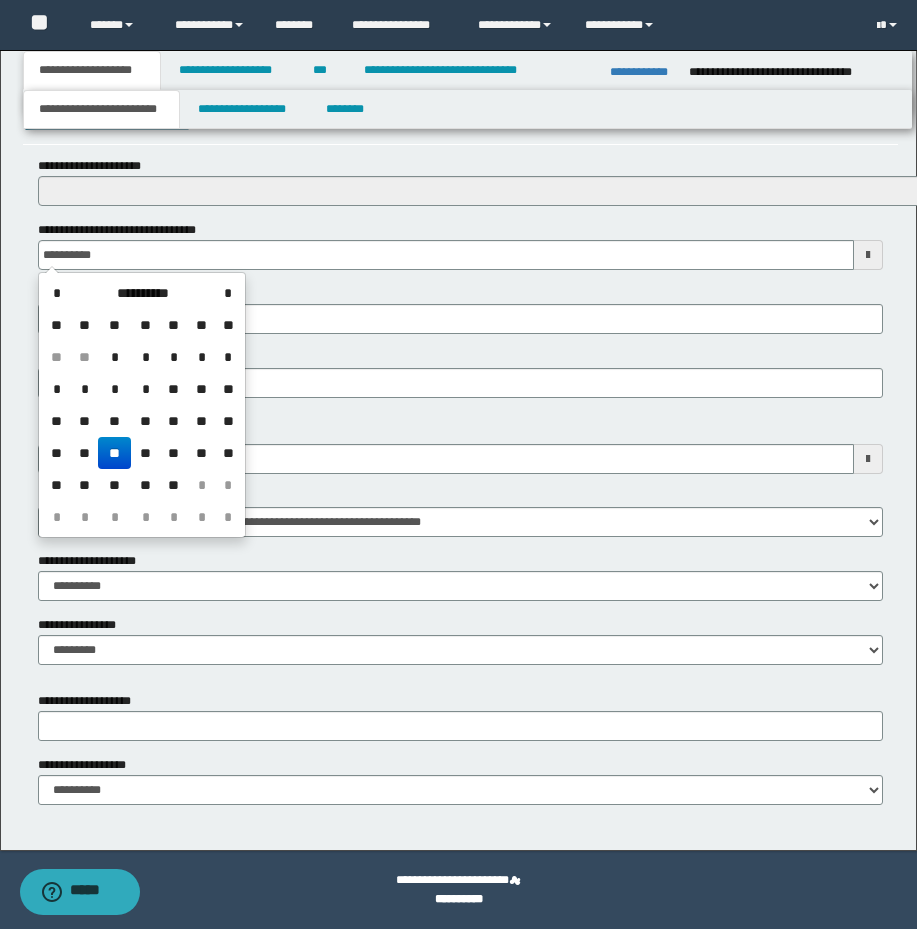click on "**********" at bounding box center [460, 284] 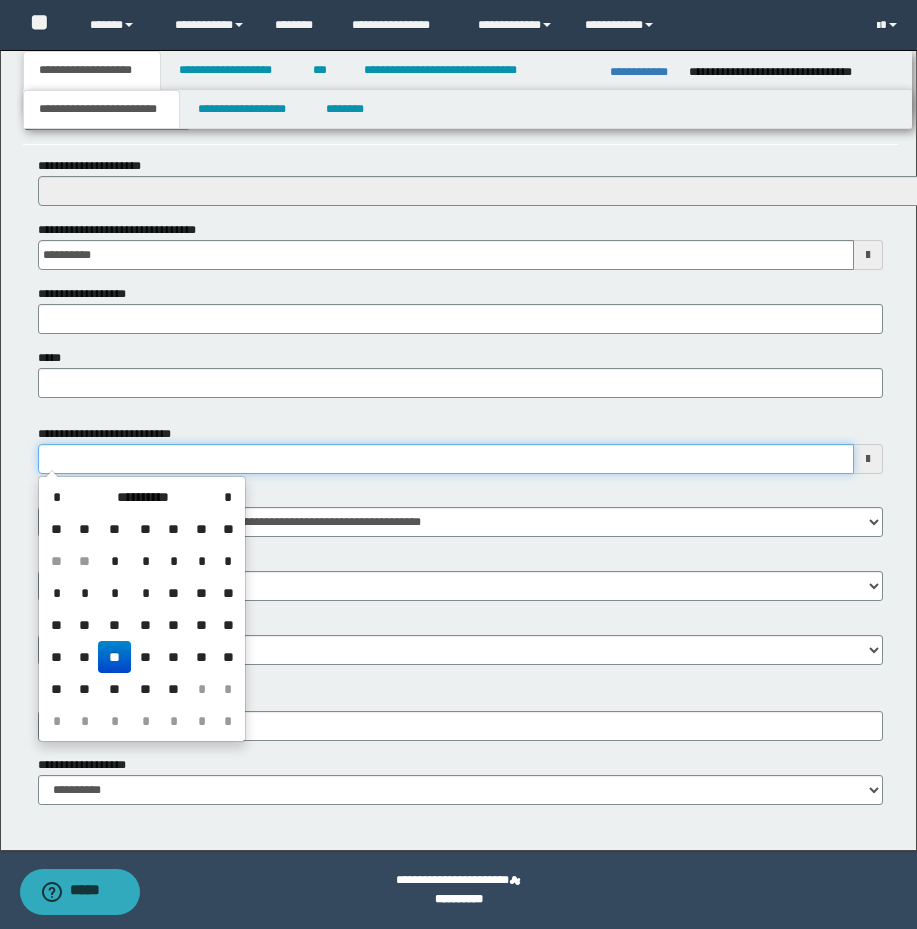click on "**********" at bounding box center (446, 459) 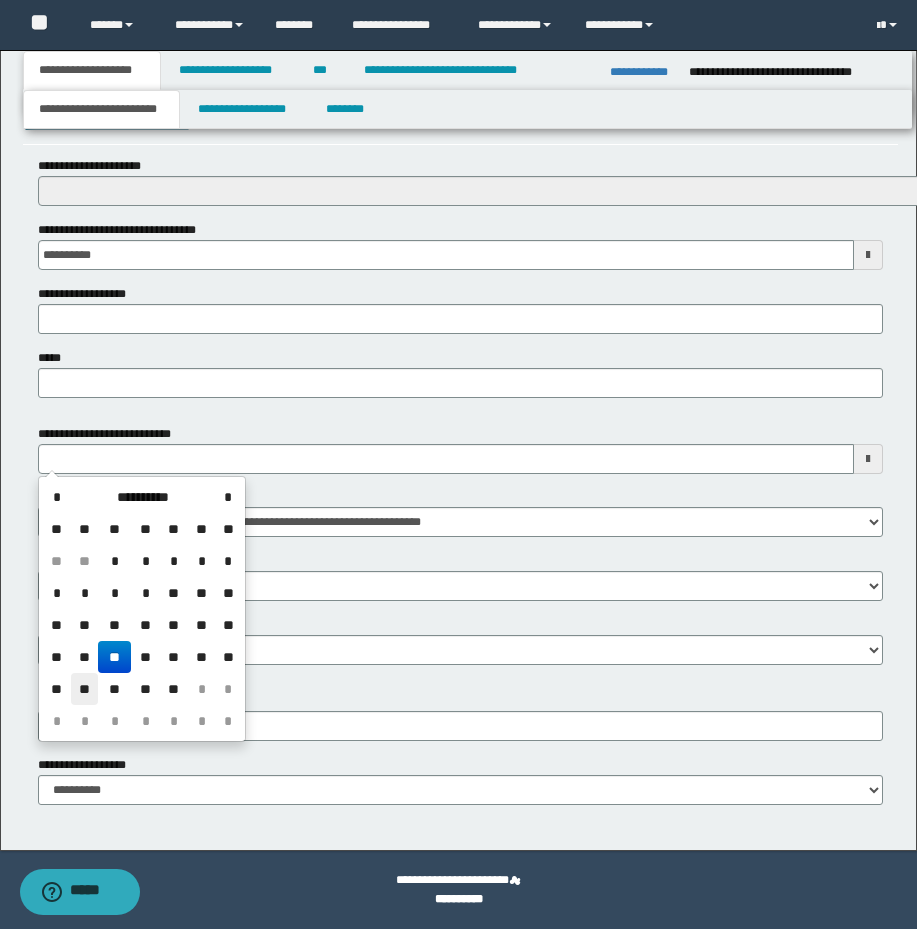 click on "**" at bounding box center (85, 689) 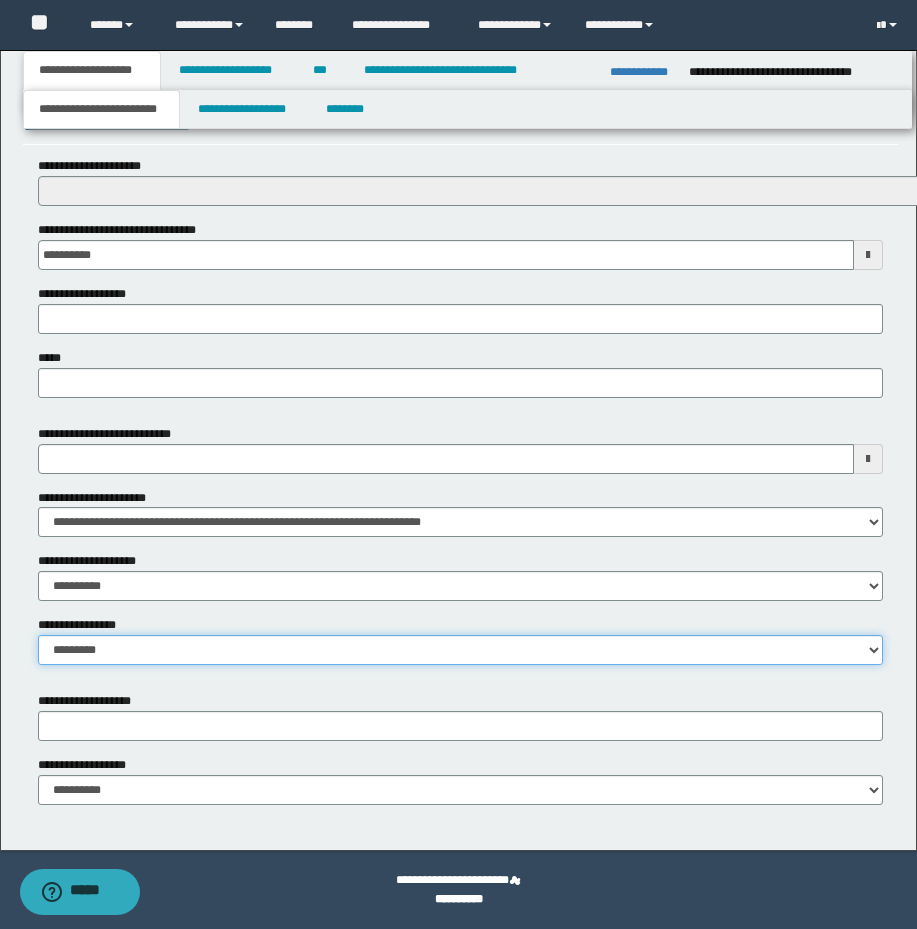click on "**********" at bounding box center (460, 650) 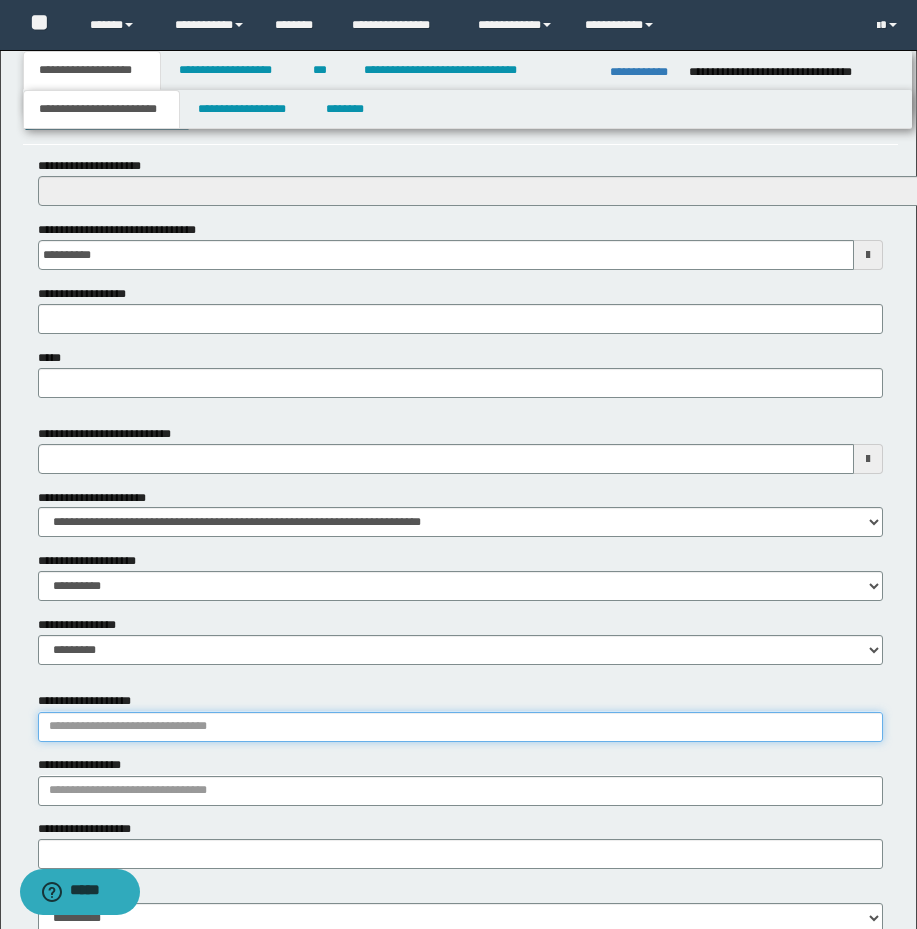 click on "**********" at bounding box center [460, 727] 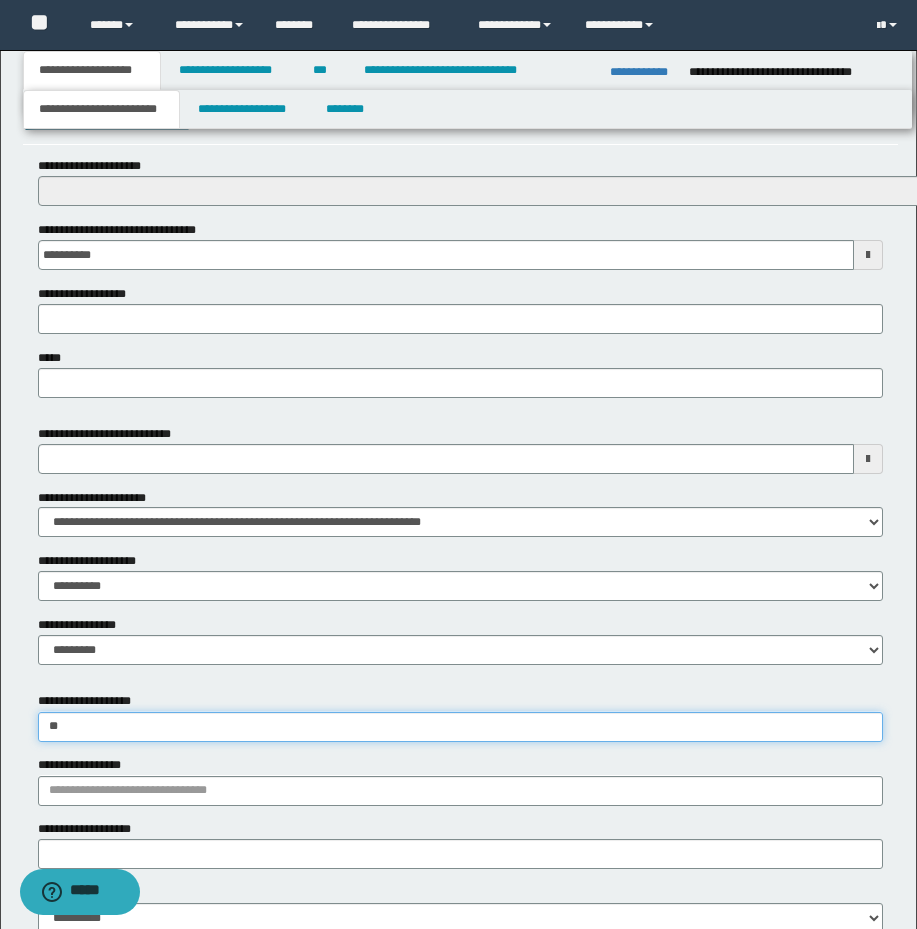 type on "*" 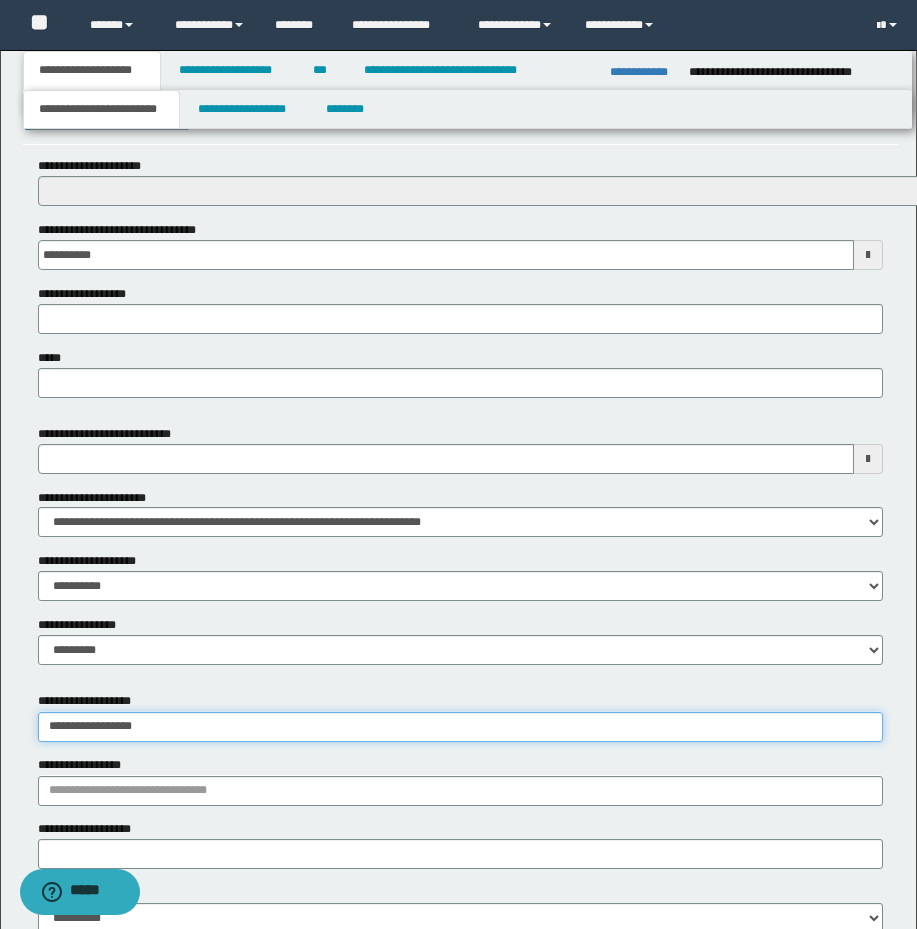 type on "**********" 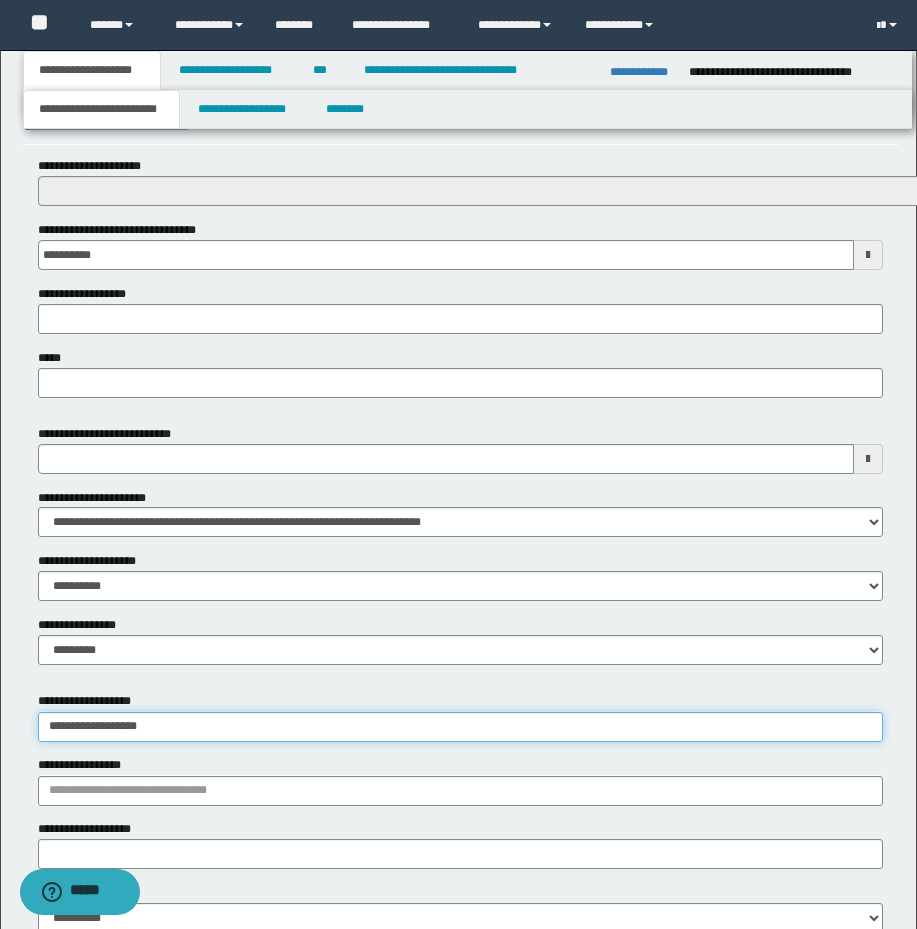 type on "**********" 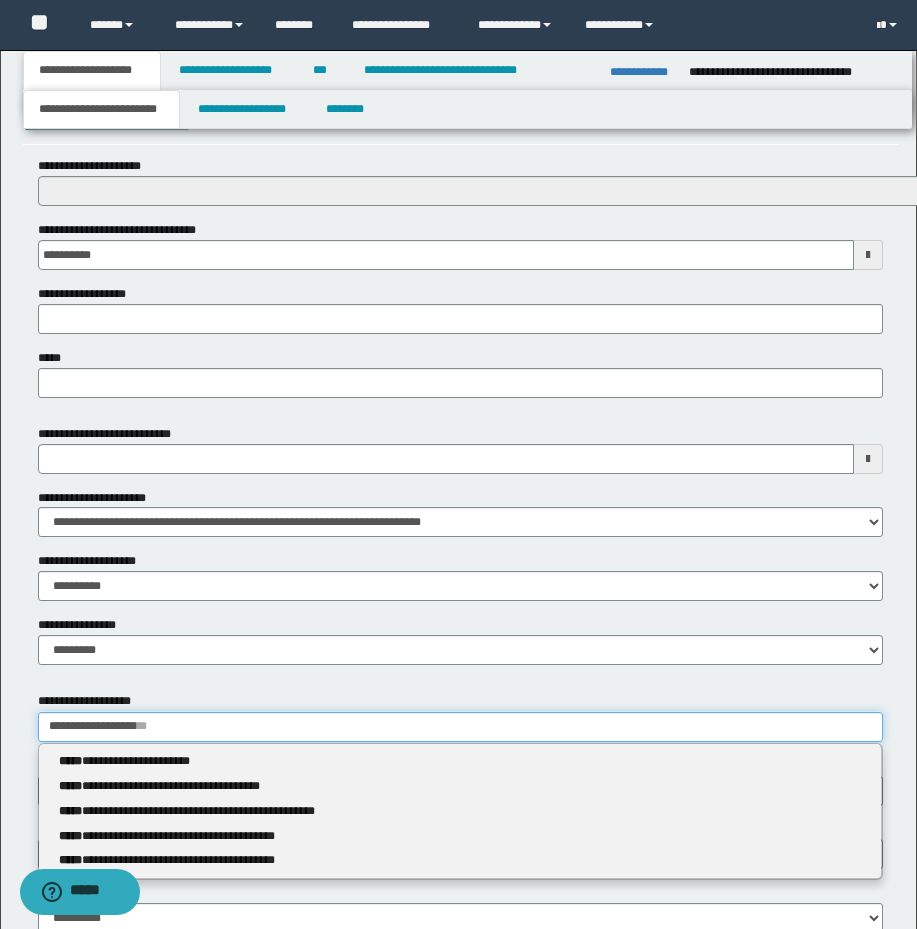 type 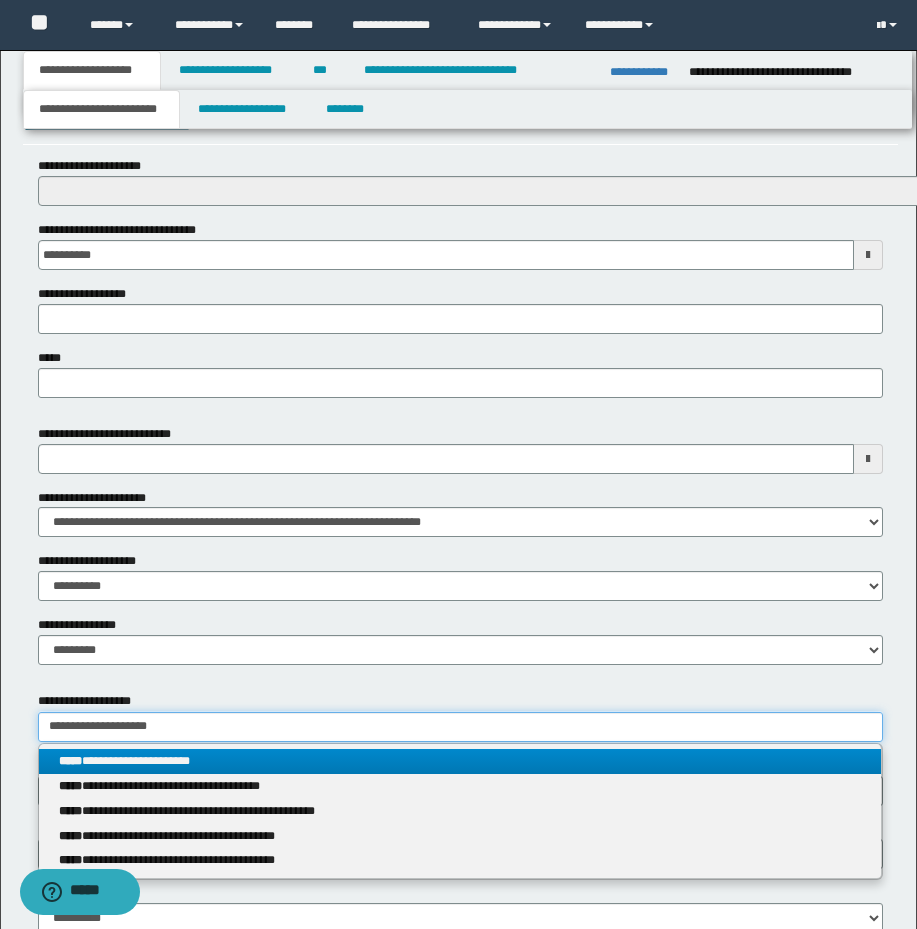 type on "**********" 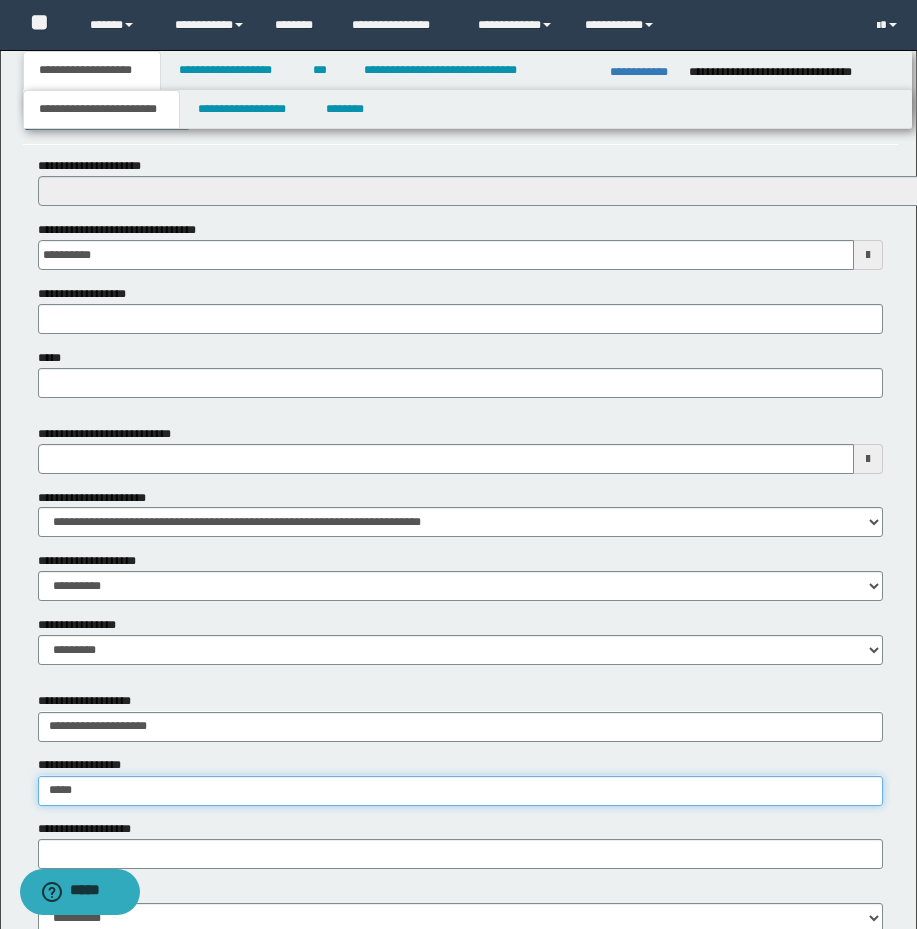 type on "*****" 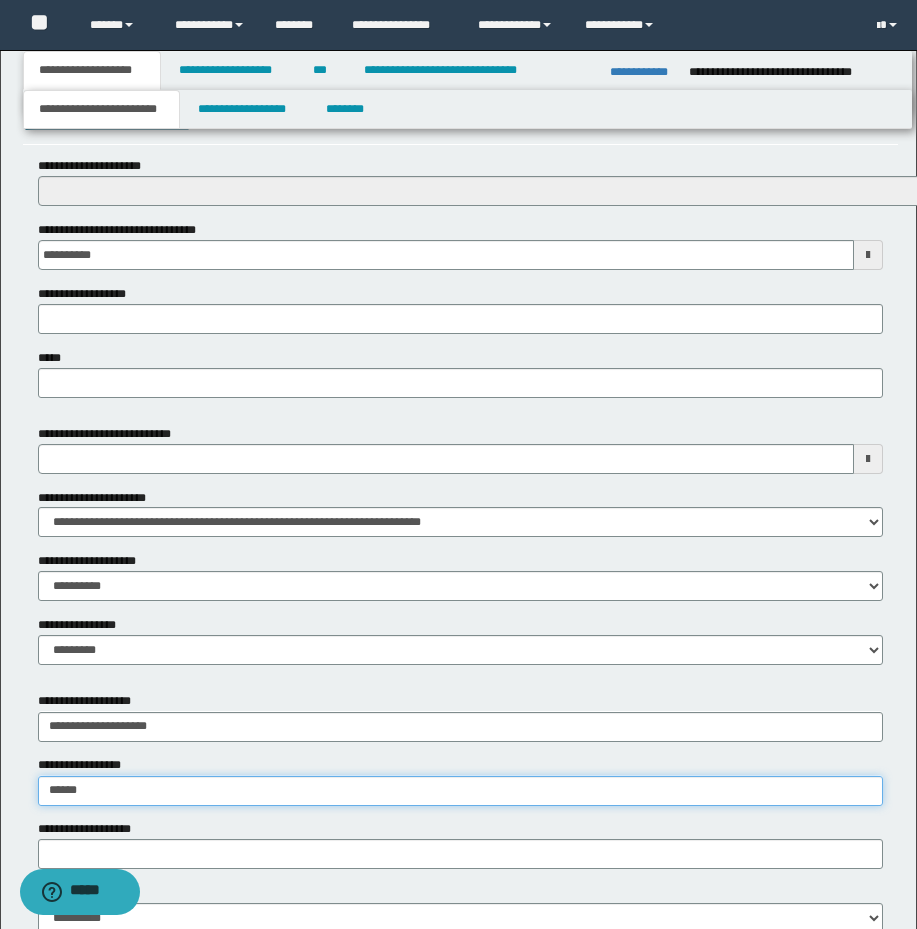 type on "**********" 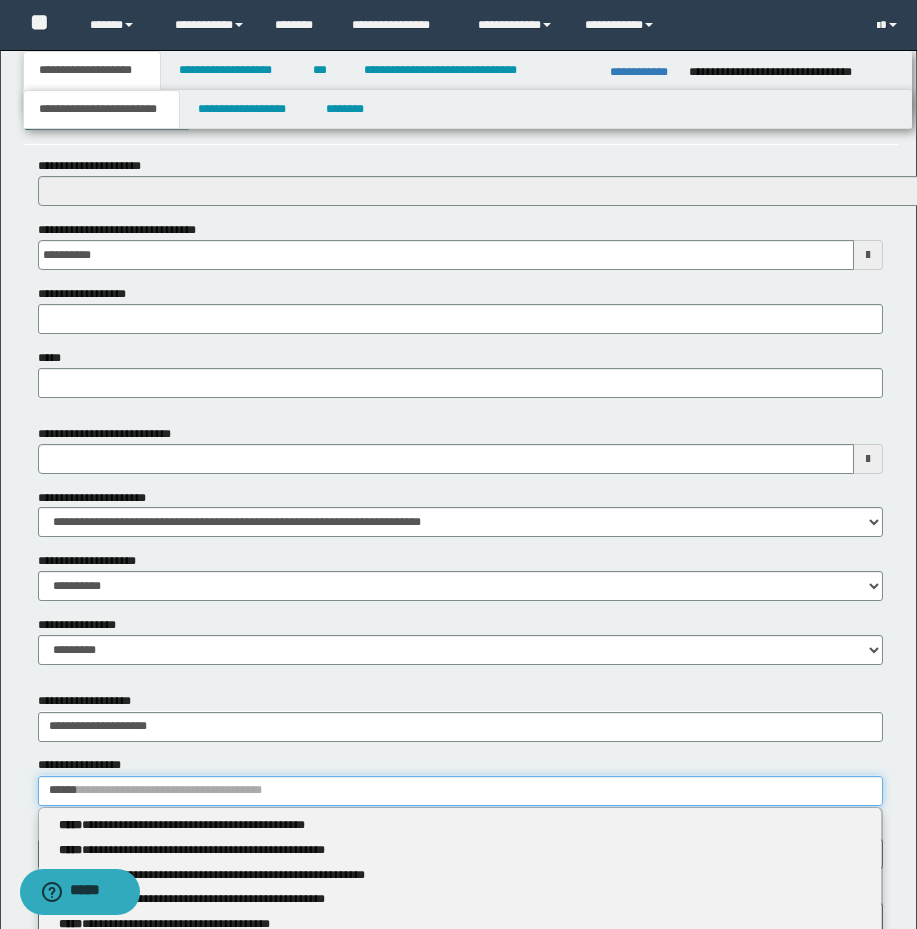 type 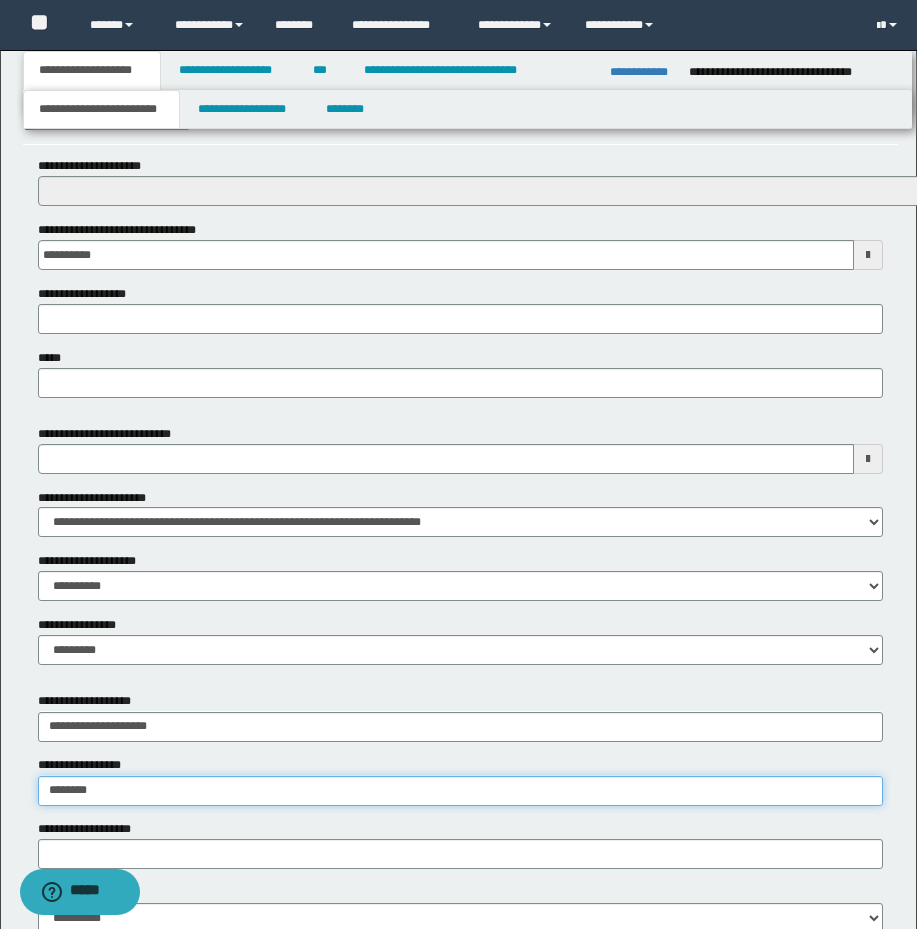 type on "*********" 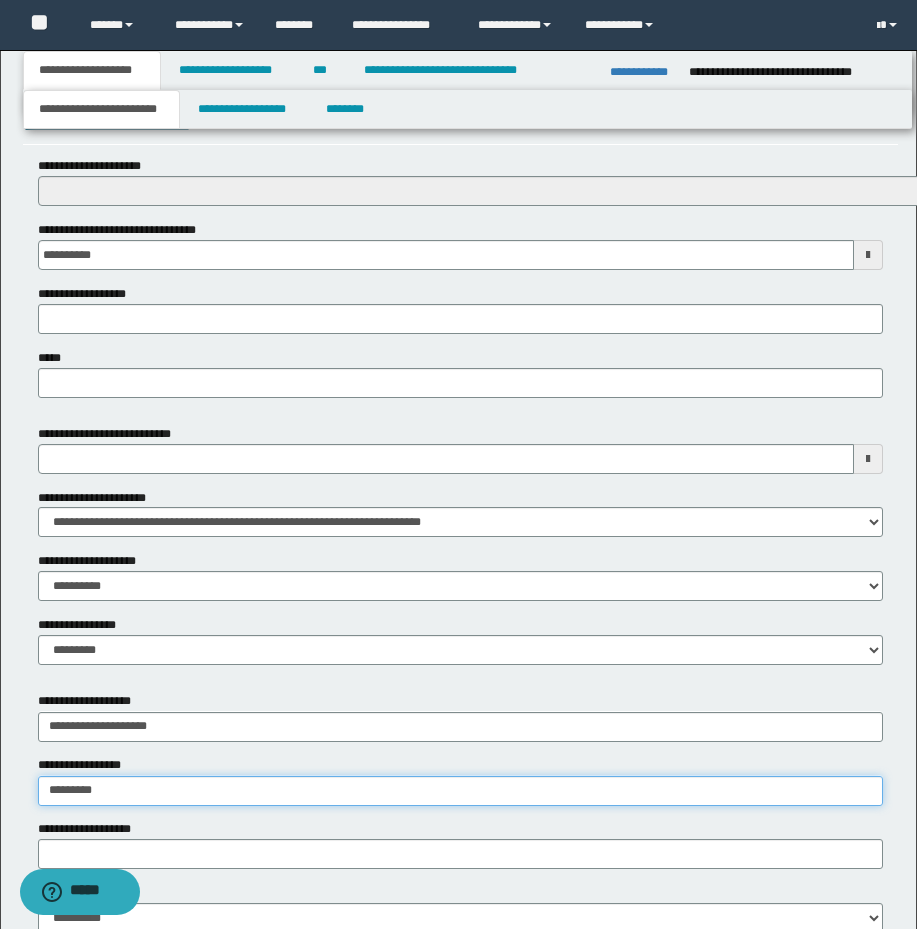 type on "*********" 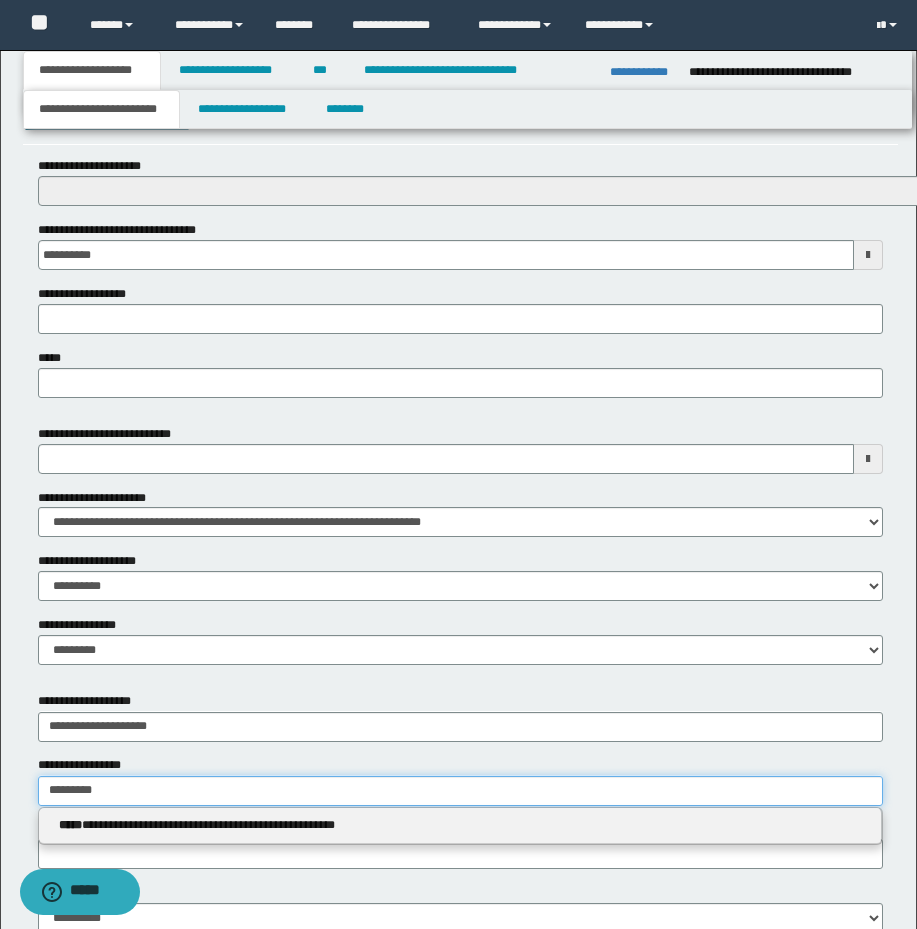 type 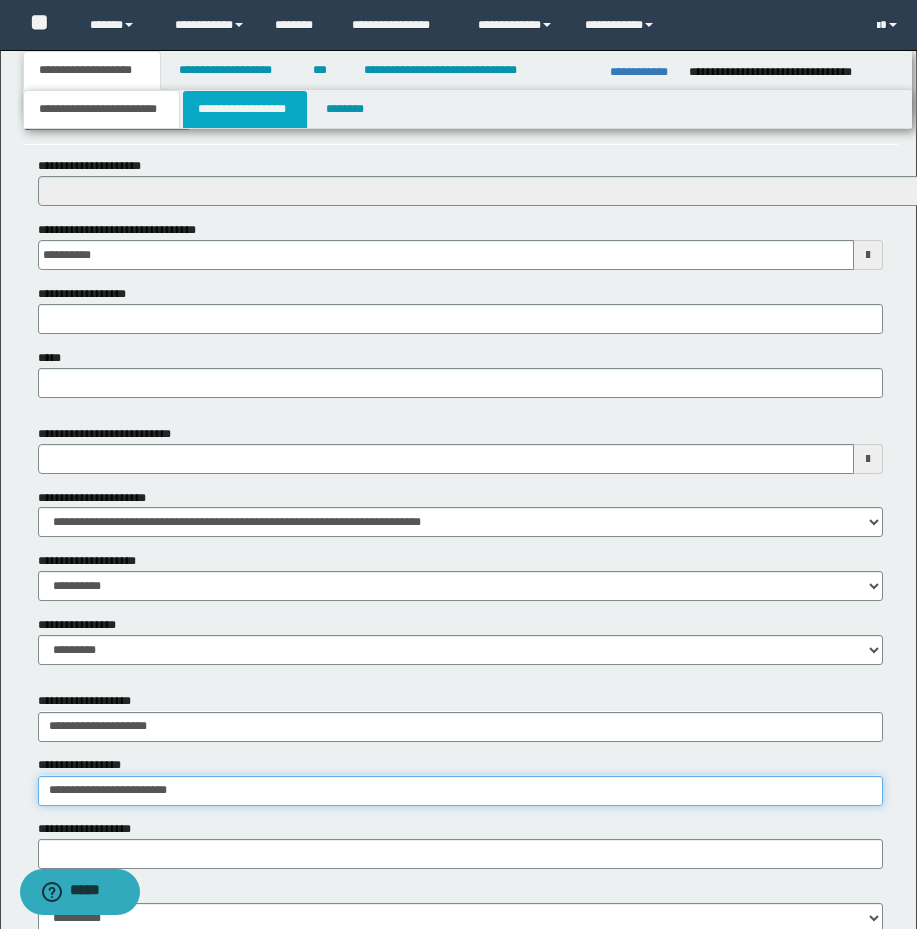 type on "**********" 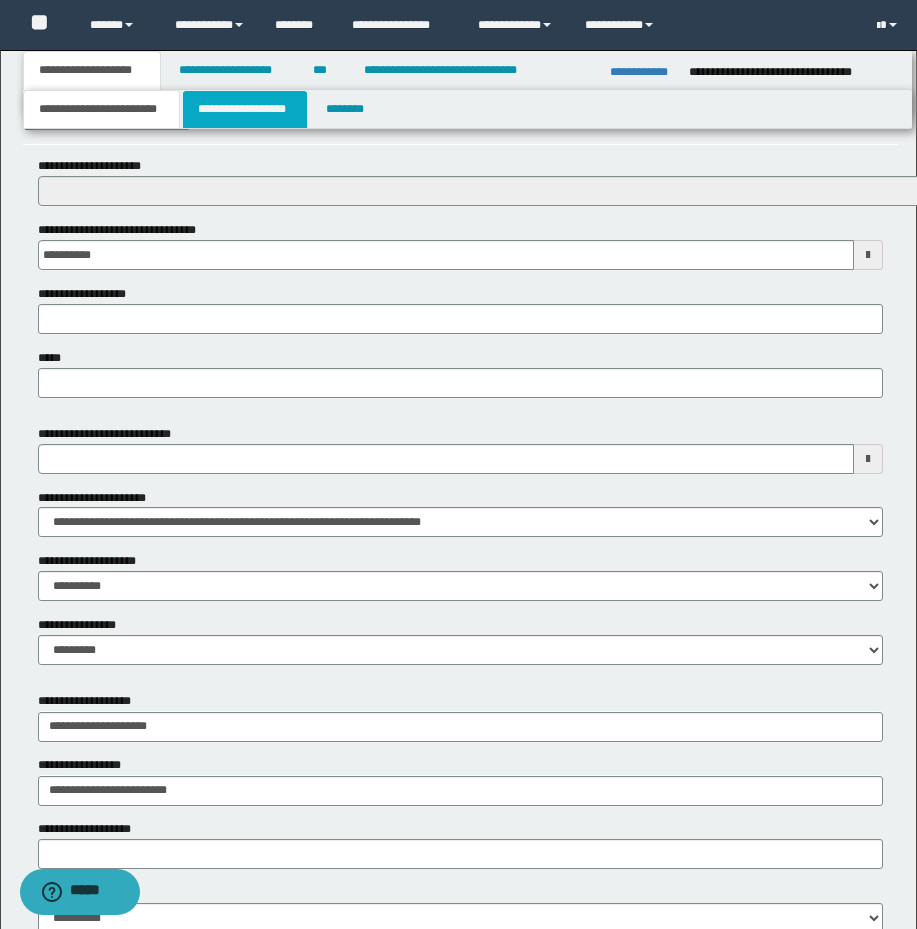 click on "**********" at bounding box center (245, 109) 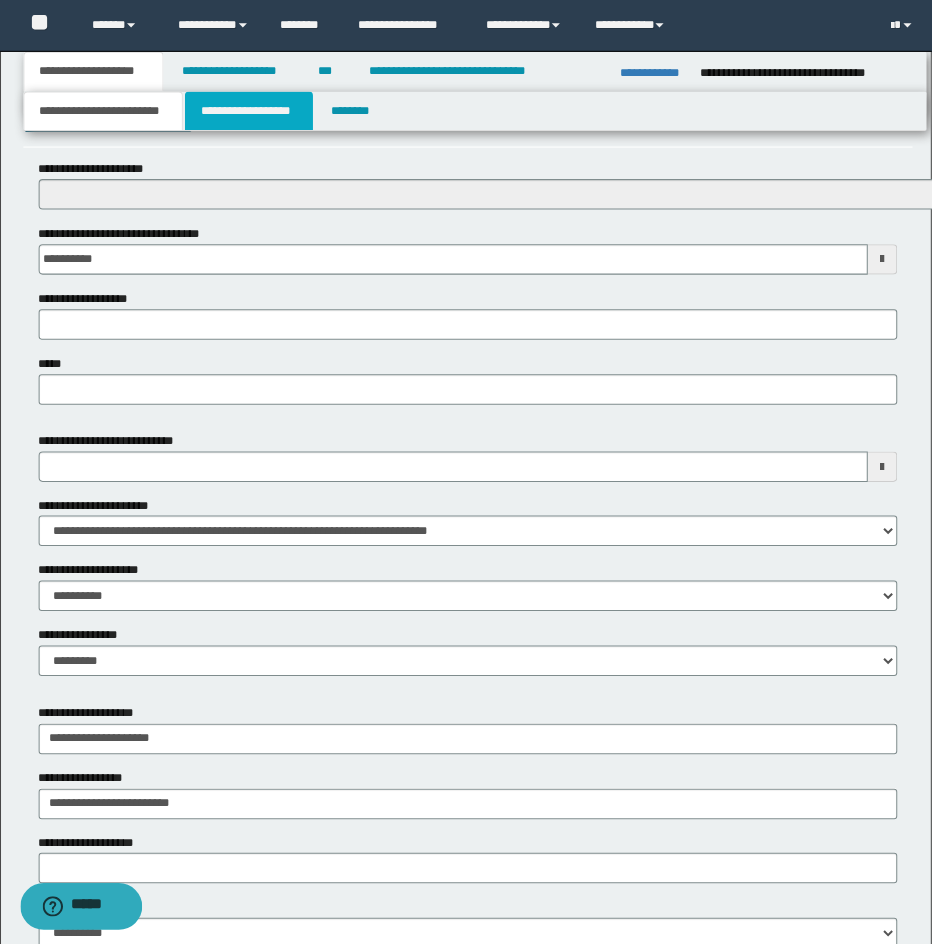 scroll, scrollTop: 0, scrollLeft: 0, axis: both 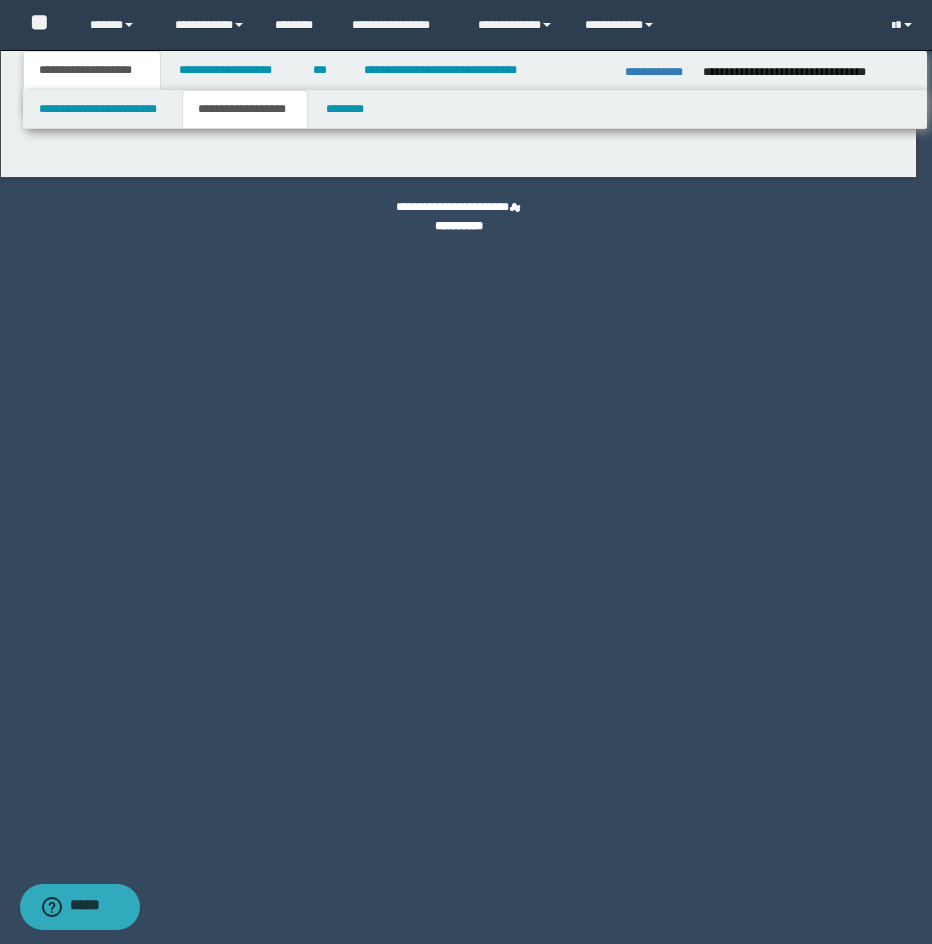 type on "********" 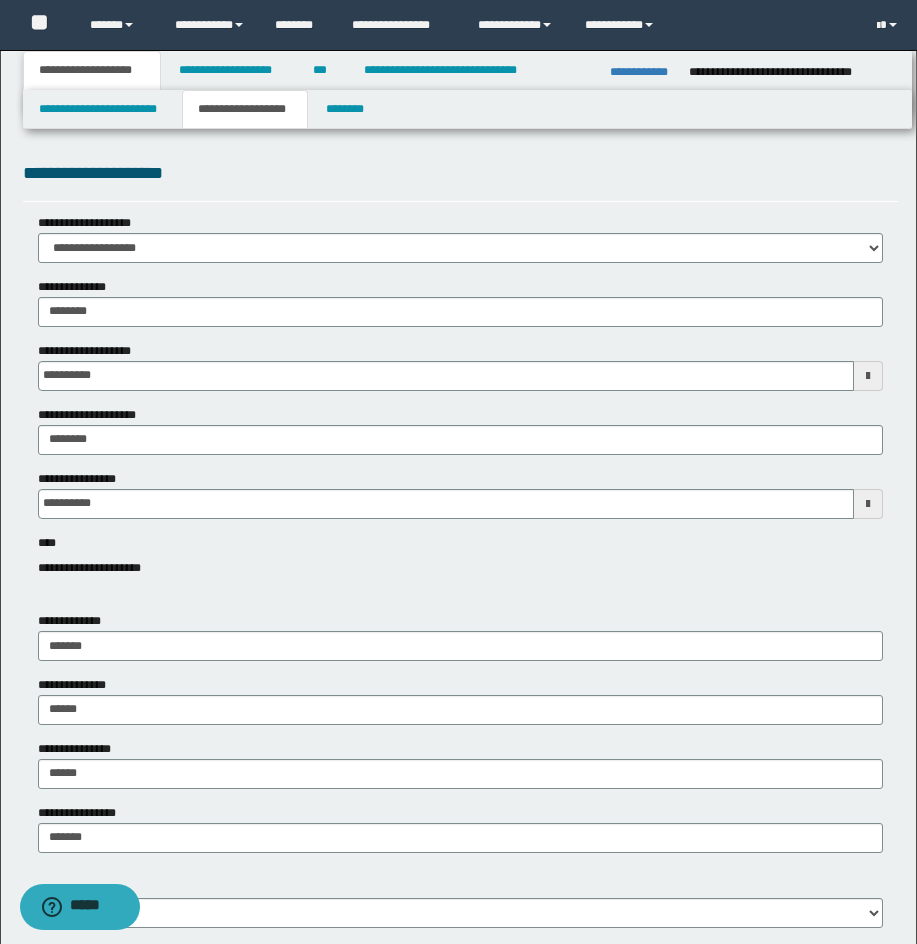 click on "**********" at bounding box center (460, 173) 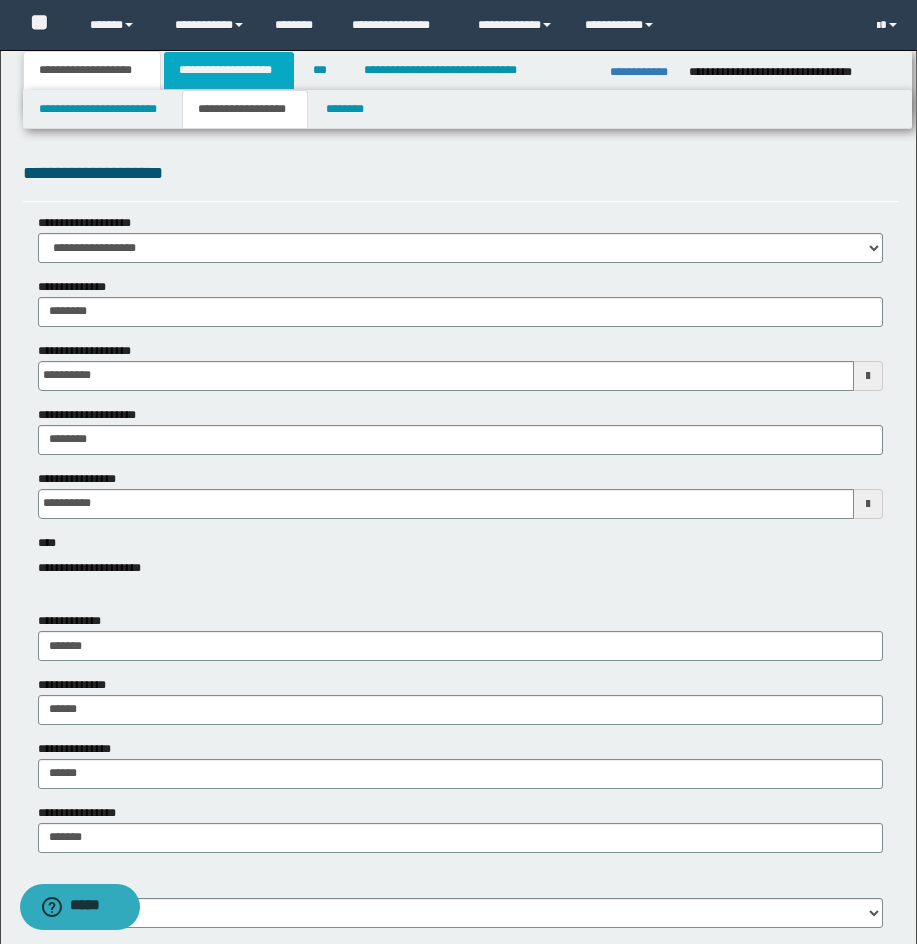 click on "**********" at bounding box center [229, 70] 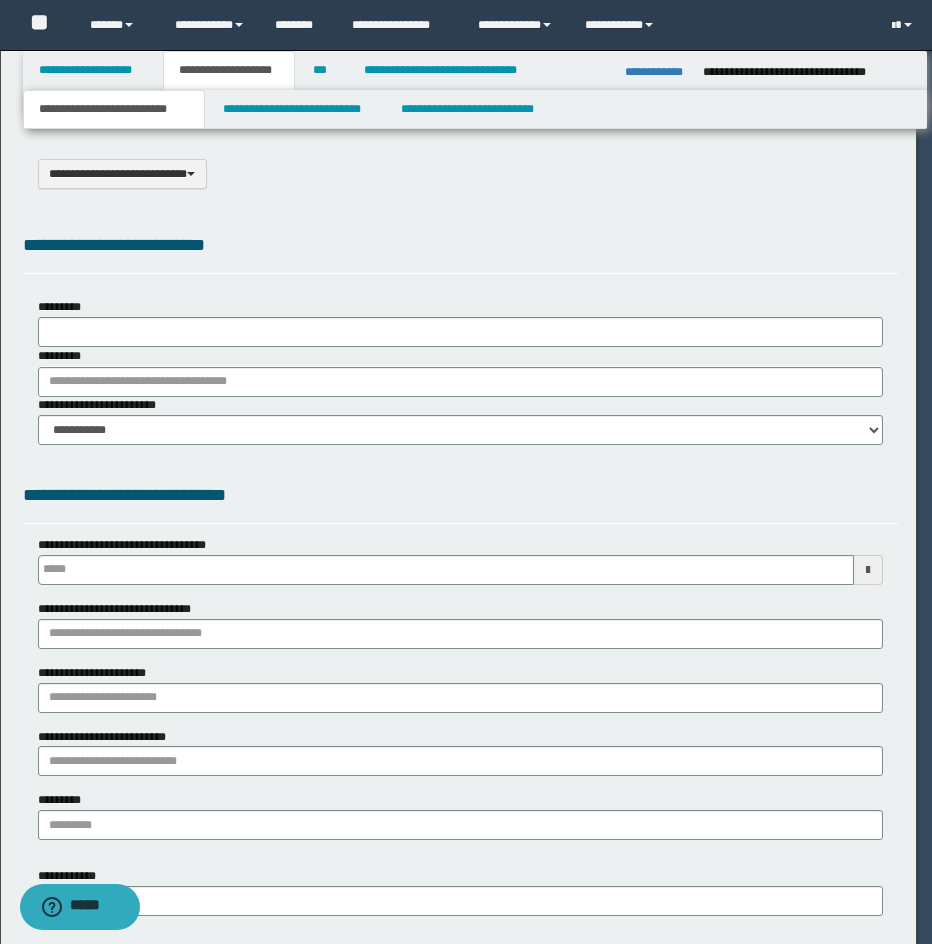 select on "*" 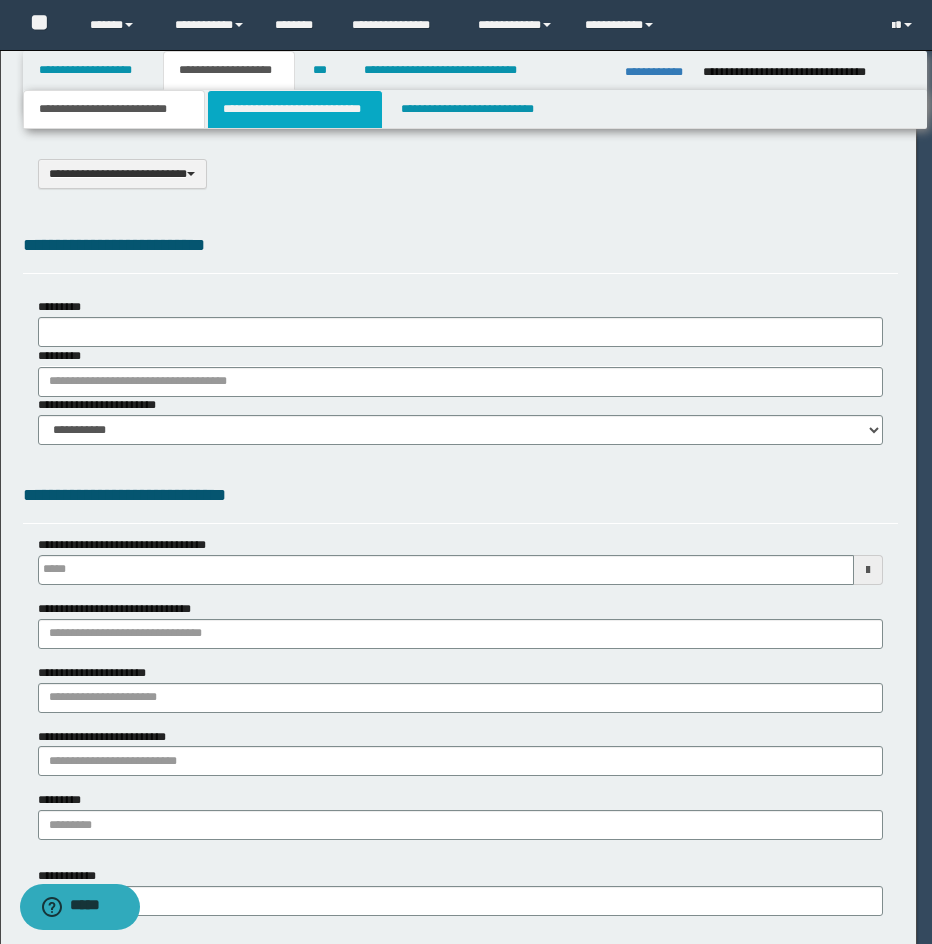 scroll, scrollTop: 0, scrollLeft: 0, axis: both 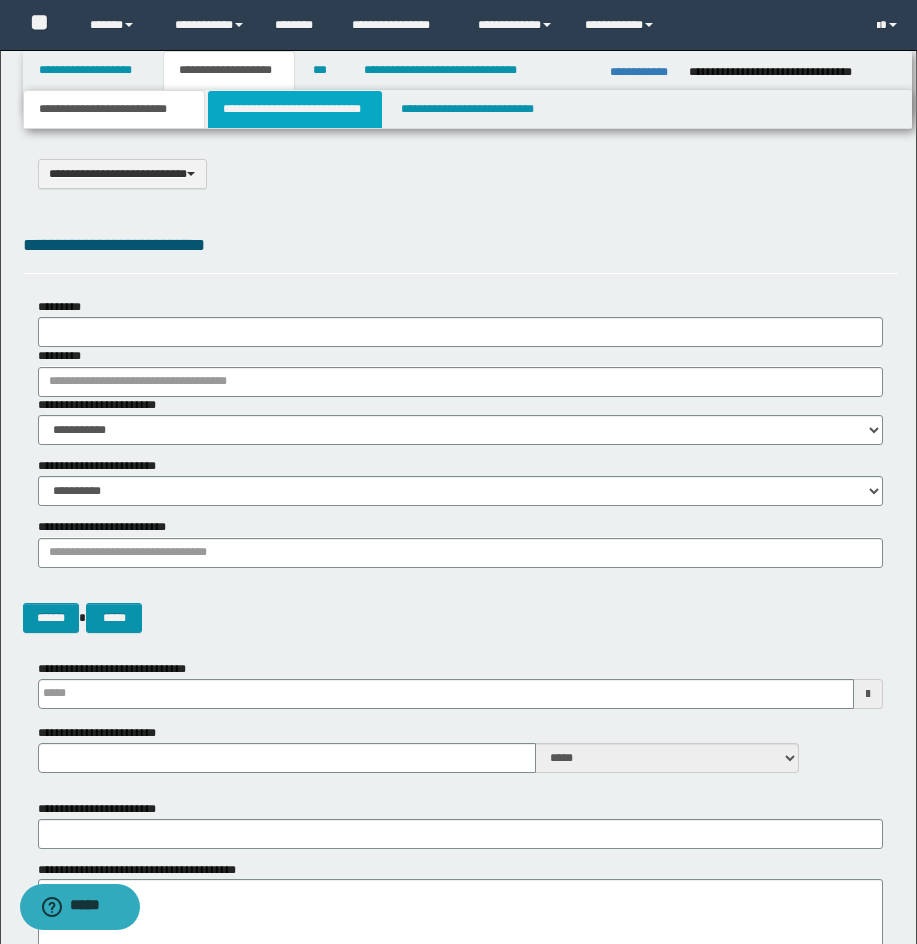 click on "**********" at bounding box center [295, 109] 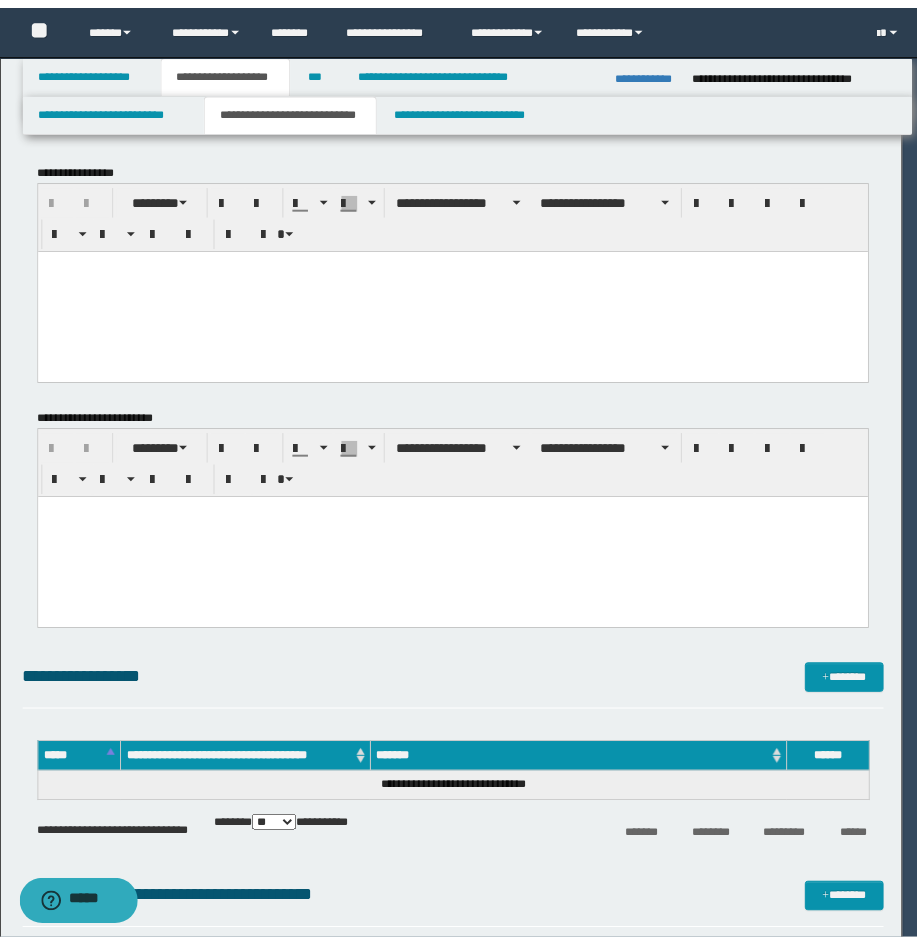 scroll, scrollTop: 0, scrollLeft: 0, axis: both 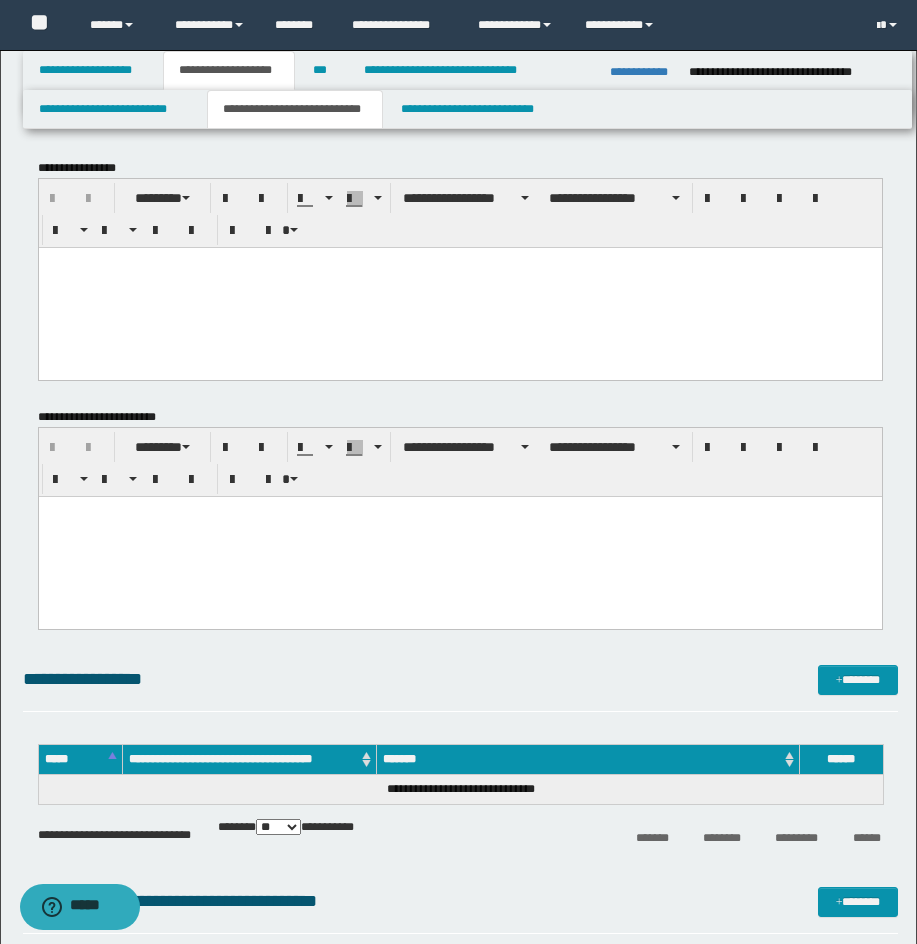 drag, startPoint x: 493, startPoint y: 332, endPoint x: 216, endPoint y: 307, distance: 278.1259 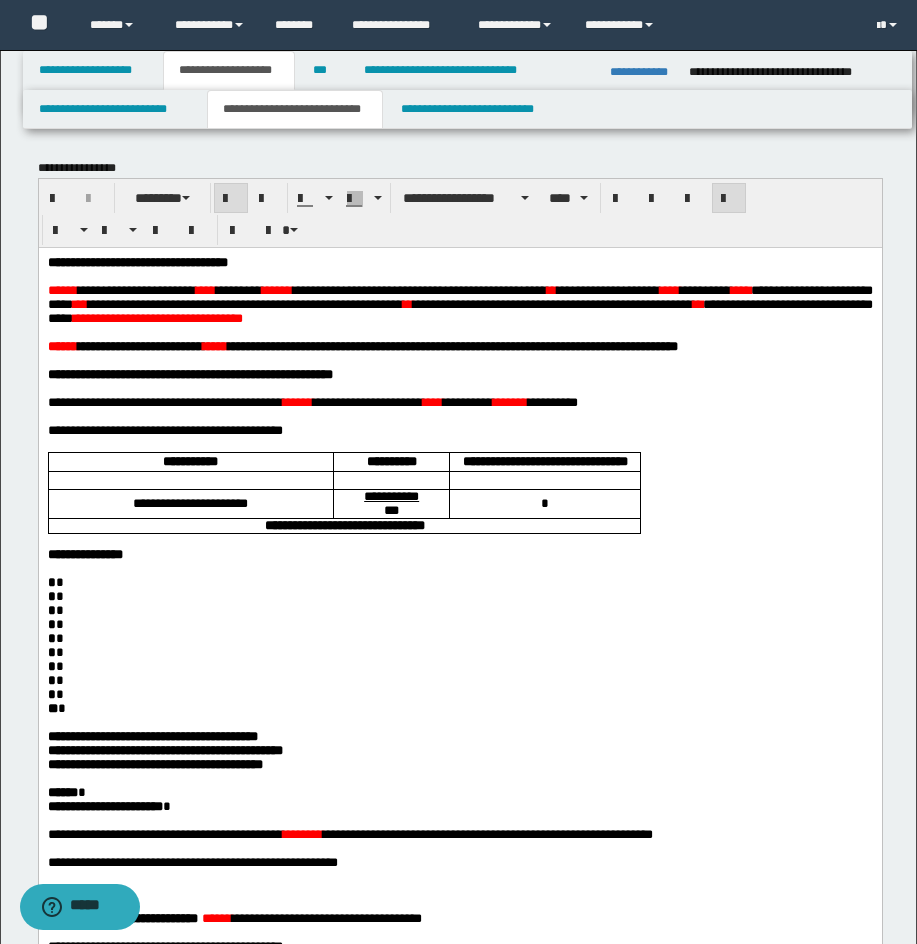 click on "**********" at bounding box center (137, 261) 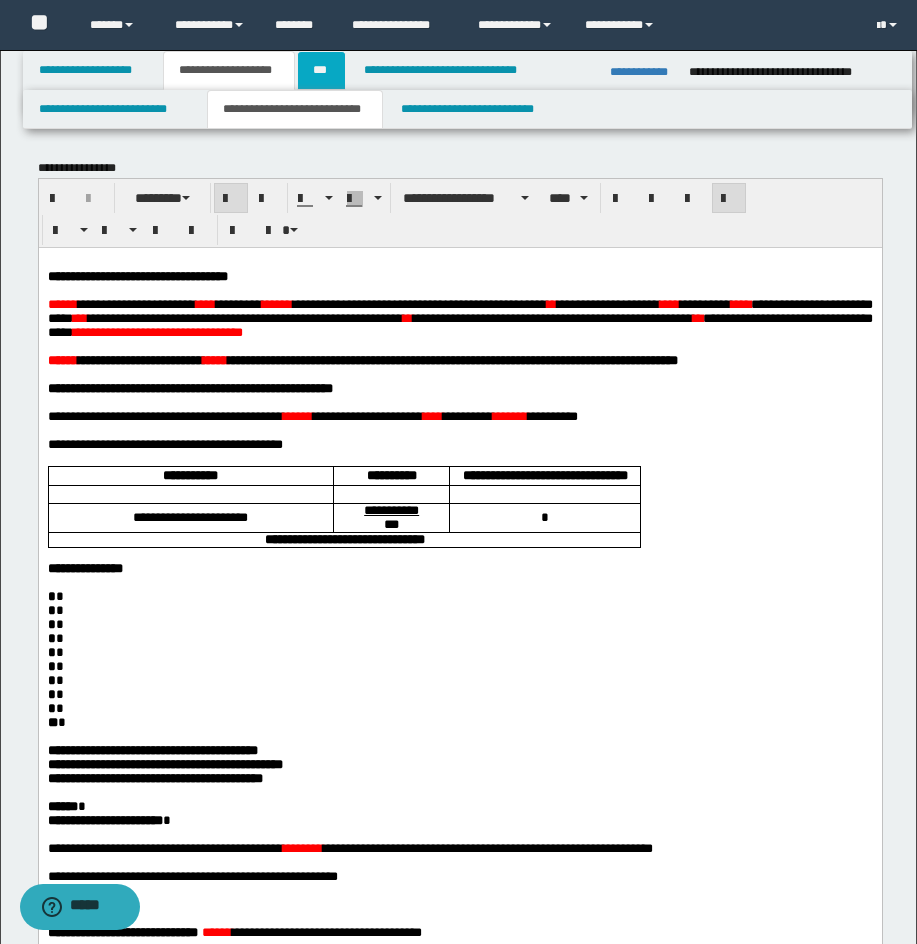 click on "***" at bounding box center [321, 70] 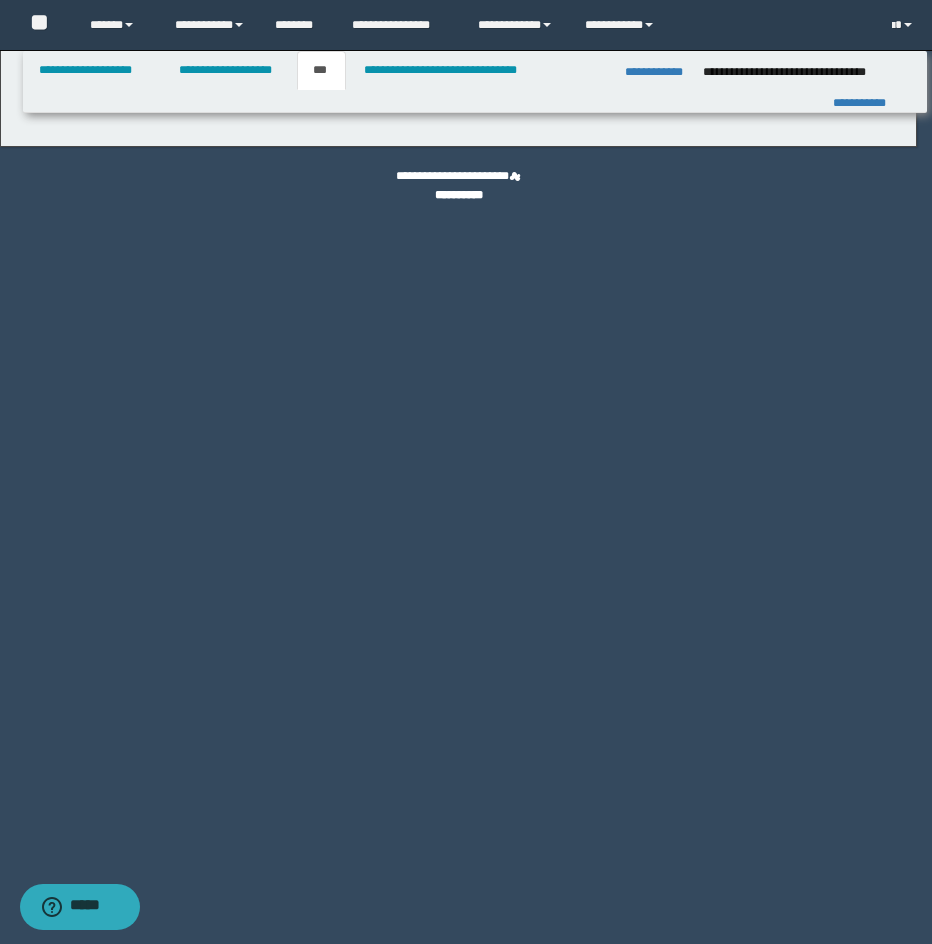 select on "***" 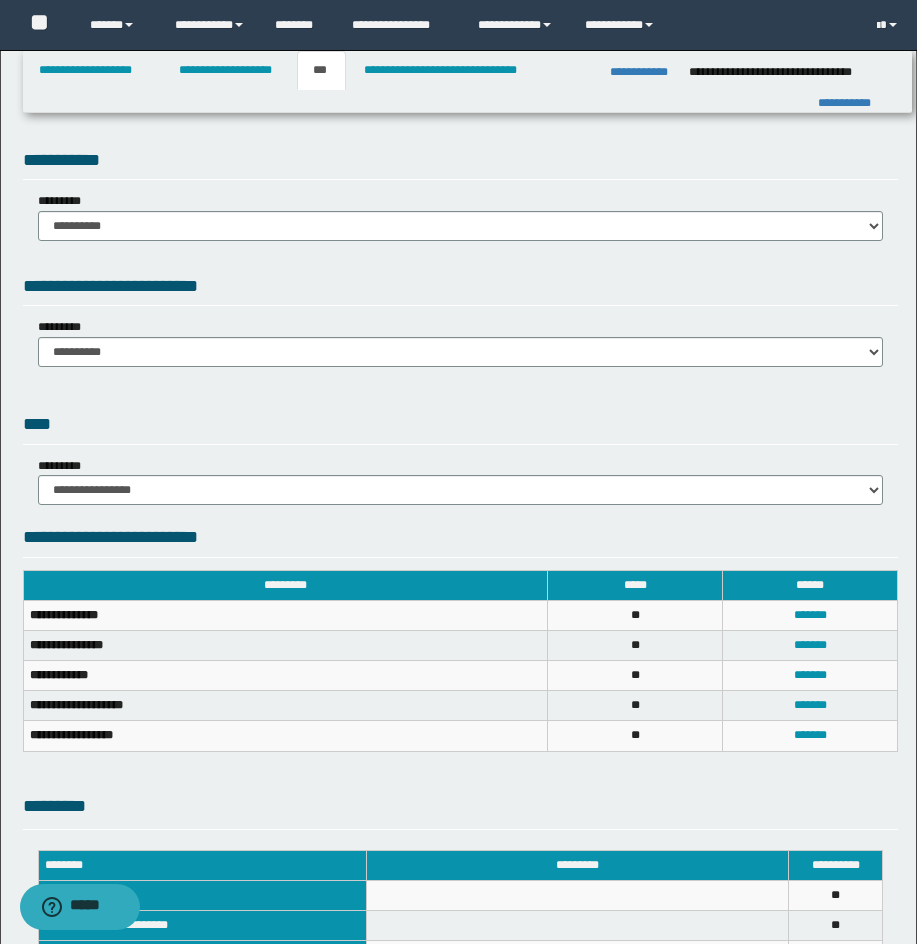 click on "**********" at bounding box center [458, 626] 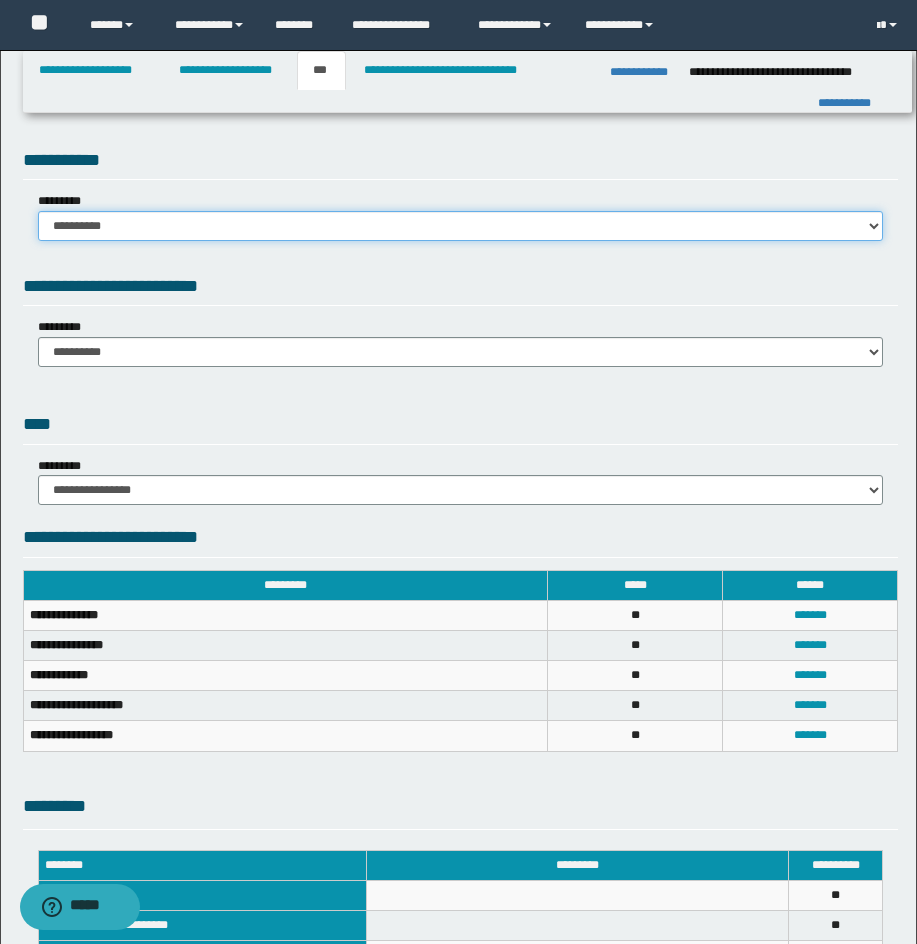 drag, startPoint x: 336, startPoint y: 218, endPoint x: 304, endPoint y: 239, distance: 38.27532 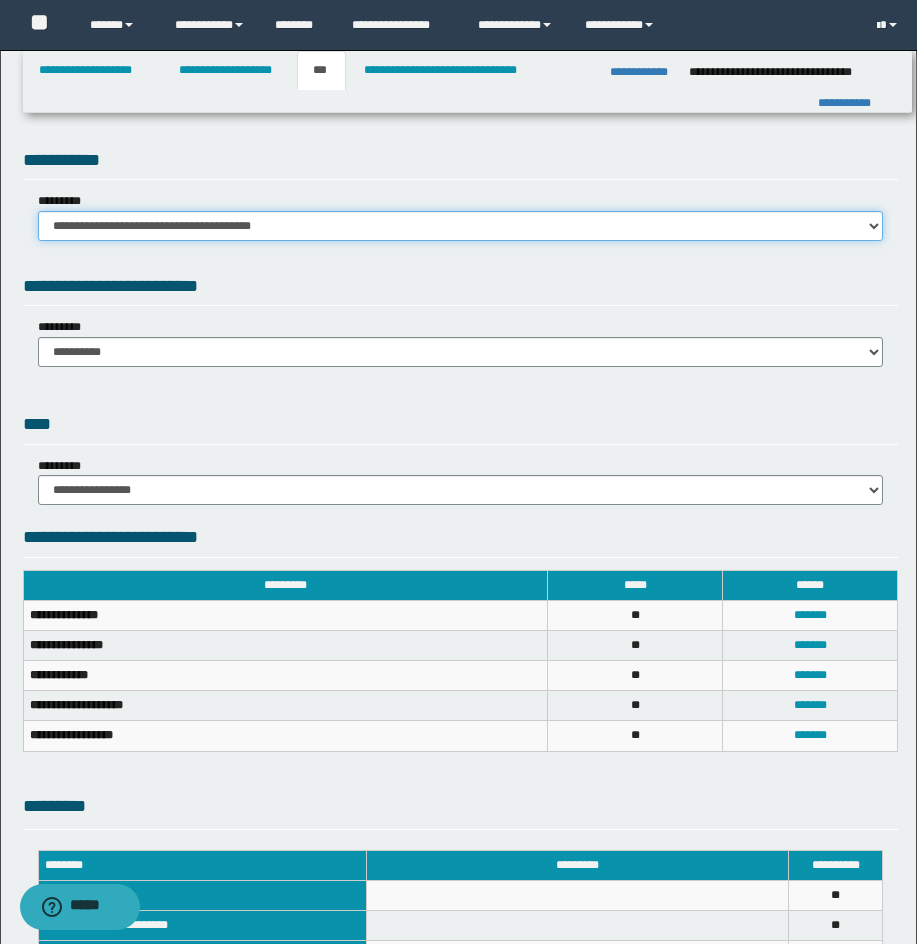 click on "**********" at bounding box center [460, 226] 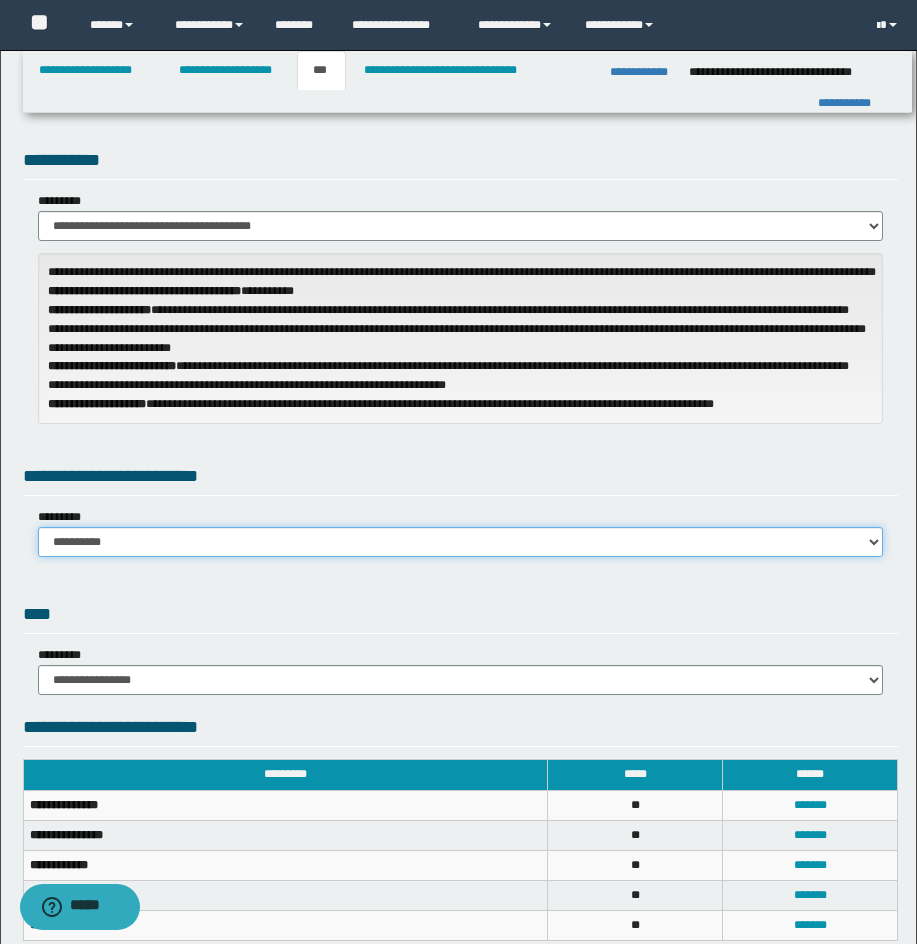 drag, startPoint x: 124, startPoint y: 539, endPoint x: 123, endPoint y: 553, distance: 14.035668 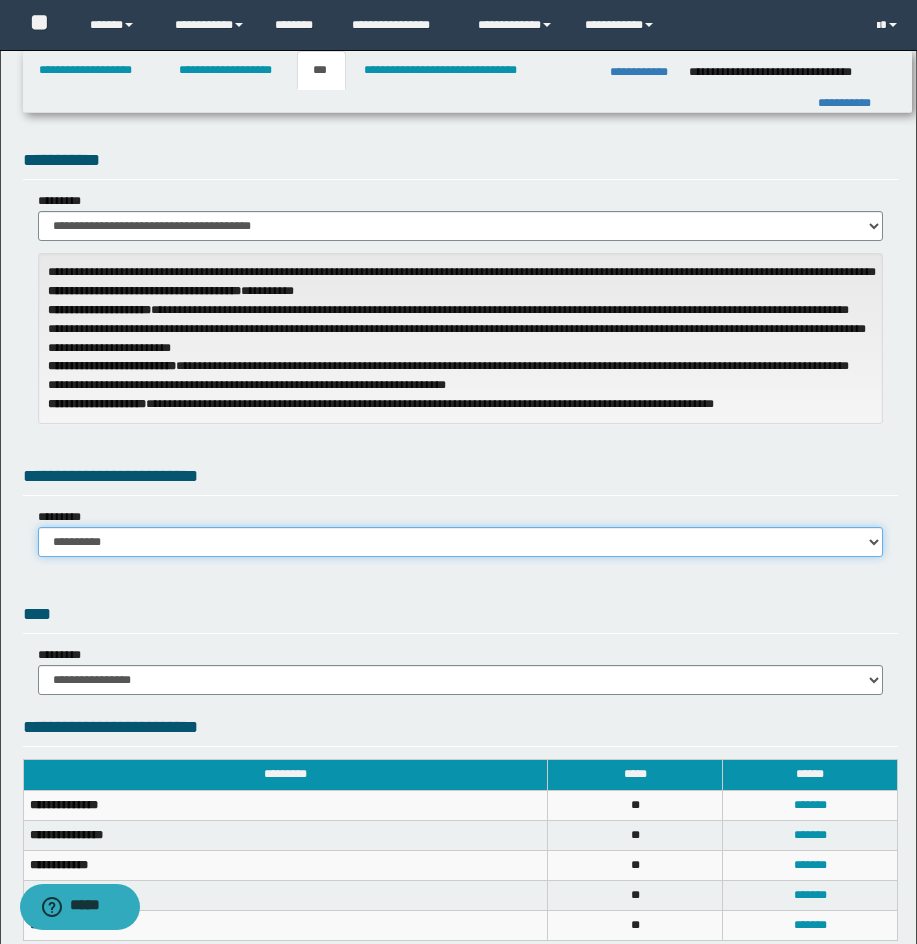 select on "*" 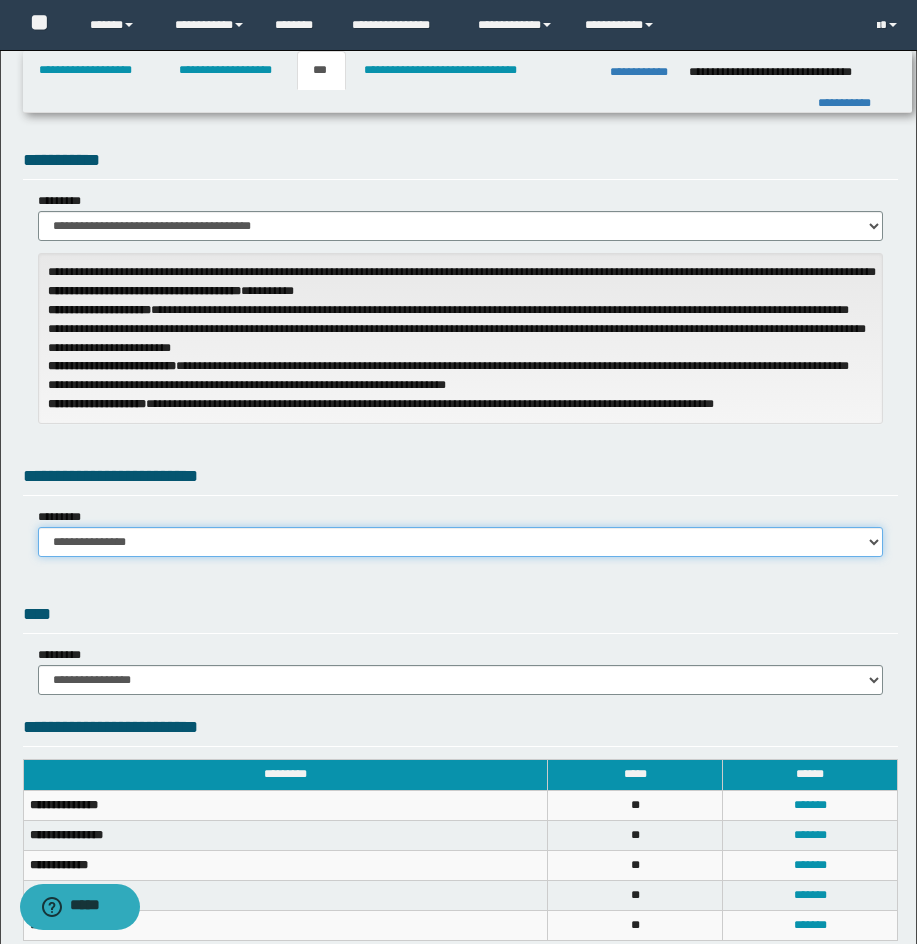click on "**********" at bounding box center (460, 542) 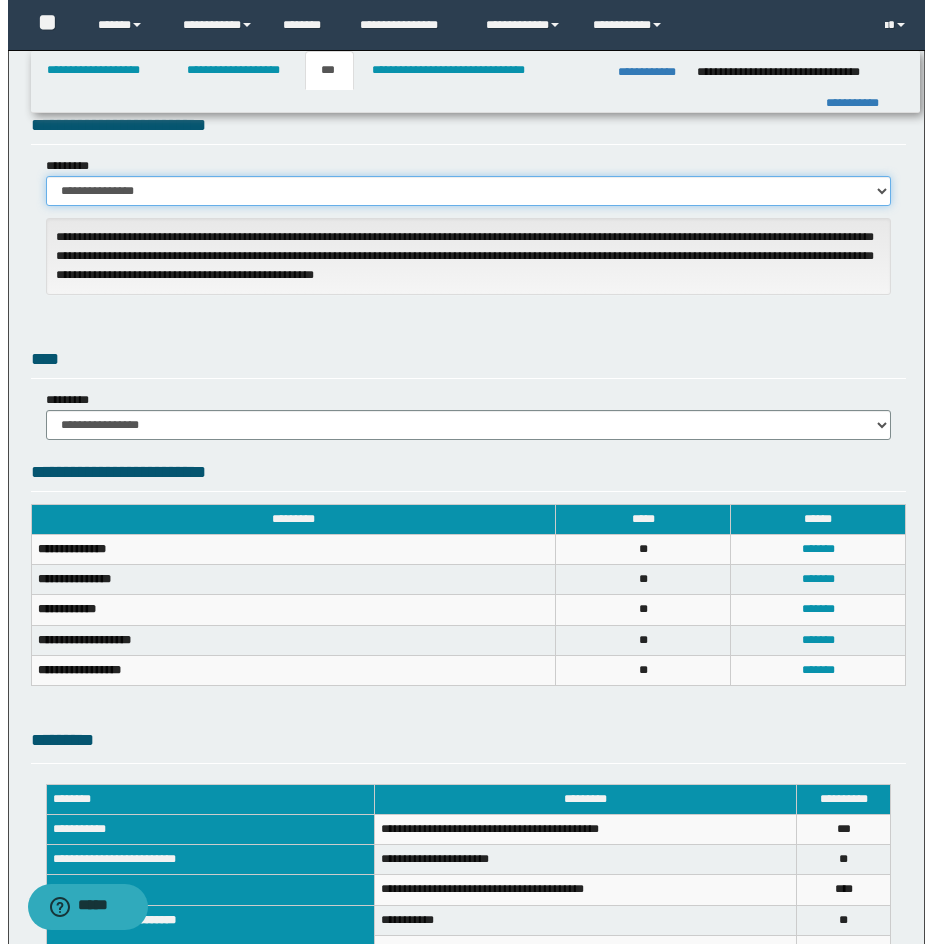 scroll, scrollTop: 622, scrollLeft: 0, axis: vertical 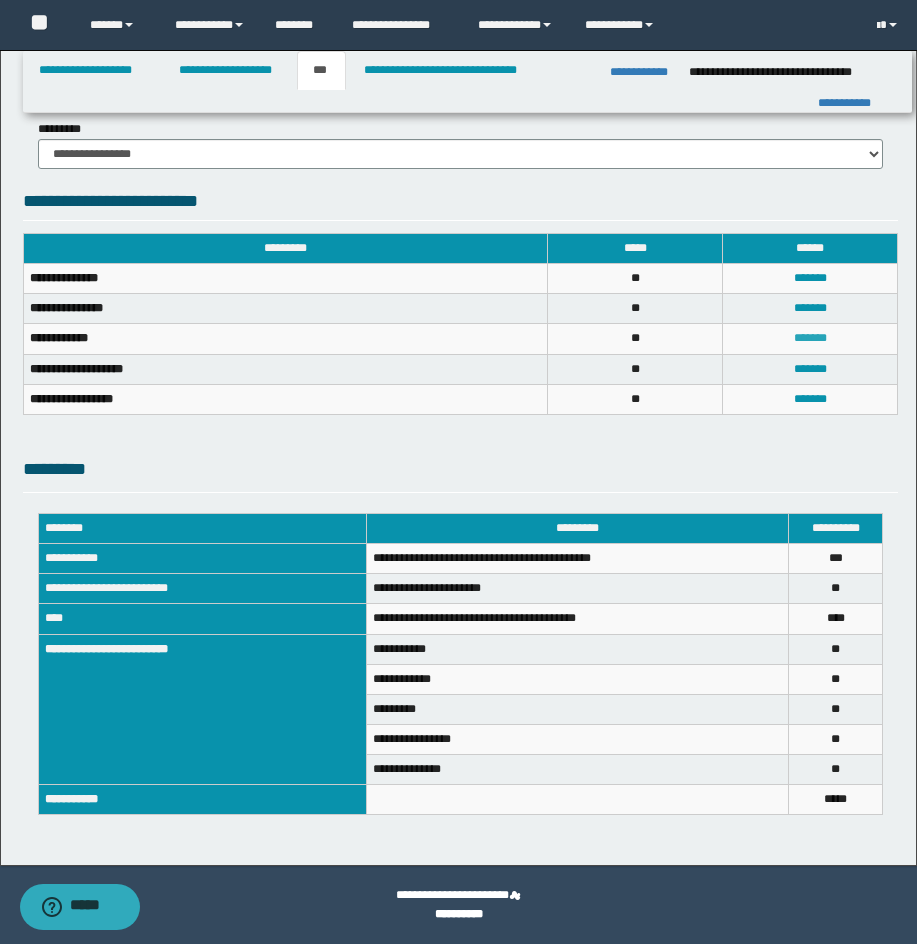 click on "*******" at bounding box center [810, 338] 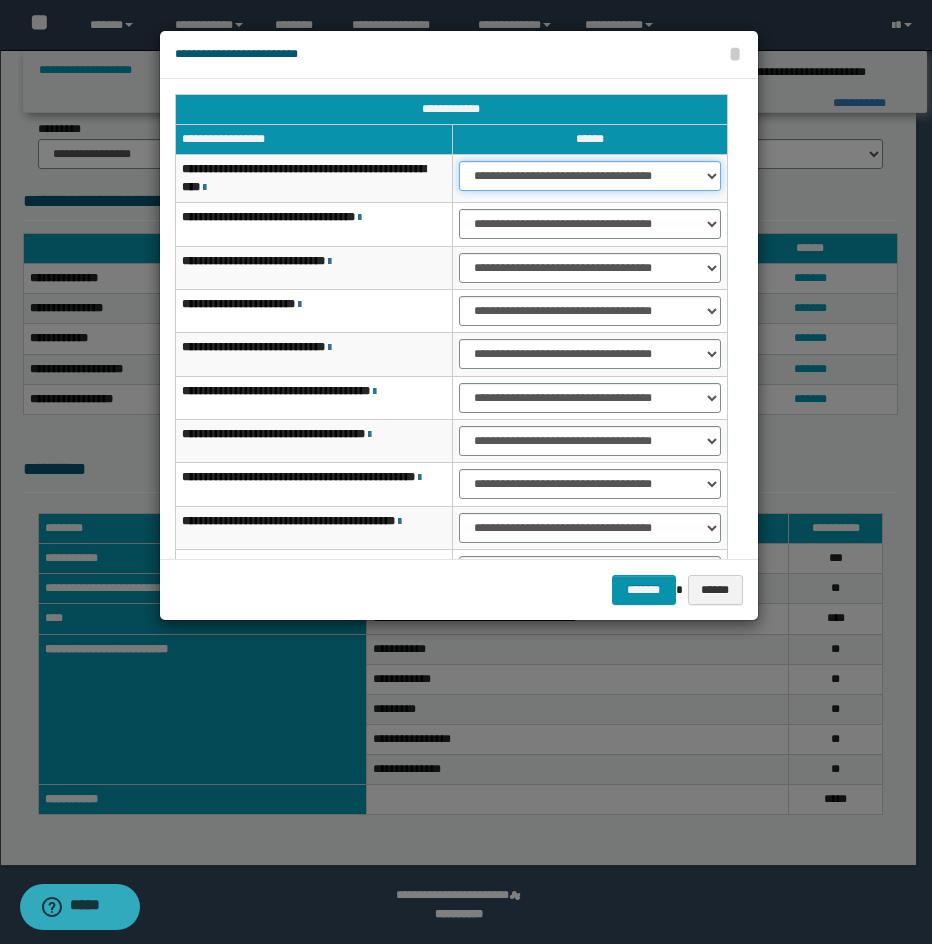 click on "**********" at bounding box center [590, 176] 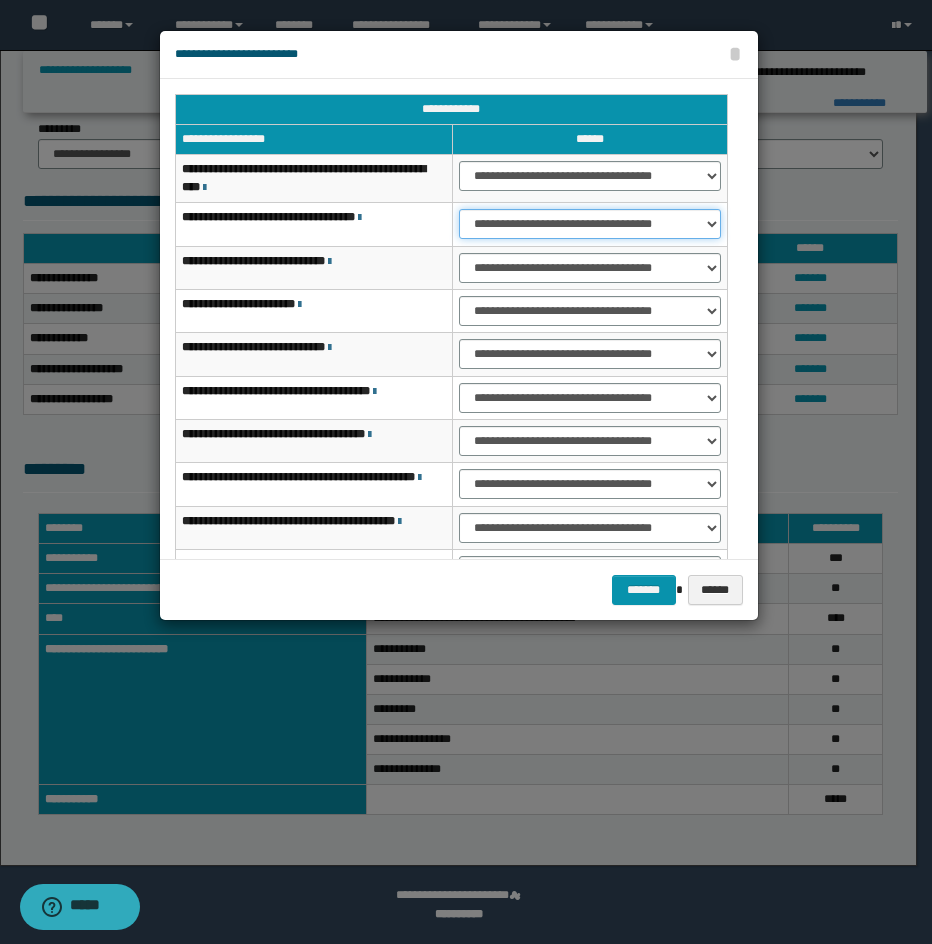 select on "***" 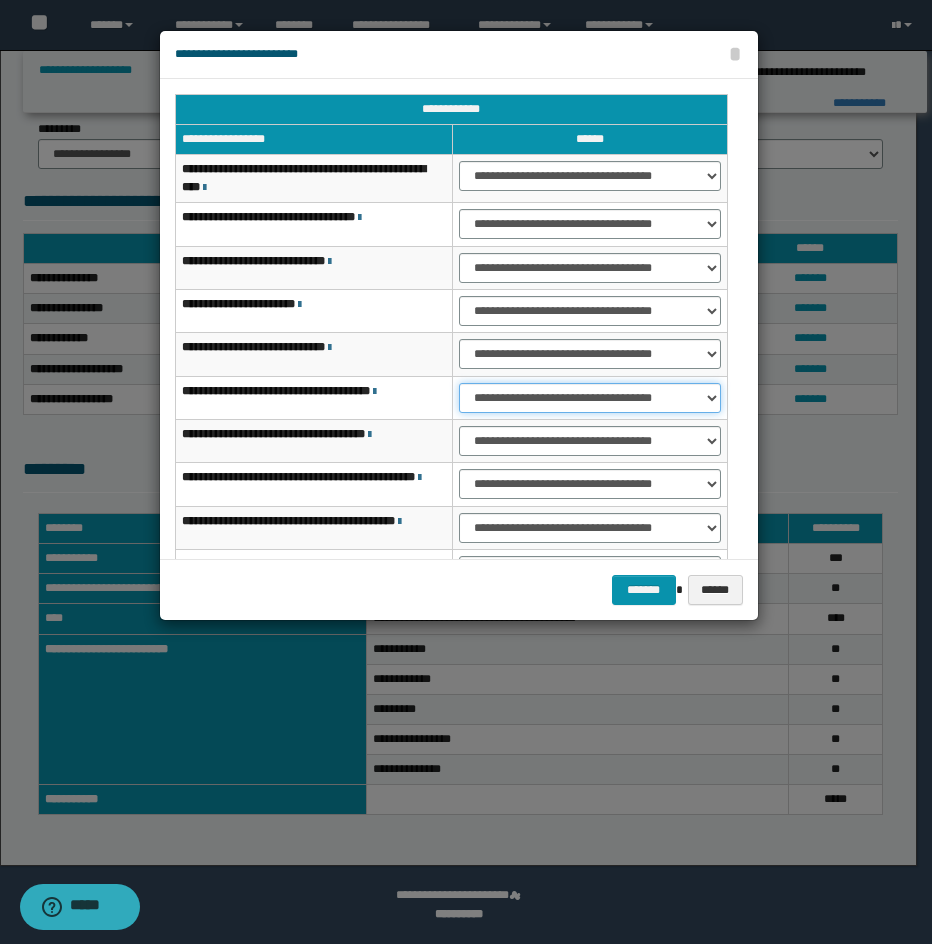 select on "***" 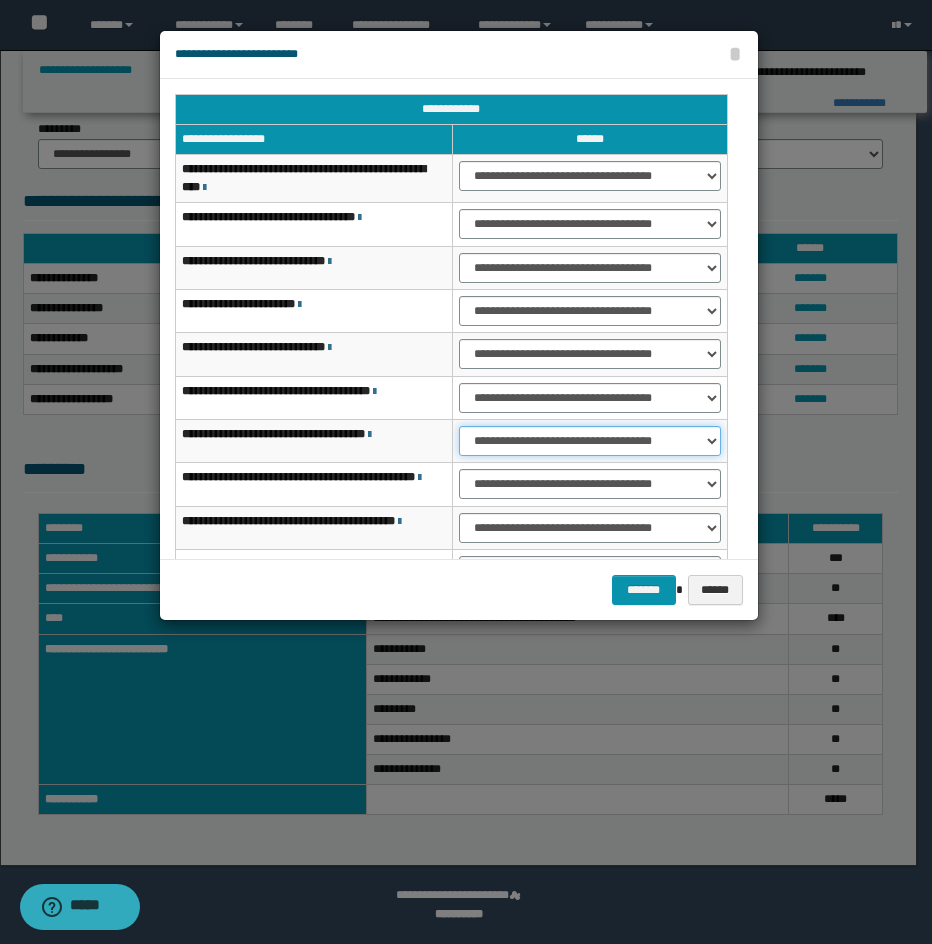 select on "***" 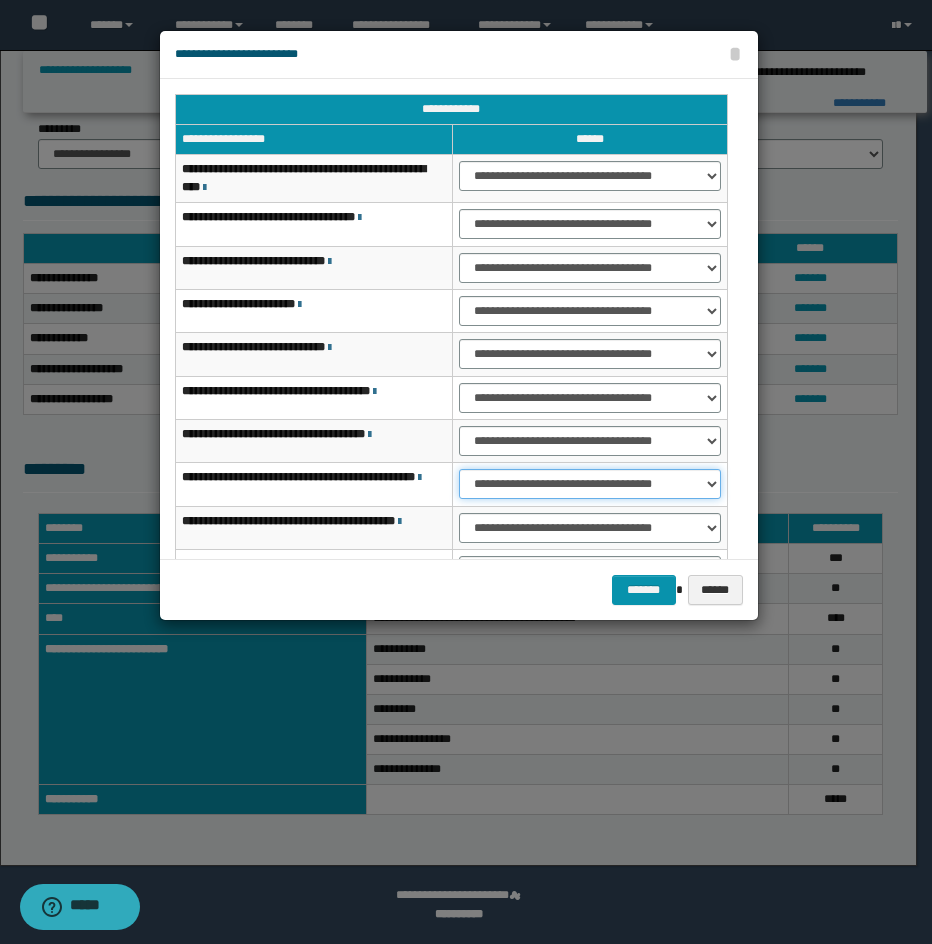 select on "***" 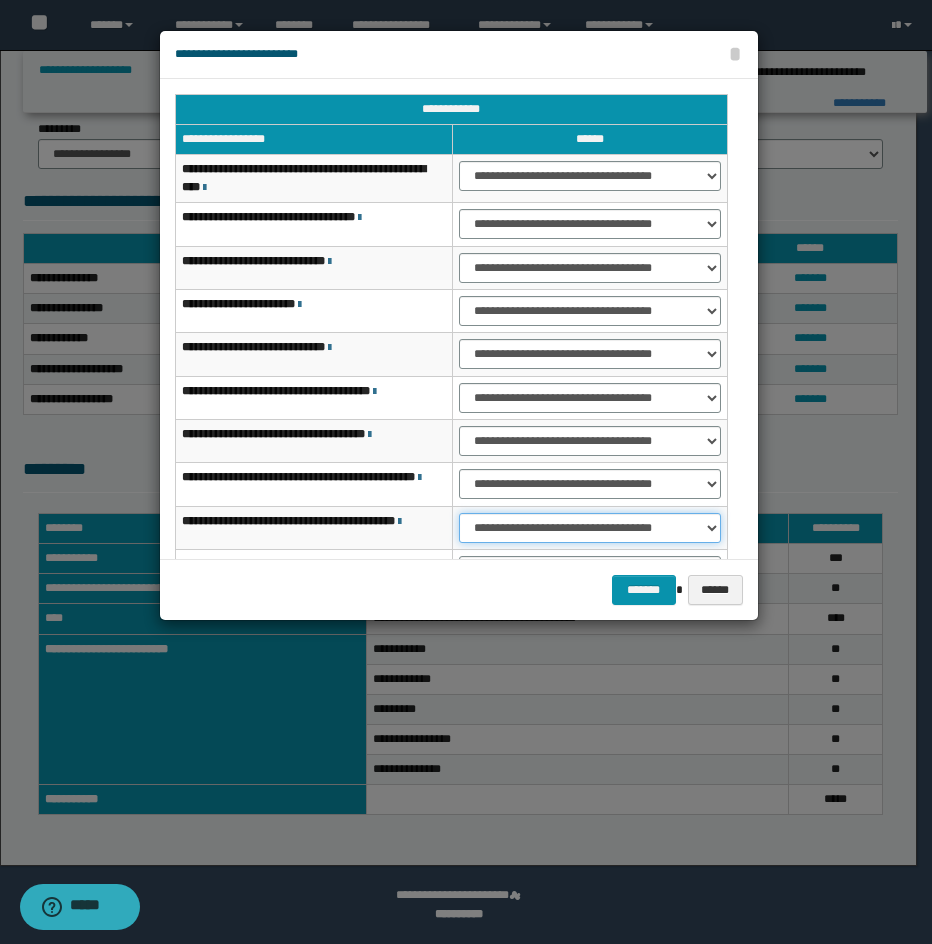select on "***" 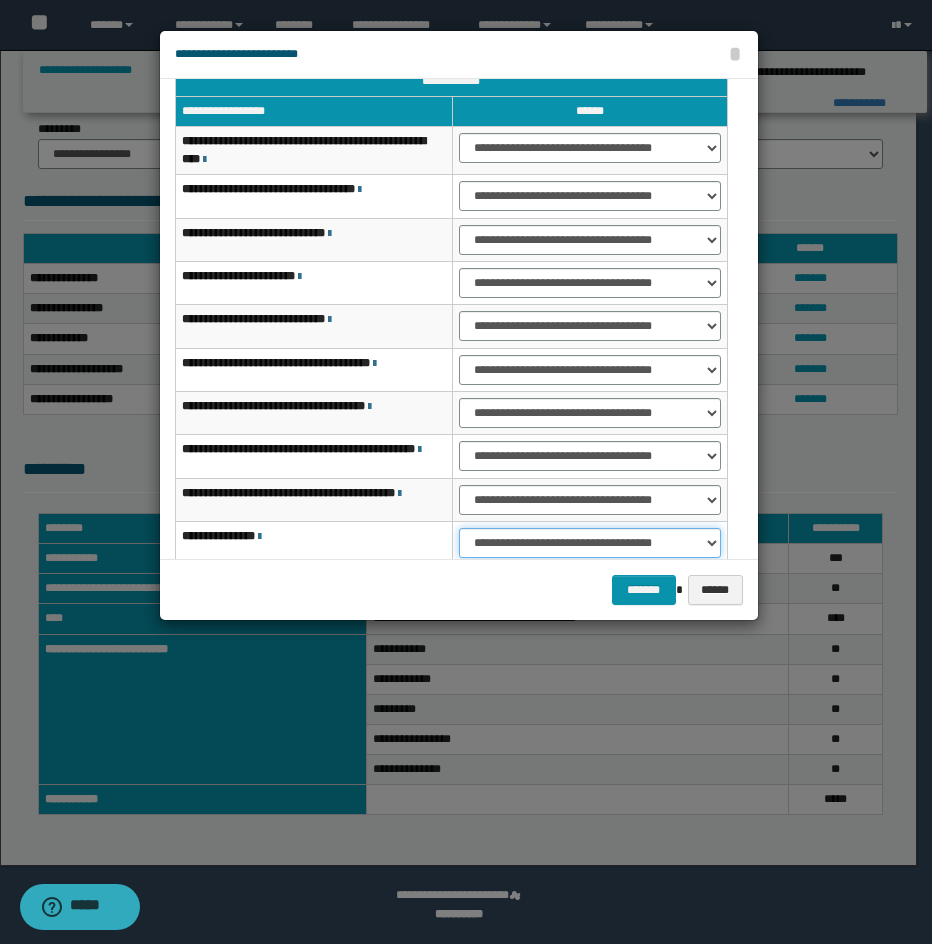 select on "***" 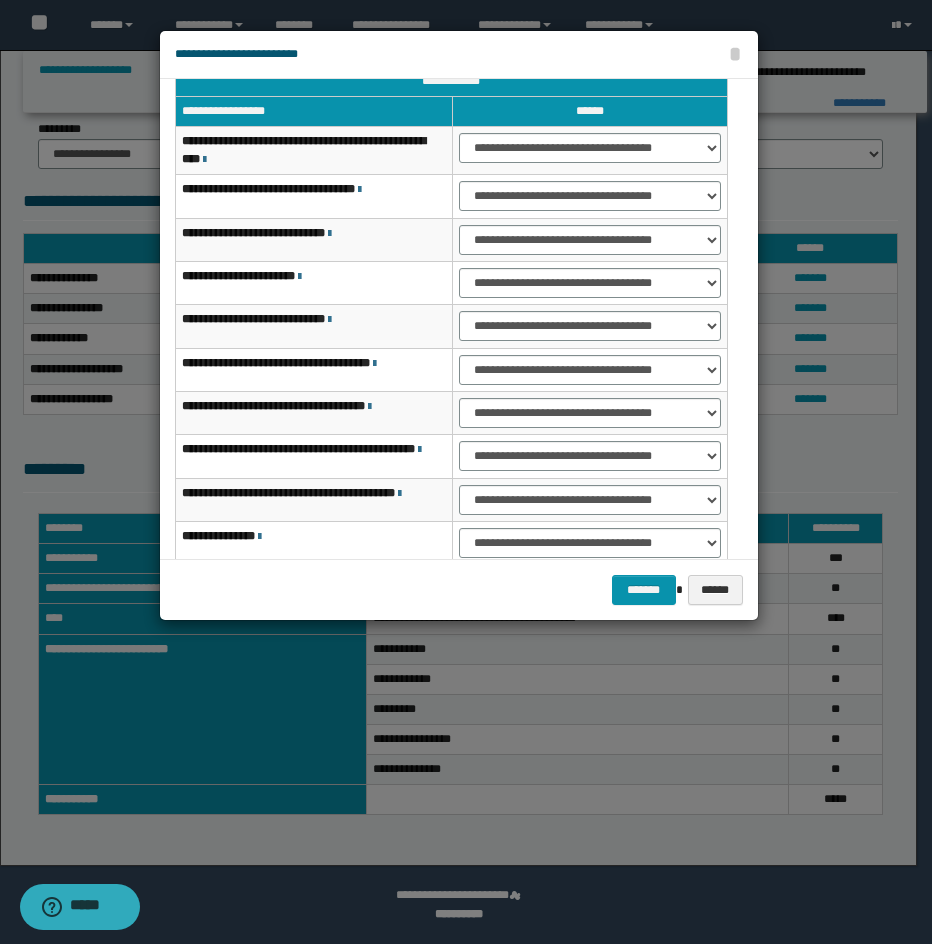 type 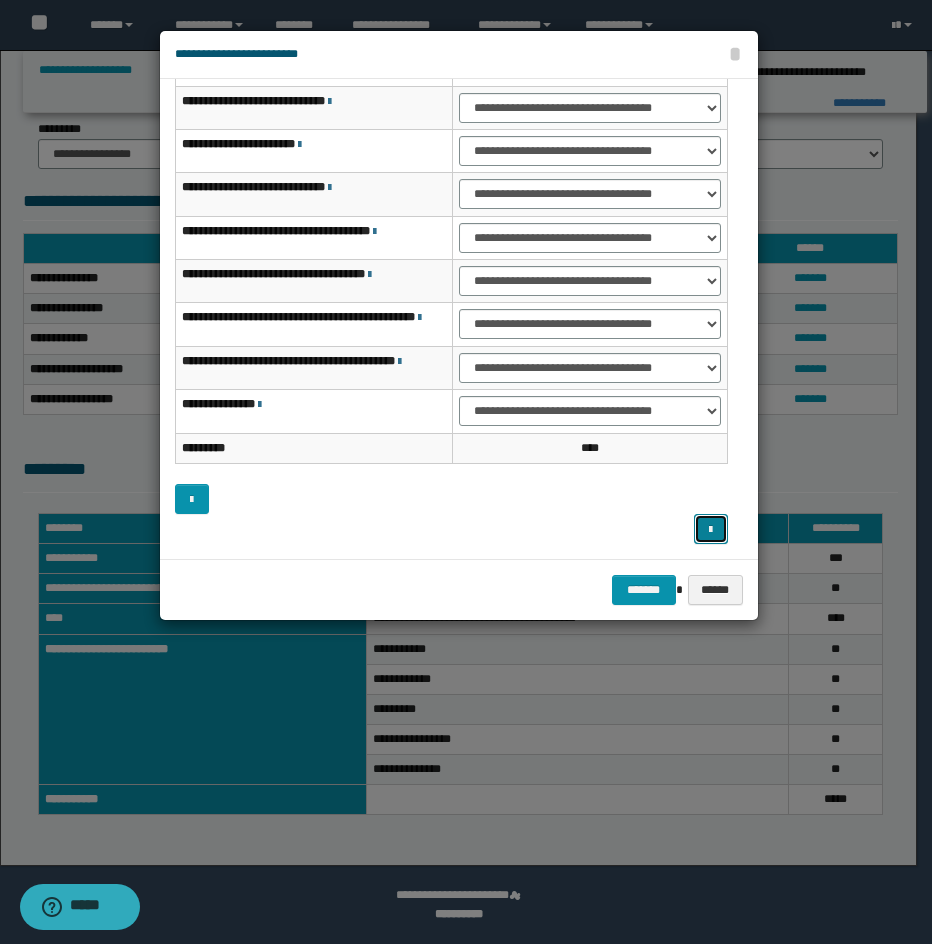 type 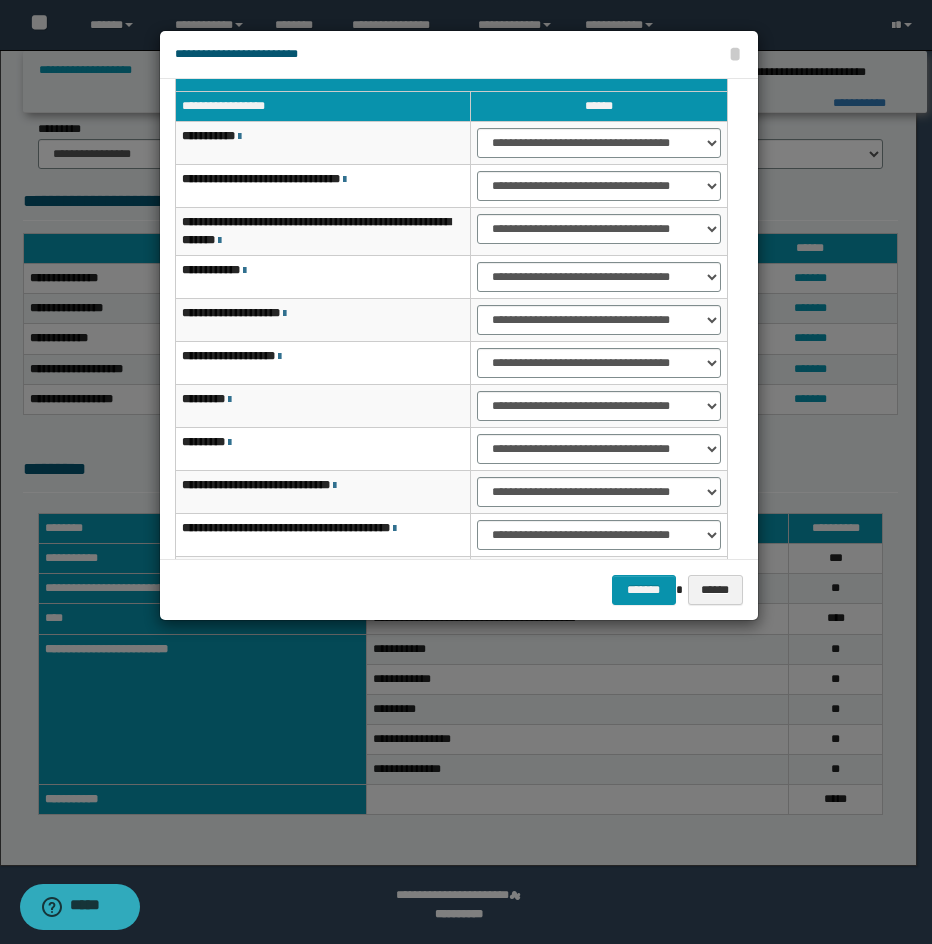scroll, scrollTop: 0, scrollLeft: 0, axis: both 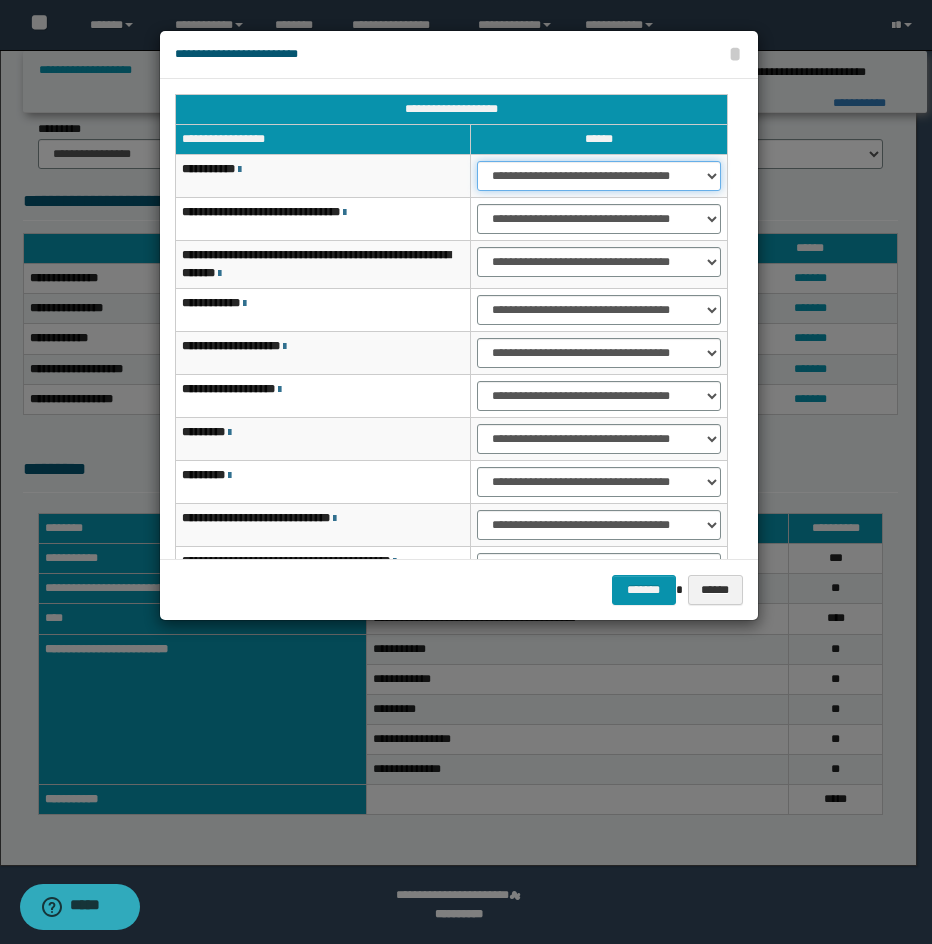 click on "**********" at bounding box center (598, 176) 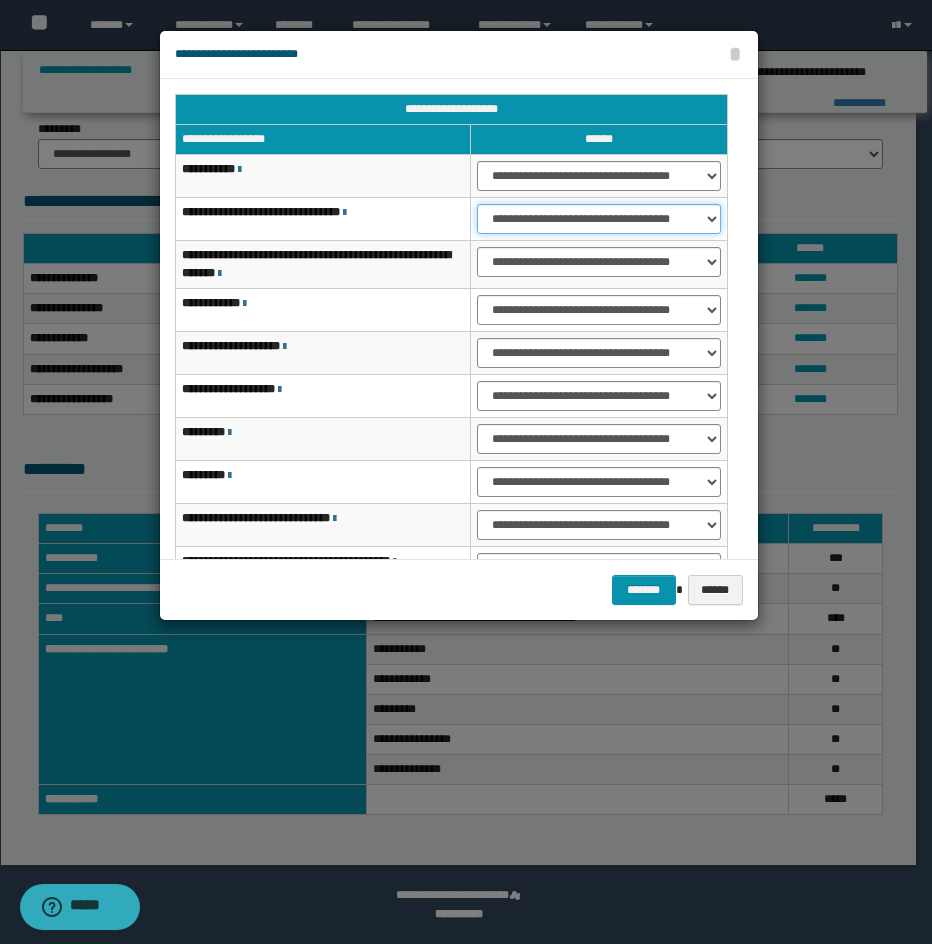 select on "***" 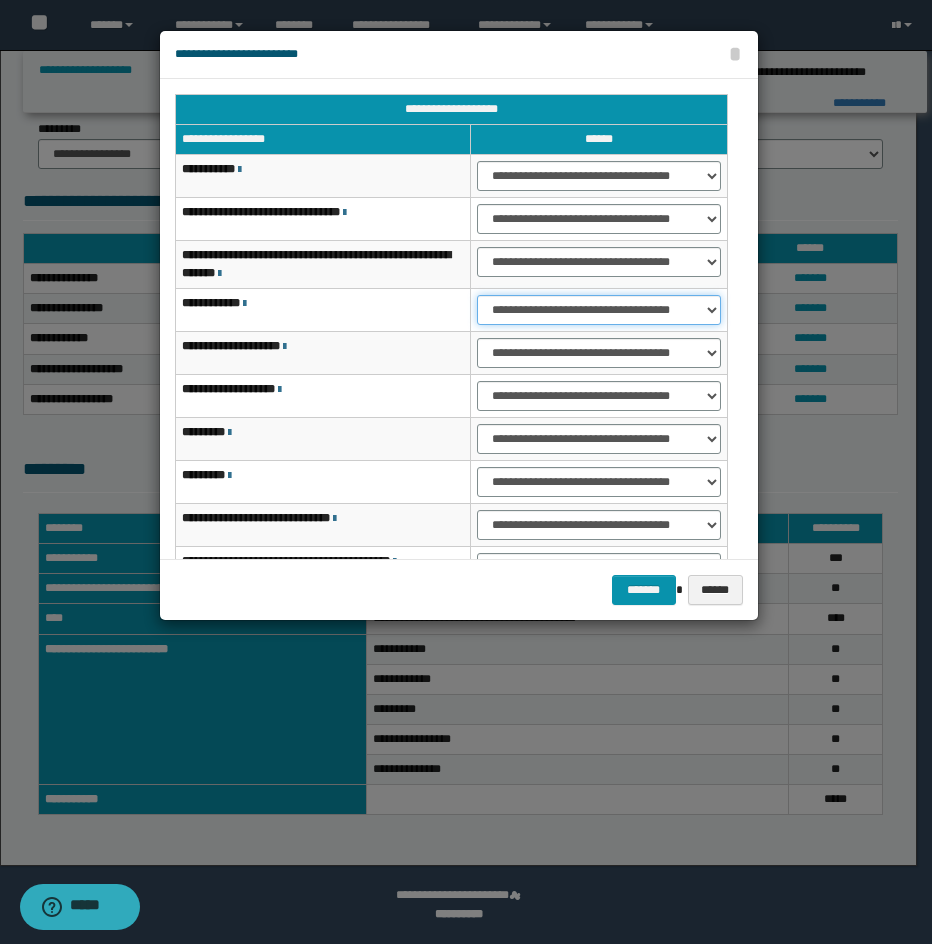 select on "***" 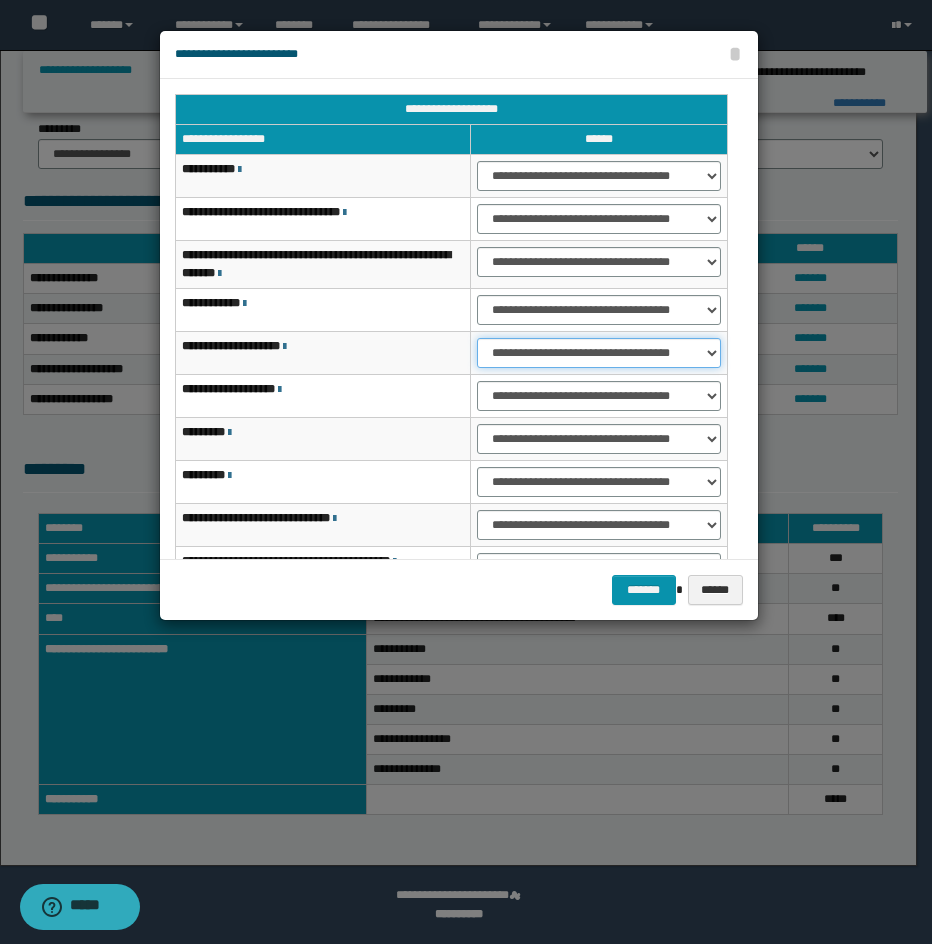 select on "***" 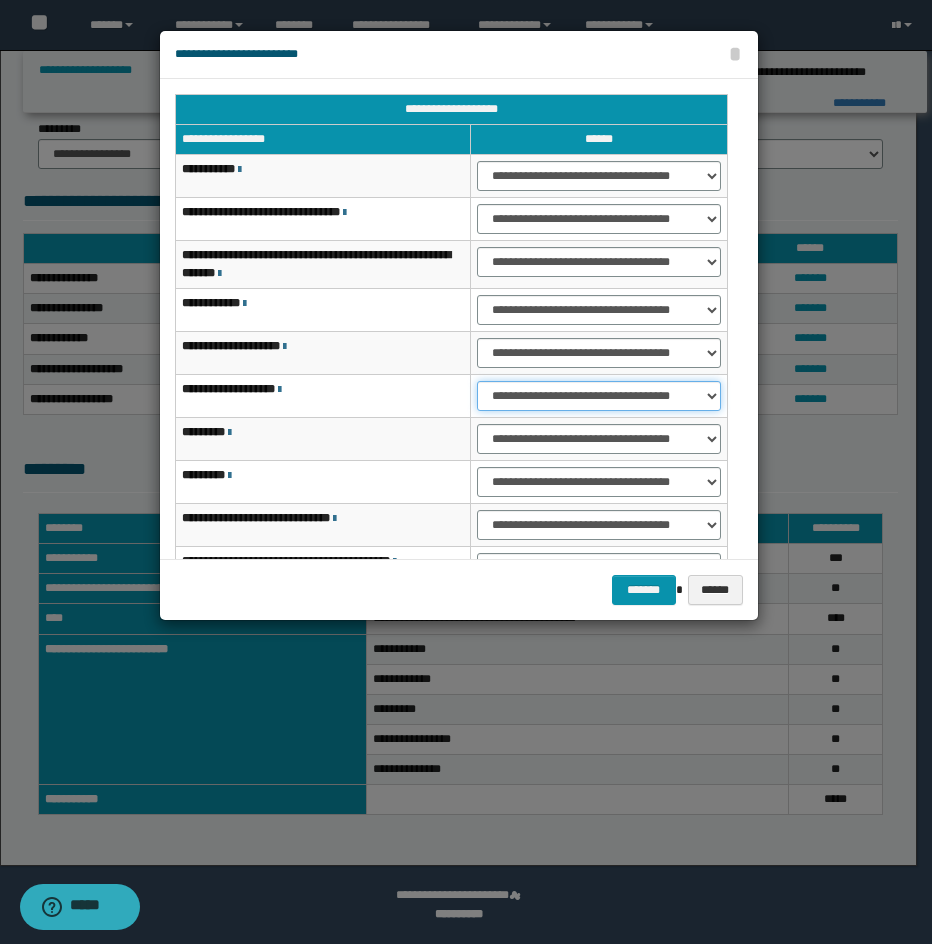 select on "***" 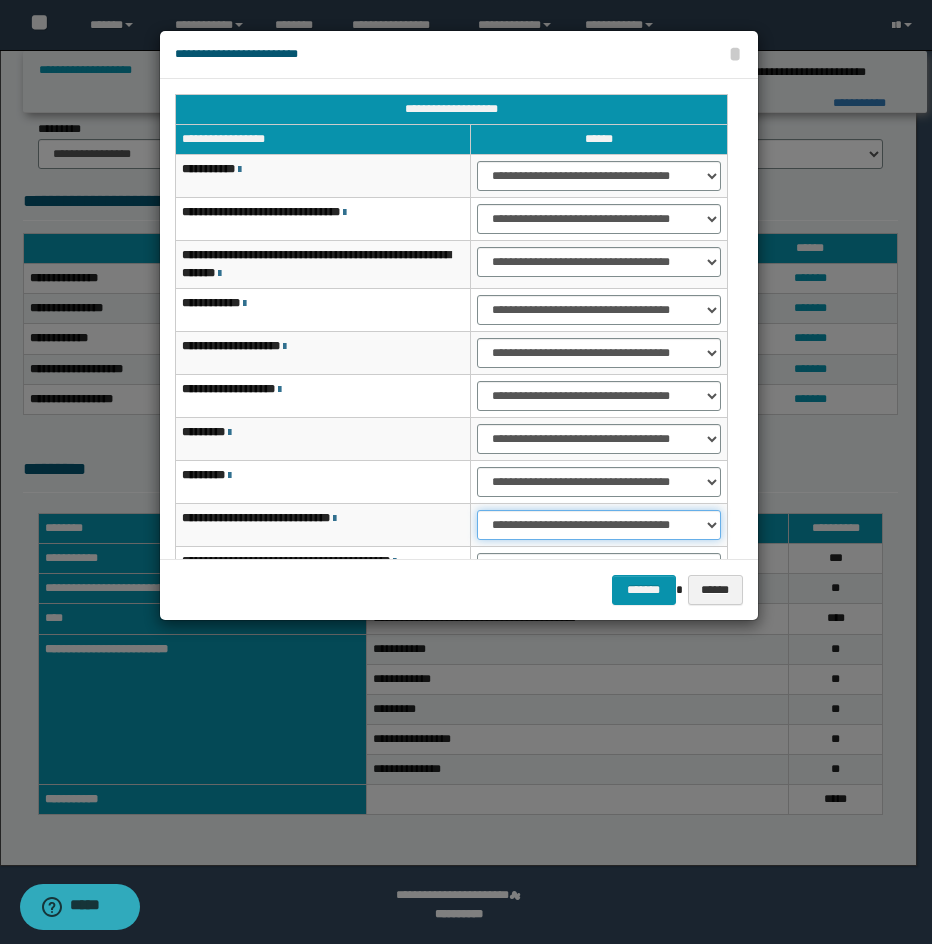 select on "***" 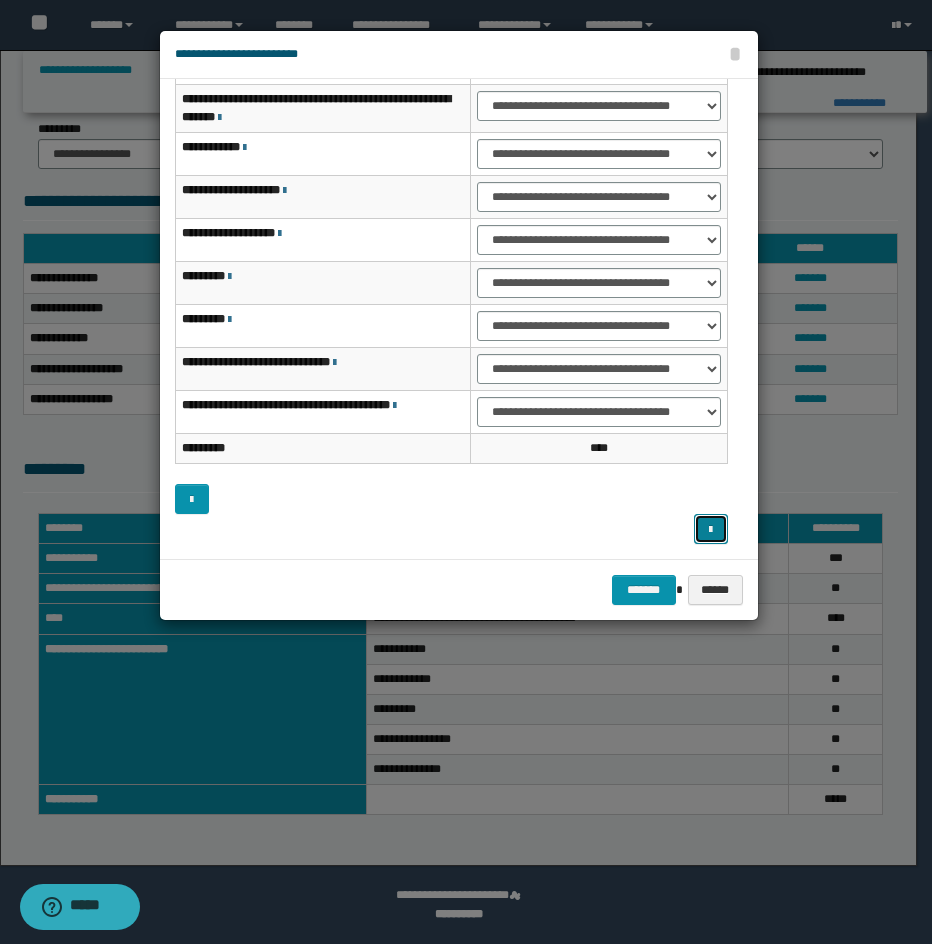 click at bounding box center (711, 529) 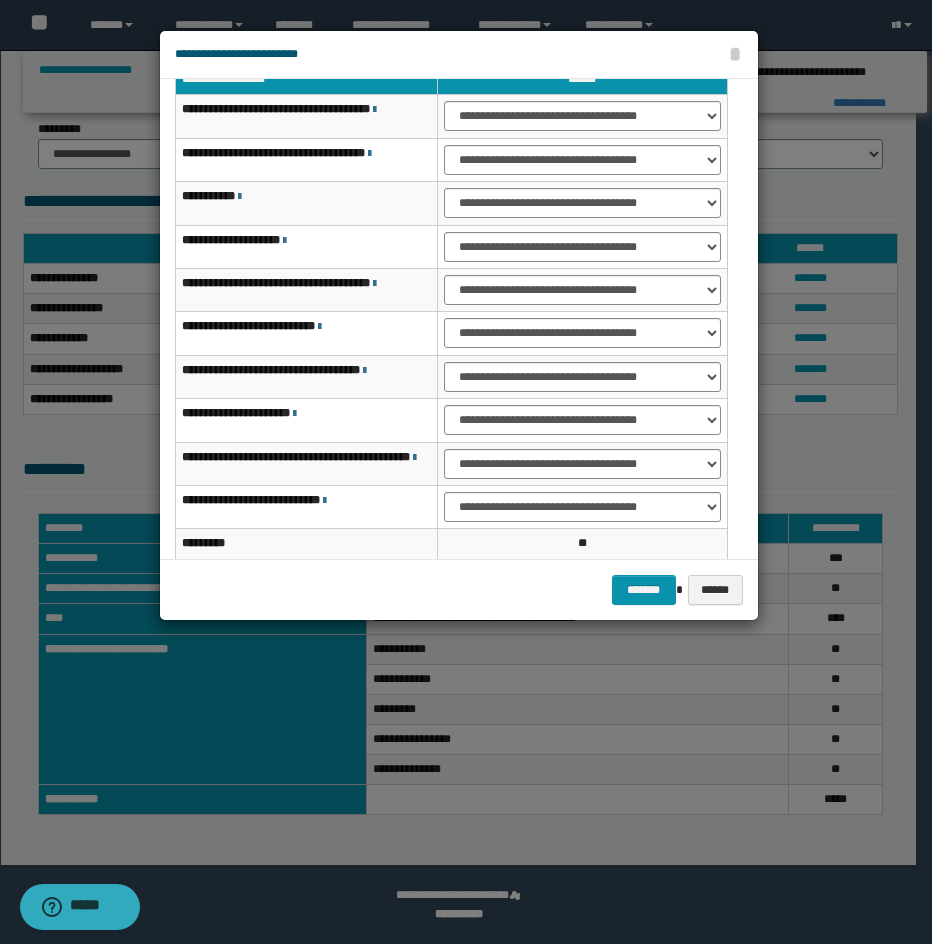 scroll, scrollTop: 8, scrollLeft: 0, axis: vertical 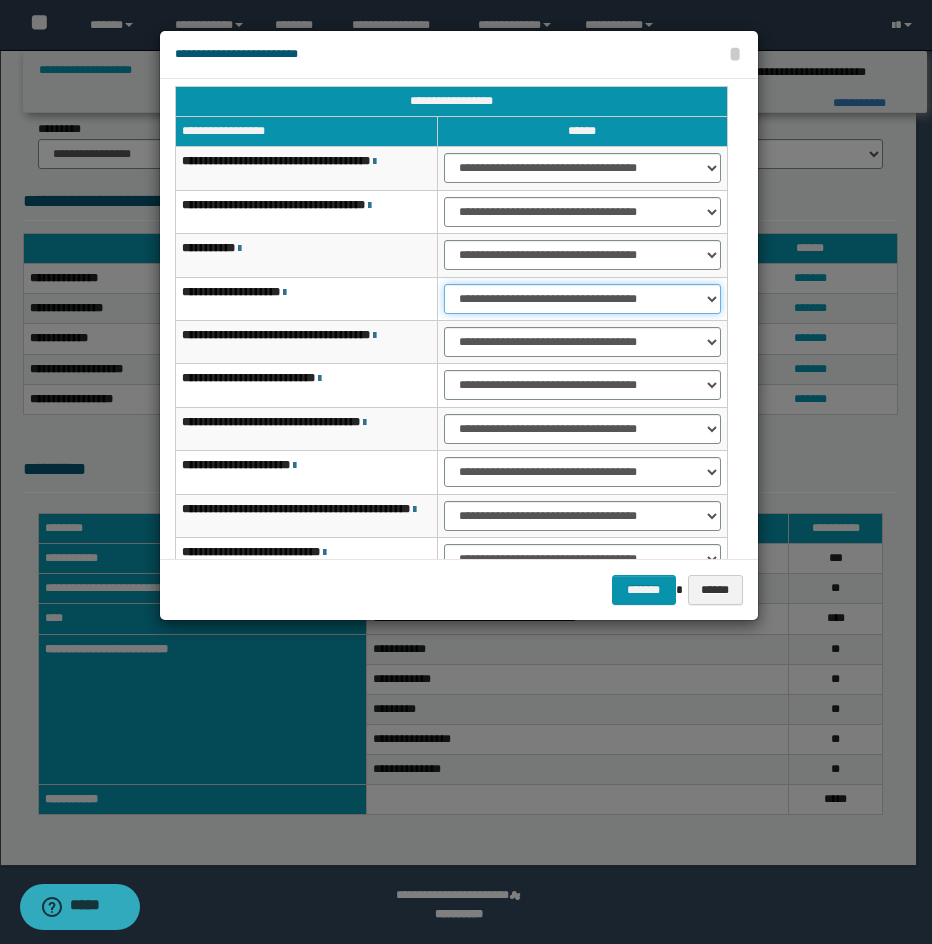 click on "**********" at bounding box center (582, 299) 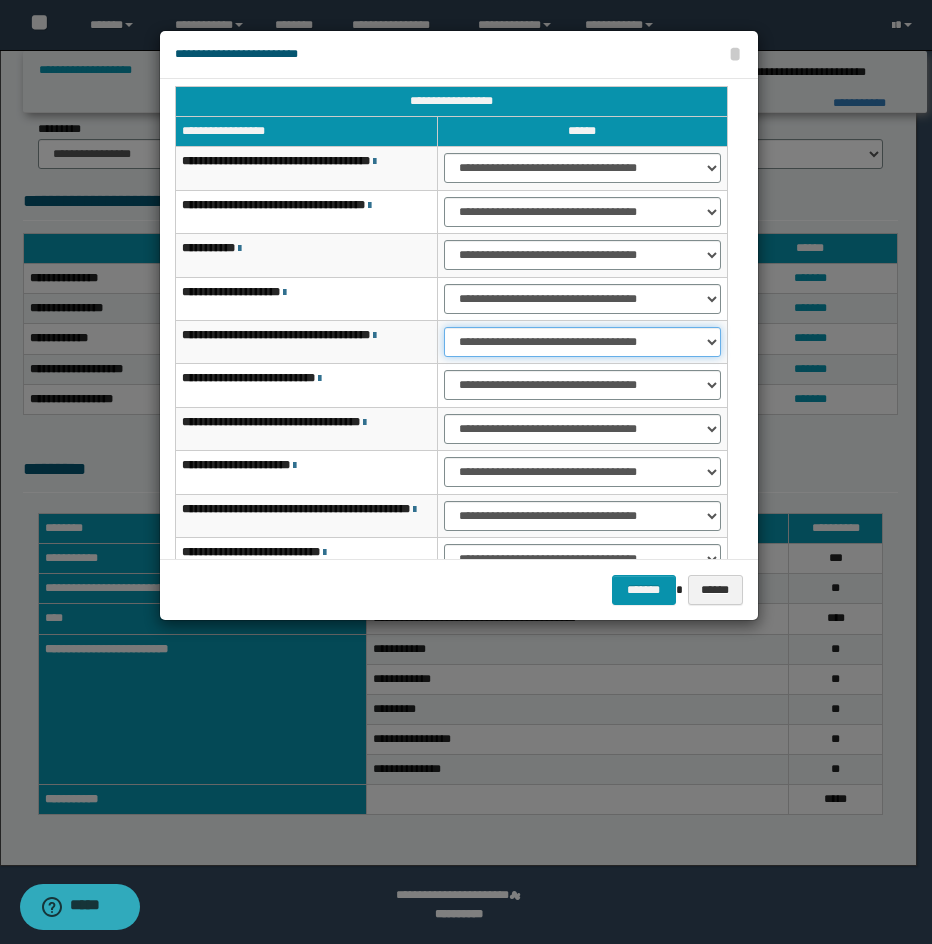 select on "***" 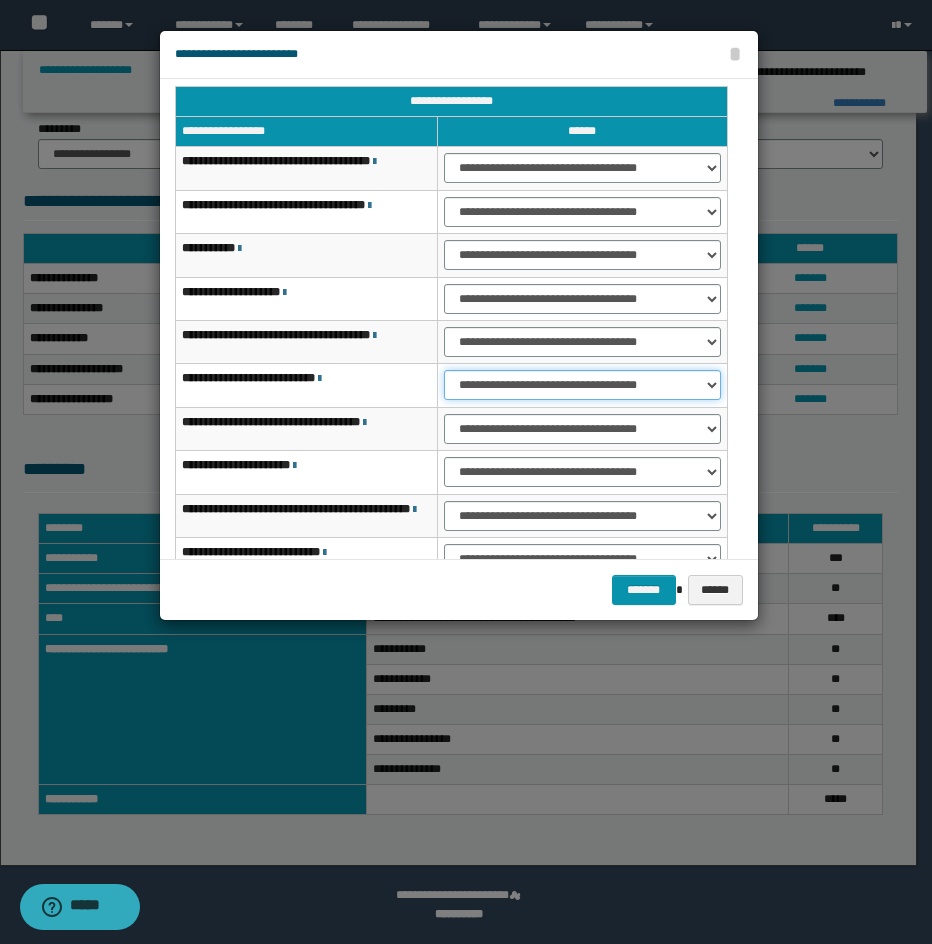 select on "***" 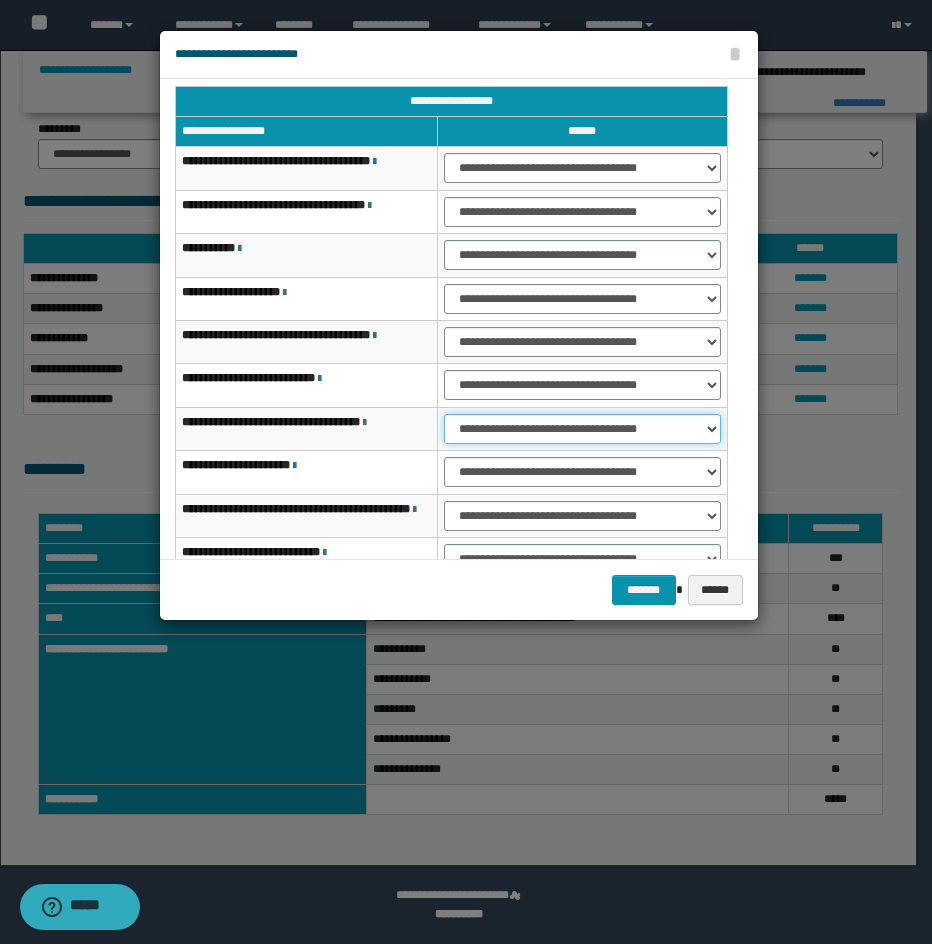 select on "***" 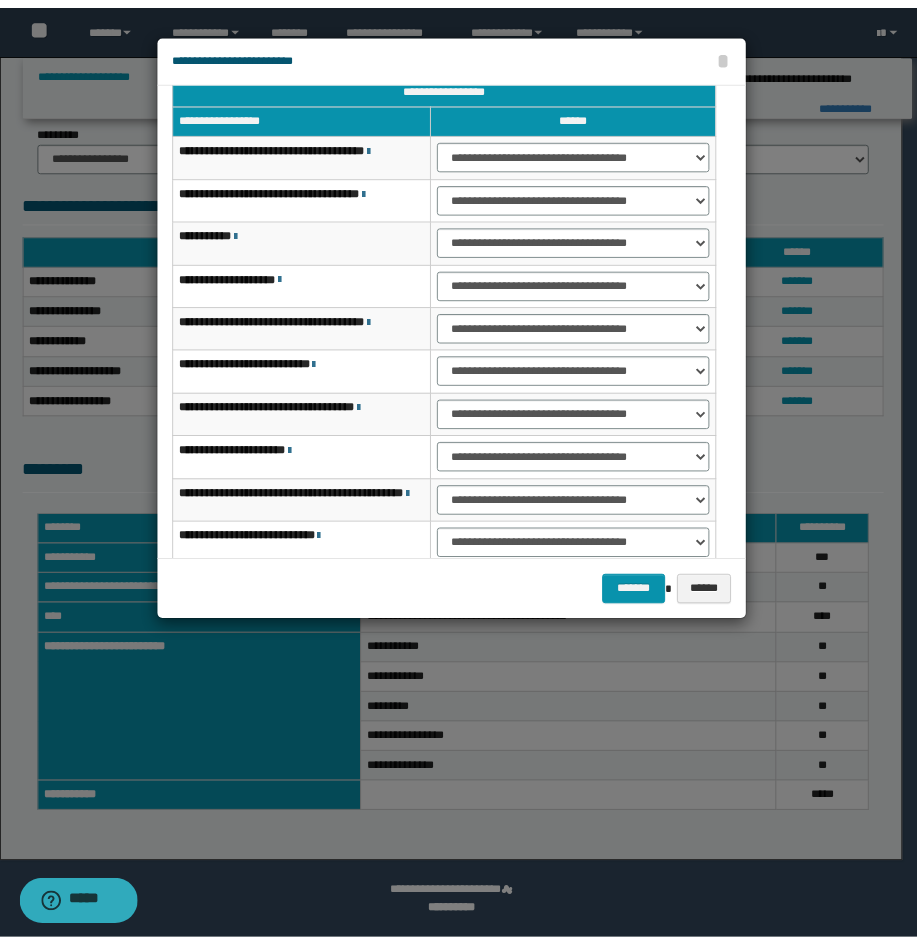 scroll, scrollTop: 127, scrollLeft: 0, axis: vertical 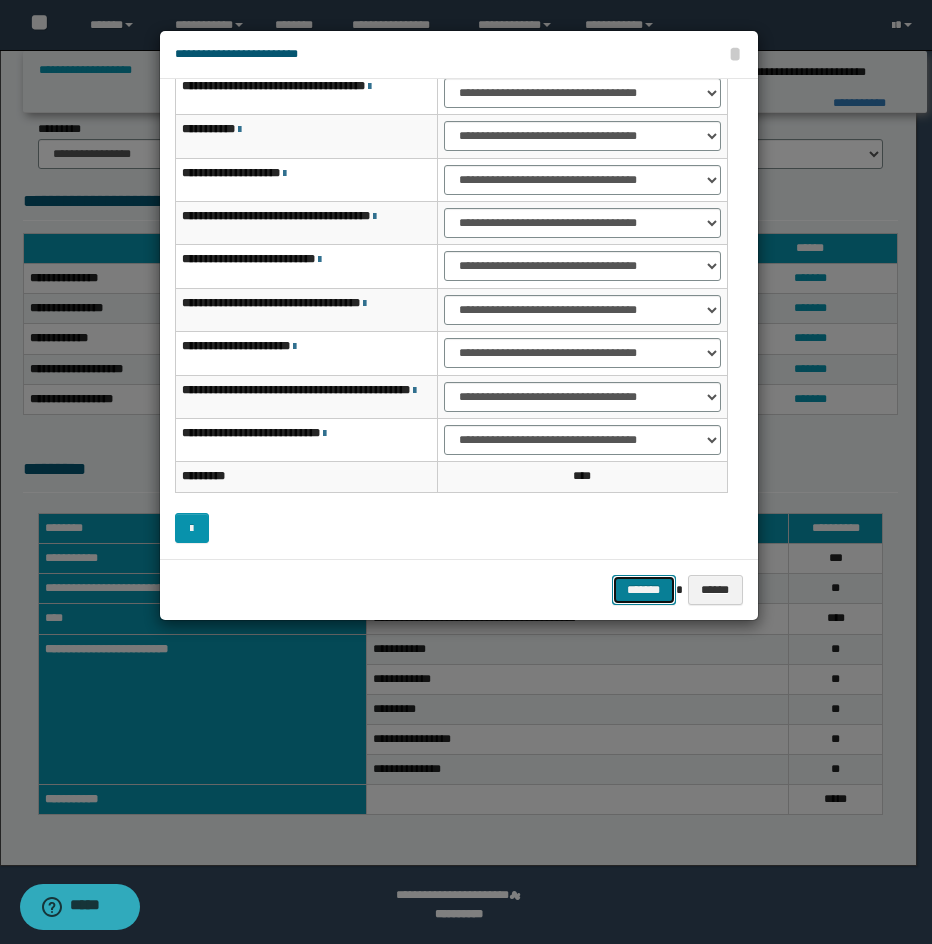 type 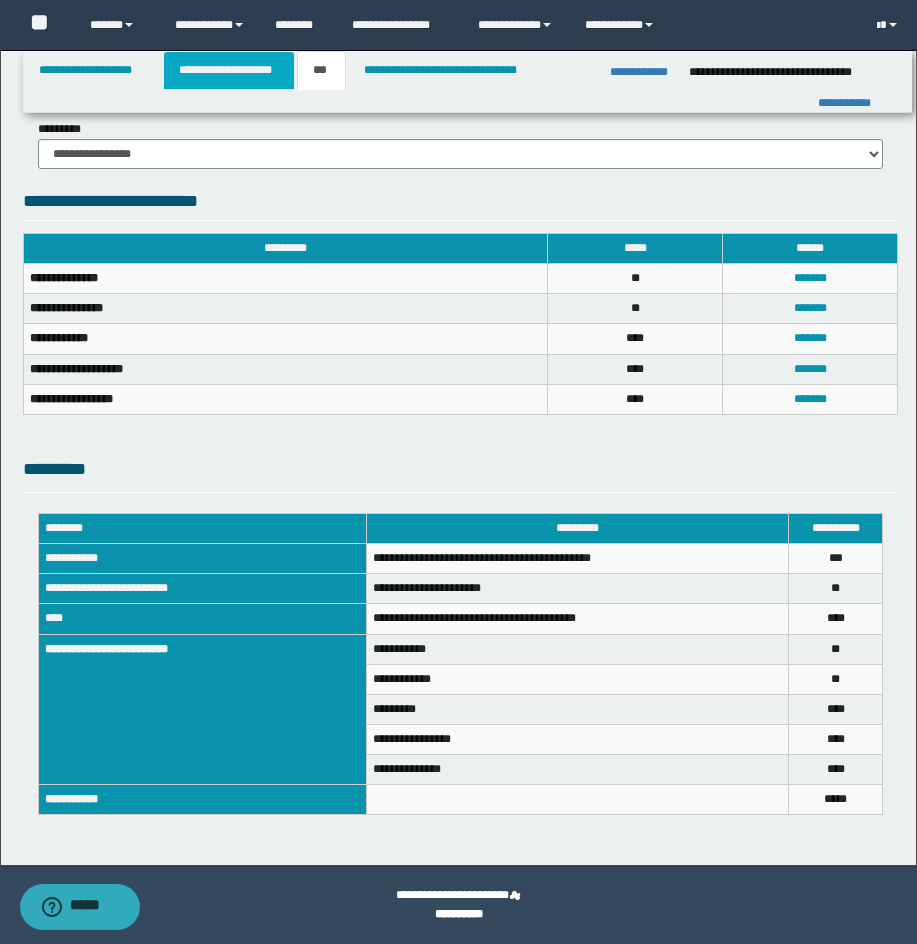 click on "**********" at bounding box center [229, 70] 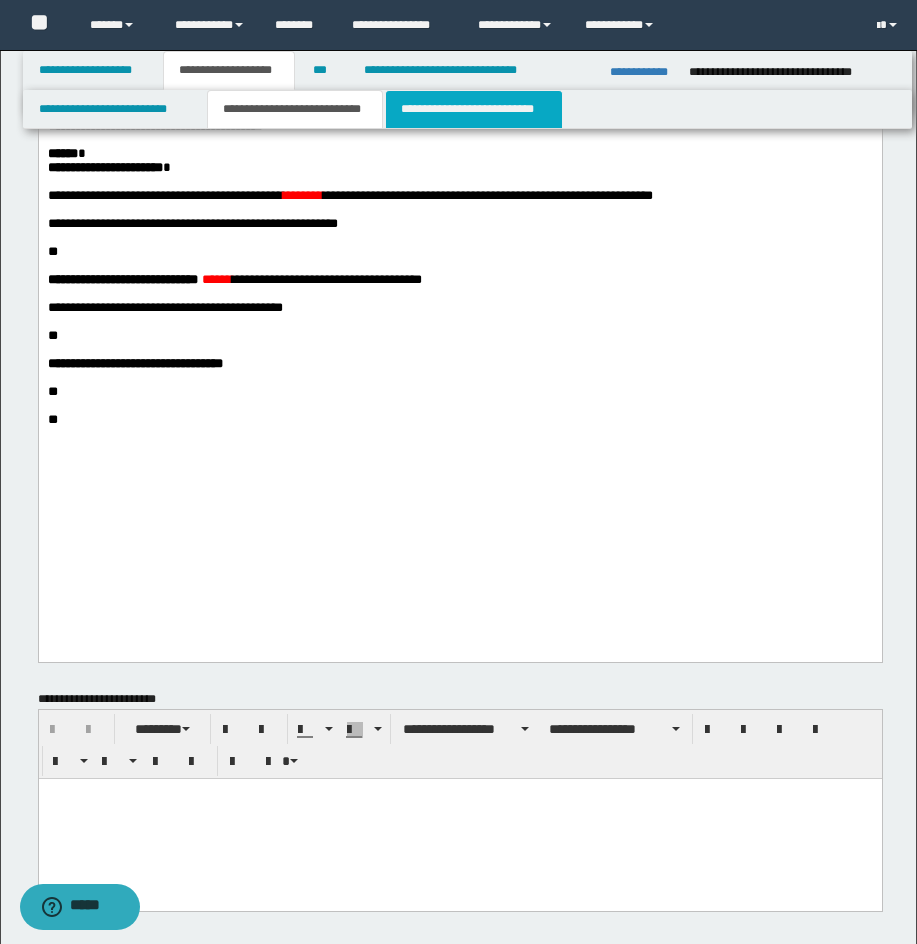 click on "**********" at bounding box center (474, 109) 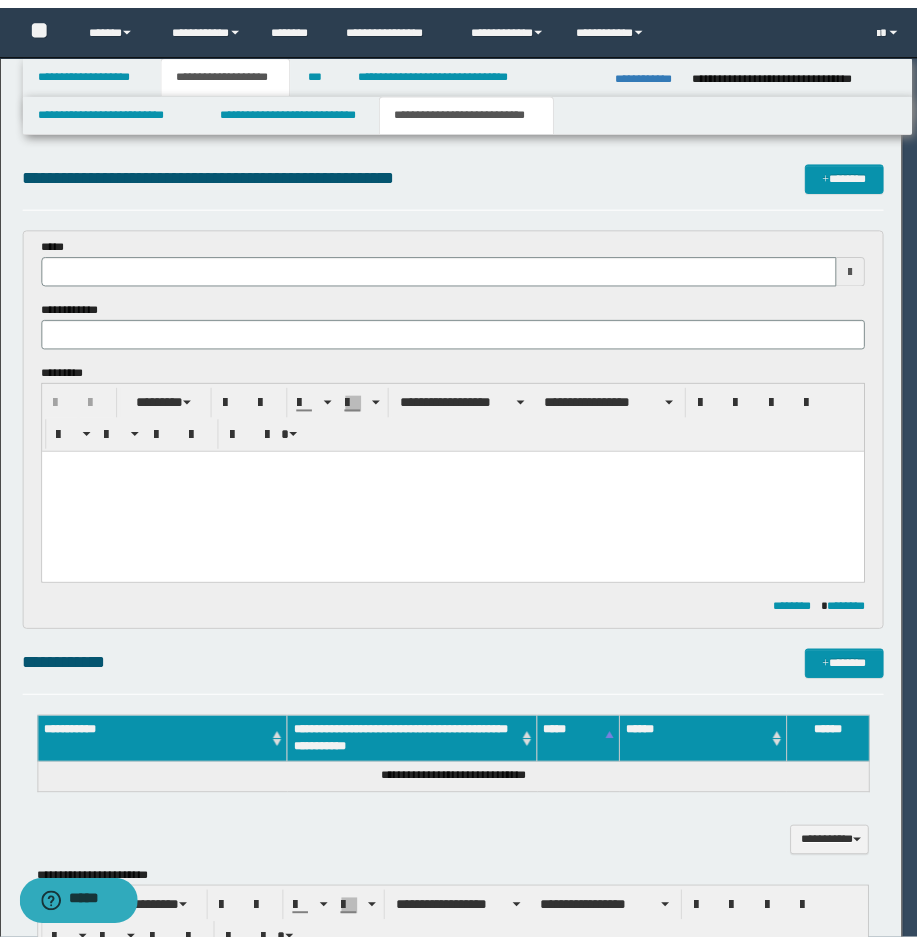 scroll, scrollTop: 0, scrollLeft: 0, axis: both 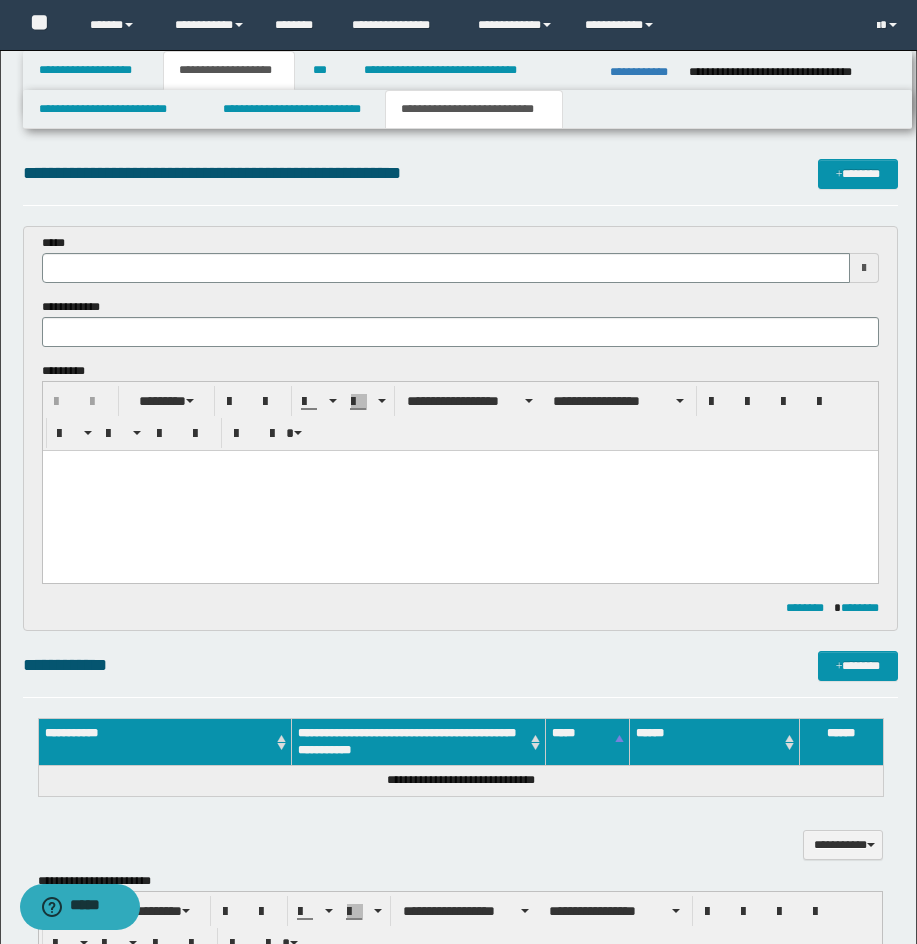 click on "**********" at bounding box center [460, 173] 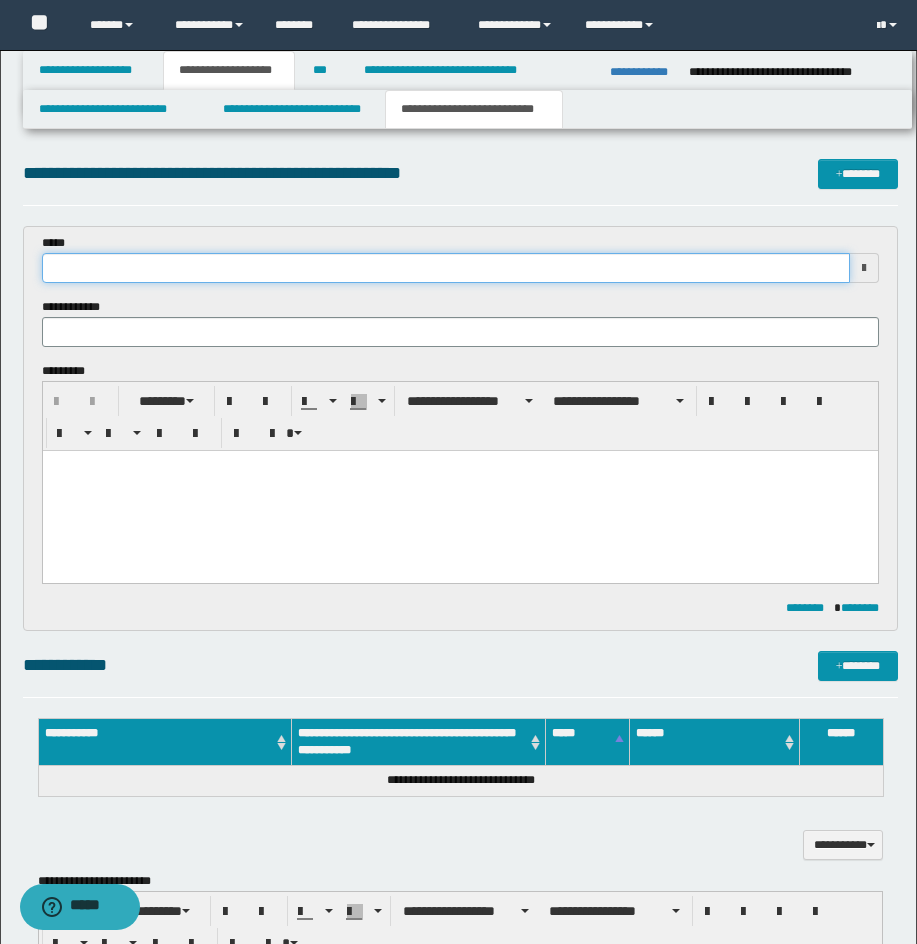 click at bounding box center (446, 268) 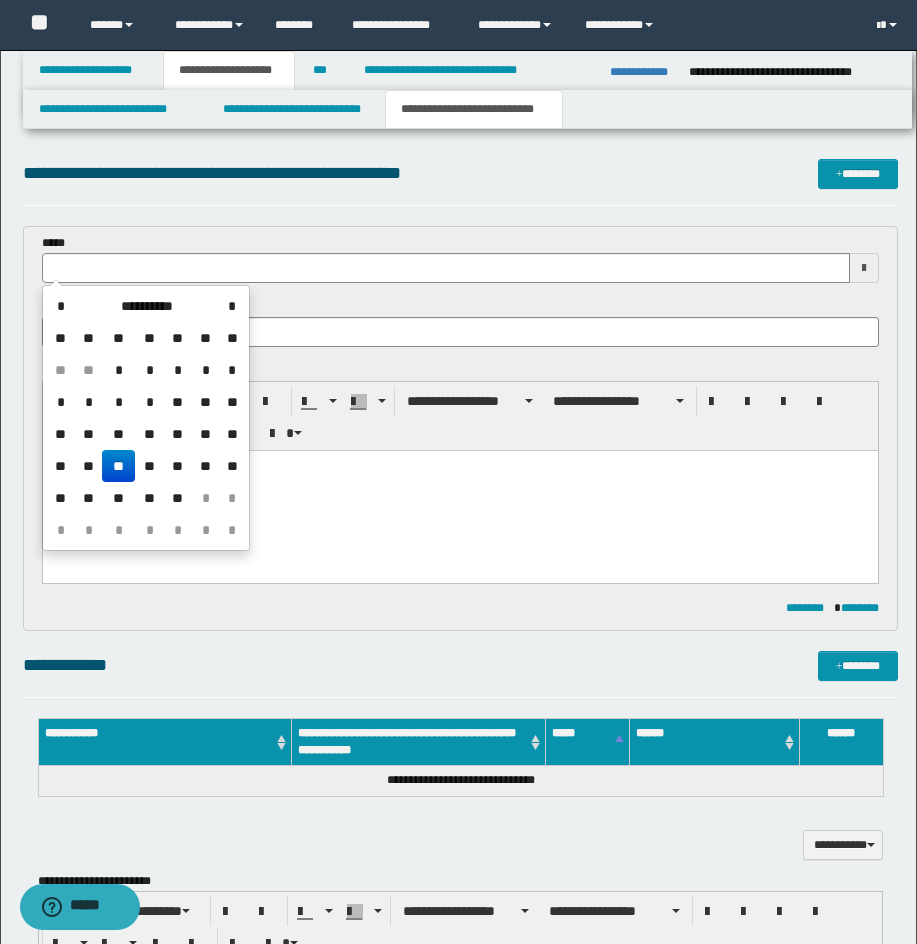 click on "**" at bounding box center (118, 466) 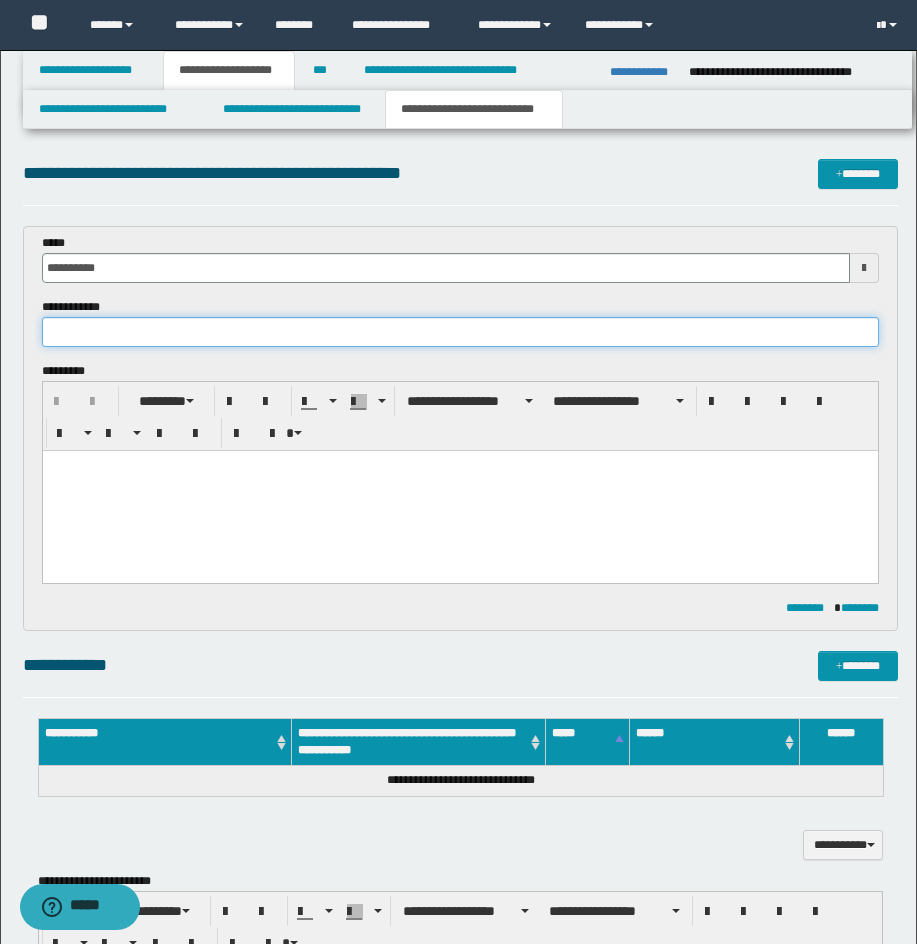 drag, startPoint x: 239, startPoint y: 338, endPoint x: 376, endPoint y: 335, distance: 137.03284 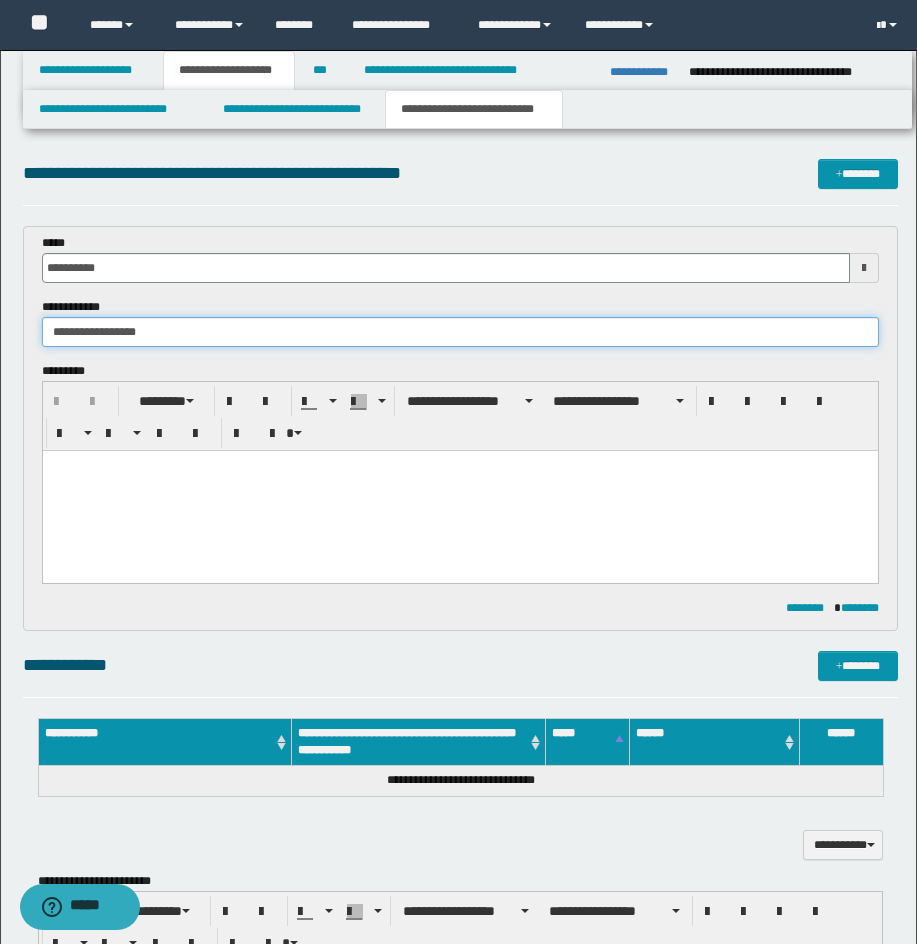 type on "**********" 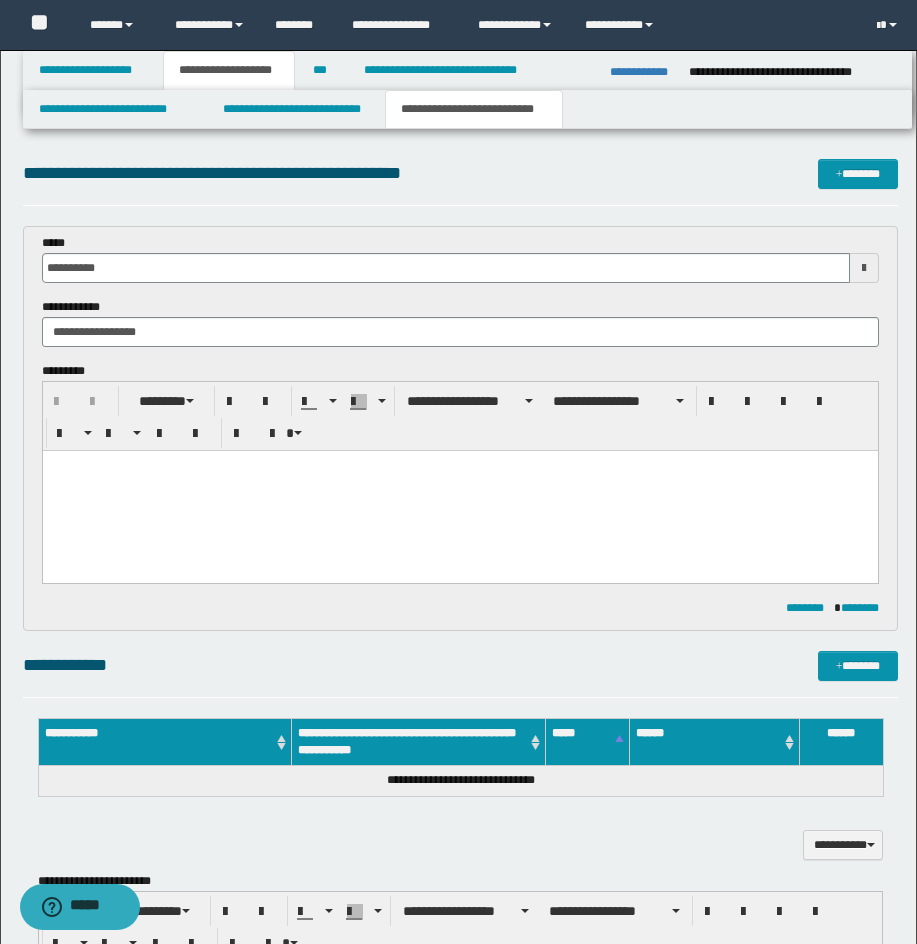 drag, startPoint x: 425, startPoint y: 456, endPoint x: 276, endPoint y: 501, distance: 155.64703 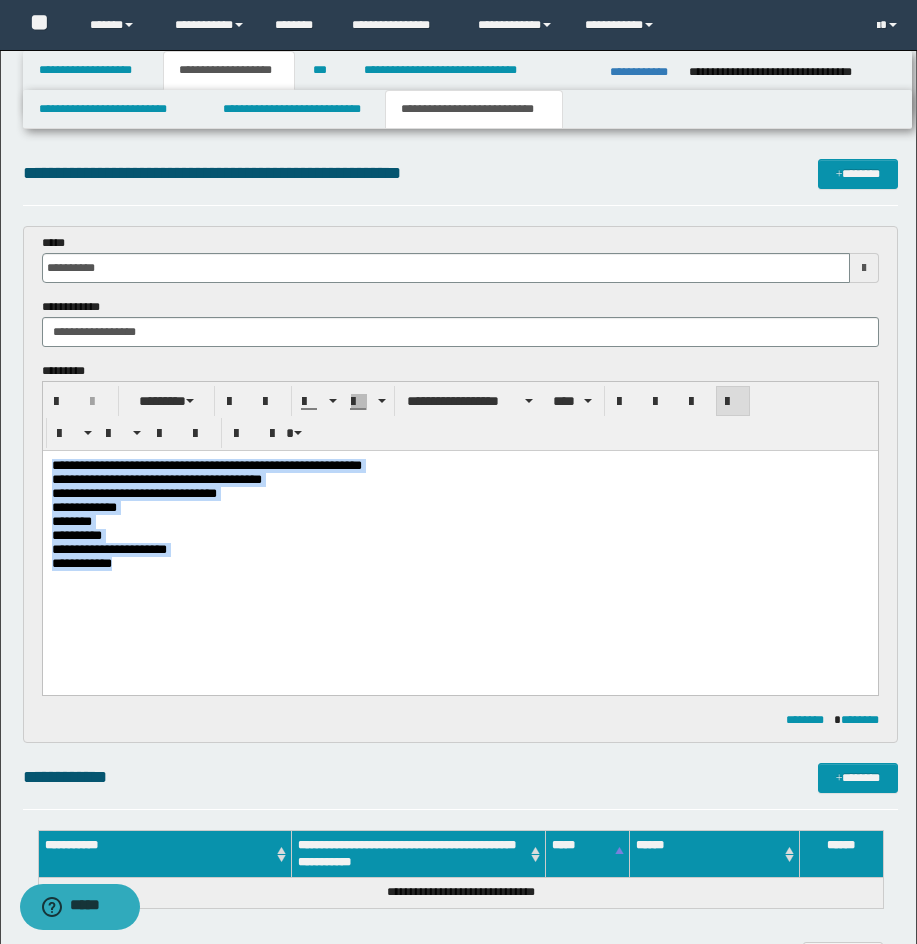 drag, startPoint x: 155, startPoint y: 586, endPoint x: 6, endPoint y: 462, distance: 193.84789 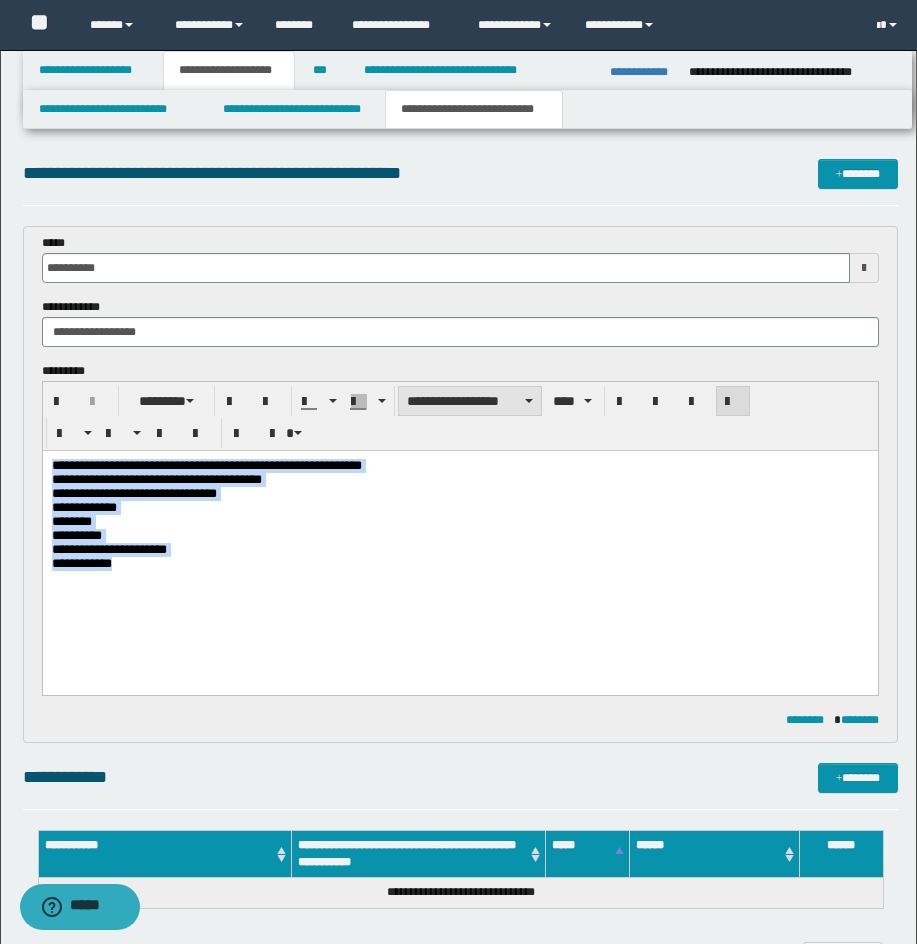 drag, startPoint x: 455, startPoint y: 390, endPoint x: 481, endPoint y: 413, distance: 34.713108 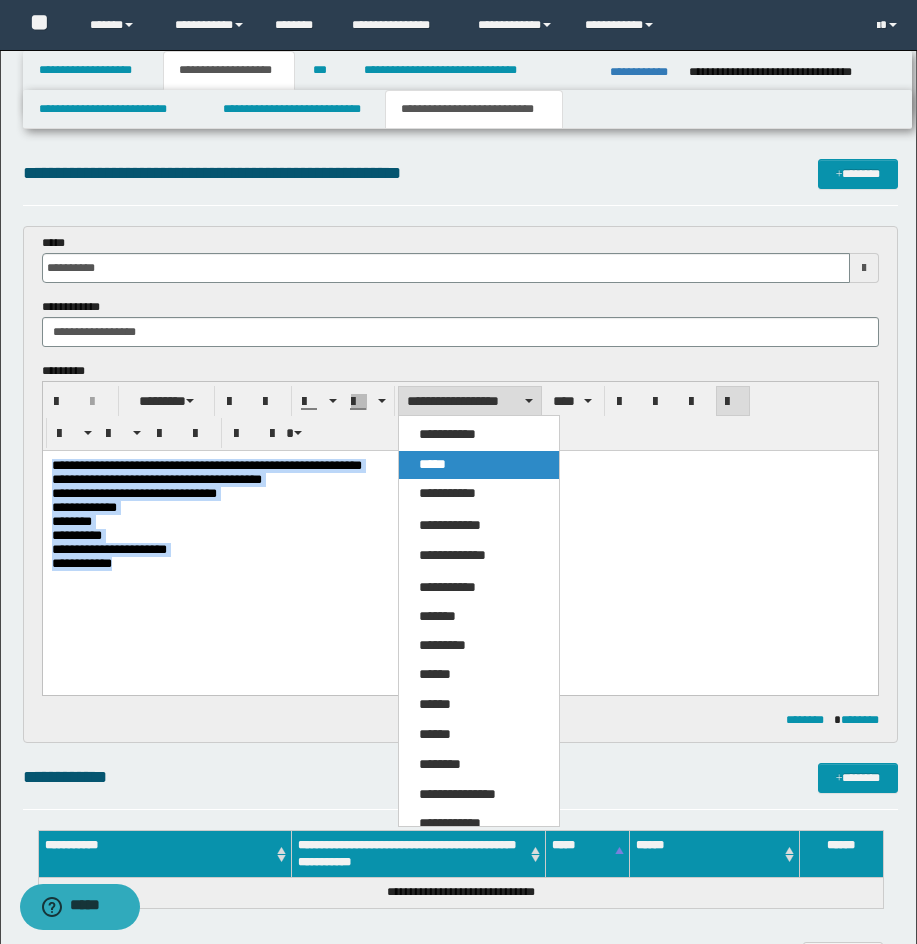 drag, startPoint x: 456, startPoint y: 456, endPoint x: 513, endPoint y: 38, distance: 421.86847 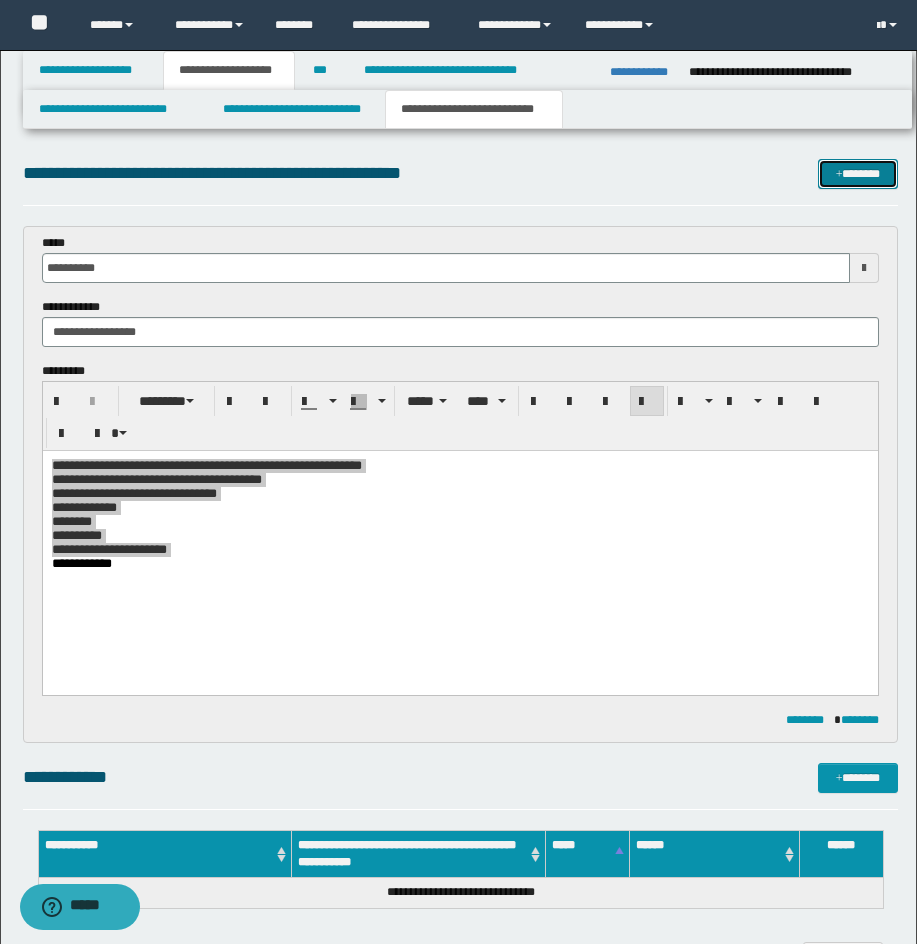 click on "*******" at bounding box center [858, 174] 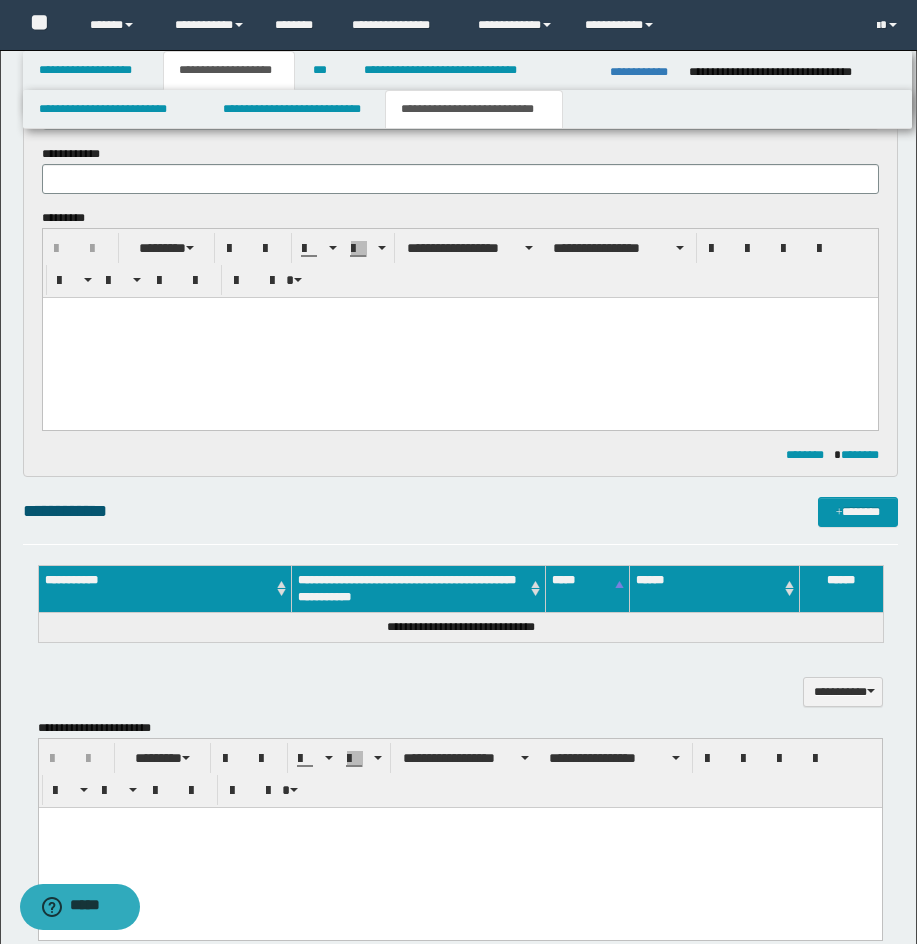 scroll, scrollTop: 0, scrollLeft: 0, axis: both 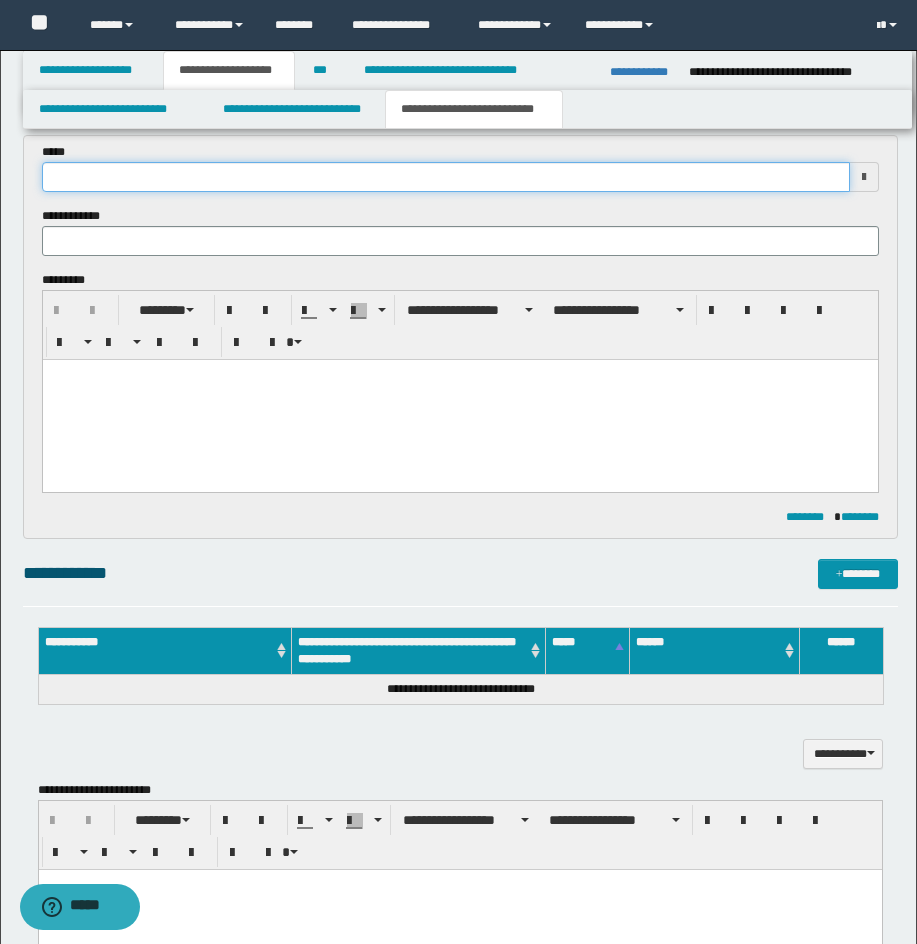 click at bounding box center [446, 177] 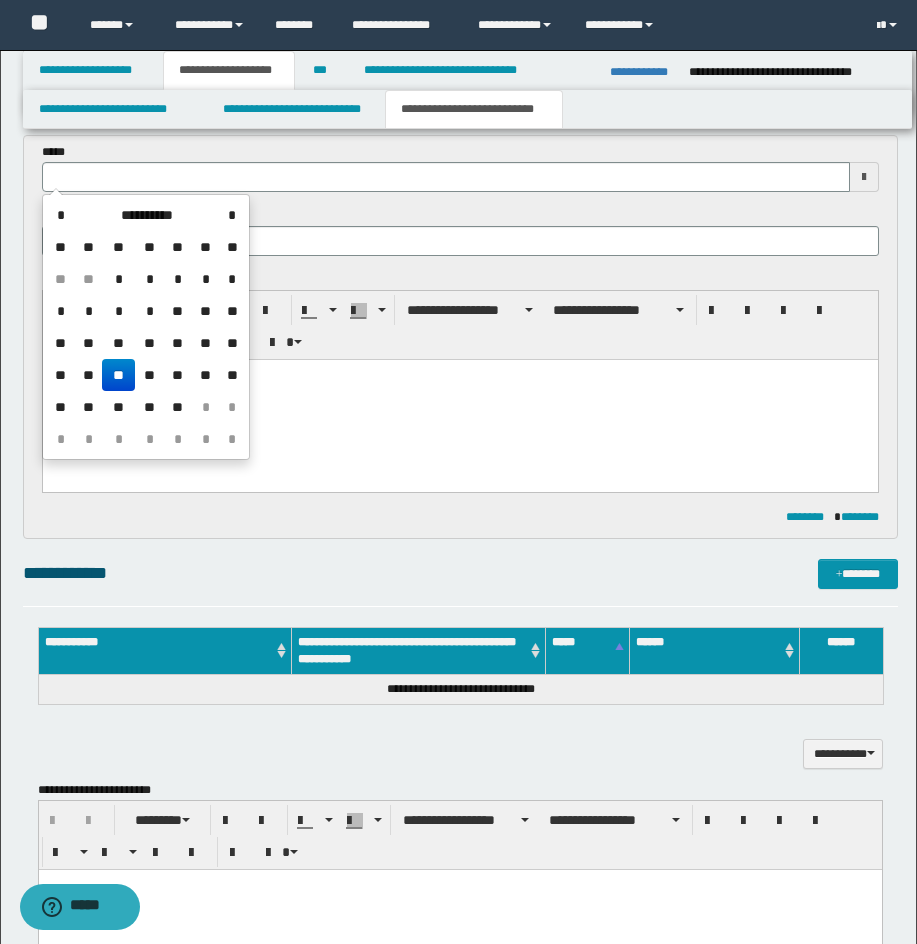 drag, startPoint x: 120, startPoint y: 379, endPoint x: 837, endPoint y: 348, distance: 717.66986 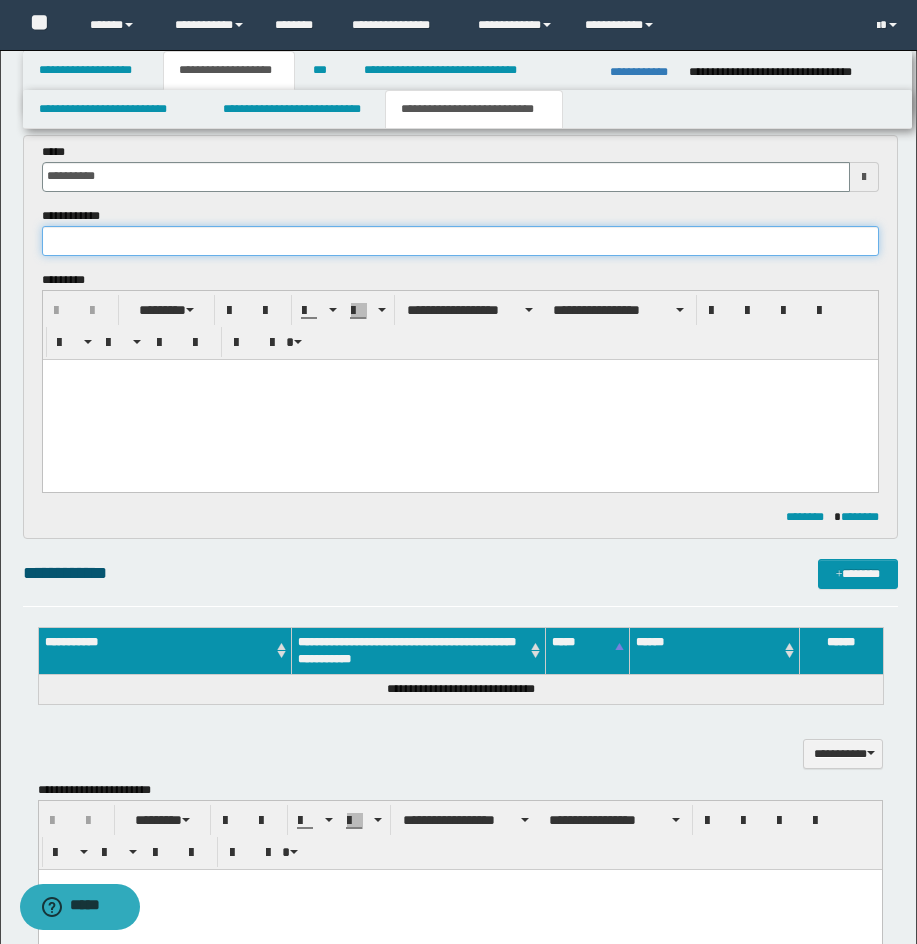 click at bounding box center [460, 241] 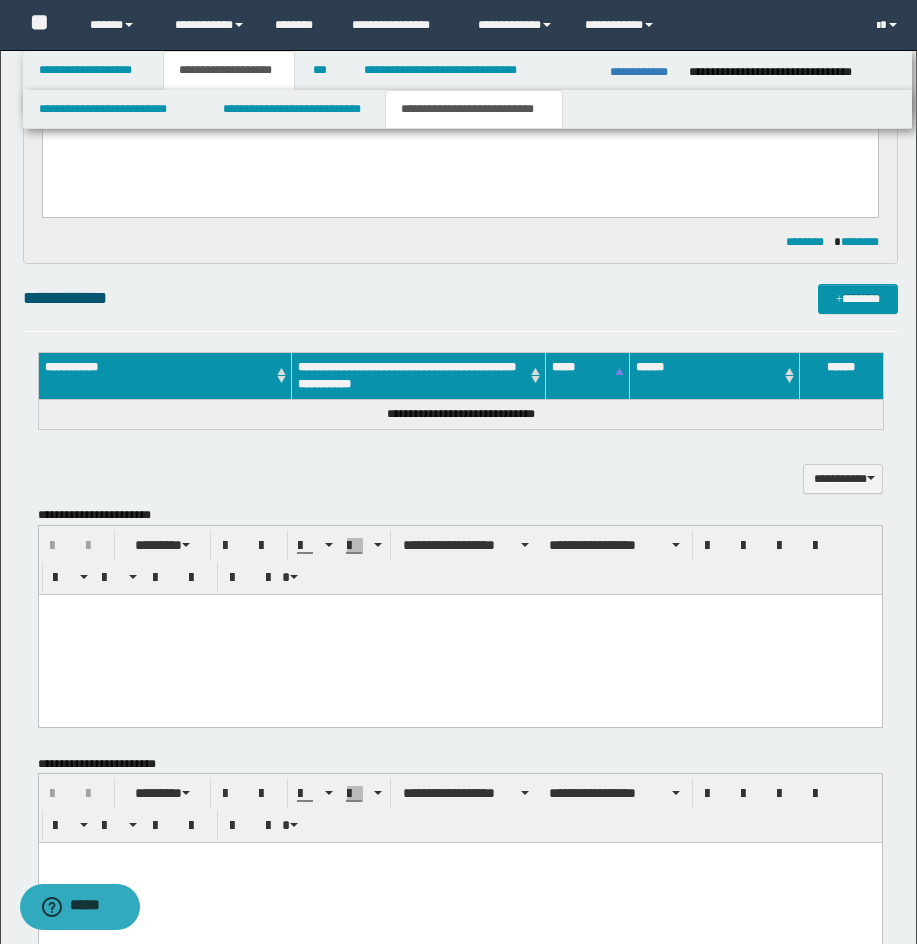 scroll, scrollTop: 943, scrollLeft: 0, axis: vertical 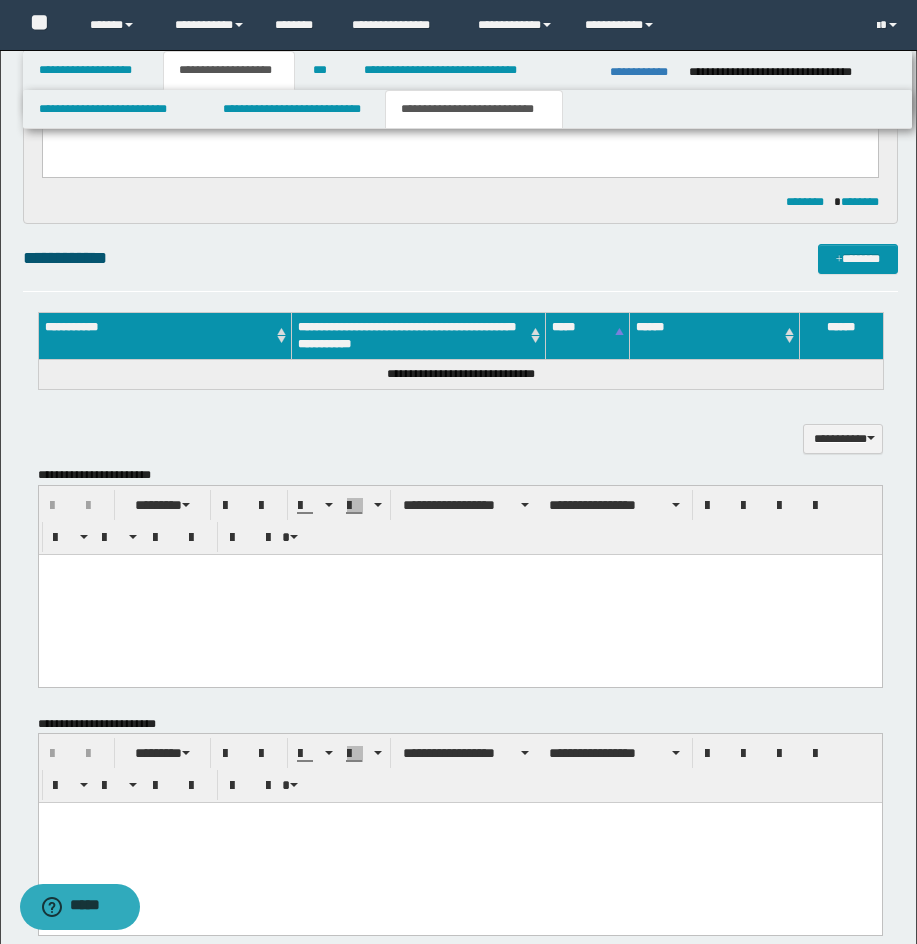 type on "**********" 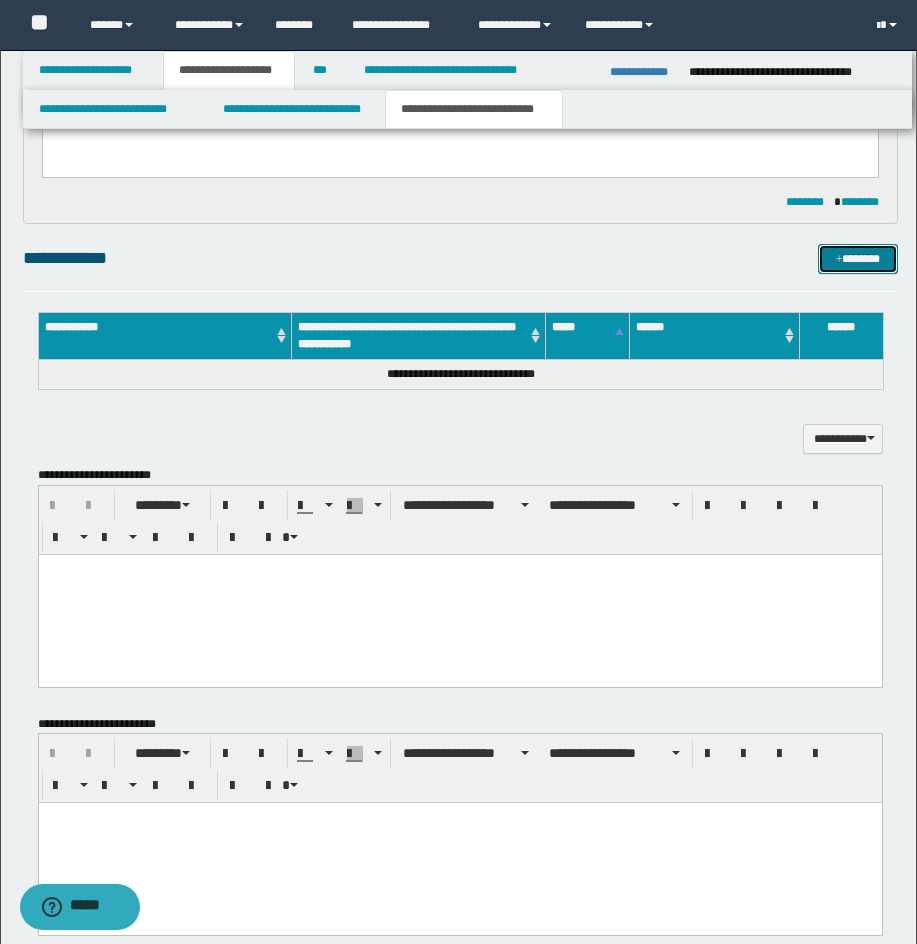 drag, startPoint x: 860, startPoint y: 256, endPoint x: 893, endPoint y: 243, distance: 35.468296 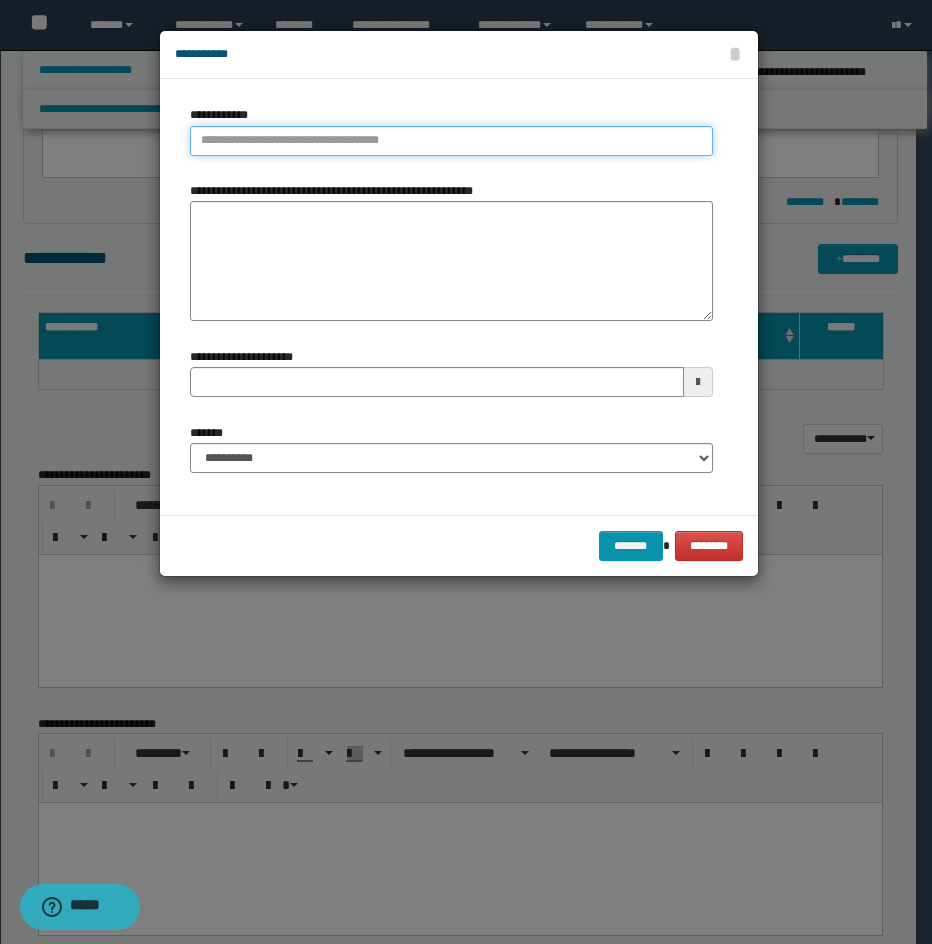 click on "**********" at bounding box center [451, 141] 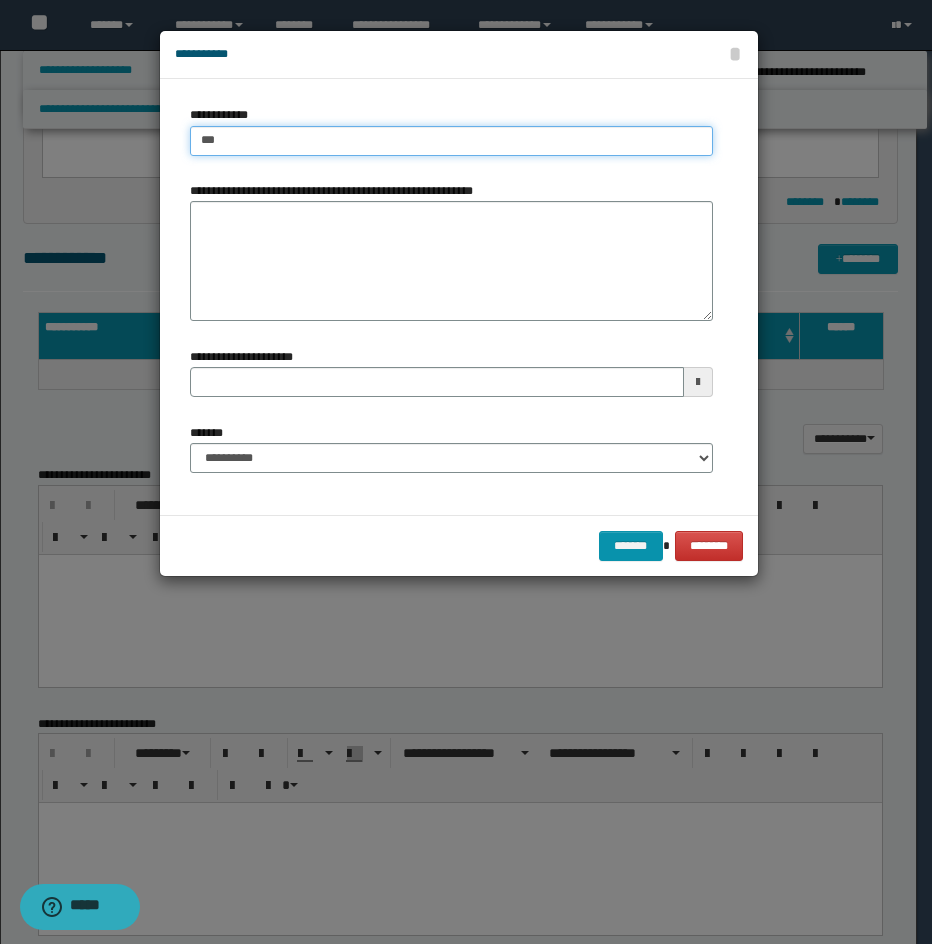 type on "****" 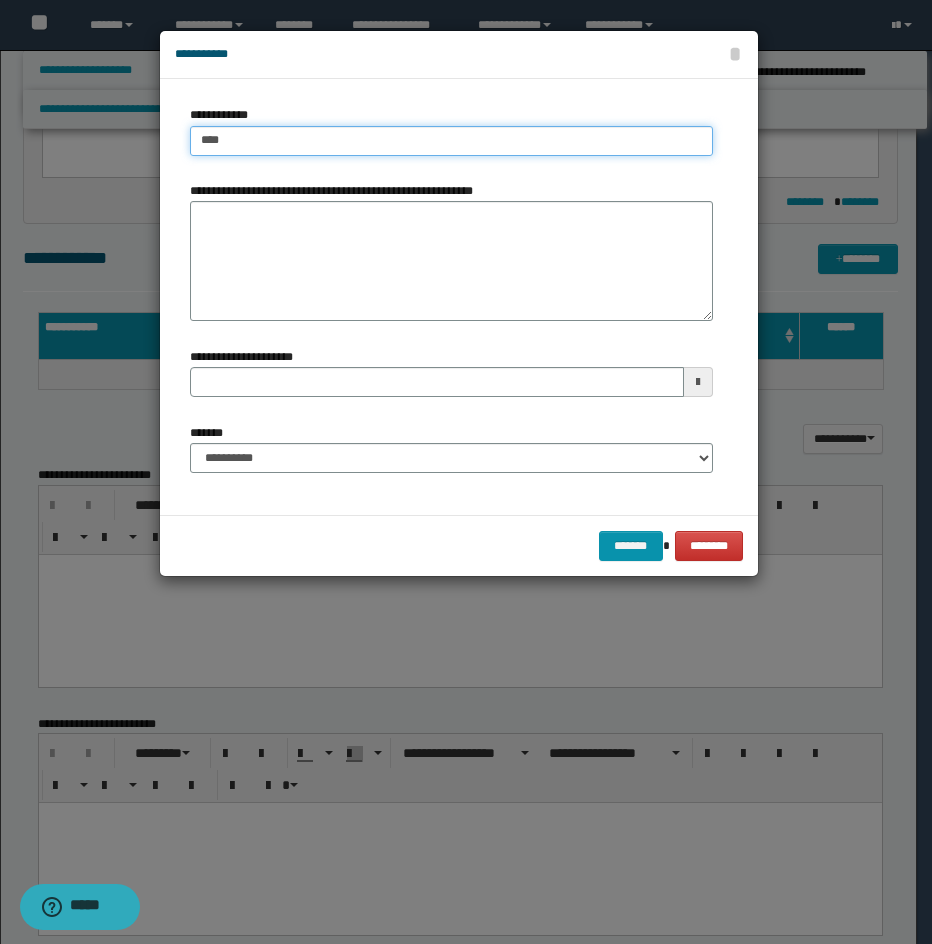 type on "****" 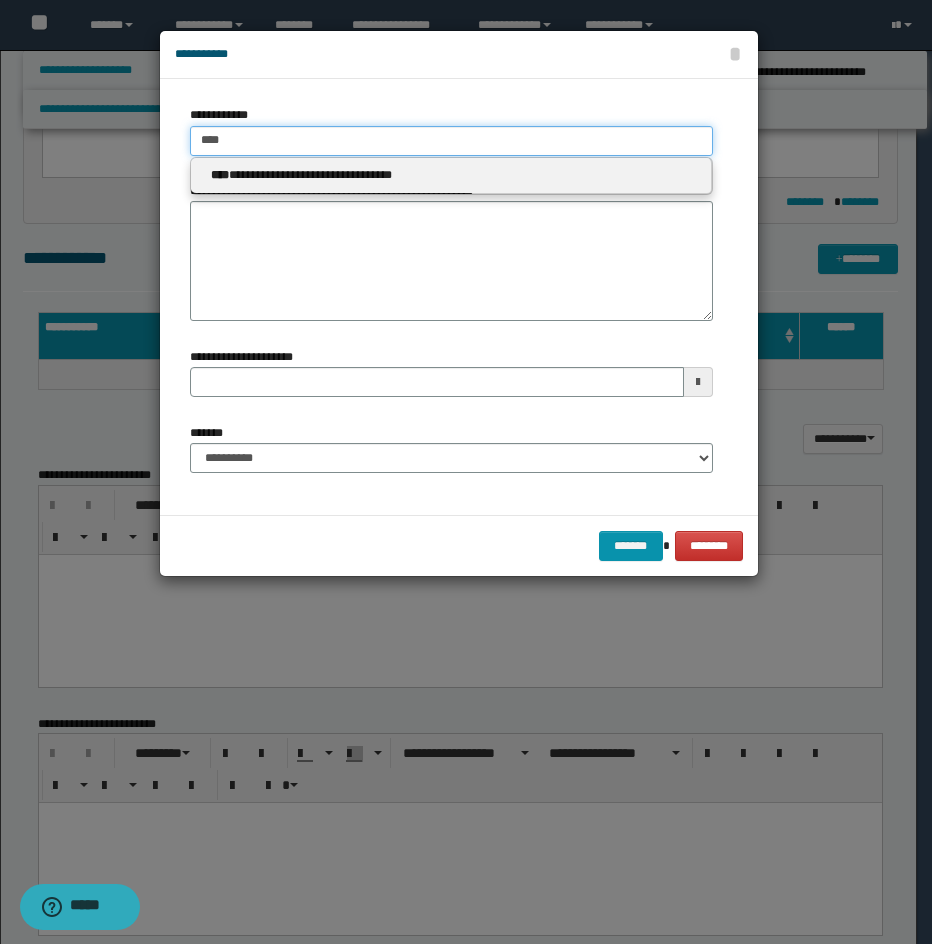 type on "****" 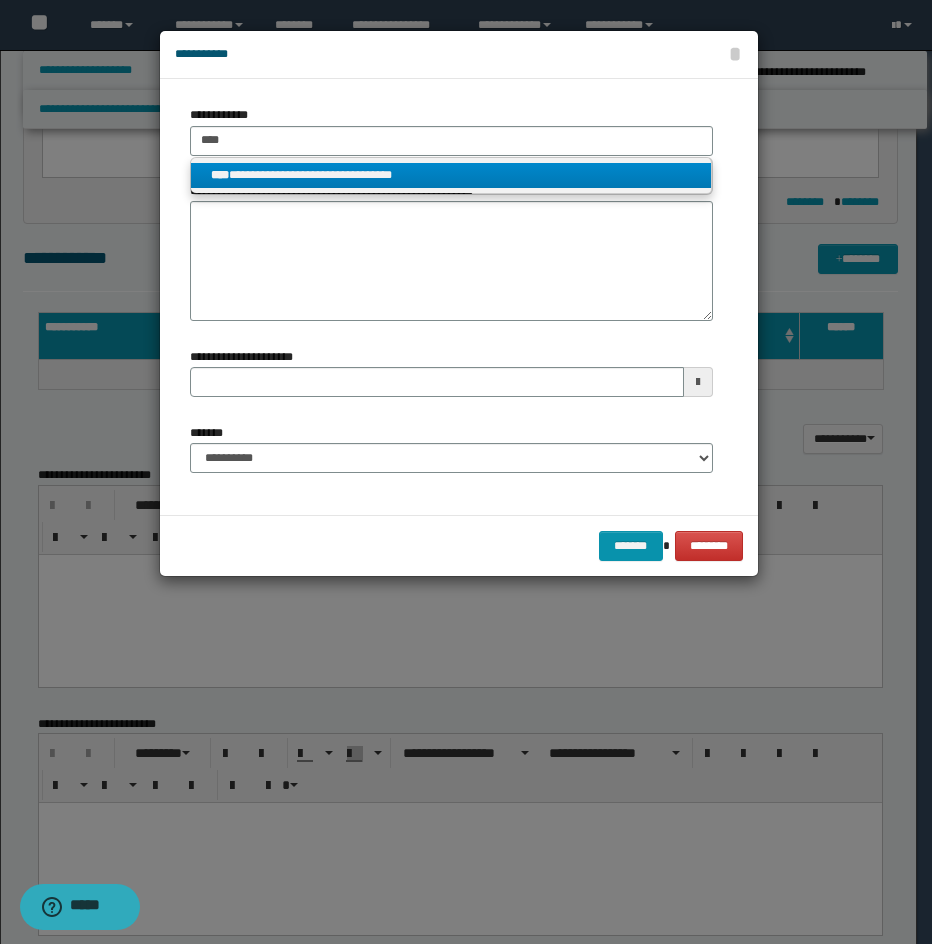 click on "**********" at bounding box center (451, 175) 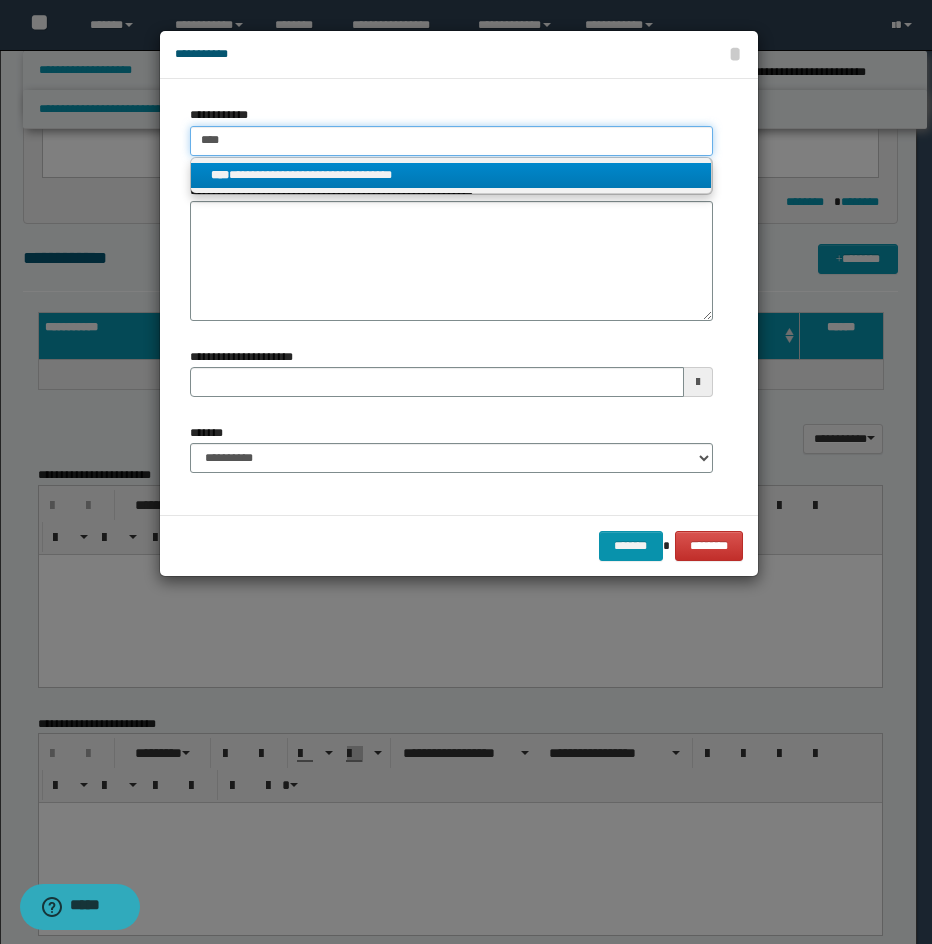 type 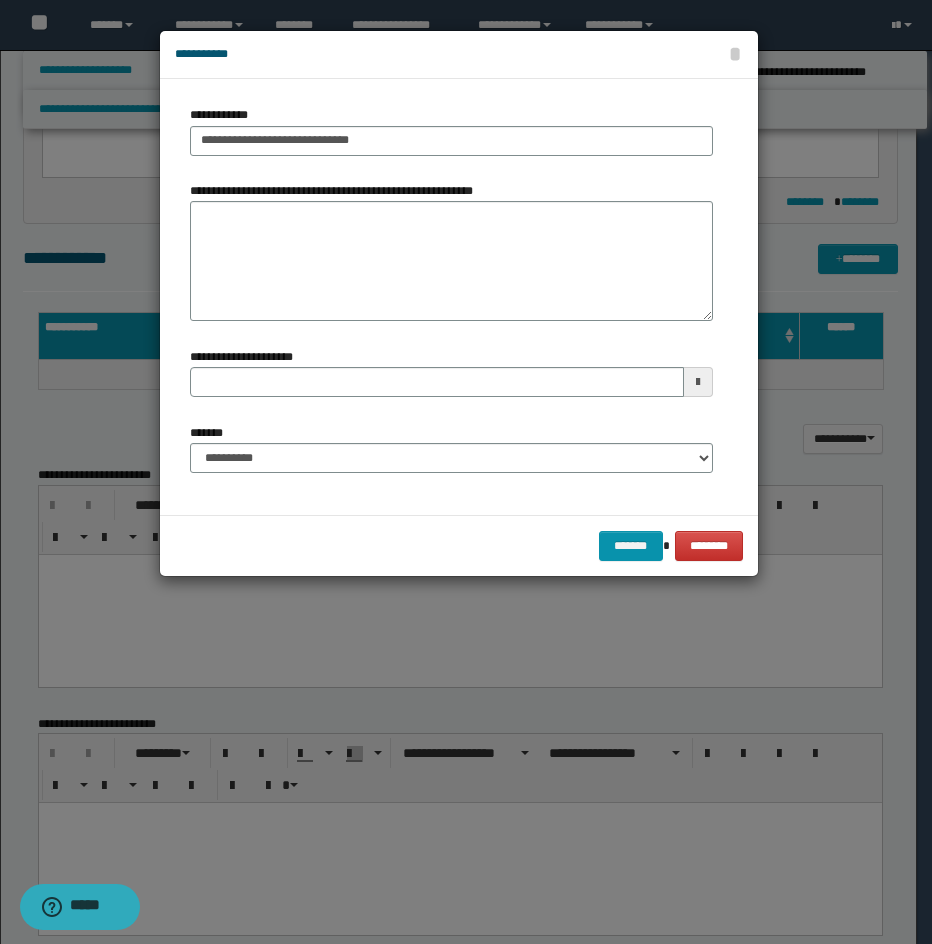 type 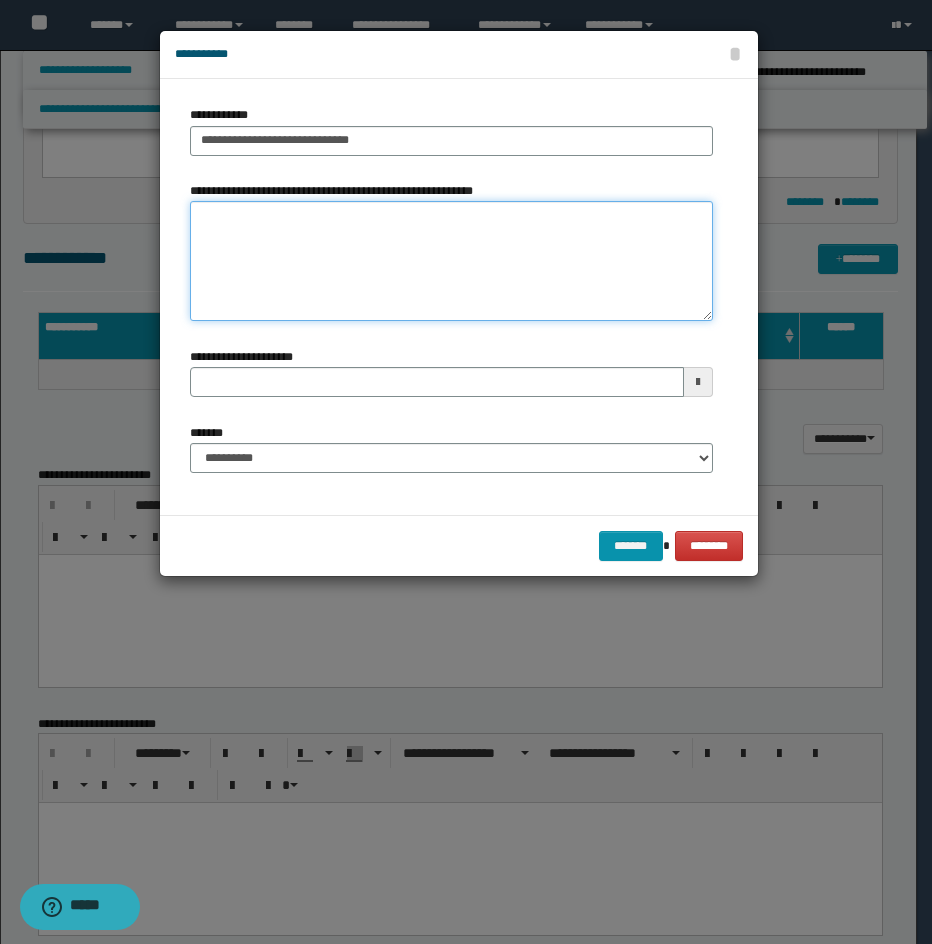 type 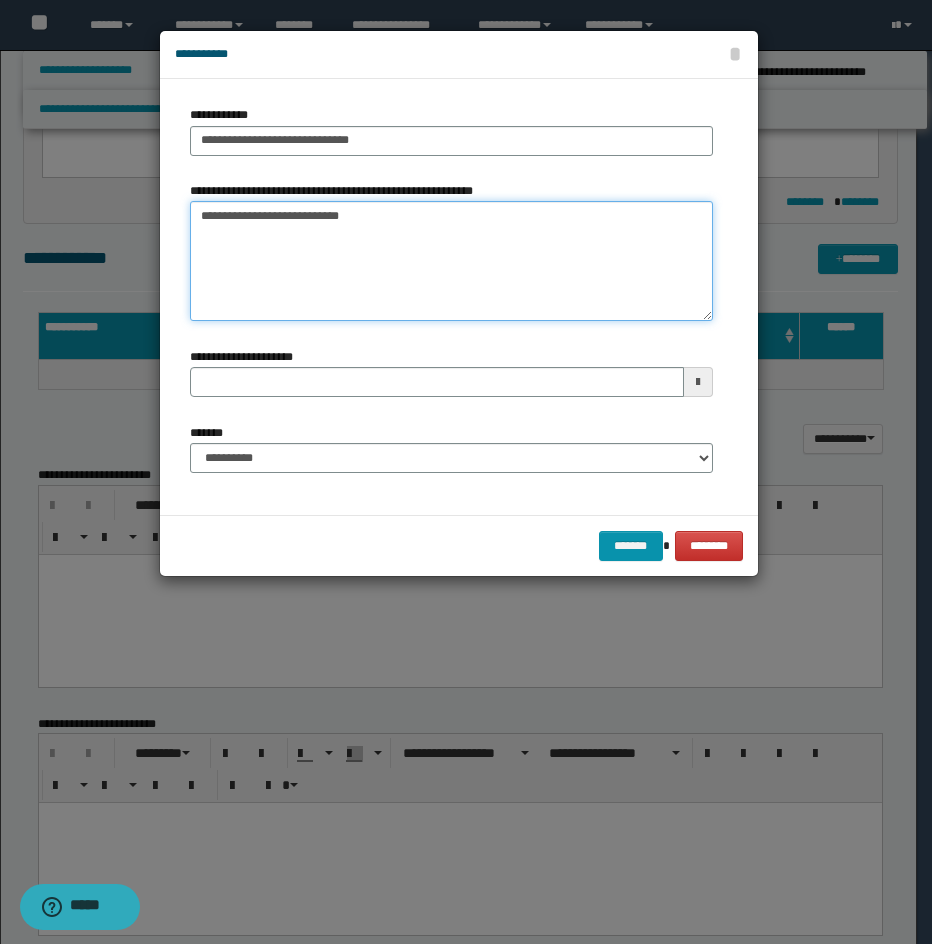 type on "**********" 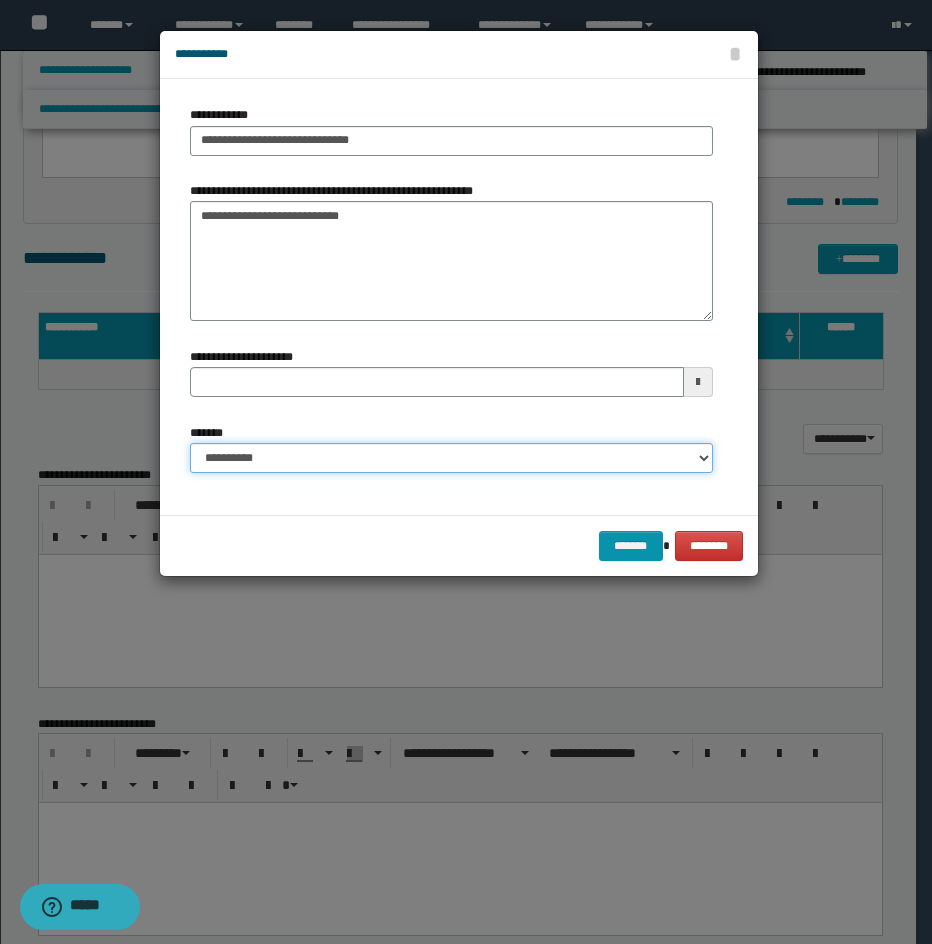 click on "**********" at bounding box center [451, 458] 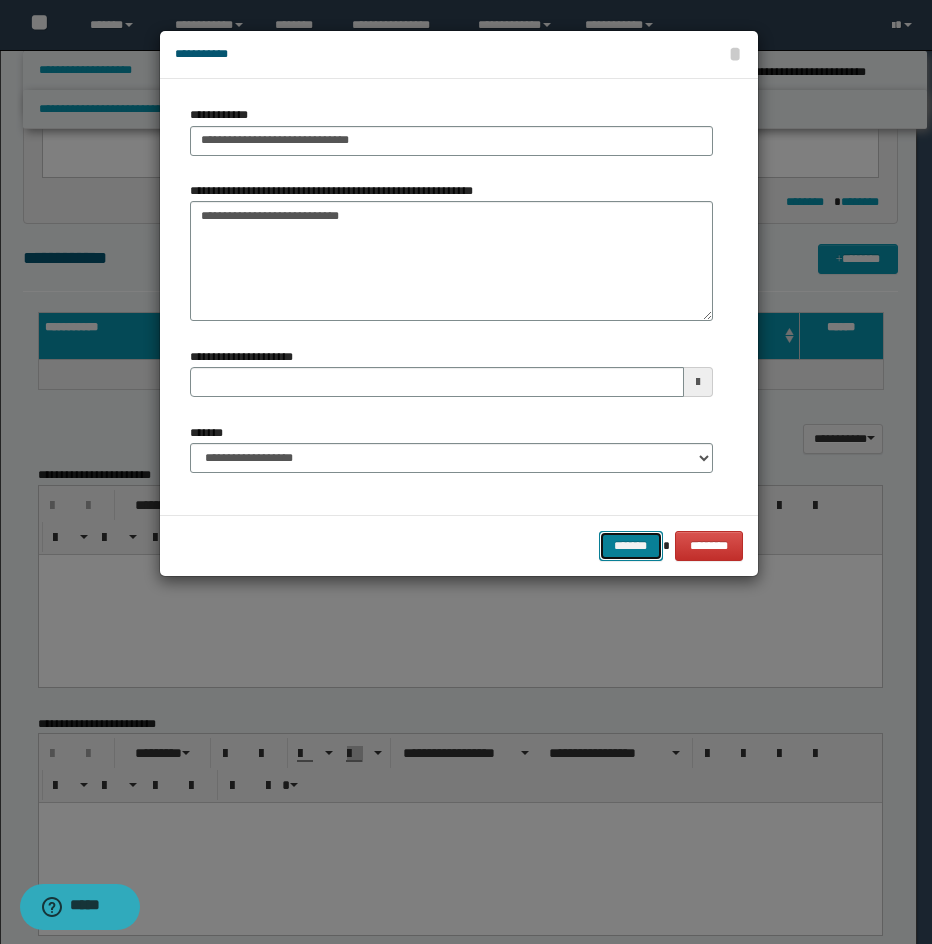 drag, startPoint x: 635, startPoint y: 537, endPoint x: 917, endPoint y: 372, distance: 326.72464 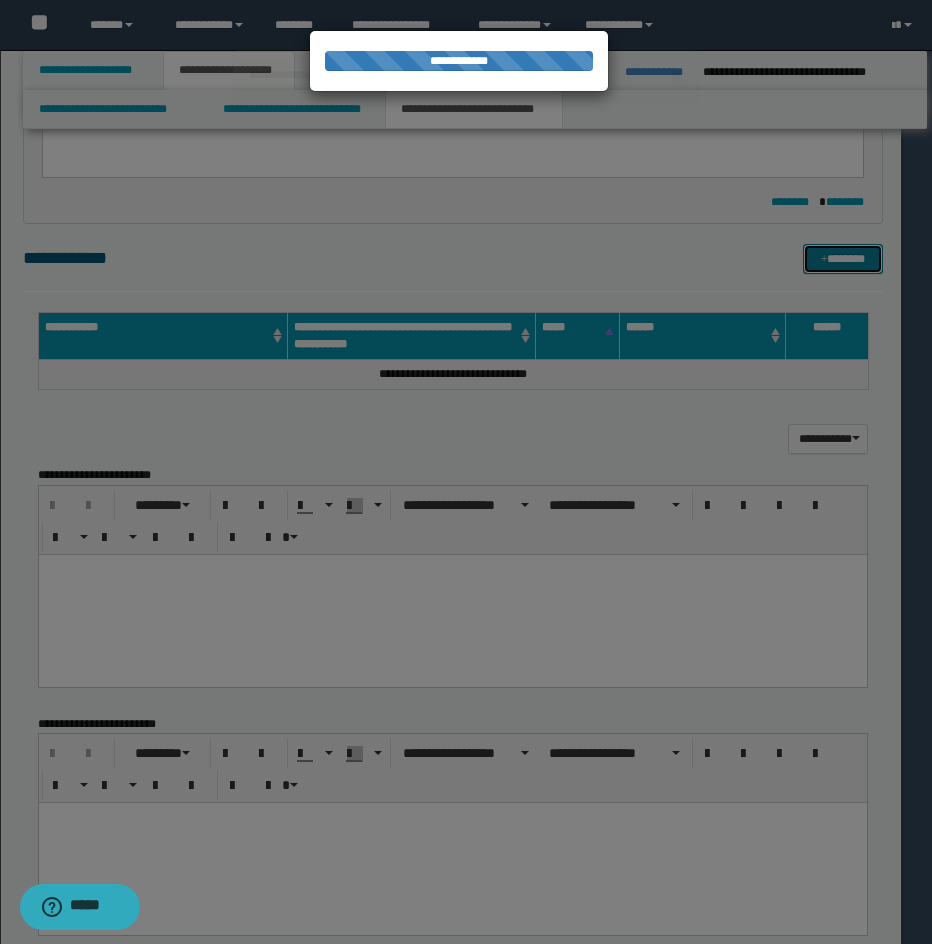 type 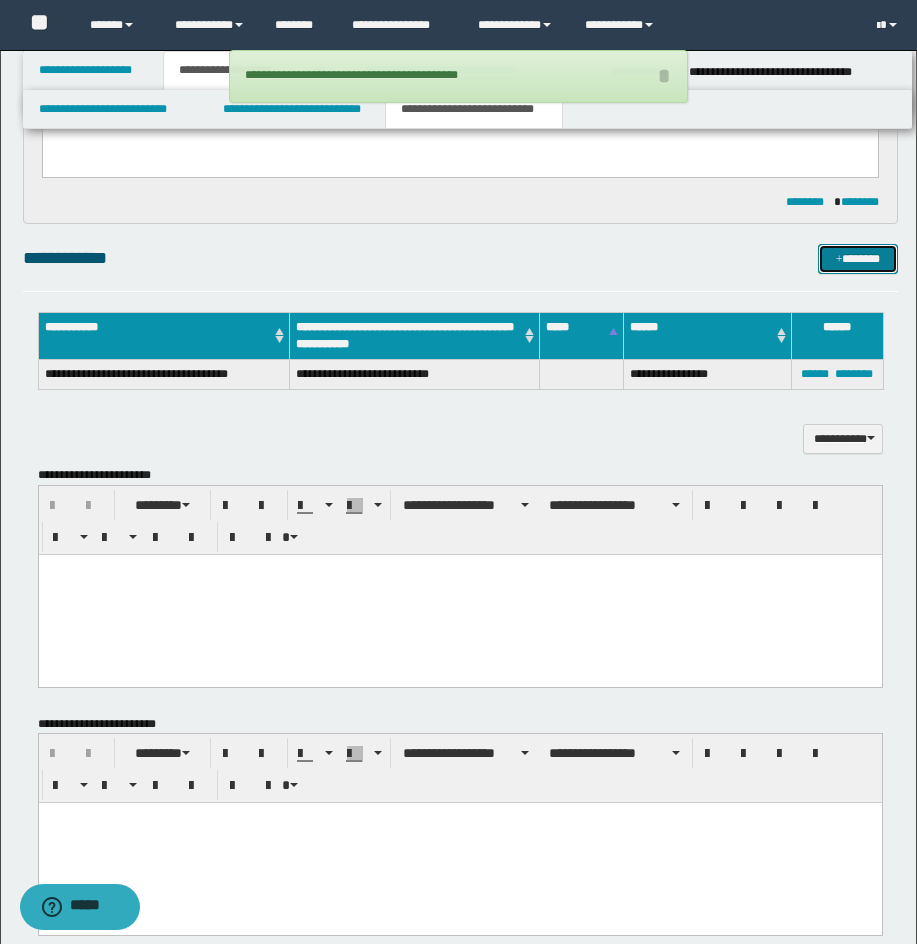 click on "*******" at bounding box center (858, 259) 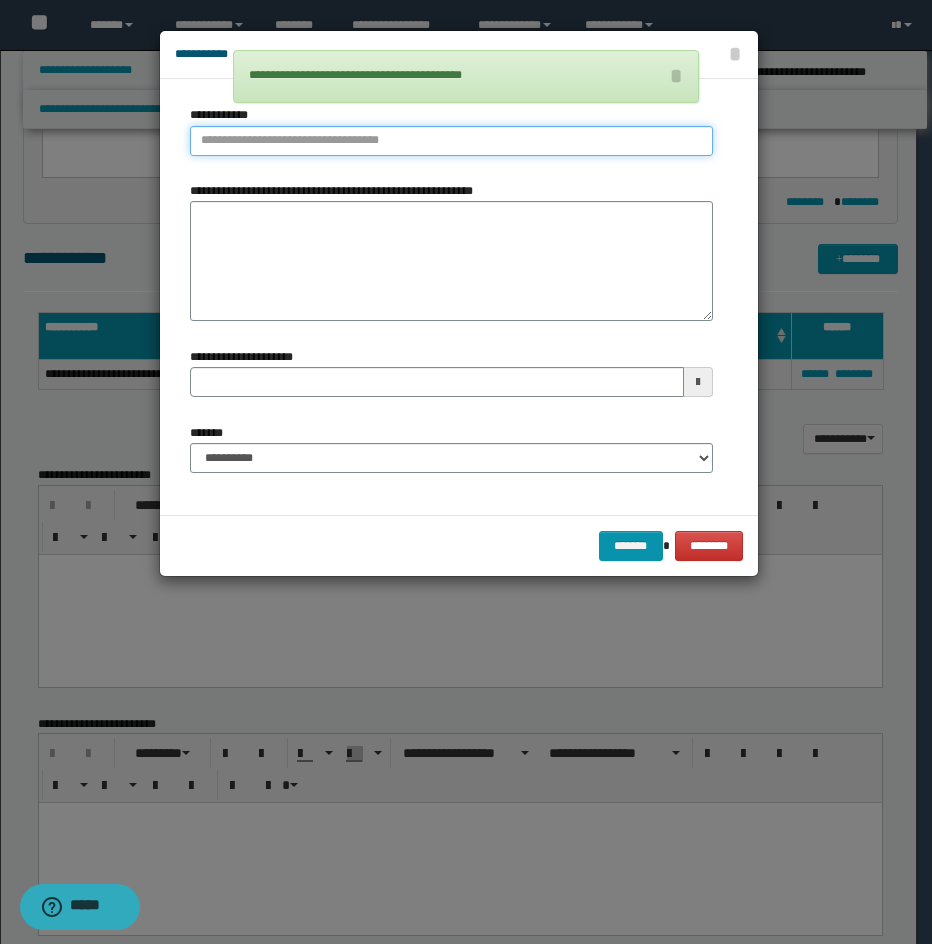 type on "**********" 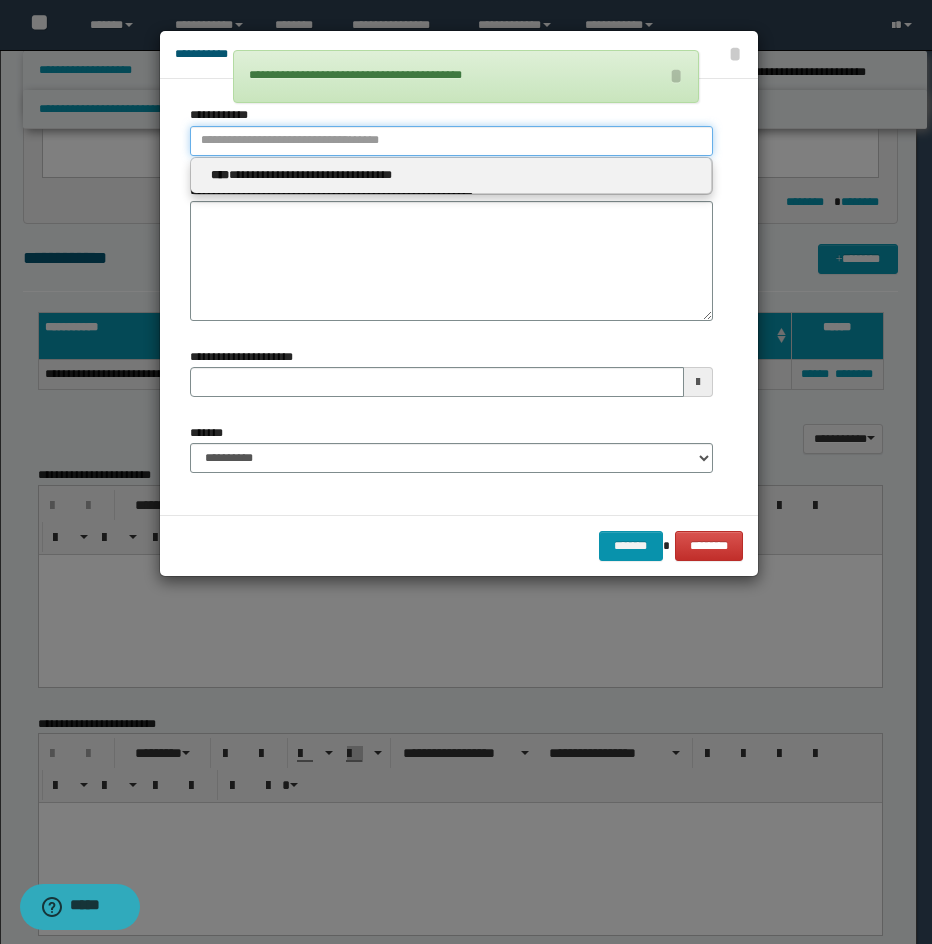 click on "**********" at bounding box center [451, 141] 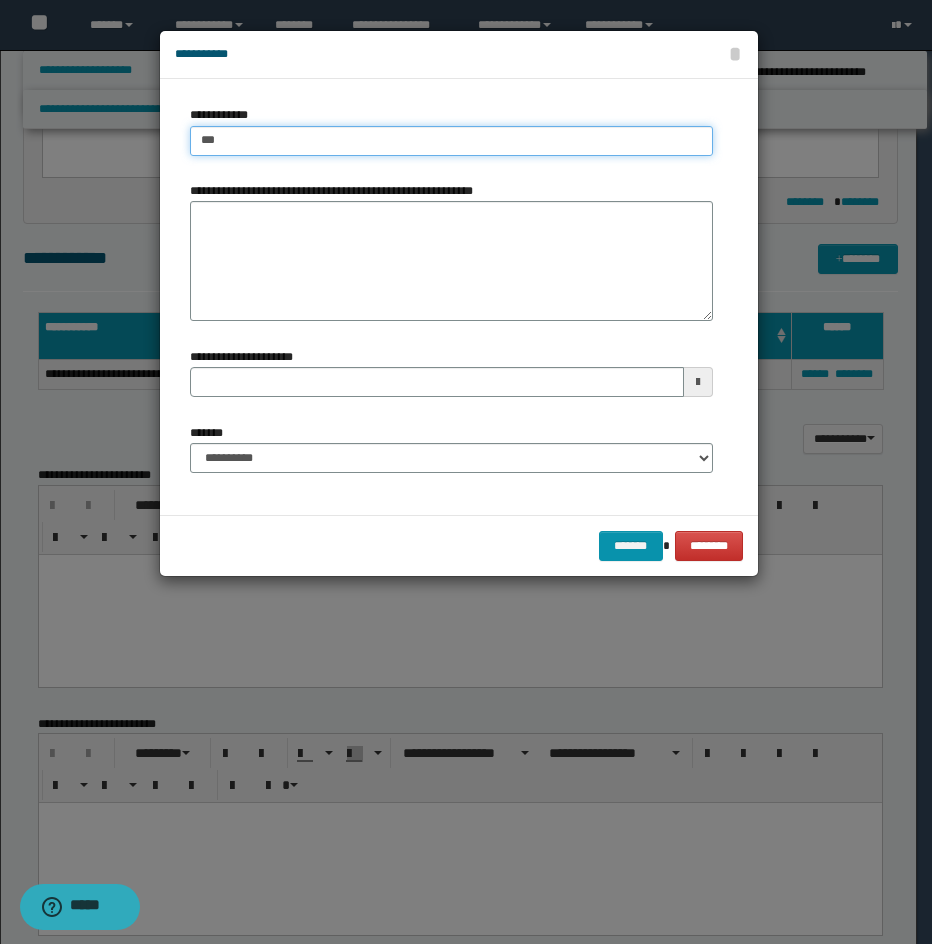 type on "****" 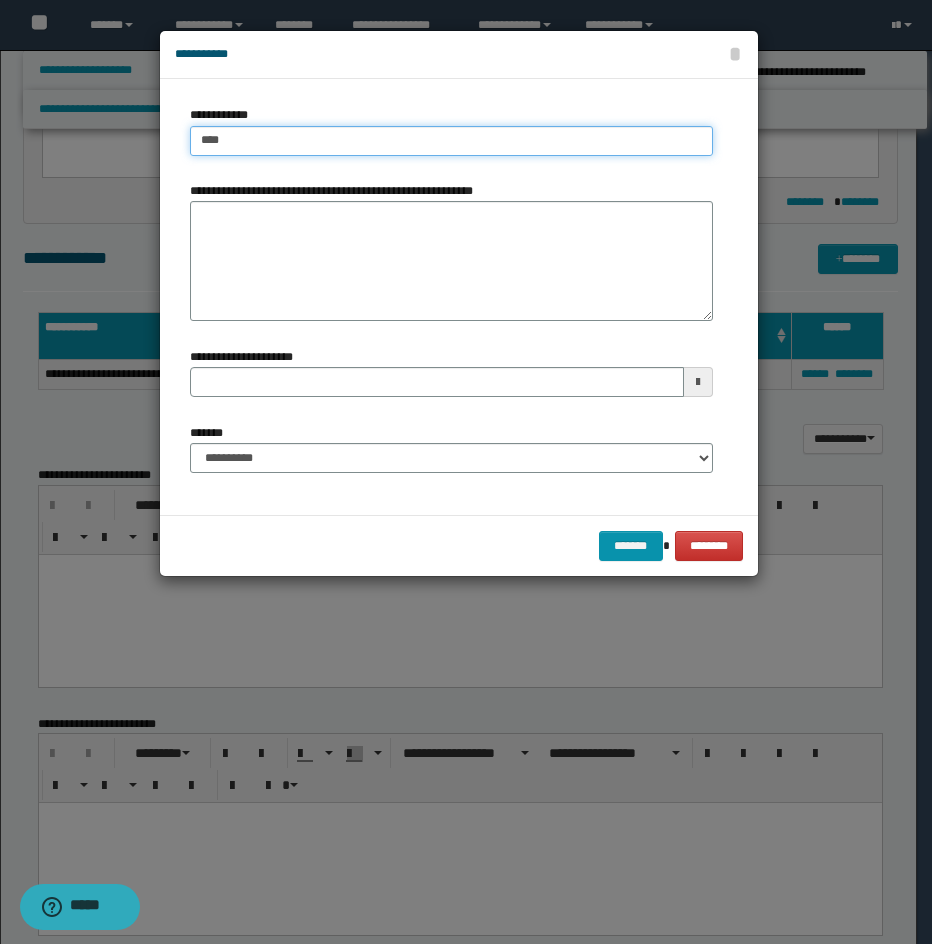type on "****" 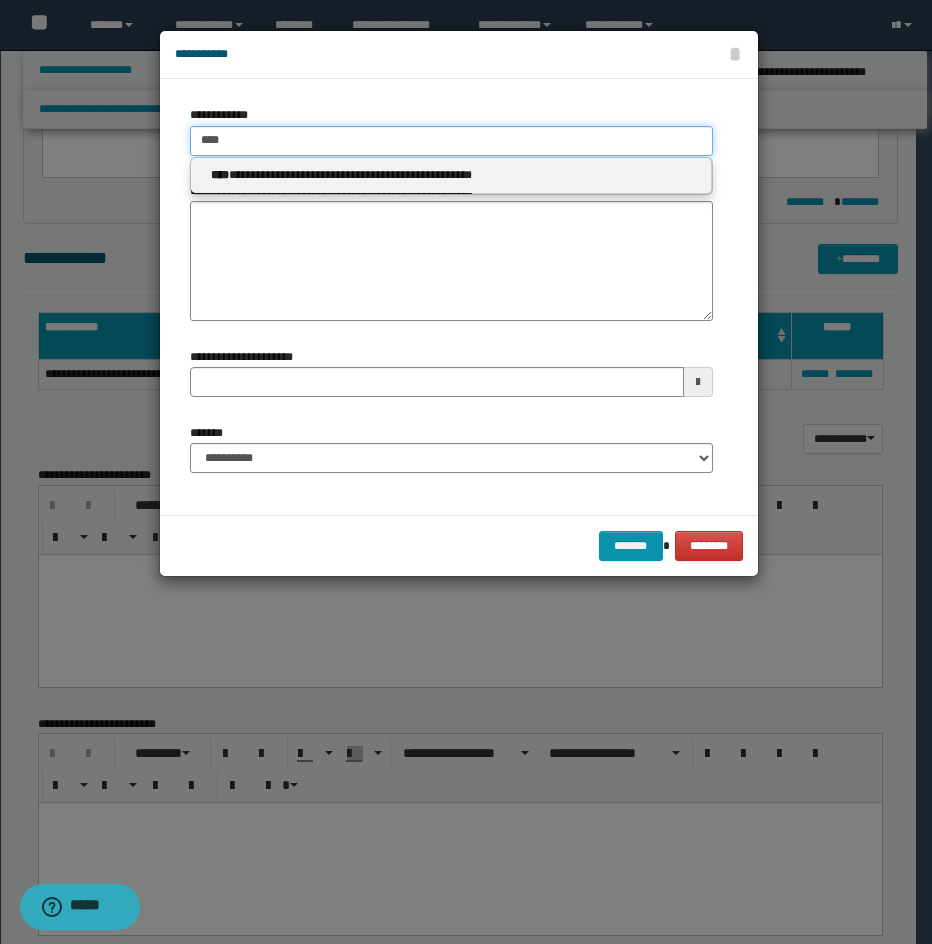 type 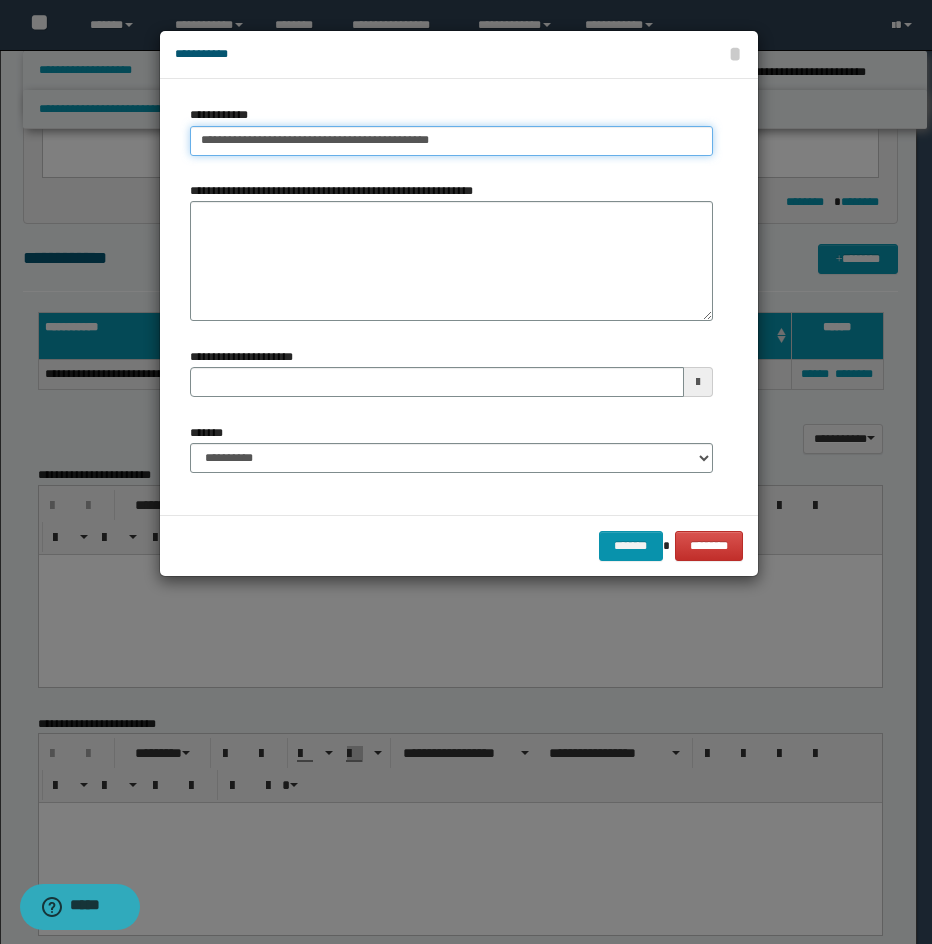 type on "**********" 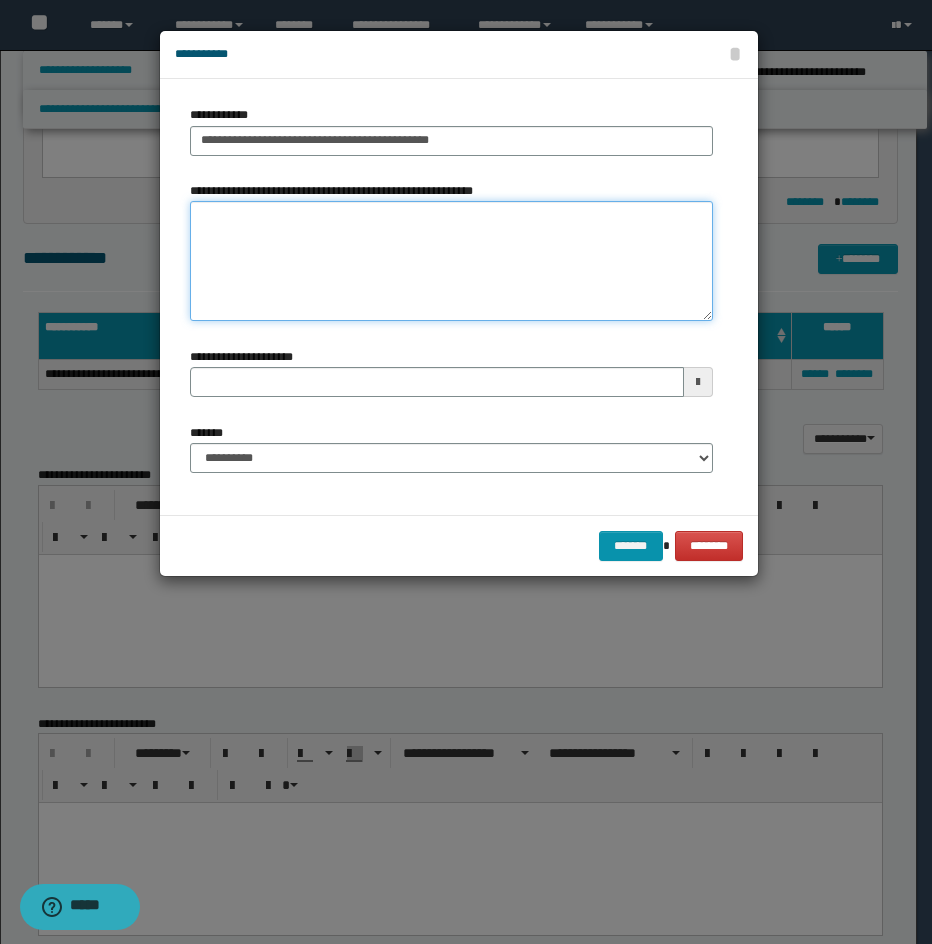 type 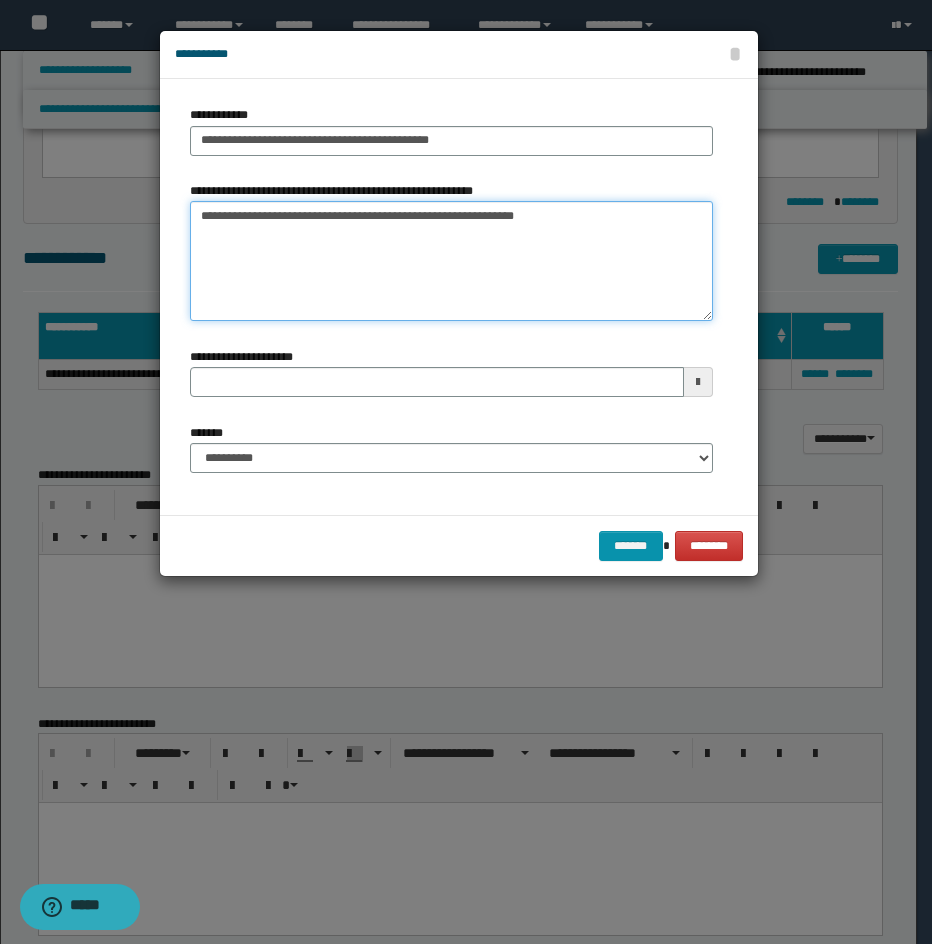 type on "**********" 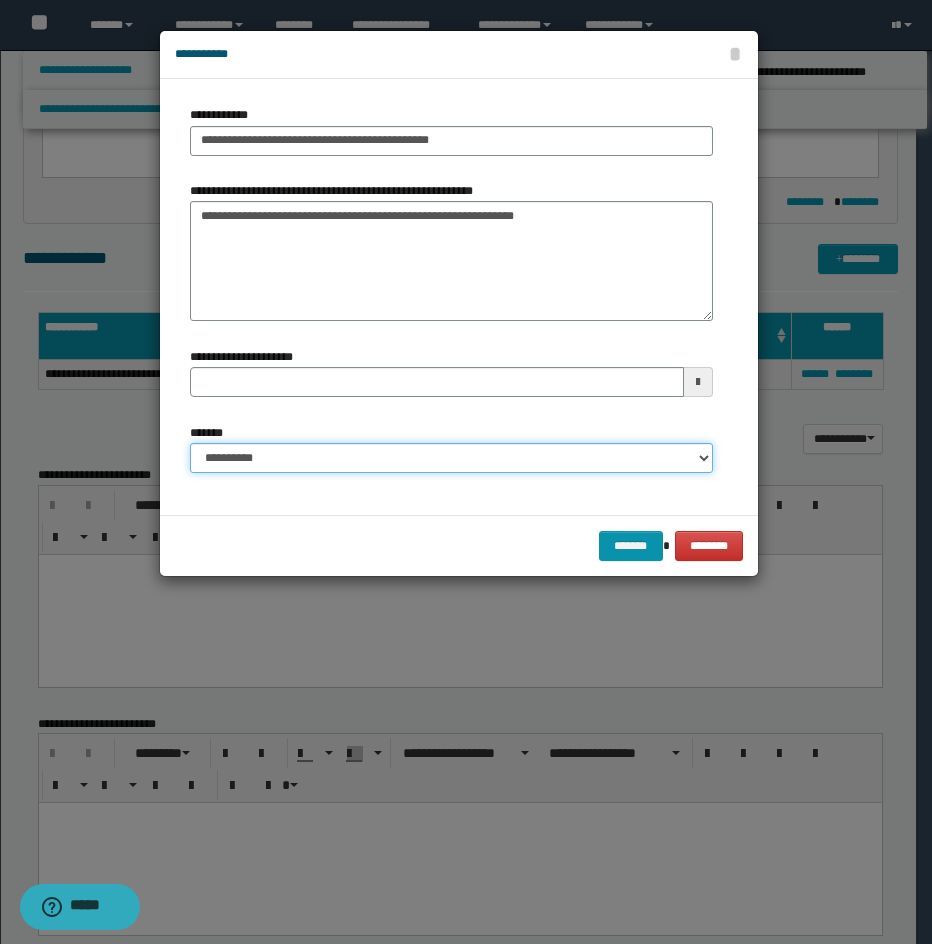 click on "**********" at bounding box center (451, 458) 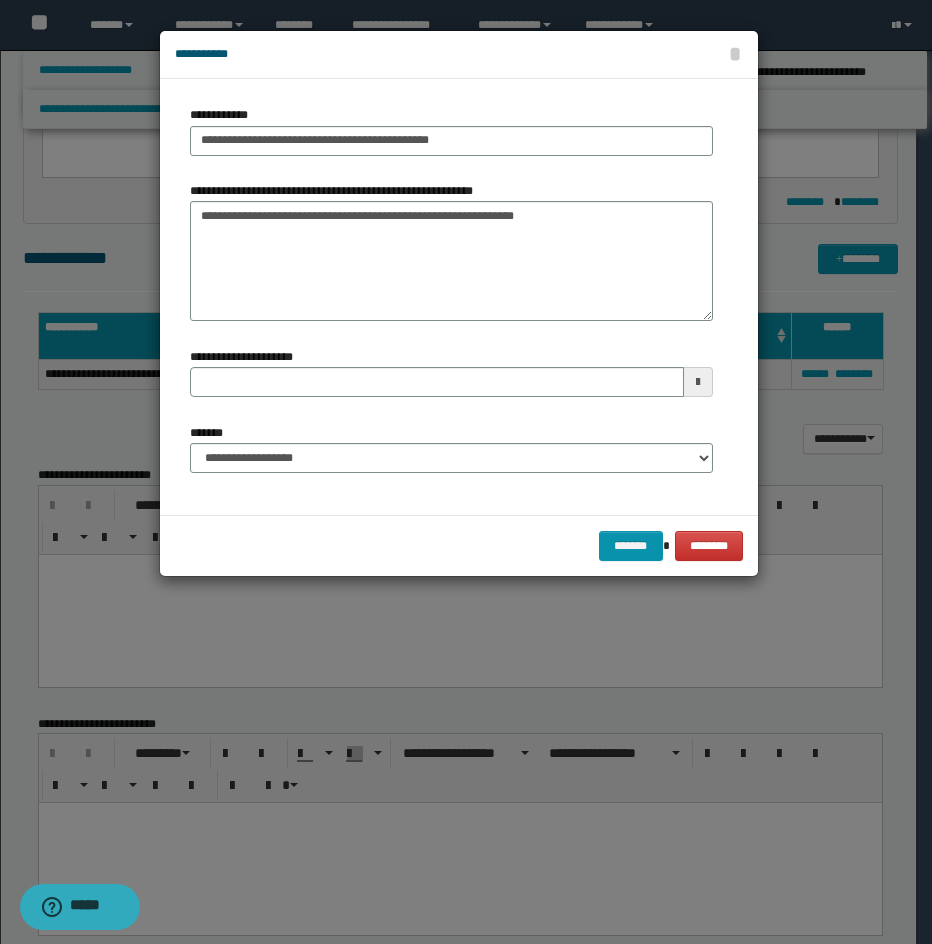 drag, startPoint x: 601, startPoint y: 538, endPoint x: 847, endPoint y: 440, distance: 264.80182 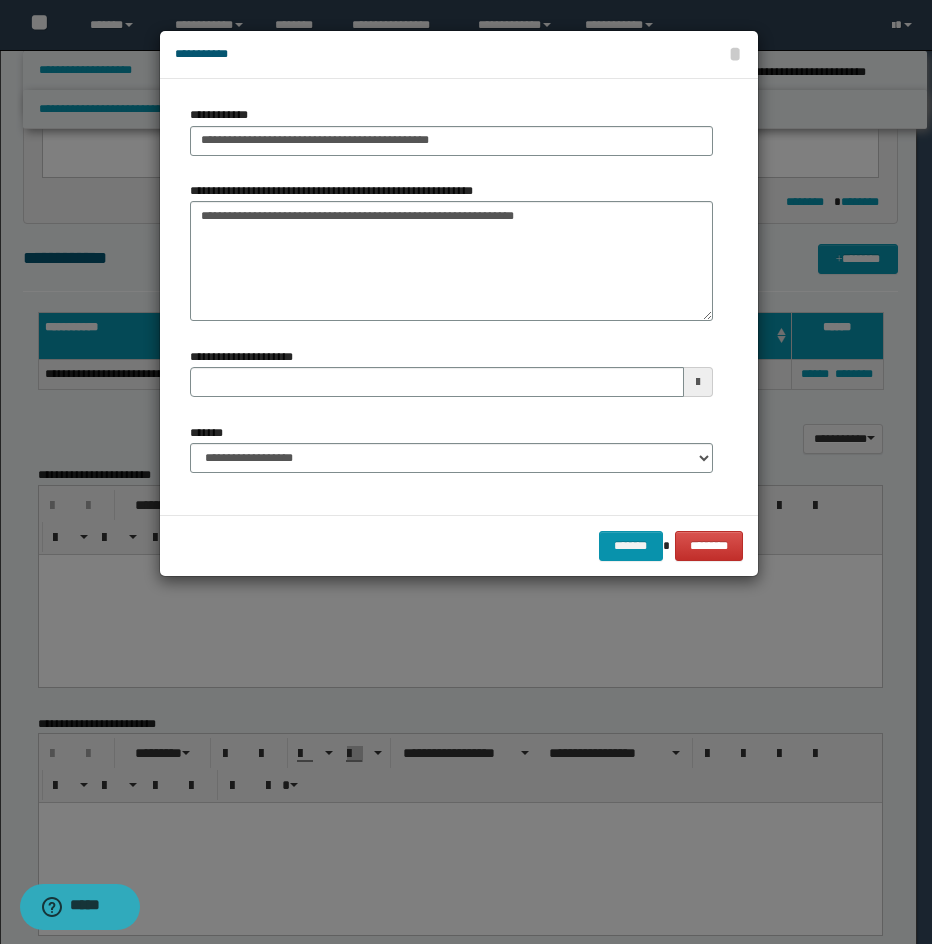 click on "*******
********" at bounding box center (459, 545) 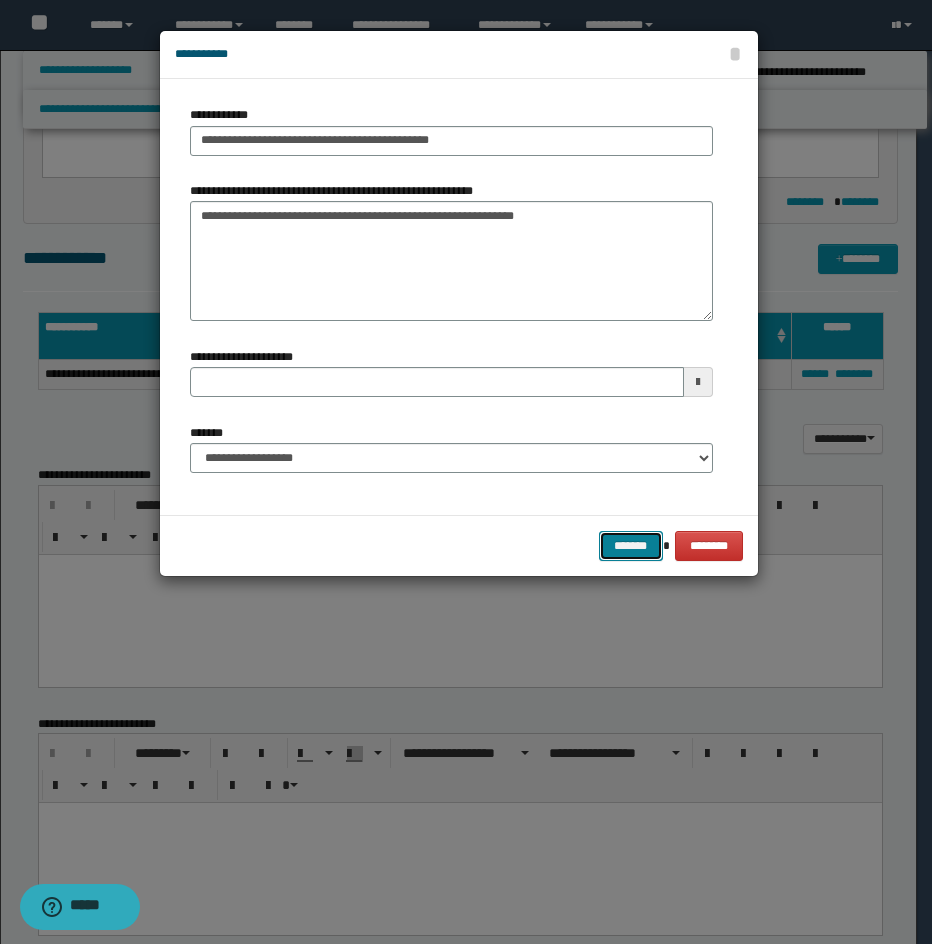 drag, startPoint x: 633, startPoint y: 533, endPoint x: 716, endPoint y: 501, distance: 88.95505 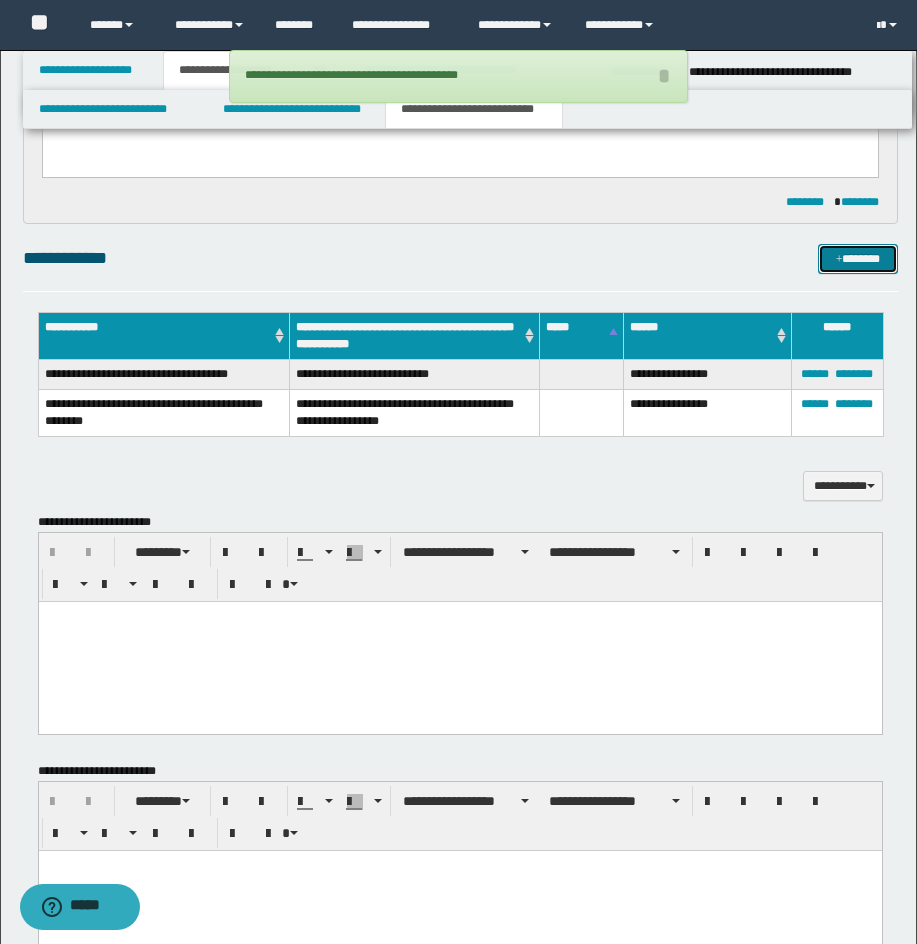 click on "*******" at bounding box center (858, 259) 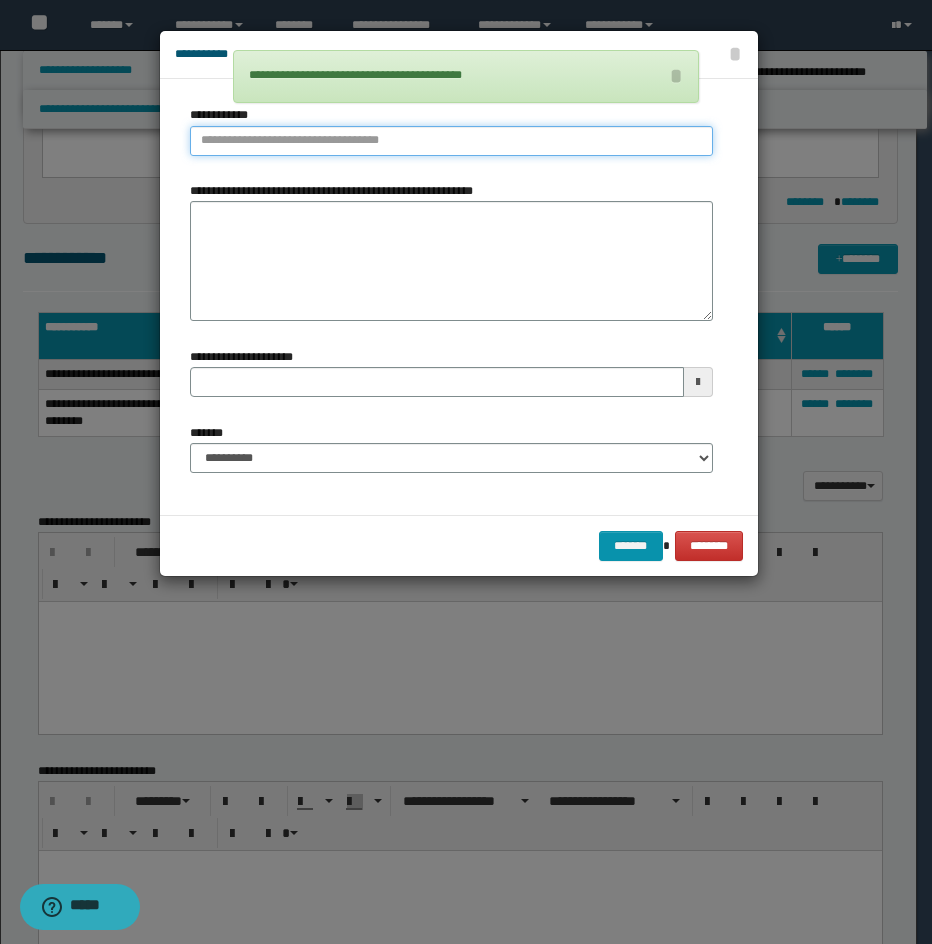 type on "**********" 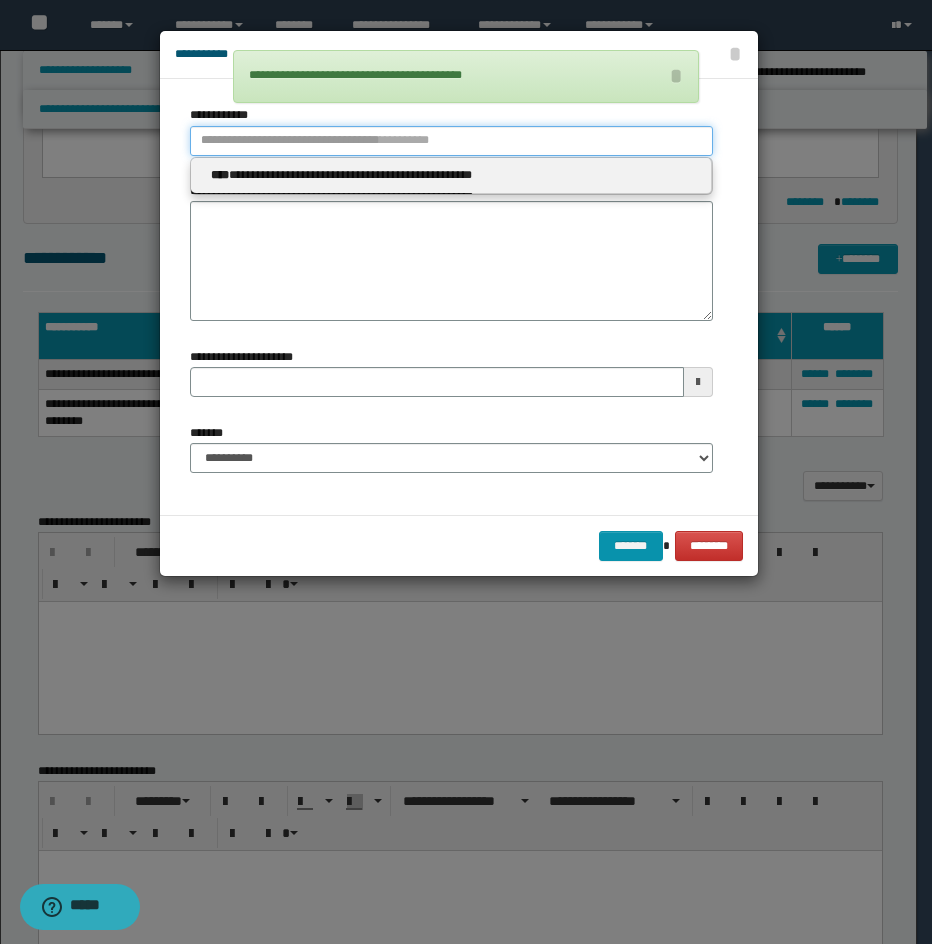 click on "**********" at bounding box center [451, 141] 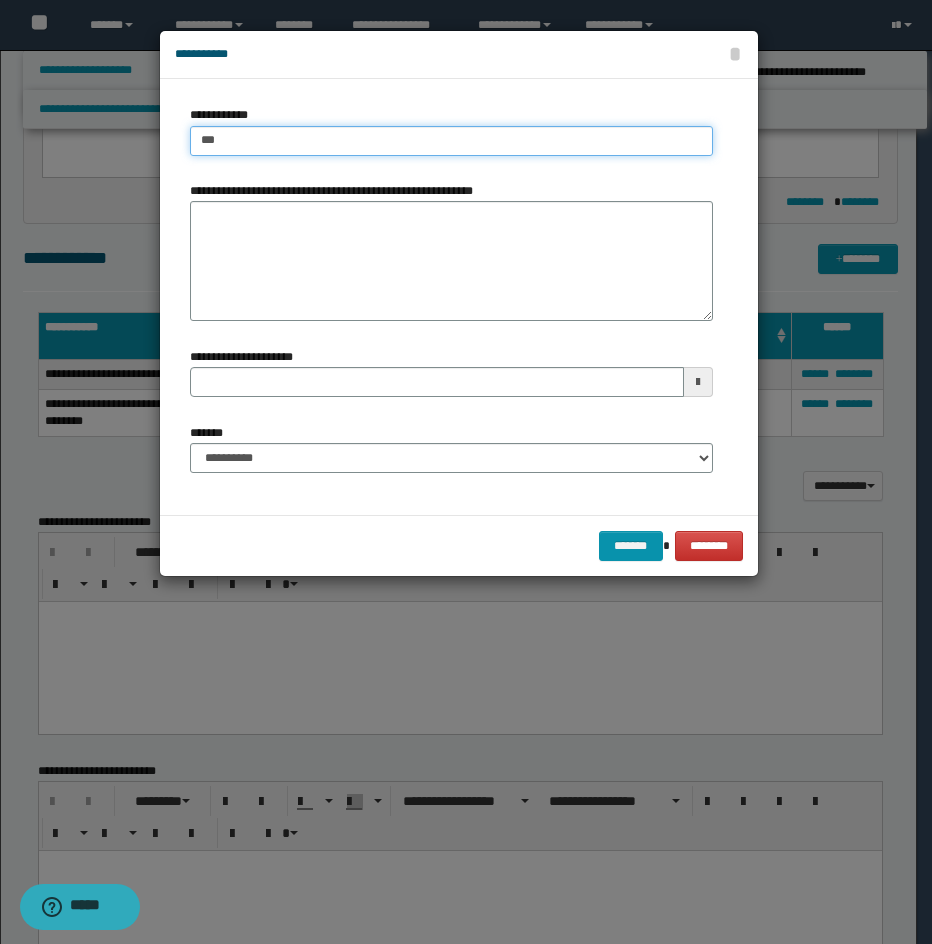 type on "****" 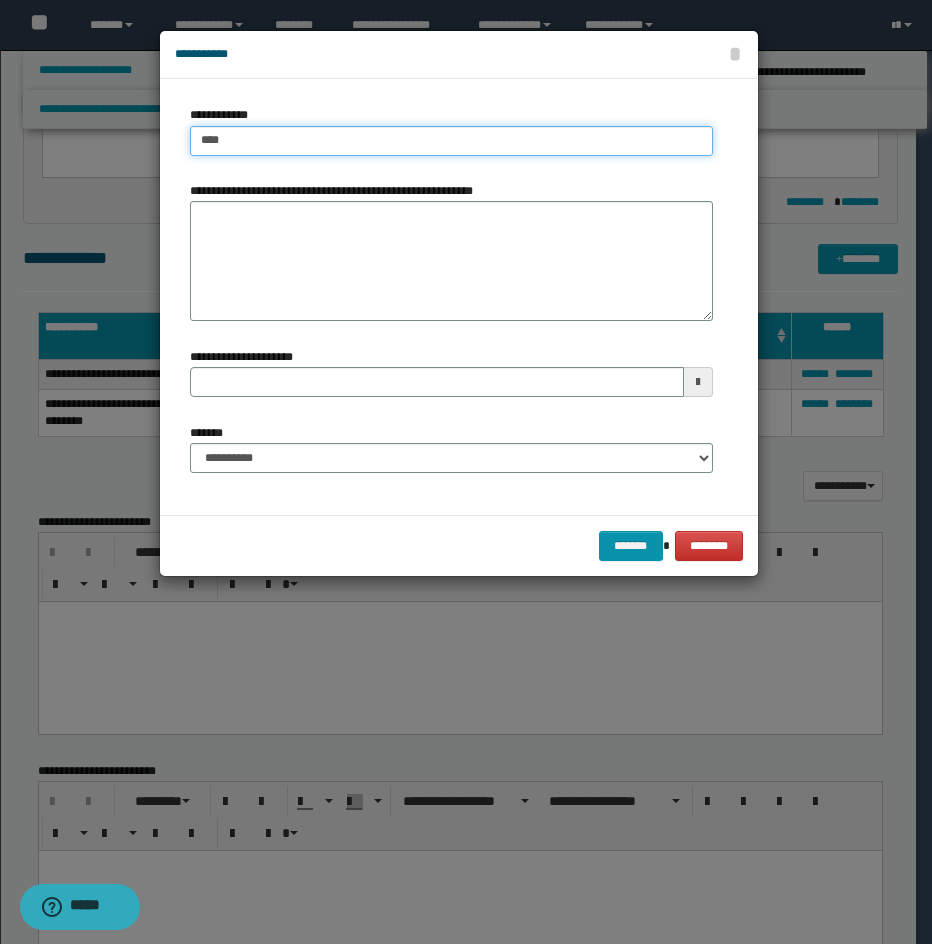 type on "****" 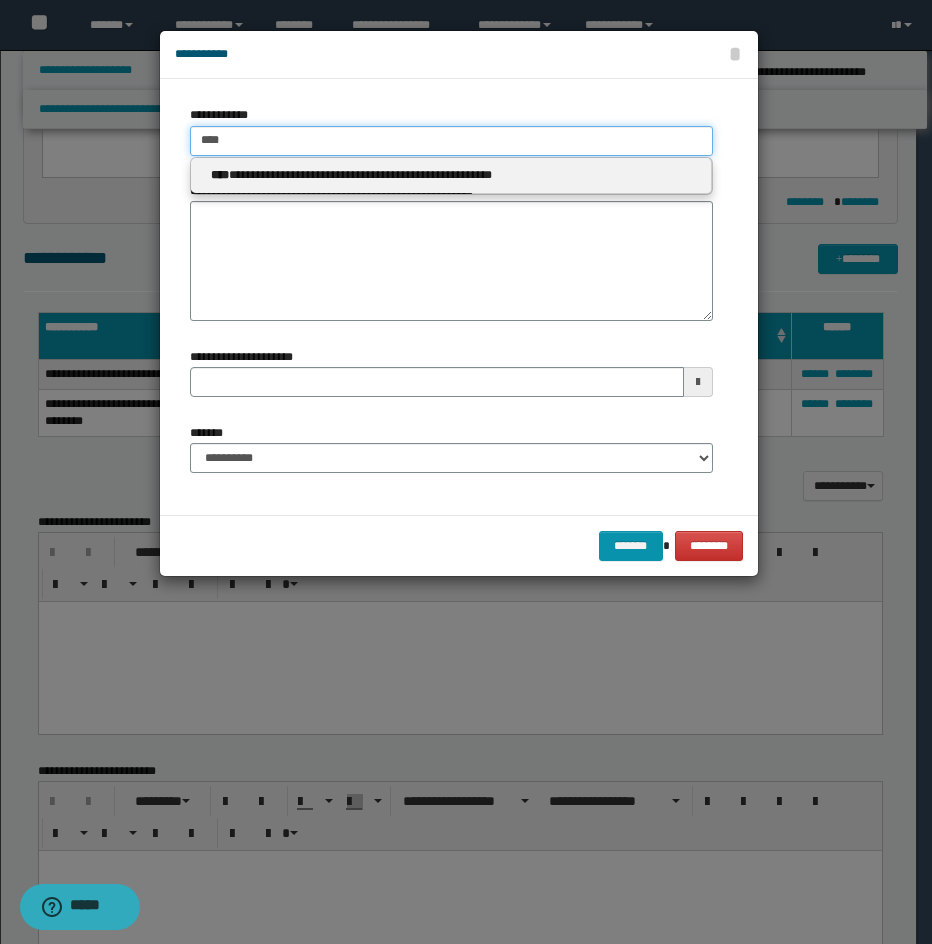 type 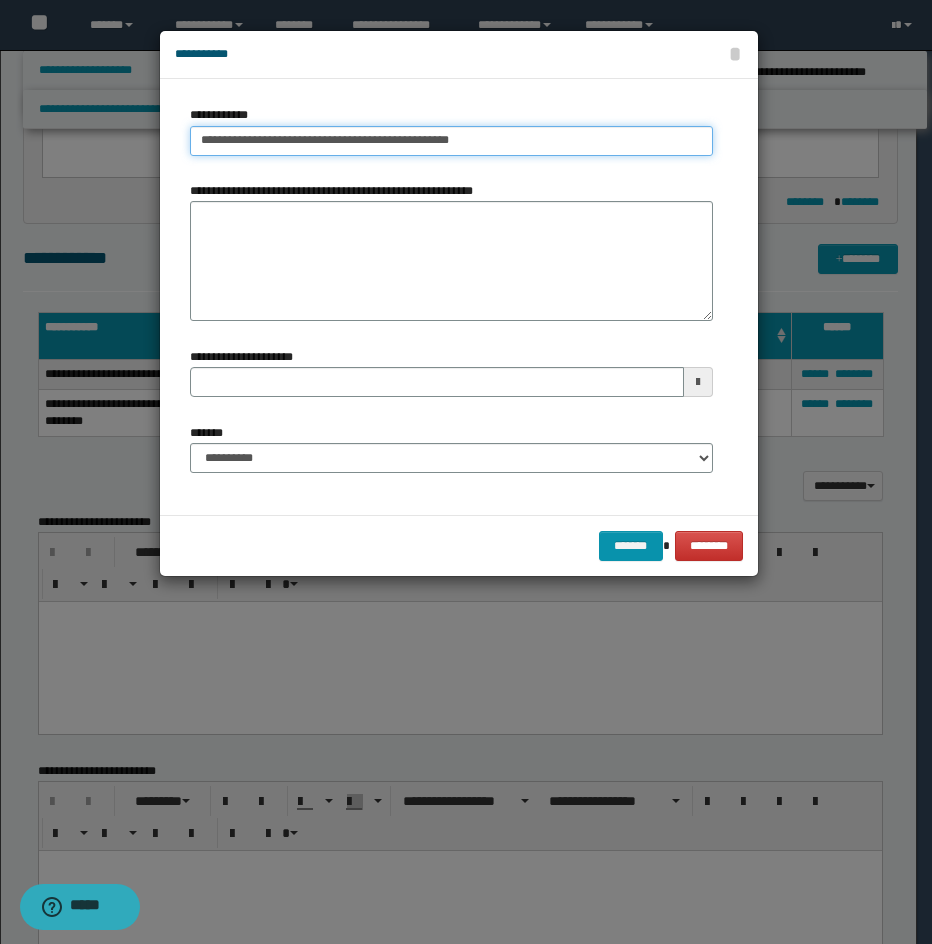 type on "**********" 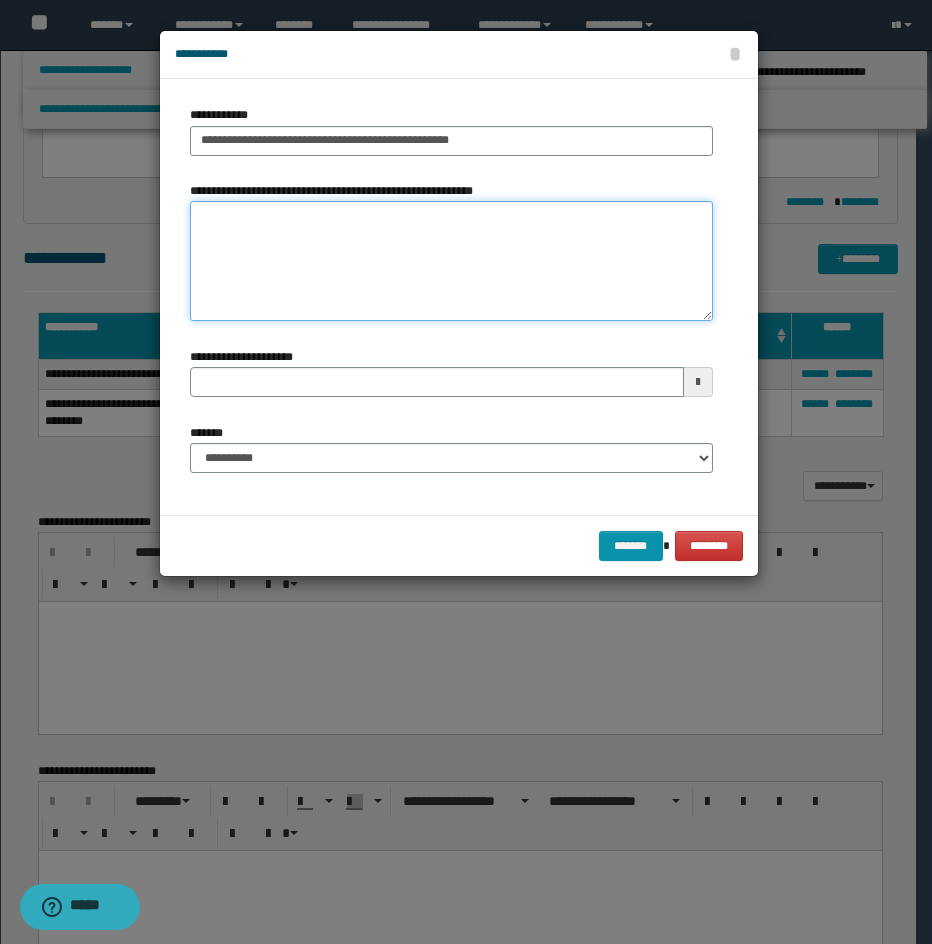 type 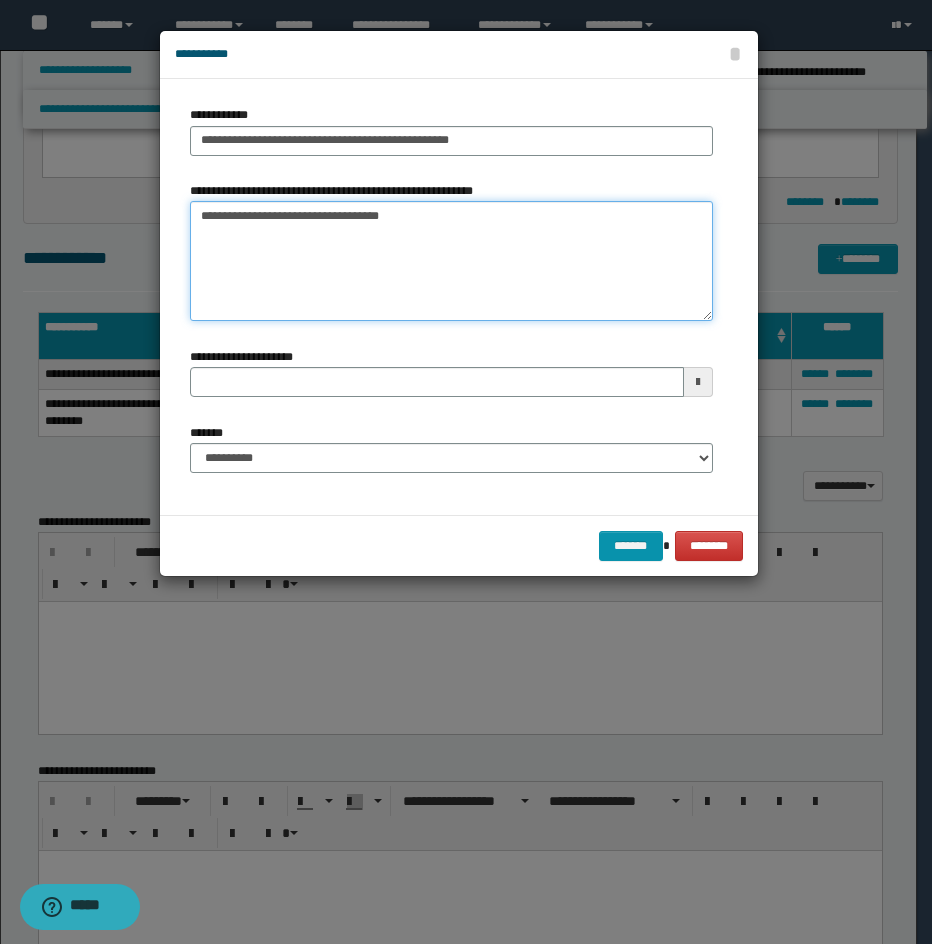 type on "**********" 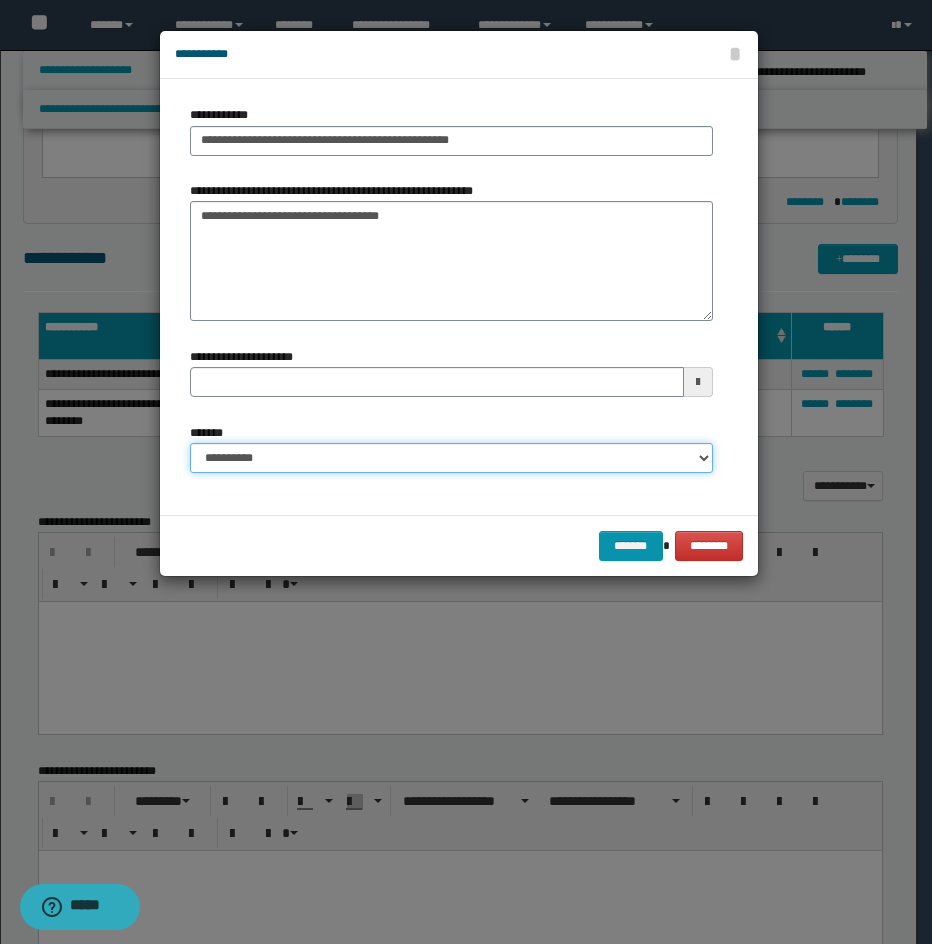 click on "**********" at bounding box center (451, 458) 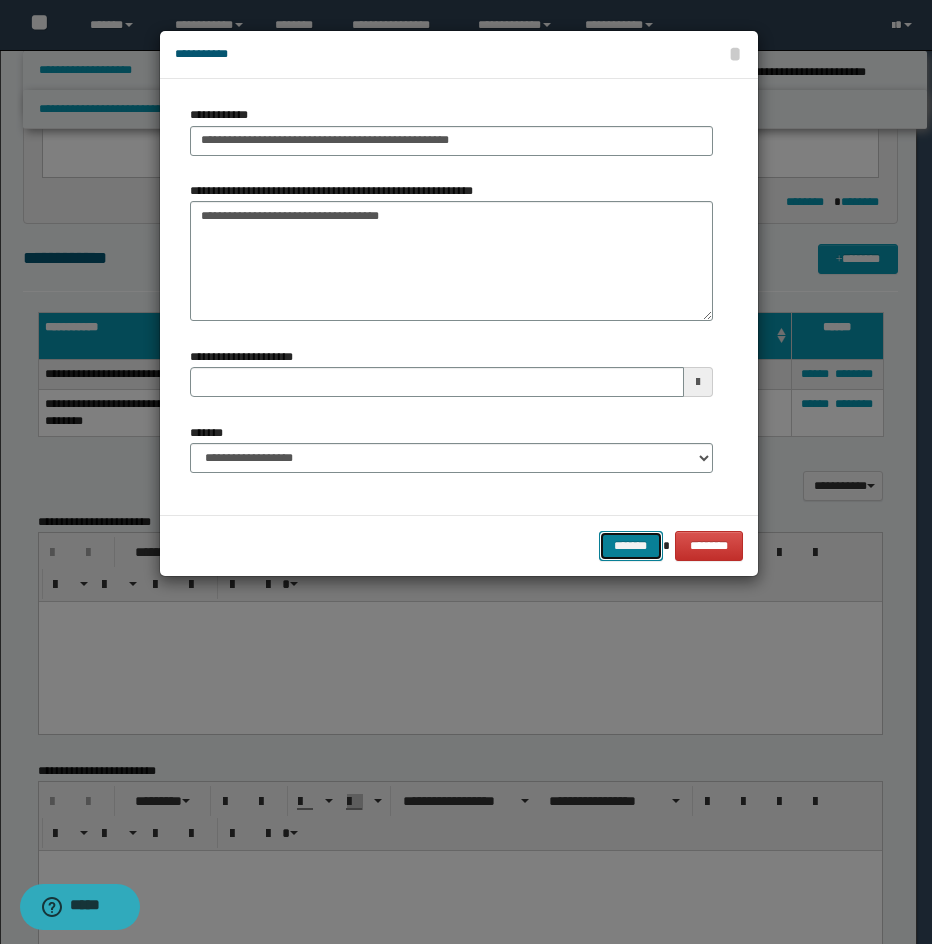 drag, startPoint x: 619, startPoint y: 544, endPoint x: 842, endPoint y: 302, distance: 329.079 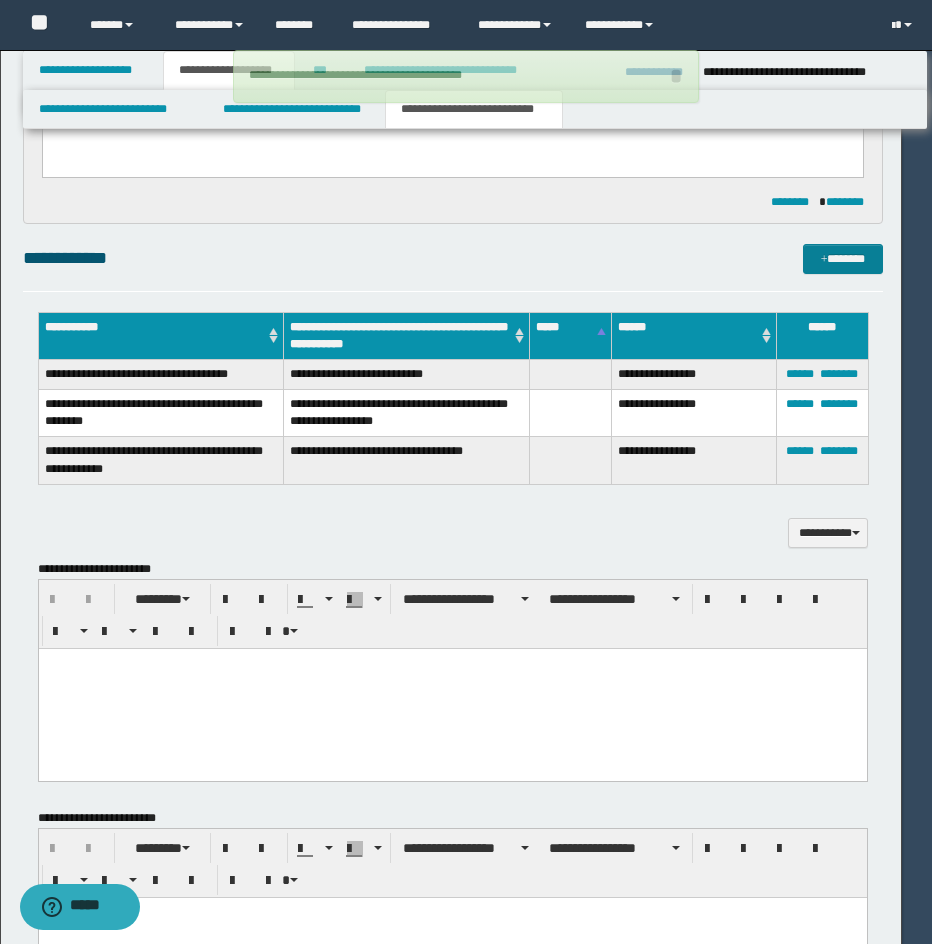 type 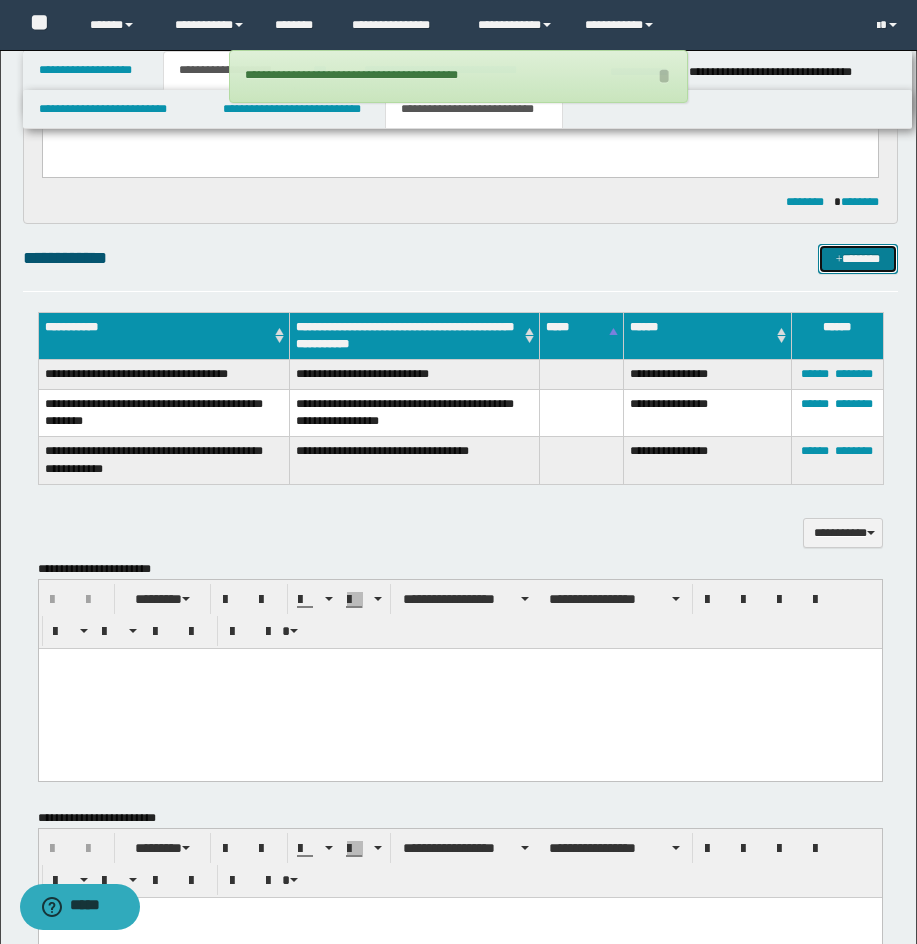 click on "*******" at bounding box center (858, 259) 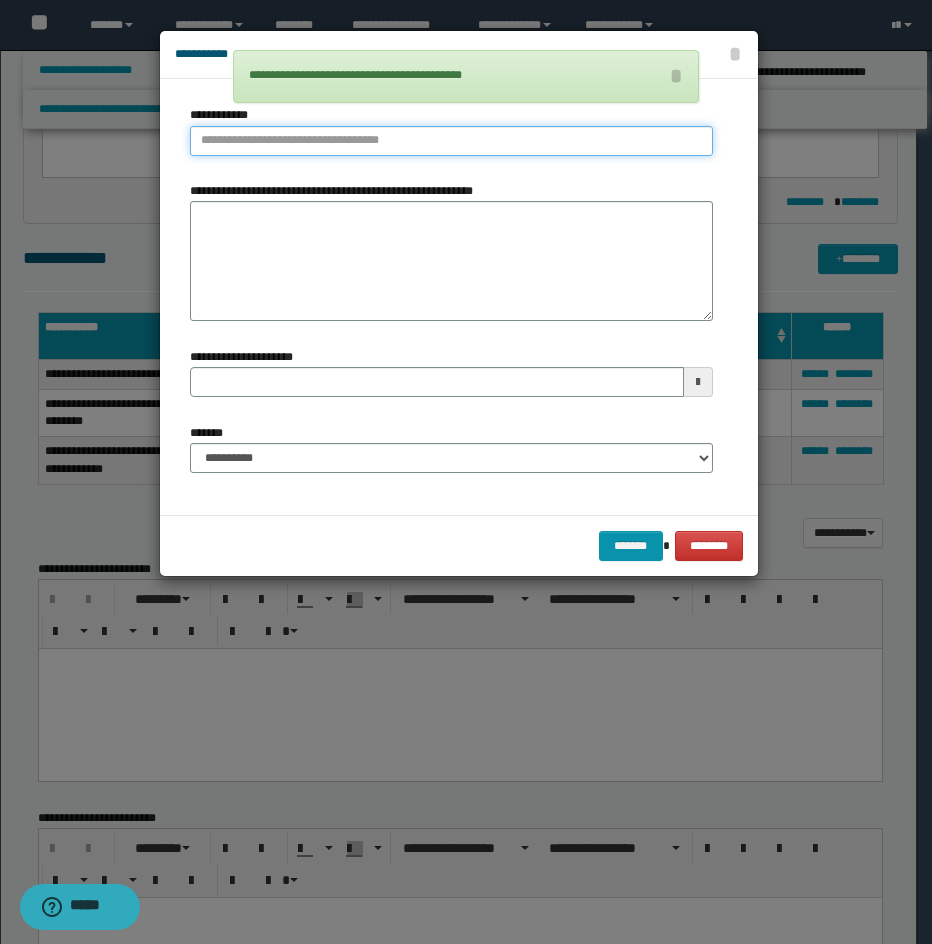 type on "**********" 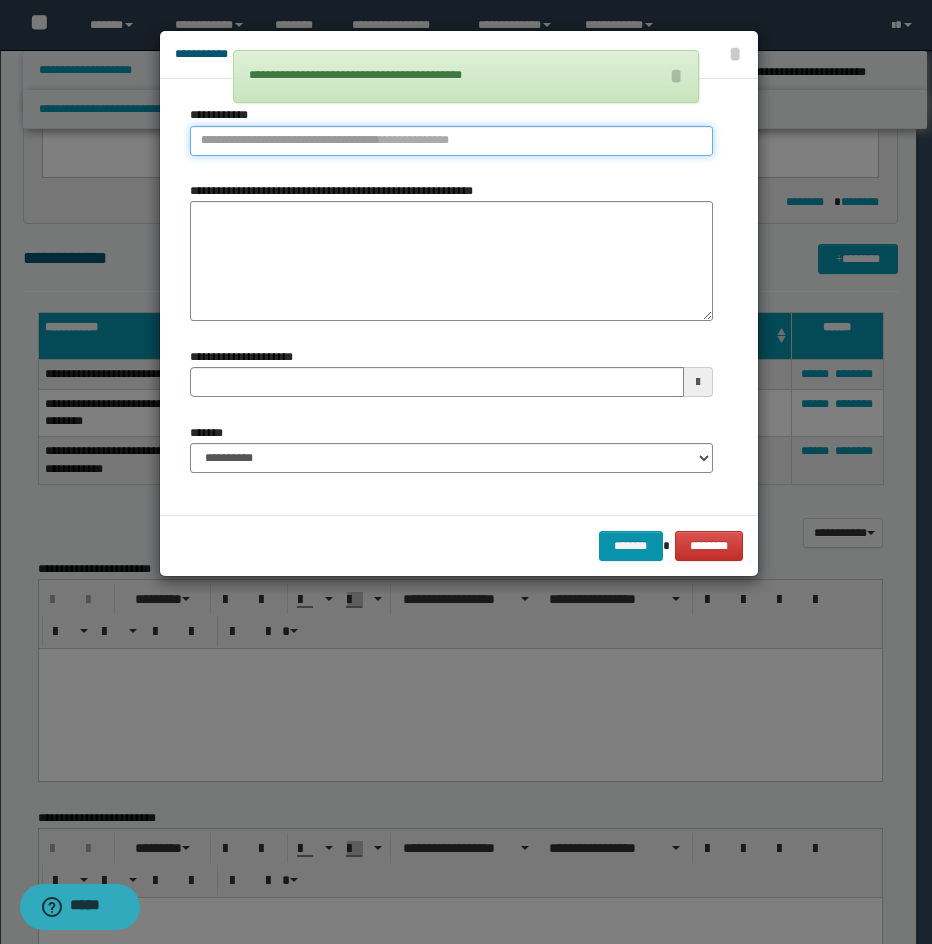 click on "**********" at bounding box center [451, 141] 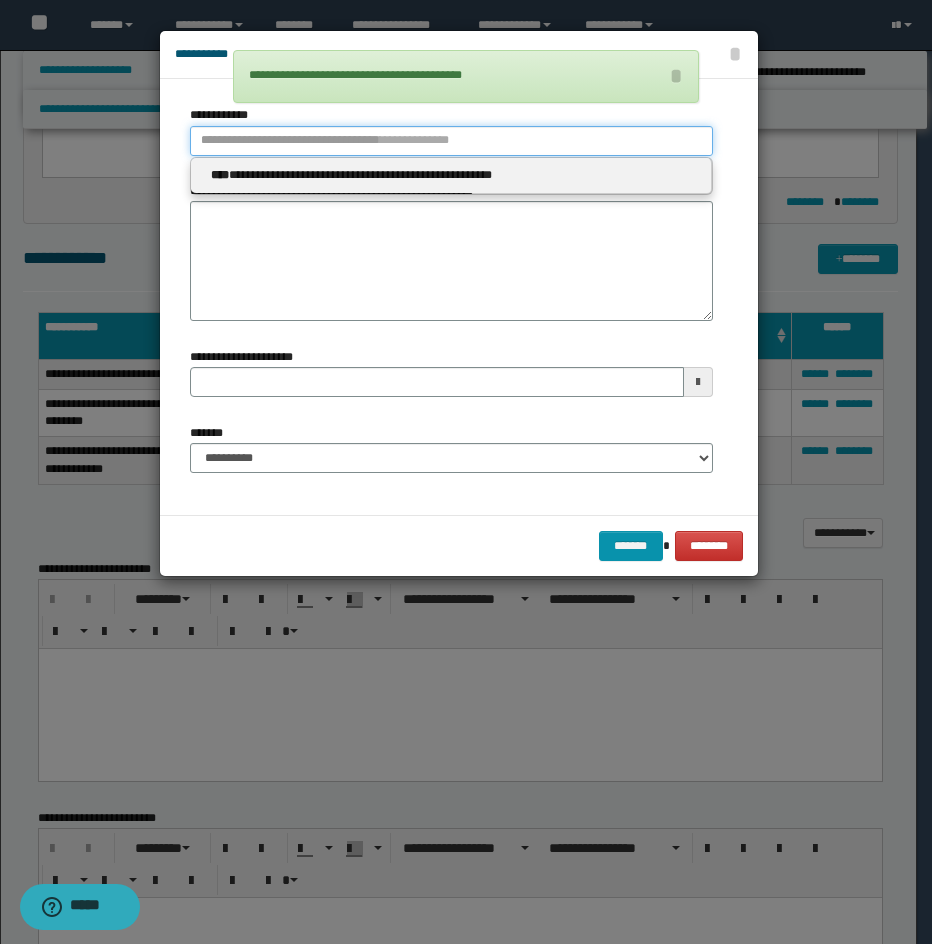 type 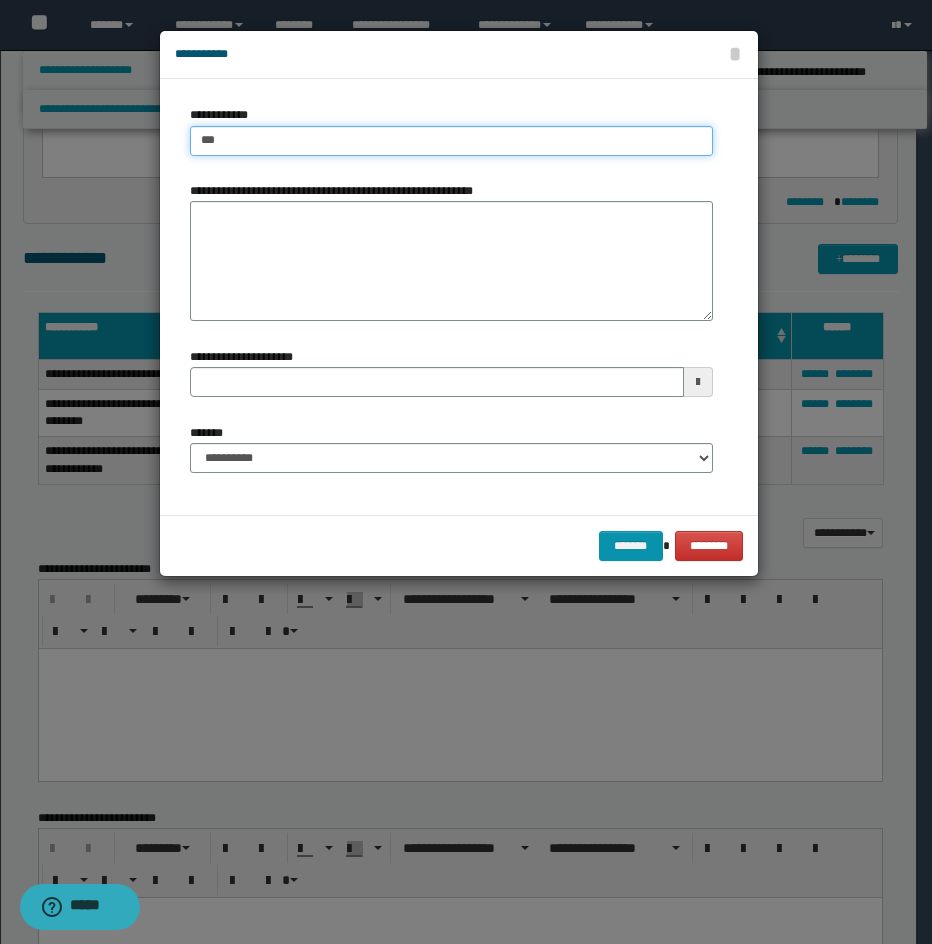 type on "****" 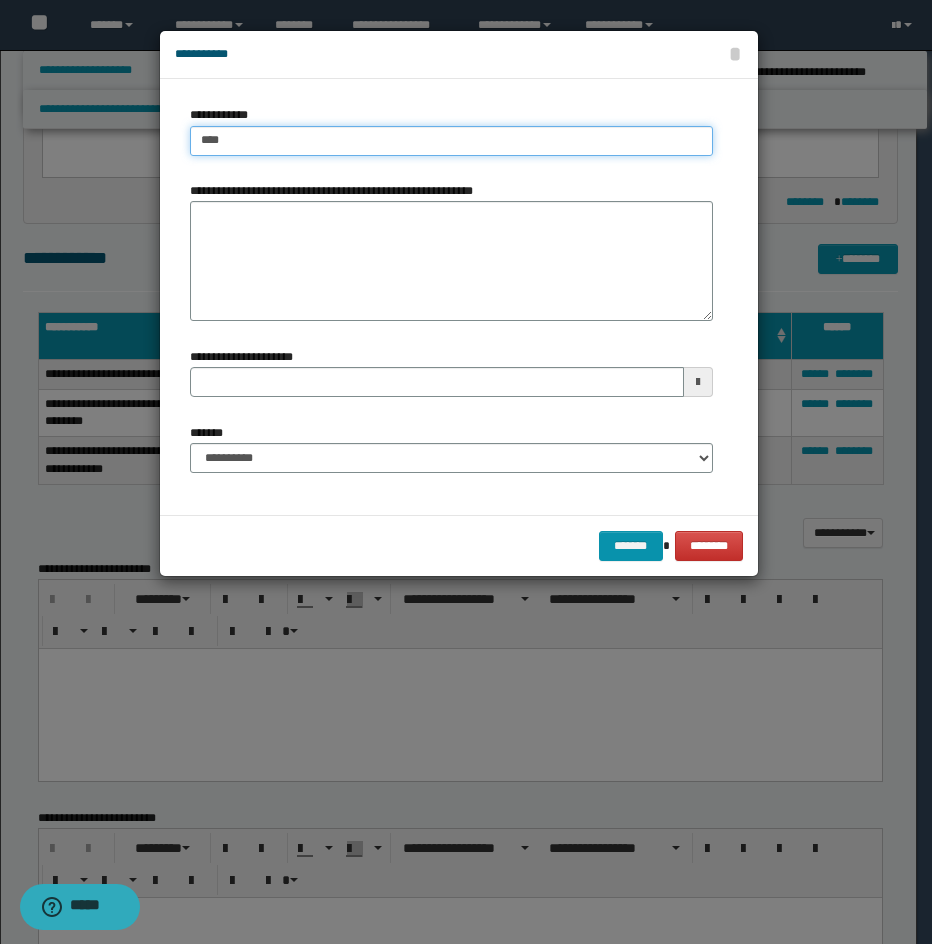 type on "****" 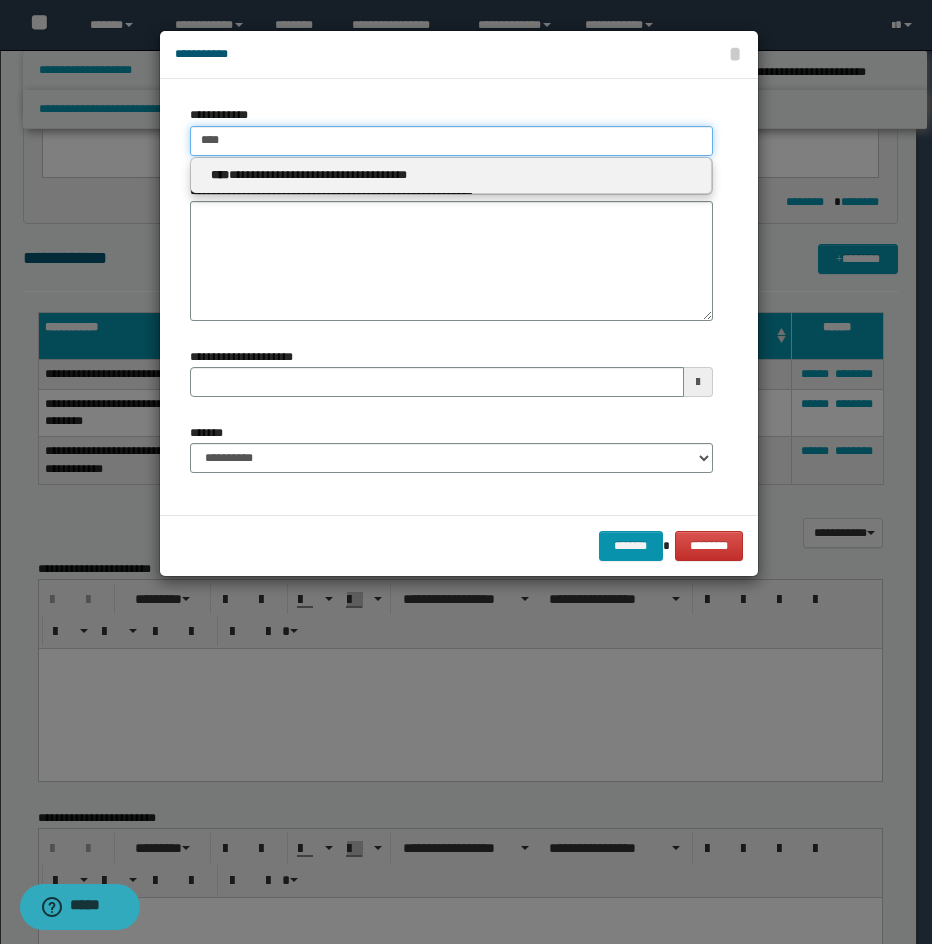 type 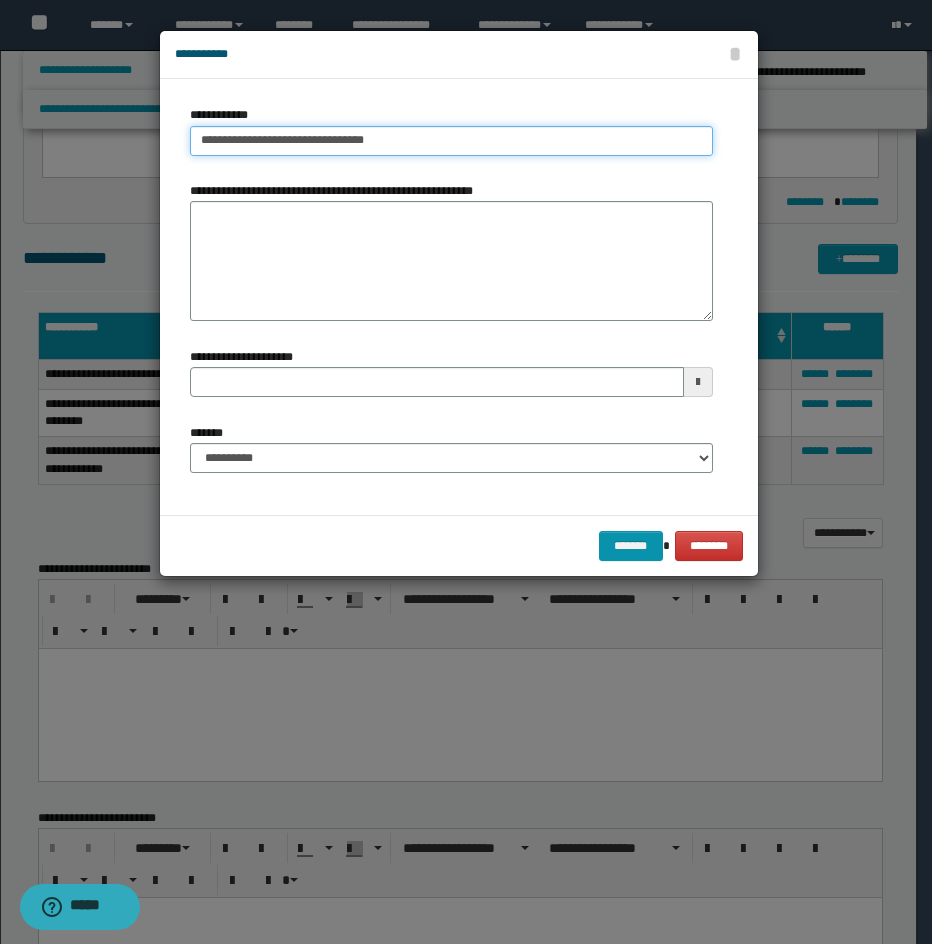 type on "**********" 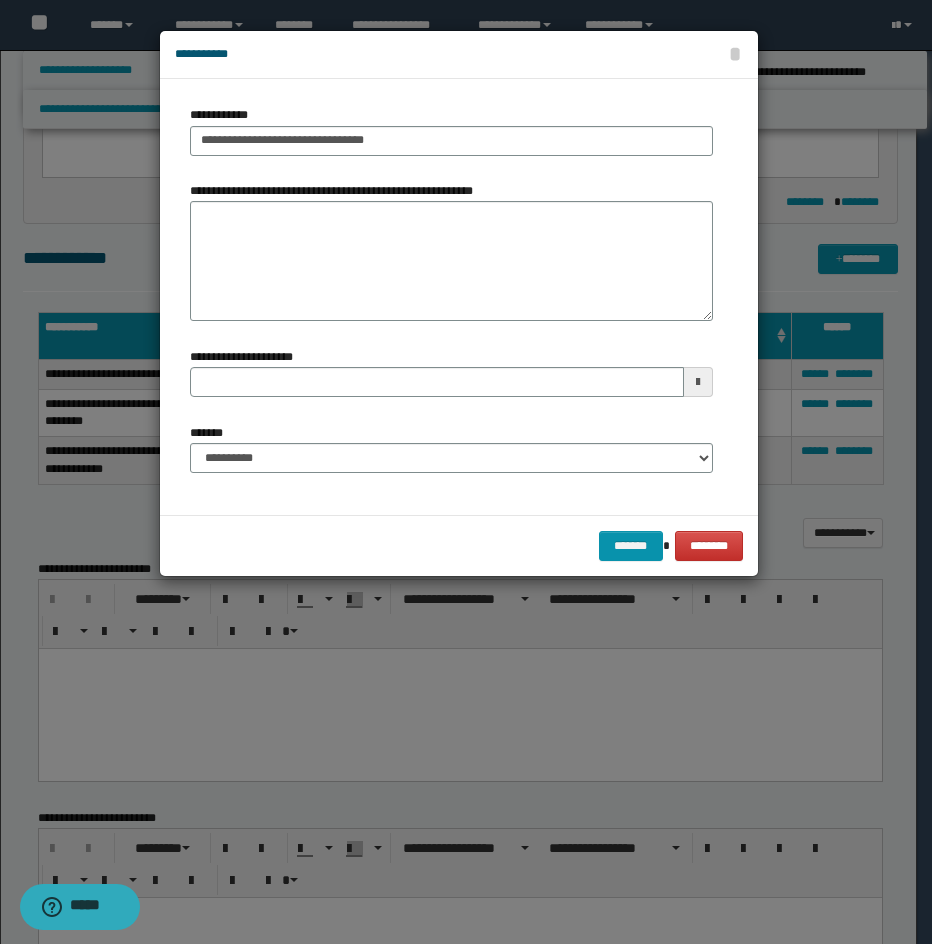 type 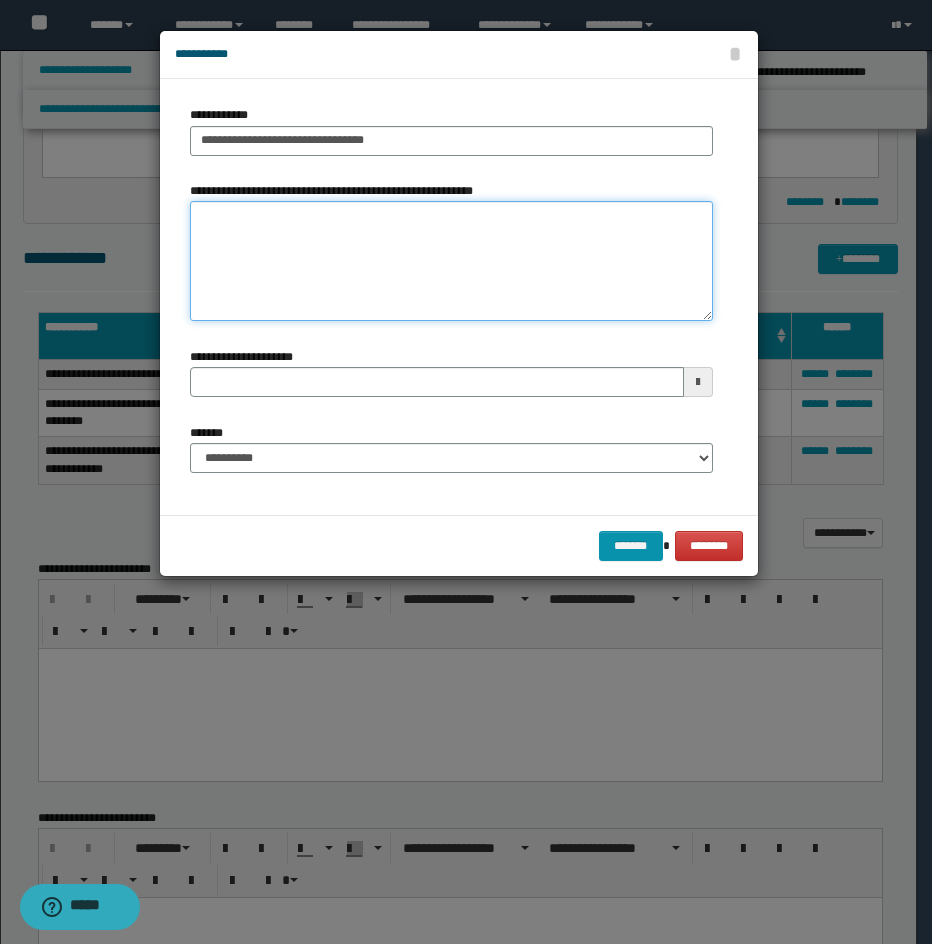 type 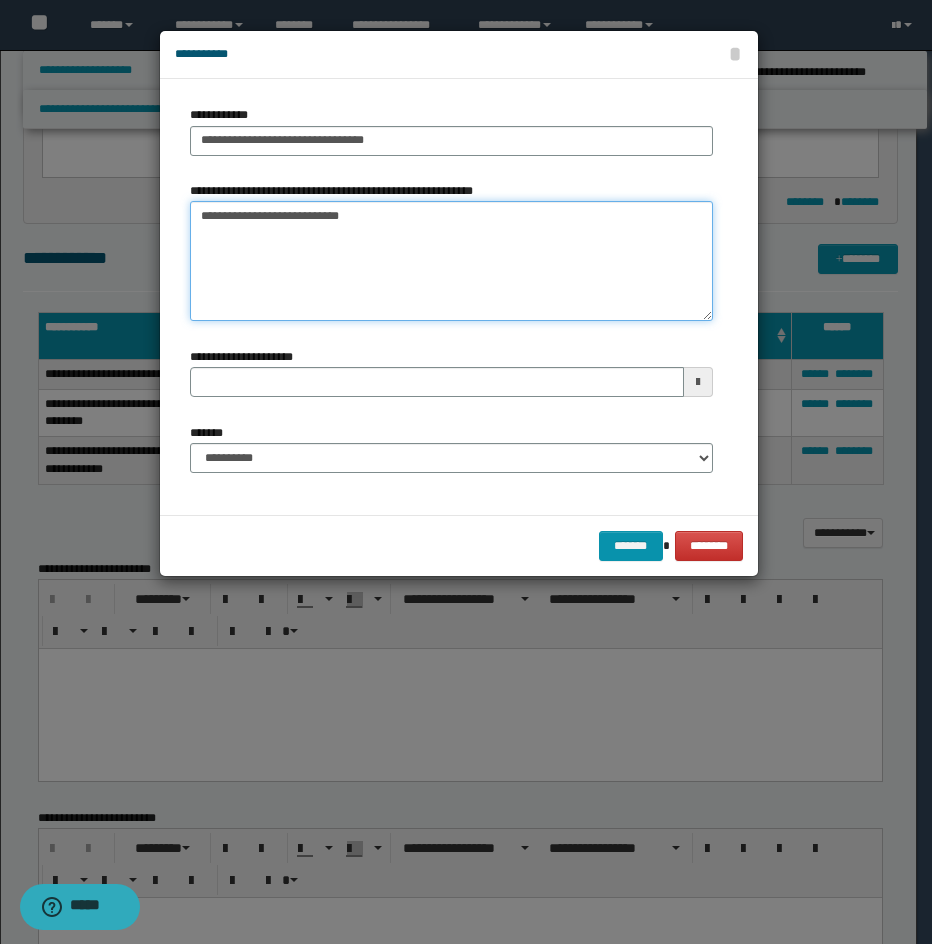 type on "**********" 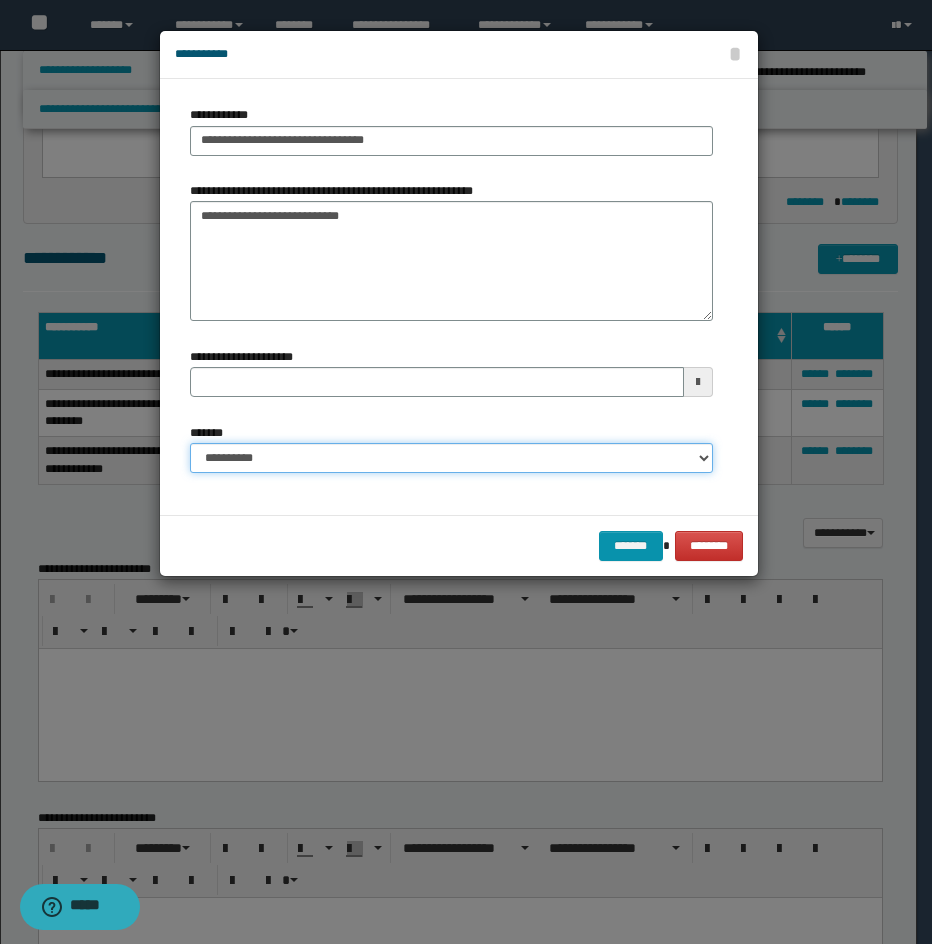 click on "**********" at bounding box center (451, 458) 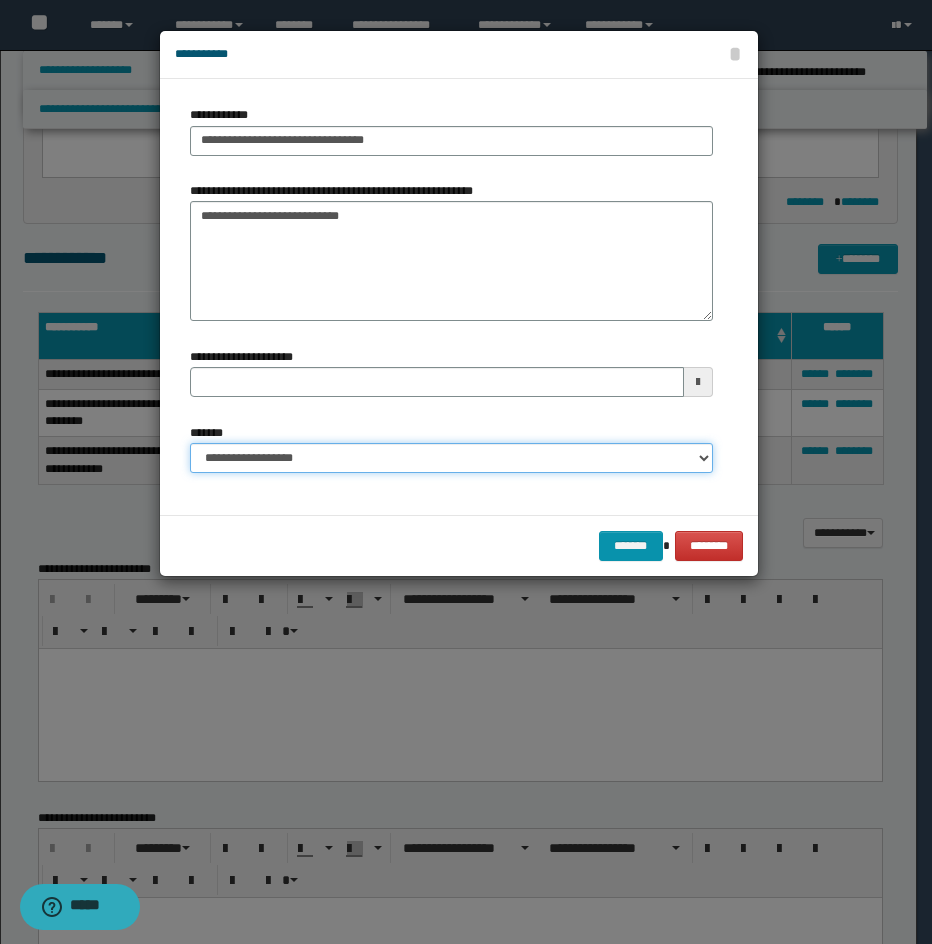 click on "**********" at bounding box center (451, 458) 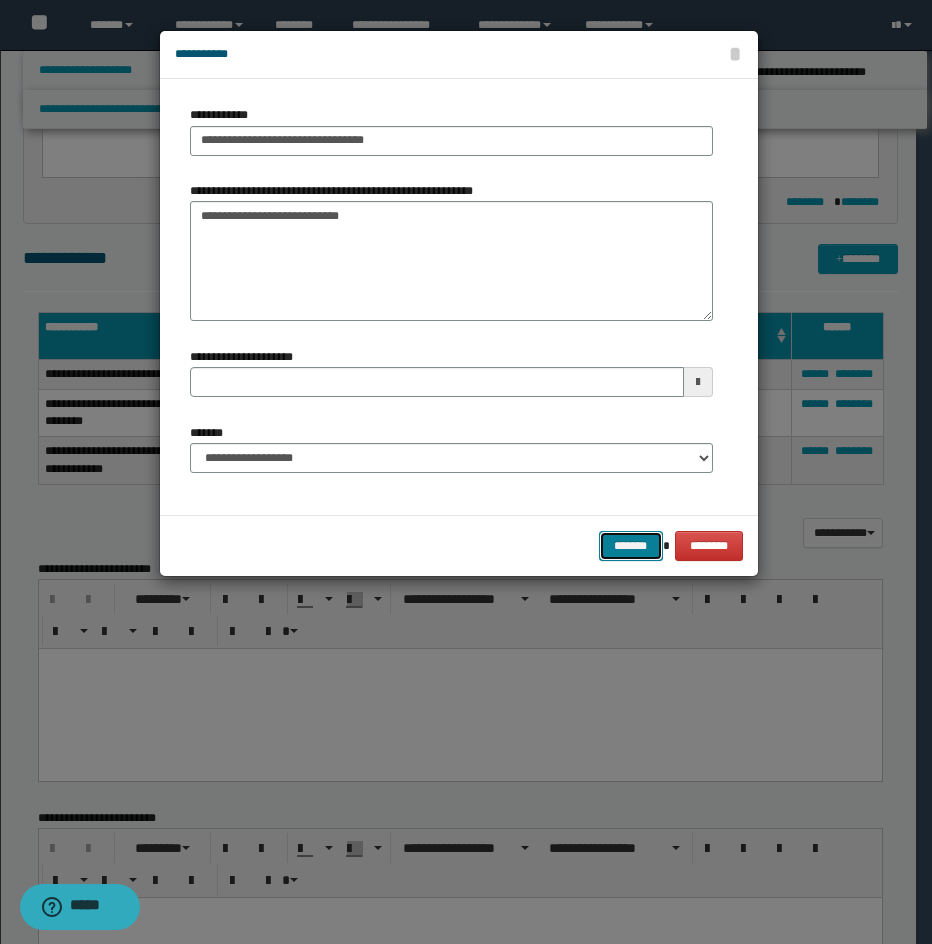 click on "*******" at bounding box center (631, 546) 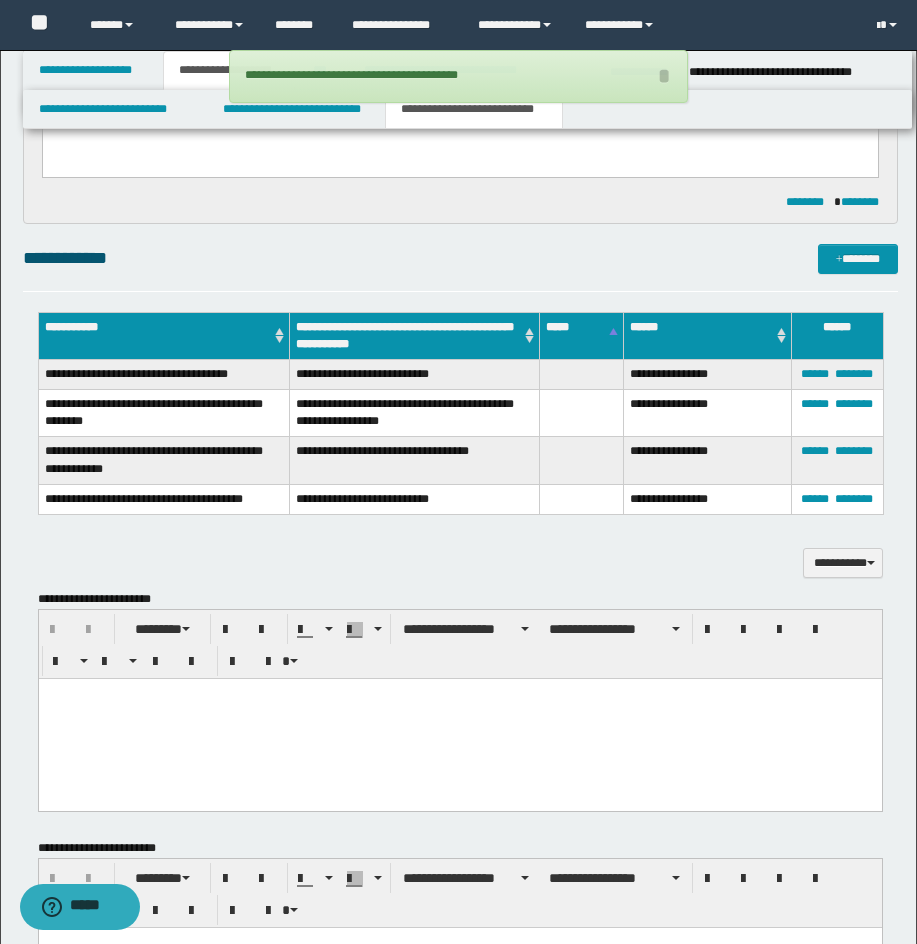 drag, startPoint x: 325, startPoint y: 445, endPoint x: 887, endPoint y: 543, distance: 570.48047 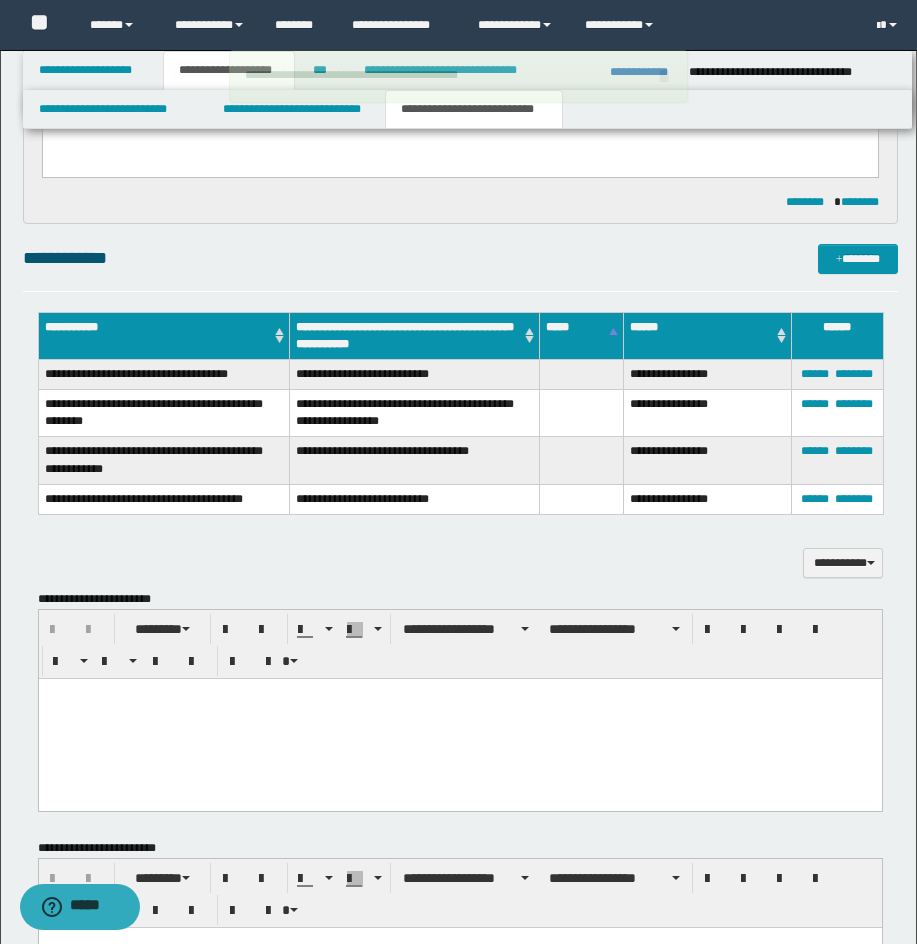 click on "**********" at bounding box center (163, 374) 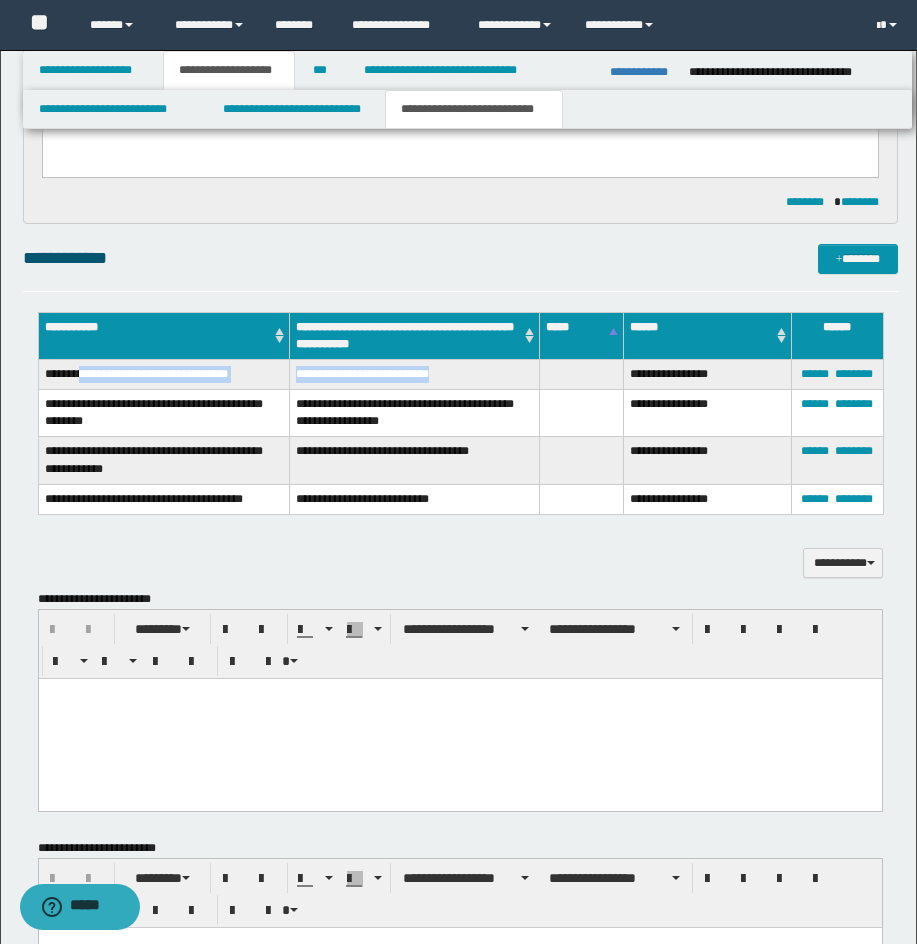 drag, startPoint x: 86, startPoint y: 375, endPoint x: 463, endPoint y: 379, distance: 377.0212 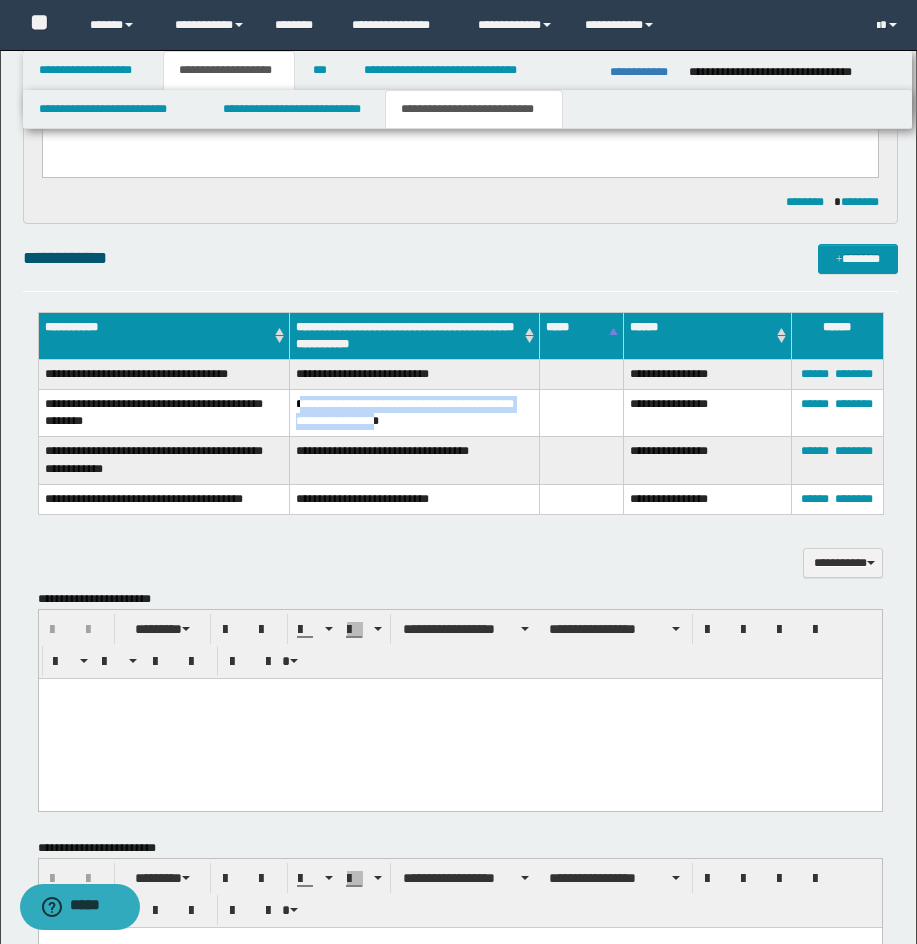 drag, startPoint x: 299, startPoint y: 404, endPoint x: 386, endPoint y: 415, distance: 87.69264 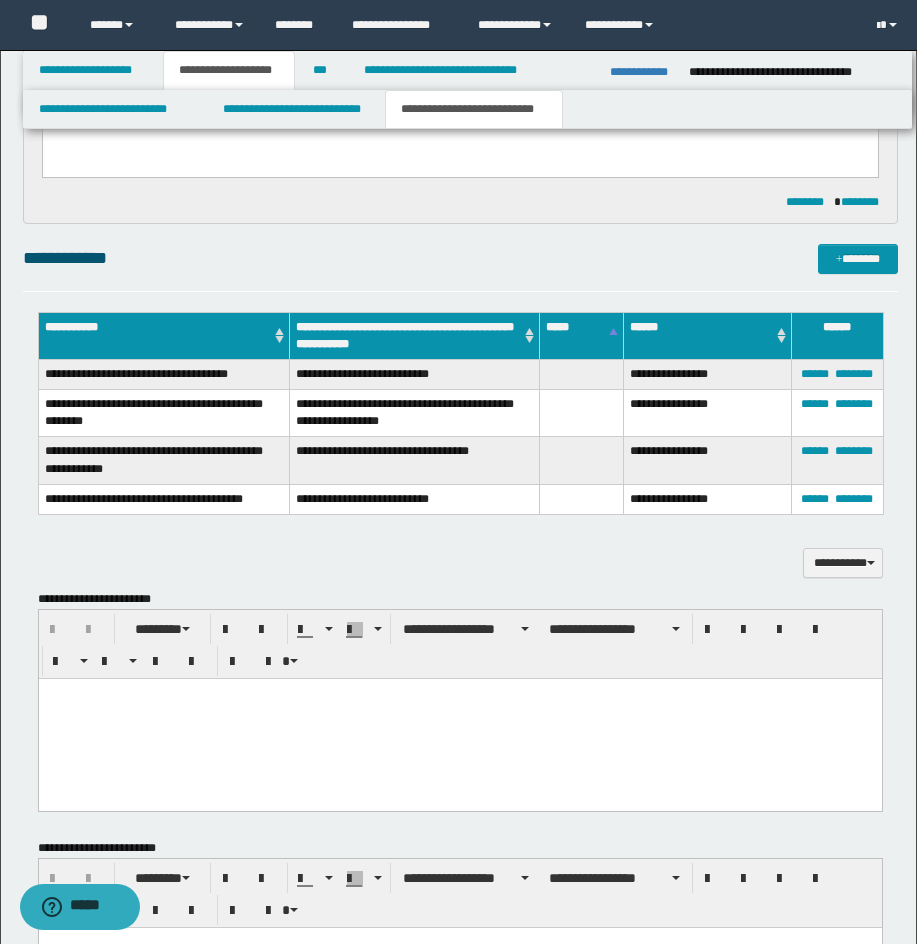 click on "**********" at bounding box center [414, 413] 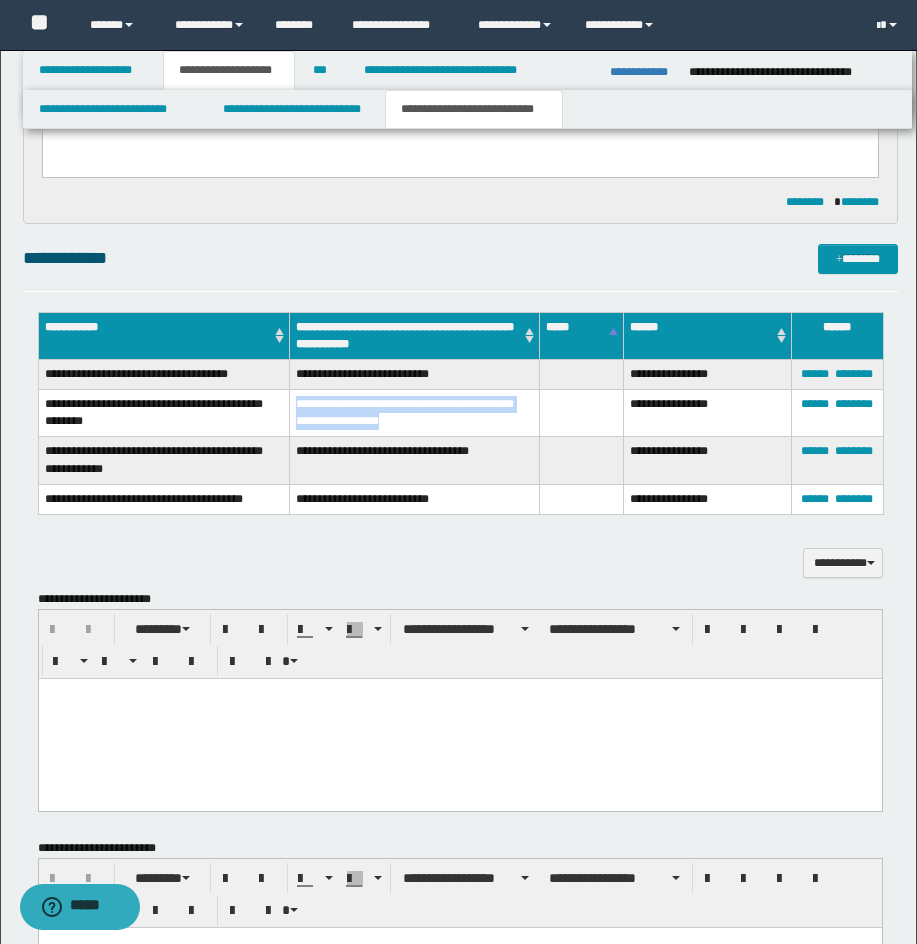 drag, startPoint x: 312, startPoint y: 408, endPoint x: 393, endPoint y: 432, distance: 84.48077 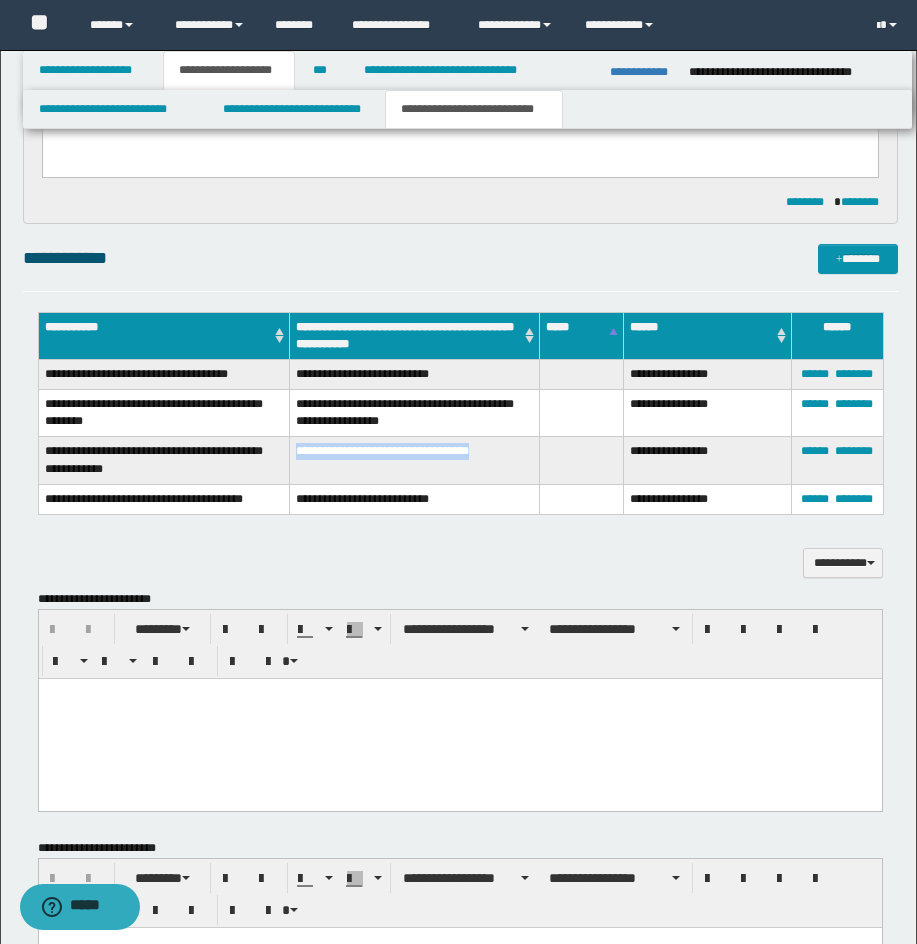 drag, startPoint x: 294, startPoint y: 454, endPoint x: 490, endPoint y: 453, distance: 196.00255 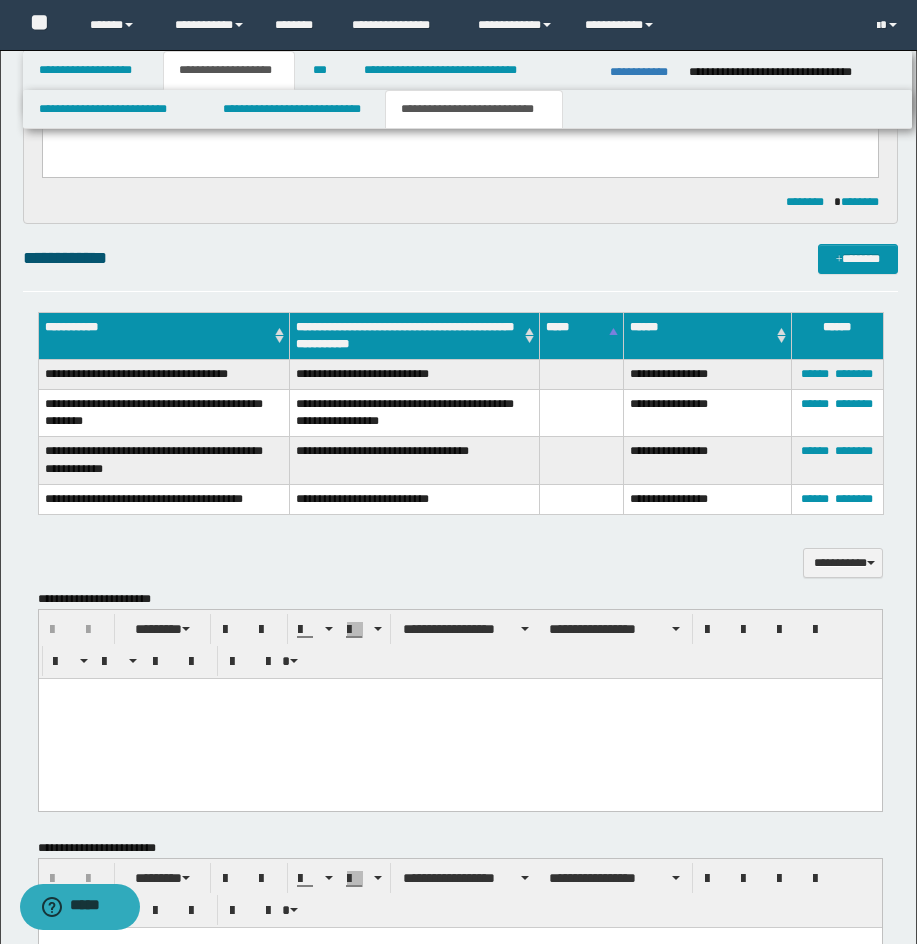 click on "**********" at bounding box center [414, 499] 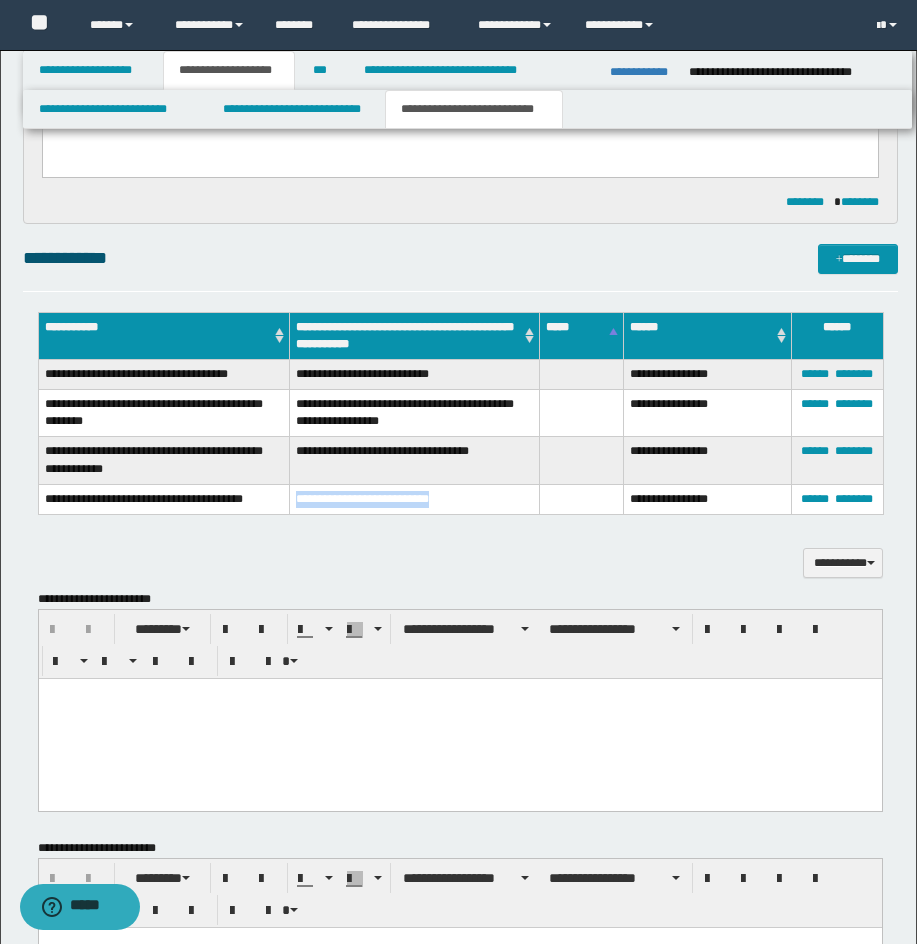 drag, startPoint x: 293, startPoint y: 502, endPoint x: 487, endPoint y: 502, distance: 194 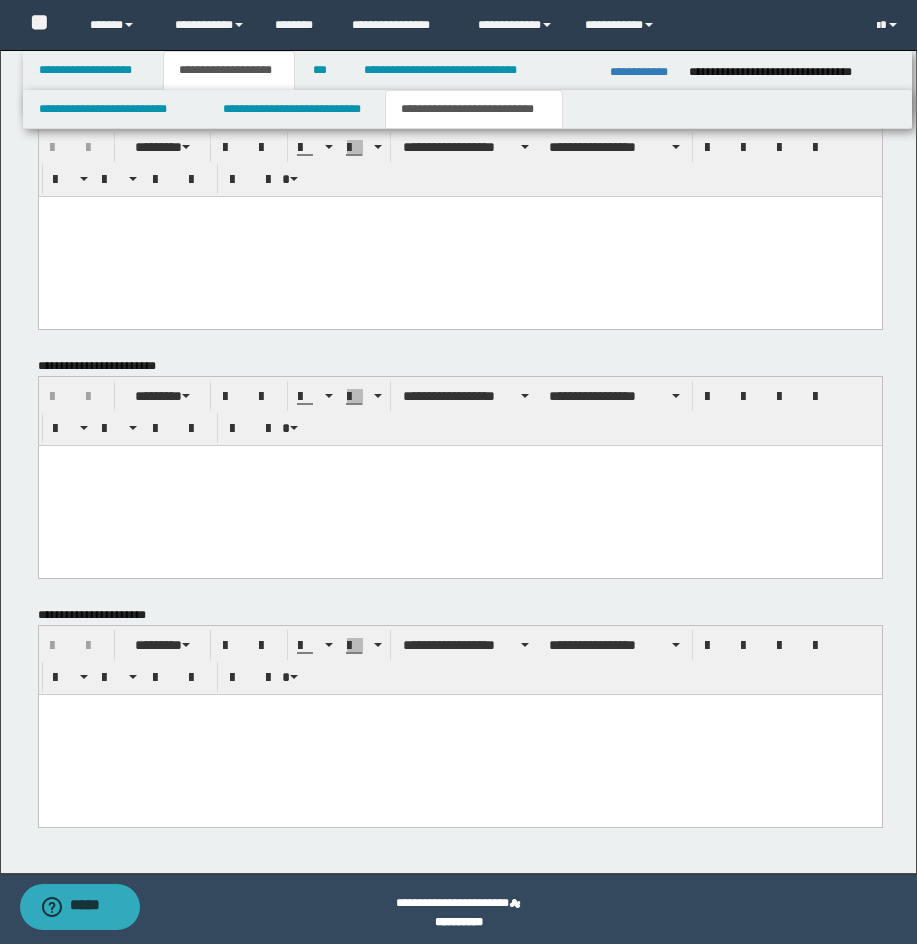 scroll, scrollTop: 1420, scrollLeft: 0, axis: vertical 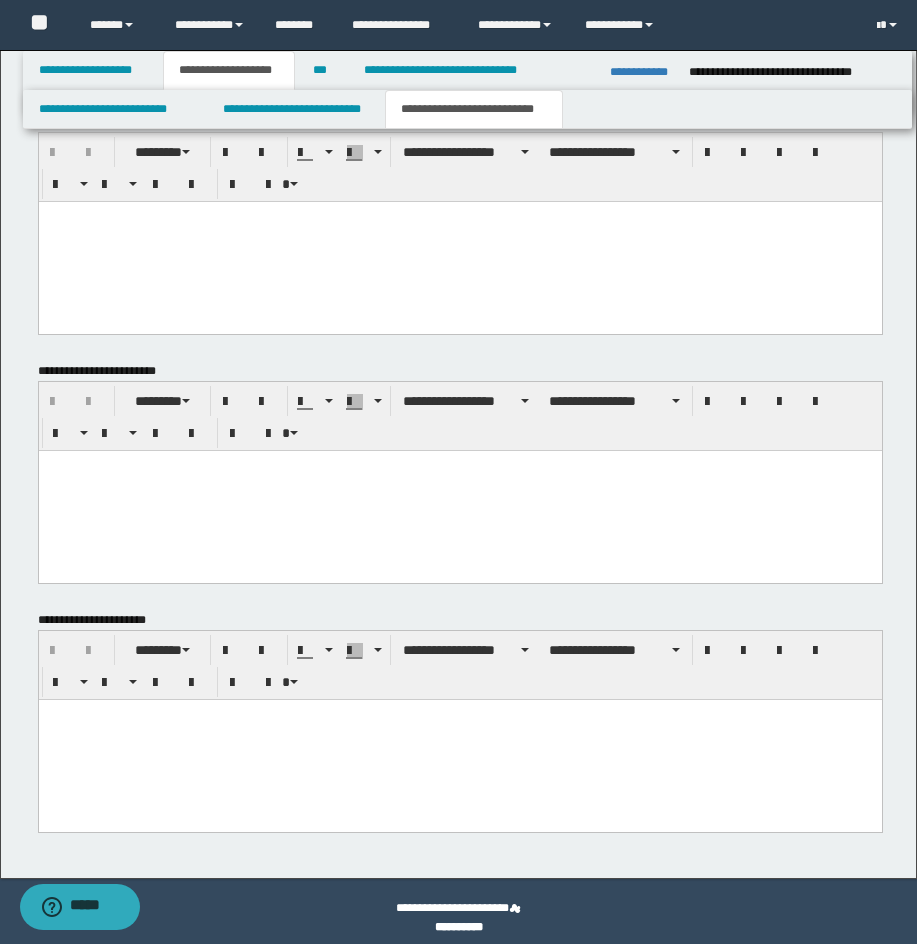click at bounding box center [459, 242] 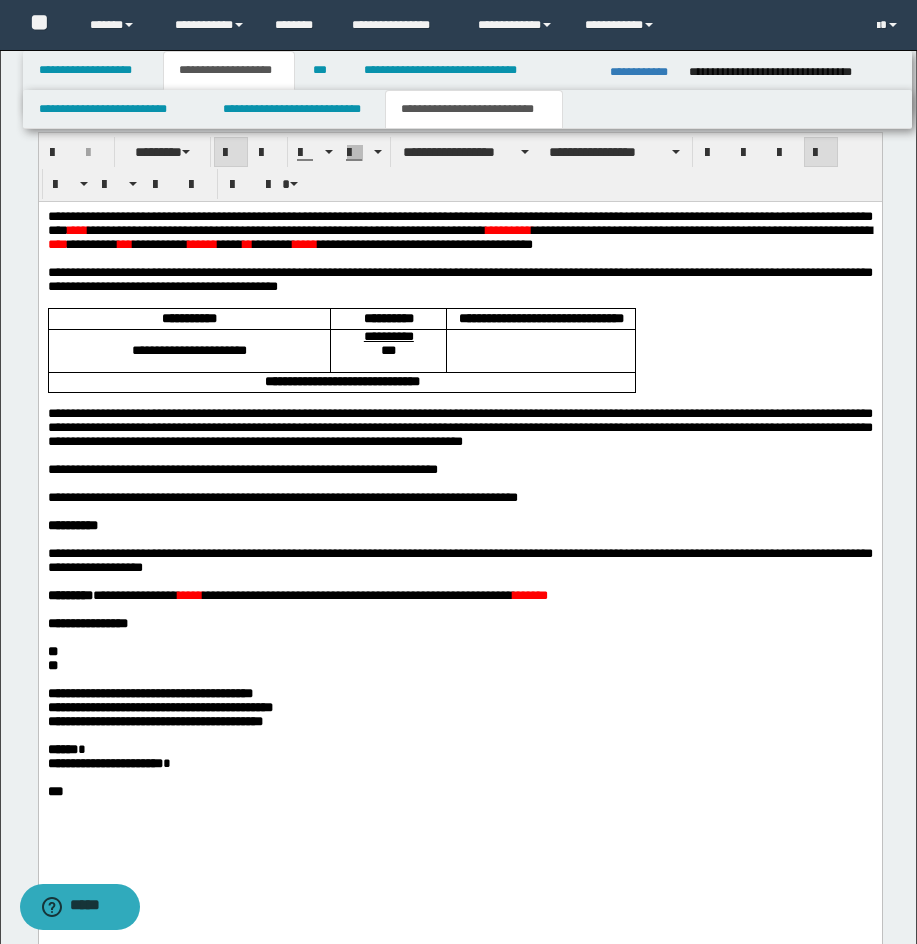click on "**********" at bounding box center [459, 529] 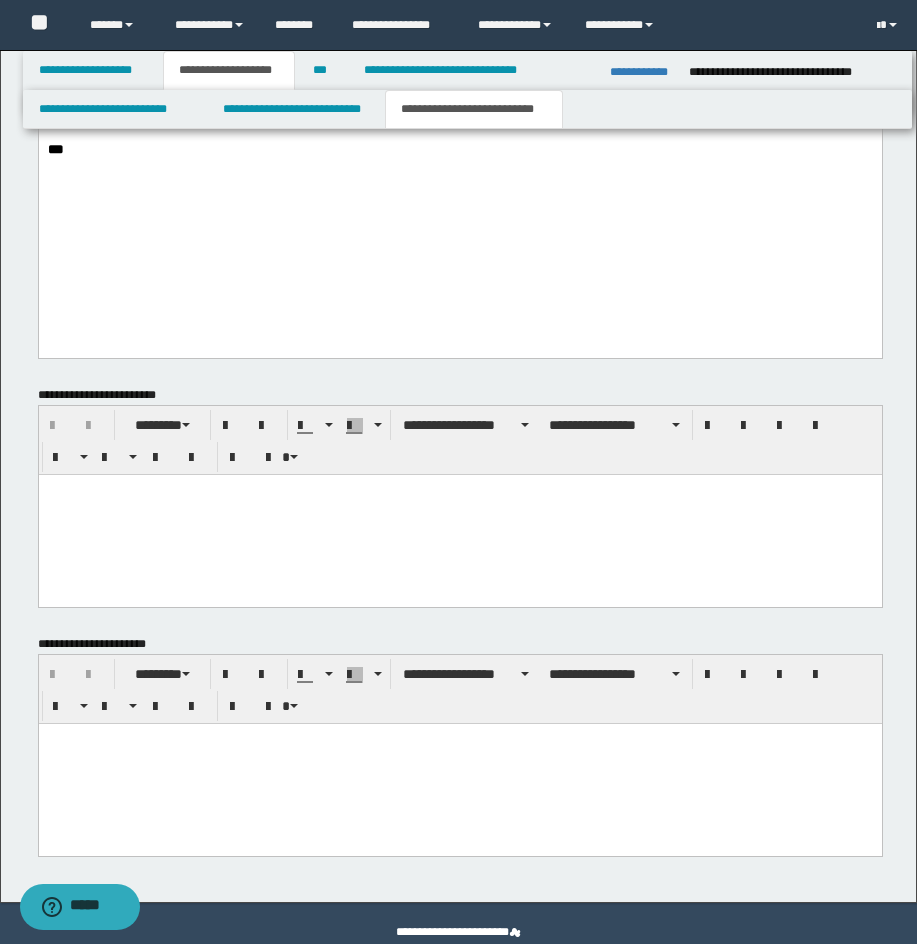 scroll, scrollTop: 2113, scrollLeft: 0, axis: vertical 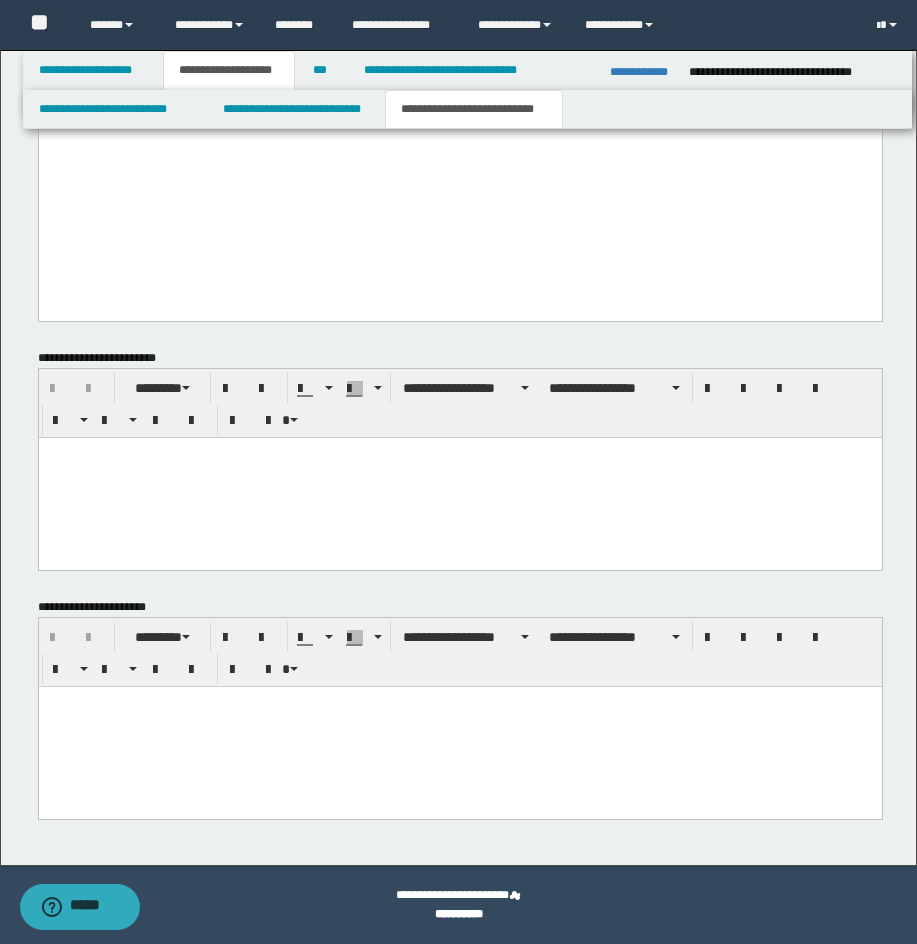 drag, startPoint x: 309, startPoint y: 725, endPoint x: 253, endPoint y: 738, distance: 57.48913 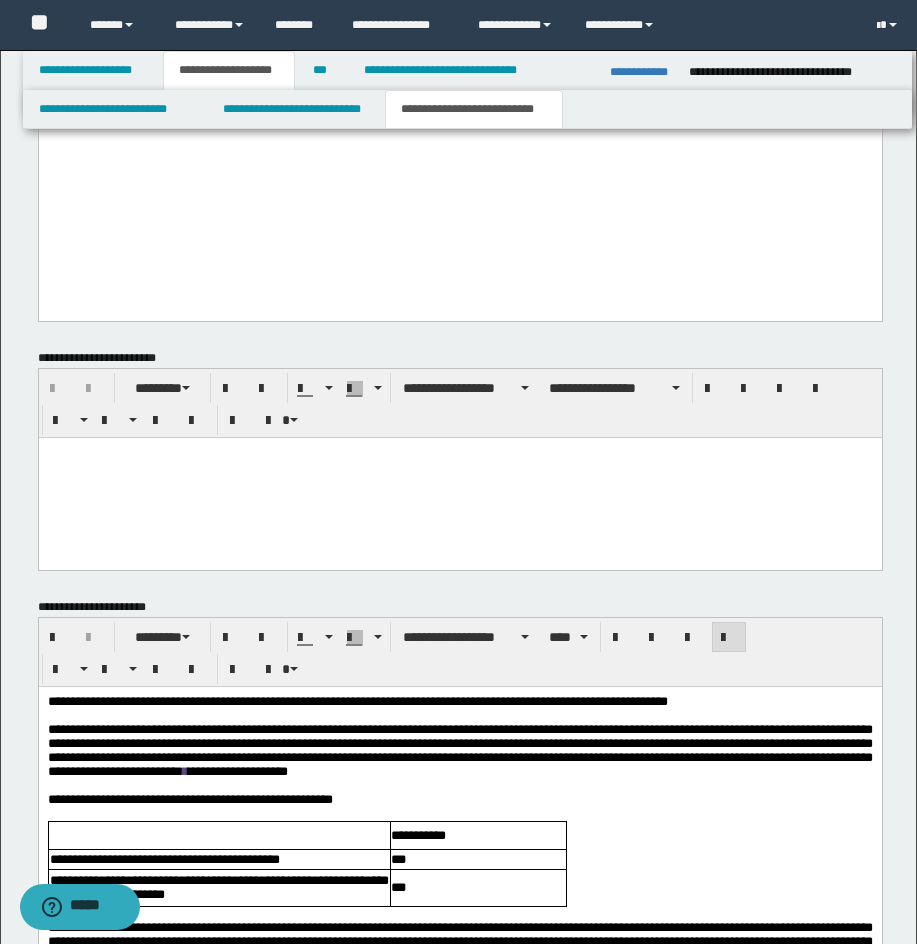 click on "**********" at bounding box center [357, 700] 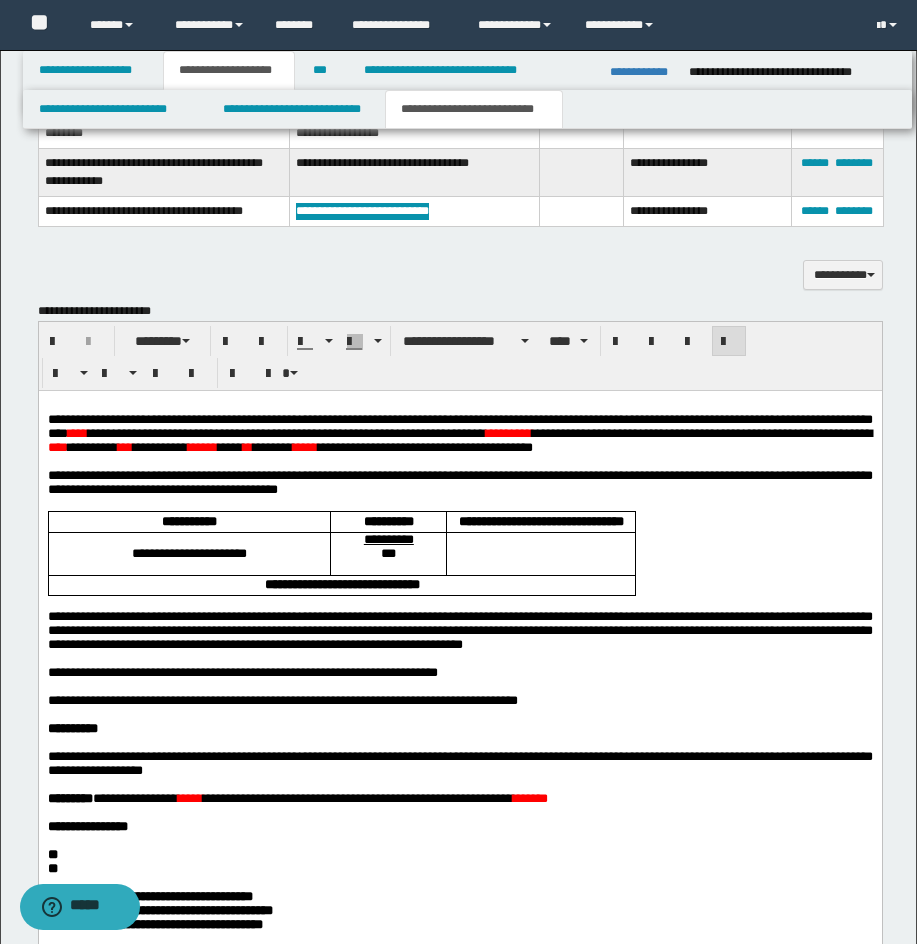 scroll, scrollTop: 1347, scrollLeft: 0, axis: vertical 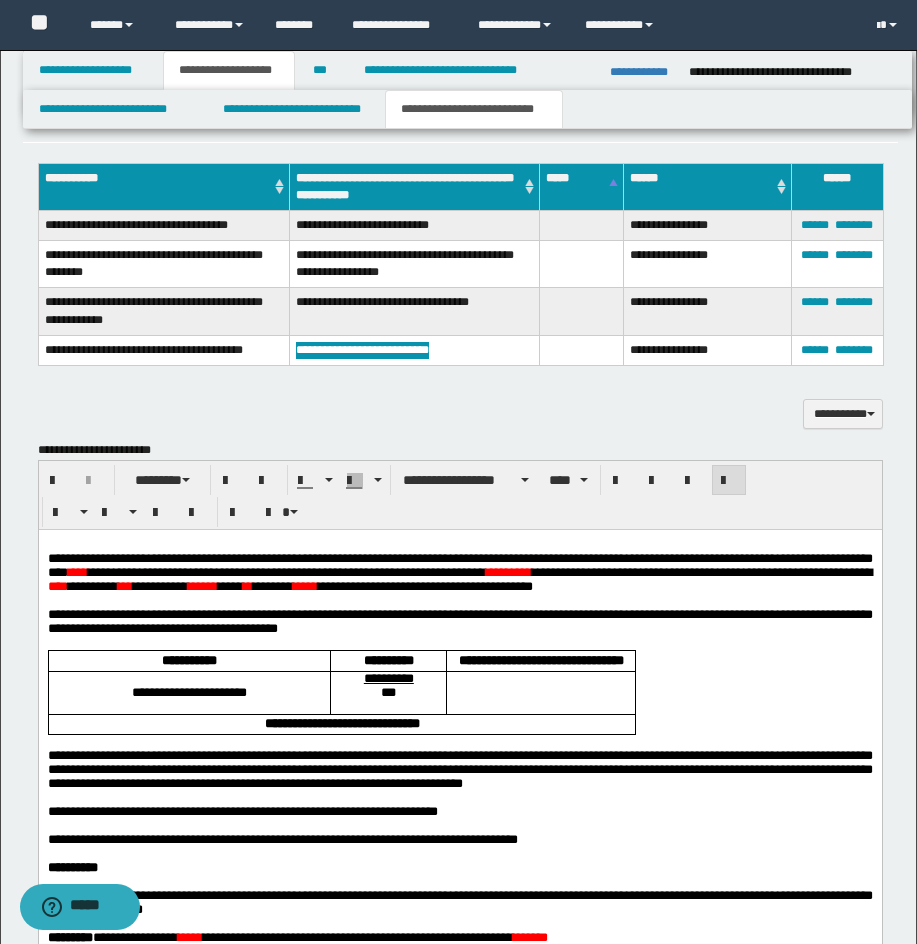 drag, startPoint x: 612, startPoint y: 869, endPoint x: 796, endPoint y: 834, distance: 187.29922 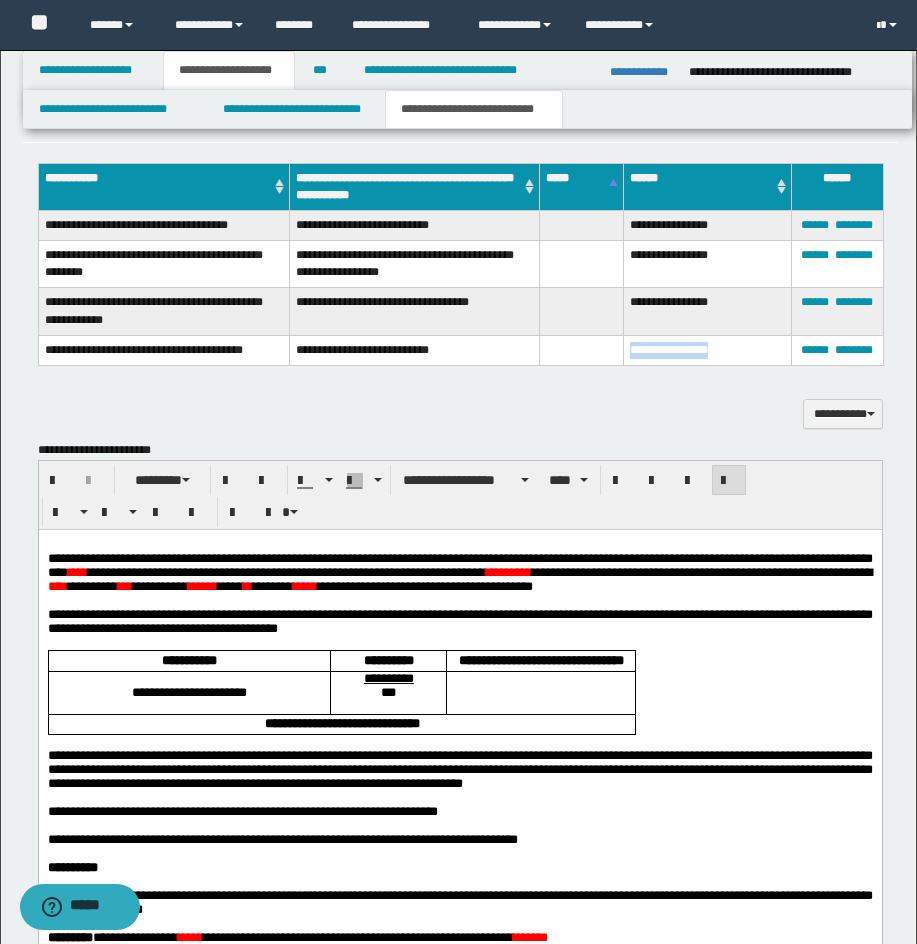 drag, startPoint x: 629, startPoint y: 350, endPoint x: 737, endPoint y: 356, distance: 108.16654 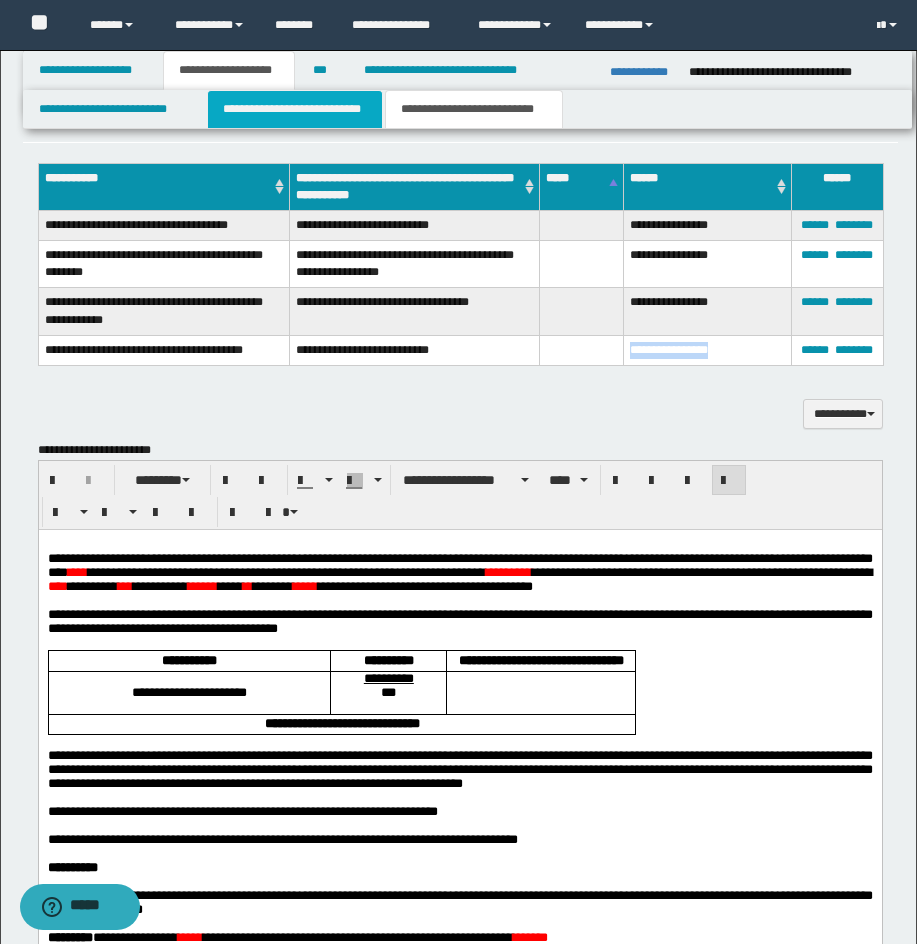 click on "**********" at bounding box center [295, 109] 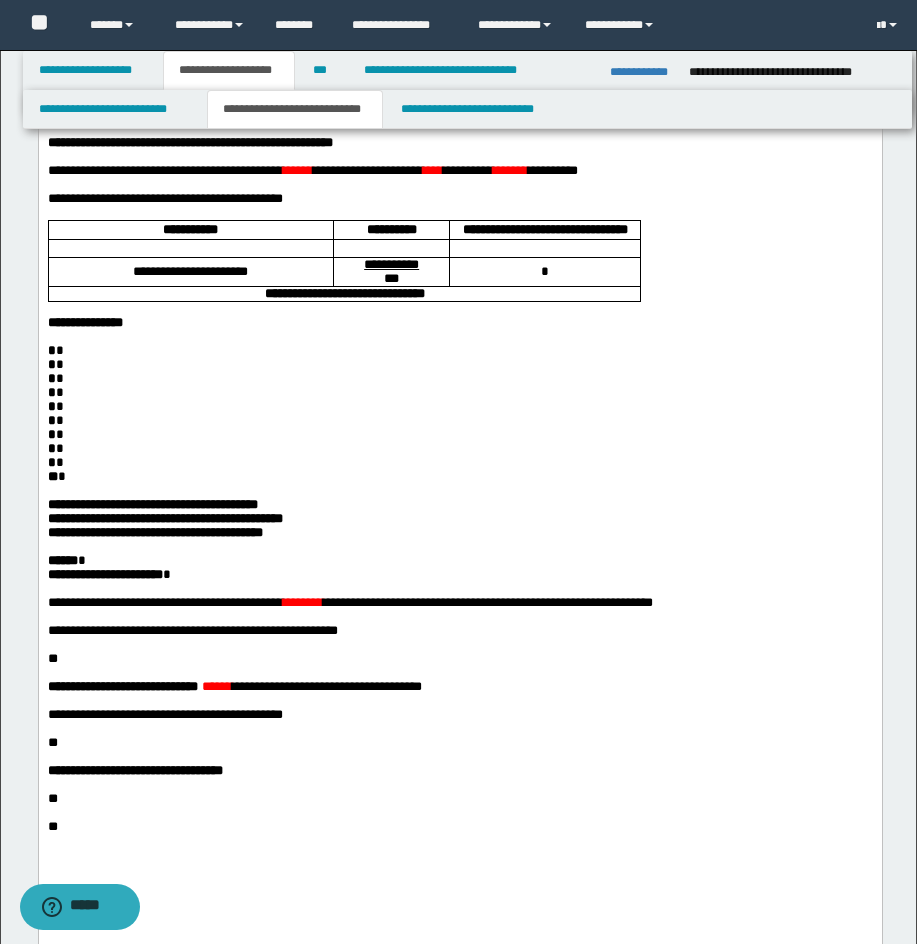 scroll, scrollTop: 349, scrollLeft: 0, axis: vertical 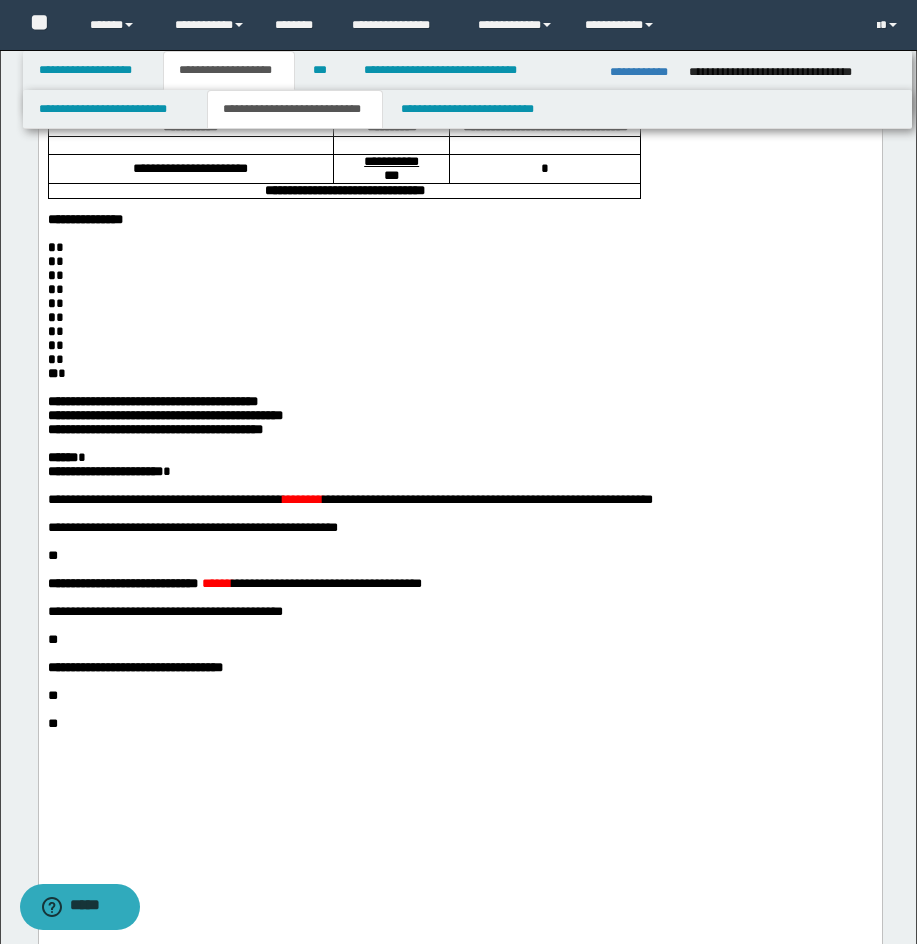 click on "****** *" at bounding box center [459, 458] 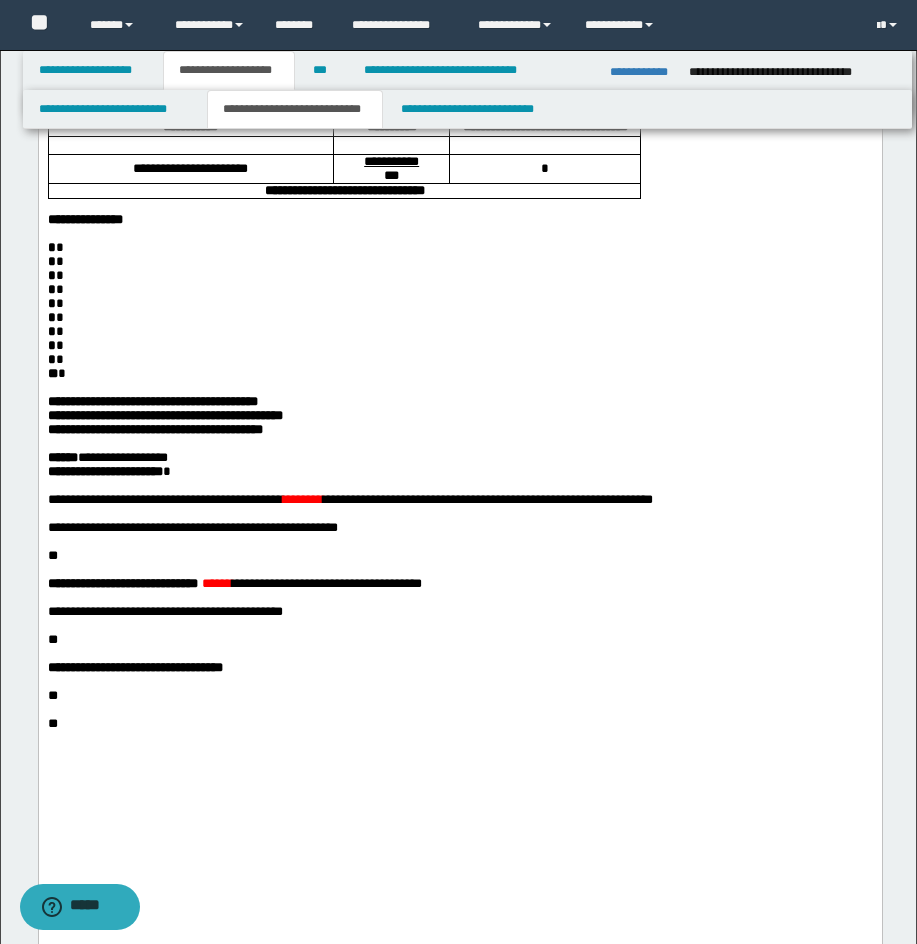 click on "**********" at bounding box center [459, 344] 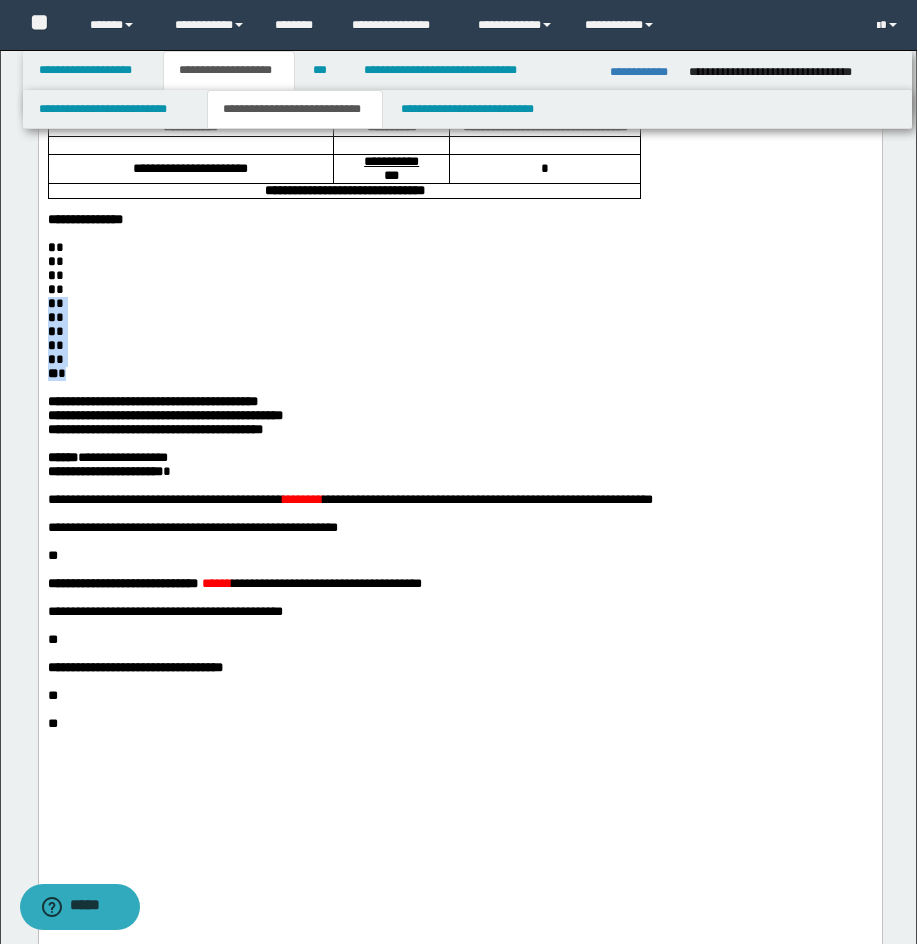drag, startPoint x: 48, startPoint y: 371, endPoint x: 87, endPoint y: 440, distance: 79.25907 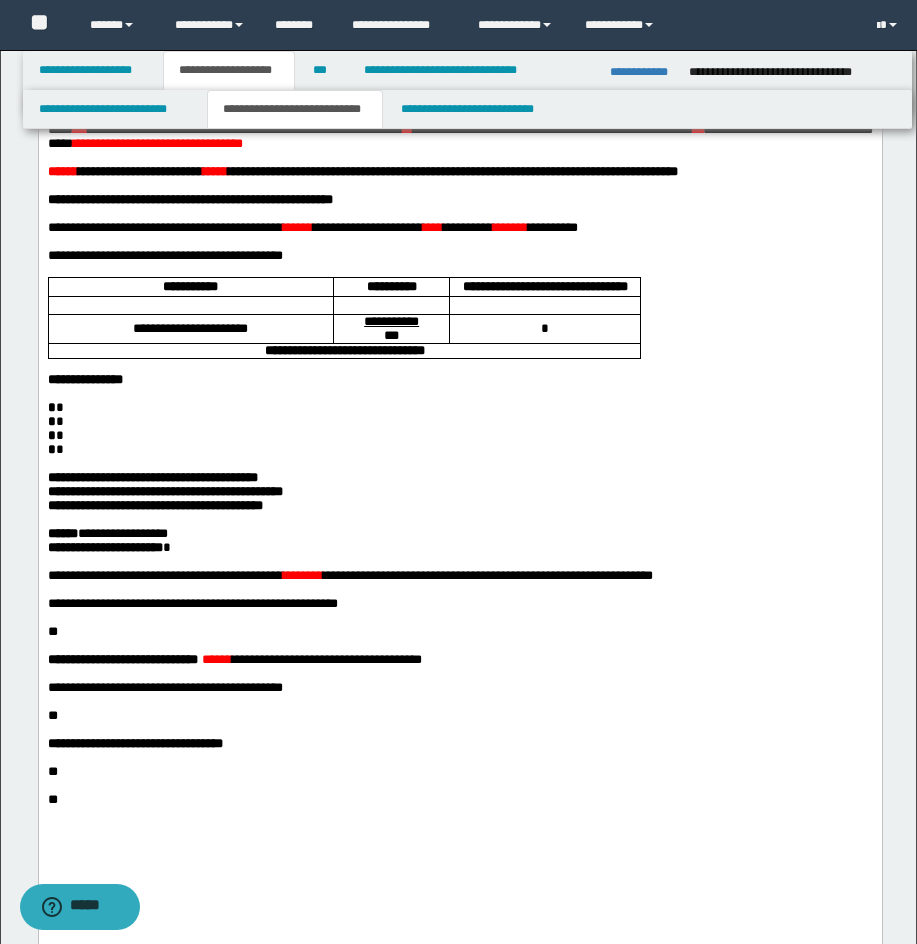 scroll, scrollTop: 0, scrollLeft: 0, axis: both 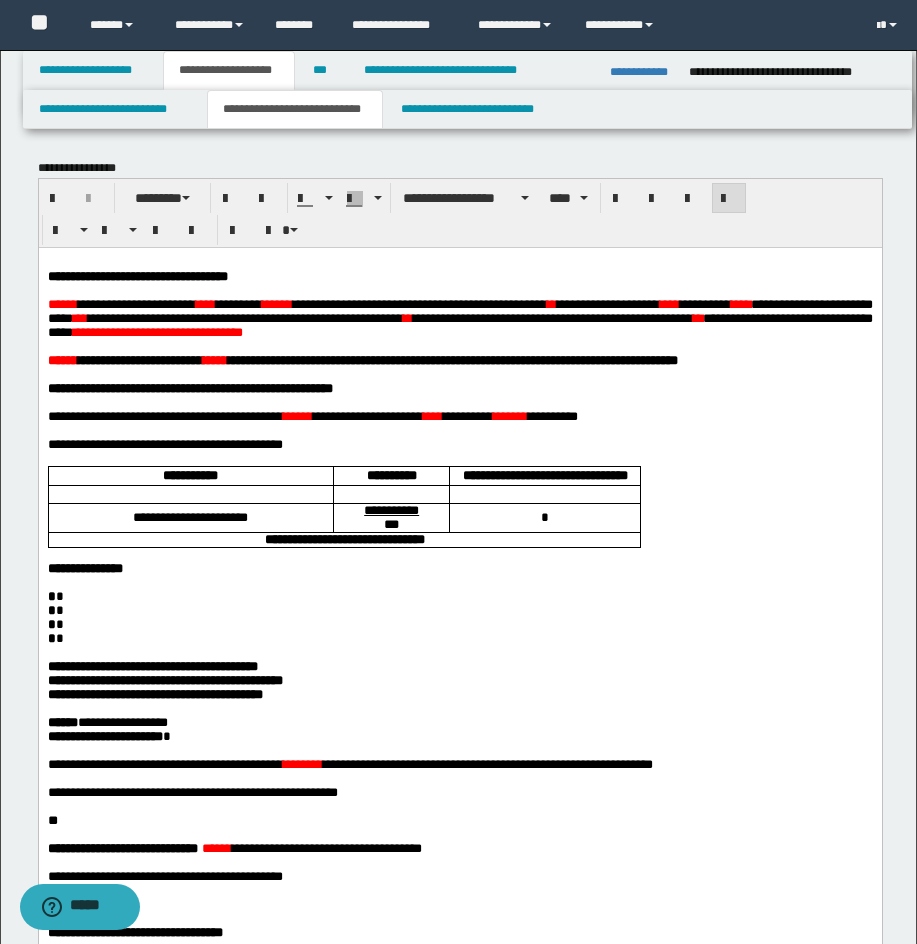 click on "****" at bounding box center (740, 303) 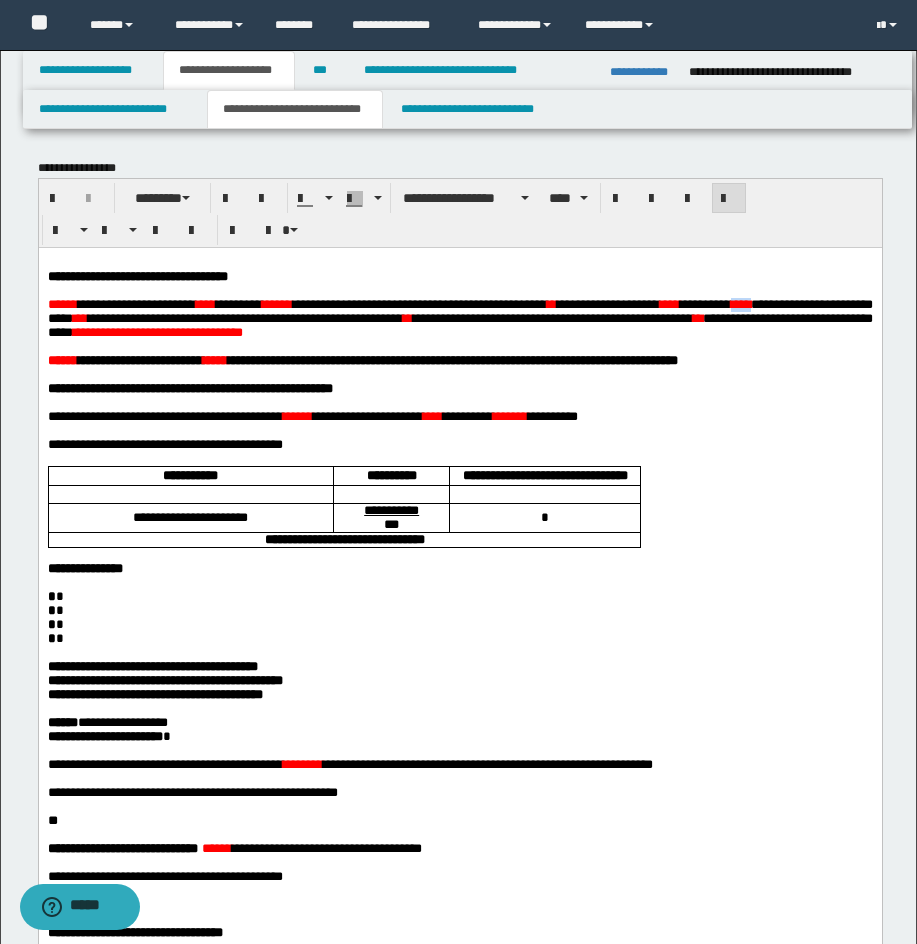 click on "****" at bounding box center (740, 303) 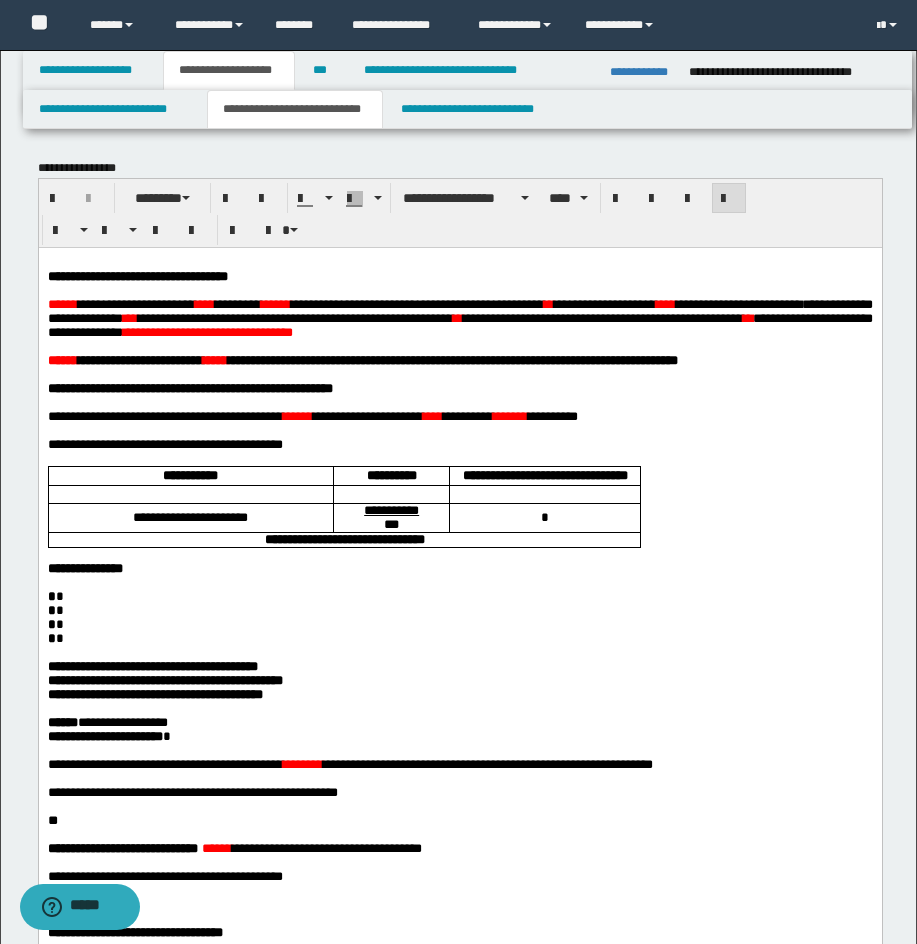 click on "**********" at bounding box center (738, 303) 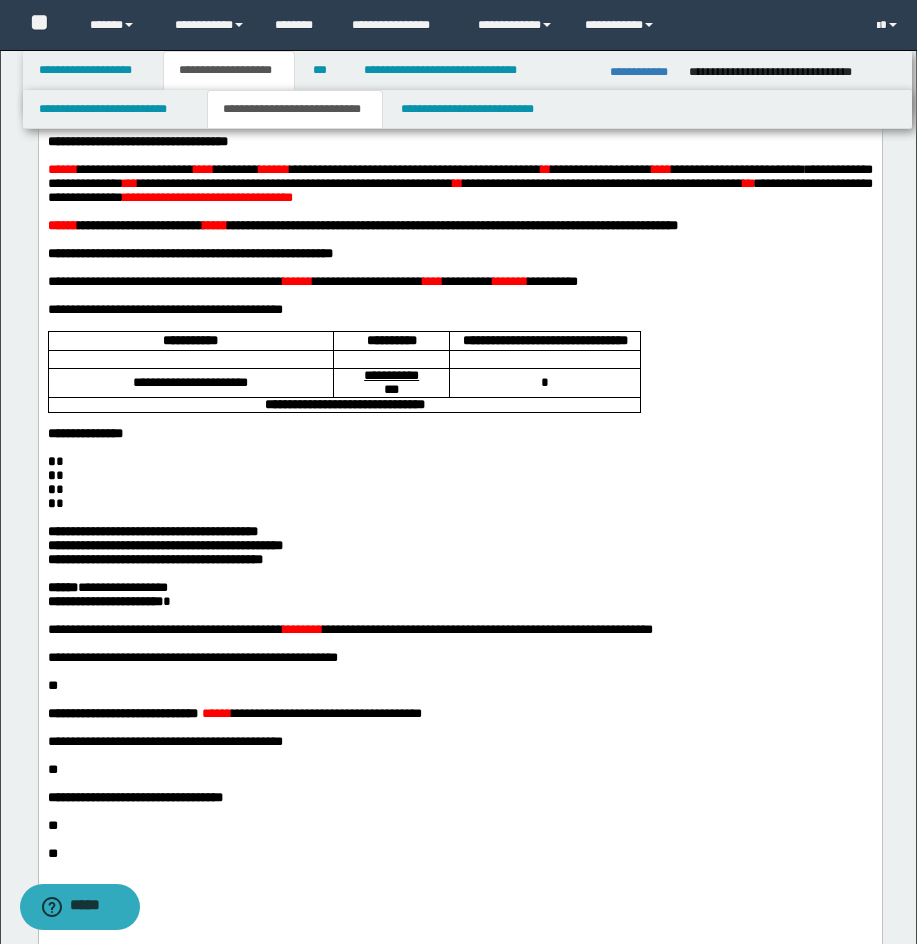 scroll, scrollTop: 144, scrollLeft: 0, axis: vertical 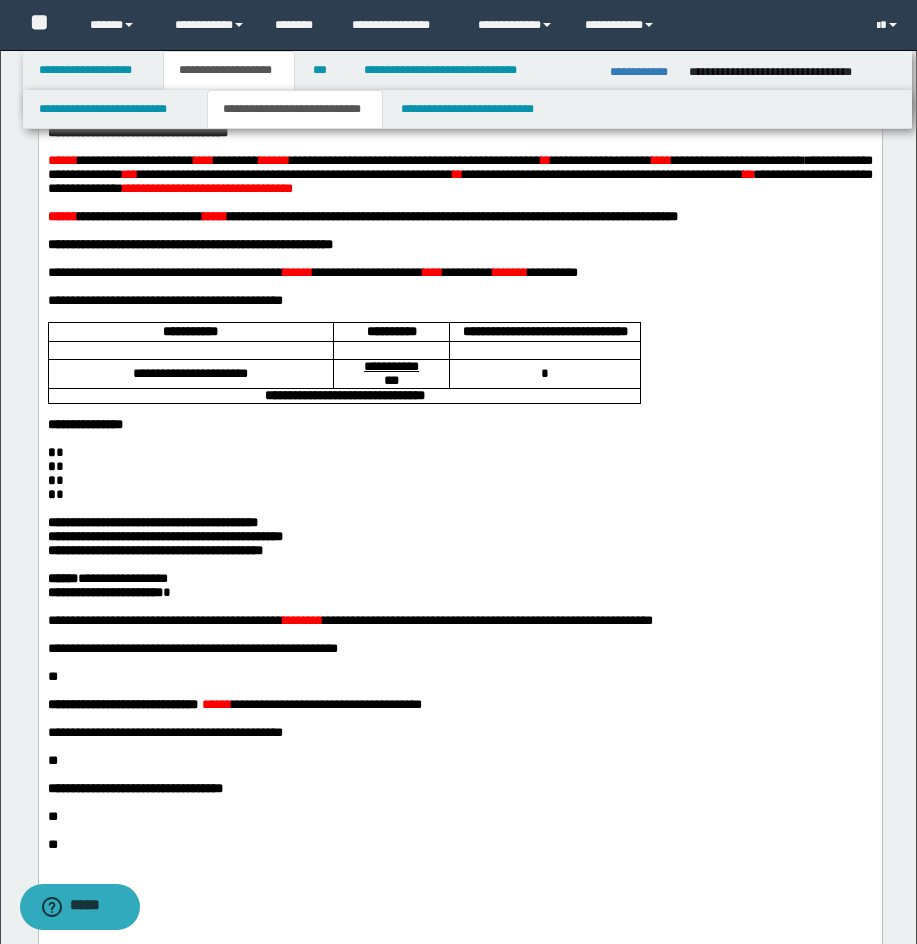 click on "* *" at bounding box center (459, 452) 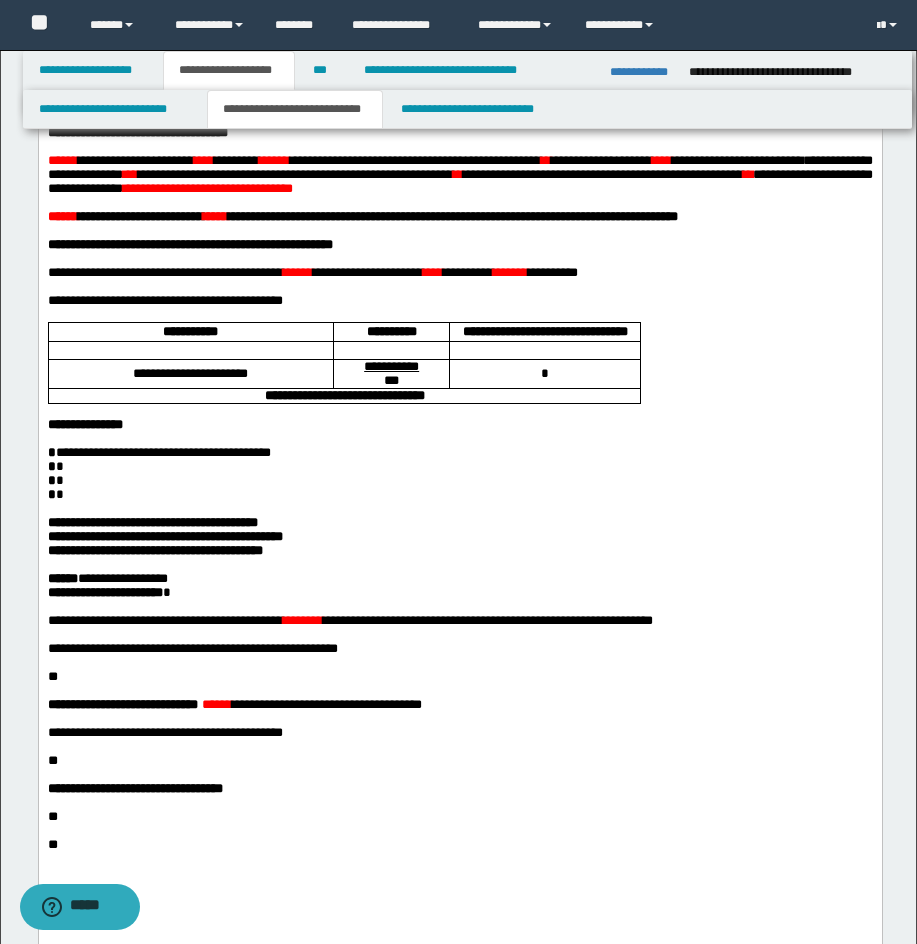 click on "* *" at bounding box center [459, 466] 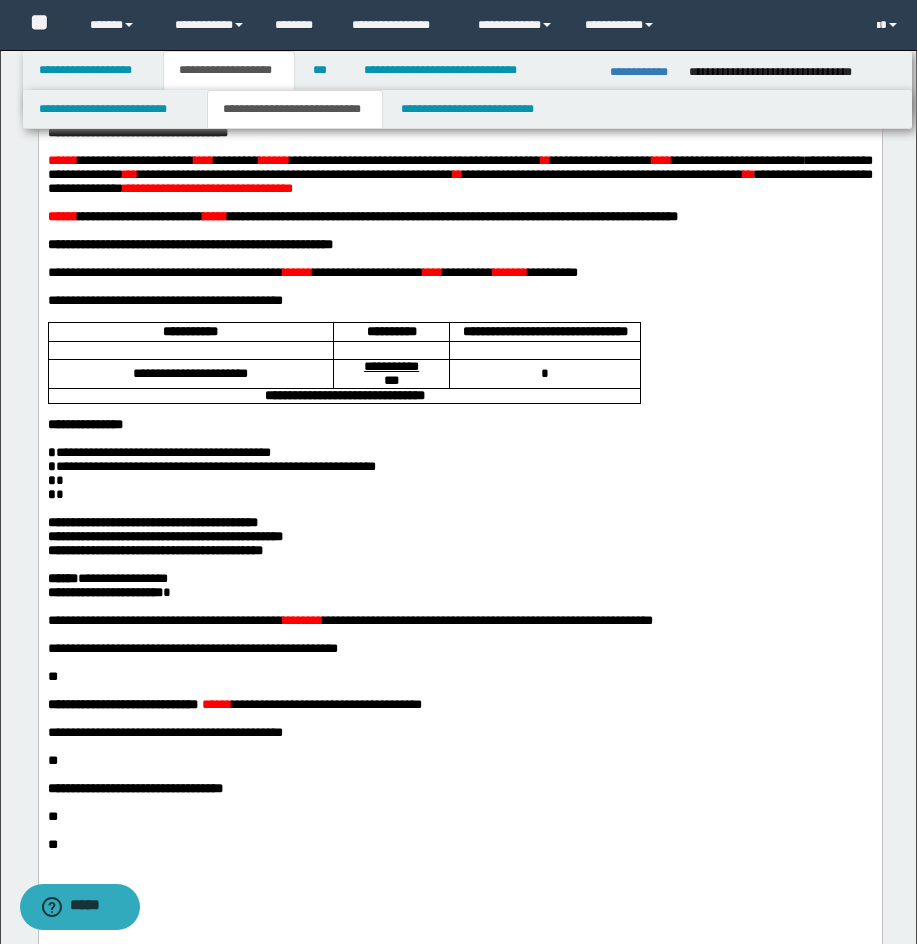 click on "* *" at bounding box center [459, 480] 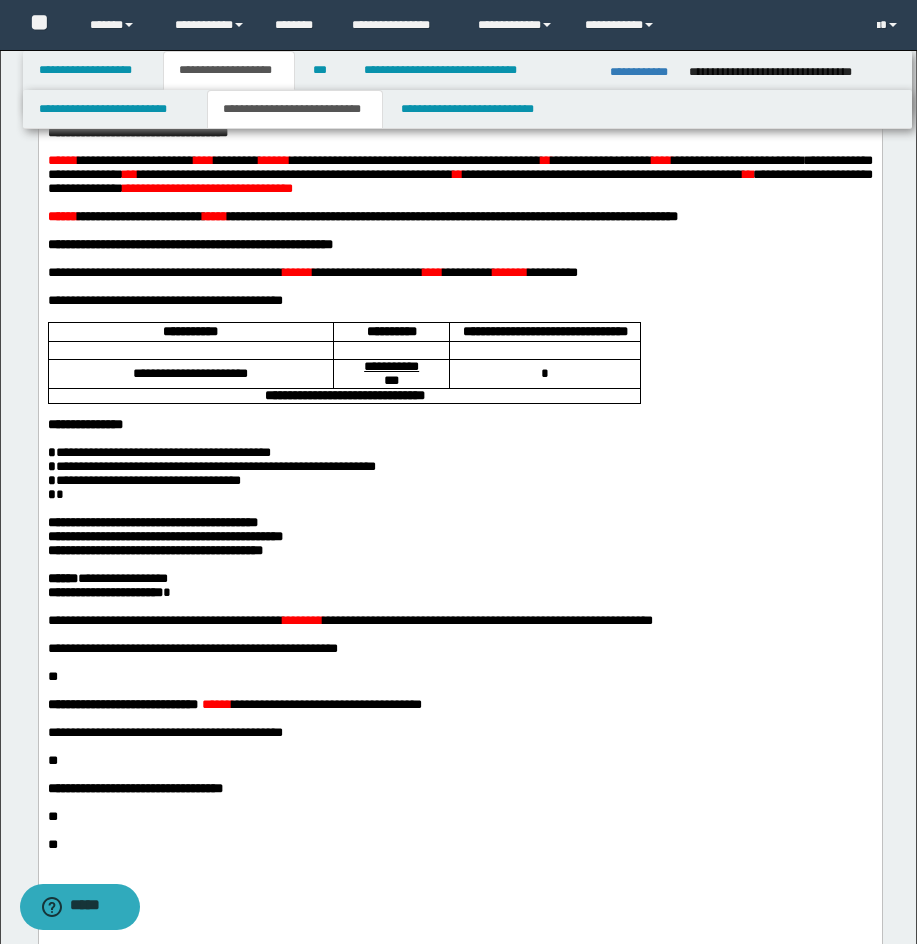 click on "* *" at bounding box center [459, 494] 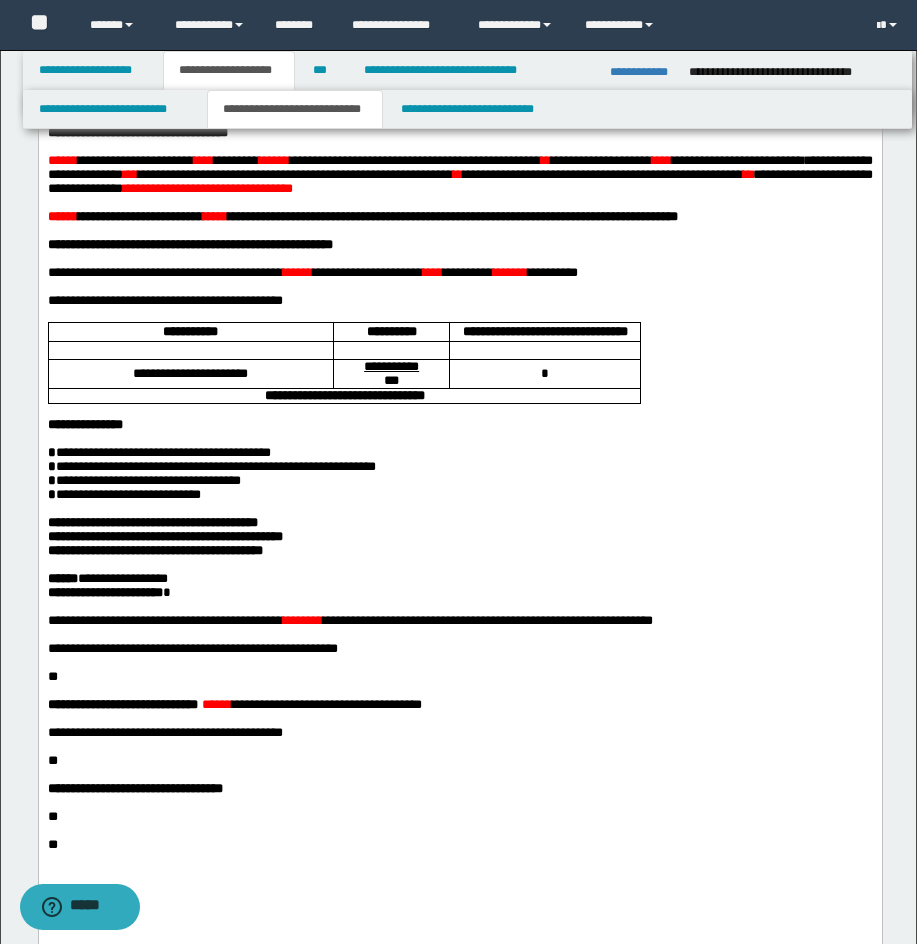 click on "***" at bounding box center (661, 159) 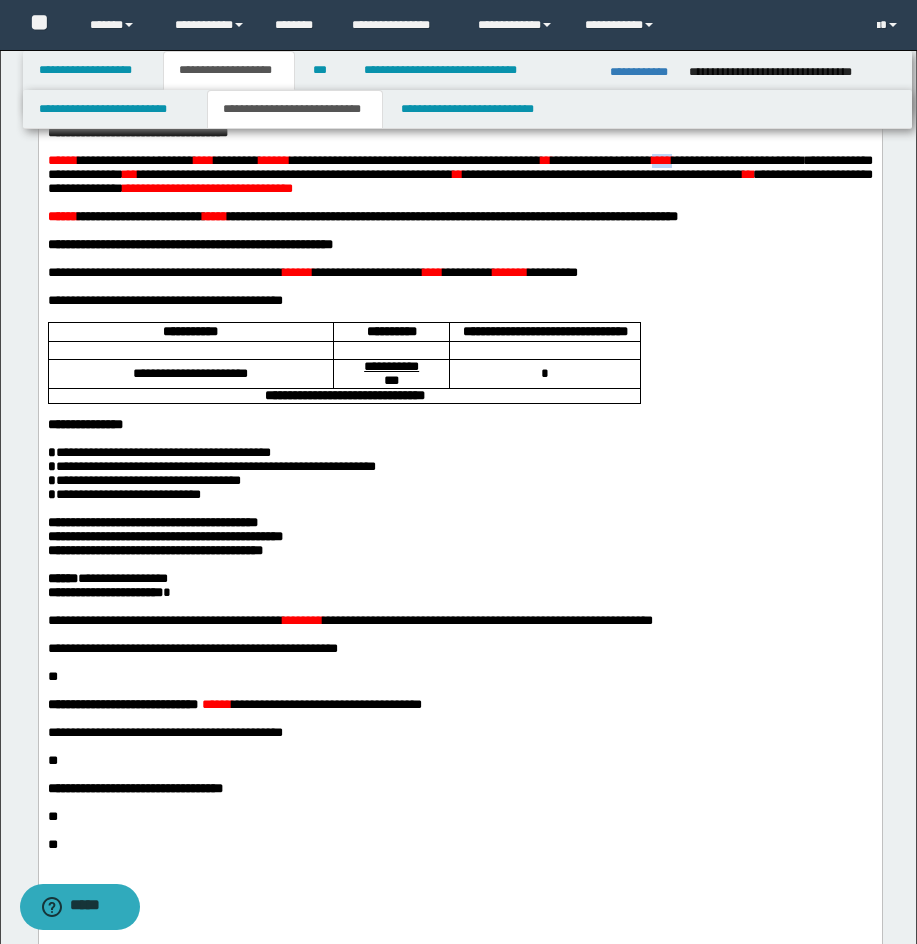click on "***" at bounding box center [661, 159] 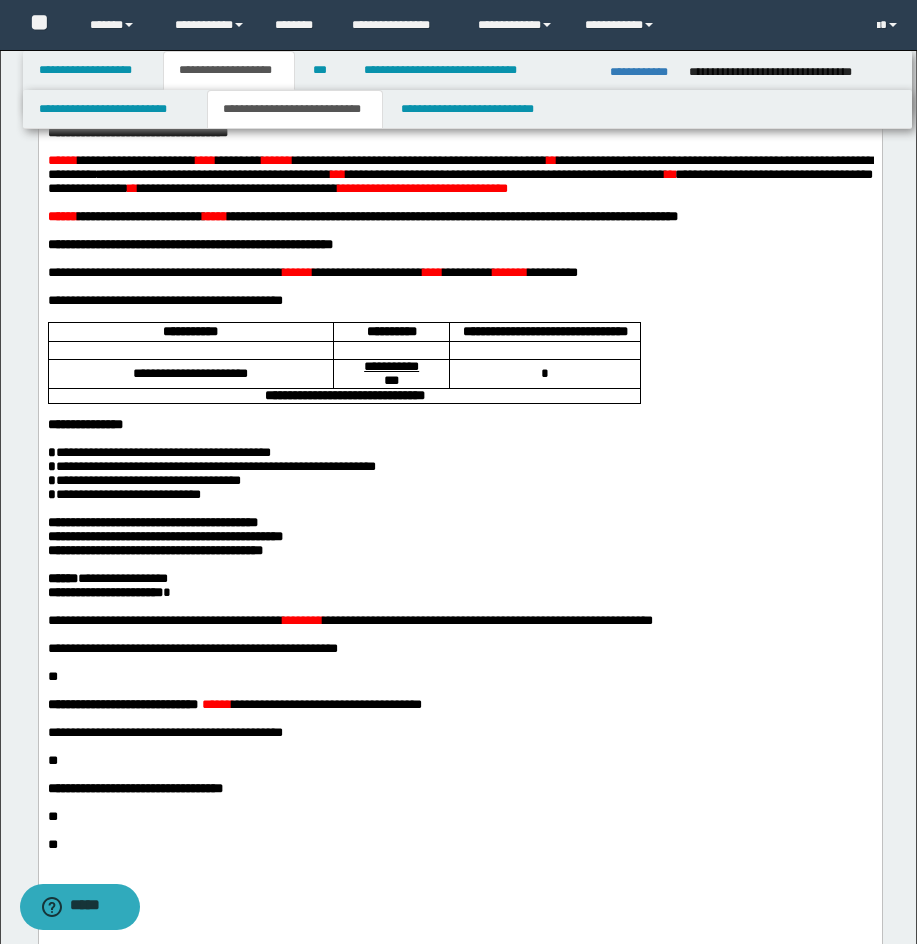 click on "**********" at bounding box center [722, 159] 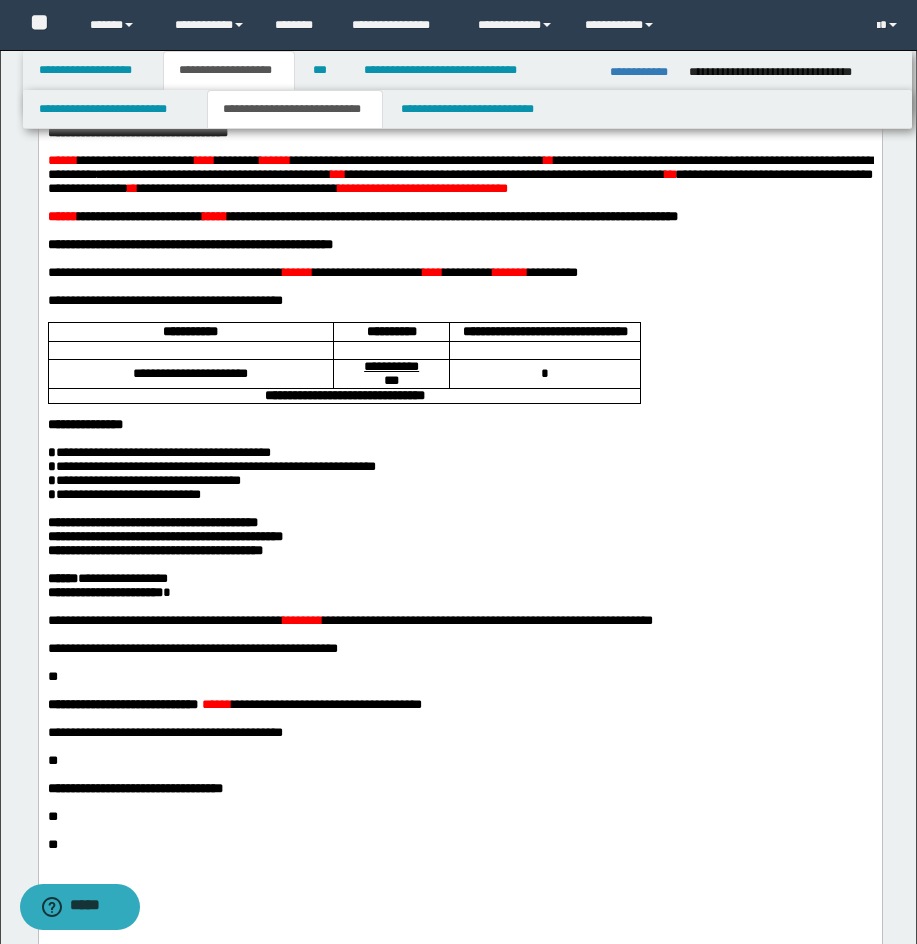 drag, startPoint x: 222, startPoint y: 178, endPoint x: 240, endPoint y: 188, distance: 20.59126 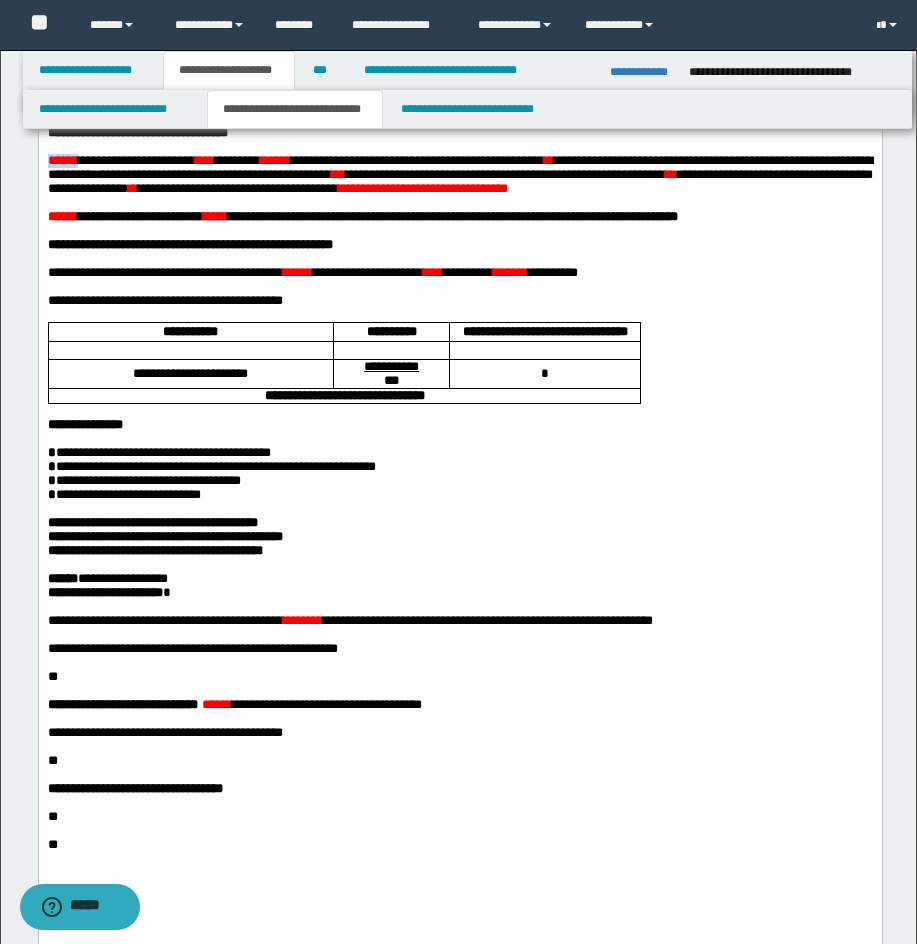click on "******" at bounding box center (62, 159) 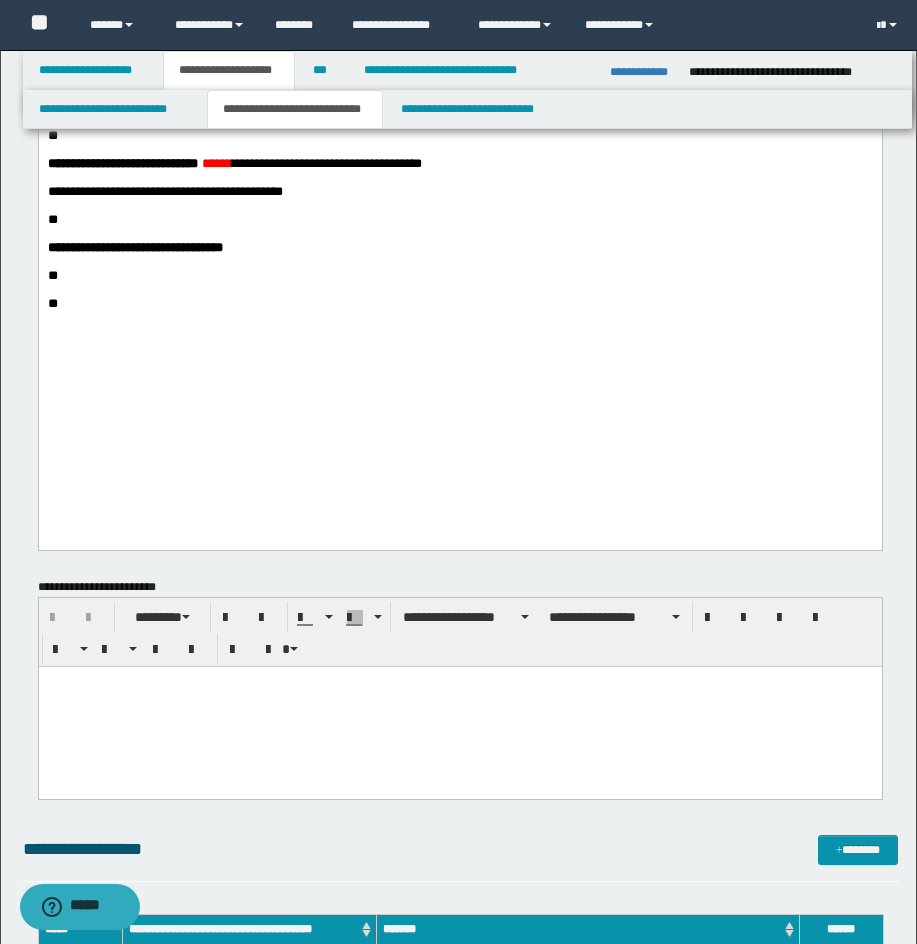 scroll, scrollTop: 706, scrollLeft: 0, axis: vertical 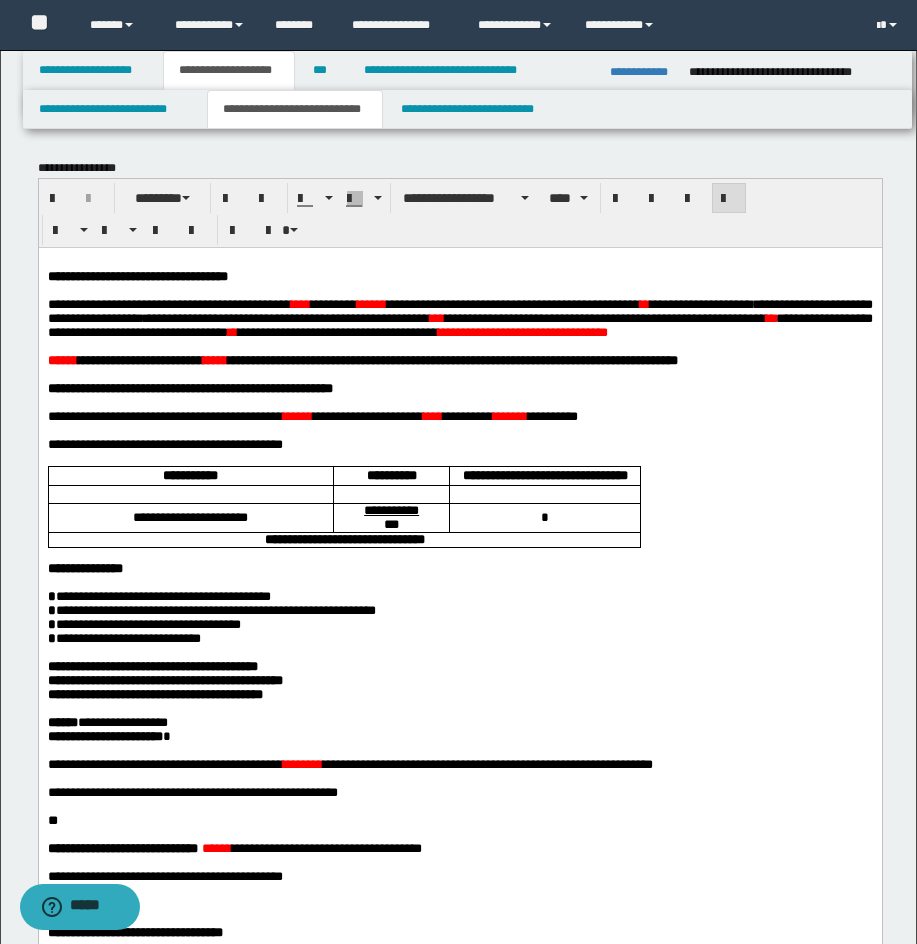 click on "****" at bounding box center [300, 303] 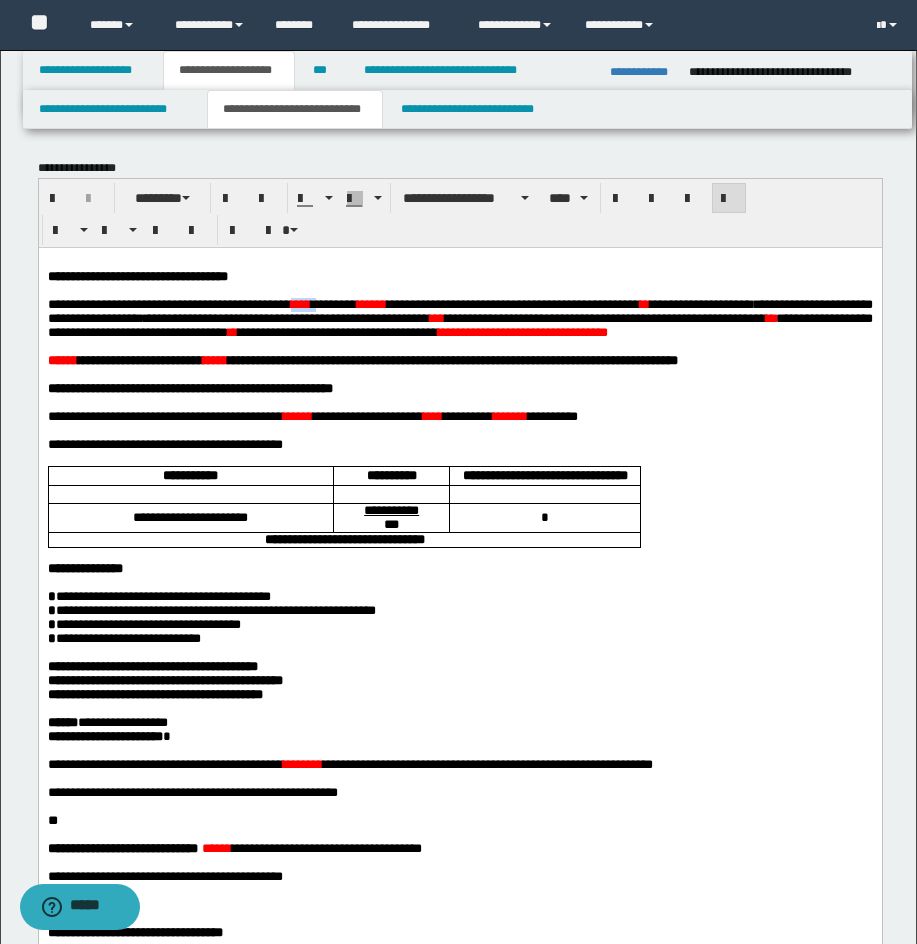 click on "****" at bounding box center (300, 303) 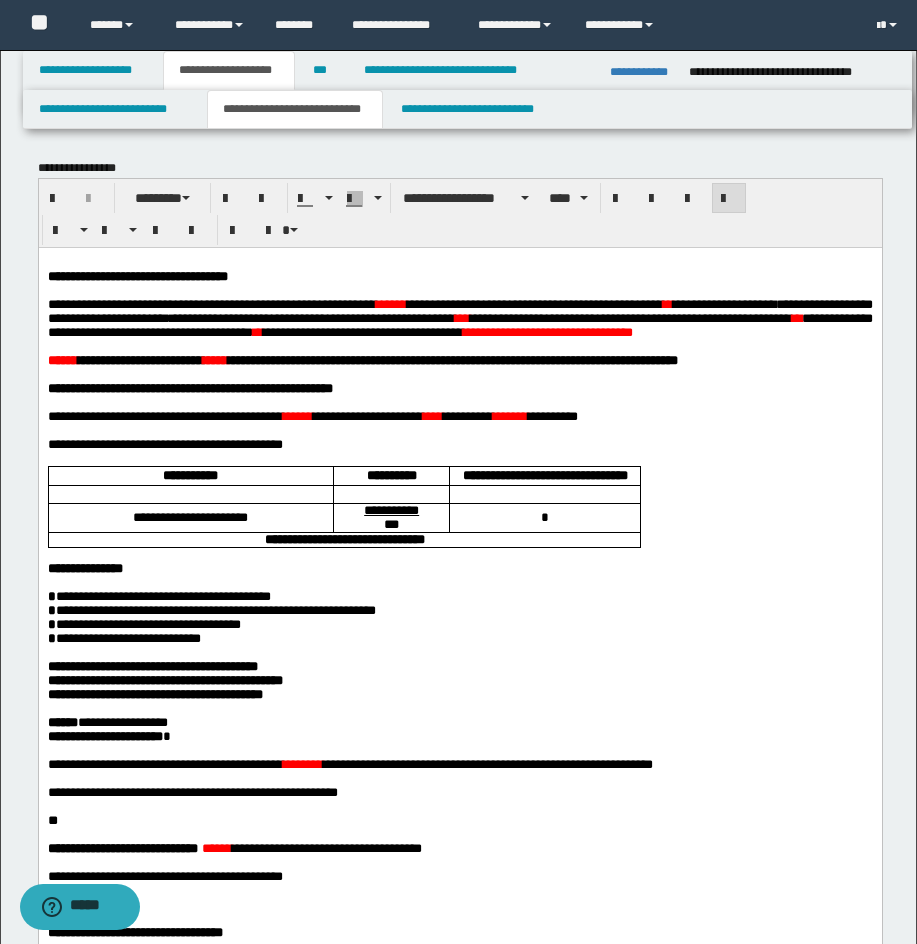 click on "****" at bounding box center (390, 303) 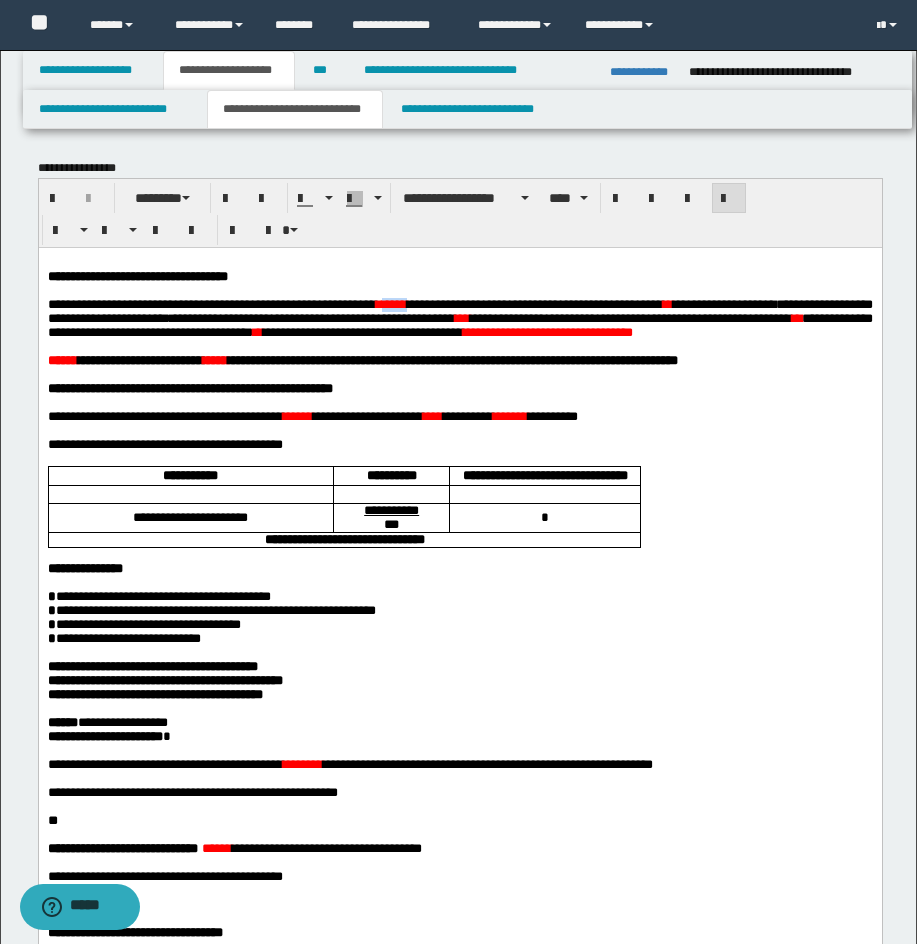 click on "****" at bounding box center (390, 303) 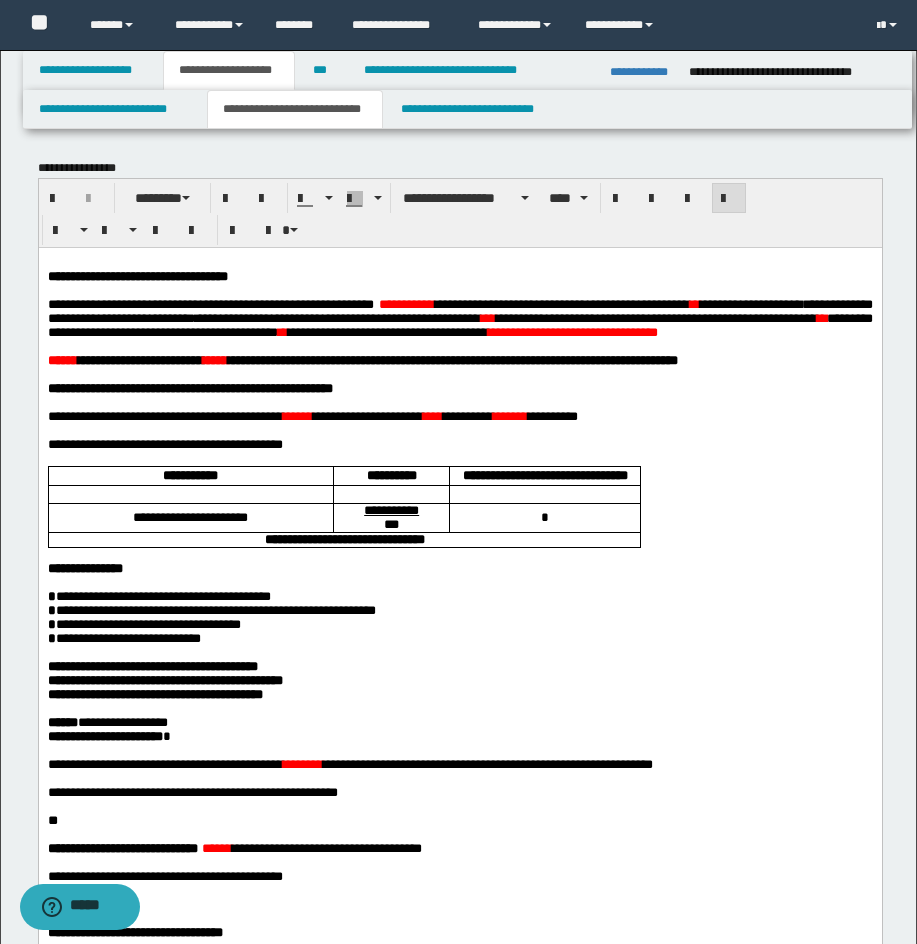click on "**" at bounding box center (694, 303) 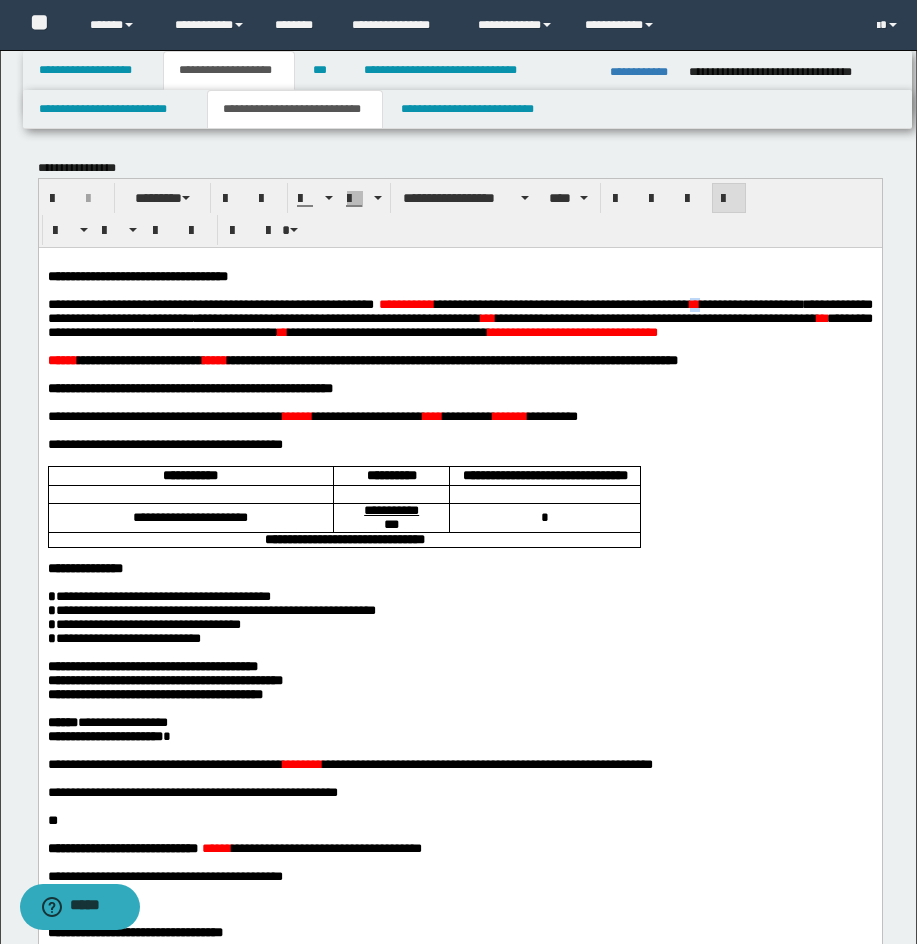 click on "**" at bounding box center [694, 303] 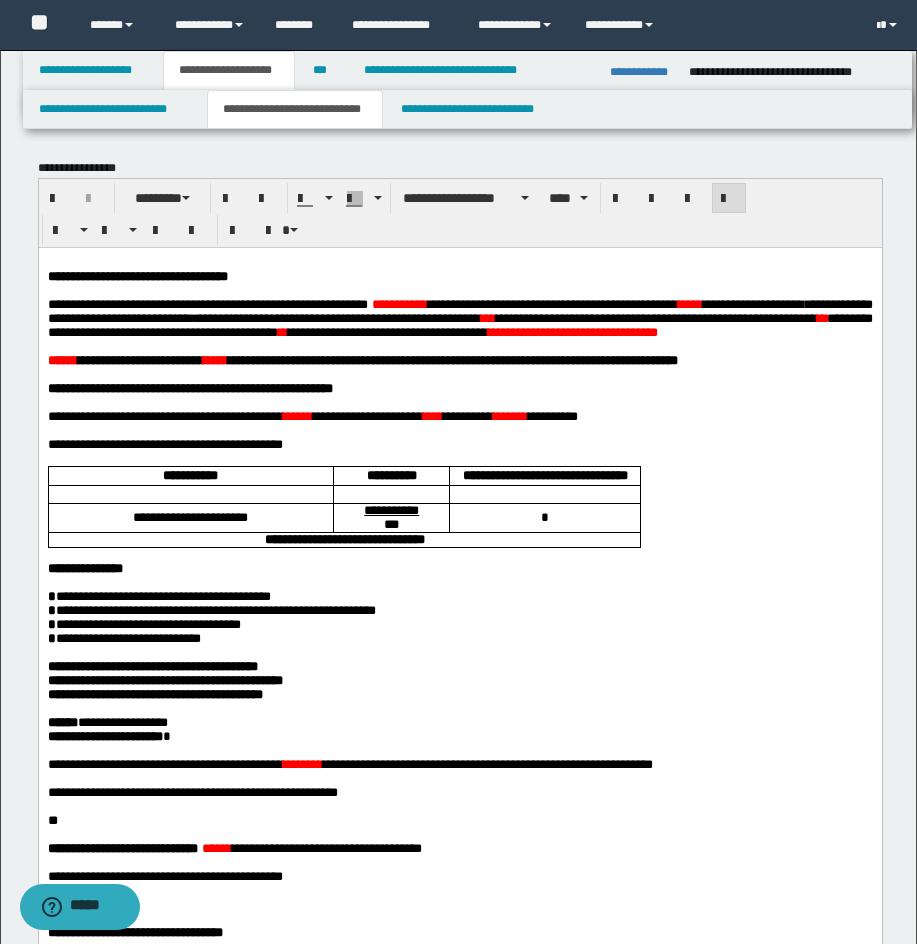 click on "***" at bounding box center (487, 317) 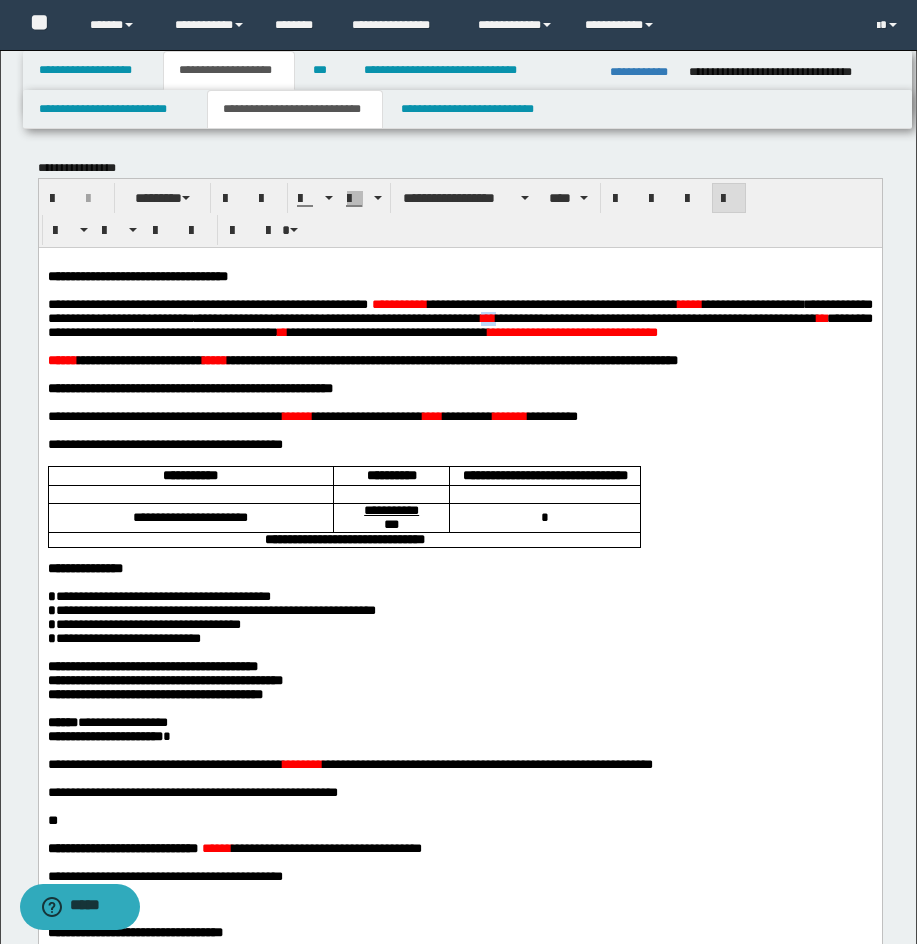 click on "***" at bounding box center [487, 317] 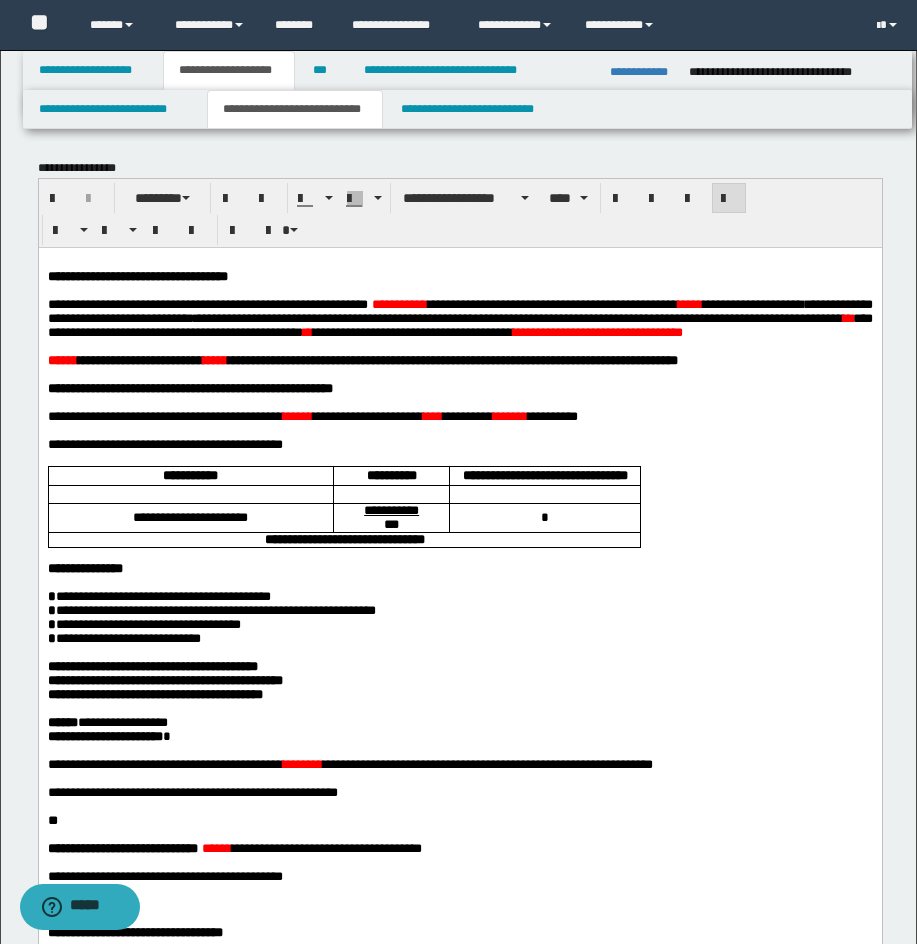 click on "**" at bounding box center [307, 331] 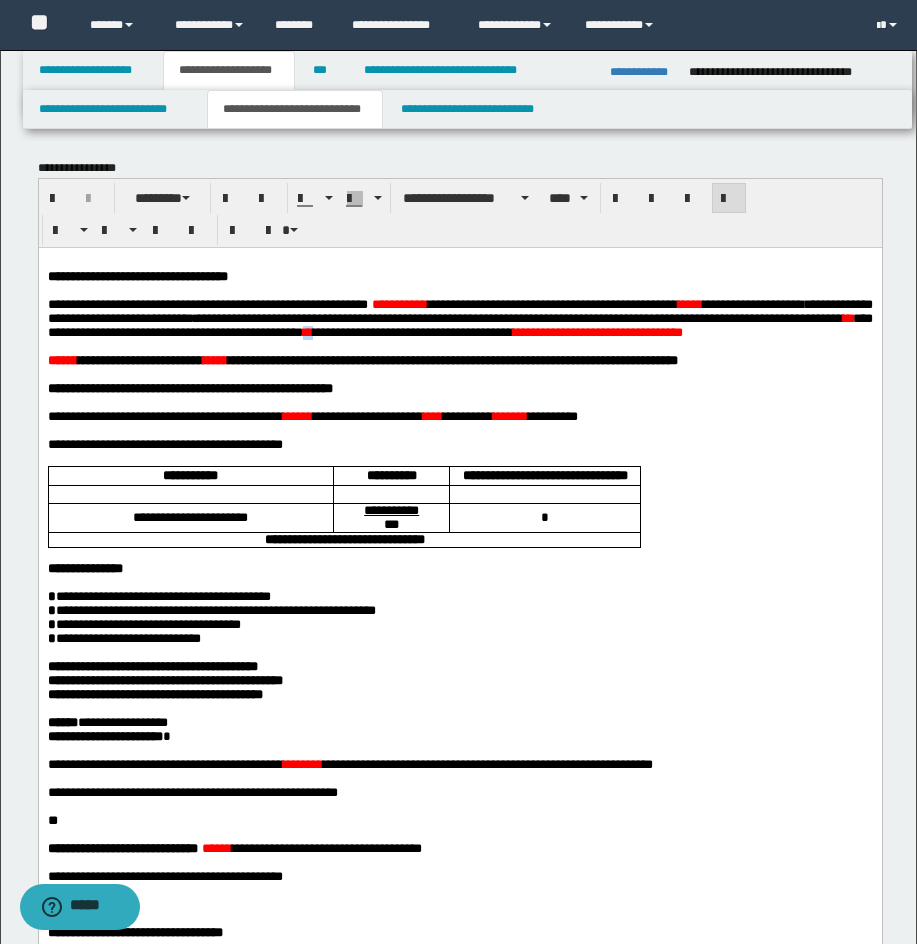 click on "**" at bounding box center (307, 331) 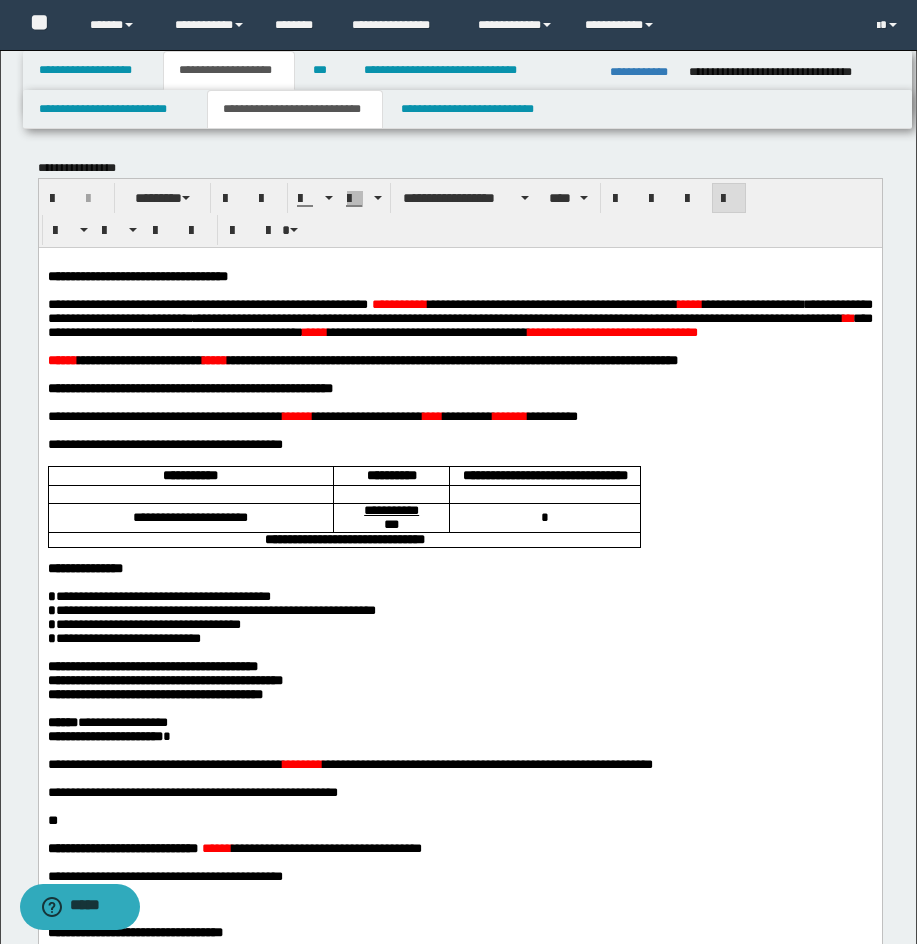 click on "**" at bounding box center [847, 317] 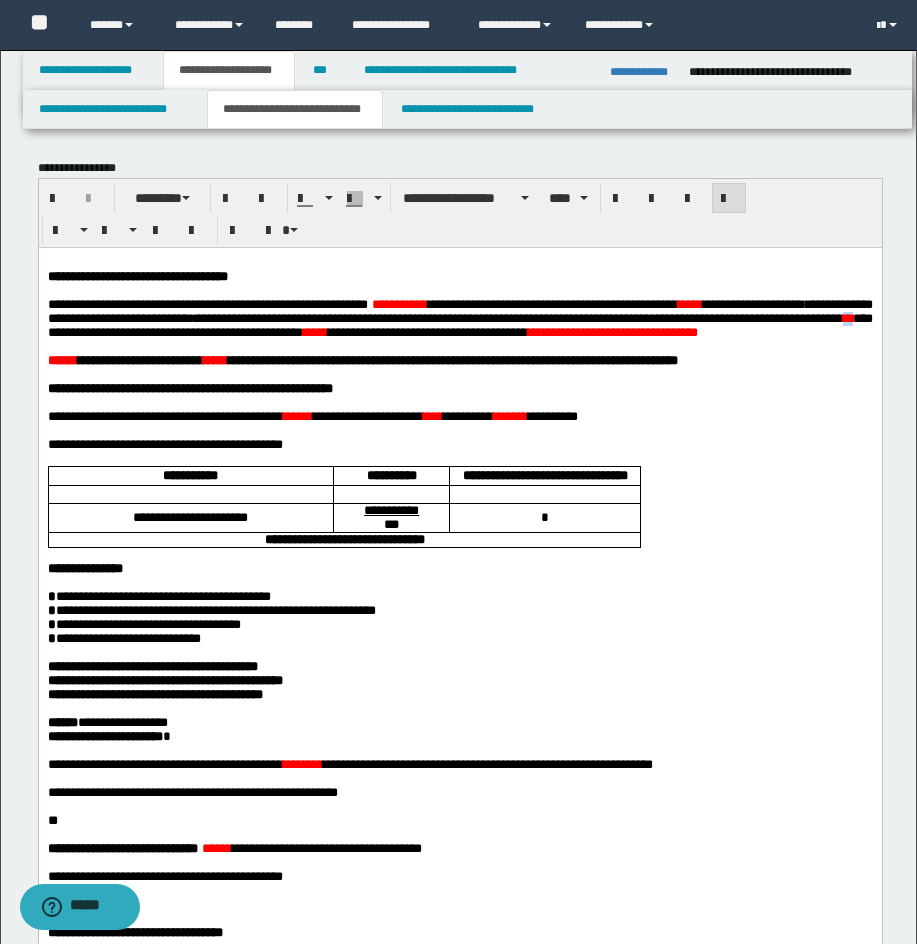 click on "**" at bounding box center (847, 317) 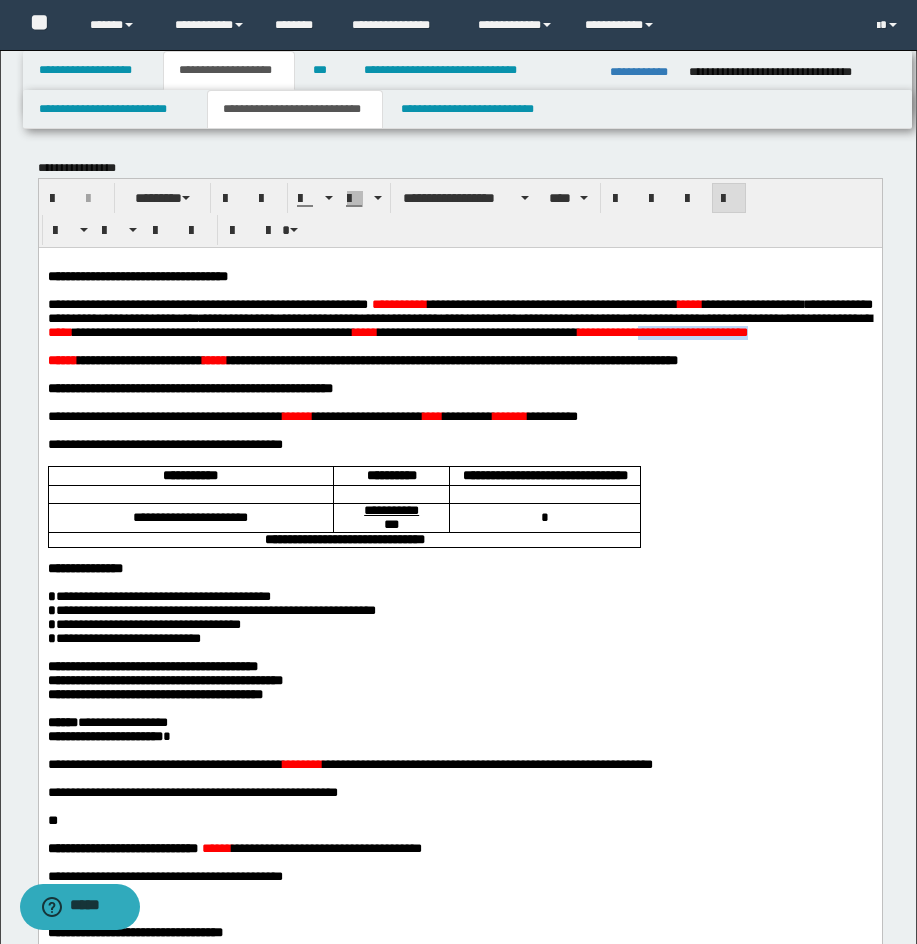 drag, startPoint x: 122, startPoint y: 360, endPoint x: 42, endPoint y: 360, distance: 80 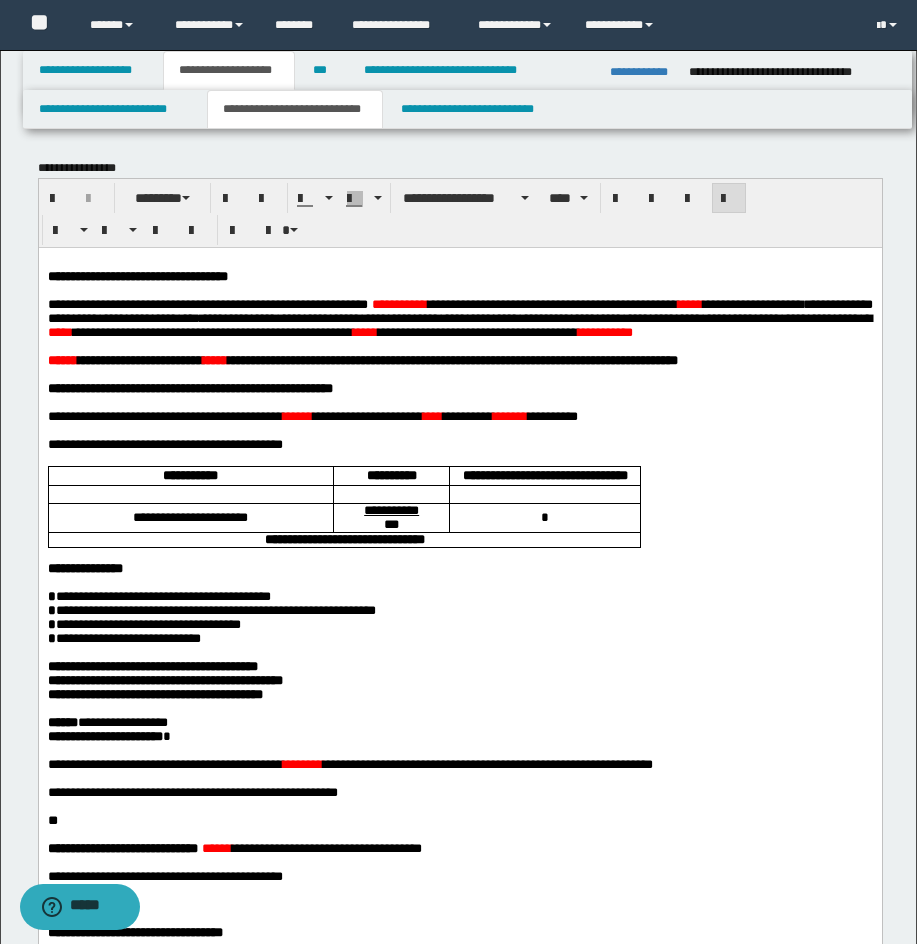 click on "**********" at bounding box center [604, 331] 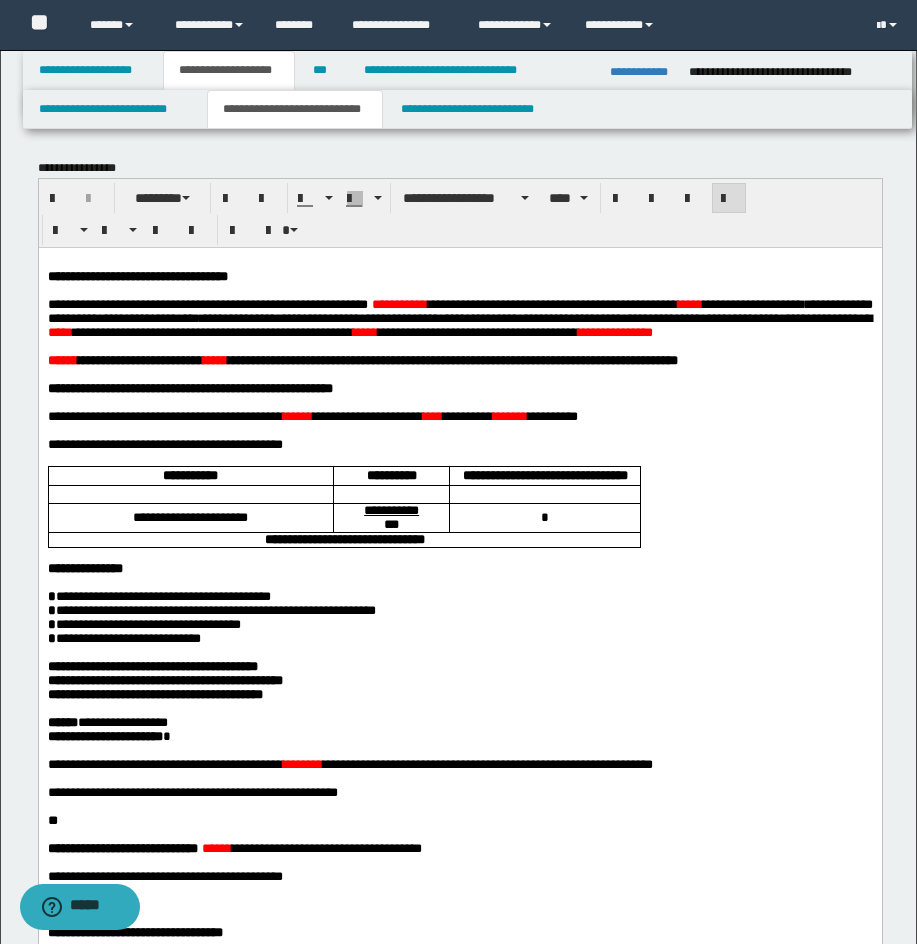 click on "**********" at bounding box center [614, 331] 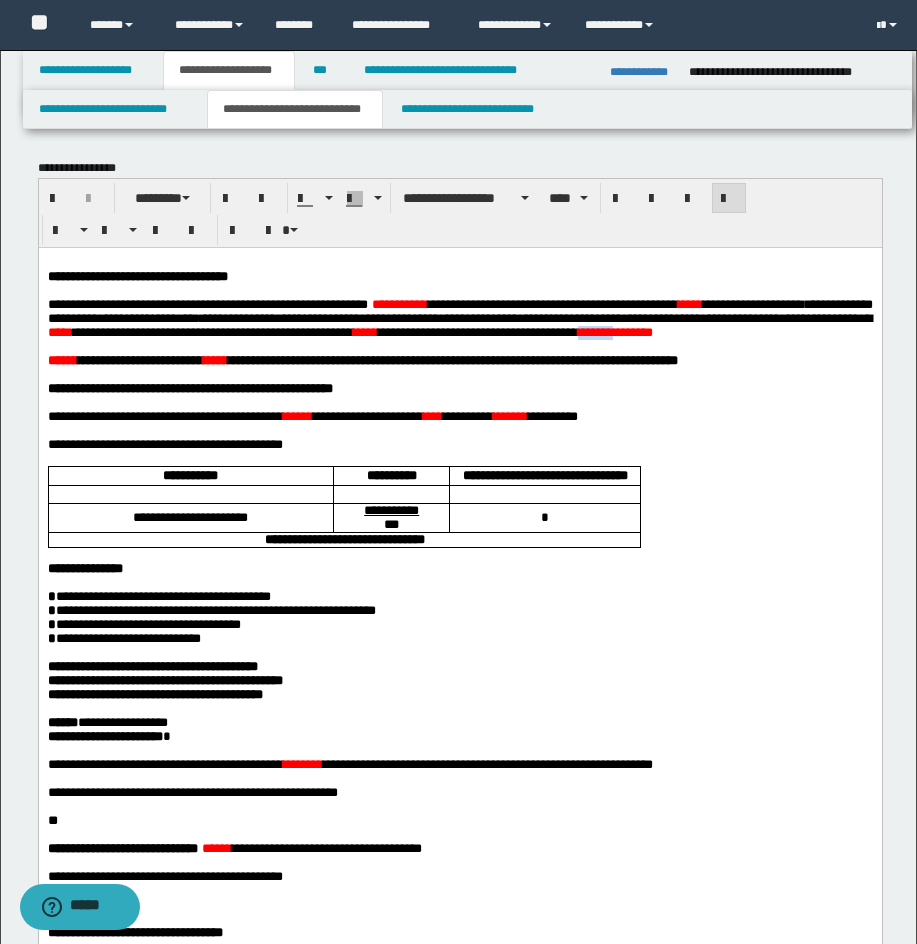 click on "**********" at bounding box center [614, 331] 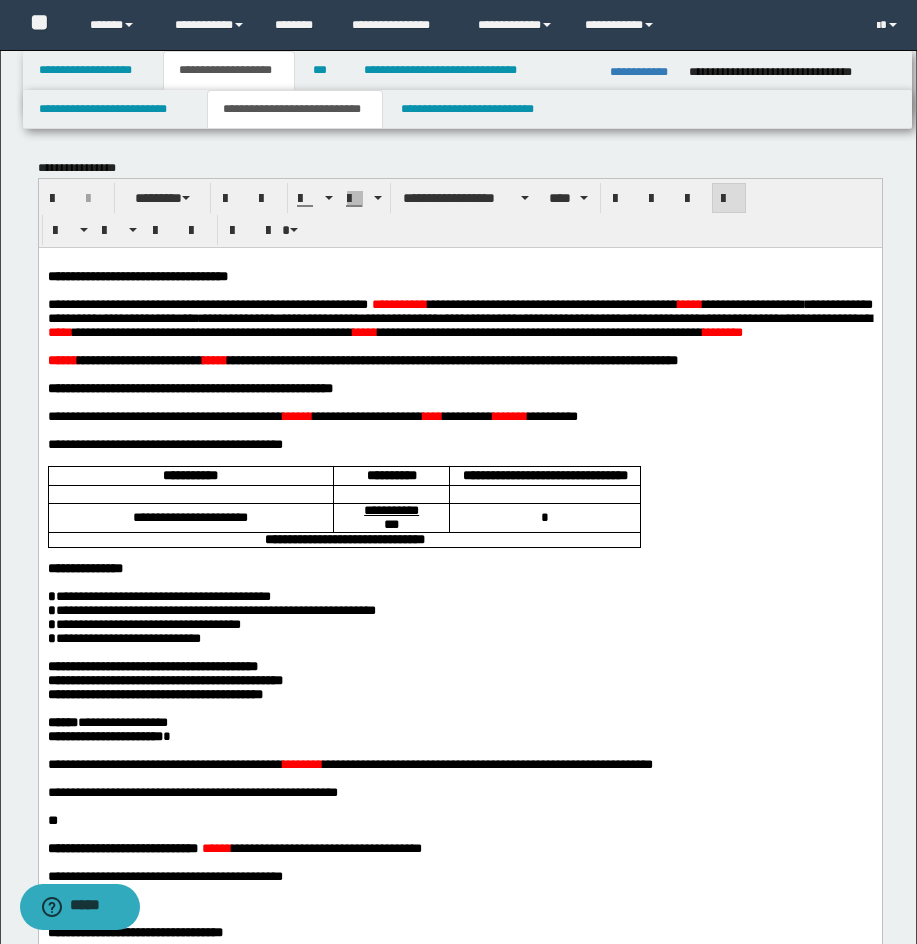 click at bounding box center (471, 346) 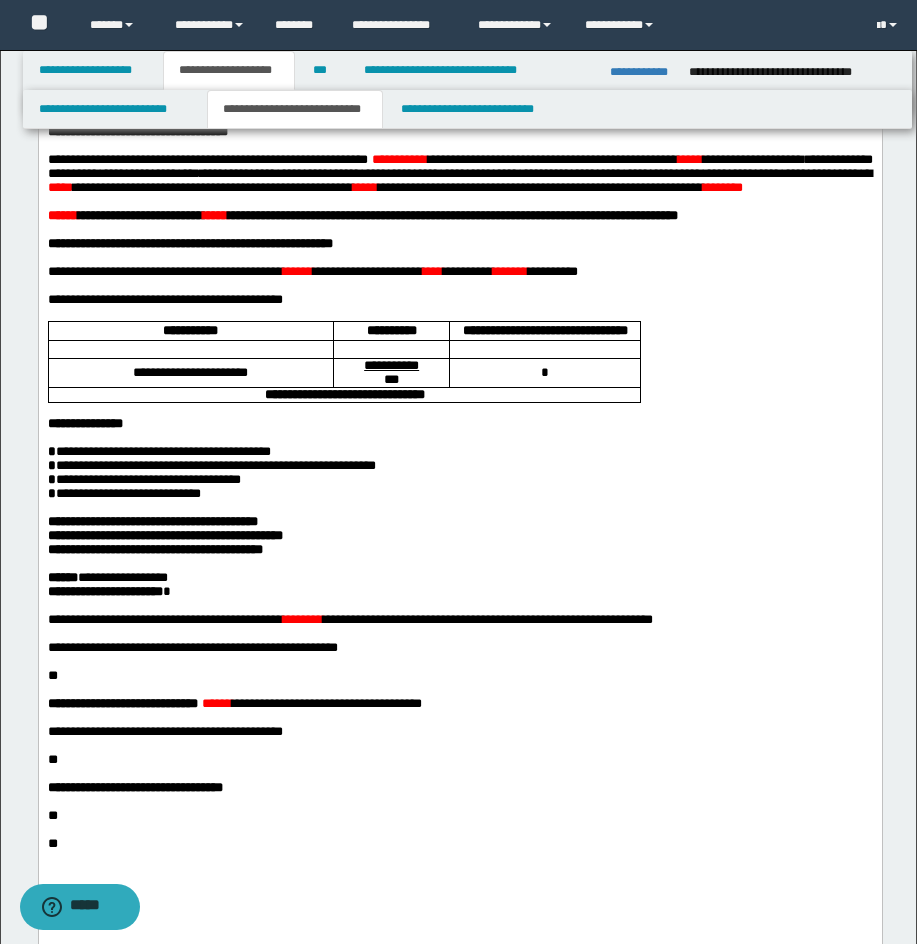 scroll, scrollTop: 178, scrollLeft: 0, axis: vertical 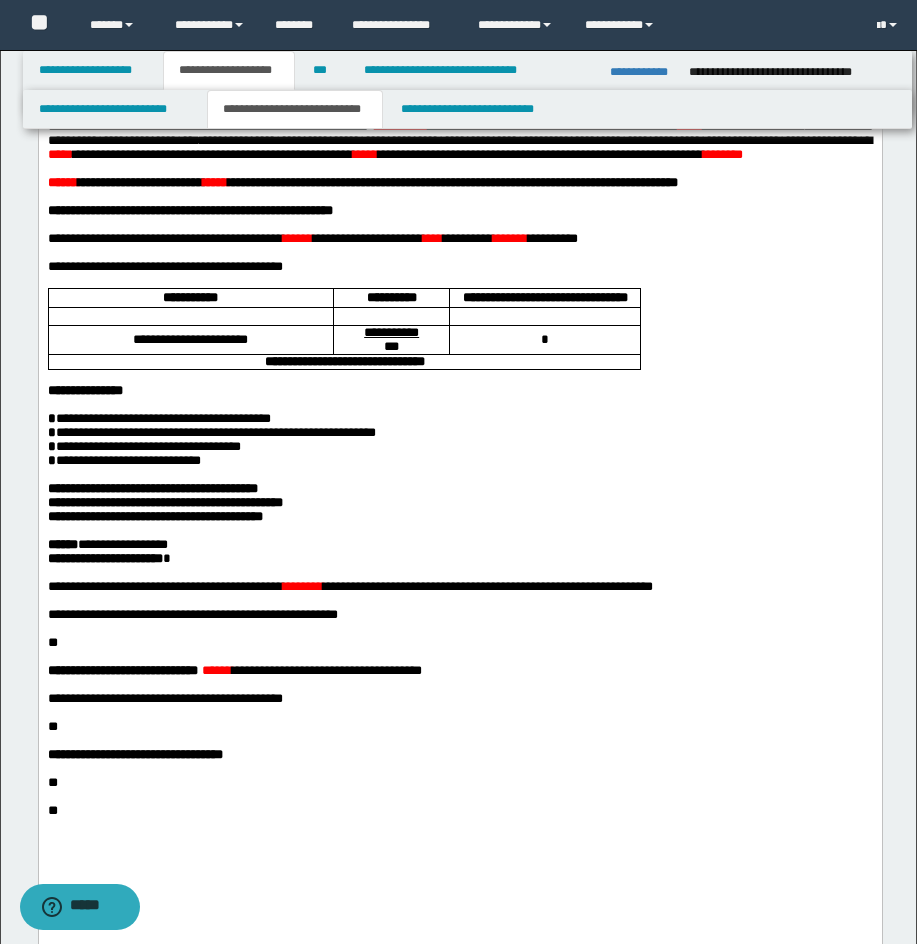 click on "*****" at bounding box center [62, 181] 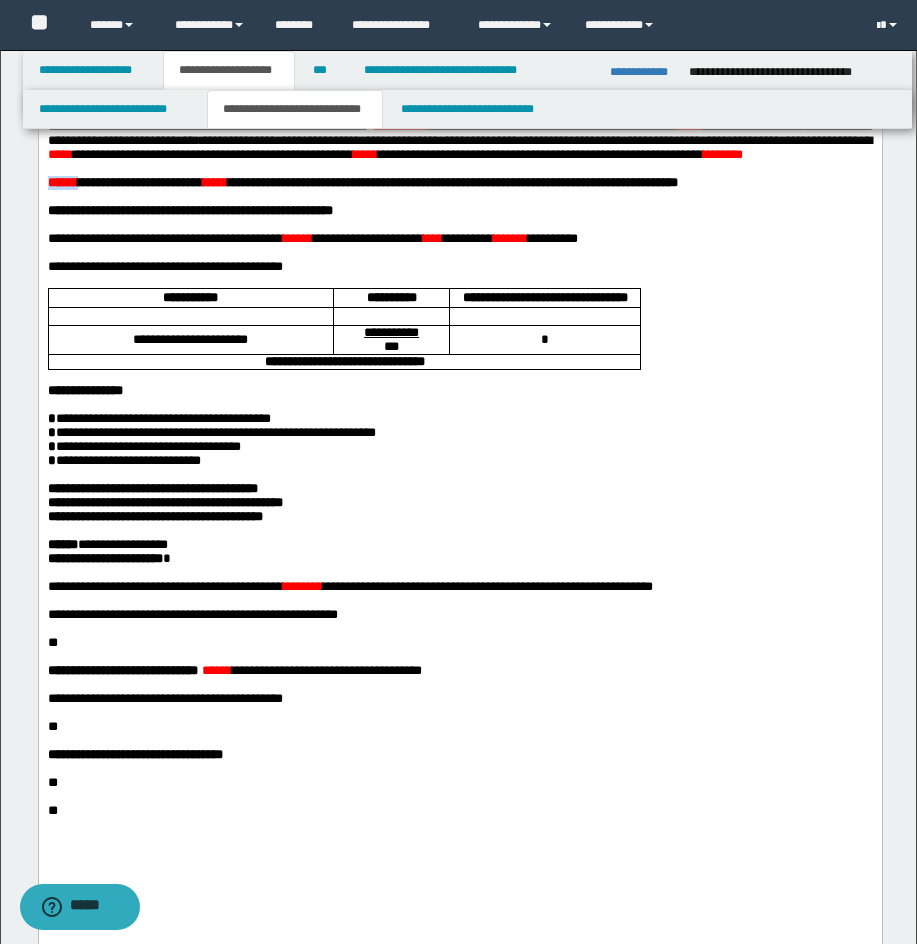 click on "*****" at bounding box center [62, 181] 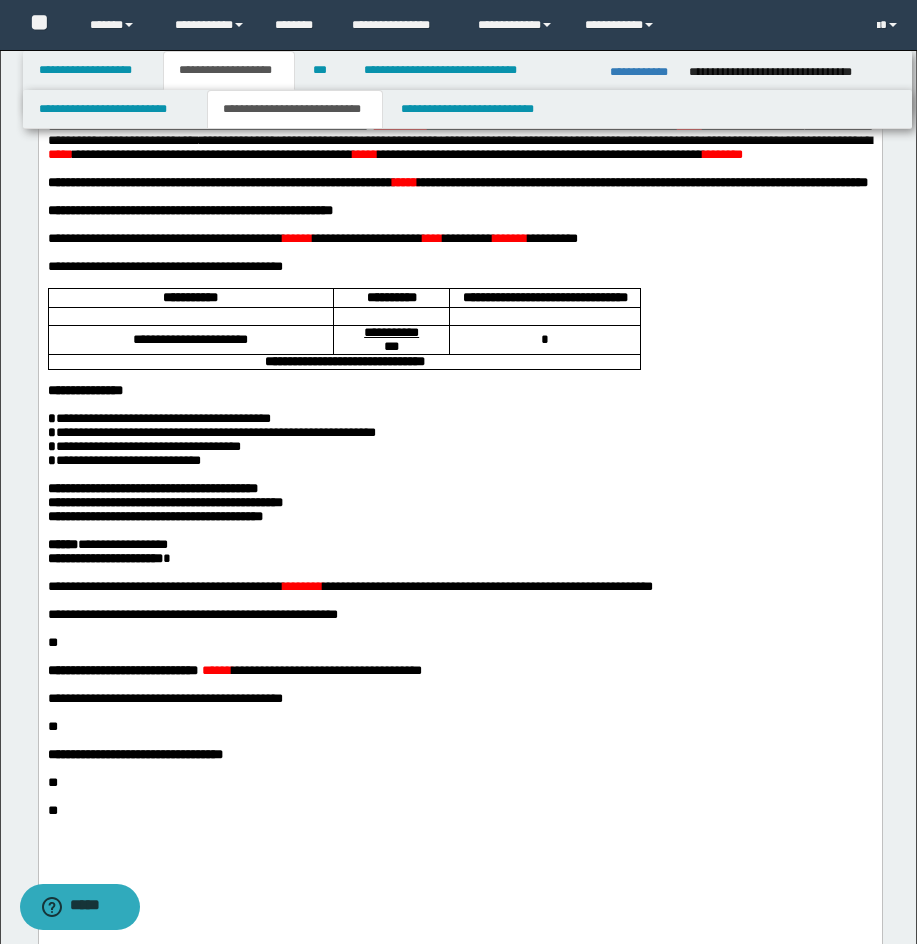 click on "*****" at bounding box center (404, 181) 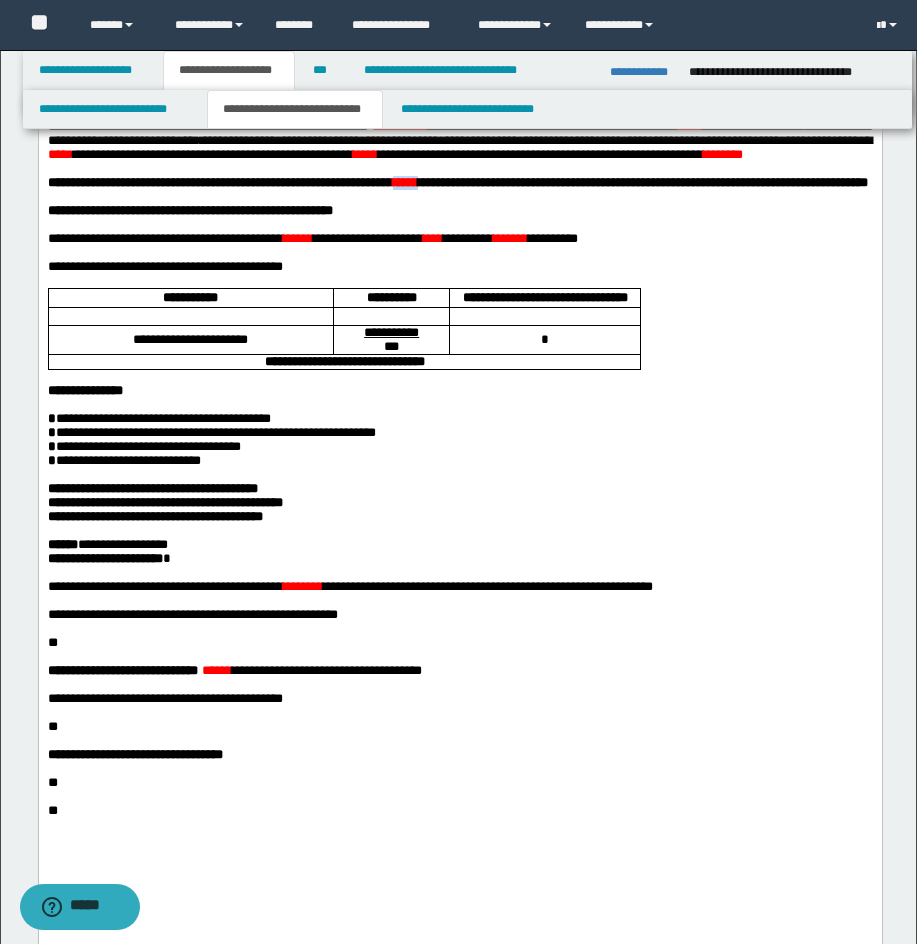 click on "*****" at bounding box center (404, 181) 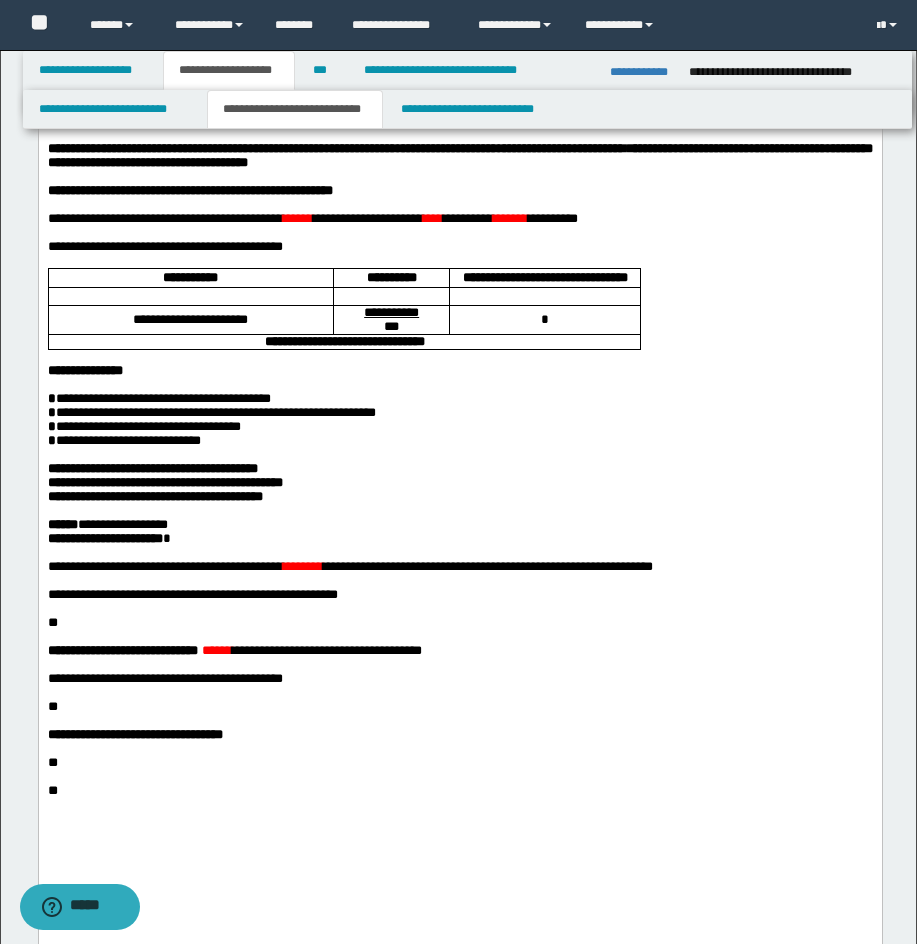 scroll, scrollTop: 215, scrollLeft: 0, axis: vertical 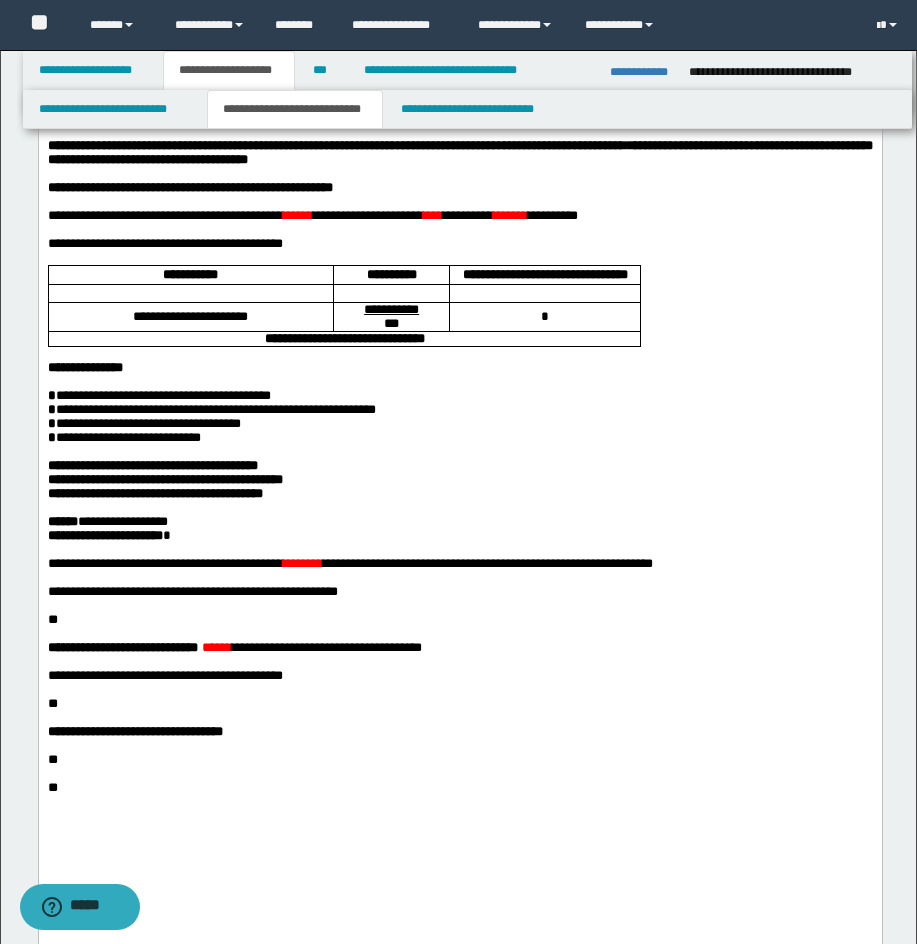 click on "**********" at bounding box center (335, 144) 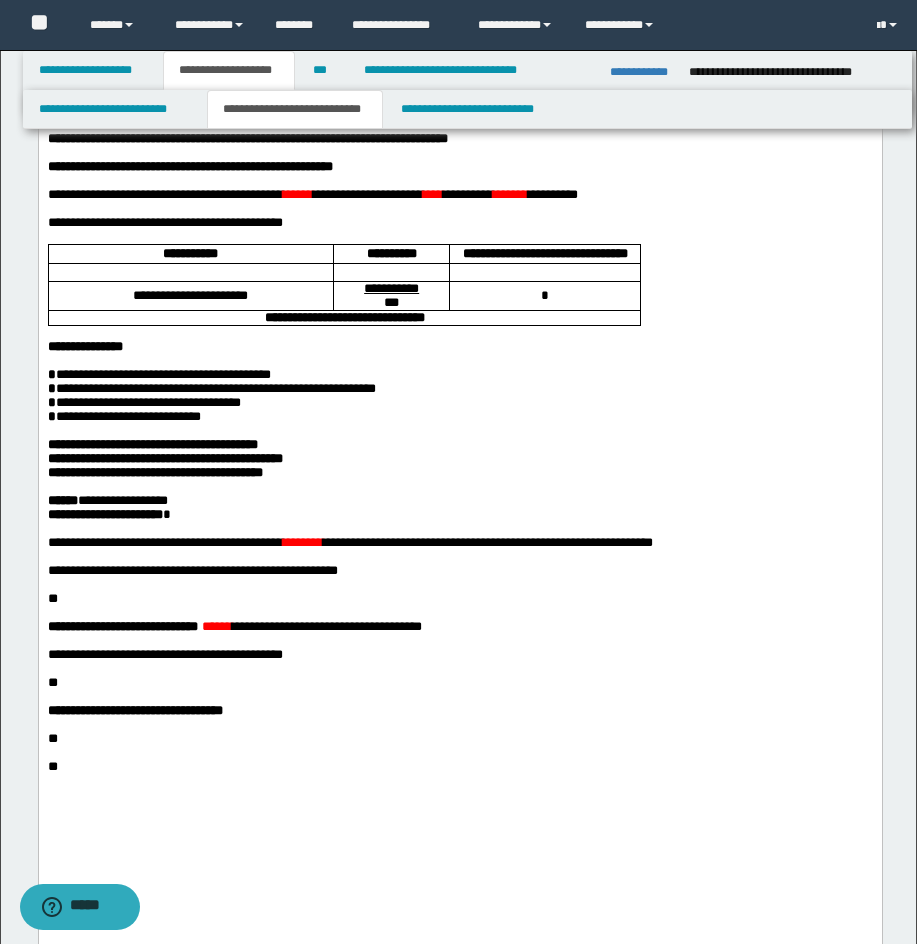 scroll, scrollTop: 245, scrollLeft: 0, axis: vertical 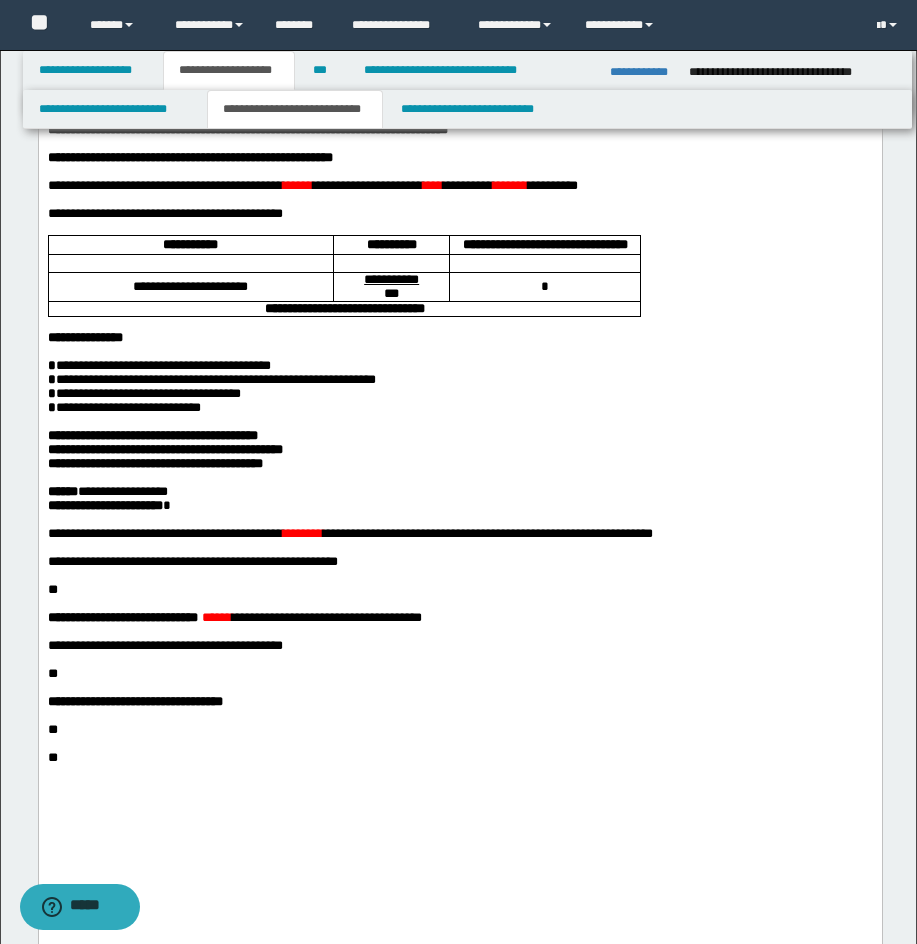 click on "******" at bounding box center (297, 184) 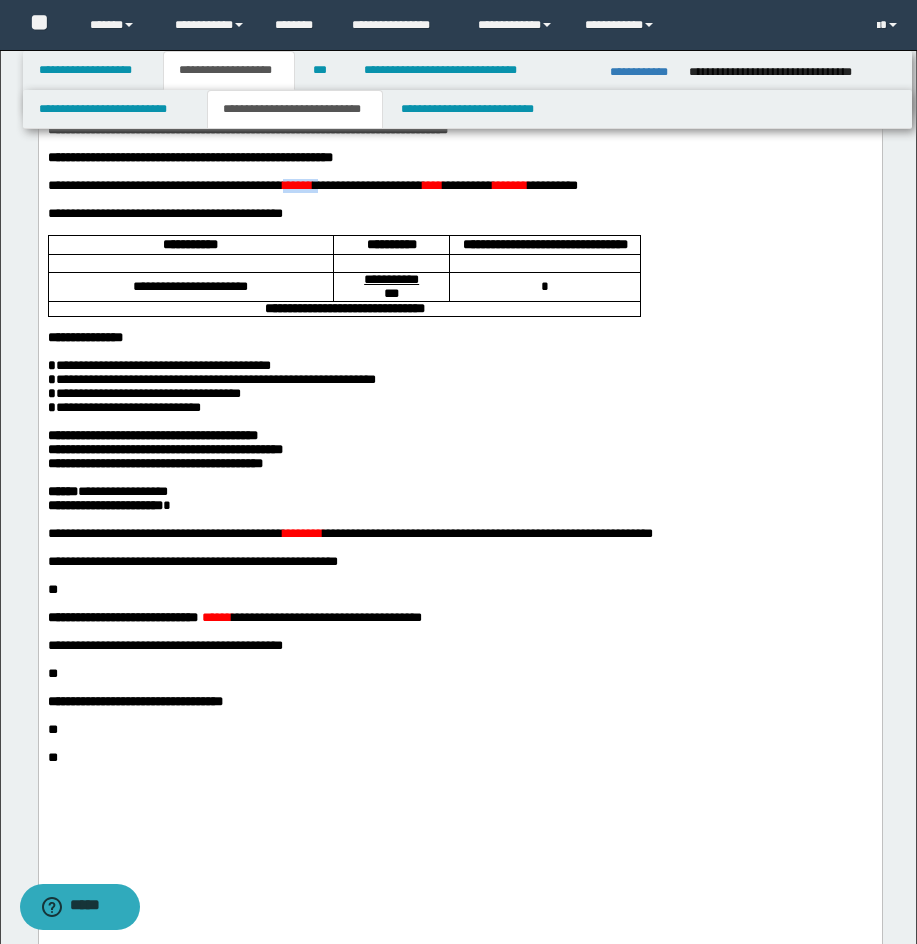 click on "******" at bounding box center [297, 184] 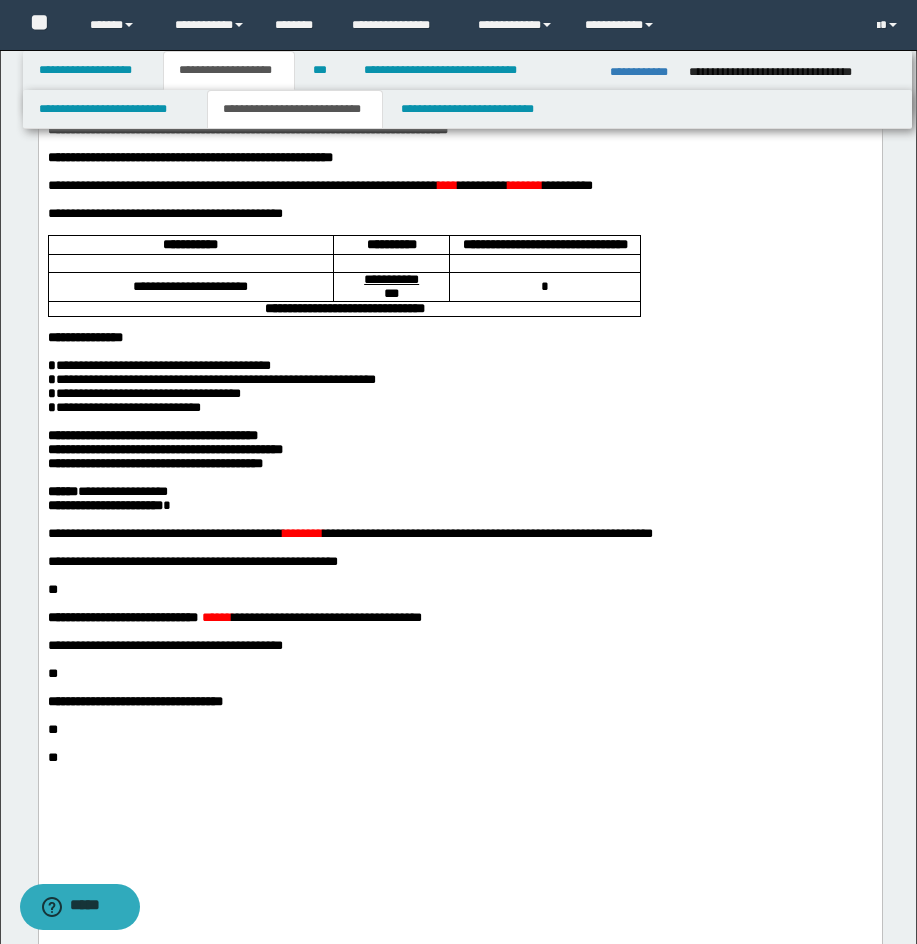 click on "*******" at bounding box center (302, 532) 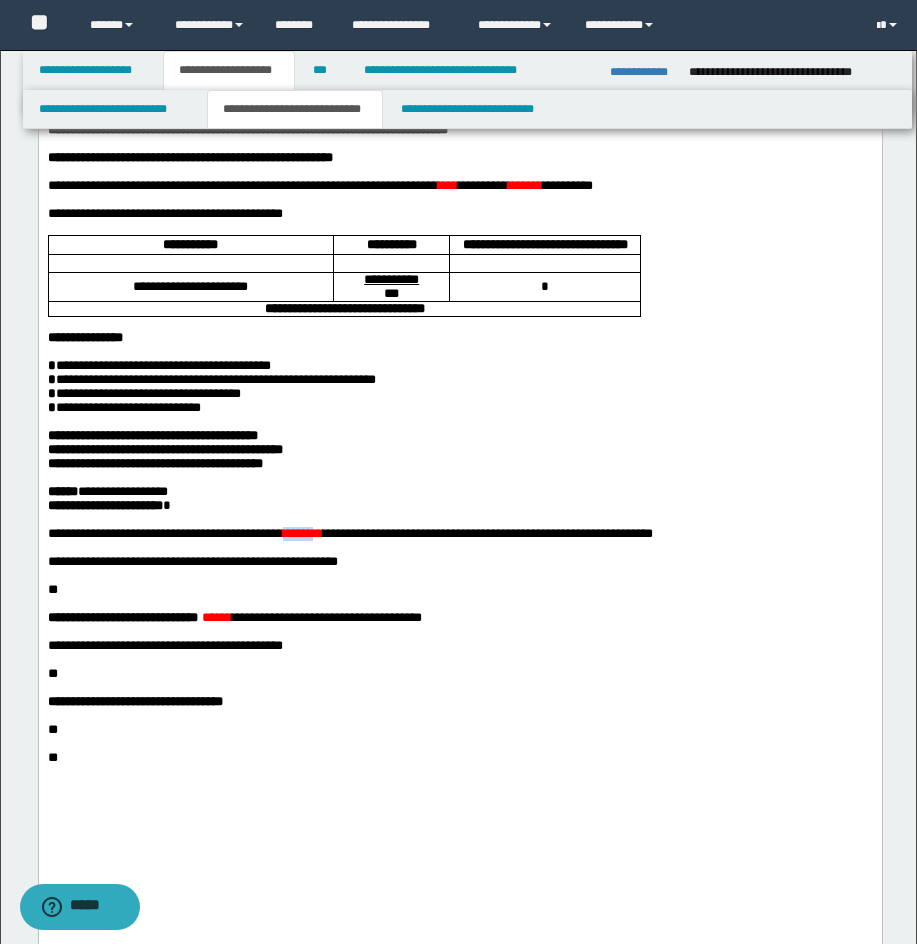 click on "*******" at bounding box center (302, 532) 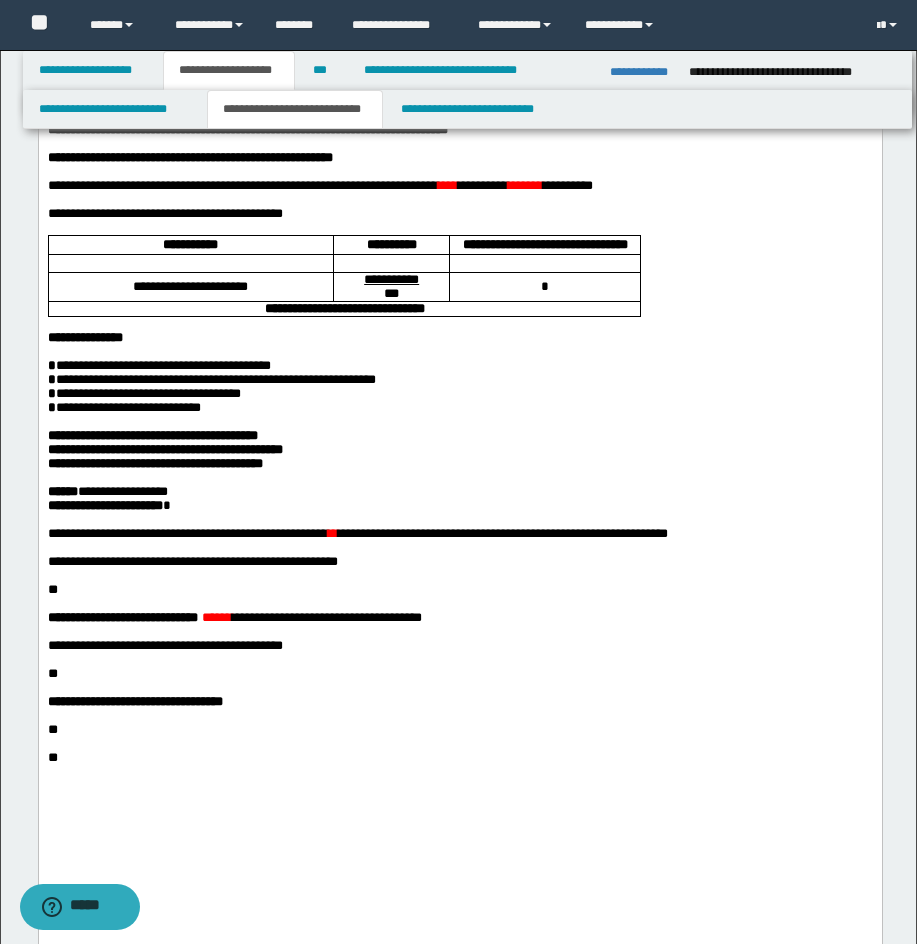 click on "****" at bounding box center [447, 184] 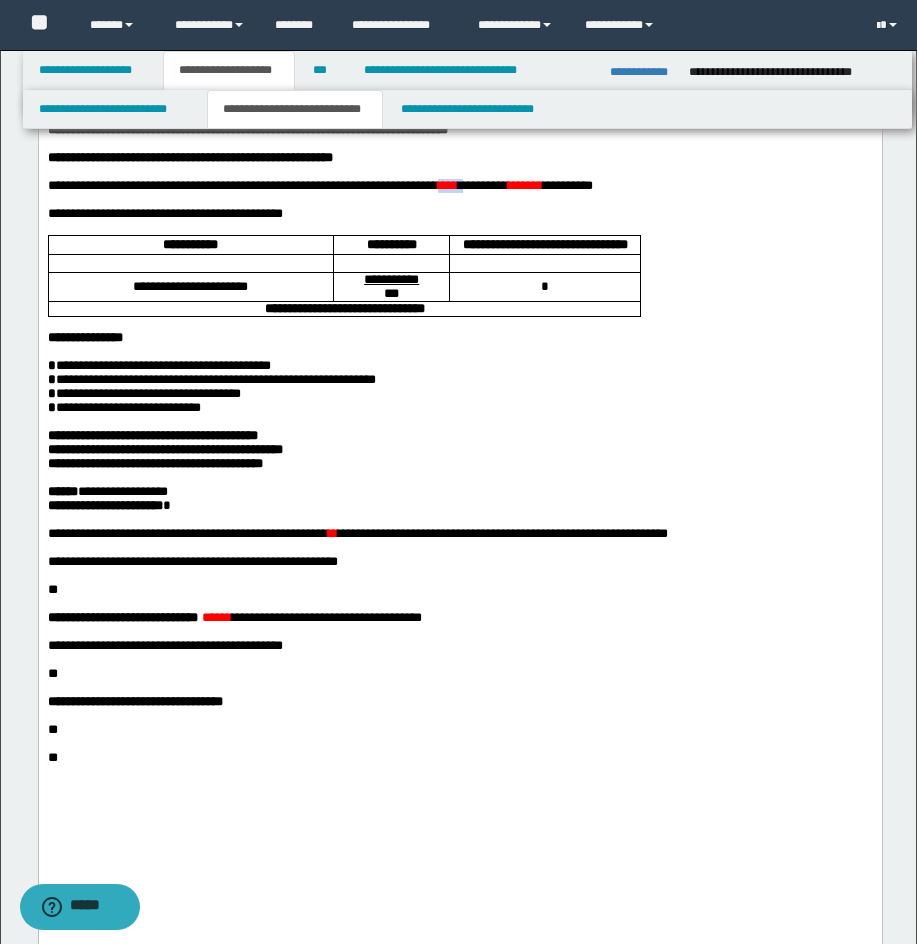 click on "****" at bounding box center (447, 184) 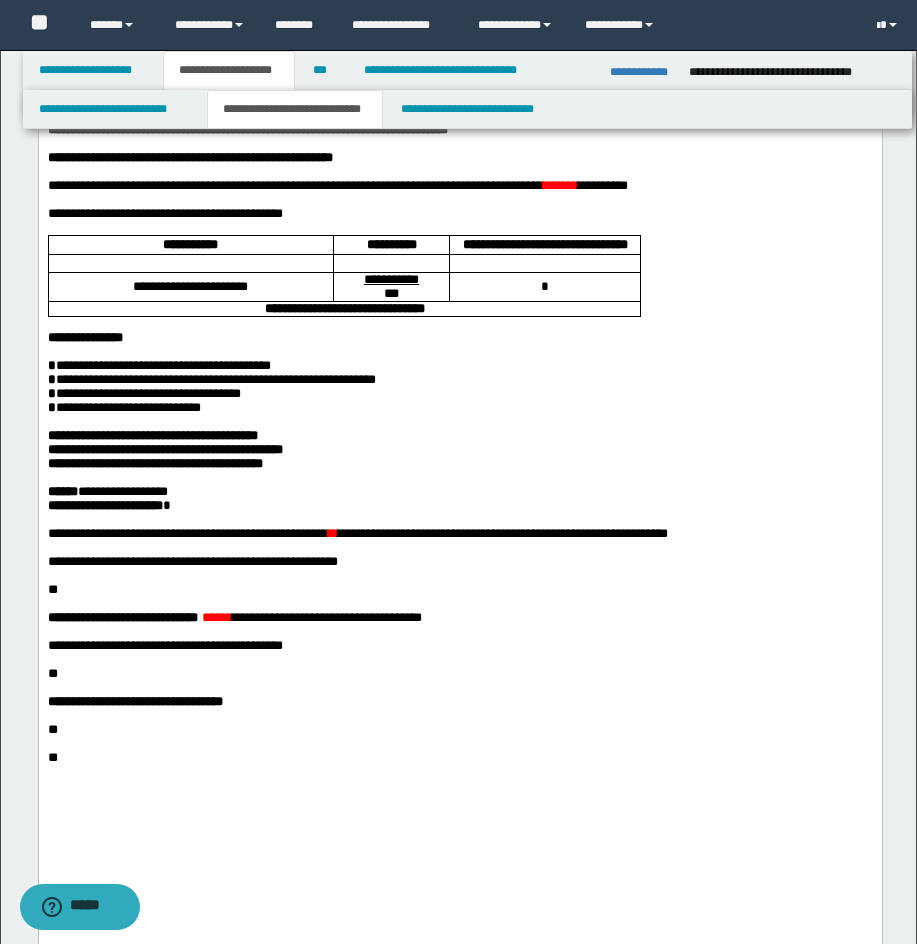click on "******" at bounding box center [559, 184] 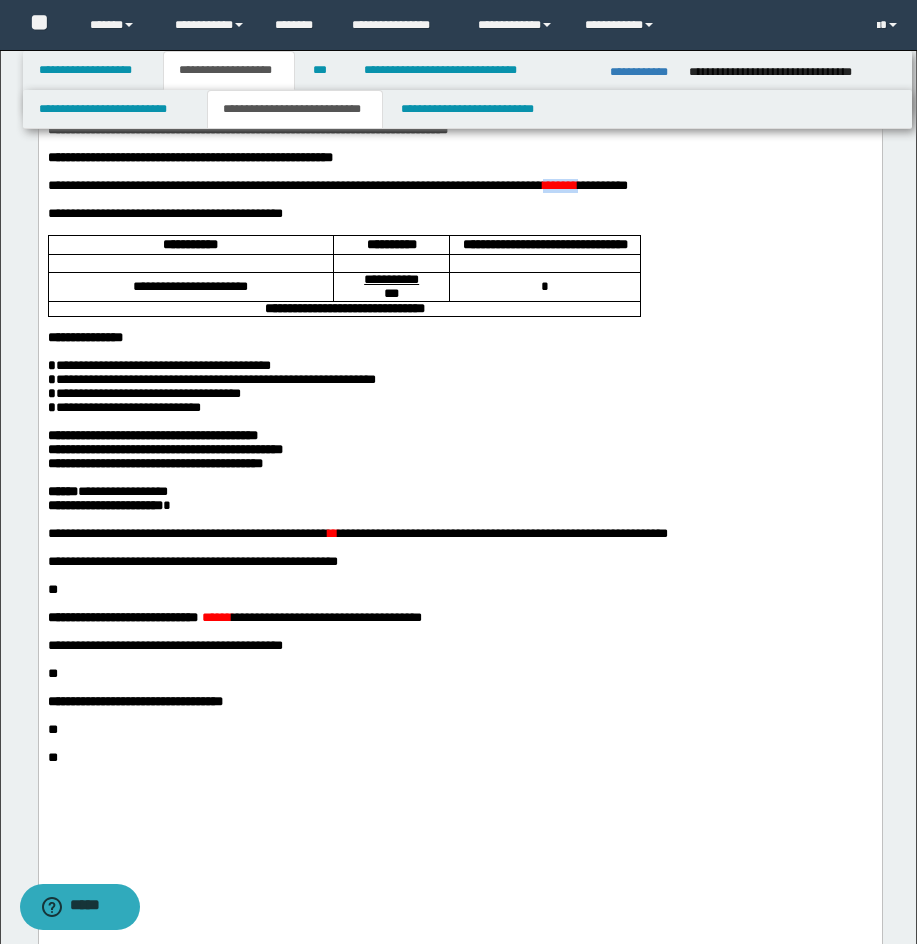 click on "******" at bounding box center (559, 184) 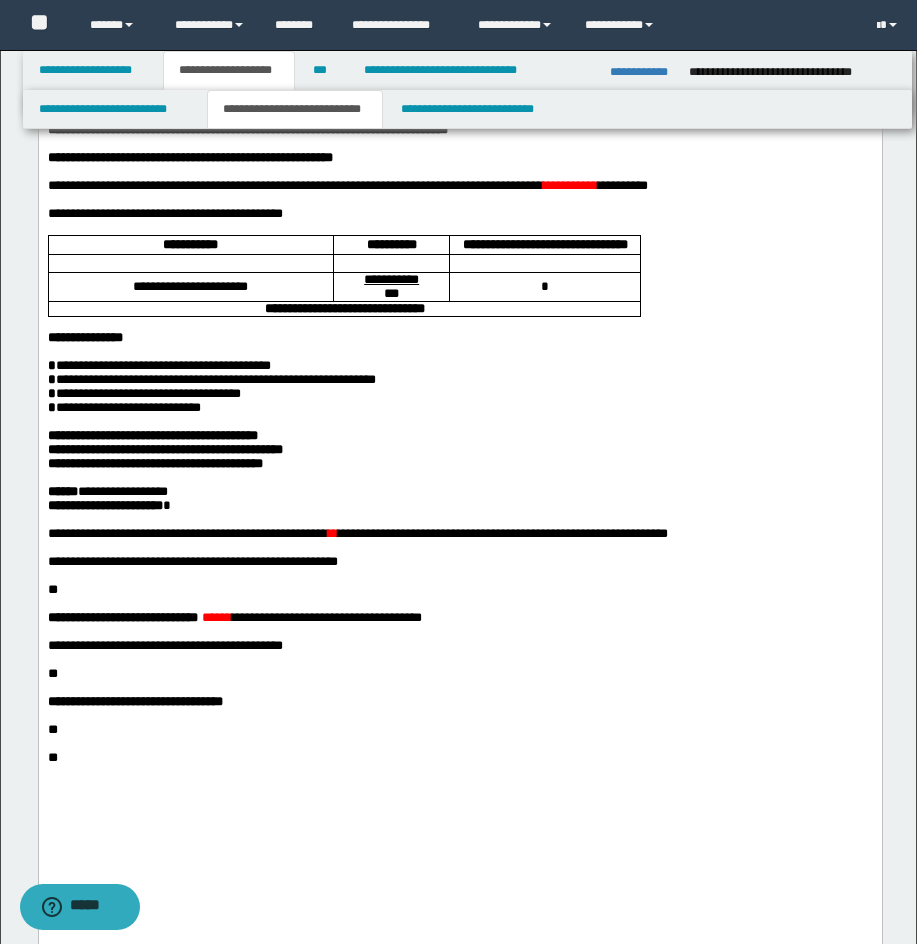 drag, startPoint x: 200, startPoint y: 315, endPoint x: 211, endPoint y: 322, distance: 13.038404 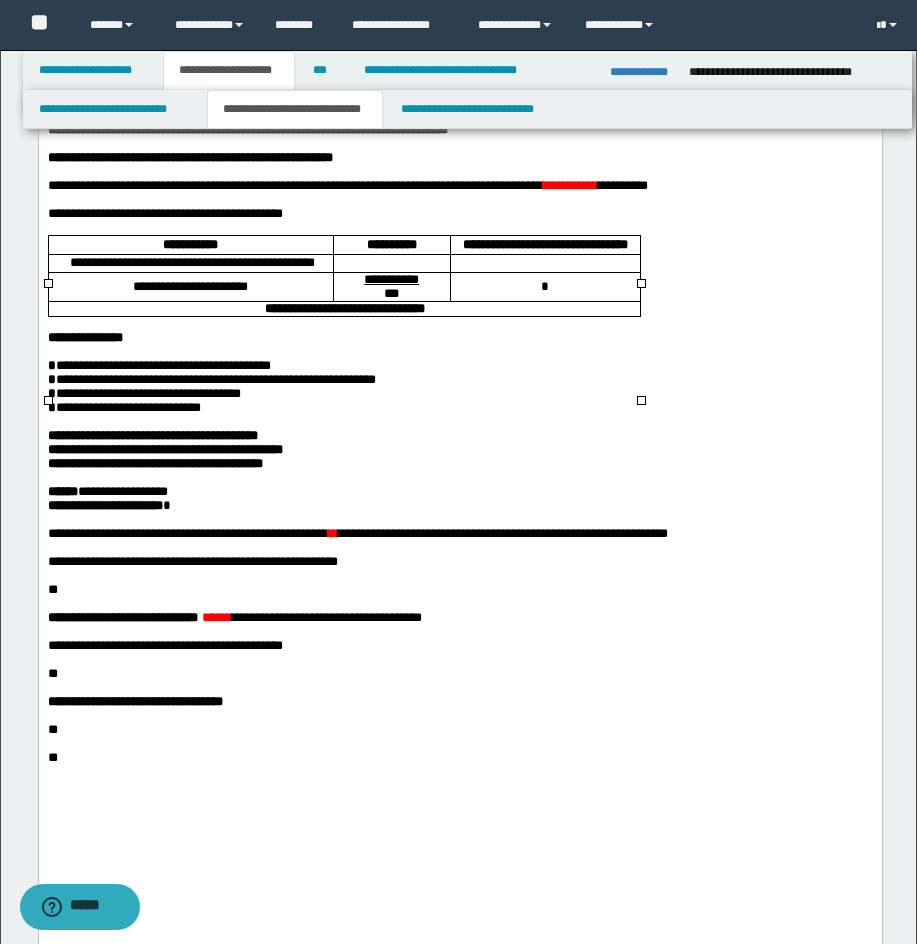 click at bounding box center [391, 262] 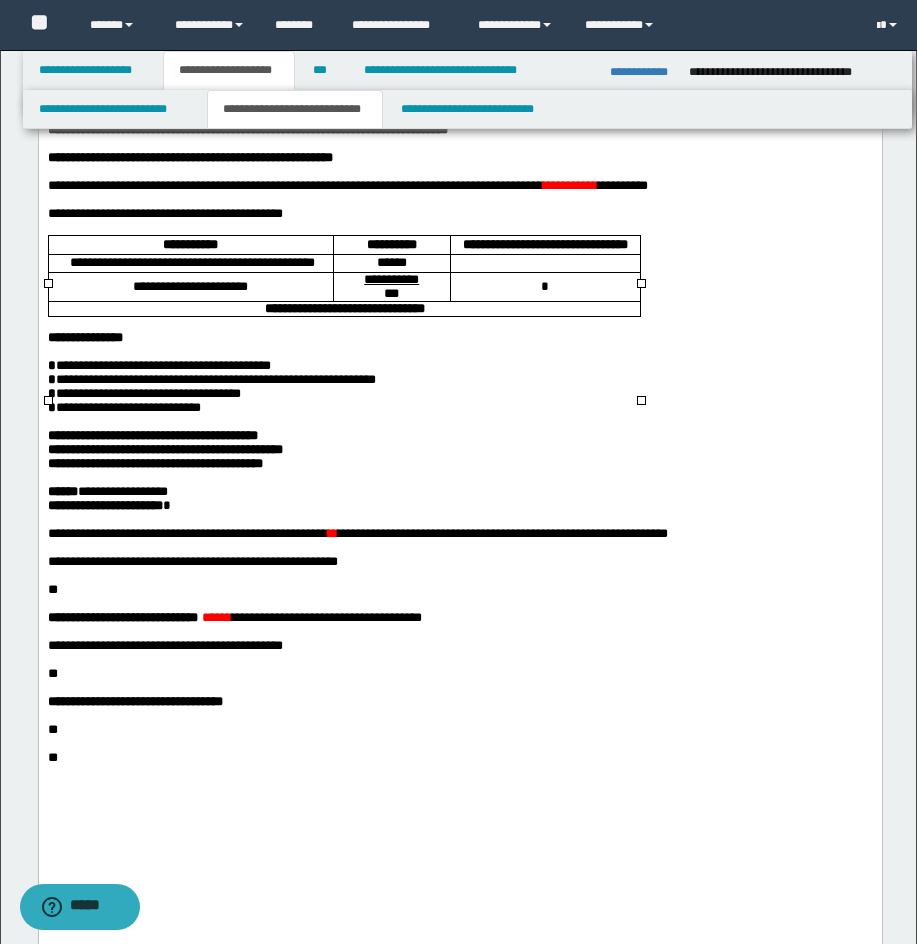click on "*" at bounding box center [544, 285] 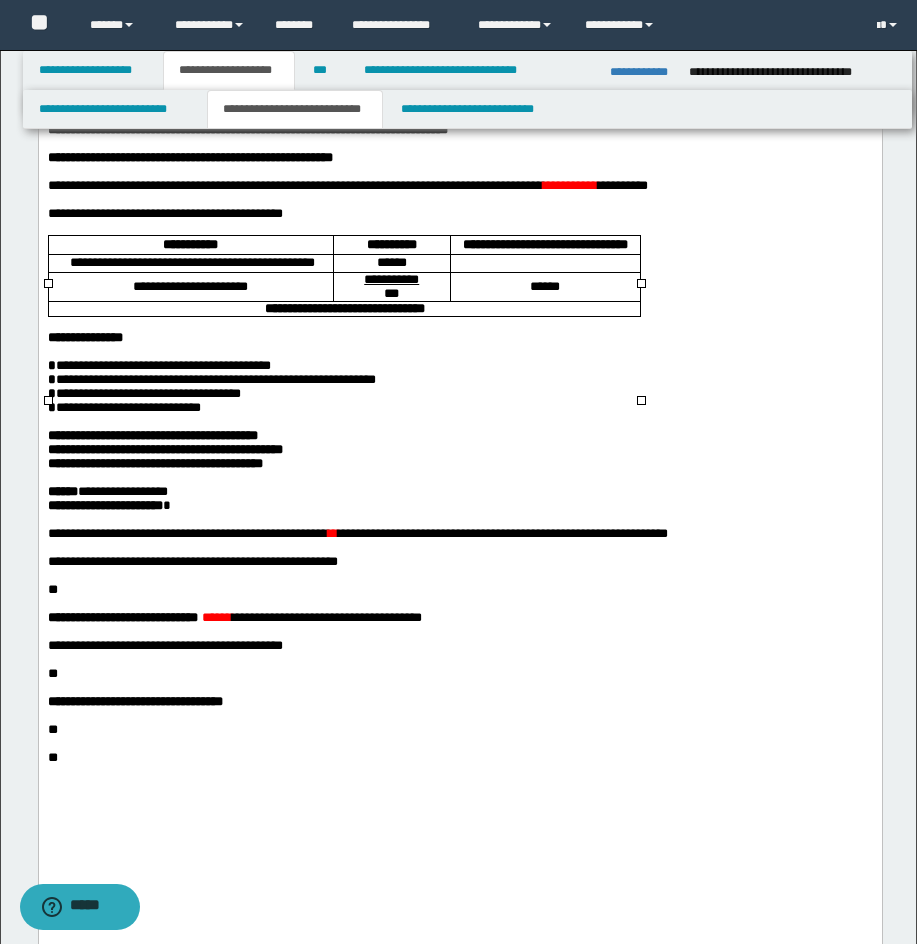 click on "**********" at bounding box center (344, 307) 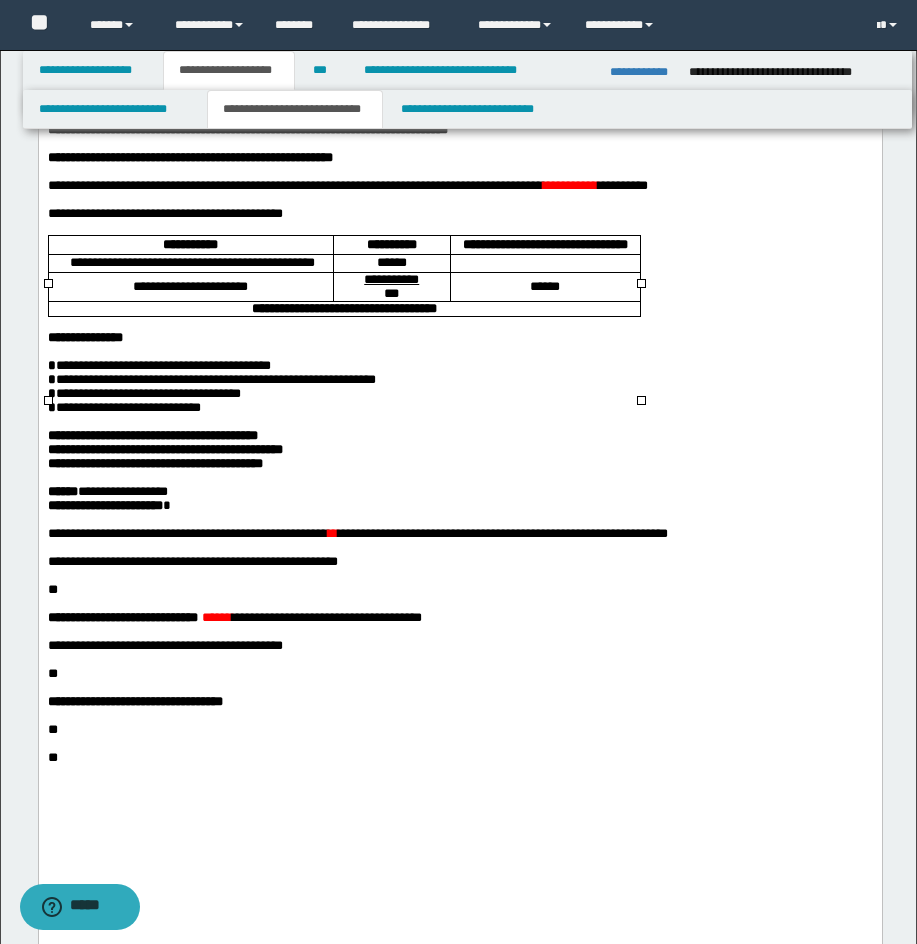 click on "**********" at bounding box center [152, 434] 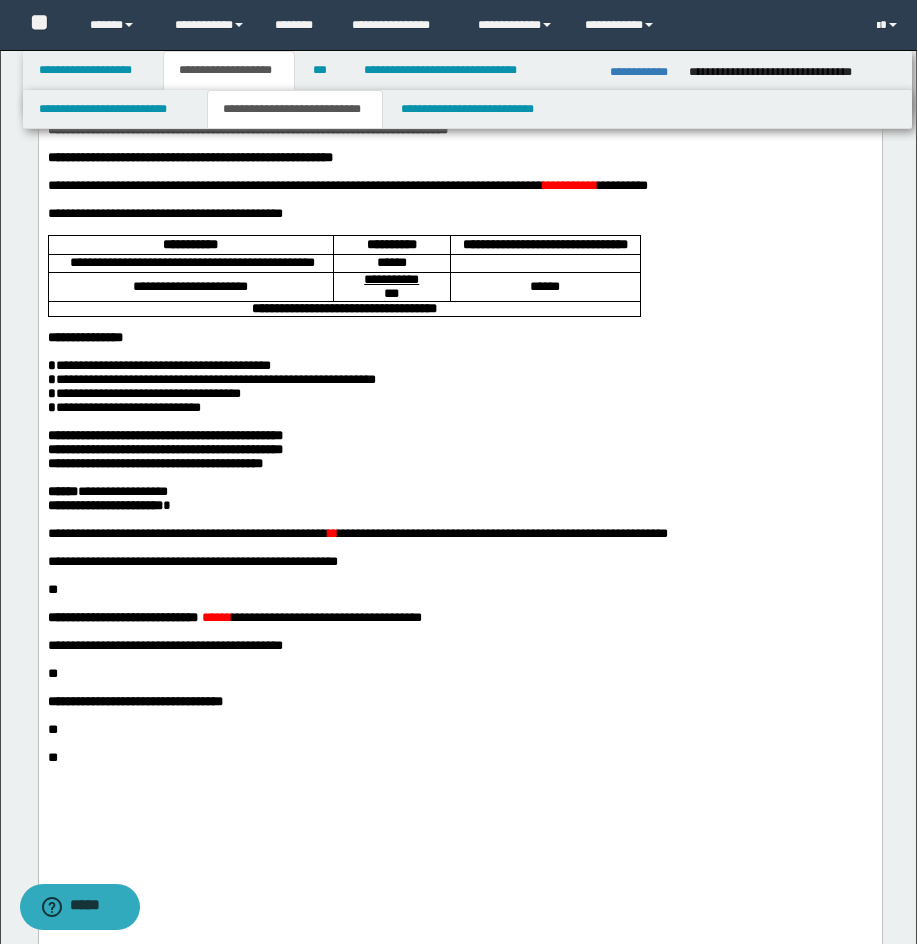 click on "**********" at bounding box center [459, 701] 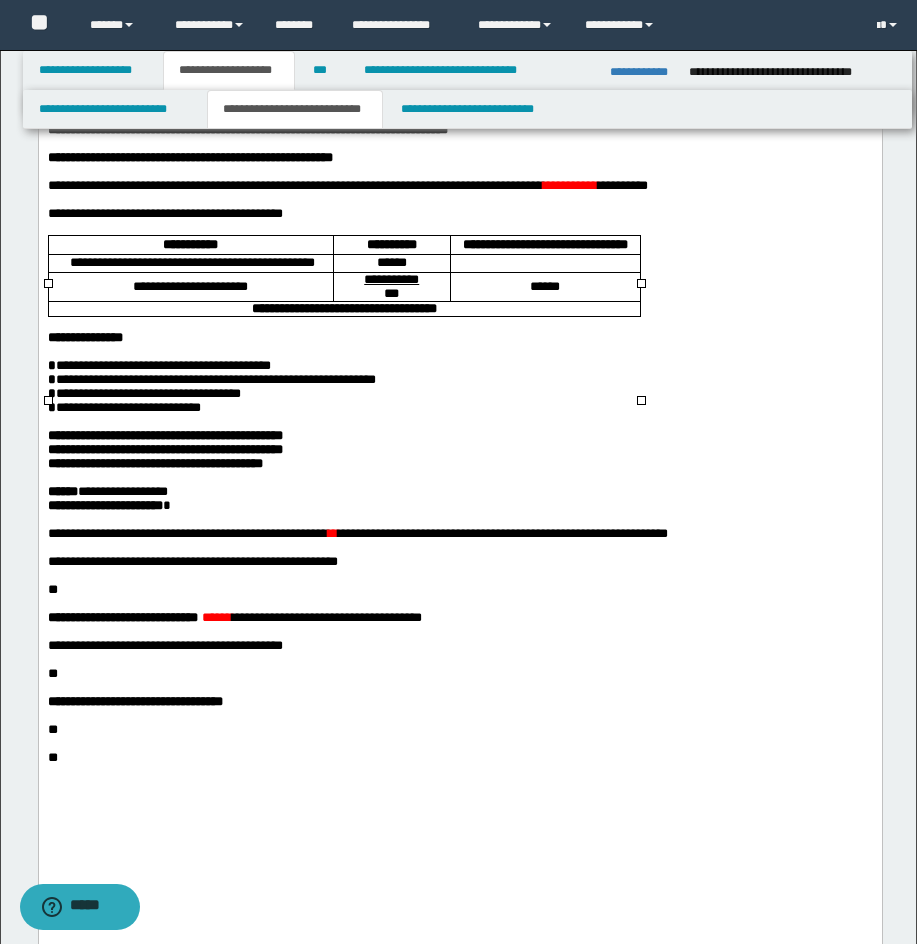 click at bounding box center [544, 262] 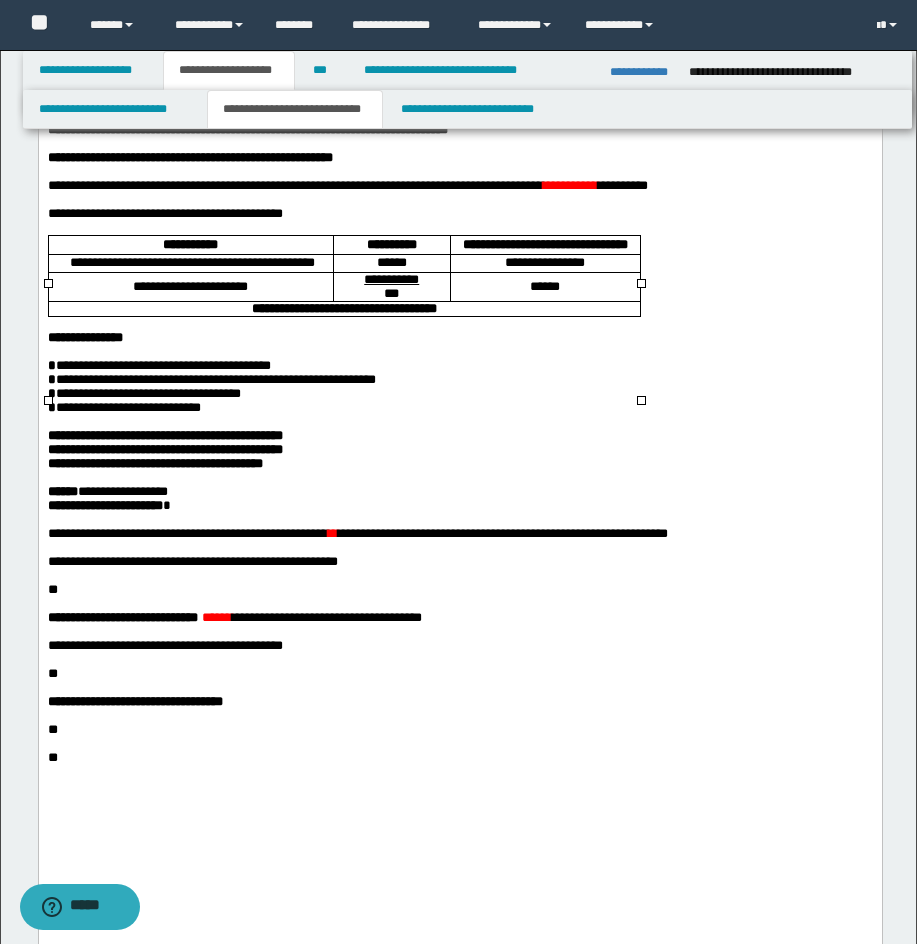 click on "**********" at bounding box center (544, 261) 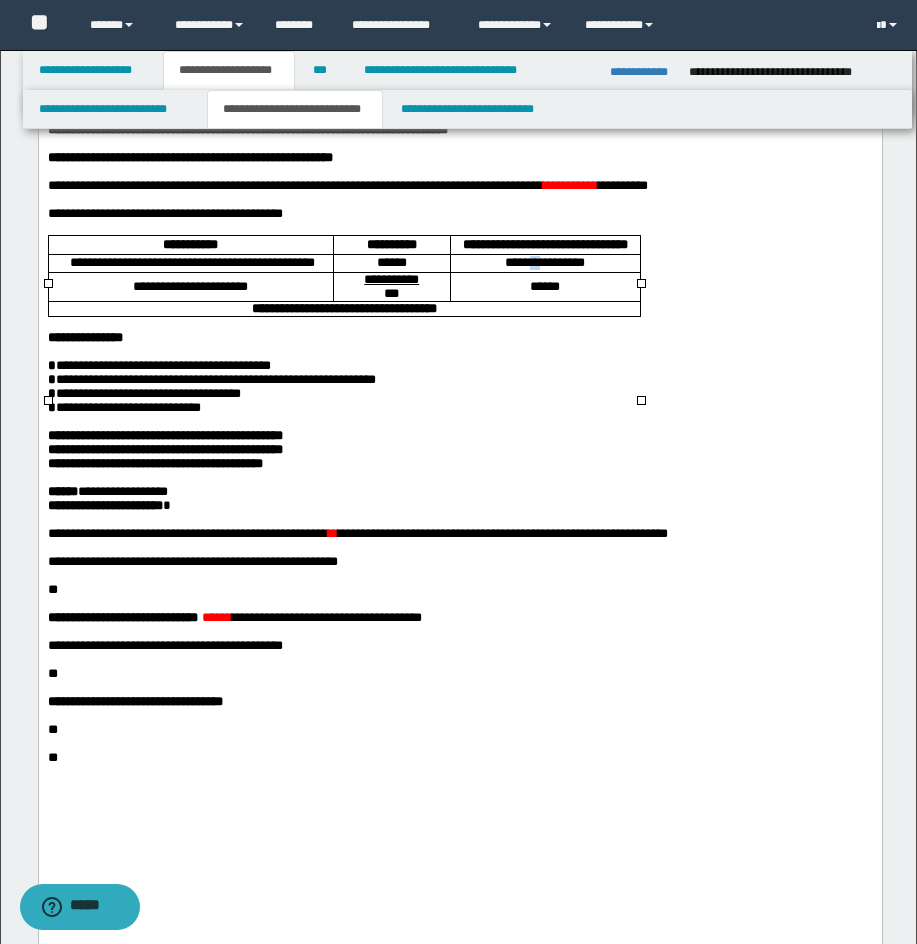 click on "**********" at bounding box center [544, 261] 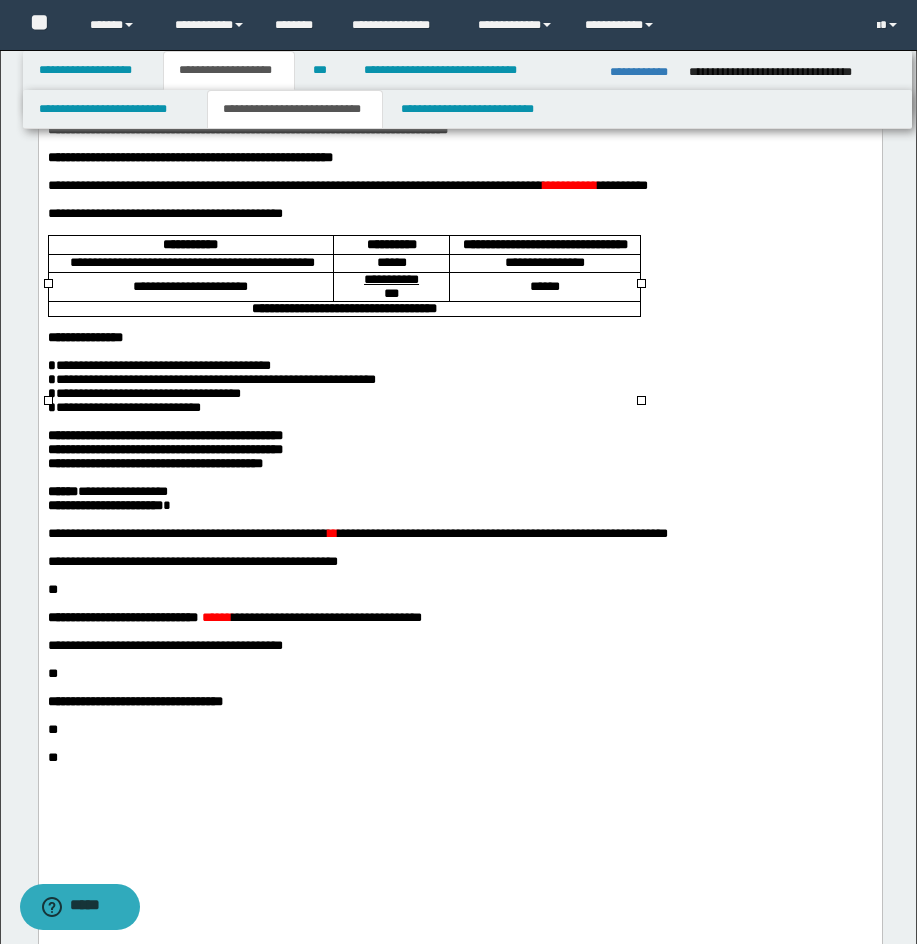 click on "**** ** *********" at bounding box center [544, 261] 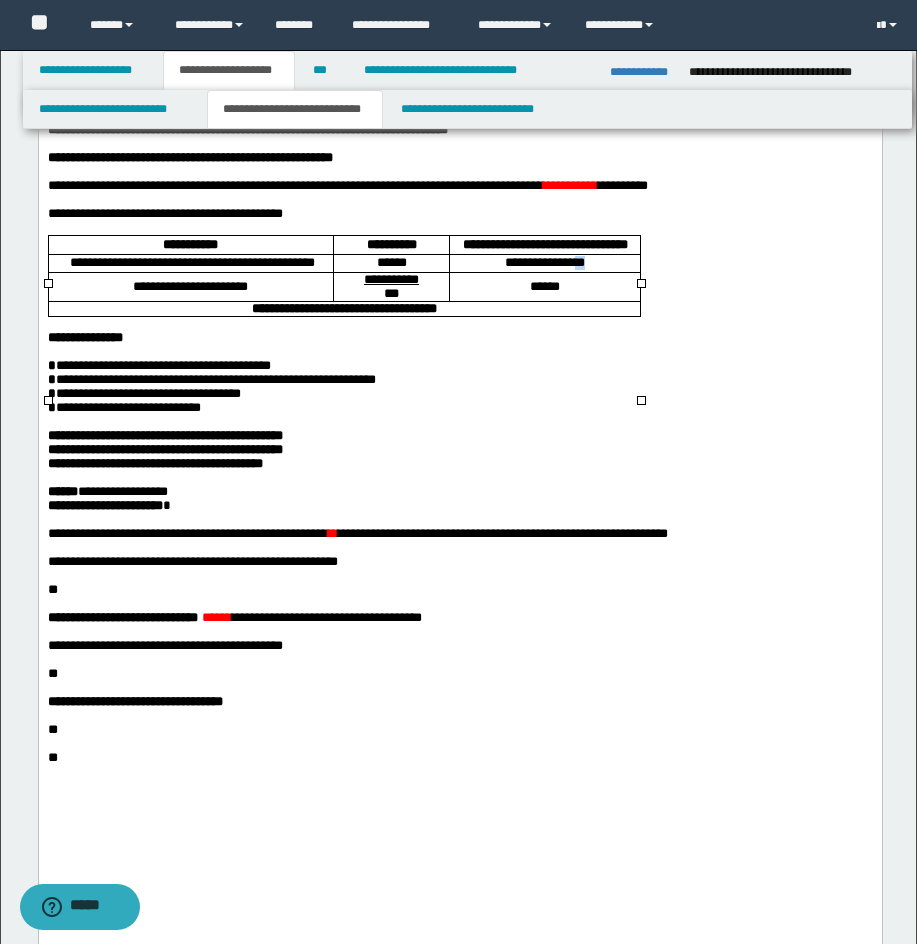 click on "**** ** *********" at bounding box center (544, 261) 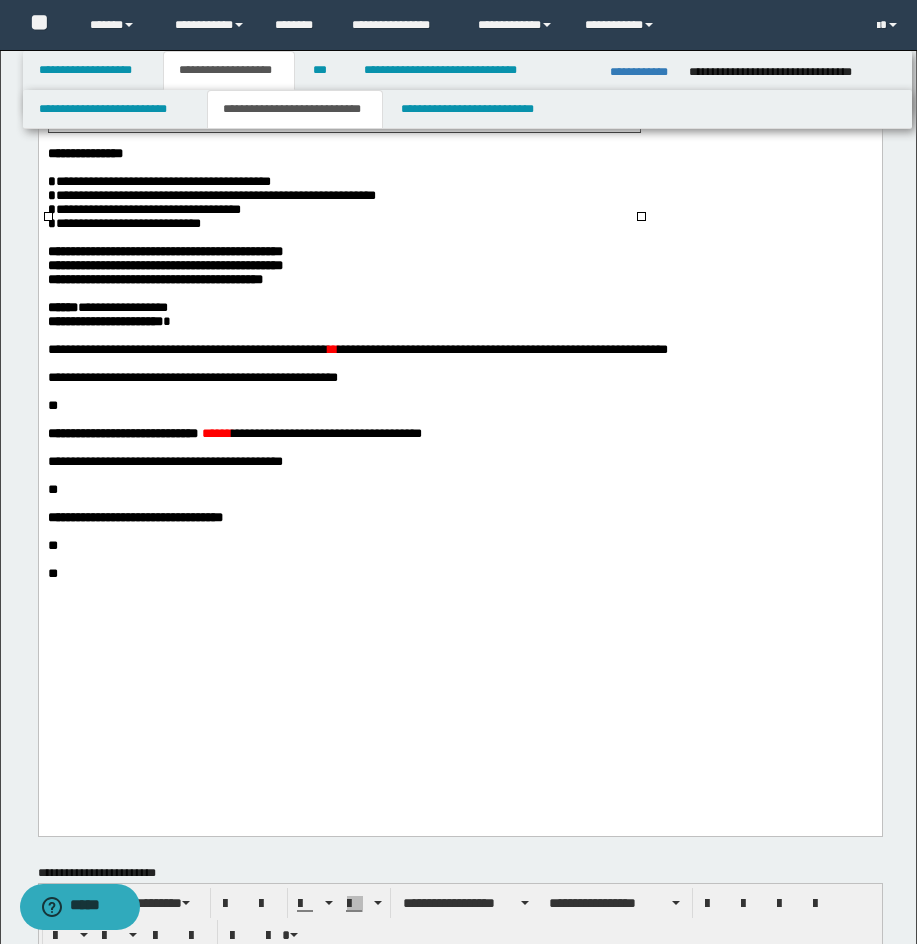 scroll, scrollTop: 435, scrollLeft: 0, axis: vertical 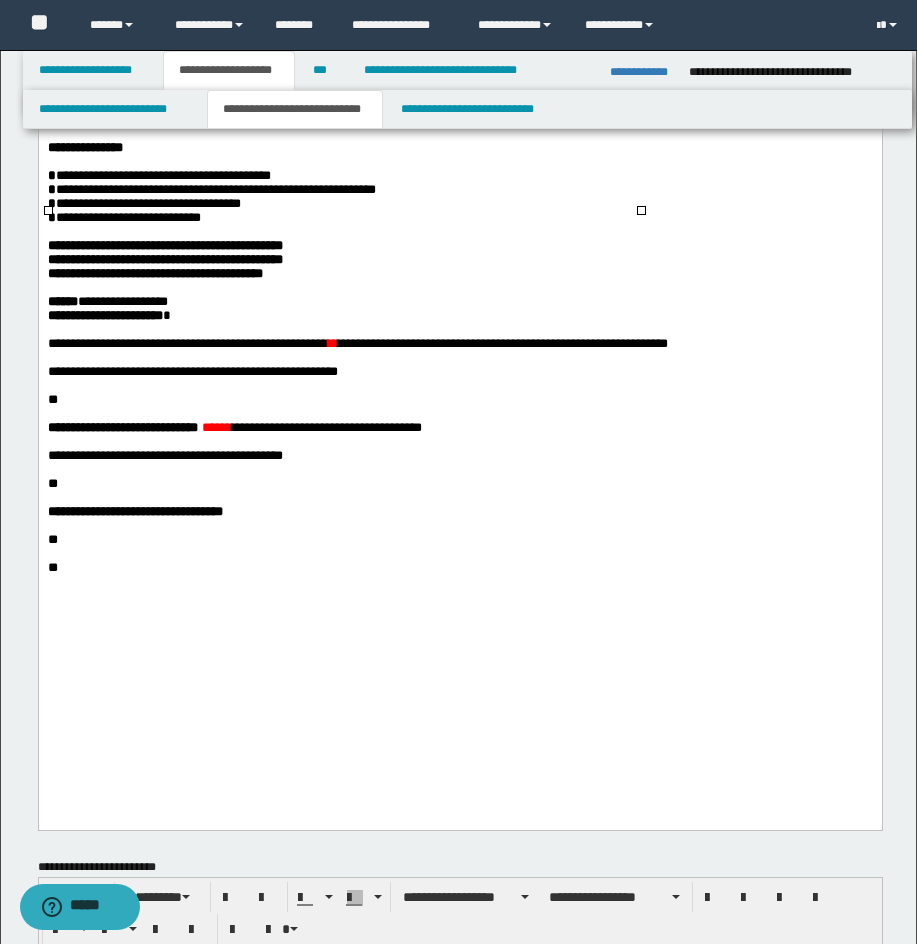 click on "**********" at bounding box center (164, 259) 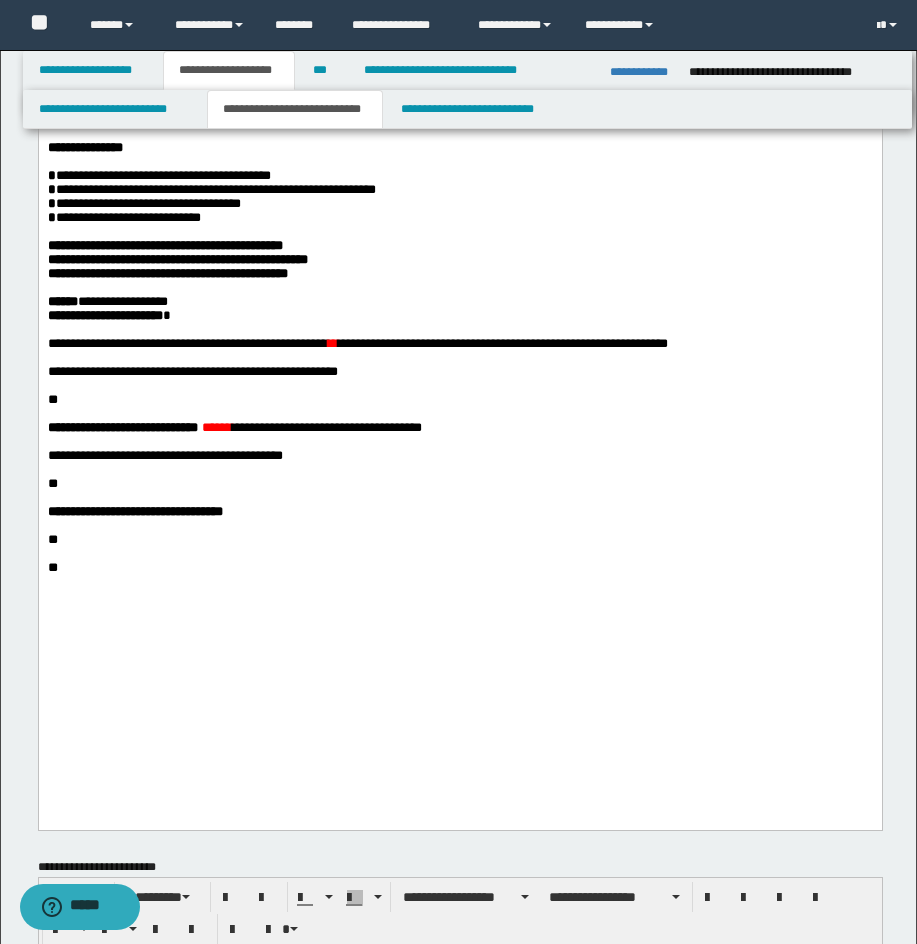 click on "**********" at bounding box center (459, 316) 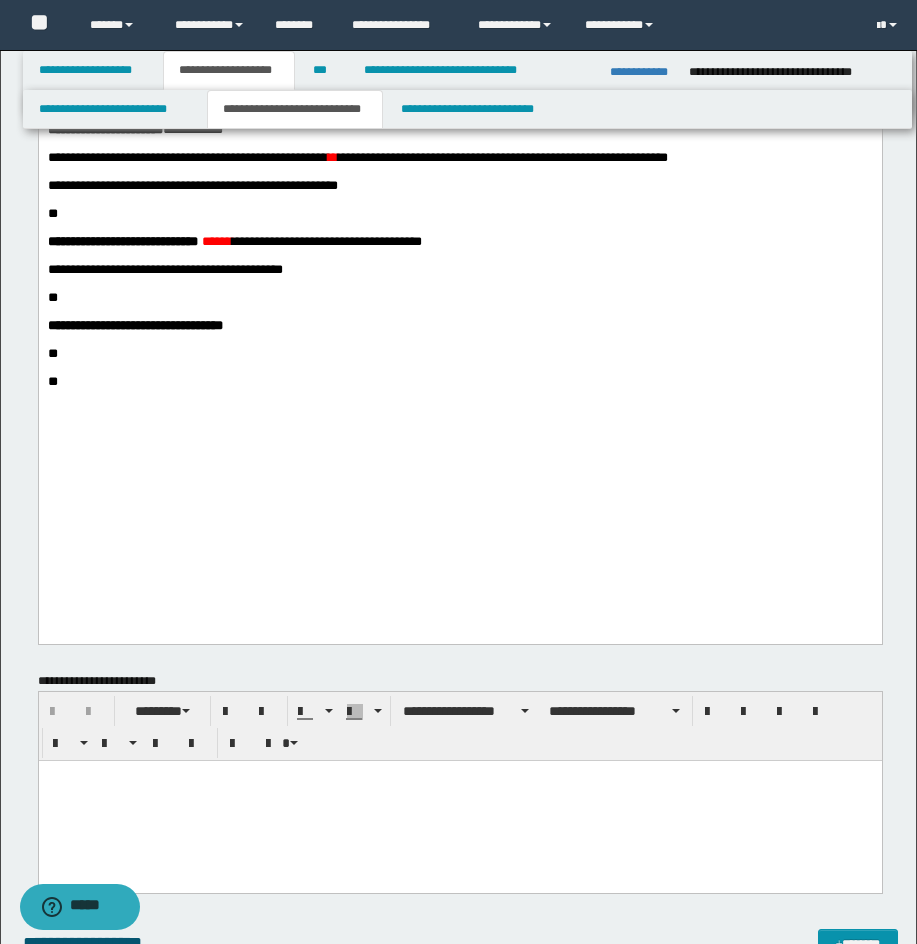 scroll, scrollTop: 624, scrollLeft: 0, axis: vertical 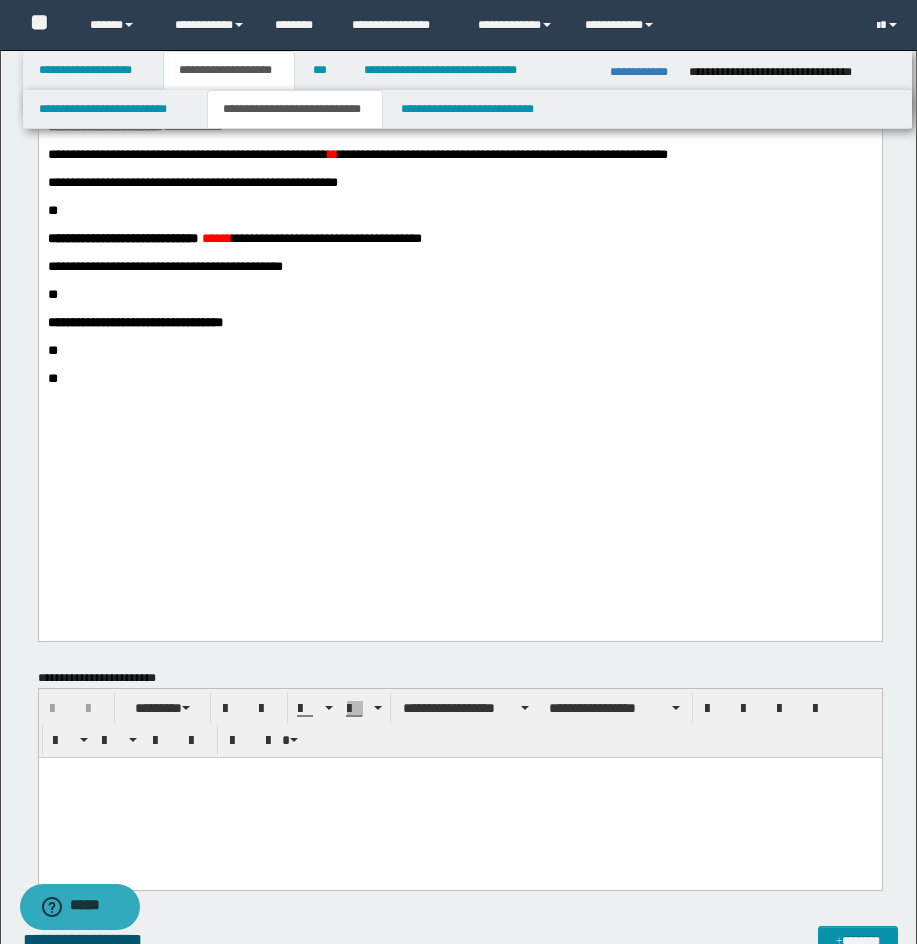 click on "**********" at bounding box center (459, 183) 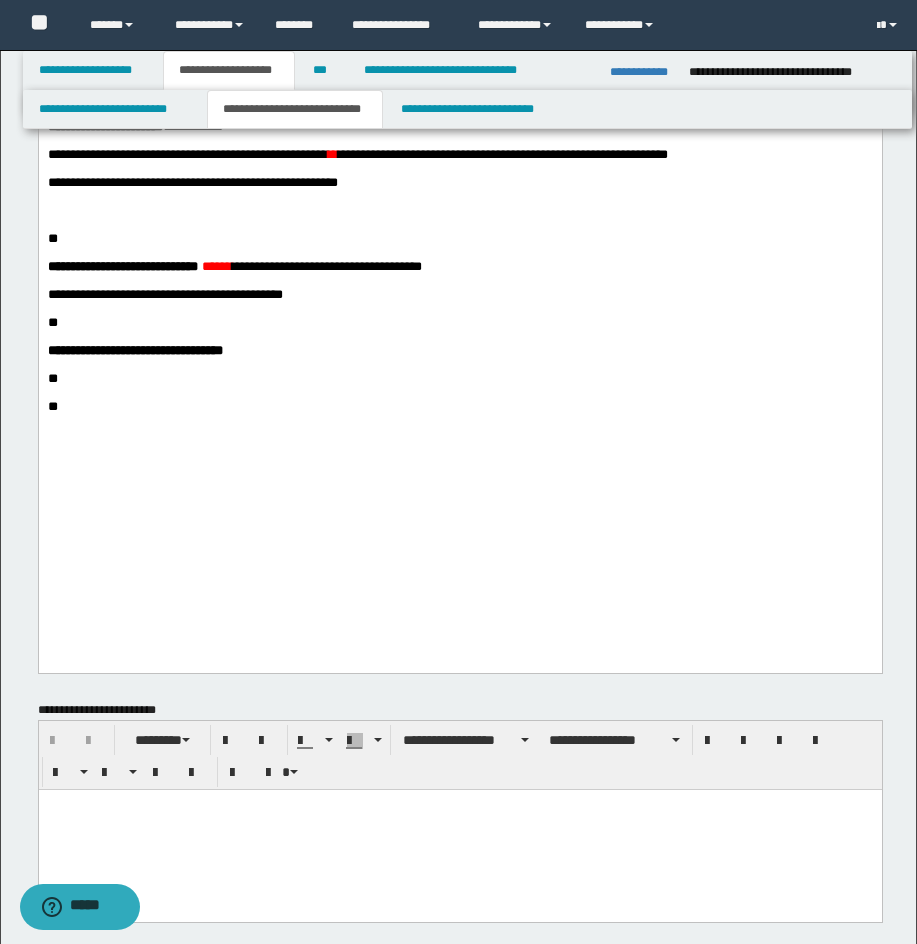 click on "**********" at bounding box center [458, 765] 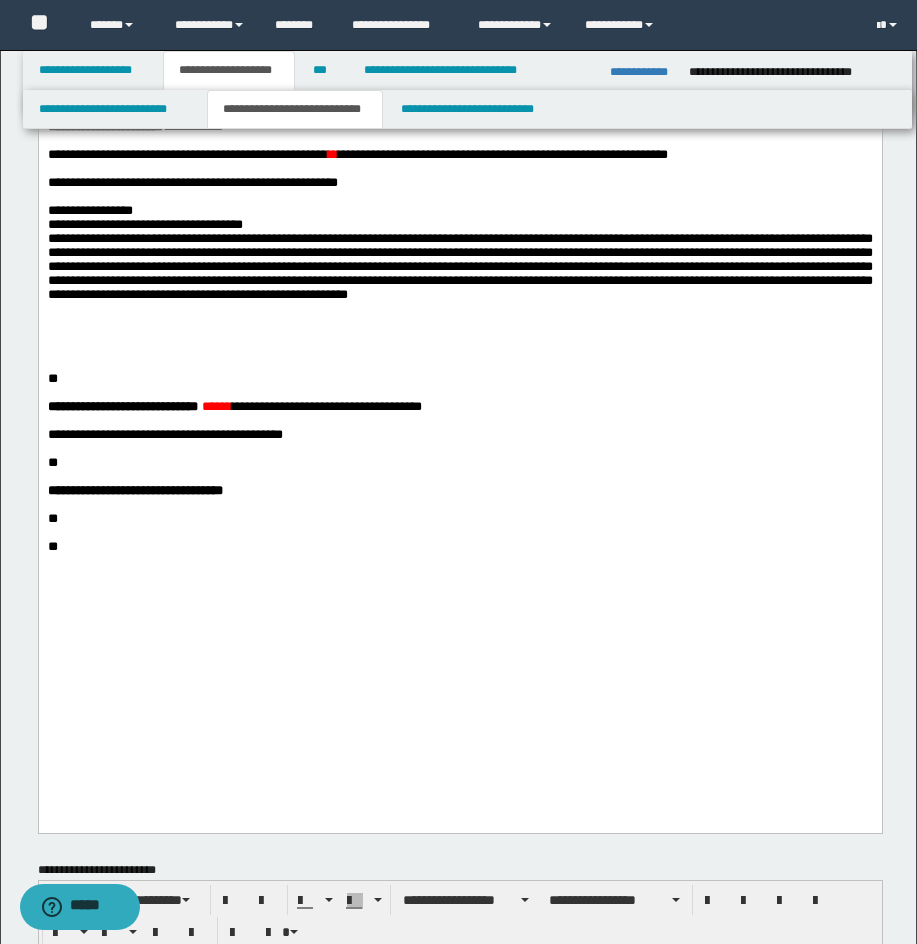 drag, startPoint x: 55, startPoint y: 475, endPoint x: 63, endPoint y: 459, distance: 17.888544 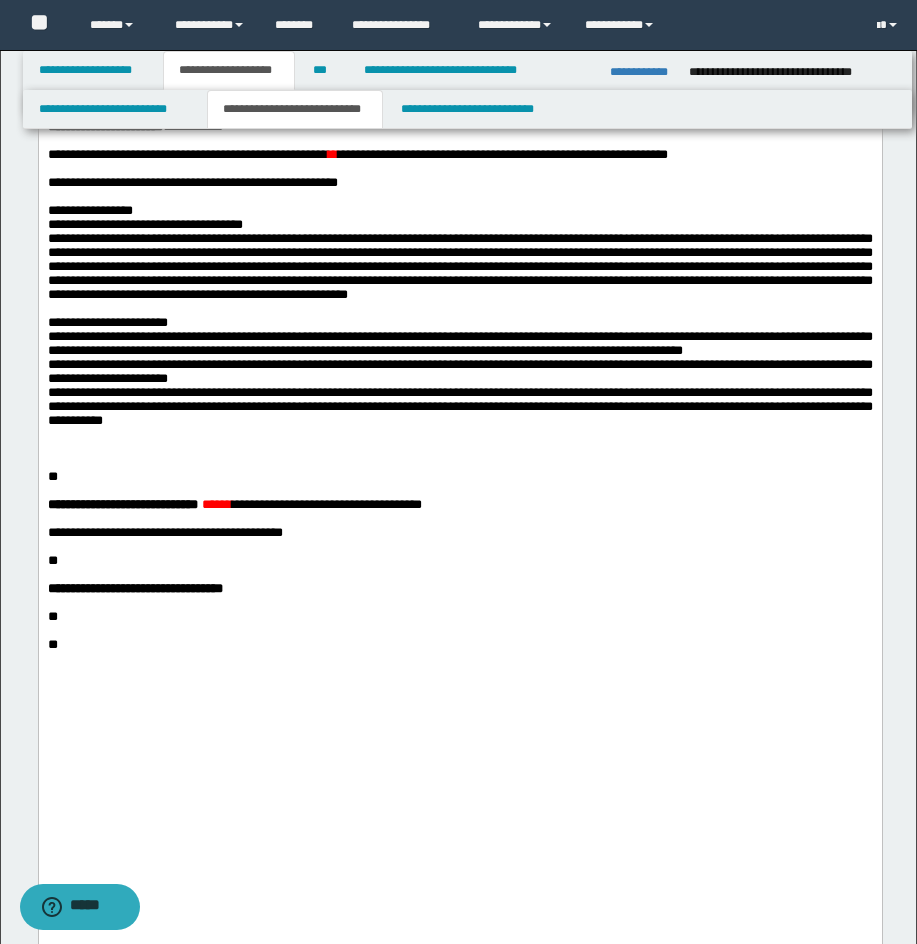 click on "**" at bounding box center (52, 476) 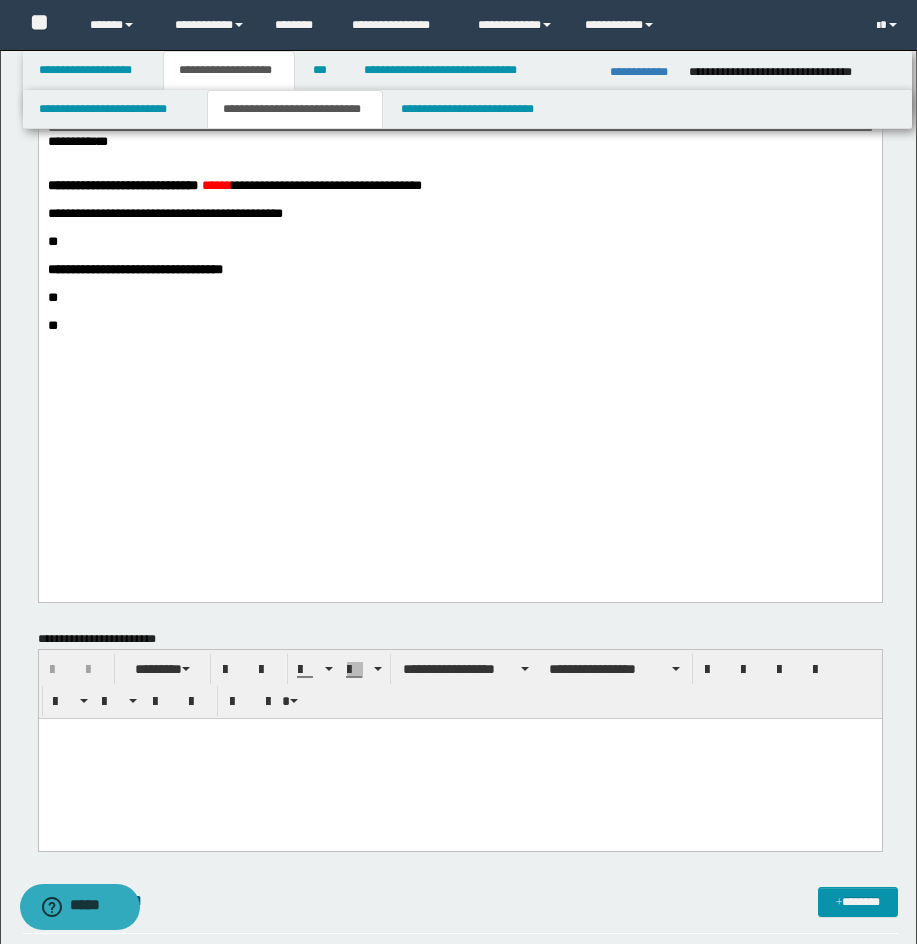 scroll, scrollTop: 939, scrollLeft: 0, axis: vertical 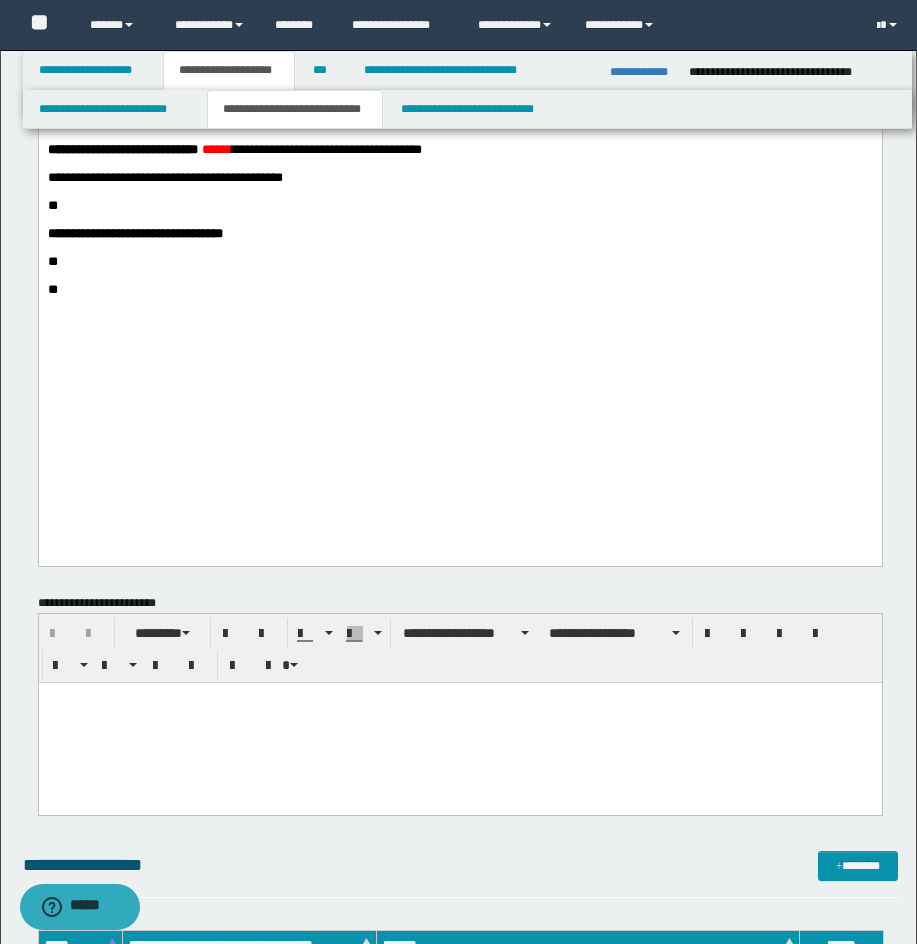 drag, startPoint x: 37, startPoint y: 337, endPoint x: 27, endPoint y: 305, distance: 33.526108 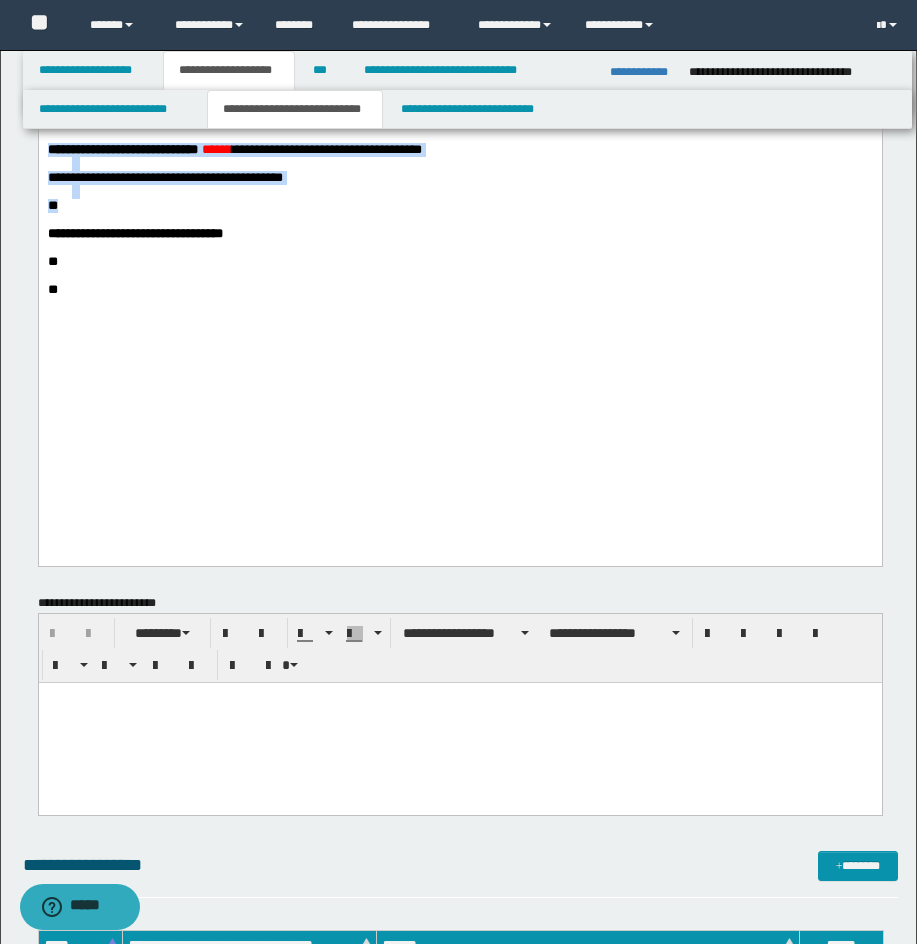 drag, startPoint x: 46, startPoint y: 287, endPoint x: 70, endPoint y: 350, distance: 67.41662 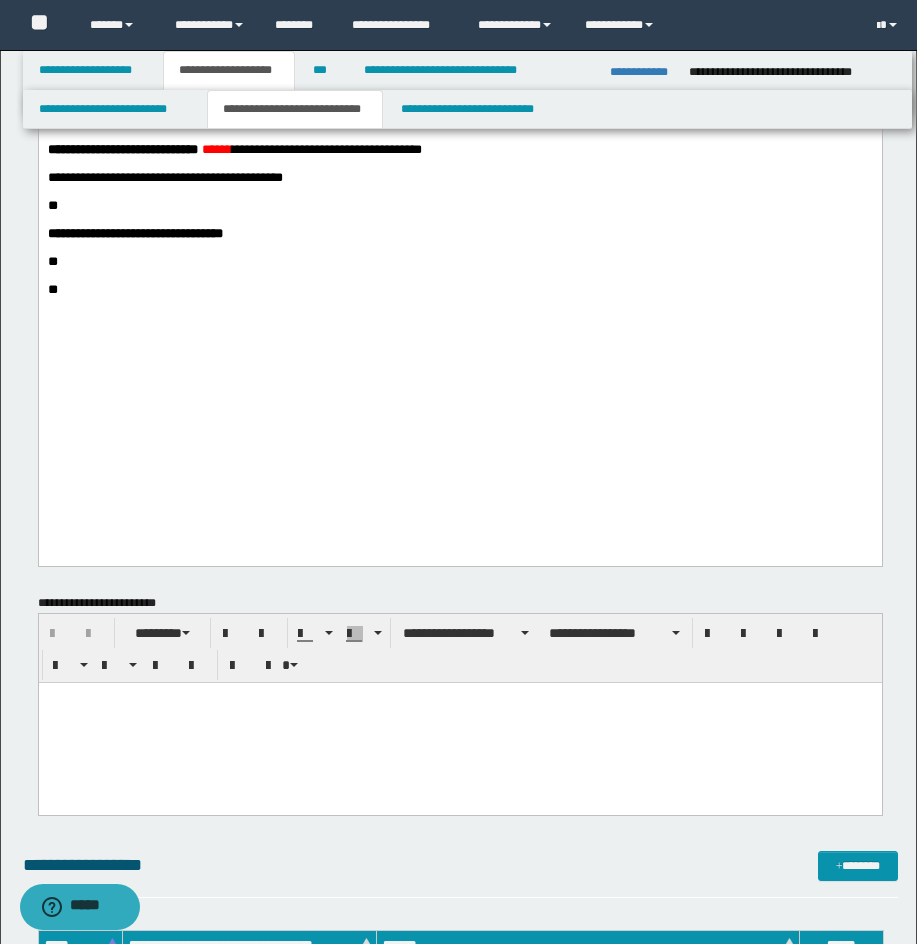 click on "**********" at bounding box center (459, -168) 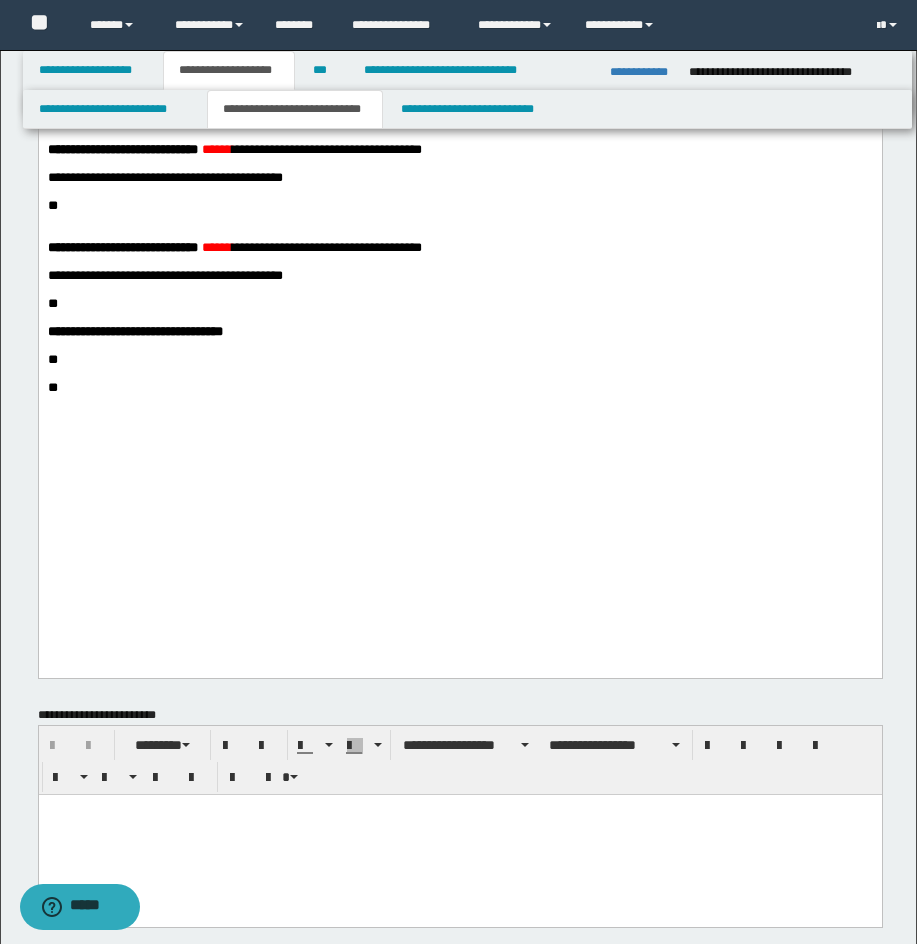 click at bounding box center (471, 136) 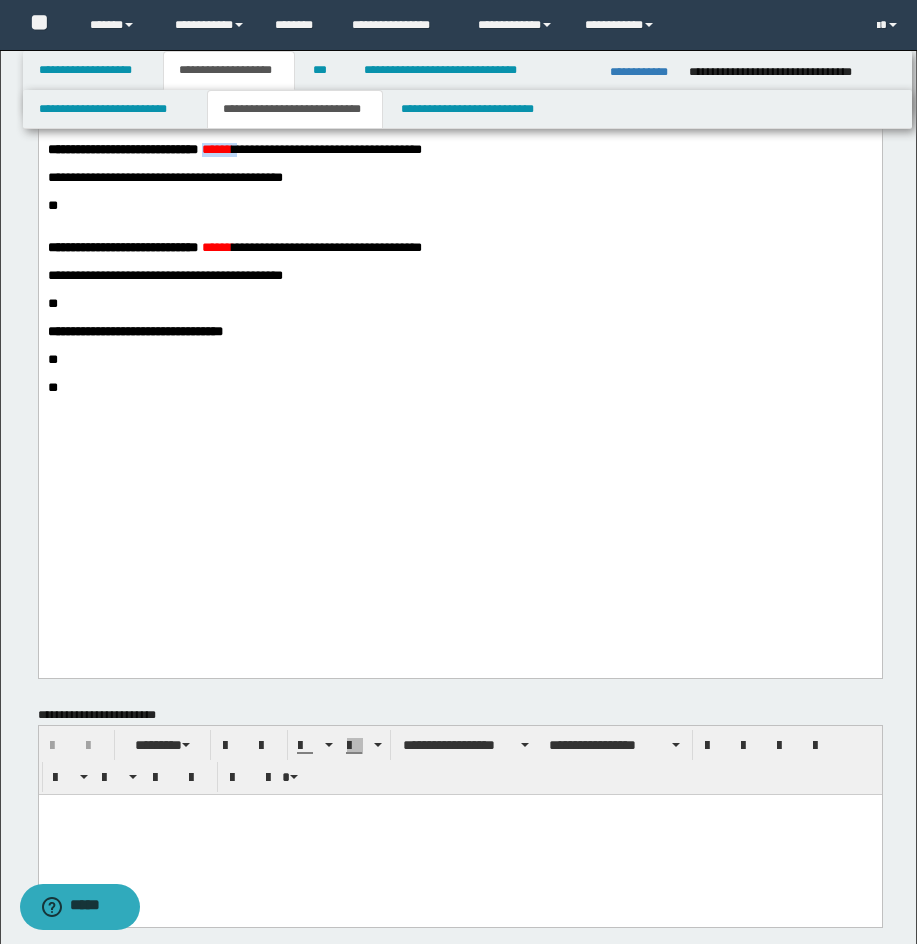 click on "******" at bounding box center [216, 149] 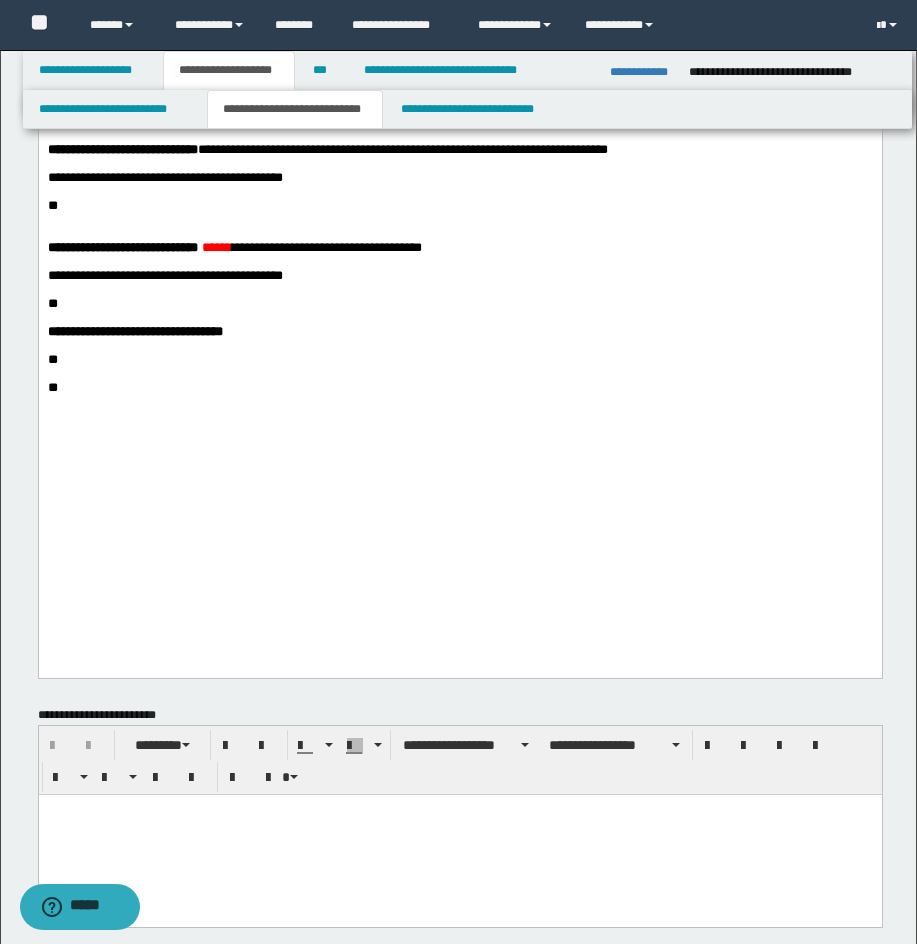 click on "**********" at bounding box center [459, 178] 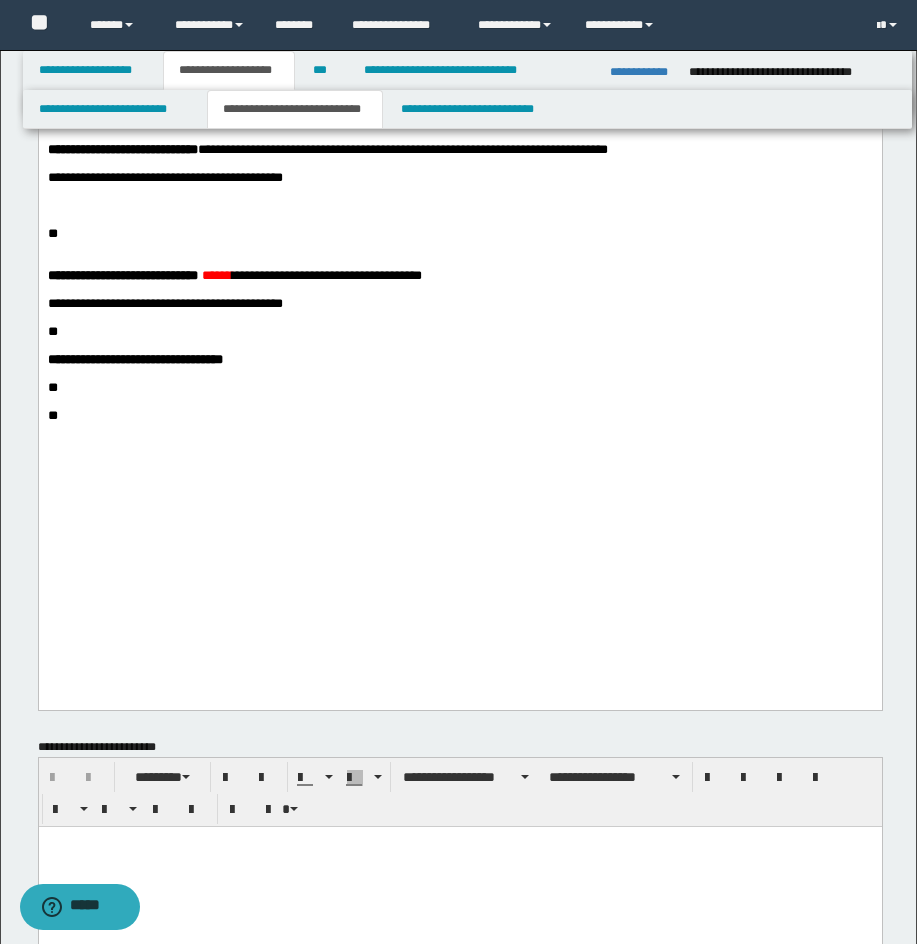 click at bounding box center [459, 206] 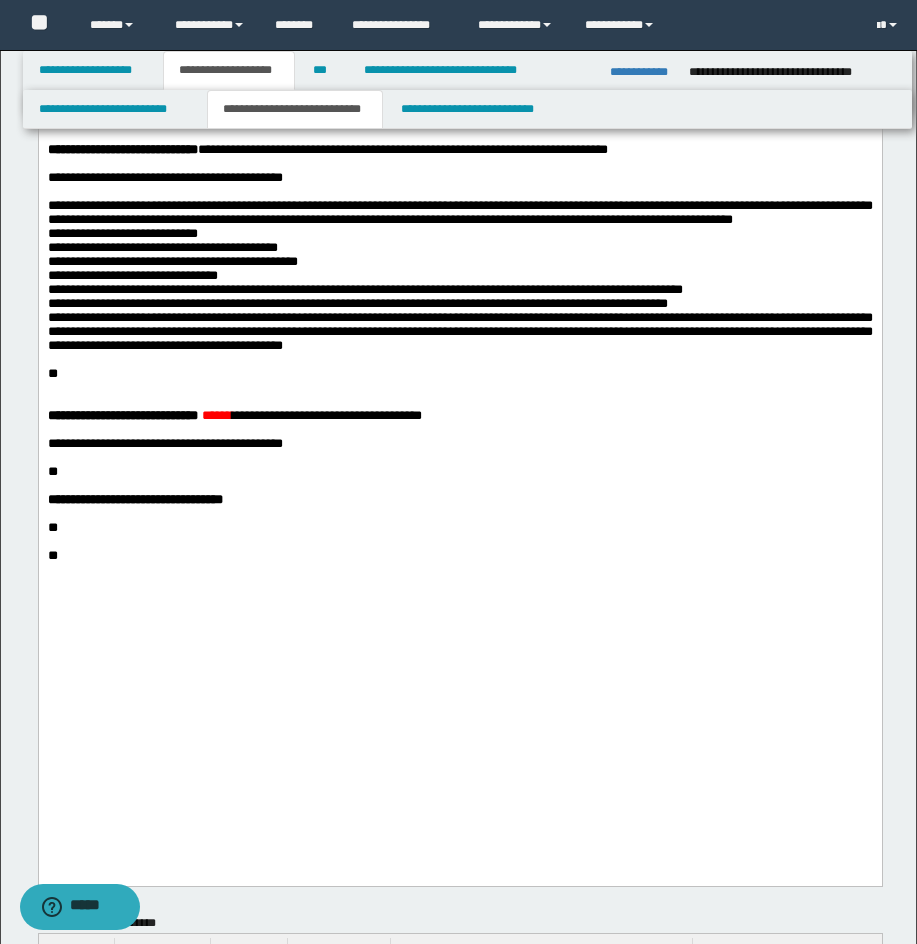 click on "**********" at bounding box center (459, 275) 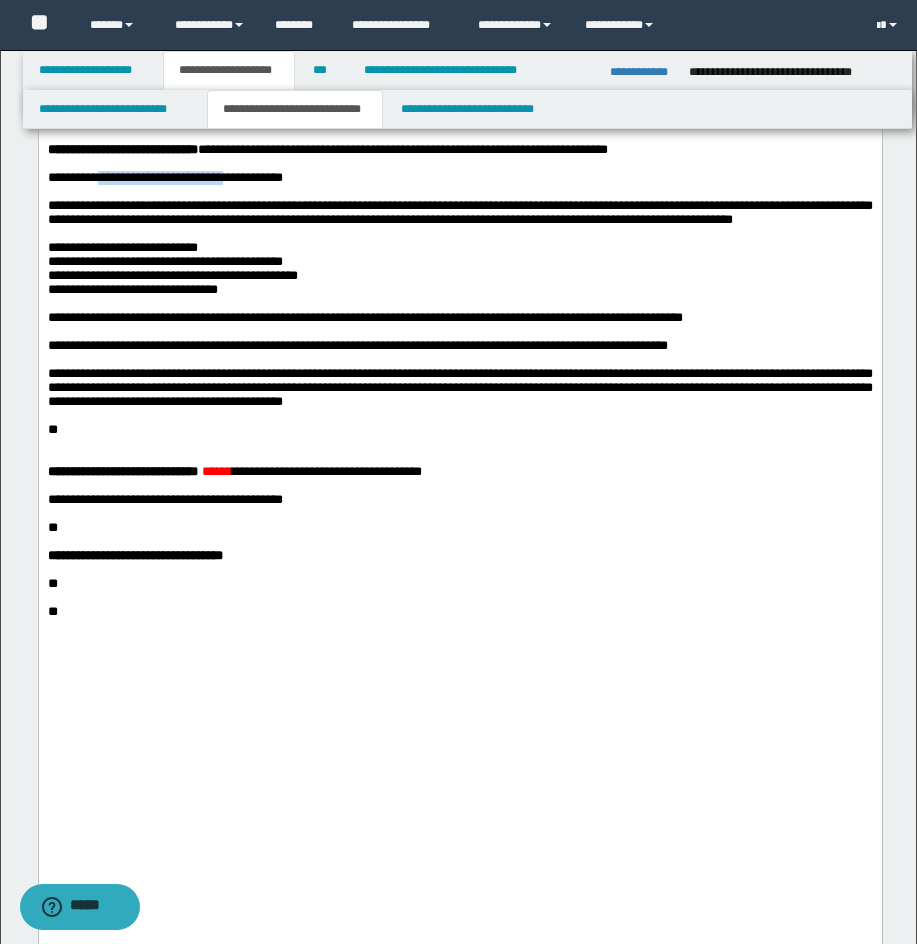 drag, startPoint x: 113, startPoint y: 326, endPoint x: 245, endPoint y: 326, distance: 132 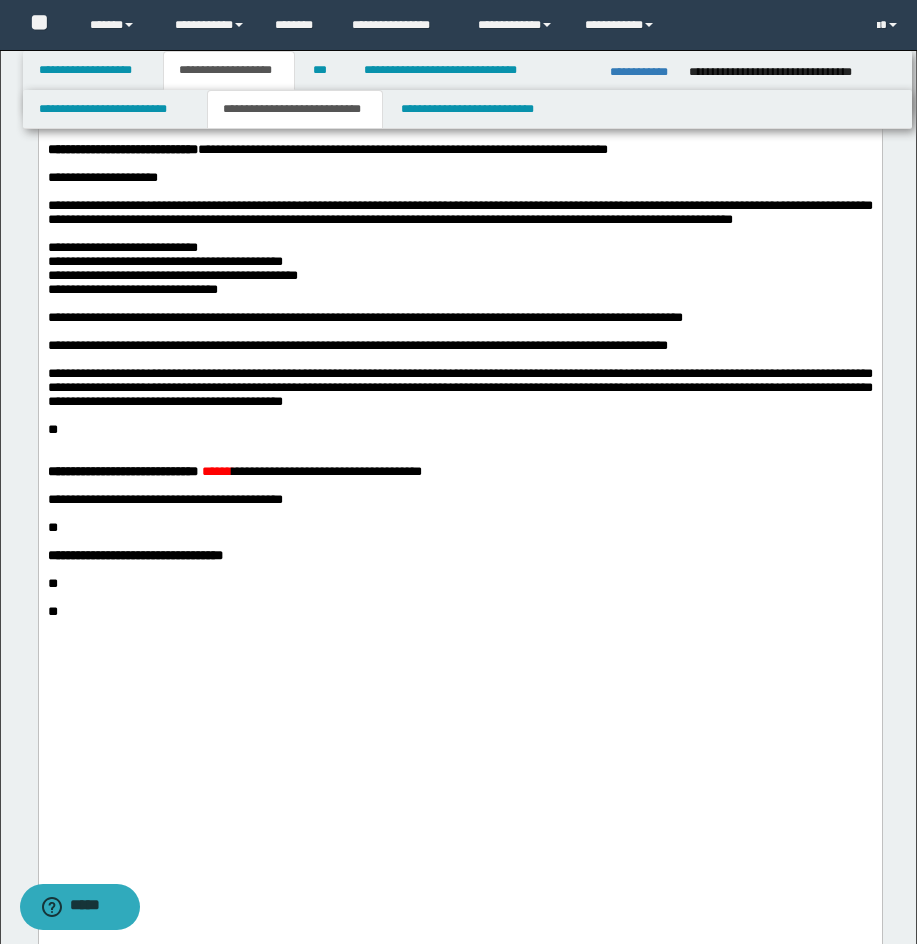 click on "**" at bounding box center (52, 429) 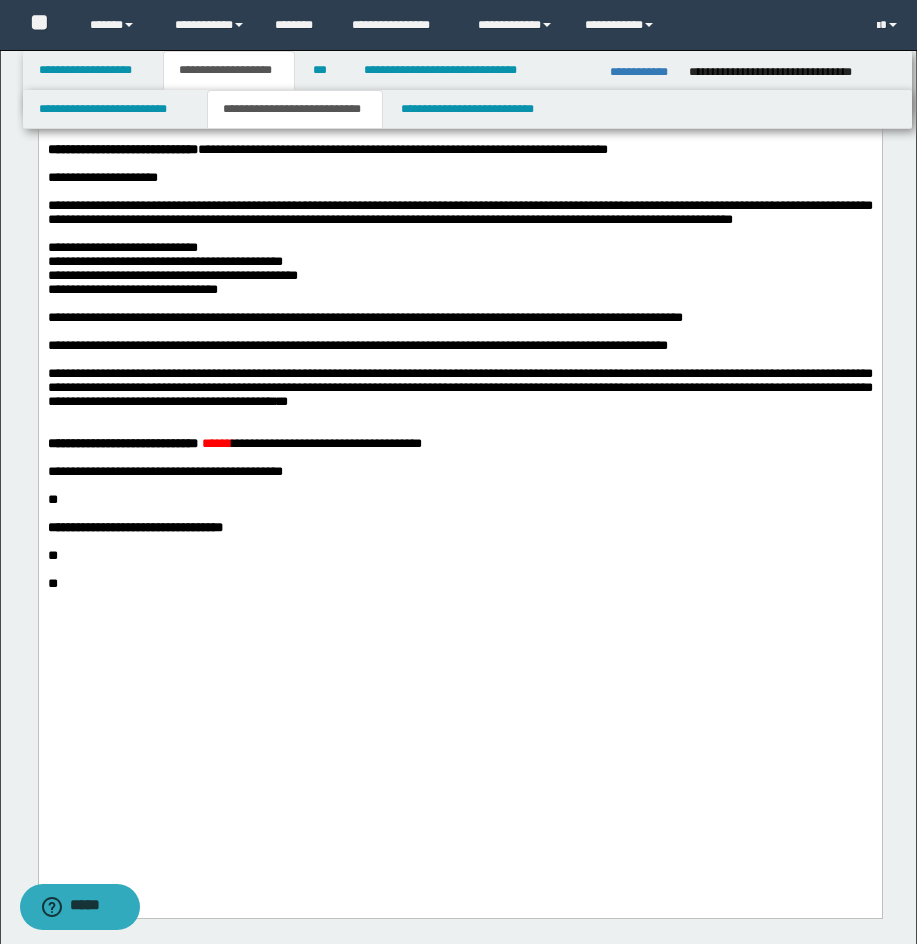 click on "**********" at bounding box center [459, -21] 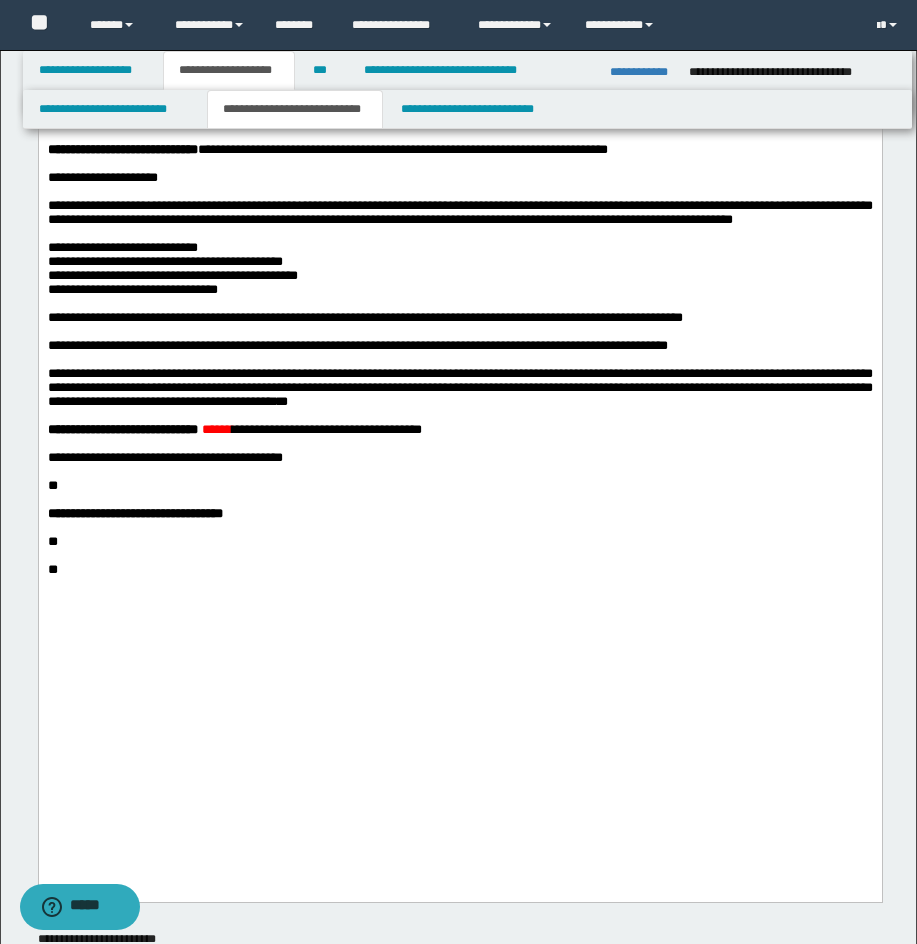 scroll, scrollTop: 1191, scrollLeft: 0, axis: vertical 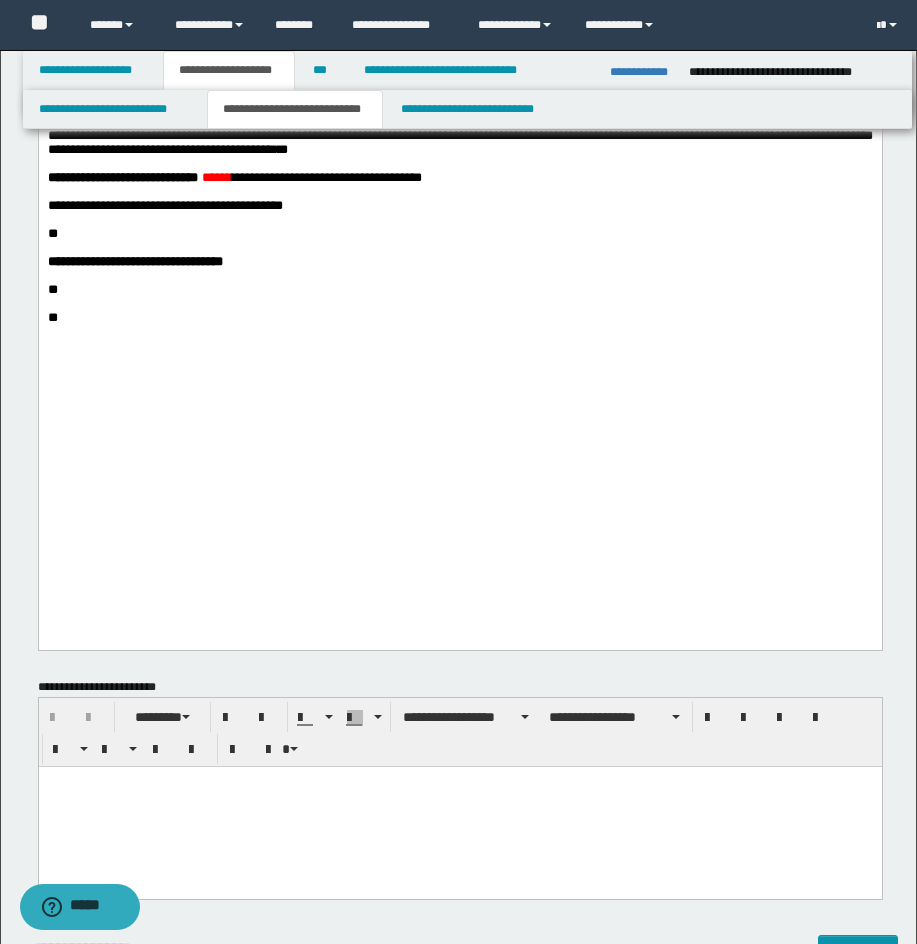 drag, startPoint x: 381, startPoint y: 294, endPoint x: 312, endPoint y: 350, distance: 88.86507 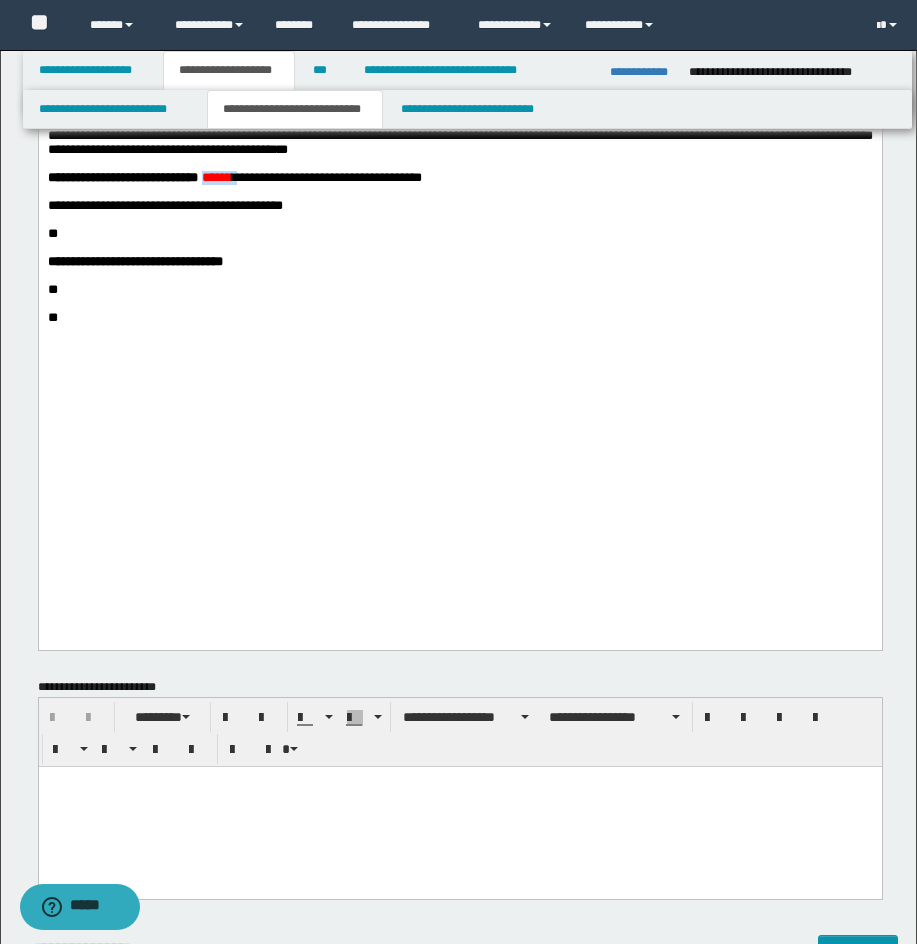 click on "******" at bounding box center (216, 177) 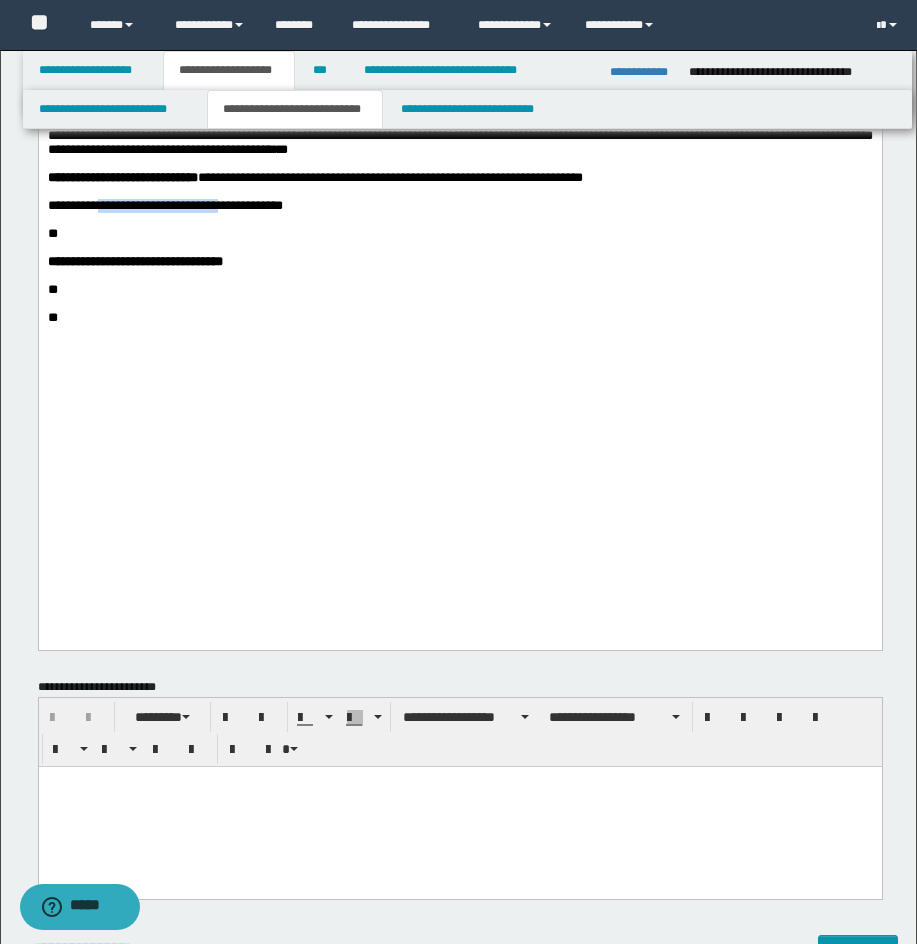 drag, startPoint x: 112, startPoint y: 406, endPoint x: 239, endPoint y: 406, distance: 127 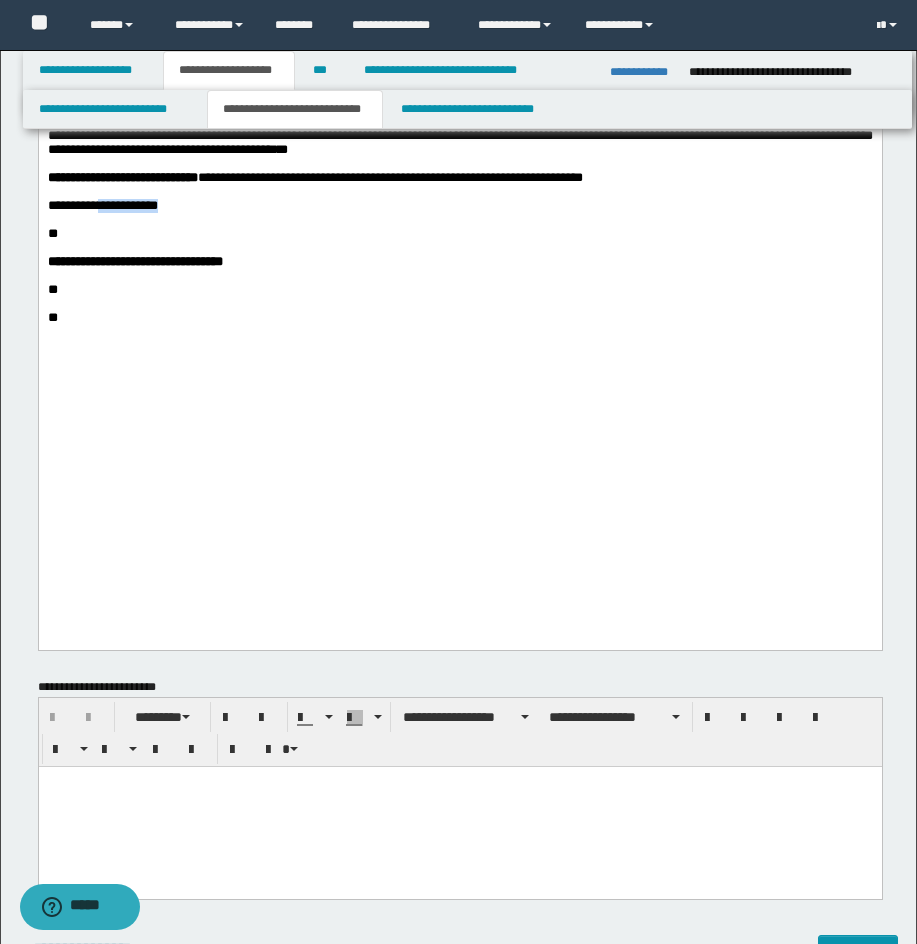 drag, startPoint x: 115, startPoint y: 409, endPoint x: 178, endPoint y: 406, distance: 63.07139 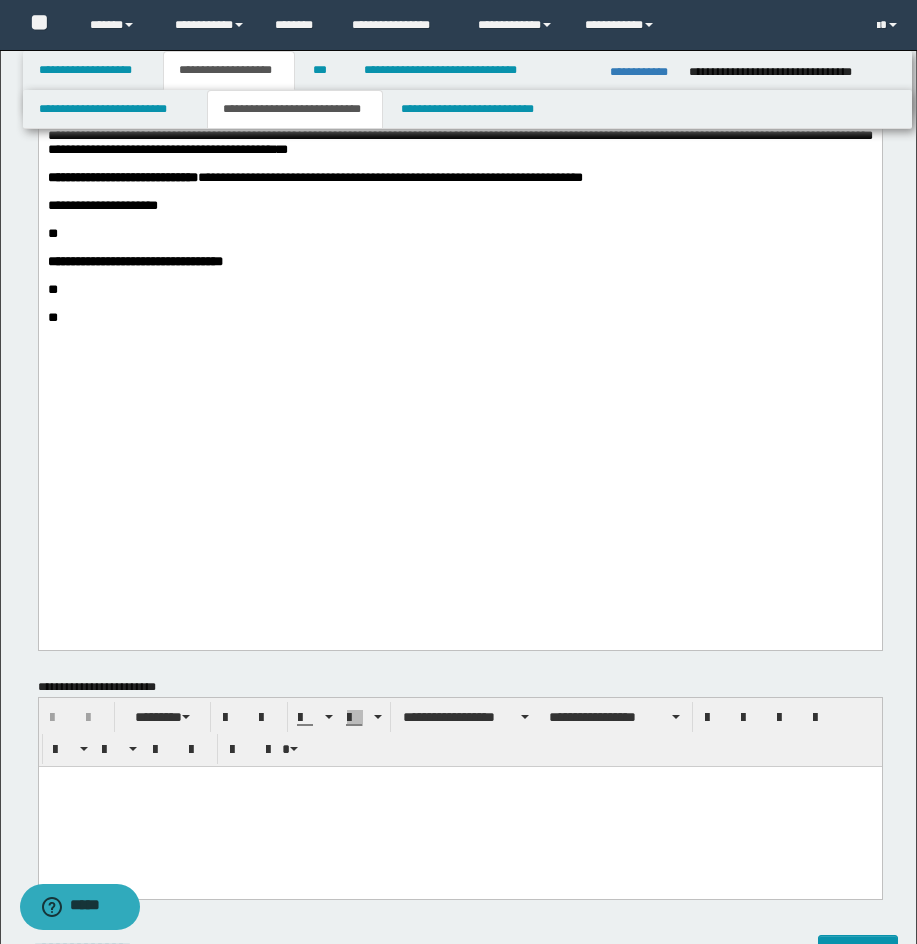 drag, startPoint x: 170, startPoint y: 469, endPoint x: 221, endPoint y: 472, distance: 51.088158 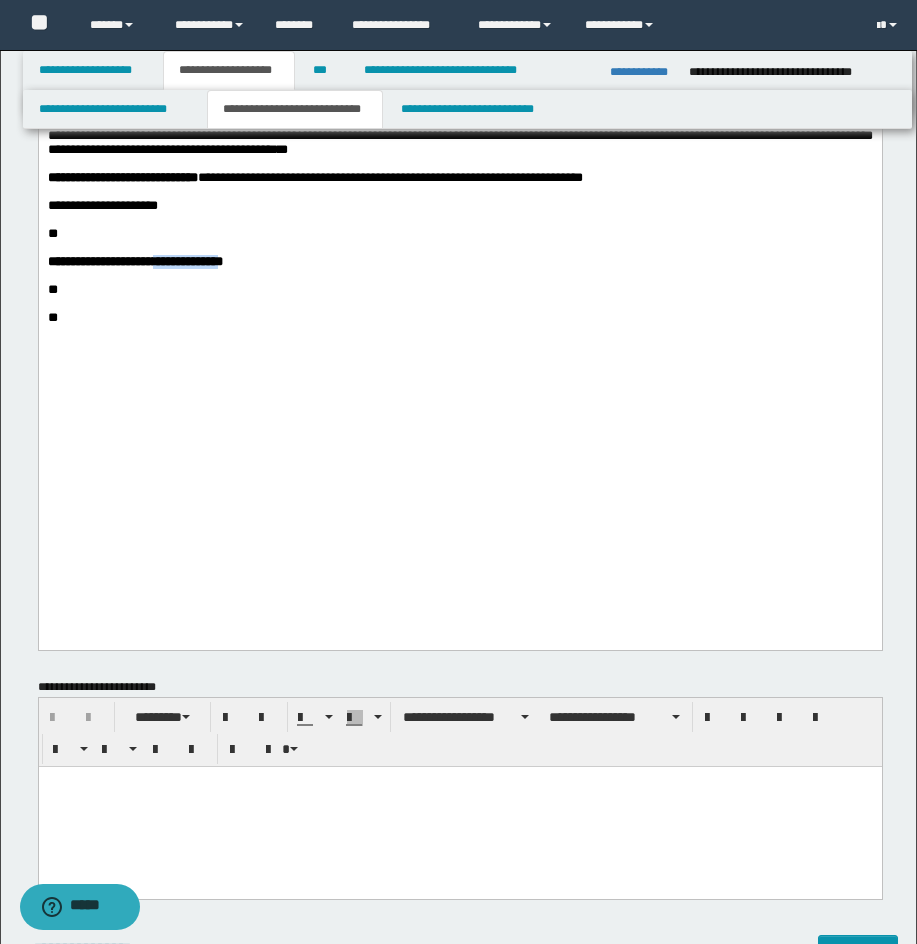 drag, startPoint x: 172, startPoint y: 469, endPoint x: 234, endPoint y: 471, distance: 62.03225 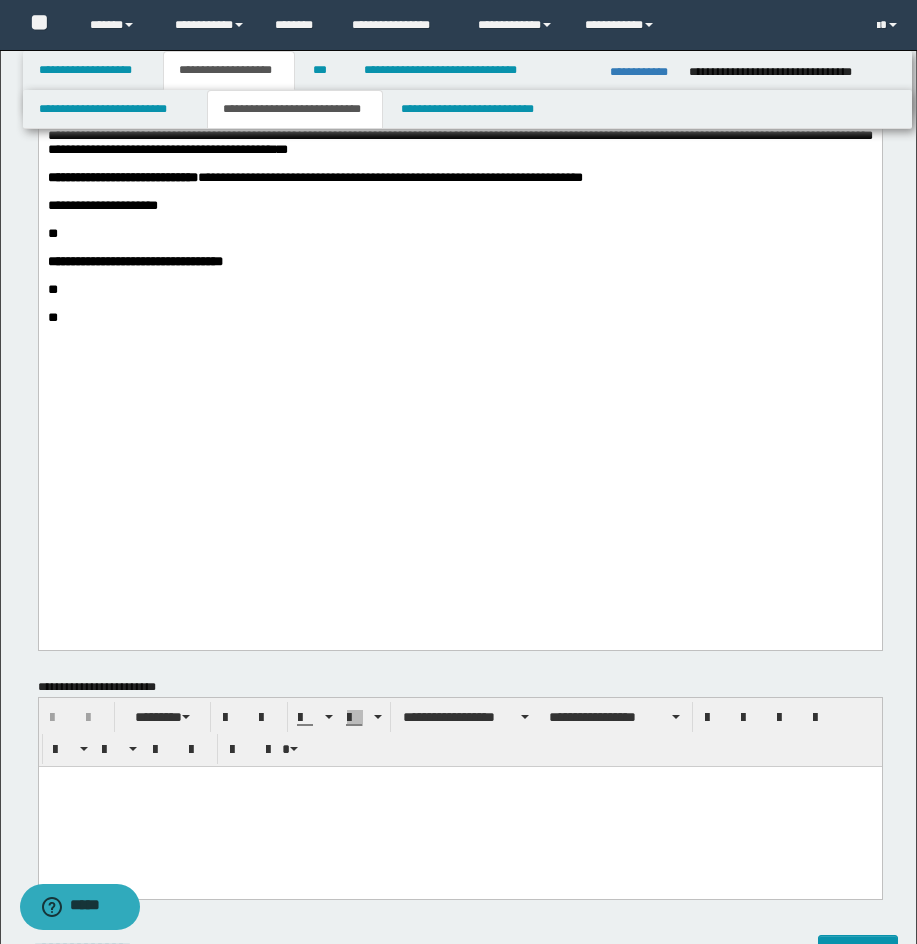 drag, startPoint x: 231, startPoint y: 468, endPoint x: 253, endPoint y: 502, distance: 40.496914 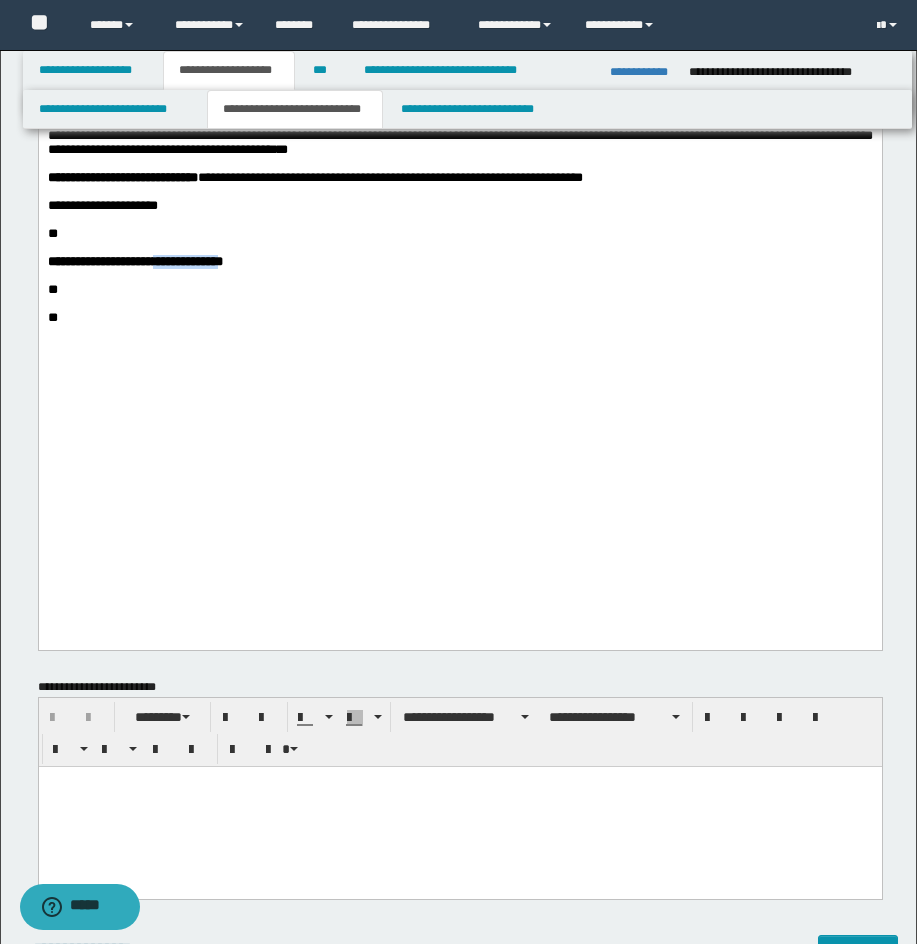 drag, startPoint x: 171, startPoint y: 473, endPoint x: 250, endPoint y: 471, distance: 79.025314 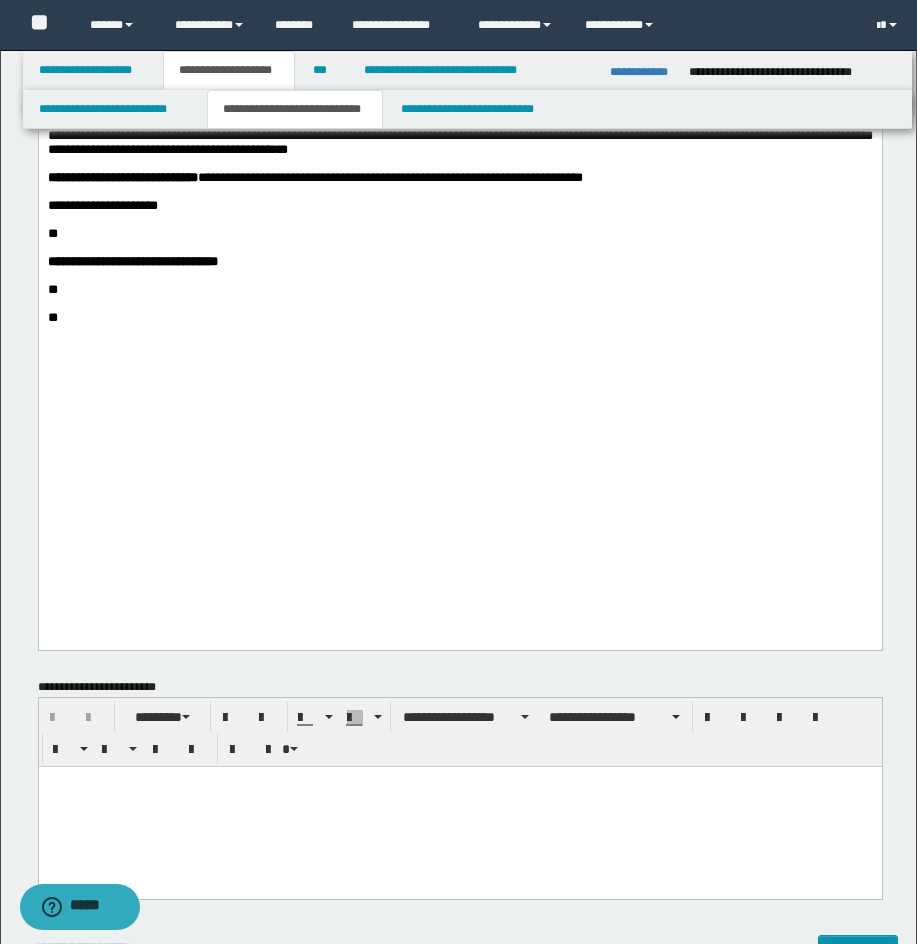 click on "**********" at bounding box center (459, 262) 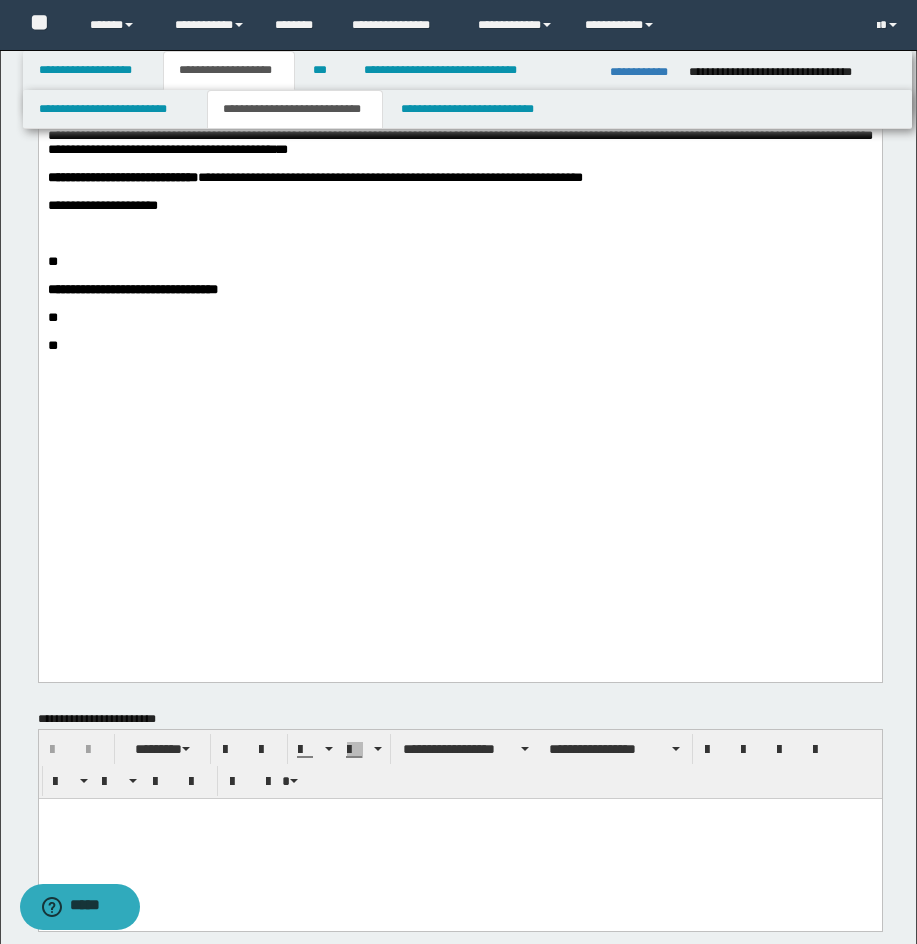 click on "**********" at bounding box center [459, 206] 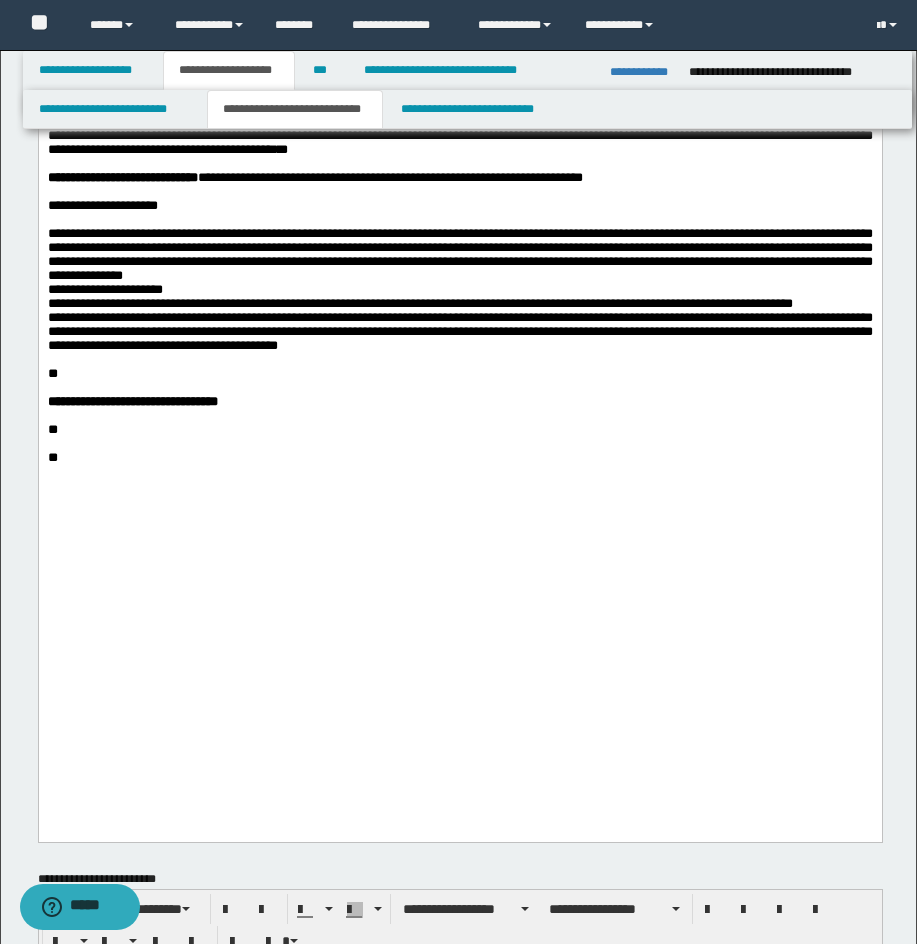 click on "**********" at bounding box center (459, 289) 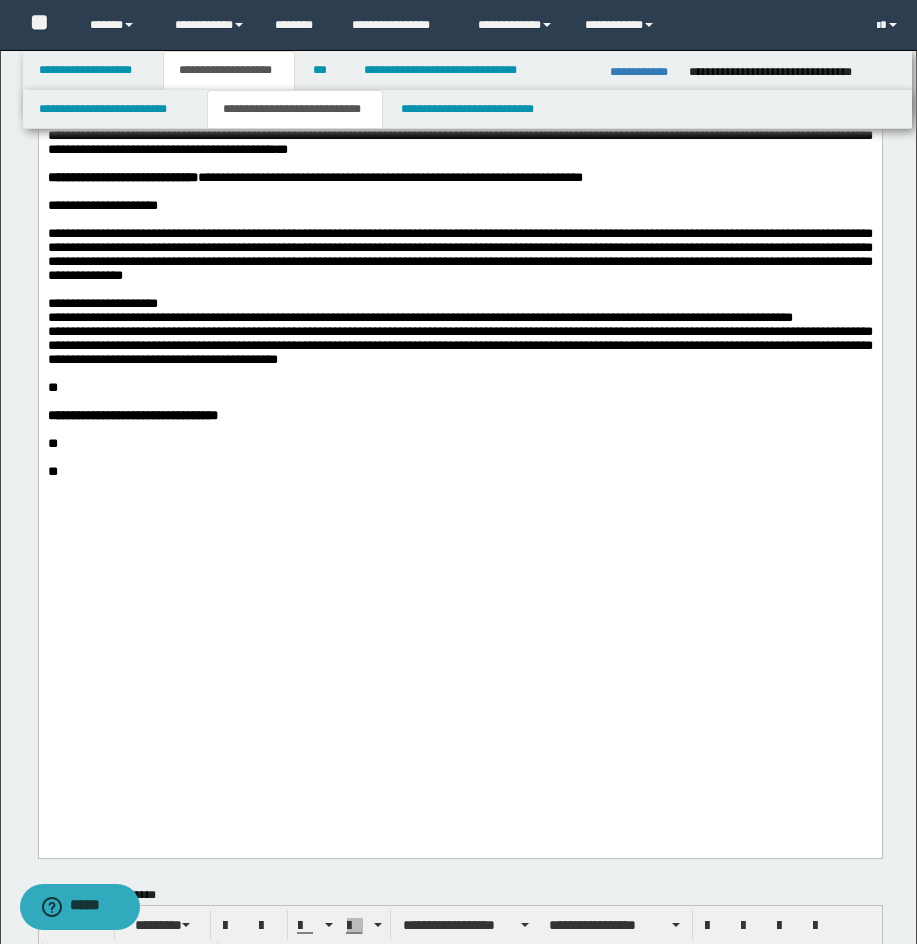 click on "**********" at bounding box center [459, 332] 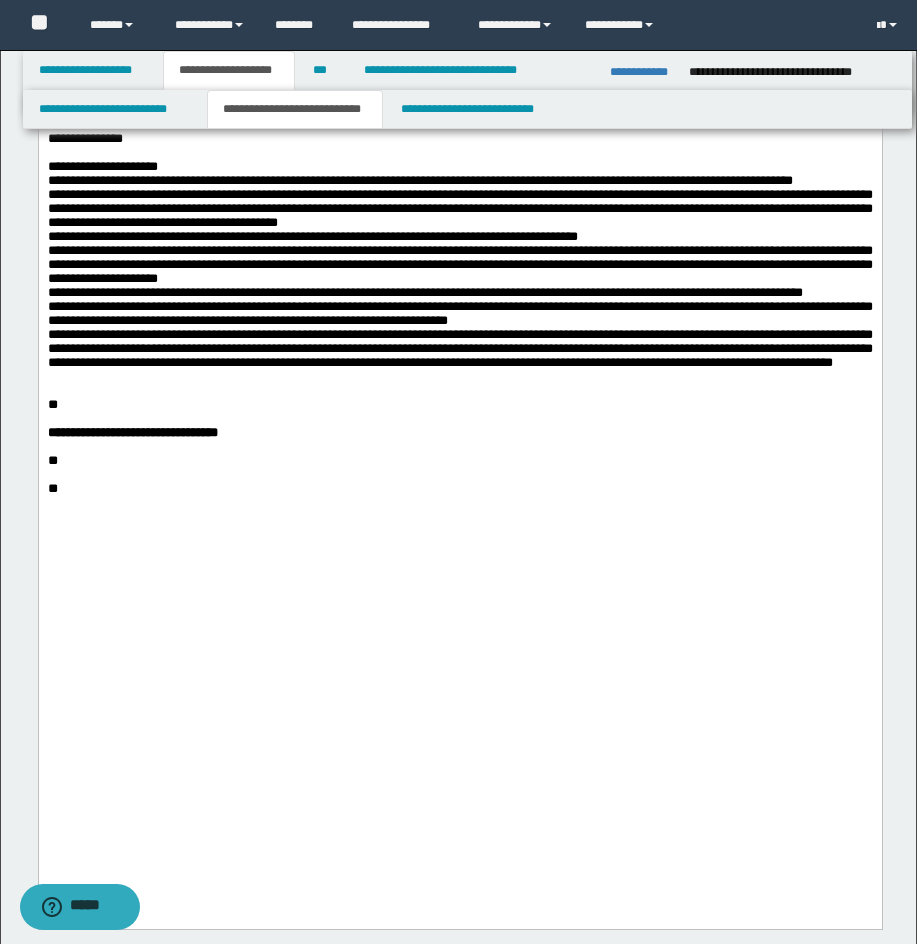 scroll, scrollTop: 1352, scrollLeft: 0, axis: vertical 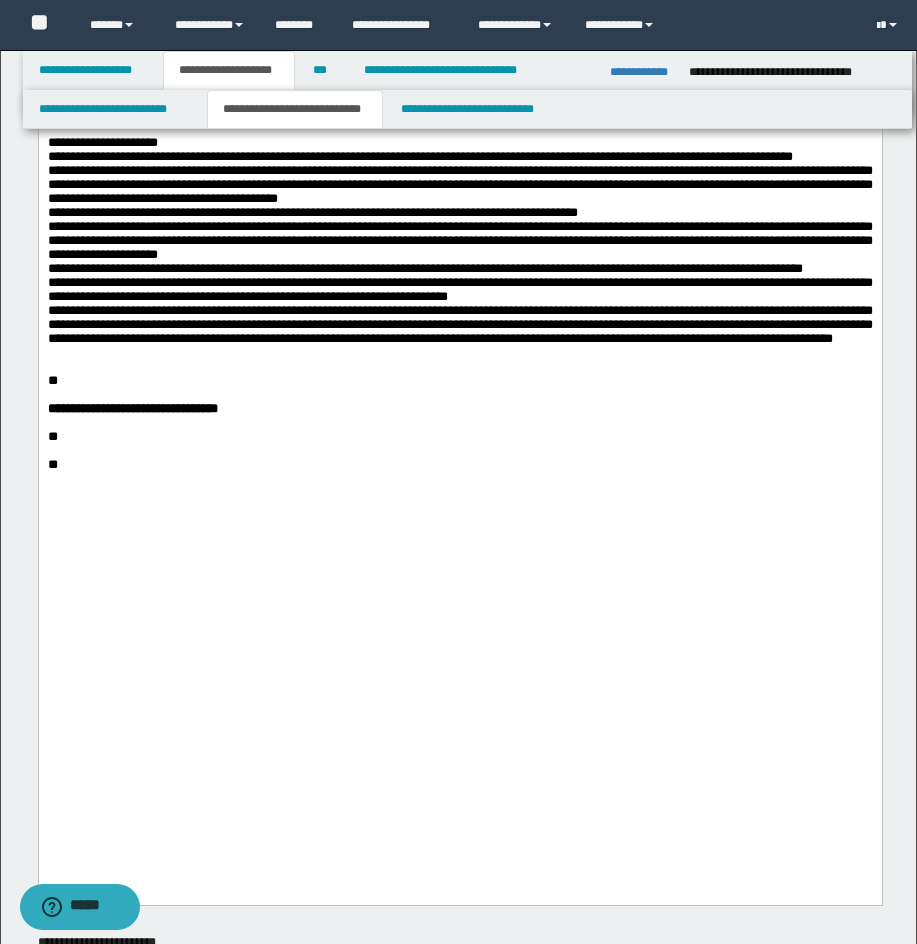 click on "**********" at bounding box center [459, 275] 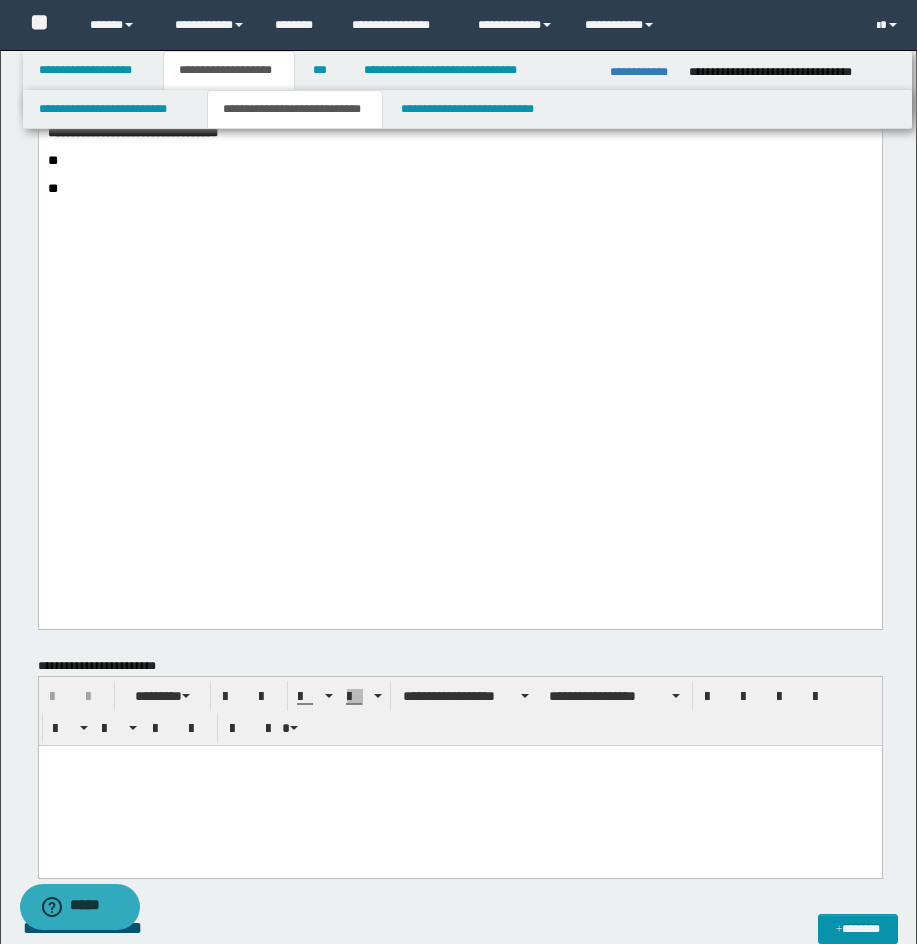 scroll, scrollTop: 1698, scrollLeft: 0, axis: vertical 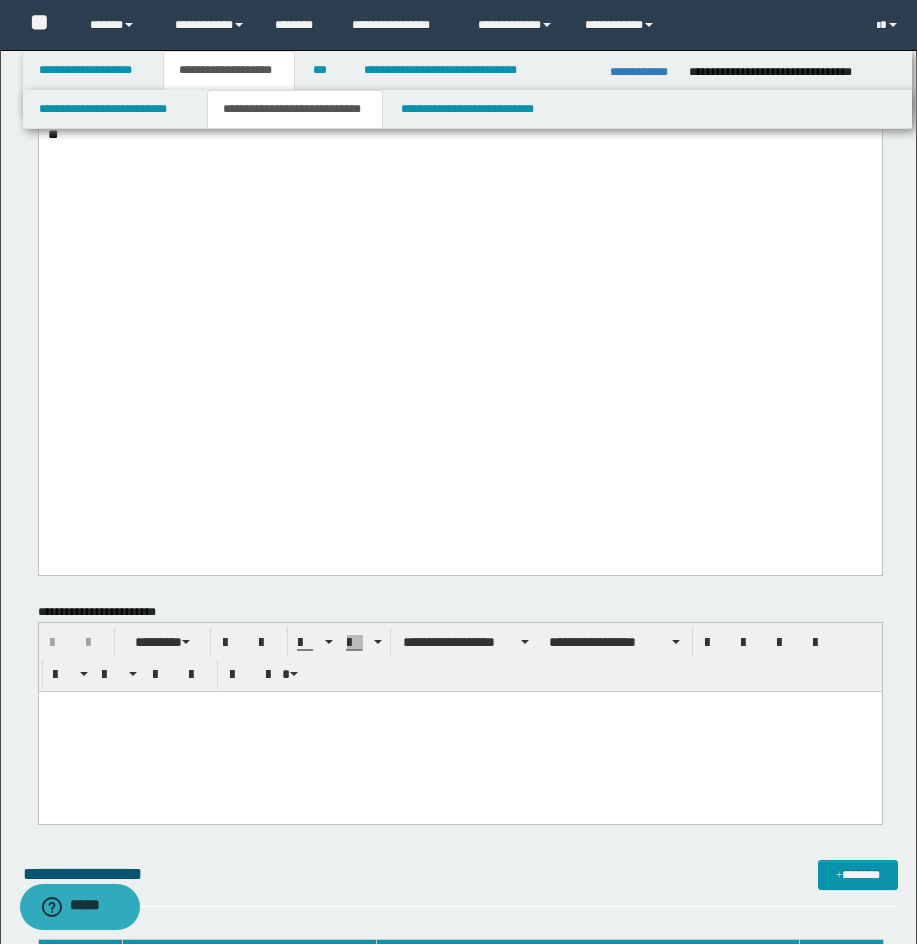 click on "**********" at bounding box center (459, -48) 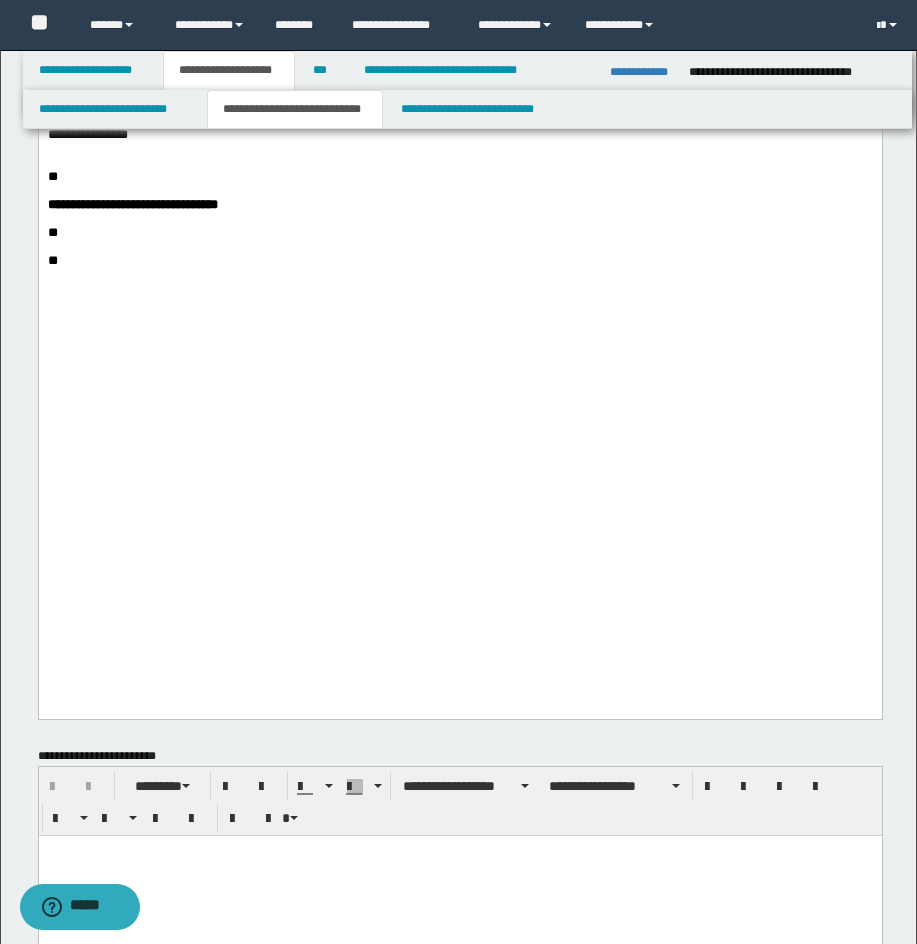 click on "**********" at bounding box center (459, 86) 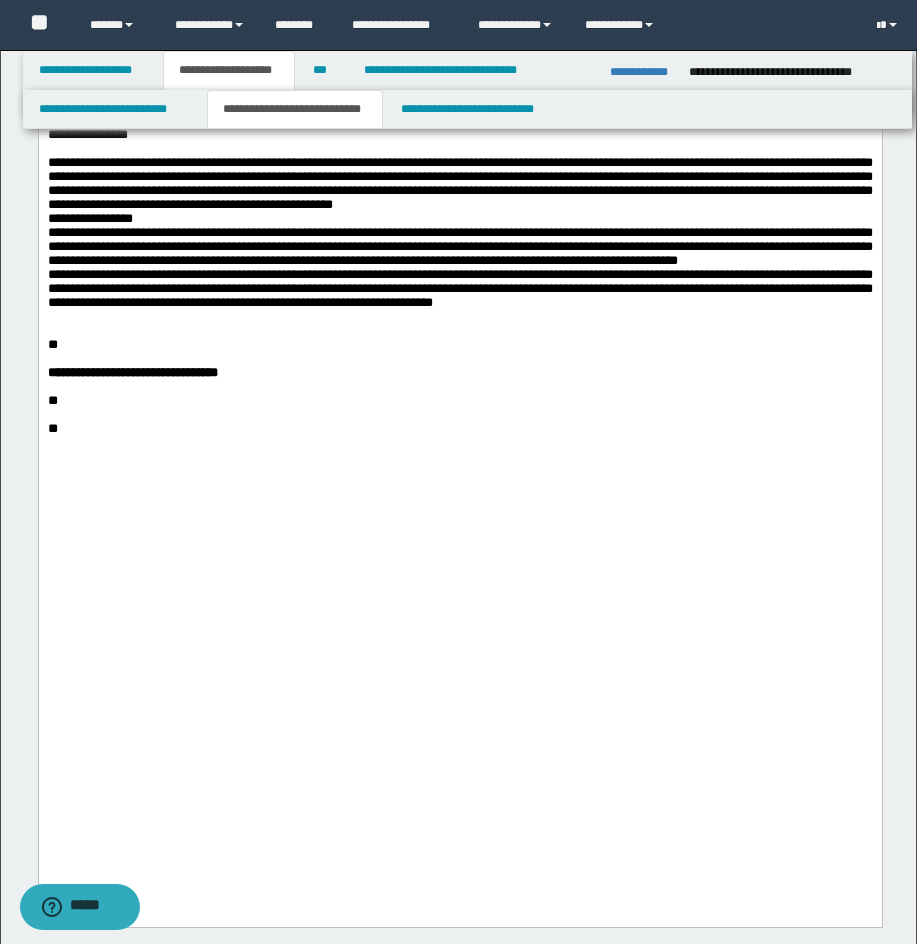 click on "**********" at bounding box center [459, -478] 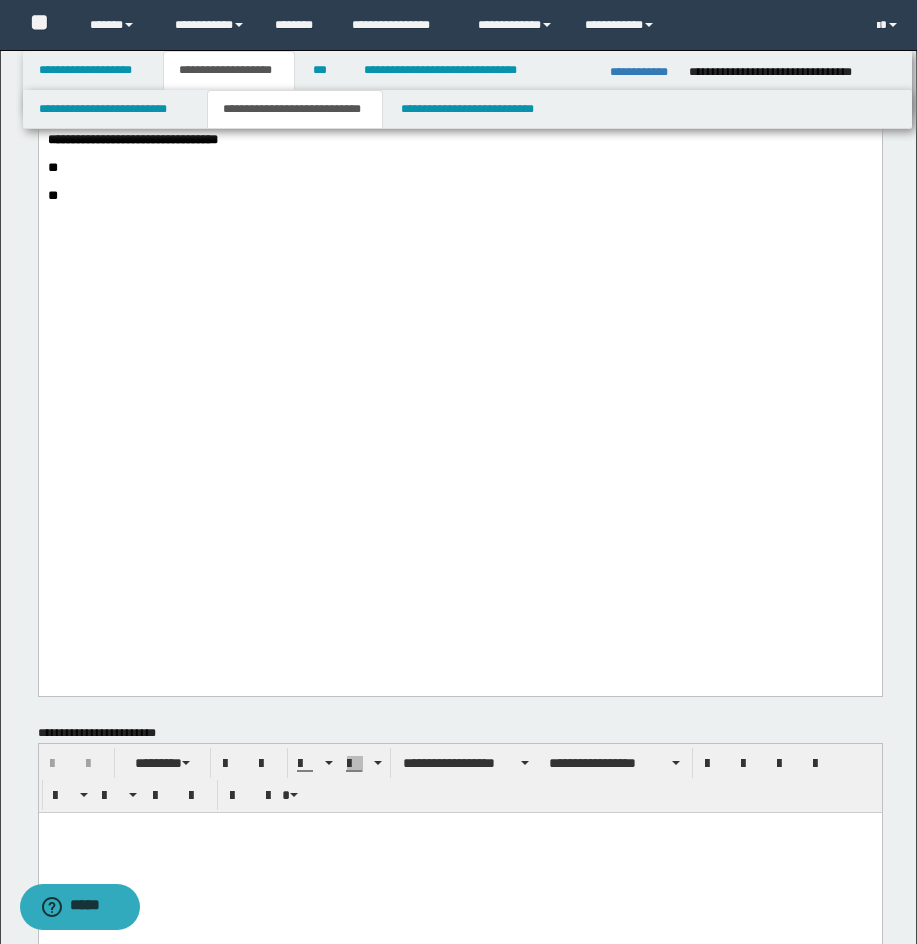 scroll, scrollTop: 1963, scrollLeft: 0, axis: vertical 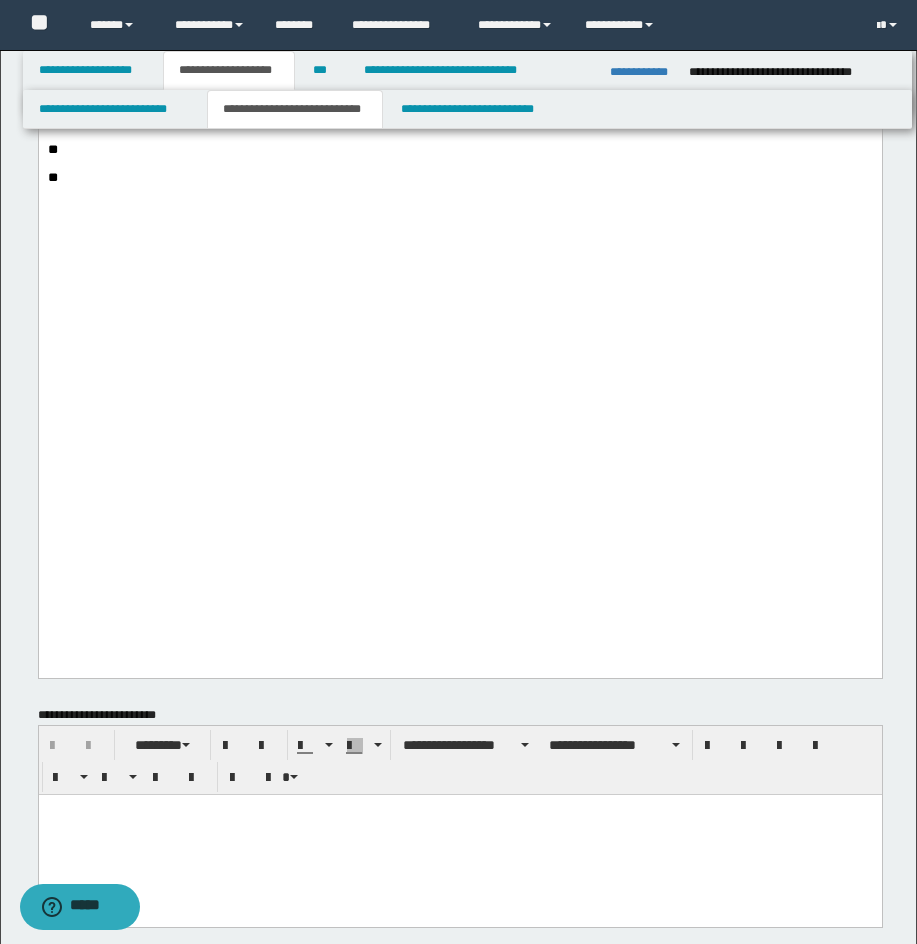 click on "**********" at bounding box center [459, 9] 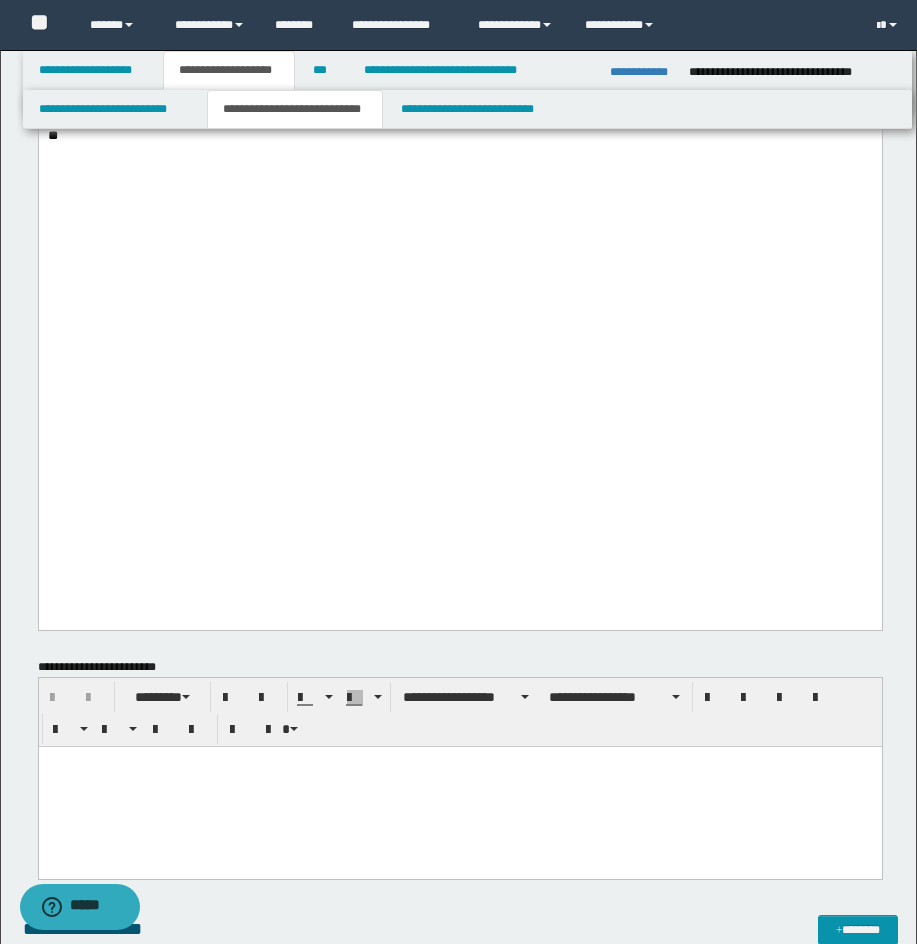 click on "**" at bounding box center [459, 108] 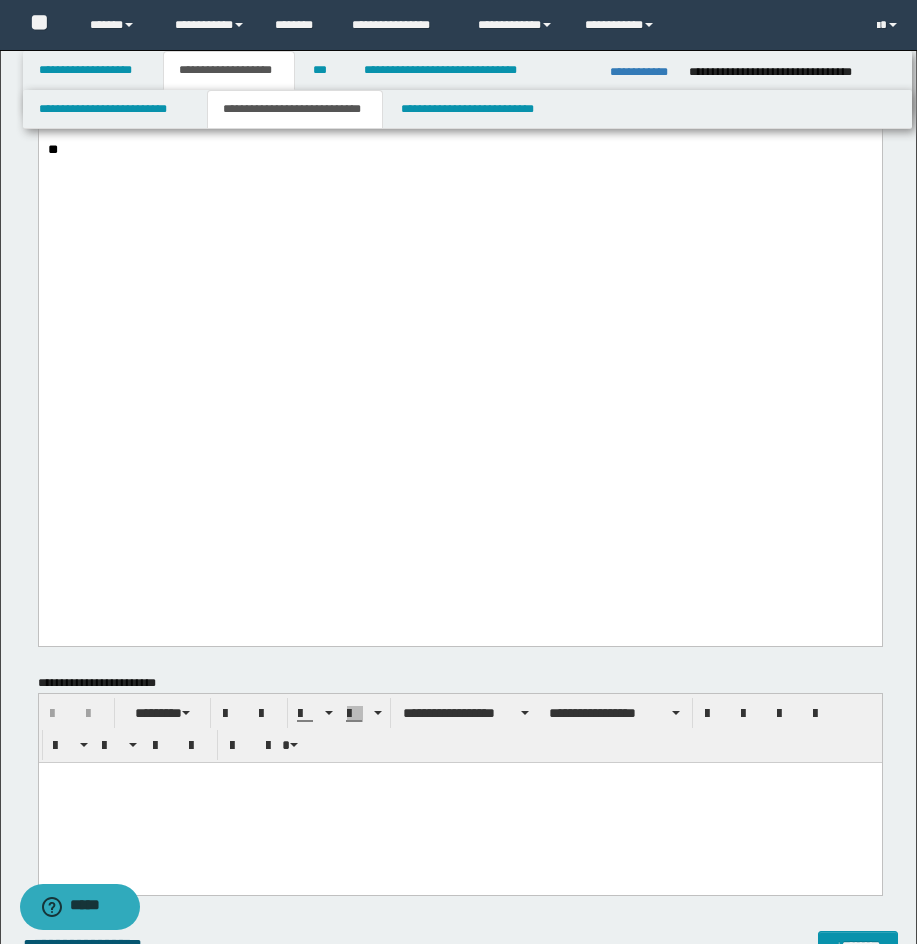 click on "**" at bounding box center (52, 149) 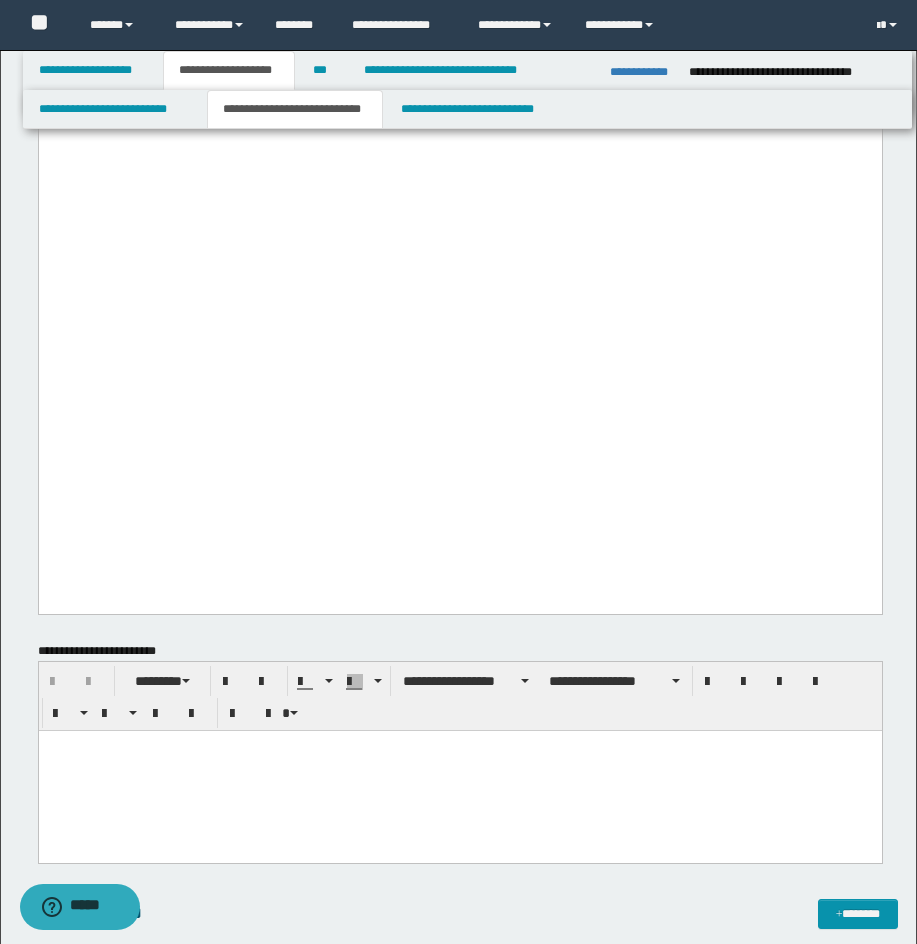 click on "**********" at bounding box center (459, 10) 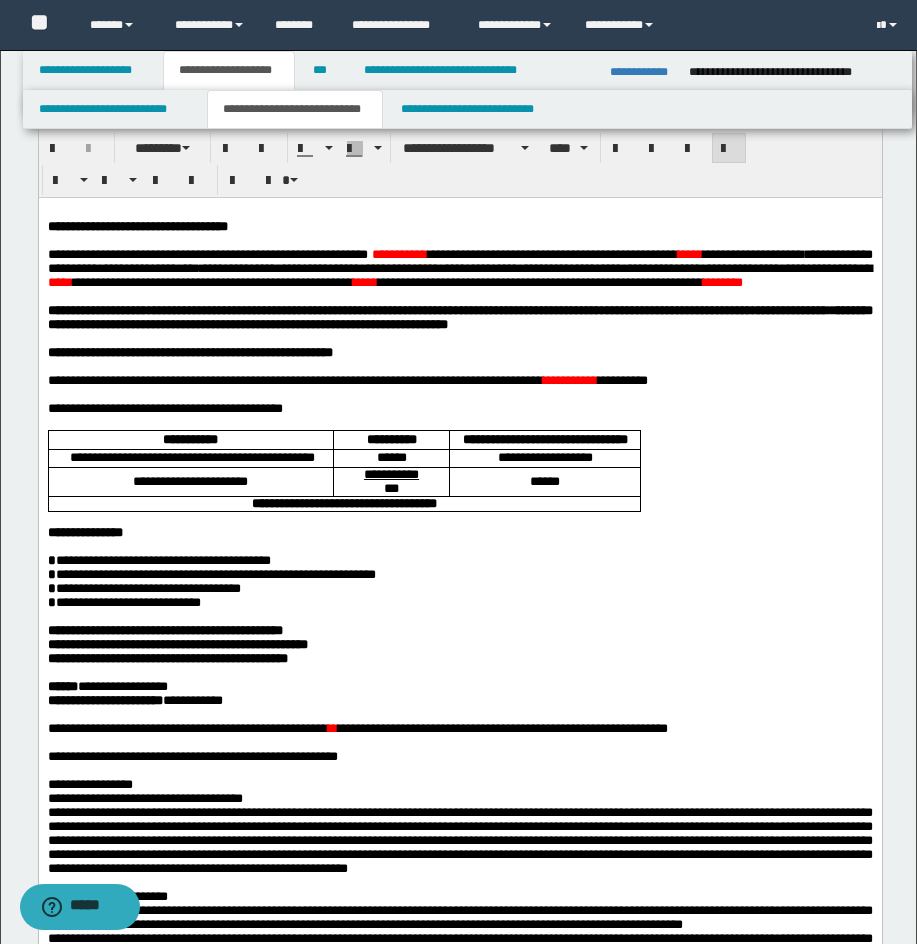 scroll, scrollTop: 27, scrollLeft: 0, axis: vertical 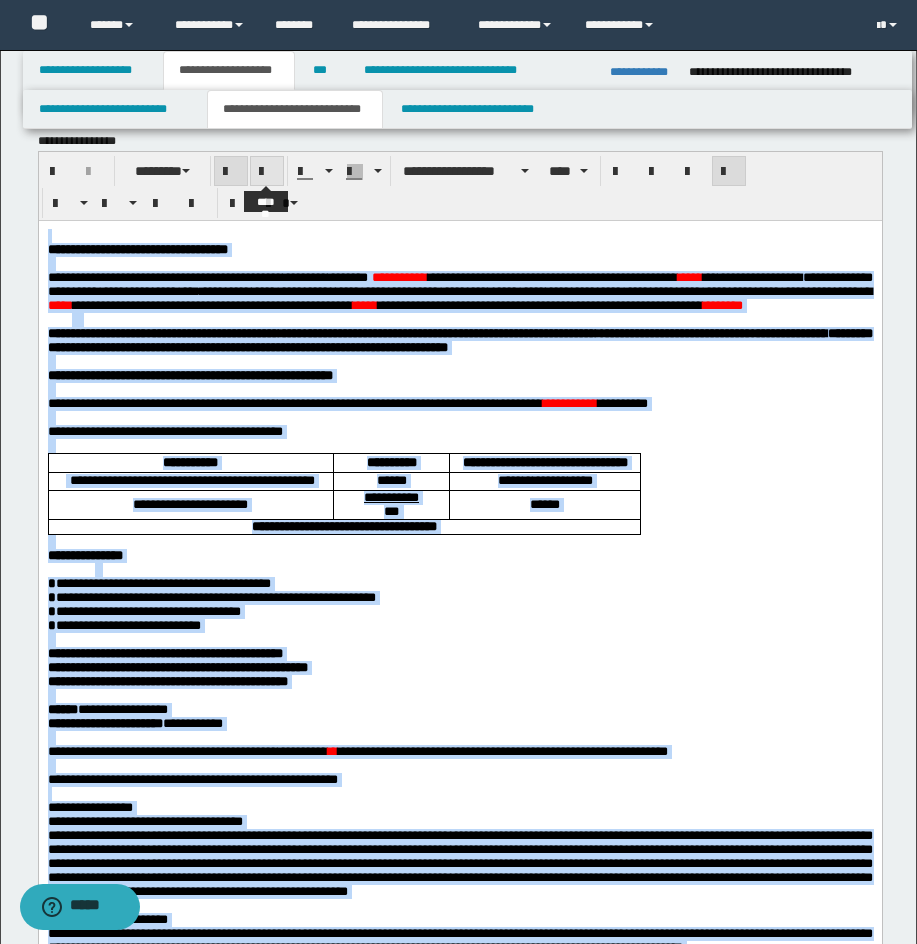click at bounding box center (267, 172) 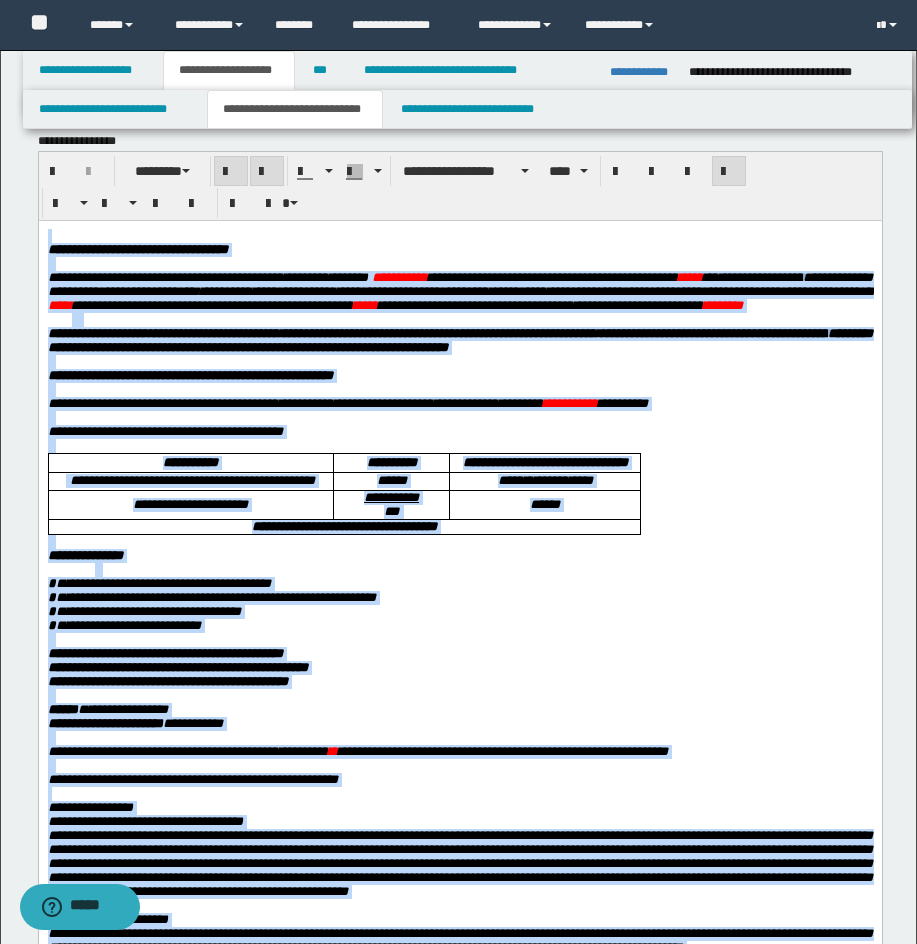 click at bounding box center [267, 172] 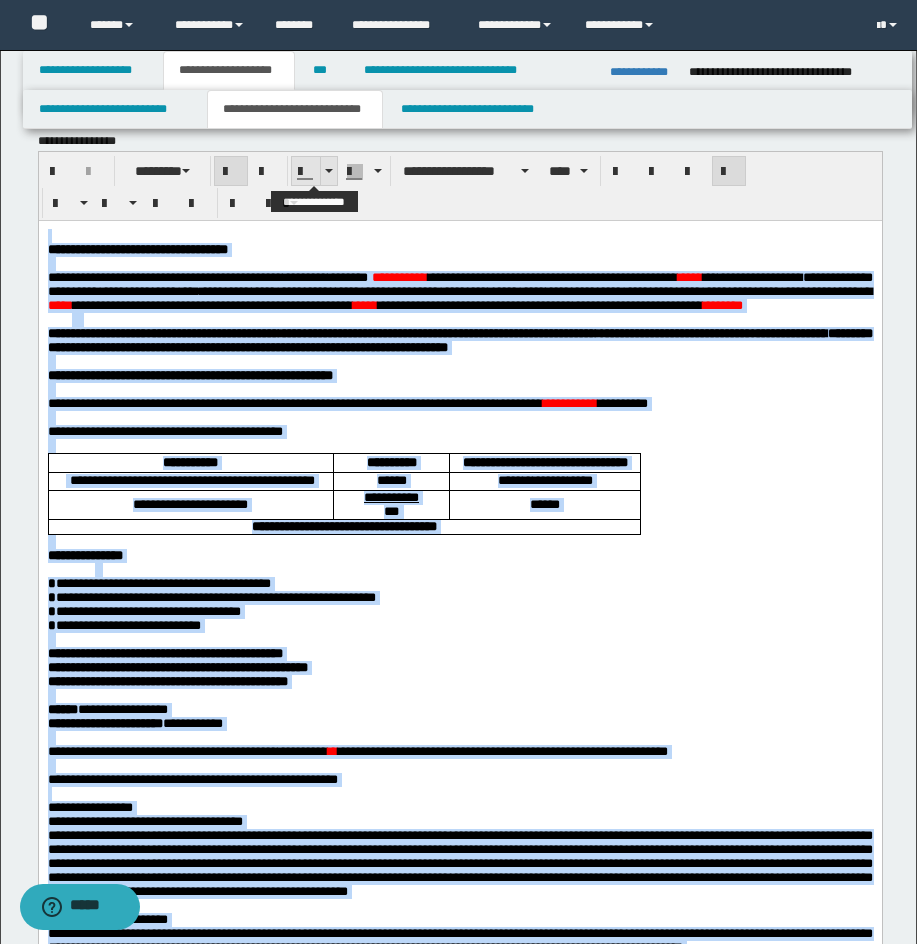 drag, startPoint x: 333, startPoint y: 169, endPoint x: 316, endPoint y: 184, distance: 22.671568 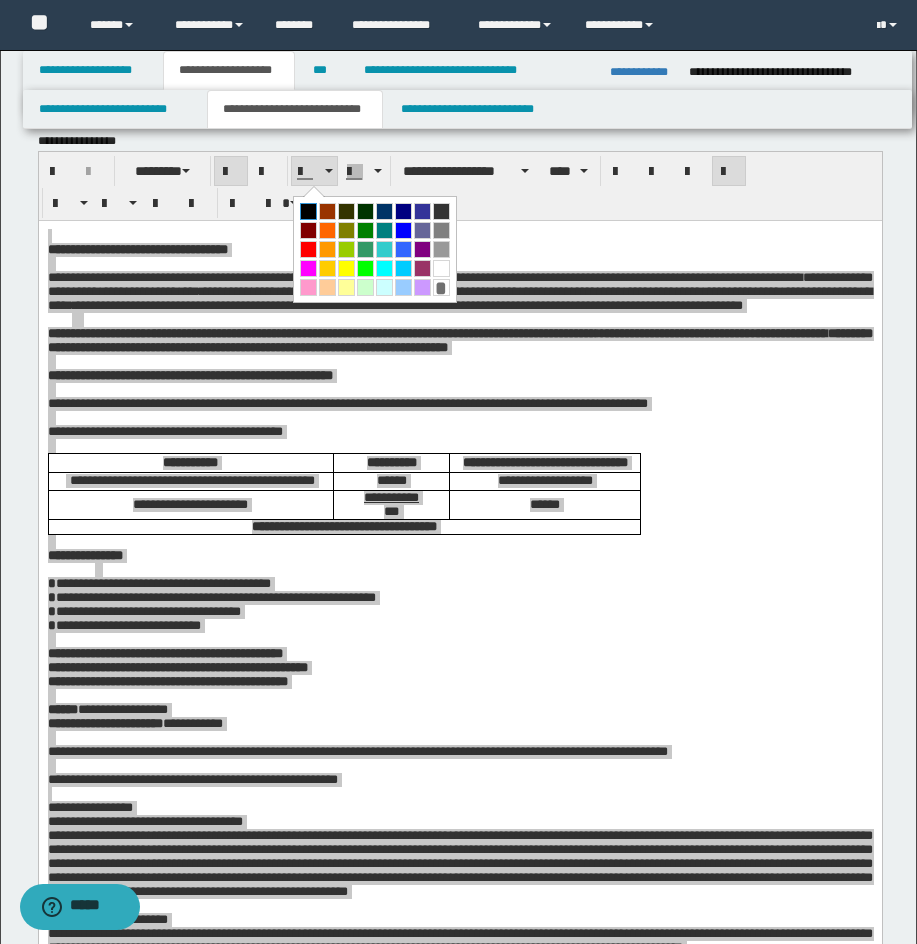 click at bounding box center [308, 211] 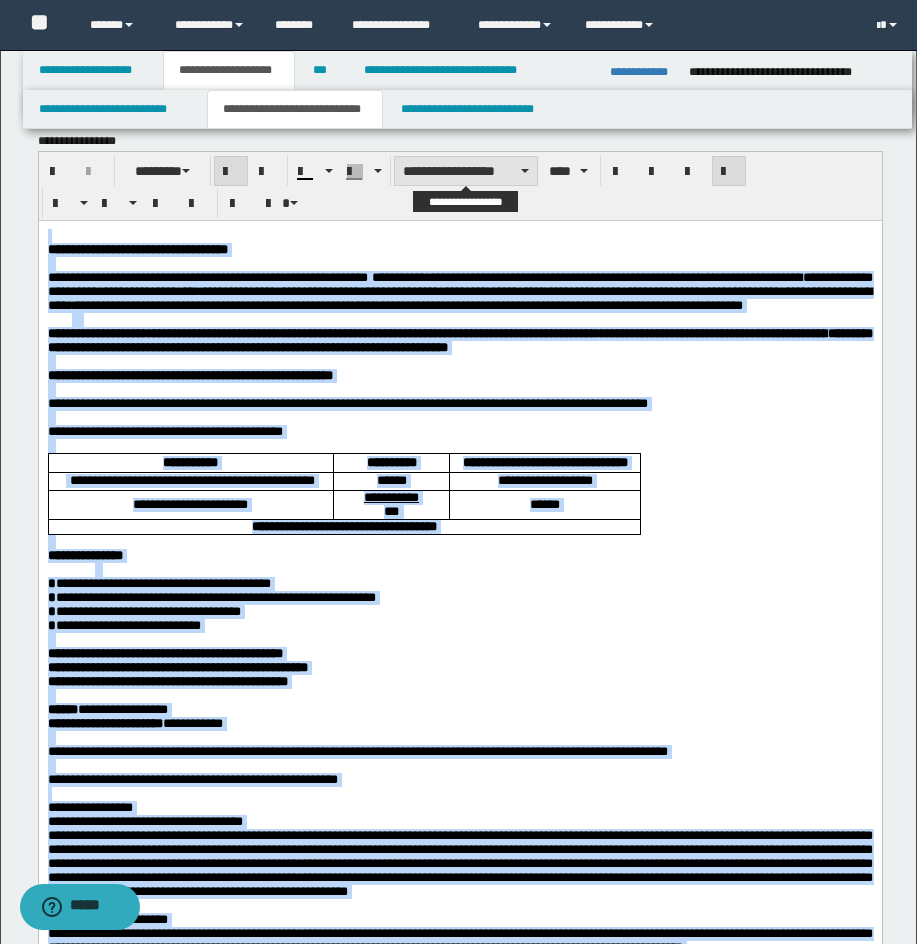 drag, startPoint x: 419, startPoint y: 164, endPoint x: 427, endPoint y: 175, distance: 13.601471 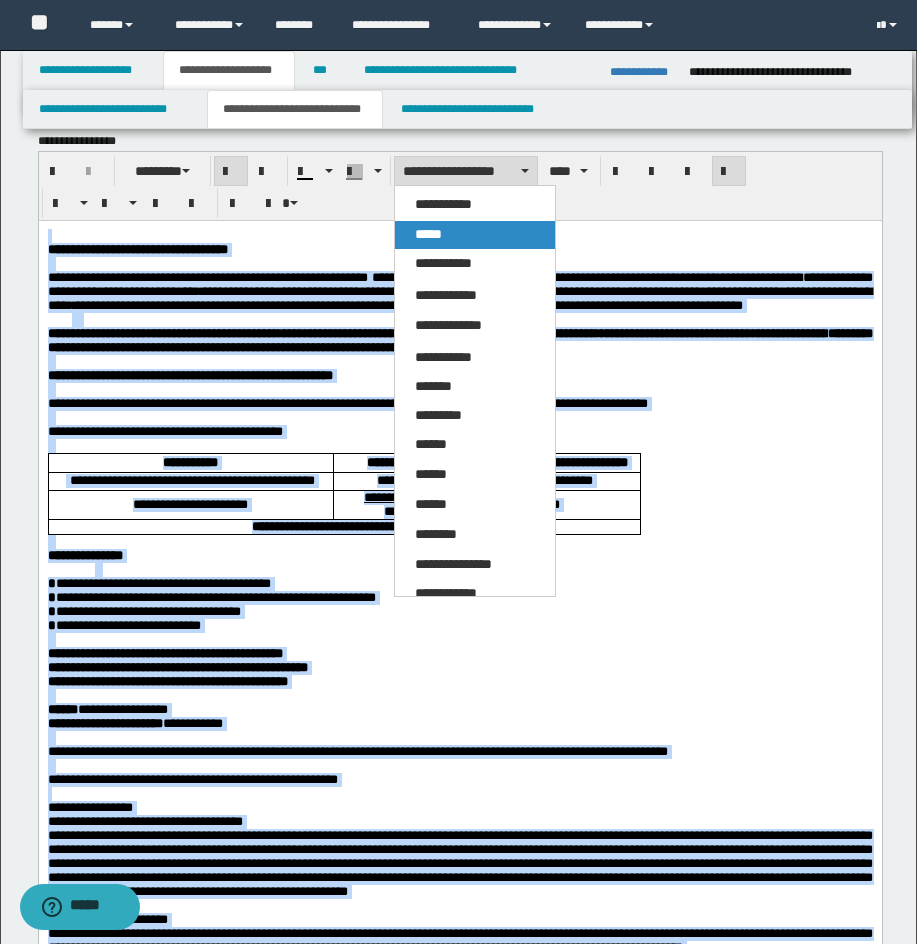 click on "*****" at bounding box center (428, 234) 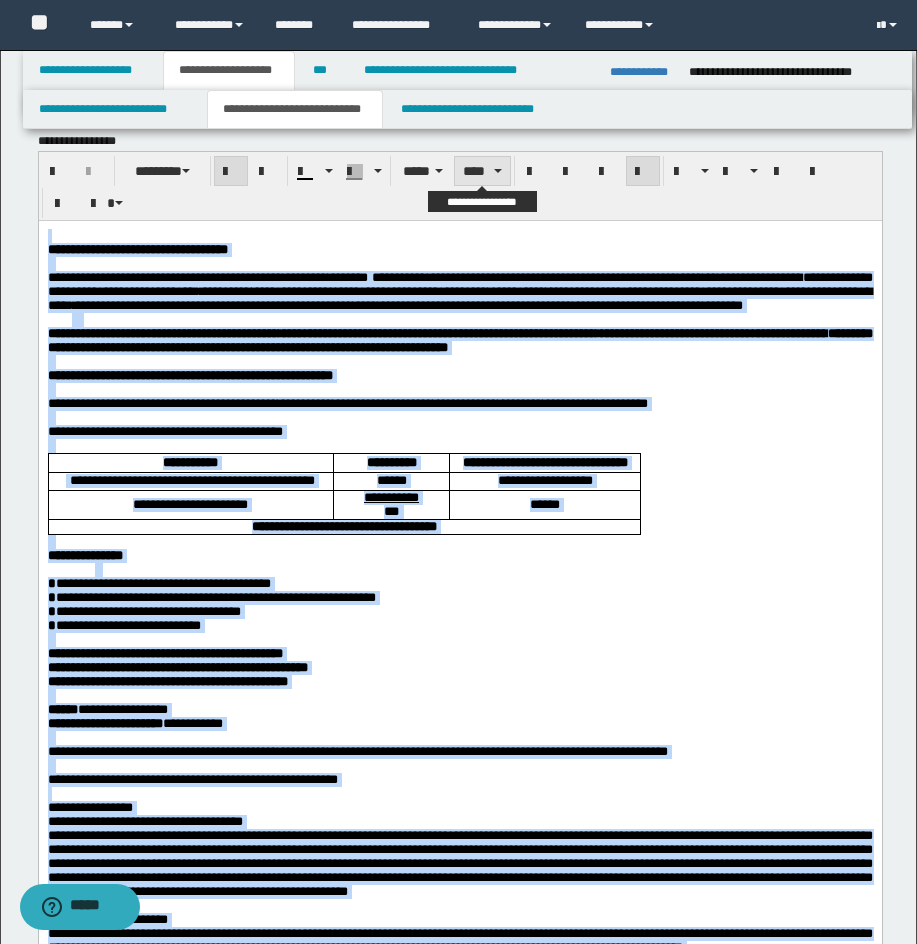 drag, startPoint x: 484, startPoint y: 168, endPoint x: 495, endPoint y: 182, distance: 17.804493 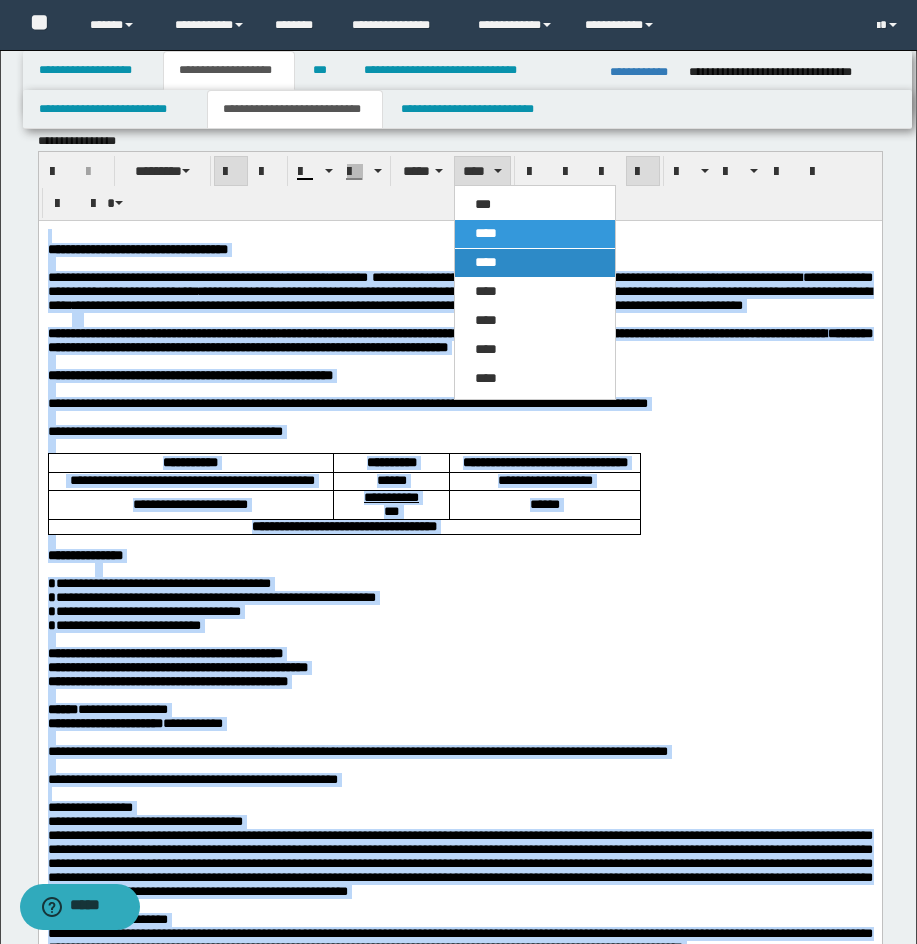 drag, startPoint x: 501, startPoint y: 261, endPoint x: 457, endPoint y: 1, distance: 263.6968 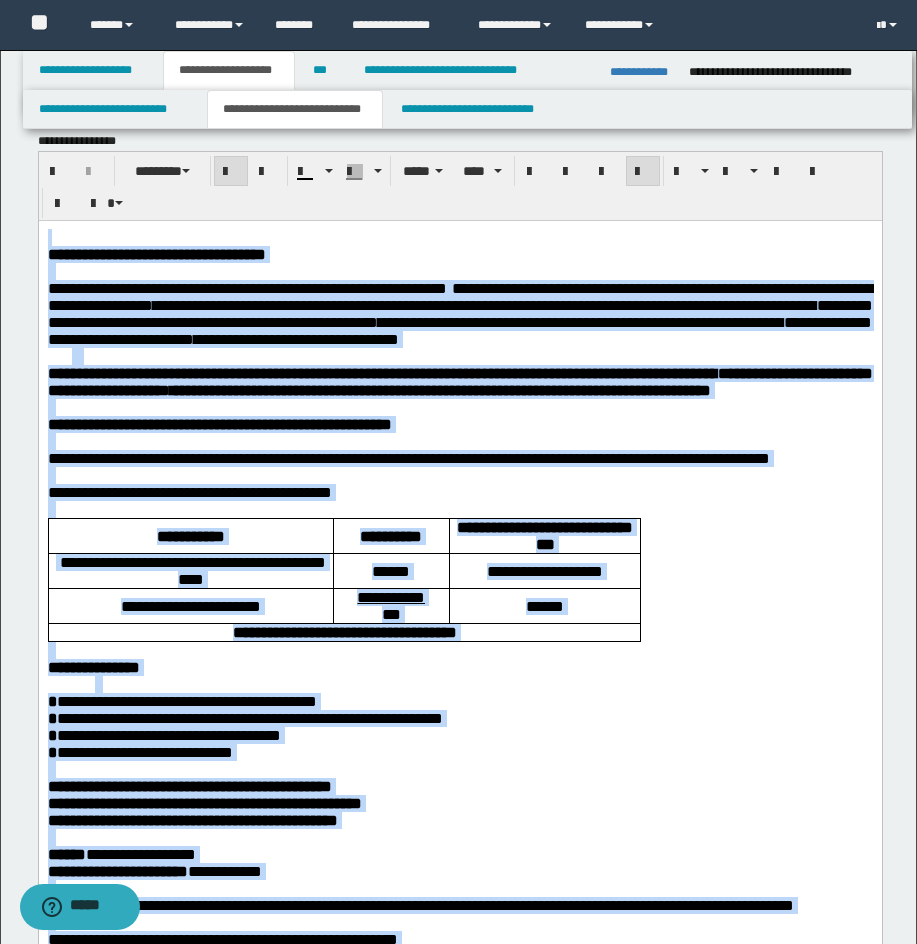 drag, startPoint x: 481, startPoint y: 172, endPoint x: 508, endPoint y: 213, distance: 49.09175 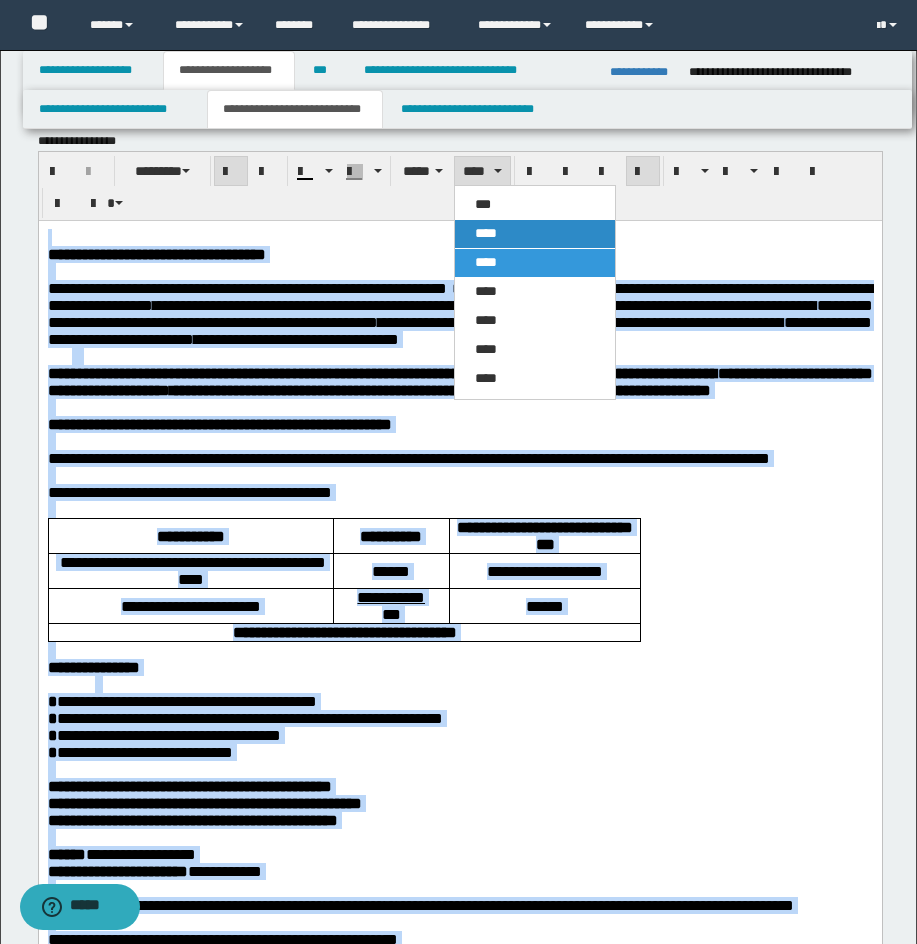 click on "****" at bounding box center (486, 233) 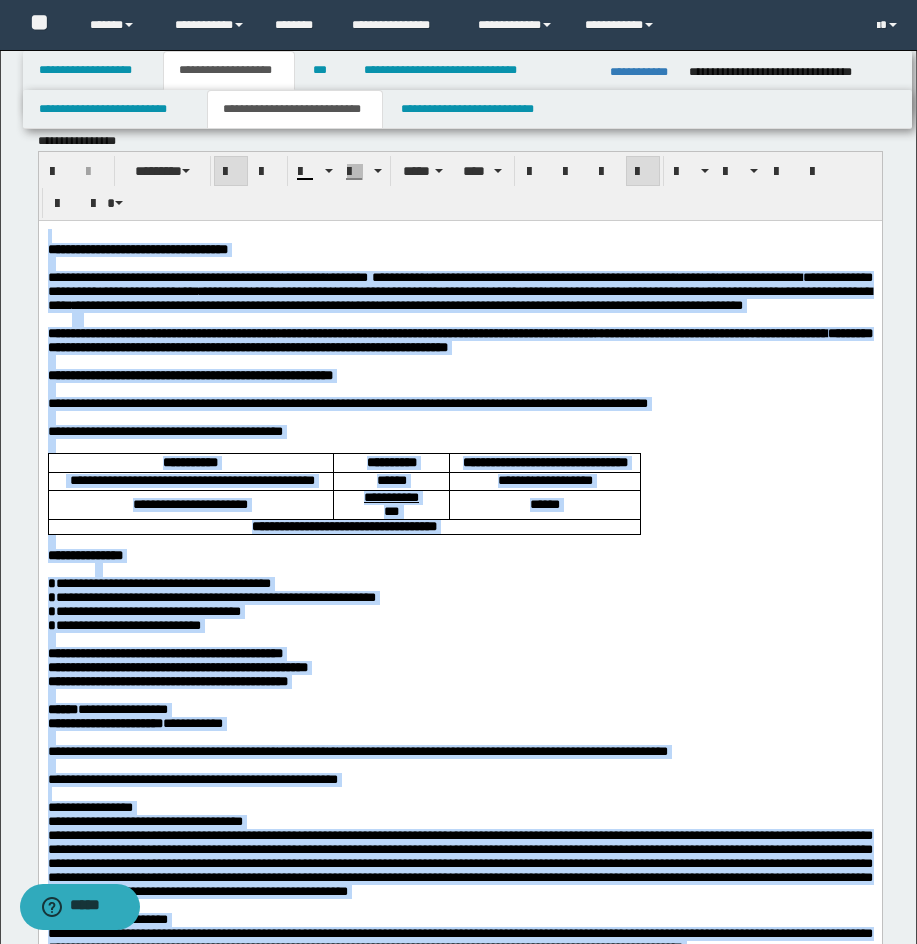 click on "**********" at bounding box center [459, 290] 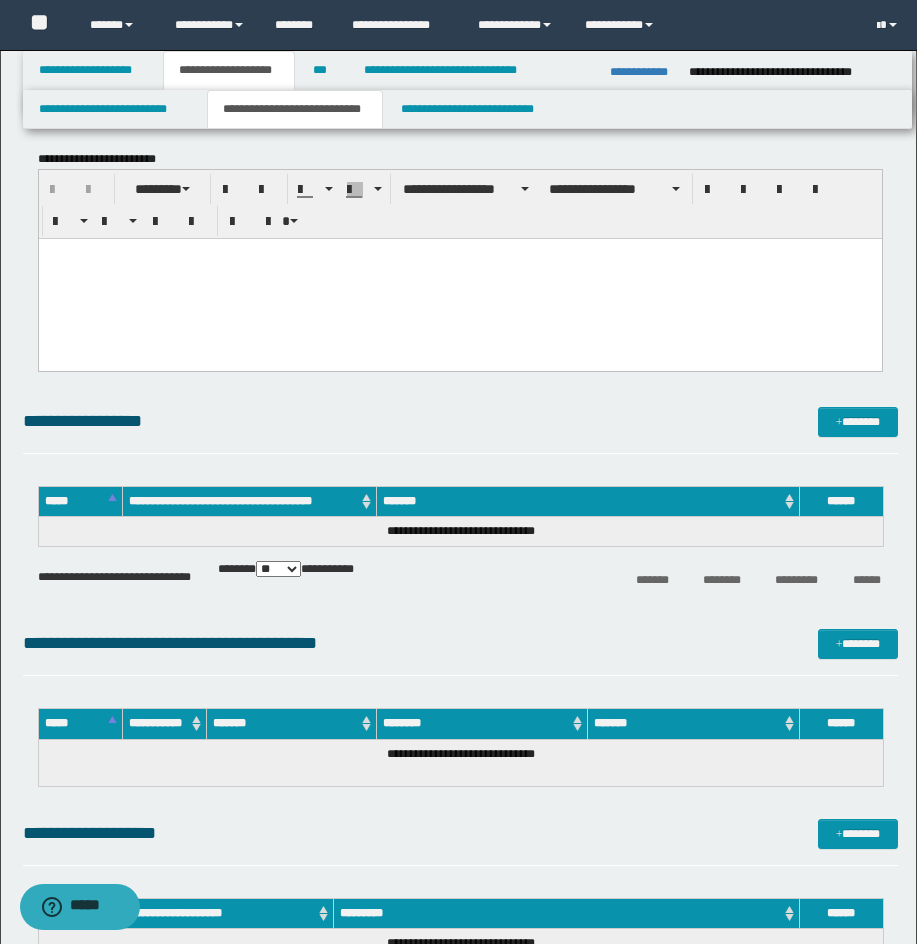 scroll, scrollTop: 2506, scrollLeft: 0, axis: vertical 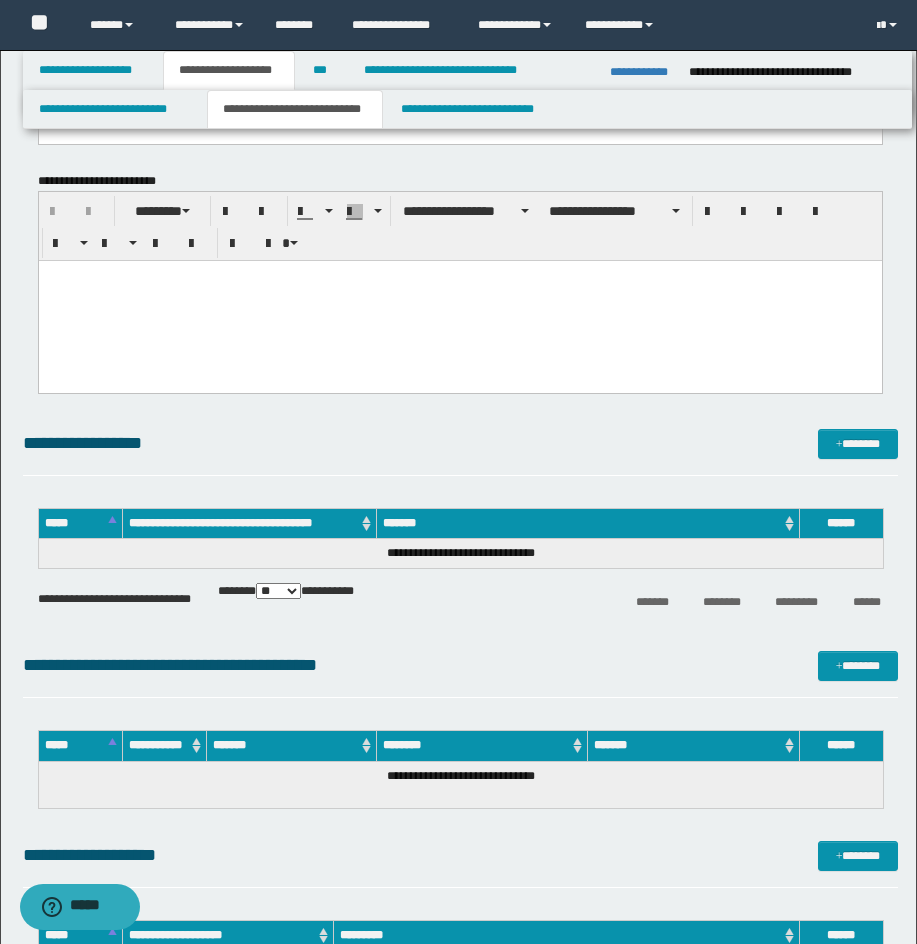 click at bounding box center (459, 300) 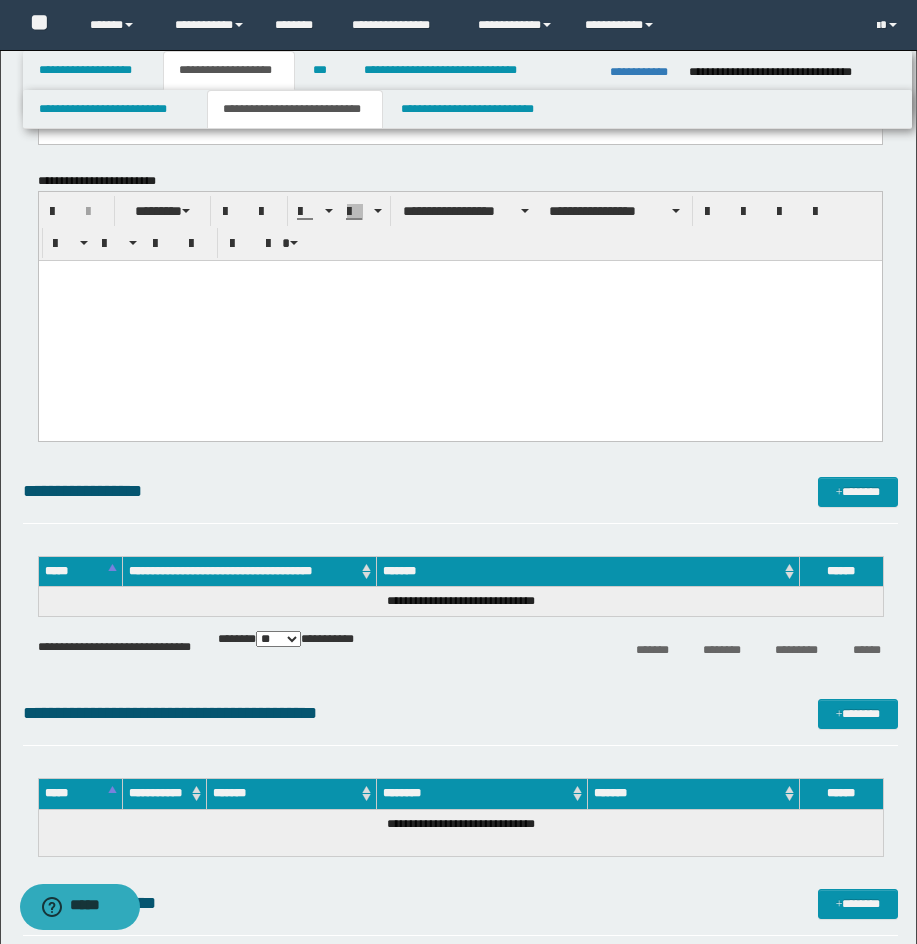 type 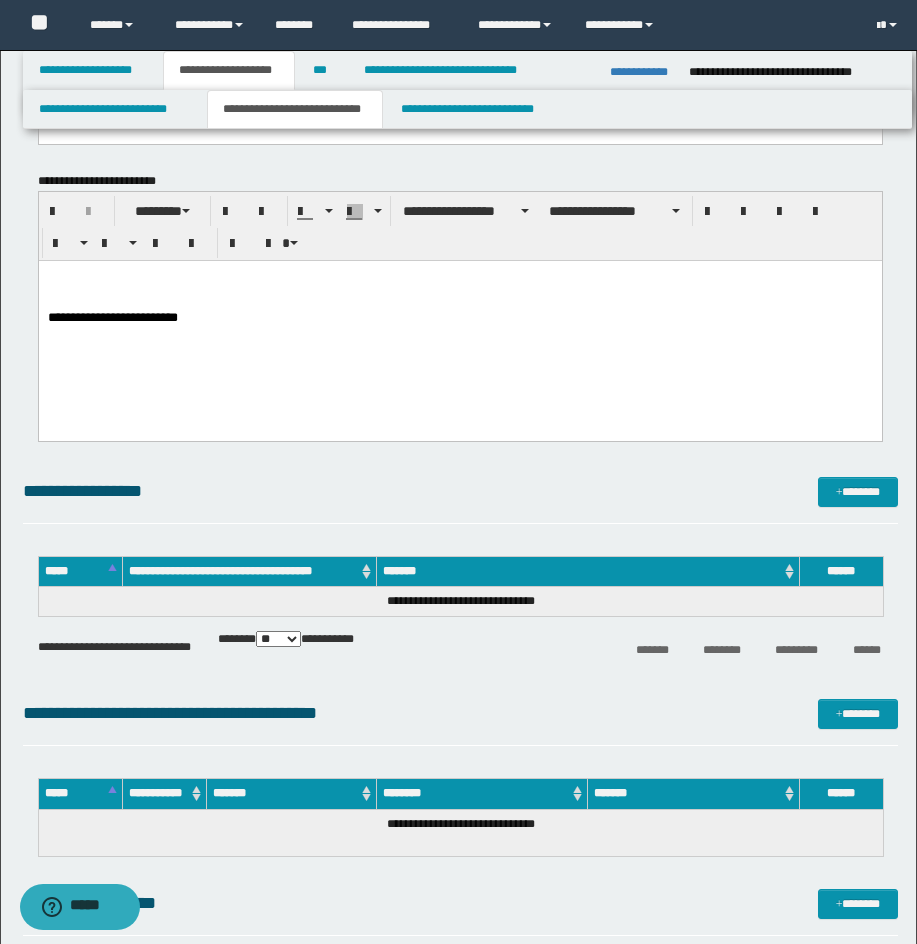 click at bounding box center (459, 289) 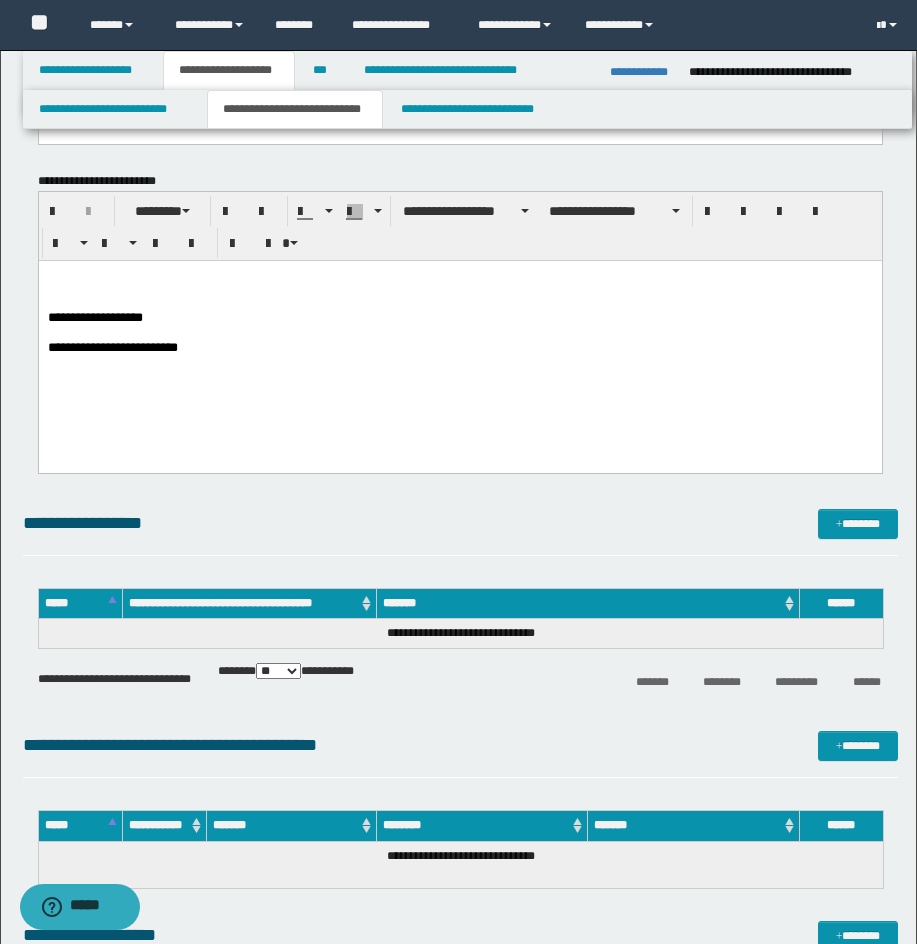 drag, startPoint x: 228, startPoint y: 353, endPoint x: 334, endPoint y: 340, distance: 106.7942 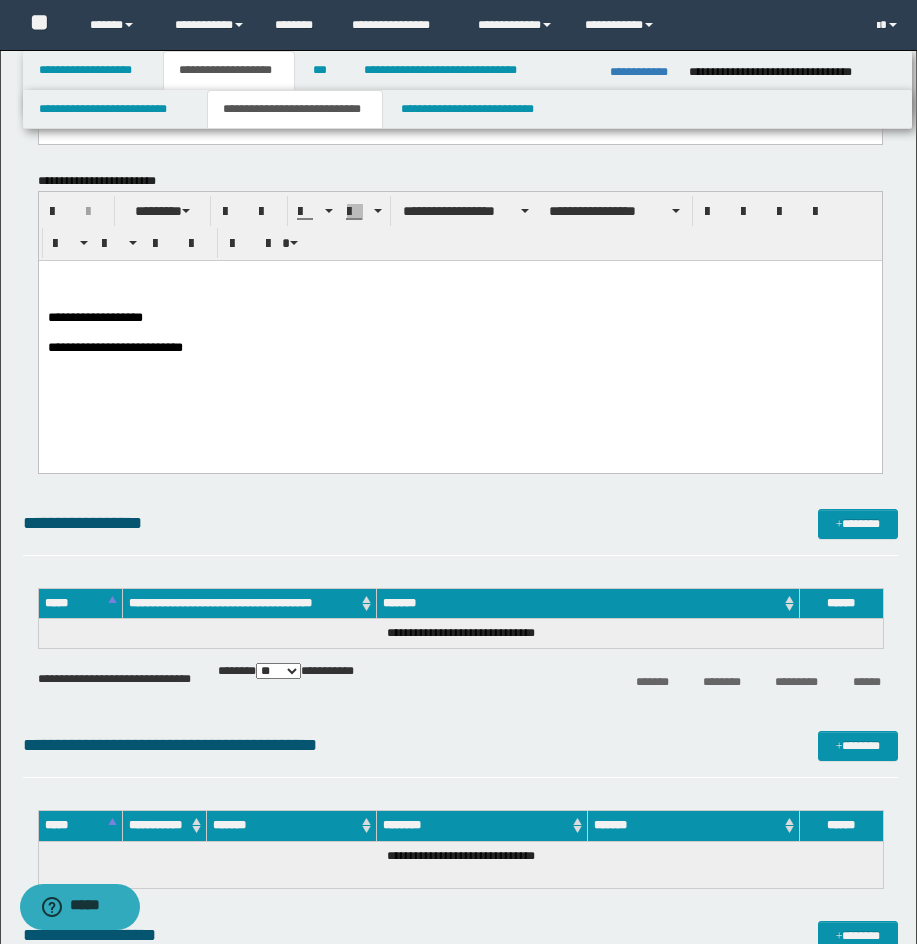 drag, startPoint x: 433, startPoint y: 345, endPoint x: 440, endPoint y: 360, distance: 16.552946 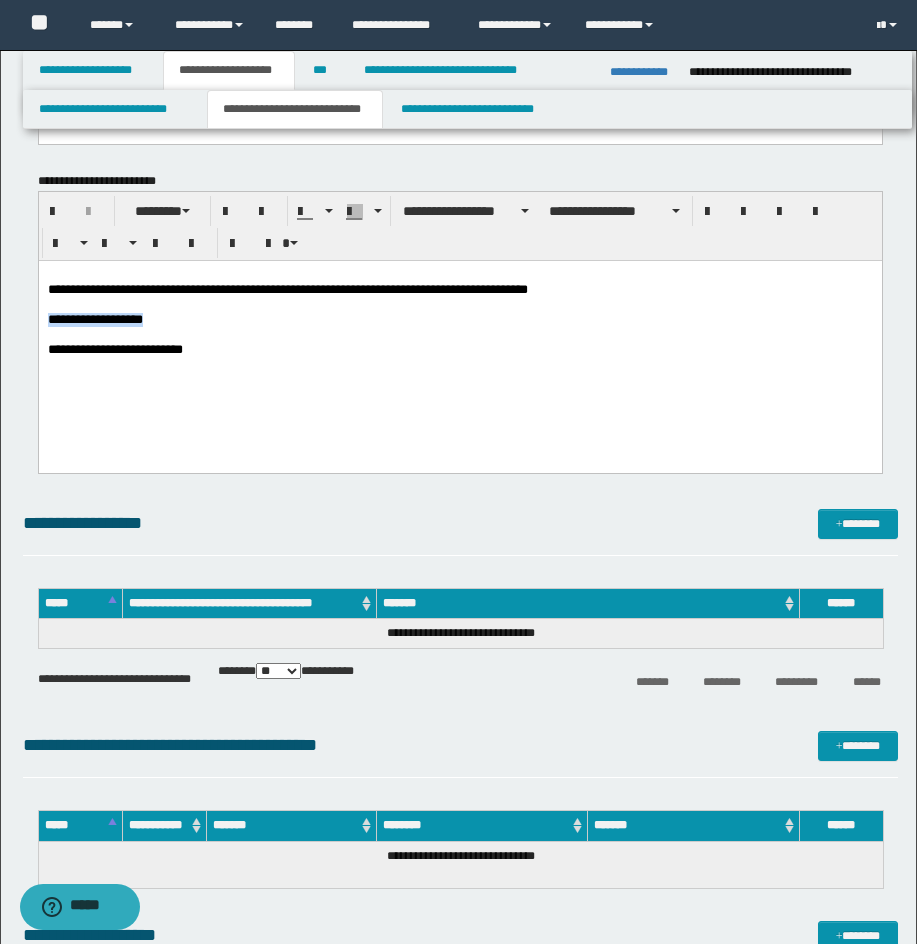 drag, startPoint x: 49, startPoint y: 323, endPoint x: 210, endPoint y: 323, distance: 161 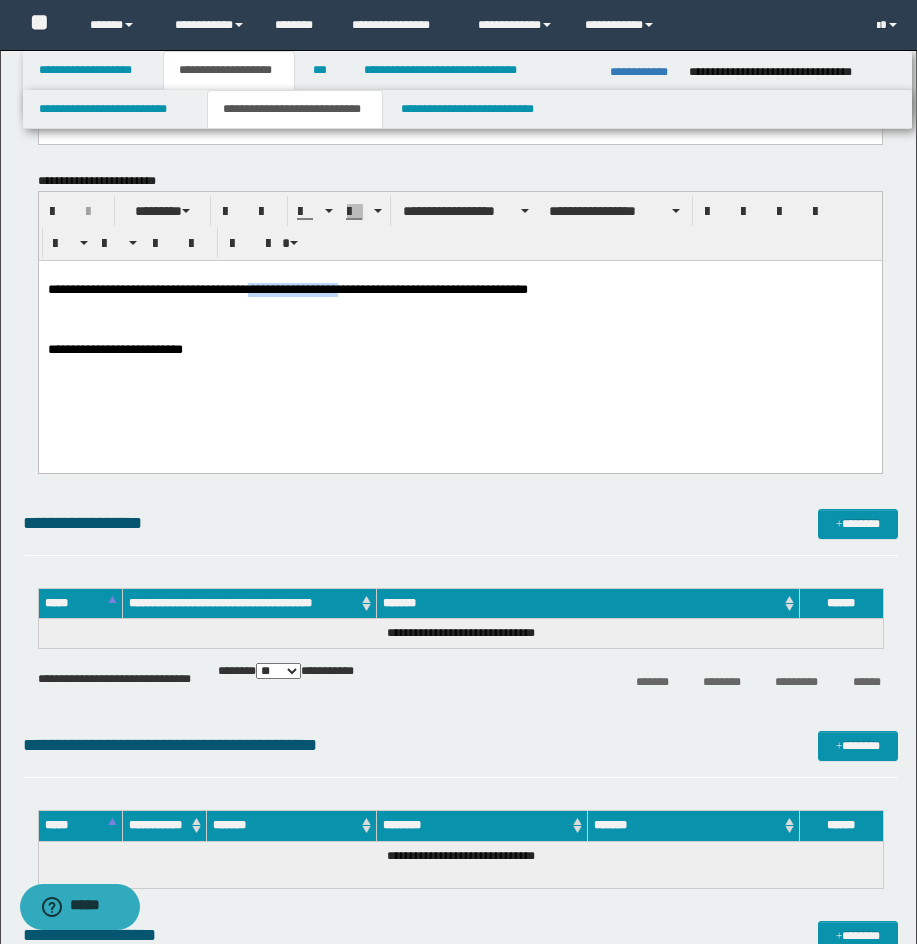 drag, startPoint x: 267, startPoint y: 287, endPoint x: 364, endPoint y: 295, distance: 97.32934 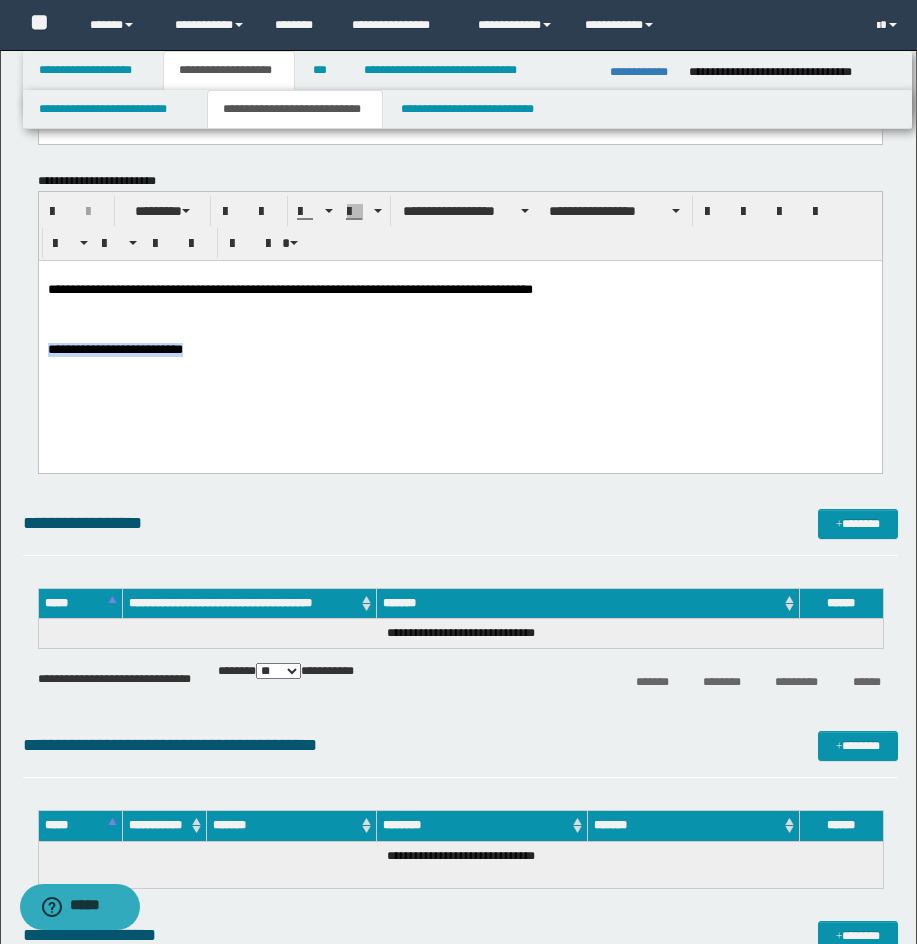 drag, startPoint x: 49, startPoint y: 353, endPoint x: 296, endPoint y: 357, distance: 247.03238 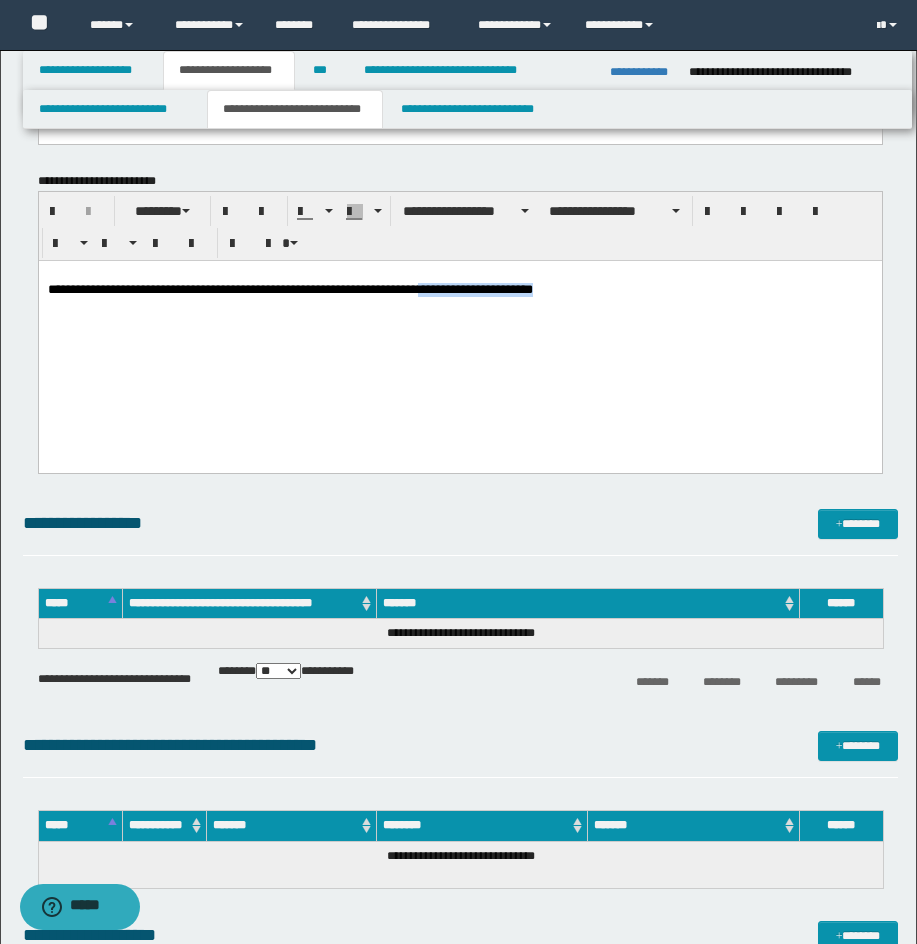 drag, startPoint x: 464, startPoint y: 290, endPoint x: 488, endPoint y: 327, distance: 44.102154 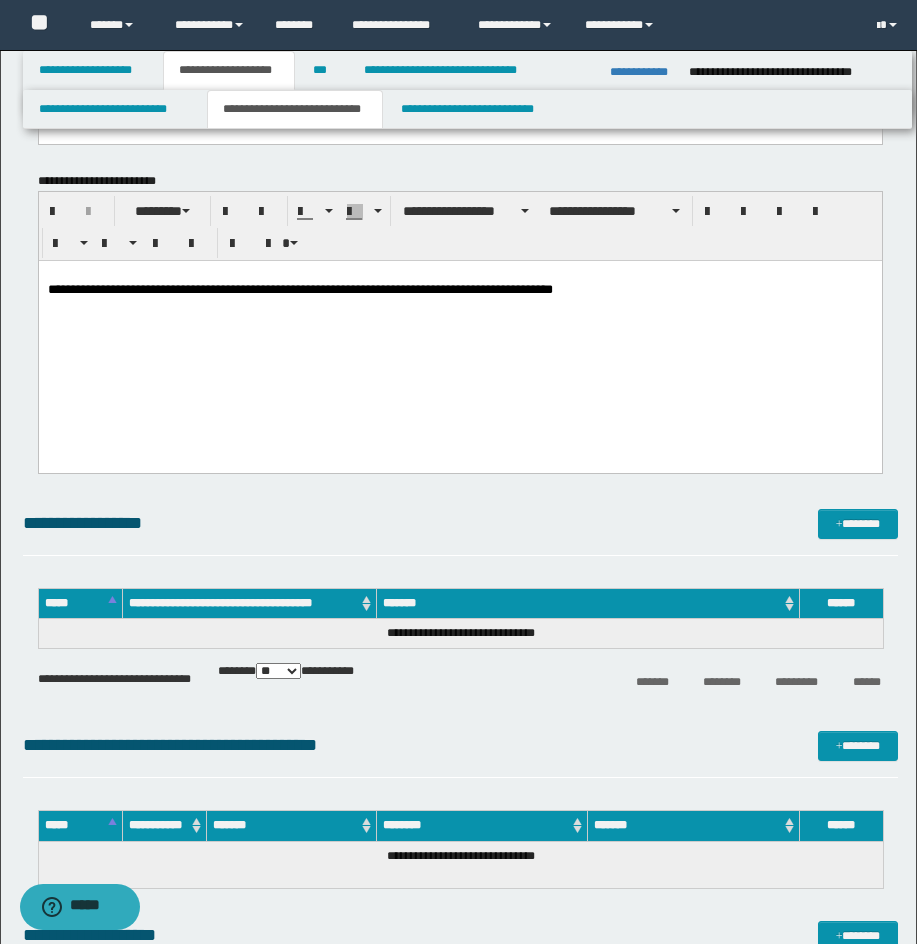 click at bounding box center [459, 305] 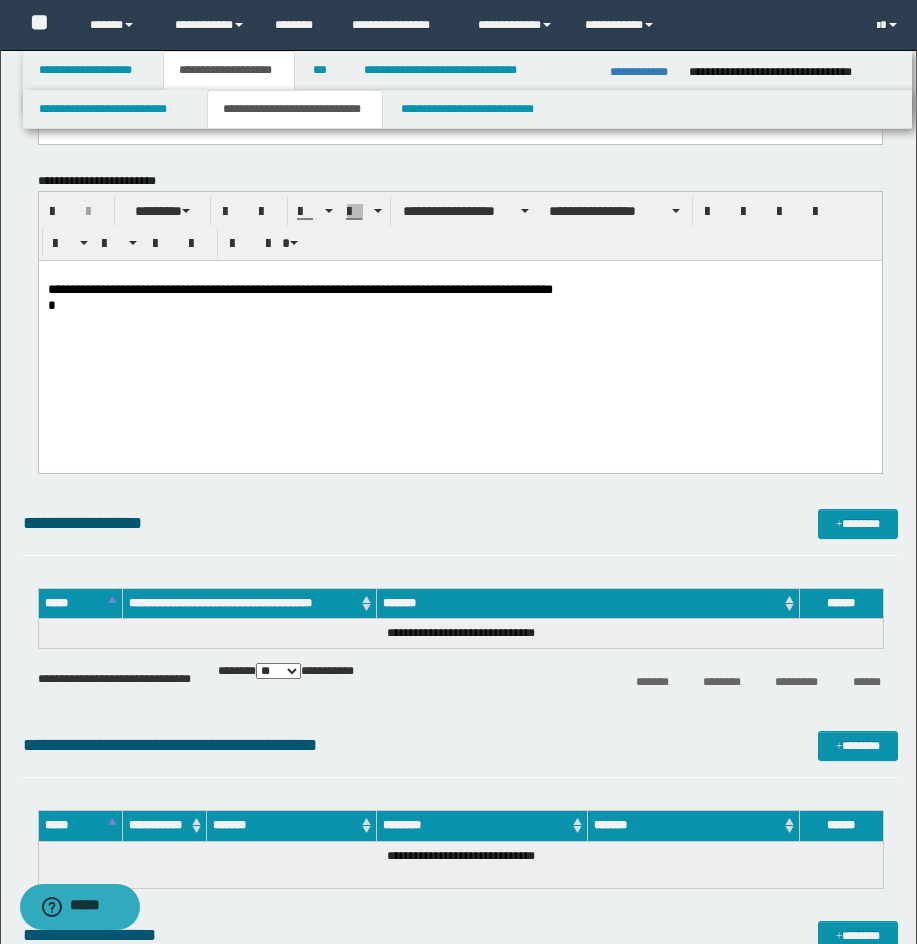 click on "**********" at bounding box center [459, 339] 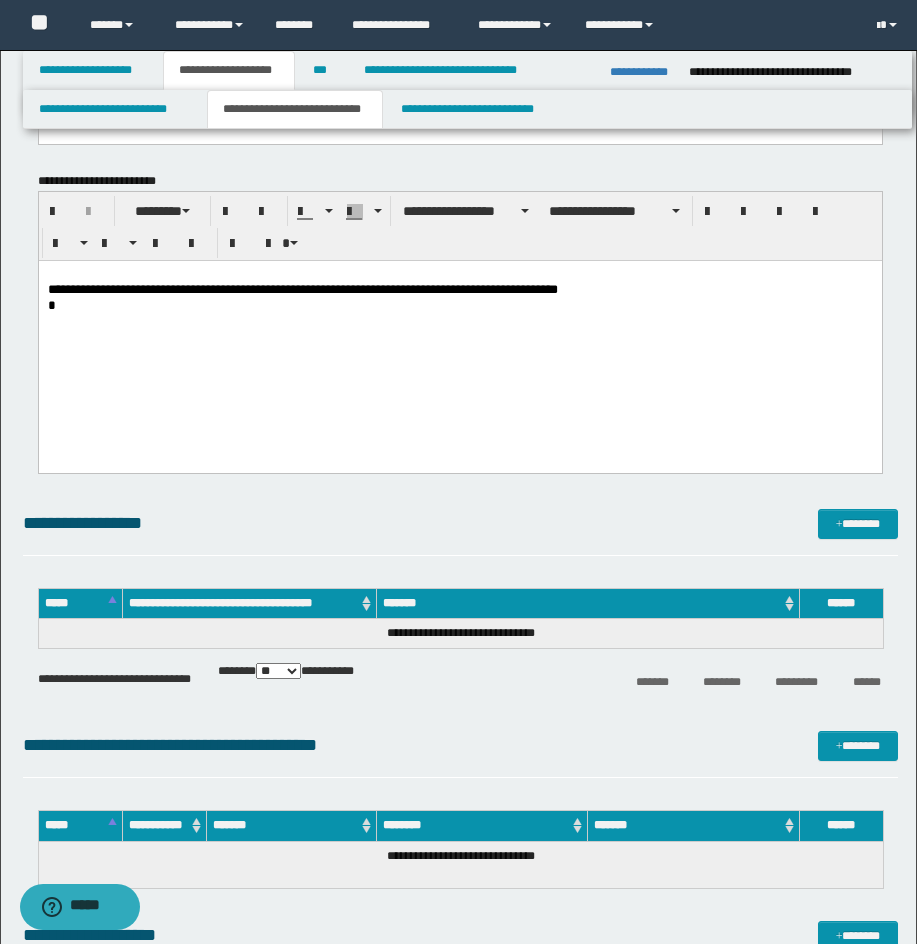 click on "**********" at bounding box center [459, 339] 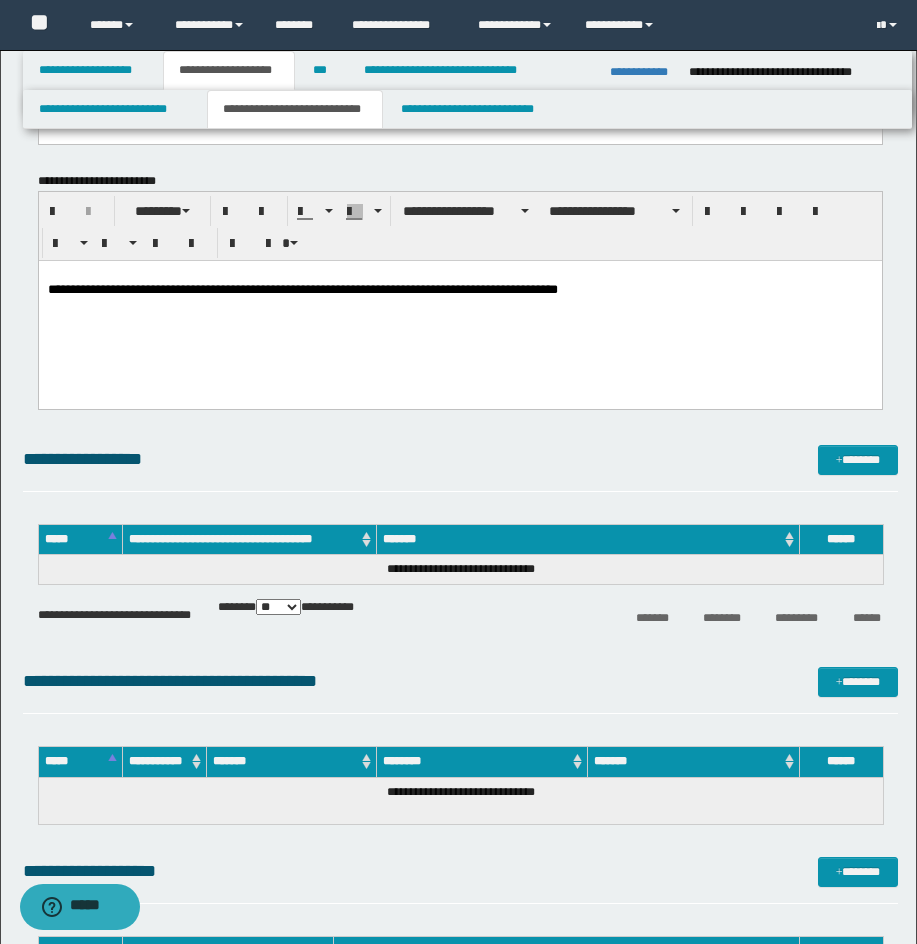 click at bounding box center (459, 275) 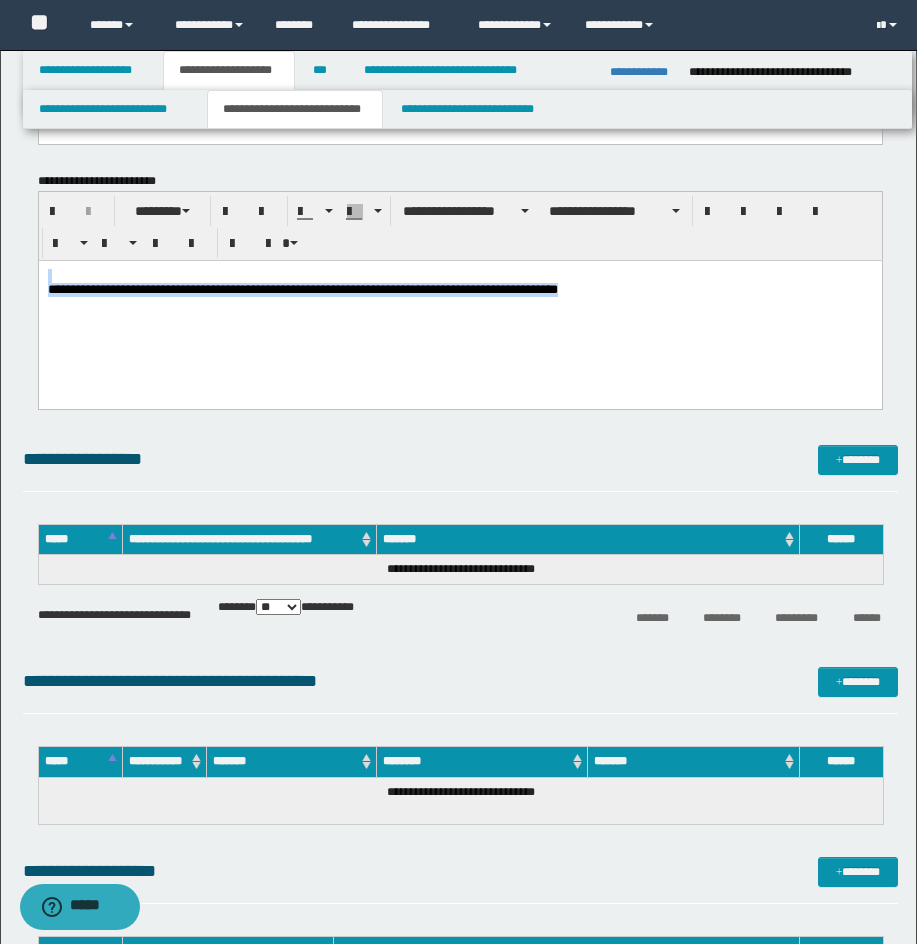 drag, startPoint x: 695, startPoint y: 293, endPoint x: 48, endPoint y: 281, distance: 647.11127 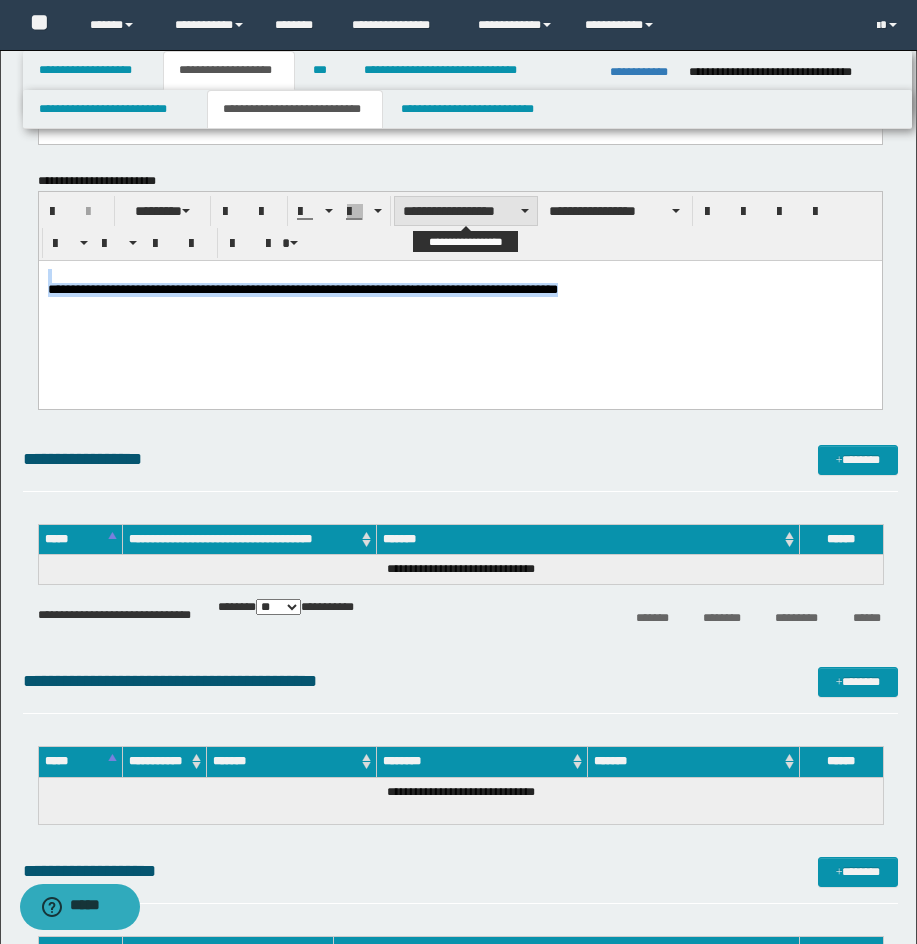 drag, startPoint x: 451, startPoint y: 195, endPoint x: 474, endPoint y: 213, distance: 29.206163 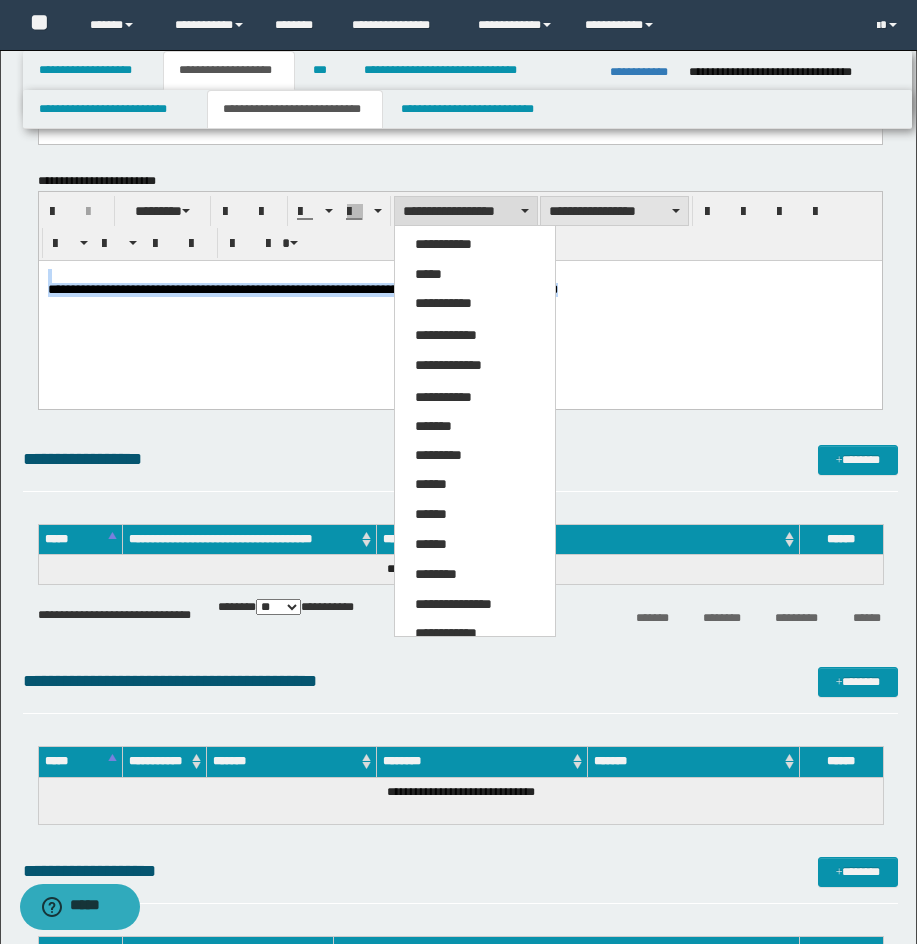 drag, startPoint x: 462, startPoint y: 276, endPoint x: 651, endPoint y: 213, distance: 199.2235 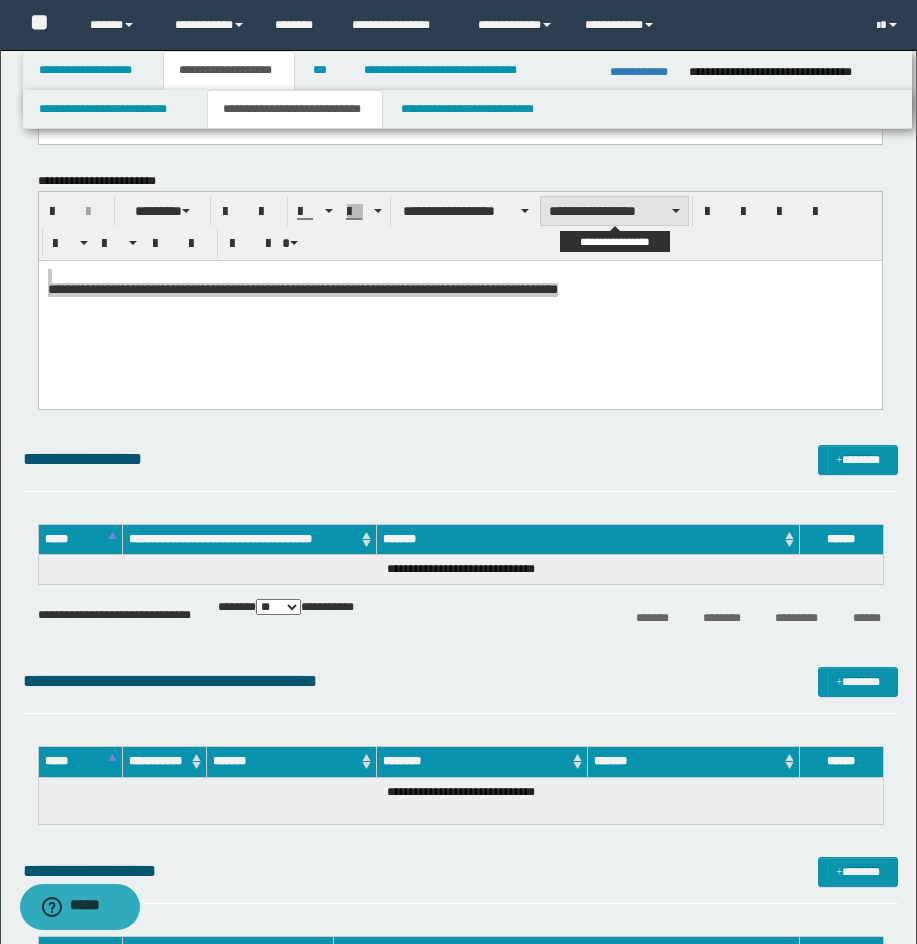 drag, startPoint x: 649, startPoint y: 192, endPoint x: 632, endPoint y: 224, distance: 36.23534 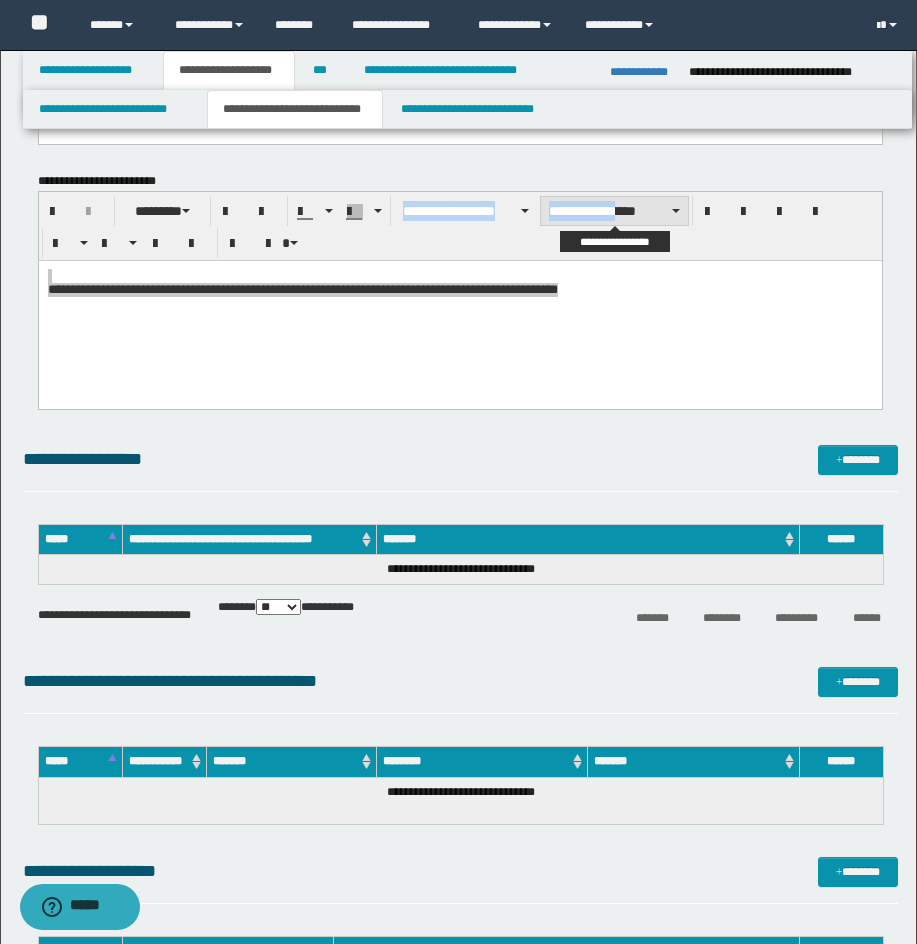 click on "**********" at bounding box center [614, 211] 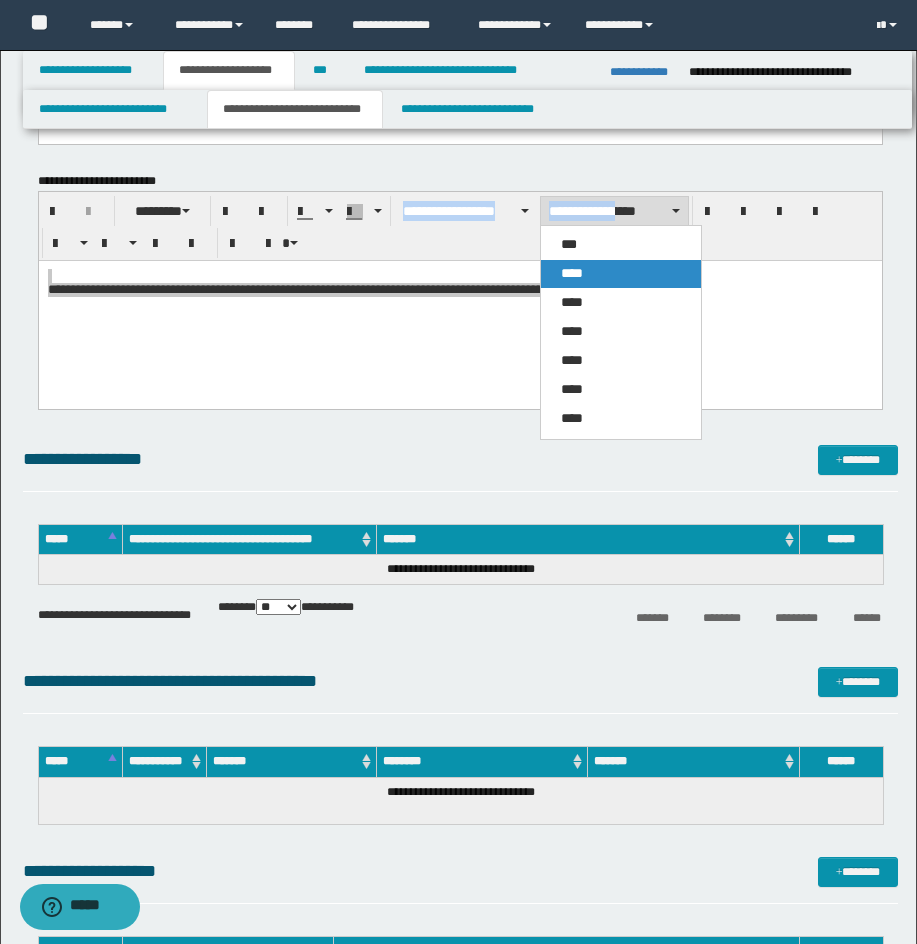 click on "****" at bounding box center [621, 274] 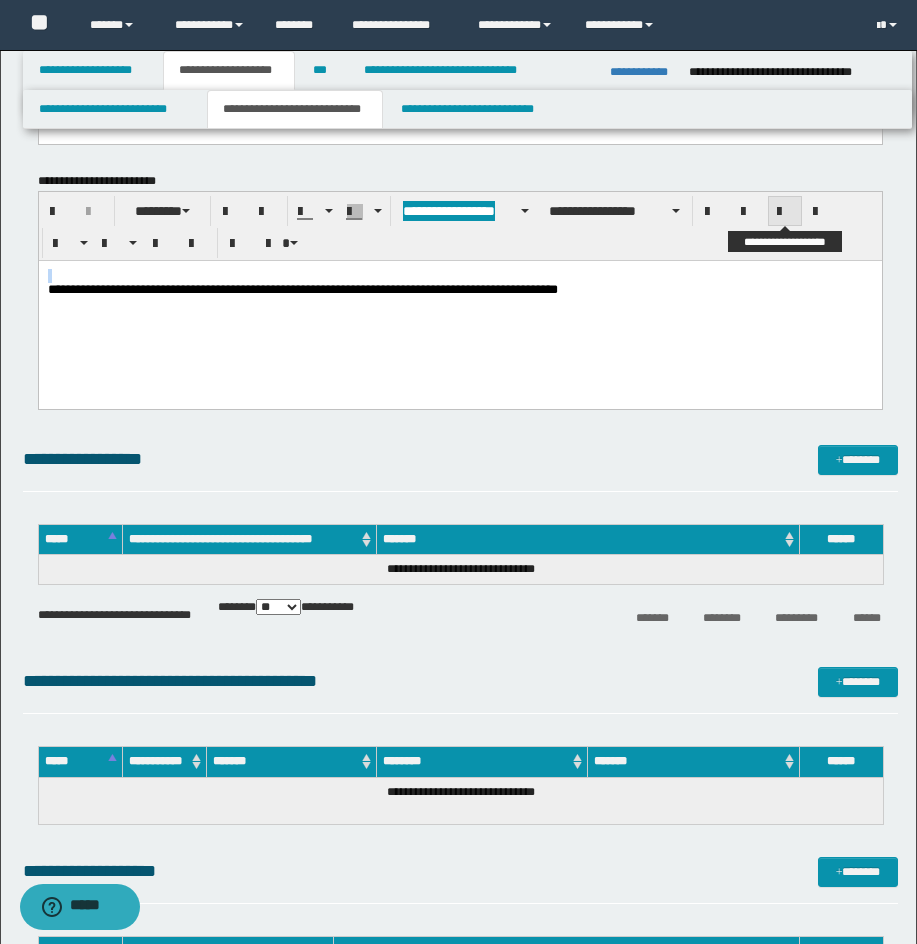 drag, startPoint x: 792, startPoint y: 209, endPoint x: 806, endPoint y: 208, distance: 14.035668 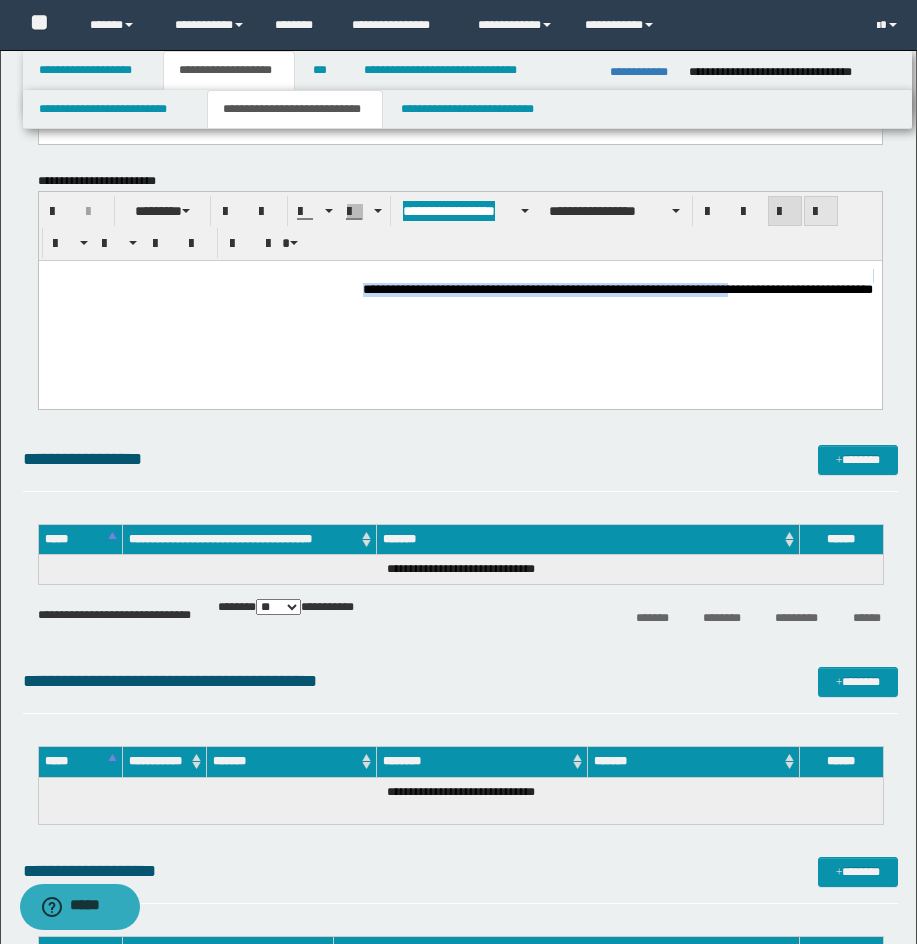 click at bounding box center (821, 211) 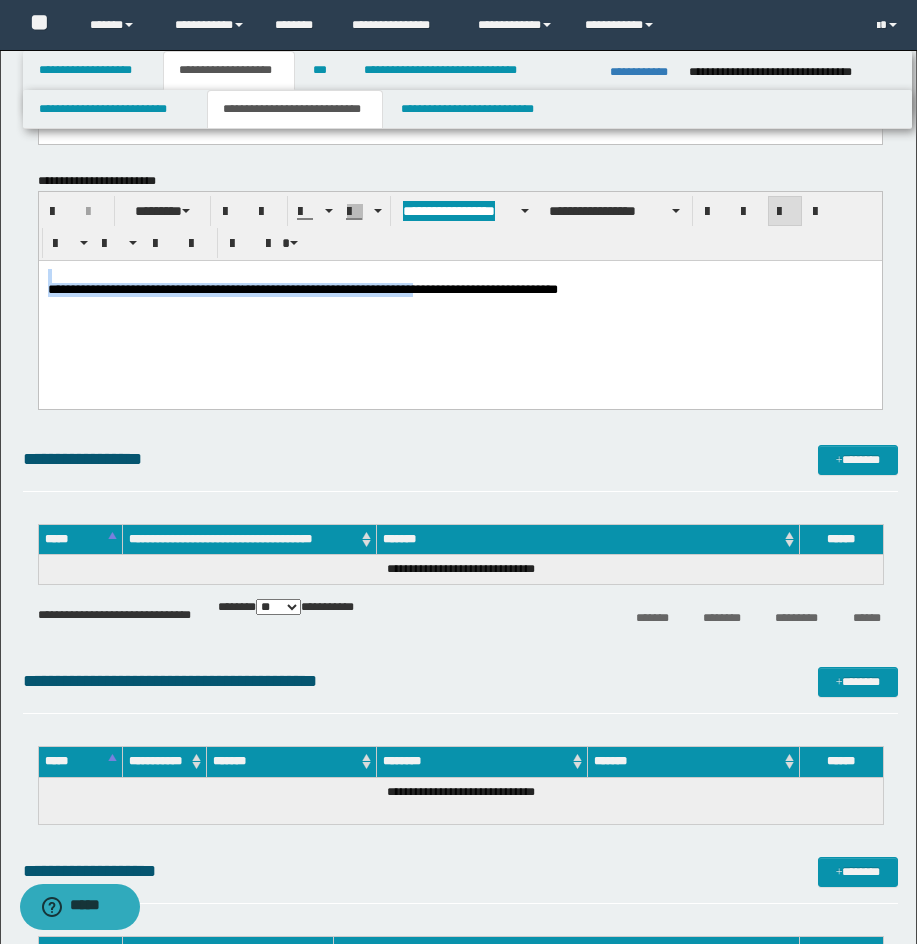 drag, startPoint x: 804, startPoint y: 324, endPoint x: 843, endPoint y: 327, distance: 39.115215 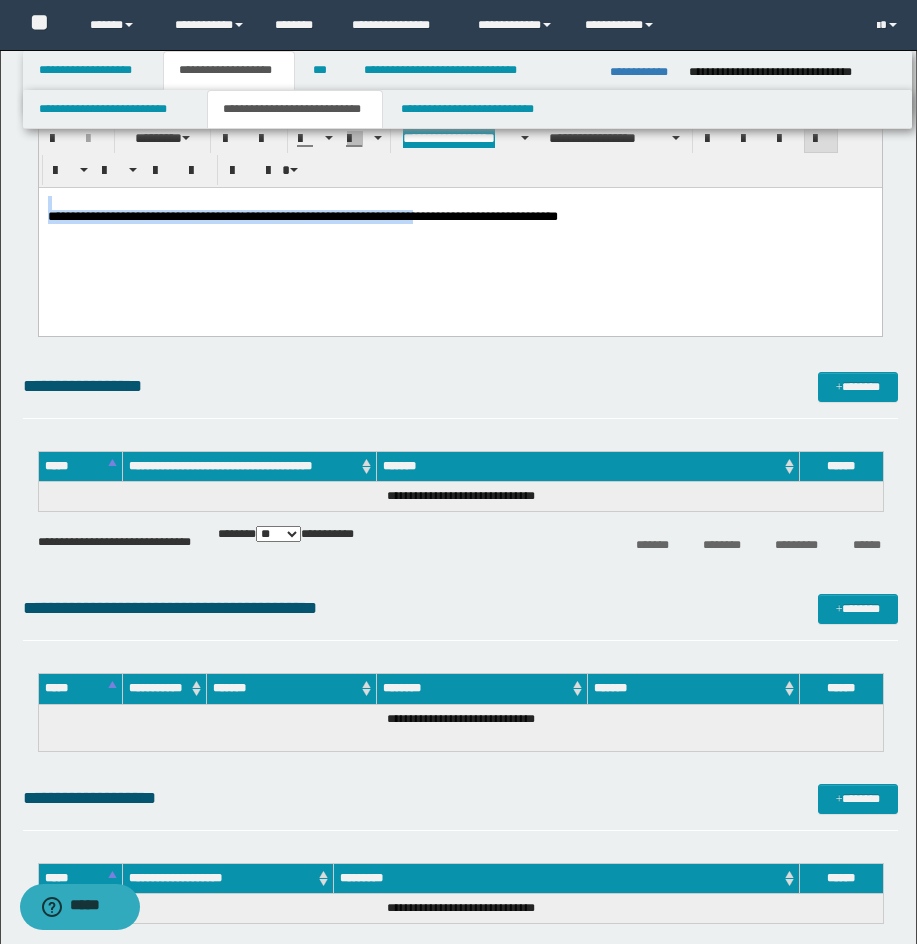 scroll, scrollTop: 2644, scrollLeft: 0, axis: vertical 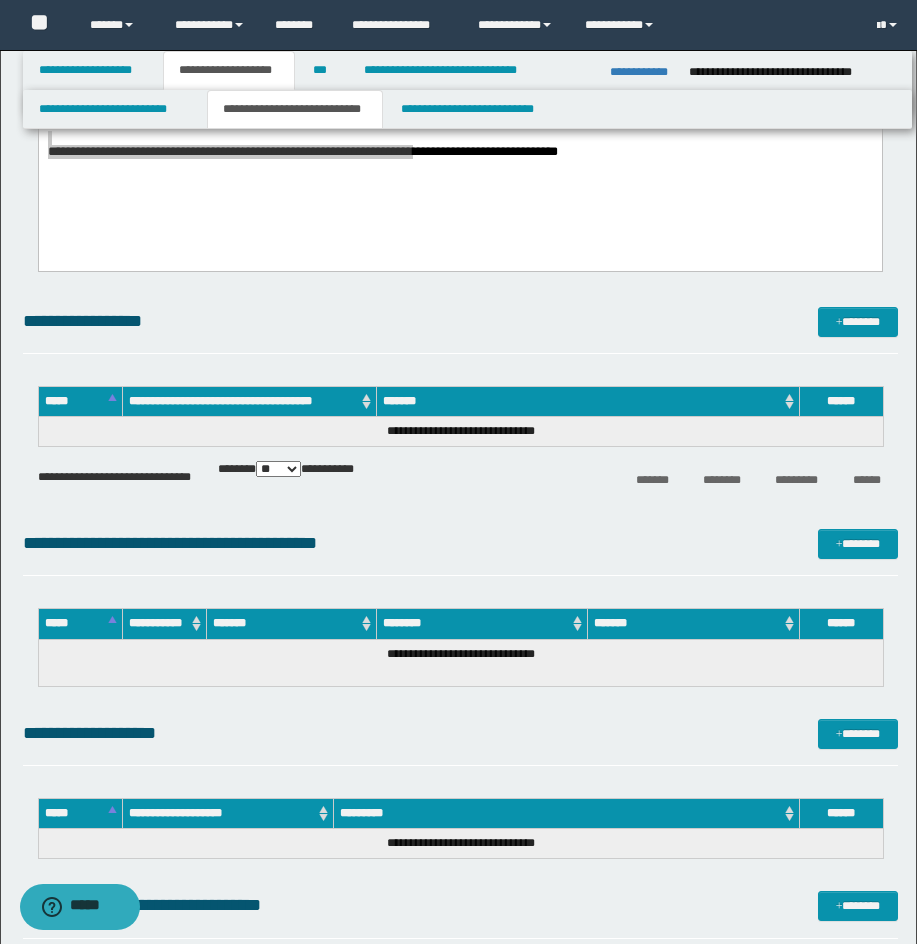 drag, startPoint x: 711, startPoint y: 315, endPoint x: 903, endPoint y: 364, distance: 198.15398 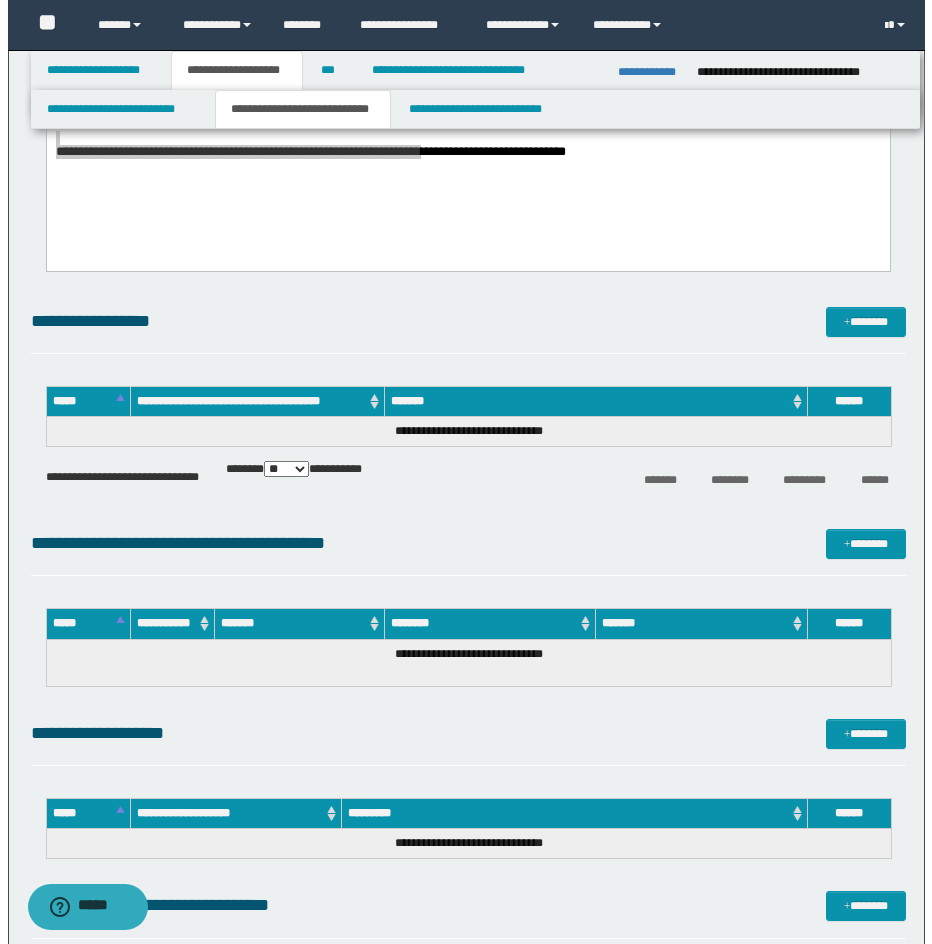scroll, scrollTop: 2689, scrollLeft: 0, axis: vertical 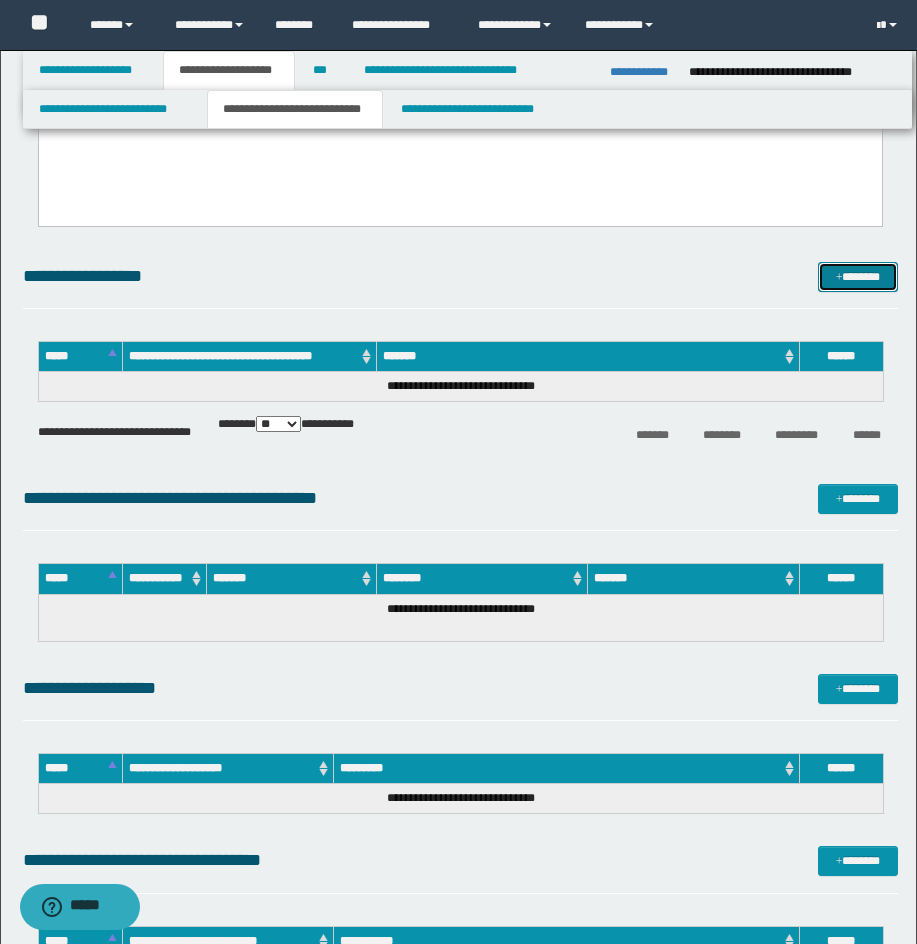 click on "*******" at bounding box center [858, 277] 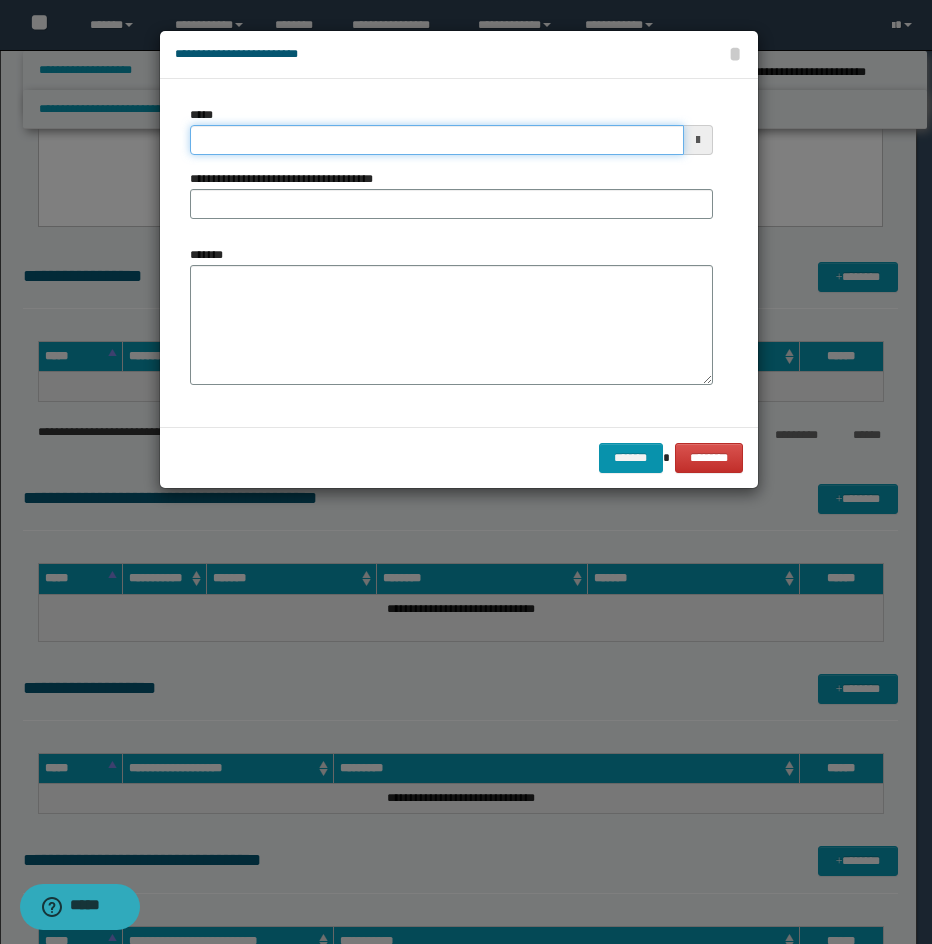 click on "*****" at bounding box center (437, 140) 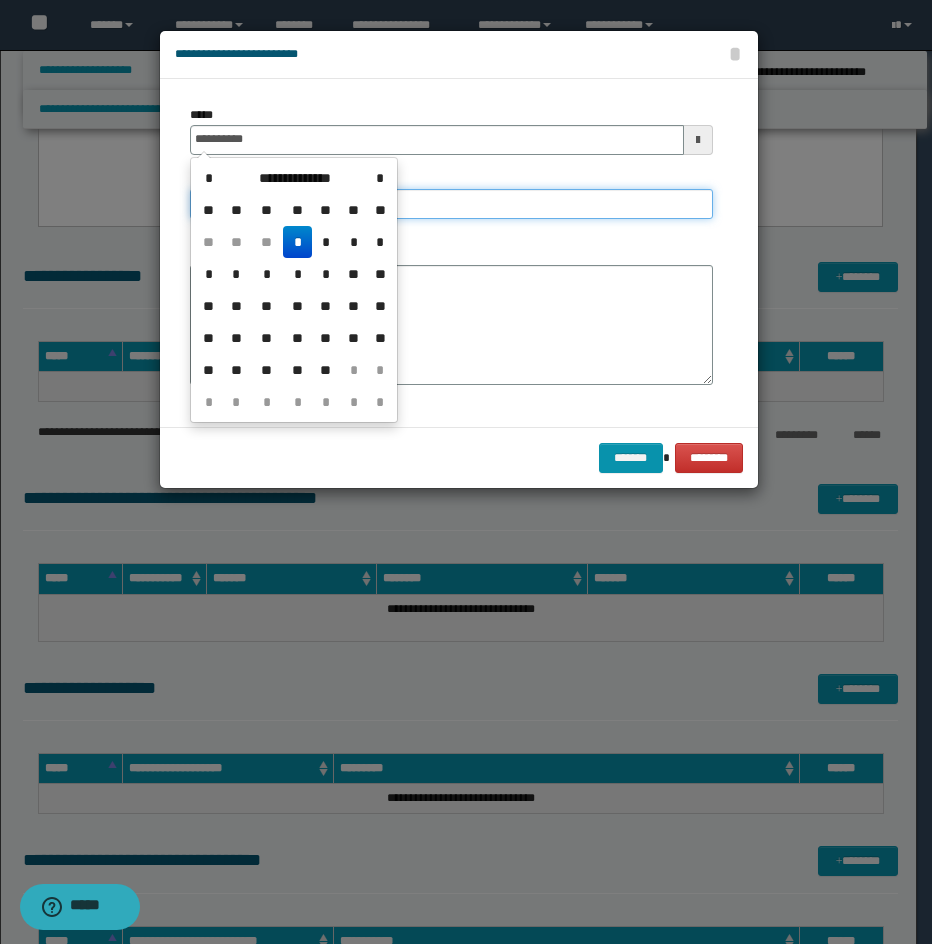 type on "**********" 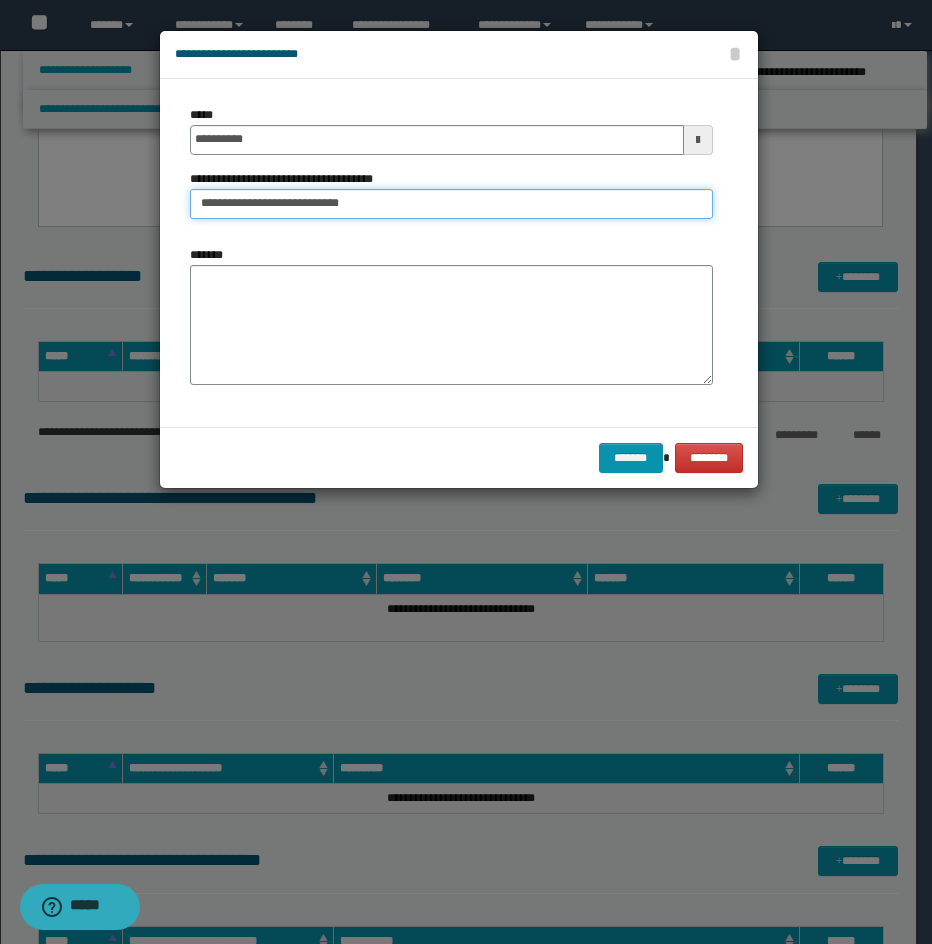 type on "**********" 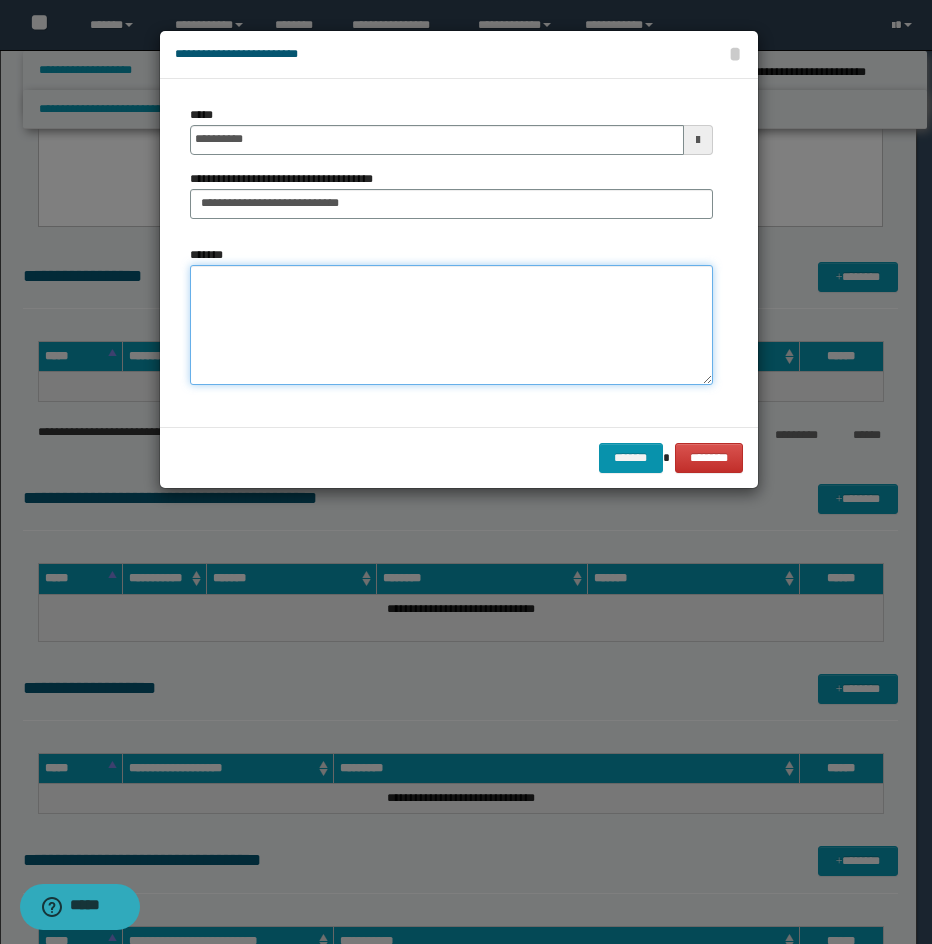 click on "*******" at bounding box center [451, 325] 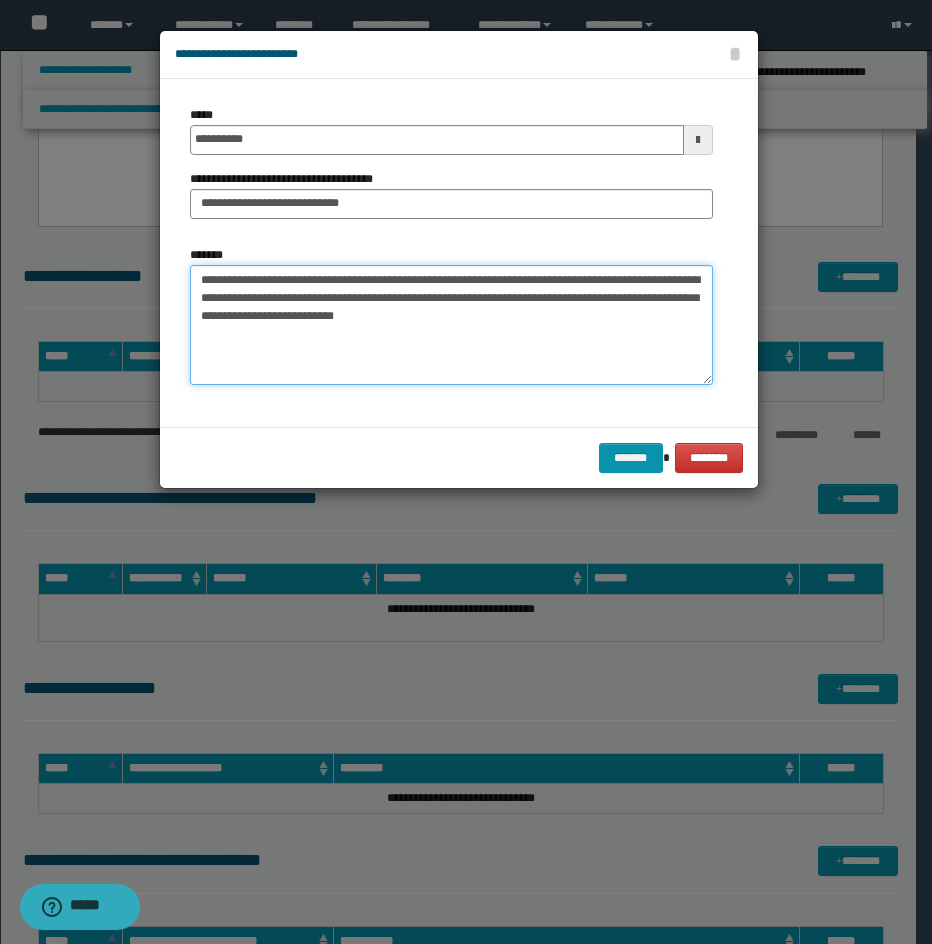 drag, startPoint x: 440, startPoint y: 280, endPoint x: 67, endPoint y: 279, distance: 373.00134 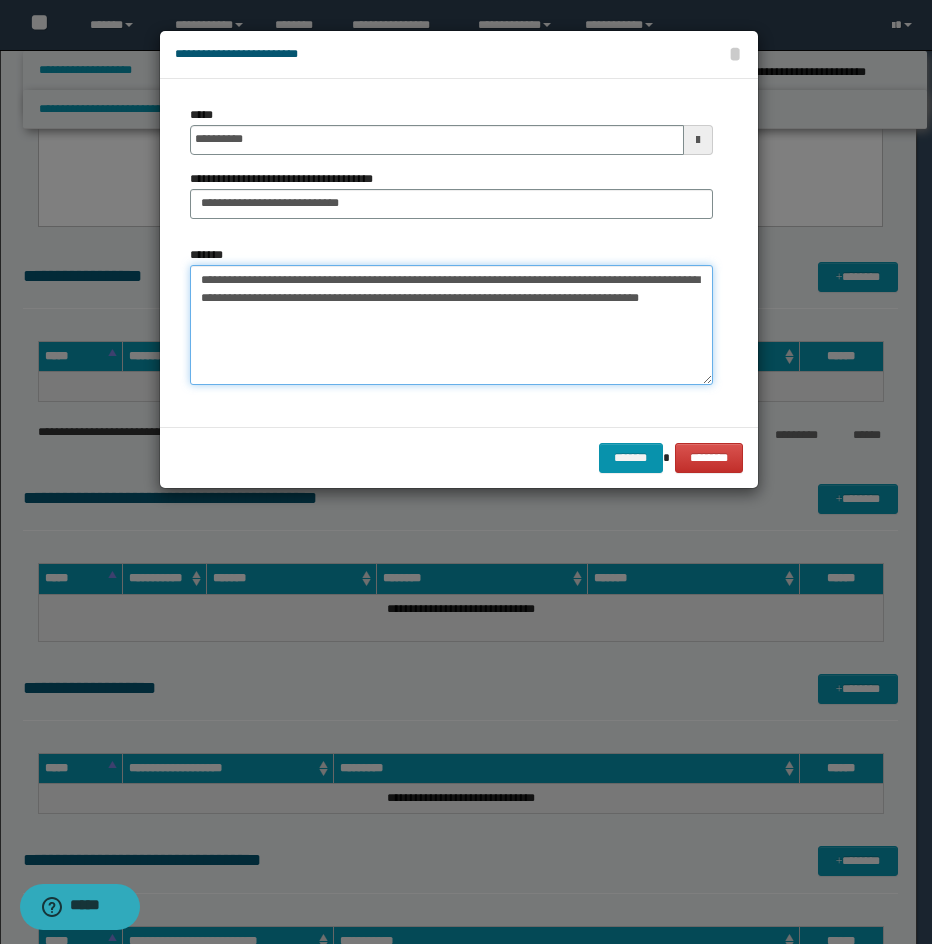 click on "**********" at bounding box center (451, 325) 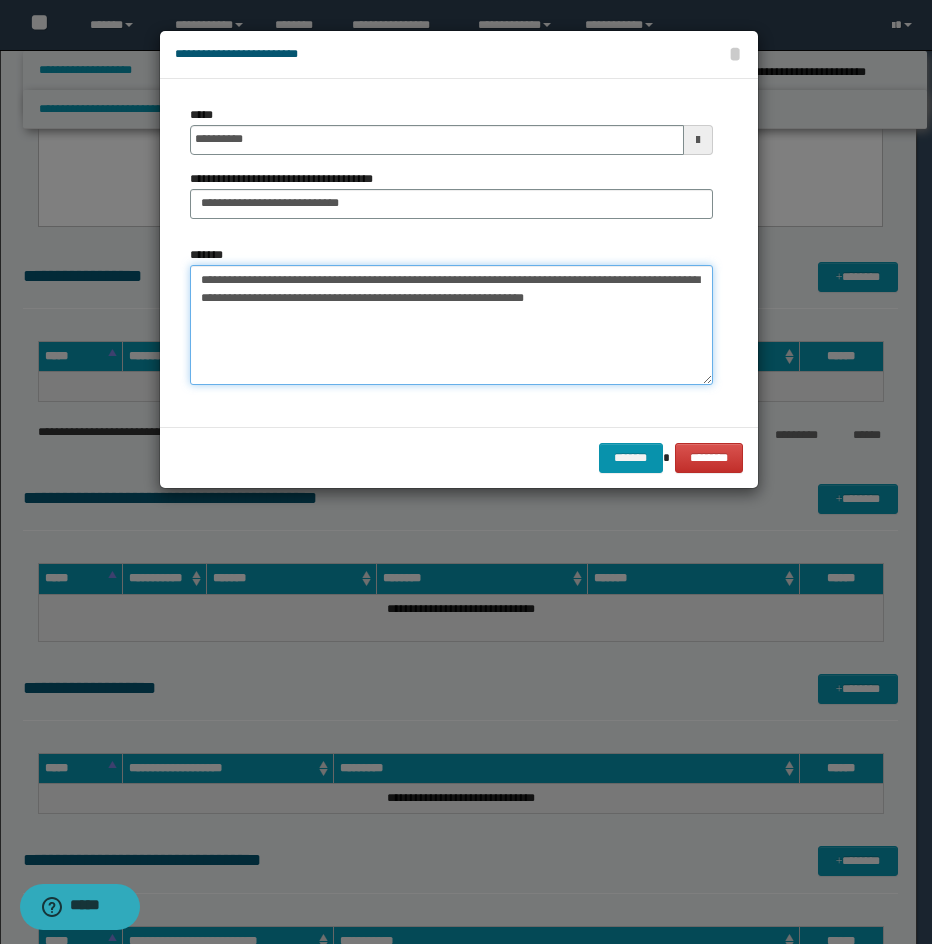 type on "**********" 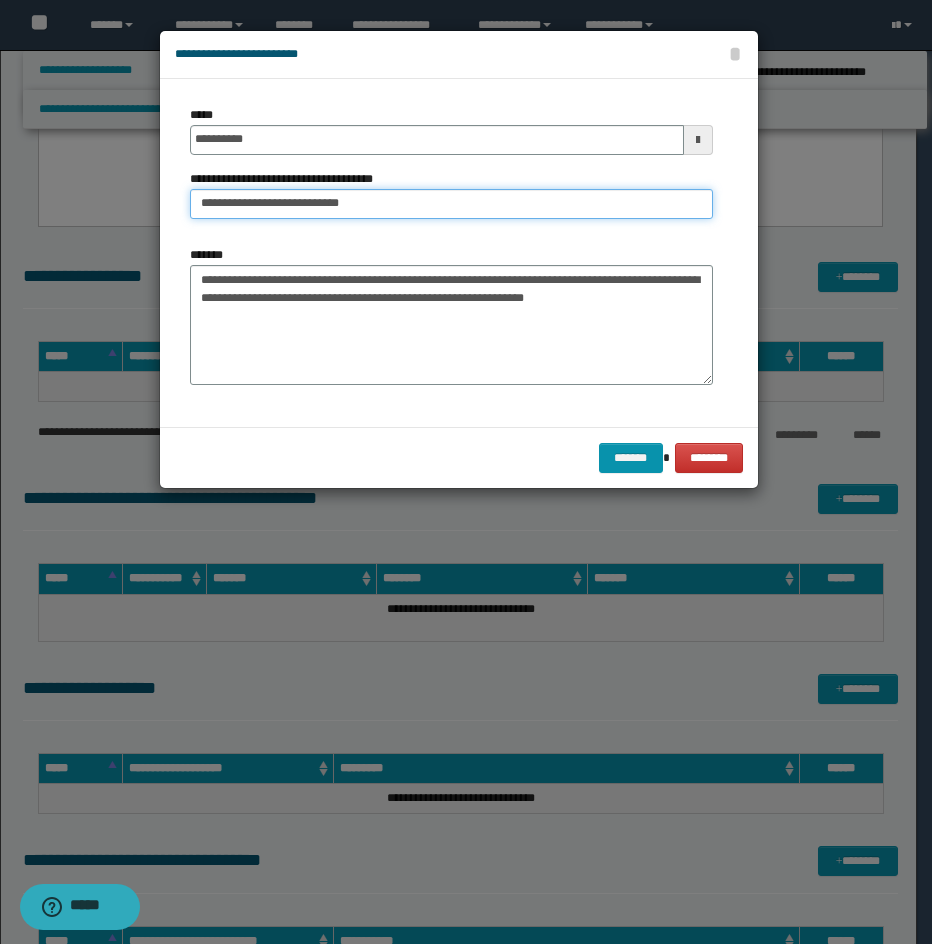 click on "**********" at bounding box center [451, 204] 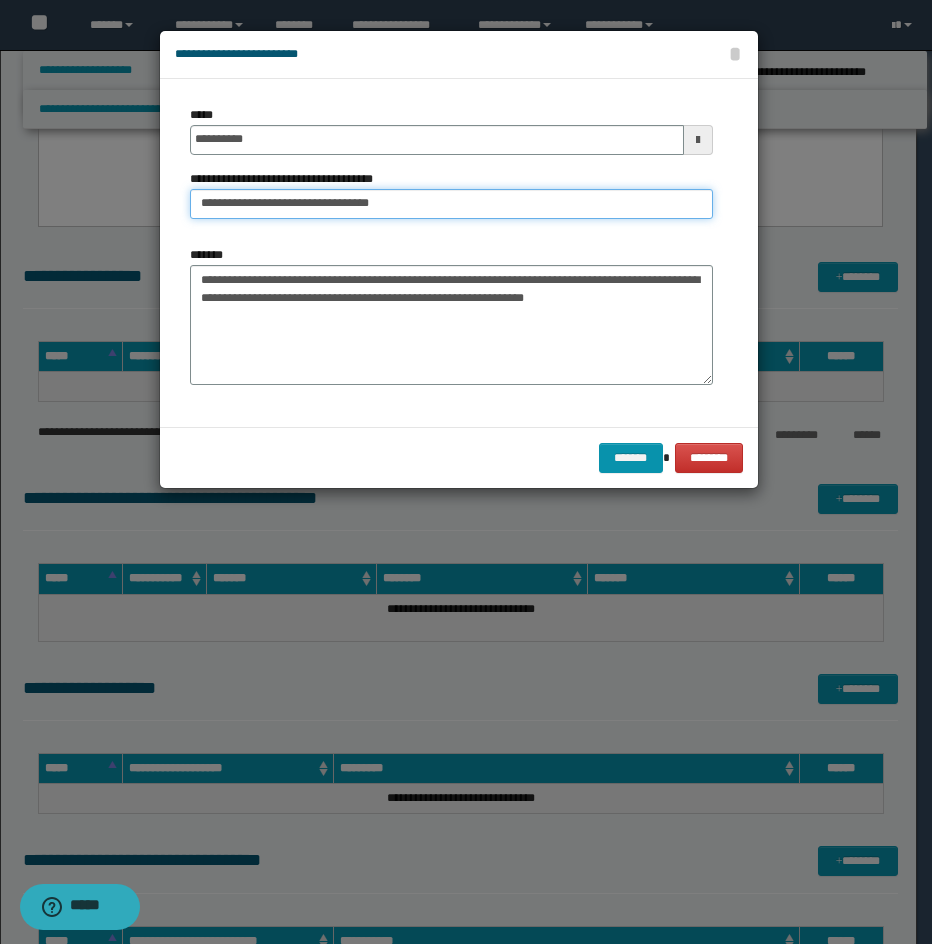 paste on "**********" 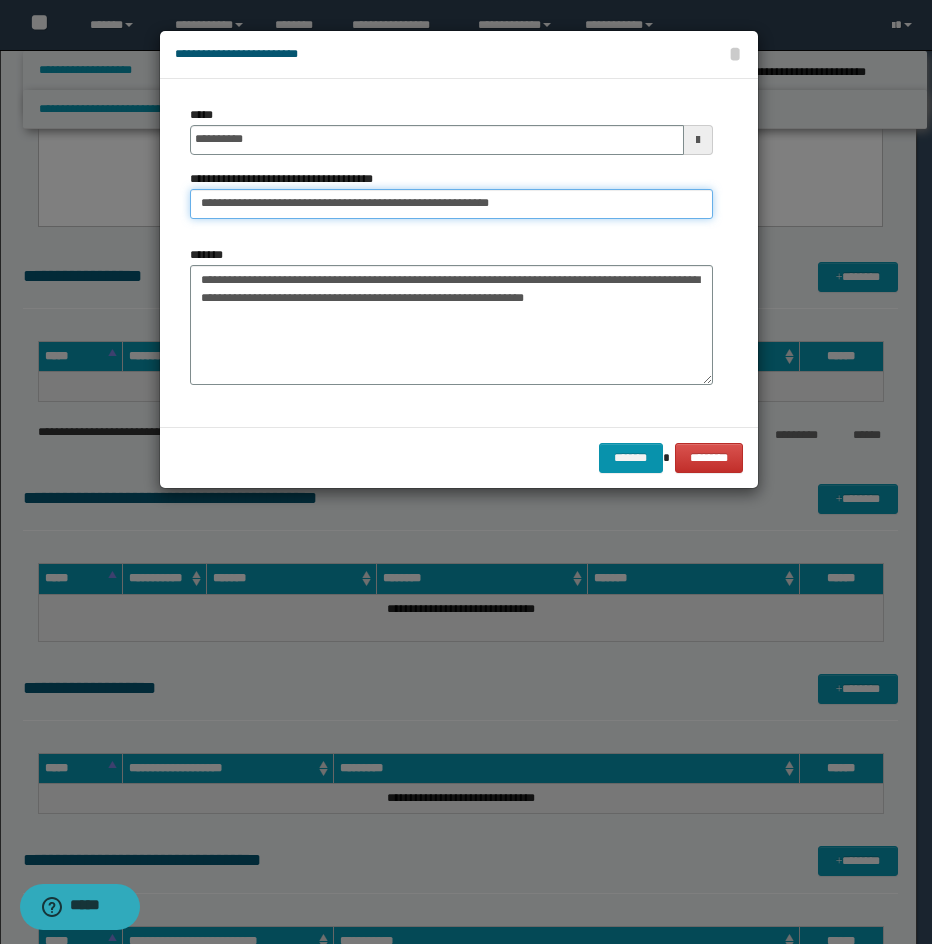 type on "**********" 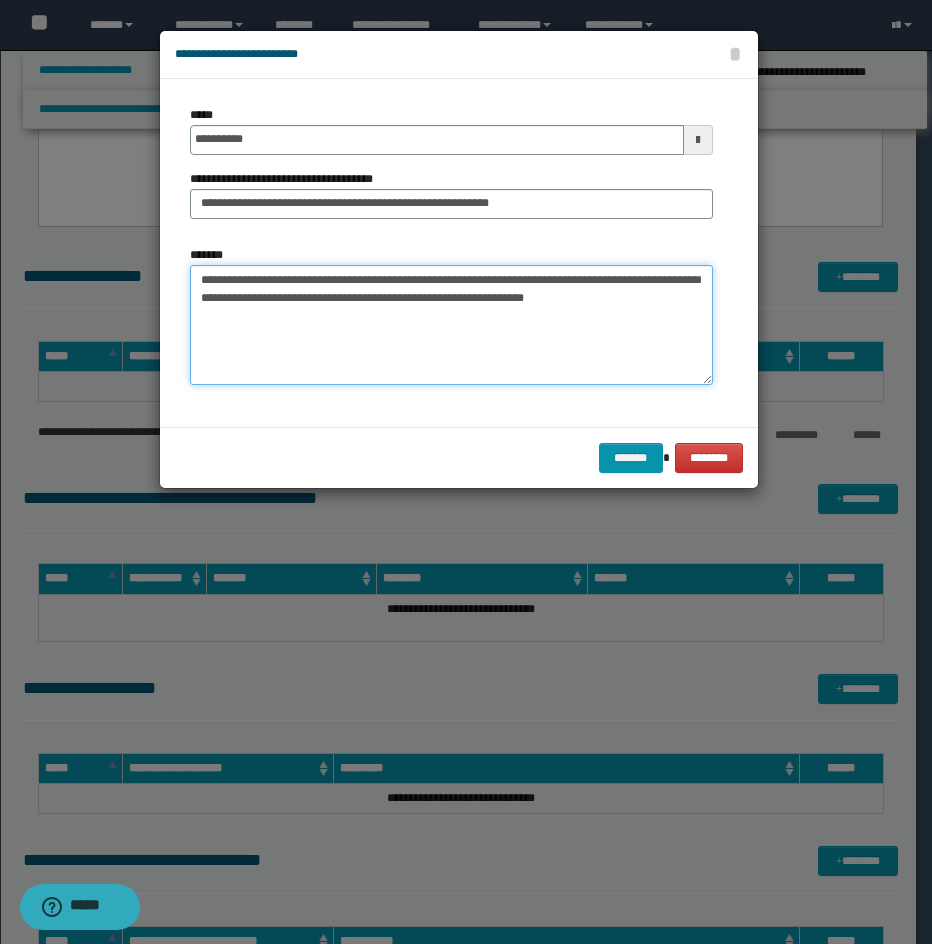 click on "**********" at bounding box center [451, 325] 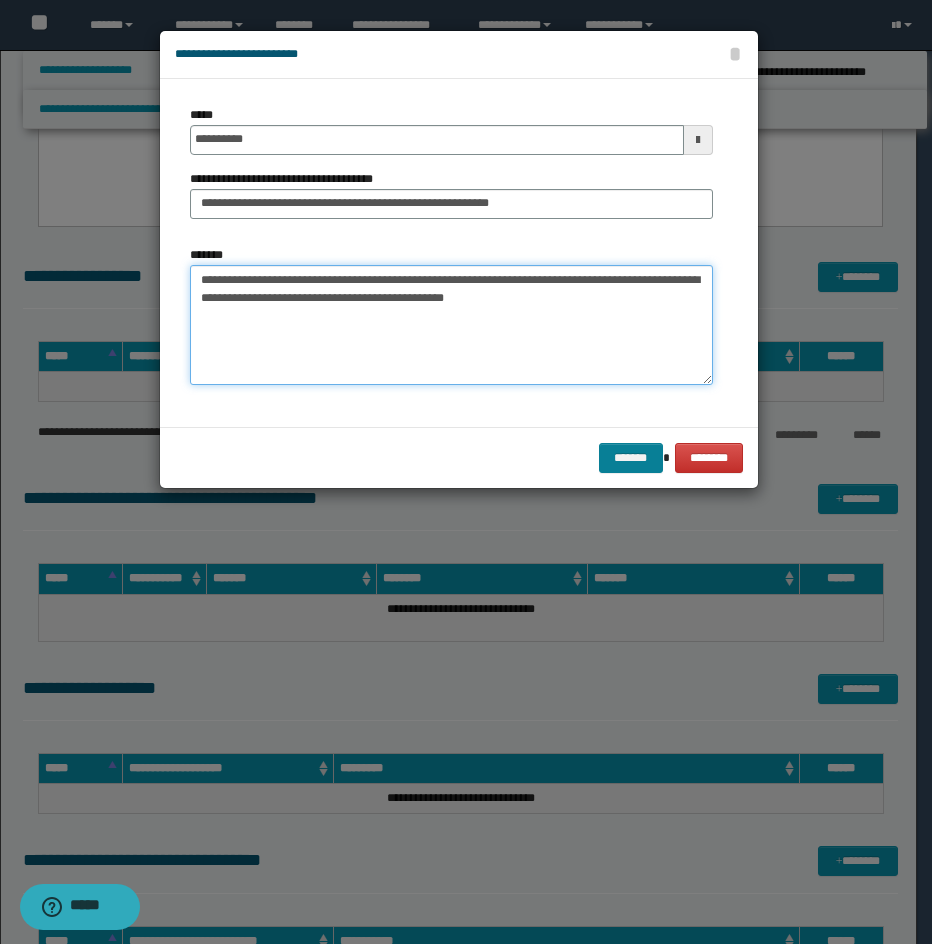 type on "**********" 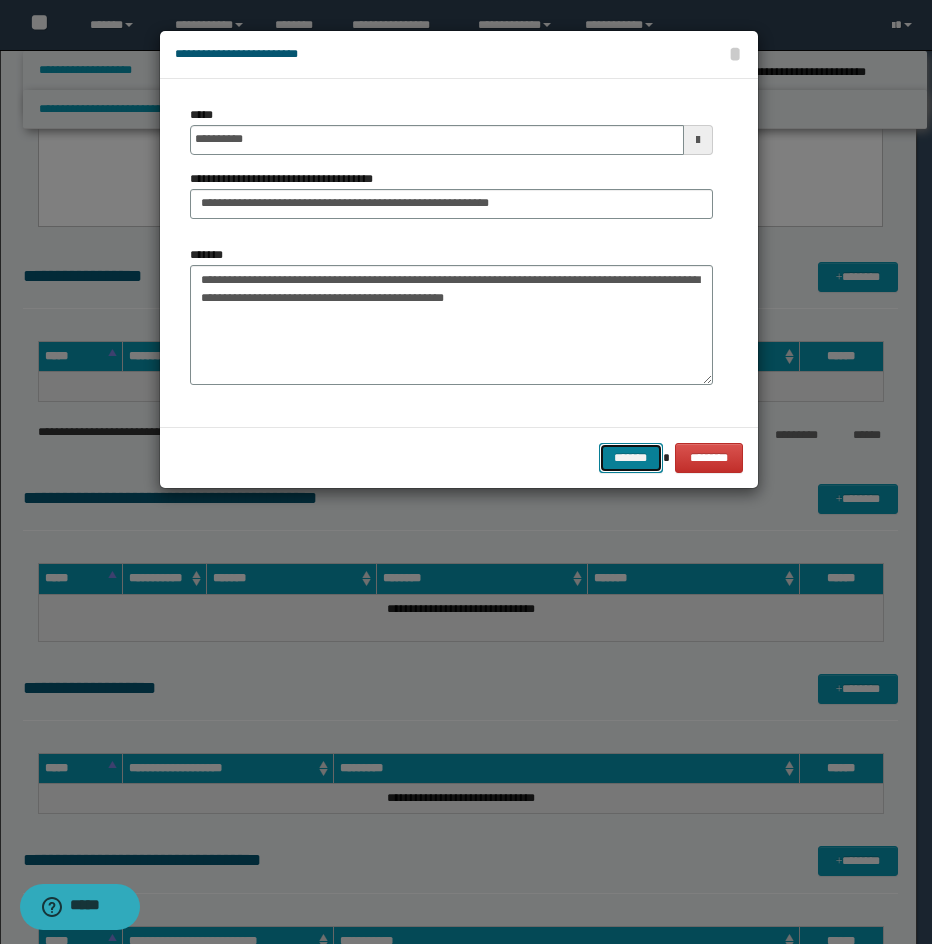 drag, startPoint x: 625, startPoint y: 457, endPoint x: 920, endPoint y: 386, distance: 303.4238 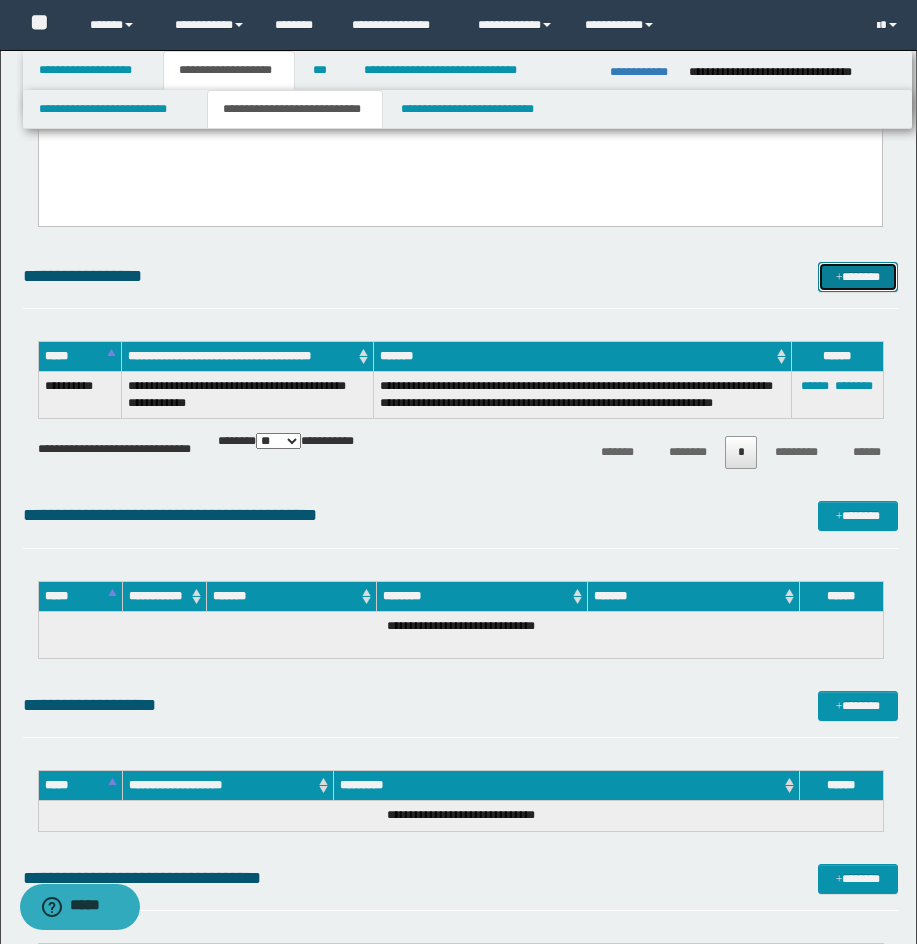 click on "*******" at bounding box center [858, 277] 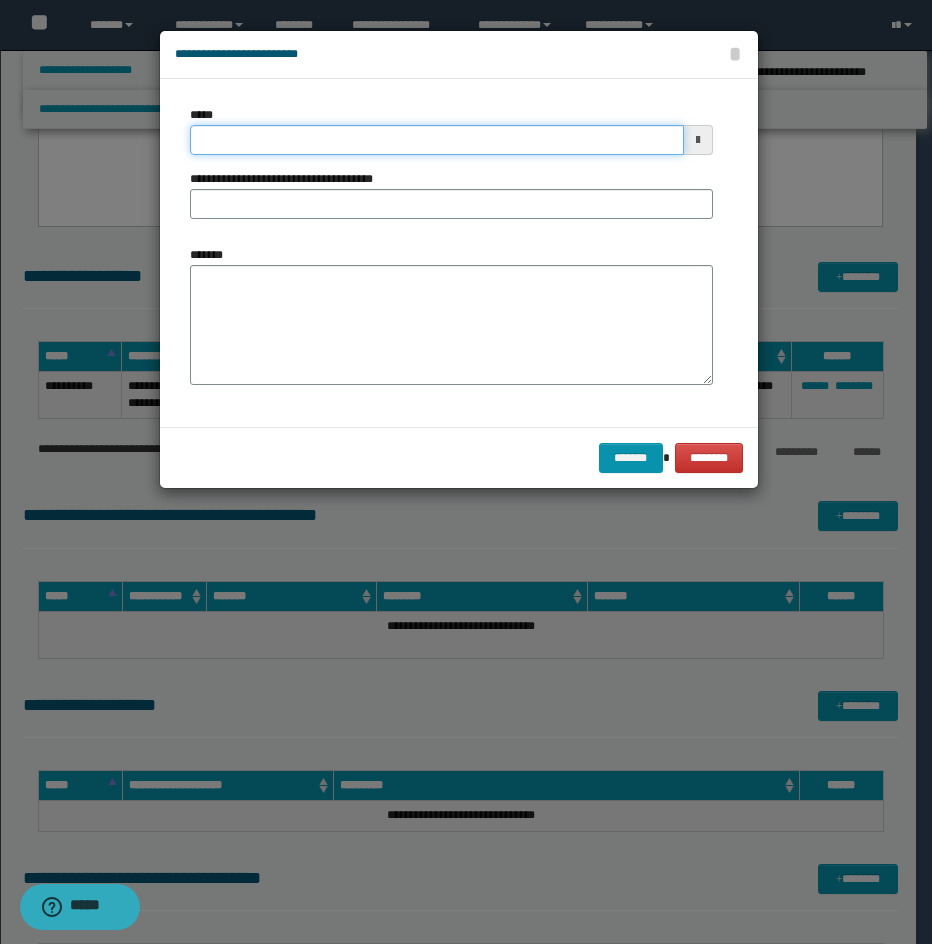click on "*****" at bounding box center (437, 140) 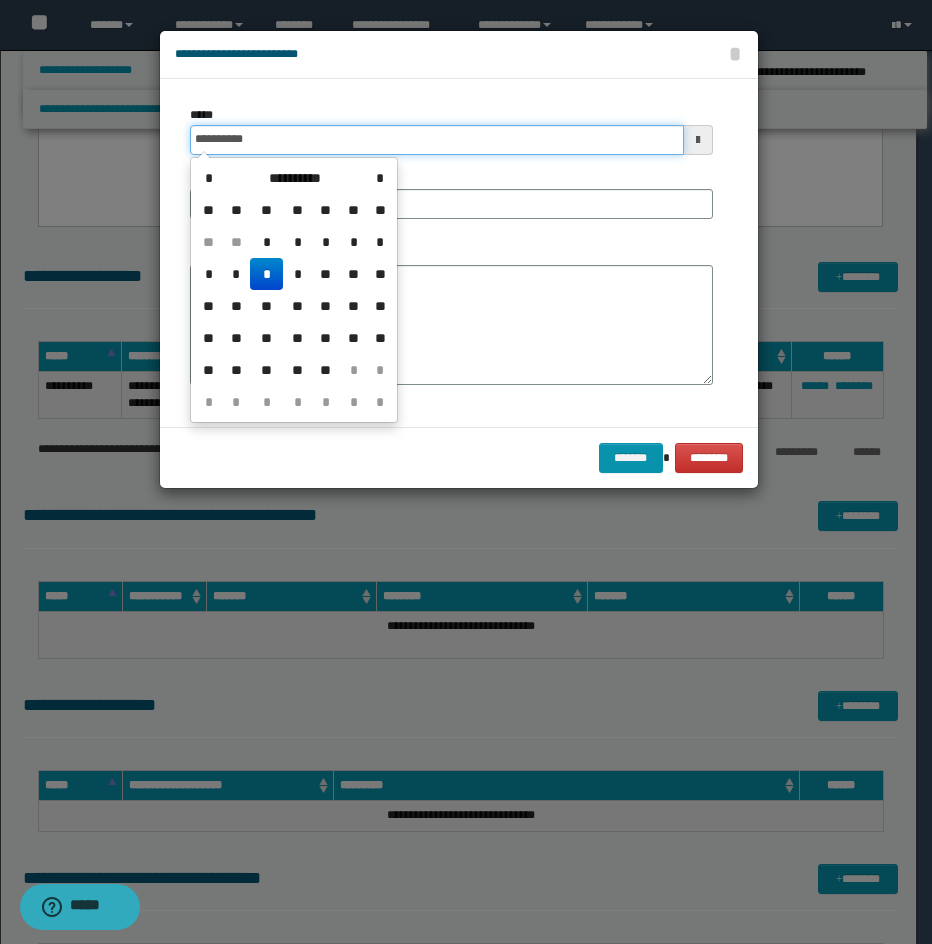 type on "**********" 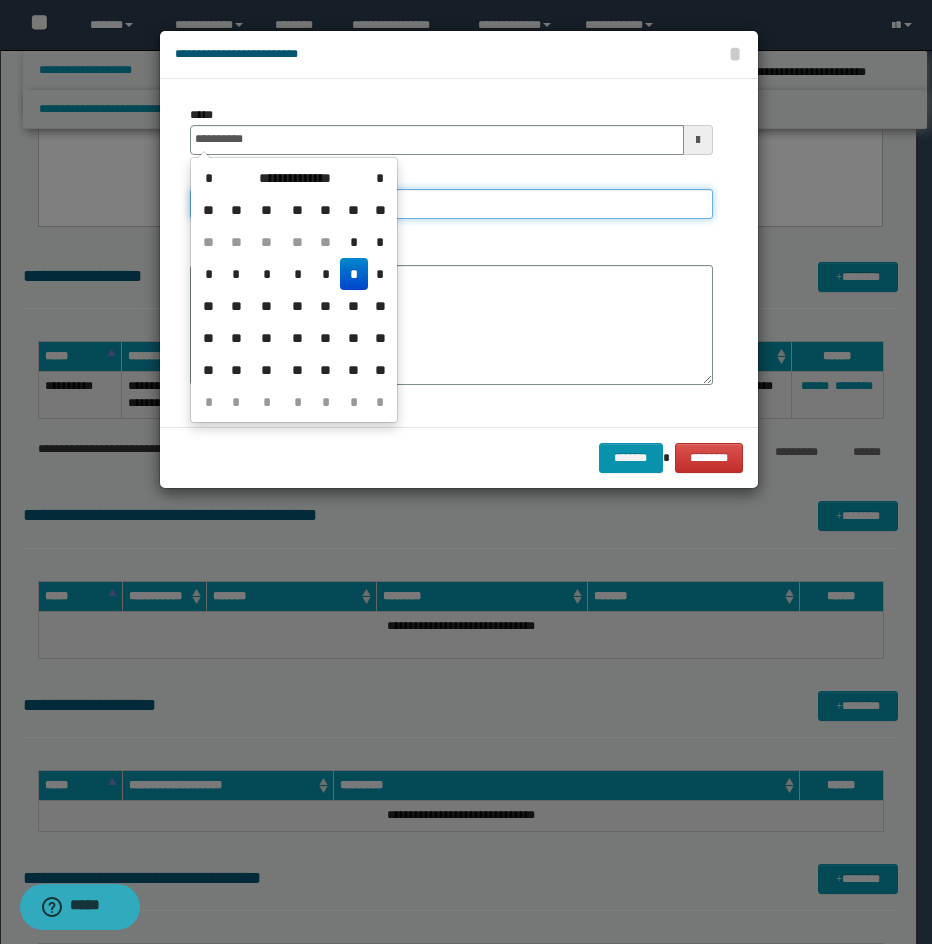 type on "**********" 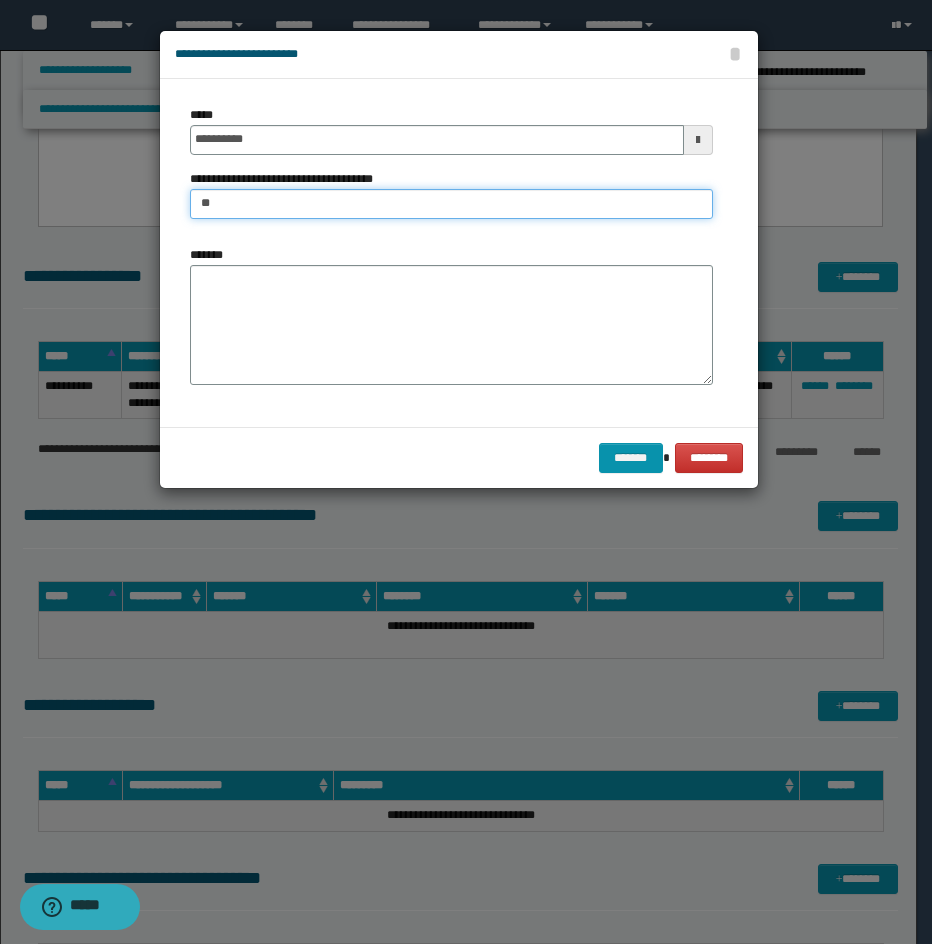 type on "**********" 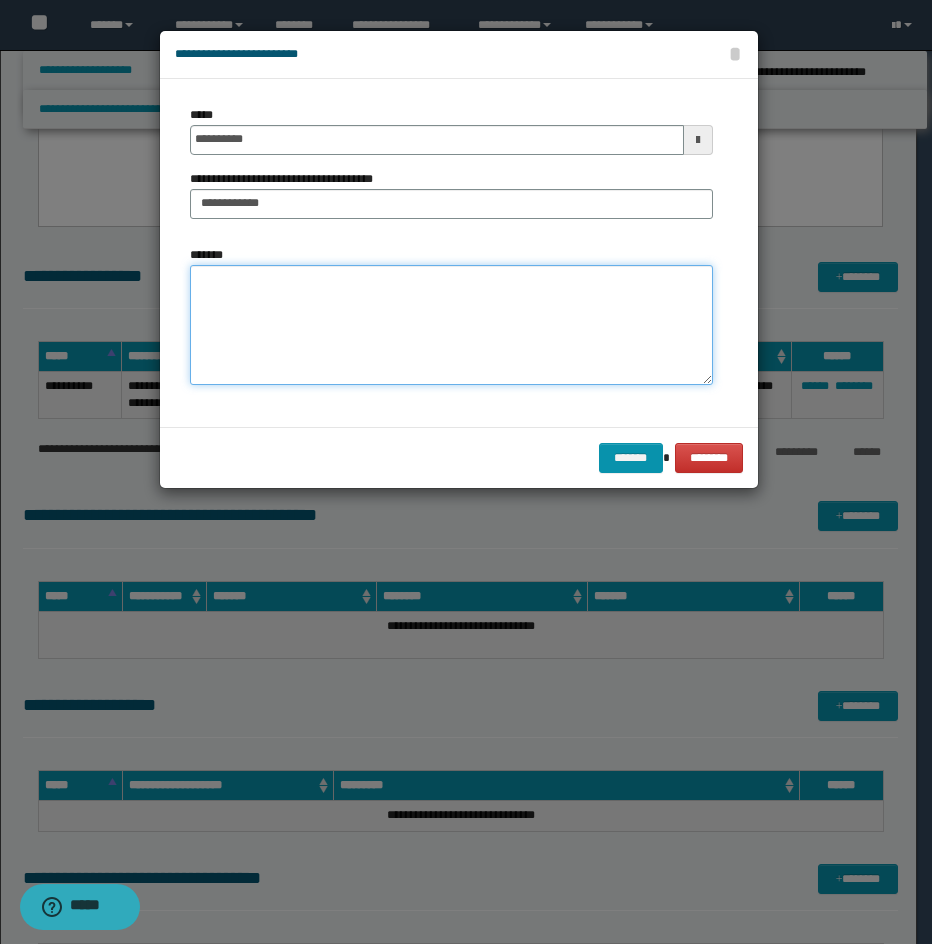 drag, startPoint x: 544, startPoint y: 343, endPoint x: 488, endPoint y: 347, distance: 56.142673 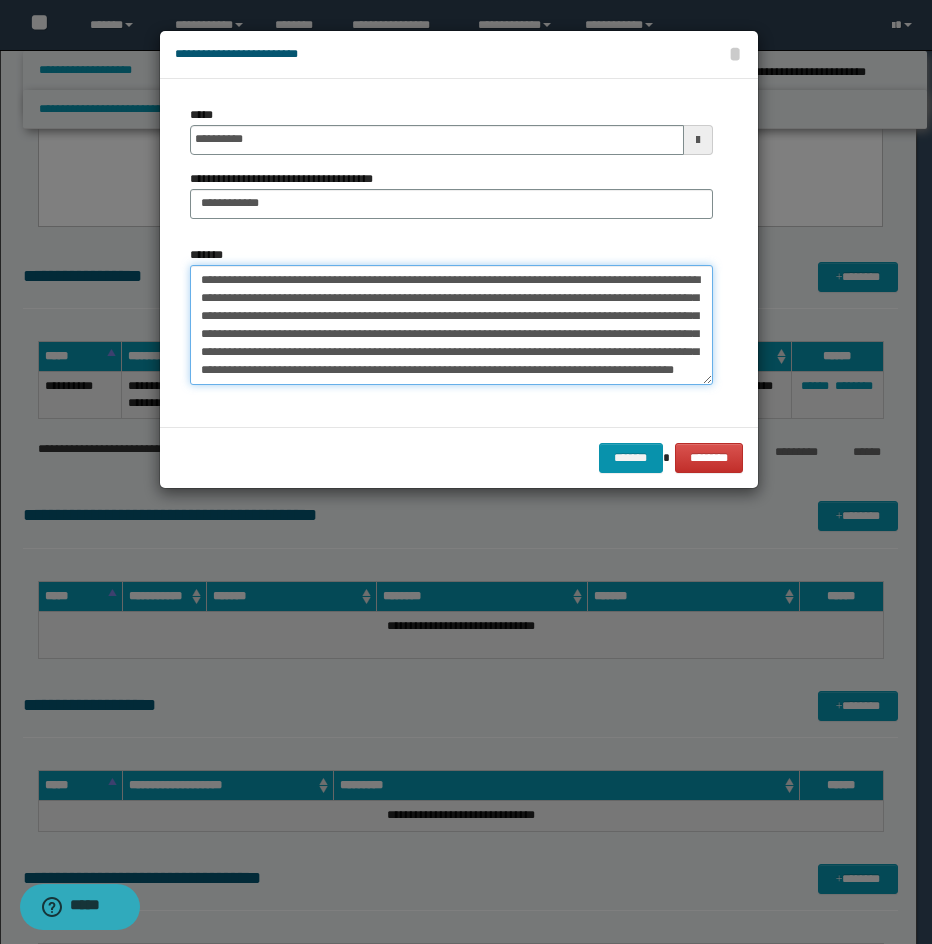scroll, scrollTop: 18, scrollLeft: 0, axis: vertical 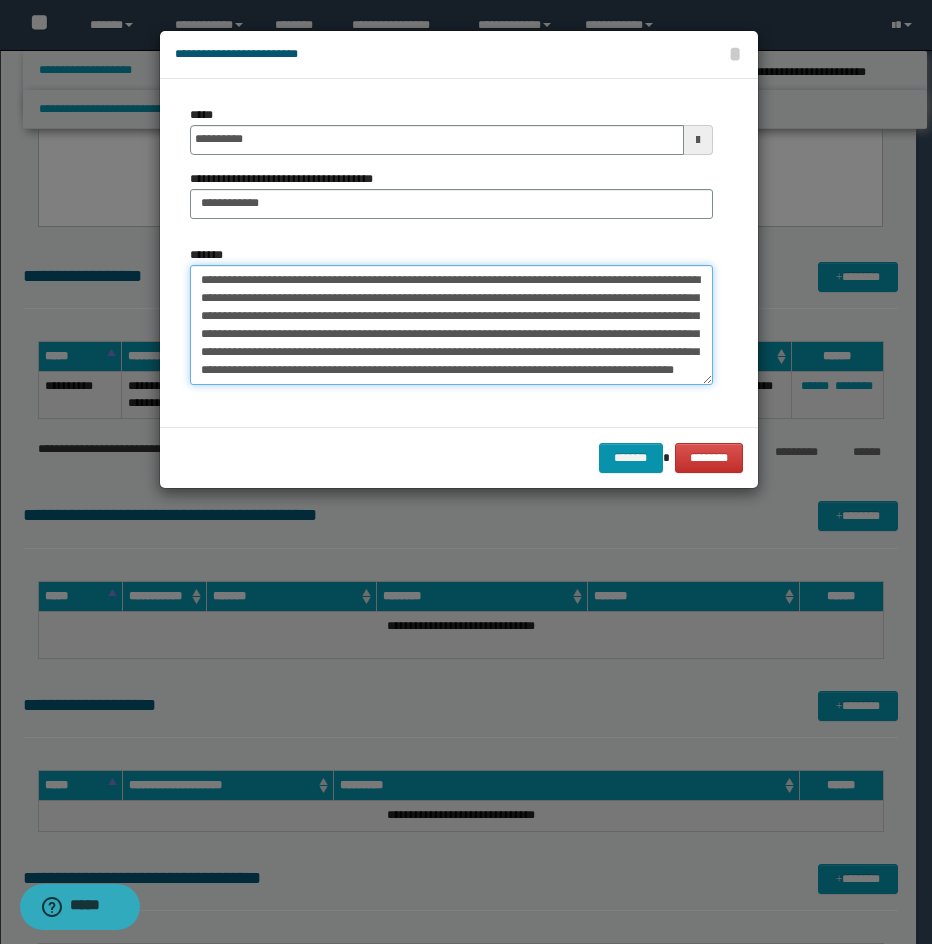 drag, startPoint x: 539, startPoint y: 380, endPoint x: 337, endPoint y: 394, distance: 202.48457 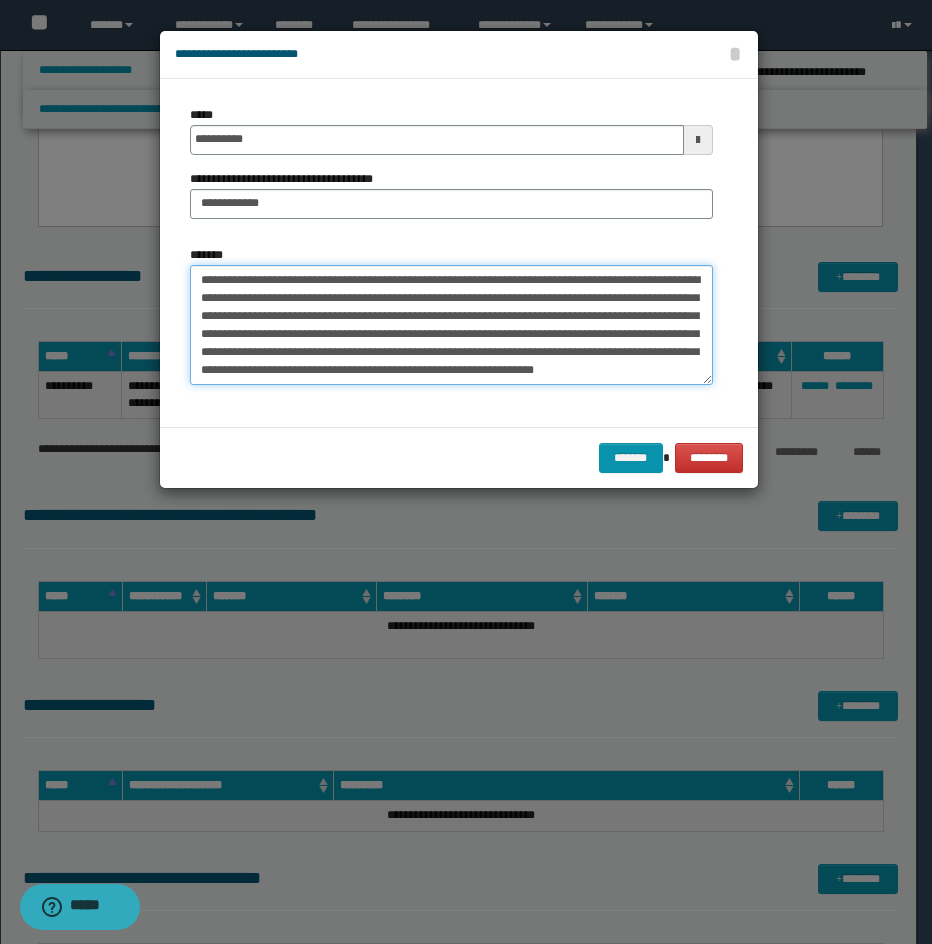 type on "**********" 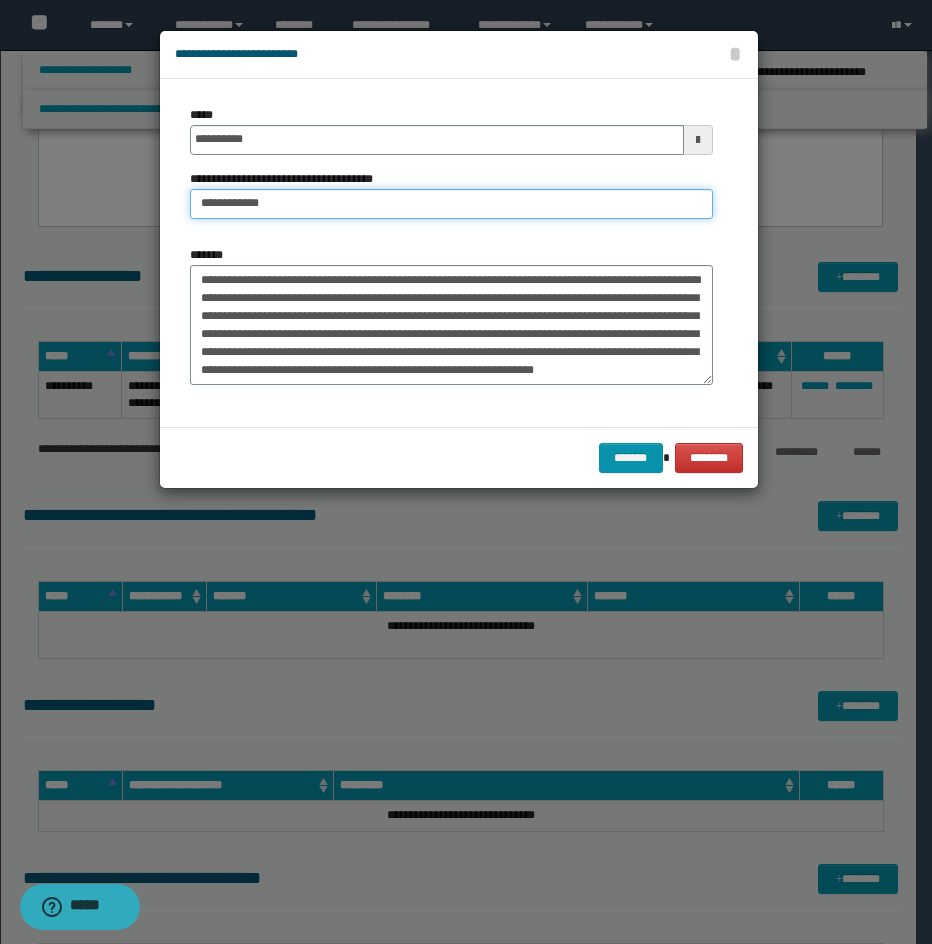 click on "**********" at bounding box center (451, 204) 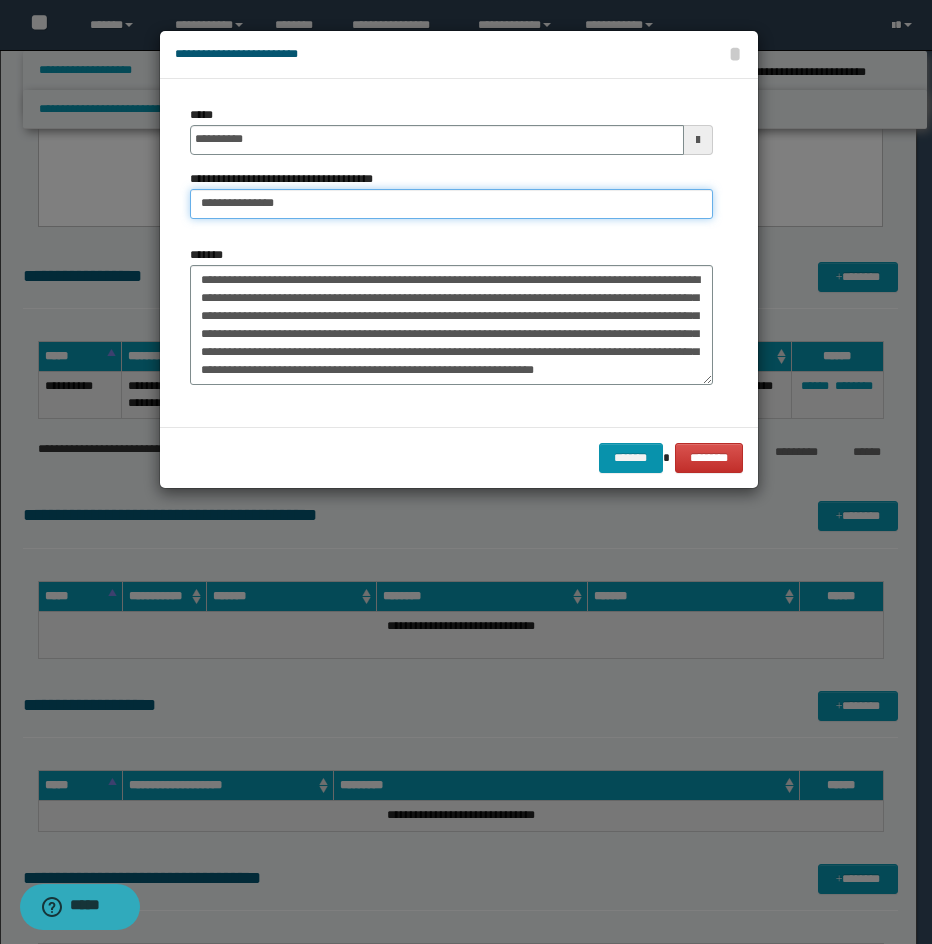 paste on "**********" 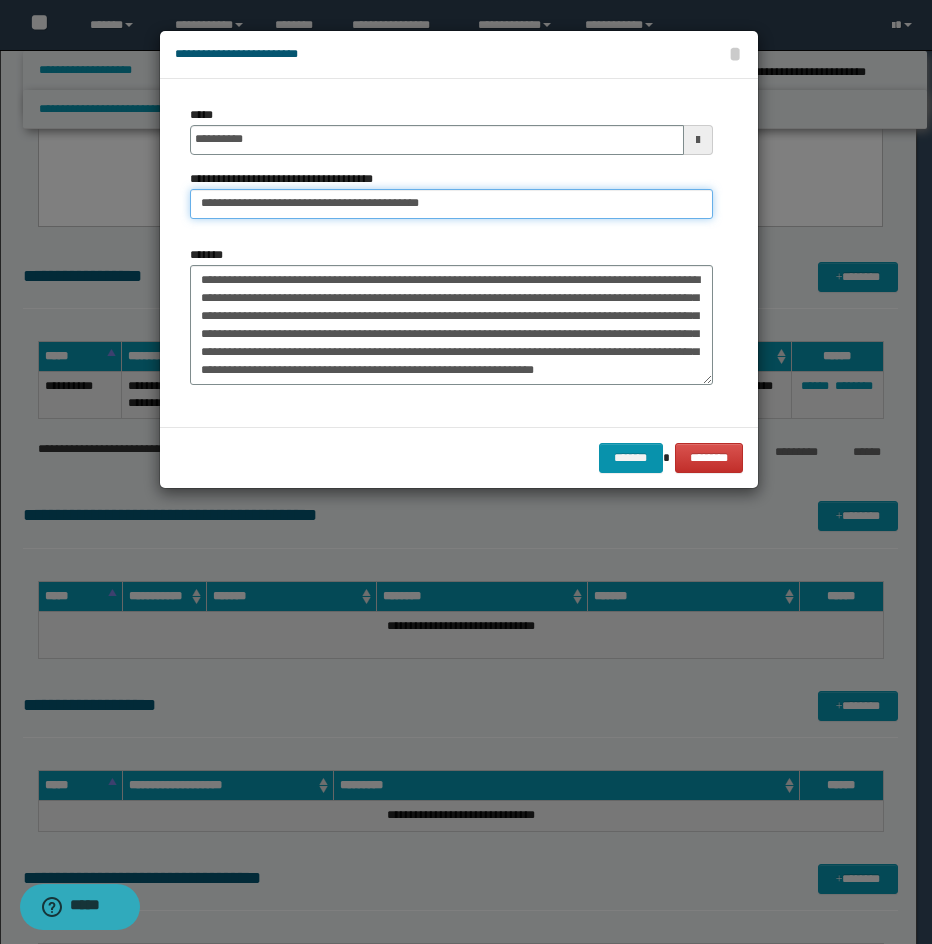 type on "**********" 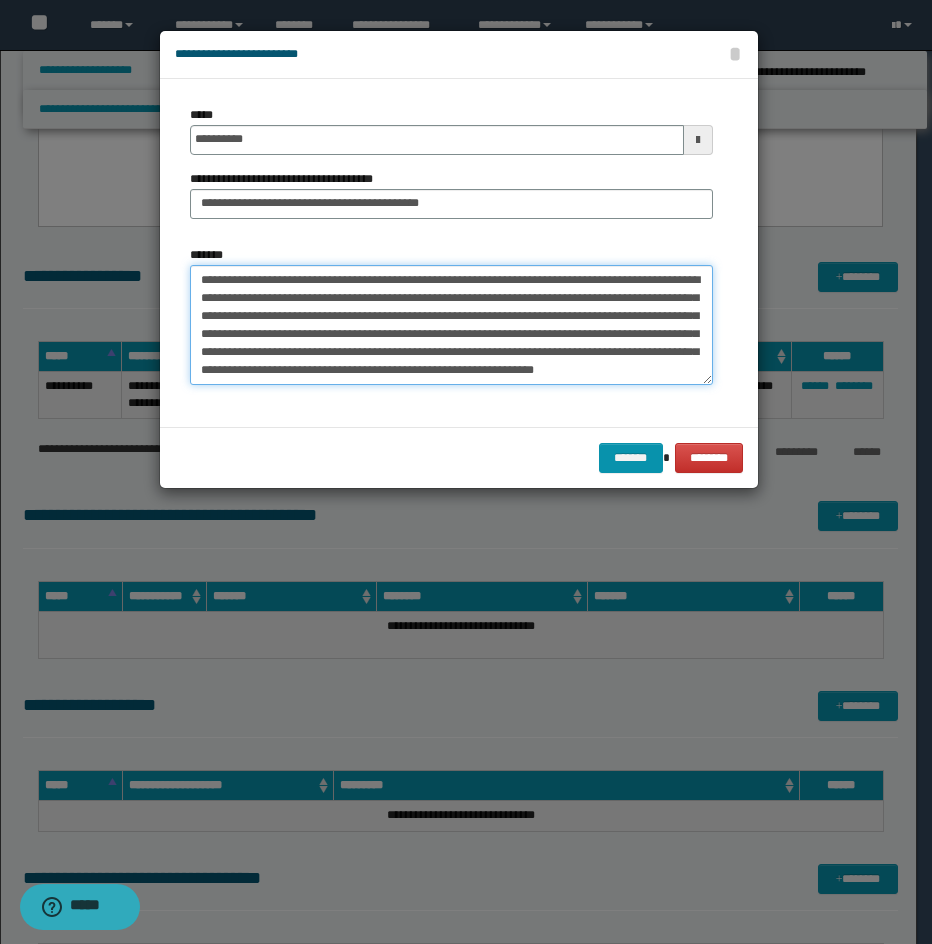 scroll, scrollTop: 0, scrollLeft: 0, axis: both 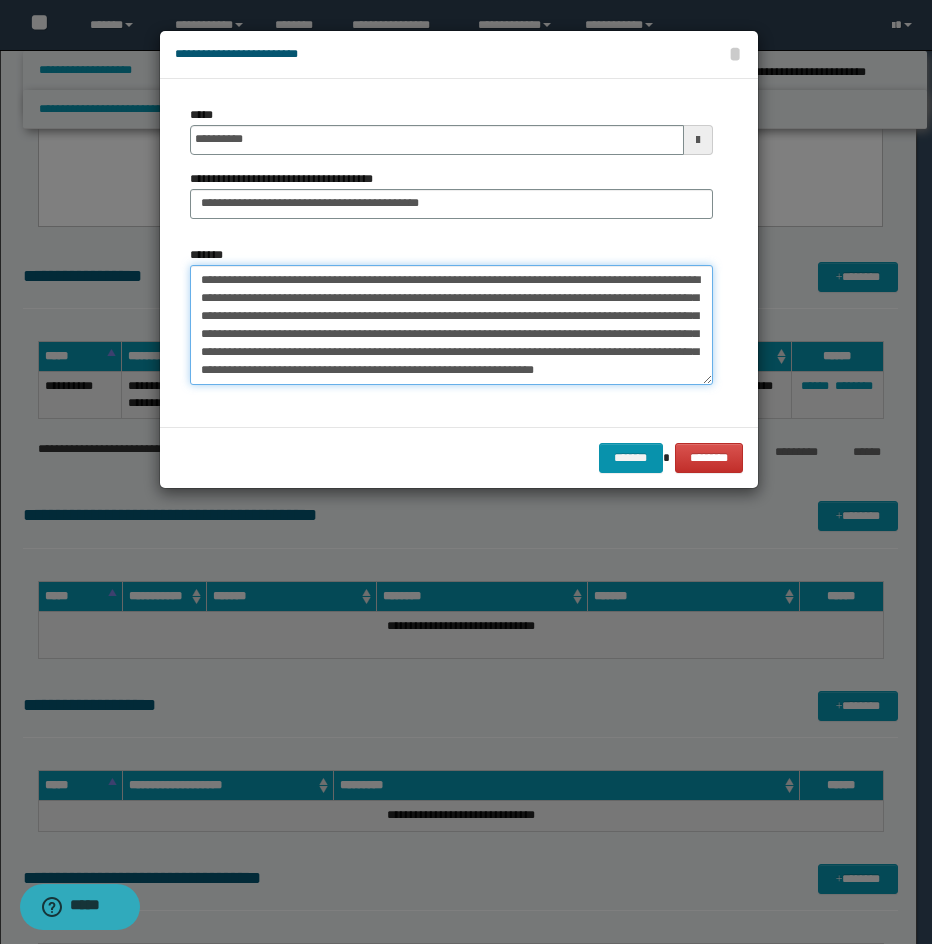 drag, startPoint x: 419, startPoint y: 279, endPoint x: 130, endPoint y: 282, distance: 289.01556 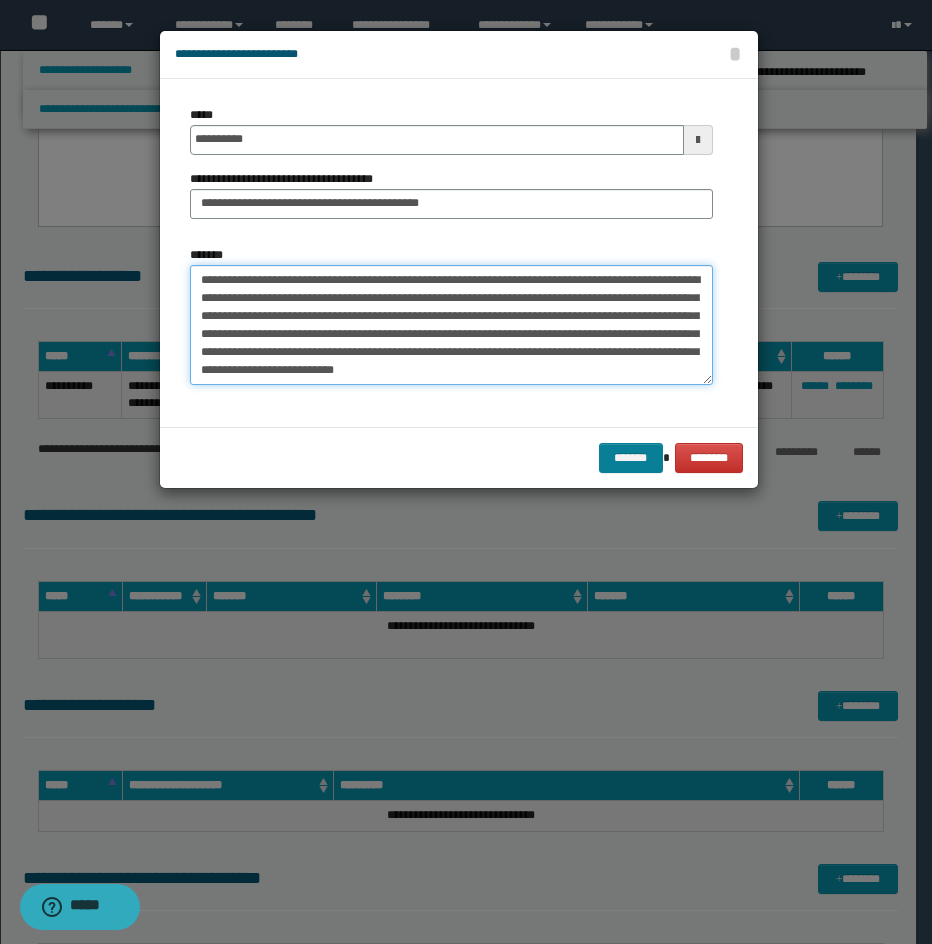 type on "**********" 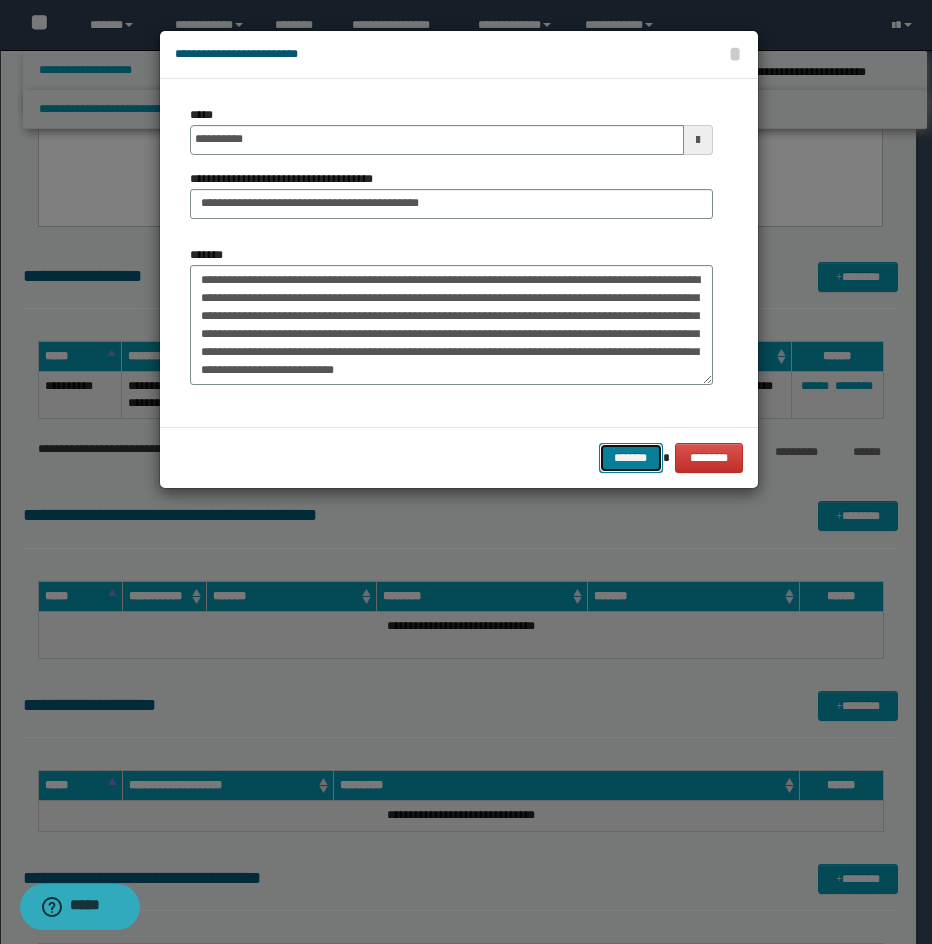 drag, startPoint x: 642, startPoint y: 451, endPoint x: 918, endPoint y: 297, distance: 316.05695 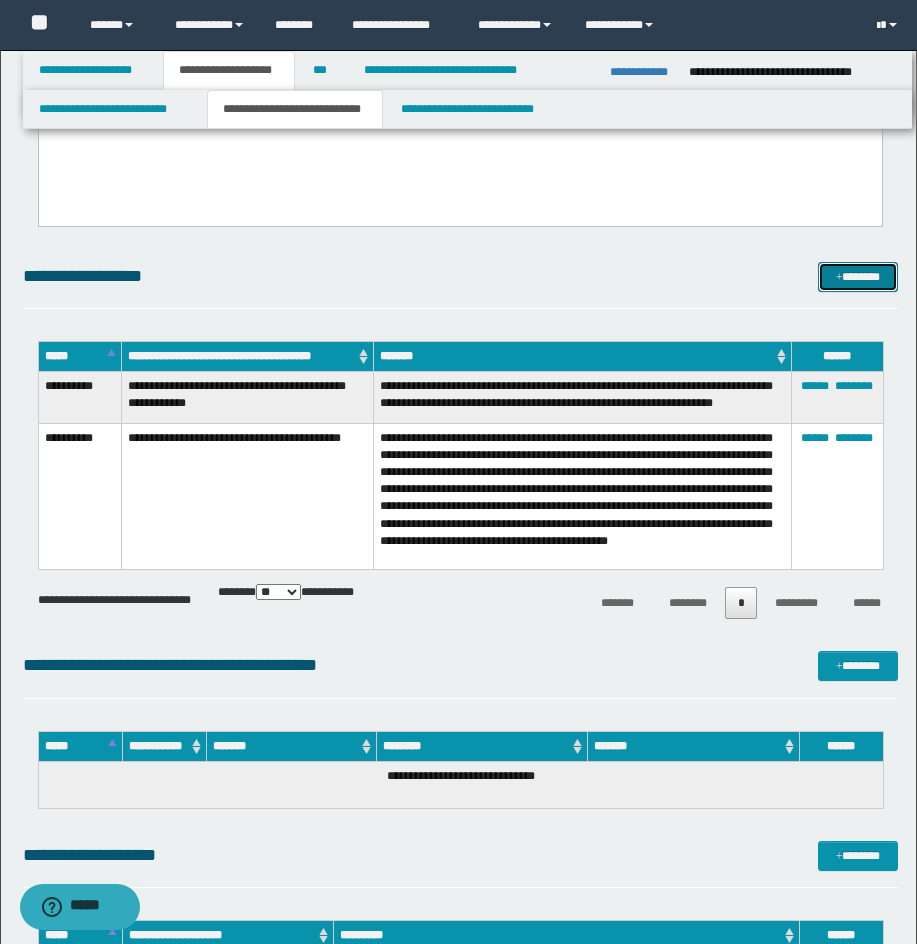 click on "*******" at bounding box center (858, 277) 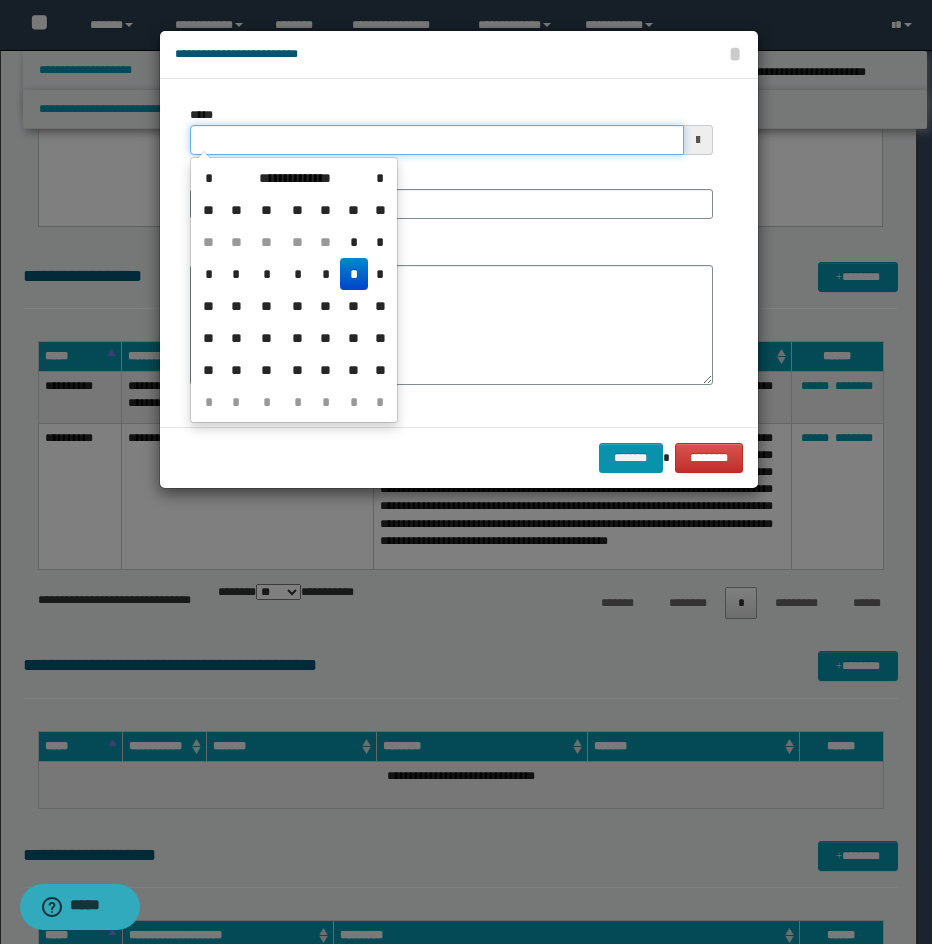 click on "*****" at bounding box center [437, 140] 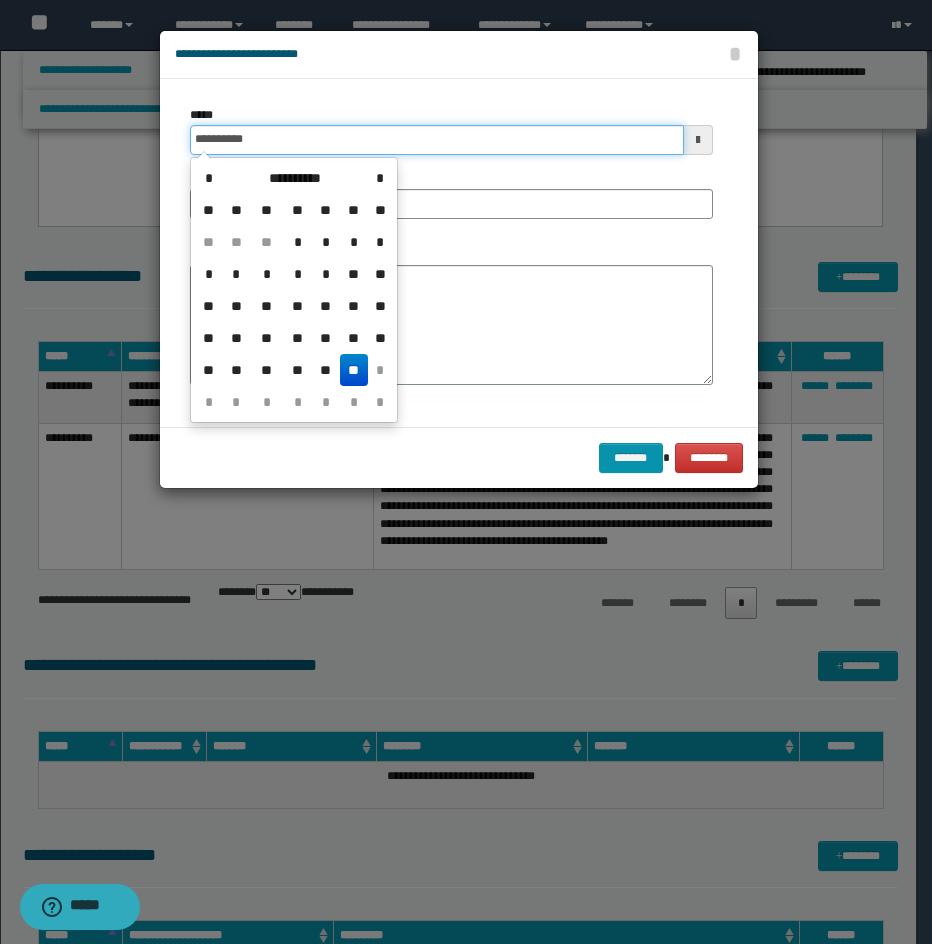 type on "**********" 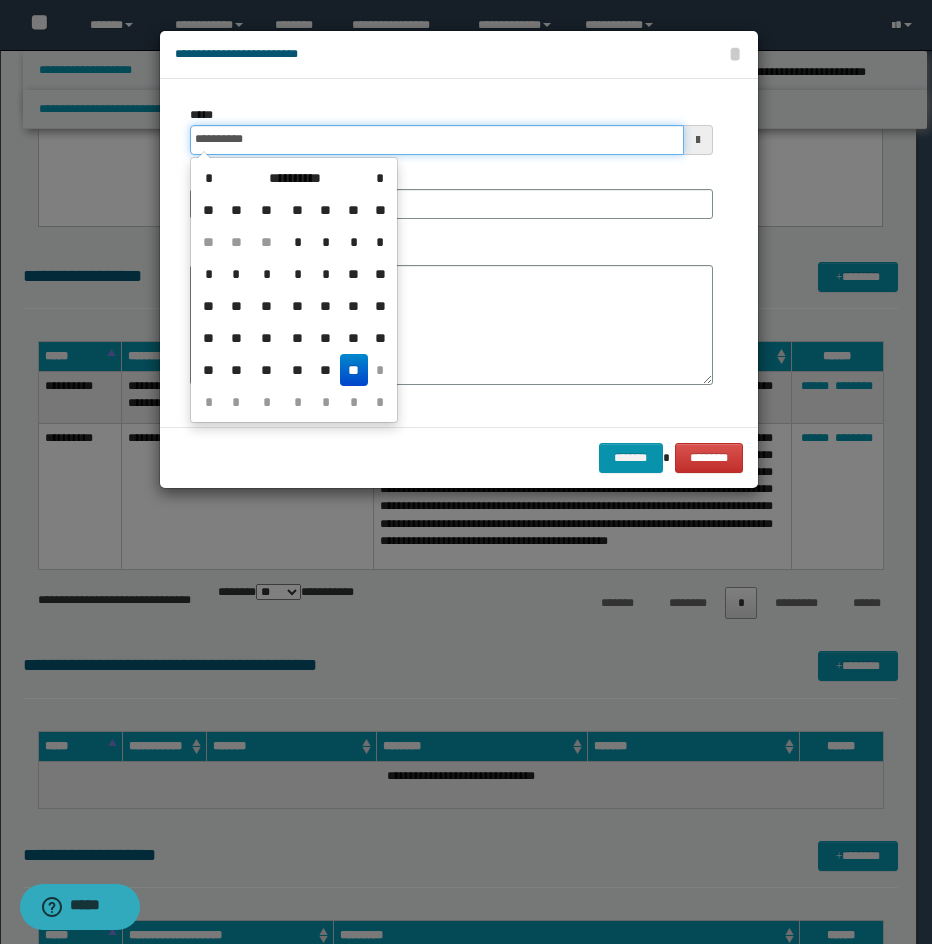 type on "**********" 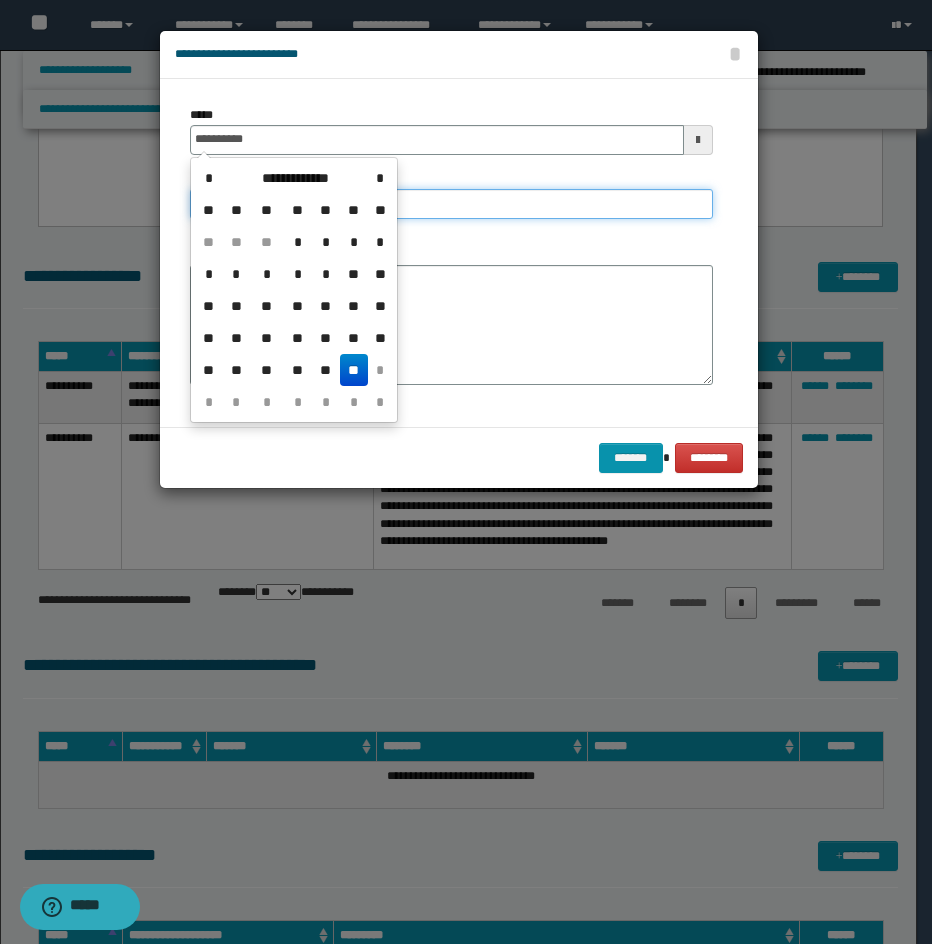 type on "**********" 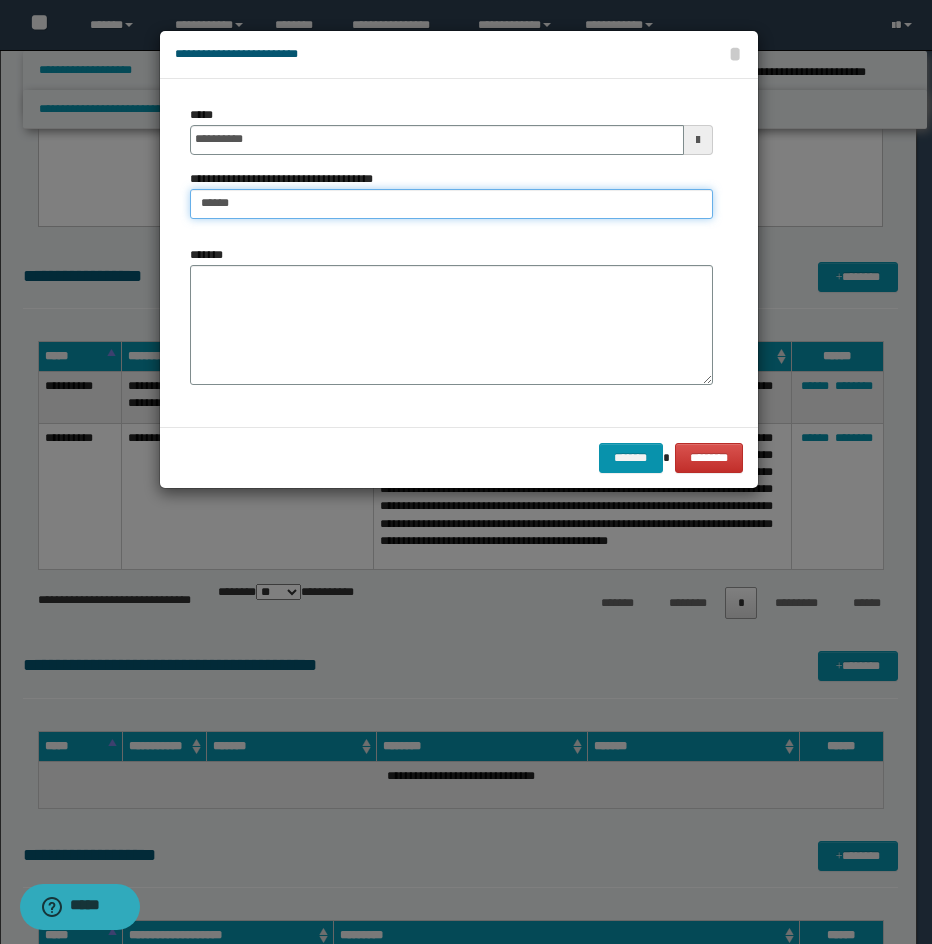 type on "**********" 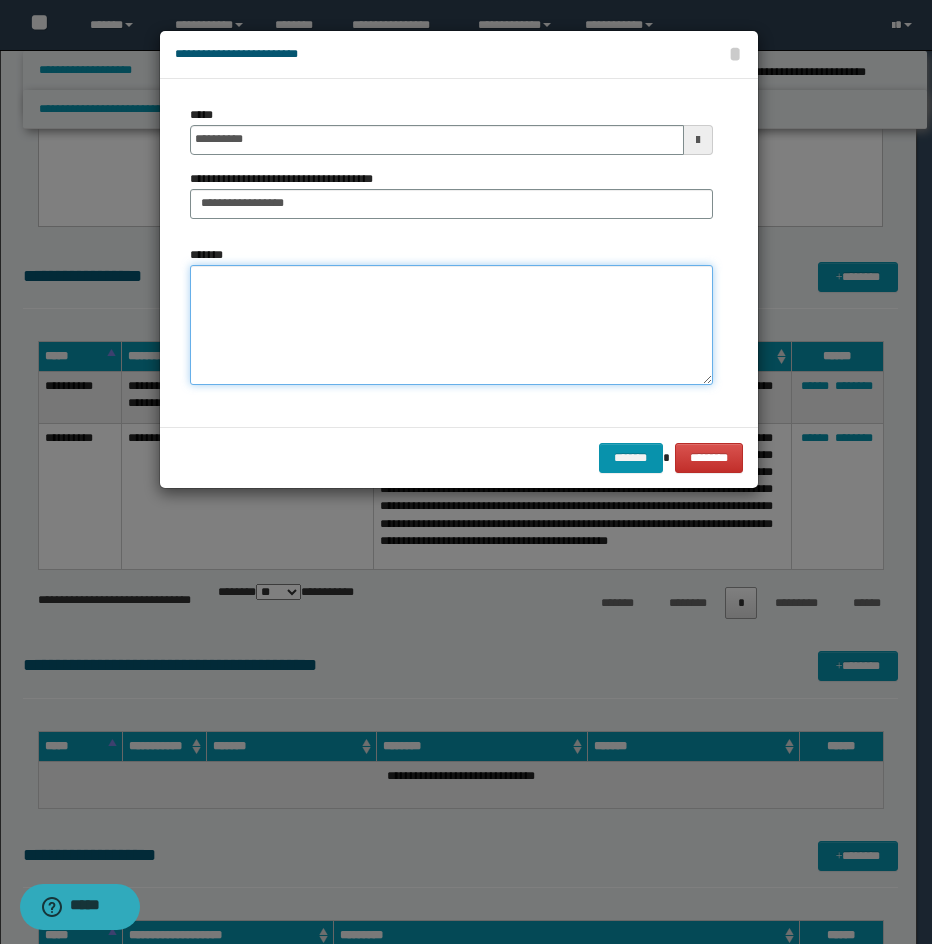 click on "*******" at bounding box center (451, 325) 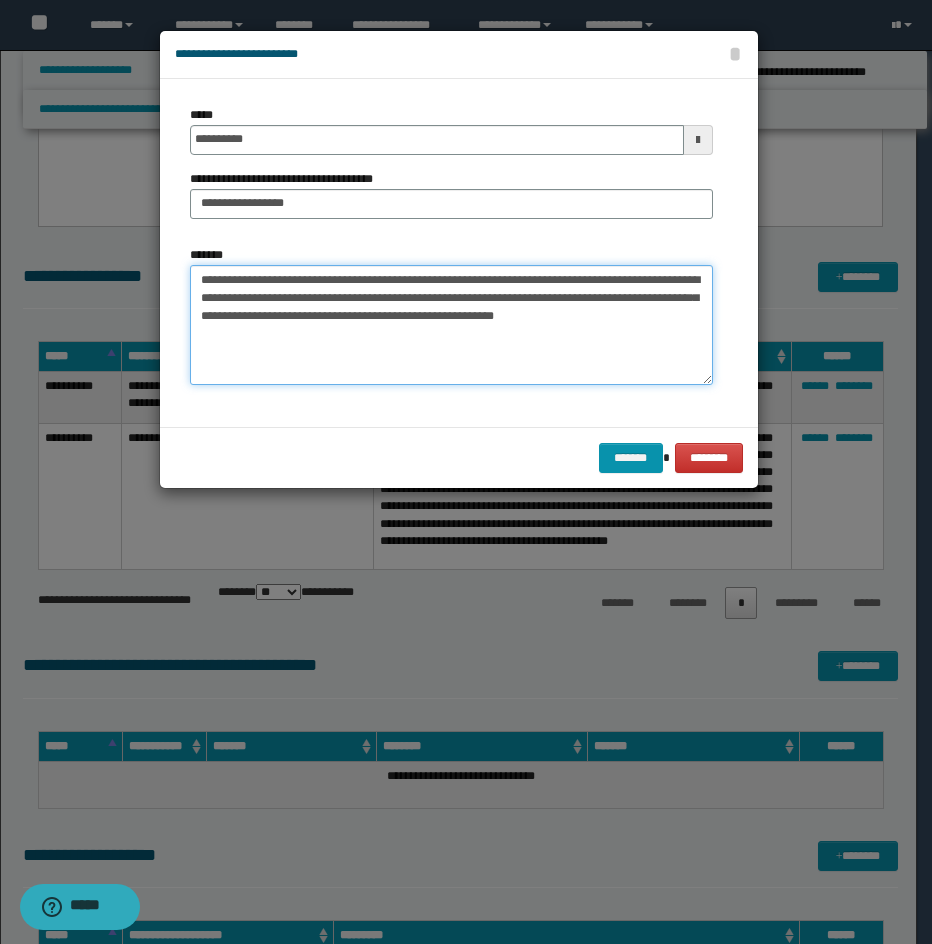 drag, startPoint x: 462, startPoint y: 278, endPoint x: 468, endPoint y: 303, distance: 25.70992 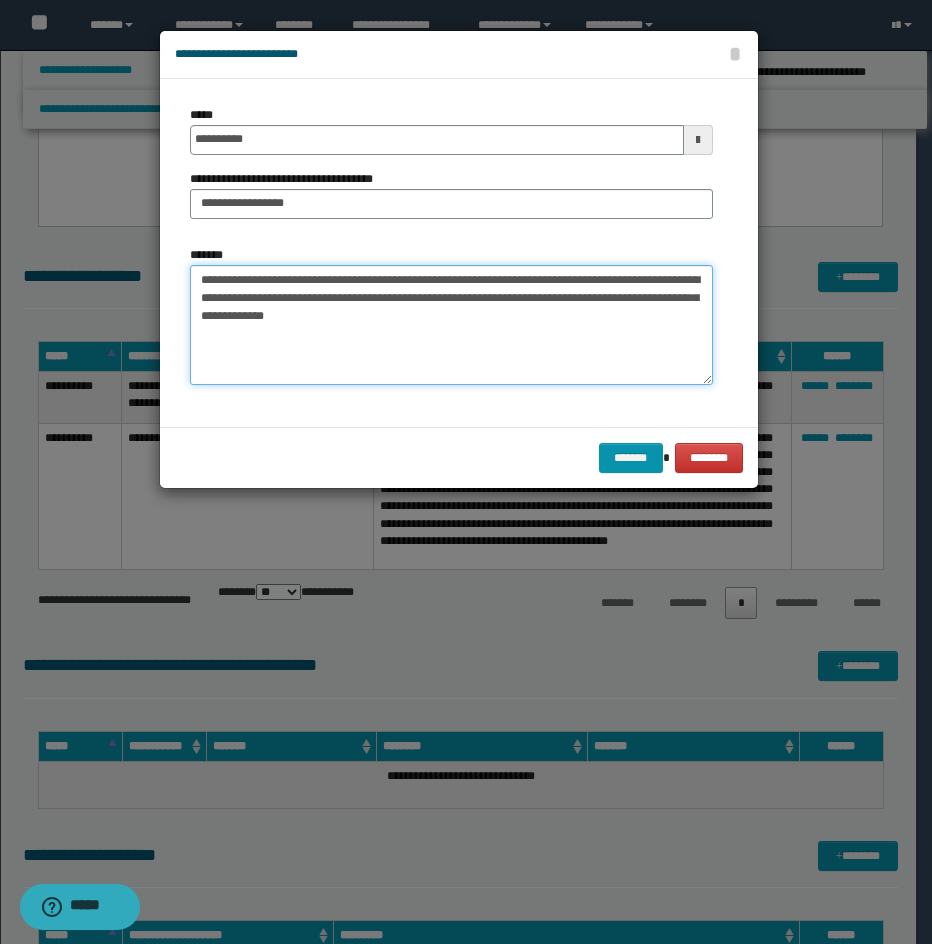 click on "**********" at bounding box center (451, 325) 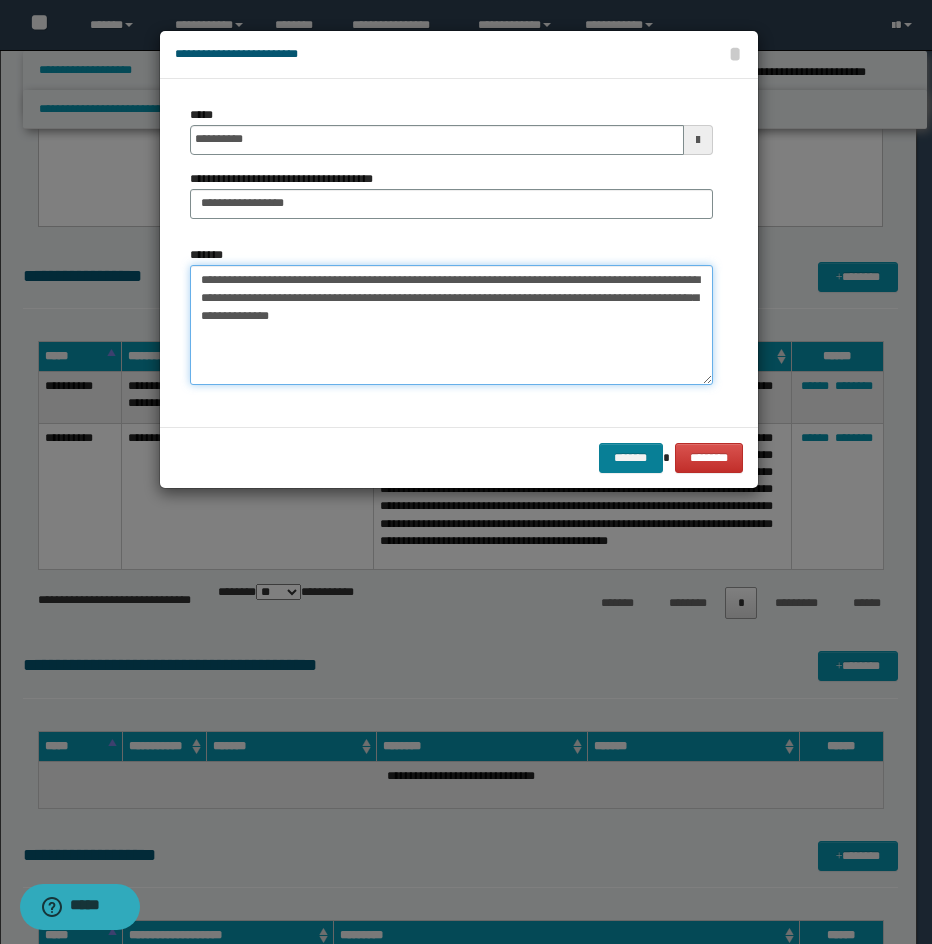 type on "**********" 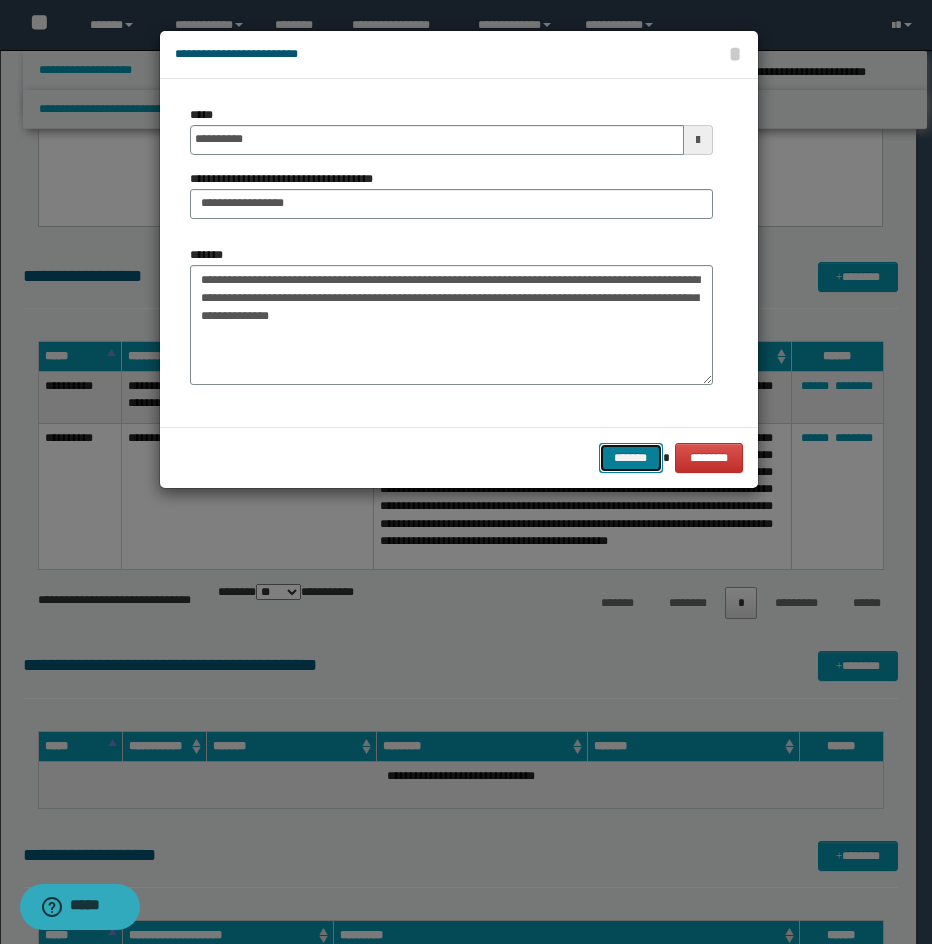 click on "*******" at bounding box center (631, 458) 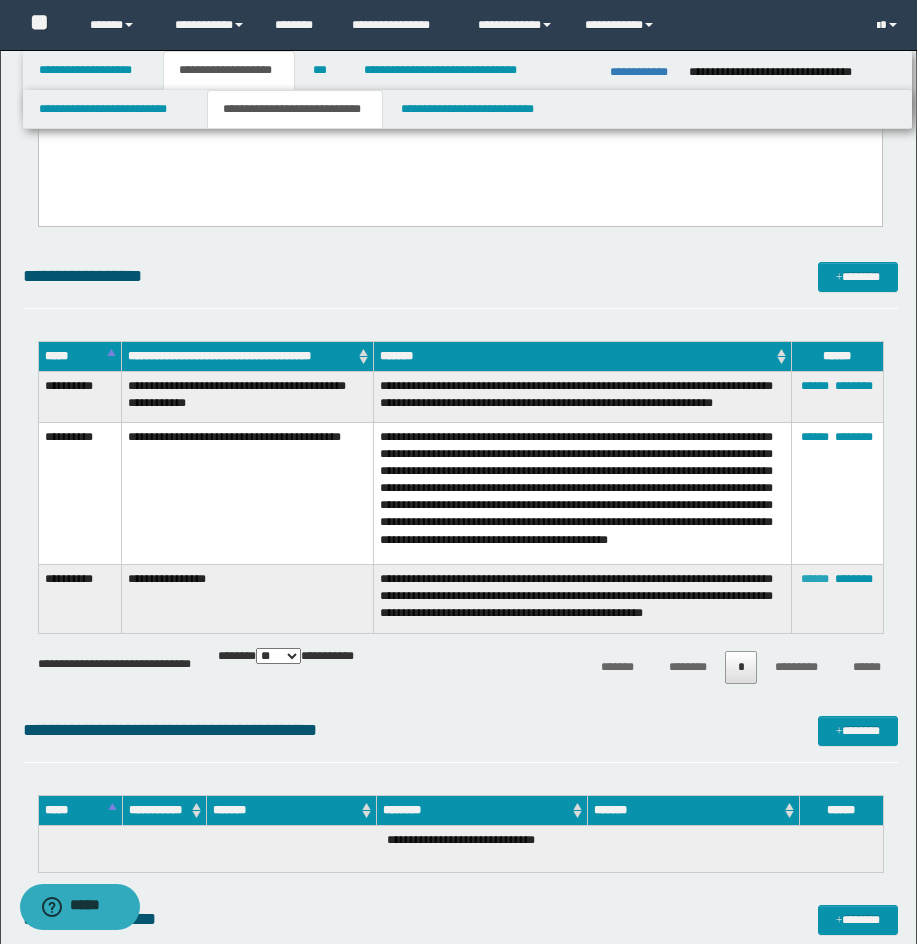 click on "******" at bounding box center [815, 579] 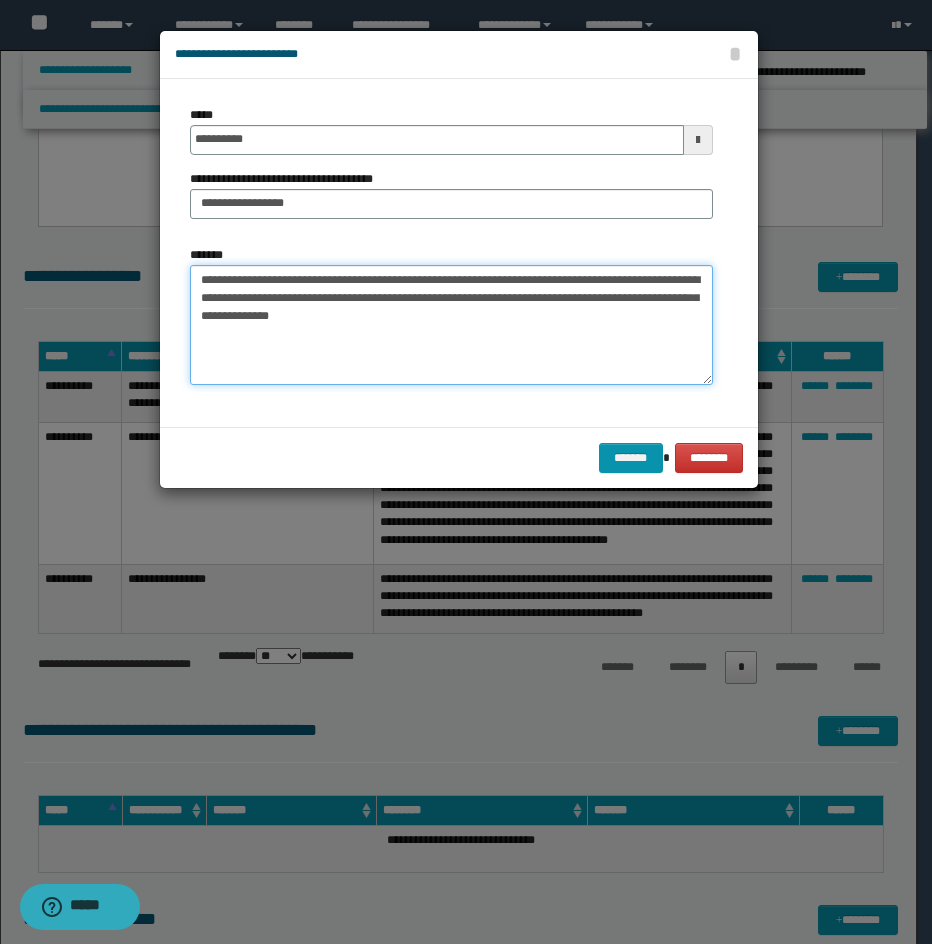 click on "**********" at bounding box center [451, 325] 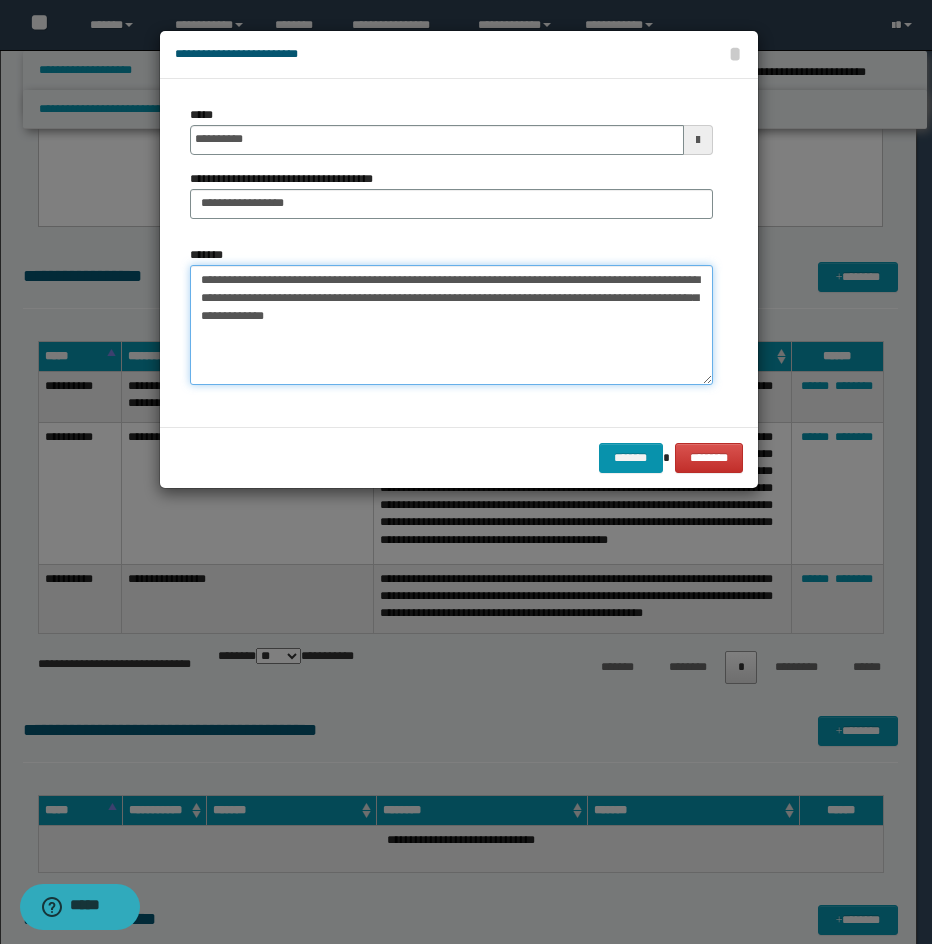 paste on "**********" 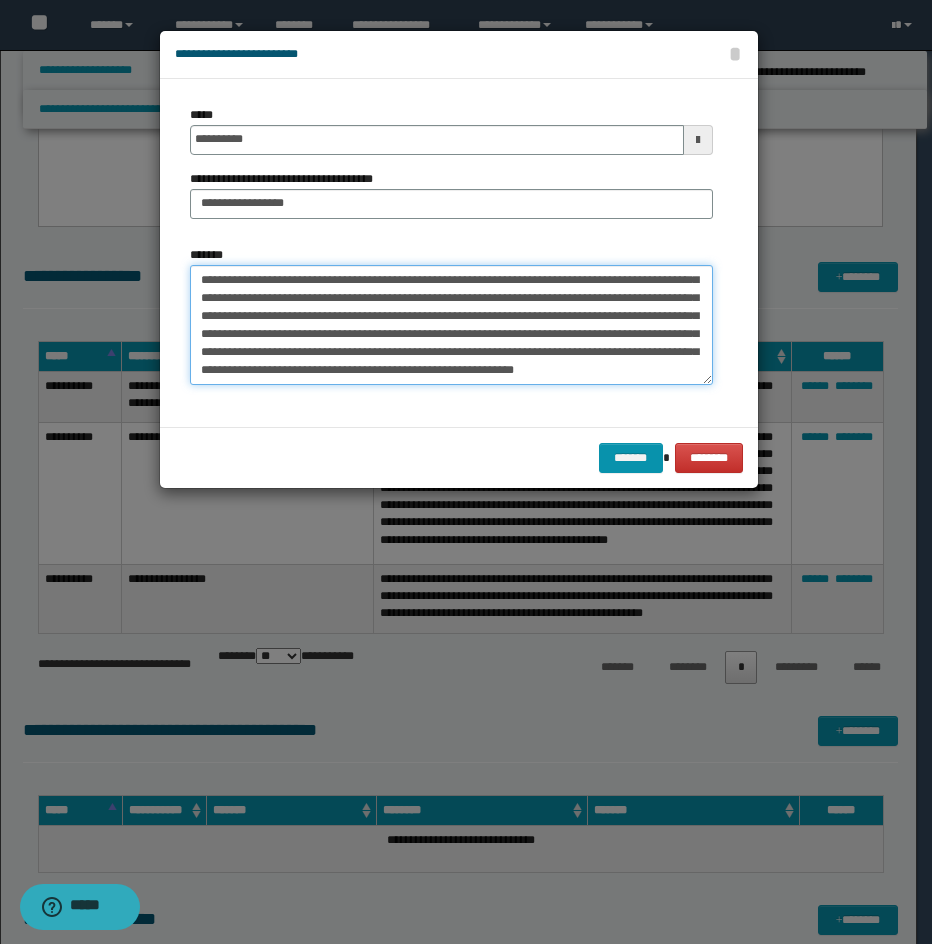 scroll, scrollTop: 252, scrollLeft: 0, axis: vertical 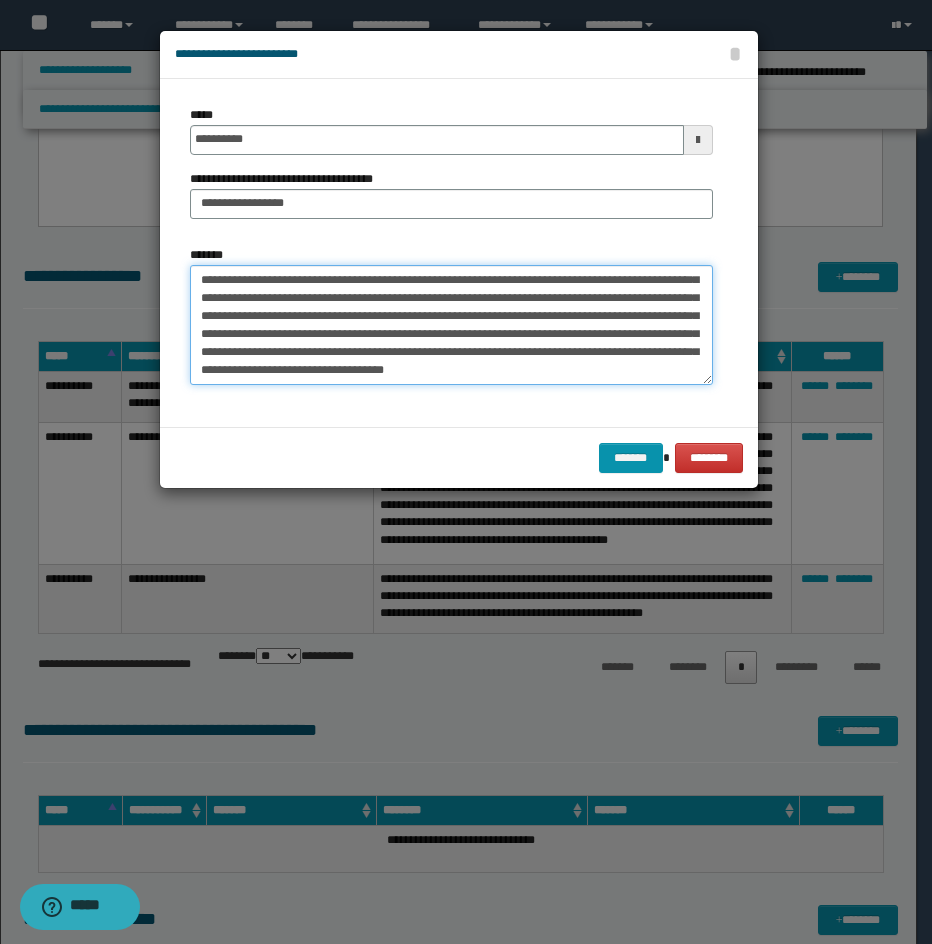 type on "**********" 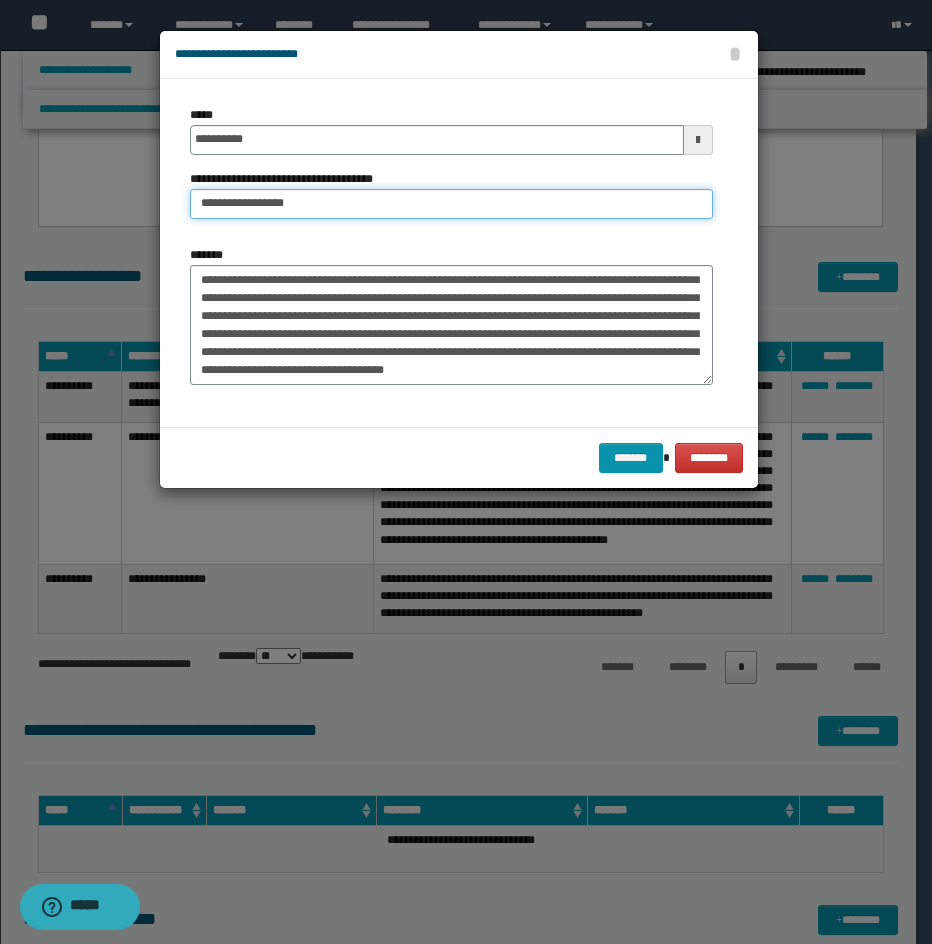 click on "**********" at bounding box center [451, 204] 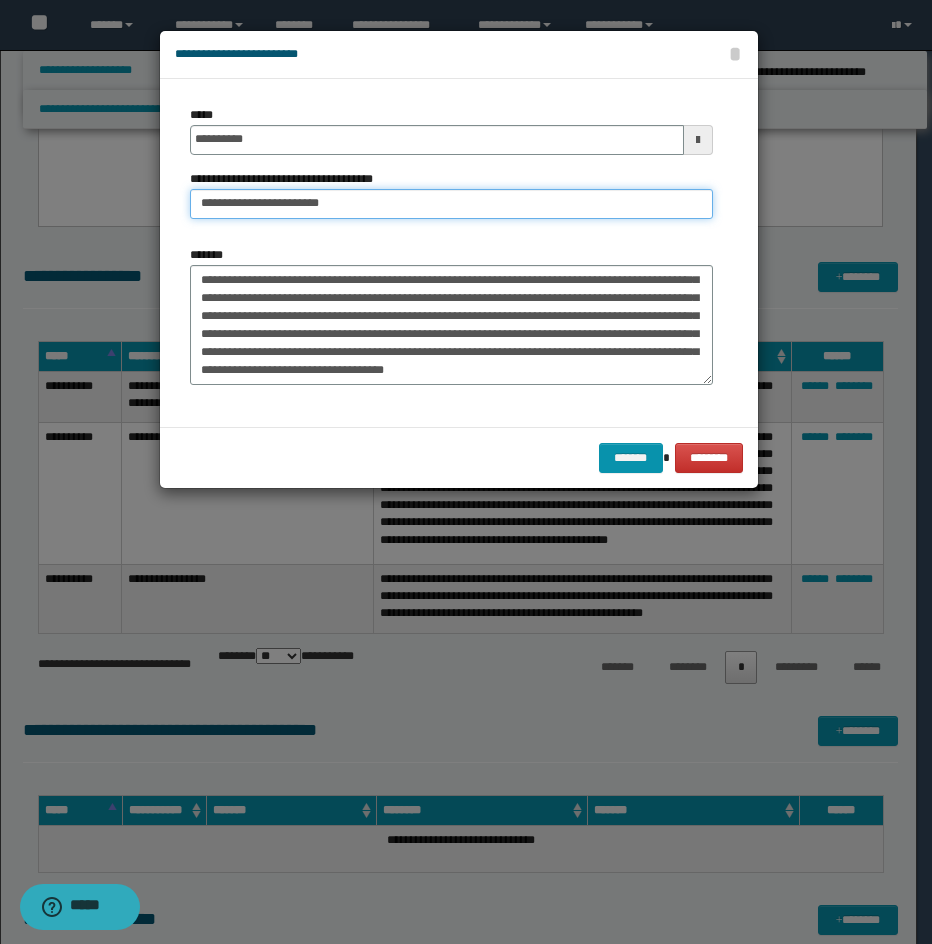 paste on "**********" 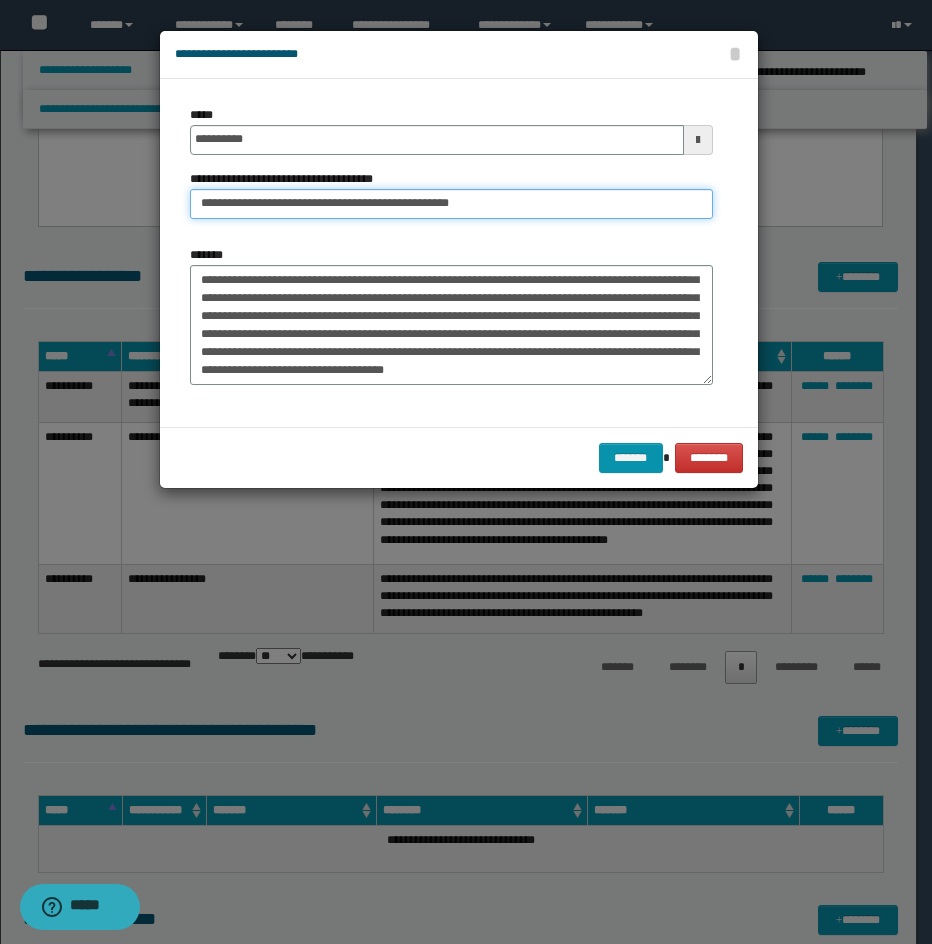 type on "**********" 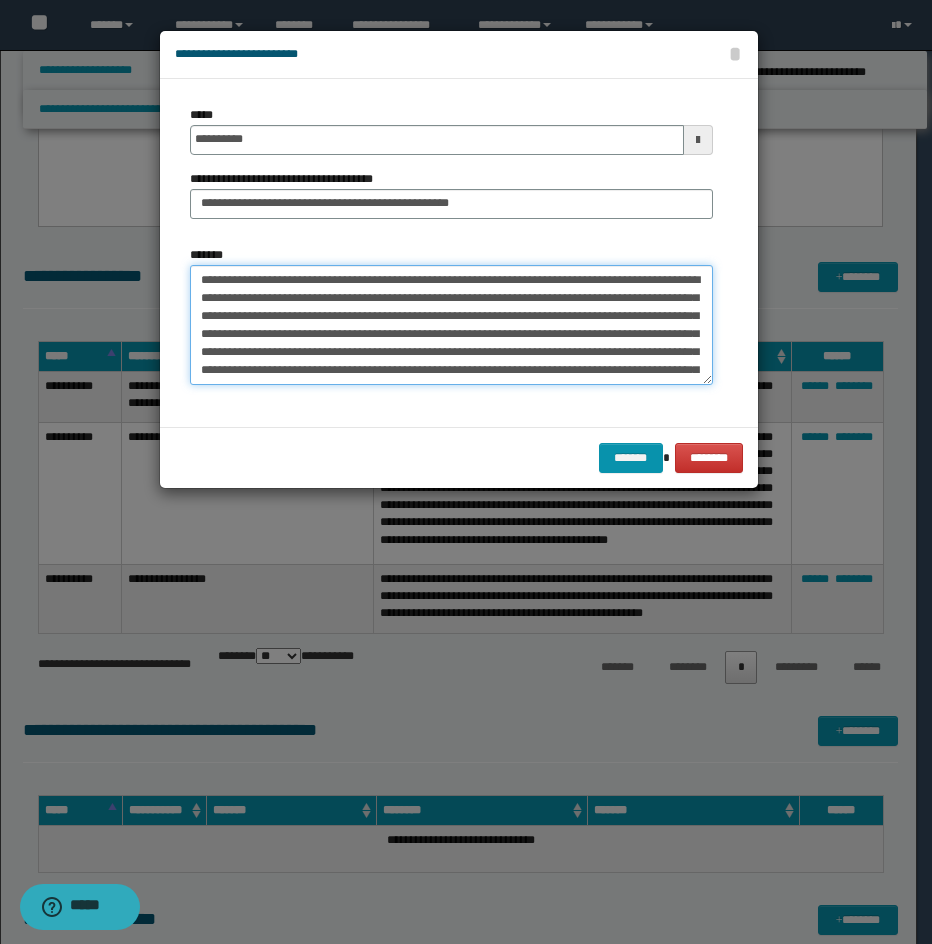 scroll, scrollTop: 26, scrollLeft: 0, axis: vertical 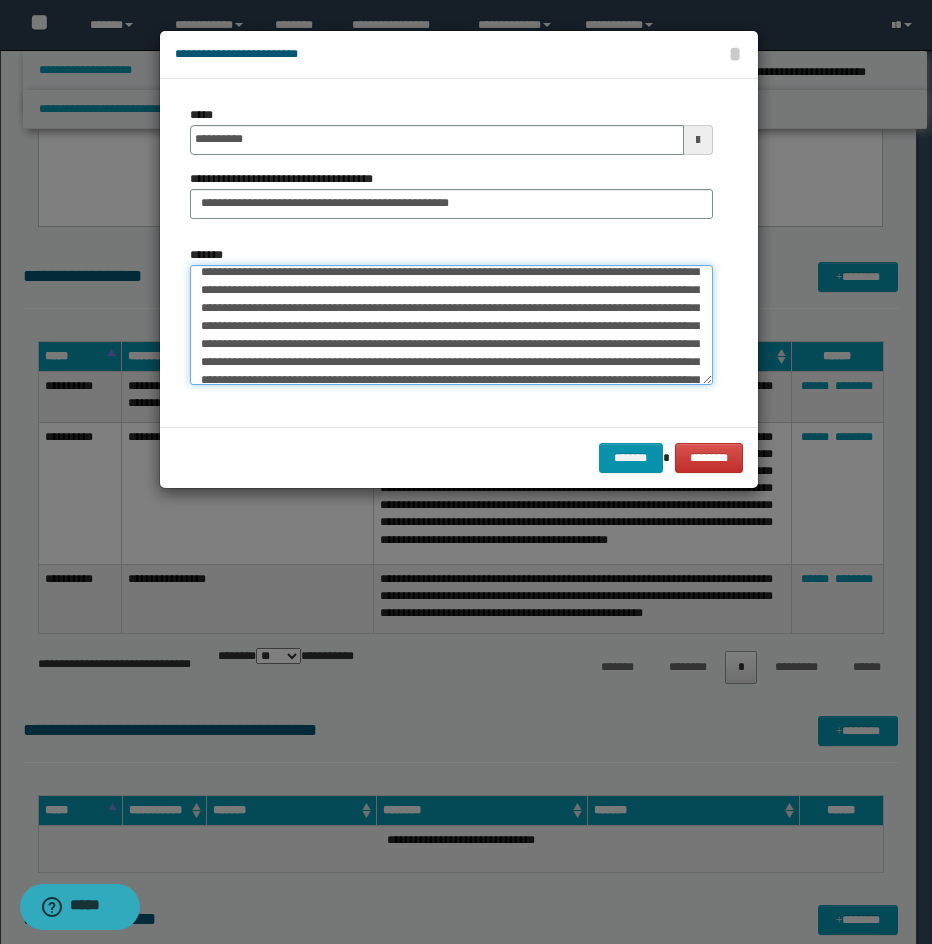 drag, startPoint x: 480, startPoint y: 349, endPoint x: 668, endPoint y: 320, distance: 190.22356 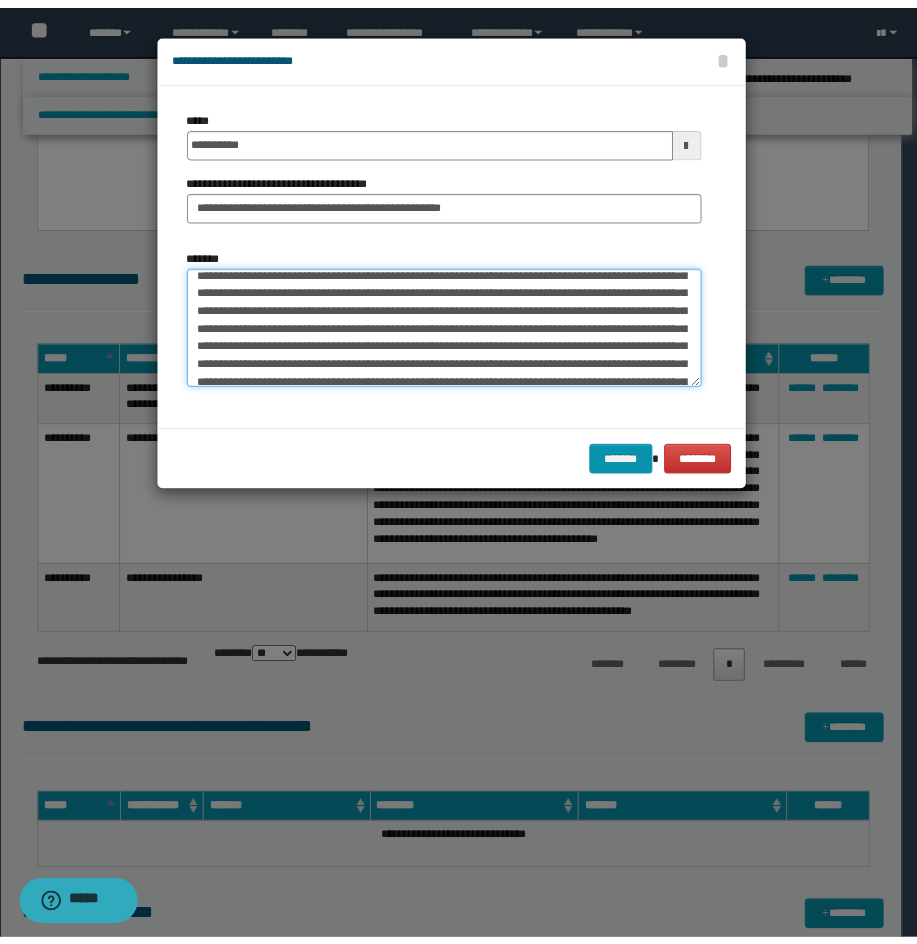 scroll, scrollTop: 0, scrollLeft: 0, axis: both 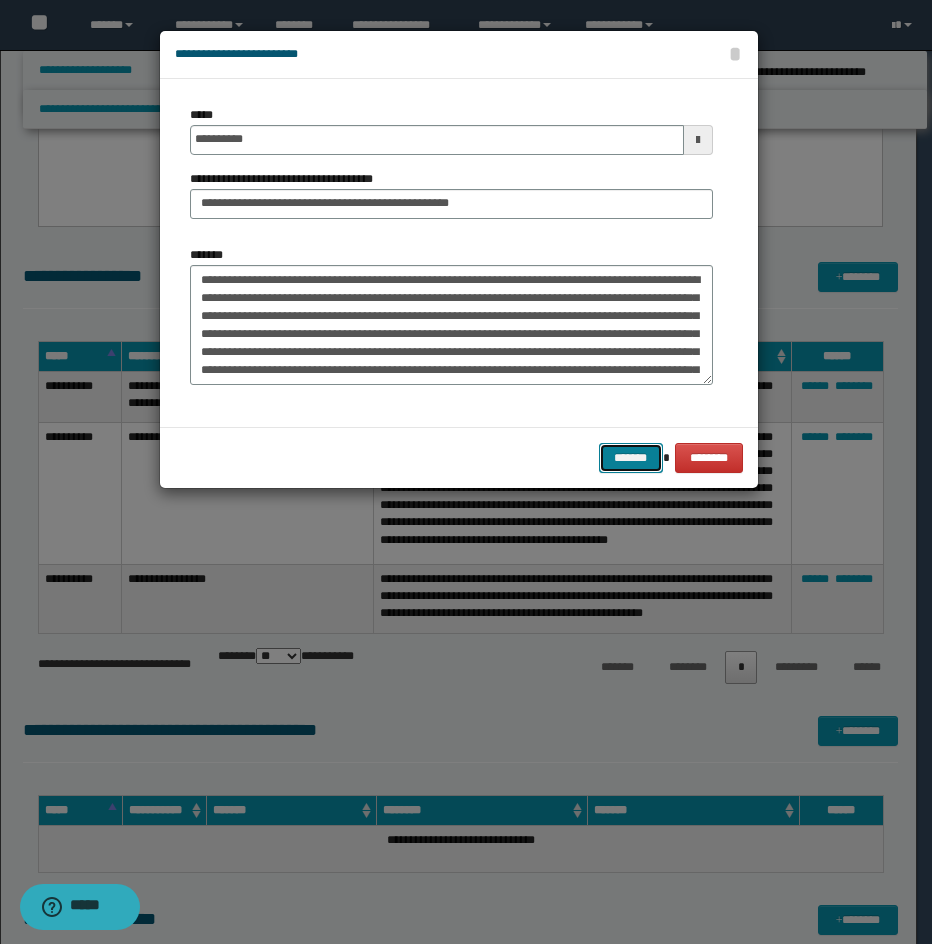 drag, startPoint x: 640, startPoint y: 451, endPoint x: 661, endPoint y: 438, distance: 24.698177 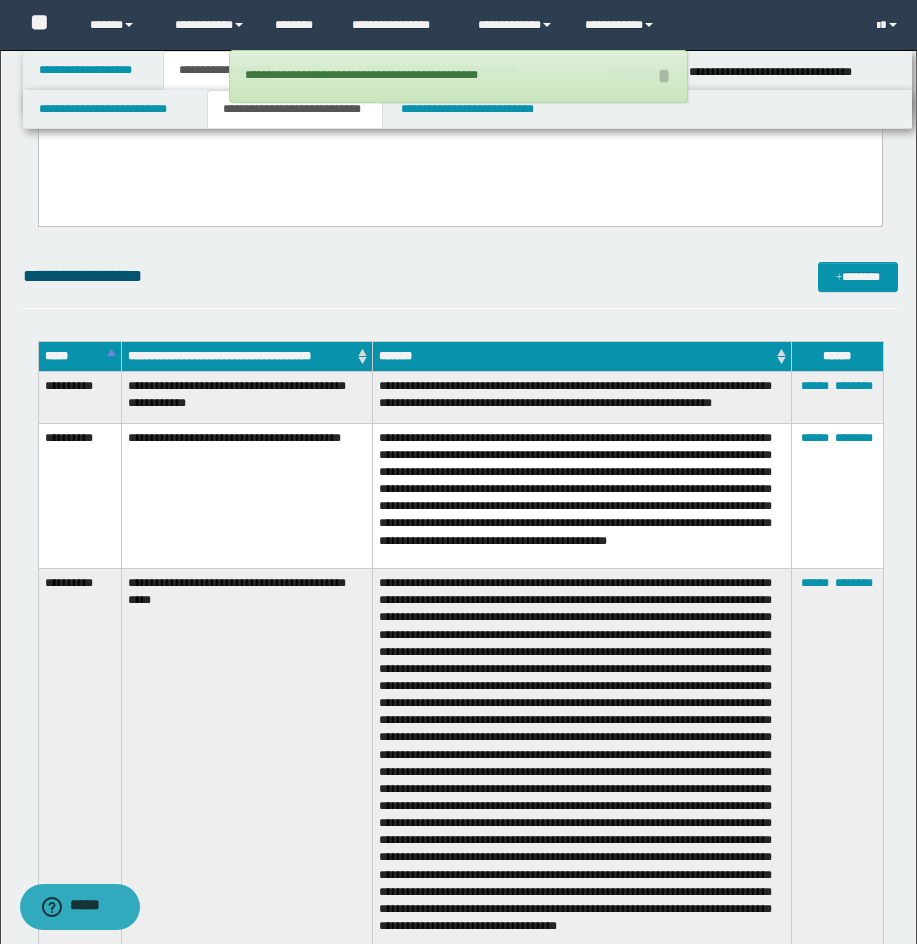 drag, startPoint x: 606, startPoint y: 886, endPoint x: 579, endPoint y: 936, distance: 56.82429 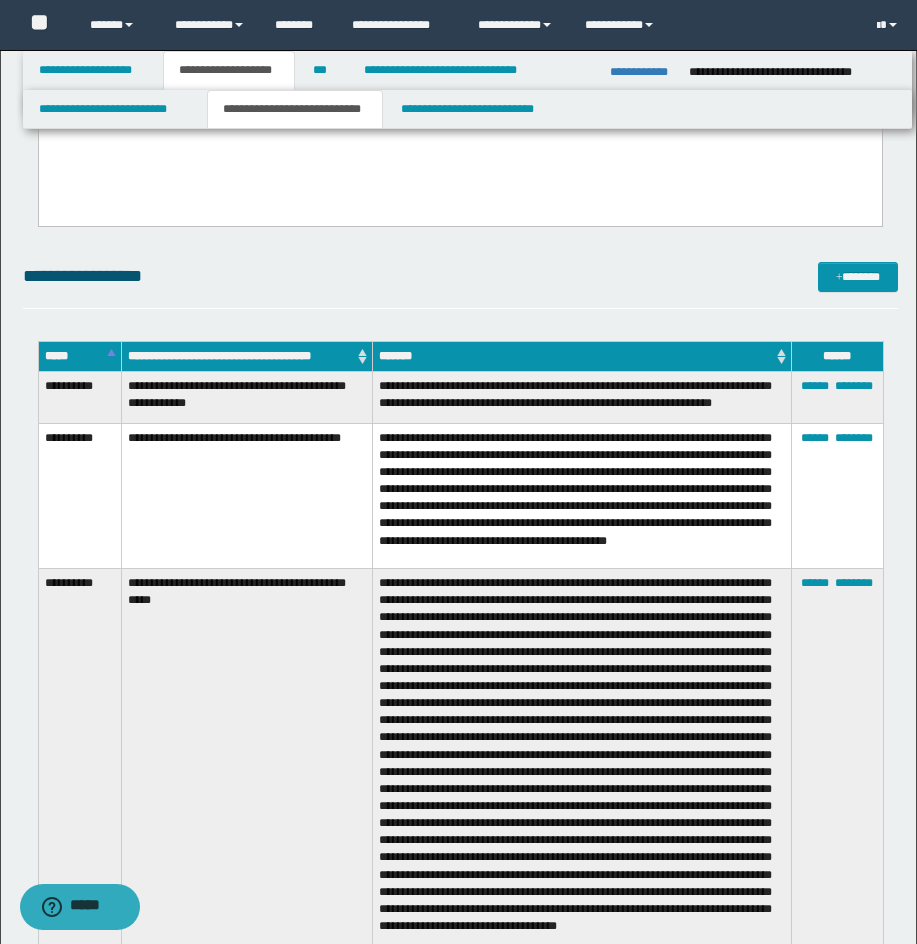 drag, startPoint x: 722, startPoint y: 273, endPoint x: 930, endPoint y: 251, distance: 209.16023 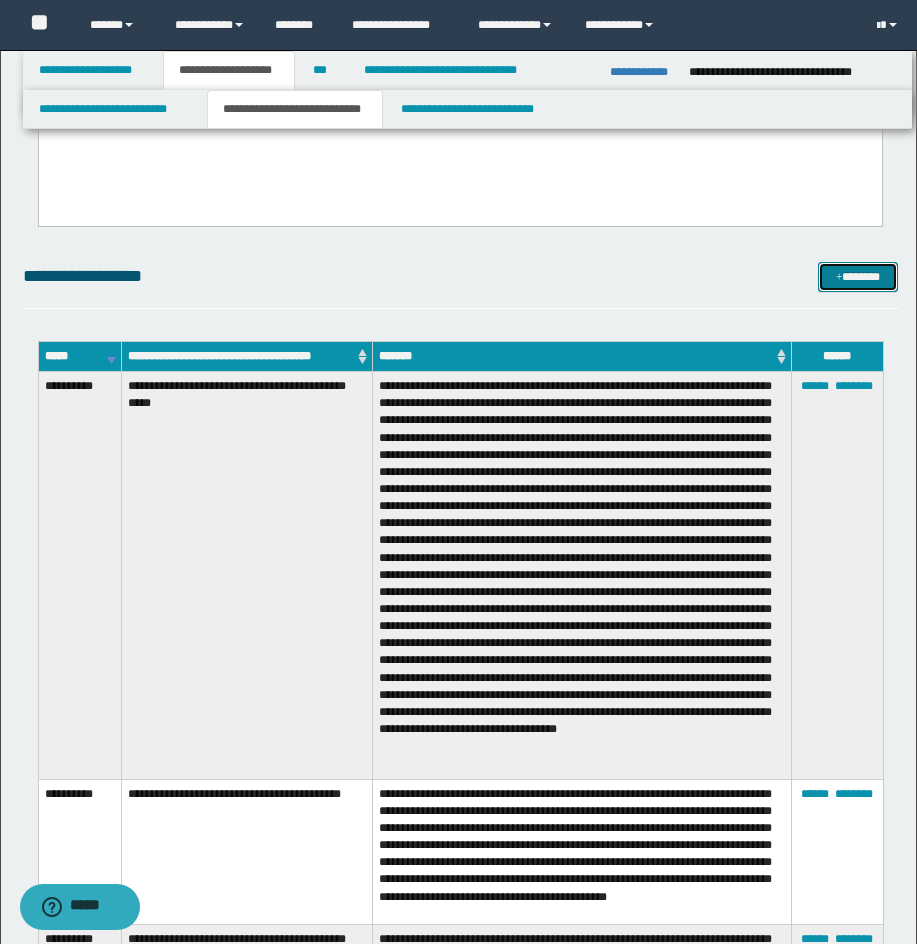 click on "*******" at bounding box center [858, 277] 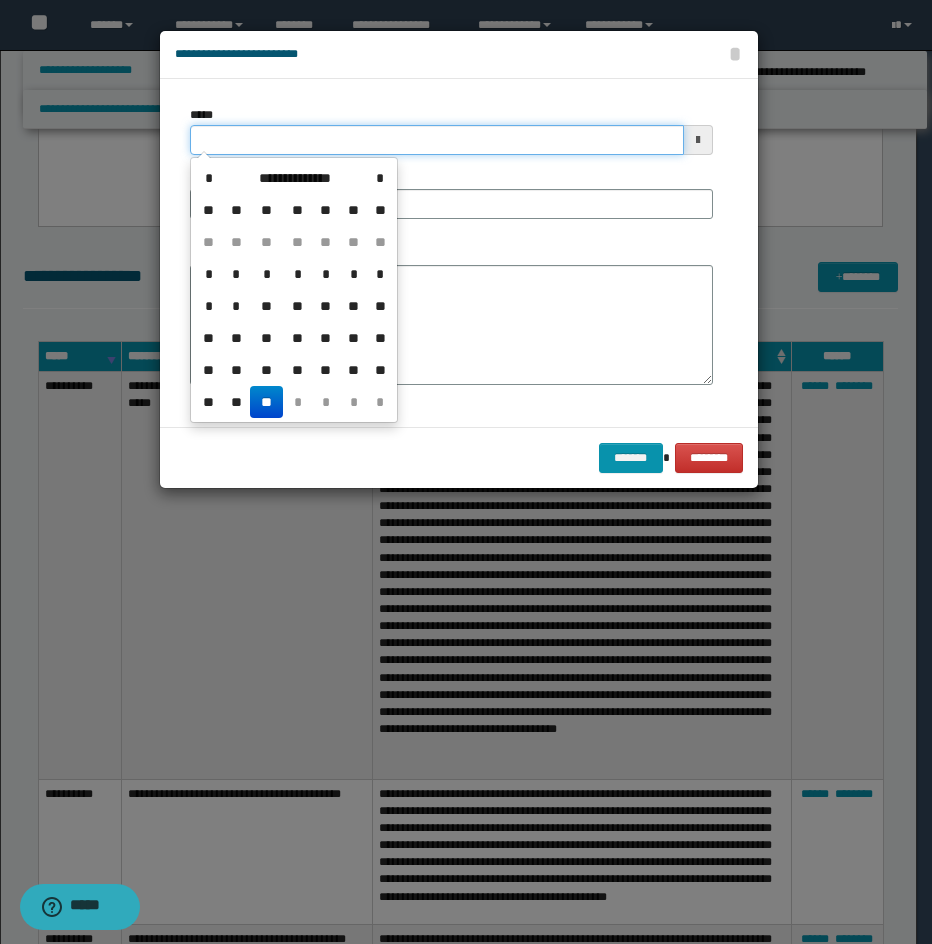 click on "*****" at bounding box center (437, 140) 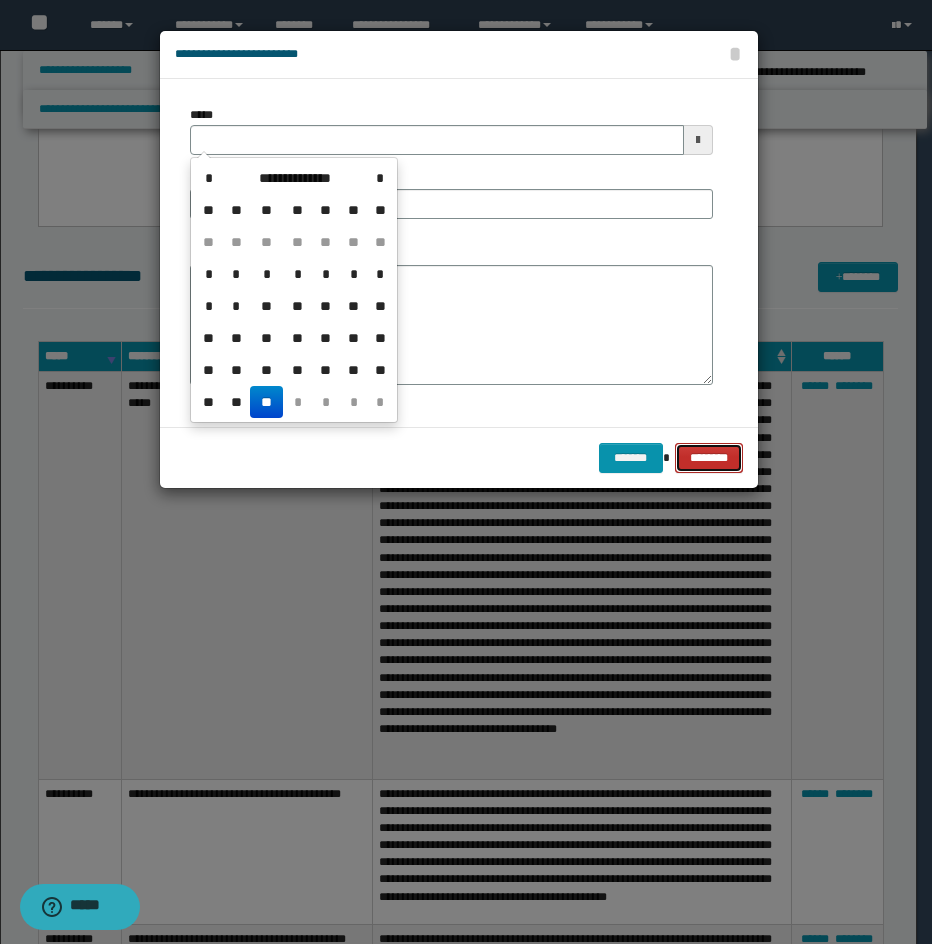 click on "********" at bounding box center [708, 458] 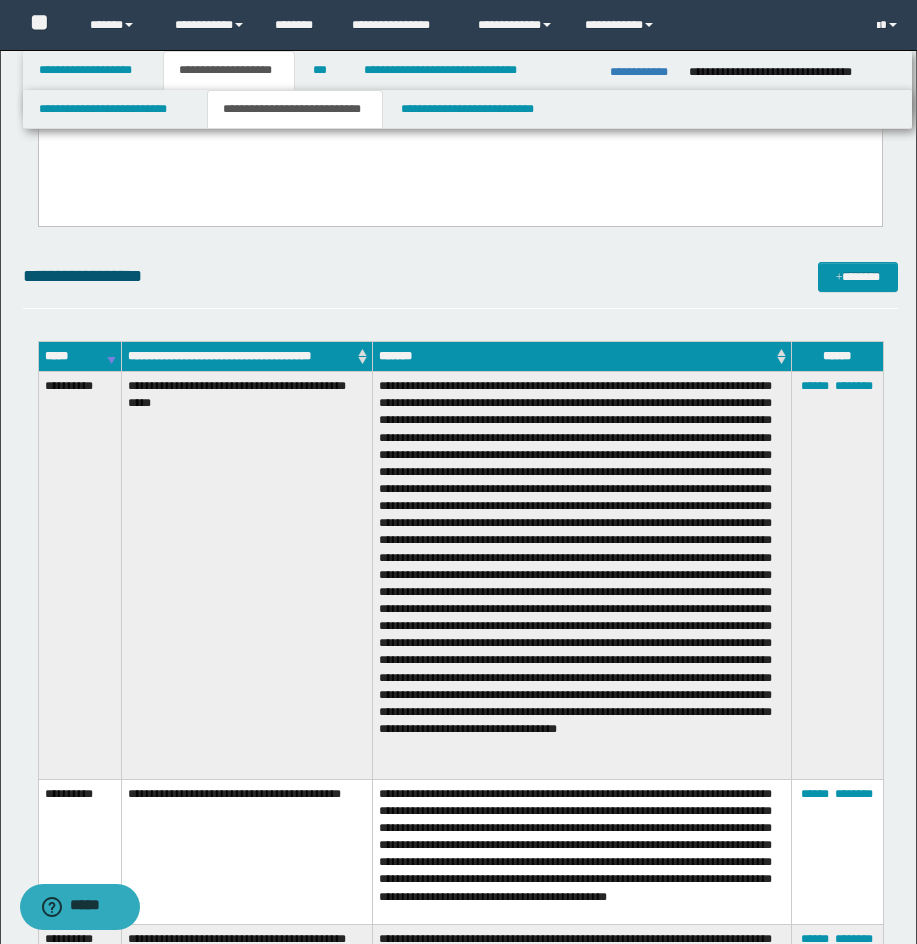 drag, startPoint x: 108, startPoint y: 351, endPoint x: 655, endPoint y: 480, distance: 562.0053 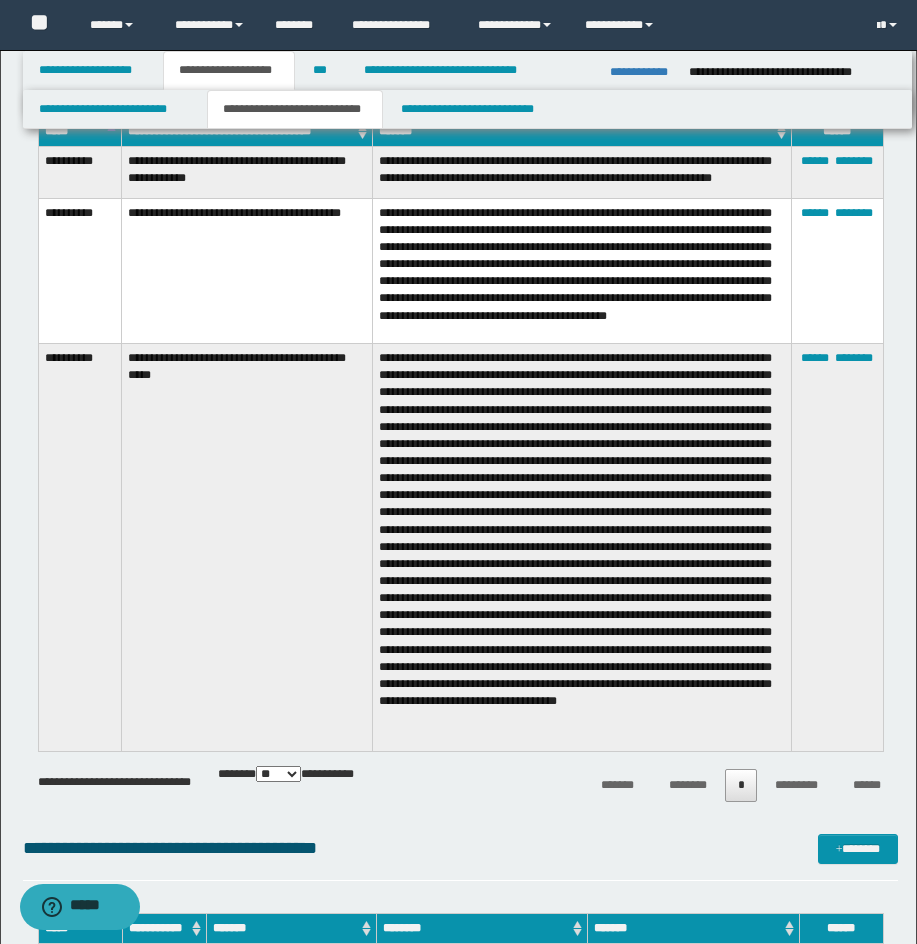 scroll, scrollTop: 2810, scrollLeft: 0, axis: vertical 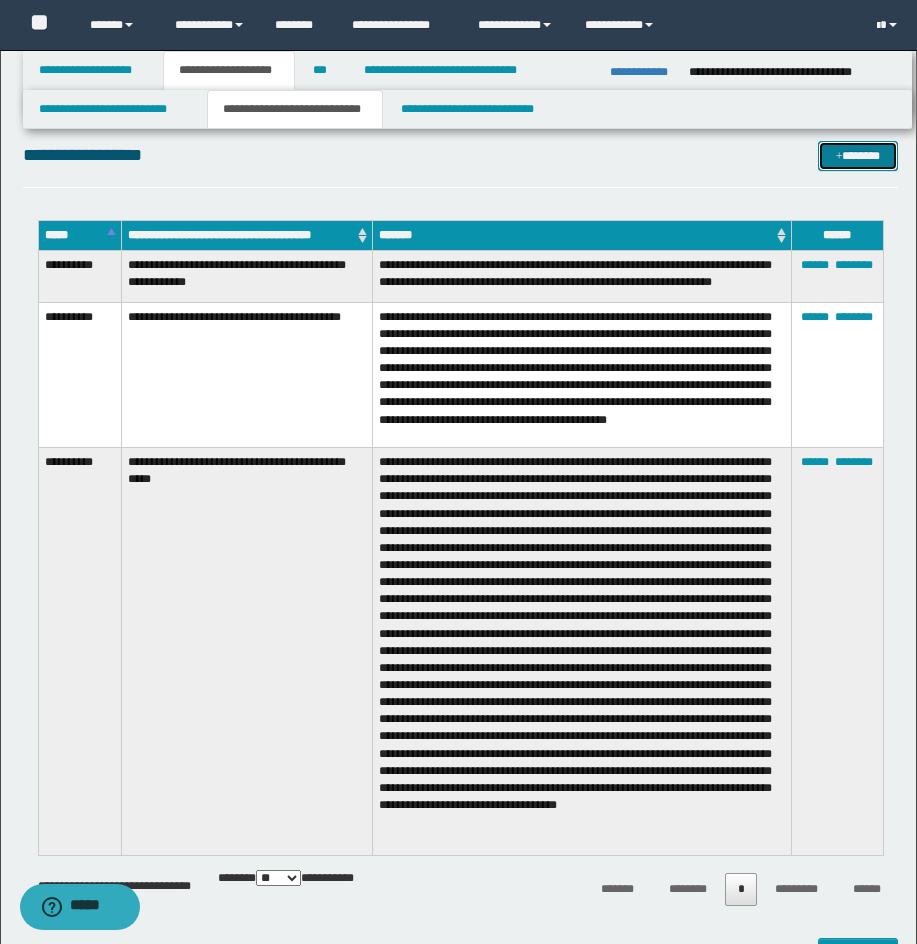 click on "*******" at bounding box center (858, 156) 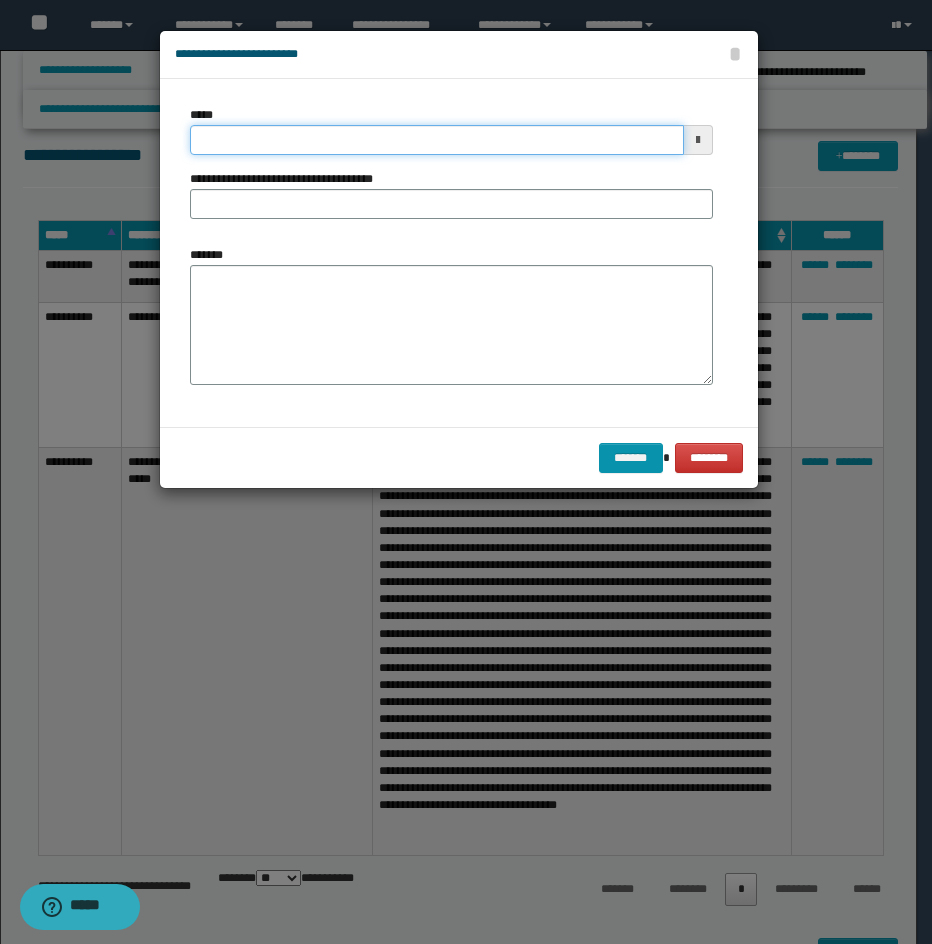 click on "*****" at bounding box center [437, 140] 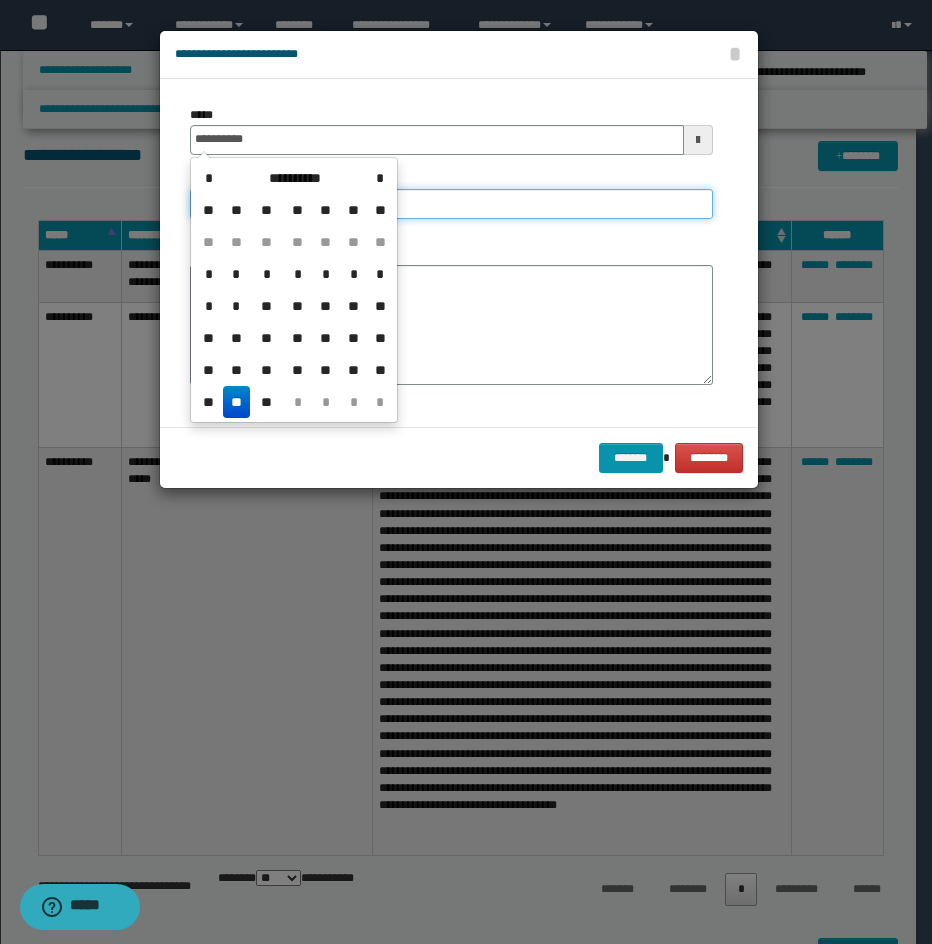 type on "**********" 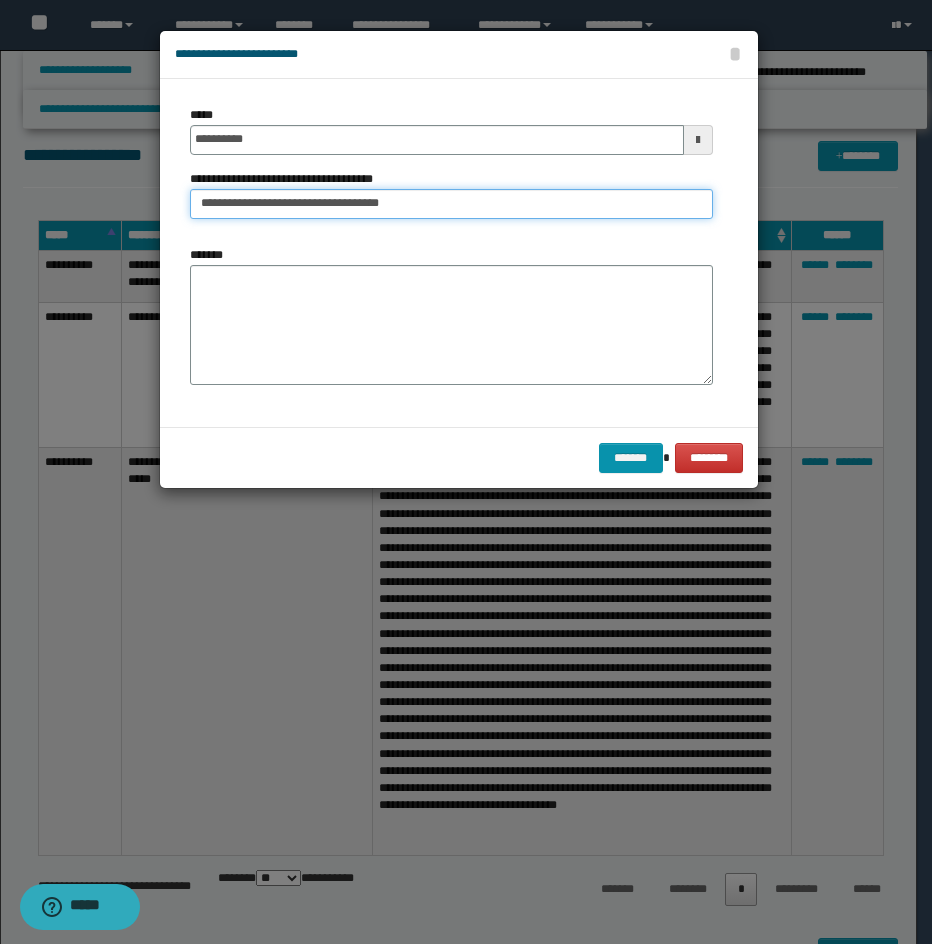 type on "**********" 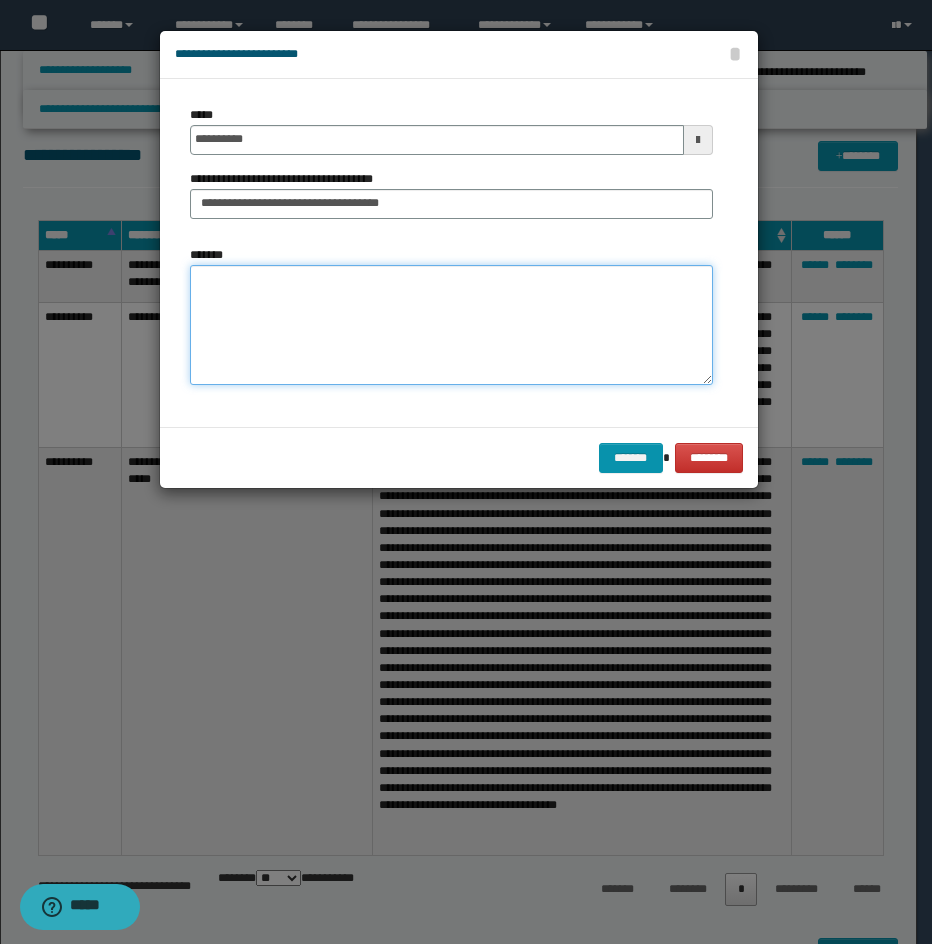 click on "*******" at bounding box center [451, 325] 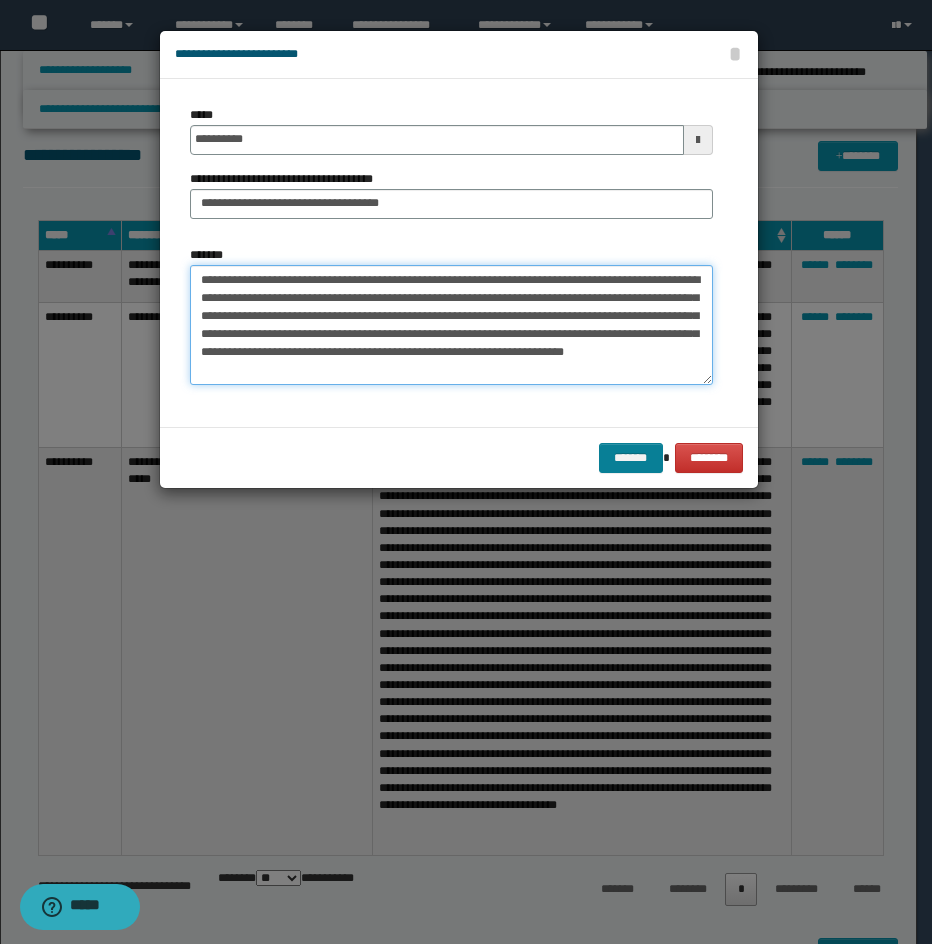 type on "**********" 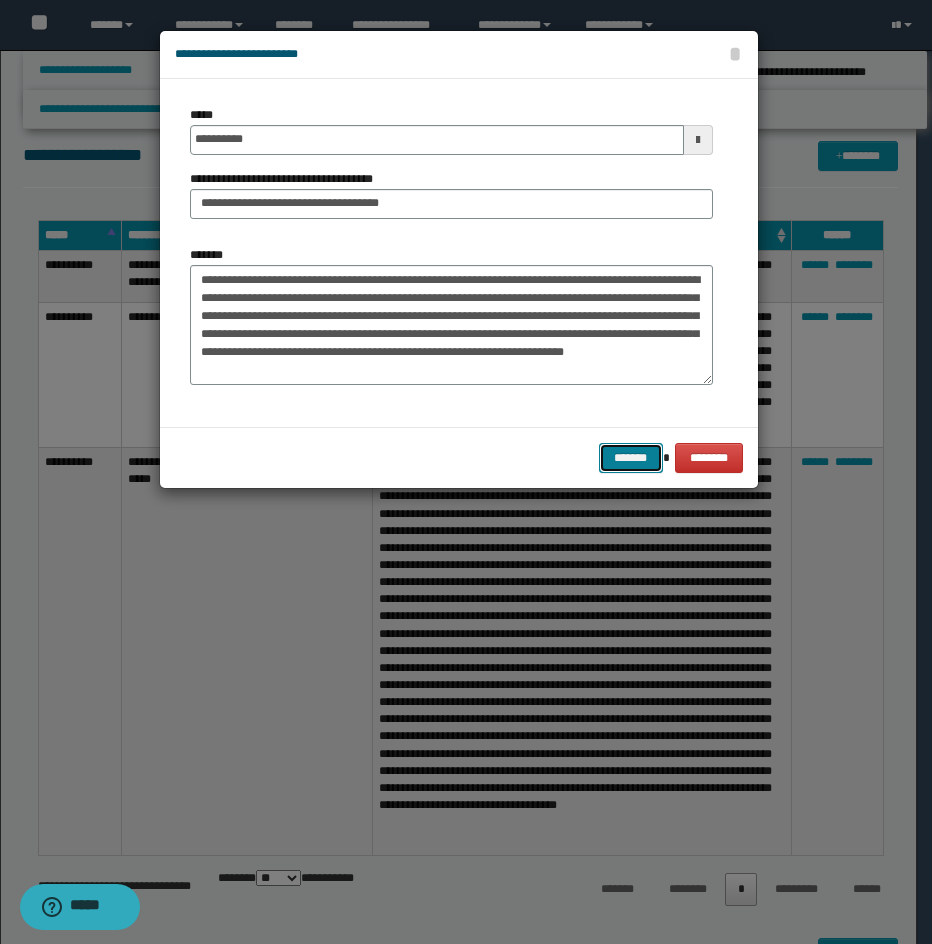 drag, startPoint x: 614, startPoint y: 456, endPoint x: 917, endPoint y: 349, distance: 321.33783 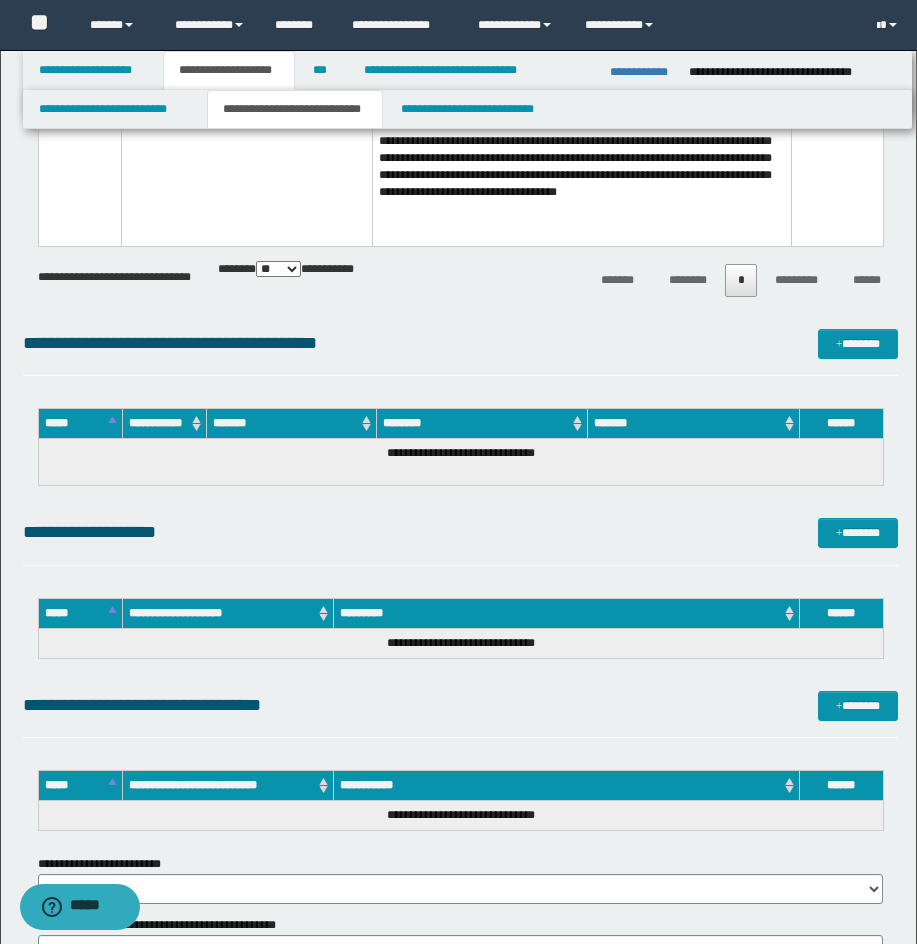 scroll, scrollTop: 3939, scrollLeft: 0, axis: vertical 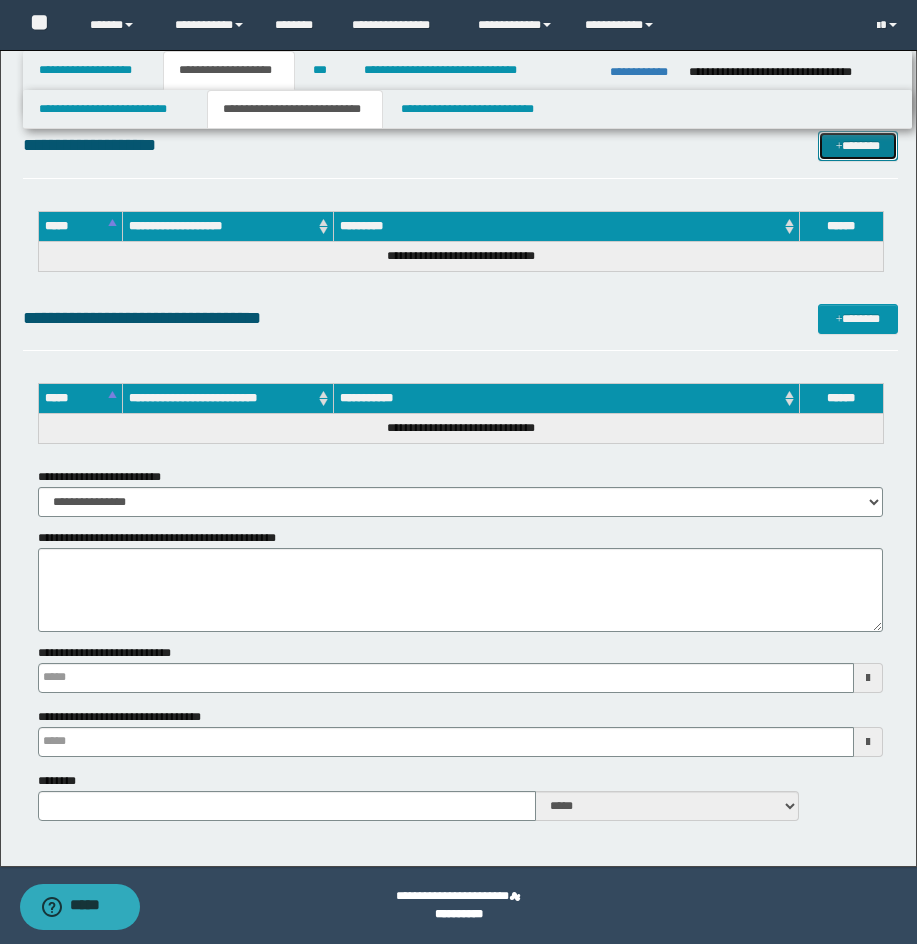 click on "*******" at bounding box center [858, 146] 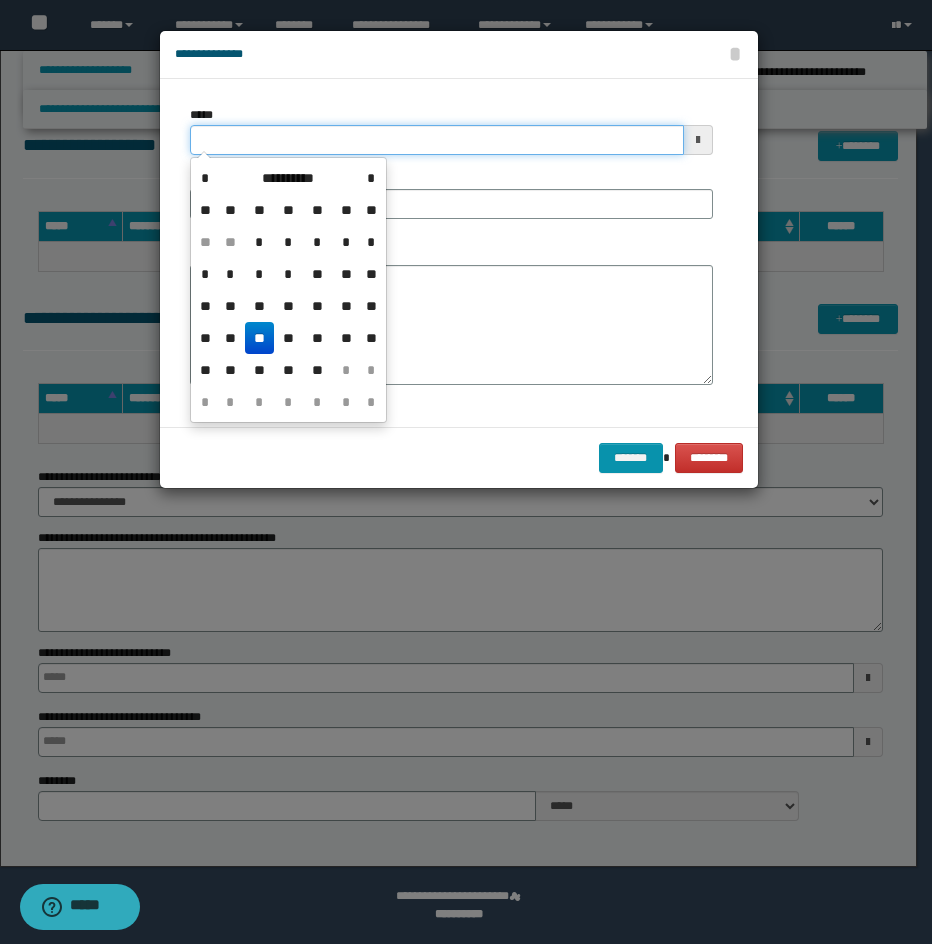 click on "*****" at bounding box center [437, 140] 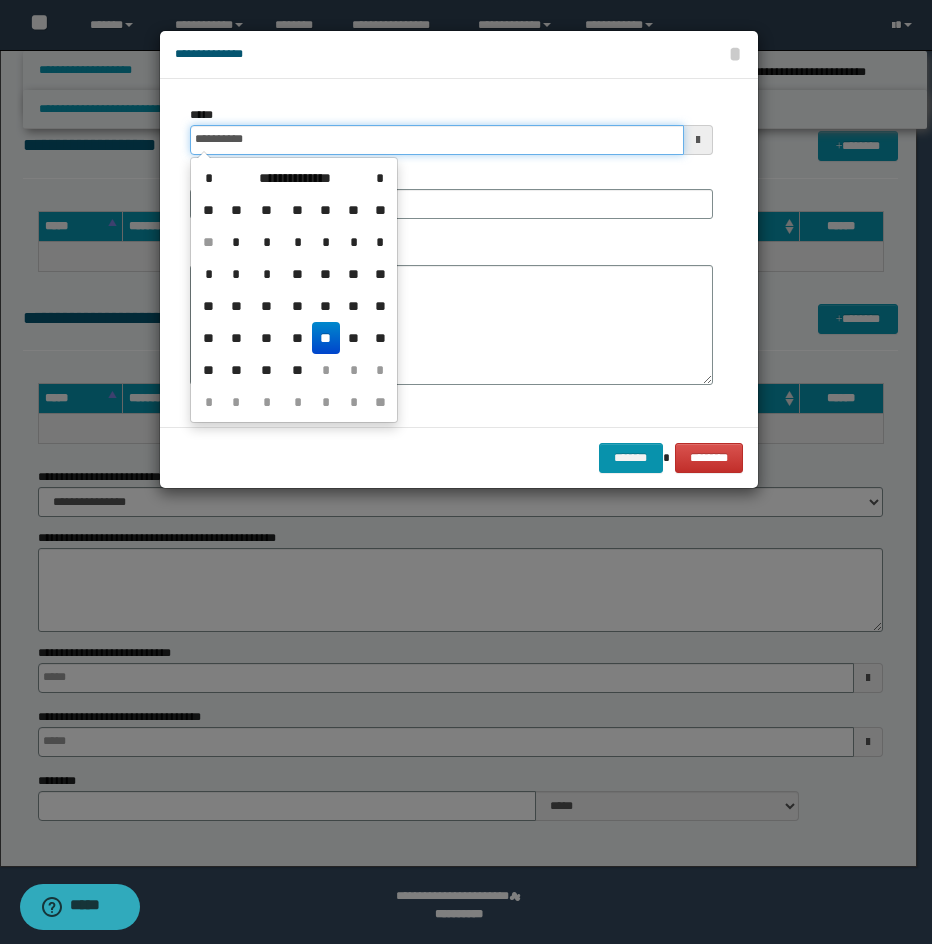 type on "**********" 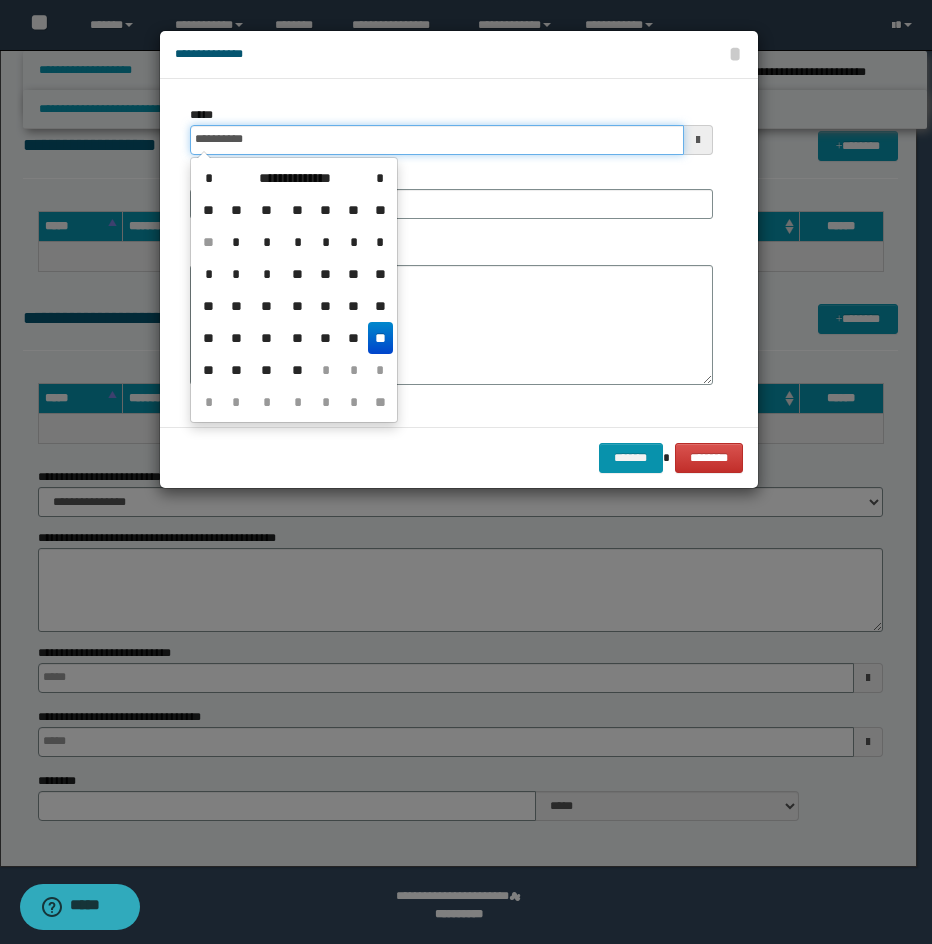 type on "**********" 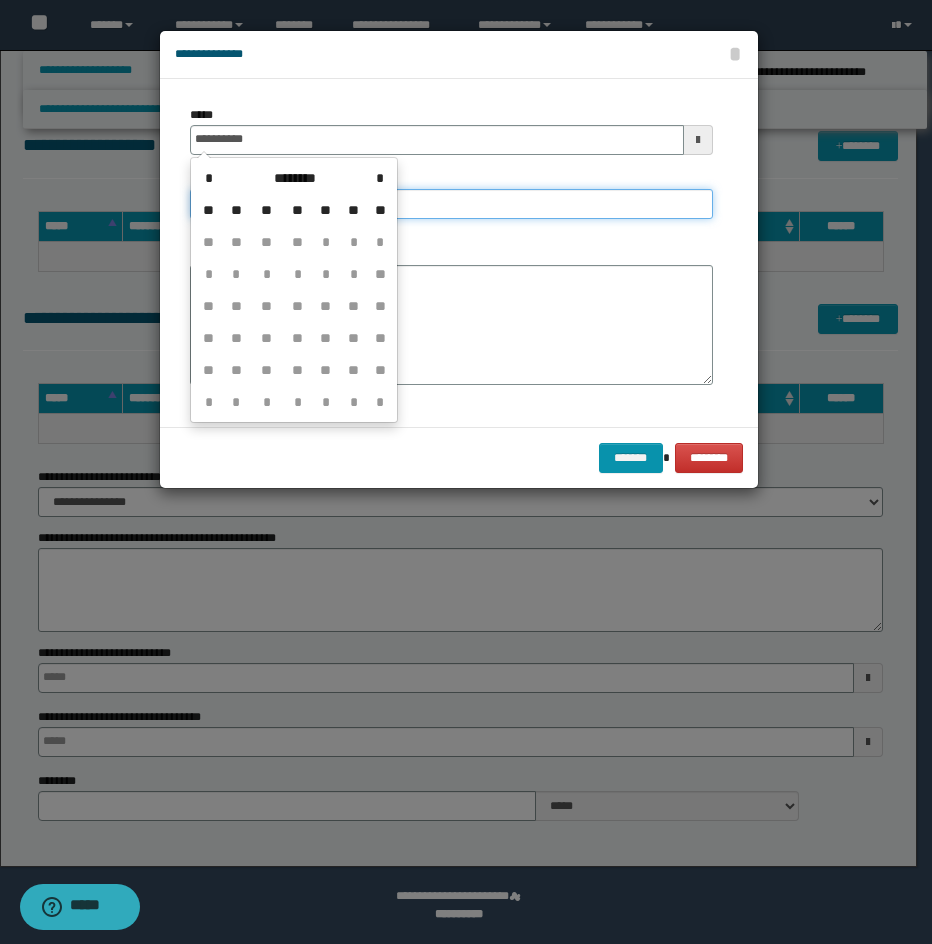 type on "**********" 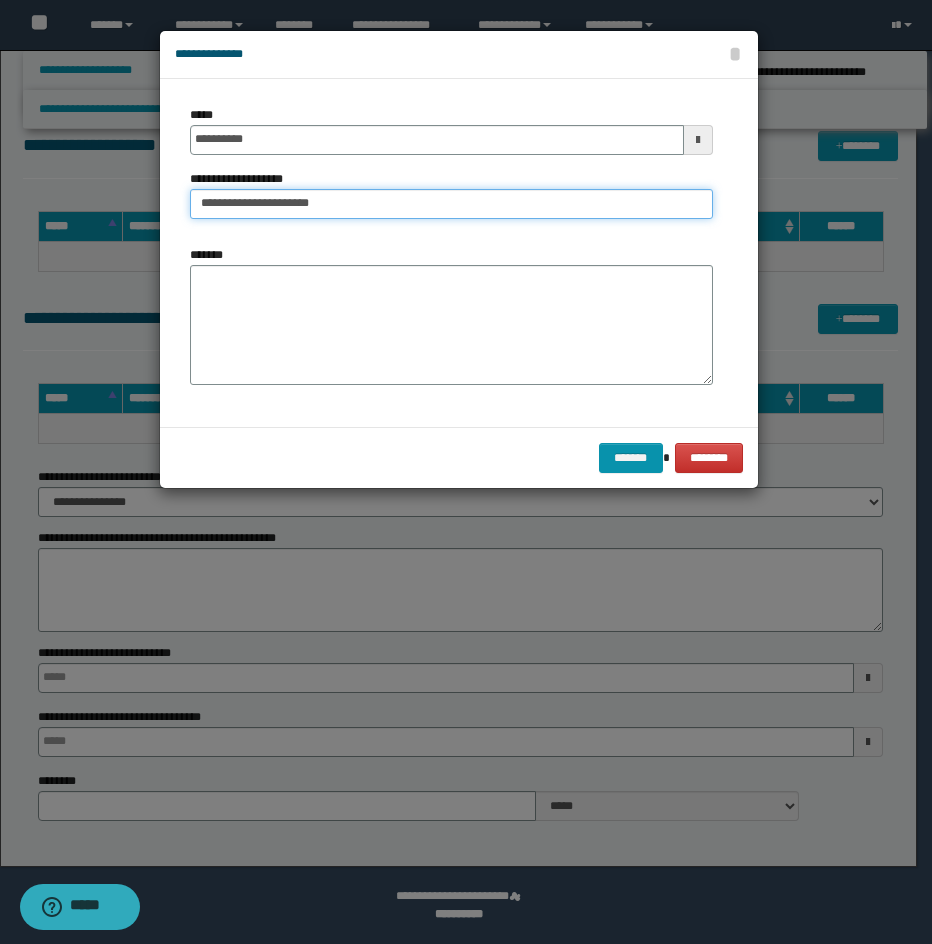 type on "**********" 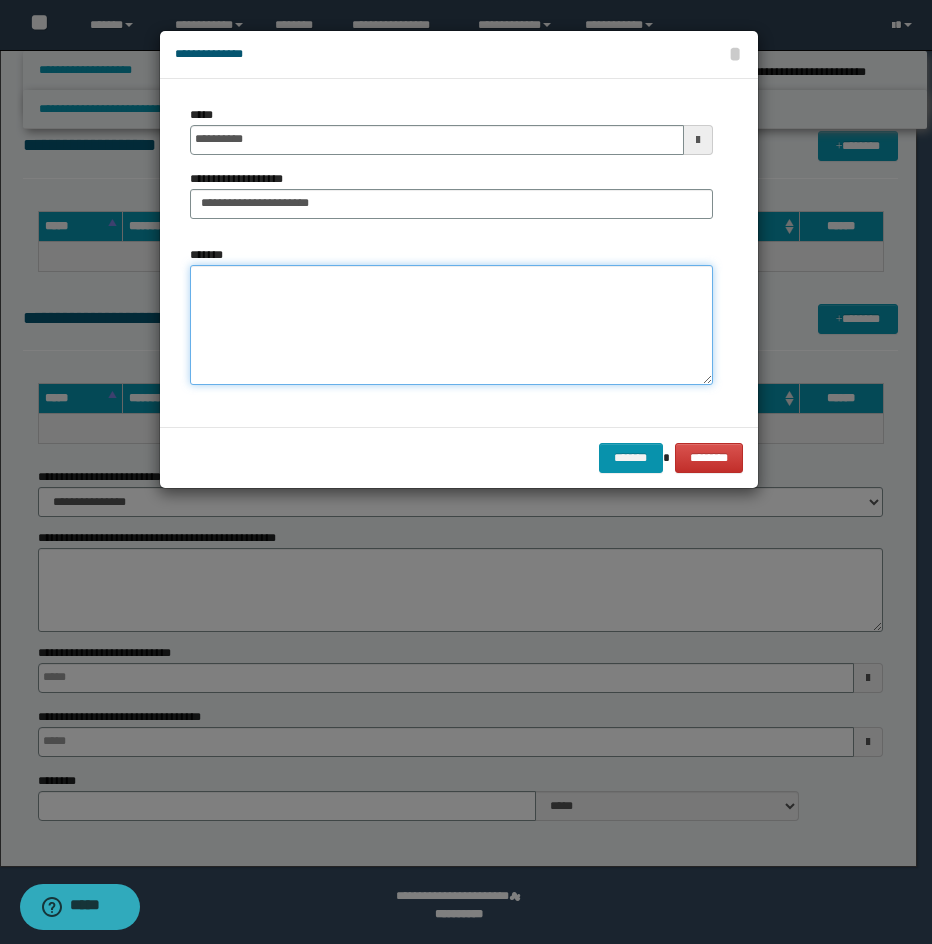 click on "*******" at bounding box center [451, 325] 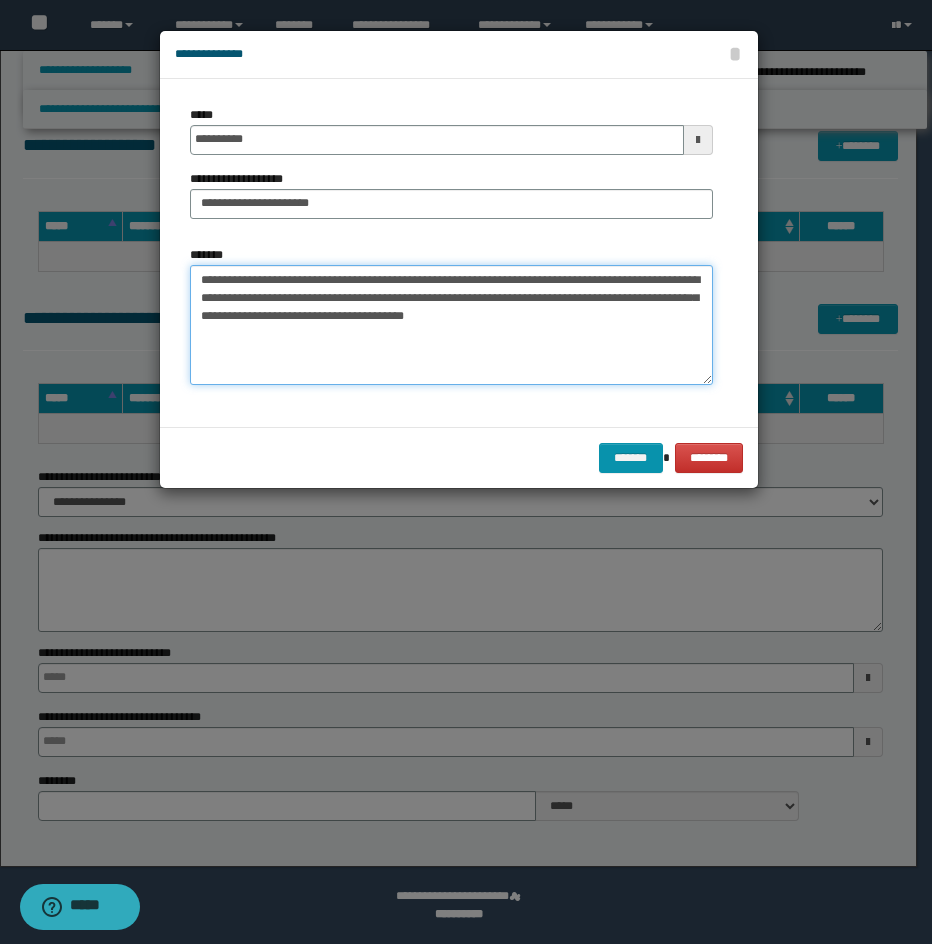 type on "**********" 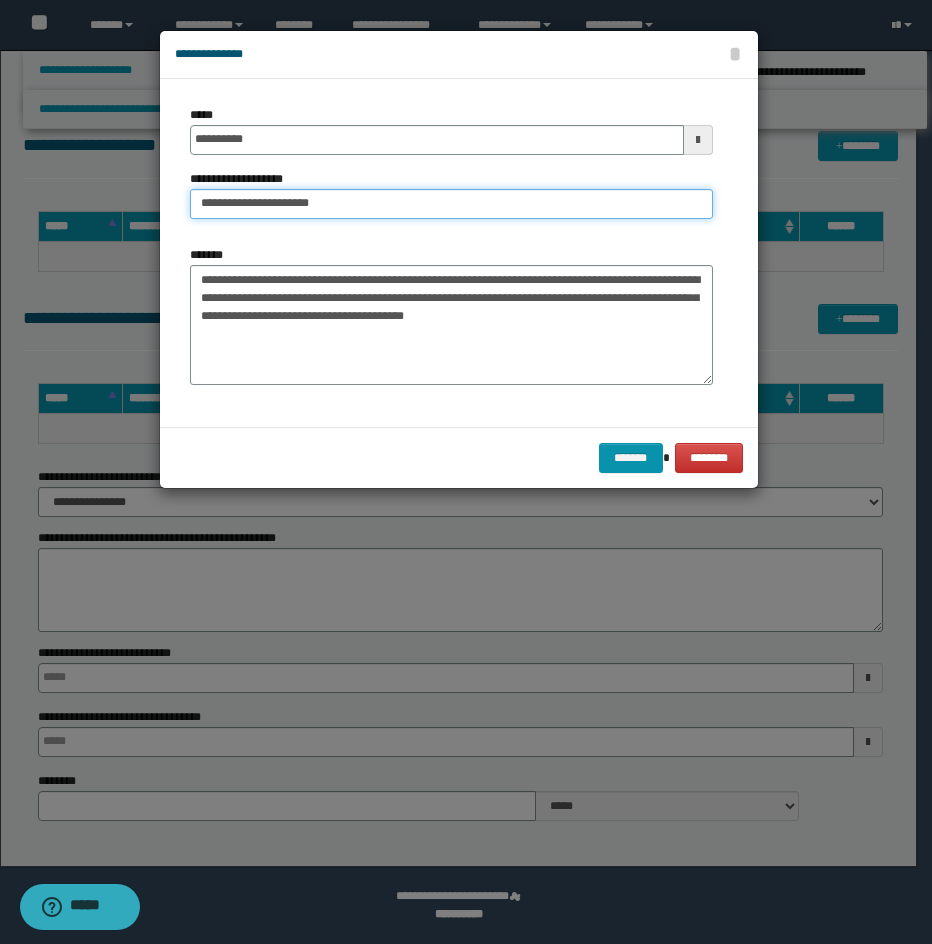 click on "**********" at bounding box center (451, 204) 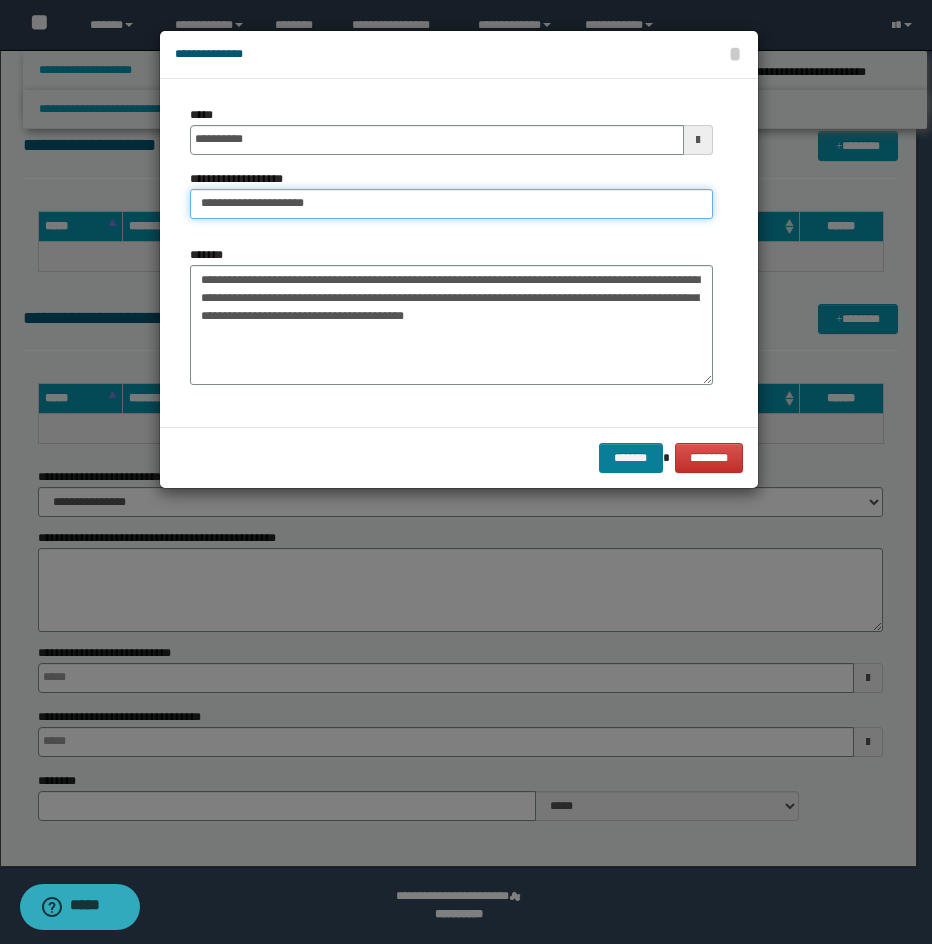 type on "**********" 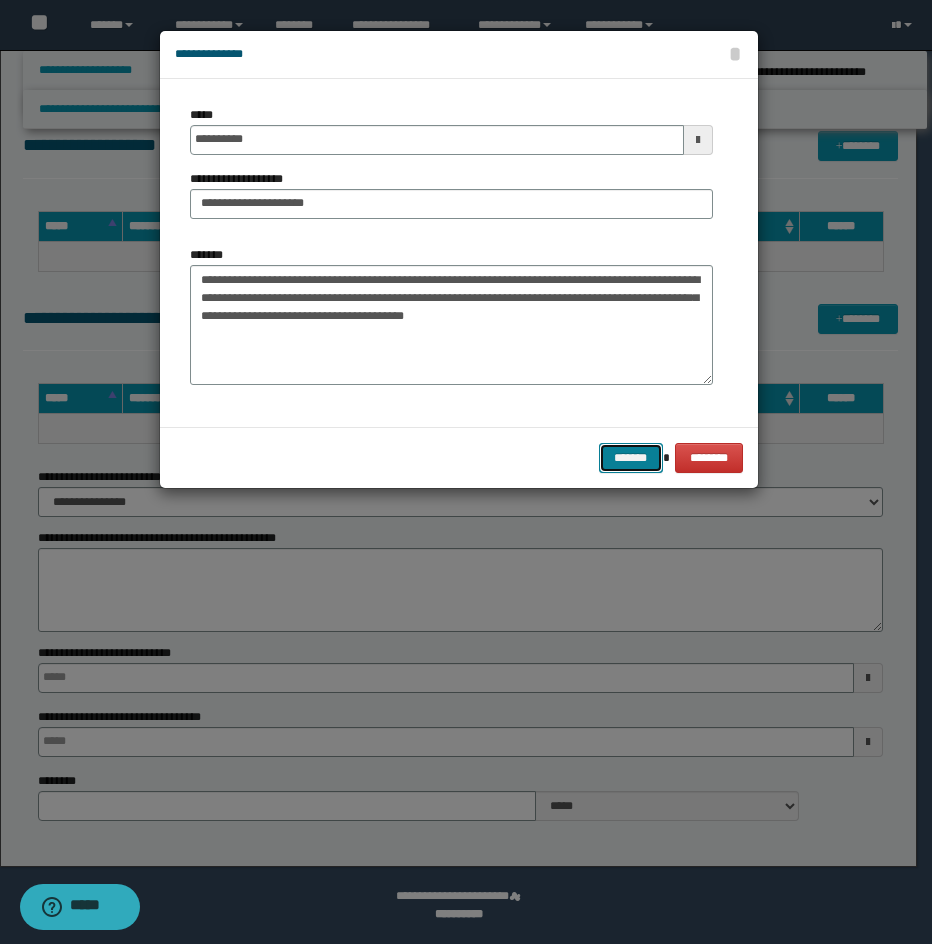 click on "*******" at bounding box center [631, 458] 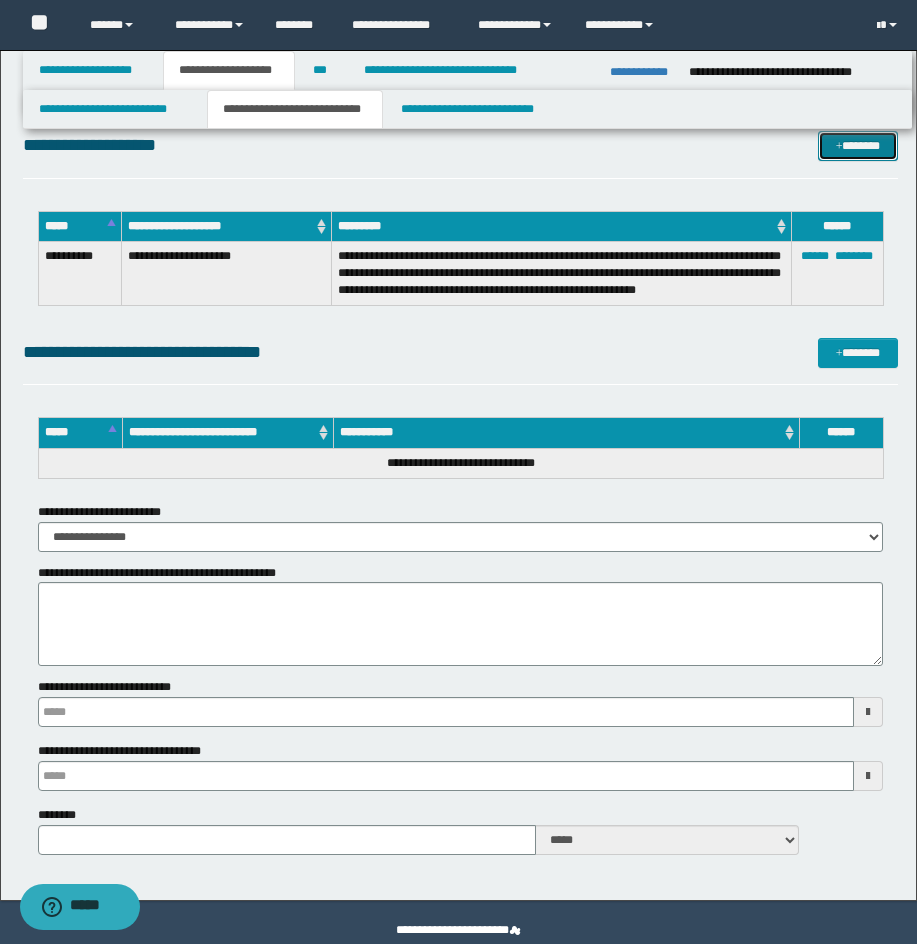 click on "*******" at bounding box center [858, 146] 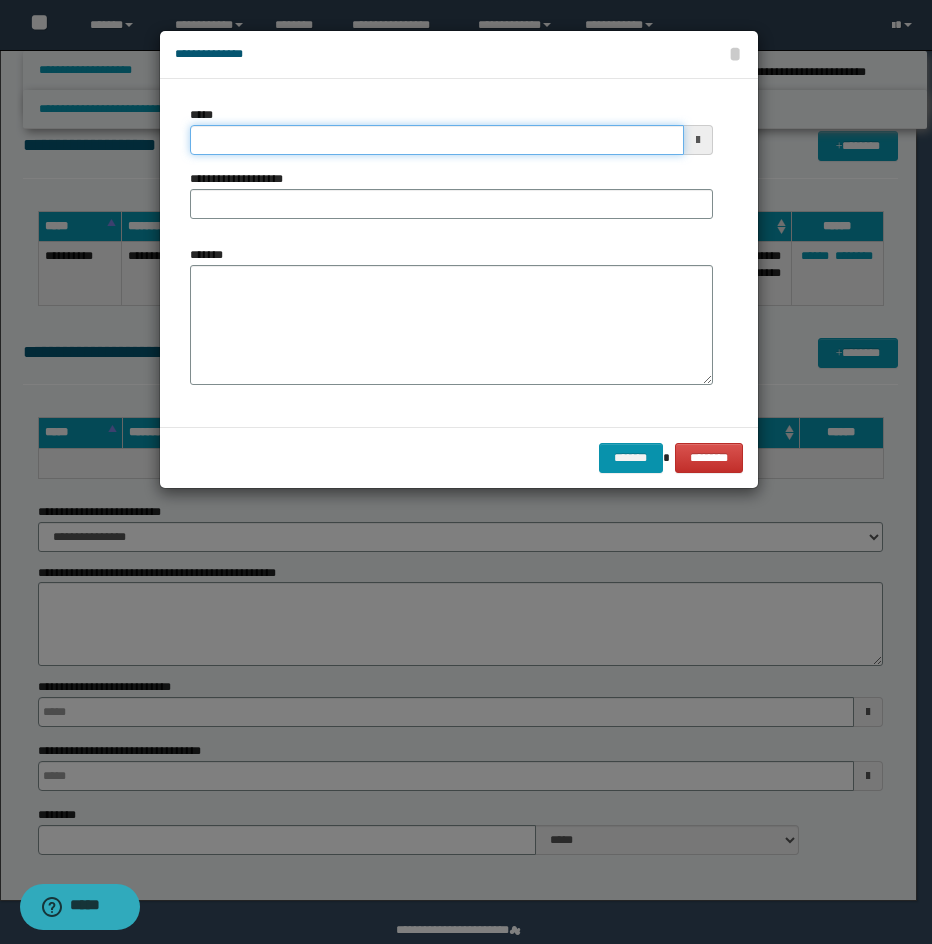 click on "*****" at bounding box center (437, 140) 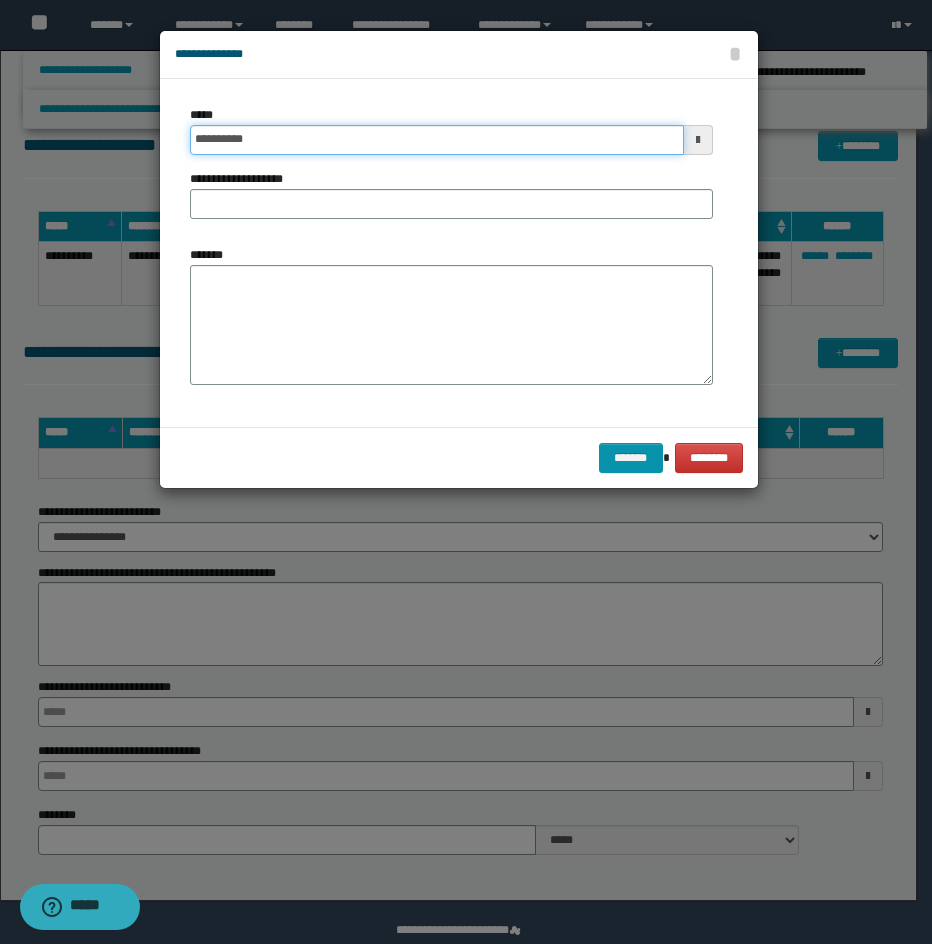 type on "**********" 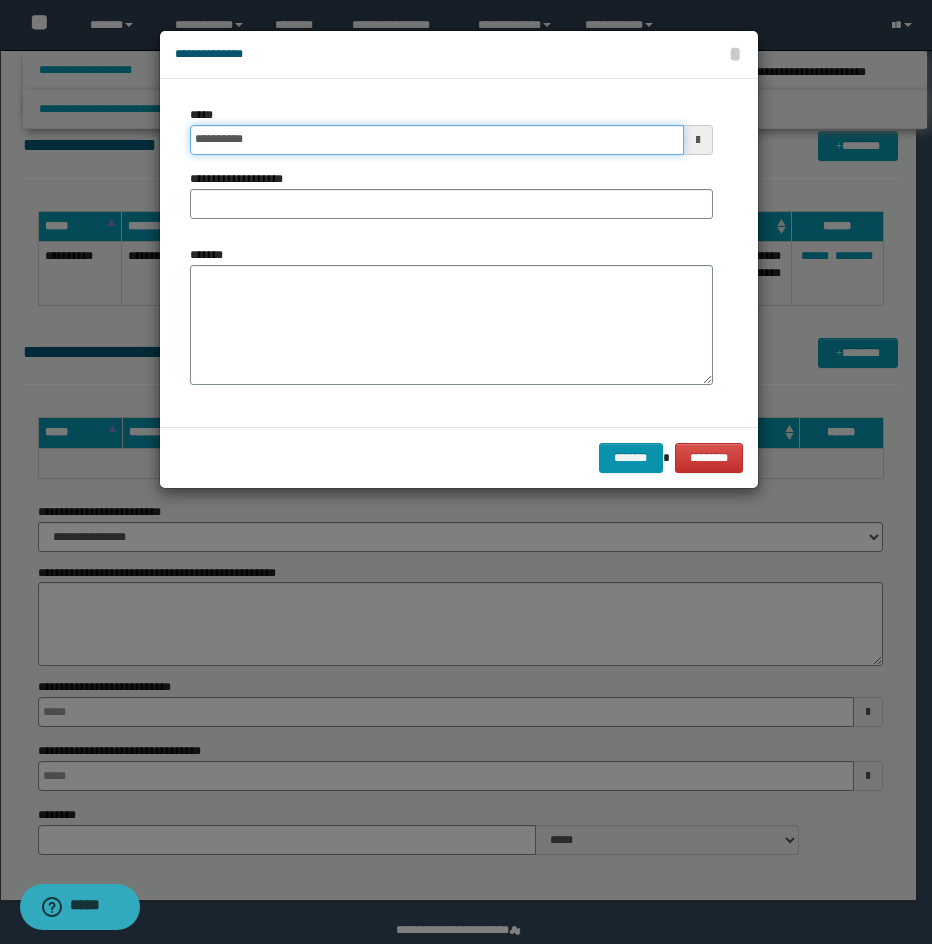 type on "**********" 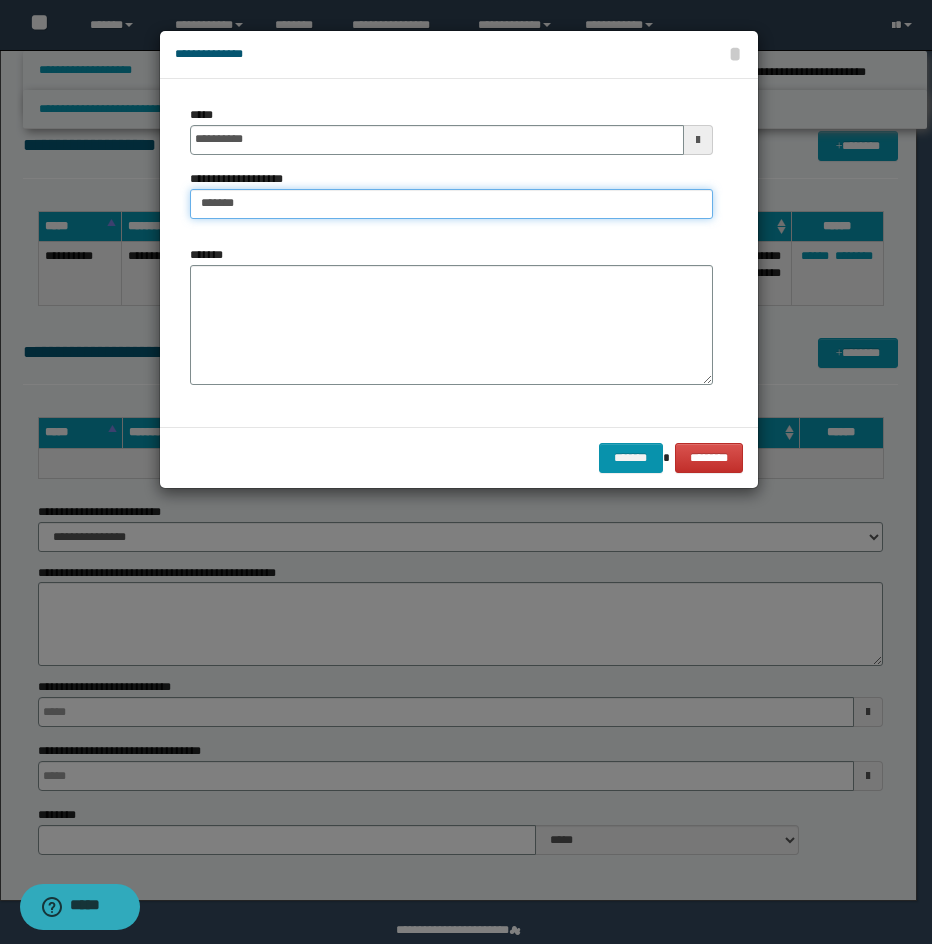 type on "**********" 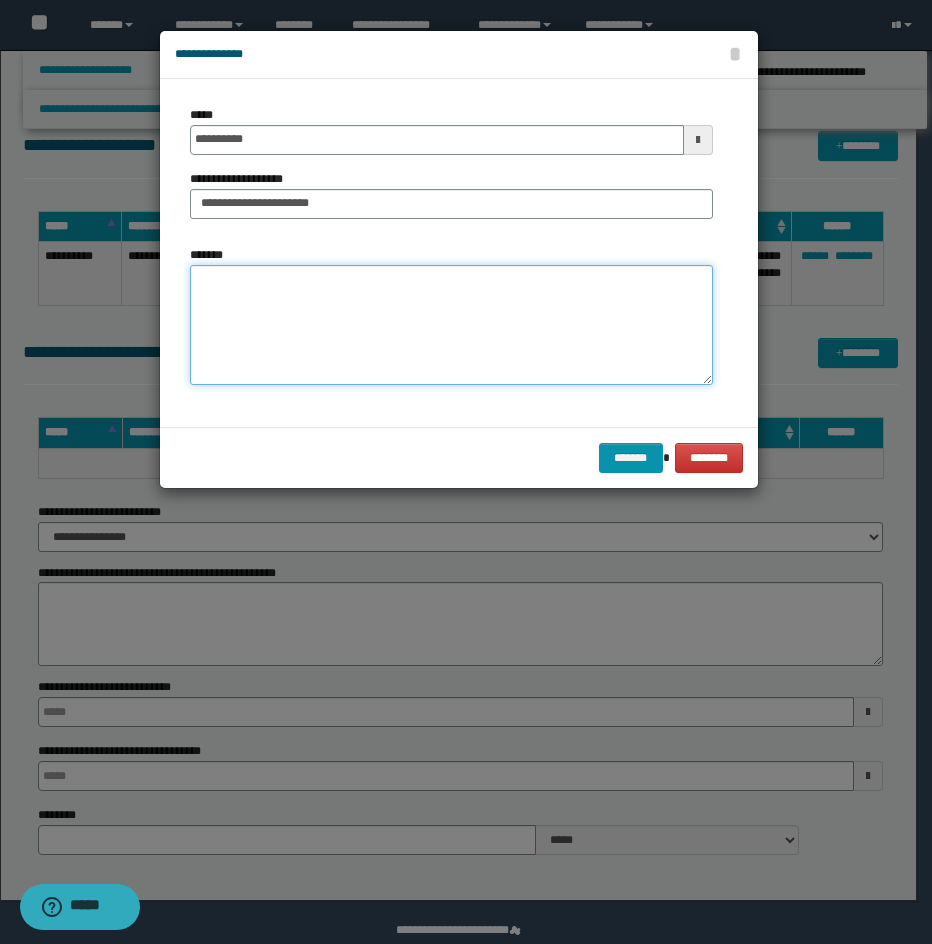 click on "*******" at bounding box center (451, 325) 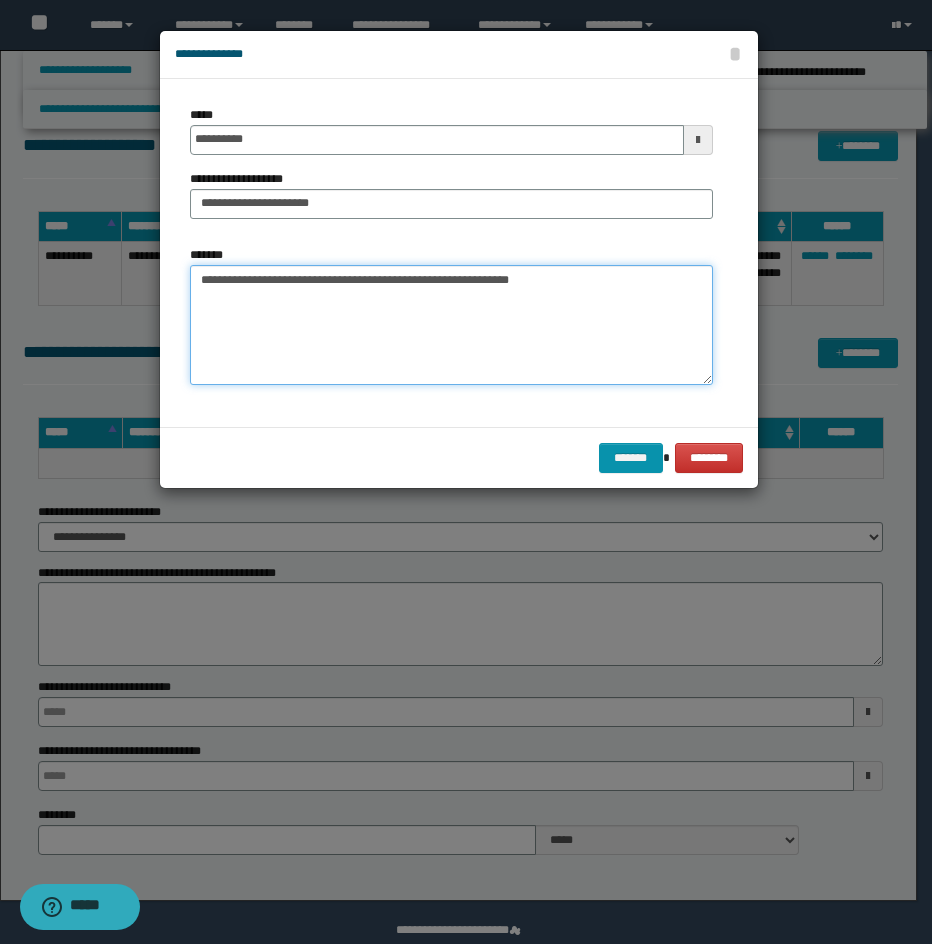 click on "**********" at bounding box center (451, 325) 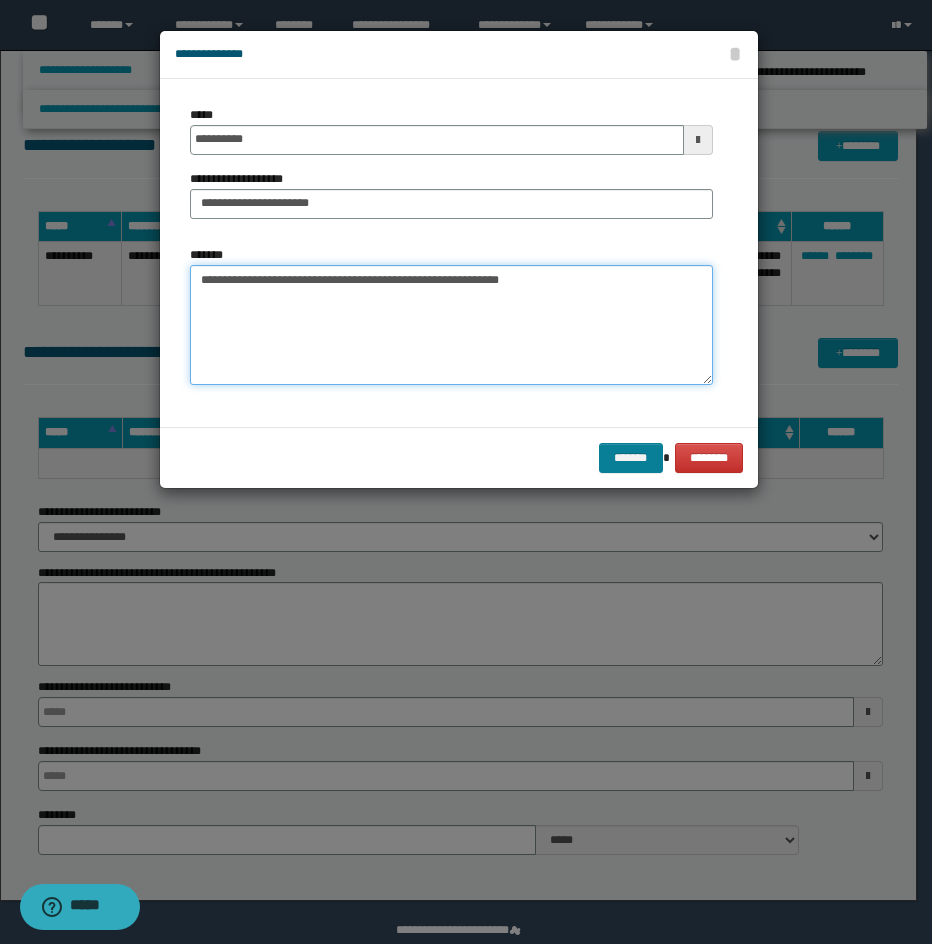 type on "**********" 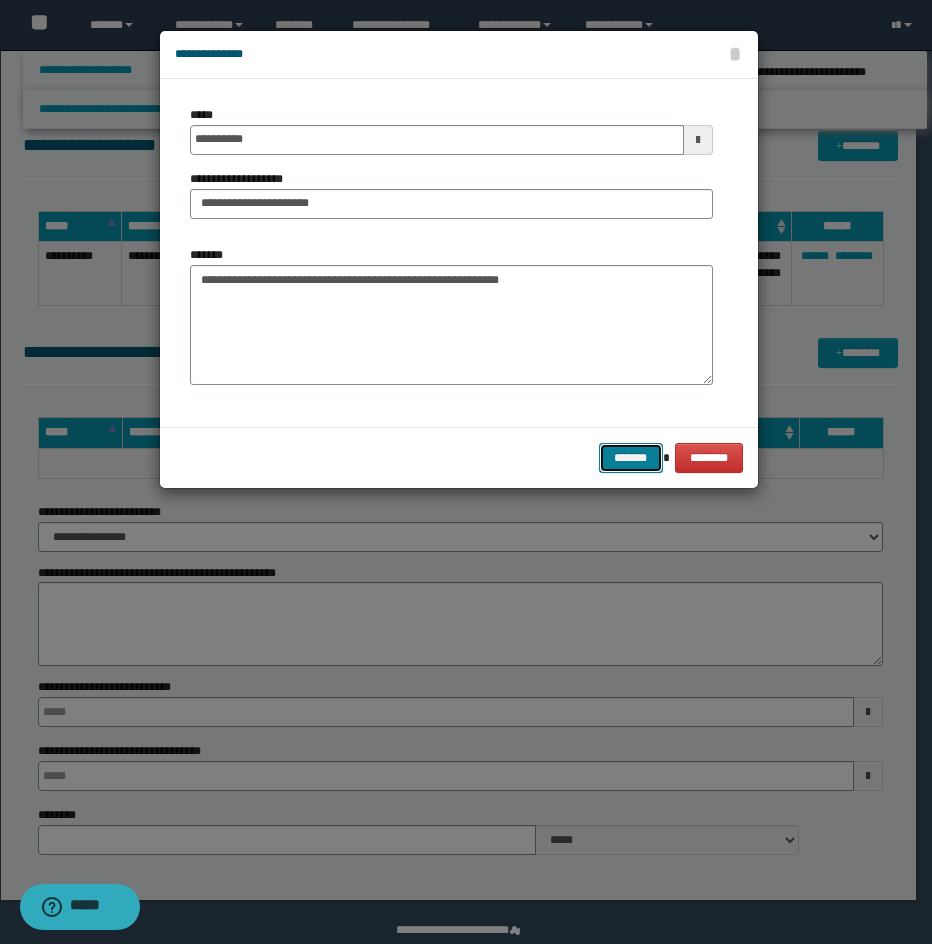 drag, startPoint x: 616, startPoint y: 456, endPoint x: 898, endPoint y: 358, distance: 298.54312 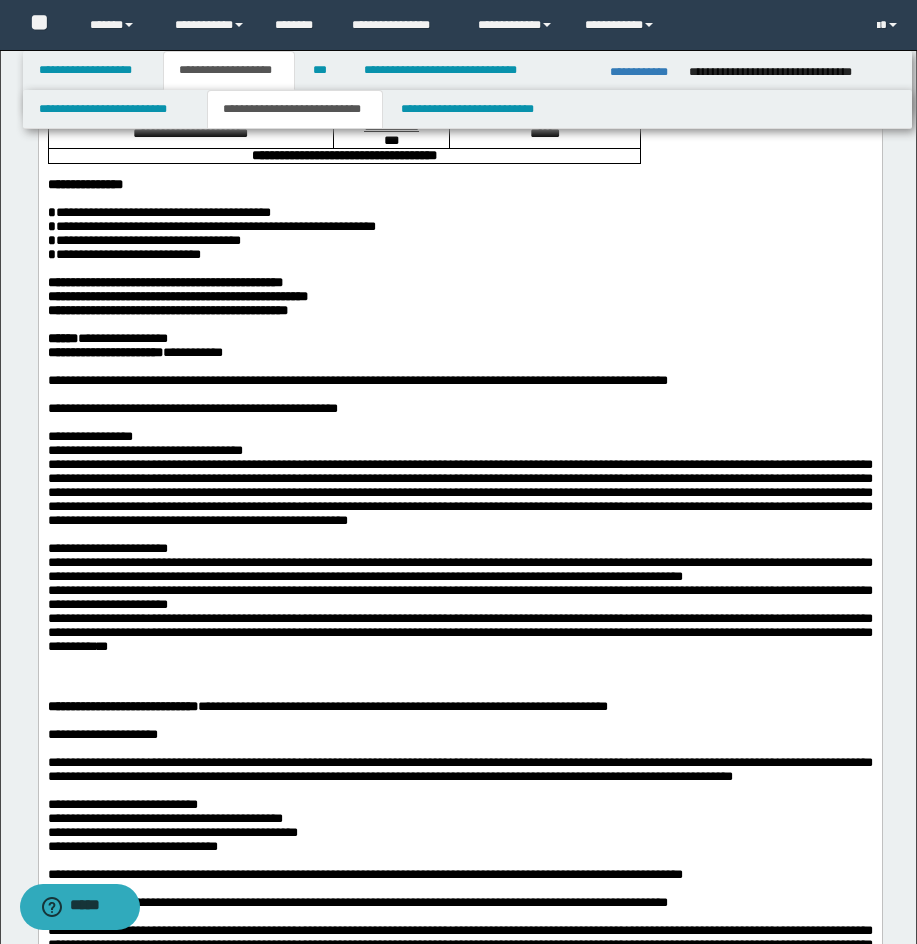 scroll, scrollTop: 327, scrollLeft: 0, axis: vertical 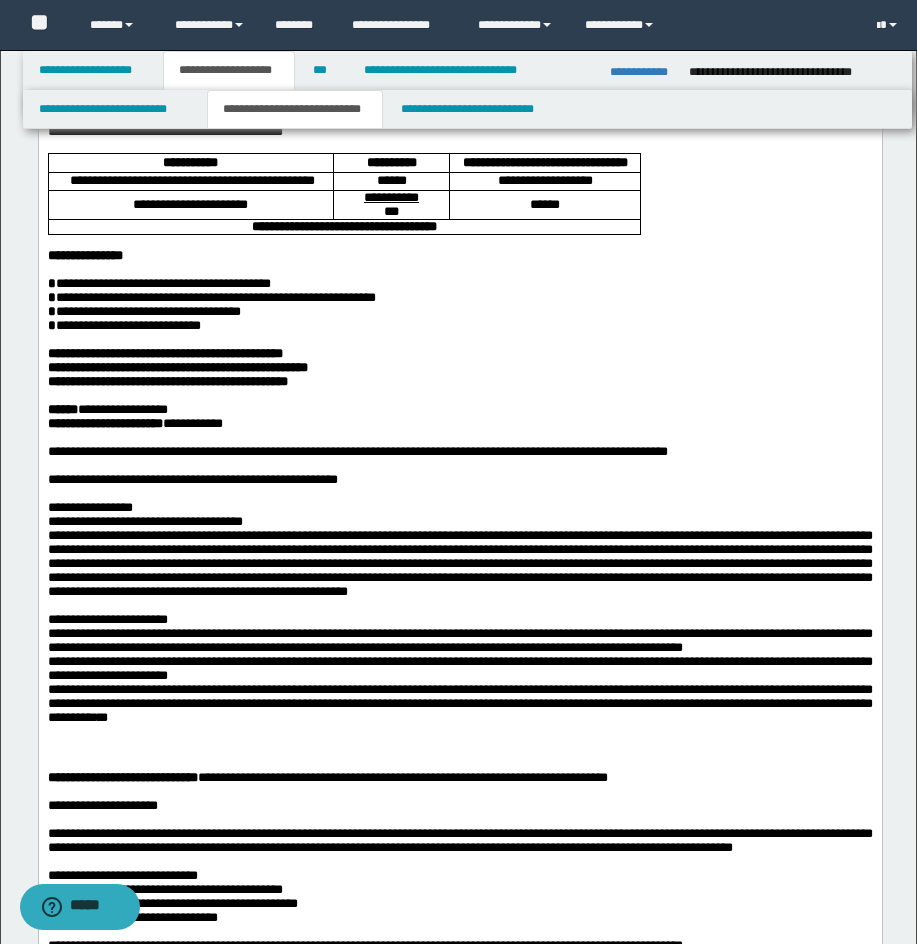 click at bounding box center [483, 270] 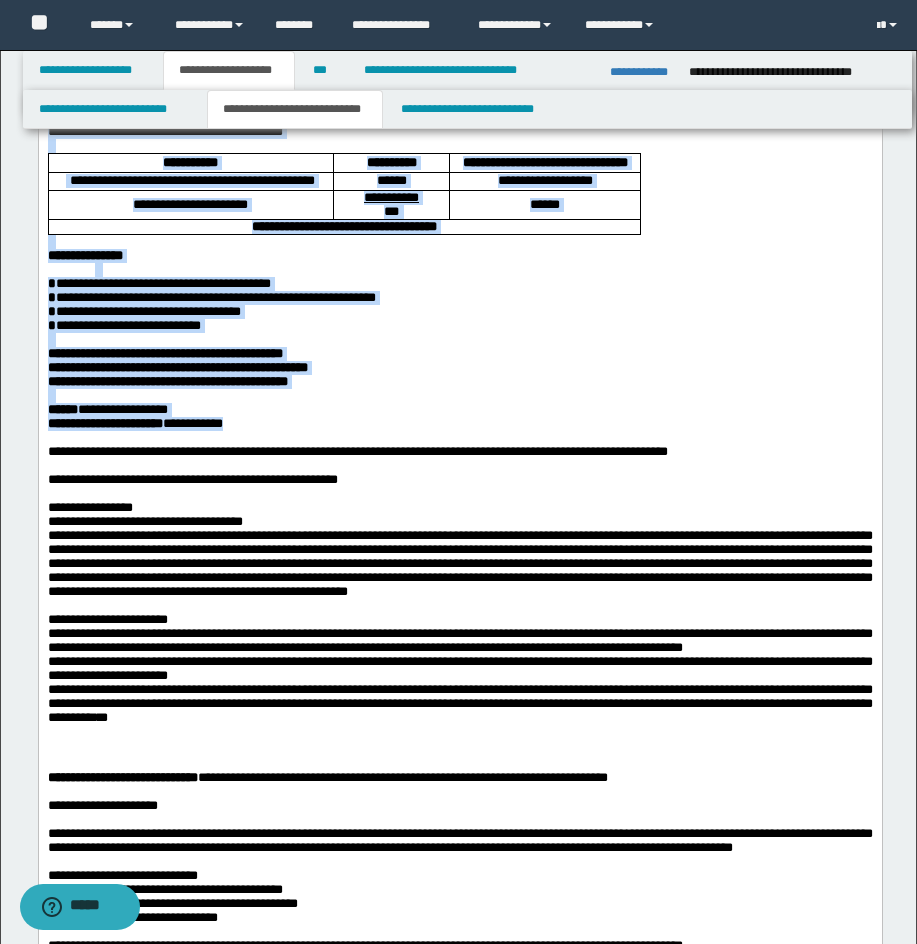 drag, startPoint x: 46, startPoint y: 141, endPoint x: 305, endPoint y: 523, distance: 461.52466 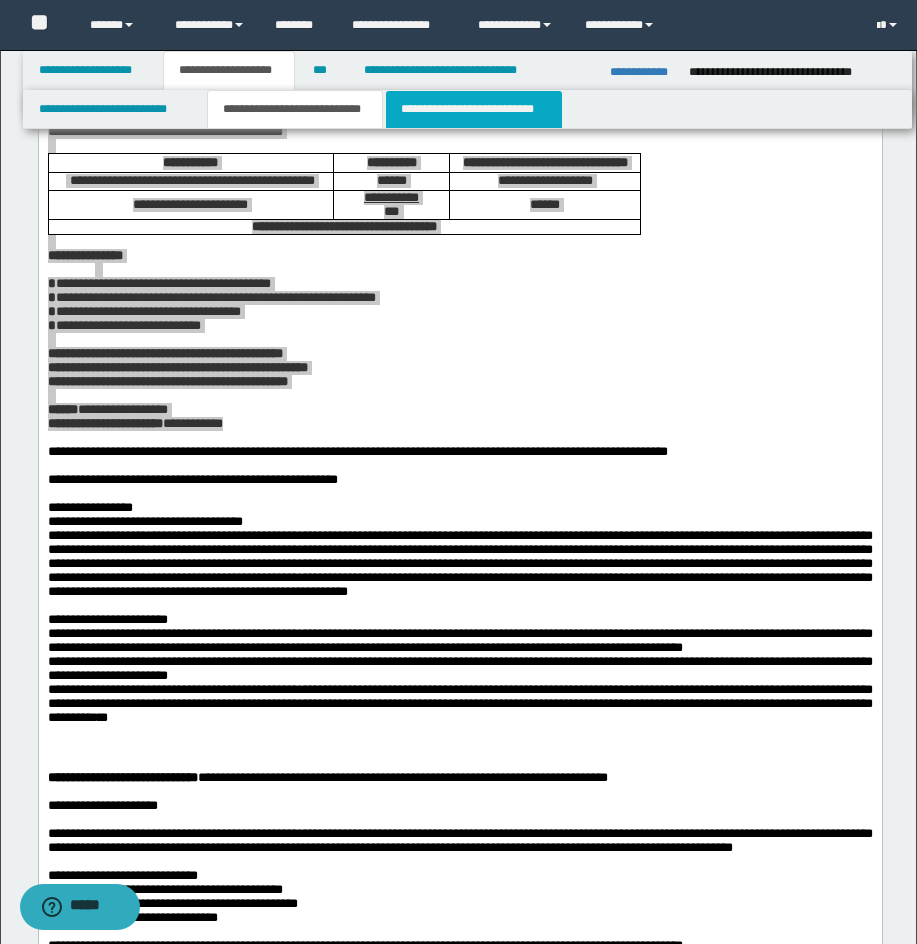 click on "**********" at bounding box center [474, 109] 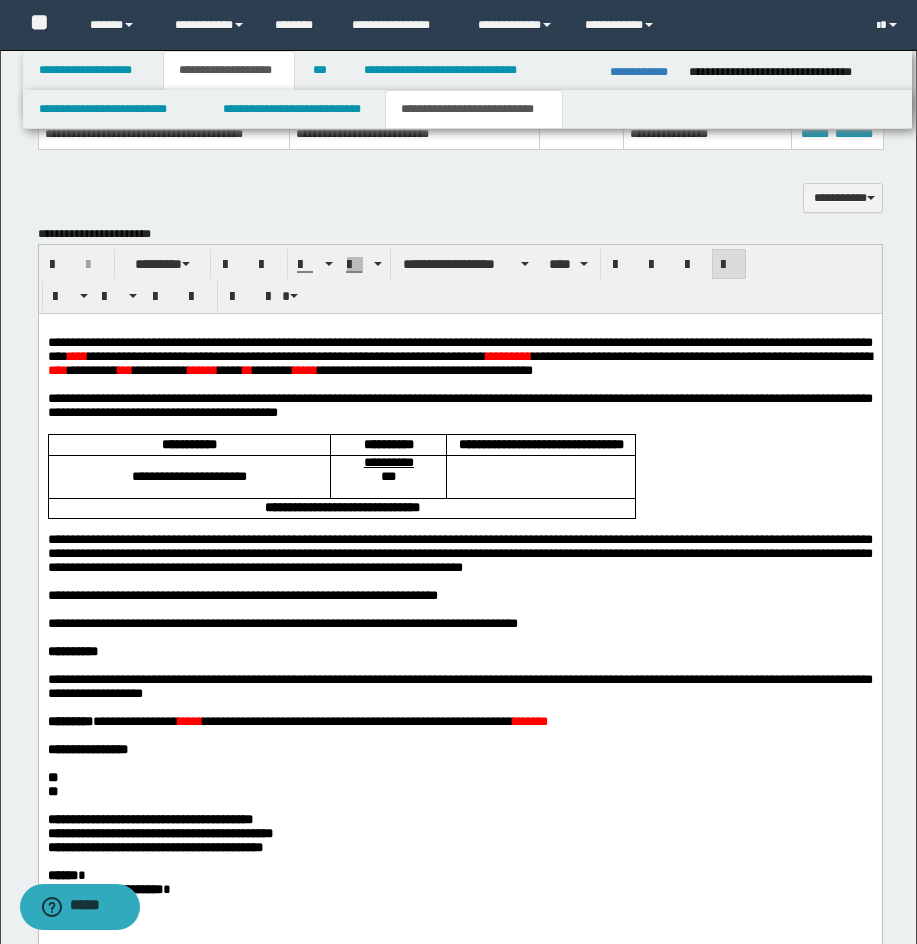 scroll, scrollTop: 1361, scrollLeft: 0, axis: vertical 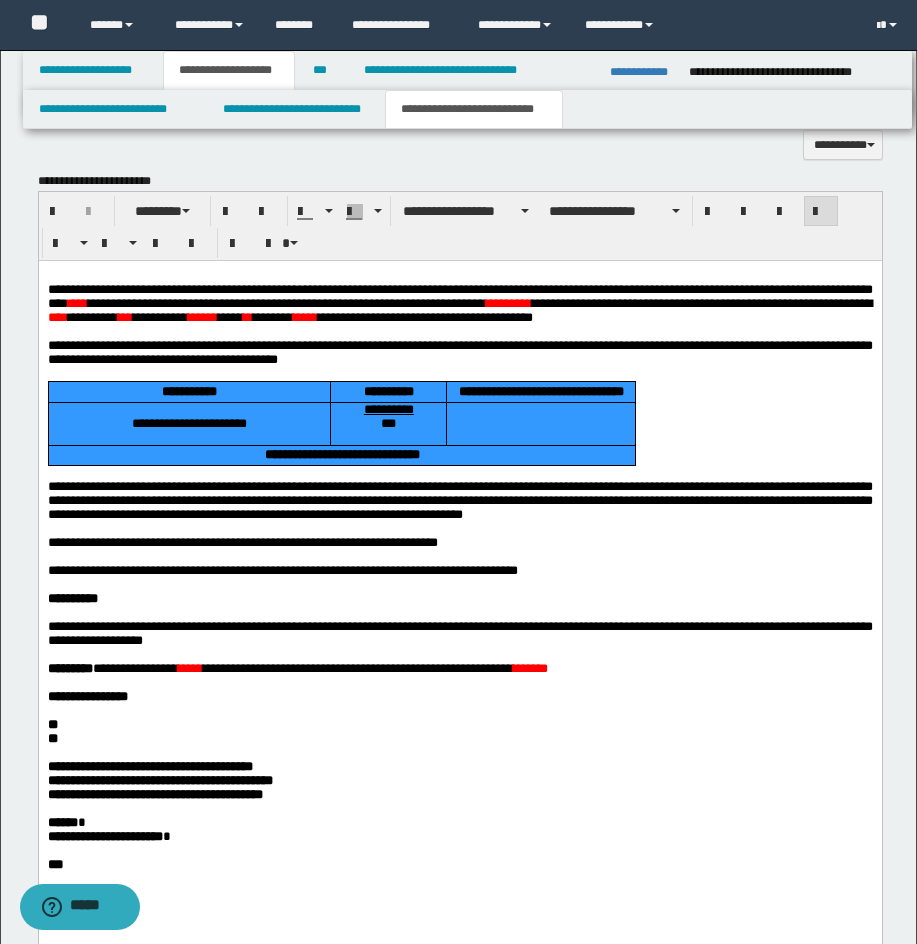 drag, startPoint x: 606, startPoint y: 488, endPoint x: 275, endPoint y: 418, distance: 338.32086 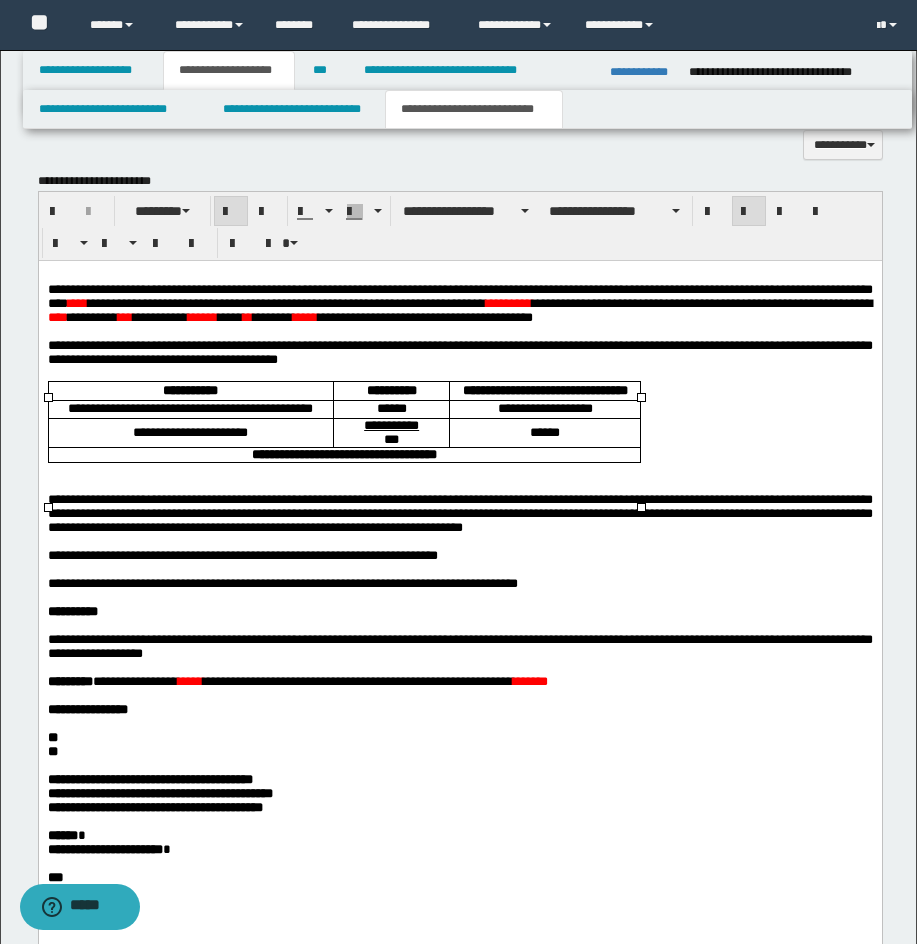 click at bounding box center [459, 486] 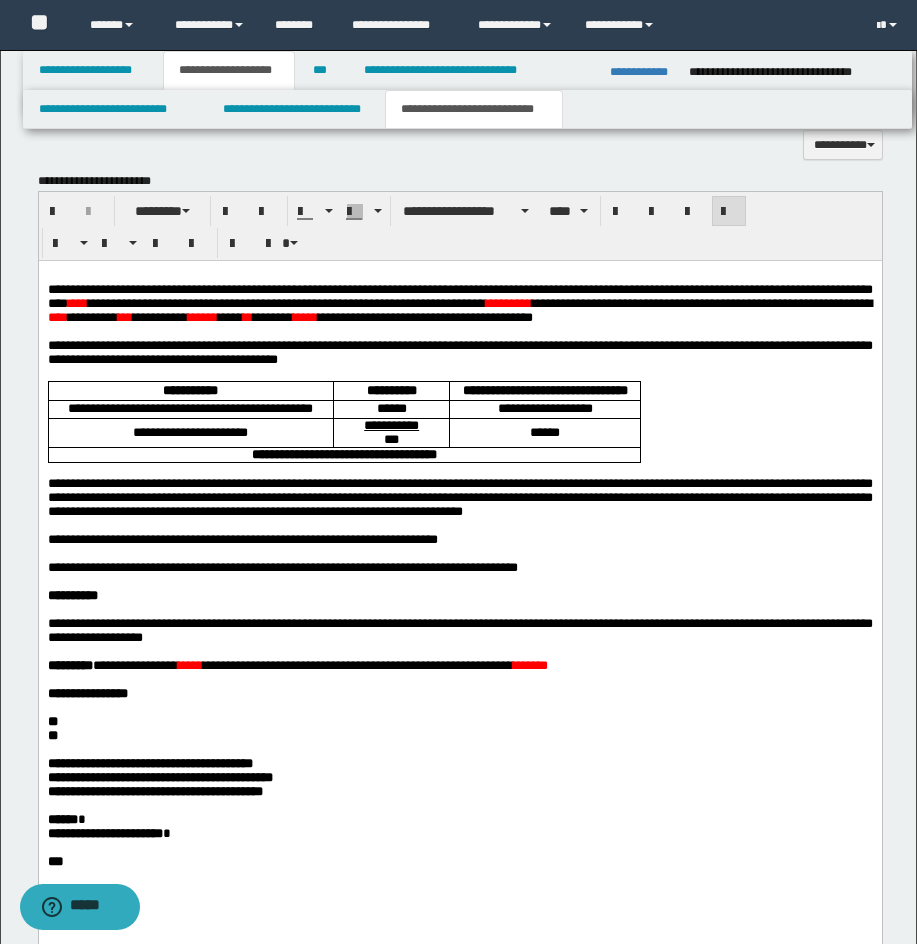 click on "****" at bounding box center (77, 303) 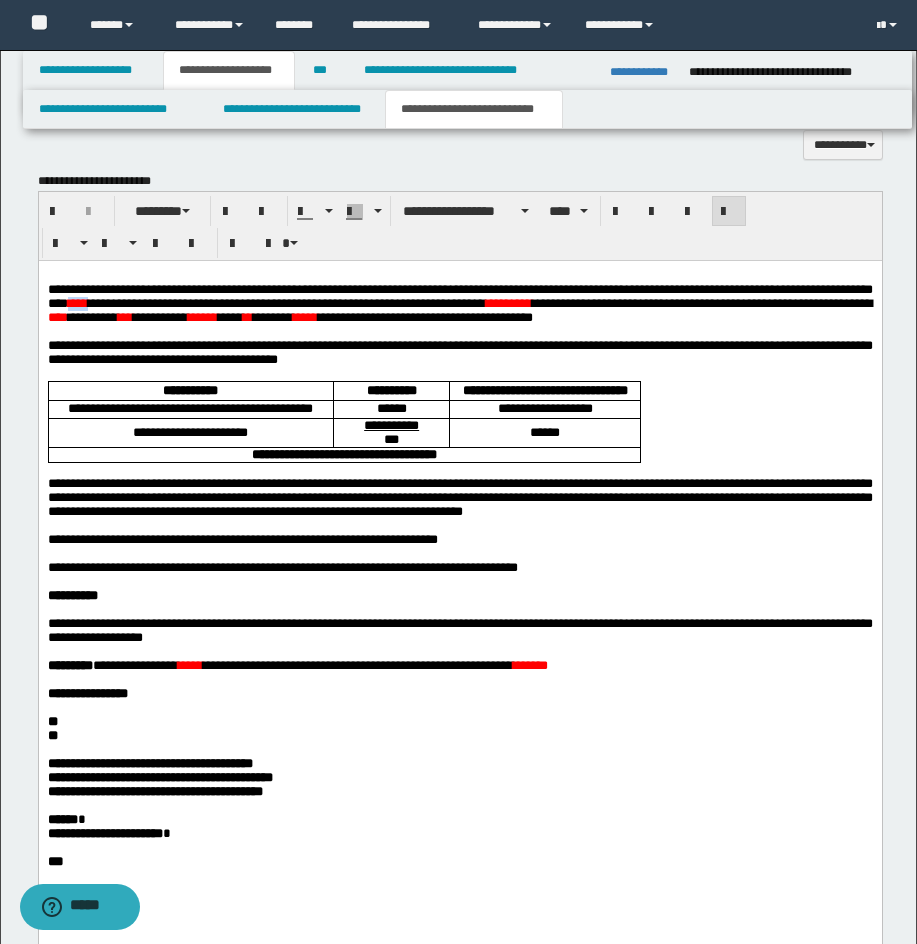 click on "****" at bounding box center [77, 303] 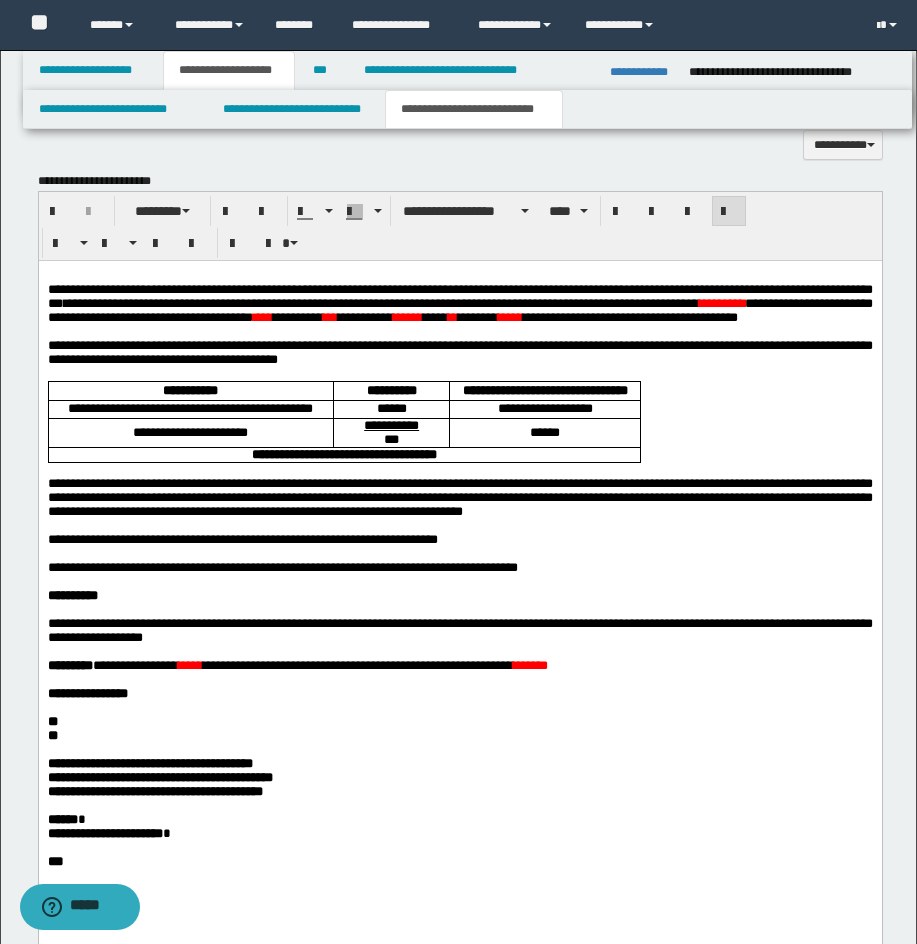 click on "**********" at bounding box center [501, 303] 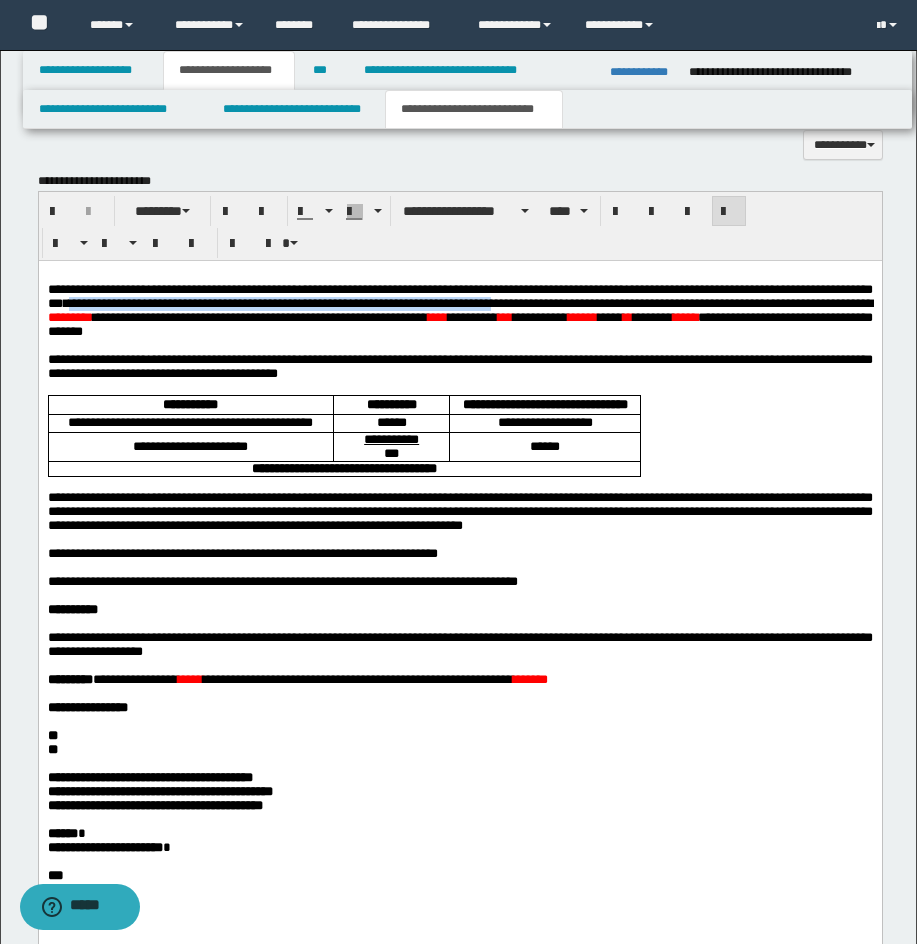 drag, startPoint x: 132, startPoint y: 308, endPoint x: 620, endPoint y: 309, distance: 488.00104 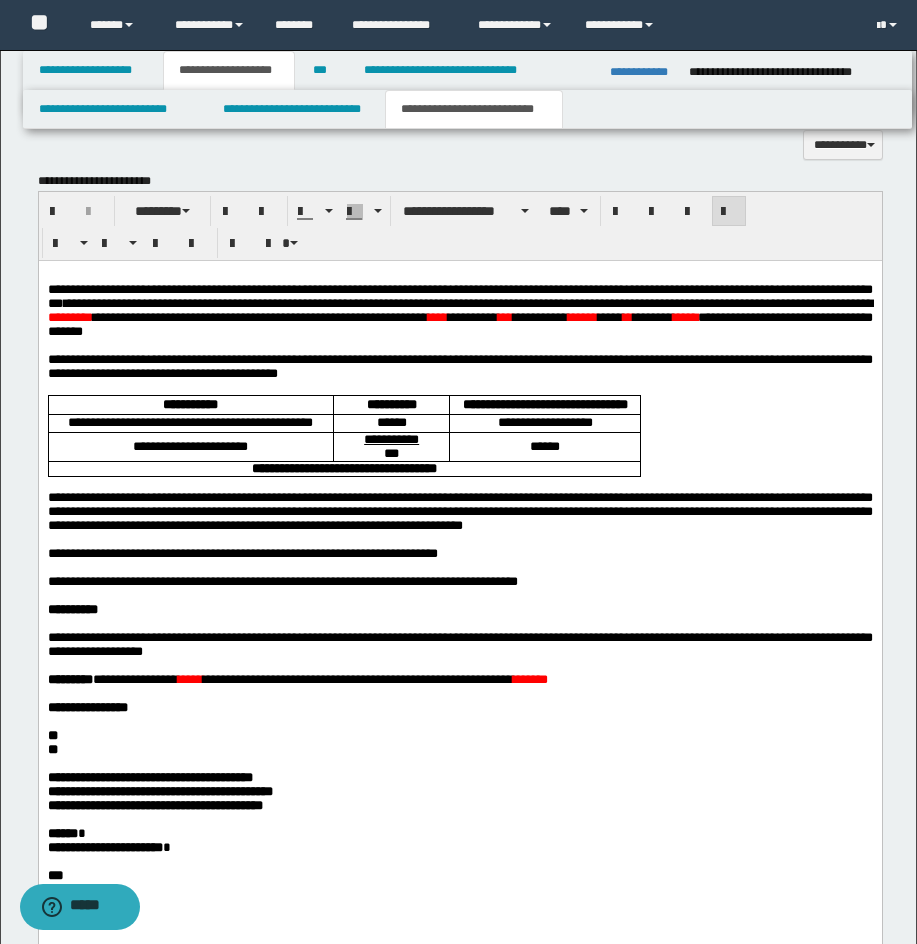 click on "*****" at bounding box center (684, 317) 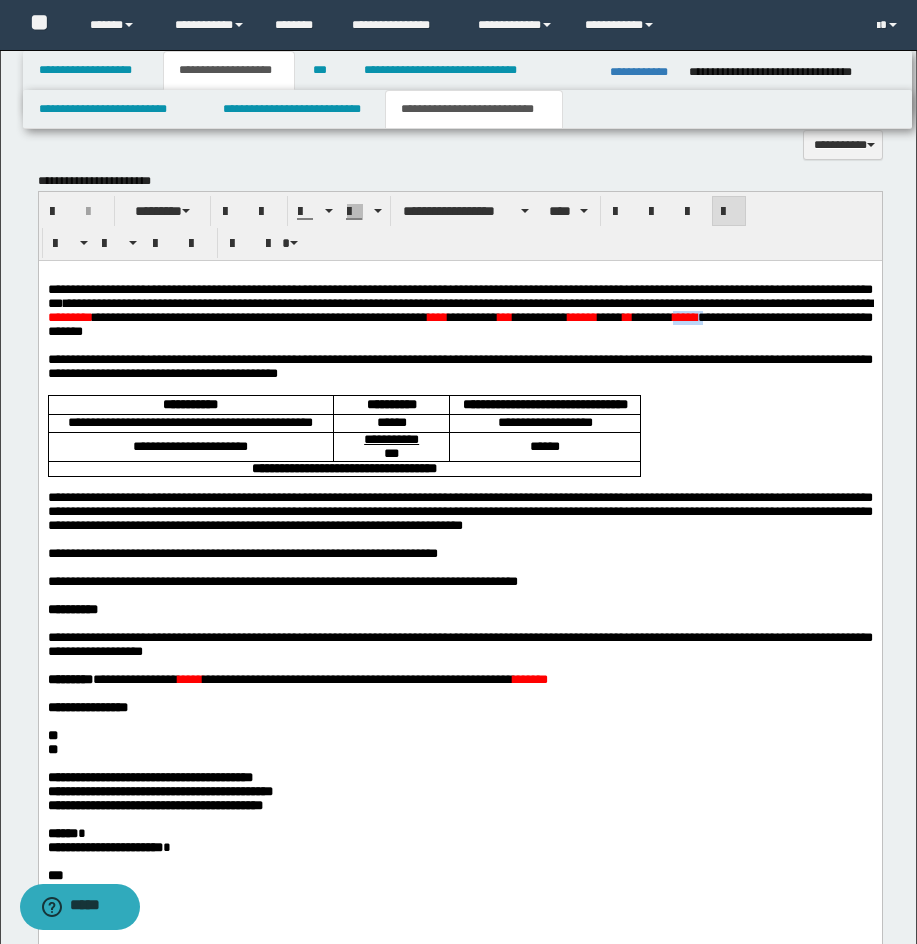 click on "*****" at bounding box center [684, 317] 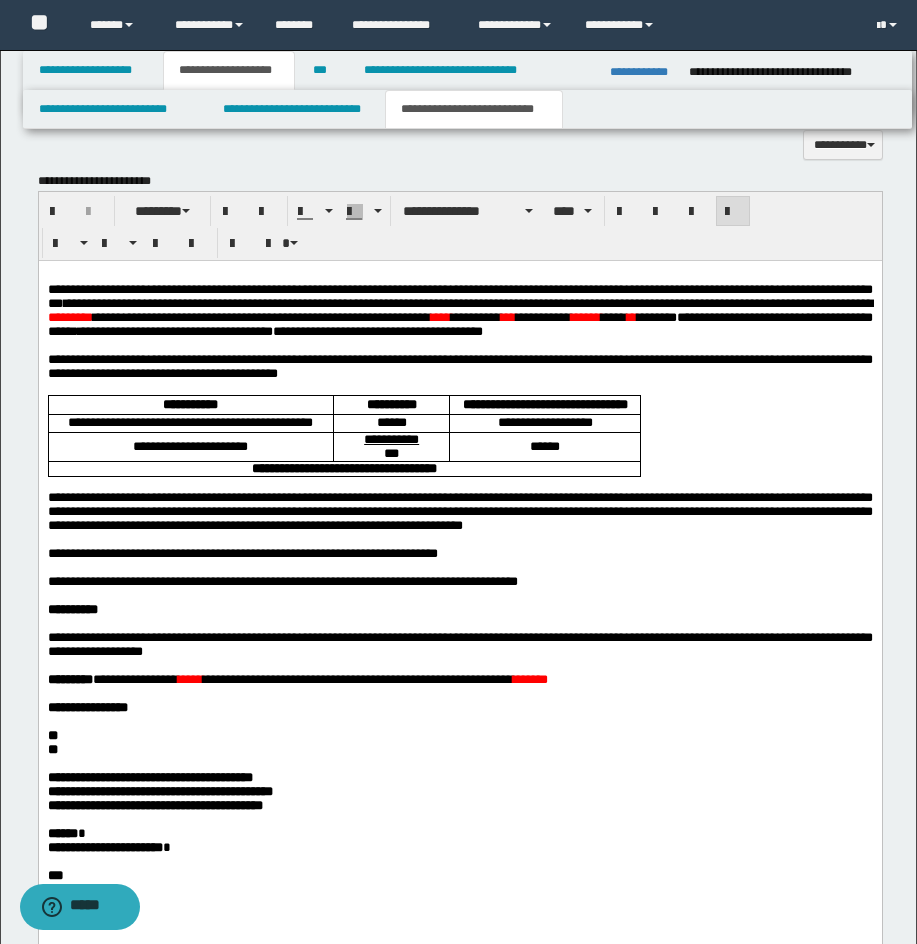 click on "*********" at bounding box center (69, 317) 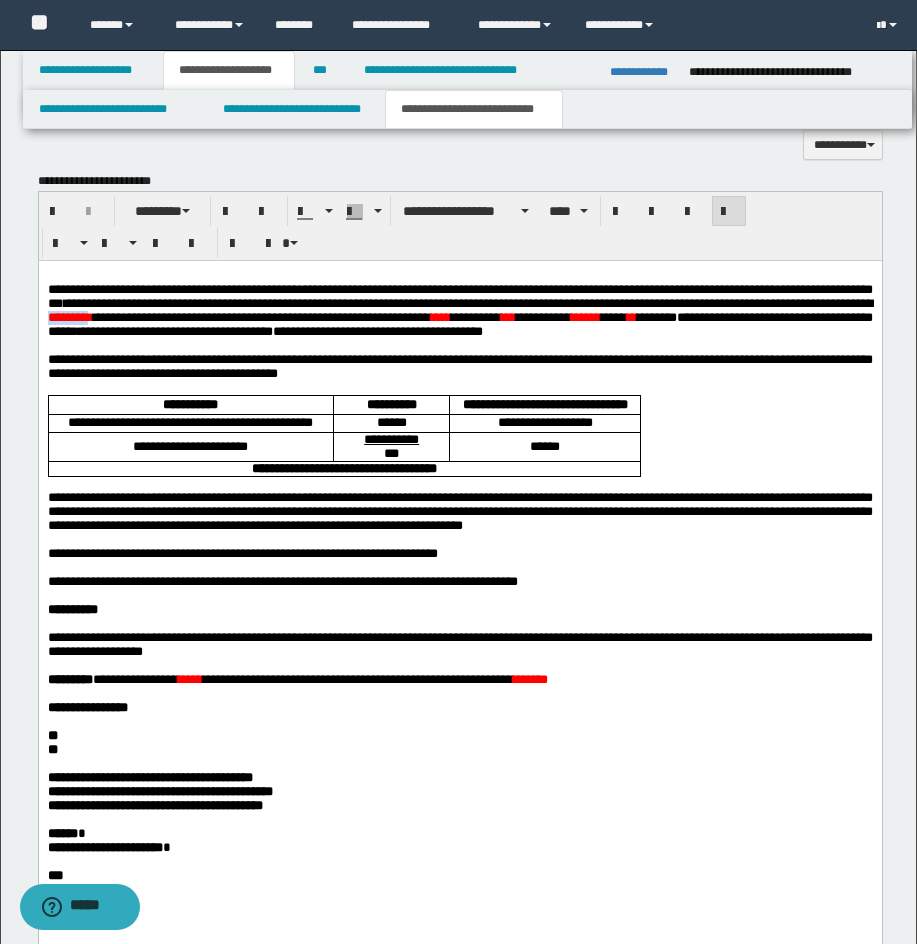 click on "*********" at bounding box center (69, 317) 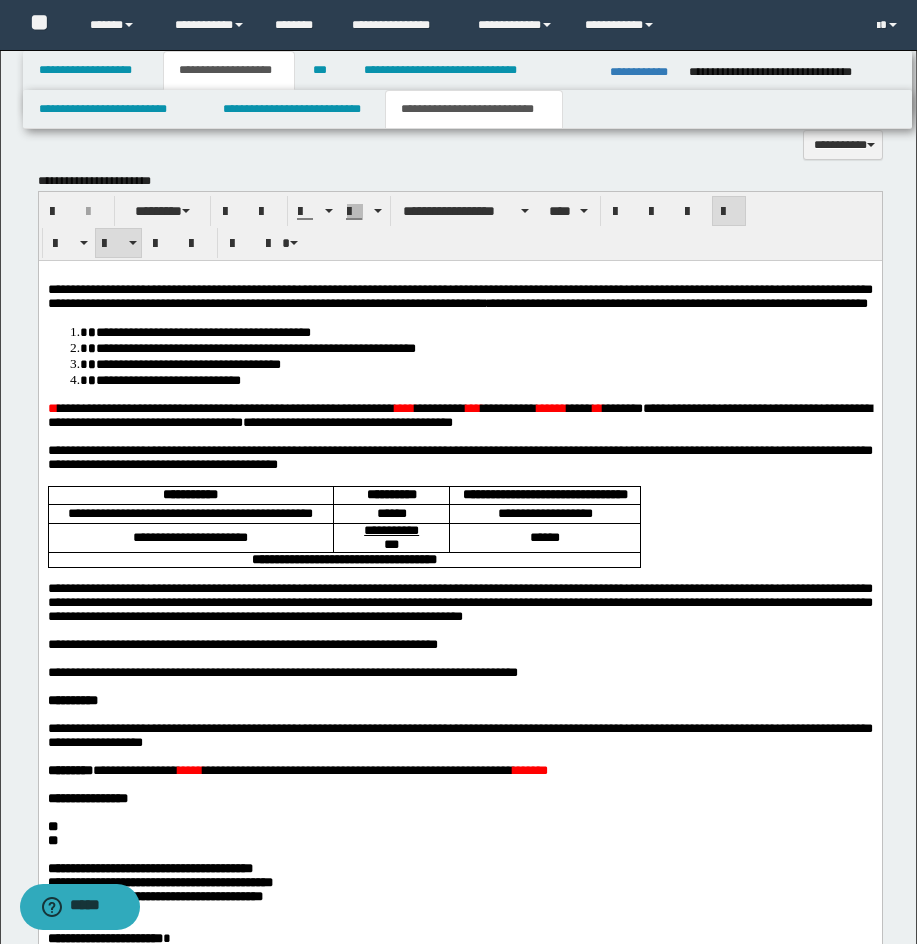 click on "**********" at bounding box center (459, 646) 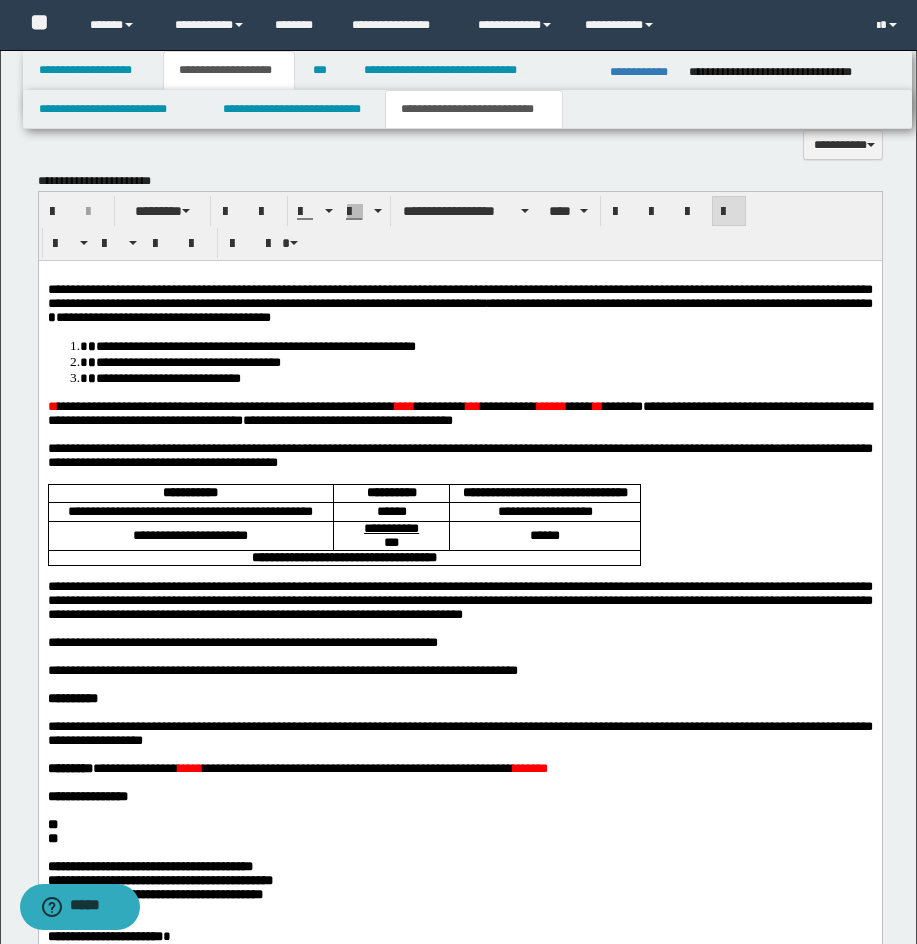 click on "**********" at bounding box center (459, 645) 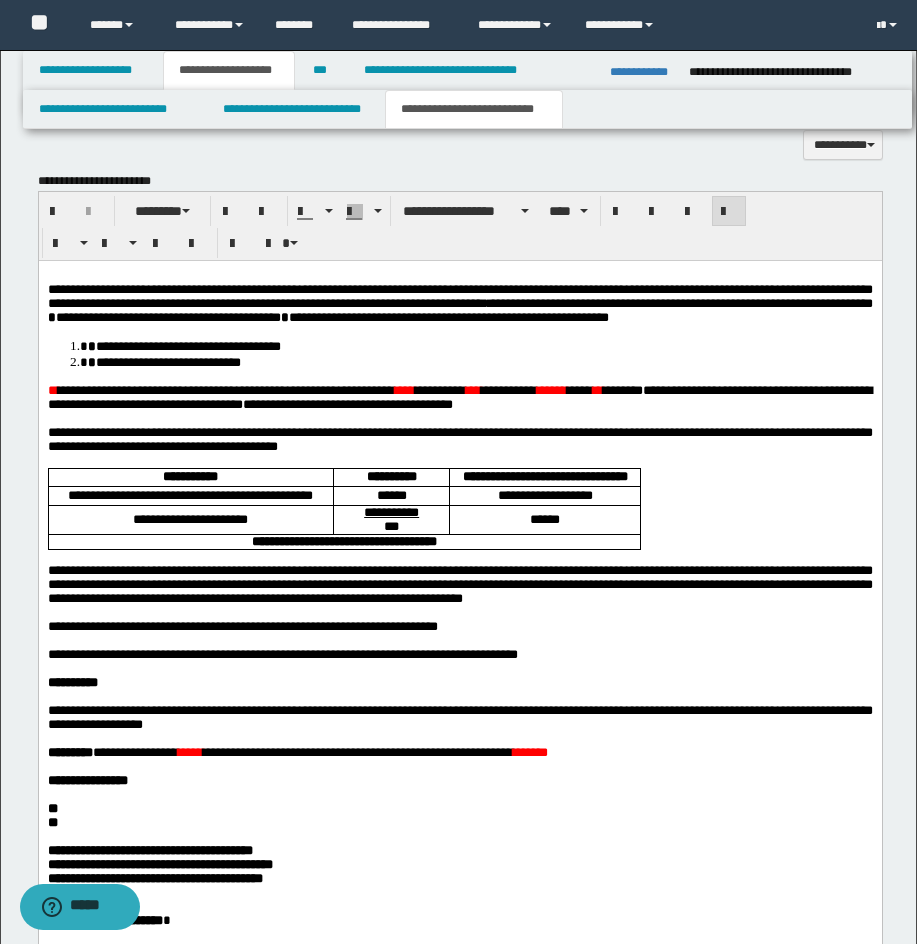 click on "**********" at bounding box center [459, 637] 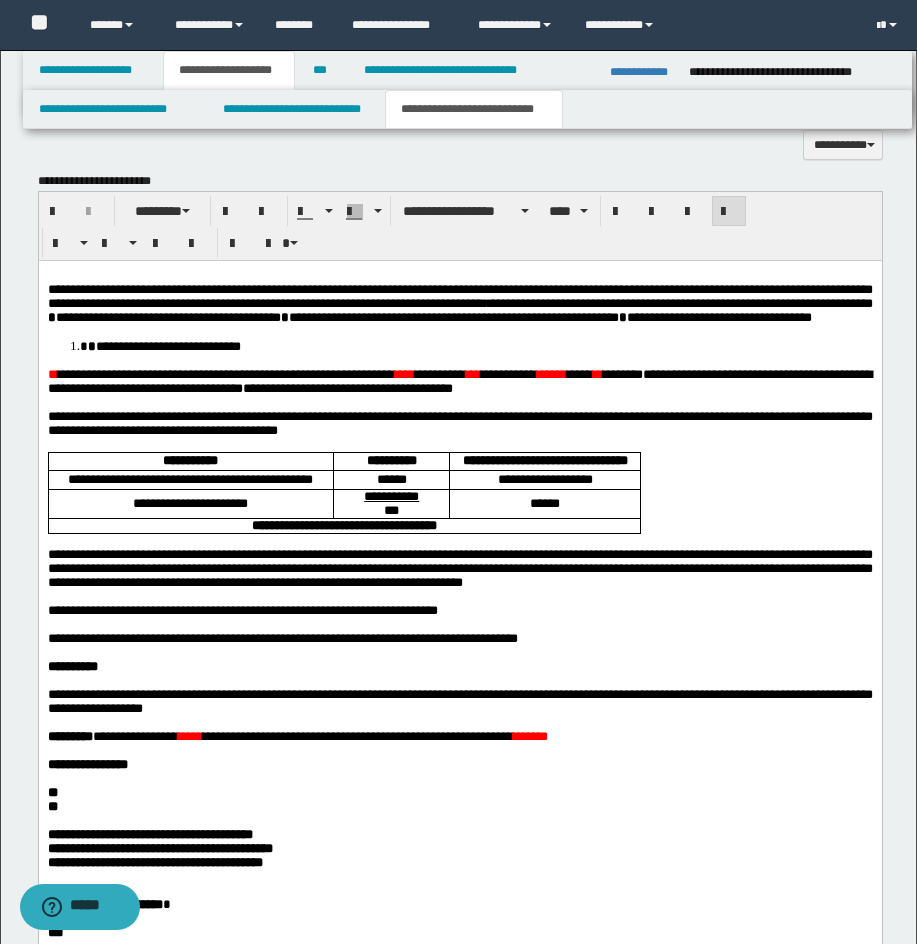 click on "**********" at bounding box center (459, 629) 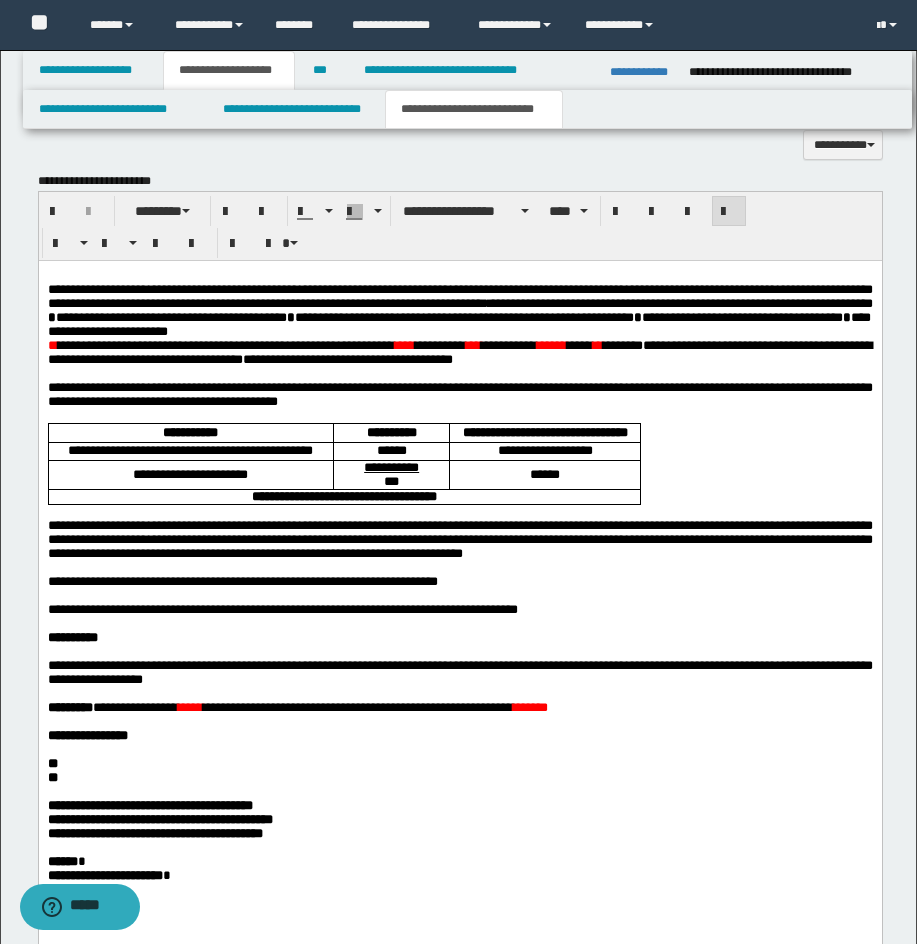 click on "**********" at bounding box center [225, 345] 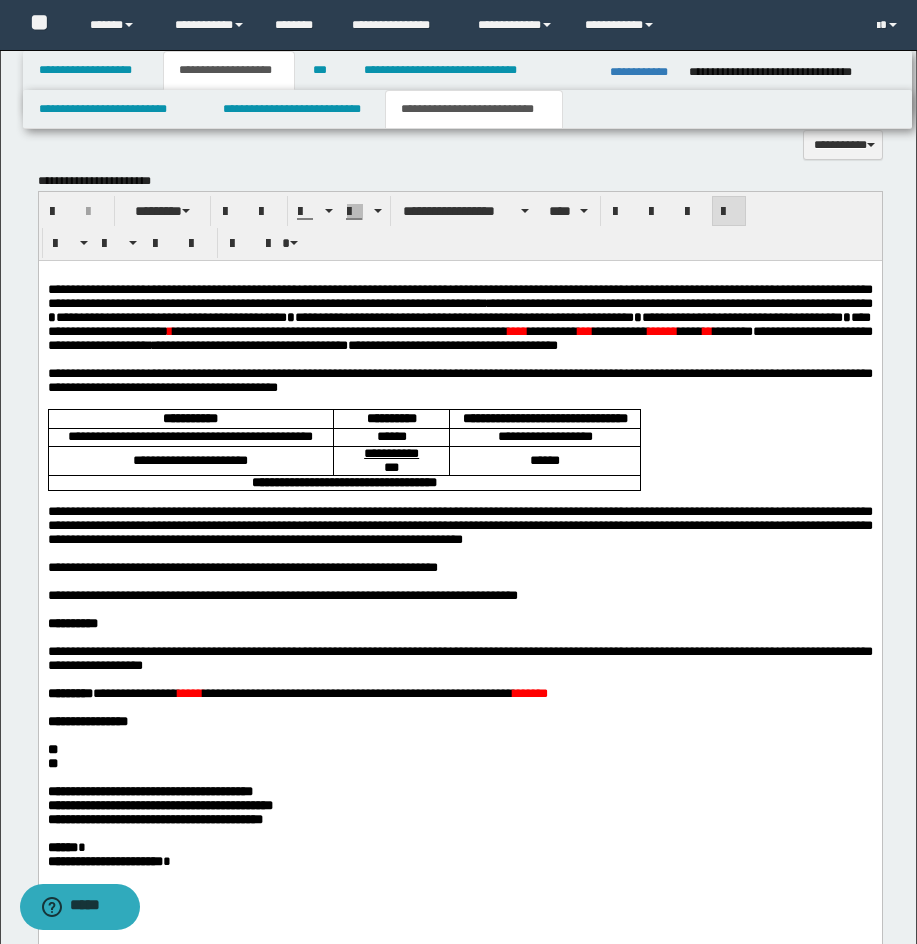 click on "****" at bounding box center (517, 331) 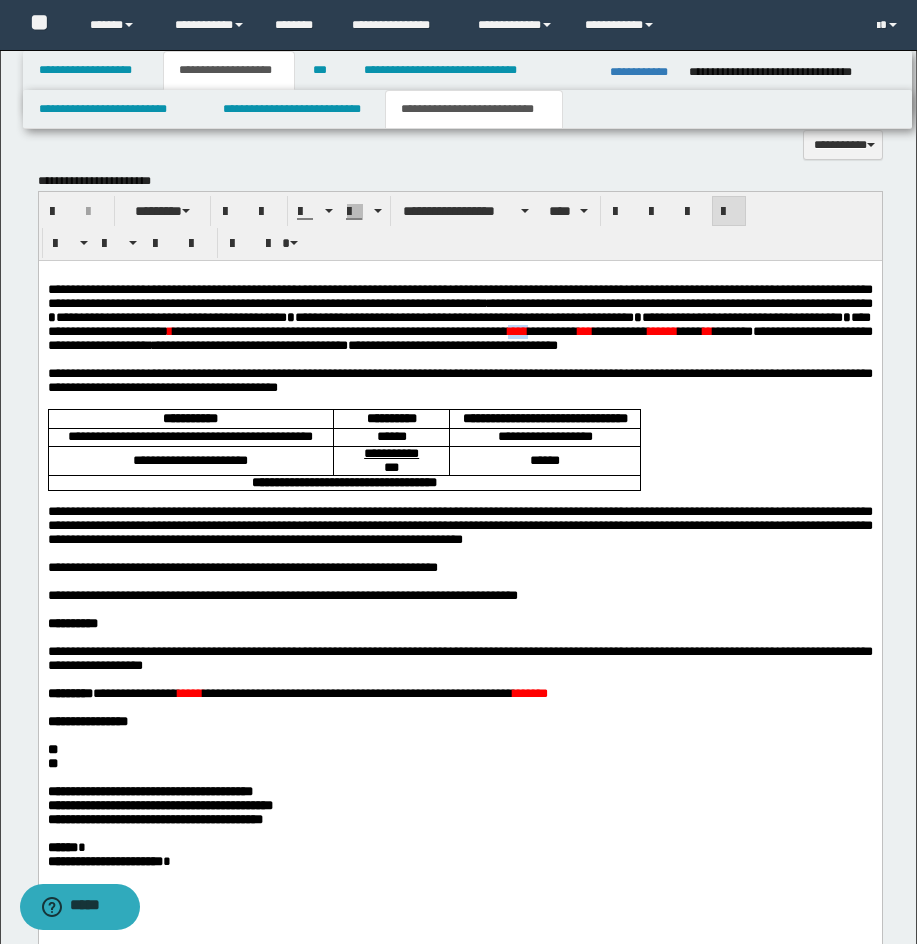 click on "****" at bounding box center [517, 331] 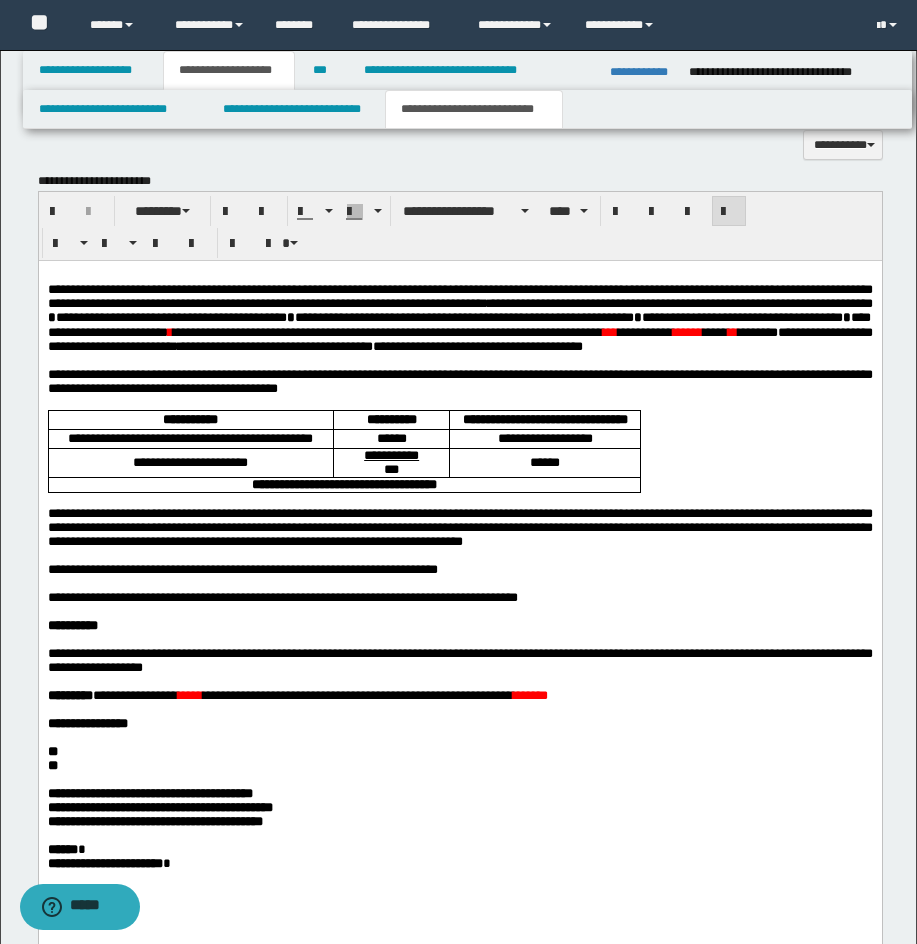 click on "*******" at bounding box center (529, 695) 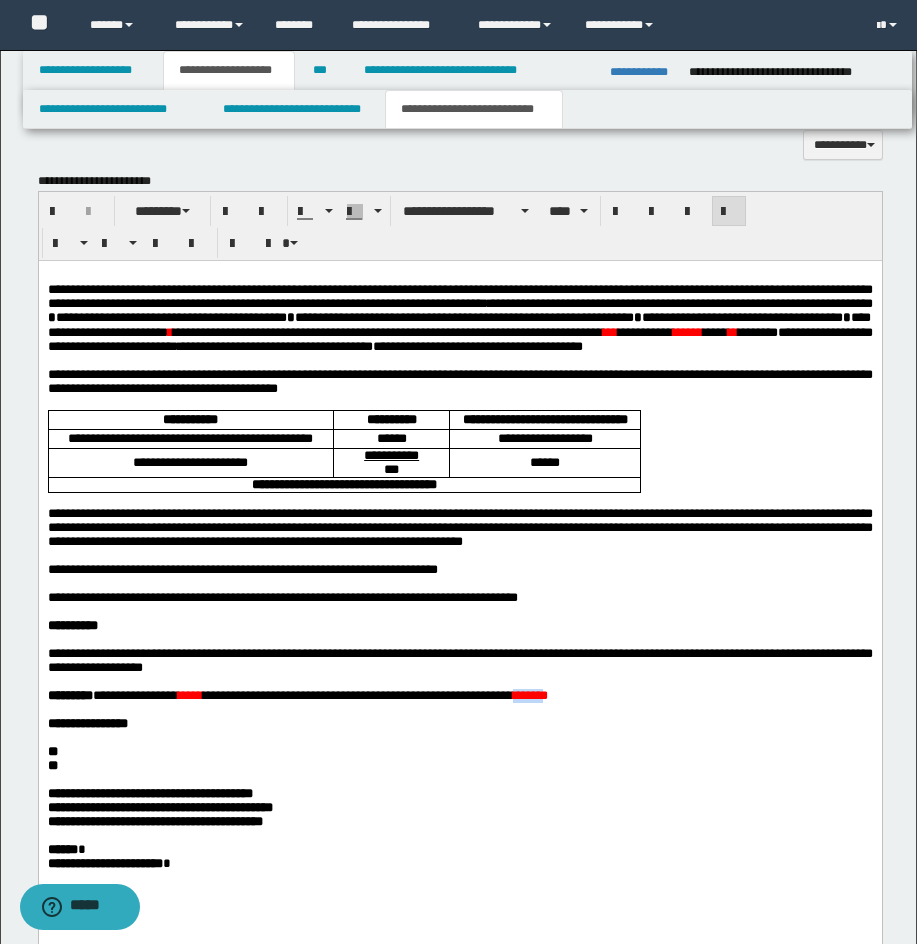click on "*******" at bounding box center (529, 695) 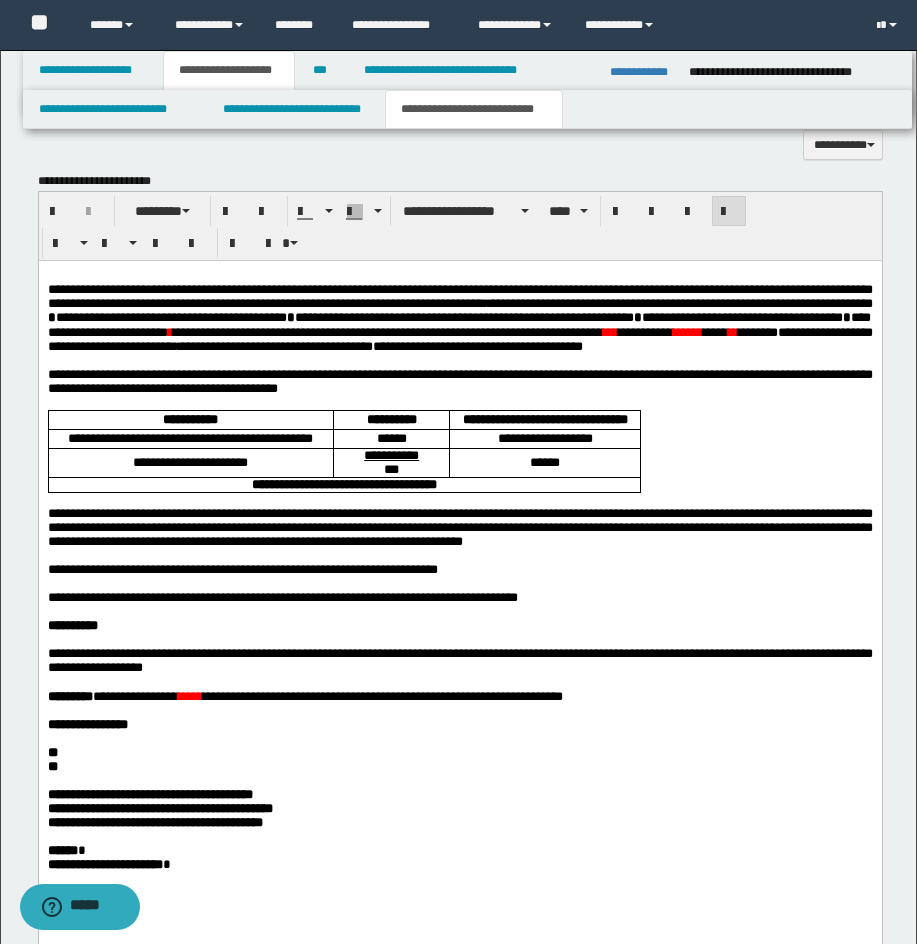 click on "***" at bounding box center (609, 332) 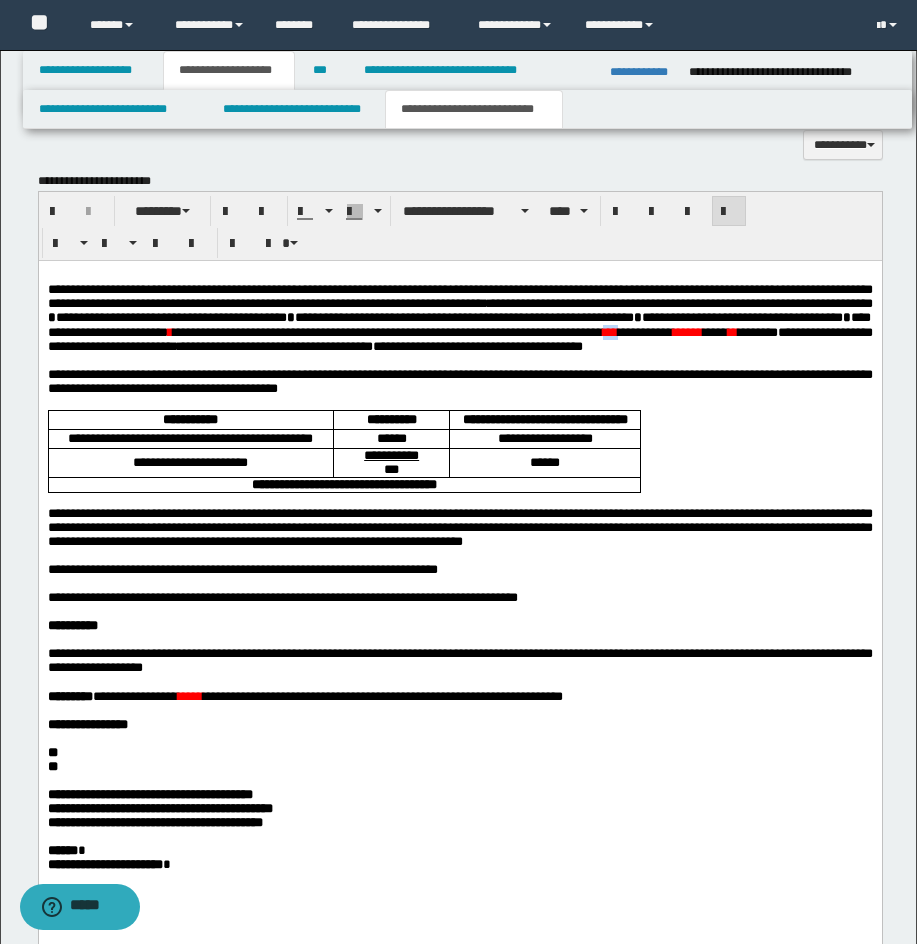click on "***" at bounding box center [609, 332] 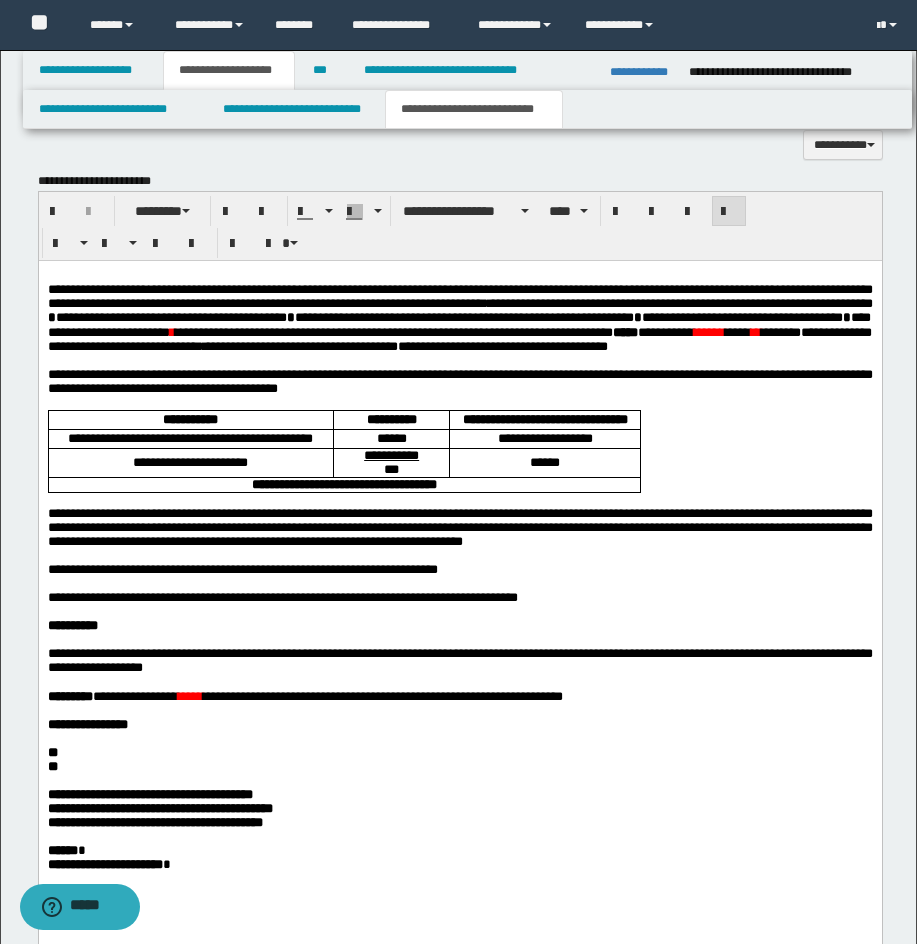 click on "******" at bounding box center [708, 332] 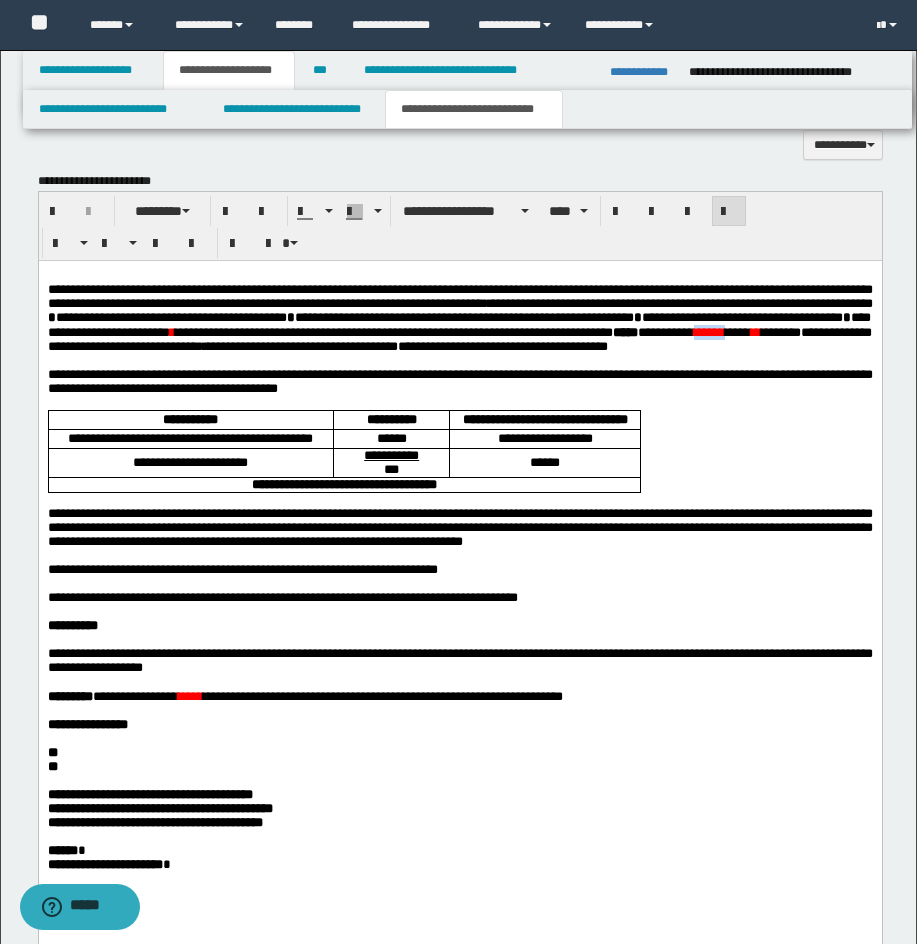 click on "******" at bounding box center (708, 332) 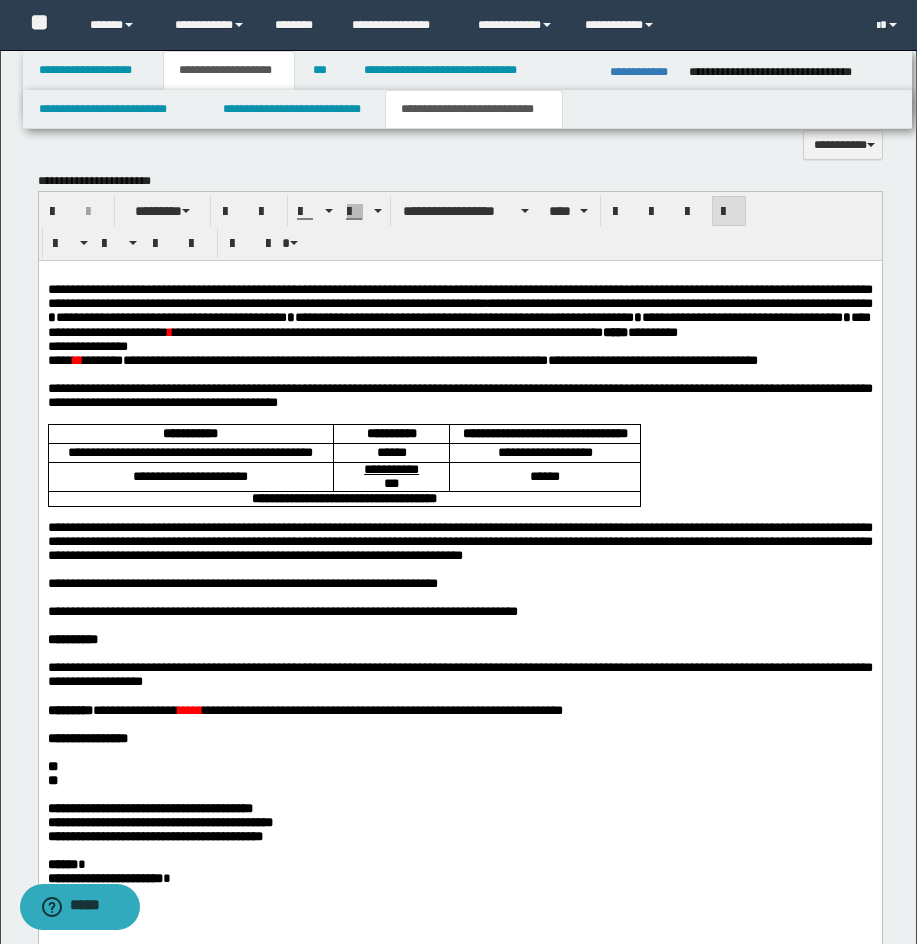click on "**********" at bounding box center (87, 346) 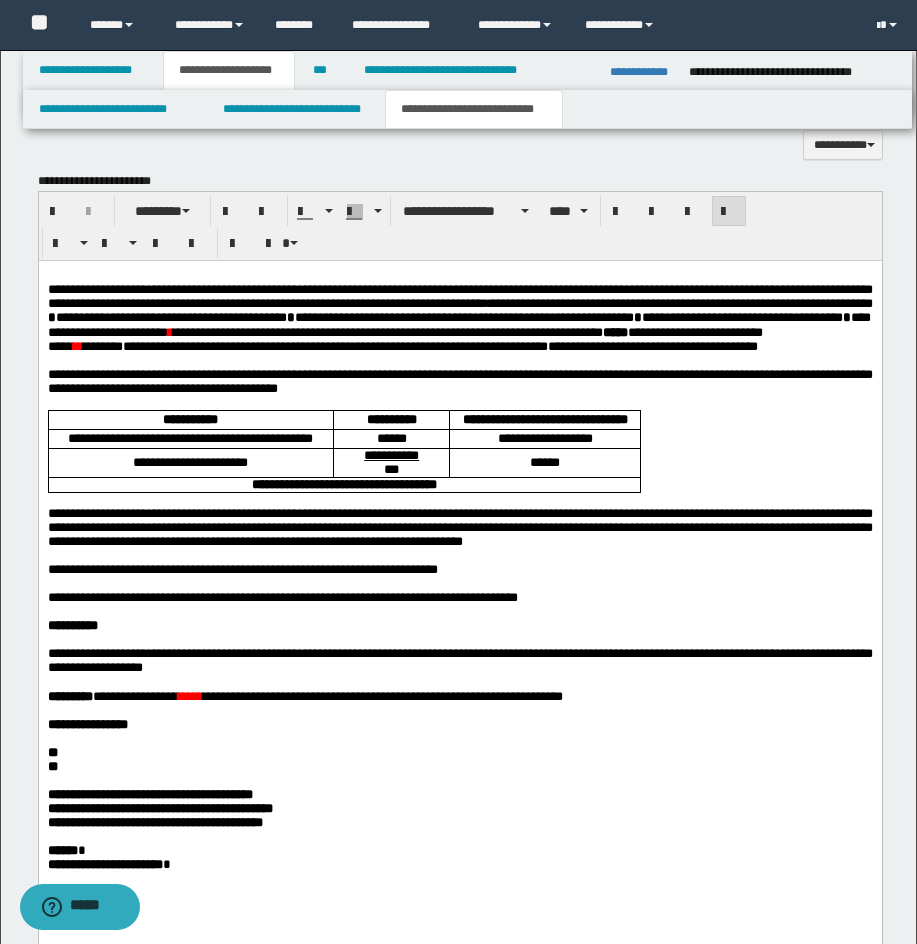 click on "**********" at bounding box center (459, 609) 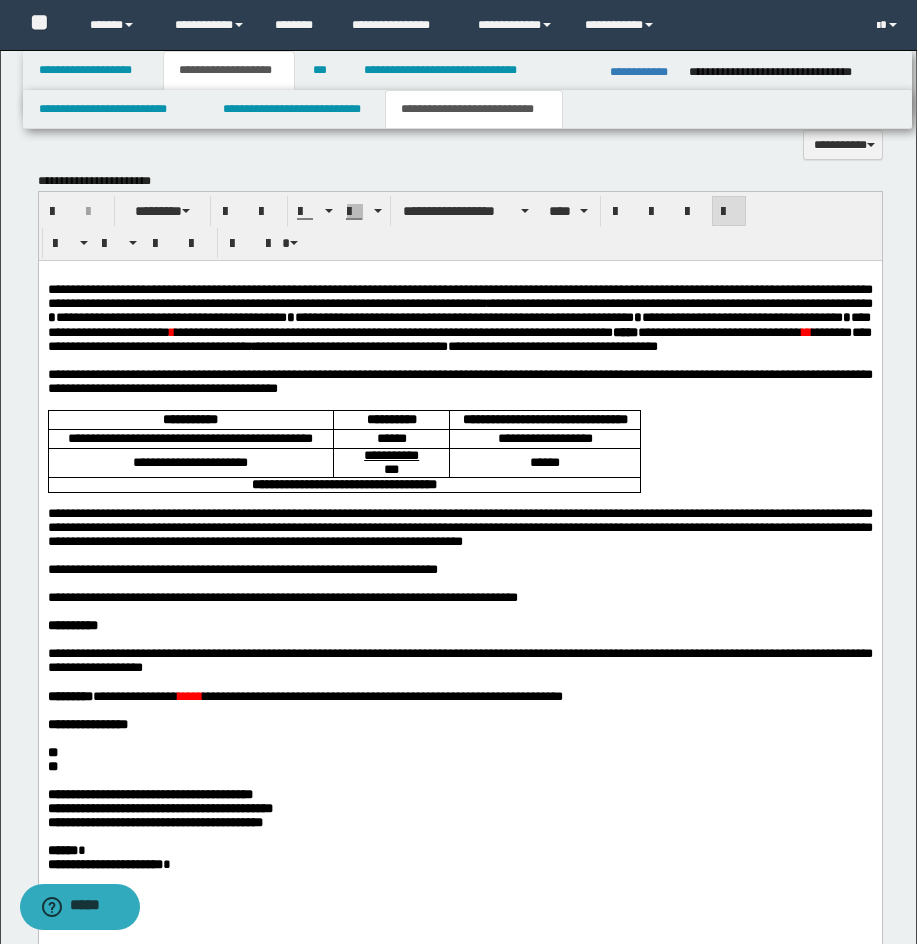 click on "**" at bounding box center [806, 332] 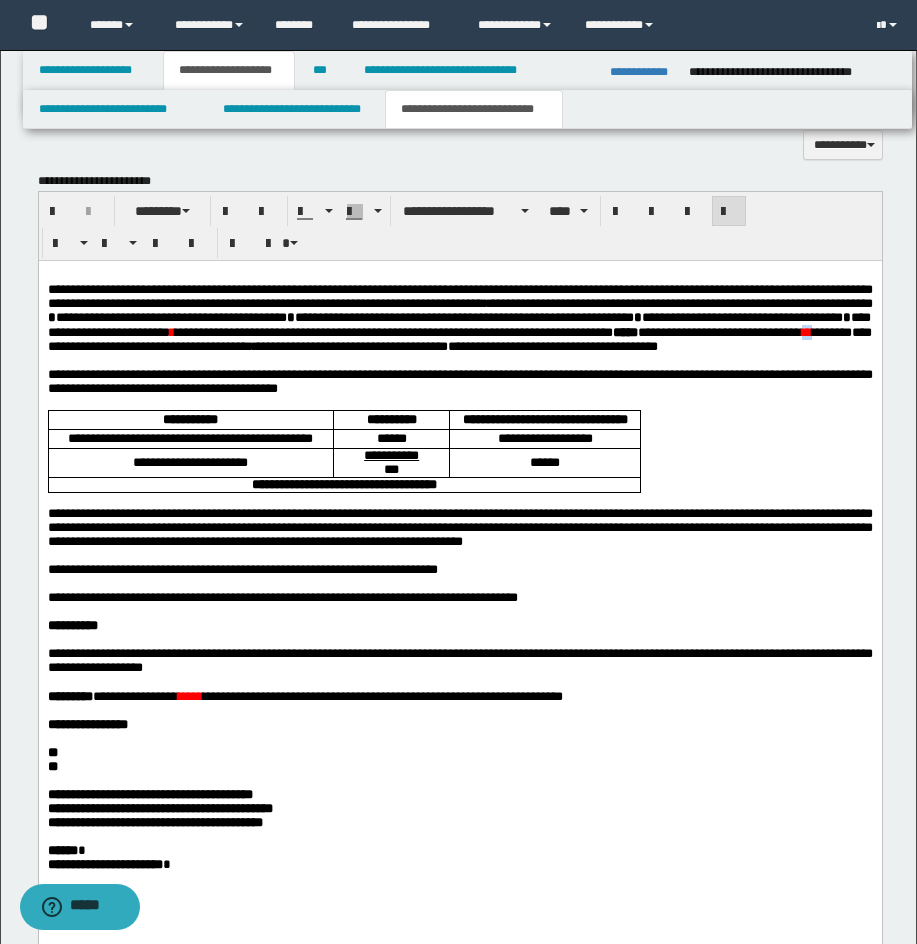 click on "**" at bounding box center (806, 332) 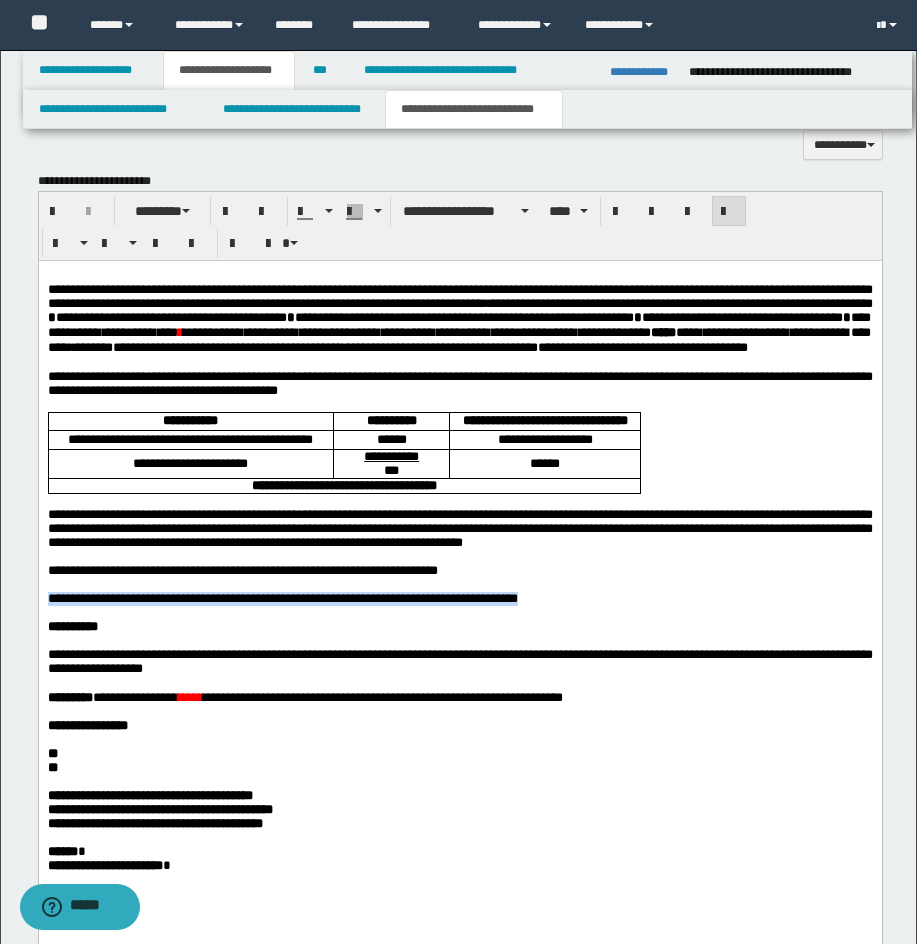 drag, startPoint x: 49, startPoint y: 672, endPoint x: 553, endPoint y: 671, distance: 504.001 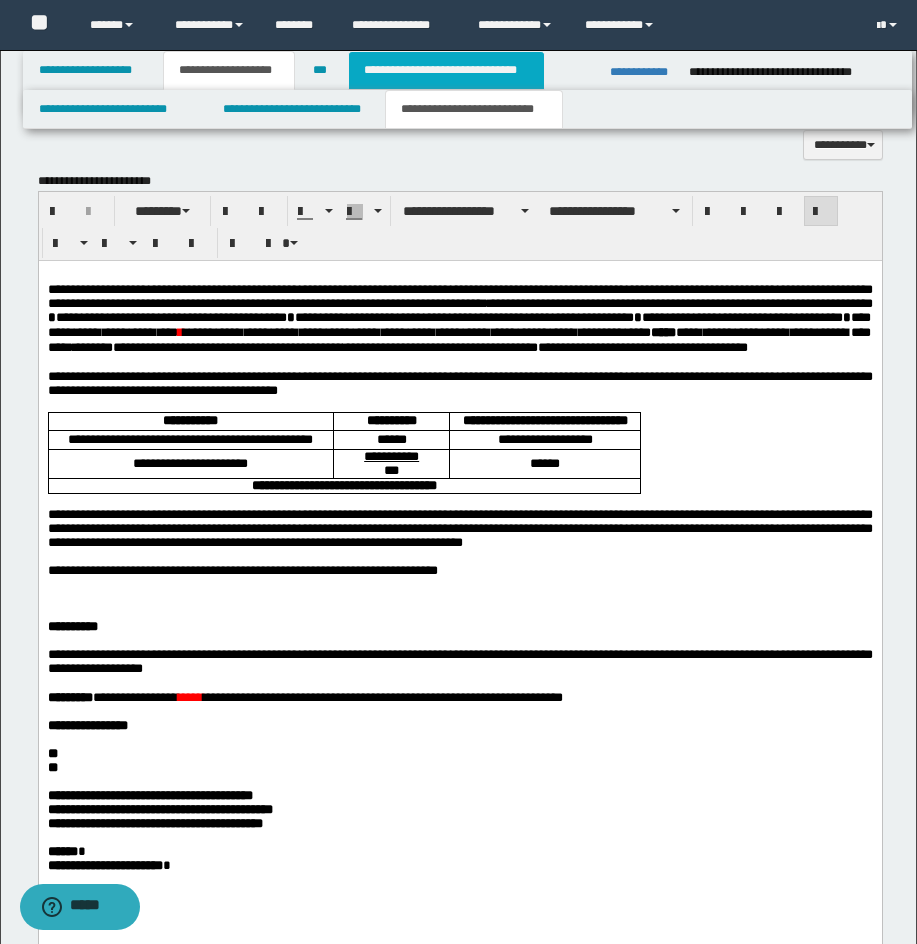 click on "**********" at bounding box center (446, 70) 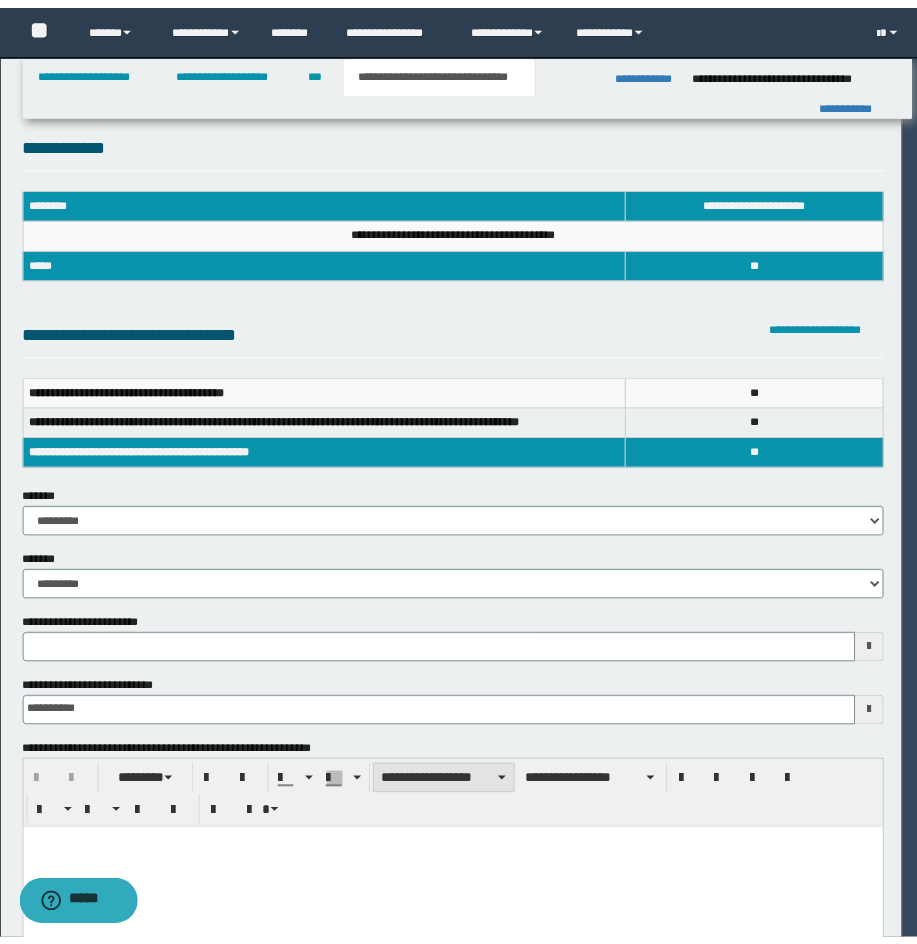 scroll, scrollTop: 0, scrollLeft: 0, axis: both 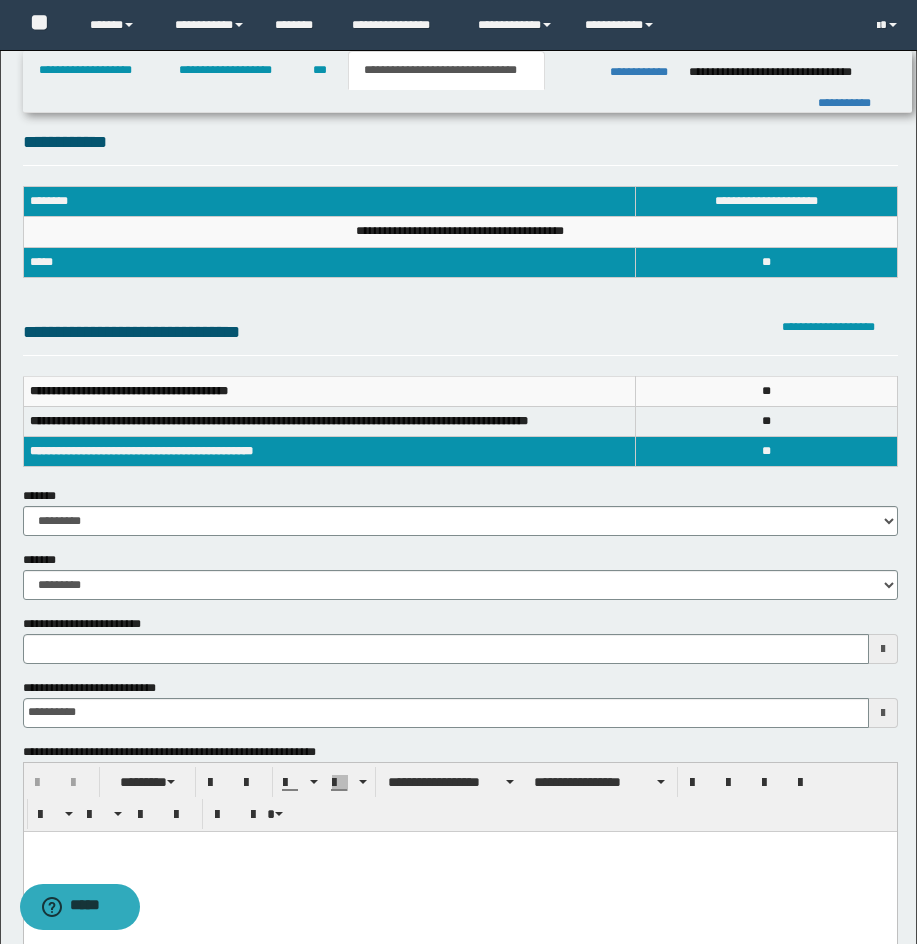 click at bounding box center [459, 846] 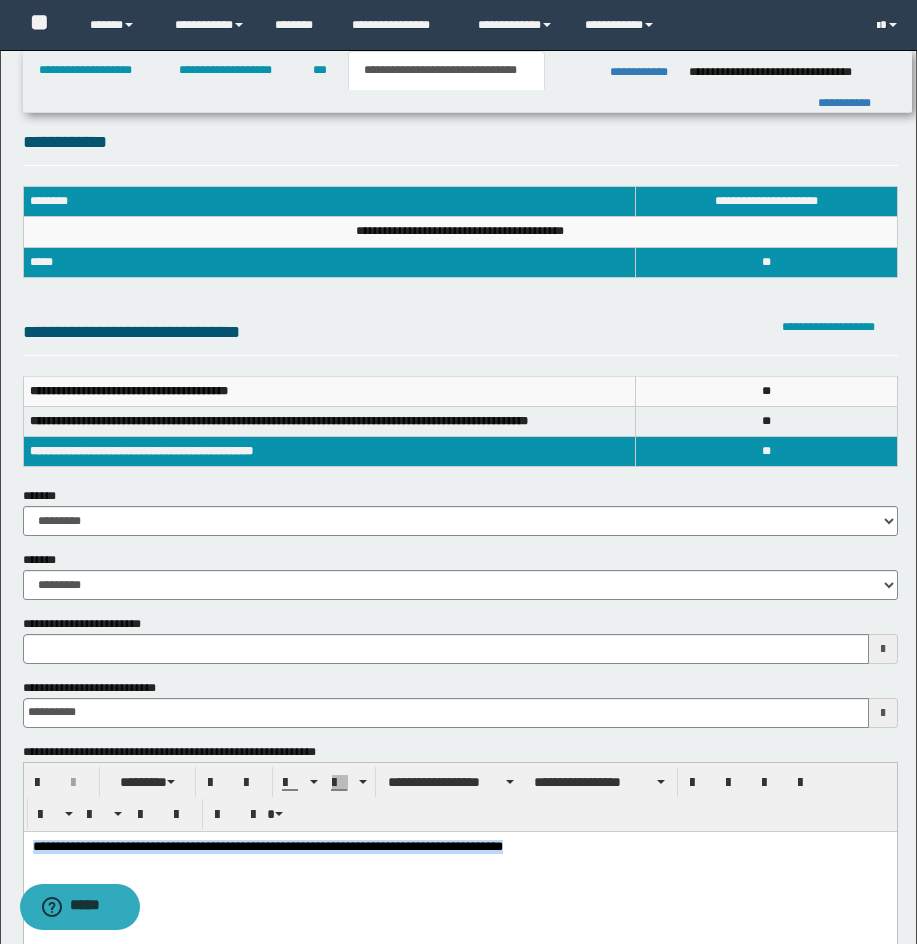 drag, startPoint x: 609, startPoint y: 846, endPoint x: -2, endPoint y: 824, distance: 611.39594 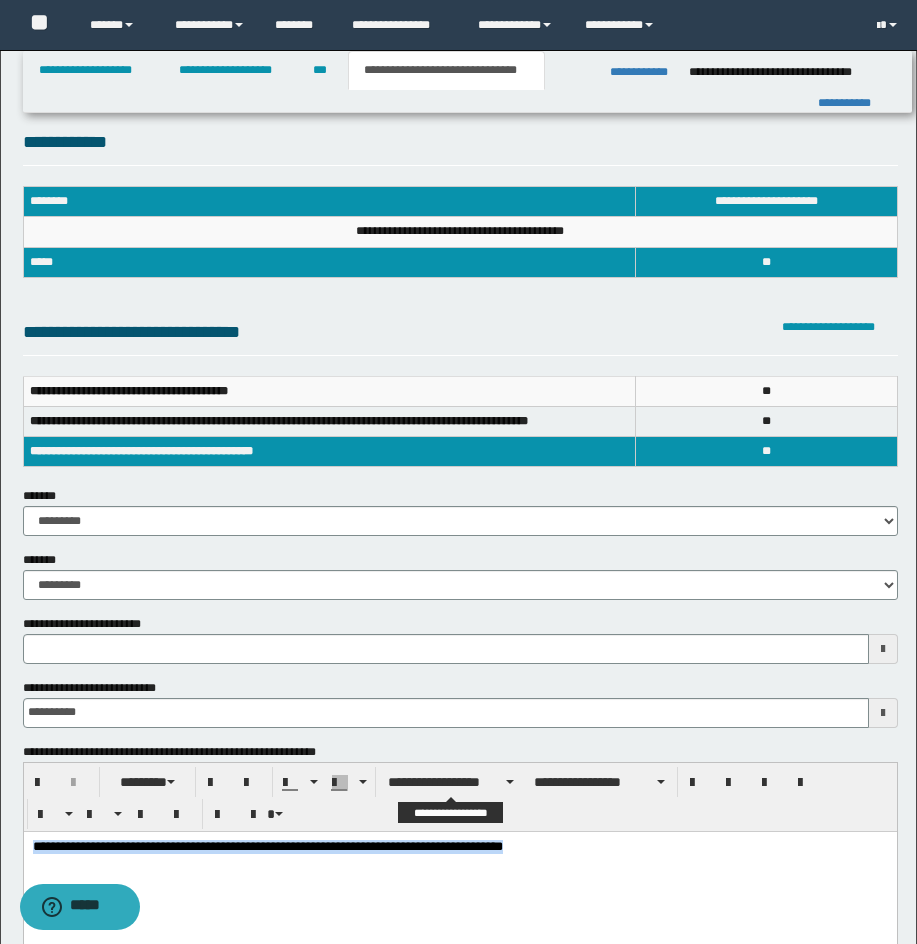 drag, startPoint x: 406, startPoint y: 779, endPoint x: 702, endPoint y: 448, distance: 444.04617 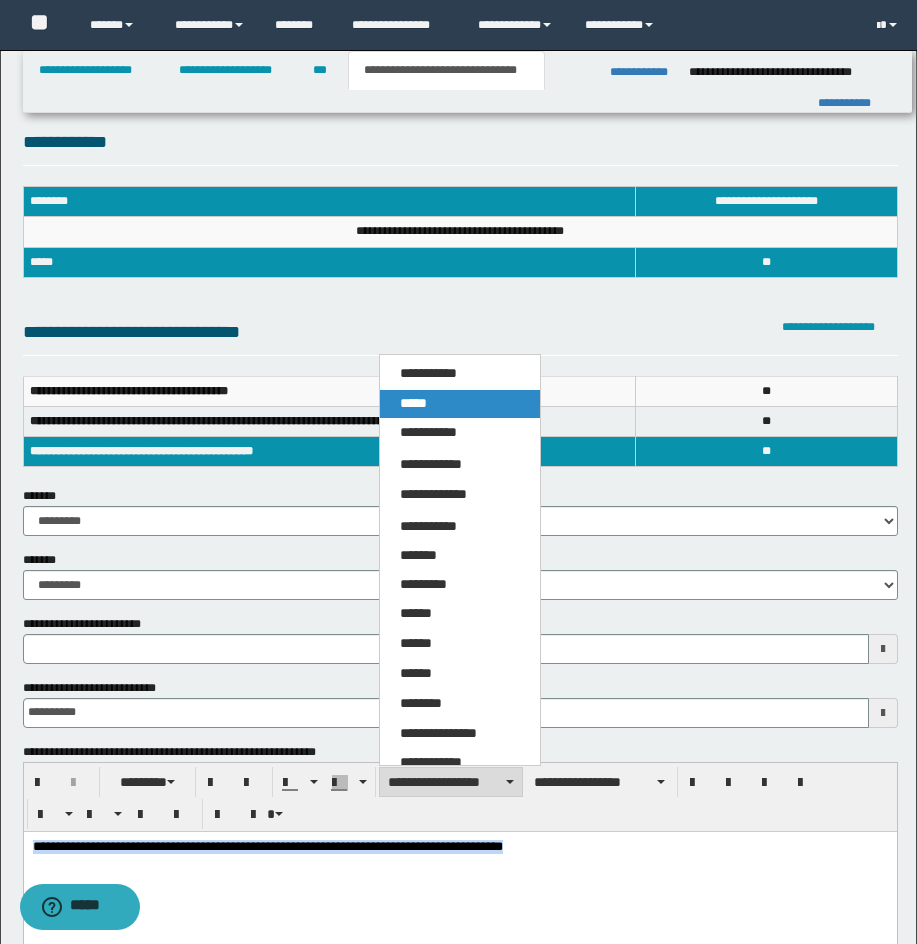 click on "*****" at bounding box center (460, 404) 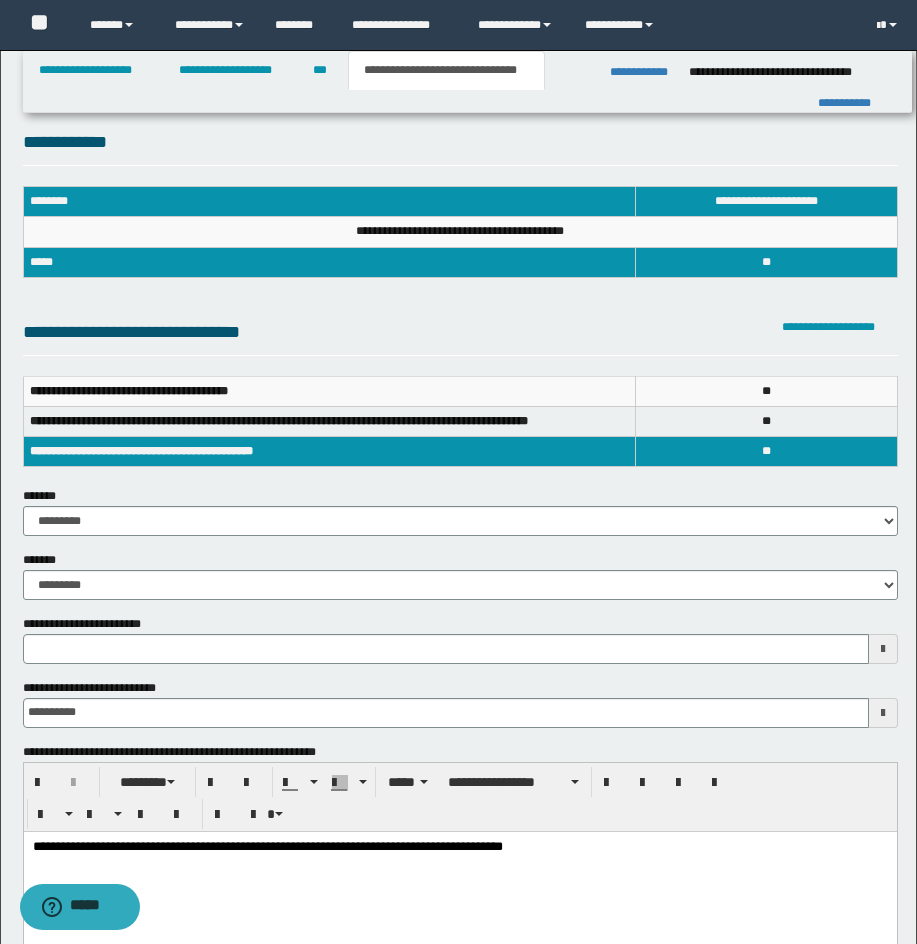 type 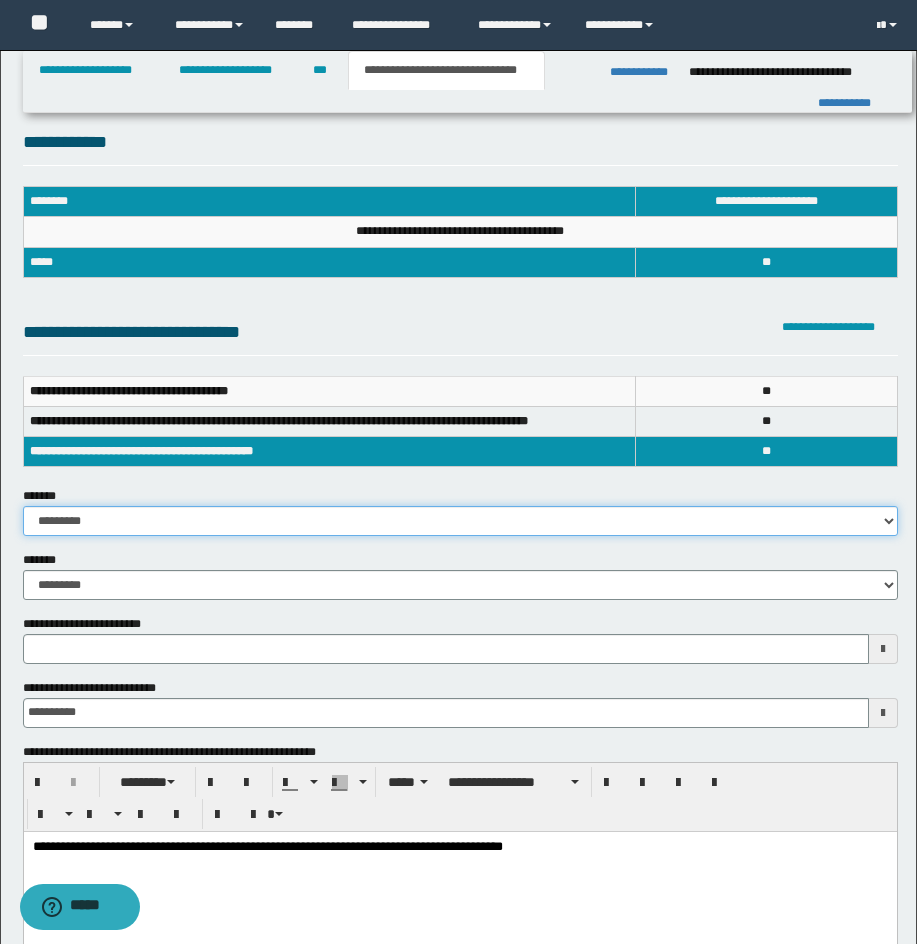 click on "**********" at bounding box center [460, 521] 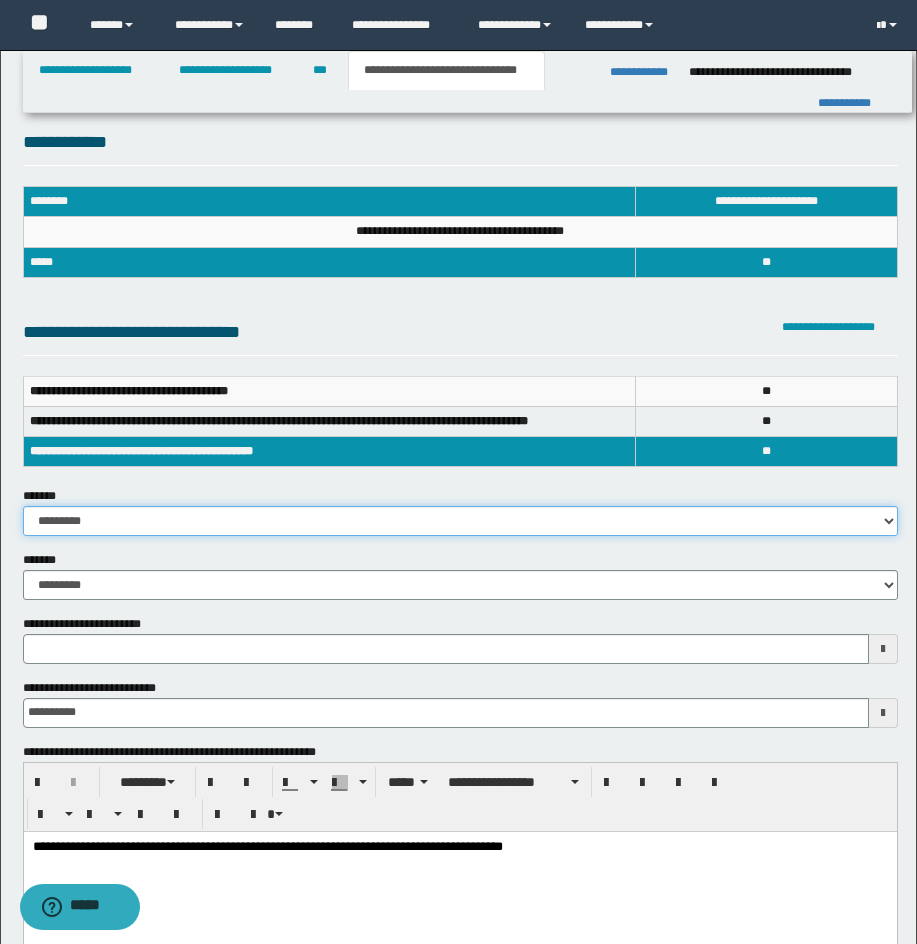 select on "*" 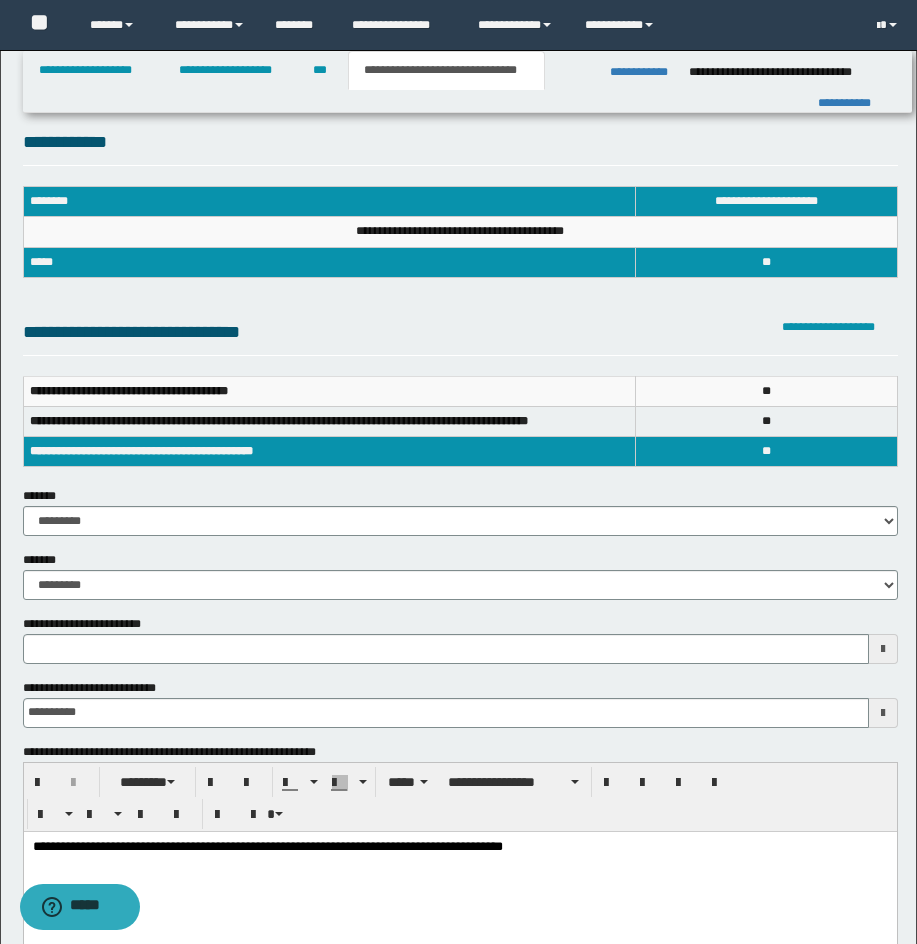 type 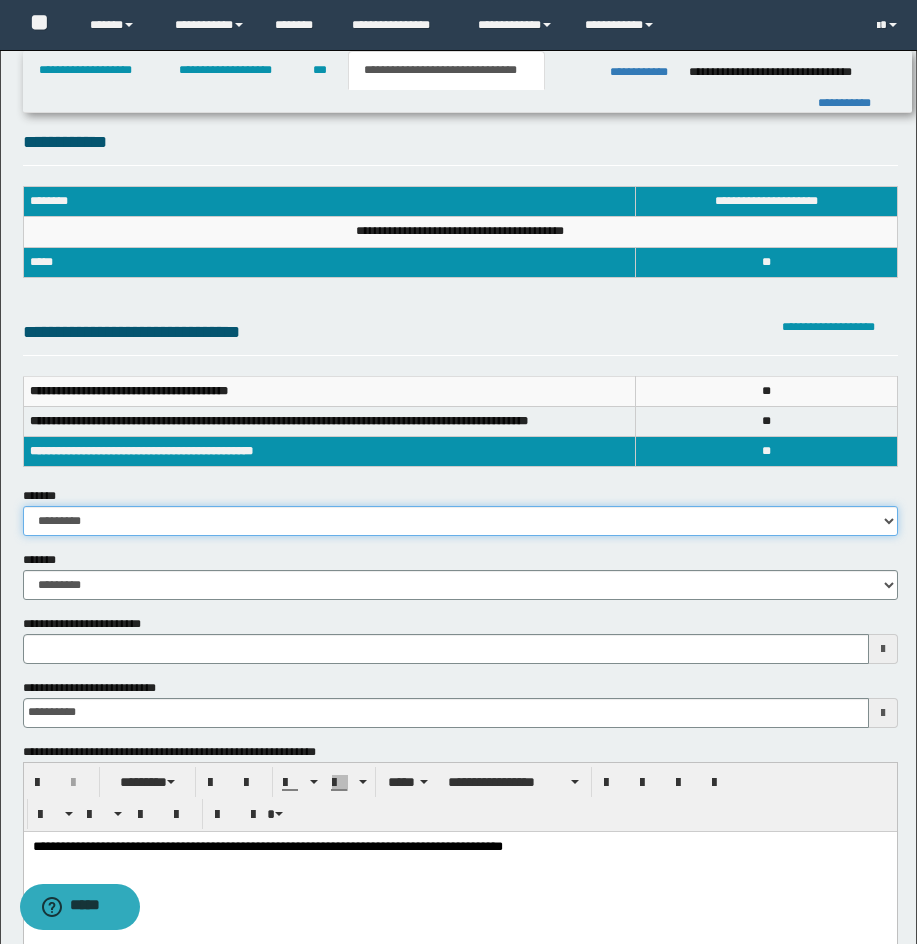 drag, startPoint x: 72, startPoint y: 522, endPoint x: 113, endPoint y: 534, distance: 42.72002 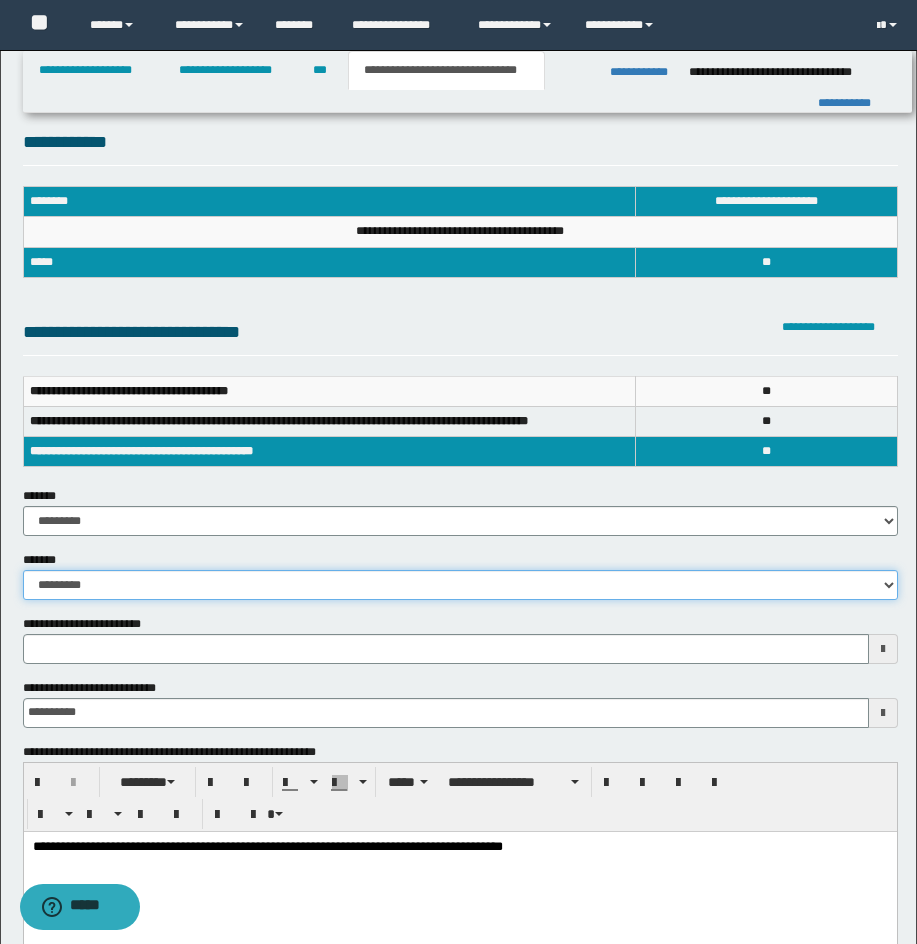 click on "**********" at bounding box center [460, 585] 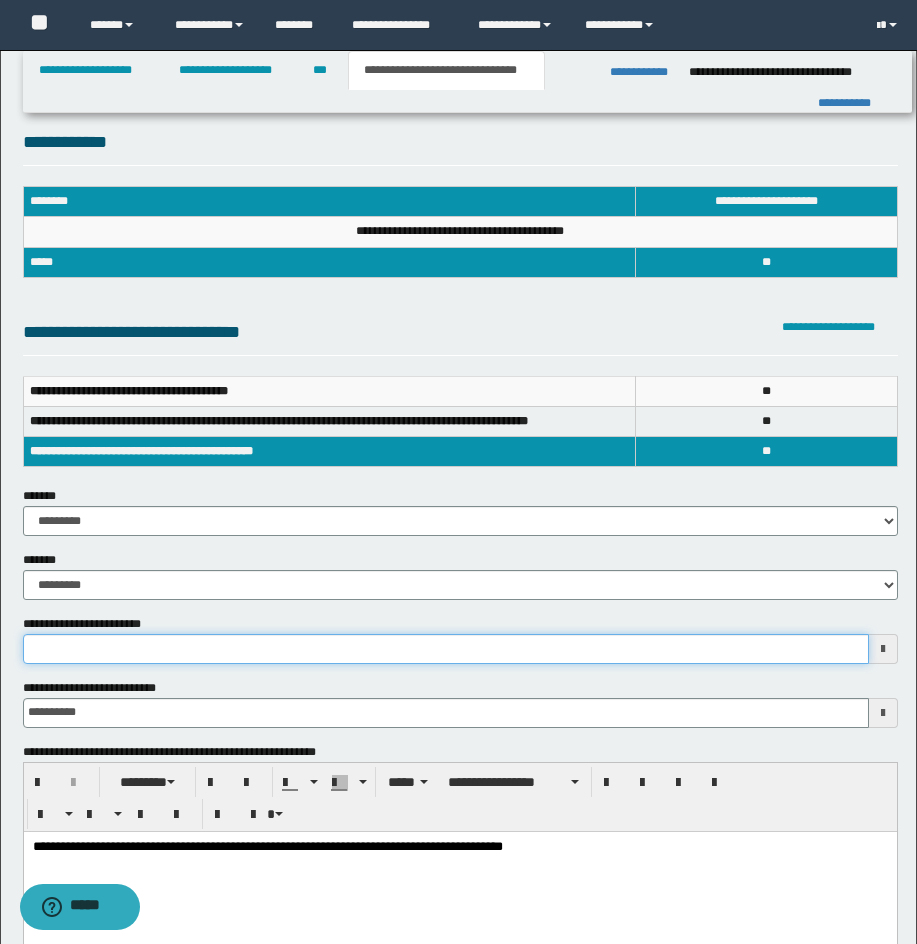 click on "**********" at bounding box center (446, 649) 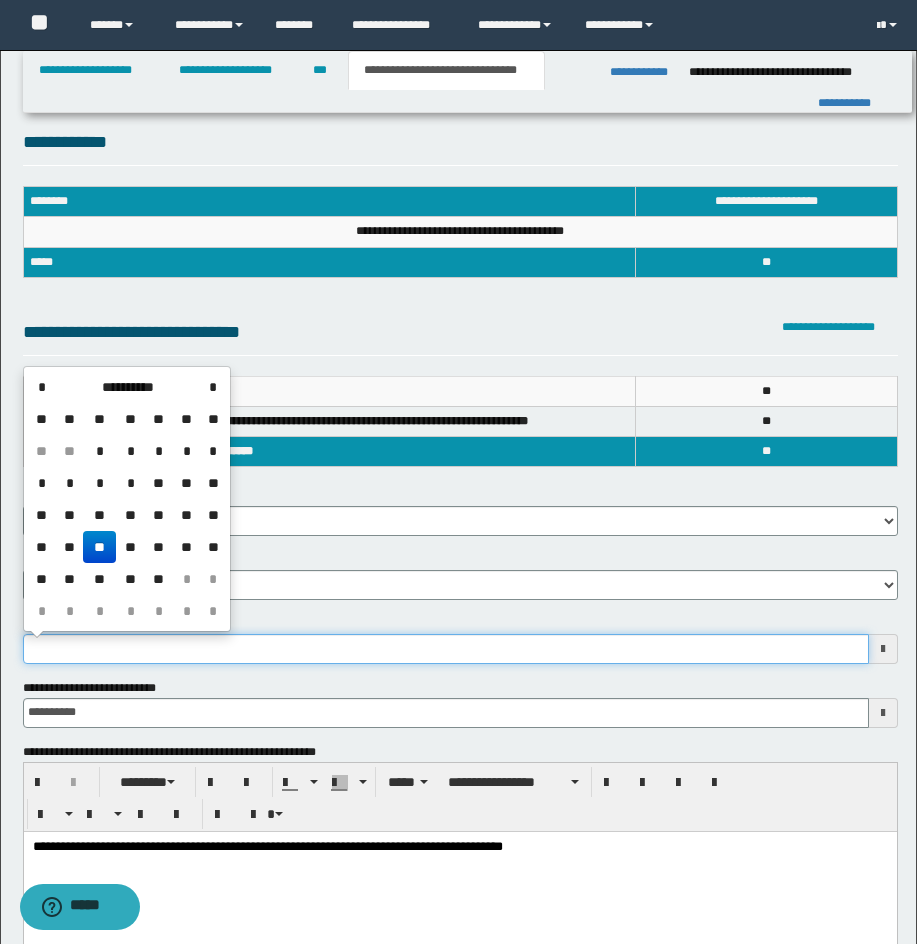 type on "**********" 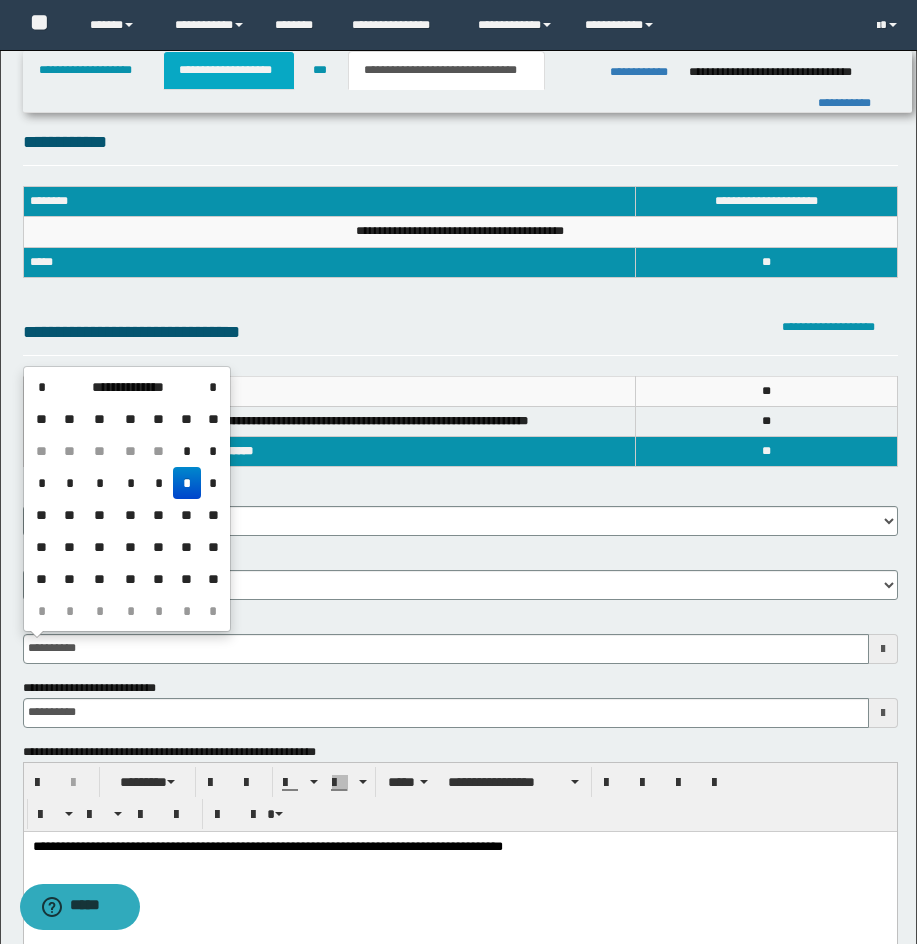 drag, startPoint x: 223, startPoint y: 66, endPoint x: 357, endPoint y: 95, distance: 137.10216 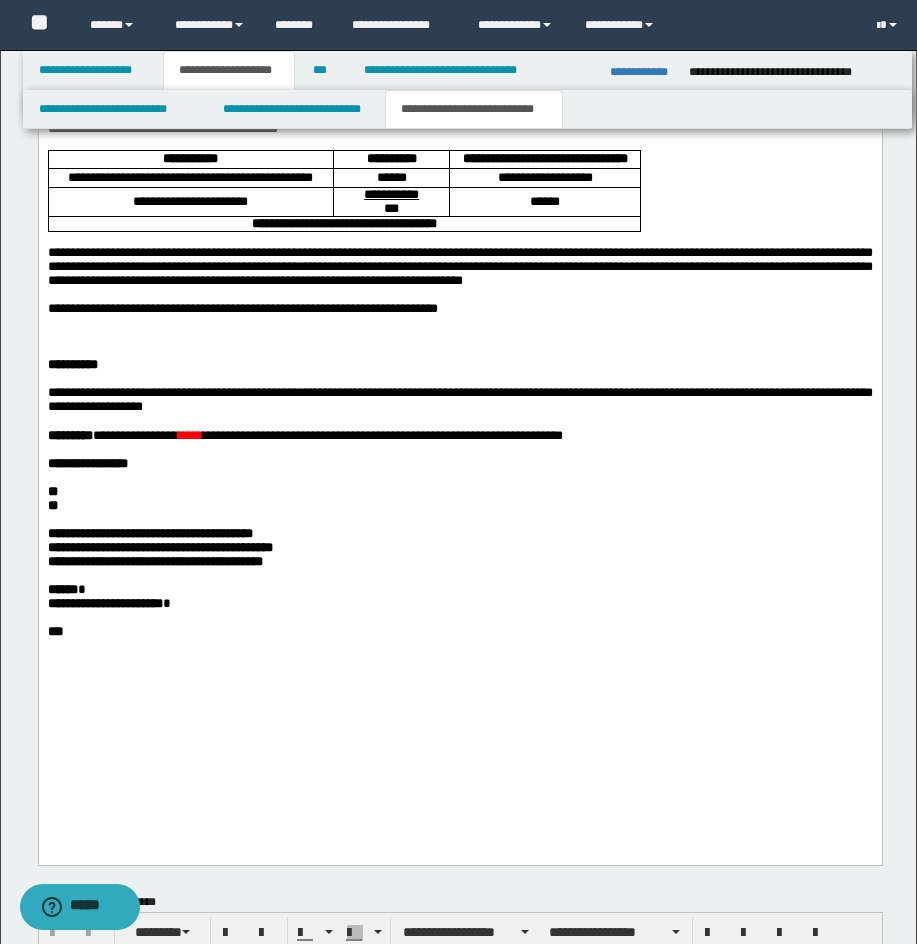 scroll, scrollTop: 1633, scrollLeft: 0, axis: vertical 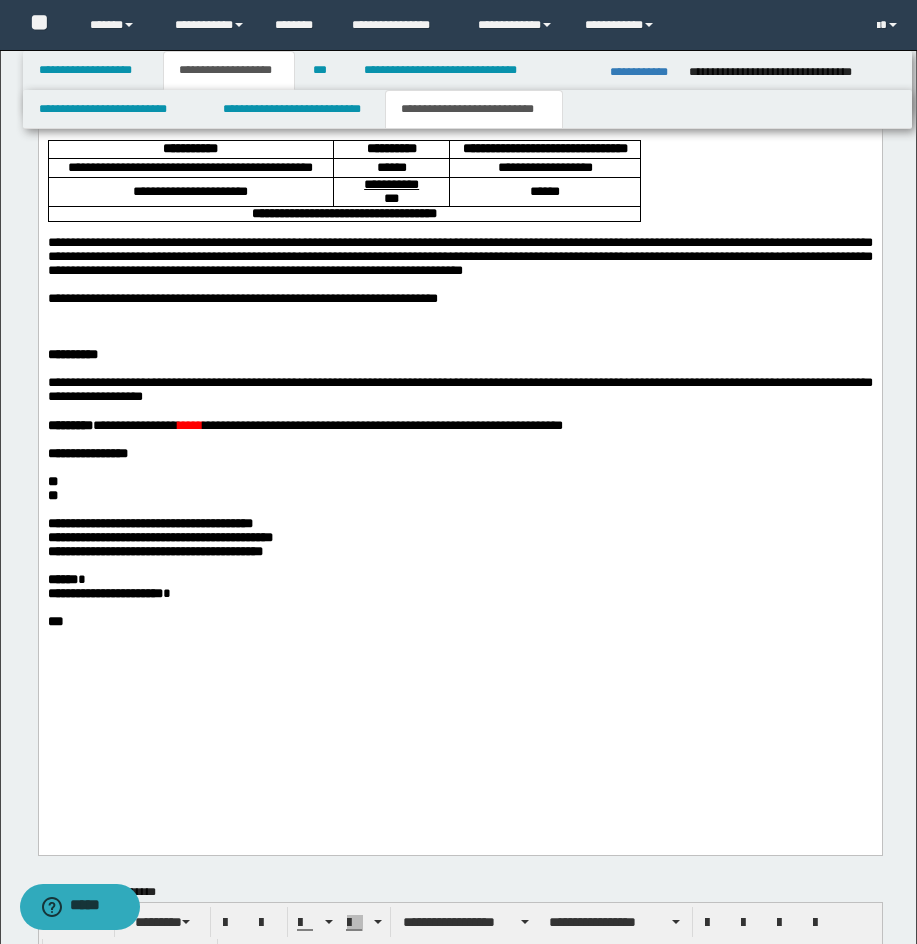 click at bounding box center [459, 328] 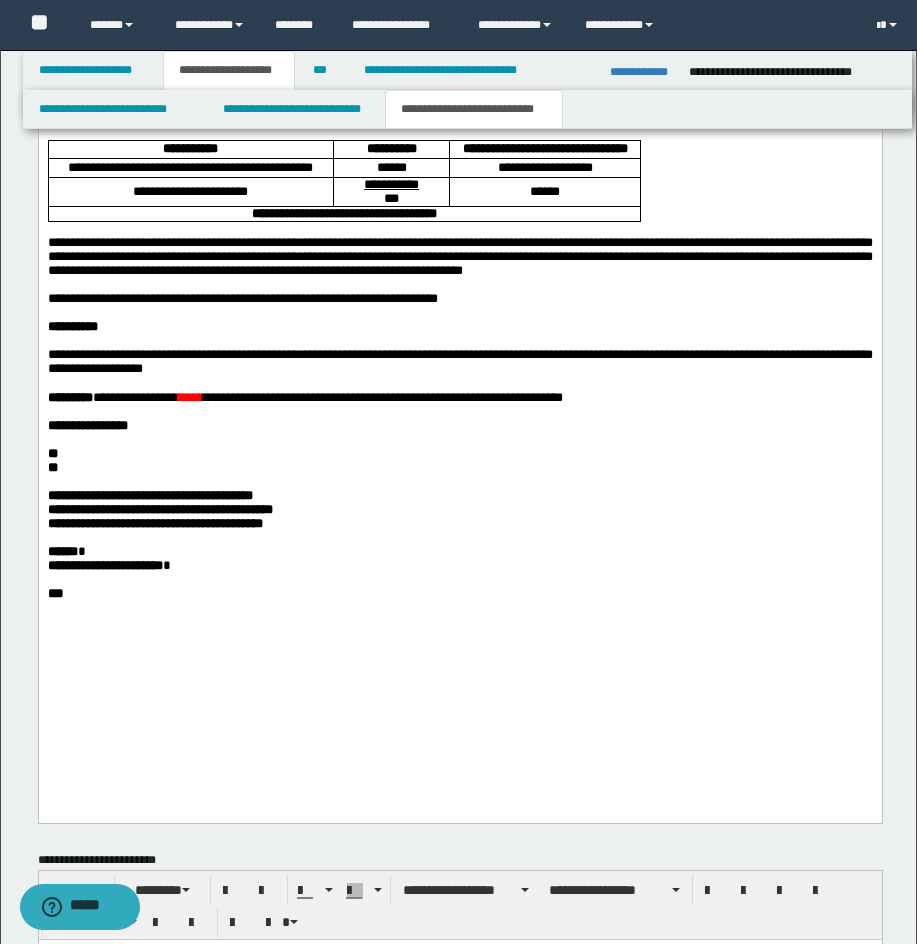 click on "*****" at bounding box center (189, 398) 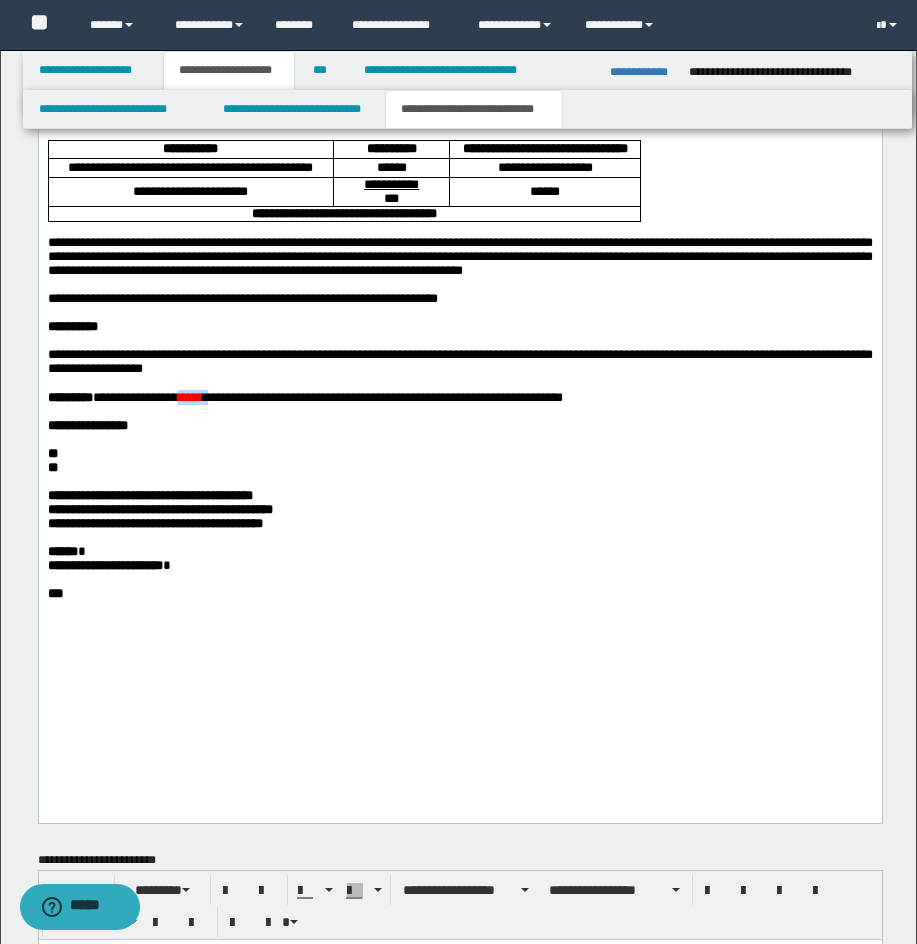 click on "*****" at bounding box center (189, 398) 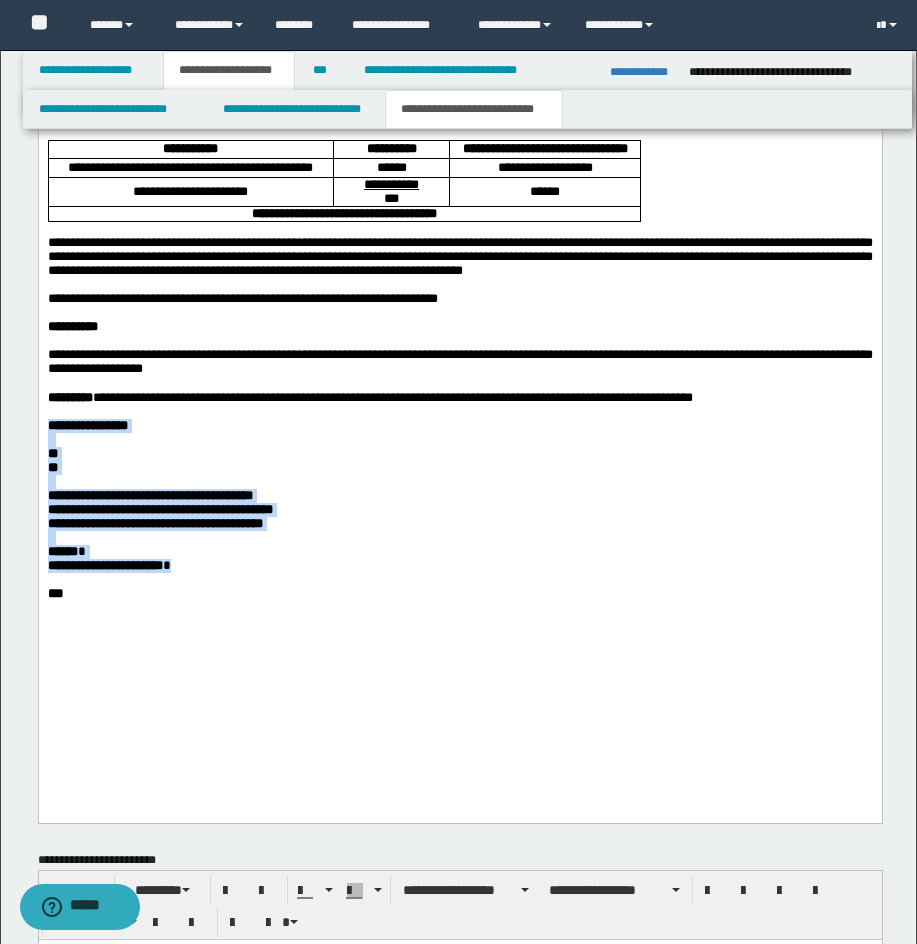 drag, startPoint x: 47, startPoint y: 516, endPoint x: 243, endPoint y: 667, distance: 247.4207 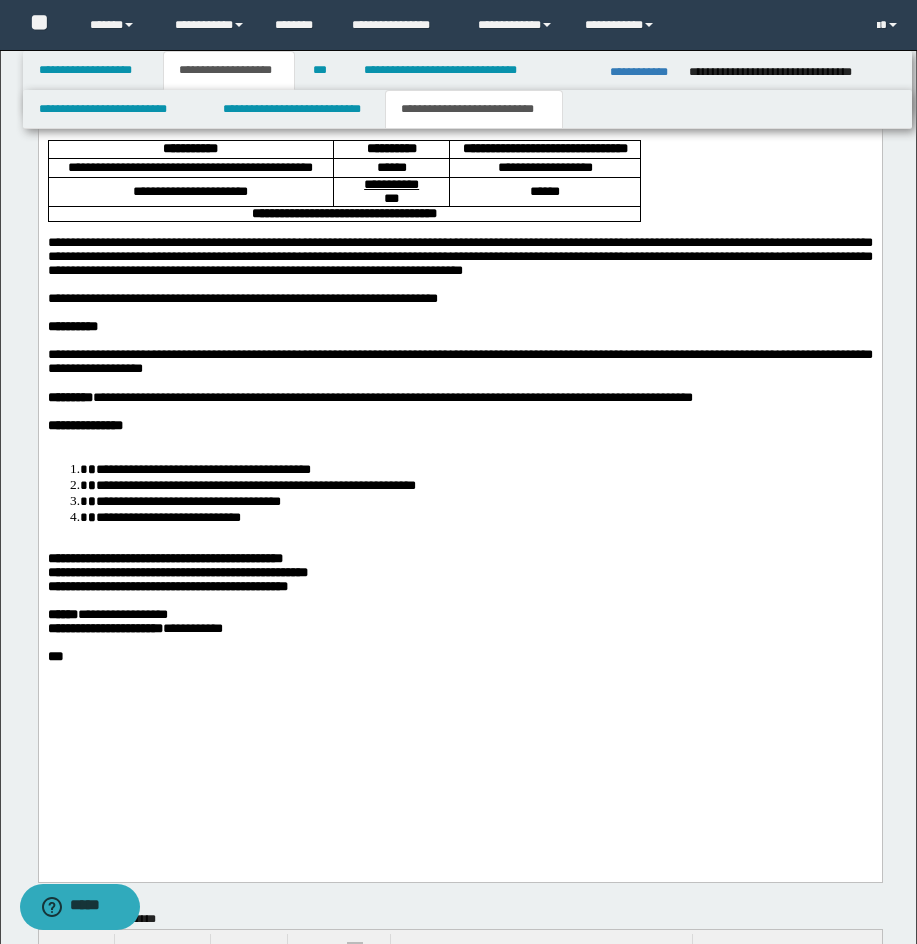 click on "**********" at bounding box center [459, 494] 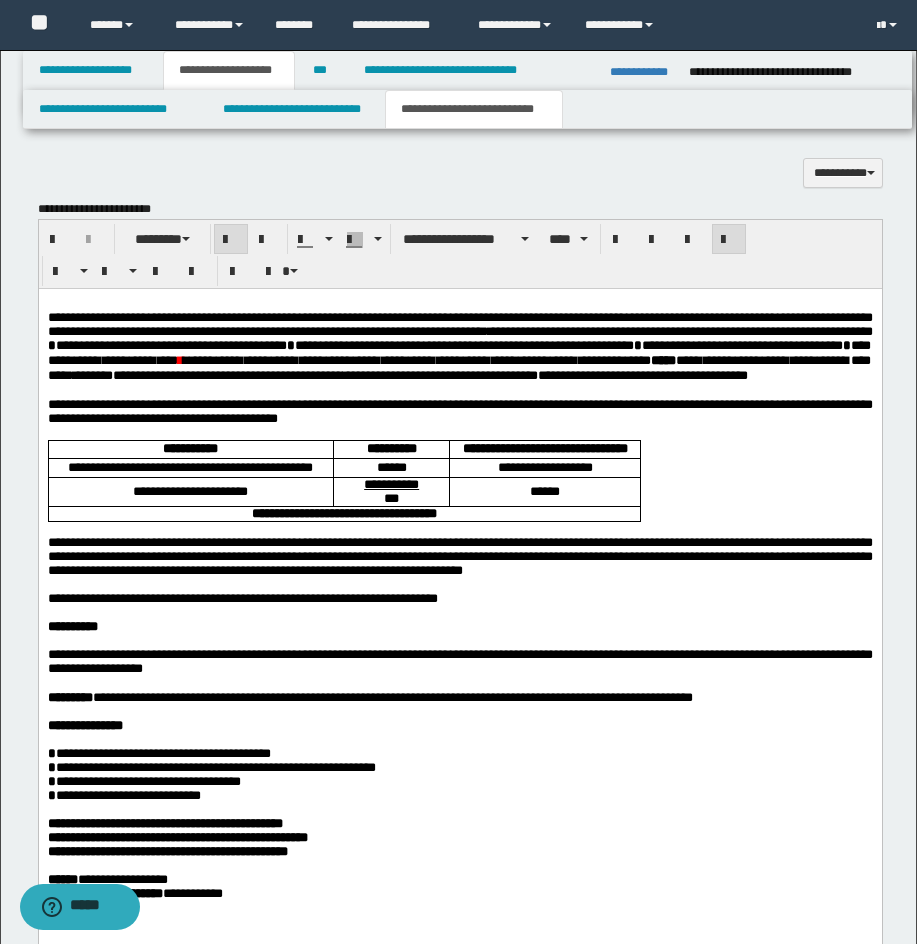 scroll, scrollTop: 1326, scrollLeft: 0, axis: vertical 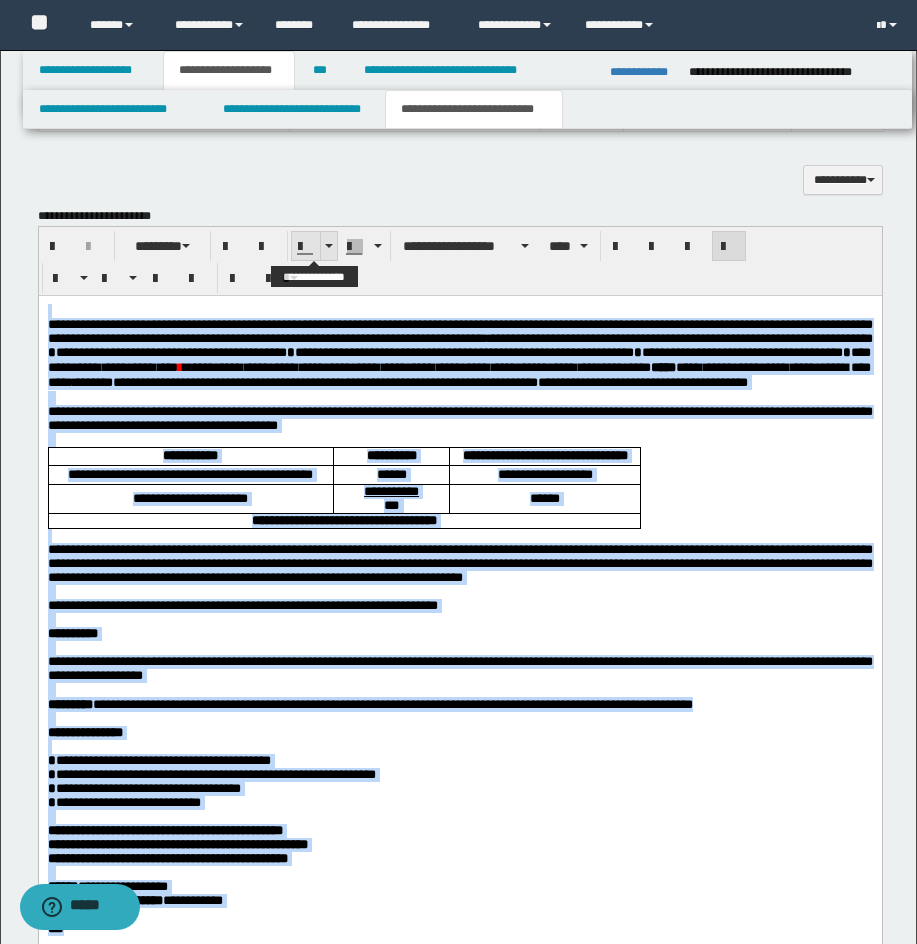 click at bounding box center [328, 246] 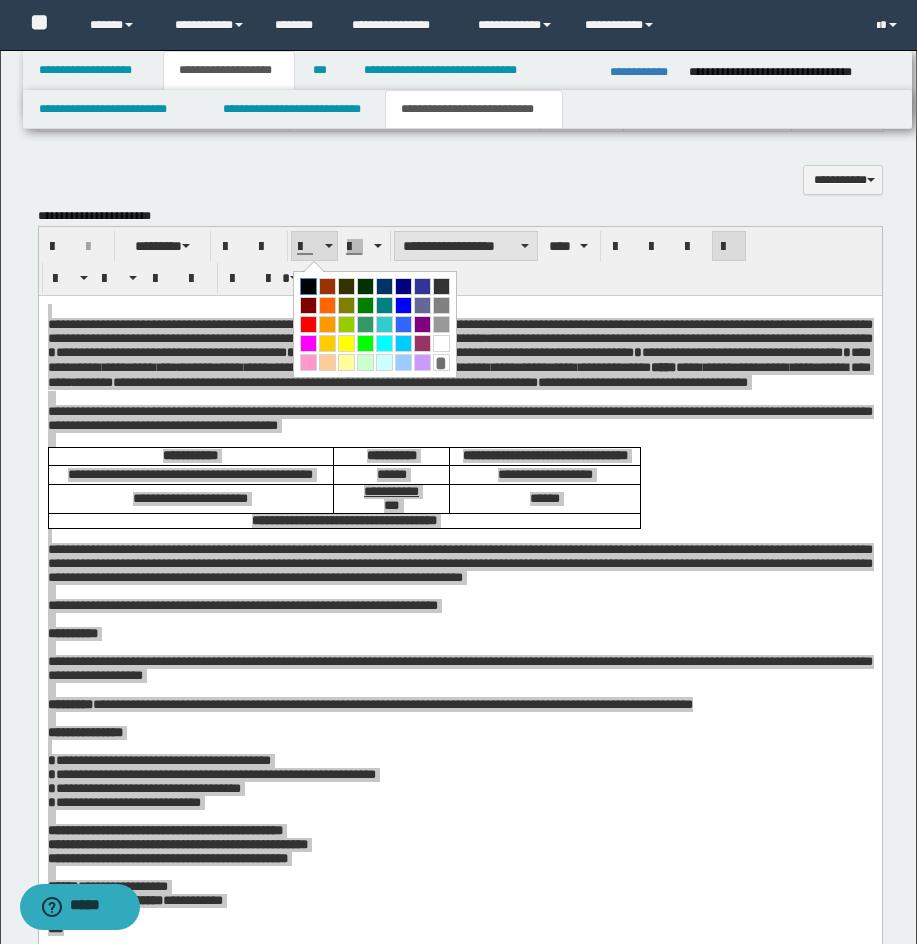 drag, startPoint x: 312, startPoint y: 285, endPoint x: 419, endPoint y: 235, distance: 118.10589 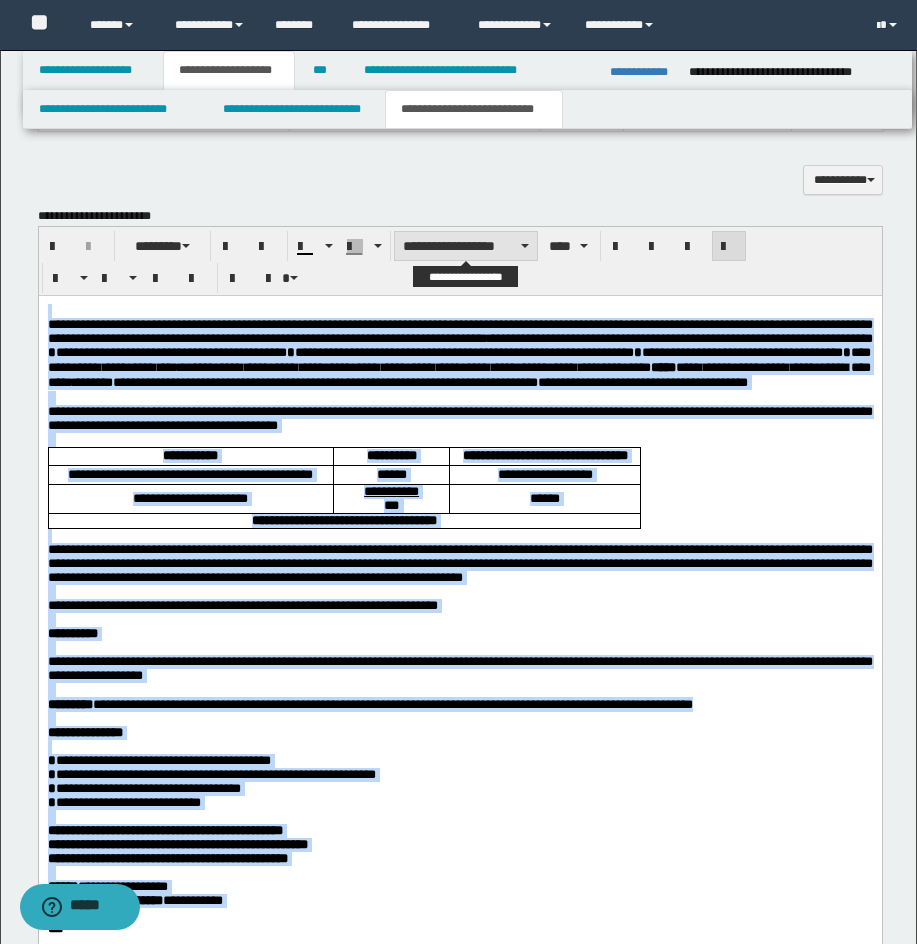drag, startPoint x: 421, startPoint y: 233, endPoint x: 427, endPoint y: 257, distance: 24.738634 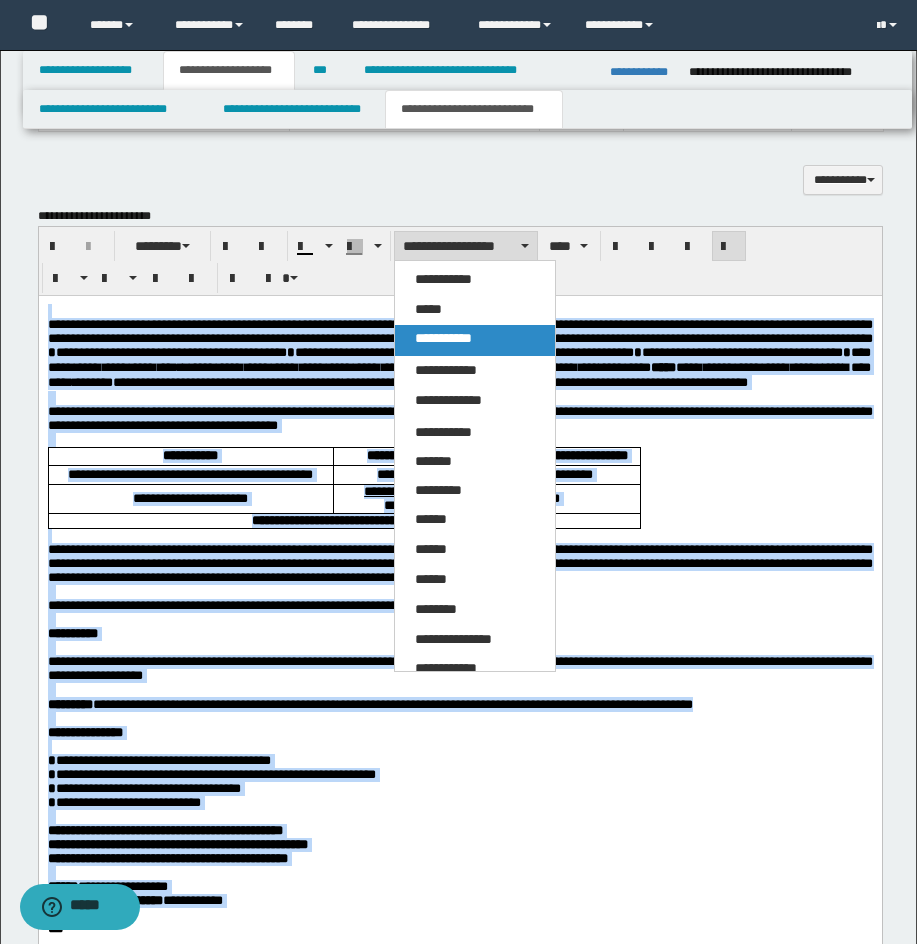 click on "**********" at bounding box center (475, 340) 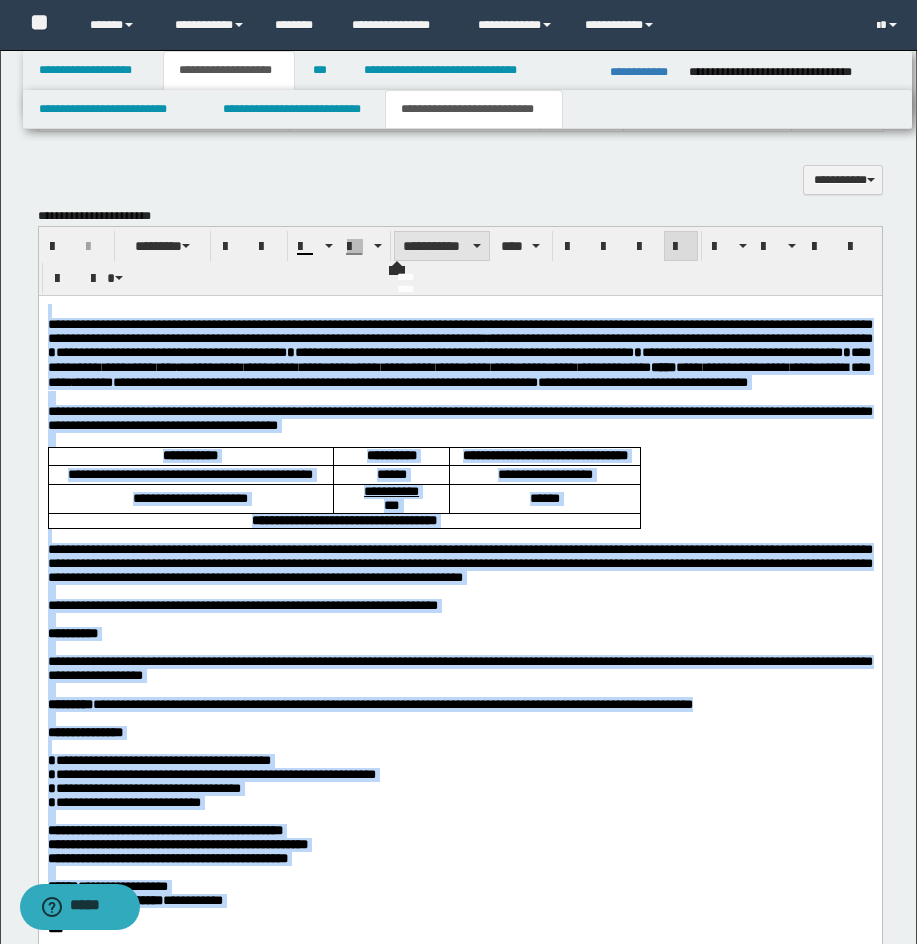 click on "**********" at bounding box center [442, 246] 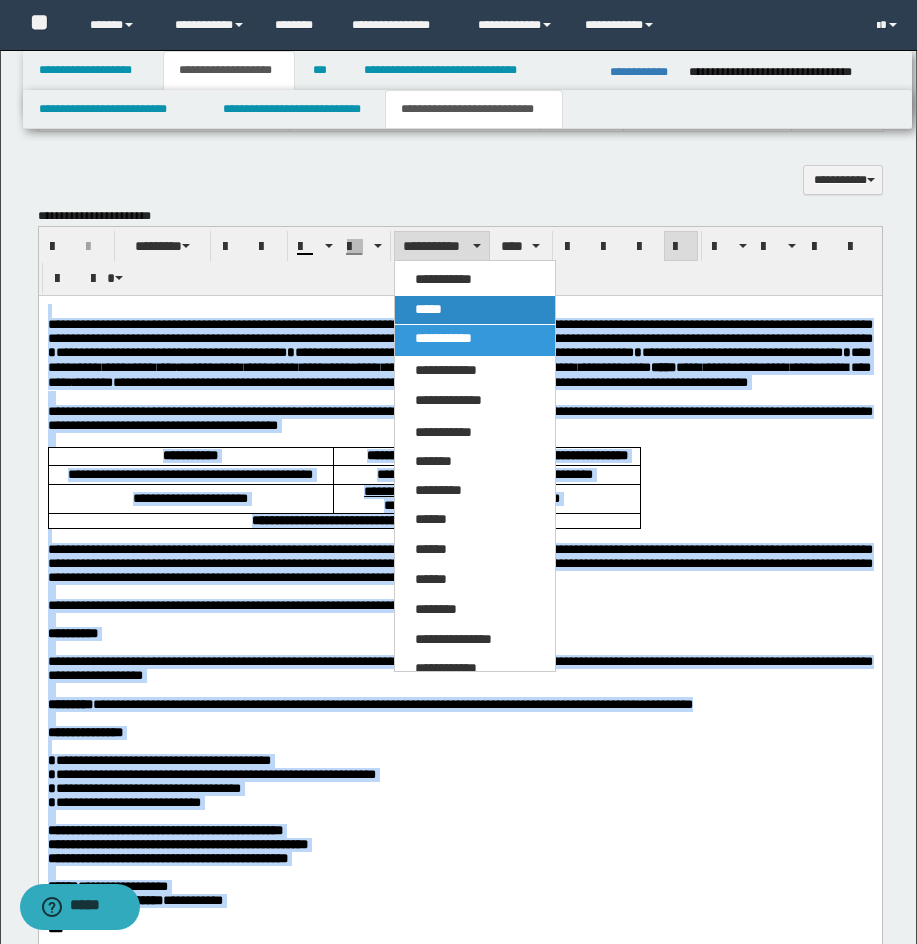 click on "*****" at bounding box center (428, 309) 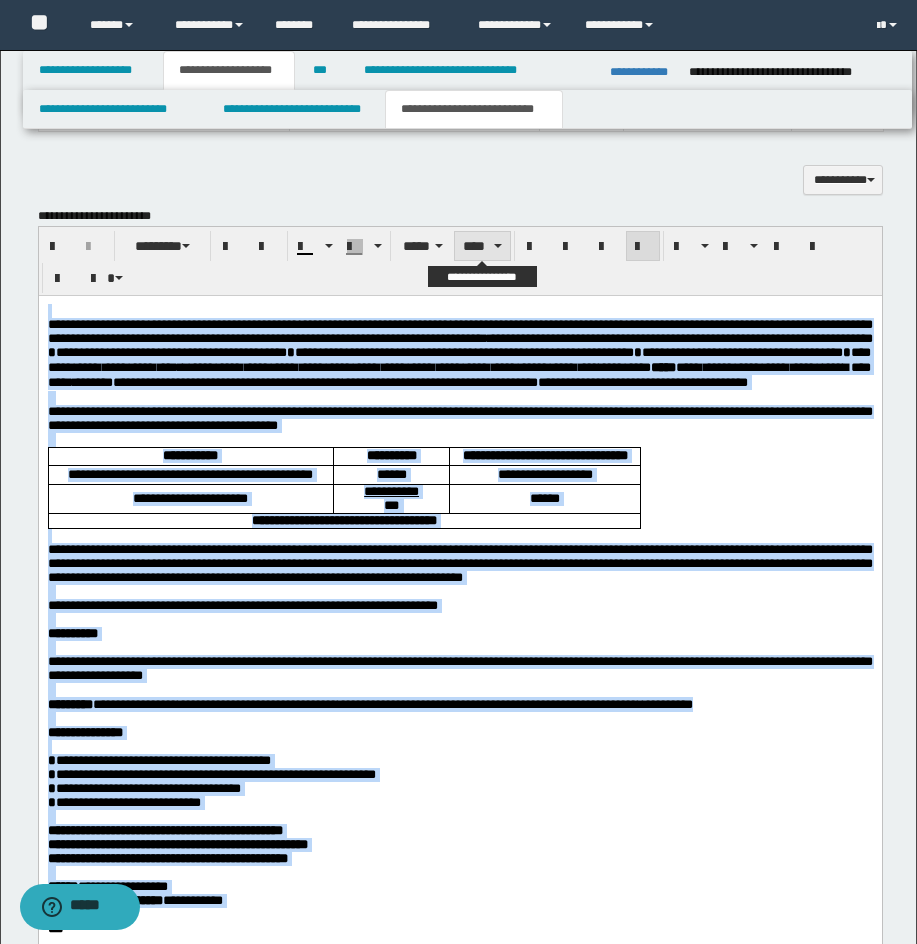 click on "****" at bounding box center (482, 246) 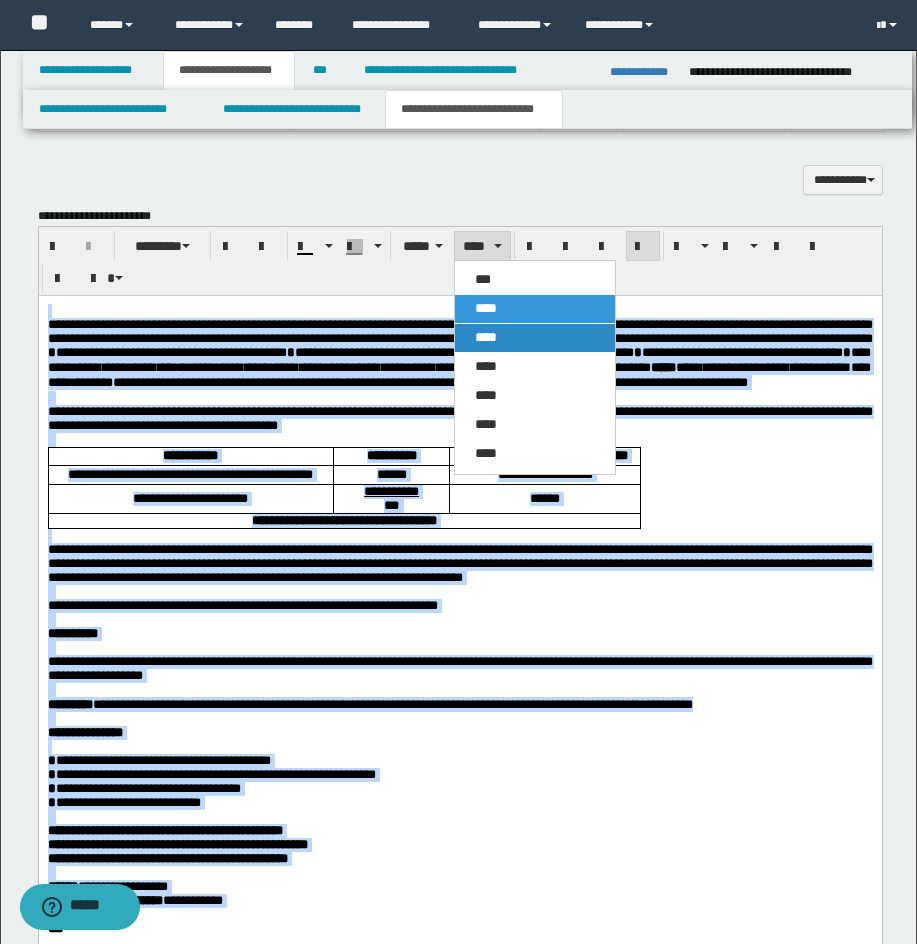click on "****" at bounding box center [486, 337] 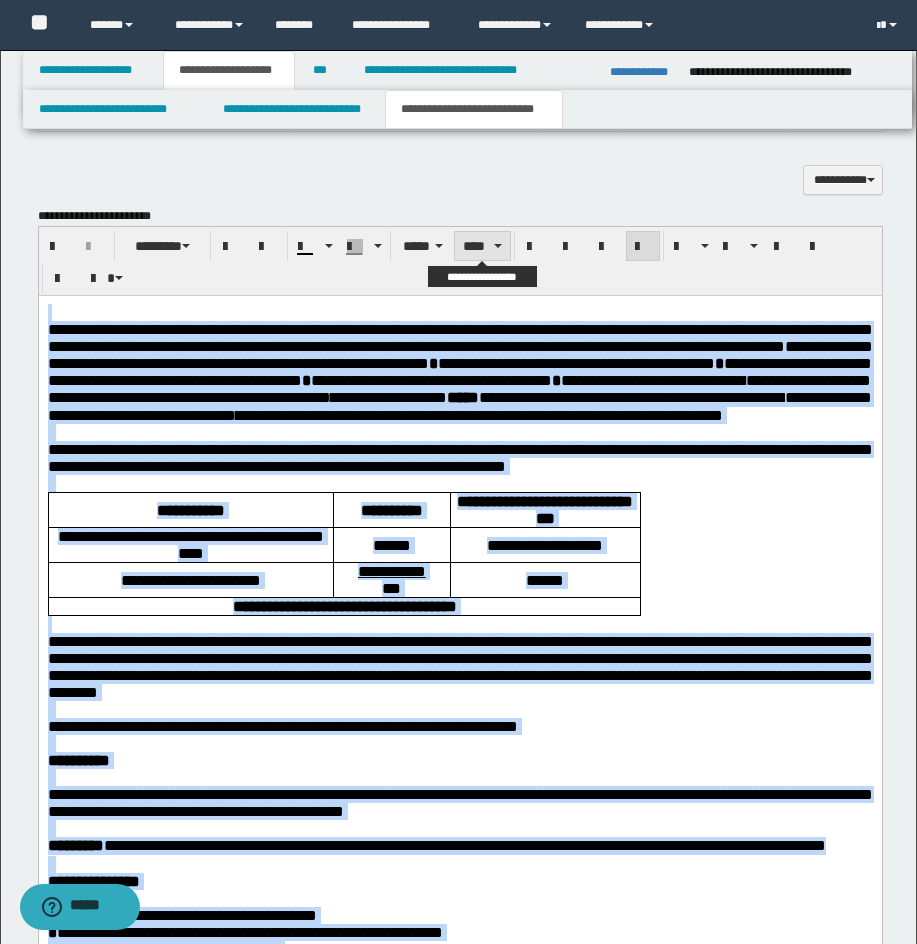click on "****" at bounding box center [482, 246] 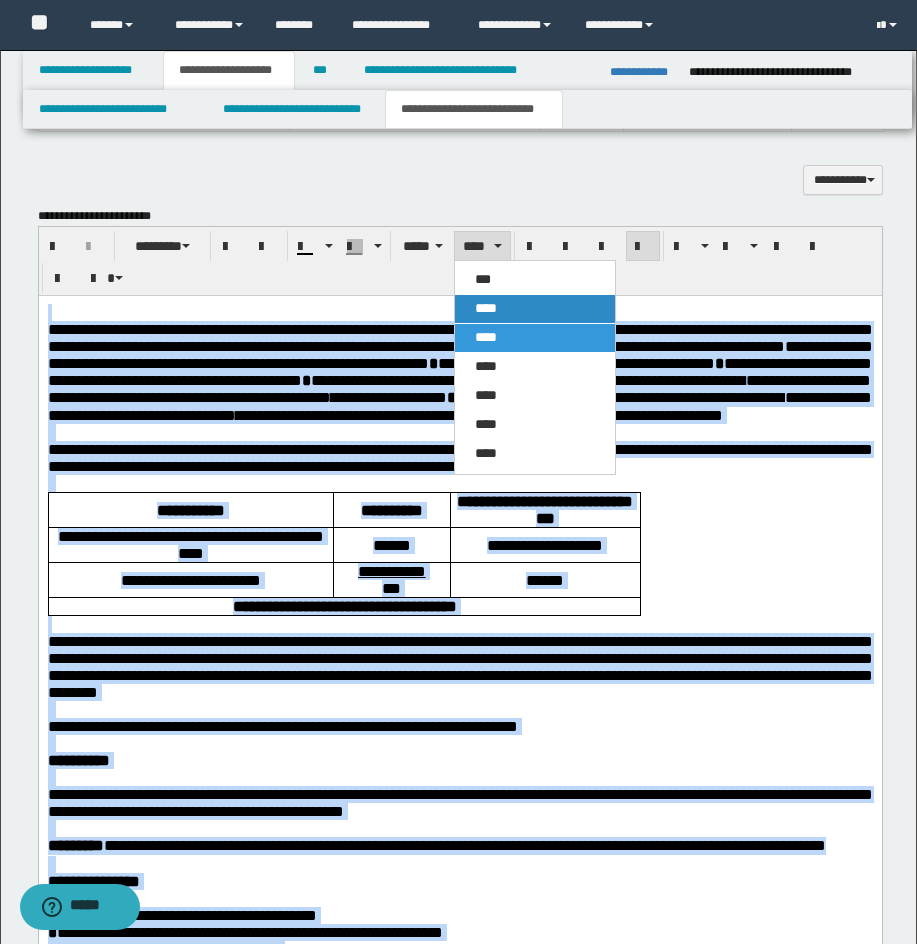 drag, startPoint x: 481, startPoint y: 5, endPoint x: 598, endPoint y: 268, distance: 287.85065 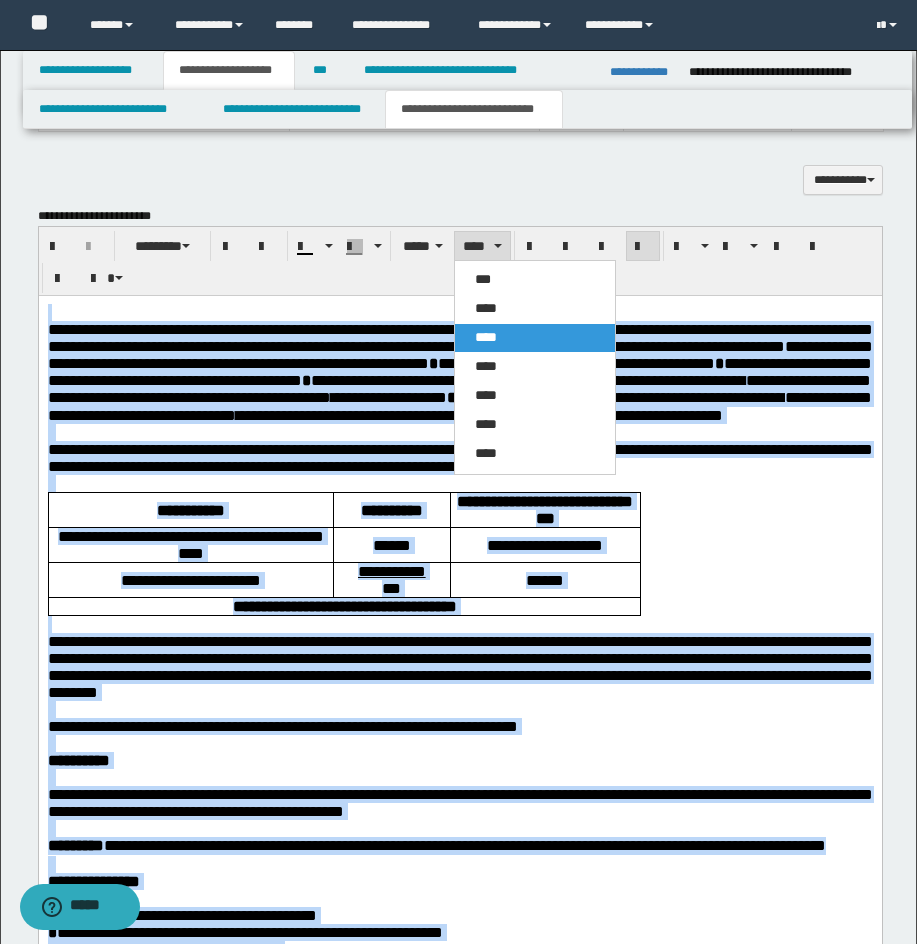click on "****" at bounding box center [535, 309] 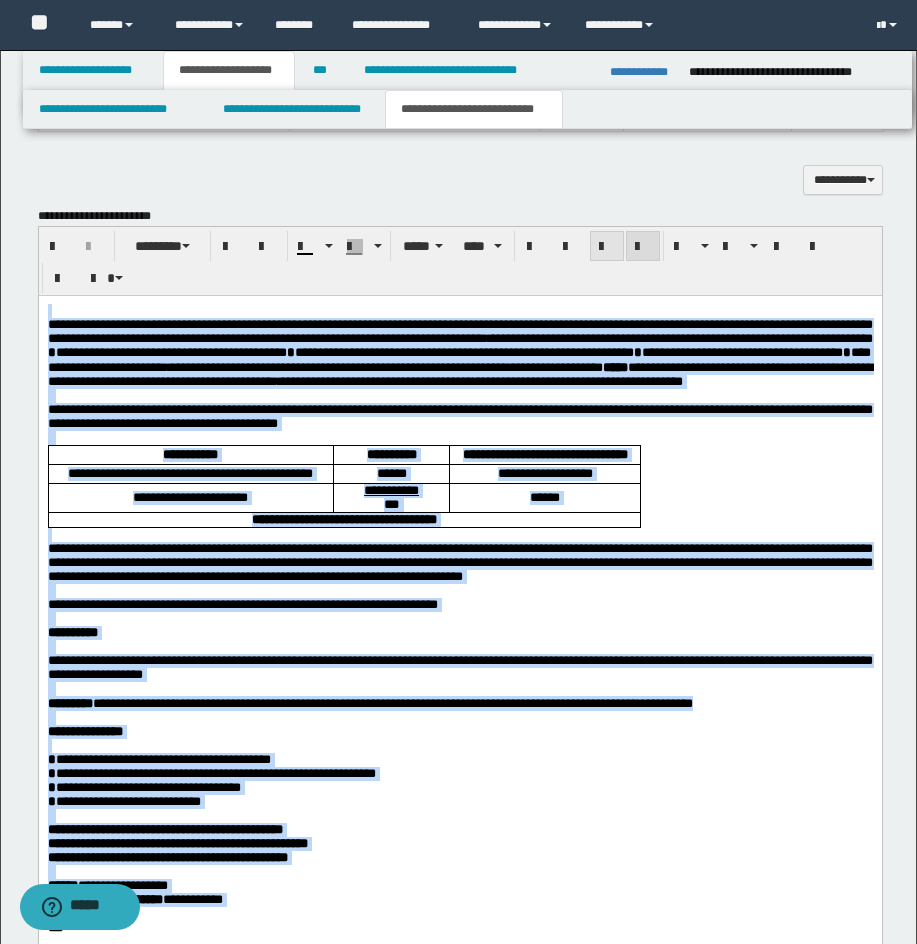 click at bounding box center [607, 247] 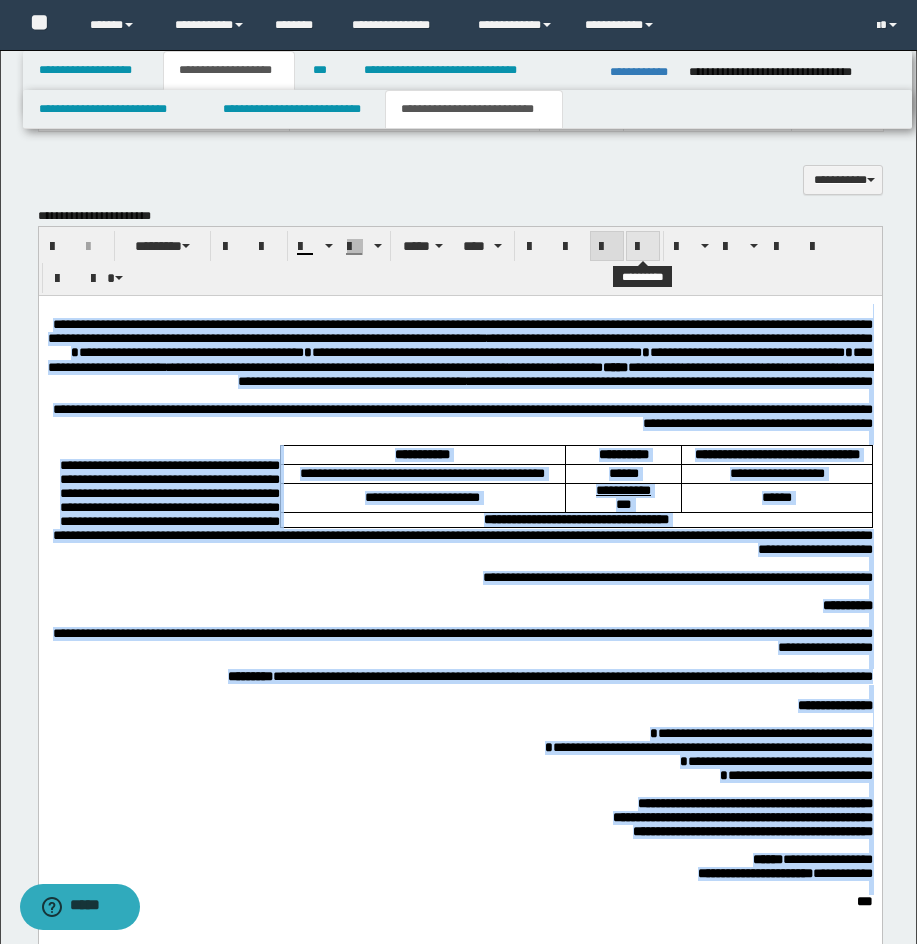 click at bounding box center [643, 247] 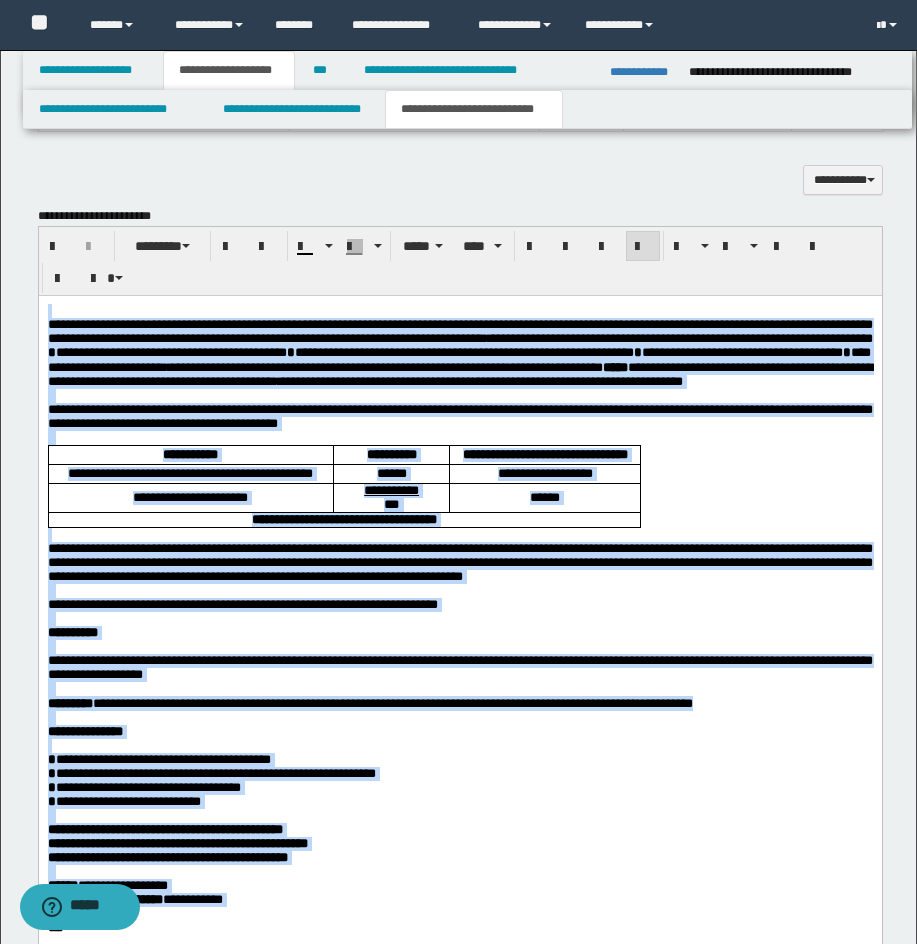 click on "**********" at bounding box center [459, 353] 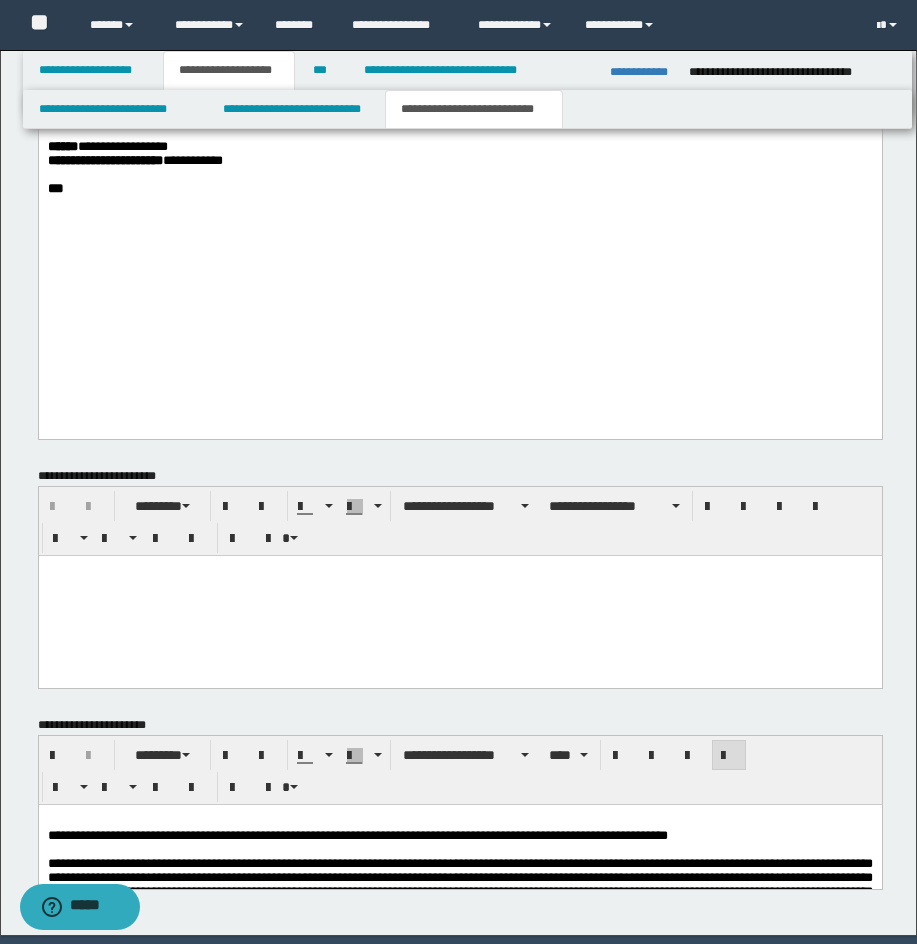 scroll, scrollTop: 2135, scrollLeft: 0, axis: vertical 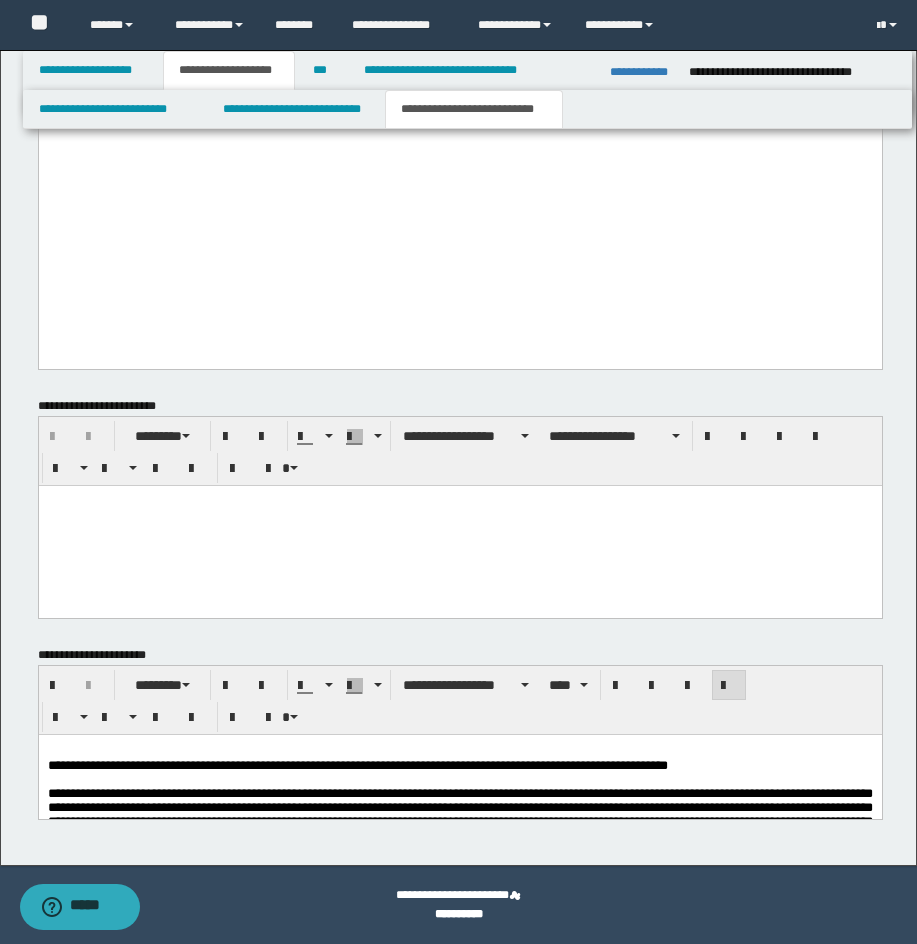 click on "**********" at bounding box center (459, -164) 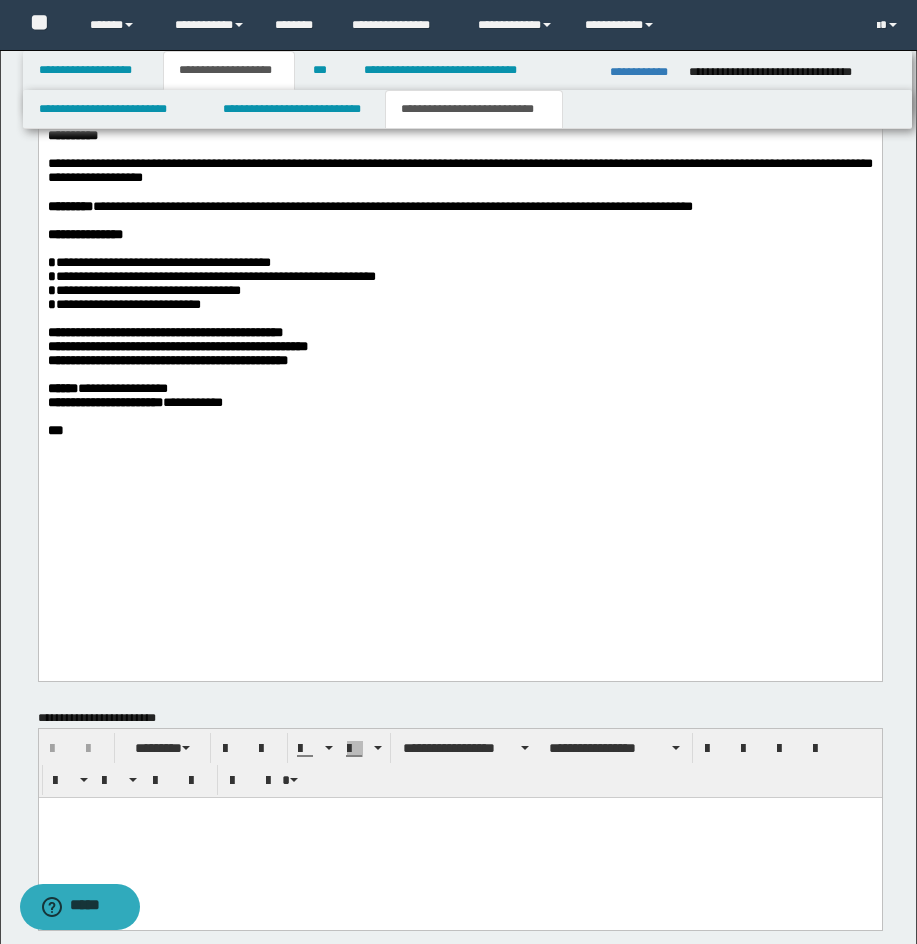 scroll, scrollTop: 2135, scrollLeft: 0, axis: vertical 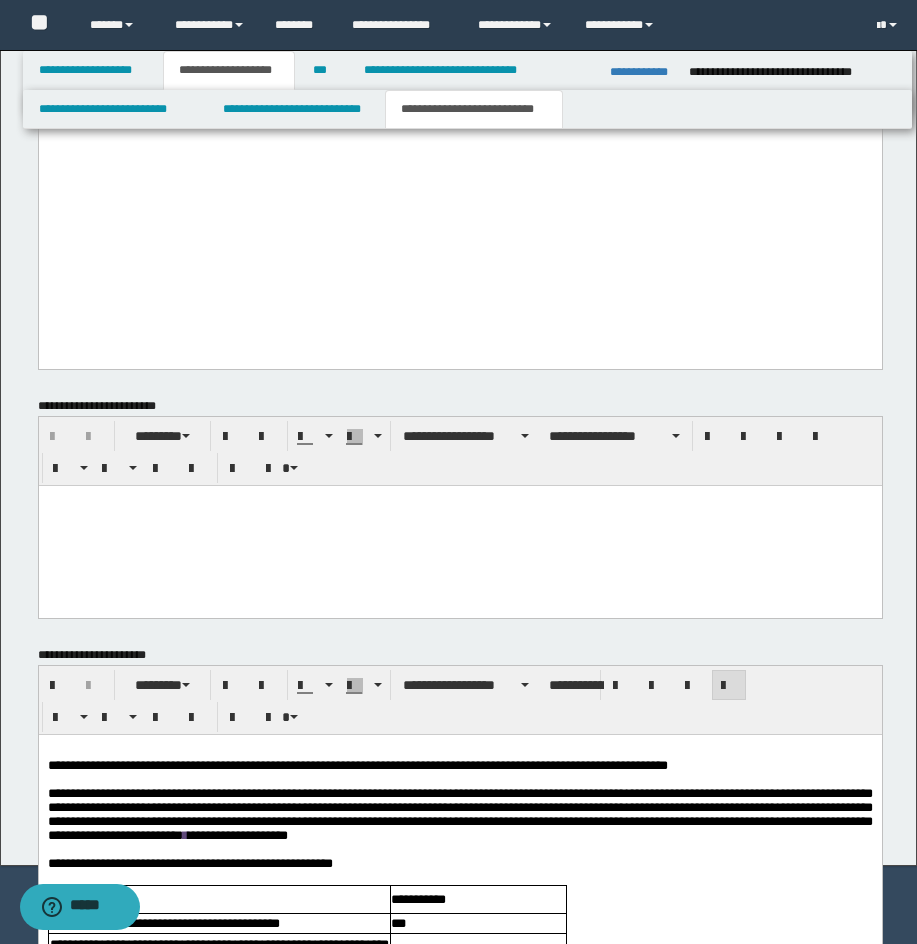 click at bounding box center [459, 750] 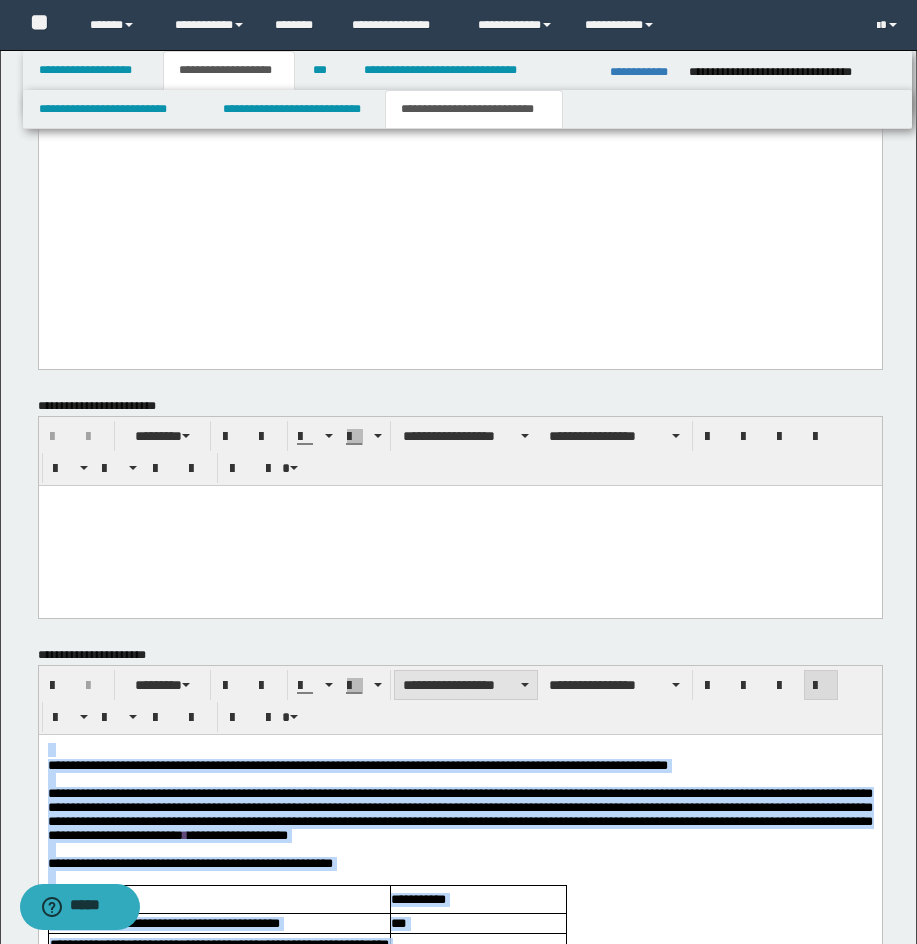 click on "**********" at bounding box center (466, 685) 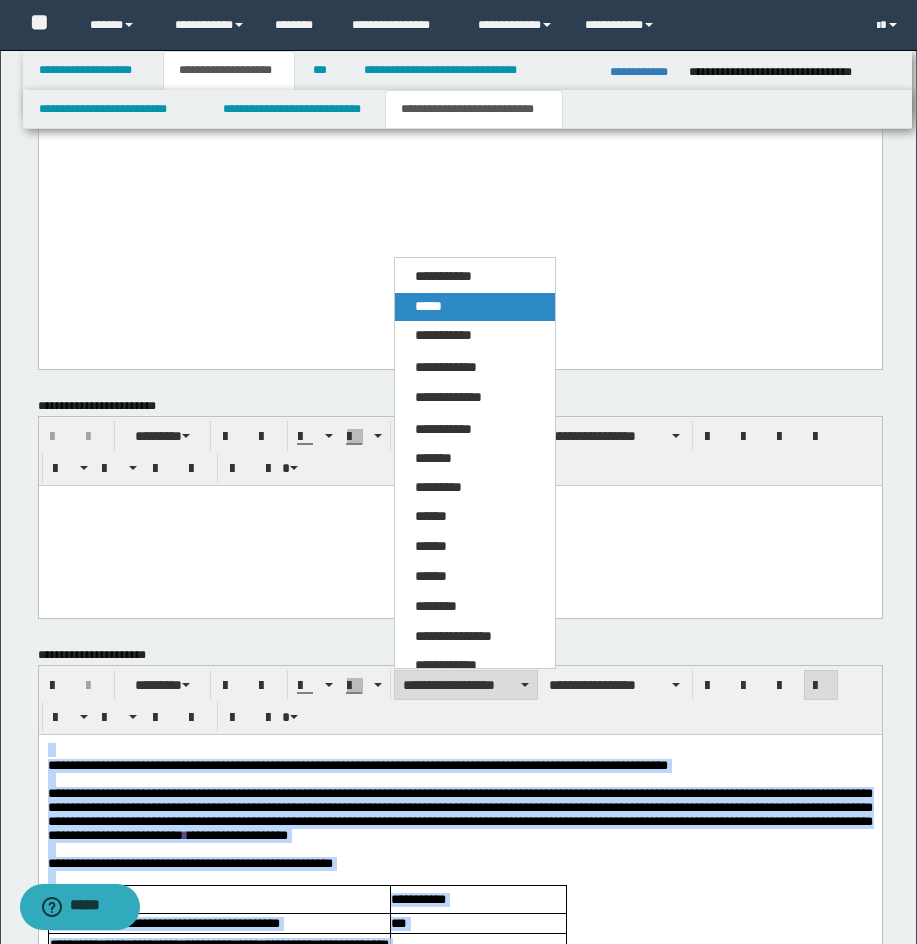 drag, startPoint x: 487, startPoint y: 304, endPoint x: 513, endPoint y: 444, distance: 142.39381 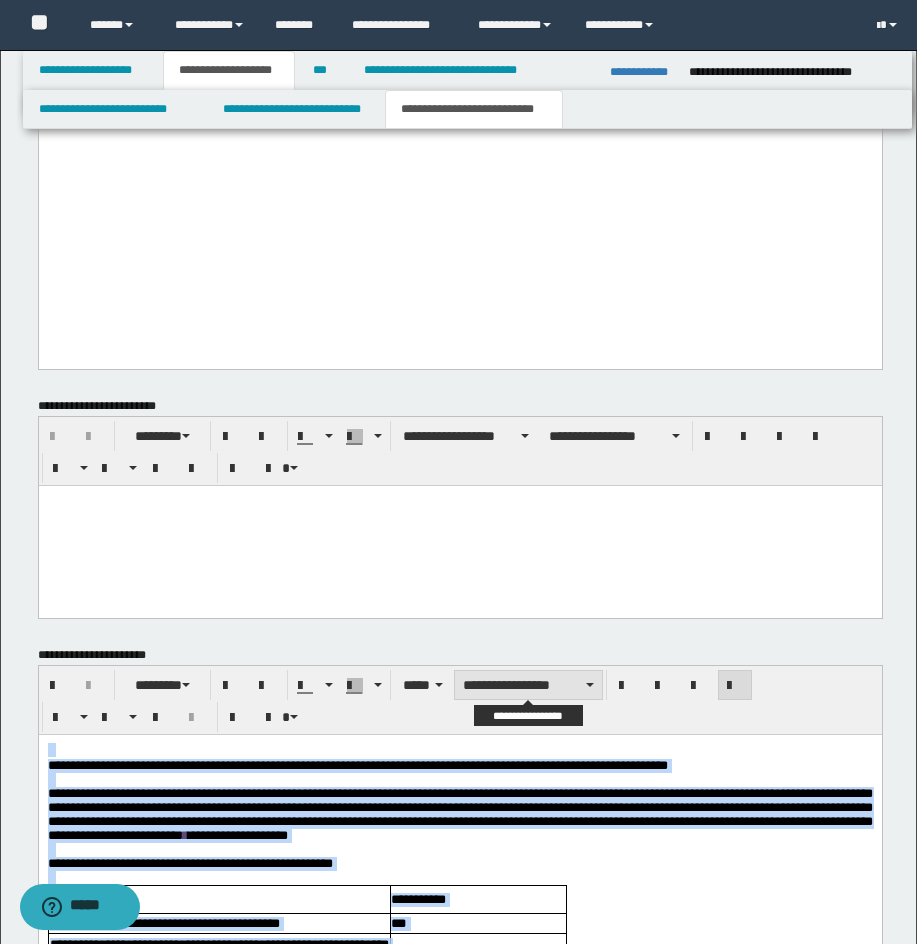 click on "**********" at bounding box center [528, 685] 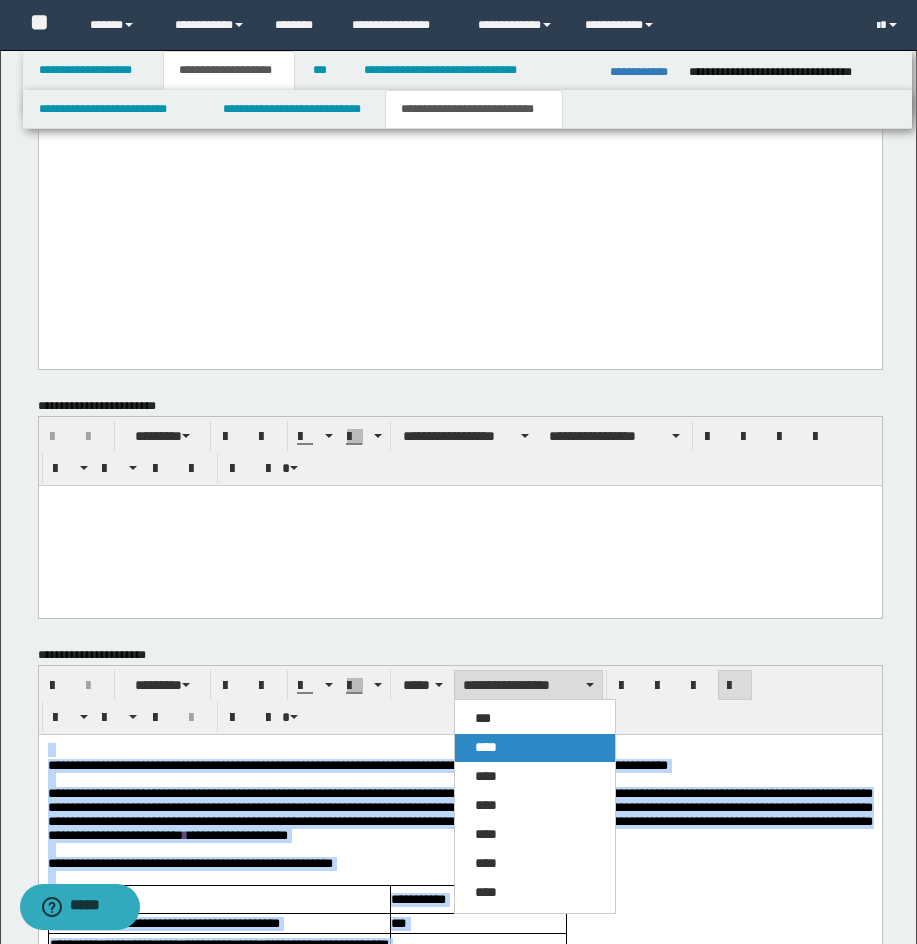 click on "****" at bounding box center (535, 748) 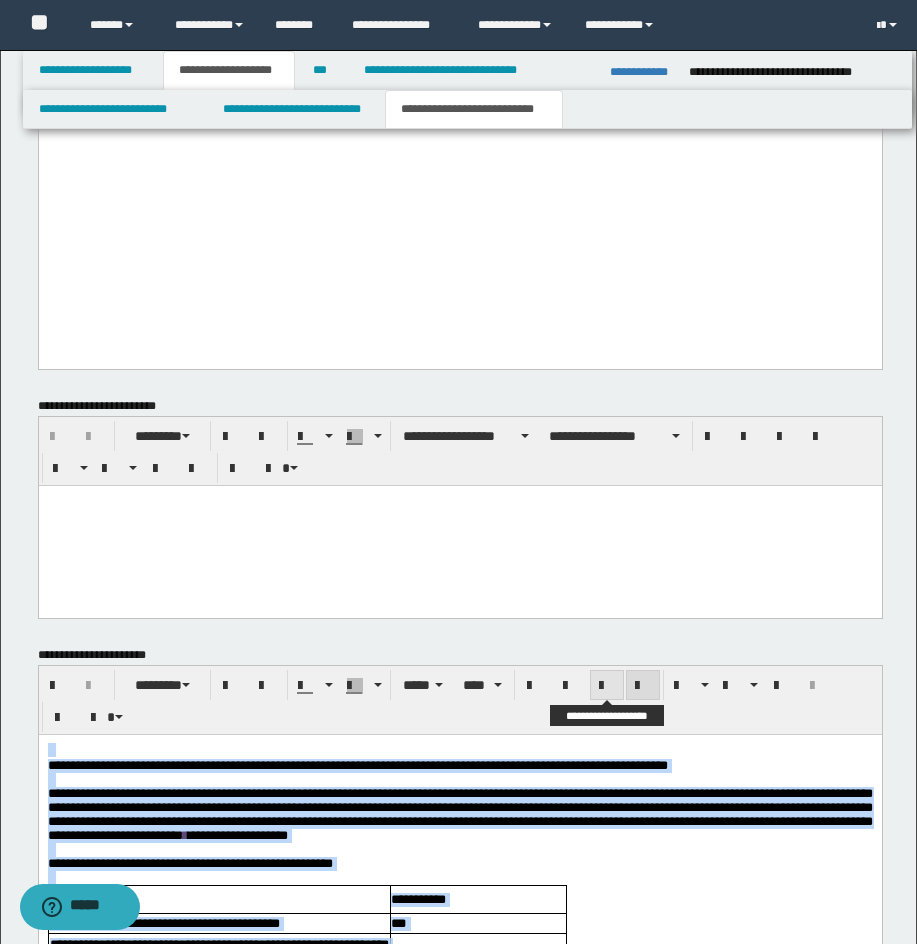 click at bounding box center [607, 686] 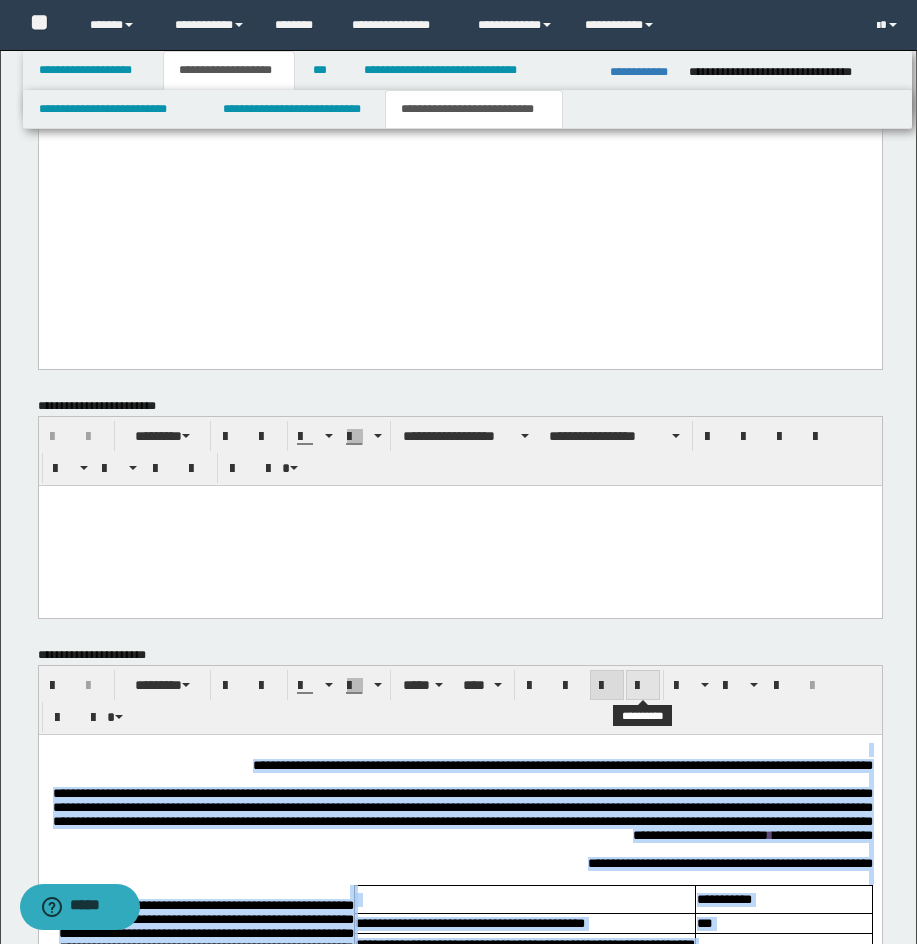 click at bounding box center [643, 685] 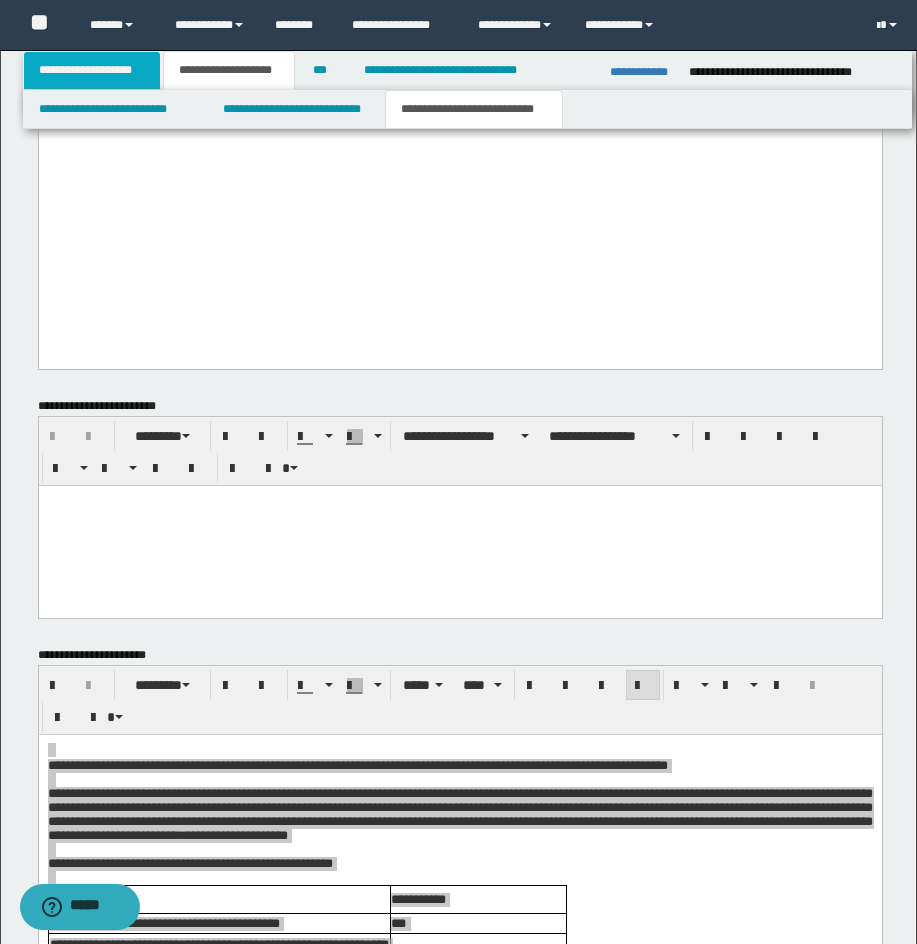 click on "**********" at bounding box center [92, 70] 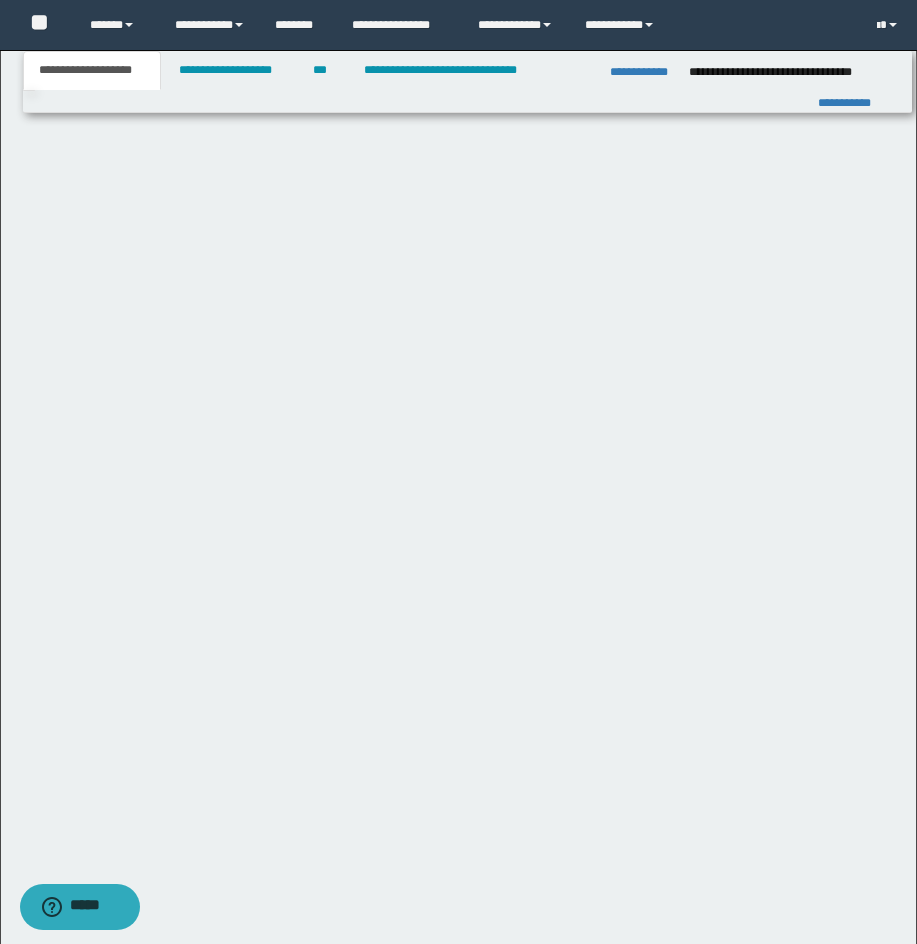 scroll, scrollTop: 1425, scrollLeft: 0, axis: vertical 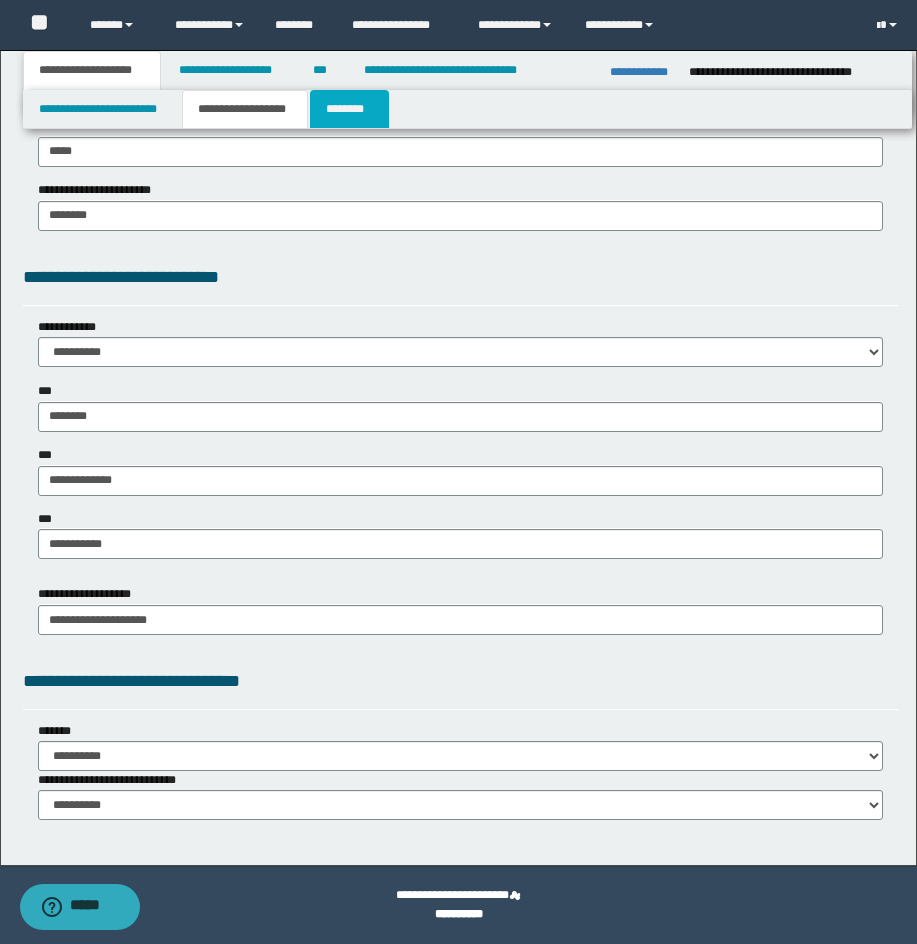 click on "********" at bounding box center [349, 109] 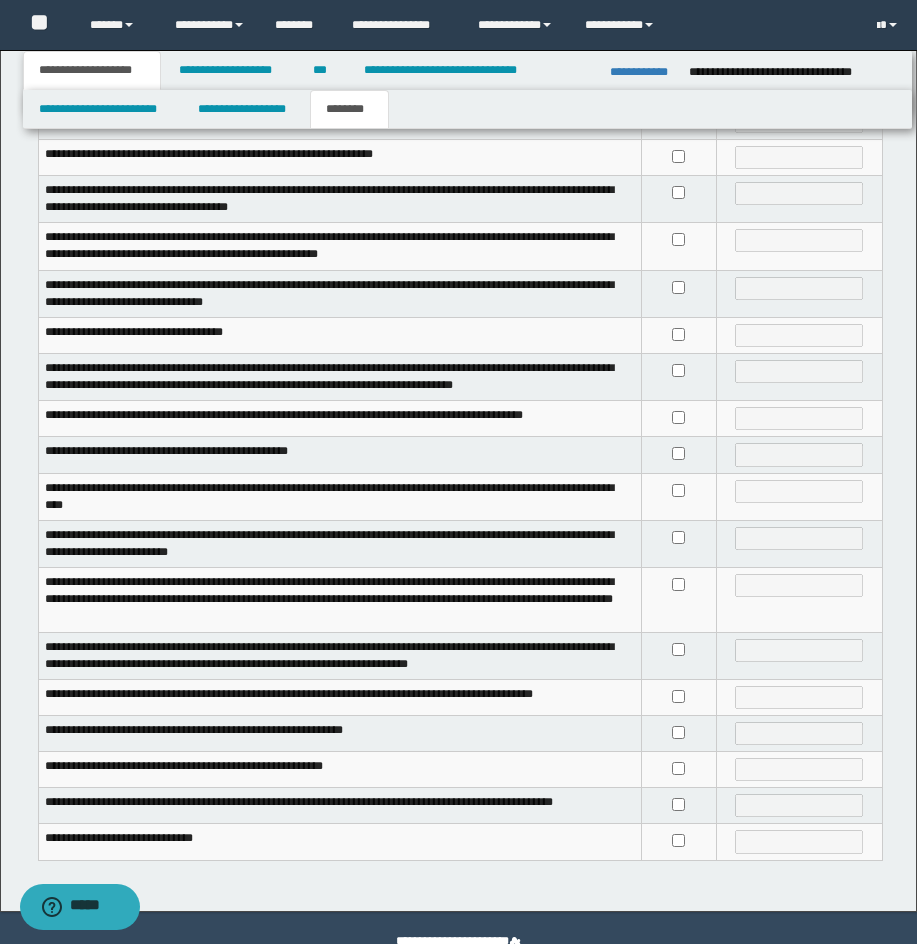scroll, scrollTop: 323, scrollLeft: 0, axis: vertical 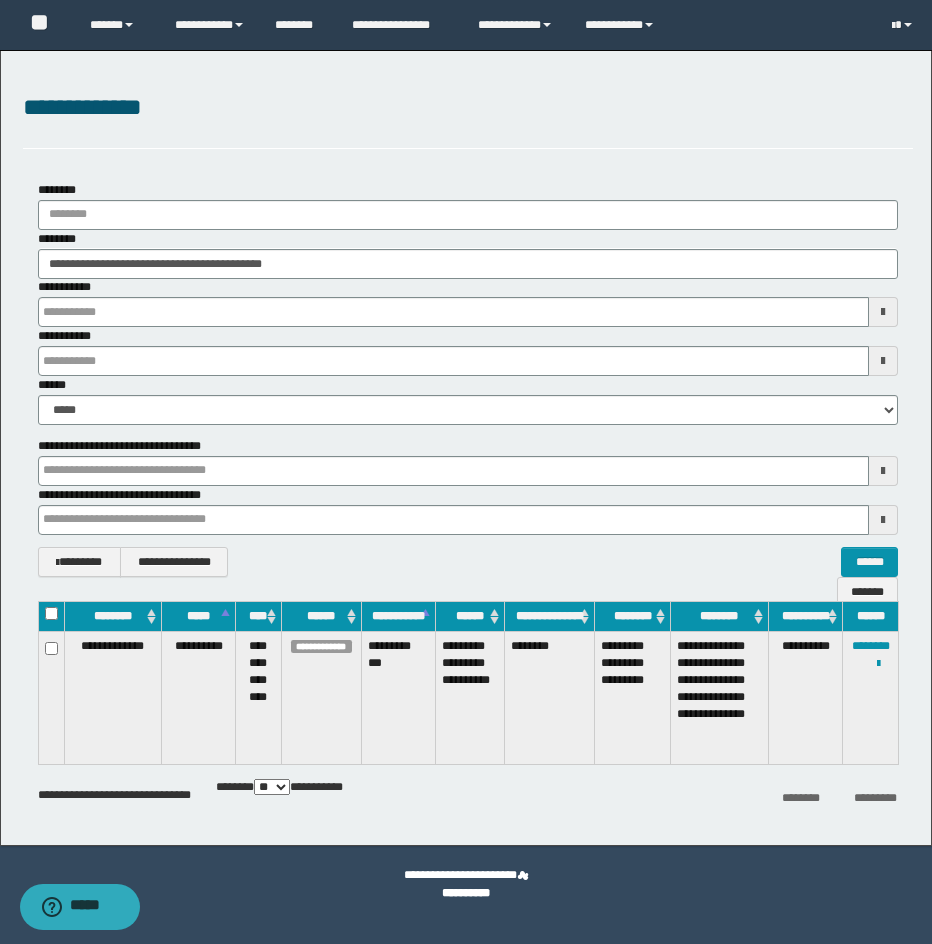 drag, startPoint x: 402, startPoint y: 145, endPoint x: 389, endPoint y: 178, distance: 35.468296 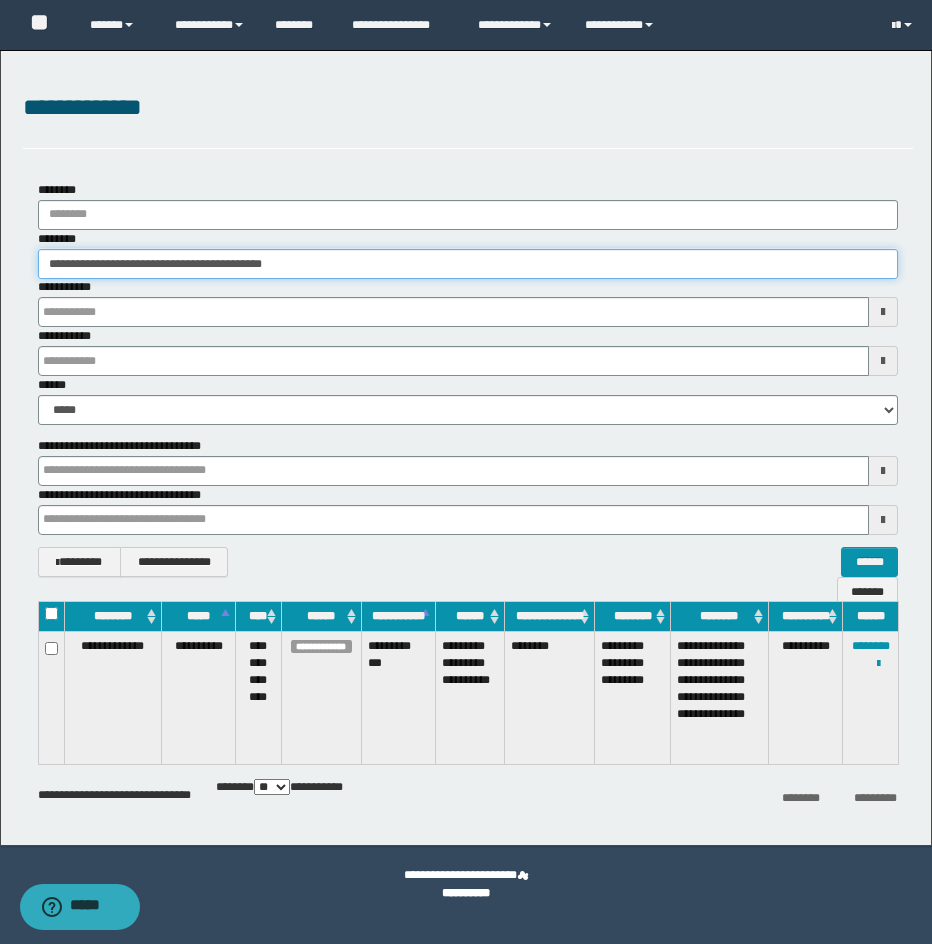 drag, startPoint x: 340, startPoint y: 255, endPoint x: -1, endPoint y: 251, distance: 341.02347 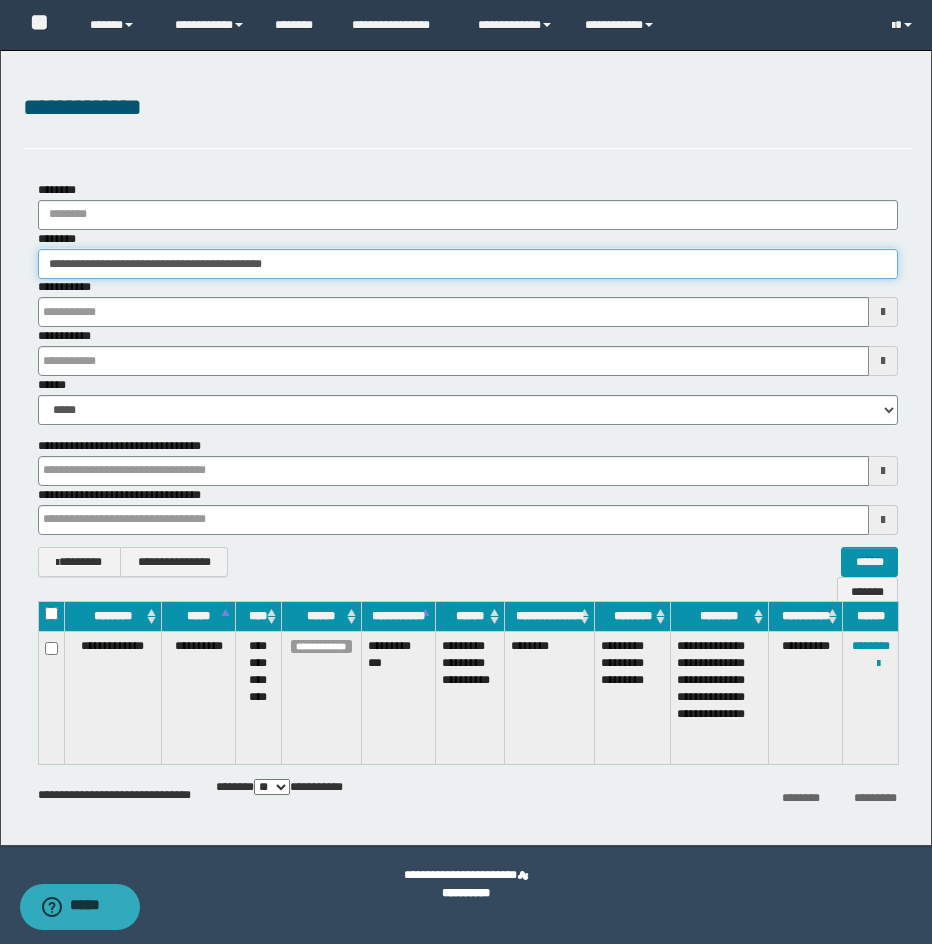 click on "**********" at bounding box center [466, 472] 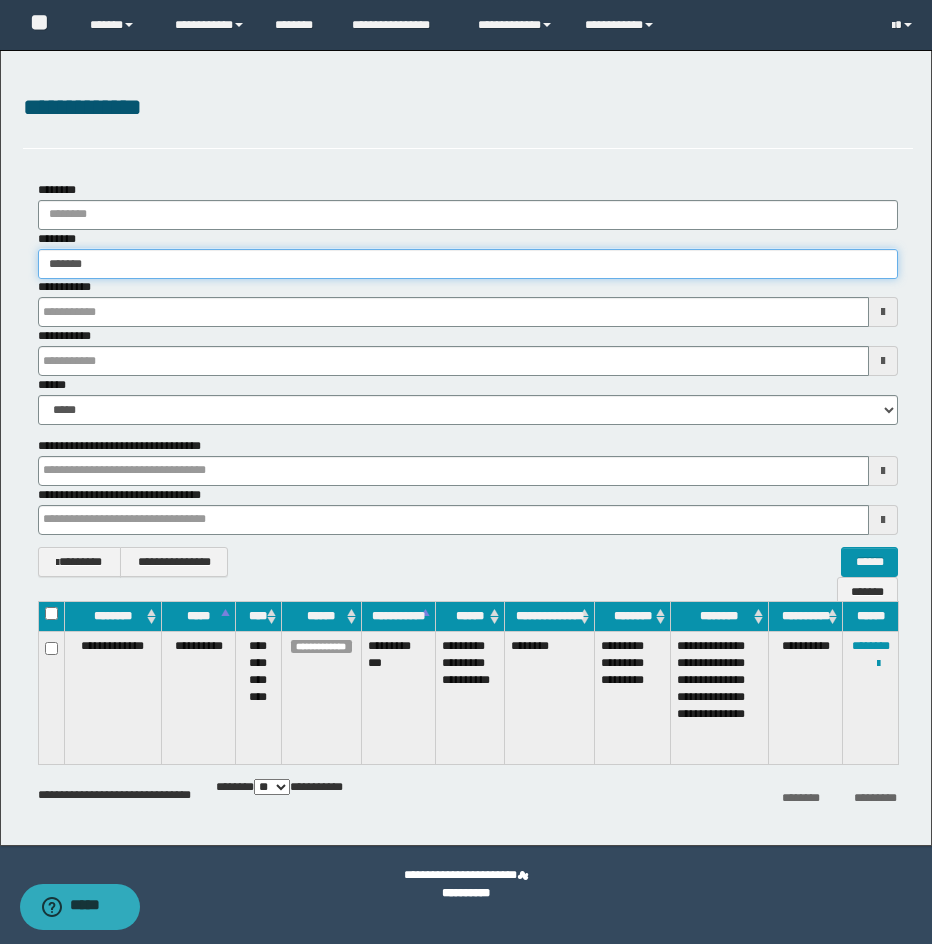 type on "*******" 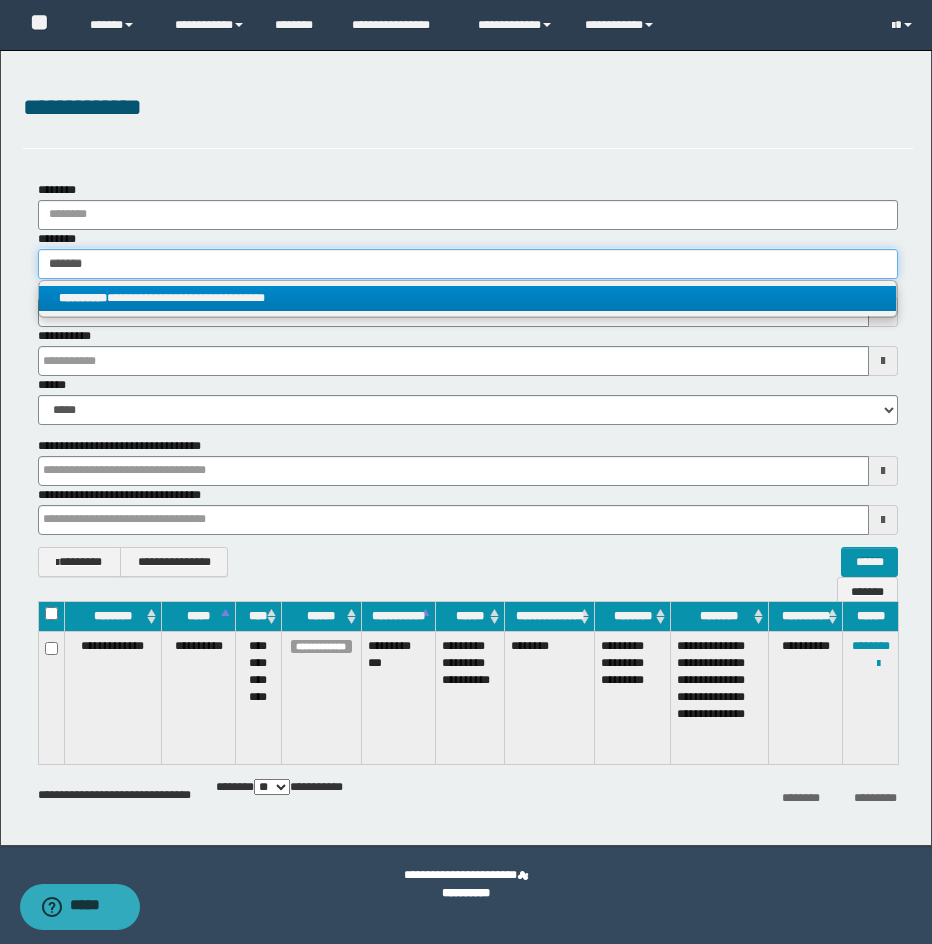 type on "*******" 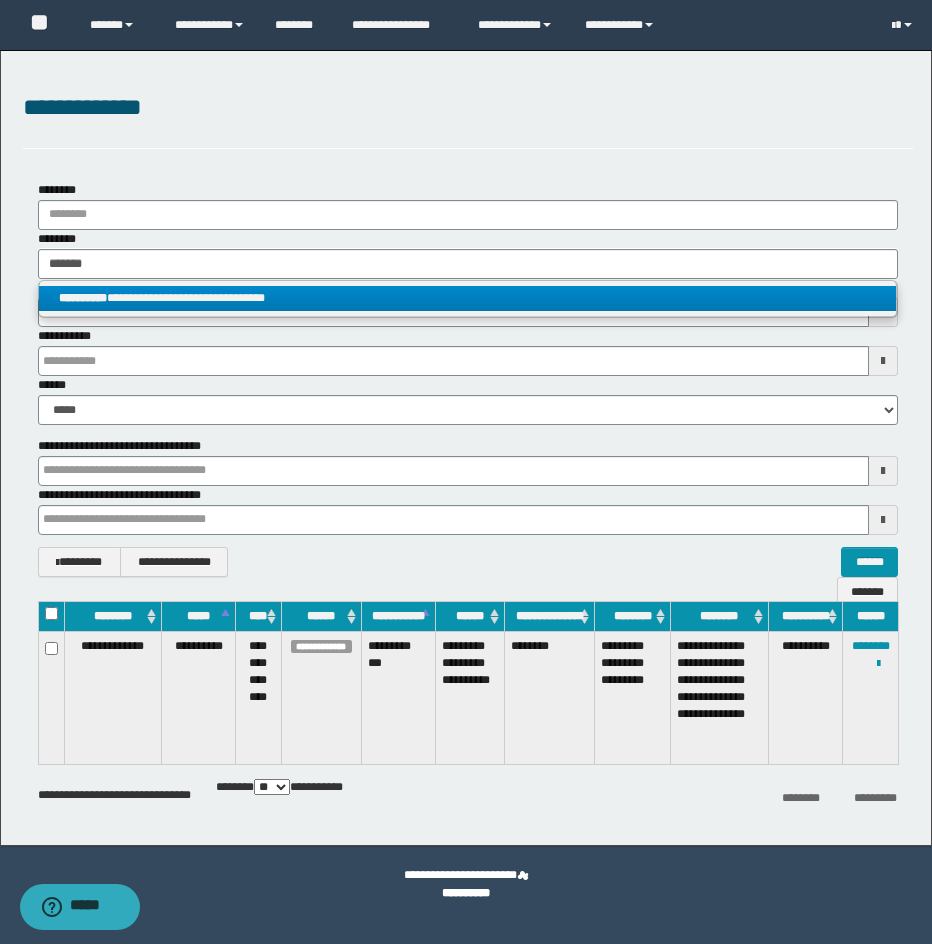 click on "**********" at bounding box center (467, 298) 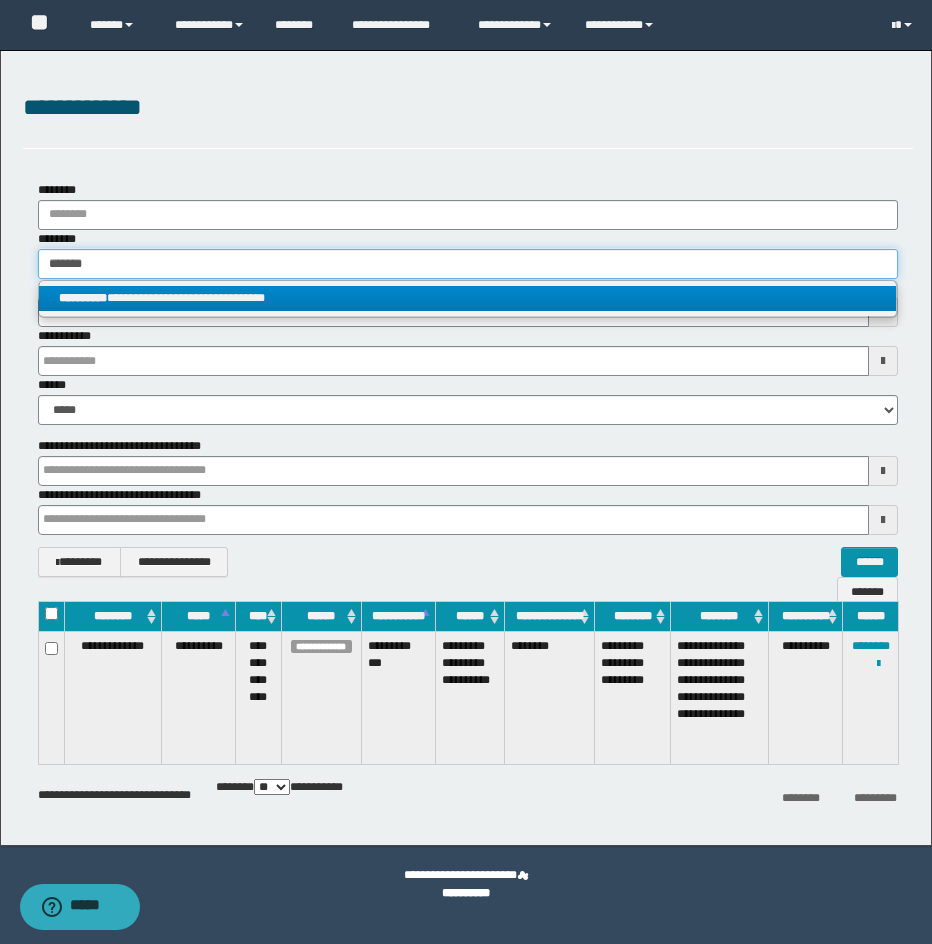 type 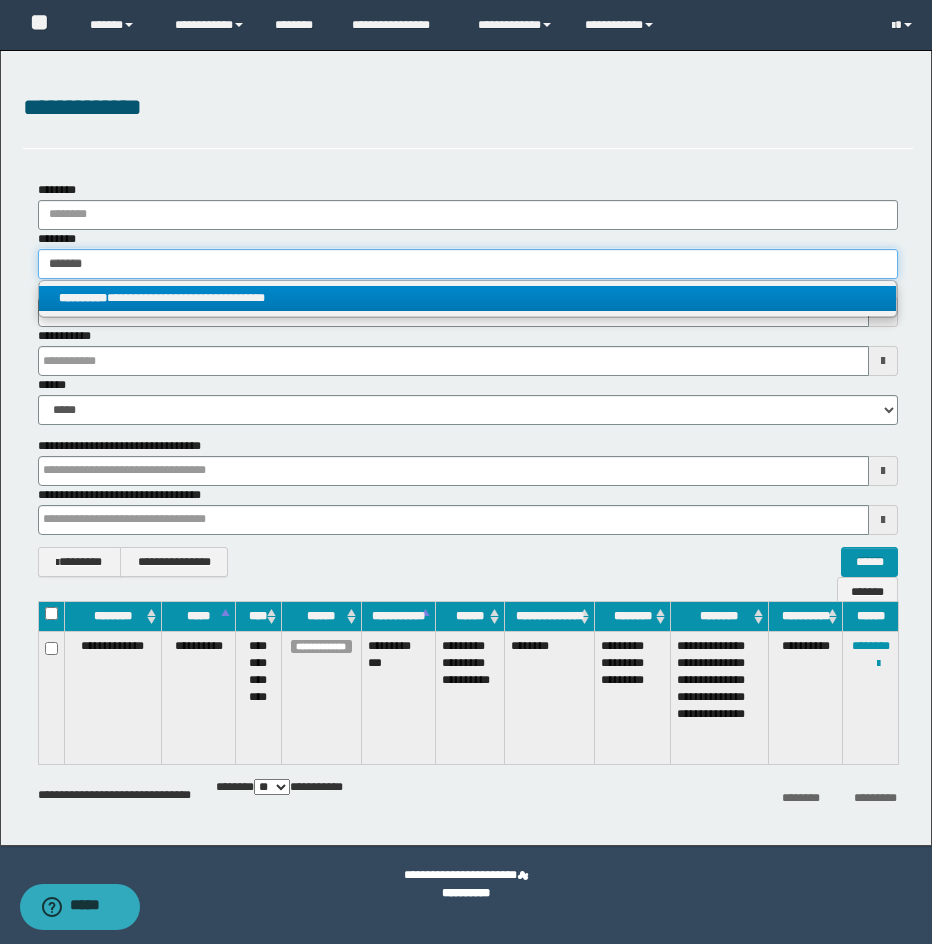 type on "**********" 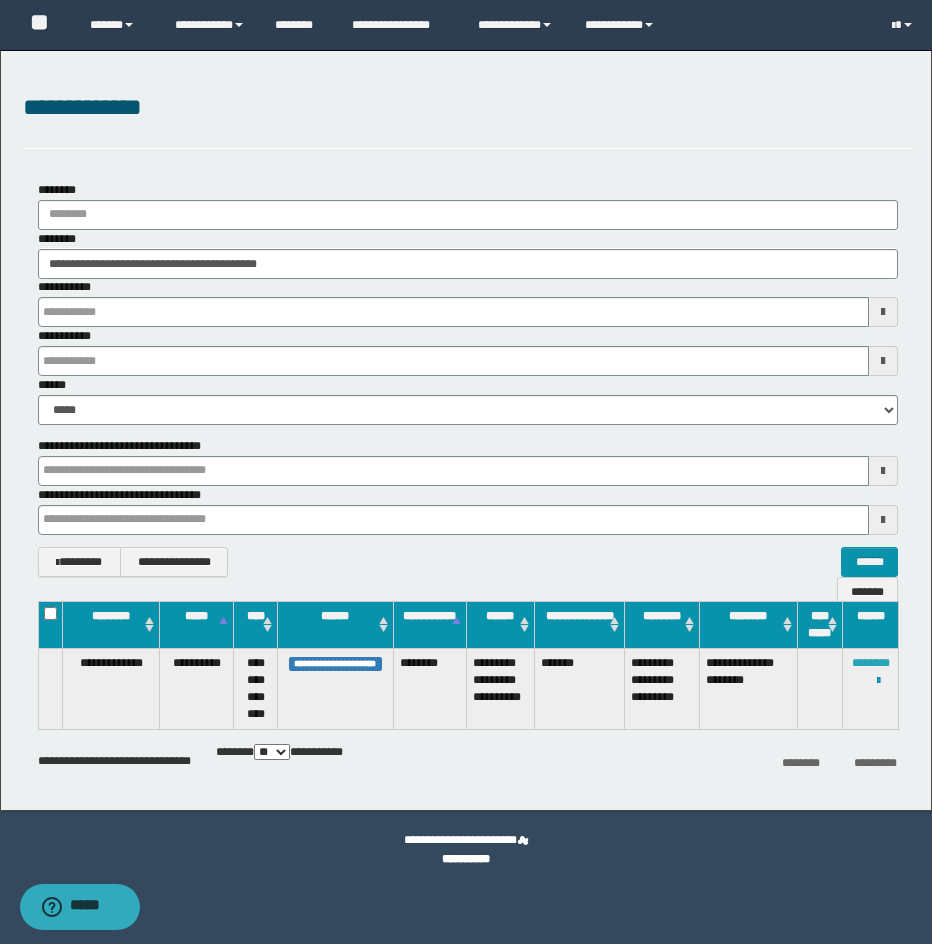 click on "********" at bounding box center (871, 663) 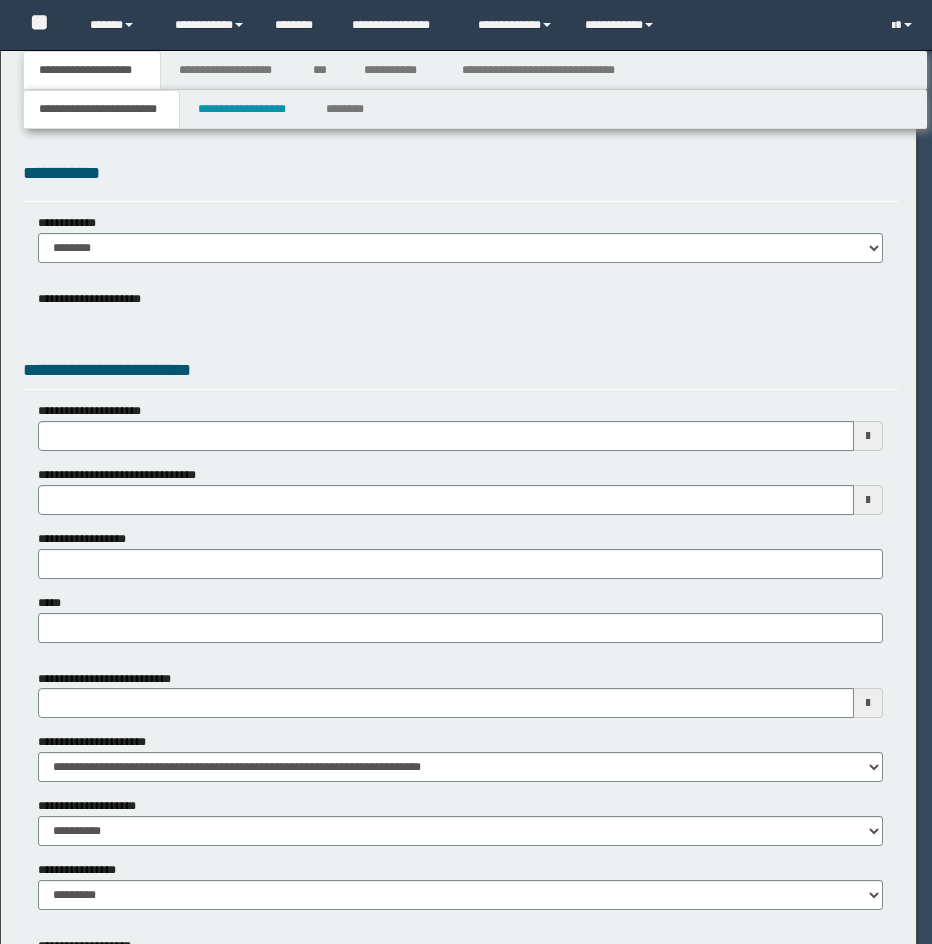 scroll, scrollTop: 0, scrollLeft: 0, axis: both 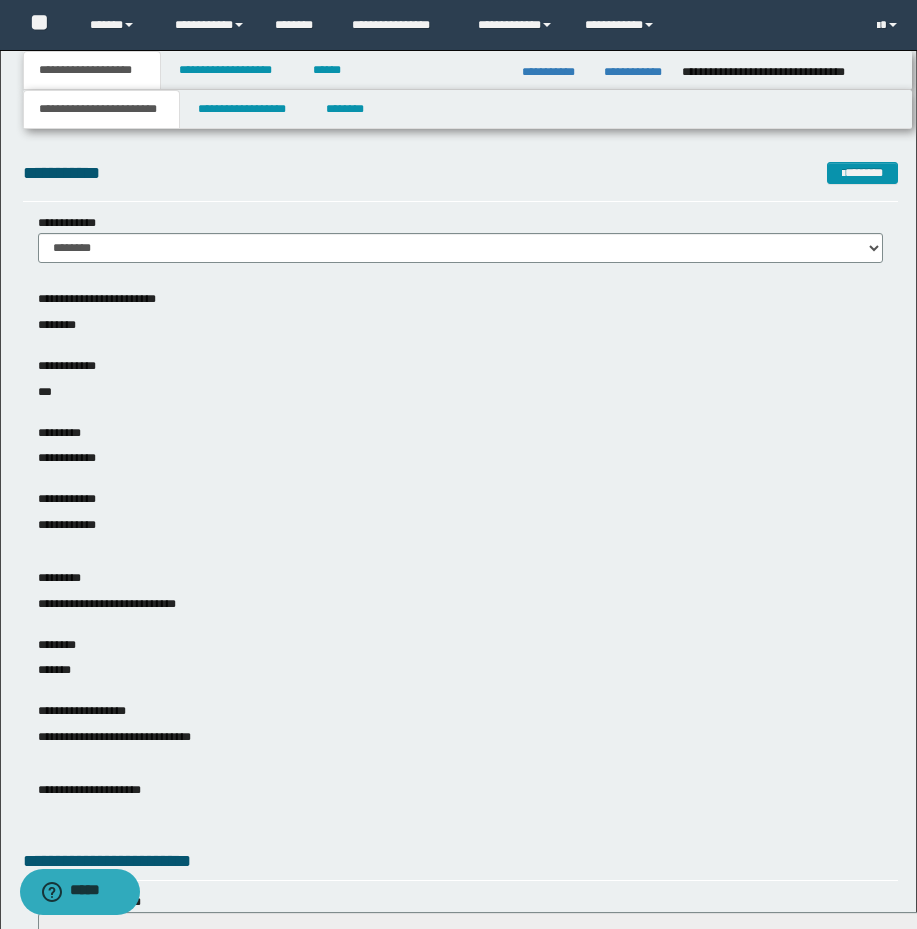 click on "**********" at bounding box center (460, 383) 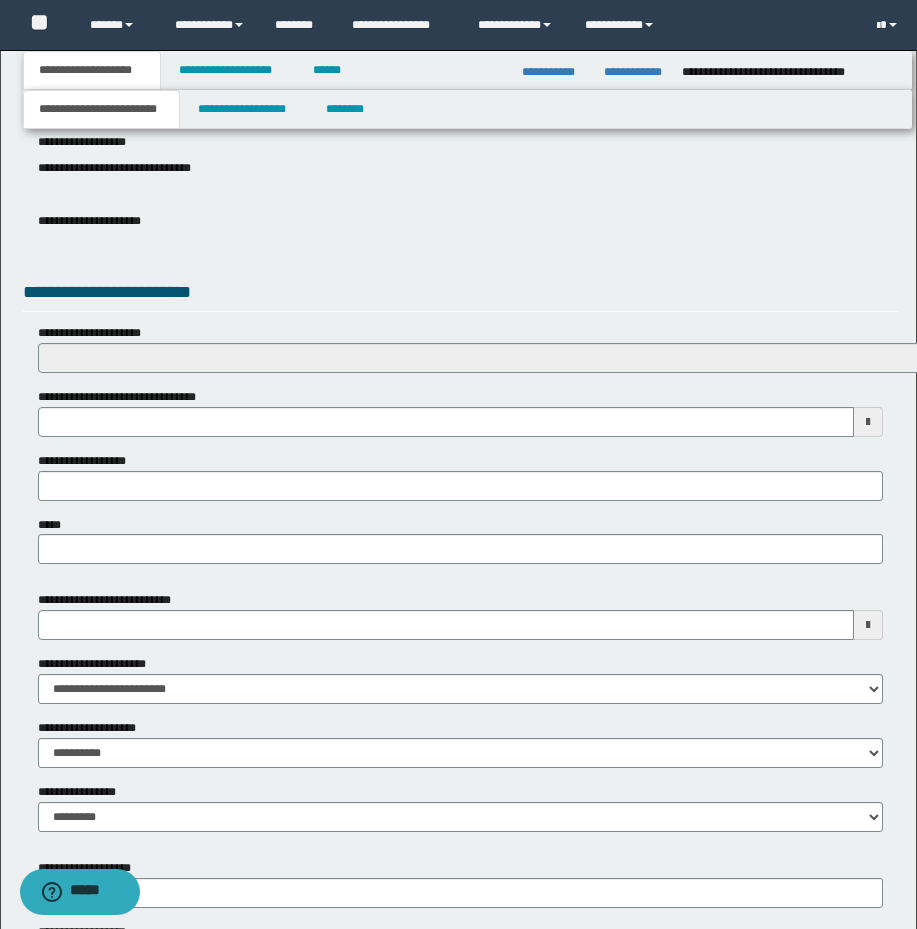 scroll, scrollTop: 662, scrollLeft: 0, axis: vertical 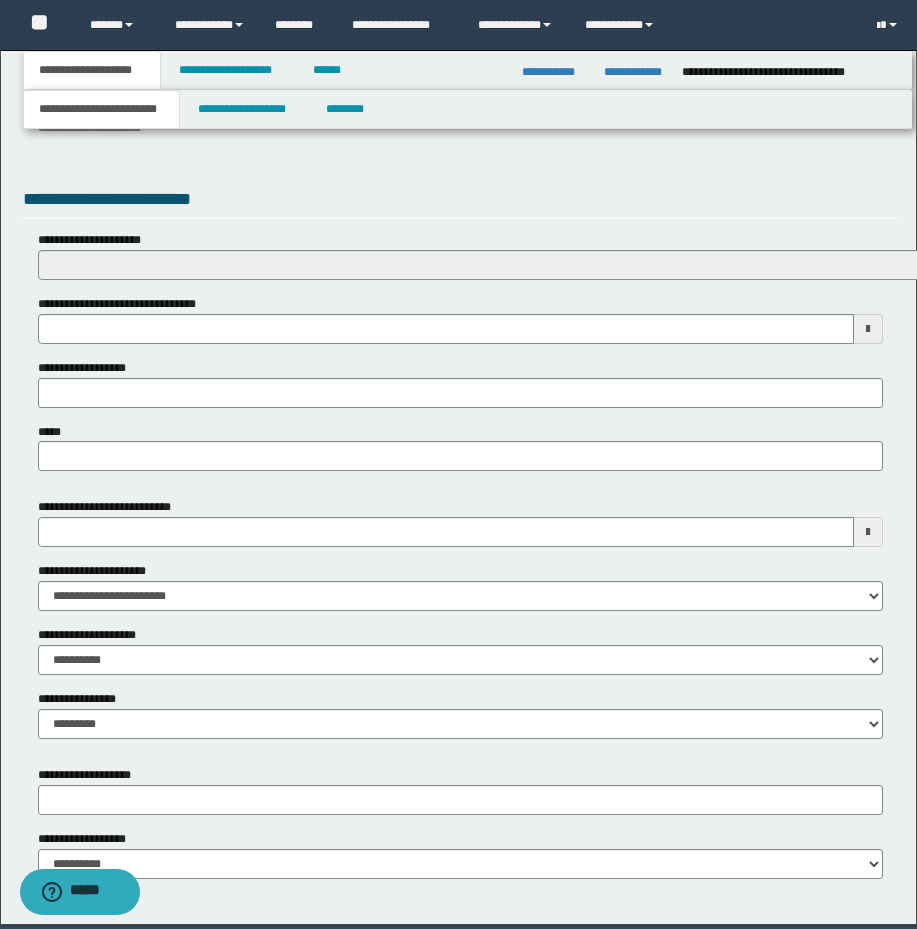 click on "**********" at bounding box center [458, 156] 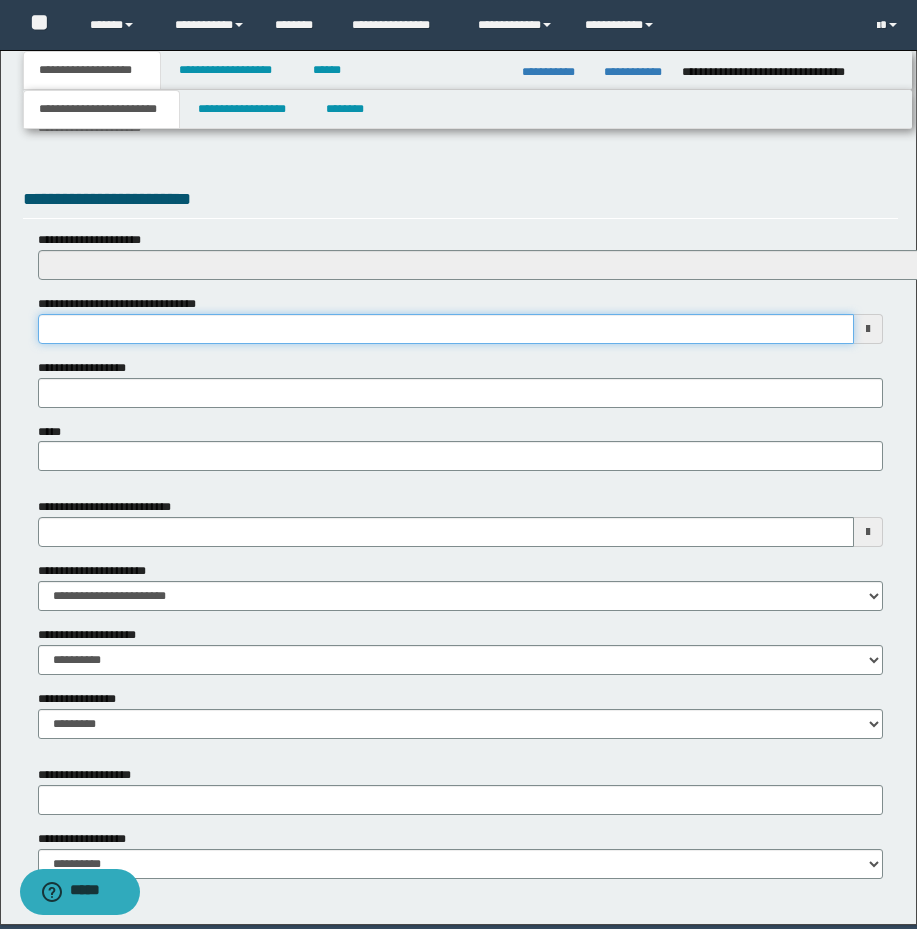 click on "**********" at bounding box center [446, 329] 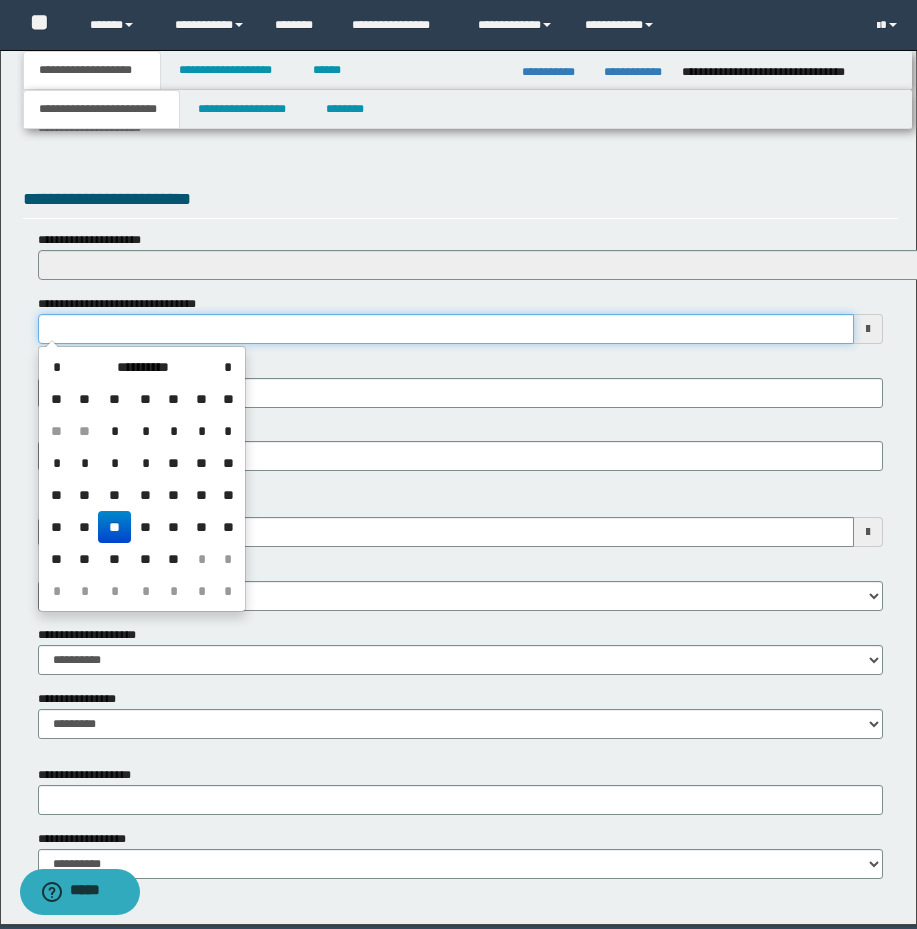 type on "**********" 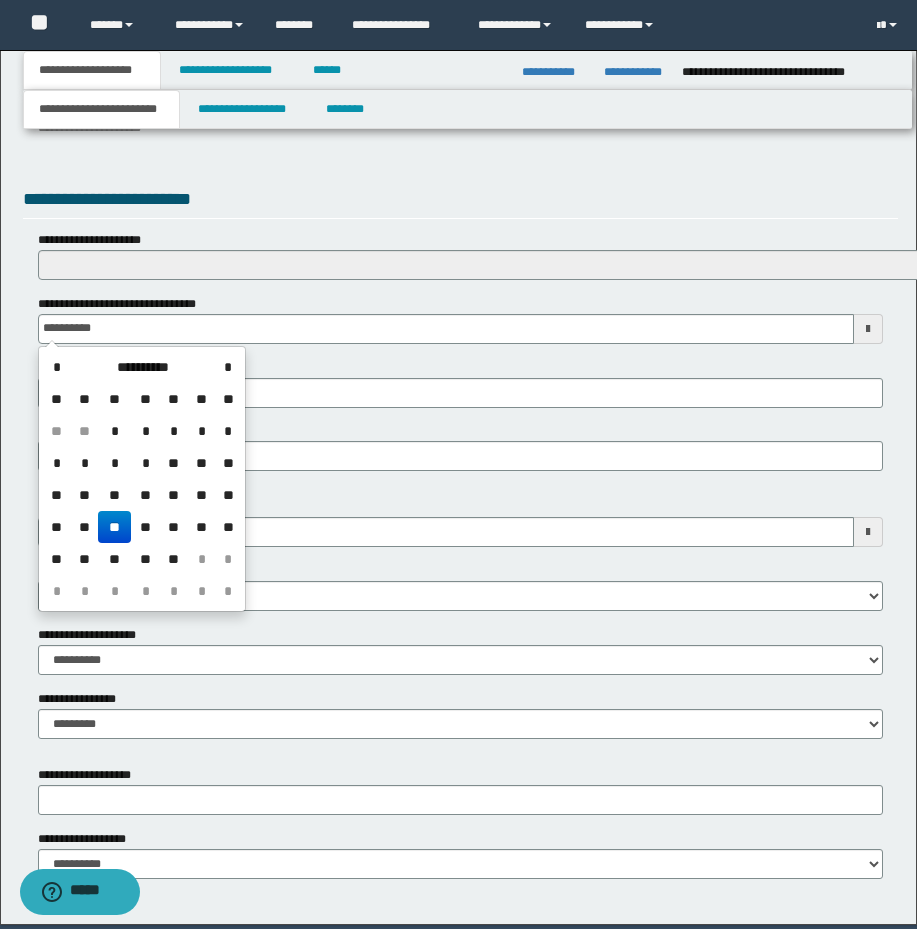click on "**********" at bounding box center (460, 202) 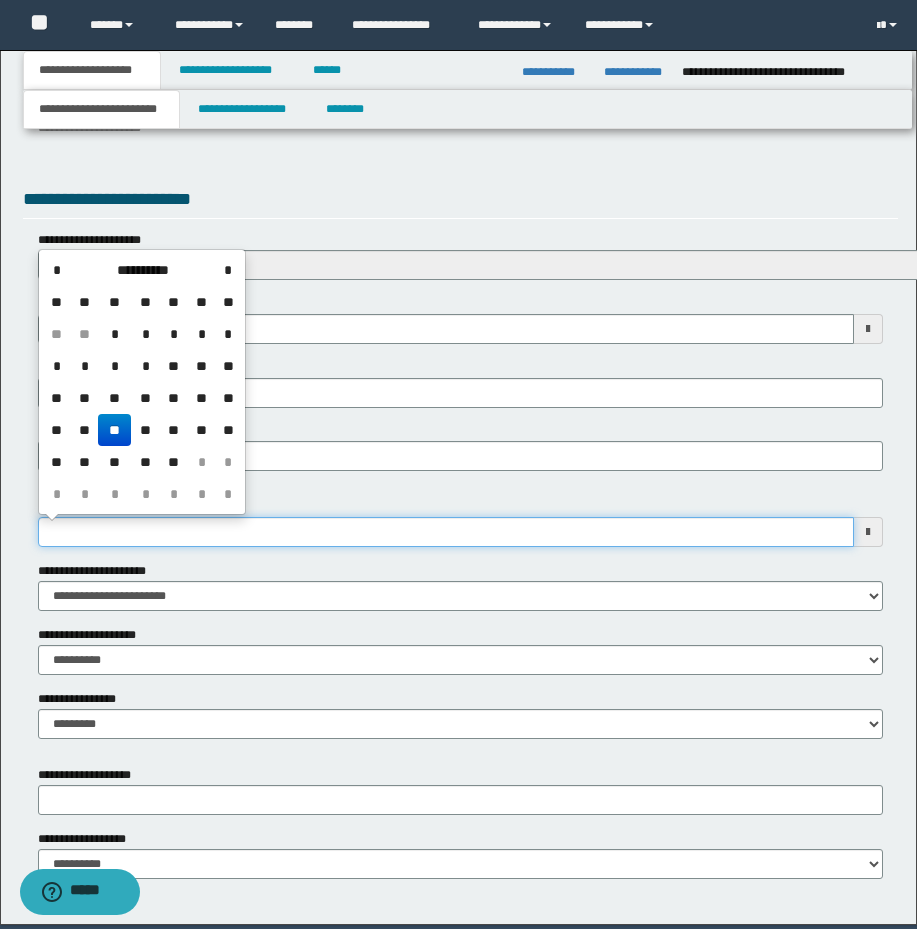 click on "**********" at bounding box center [446, 532] 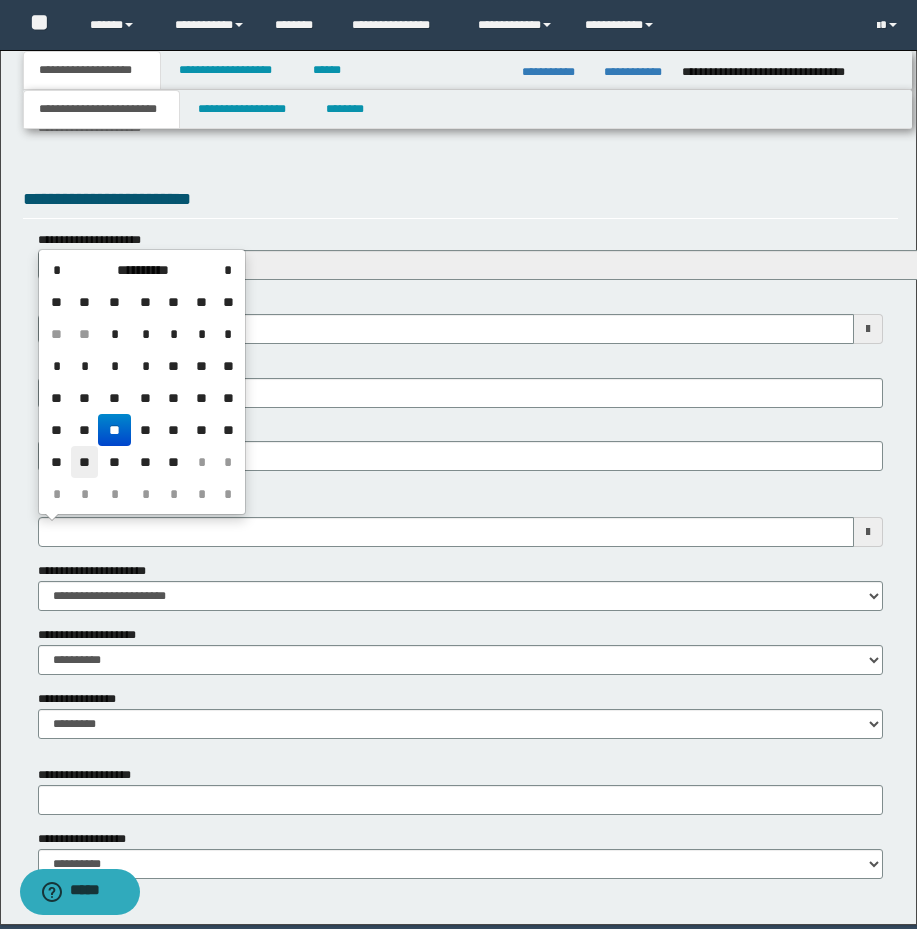 click on "**" at bounding box center [85, 462] 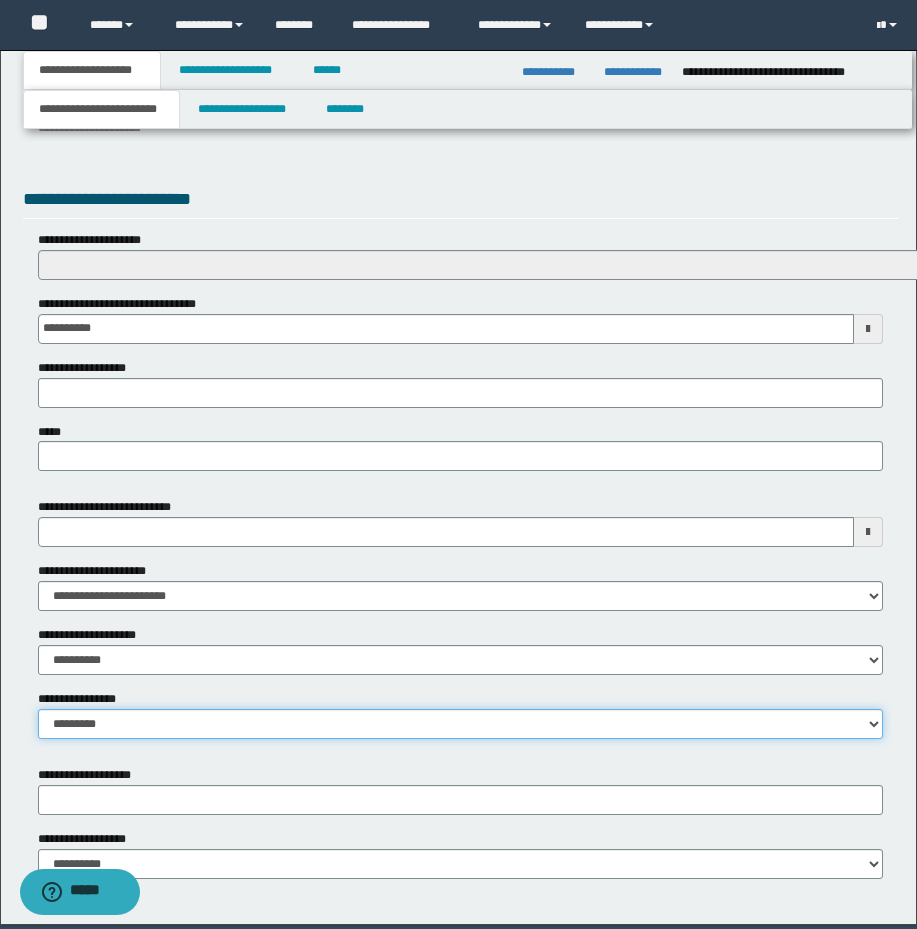 click on "**********" at bounding box center (460, 724) 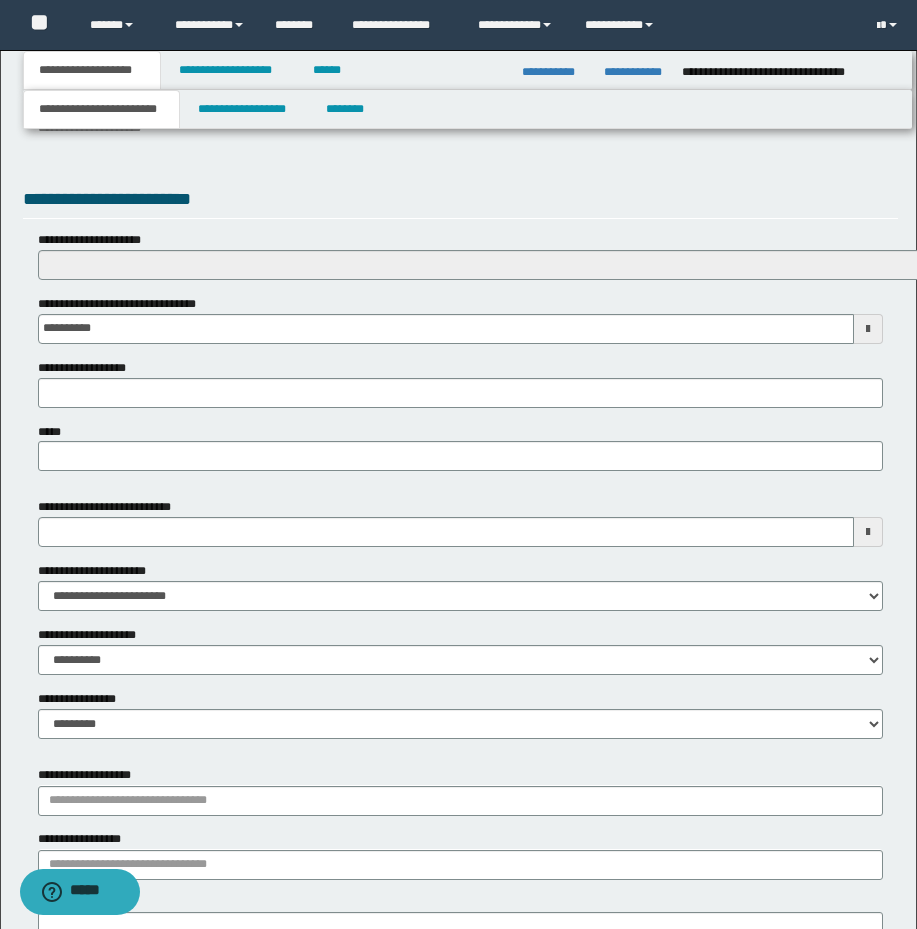 drag, startPoint x: 821, startPoint y: 185, endPoint x: 906, endPoint y: 171, distance: 86.145226 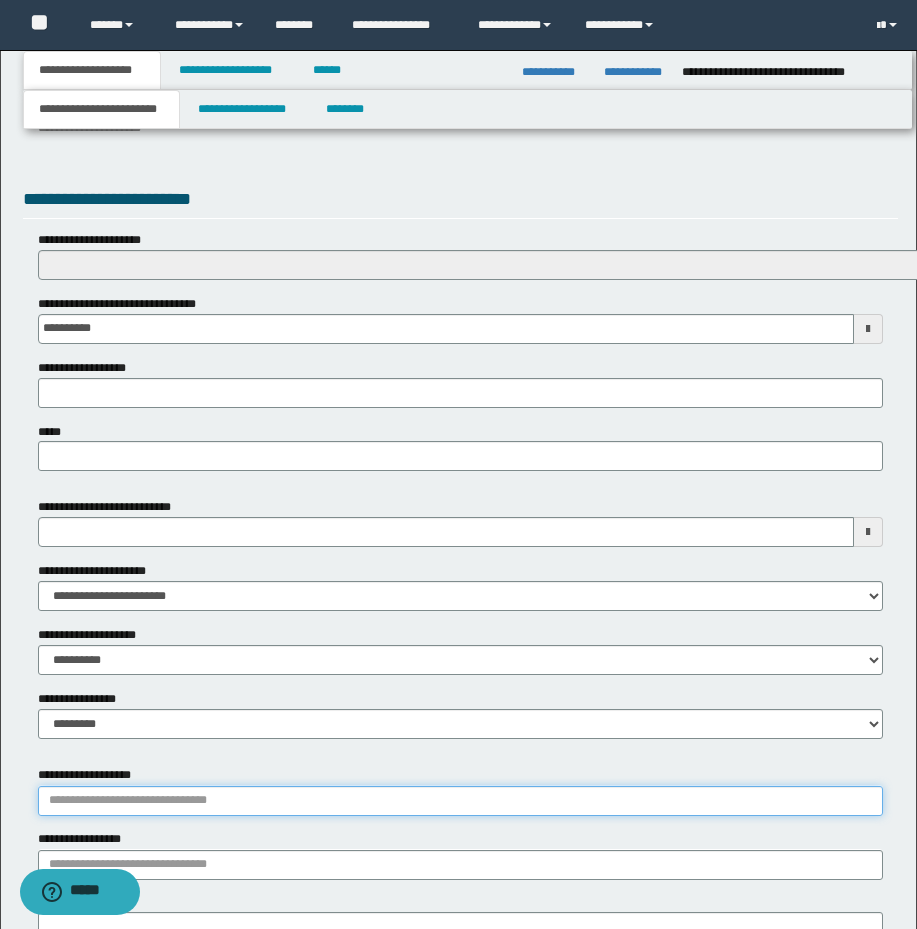 click on "**********" at bounding box center (460, 801) 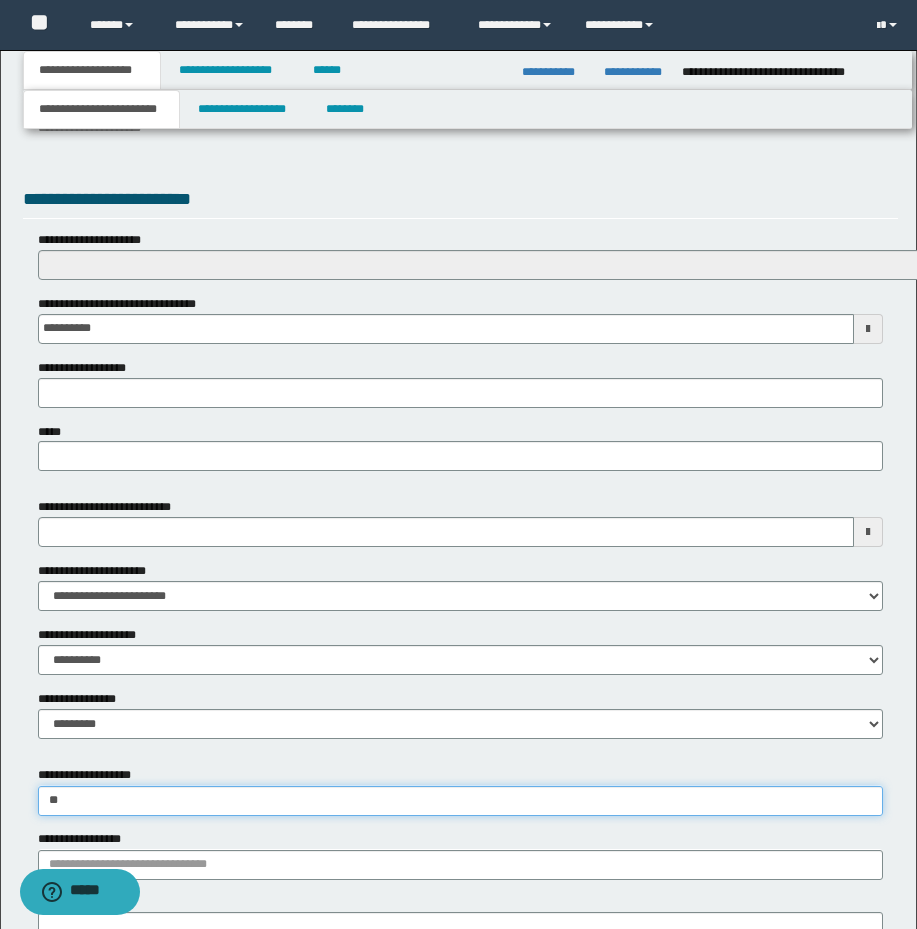 type on "*" 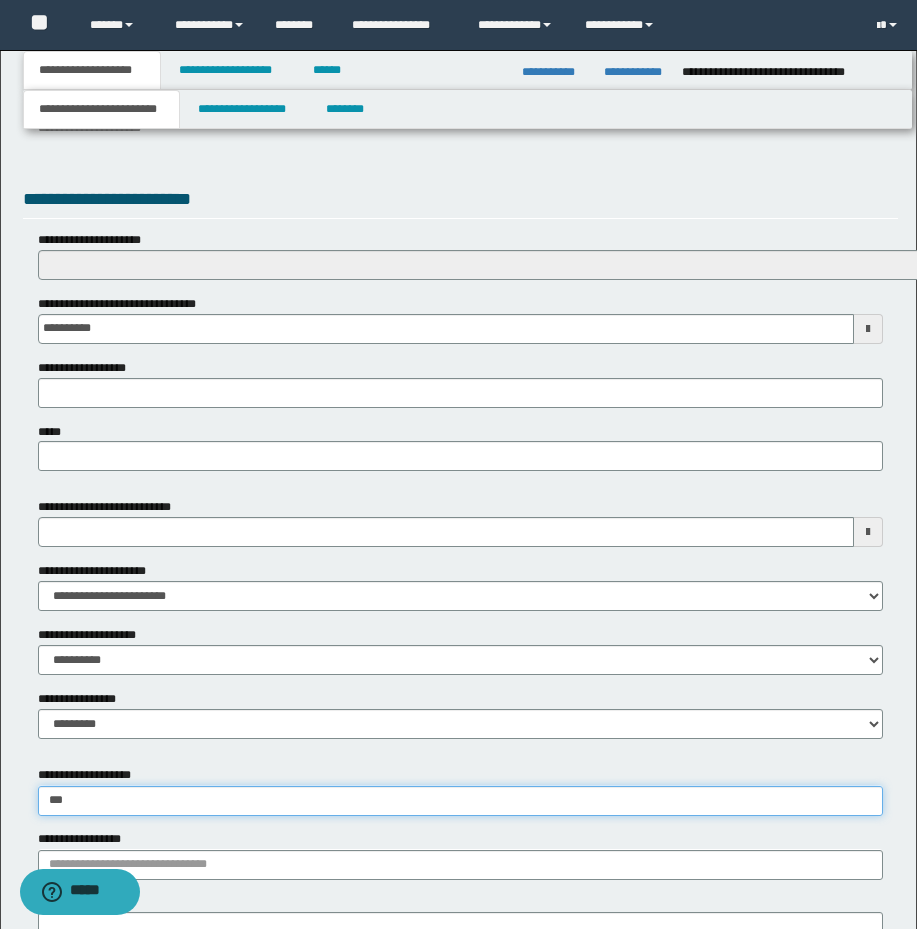 type on "**********" 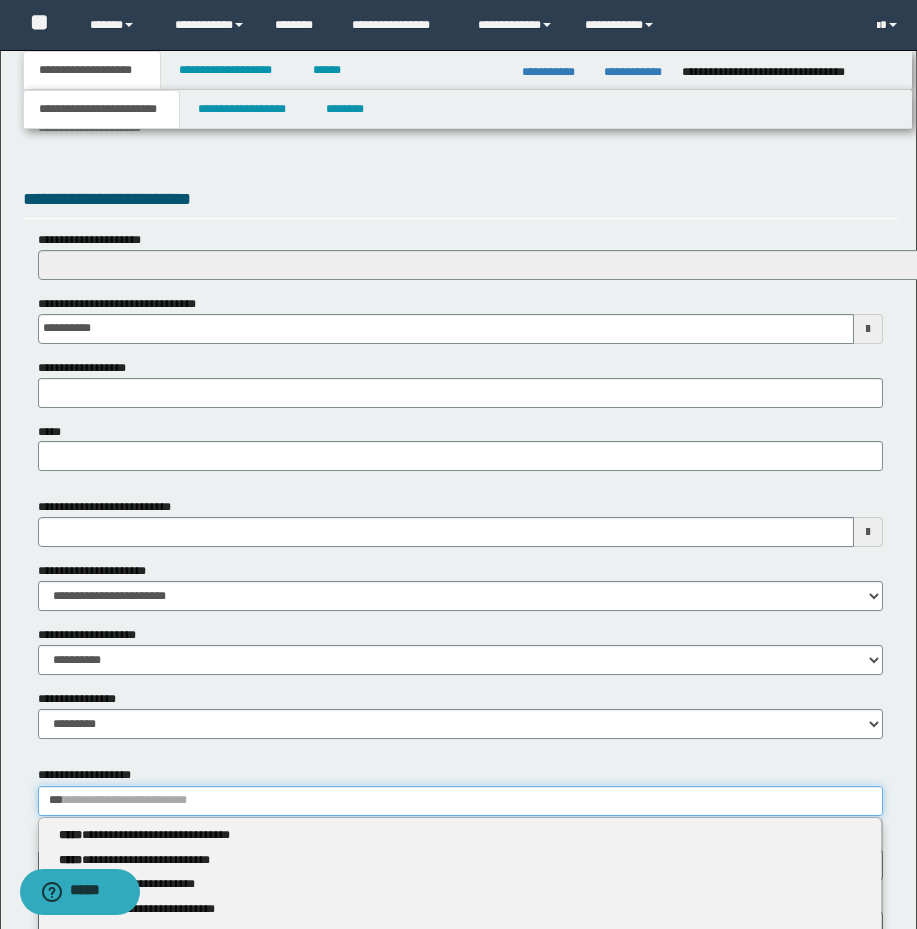 type 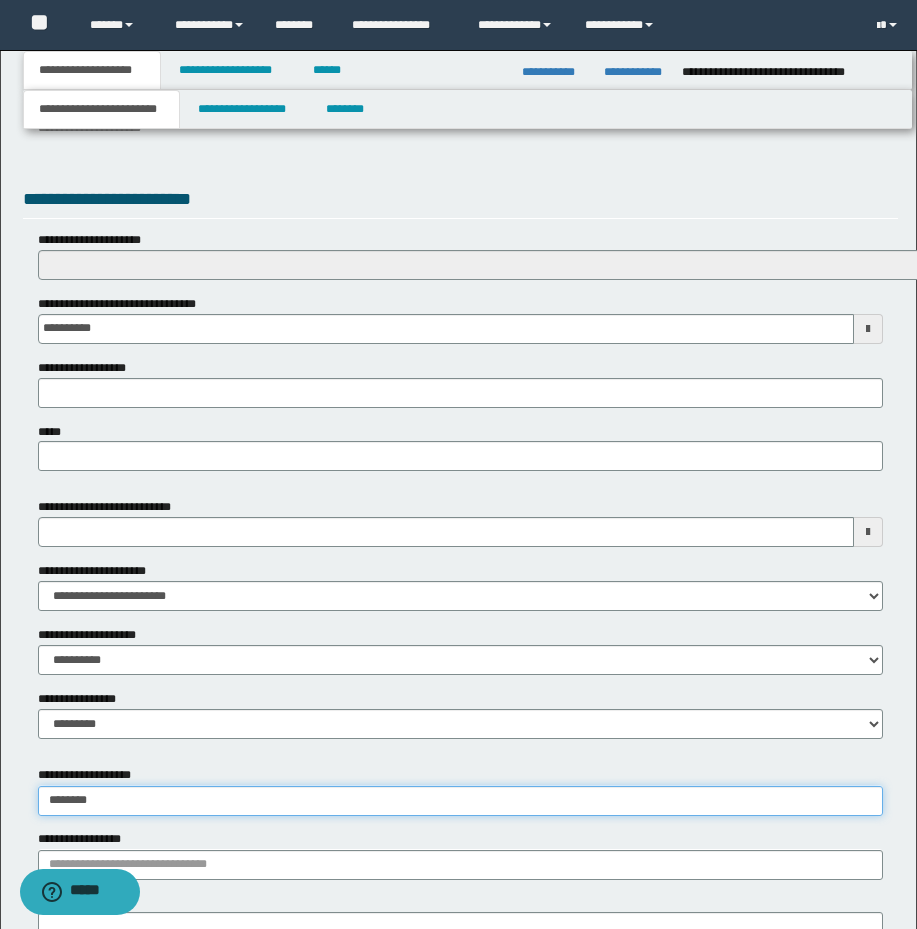 type on "*********" 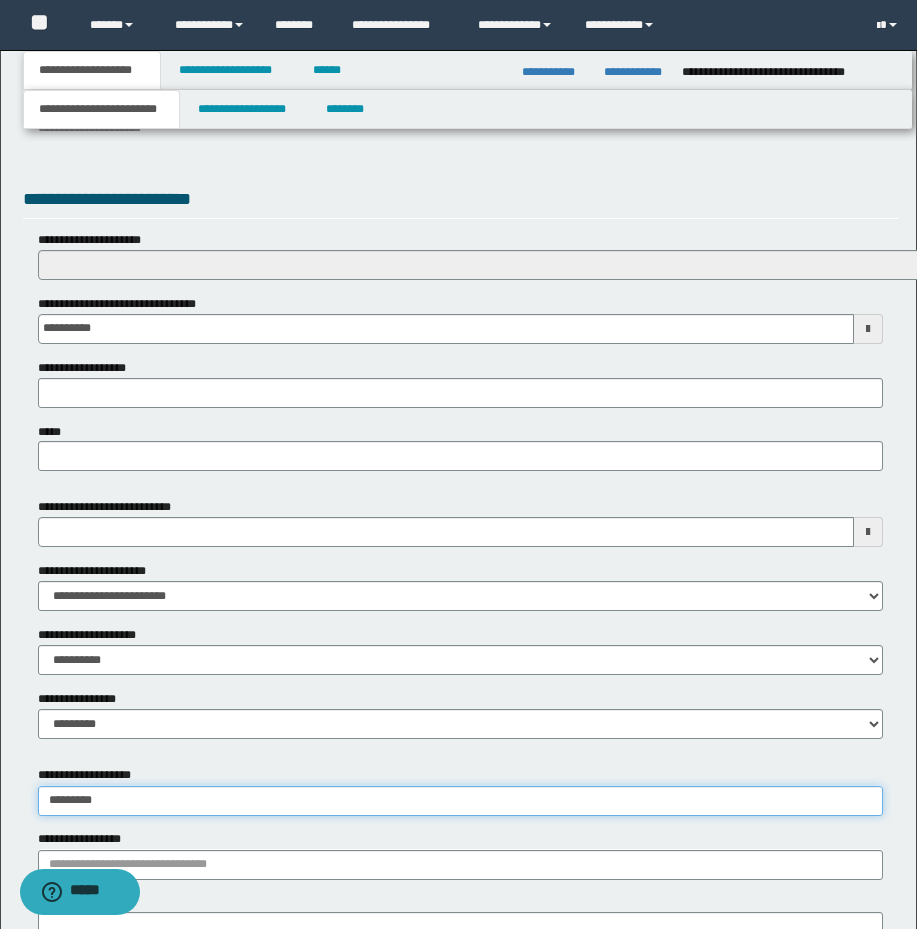 type on "*********" 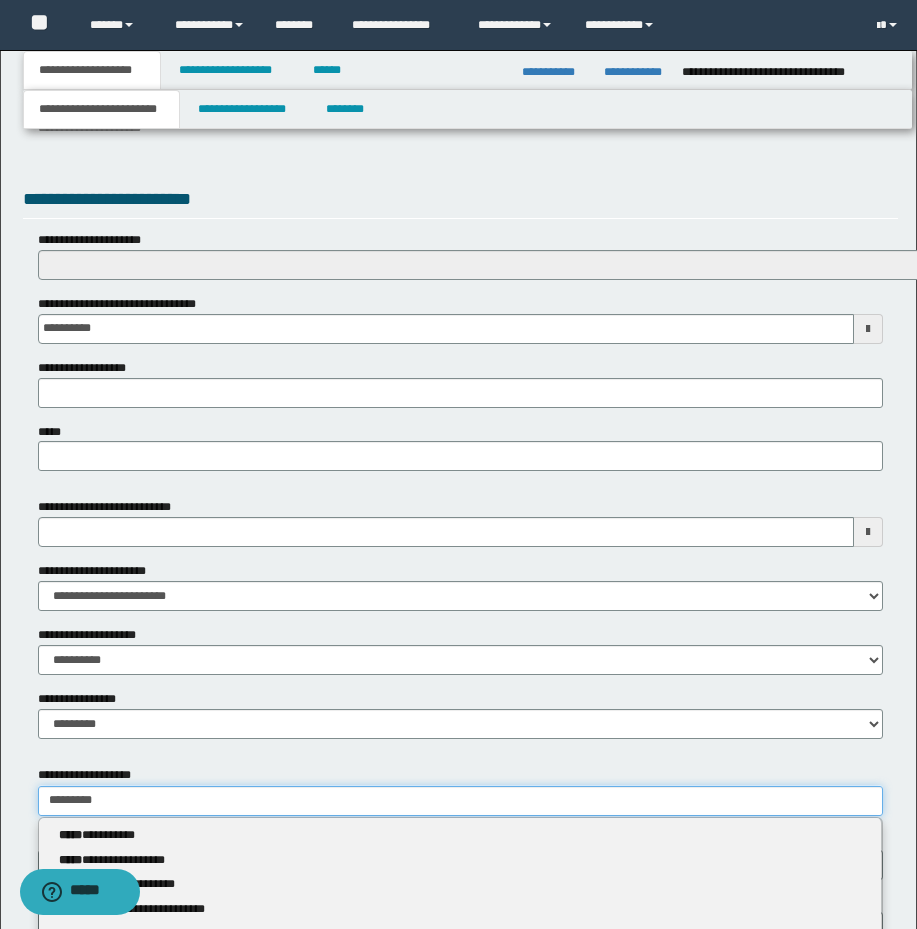 type 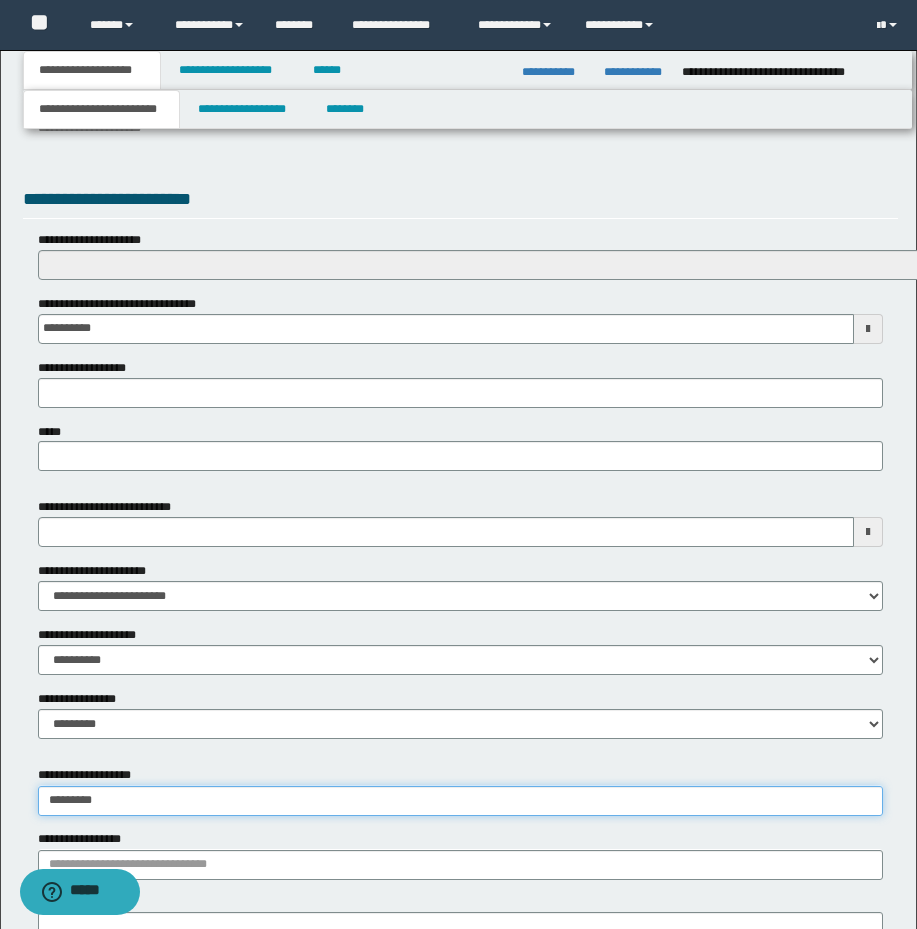 type on "*********" 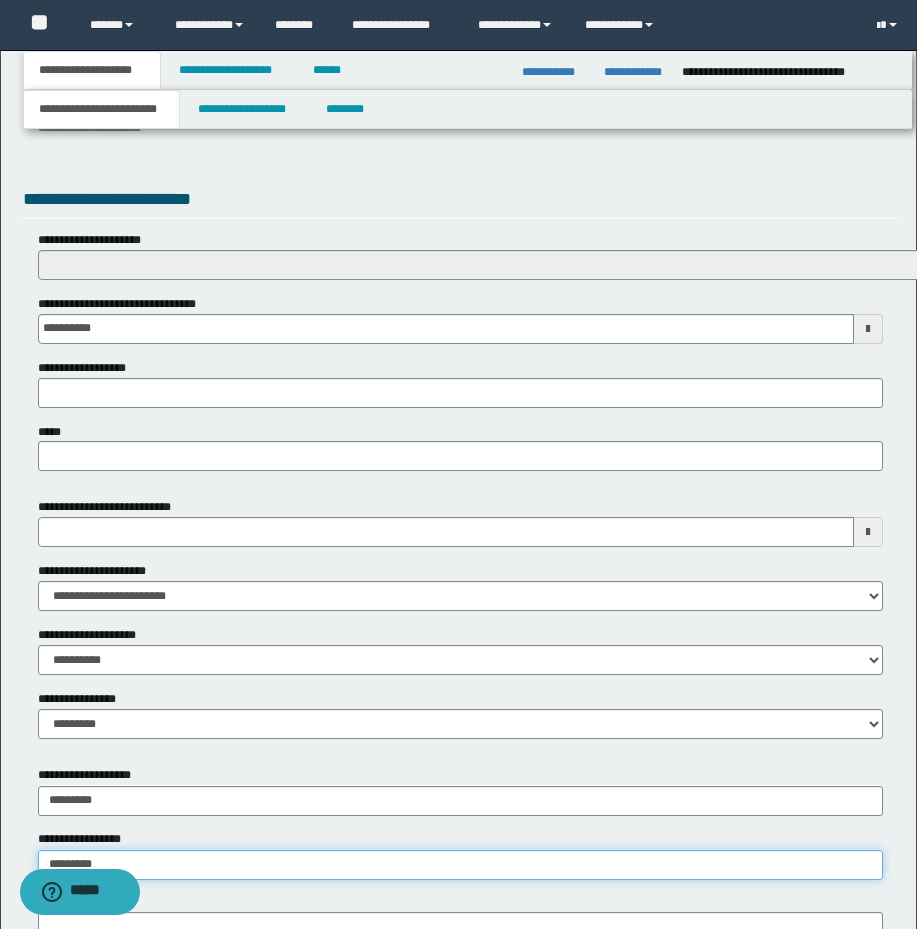type on "********" 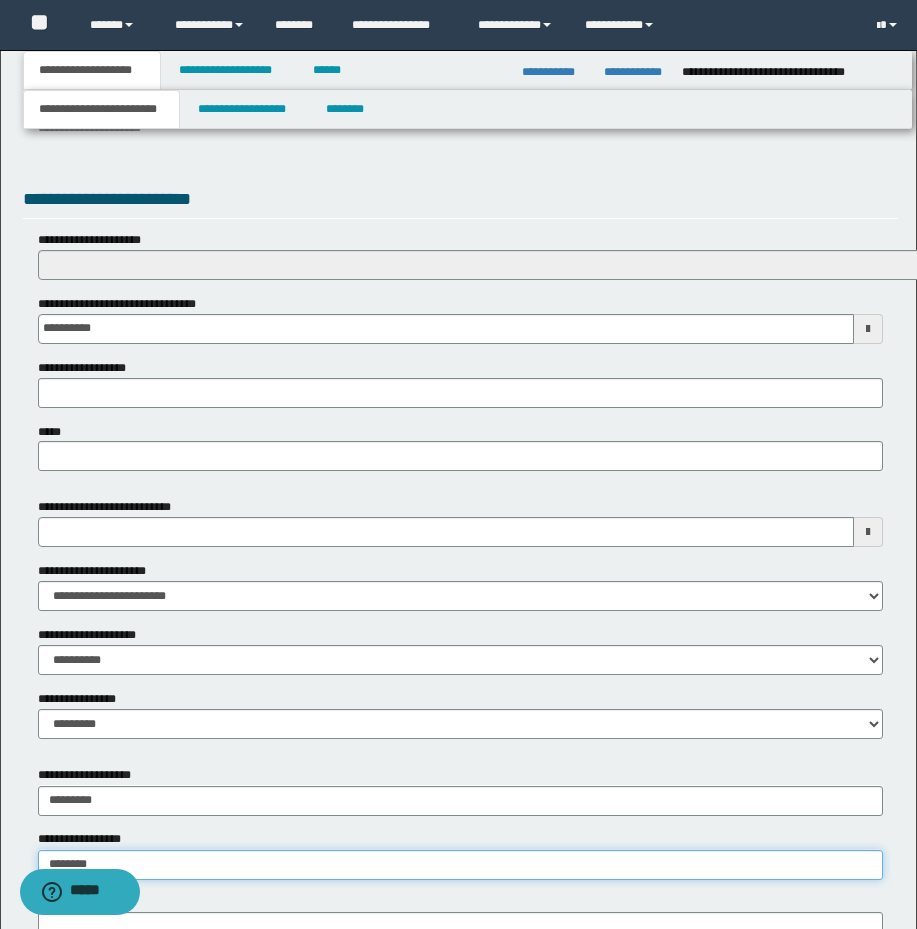 type on "********" 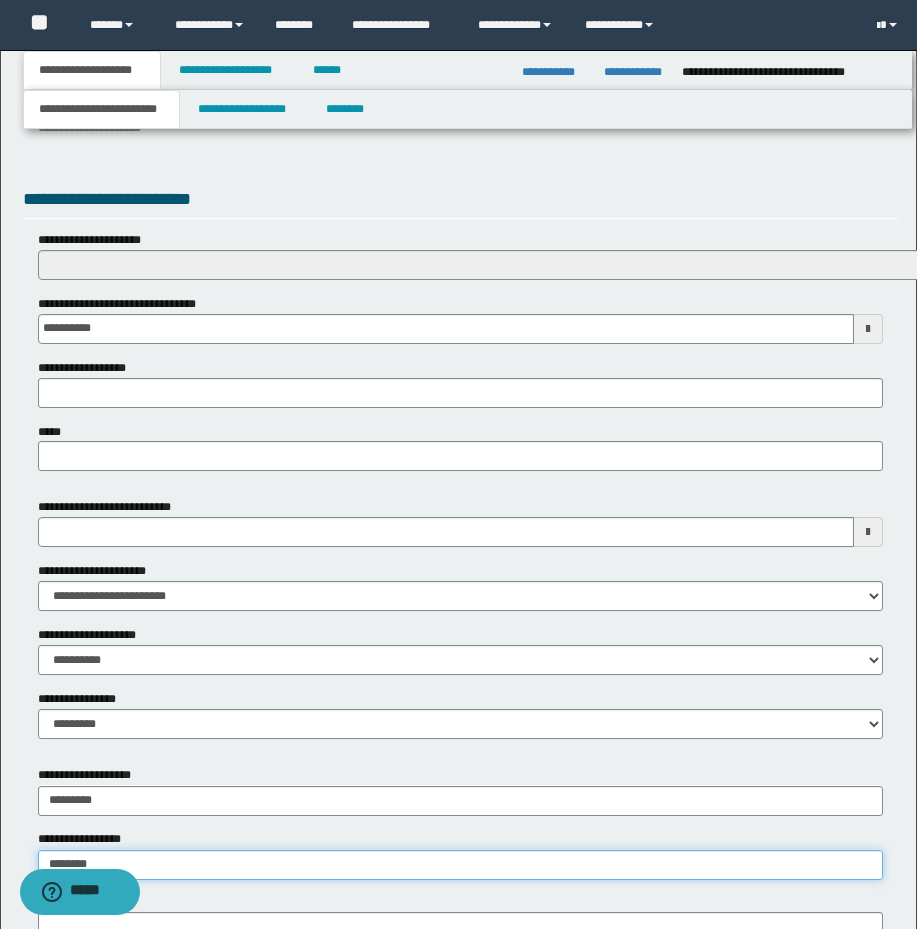 type 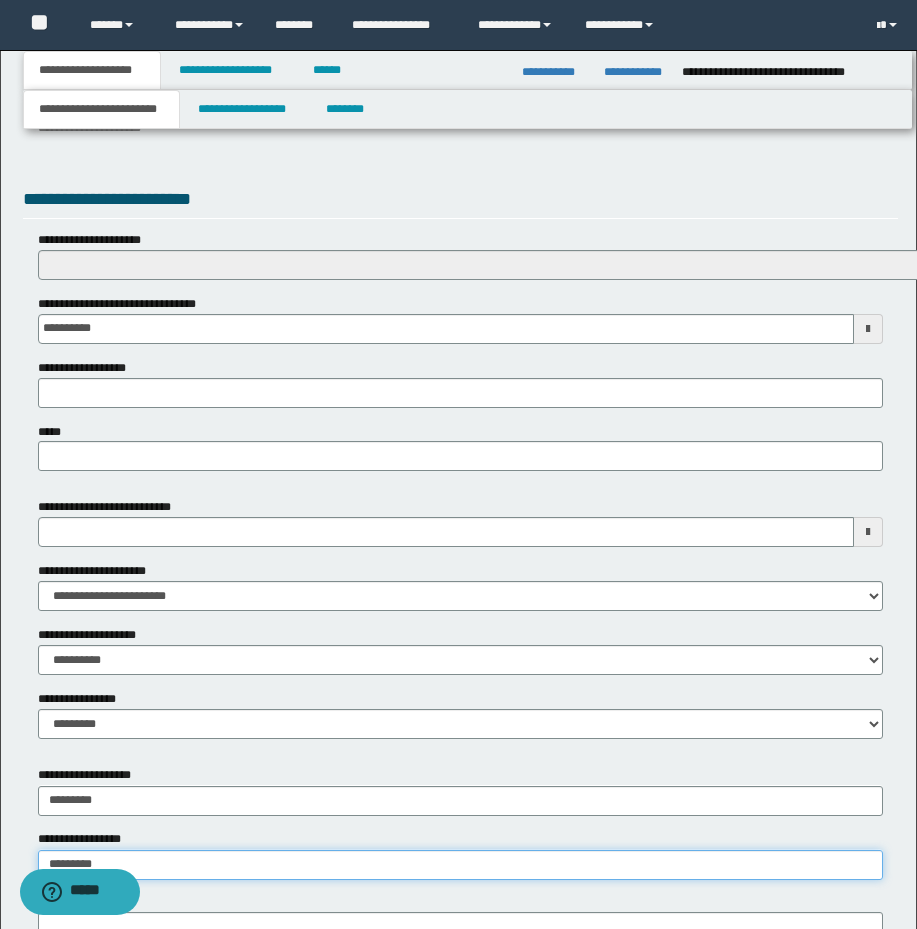 type on "*********" 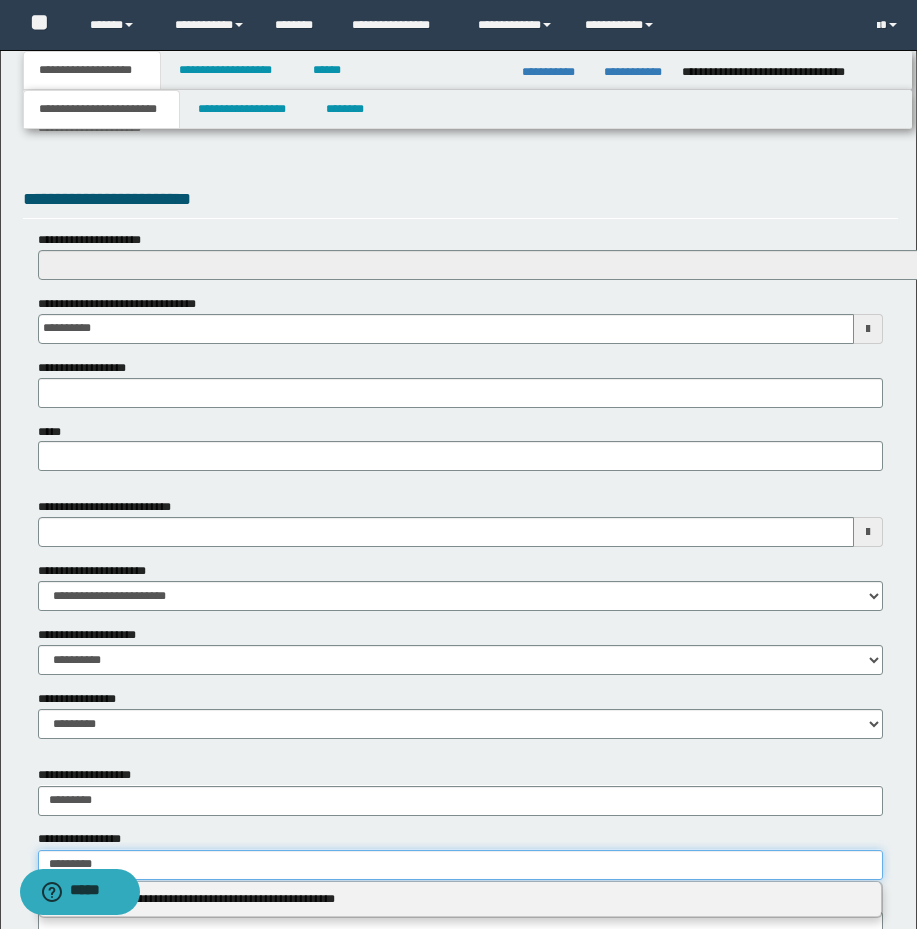 type 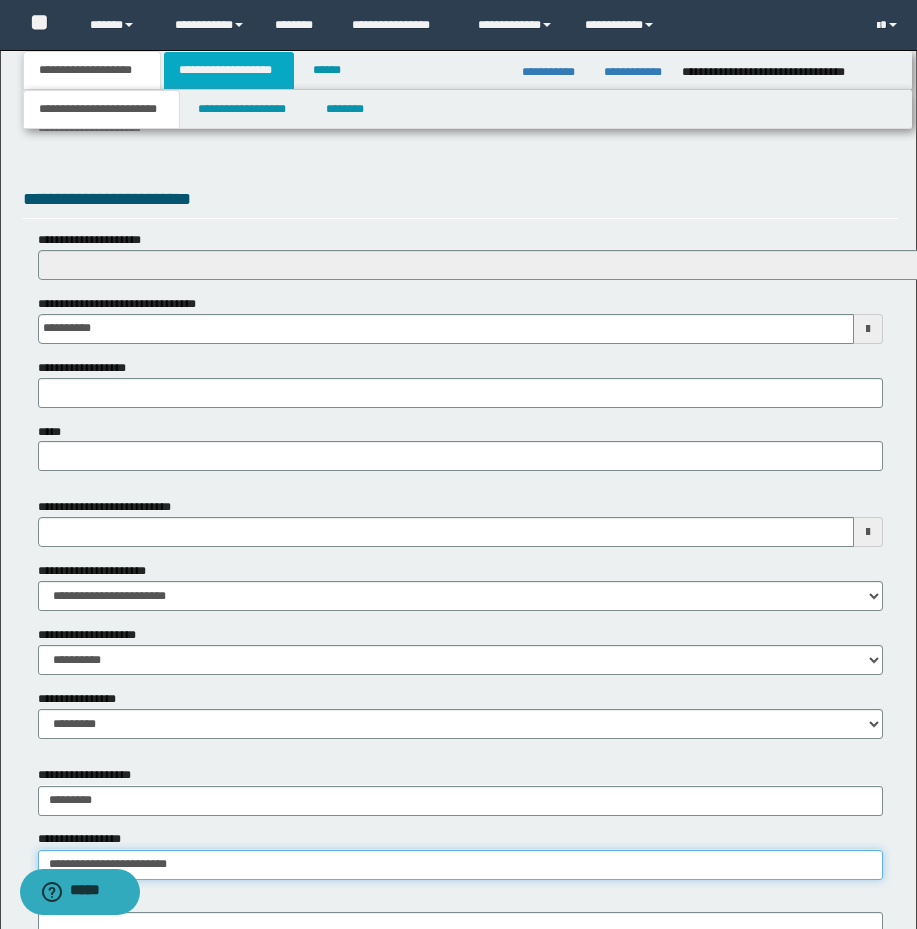 type on "**********" 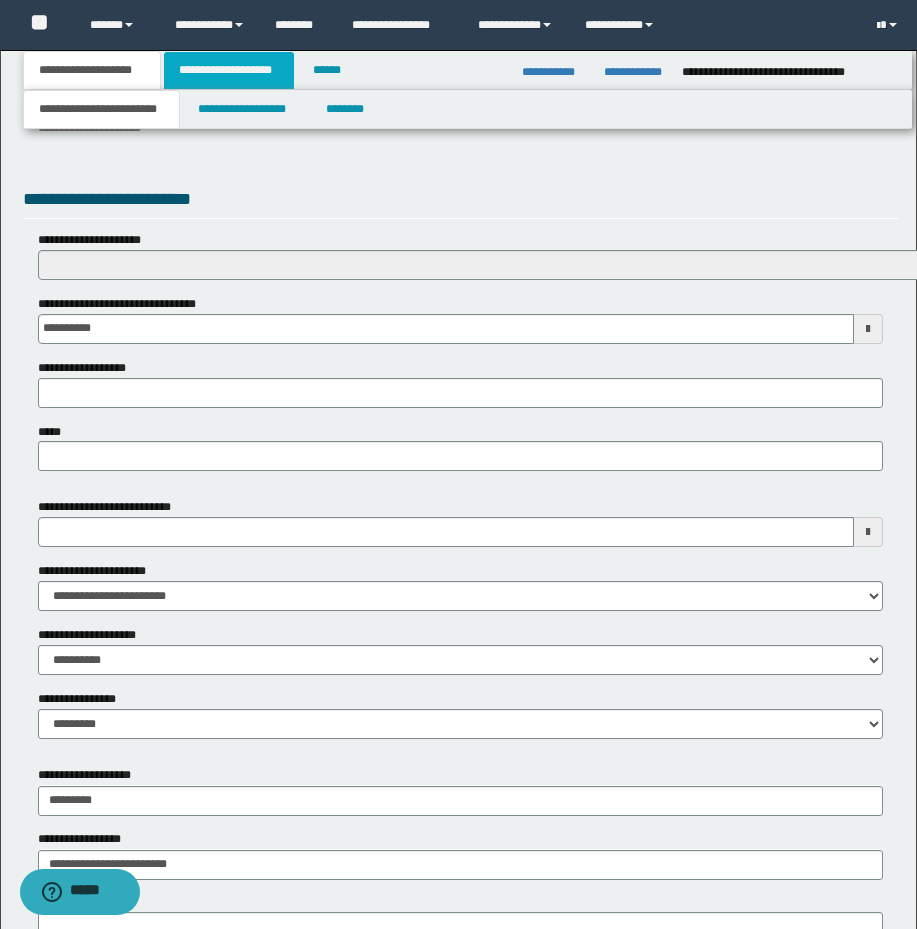 click on "**********" at bounding box center (229, 70) 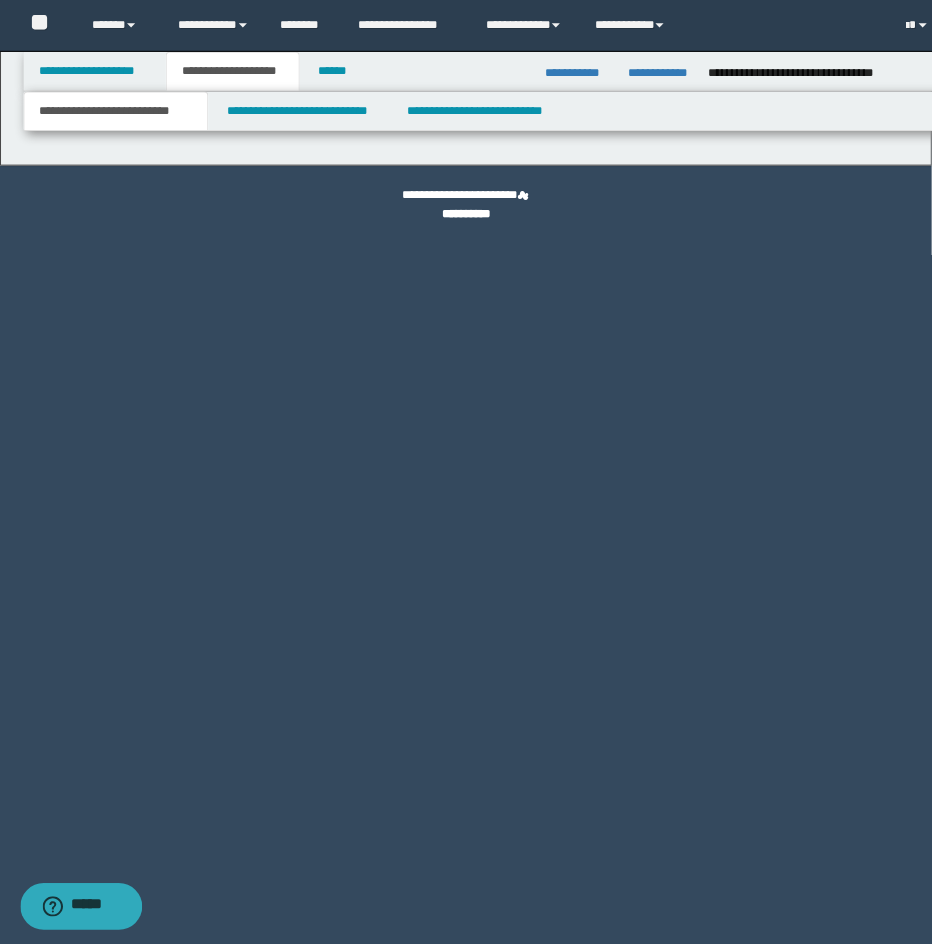 scroll, scrollTop: 0, scrollLeft: 0, axis: both 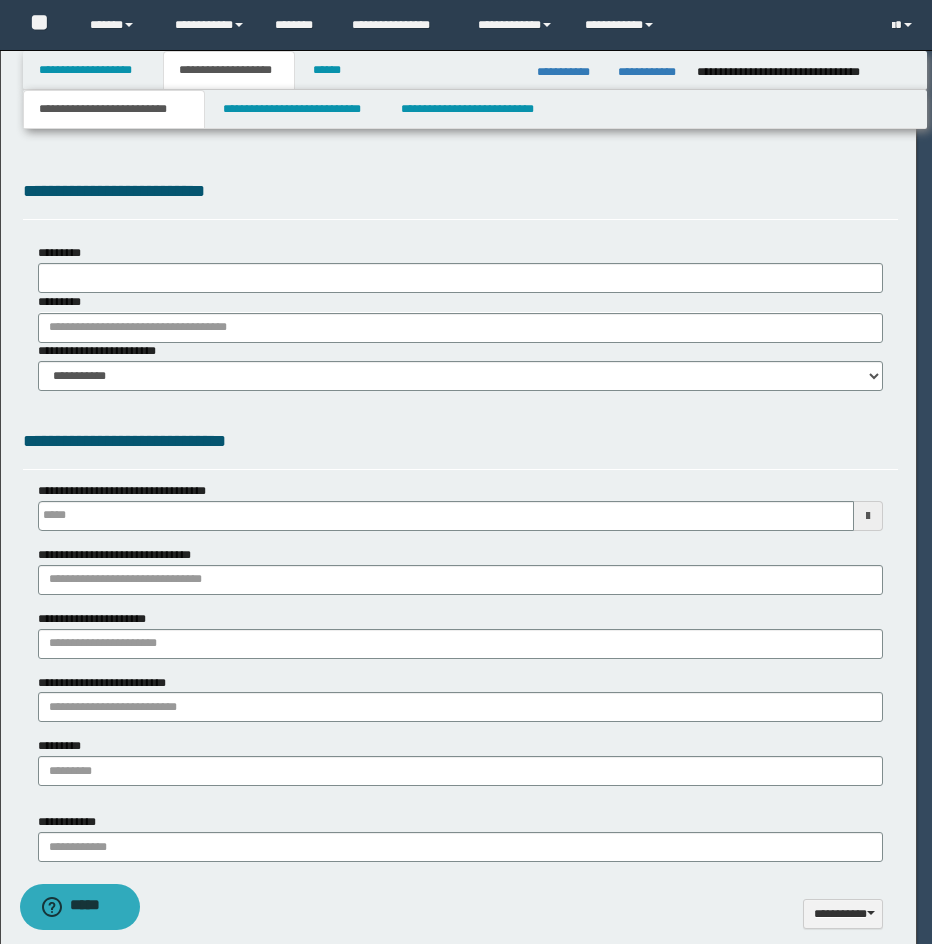 type on "**********" 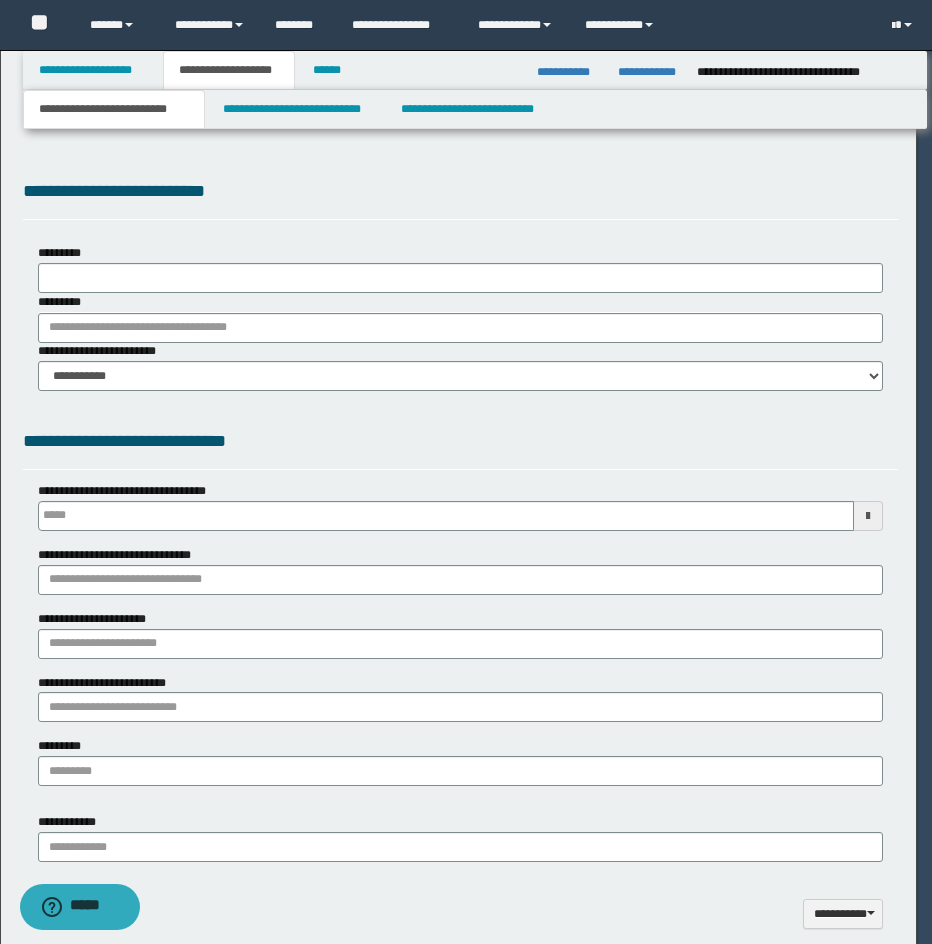 select on "*" 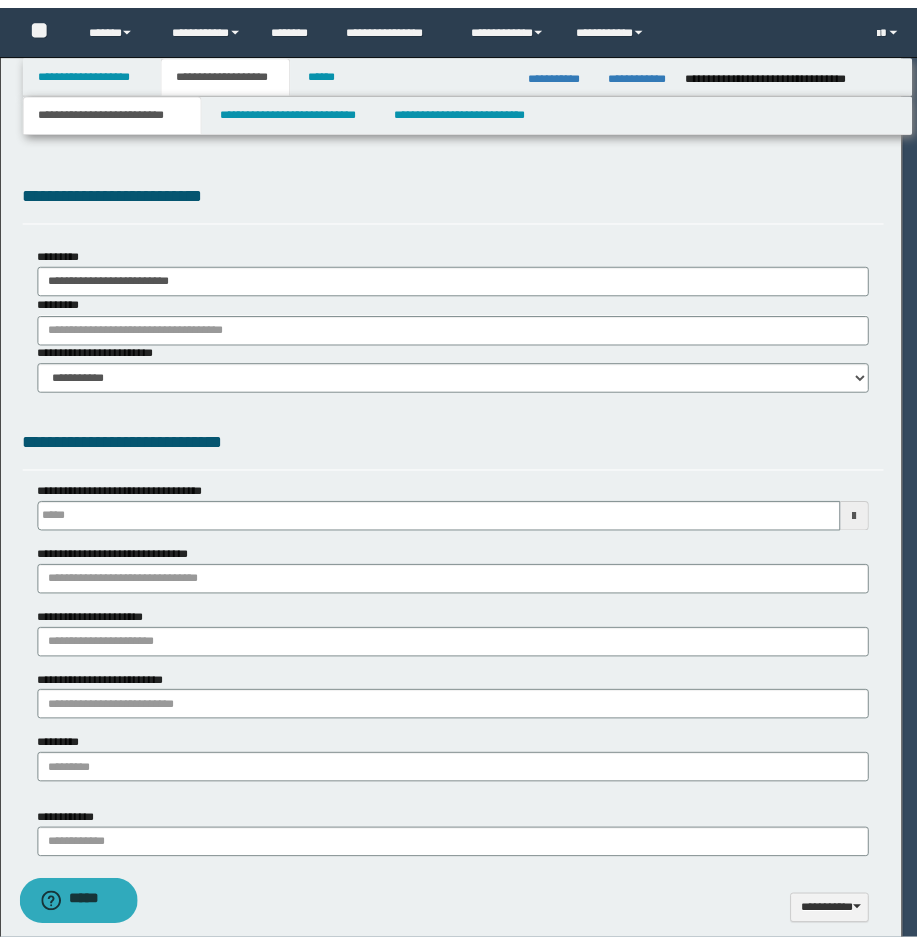 scroll, scrollTop: 0, scrollLeft: 0, axis: both 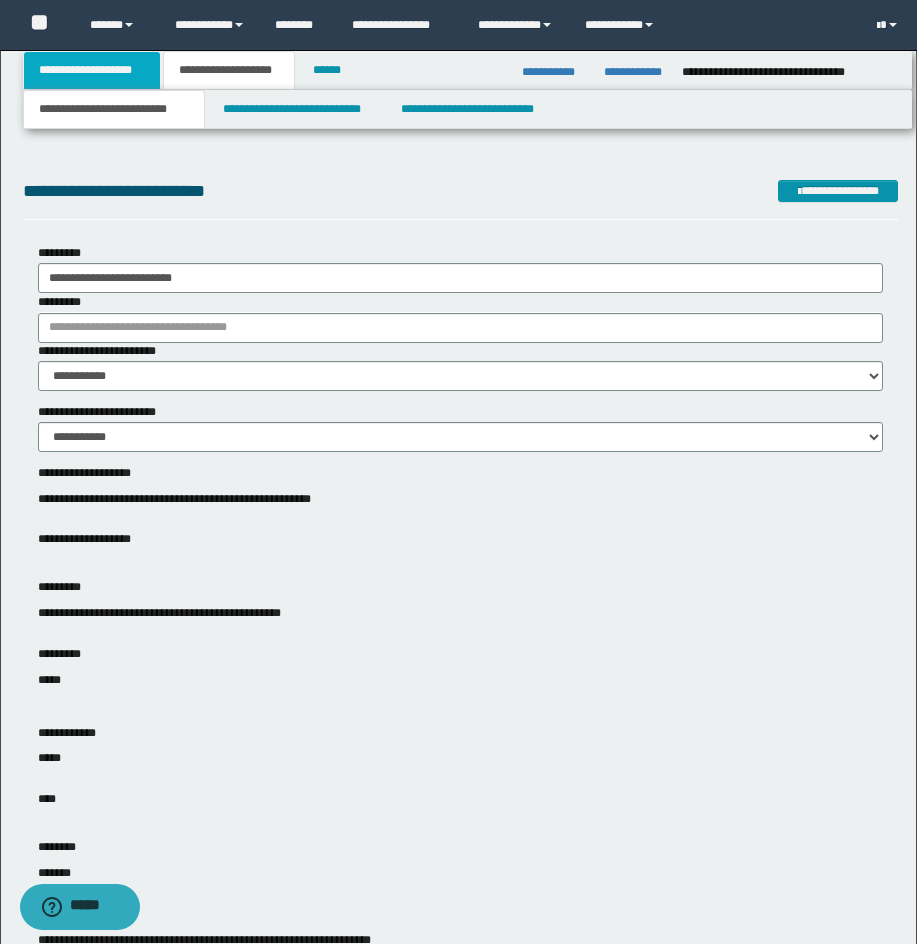 click on "**********" at bounding box center (92, 70) 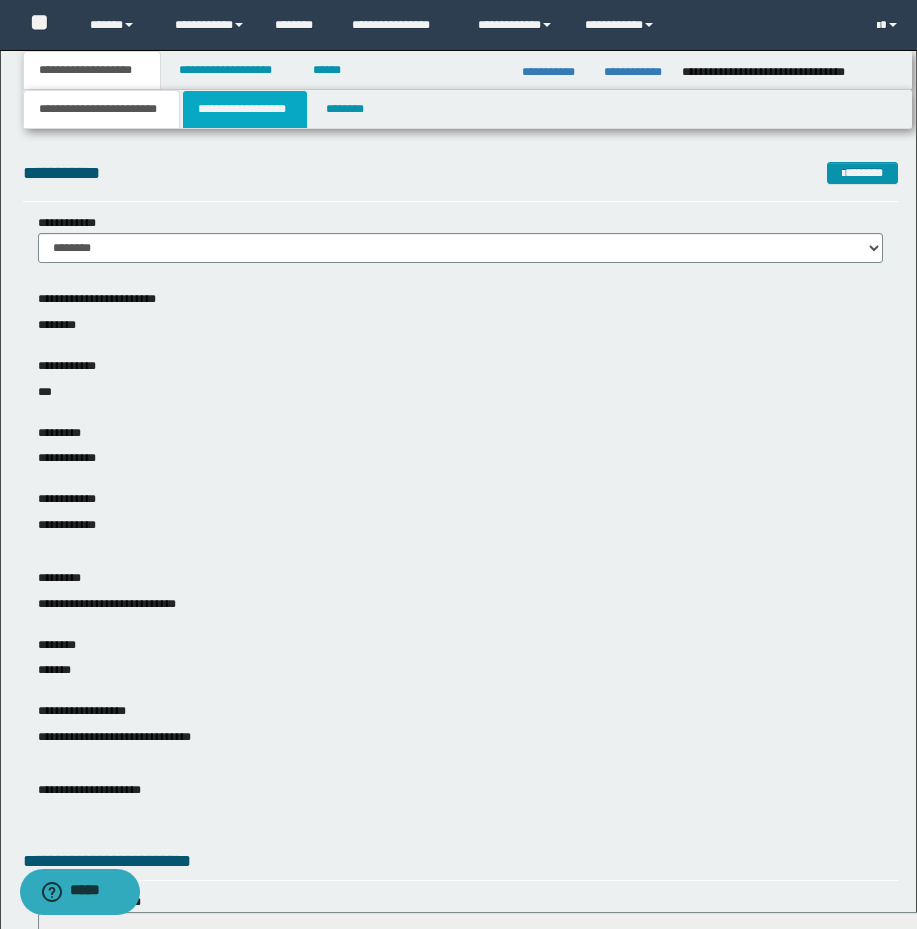 click on "**********" at bounding box center [245, 109] 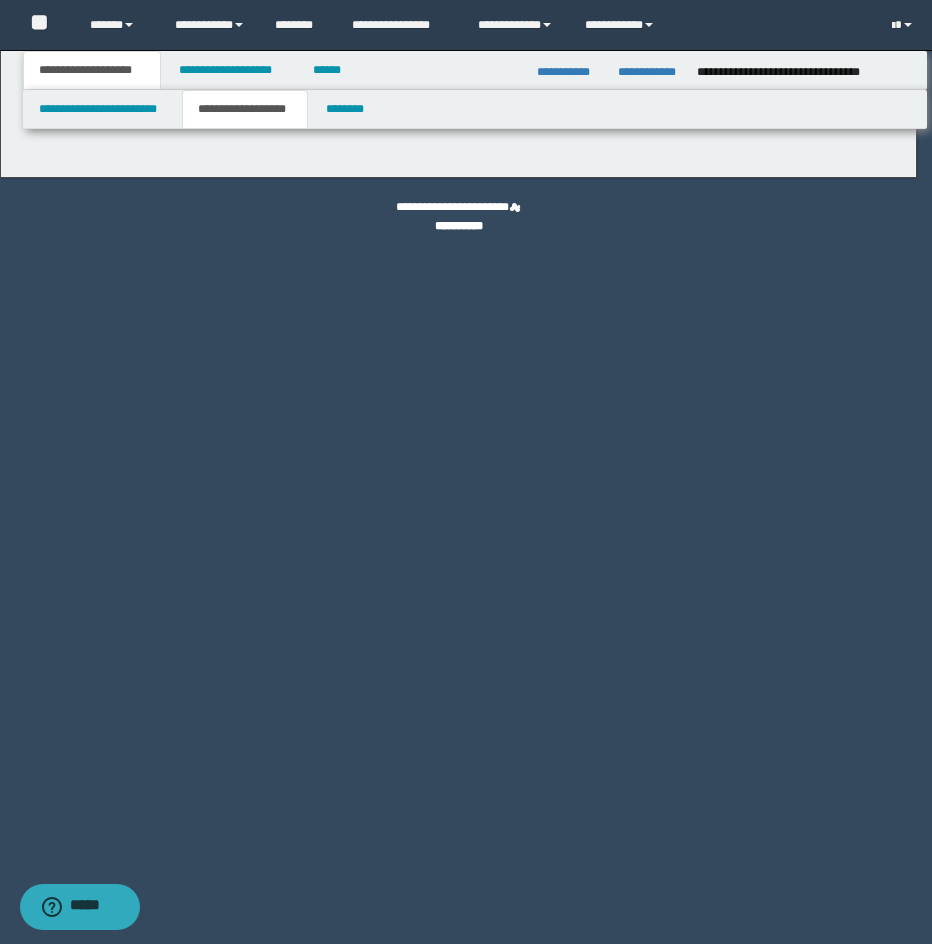 select on "*" 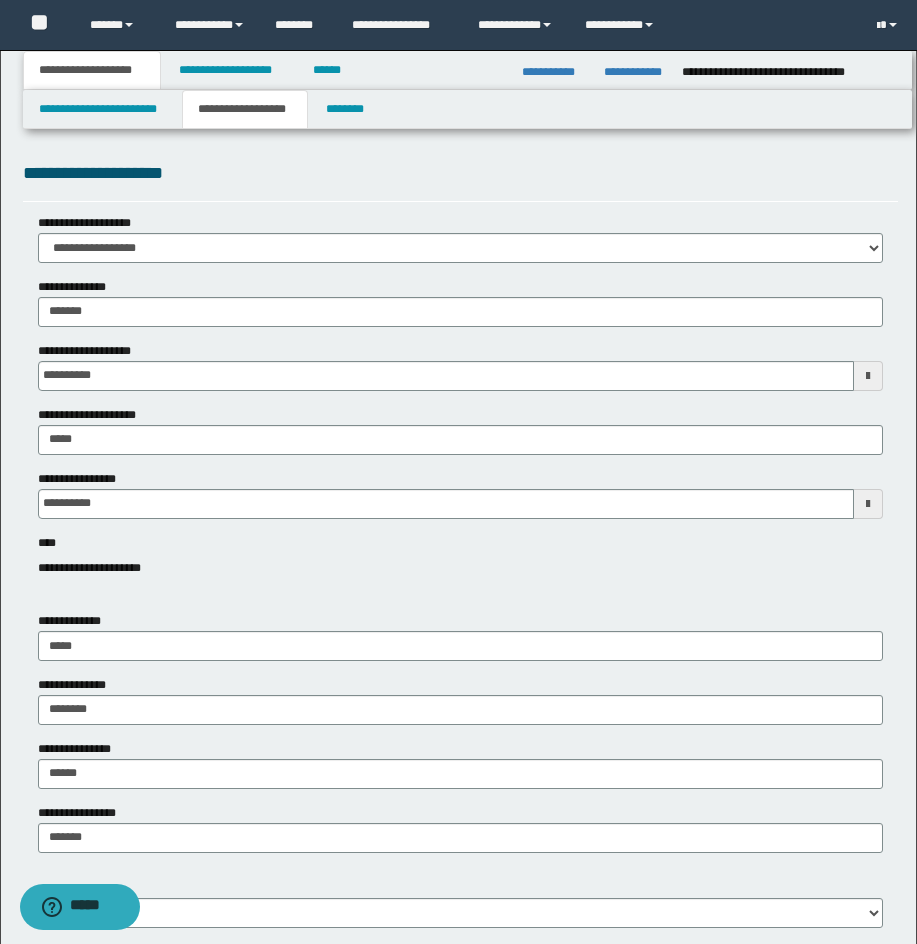 click on "**********" at bounding box center [460, 173] 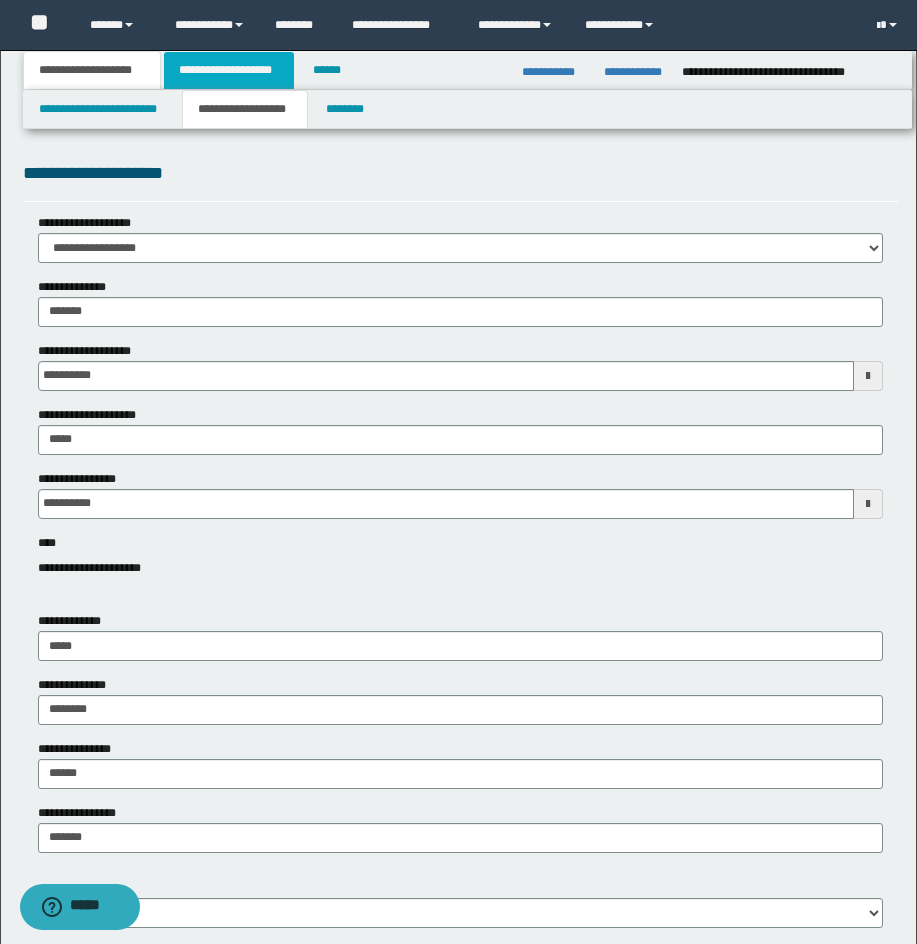 click on "**********" at bounding box center (229, 70) 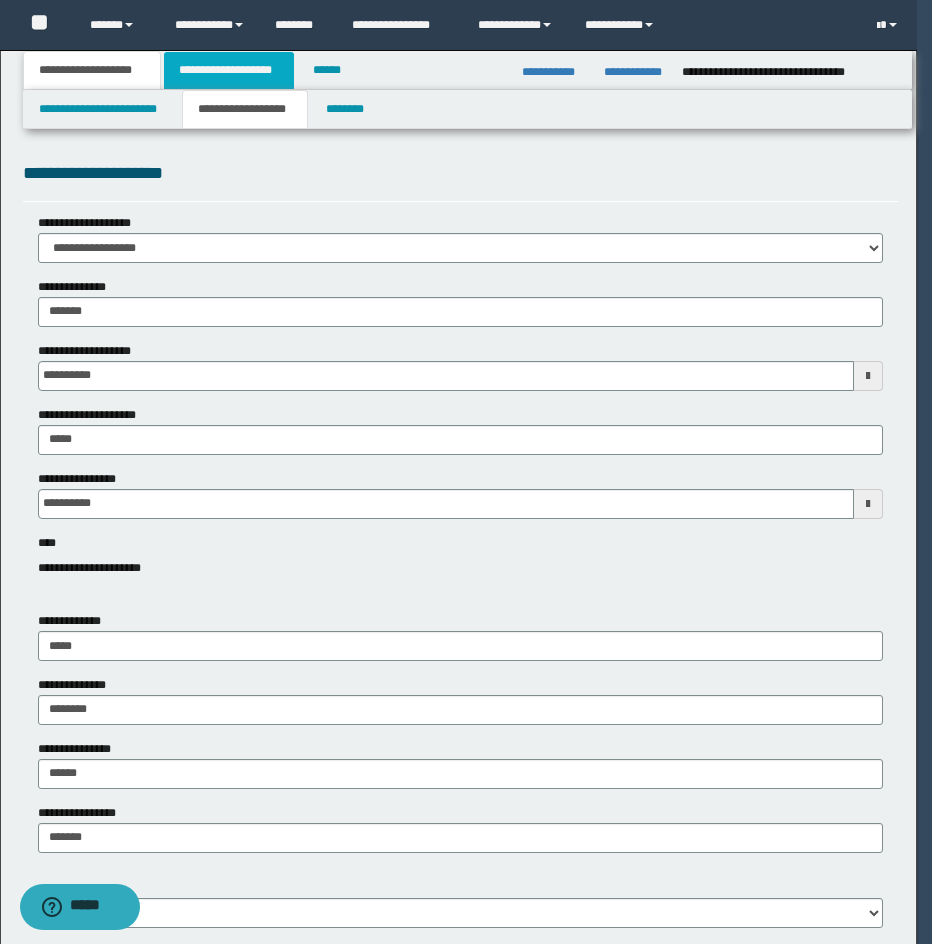 type 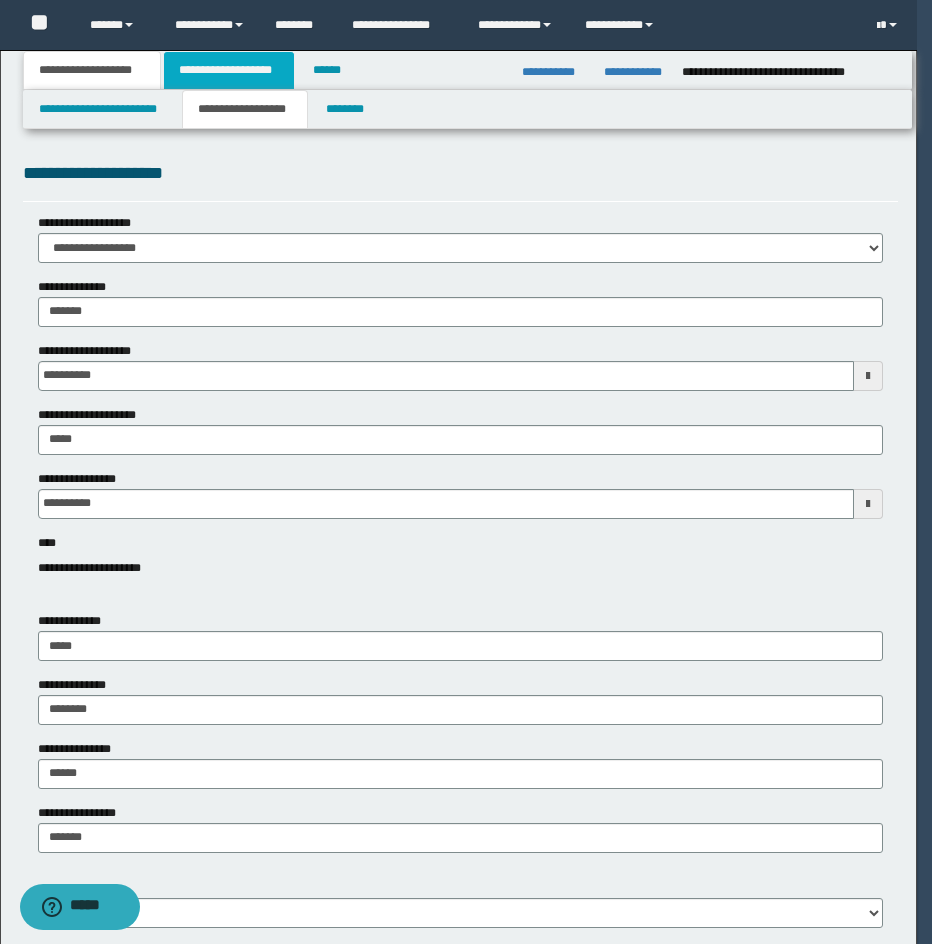 type on "**" 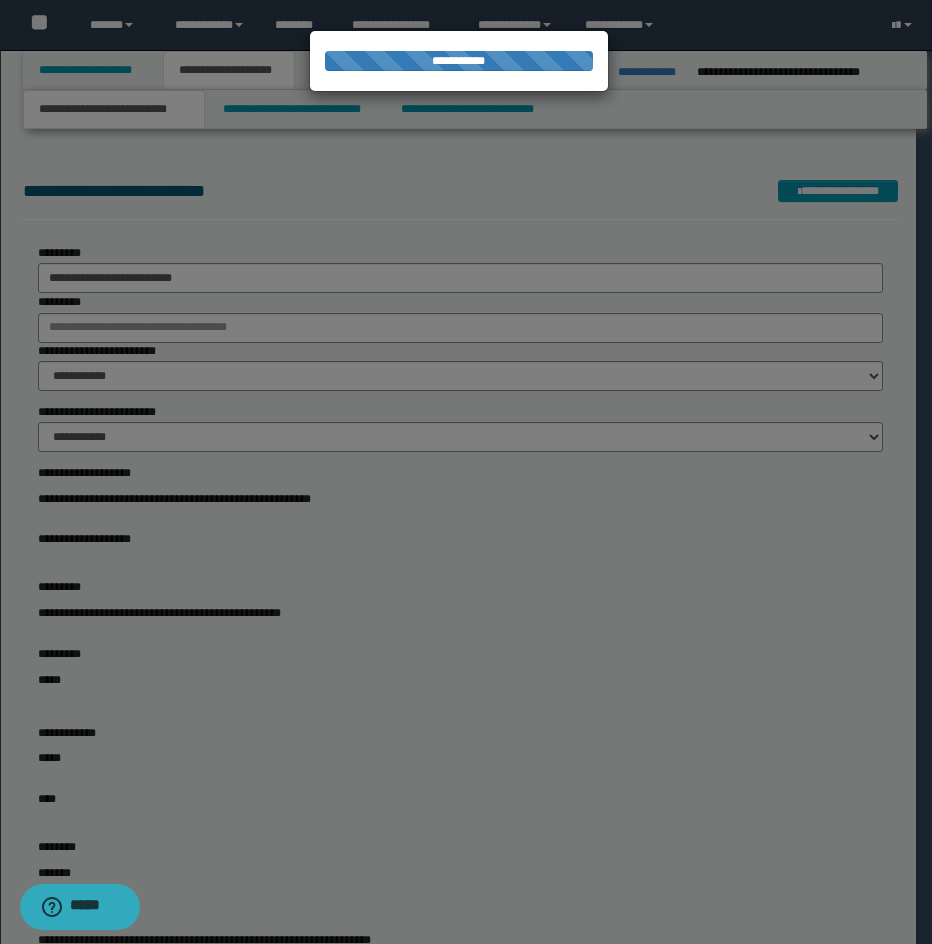 type 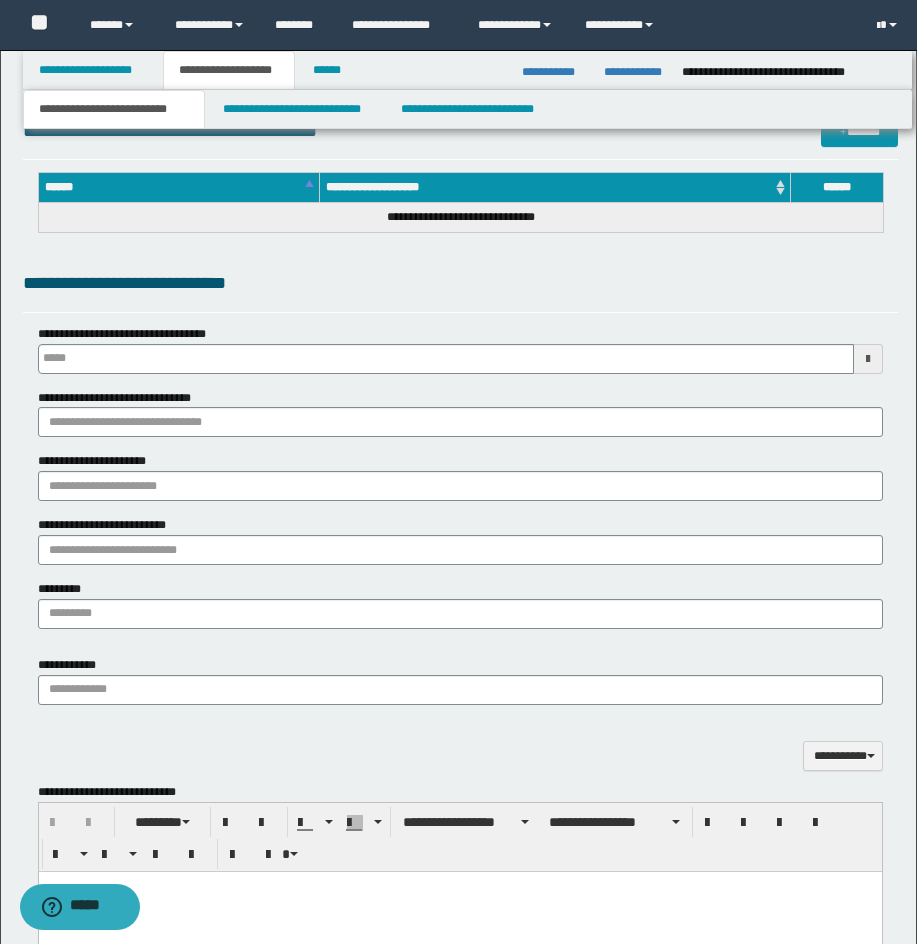 scroll, scrollTop: 1257, scrollLeft: 0, axis: vertical 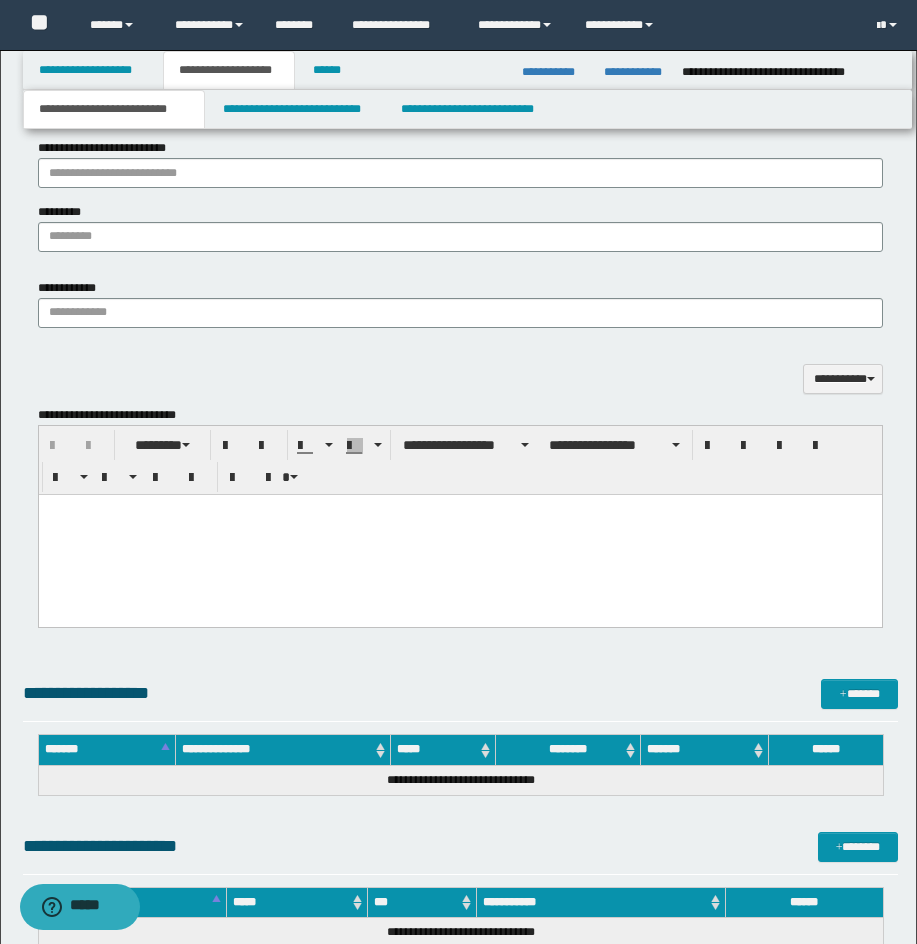 click at bounding box center [459, 510] 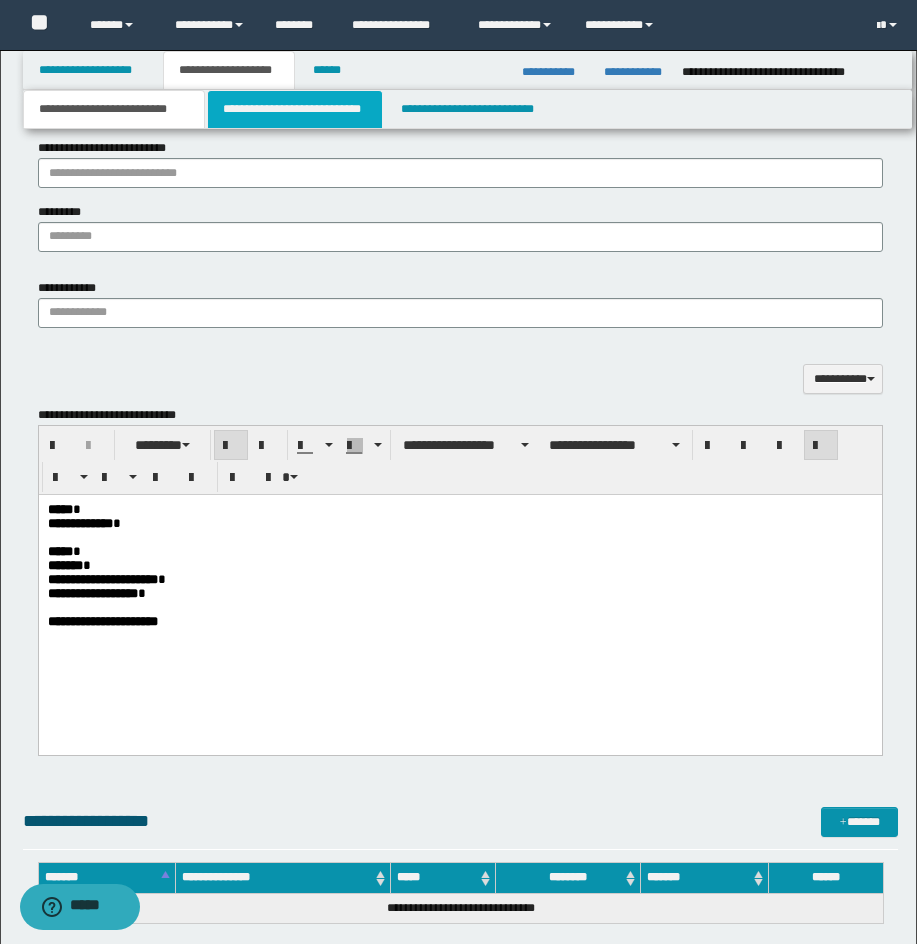 click on "**********" at bounding box center [295, 109] 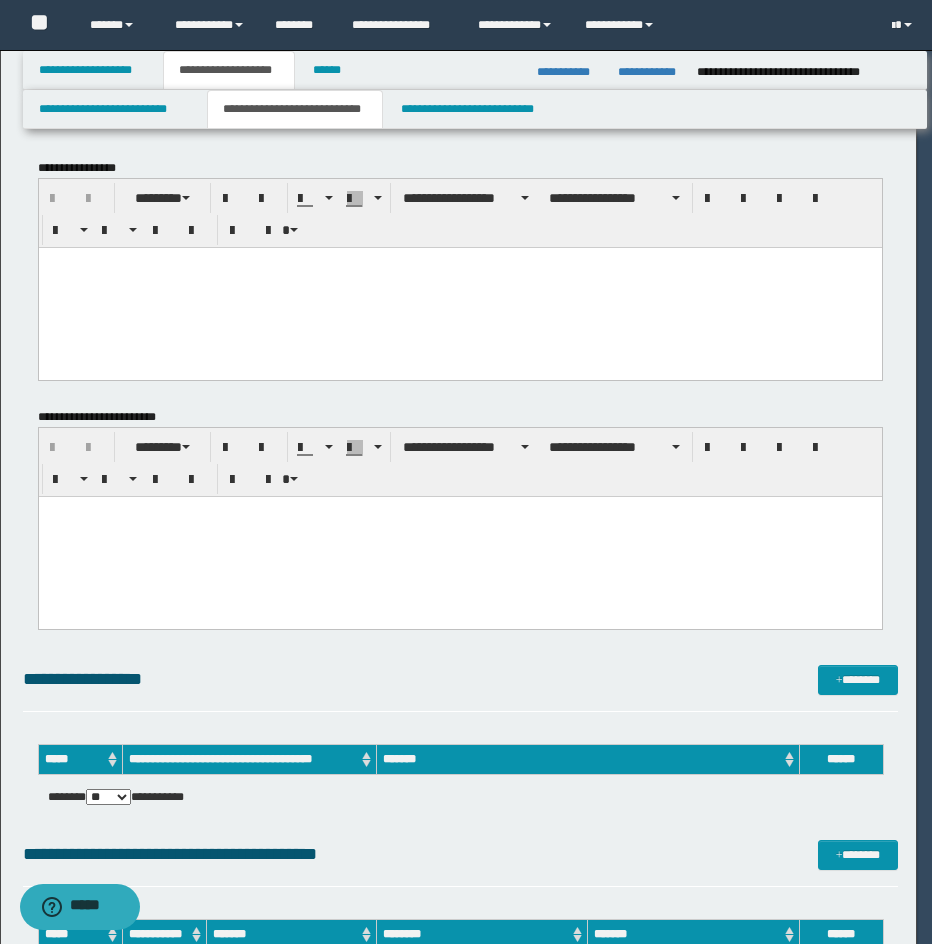 scroll, scrollTop: 0, scrollLeft: 0, axis: both 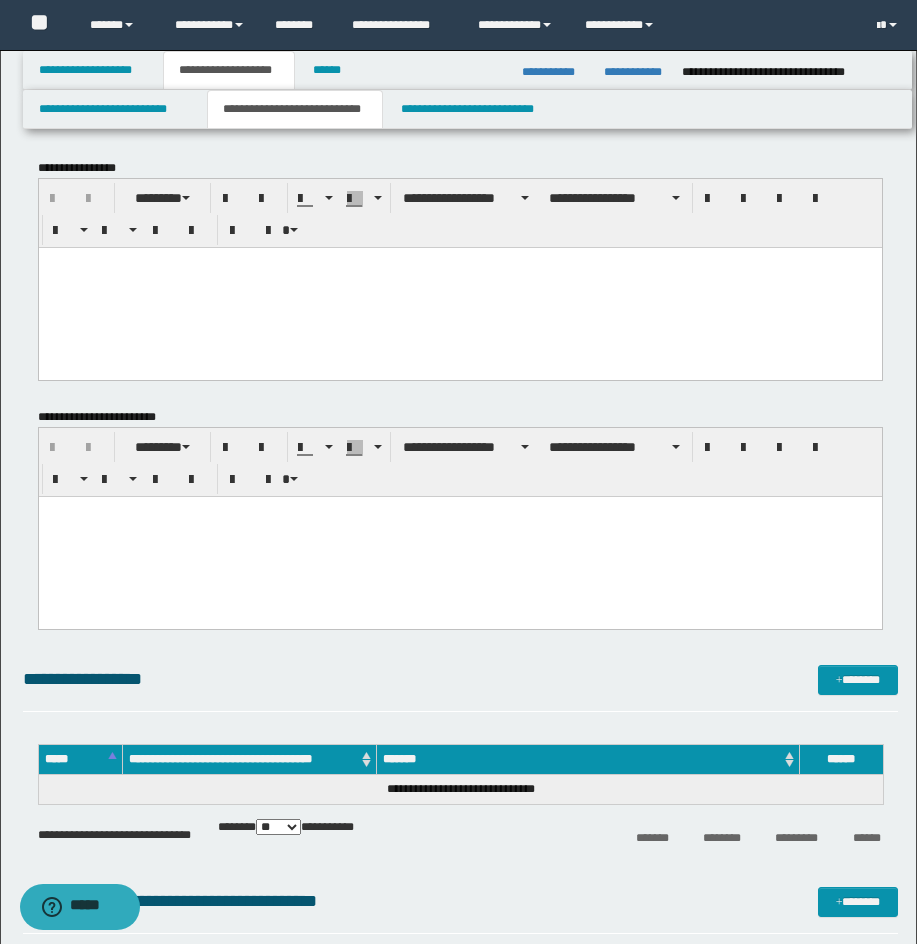 drag, startPoint x: 407, startPoint y: 279, endPoint x: 202, endPoint y: 285, distance: 205.08778 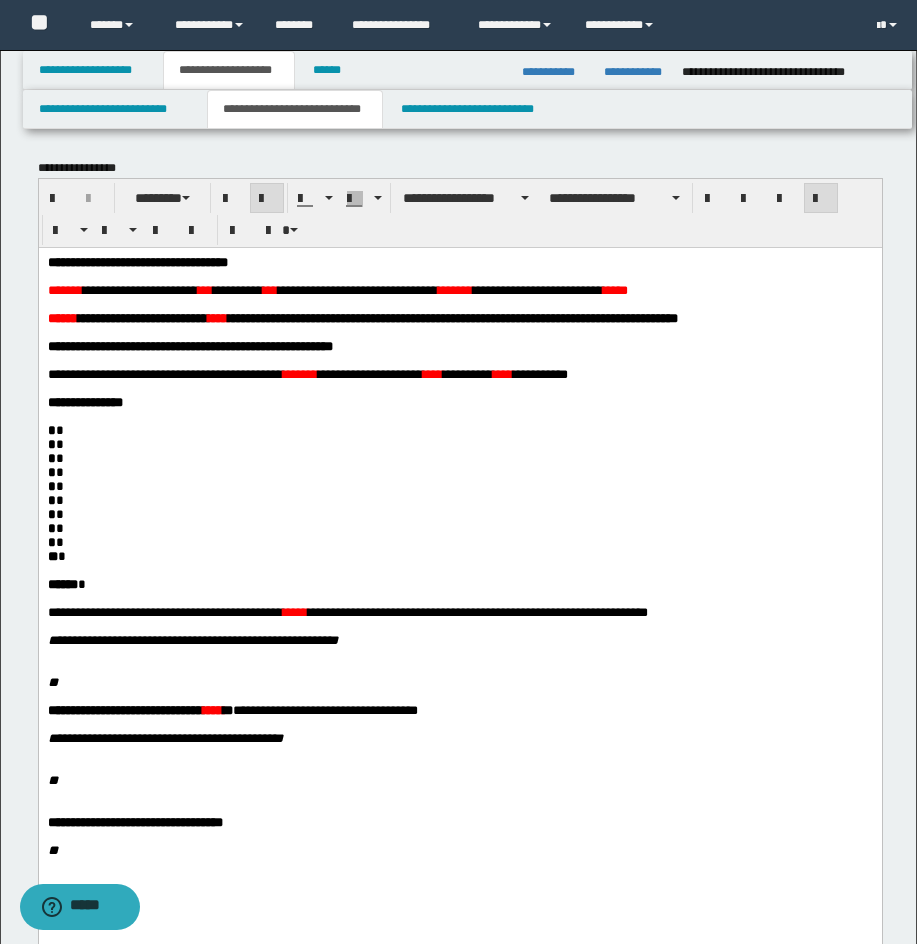 click on "**********" at bounding box center [137, 261] 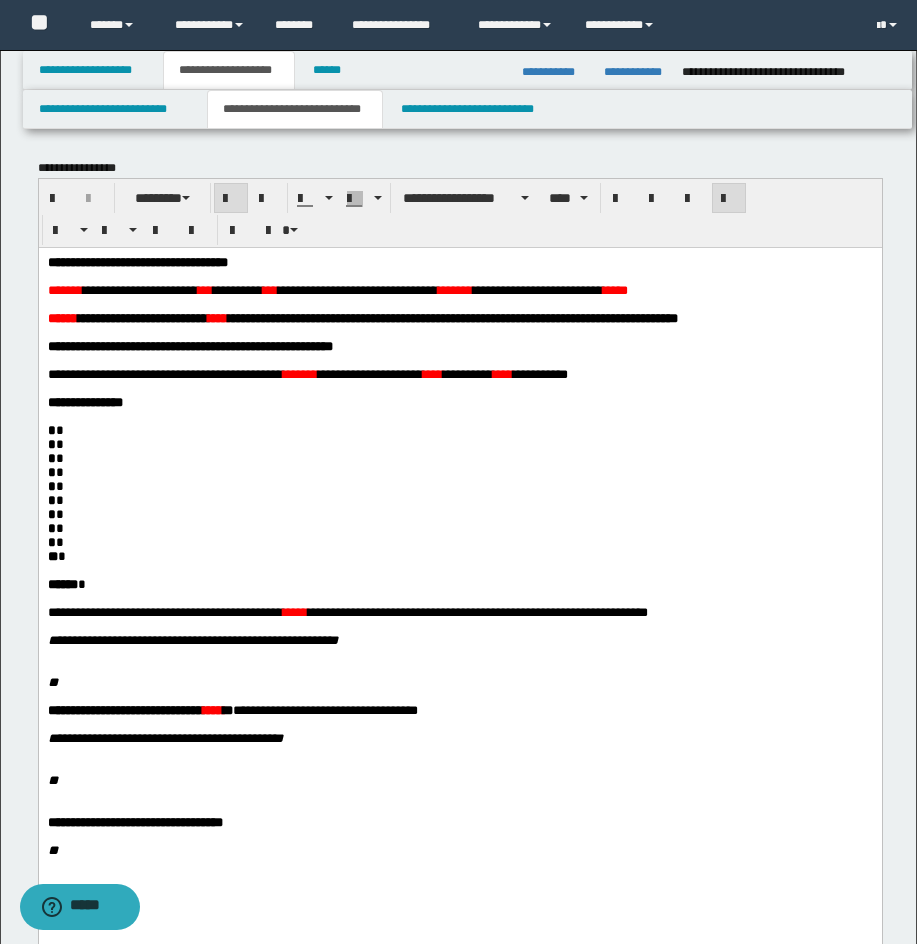 click on "**********" at bounding box center (137, 261) 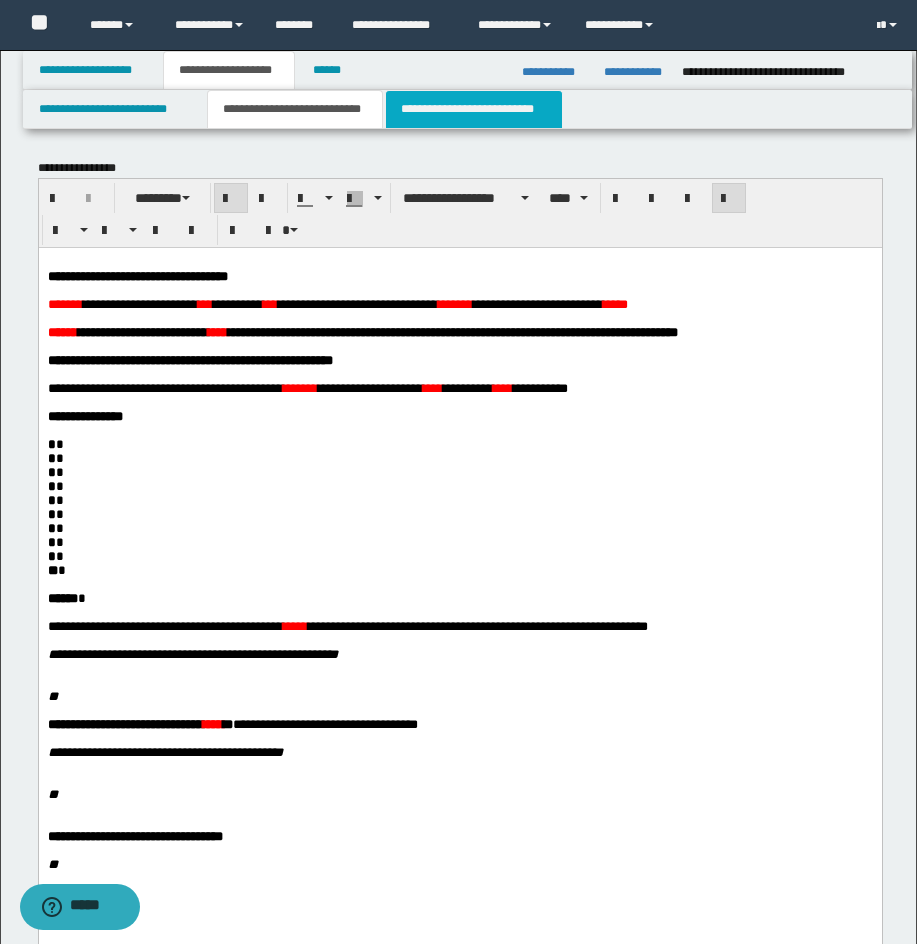 click on "**********" at bounding box center [474, 109] 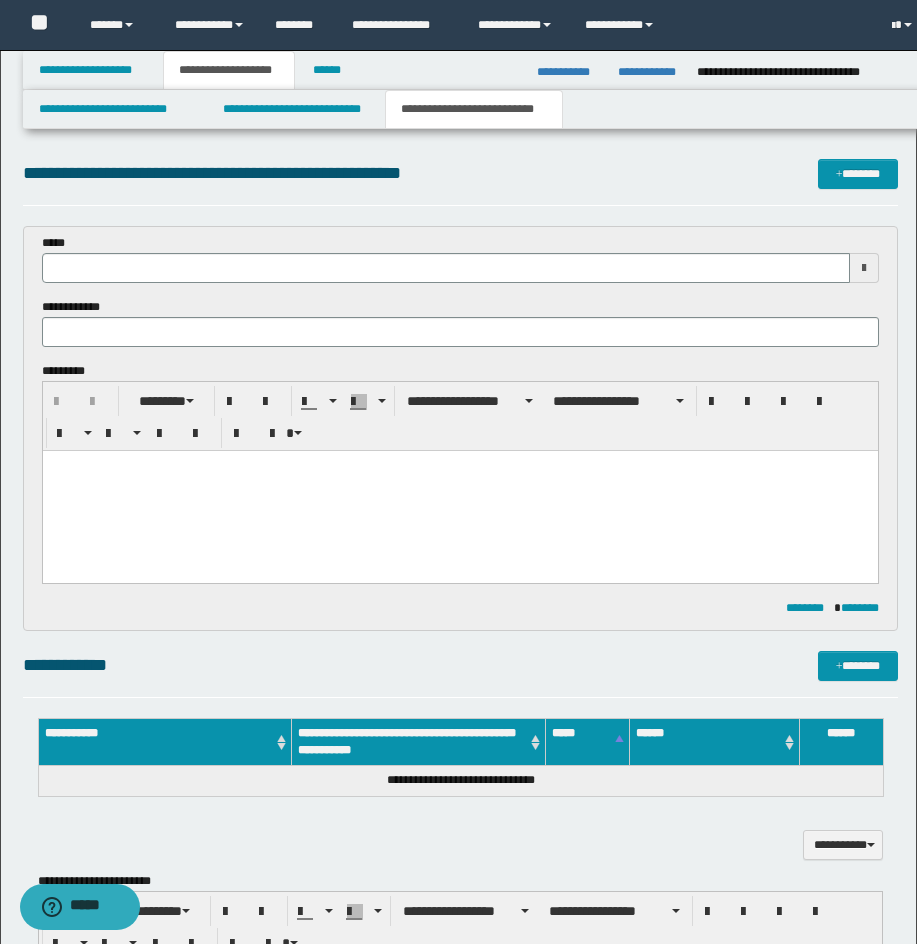 scroll, scrollTop: 0, scrollLeft: 0, axis: both 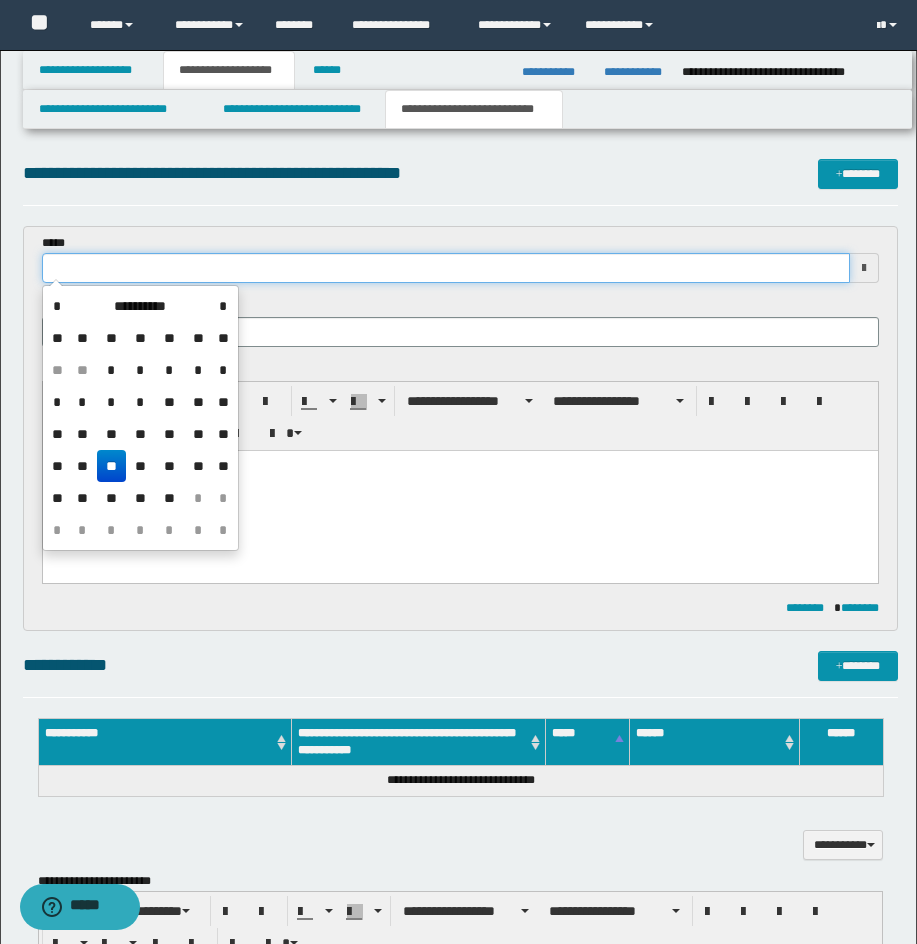 drag, startPoint x: 524, startPoint y: 256, endPoint x: 247, endPoint y: 347, distance: 291.56476 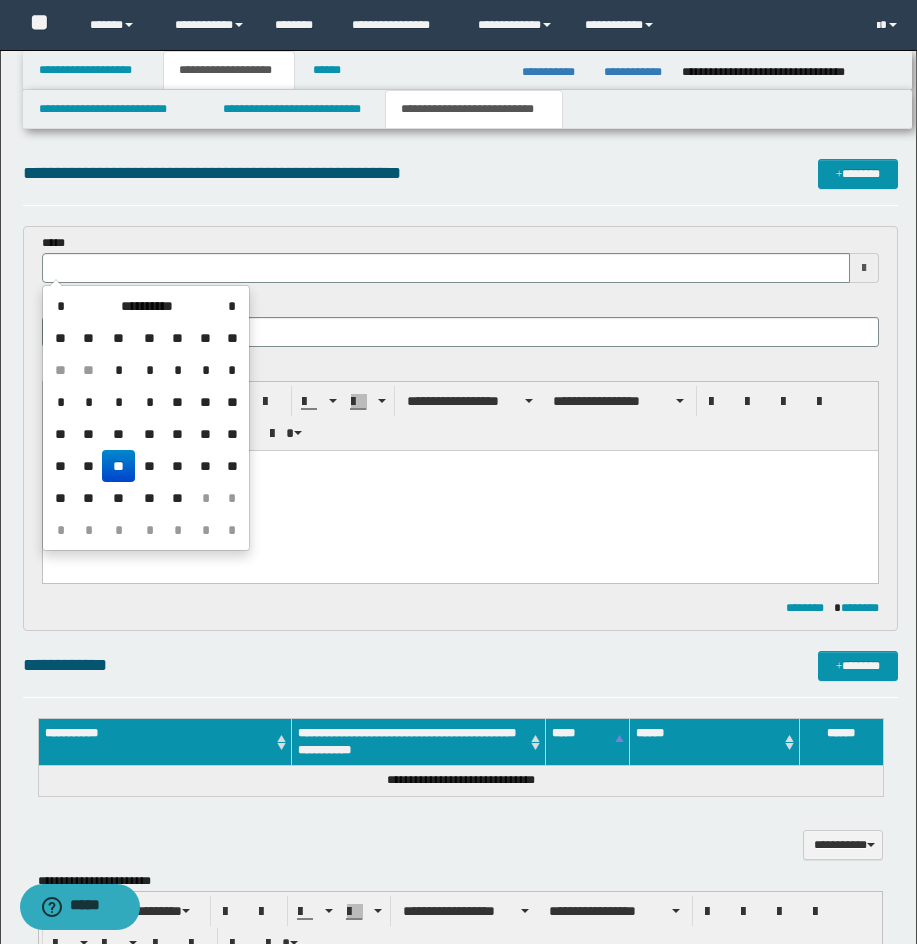 click on "**" at bounding box center (118, 466) 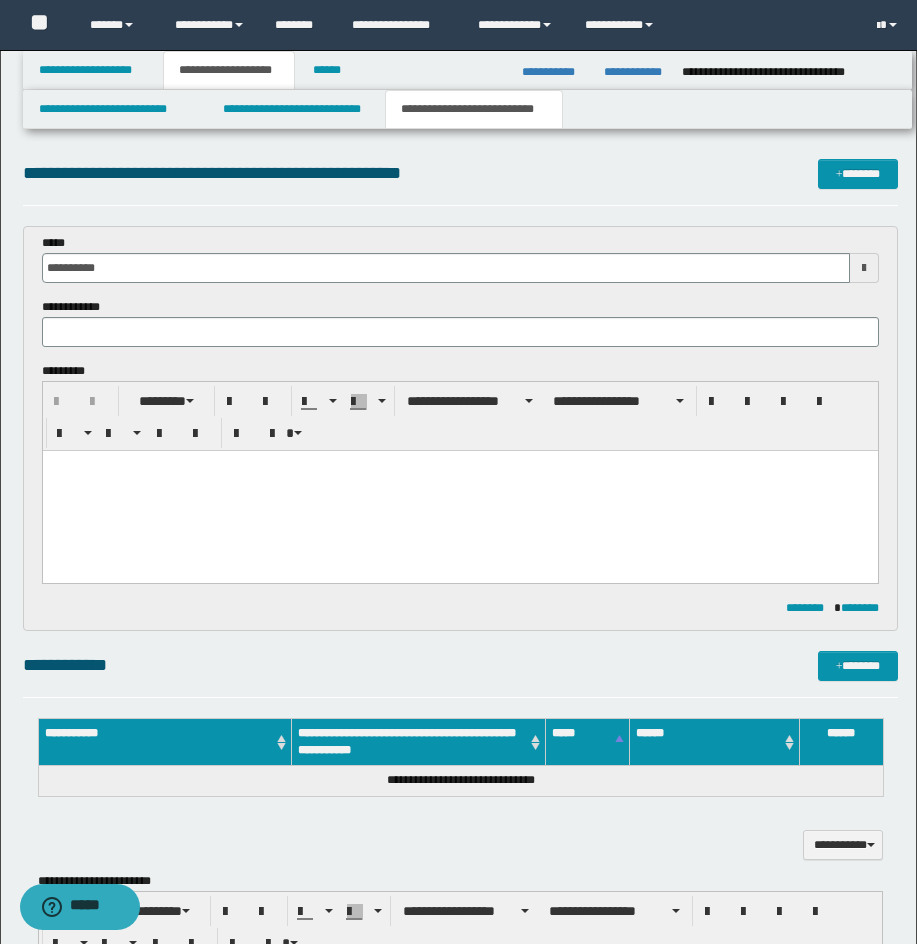 click on "**********" at bounding box center [460, 322] 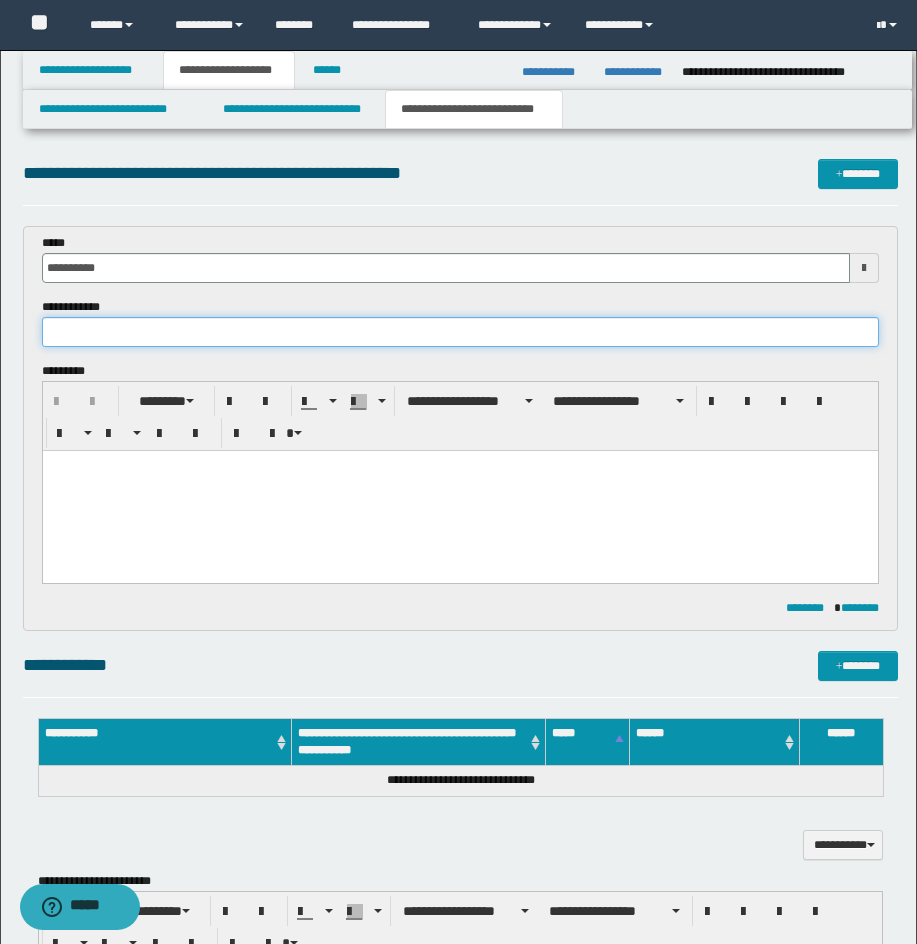 click at bounding box center [460, 332] 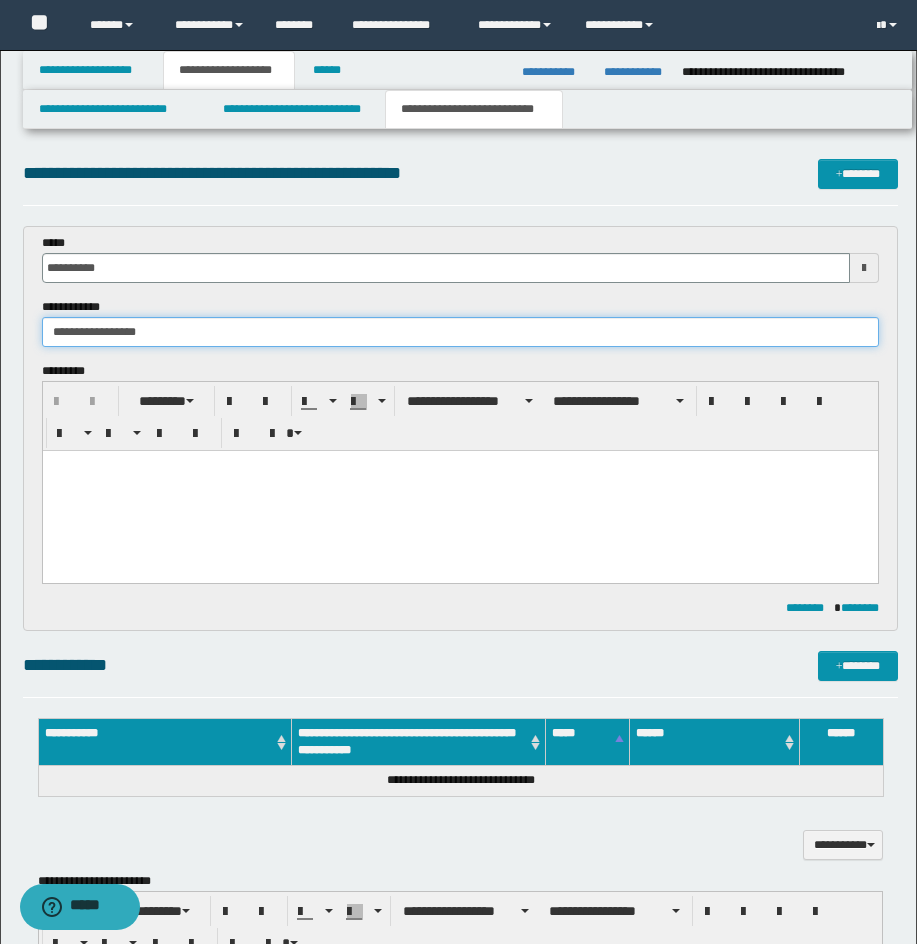 type on "**********" 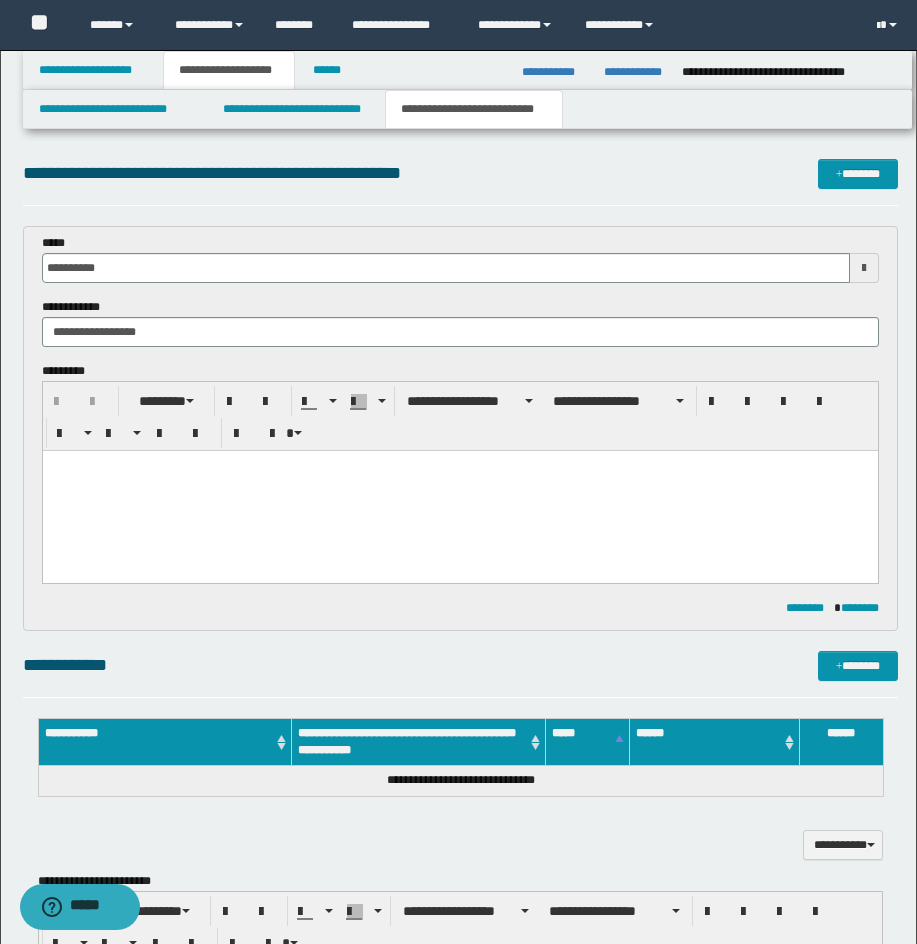 drag, startPoint x: 221, startPoint y: 484, endPoint x: 203, endPoint y: 498, distance: 22.803509 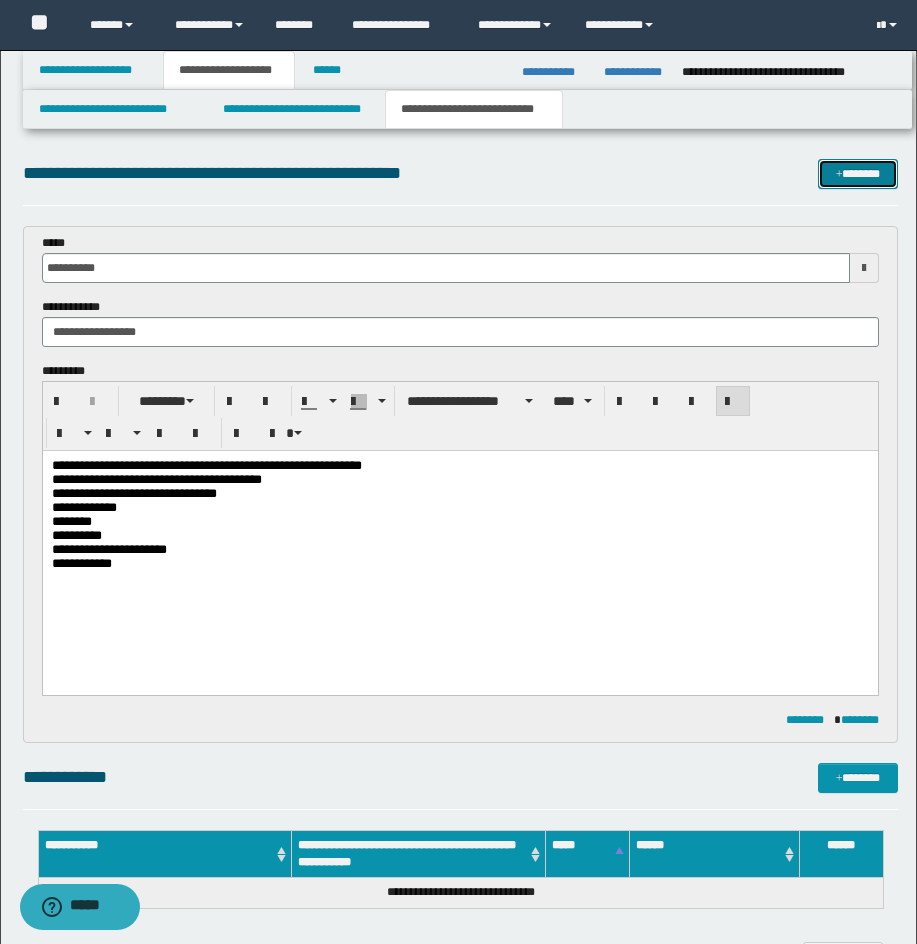 click at bounding box center (839, 175) 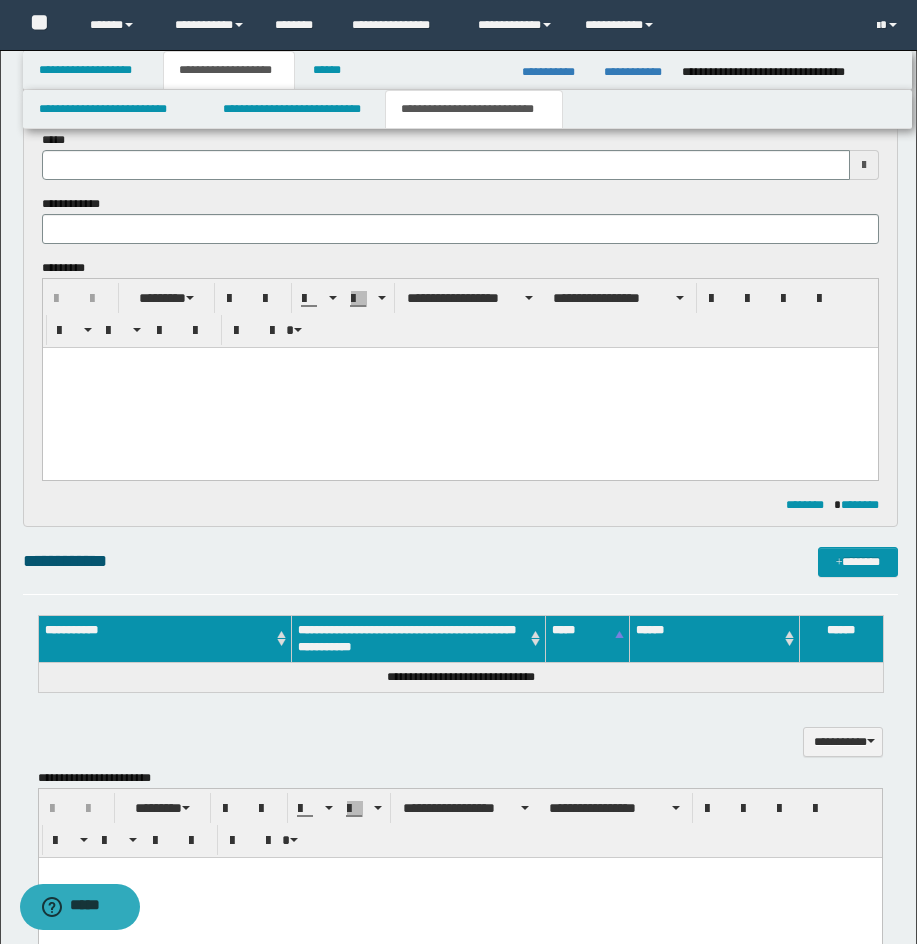 scroll, scrollTop: 638, scrollLeft: 0, axis: vertical 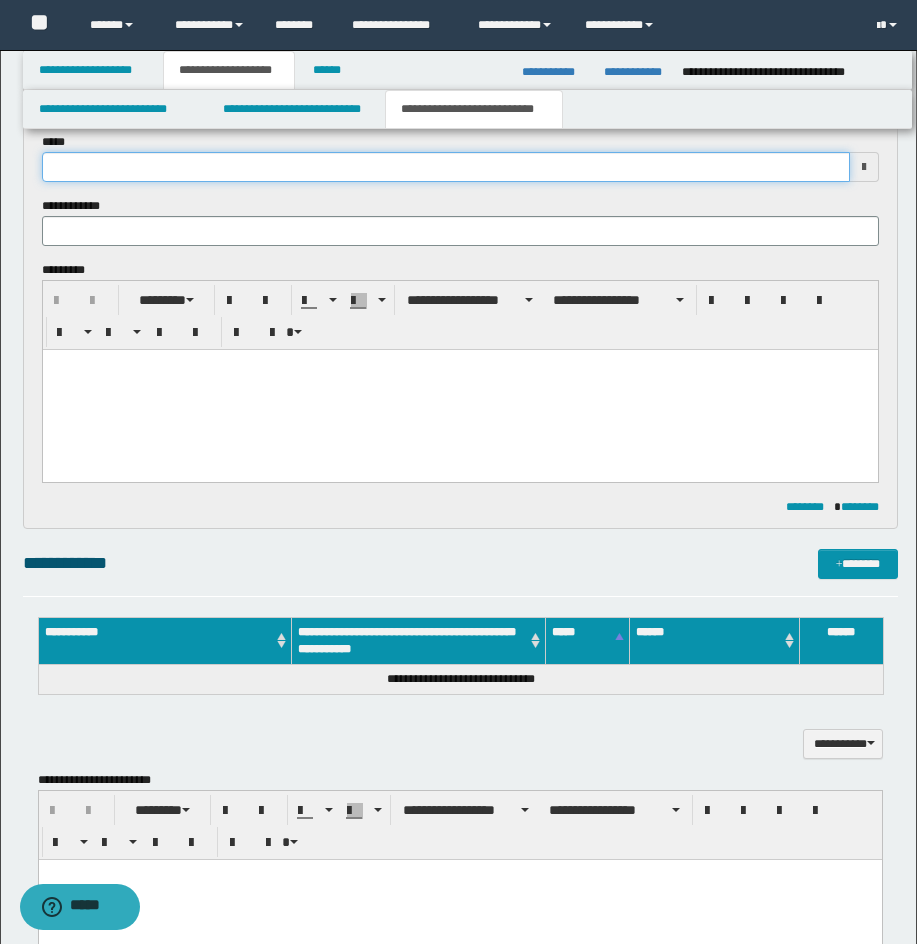 click at bounding box center (446, 167) 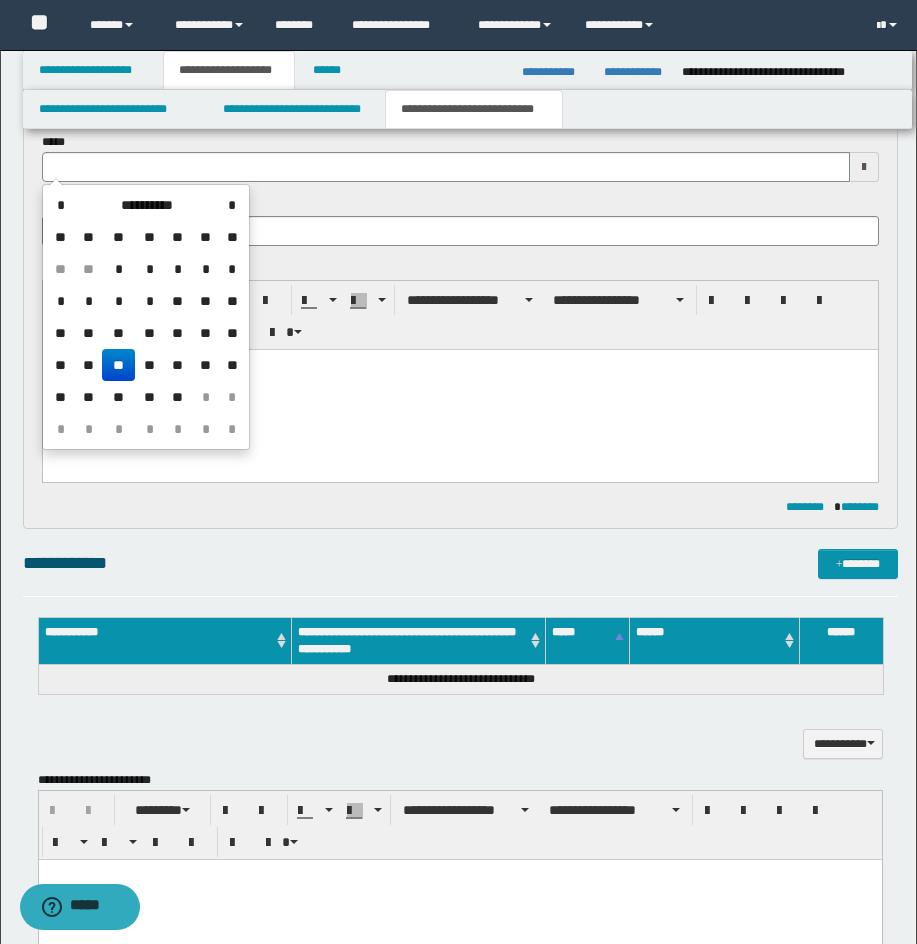 drag, startPoint x: 119, startPoint y: 365, endPoint x: 920, endPoint y: 362, distance: 801.0056 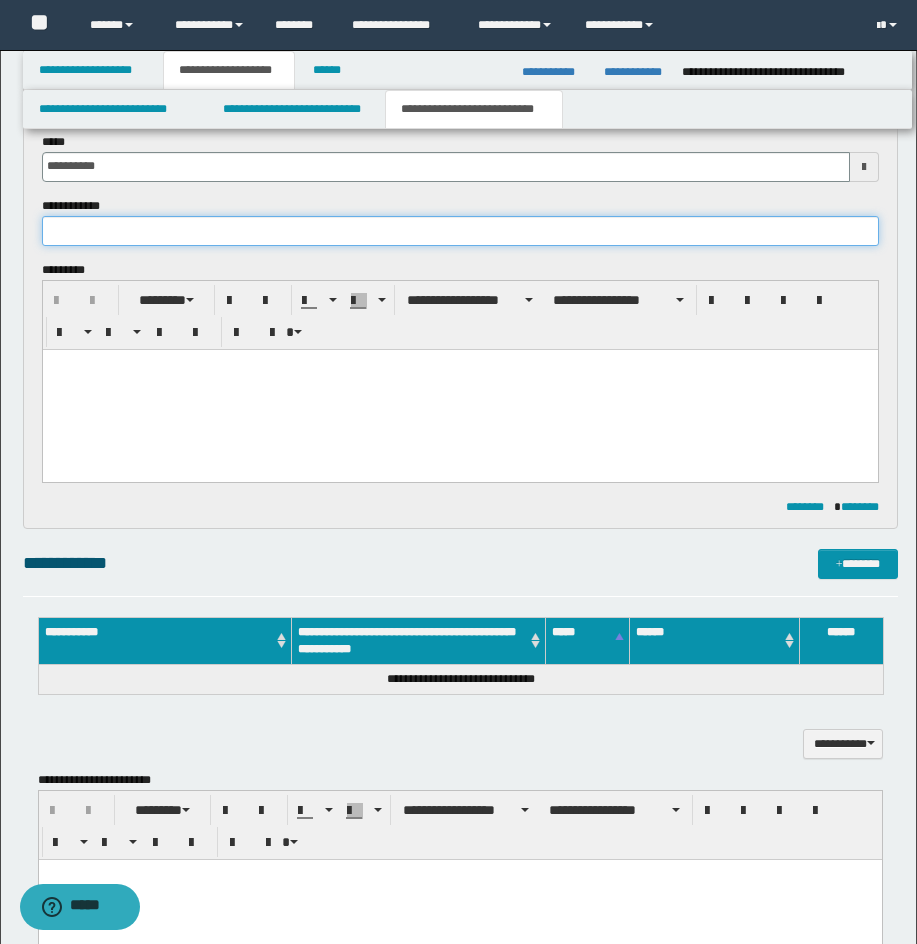 click at bounding box center [460, 231] 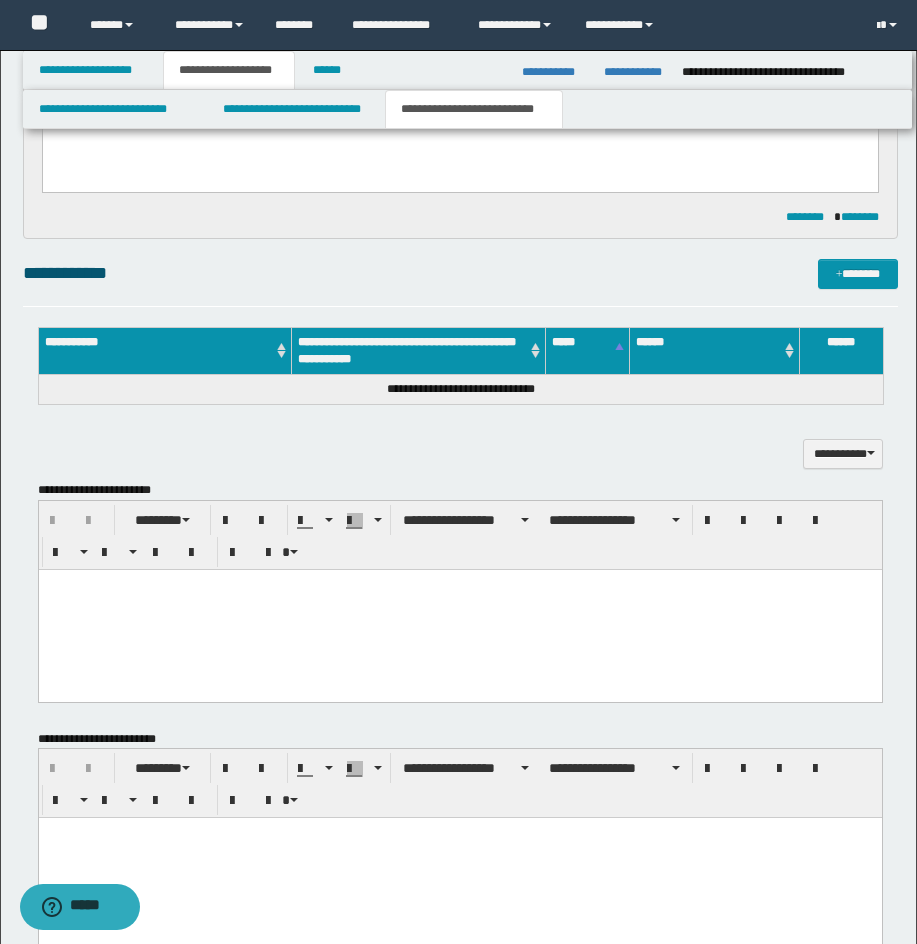 scroll, scrollTop: 931, scrollLeft: 0, axis: vertical 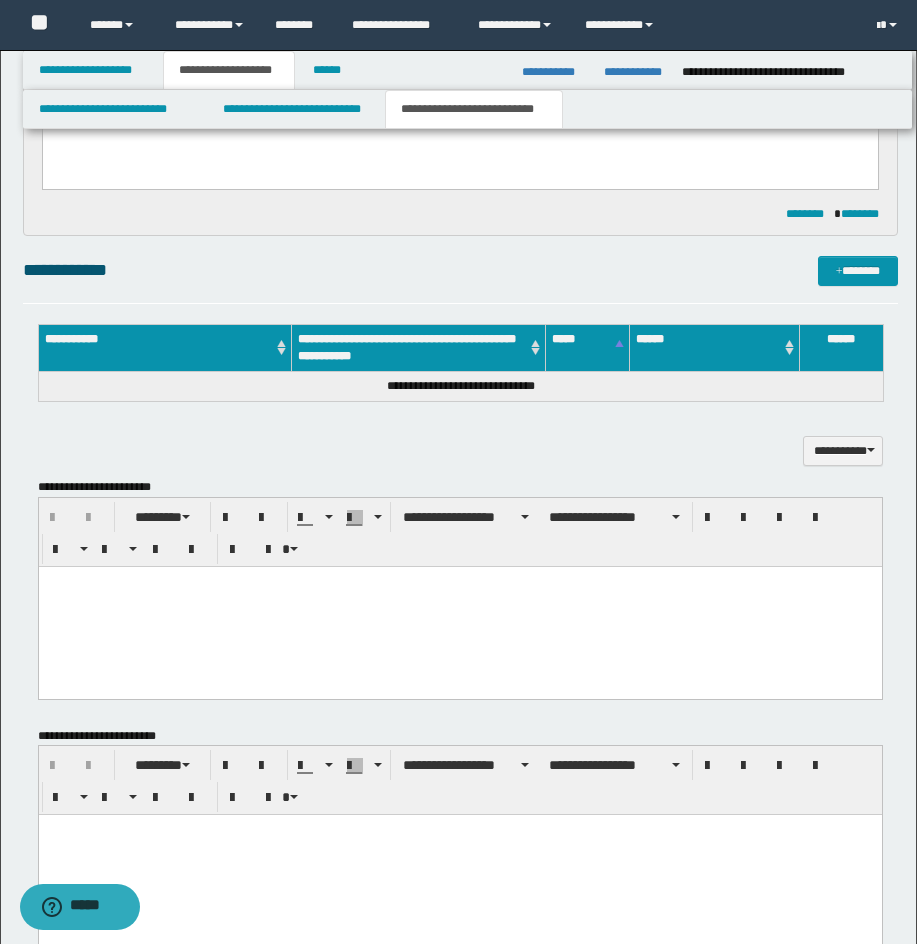 type on "**********" 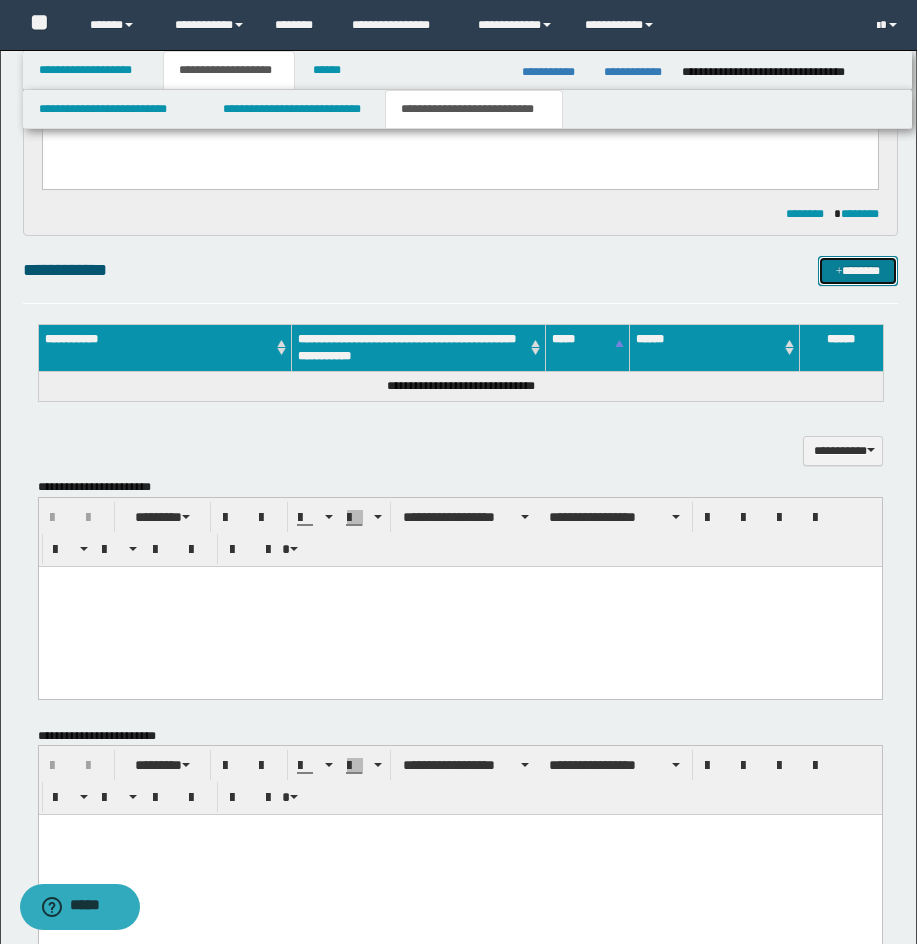 click on "*******" at bounding box center [858, 271] 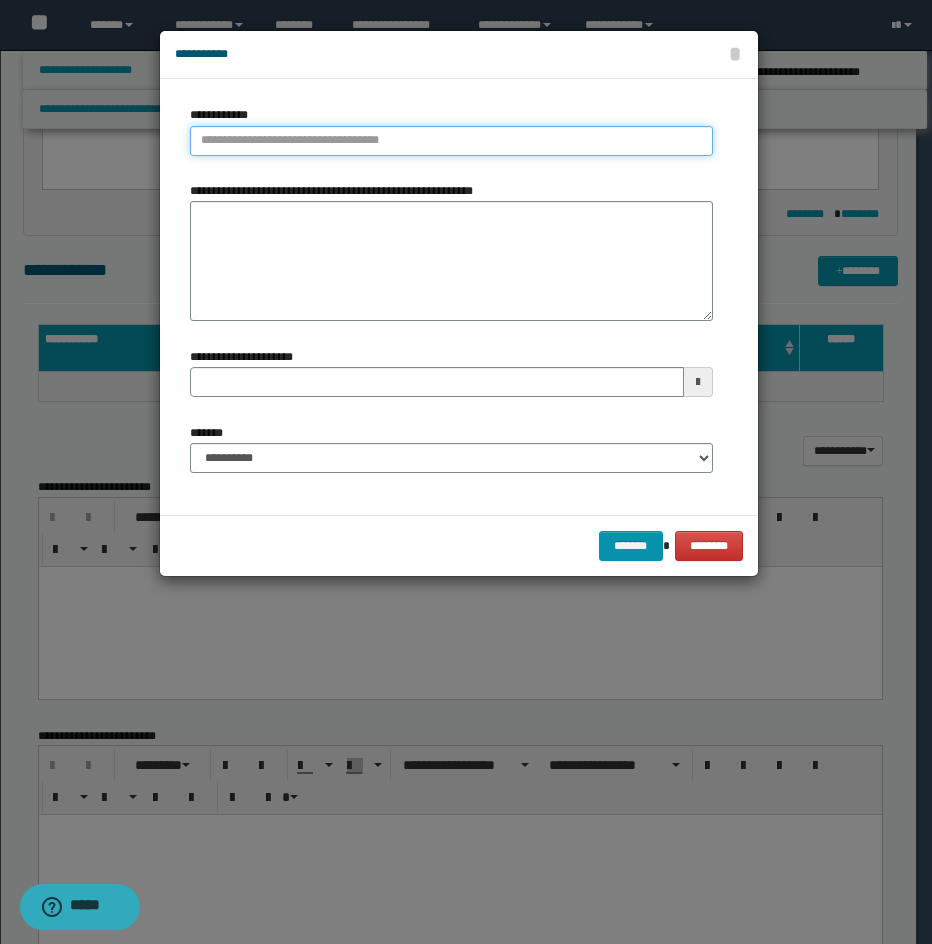 click on "**********" at bounding box center (451, 141) 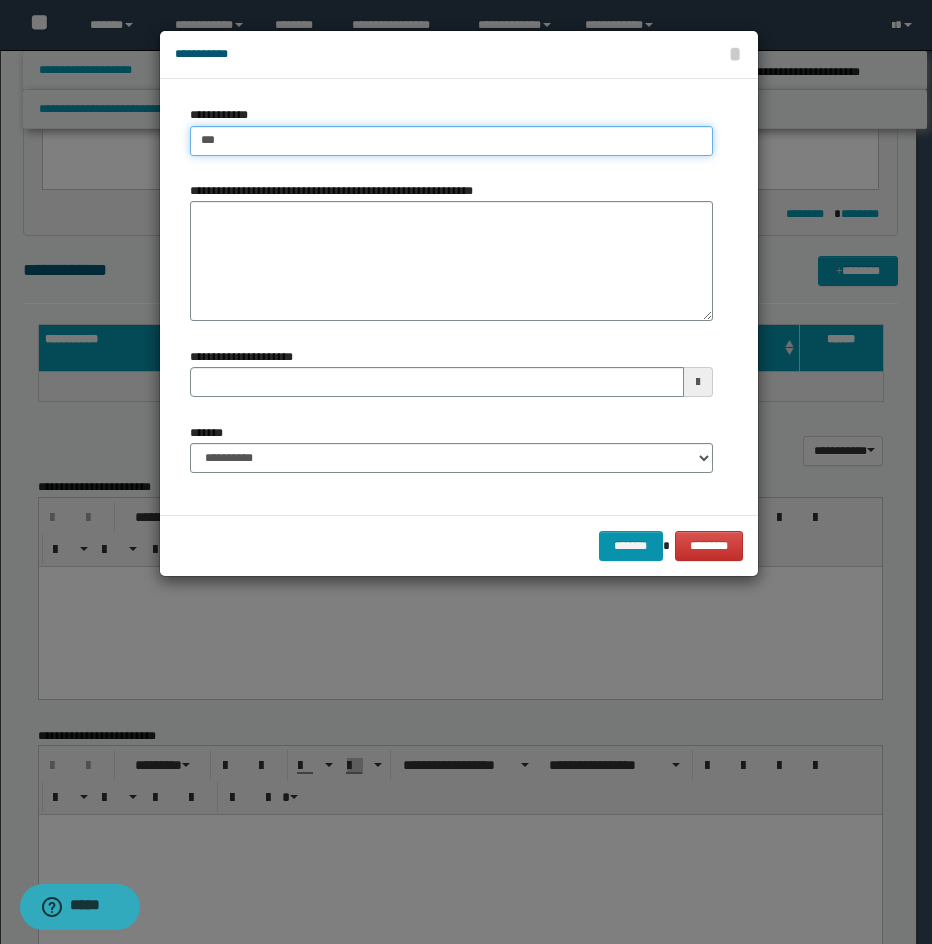 type on "****" 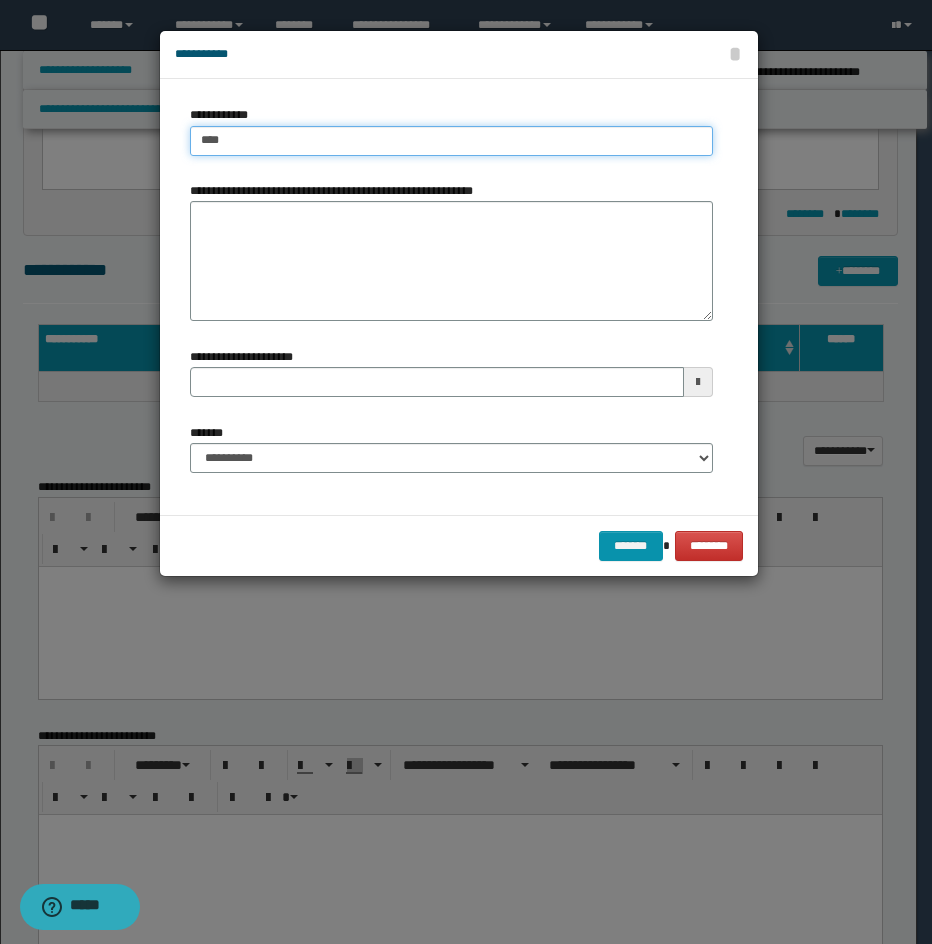 type on "****" 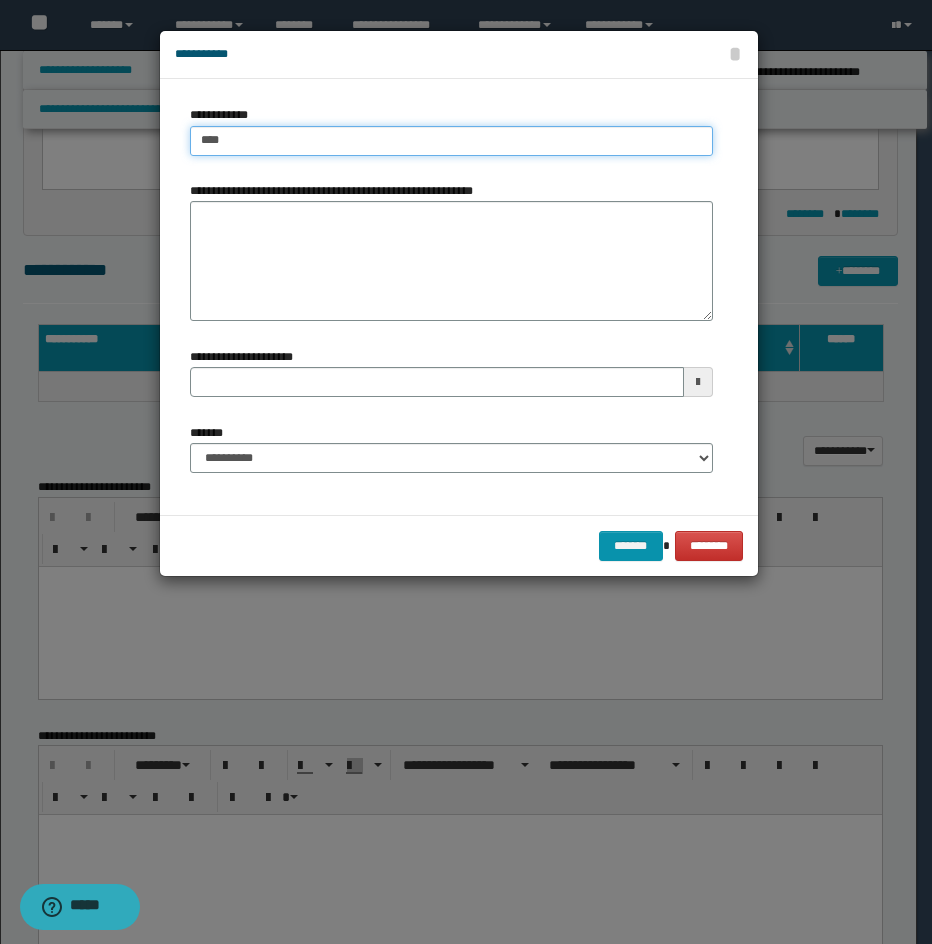 type 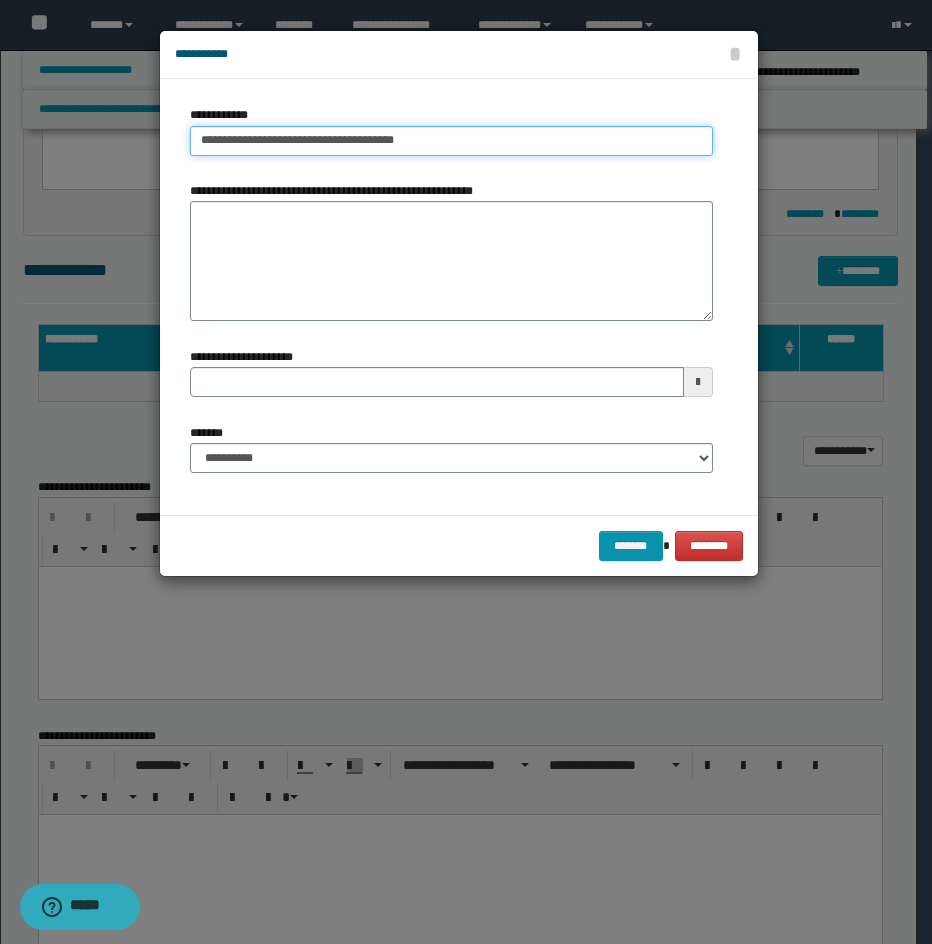 type on "**********" 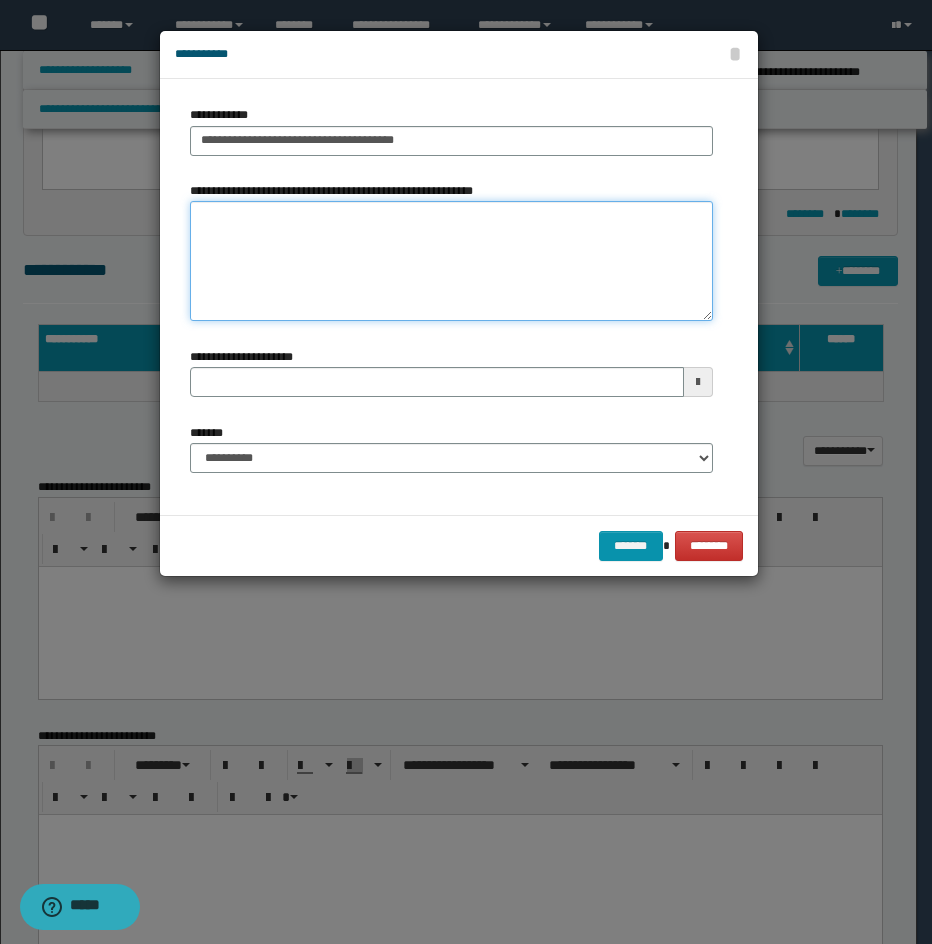 click on "**********" at bounding box center [451, 261] 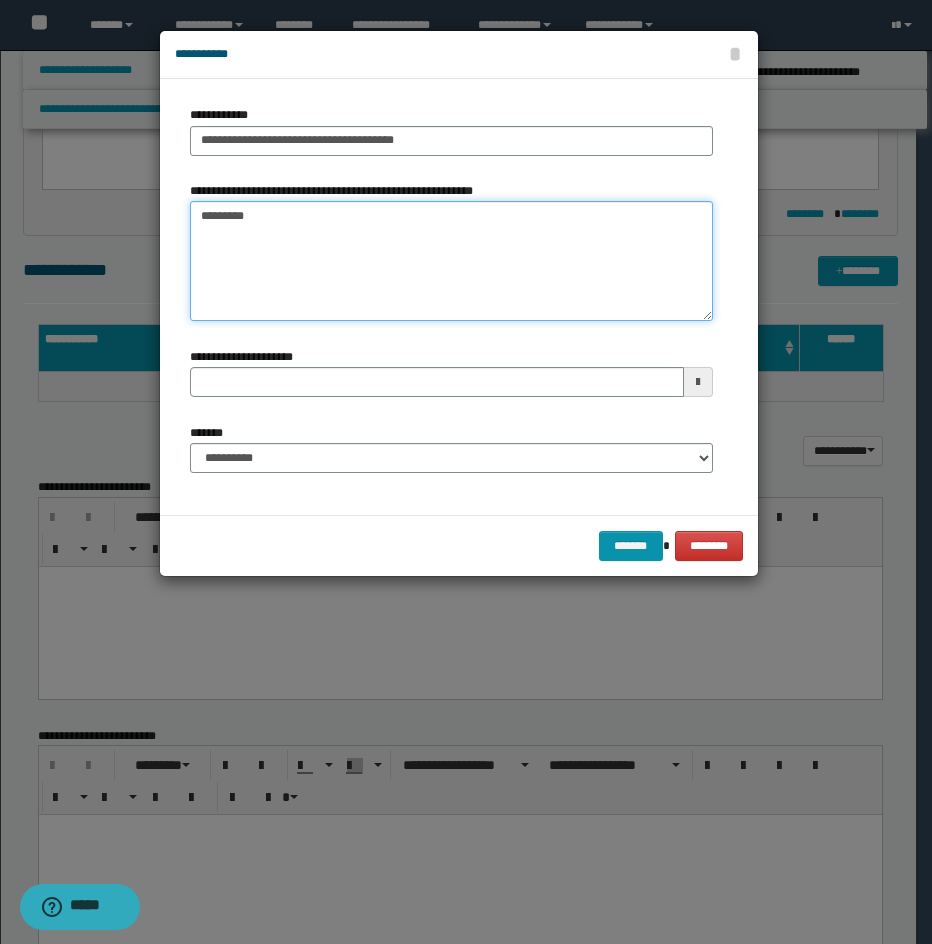 type on "*********" 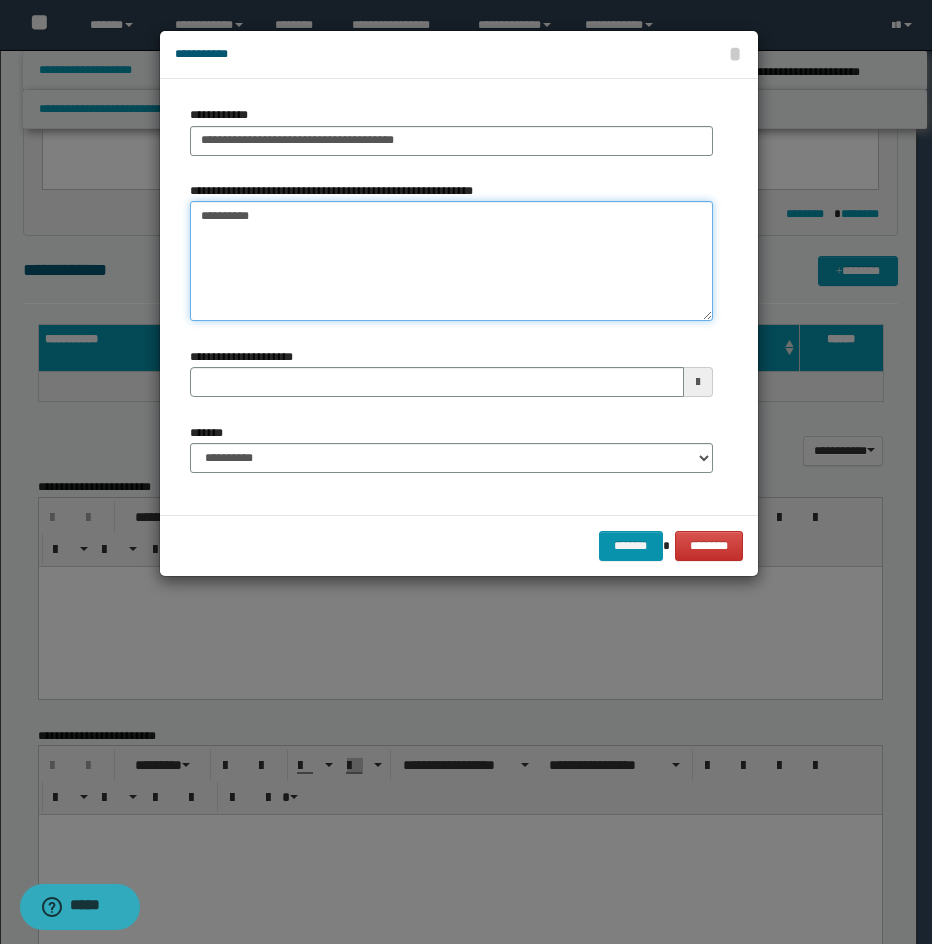 type 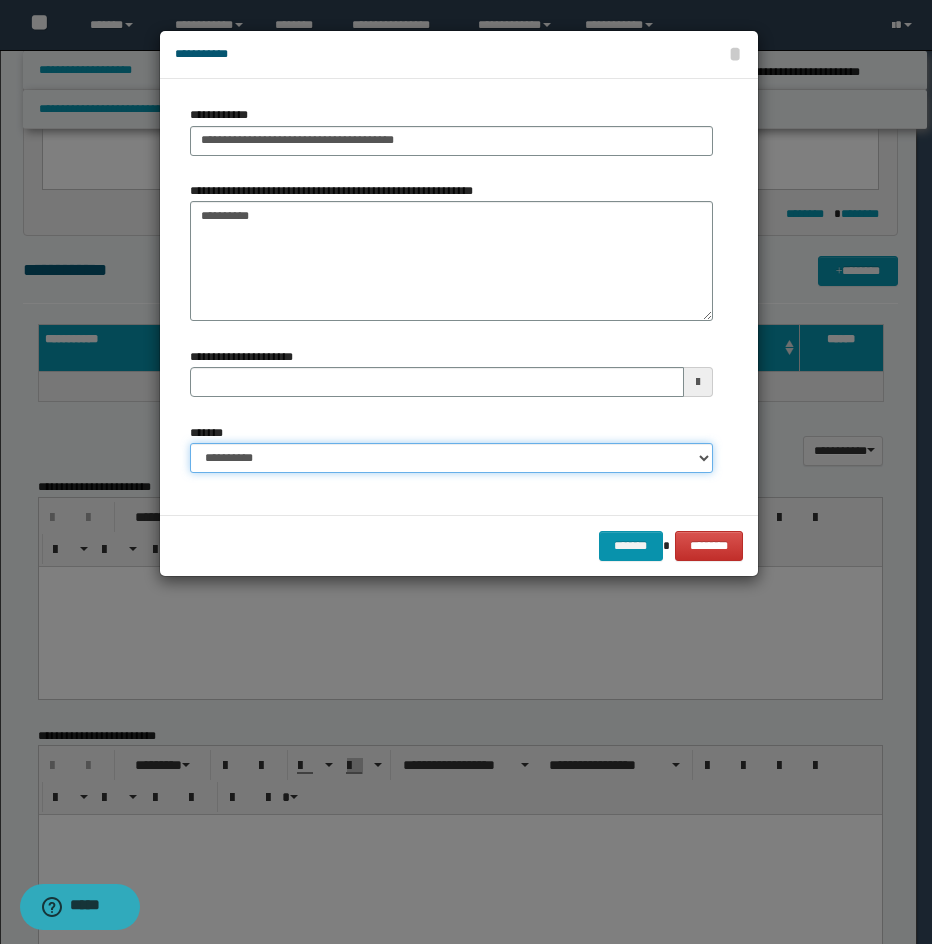 click on "**********" at bounding box center [451, 458] 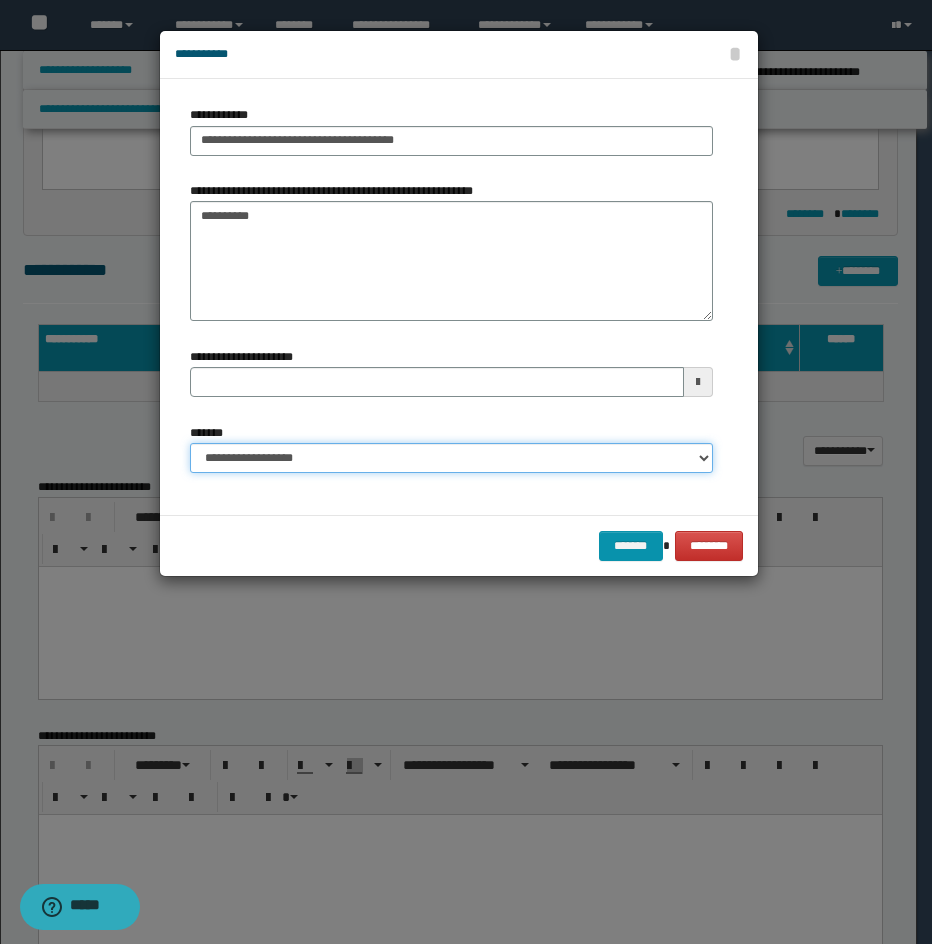click on "**********" at bounding box center (451, 458) 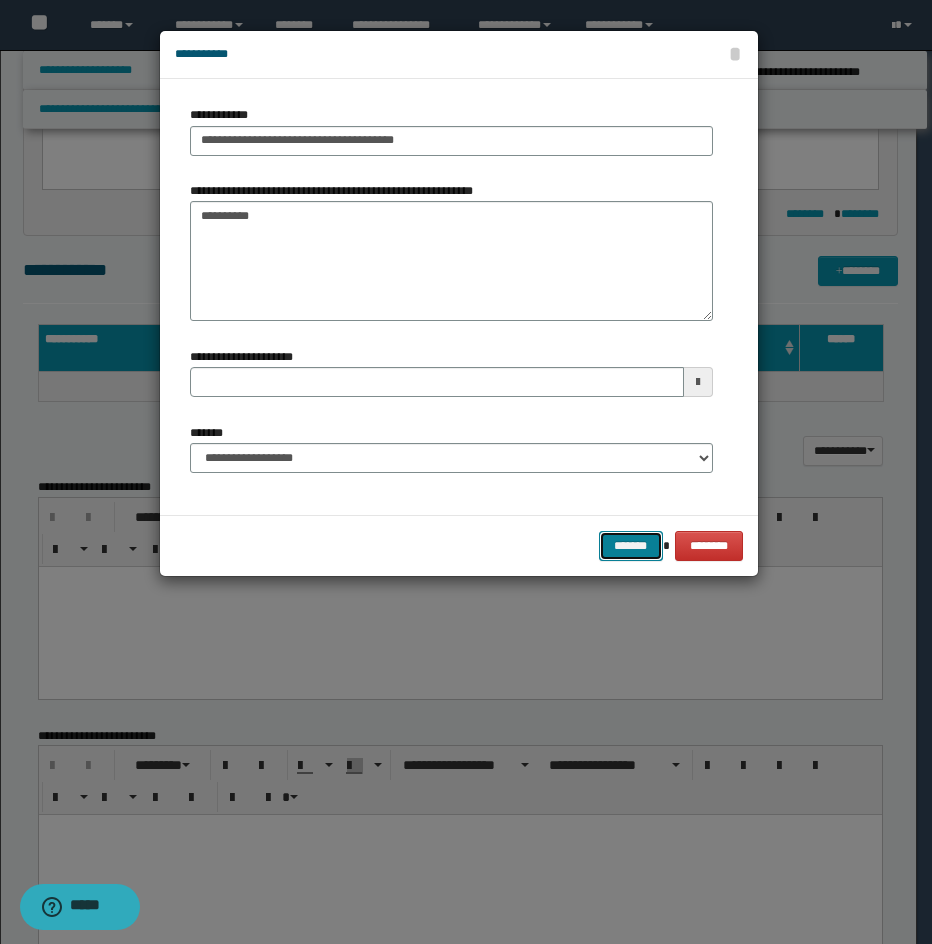 click on "*******" at bounding box center [631, 546] 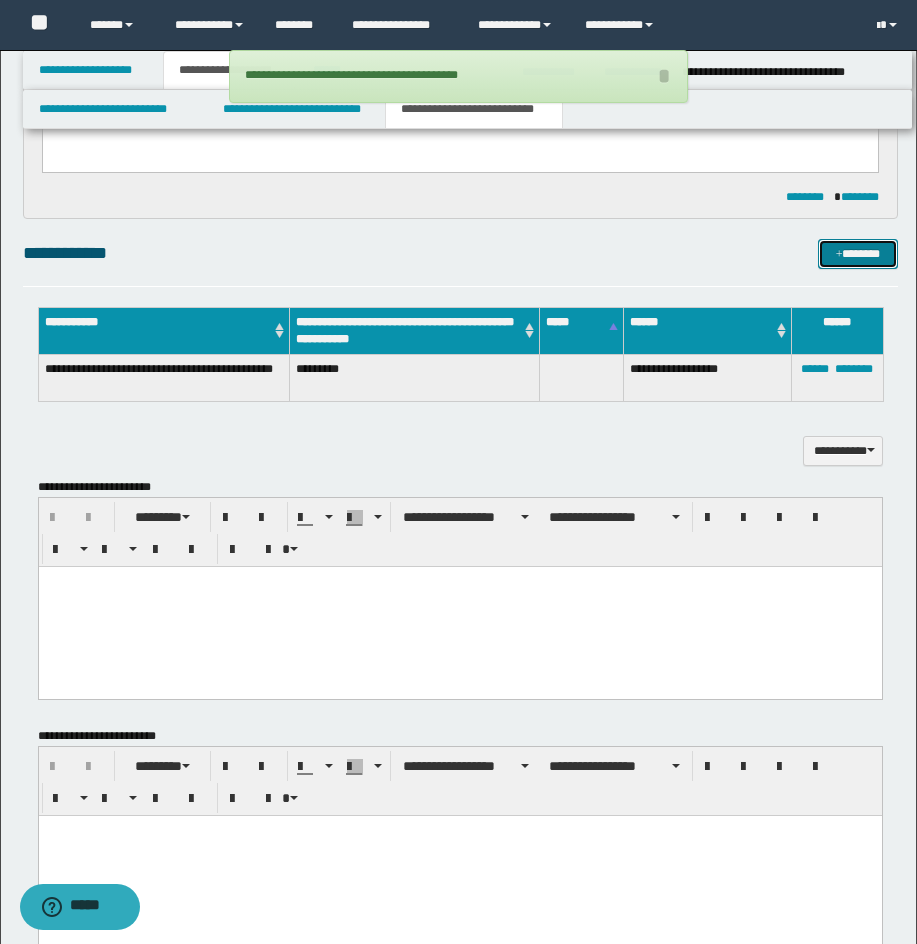 scroll, scrollTop: 961, scrollLeft: 0, axis: vertical 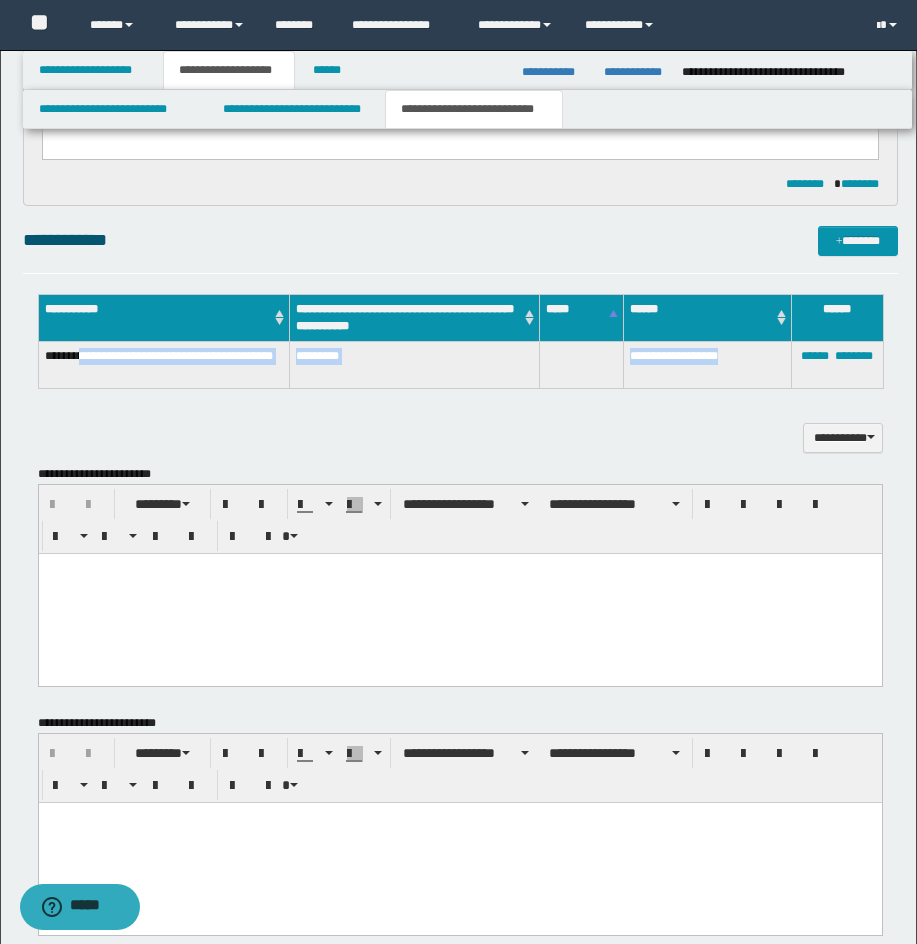 drag, startPoint x: 81, startPoint y: 358, endPoint x: 748, endPoint y: 361, distance: 667.0068 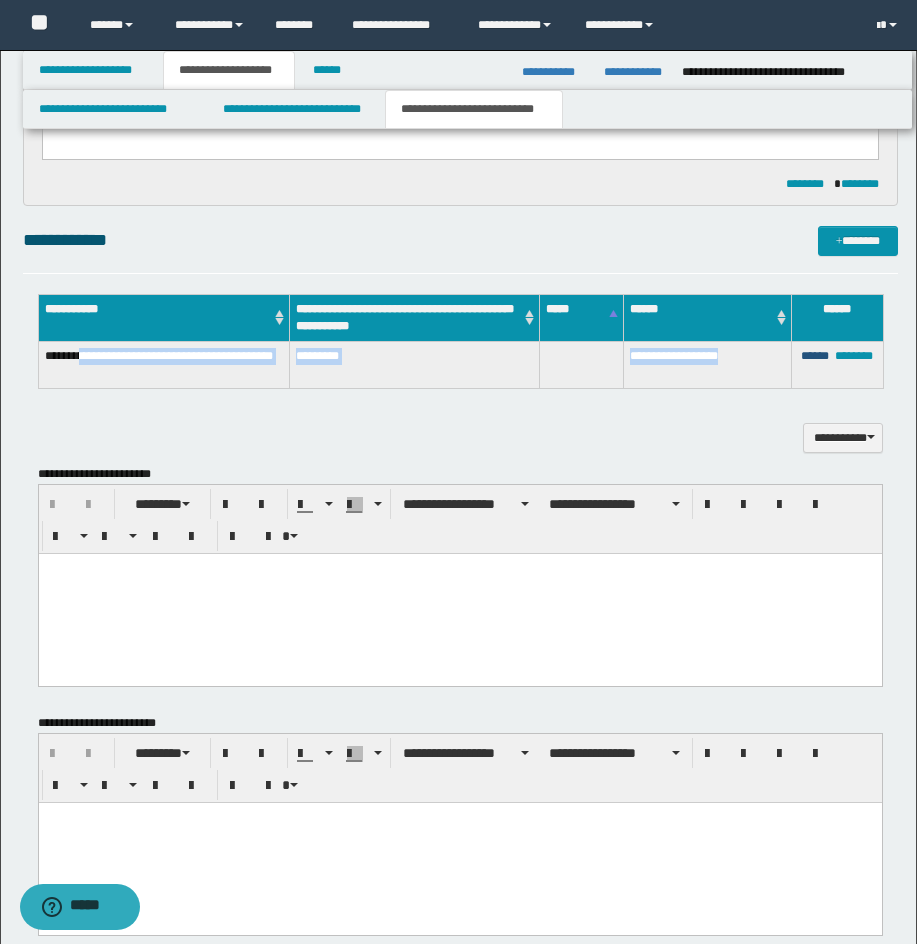 drag, startPoint x: 816, startPoint y: 356, endPoint x: 694, endPoint y: 346, distance: 122.40915 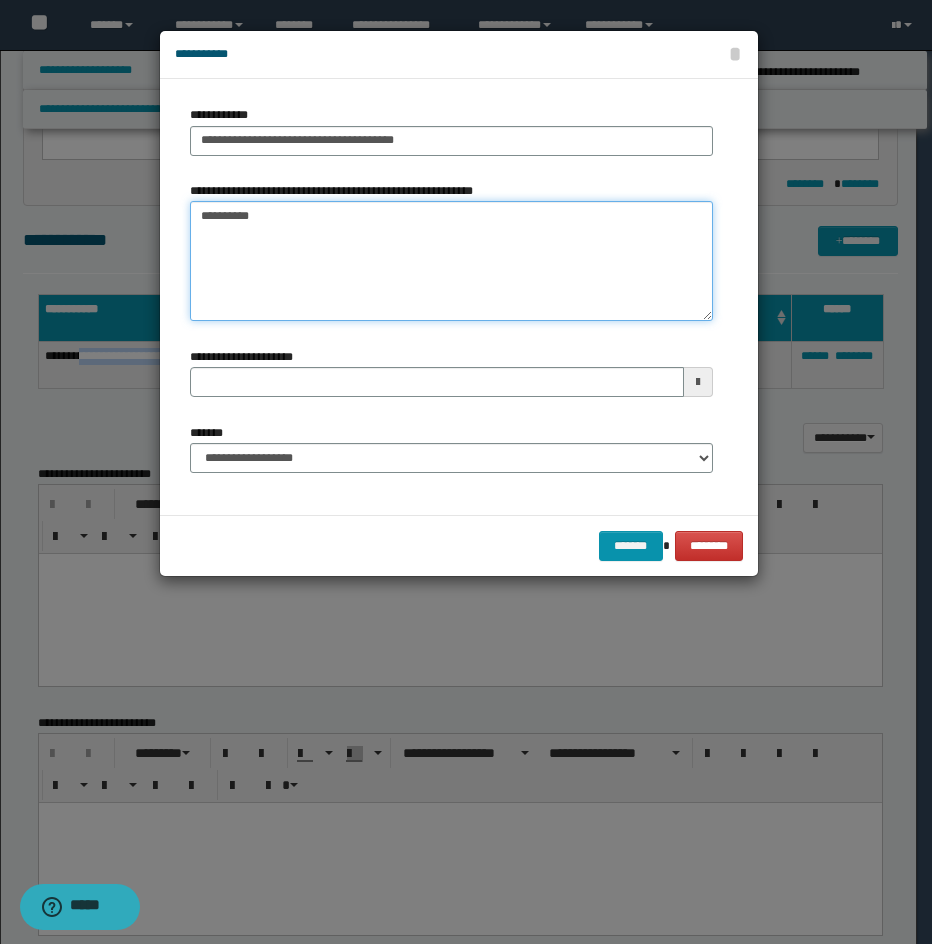 click on "*********" at bounding box center [451, 261] 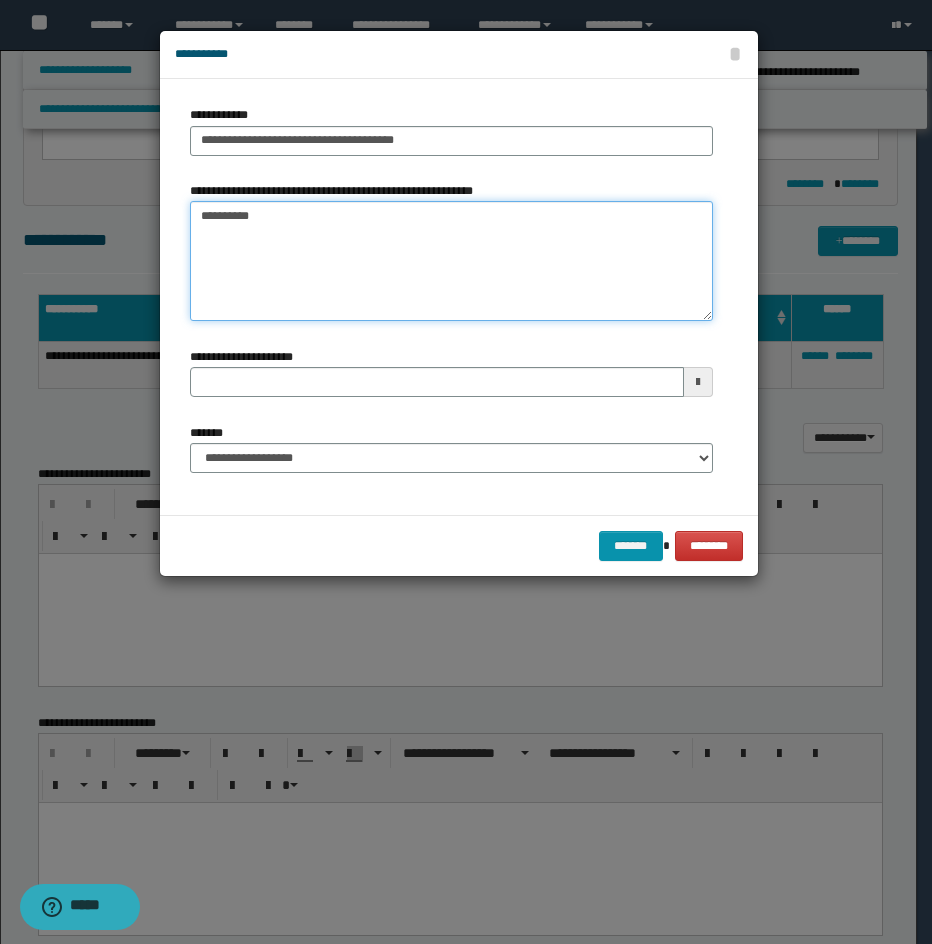 drag, startPoint x: 411, startPoint y: 253, endPoint x: 170, endPoint y: 249, distance: 241.03319 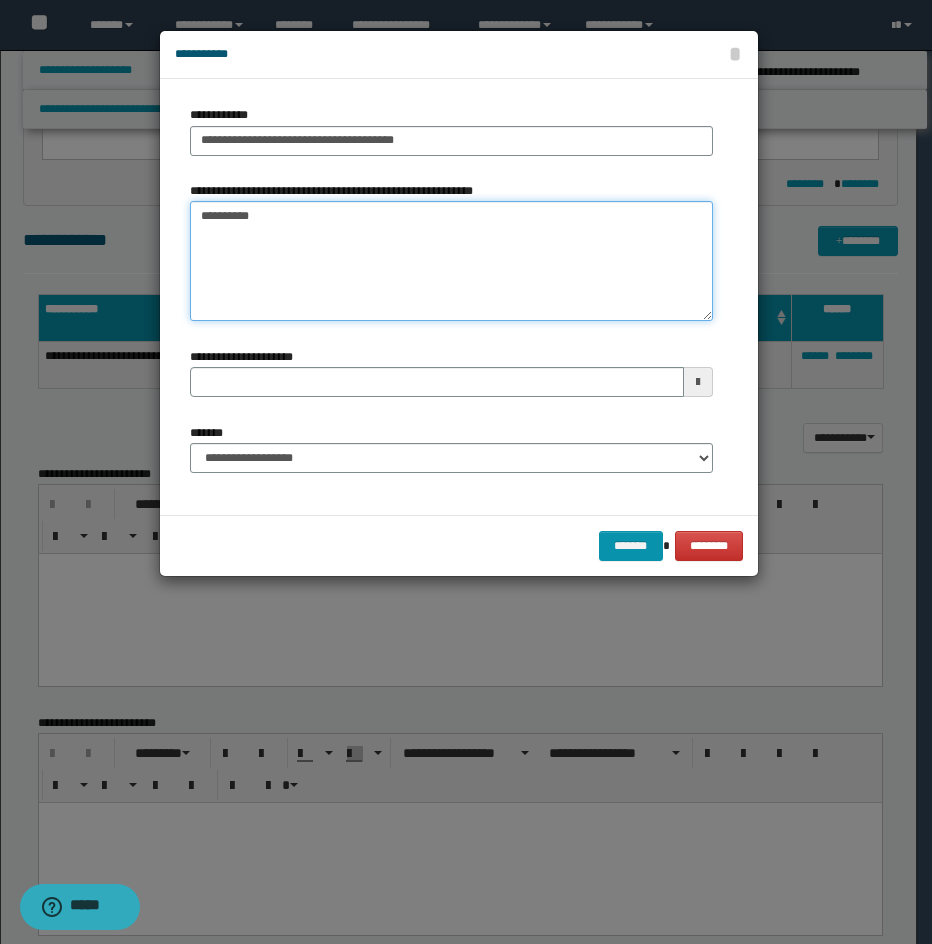 type 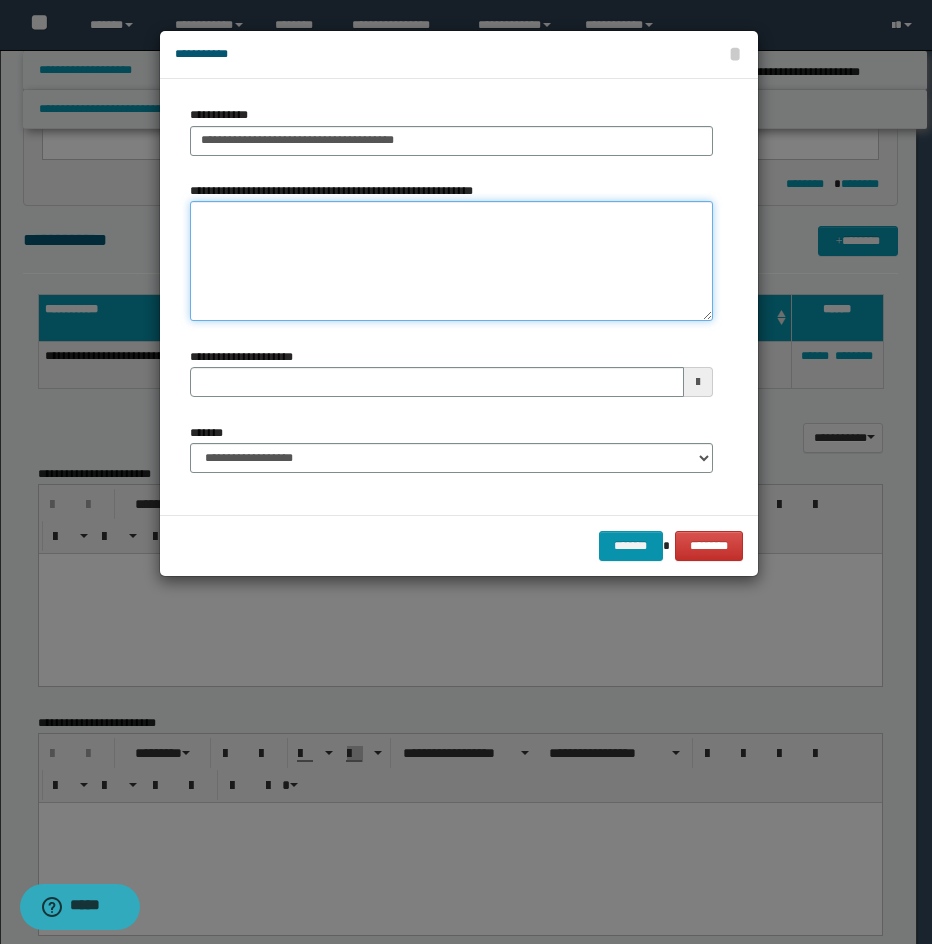 type 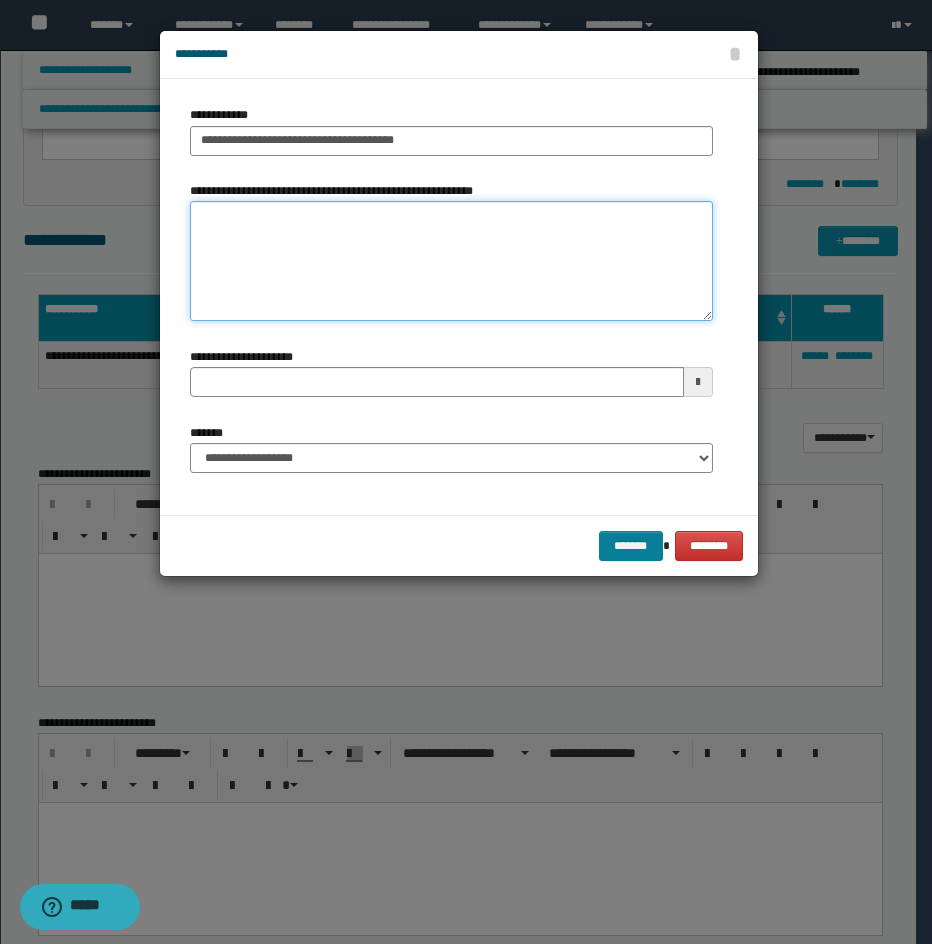 type 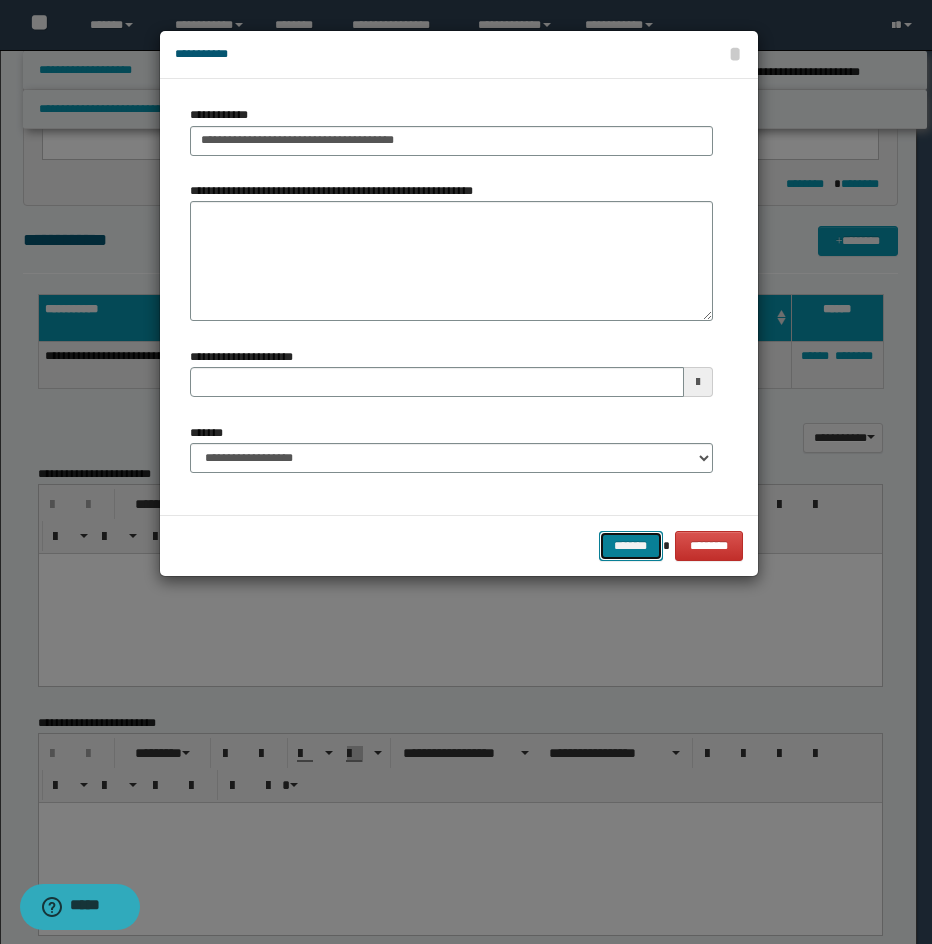 click on "*******" at bounding box center (631, 546) 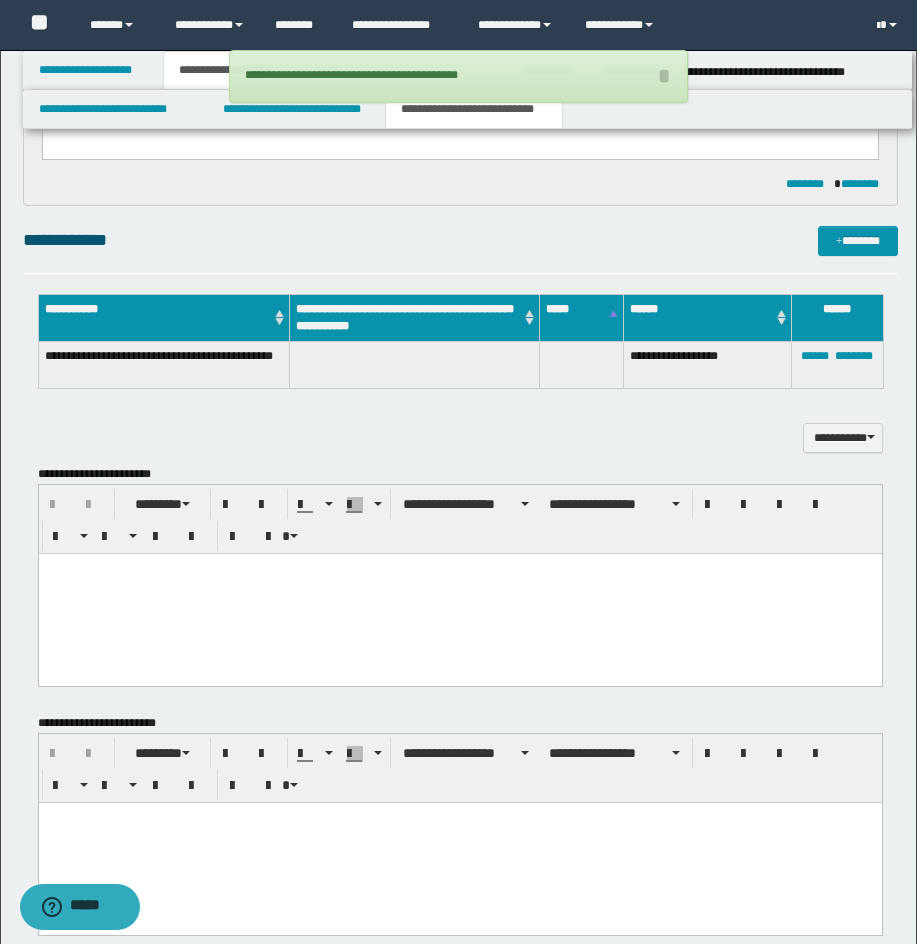 click on "**********" at bounding box center [460, 249] 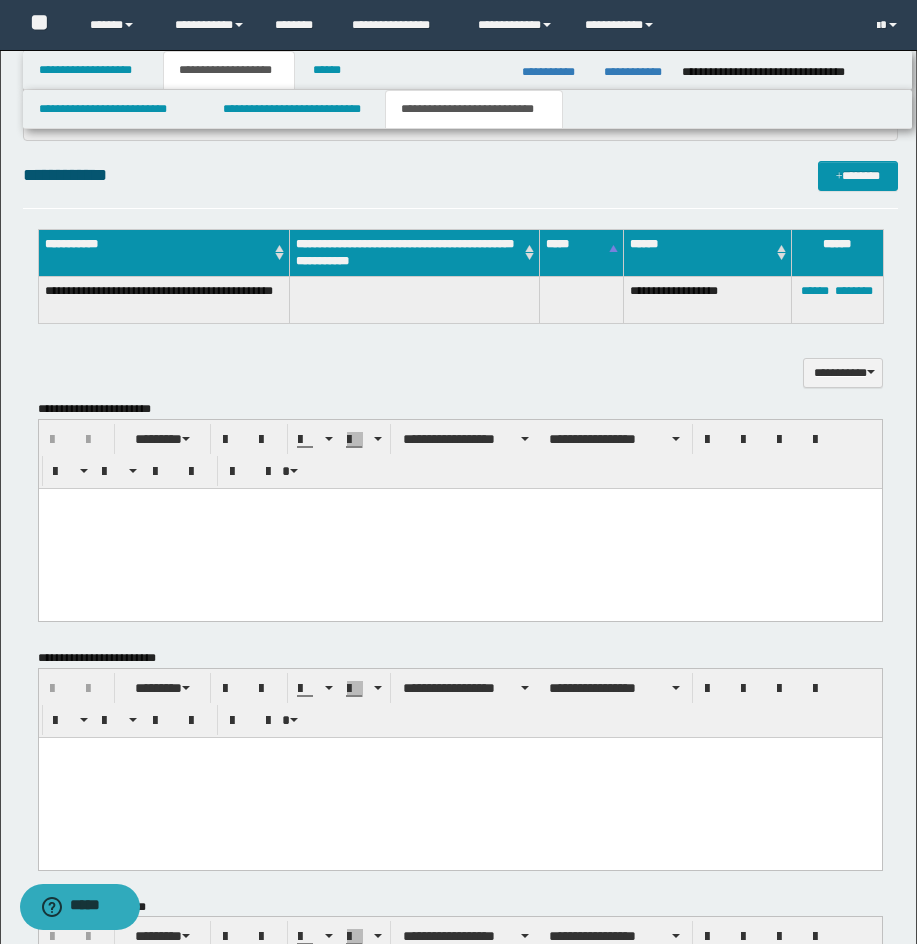 scroll, scrollTop: 1066, scrollLeft: 0, axis: vertical 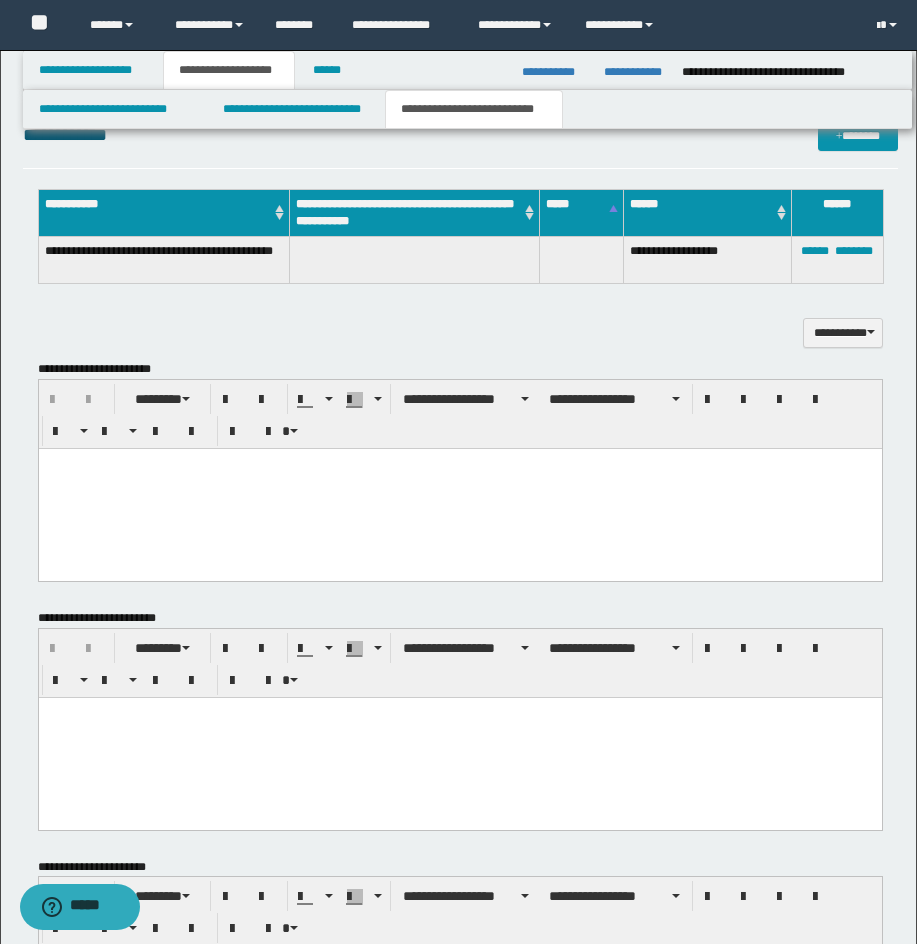 drag, startPoint x: 366, startPoint y: 450, endPoint x: 360, endPoint y: 484, distance: 34.525352 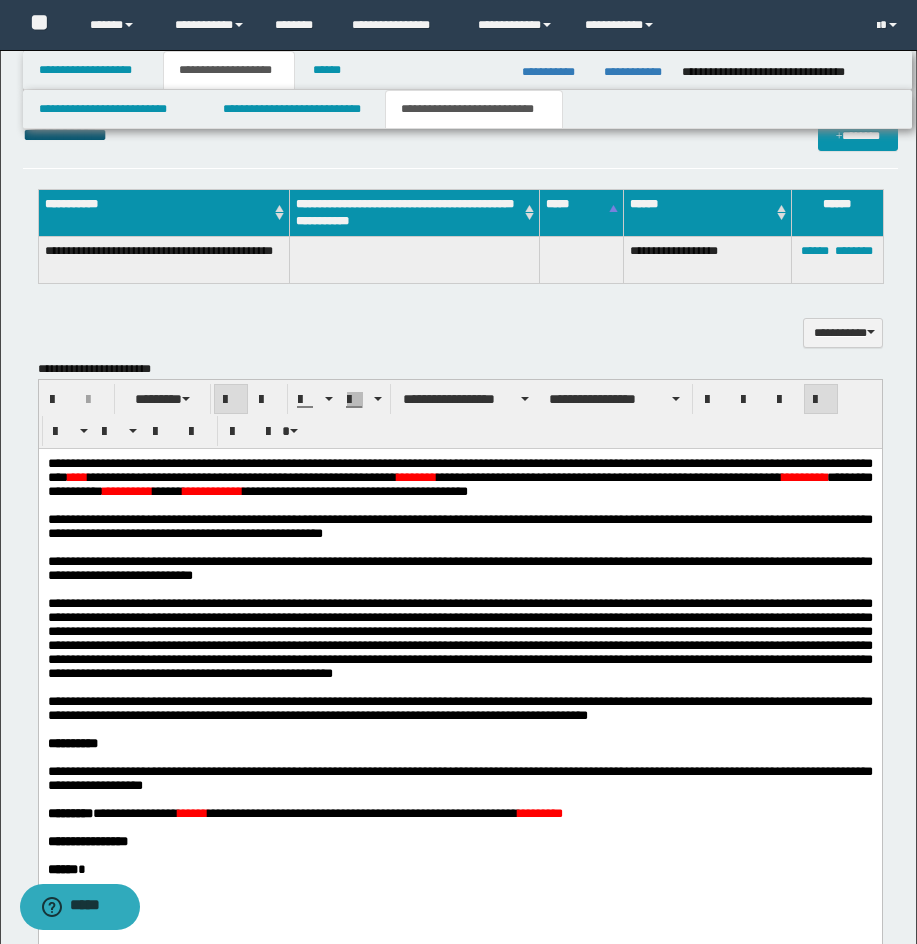click on "**********" at bounding box center (459, 705) 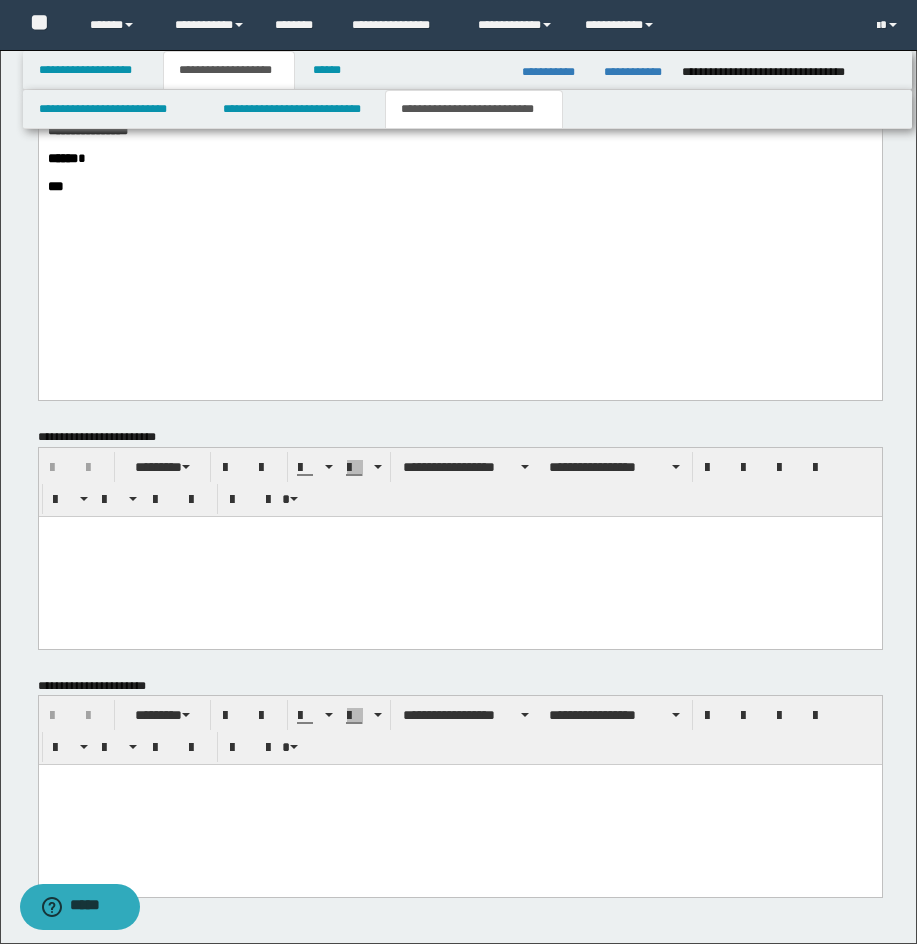 scroll, scrollTop: 1865, scrollLeft: 0, axis: vertical 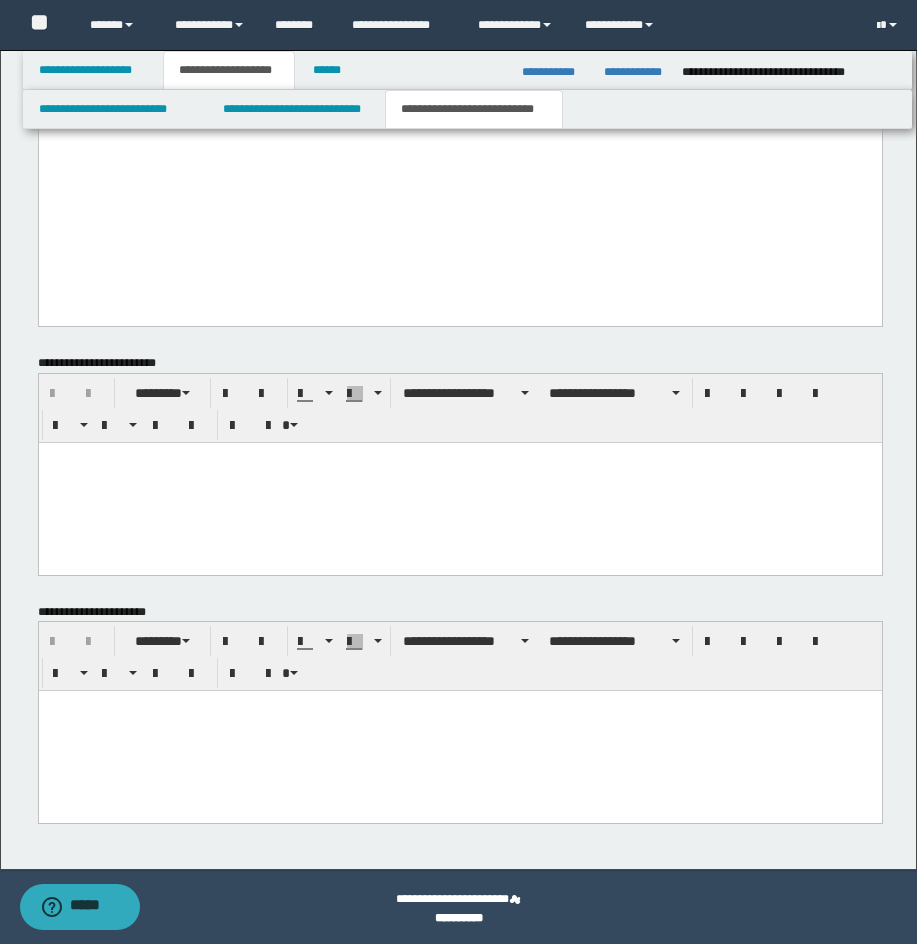 click at bounding box center [459, 731] 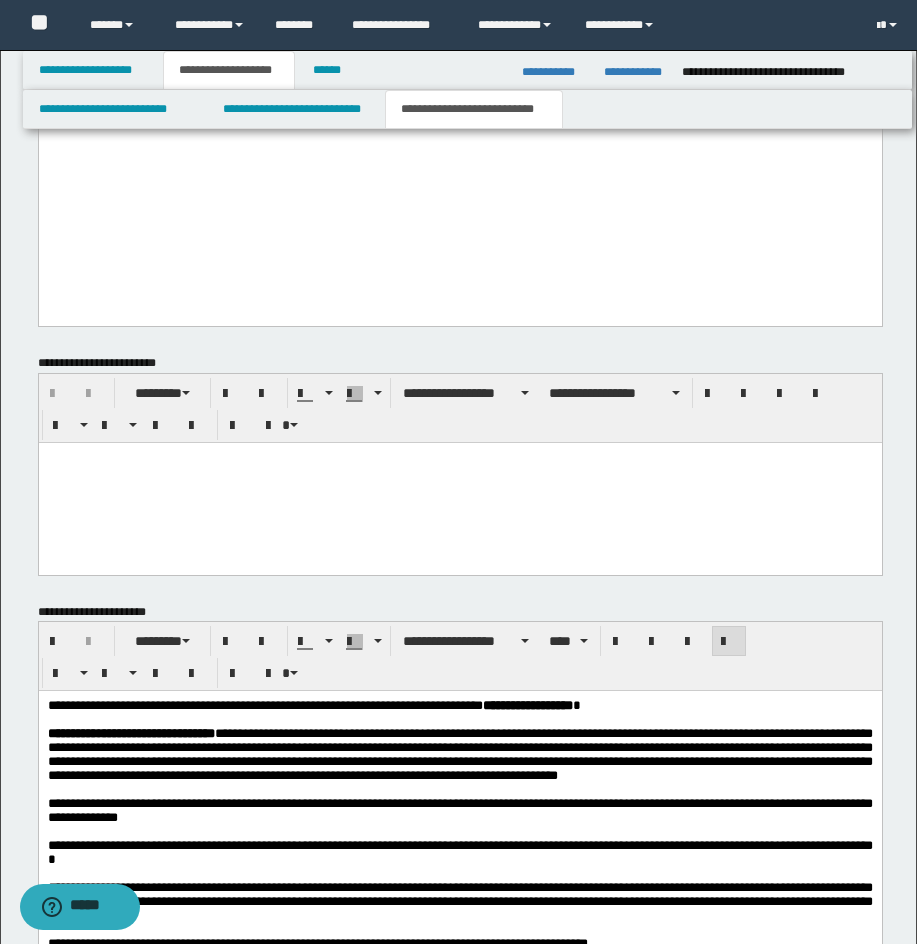 click on "**********" at bounding box center (459, 934) 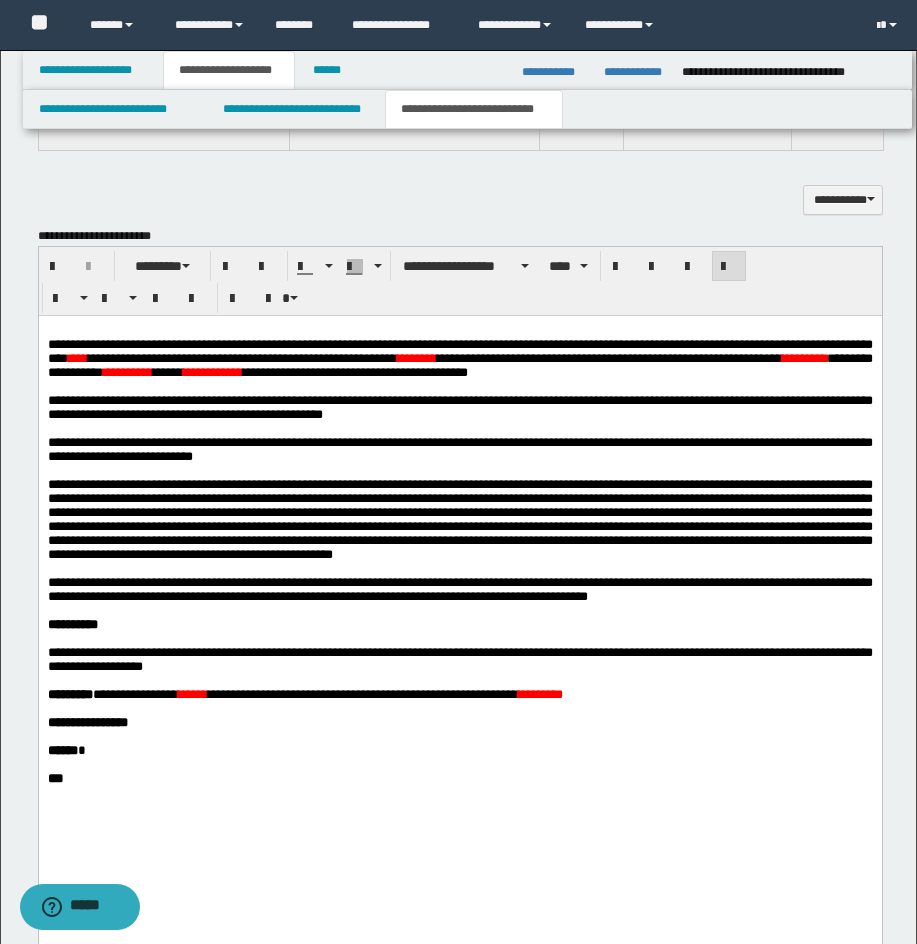 scroll, scrollTop: 1188, scrollLeft: 0, axis: vertical 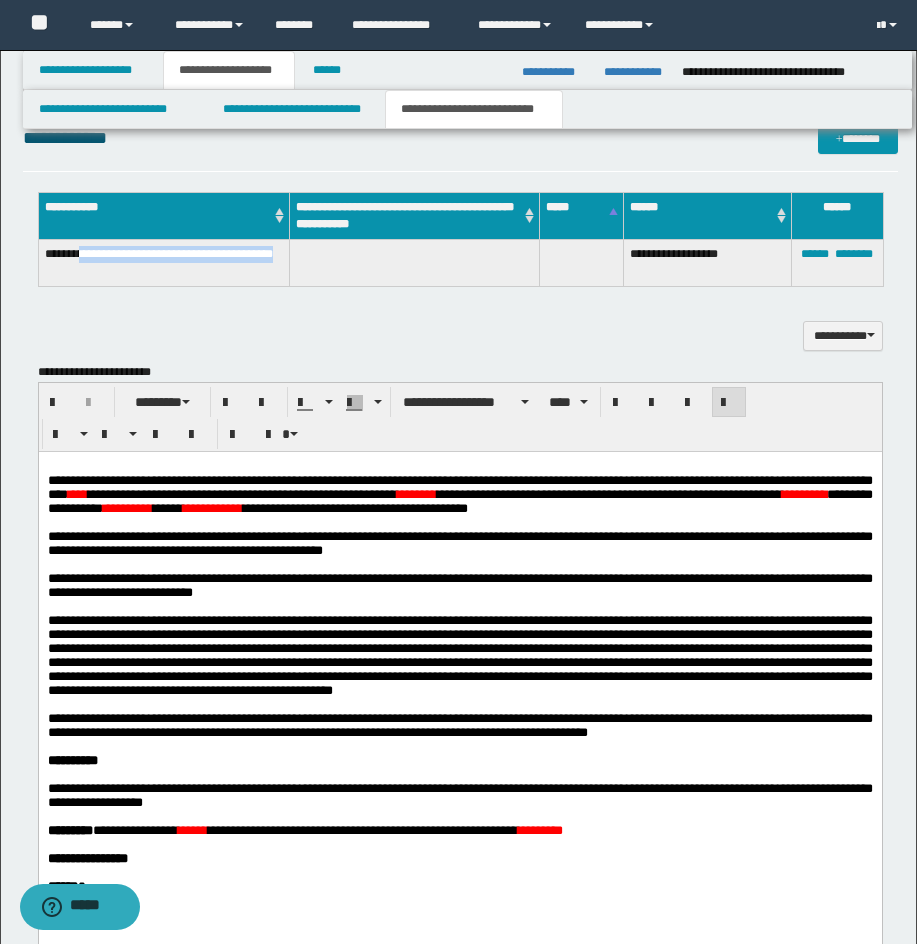 drag, startPoint x: 81, startPoint y: 258, endPoint x: 596, endPoint y: 258, distance: 515 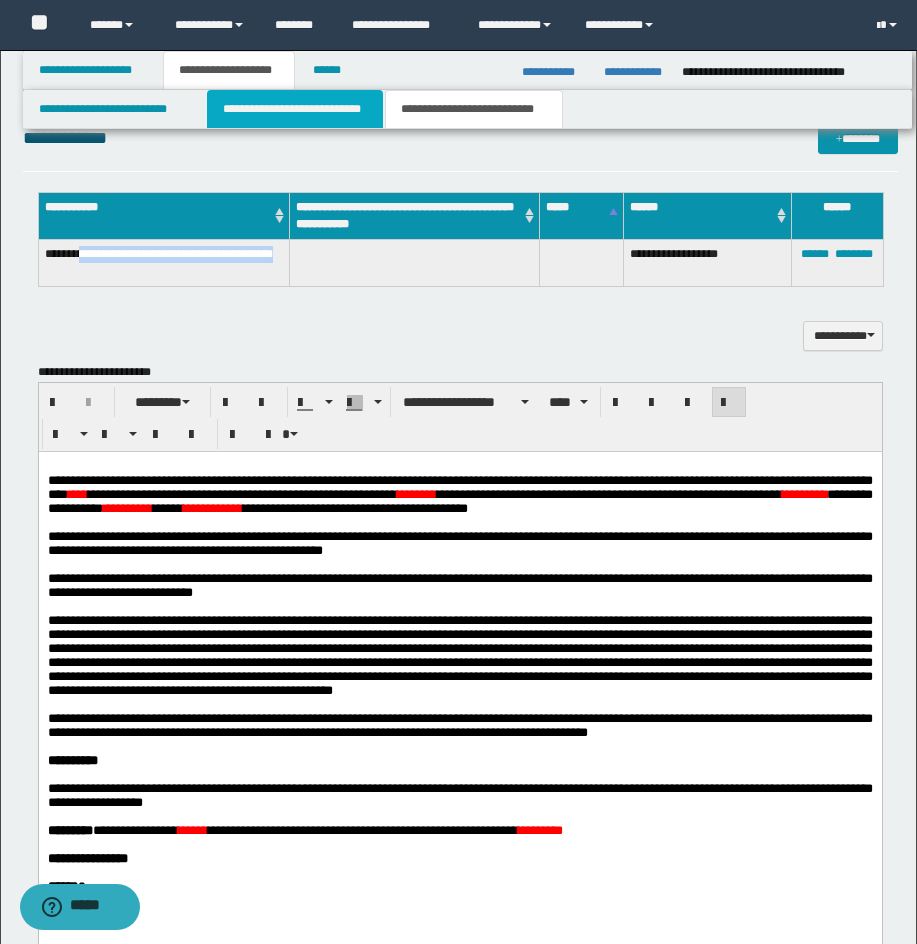 drag, startPoint x: 308, startPoint y: 105, endPoint x: 512, endPoint y: 144, distance: 207.69449 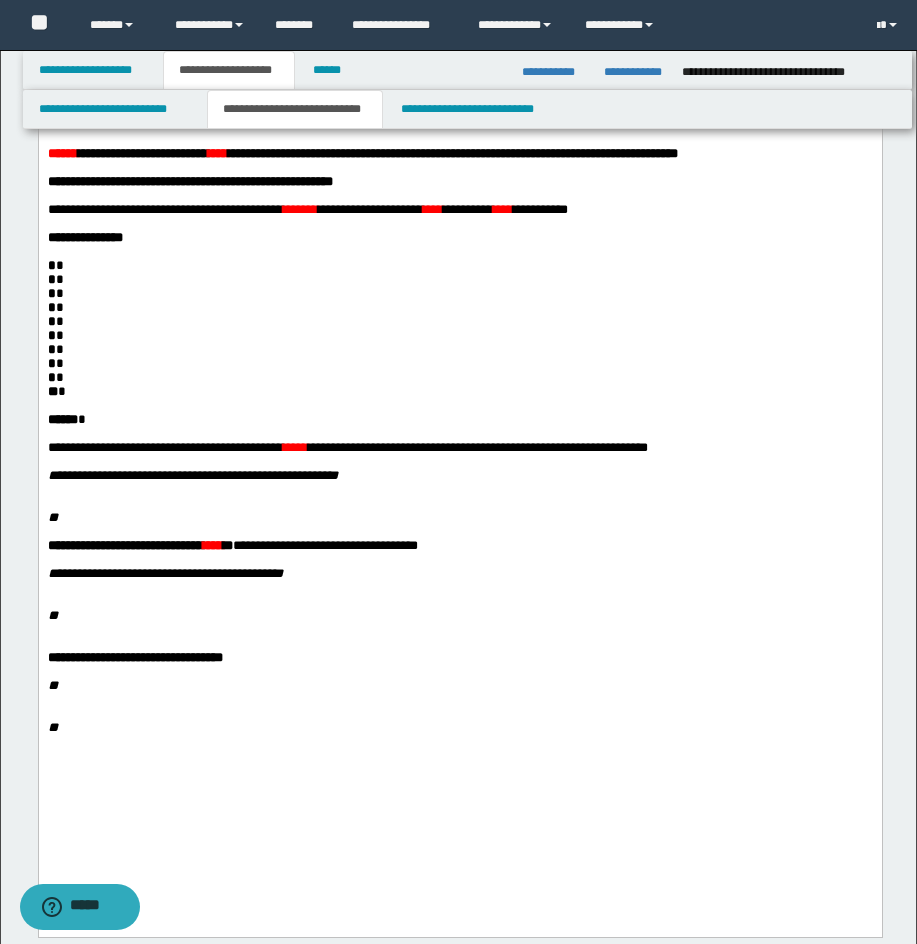 scroll, scrollTop: 182, scrollLeft: 0, axis: vertical 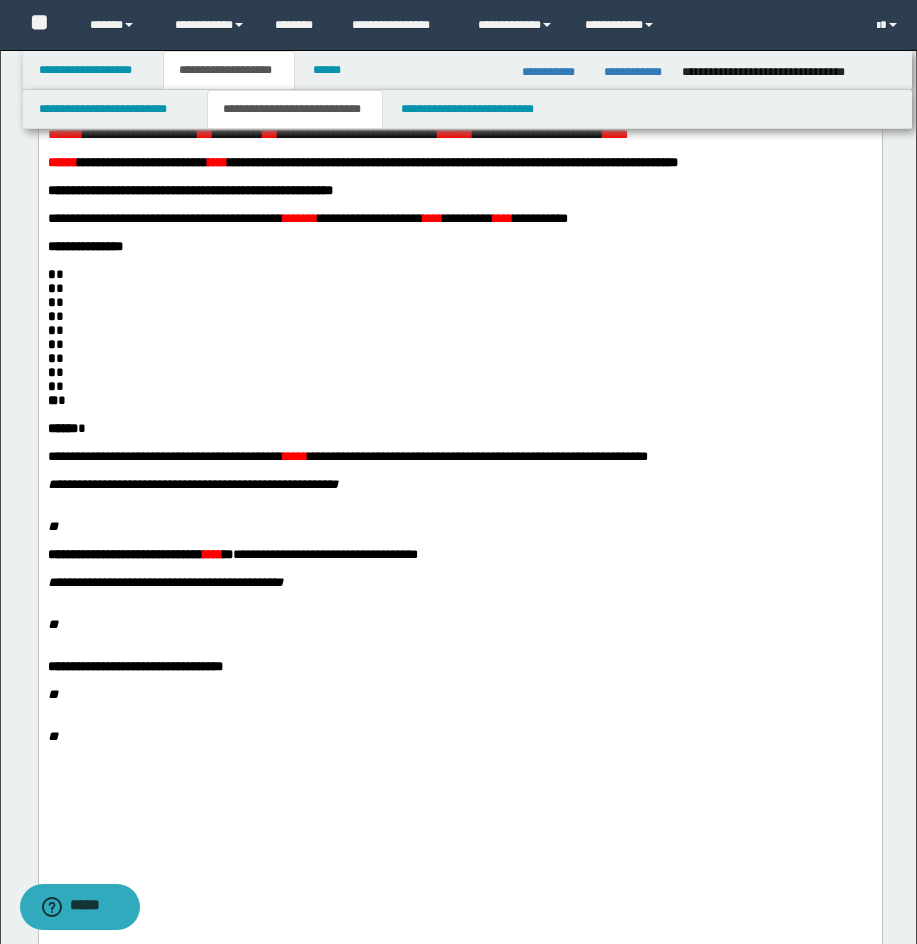 drag, startPoint x: 926, startPoint y: 434, endPoint x: 735, endPoint y: 163, distance: 331.54486 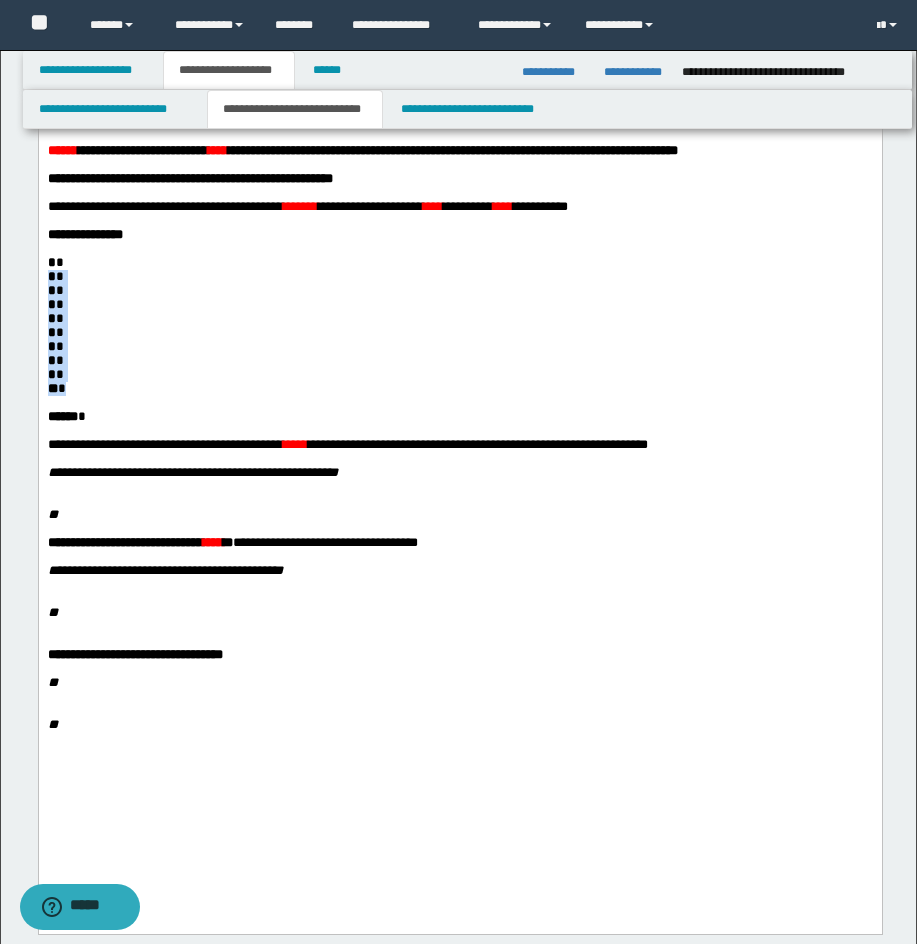 drag, startPoint x: 45, startPoint y: 303, endPoint x: 100, endPoint y: 428, distance: 136.565 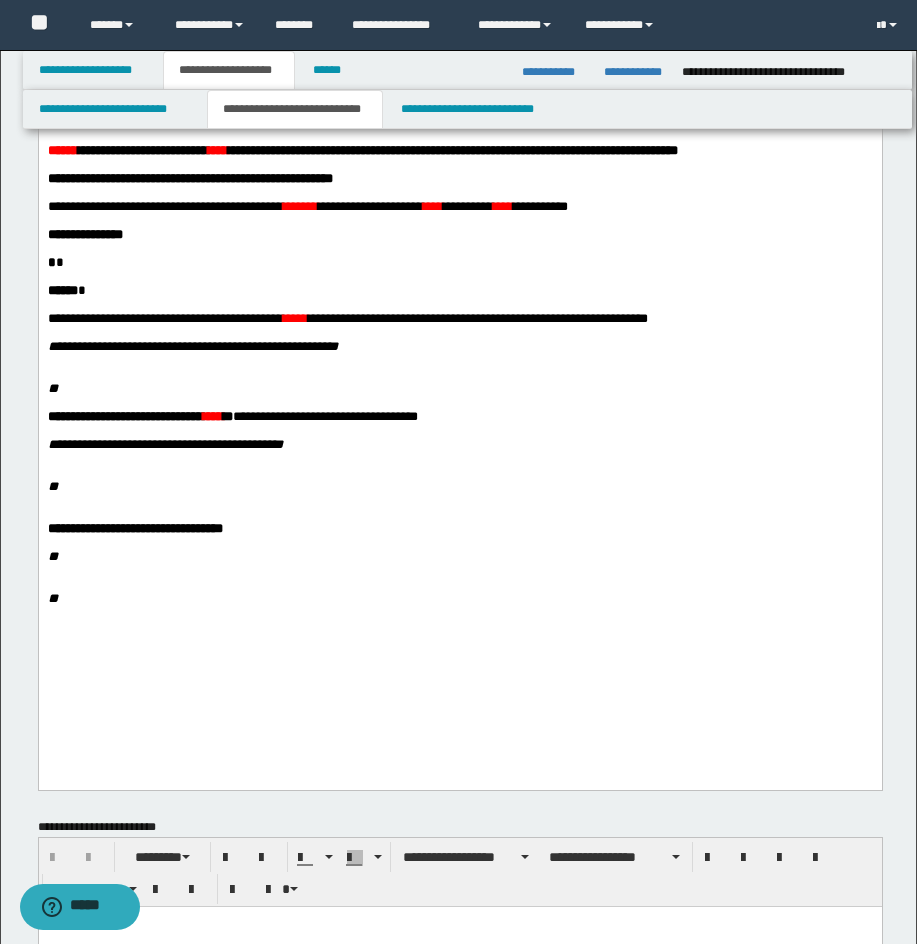 click on "****** *" at bounding box center (459, 290) 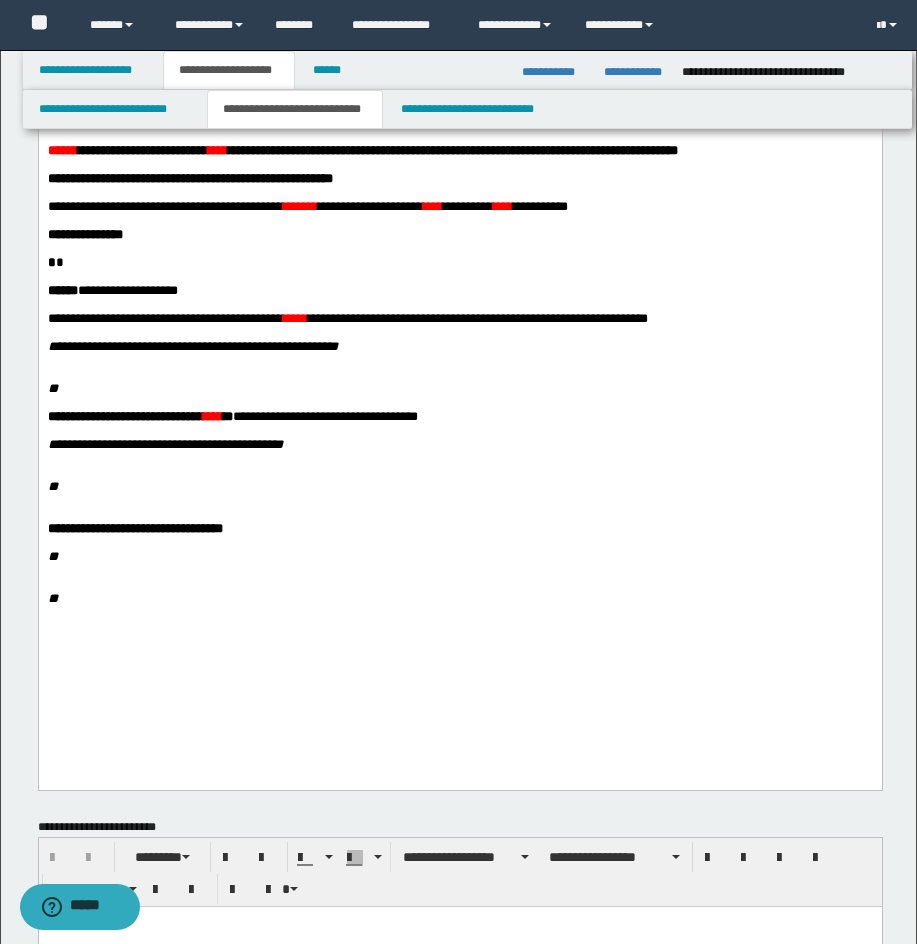 click on "* *" at bounding box center (459, 262) 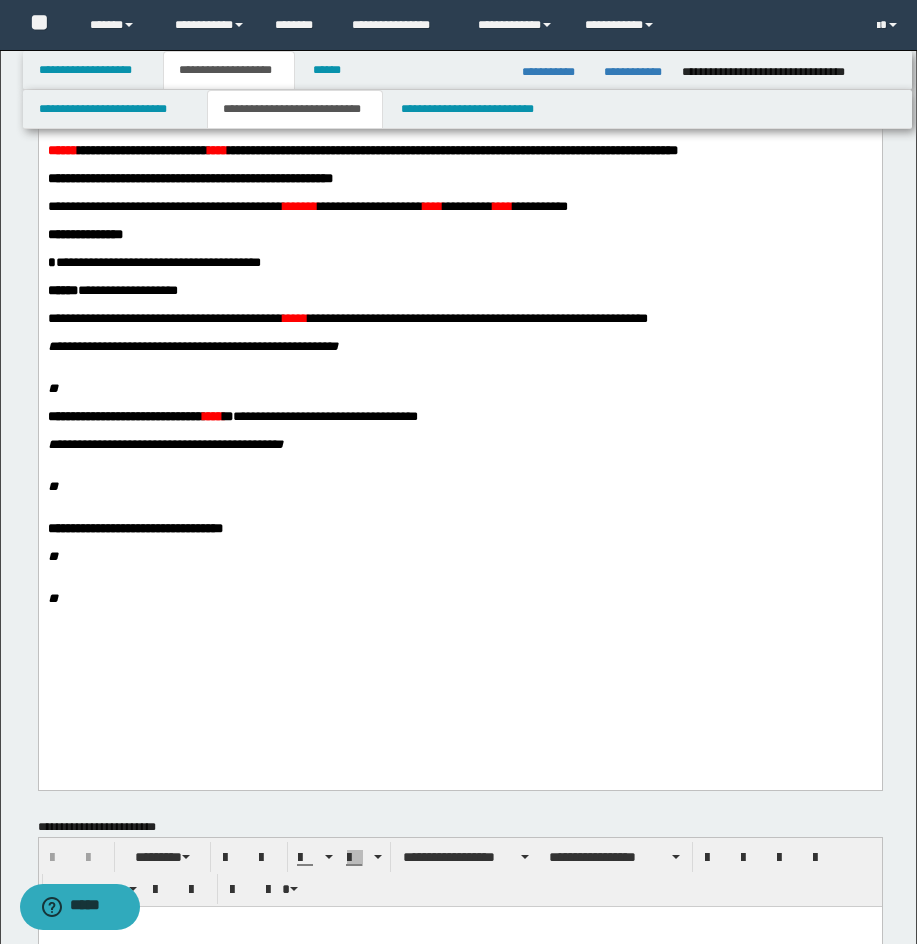 scroll, scrollTop: 48, scrollLeft: 0, axis: vertical 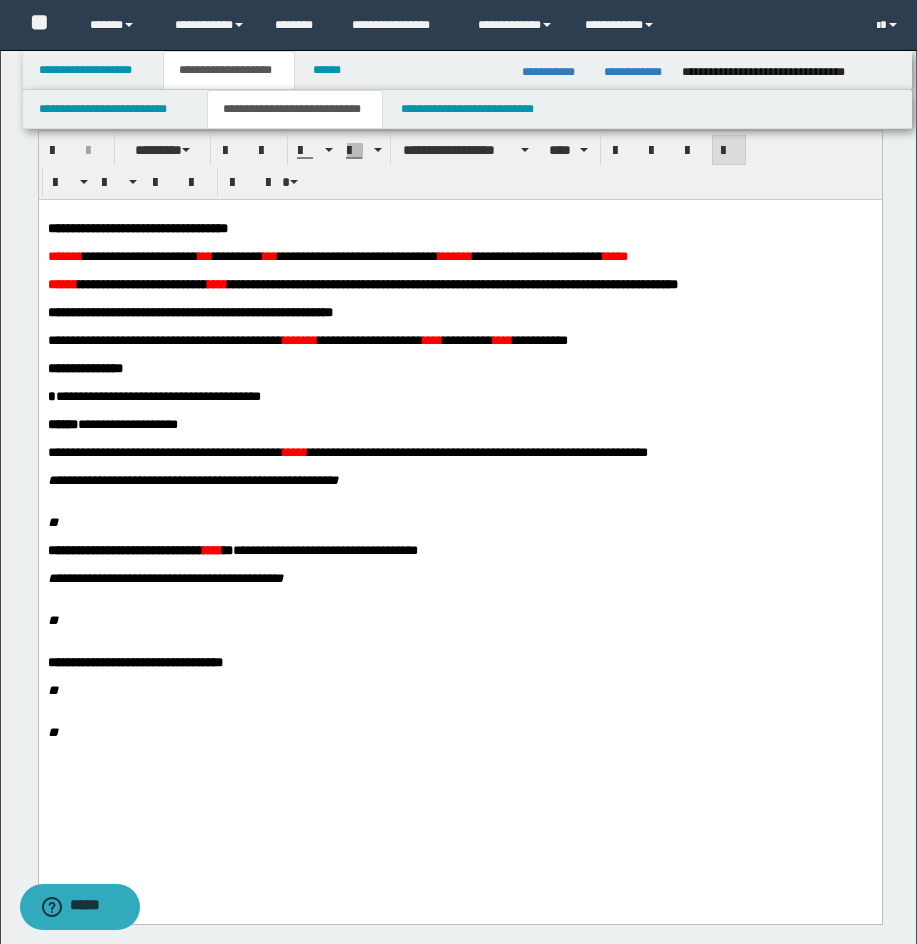 click on "*******" at bounding box center (64, 255) 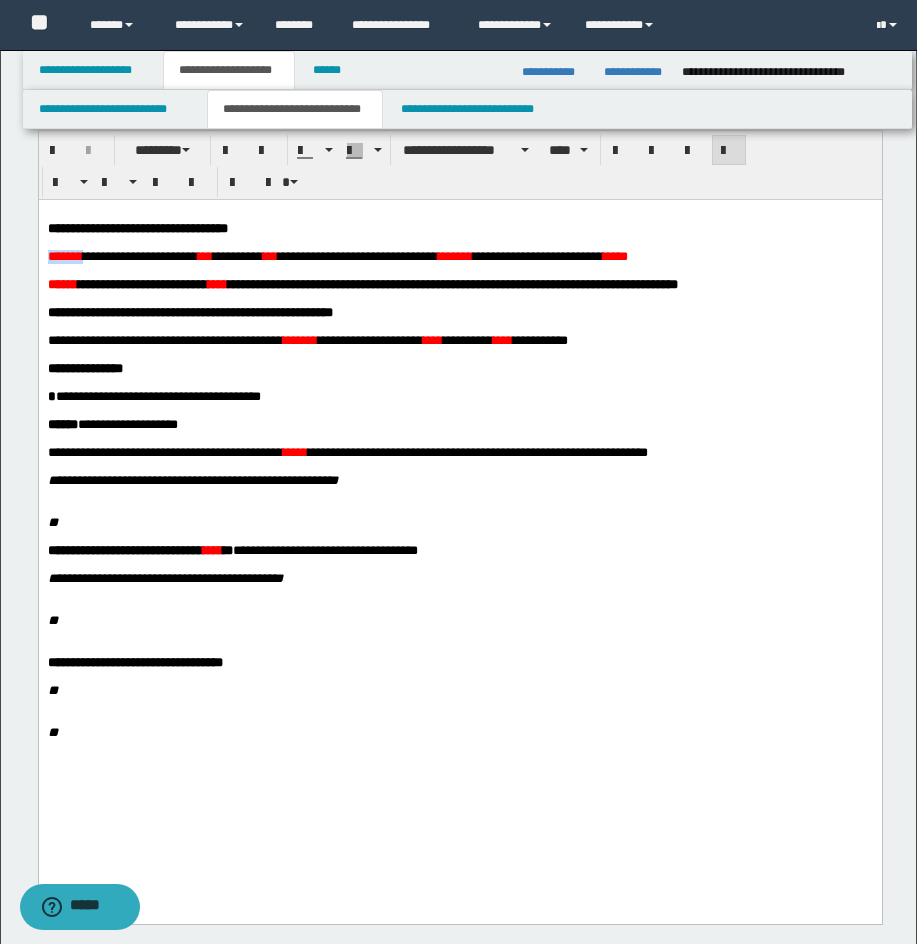 click on "*******" at bounding box center (64, 255) 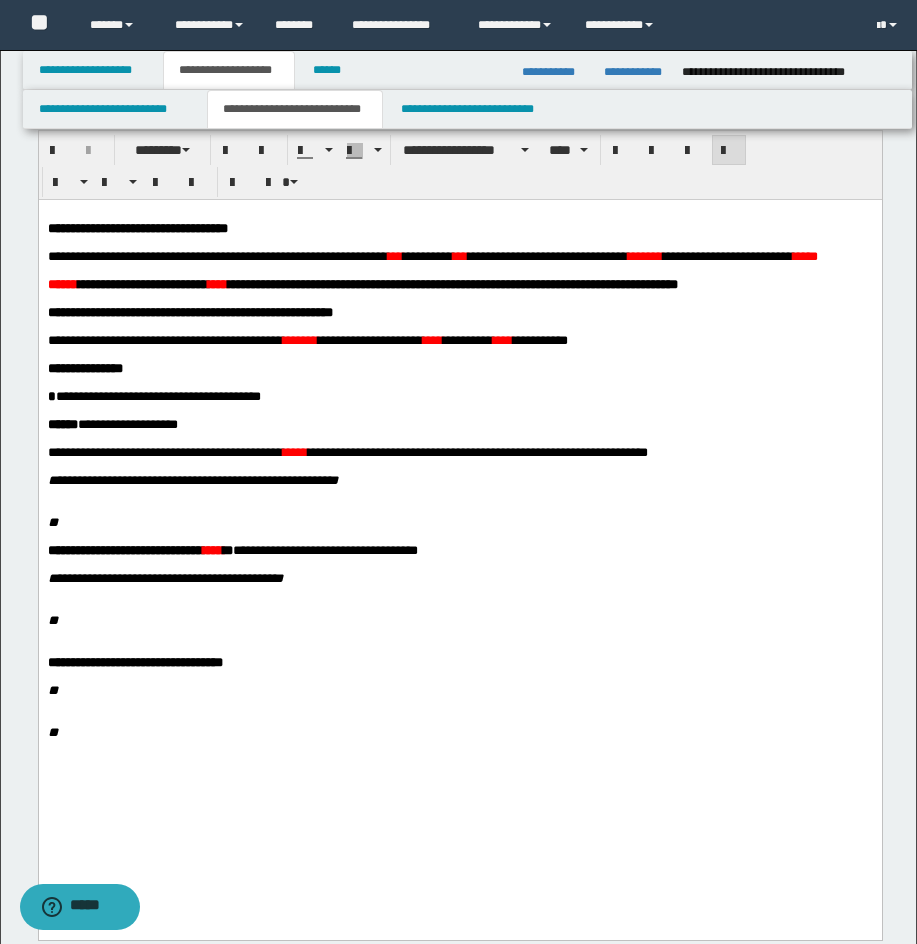 scroll, scrollTop: 81, scrollLeft: 0, axis: vertical 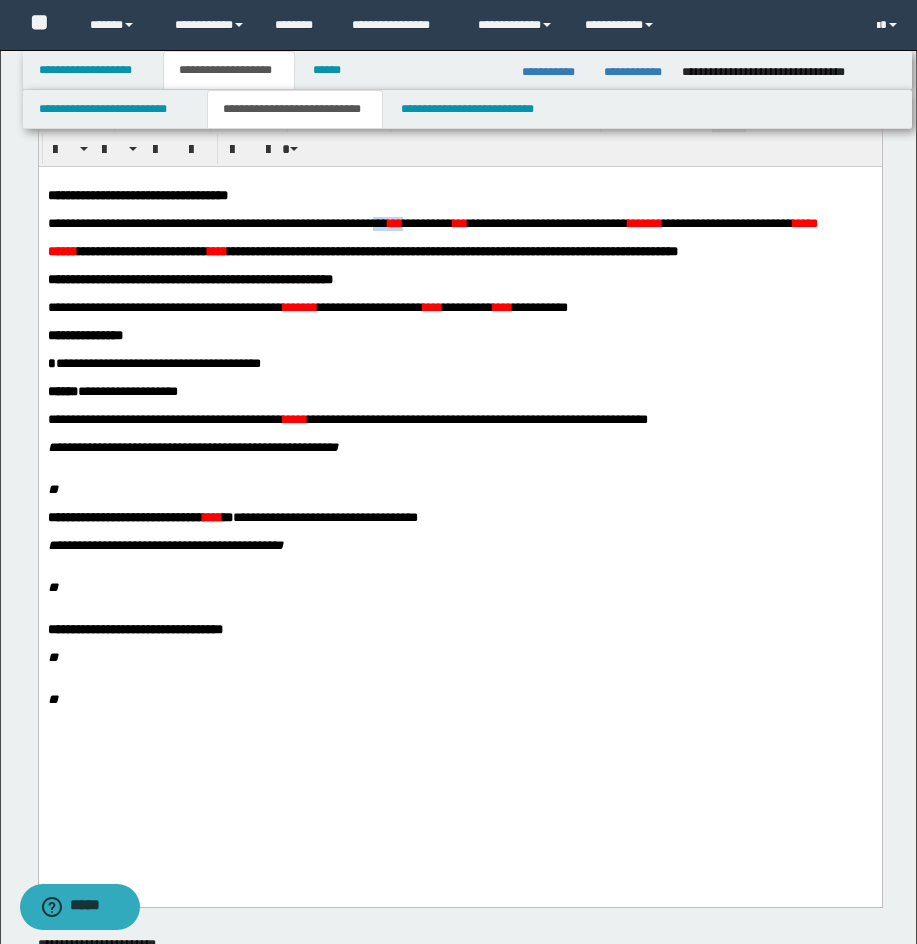 drag, startPoint x: 476, startPoint y: 232, endPoint x: 522, endPoint y: 227, distance: 46.270943 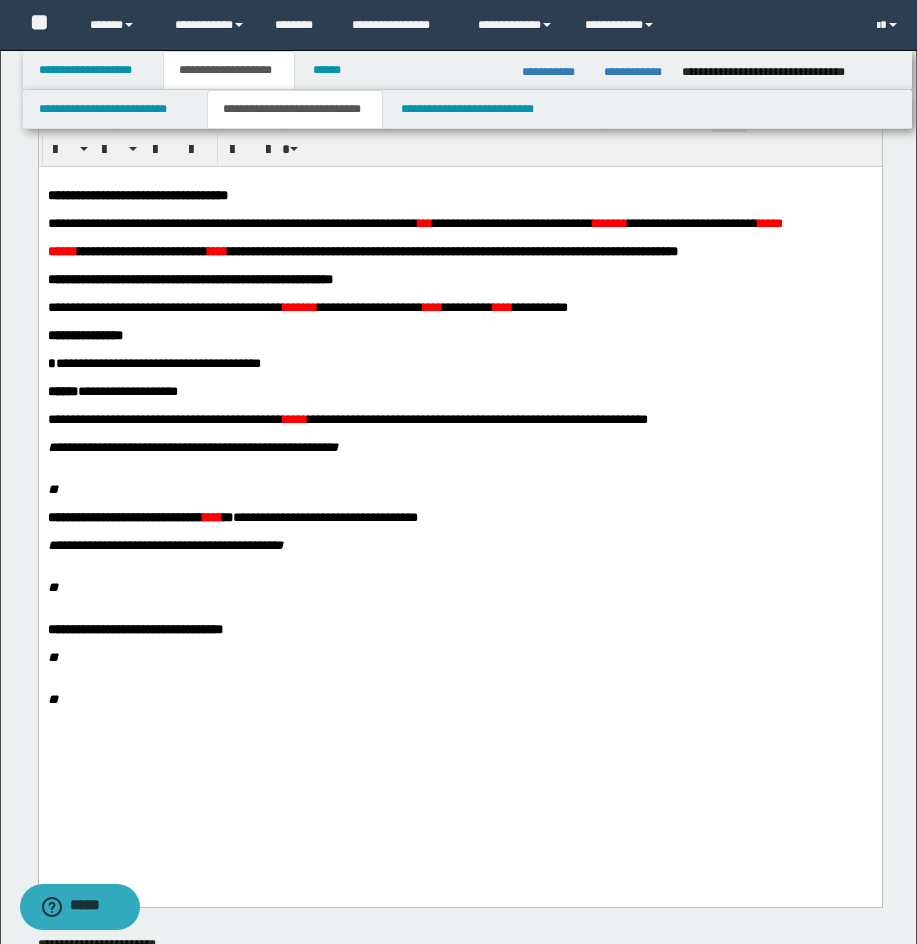 click on "***" at bounding box center (424, 222) 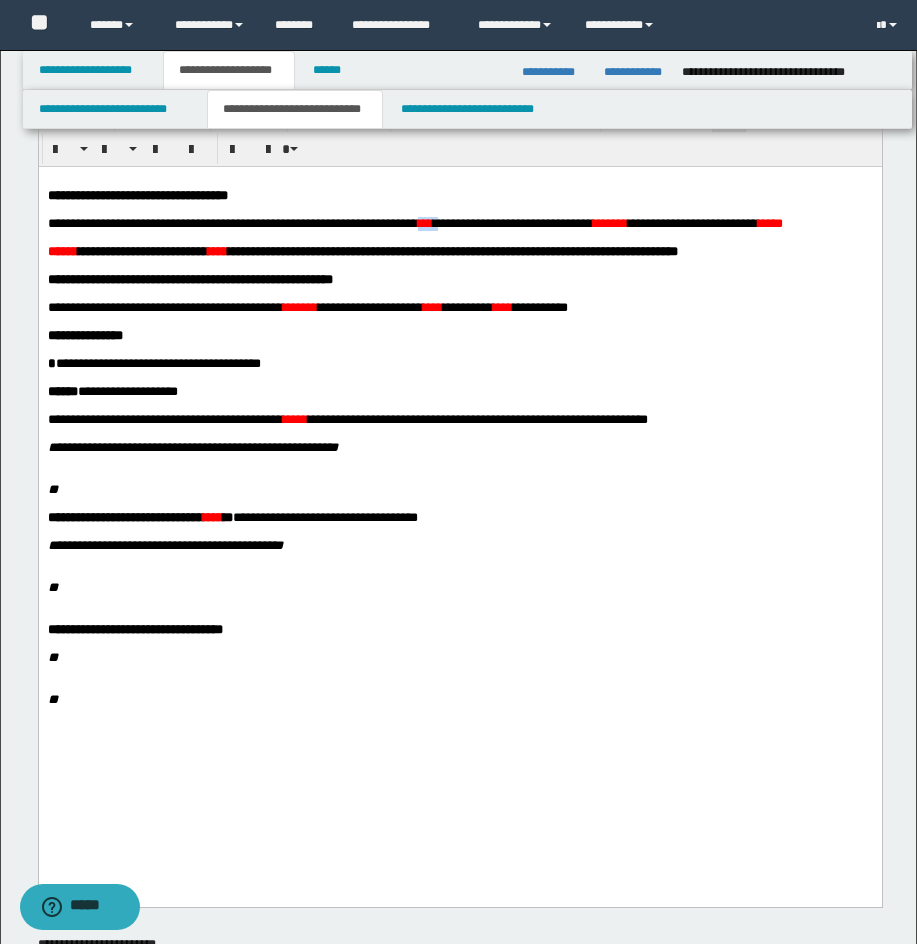 click on "***" at bounding box center [424, 222] 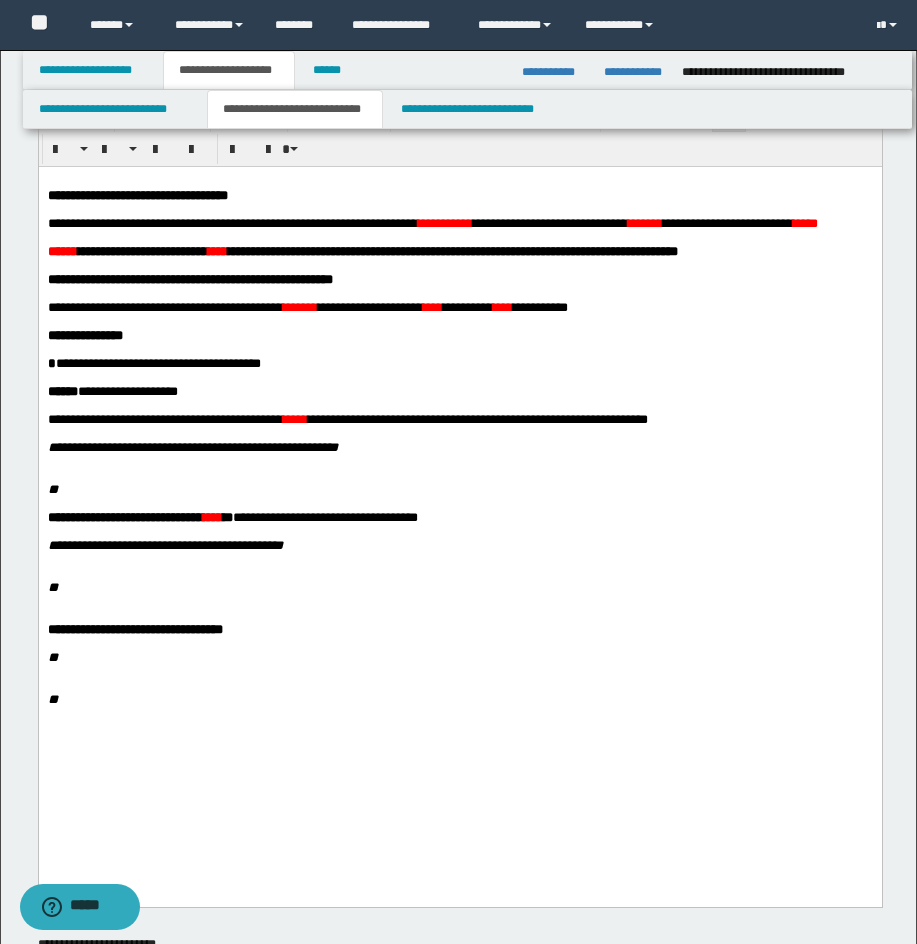 click on "******" at bounding box center [644, 222] 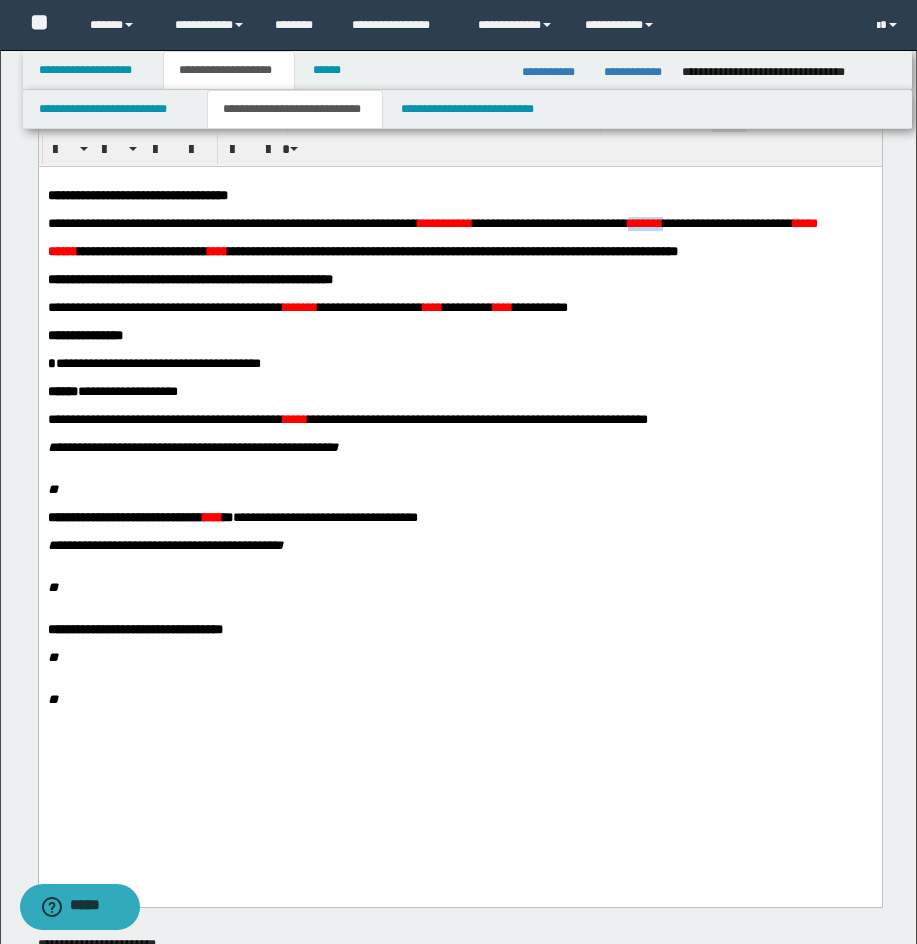 click on "******" at bounding box center (644, 222) 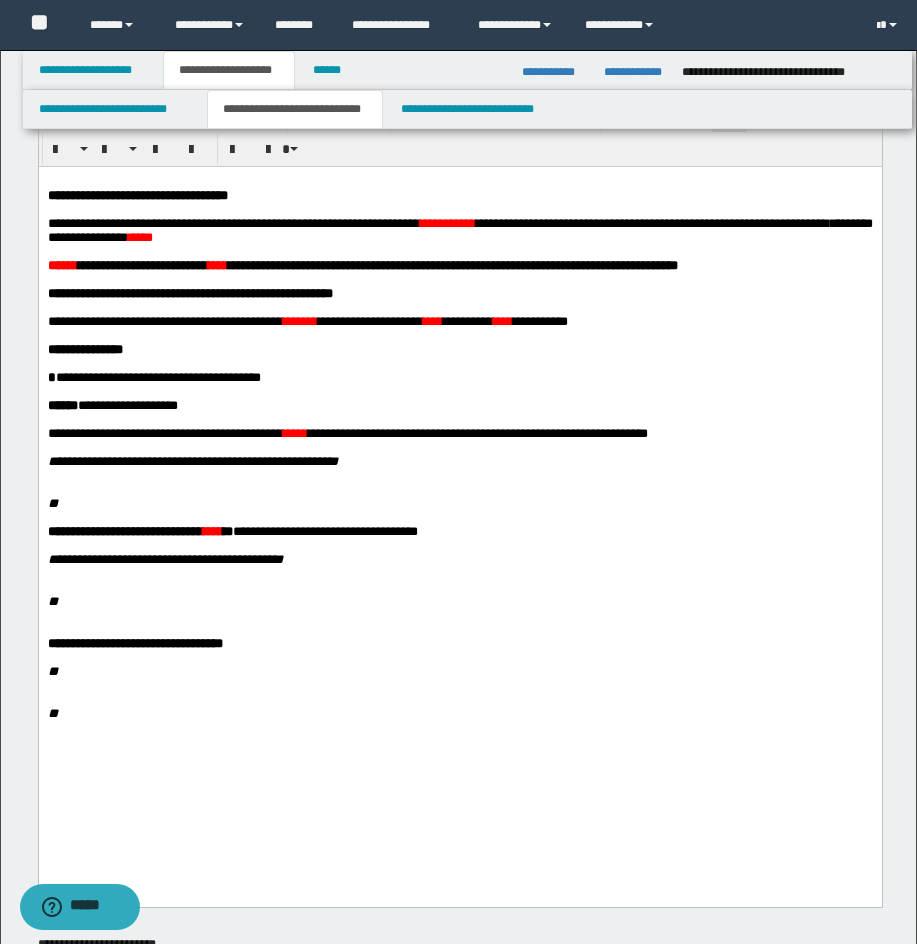 click on "**********" at bounding box center [651, 222] 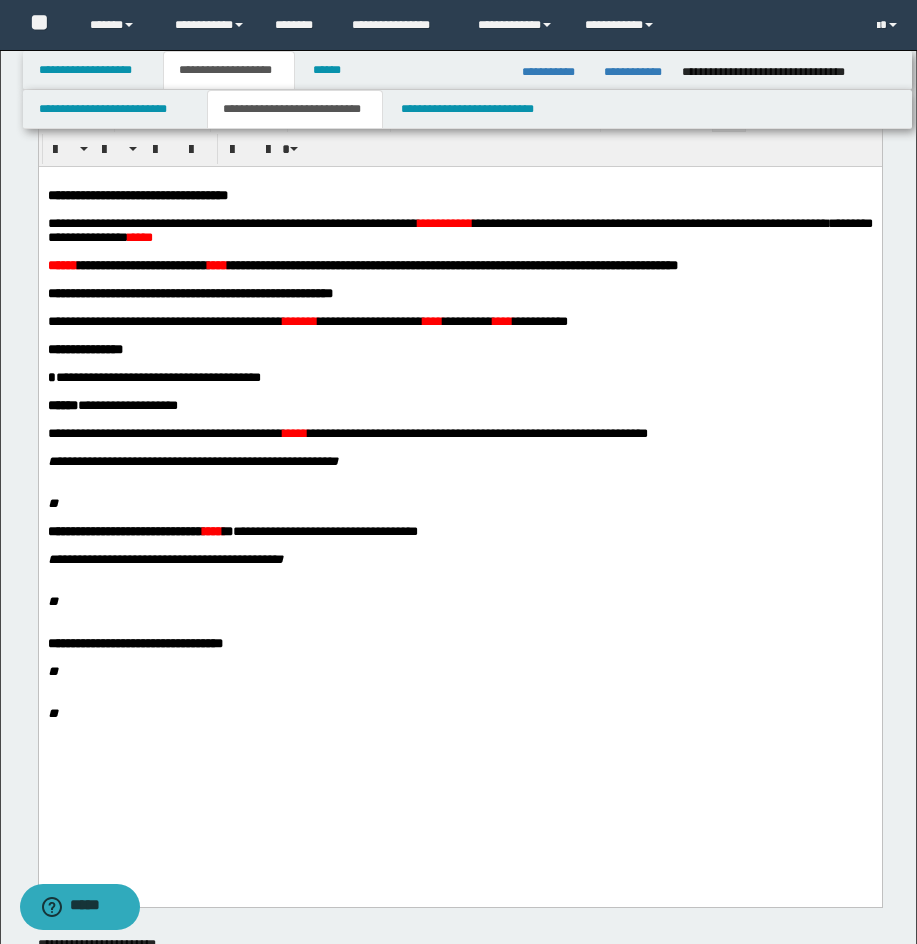 click on "*****" at bounding box center (139, 236) 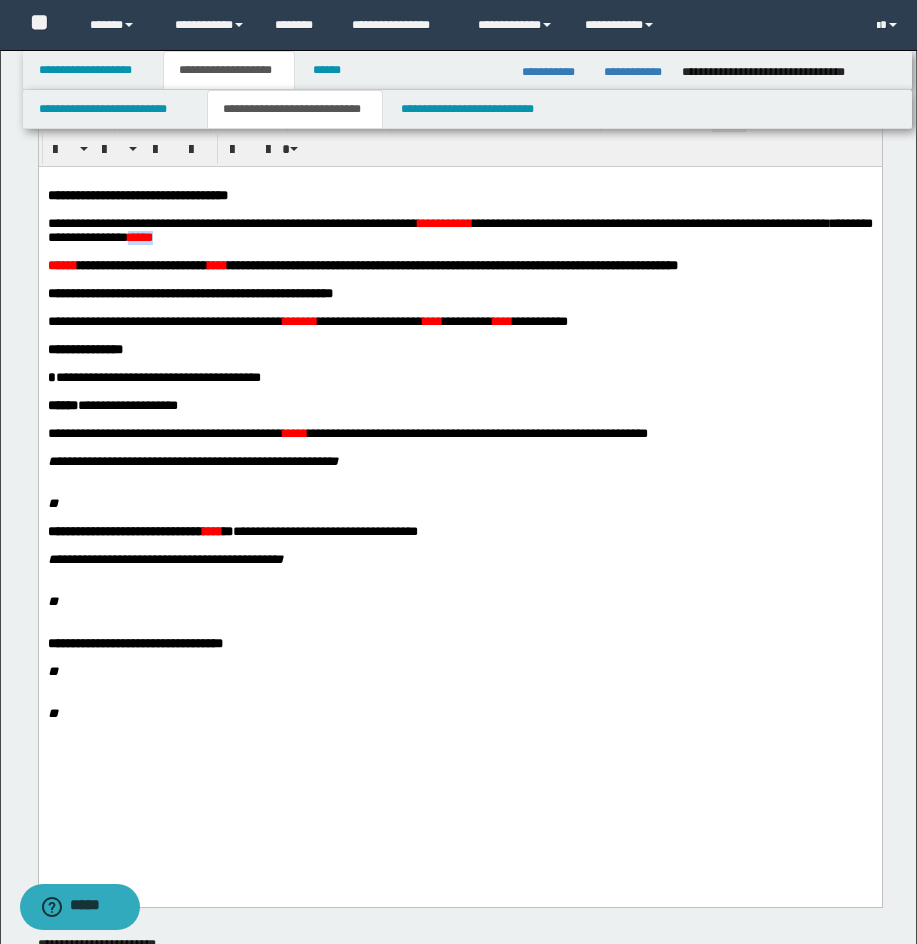 click on "*****" at bounding box center (139, 236) 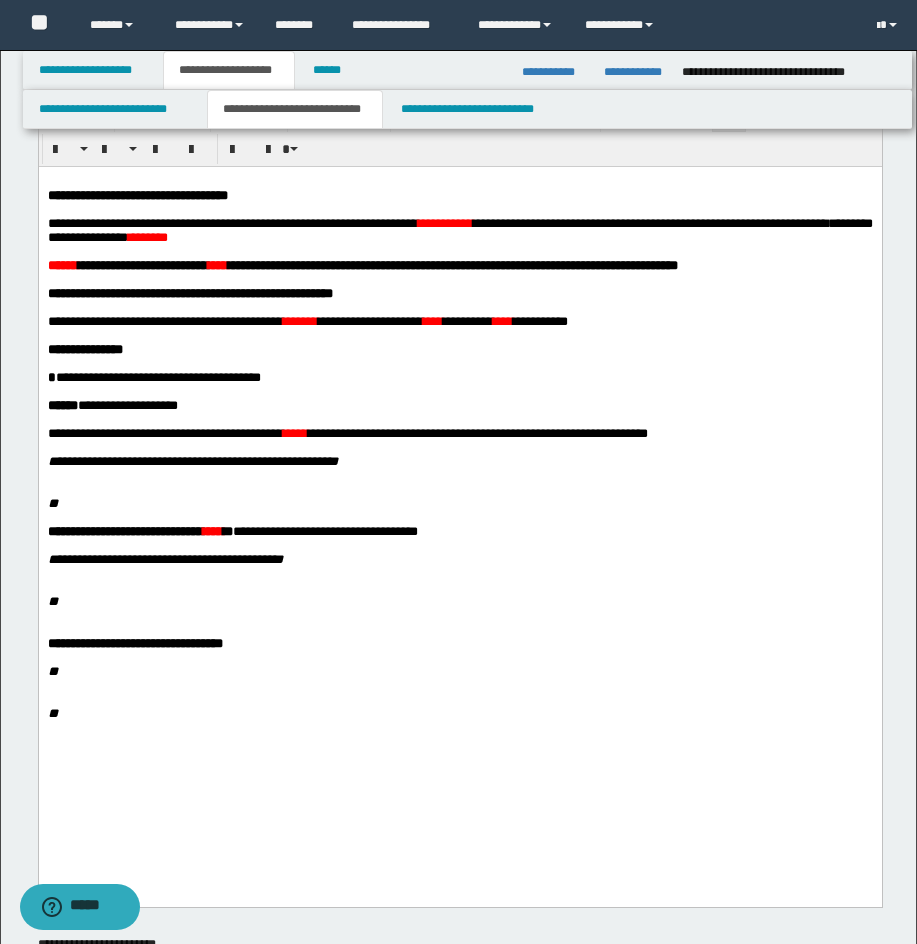 drag, startPoint x: 76, startPoint y: 440, endPoint x: 60, endPoint y: 275, distance: 165.77394 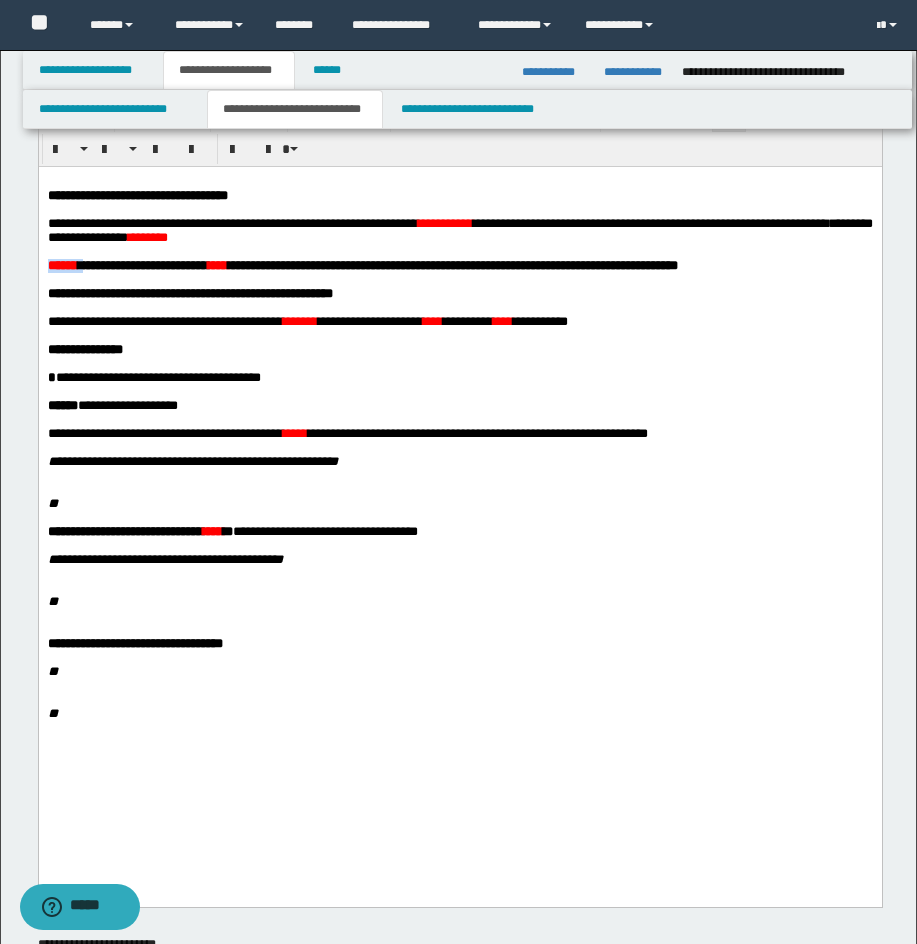 click on "******" at bounding box center [62, 264] 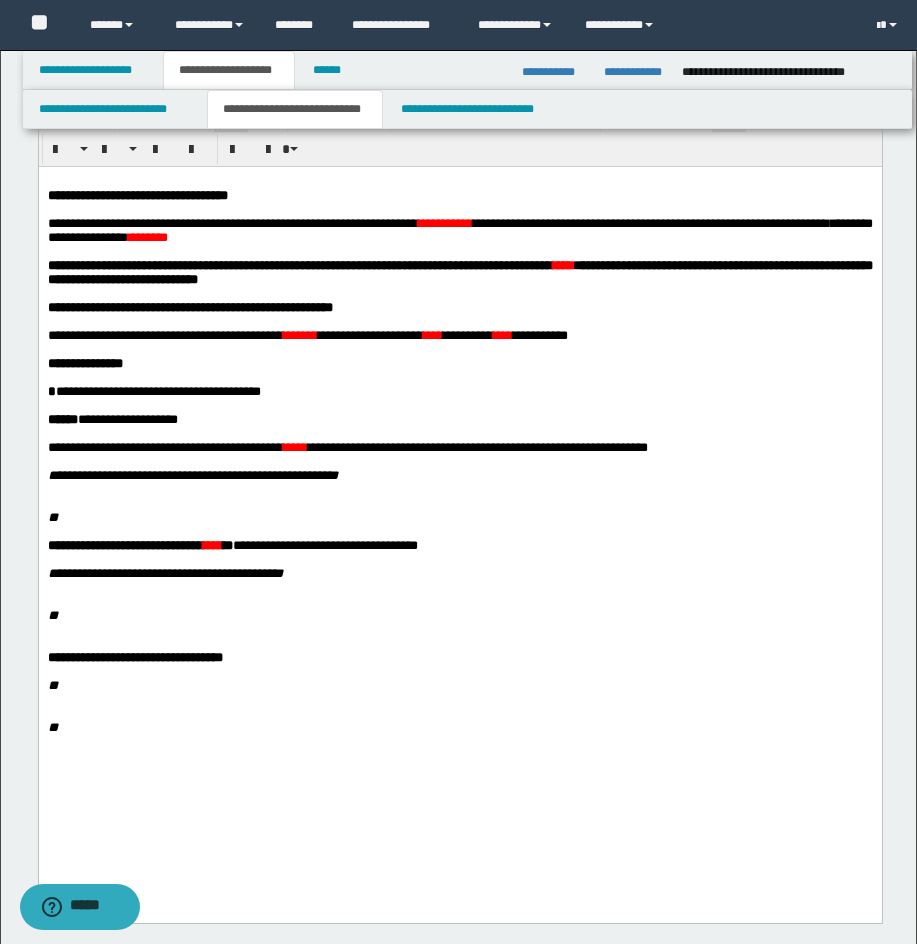 click on "****" at bounding box center [562, 264] 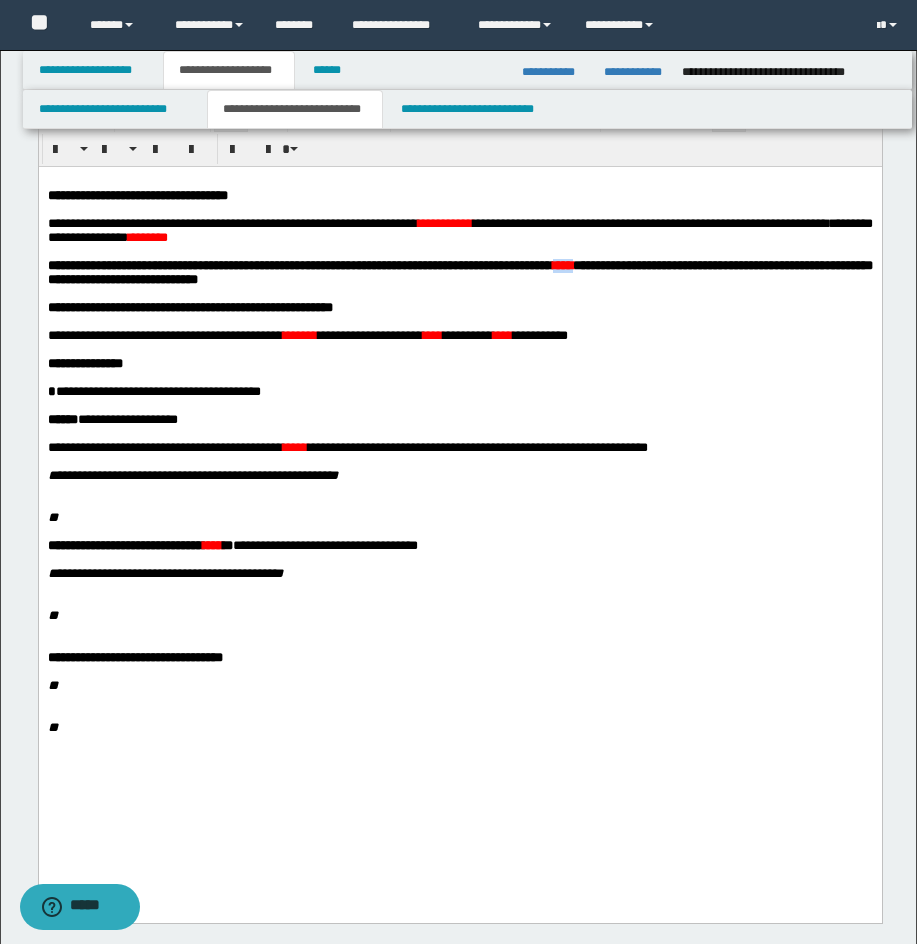click on "****" at bounding box center (562, 264) 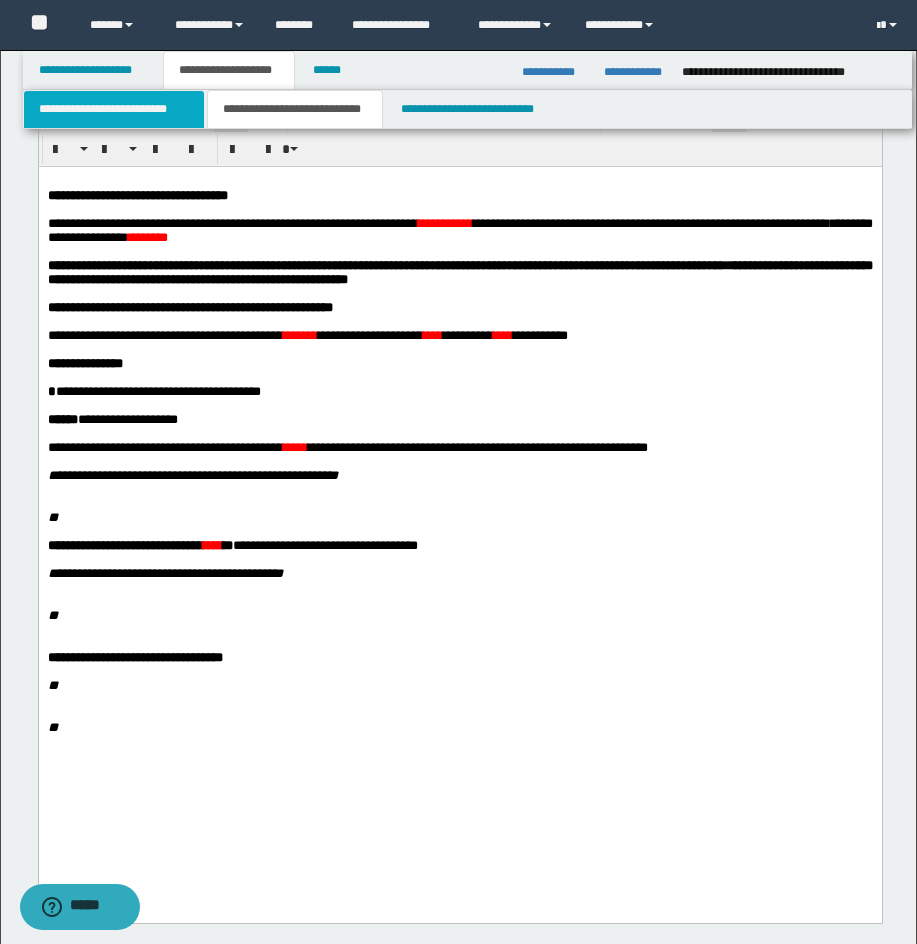 click on "**********" at bounding box center [114, 109] 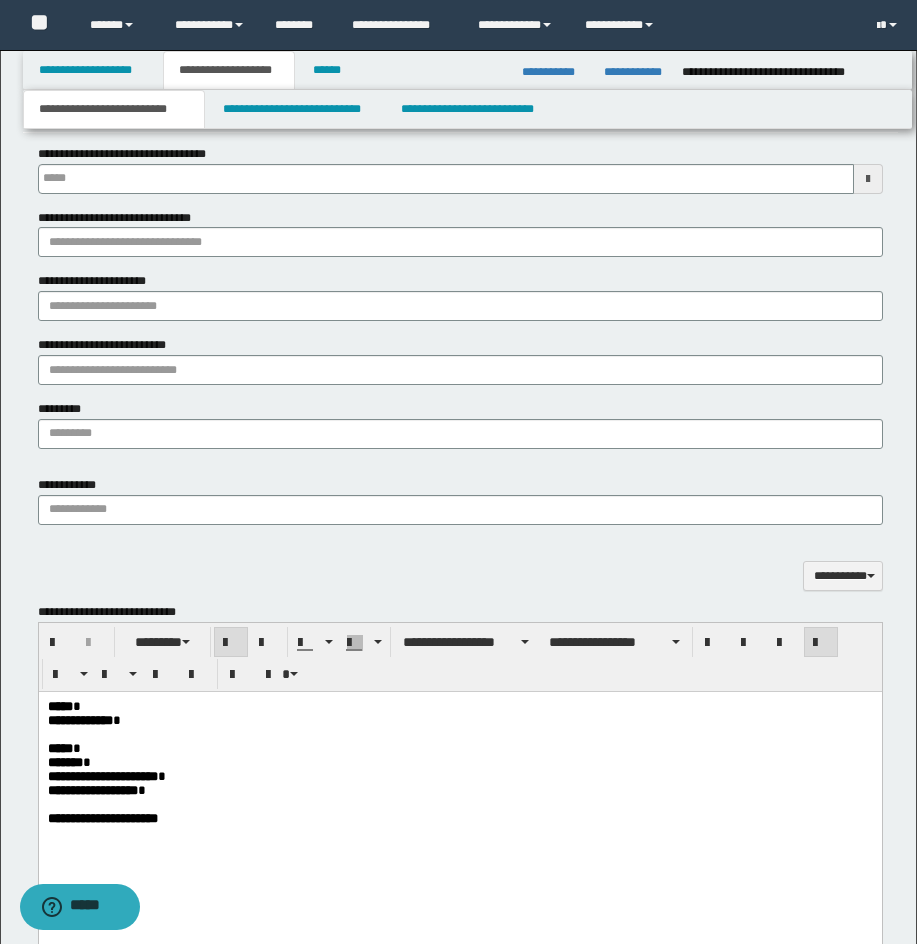 scroll, scrollTop: 1393, scrollLeft: 0, axis: vertical 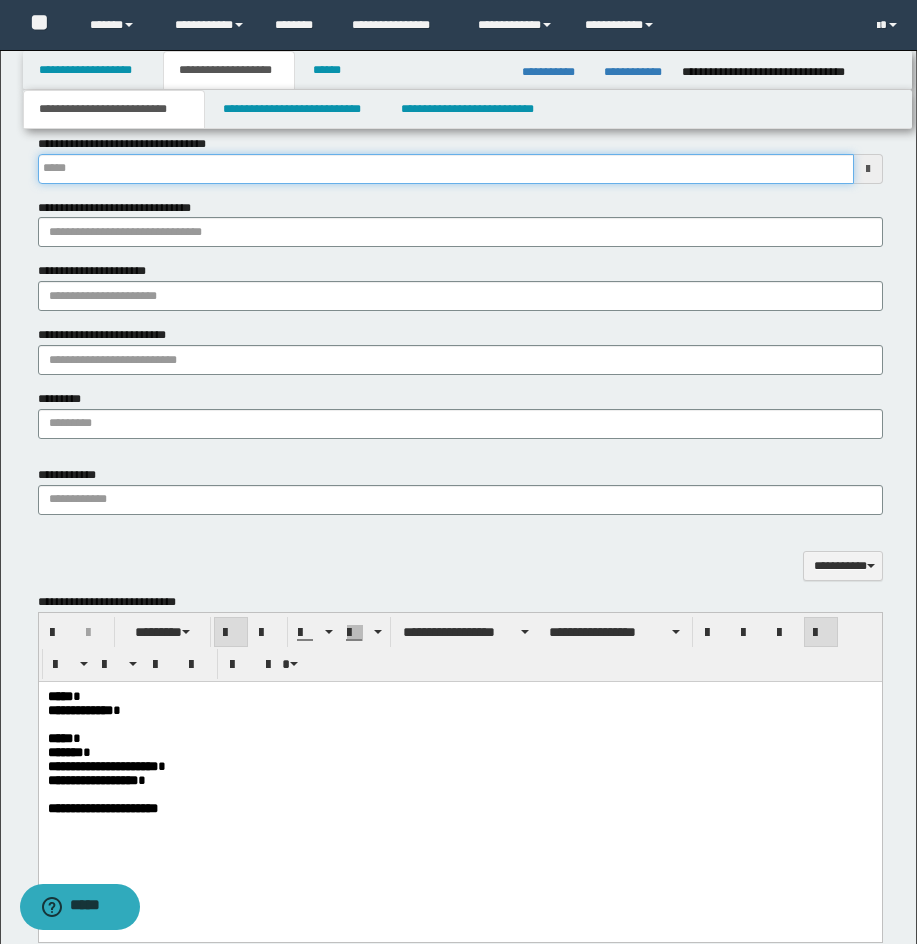 click on "**********" at bounding box center [446, 169] 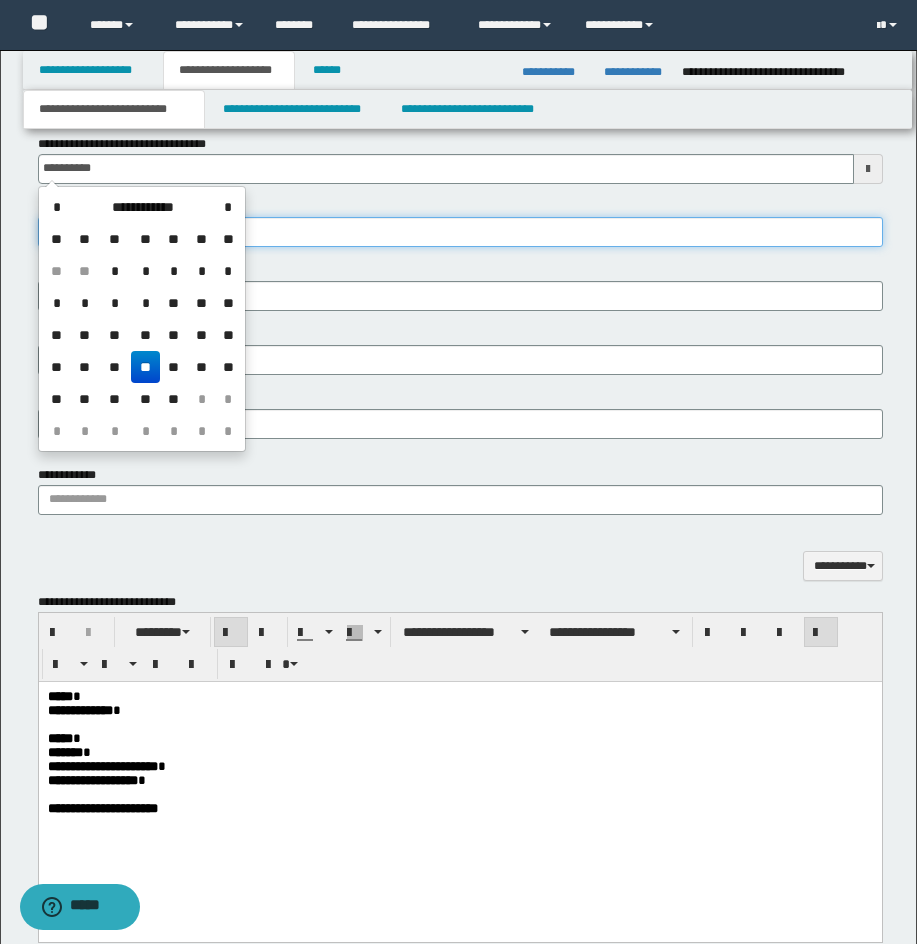 type on "**********" 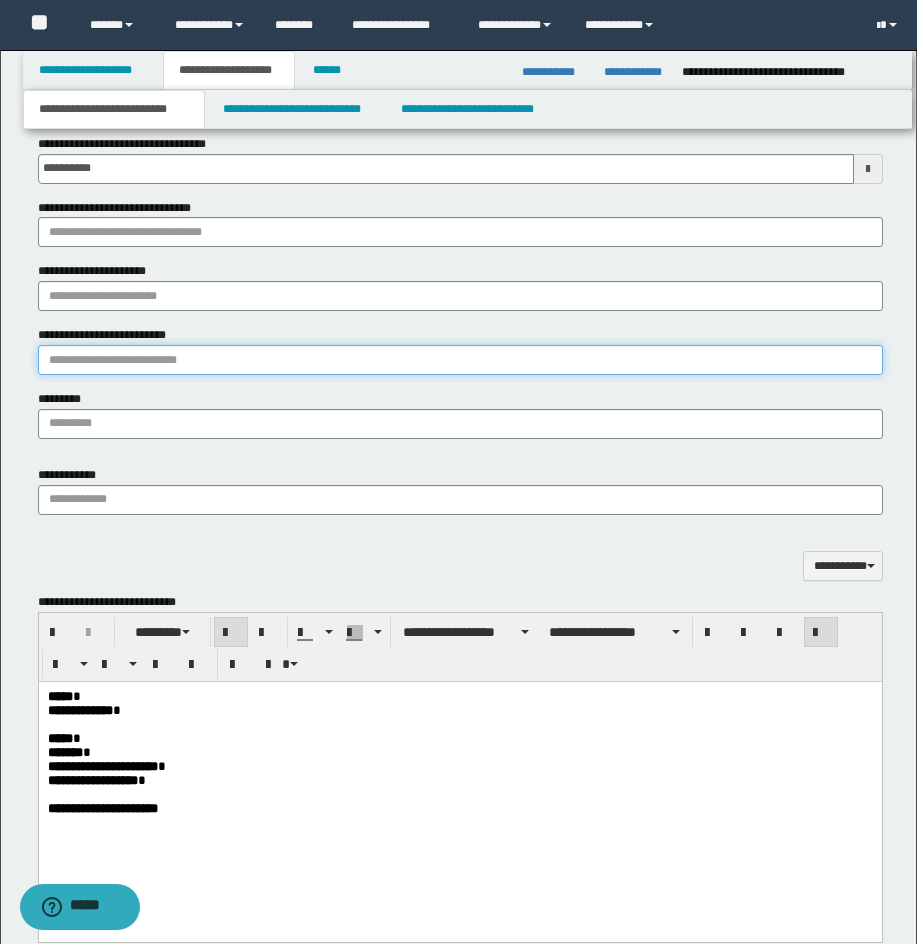 click on "**********" at bounding box center (460, 360) 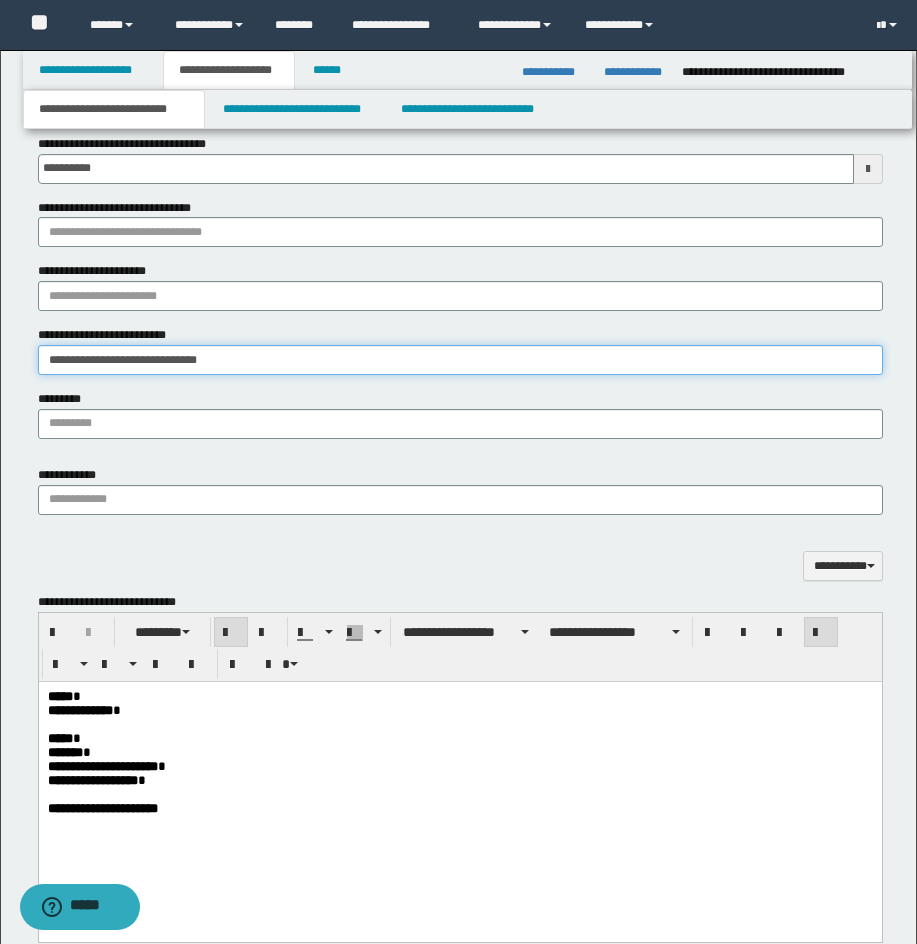 type on "**********" 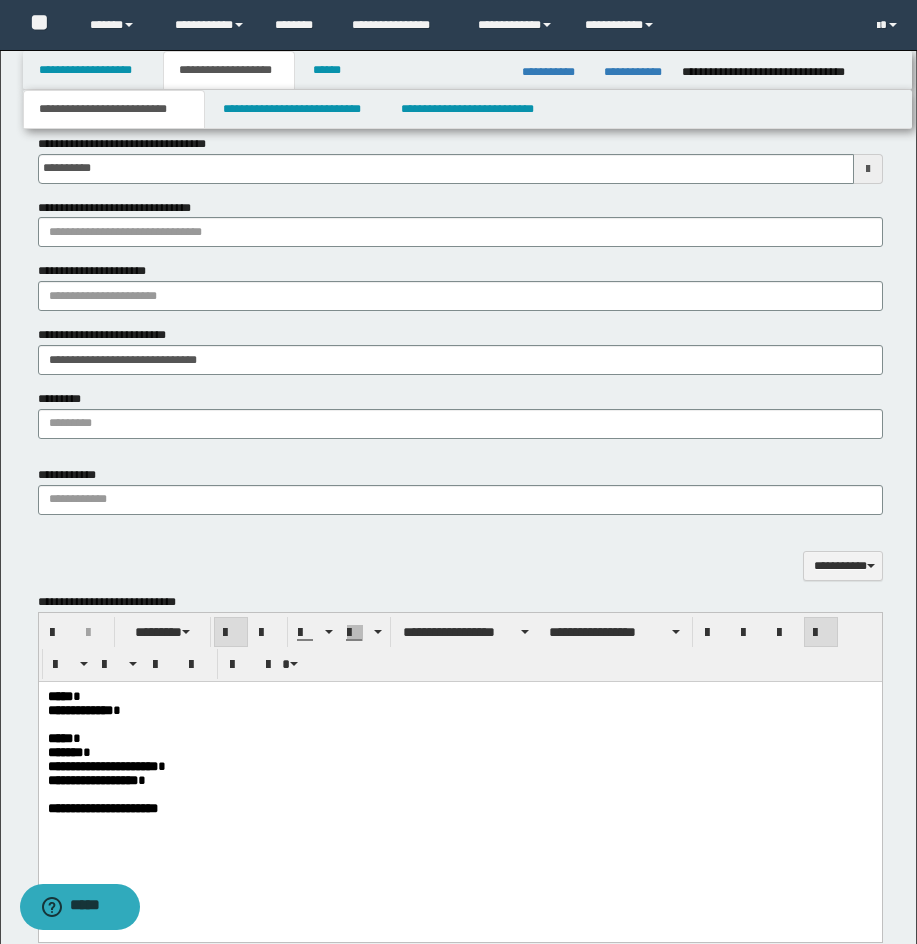 drag, startPoint x: 190, startPoint y: 444, endPoint x: 202, endPoint y: 427, distance: 20.808653 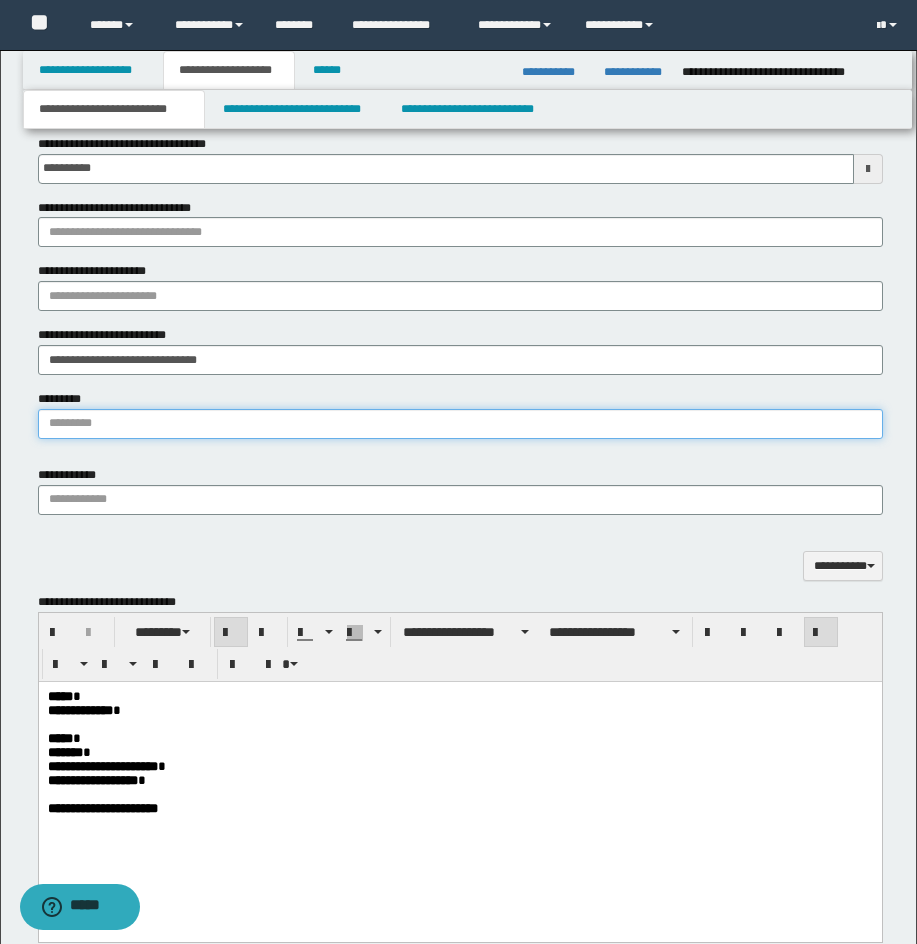 click on "*********" at bounding box center [460, 424] 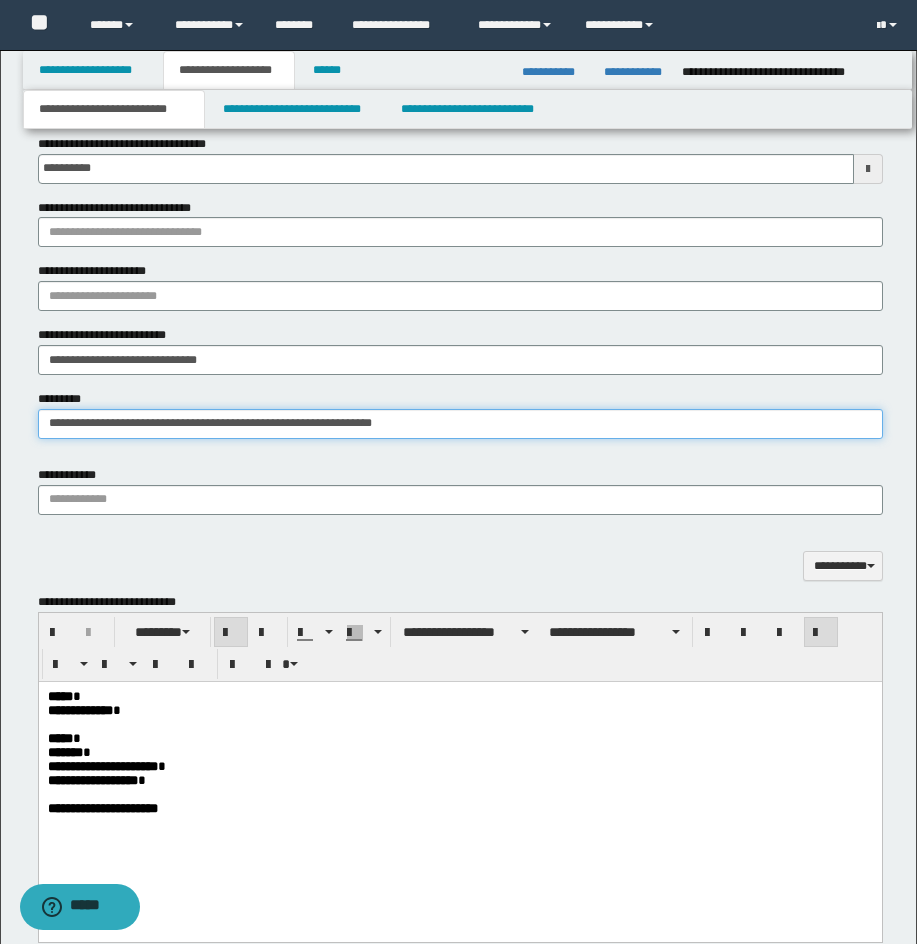 type on "**********" 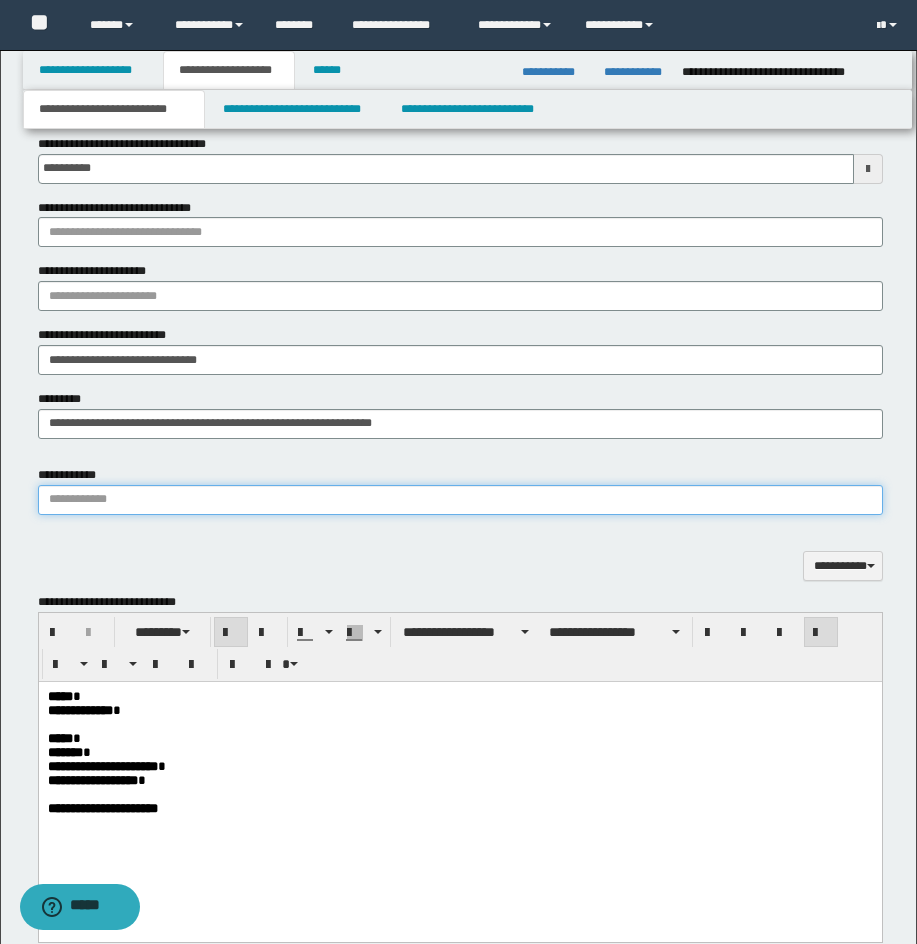 drag, startPoint x: 279, startPoint y: 496, endPoint x: 319, endPoint y: 496, distance: 40 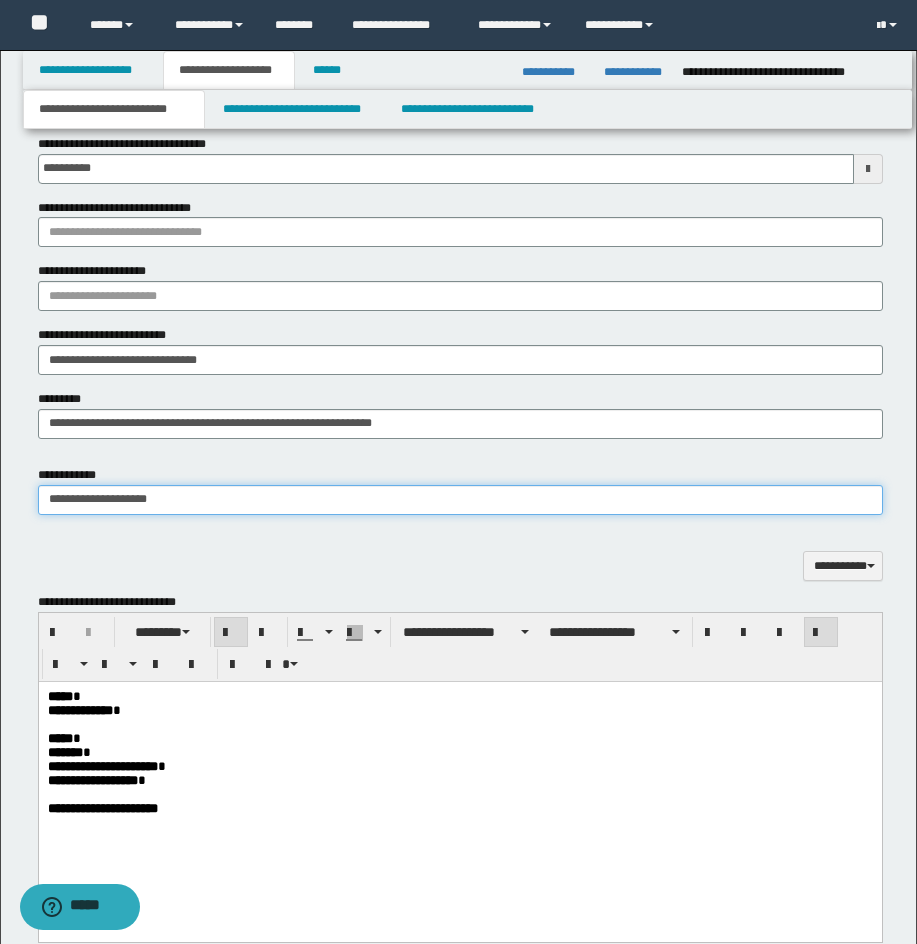 type on "**********" 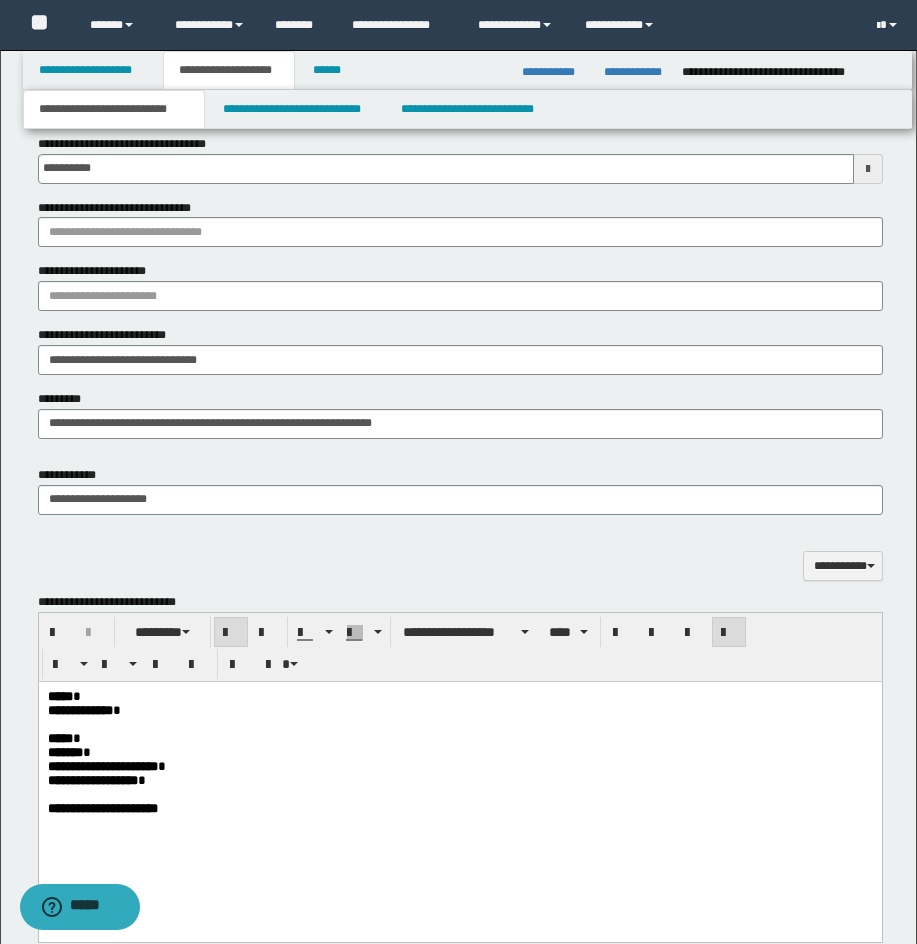 click on "**********" at bounding box center (459, 778) 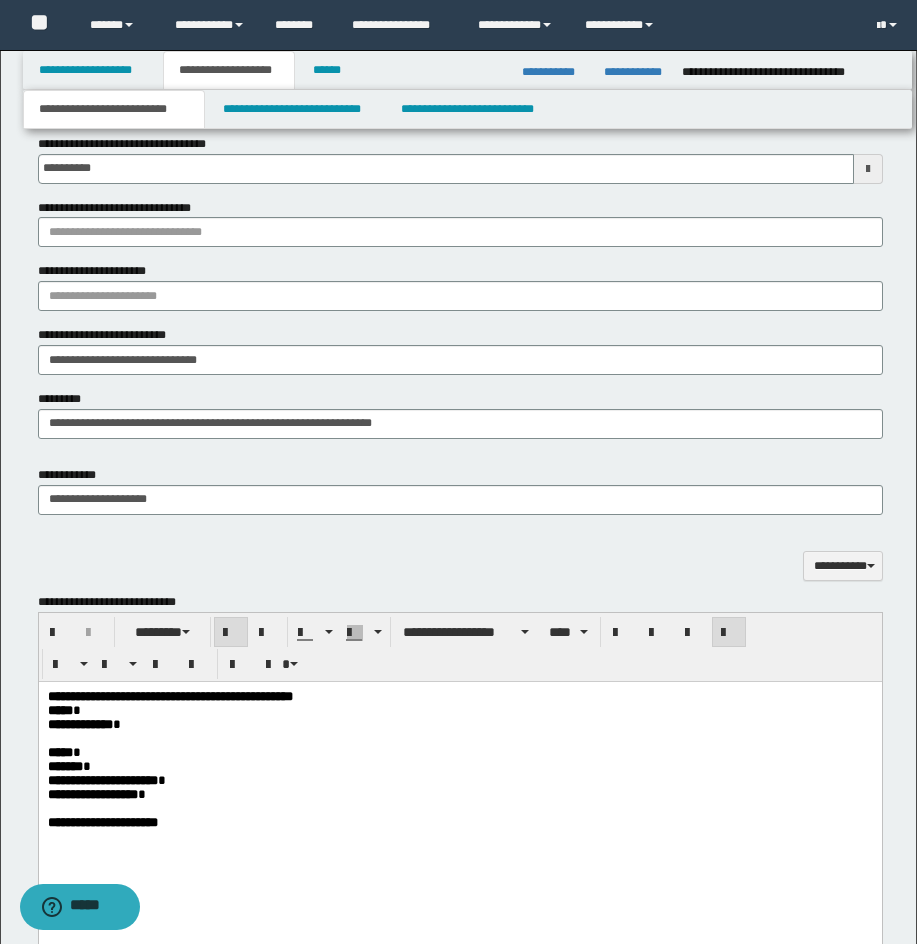 drag, startPoint x: 44, startPoint y: 763, endPoint x: 48, endPoint y: 713, distance: 50.159744 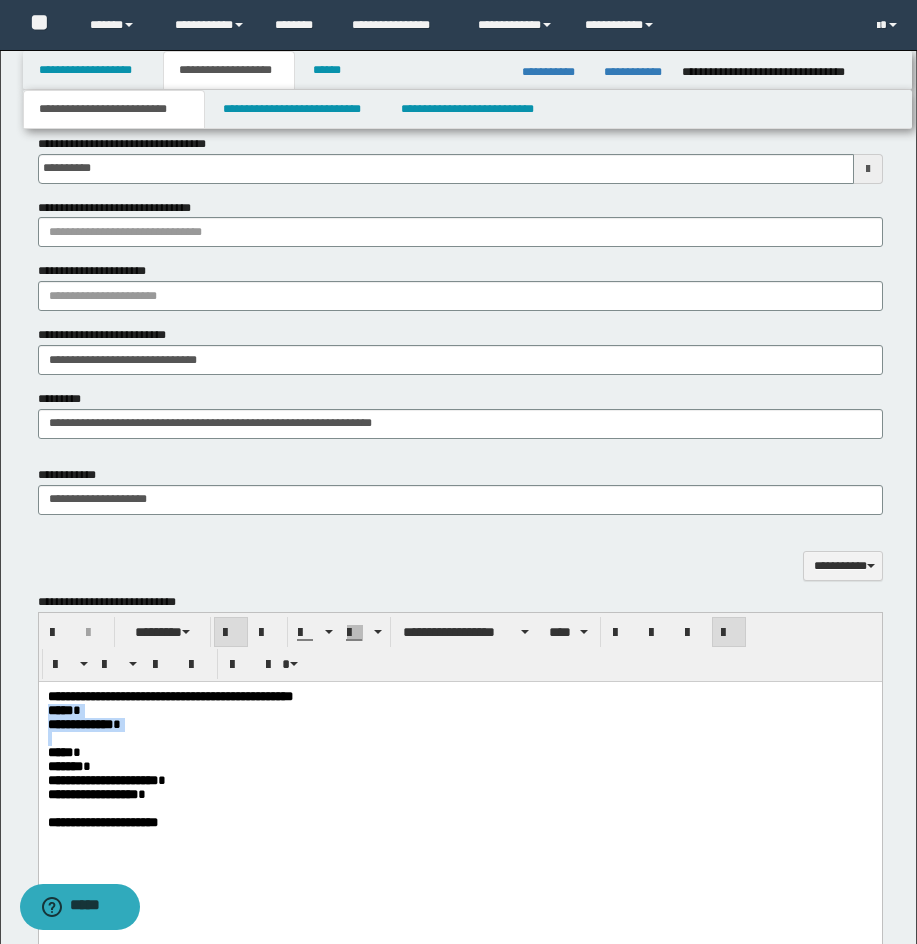drag, startPoint x: 46, startPoint y: 763, endPoint x: 48, endPoint y: 712, distance: 51.0392 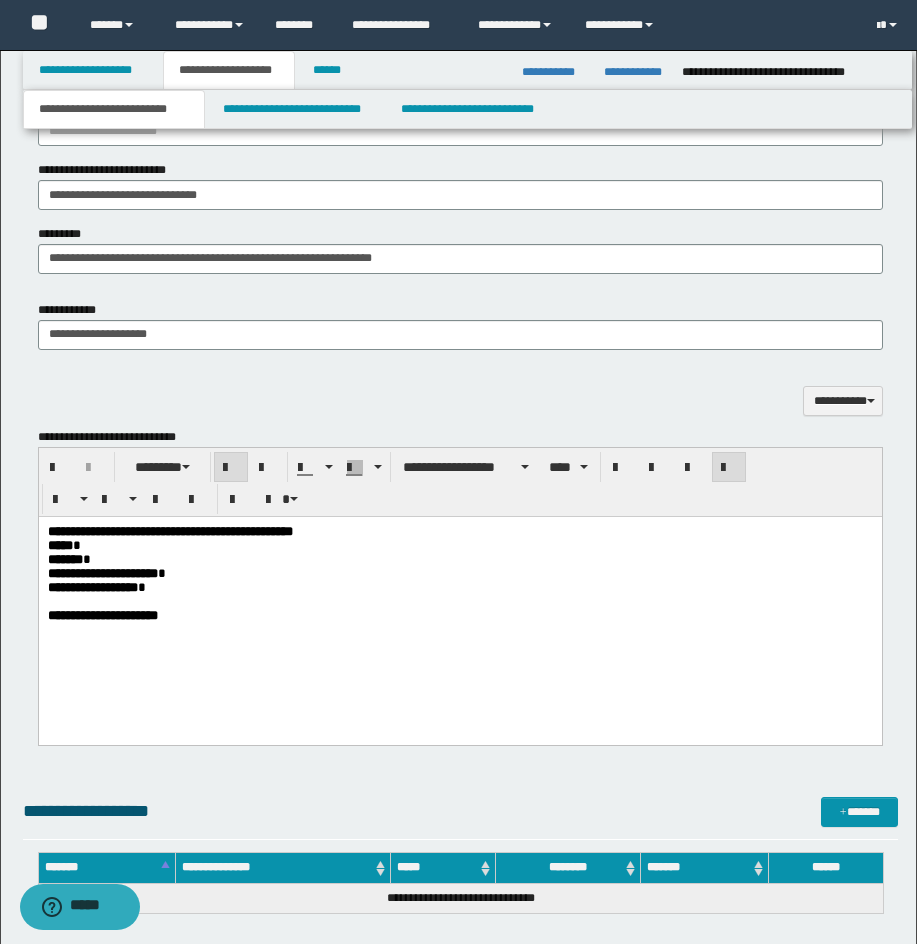 scroll, scrollTop: 1561, scrollLeft: 0, axis: vertical 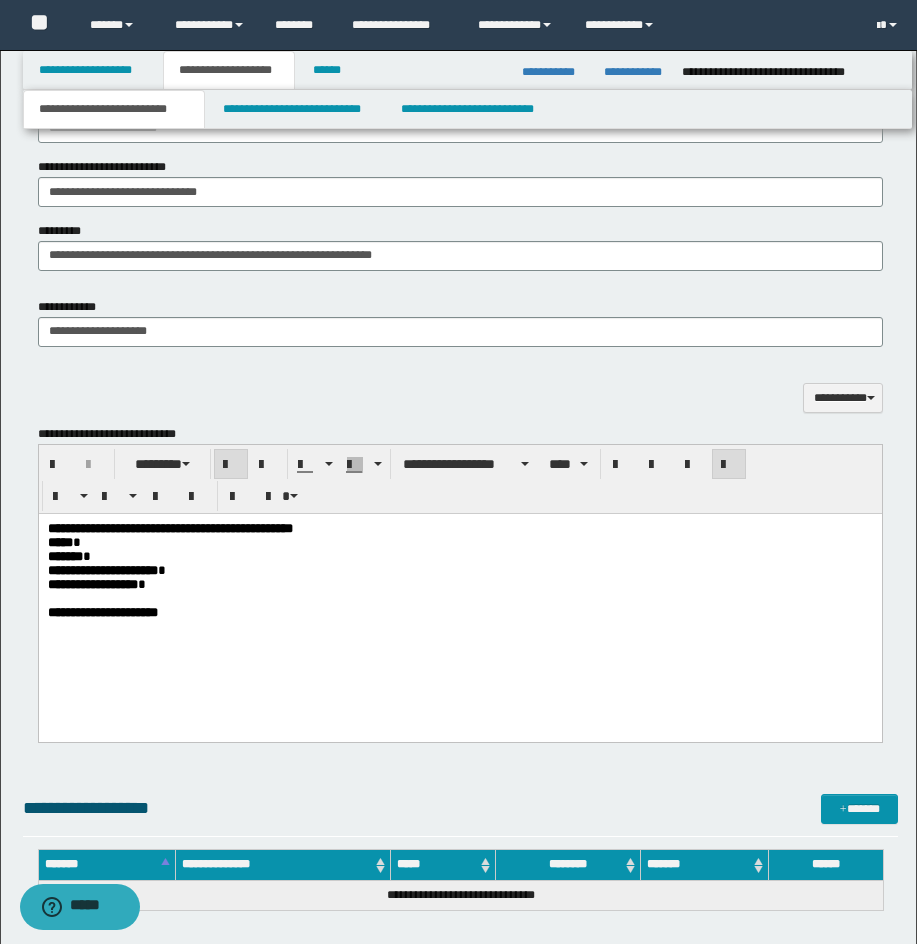 click on "******* *" at bounding box center [459, 557] 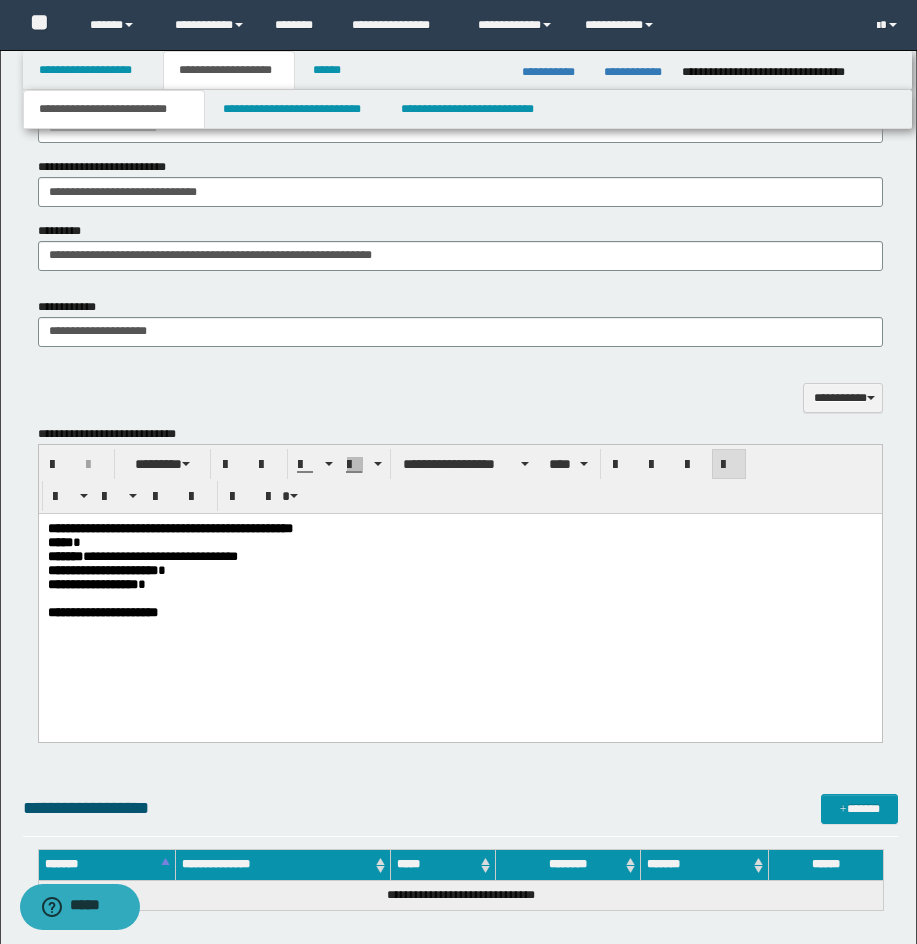 click on "**********" at bounding box center (159, 556) 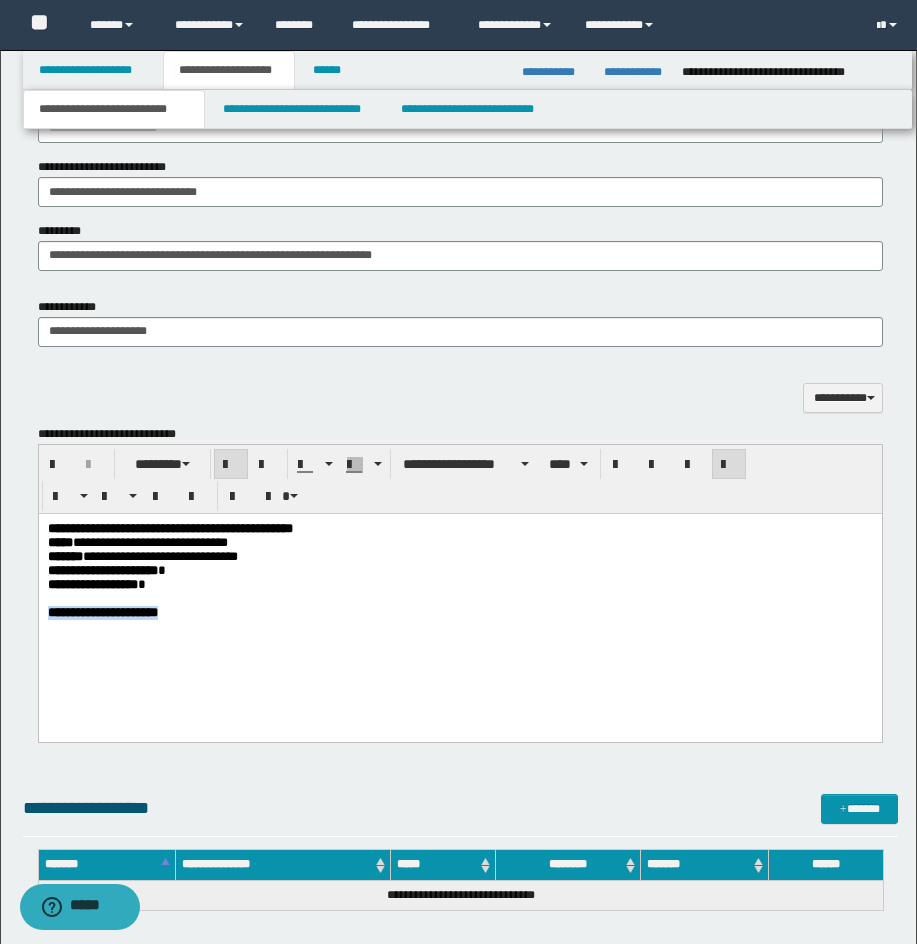 drag, startPoint x: 212, startPoint y: 626, endPoint x: 6, endPoint y: 626, distance: 206 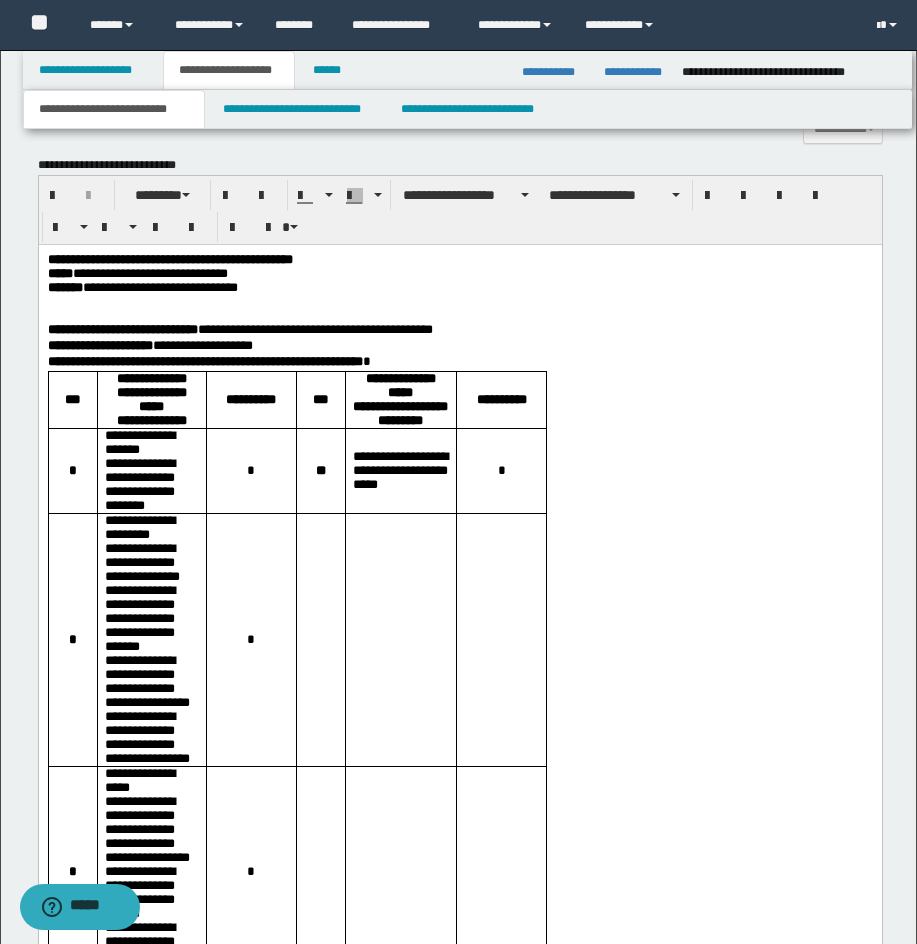 scroll, scrollTop: 1847, scrollLeft: 0, axis: vertical 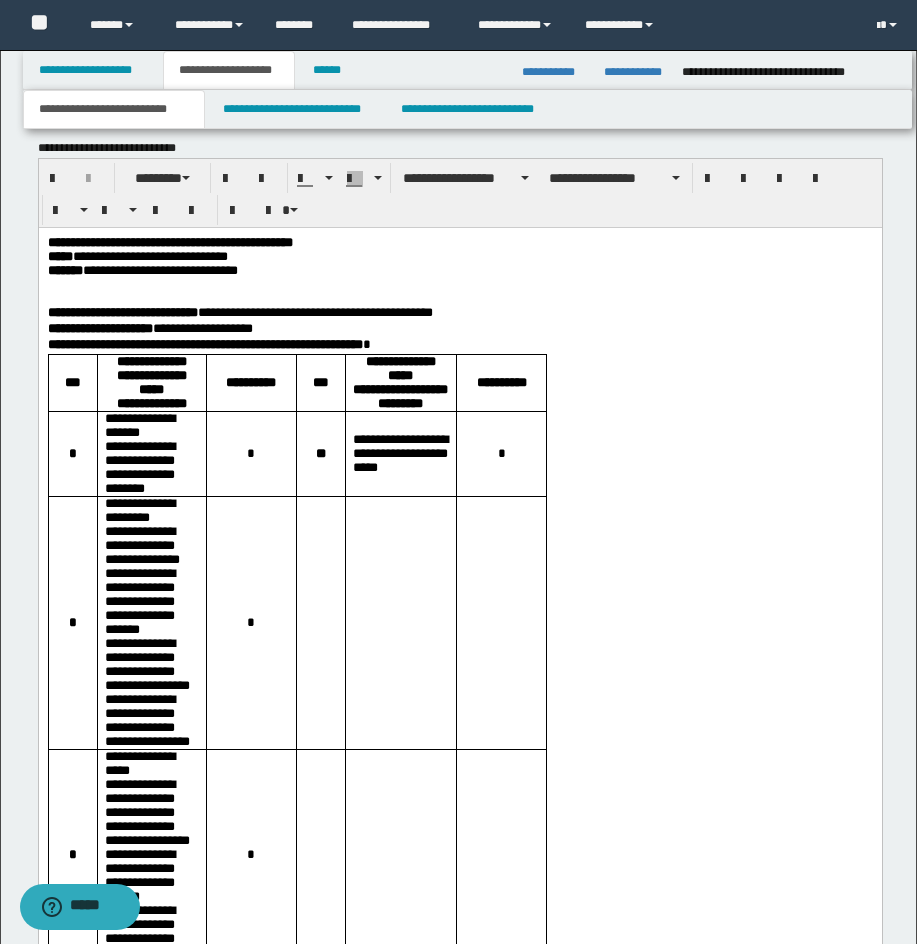 click on "**********" at bounding box center [204, 344] 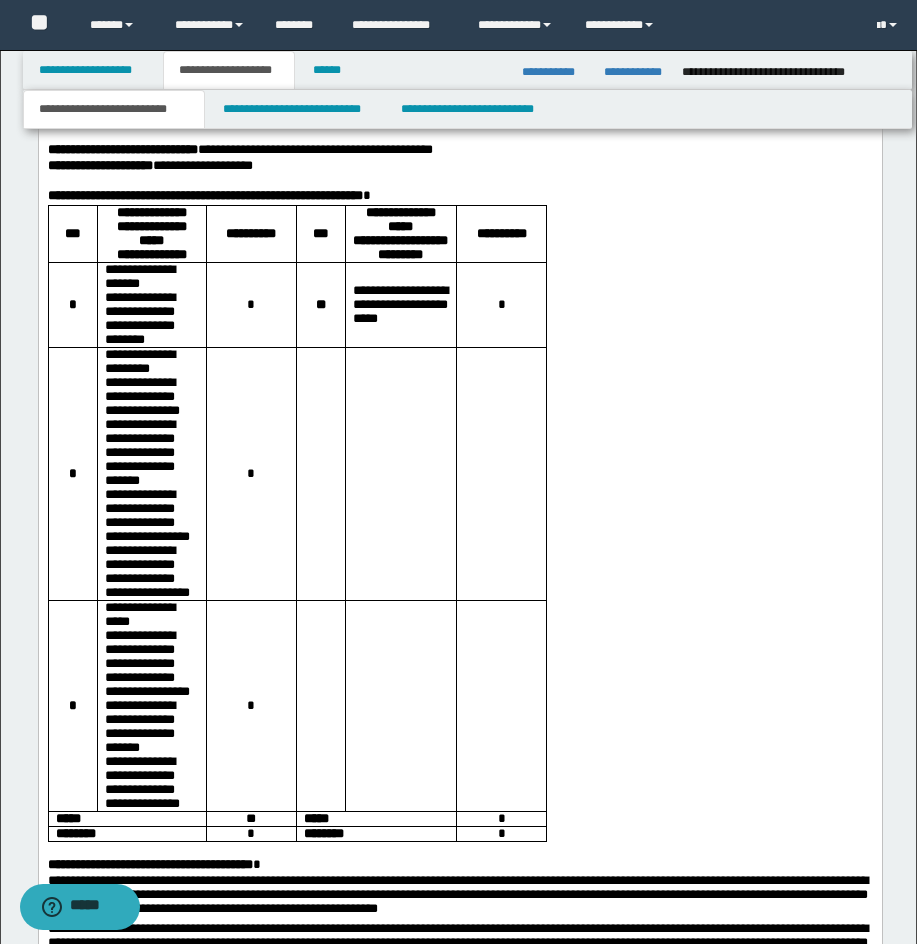 scroll, scrollTop: 2060, scrollLeft: 0, axis: vertical 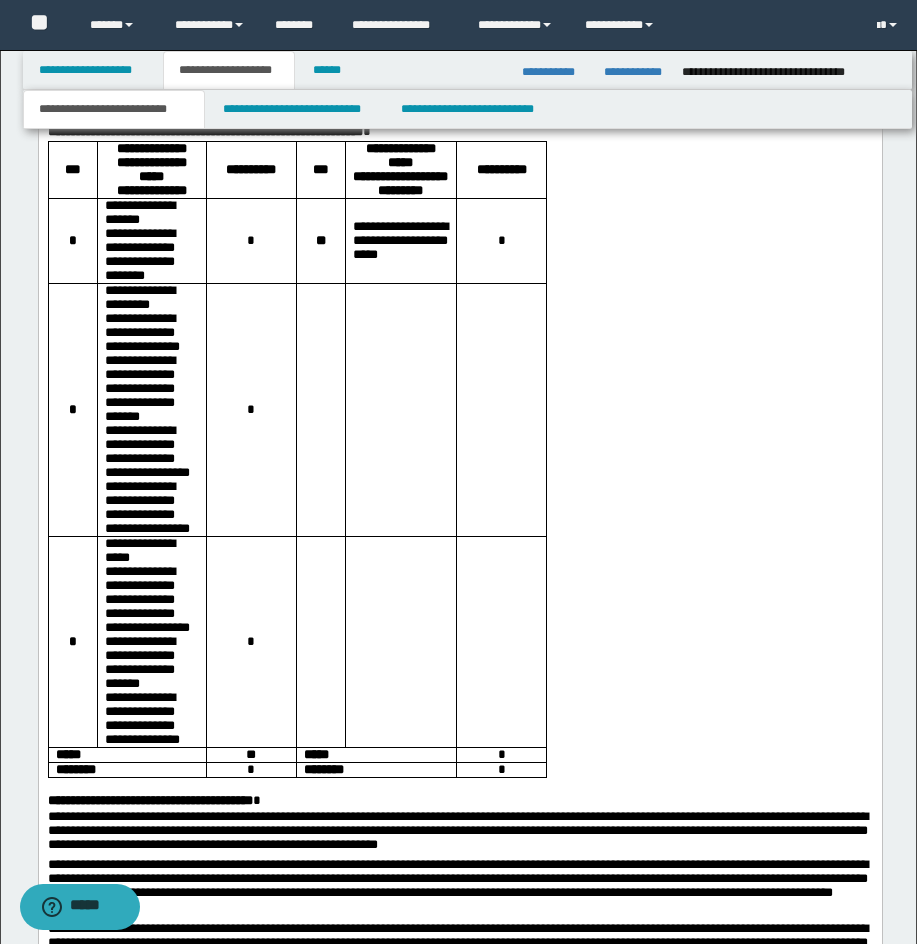 click at bounding box center (501, 642) 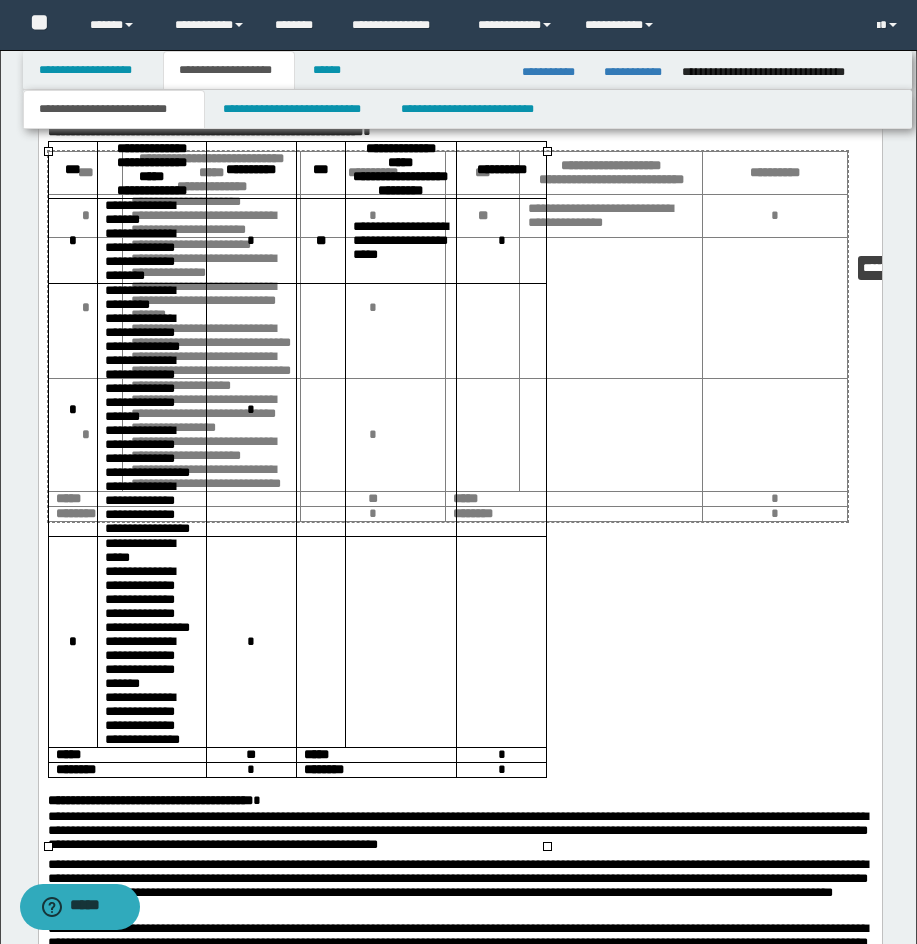 drag, startPoint x: 546, startPoint y: 842, endPoint x: 850, endPoint y: 245, distance: 669.94403 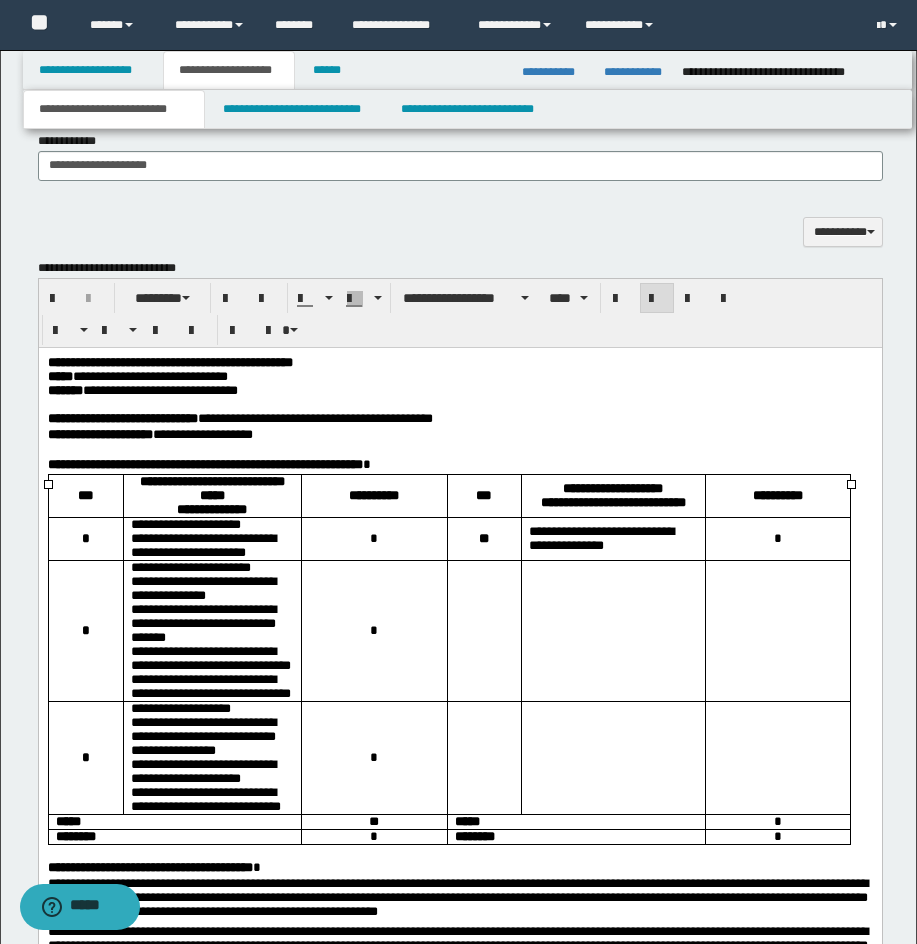 scroll, scrollTop: 1707, scrollLeft: 0, axis: vertical 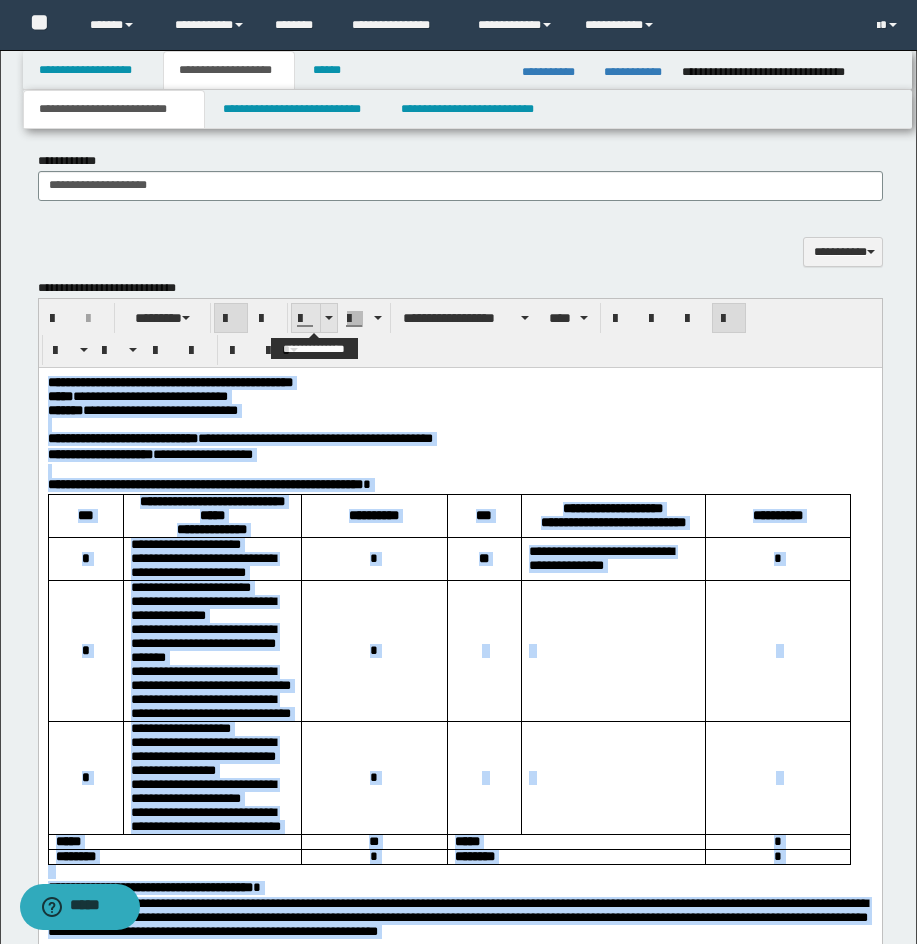 drag, startPoint x: 330, startPoint y: 324, endPoint x: 326, endPoint y: 342, distance: 18.439089 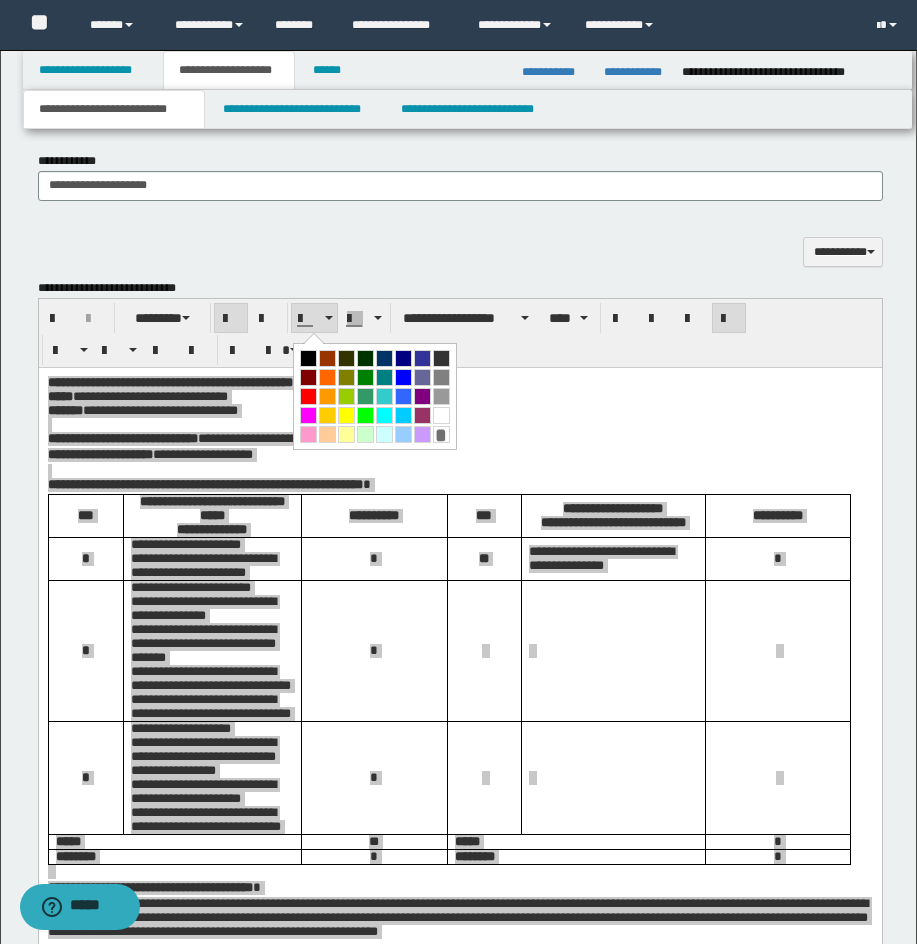 drag, startPoint x: 310, startPoint y: 354, endPoint x: 446, endPoint y: 333, distance: 137.61177 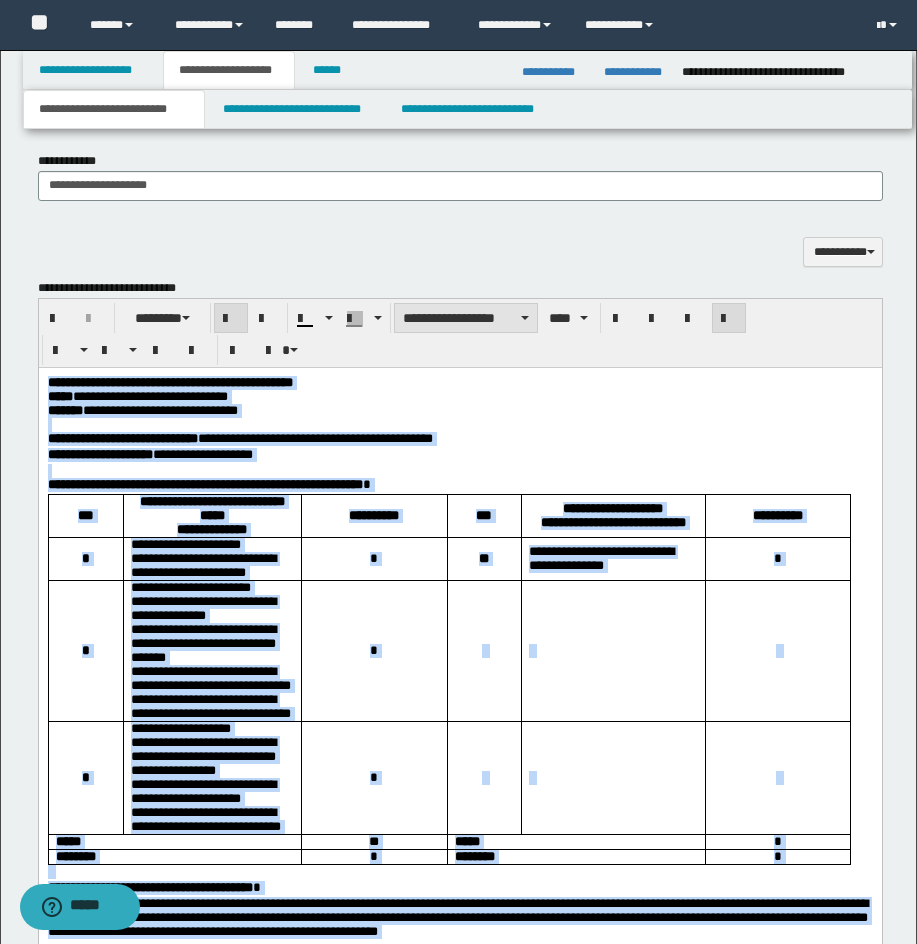 click on "**********" at bounding box center [466, 318] 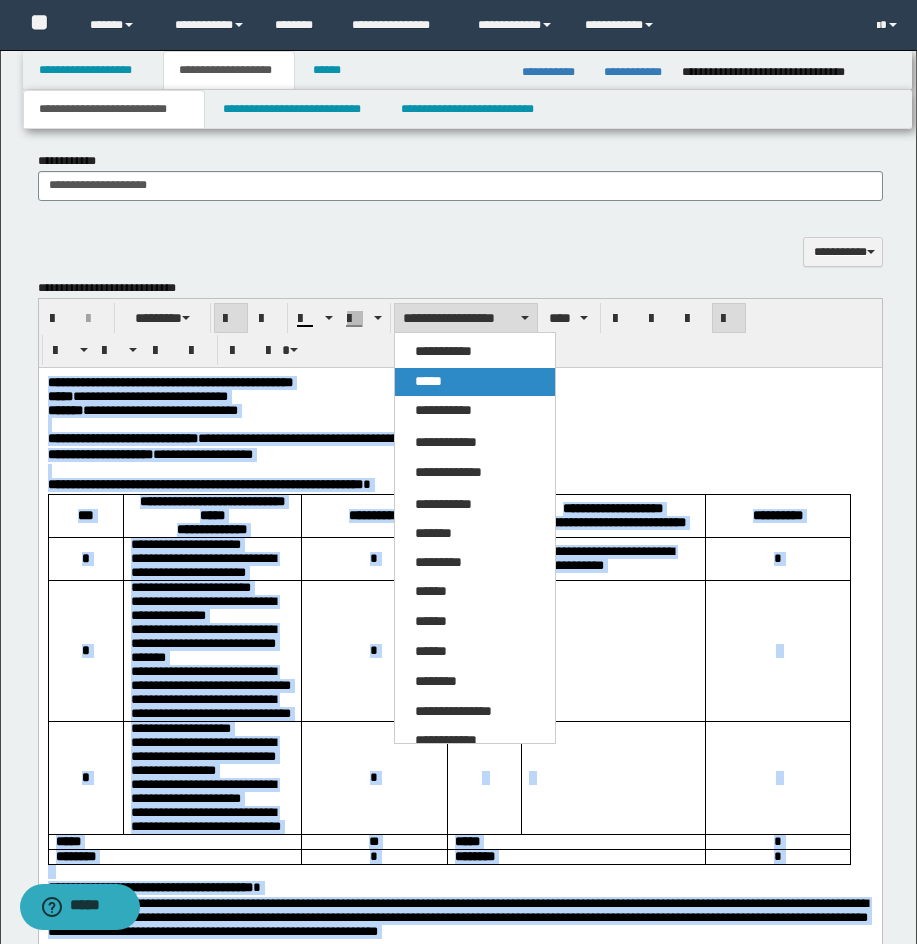 click on "*****" at bounding box center [475, 382] 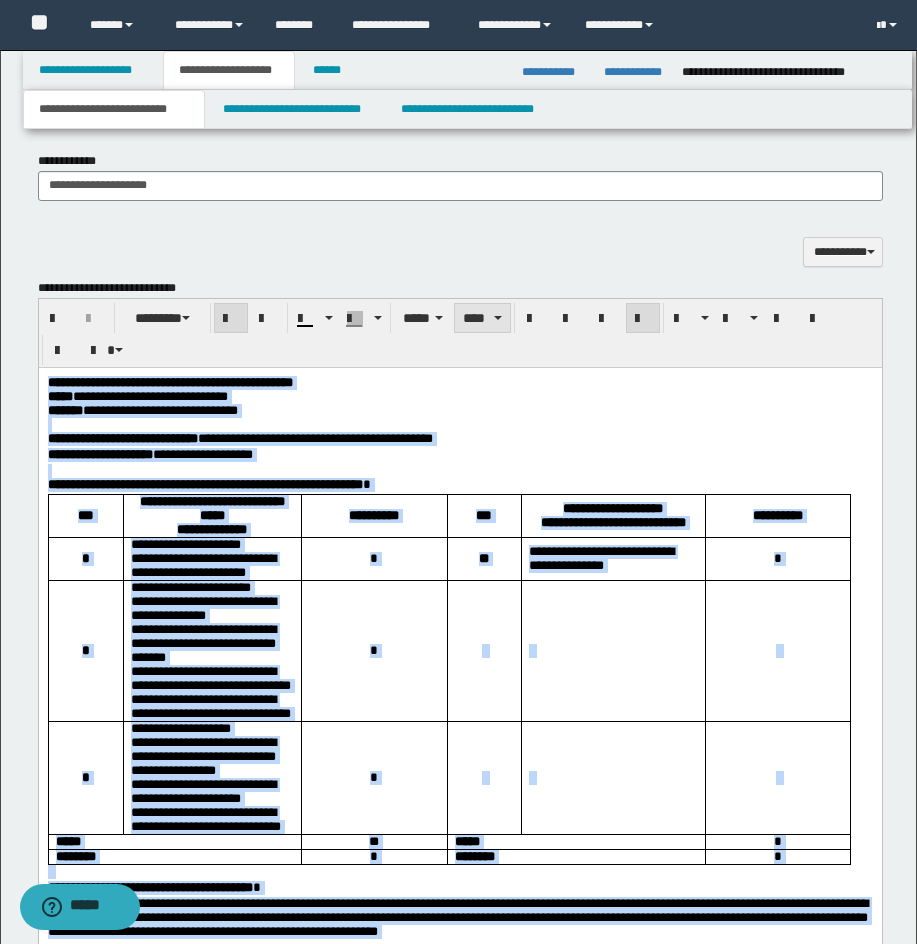 click on "****" at bounding box center [482, 318] 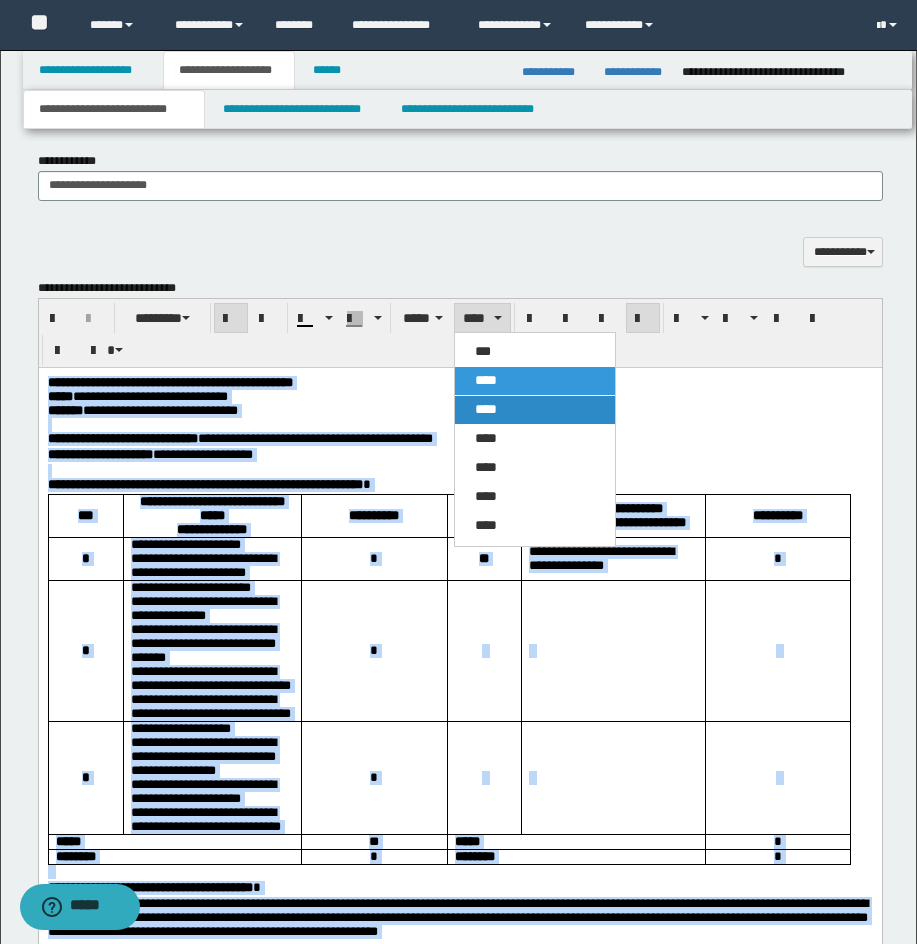 click on "****" at bounding box center (486, 409) 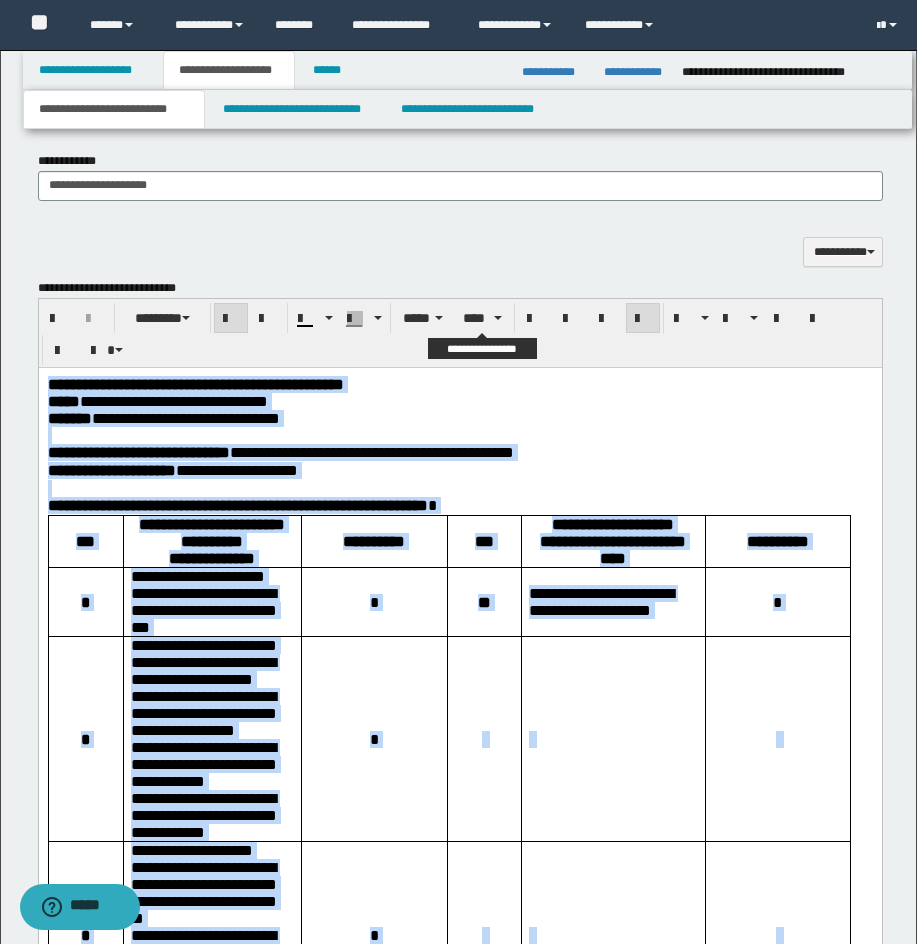 drag, startPoint x: 483, startPoint y: 310, endPoint x: 493, endPoint y: 350, distance: 41.231056 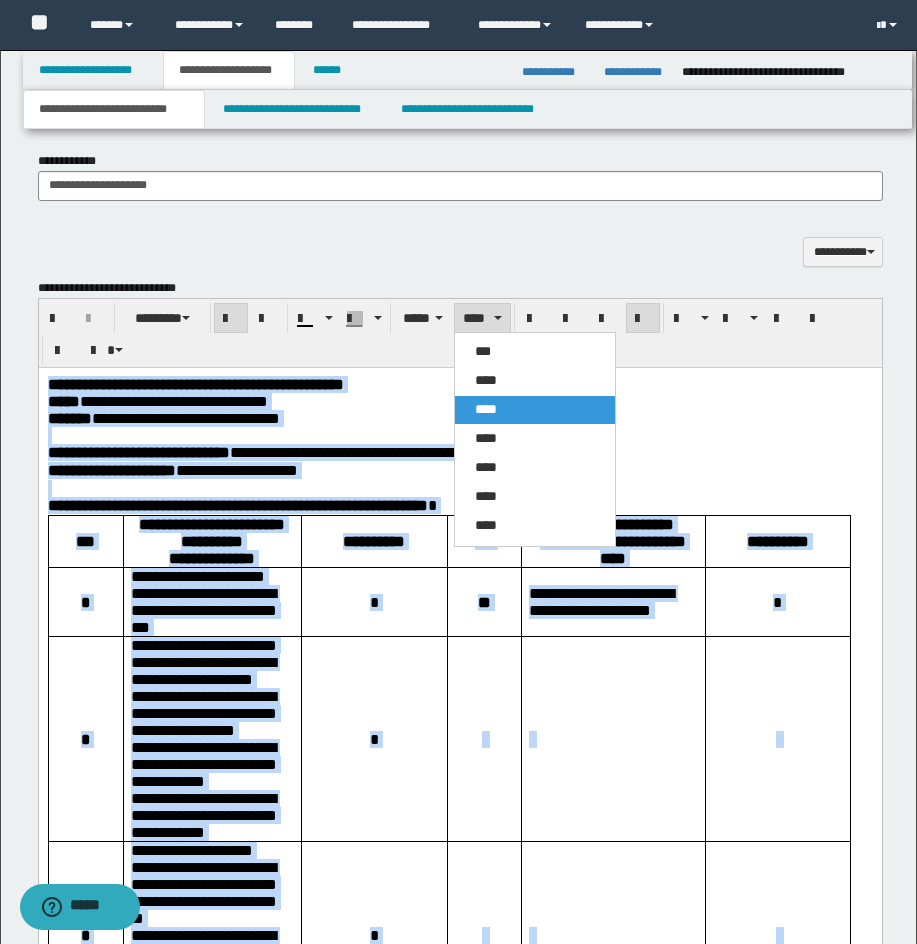 drag, startPoint x: 494, startPoint y: 378, endPoint x: 556, endPoint y: 347, distance: 69.31811 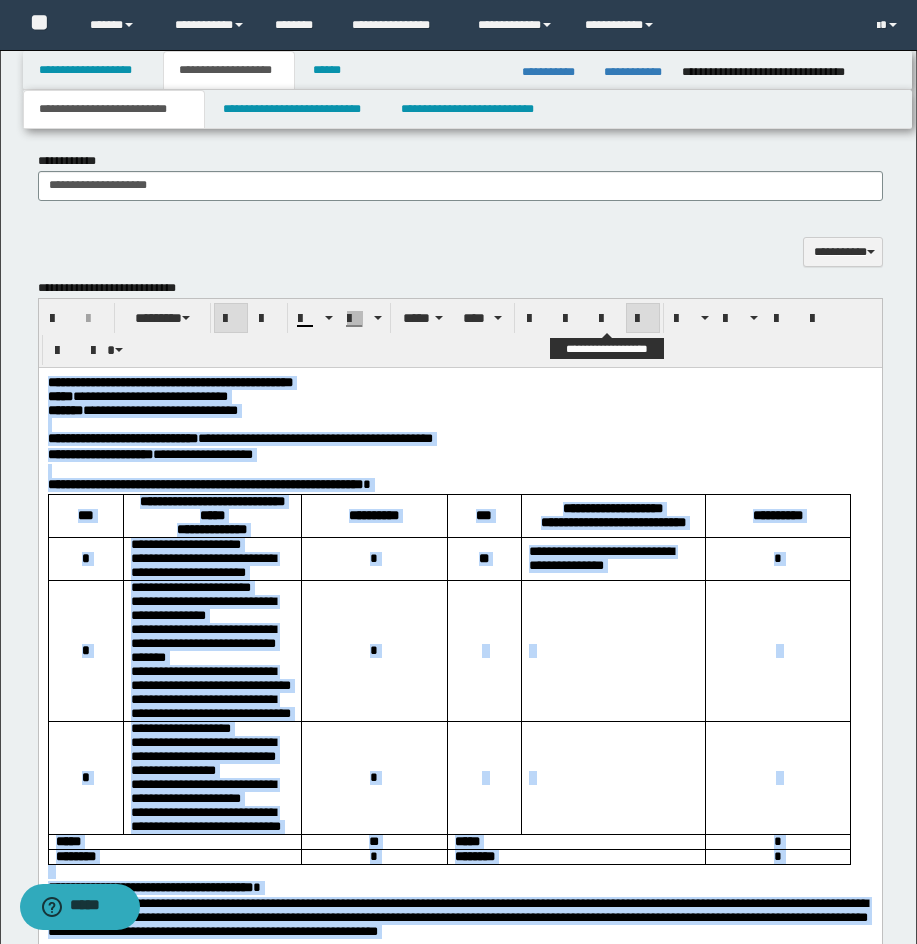 drag, startPoint x: 604, startPoint y: 317, endPoint x: 640, endPoint y: 319, distance: 36.05551 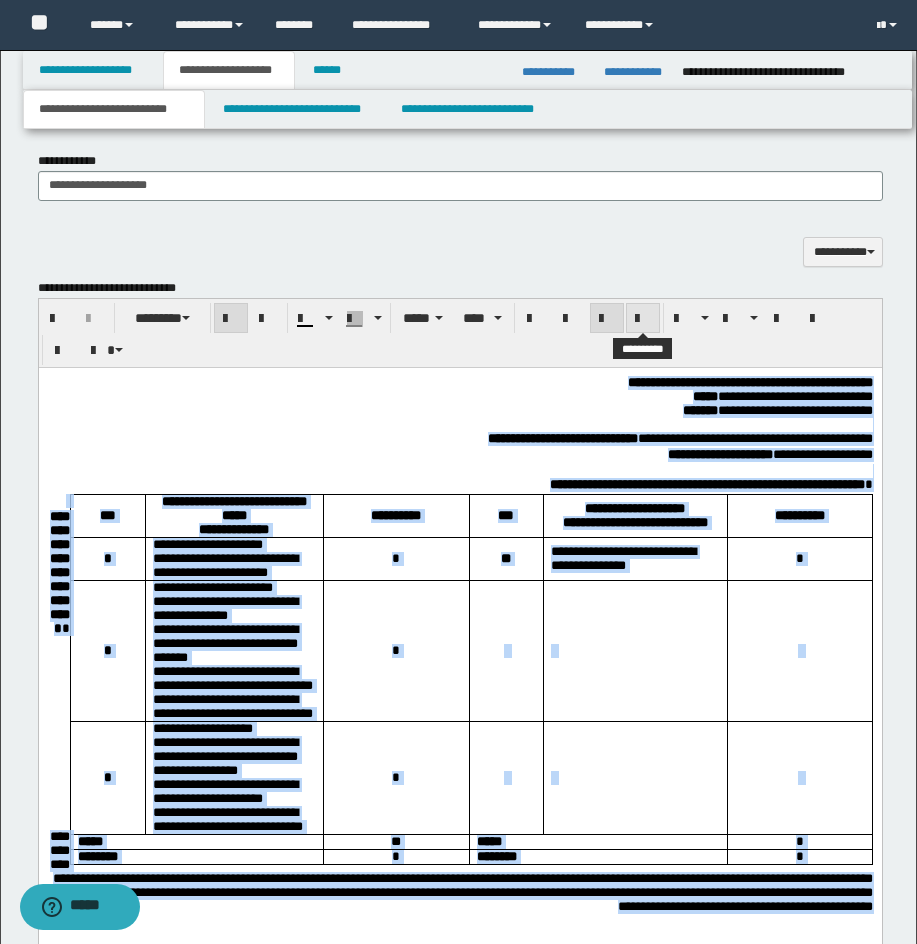 click at bounding box center [643, 319] 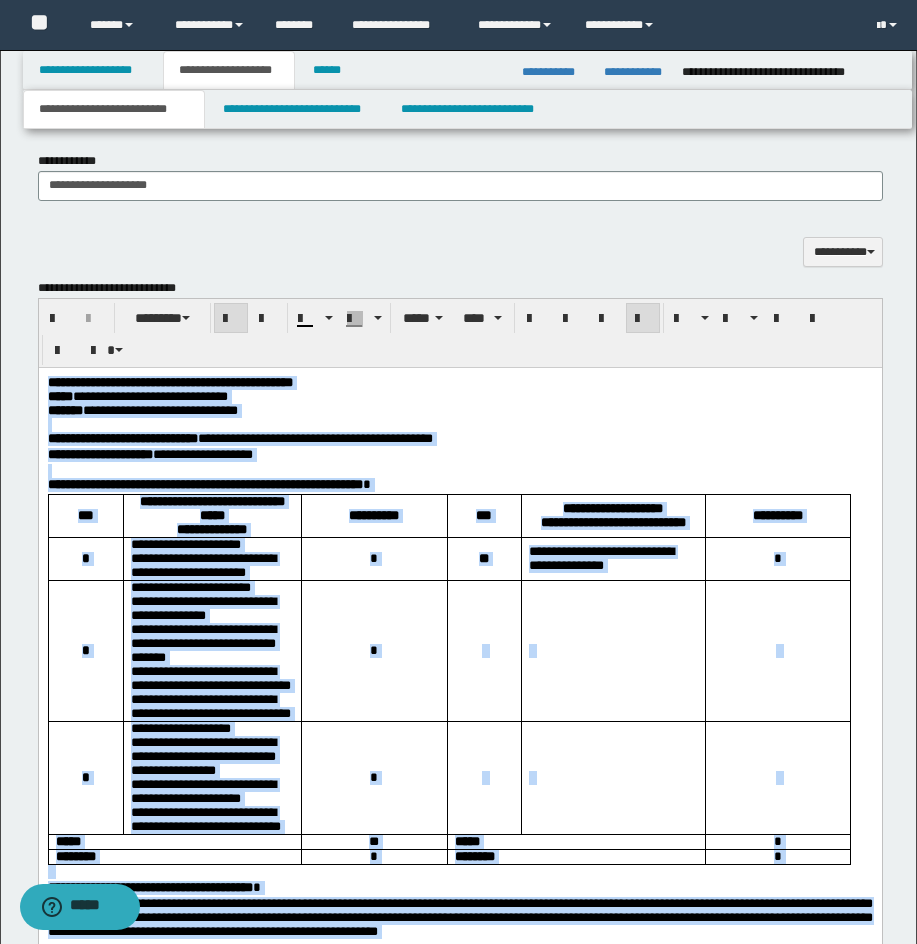 click on "**********" at bounding box center (459, 440) 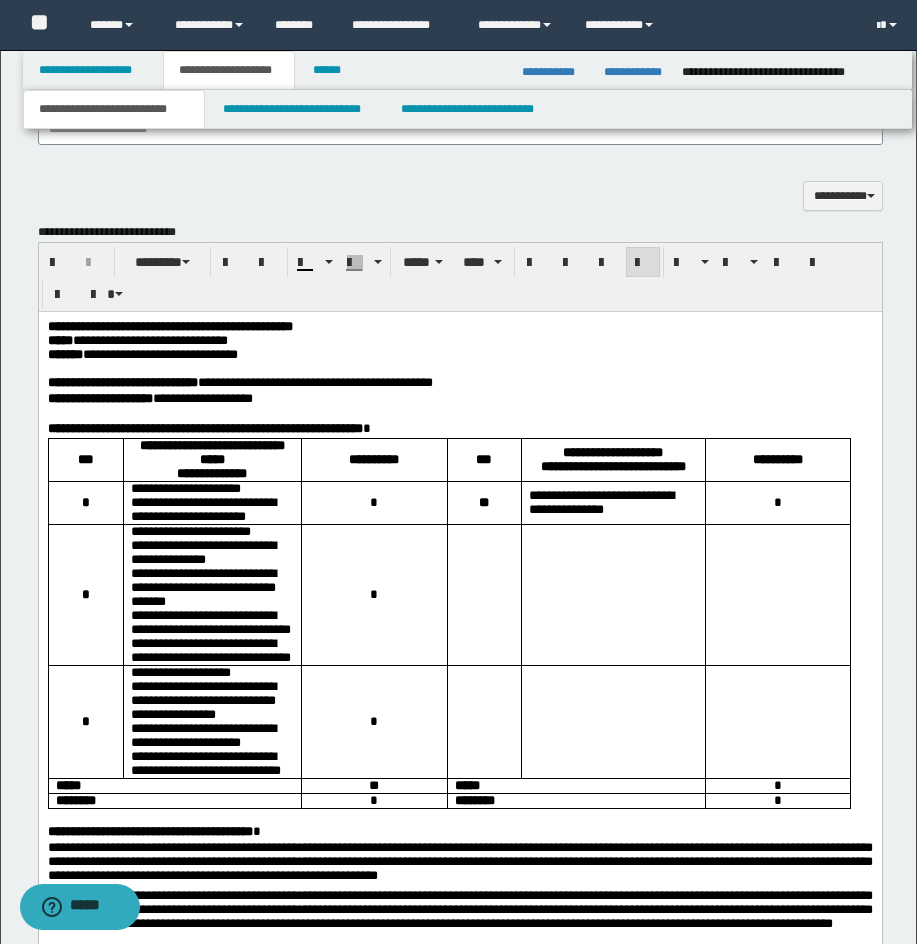 scroll, scrollTop: 1816, scrollLeft: 0, axis: vertical 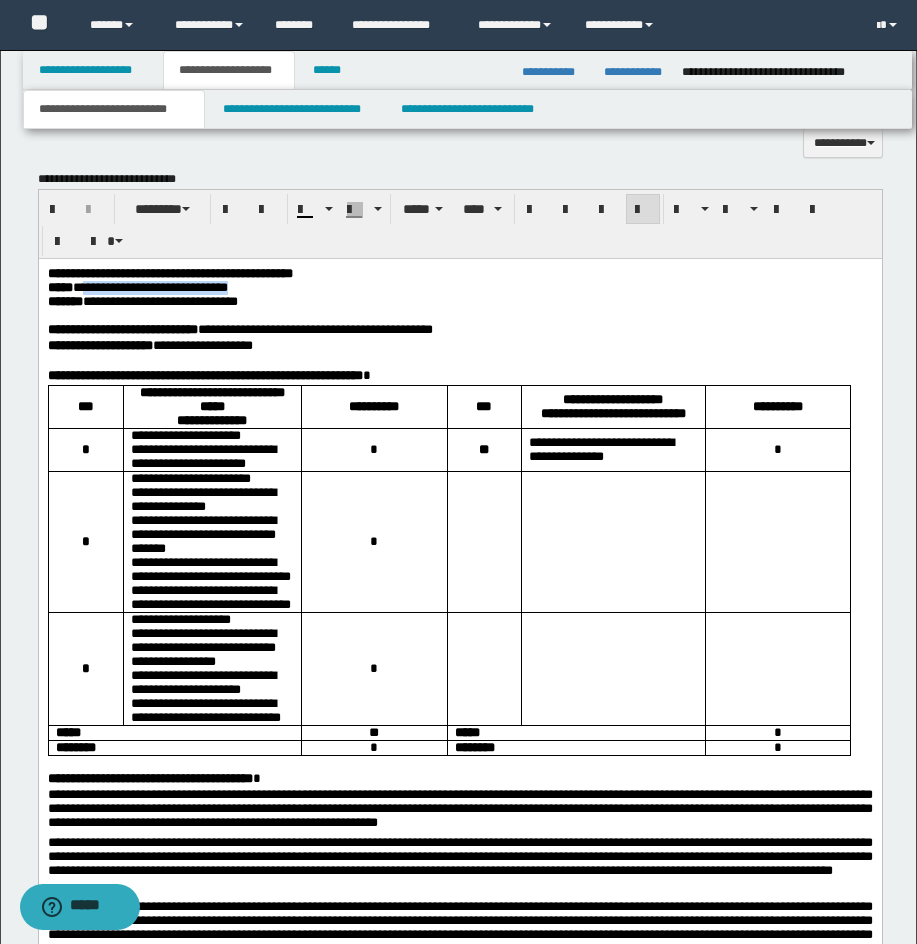 drag, startPoint x: 95, startPoint y: 290, endPoint x: 278, endPoint y: 290, distance: 183 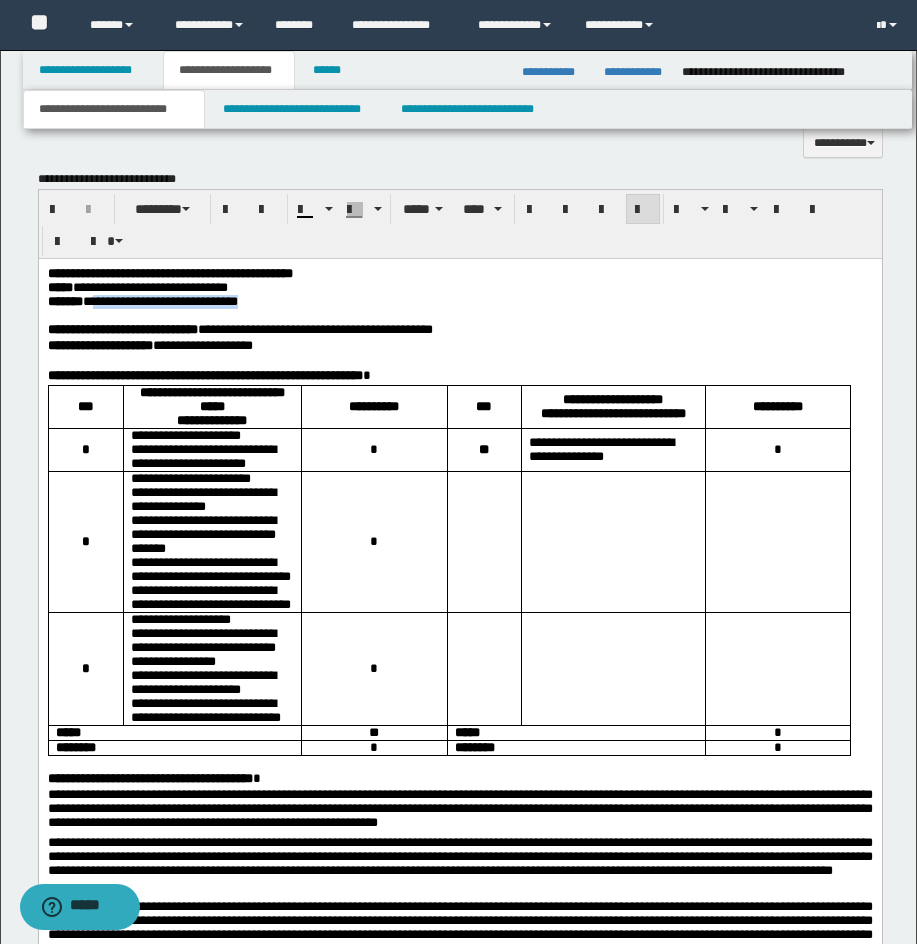 drag, startPoint x: 111, startPoint y: 306, endPoint x: 322, endPoint y: 308, distance: 211.00948 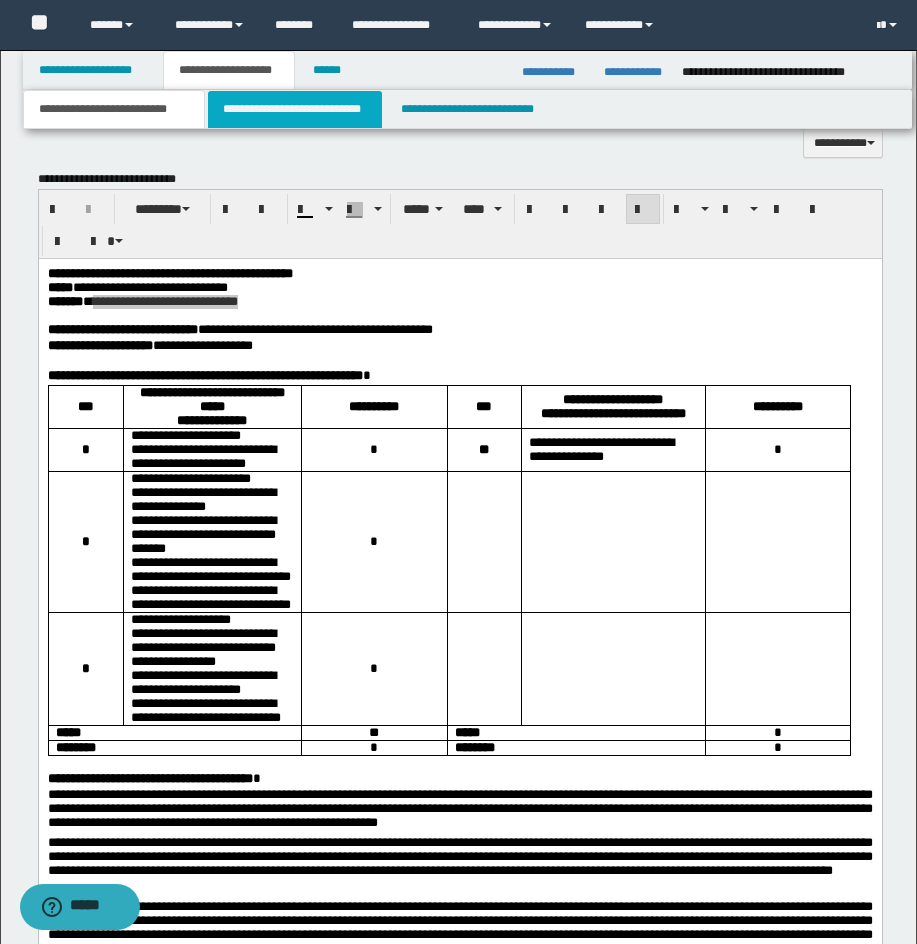 click on "**********" at bounding box center (295, 109) 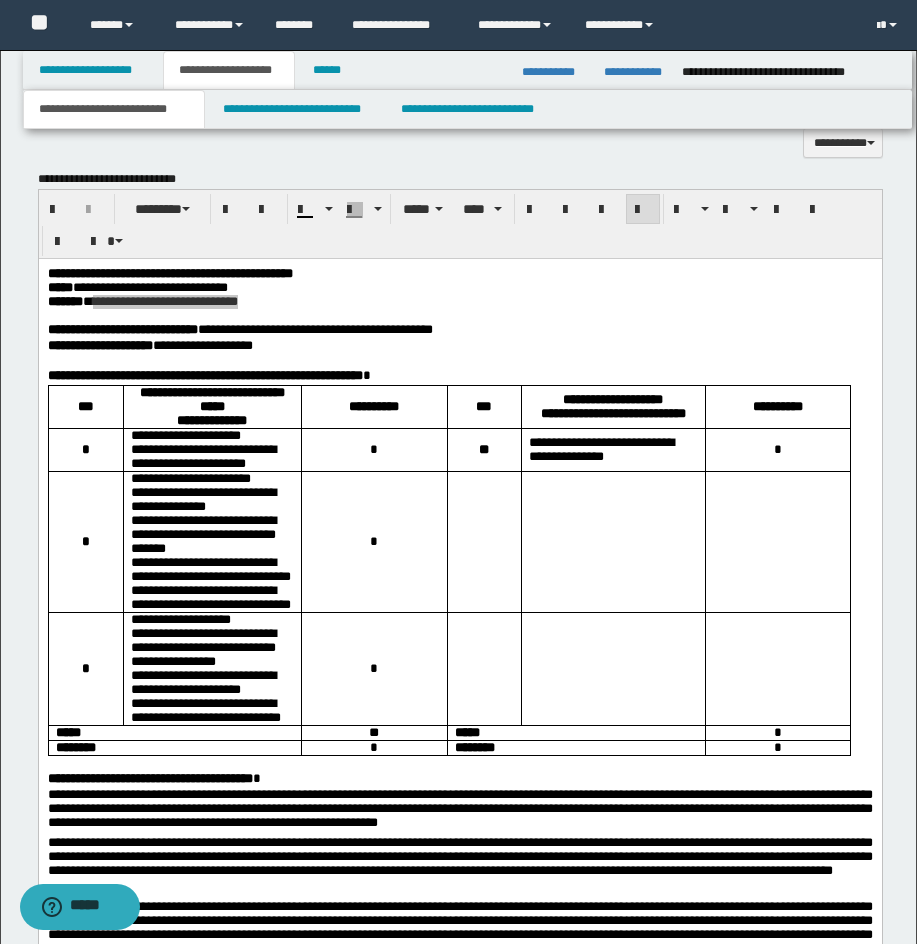 type 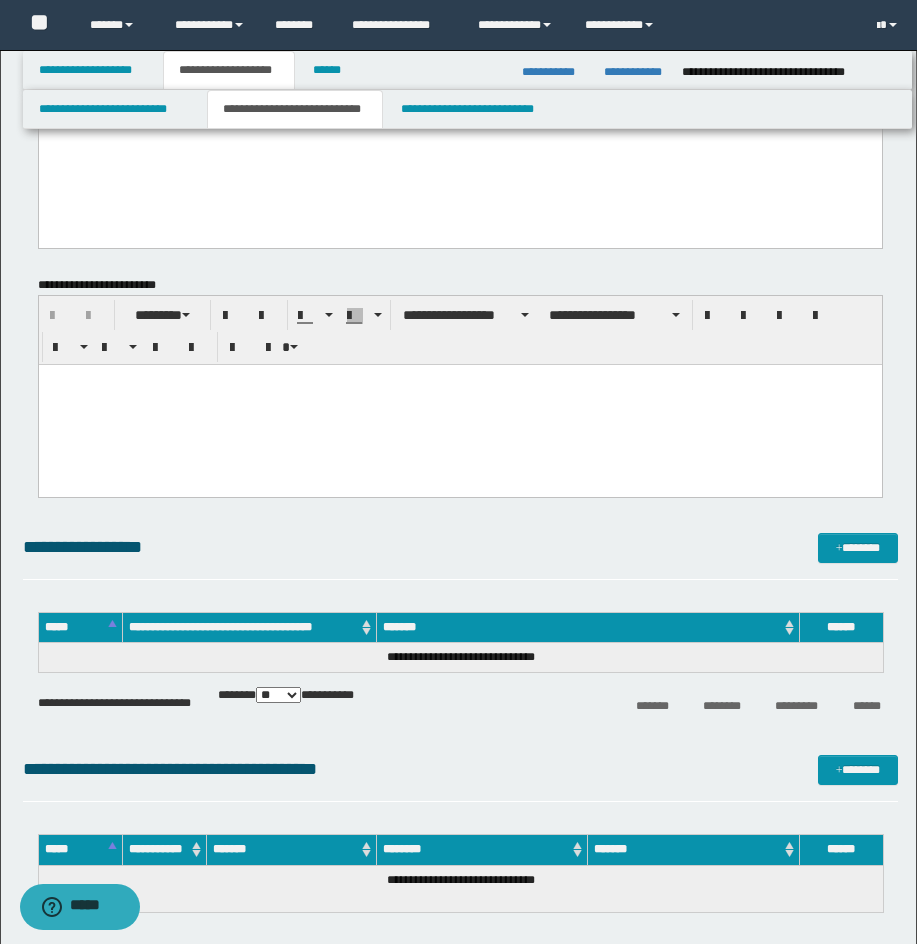 scroll, scrollTop: 750, scrollLeft: 0, axis: vertical 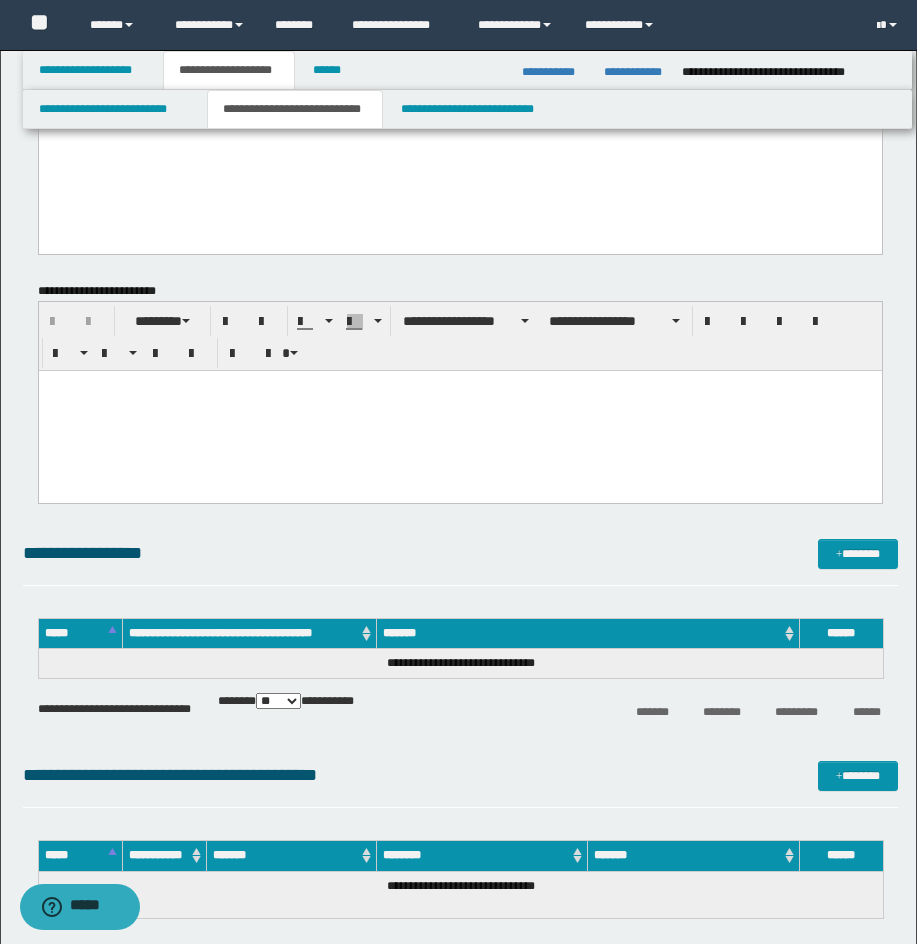 click at bounding box center (459, 410) 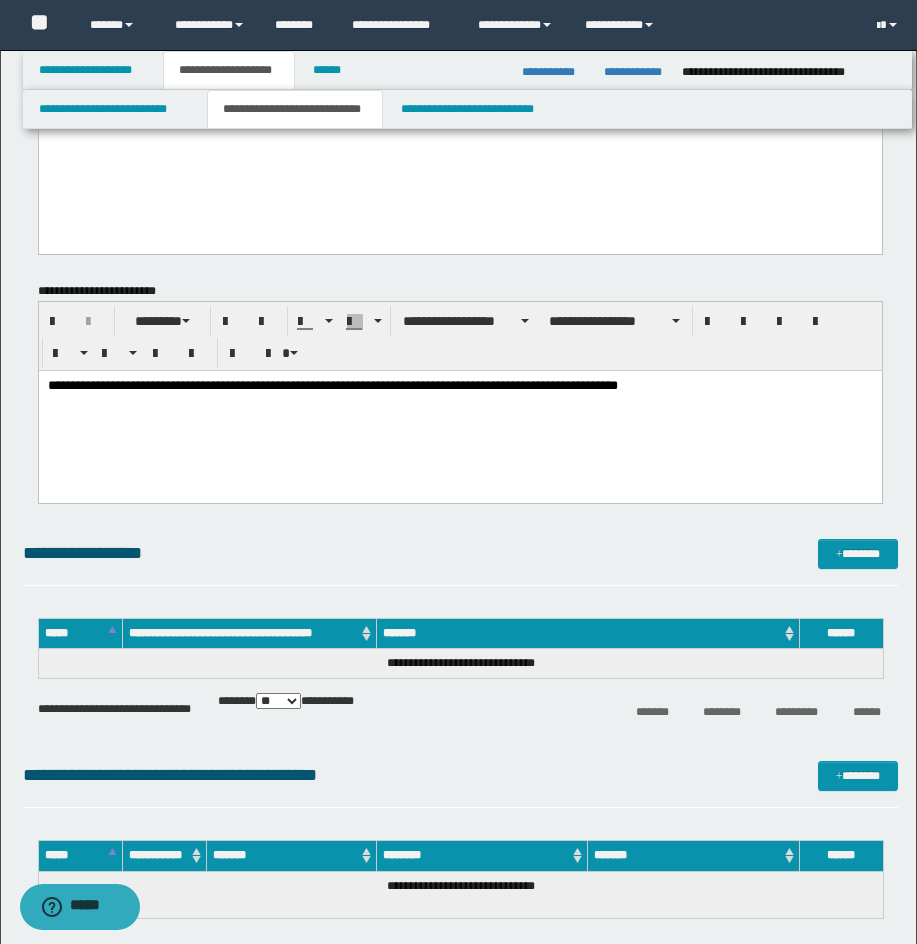 click on "**********" at bounding box center [459, 411] 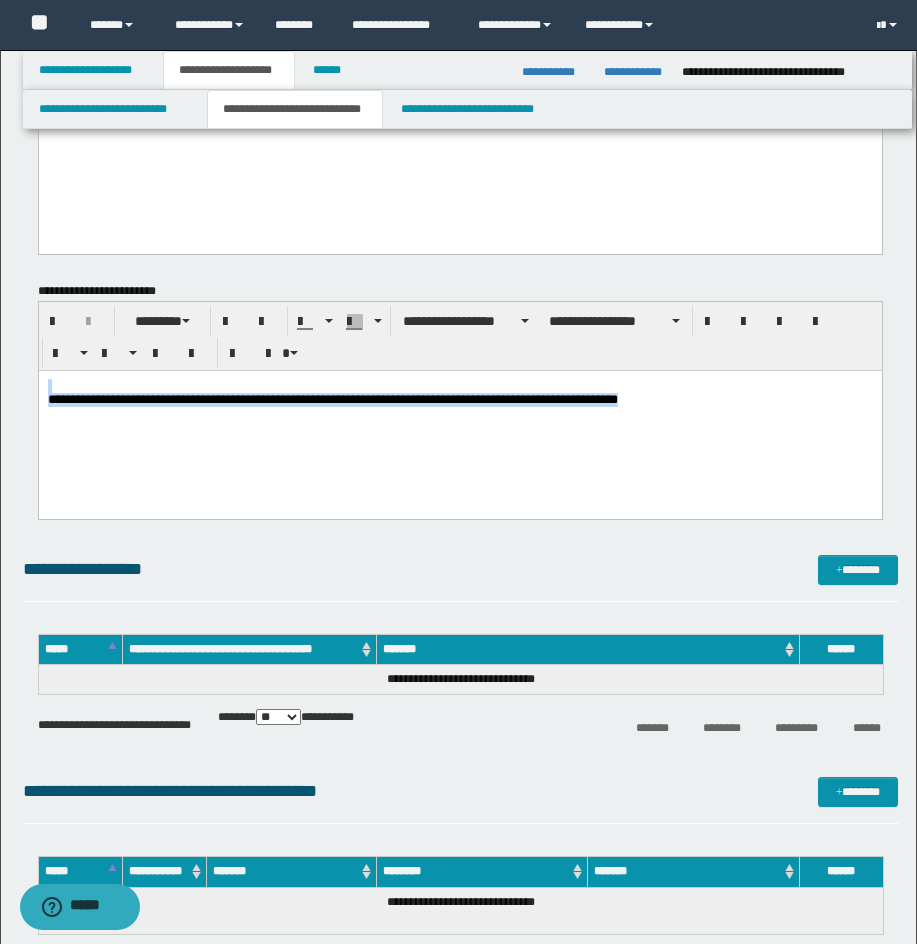 drag, startPoint x: 702, startPoint y: 434, endPoint x: 0, endPoint y: 359, distance: 705.99506 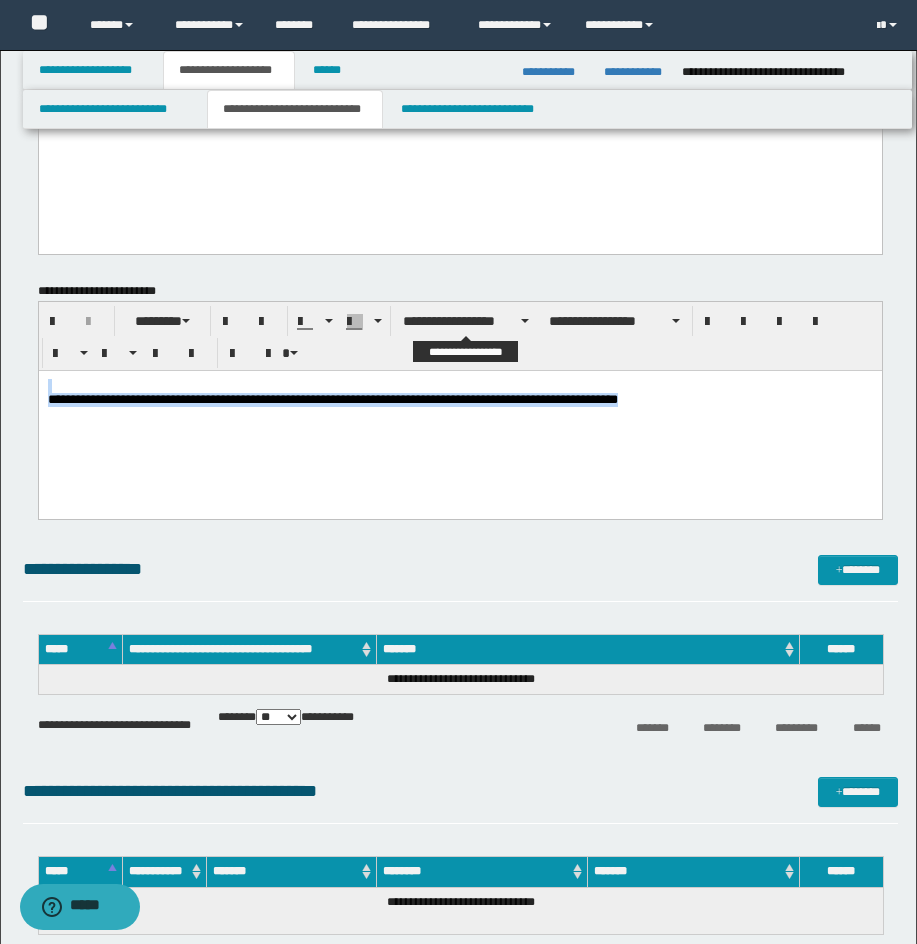 drag, startPoint x: 486, startPoint y: 327, endPoint x: 483, endPoint y: 367, distance: 40.112343 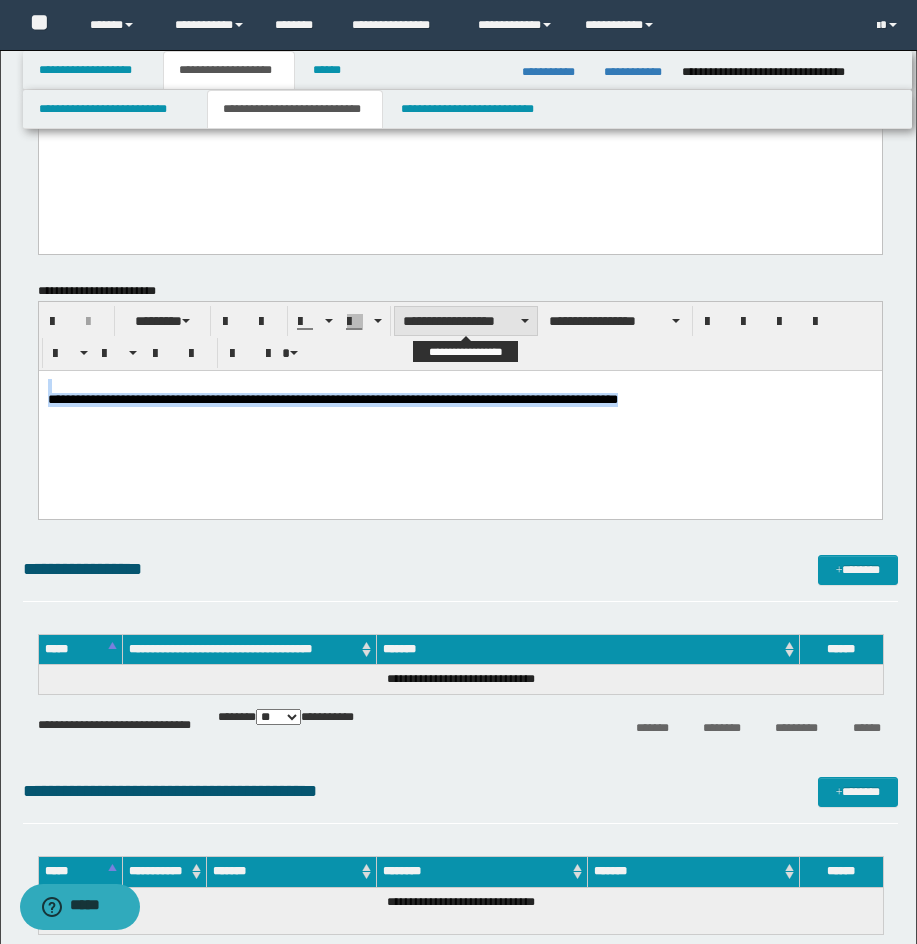 drag, startPoint x: 458, startPoint y: 318, endPoint x: 458, endPoint y: 333, distance: 15 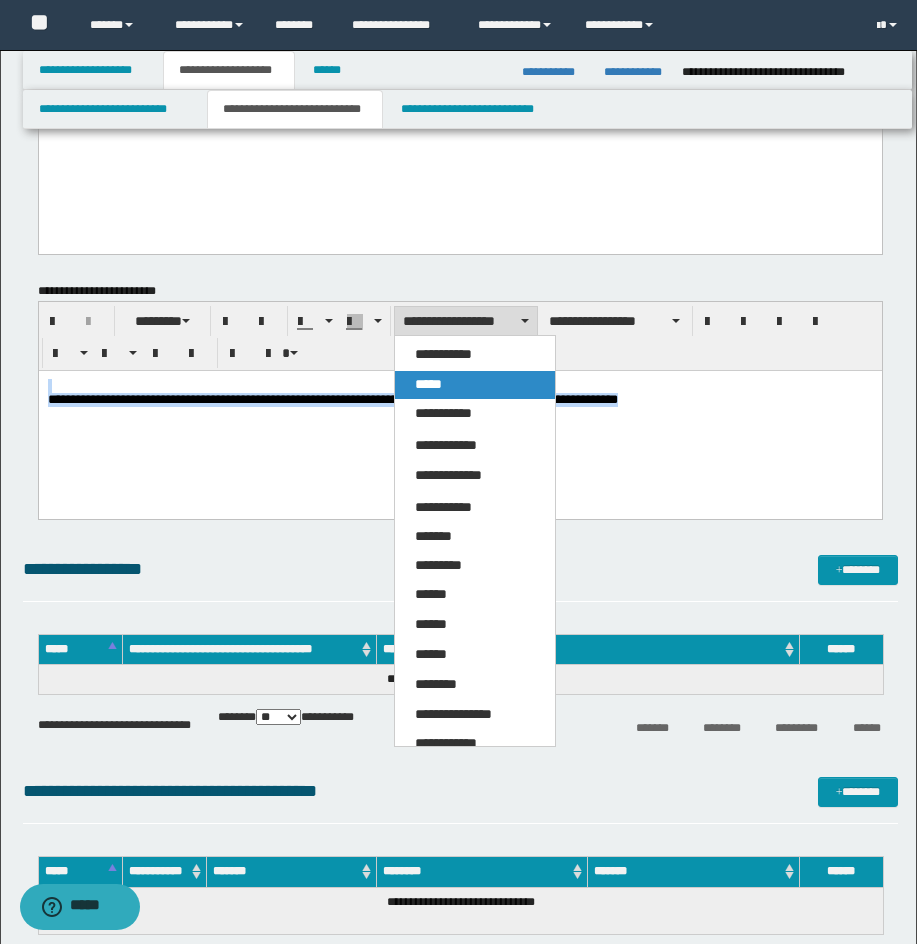 click on "*****" at bounding box center (428, 384) 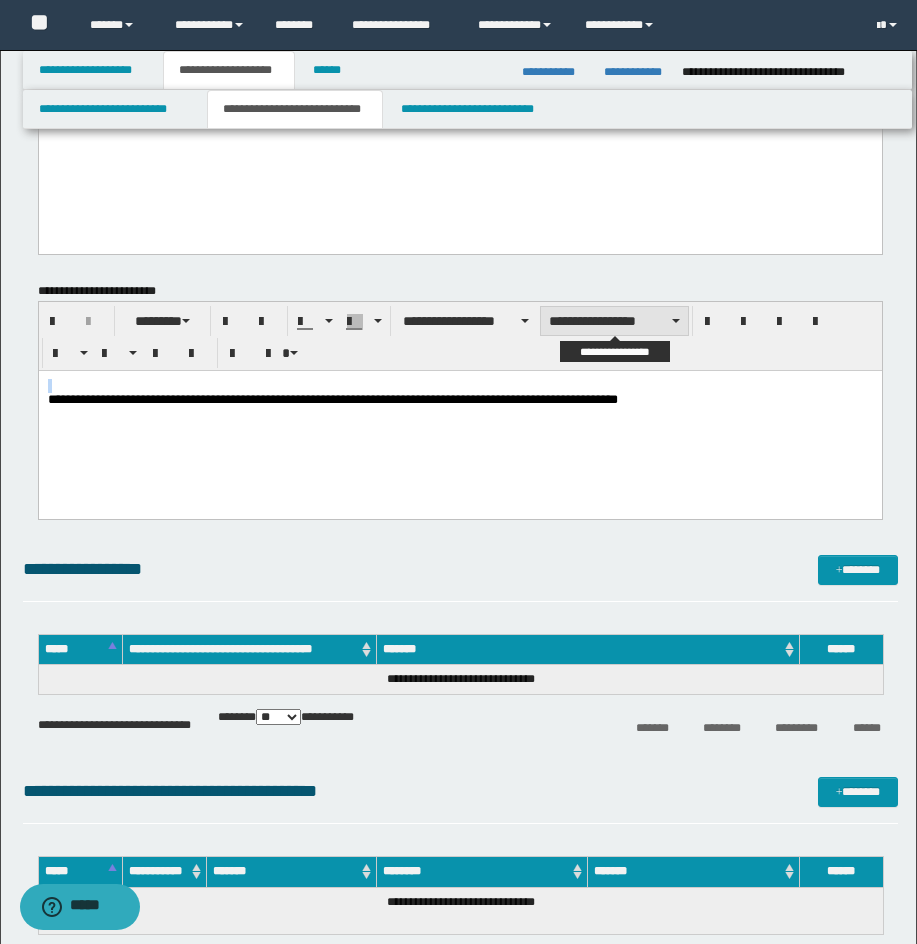 click on "**********" at bounding box center [614, 321] 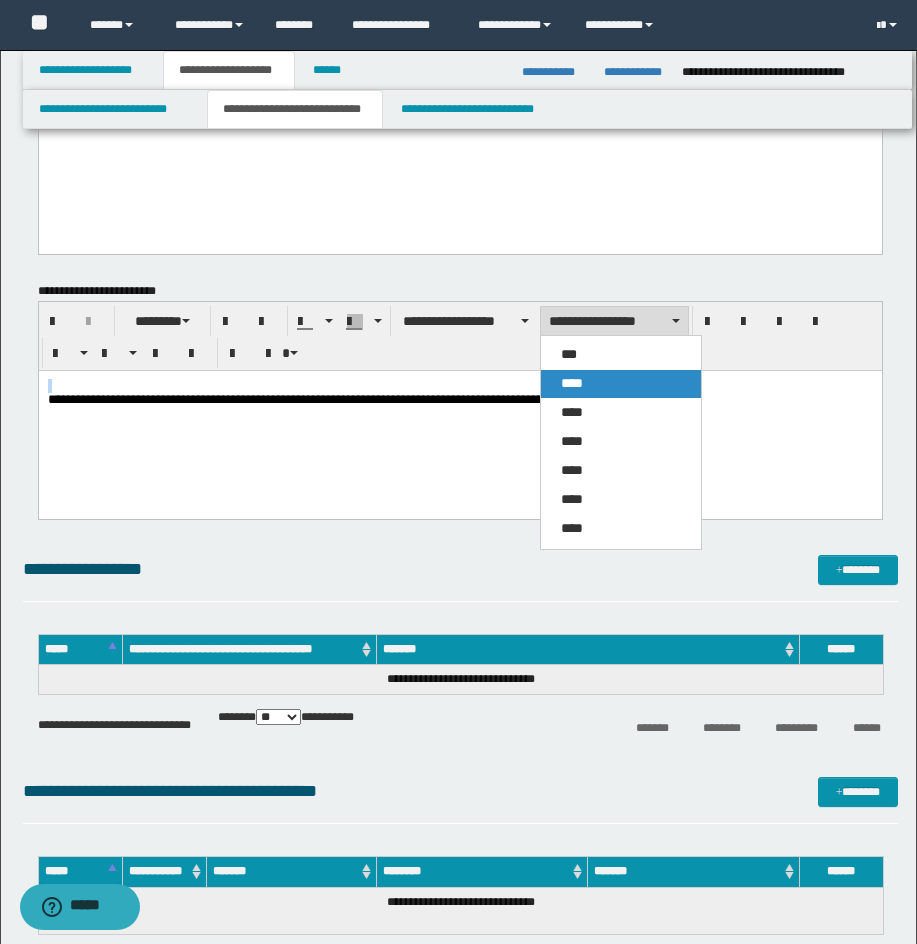 drag, startPoint x: 615, startPoint y: 379, endPoint x: 852, endPoint y: 334, distance: 241.23433 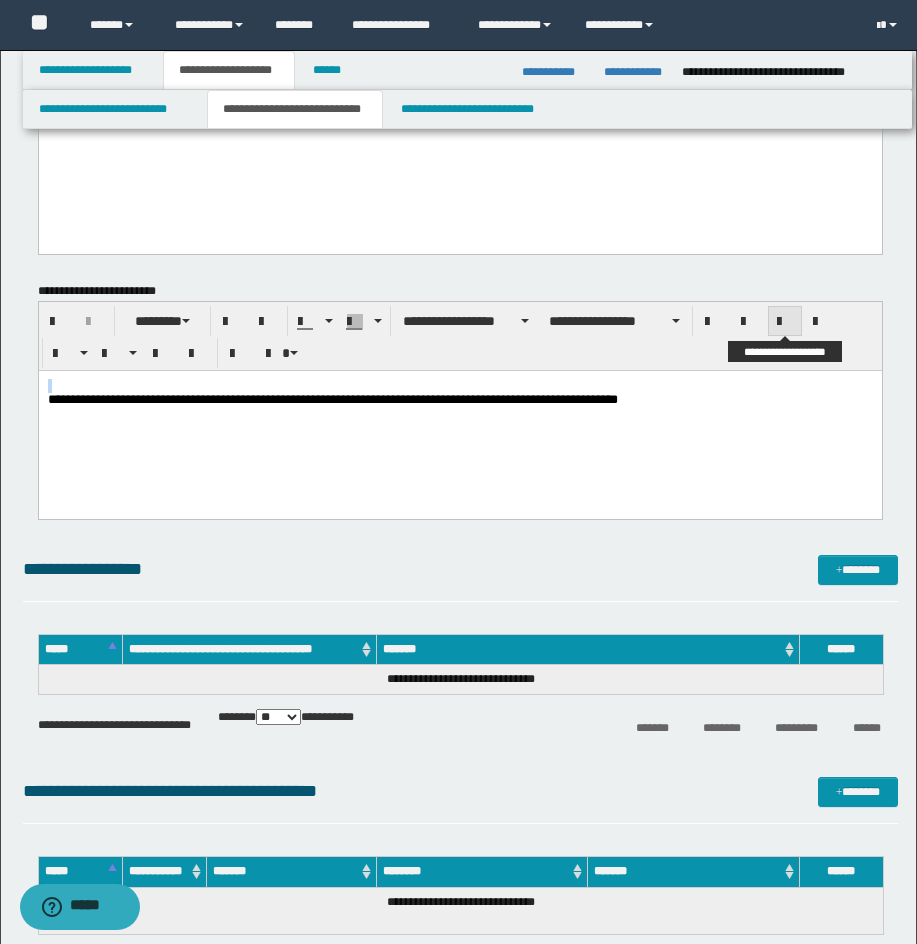 click at bounding box center (785, 322) 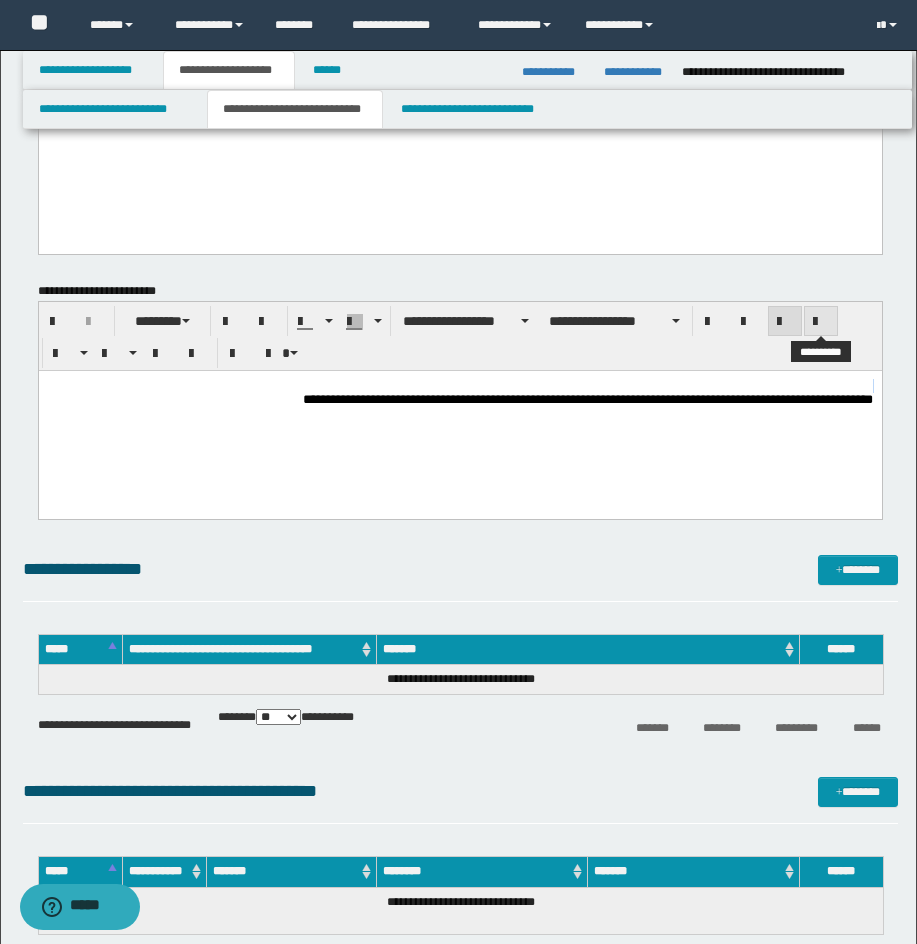 click at bounding box center (821, 322) 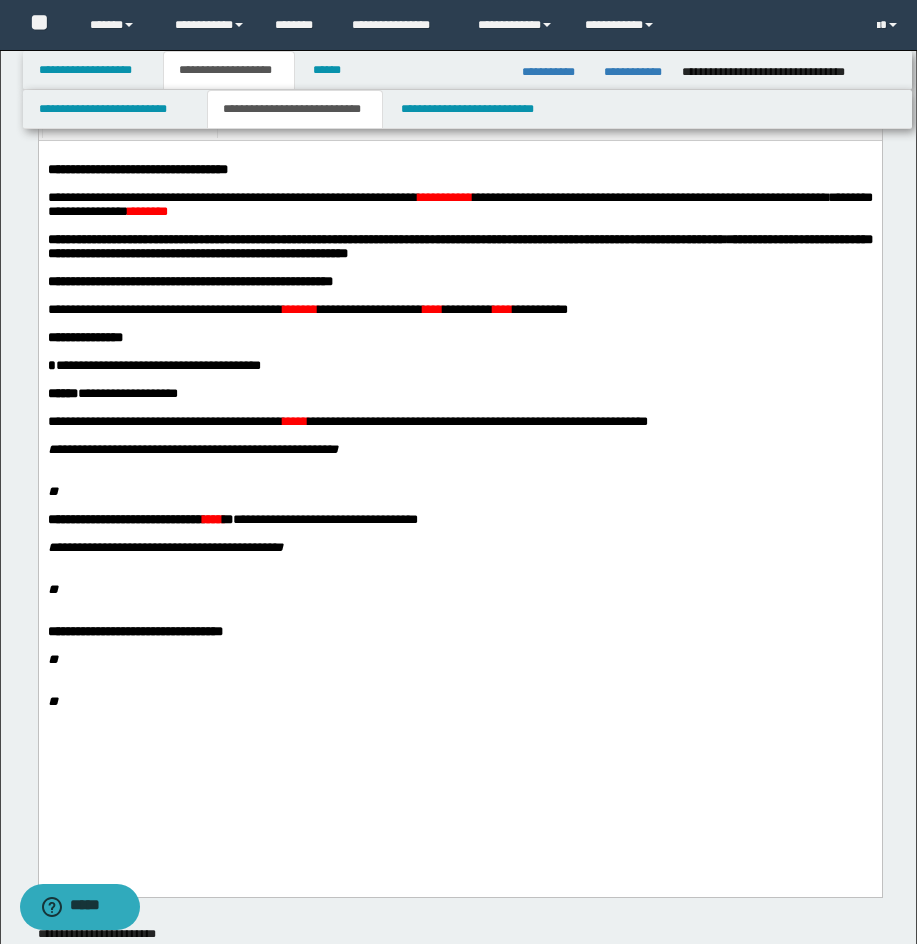 scroll, scrollTop: 0, scrollLeft: 0, axis: both 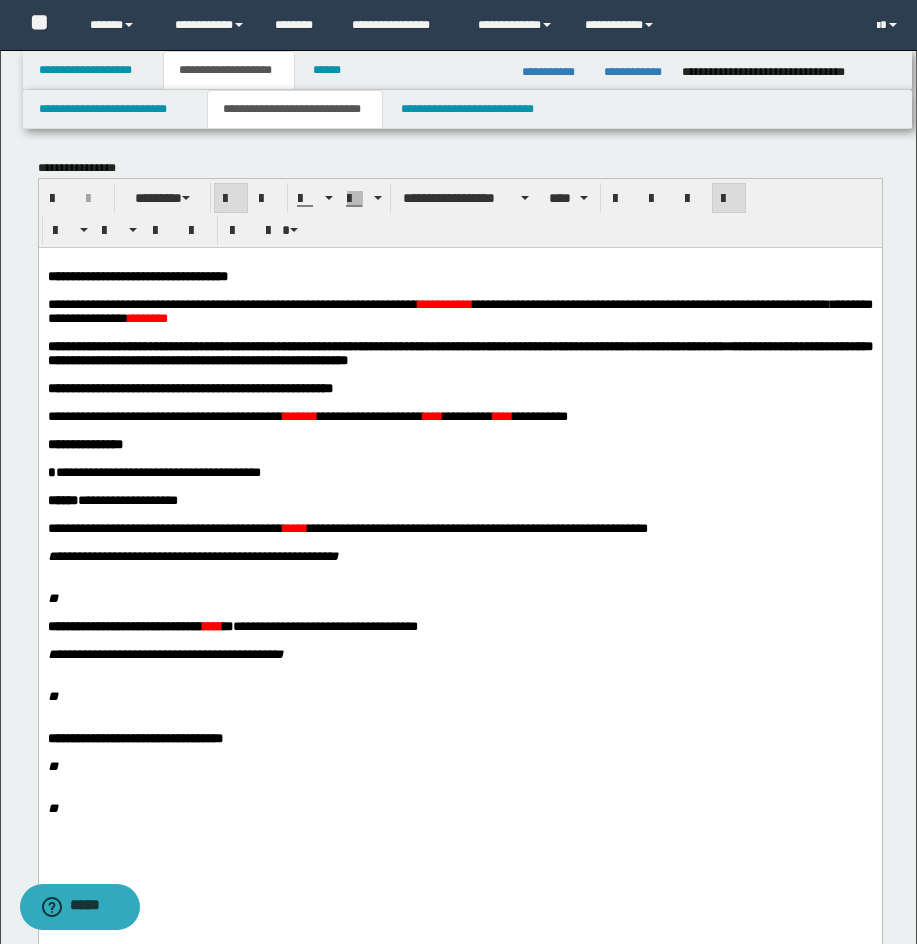 click on "**********" at bounding box center (385, 345) 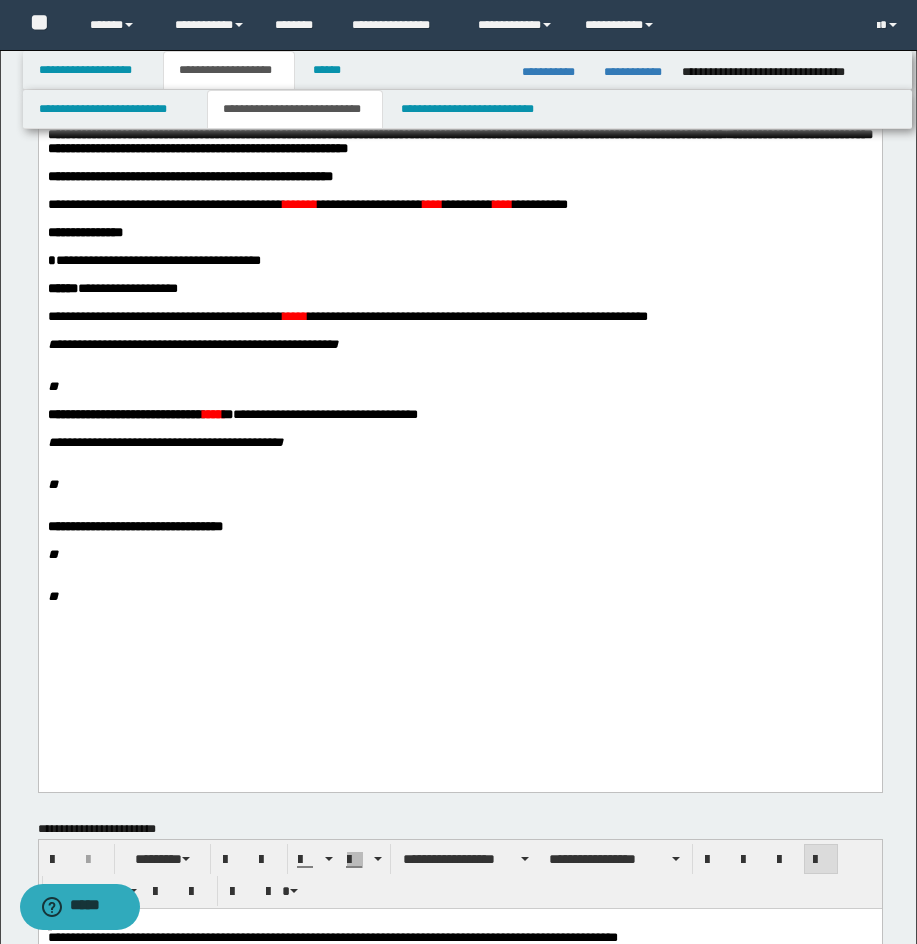 scroll, scrollTop: 226, scrollLeft: 0, axis: vertical 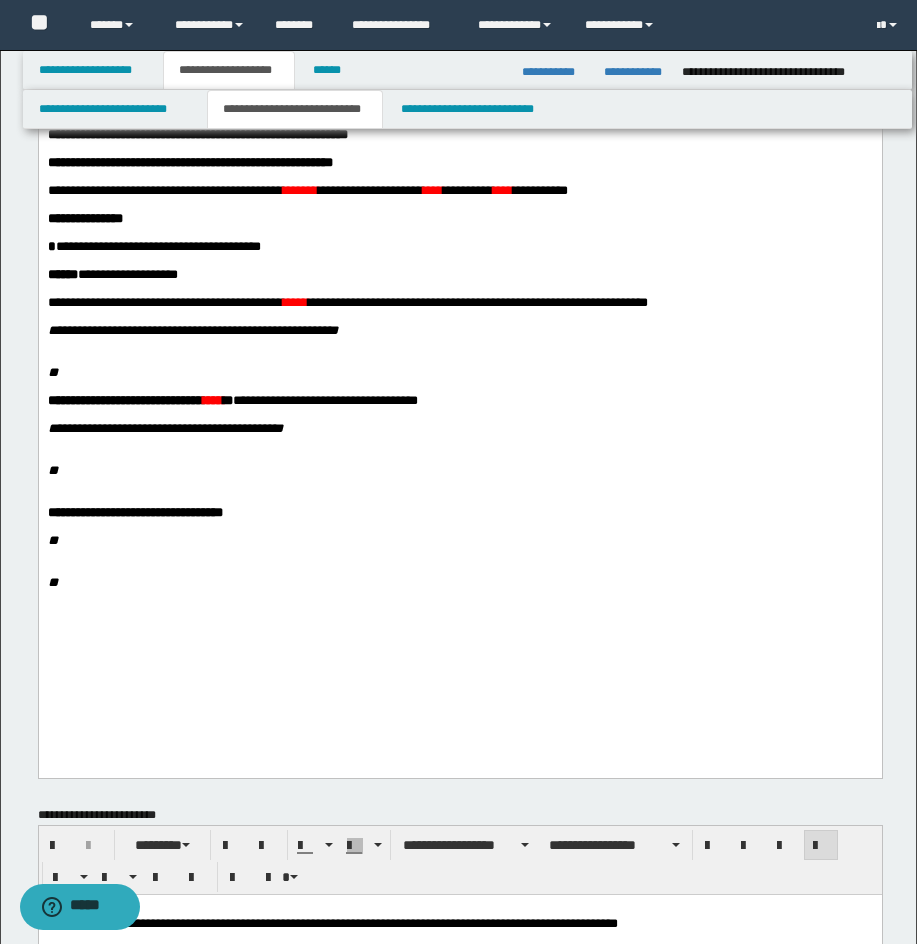 click on "******" at bounding box center (299, 189) 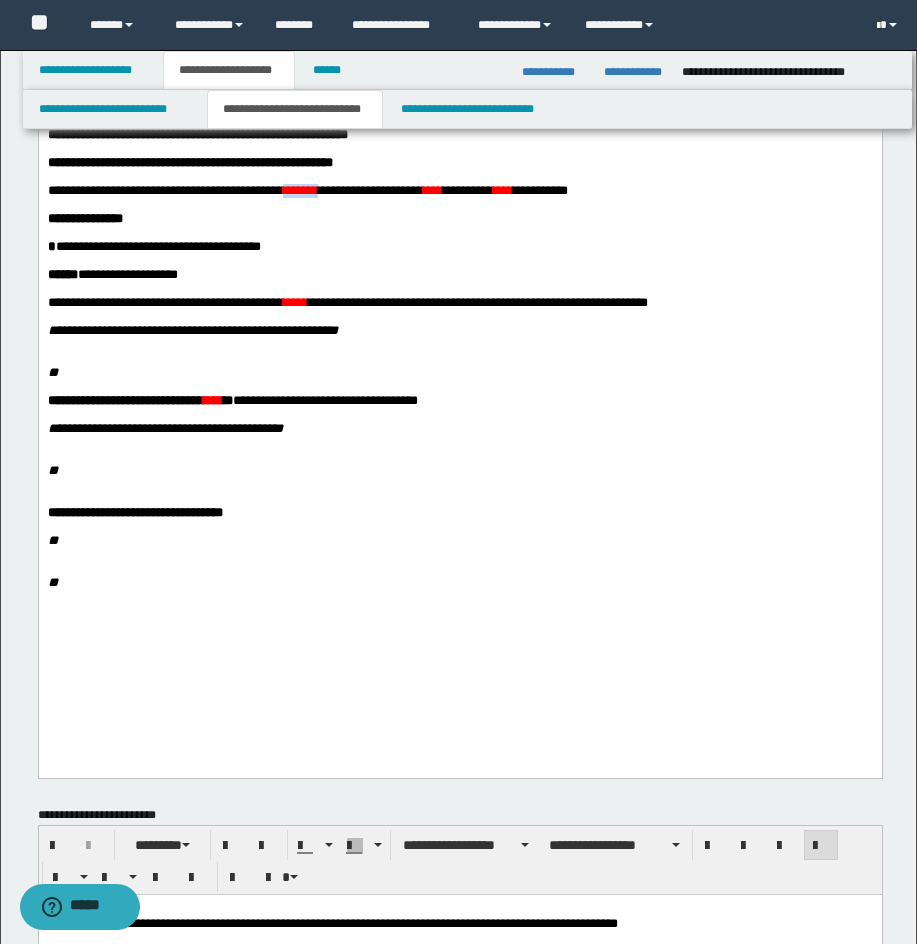 click on "******" at bounding box center (299, 189) 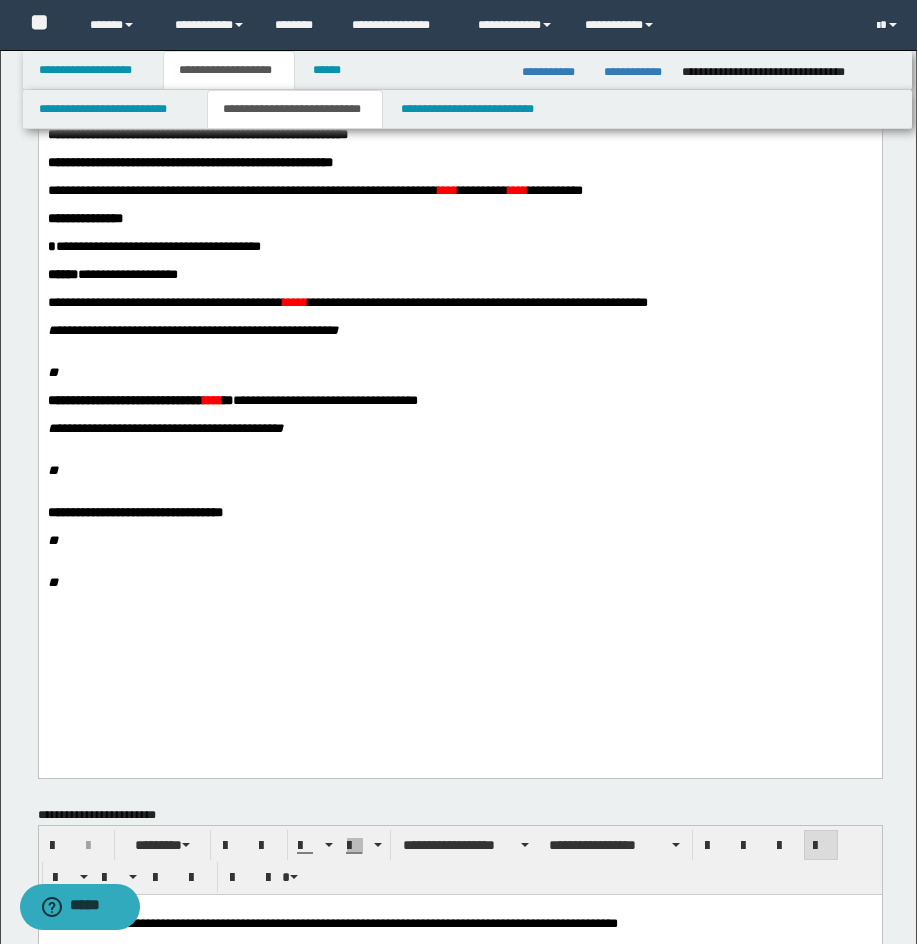 click on "*****" at bounding box center [294, 301] 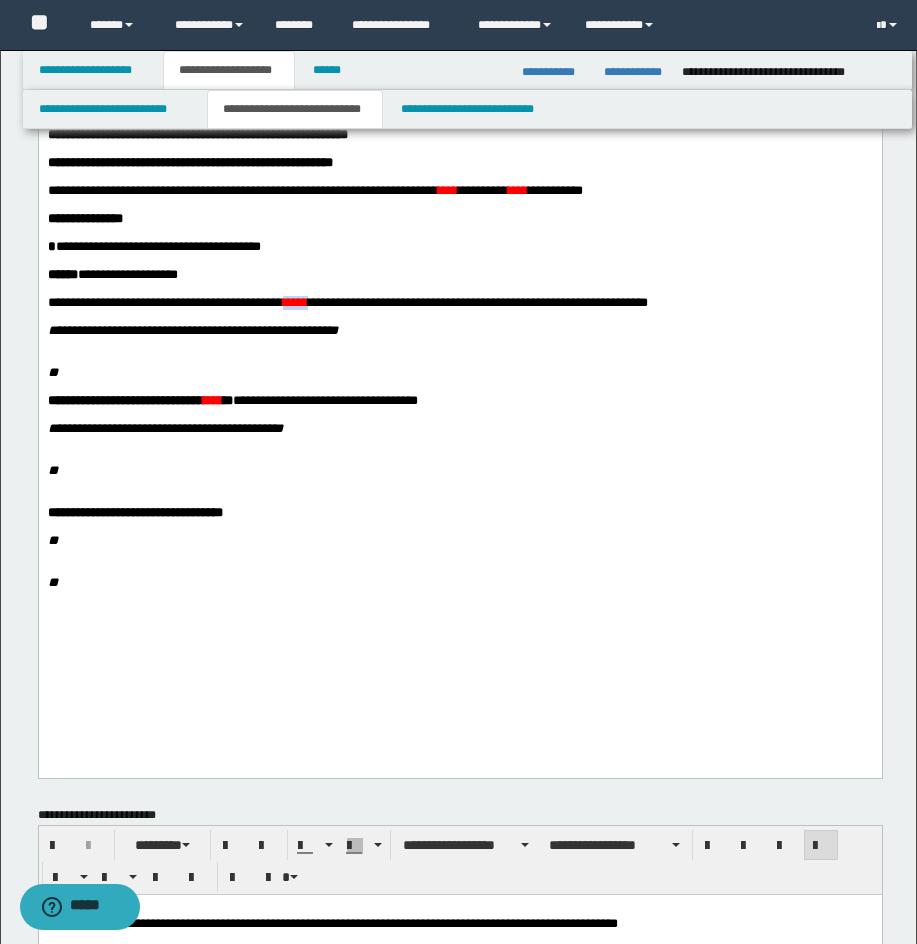 click on "*****" at bounding box center [294, 301] 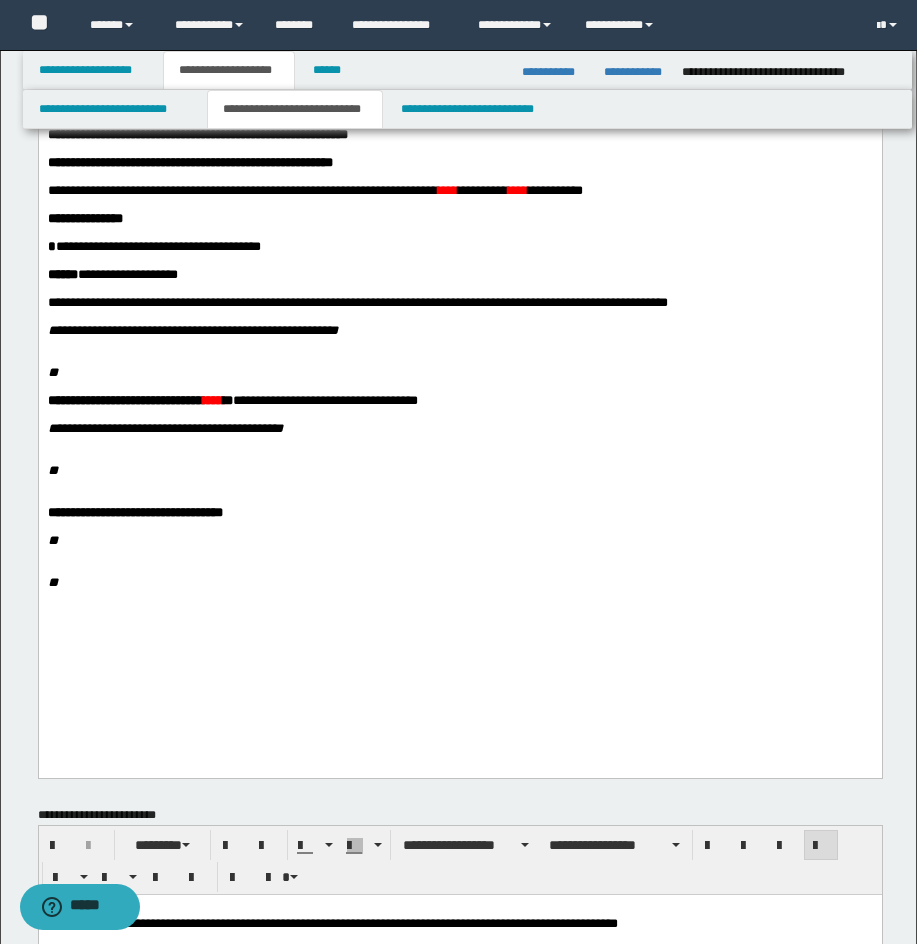click on "****" at bounding box center [447, 189] 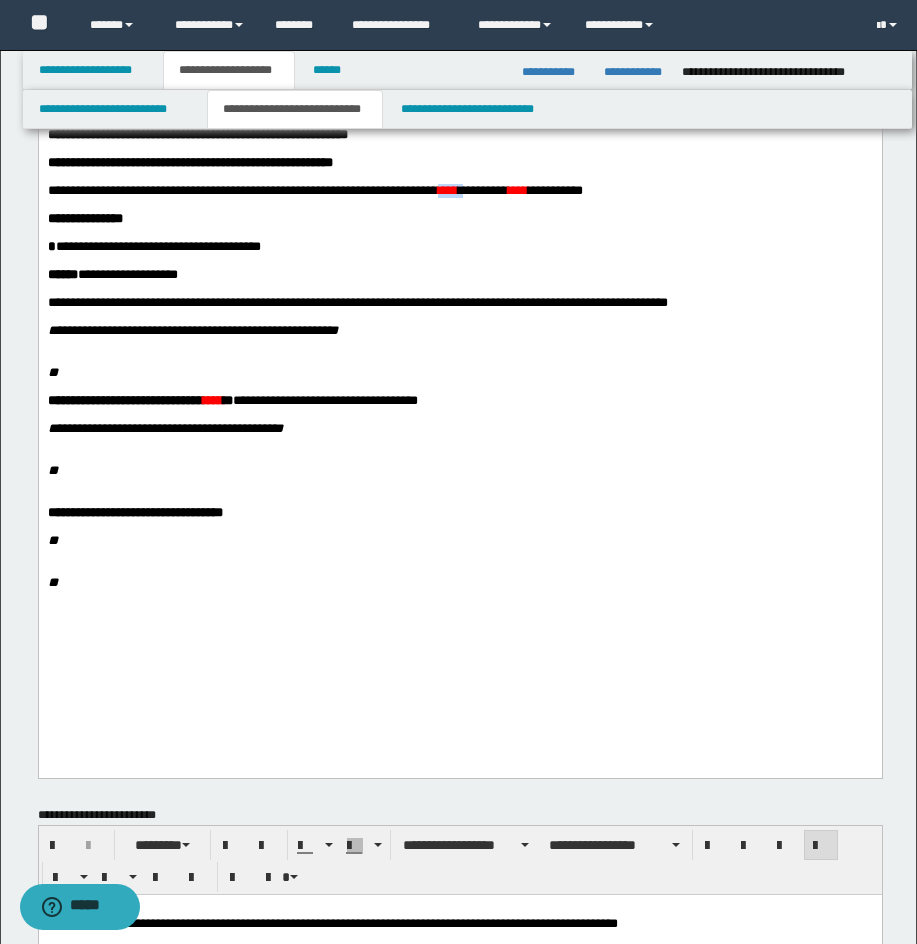 click on "****" at bounding box center (447, 189) 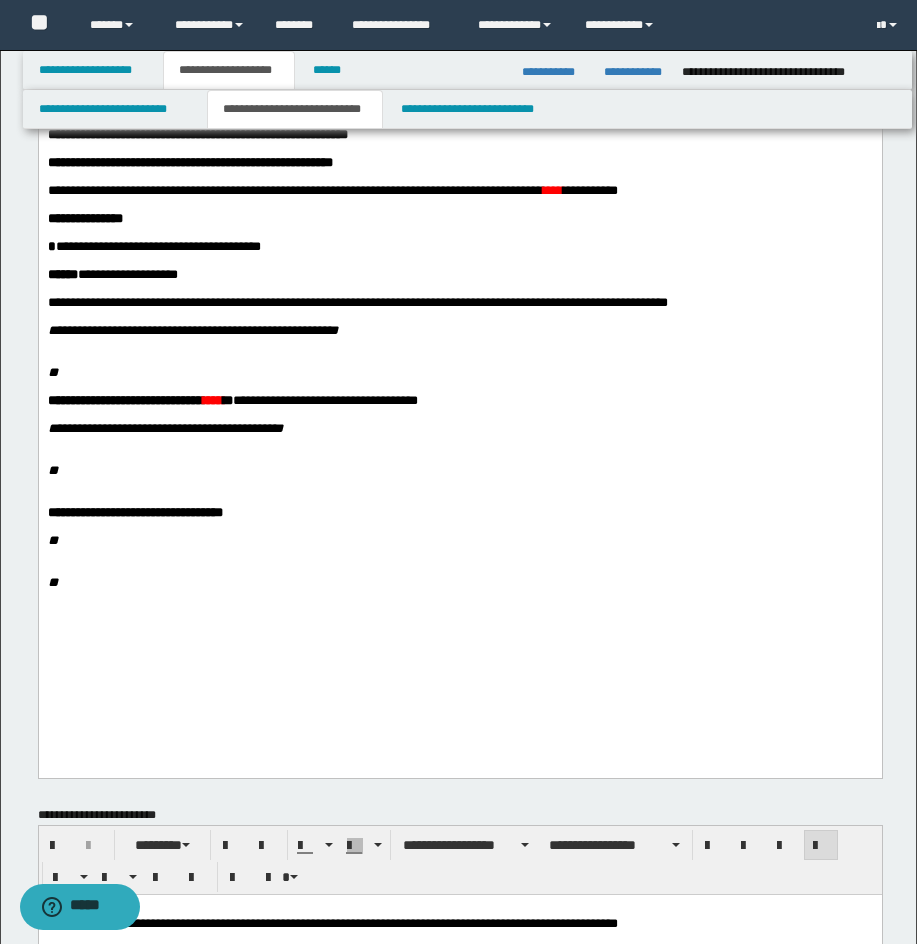click on "****" at bounding box center [552, 189] 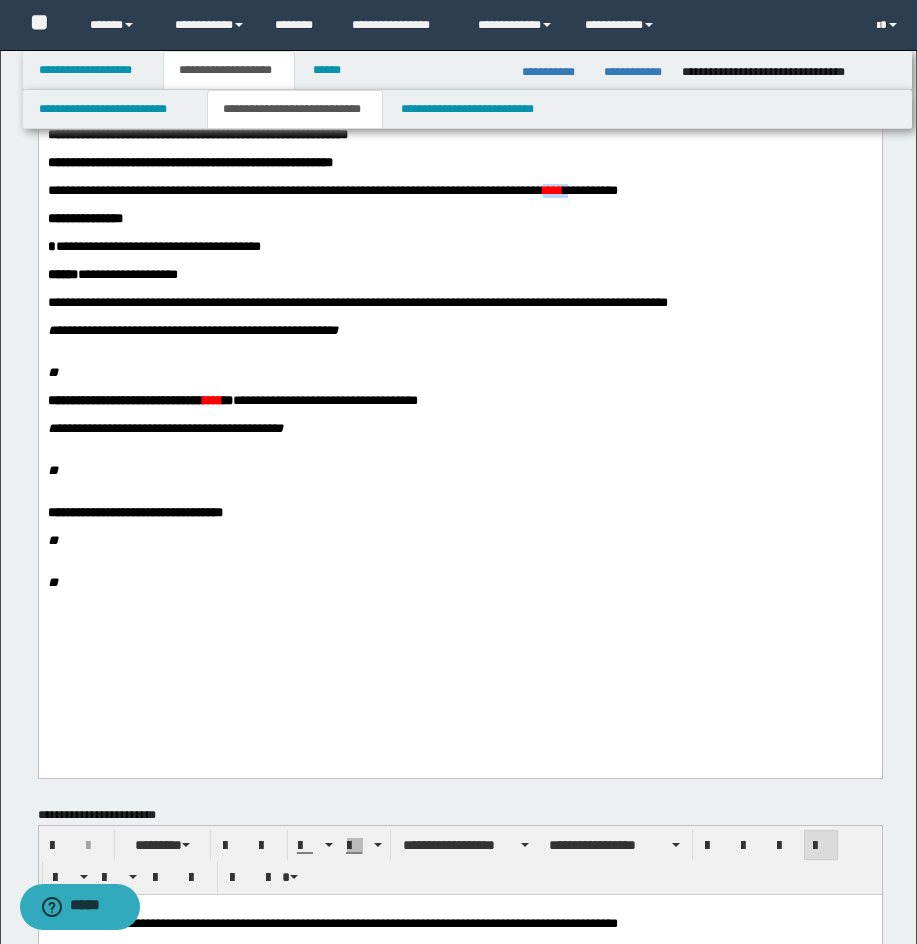 click on "****" at bounding box center [552, 189] 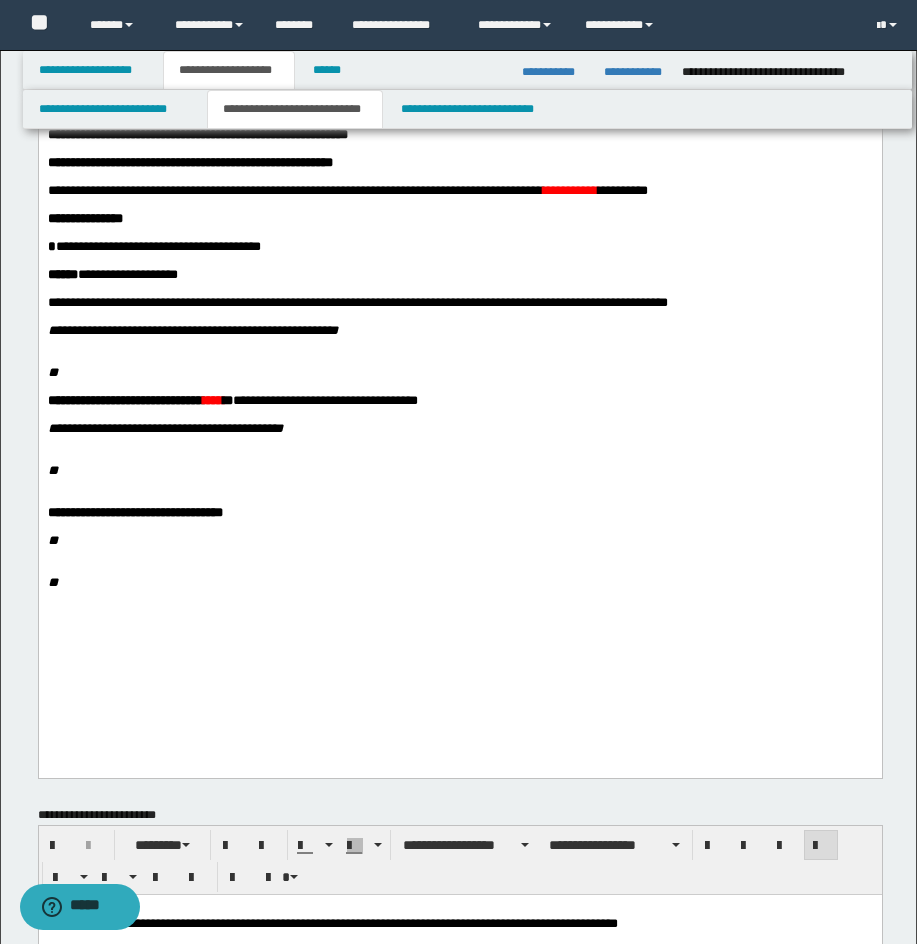 click on "**********" at bounding box center (459, 330) 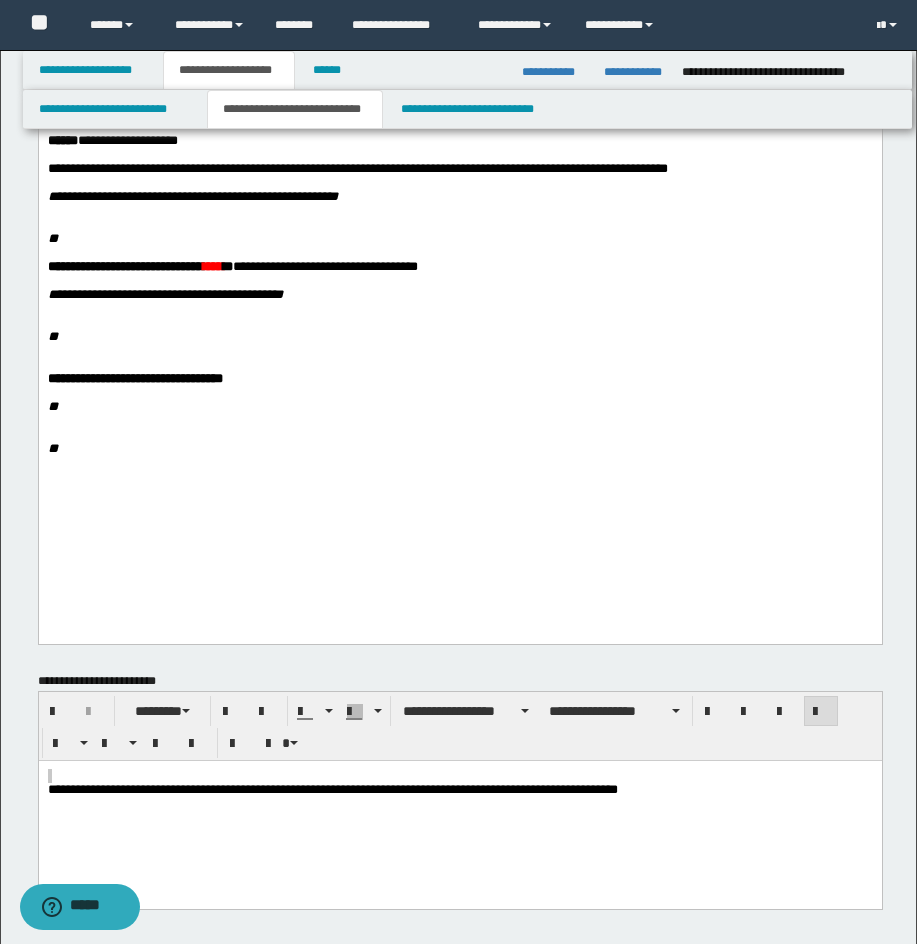 scroll, scrollTop: 413, scrollLeft: 0, axis: vertical 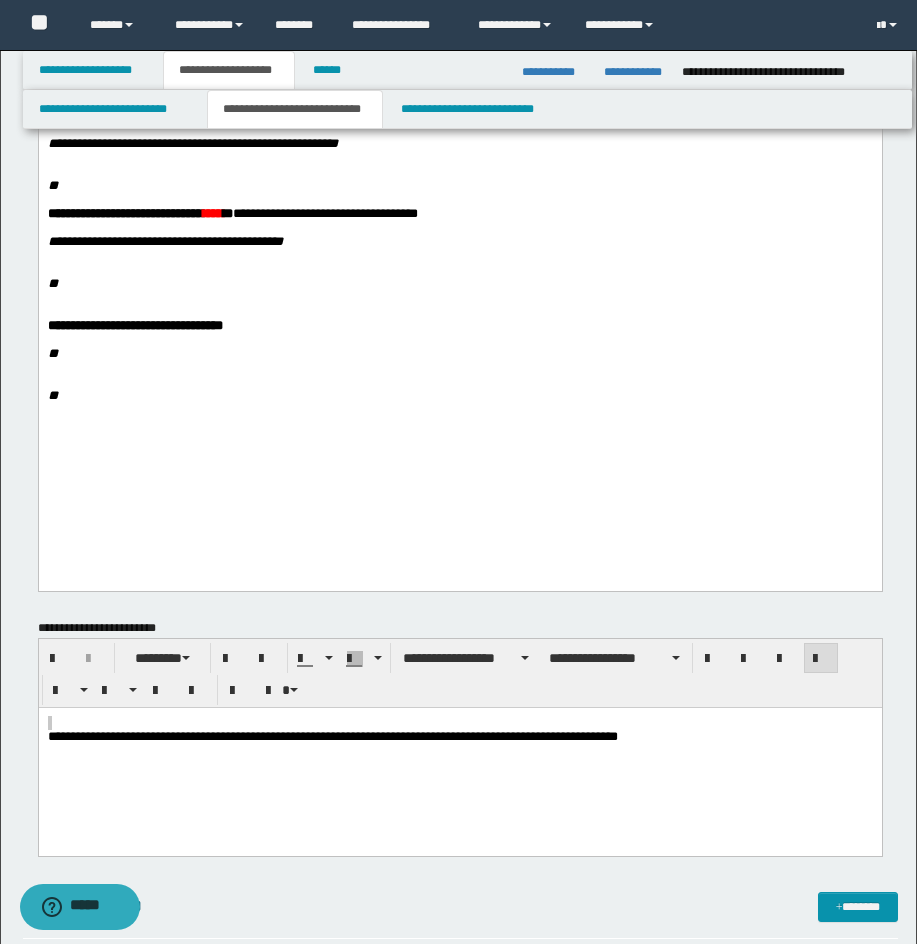 click on "**********" at bounding box center [459, 144] 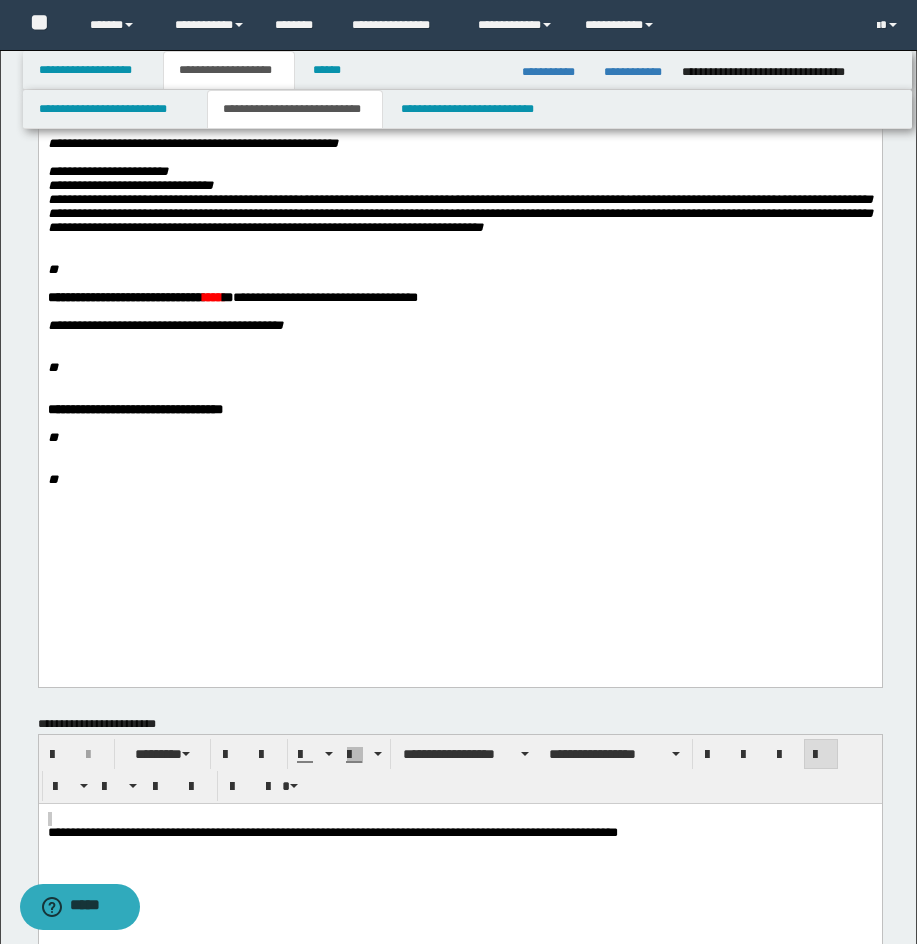 click on "**********" at bounding box center (459, 200) 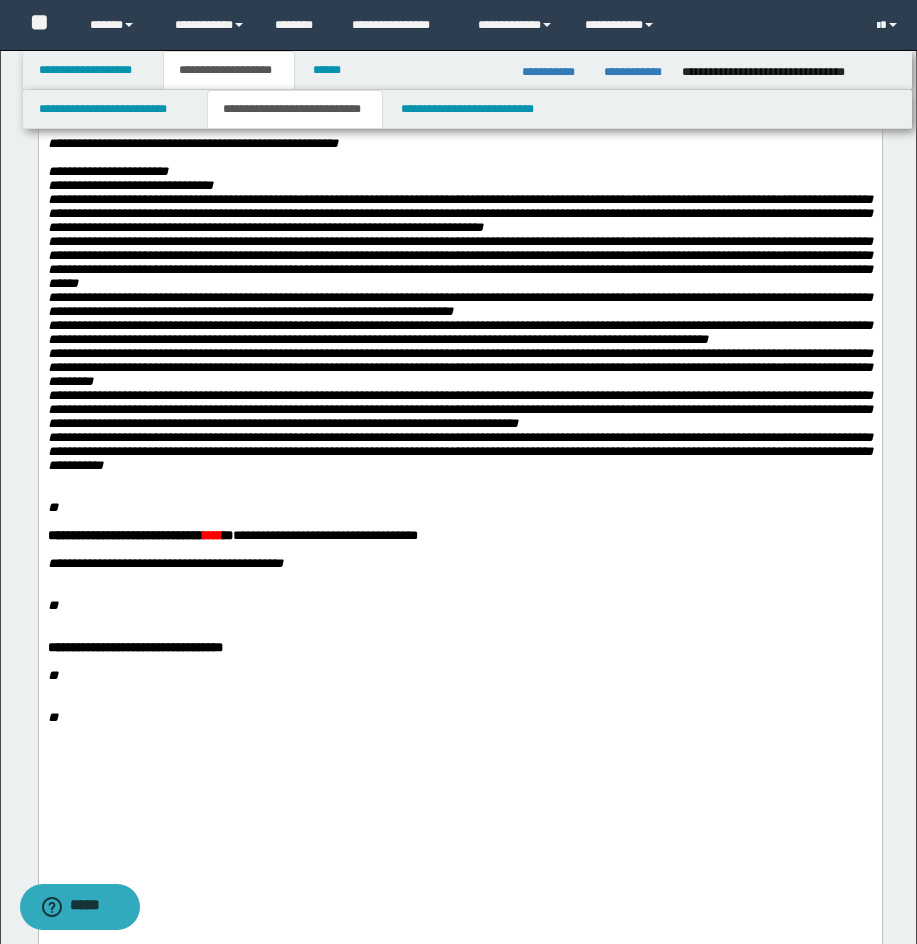click on "**********" at bounding box center (459, 309) 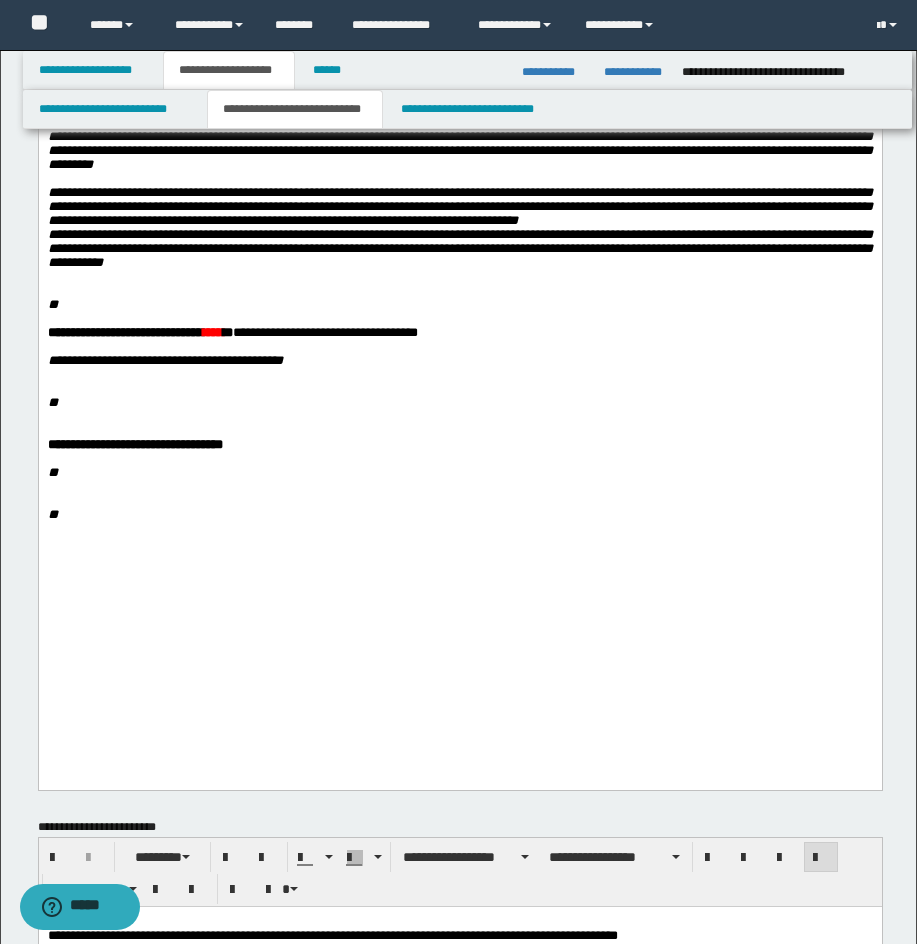 scroll, scrollTop: 646, scrollLeft: 0, axis: vertical 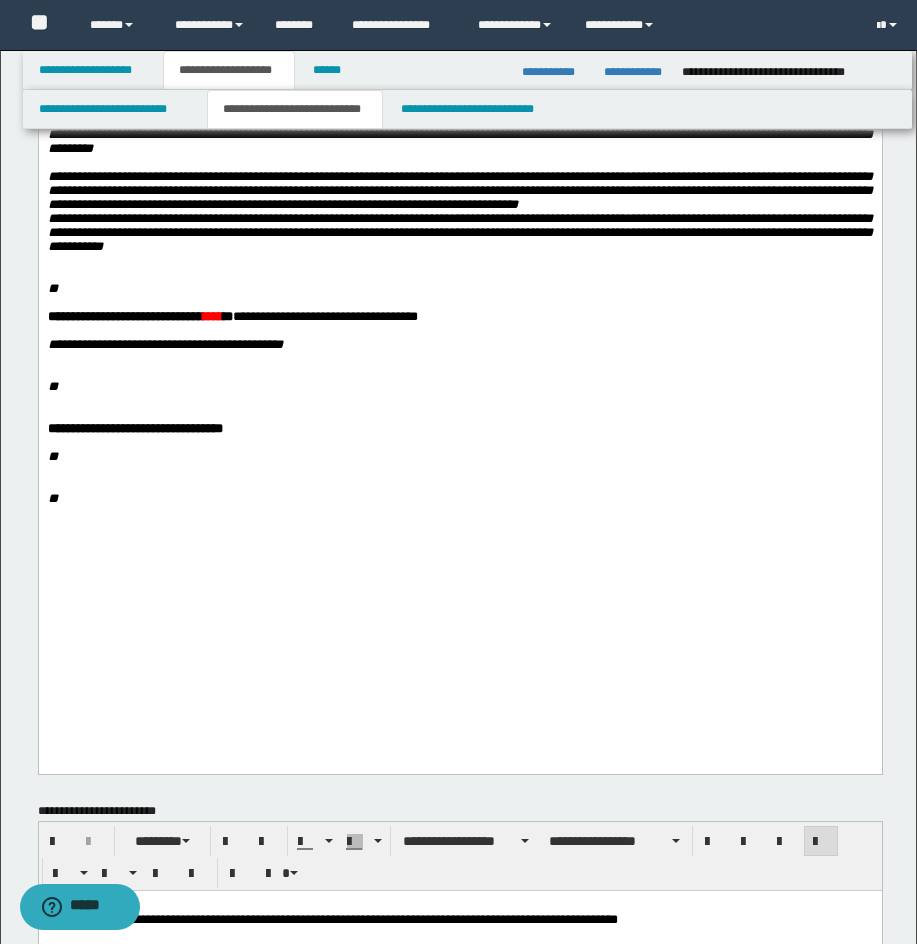 click on "**" at bounding box center (52, 288) 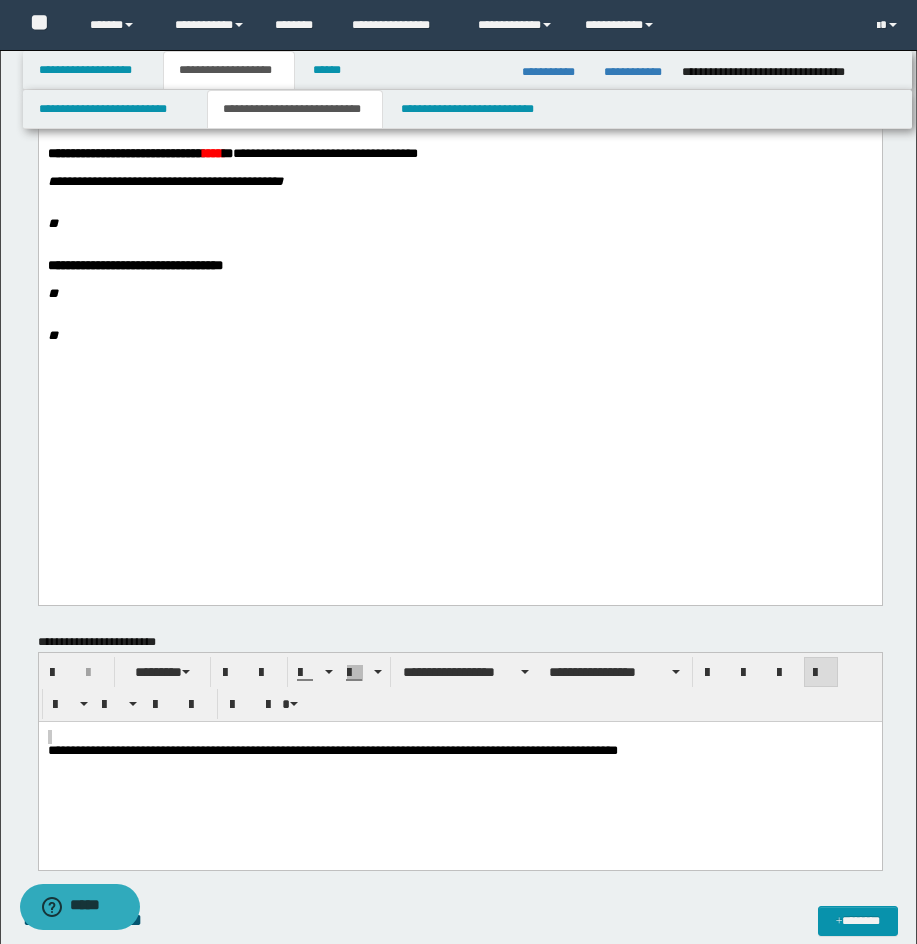 scroll, scrollTop: 774, scrollLeft: 0, axis: vertical 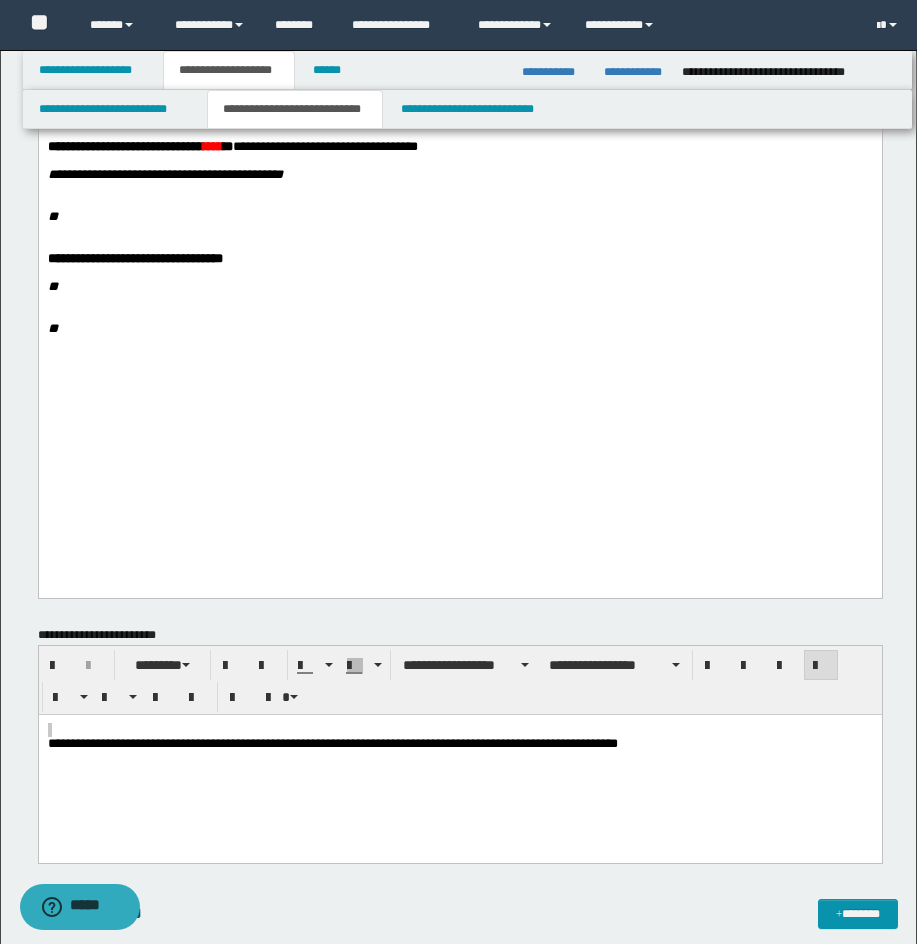 click on "****" at bounding box center [212, 146] 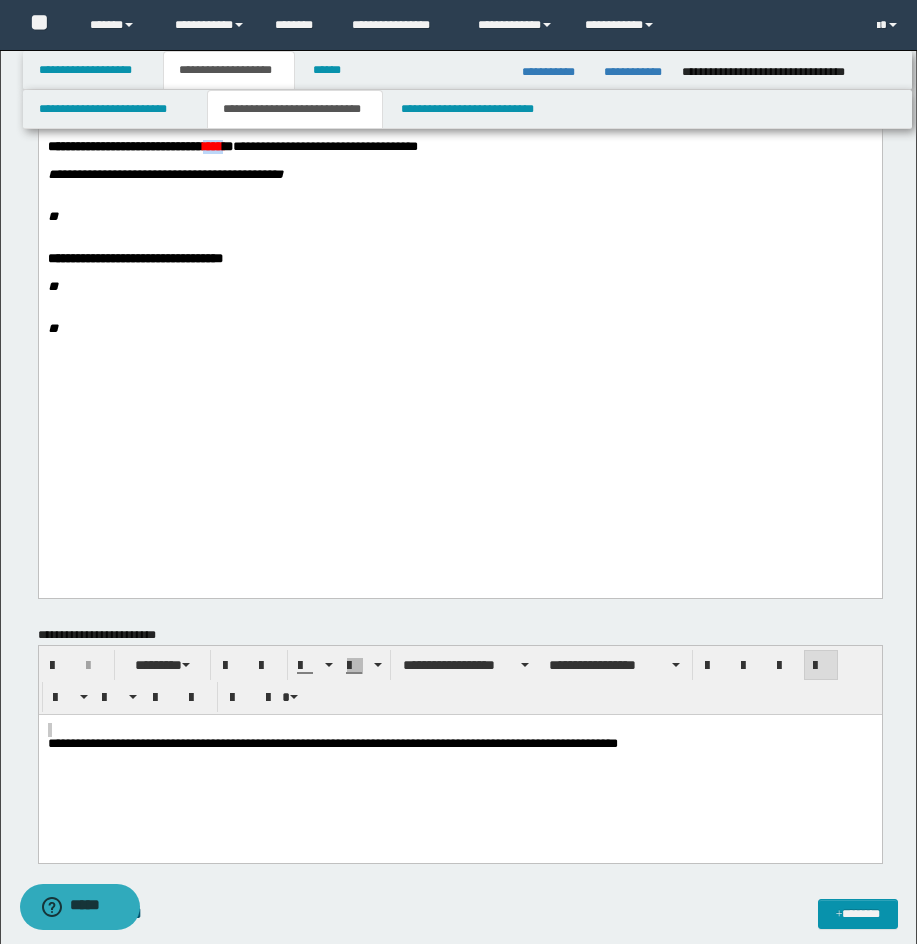 click on "****" at bounding box center [212, 146] 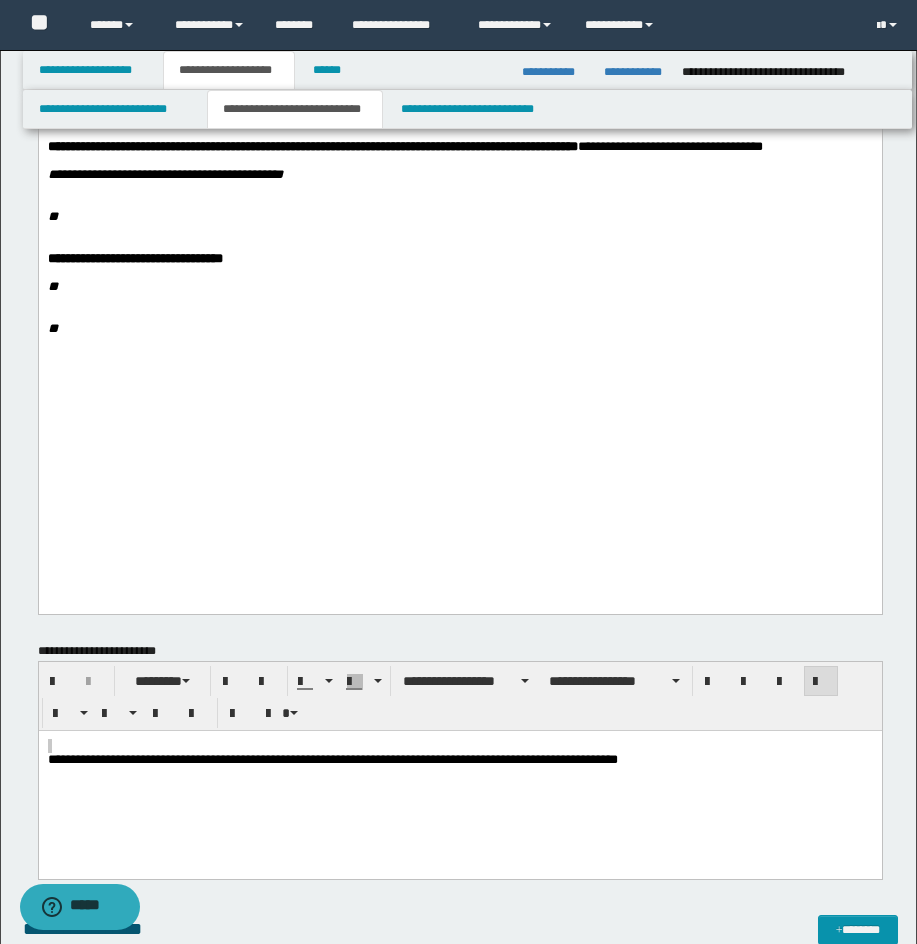 click on "**********" at bounding box center (459, 175) 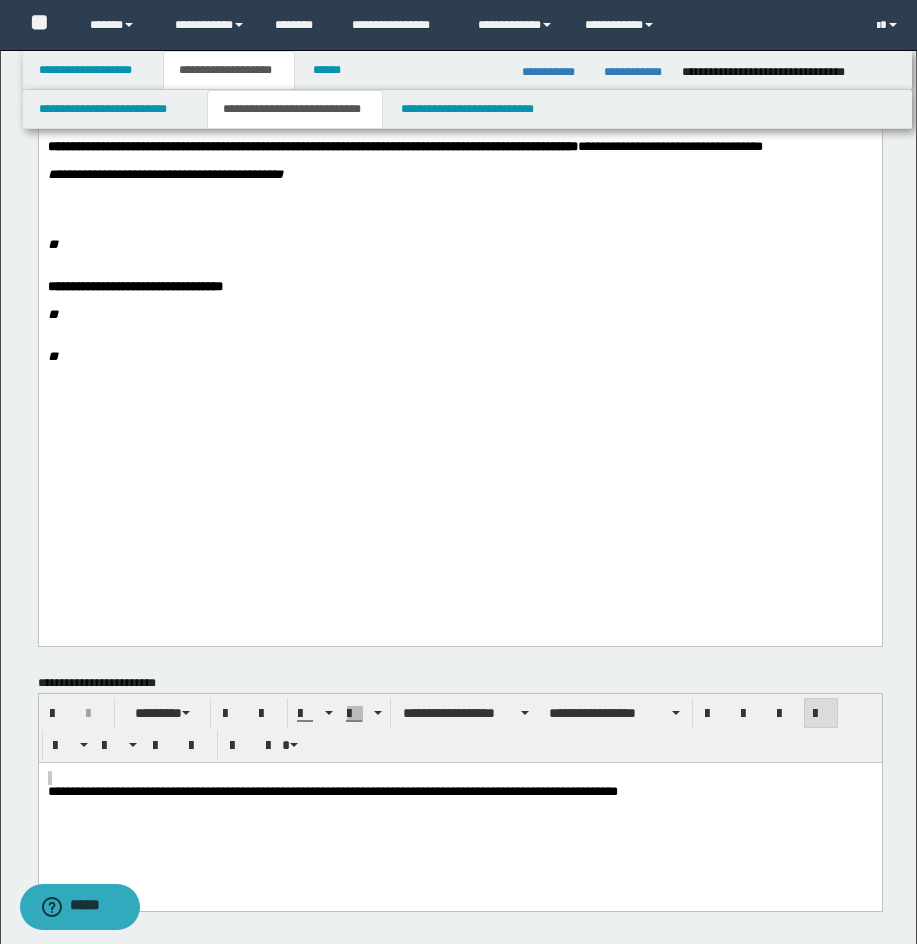 click at bounding box center [459, 203] 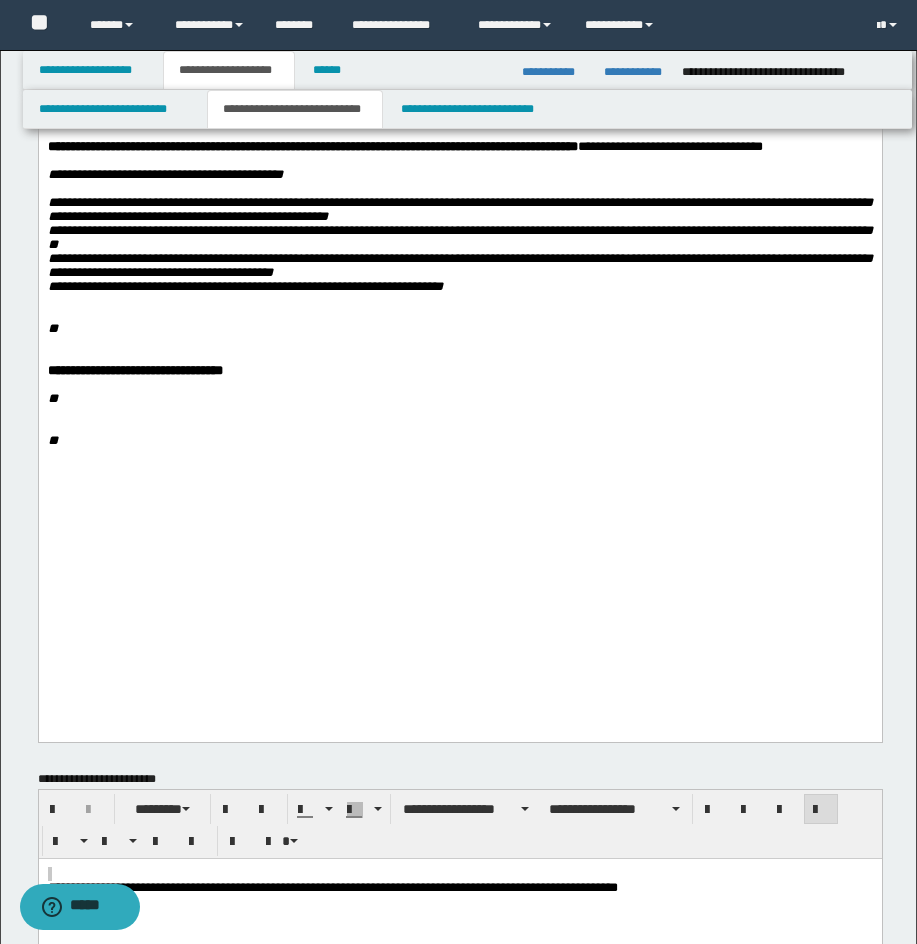 click on "**********" at bounding box center [459, 245] 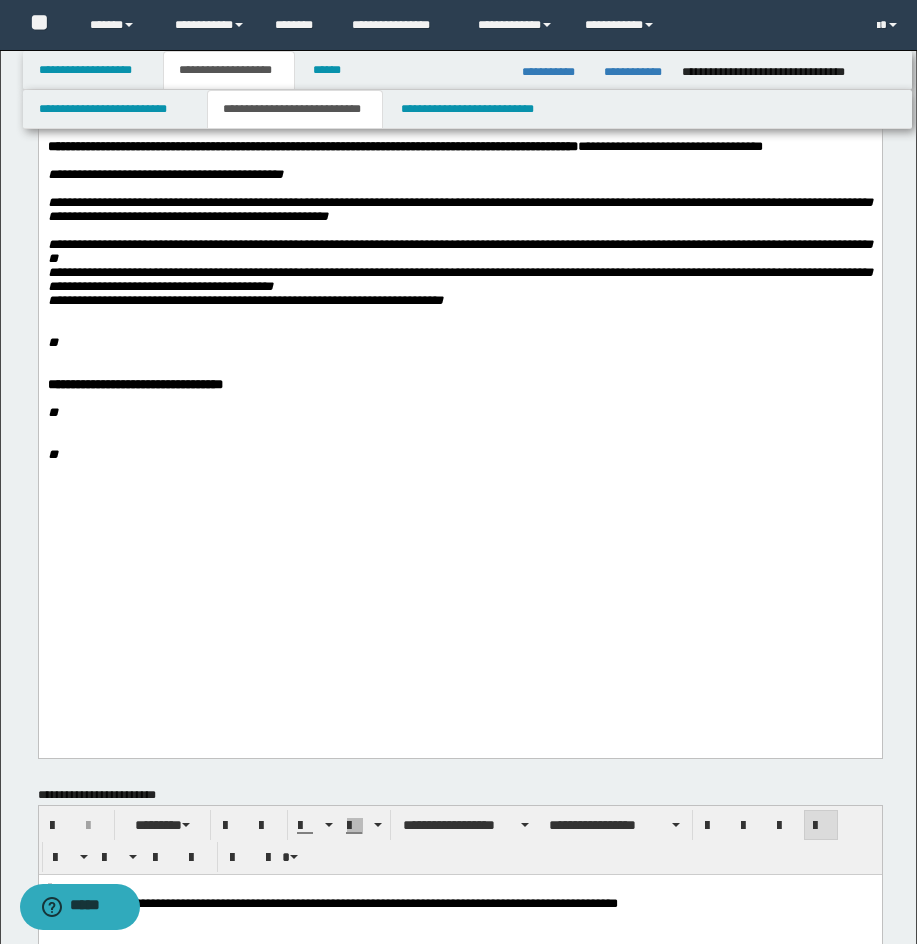 click on "**********" at bounding box center [459, 266] 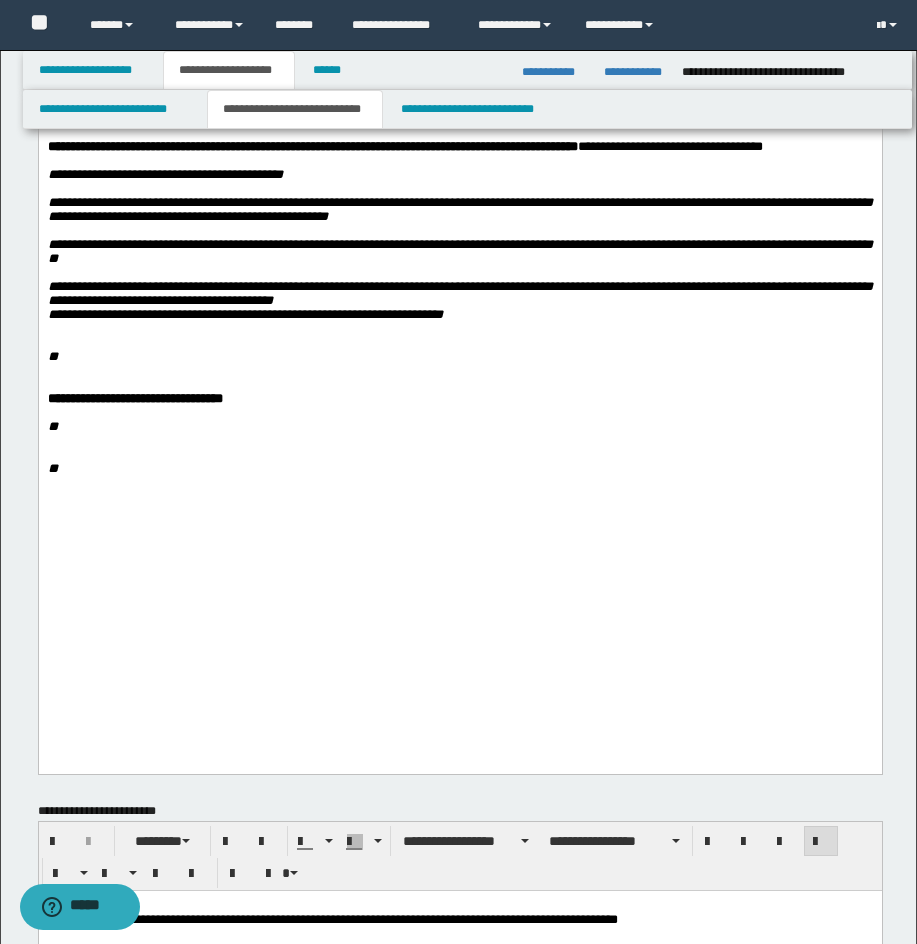click on "**********" at bounding box center [459, 300] 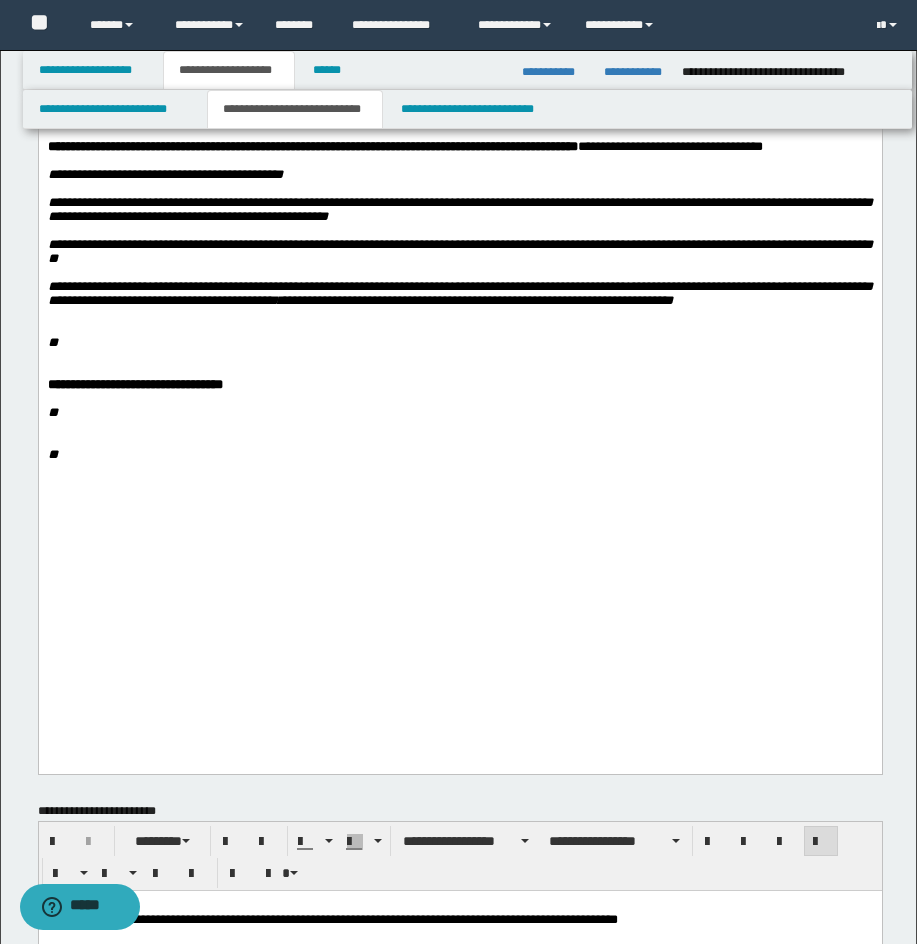 click on "**********" at bounding box center [459, 287] 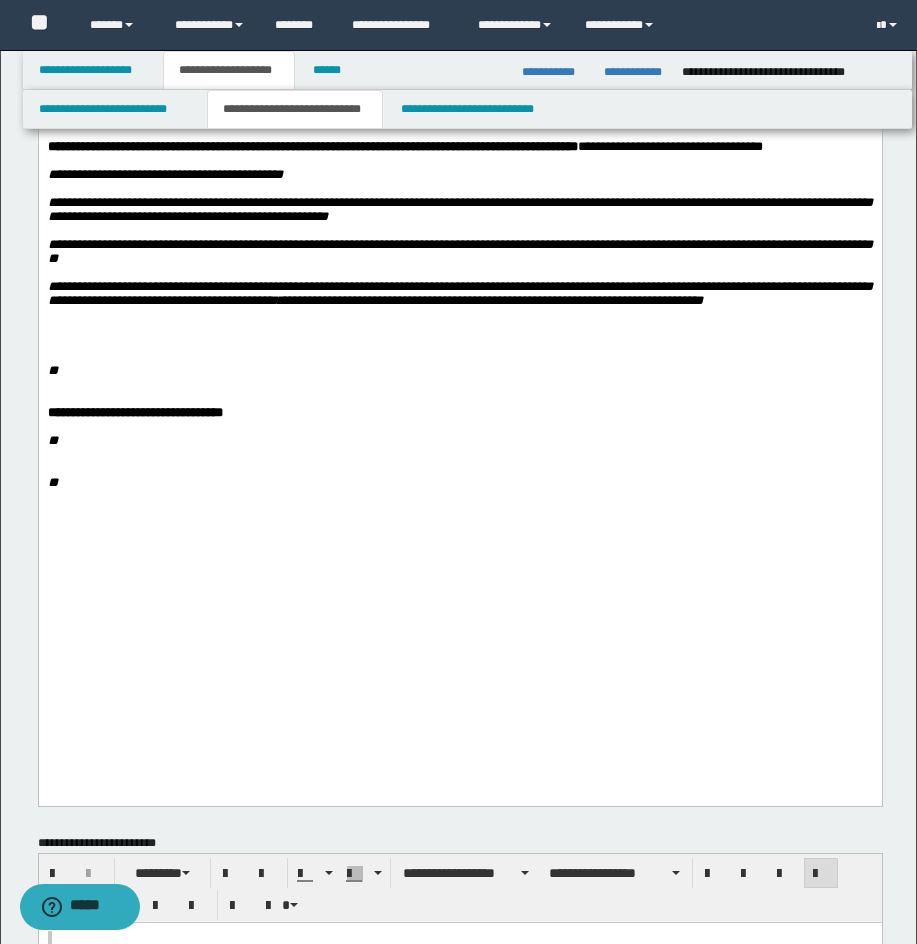 click on "**********" at bounding box center (459, 287) 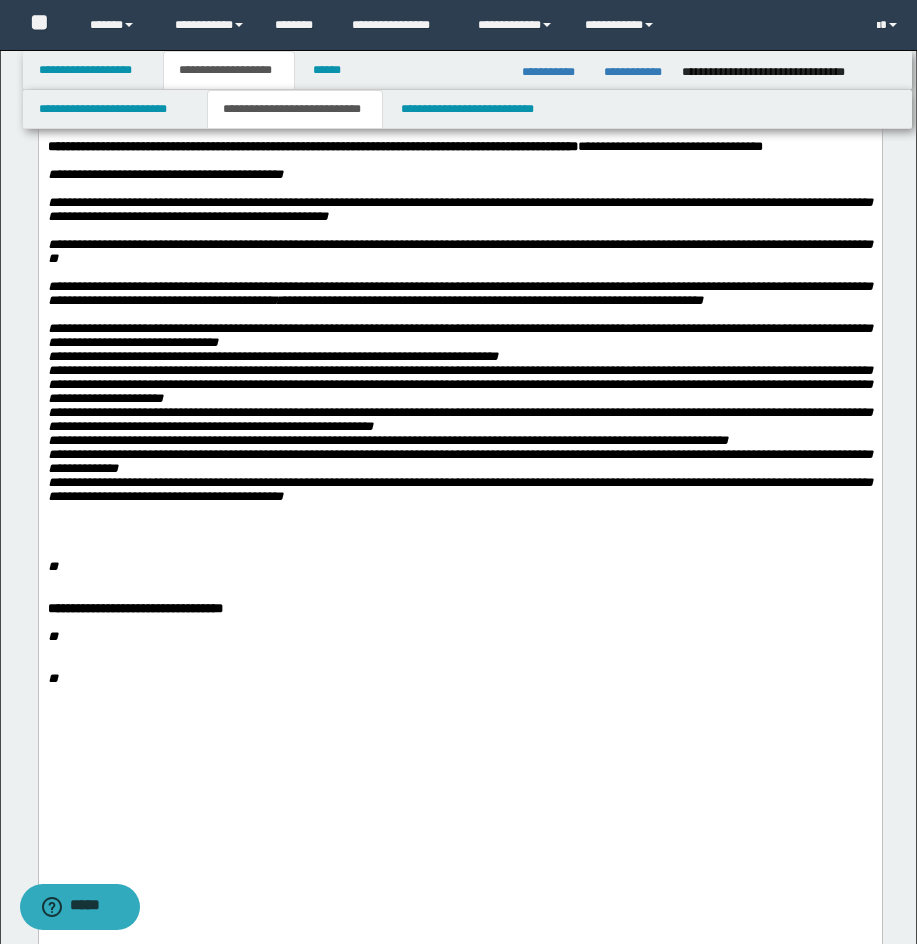 drag, startPoint x: 68, startPoint y: 511, endPoint x: 78, endPoint y: 521, distance: 14.142136 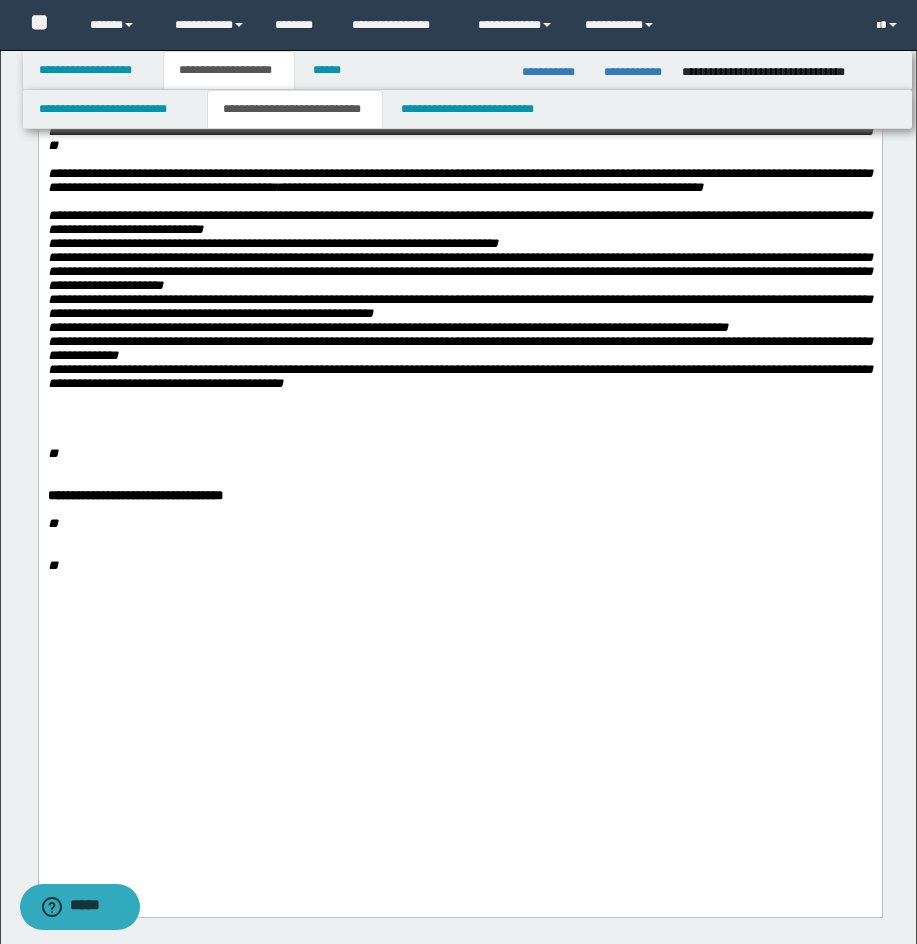 scroll, scrollTop: 898, scrollLeft: 0, axis: vertical 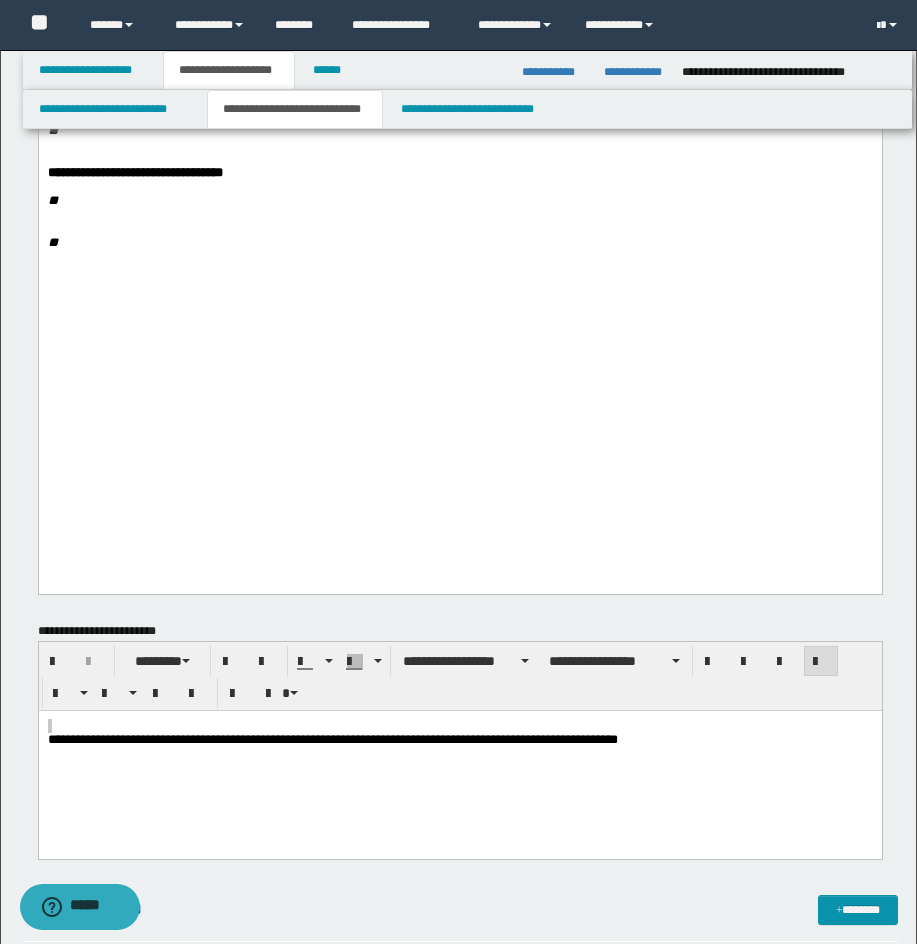 click on "**********" at bounding box center [459, -23] 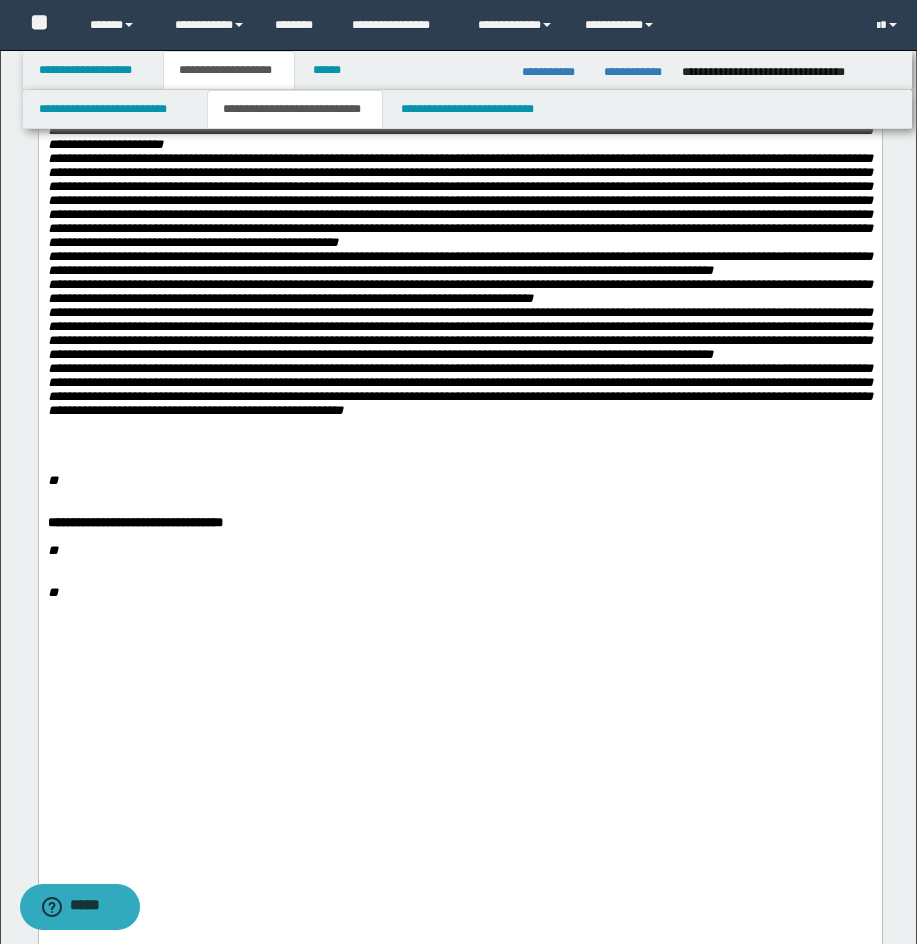 drag, startPoint x: 129, startPoint y: 739, endPoint x: 603, endPoint y: 630, distance: 486.37125 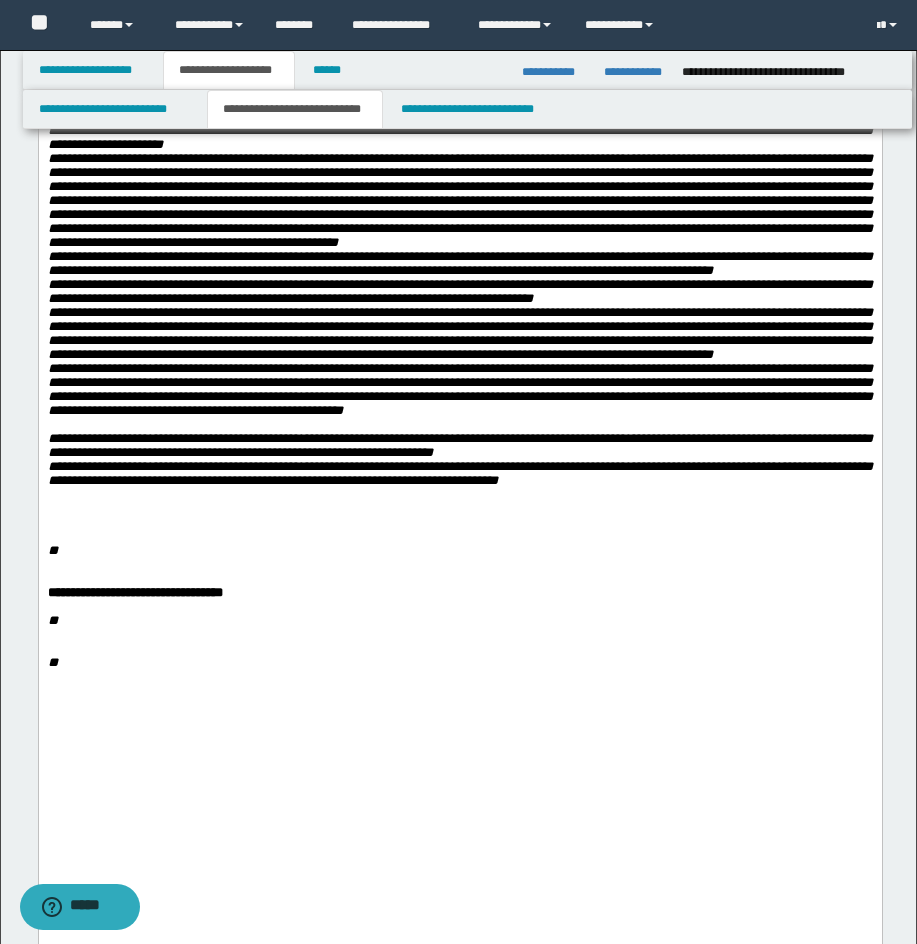 click on "**********" at bounding box center (459, -23) 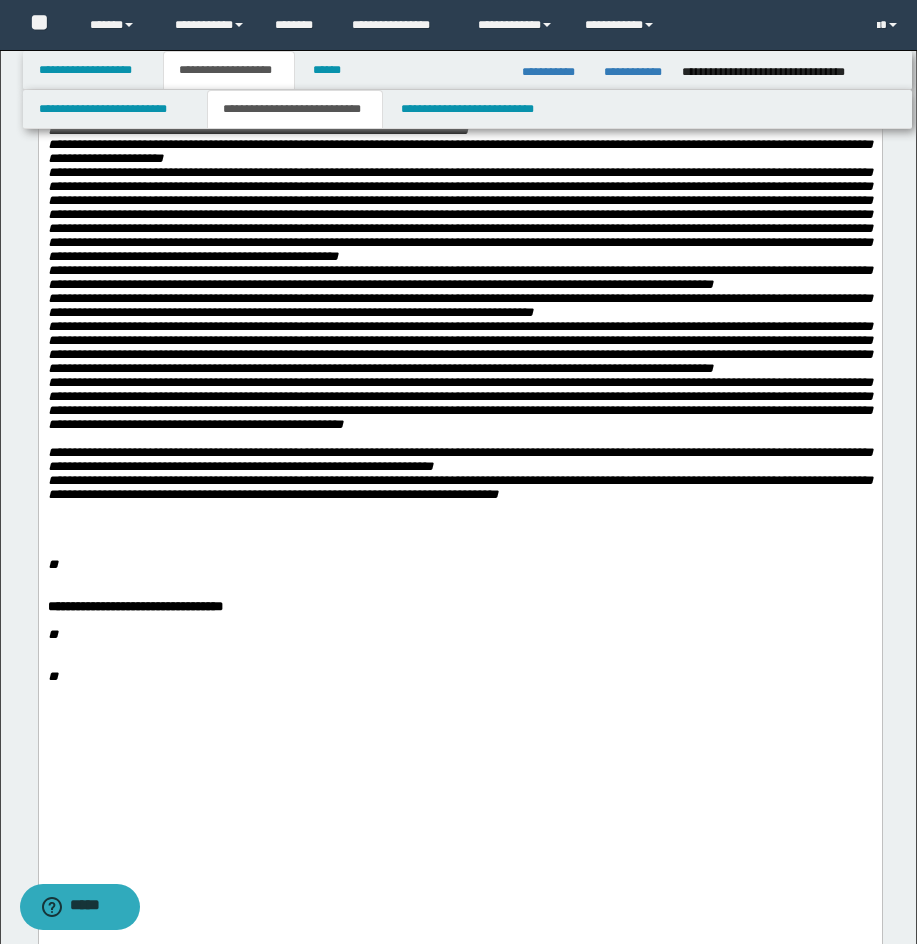drag, startPoint x: 358, startPoint y: 368, endPoint x: 356, endPoint y: 383, distance: 15.132746 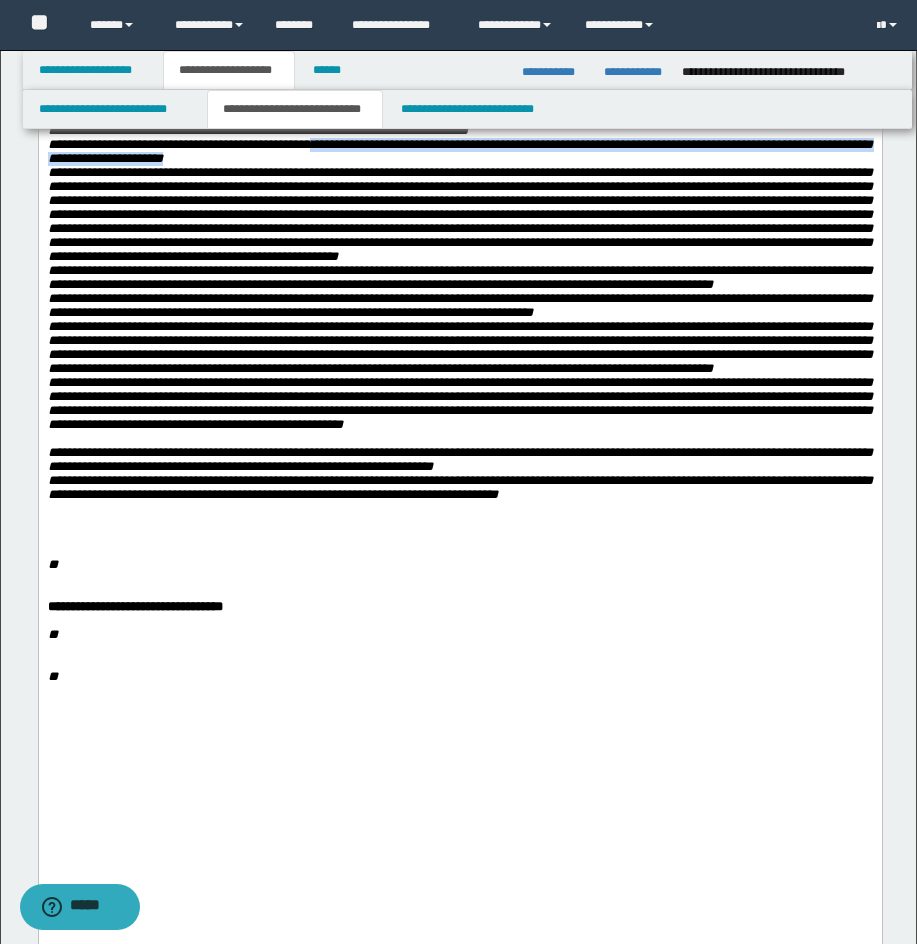 click on "**********" at bounding box center [459, 257] 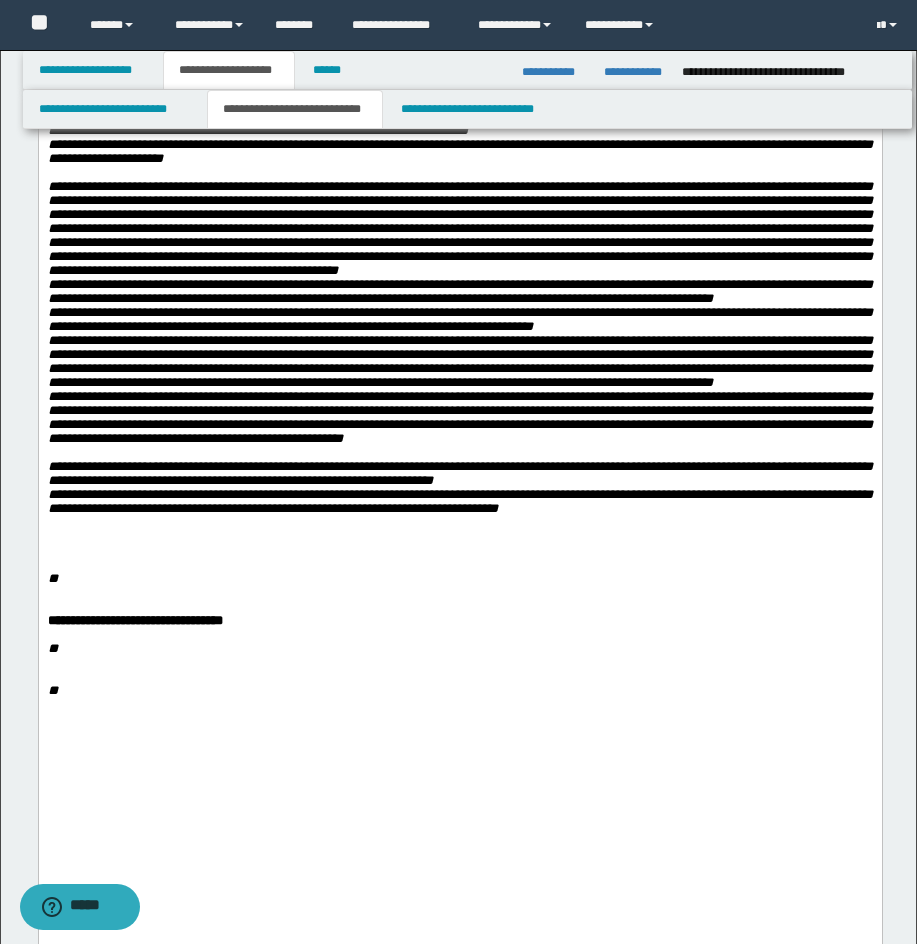 click on "**********" at bounding box center (459, 306) 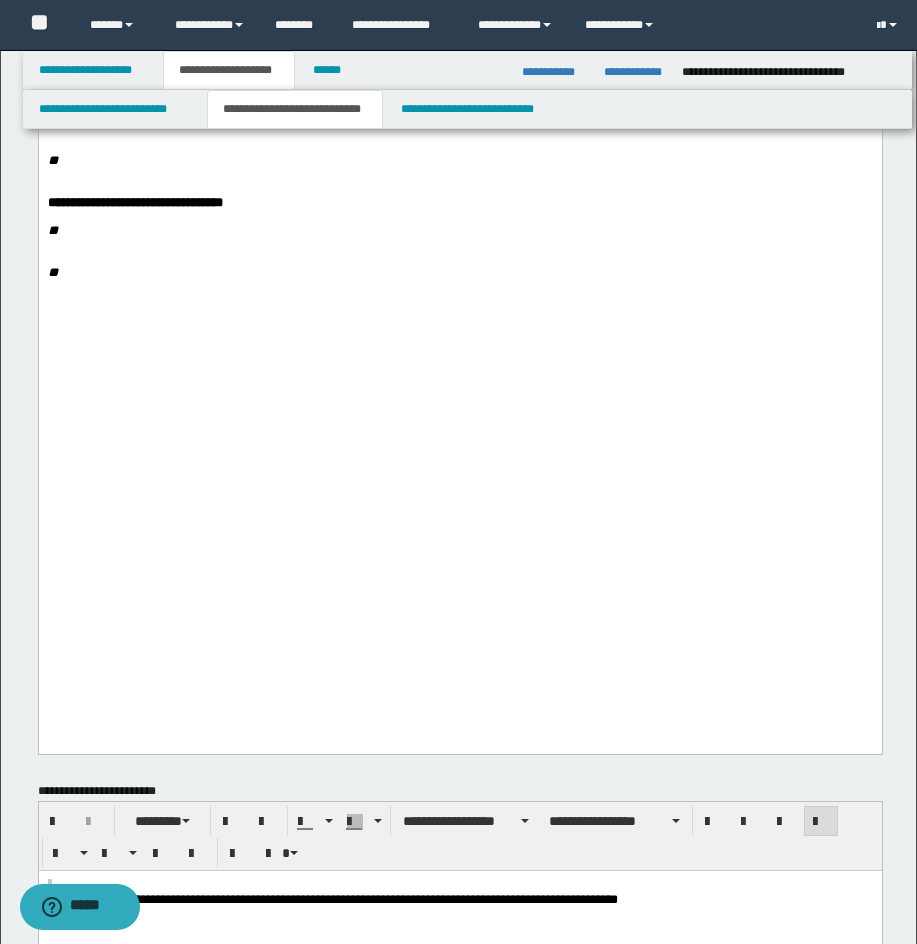 scroll, scrollTop: 1660, scrollLeft: 0, axis: vertical 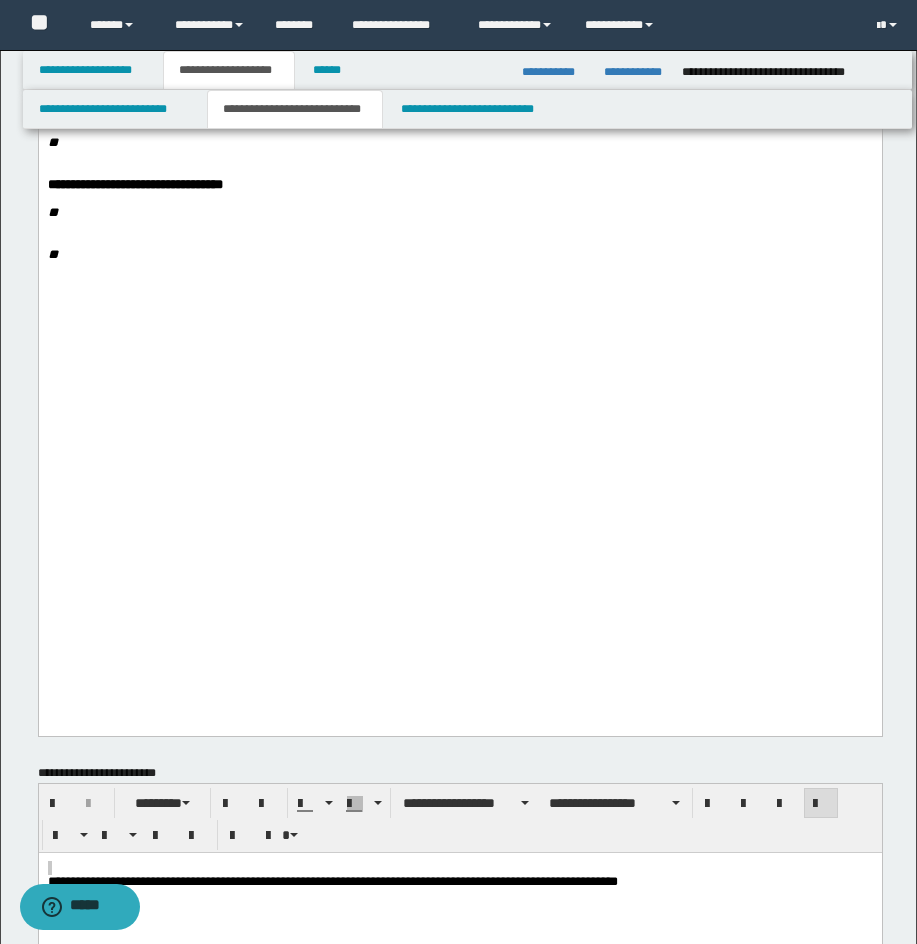 click on "**********" at bounding box center [459, -67] 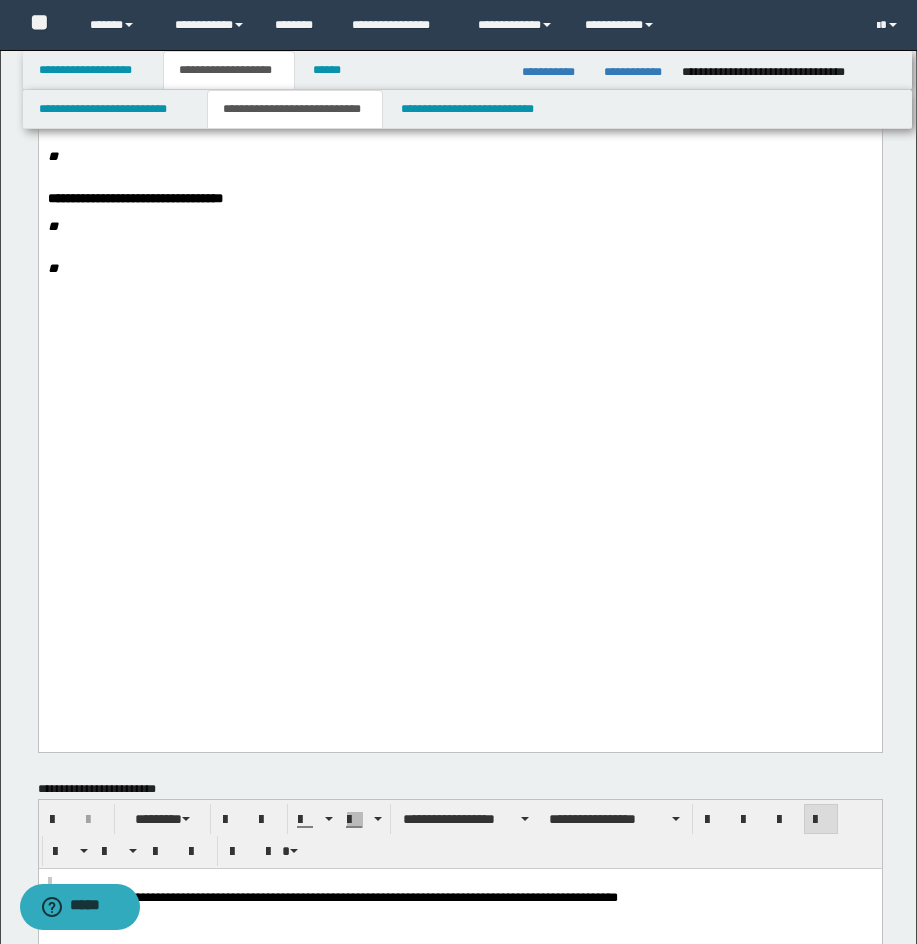 click on "**" at bounding box center [52, 156] 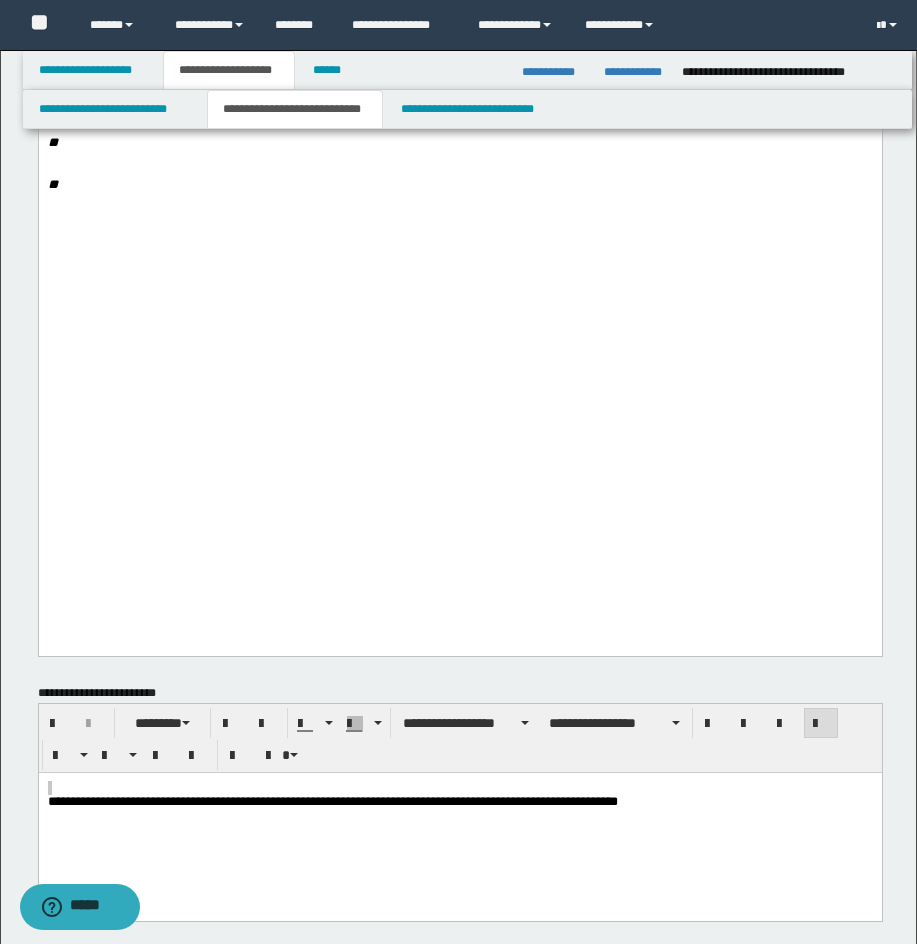 click on "**" at bounding box center (459, 143) 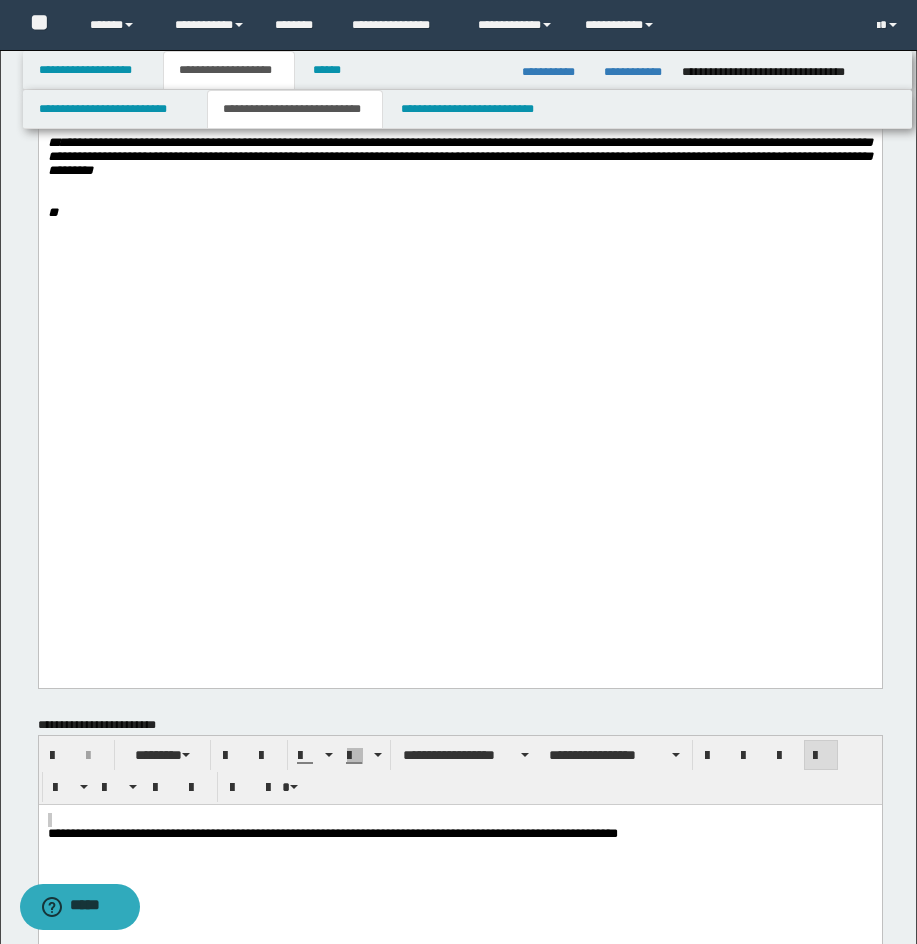 click on "**" at bounding box center [52, 212] 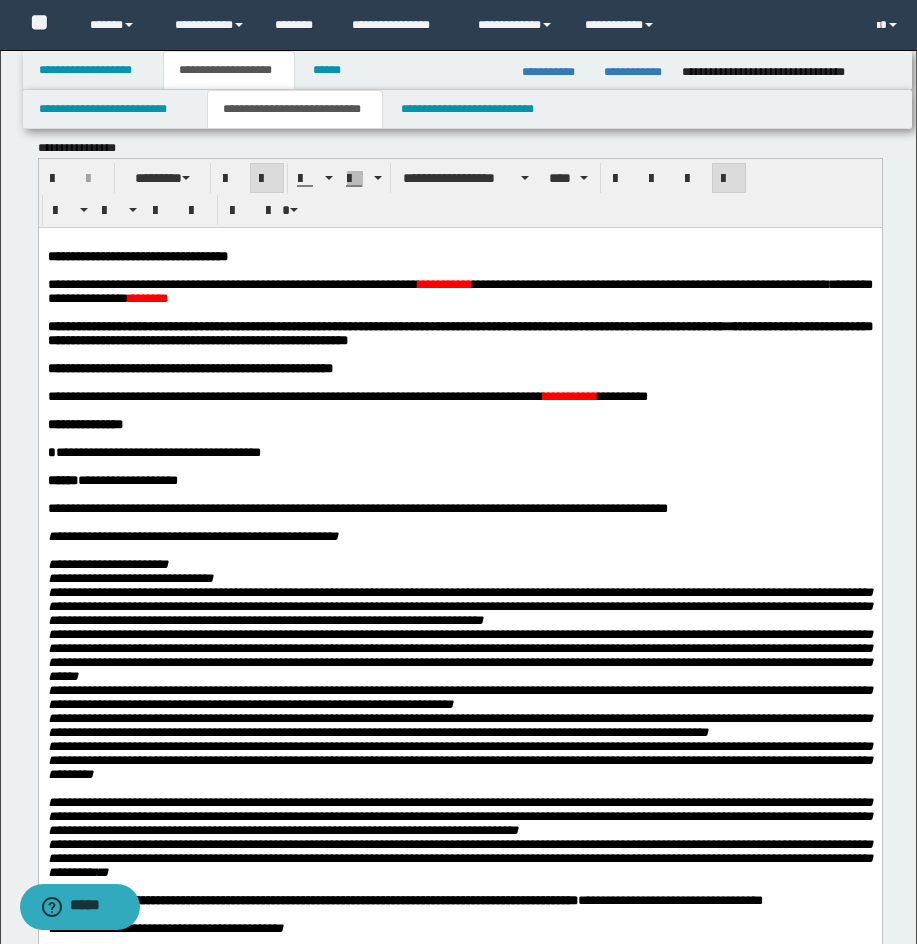 scroll, scrollTop: 0, scrollLeft: 0, axis: both 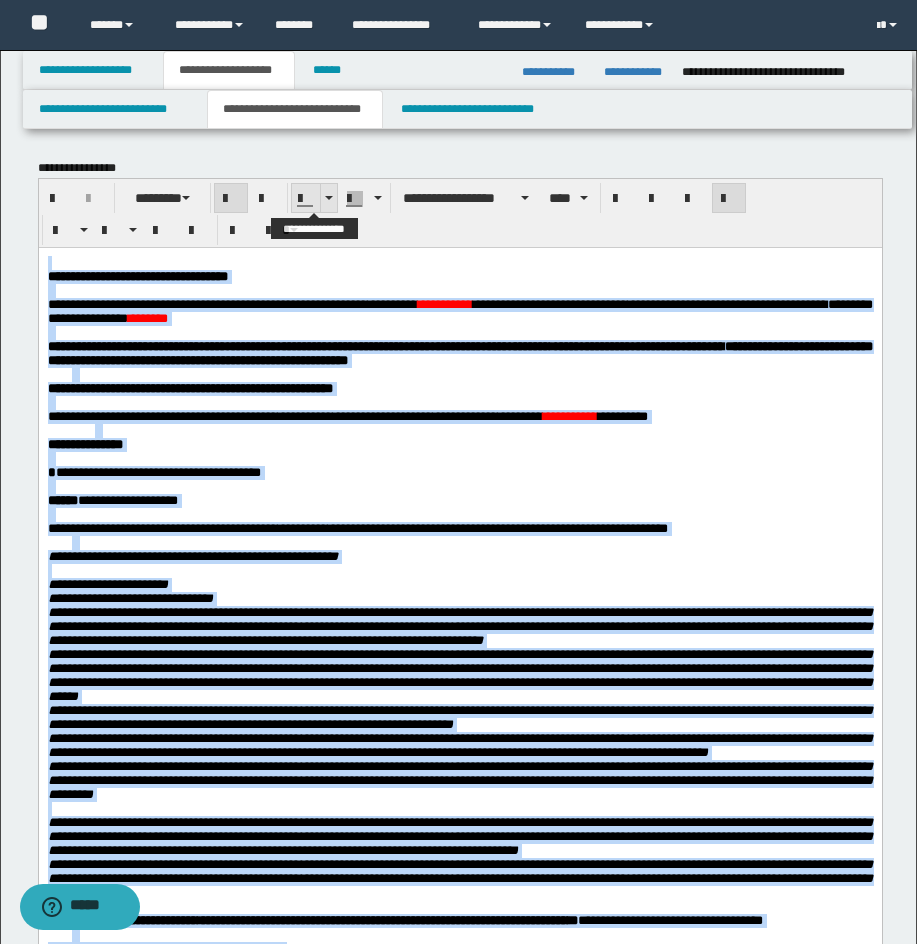 drag, startPoint x: 332, startPoint y: 195, endPoint x: 321, endPoint y: 209, distance: 17.804493 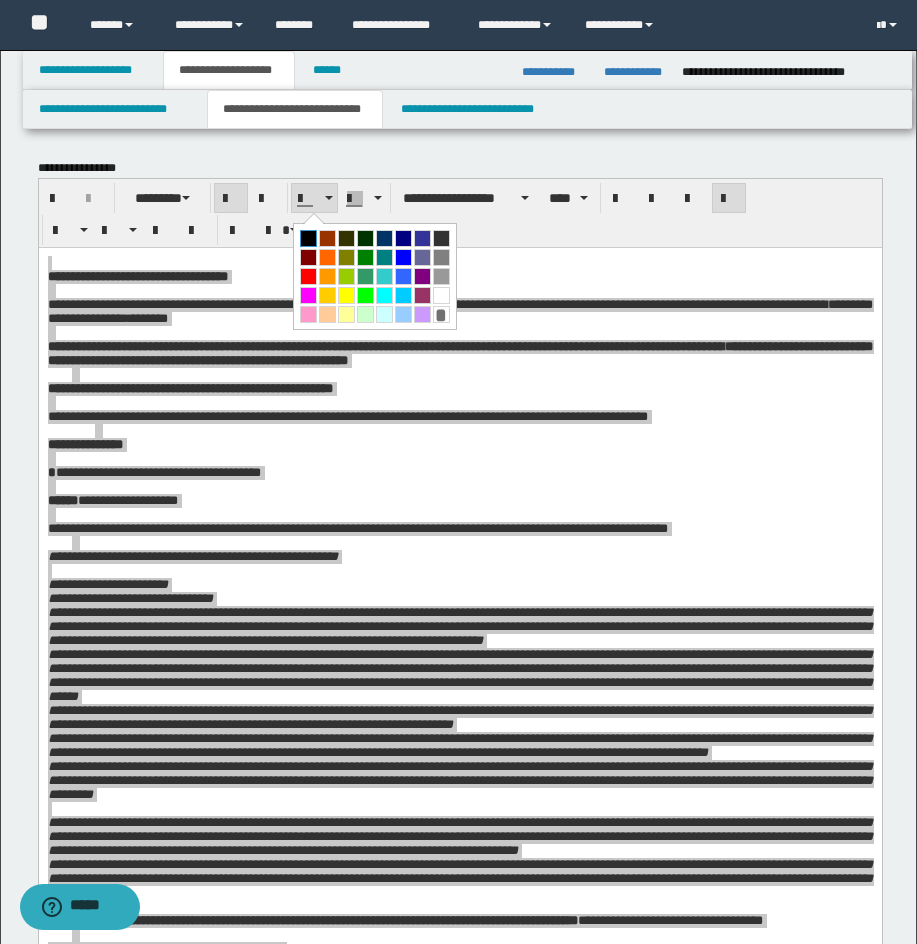 click at bounding box center [308, 238] 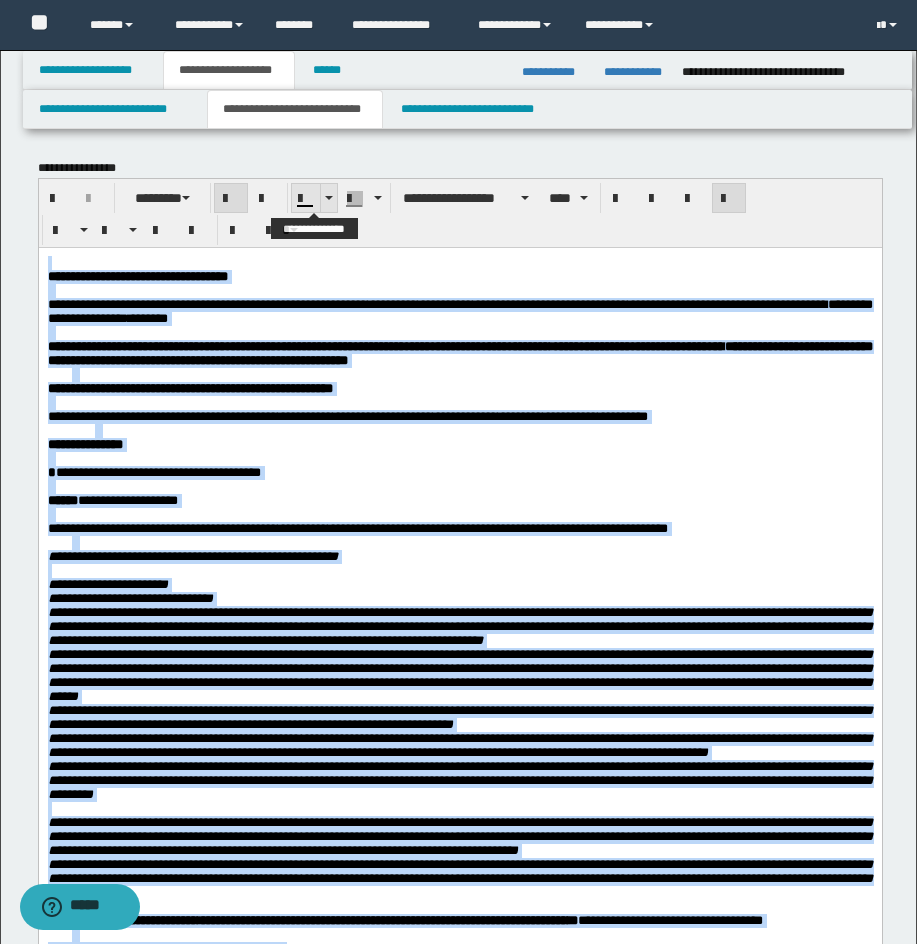 click at bounding box center [328, 198] 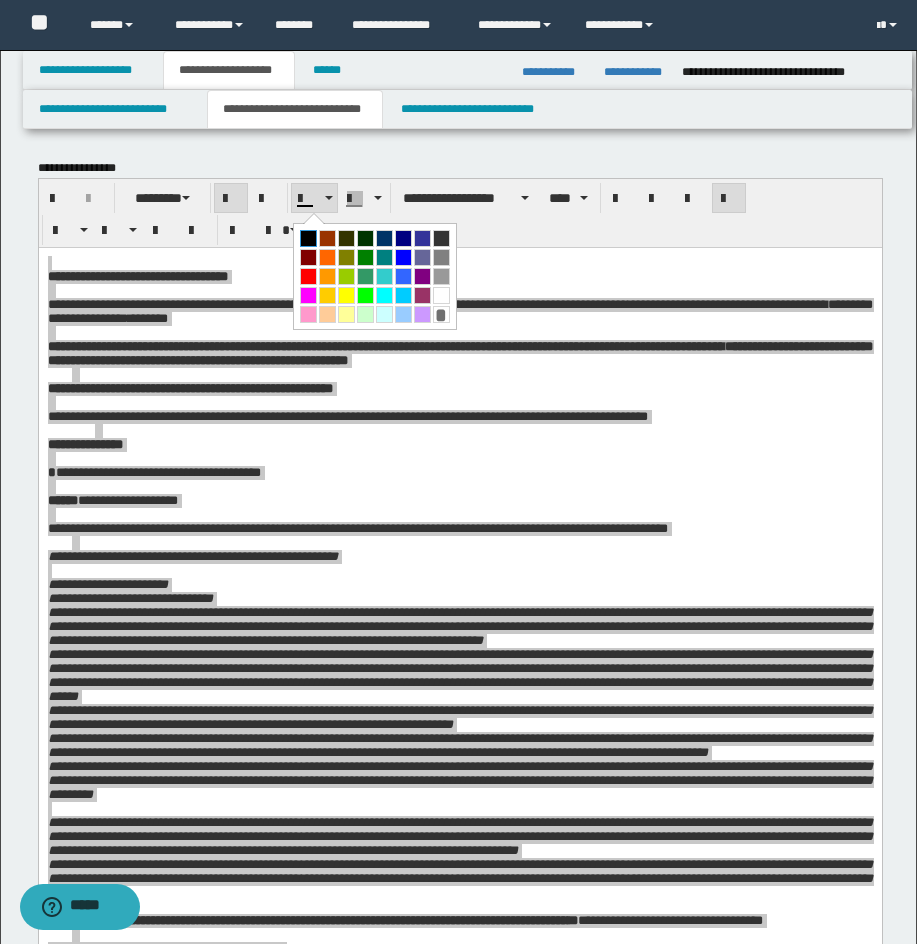 click at bounding box center (308, 238) 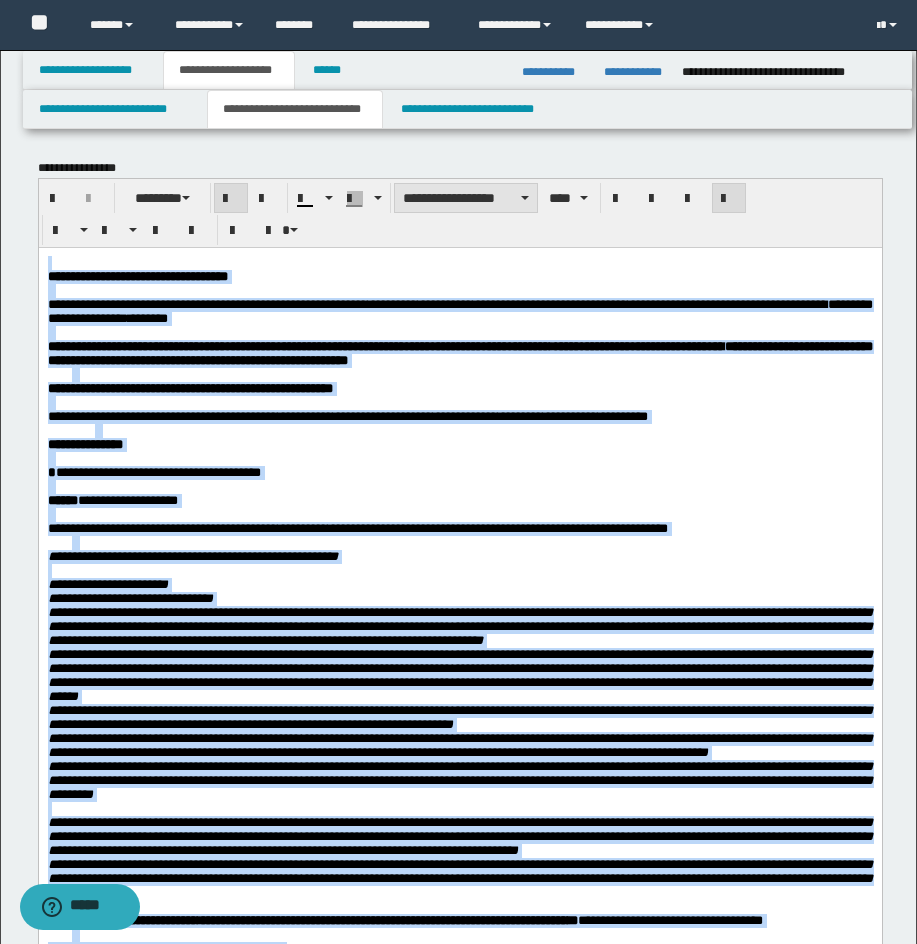 click on "**********" at bounding box center (466, 198) 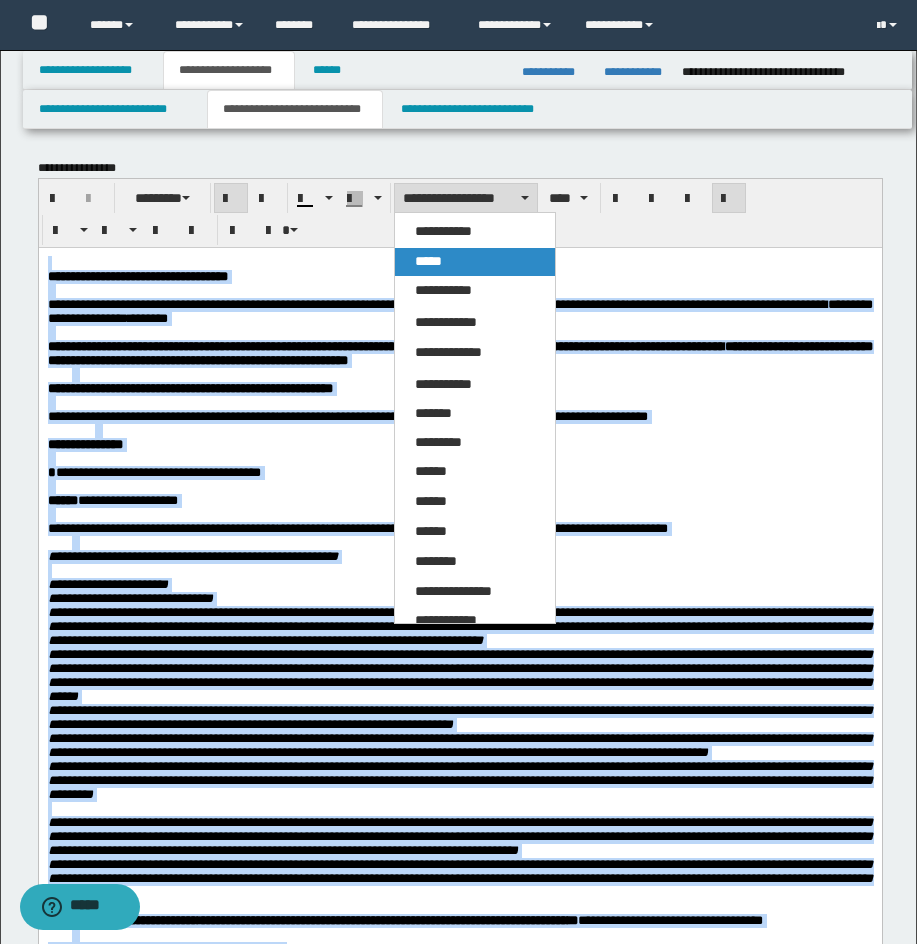 drag, startPoint x: 452, startPoint y: 262, endPoint x: 423, endPoint y: 2, distance: 261.6123 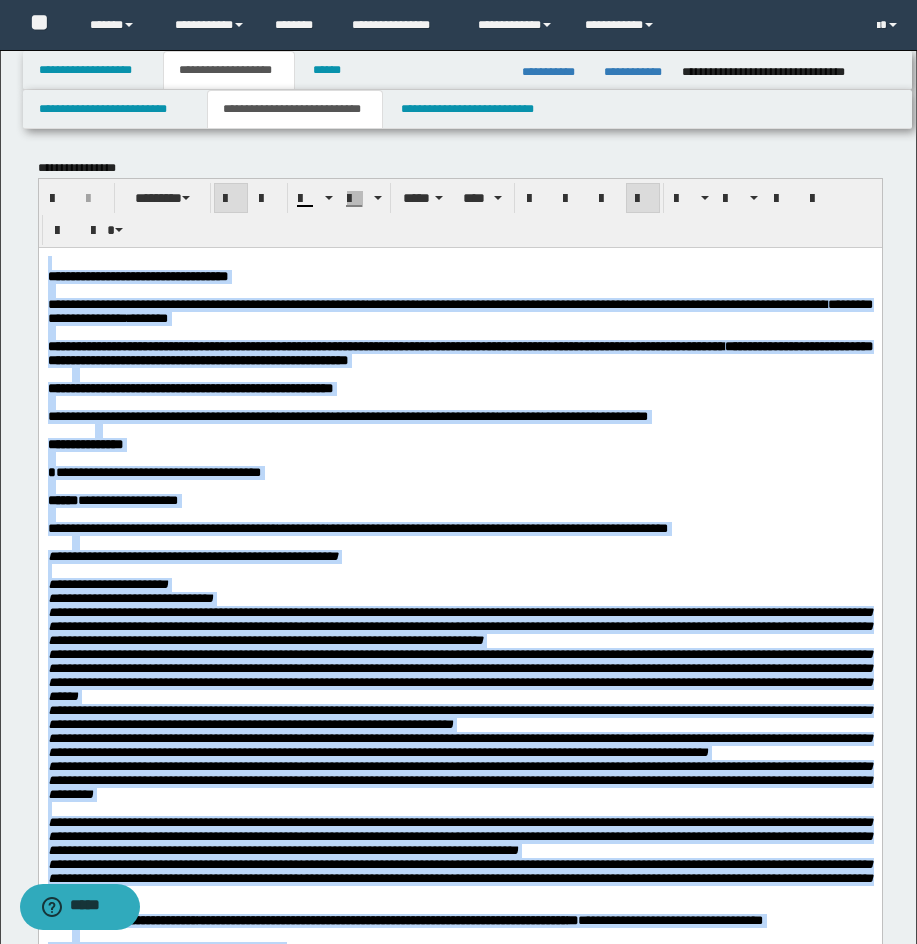 drag, startPoint x: 469, startPoint y: 199, endPoint x: 478, endPoint y: 247, distance: 48.83646 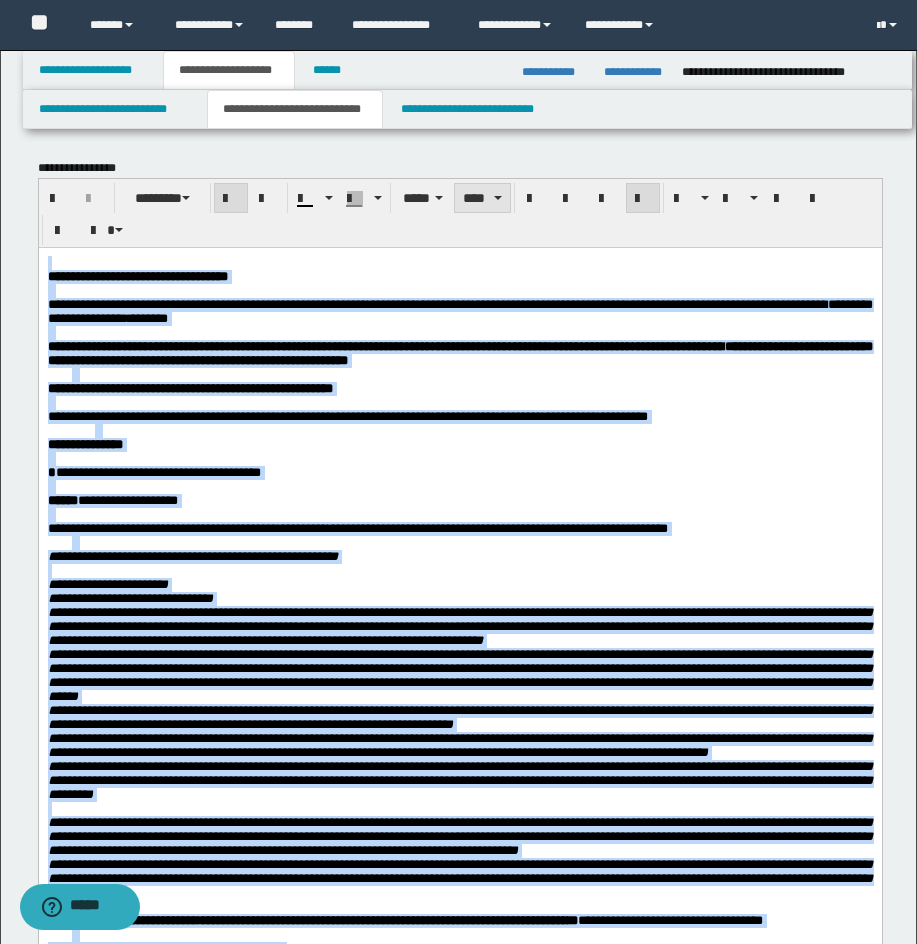 click on "****" at bounding box center (482, 198) 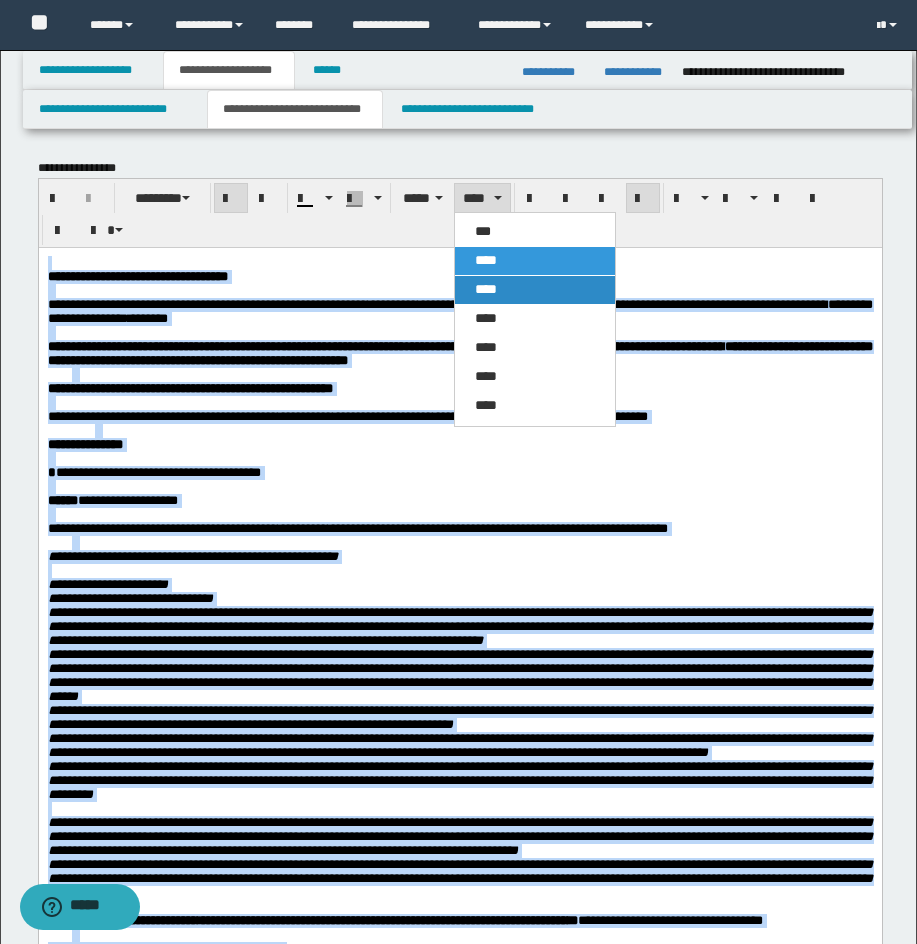 click on "****" at bounding box center [486, 289] 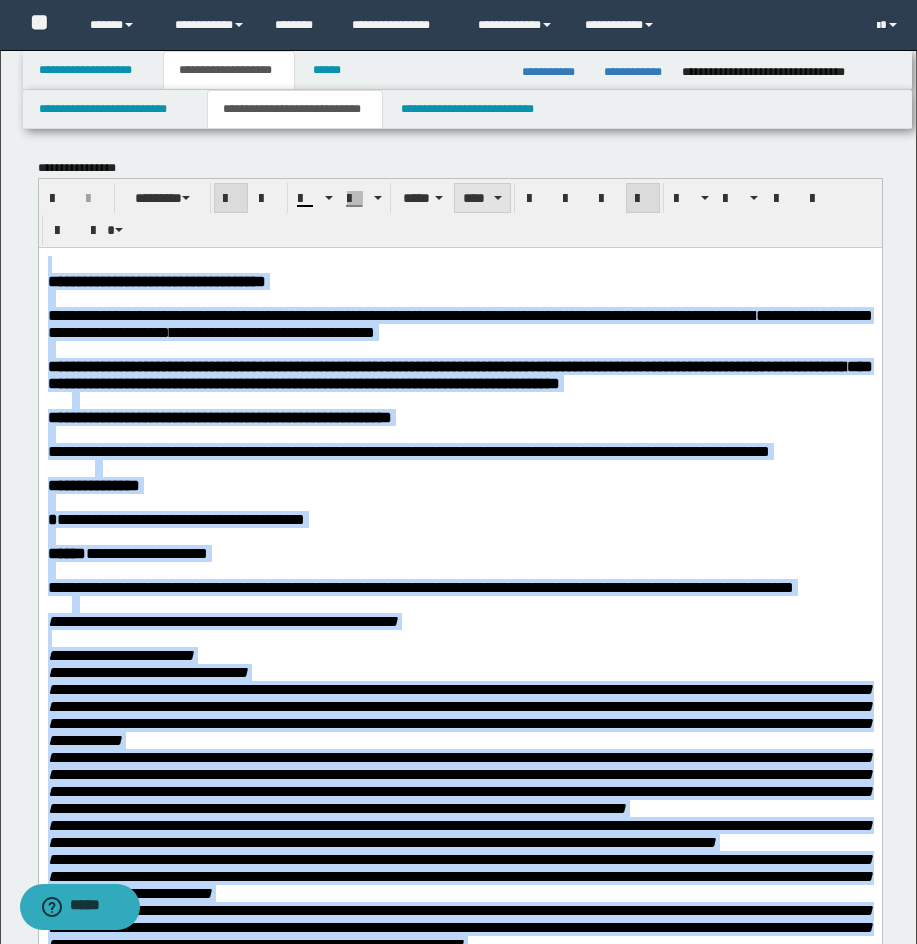 drag, startPoint x: 492, startPoint y: 187, endPoint x: 491, endPoint y: 228, distance: 41.01219 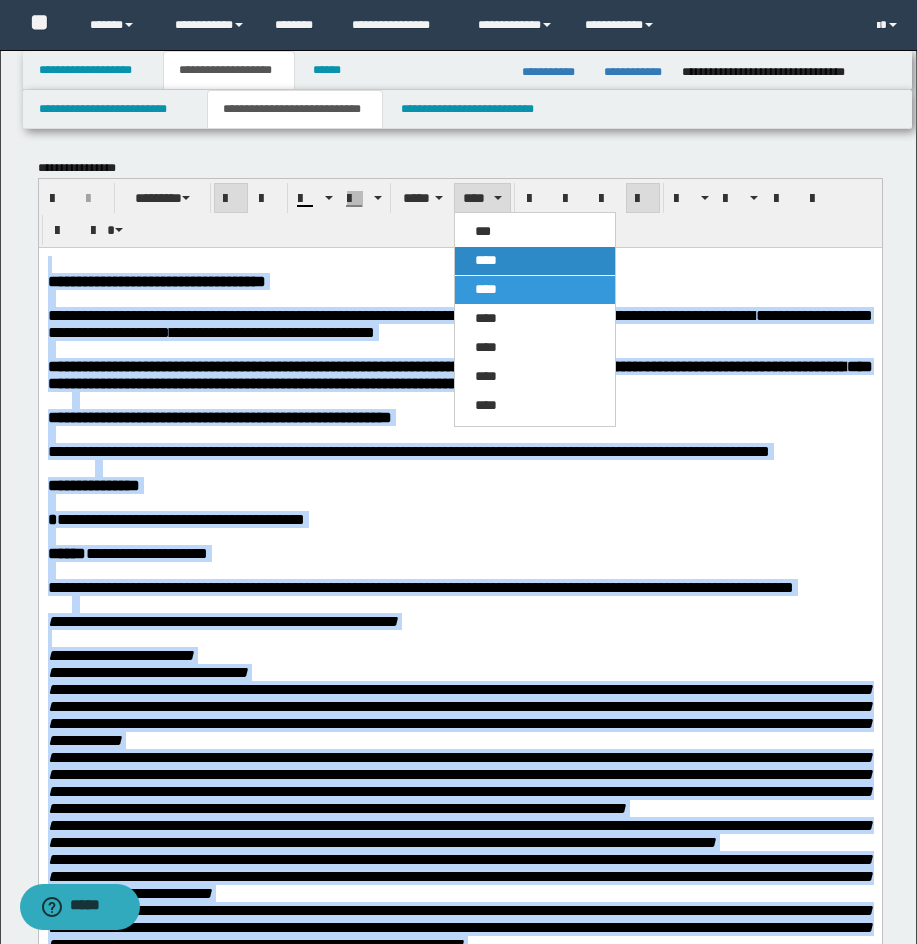 click on "****" at bounding box center [486, 260] 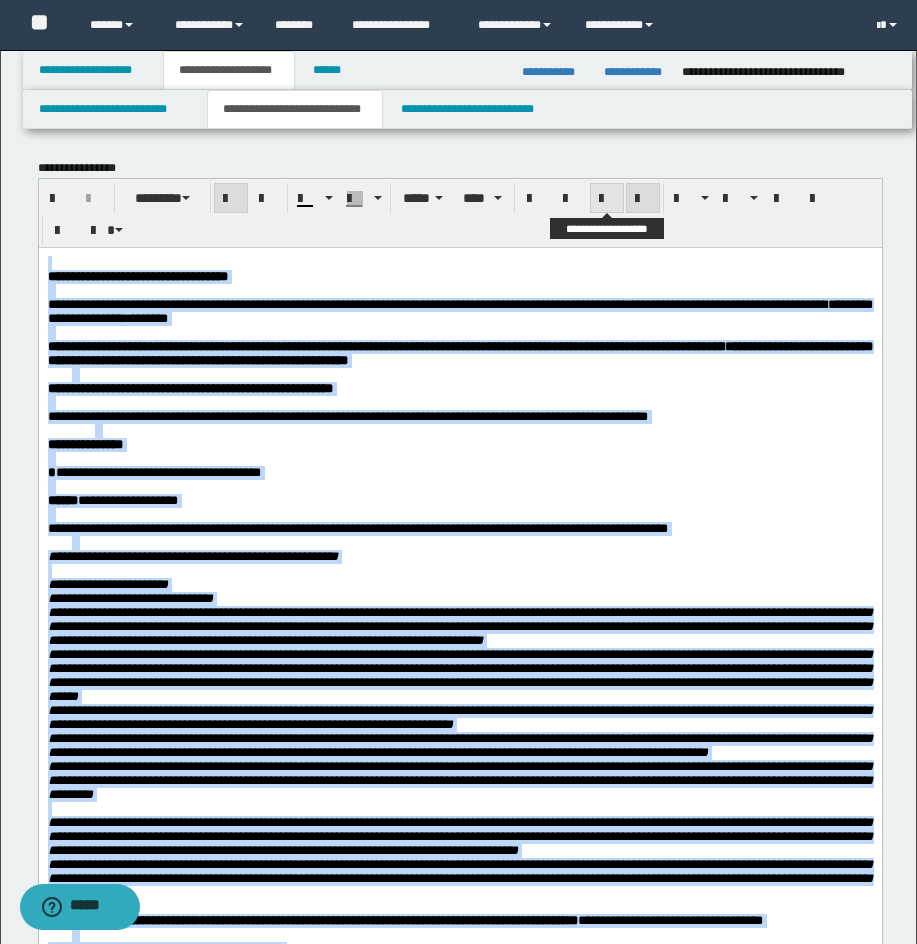 click at bounding box center (607, 198) 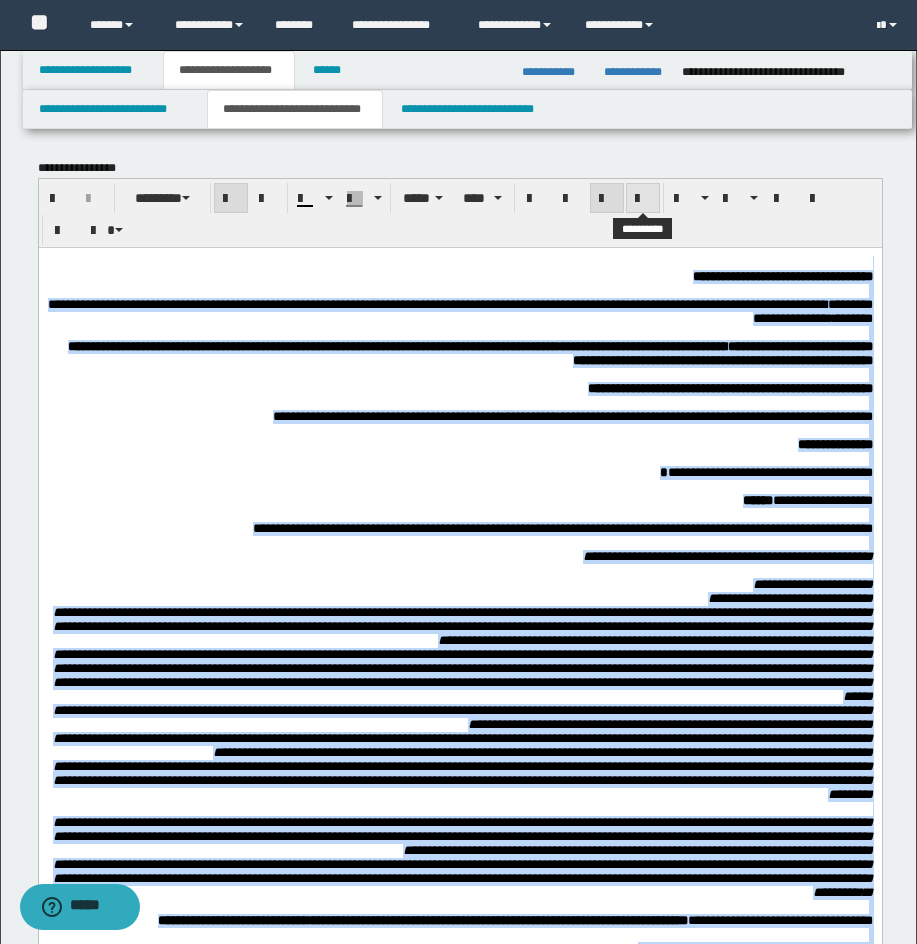 click at bounding box center [643, 198] 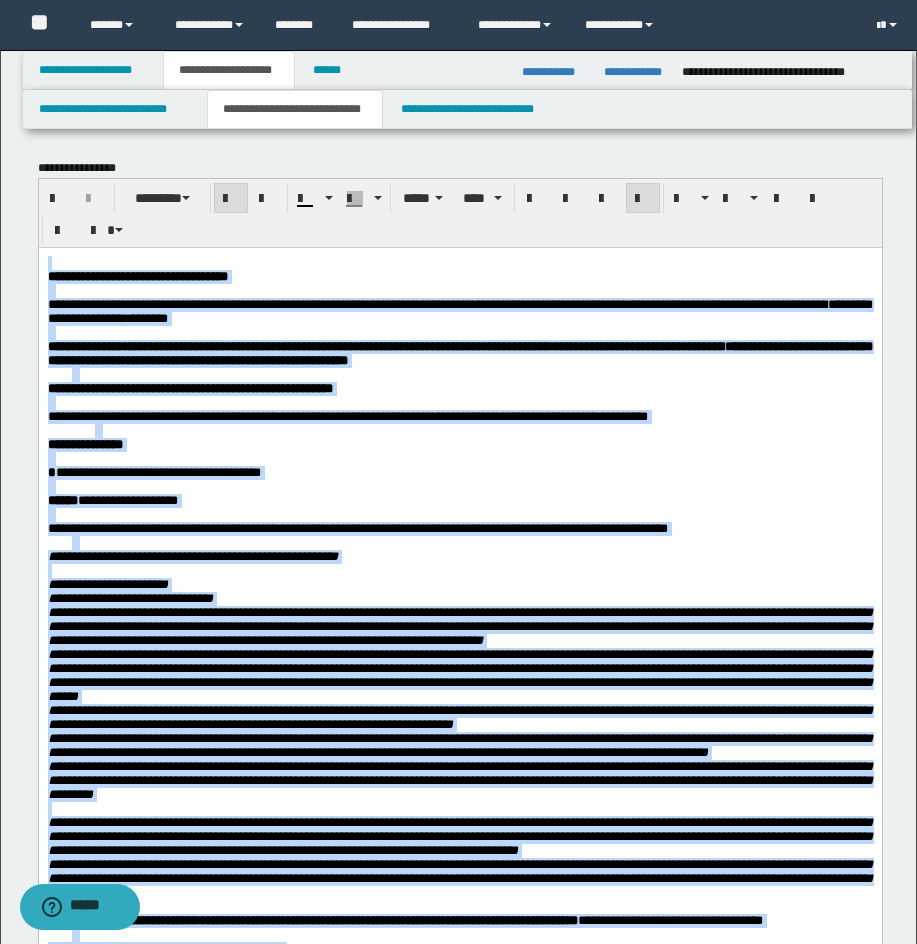 click on "**********" at bounding box center [385, 345] 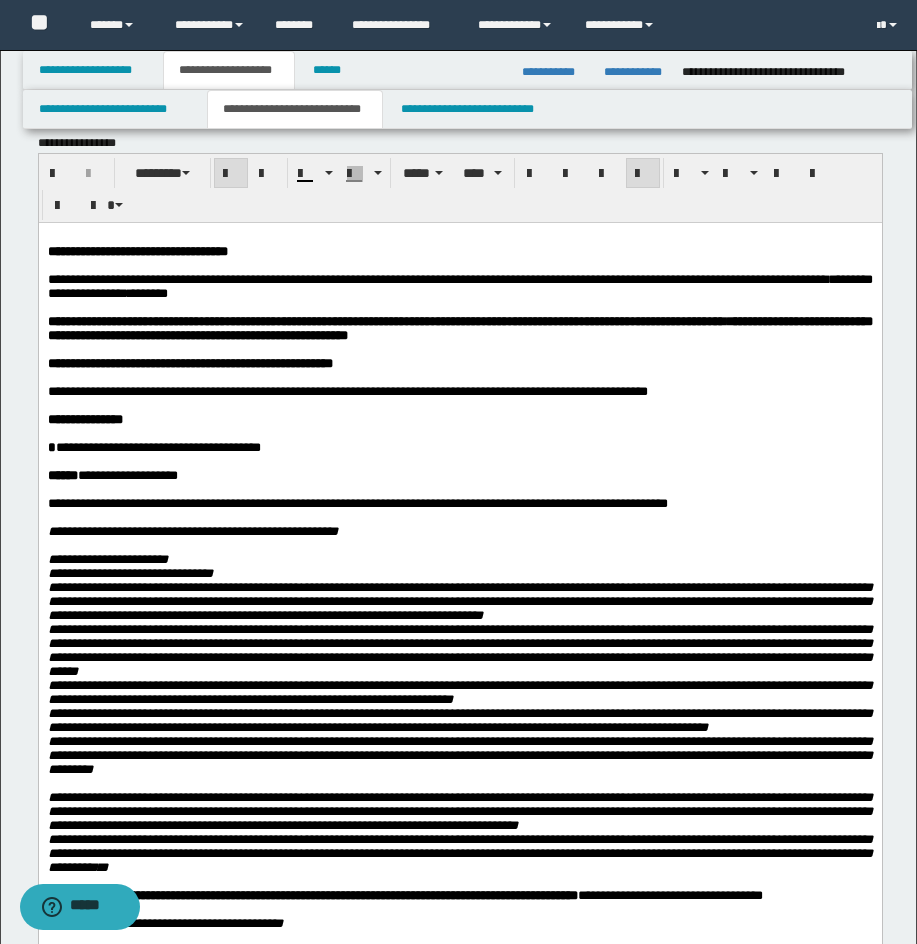 scroll, scrollTop: 0, scrollLeft: 0, axis: both 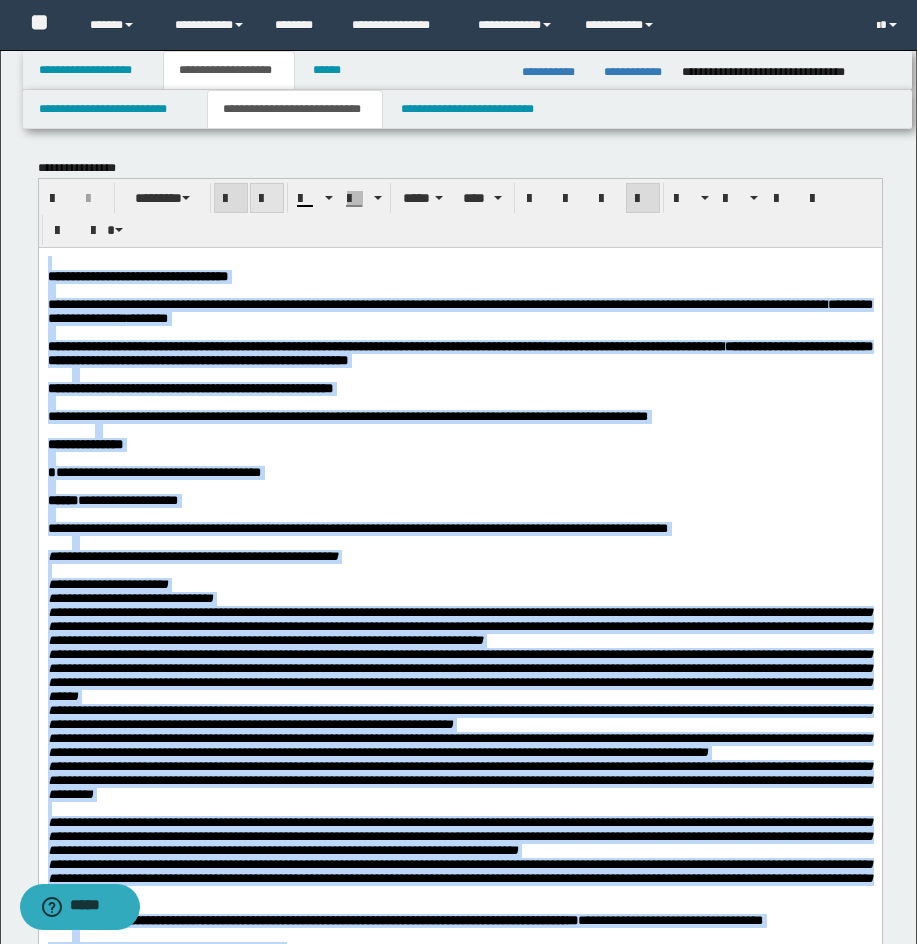 click at bounding box center (267, 198) 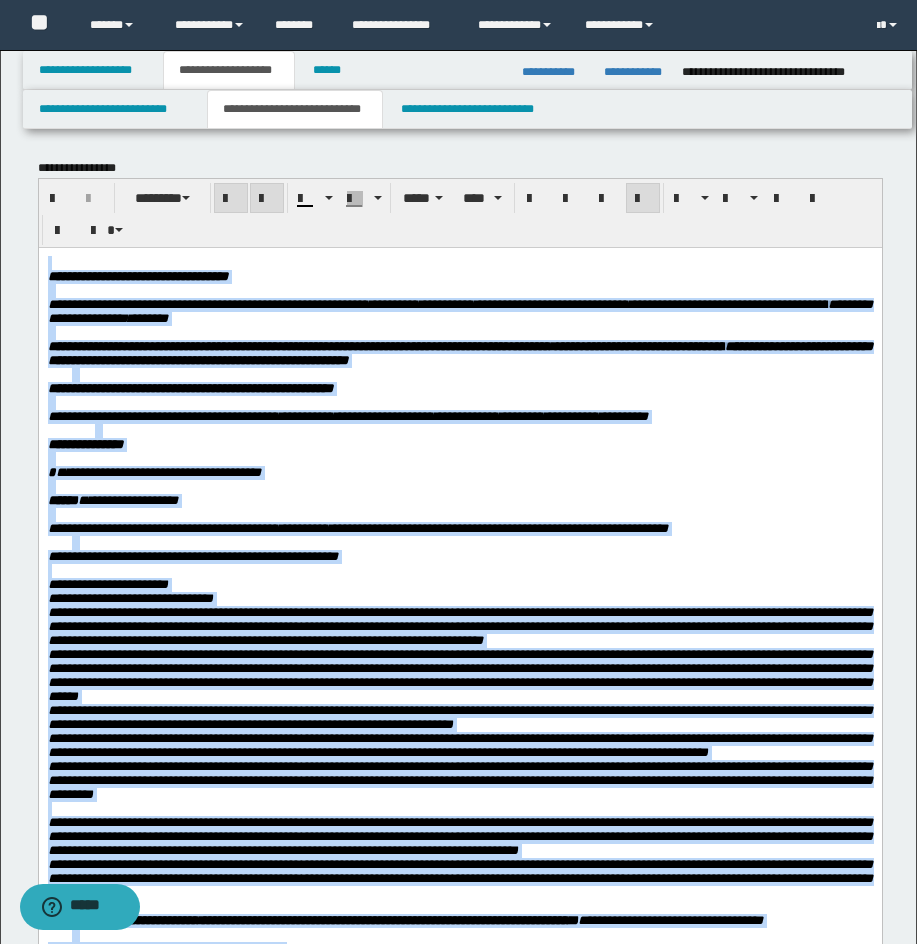 click at bounding box center (267, 198) 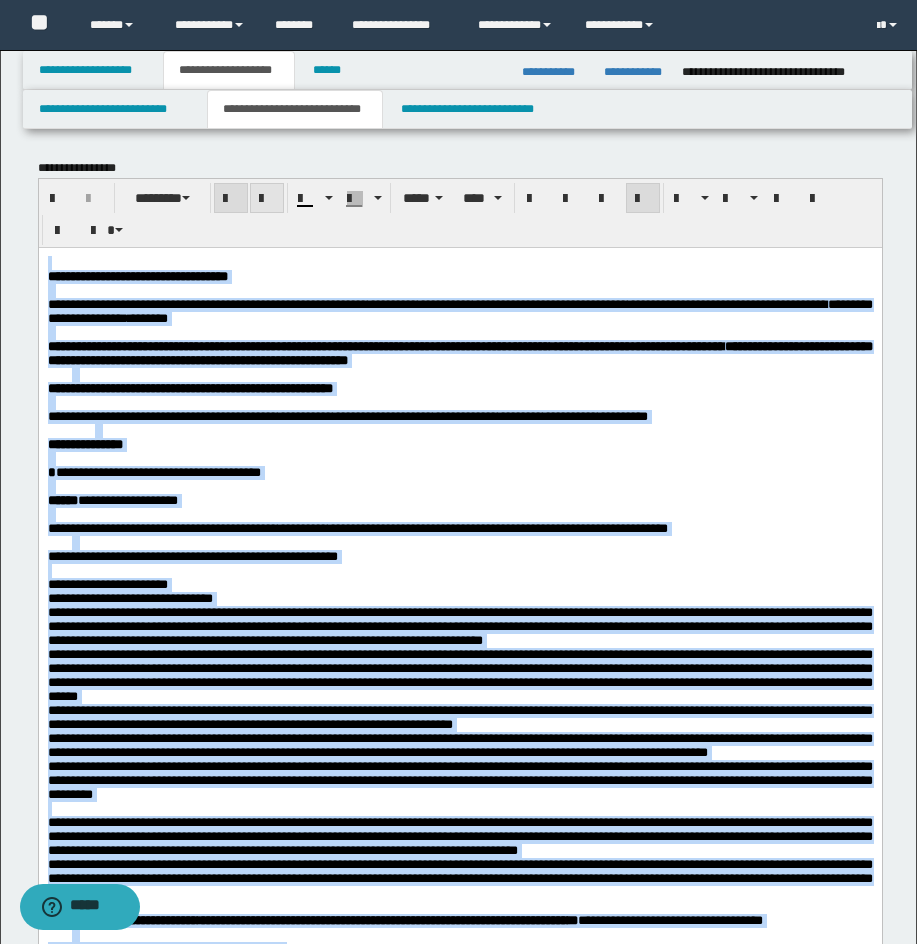 click at bounding box center [267, 198] 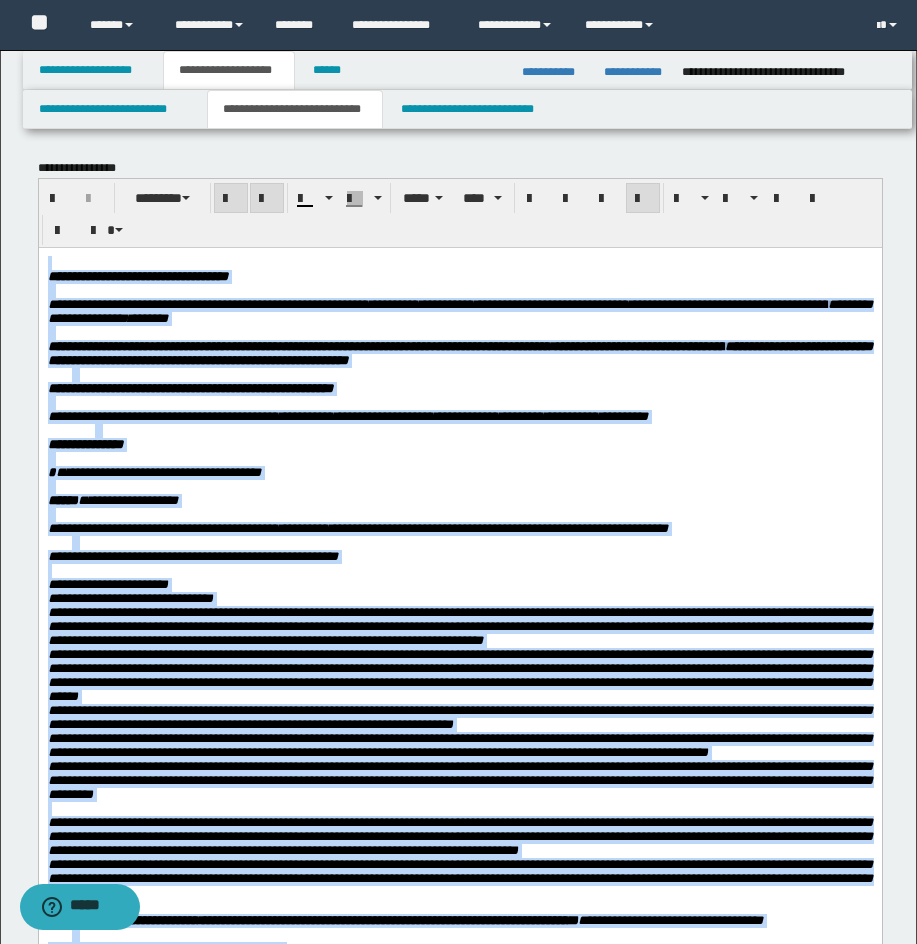 click at bounding box center [267, 198] 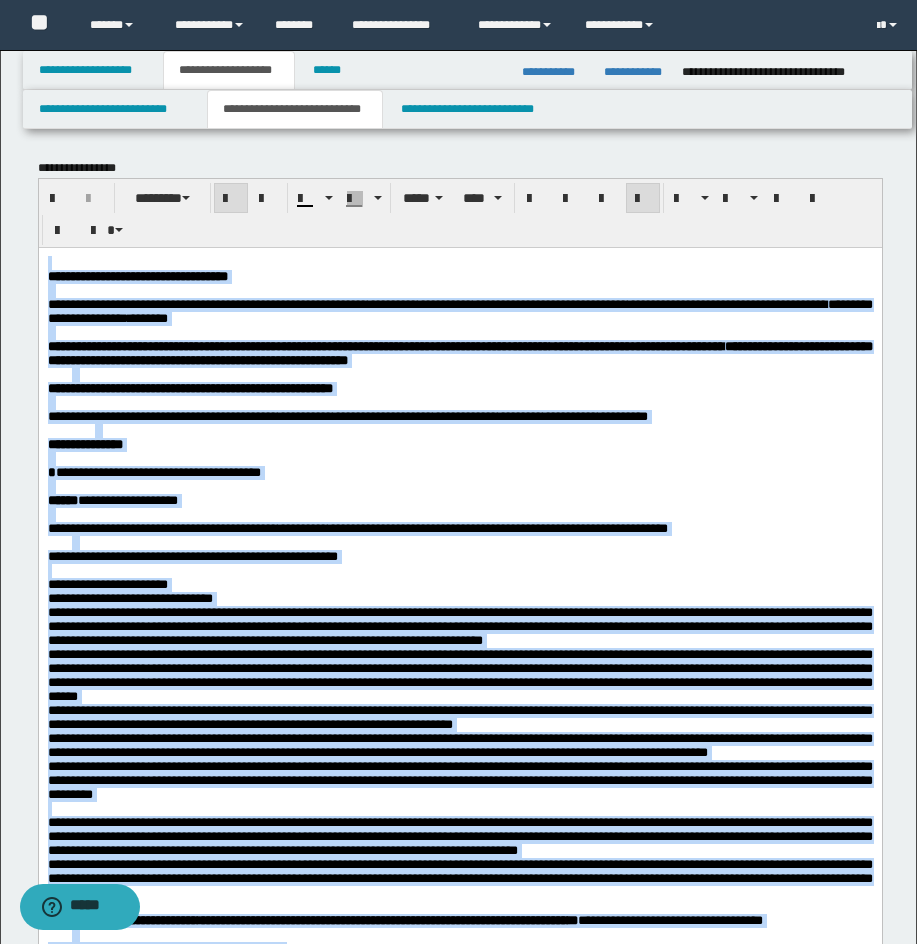 drag, startPoint x: 441, startPoint y: 385, endPoint x: 584, endPoint y: 366, distance: 144.25671 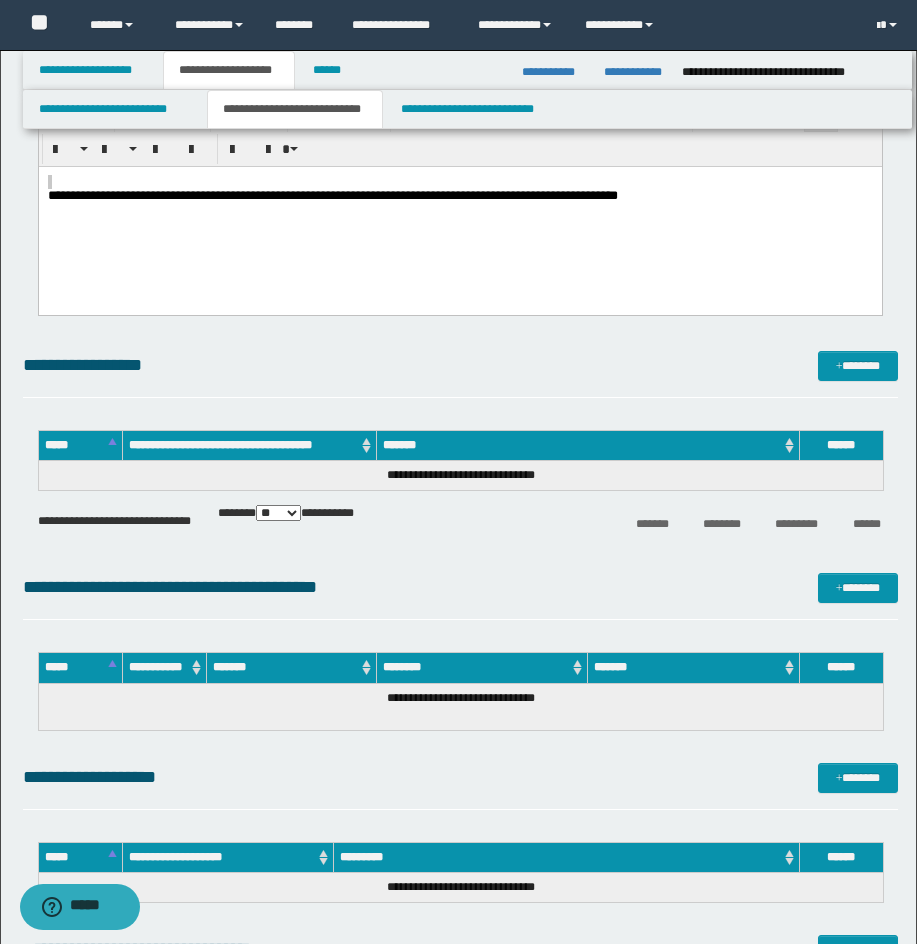 scroll, scrollTop: 2254, scrollLeft: 0, axis: vertical 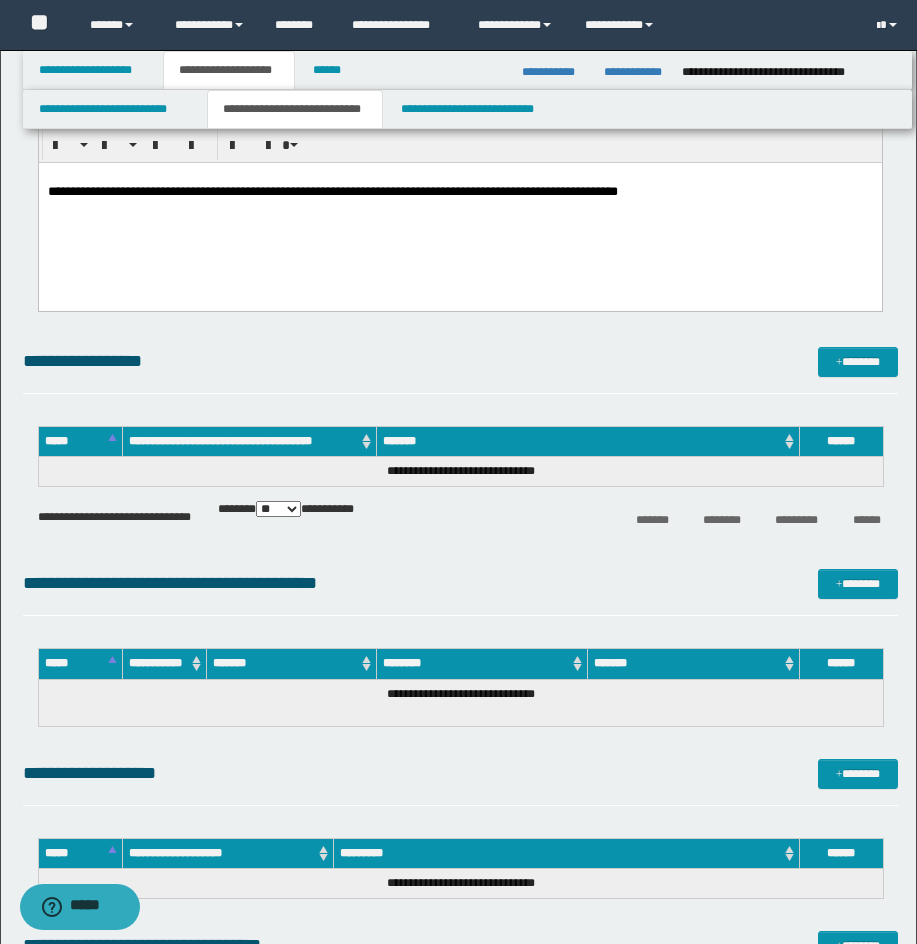 click on "**********" at bounding box center [459, 210] 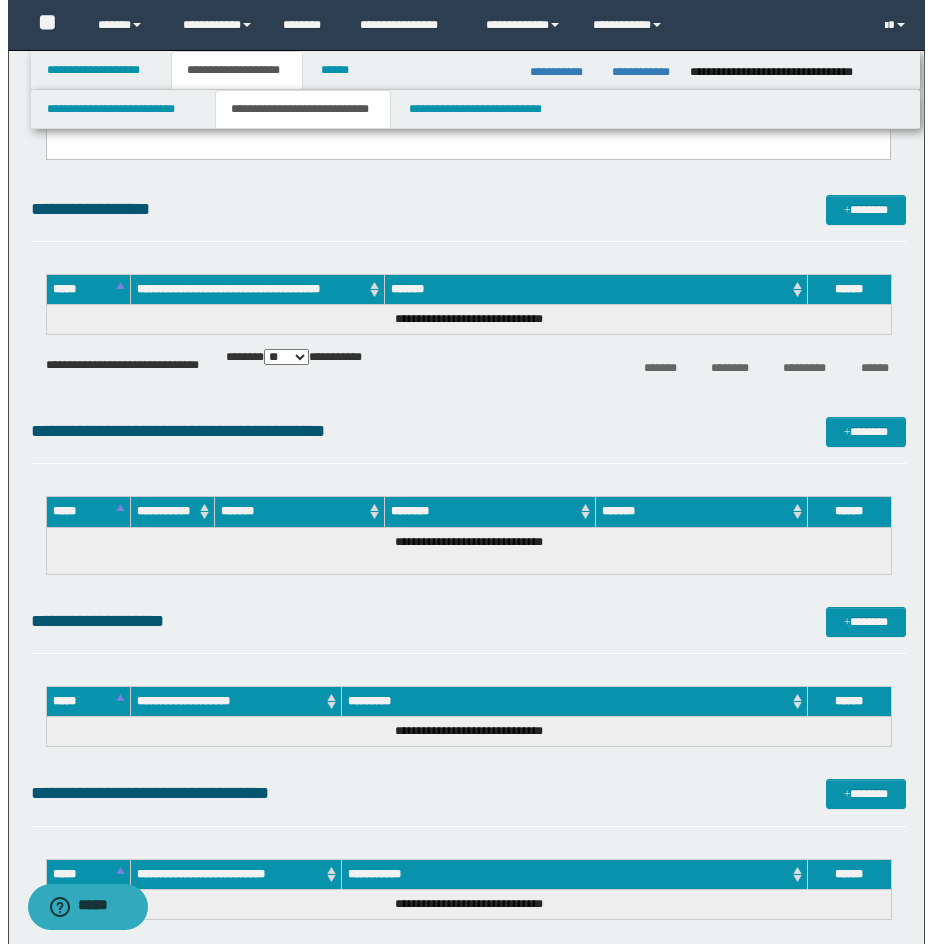 scroll, scrollTop: 2419, scrollLeft: 0, axis: vertical 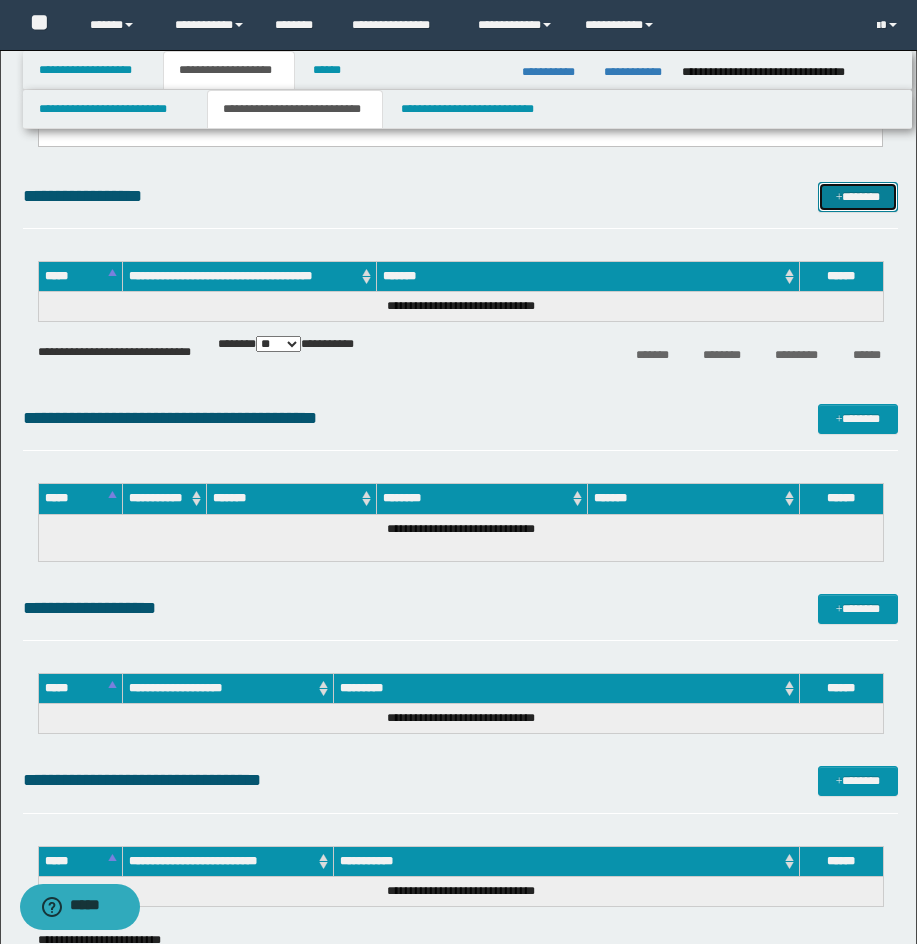 click on "*******" at bounding box center [858, 197] 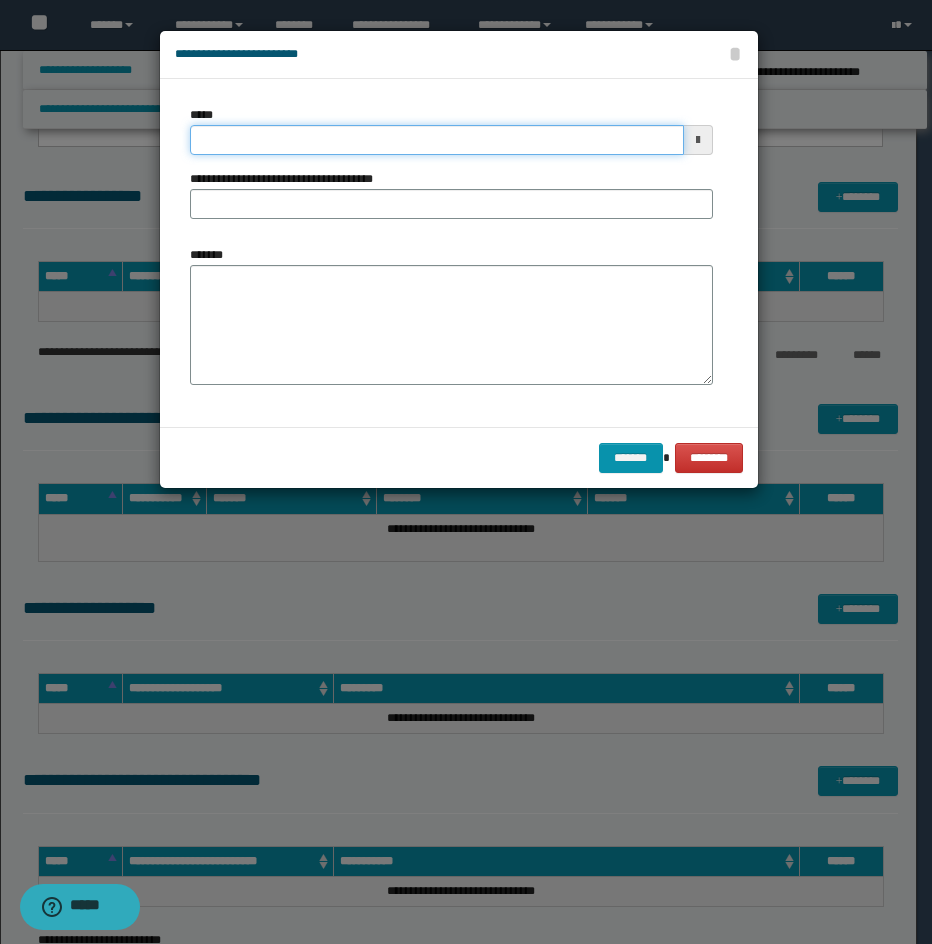click on "*****" at bounding box center (437, 140) 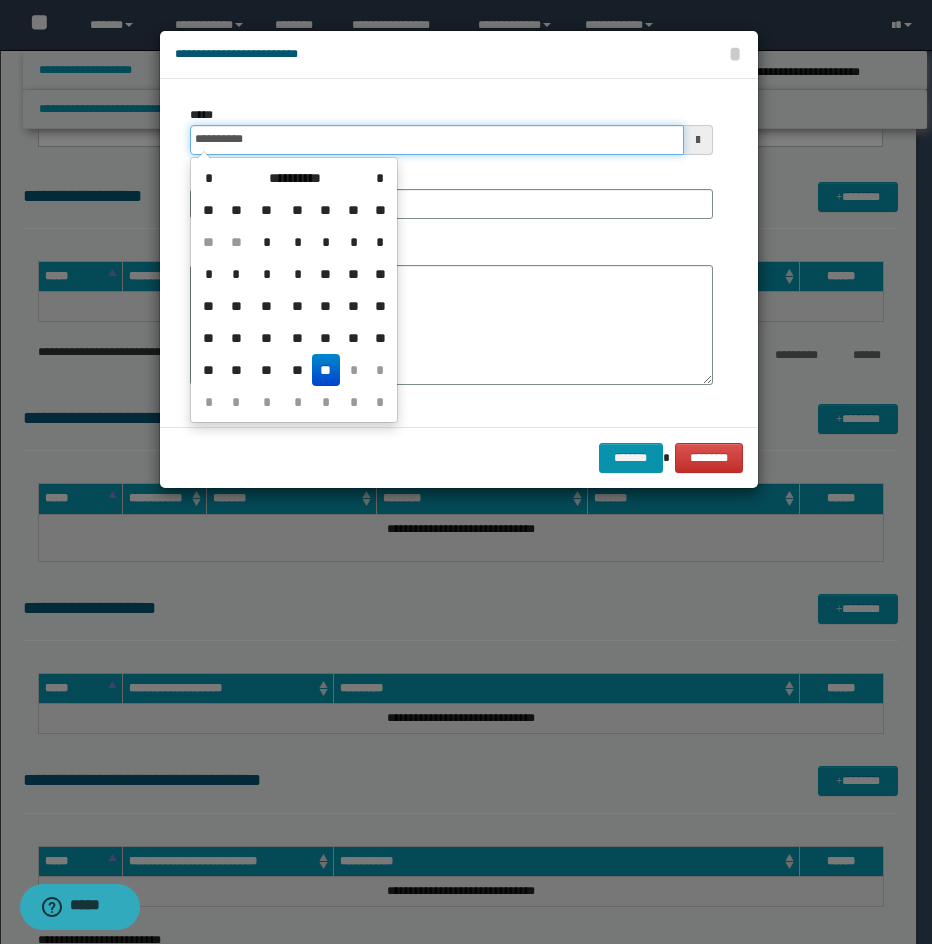 type on "**********" 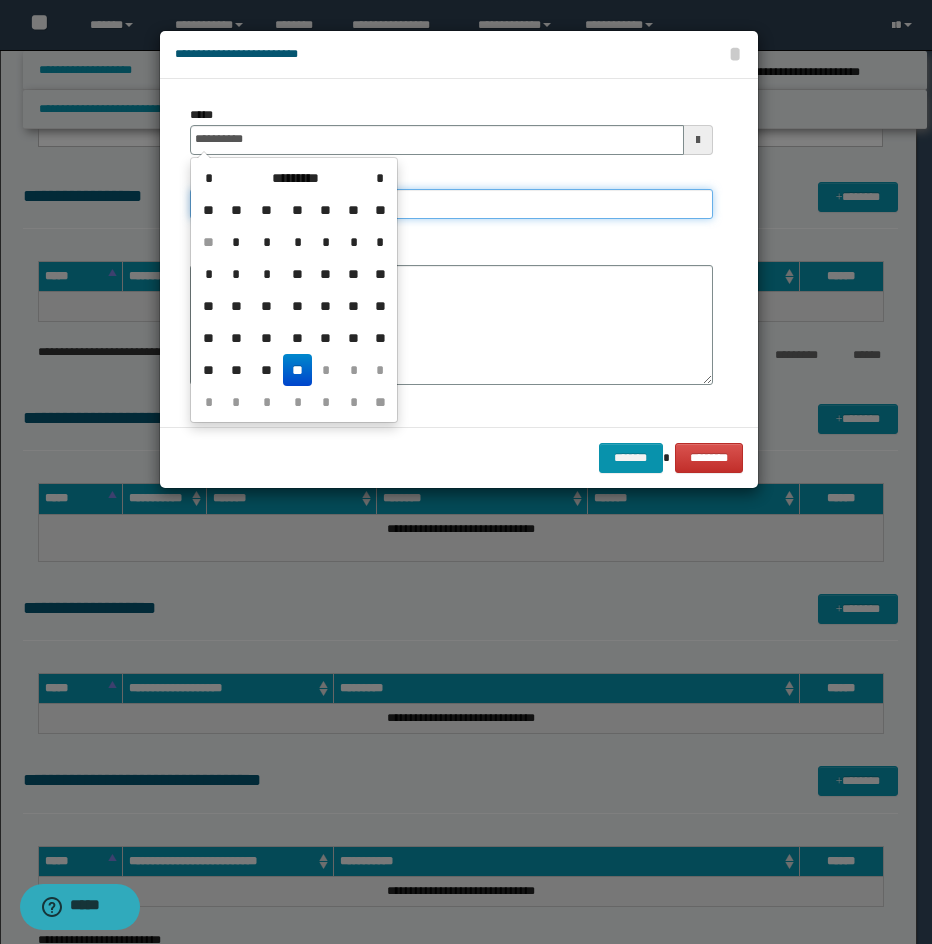 type on "**********" 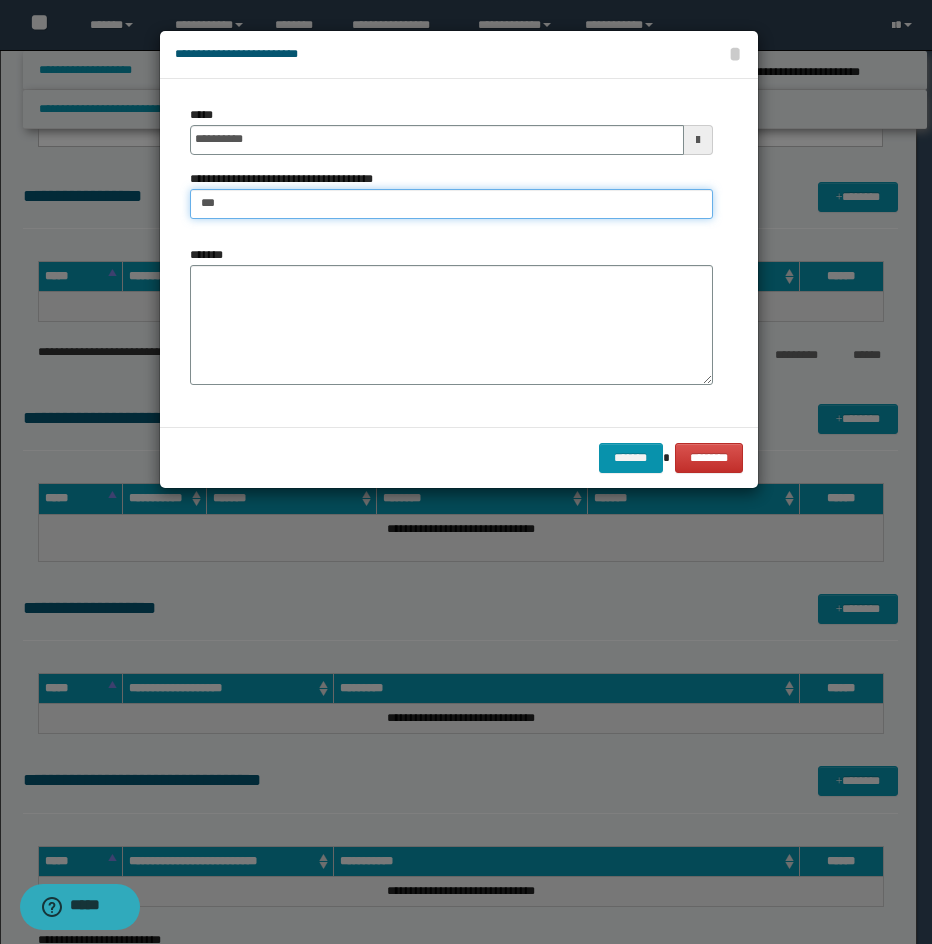 type on "**********" 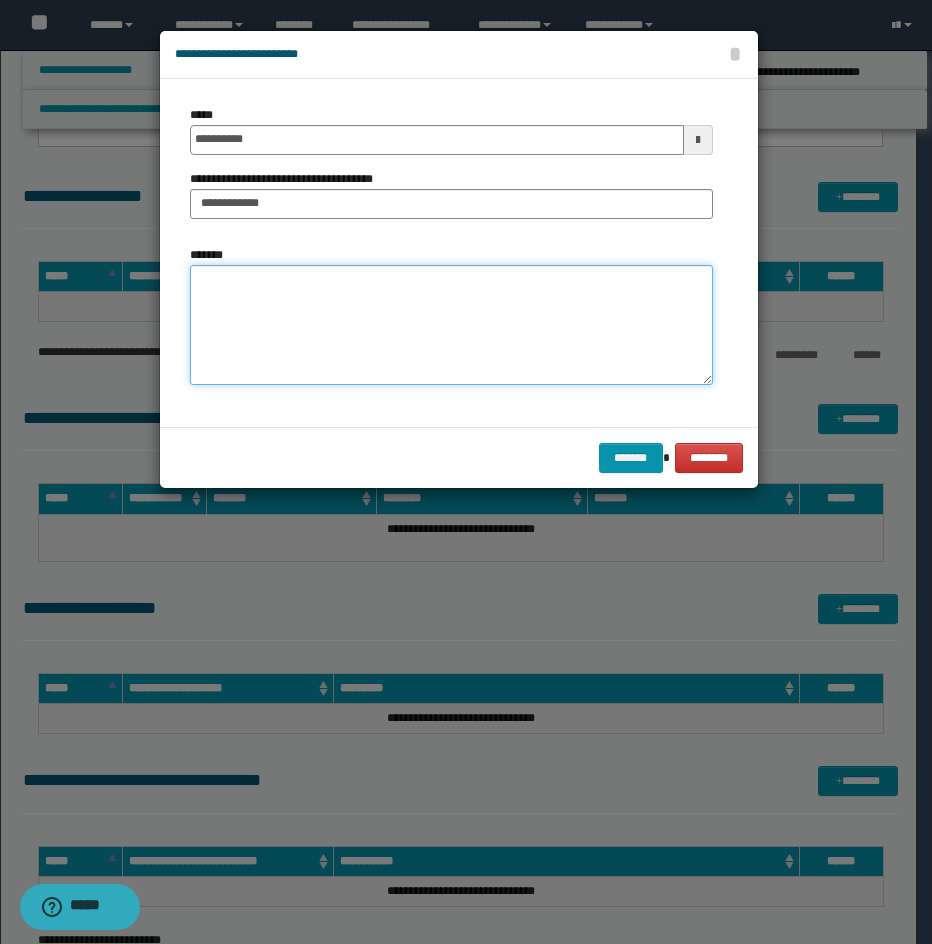 click on "*******" at bounding box center (451, 325) 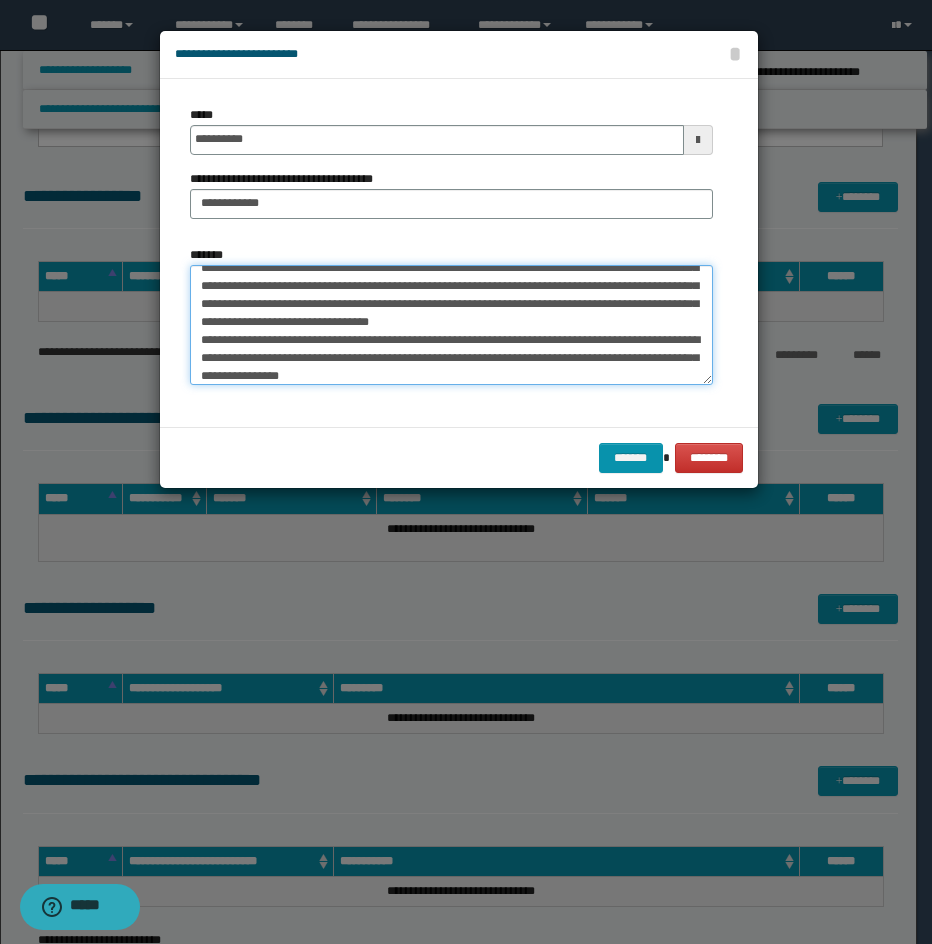 scroll, scrollTop: 0, scrollLeft: 0, axis: both 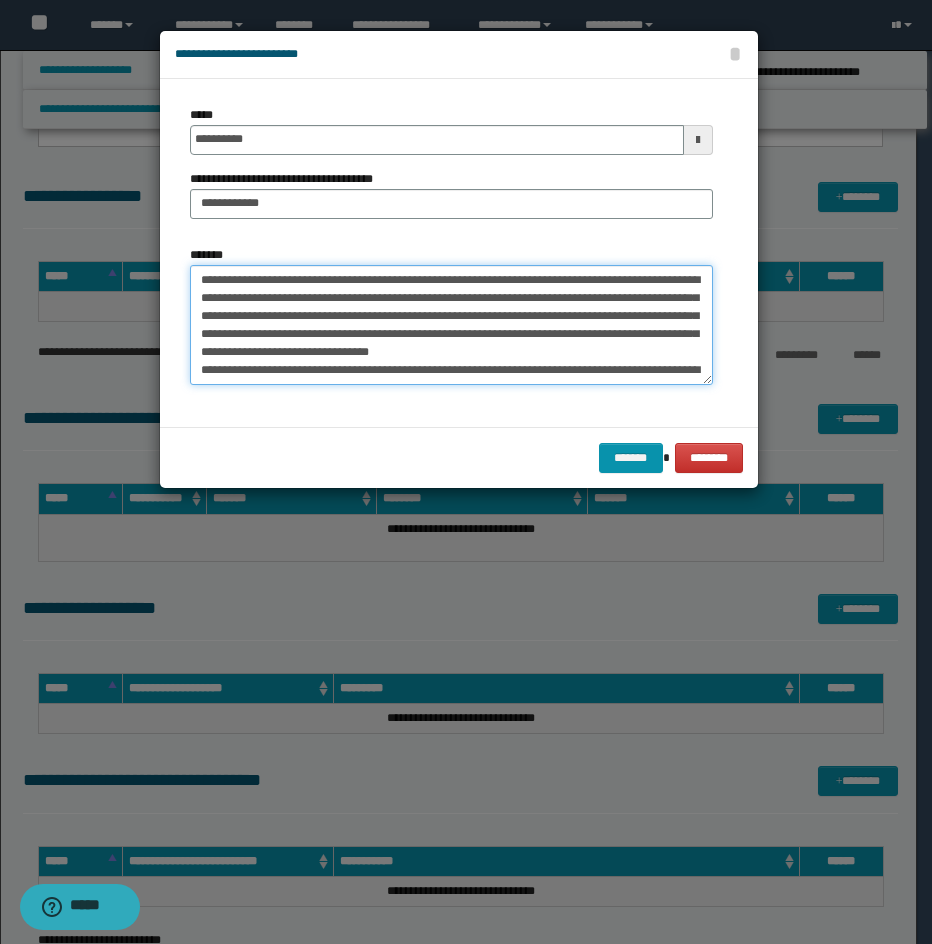 drag, startPoint x: 274, startPoint y: 280, endPoint x: 152, endPoint y: 280, distance: 122 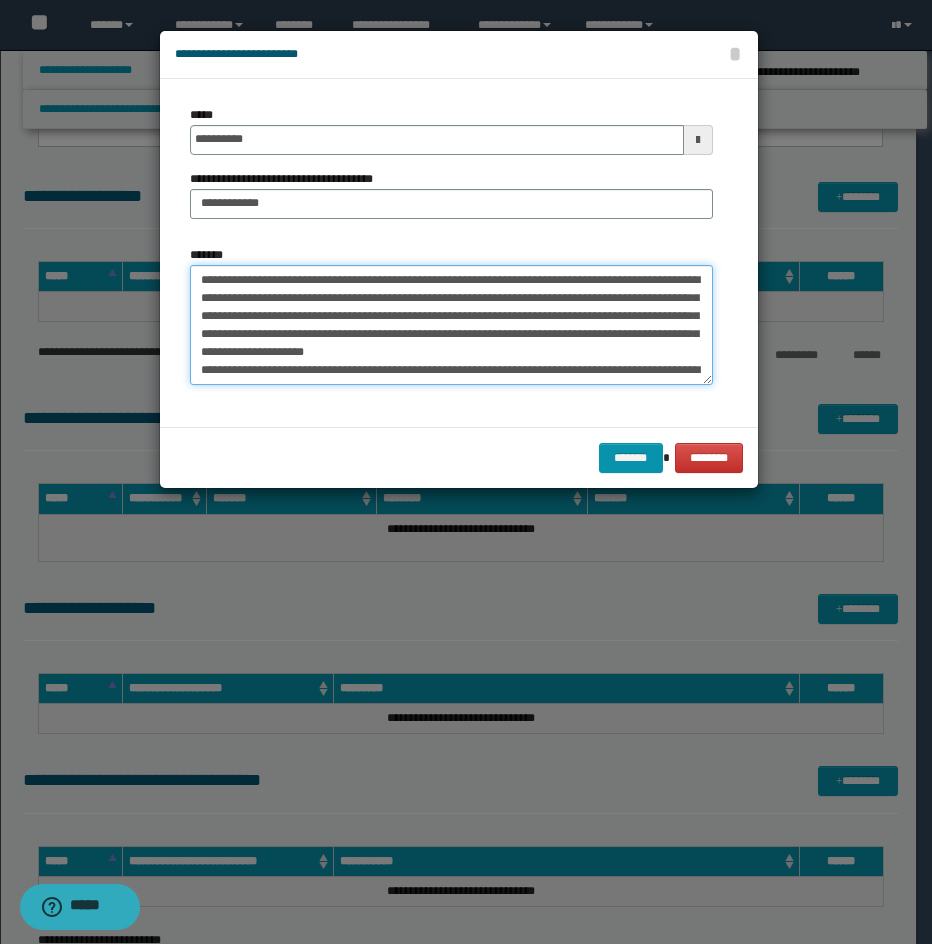 click on "**********" at bounding box center (451, 325) 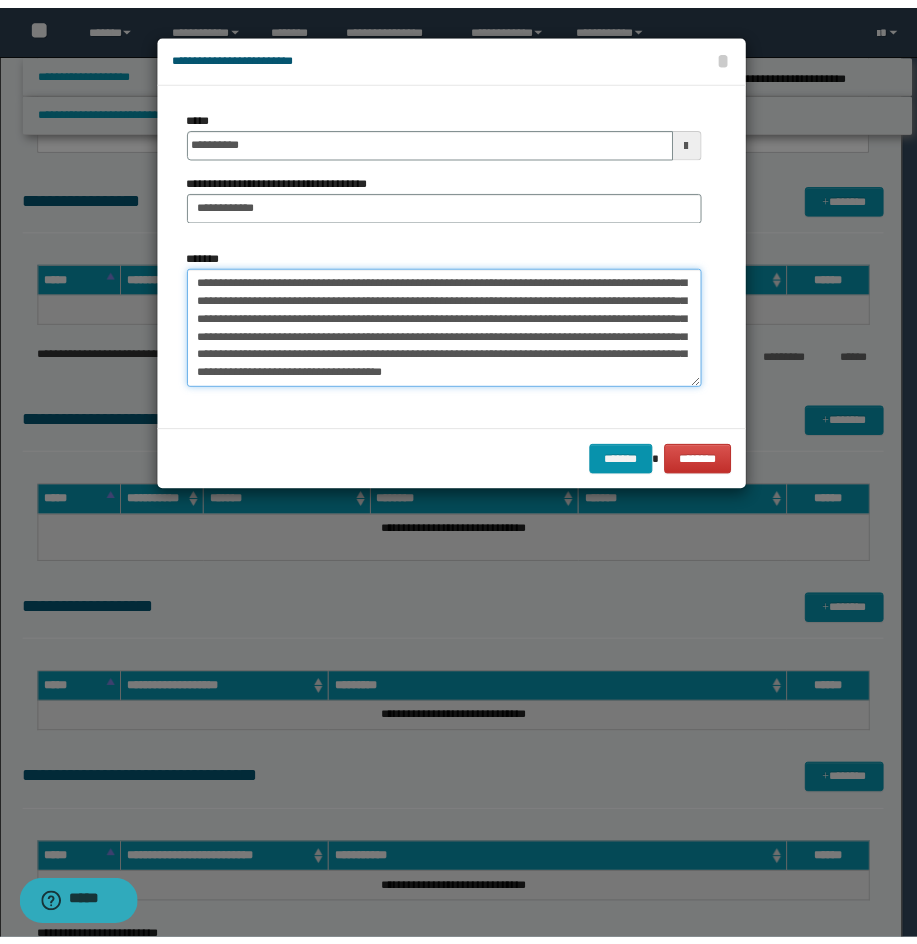 scroll, scrollTop: 36, scrollLeft: 0, axis: vertical 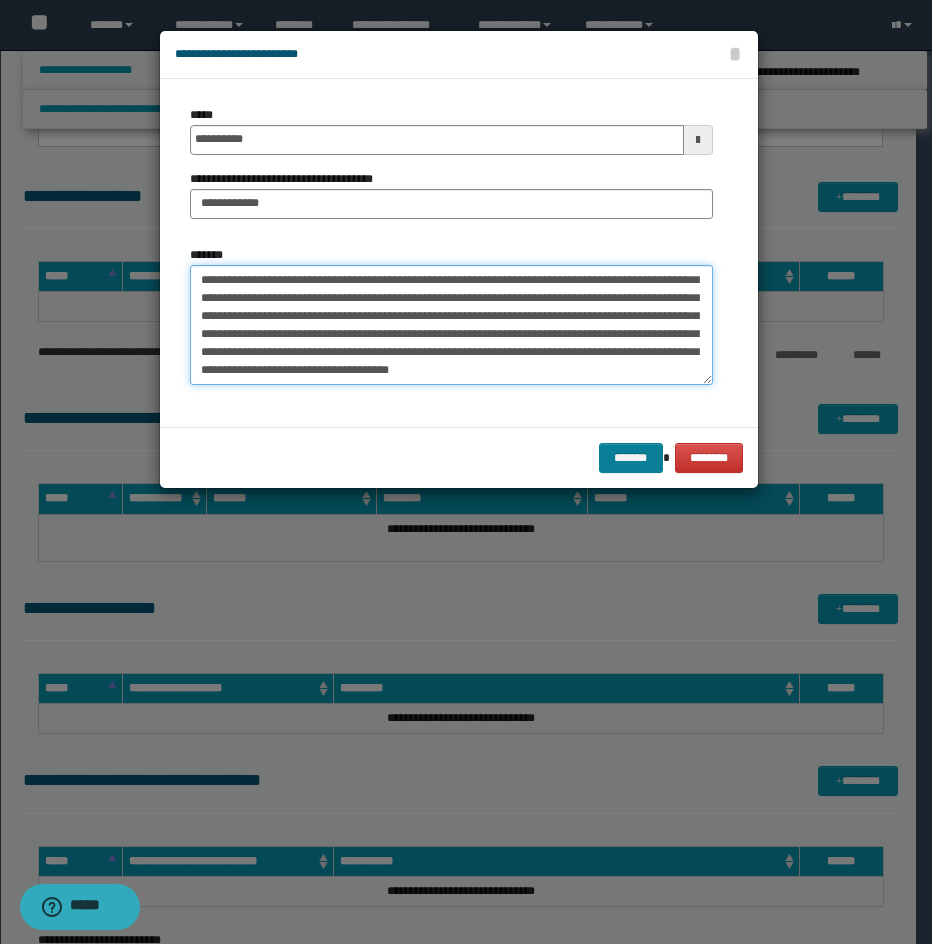 type on "**********" 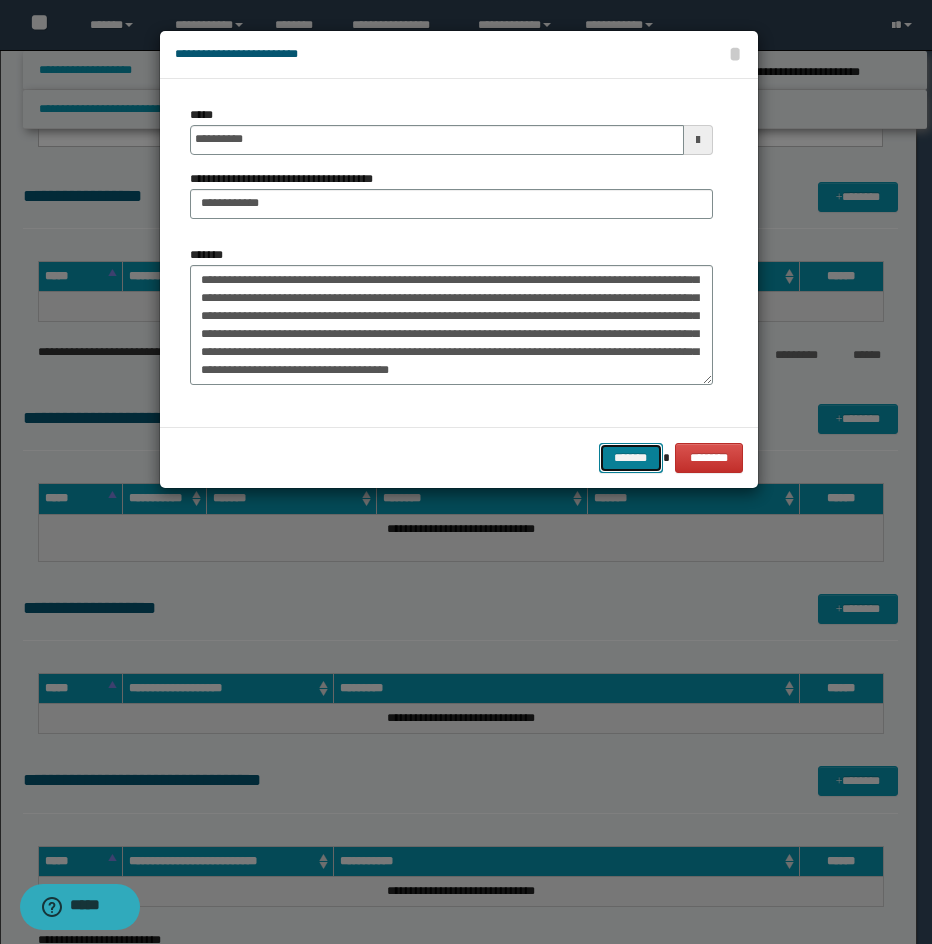 drag, startPoint x: 653, startPoint y: 459, endPoint x: 894, endPoint y: 354, distance: 262.8802 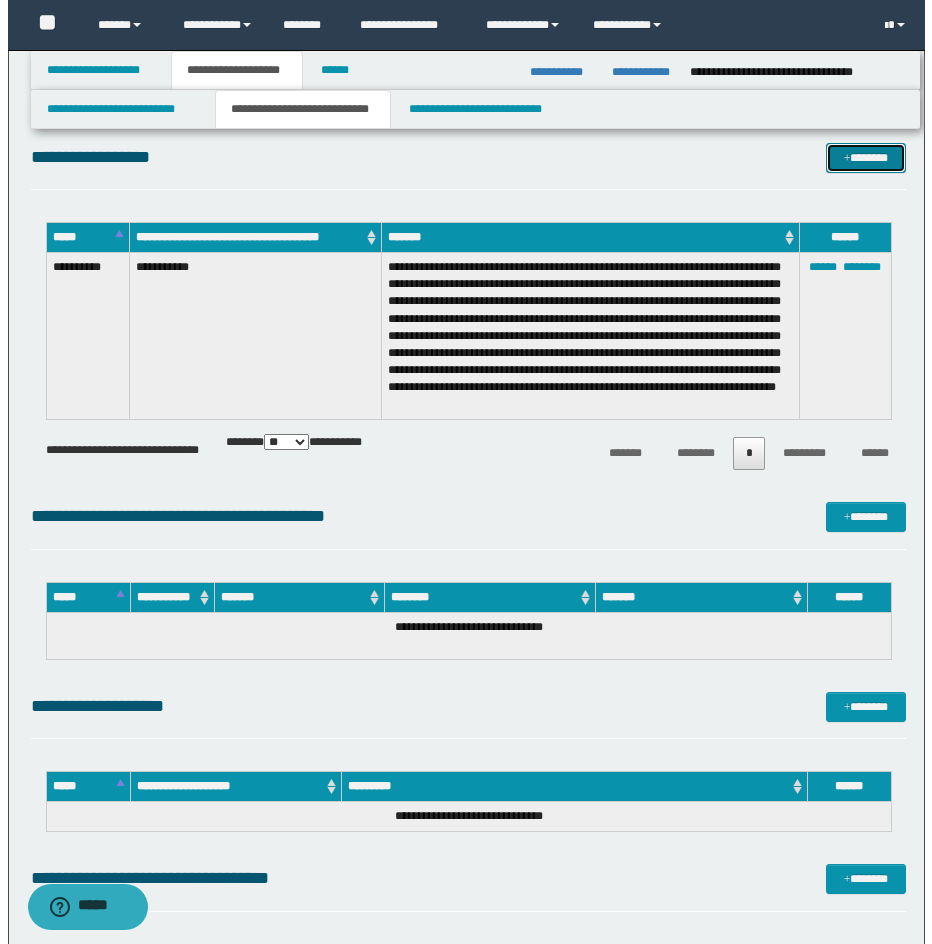 scroll, scrollTop: 2462, scrollLeft: 0, axis: vertical 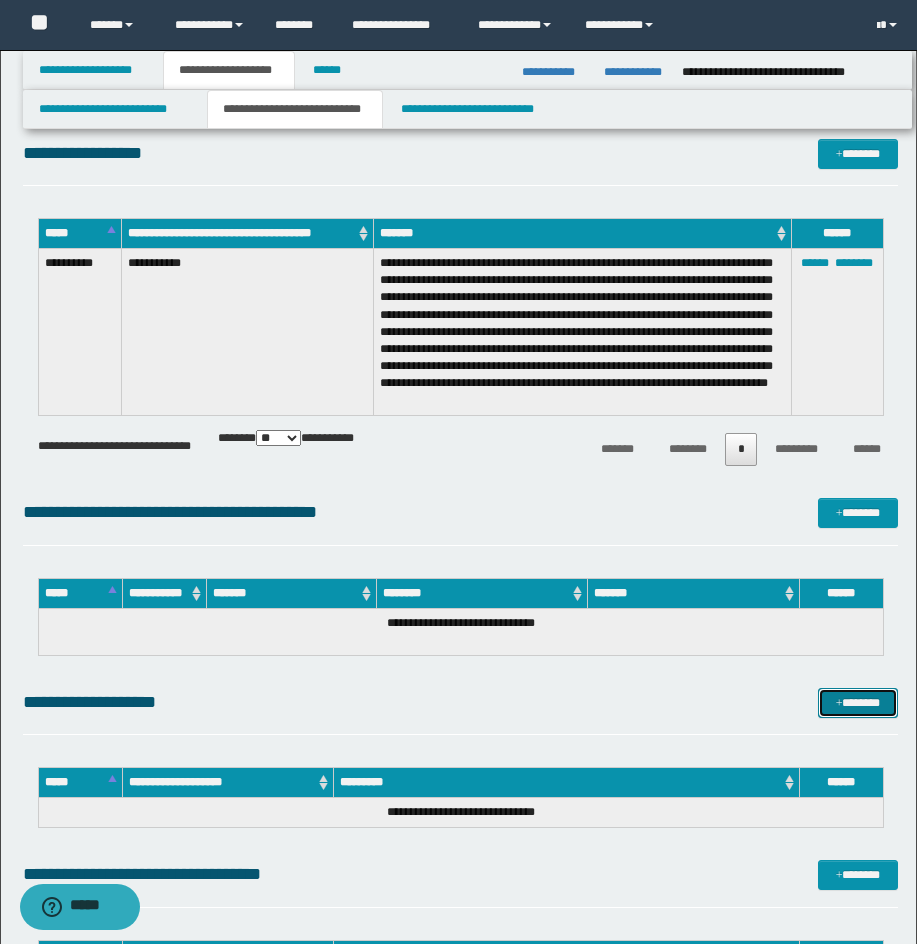click on "*******" at bounding box center [858, 703] 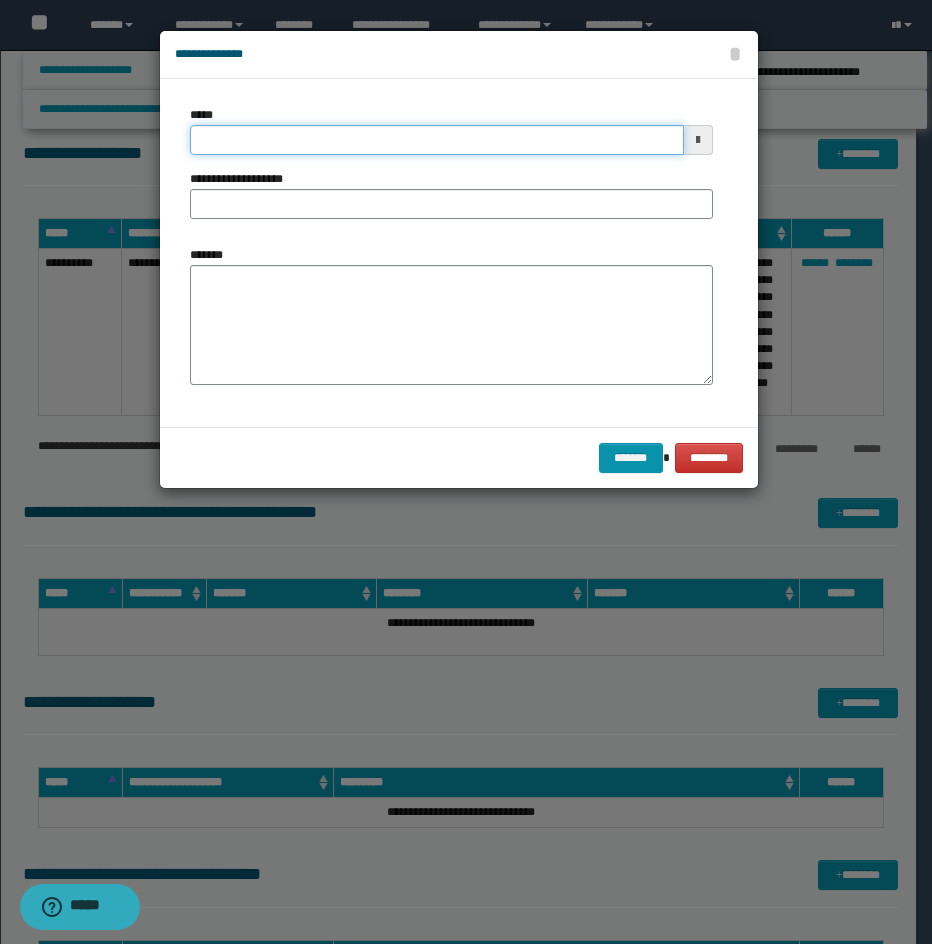 click on "*****" at bounding box center [437, 140] 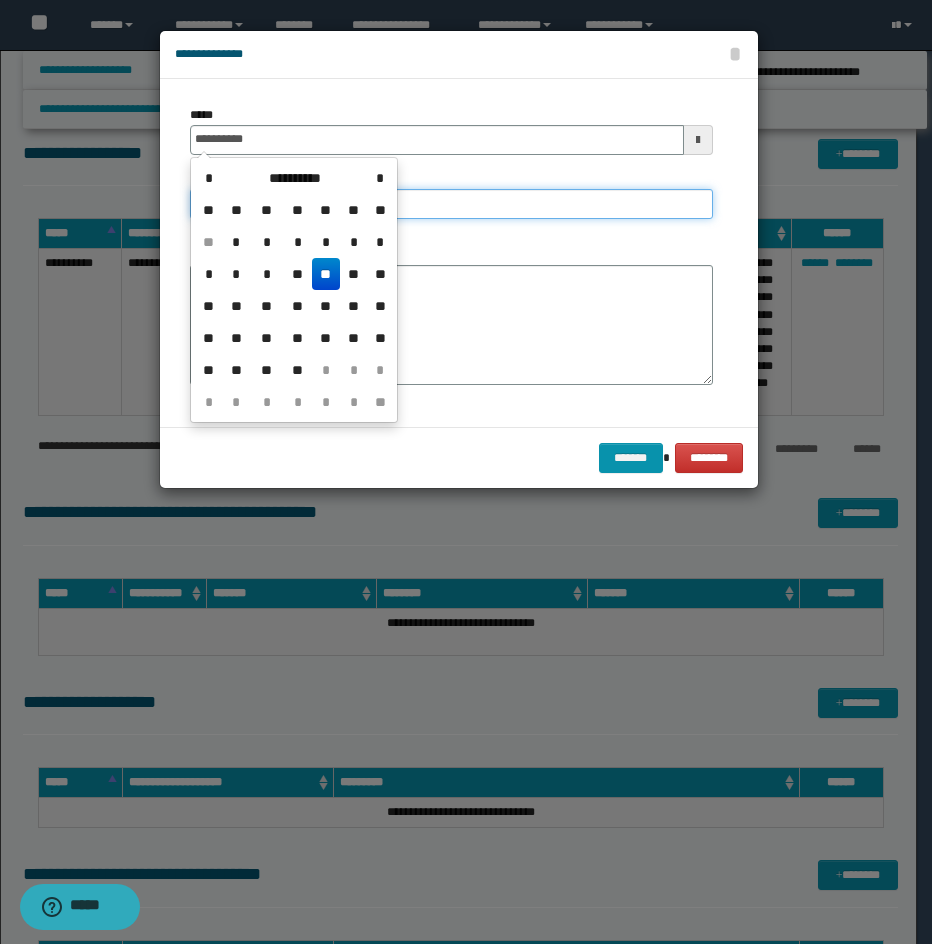 type on "**********" 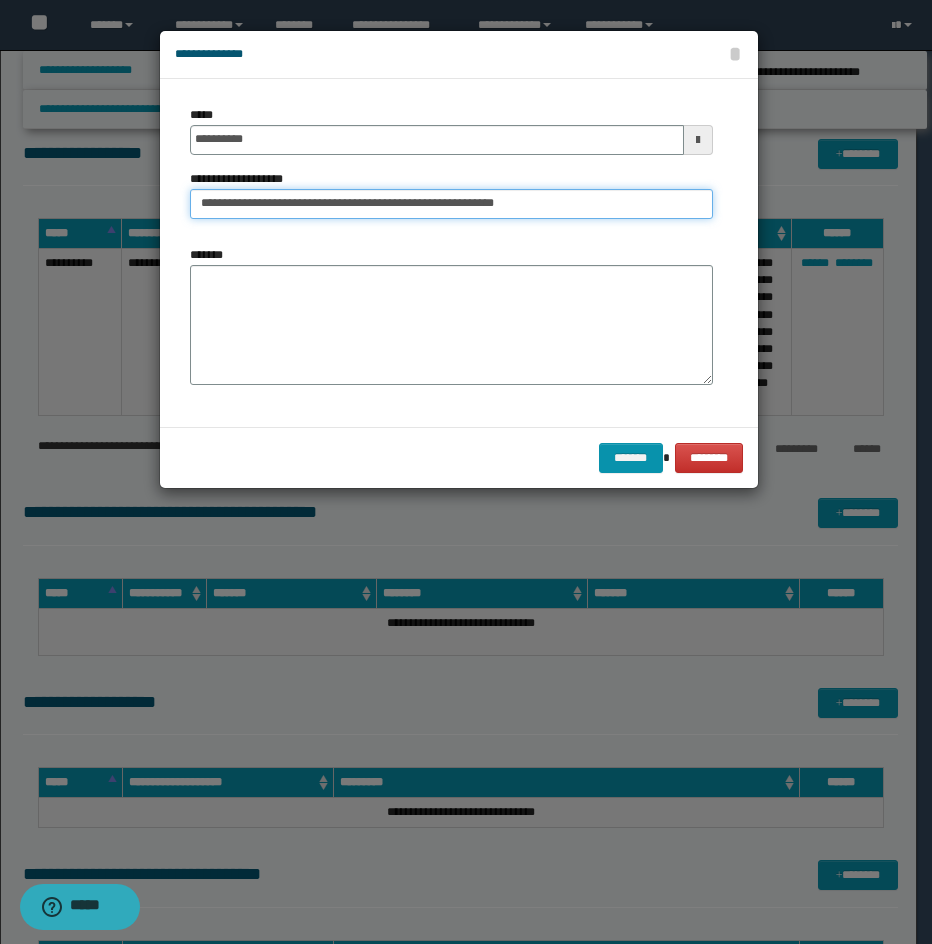 drag, startPoint x: 539, startPoint y: 200, endPoint x: 334, endPoint y: 242, distance: 209.25821 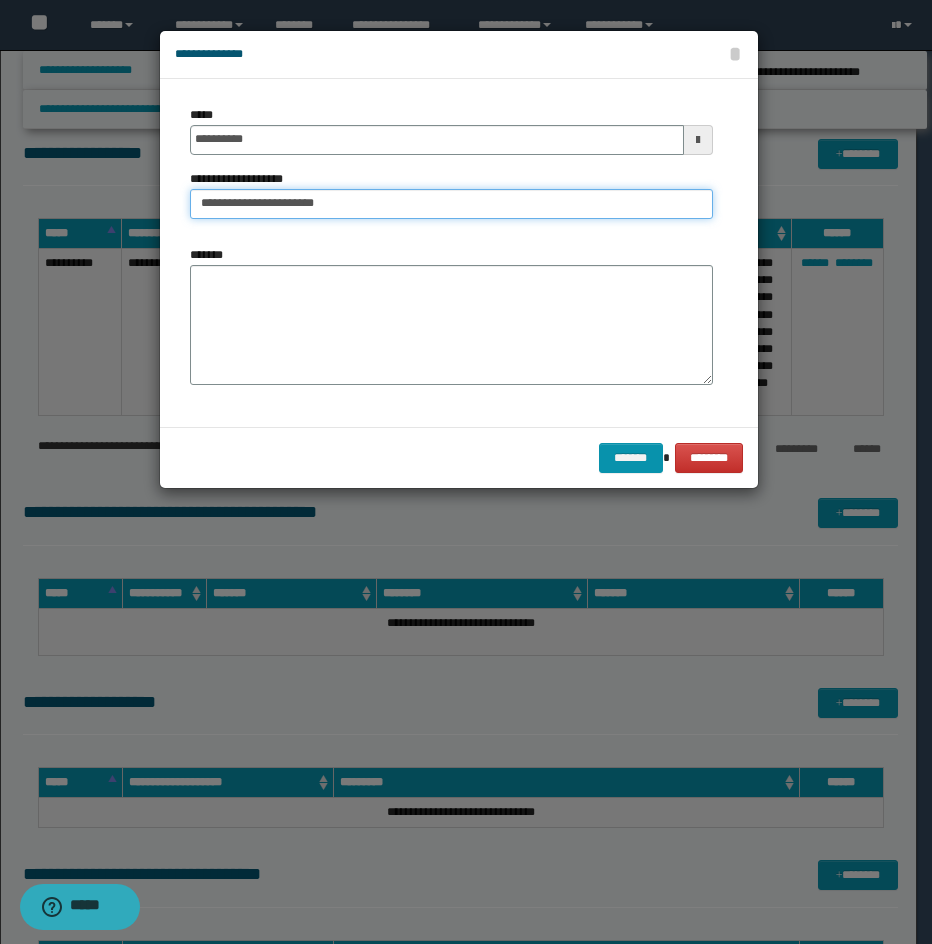 type on "**********" 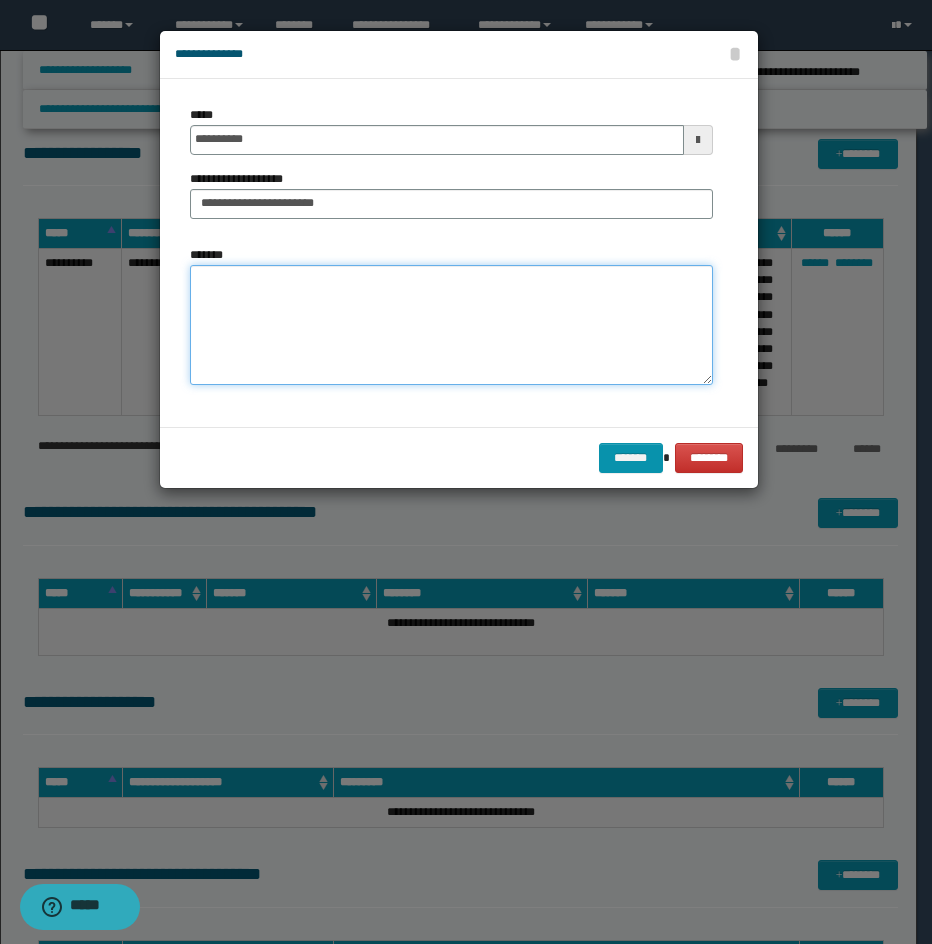 click on "*******" at bounding box center (451, 325) 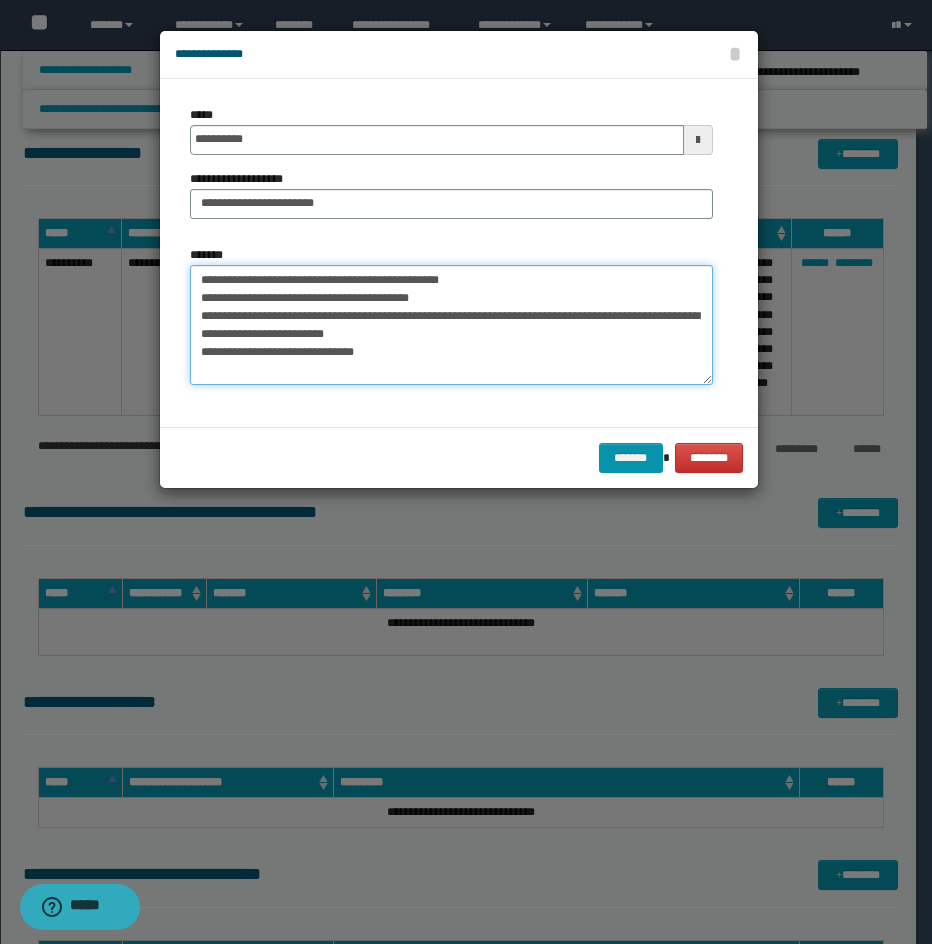 drag, startPoint x: 272, startPoint y: 279, endPoint x: 203, endPoint y: 284, distance: 69.18092 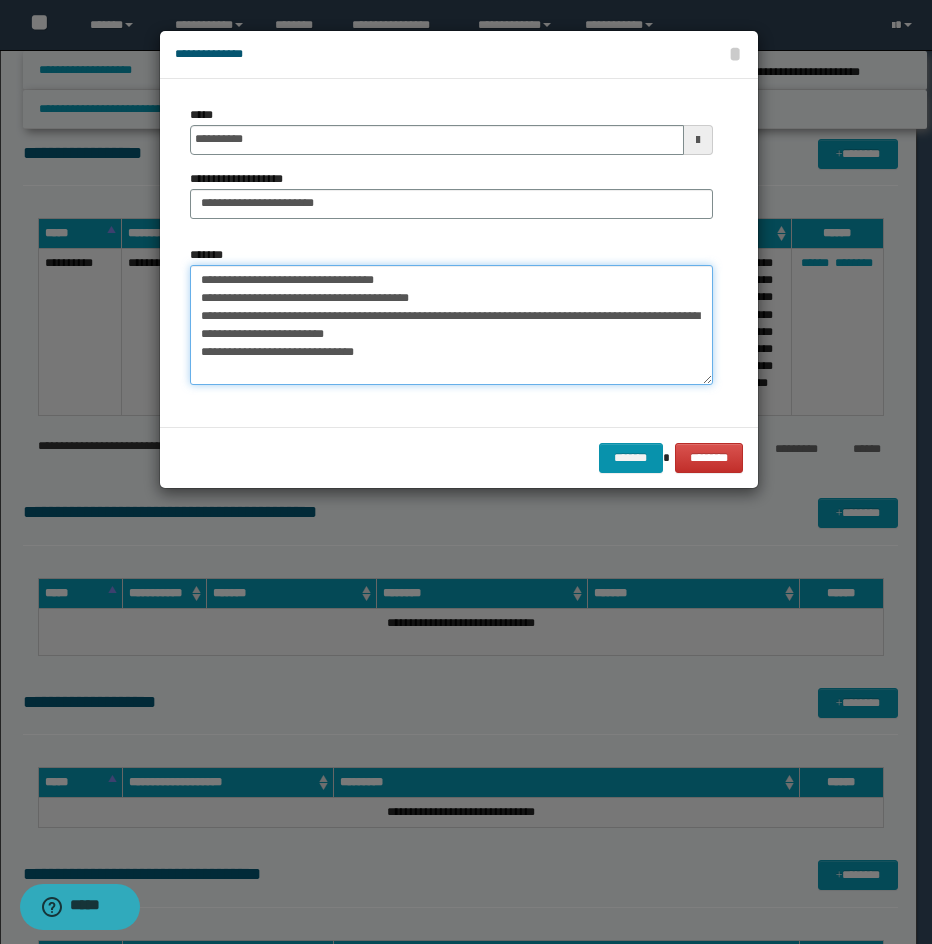 click on "**********" at bounding box center [451, 325] 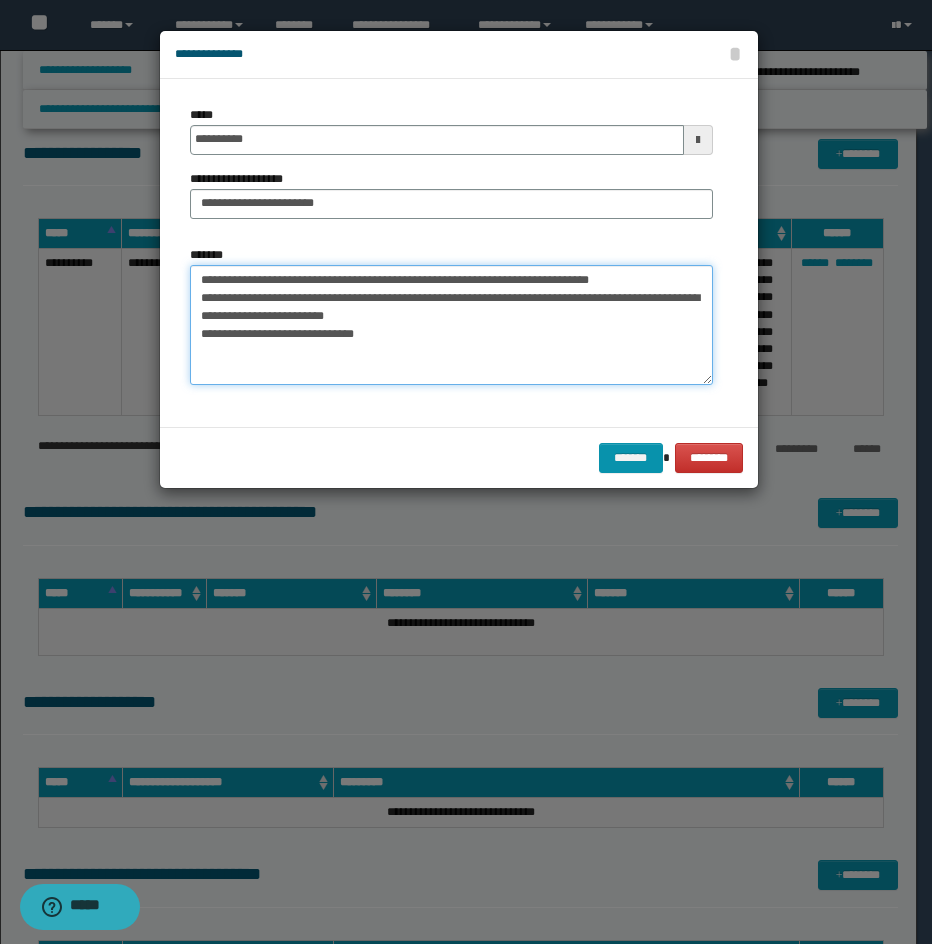 click on "**********" at bounding box center [451, 325] 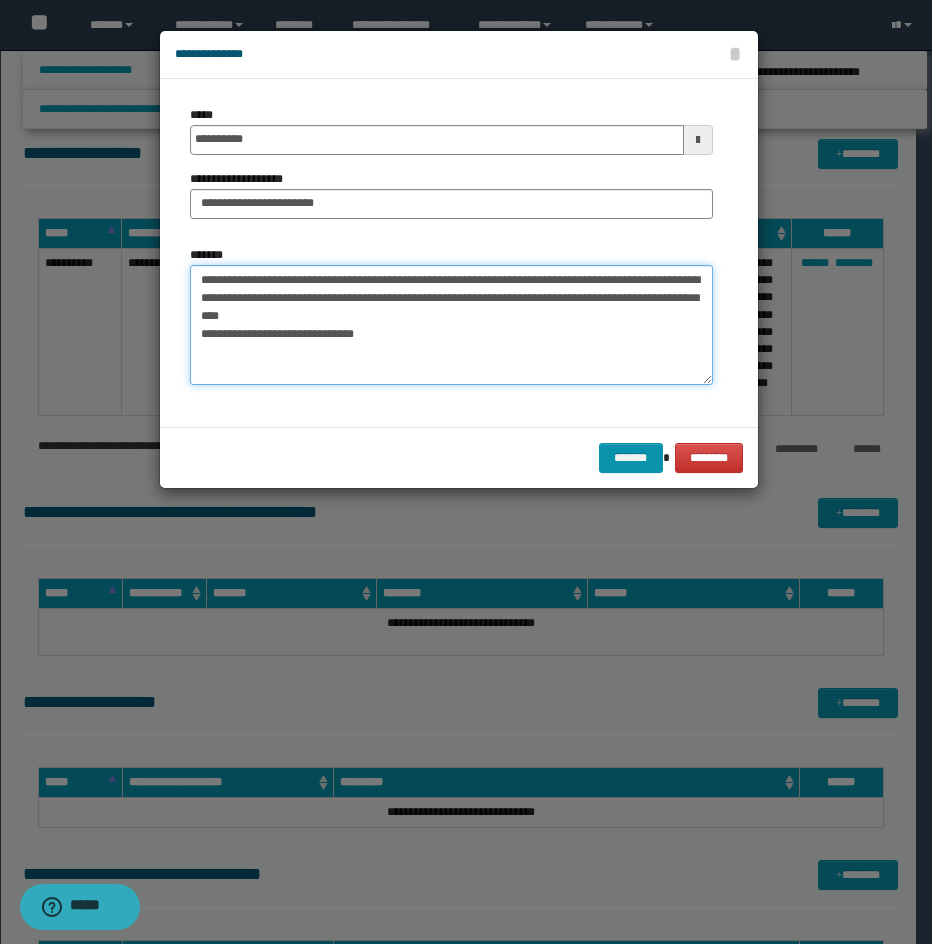 click on "**********" at bounding box center (451, 325) 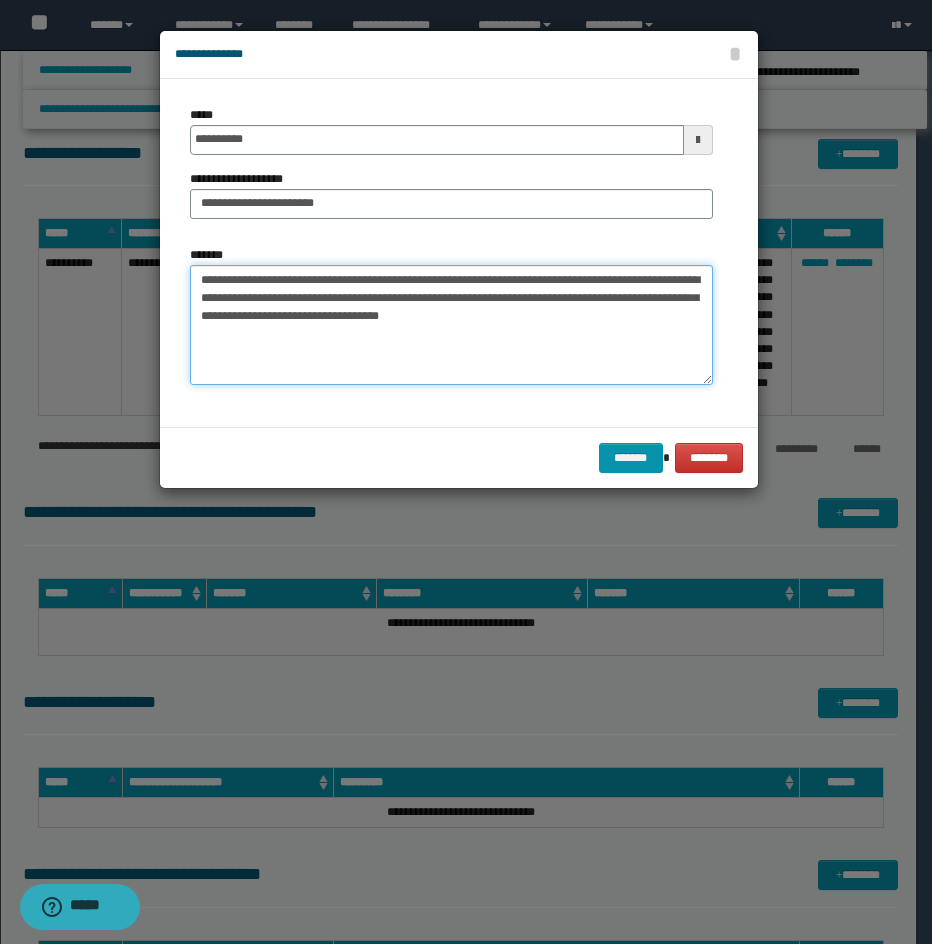 type on "**********" 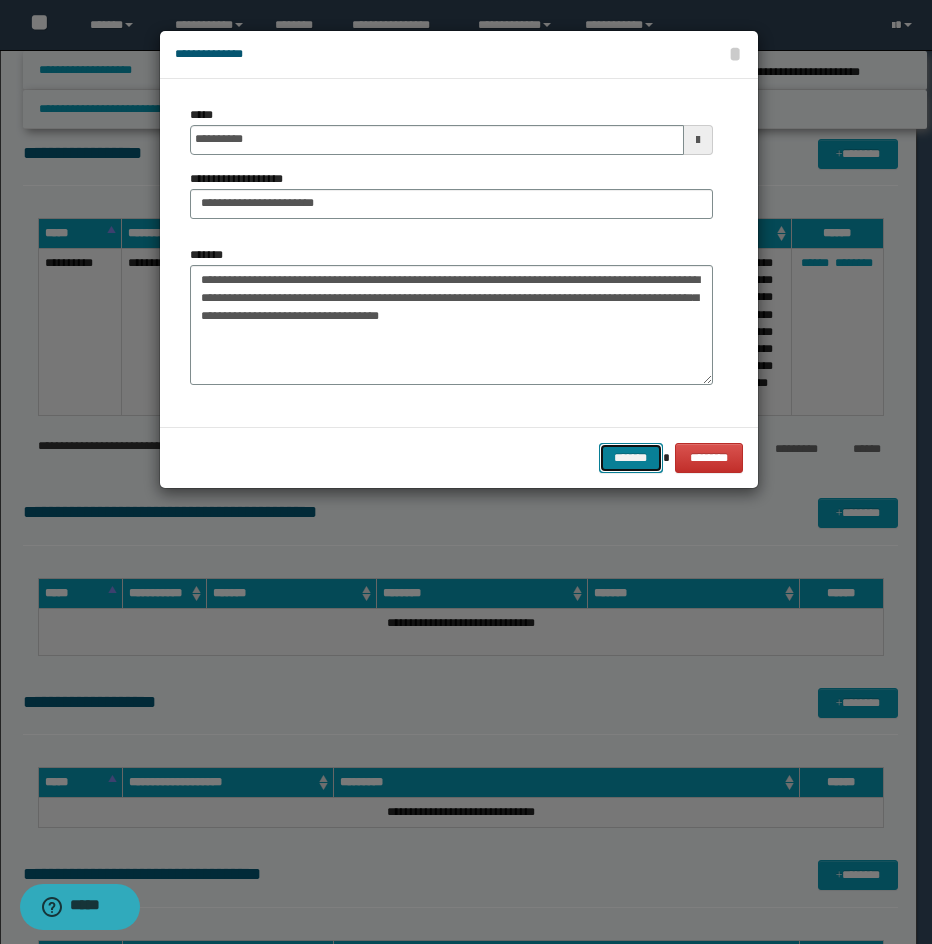 click on "*******" at bounding box center [631, 458] 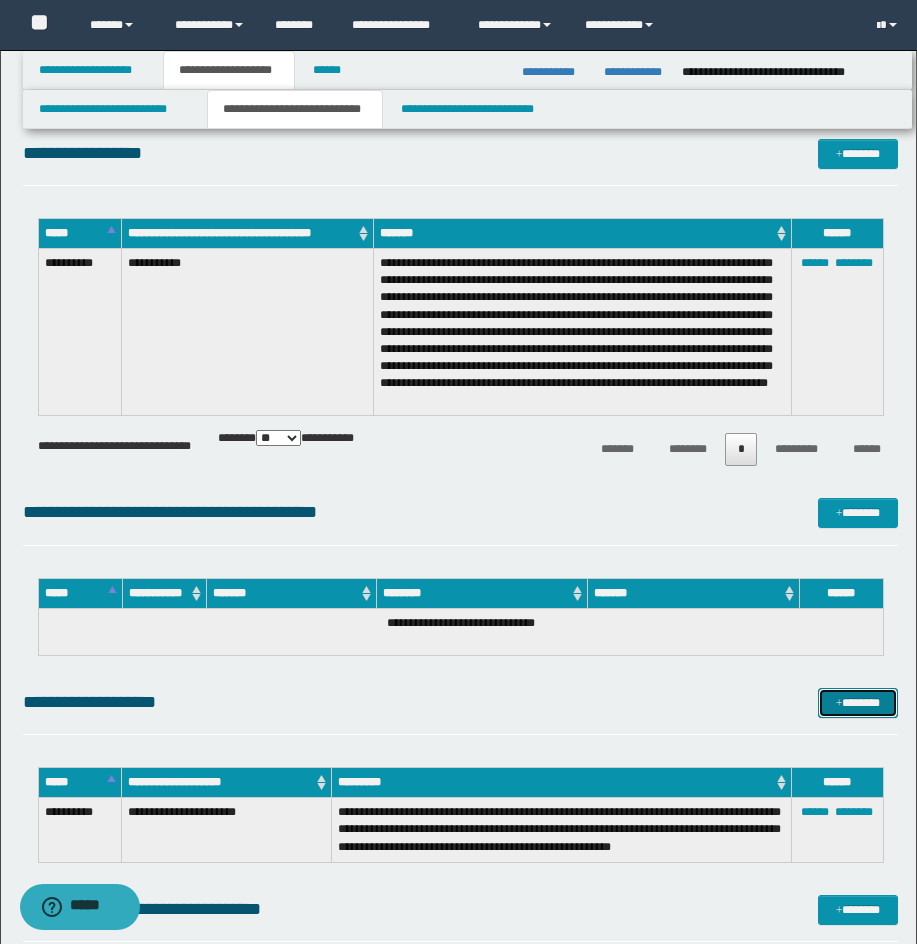 click on "*******" at bounding box center [858, 703] 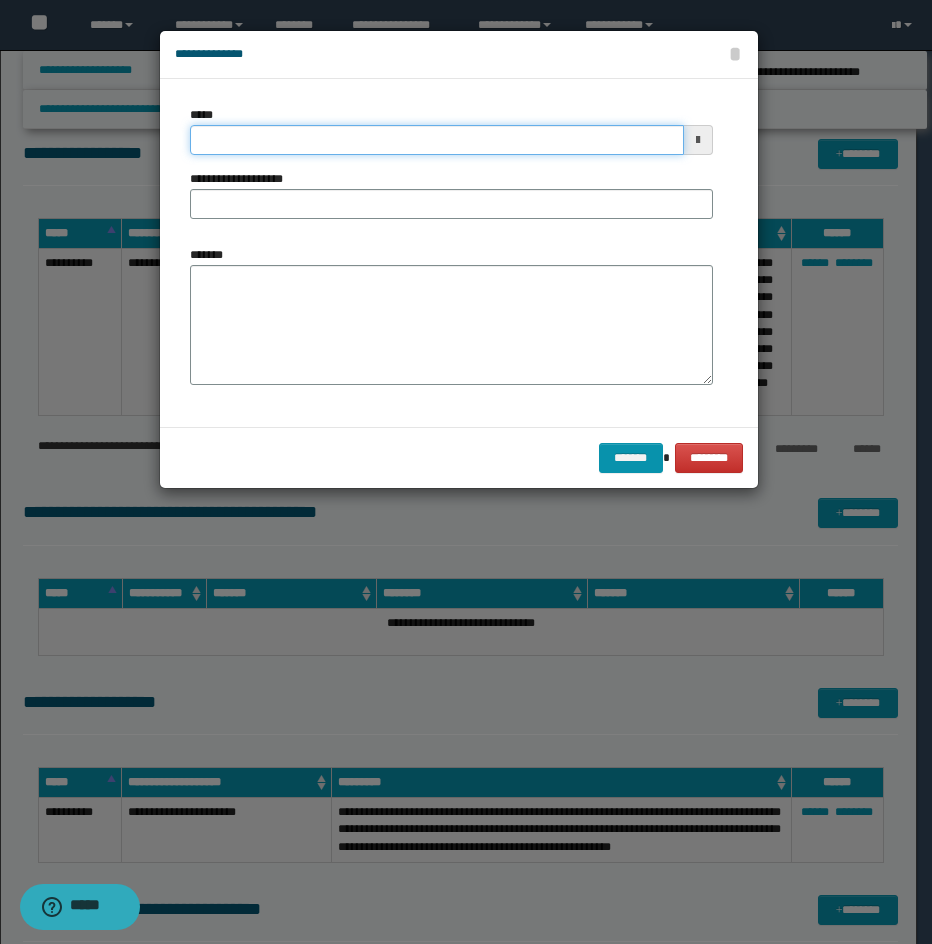 click on "*****" at bounding box center [437, 140] 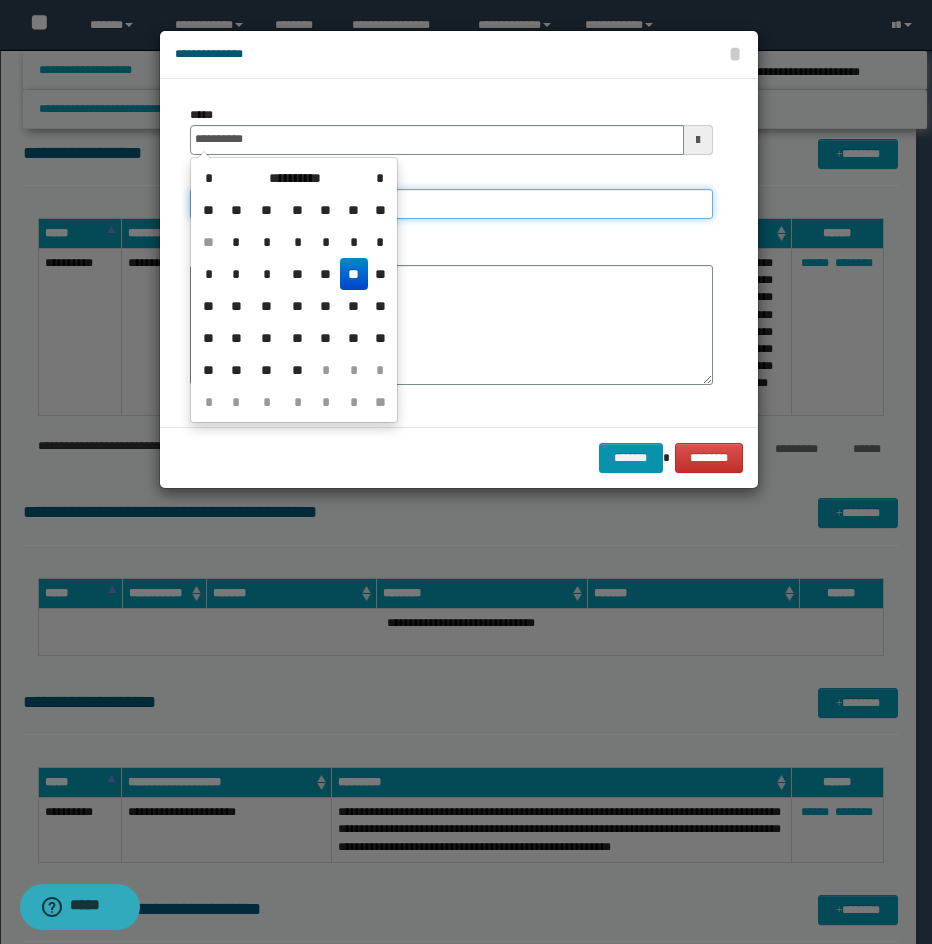 type on "**********" 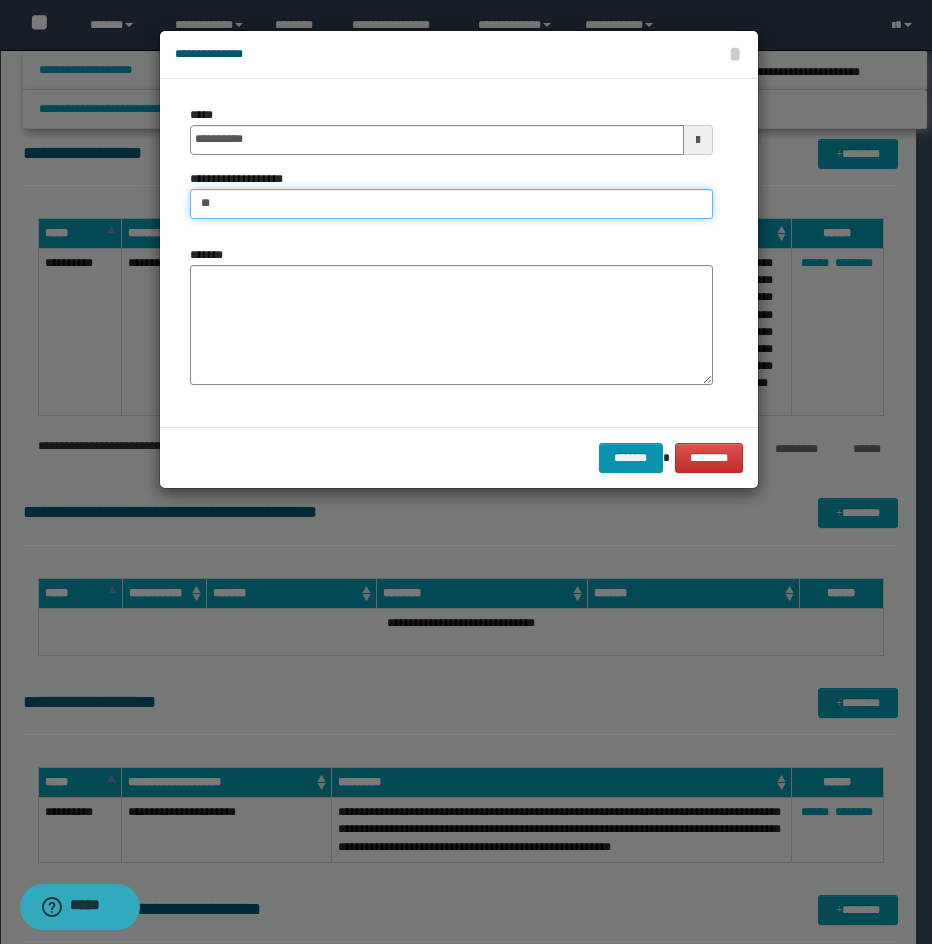 type on "*" 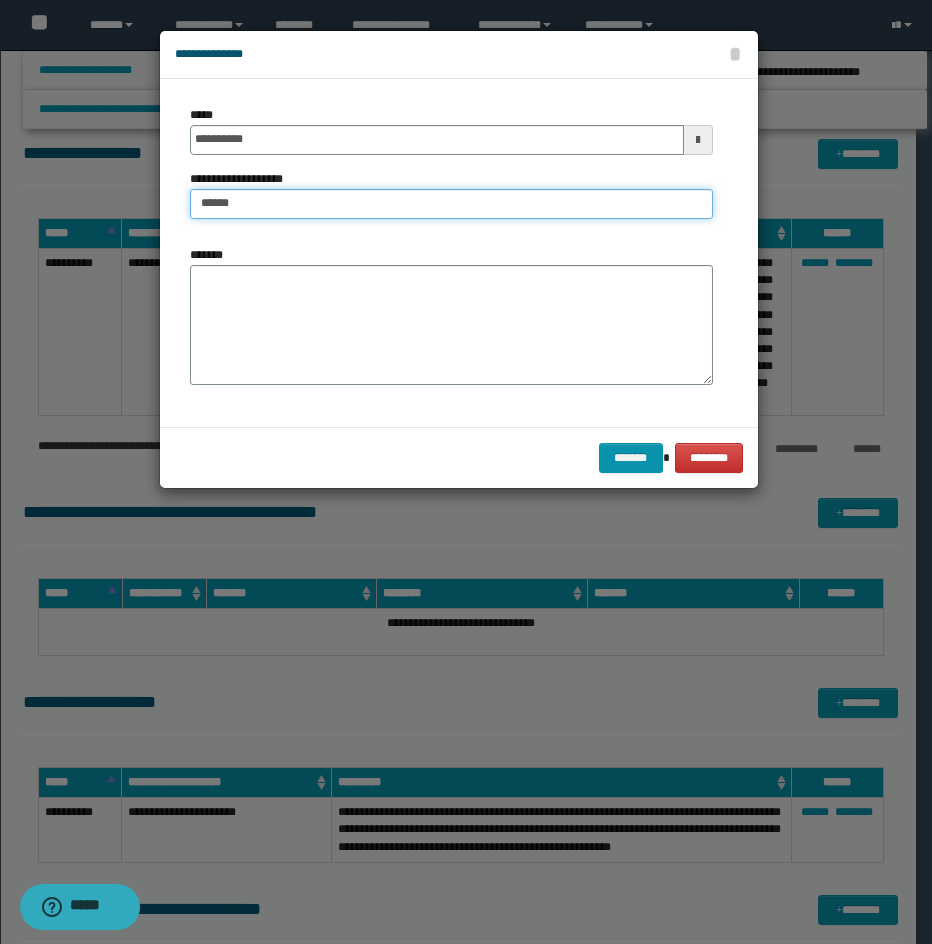 type on "**********" 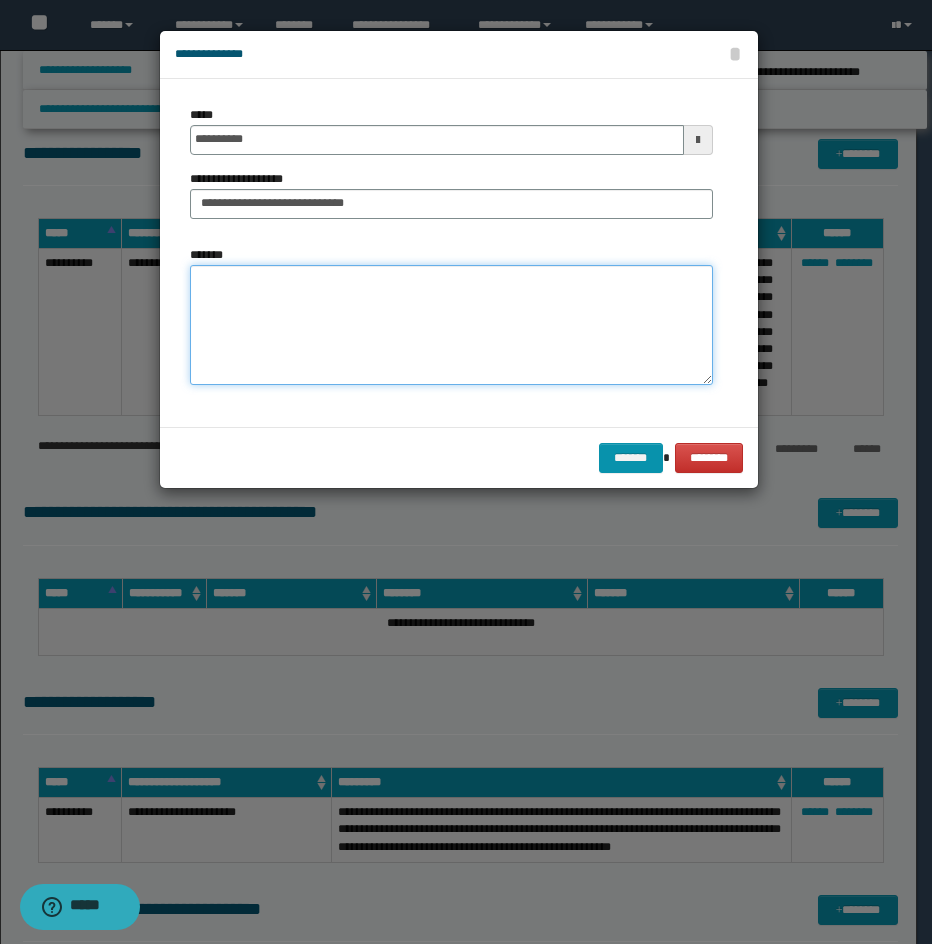 click on "*******" at bounding box center (451, 325) 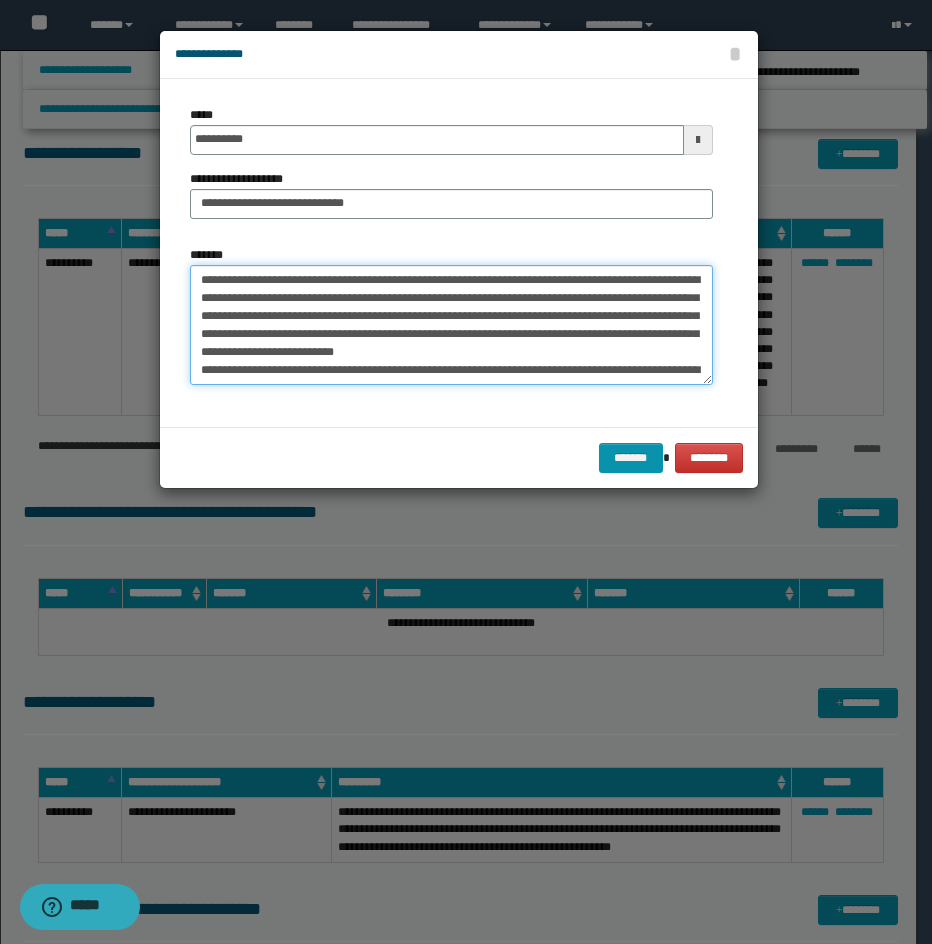 scroll, scrollTop: 192, scrollLeft: 0, axis: vertical 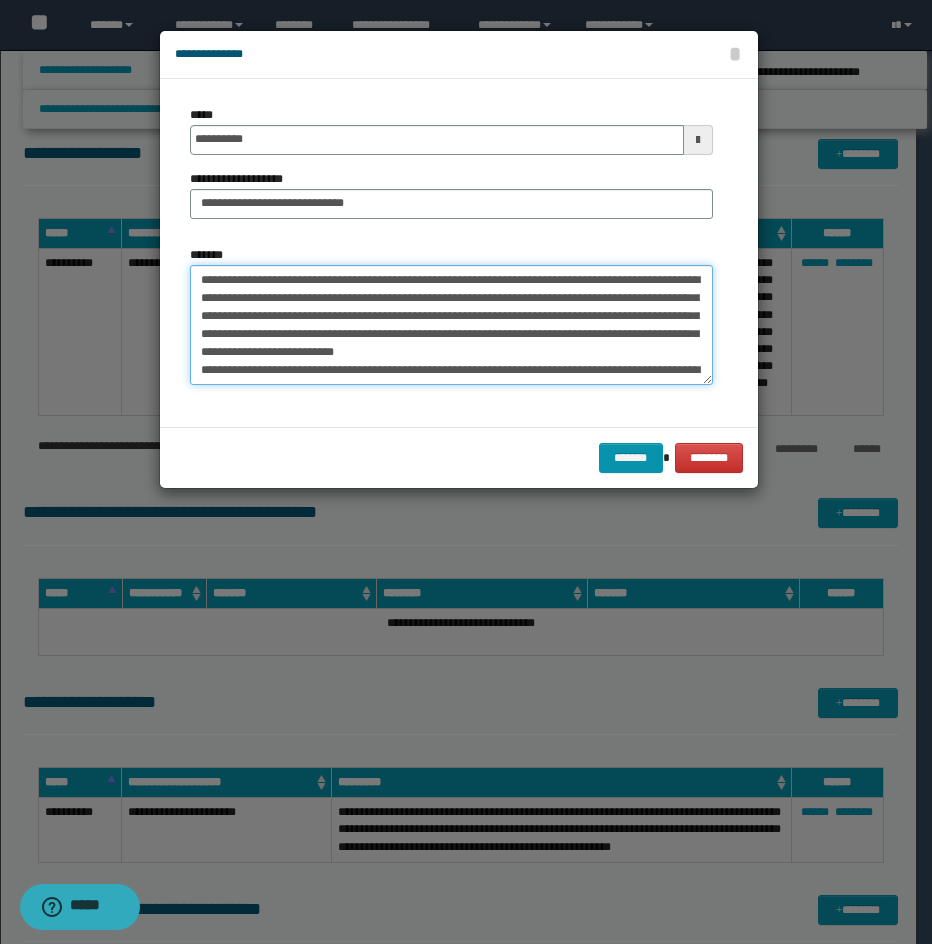 click on "*******" at bounding box center (451, 325) 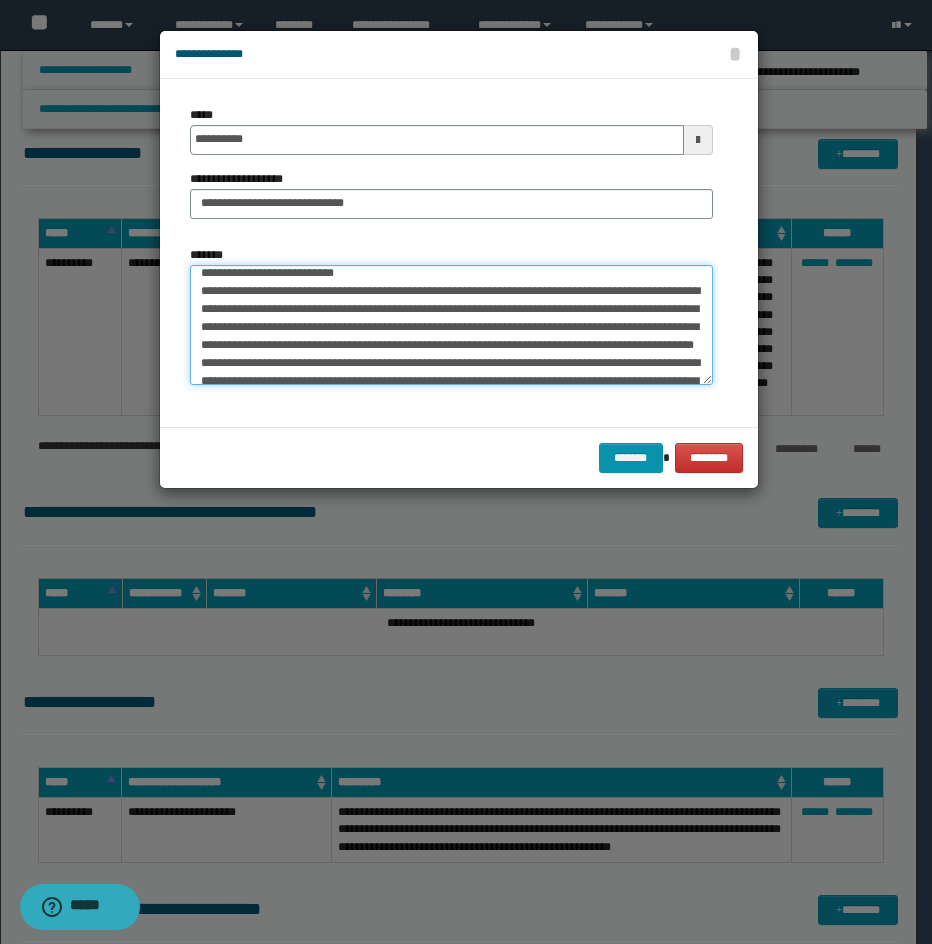 scroll, scrollTop: 80, scrollLeft: 0, axis: vertical 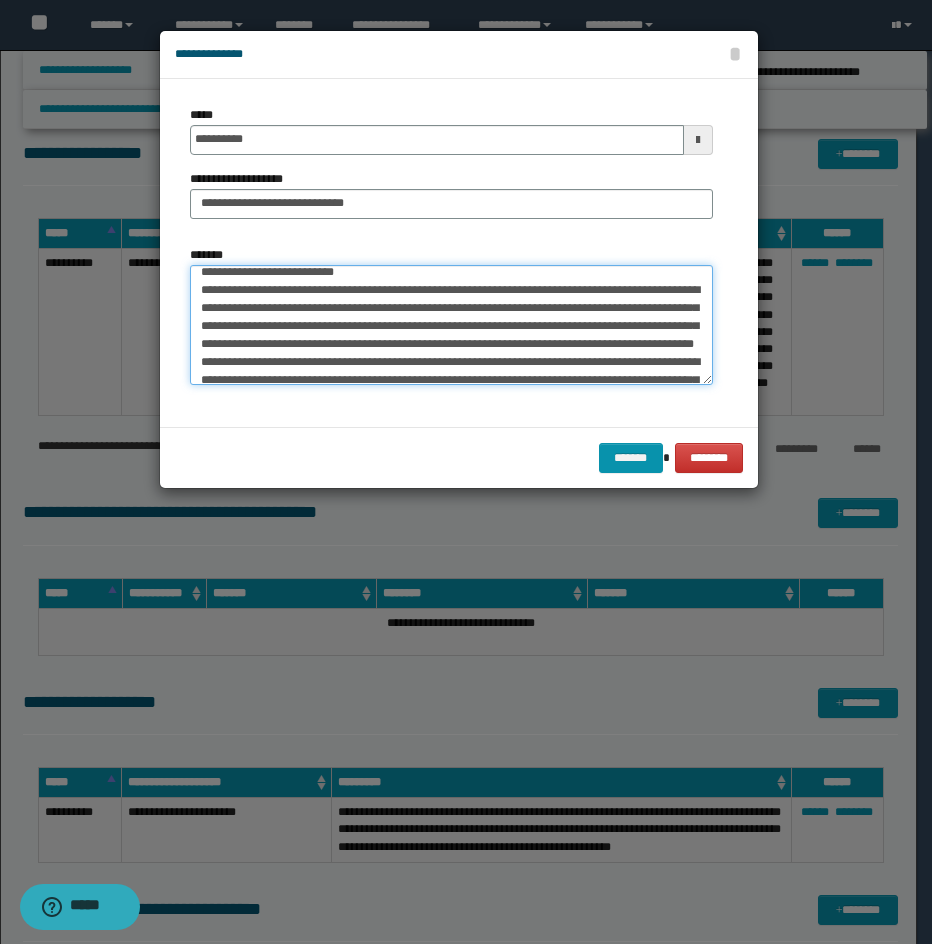 click on "*******" at bounding box center (451, 325) 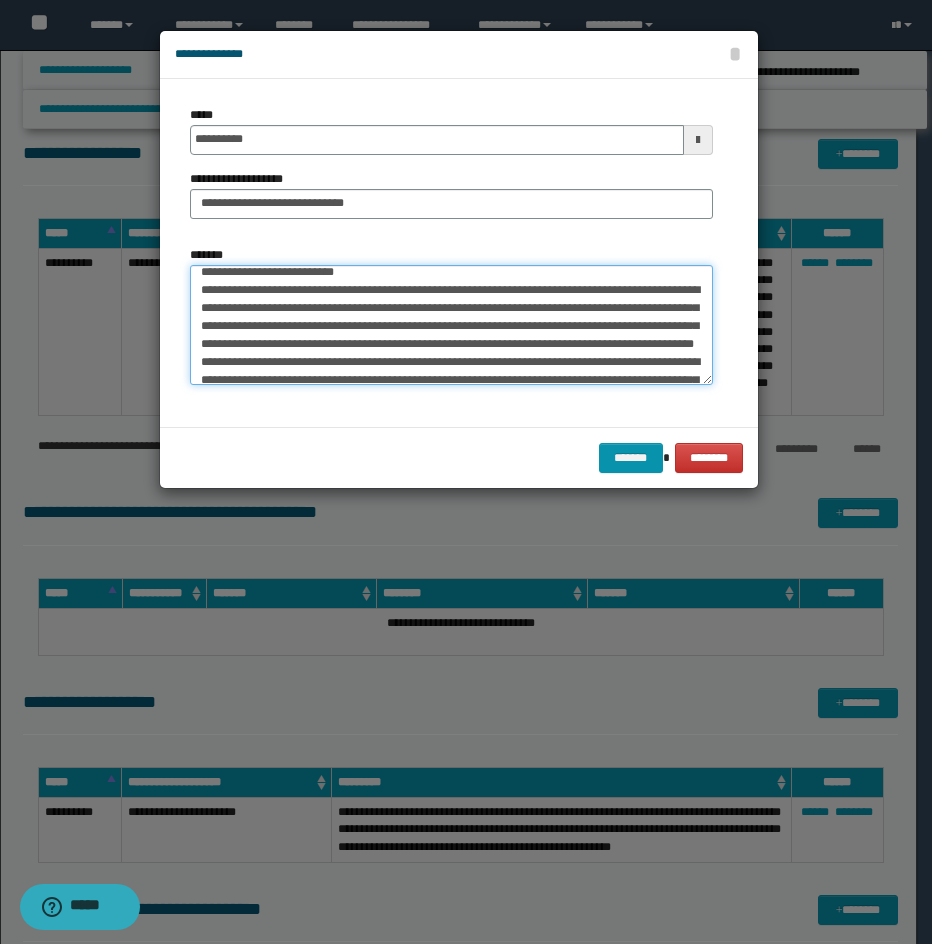 click on "*******" at bounding box center (451, 325) 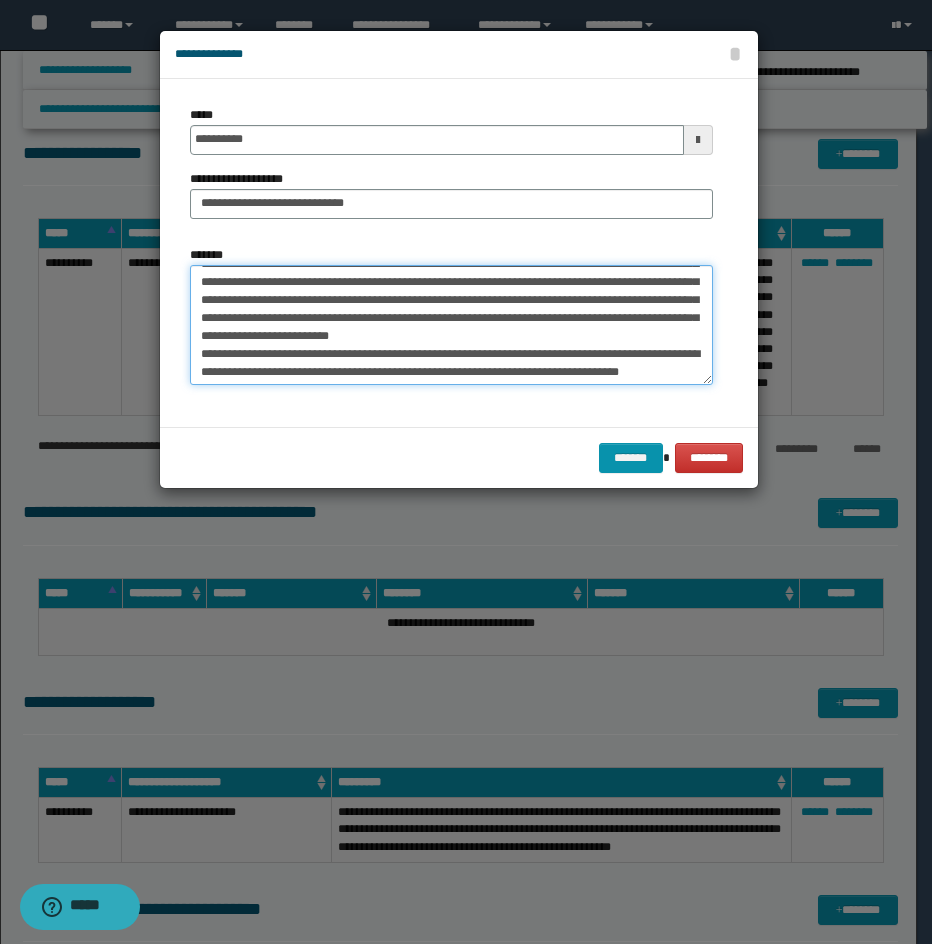 scroll, scrollTop: 198, scrollLeft: 0, axis: vertical 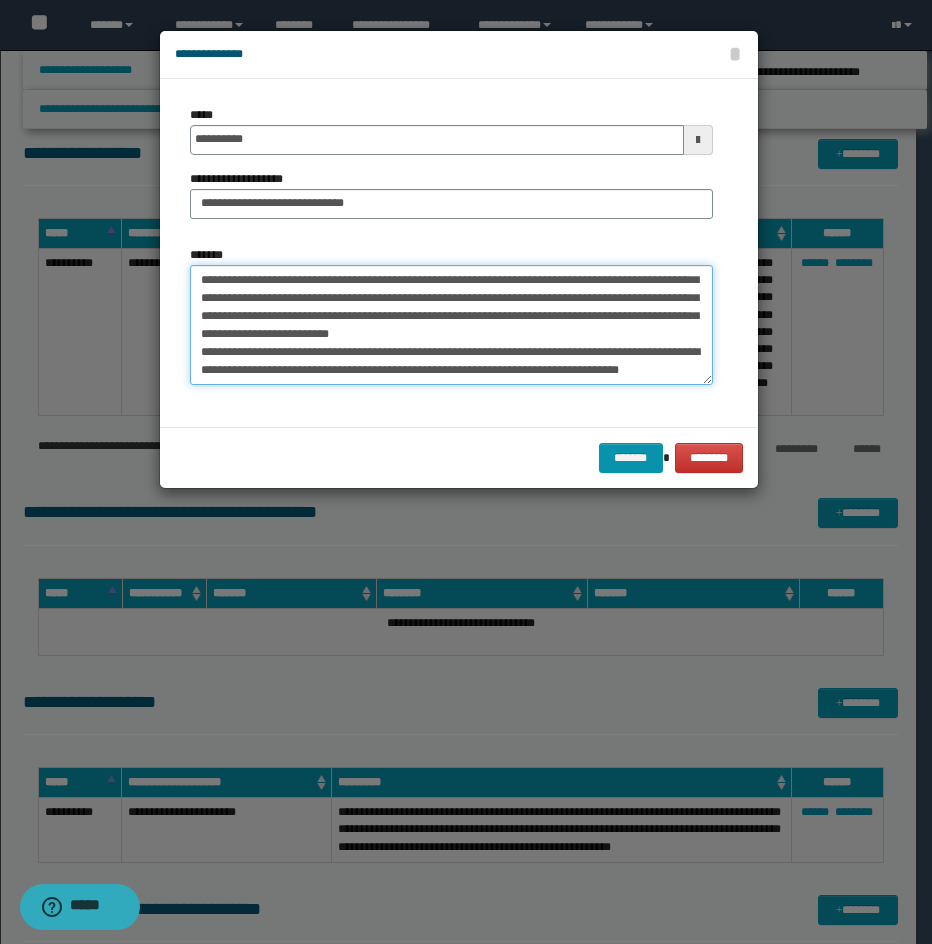 click on "*******" at bounding box center [451, 325] 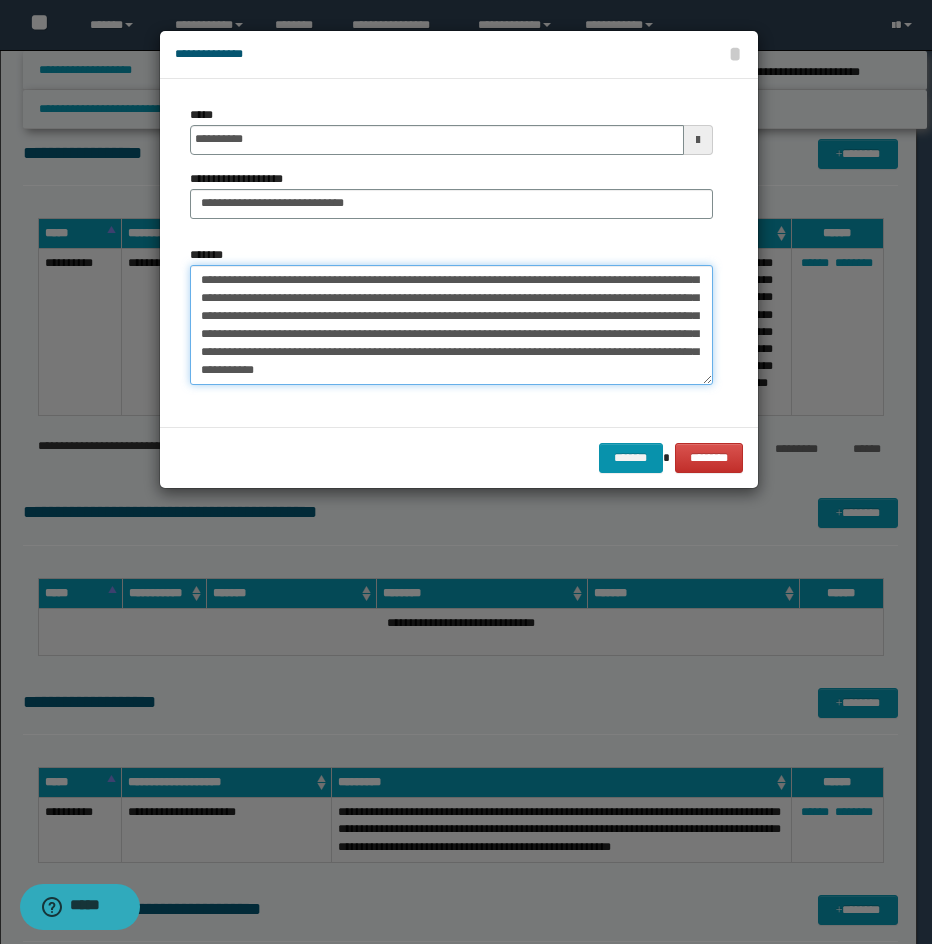 scroll, scrollTop: 180, scrollLeft: 0, axis: vertical 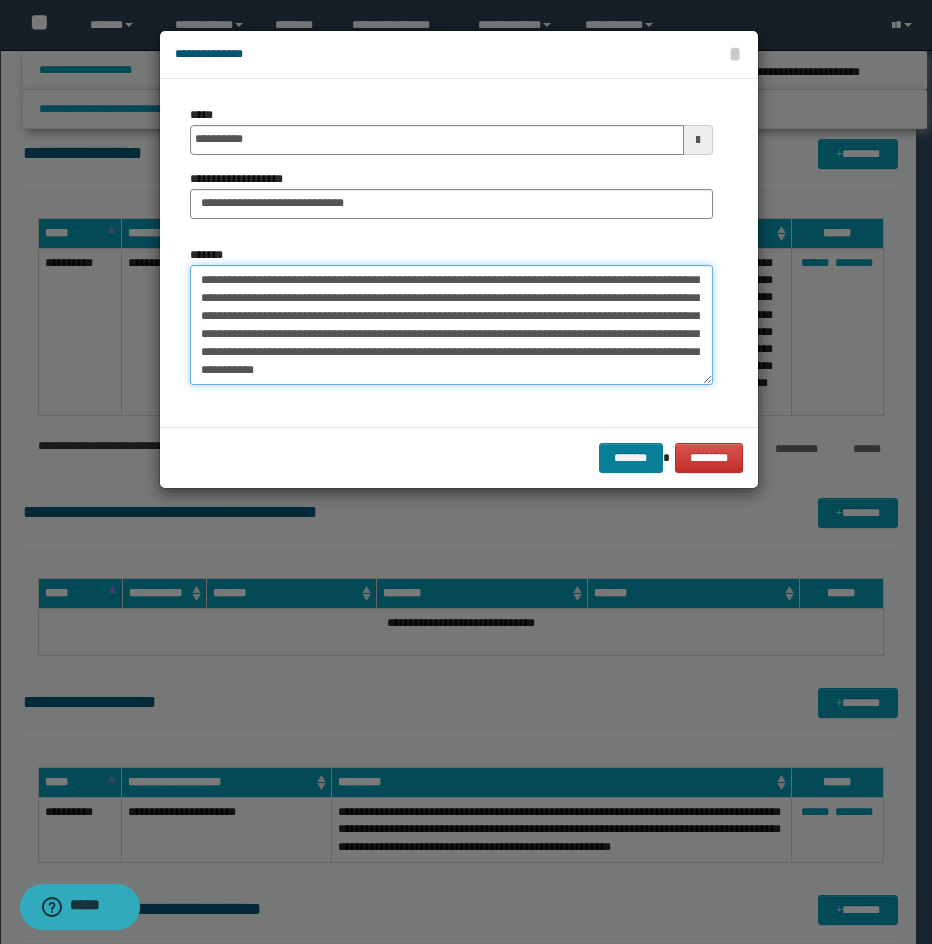 type on "**********" 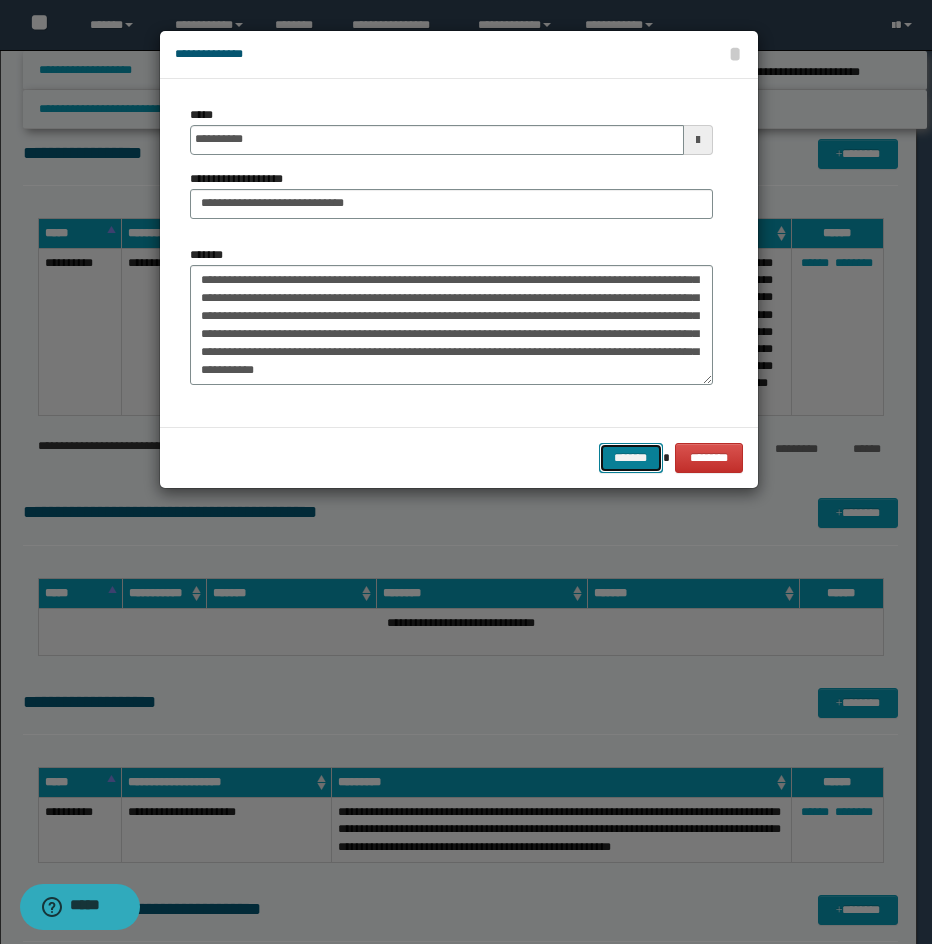 drag, startPoint x: 633, startPoint y: 451, endPoint x: 906, endPoint y: 374, distance: 283.65118 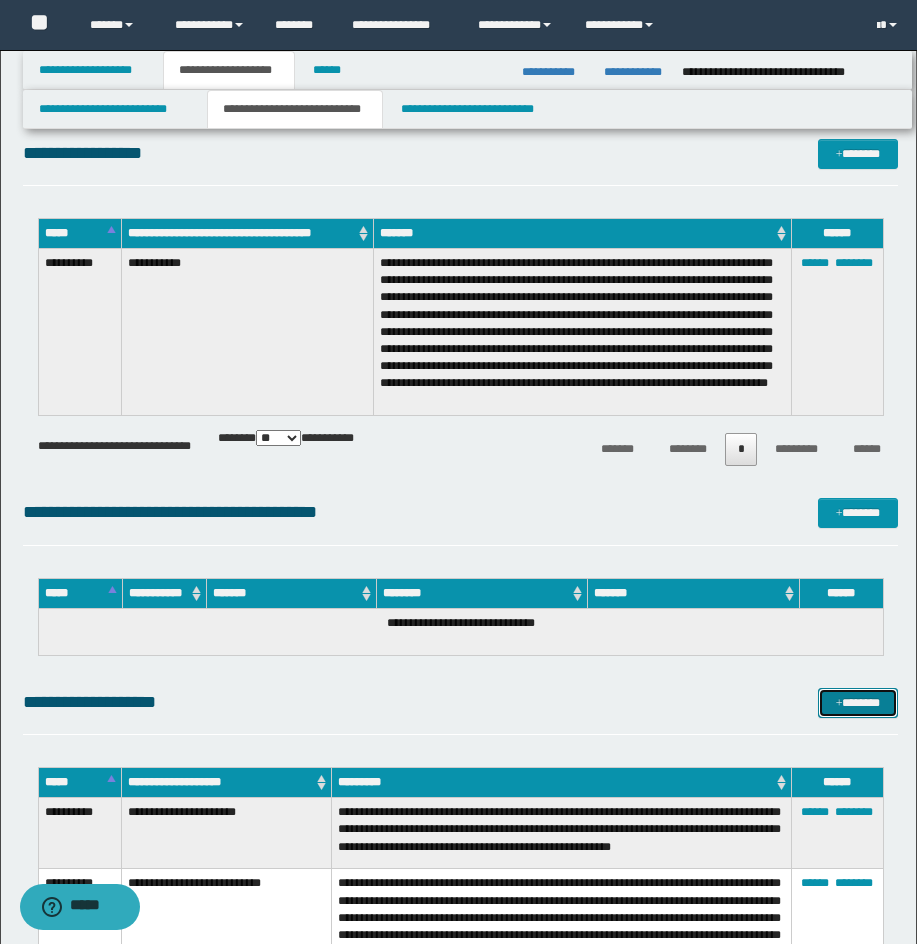 click on "*******" at bounding box center (858, 703) 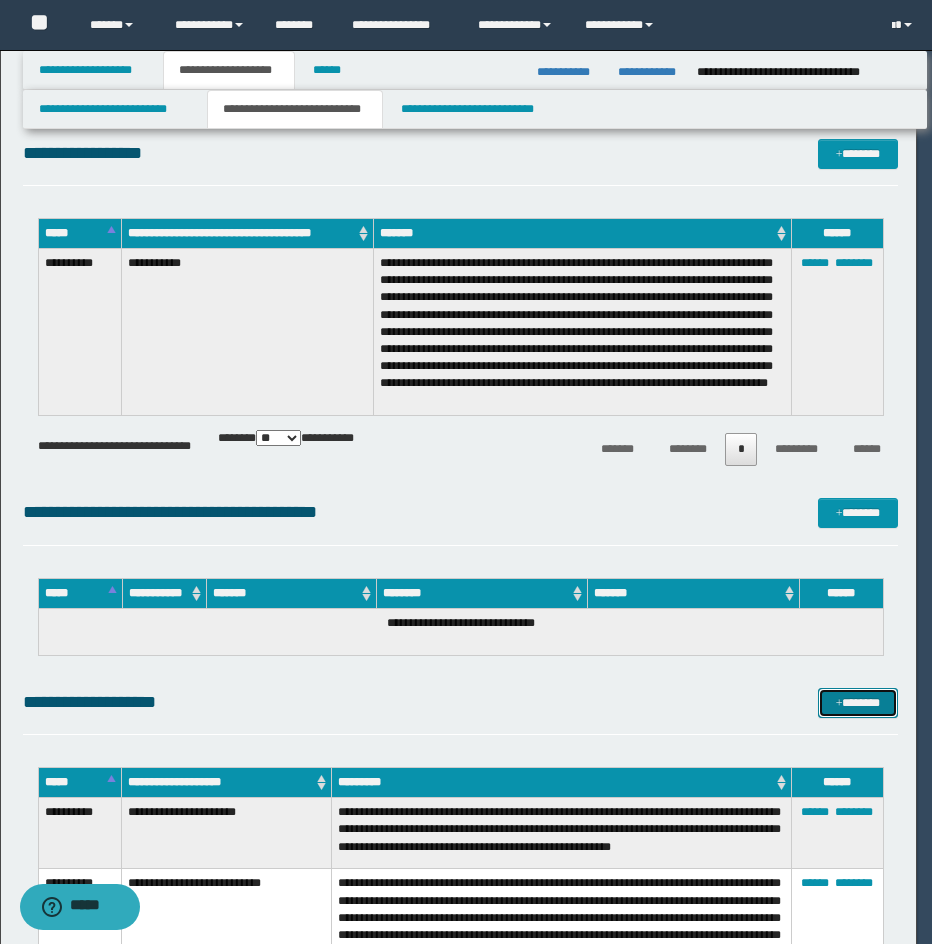 scroll, scrollTop: 0, scrollLeft: 0, axis: both 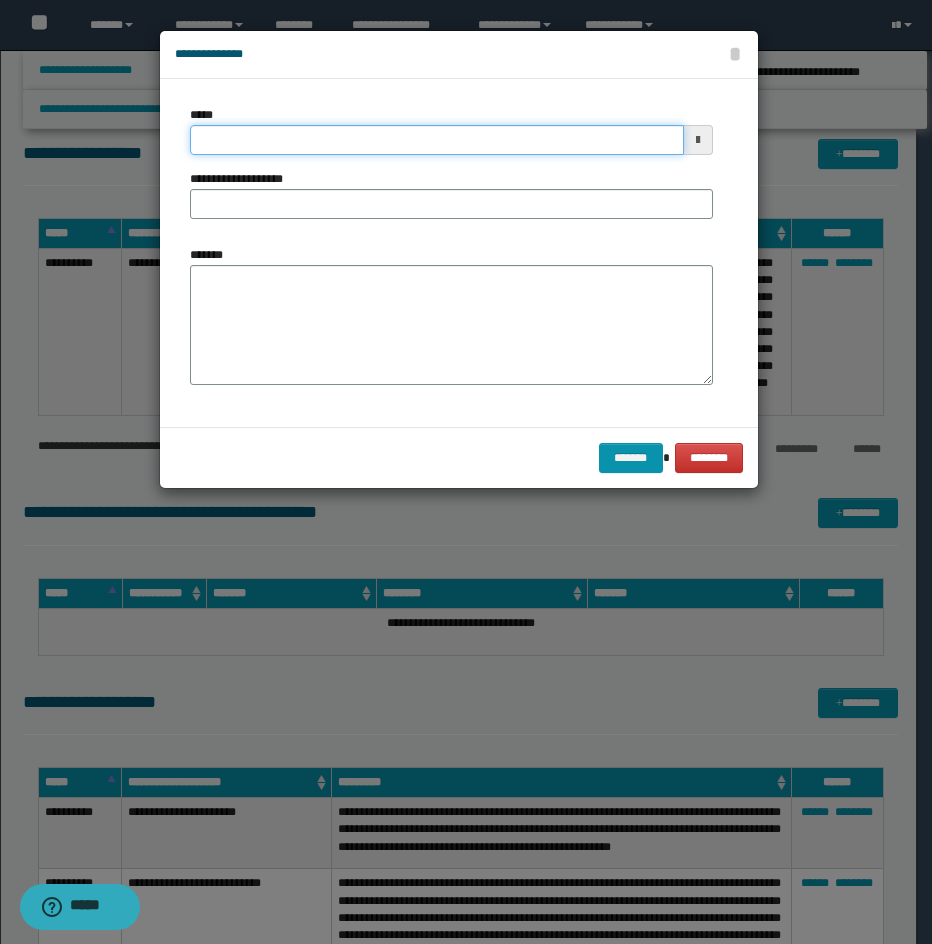 click on "*****" at bounding box center [437, 140] 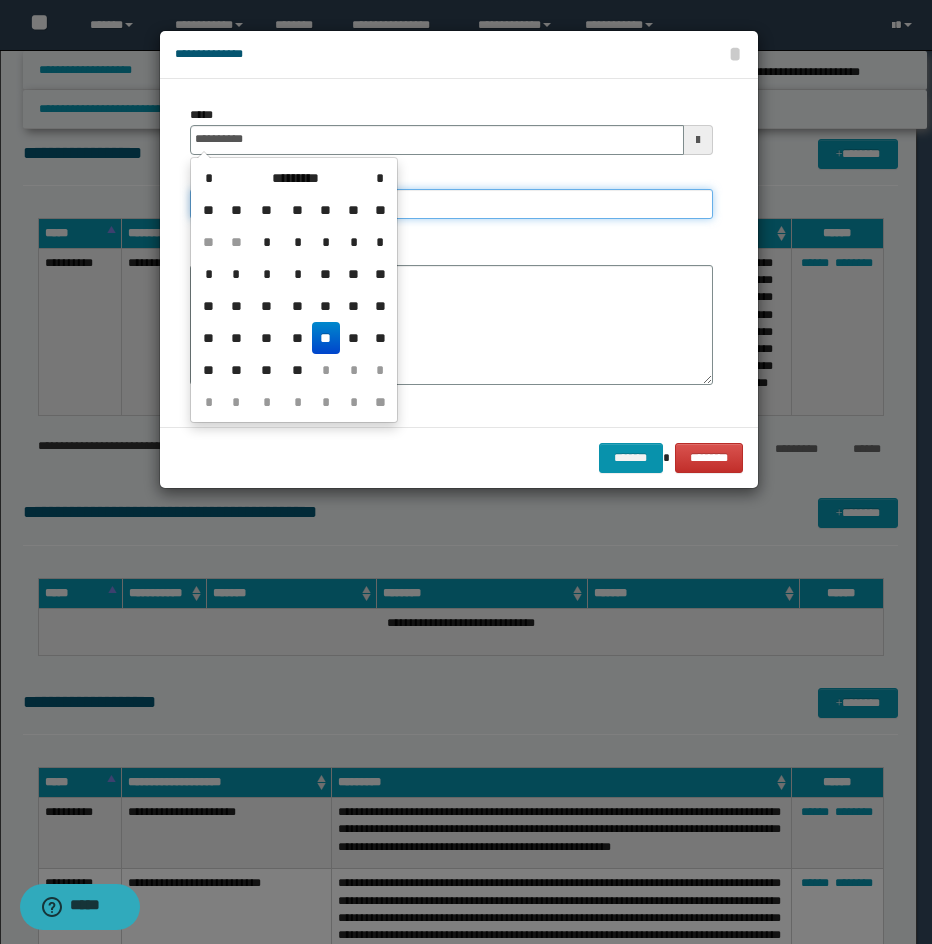 type on "**********" 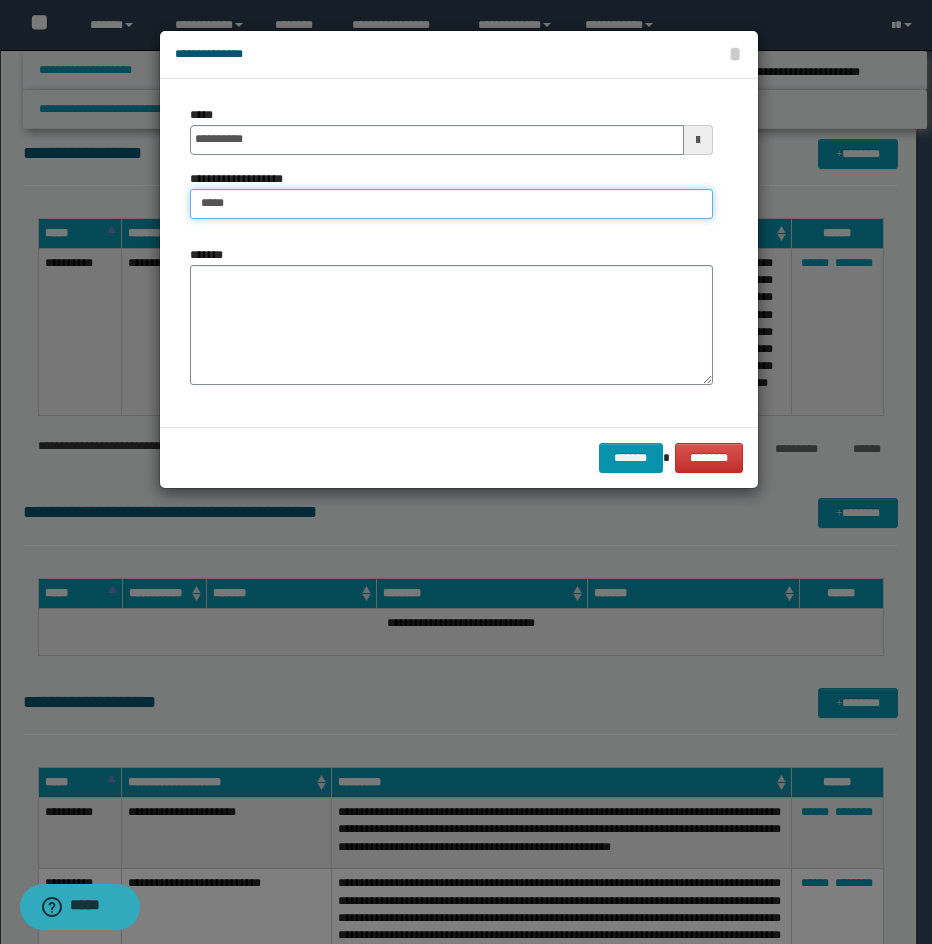 type on "**********" 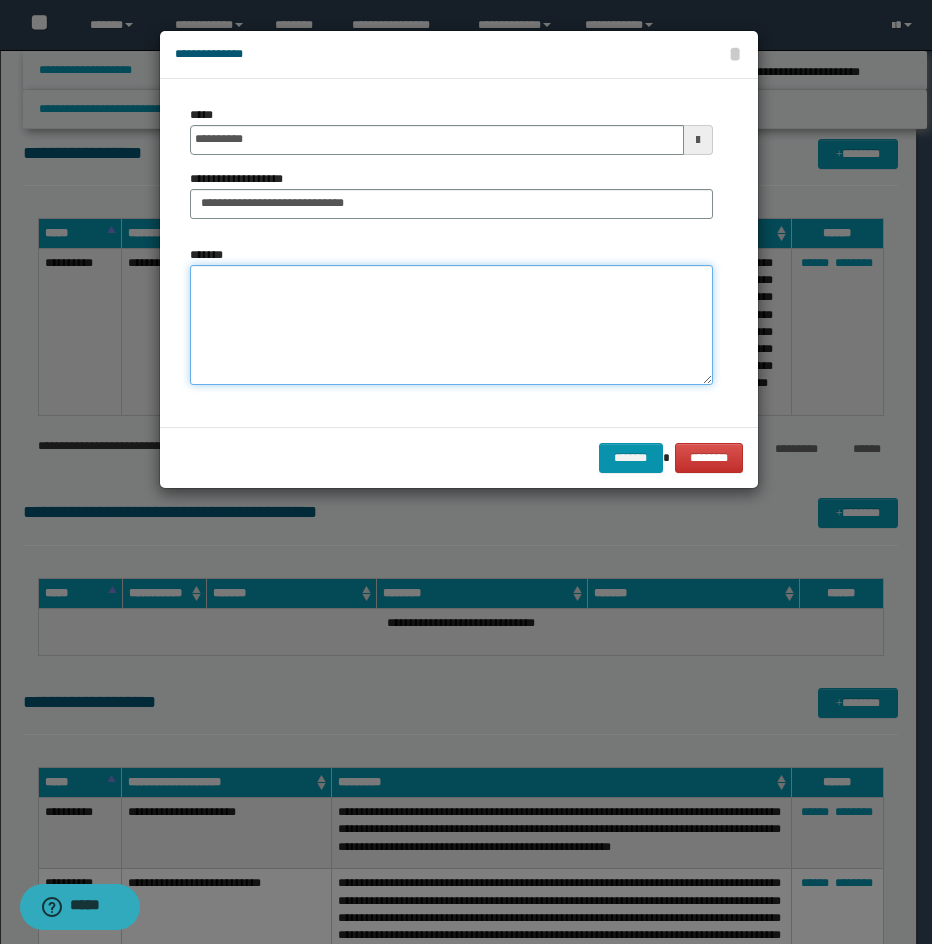click on "*******" at bounding box center (451, 325) 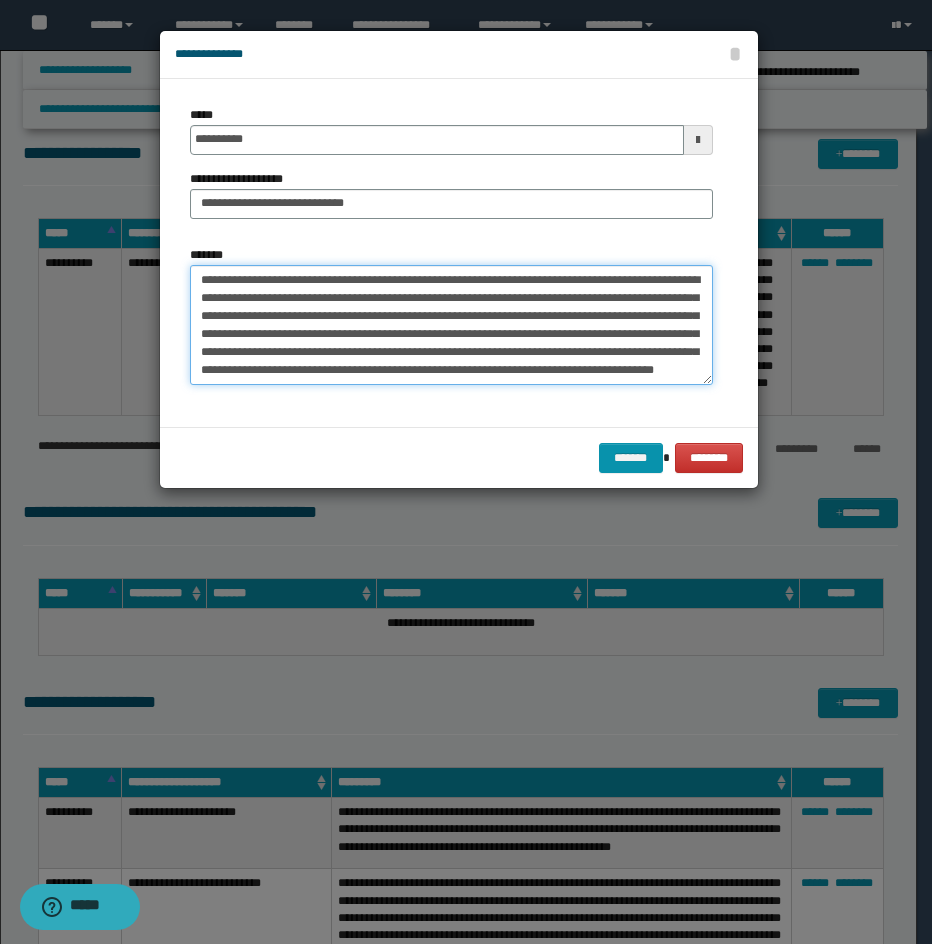 scroll, scrollTop: 12, scrollLeft: 0, axis: vertical 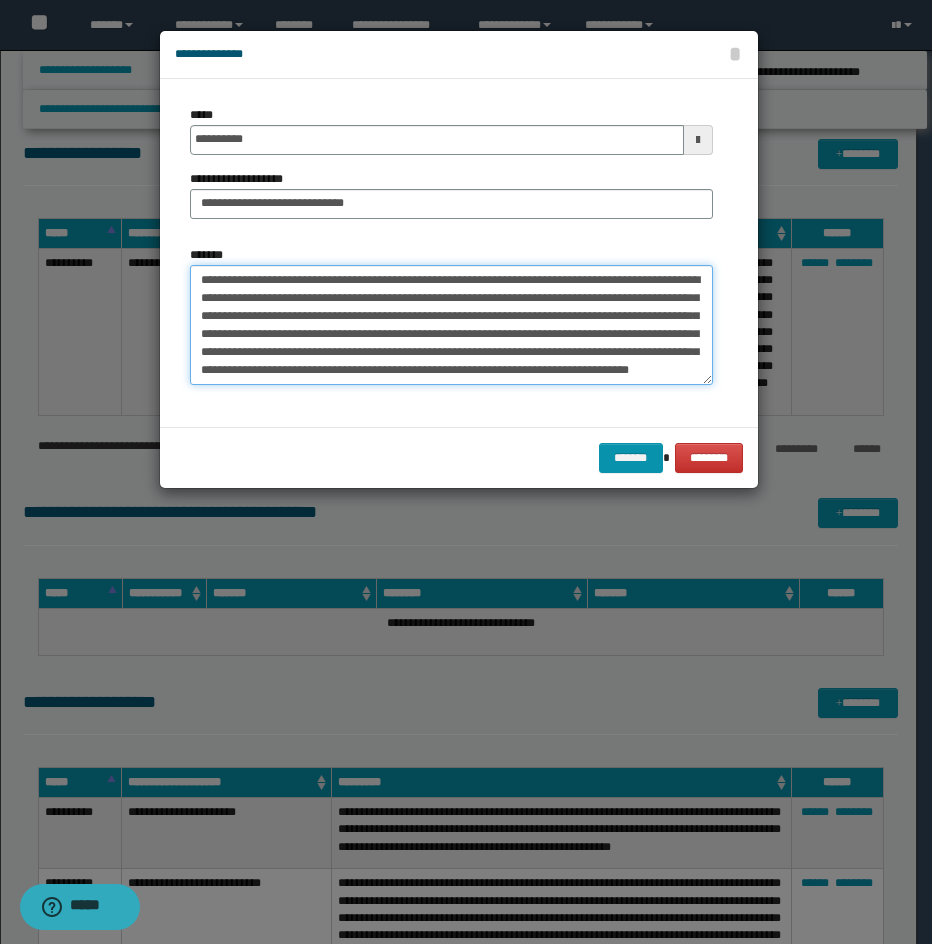 drag, startPoint x: 458, startPoint y: 367, endPoint x: 453, endPoint y: 376, distance: 10.29563 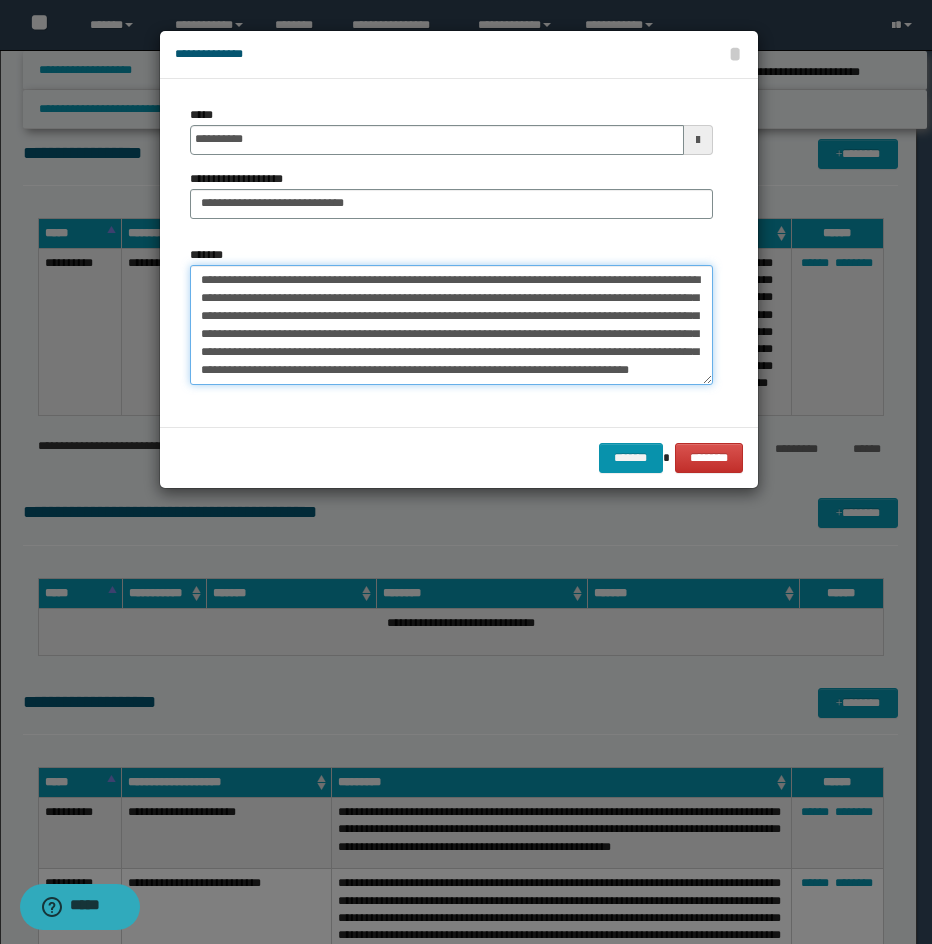 scroll, scrollTop: 0, scrollLeft: 0, axis: both 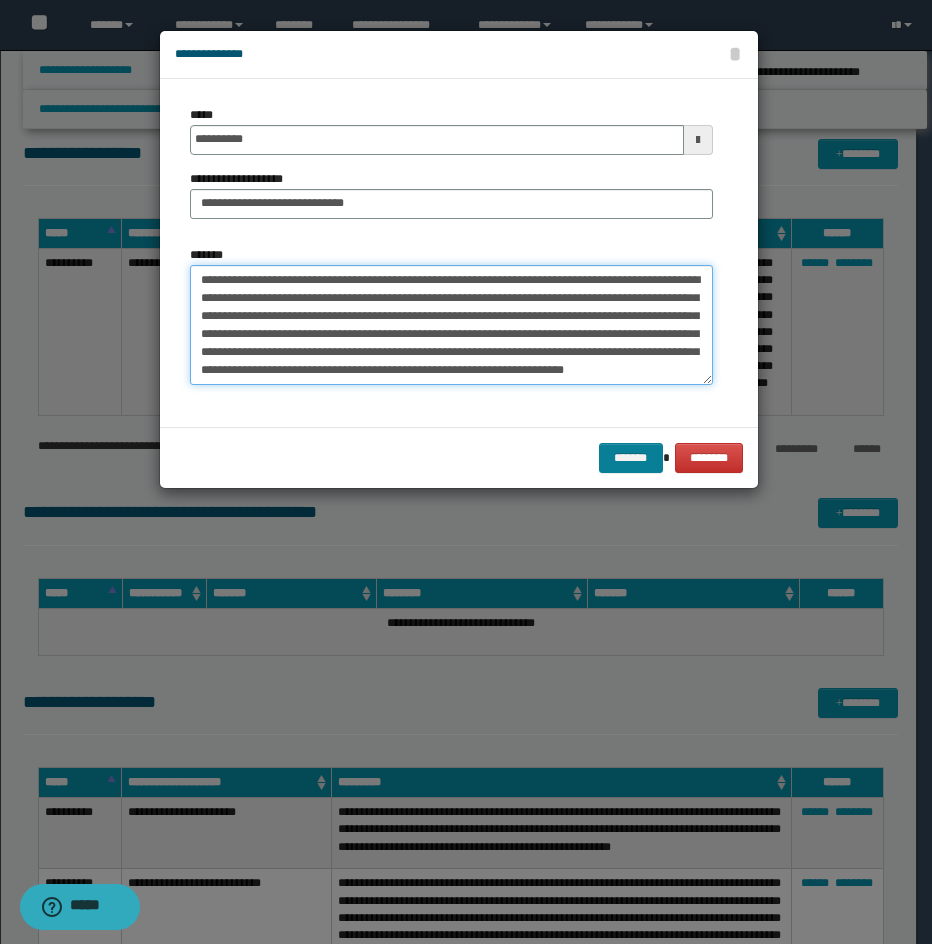 type on "**********" 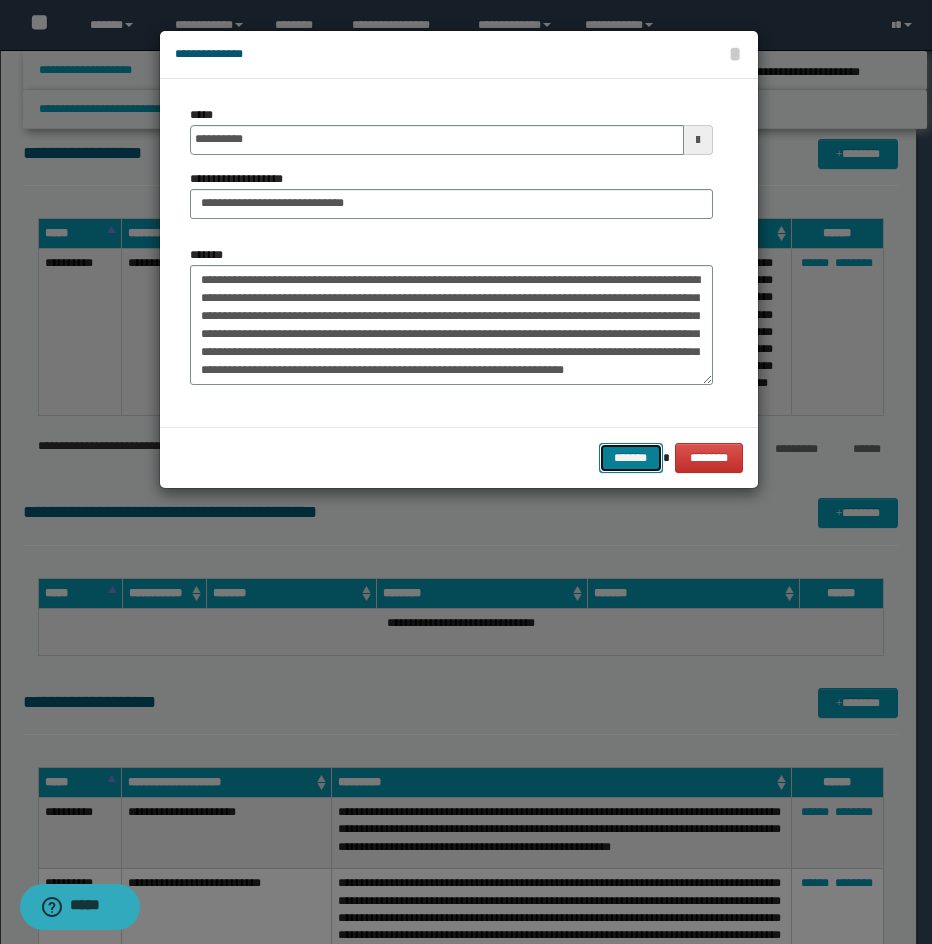 click on "*******" at bounding box center (631, 458) 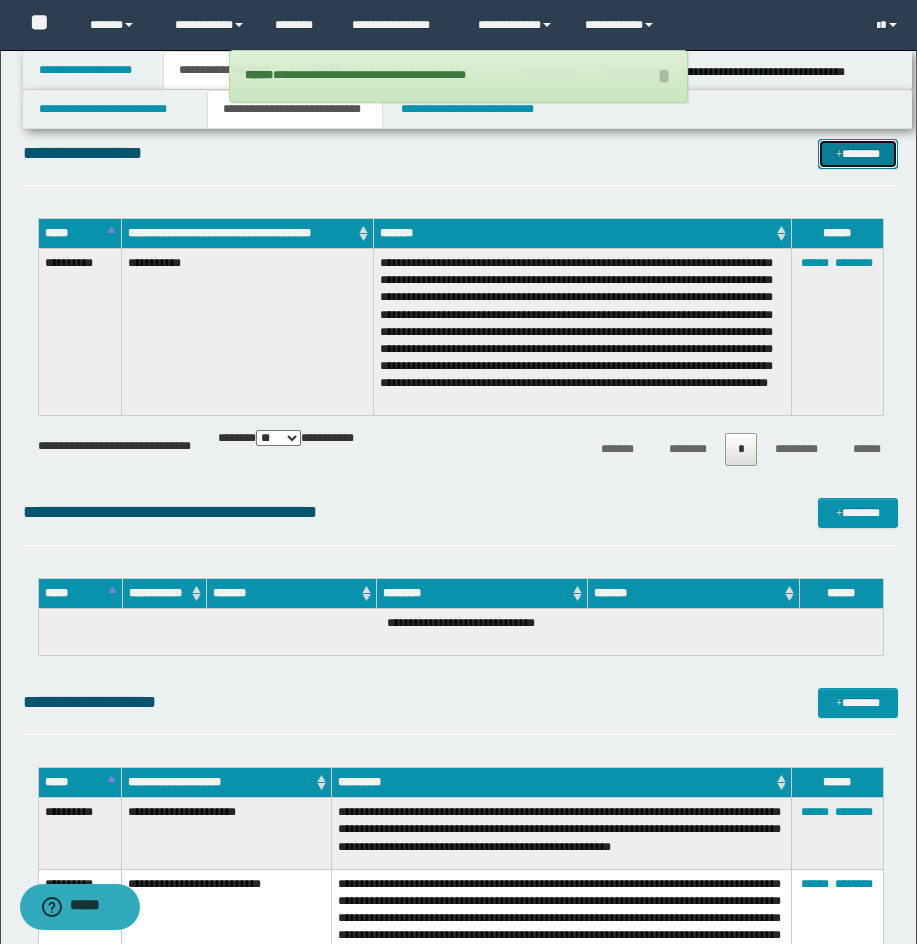 click on "*******" at bounding box center [858, 154] 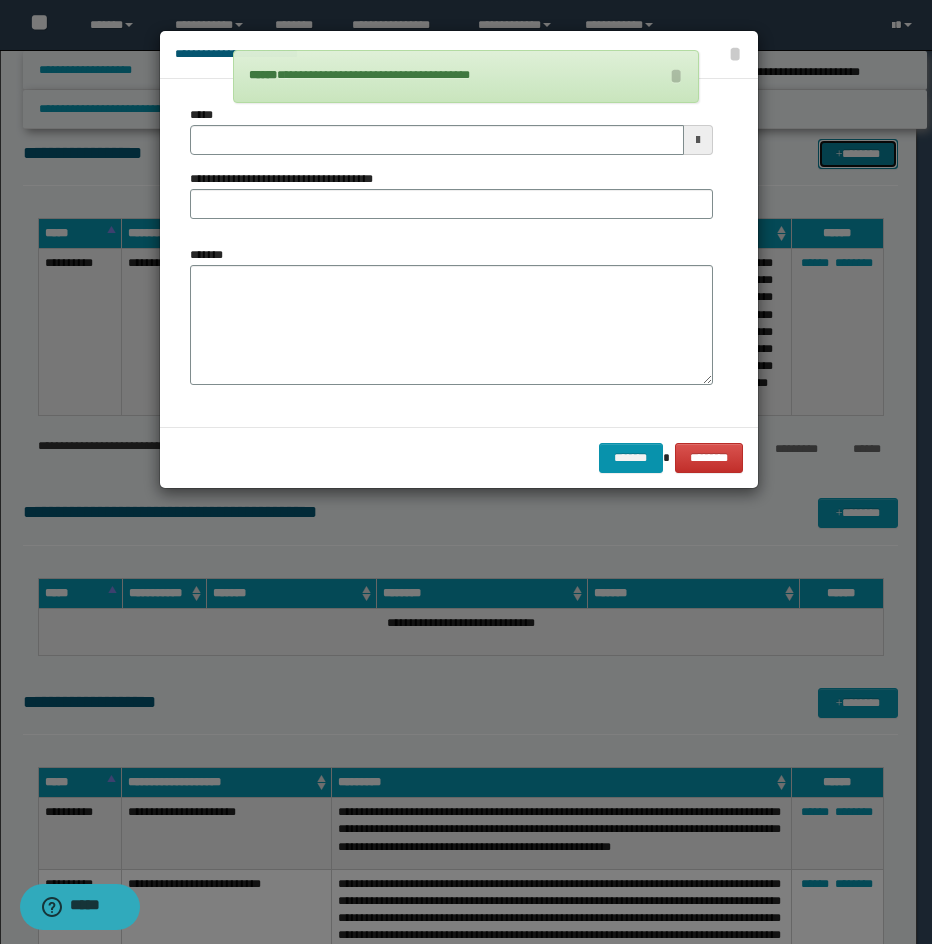 scroll, scrollTop: 0, scrollLeft: 0, axis: both 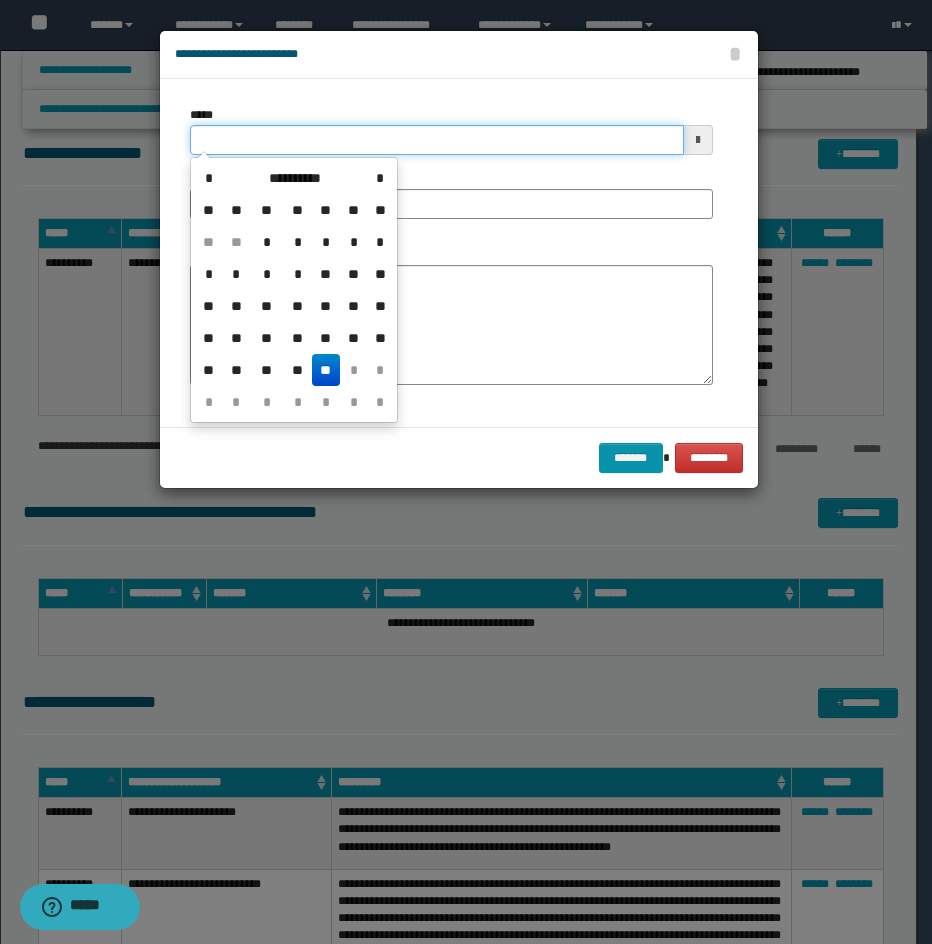 click on "*****" at bounding box center (437, 140) 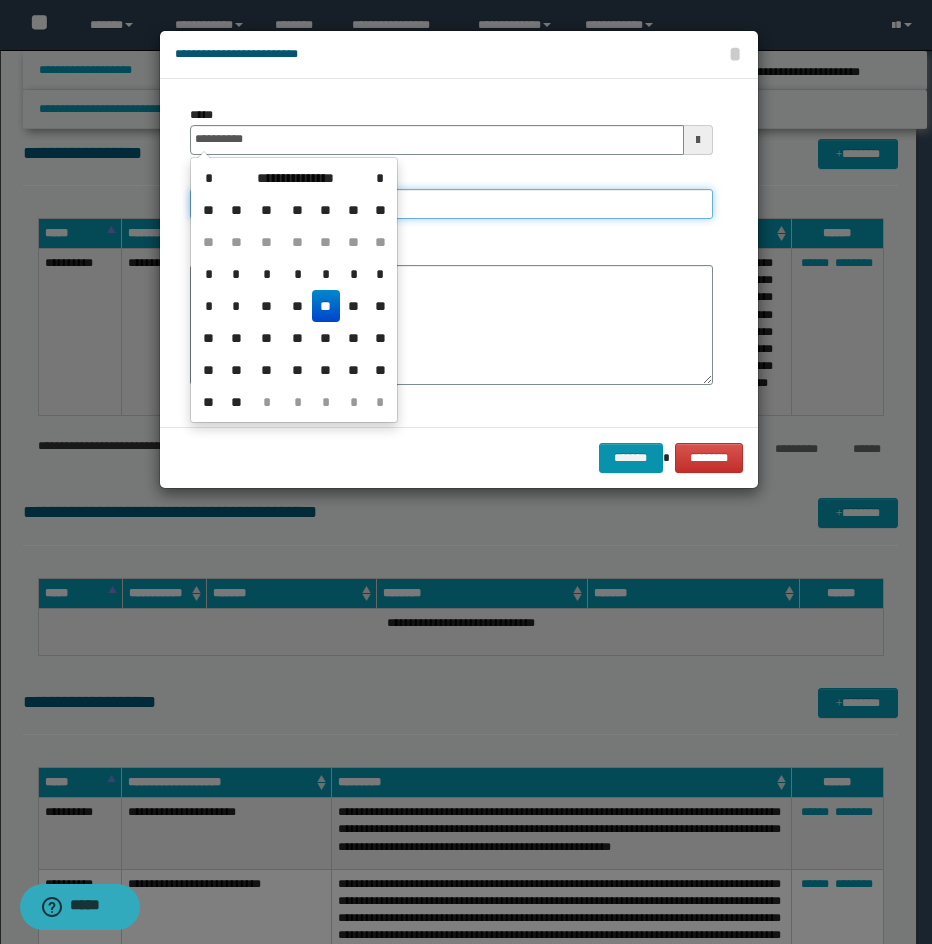 type on "**********" 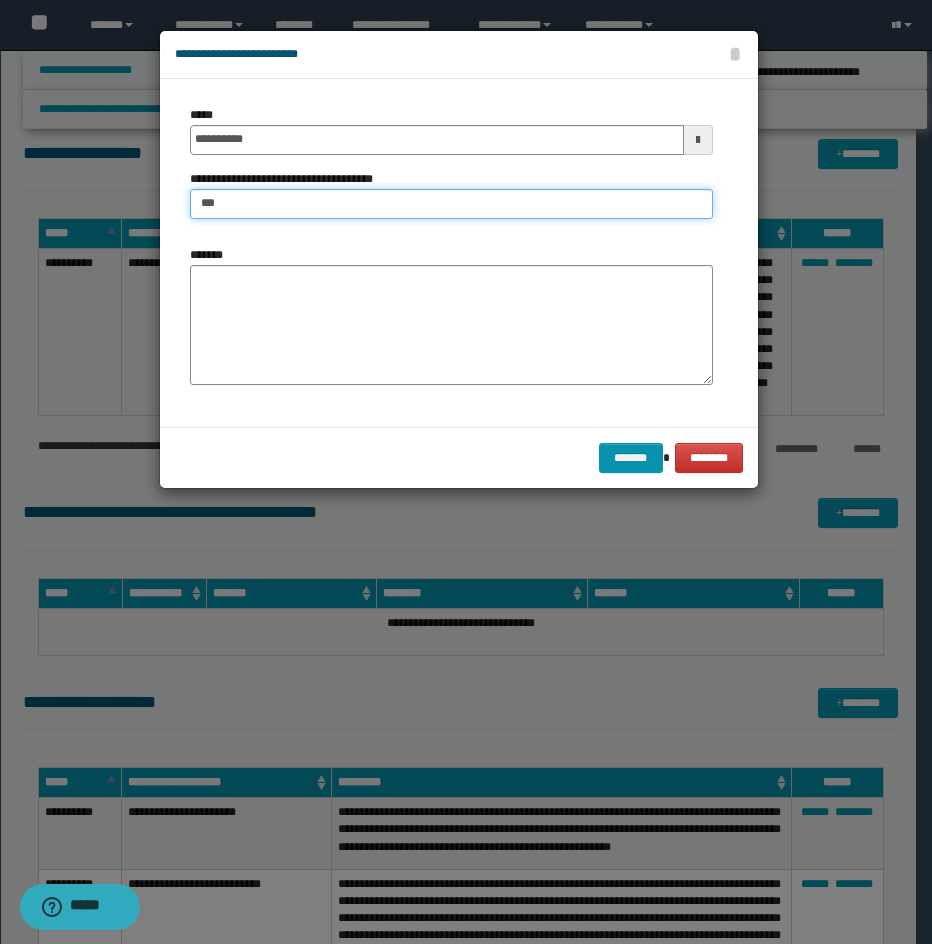 type on "**********" 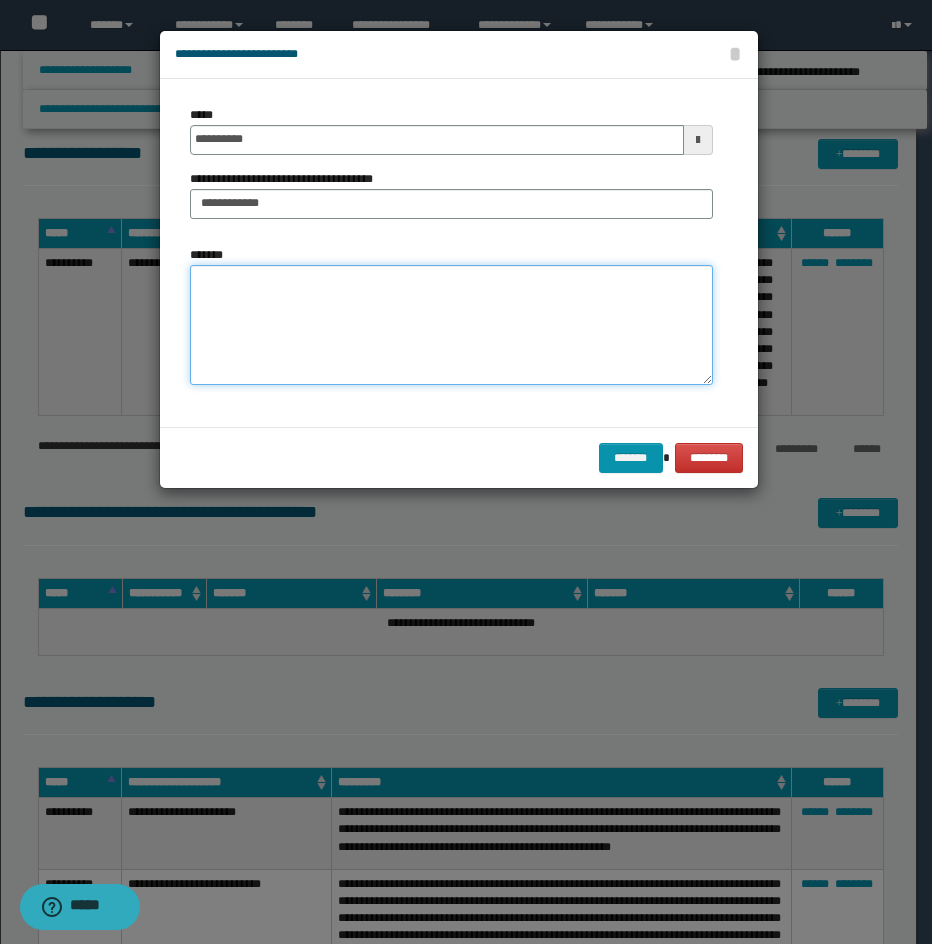click on "*******" at bounding box center (451, 325) 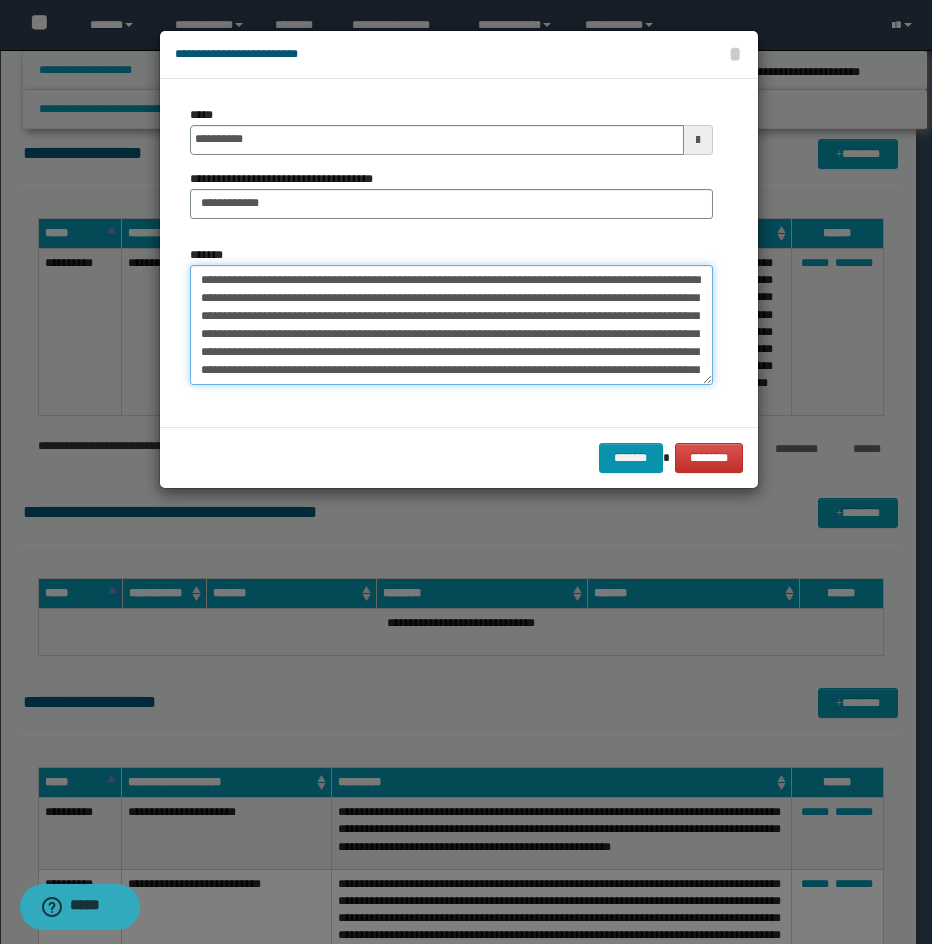 scroll, scrollTop: 102, scrollLeft: 0, axis: vertical 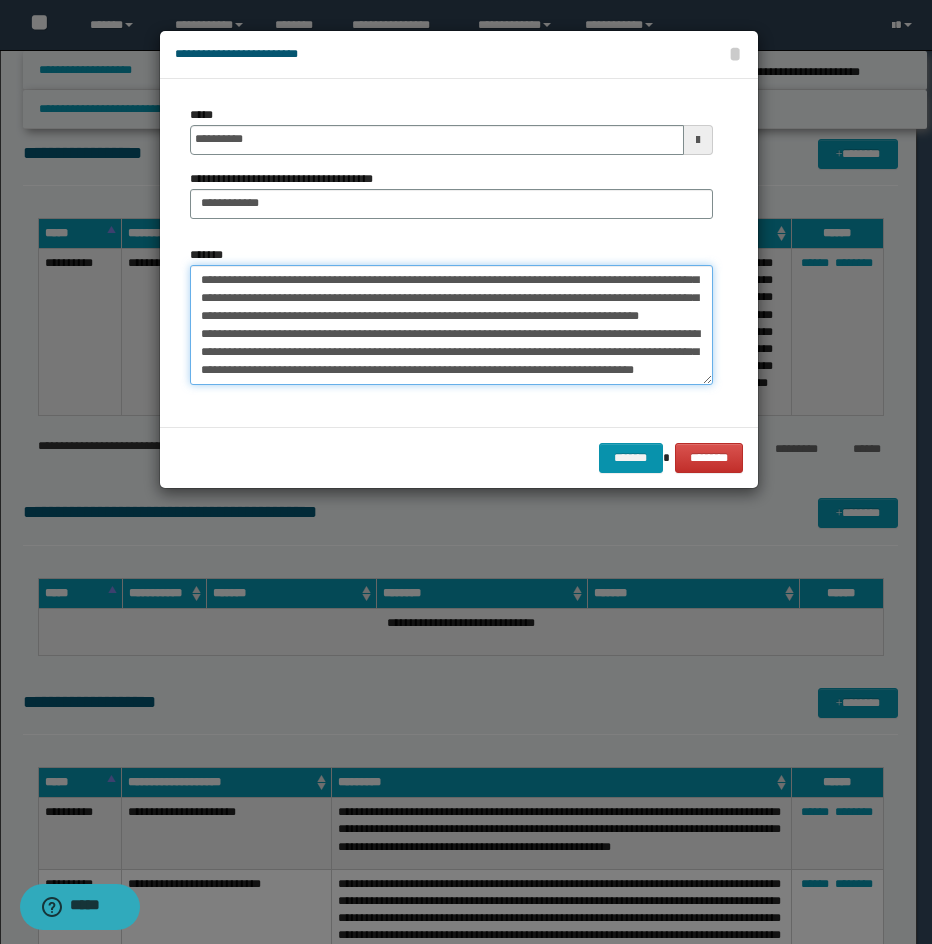 click on "**********" at bounding box center (451, 325) 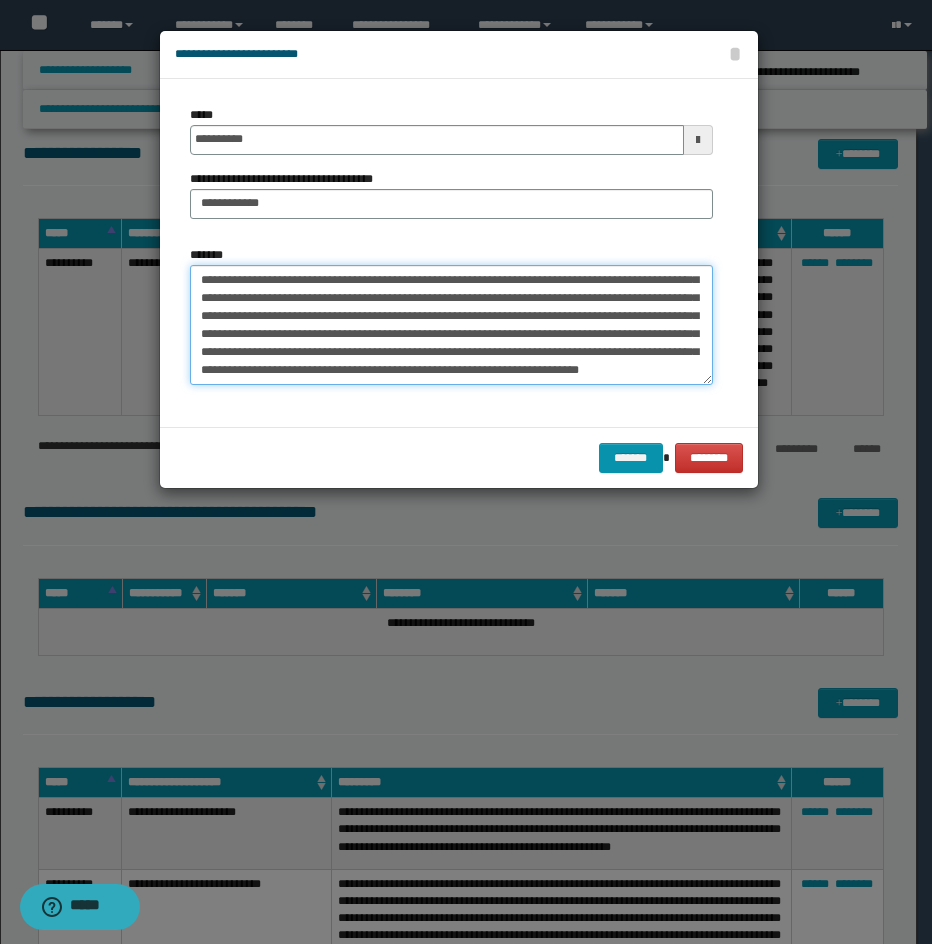 scroll, scrollTop: 0, scrollLeft: 0, axis: both 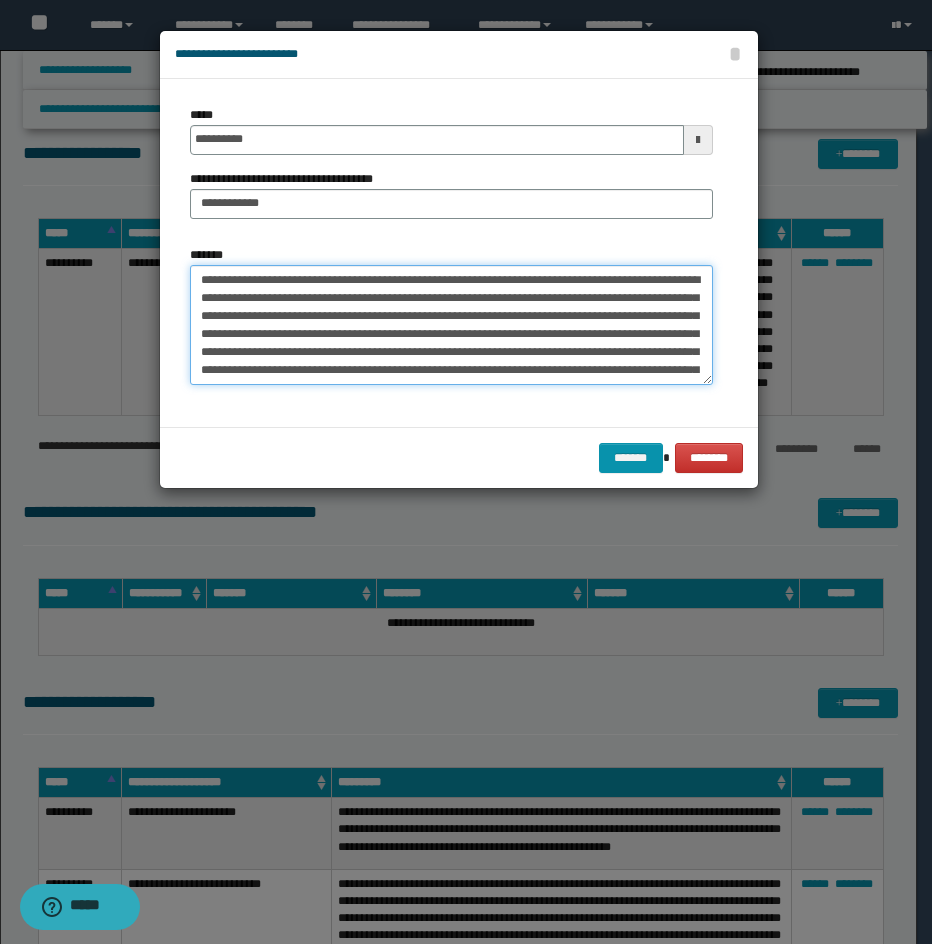 drag, startPoint x: 272, startPoint y: 281, endPoint x: 147, endPoint y: 276, distance: 125.09996 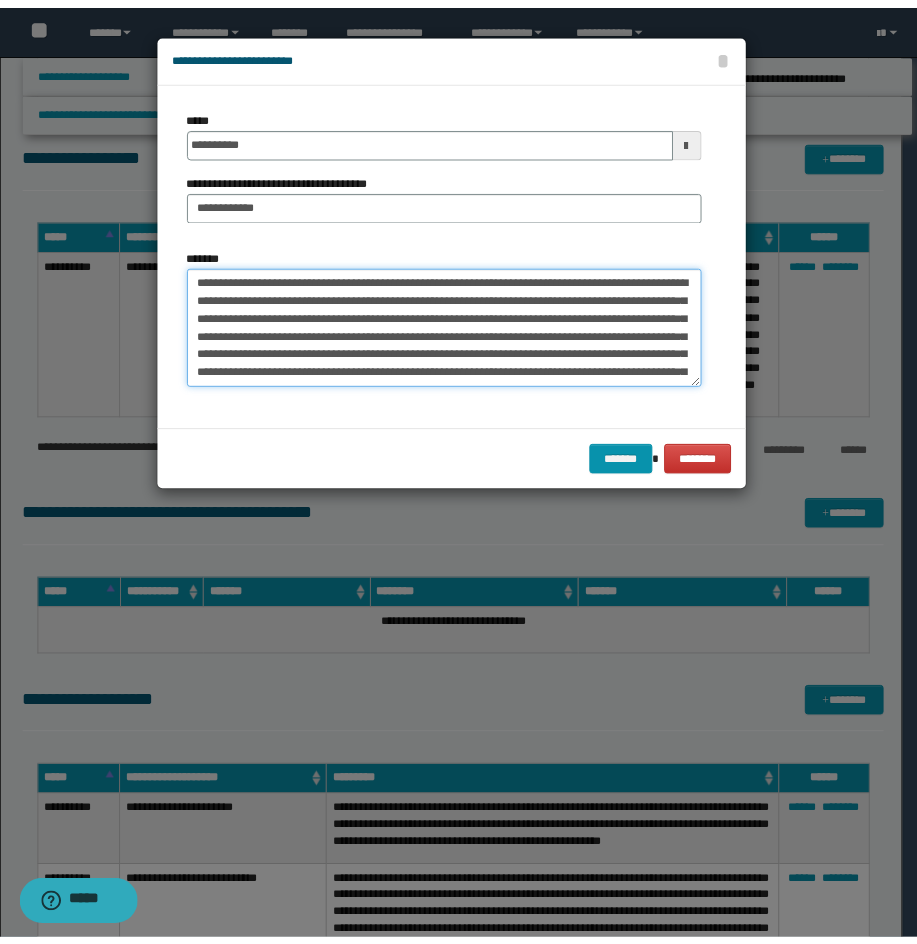 scroll, scrollTop: 90, scrollLeft: 0, axis: vertical 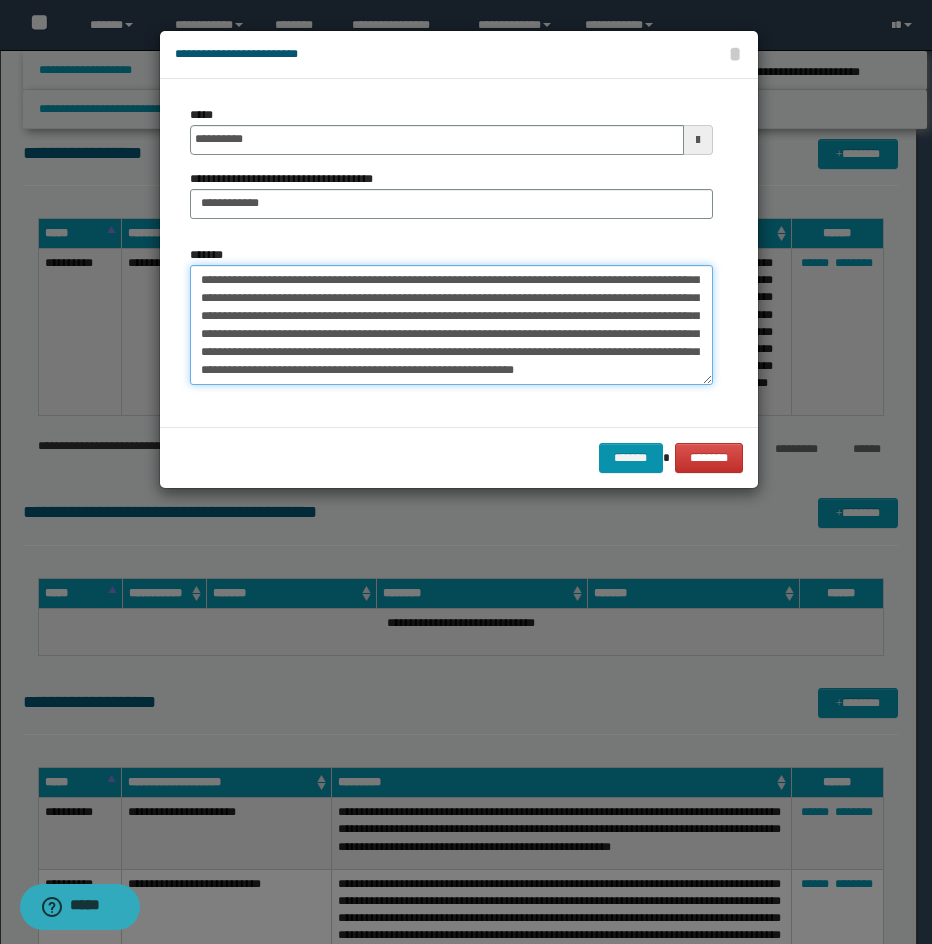drag, startPoint x: 621, startPoint y: 367, endPoint x: 656, endPoint y: 369, distance: 35.057095 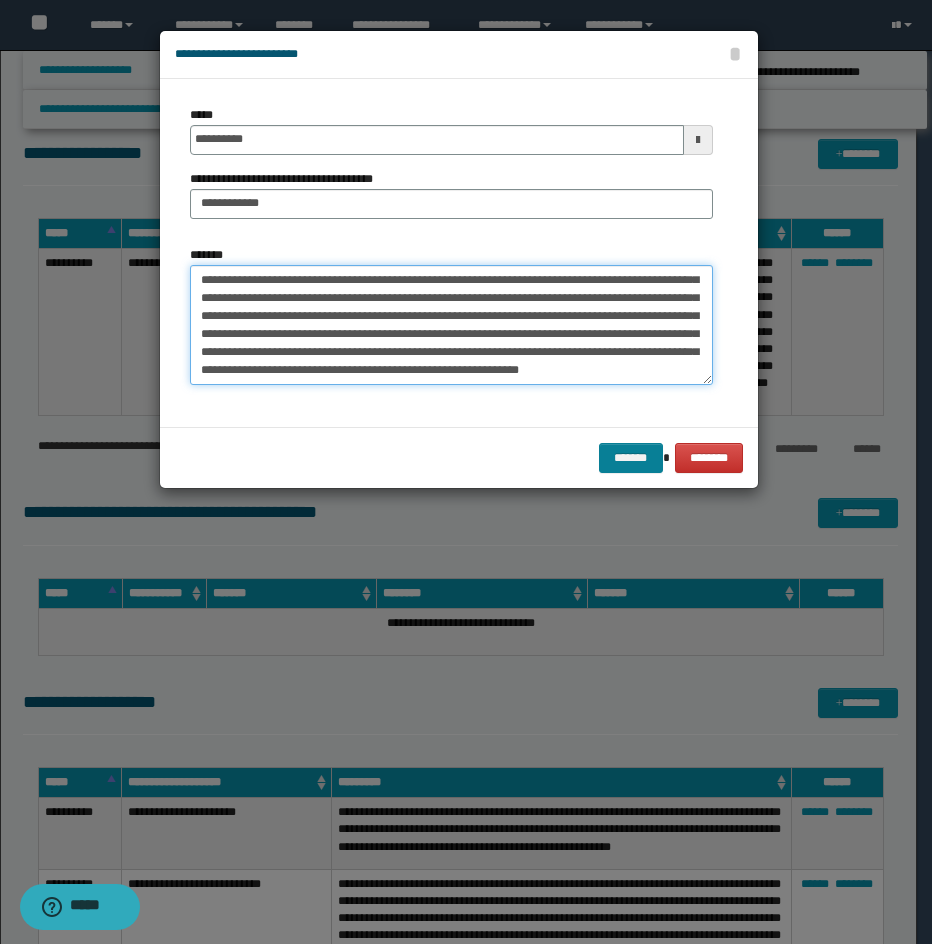 type on "**********" 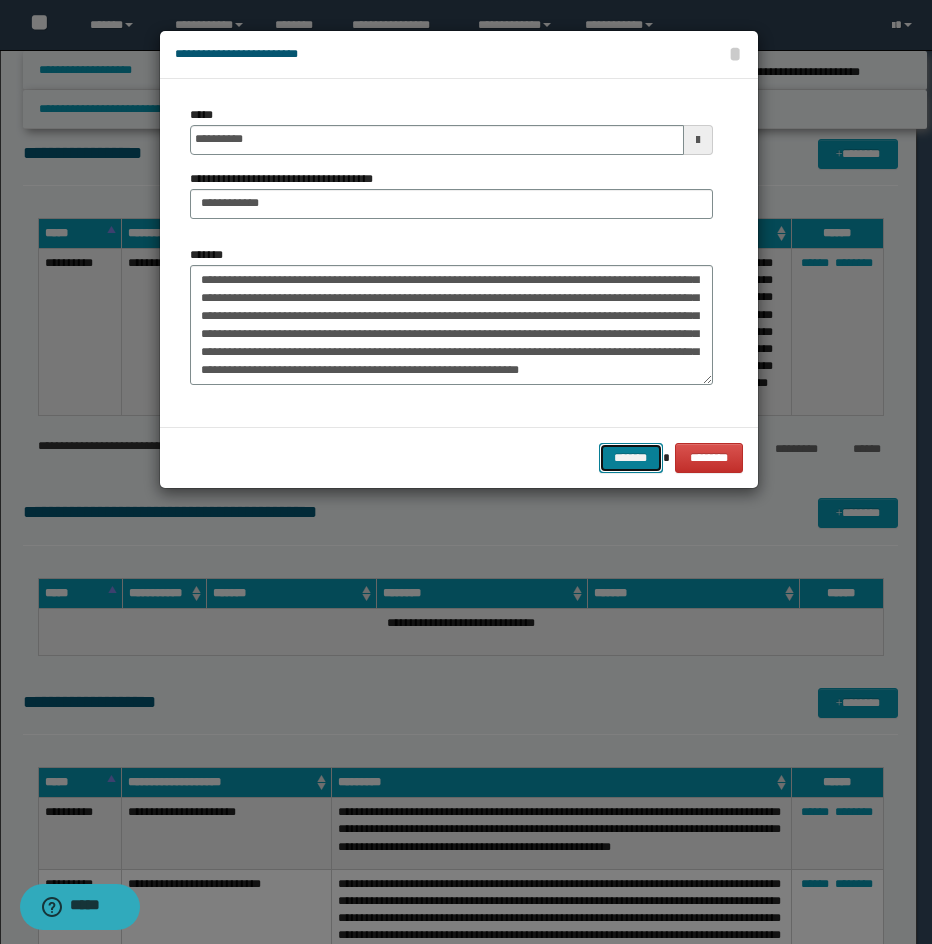 click on "*******" at bounding box center (631, 458) 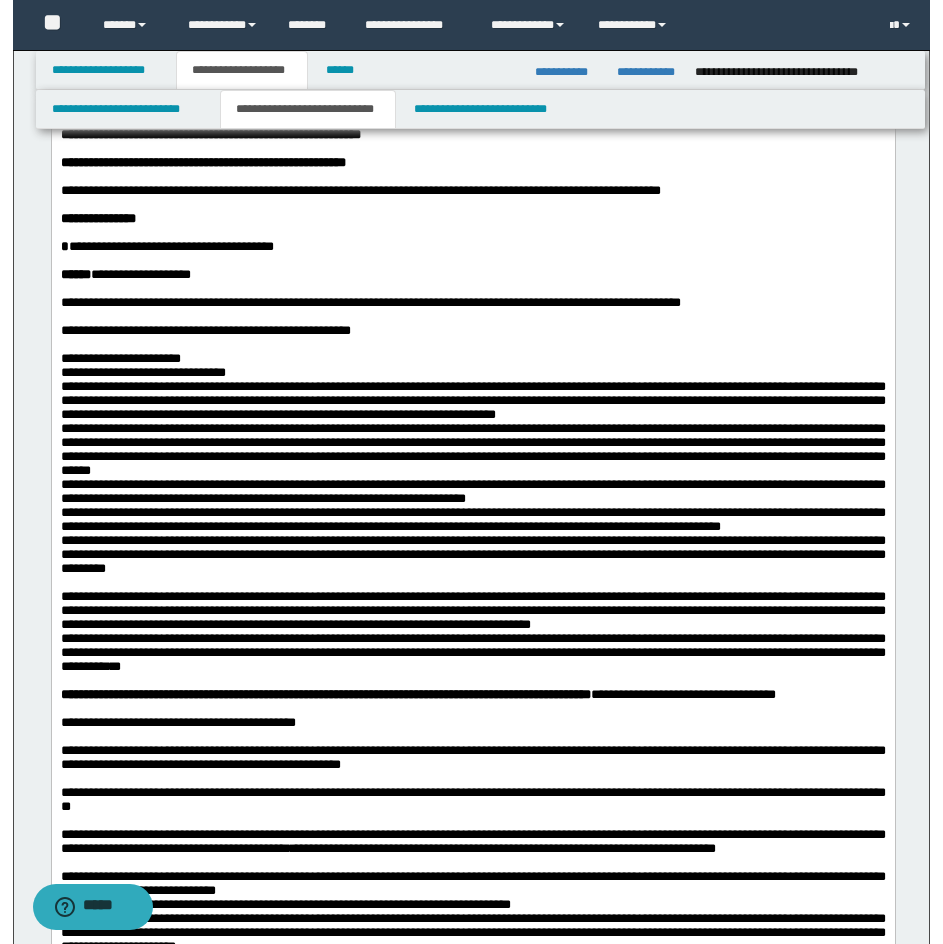 scroll, scrollTop: 190, scrollLeft: 0, axis: vertical 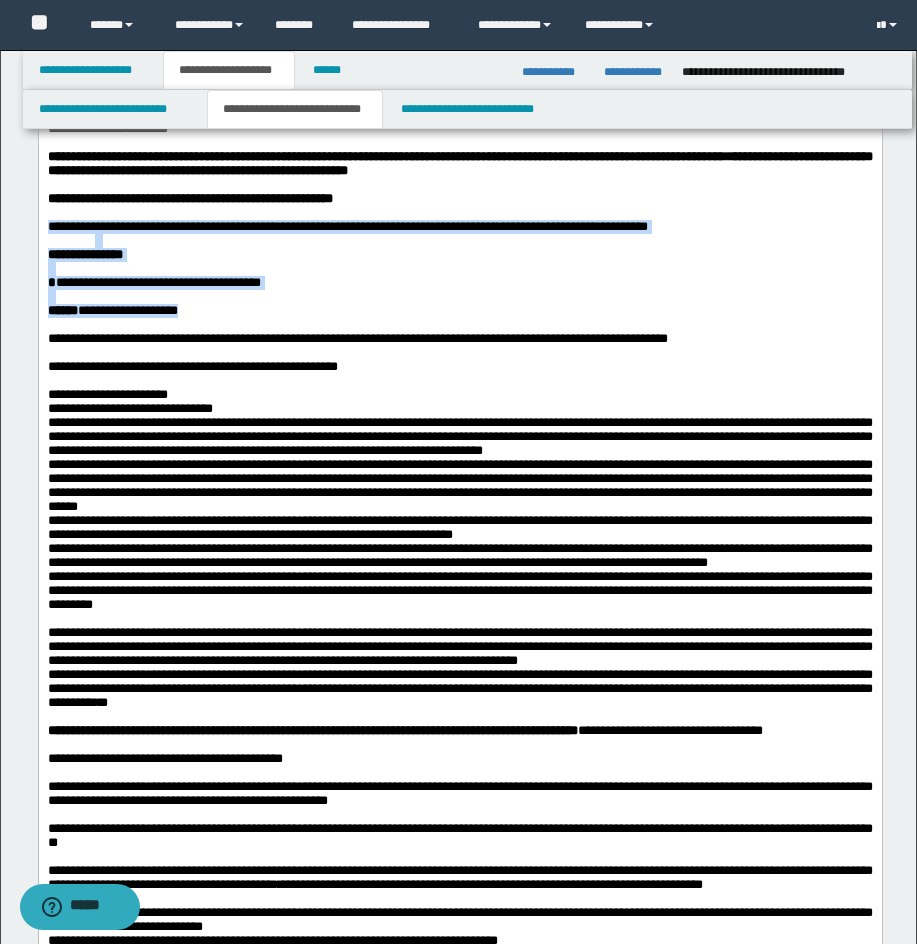 drag, startPoint x: 49, startPoint y: 245, endPoint x: 235, endPoint y: 339, distance: 208.40346 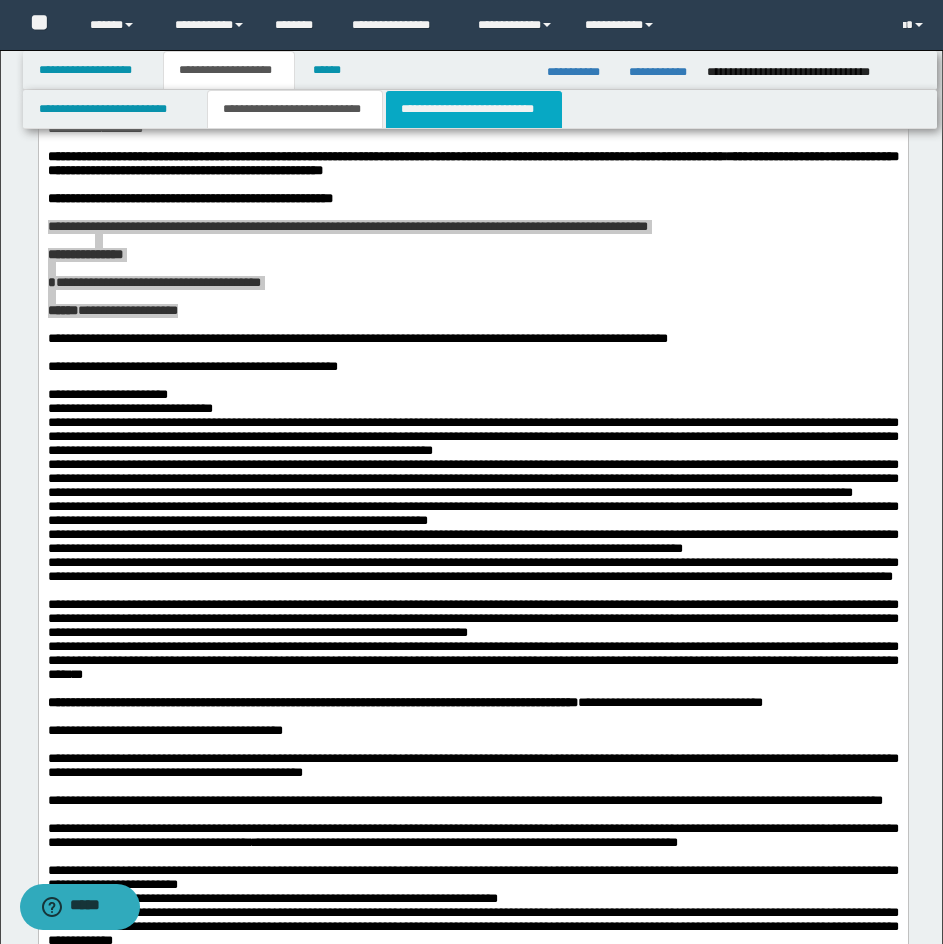 drag, startPoint x: 465, startPoint y: 107, endPoint x: 570, endPoint y: 145, distance: 111.66467 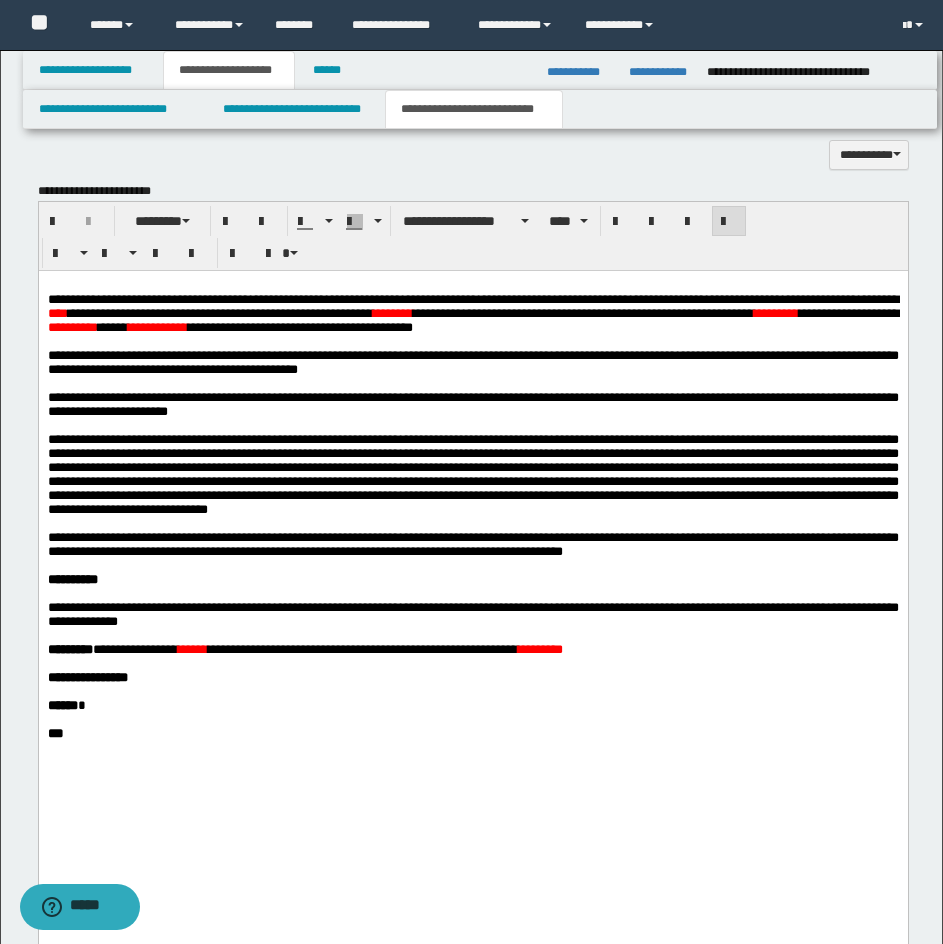 scroll, scrollTop: 1283, scrollLeft: 0, axis: vertical 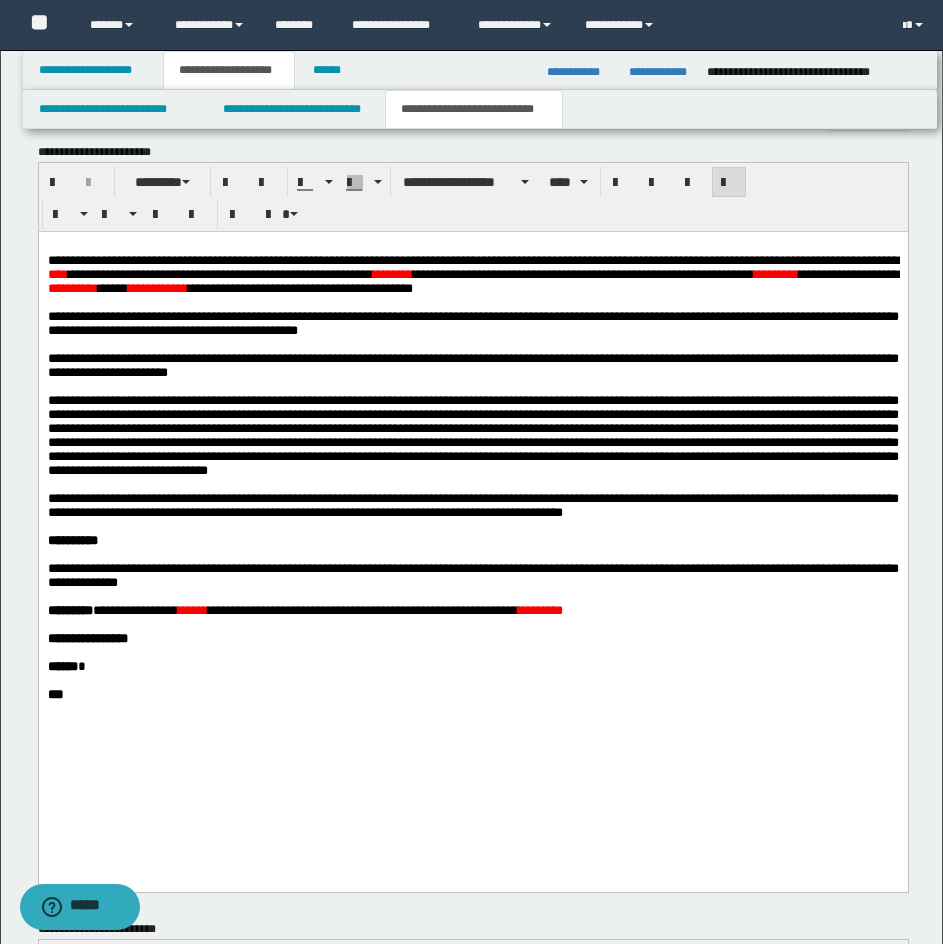 click on "****" at bounding box center [57, 273] 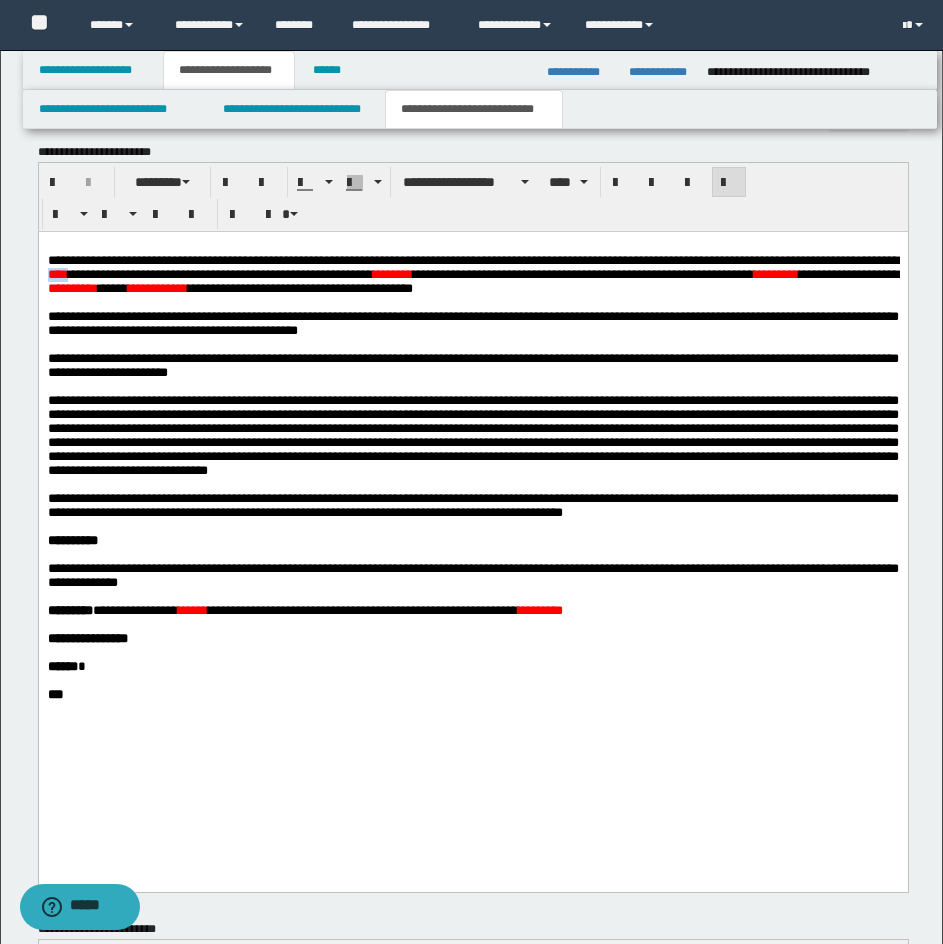 click on "****" at bounding box center (57, 273) 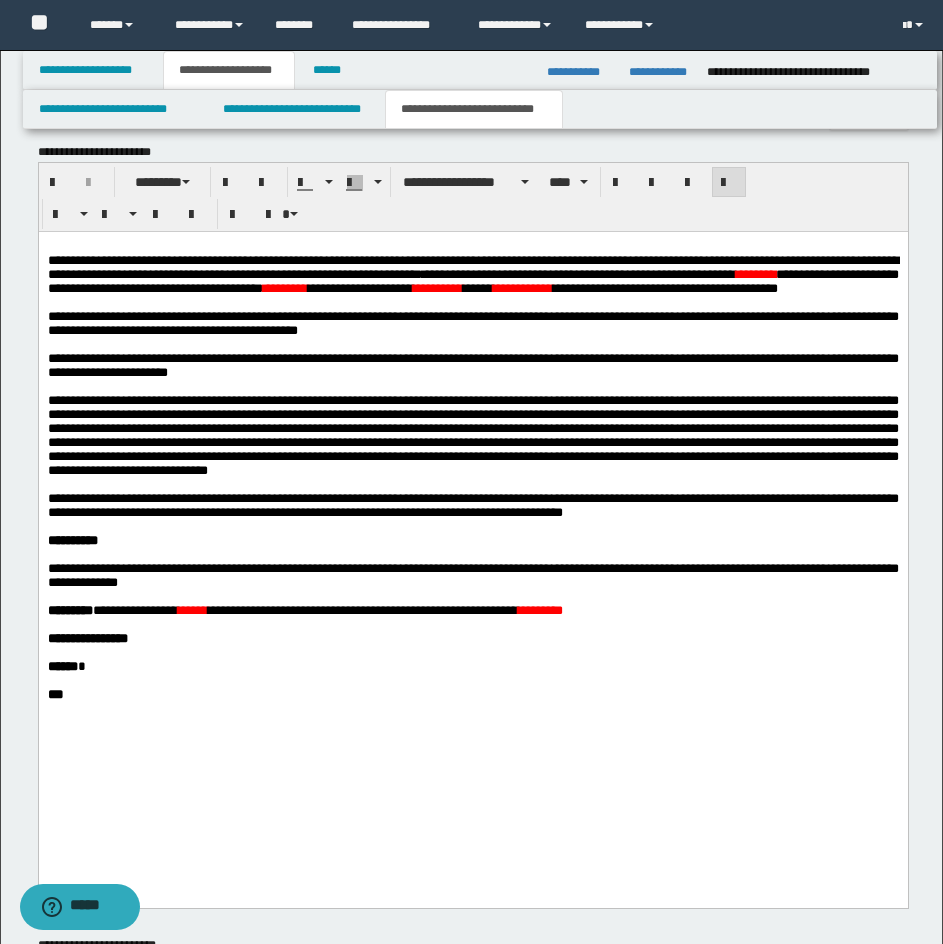 click on "**********" at bounding box center (472, 274) 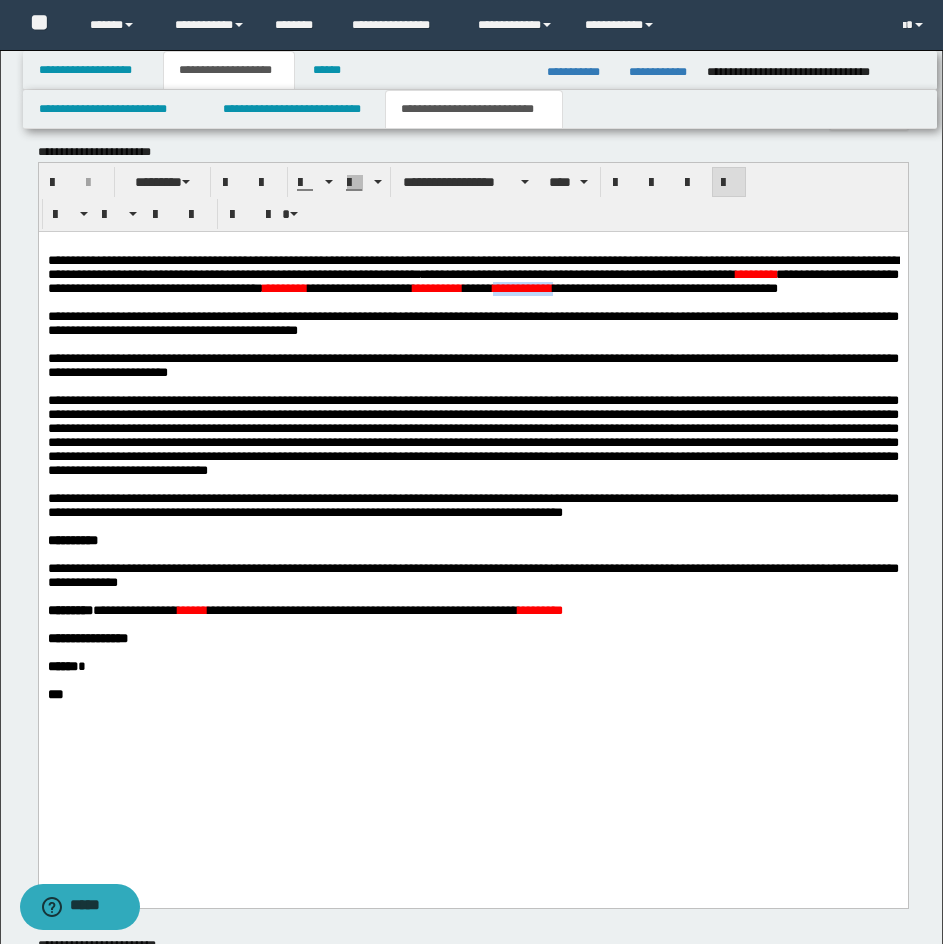 click on "**********" at bounding box center [472, 274] 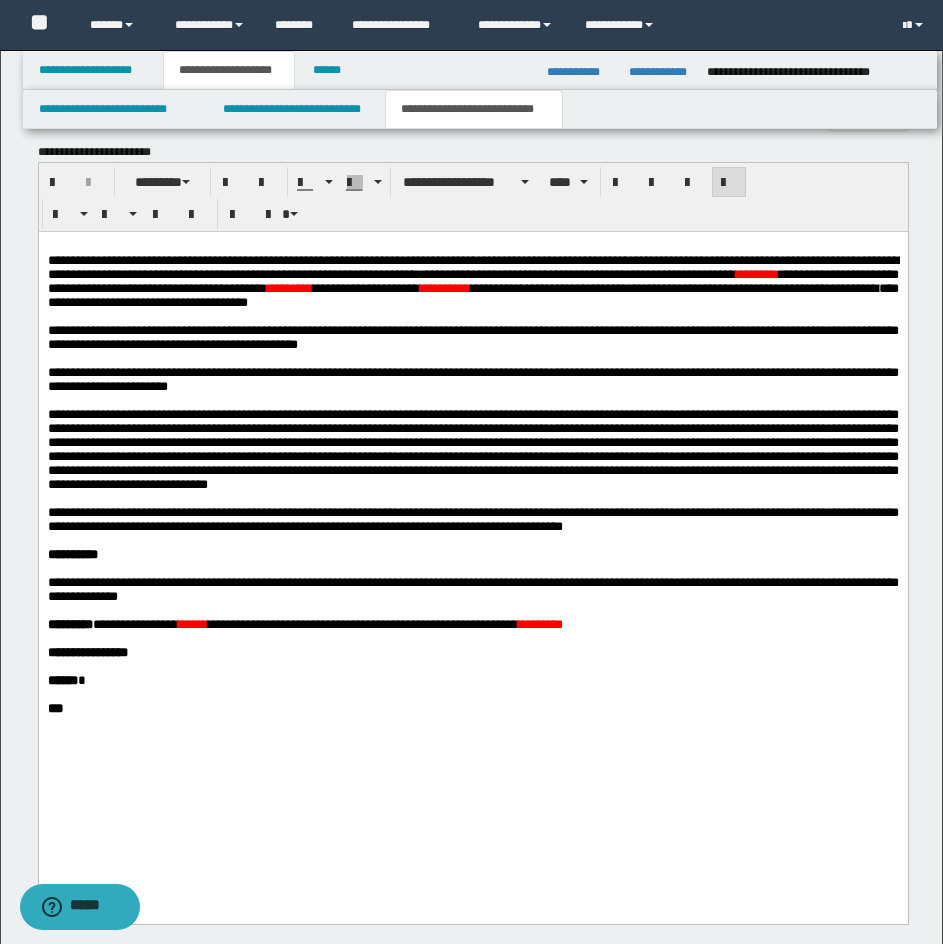 click on "********" at bounding box center (755, 273) 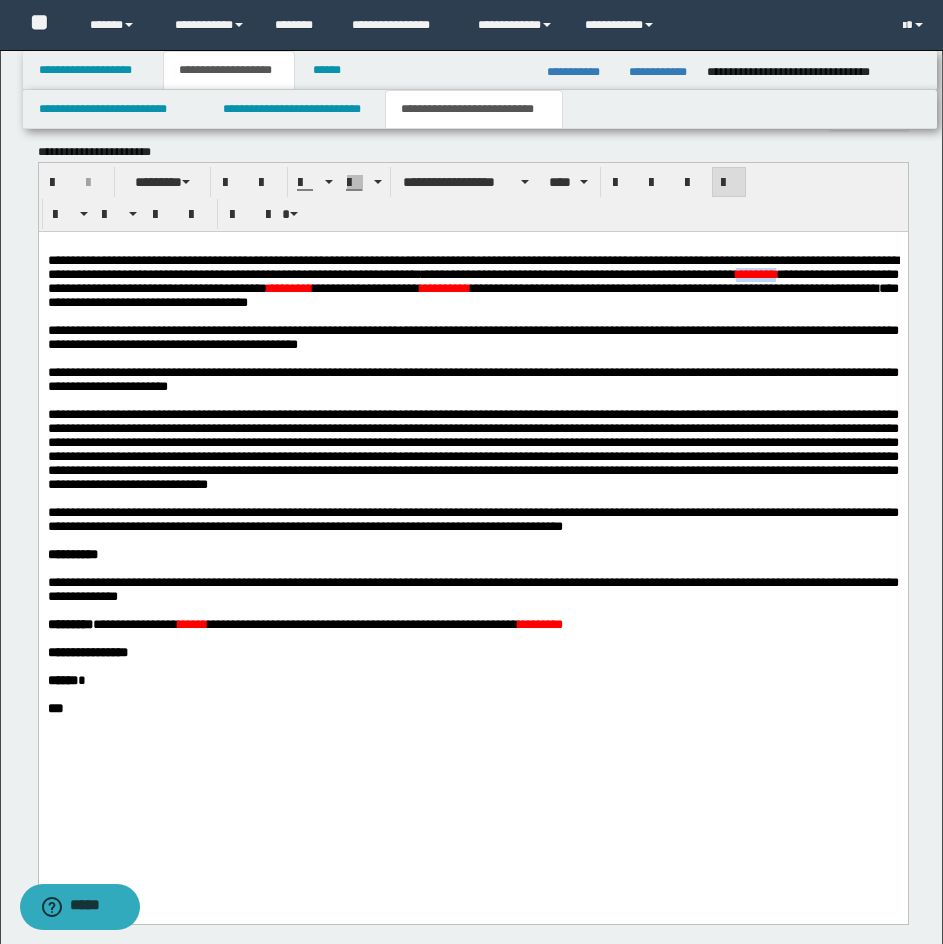 click on "********" at bounding box center [755, 273] 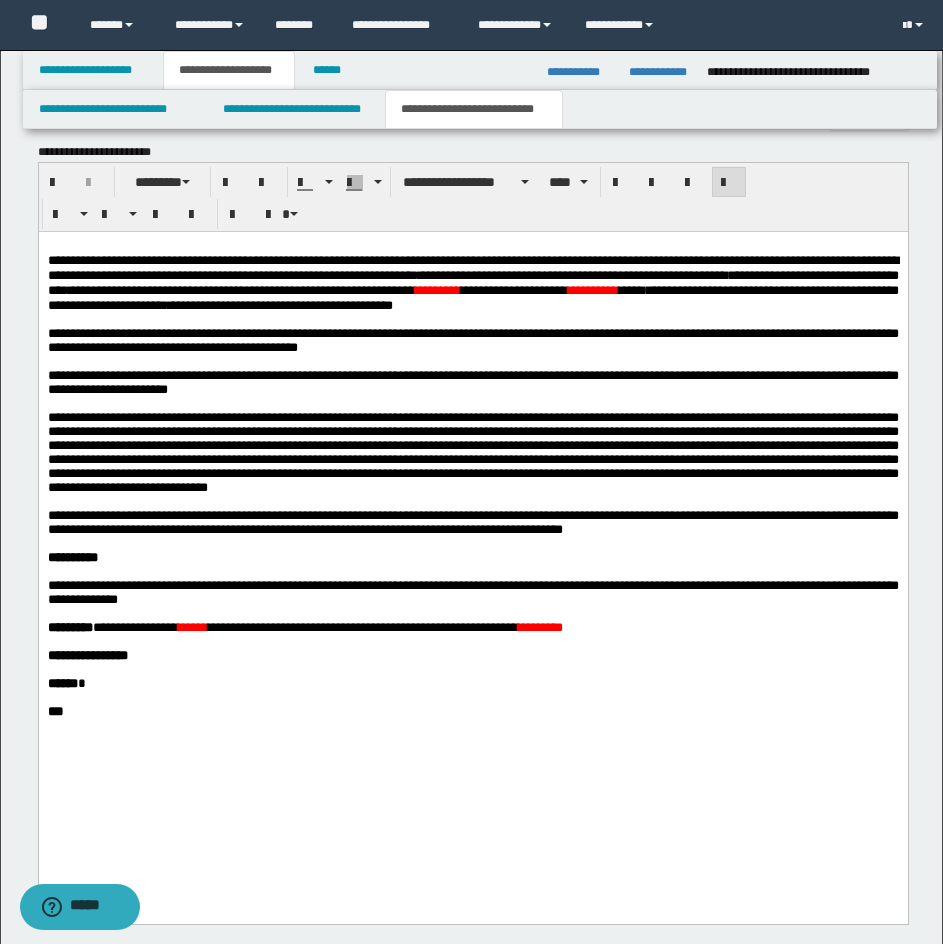 click on "*********" at bounding box center [437, 289] 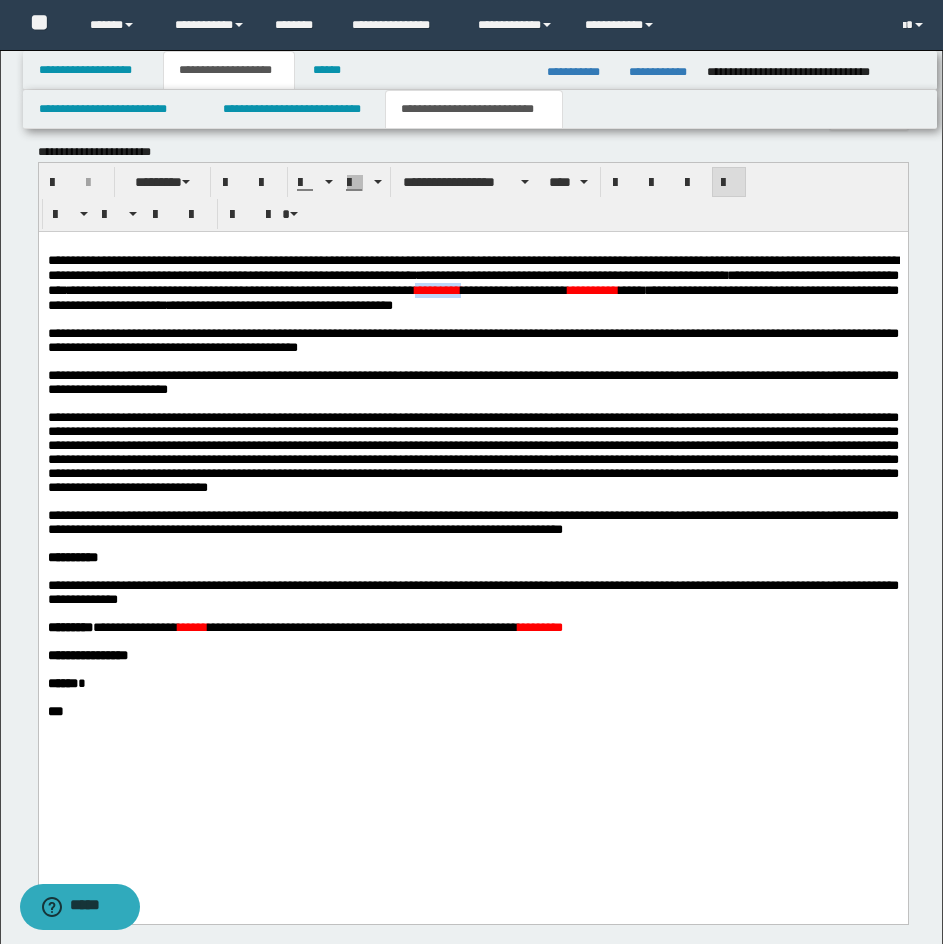click on "*********" at bounding box center [437, 289] 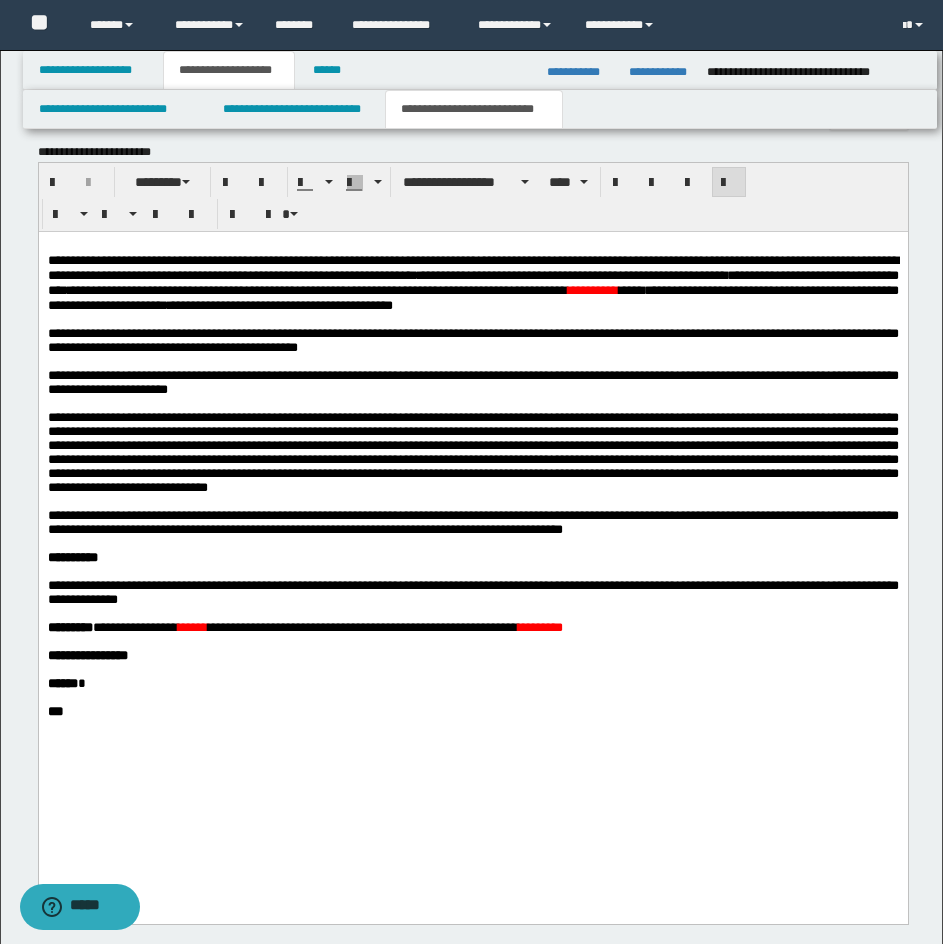 click on "*********" at bounding box center (539, 626) 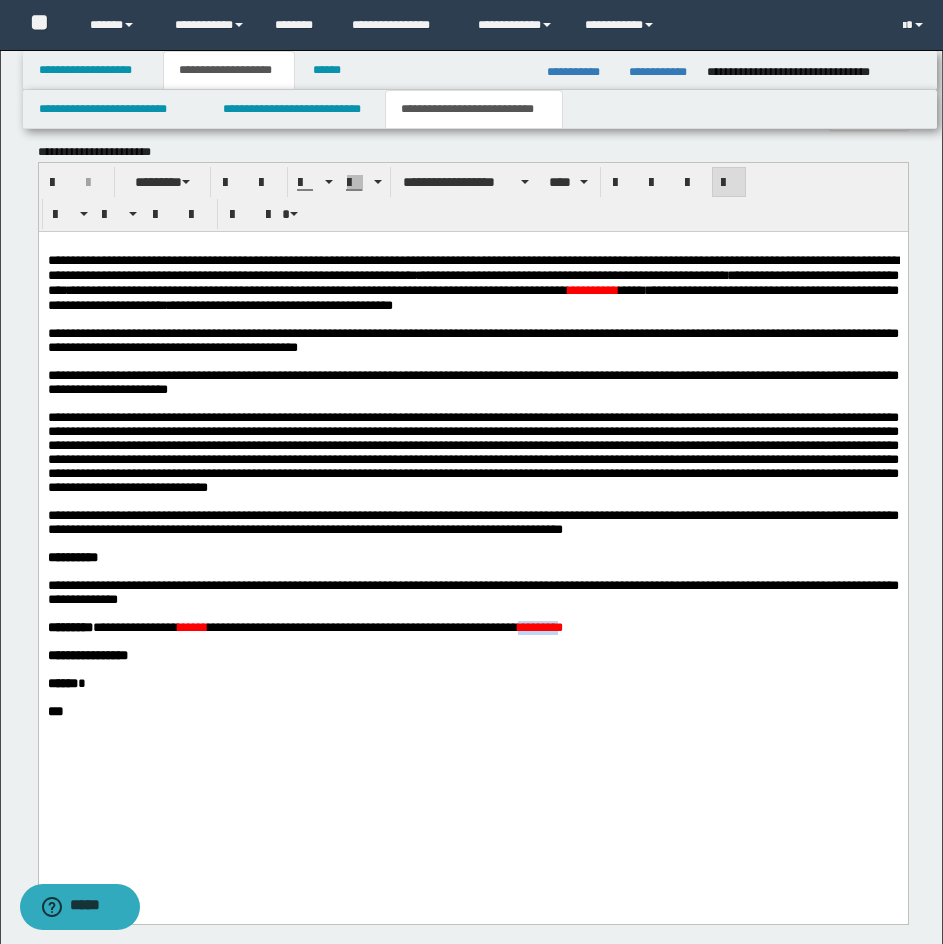 click on "*********" at bounding box center (539, 626) 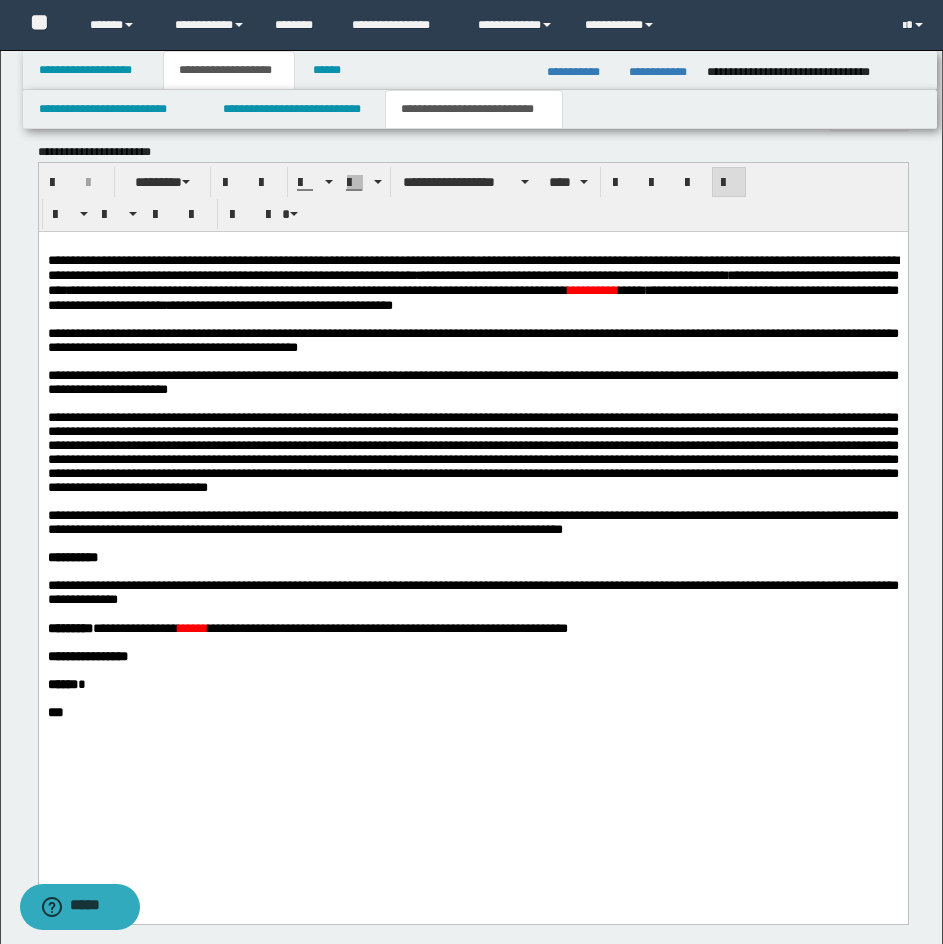 click on "*********" at bounding box center [592, 289] 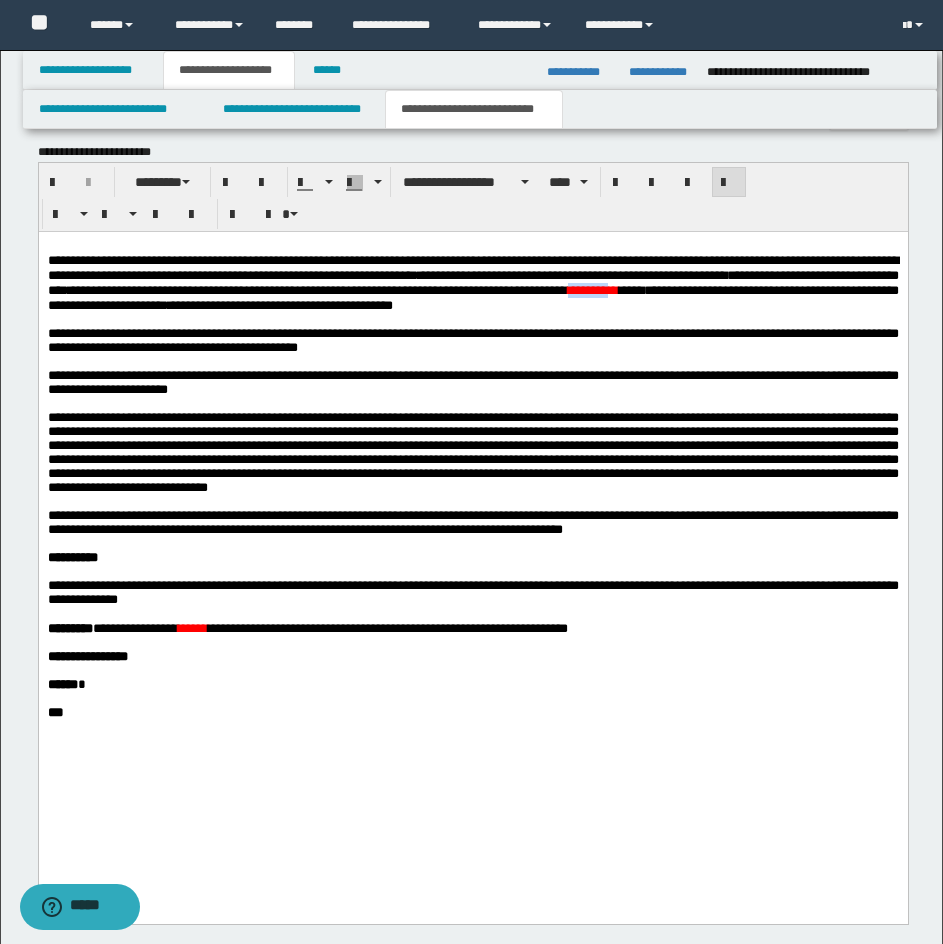 click on "*********" at bounding box center (592, 289) 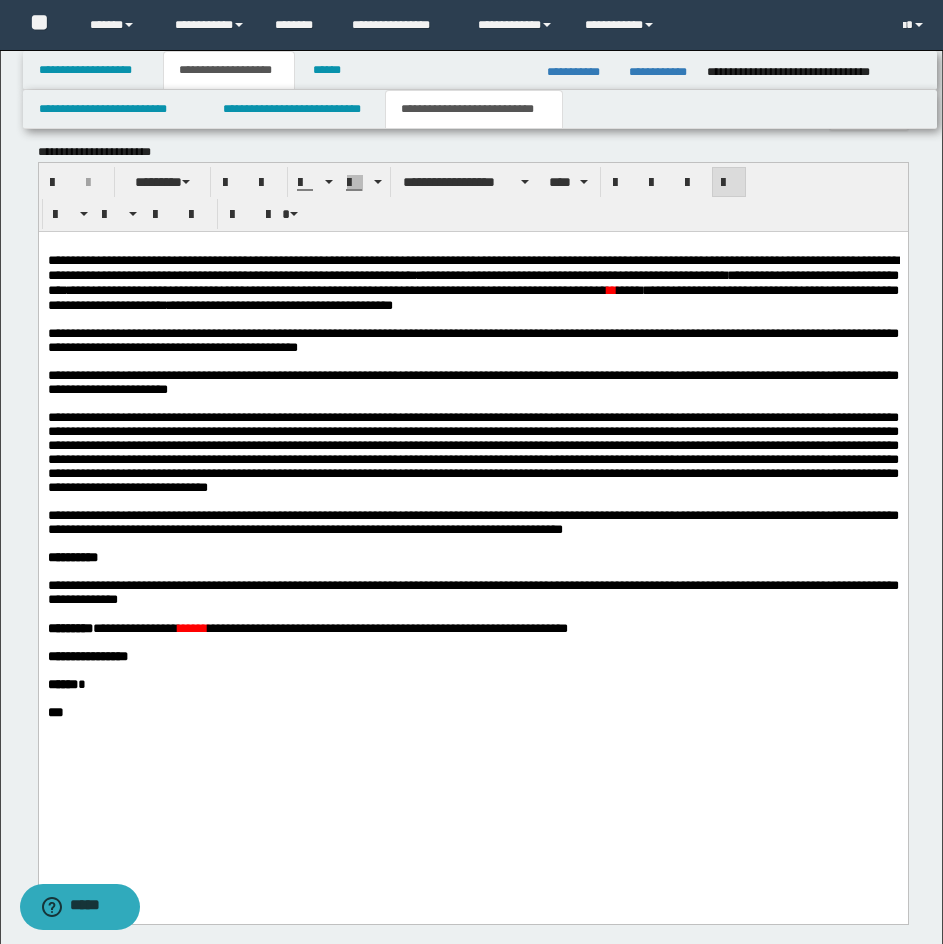 click on "******" at bounding box center (192, 627) 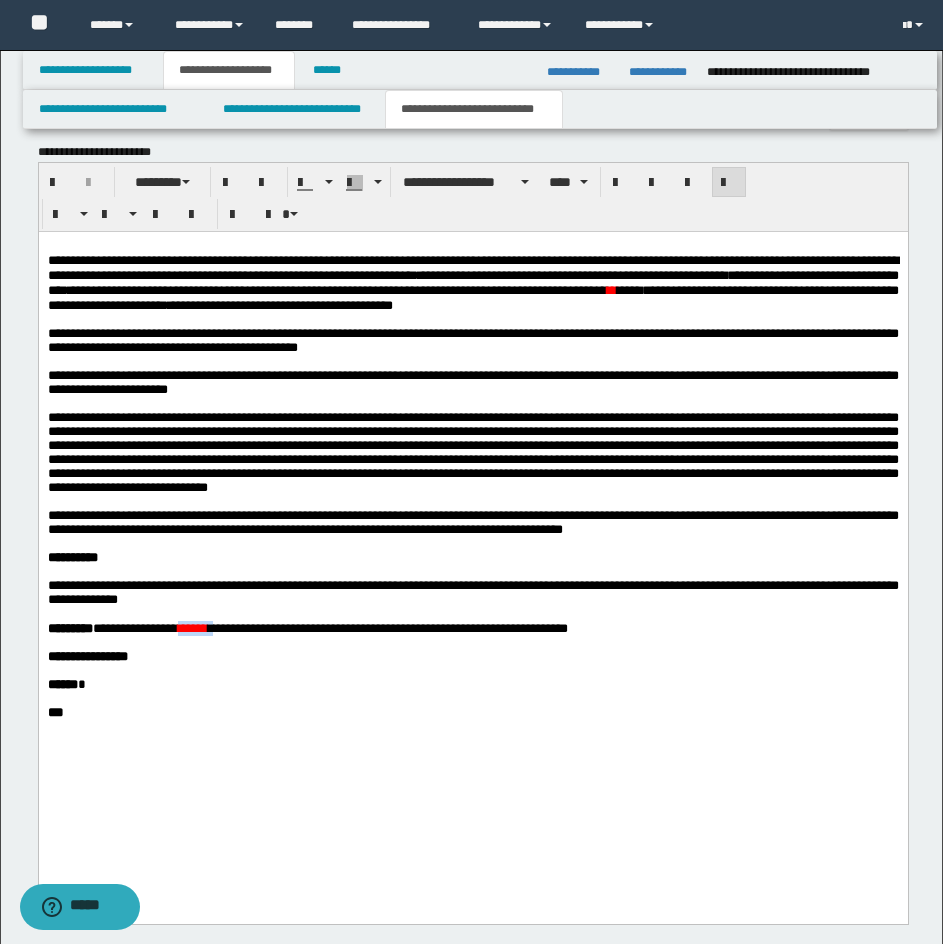 click on "******" at bounding box center (192, 627) 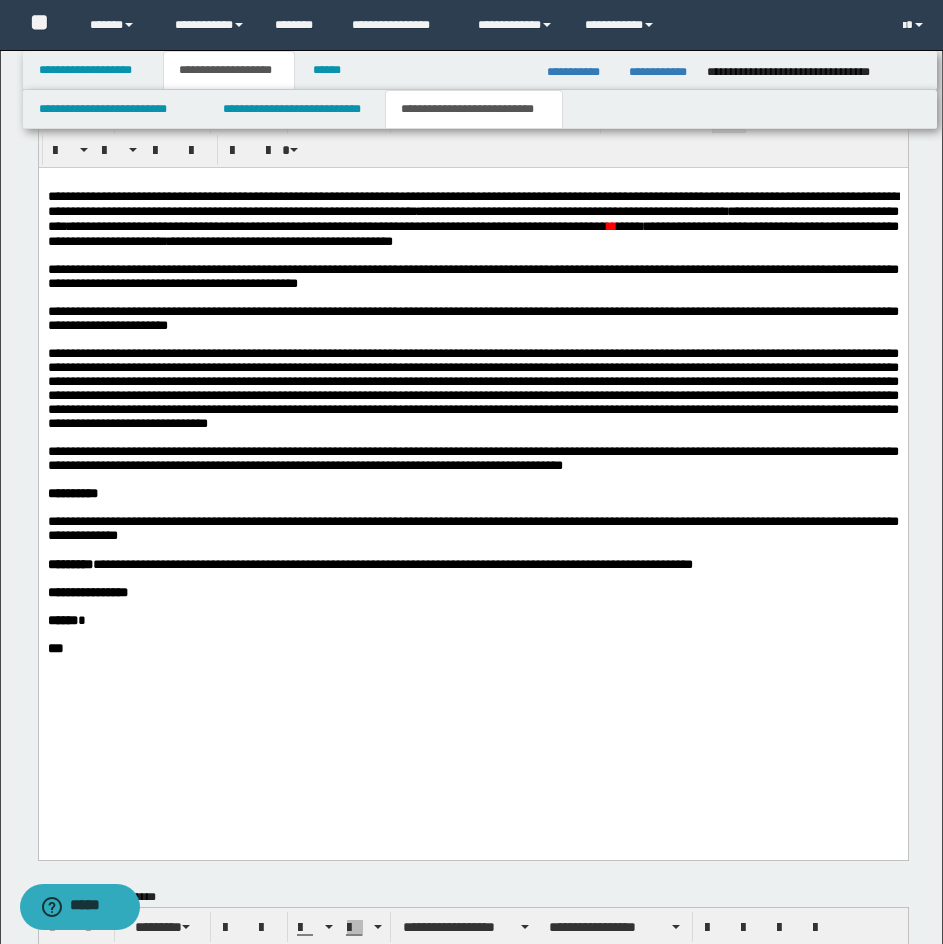 scroll, scrollTop: 1396, scrollLeft: 0, axis: vertical 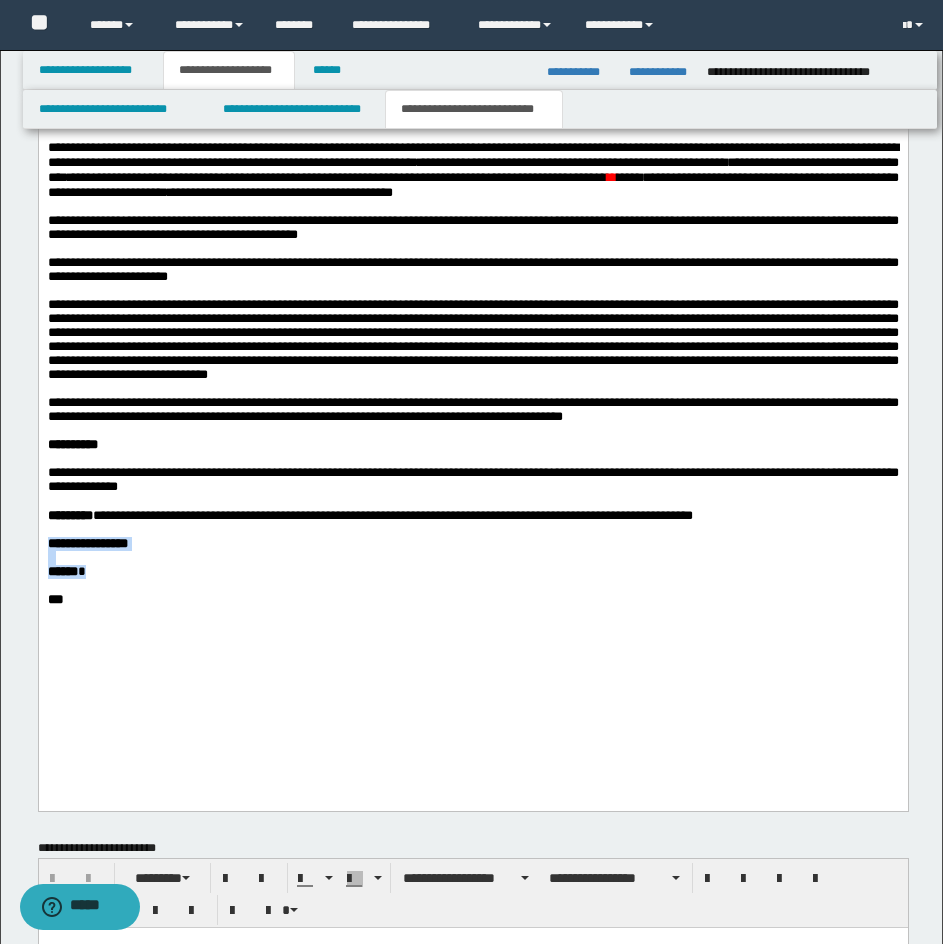 drag, startPoint x: 50, startPoint y: 632, endPoint x: 114, endPoint y: 659, distance: 69.46222 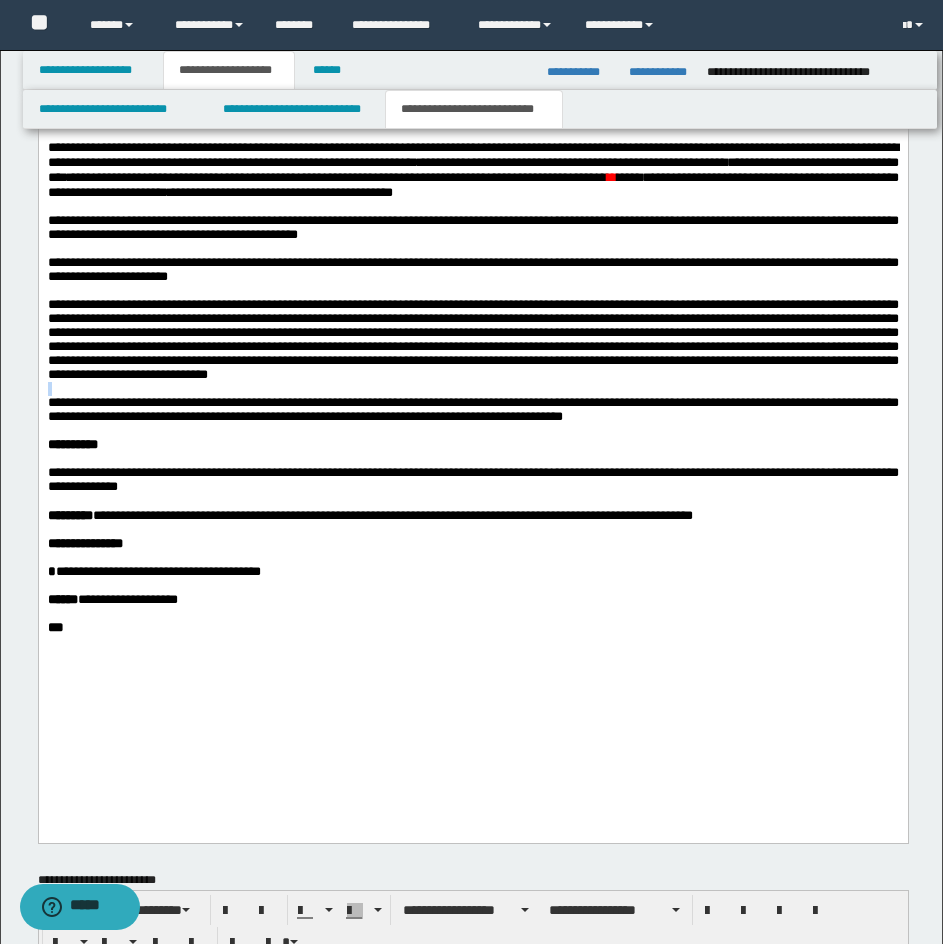 drag, startPoint x: 598, startPoint y: 444, endPoint x: 588, endPoint y: 455, distance: 14.866069 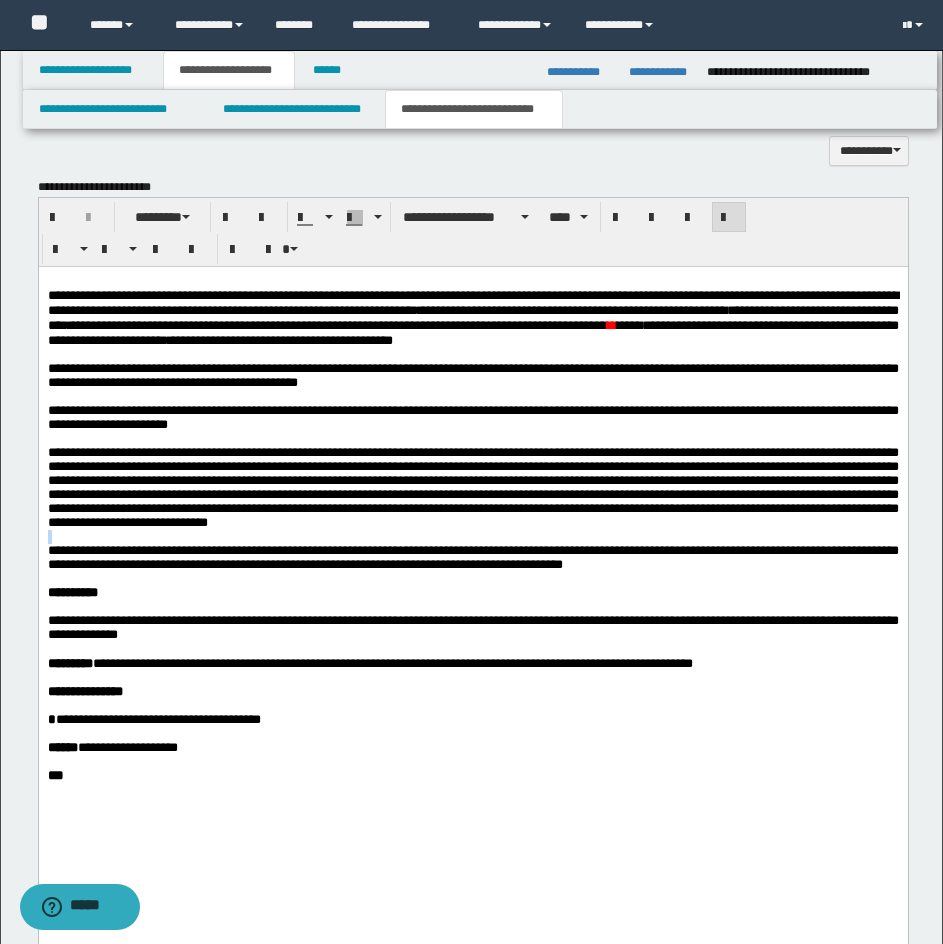 scroll, scrollTop: 1251, scrollLeft: 0, axis: vertical 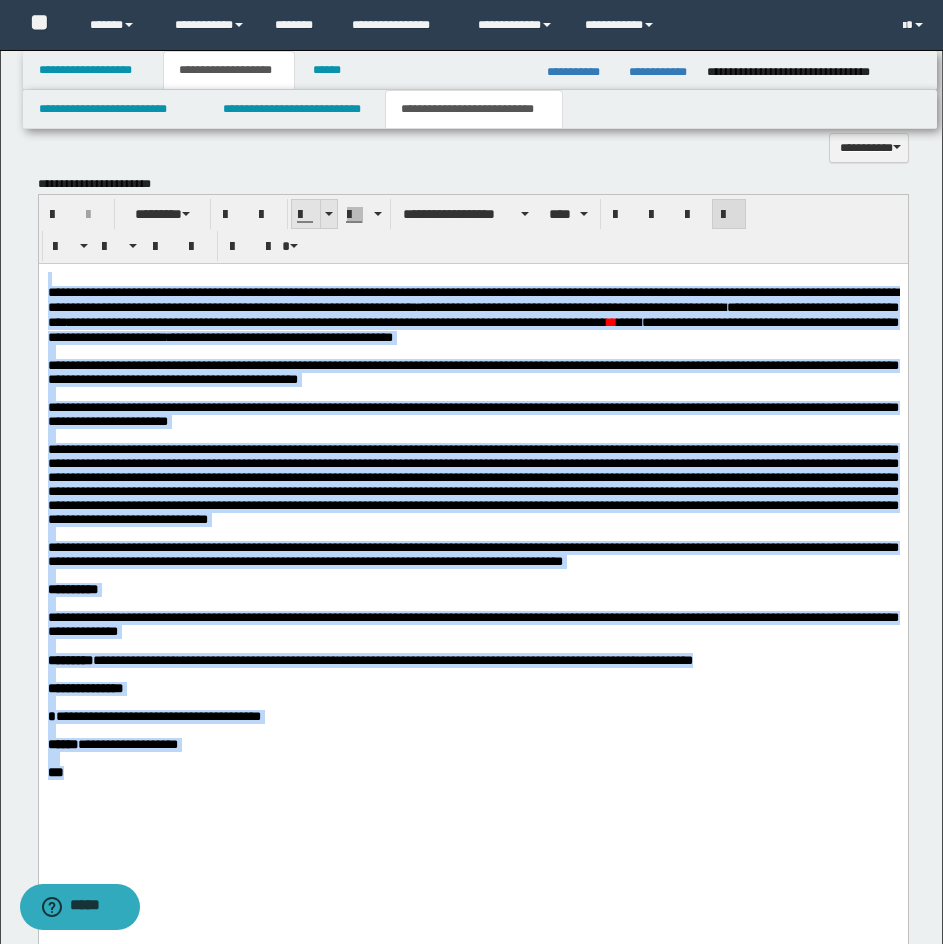 click at bounding box center [329, 214] 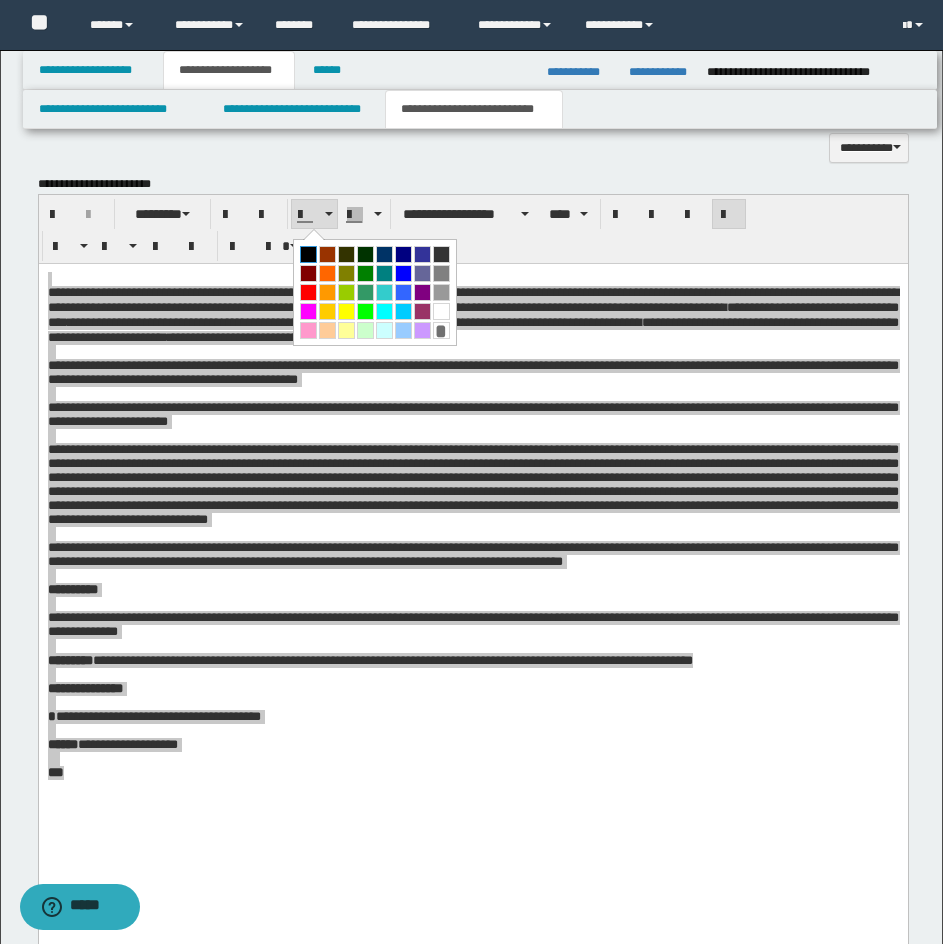 click at bounding box center [308, 254] 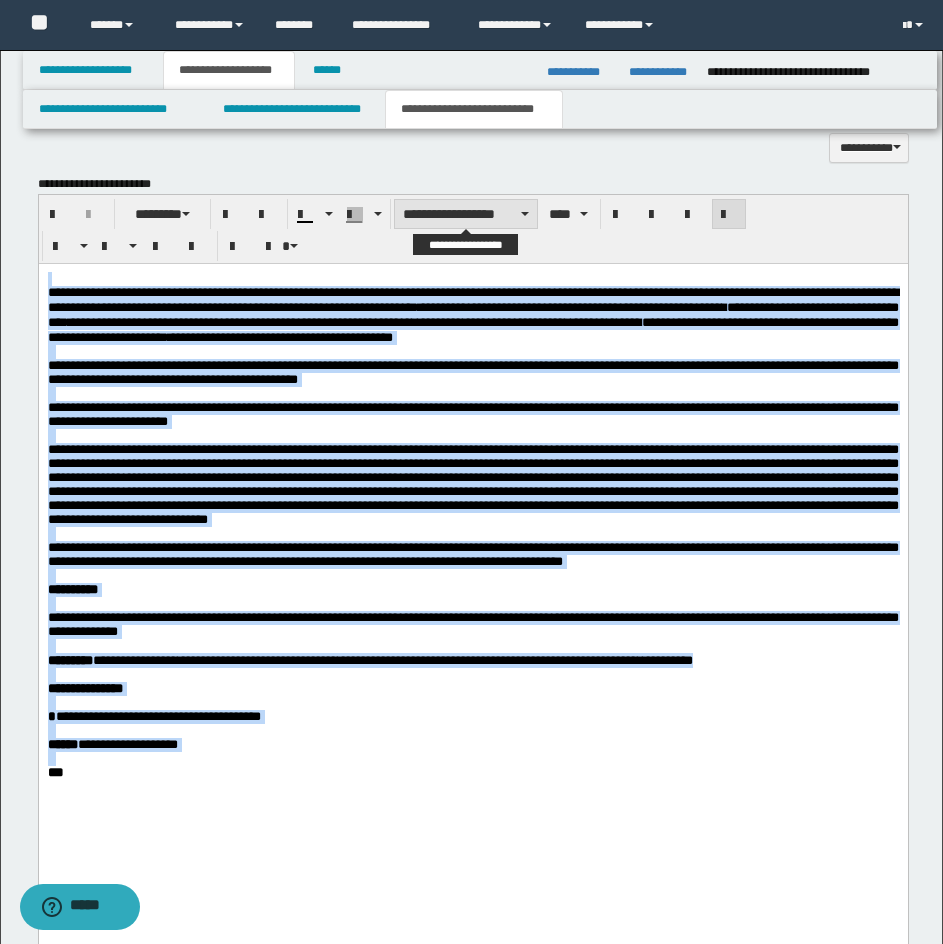 click on "**********" at bounding box center (466, 214) 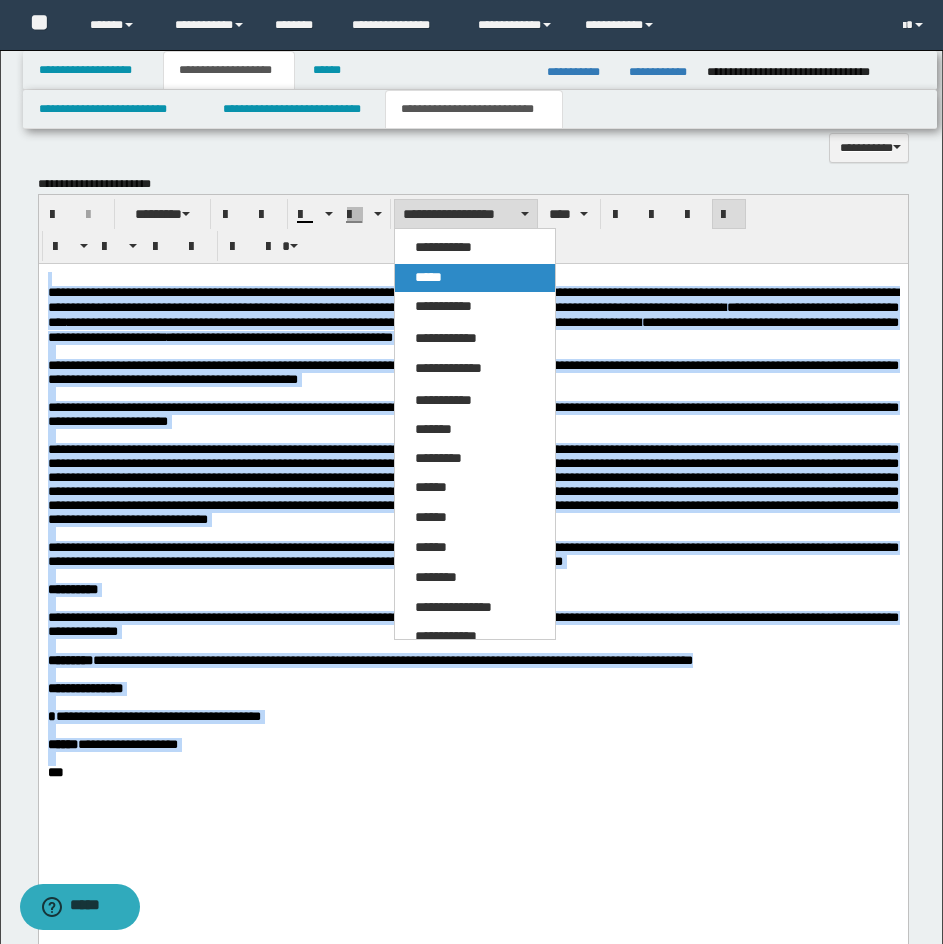 drag, startPoint x: 427, startPoint y: 280, endPoint x: 423, endPoint y: 5, distance: 275.02908 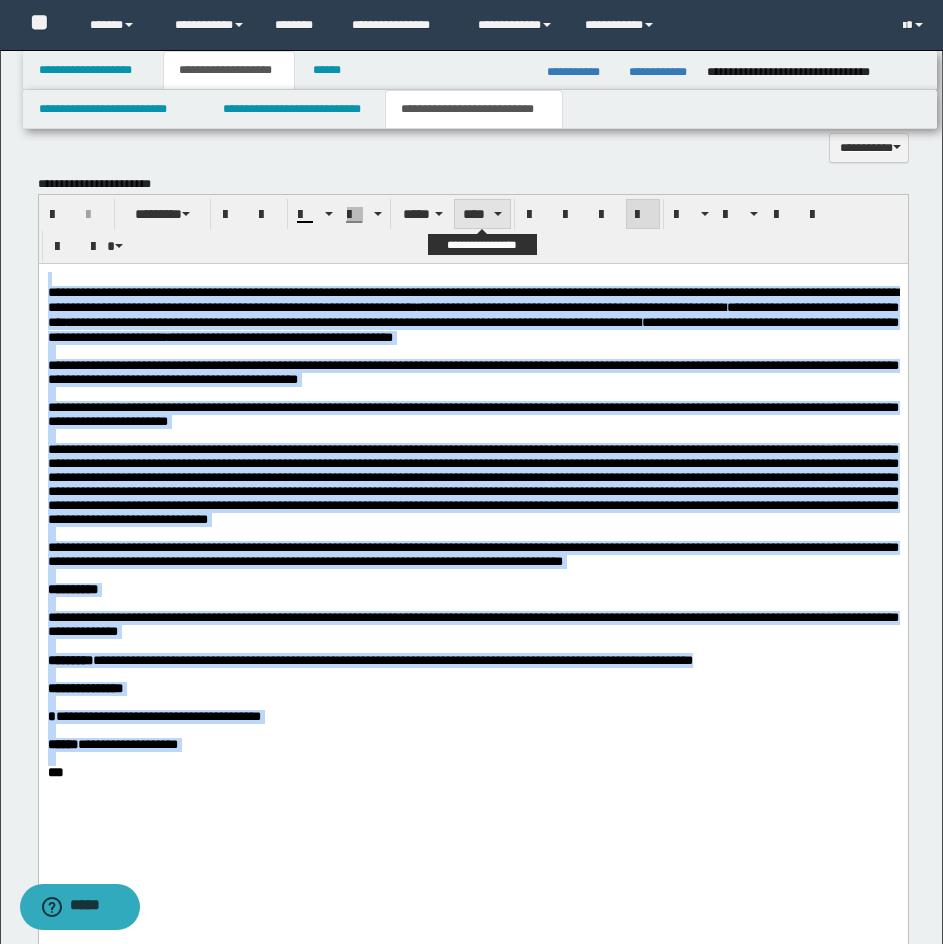 click on "****" at bounding box center (482, 214) 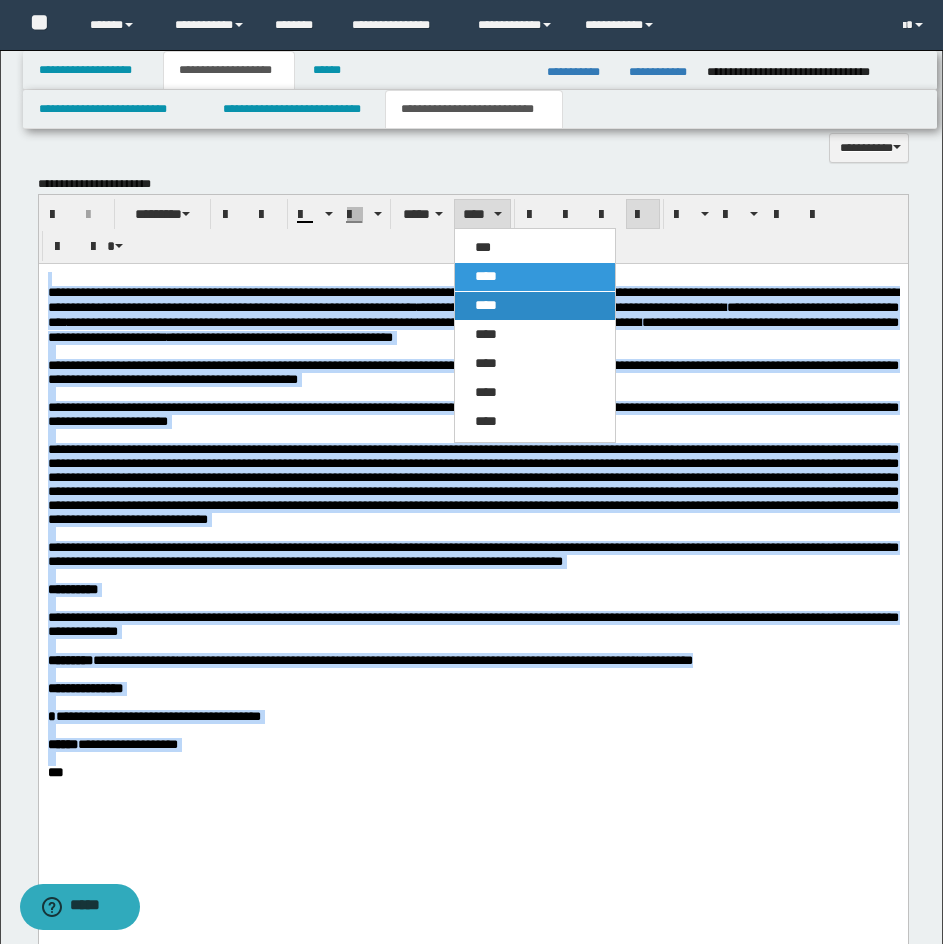 drag, startPoint x: 511, startPoint y: 306, endPoint x: 463, endPoint y: 15, distance: 294.9322 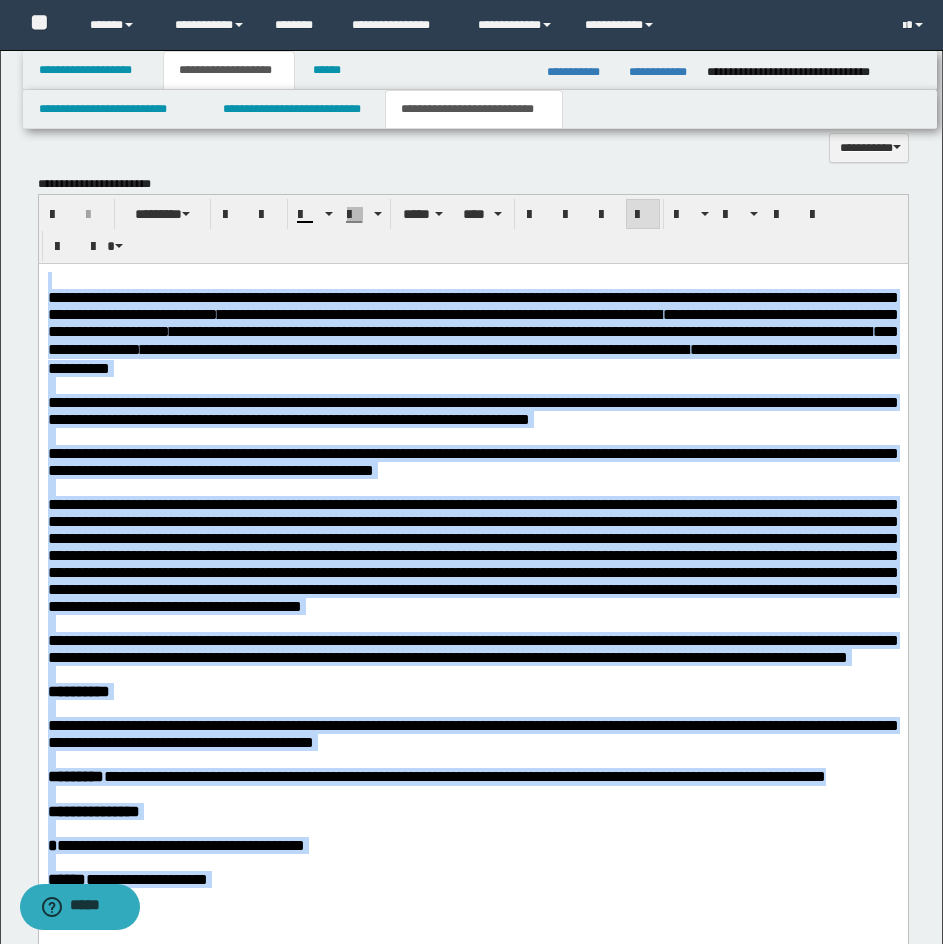 drag, startPoint x: 481, startPoint y: 206, endPoint x: 493, endPoint y: 255, distance: 50.447994 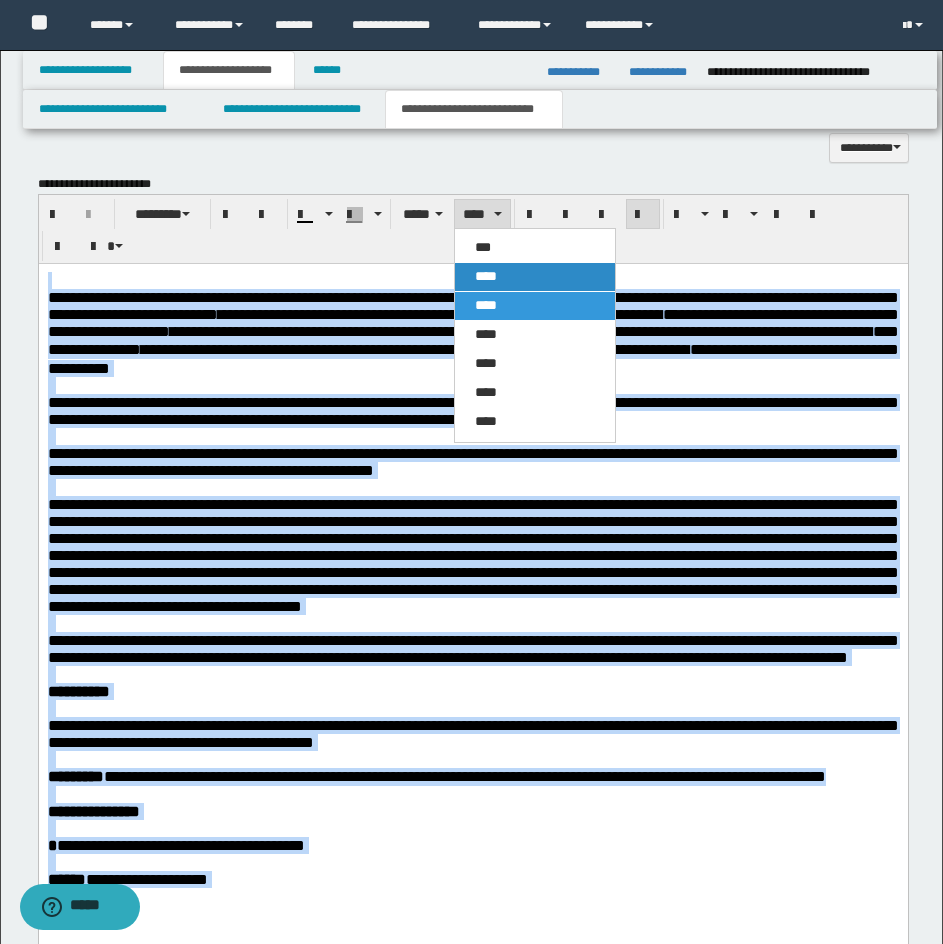 click on "****" at bounding box center [486, 276] 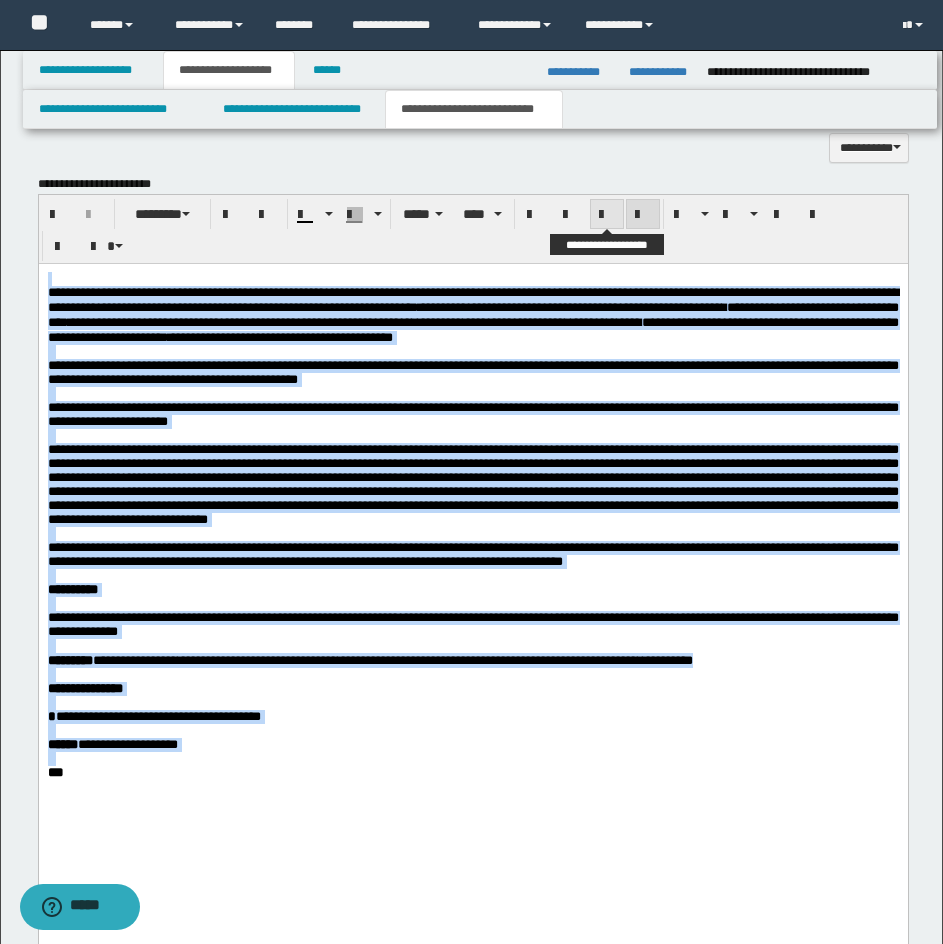 click at bounding box center [607, 215] 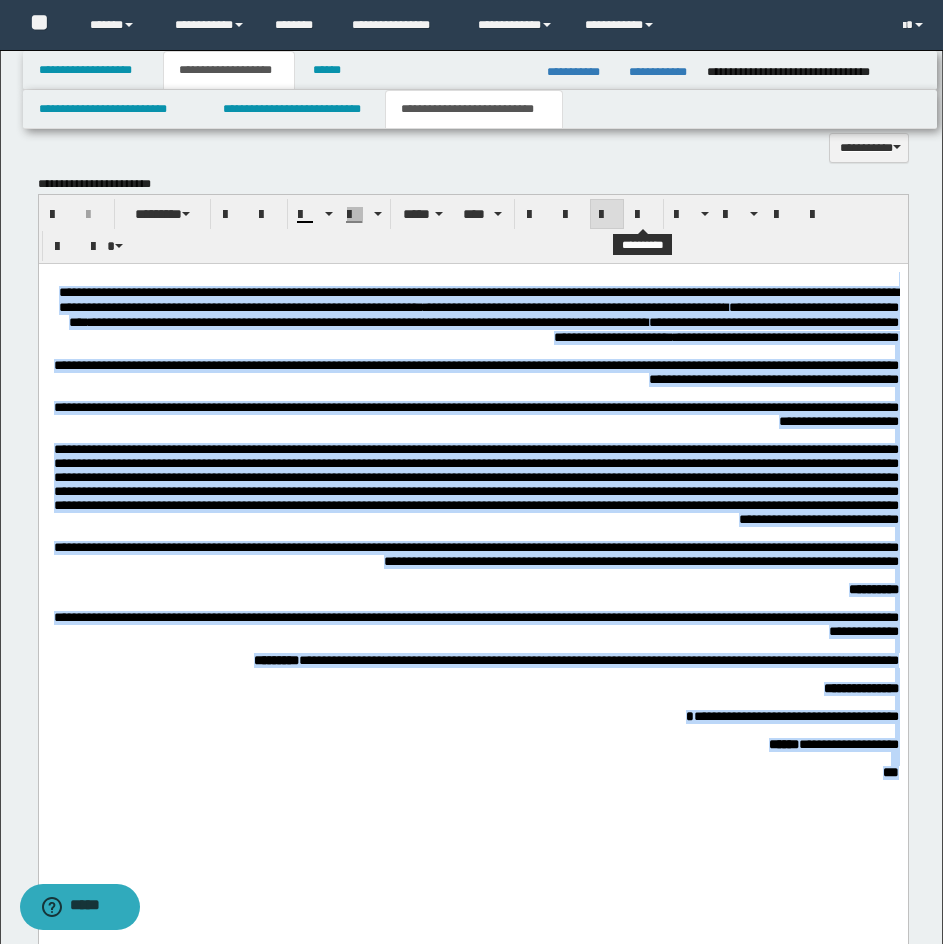 drag, startPoint x: 635, startPoint y: 215, endPoint x: 622, endPoint y: 255, distance: 42.059483 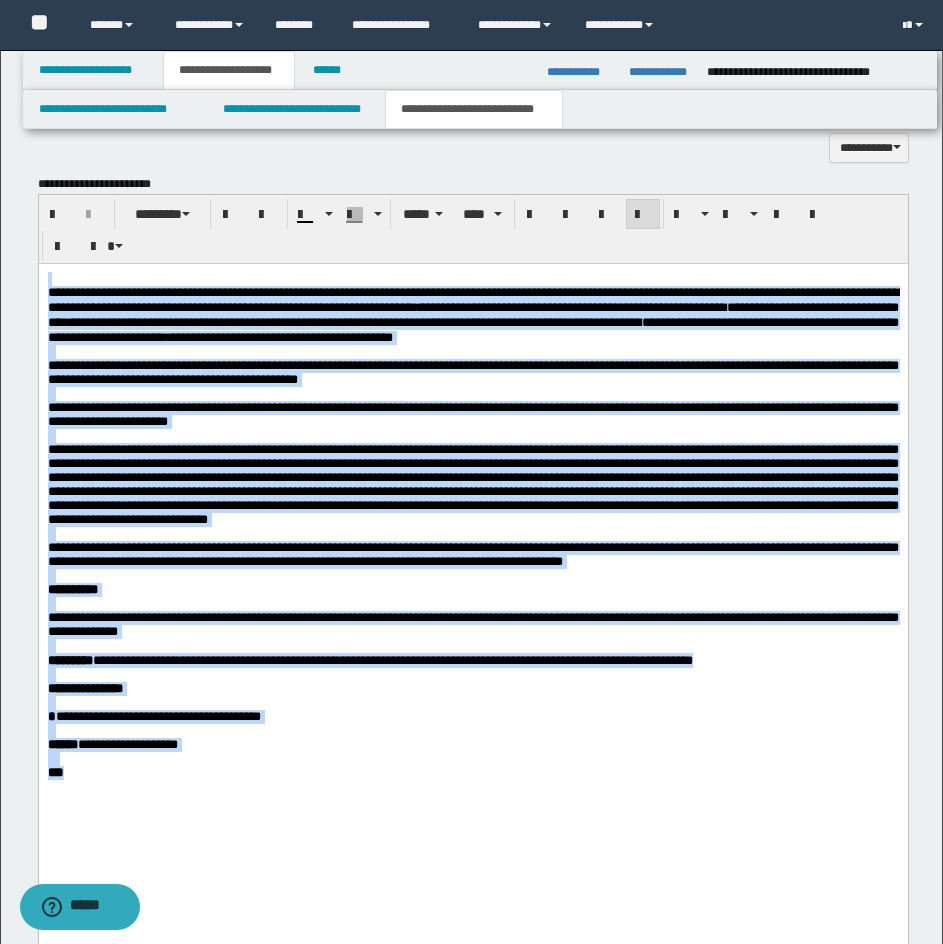 click on "**********" at bounding box center [472, 299] 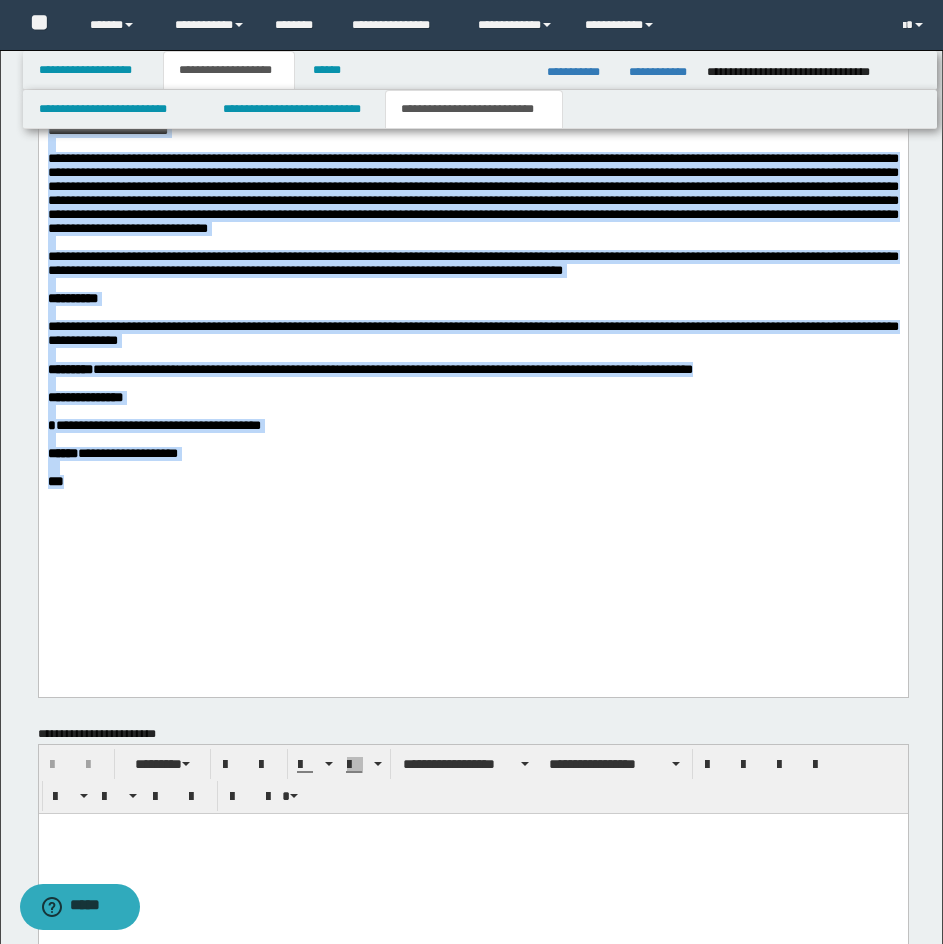 scroll, scrollTop: 1616, scrollLeft: 0, axis: vertical 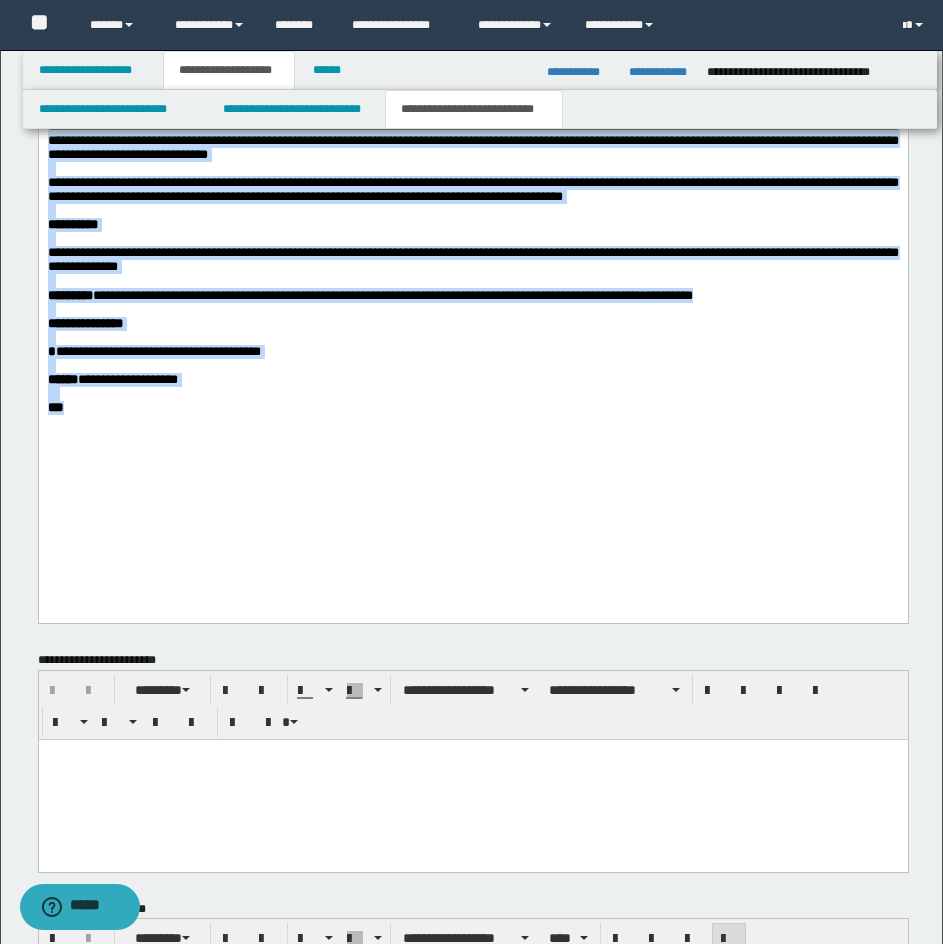 click at bounding box center (472, 239) 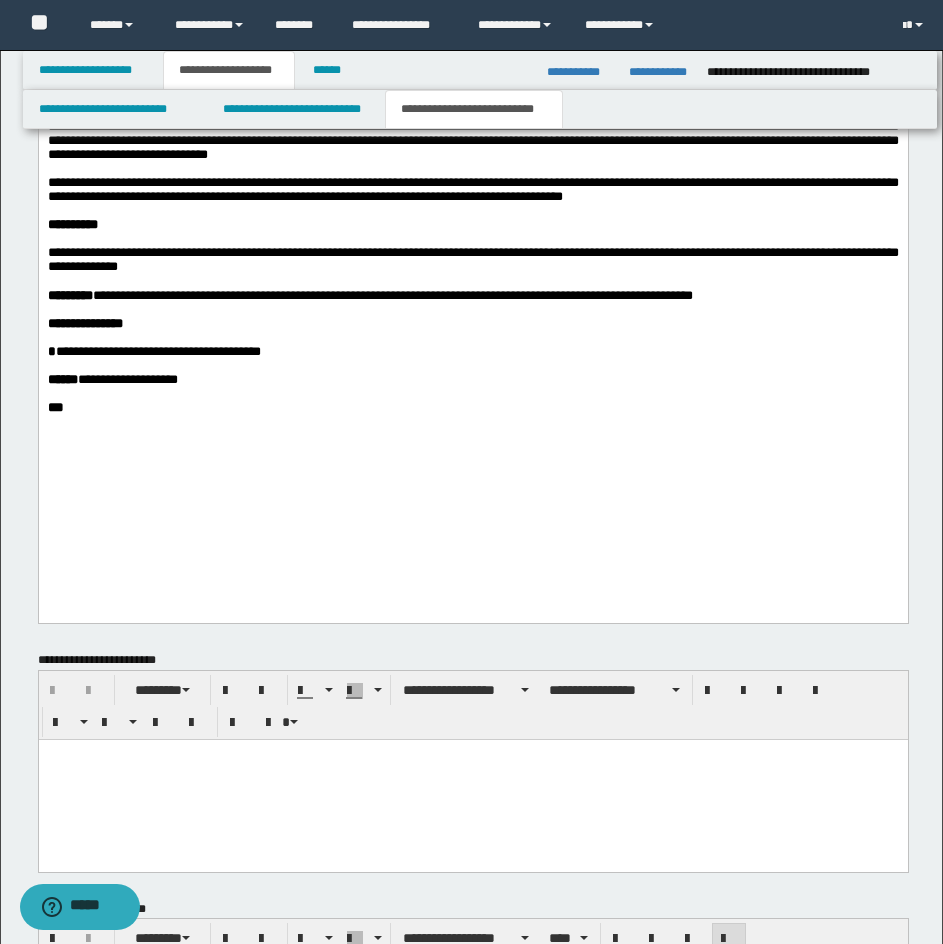scroll, scrollTop: 1869, scrollLeft: 0, axis: vertical 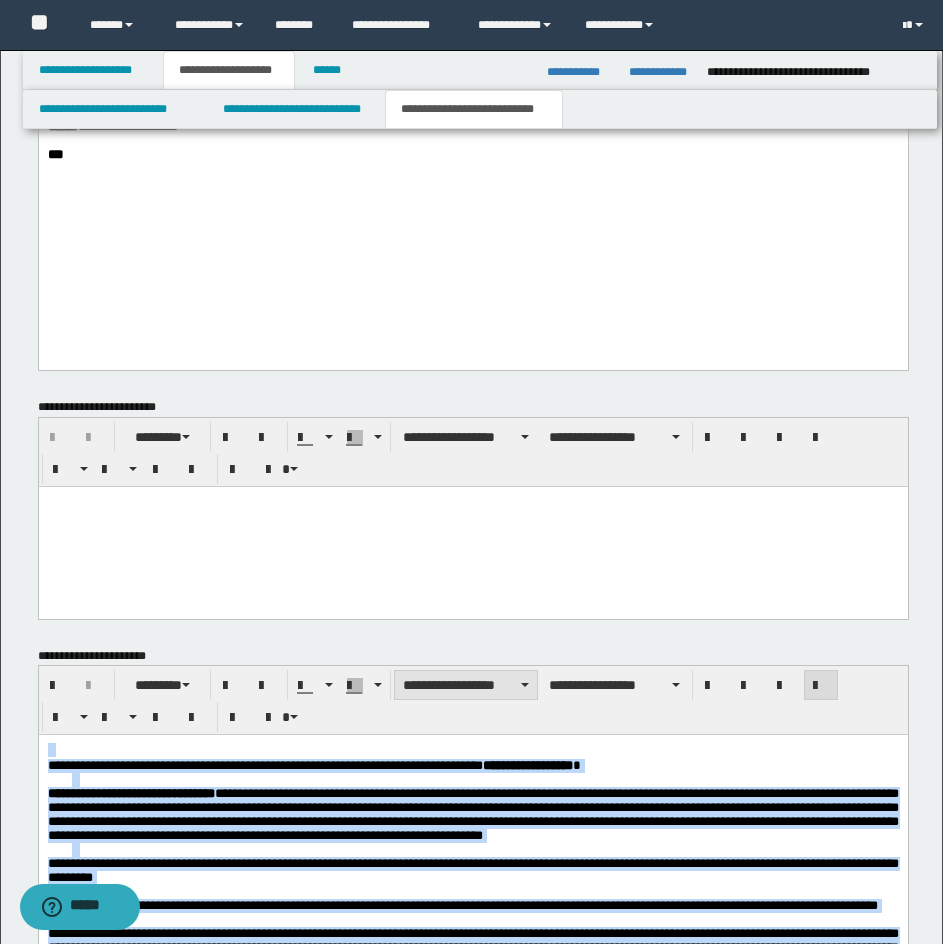 drag, startPoint x: 463, startPoint y: 685, endPoint x: 580, endPoint y: 428, distance: 282.37918 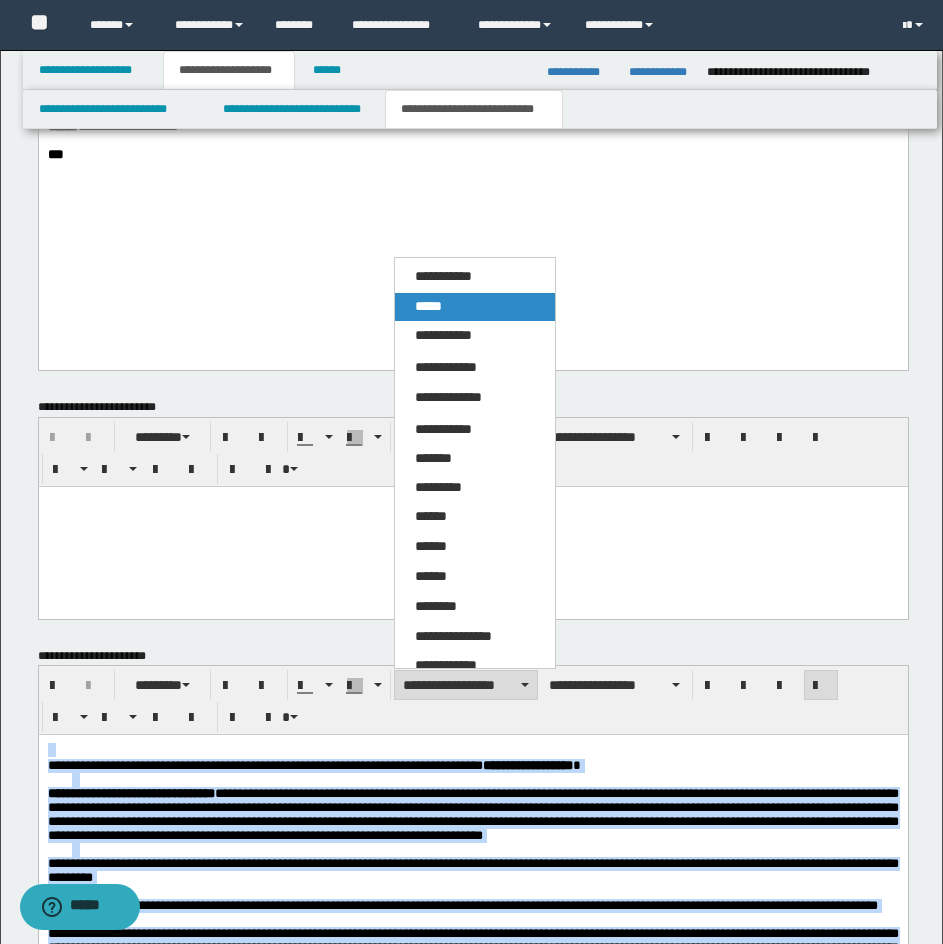 click on "*****" at bounding box center (475, 307) 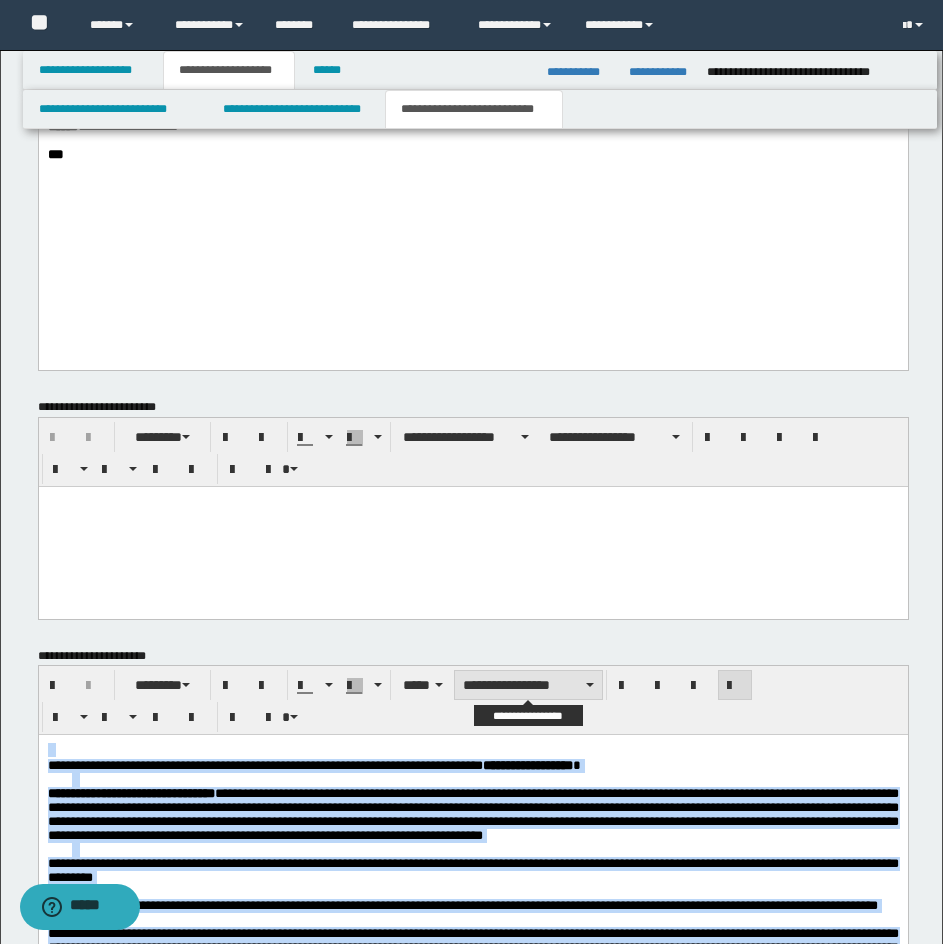 click on "**********" at bounding box center [528, 685] 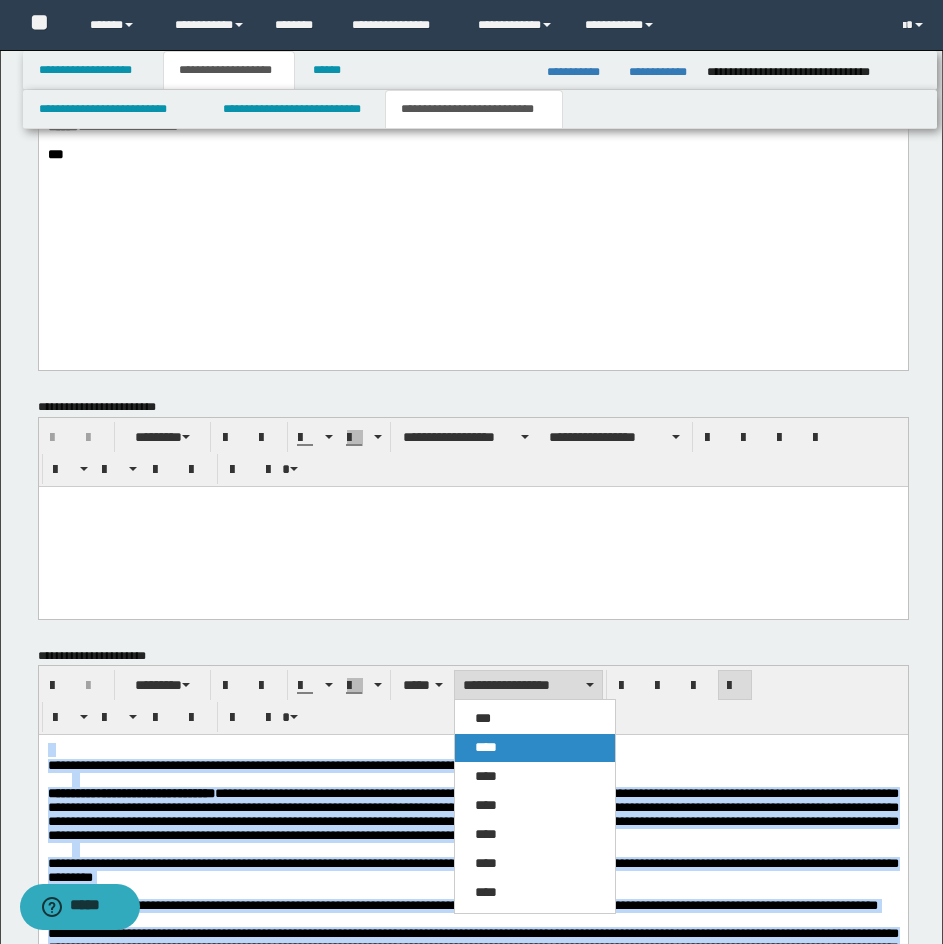 drag, startPoint x: 496, startPoint y: 746, endPoint x: 603, endPoint y: 711, distance: 112.578865 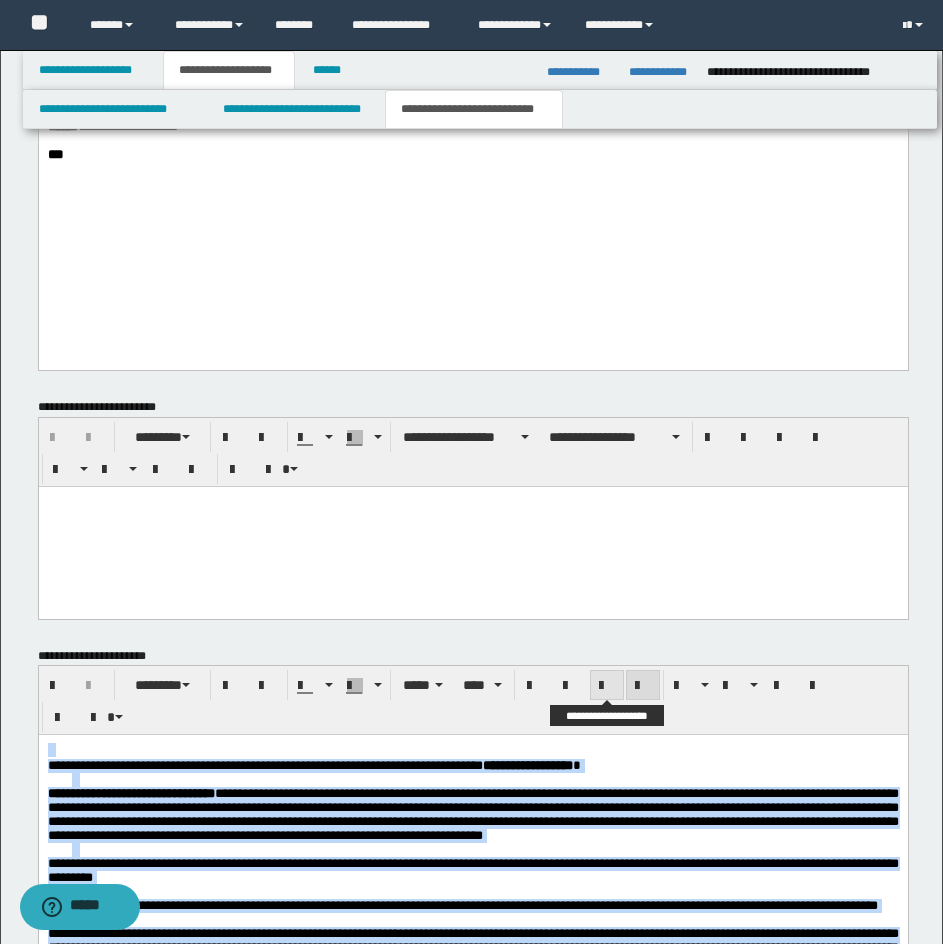 click at bounding box center [607, 686] 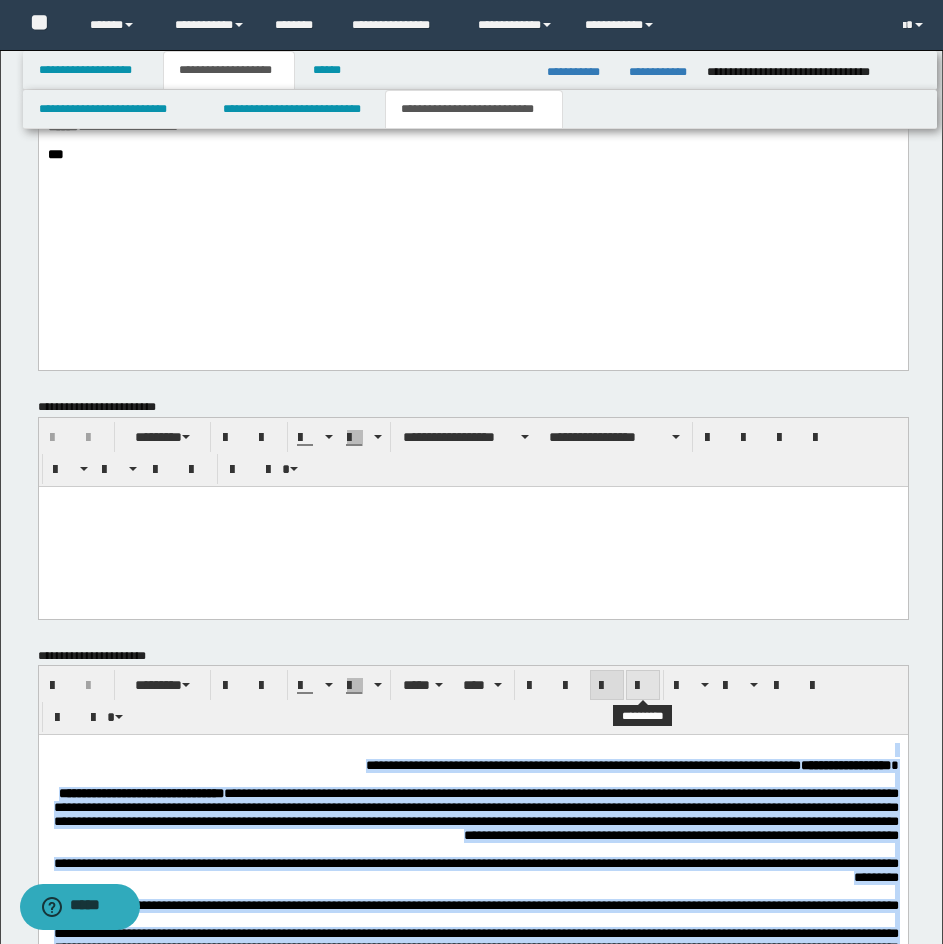 click at bounding box center [643, 686] 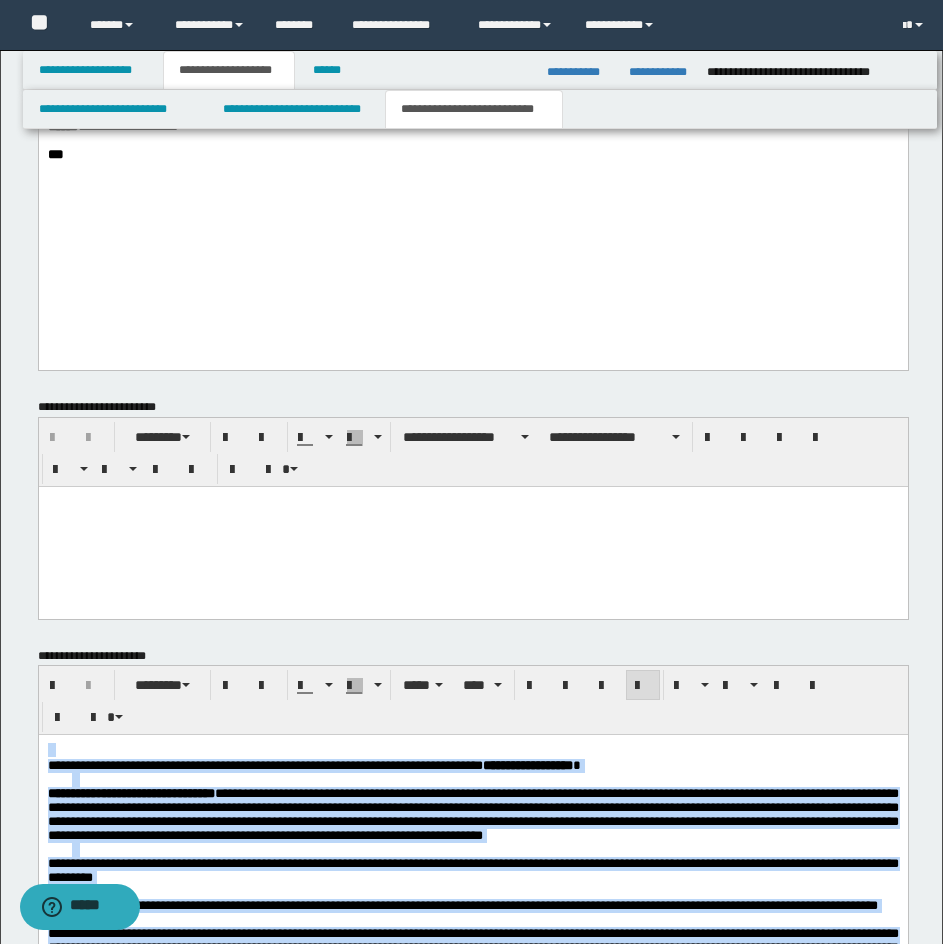 drag, startPoint x: 628, startPoint y: 834, endPoint x: 533, endPoint y: 1115, distance: 296.62433 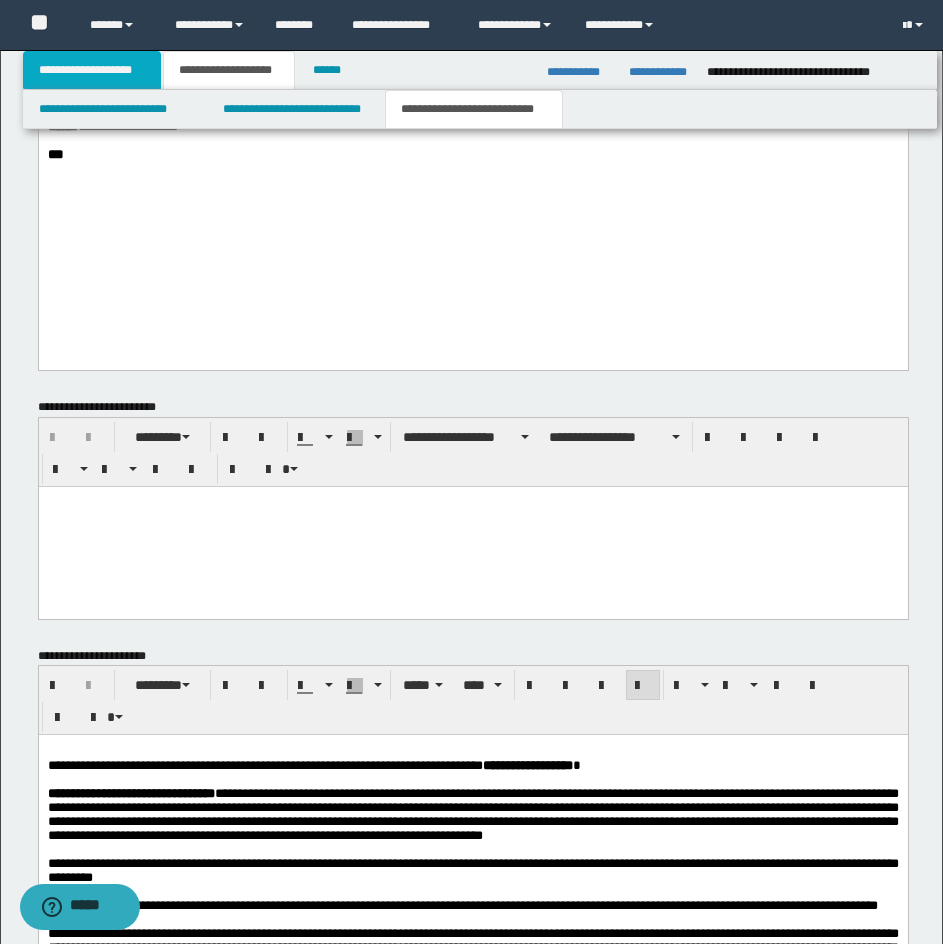drag, startPoint x: 142, startPoint y: 70, endPoint x: 368, endPoint y: 112, distance: 229.86952 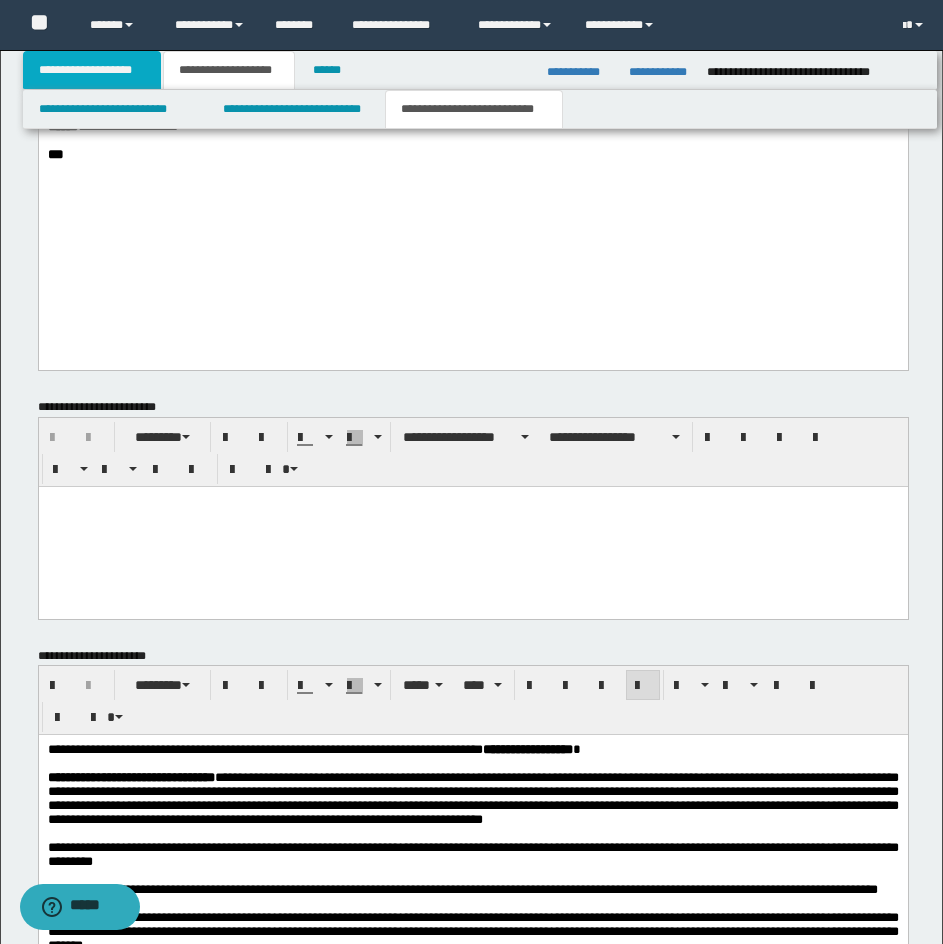 scroll, scrollTop: 1425, scrollLeft: 0, axis: vertical 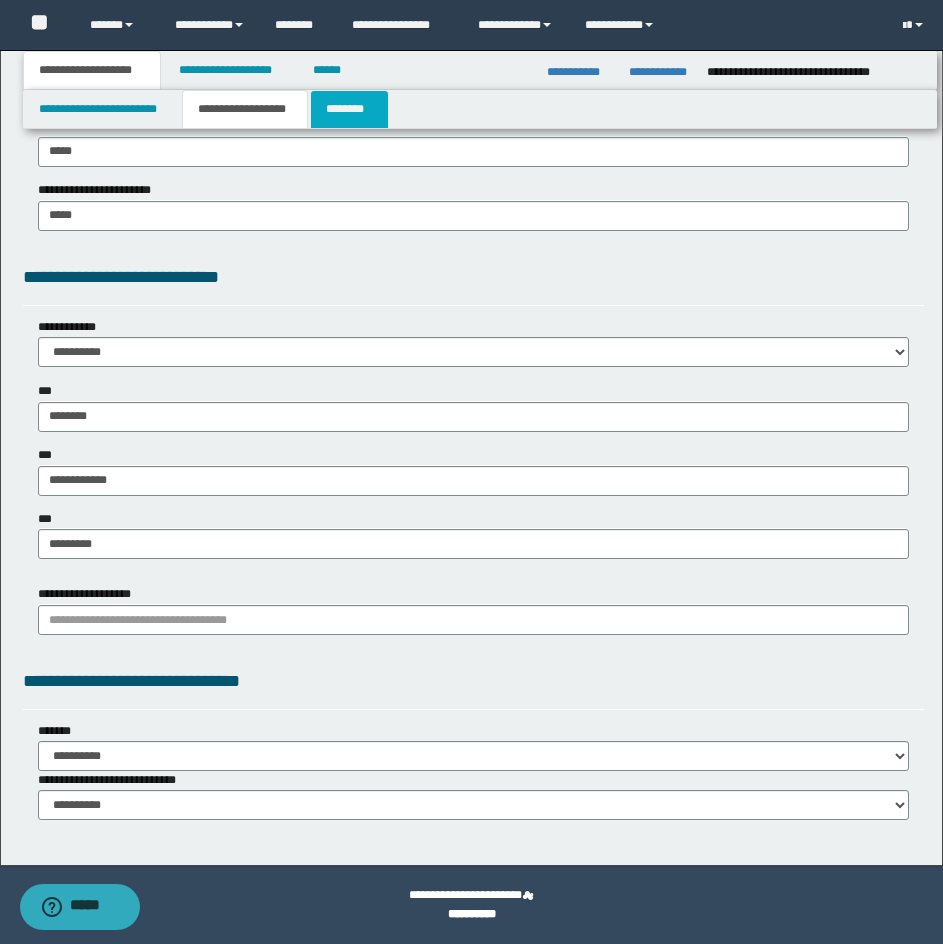 click on "********" at bounding box center [349, 109] 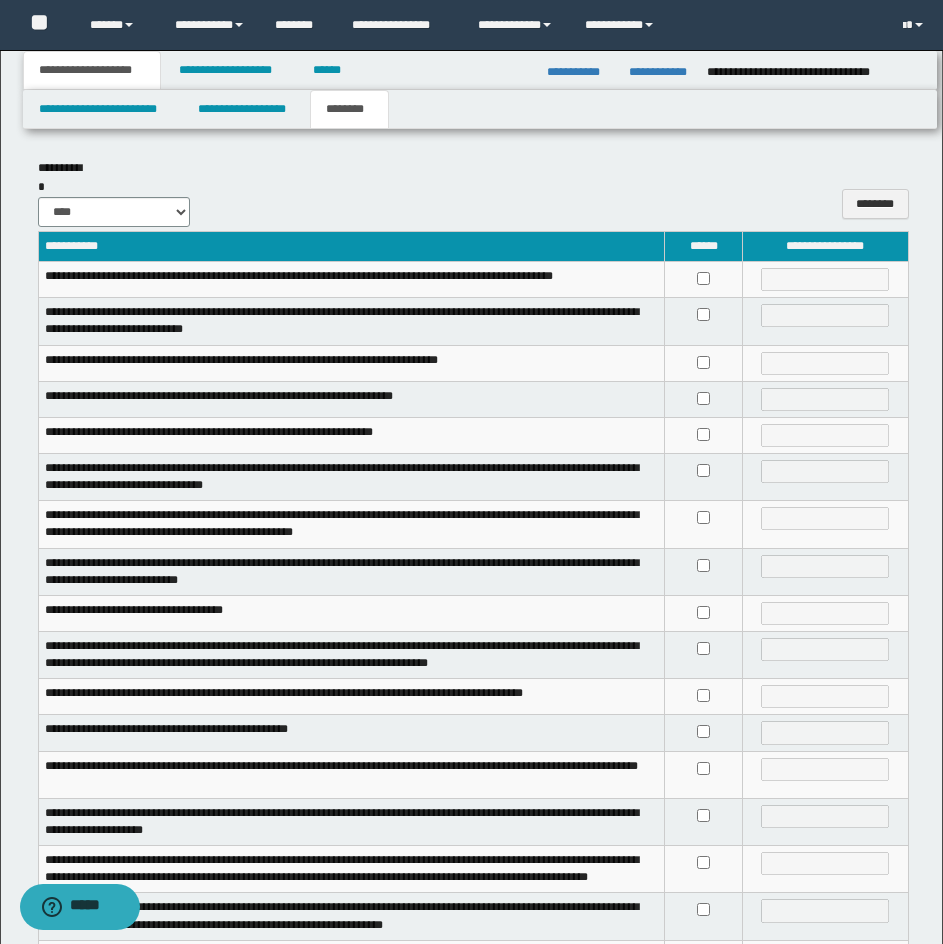 scroll, scrollTop: 306, scrollLeft: 0, axis: vertical 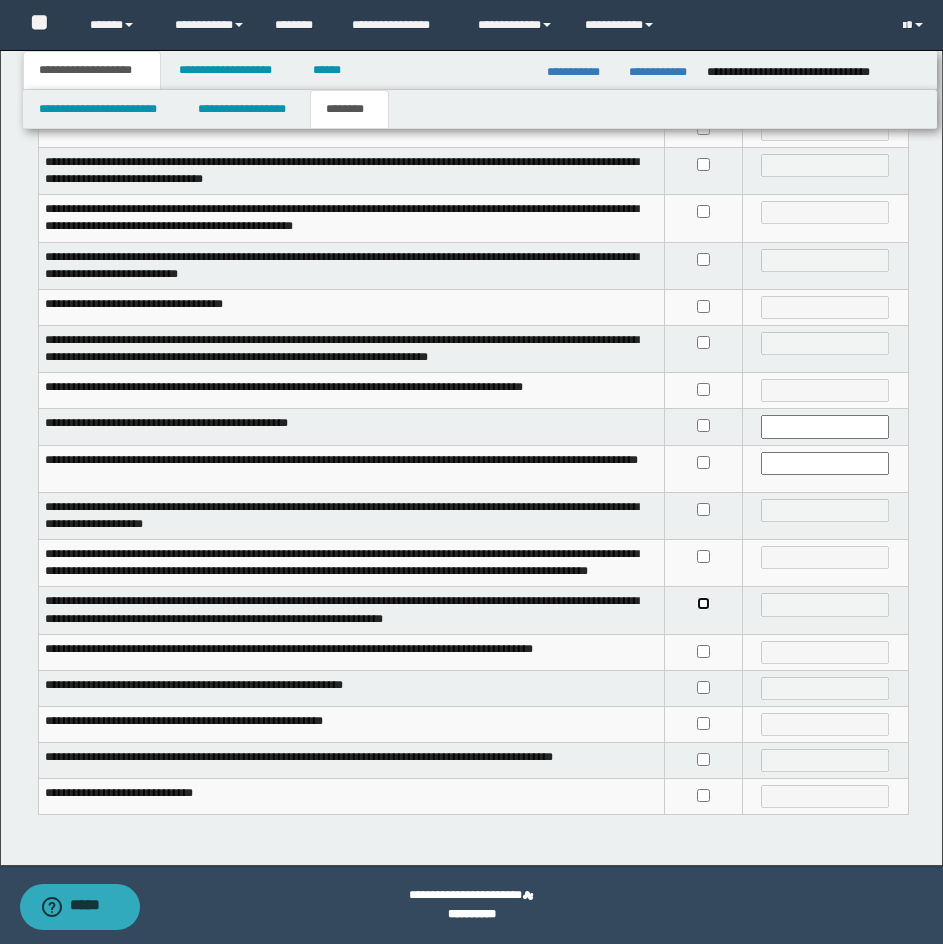 click at bounding box center (704, 610) 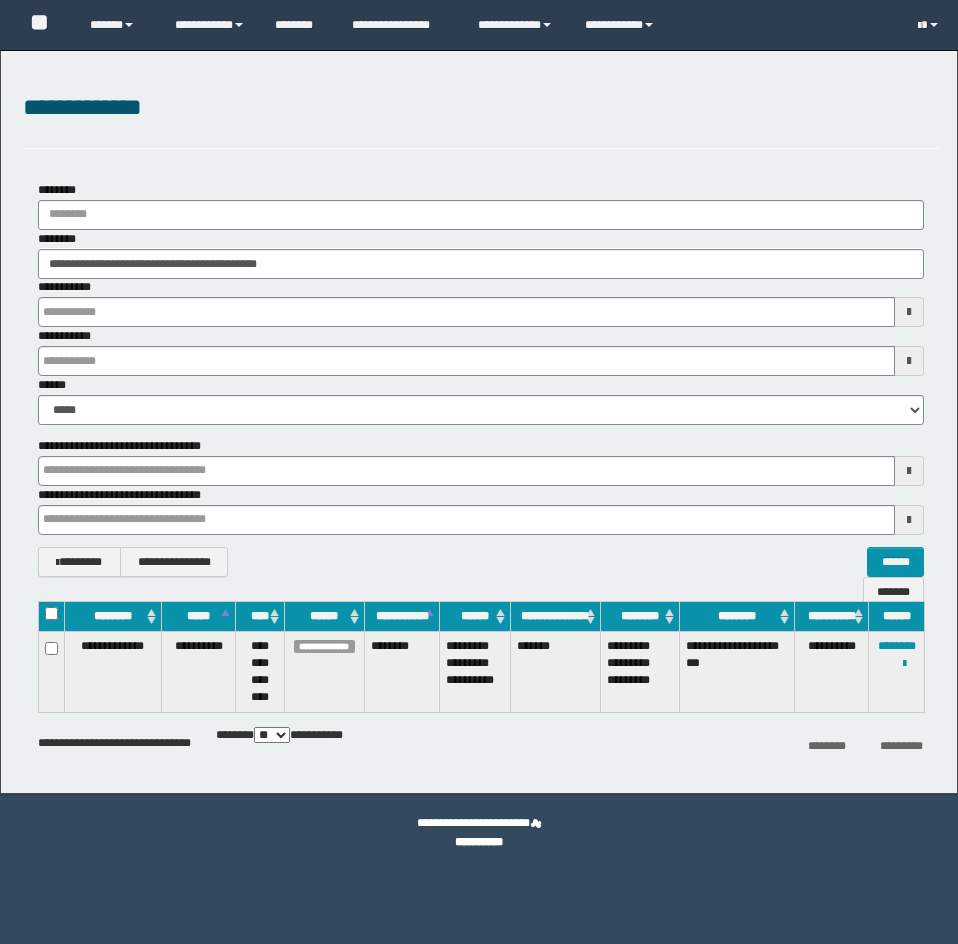 scroll, scrollTop: 0, scrollLeft: 0, axis: both 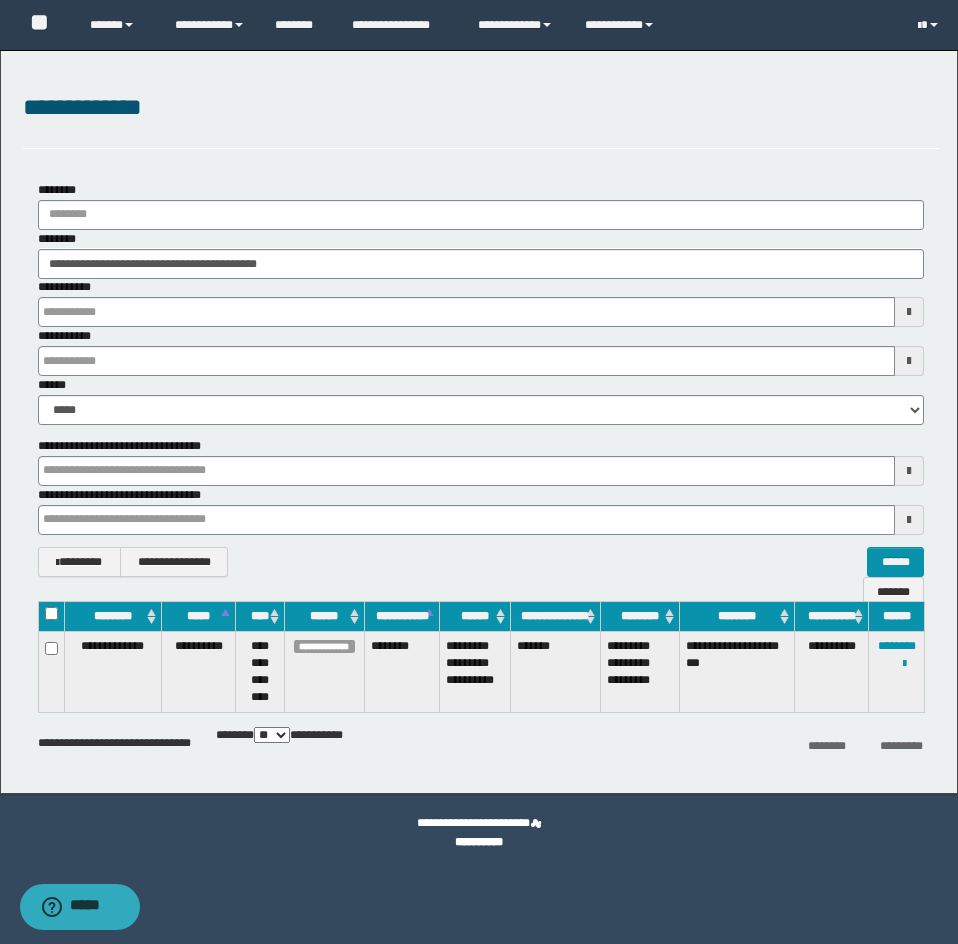 drag, startPoint x: 243, startPoint y: 119, endPoint x: 363, endPoint y: 200, distance: 144.77914 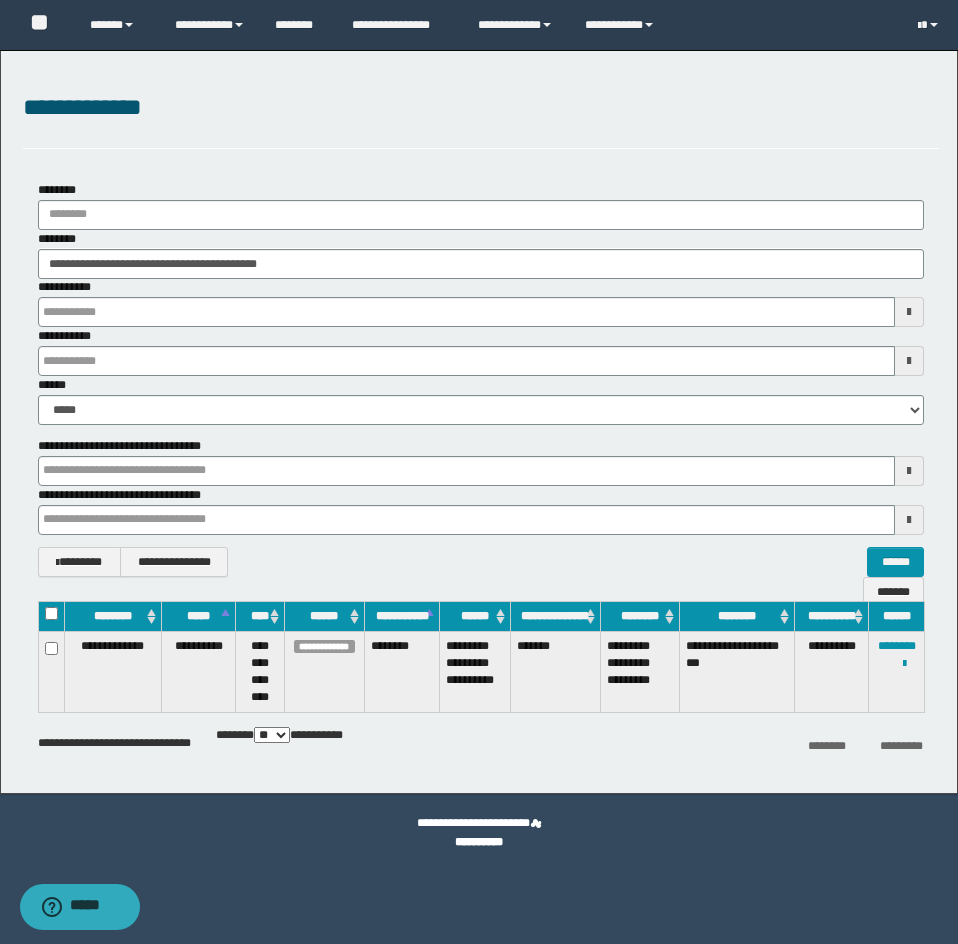click on "**********" at bounding box center [481, 108] 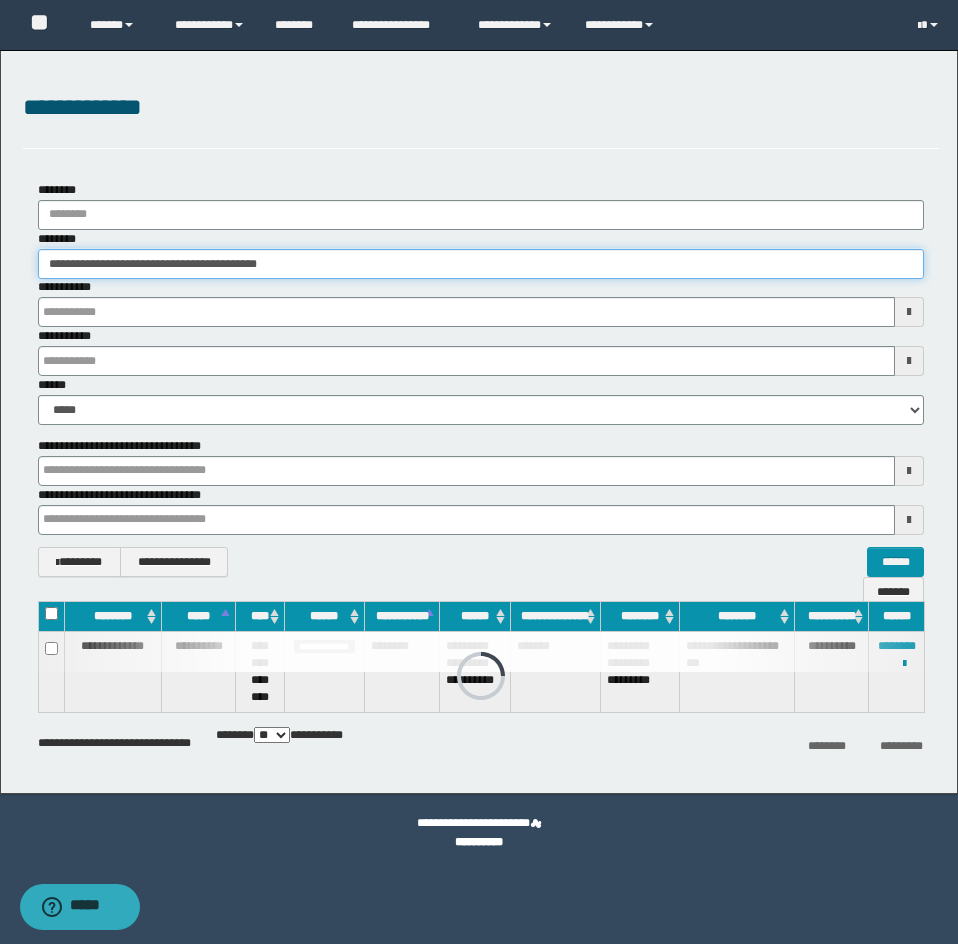 drag, startPoint x: 373, startPoint y: 260, endPoint x: -1, endPoint y: 261, distance: 374.00134 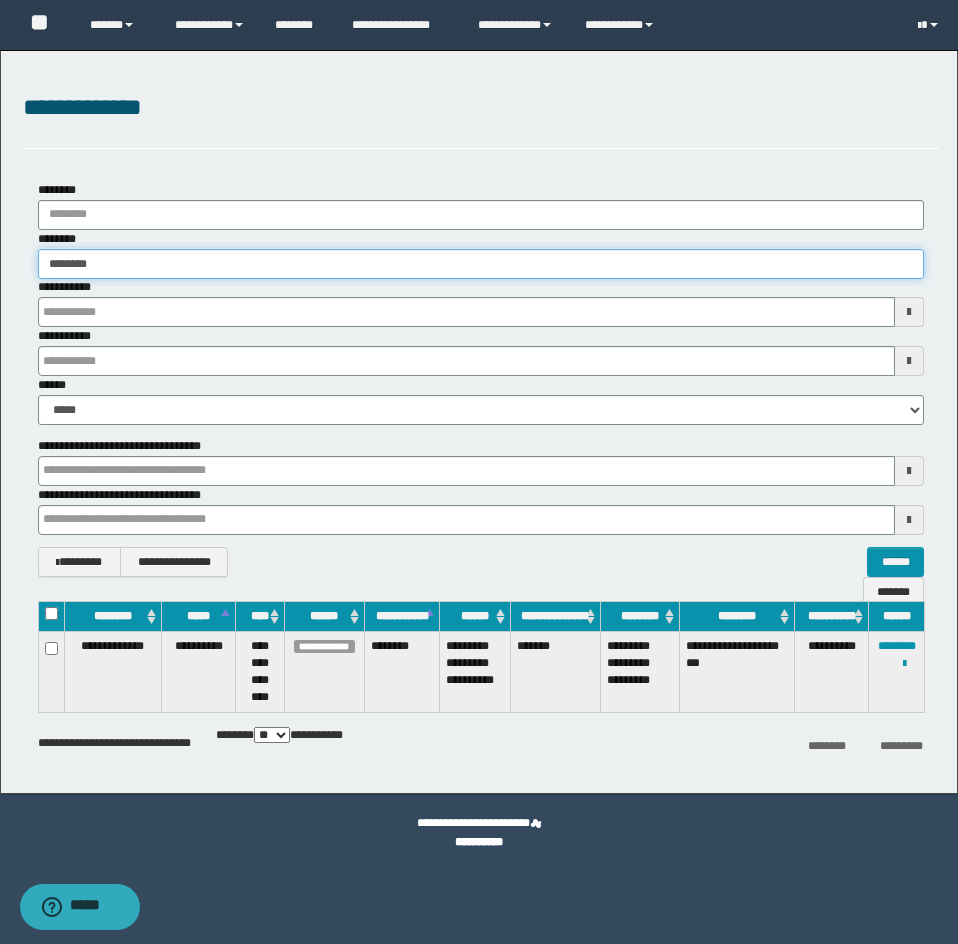 type on "********" 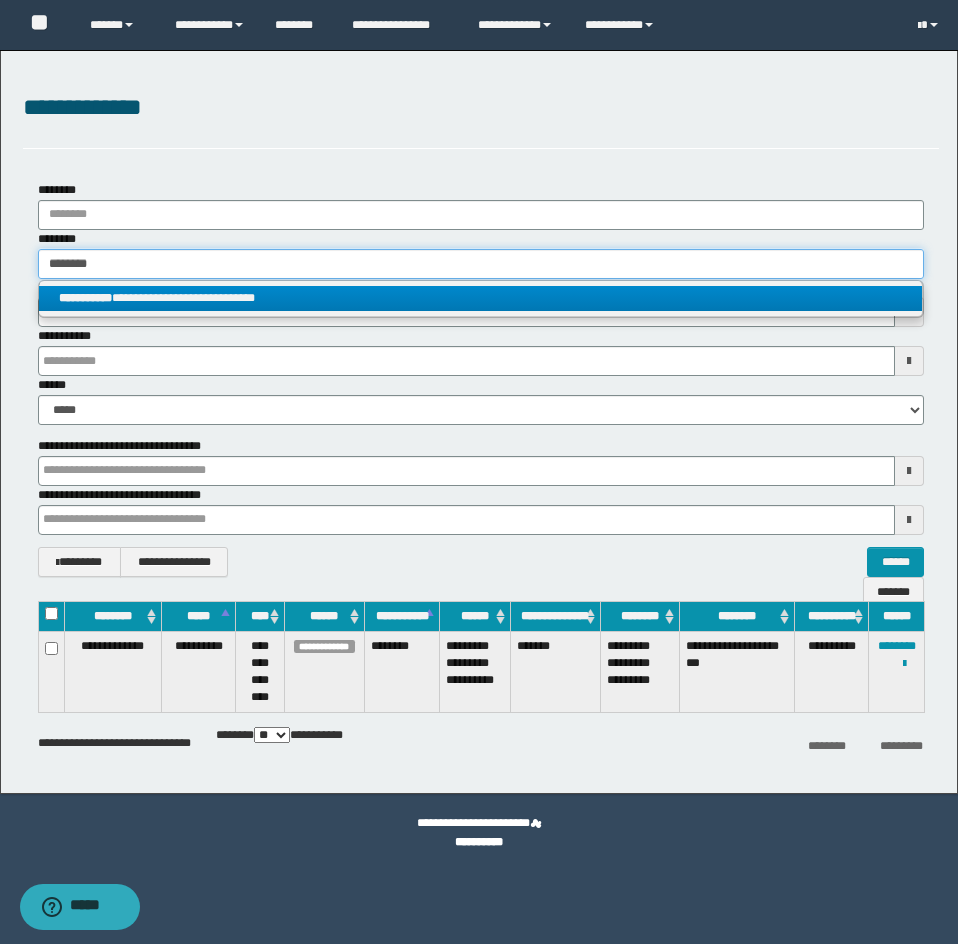 type on "********" 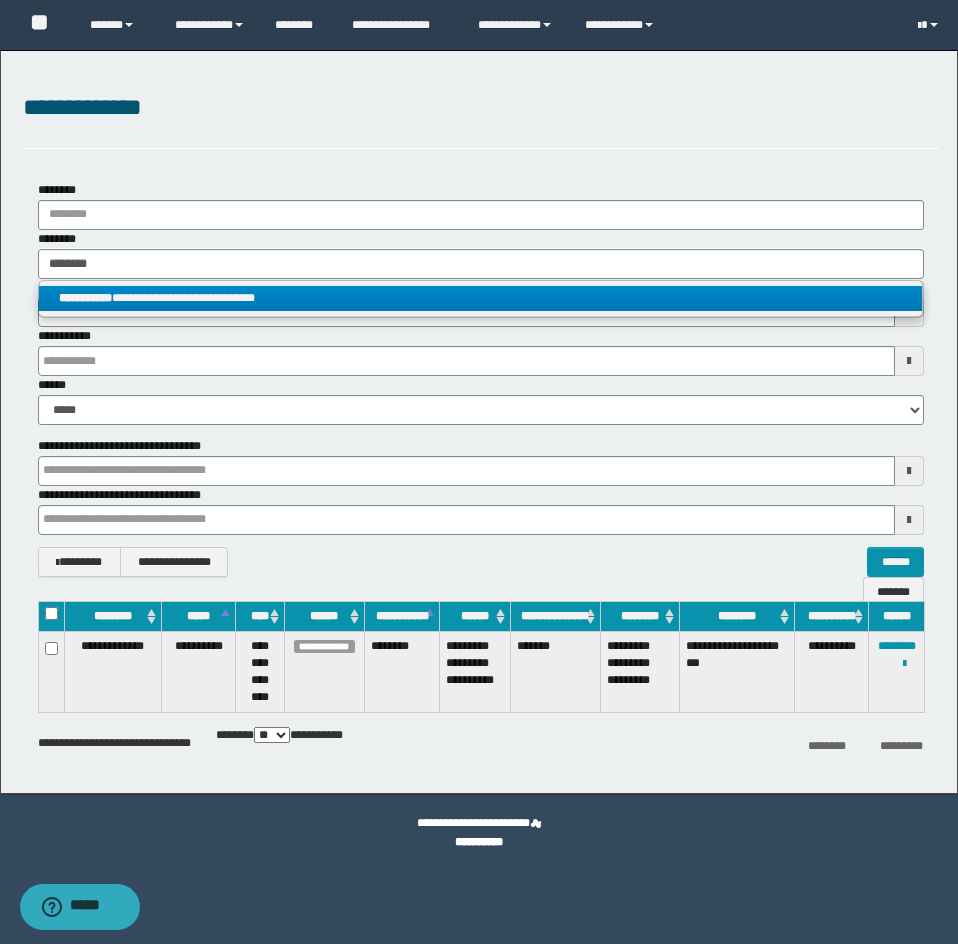 click on "**********" at bounding box center (480, 298) 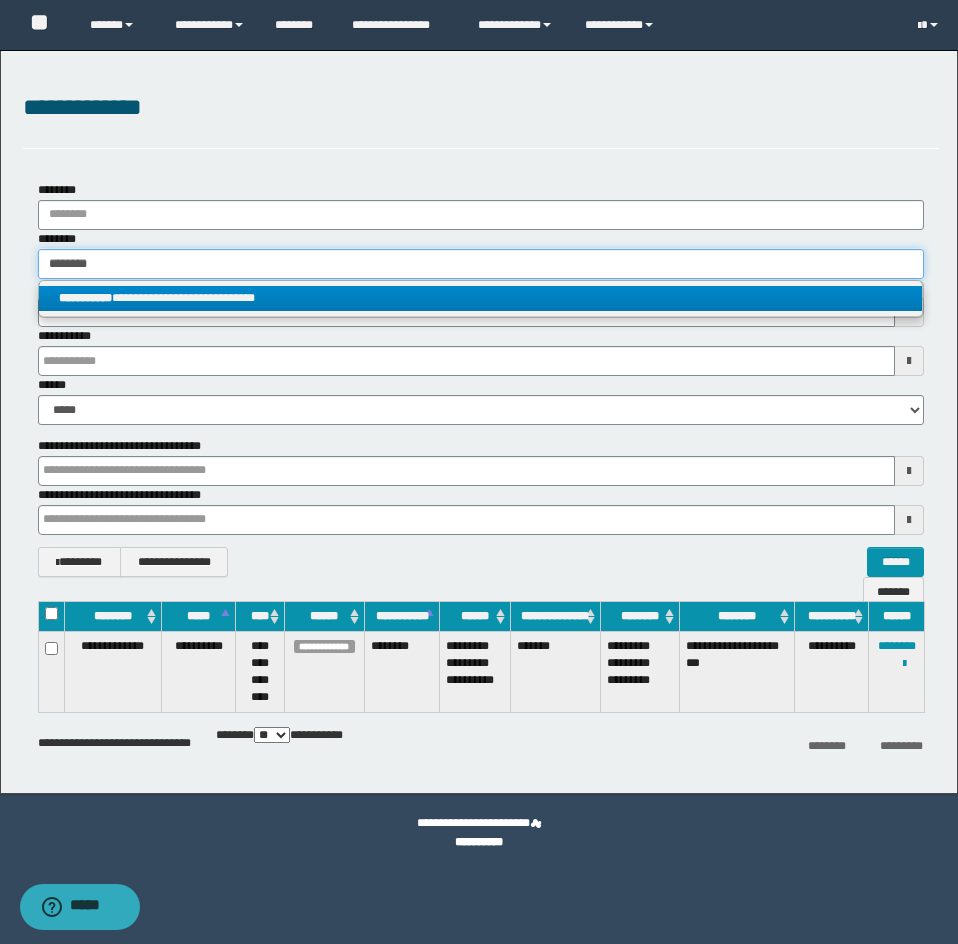 type 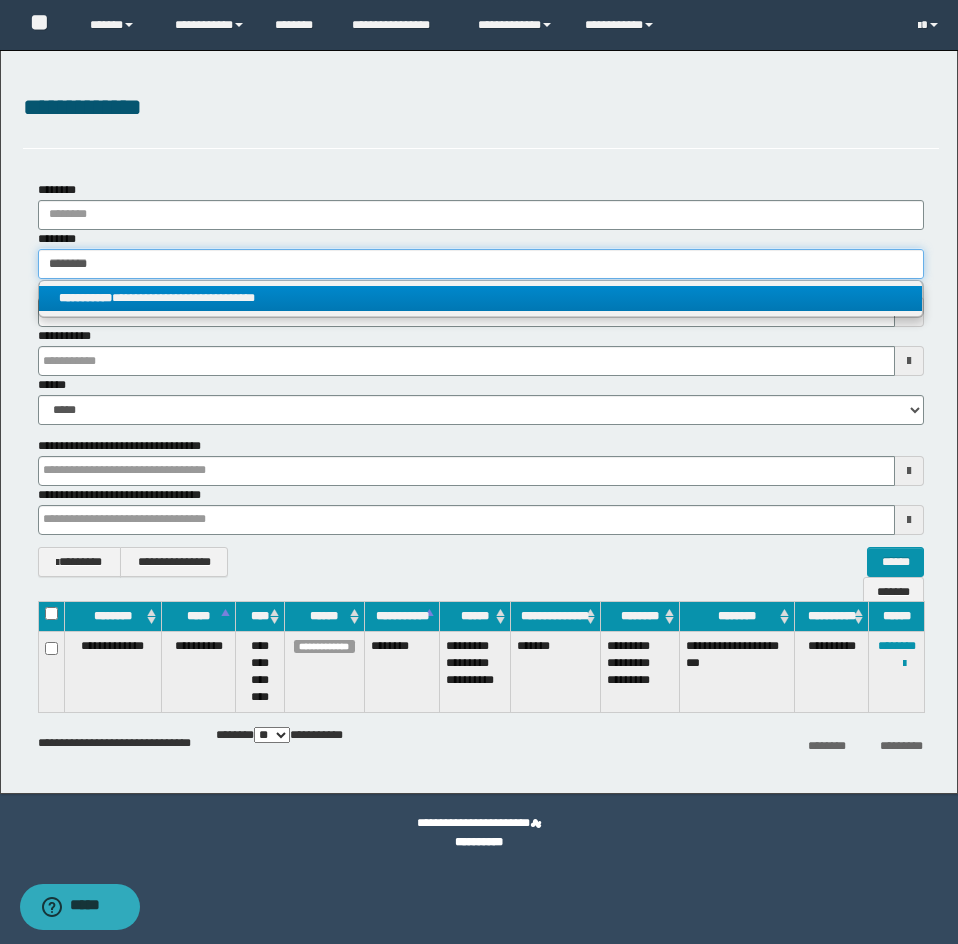 type on "**********" 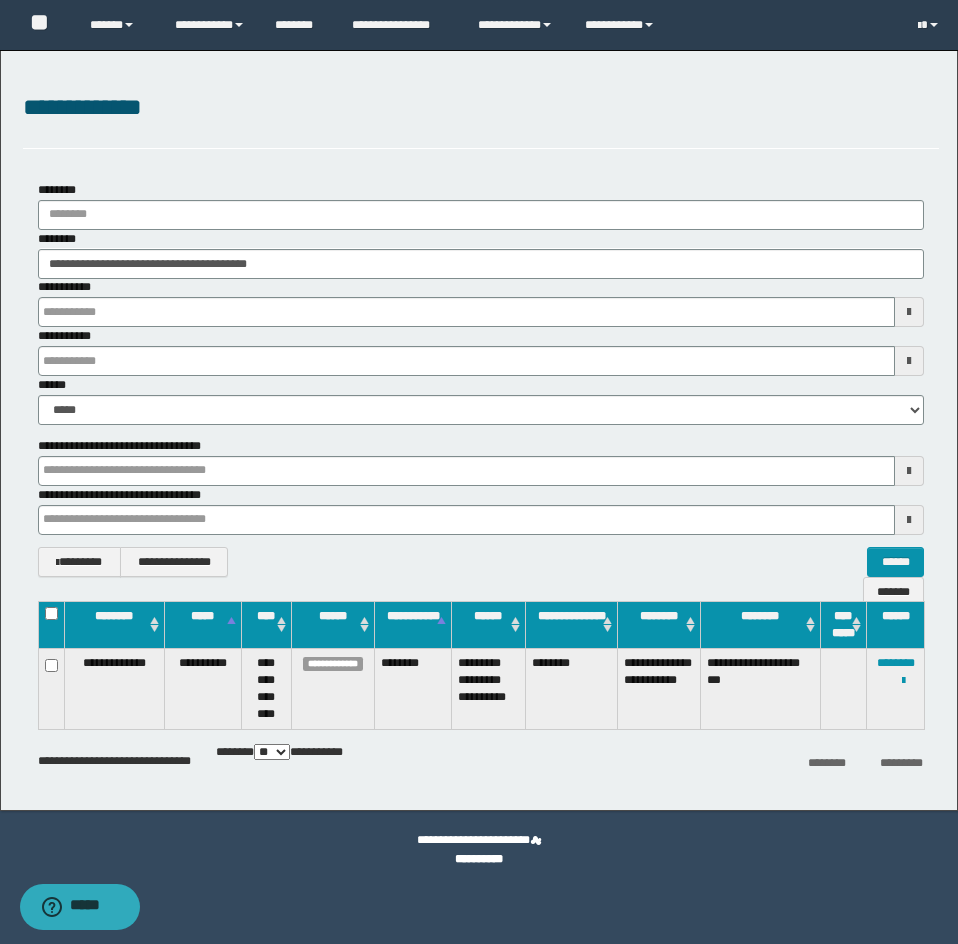 click at bounding box center [0, 0] 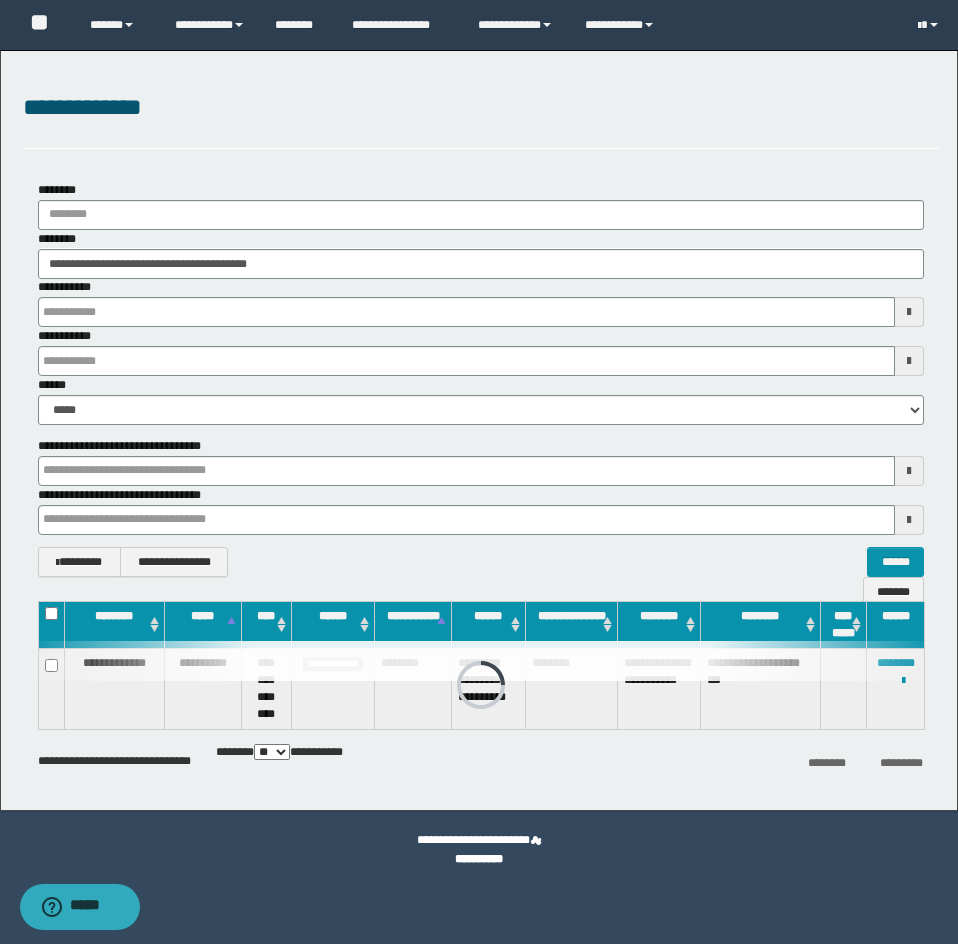 click at bounding box center [481, 661] 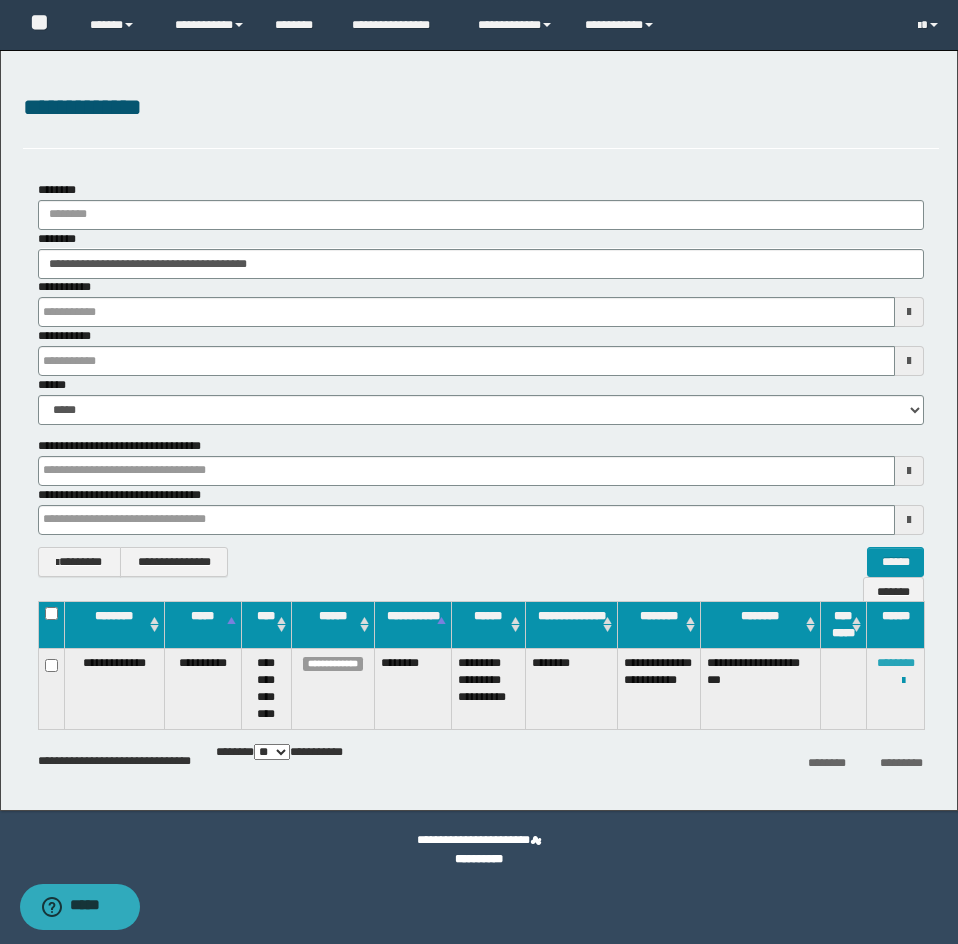 click on "********" at bounding box center [896, 663] 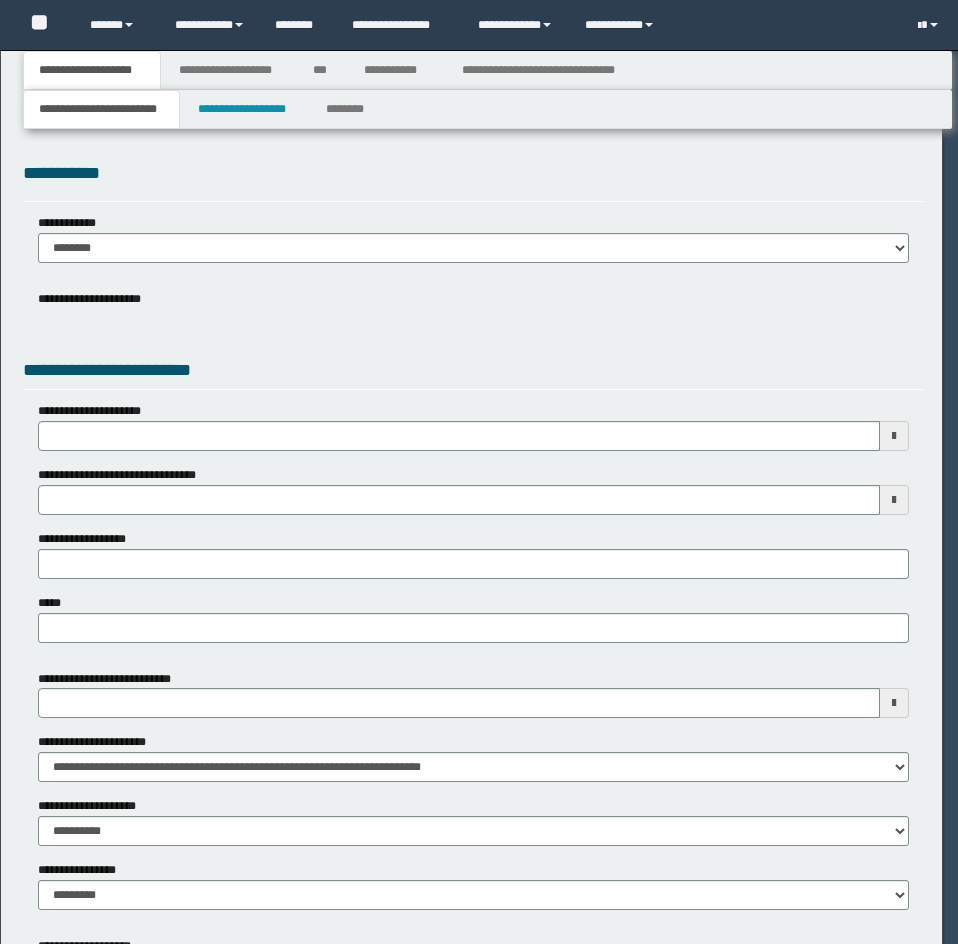 scroll, scrollTop: 0, scrollLeft: 0, axis: both 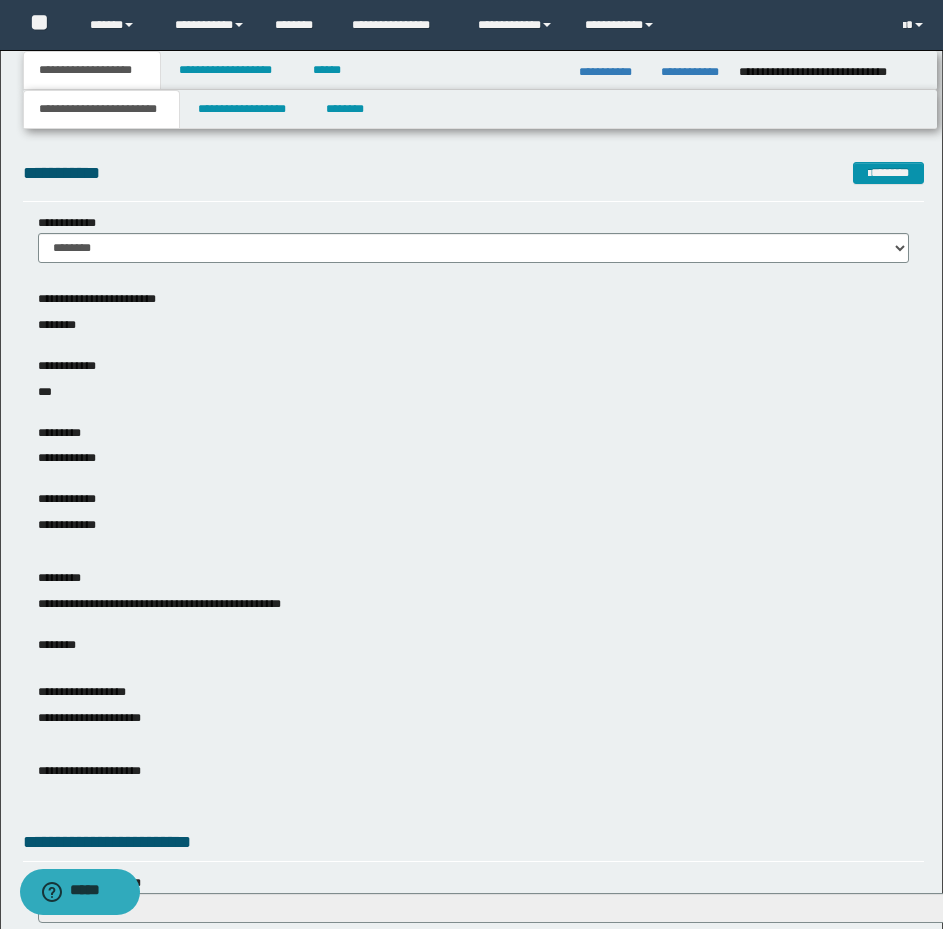 click on "**********" at bounding box center (473, 423) 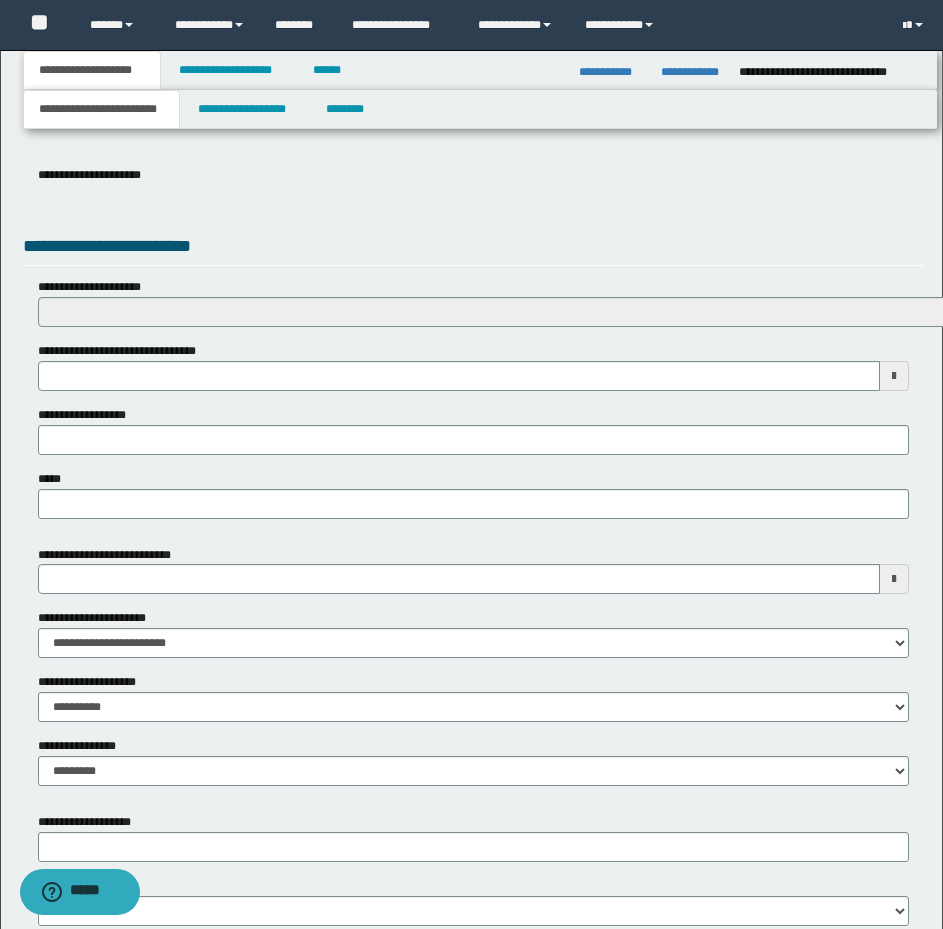 scroll, scrollTop: 716, scrollLeft: 0, axis: vertical 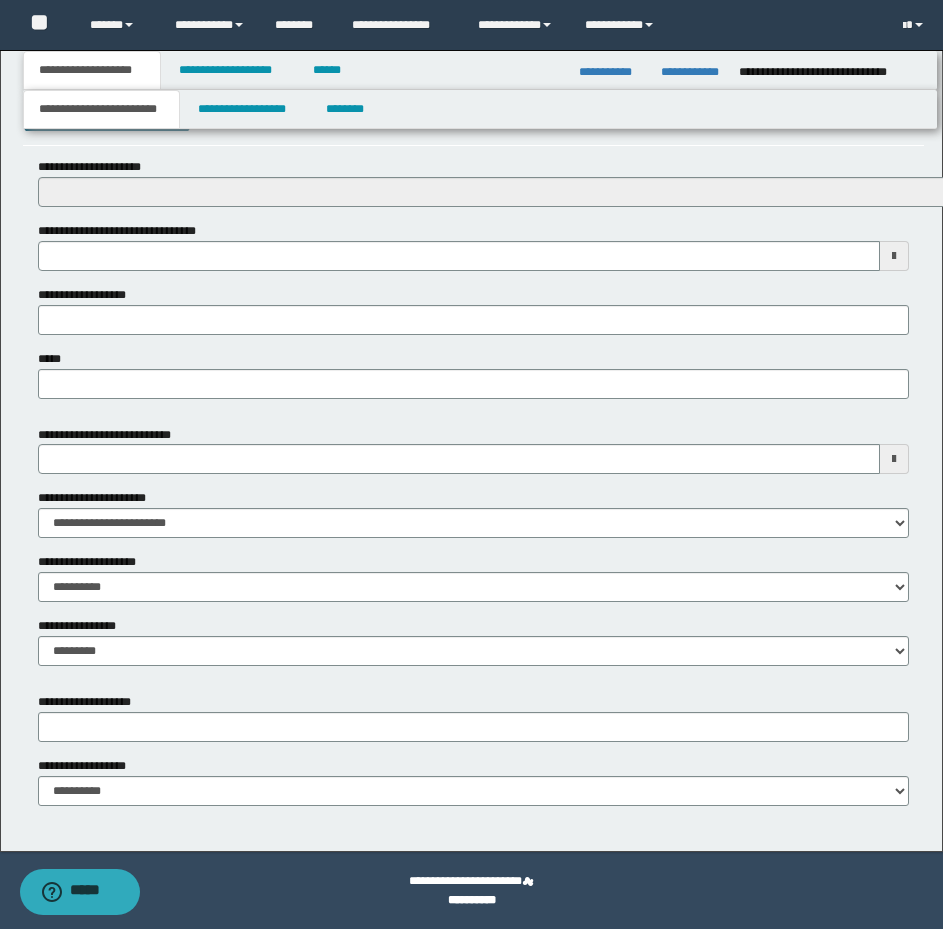 click on "**********" at bounding box center [471, 93] 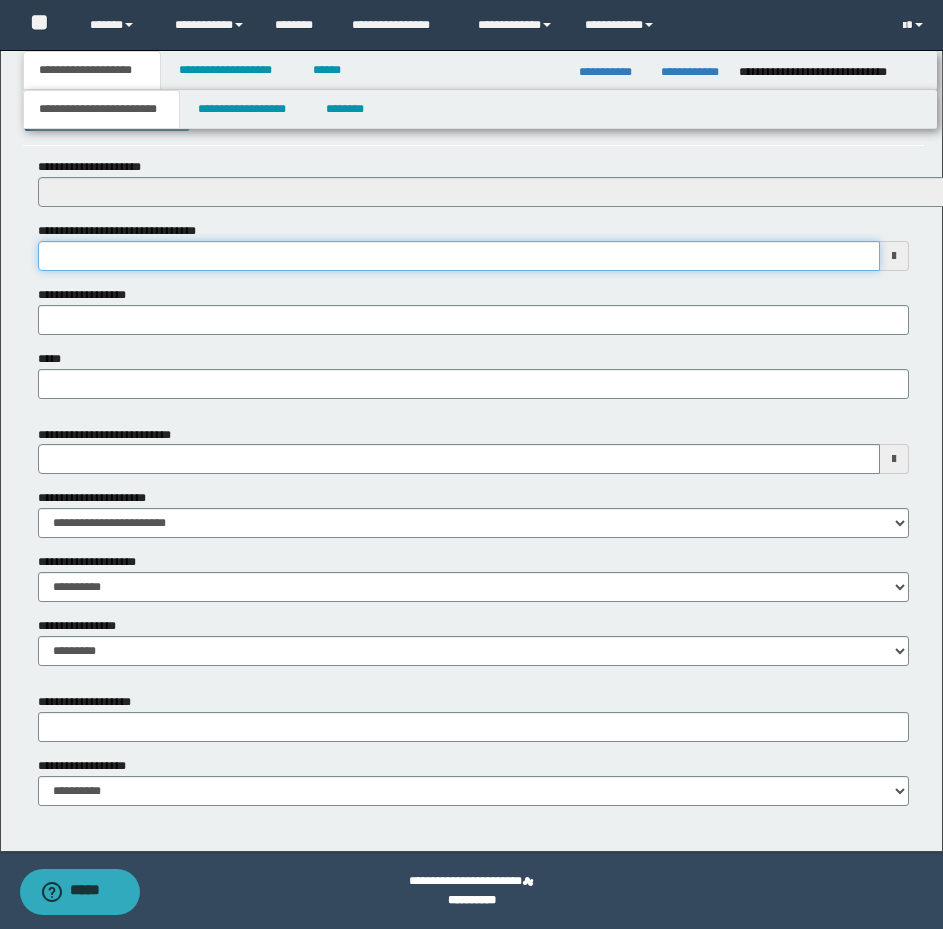 click on "**********" at bounding box center [459, 256] 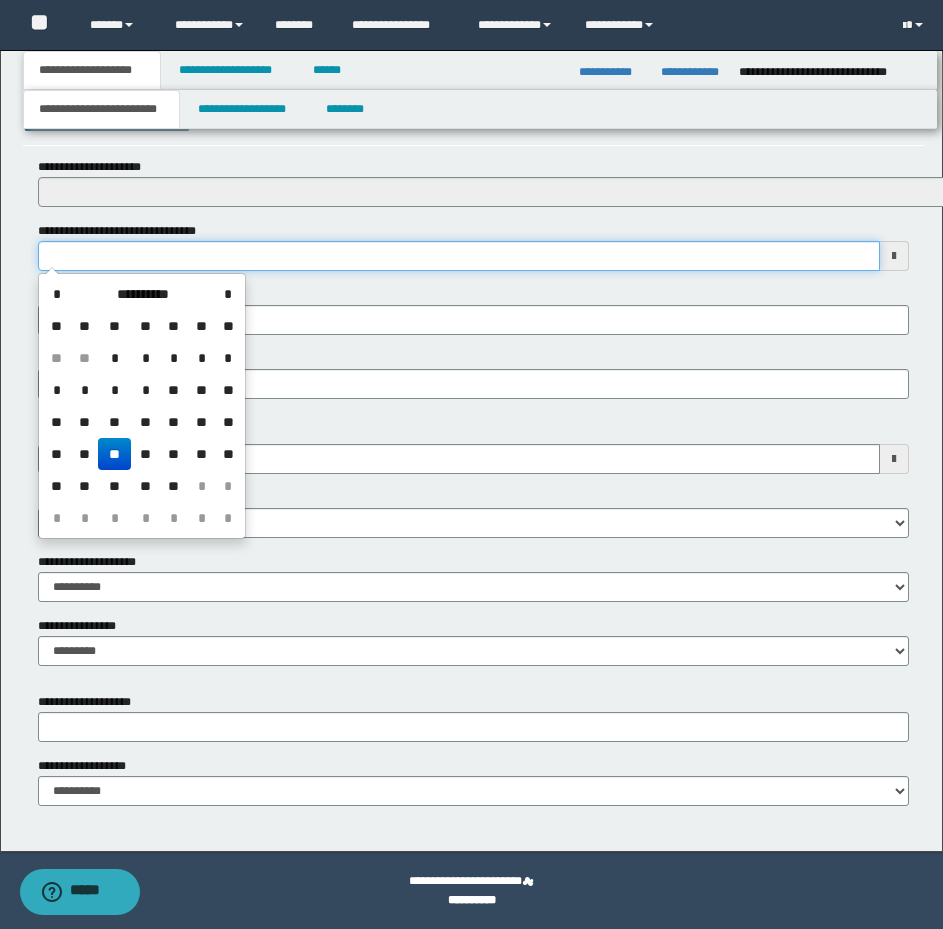 type on "**********" 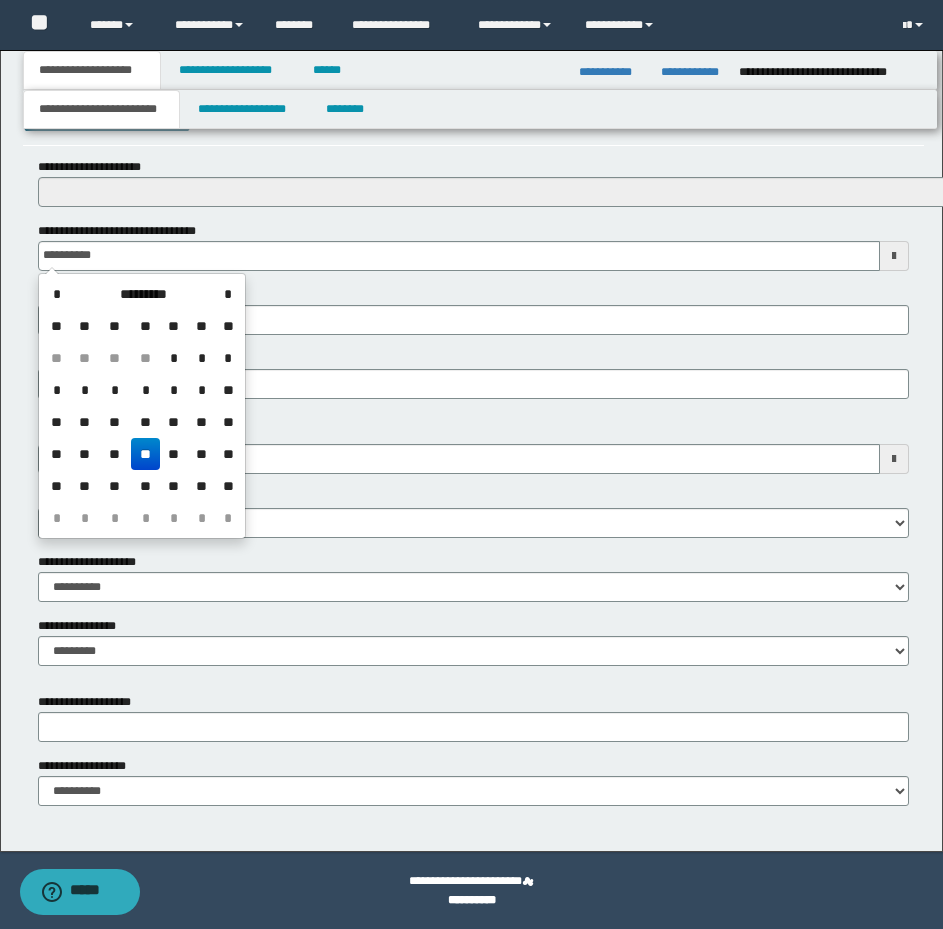 drag, startPoint x: 301, startPoint y: 287, endPoint x: 283, endPoint y: 330, distance: 46.615448 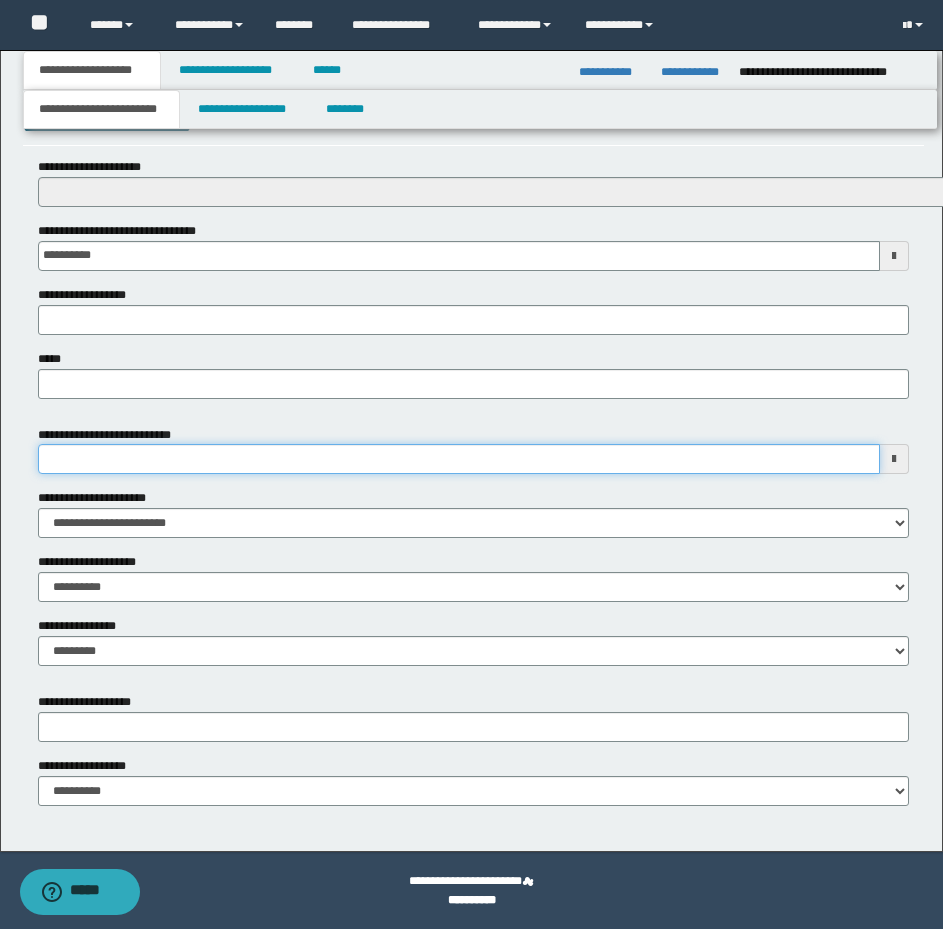click on "**********" at bounding box center [459, 459] 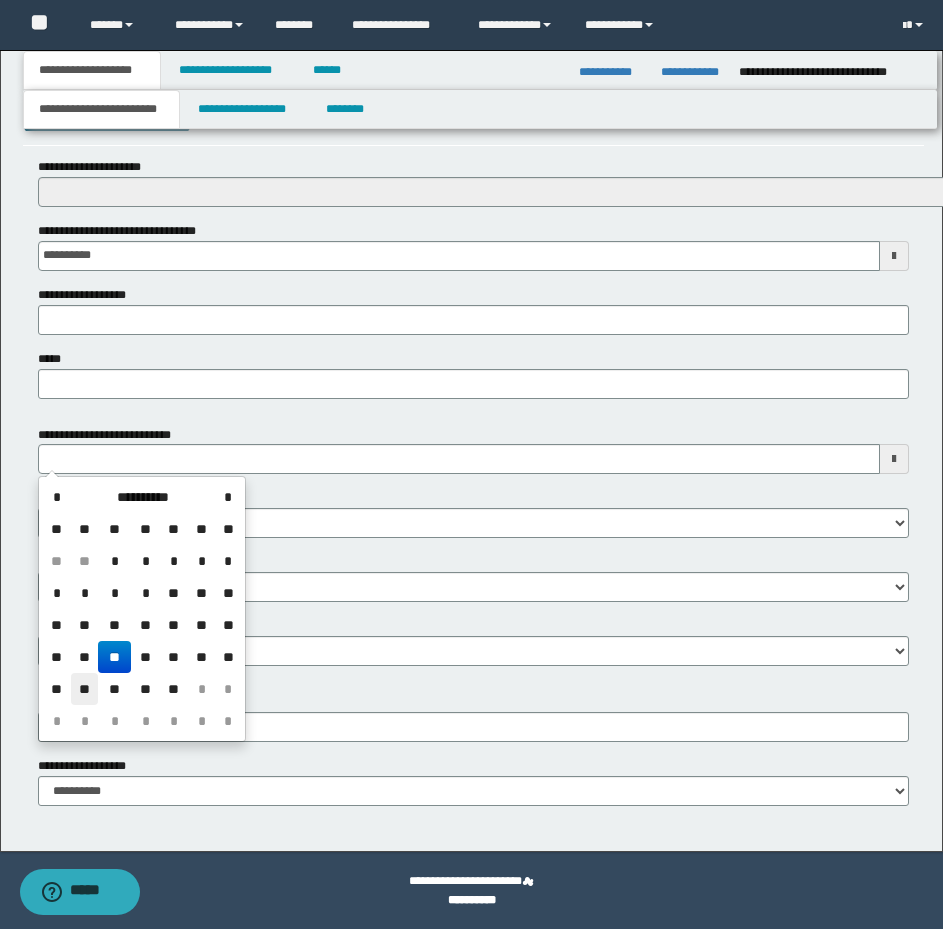 click on "**" at bounding box center (85, 689) 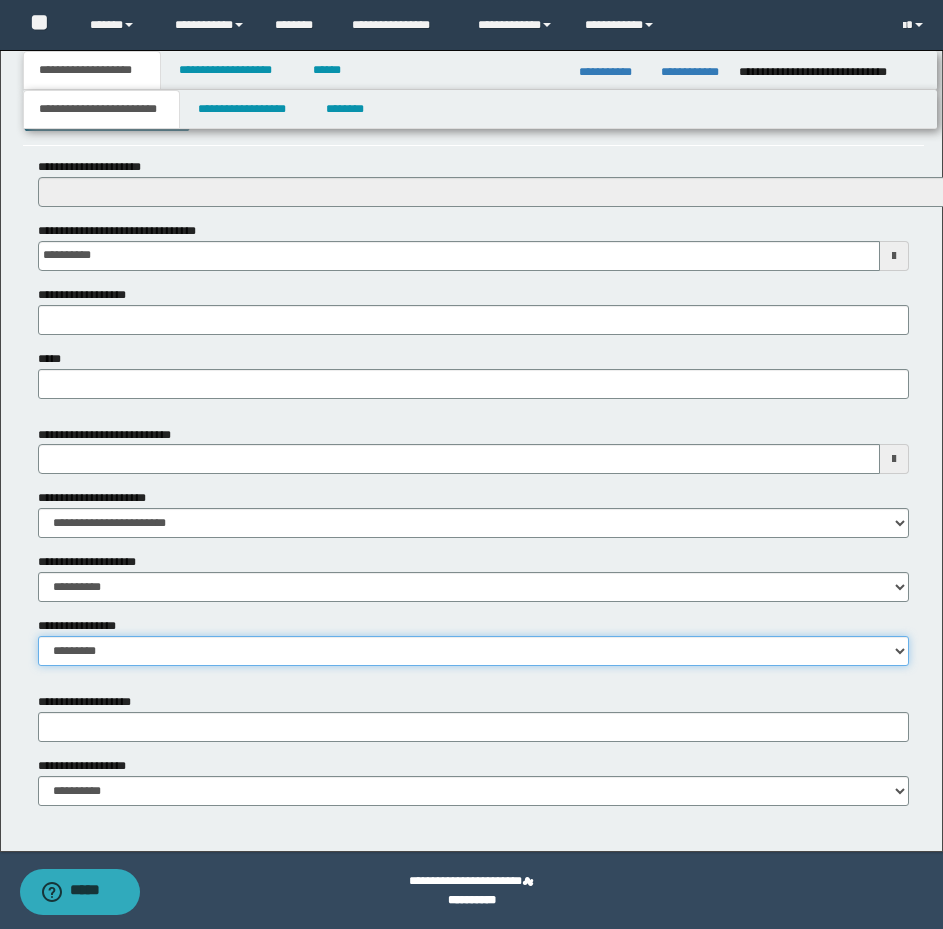 drag, startPoint x: 130, startPoint y: 652, endPoint x: 130, endPoint y: 665, distance: 13 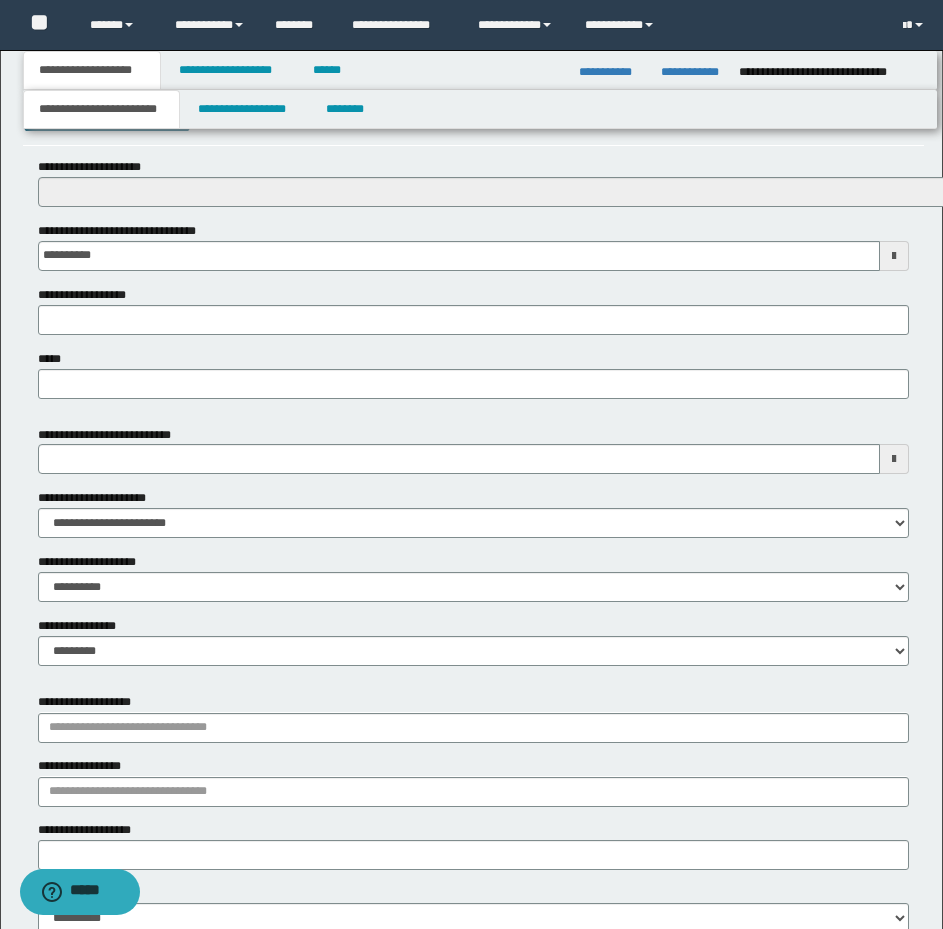 drag, startPoint x: 821, startPoint y: 168, endPoint x: 929, endPoint y: 170, distance: 108.01852 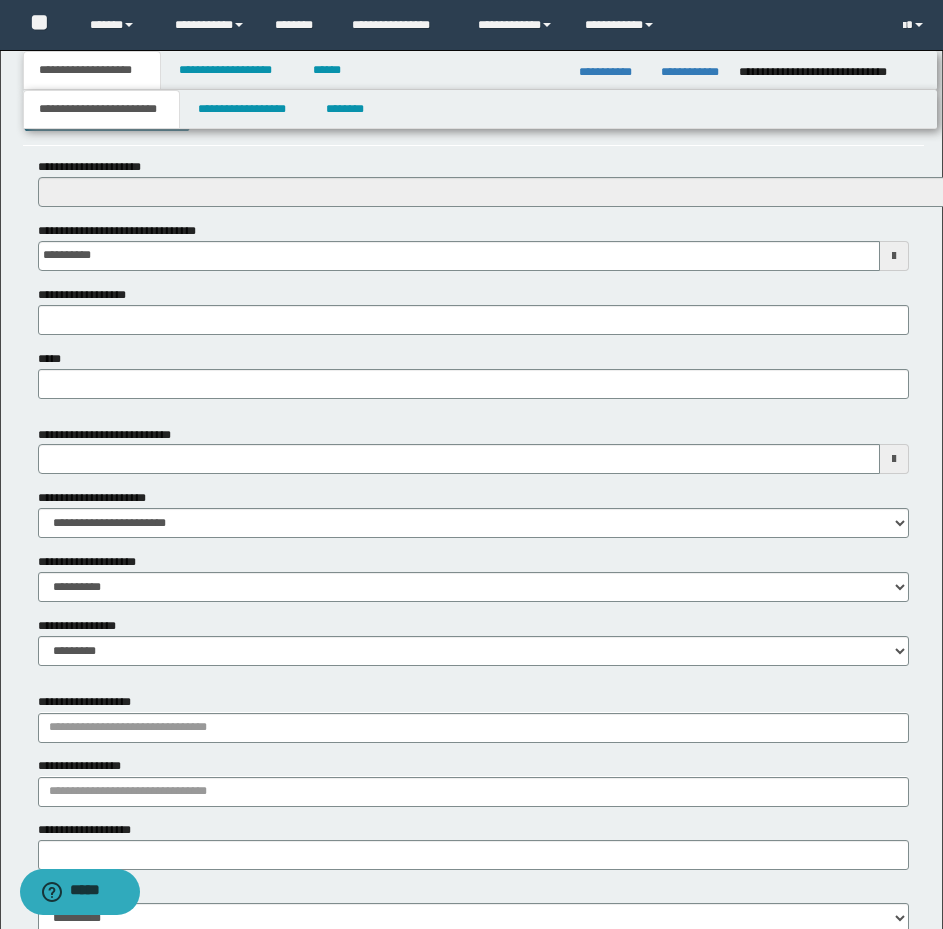 drag, startPoint x: 777, startPoint y: 153, endPoint x: 790, endPoint y: 157, distance: 13.601471 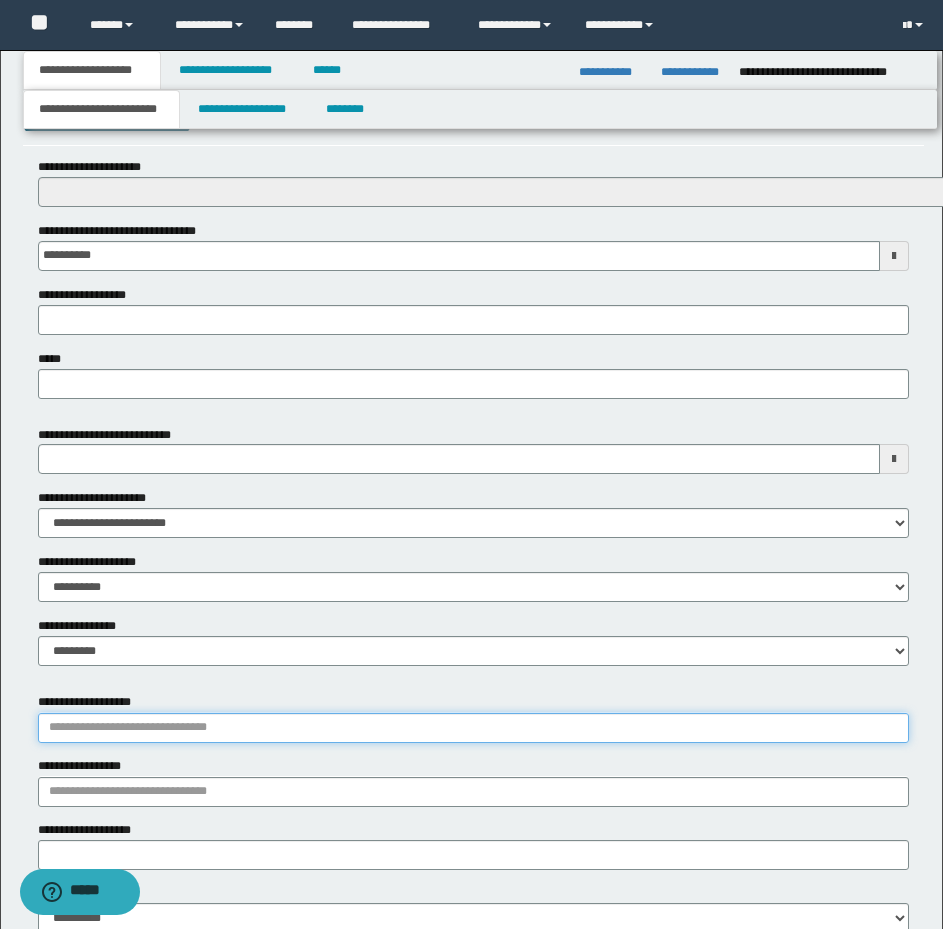click on "**********" at bounding box center [473, 728] 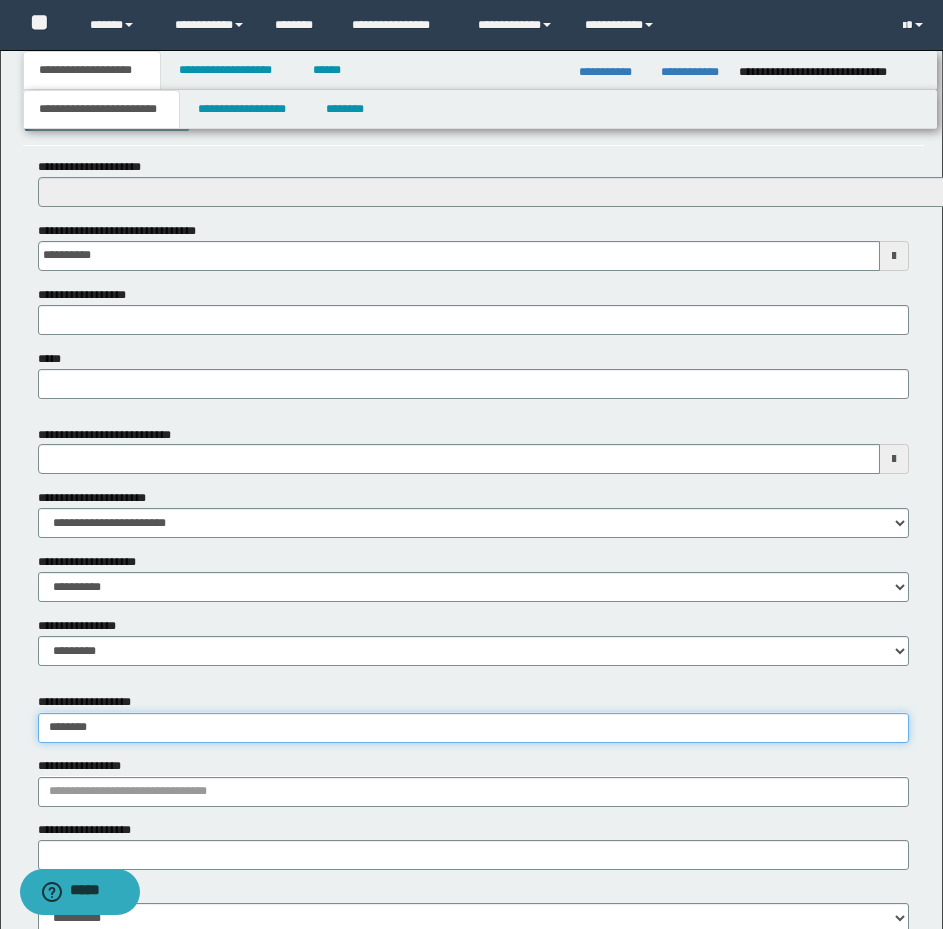 type on "*********" 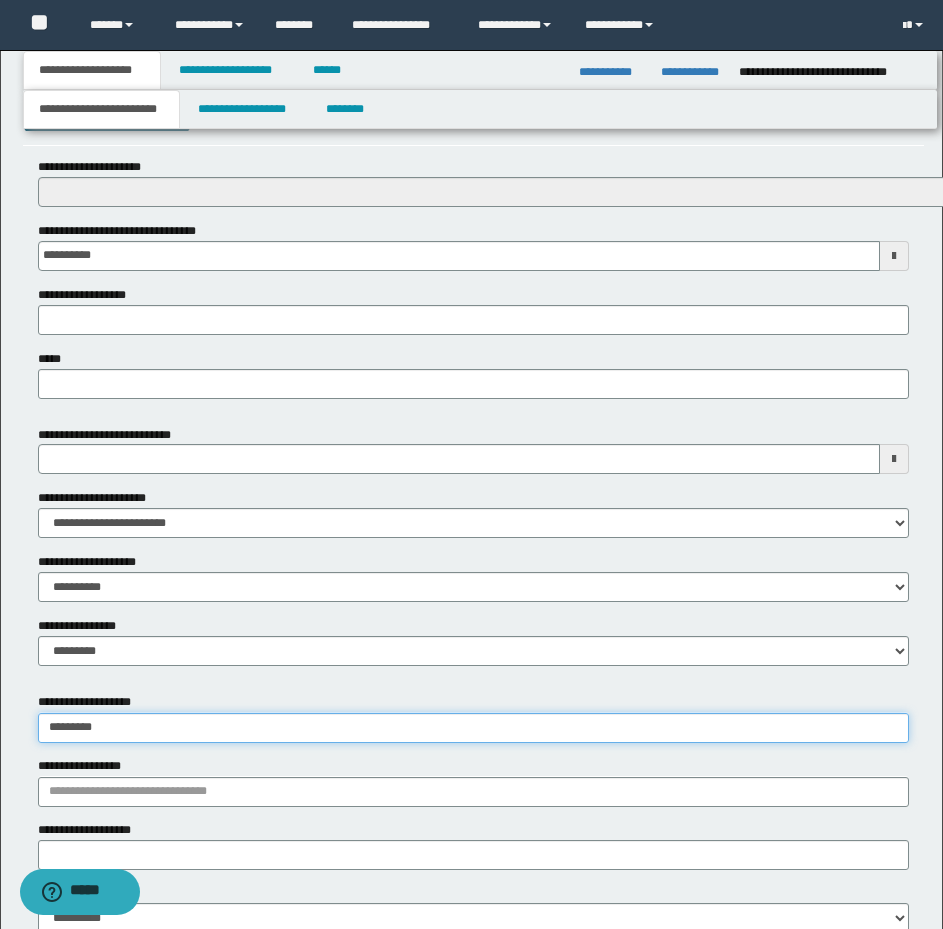 type on "*********" 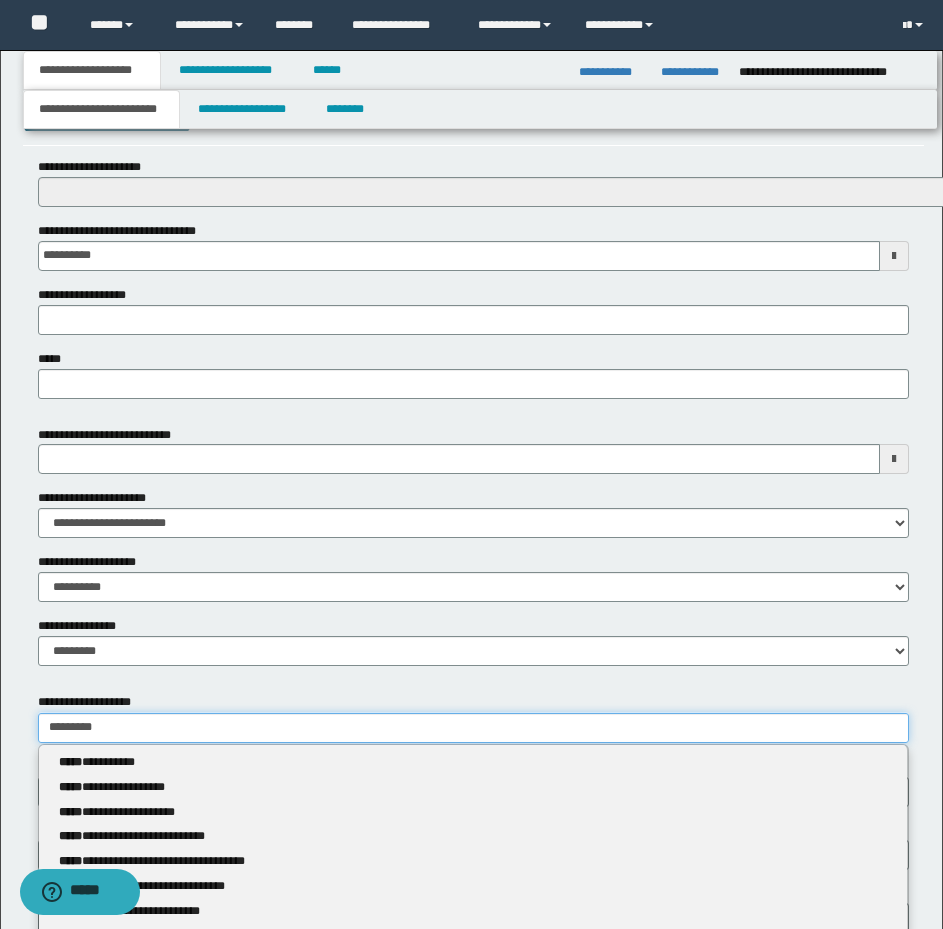 type 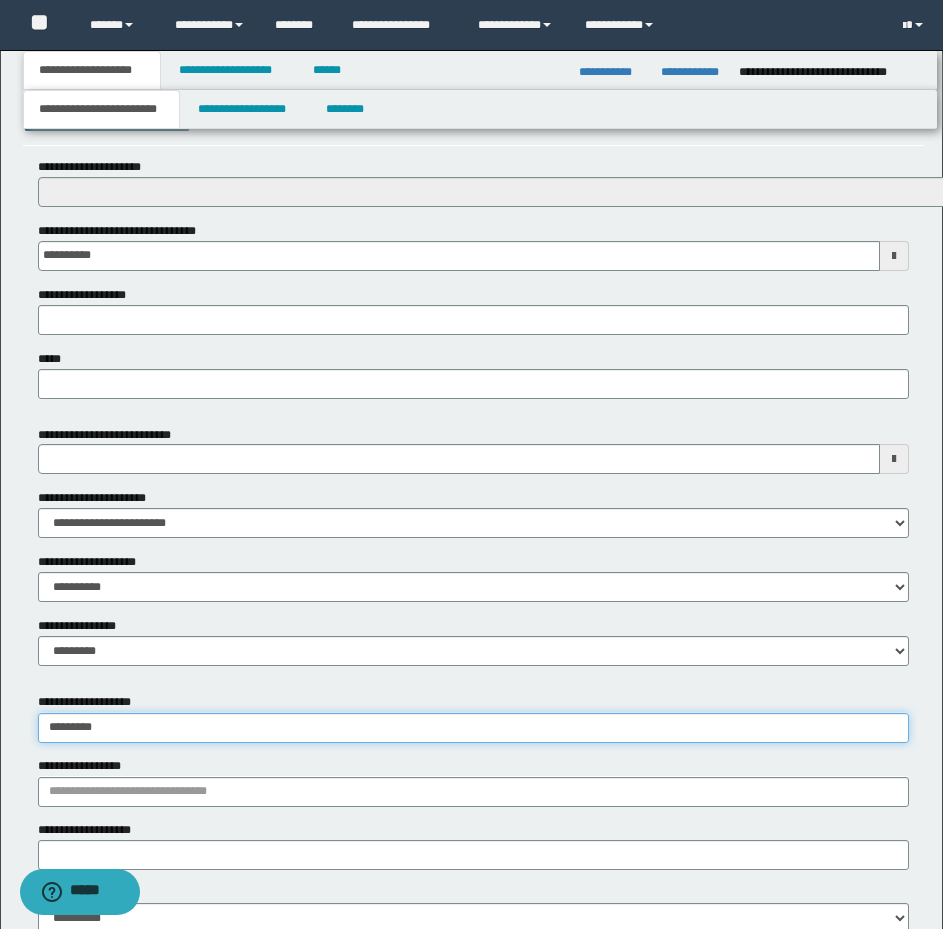type on "*********" 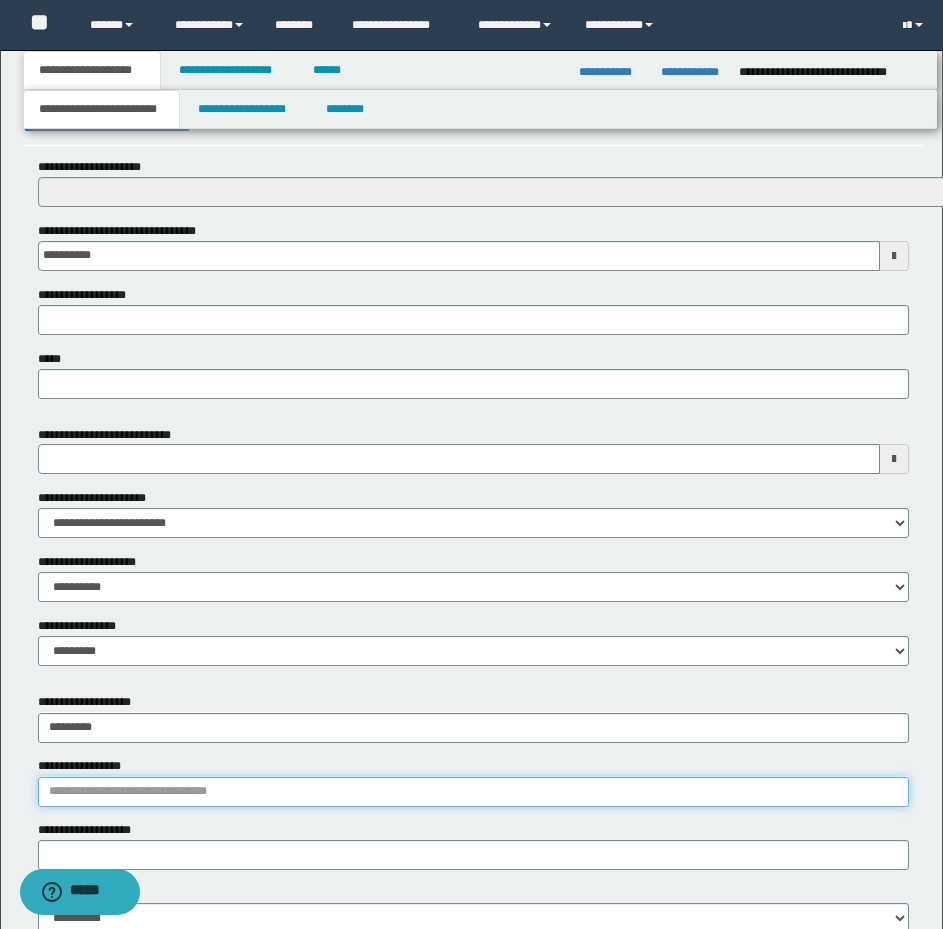click on "**********" at bounding box center [473, 792] 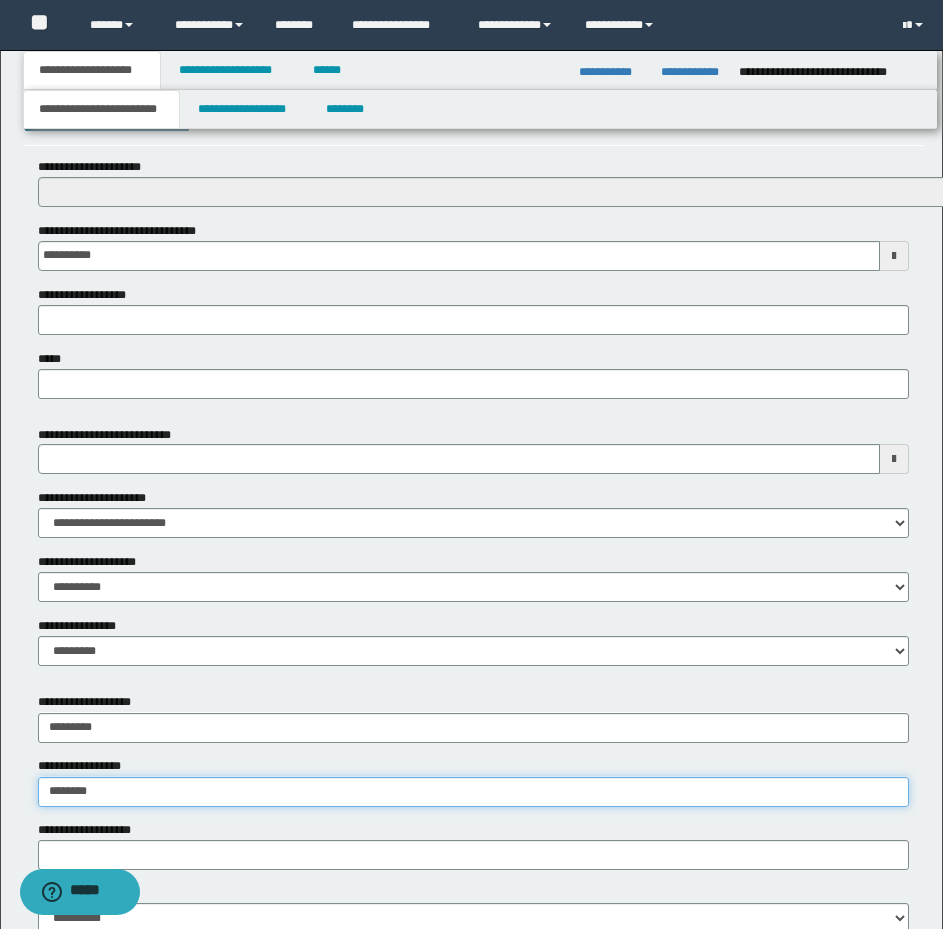 type on "*******" 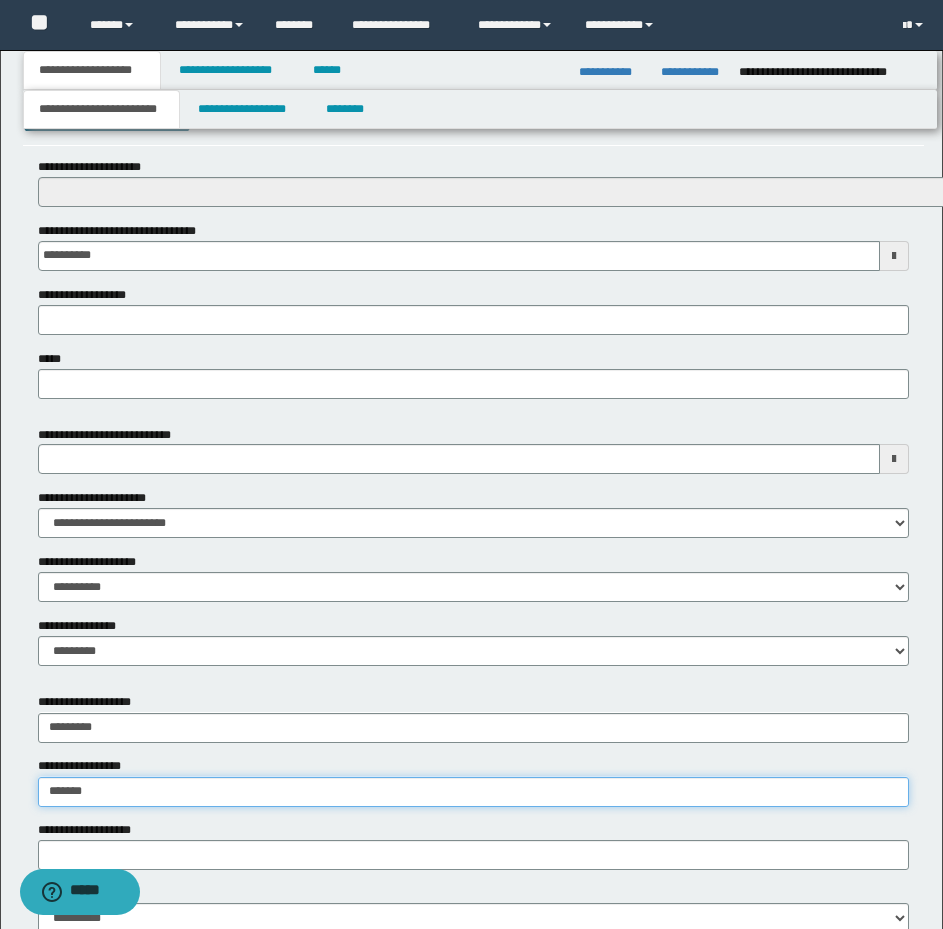 type on "*******" 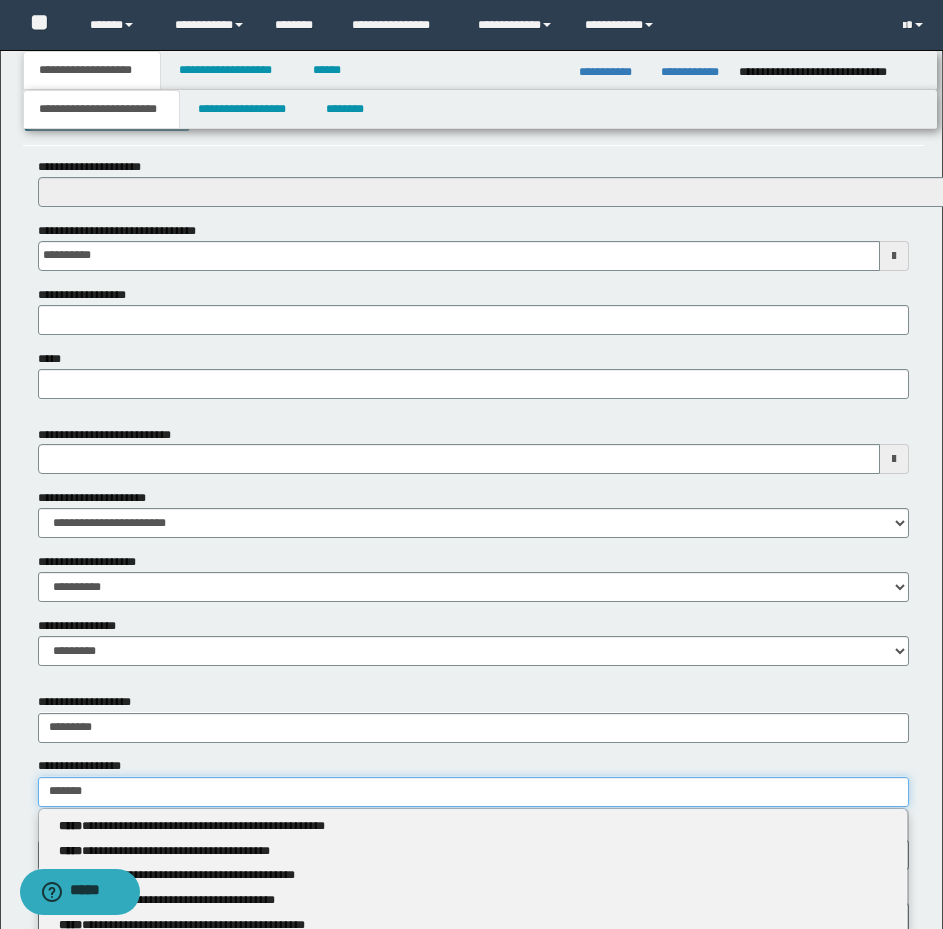 type 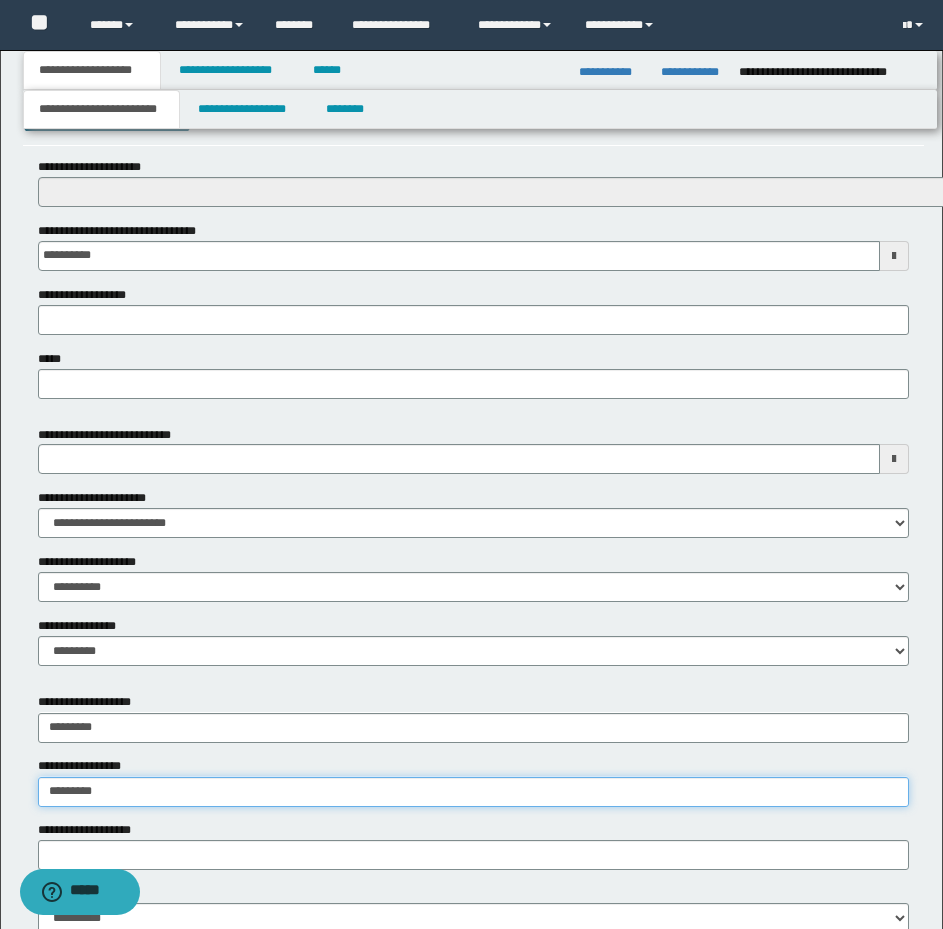 type on "**********" 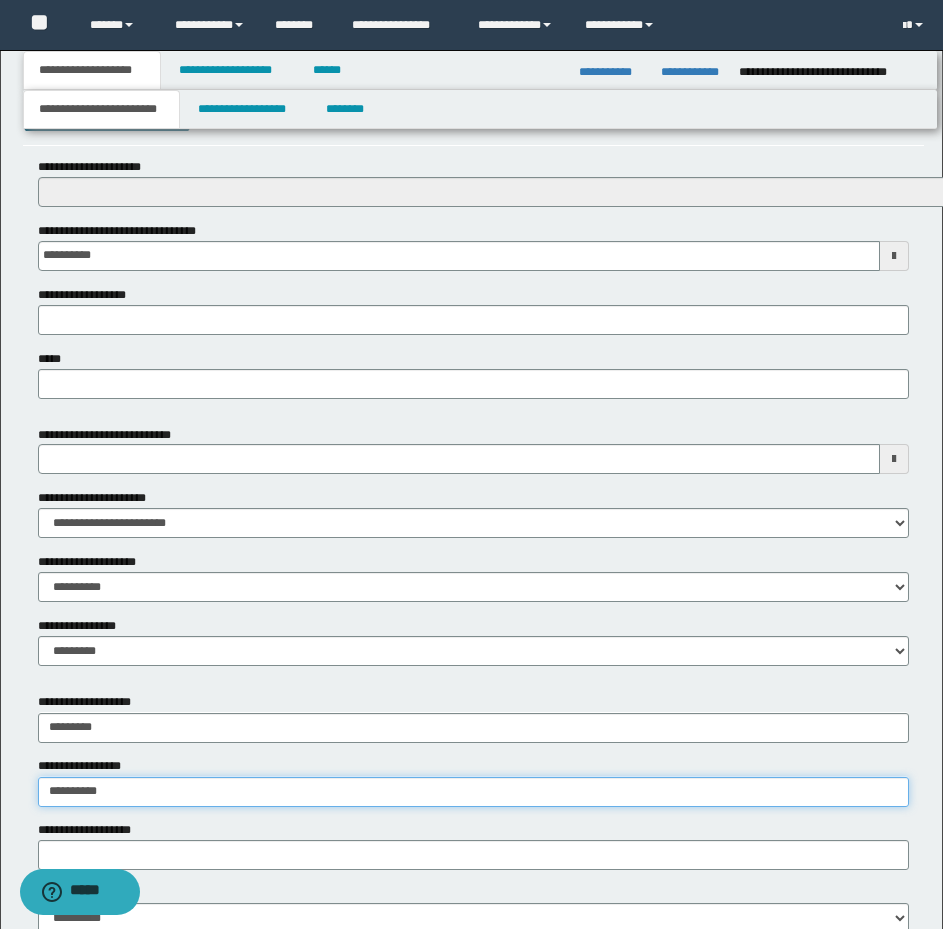 type on "**********" 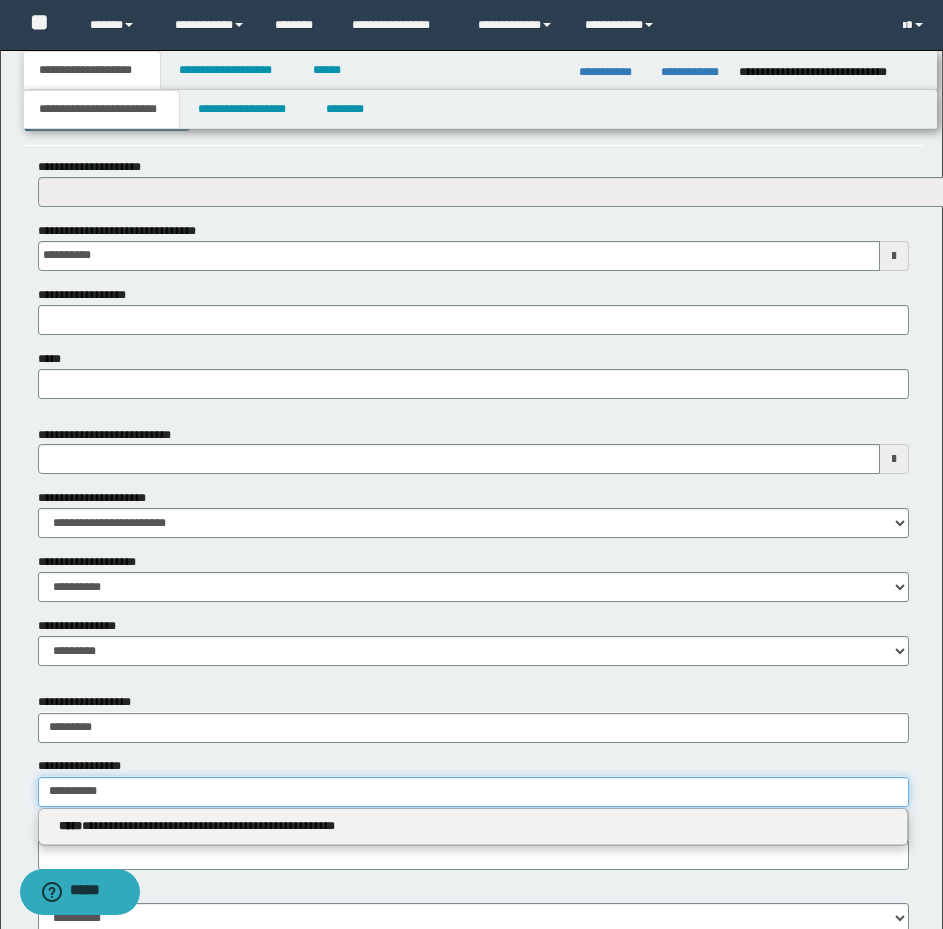 type 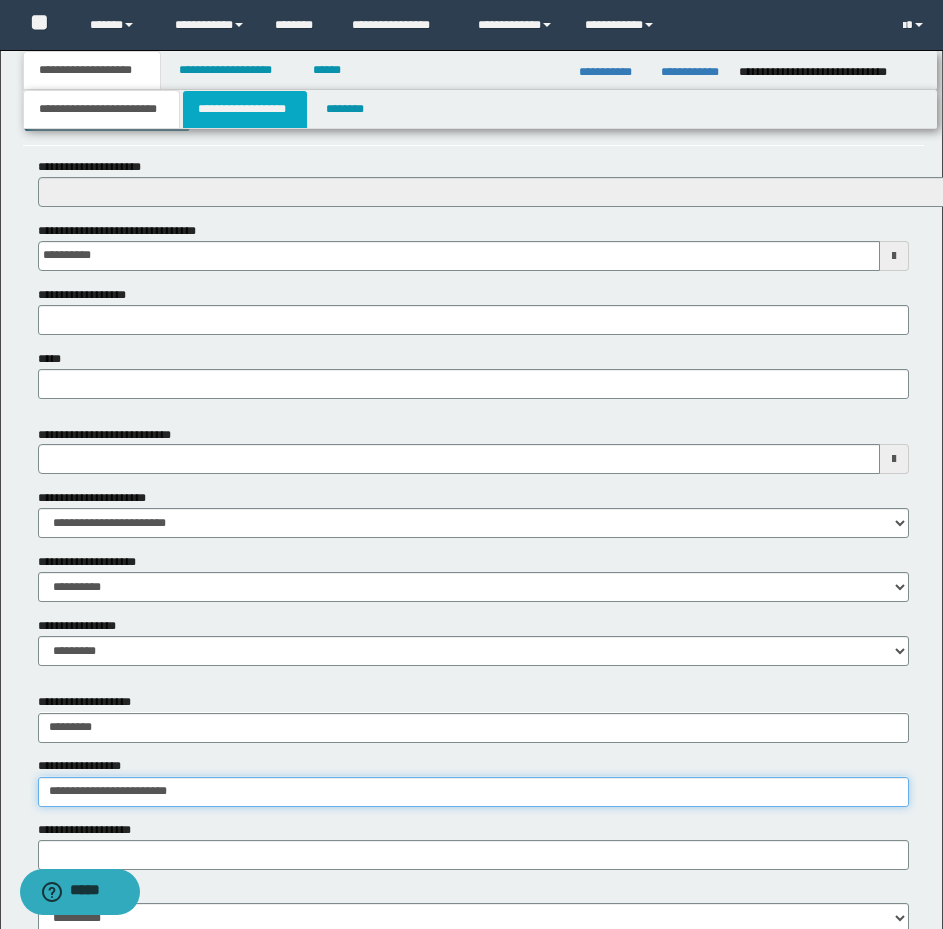 type on "**********" 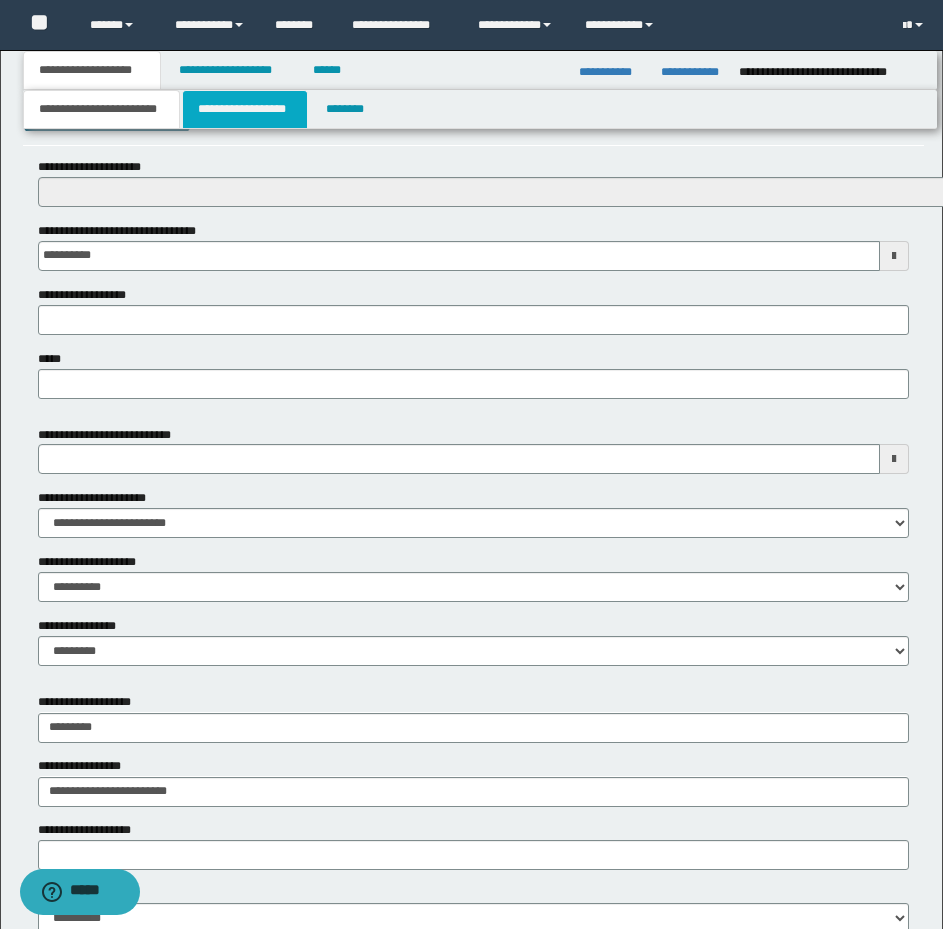 click on "**********" at bounding box center (245, 109) 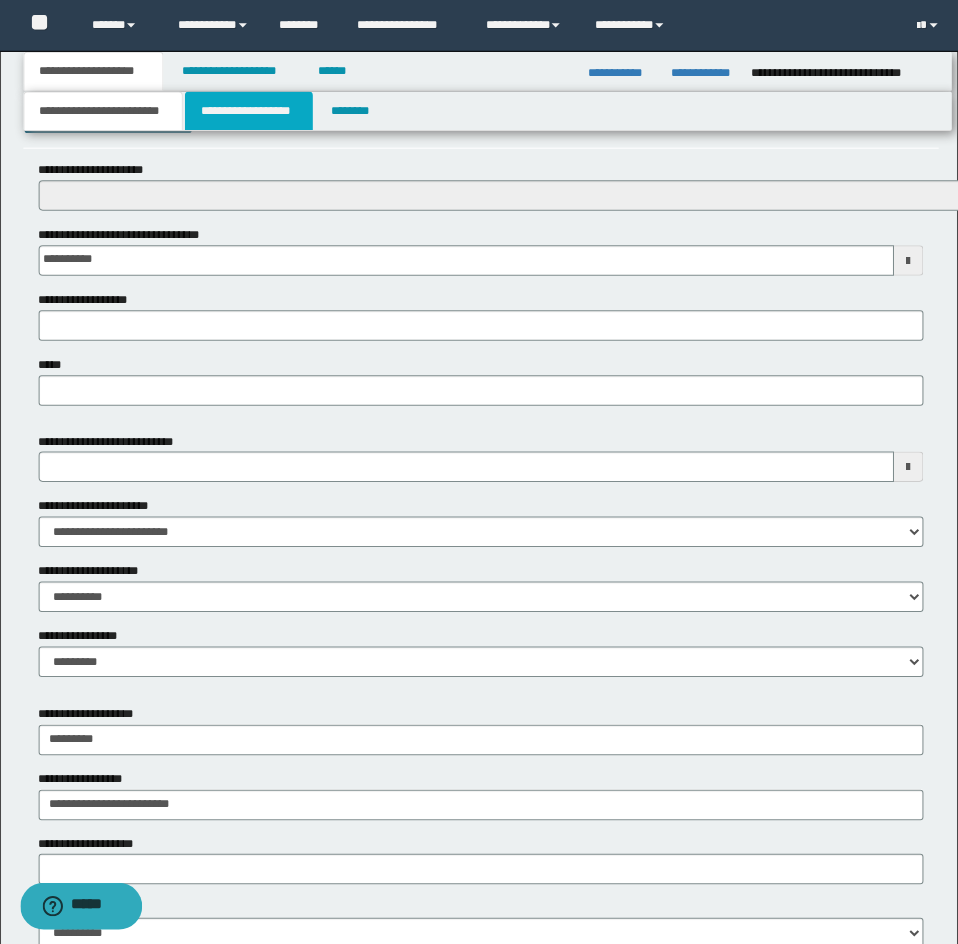 scroll, scrollTop: 0, scrollLeft: 0, axis: both 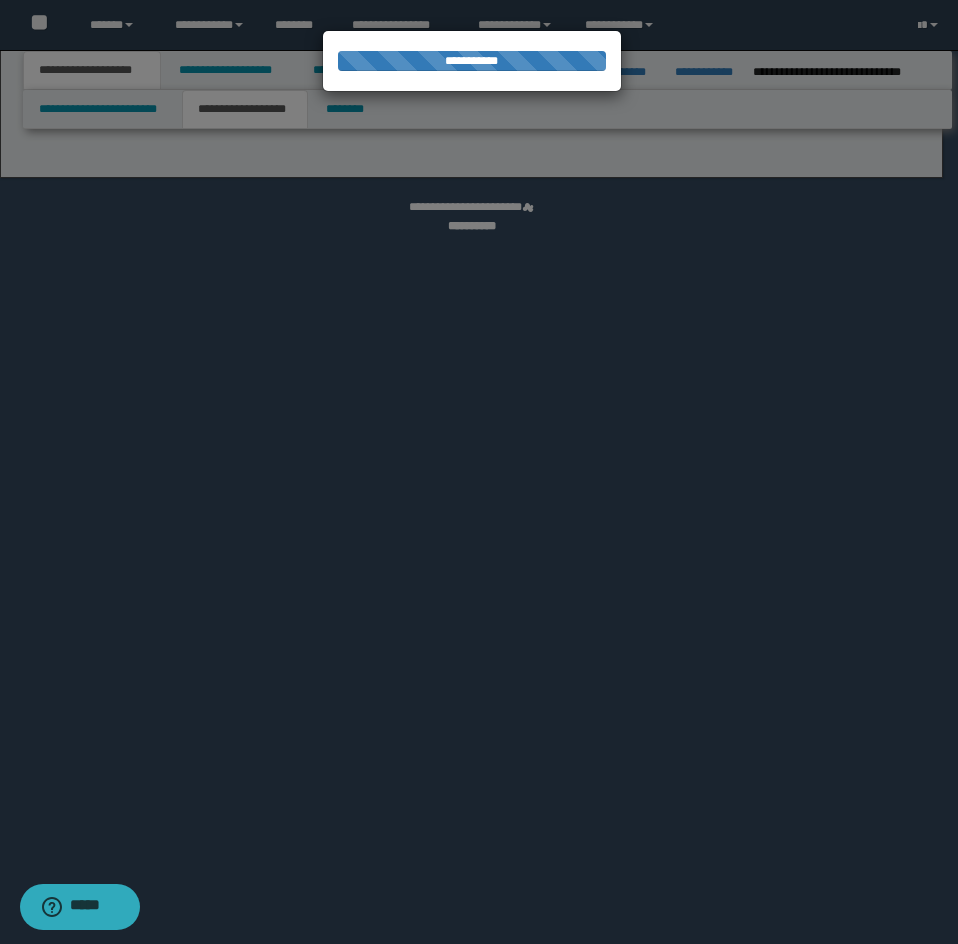 select on "*" 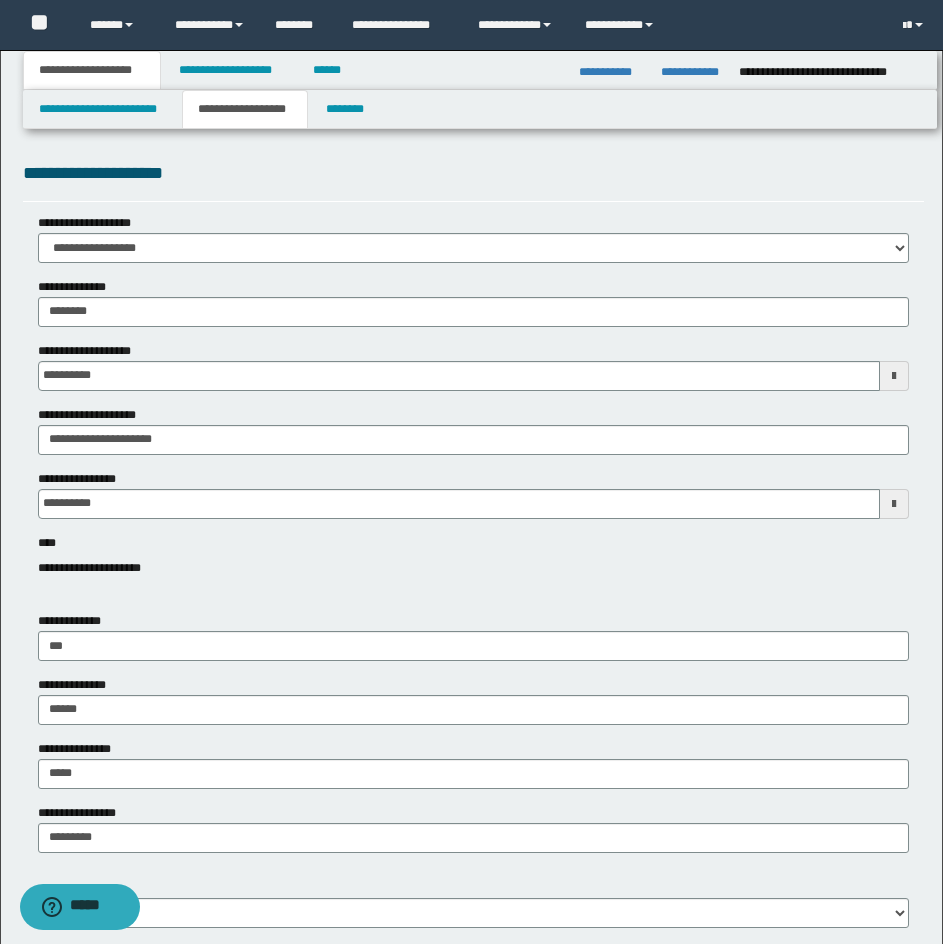 drag, startPoint x: 758, startPoint y: 153, endPoint x: 948, endPoint y: 206, distance: 197.25365 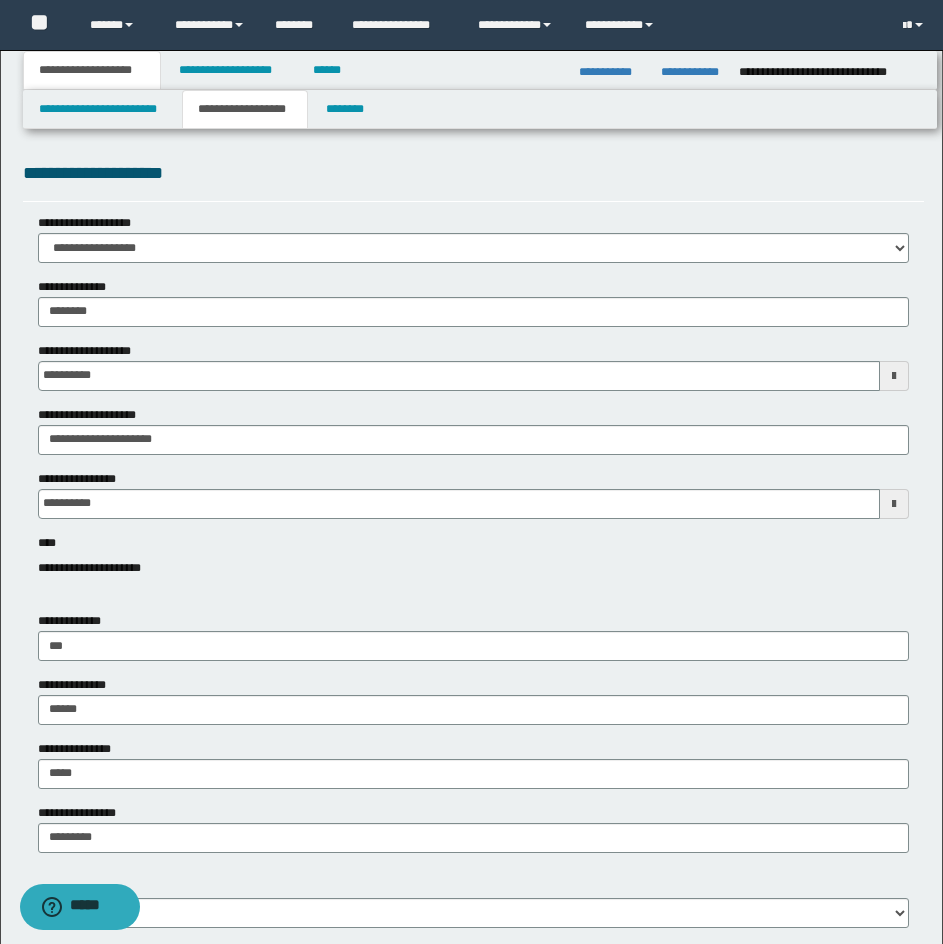 click on "**********" at bounding box center (471, 1170) 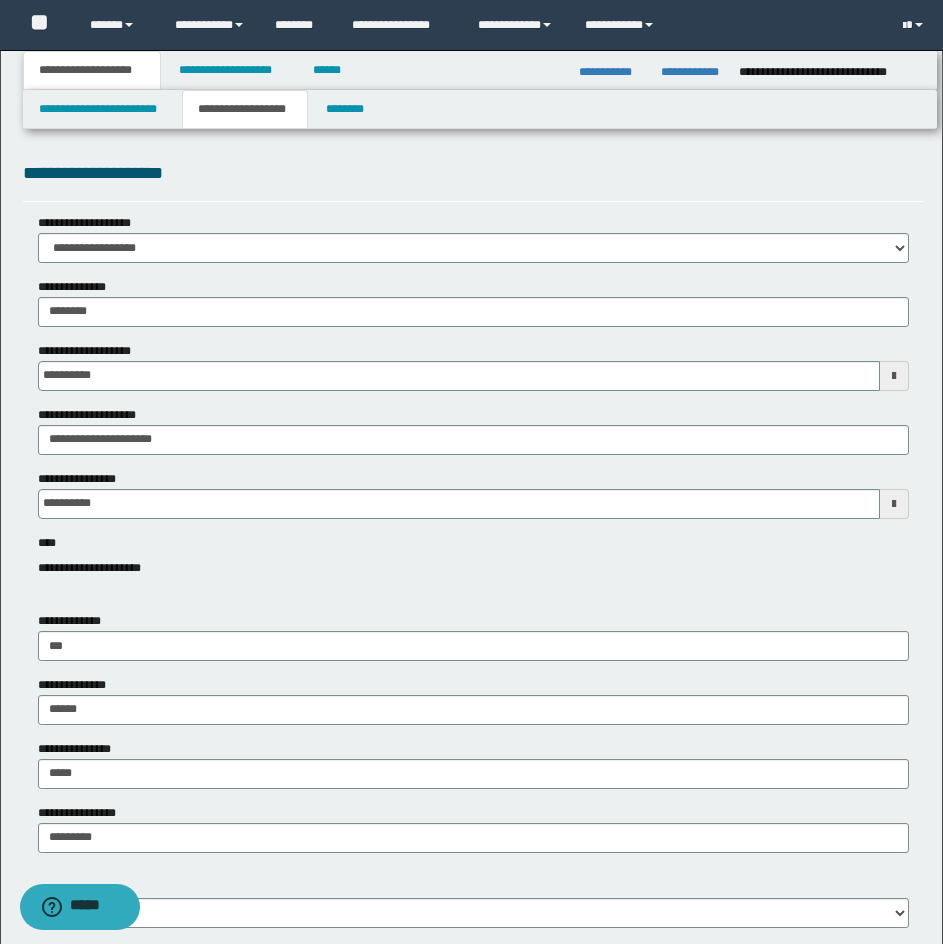 drag, startPoint x: 562, startPoint y: 199, endPoint x: 318, endPoint y: 146, distance: 249.6898 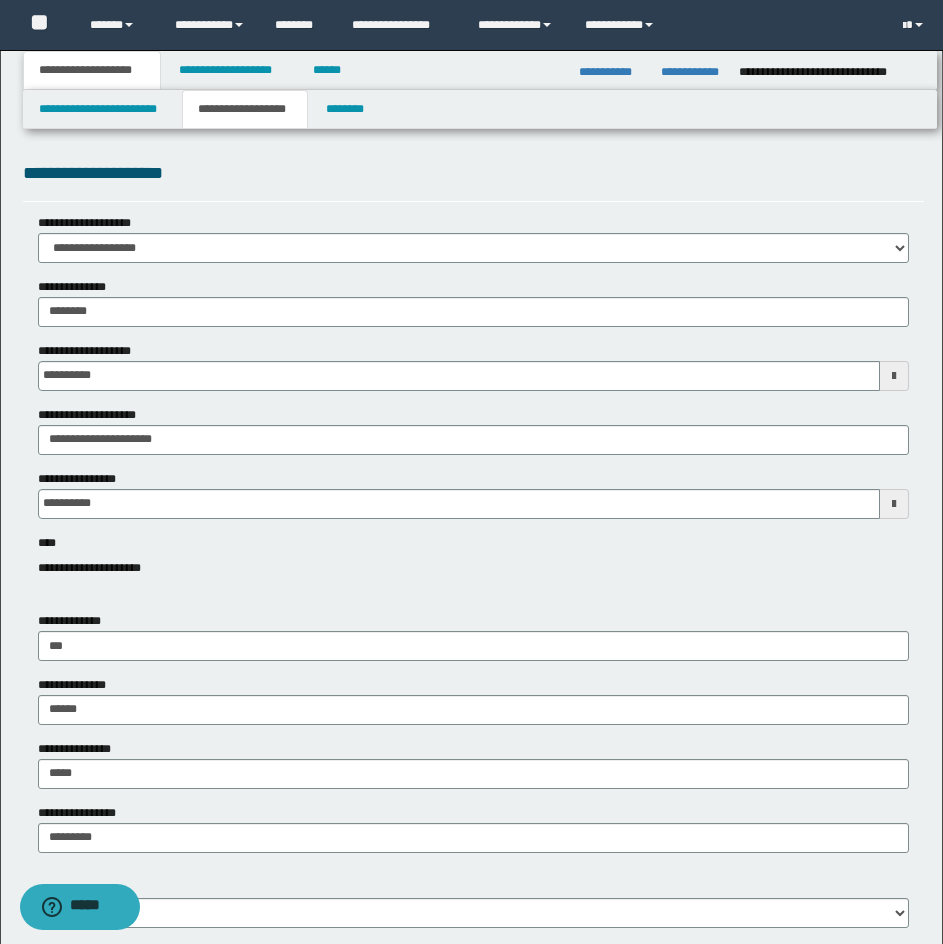 click on "**********" at bounding box center [473, 180] 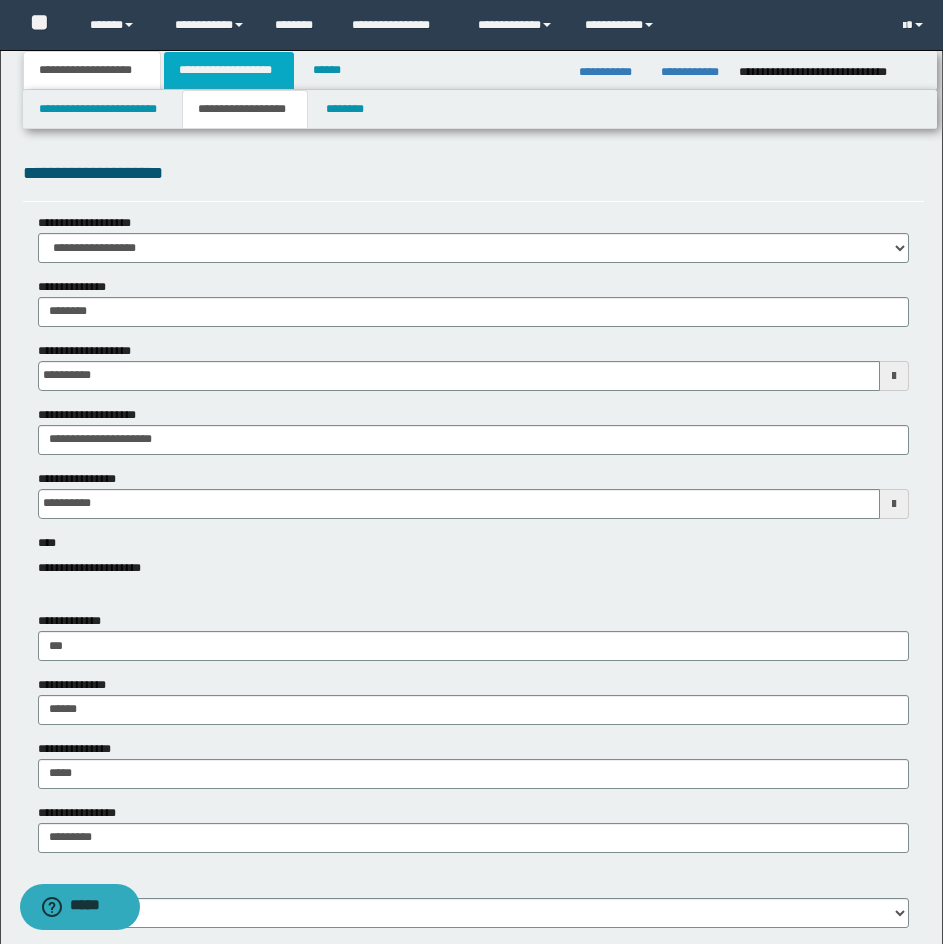 click on "**********" at bounding box center [229, 70] 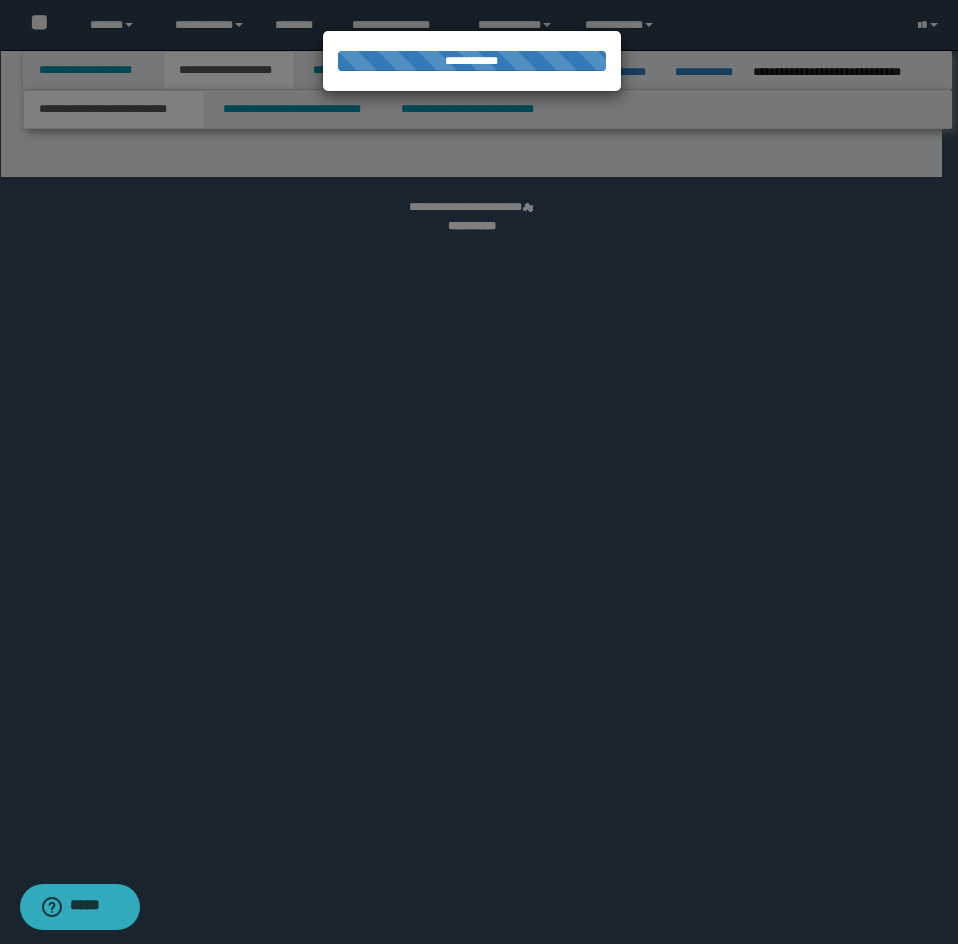 select on "*" 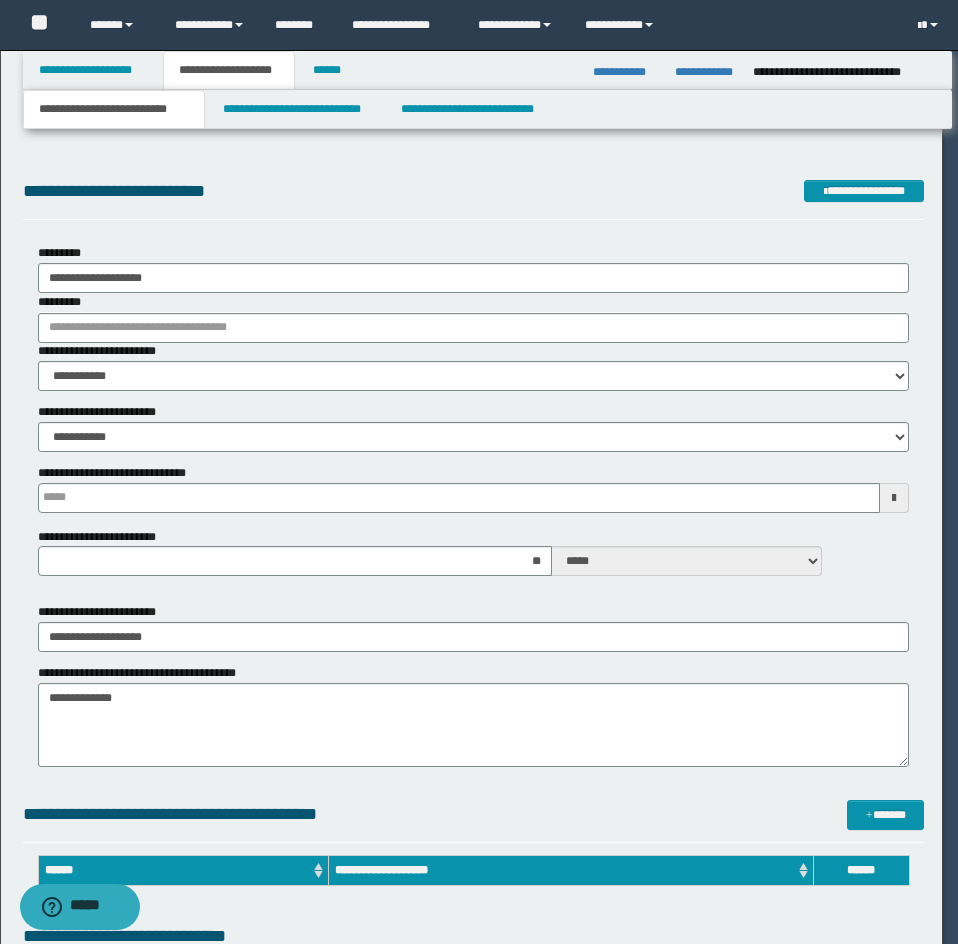 type 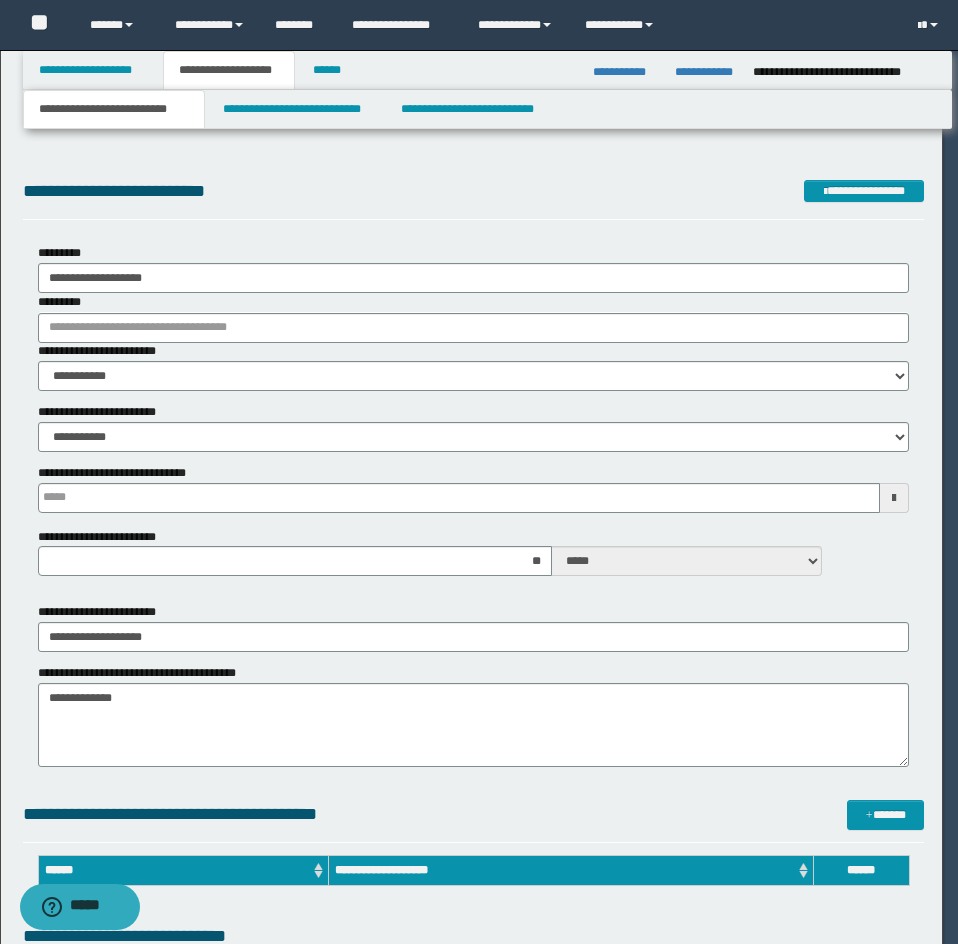 type on "**" 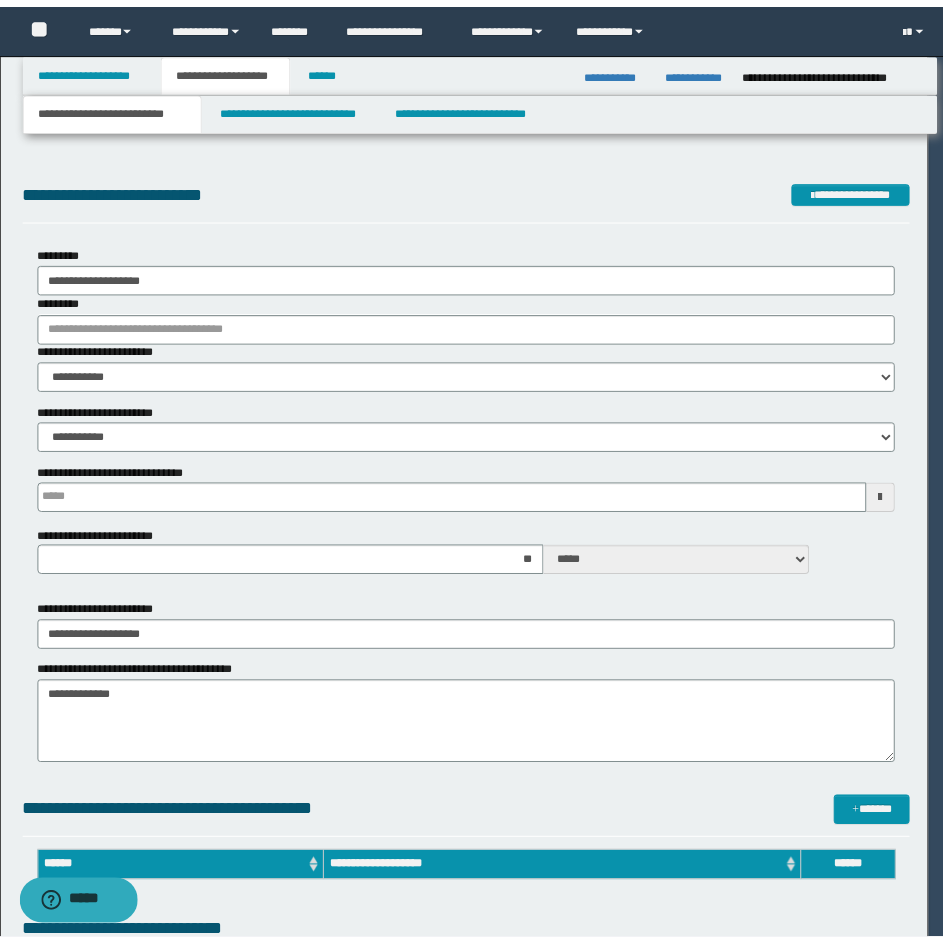 scroll, scrollTop: 0, scrollLeft: 0, axis: both 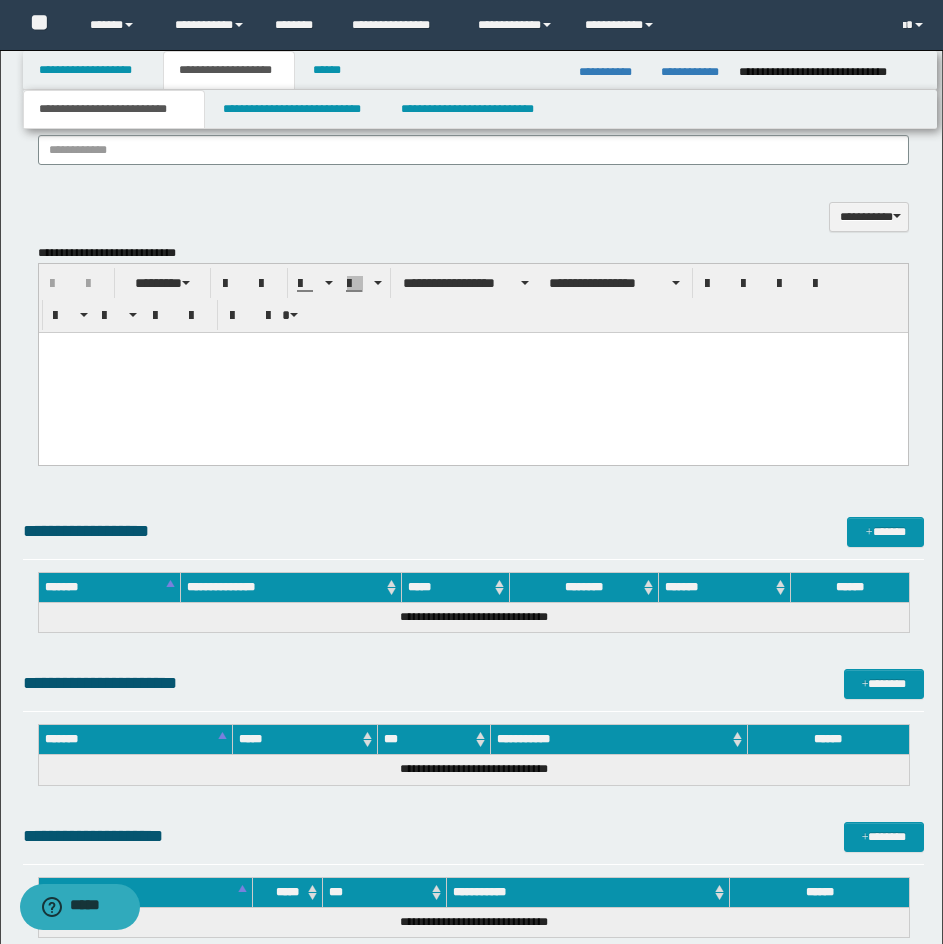 click at bounding box center [472, 372] 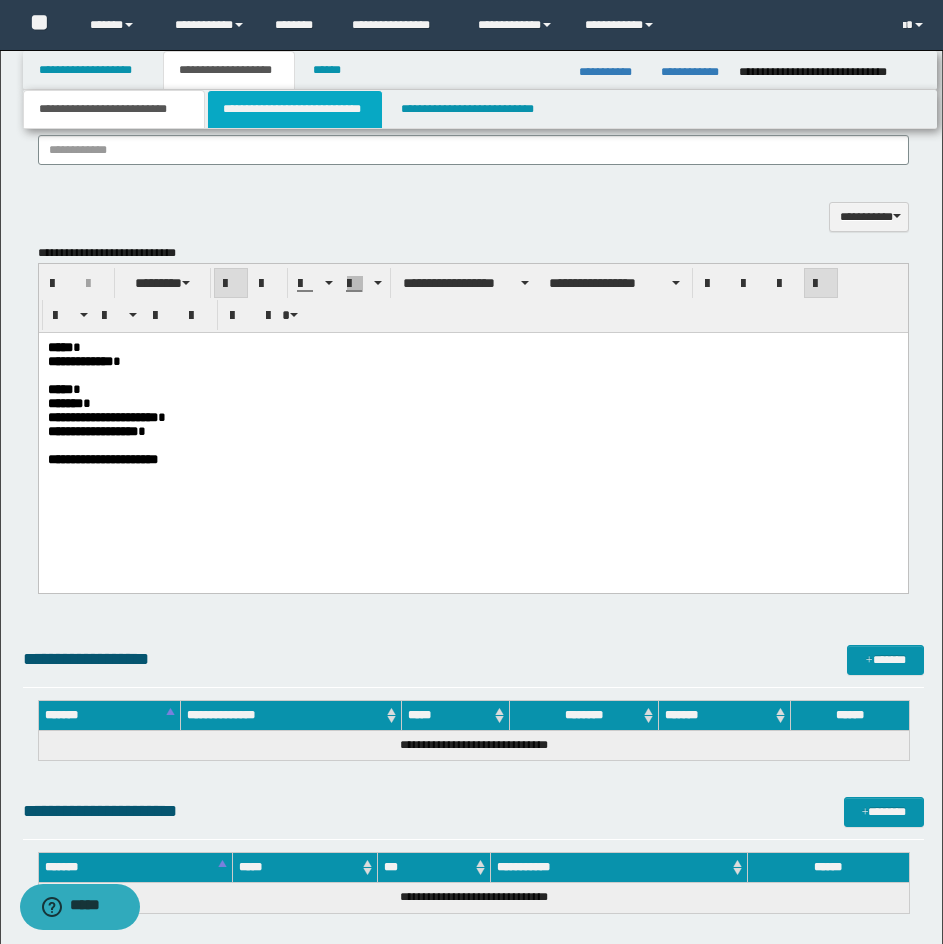 click on "**********" at bounding box center (295, 109) 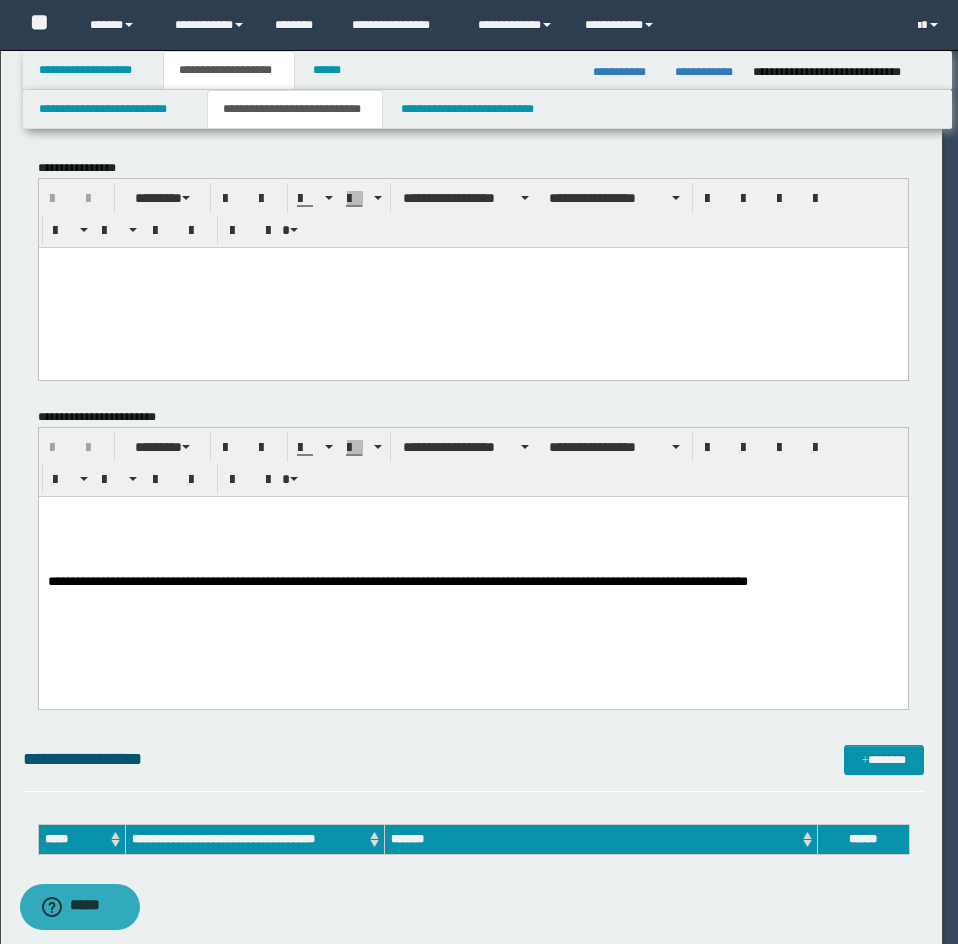 scroll, scrollTop: 0, scrollLeft: 0, axis: both 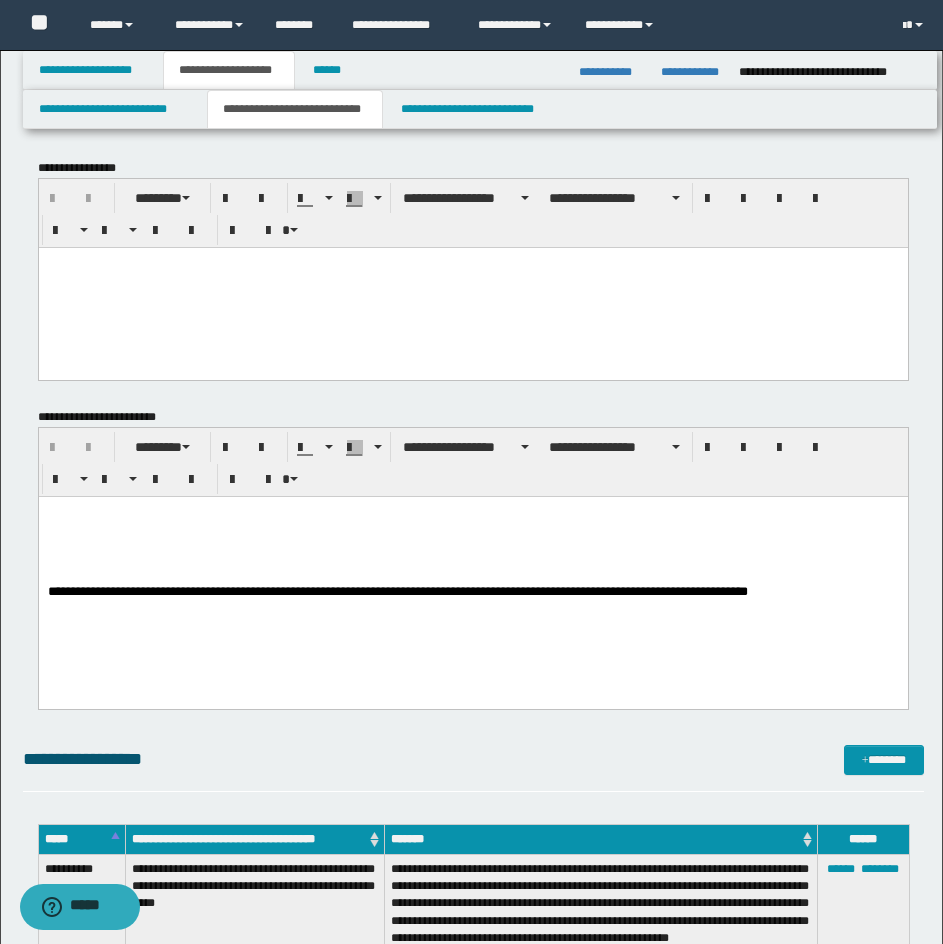 drag, startPoint x: 488, startPoint y: 298, endPoint x: 468, endPoint y: 299, distance: 20.024984 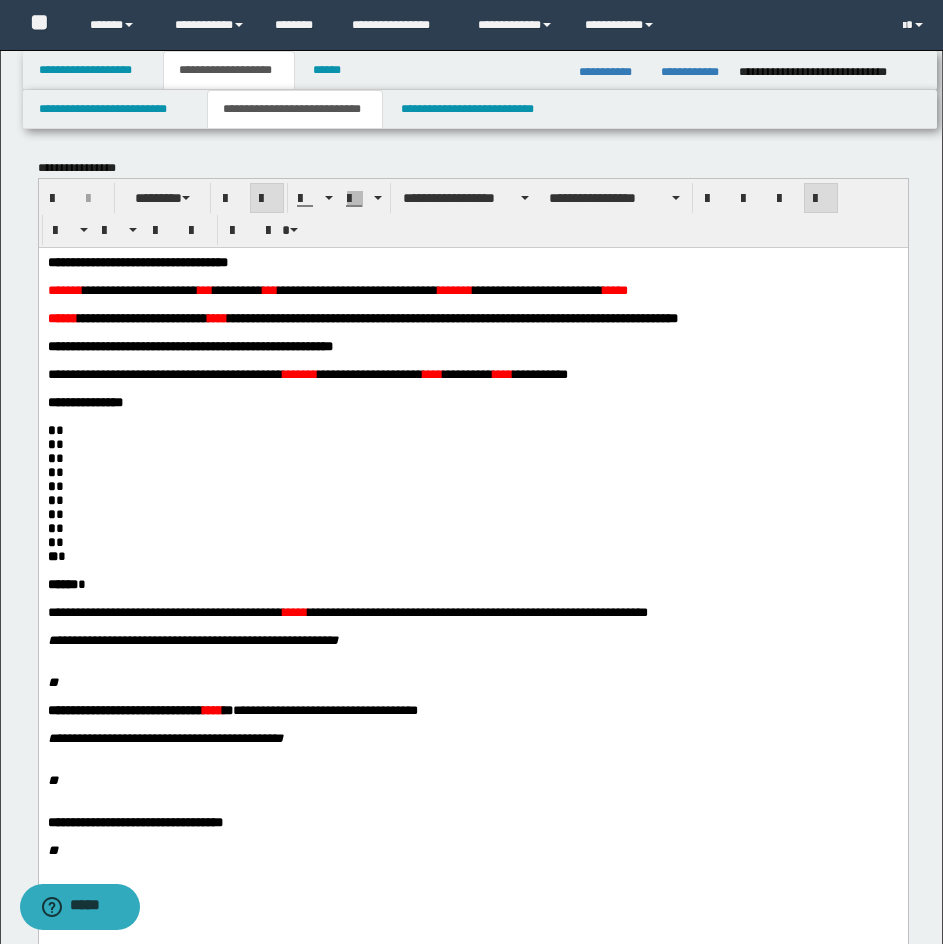 click on "**********" at bounding box center (472, 602) 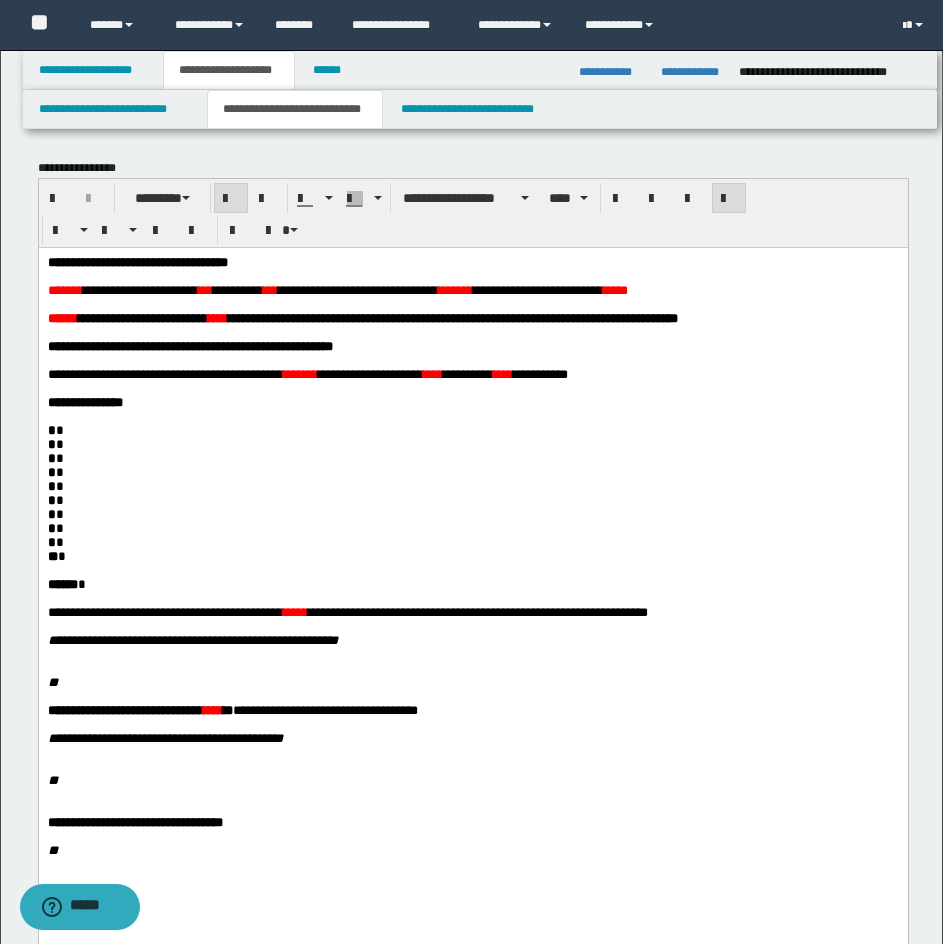 click on "**********" at bounding box center [137, 261] 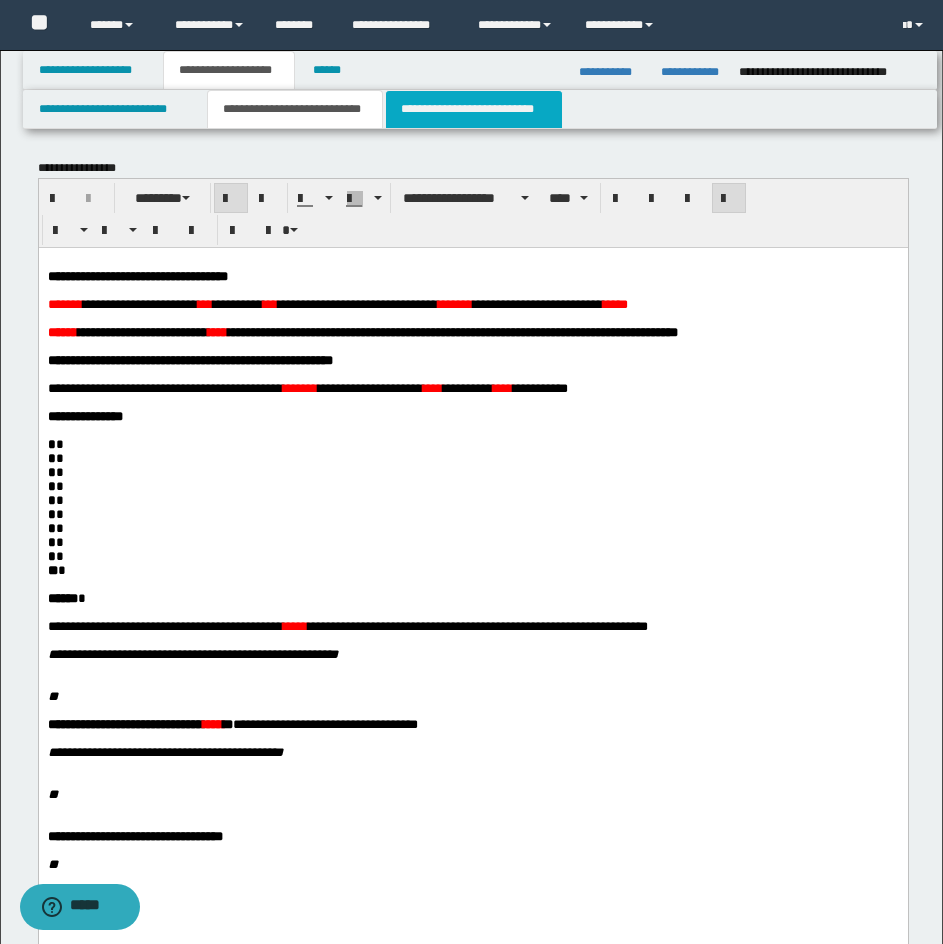 click on "**********" at bounding box center (474, 109) 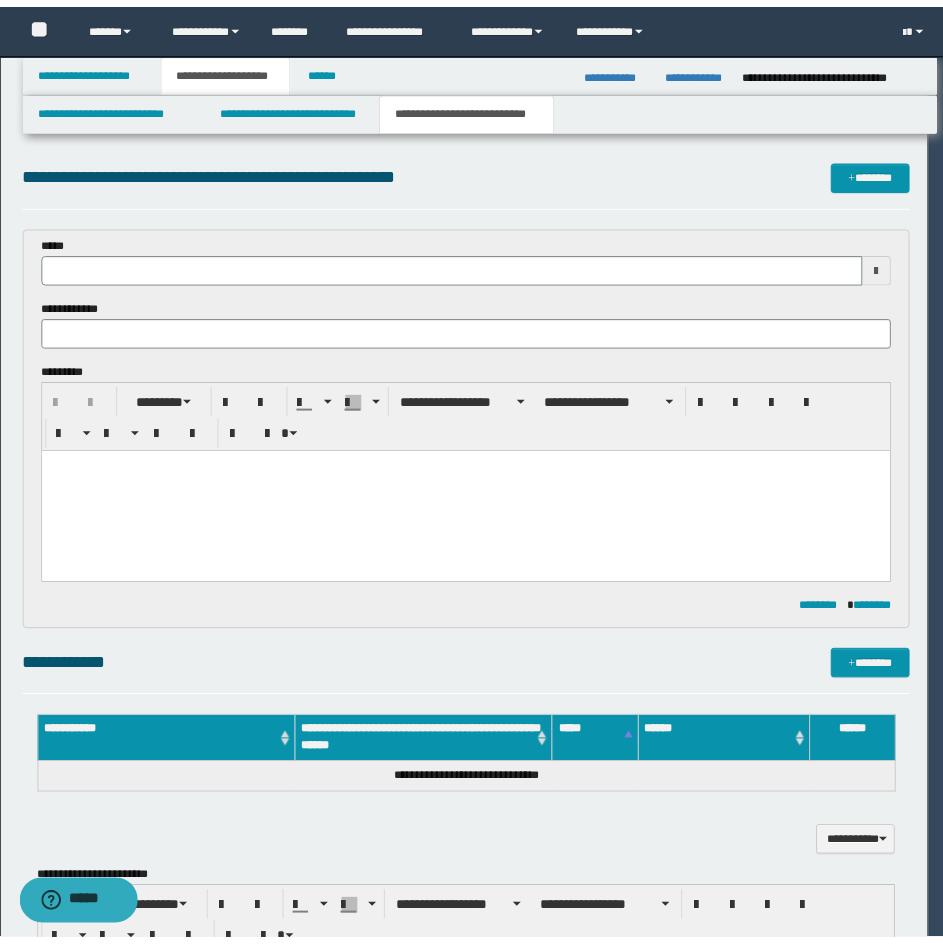 scroll, scrollTop: 0, scrollLeft: 0, axis: both 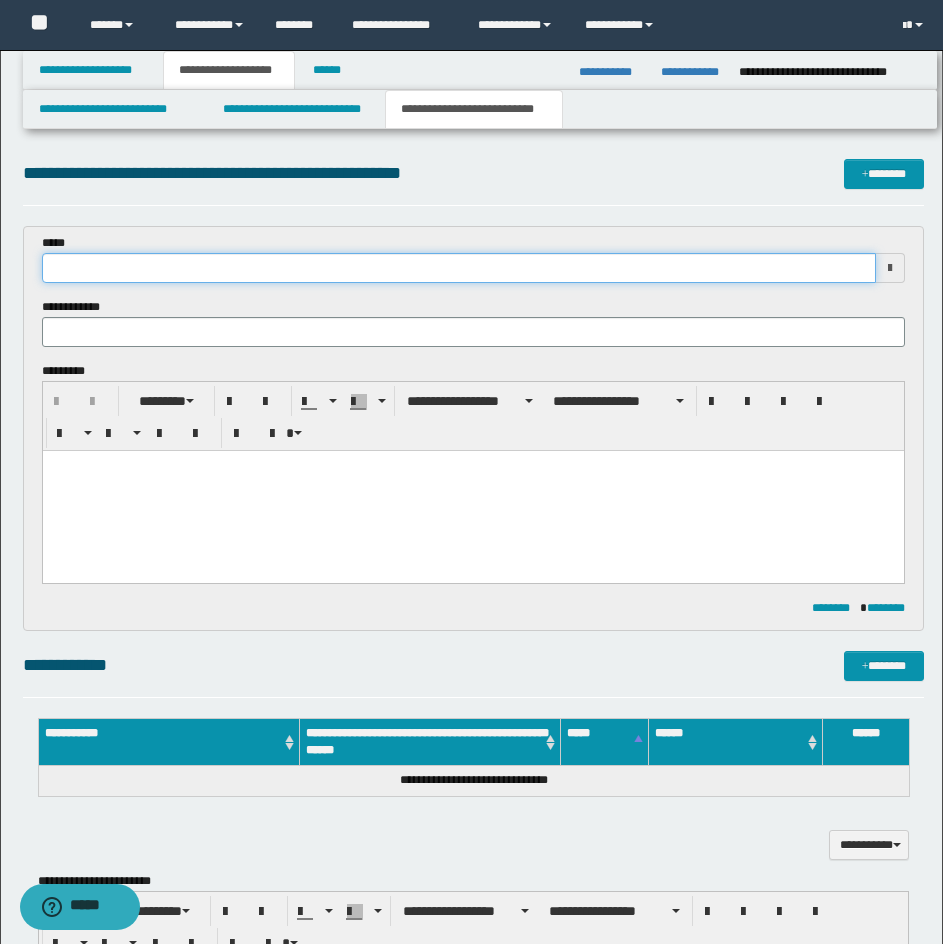 click at bounding box center [459, 268] 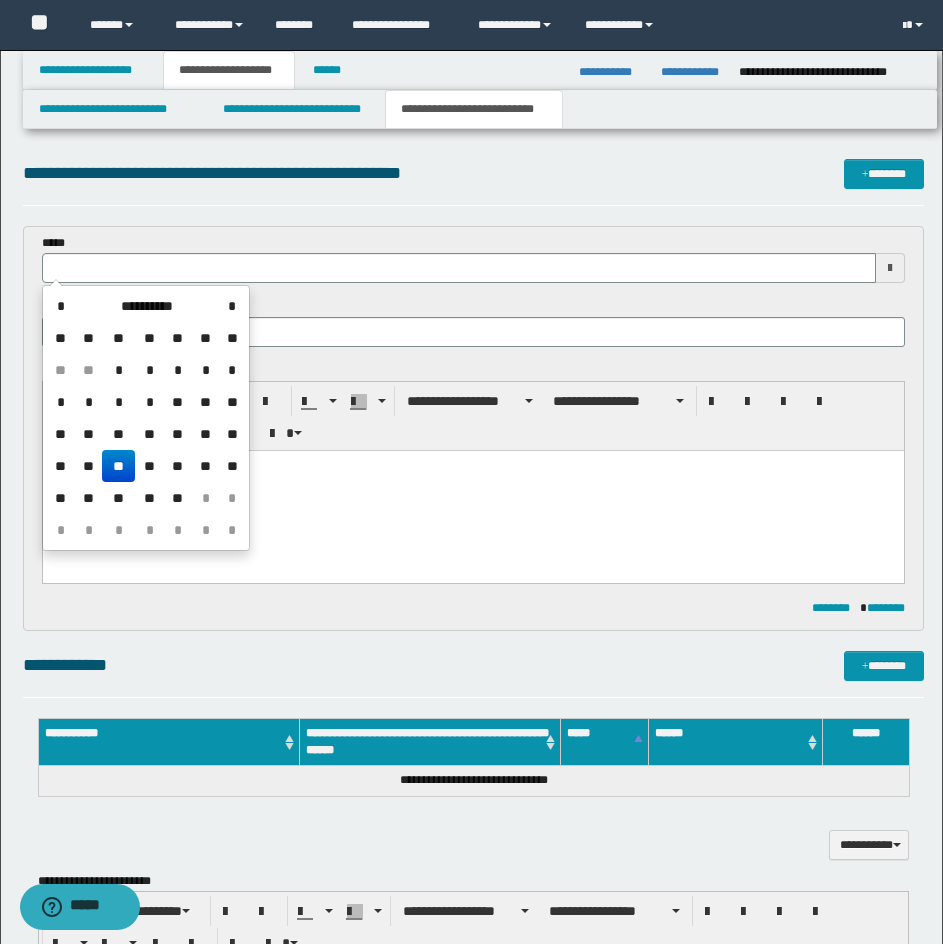 drag, startPoint x: 116, startPoint y: 467, endPoint x: 258, endPoint y: 11, distance: 477.59814 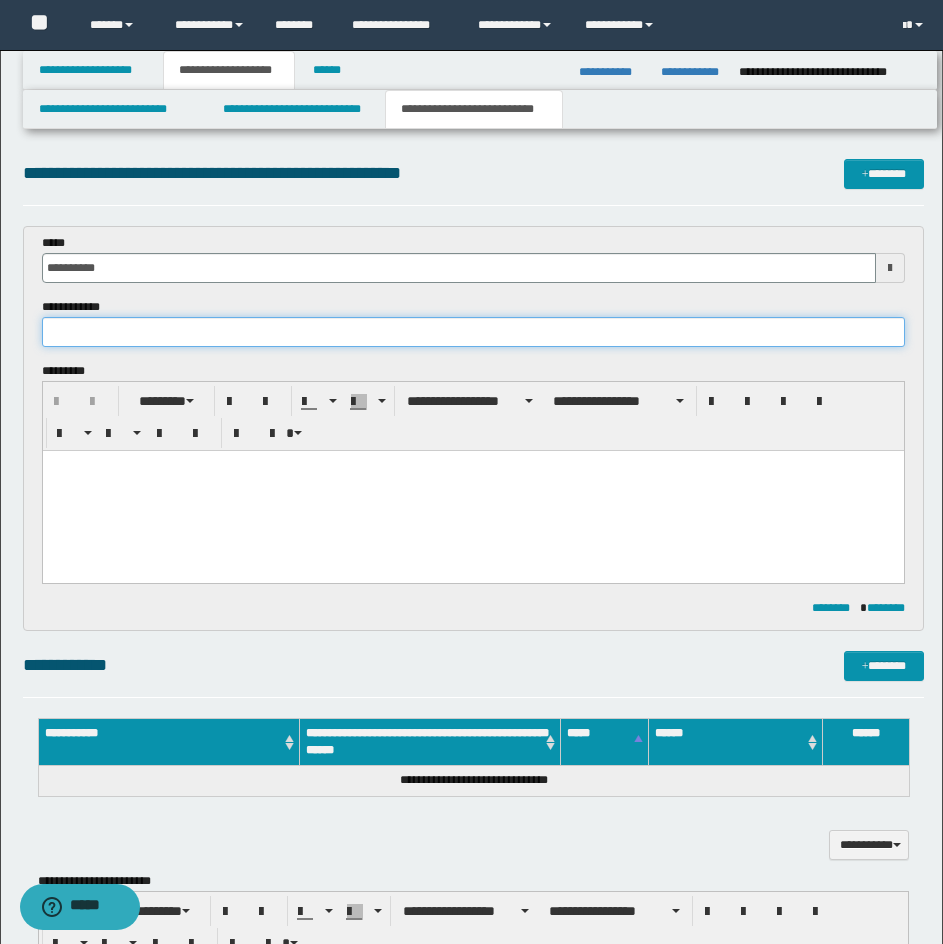 click at bounding box center [473, 332] 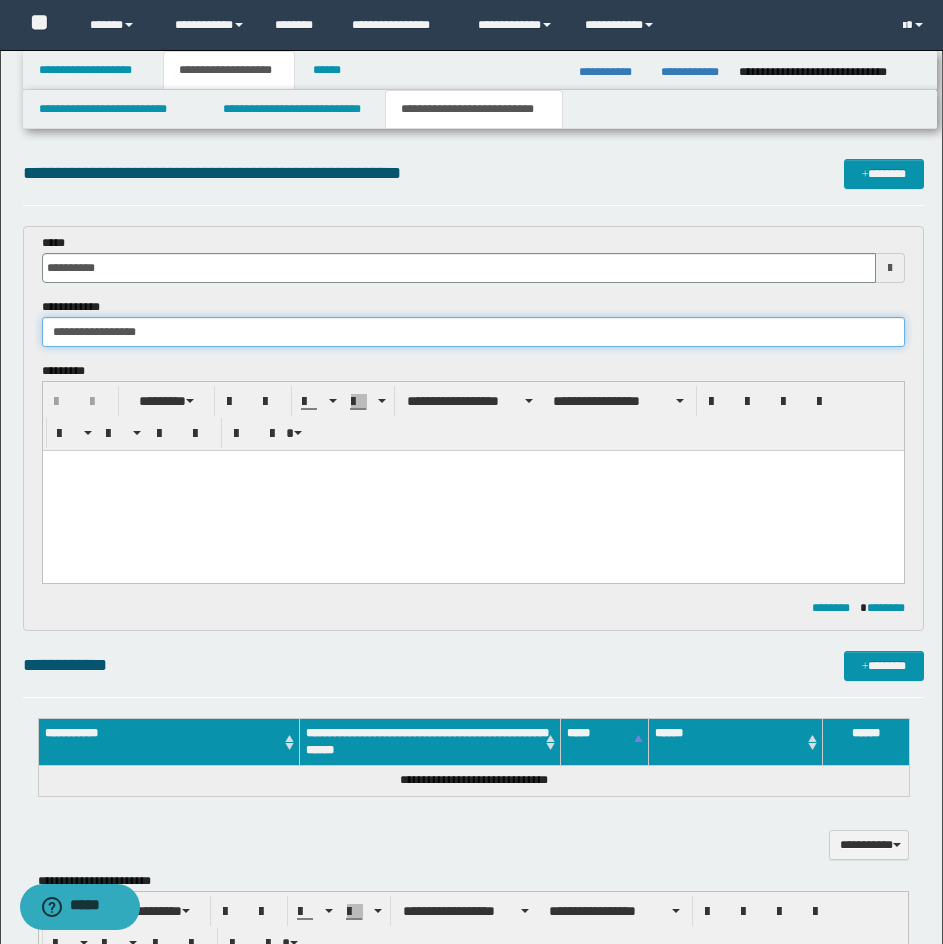 type on "**********" 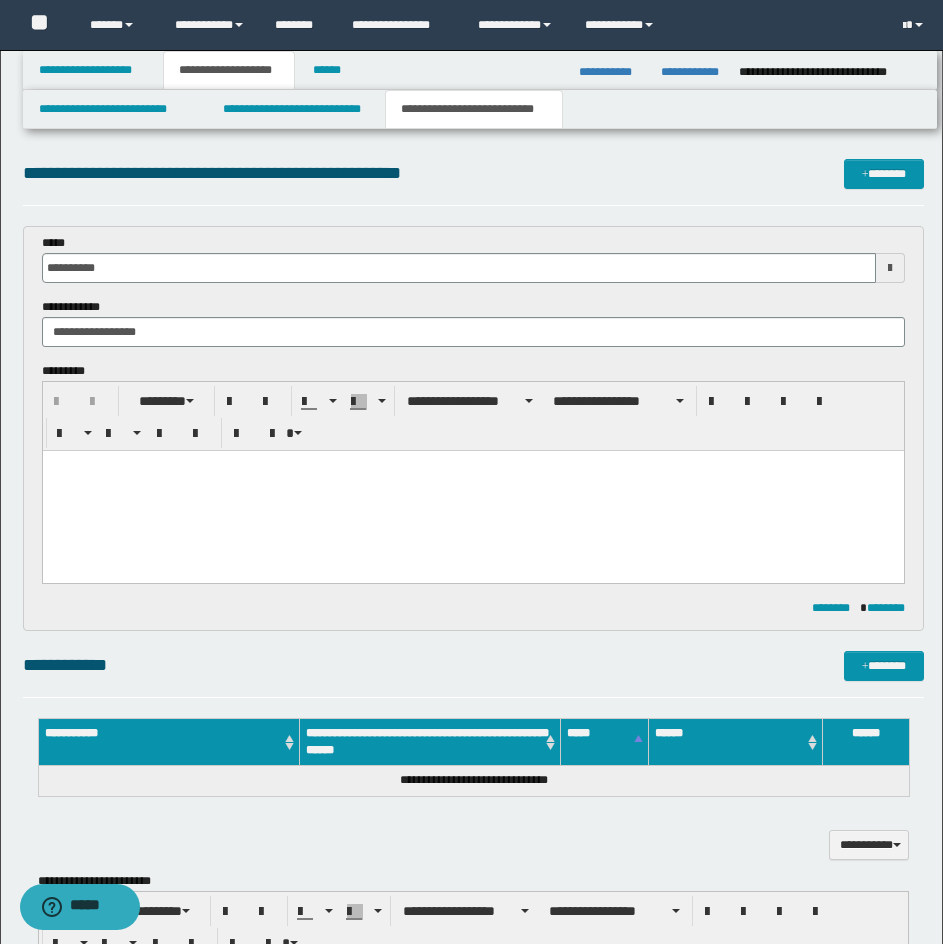 drag, startPoint x: 365, startPoint y: 898, endPoint x: 249, endPoint y: 491, distance: 423.20798 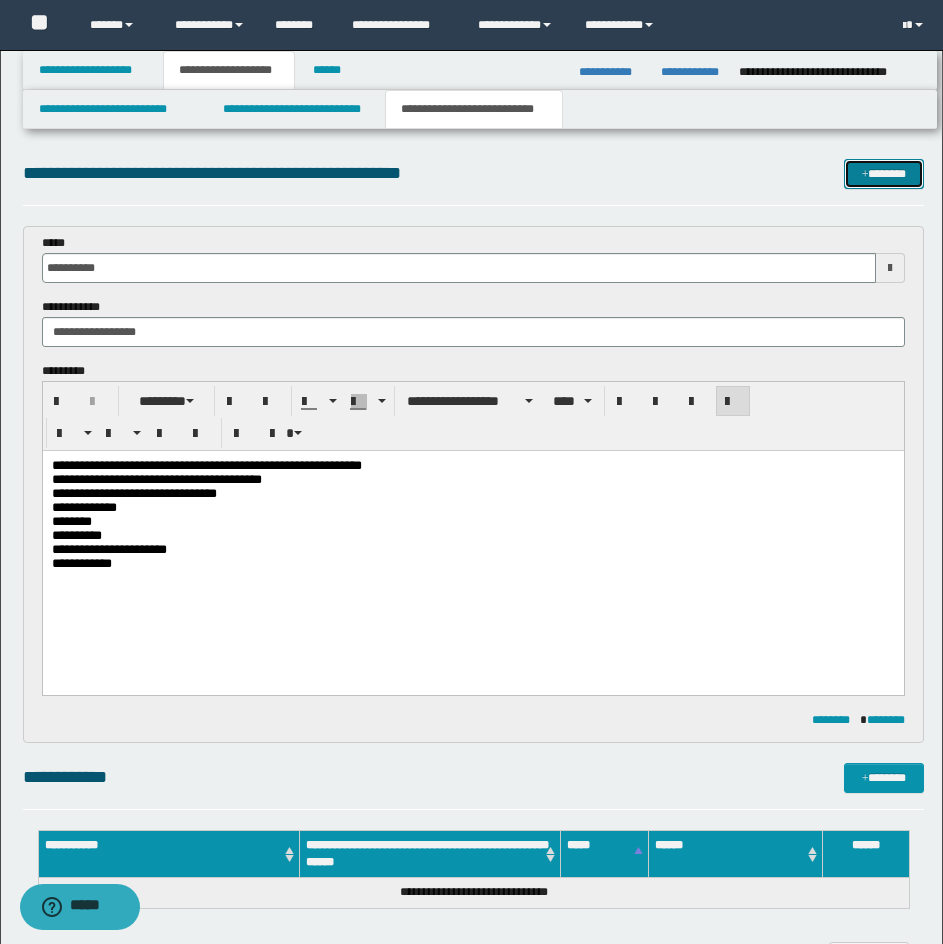 click on "*******" at bounding box center (884, 174) 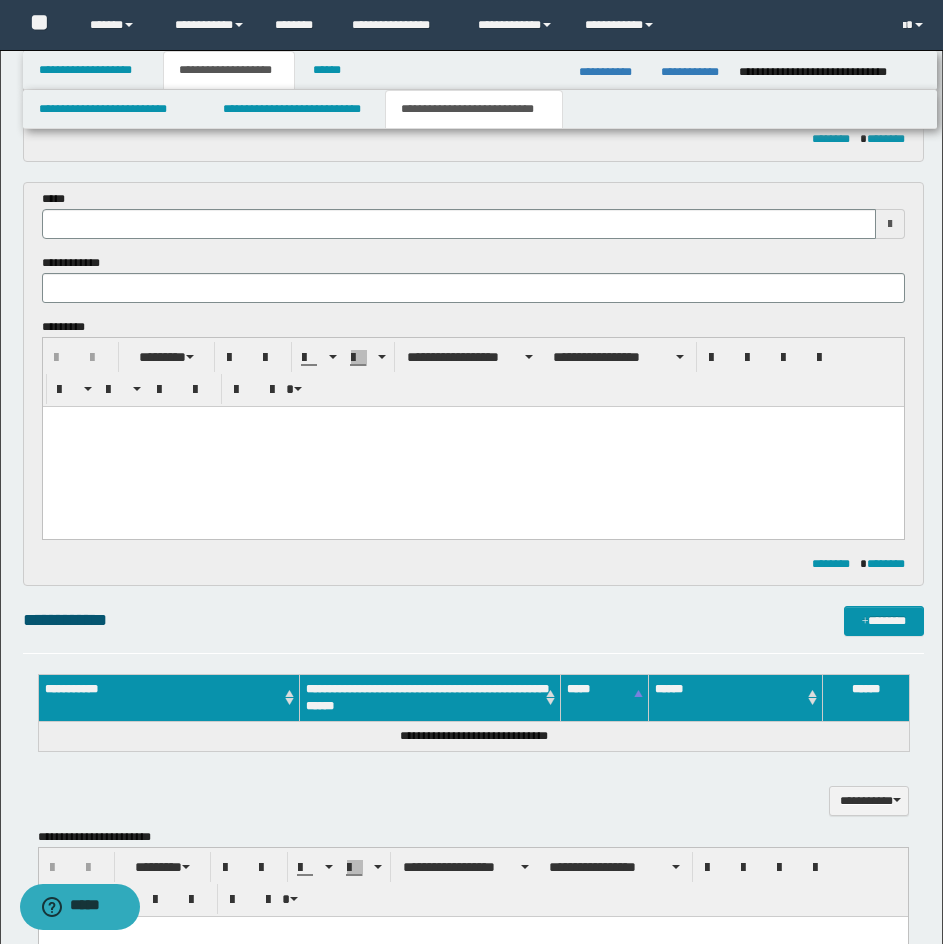 scroll, scrollTop: 576, scrollLeft: 0, axis: vertical 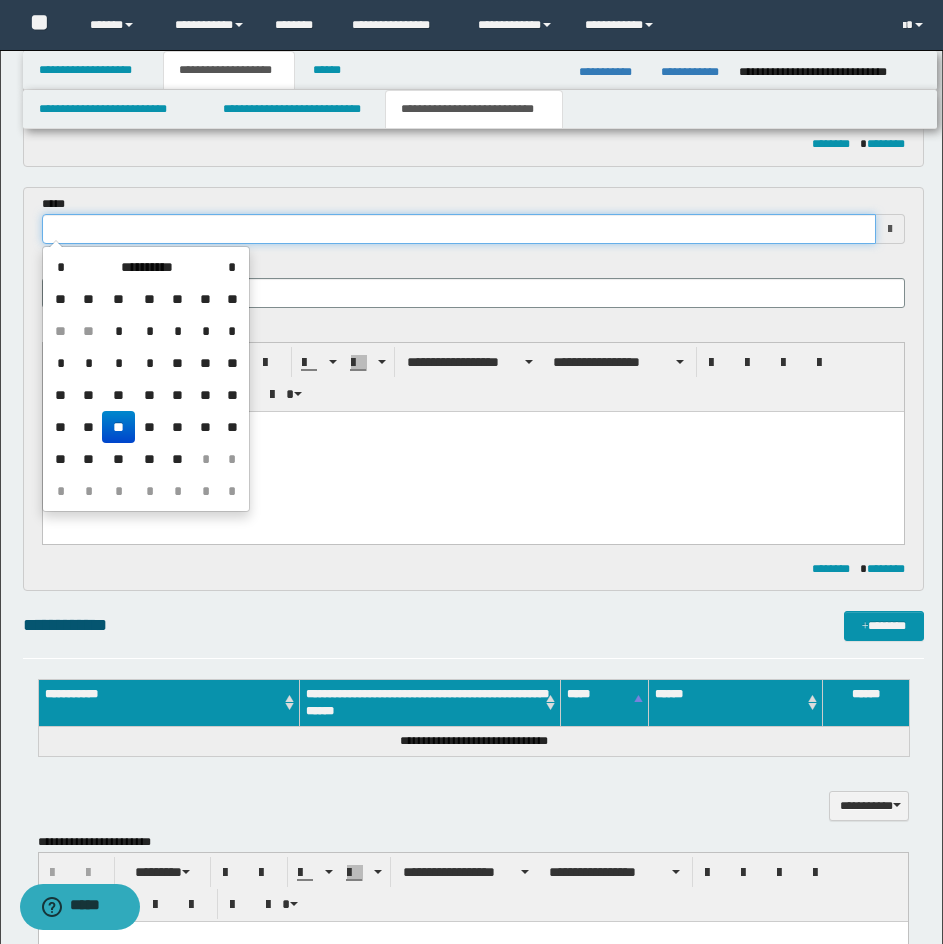 click at bounding box center [459, 229] 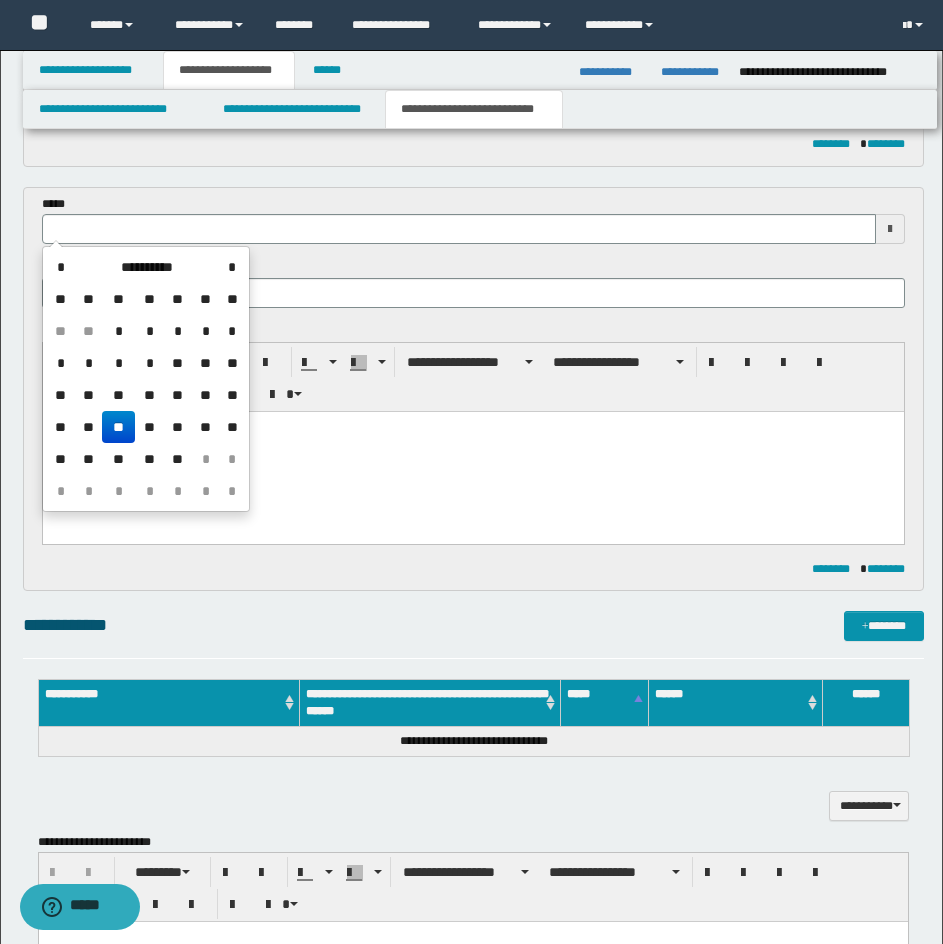 click on "**" at bounding box center (118, 427) 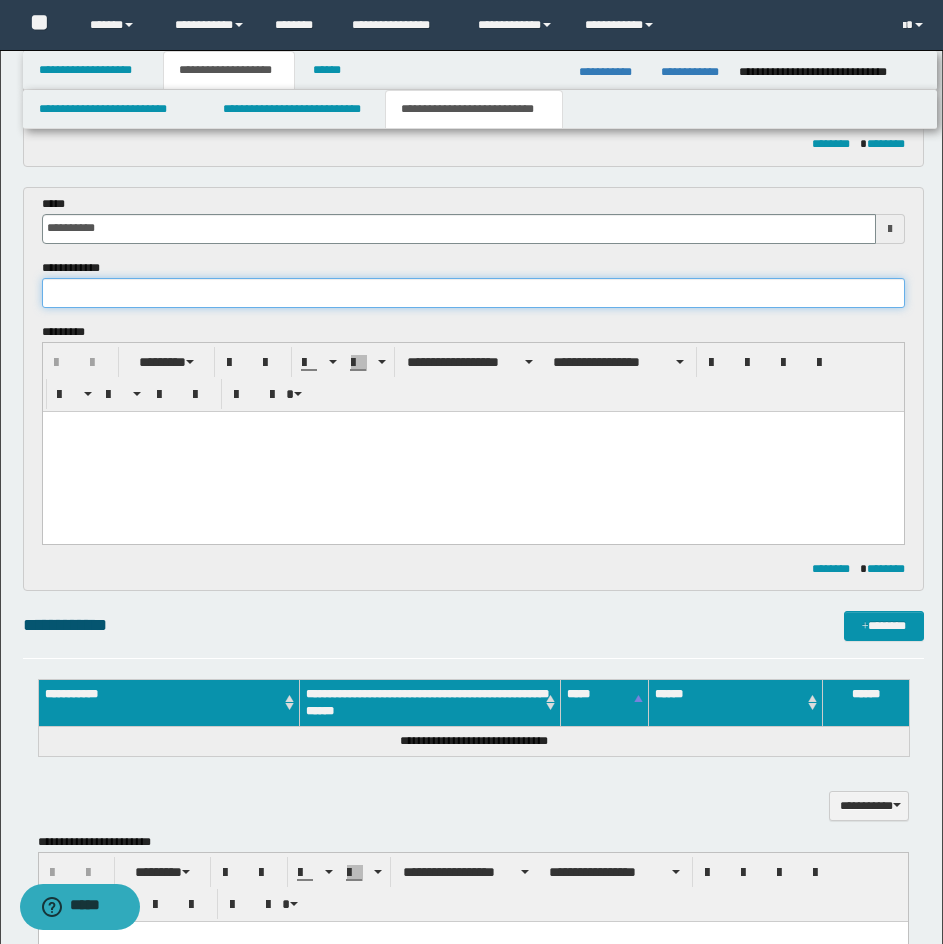 drag, startPoint x: 414, startPoint y: 295, endPoint x: 577, endPoint y: 320, distance: 164.90604 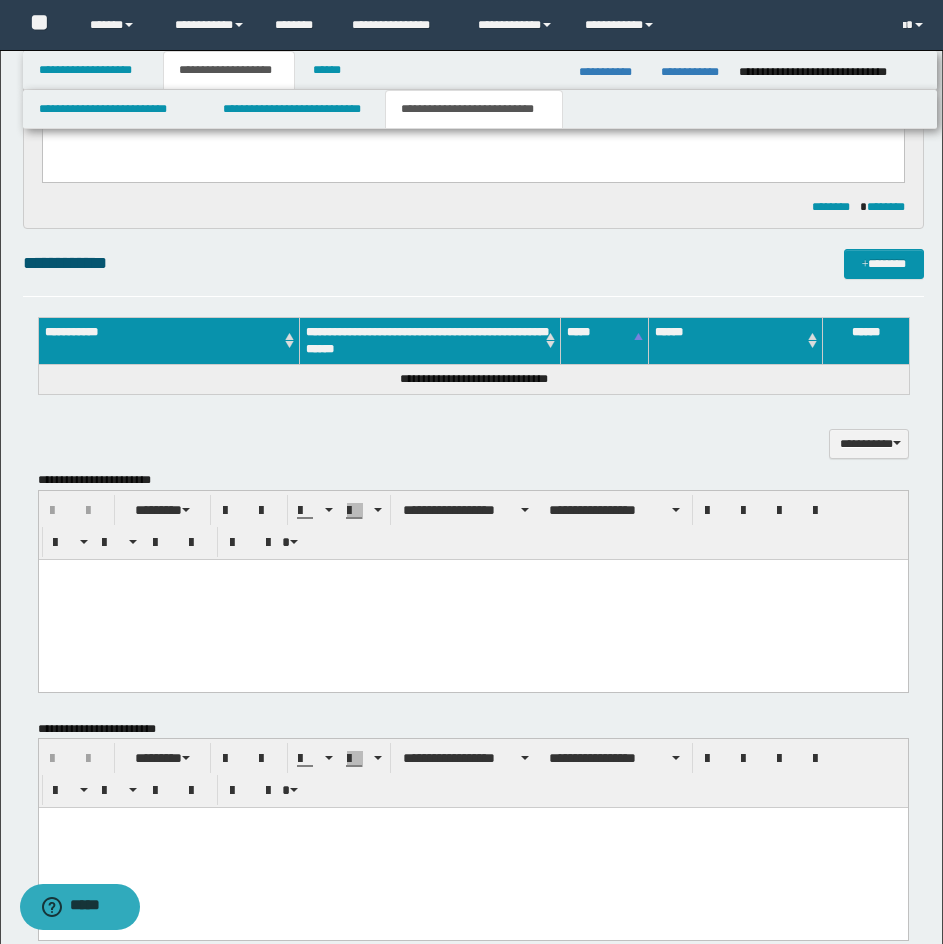 scroll, scrollTop: 998, scrollLeft: 0, axis: vertical 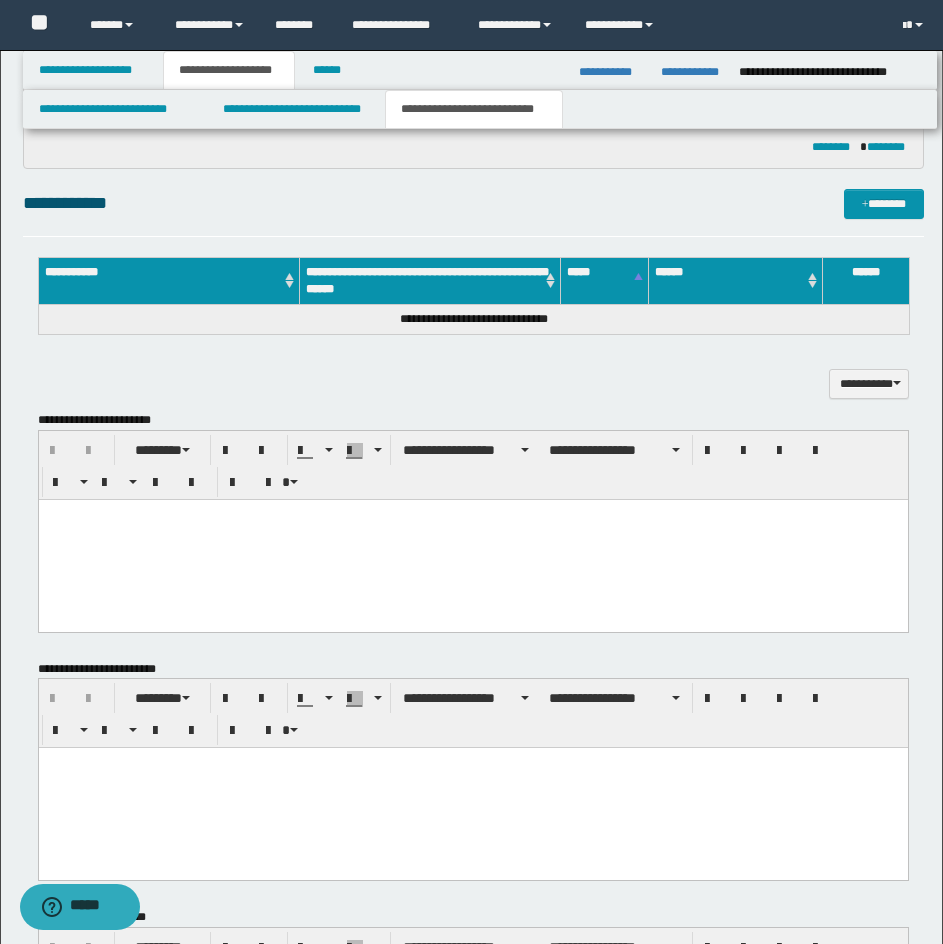 type on "**********" 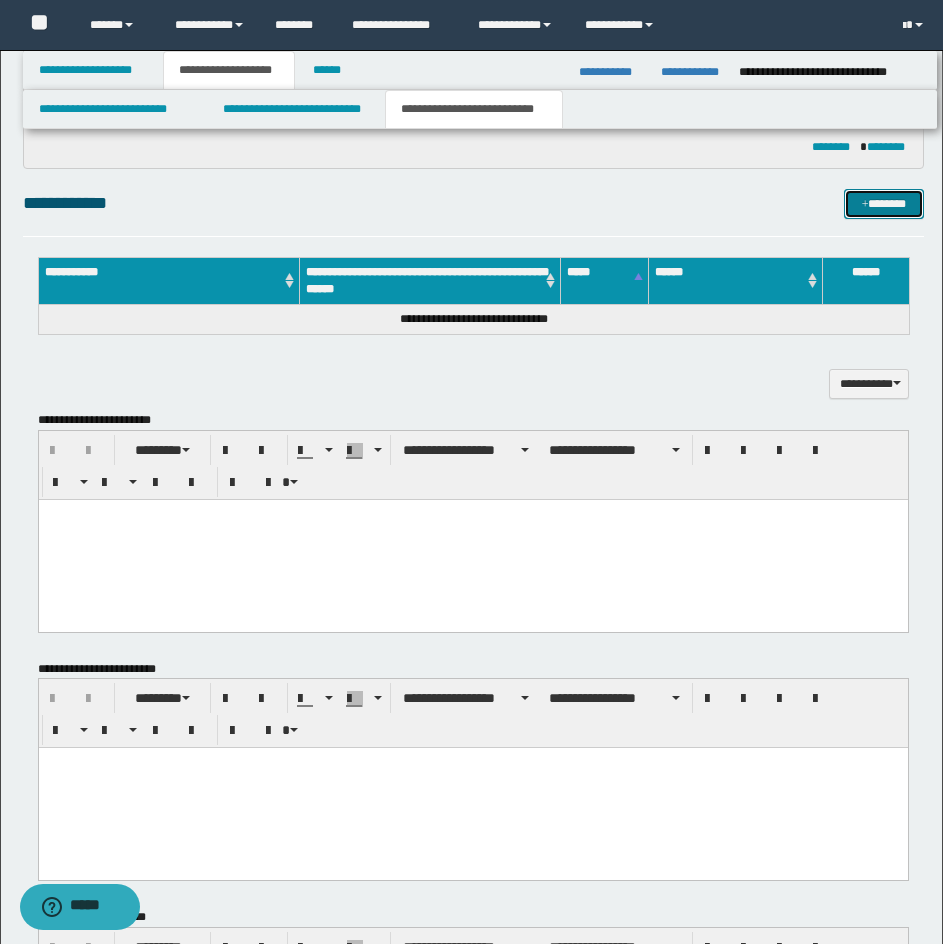 click on "*******" at bounding box center (884, 204) 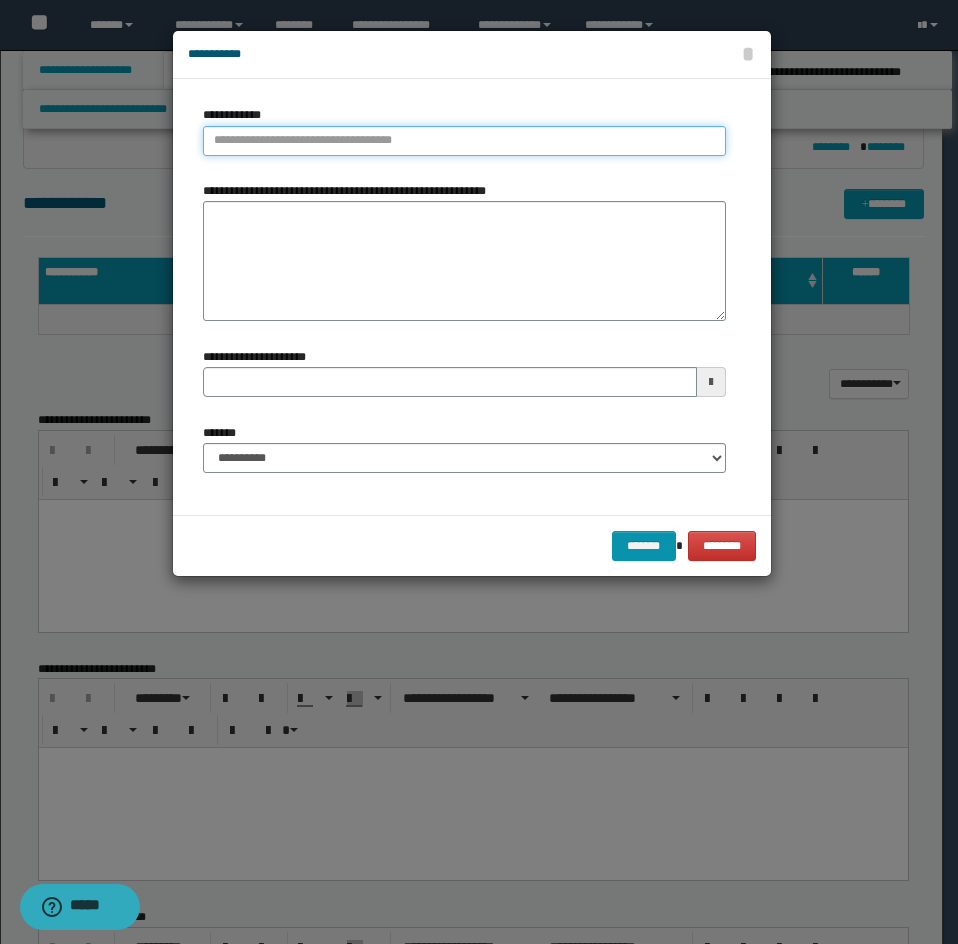 click on "**********" at bounding box center [464, 141] 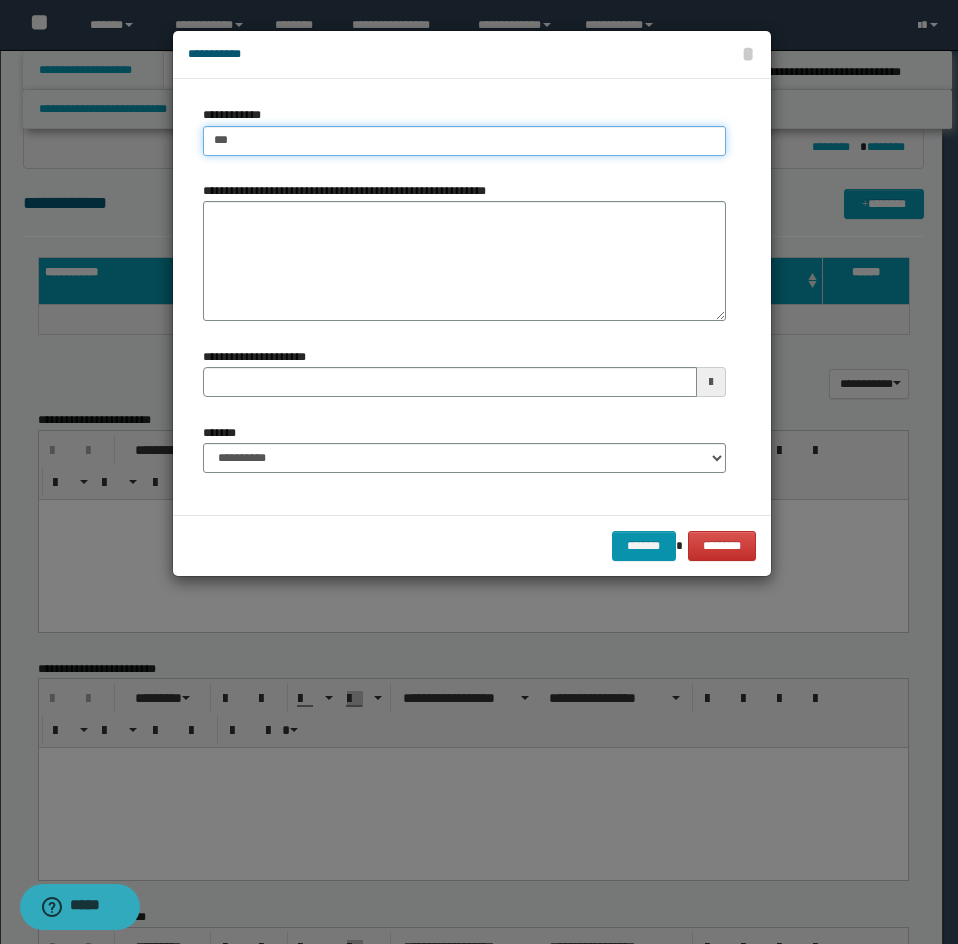 type on "****" 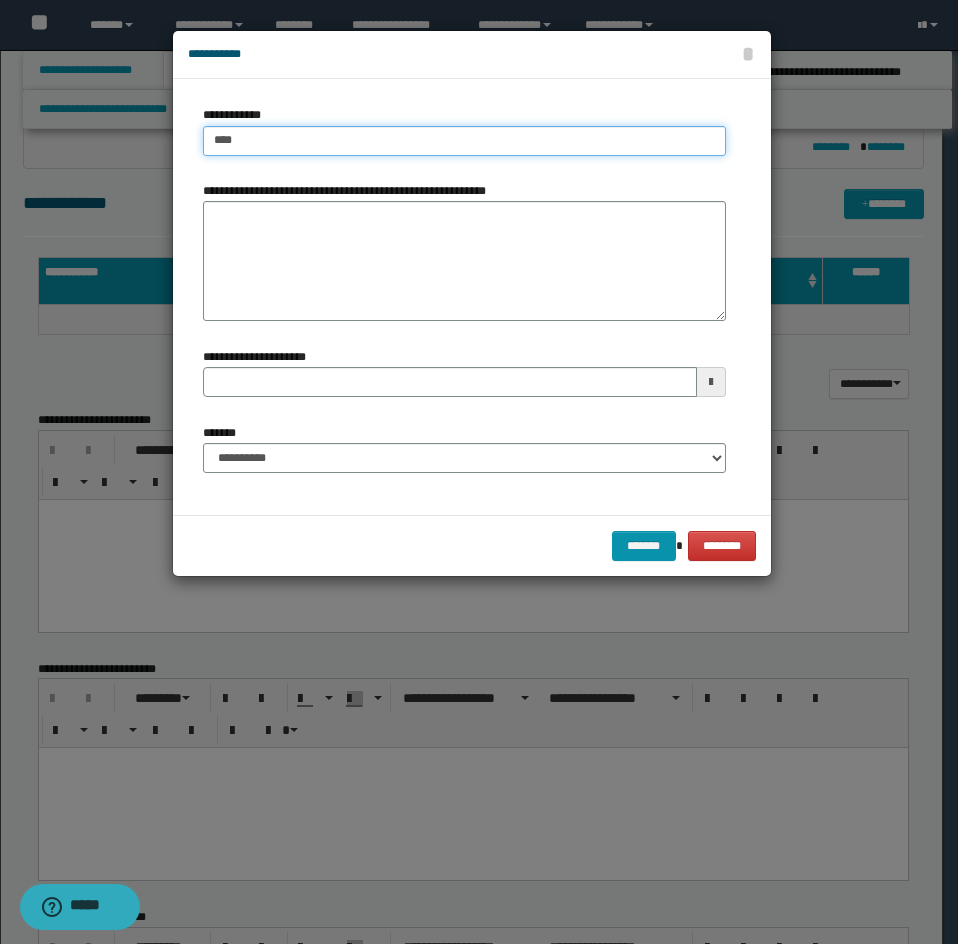 type on "****" 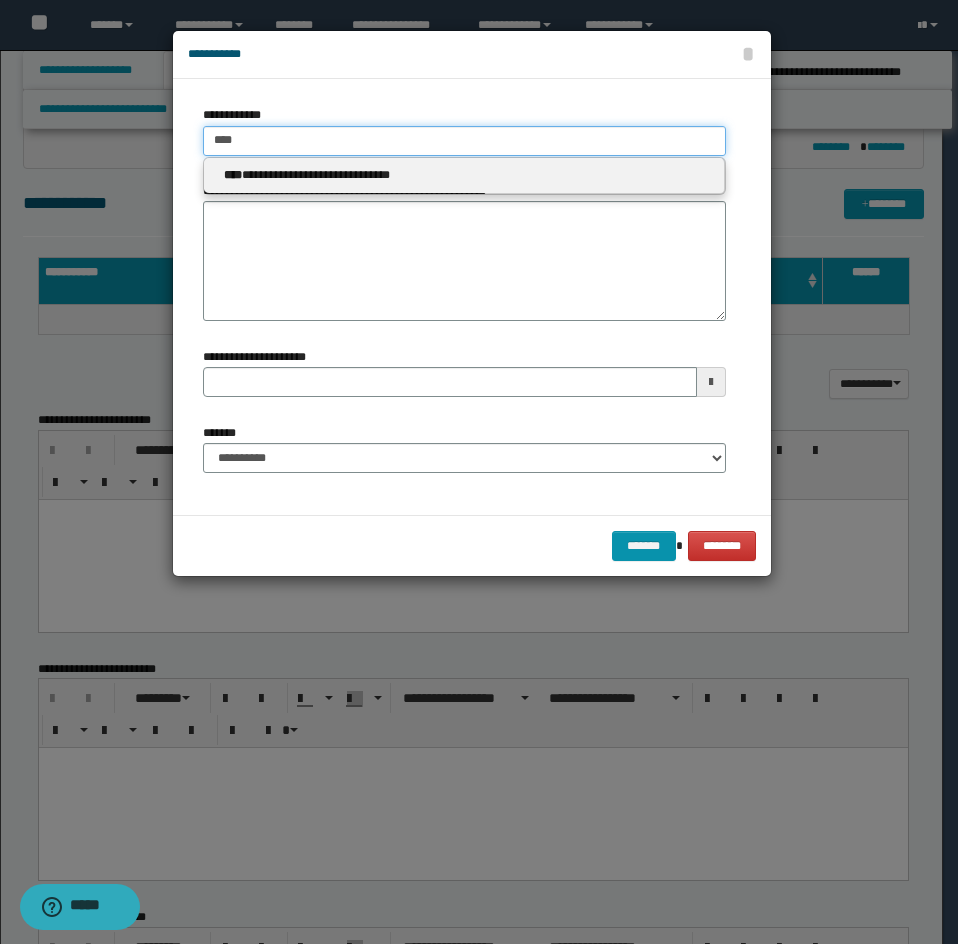 type 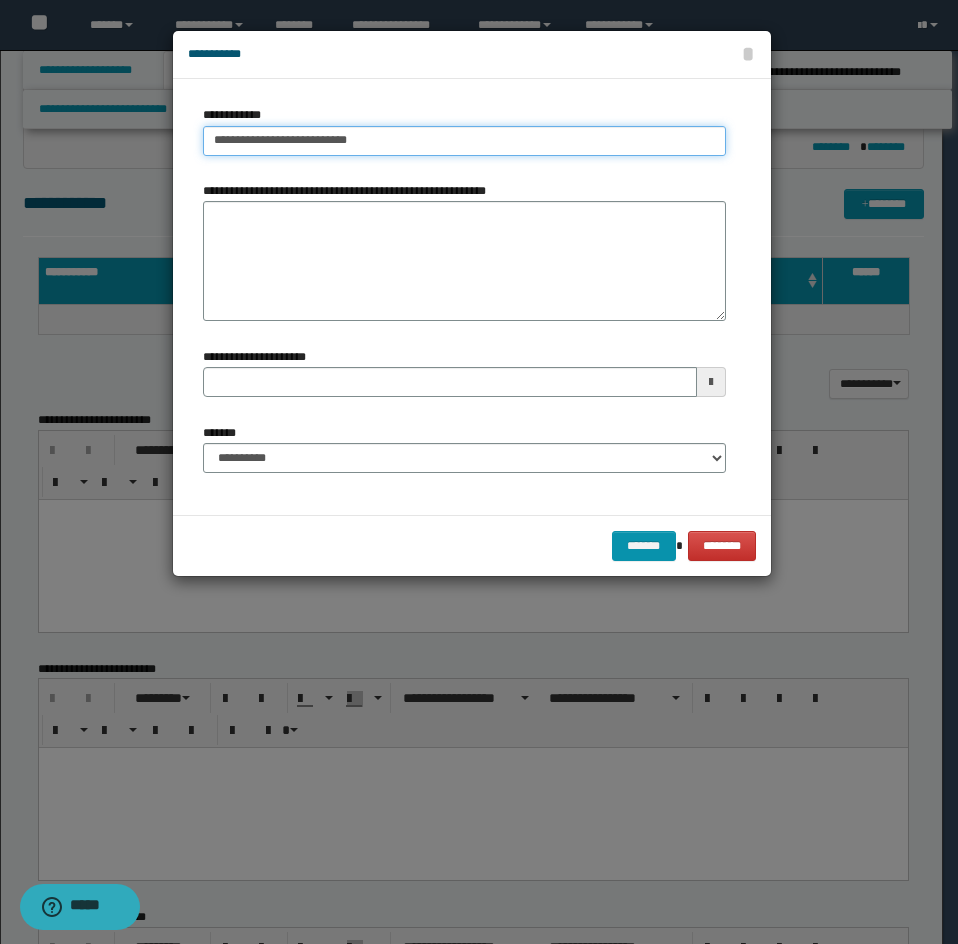 type on "**********" 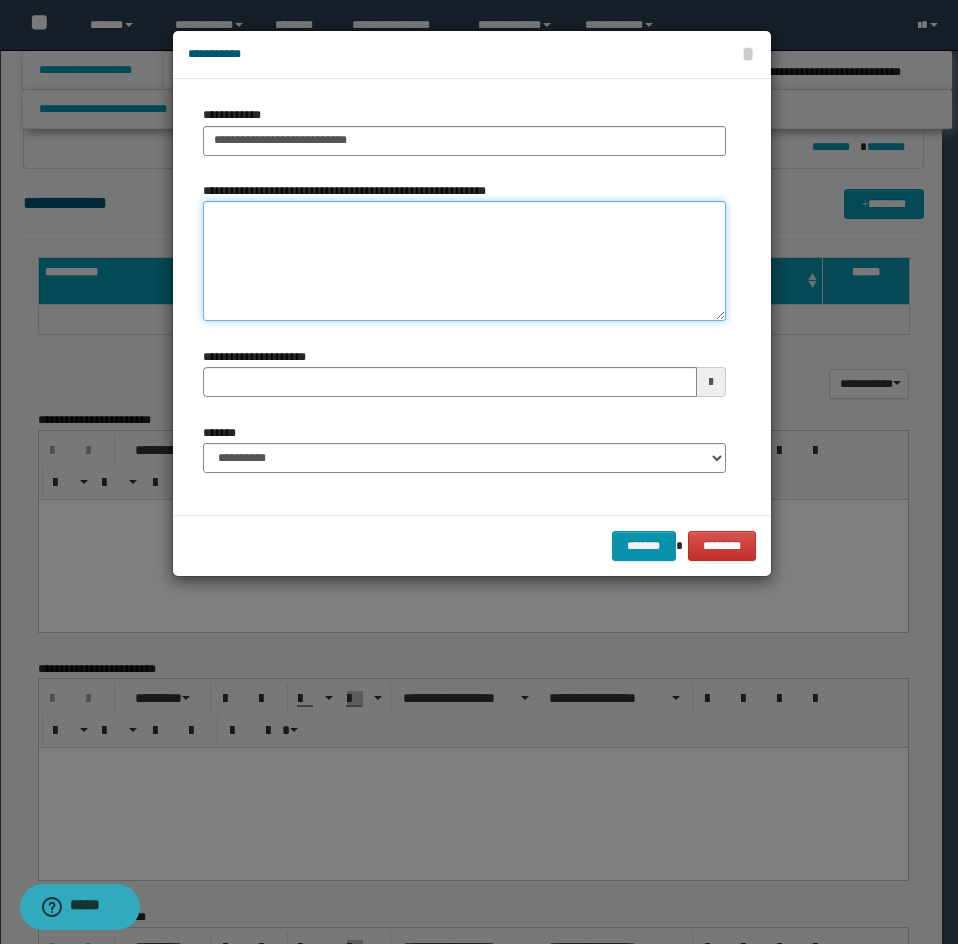 click on "**********" at bounding box center [464, 261] 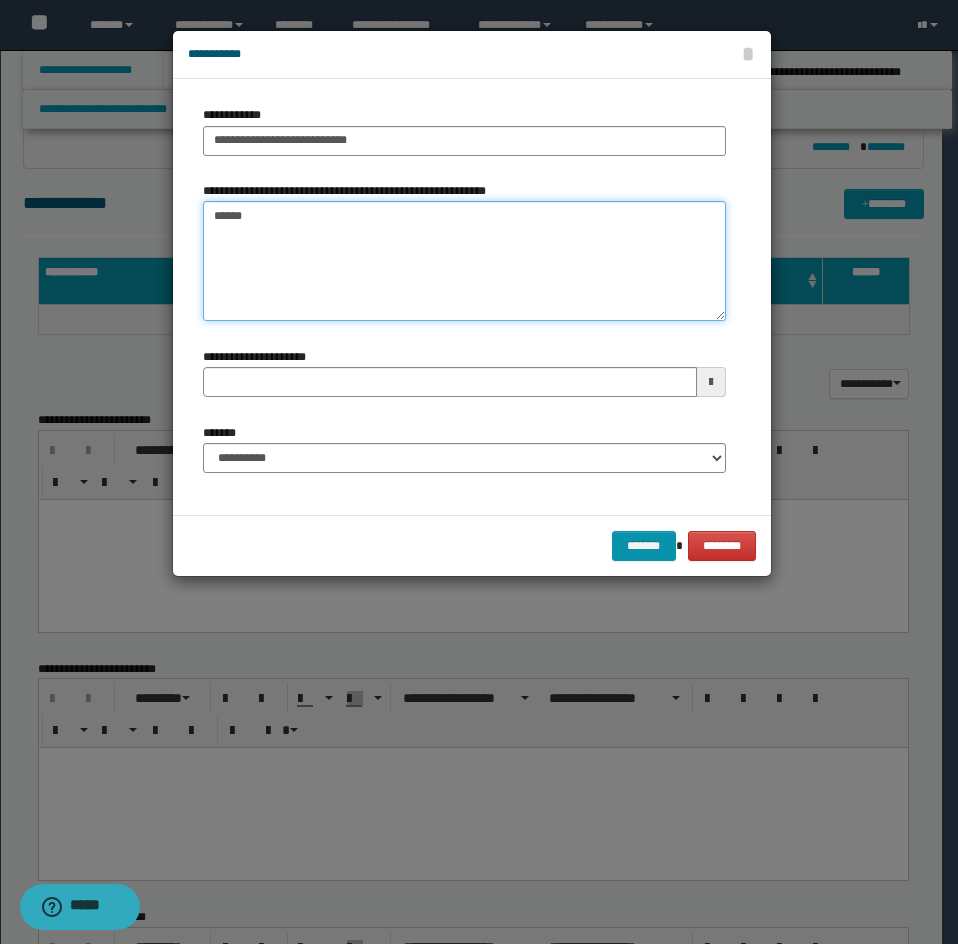 type on "*******" 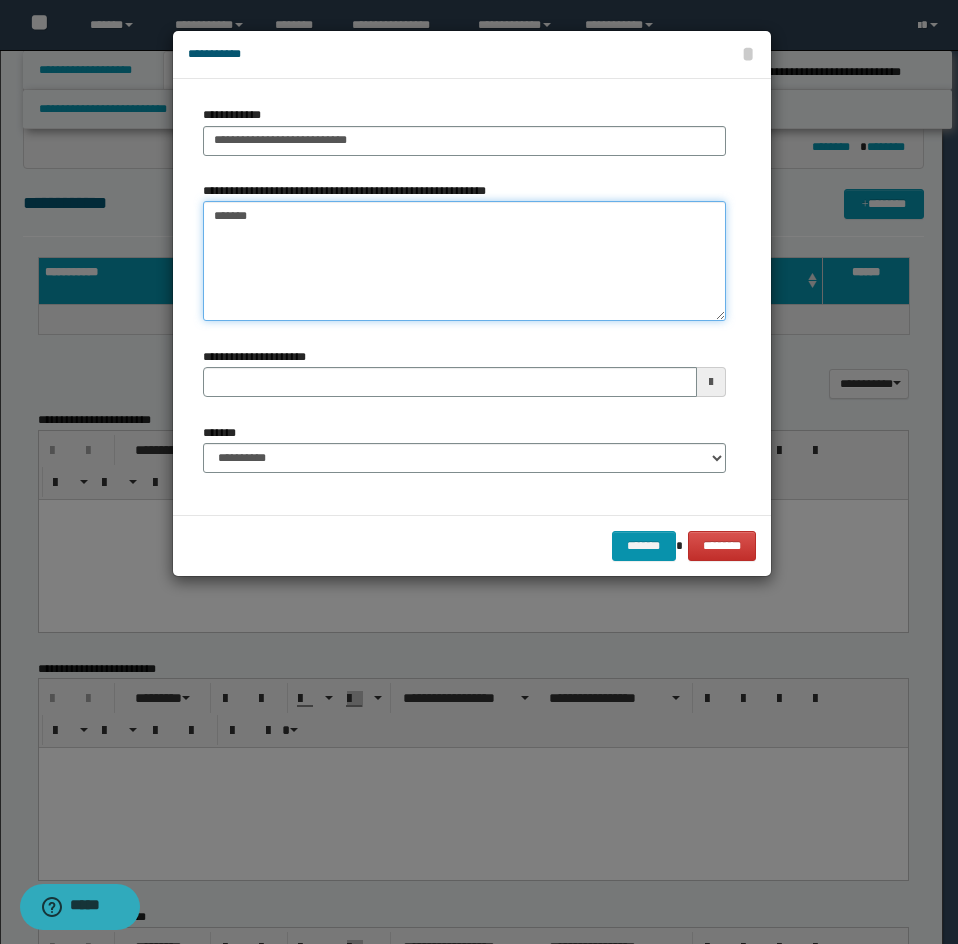 type 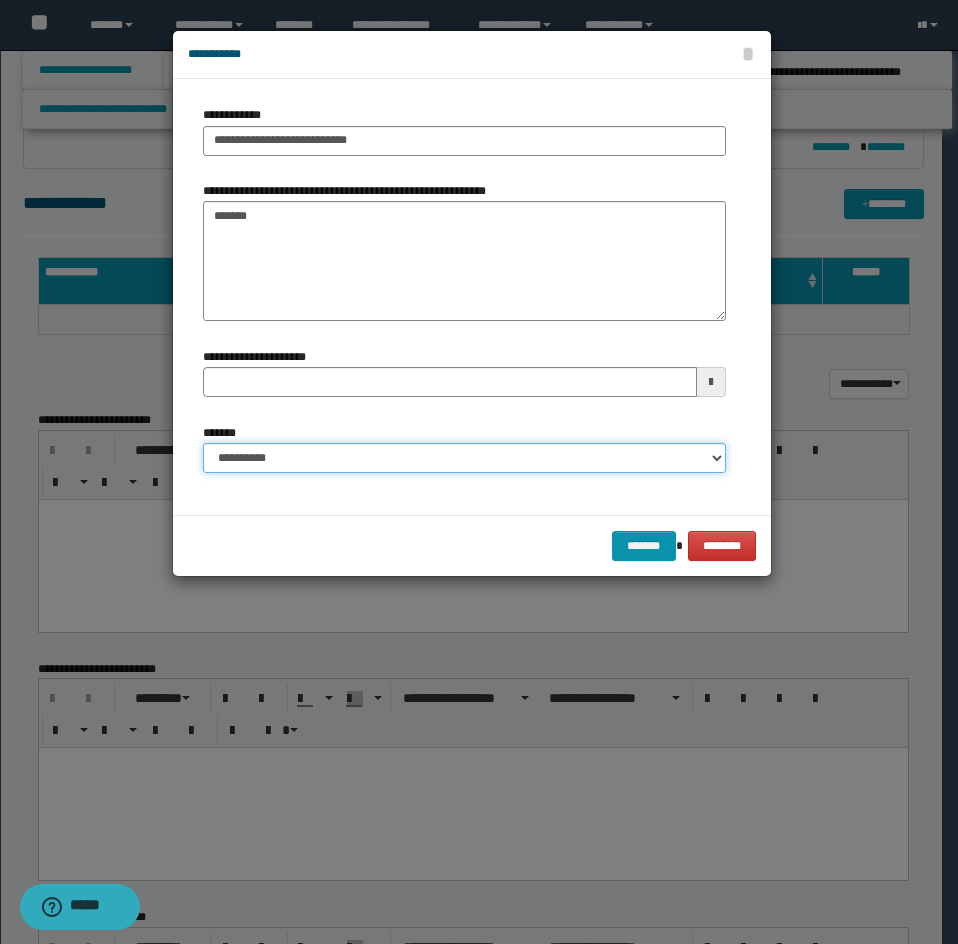 click on "**********" at bounding box center (464, 458) 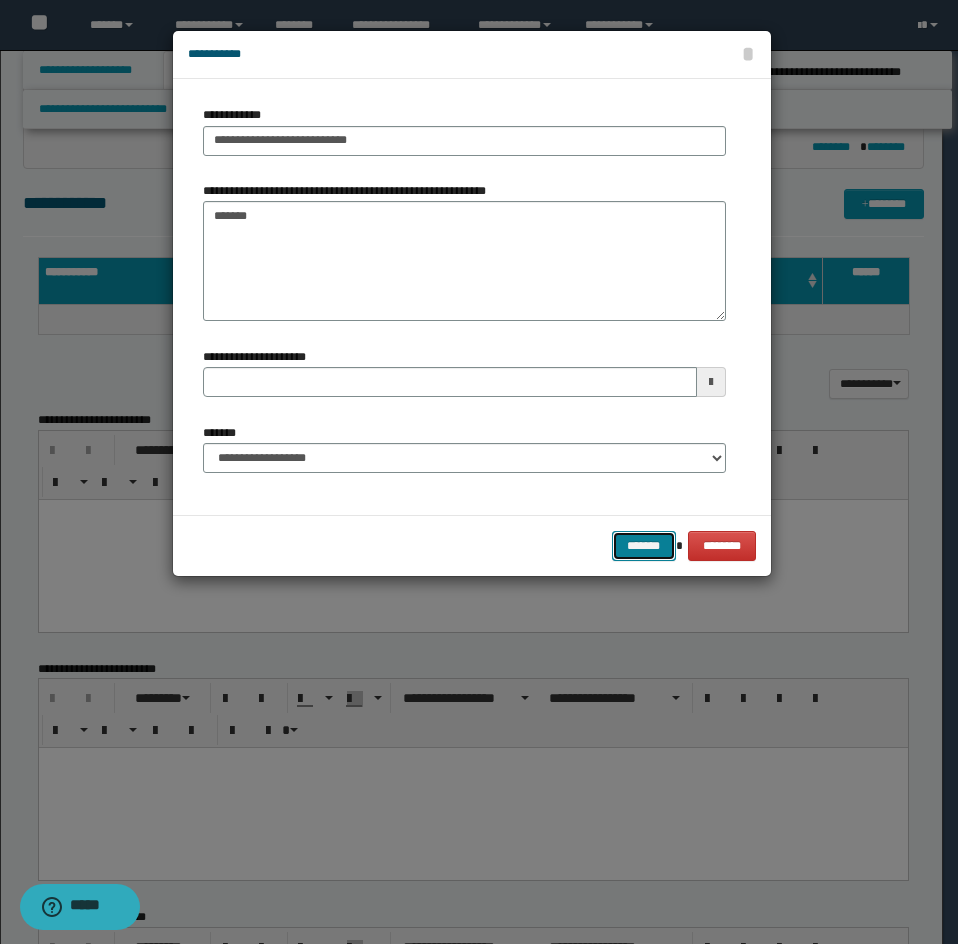 drag, startPoint x: 624, startPoint y: 544, endPoint x: 896, endPoint y: 434, distance: 293.40076 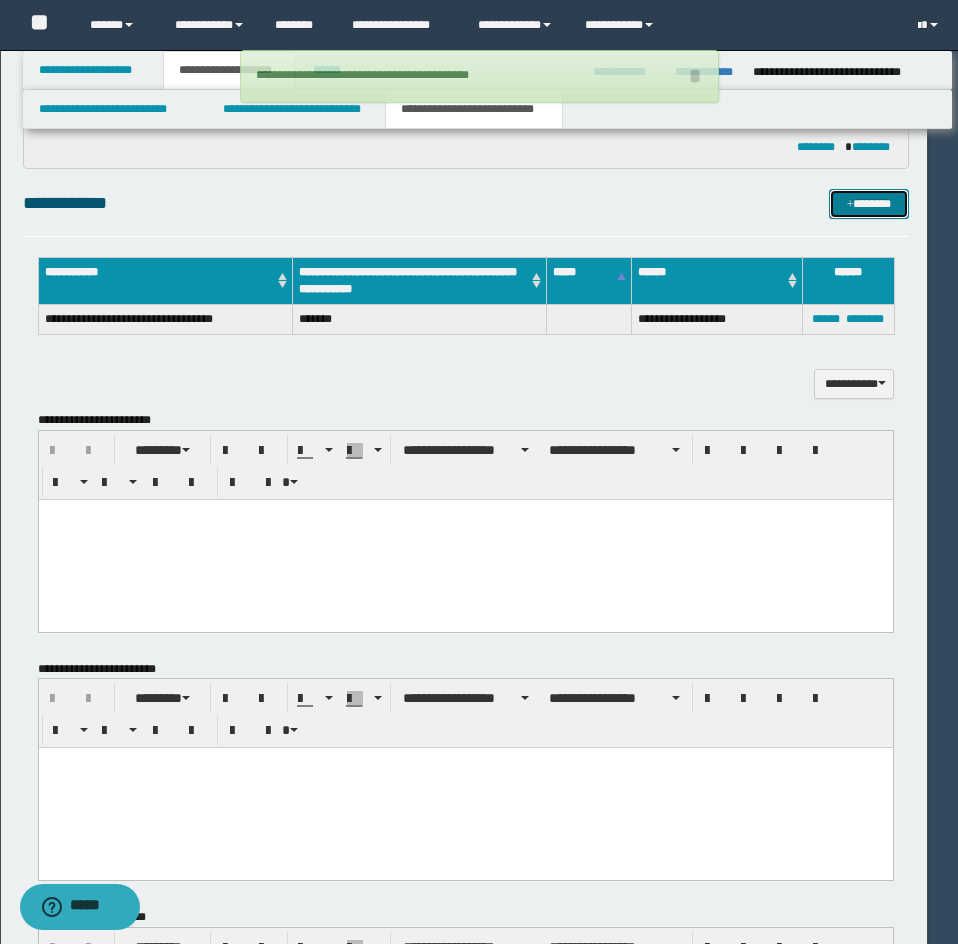 type 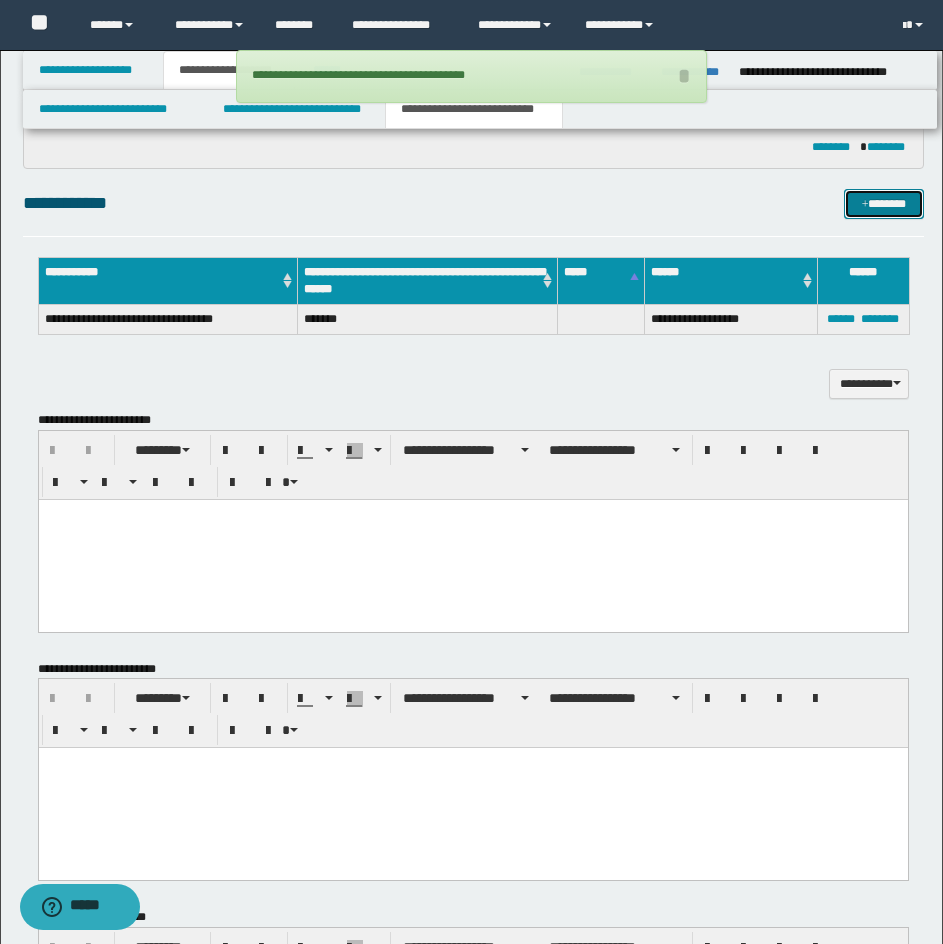 click on "*******" at bounding box center (884, 204) 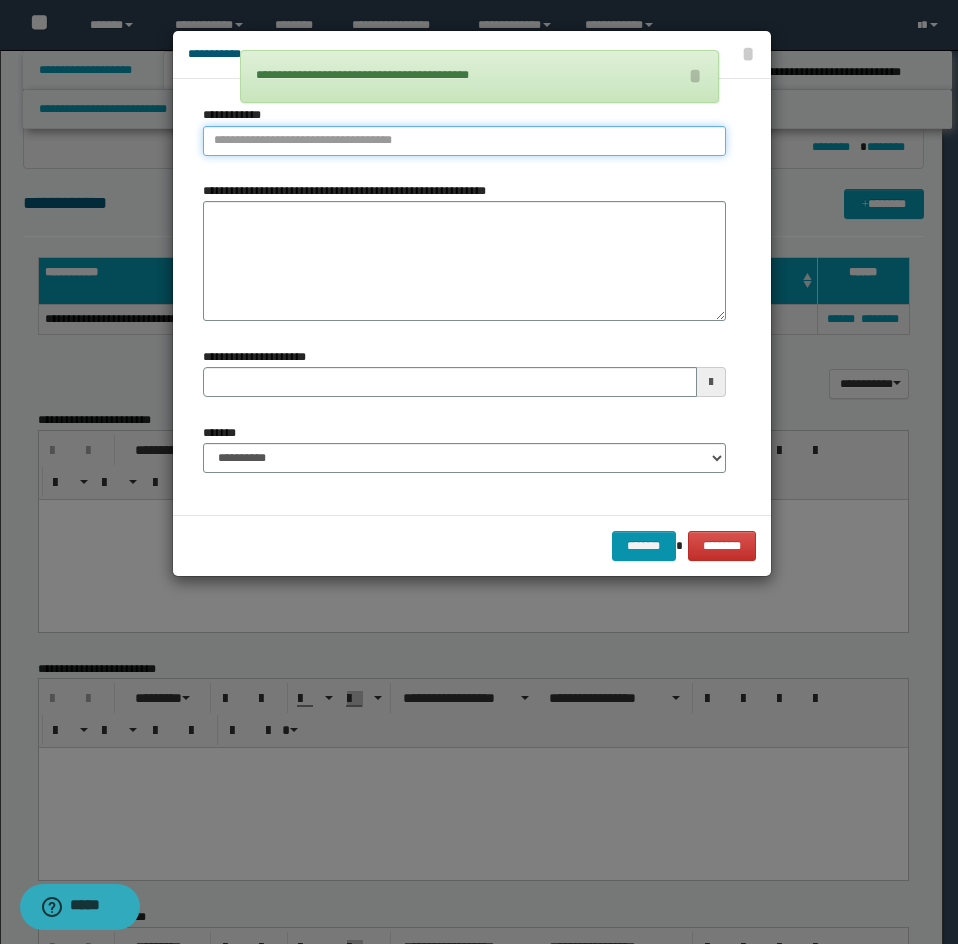 type on "**********" 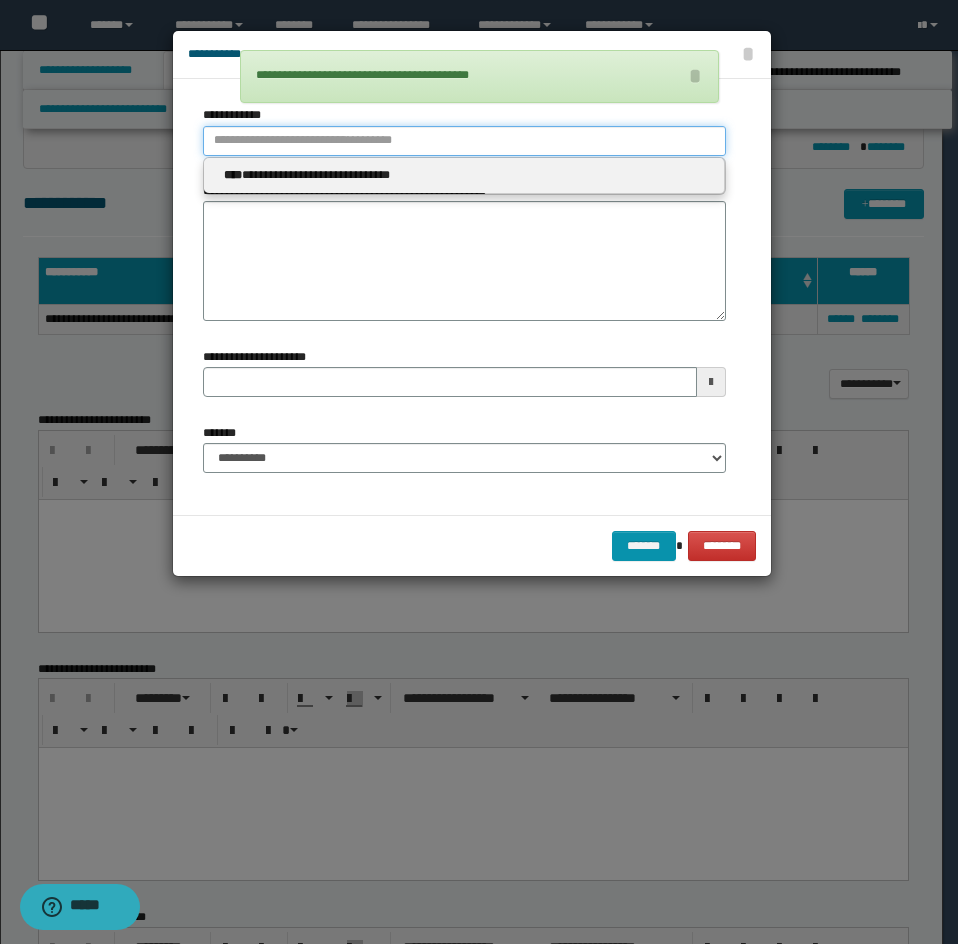click on "**********" at bounding box center (464, 141) 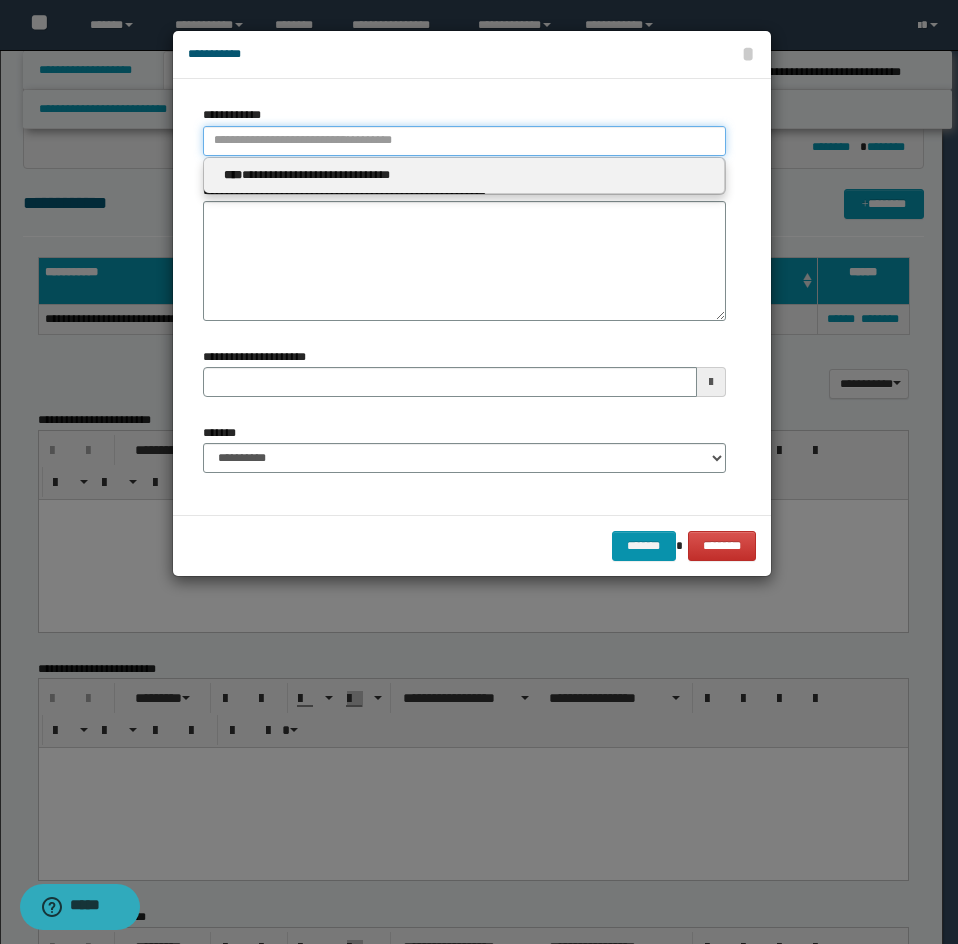 type 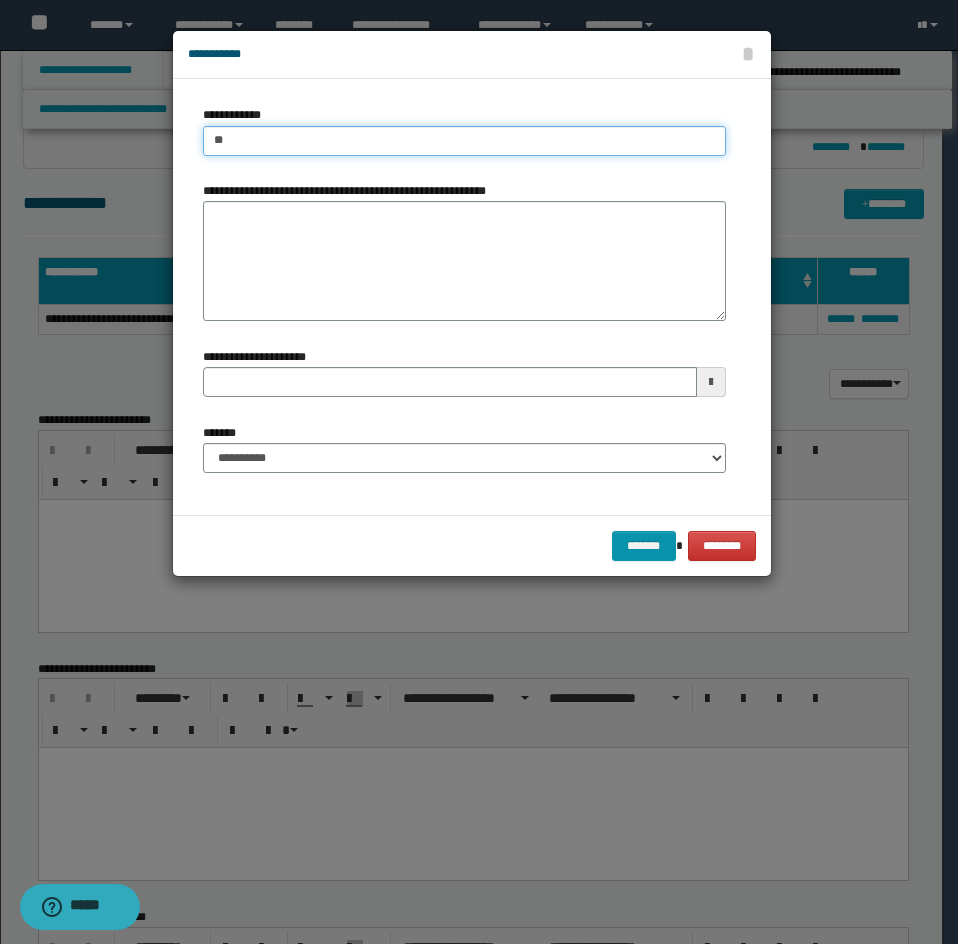 type on "***" 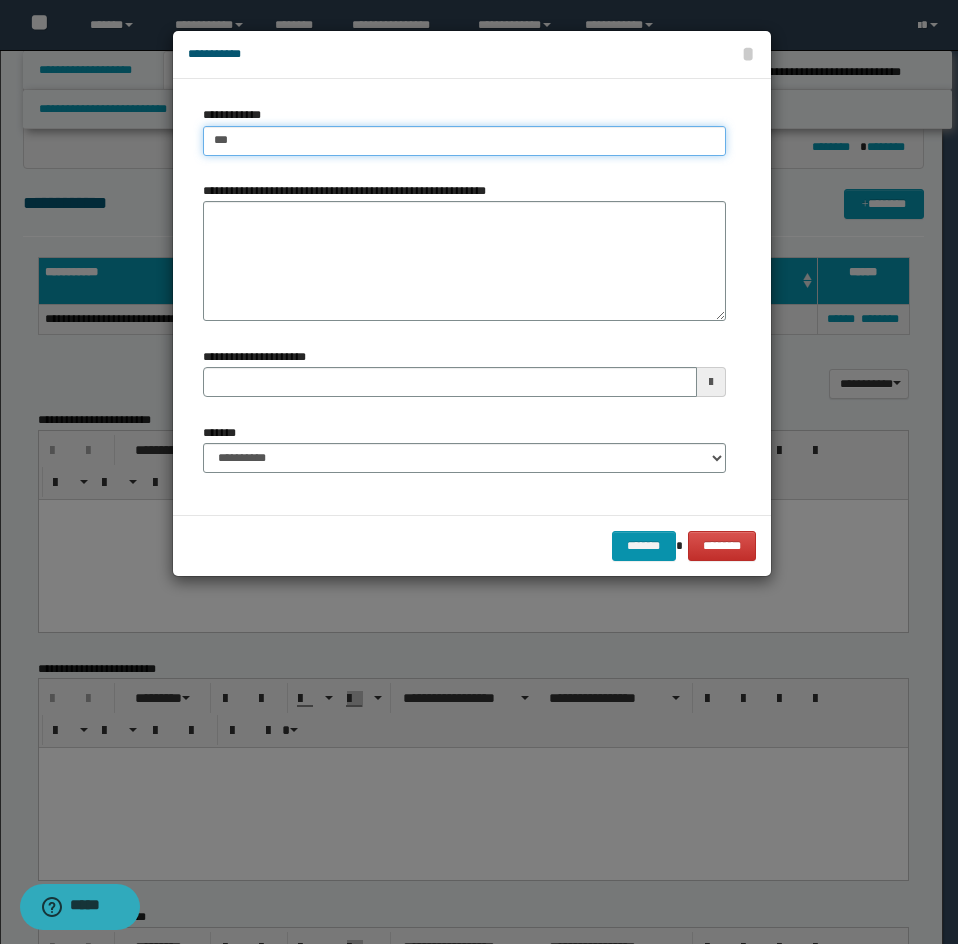 type on "***" 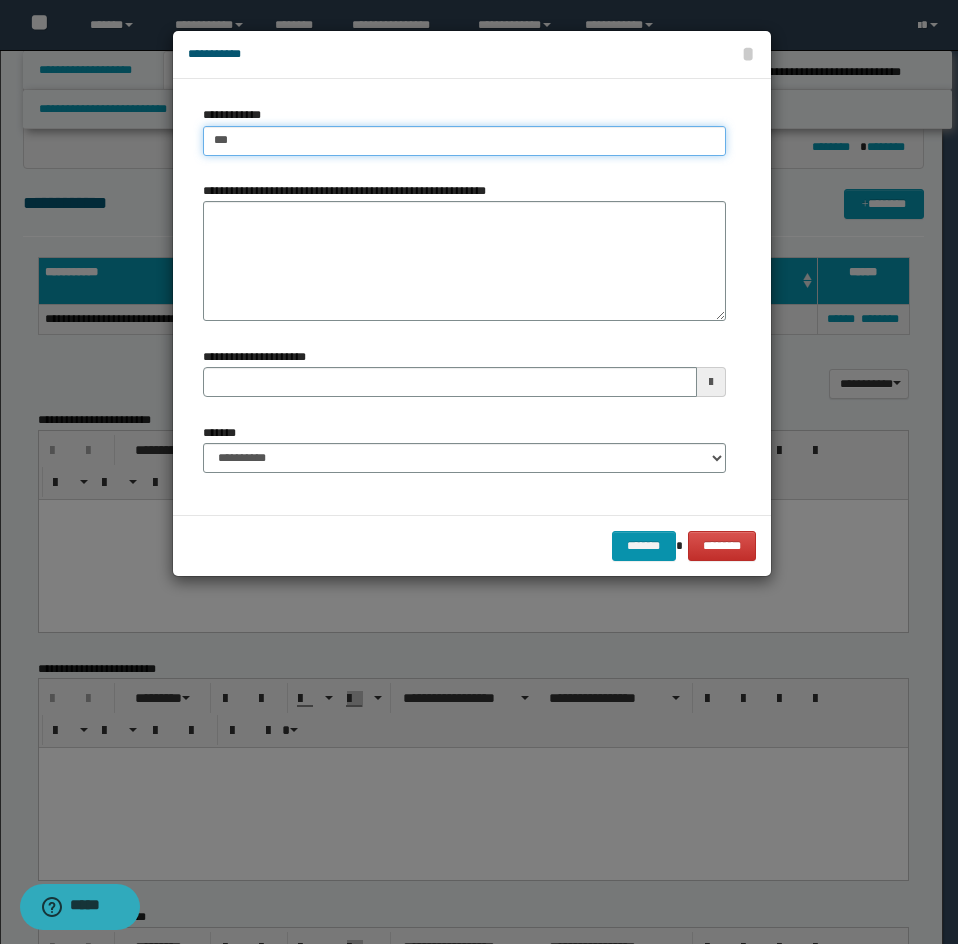 type 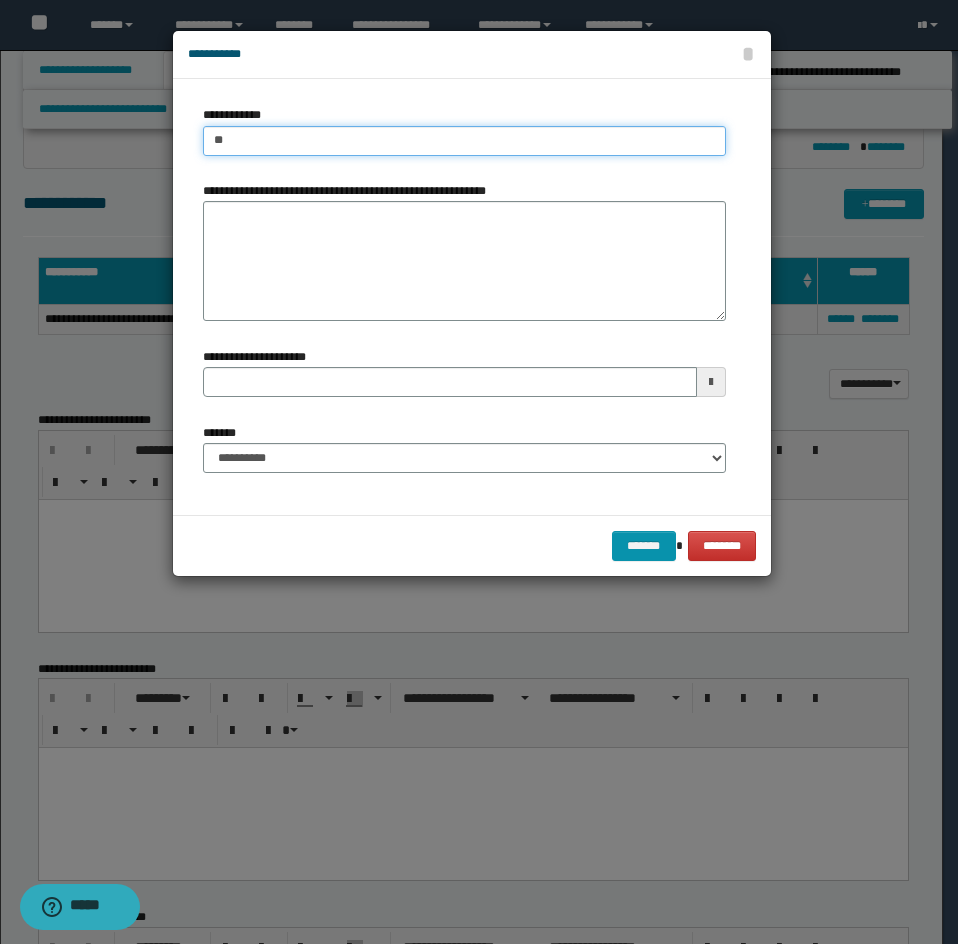 type on "*" 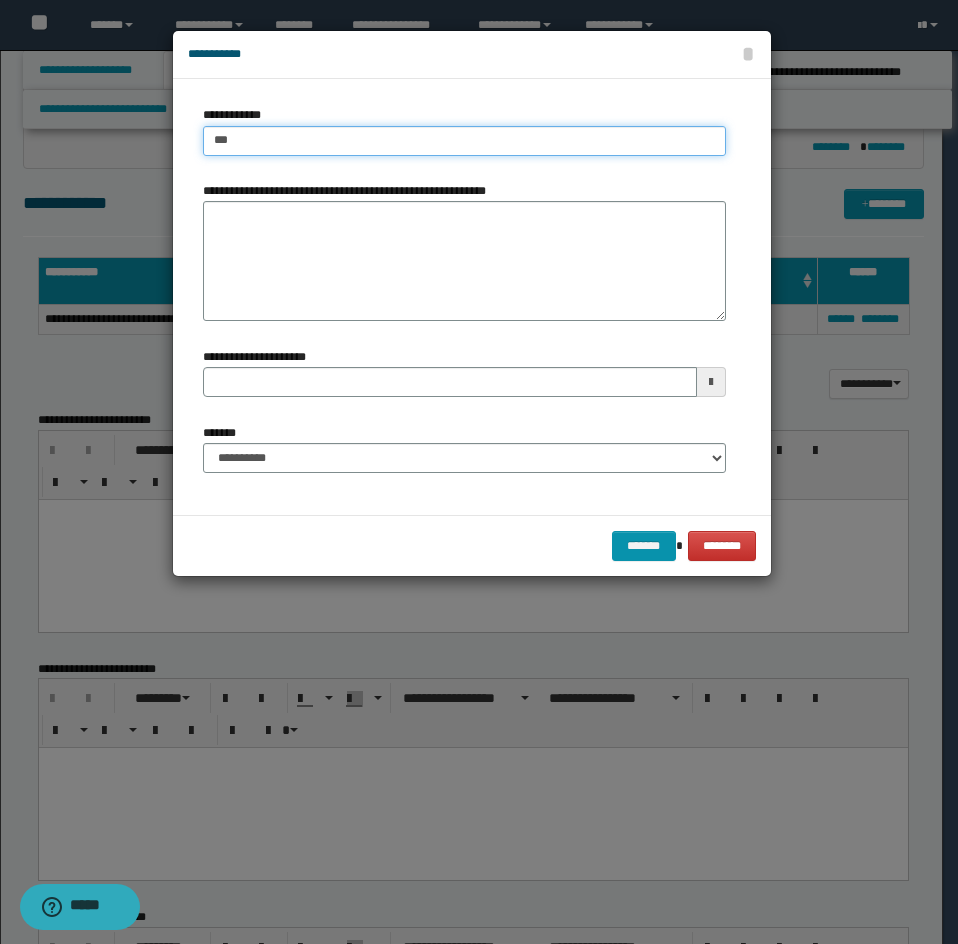 type on "****" 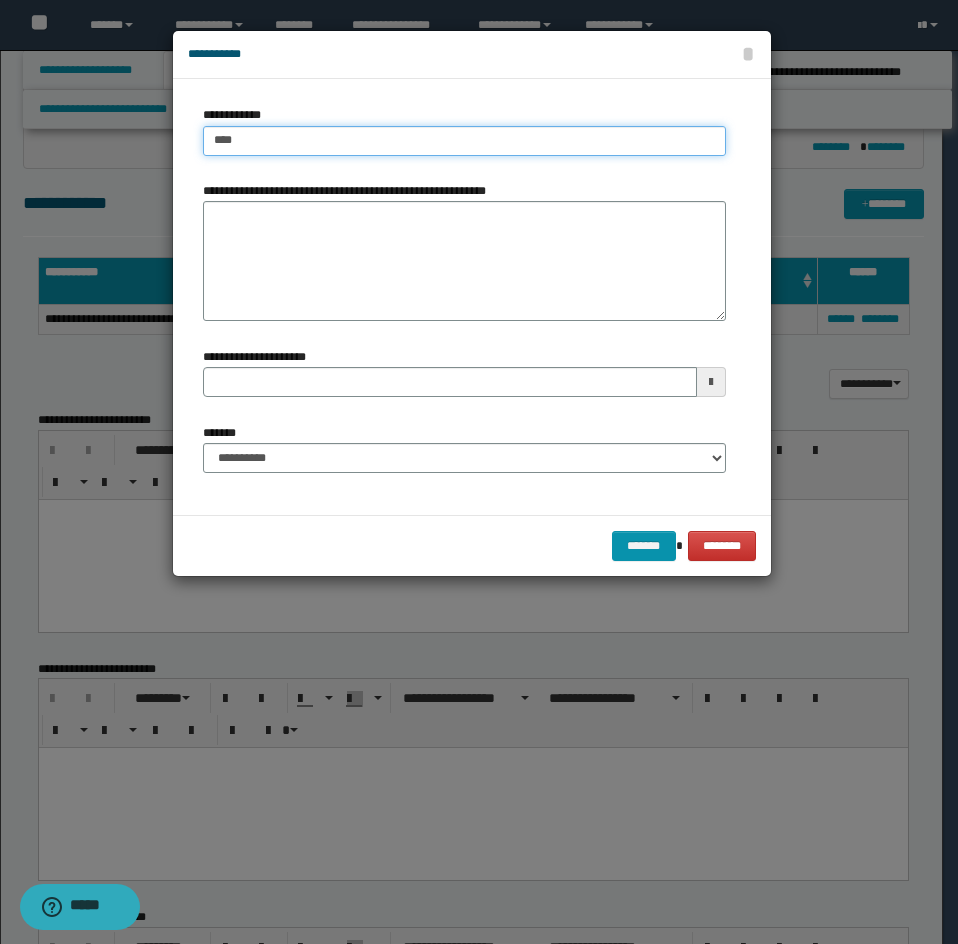 type on "****" 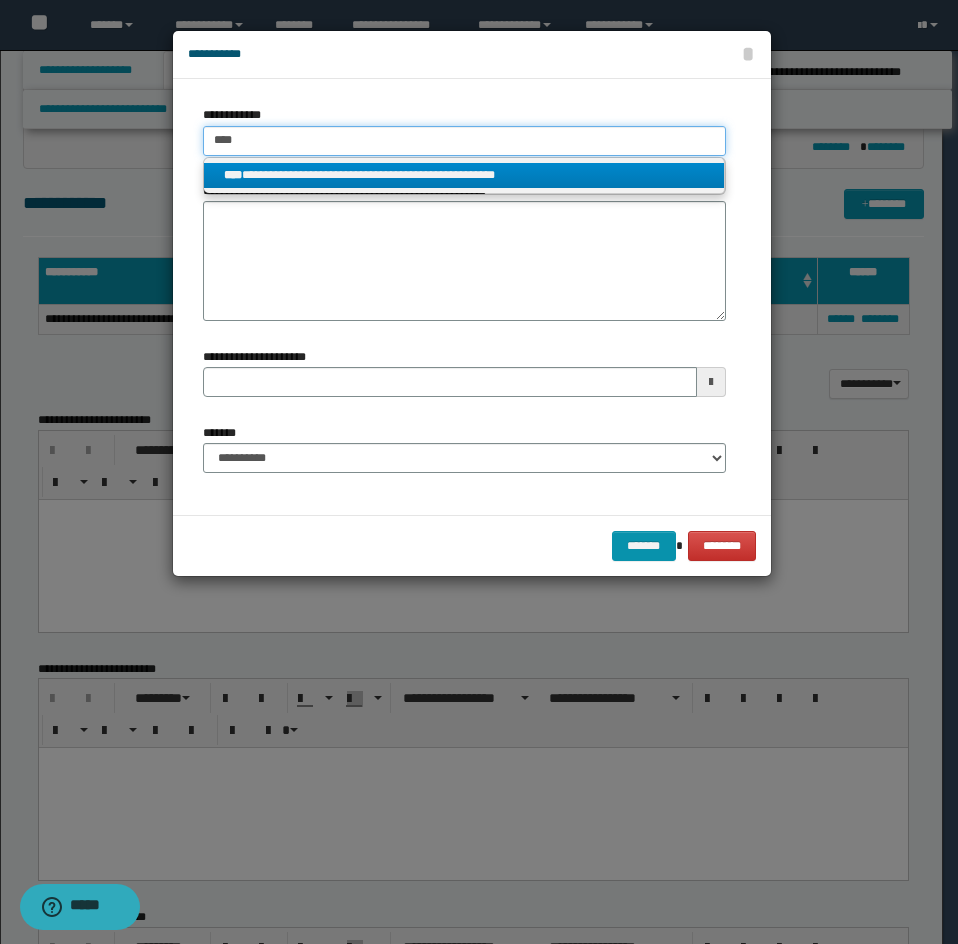 type on "****" 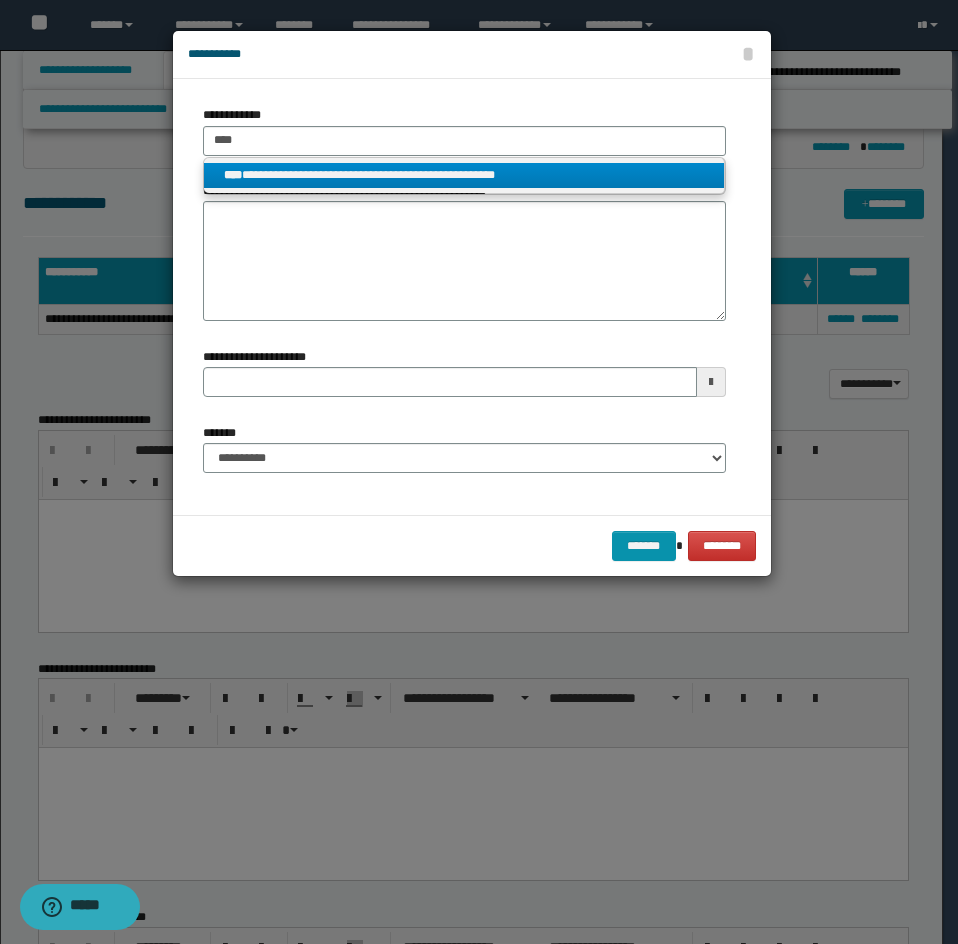 click on "**********" at bounding box center (464, 175) 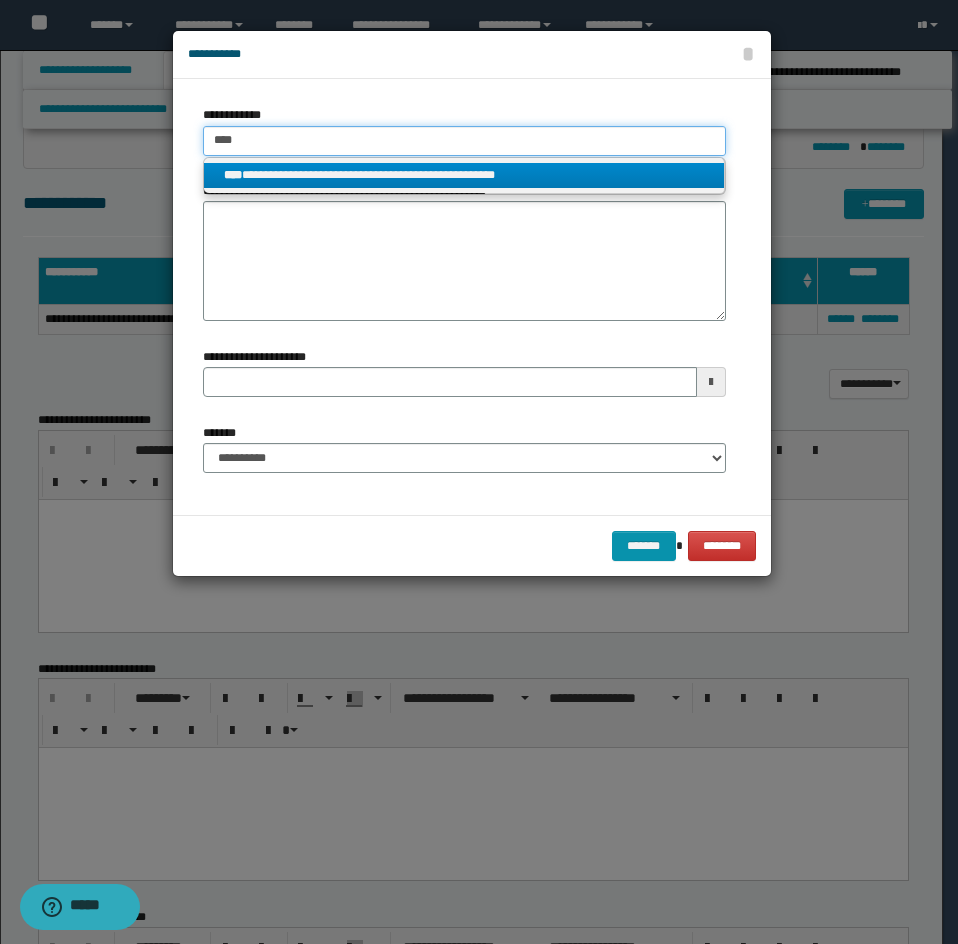 type 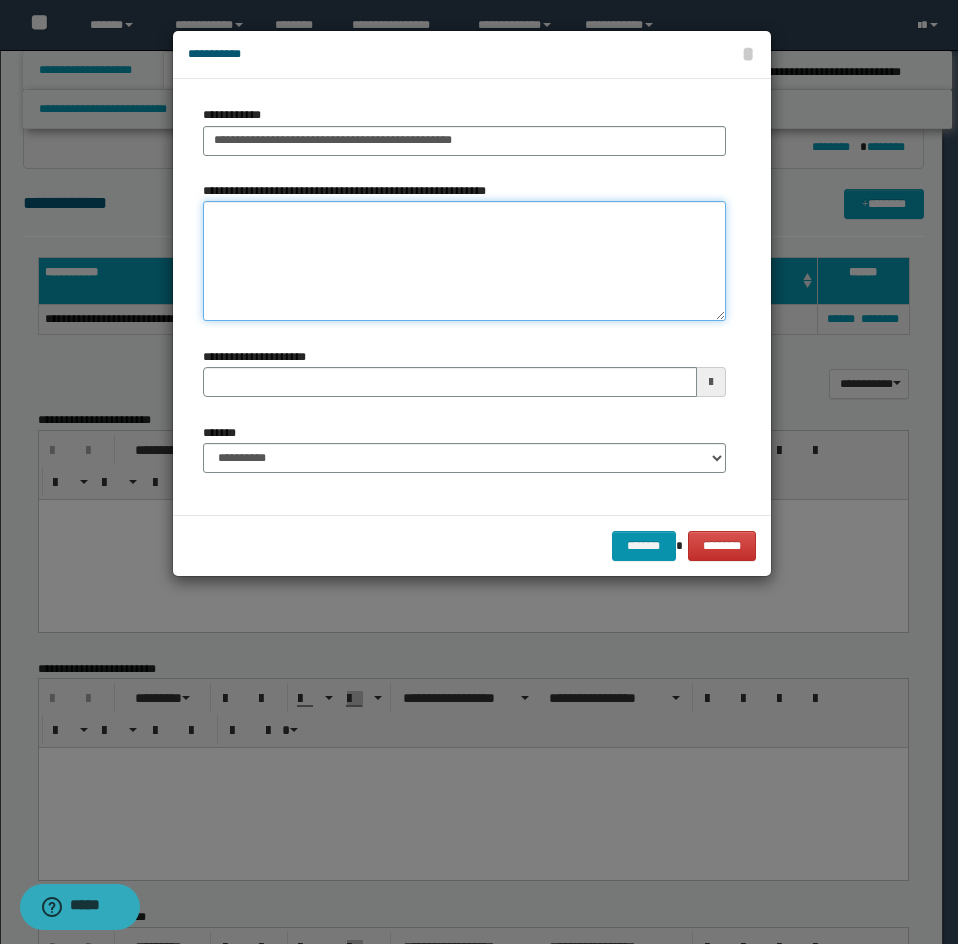 click on "**********" at bounding box center (464, 261) 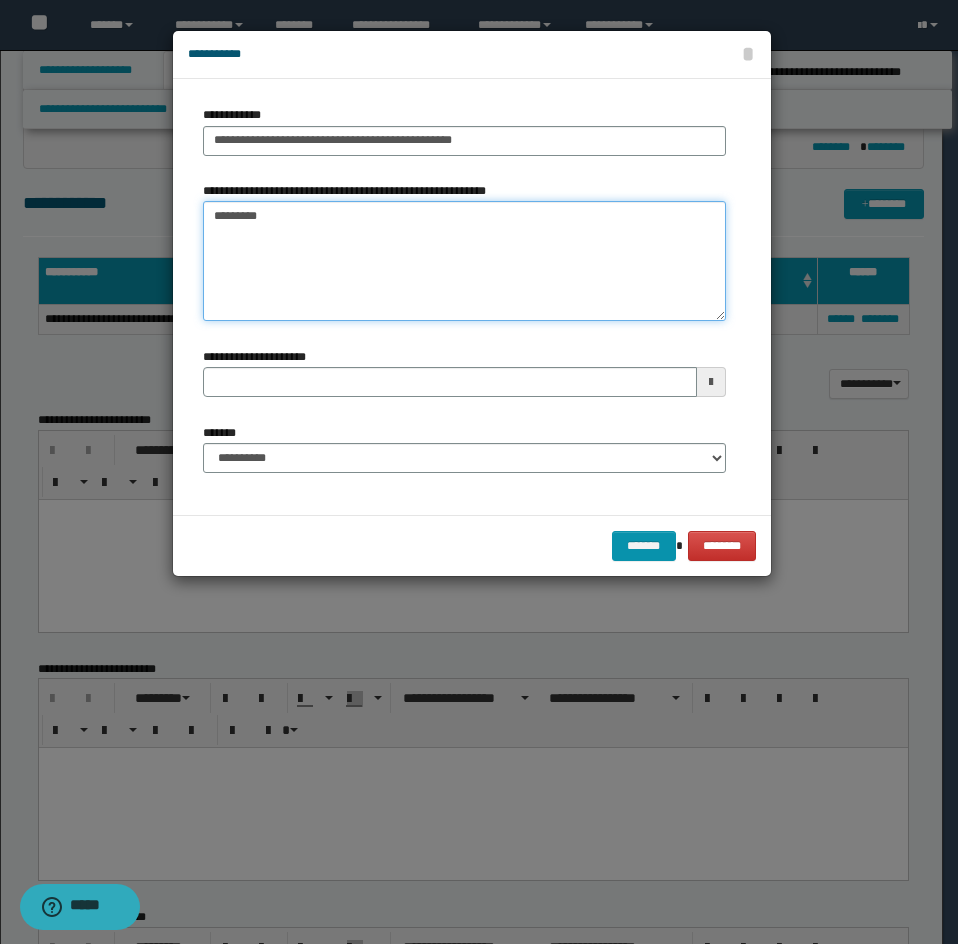 type on "*********" 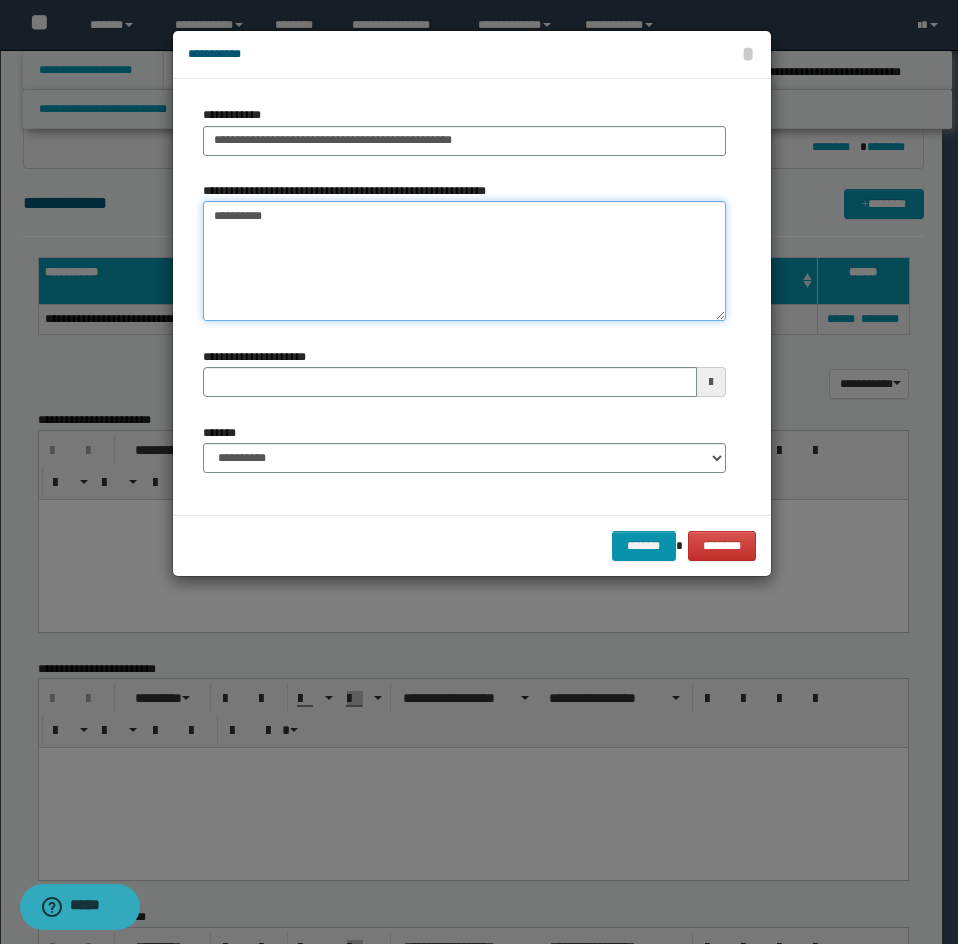 type 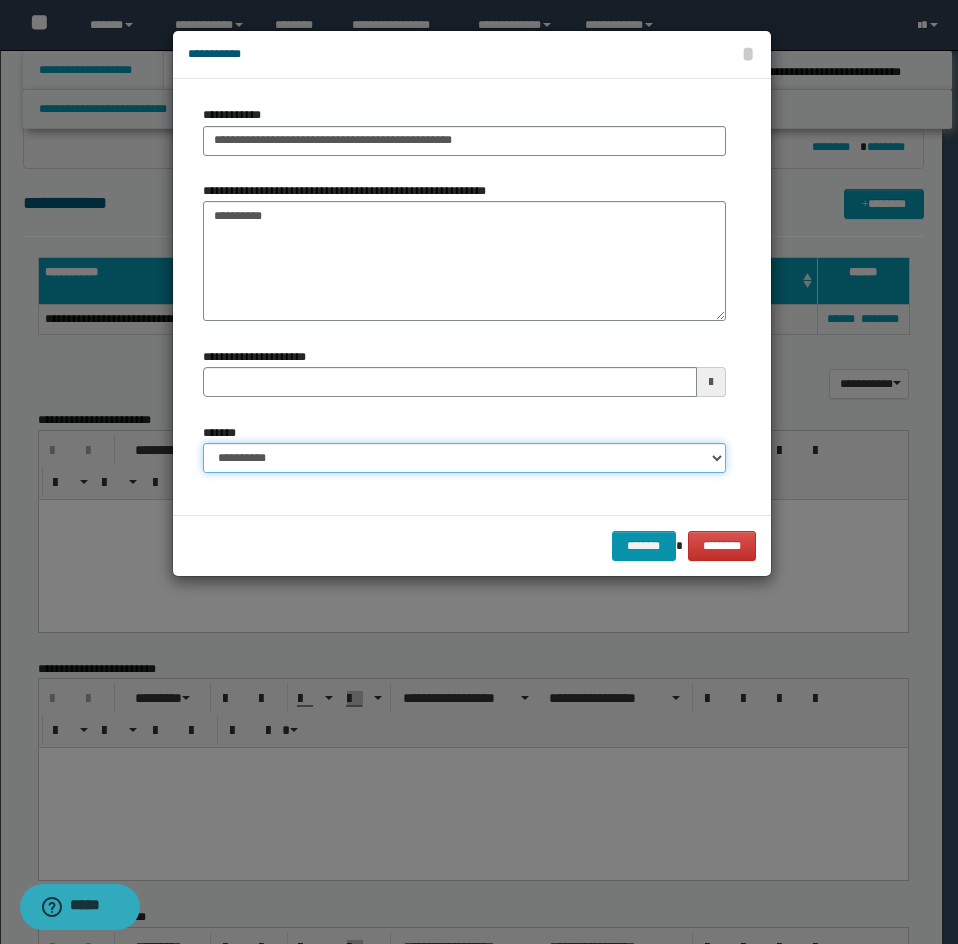 click on "**********" at bounding box center (464, 458) 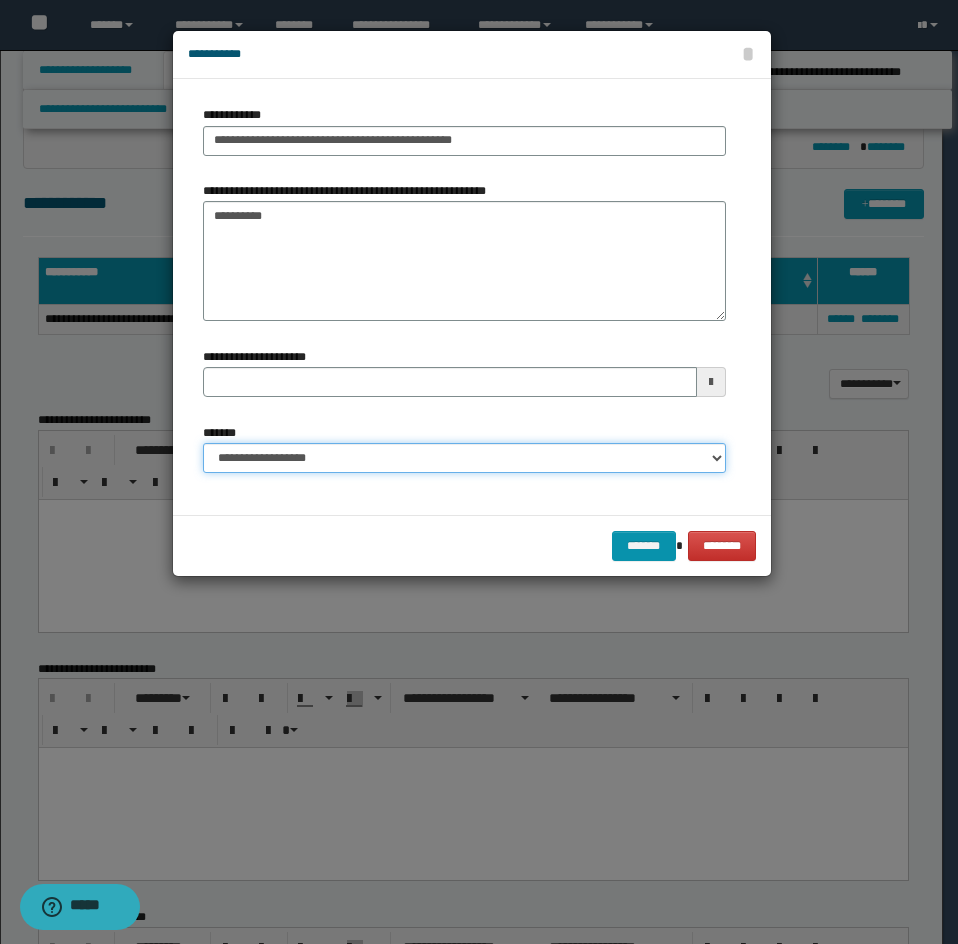 click on "**********" at bounding box center (464, 458) 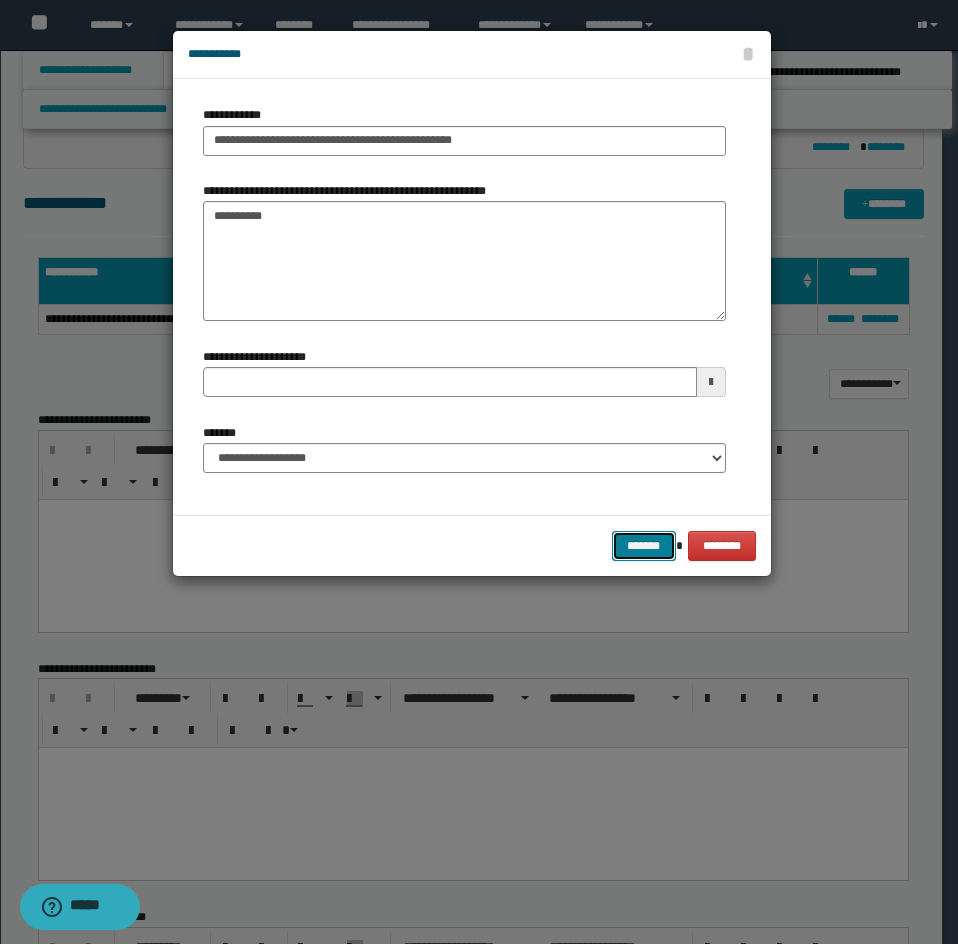 click on "*******" at bounding box center (644, 546) 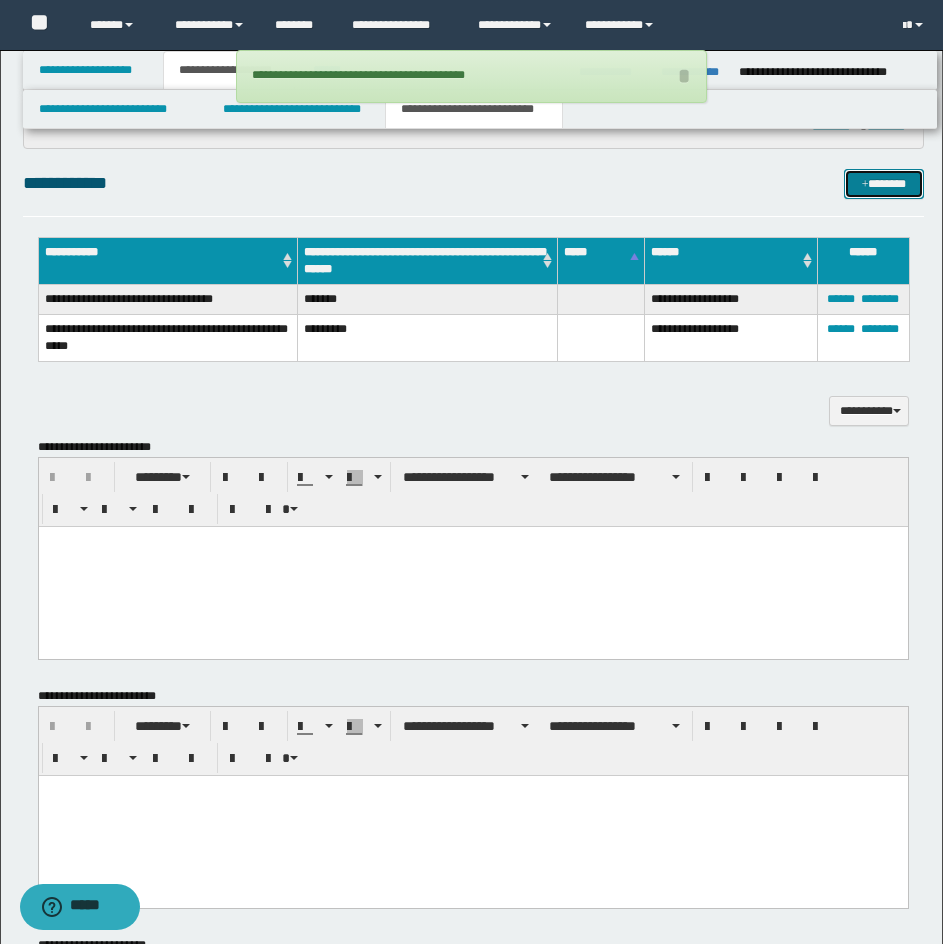 scroll, scrollTop: 1021, scrollLeft: 0, axis: vertical 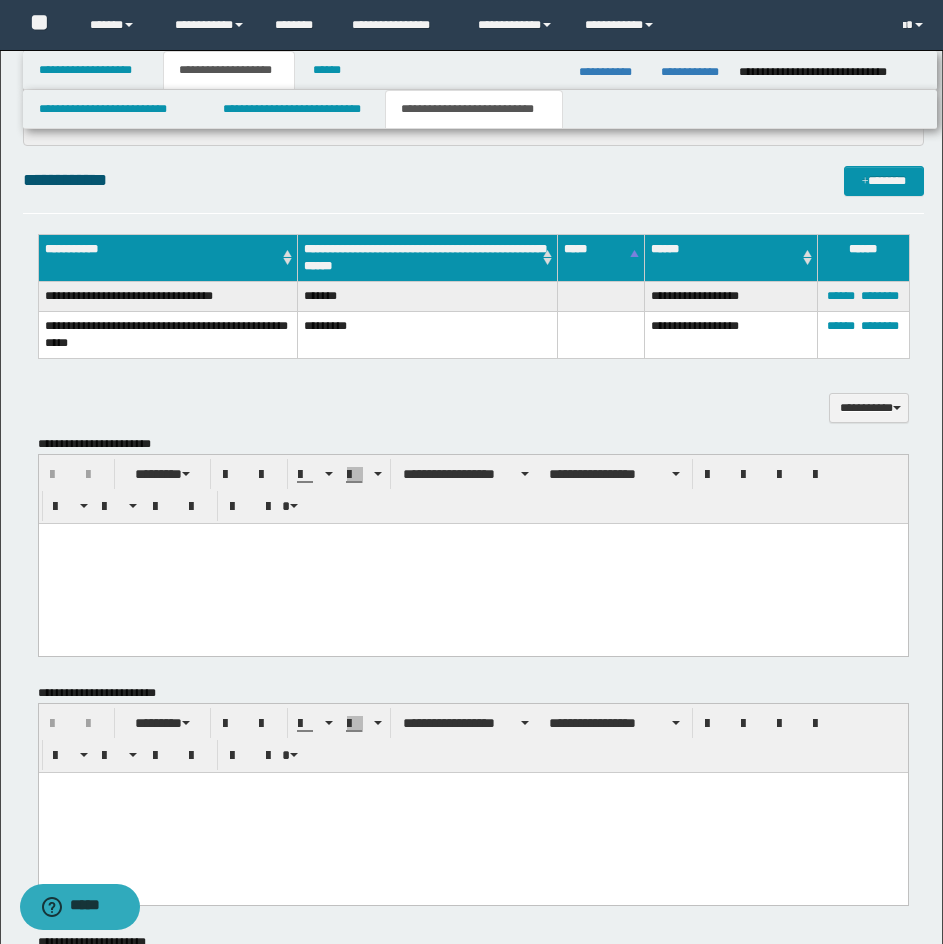 drag, startPoint x: 508, startPoint y: 540, endPoint x: 138, endPoint y: 594, distance: 373.91977 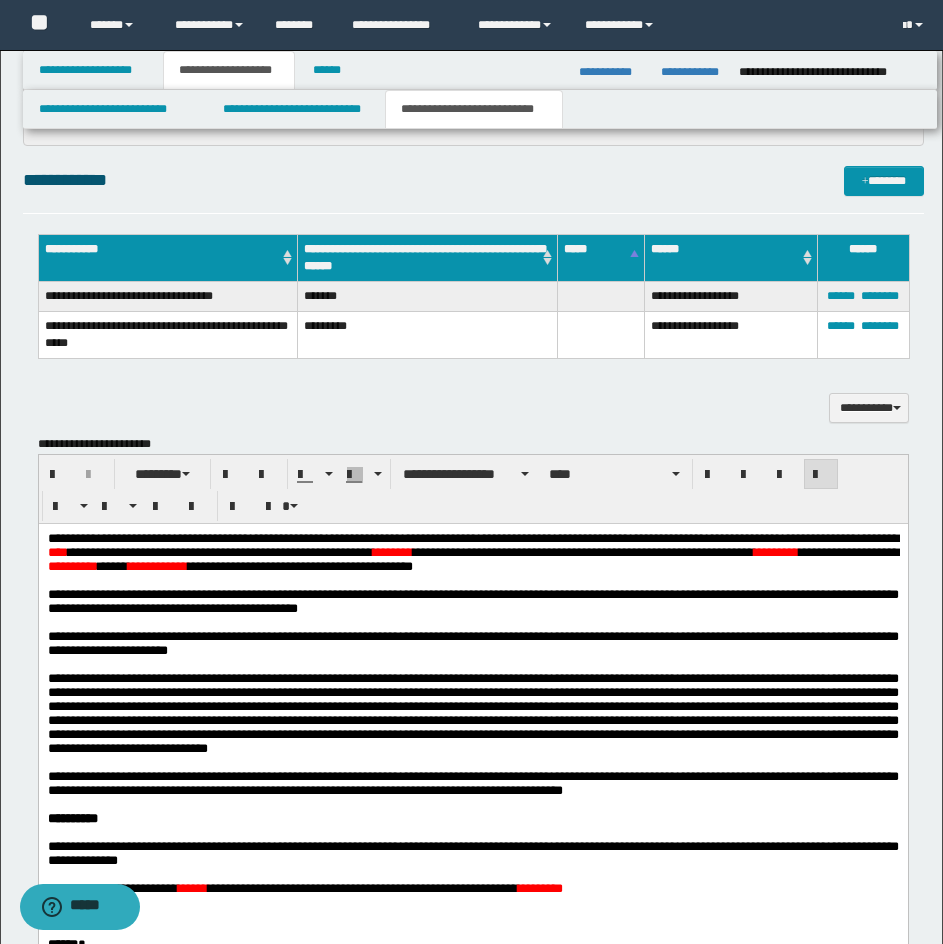 click on "**********" at bounding box center [472, 537] 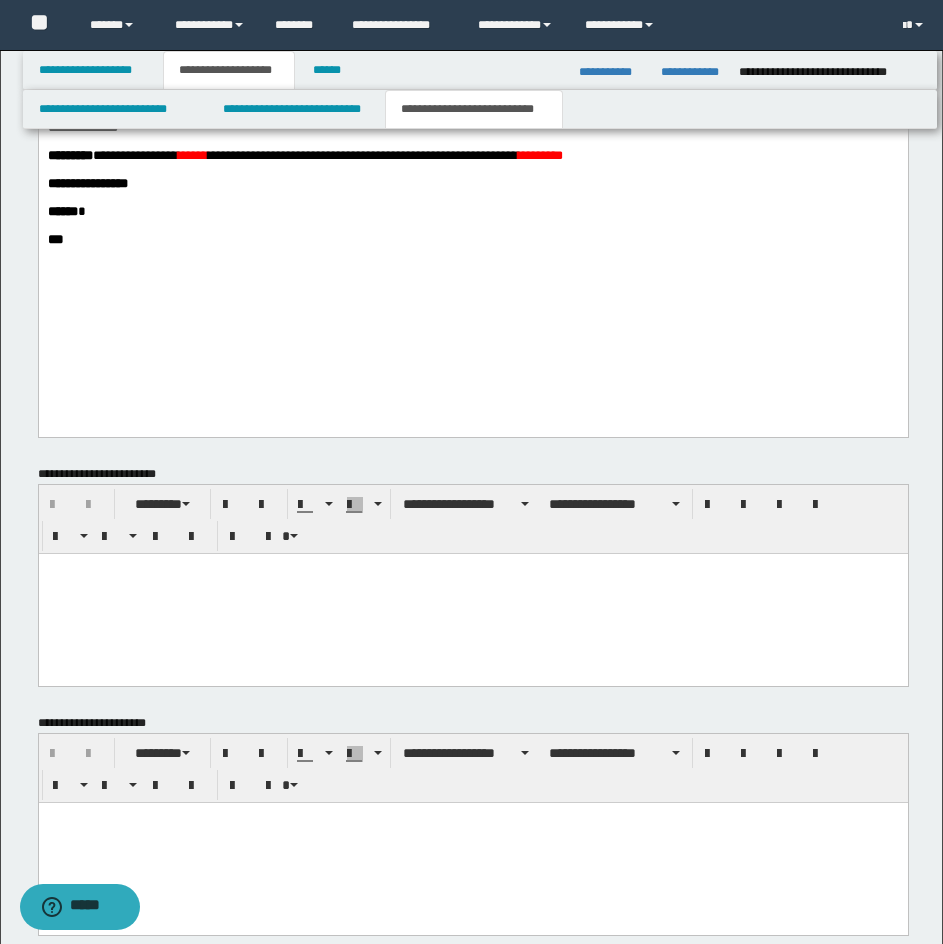 scroll, scrollTop: 1883, scrollLeft: 0, axis: vertical 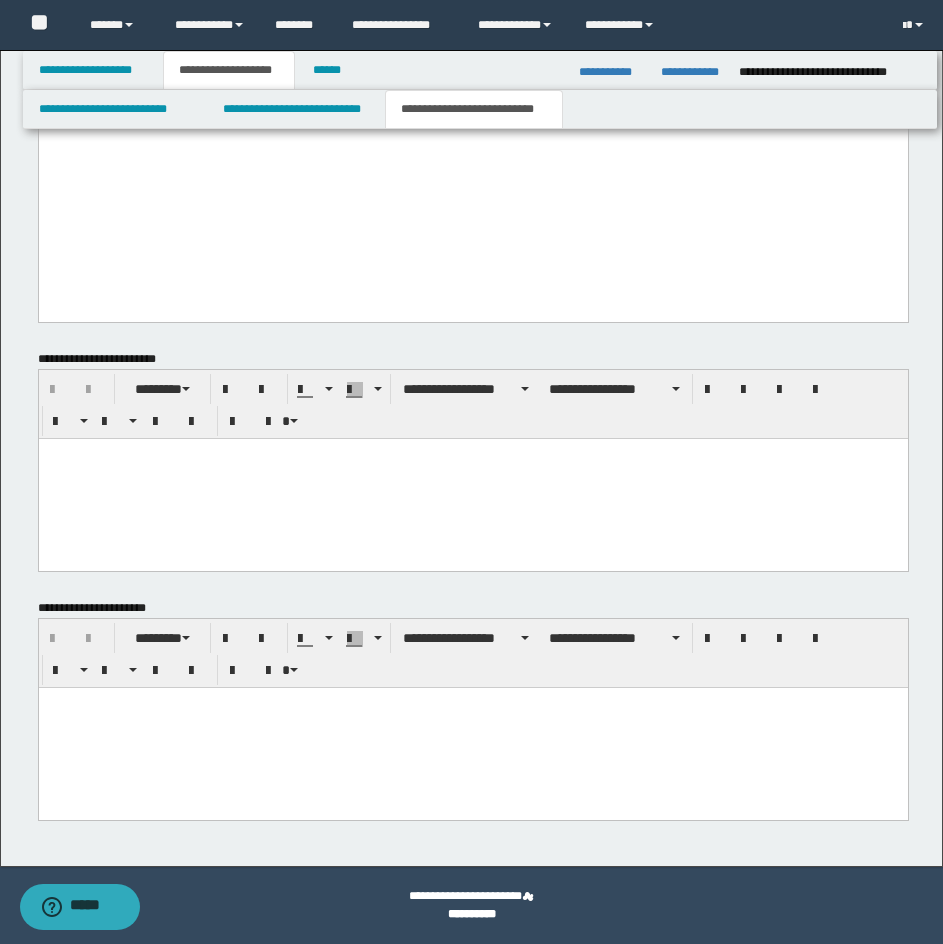 click at bounding box center [472, 727] 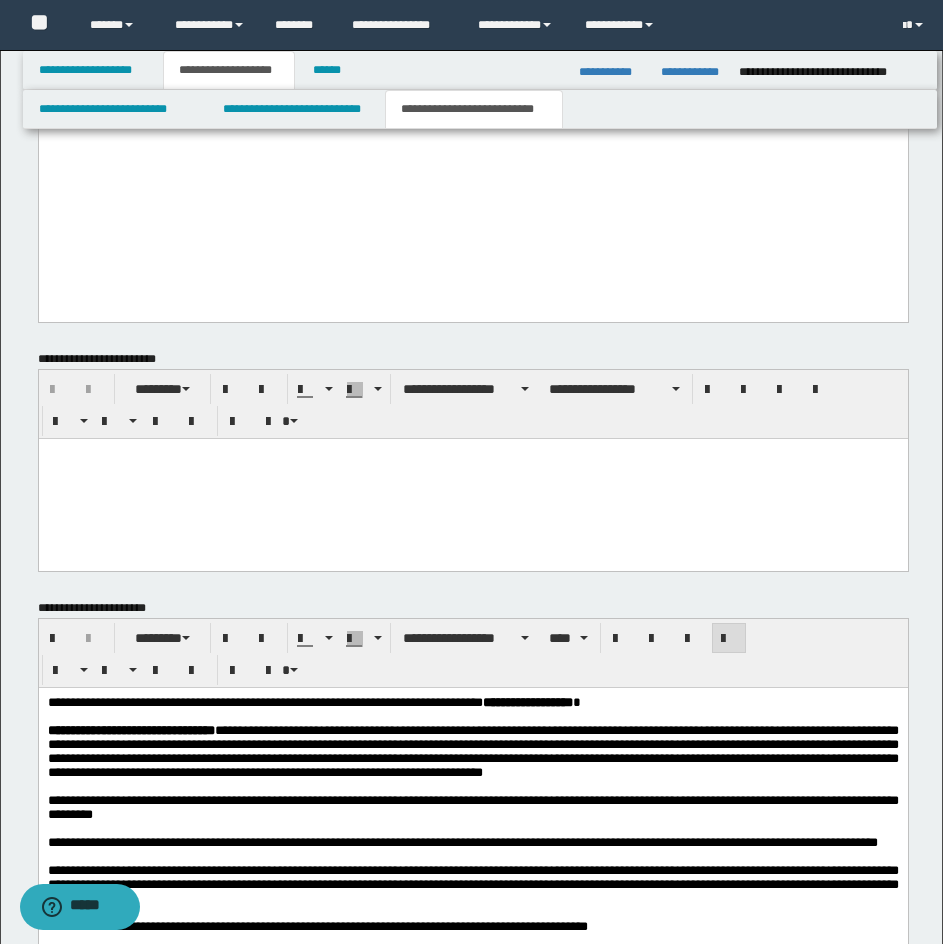 click on "**********" at bounding box center (472, 916) 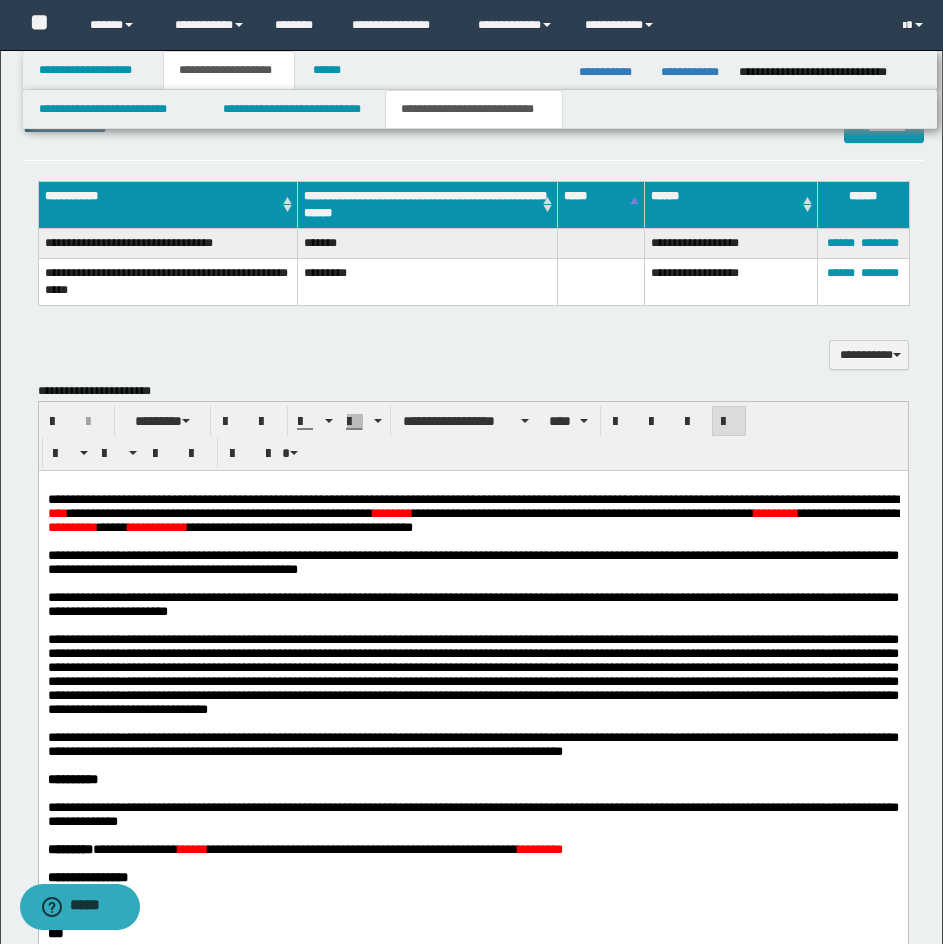 scroll, scrollTop: 1155, scrollLeft: 0, axis: vertical 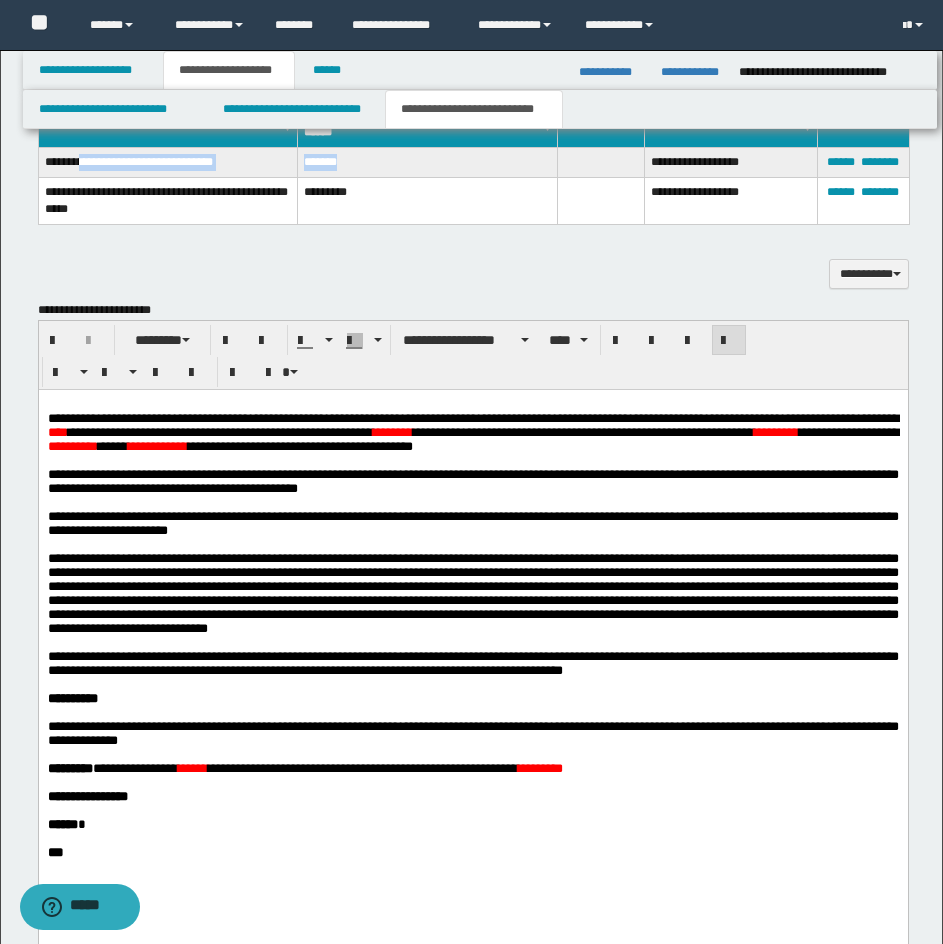 drag, startPoint x: 83, startPoint y: 165, endPoint x: 351, endPoint y: 164, distance: 268.00186 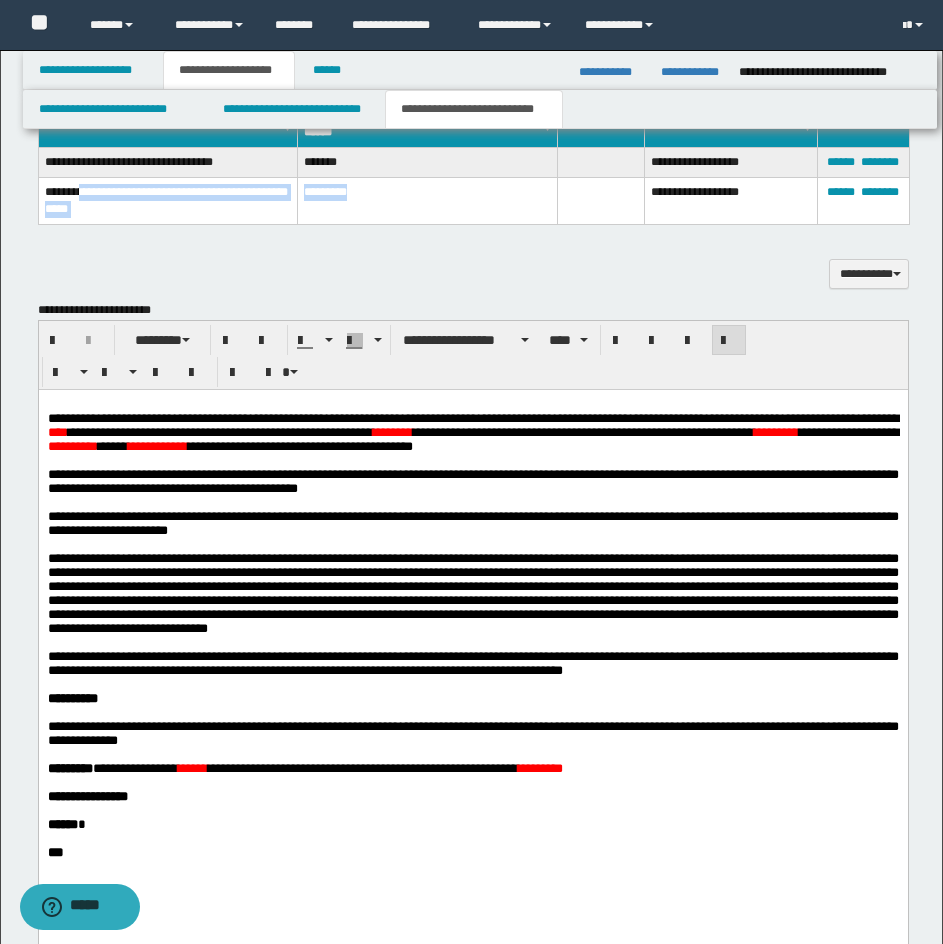 drag, startPoint x: 88, startPoint y: 191, endPoint x: 394, endPoint y: 191, distance: 306 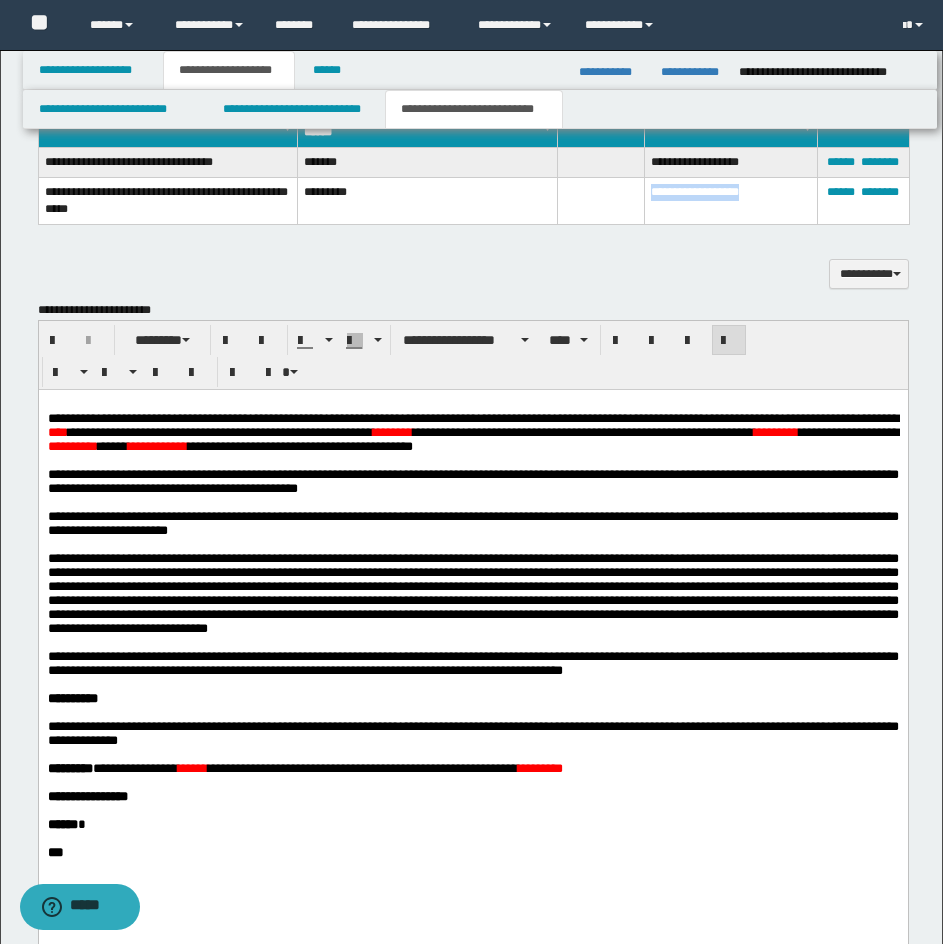 drag, startPoint x: 646, startPoint y: 198, endPoint x: 759, endPoint y: 193, distance: 113.110565 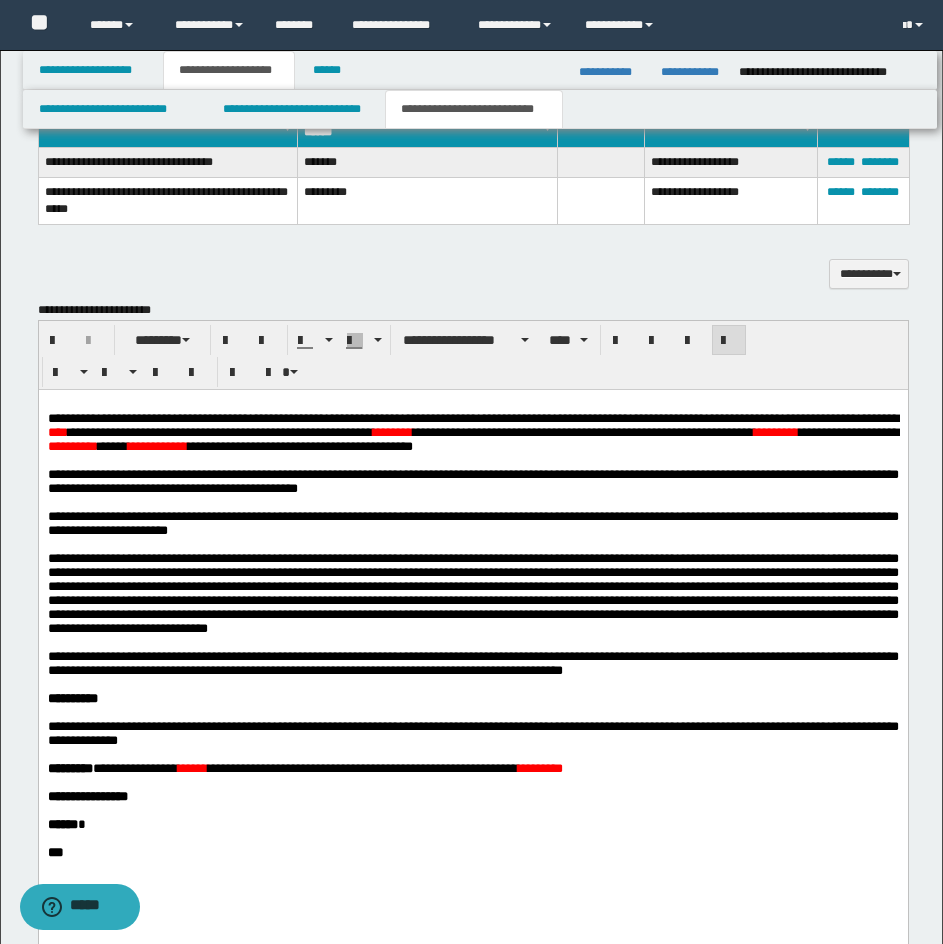 click on "**********" at bounding box center [473, 274] 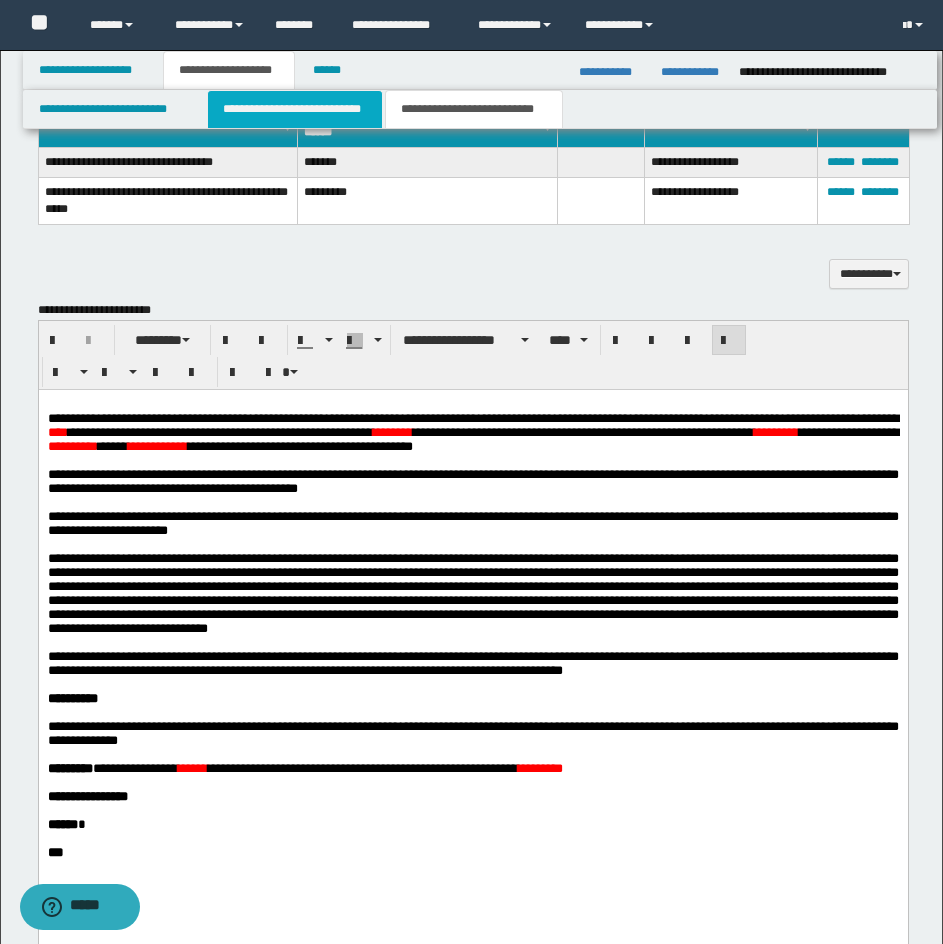 click on "**********" at bounding box center [295, 109] 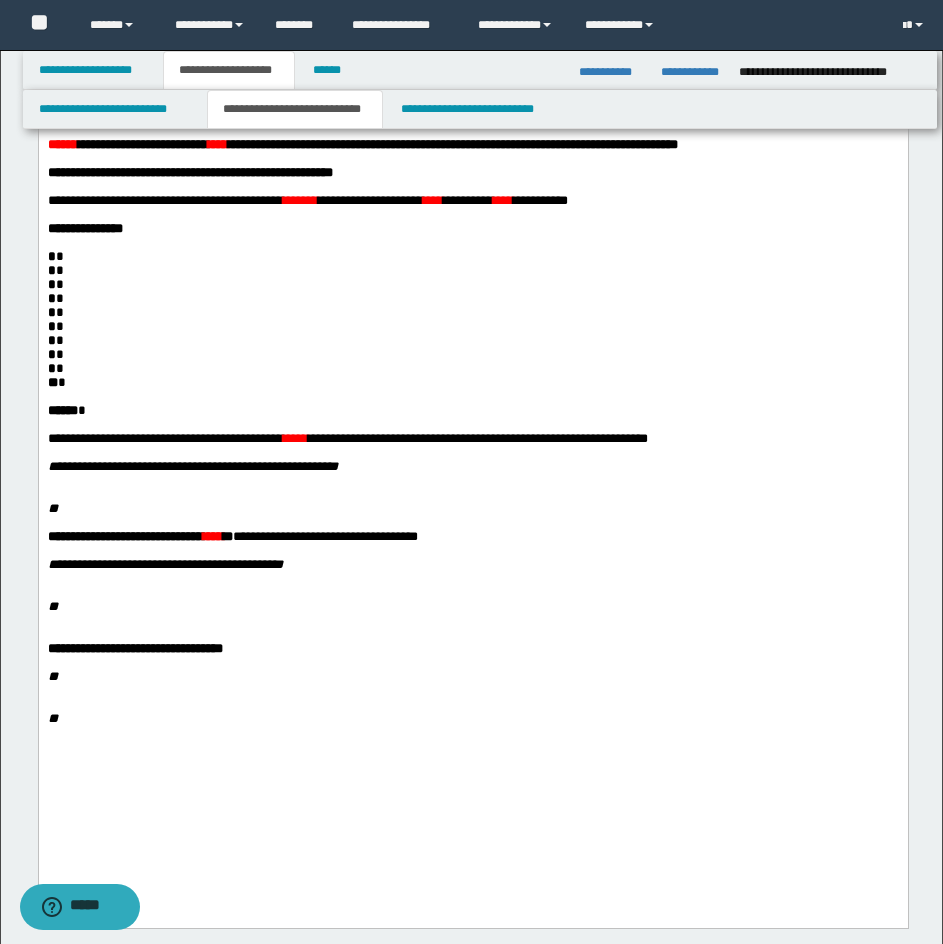 scroll, scrollTop: 153, scrollLeft: 0, axis: vertical 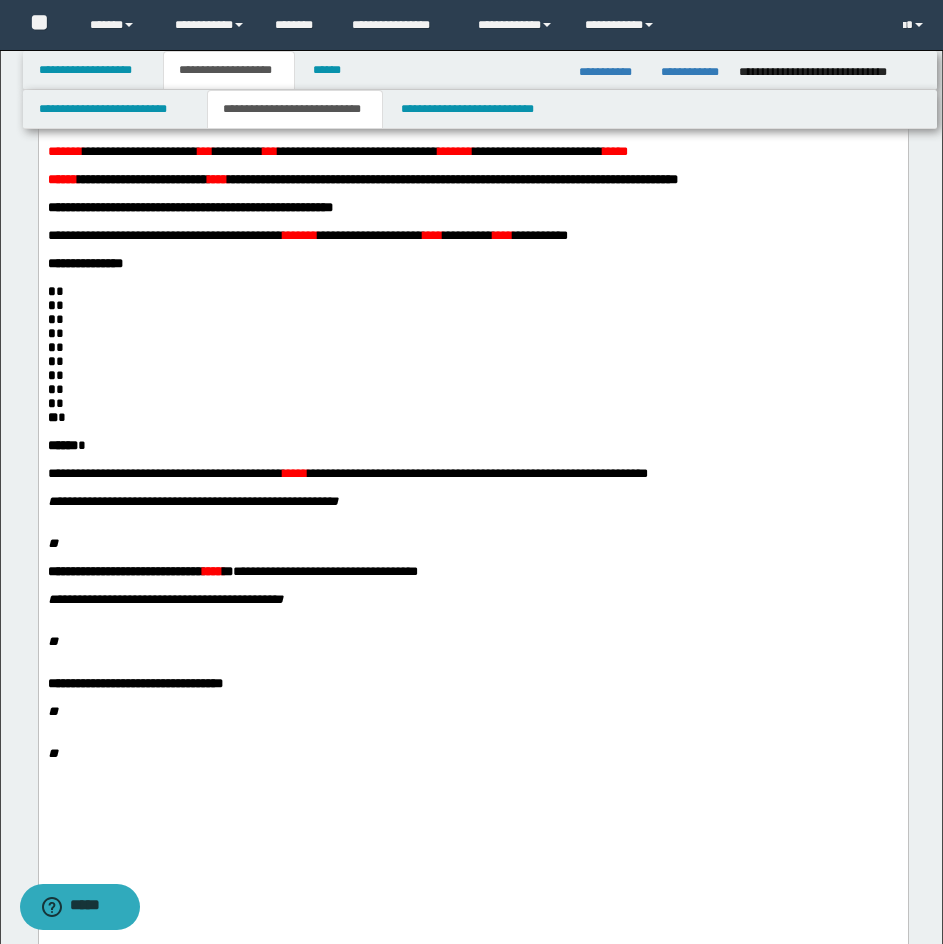click at bounding box center [472, 431] 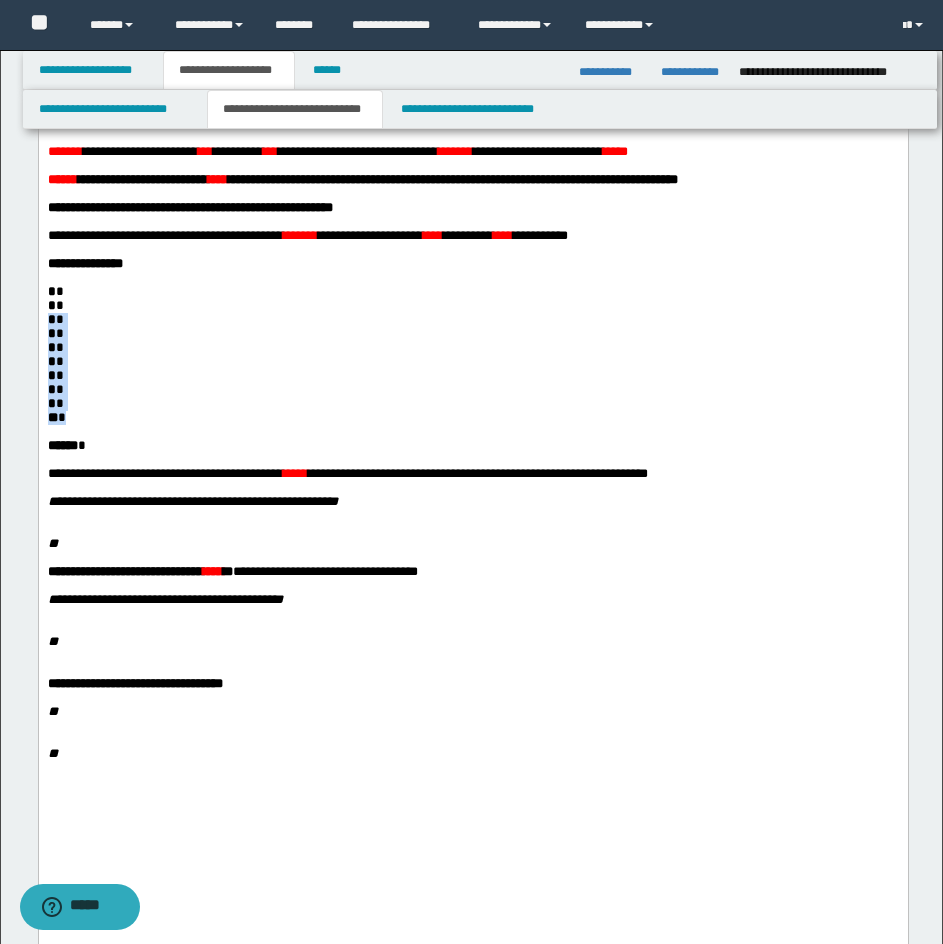 drag, startPoint x: 48, startPoint y: 350, endPoint x: 90, endPoint y: 453, distance: 111.233986 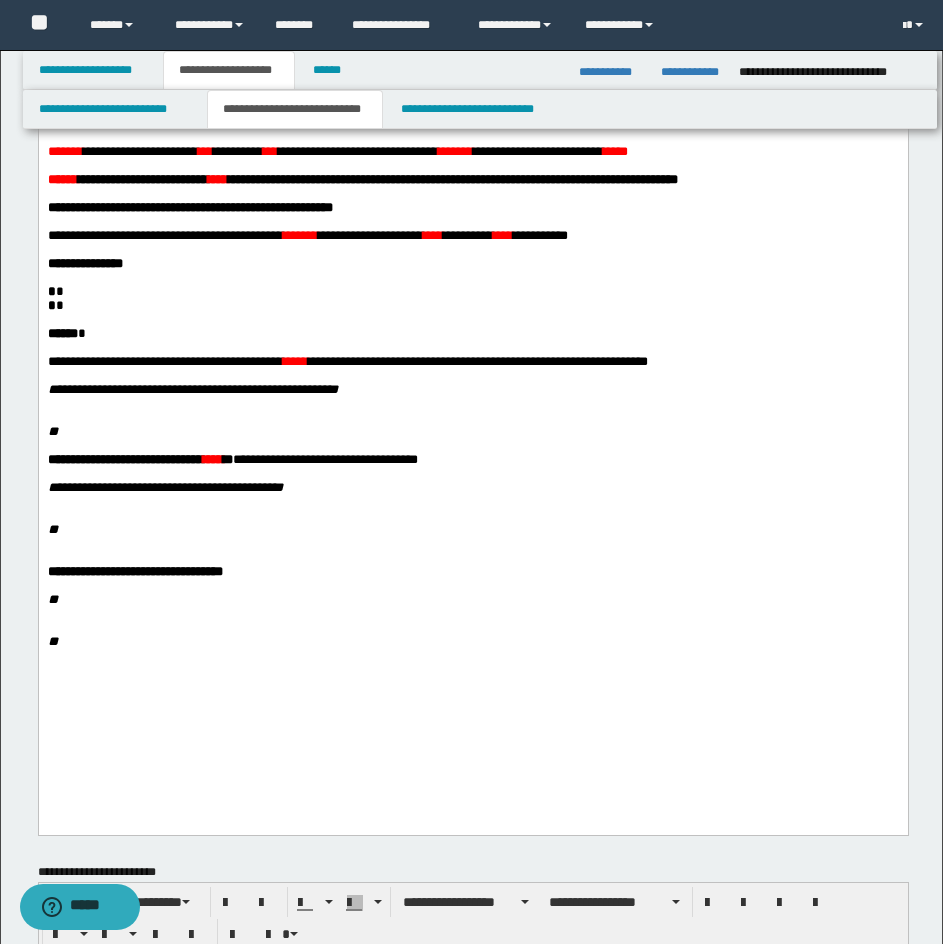 click on "****** *" at bounding box center [472, 333] 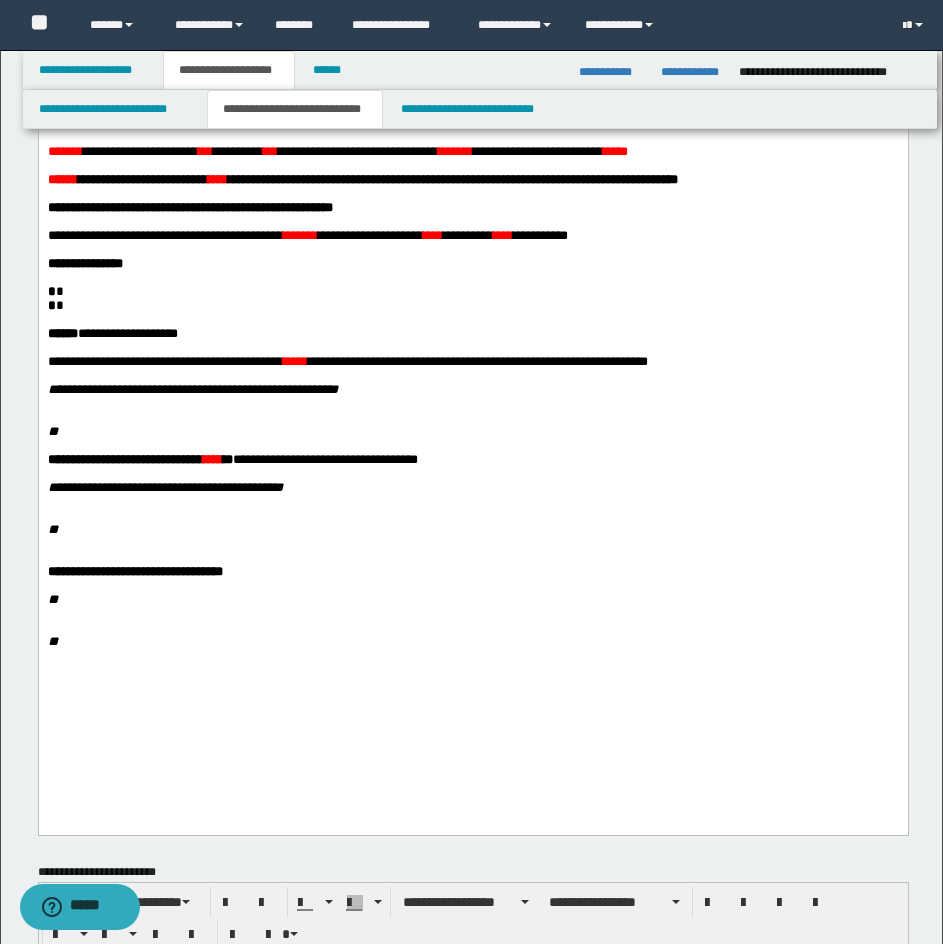 click on "* *" at bounding box center (472, 291) 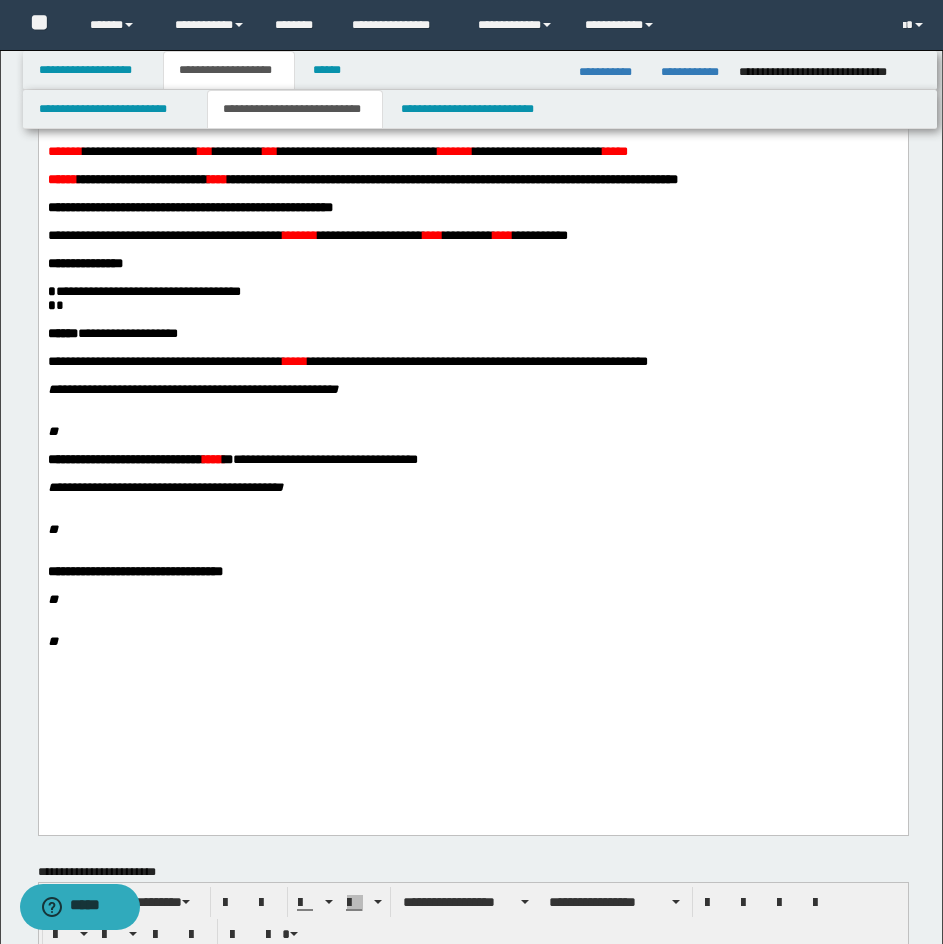 click on "* *" at bounding box center (472, 305) 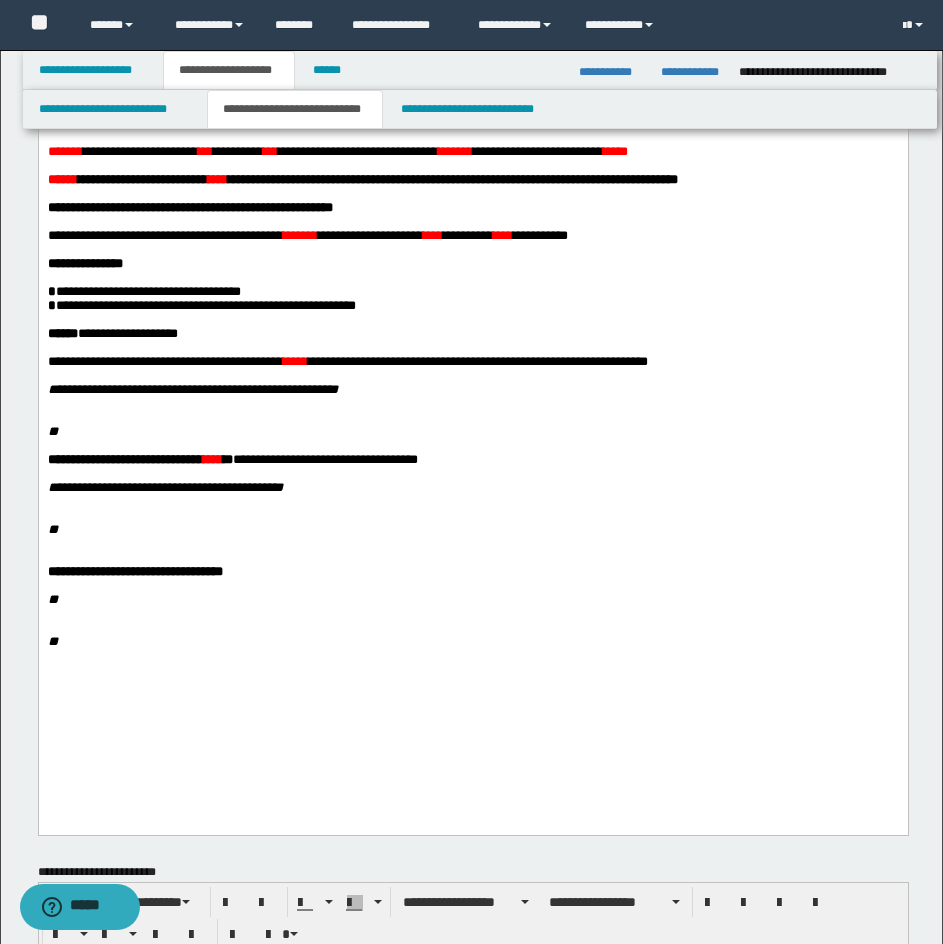 scroll, scrollTop: 0, scrollLeft: 0, axis: both 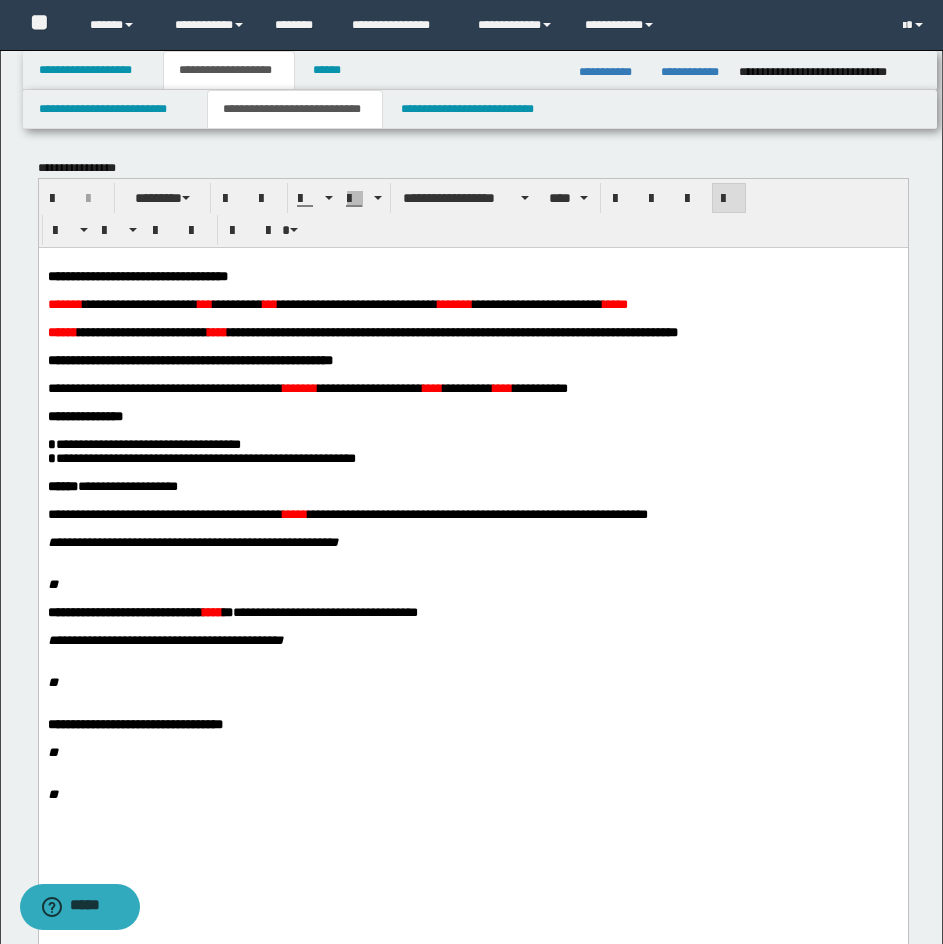 click on "*******" at bounding box center (64, 303) 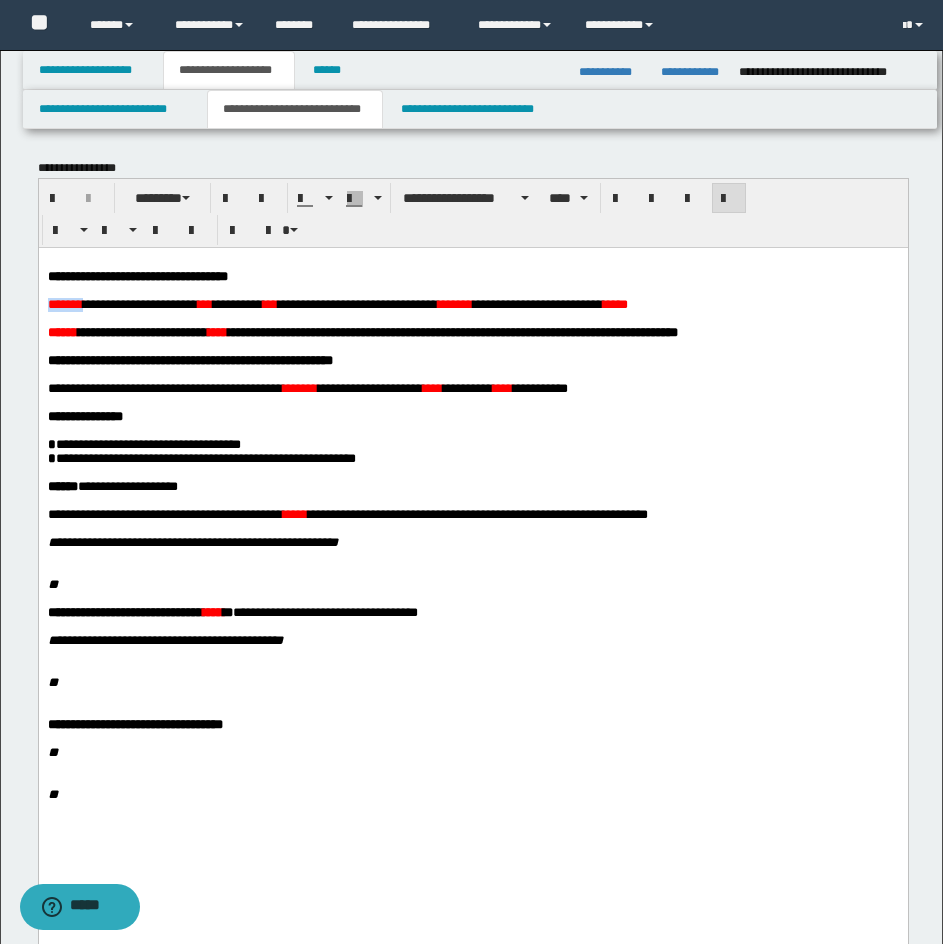 click on "*******" at bounding box center (64, 303) 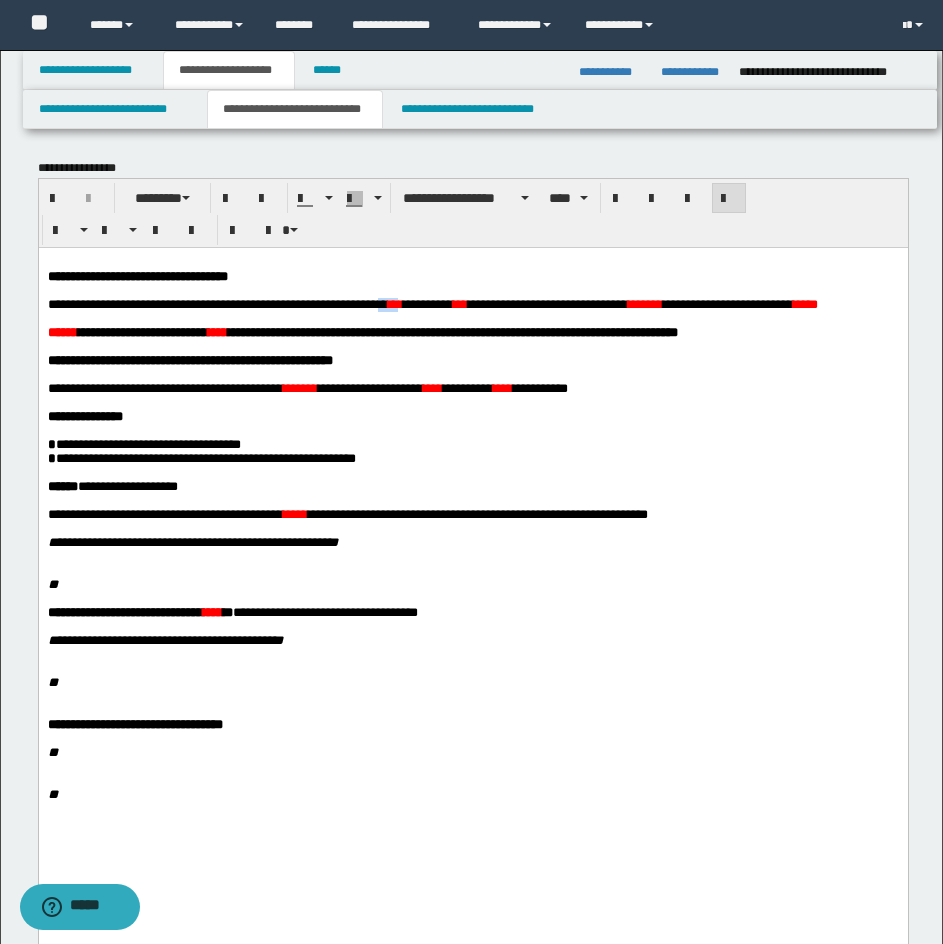 drag, startPoint x: 477, startPoint y: 307, endPoint x: 503, endPoint y: 311, distance: 26.305893 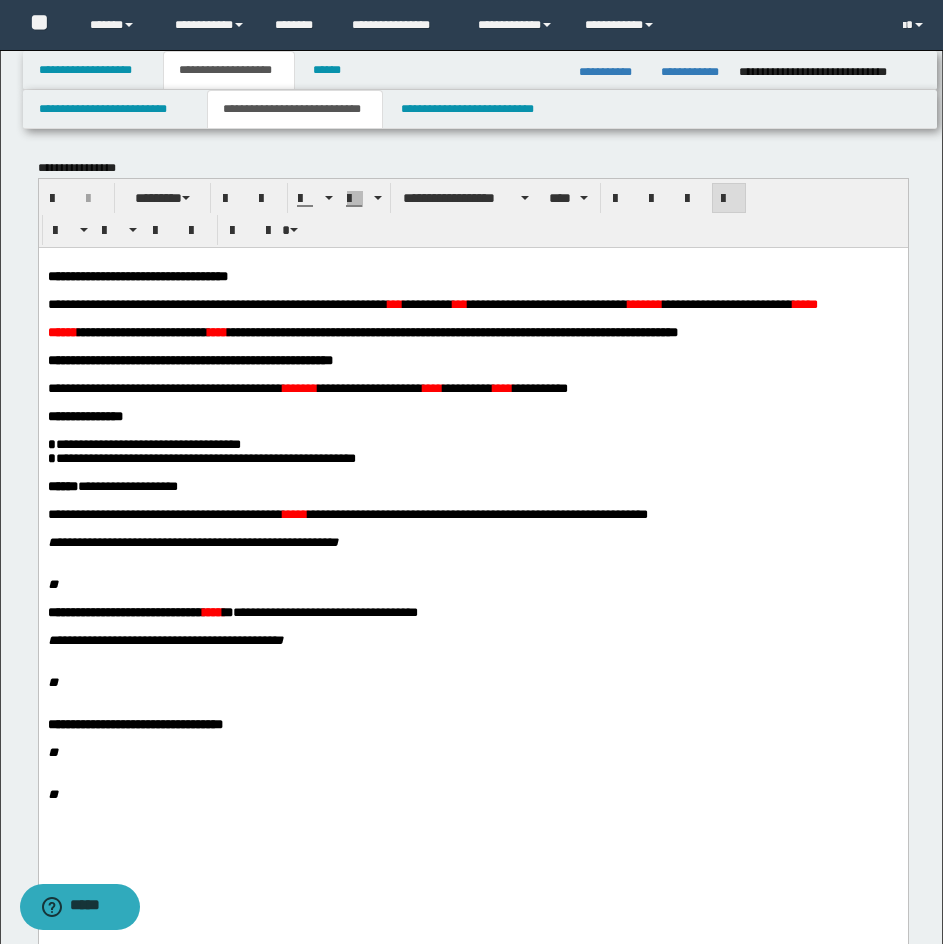 click on "**********" at bounding box center (472, 304) 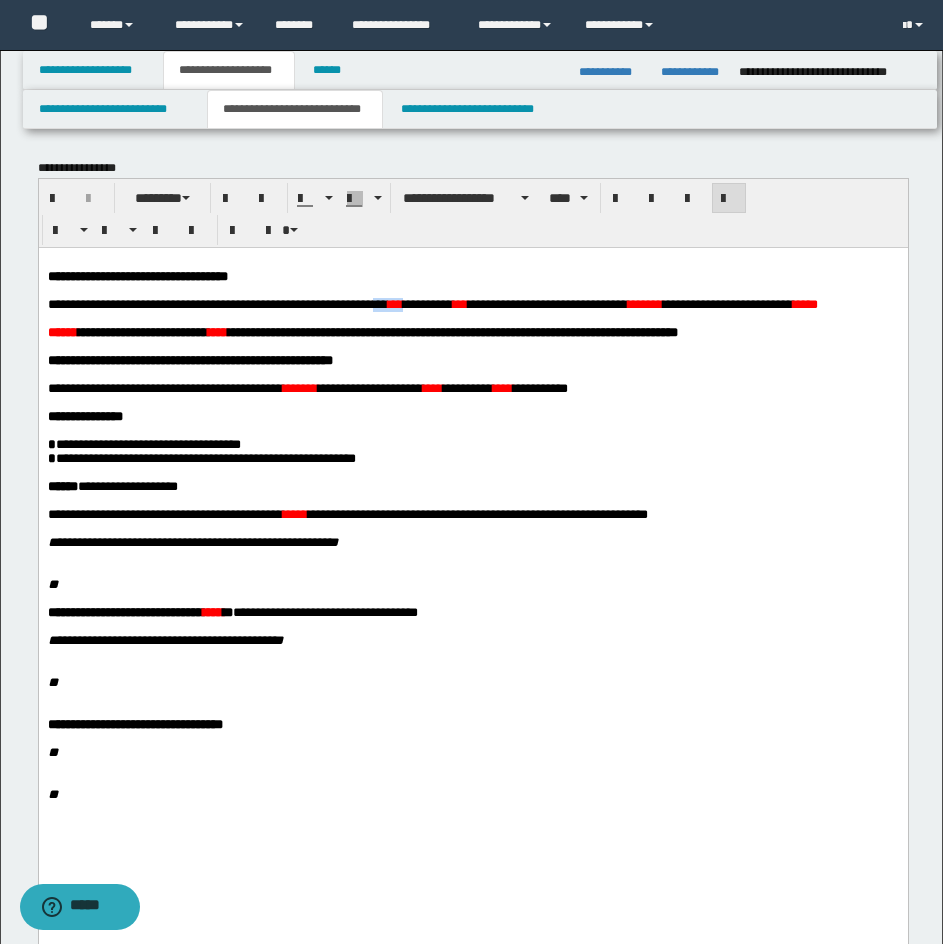 drag, startPoint x: 473, startPoint y: 311, endPoint x: 511, endPoint y: 311, distance: 38 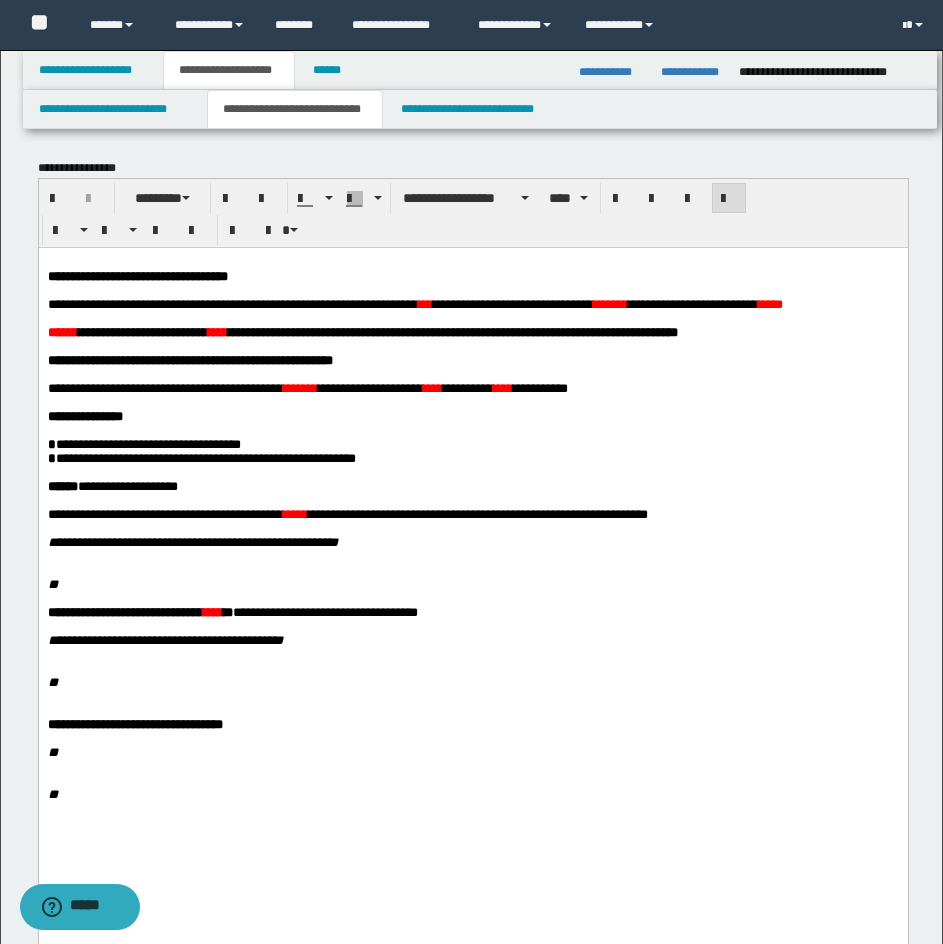 click on "***" at bounding box center (424, 303) 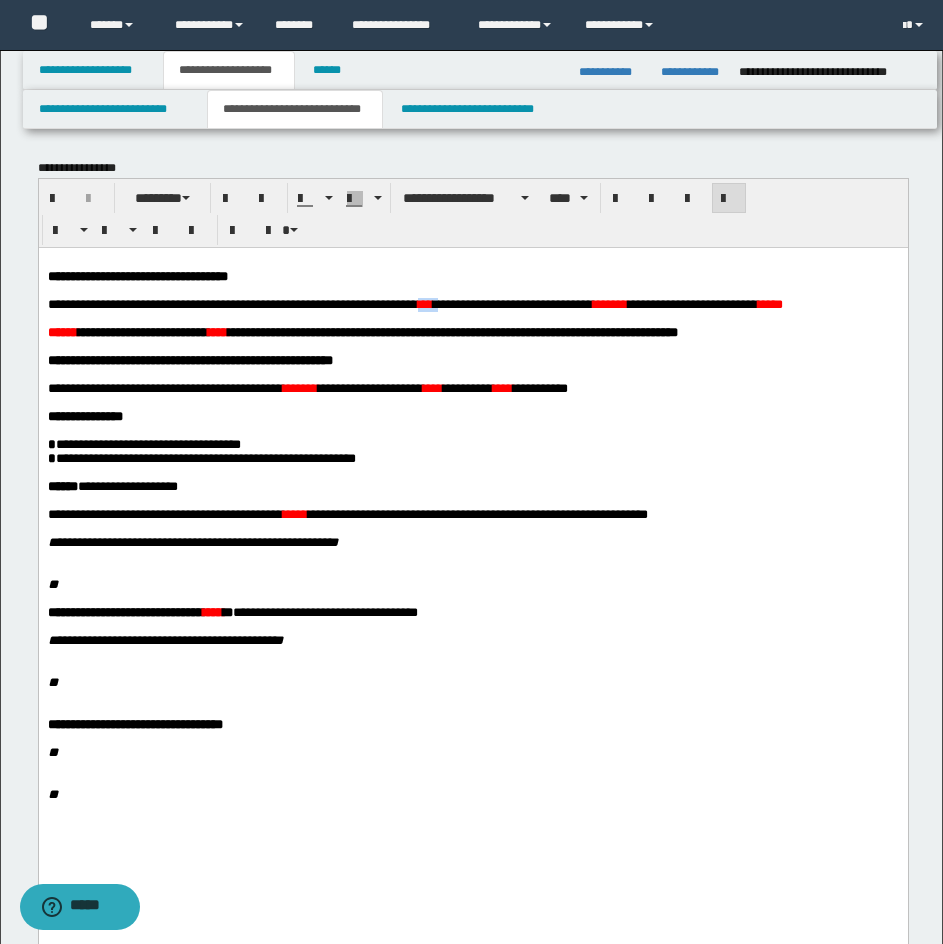 click on "***" at bounding box center [424, 303] 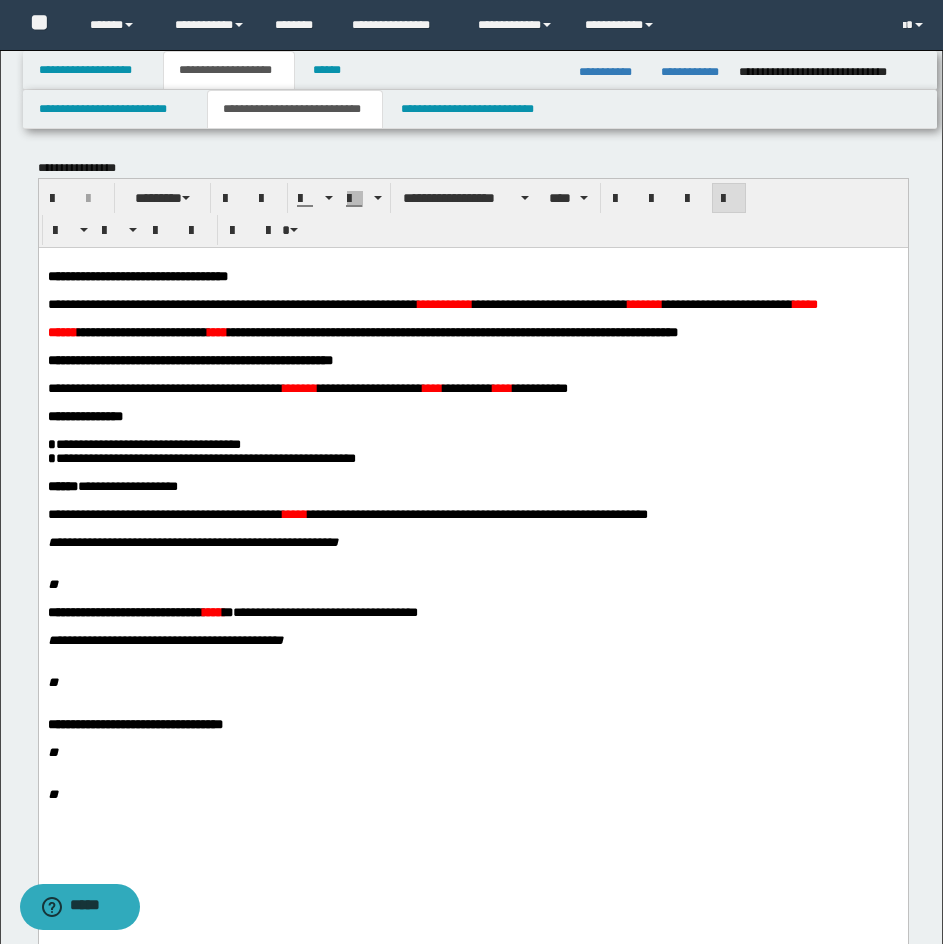click on "*****" at bounding box center [804, 303] 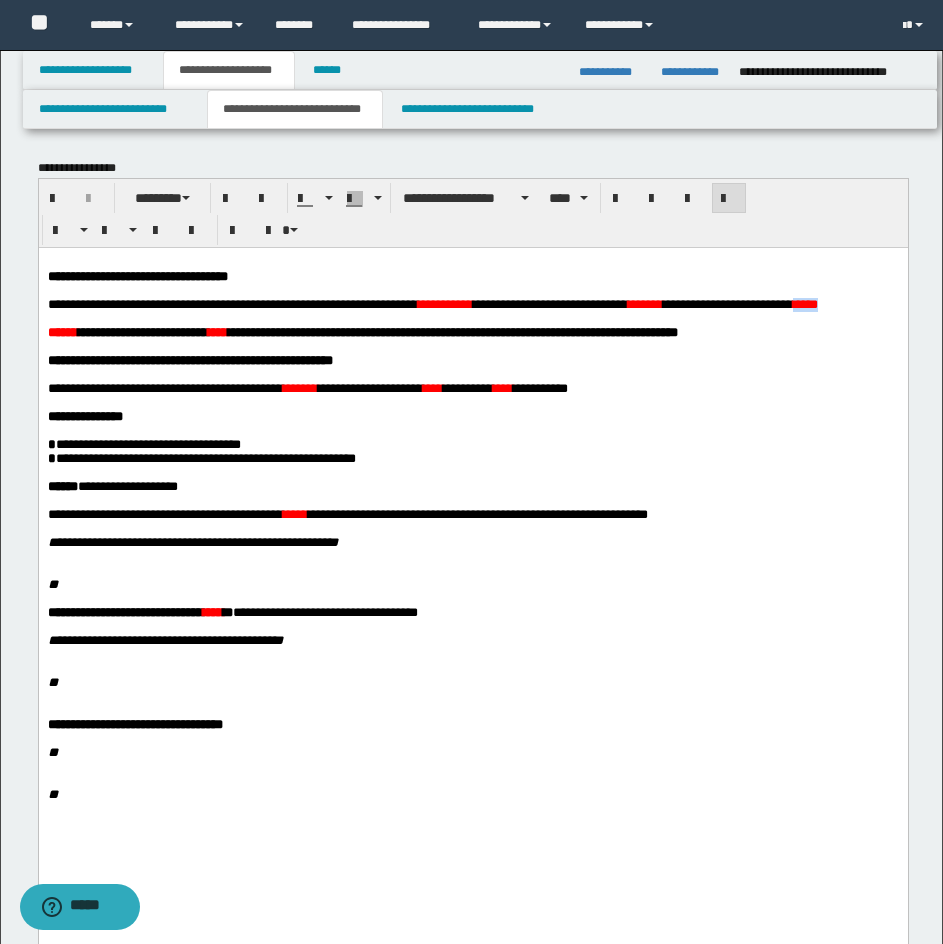 click on "*****" at bounding box center (804, 303) 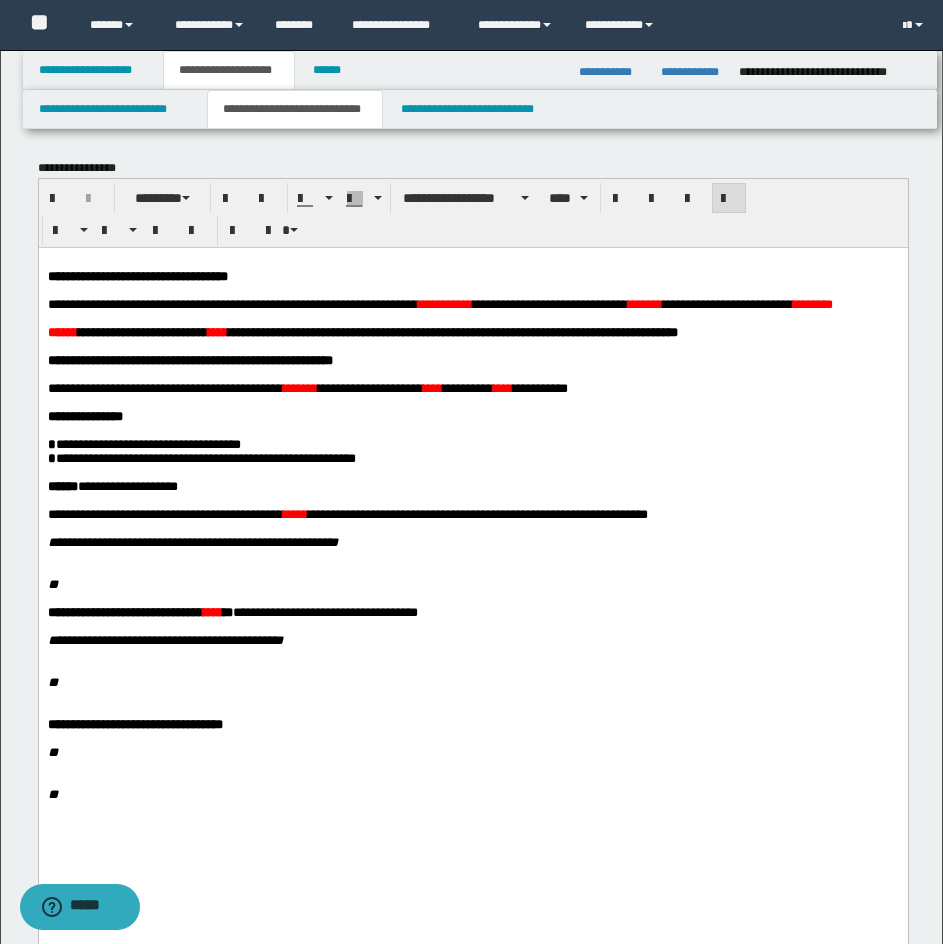 click on "******" at bounding box center (644, 303) 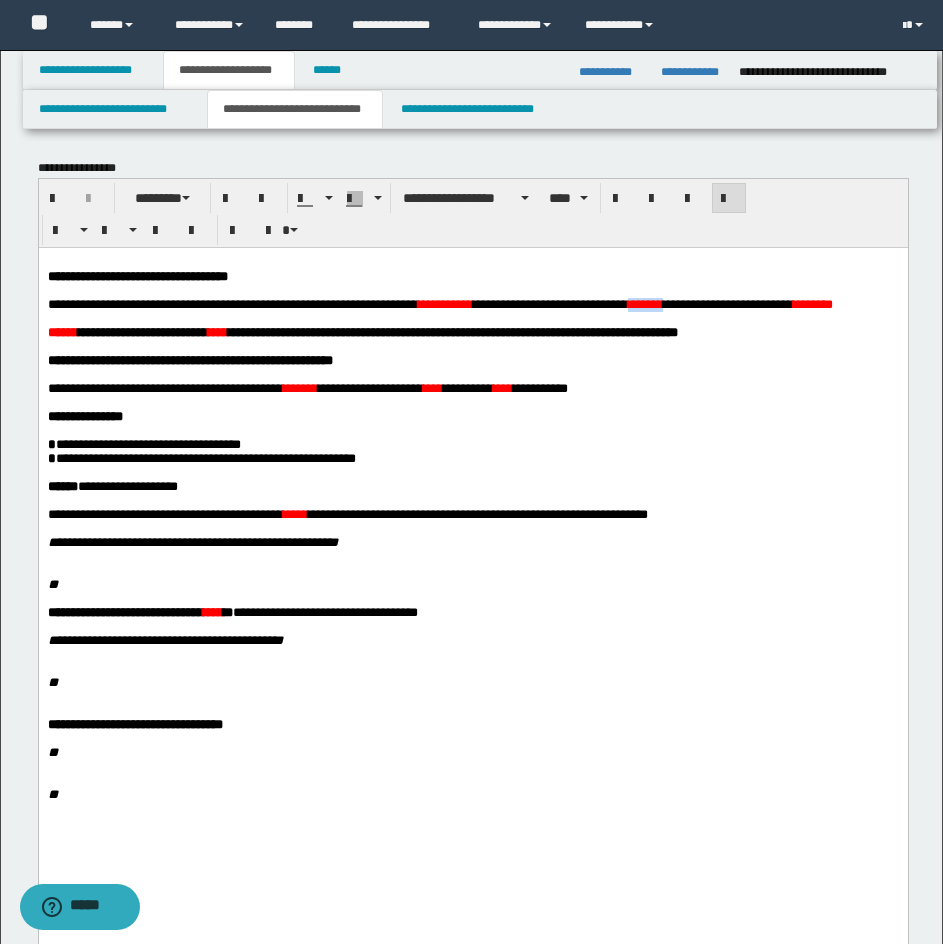 click on "******" at bounding box center [644, 303] 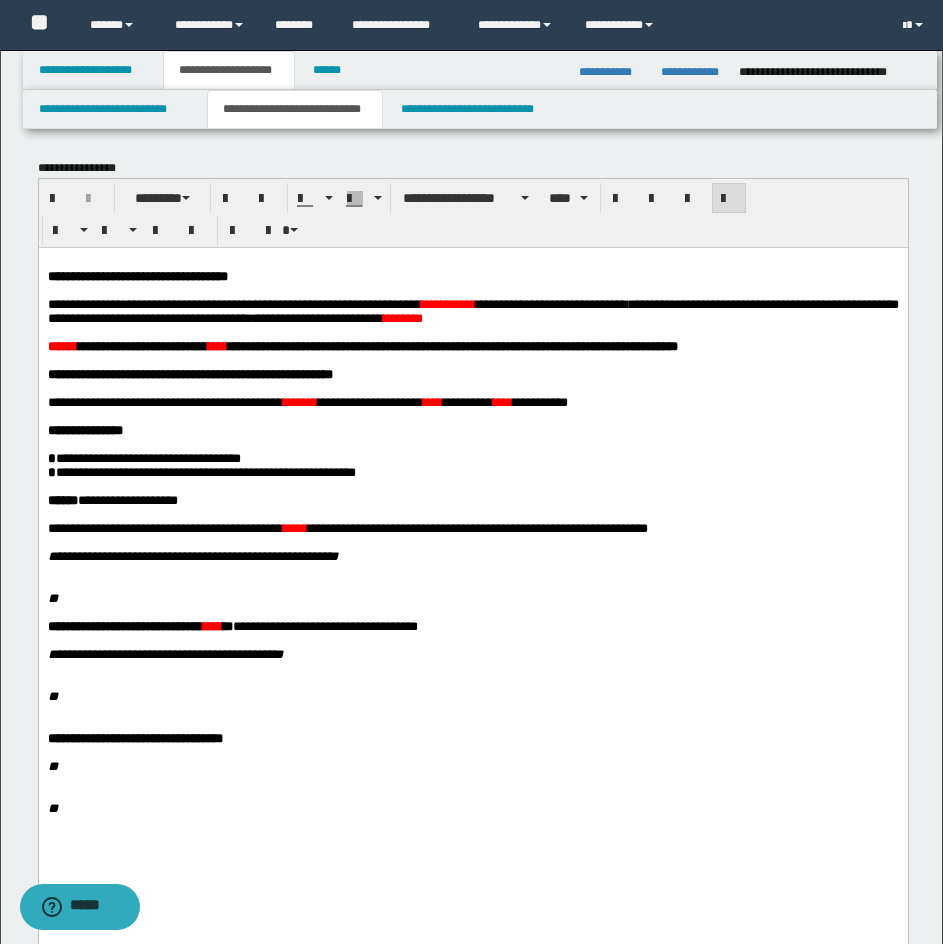 click on "**********" at bounding box center (472, 310) 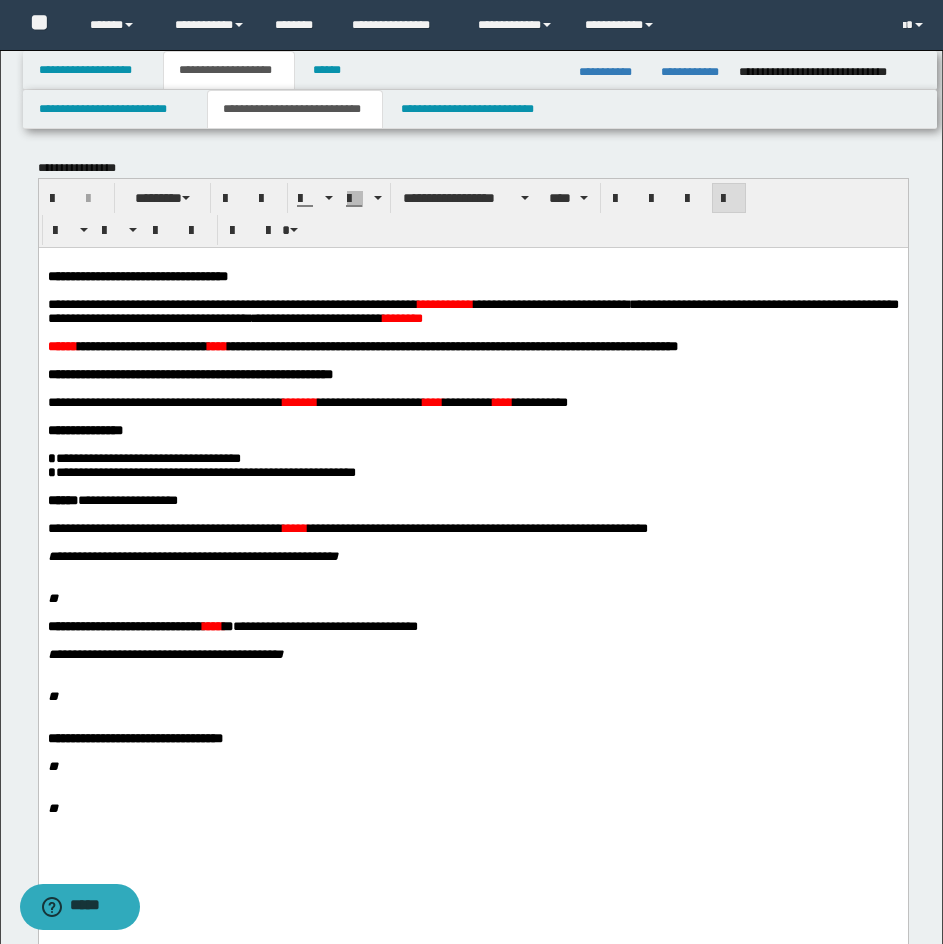 click on "******" at bounding box center (62, 345) 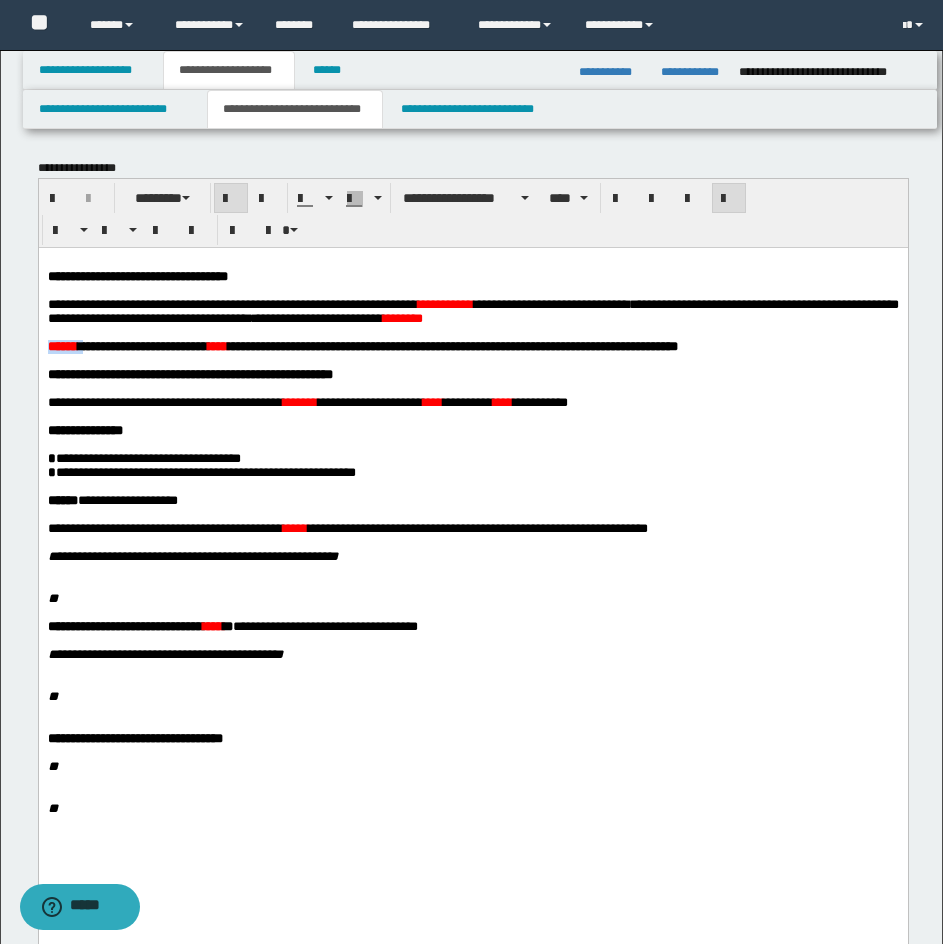 click on "******" at bounding box center (62, 345) 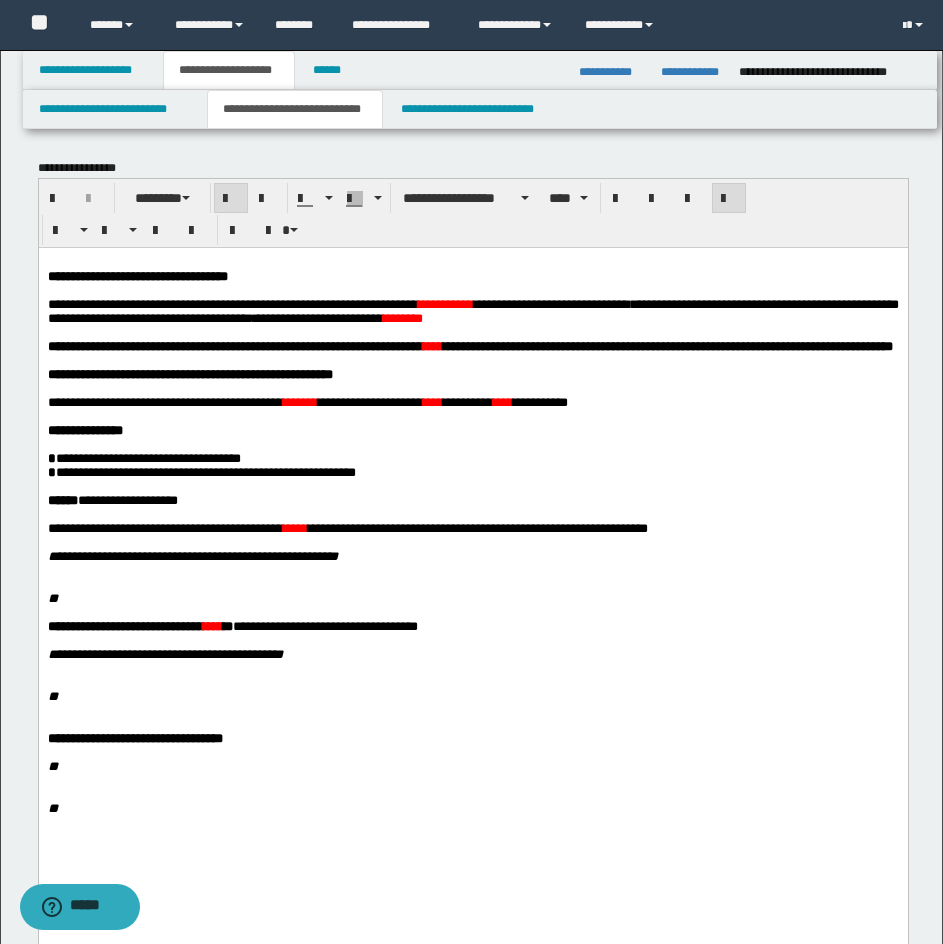 click on "****" at bounding box center [432, 345] 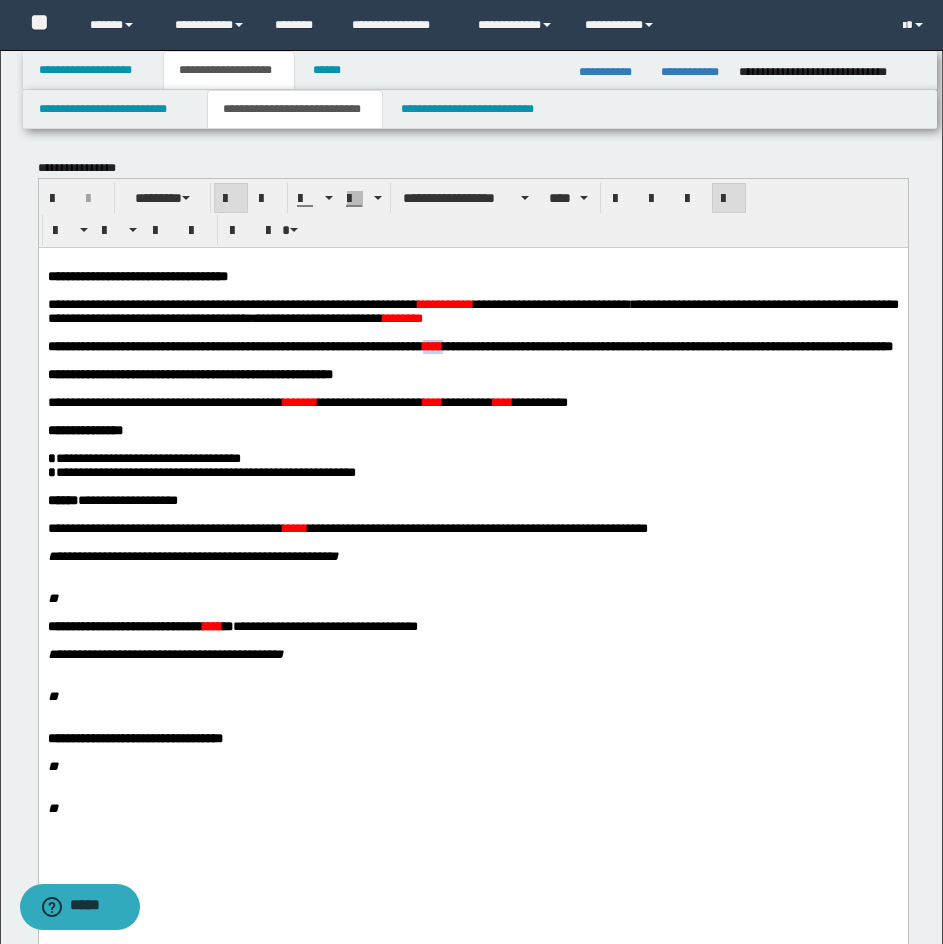 click on "****" at bounding box center (432, 345) 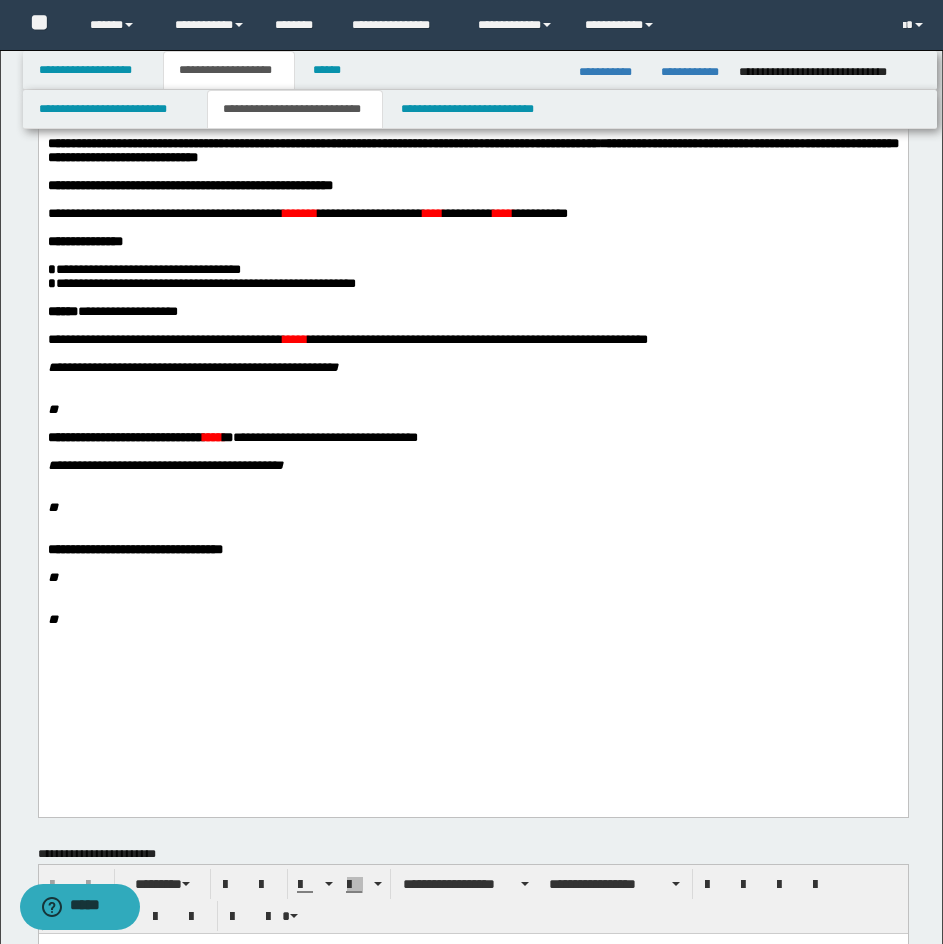 scroll, scrollTop: 215, scrollLeft: 0, axis: vertical 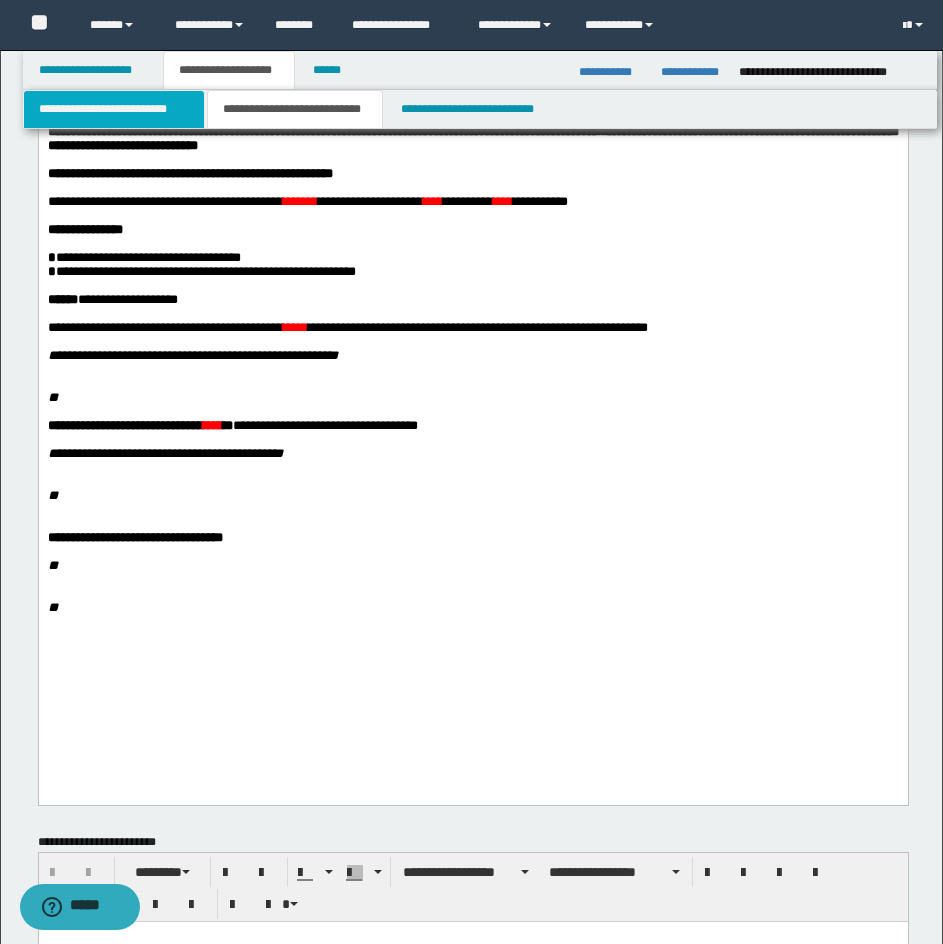 click on "**********" at bounding box center (114, 109) 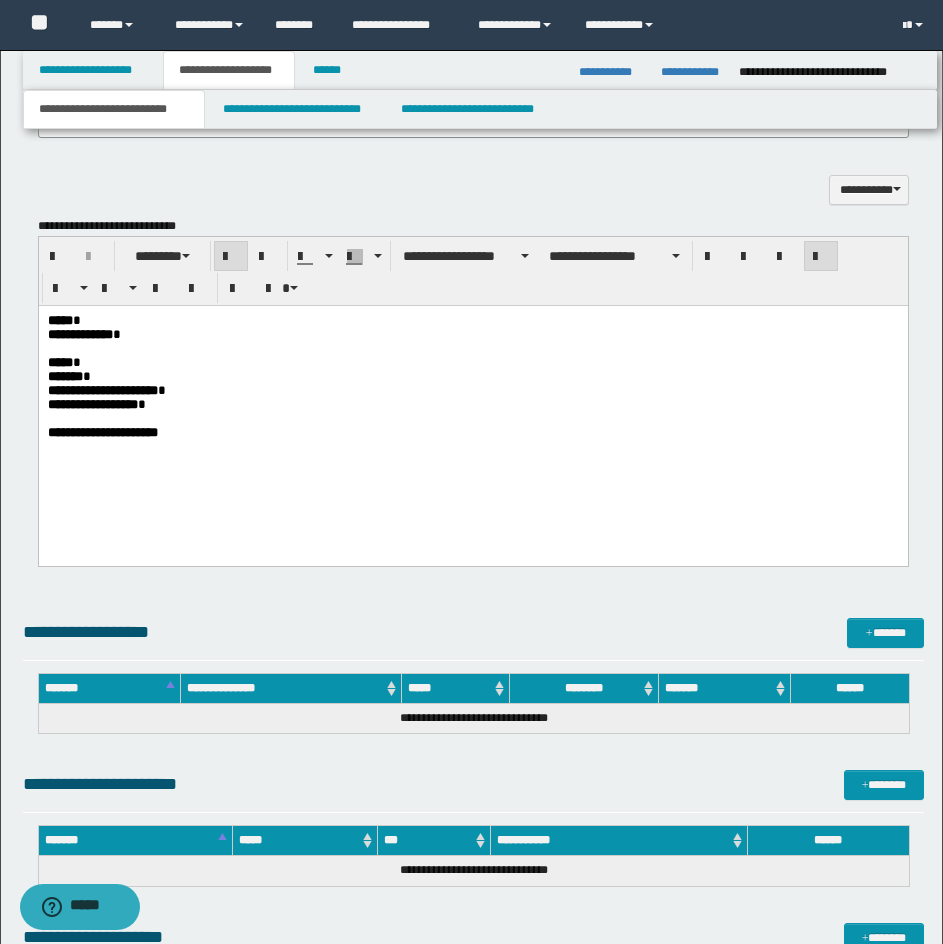 scroll, scrollTop: 1729, scrollLeft: 0, axis: vertical 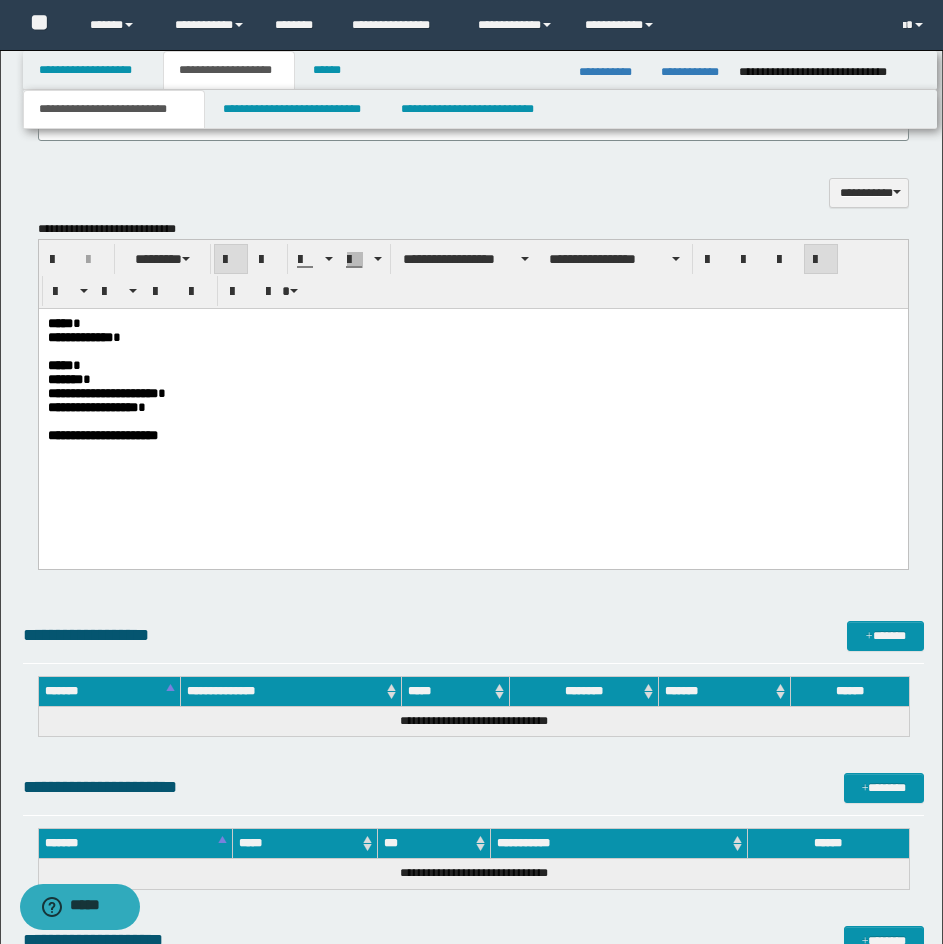 drag, startPoint x: 724, startPoint y: 194, endPoint x: 943, endPoint y: 193, distance: 219.00229 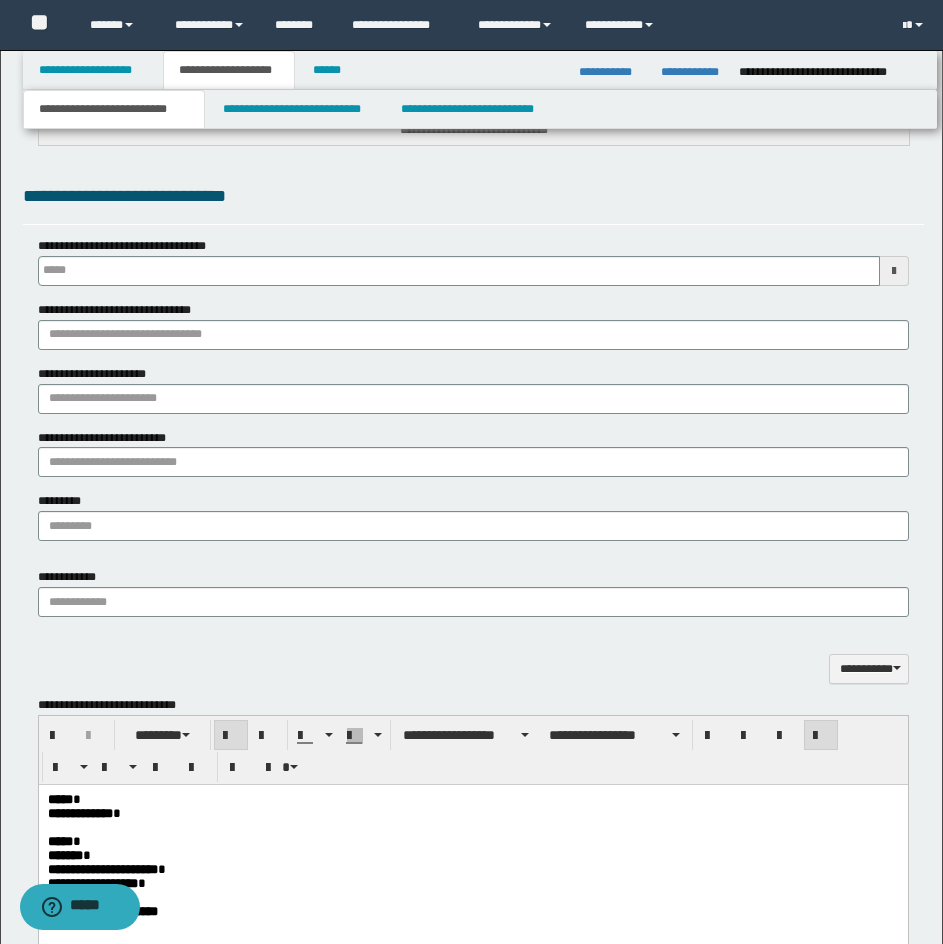 scroll, scrollTop: 1234, scrollLeft: 0, axis: vertical 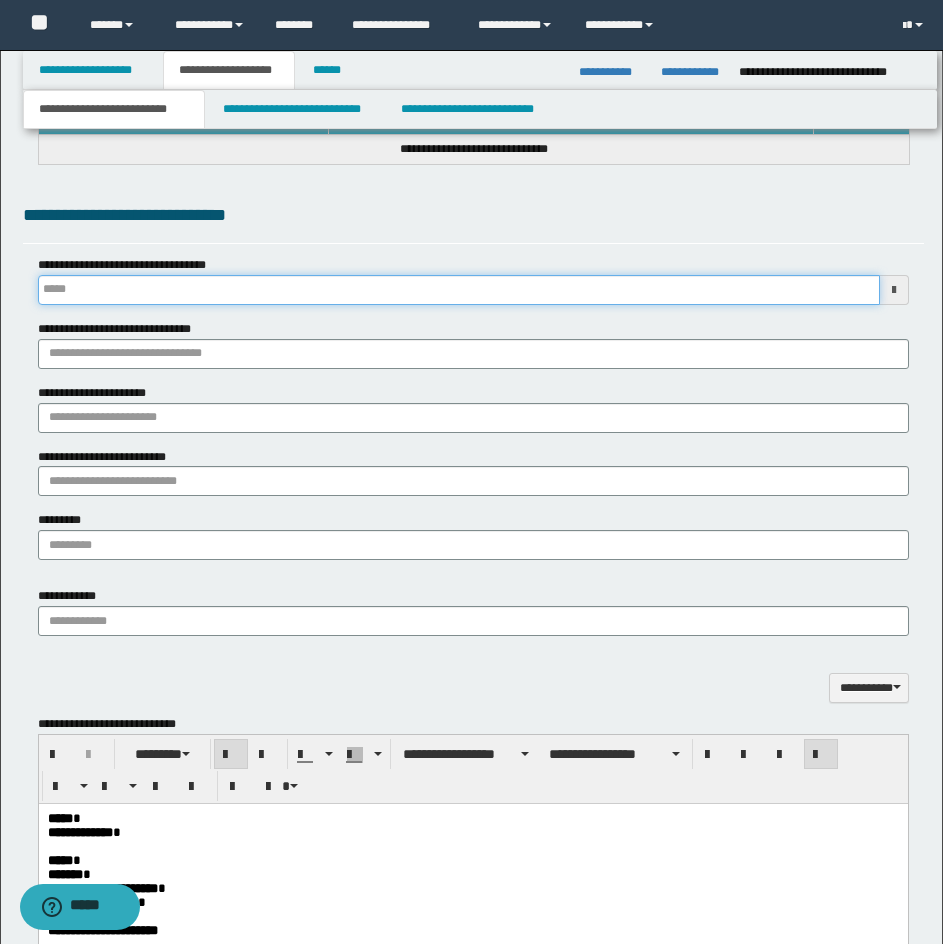 click on "**********" at bounding box center (459, 290) 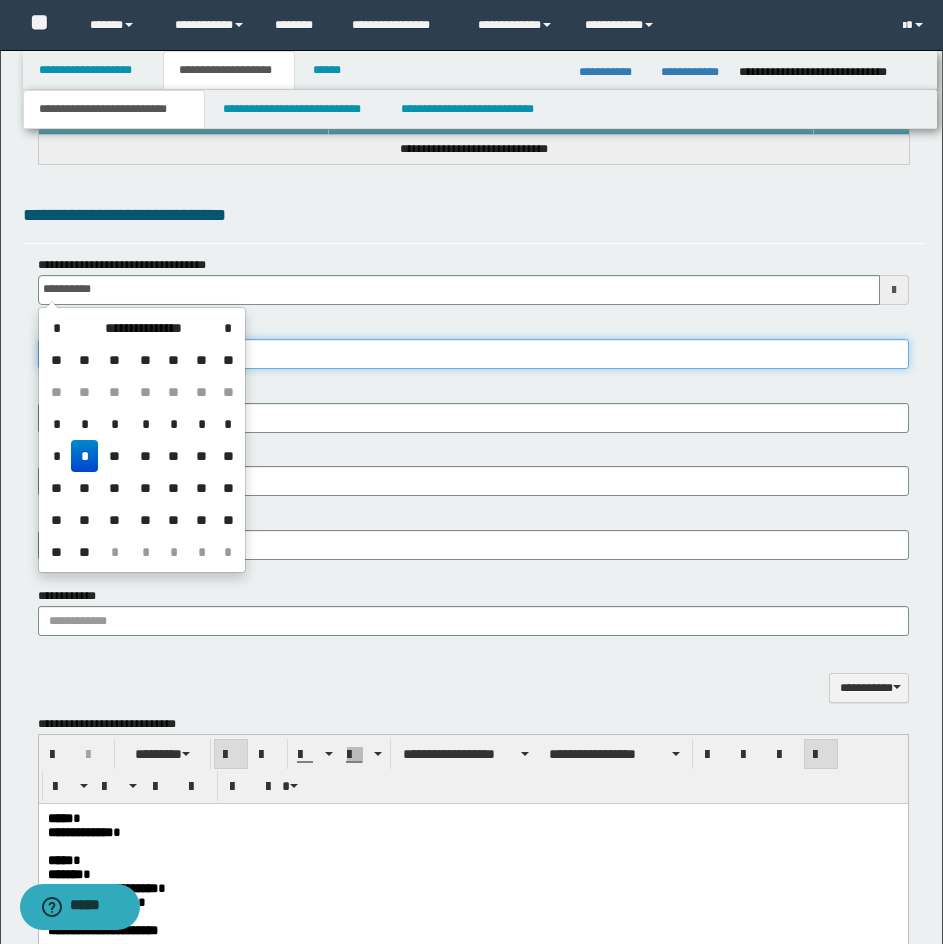type on "**********" 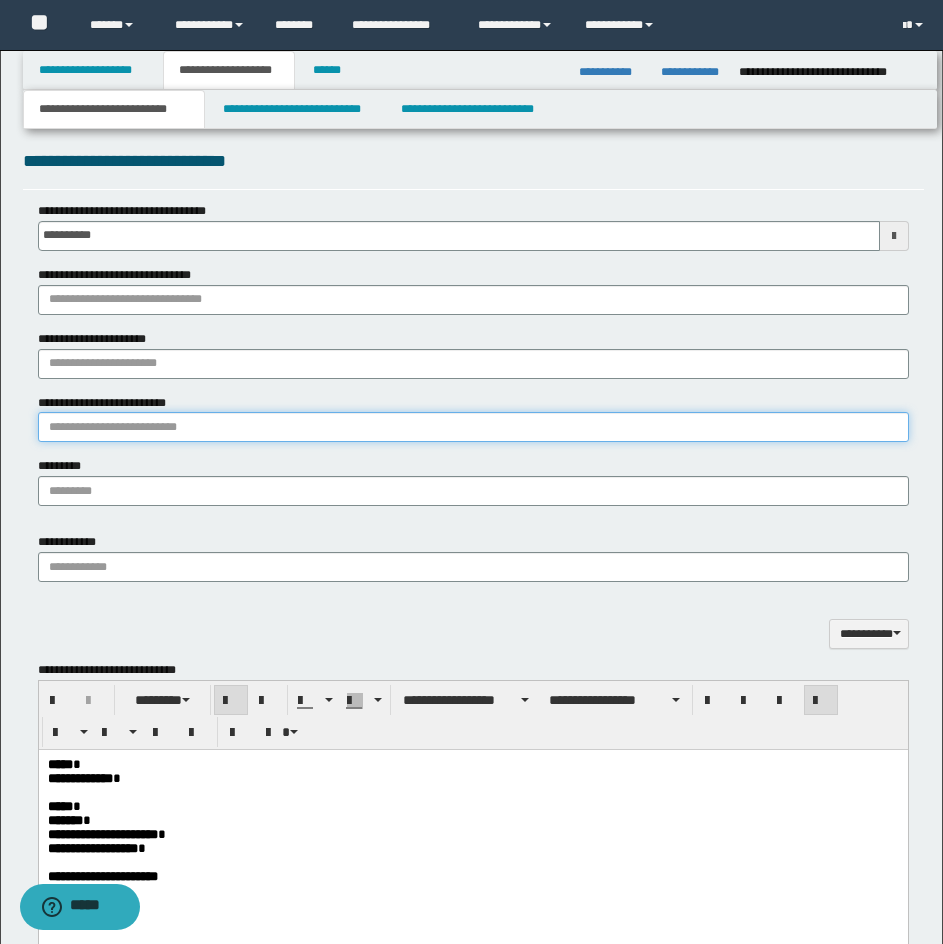 scroll, scrollTop: 1310, scrollLeft: 0, axis: vertical 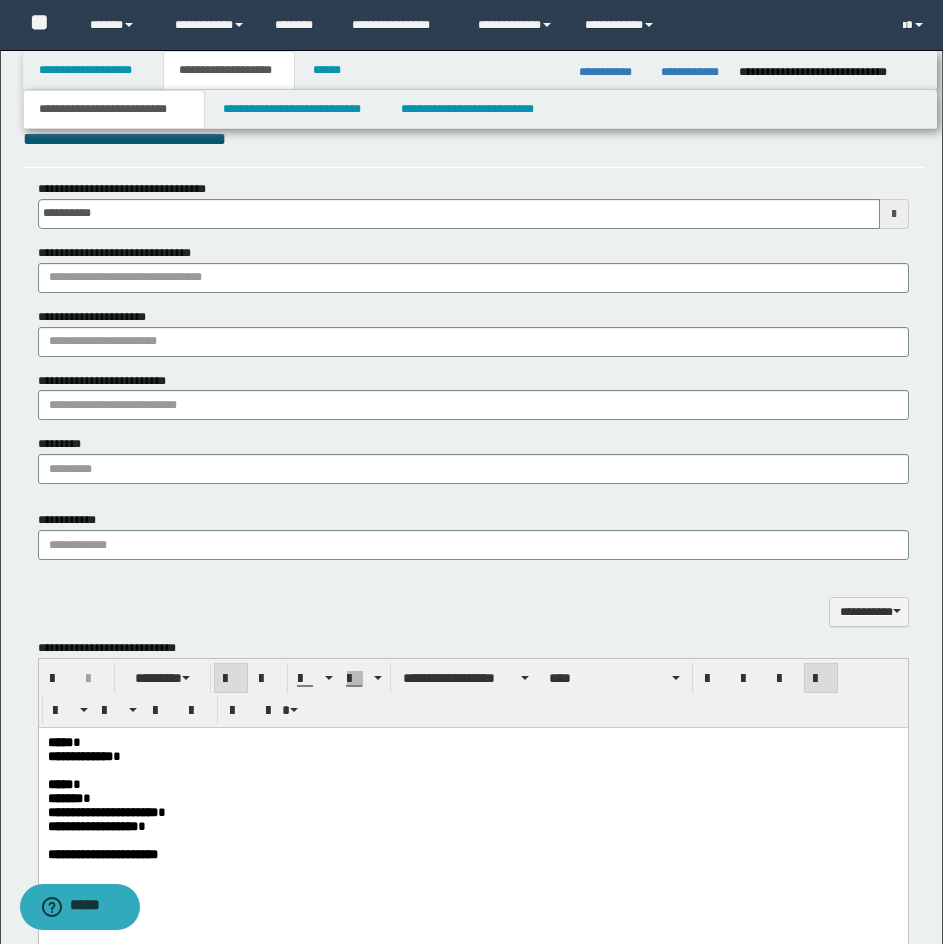 click on "*******" at bounding box center [64, 797] 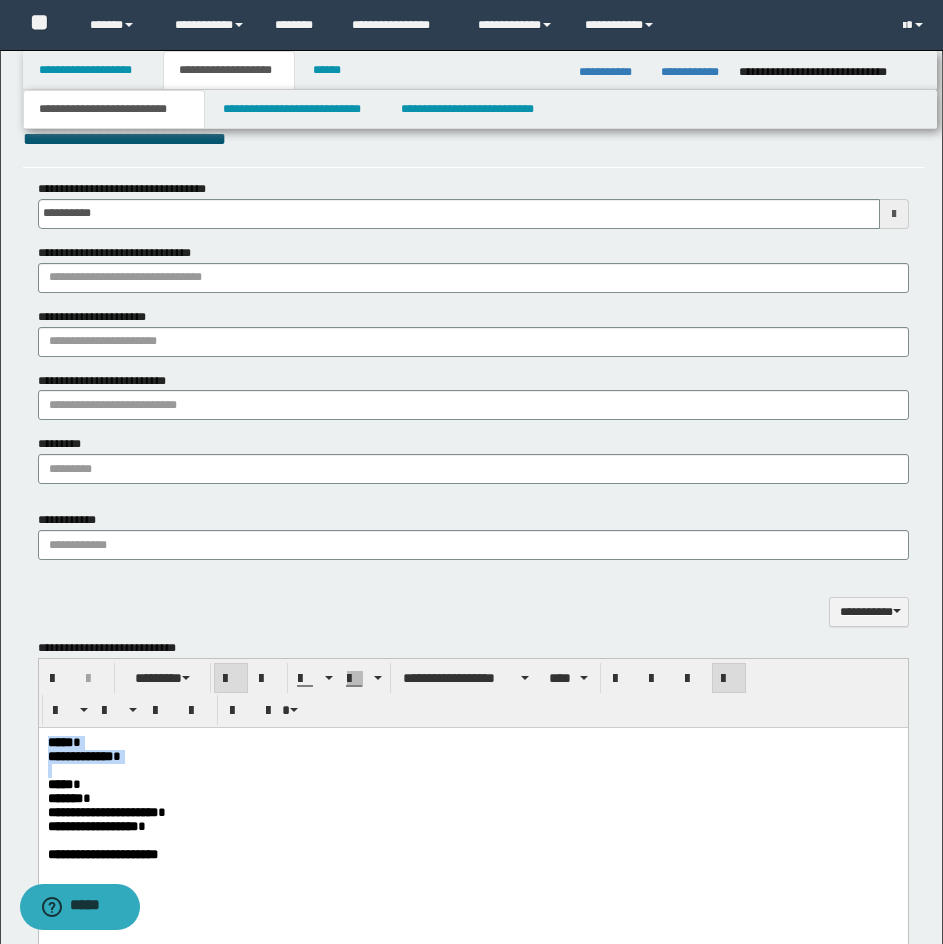 drag, startPoint x: 45, startPoint y: 792, endPoint x: 44, endPoint y: 741, distance: 51.009804 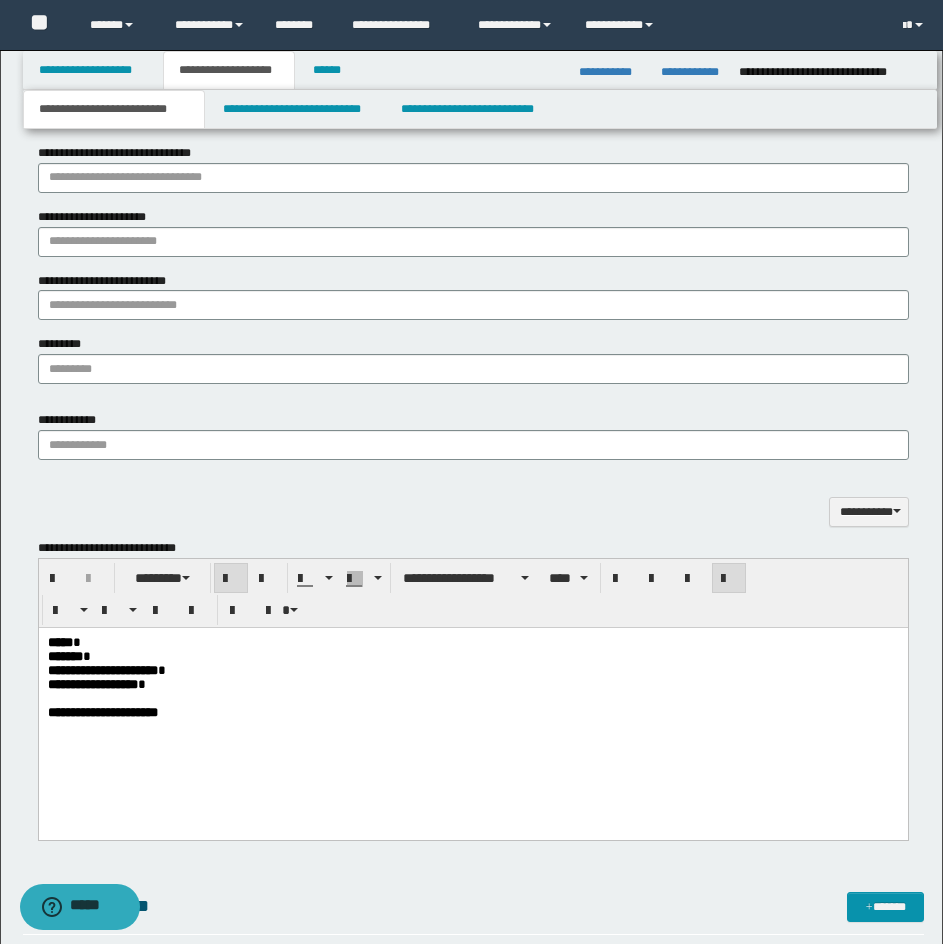 scroll, scrollTop: 1416, scrollLeft: 0, axis: vertical 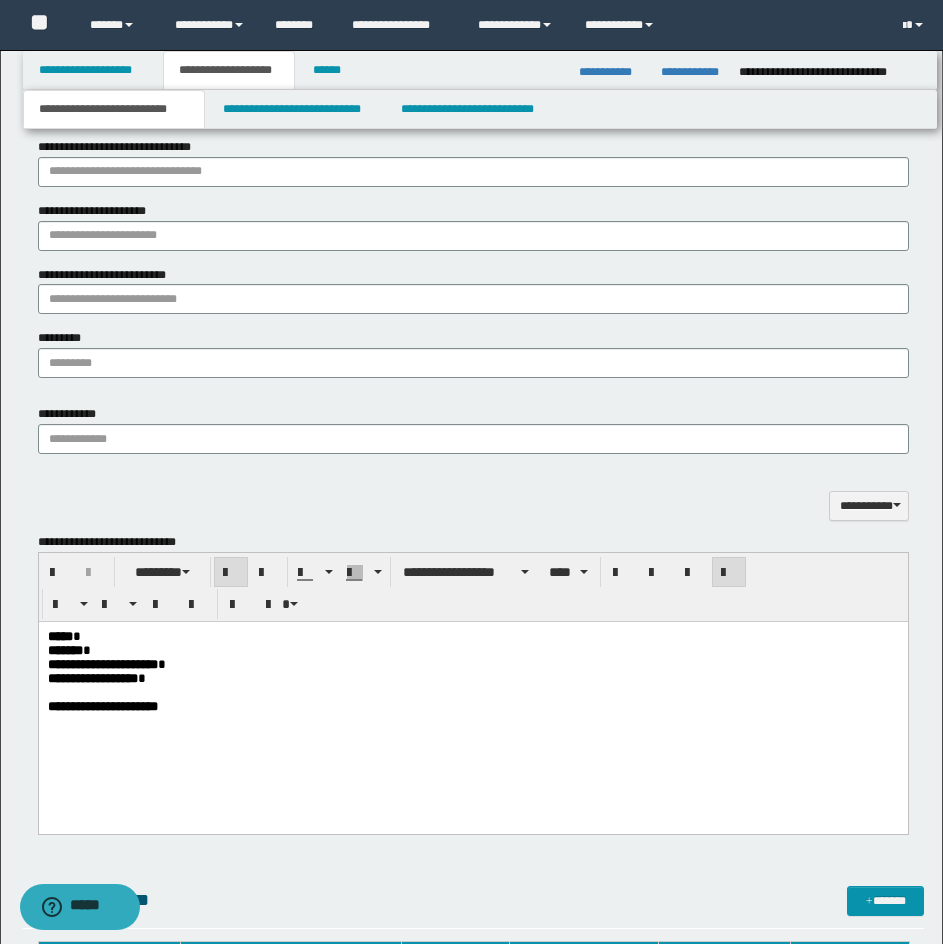 click on "******* *" at bounding box center [472, 650] 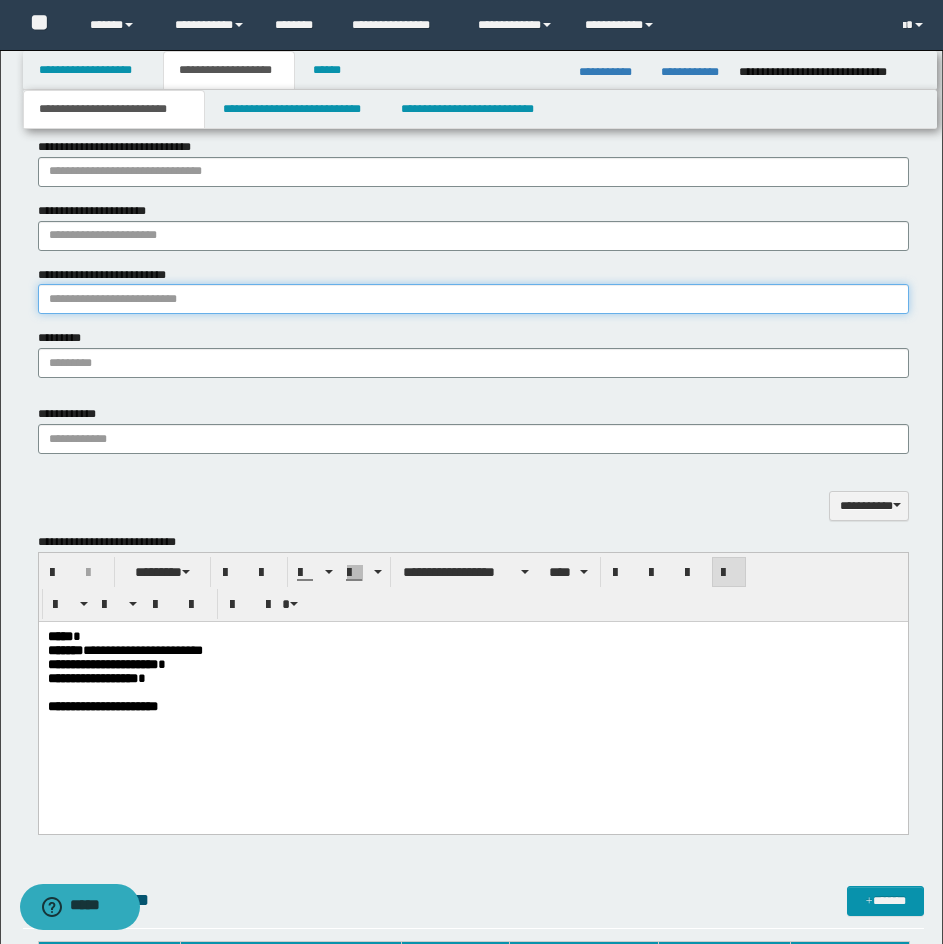 click on "**********" at bounding box center (473, 299) 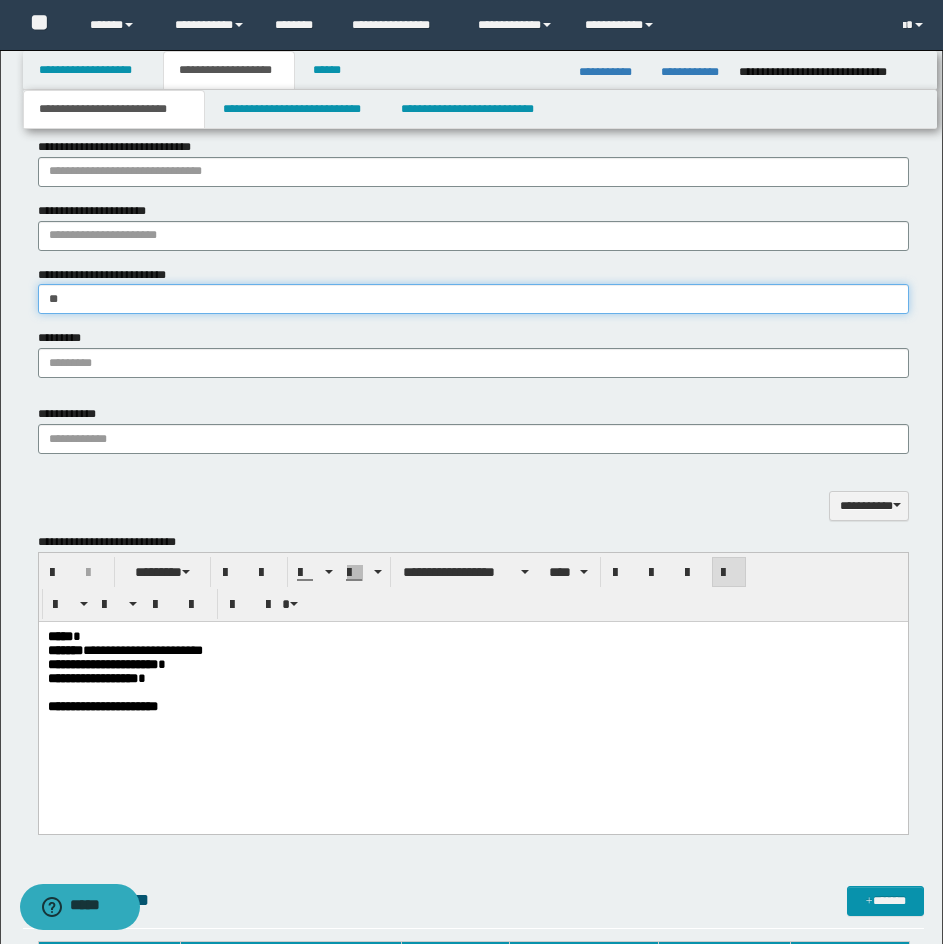 type on "*" 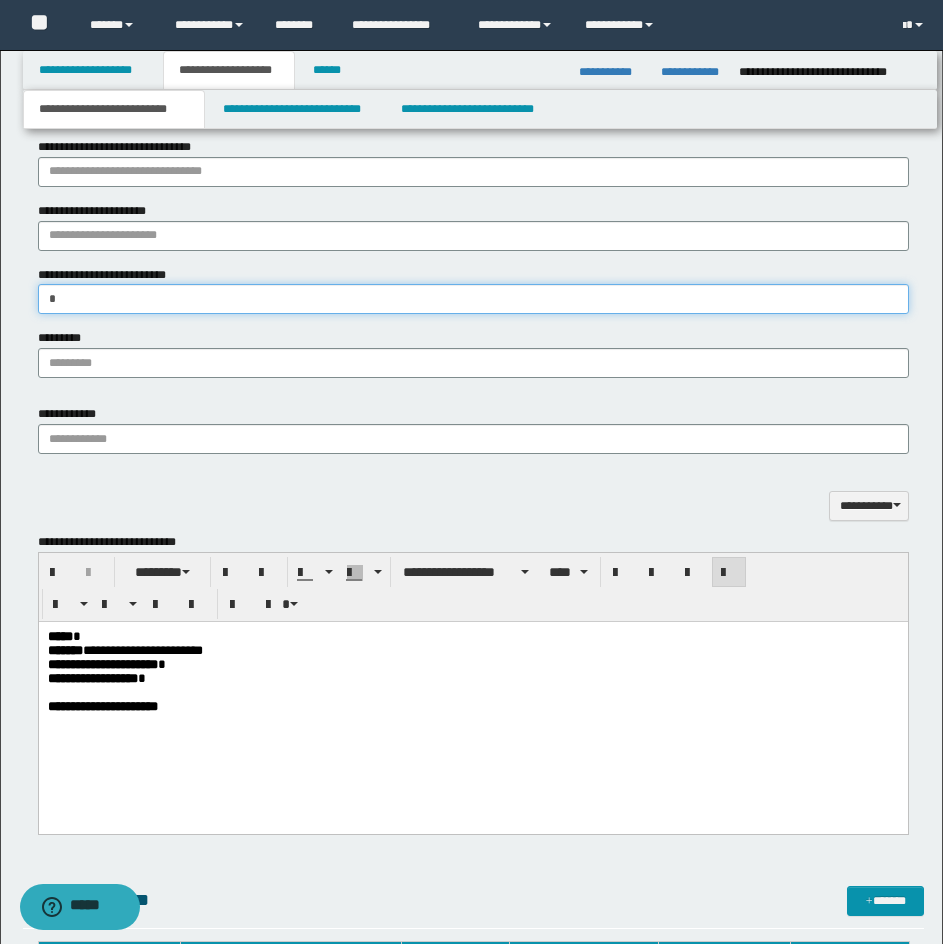 type 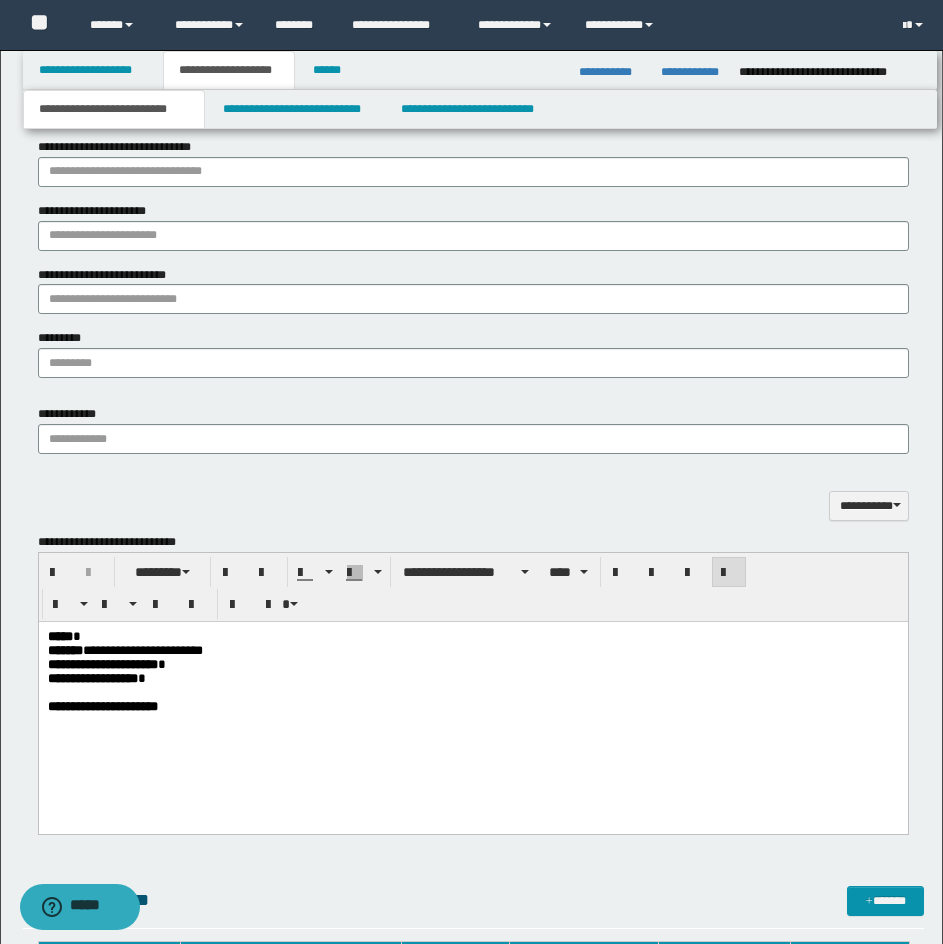 click on "**********" at bounding box center (473, 233) 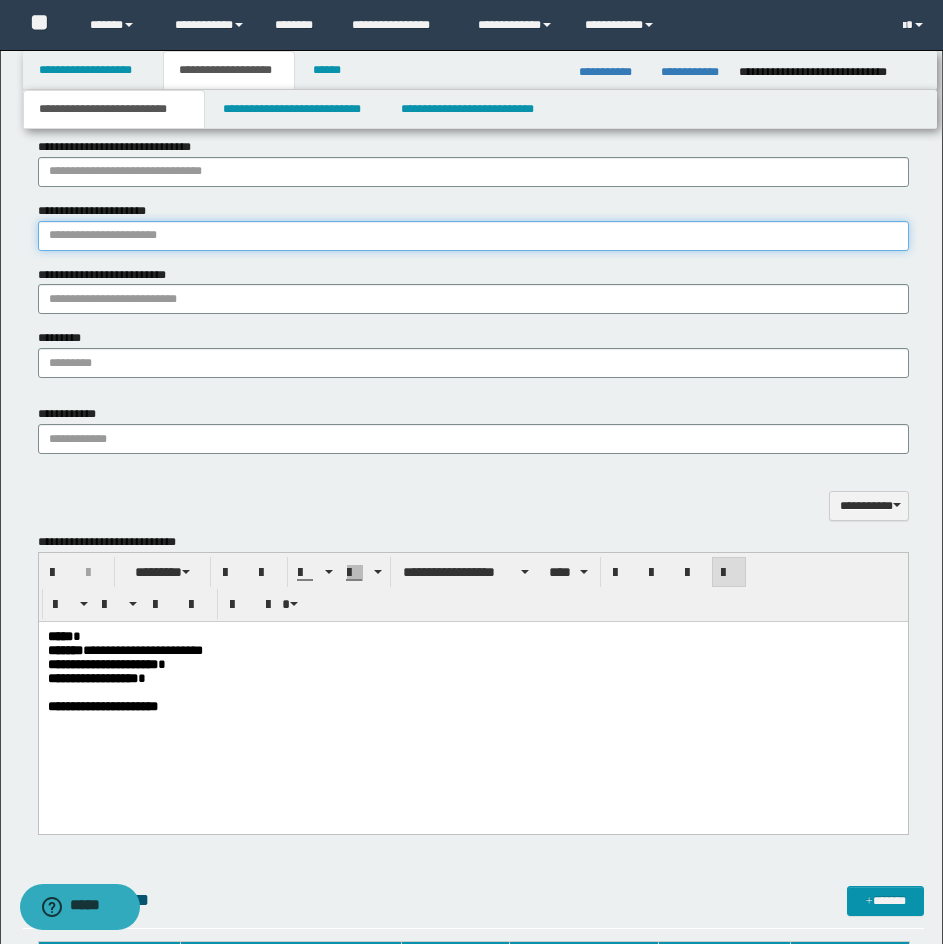 click on "**********" at bounding box center (473, 236) 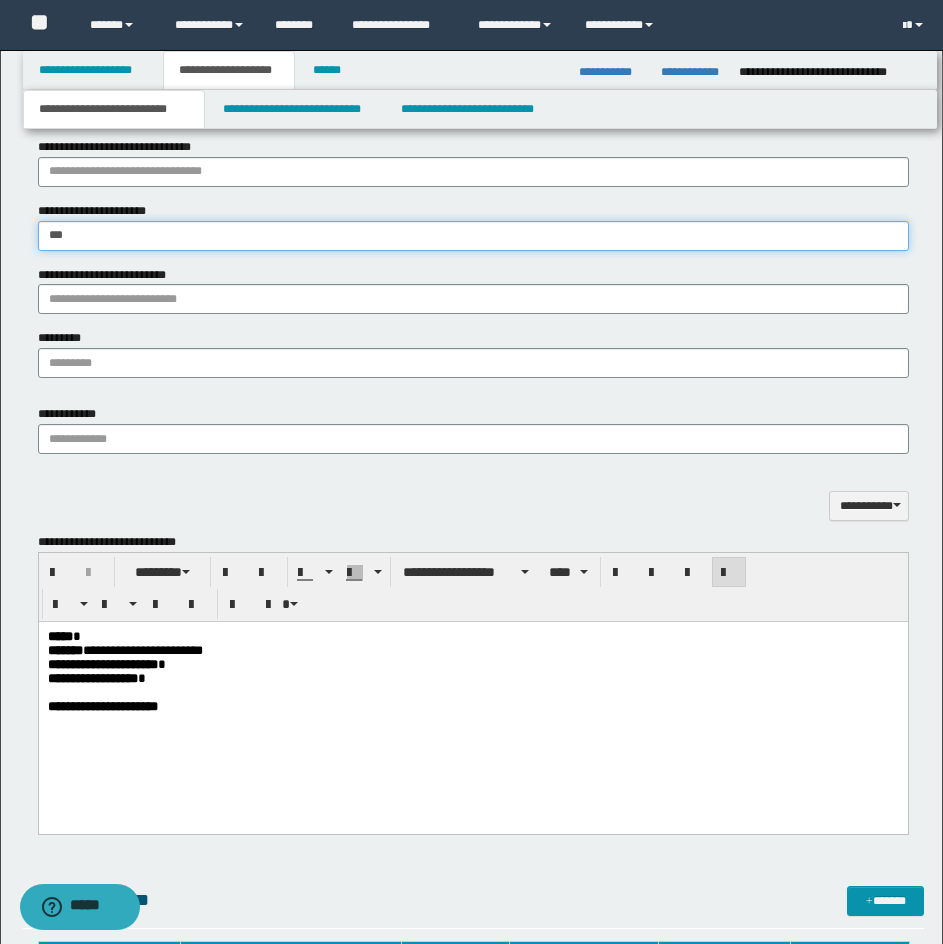 type on "**********" 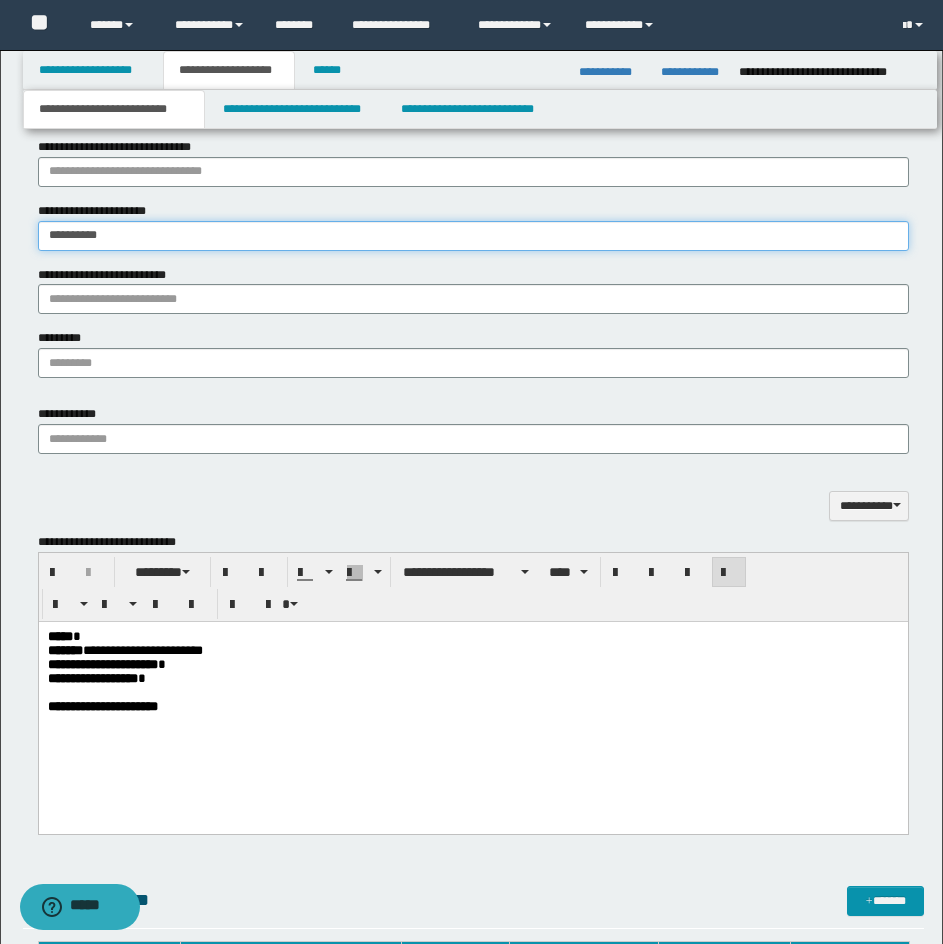 scroll, scrollTop: 1475, scrollLeft: 0, axis: vertical 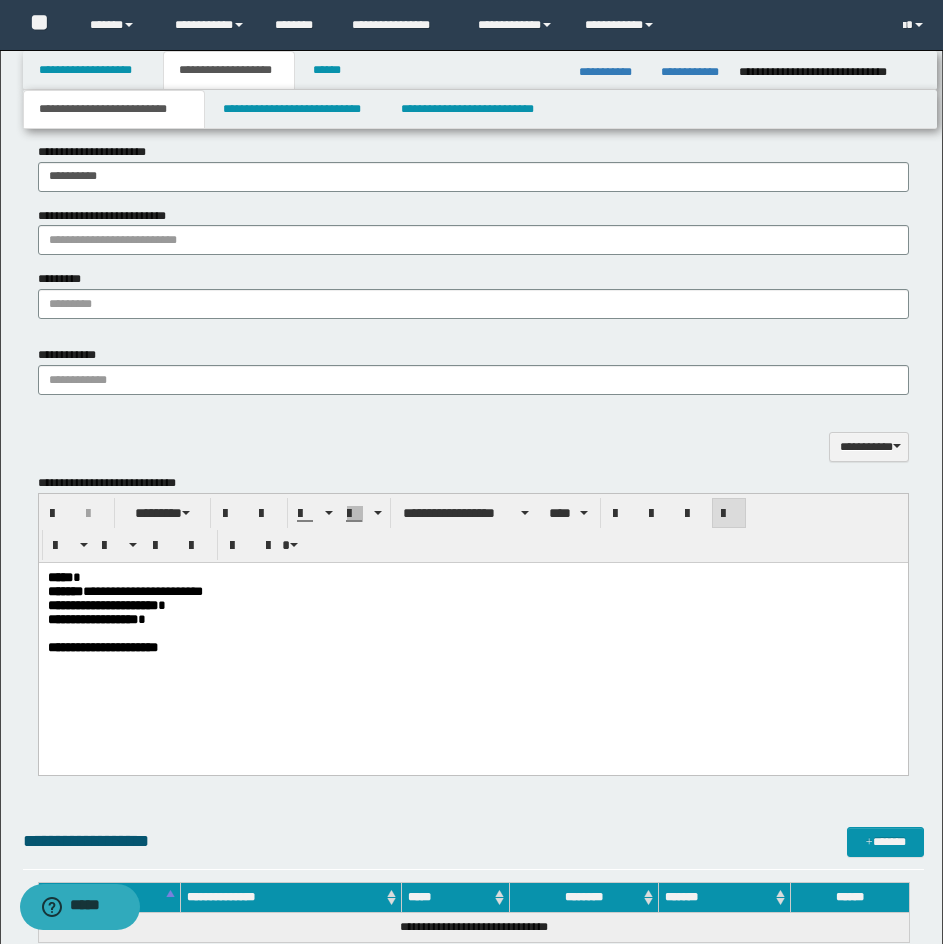 click on "**********" at bounding box center [472, 605] 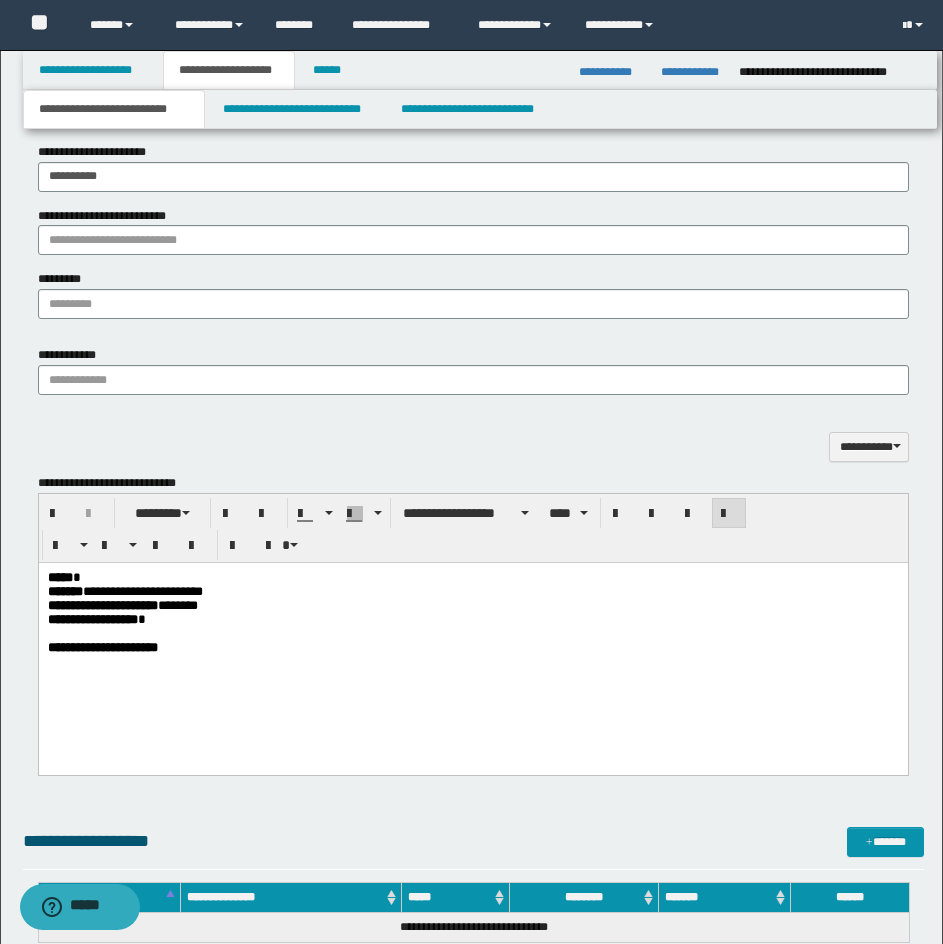 click on "***** *" at bounding box center (472, 577) 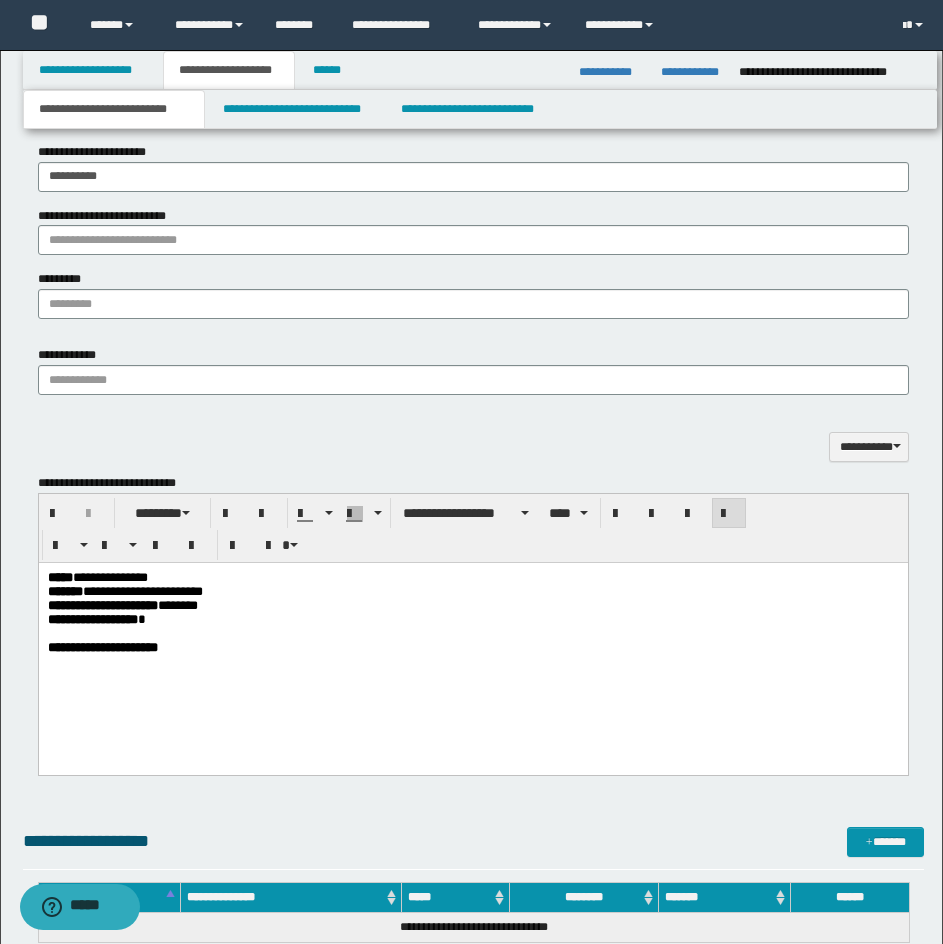 click on "*********" at bounding box center (473, 294) 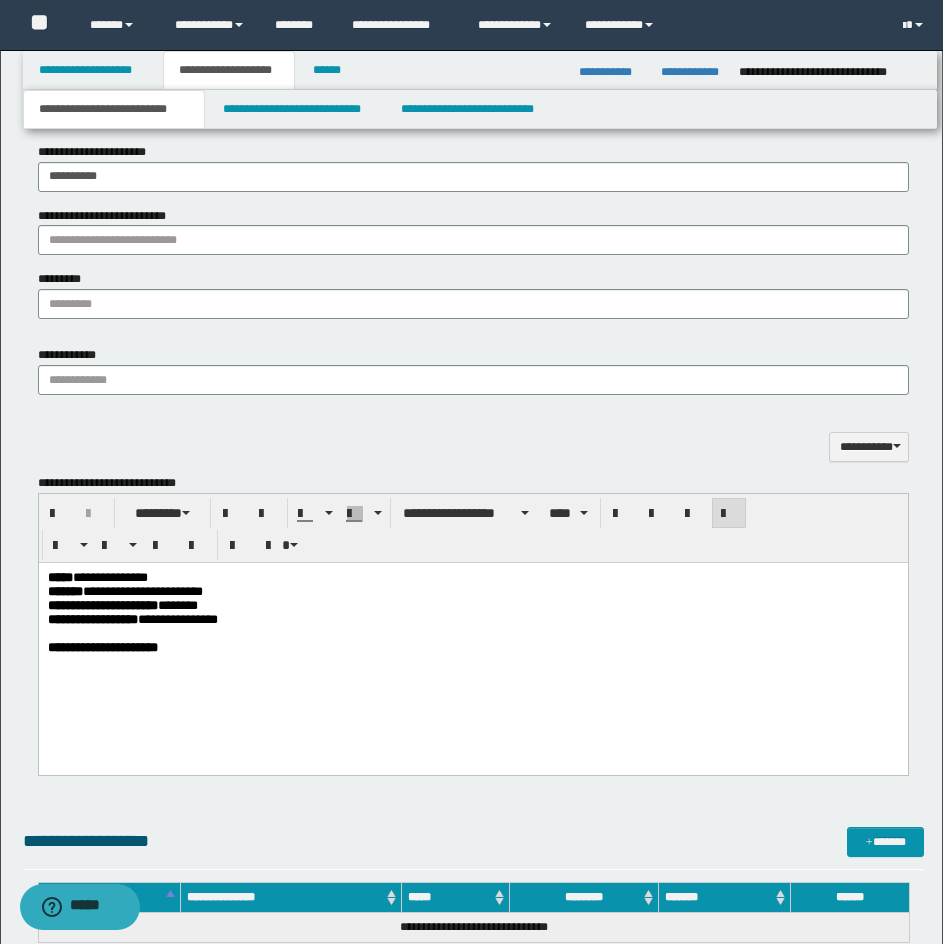 click on "**********" at bounding box center [472, 619] 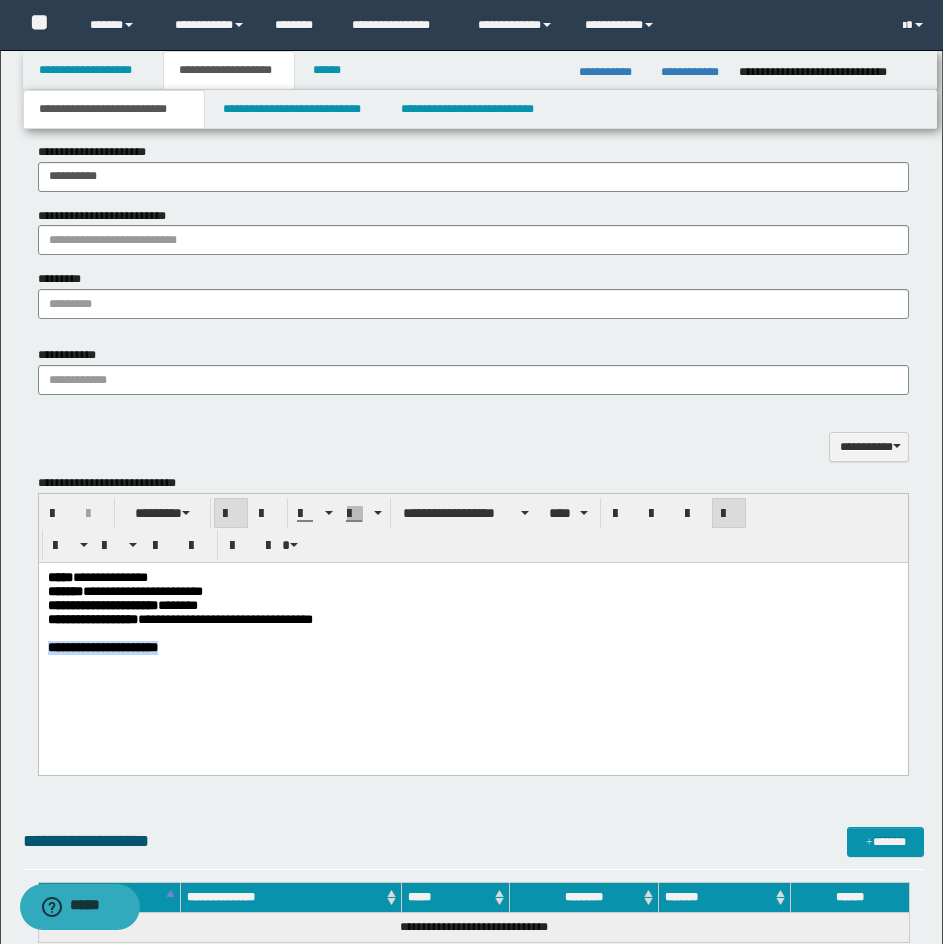 drag, startPoint x: 222, startPoint y: 659, endPoint x: 147, endPoint y: 678, distance: 77.36925 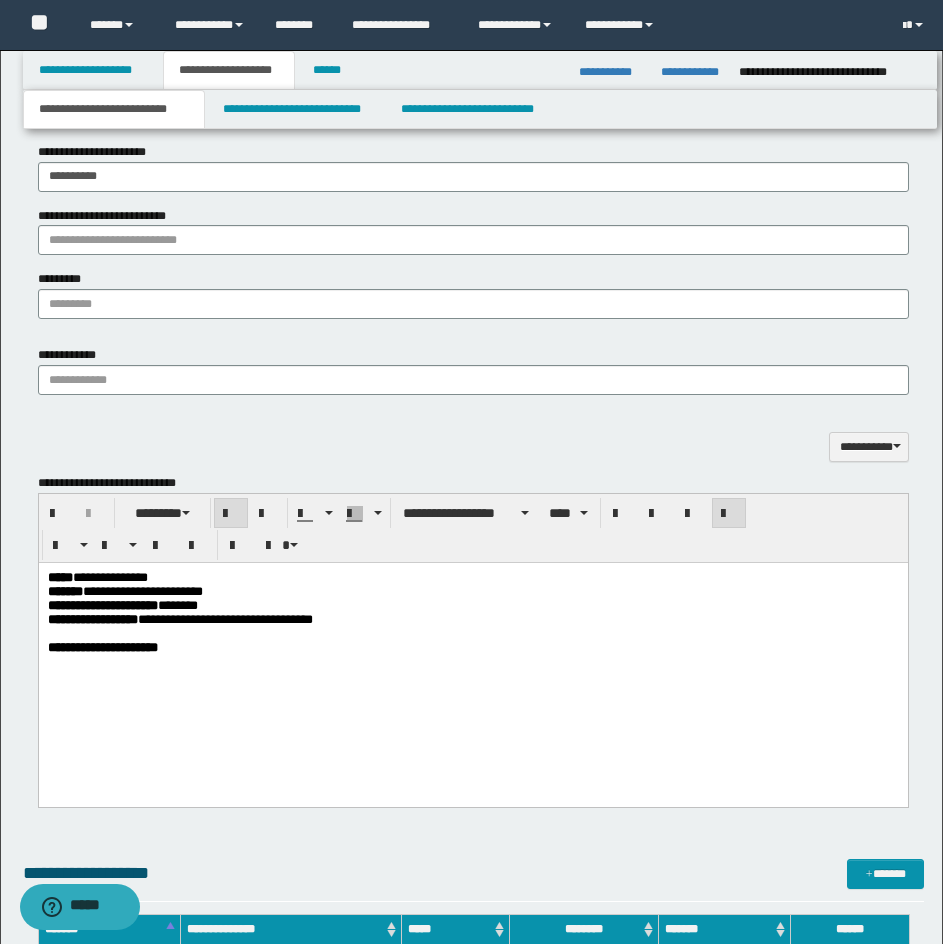 drag, startPoint x: 304, startPoint y: 129, endPoint x: 343, endPoint y: 131, distance: 39.051247 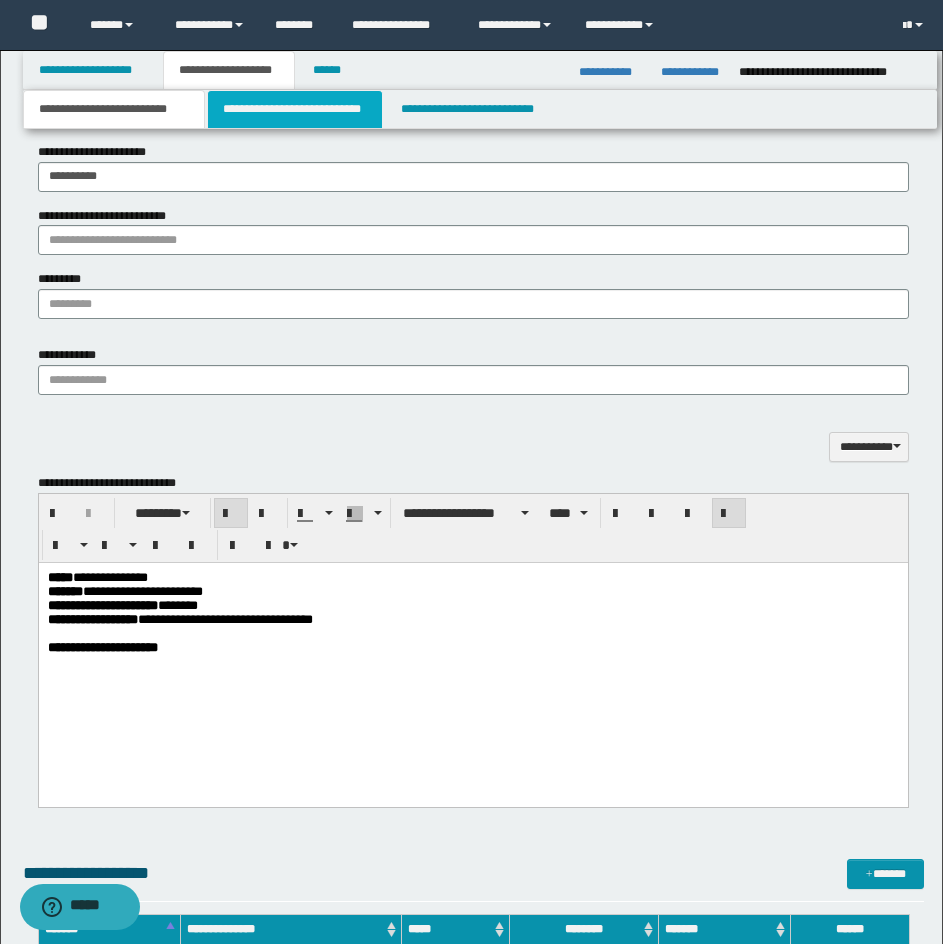 click on "**********" at bounding box center [295, 109] 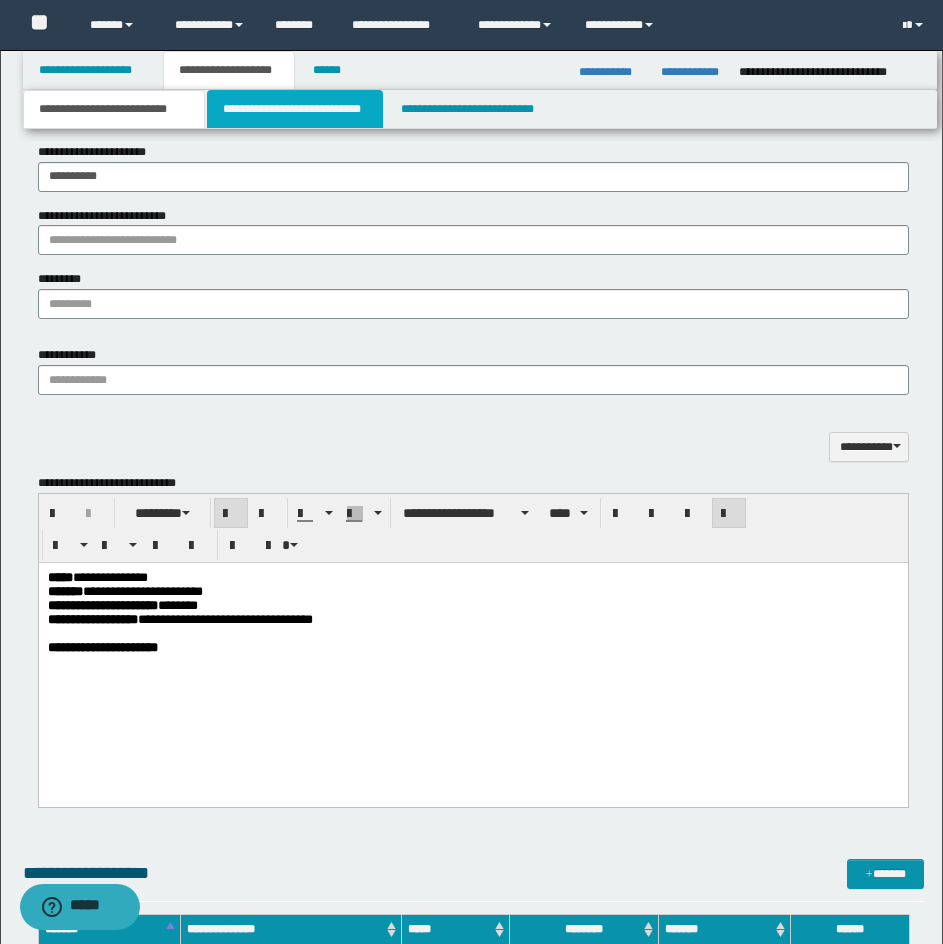 type 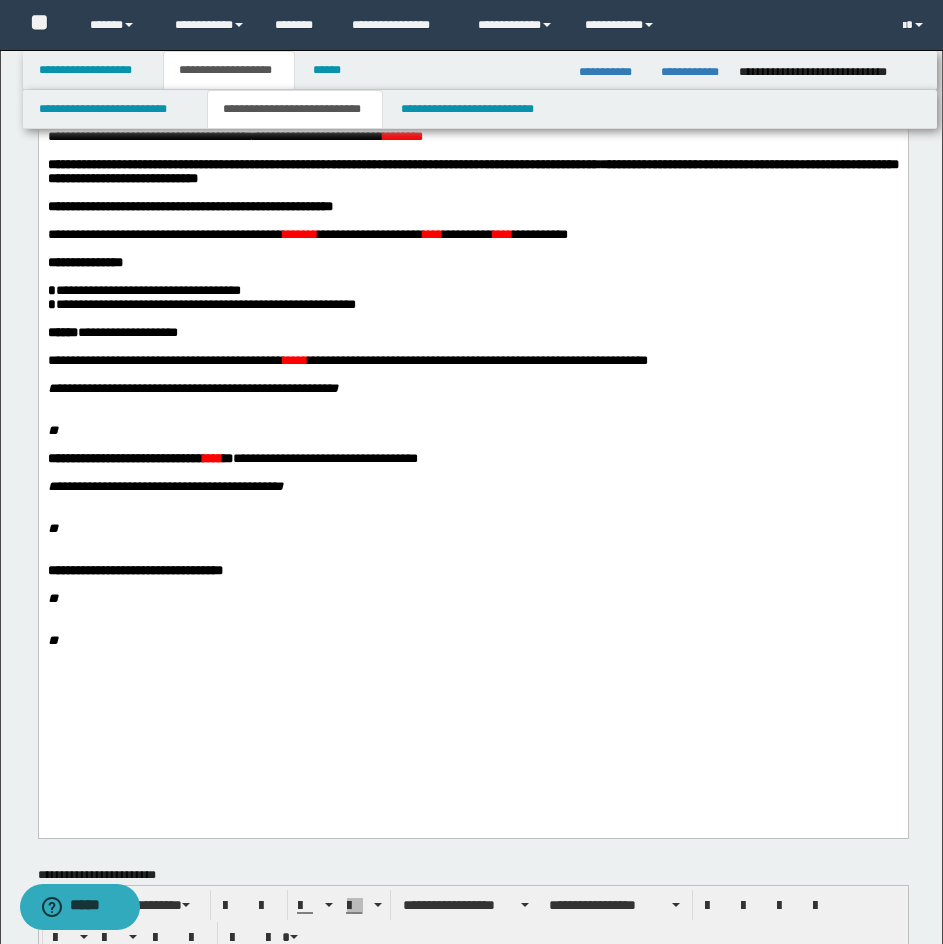 scroll, scrollTop: 432, scrollLeft: 0, axis: vertical 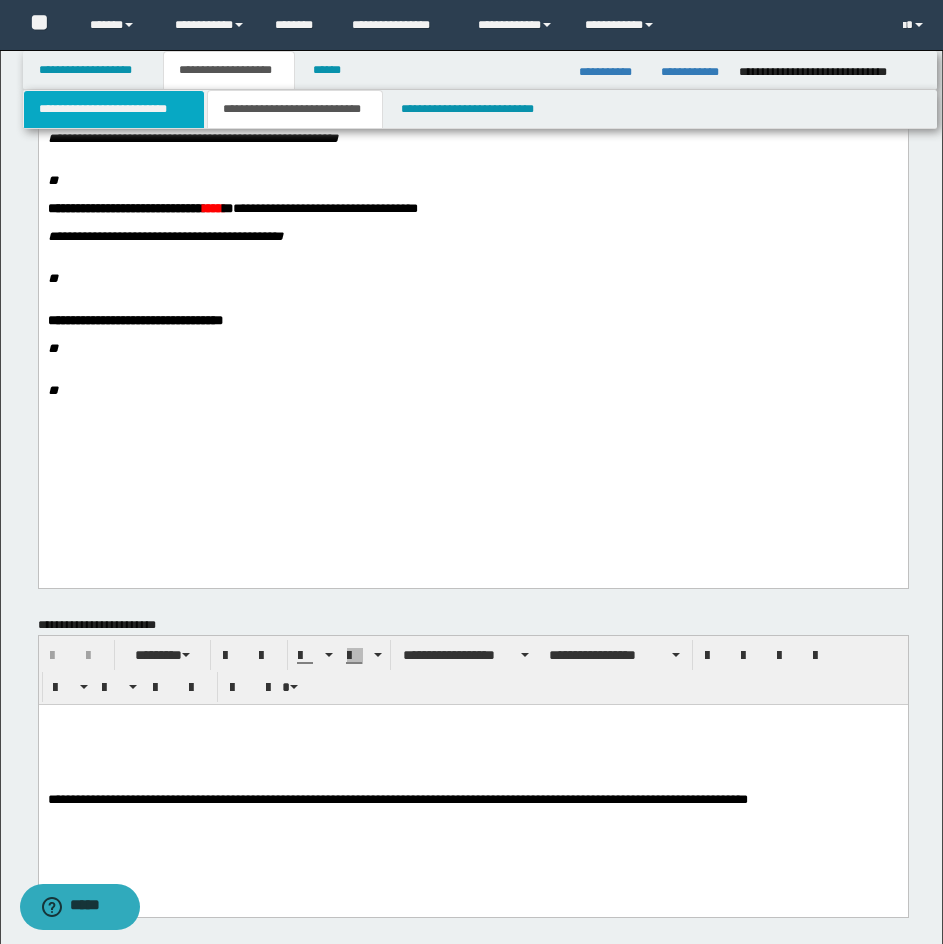 click on "**********" at bounding box center [114, 109] 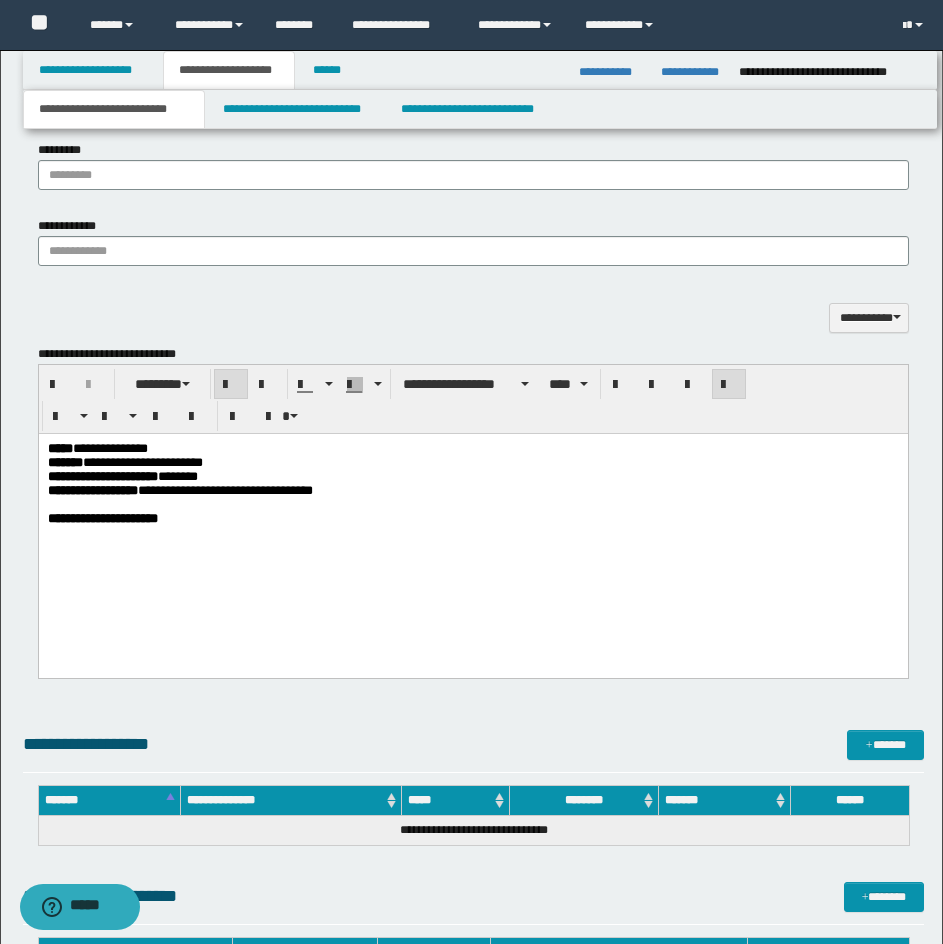 scroll, scrollTop: 1626, scrollLeft: 0, axis: vertical 